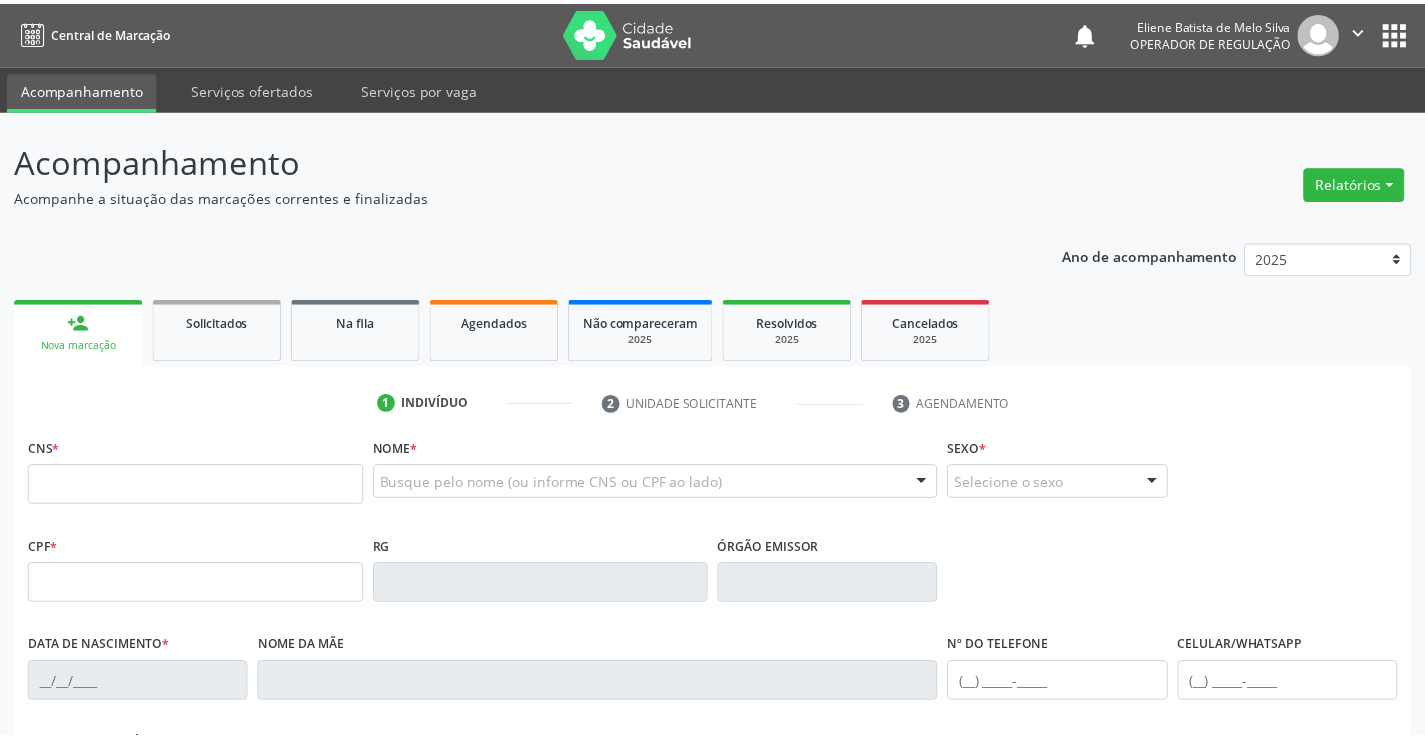 scroll, scrollTop: 0, scrollLeft: 0, axis: both 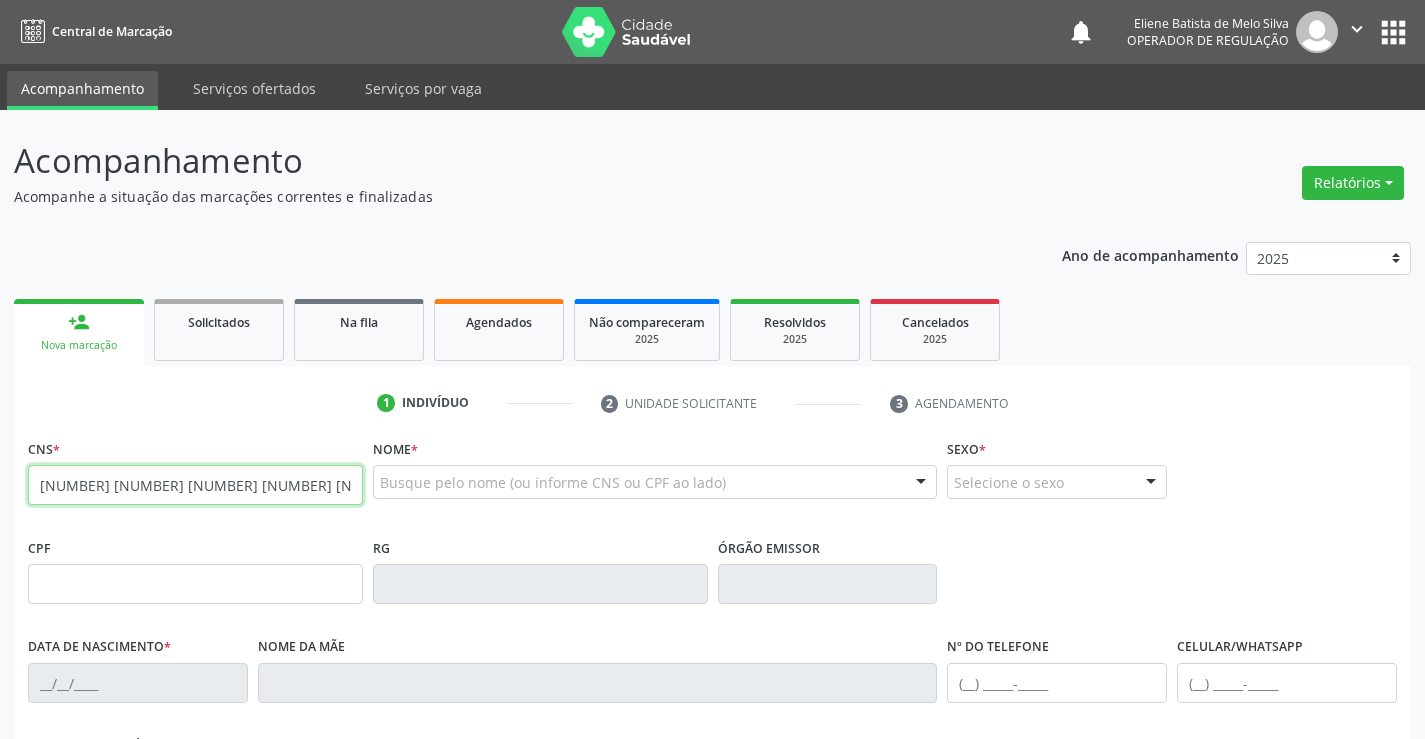 type on "706 8012 2791 3520" 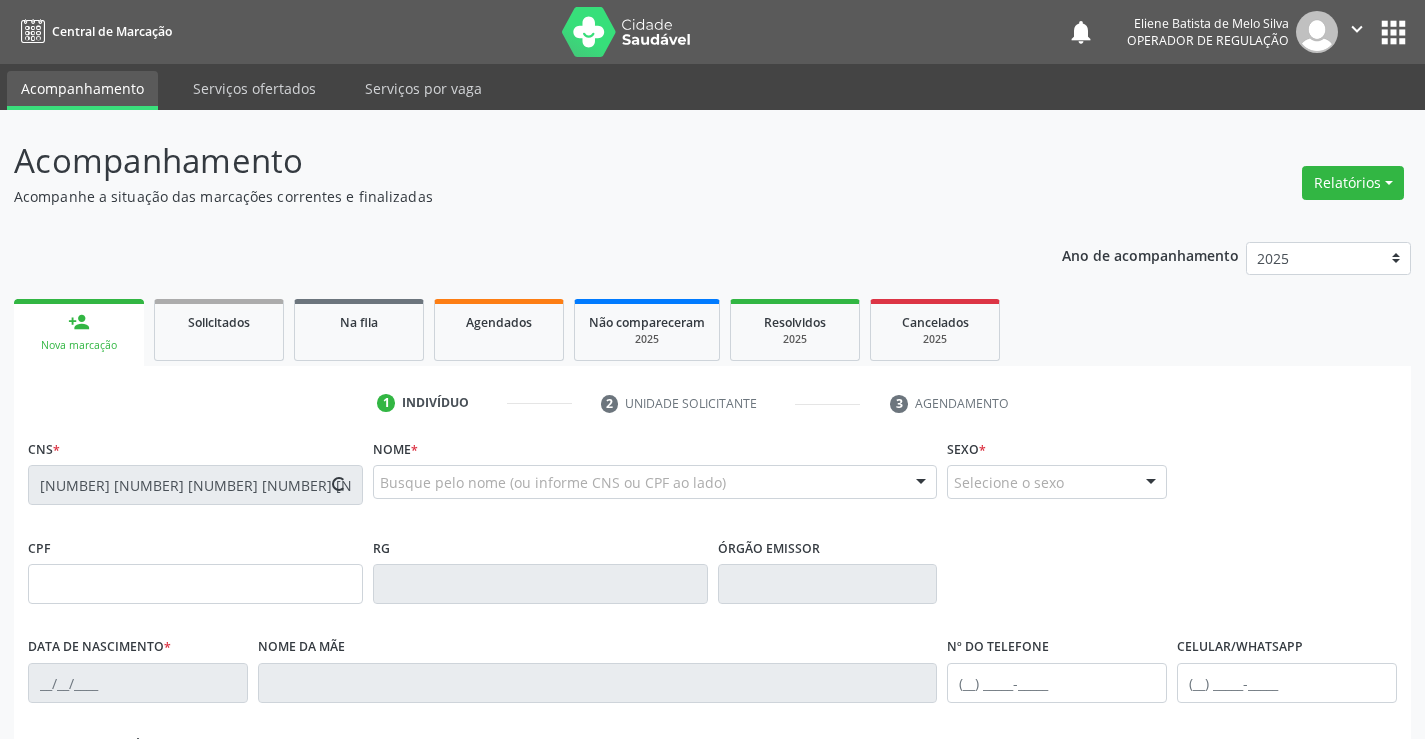 type on "1307804055" 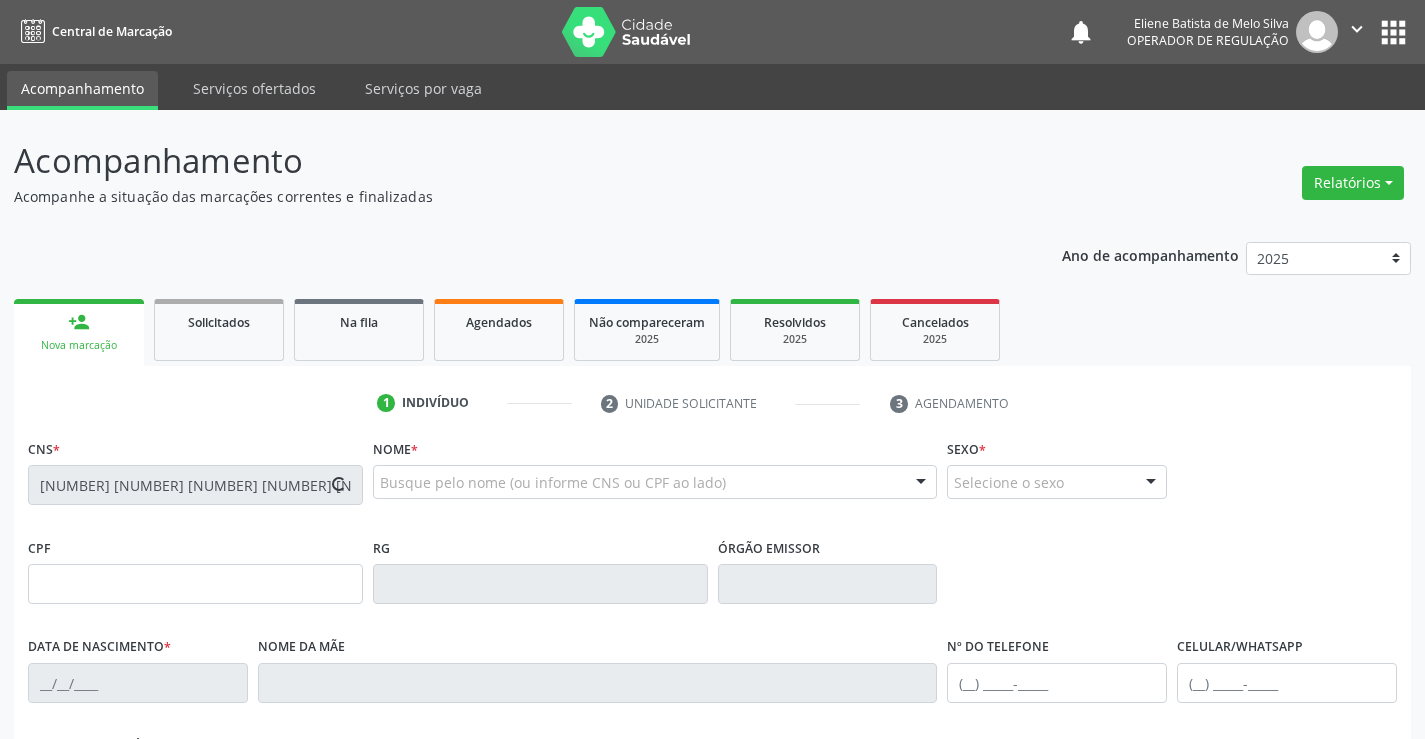 type on "20/04/1984" 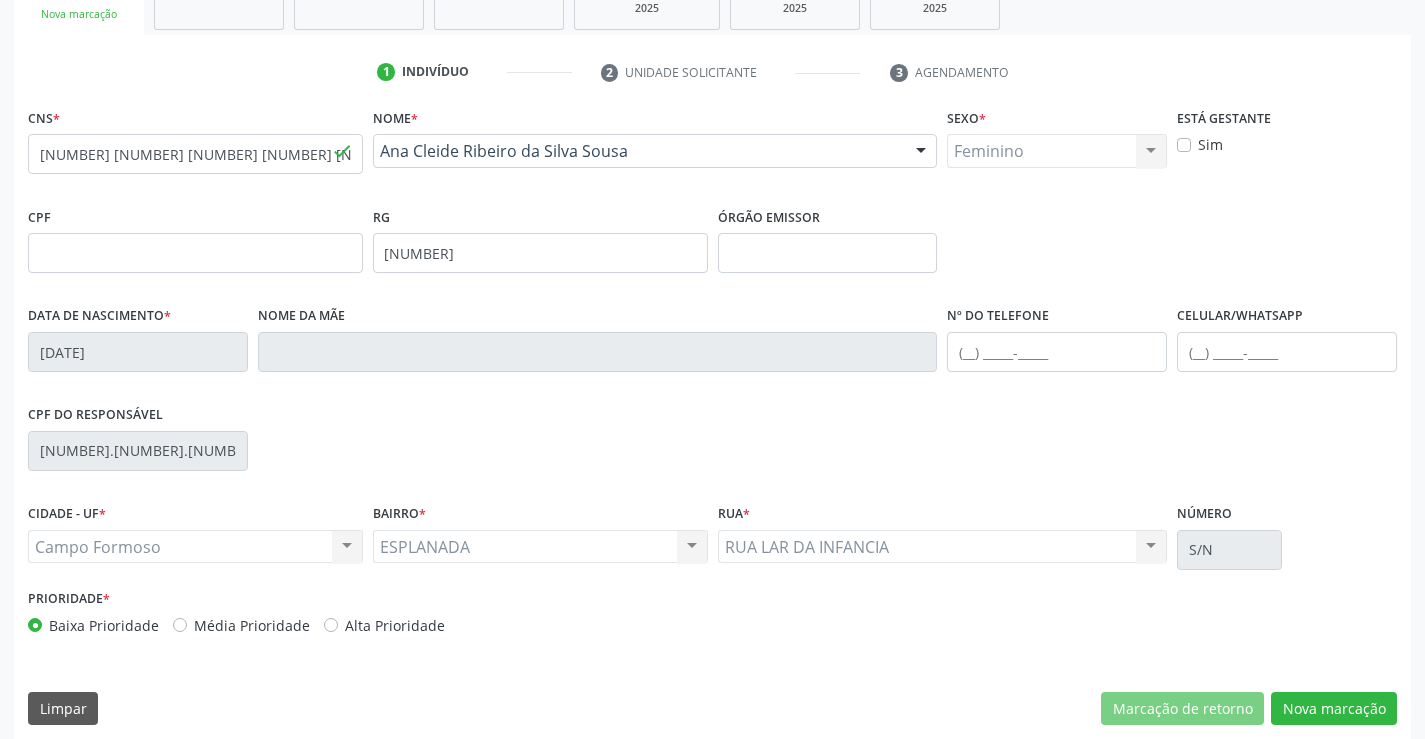 scroll, scrollTop: 345, scrollLeft: 0, axis: vertical 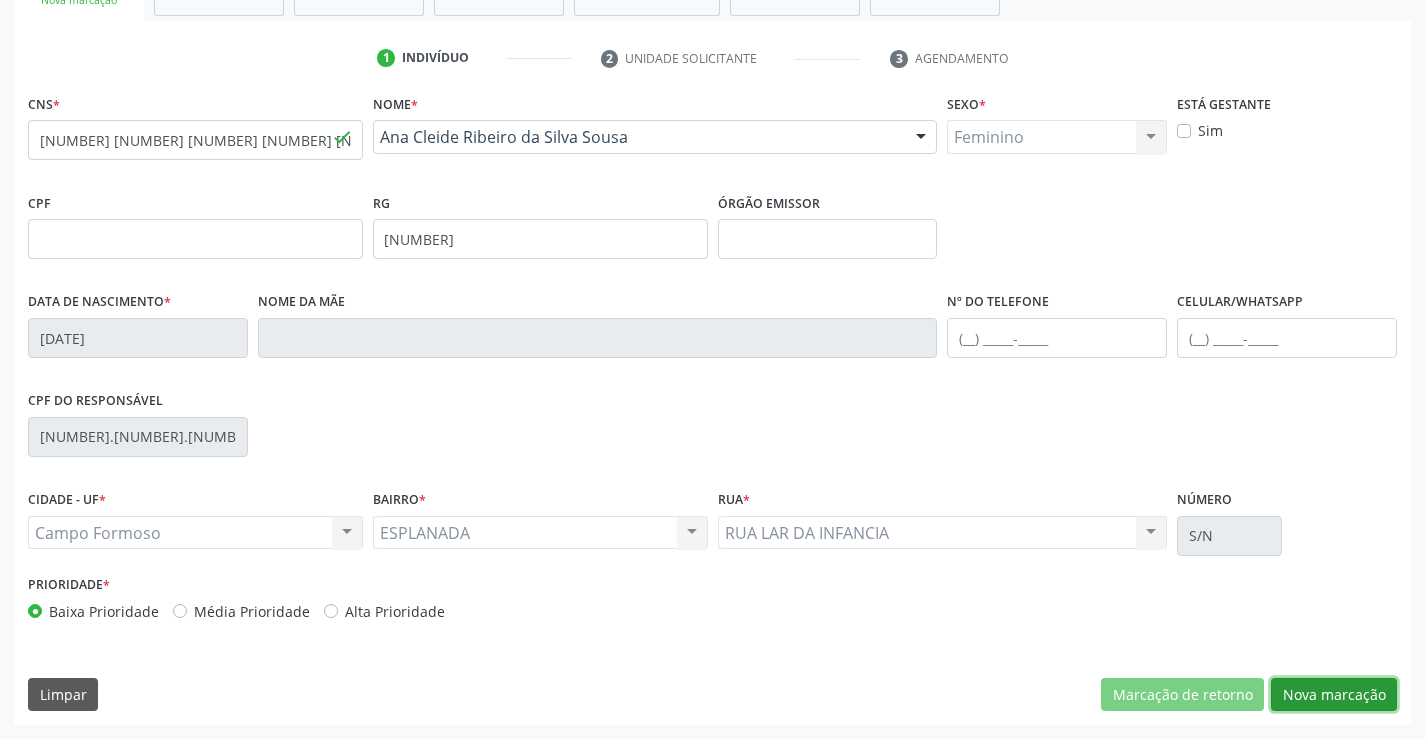 click on "Nova marcação" at bounding box center (1334, 695) 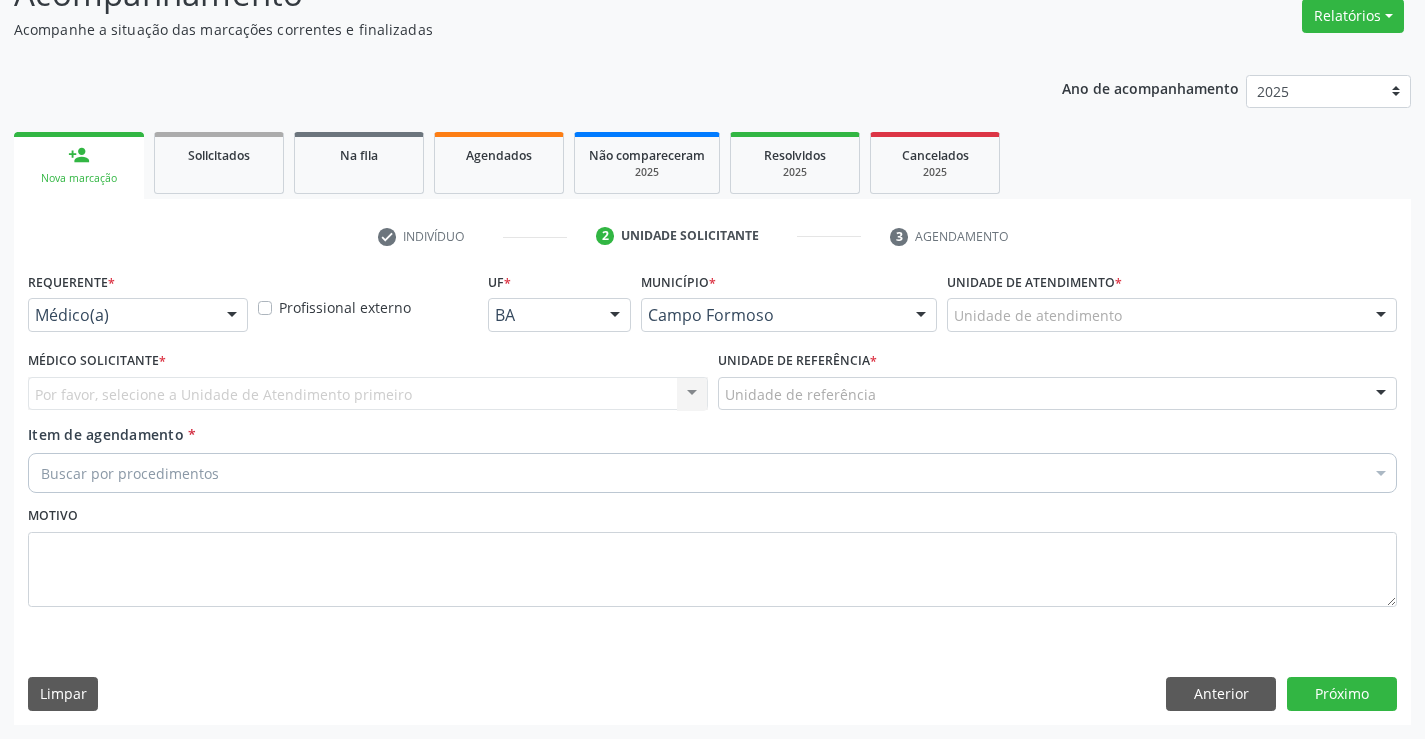 scroll, scrollTop: 167, scrollLeft: 0, axis: vertical 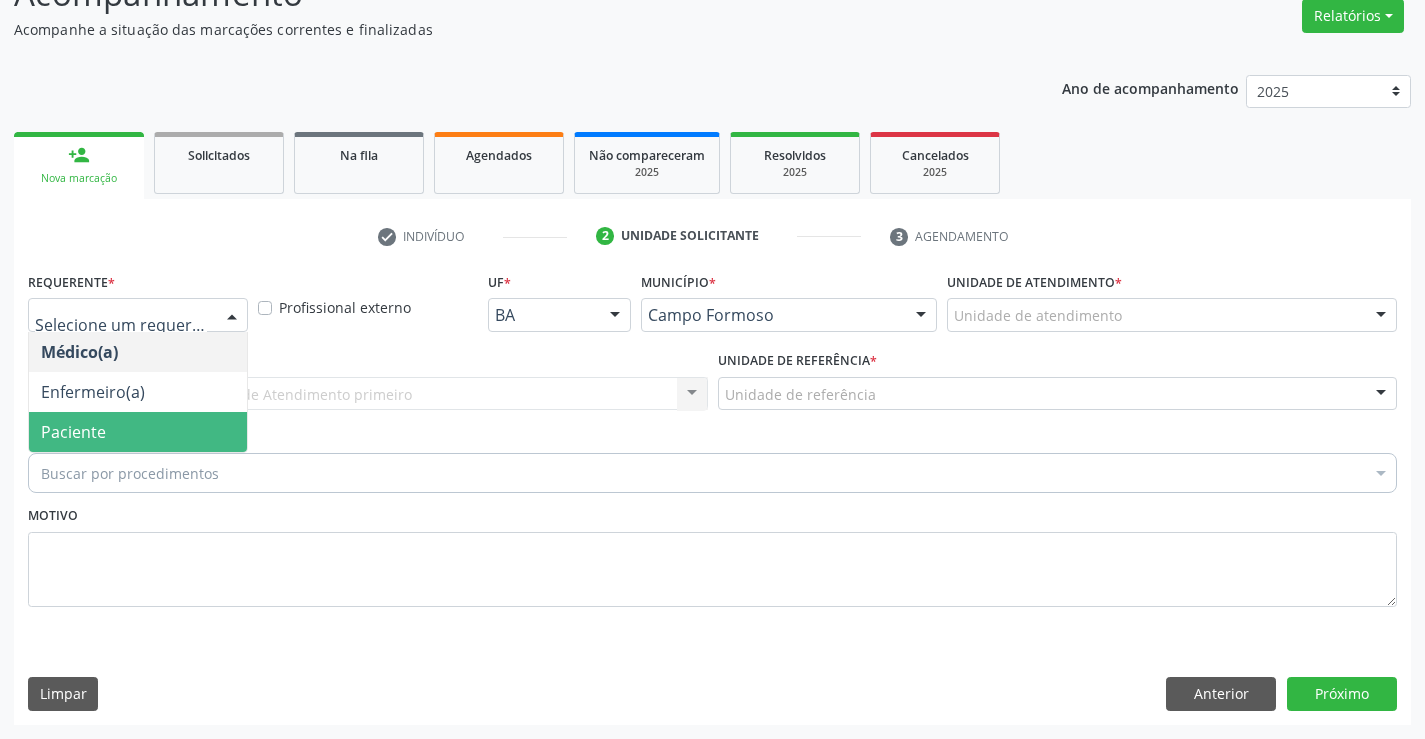 click on "Paciente" at bounding box center (73, 432) 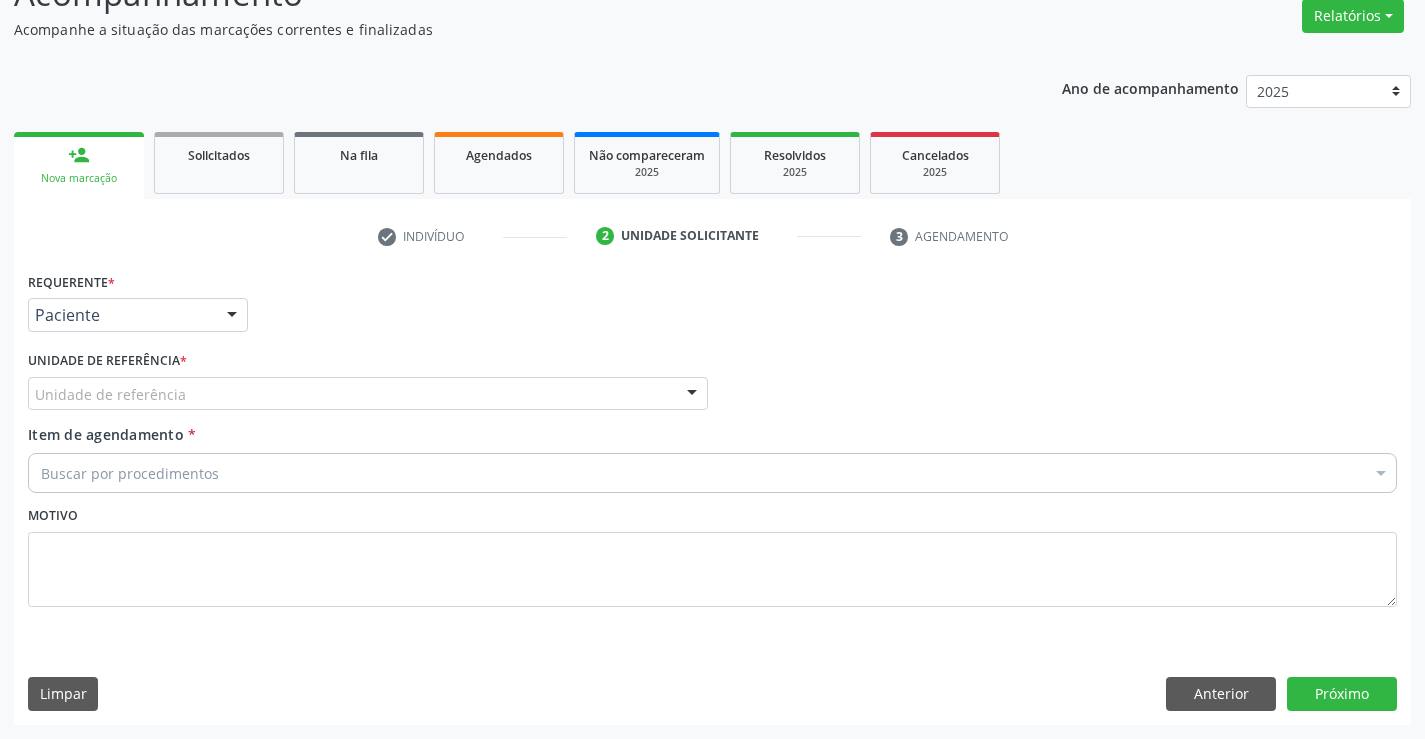 click on "Unidade de referência" at bounding box center (368, 394) 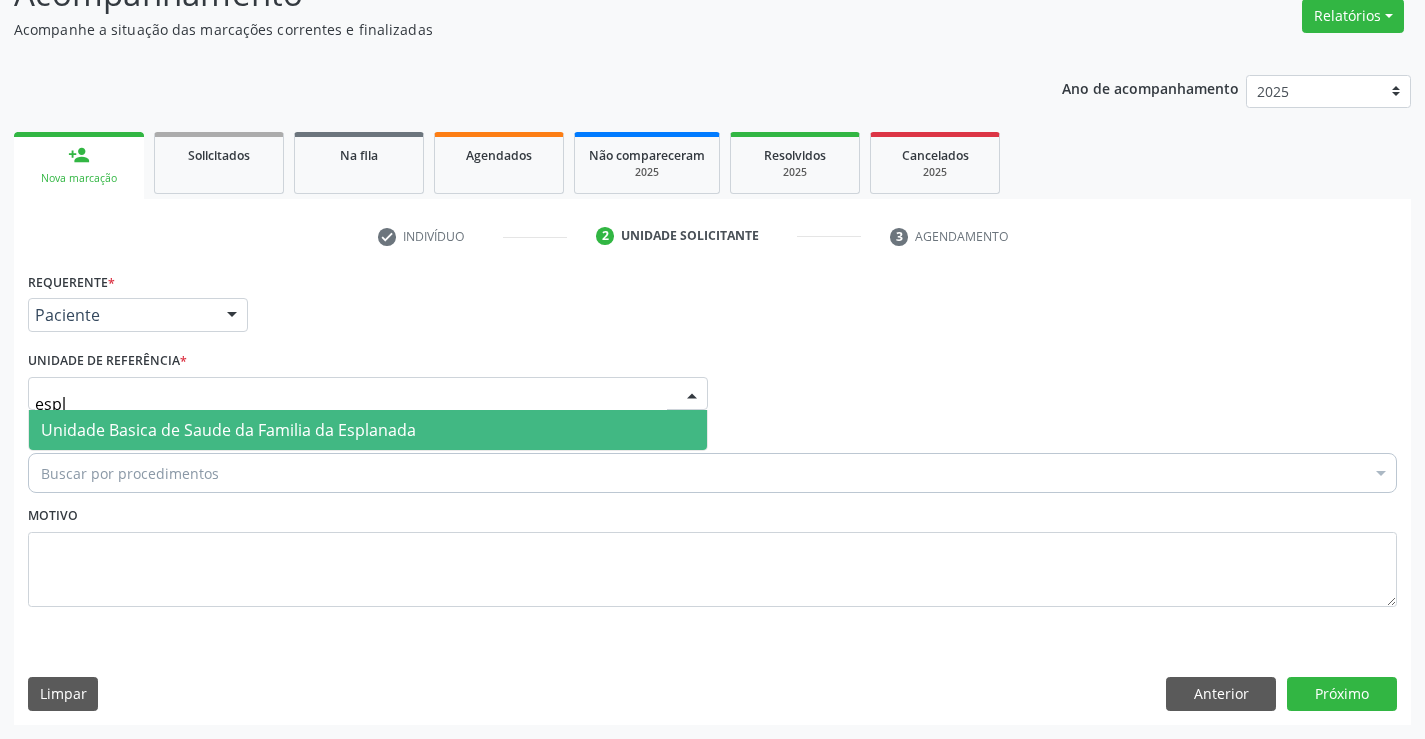 type on "espla" 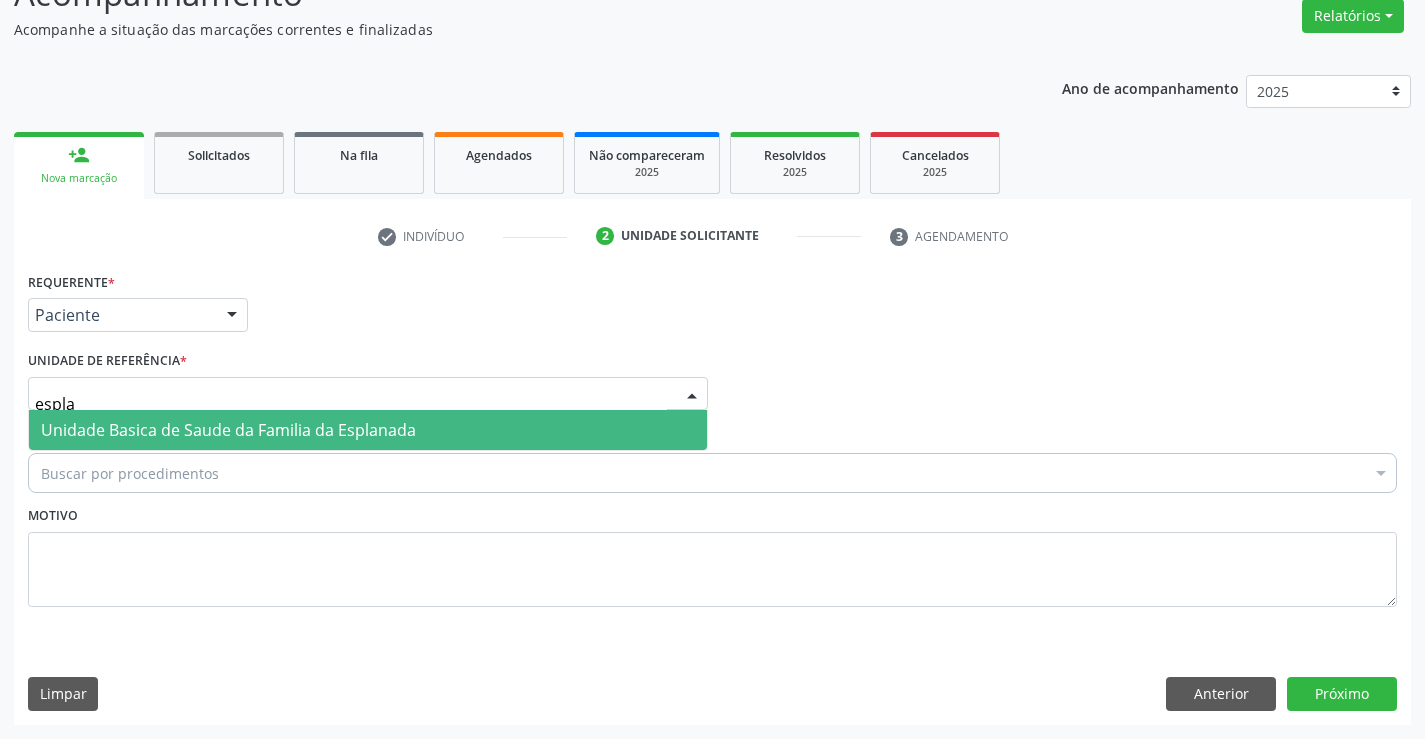click on "Unidade Basica de Saude da Familia da Esplanada" at bounding box center (228, 430) 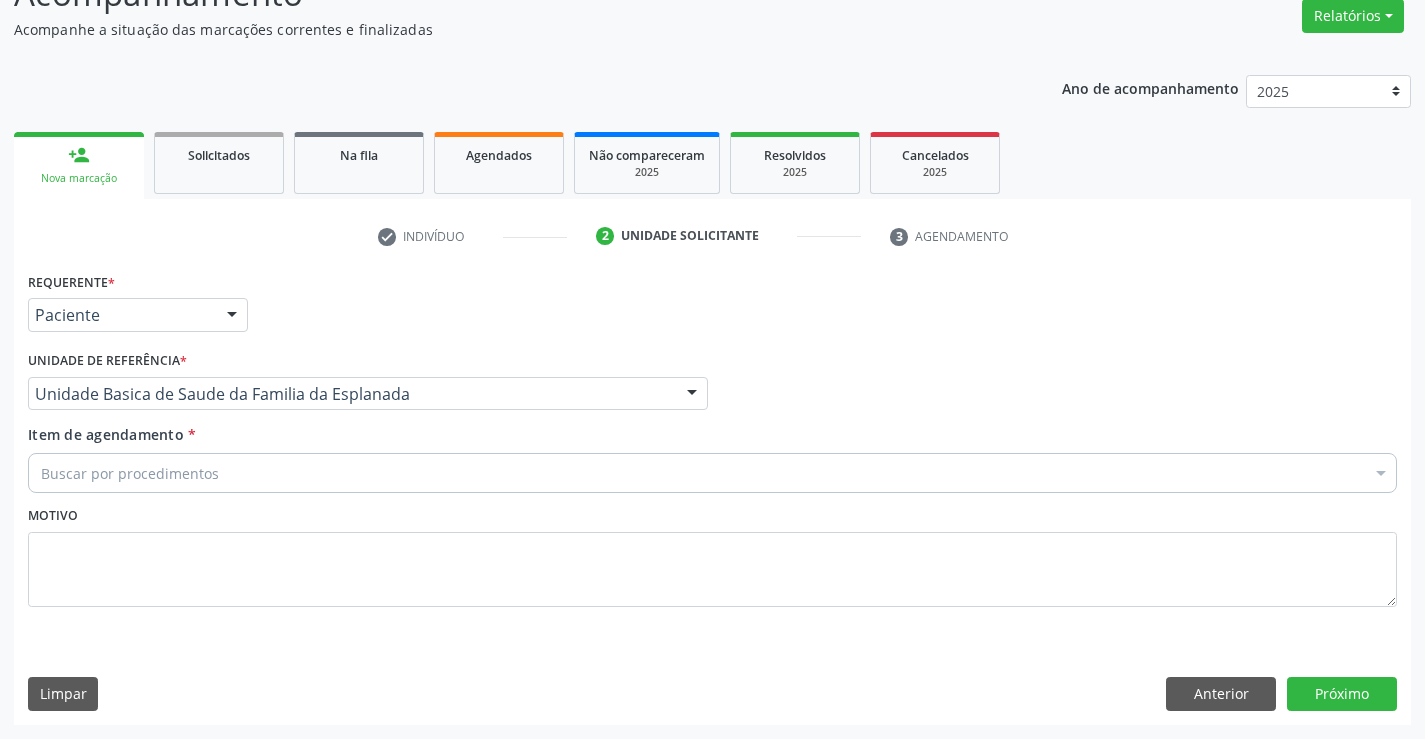 click on "Buscar por procedimentos" at bounding box center [712, 473] 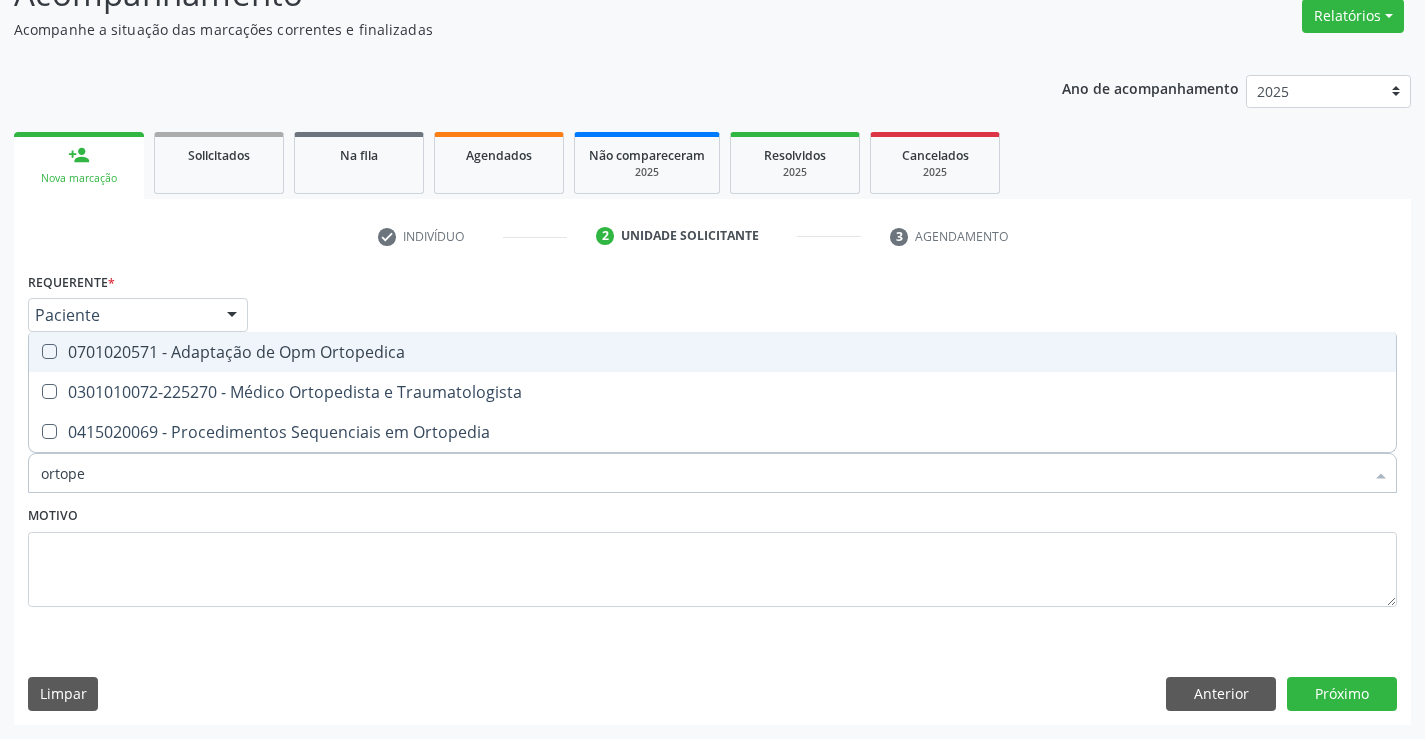 type on "ortoped" 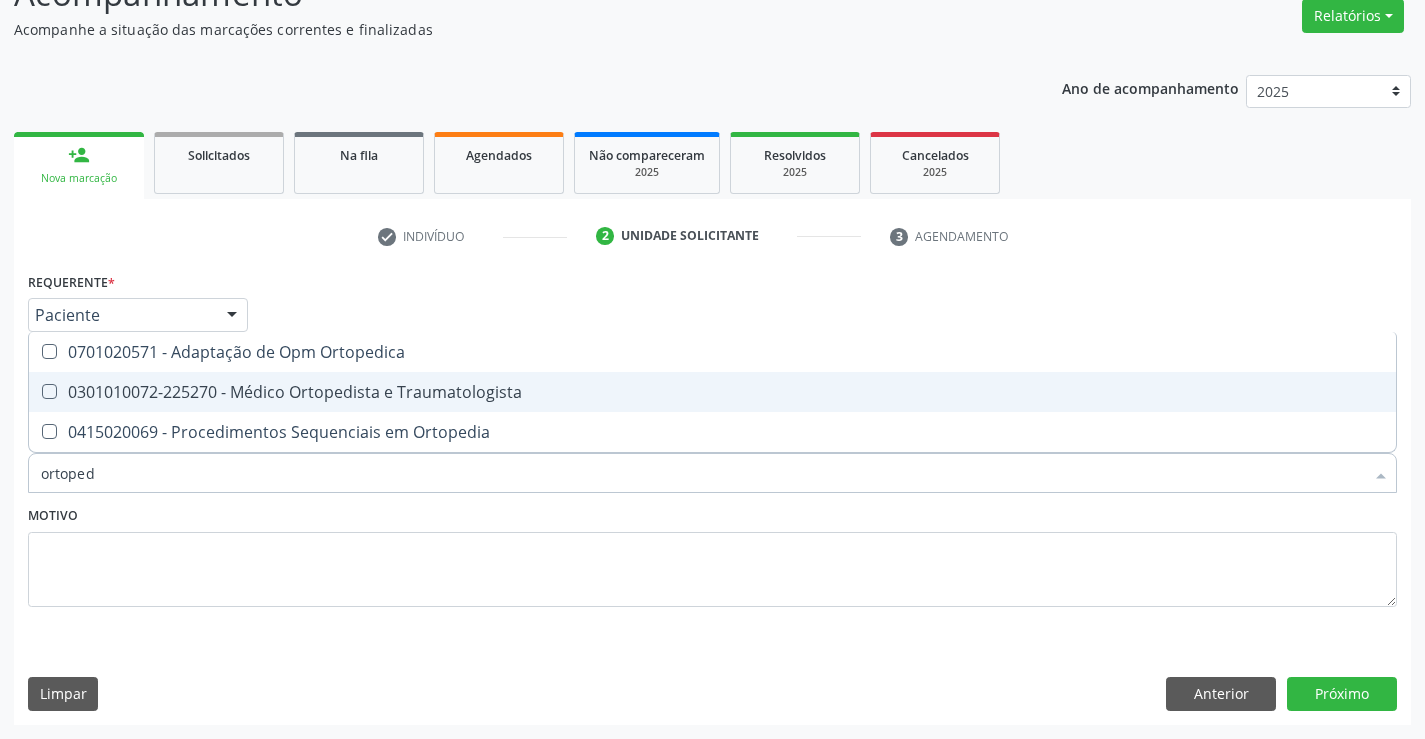 click on "0301010072-225270 - Médico Ortopedista e Traumatologista" at bounding box center (712, 392) 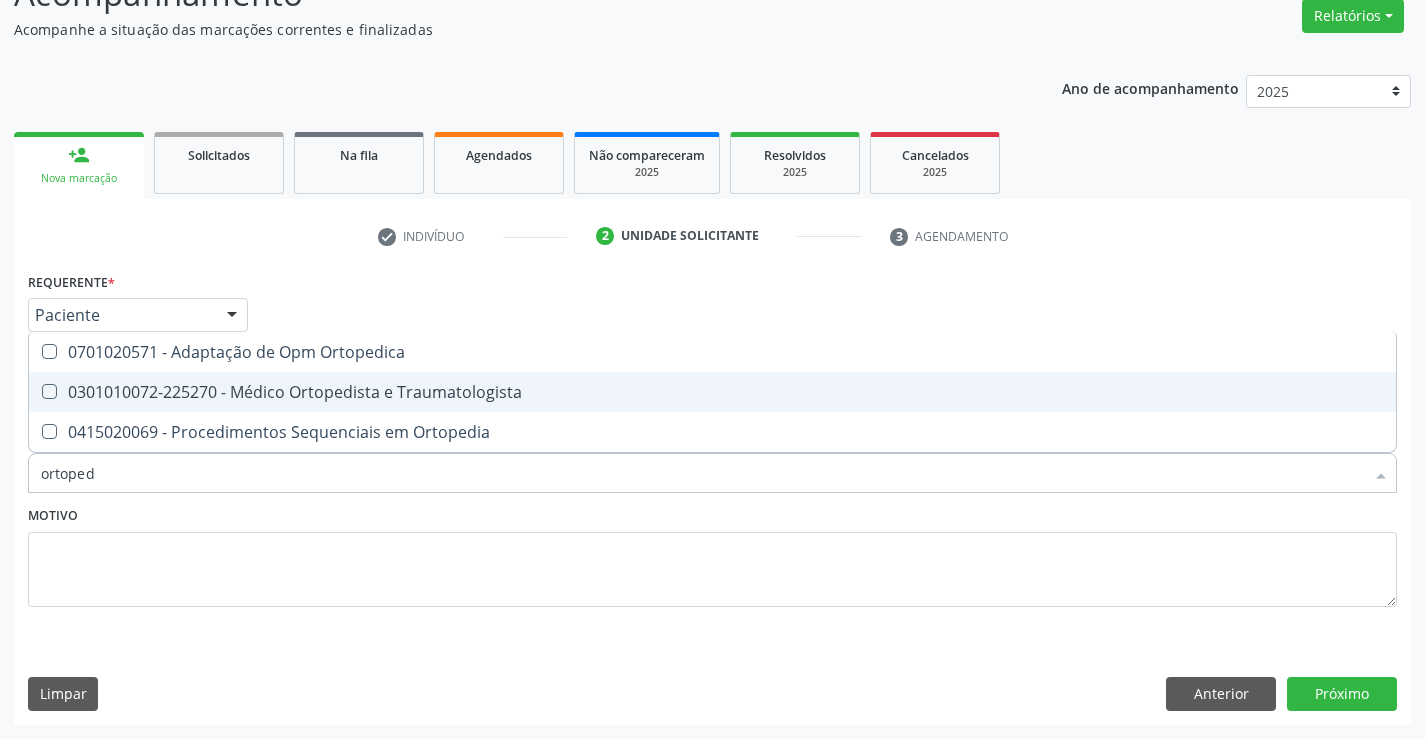 checkbox on "true" 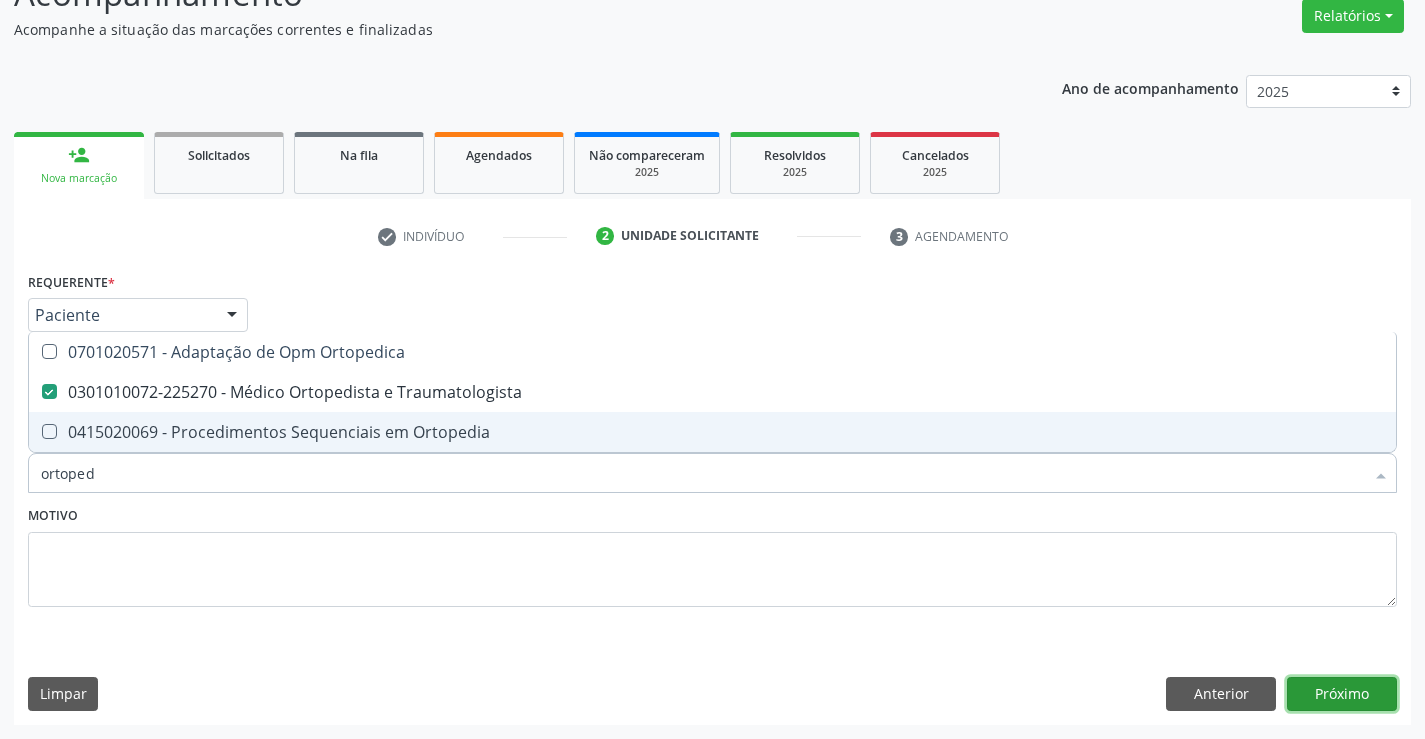 click on "Próximo" at bounding box center [1342, 694] 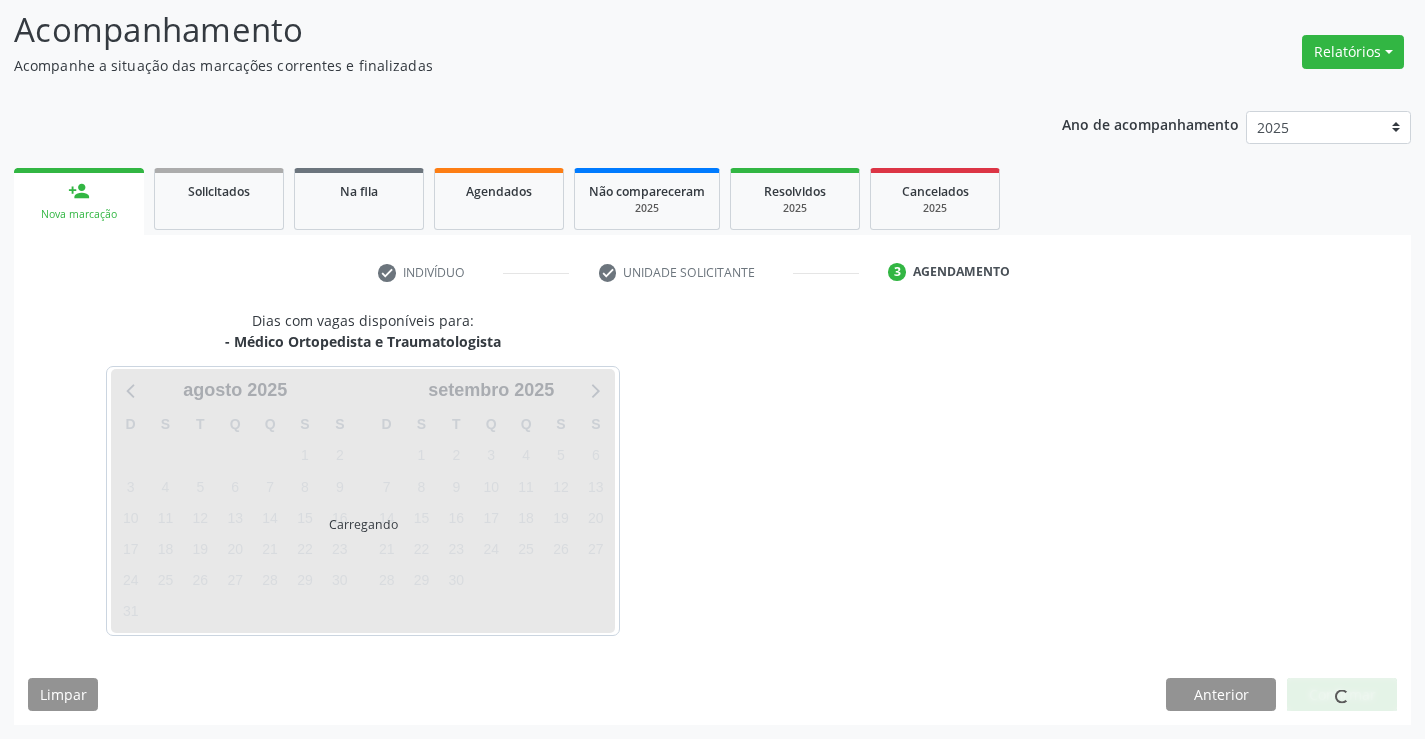 scroll, scrollTop: 131, scrollLeft: 0, axis: vertical 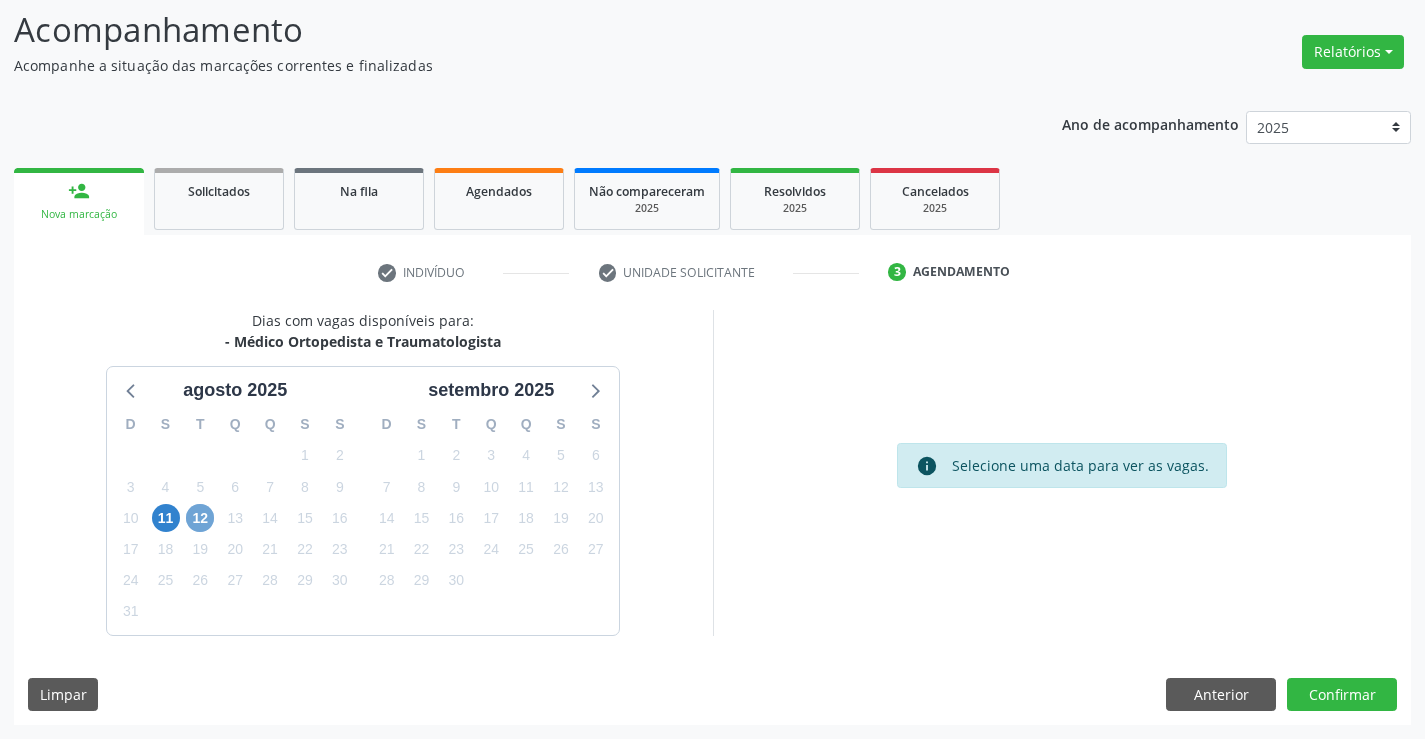 click on "12" at bounding box center [200, 518] 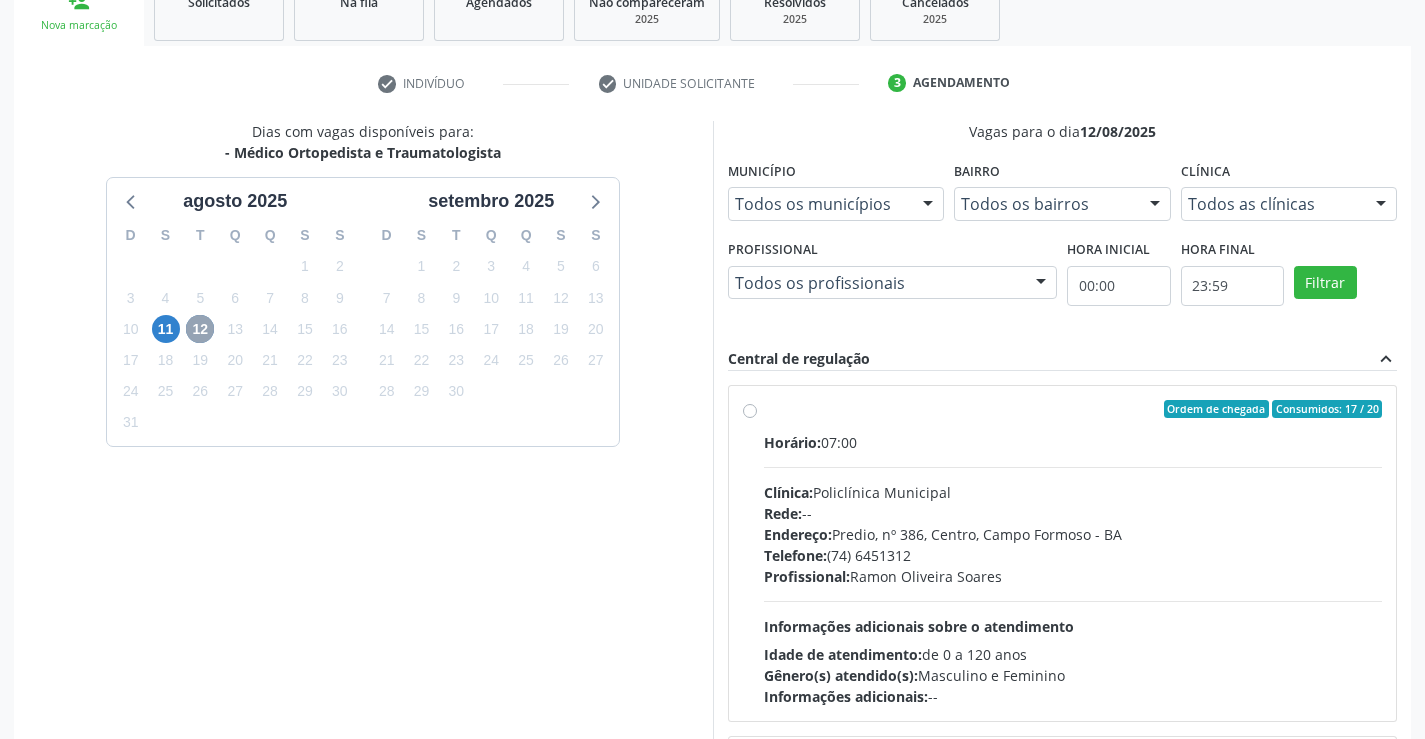 scroll, scrollTop: 331, scrollLeft: 0, axis: vertical 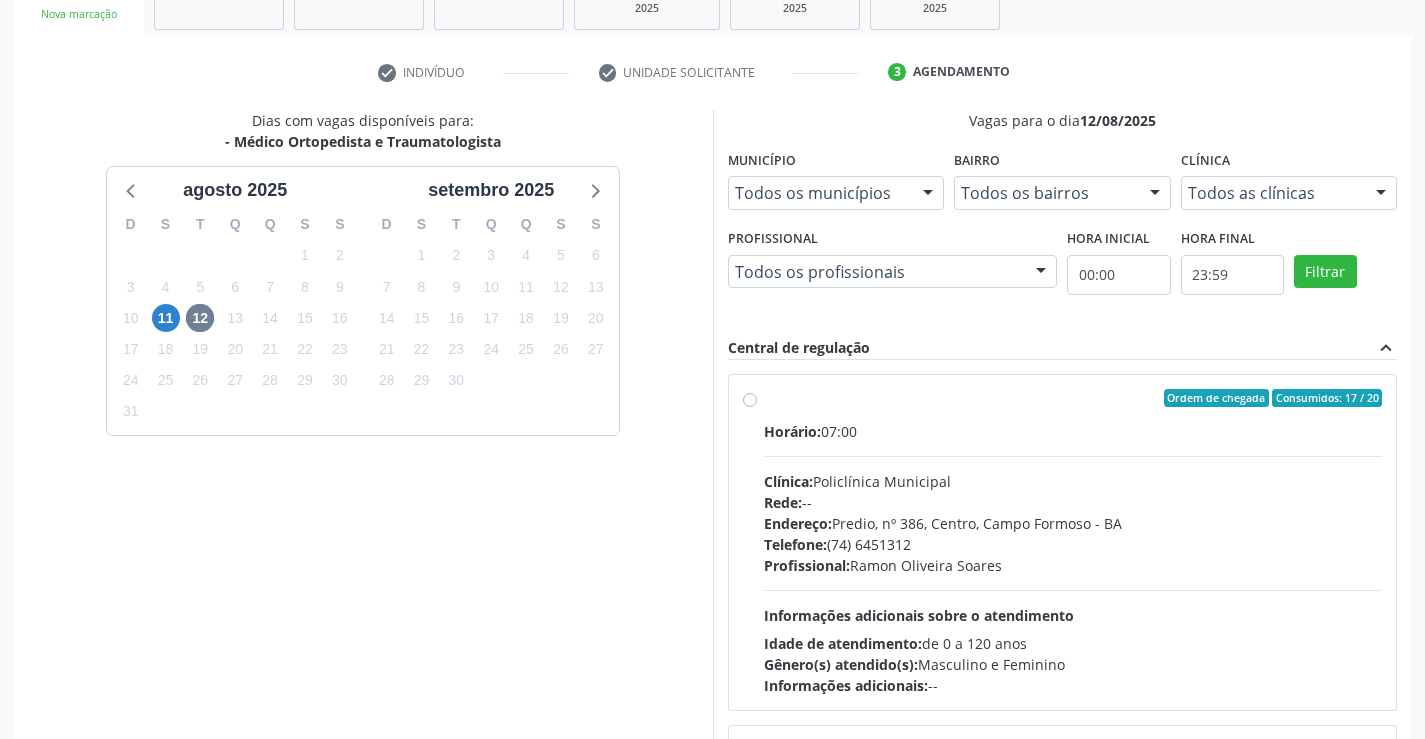 click on "Ordem de chegada
Consumidos: 17 / 20
Horário:   07:00
Clínica:  Policlínica Municipal
Rede:
--
Endereço:   Predio, nº 386, Centro, Campo Formoso - BA
Telefone:   (74) 6451312
Profissional:
Ramon Oliveira Soares
Informações adicionais sobre o atendimento
Idade de atendimento:
de 0 a 120 anos
Gênero(s) atendido(s):
Masculino e Feminino
Informações adicionais:
--" at bounding box center [1073, 542] 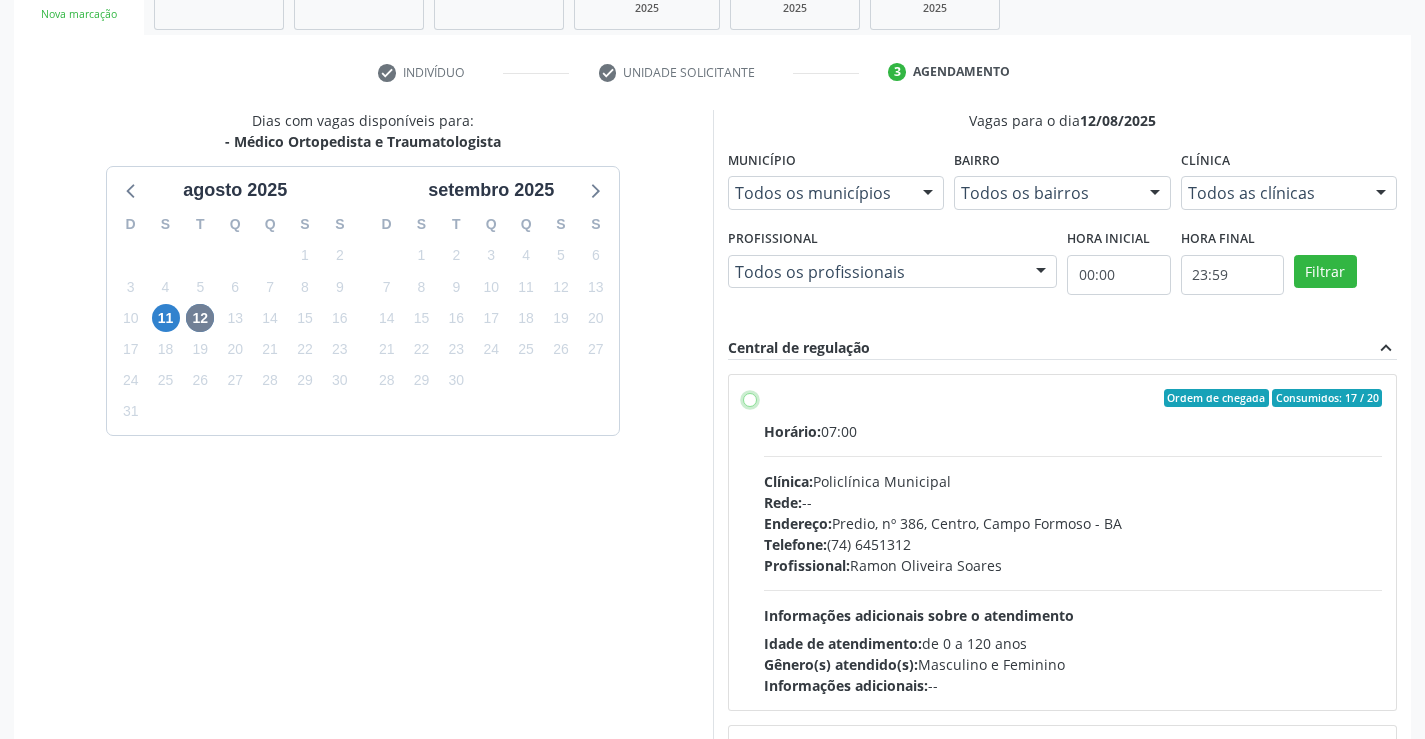 click on "Ordem de chegada
Consumidos: 17 / 20
Horário:   07:00
Clínica:  Policlínica Municipal
Rede:
--
Endereço:   Predio, nº 386, Centro, Campo Formoso - BA
Telefone:   (74) 6451312
Profissional:
Ramon Oliveira Soares
Informações adicionais sobre o atendimento
Idade de atendimento:
de 0 a 120 anos
Gênero(s) atendido(s):
Masculino e Feminino
Informações adicionais:
--" at bounding box center [750, 398] 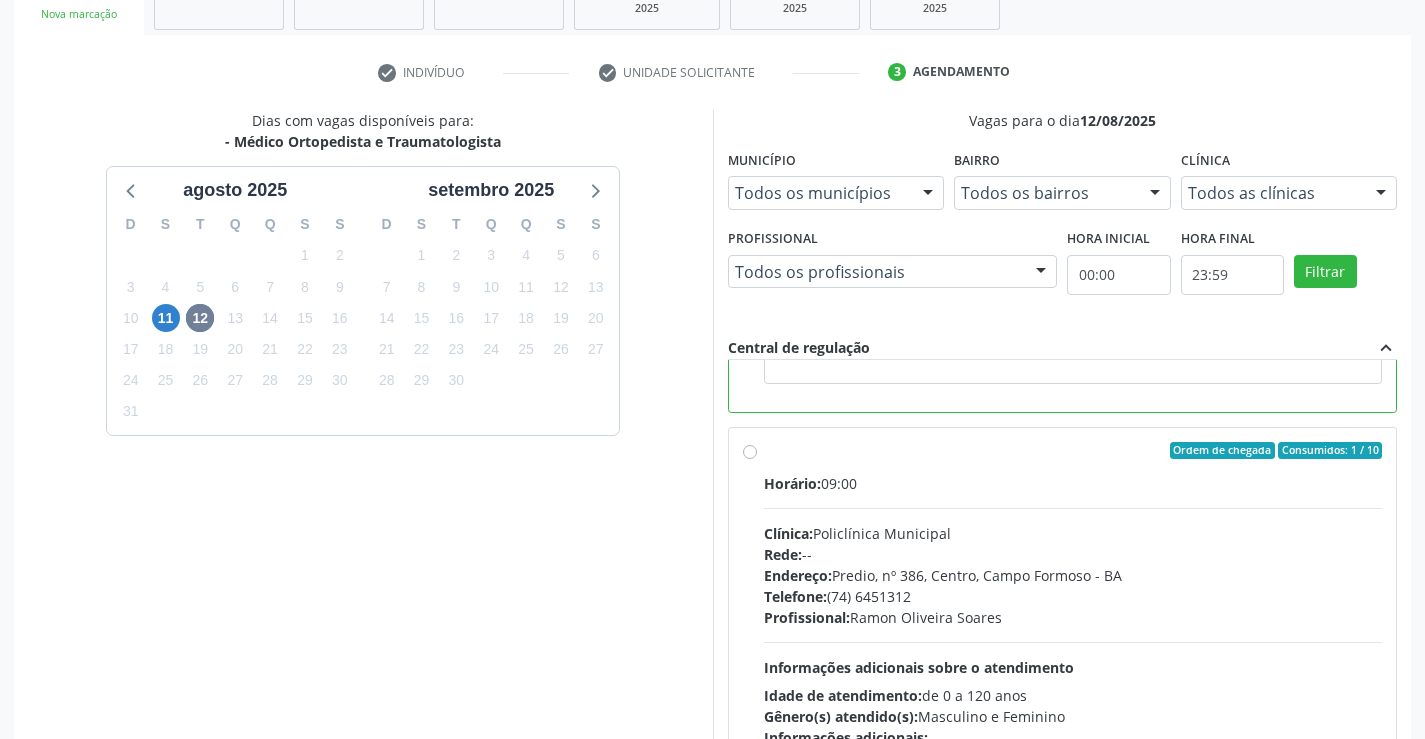 scroll, scrollTop: 450, scrollLeft: 0, axis: vertical 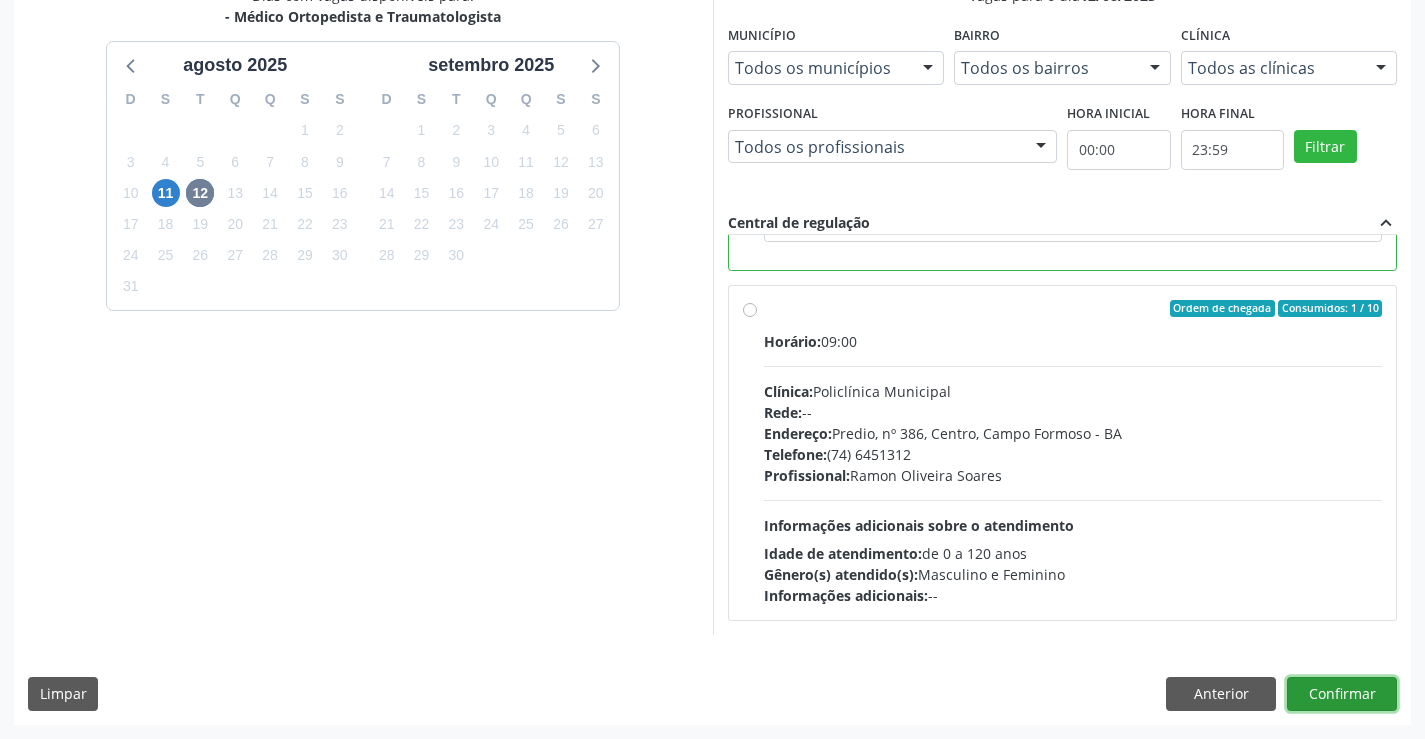 click on "Confirmar" at bounding box center [1342, 694] 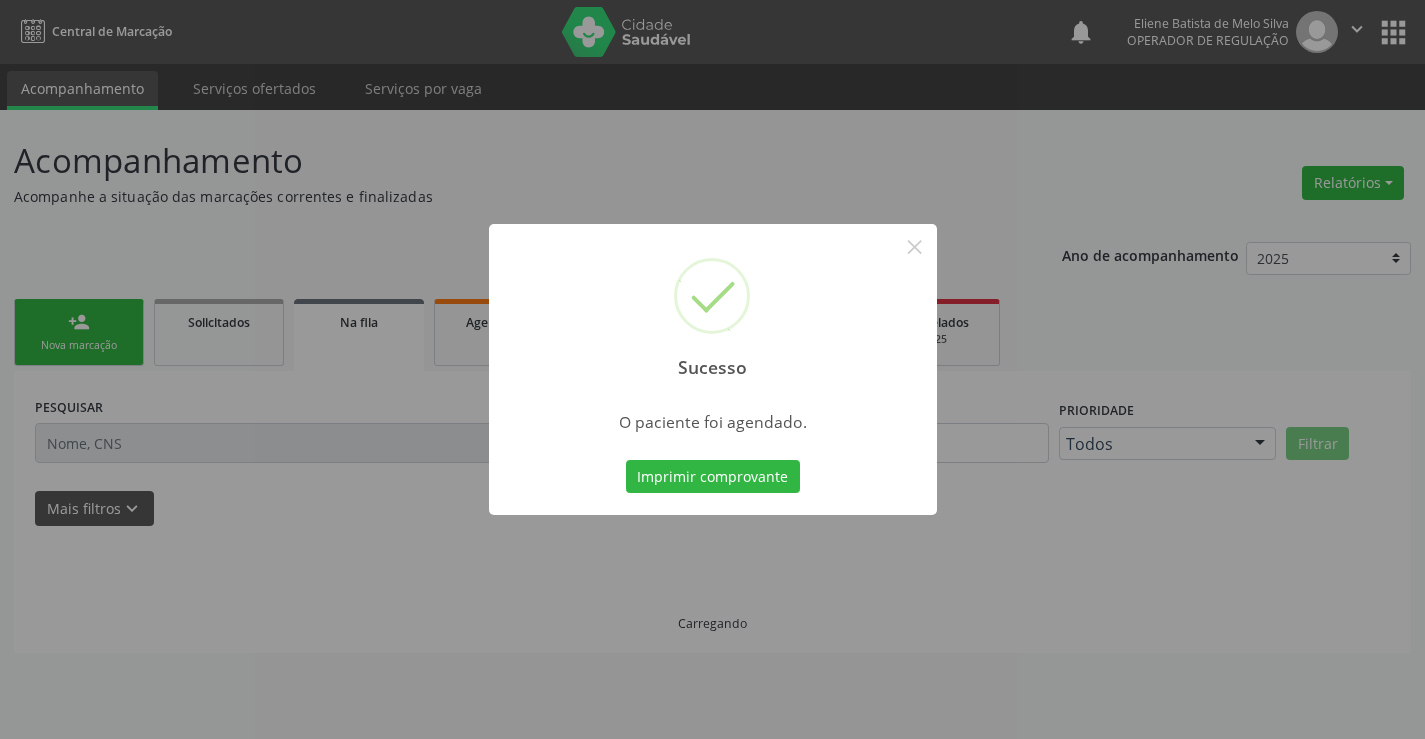 scroll, scrollTop: 0, scrollLeft: 0, axis: both 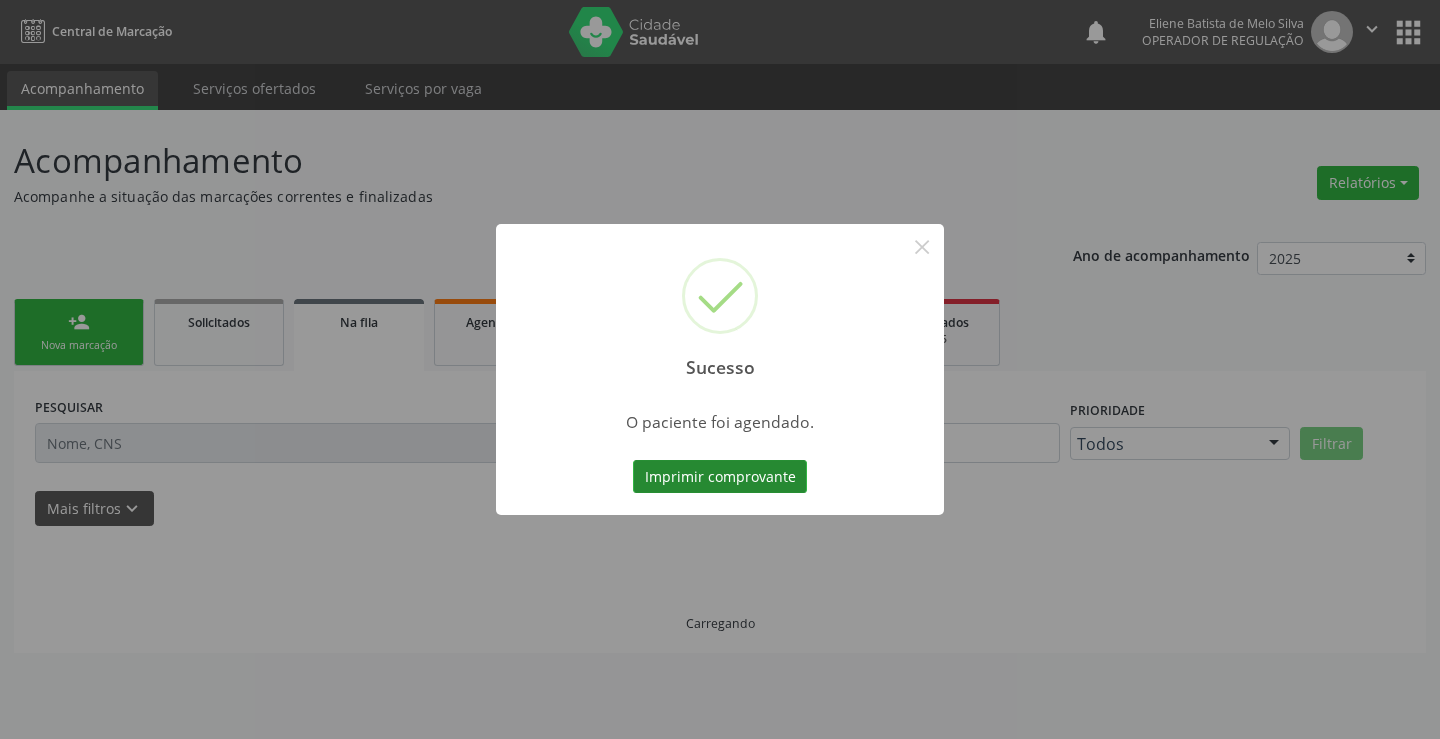 click on "Imprimir comprovante" at bounding box center (720, 477) 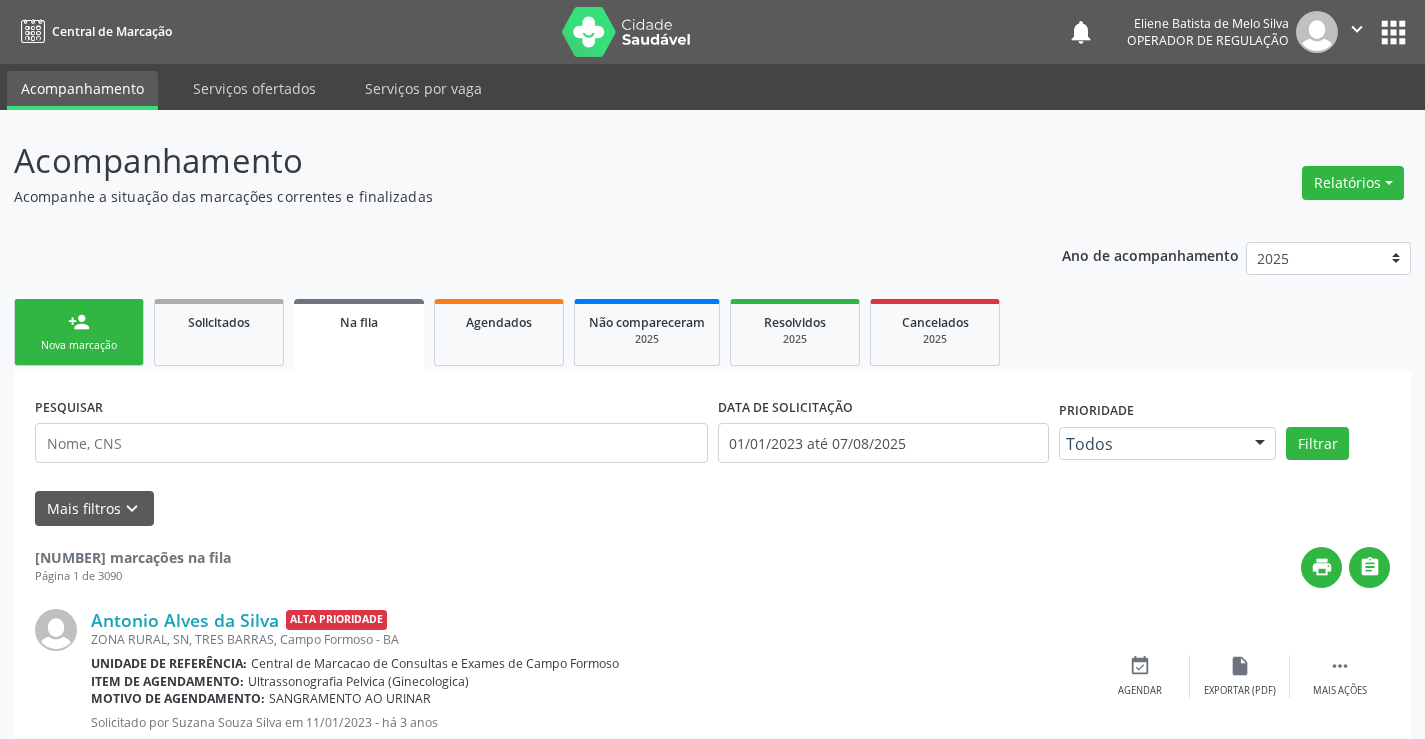 click on "person_add
Nova marcação" at bounding box center (79, 332) 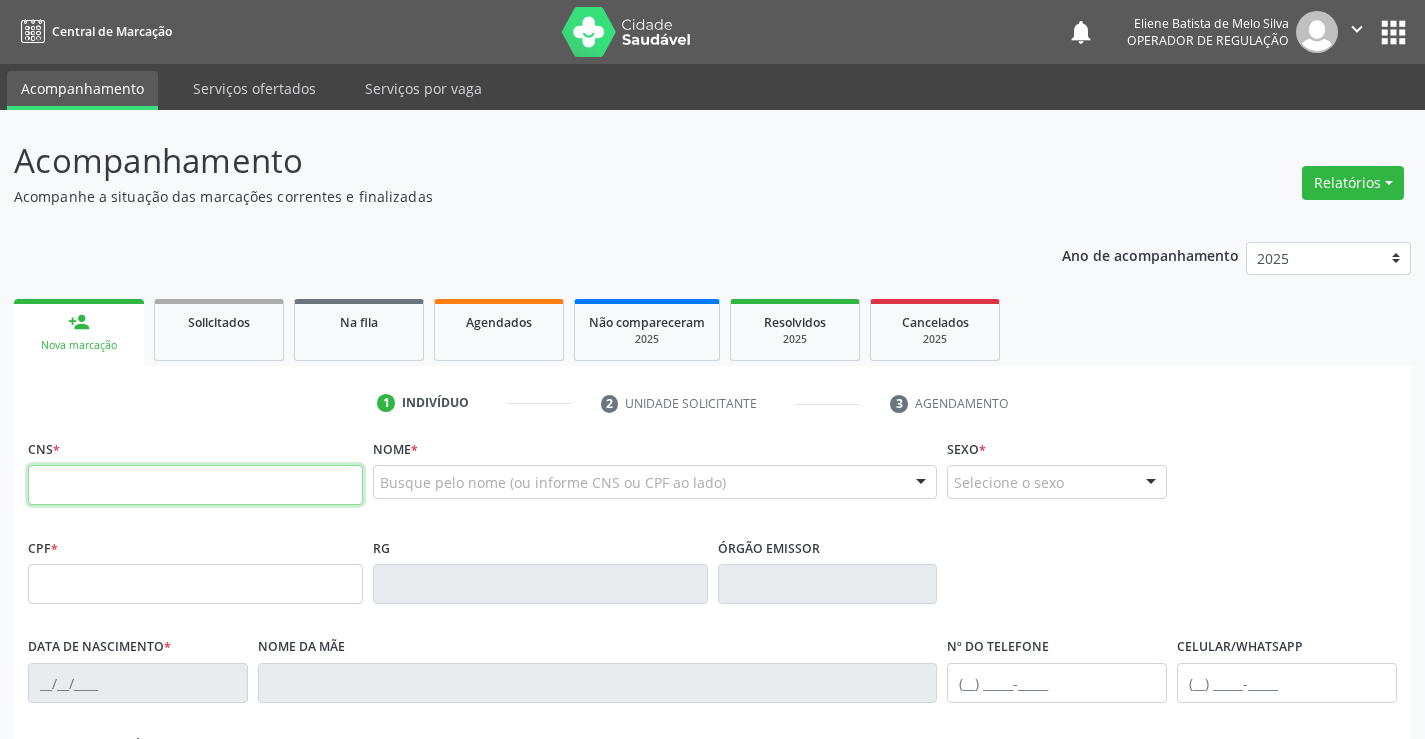 click at bounding box center (195, 485) 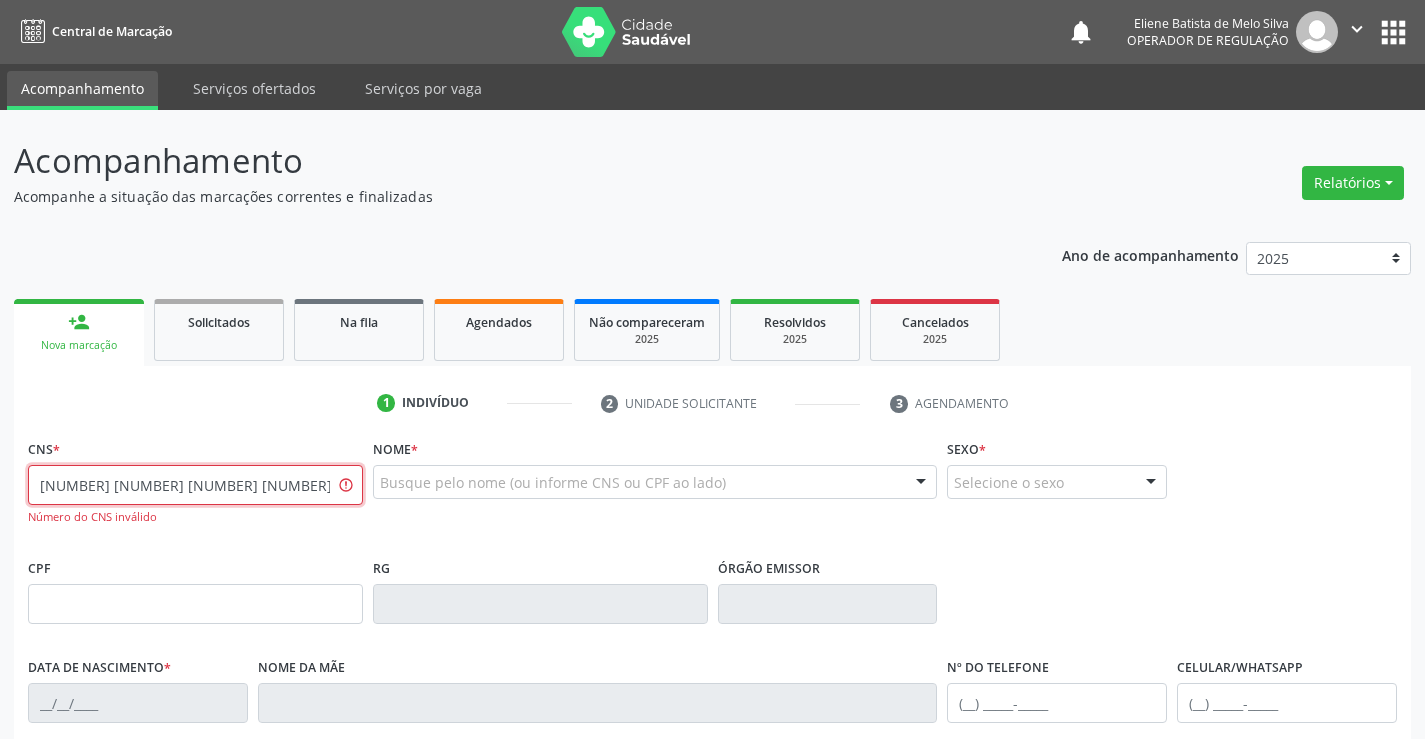 drag, startPoint x: 179, startPoint y: 488, endPoint x: 0, endPoint y: 493, distance: 179.06982 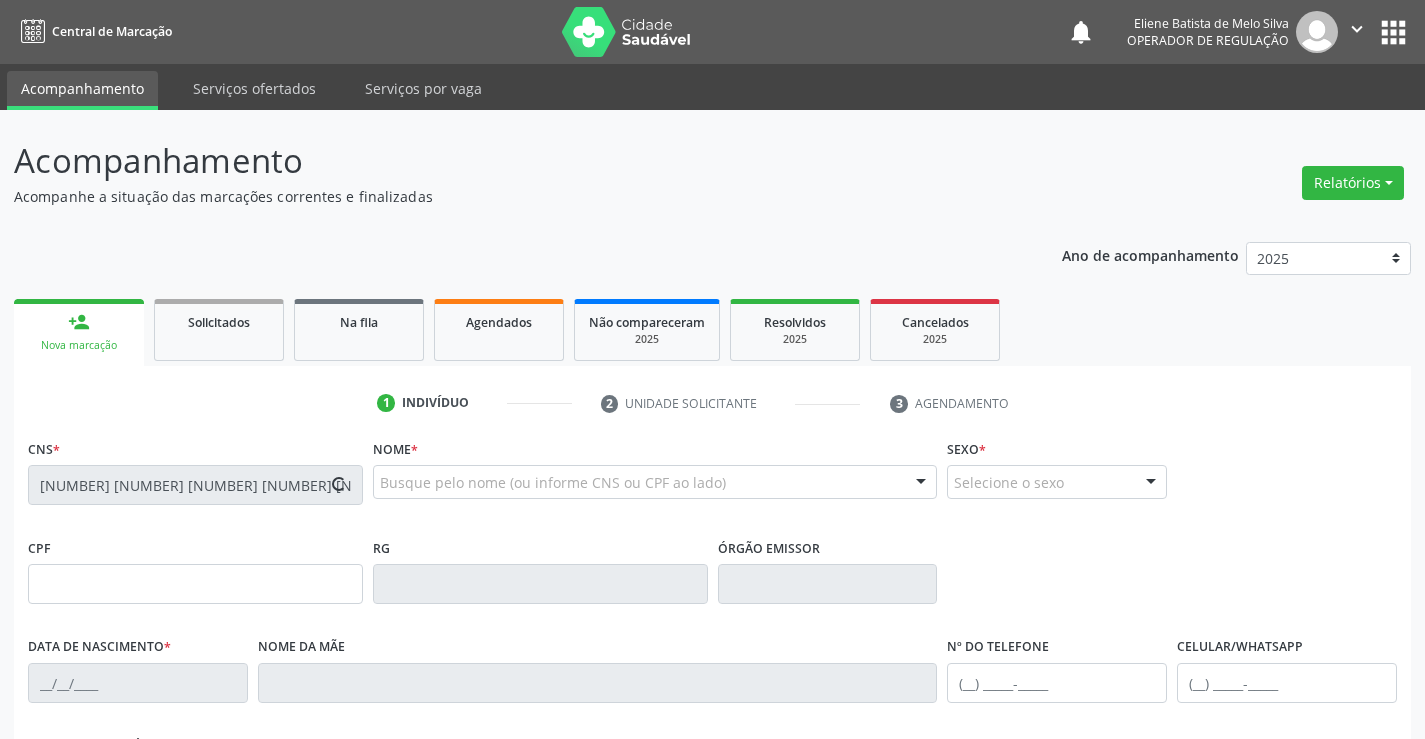 type on "1437001629" 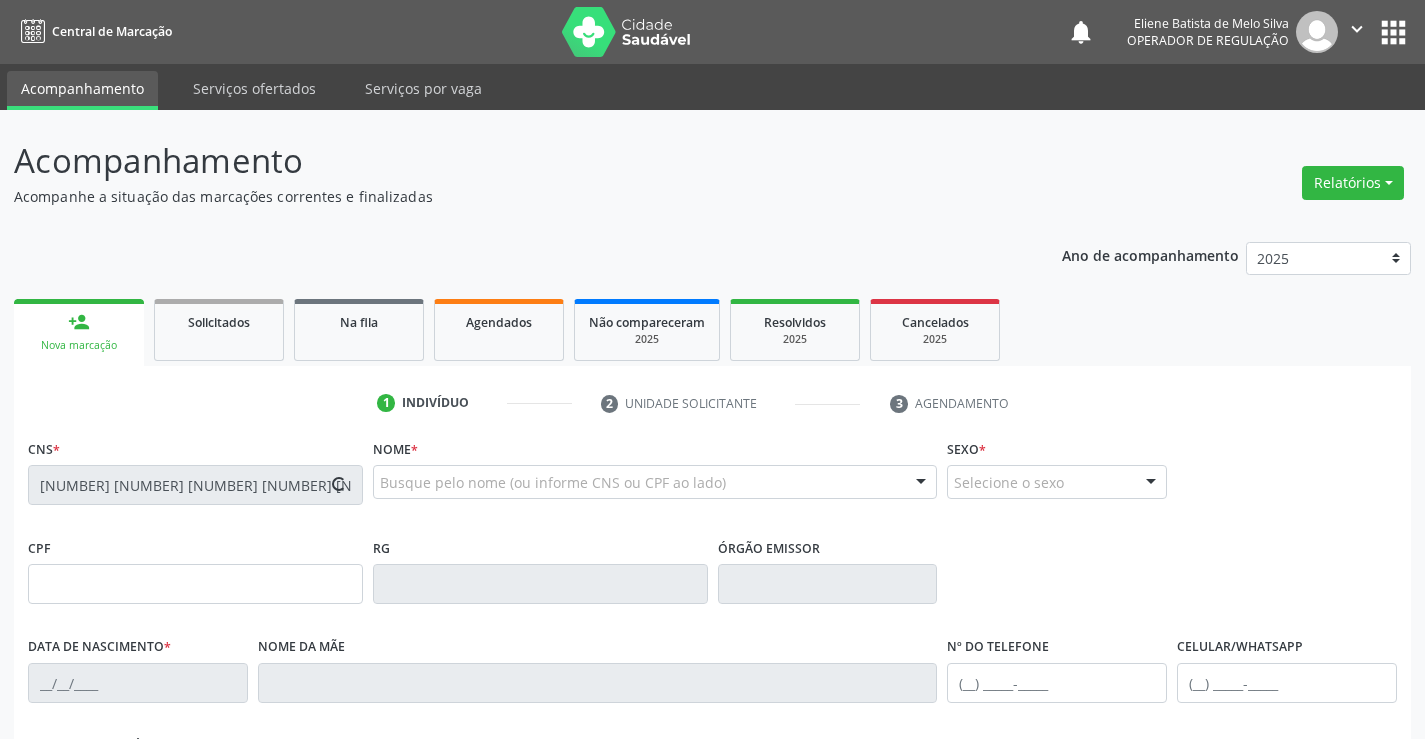 type on "02/06/1985" 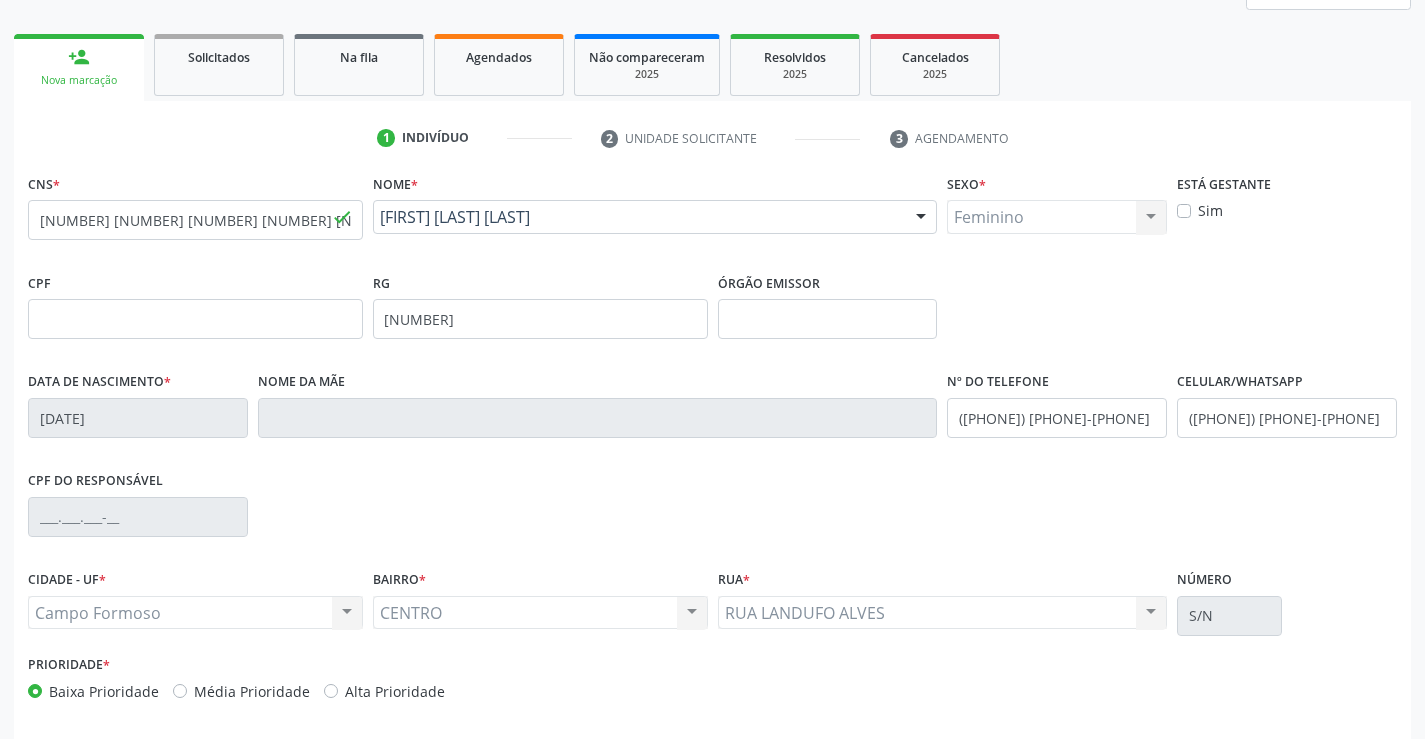 scroll, scrollTop: 345, scrollLeft: 0, axis: vertical 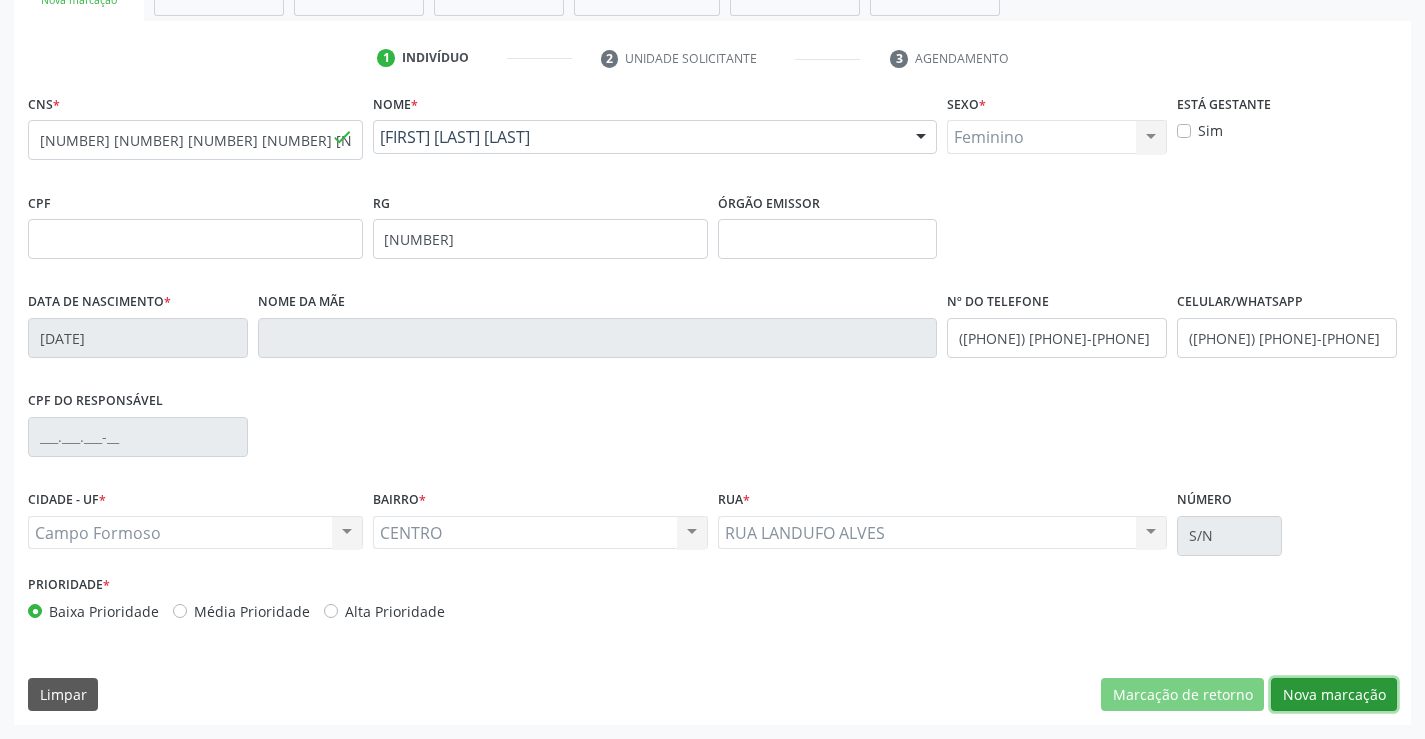 click on "Nova marcação" at bounding box center [1334, 695] 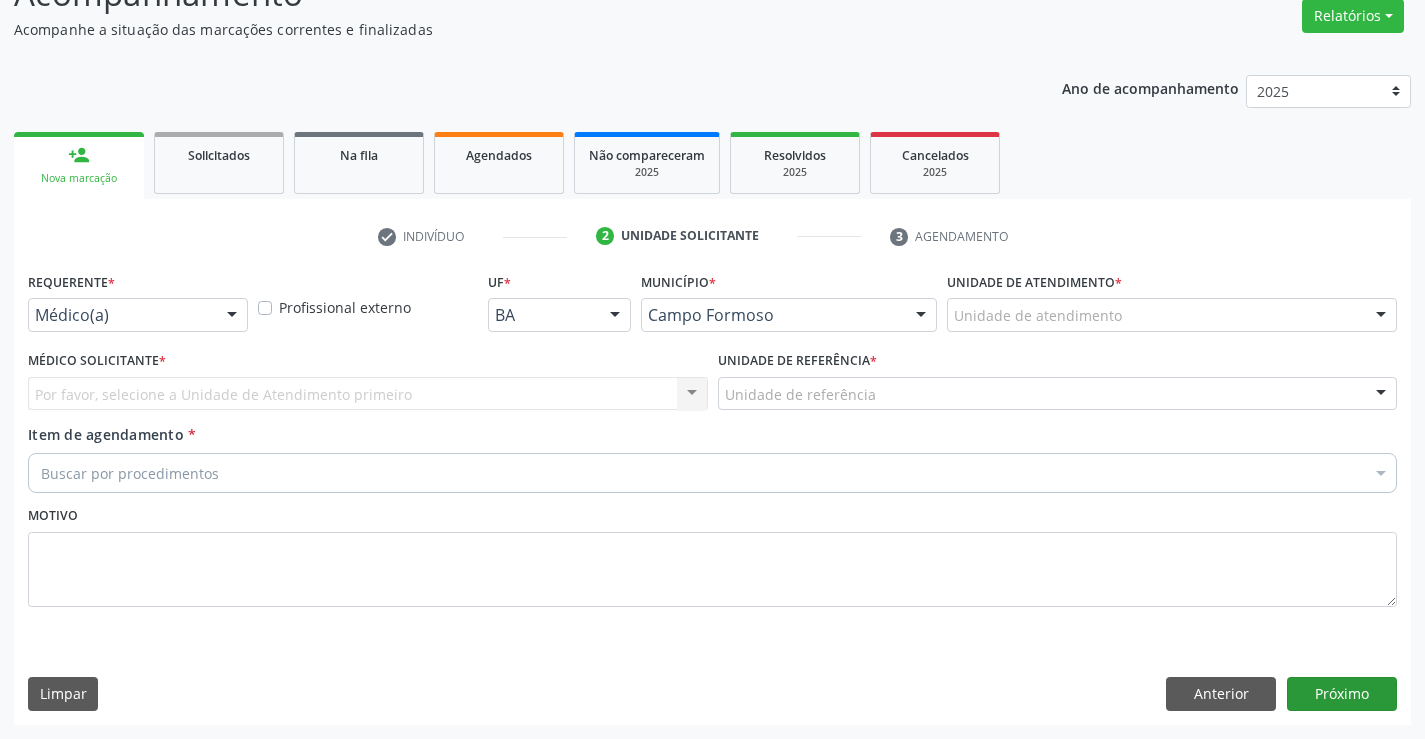 scroll, scrollTop: 167, scrollLeft: 0, axis: vertical 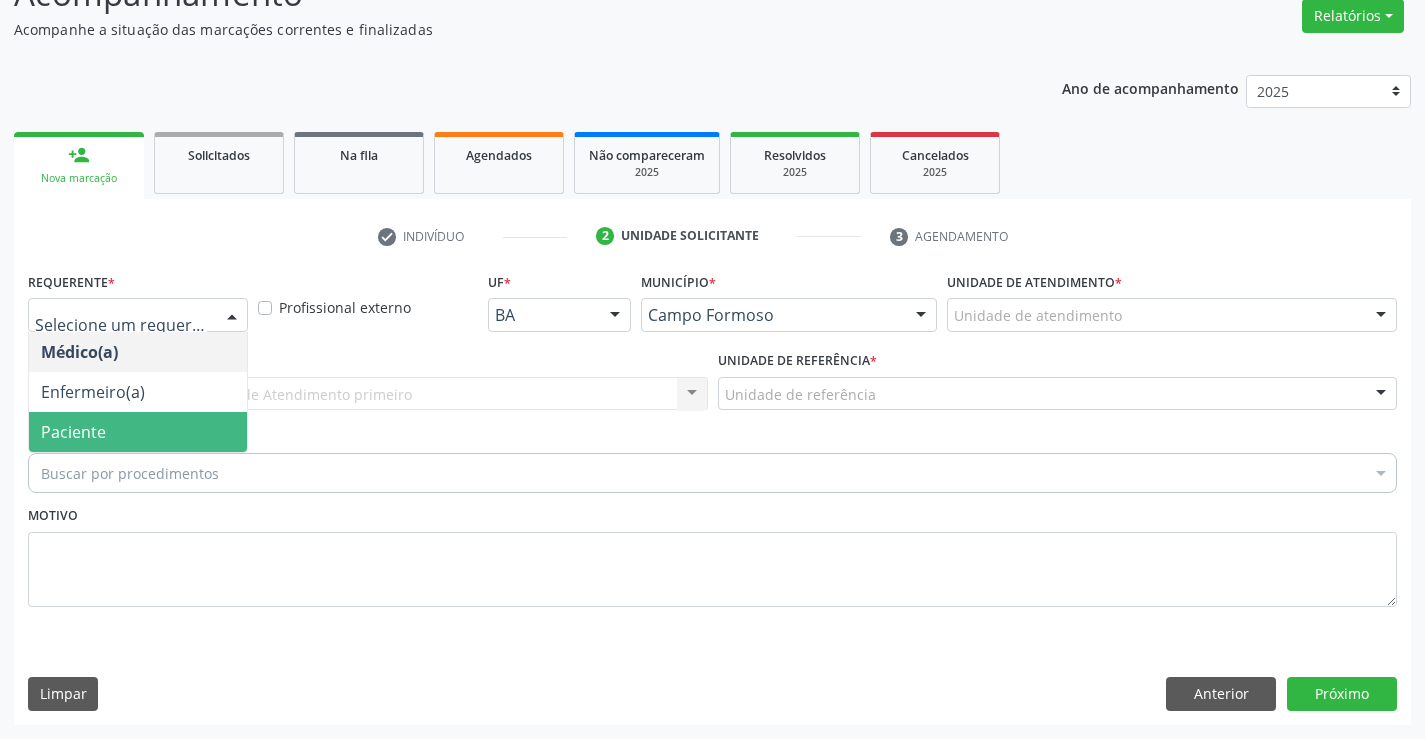 click on "Paciente" at bounding box center (138, 432) 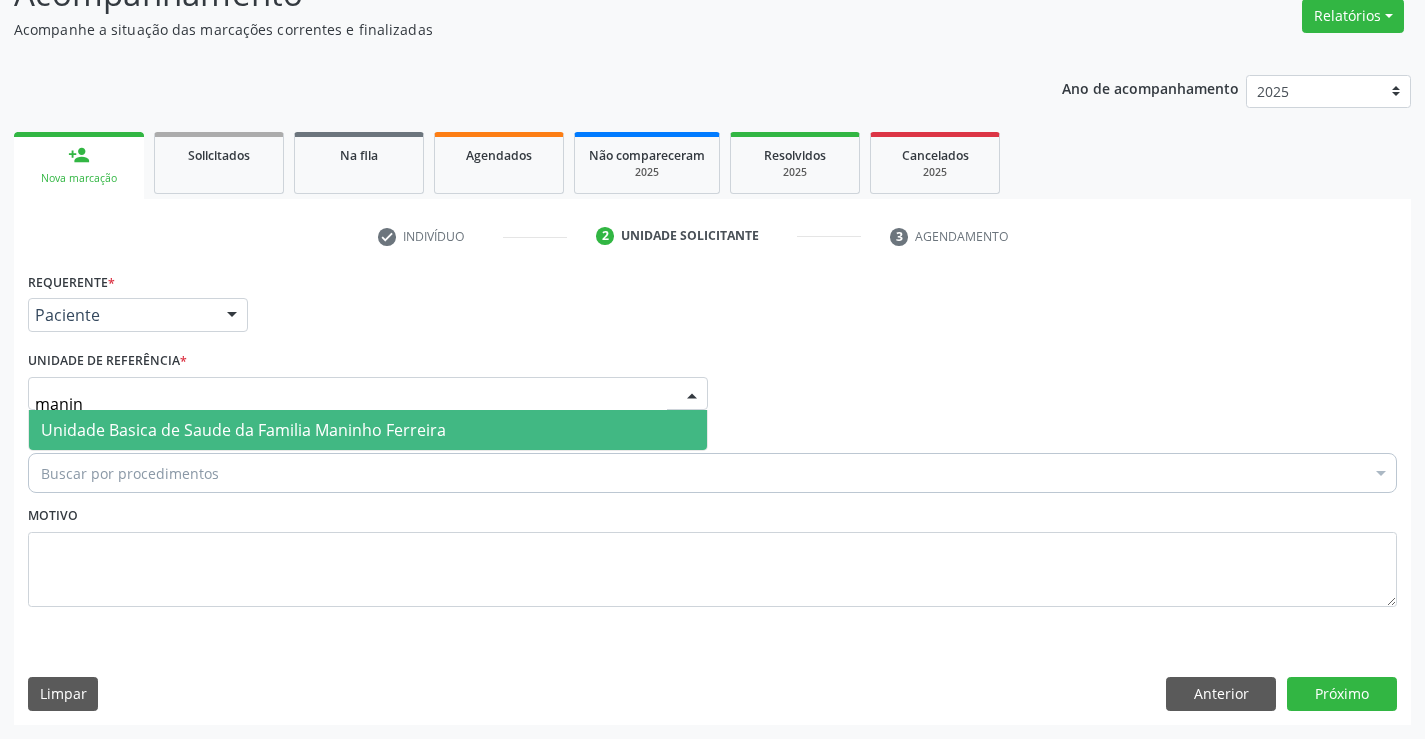type on "maninh" 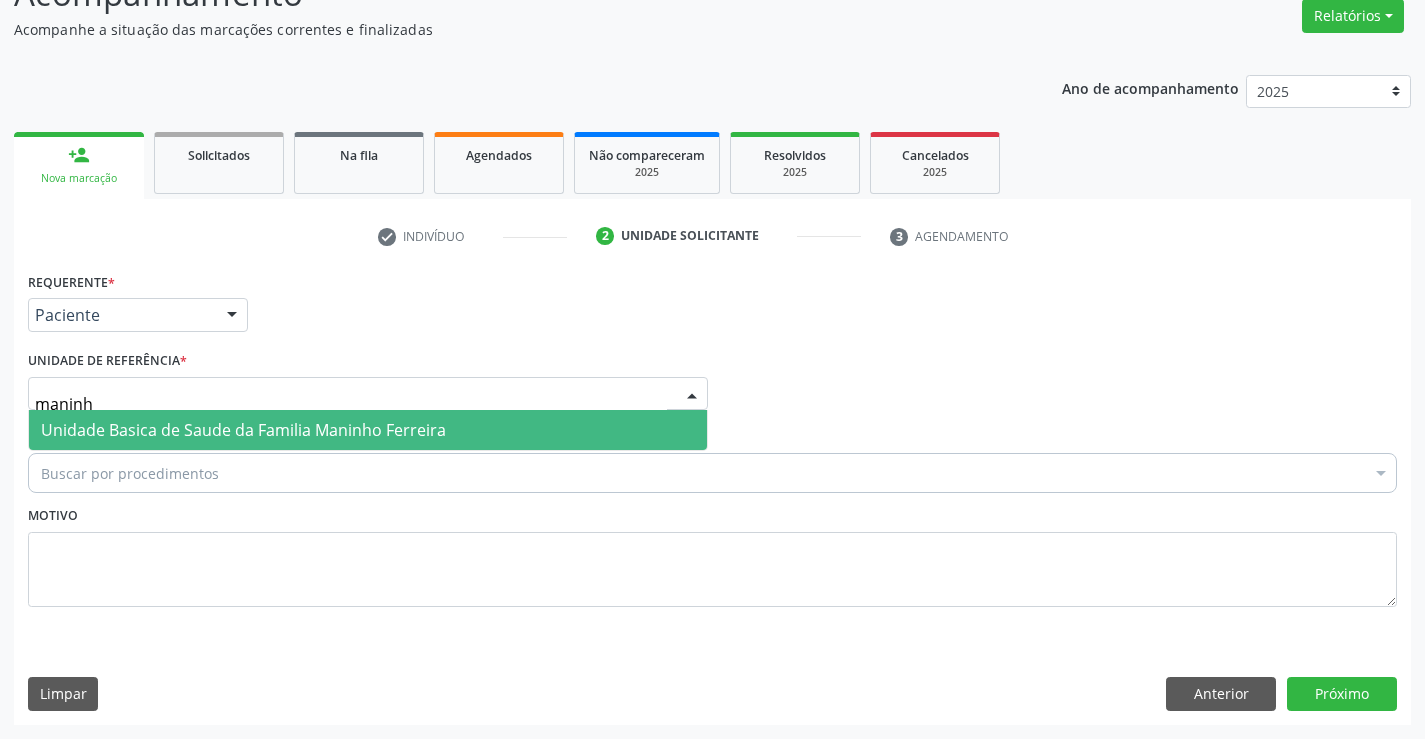 click on "Unidade Basica de Saude da Familia Maninho Ferreira" at bounding box center [243, 430] 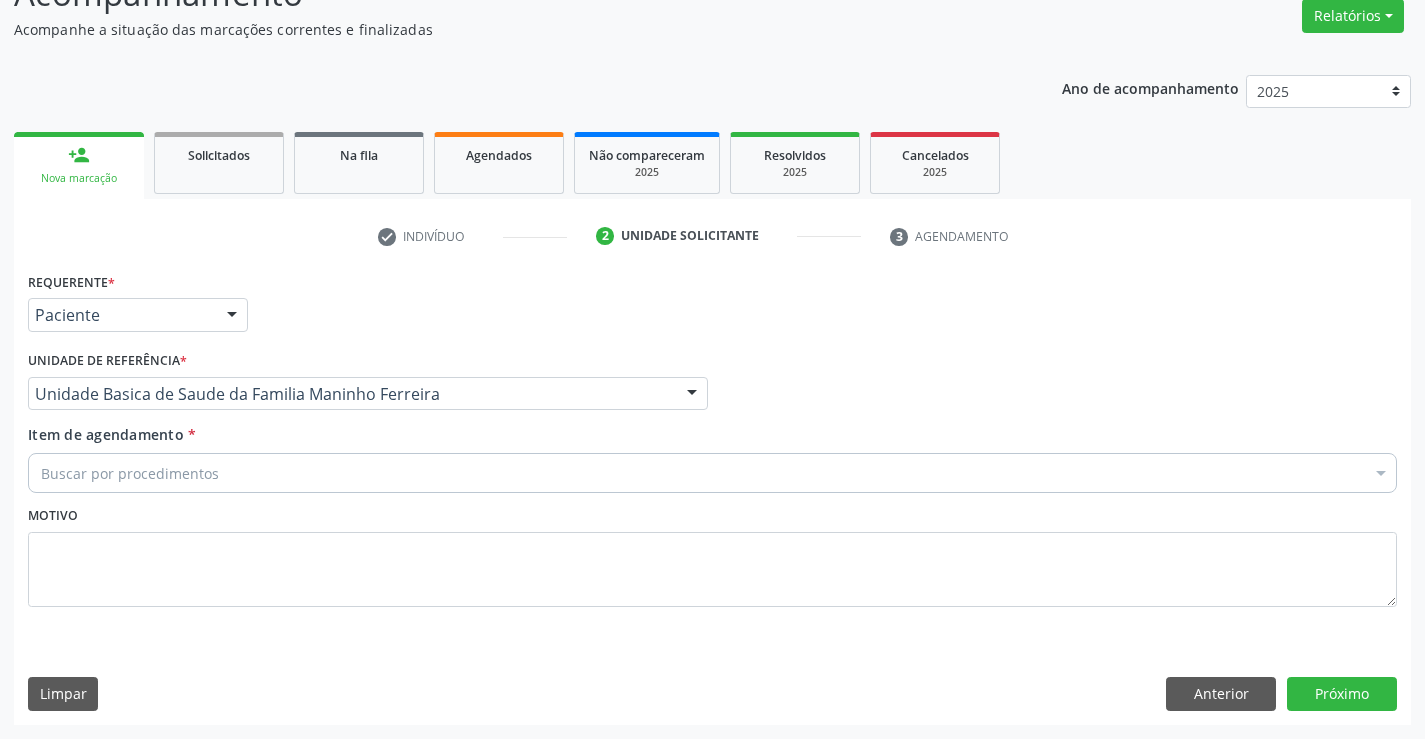 click on "Buscar por procedimentos" at bounding box center (712, 473) 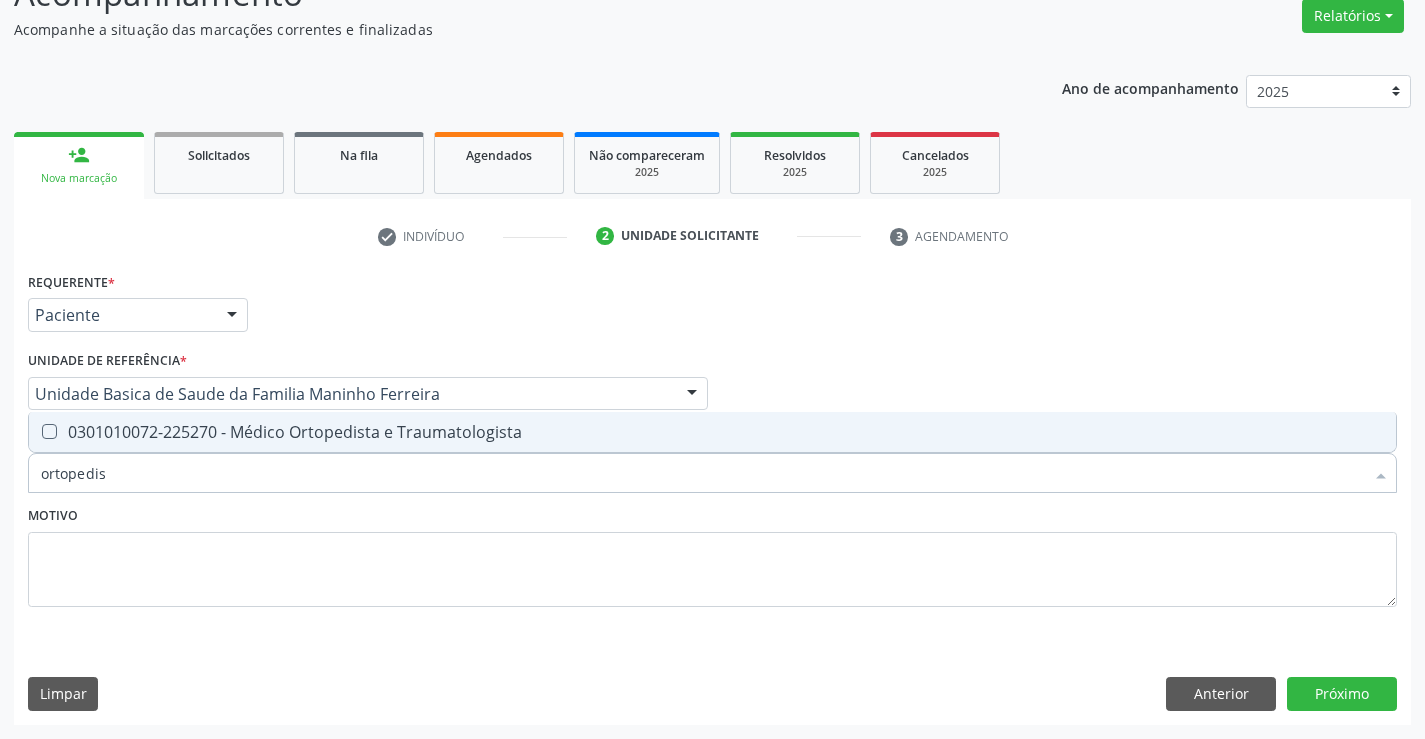 type on "ortopedist" 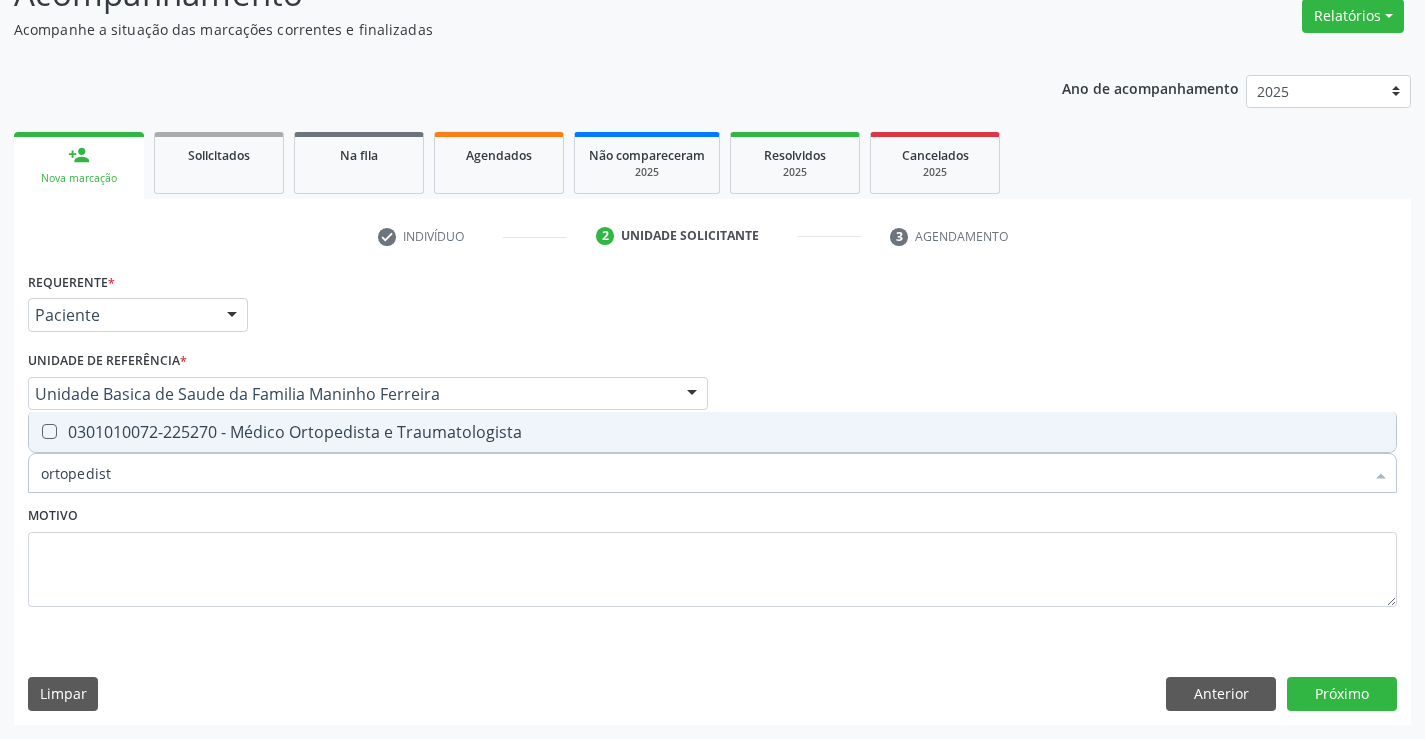 click on "0301010072-225270 - Médico Ortopedista e Traumatologista" at bounding box center [712, 432] 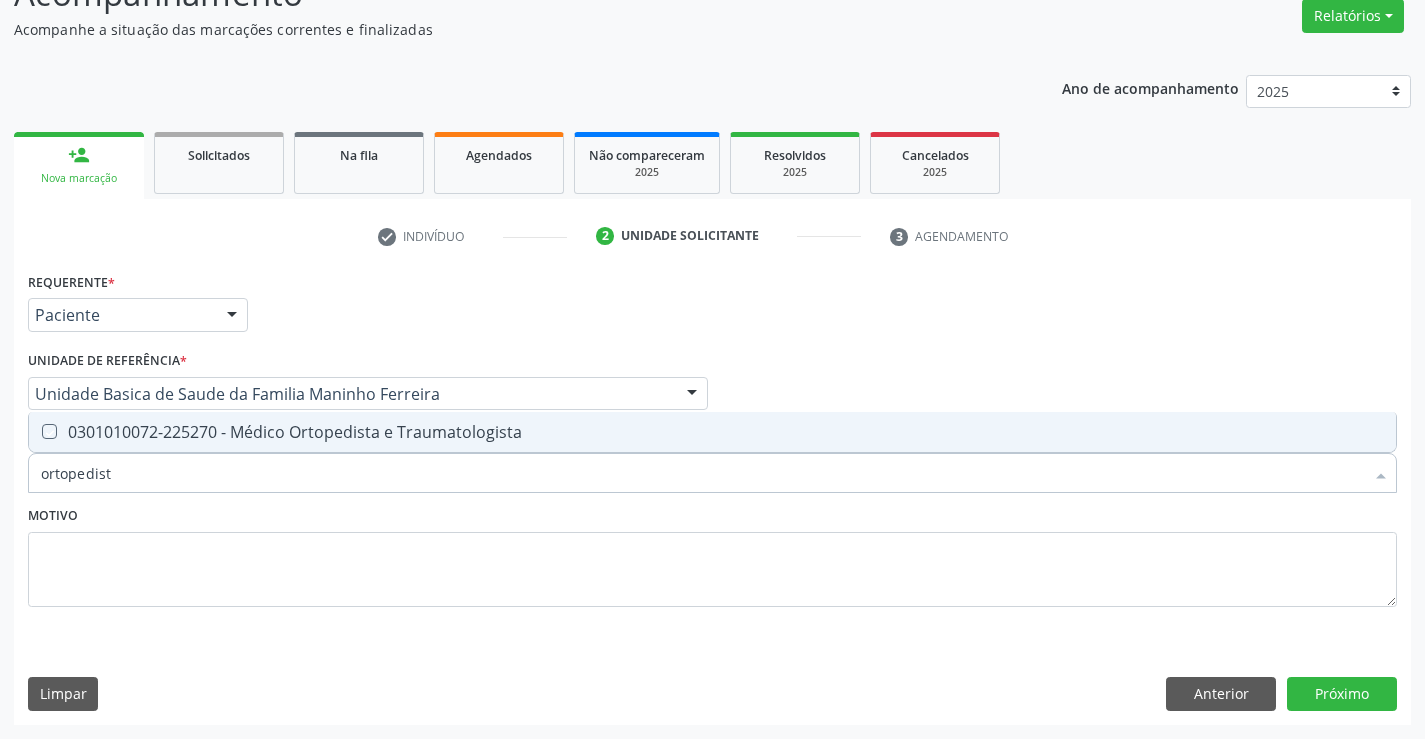 checkbox on "true" 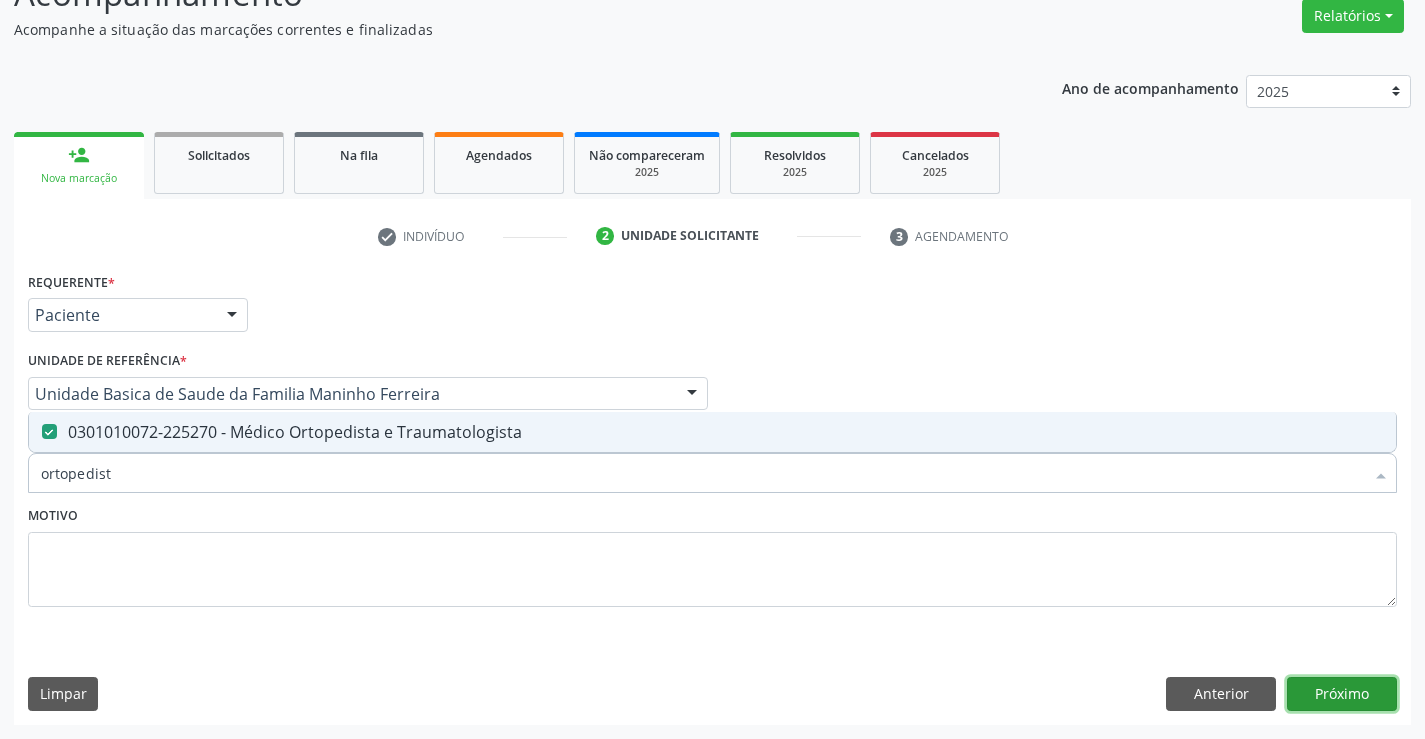 click on "Próximo" at bounding box center [1342, 694] 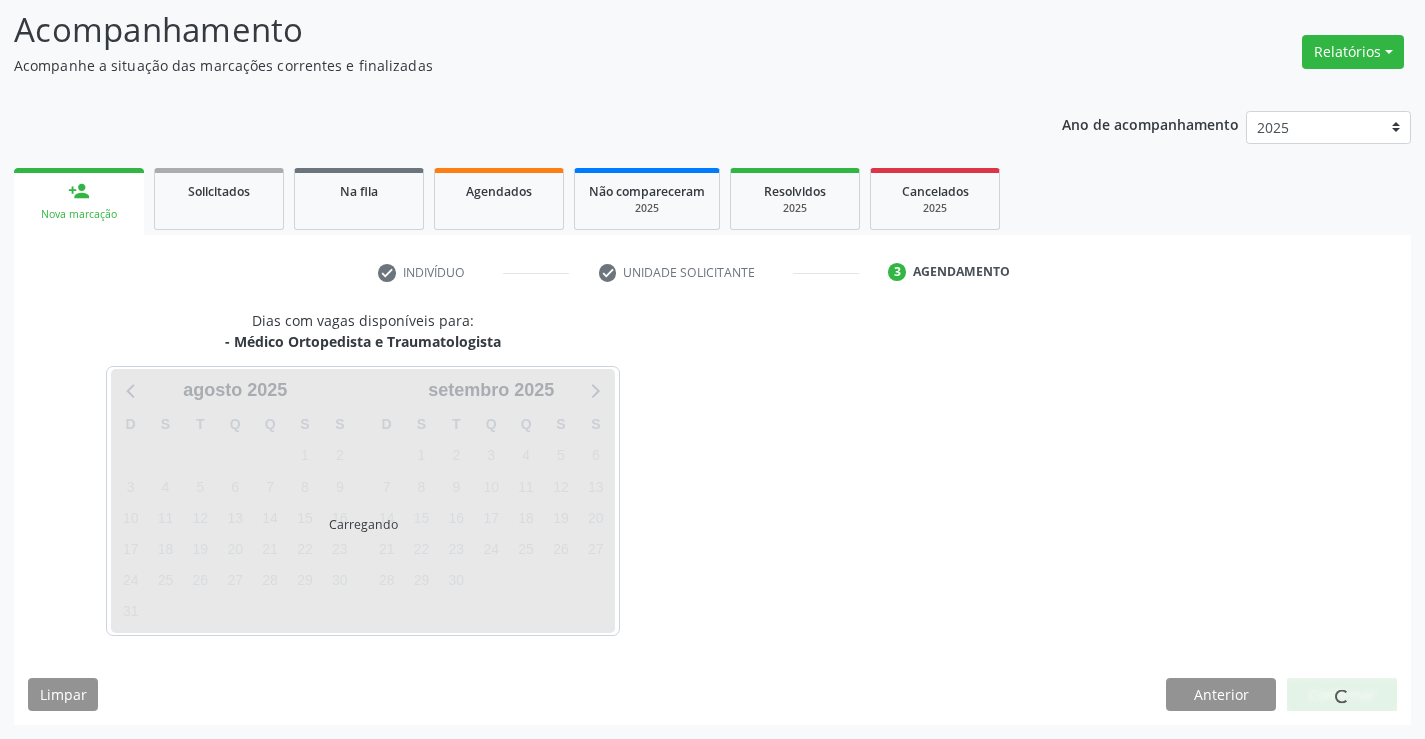 scroll, scrollTop: 131, scrollLeft: 0, axis: vertical 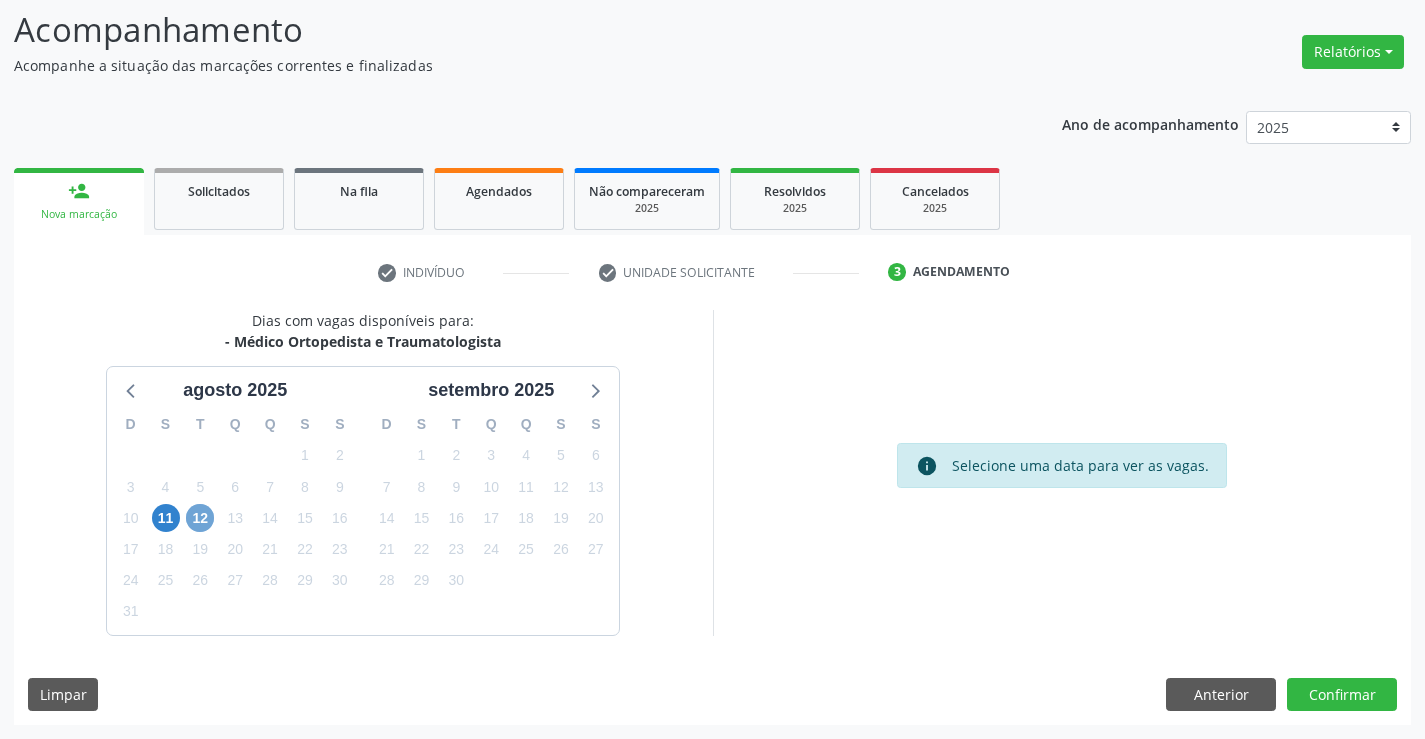 click on "12" at bounding box center (200, 518) 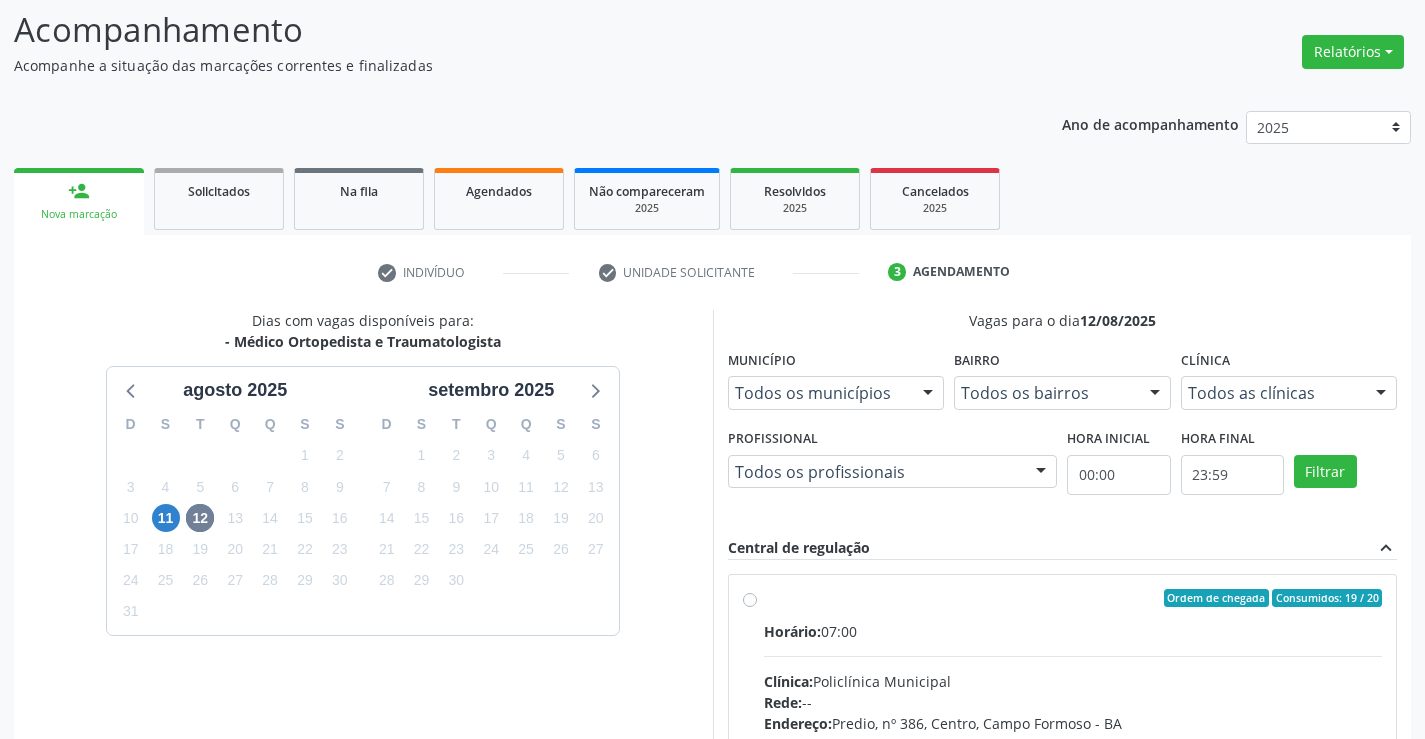 click on "Ordem de chegada
Consumidos: 19 / 20
Horário:   07:00
Clínica:  Policlínica Municipal
Rede:
--
Endereço:   Predio, nº 386, Centro, Campo Formoso - BA
Telefone:   (74) 6451312
Profissional:
Ramon Oliveira Soares
Informações adicionais sobre o atendimento
Idade de atendimento:
de 0 a 120 anos
Gênero(s) atendido(s):
Masculino e Feminino
Informações adicionais:
--" at bounding box center (1073, 742) 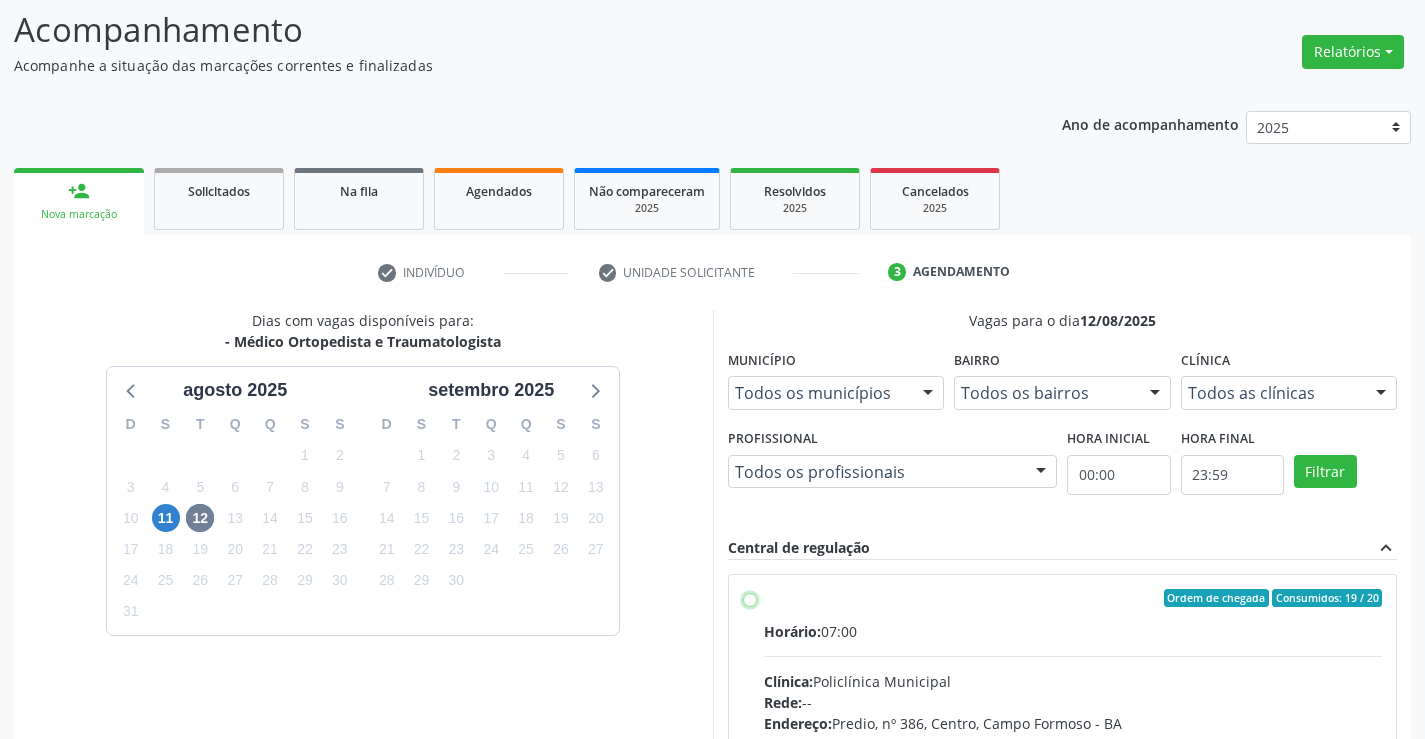 click on "Ordem de chegada
Consumidos: 19 / 20
Horário:   07:00
Clínica:  Policlínica Municipal
Rede:
--
Endereço:   Predio, nº 386, Centro, Campo Formoso - BA
Telefone:   (74) 6451312
Profissional:
Ramon Oliveira Soares
Informações adicionais sobre o atendimento
Idade de atendimento:
de 0 a 120 anos
Gênero(s) atendido(s):
Masculino e Feminino
Informações adicionais:
--" at bounding box center (750, 598) 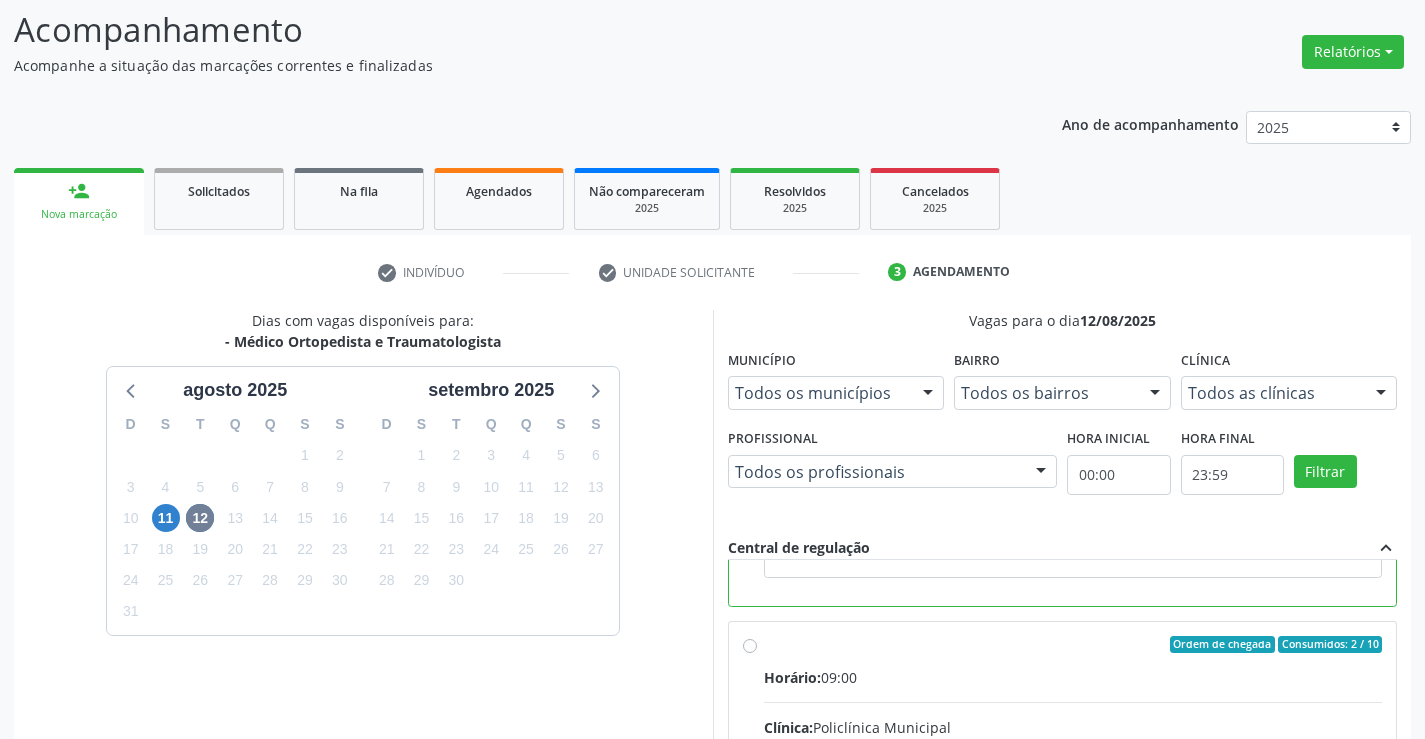 scroll, scrollTop: 450, scrollLeft: 0, axis: vertical 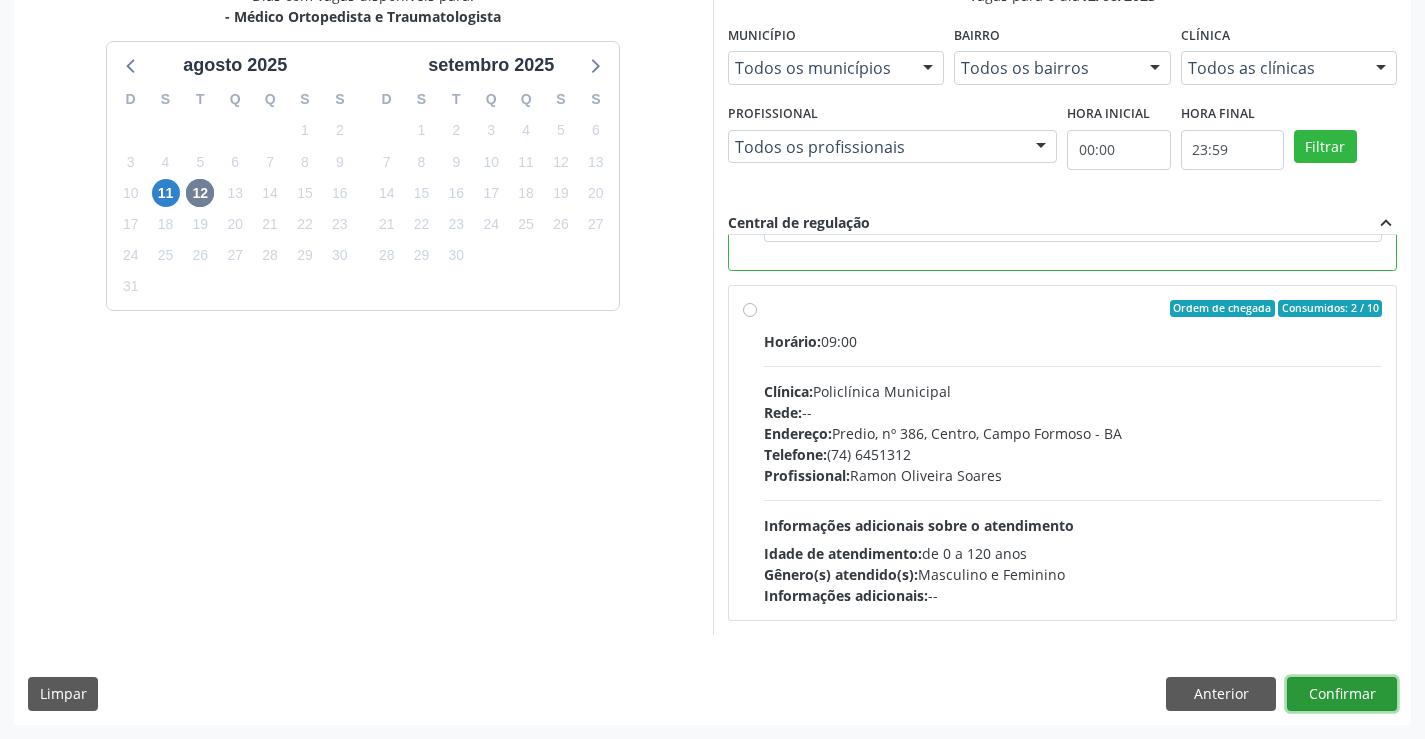 click on "Confirmar" at bounding box center (1342, 694) 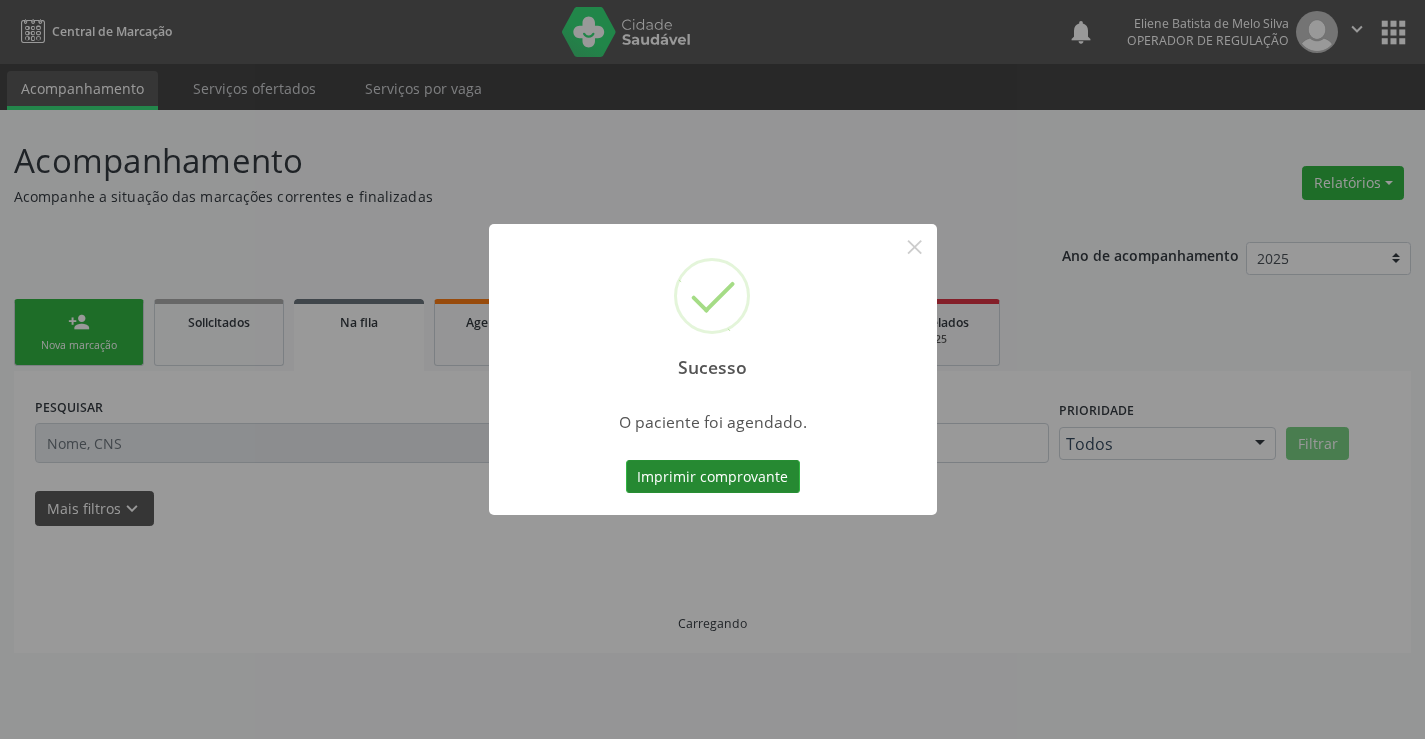 scroll, scrollTop: 0, scrollLeft: 0, axis: both 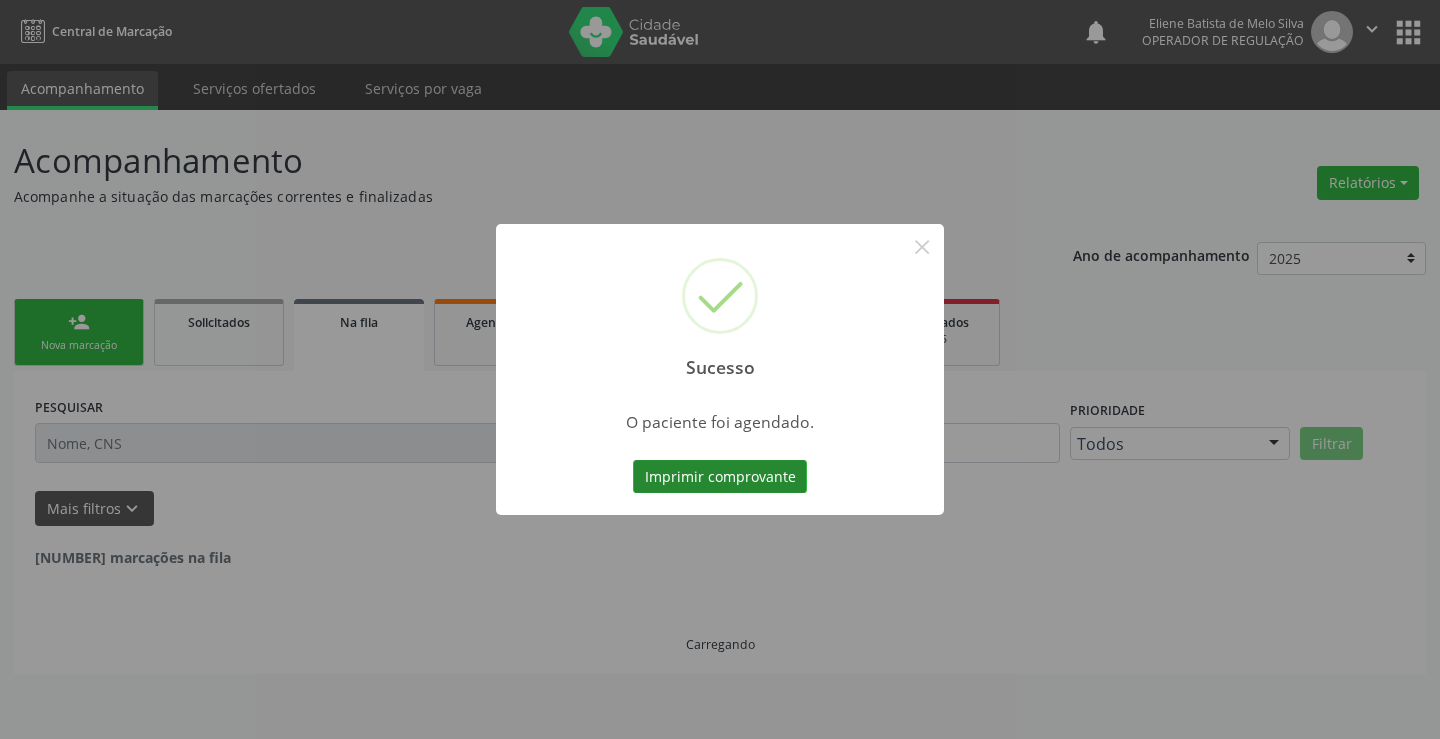 click on "Imprimir comprovante" at bounding box center (720, 477) 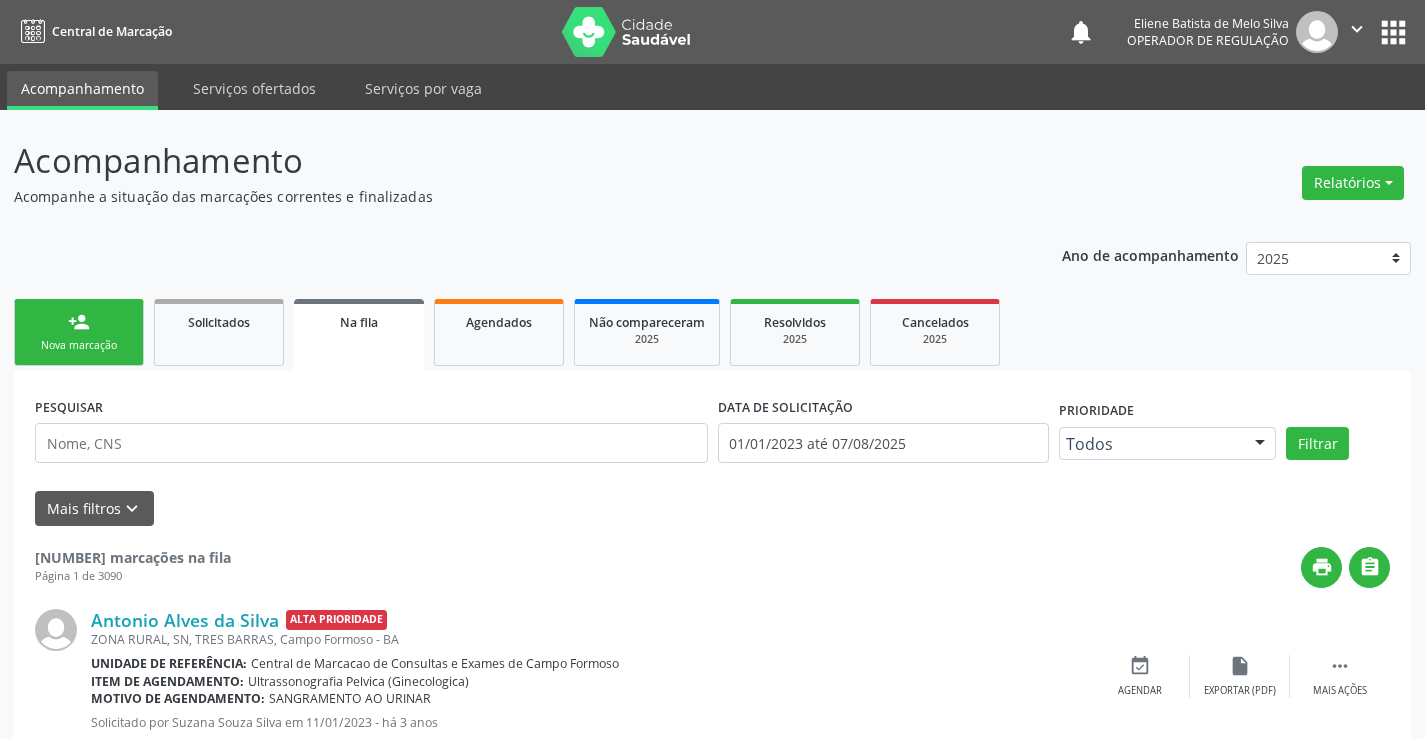 click on "person_add
Nova marcação
Solicitados   Na fila   Agendados   Não compareceram
2025
Resolvidos
2025
Cancelados
2025" at bounding box center [712, 332] 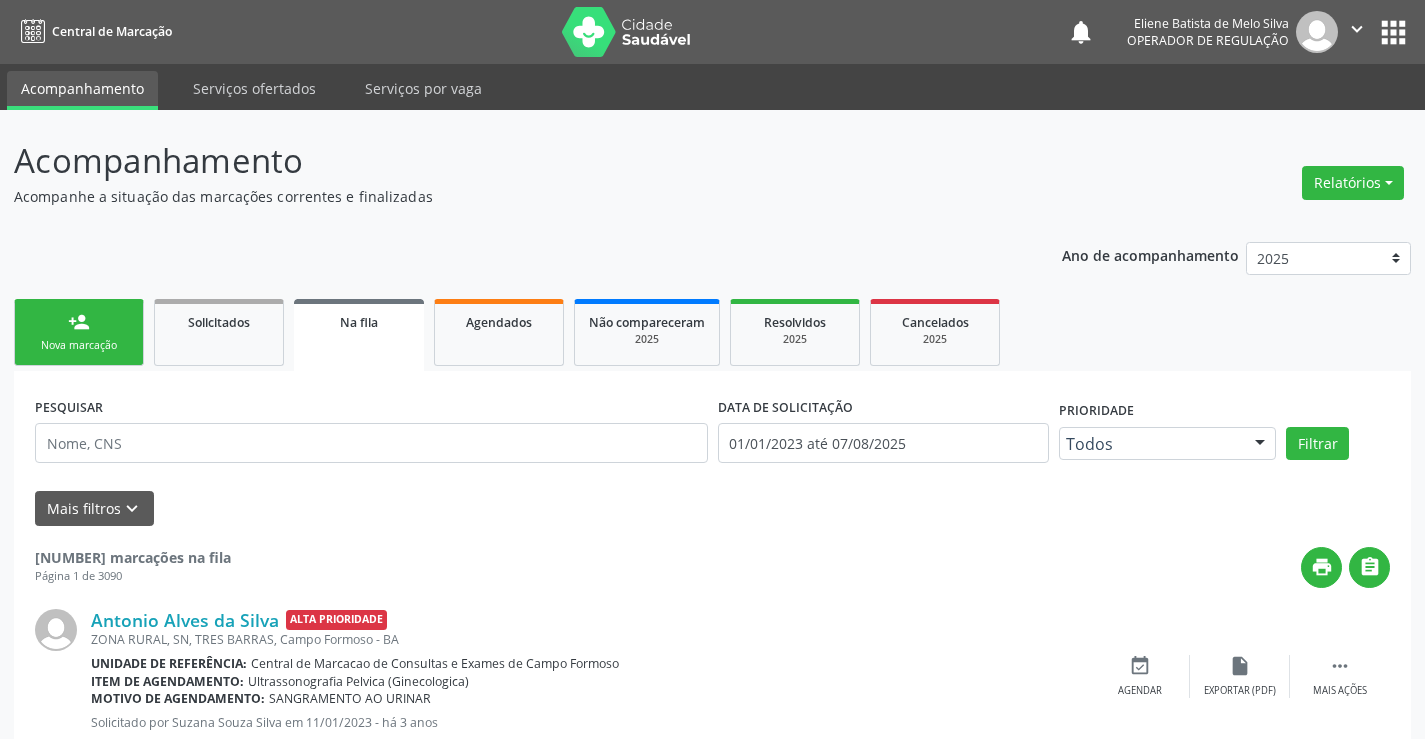 click on "person_add
Nova marcação" at bounding box center [79, 332] 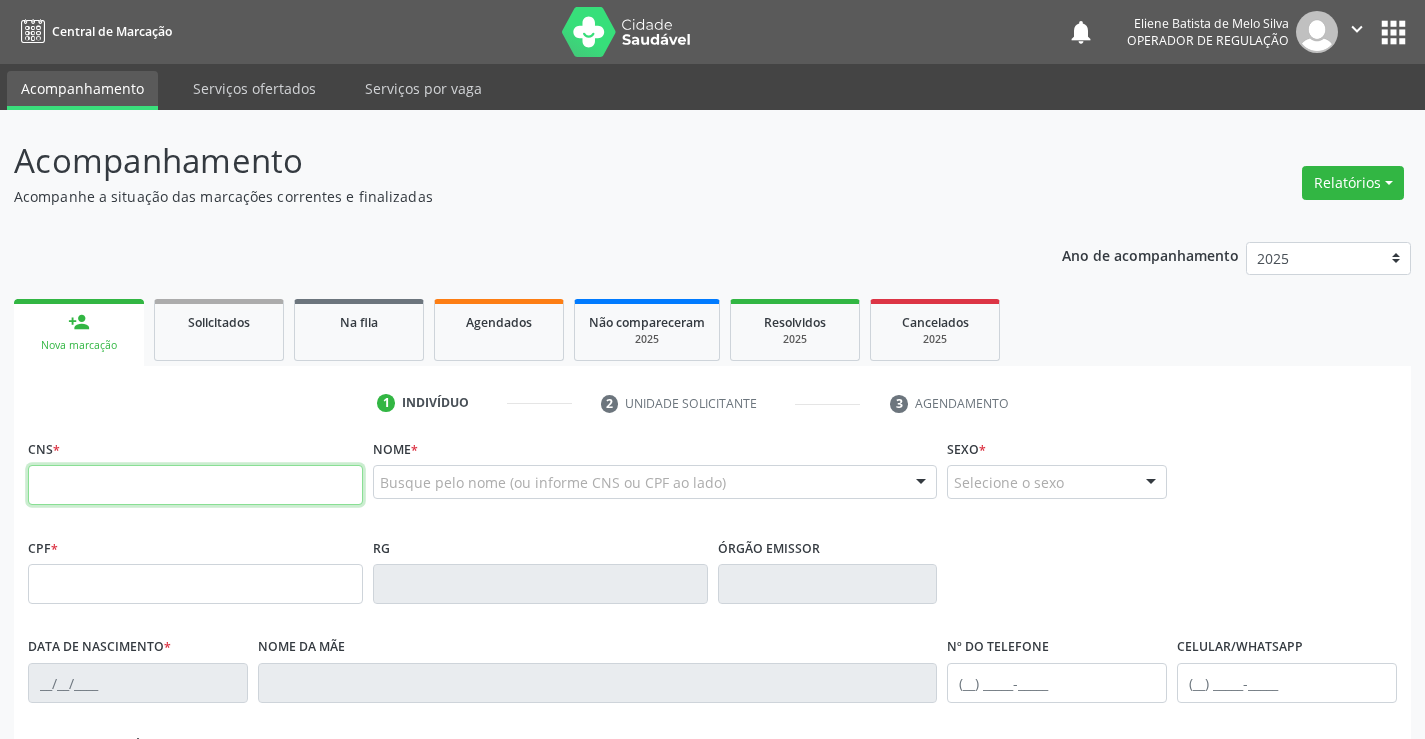 click at bounding box center (195, 485) 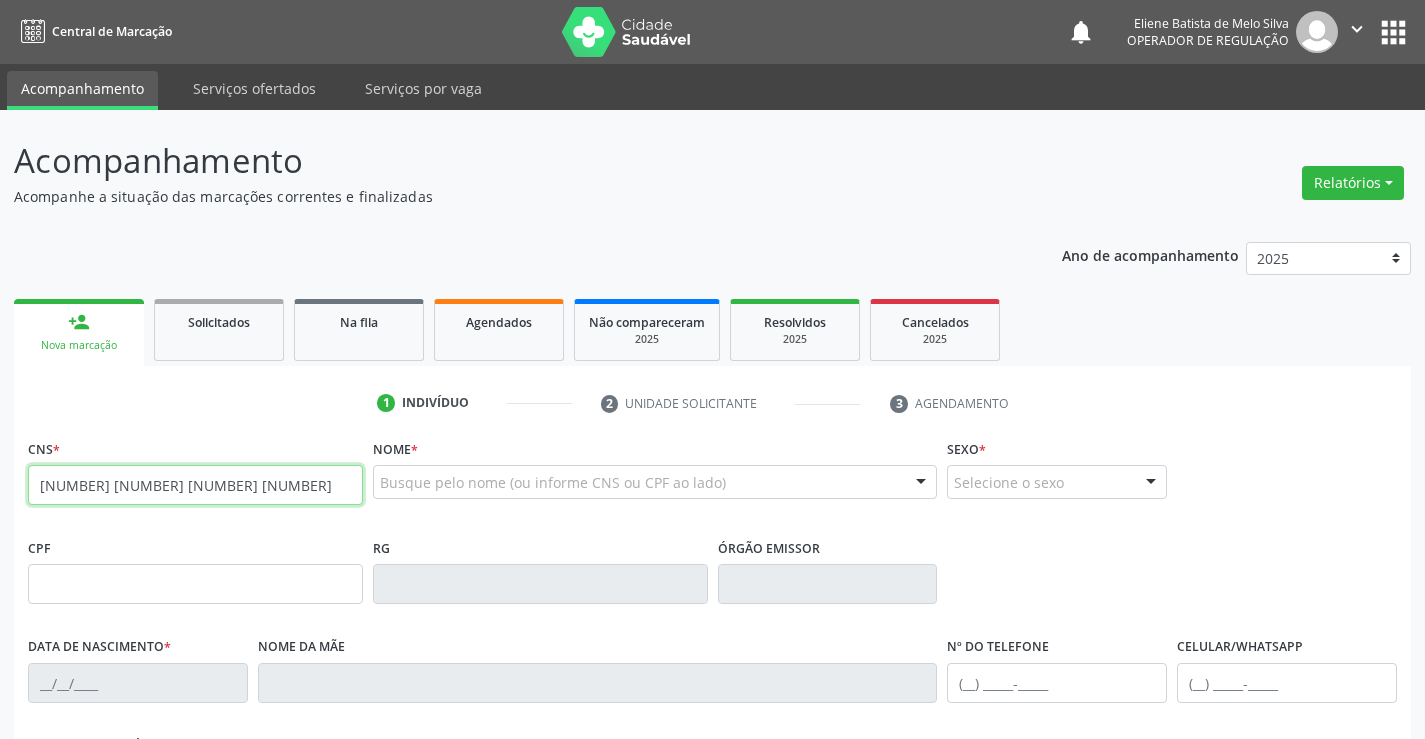 type on "708 4037 3177 5669" 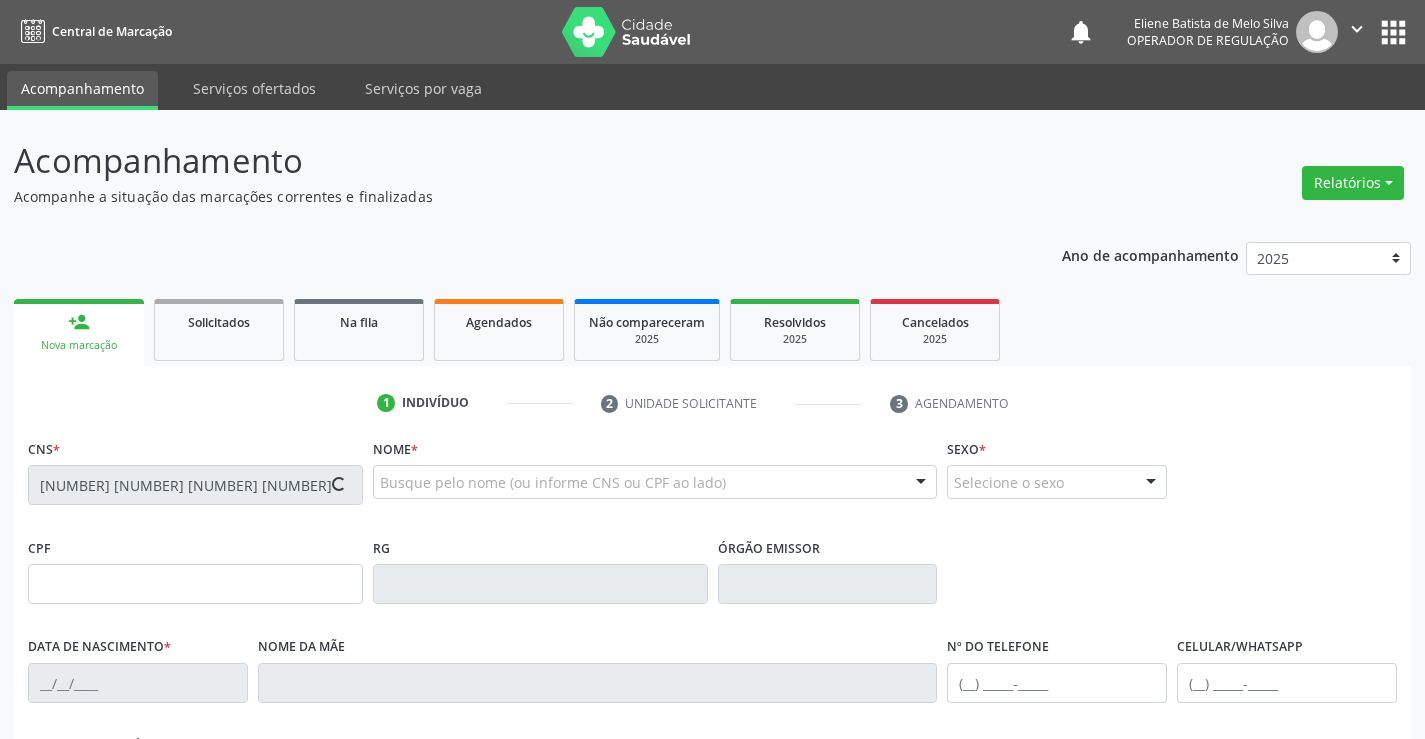 type on "1463162154" 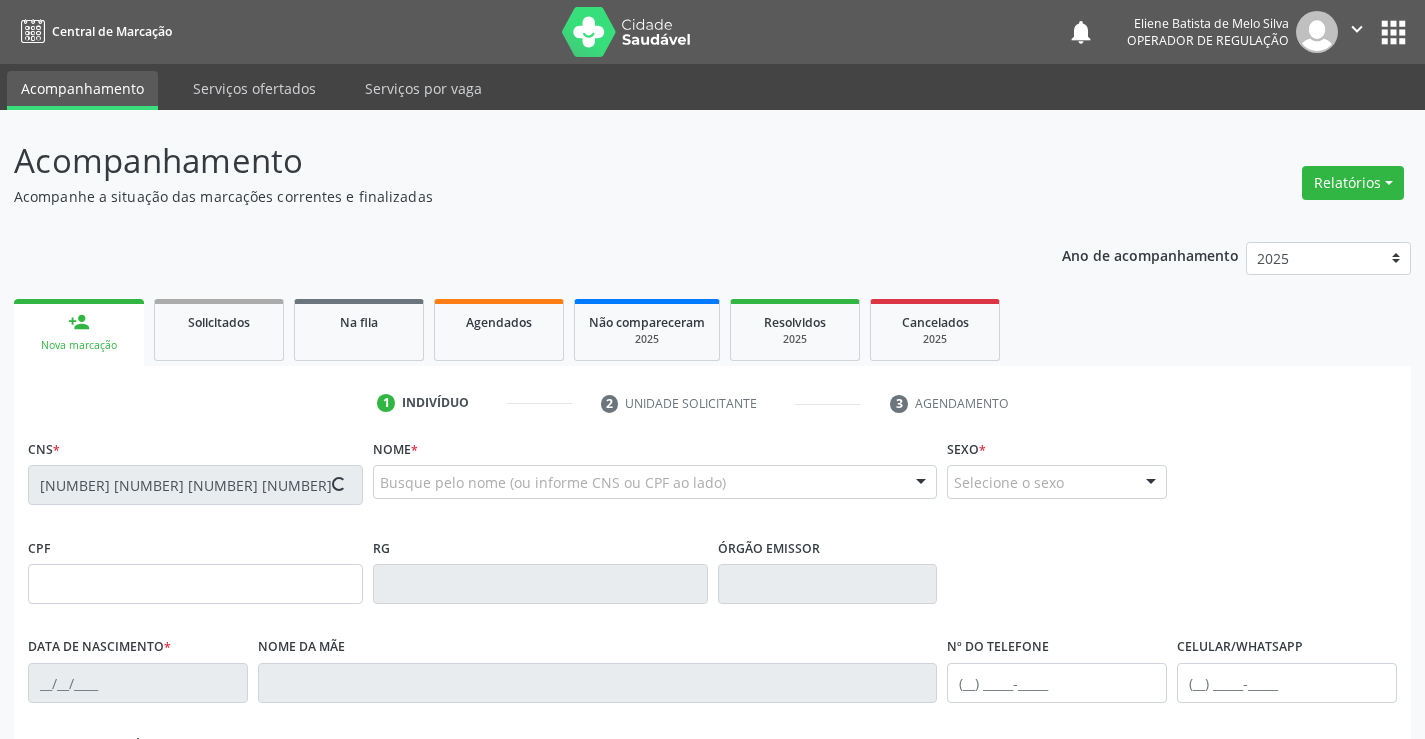 type on "05/11/1982" 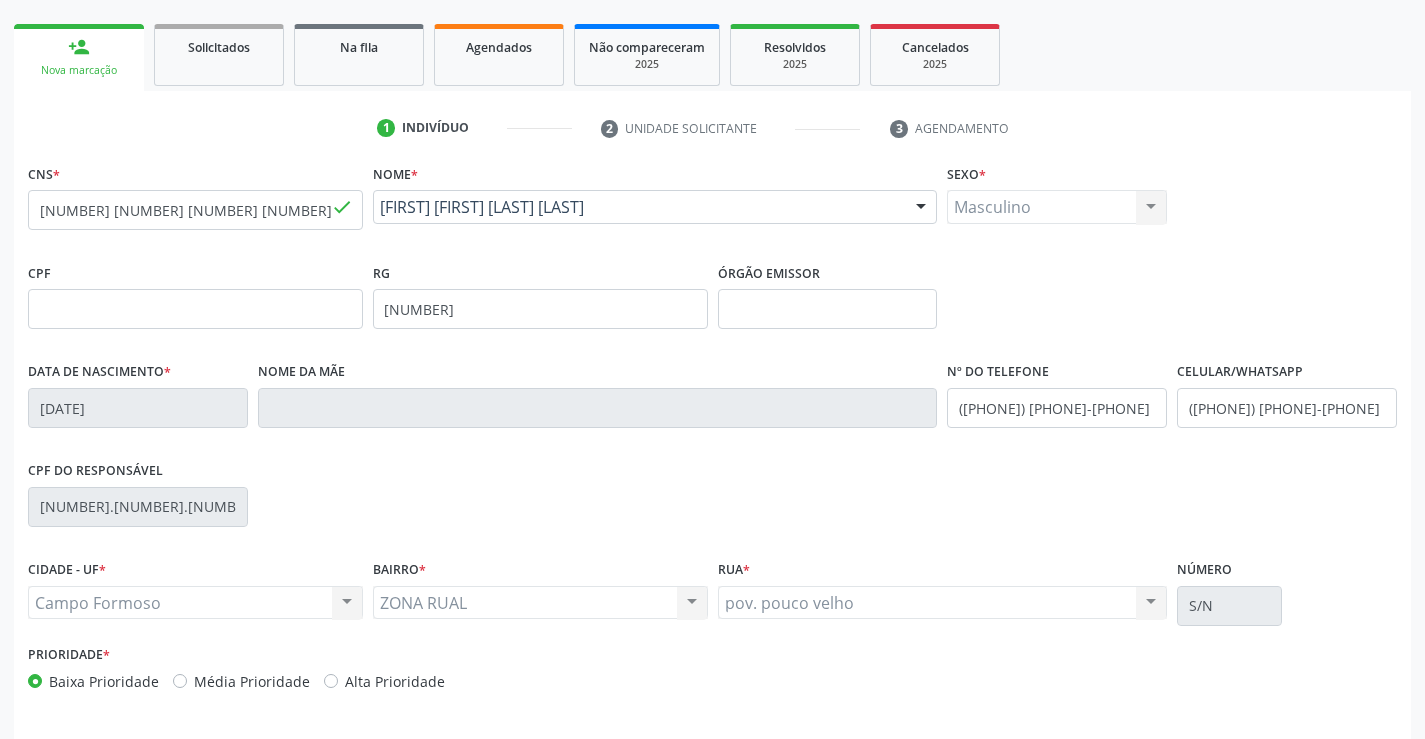 scroll, scrollTop: 345, scrollLeft: 0, axis: vertical 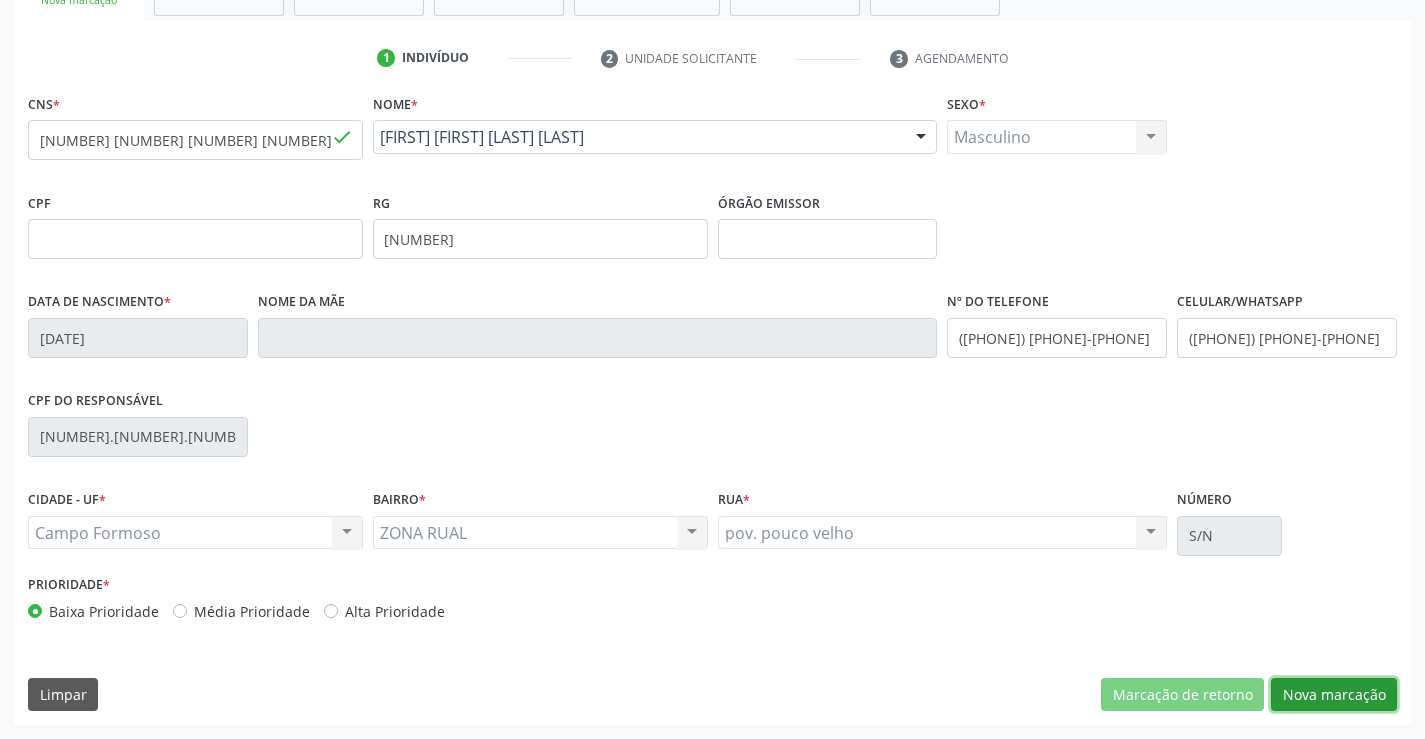 click on "Nova marcação" at bounding box center [1334, 695] 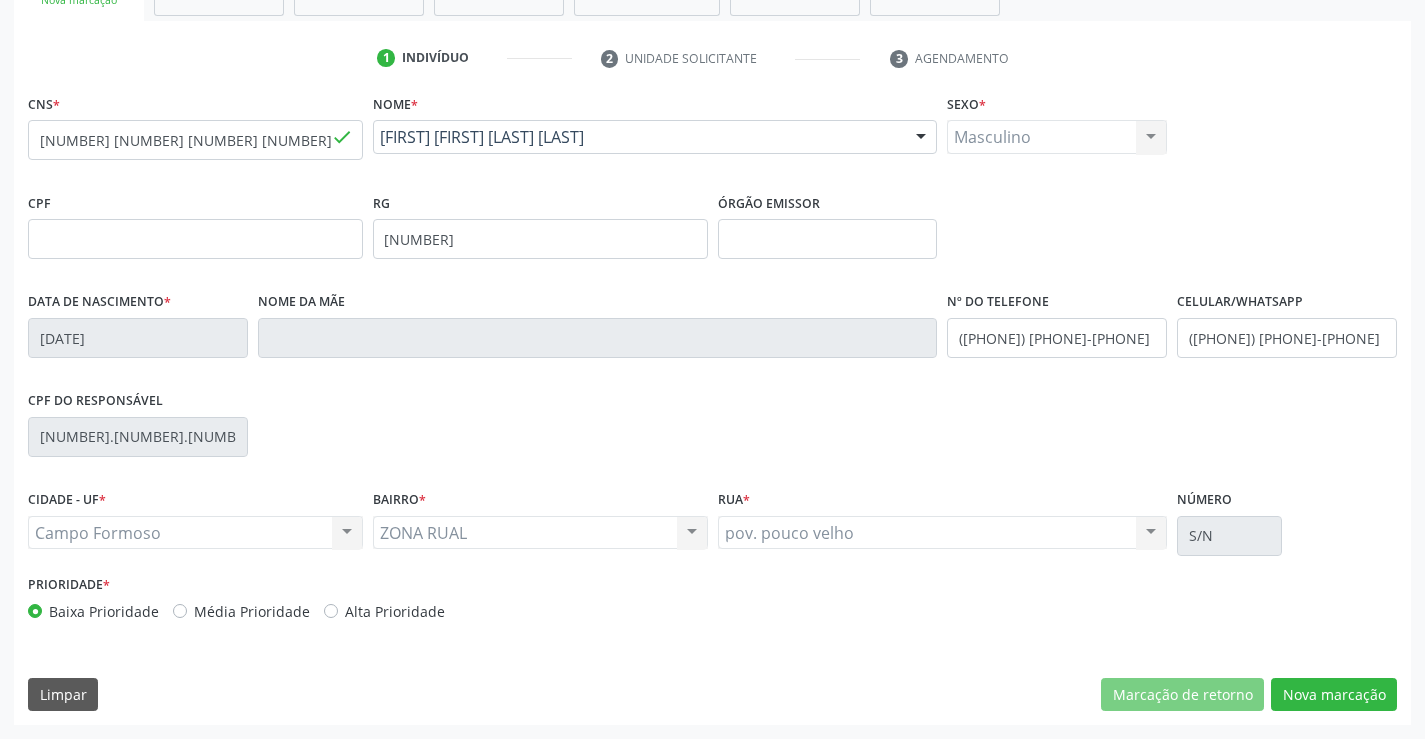 scroll, scrollTop: 167, scrollLeft: 0, axis: vertical 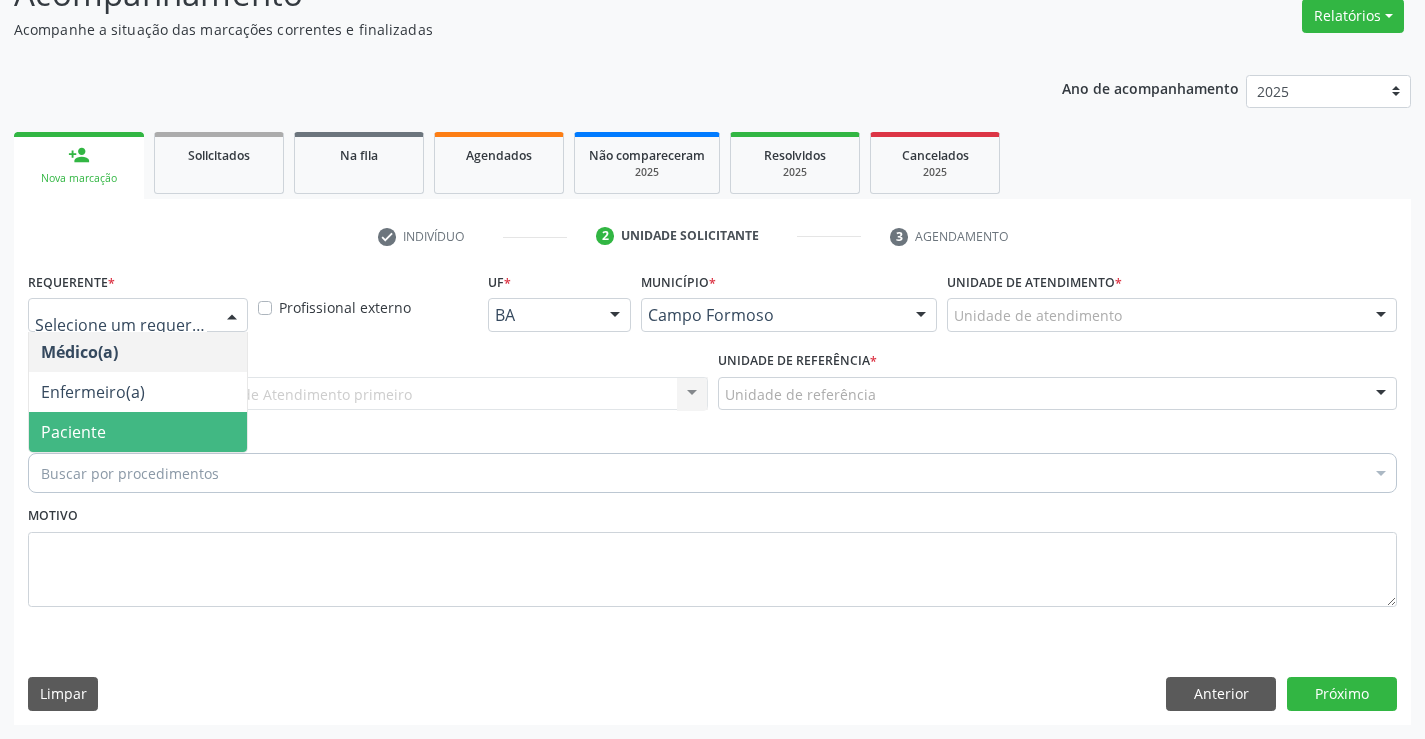 click on "Paciente" at bounding box center (73, 432) 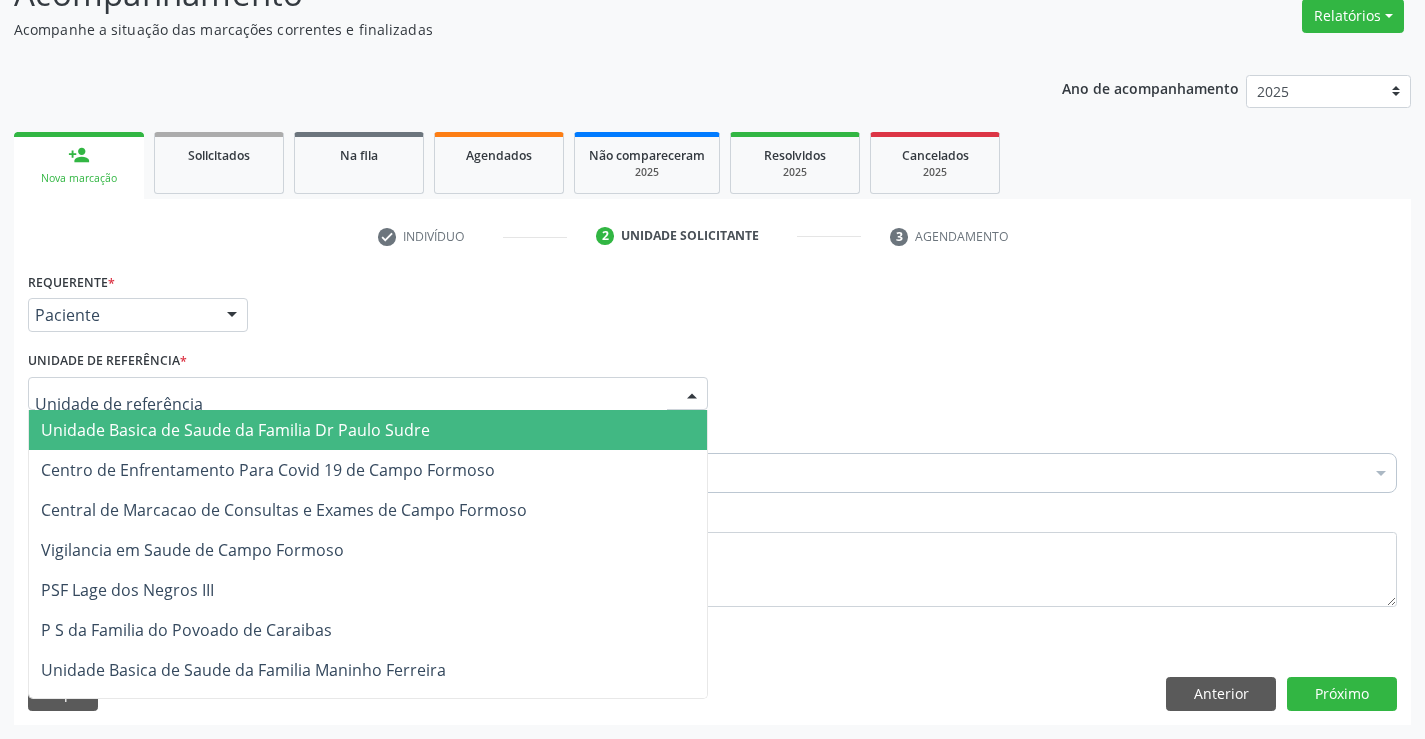 click on "Unidade Basica de Saude da Familia Dr Paulo Sudre" at bounding box center [235, 430] 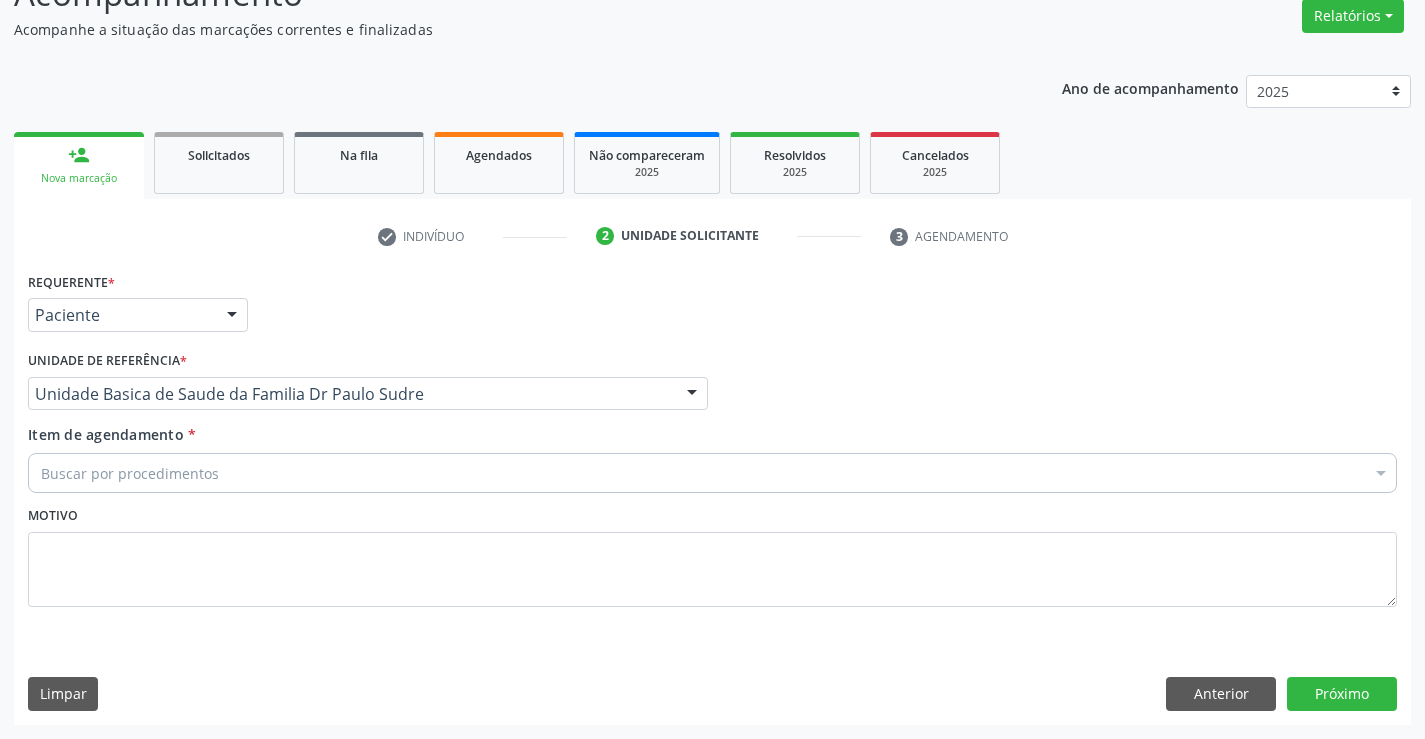 click on "Buscar por procedimentos" at bounding box center (712, 473) 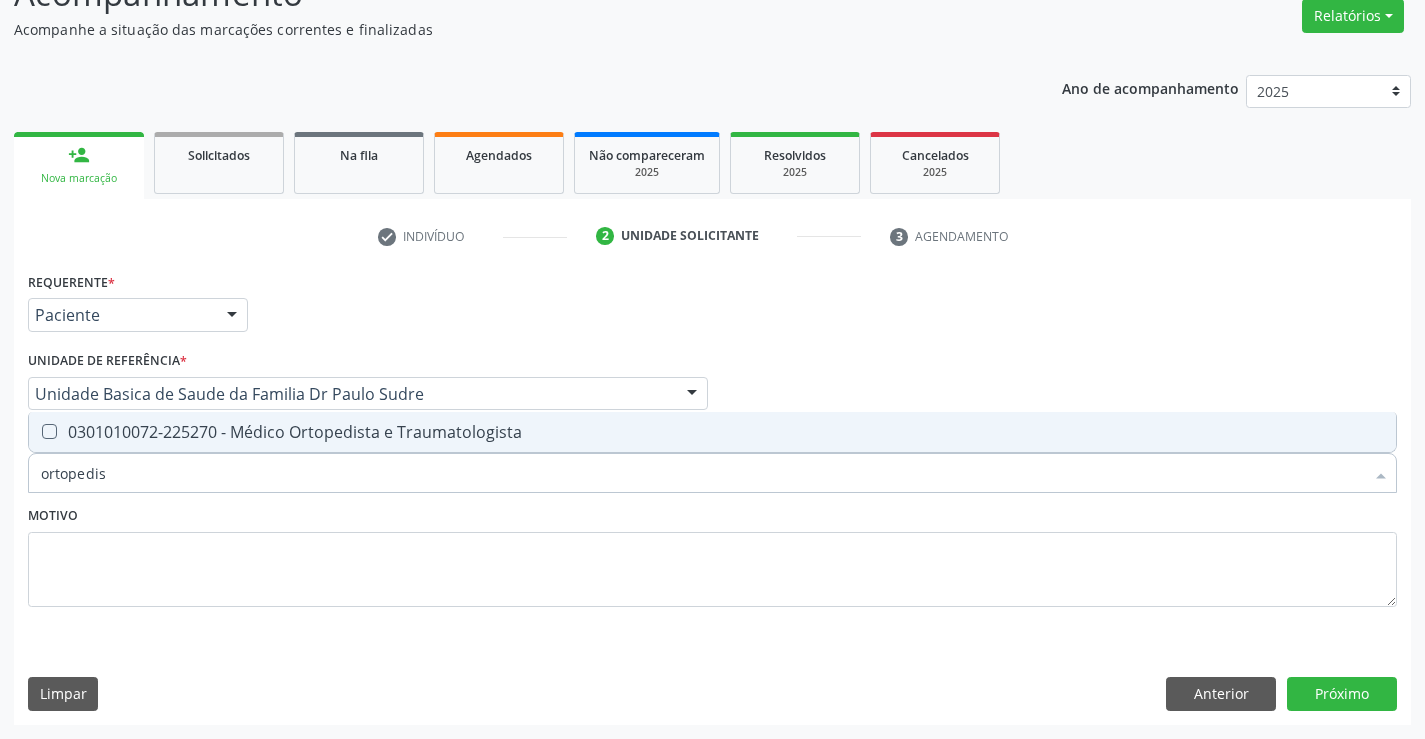 type on "ortopedist" 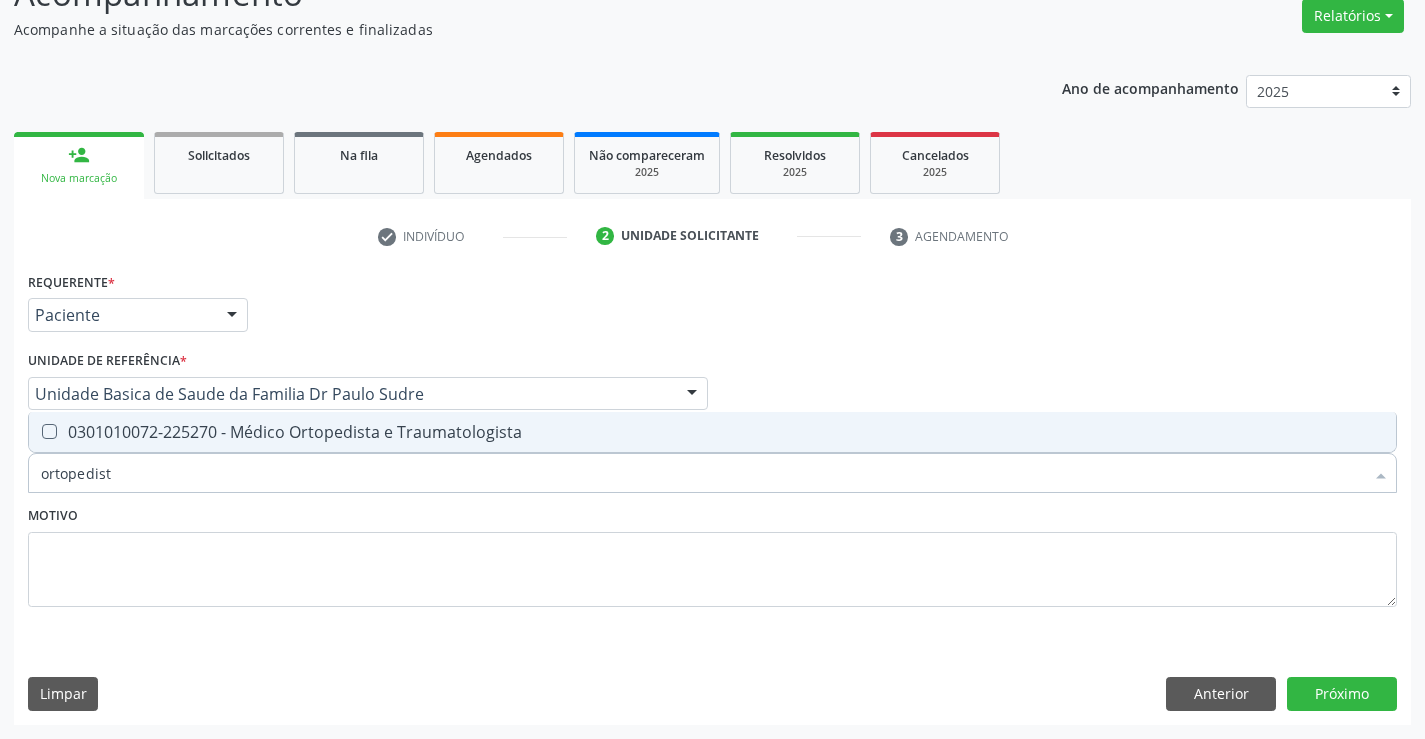 click on "0301010072-225270 - Médico Ortopedista e Traumatologista" at bounding box center [712, 432] 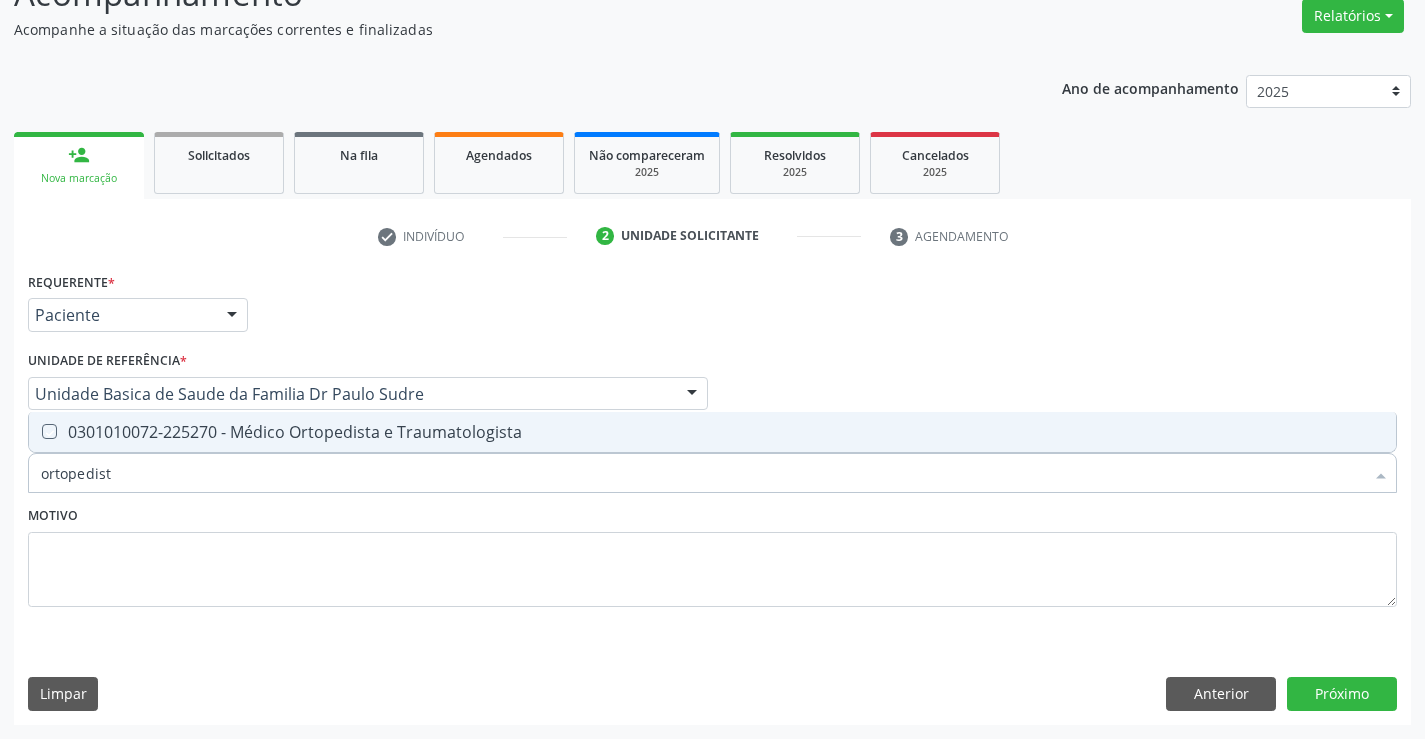 checkbox on "true" 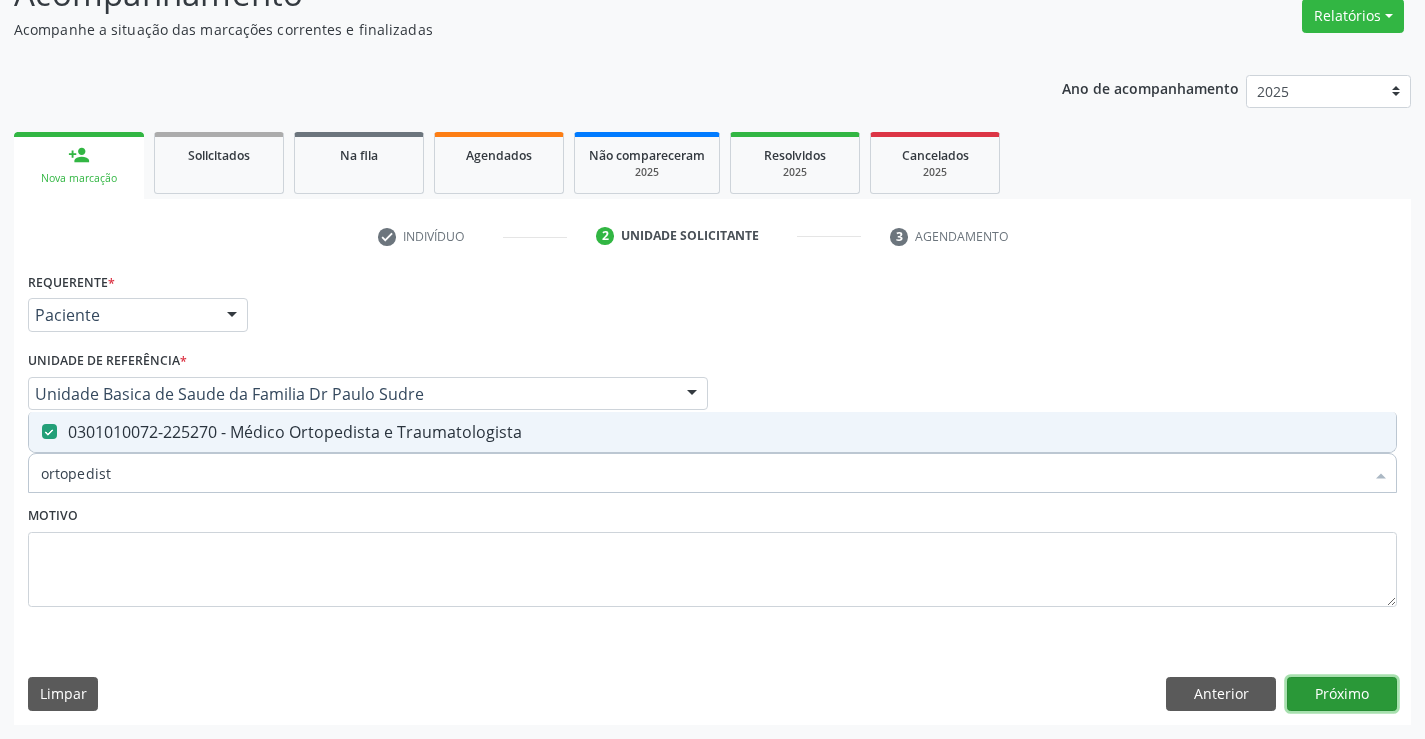 click on "Próximo" at bounding box center (1342, 694) 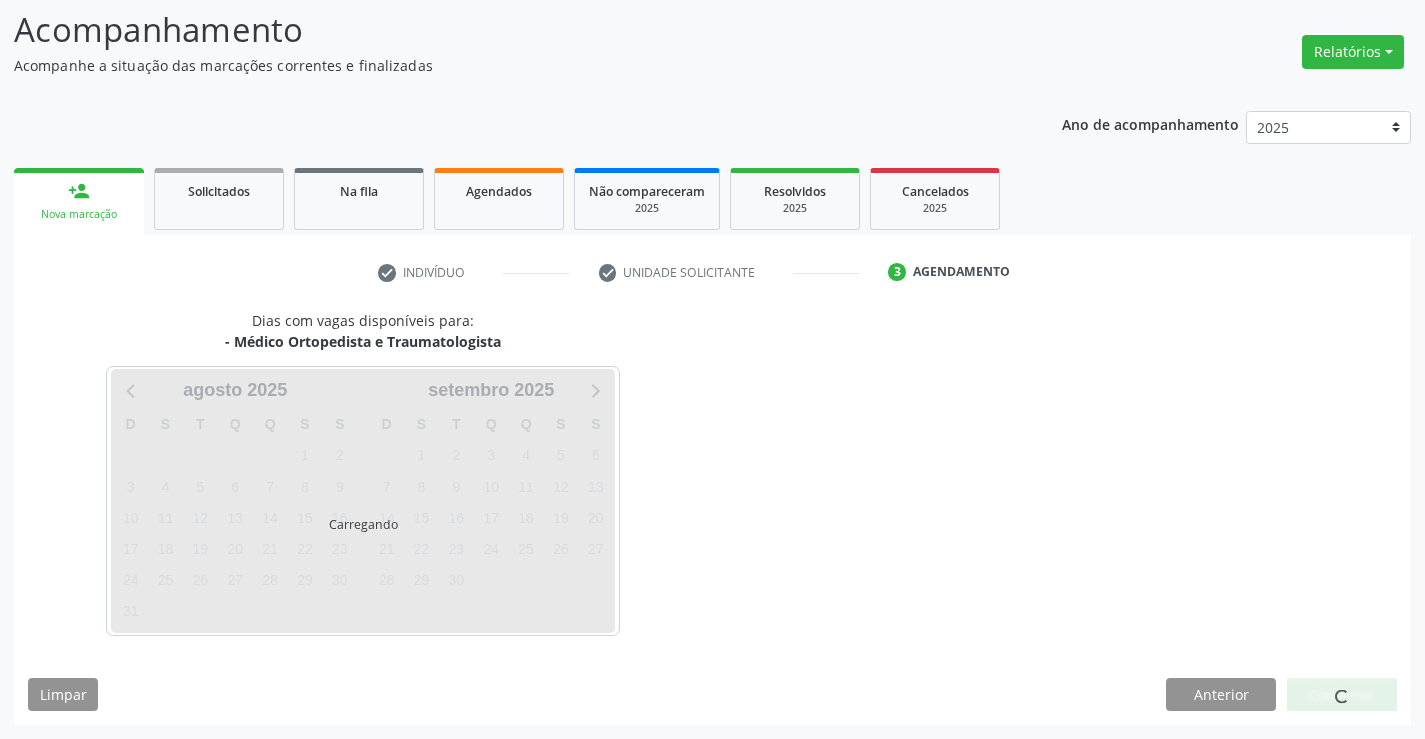 scroll, scrollTop: 131, scrollLeft: 0, axis: vertical 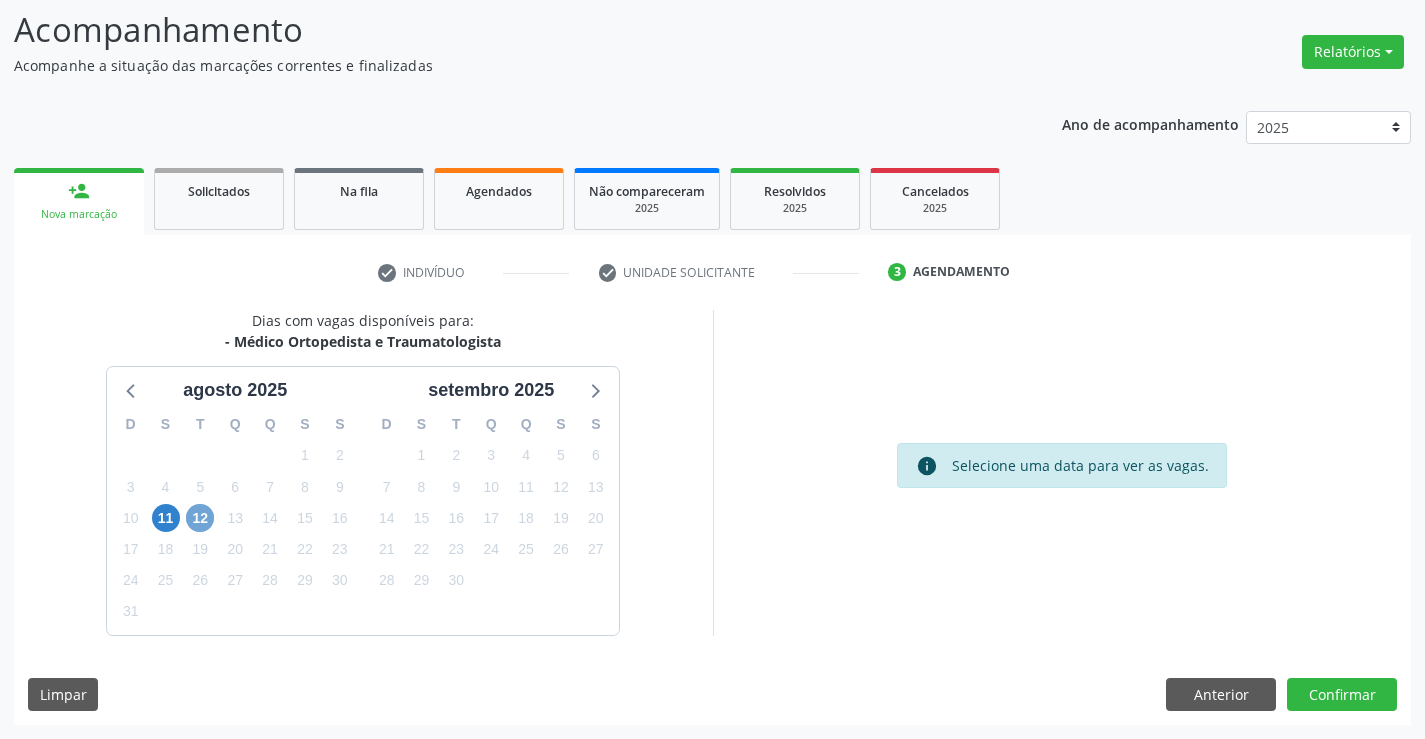 click on "12" at bounding box center (200, 518) 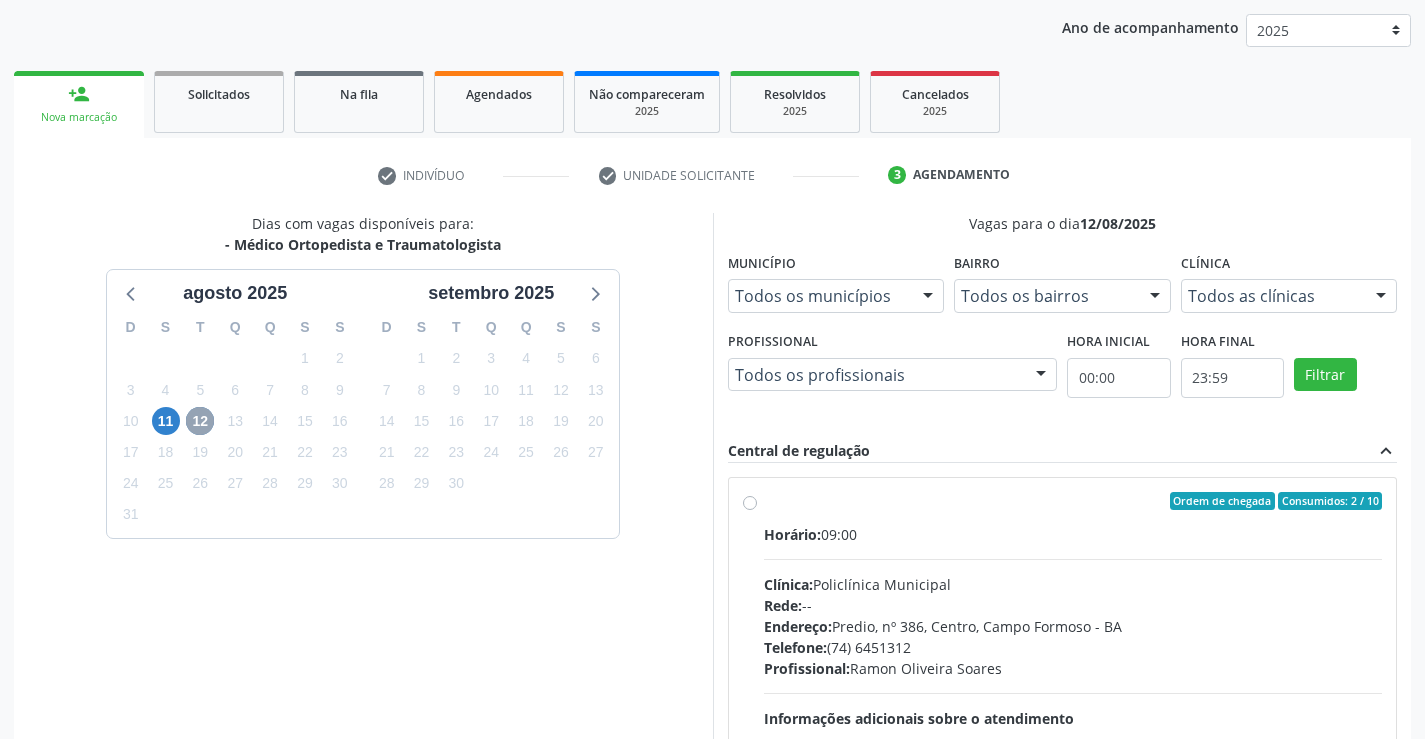scroll, scrollTop: 331, scrollLeft: 0, axis: vertical 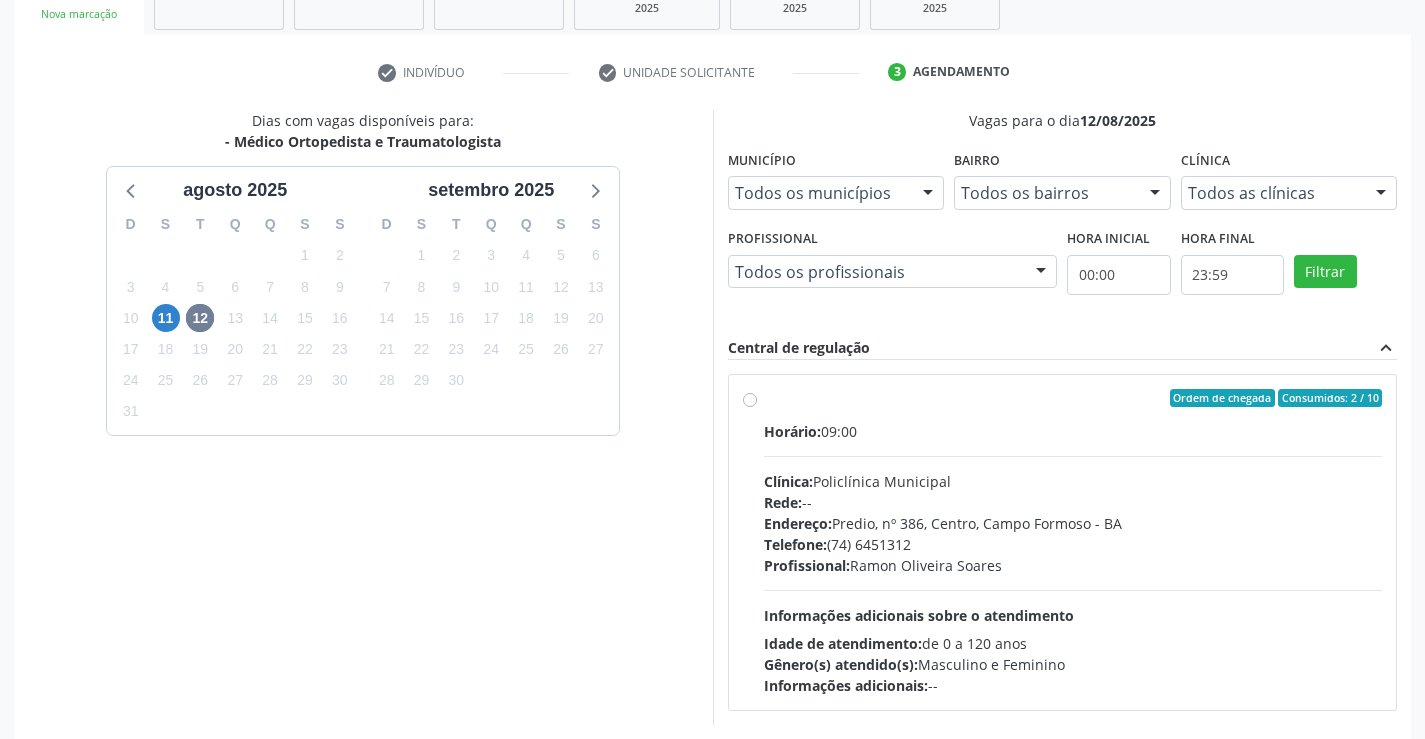 click on "Ordem de chegada
Consumidos: 2 / 10
Horário:   09:00
Clínica:  Policlínica Municipal
Rede:
--
Endereço:   Predio, nº 386, Centro, Campo Formoso - BA
Telefone:   (74) 6451312
Profissional:
Ramon Oliveira Soares
Informações adicionais sobre o atendimento
Idade de atendimento:
de 0 a 120 anos
Gênero(s) atendido(s):
Masculino e Feminino
Informações adicionais:
--" at bounding box center (1063, 542) 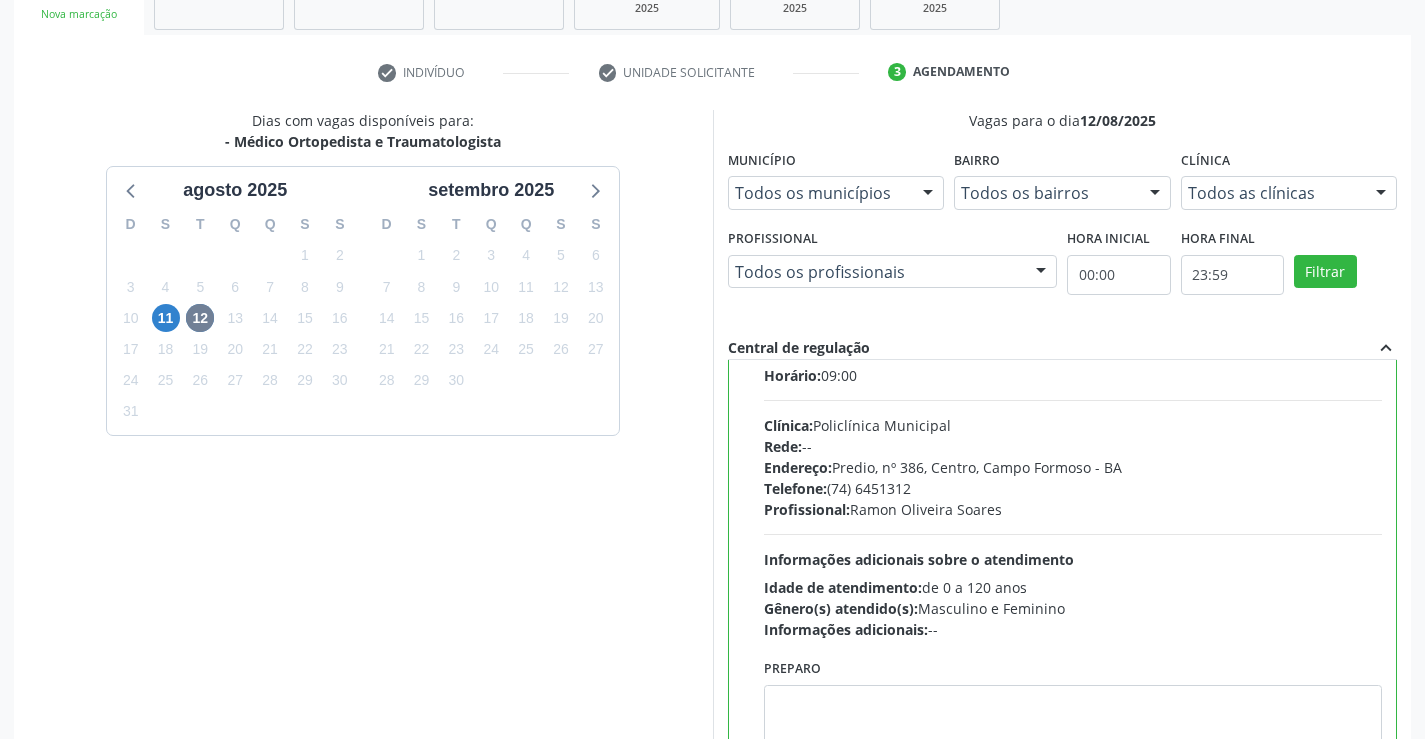 scroll, scrollTop: 99, scrollLeft: 0, axis: vertical 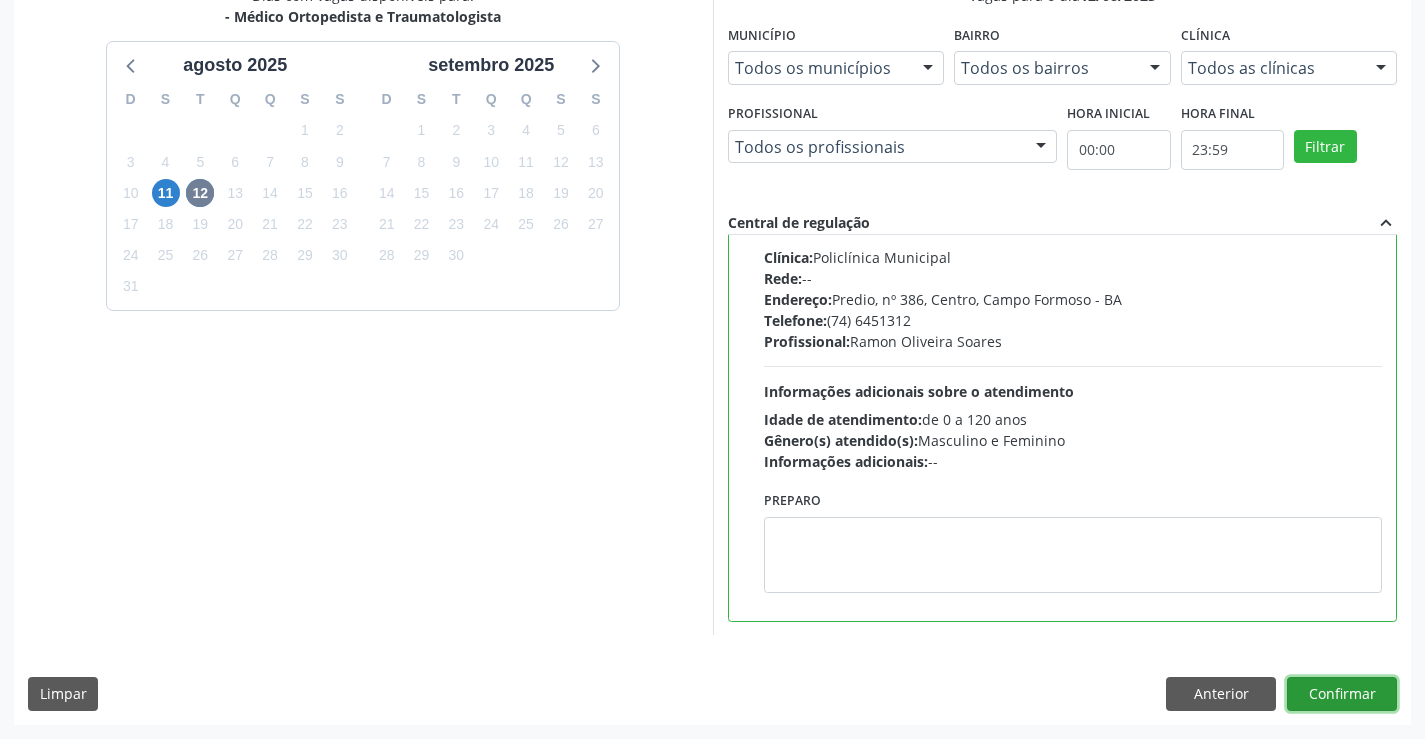 click on "Confirmar" at bounding box center [1342, 694] 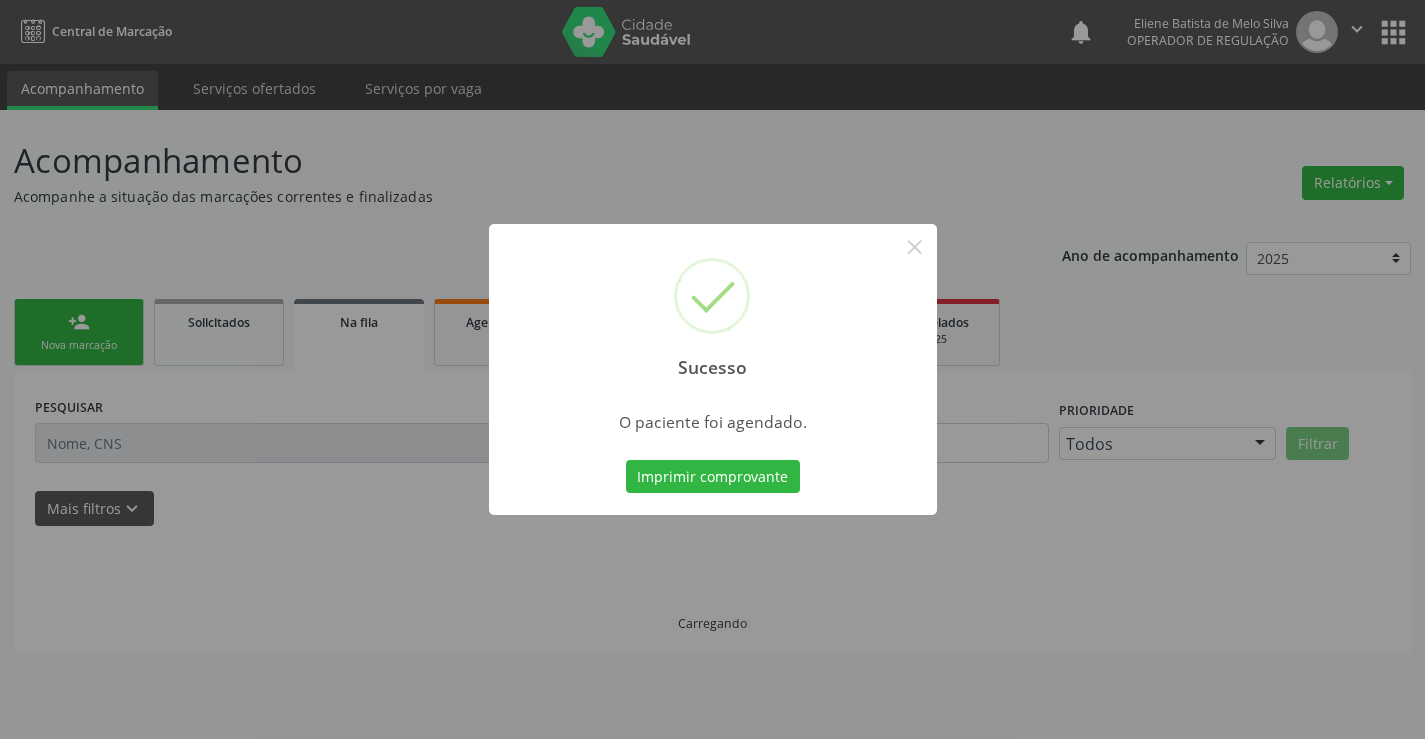 scroll, scrollTop: 0, scrollLeft: 0, axis: both 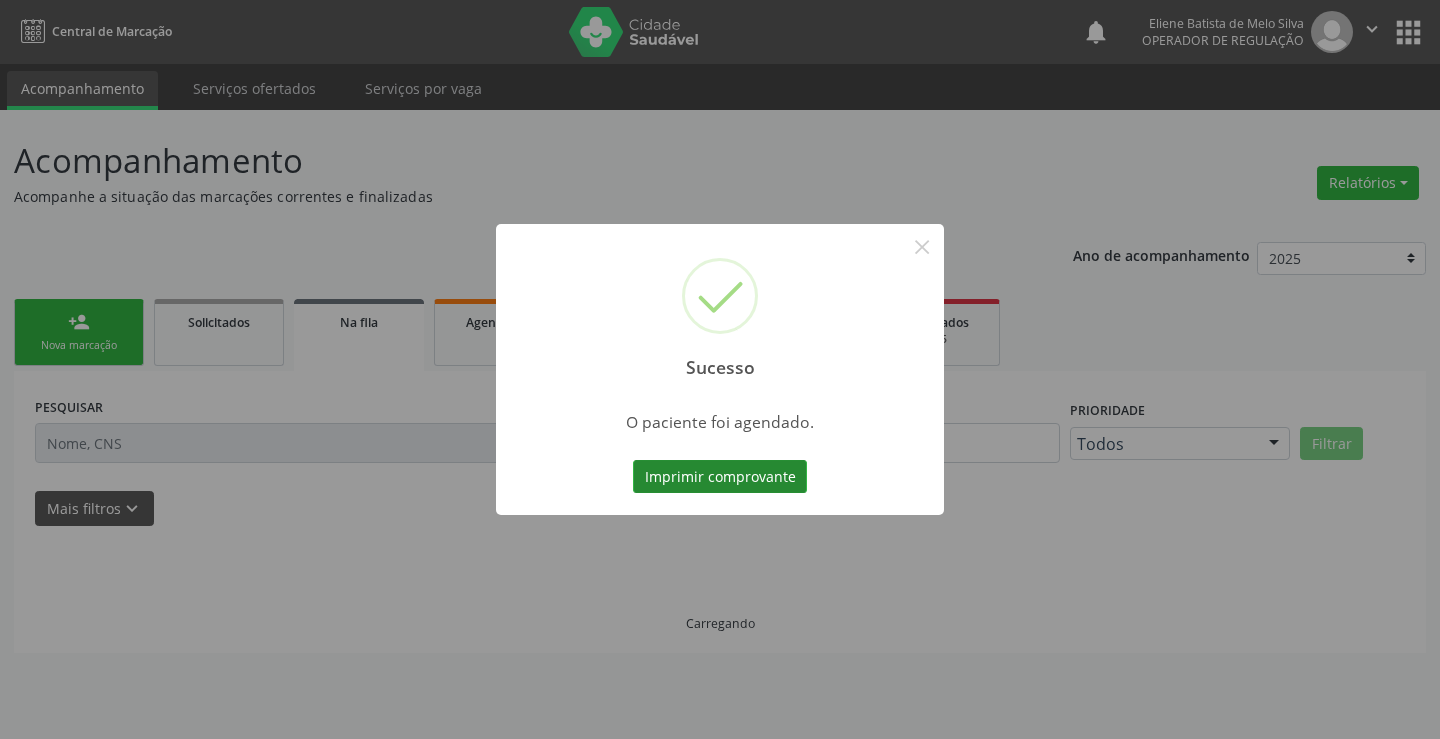 click on "Imprimir comprovante" at bounding box center (720, 477) 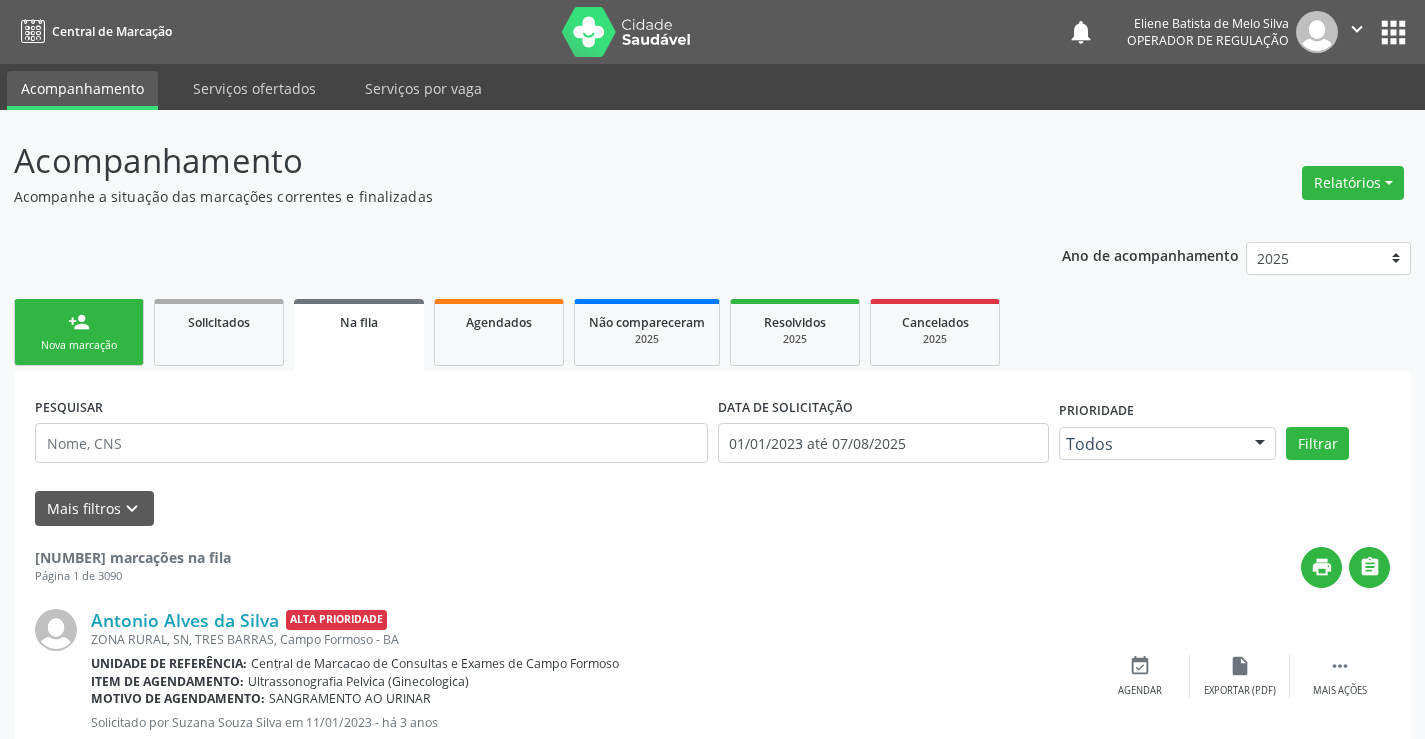 click on "person_add
Nova marcação" at bounding box center [79, 332] 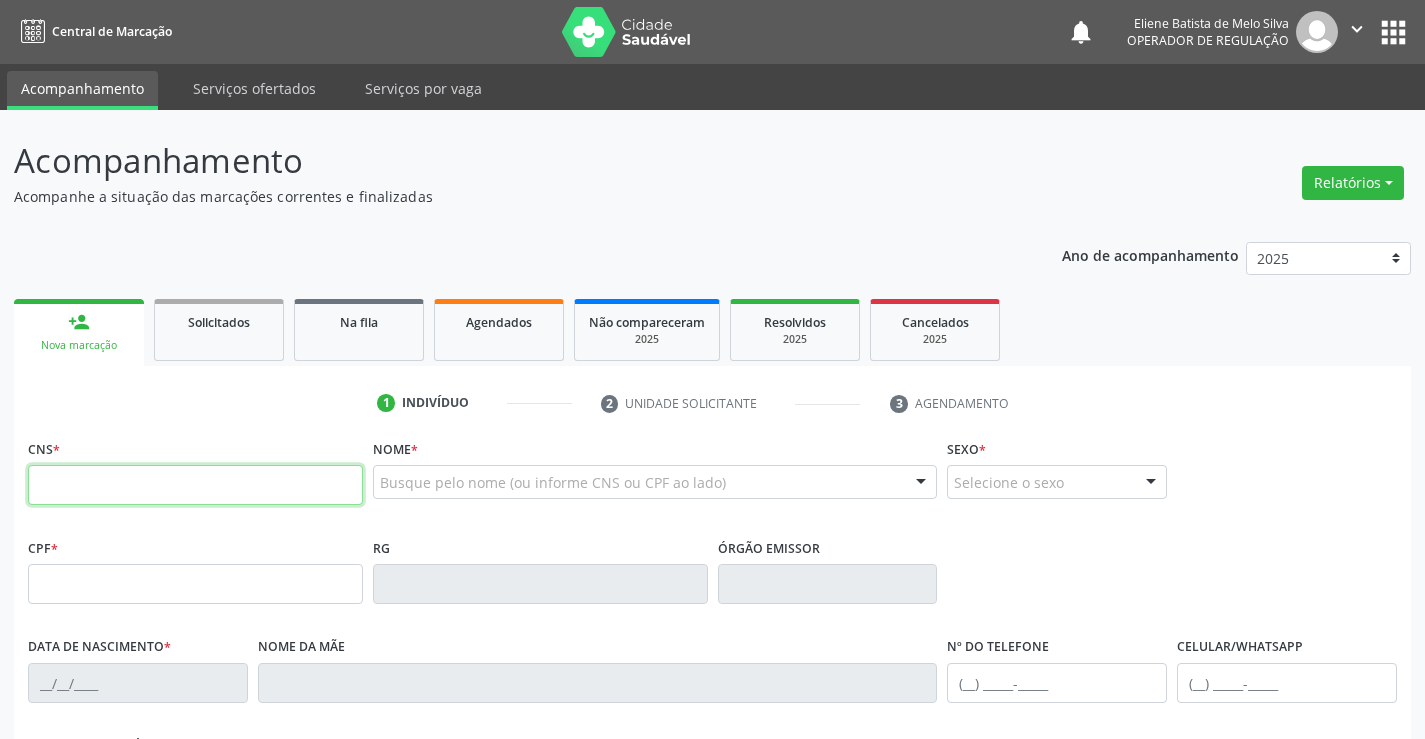 click at bounding box center (195, 485) 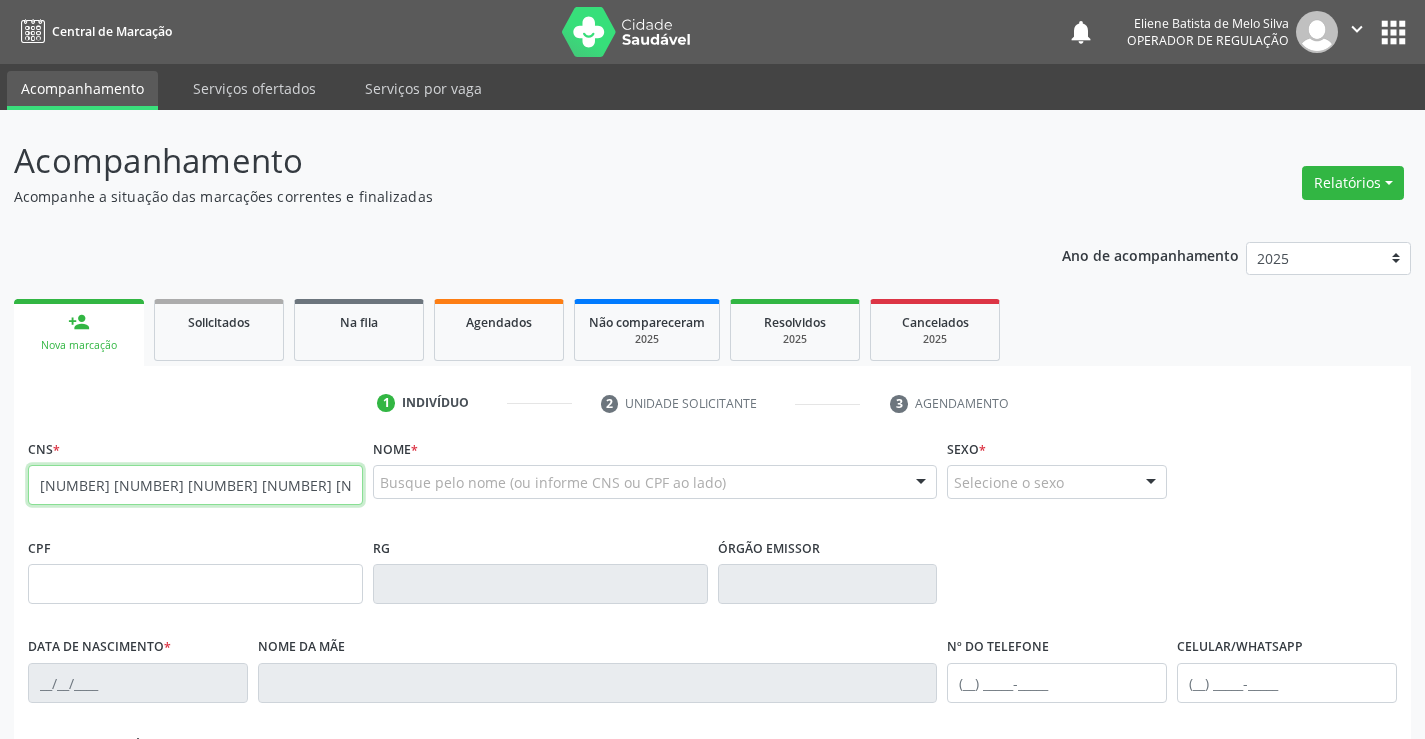 type on "705 0008 1003 4757" 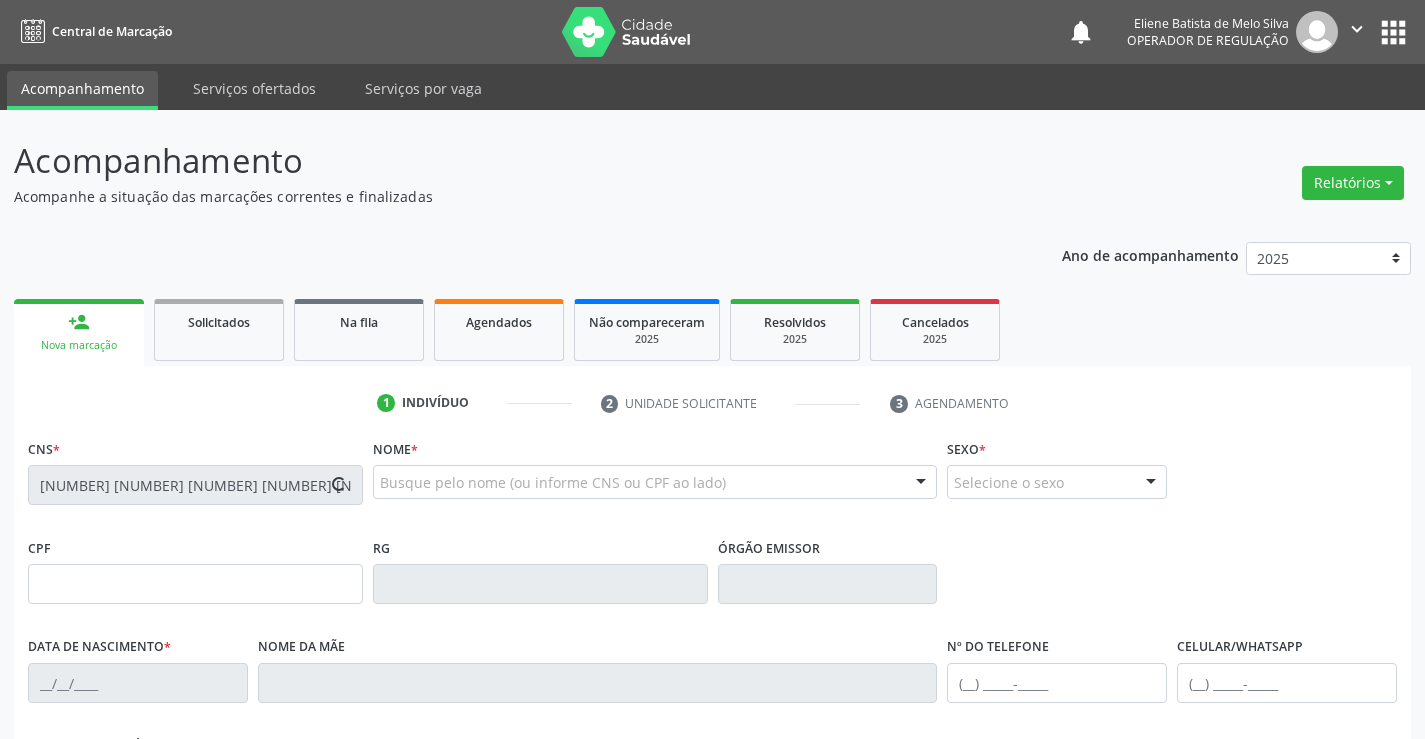 type on "008385329" 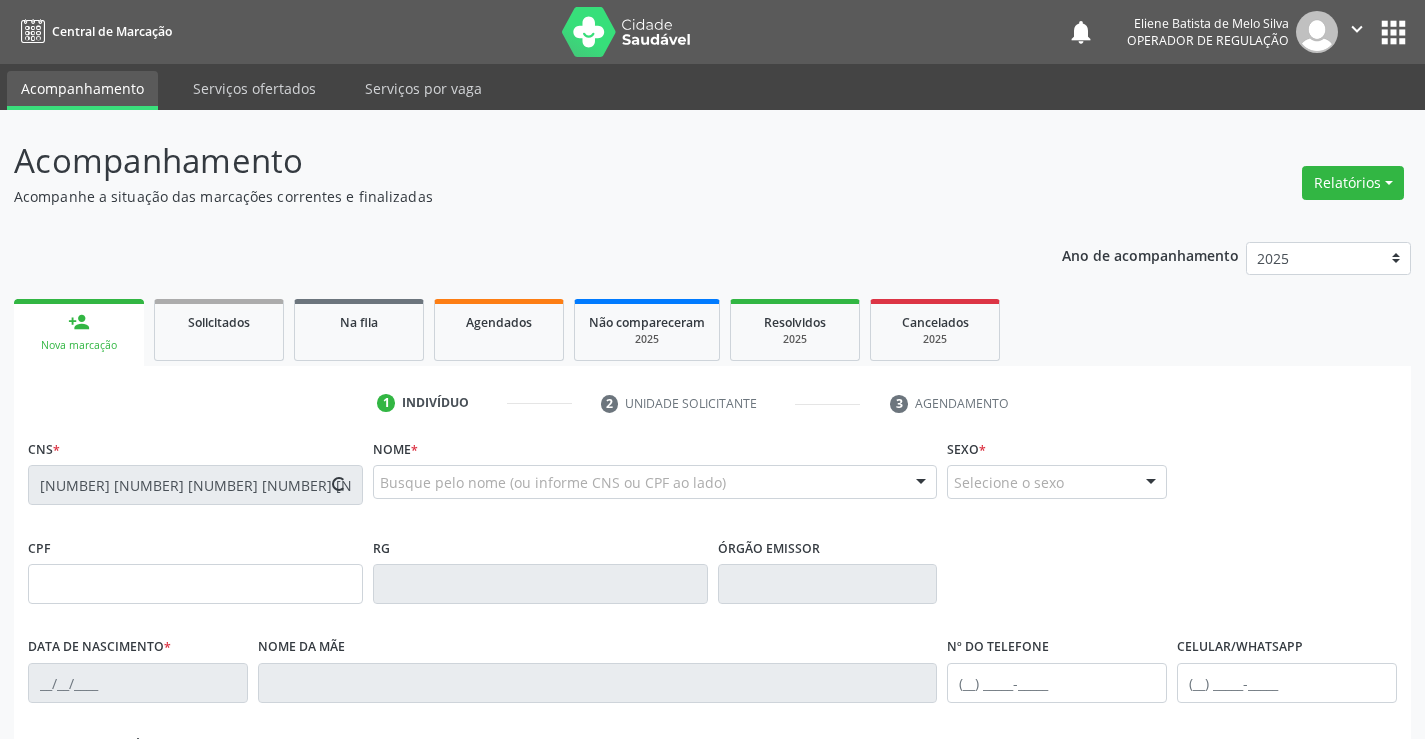type on "15/09/2023" 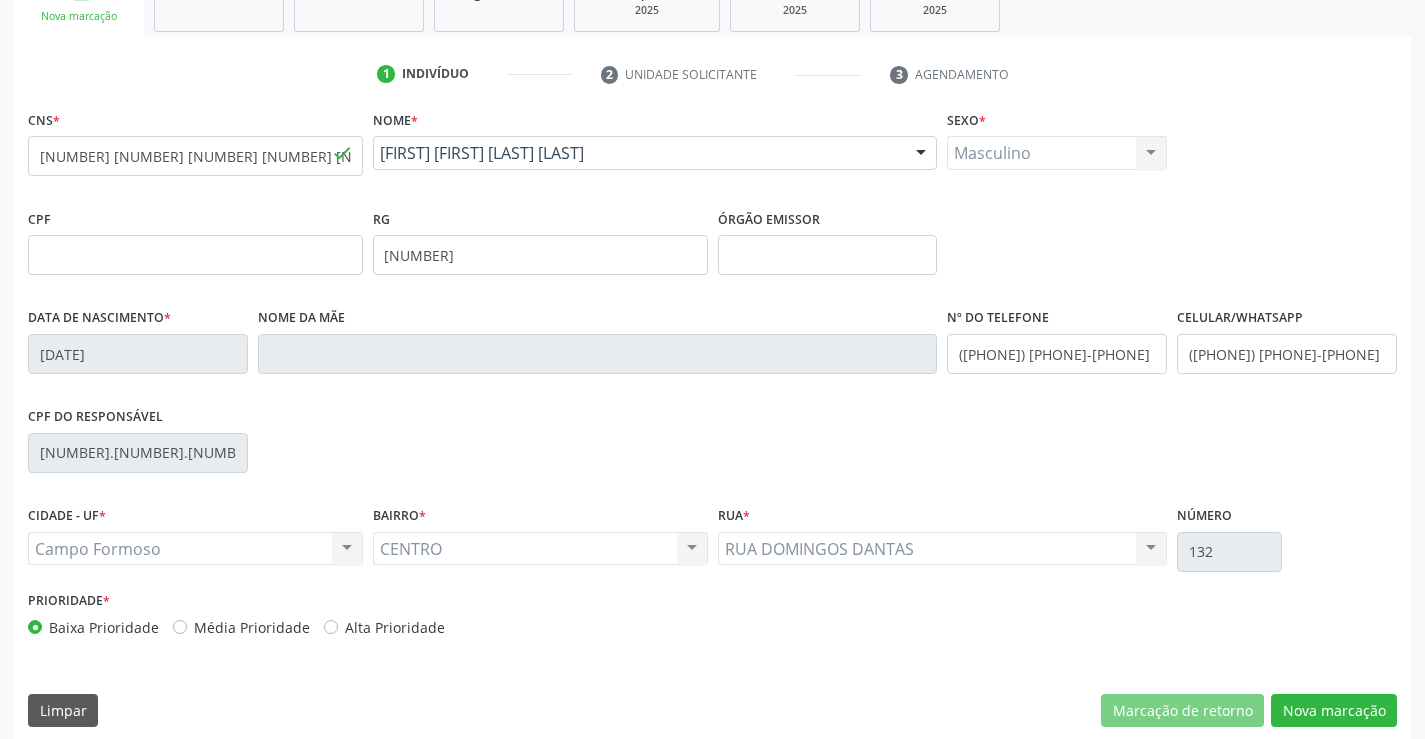 scroll, scrollTop: 345, scrollLeft: 0, axis: vertical 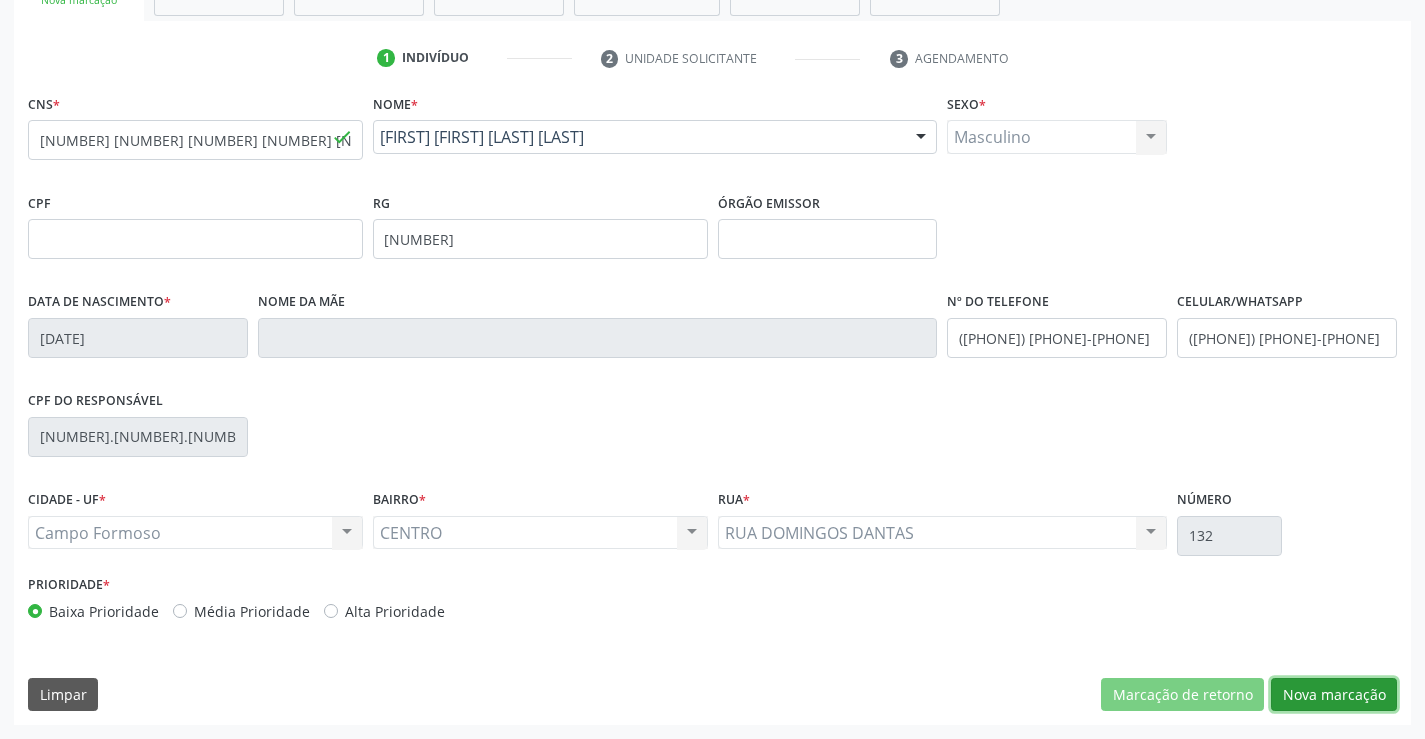 click on "Nova marcação" at bounding box center (1334, 695) 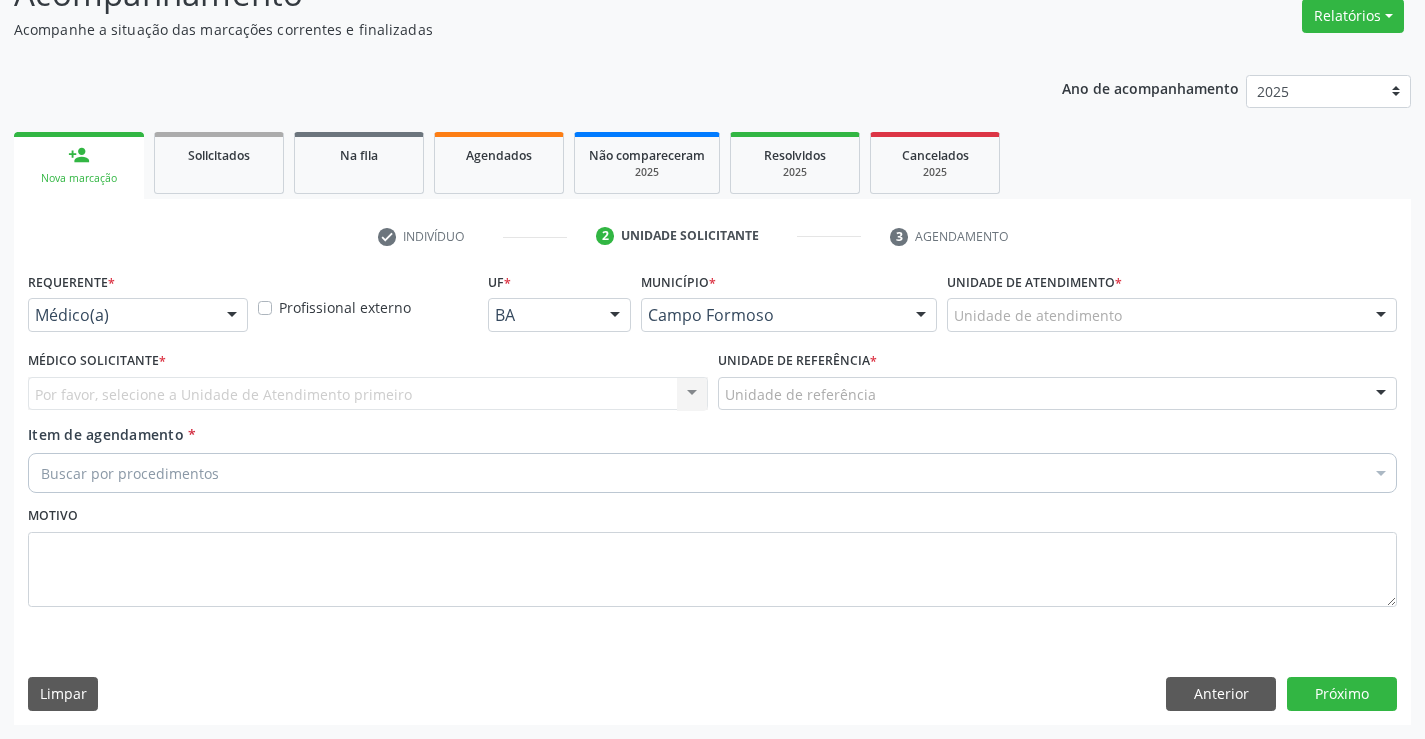 scroll, scrollTop: 167, scrollLeft: 0, axis: vertical 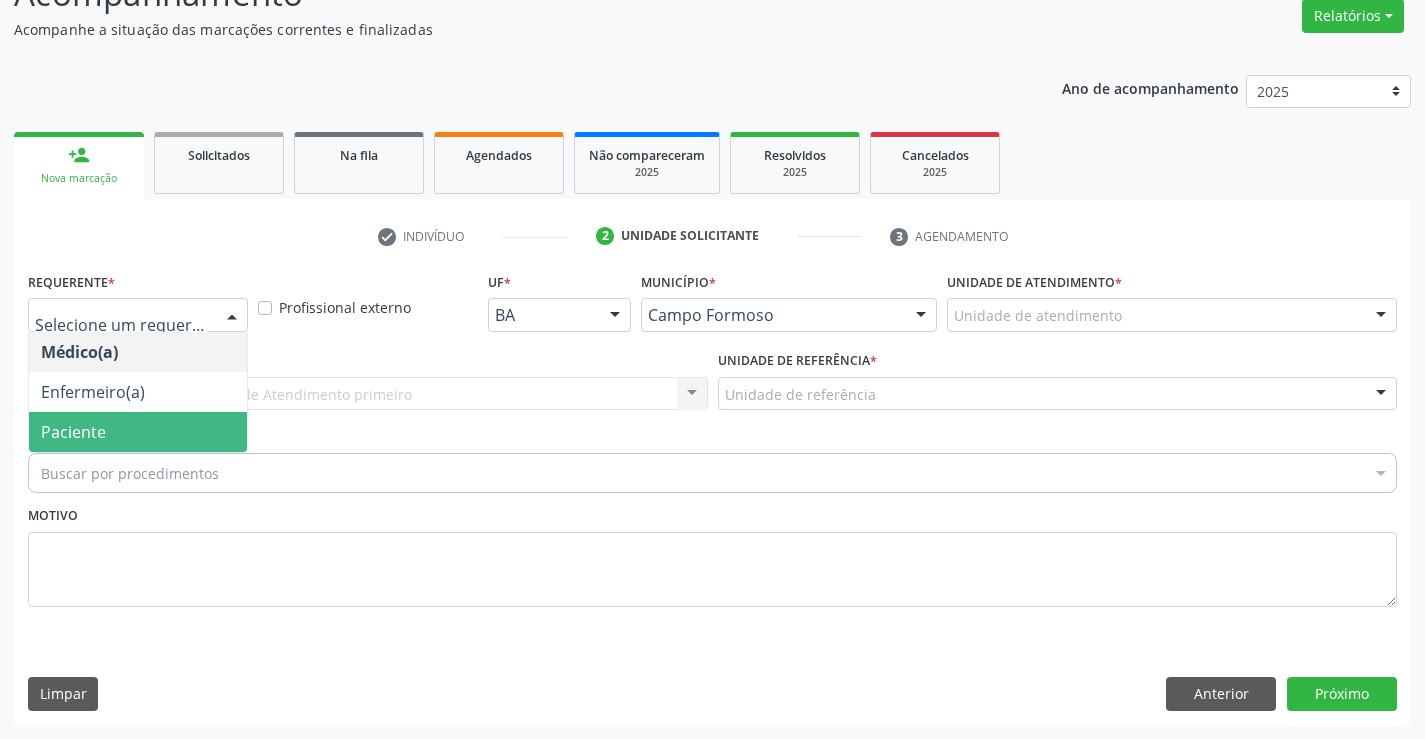 click on "Paciente" at bounding box center [73, 432] 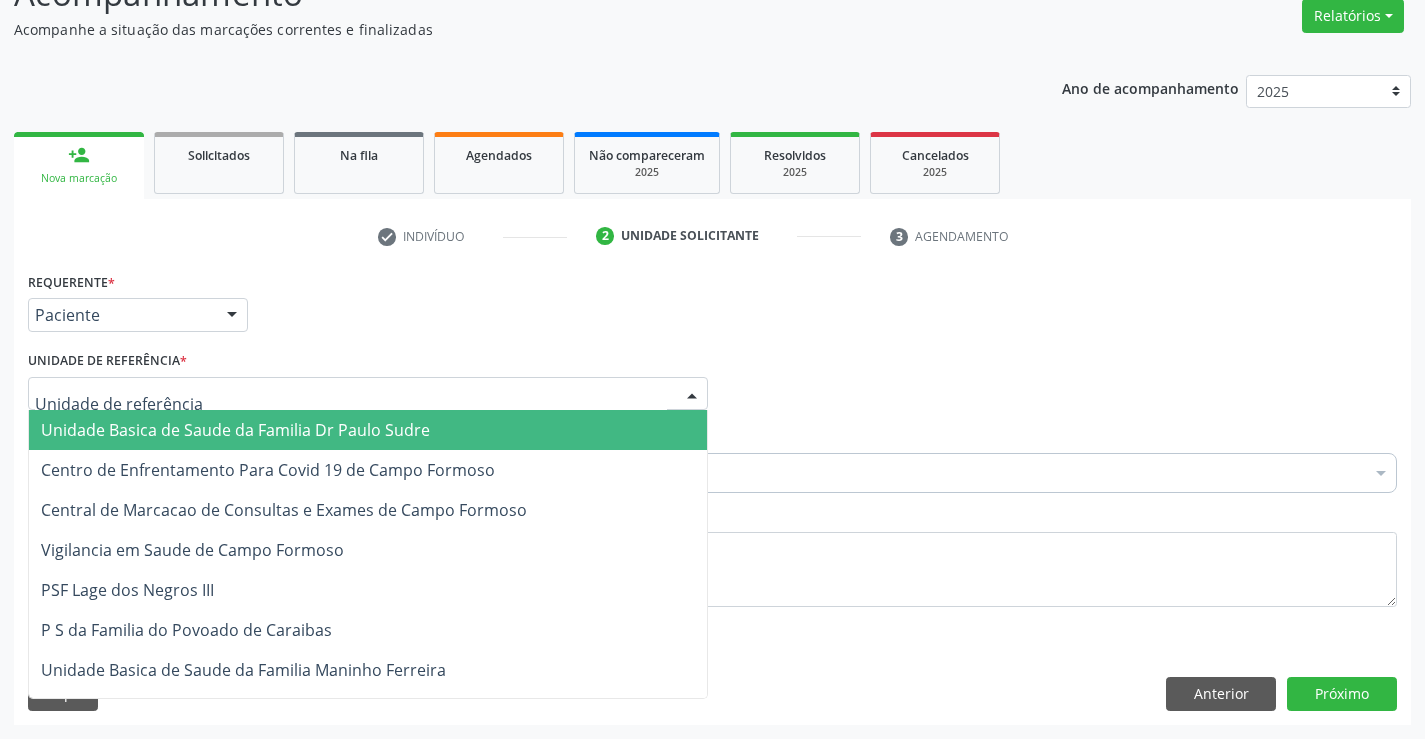 click on "Unidade Basica de Saude da Familia Dr Paulo Sudre" at bounding box center (235, 430) 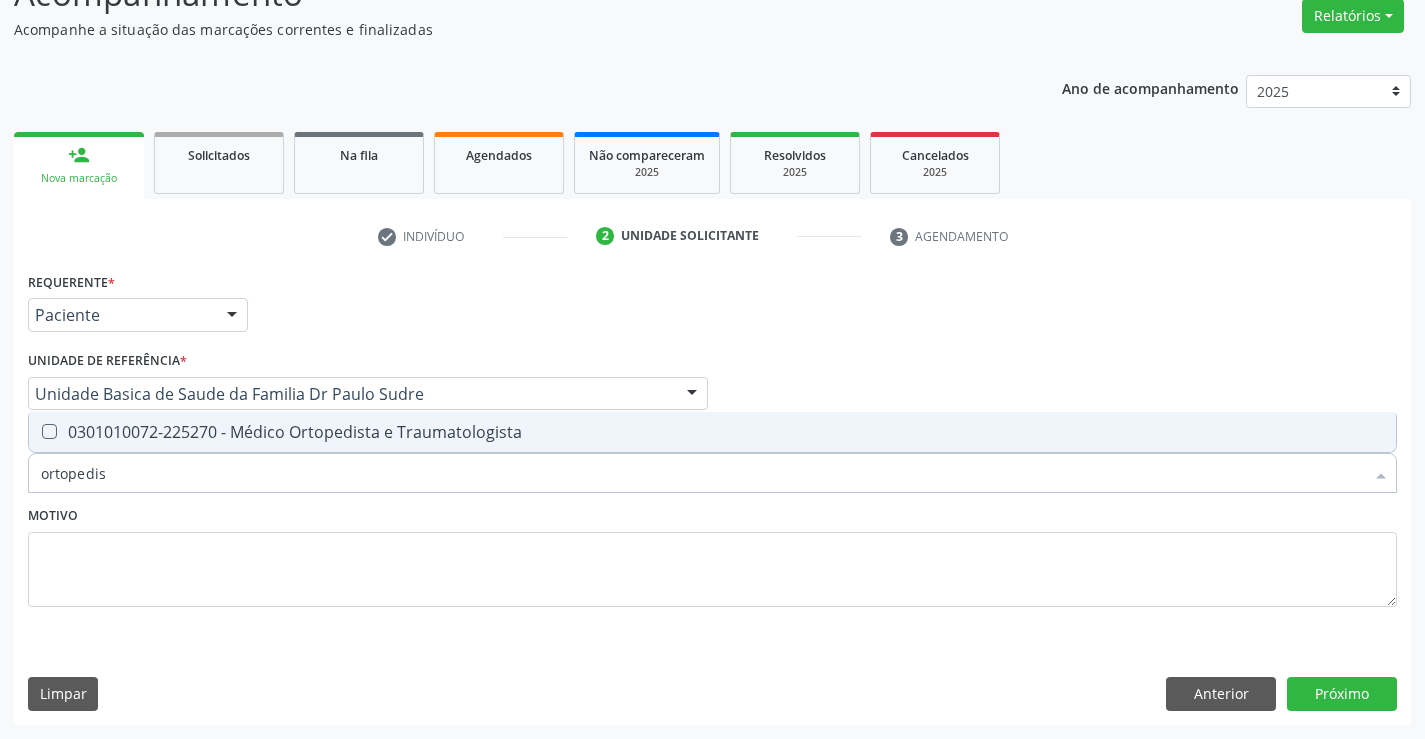 type on "ortopedist" 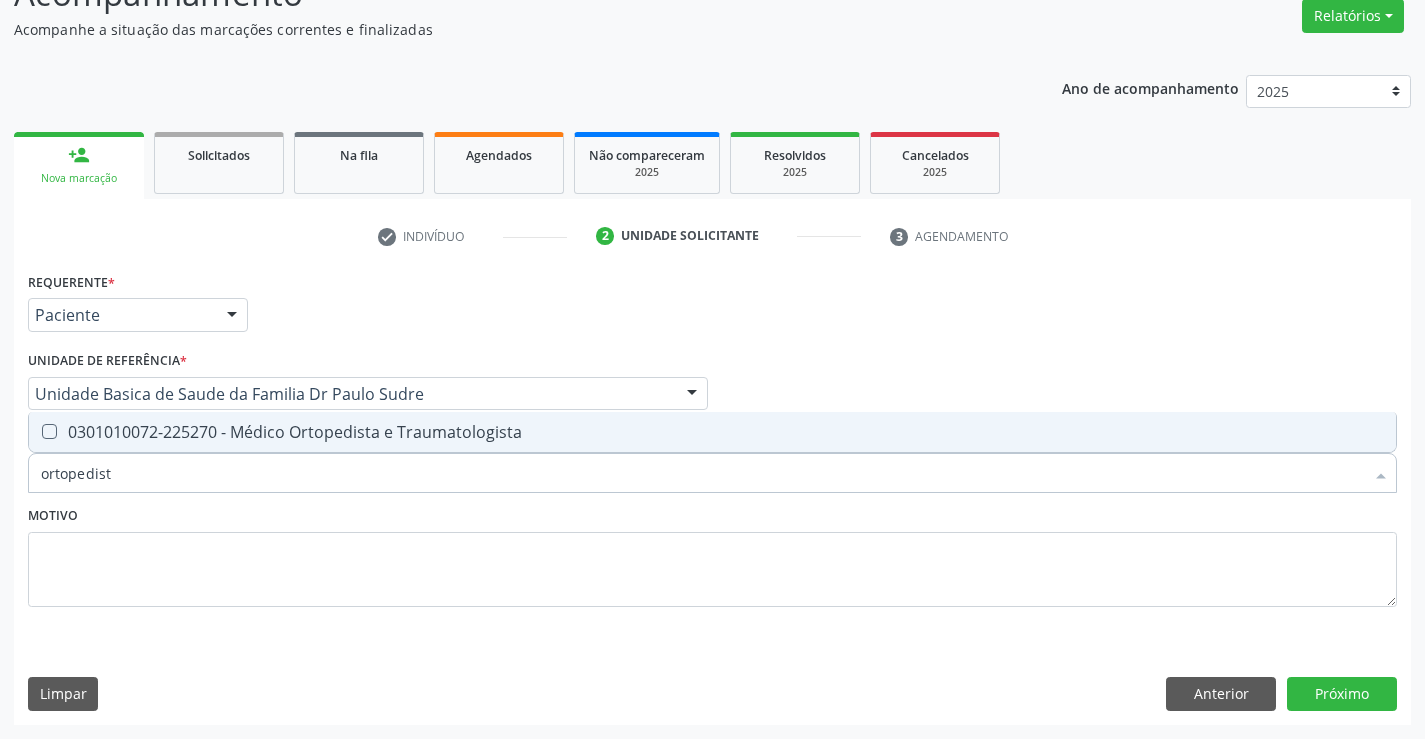 click on "0301010072-225270 - Médico Ortopedista e Traumatologista" at bounding box center (712, 432) 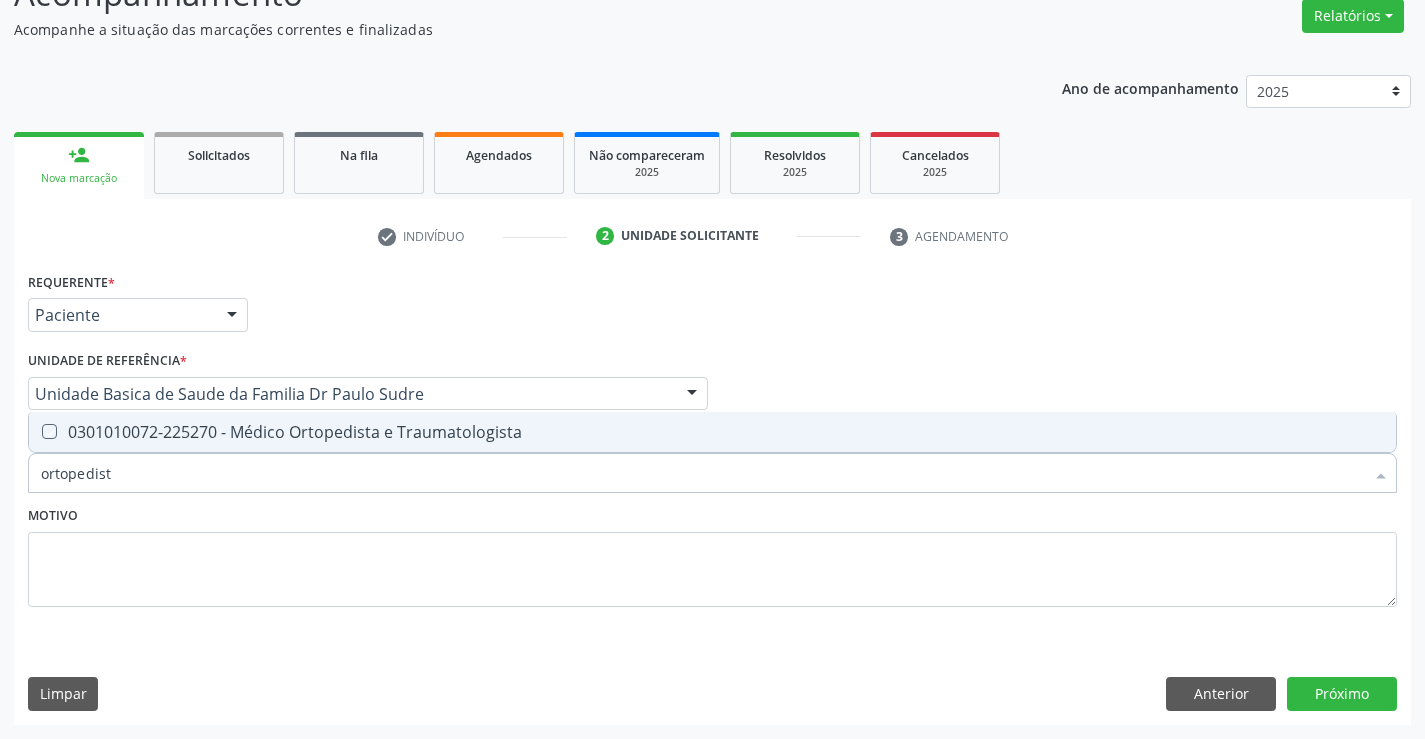 checkbox on "true" 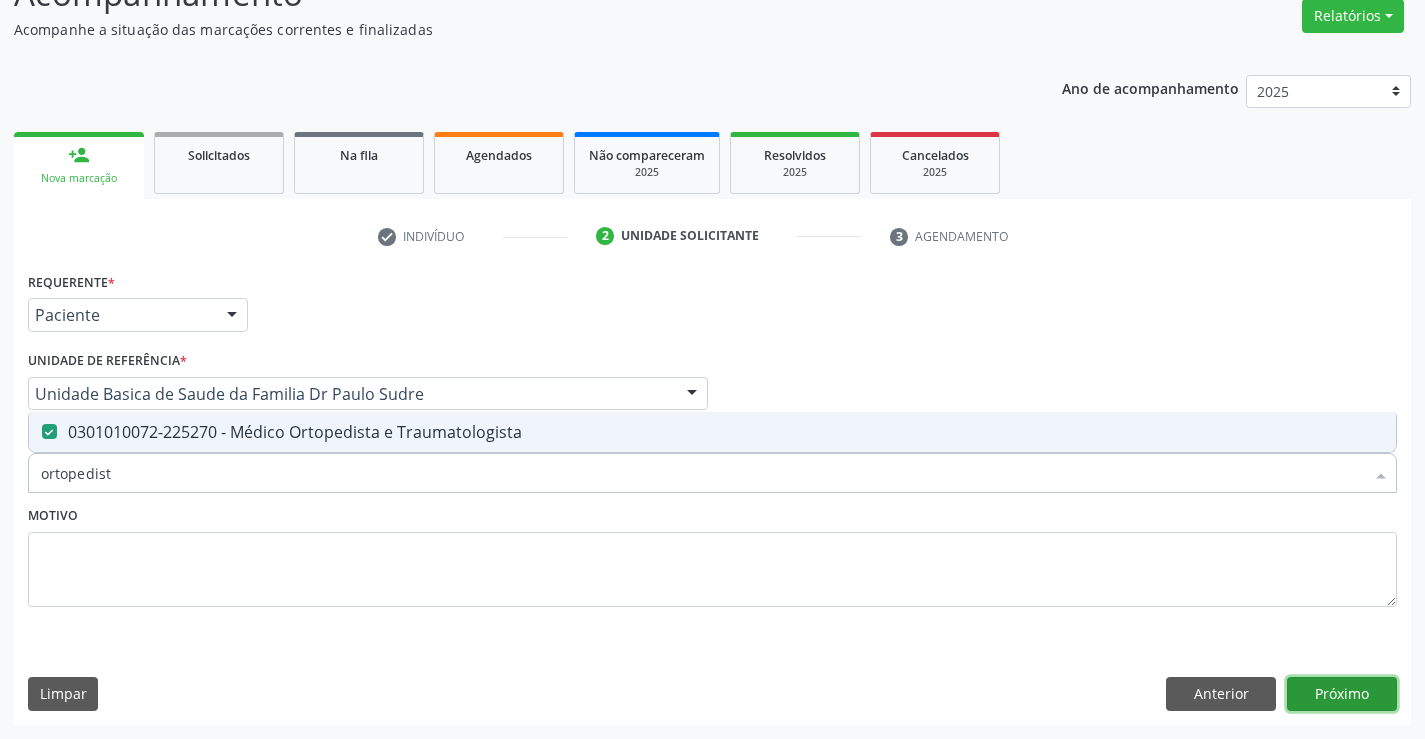 click on "Próximo" at bounding box center [1342, 694] 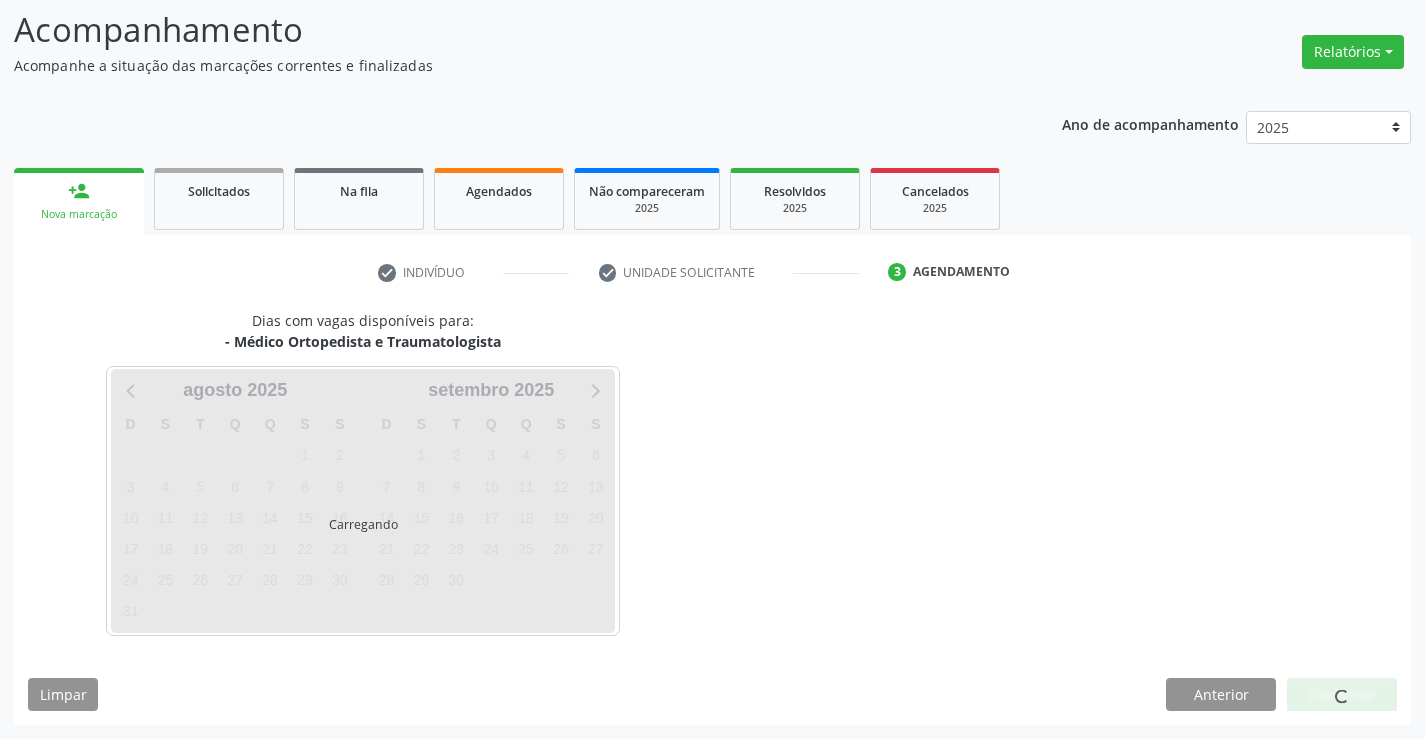 scroll, scrollTop: 131, scrollLeft: 0, axis: vertical 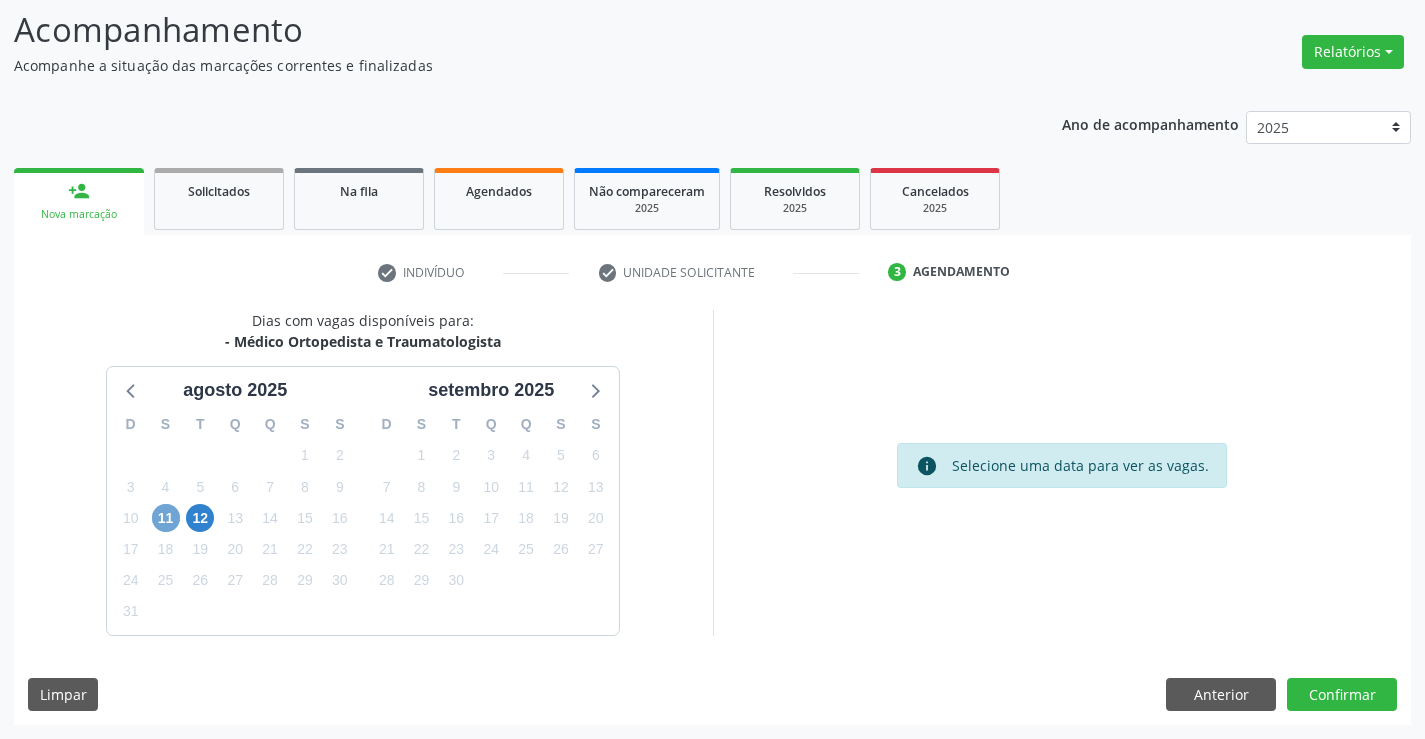 click on "11" at bounding box center (166, 518) 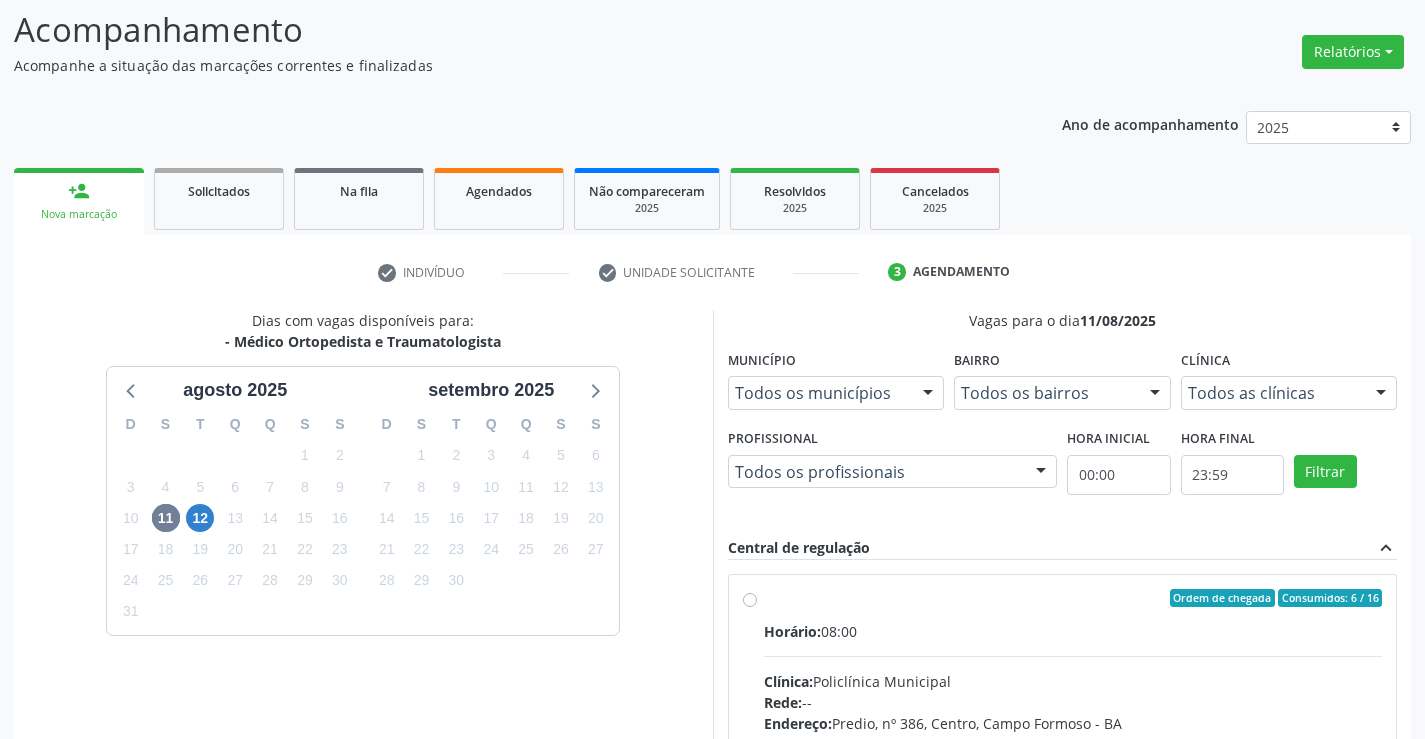 click on "Ordem de chegada
Consumidos: 6 / 16
Horário:   08:00
Clínica:  Policlínica Municipal
Rede:
--
Endereço:   Predio, nº 386, Centro, Campo Formoso - BA
Telefone:   (74) 6451312
Profissional:
Mauricio Cardoso Ribeiro Junior
Informações adicionais sobre o atendimento
Idade de atendimento:
de 0 a 120 anos
Gênero(s) atendido(s):
Masculino e Feminino
Informações adicionais:
--" at bounding box center (1073, 742) 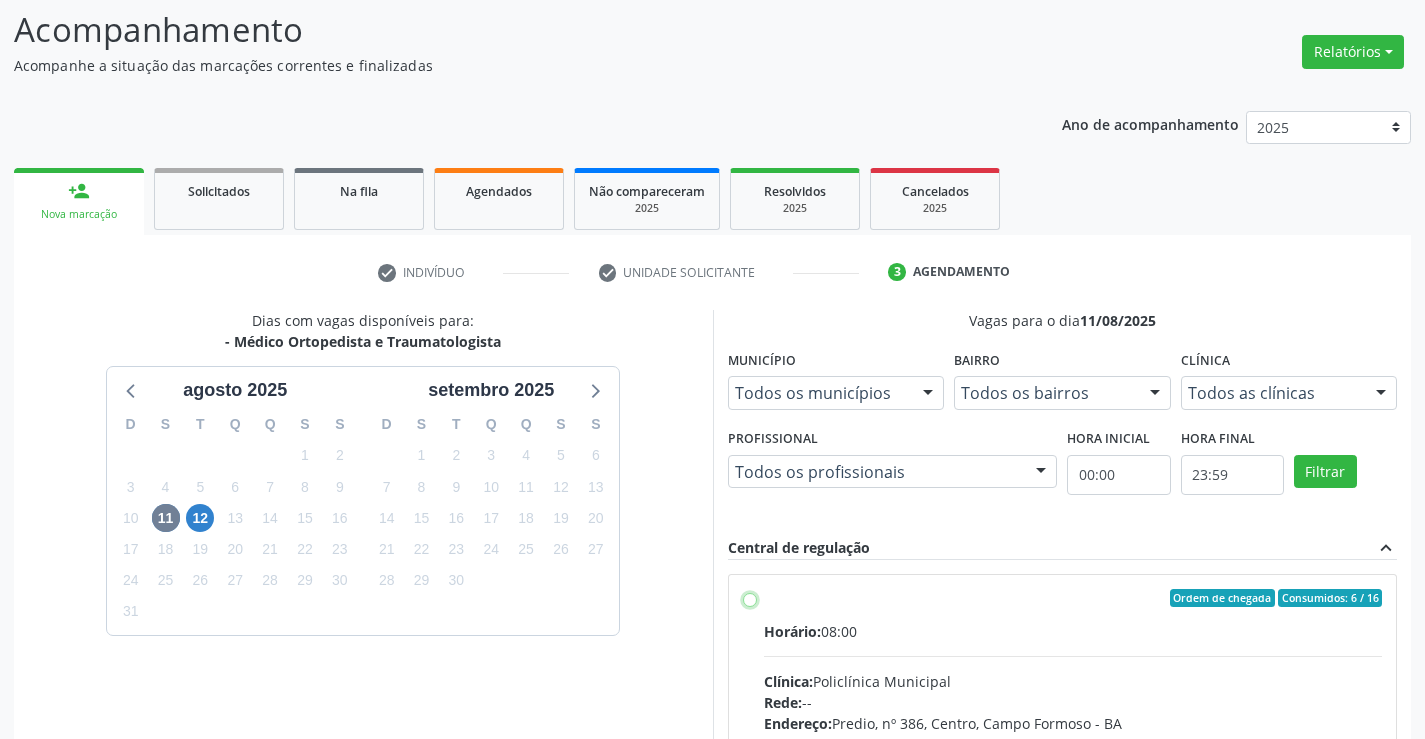click on "Ordem de chegada
Consumidos: 6 / 16
Horário:   08:00
Clínica:  Policlínica Municipal
Rede:
--
Endereço:   Predio, nº 386, Centro, Campo Formoso - BA
Telefone:   (74) 6451312
Profissional:
Mauricio Cardoso Ribeiro Junior
Informações adicionais sobre o atendimento
Idade de atendimento:
de 0 a 120 anos
Gênero(s) atendido(s):
Masculino e Feminino
Informações adicionais:
--" at bounding box center (750, 598) 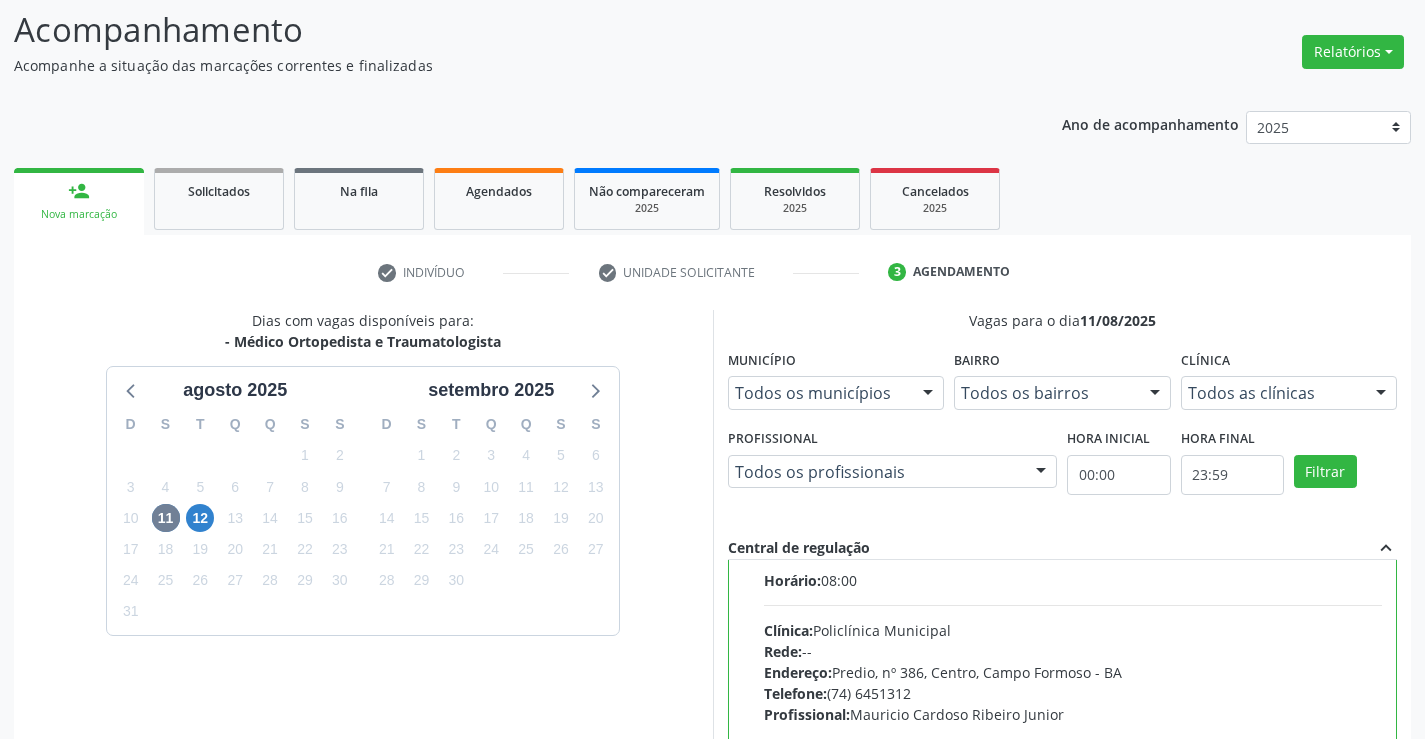 scroll, scrollTop: 99, scrollLeft: 0, axis: vertical 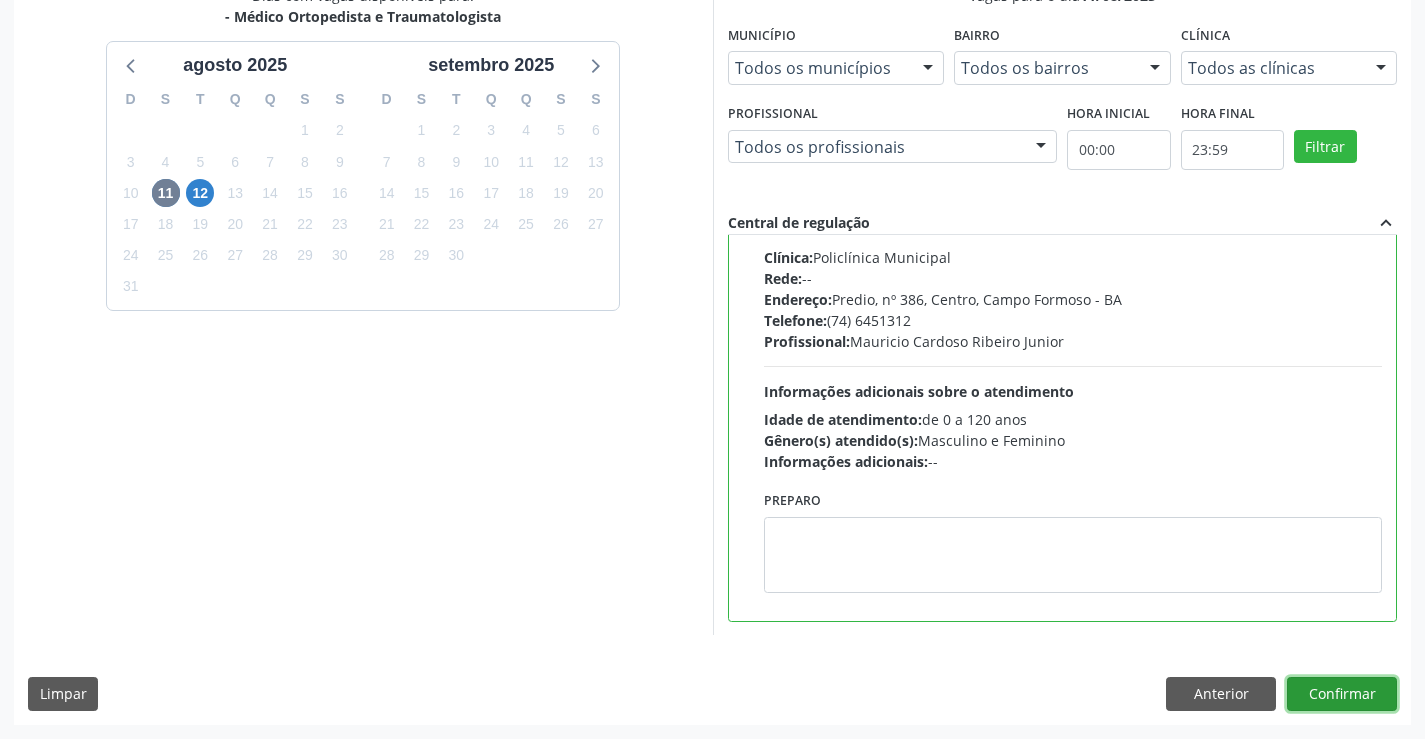 click on "Confirmar" at bounding box center (1342, 694) 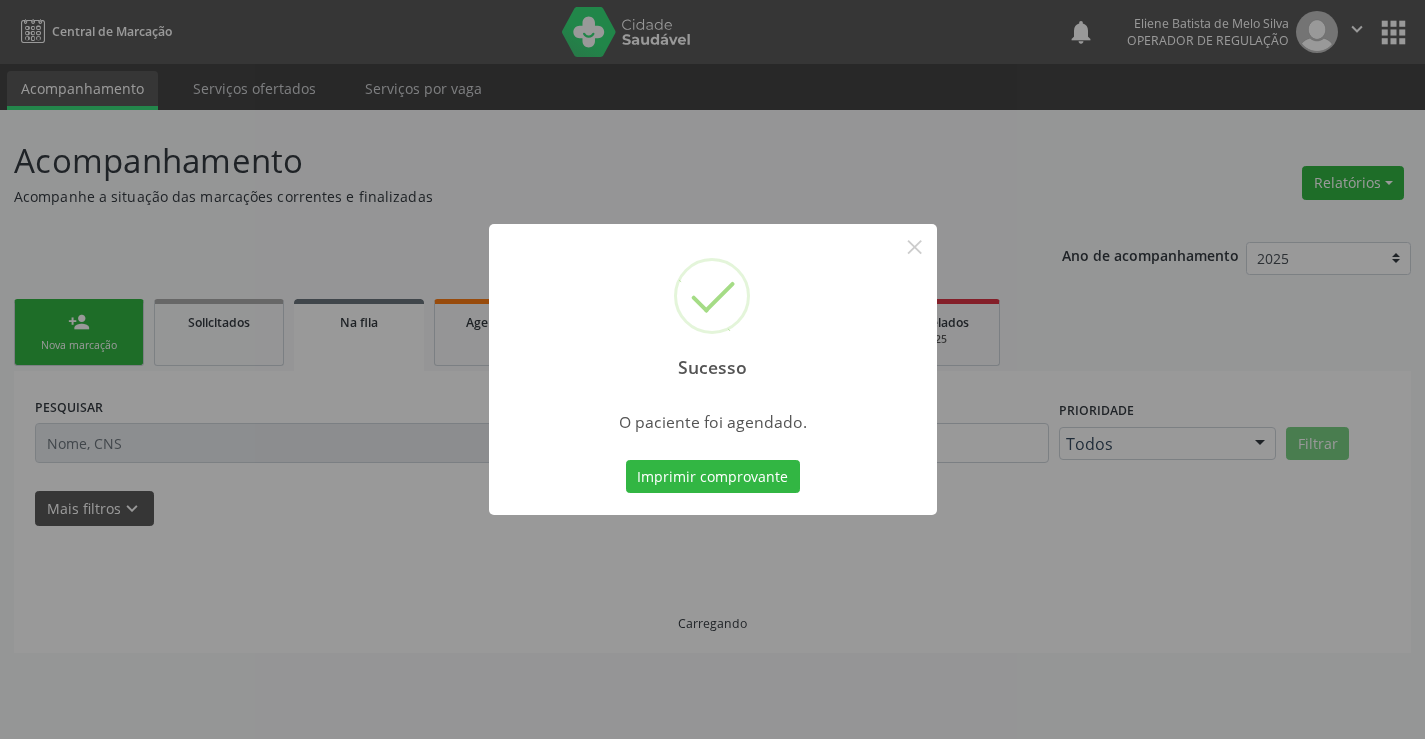 scroll, scrollTop: 0, scrollLeft: 0, axis: both 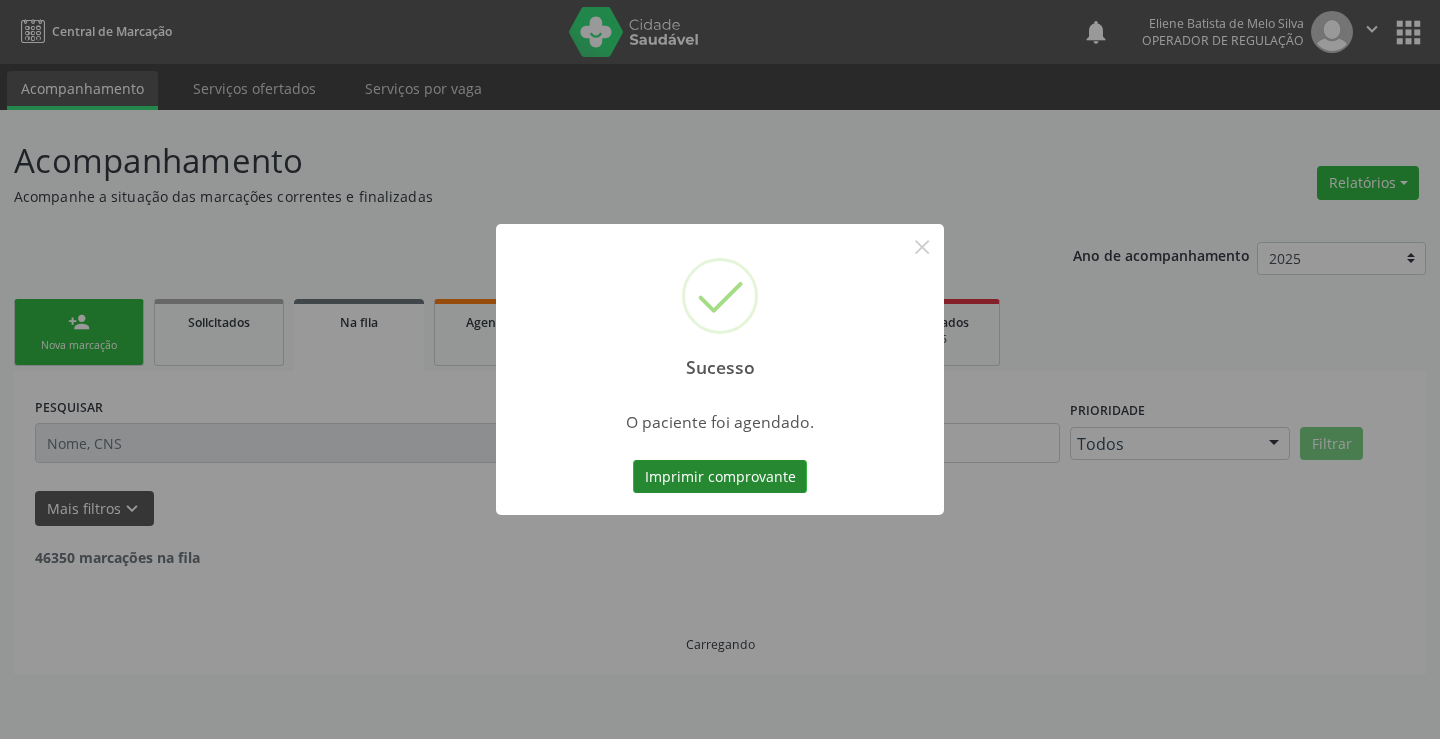 click on "Imprimir comprovante" at bounding box center (720, 477) 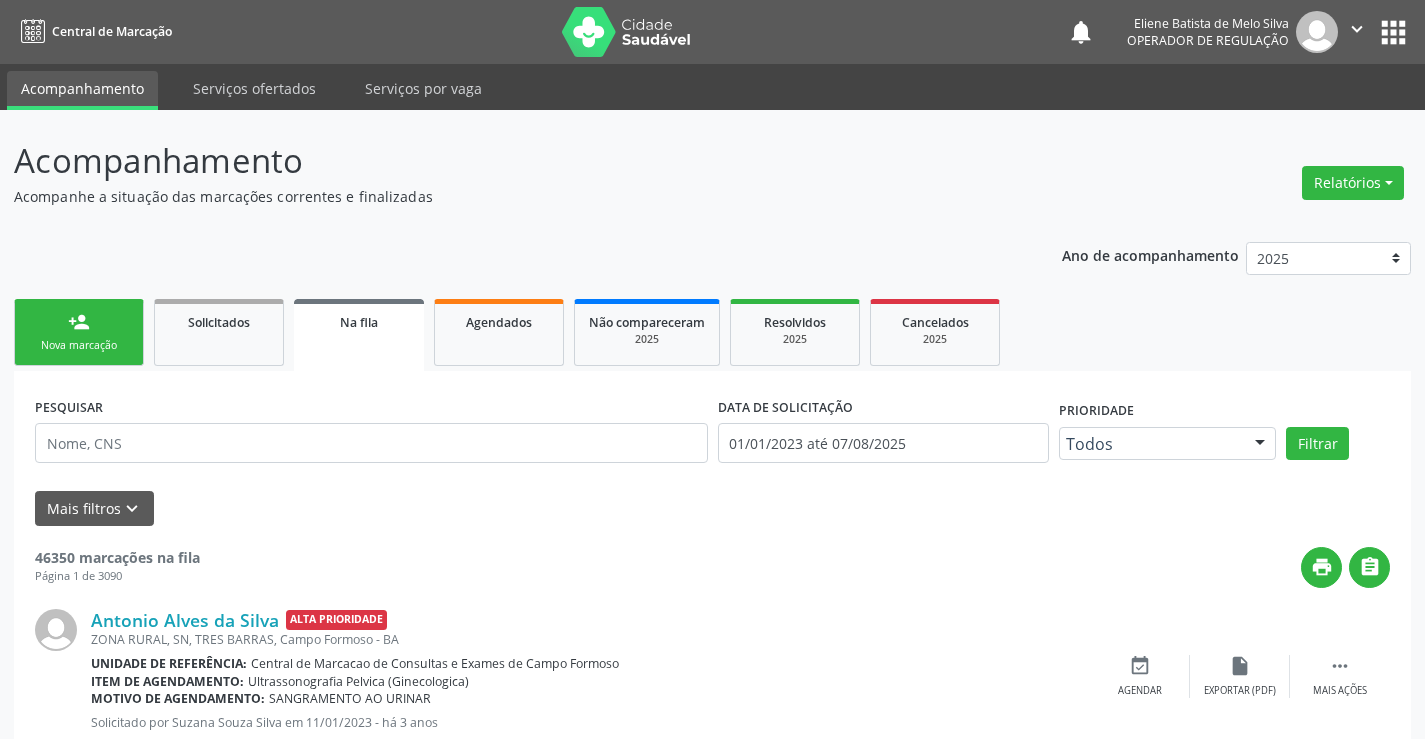 click on "Nova marcação" at bounding box center [79, 345] 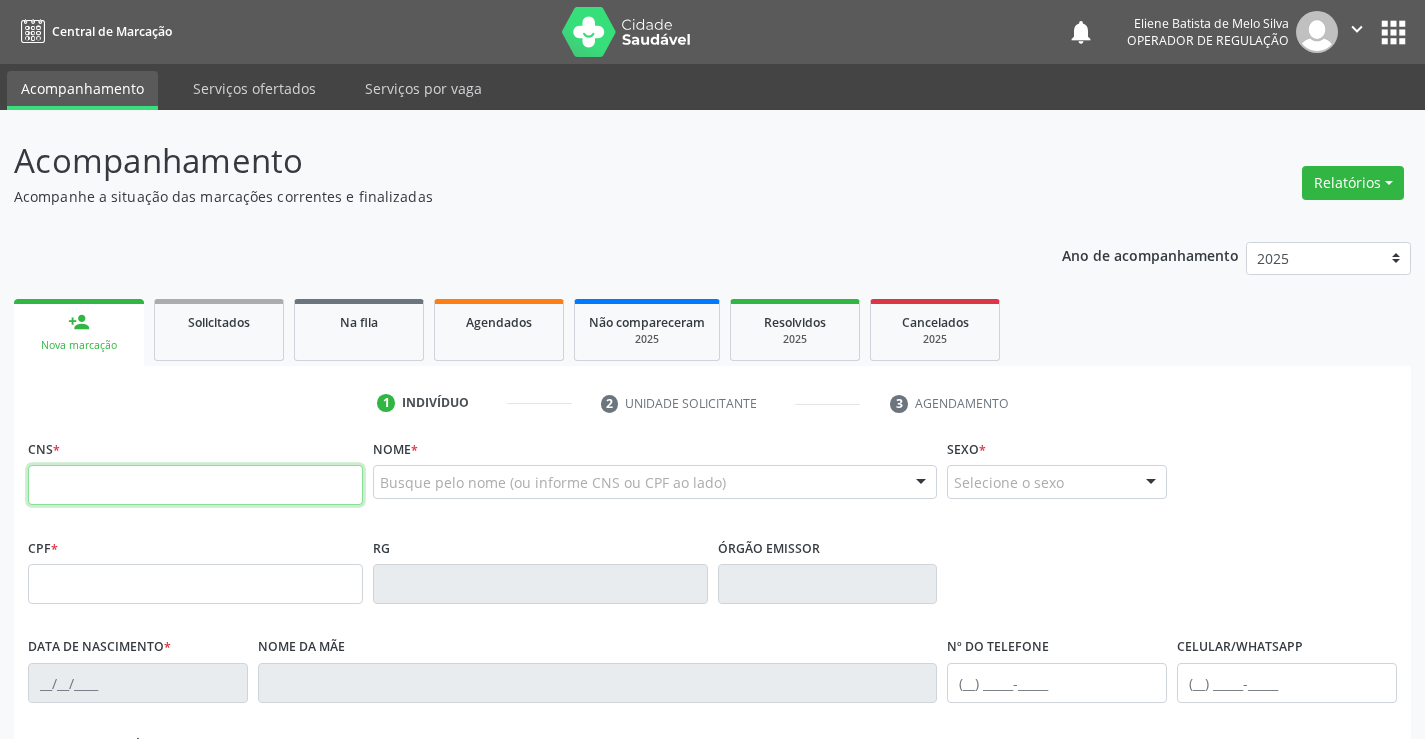 click at bounding box center (195, 485) 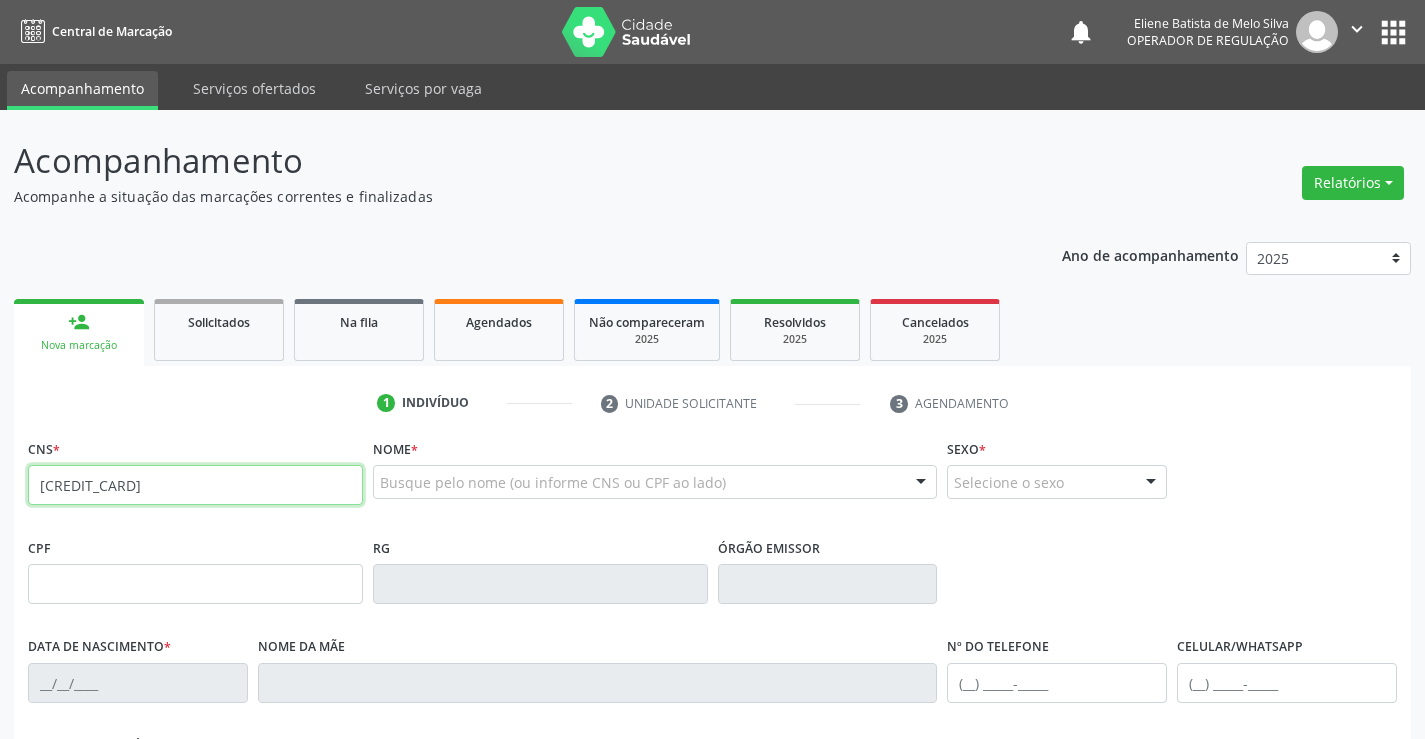 type on "708 0058 7485 9527" 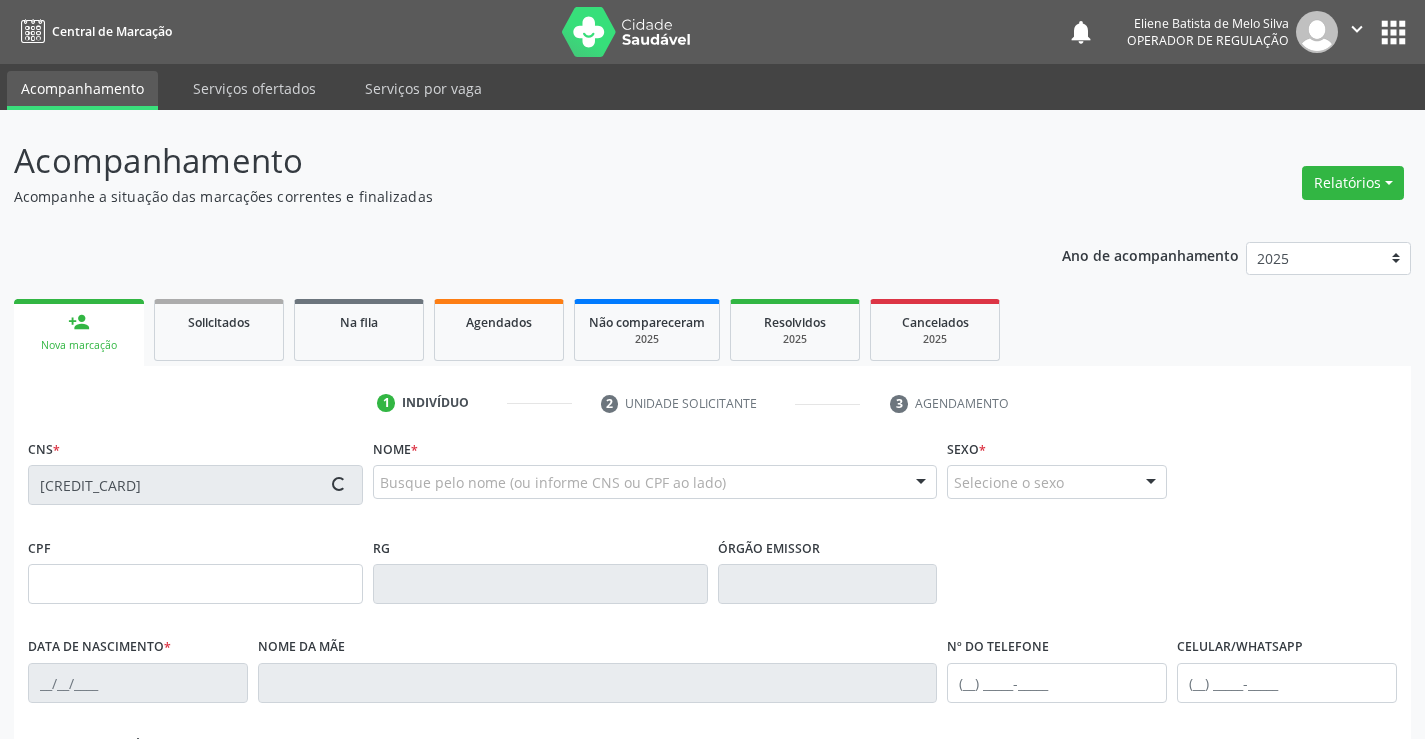 type on "0559263716" 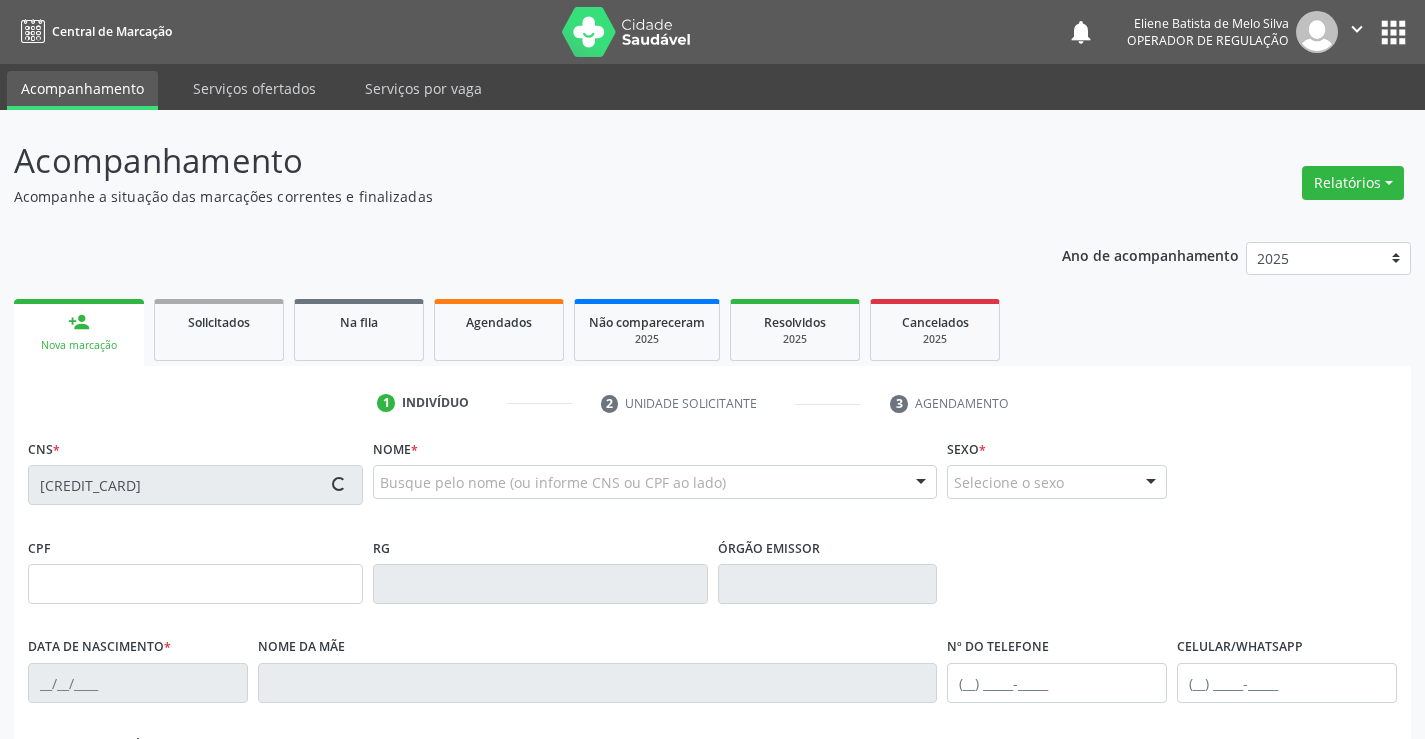 type on "19/10/1966" 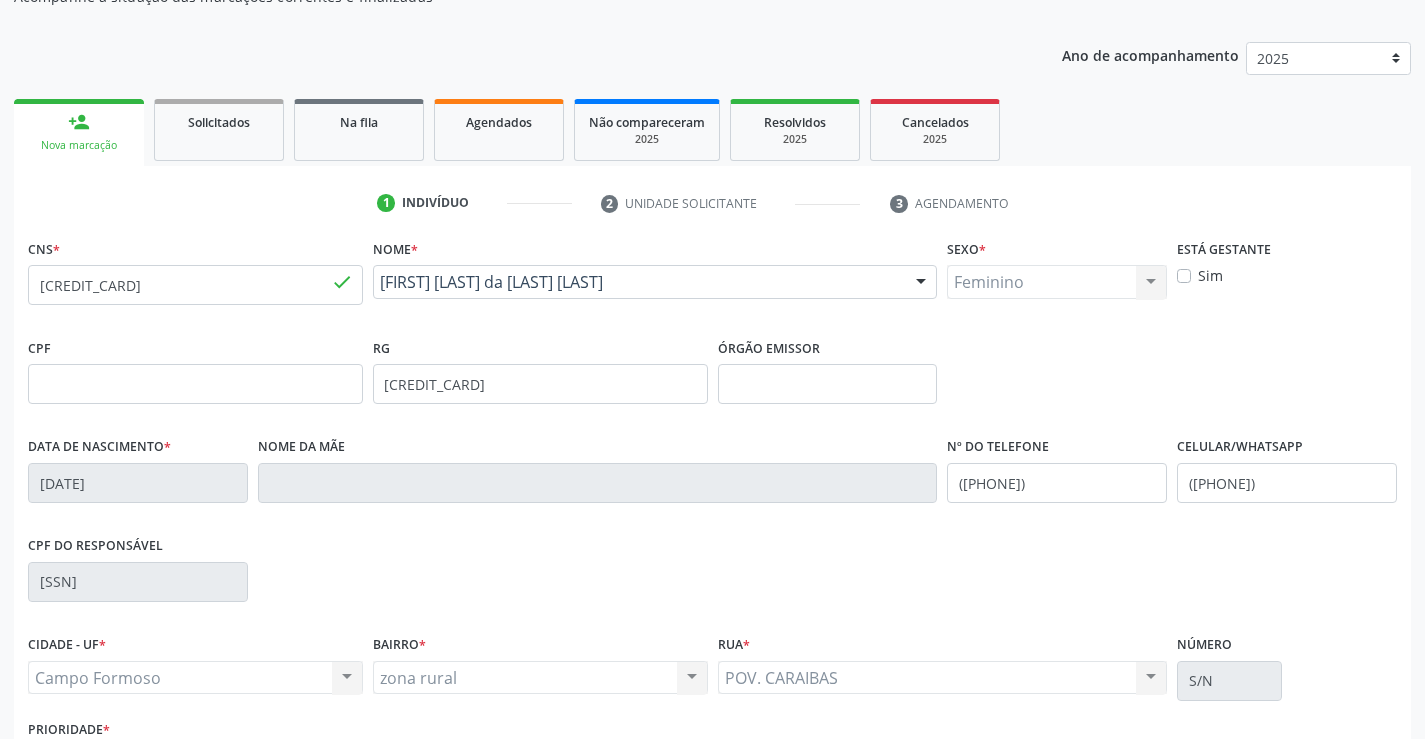 scroll, scrollTop: 345, scrollLeft: 0, axis: vertical 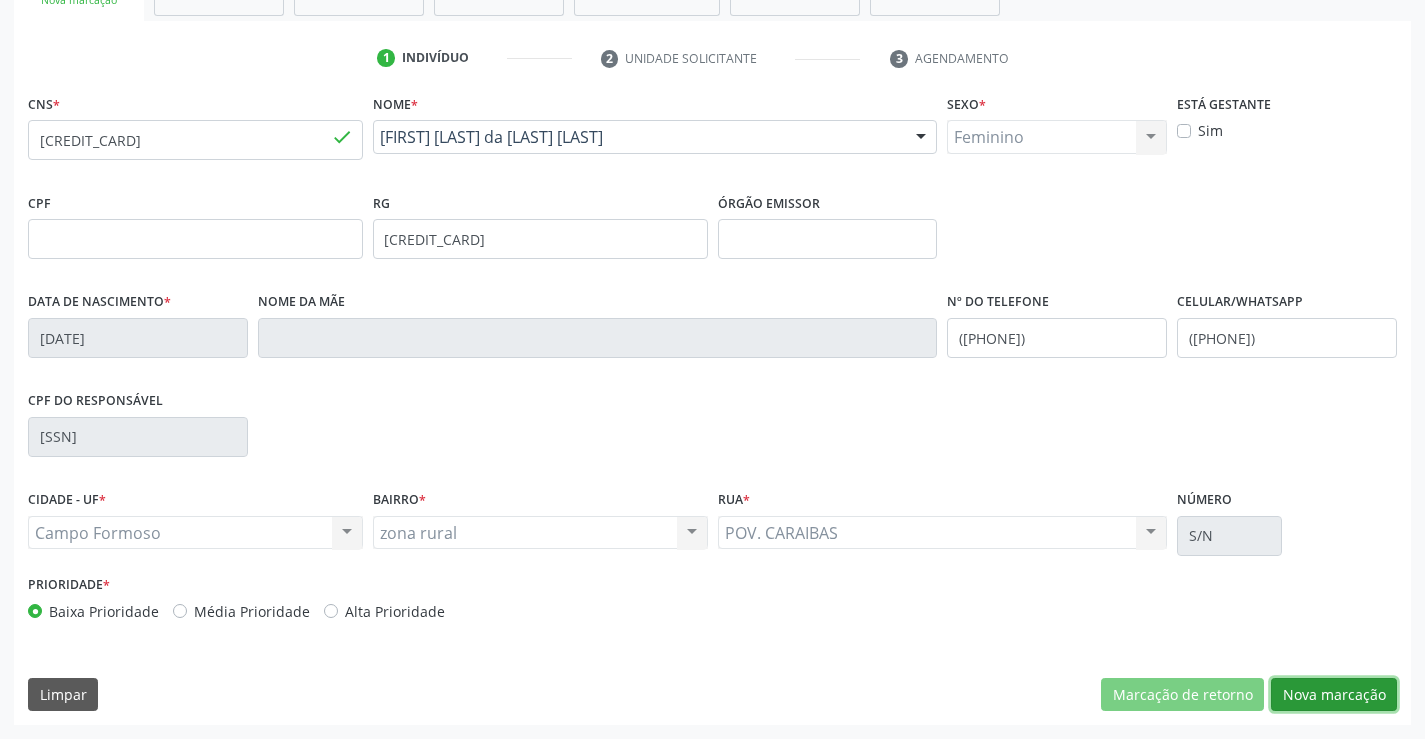 click on "Nova marcação" at bounding box center [1334, 695] 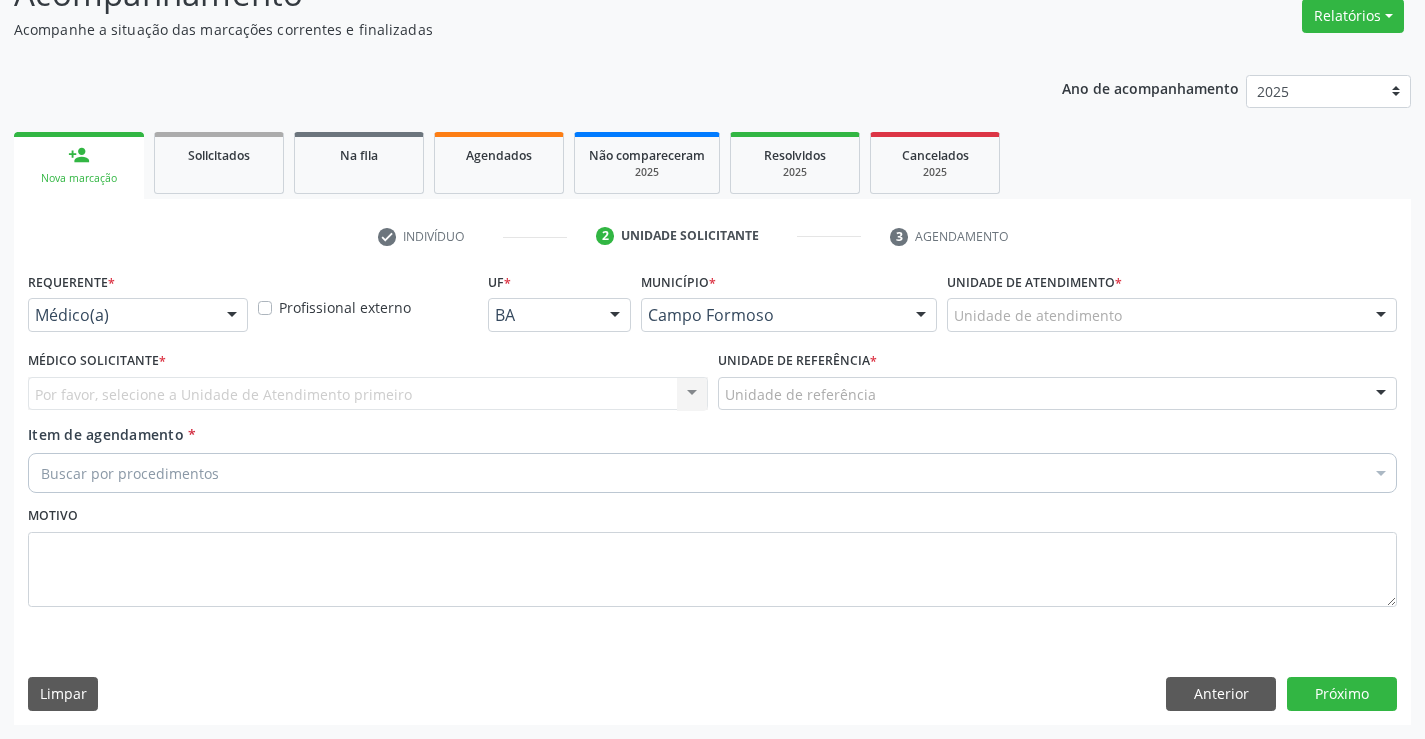 scroll, scrollTop: 167, scrollLeft: 0, axis: vertical 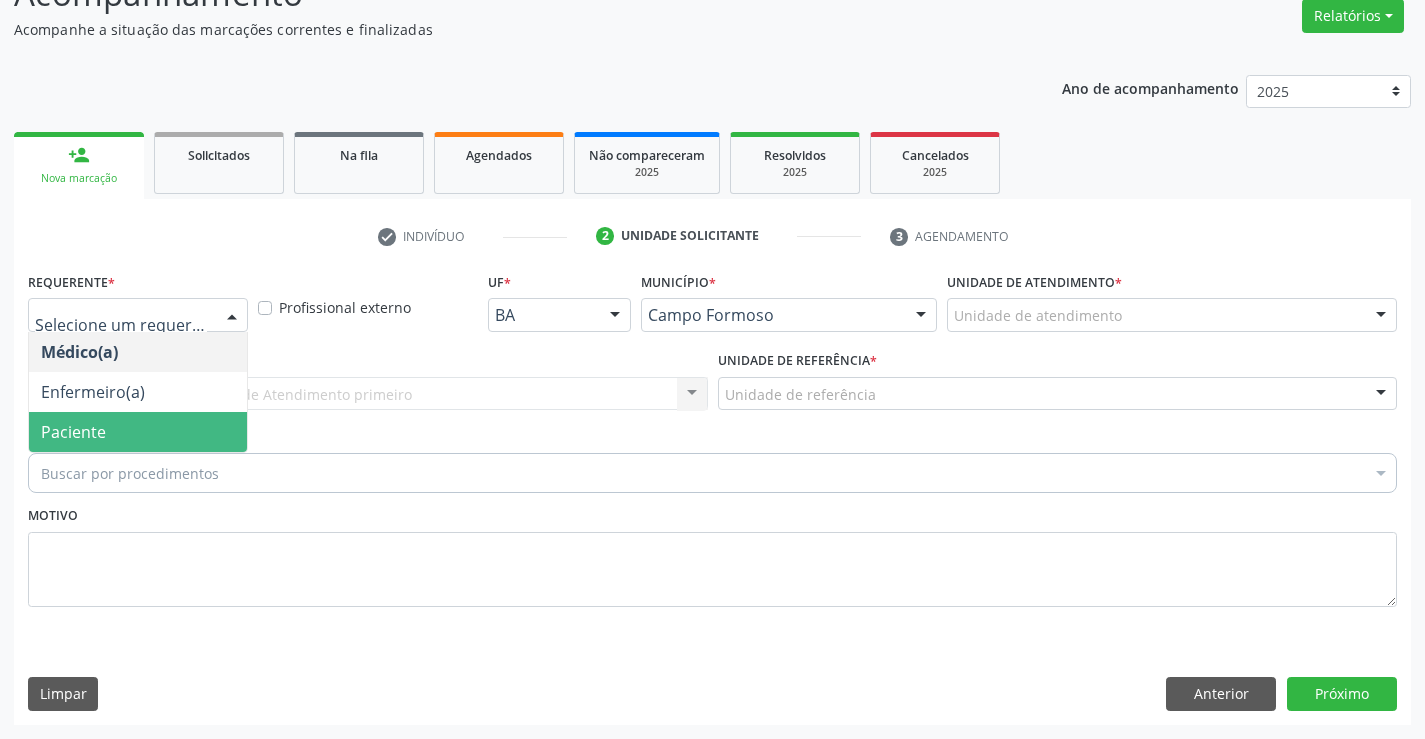 click on "Paciente" at bounding box center (73, 432) 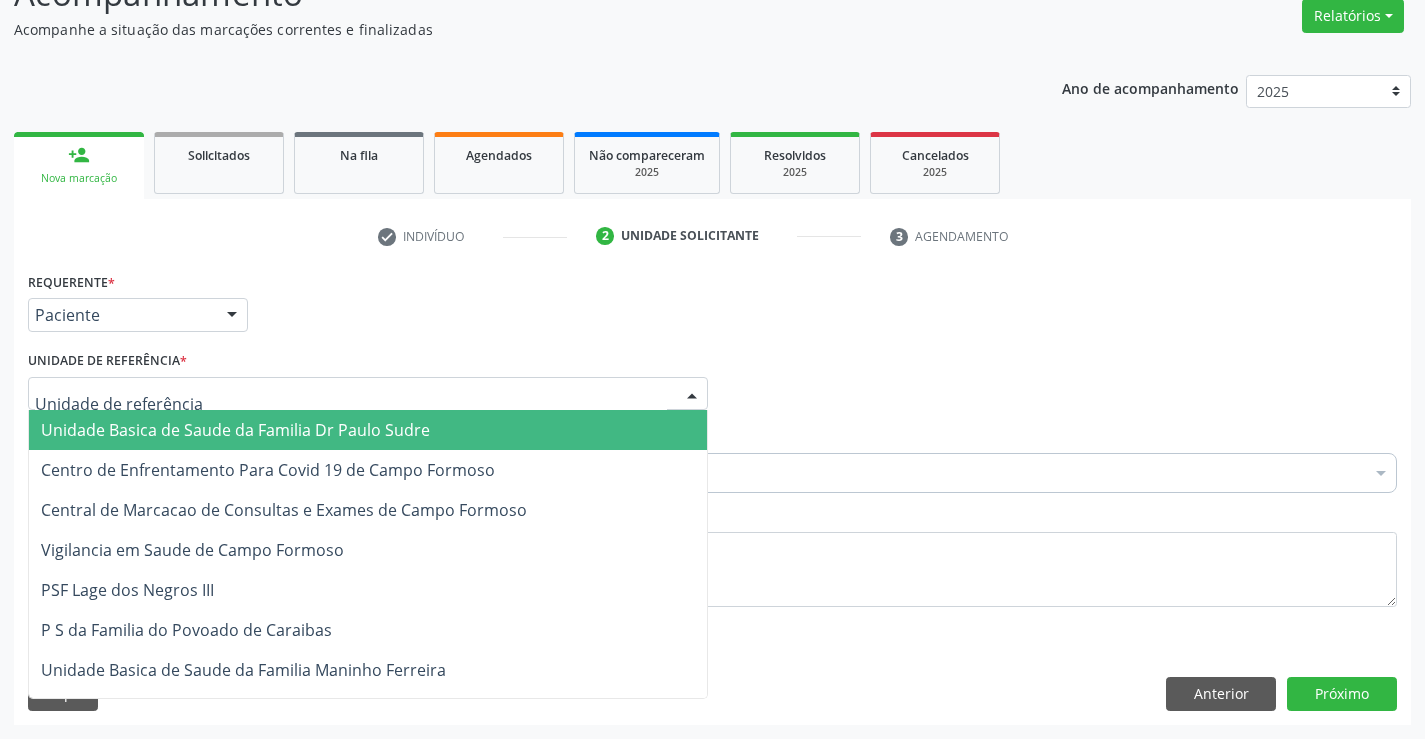 click on "Unidade Basica de Saude da Familia Dr Paulo Sudre" at bounding box center [235, 430] 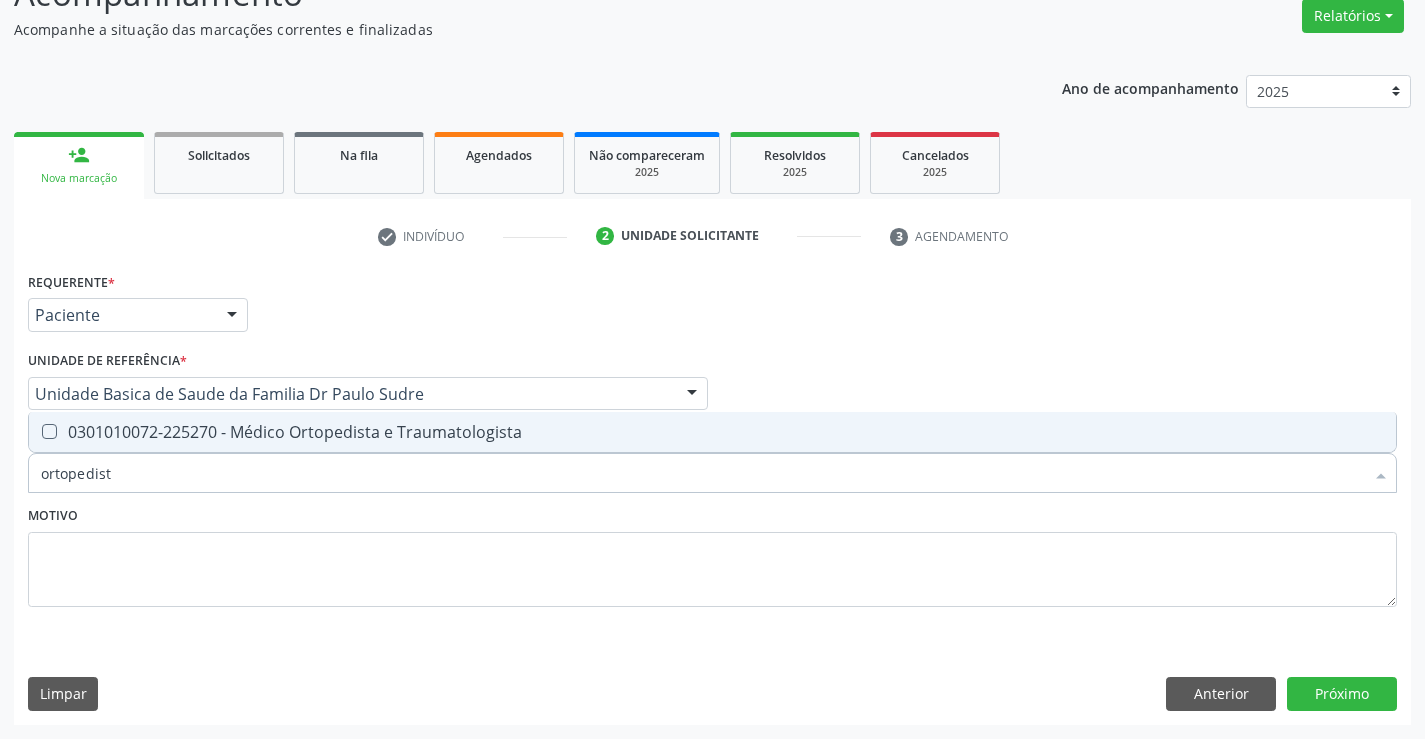 type on "ortopedista" 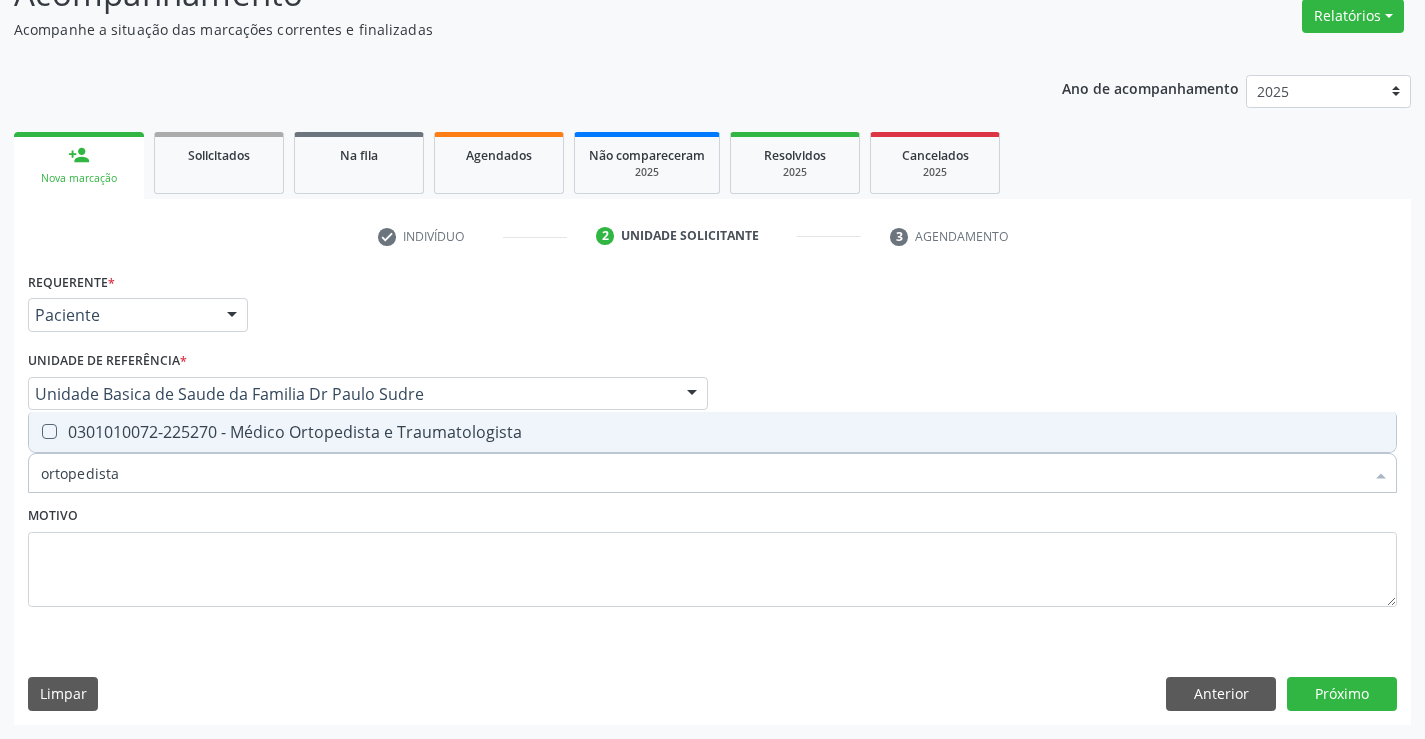 click on "0301010072-225270 - Médico Ortopedista e Traumatologista" at bounding box center [712, 432] 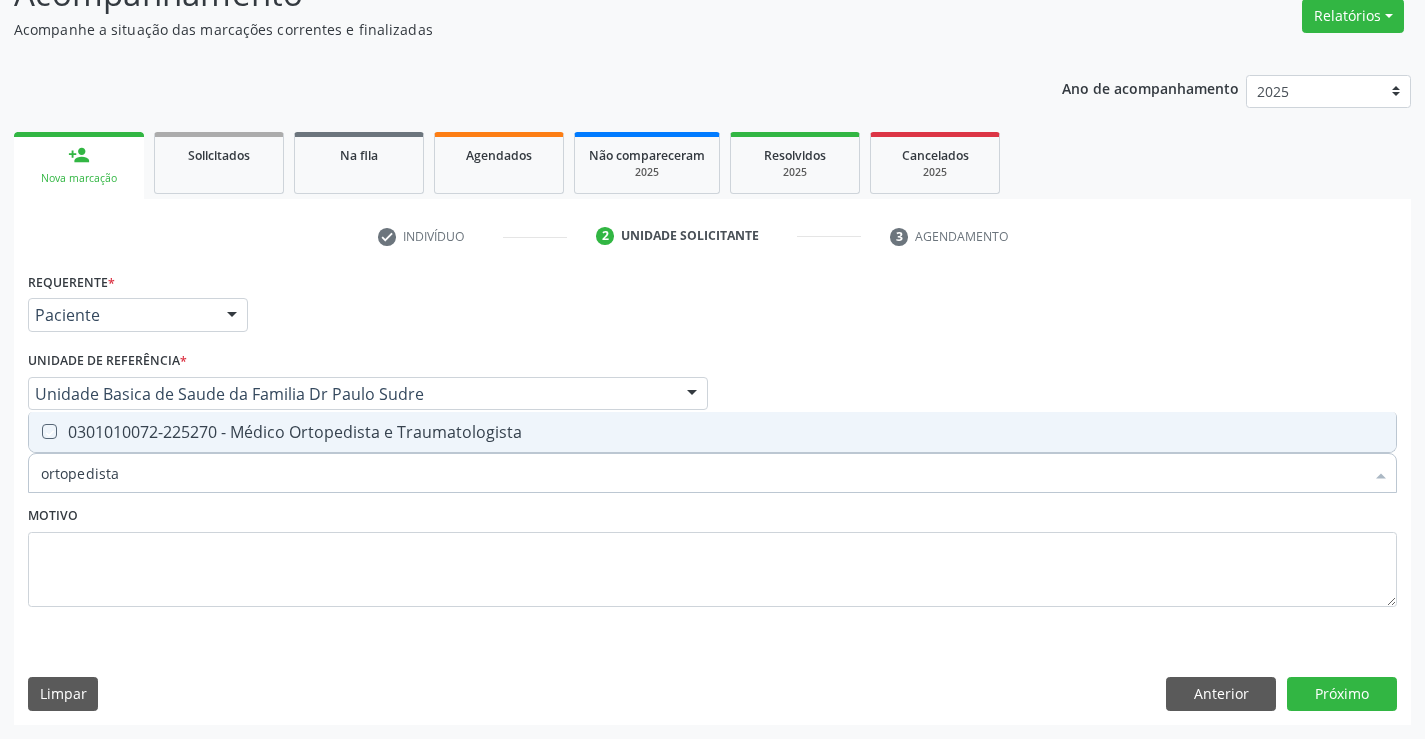 checkbox on "true" 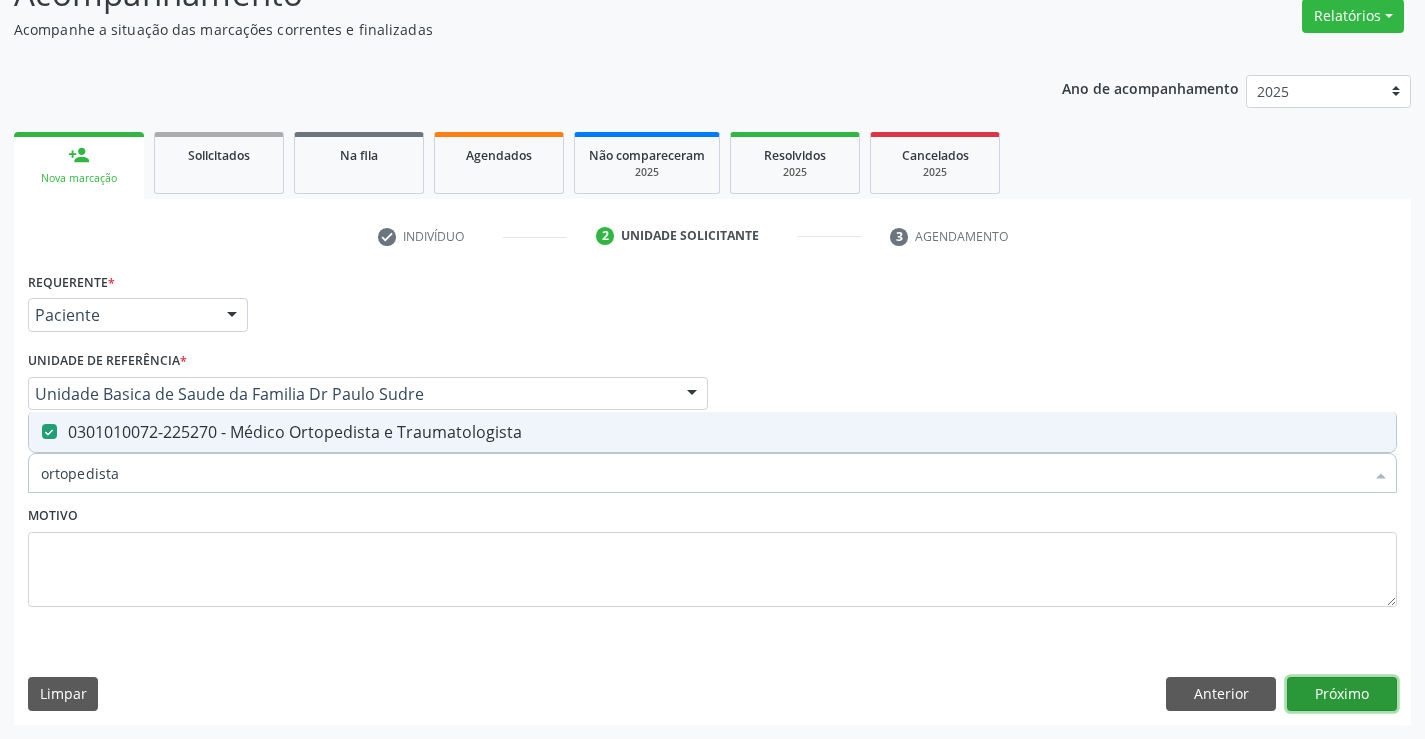 click on "Próximo" at bounding box center [1342, 694] 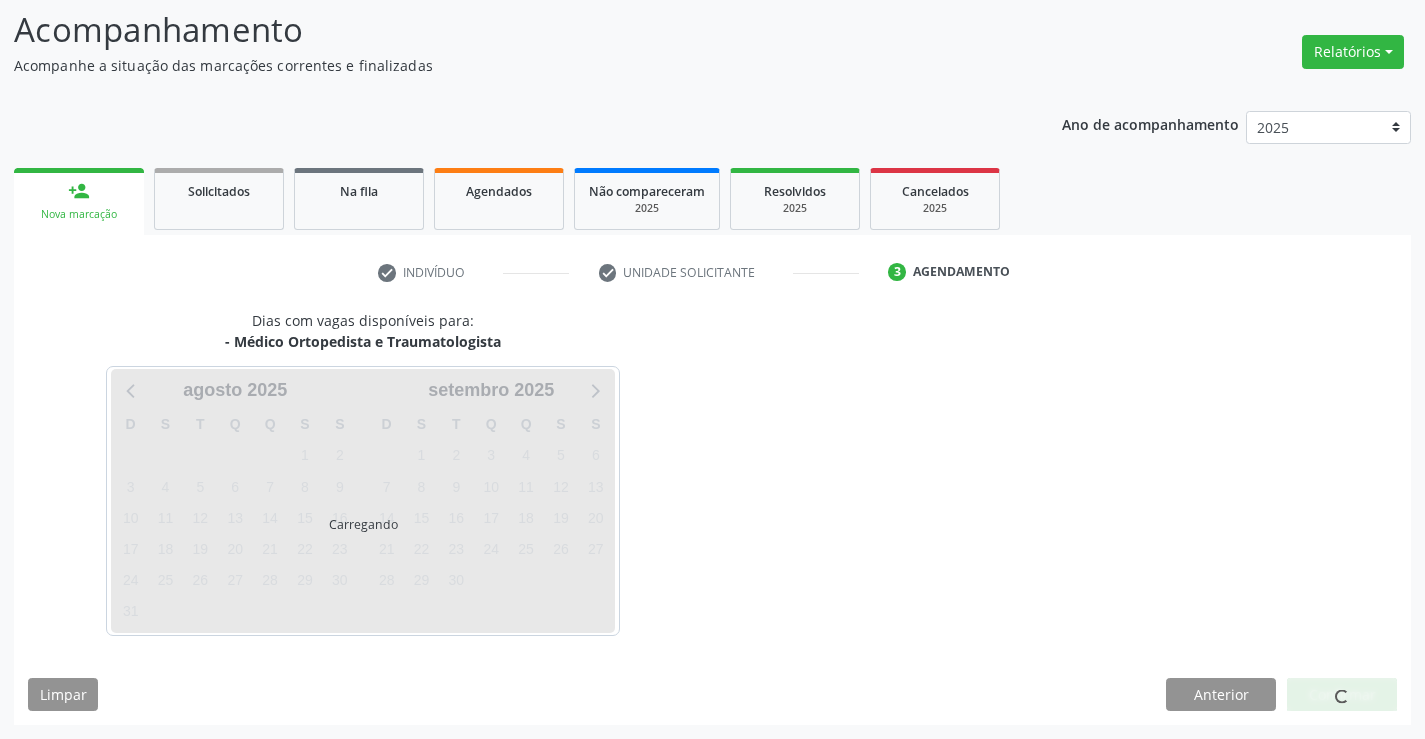 scroll, scrollTop: 131, scrollLeft: 0, axis: vertical 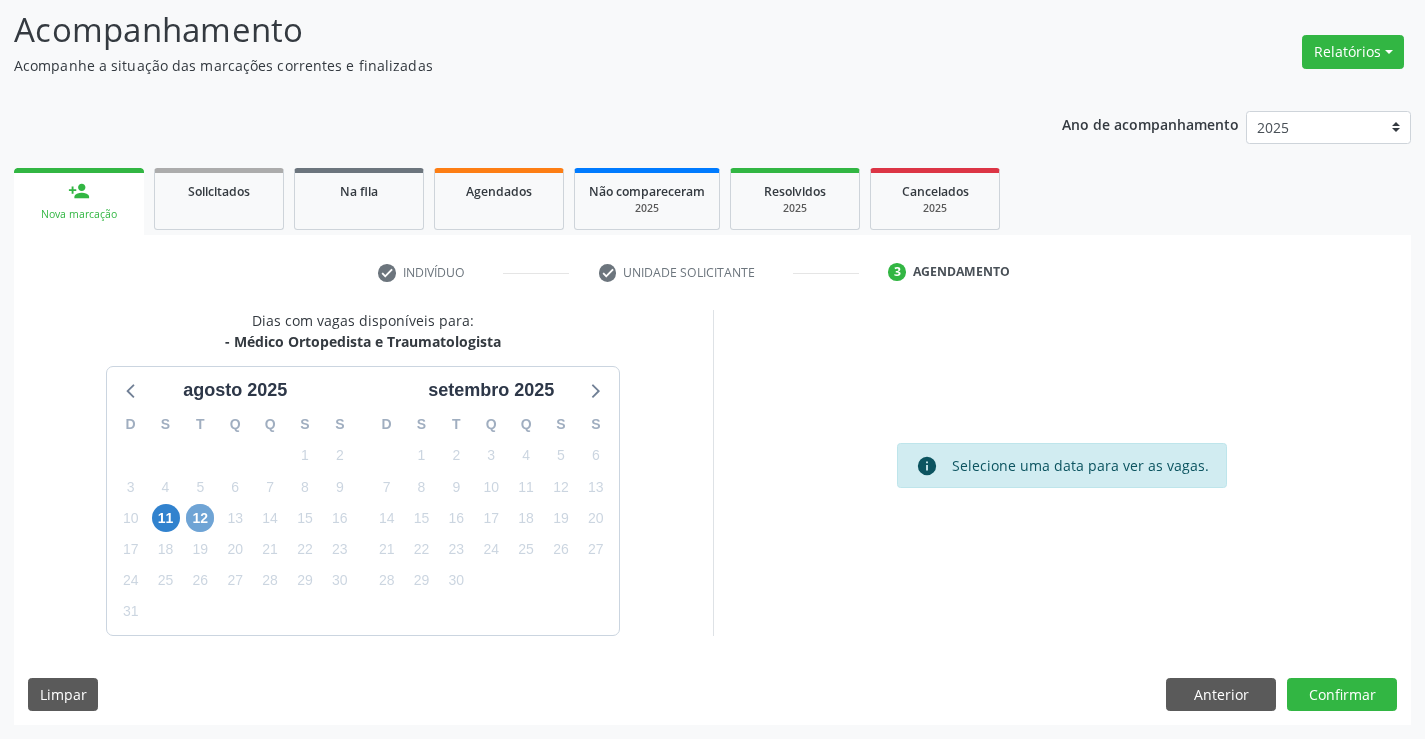 click on "12" at bounding box center [200, 518] 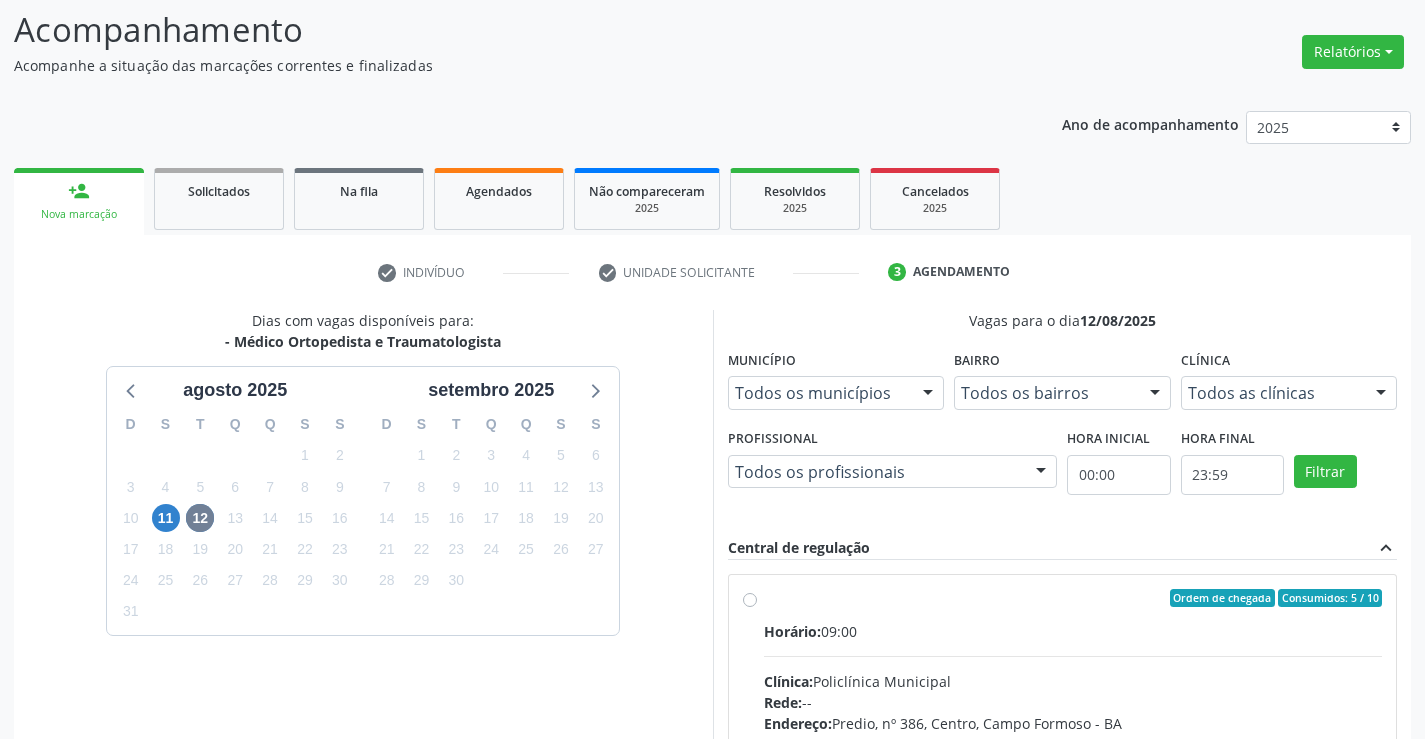 click on "Ordem de chegada
Consumidos: 5 / 10
Horário:   09:00
Clínica:  Policlínica Municipal
Rede:
--
Endereço:   Predio, nº 386, Centro, Campo Formoso - BA
Telefone:   (74) 6451312
Profissional:
Ramon Oliveira Soares
Informações adicionais sobre o atendimento
Idade de atendimento:
de 0 a 120 anos
Gênero(s) atendido(s):
Masculino e Feminino
Informações adicionais:
--" at bounding box center [1073, 742] 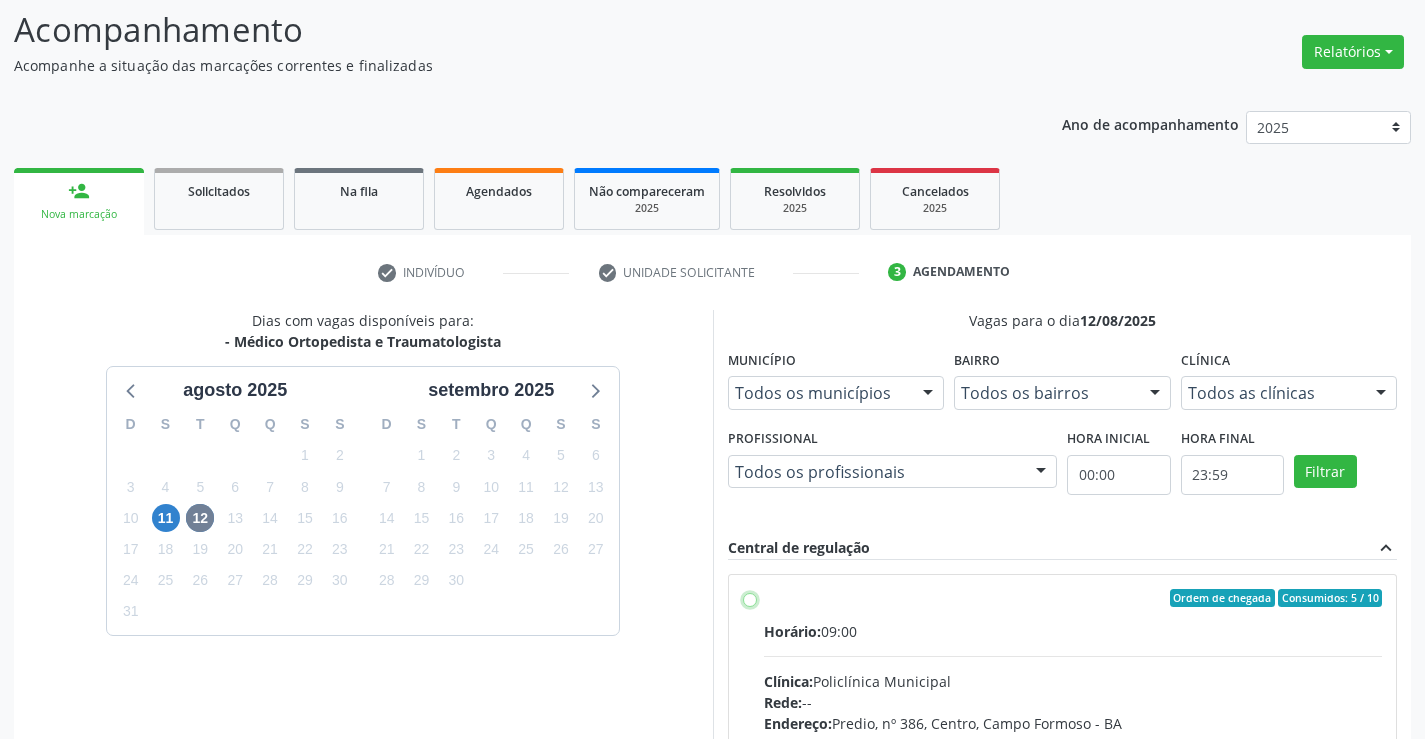 click on "Ordem de chegada
Consumidos: 5 / 10
Horário:   09:00
Clínica:  Policlínica Municipal
Rede:
--
Endereço:   Predio, nº 386, Centro, Campo Formoso - BA
Telefone:   (74) 6451312
Profissional:
Ramon Oliveira Soares
Informações adicionais sobre o atendimento
Idade de atendimento:
de 0 a 120 anos
Gênero(s) atendido(s):
Masculino e Feminino
Informações adicionais:
--" at bounding box center [750, 598] 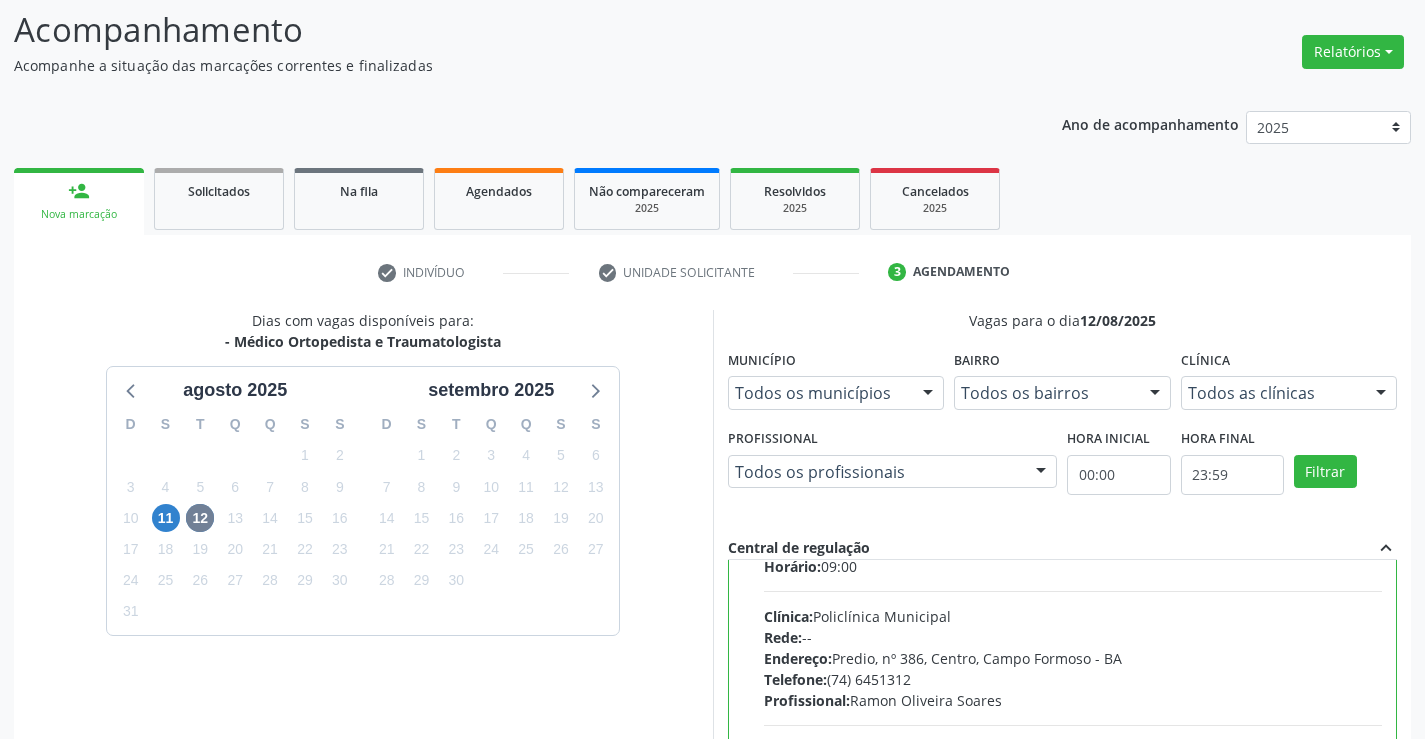 scroll, scrollTop: 99, scrollLeft: 0, axis: vertical 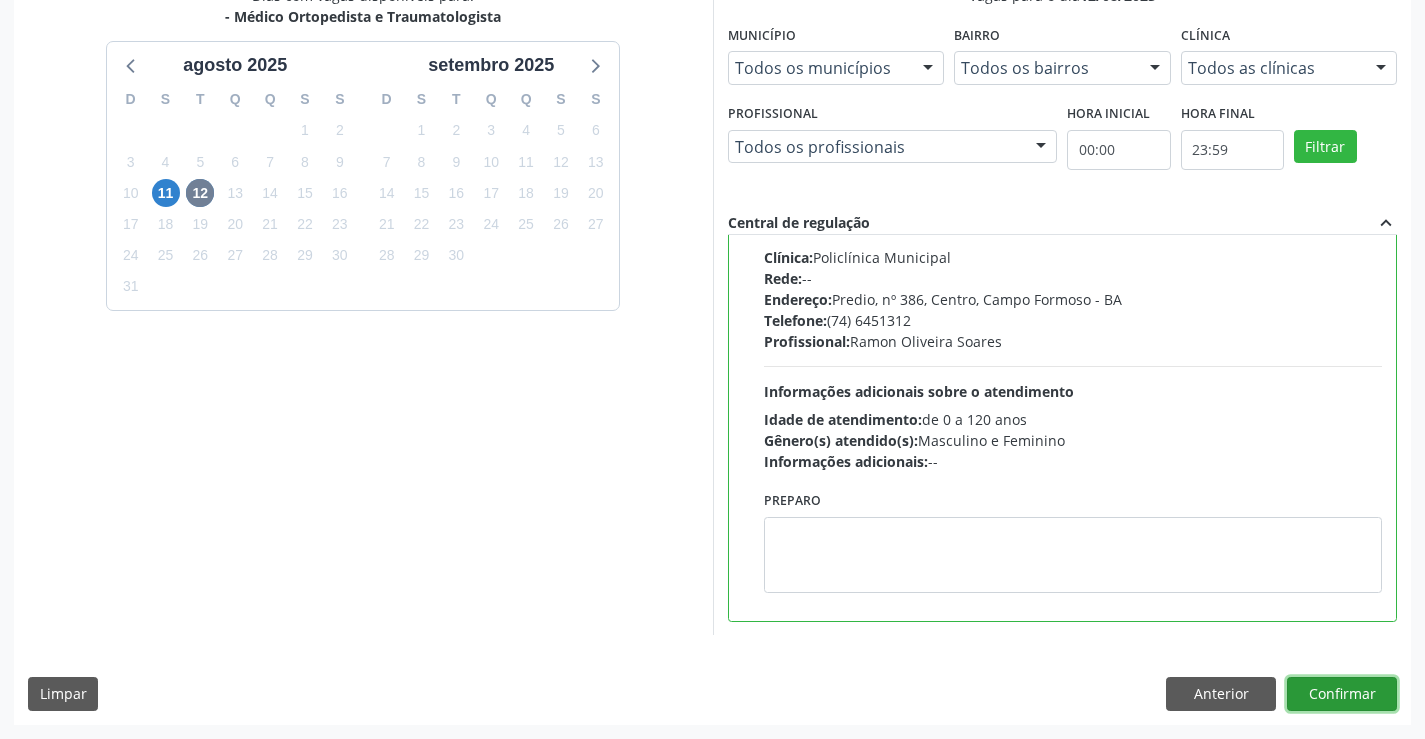 click on "Confirmar" at bounding box center (1342, 694) 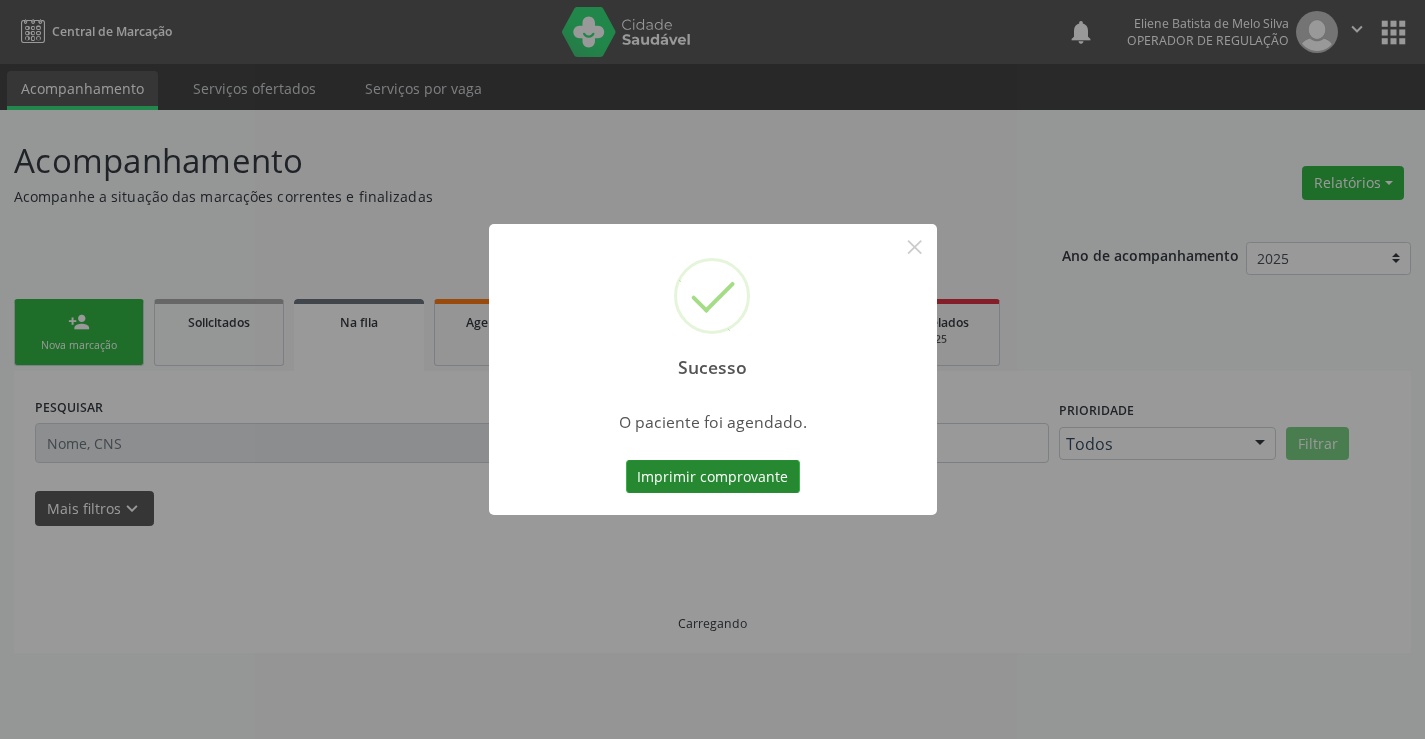 scroll, scrollTop: 0, scrollLeft: 0, axis: both 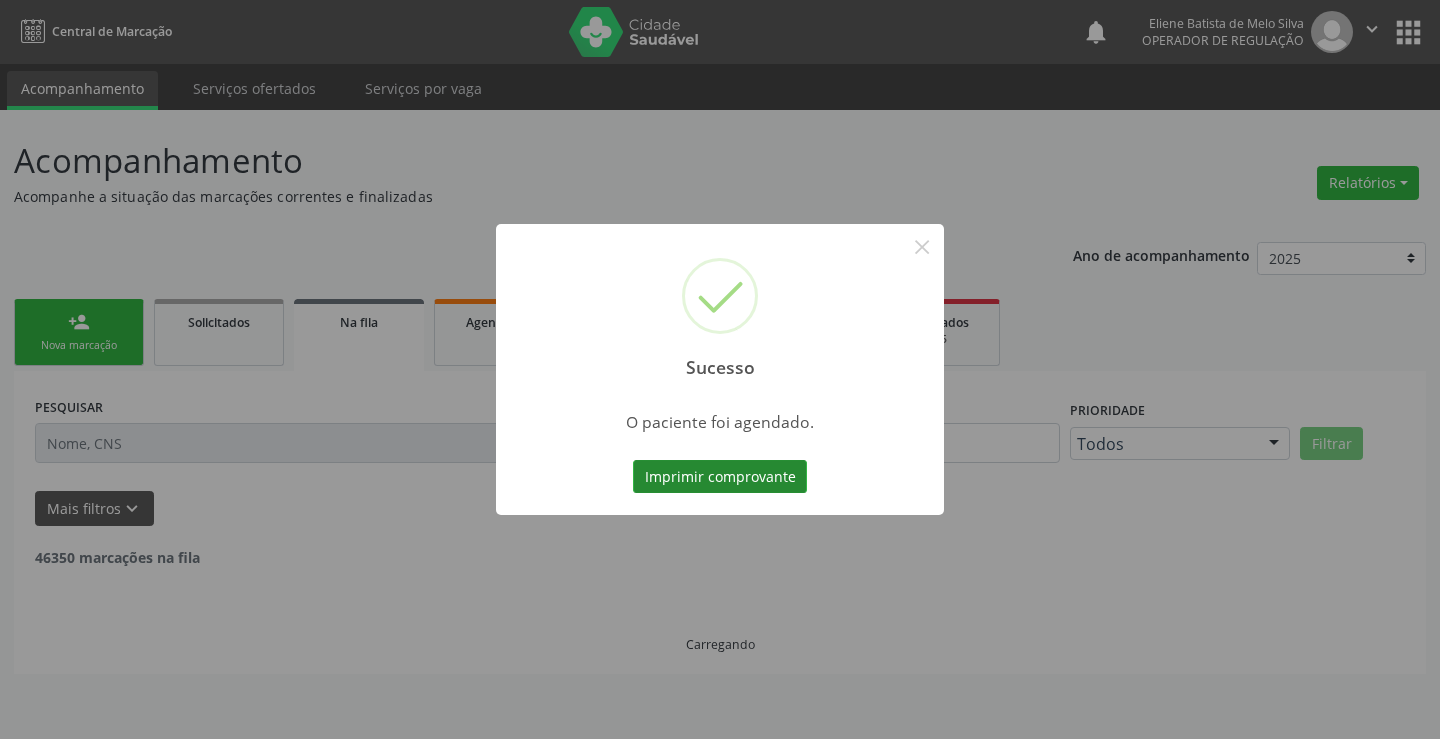 click on "Imprimir comprovante" at bounding box center [720, 477] 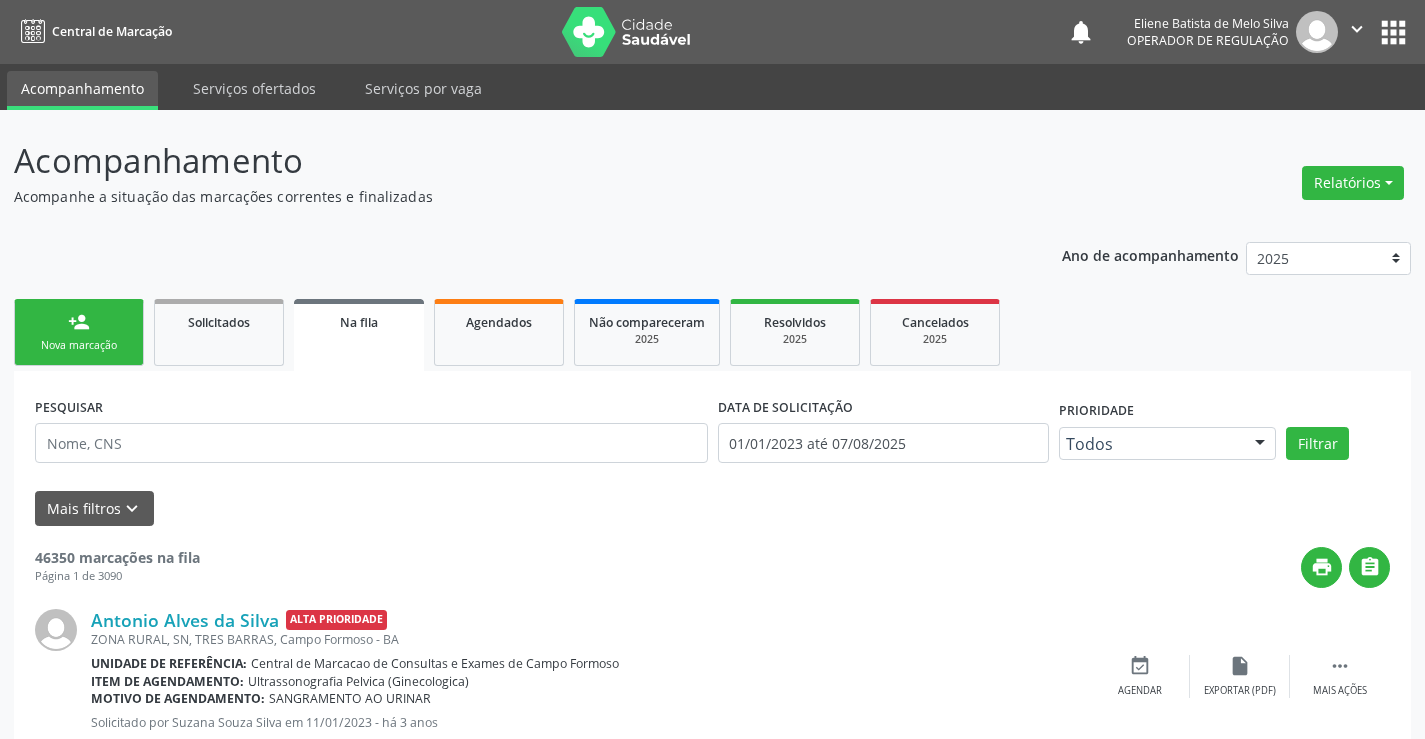 click on "Nova marcação" at bounding box center (79, 345) 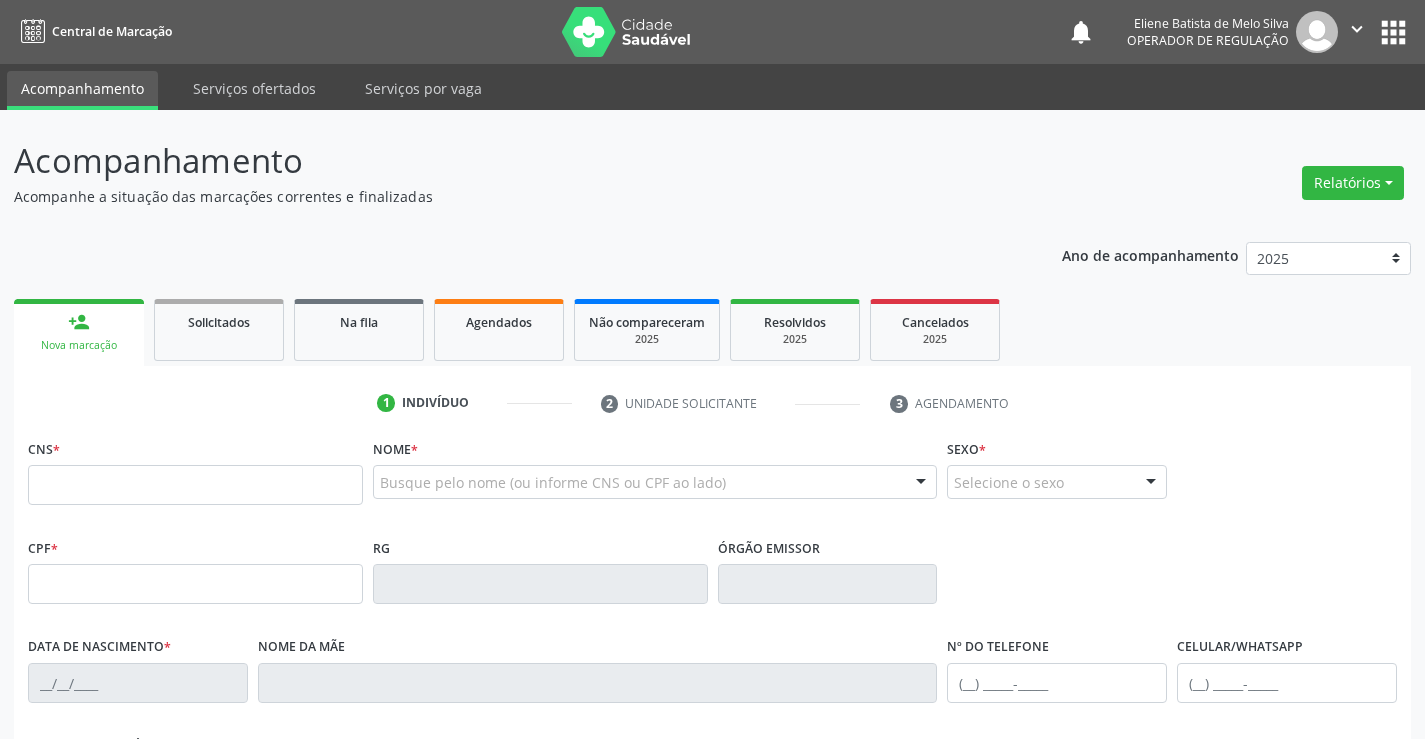 click on "CNS
*" at bounding box center (195, 469) 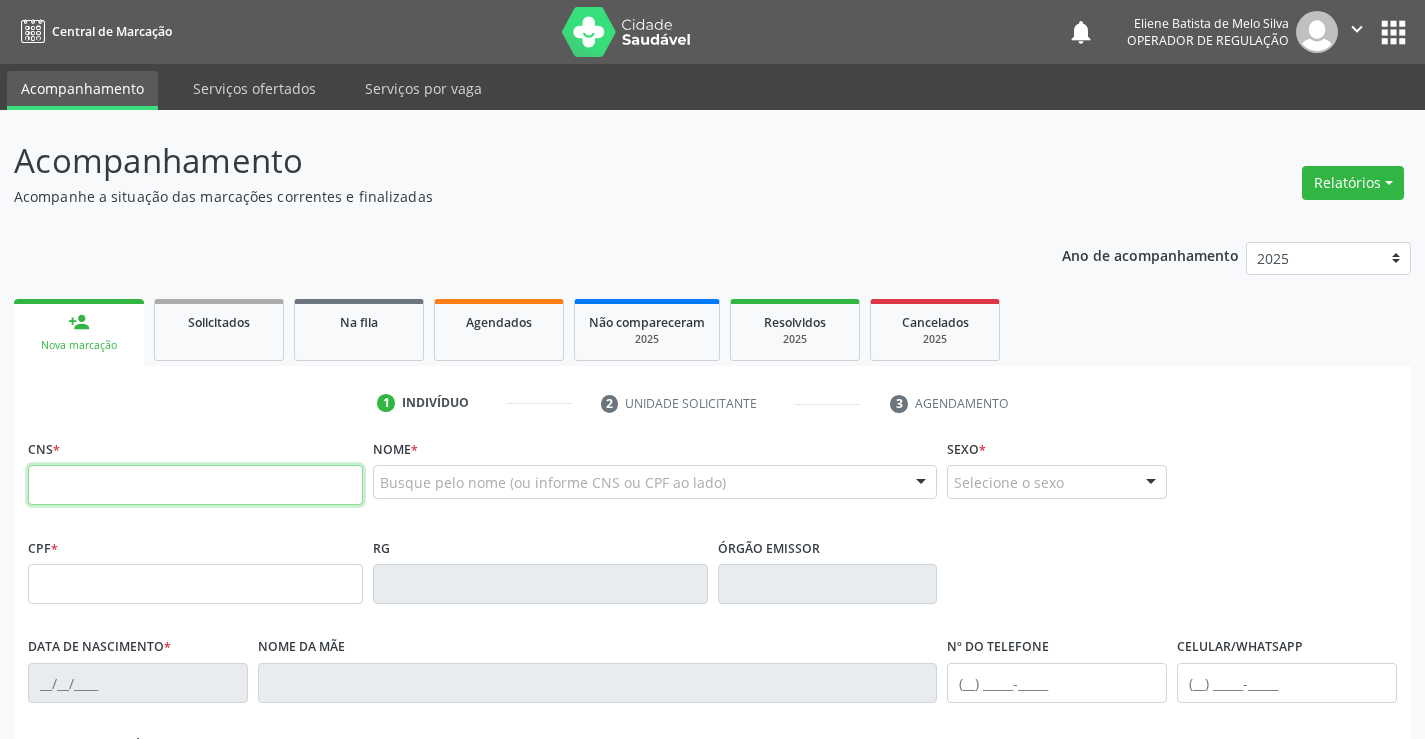 click at bounding box center [195, 485] 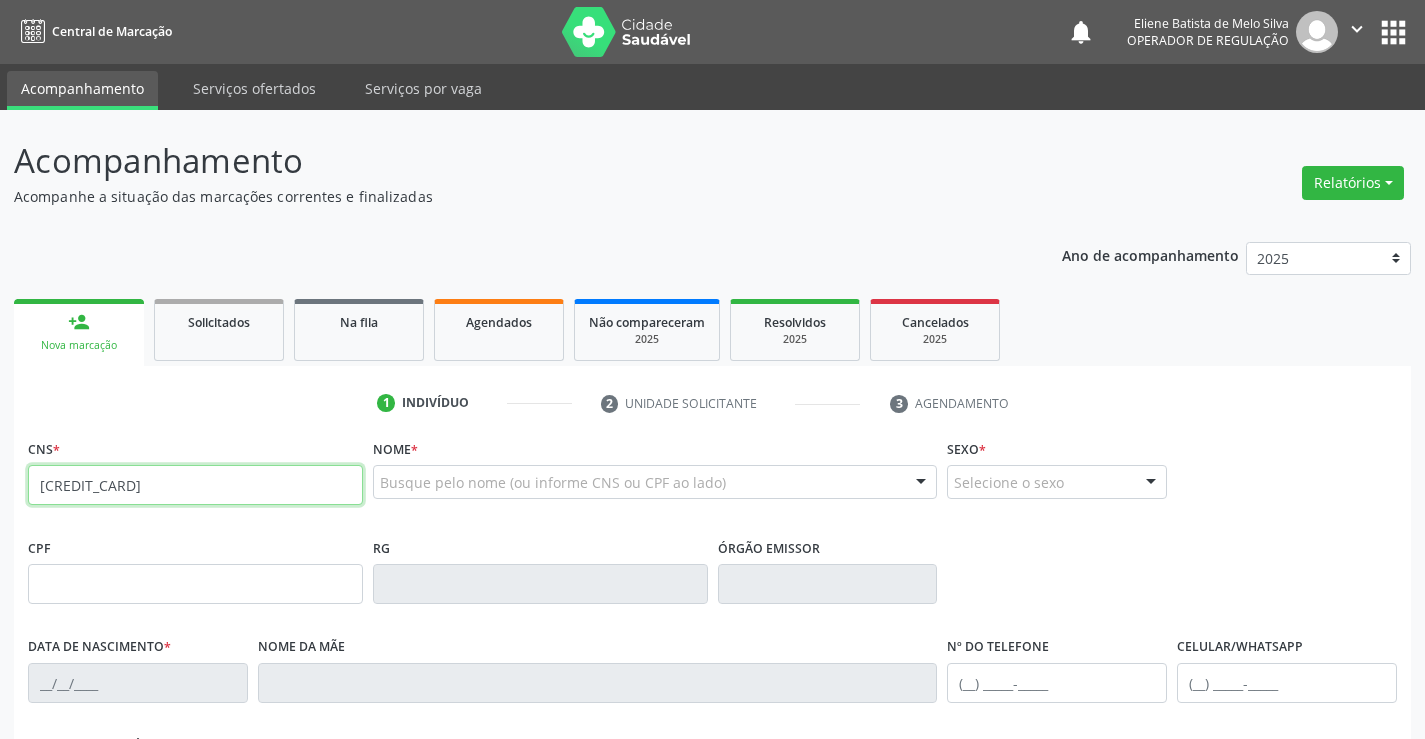 type on "706 2010 8379 0562" 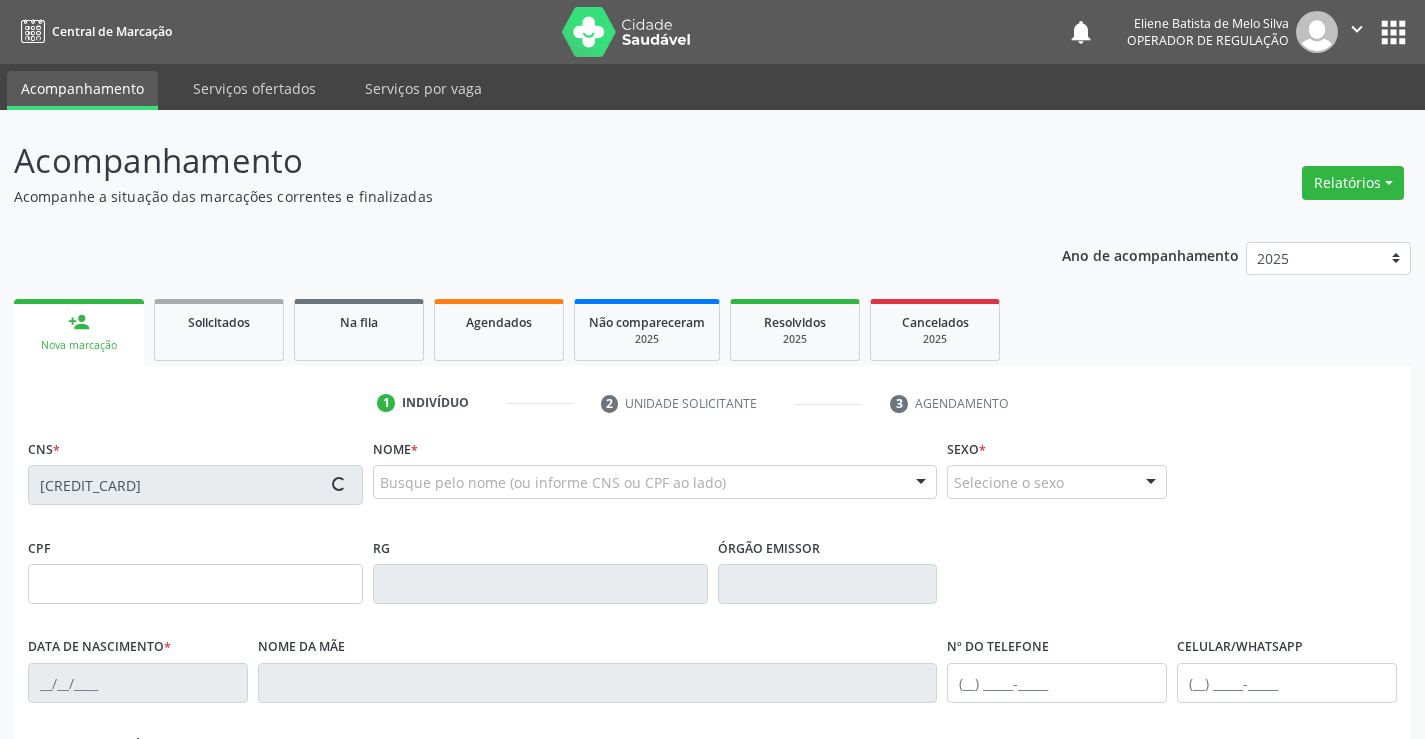 type on "136.258.245-07" 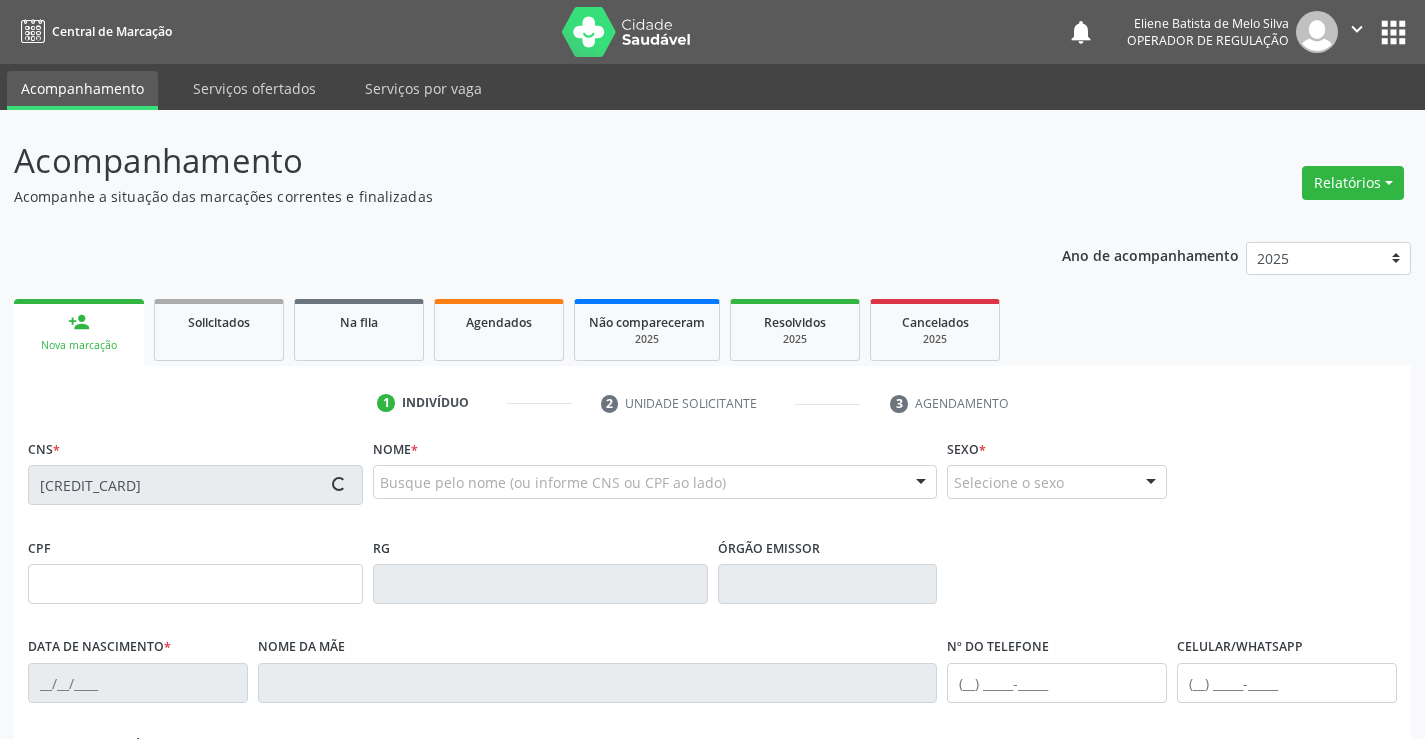 type on "25/07/2025" 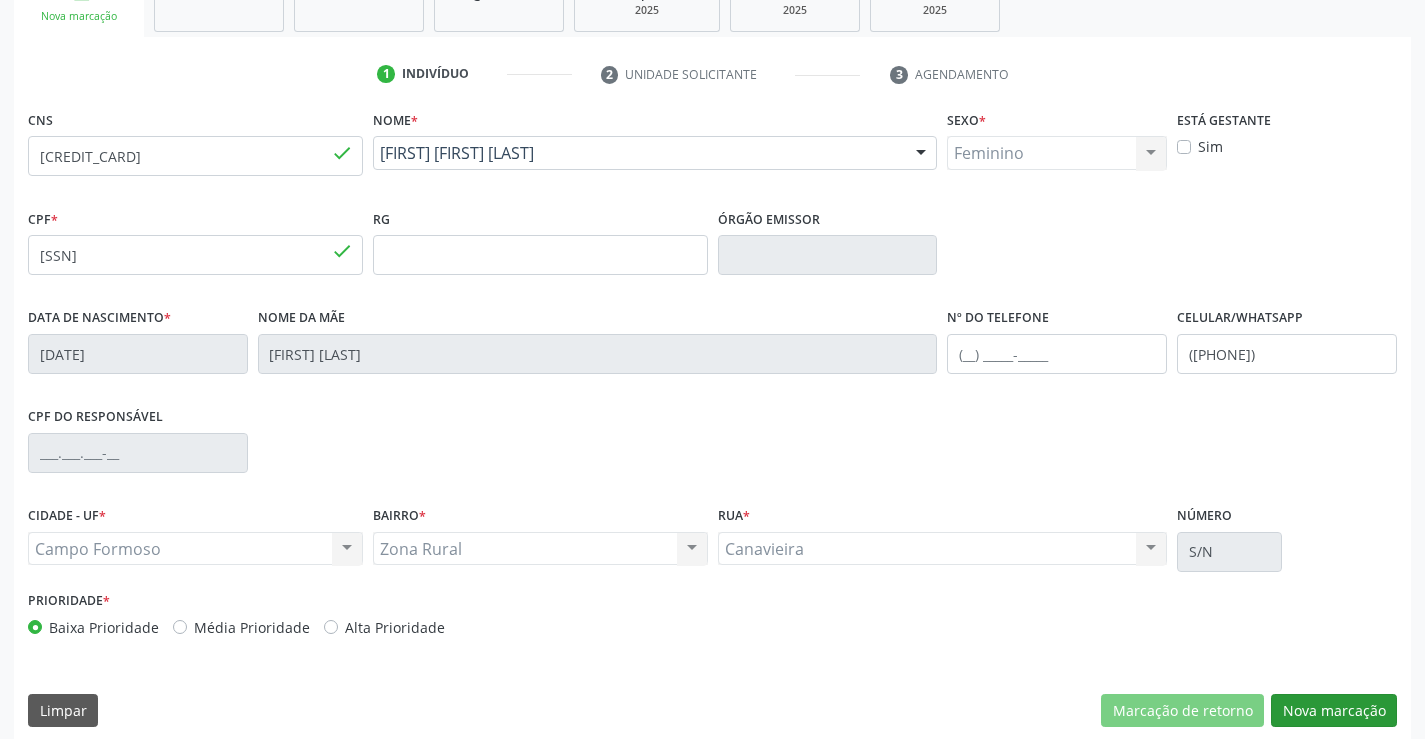 scroll, scrollTop: 345, scrollLeft: 0, axis: vertical 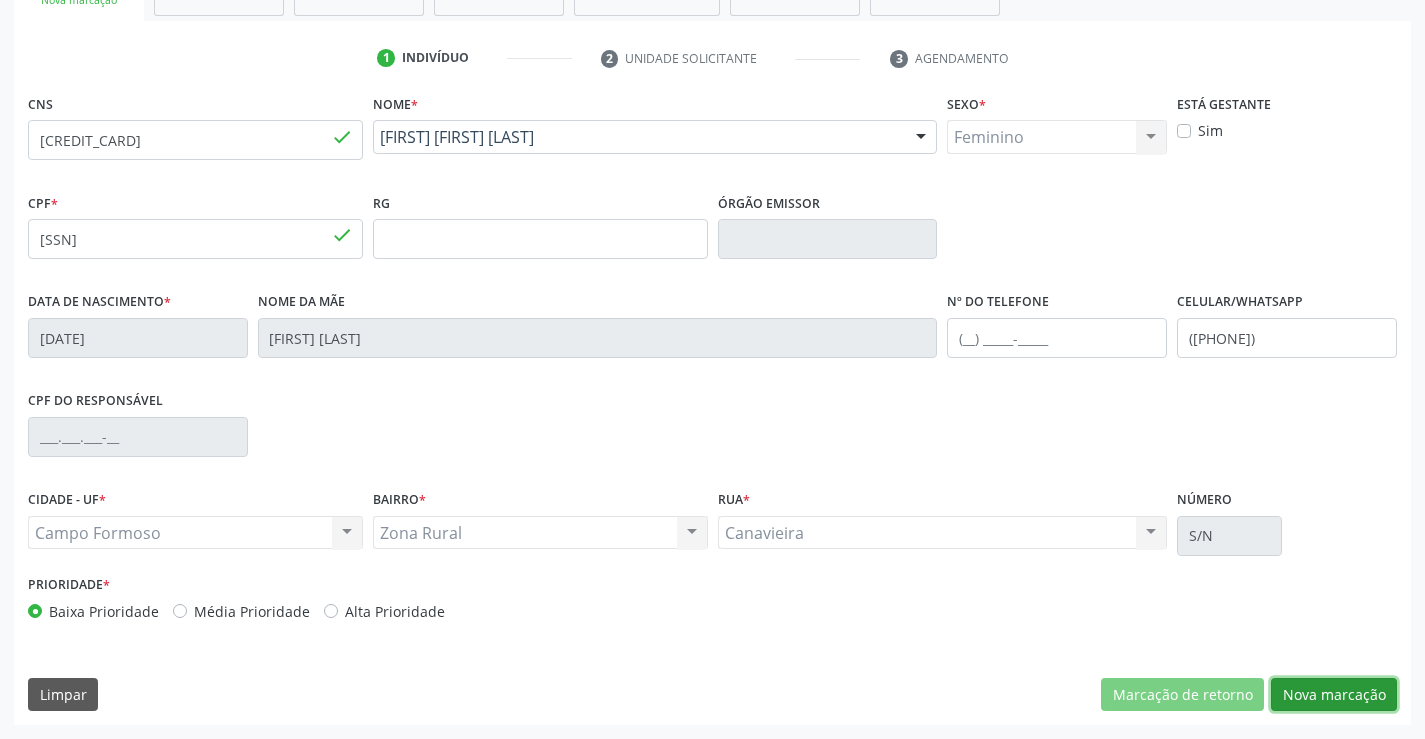 click on "Nova marcação" at bounding box center [1334, 695] 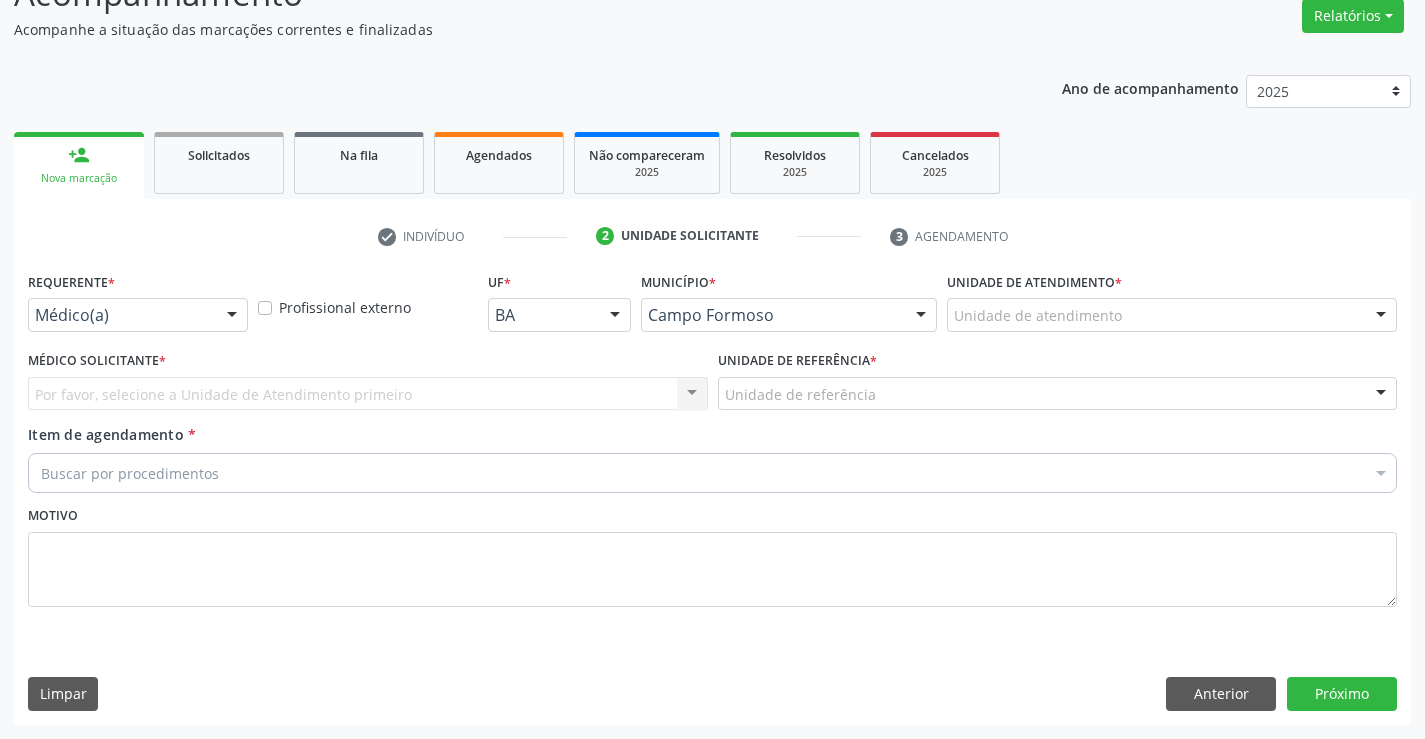 scroll, scrollTop: 167, scrollLeft: 0, axis: vertical 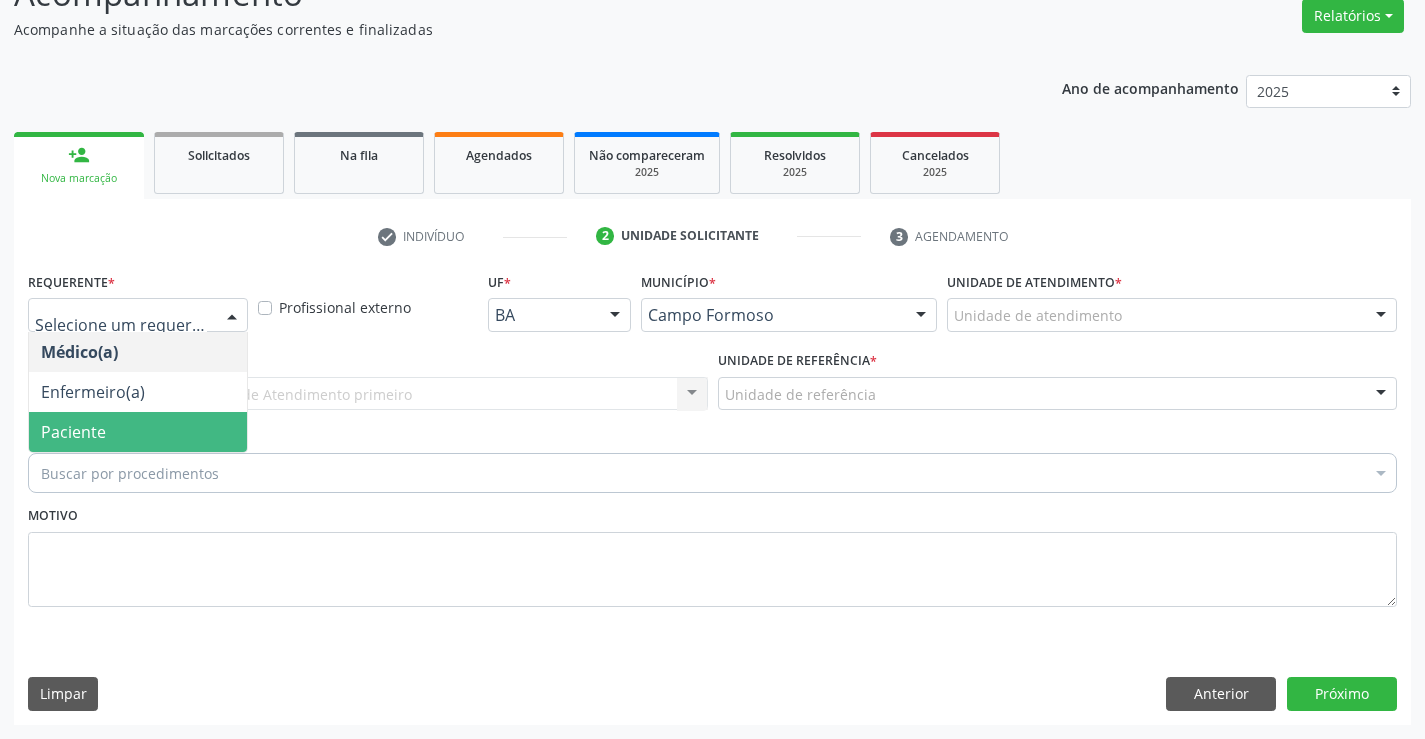 click on "Paciente" at bounding box center [73, 432] 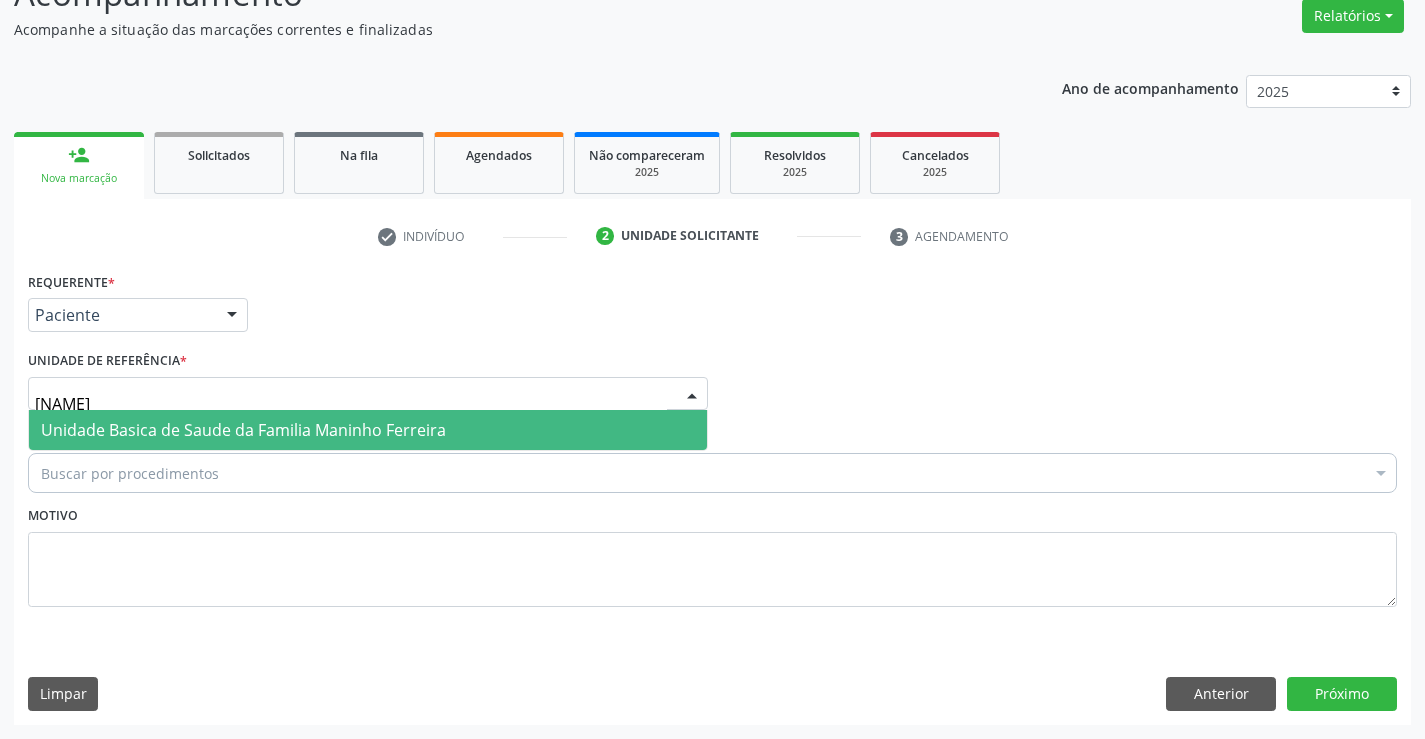 type on "maninh" 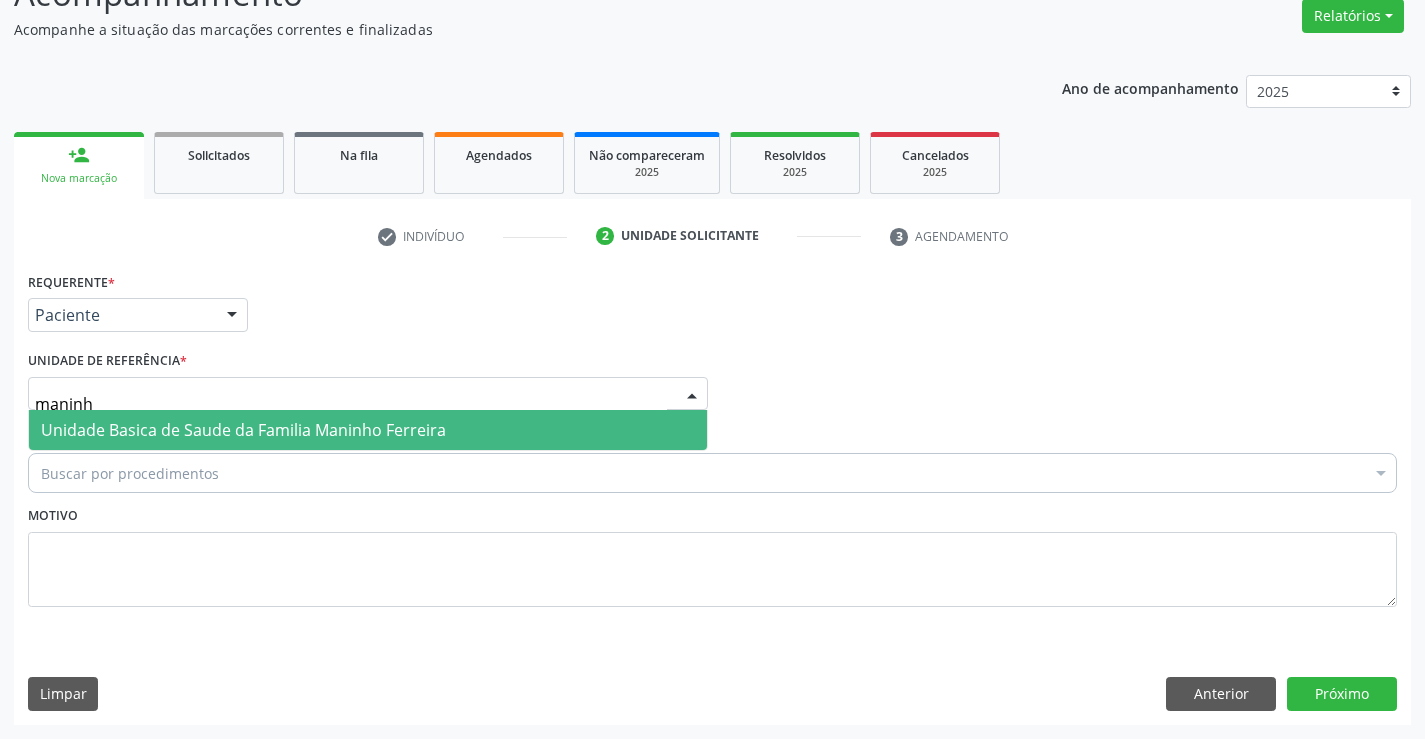 click on "Unidade Basica de Saude da Familia Maninho Ferreira" at bounding box center [243, 430] 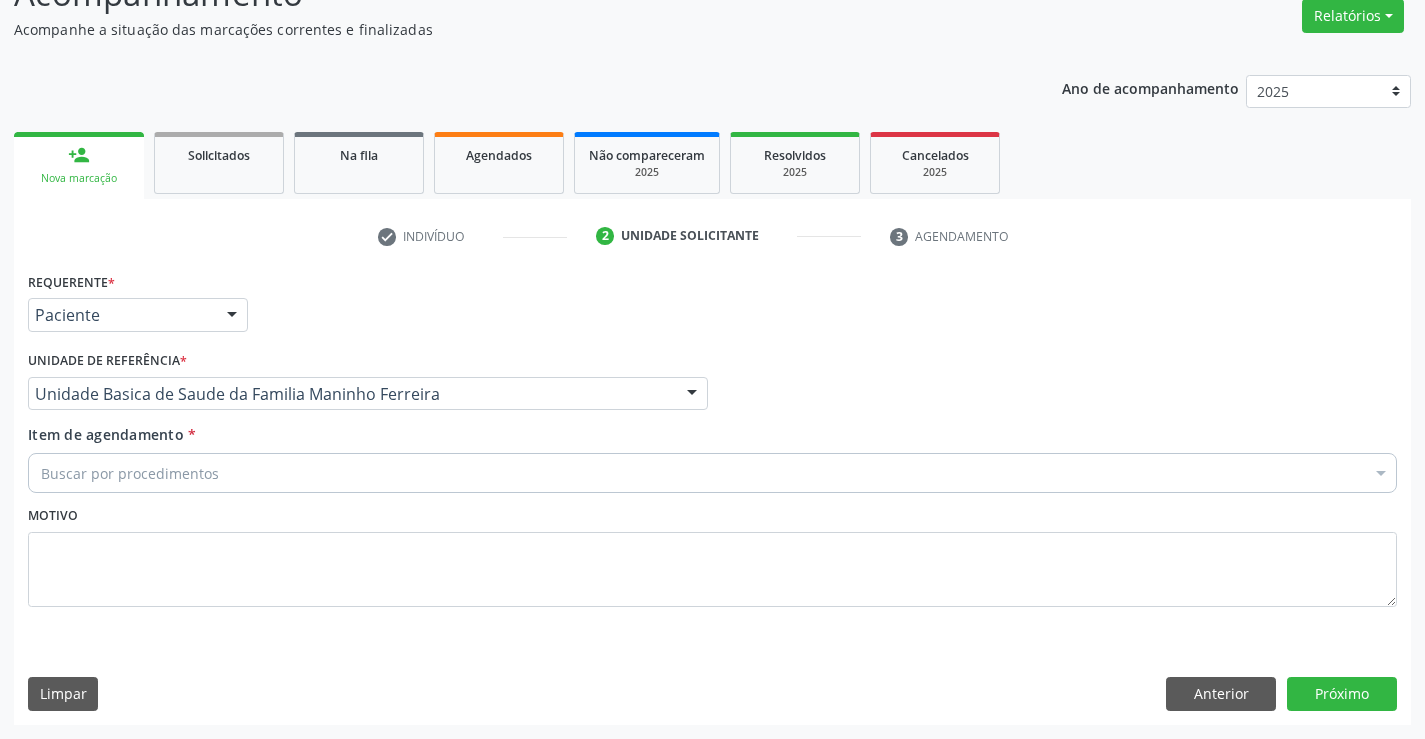 click on "Buscar por procedimentos" at bounding box center (712, 473) 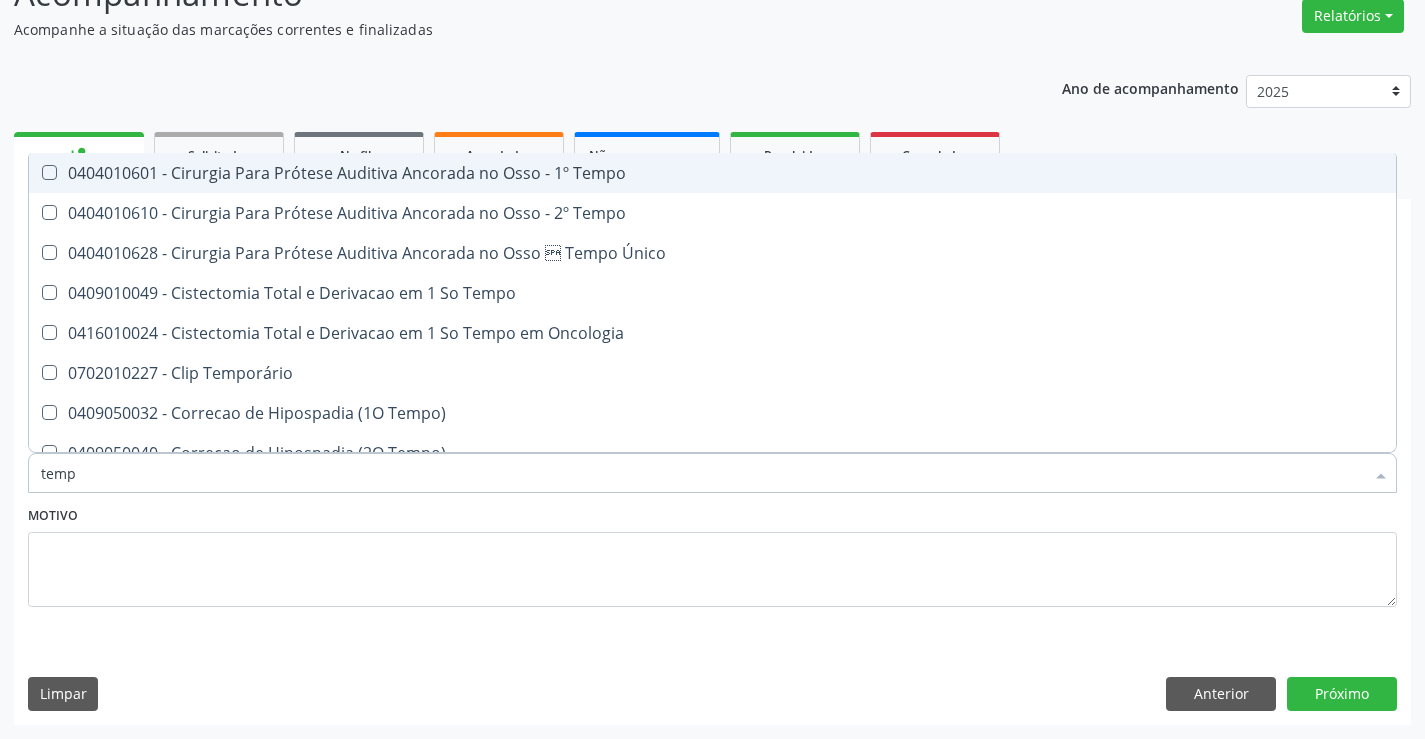 type on "tempo" 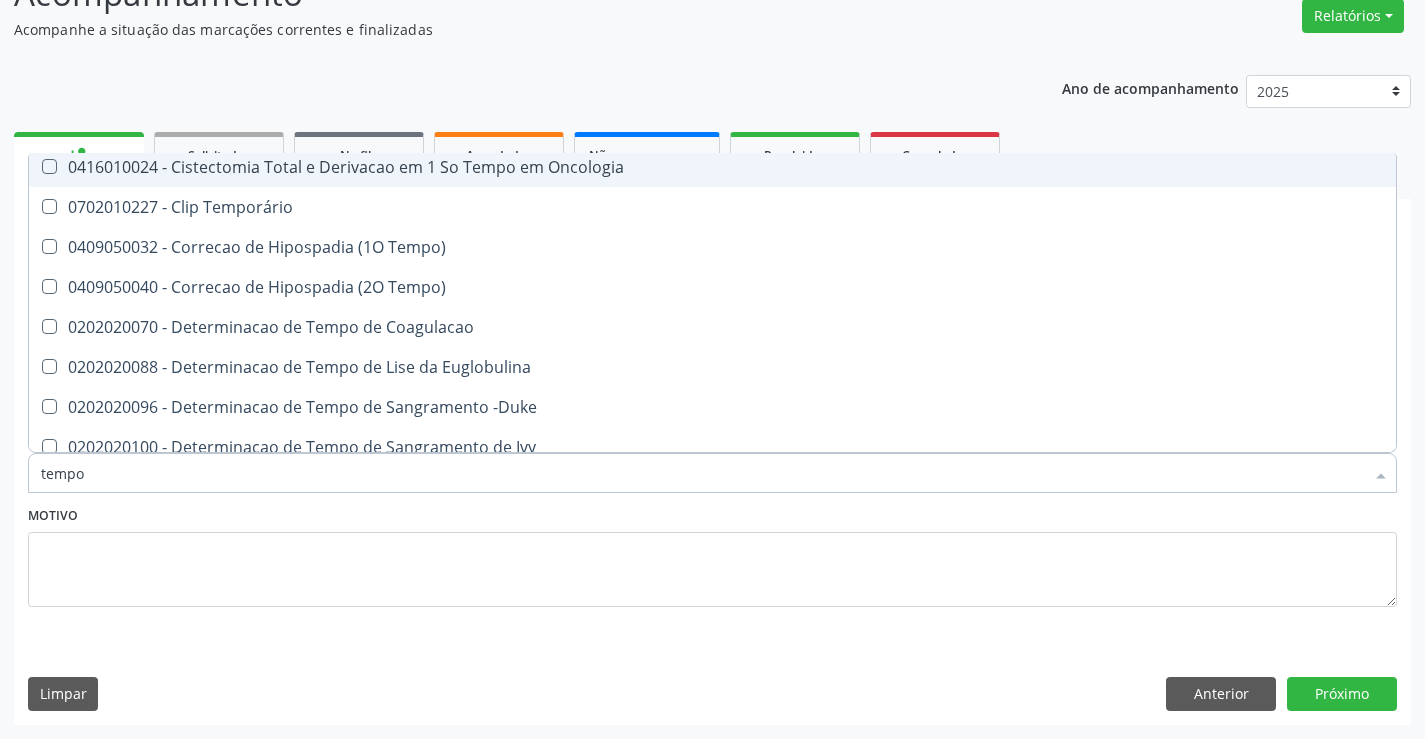 scroll, scrollTop: 200, scrollLeft: 0, axis: vertical 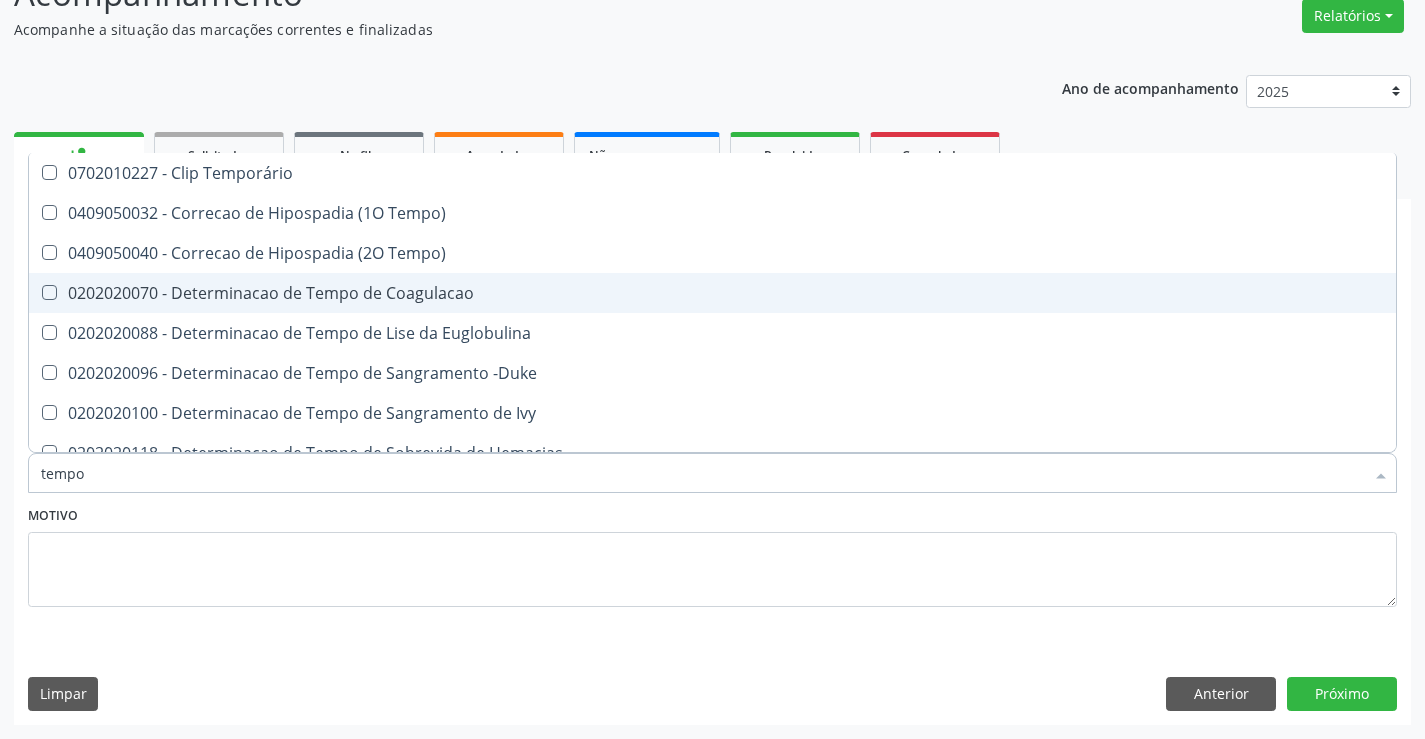 click on "0202020070 - Determinacao de Tempo de Coagulacao" at bounding box center [756, 293] 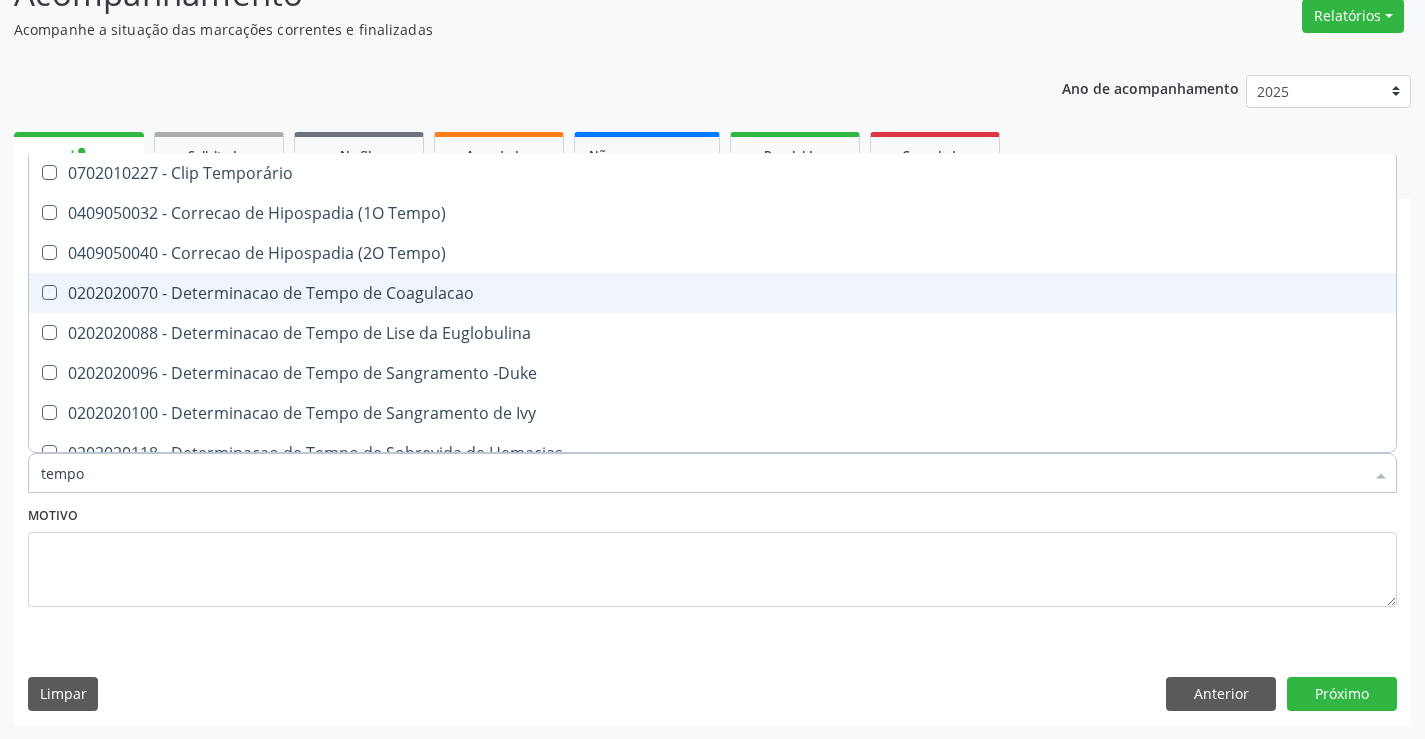 checkbox on "true" 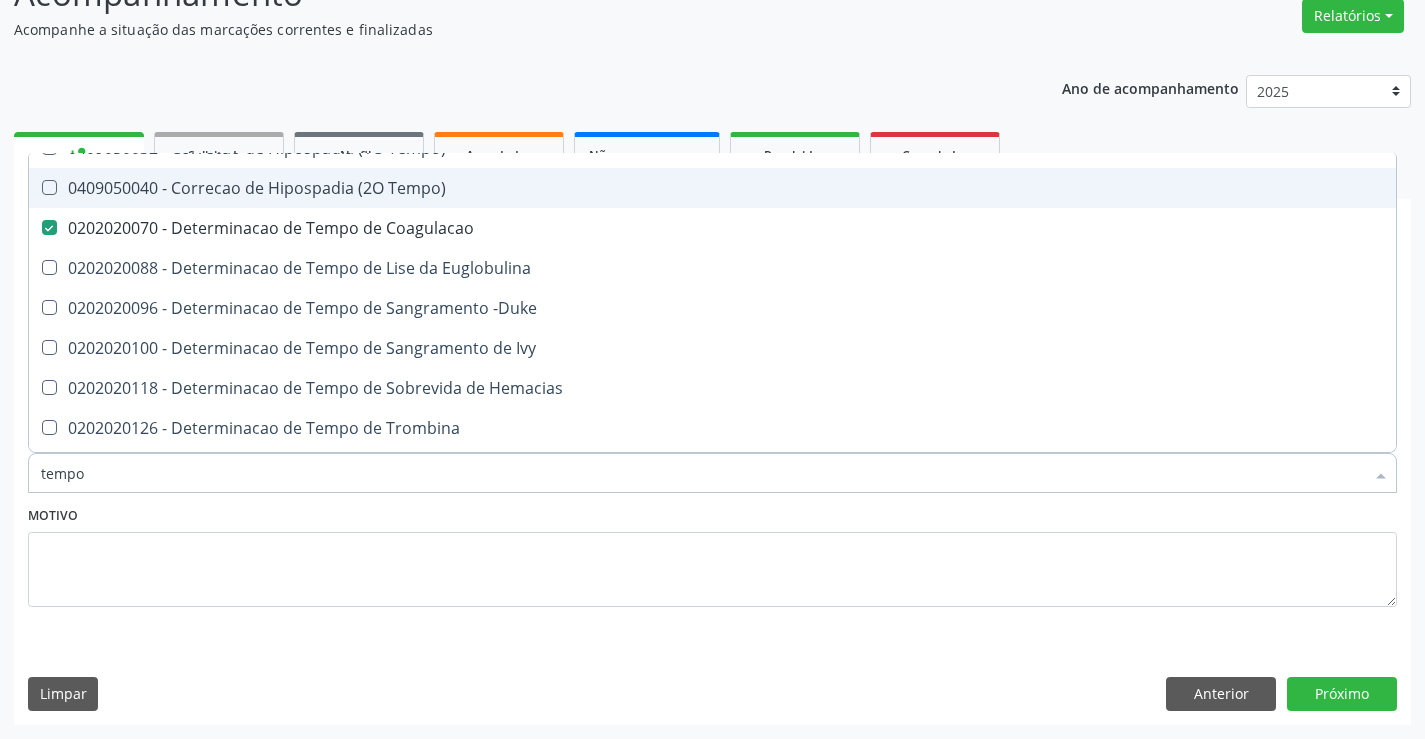 scroll, scrollTop: 300, scrollLeft: 0, axis: vertical 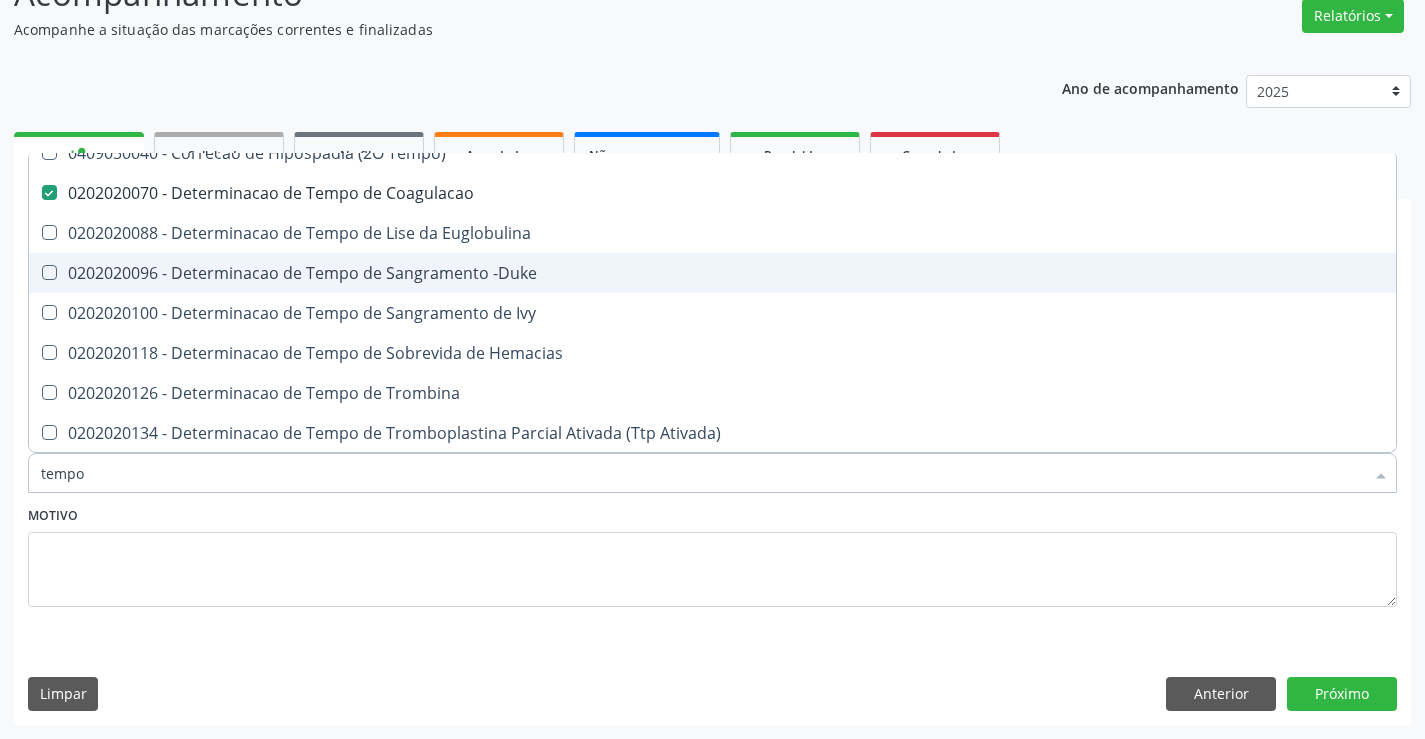 click on "0202020096 - Determinacao de Tempo de Sangramento -Duke" at bounding box center (756, 273) 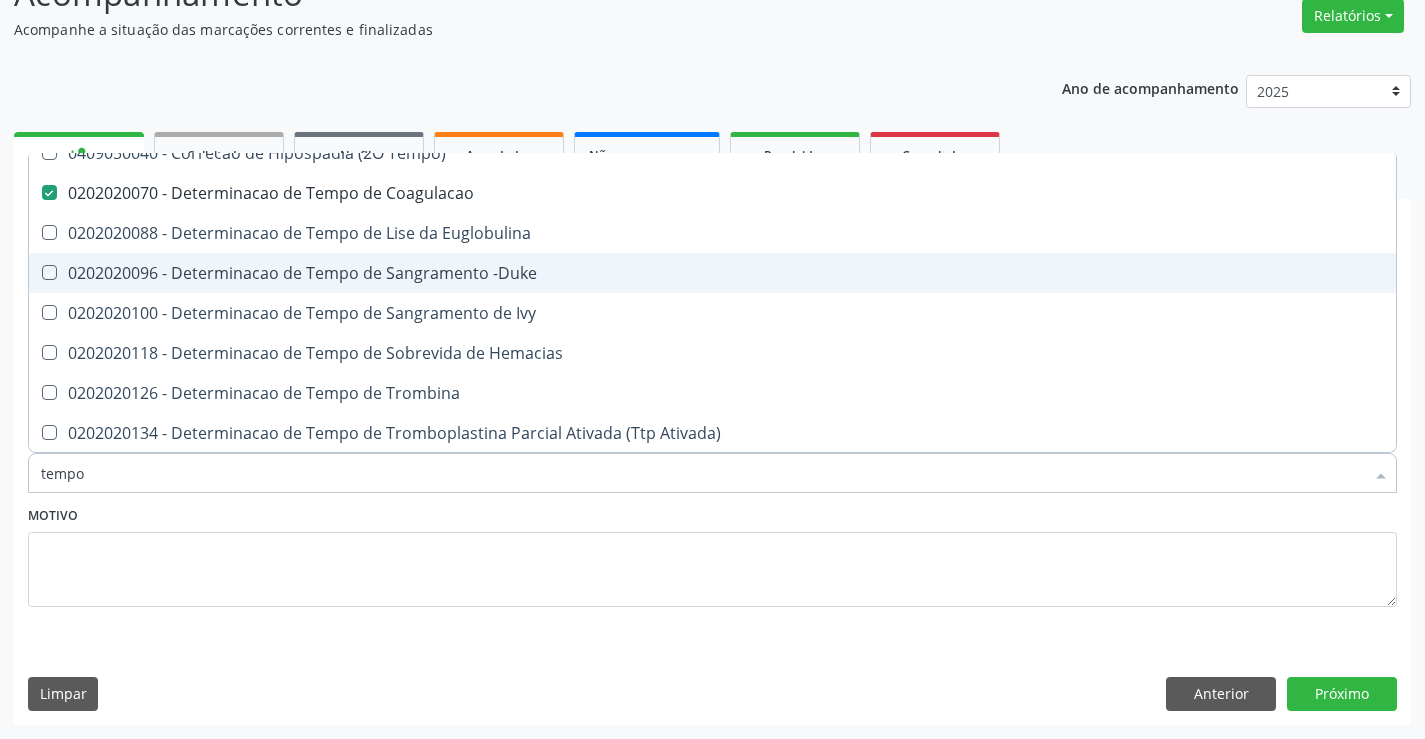 checkbox on "true" 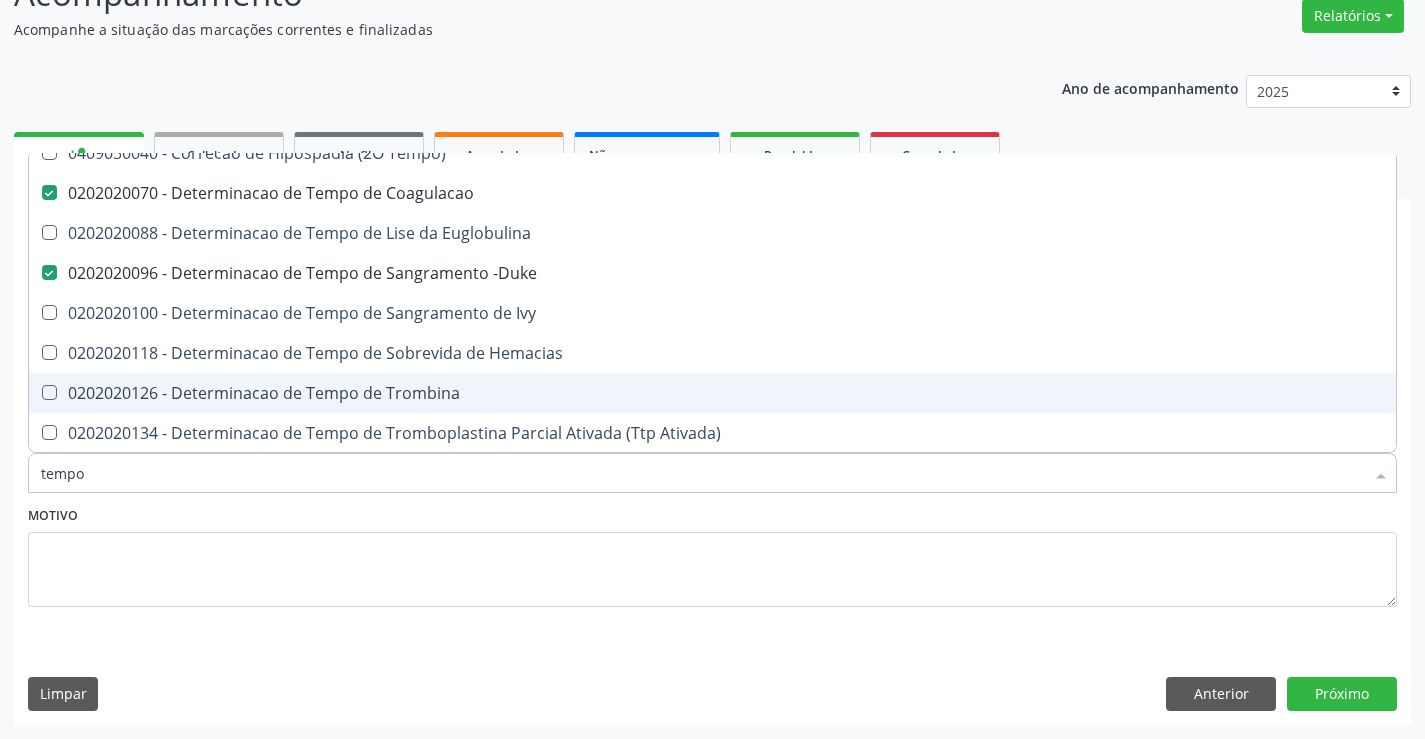 click on "0202020126 - Determinacao de Tempo de Trombina" at bounding box center (756, 393) 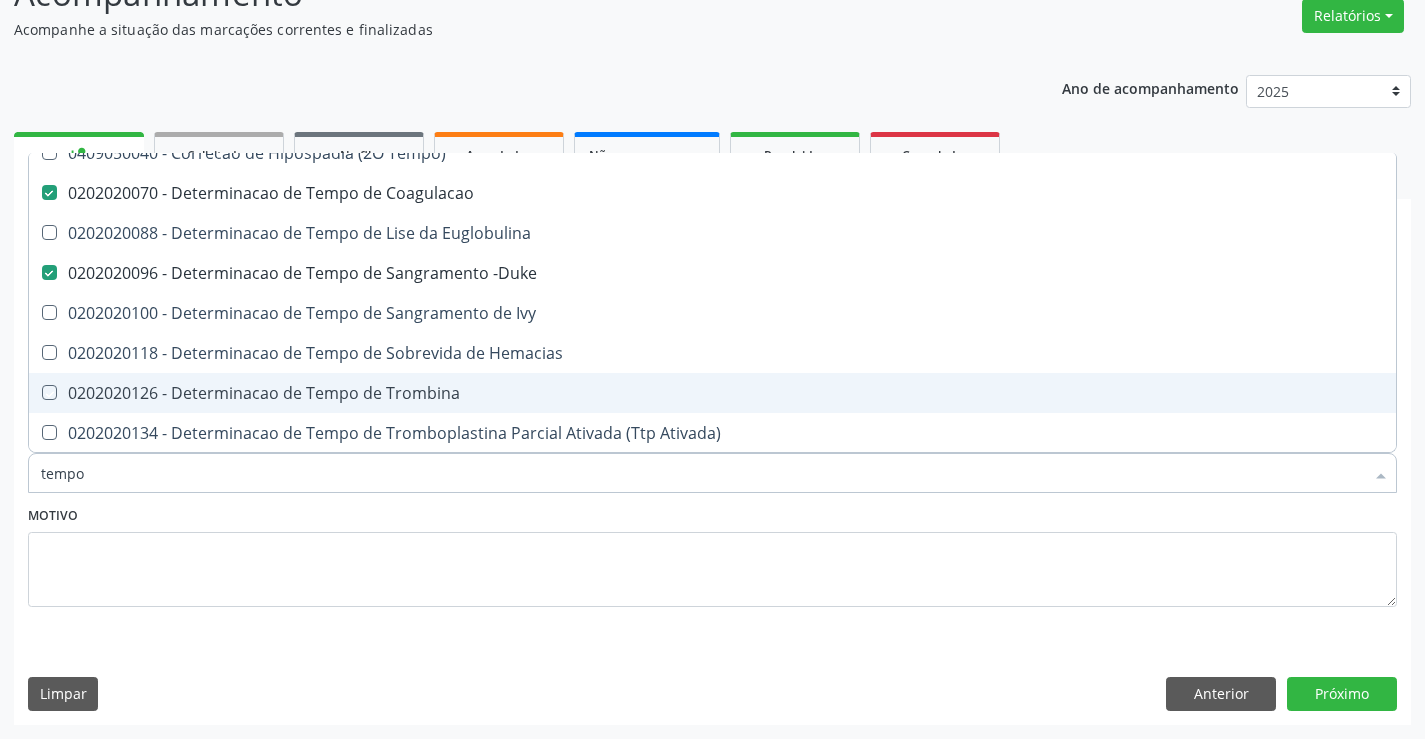 checkbox on "true" 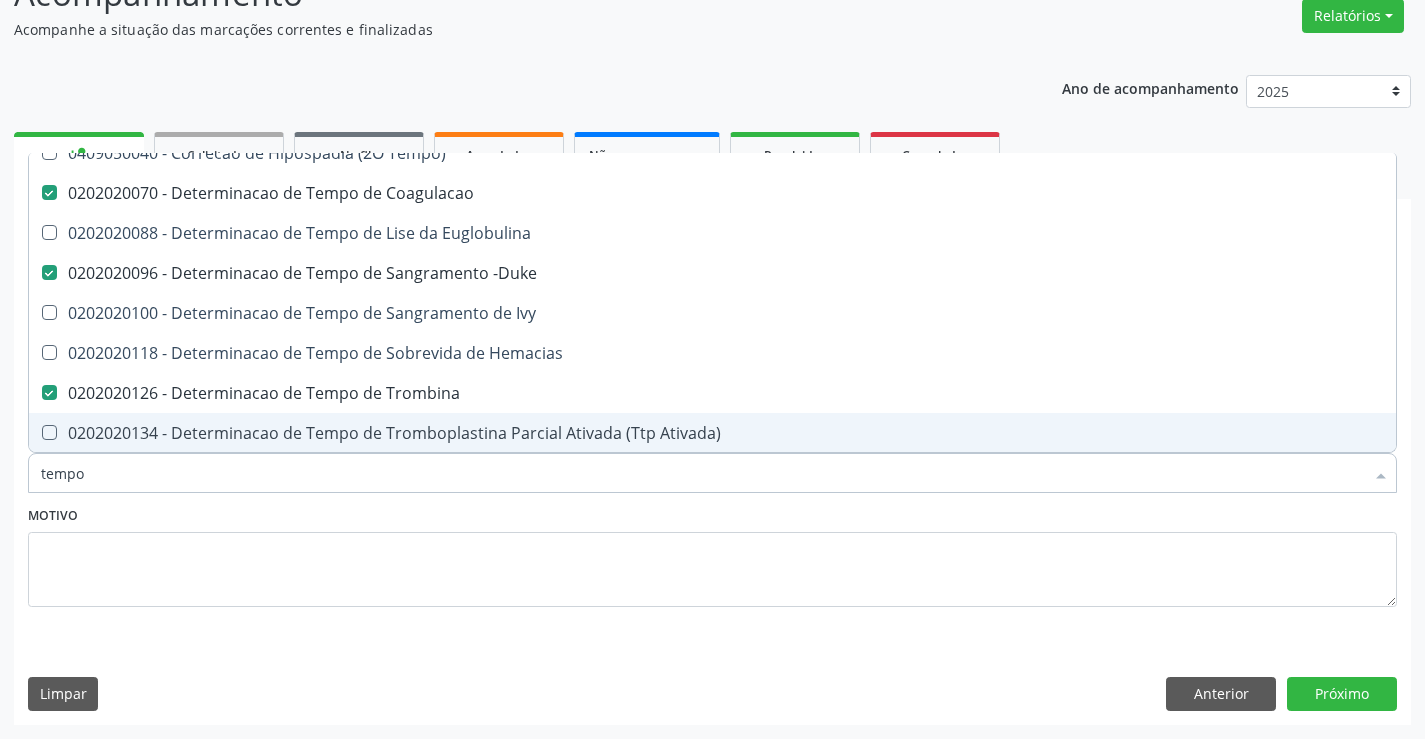 type on "tempo" 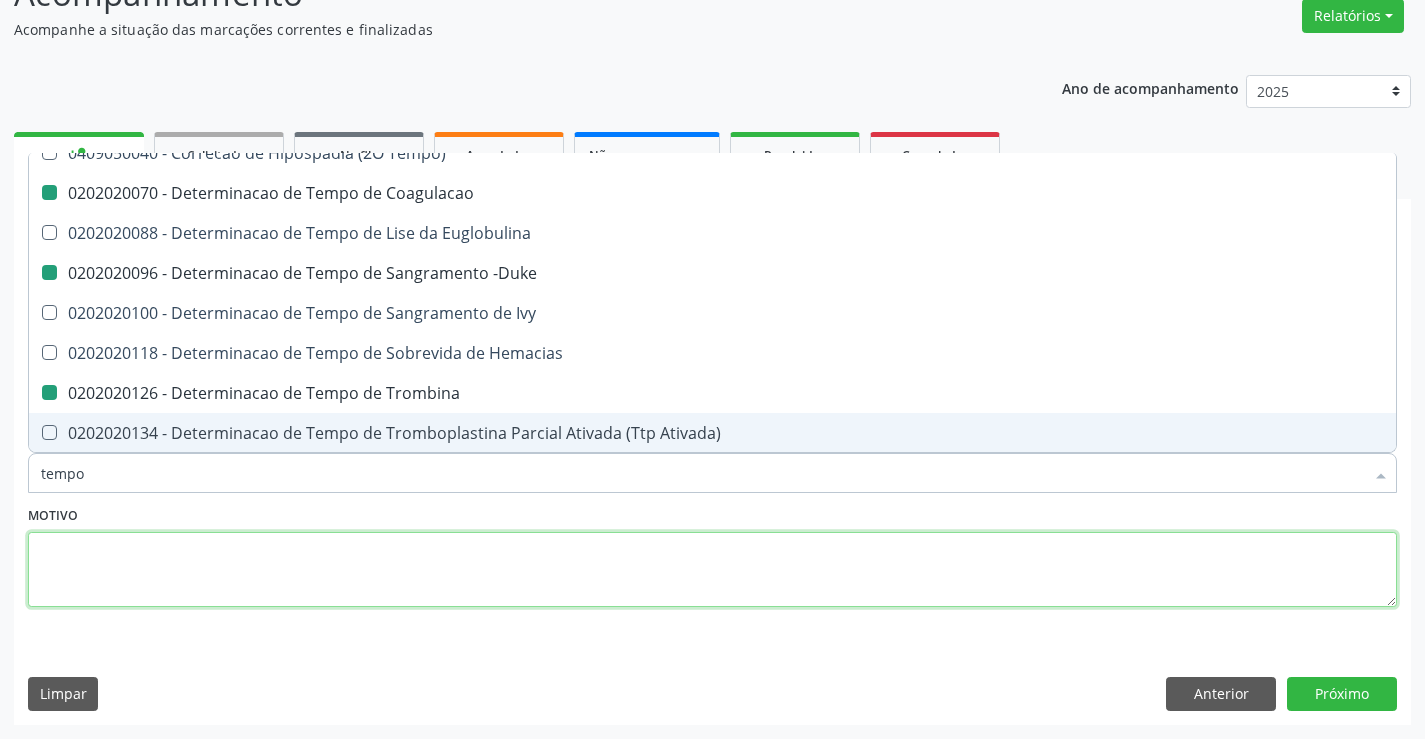 click at bounding box center [712, 570] 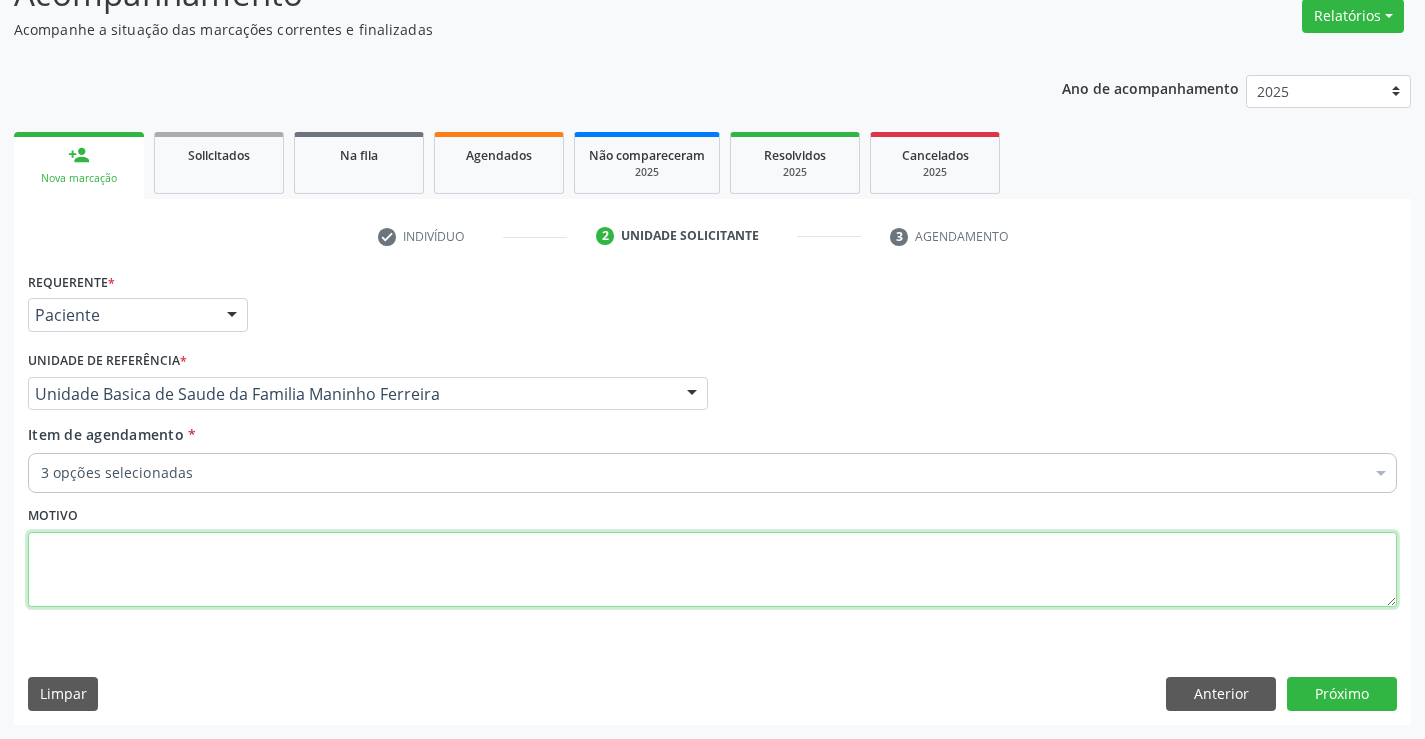 scroll, scrollTop: 0, scrollLeft: 0, axis: both 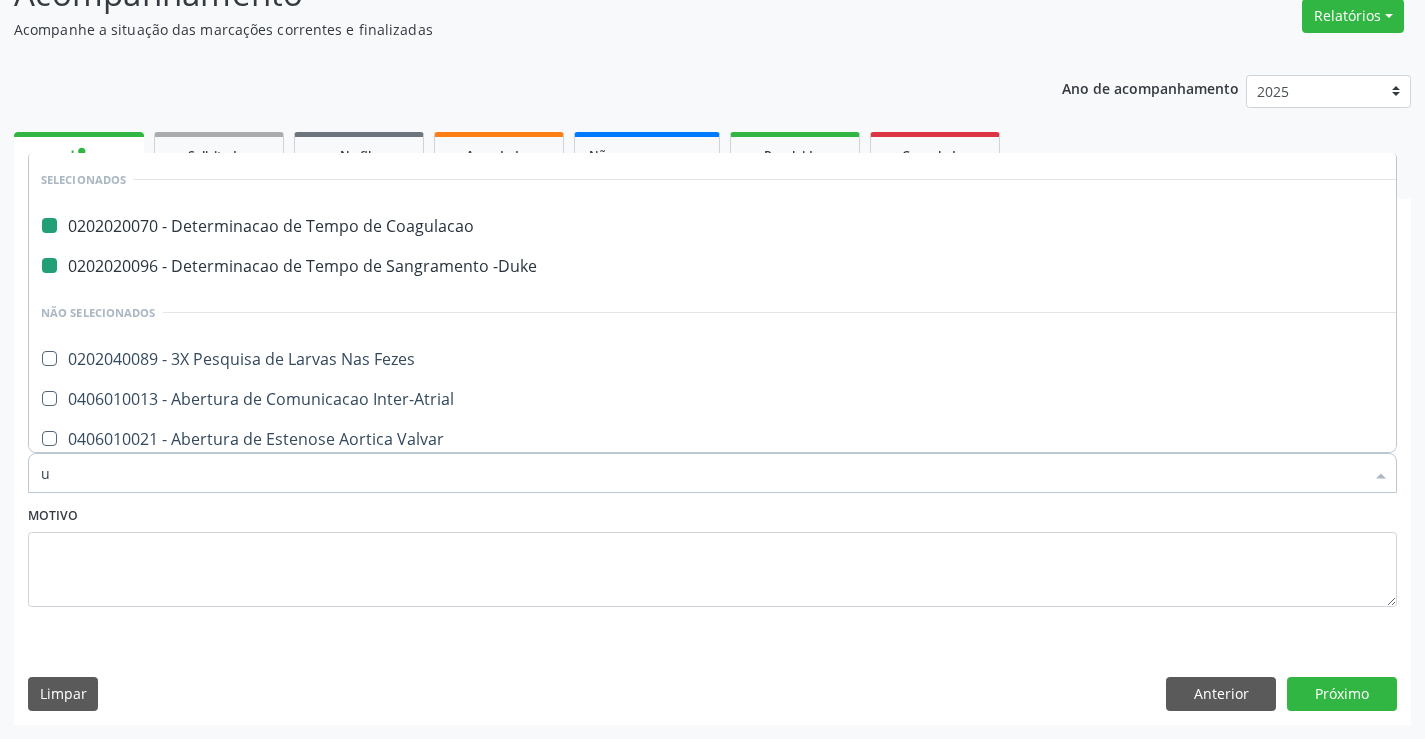 type on "ur" 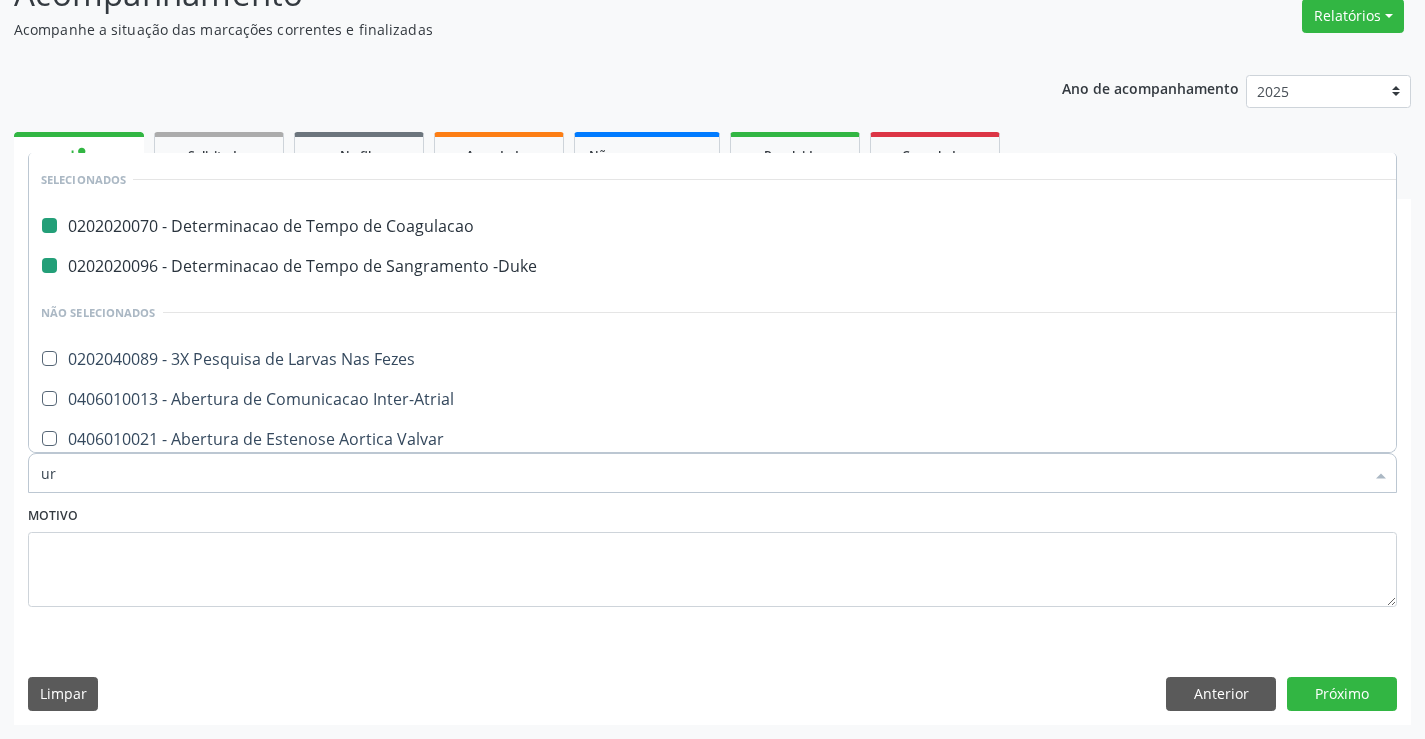 checkbox on "false" 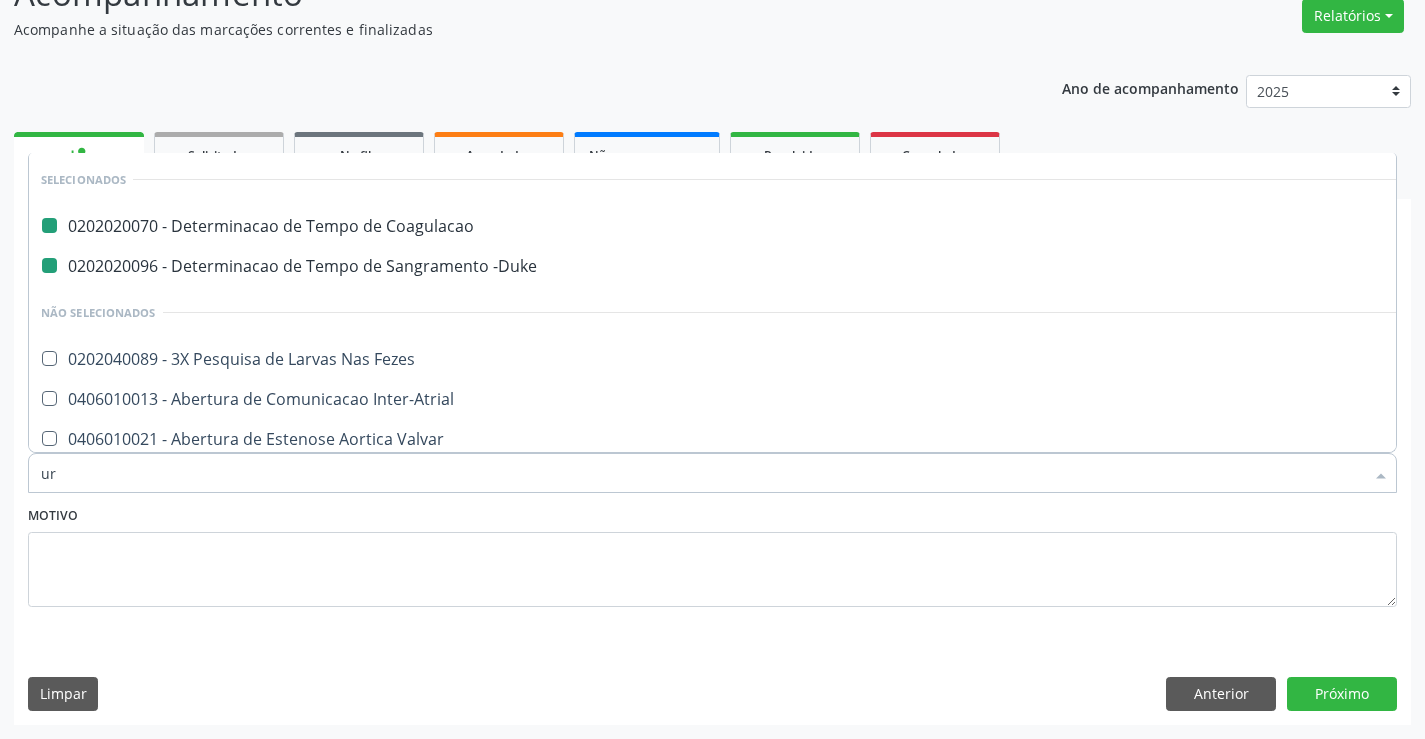 checkbox on "false" 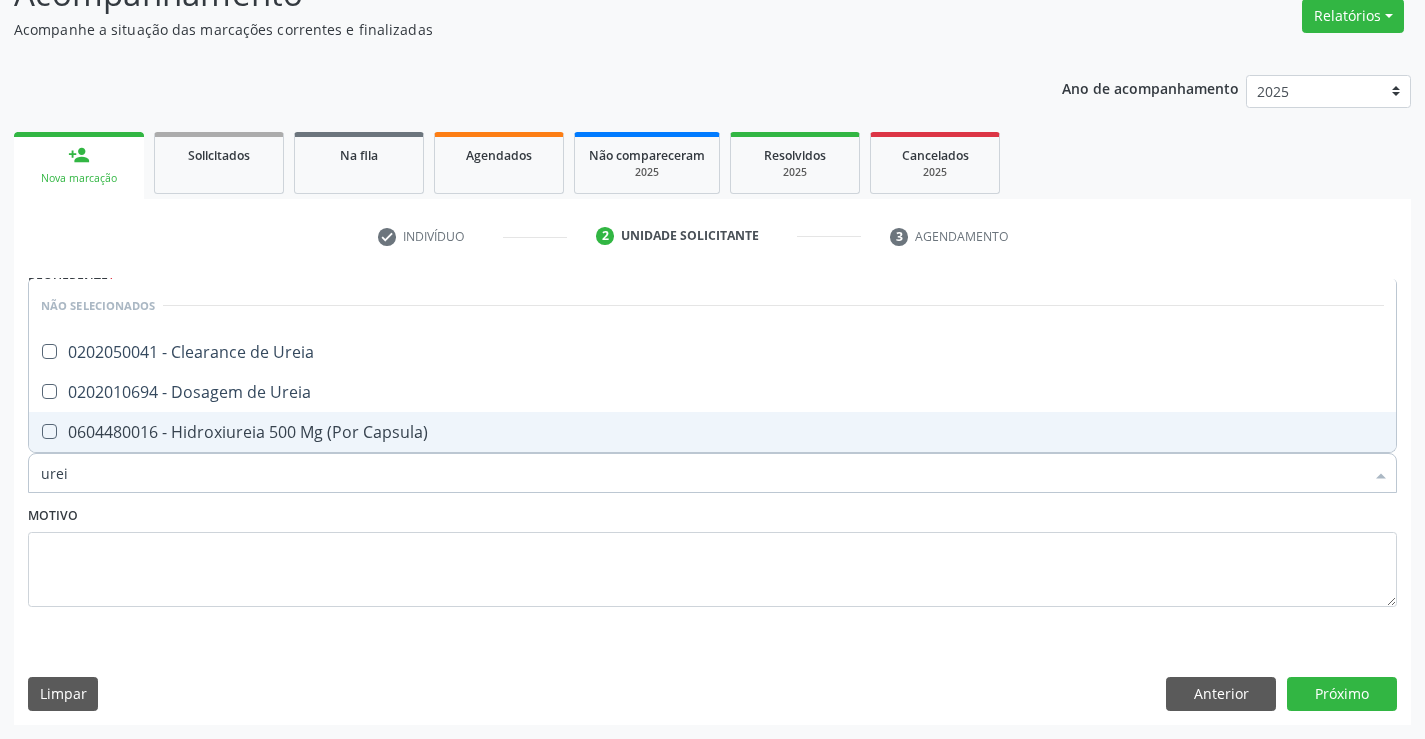 type on "ureia" 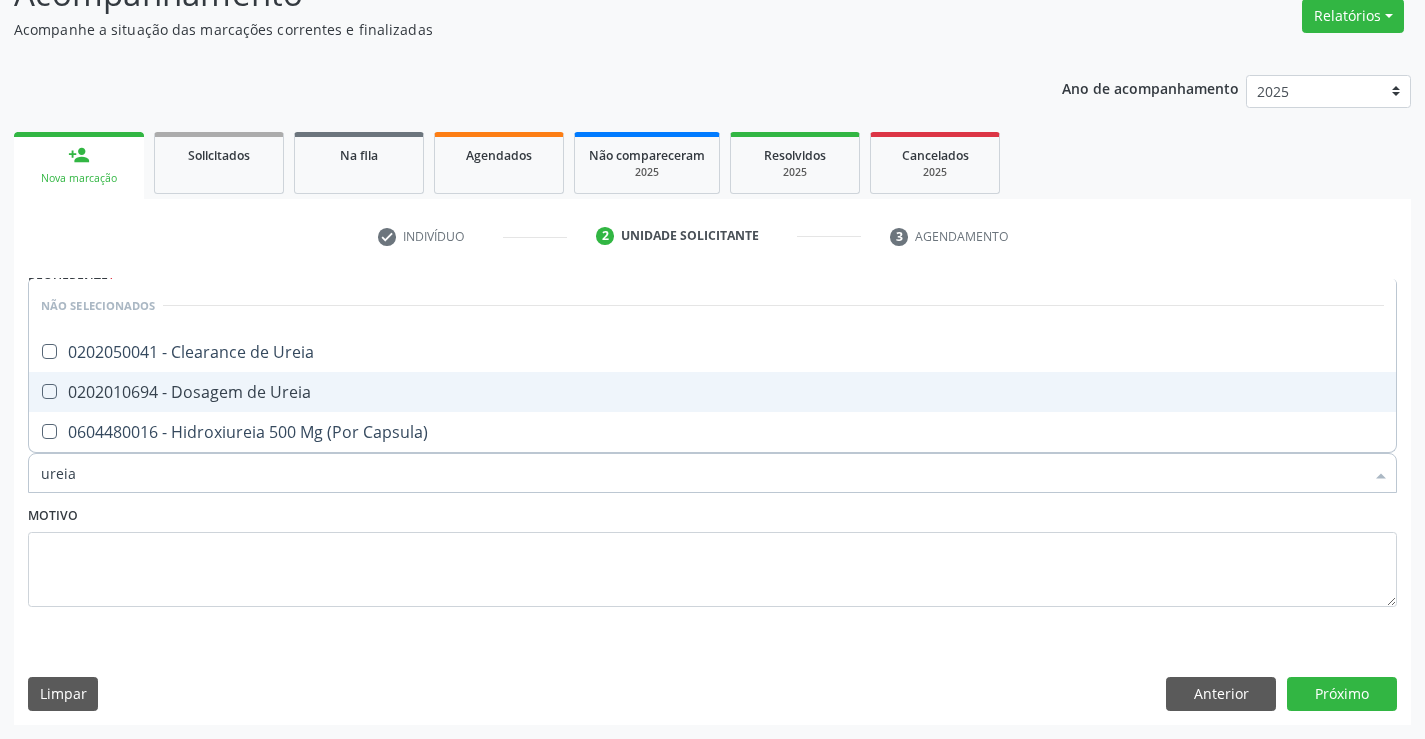 click on "0202010694 - Dosagem de Ureia" at bounding box center [712, 392] 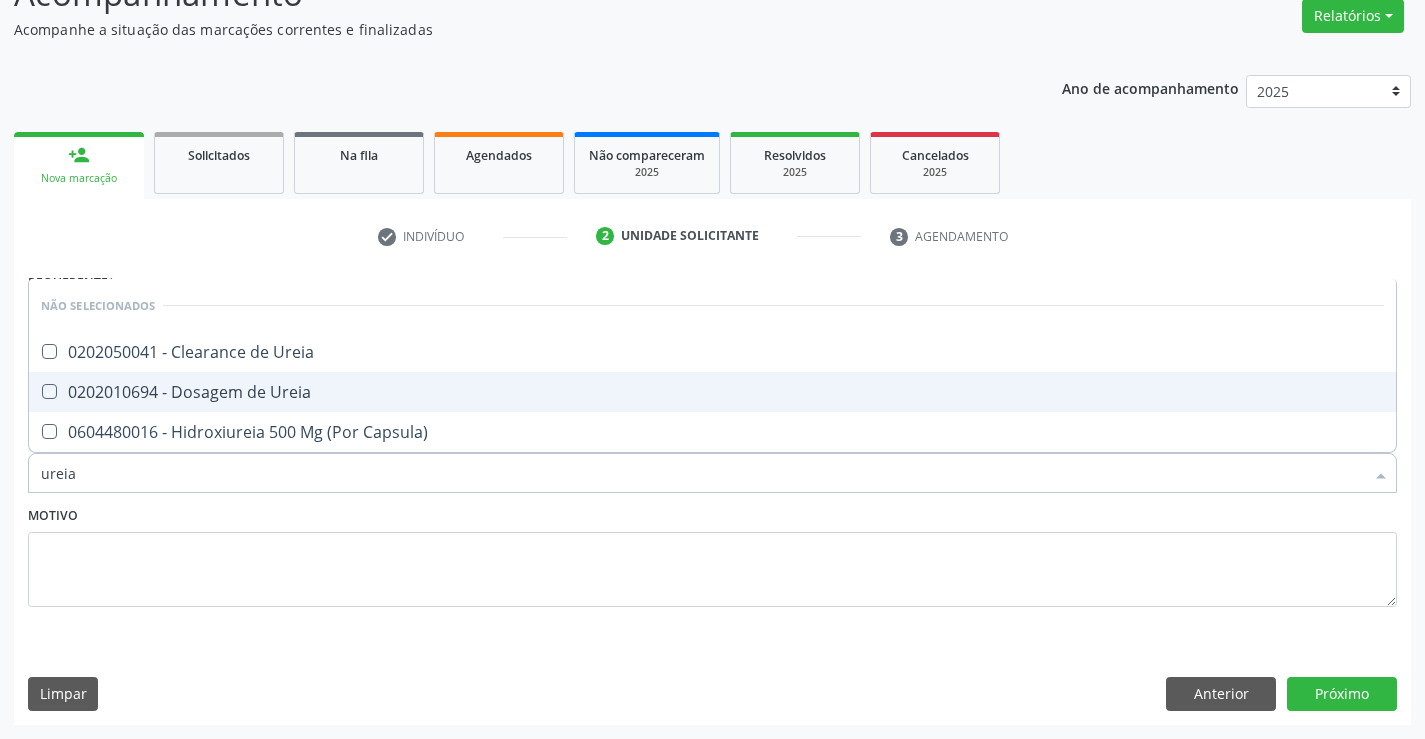 checkbox on "true" 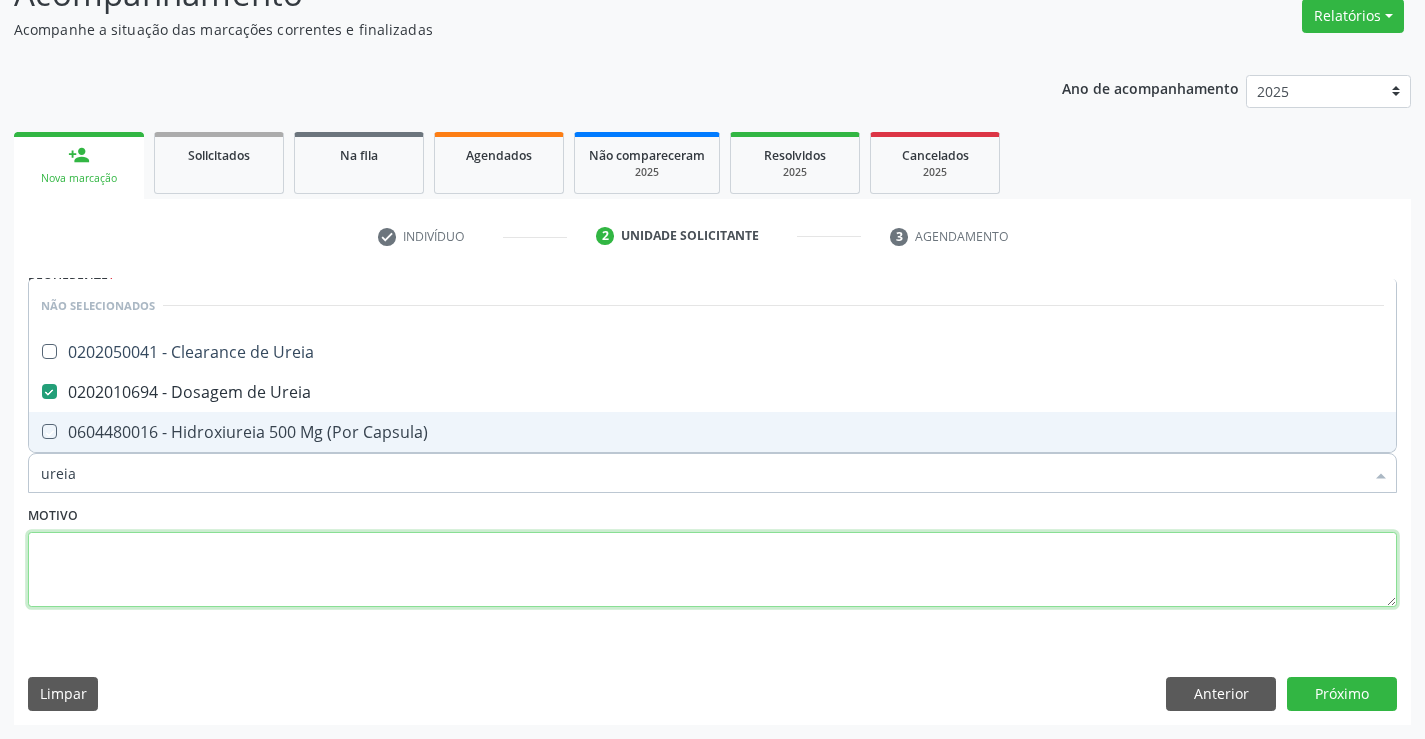 click at bounding box center [712, 570] 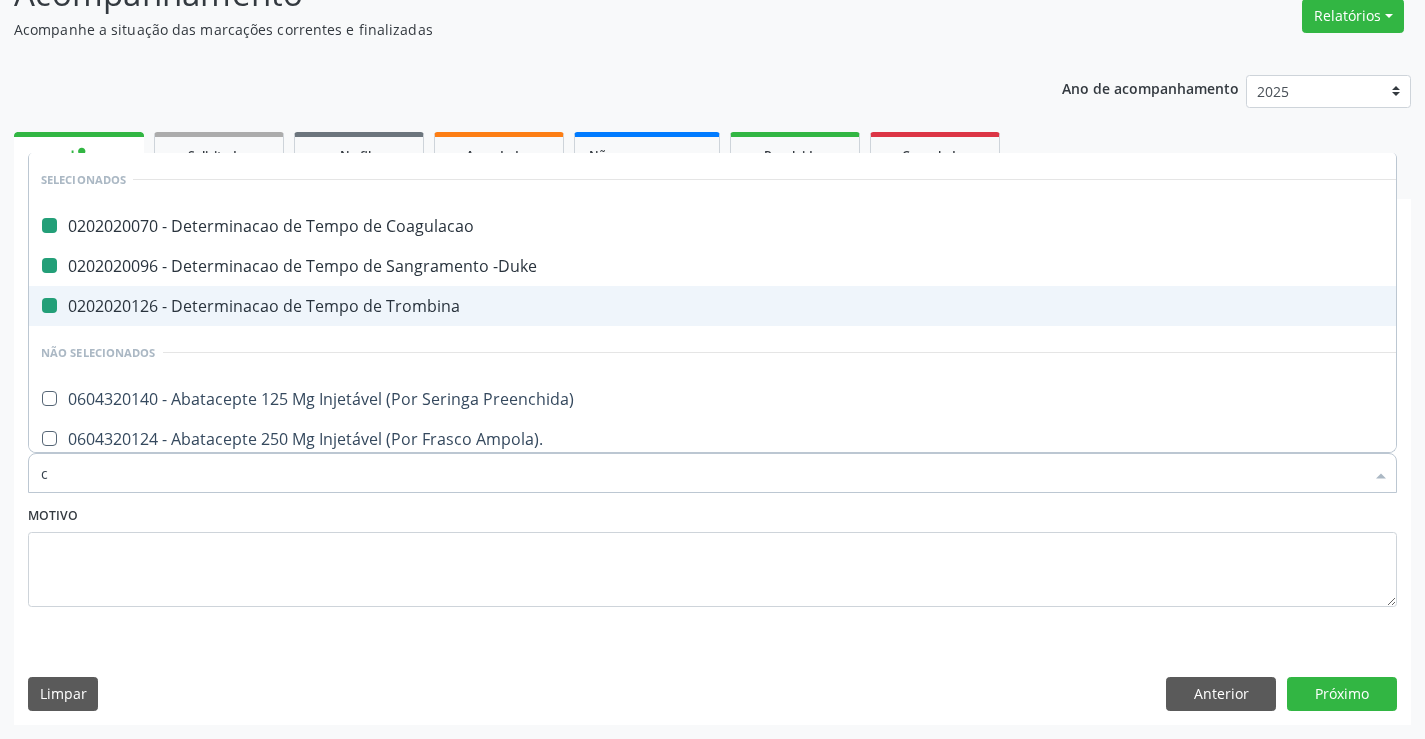 type on "cr" 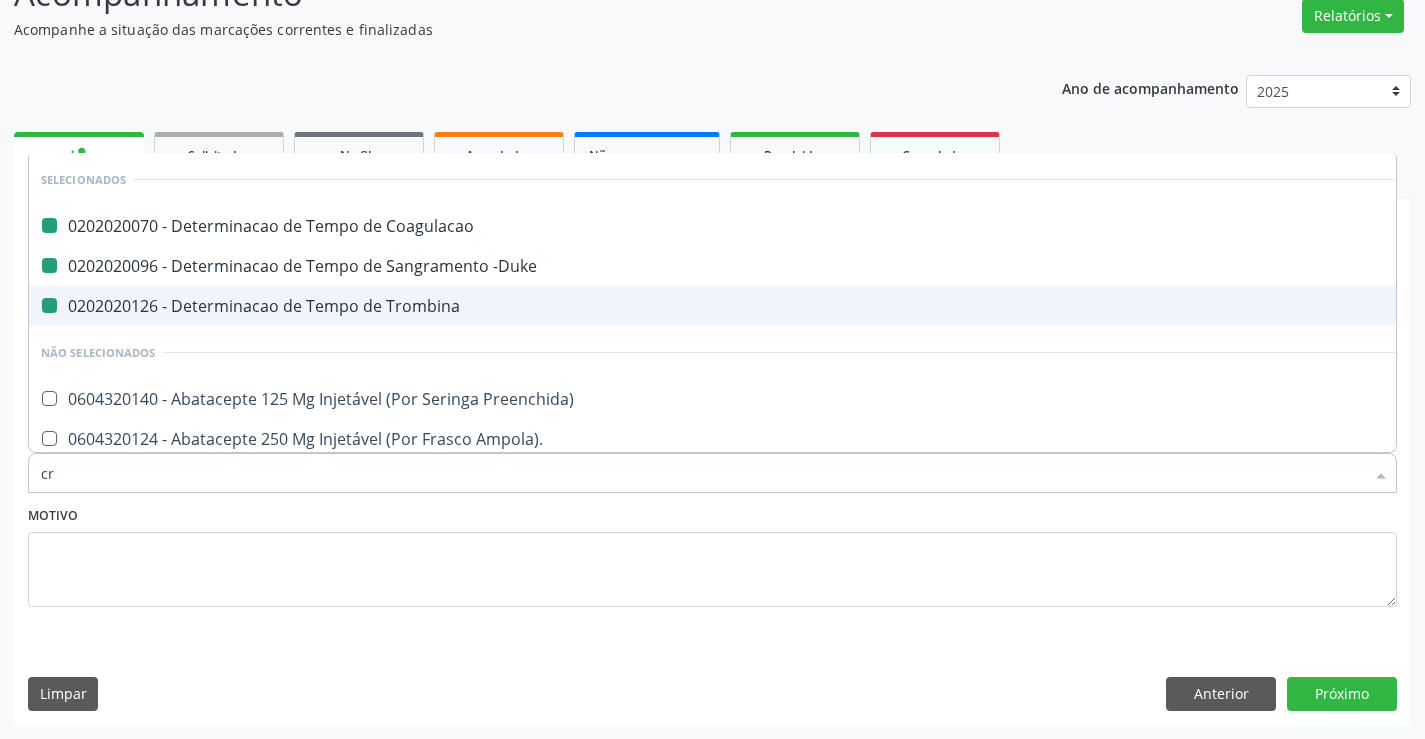 checkbox on "false" 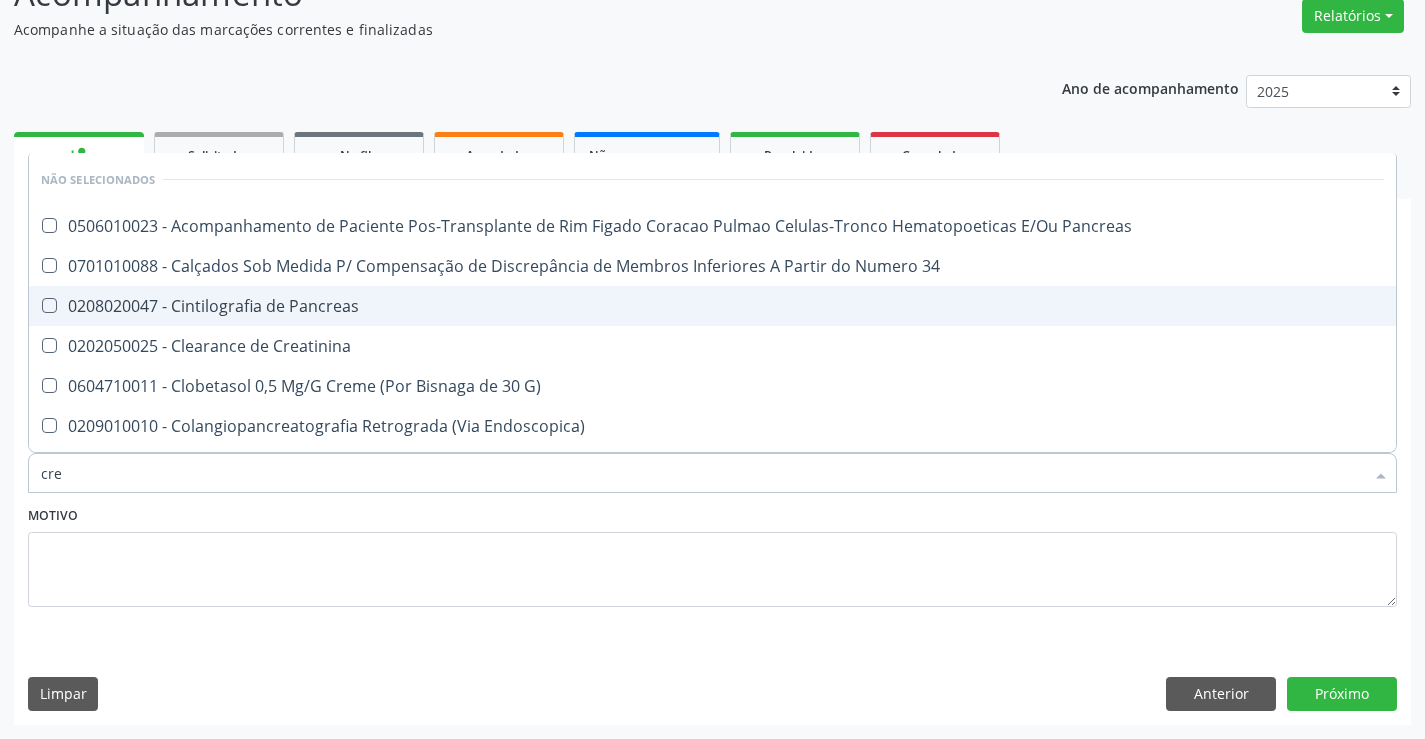 type on "crea" 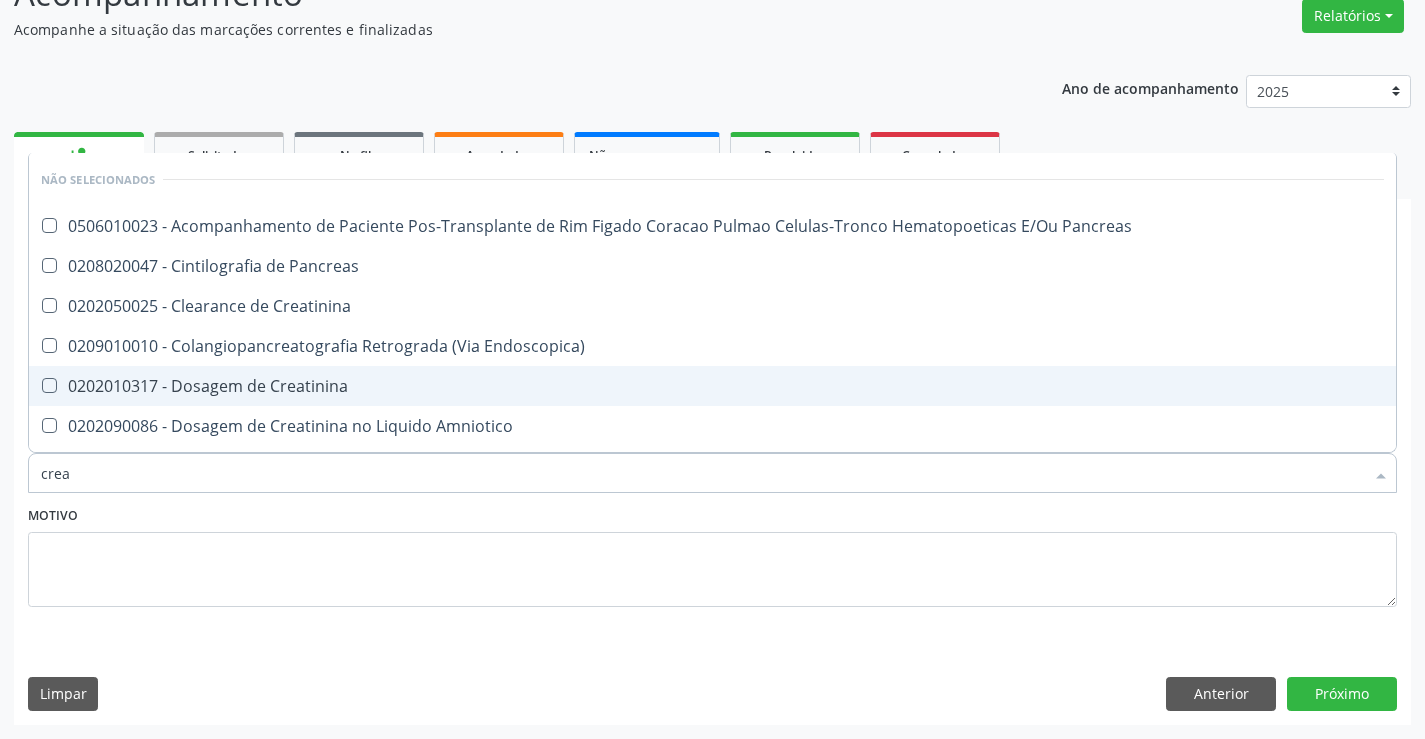 click on "0202010317 - Dosagem de Creatinina" at bounding box center [712, 386] 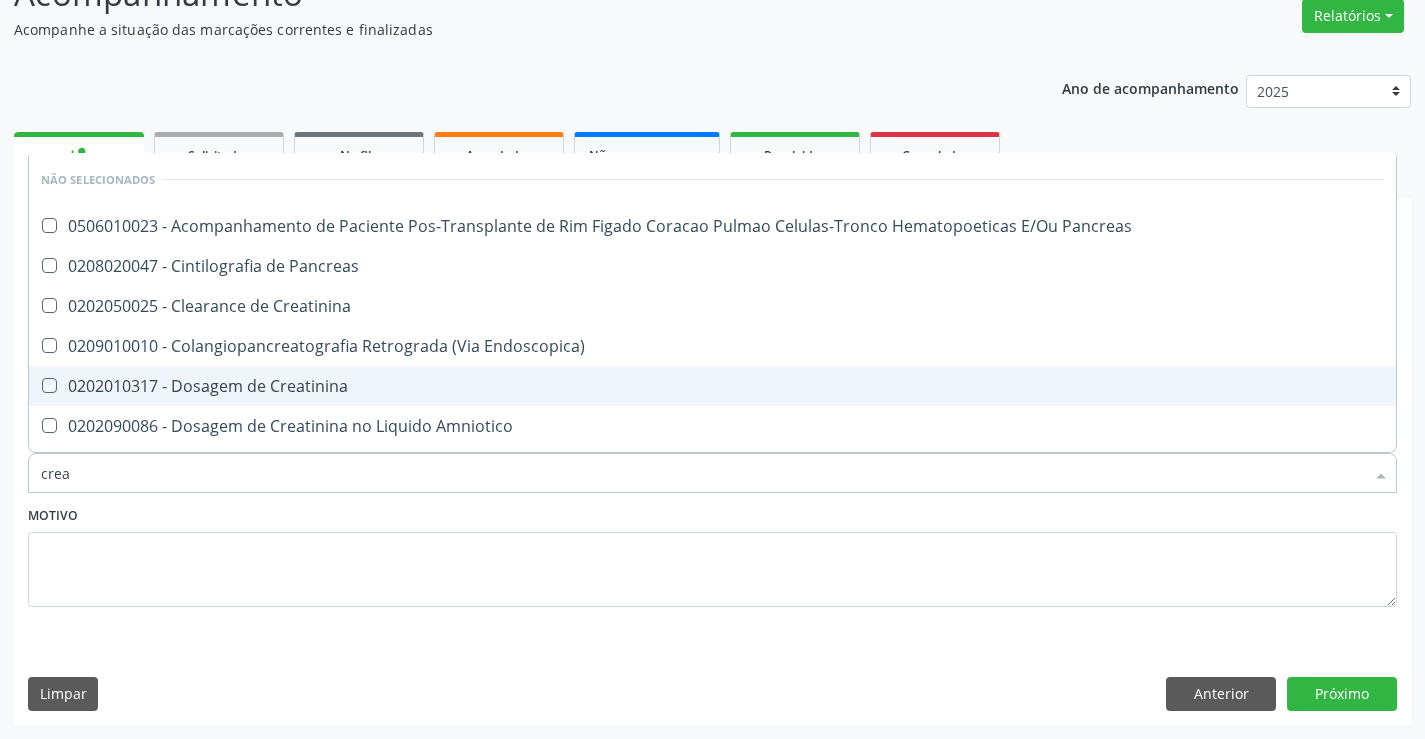 checkbox on "true" 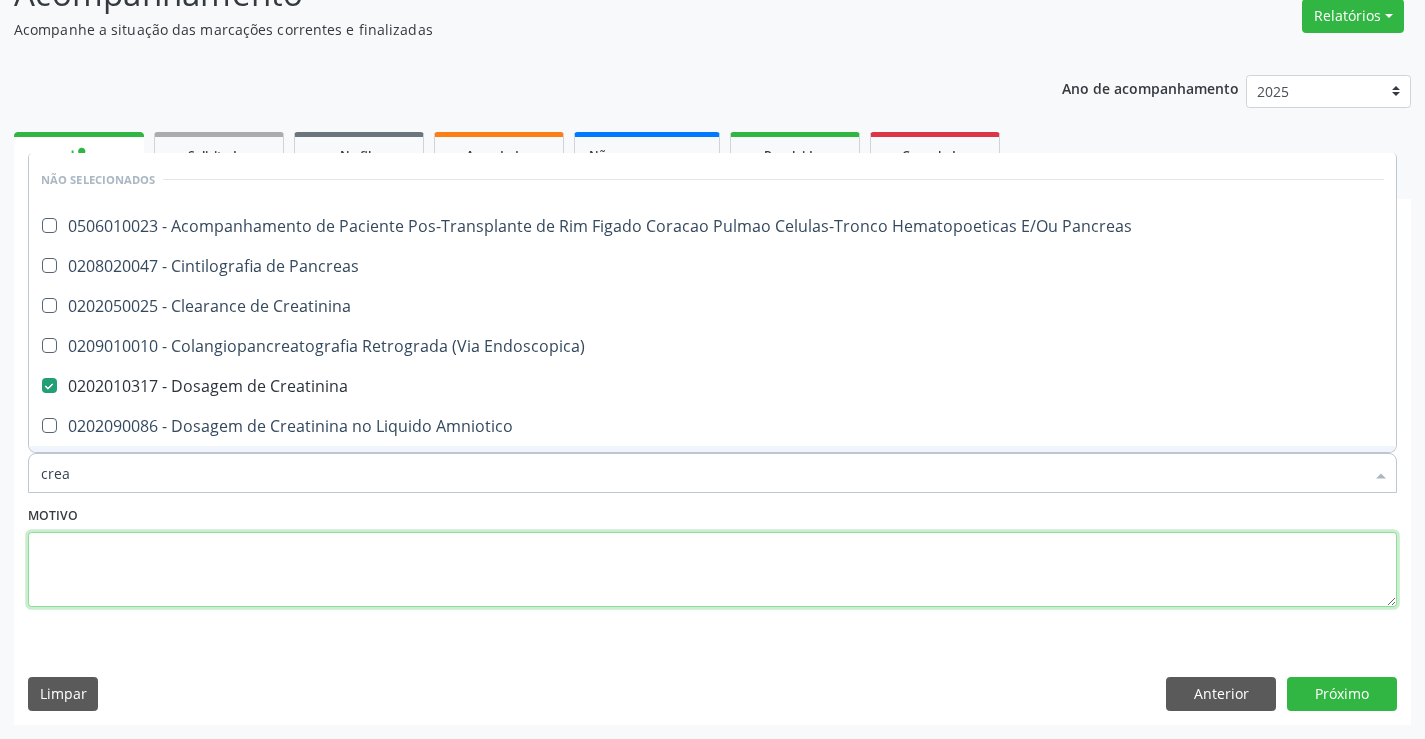 click at bounding box center [712, 570] 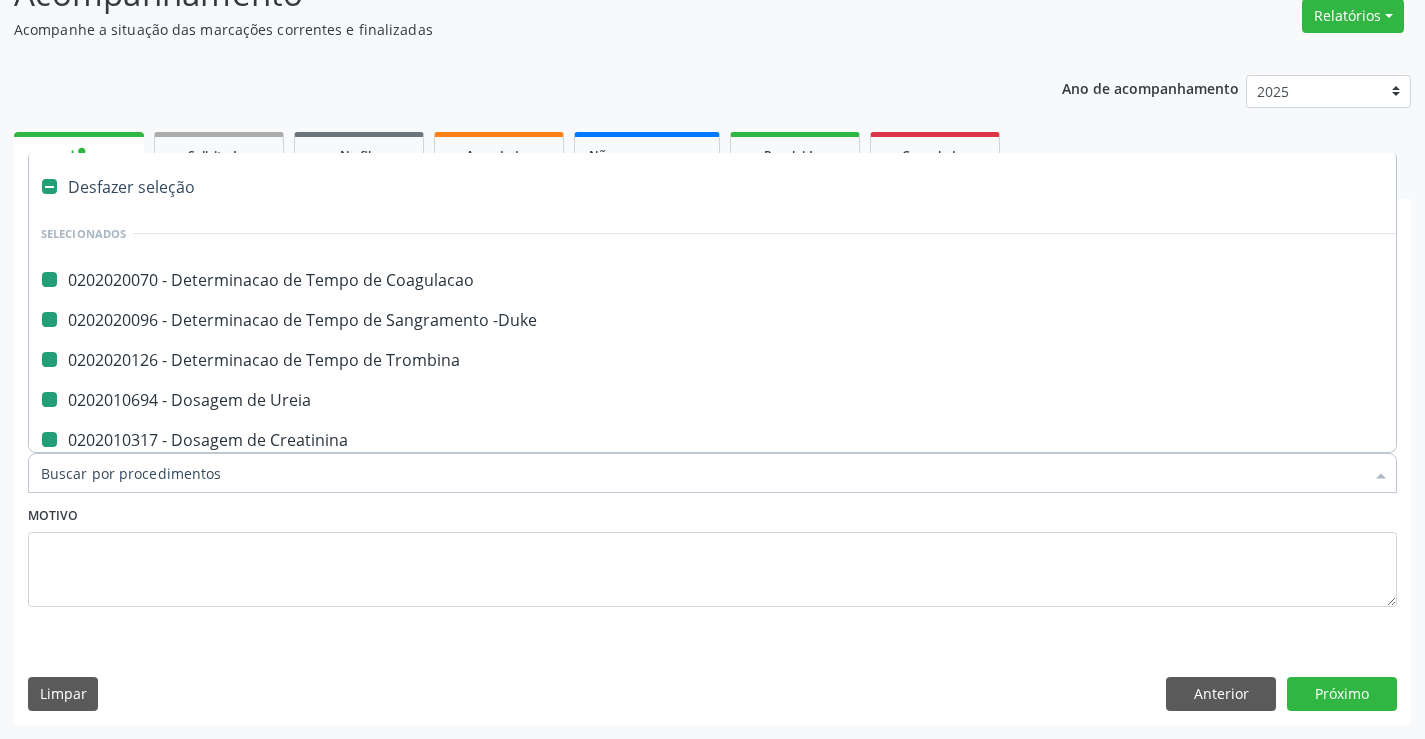 type on "h" 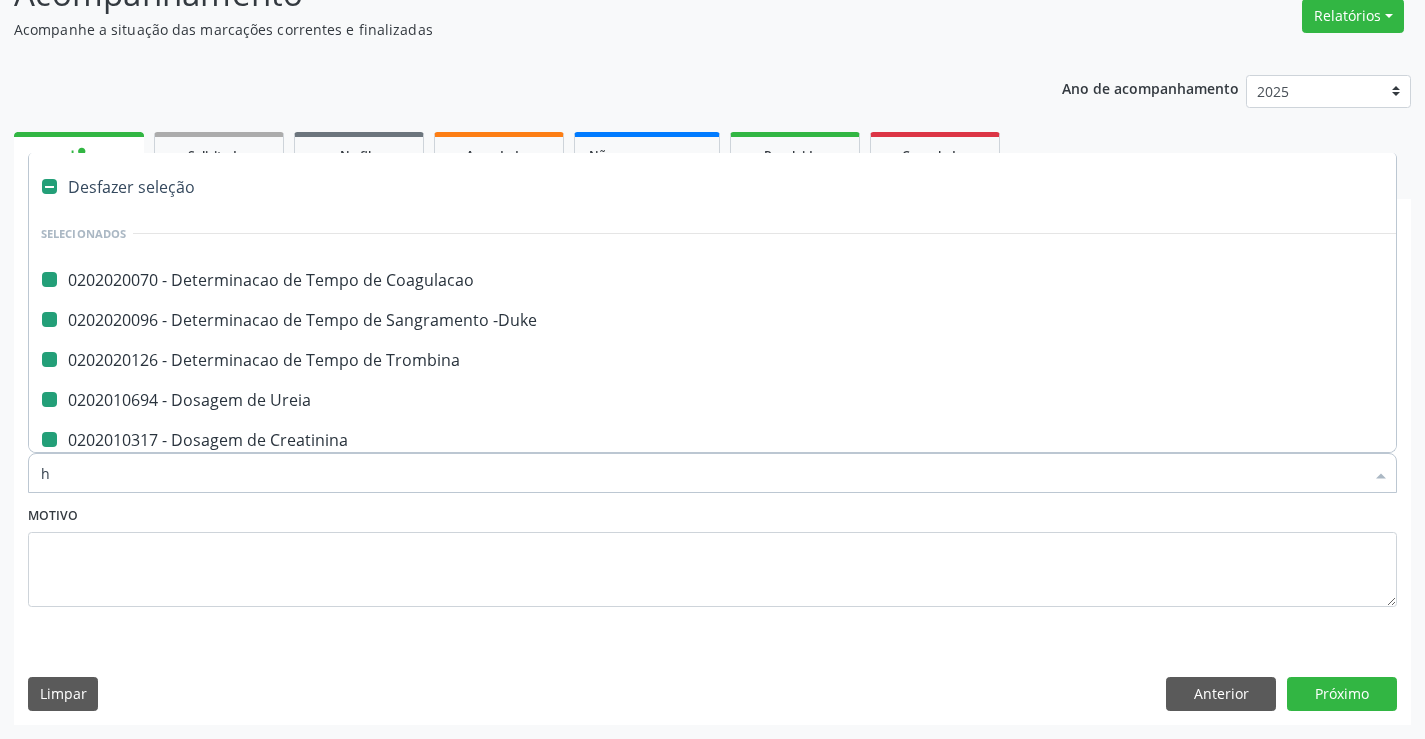 checkbox on "false" 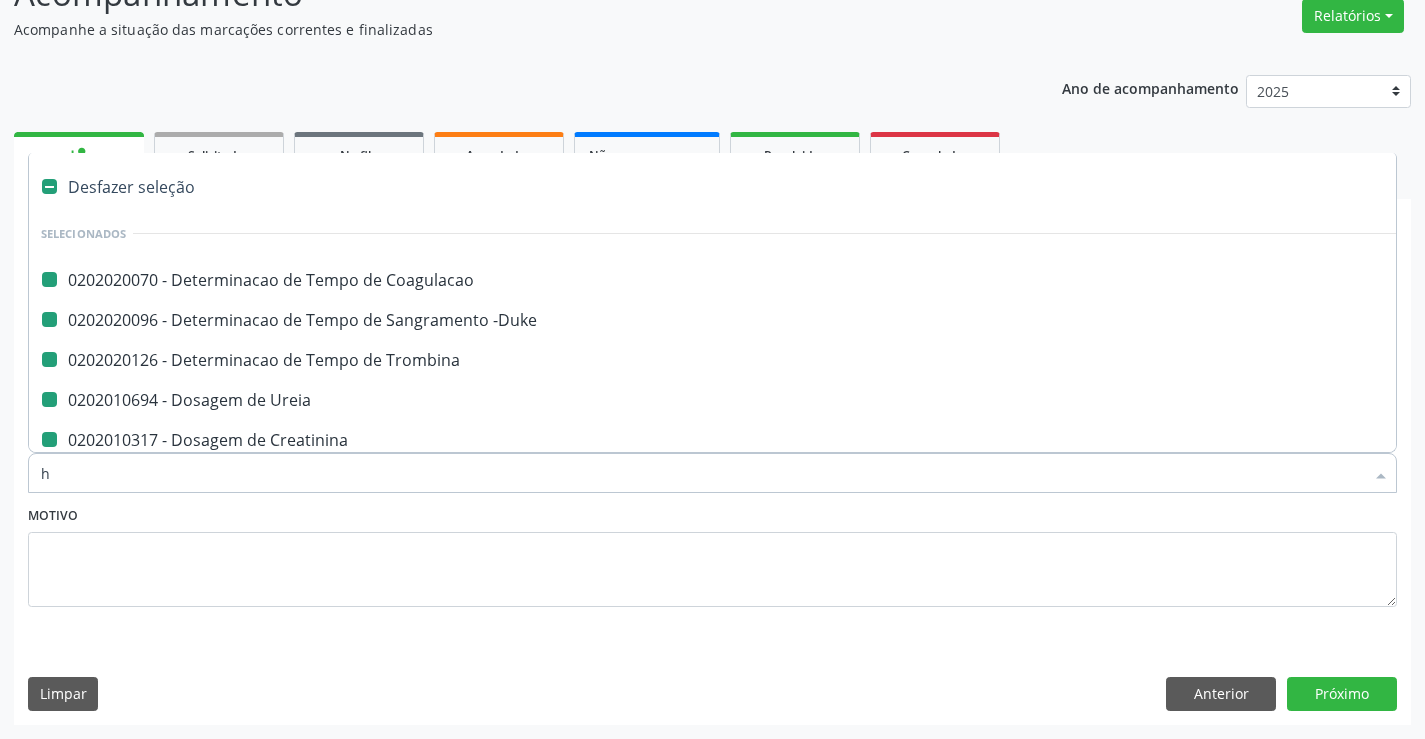 checkbox on "false" 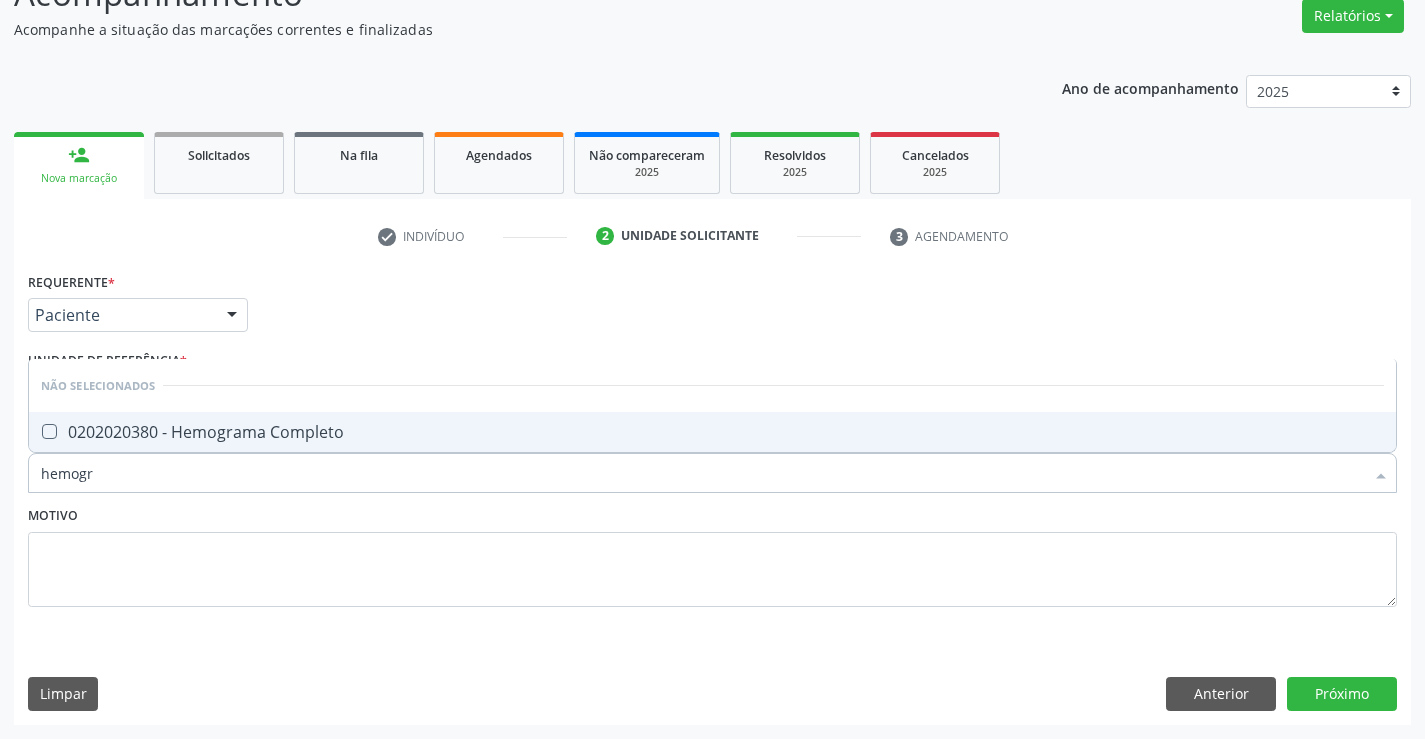 type on "hemogra" 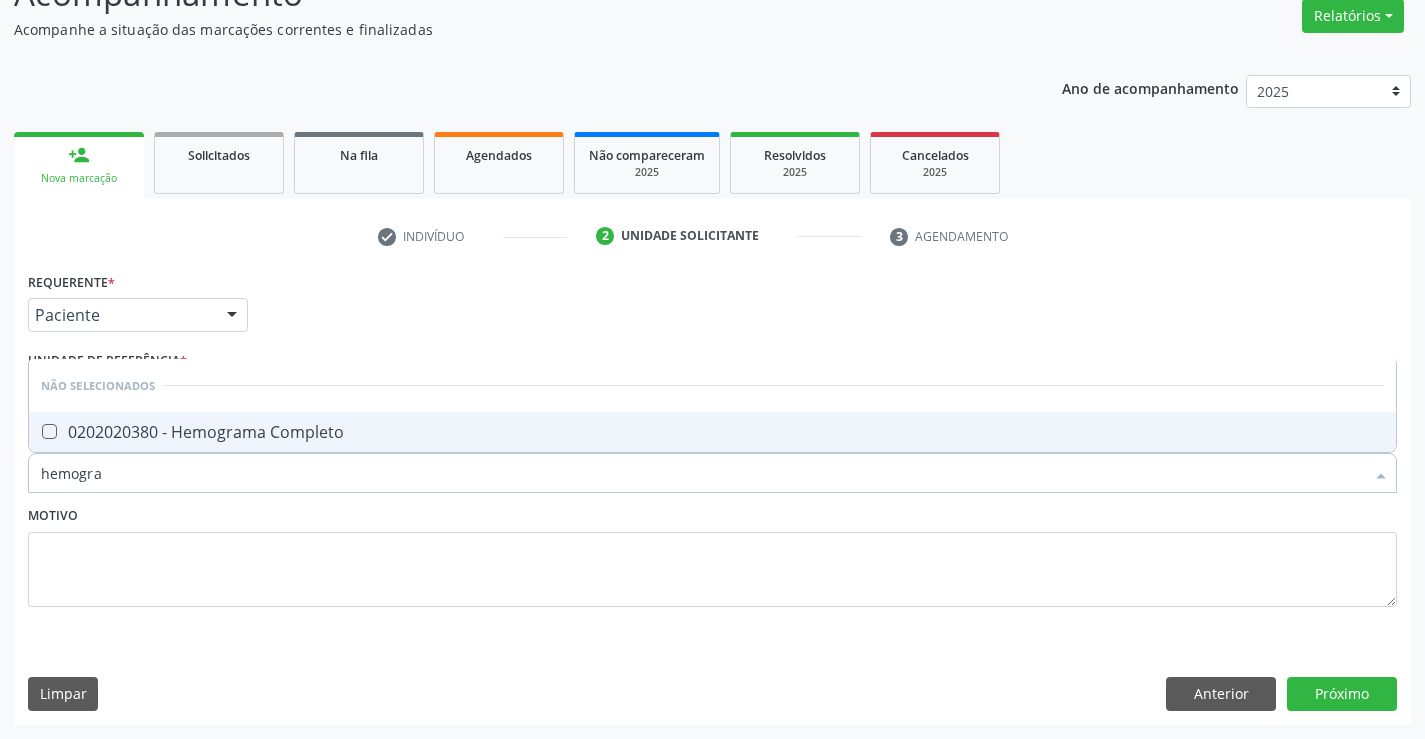 click on "0202020380 - Hemograma Completo" at bounding box center (712, 432) 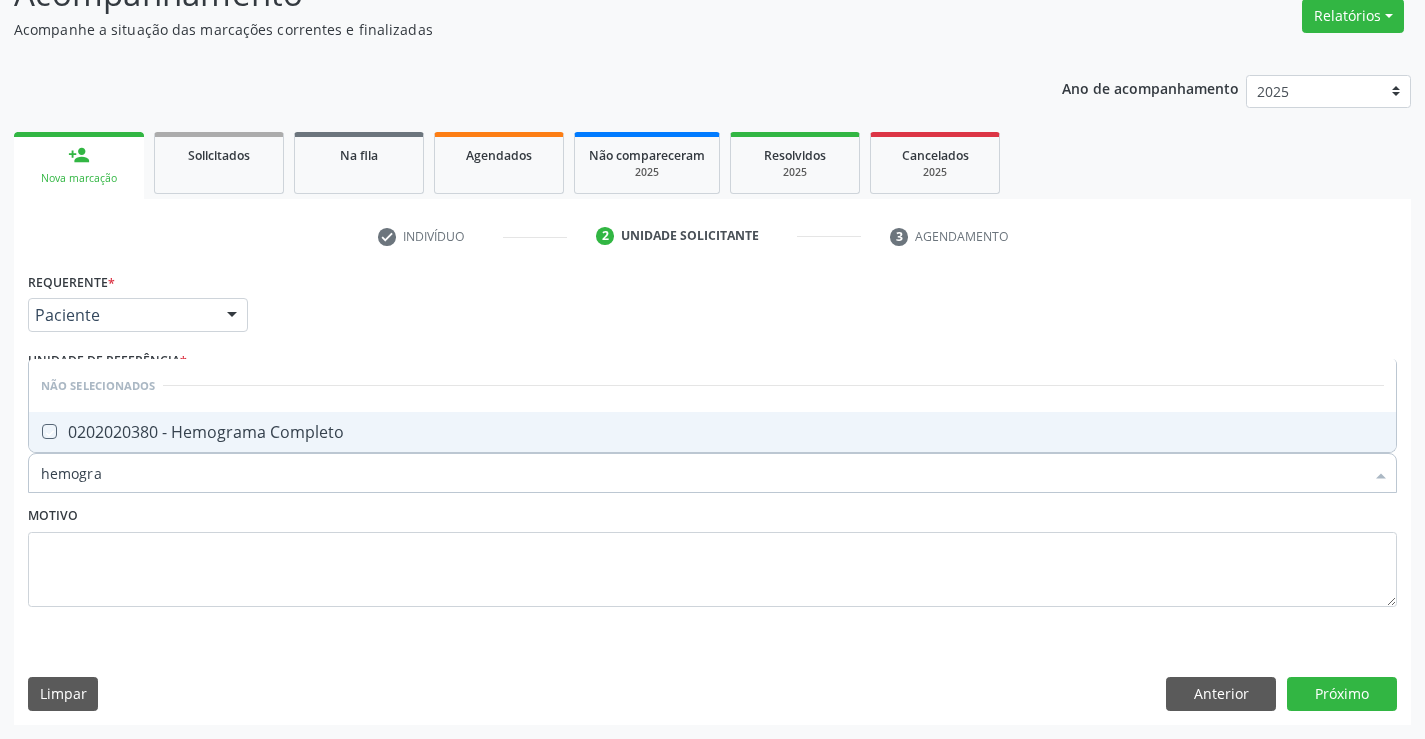 checkbox on "true" 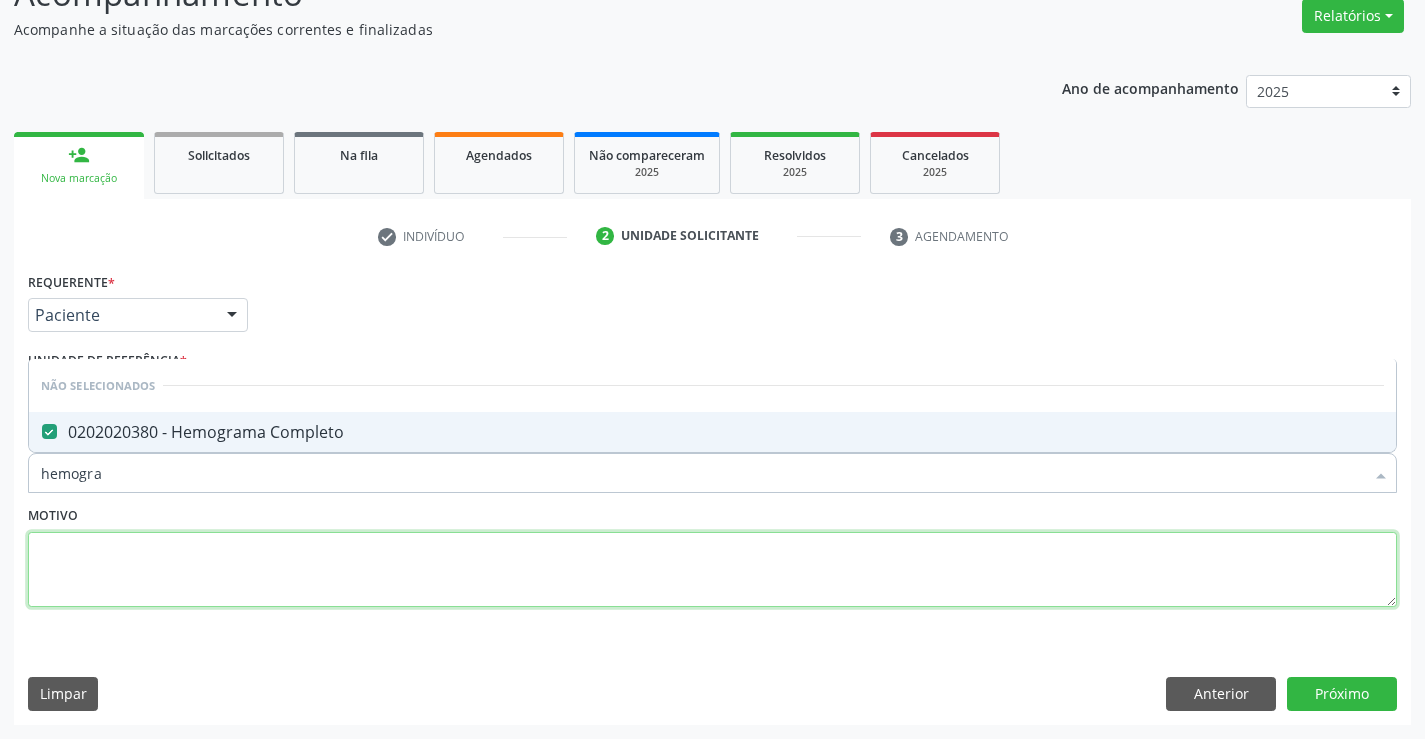 click at bounding box center [712, 570] 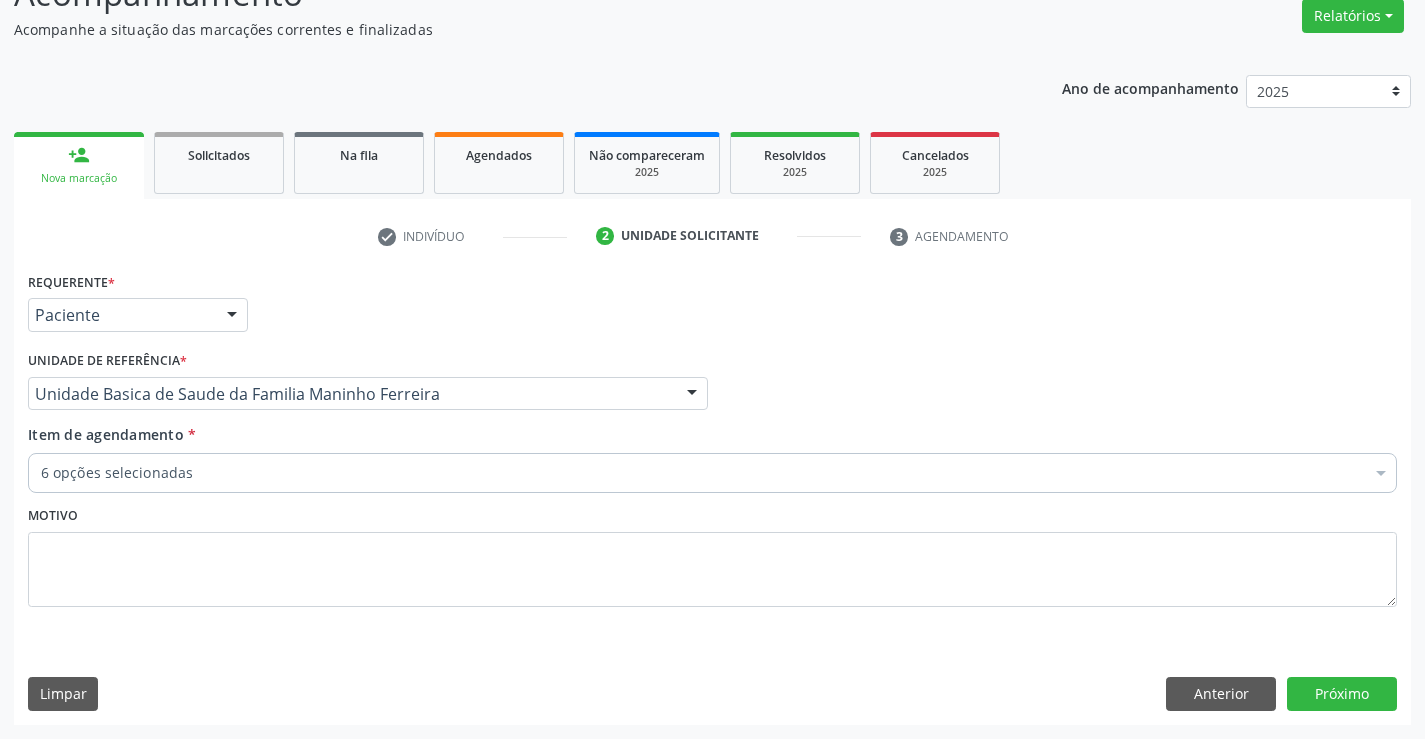 click on "6 opções selecionadas" at bounding box center (712, 473) 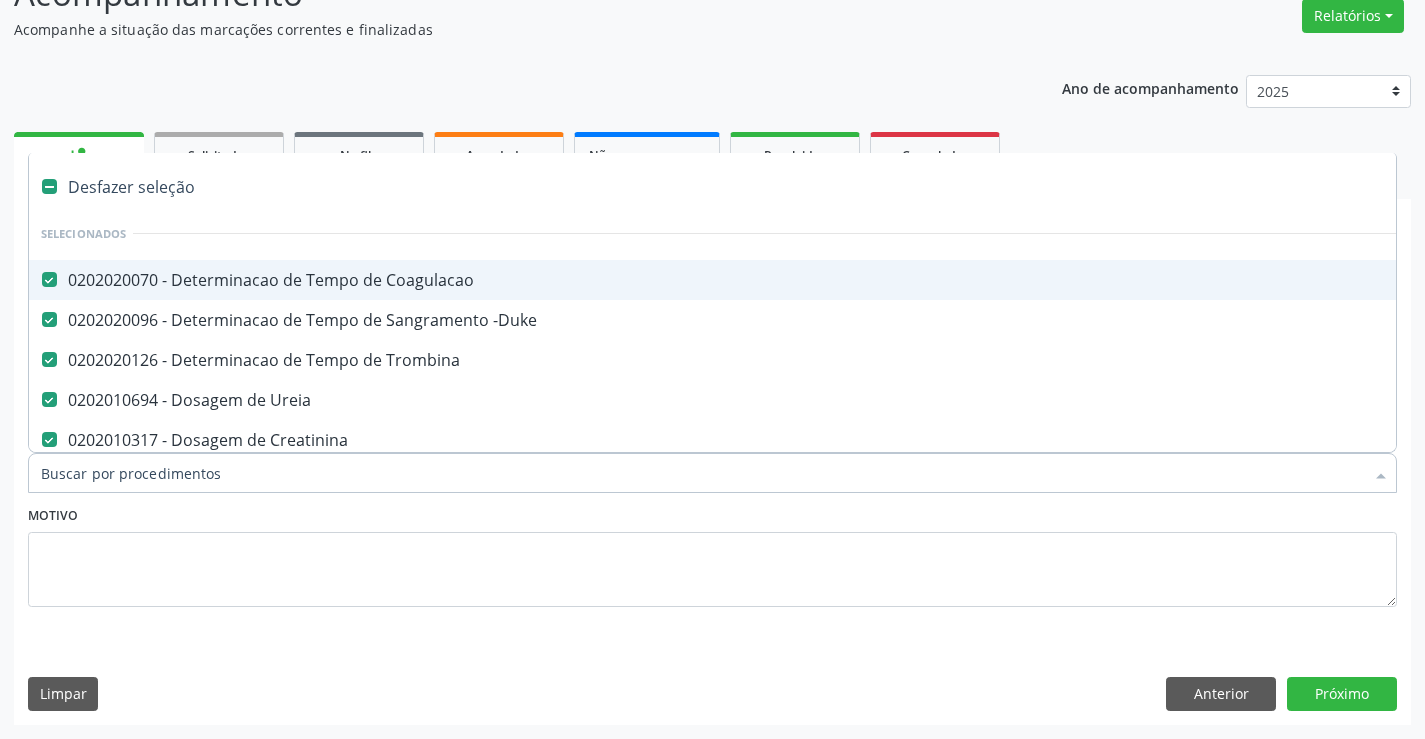 type on "p" 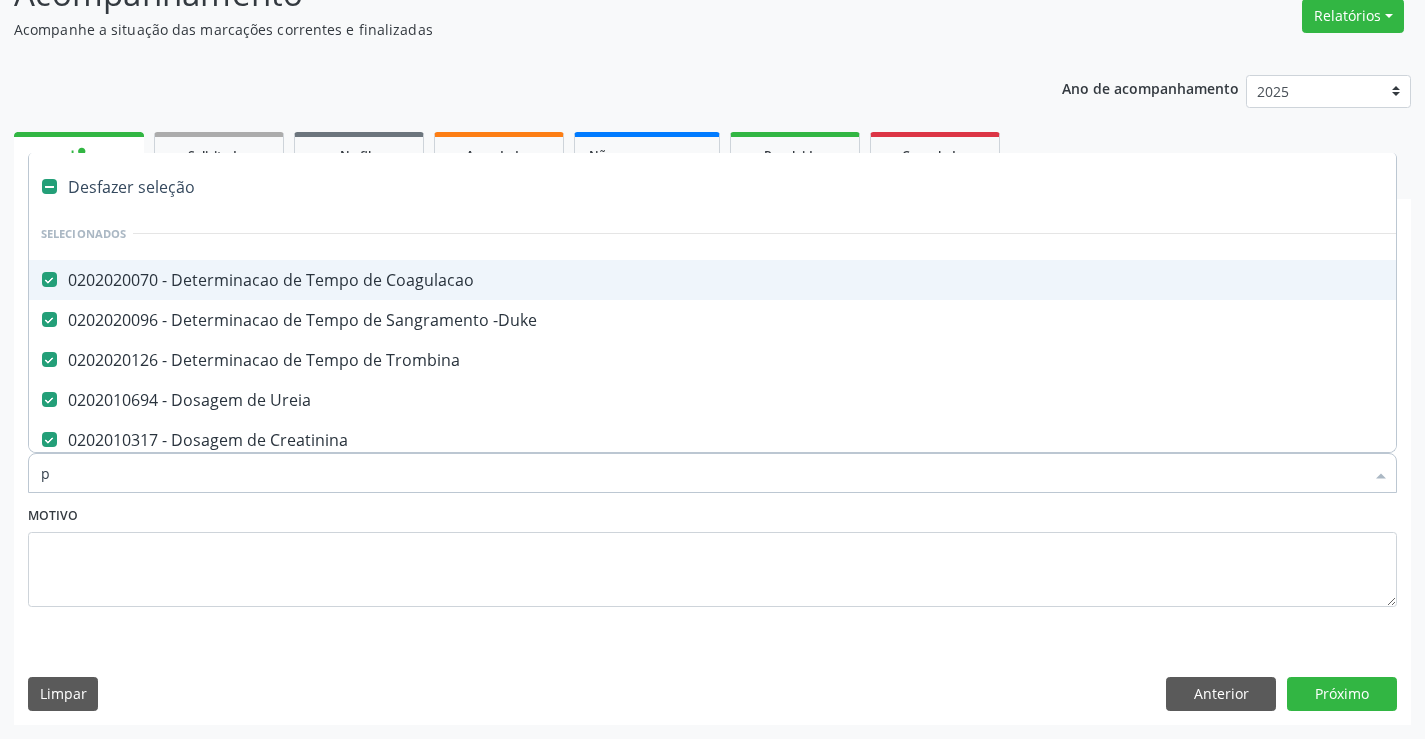 checkbox on "false" 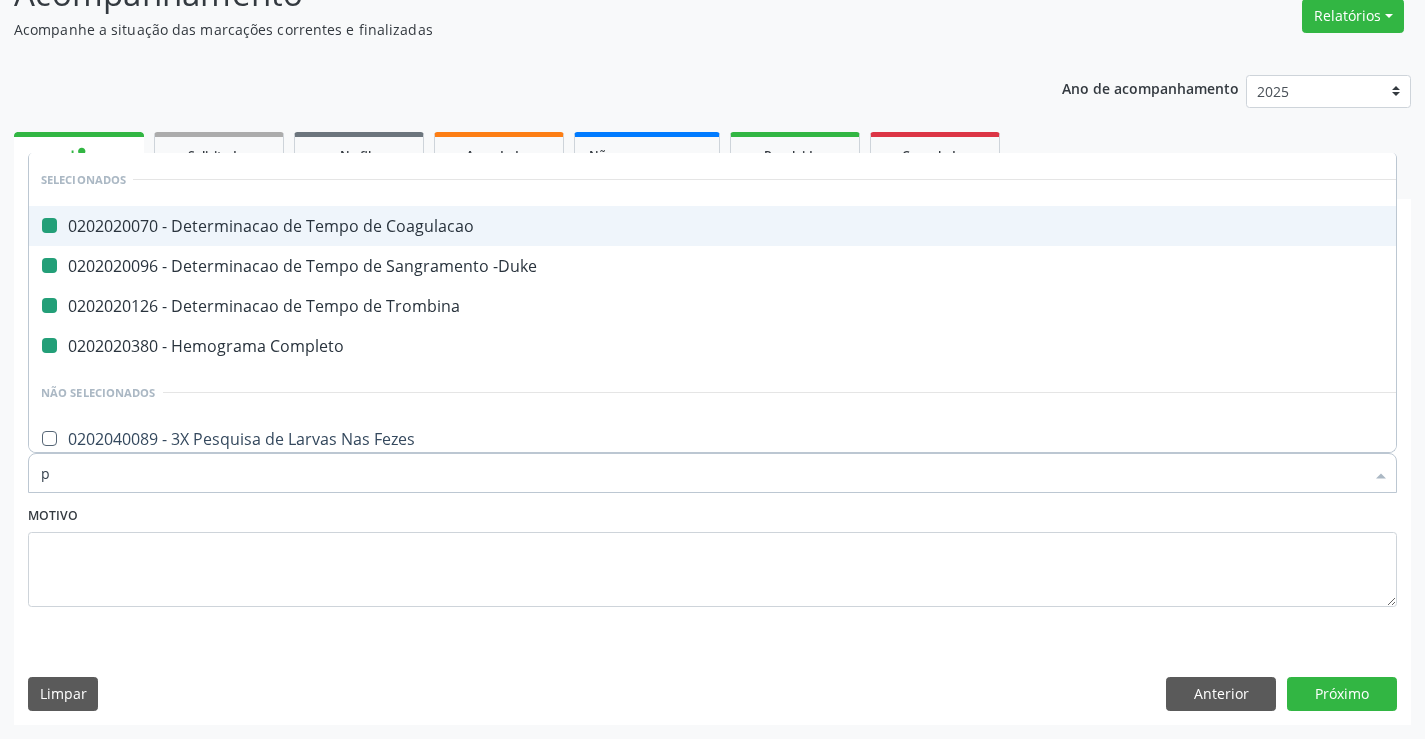 type on "pr" 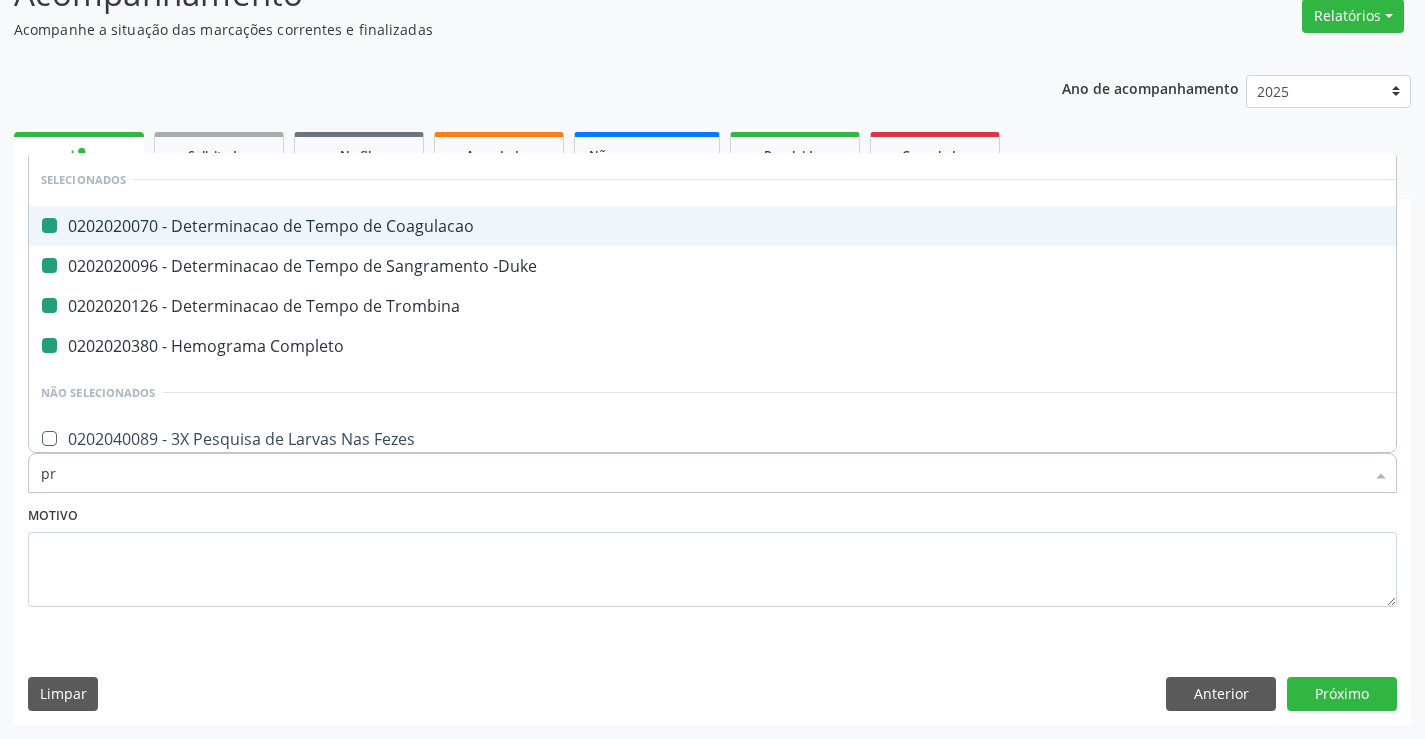 checkbox on "false" 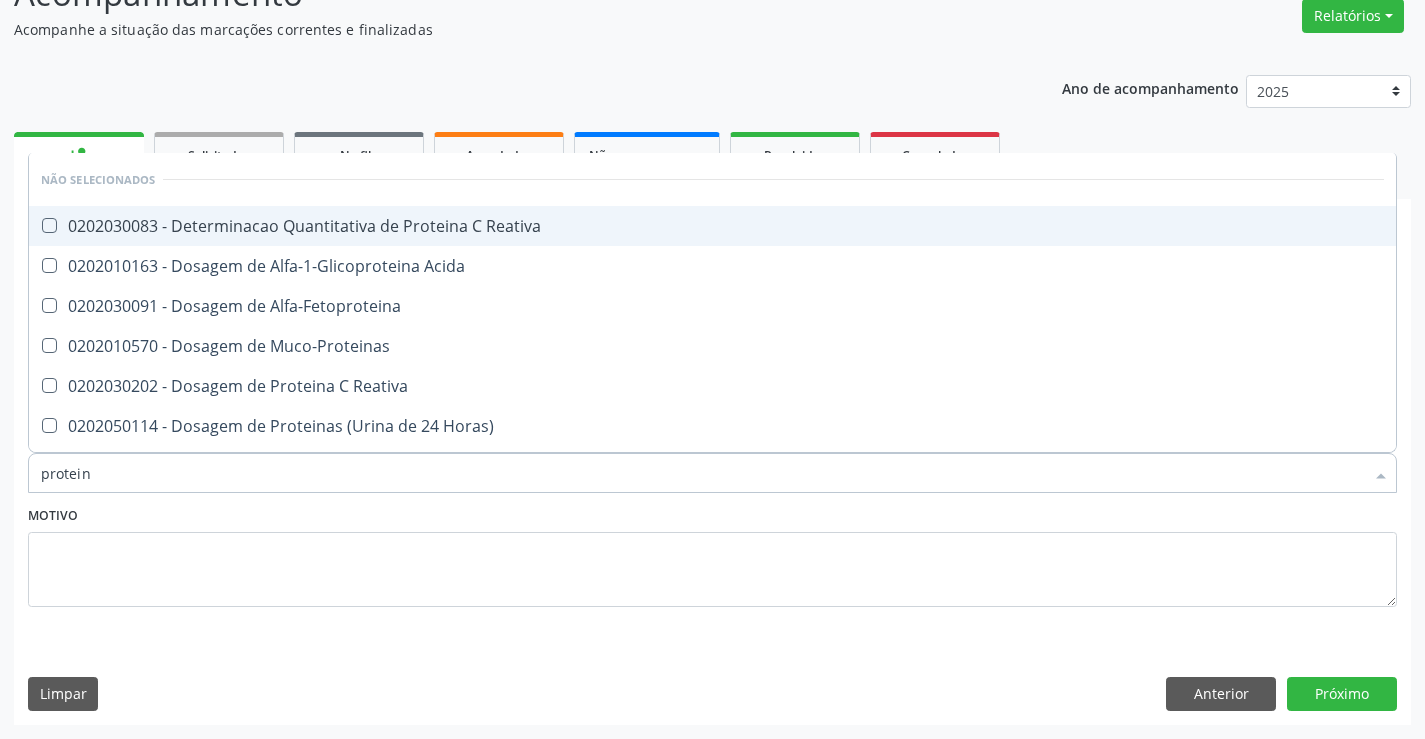 type on "proteina" 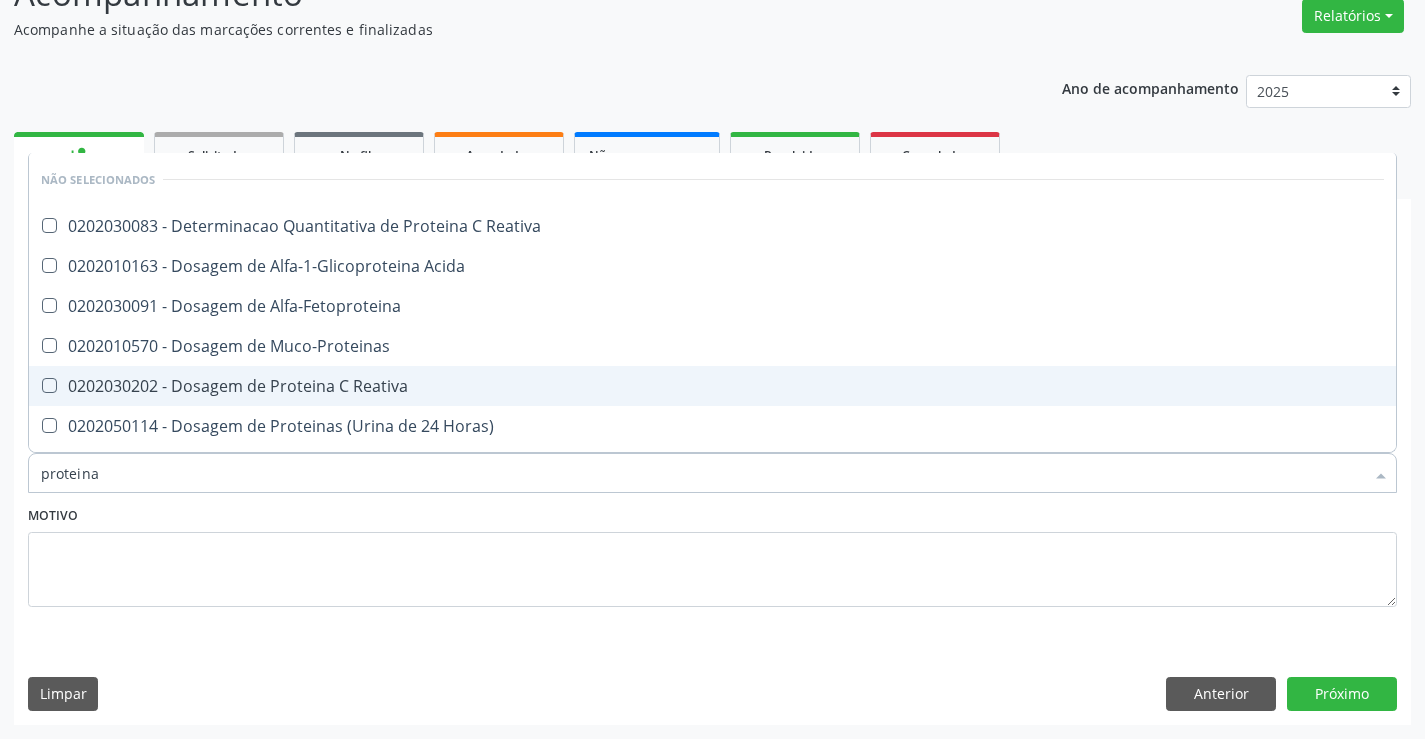 click on "0202030202 - Dosagem de Proteina C Reativa" at bounding box center [712, 386] 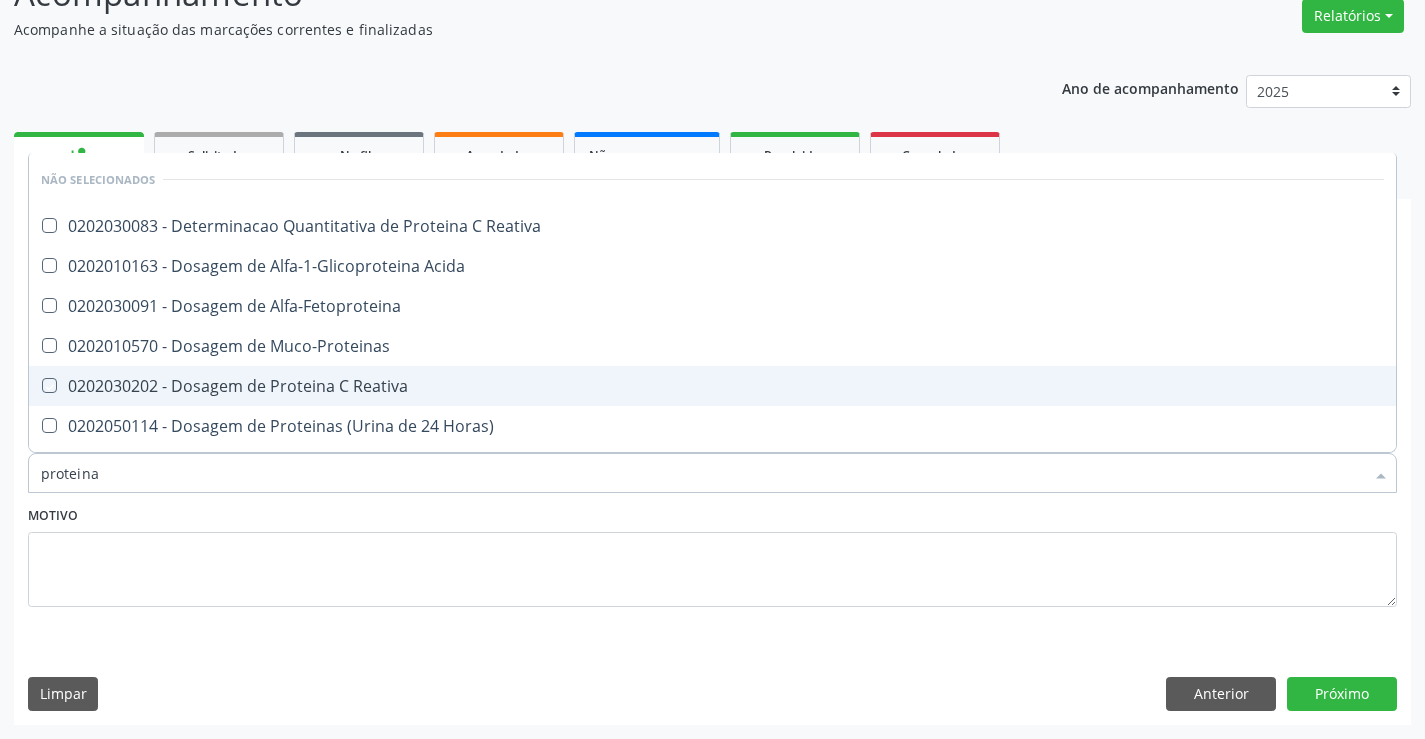 checkbox on "true" 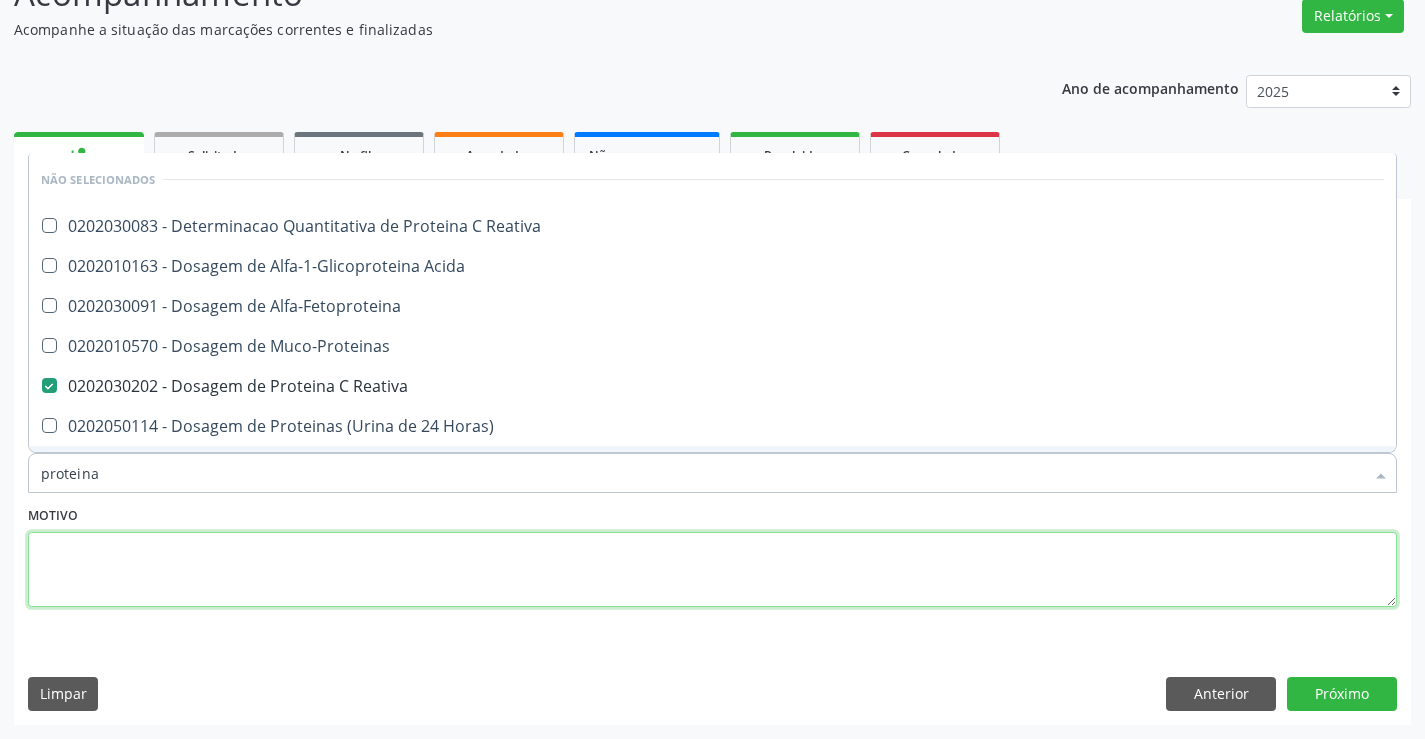 click at bounding box center (712, 570) 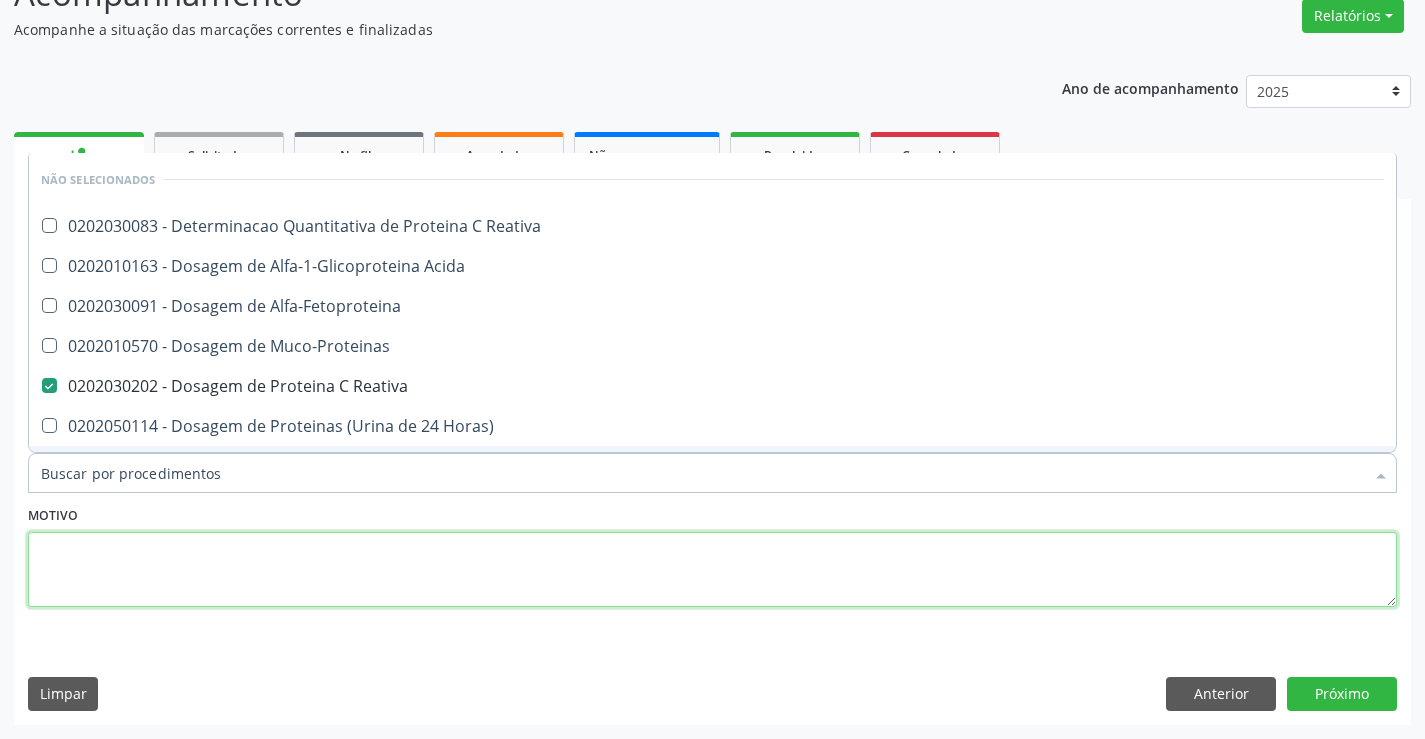 checkbox on "true" 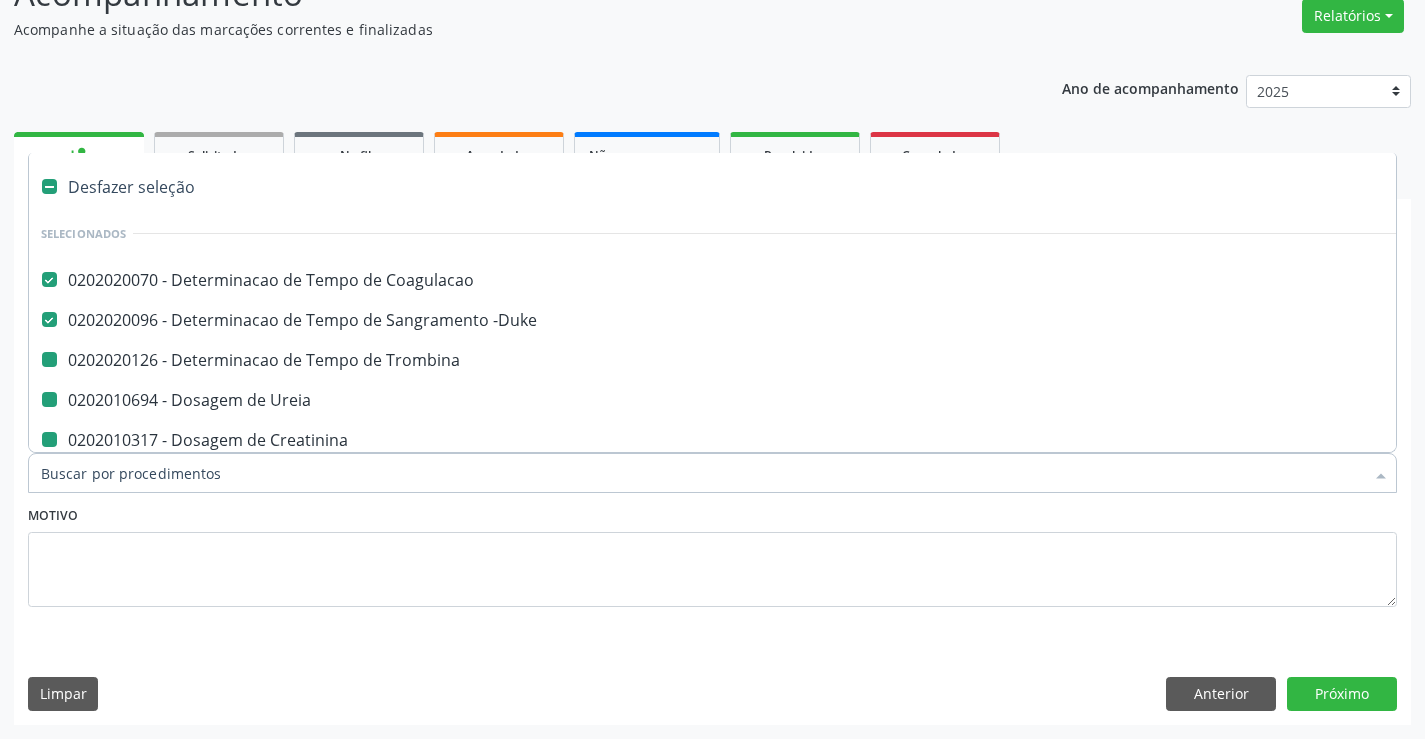type on "b" 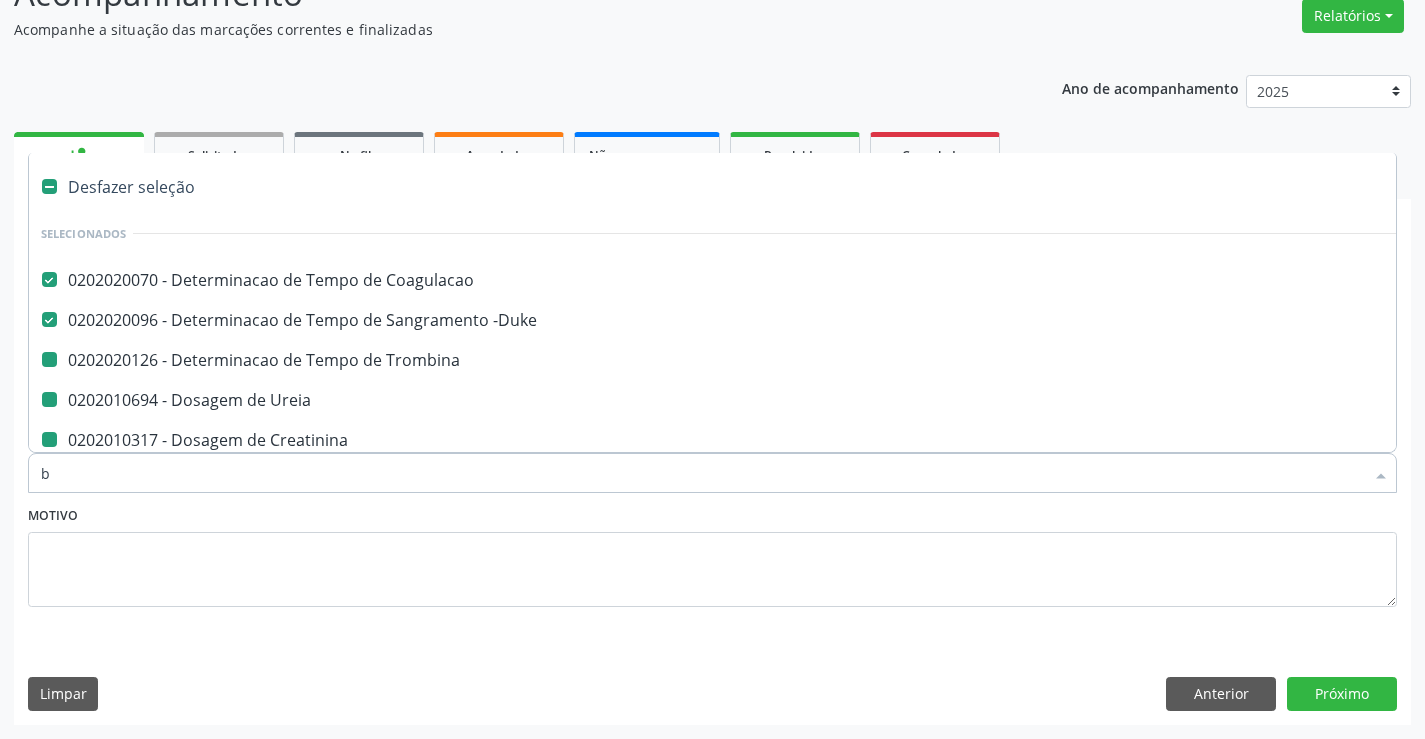 checkbox on "false" 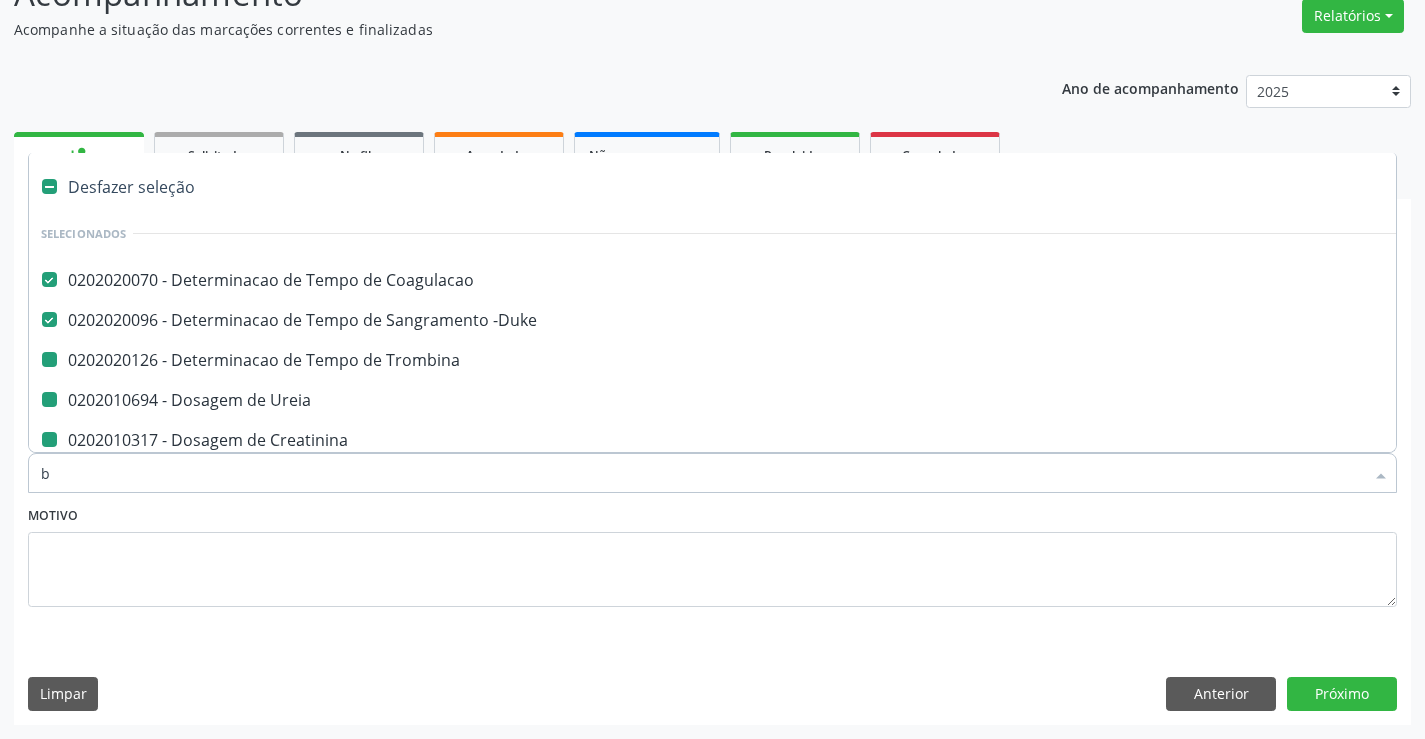 checkbox on "false" 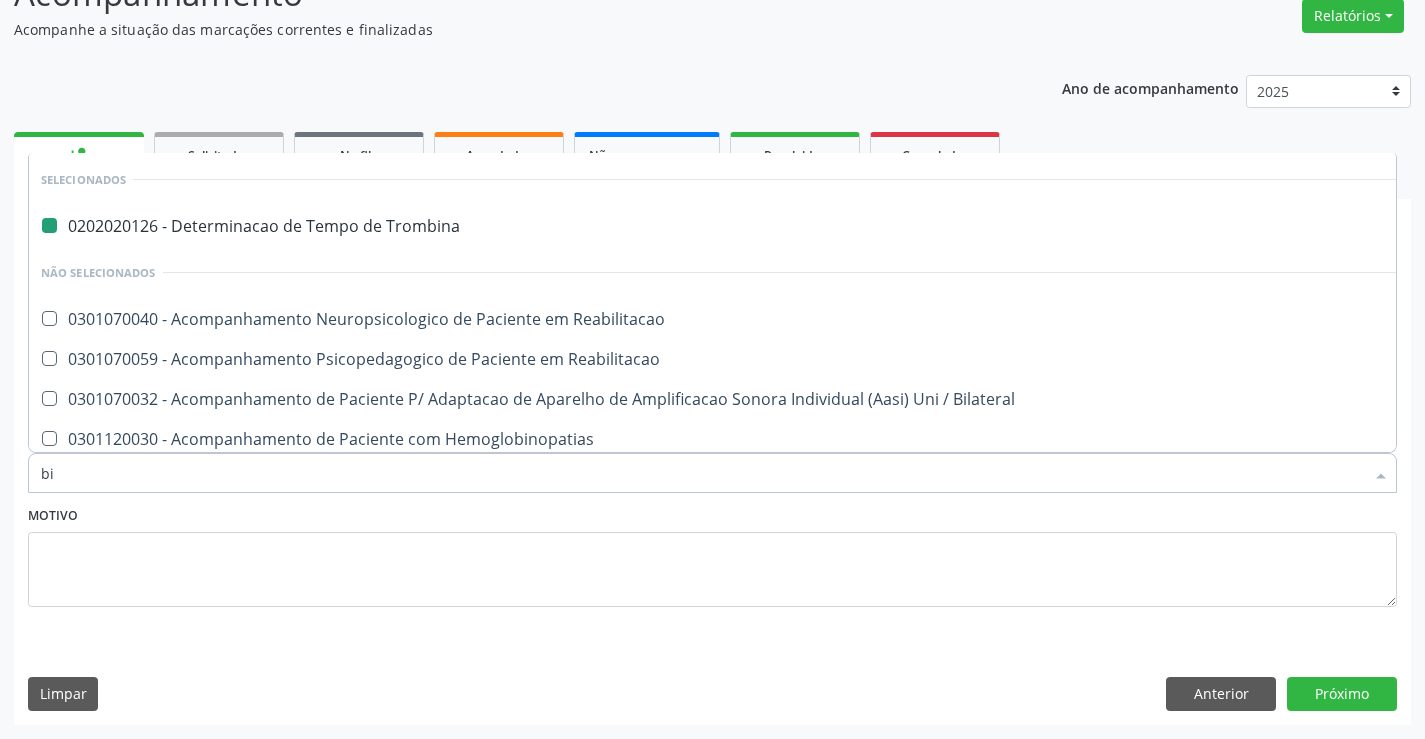 type on "bil" 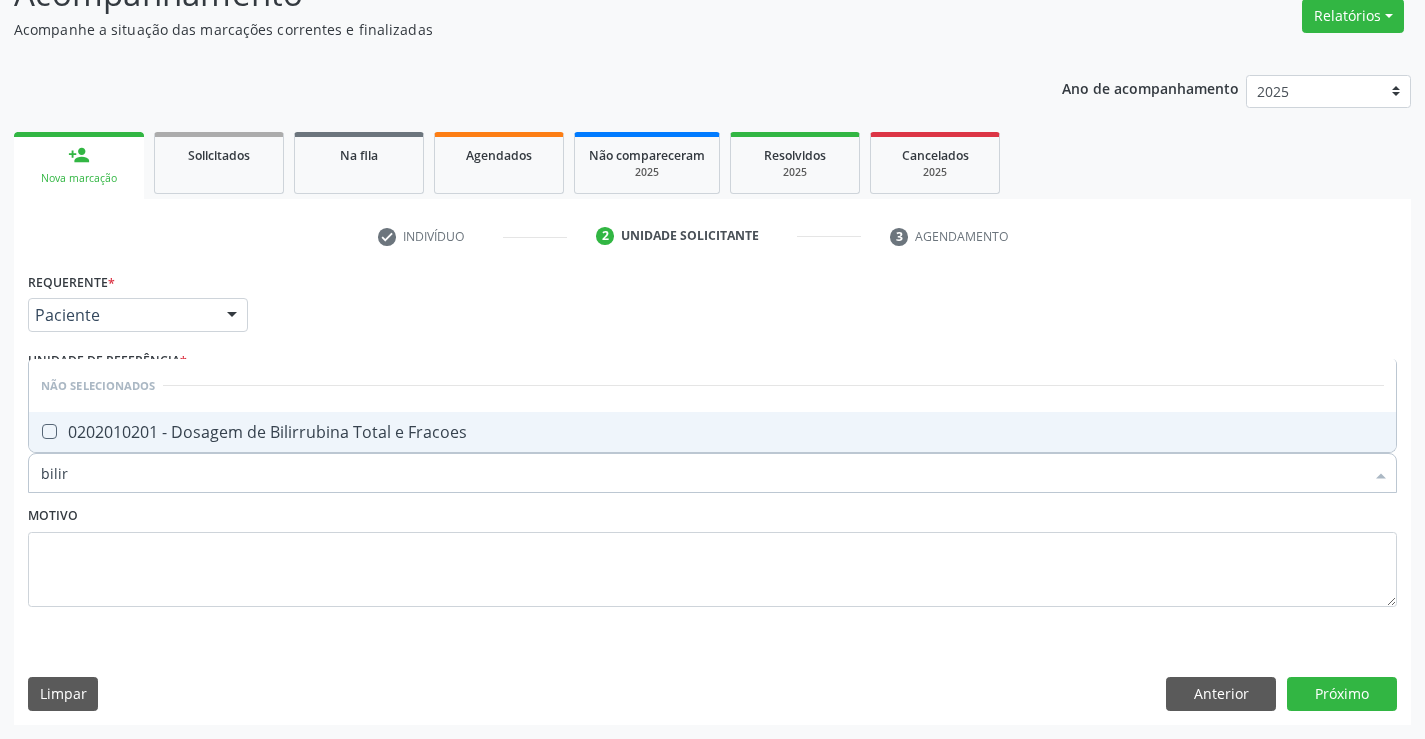 type on "bilirr" 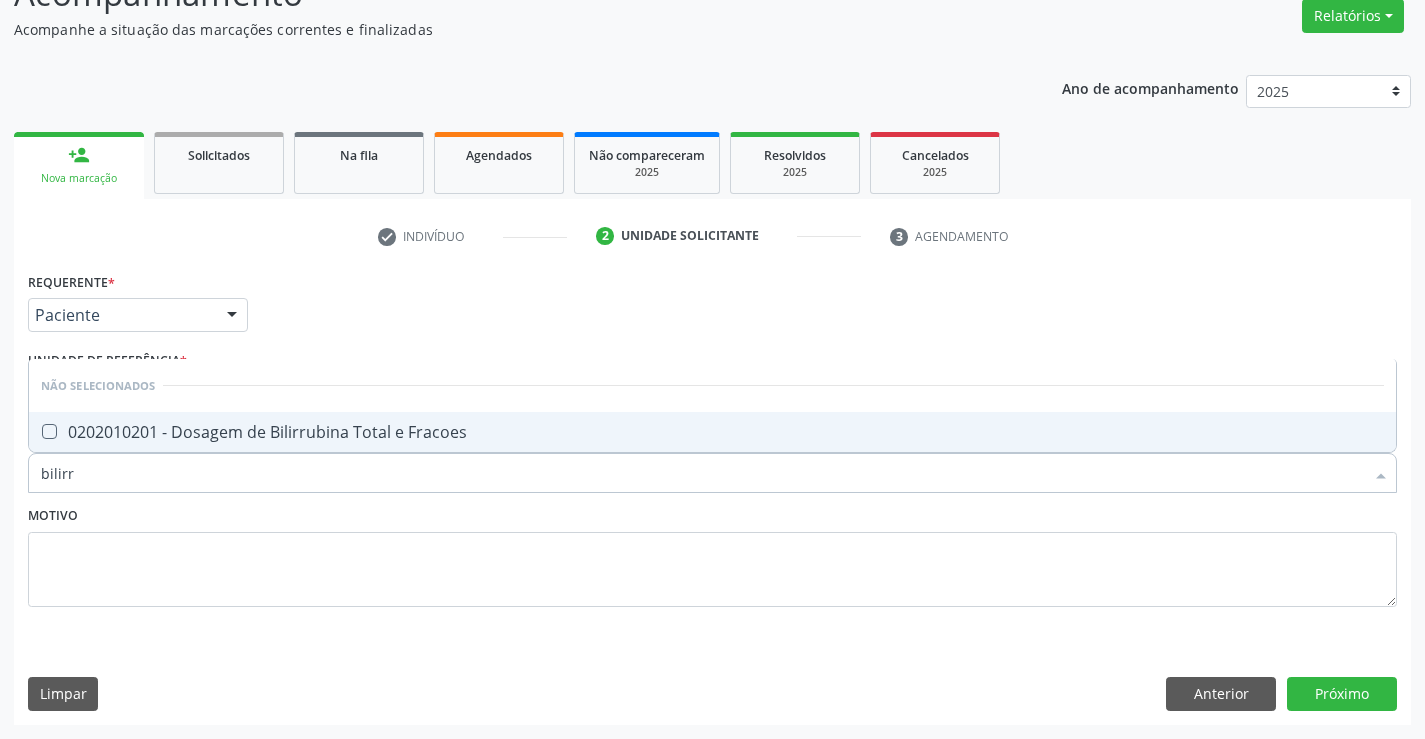 click on "0202010201 - Dosagem de Bilirrubina Total e Fracoes" at bounding box center (712, 432) 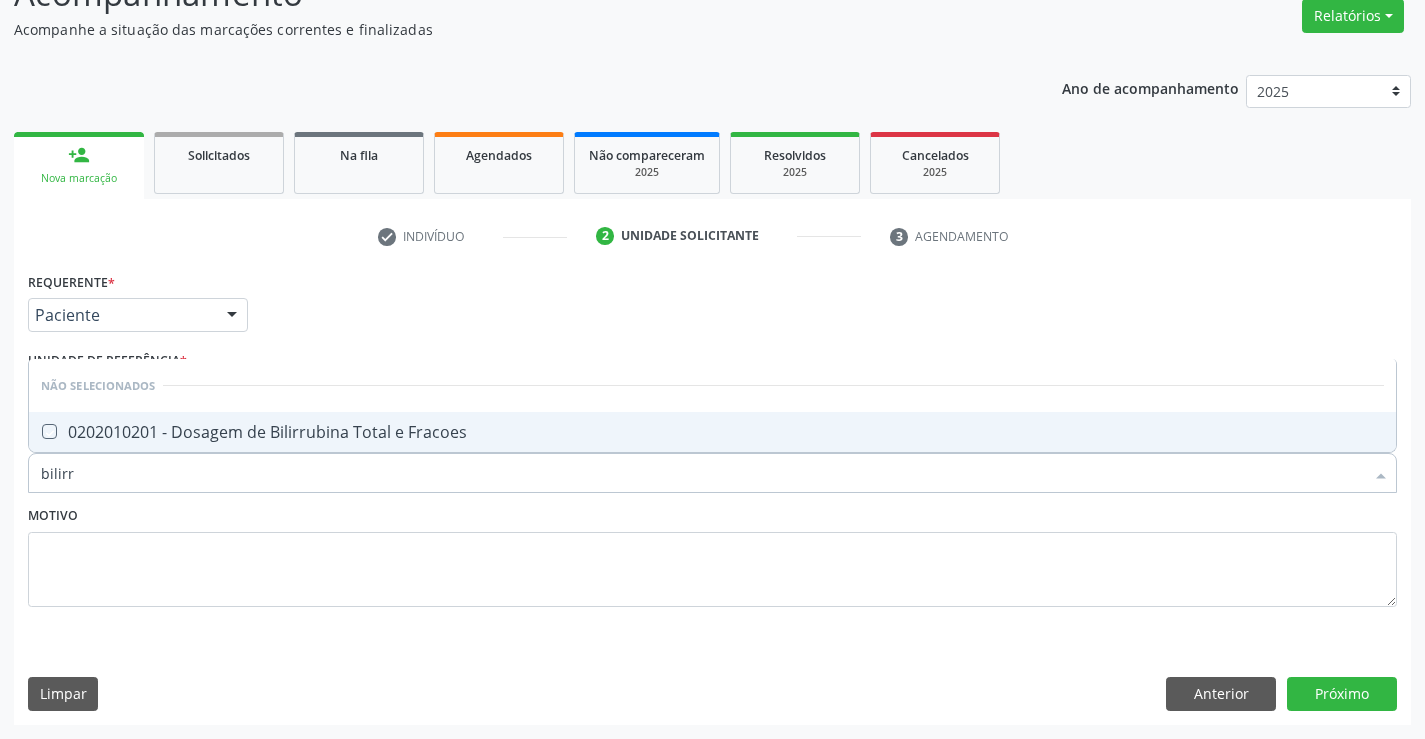 checkbox on "true" 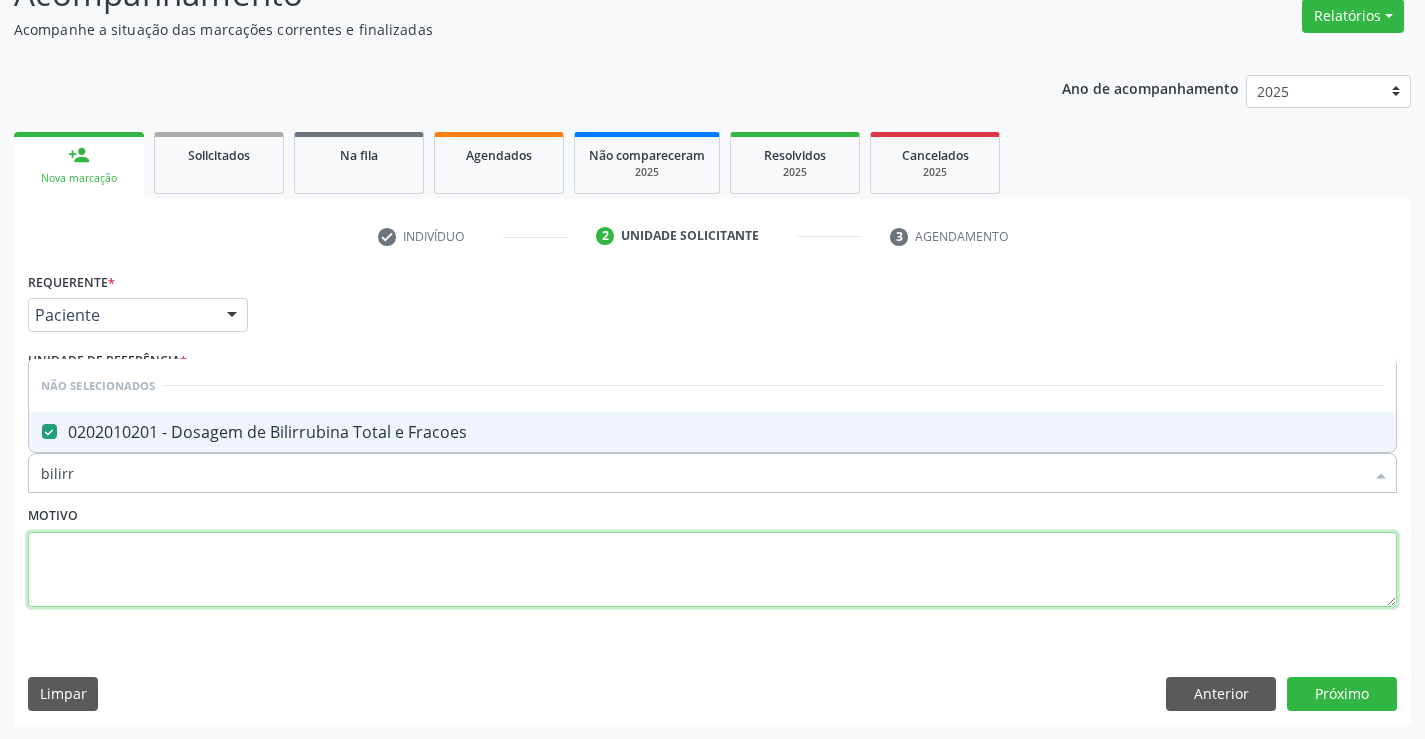 click at bounding box center [712, 570] 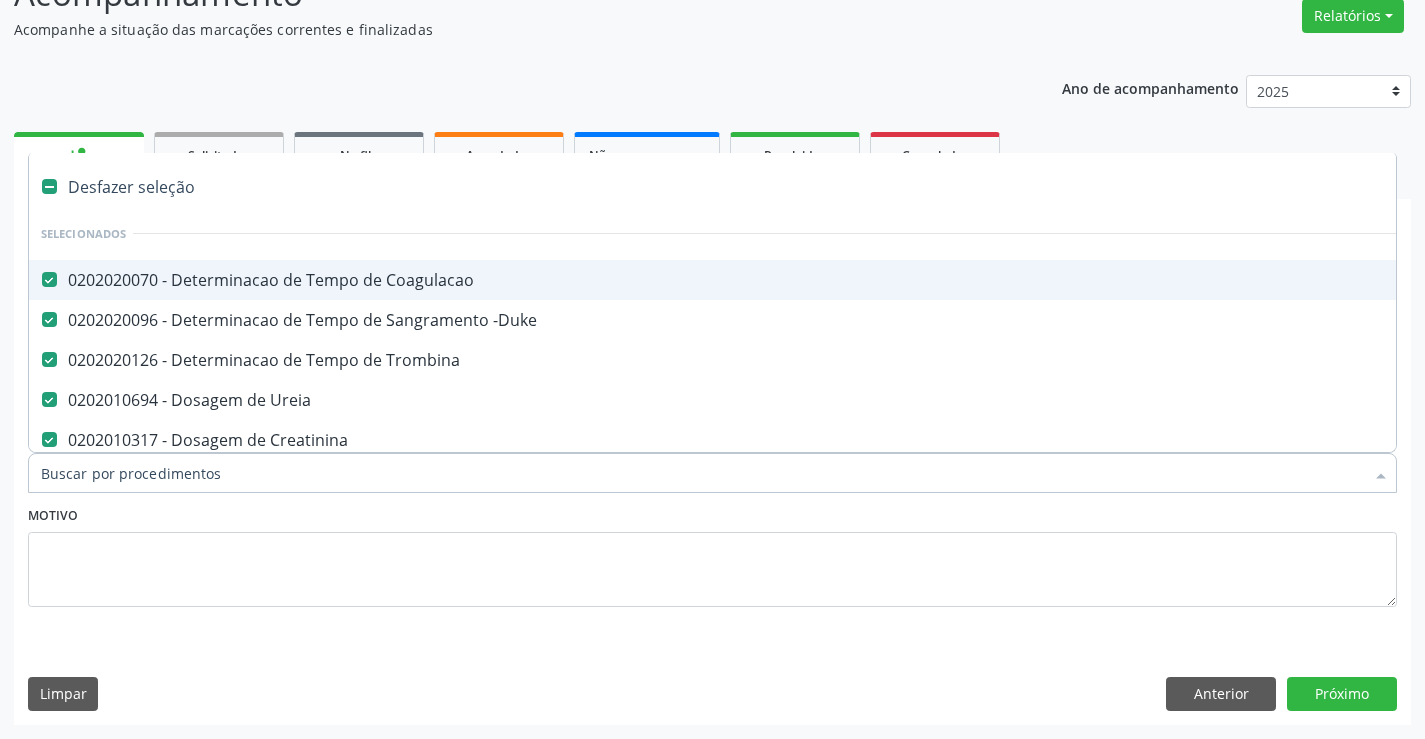 type on "t" 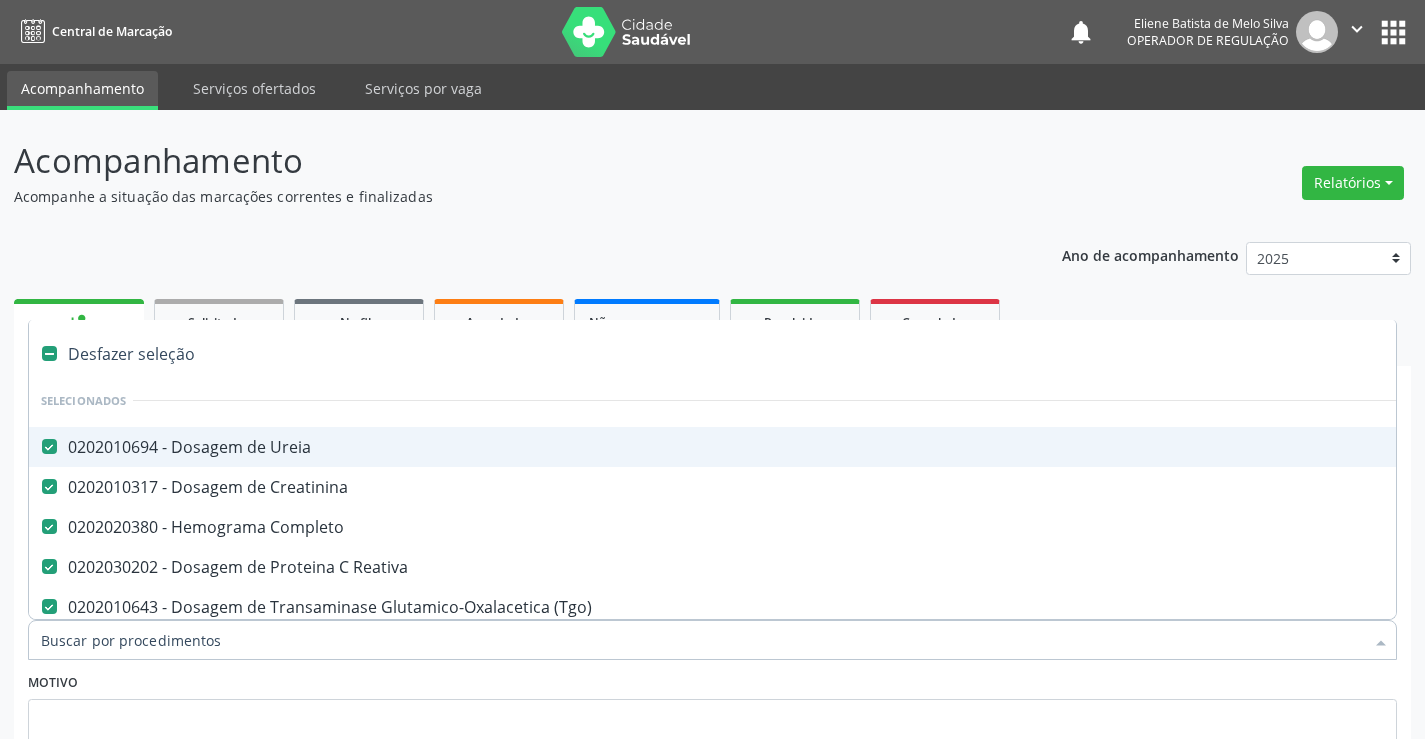 scroll, scrollTop: 167, scrollLeft: 0, axis: vertical 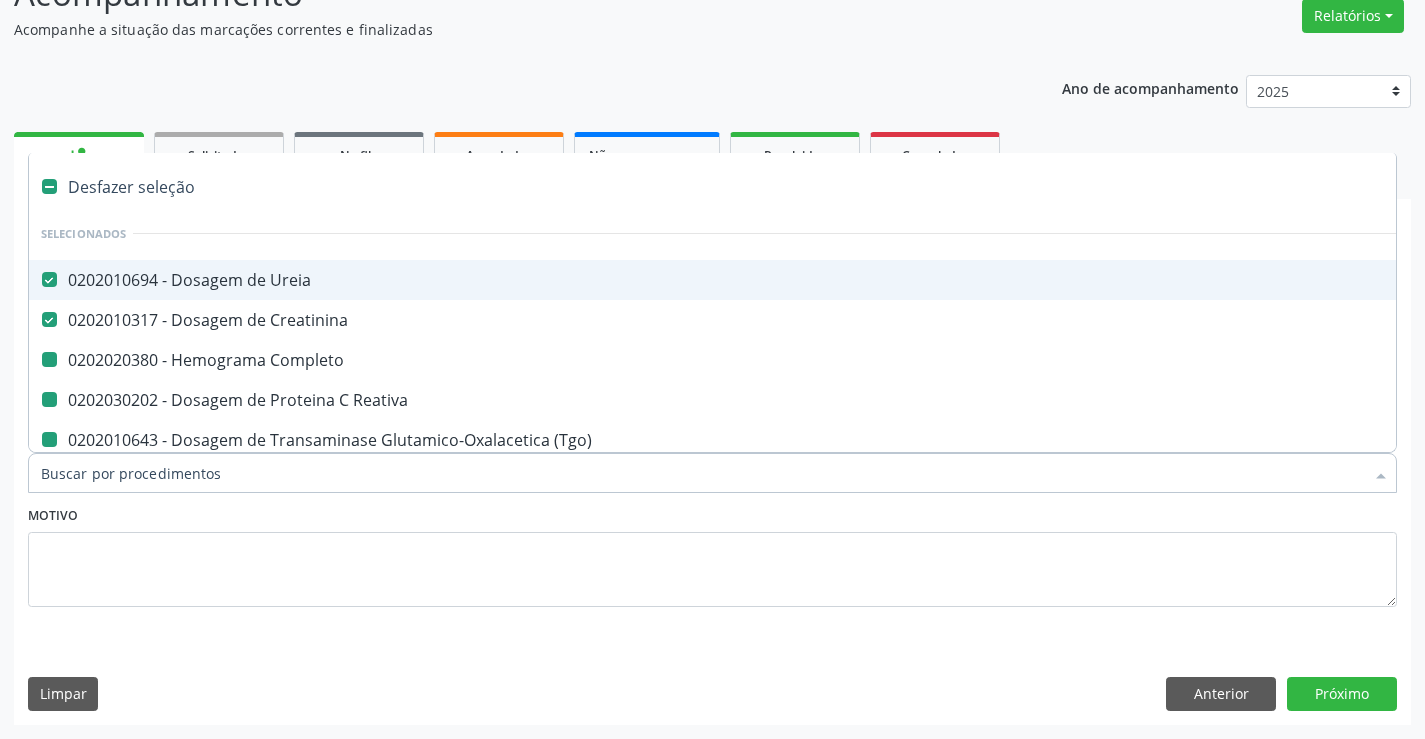 type on "b" 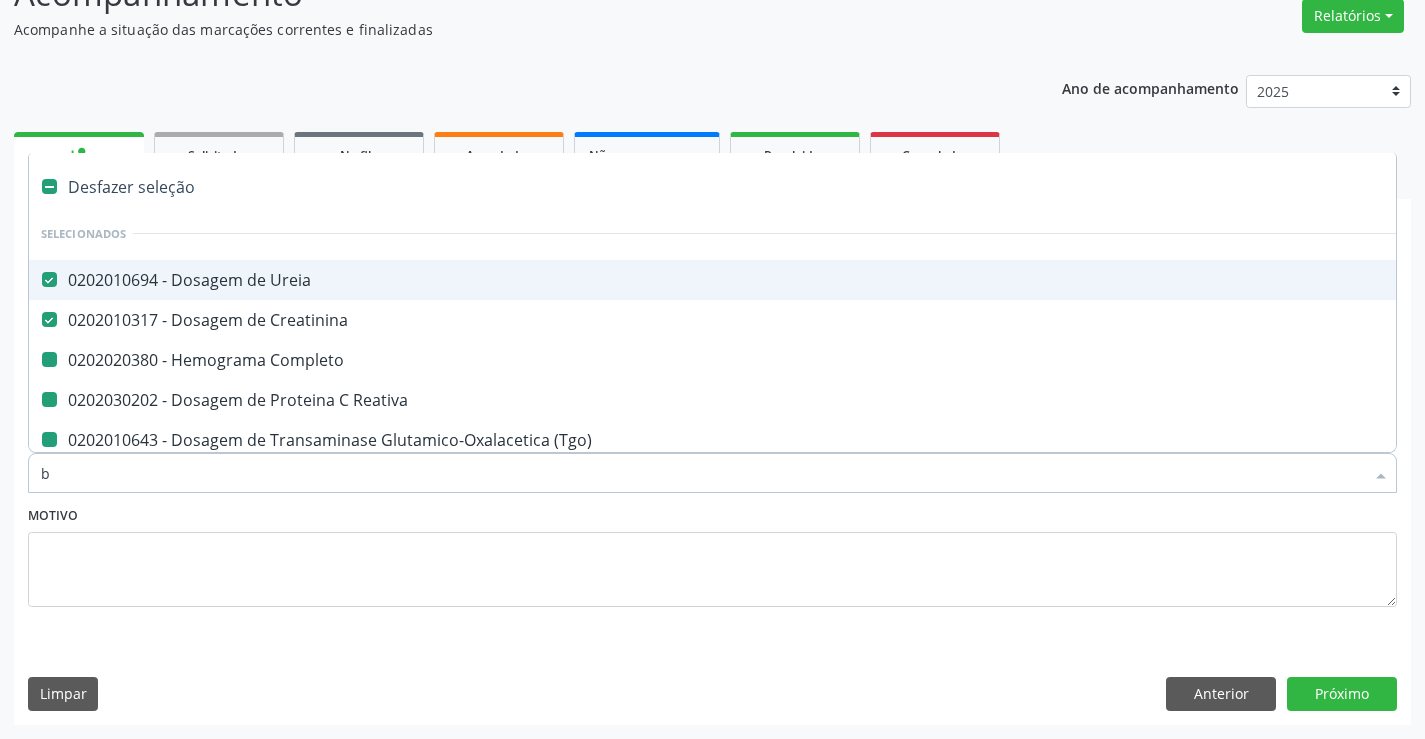 checkbox on "false" 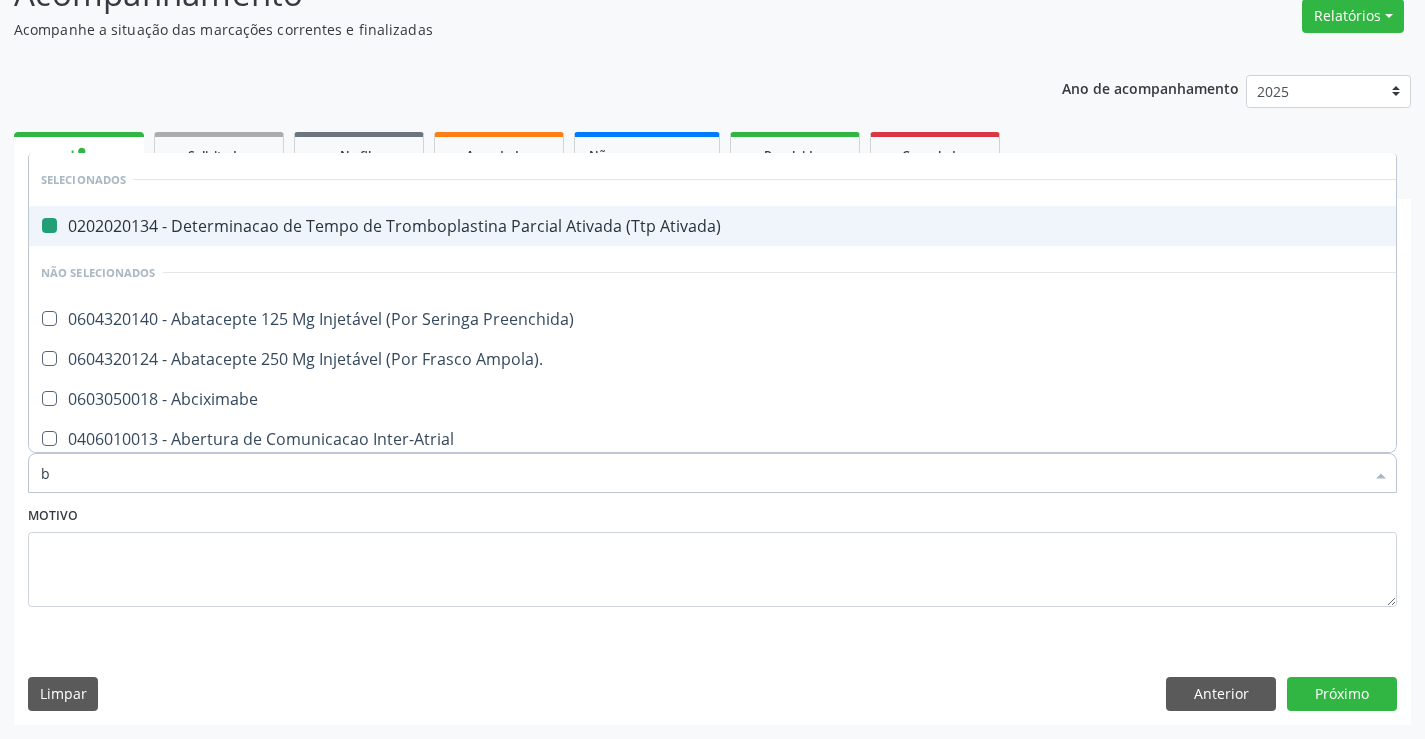 type on "bi" 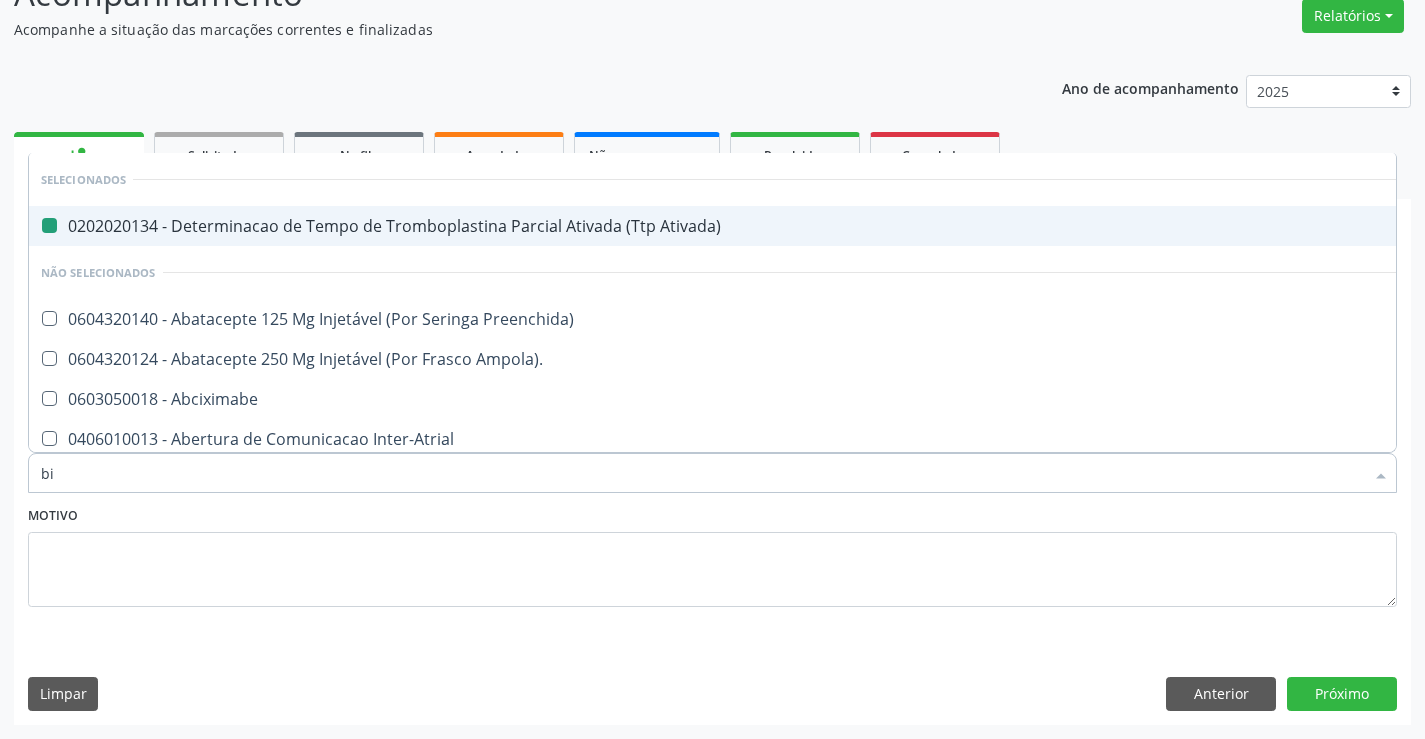 checkbox on "false" 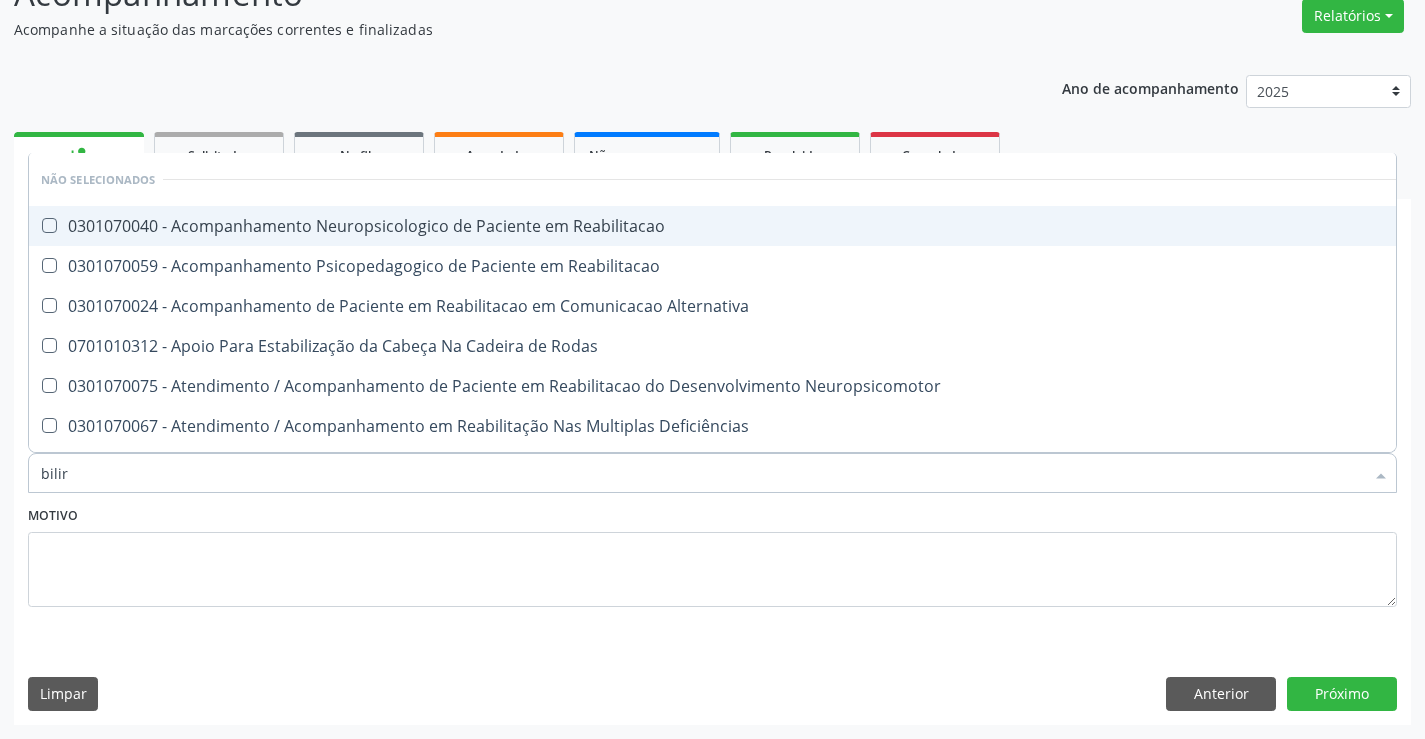 type on "bilirr" 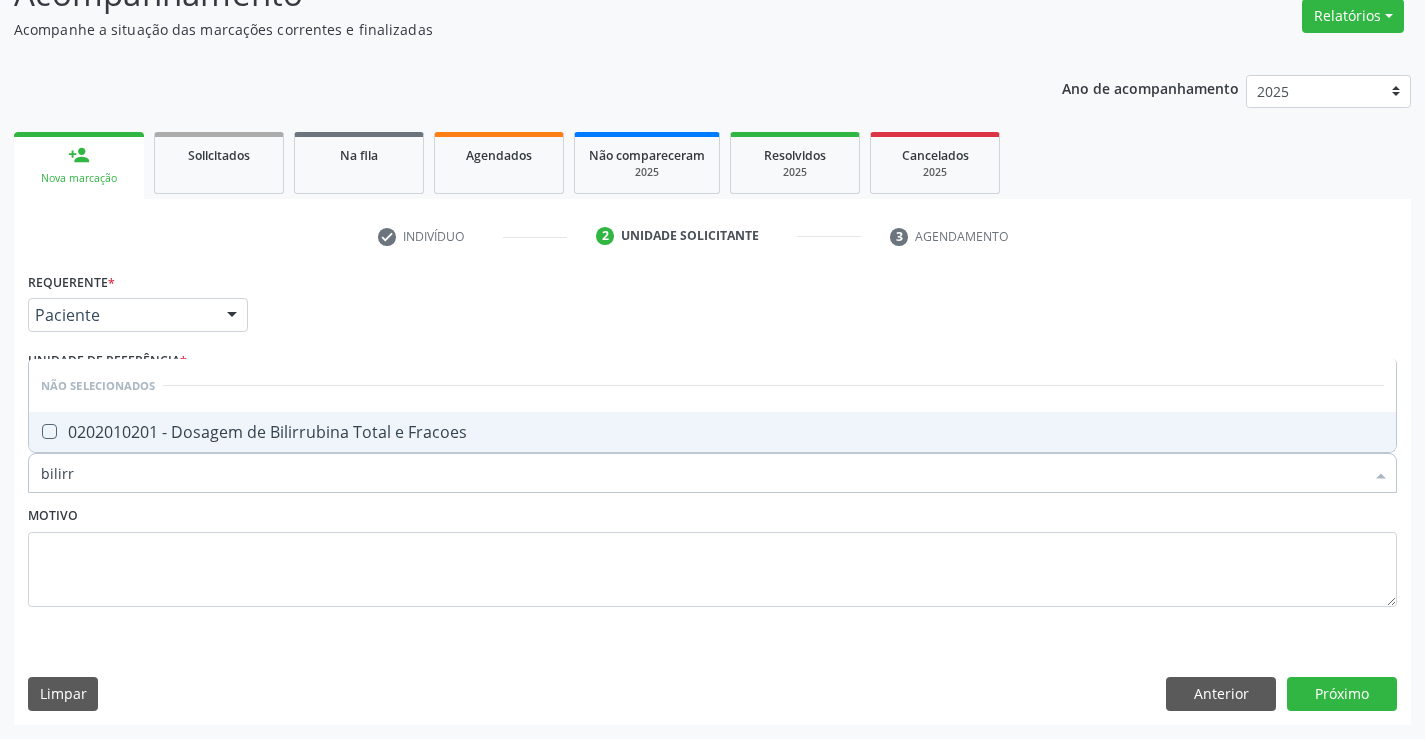 click on "0202010201 - Dosagem de Bilirrubina Total e Fracoes" at bounding box center (712, 432) 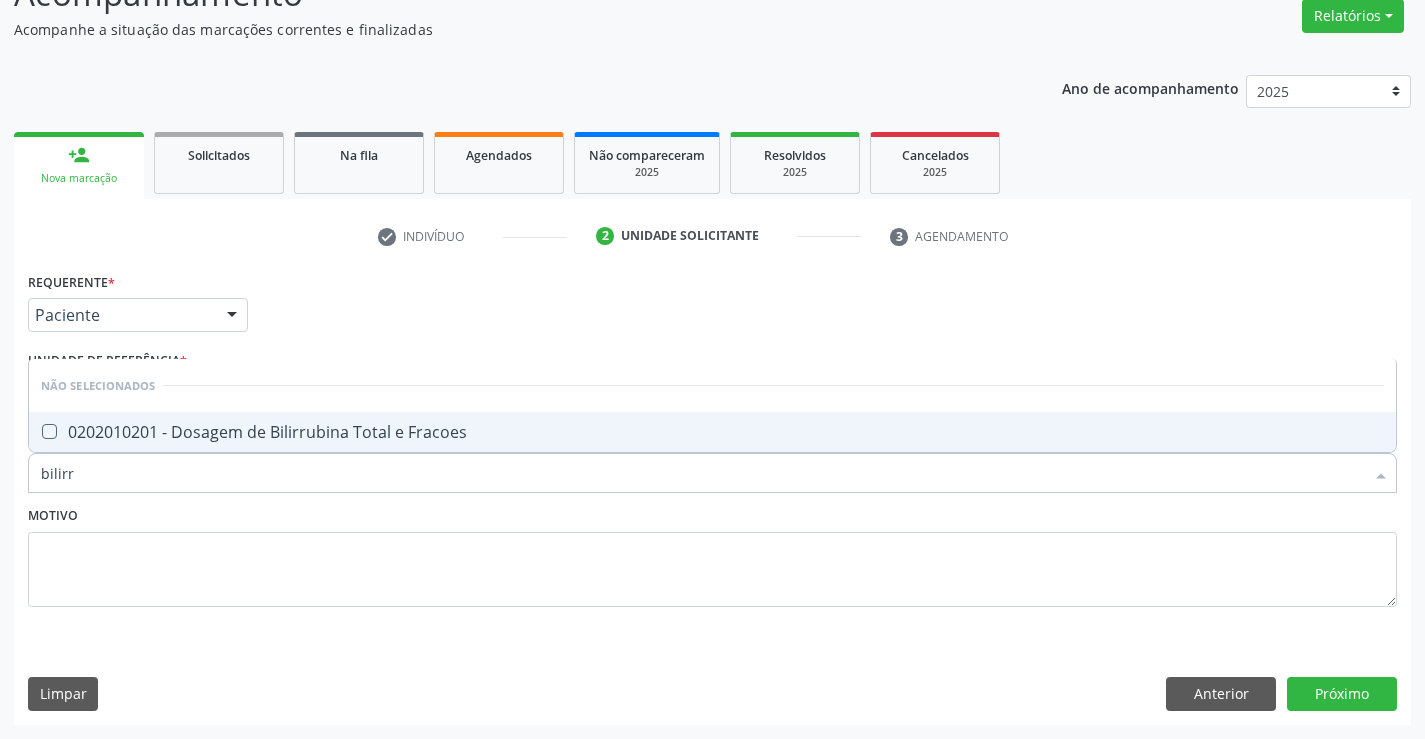 checkbox on "true" 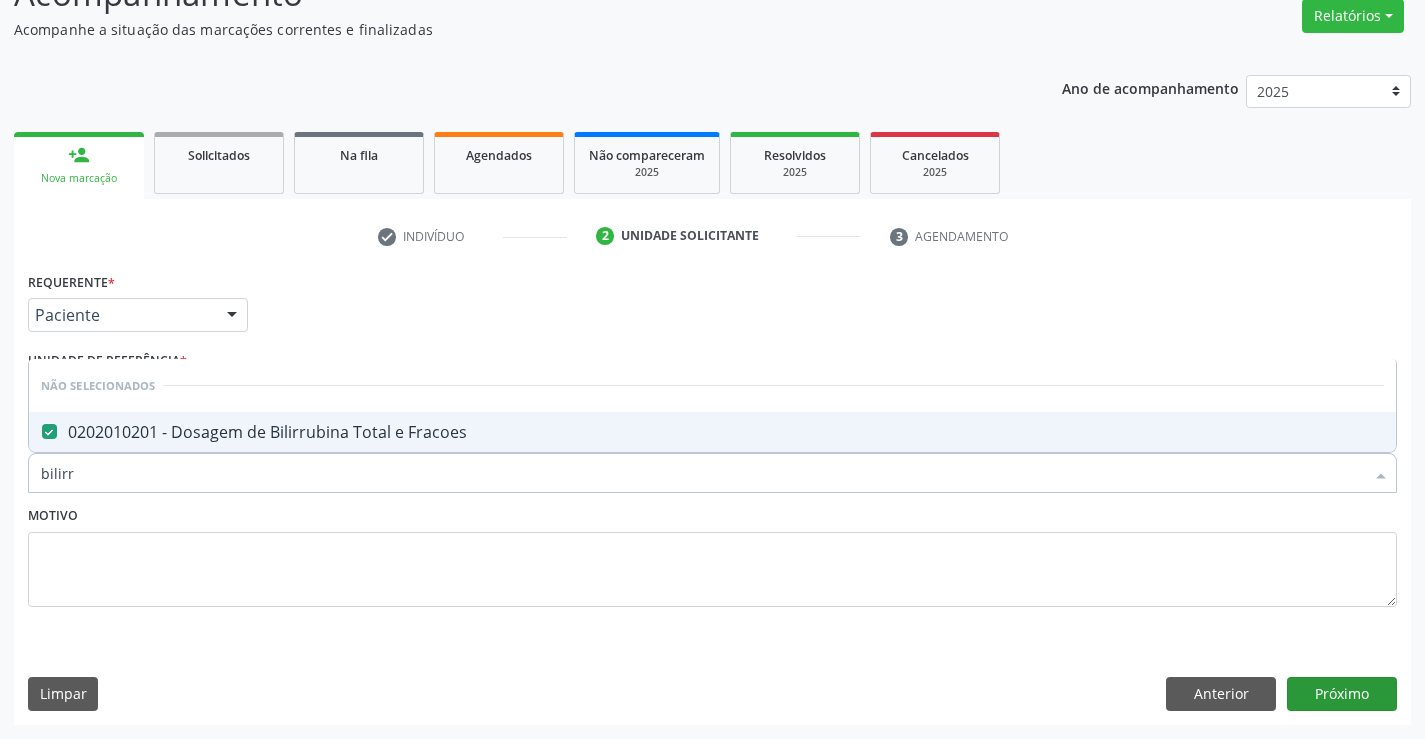 type on "bilirr" 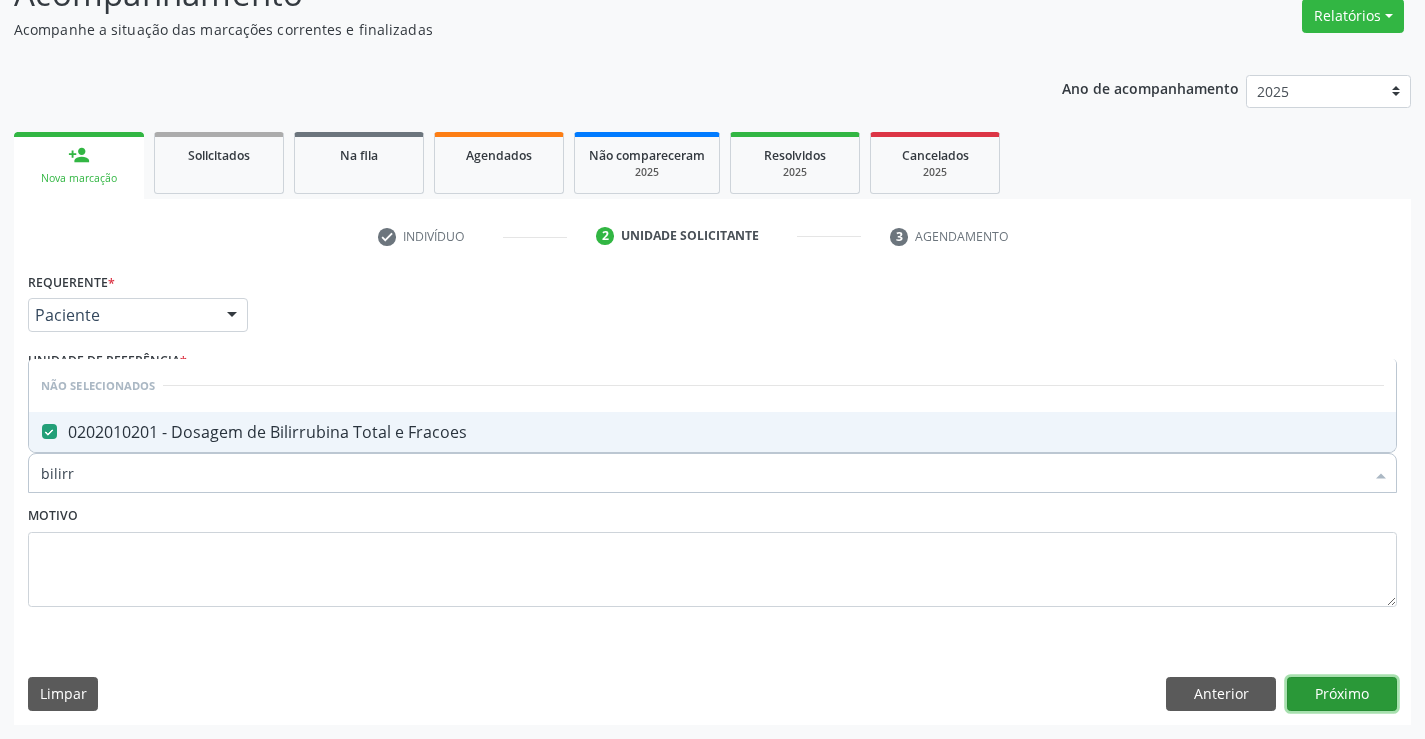 click on "Próximo" at bounding box center [1342, 694] 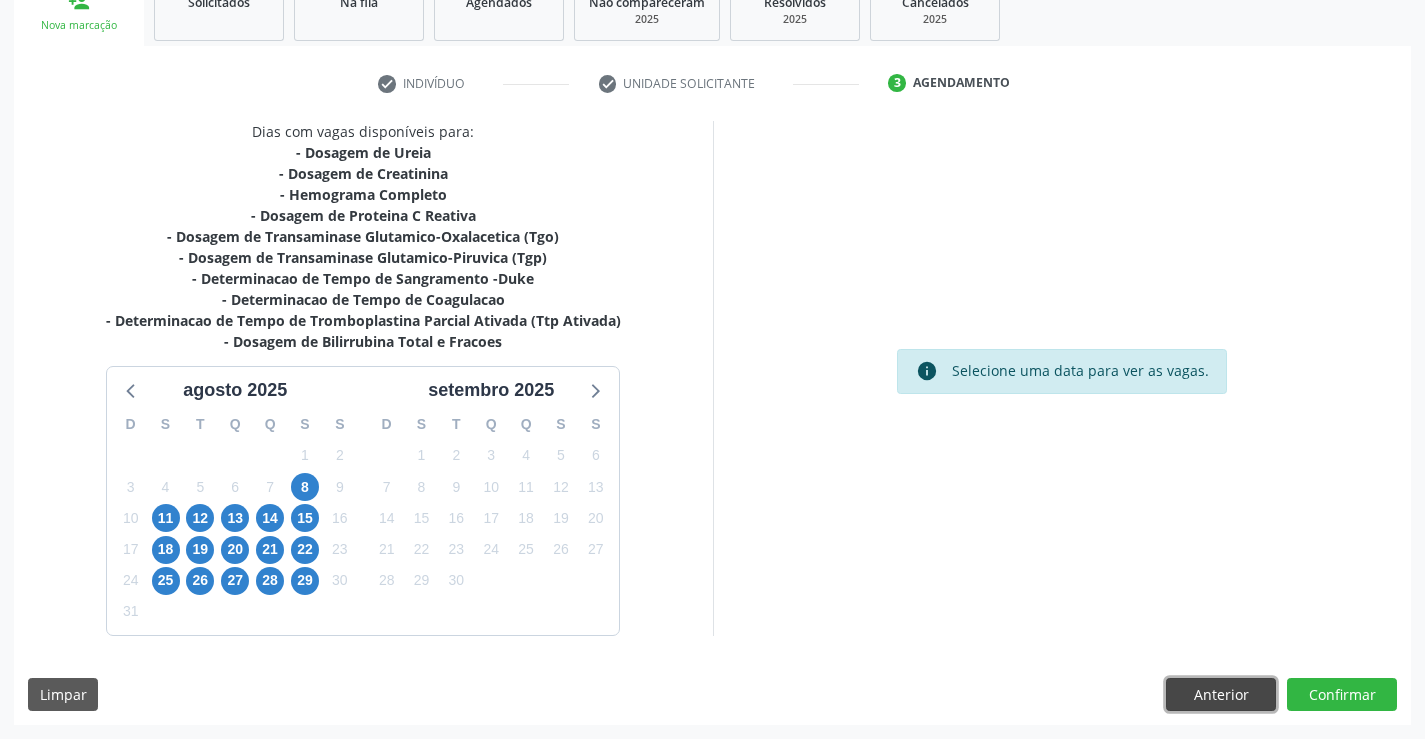 click on "Anterior" at bounding box center (1221, 695) 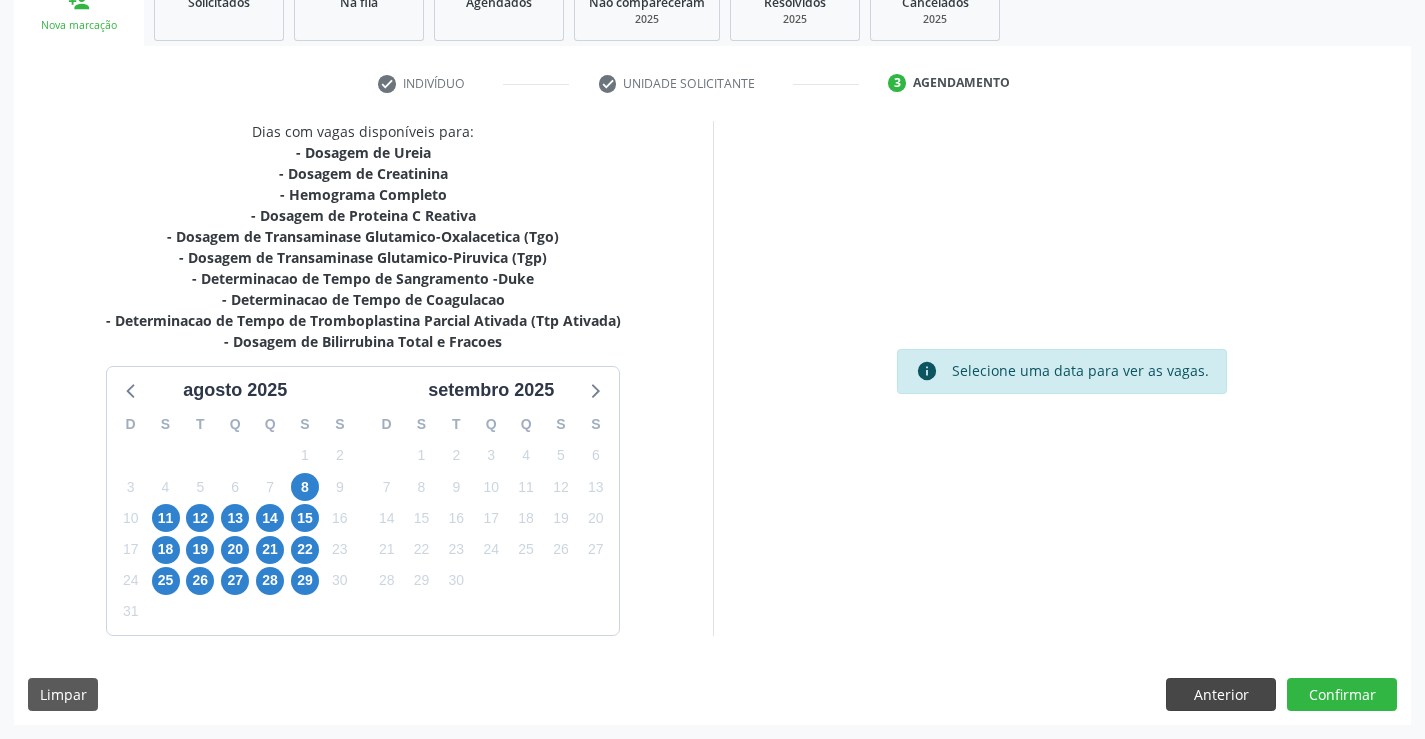 scroll, scrollTop: 167, scrollLeft: 0, axis: vertical 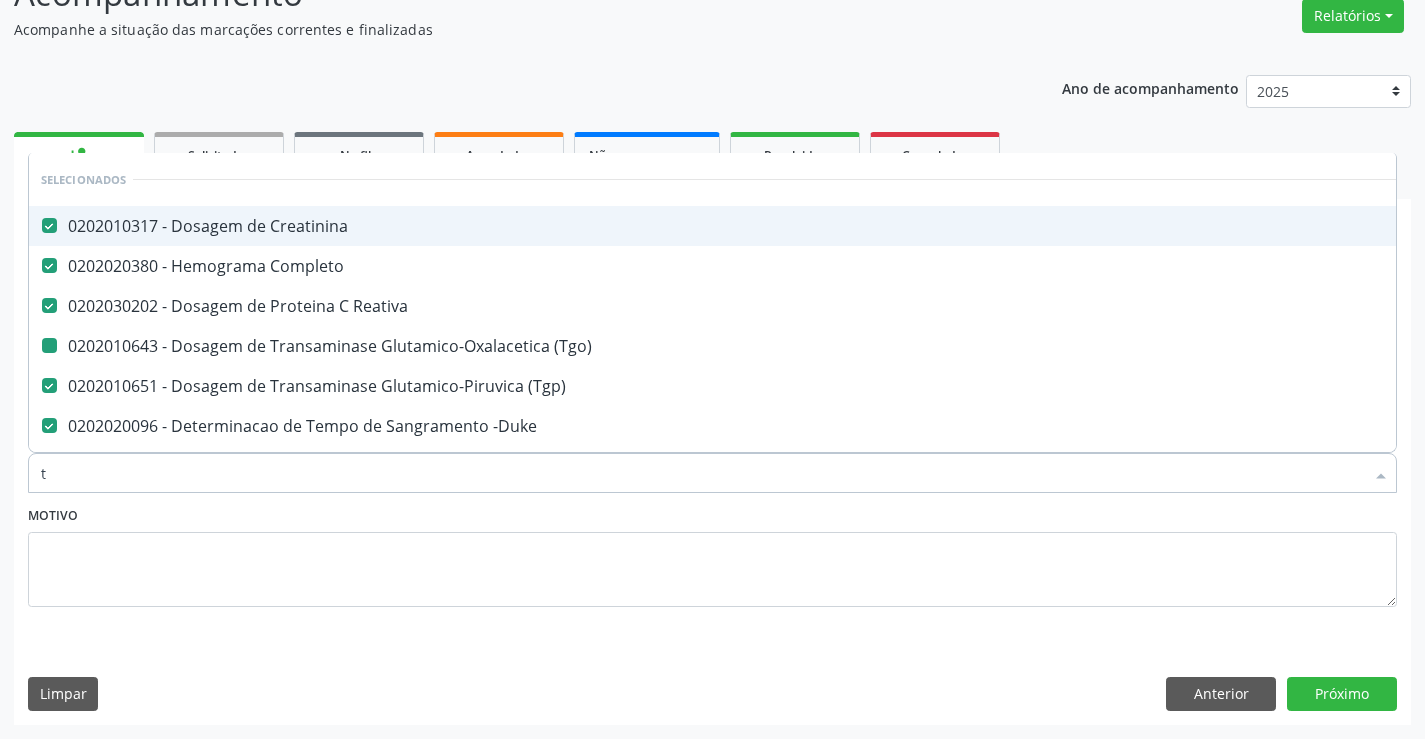 type on "tg" 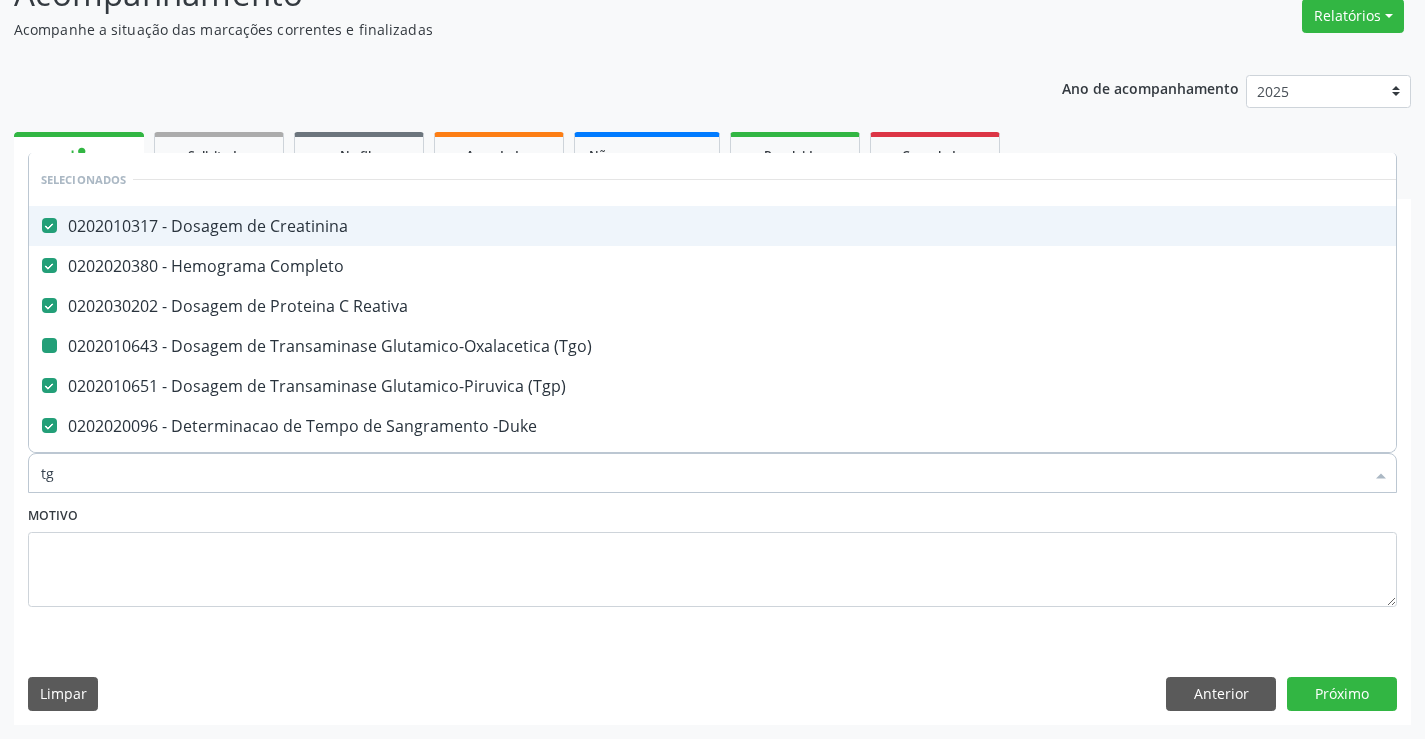 checkbox on "false" 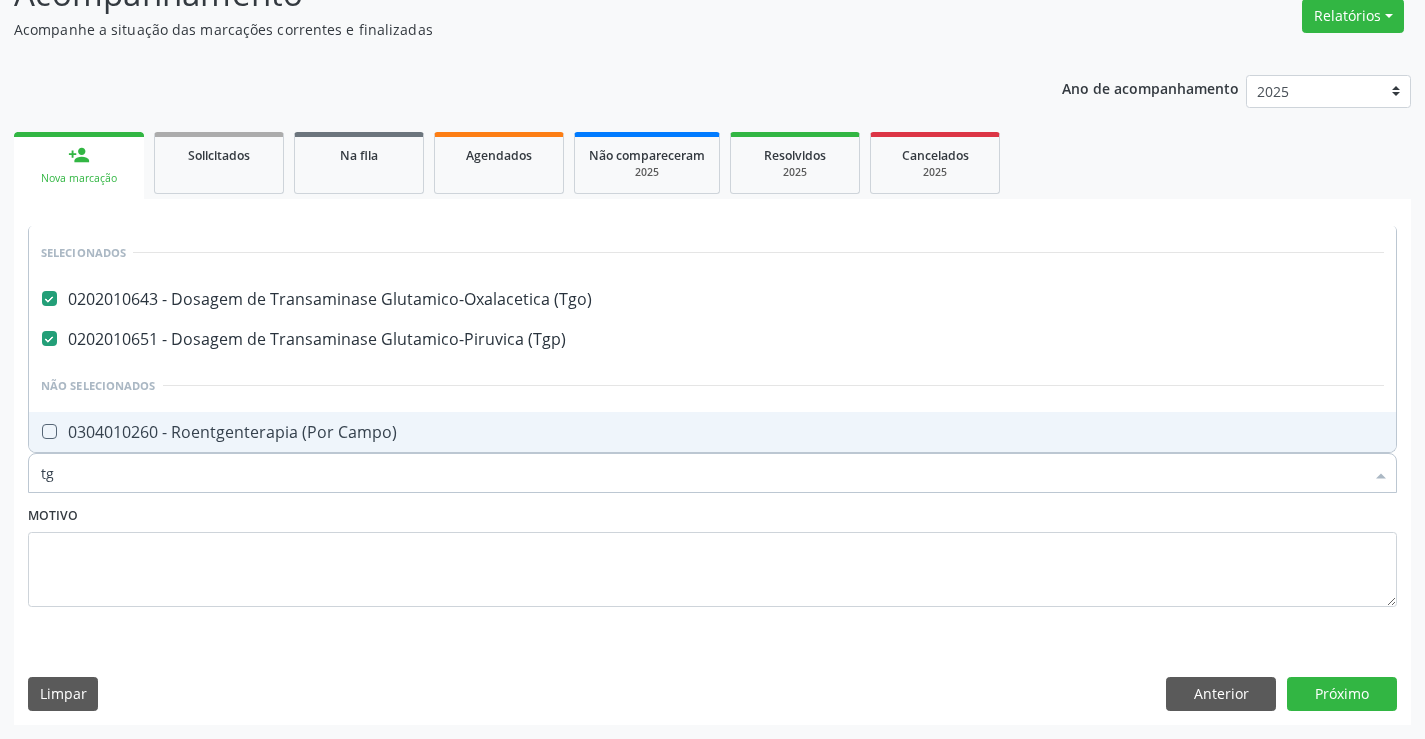 type on "t" 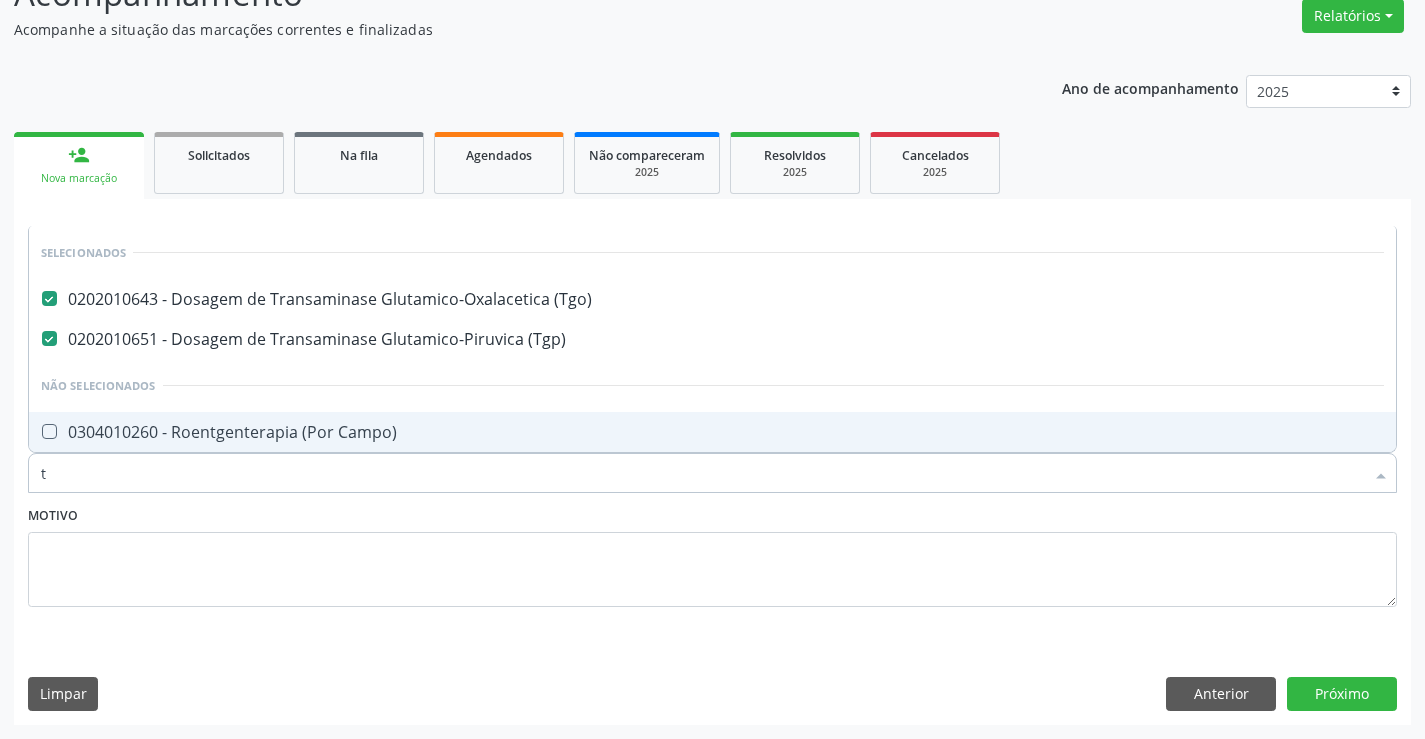 type 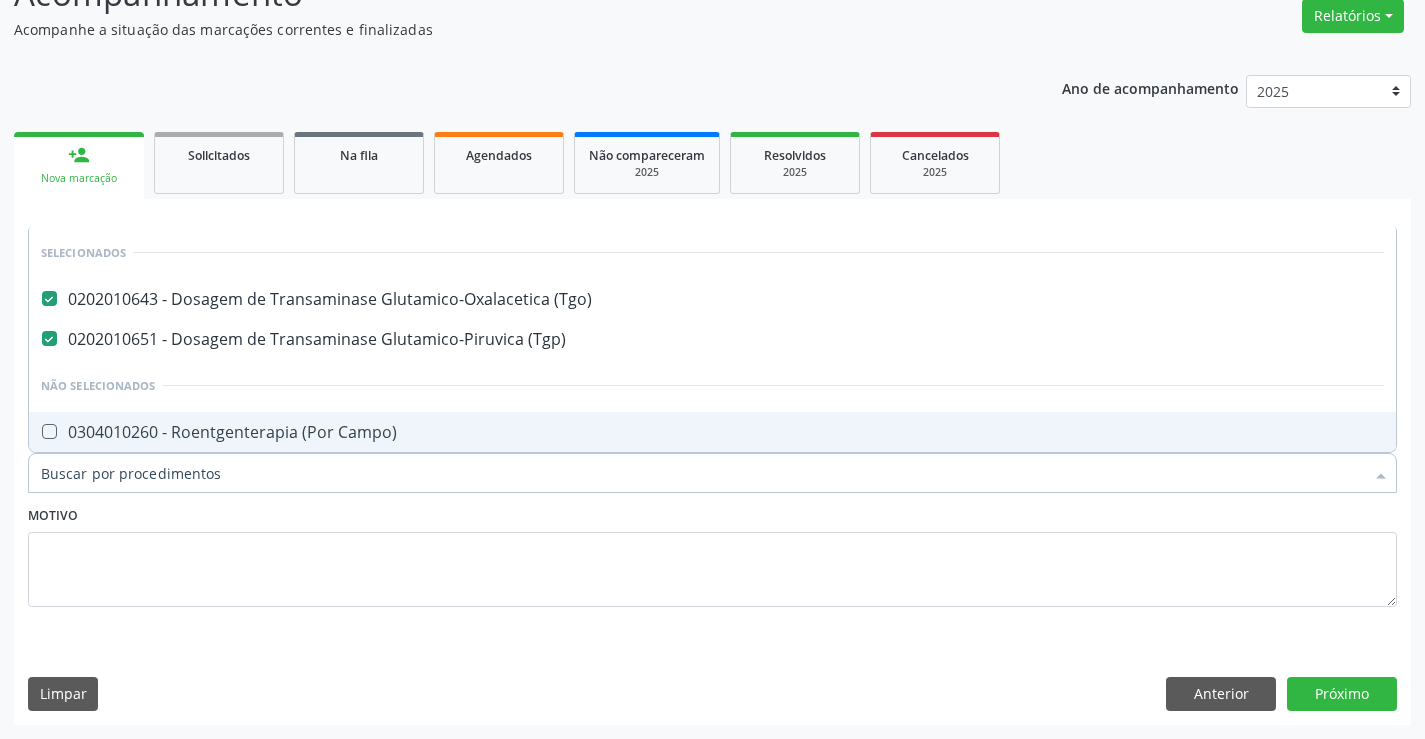 checkbox on "true" 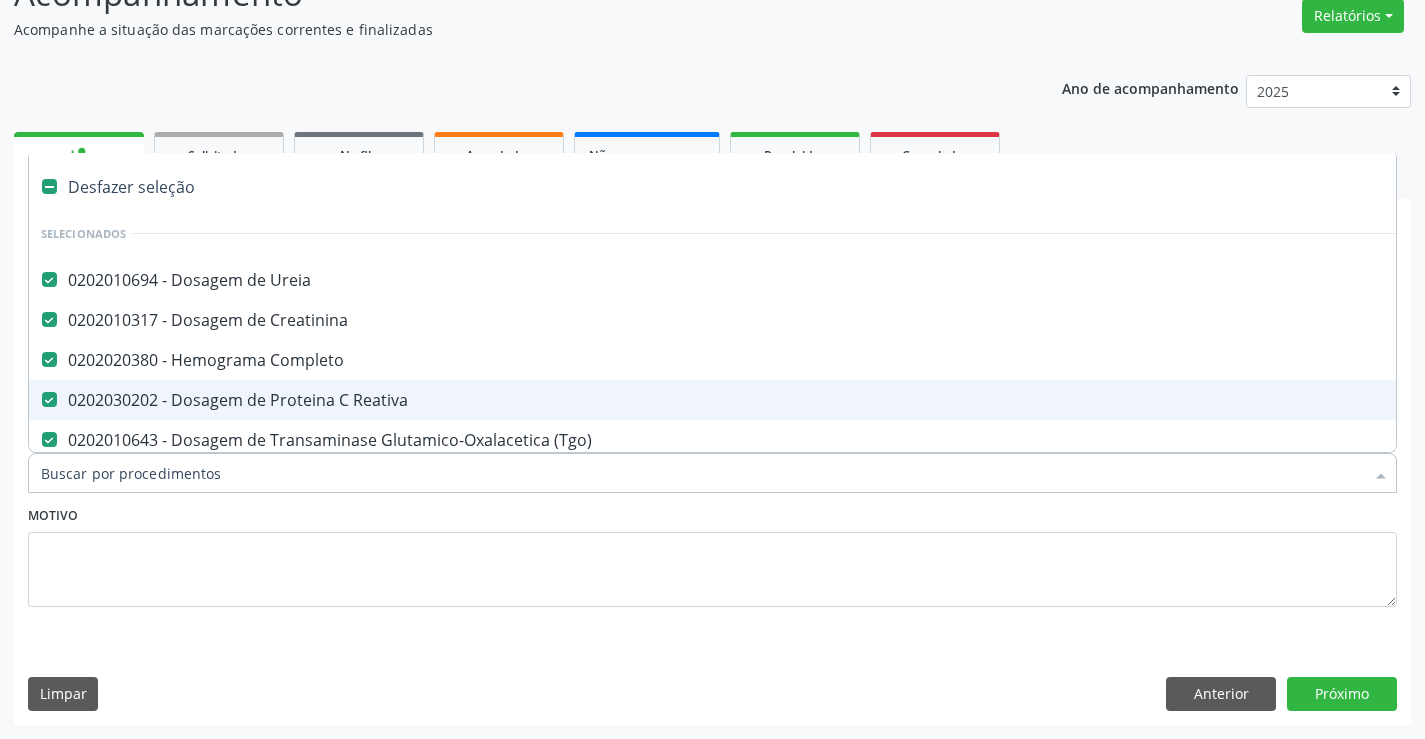 type on "b" 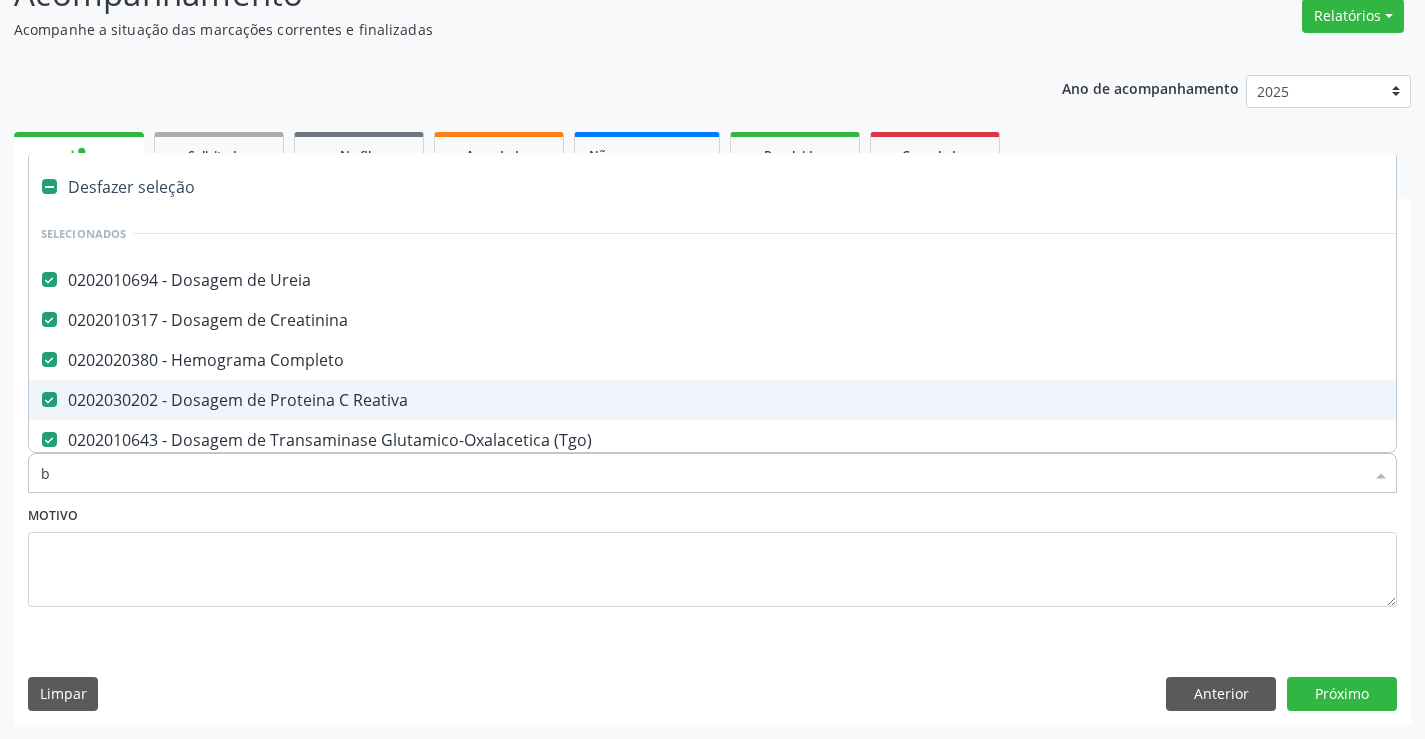 checkbox on "false" 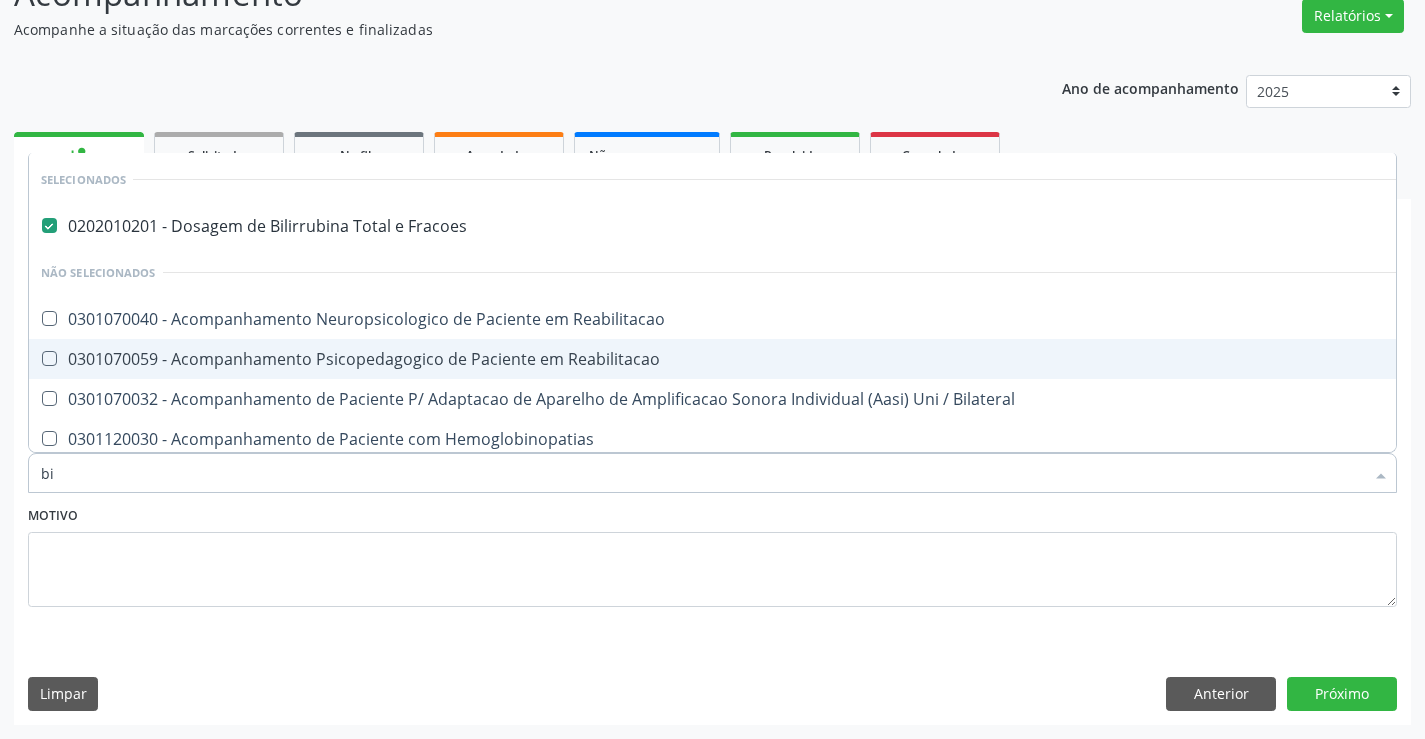 type on "b" 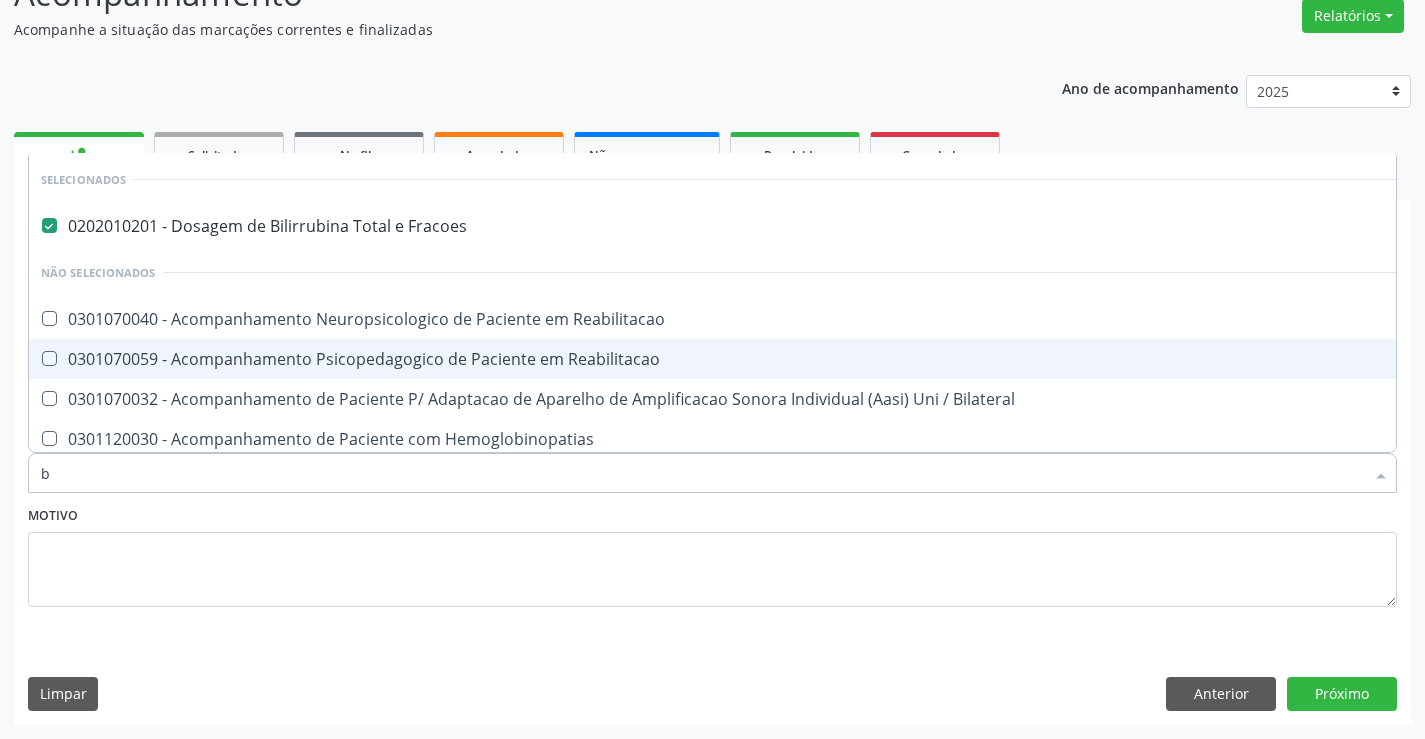 type 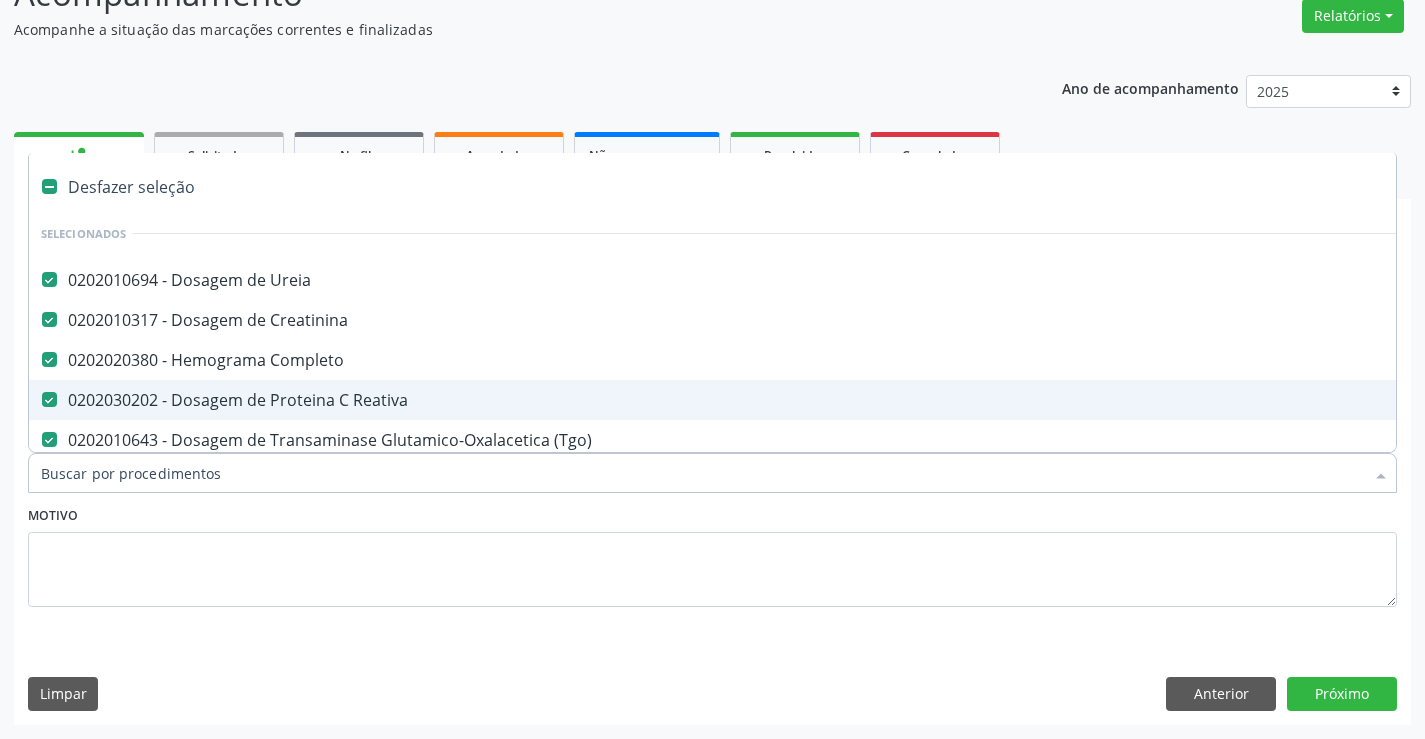 type on "h" 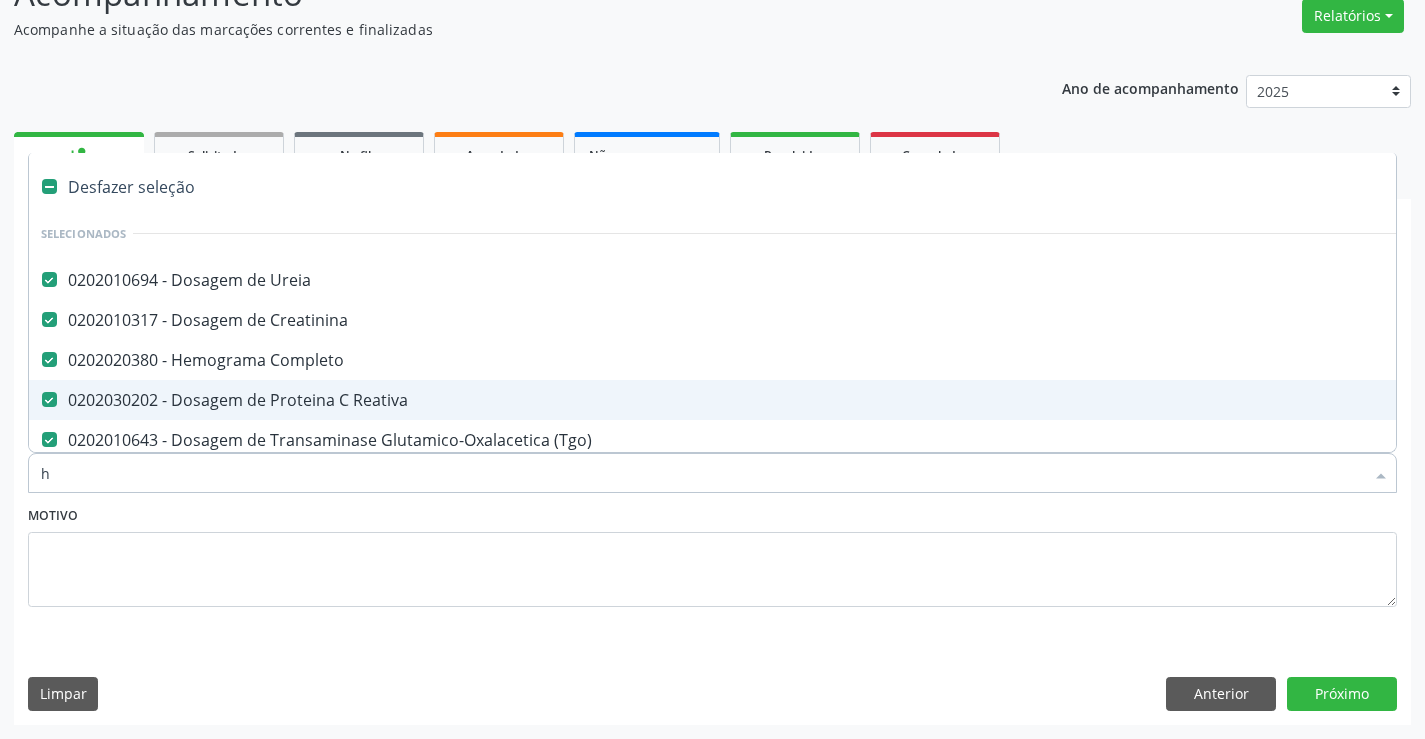 checkbox on "false" 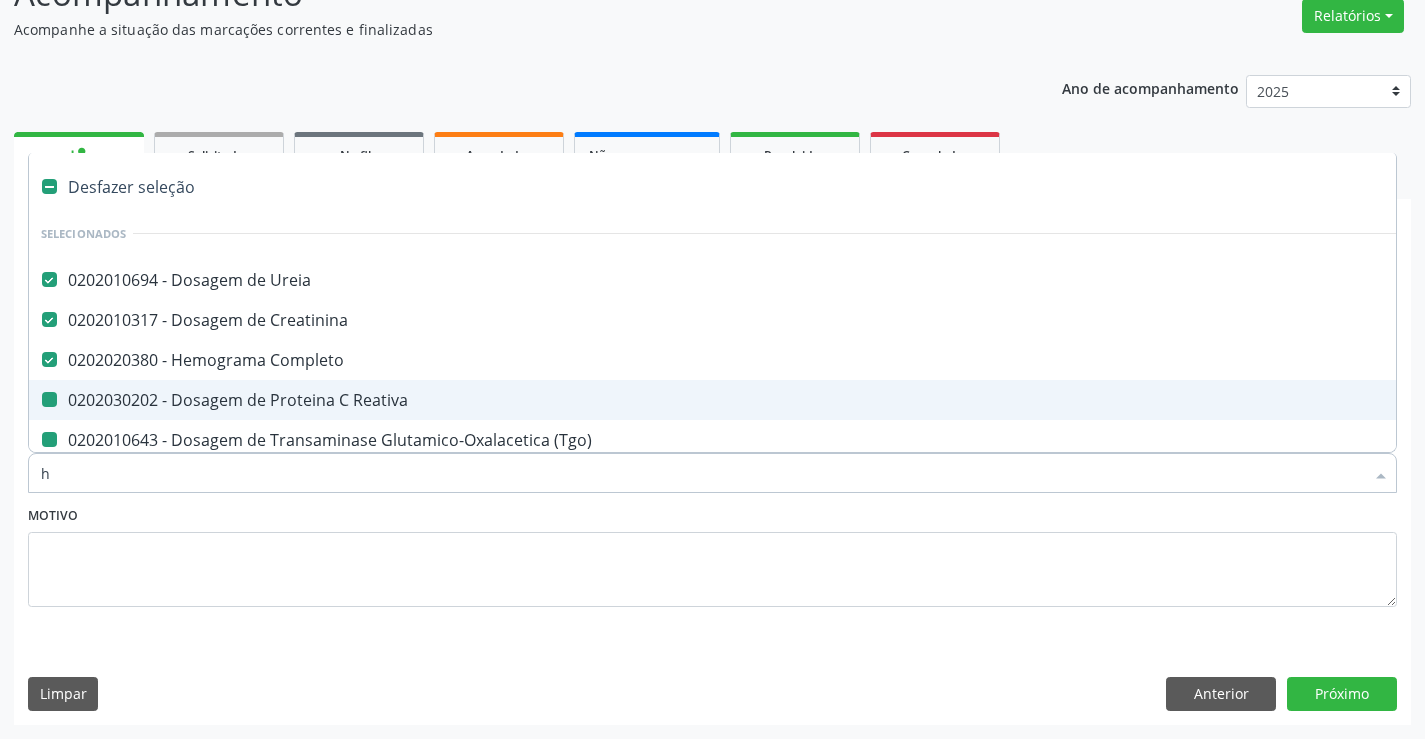 checkbox on "false" 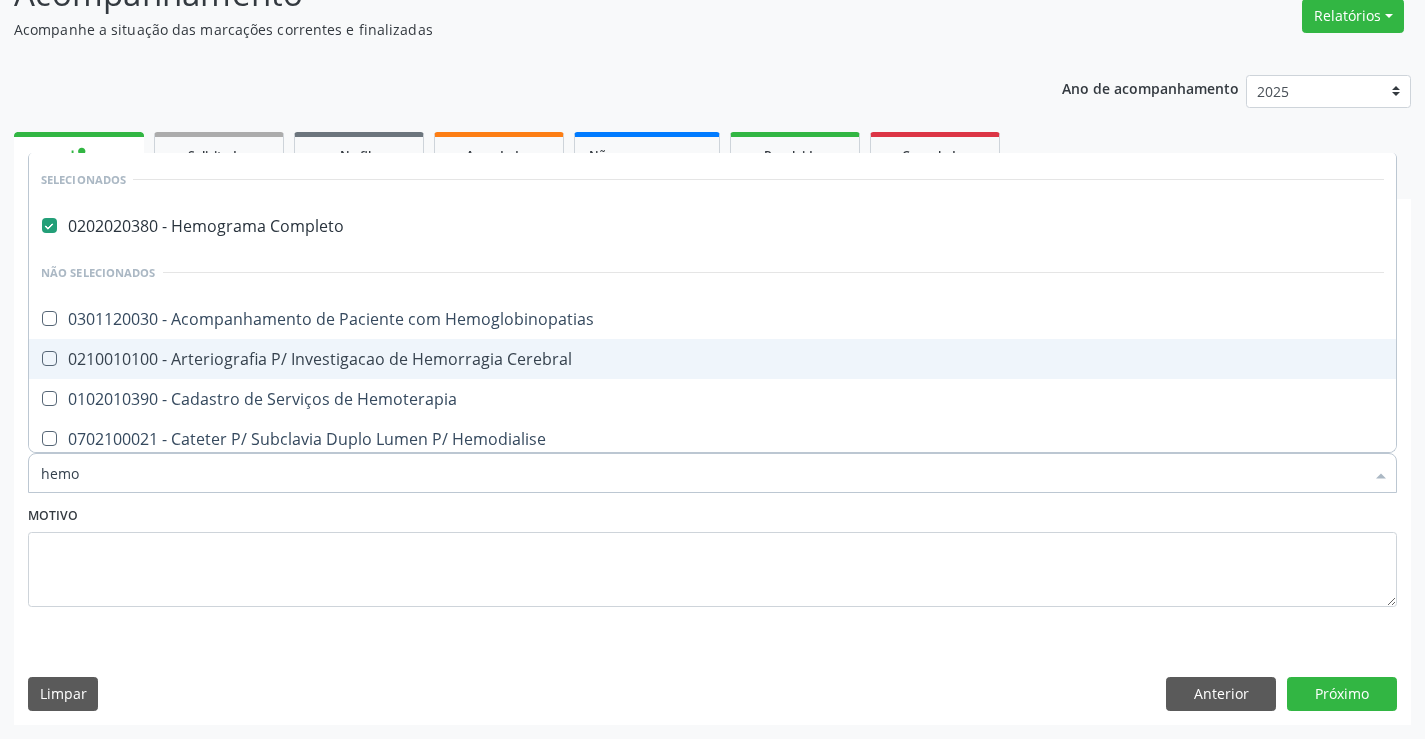 type on "hemog" 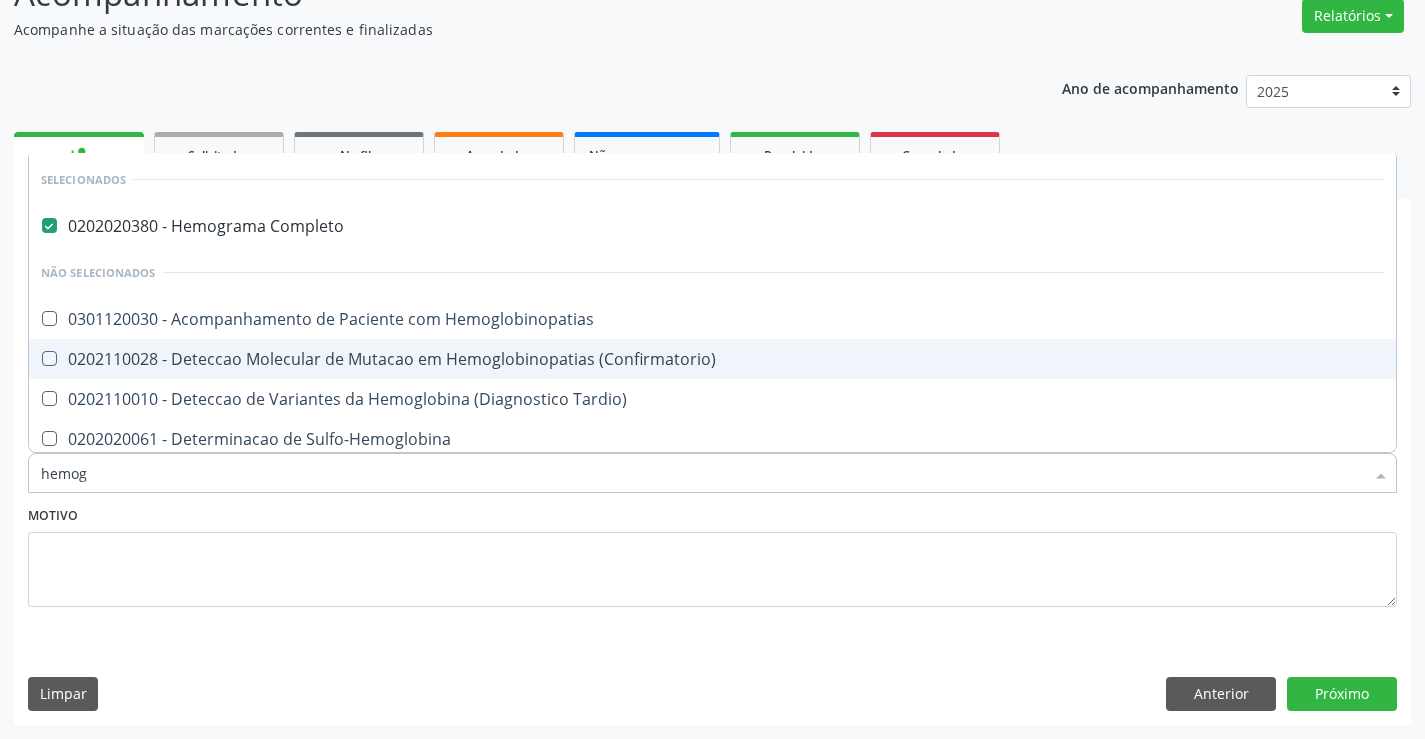 click on "Requerente
*
Paciente         Médico(a)   Enfermeiro(a)   Paciente
Nenhum resultado encontrado para: "   "
Não há nenhuma opção para ser exibida.
UF
BA         BA
Nenhum resultado encontrado para: "   "
Não há nenhuma opção para ser exibida.
Município
Campo Formoso         Campo Formoso
Nenhum resultado encontrado para: "   "
Não há nenhuma opção para ser exibida.
Médico Solicitante
Por favor, selecione a Unidade de Atendimento primeiro
Nenhum resultado encontrado para: "   "
Não há nenhuma opção para ser exibida.
Unidade de referência
*
Unidade Basica de Saude da Familia Maninho Ferreira         Unidade Basica de Saude da Familia Dr Paulo Sudre   Centro de Enfrentamento Para Covid 19 de Campo Formoso       PSF Lage dos Negros III" at bounding box center (712, 495) 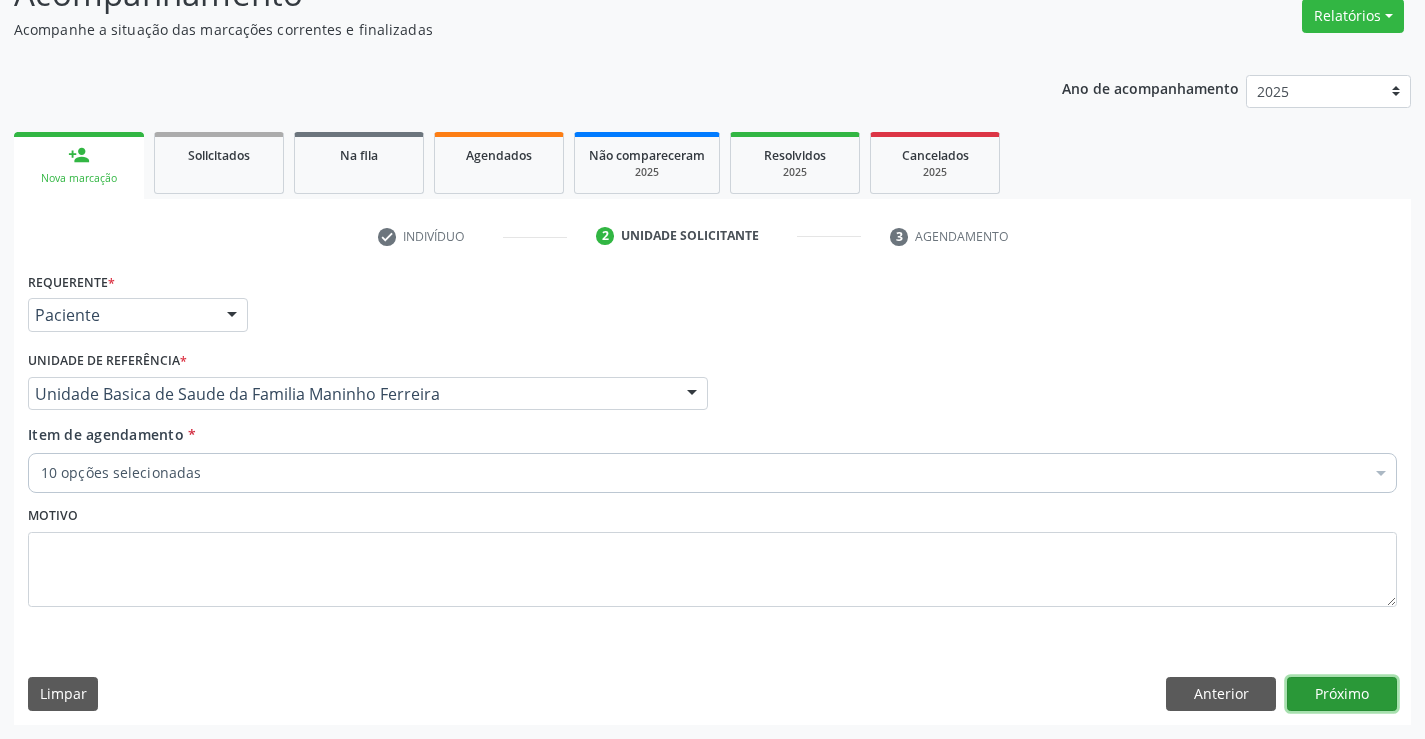 click on "Próximo" at bounding box center [1342, 694] 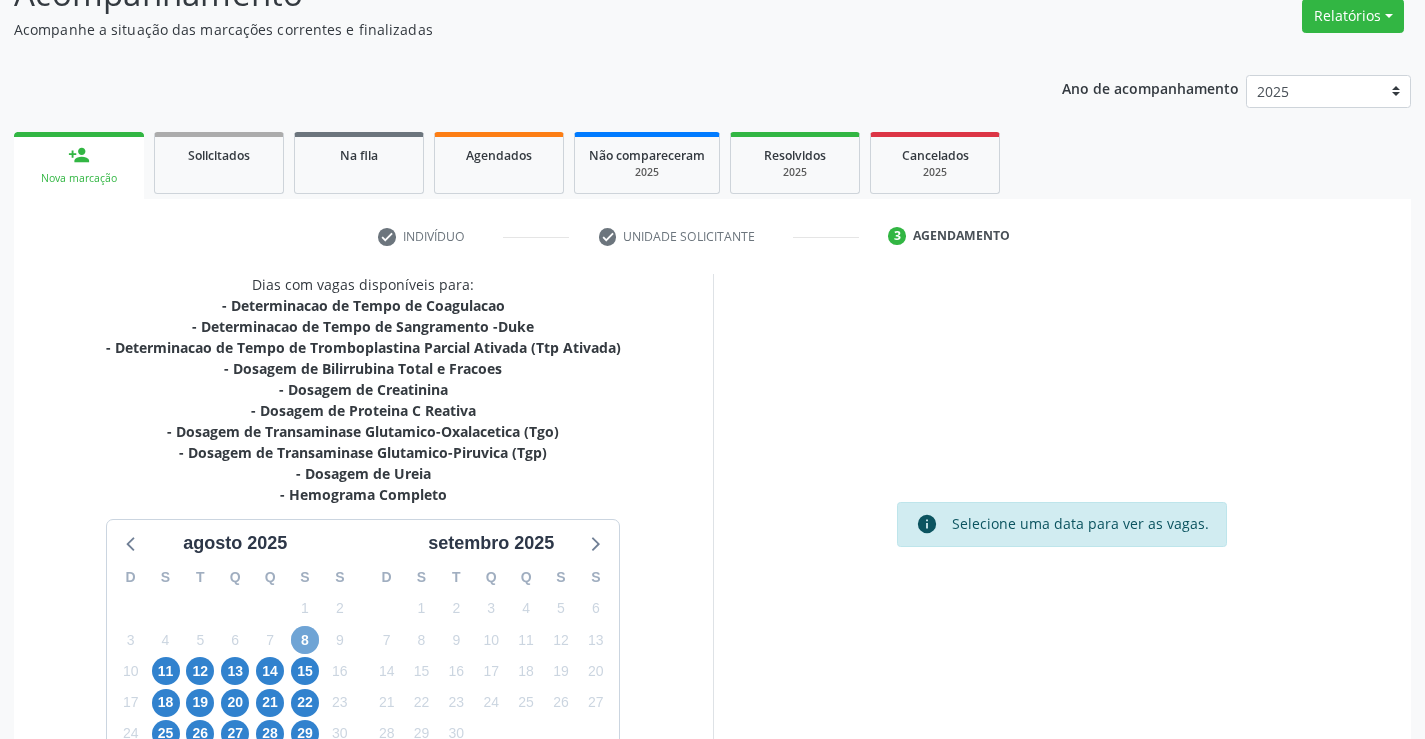 click on "8" at bounding box center [305, 640] 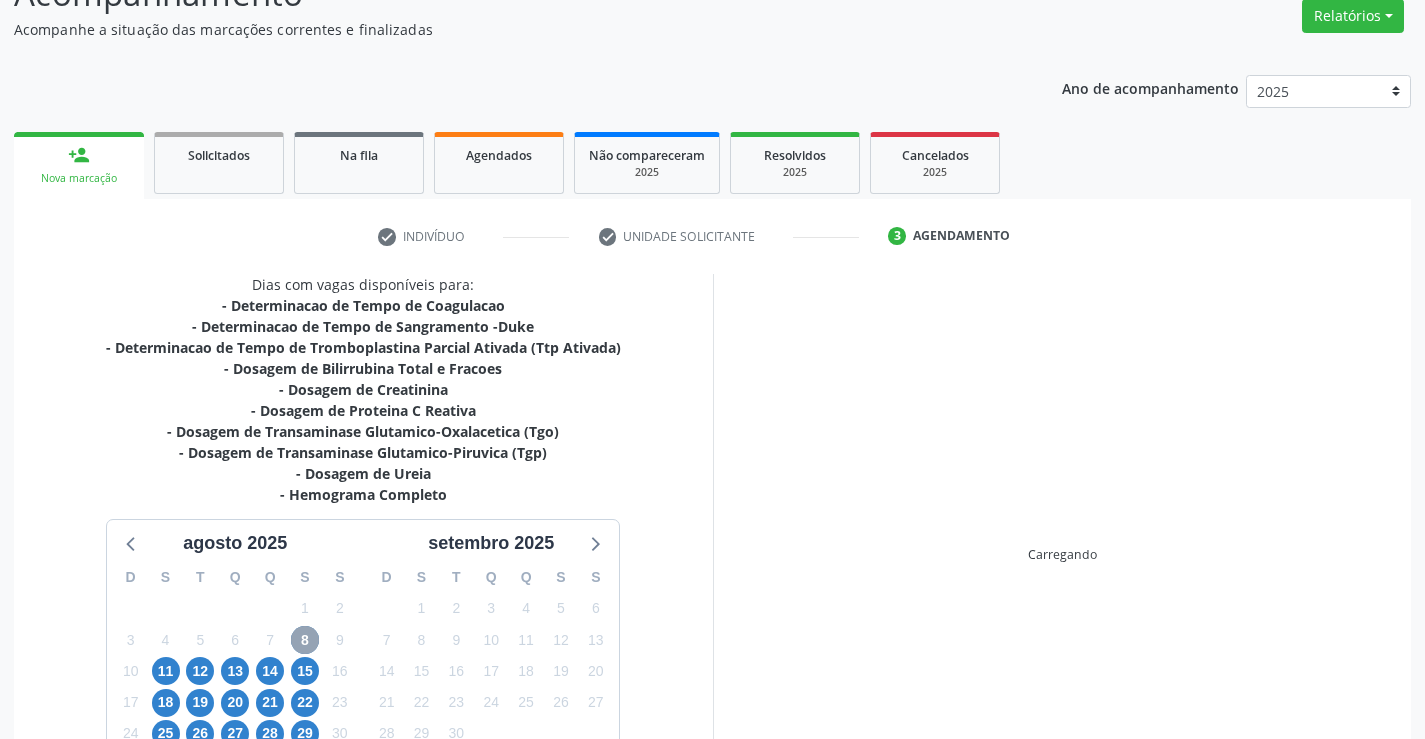 scroll, scrollTop: 320, scrollLeft: 0, axis: vertical 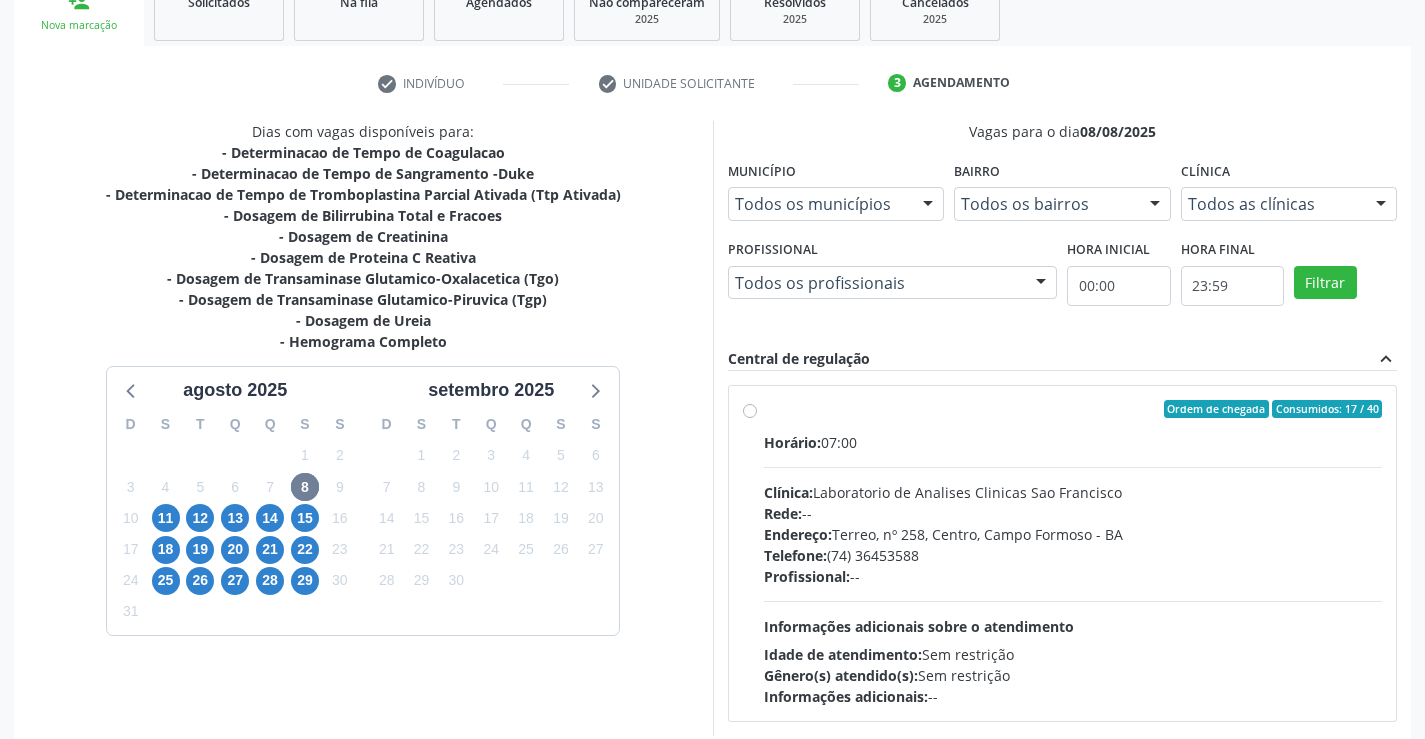 click on "Ordem de chegada
Consumidos: 17 / 40
Horário:   07:00
Clínica:  Laboratorio de Analises Clinicas Sao Francisco
Rede:
--
Endereço:   Terreo, nº 258, Centro, Campo Formoso - BA
Telefone:   (74) 36453588
Profissional:
--
Informações adicionais sobre o atendimento
Idade de atendimento:
Sem restrição
Gênero(s) atendido(s):
Sem restrição
Informações adicionais:
--" at bounding box center [1073, 553] 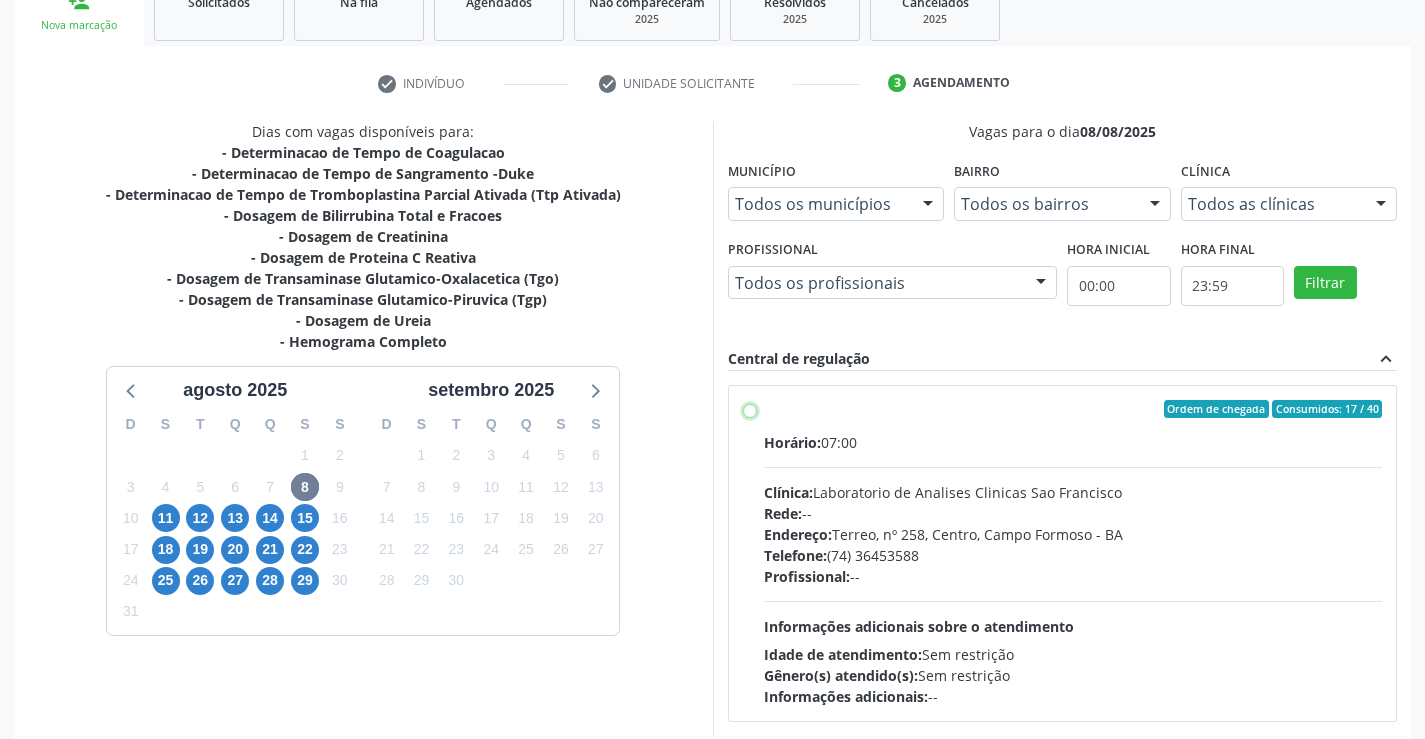 click on "Ordem de chegada
Consumidos: 17 / 40
Horário:   07:00
Clínica:  Laboratorio de Analises Clinicas Sao Francisco
Rede:
--
Endereço:   Terreo, nº 258, Centro, Campo Formoso - BA
Telefone:   (74) 36453588
Profissional:
--
Informações adicionais sobre o atendimento
Idade de atendimento:
Sem restrição
Gênero(s) atendido(s):
Sem restrição
Informações adicionais:
--" at bounding box center (750, 409) 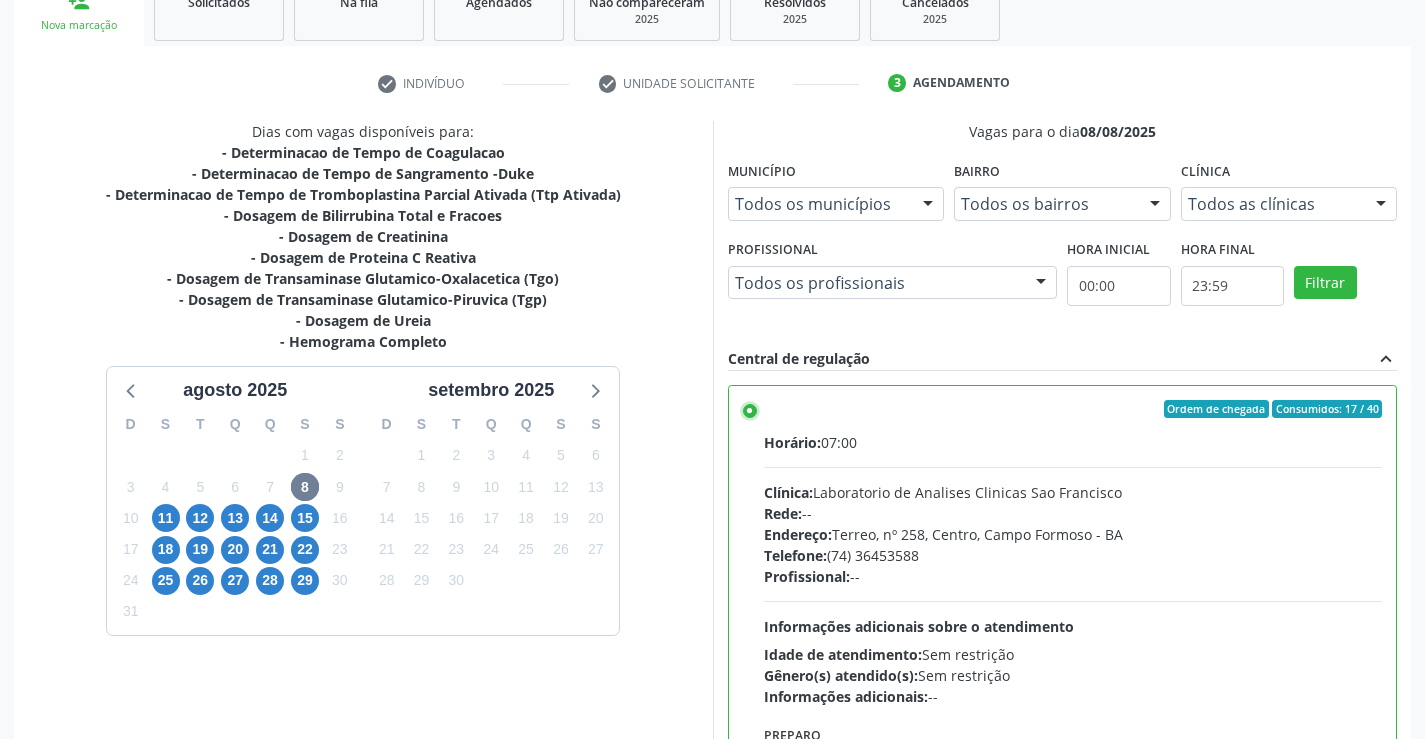scroll, scrollTop: 456, scrollLeft: 0, axis: vertical 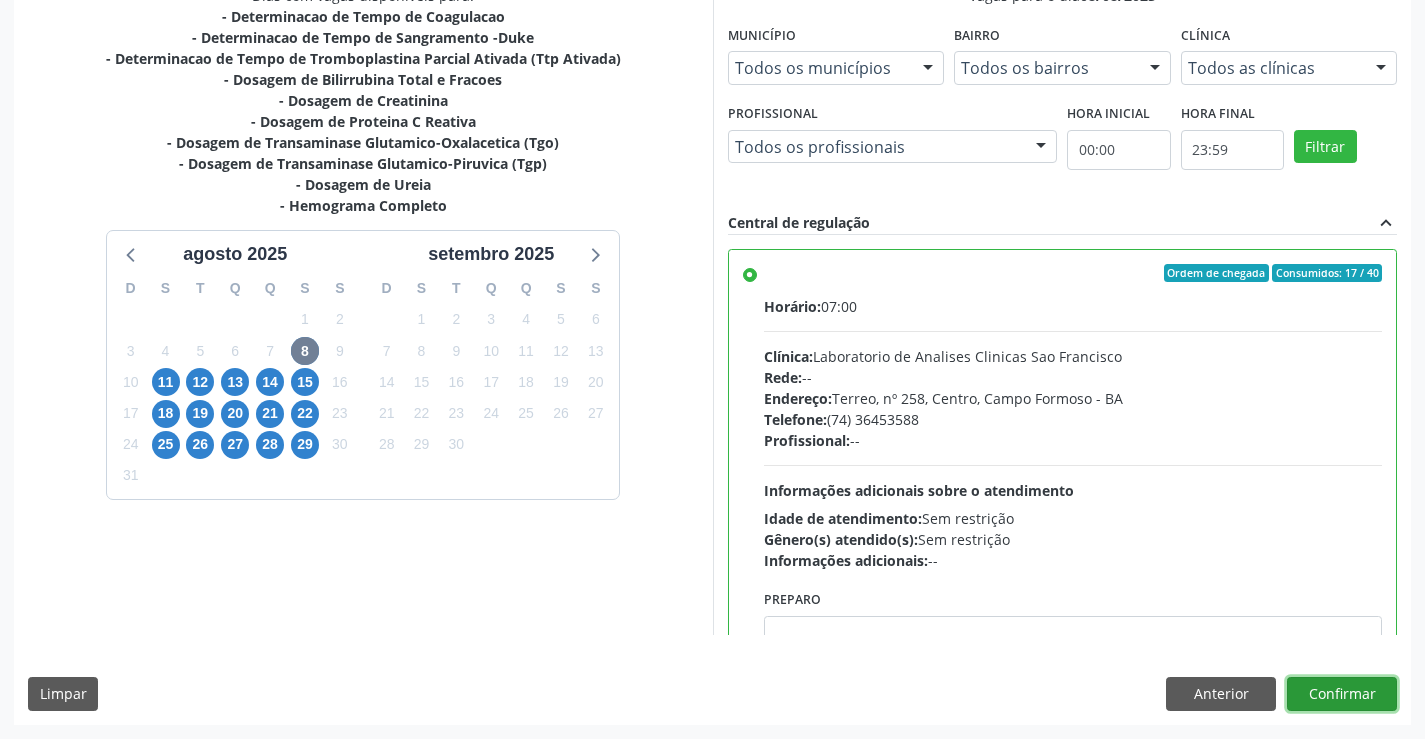 click on "Confirmar" at bounding box center [1342, 694] 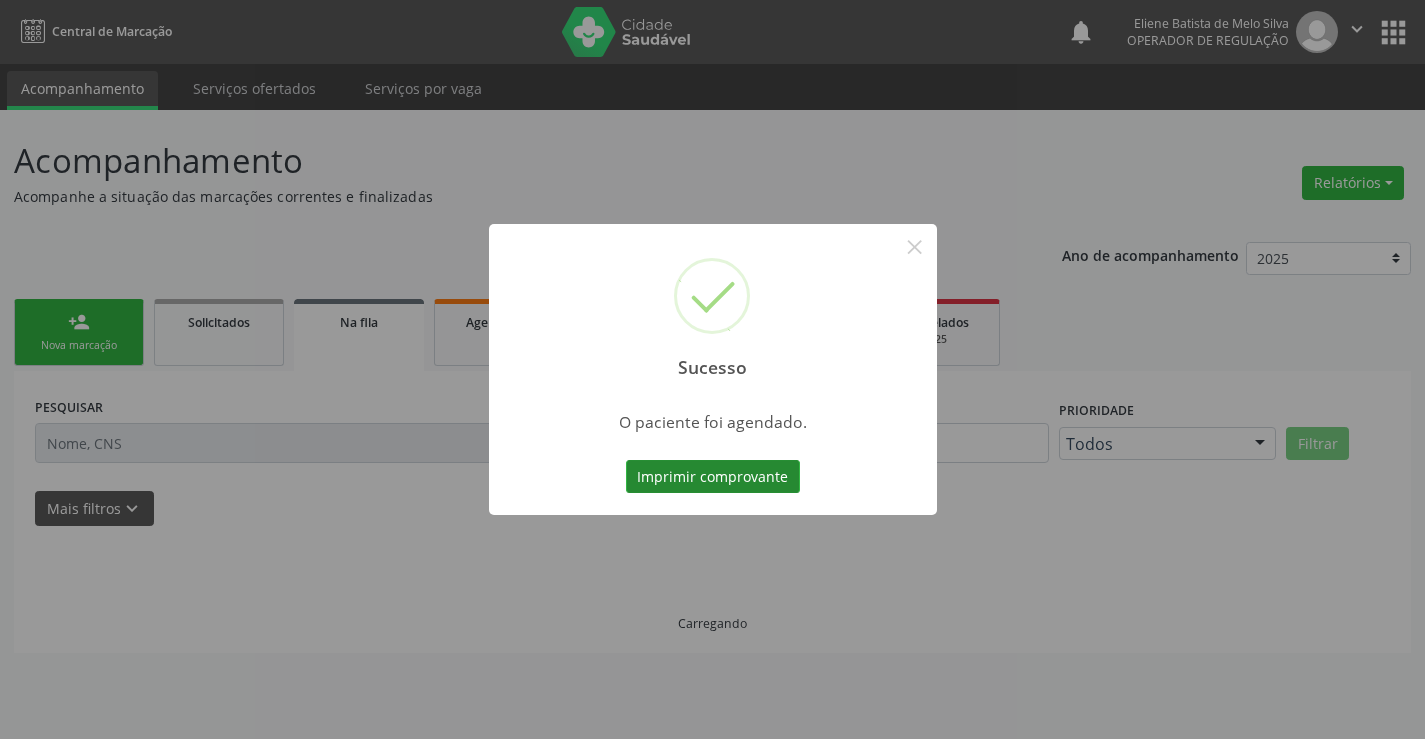 scroll, scrollTop: 0, scrollLeft: 0, axis: both 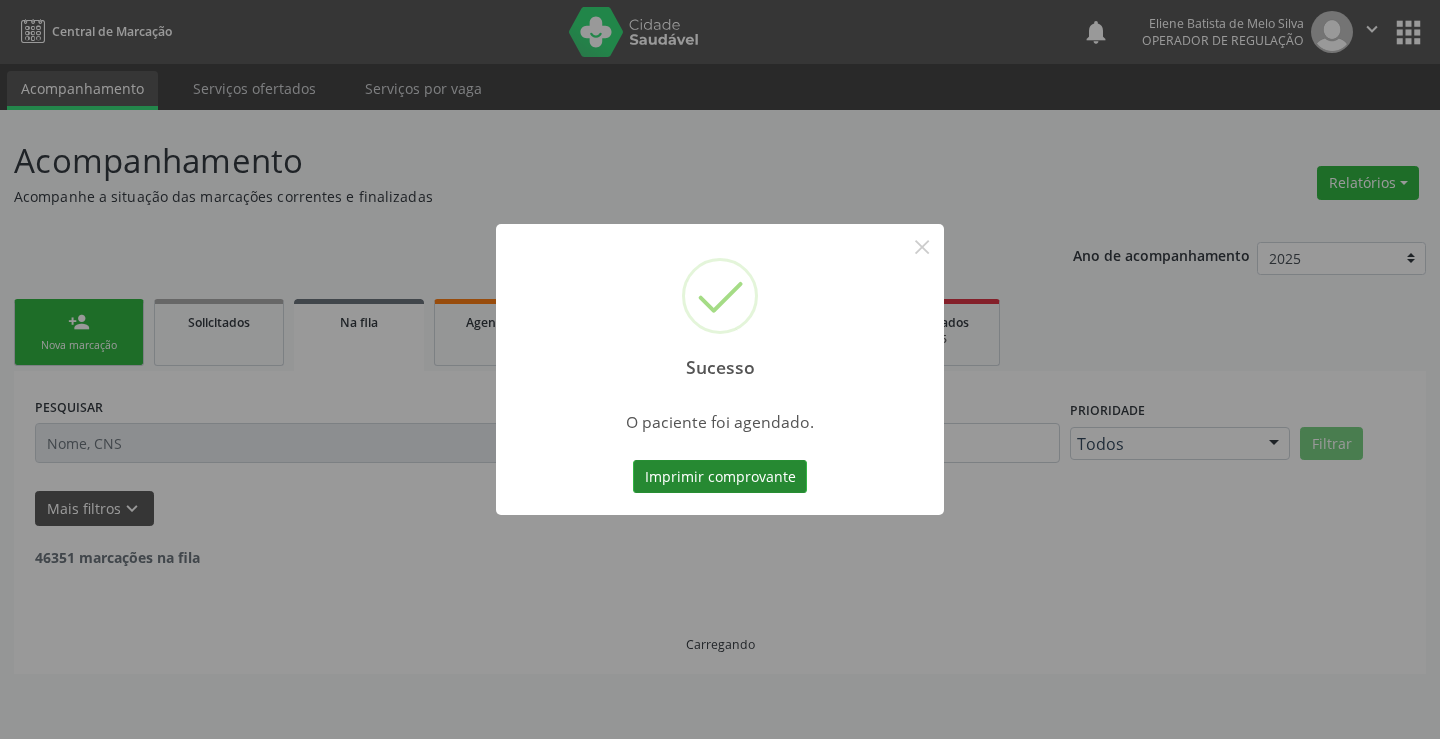 click on "Imprimir comprovante" at bounding box center (720, 477) 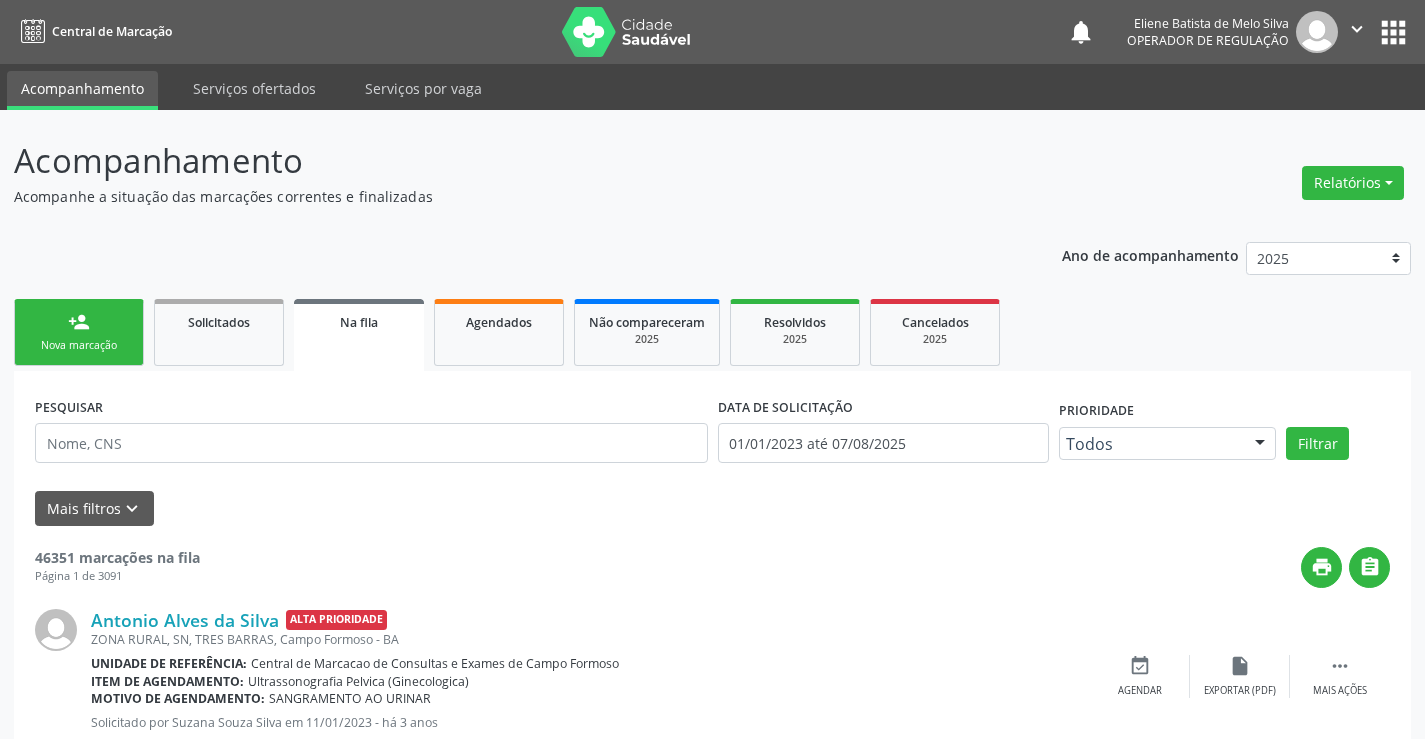 click on "person_add
Nova marcação" at bounding box center (79, 332) 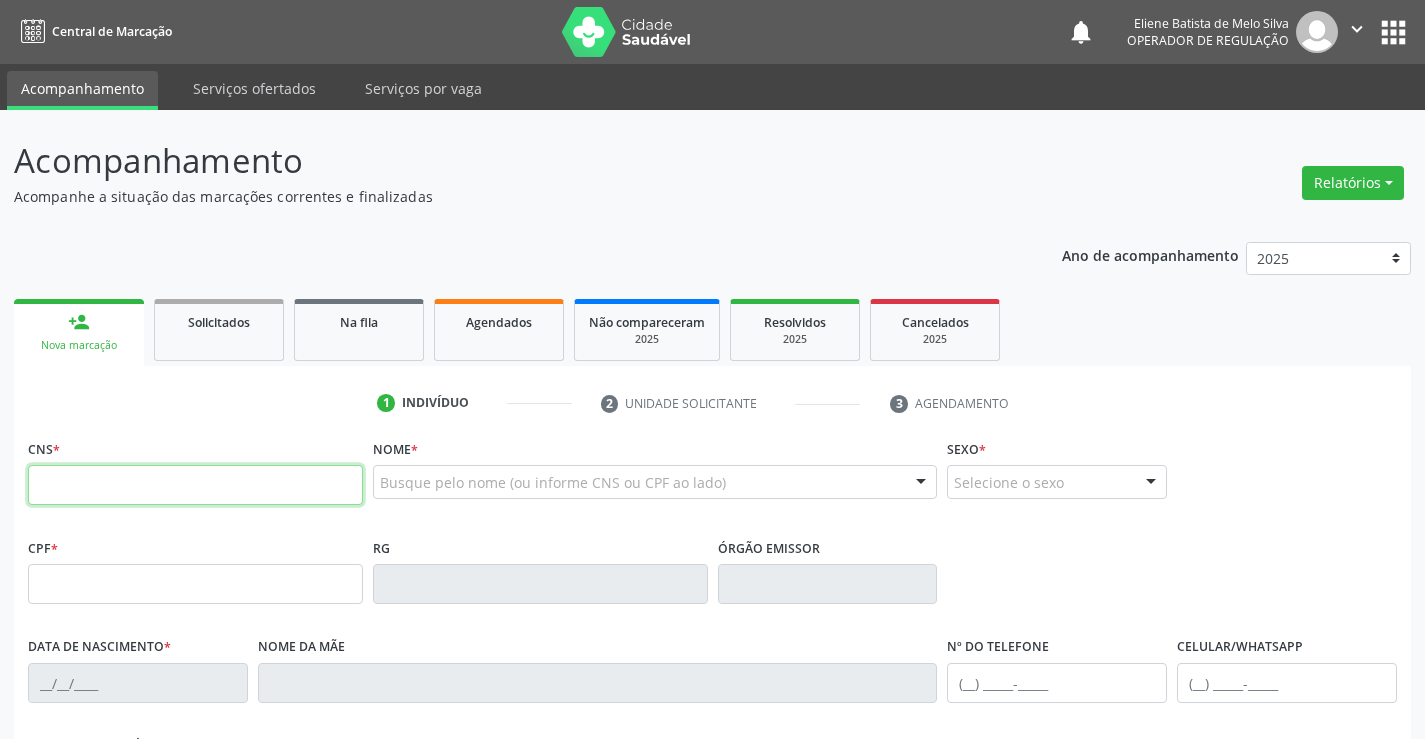 drag, startPoint x: 102, startPoint y: 314, endPoint x: 146, endPoint y: 478, distance: 169.79988 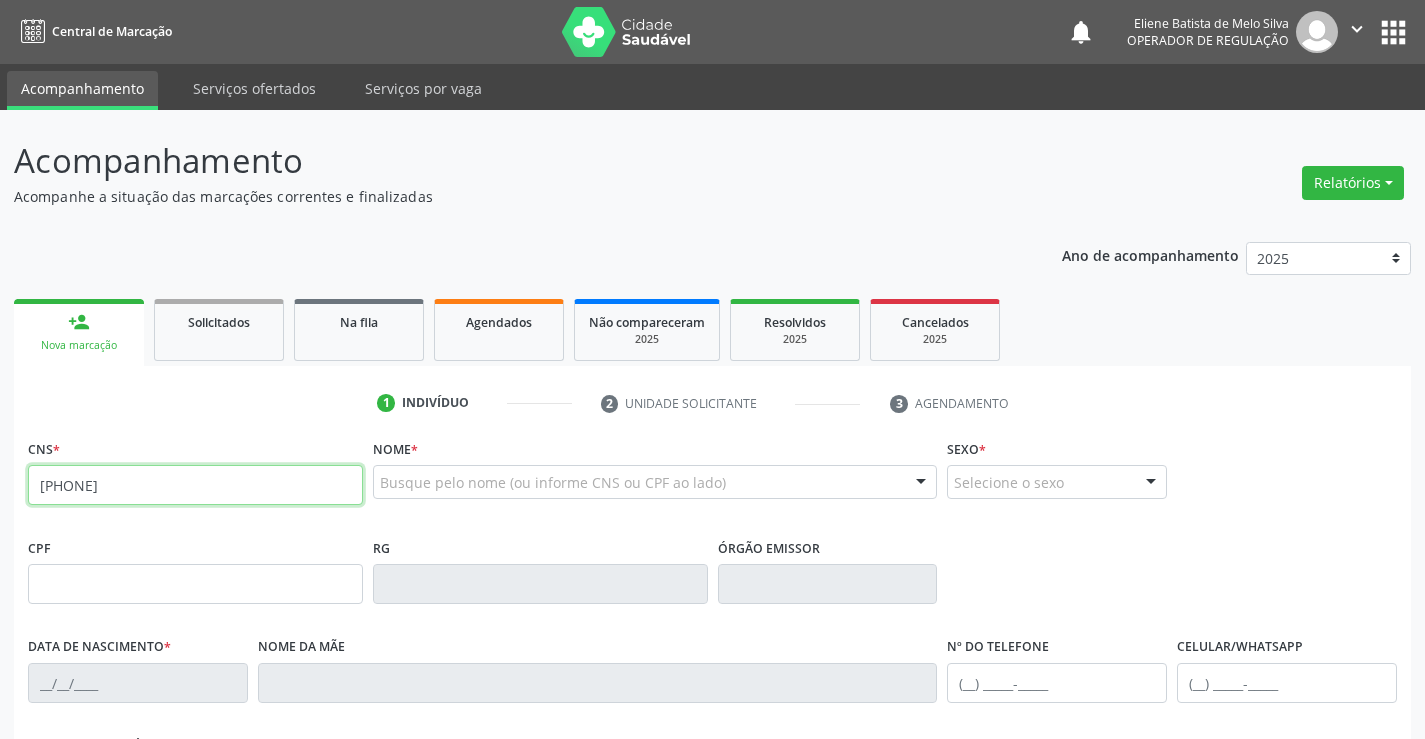 type on "708 6020 2401 6884" 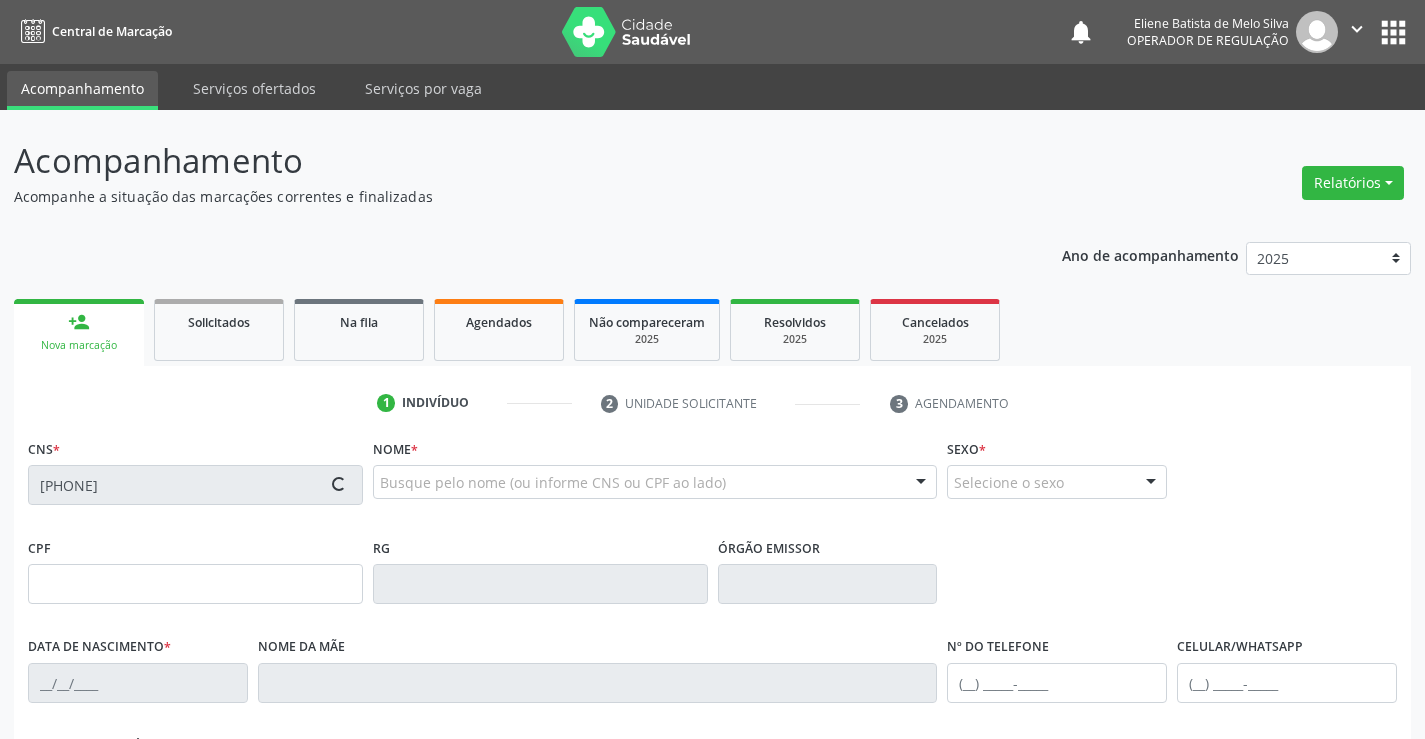type on "0189725516" 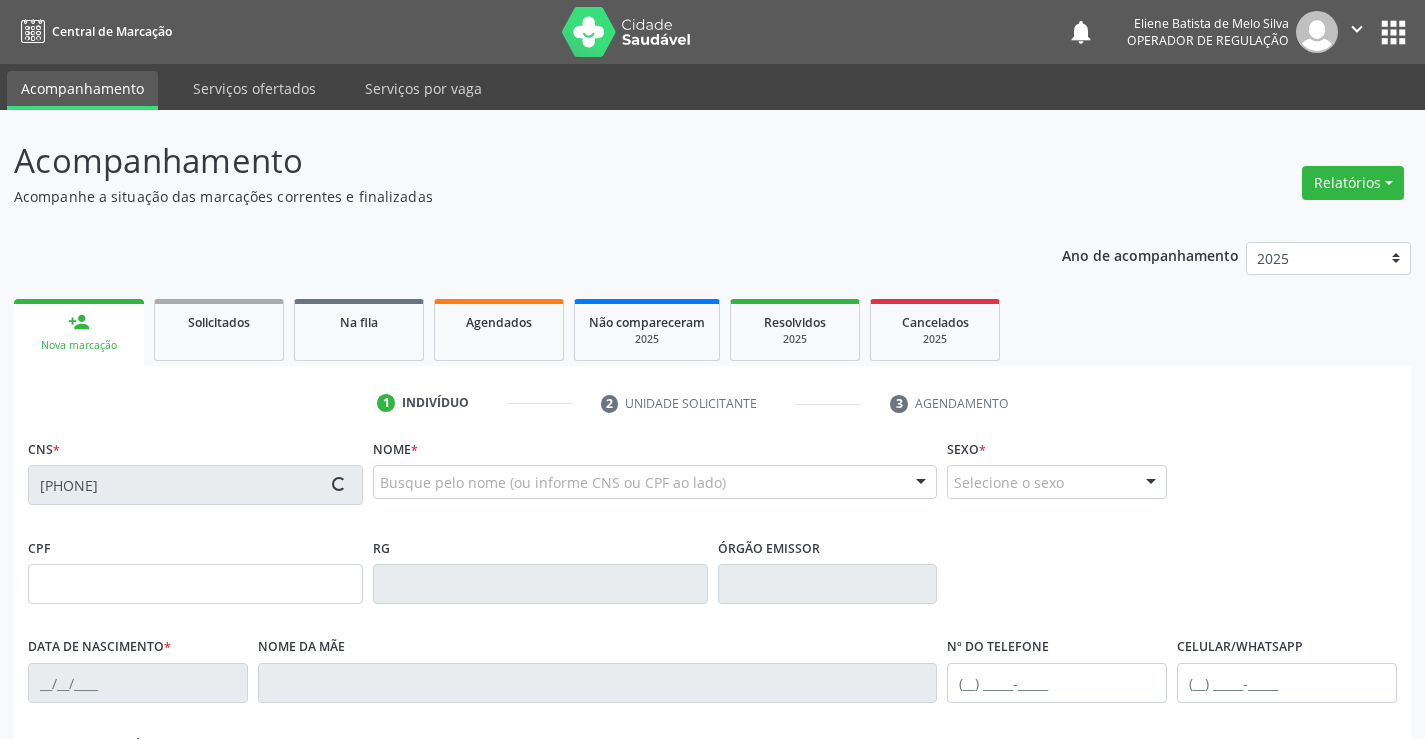type on "10/03/1958" 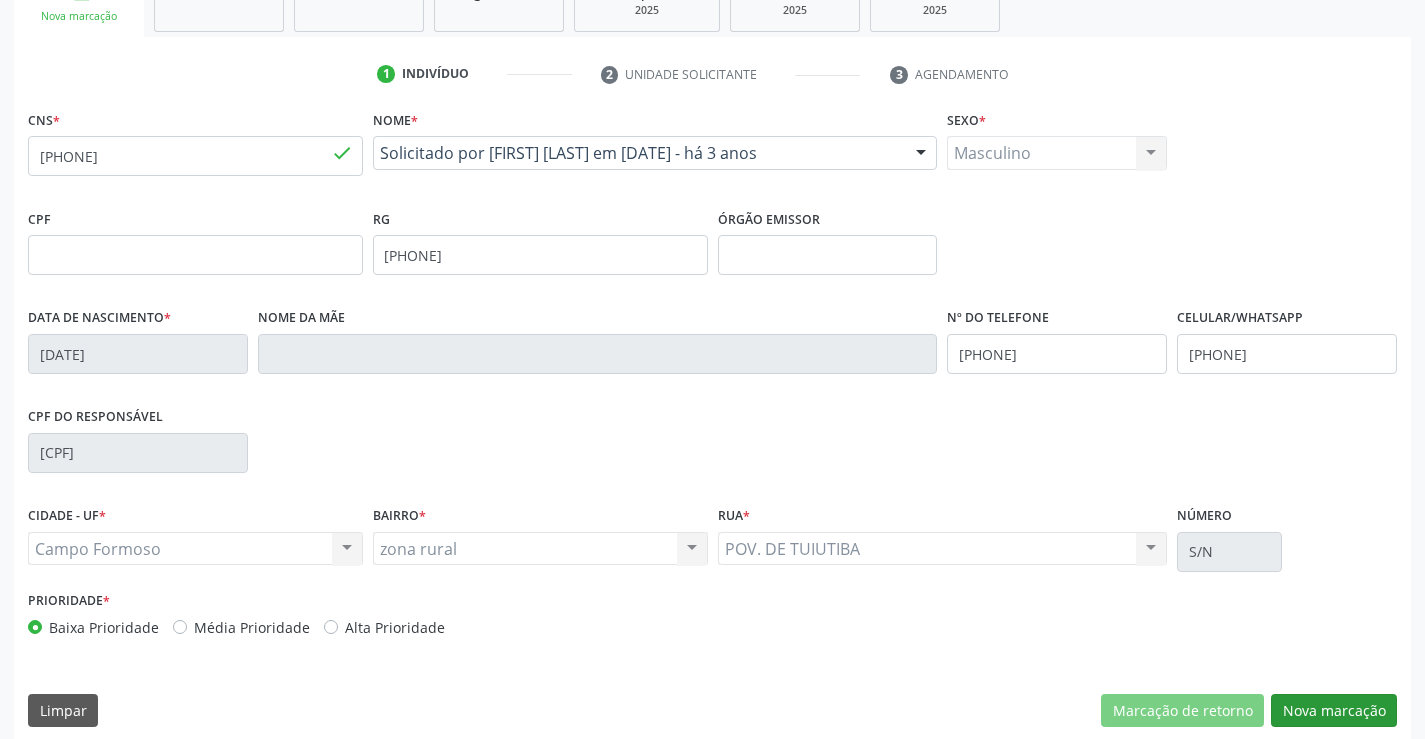scroll, scrollTop: 345, scrollLeft: 0, axis: vertical 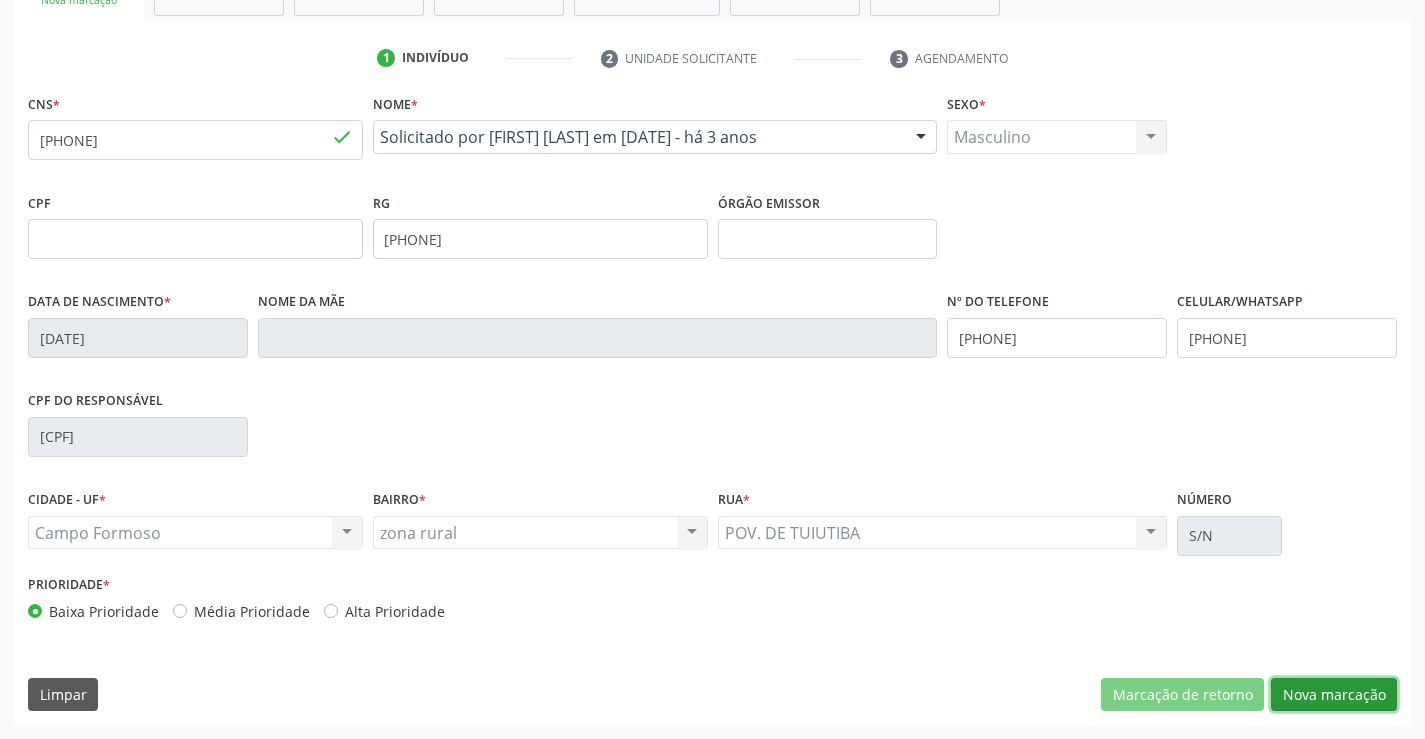 drag, startPoint x: 1311, startPoint y: 698, endPoint x: 1378, endPoint y: 680, distance: 69.375786 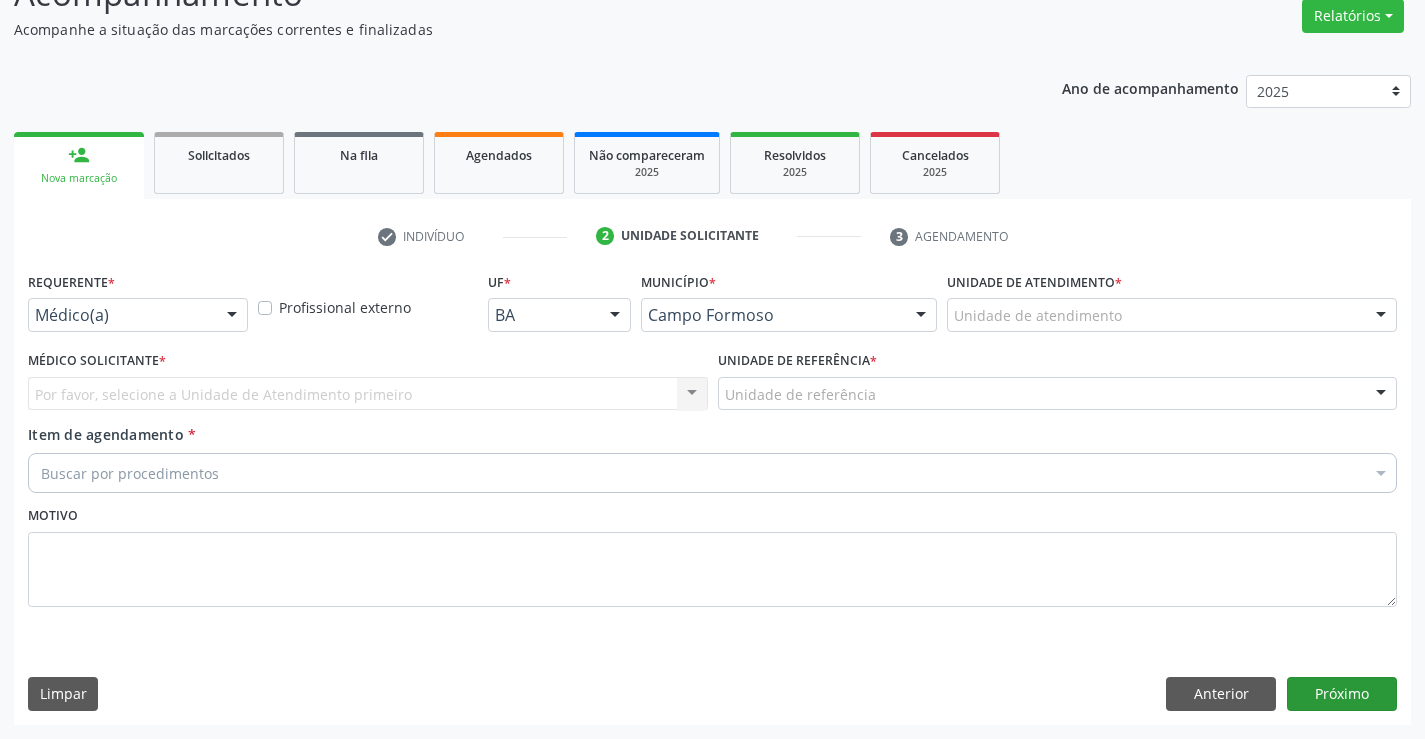 scroll, scrollTop: 167, scrollLeft: 0, axis: vertical 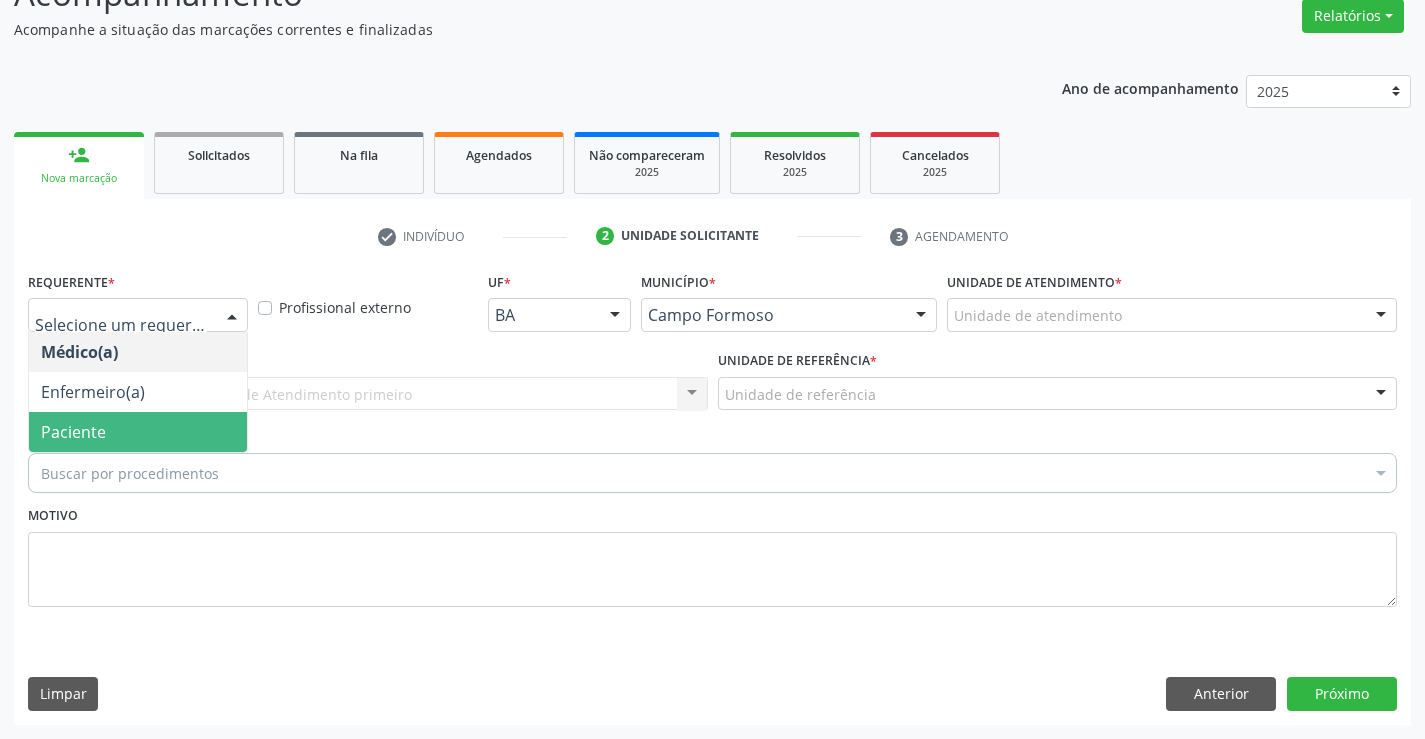 click on "Paciente" at bounding box center [73, 432] 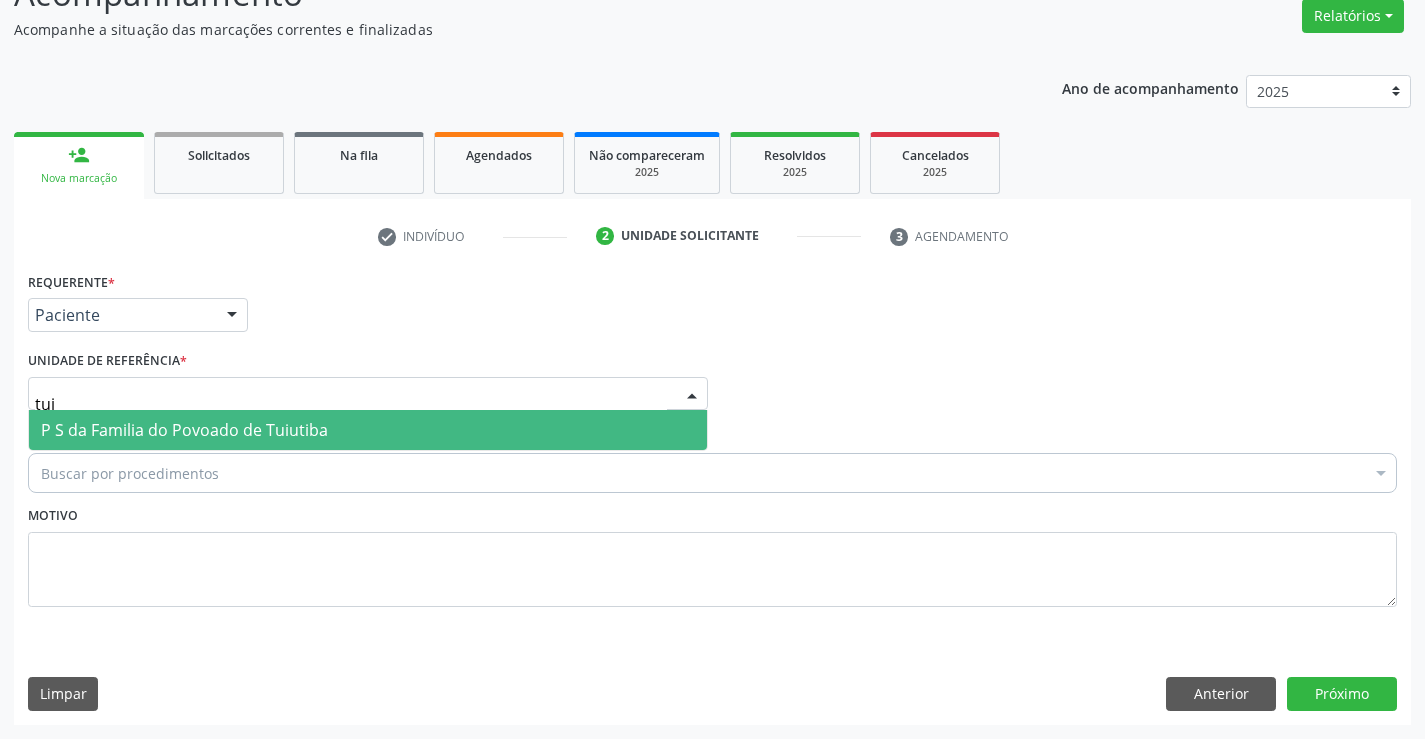 type on "tuiu" 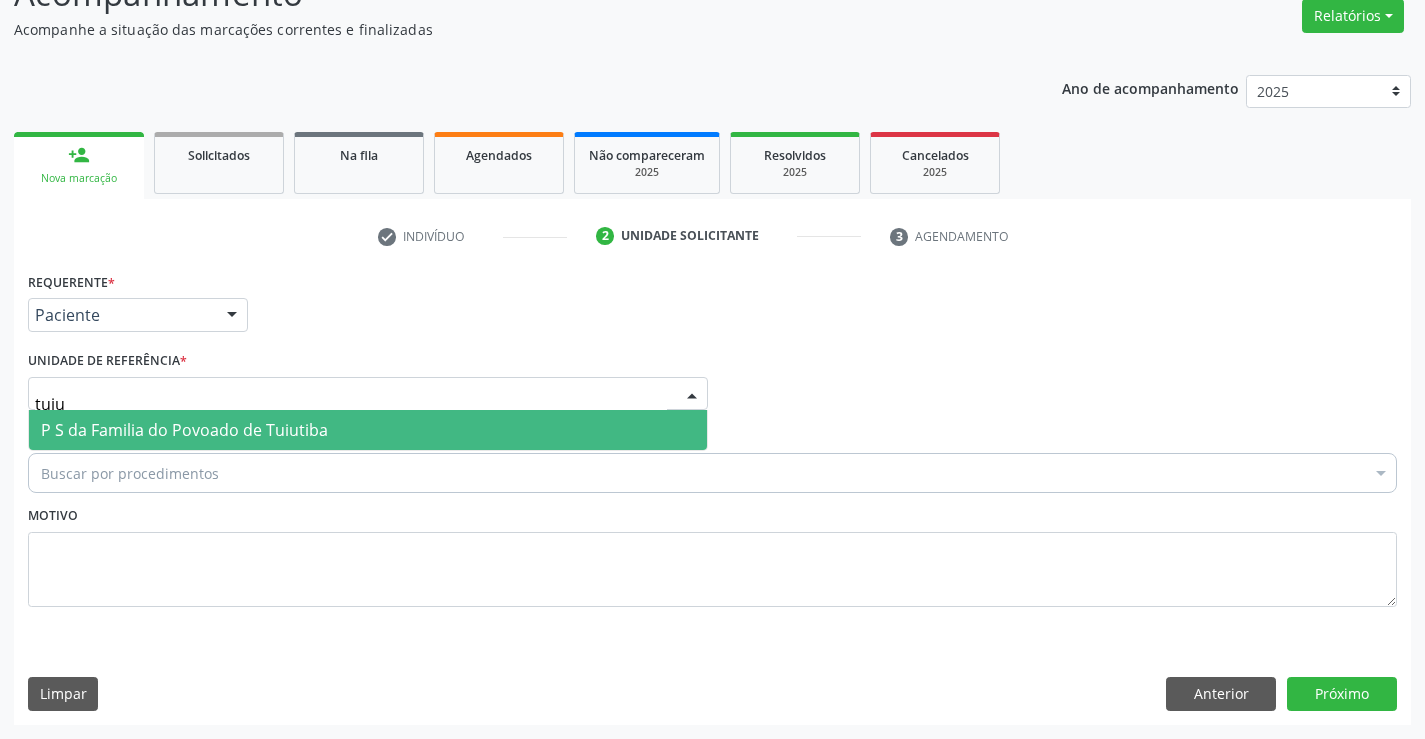 click on "P S da Familia do Povoado de Tuiutiba" at bounding box center [184, 430] 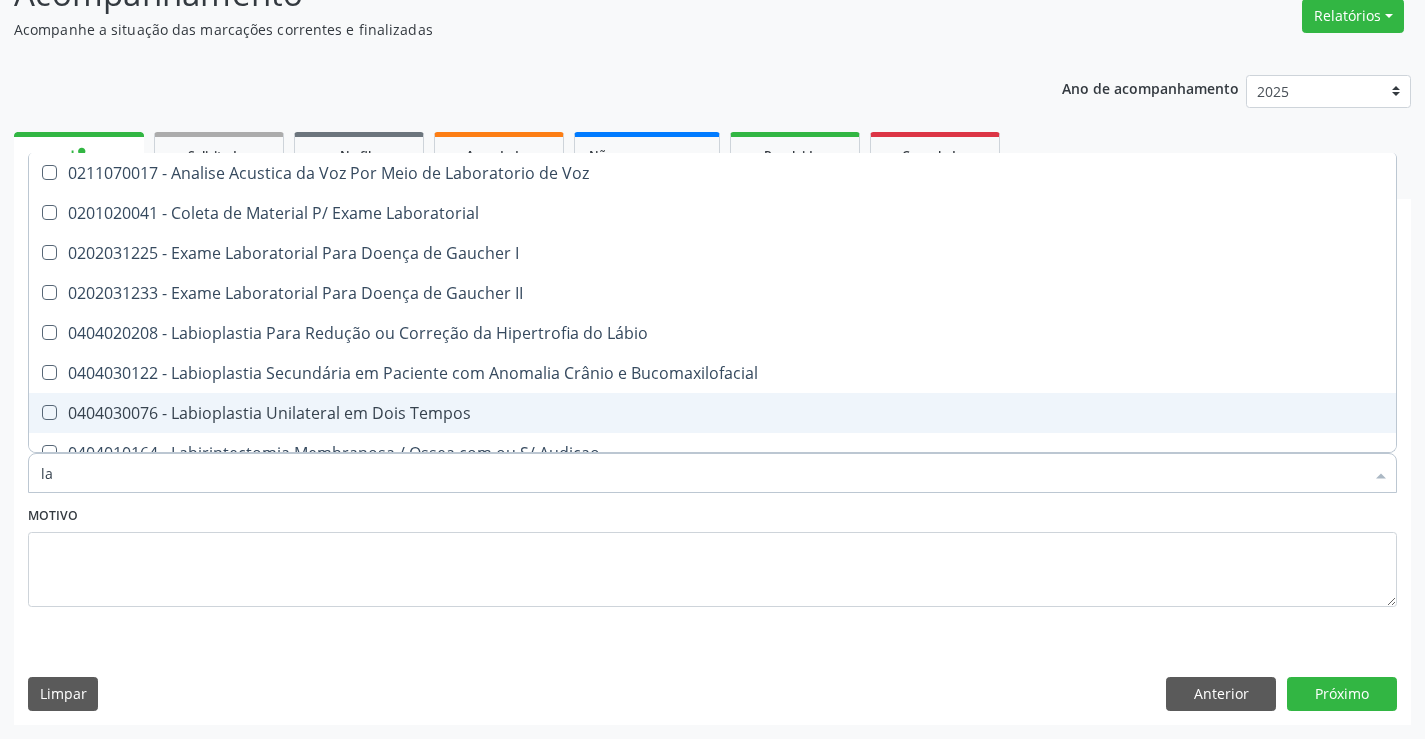 type on "l" 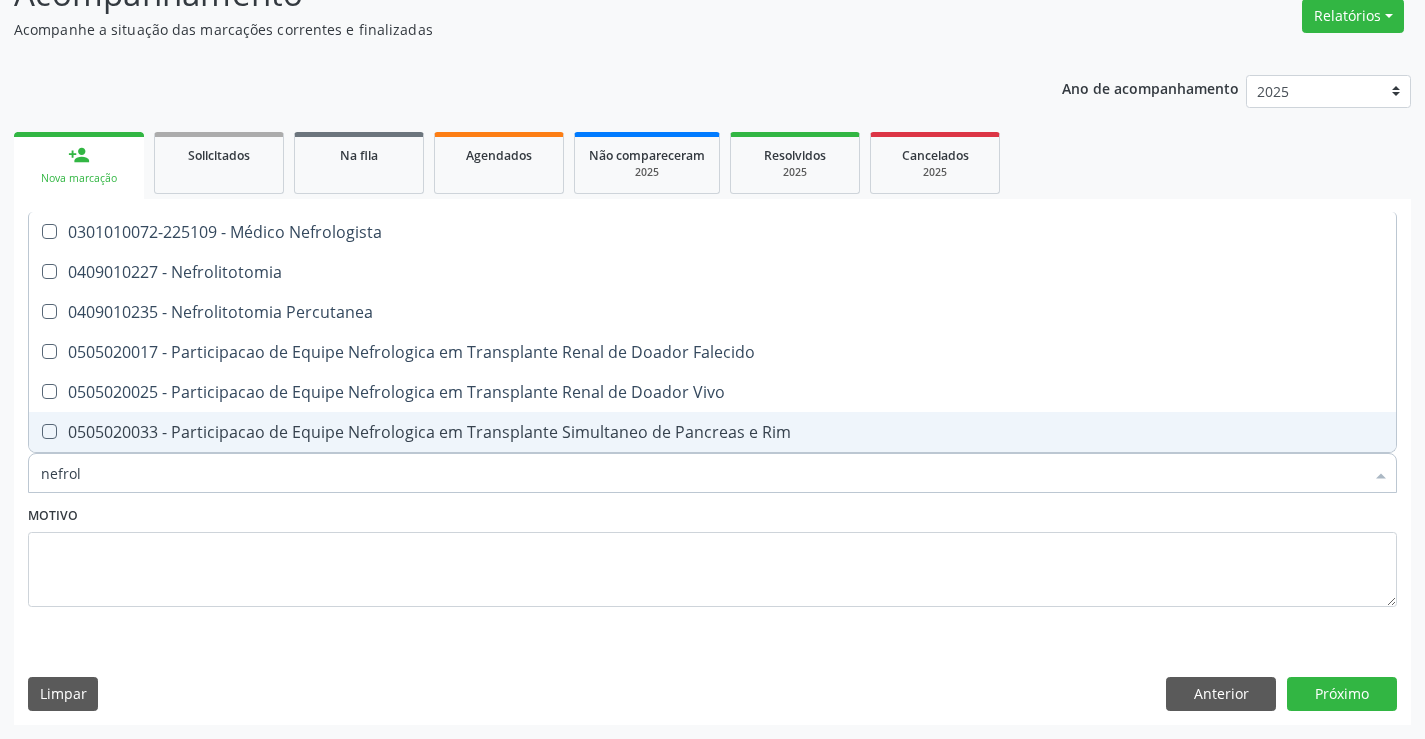 type on "nefrolo" 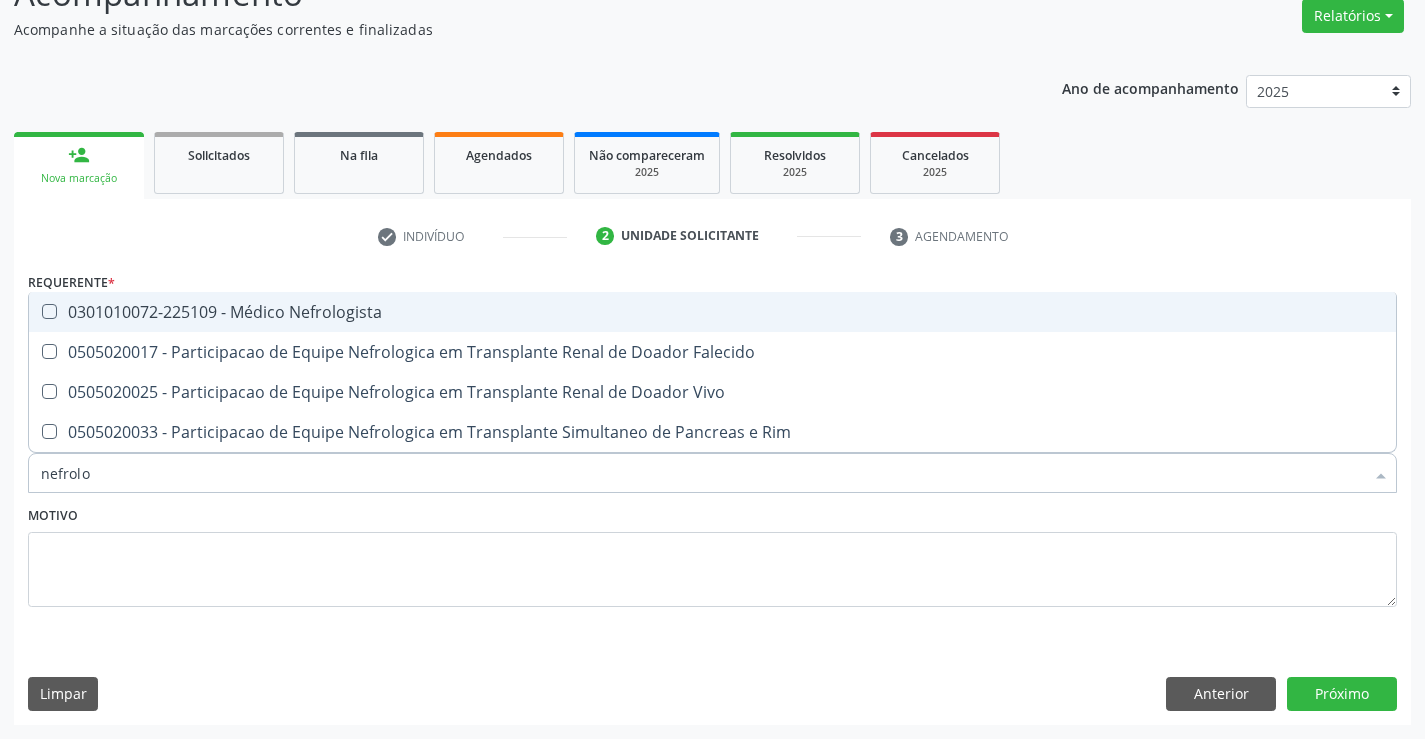 click on "0301010072-225109 - Médico Nefrologista" at bounding box center [712, 312] 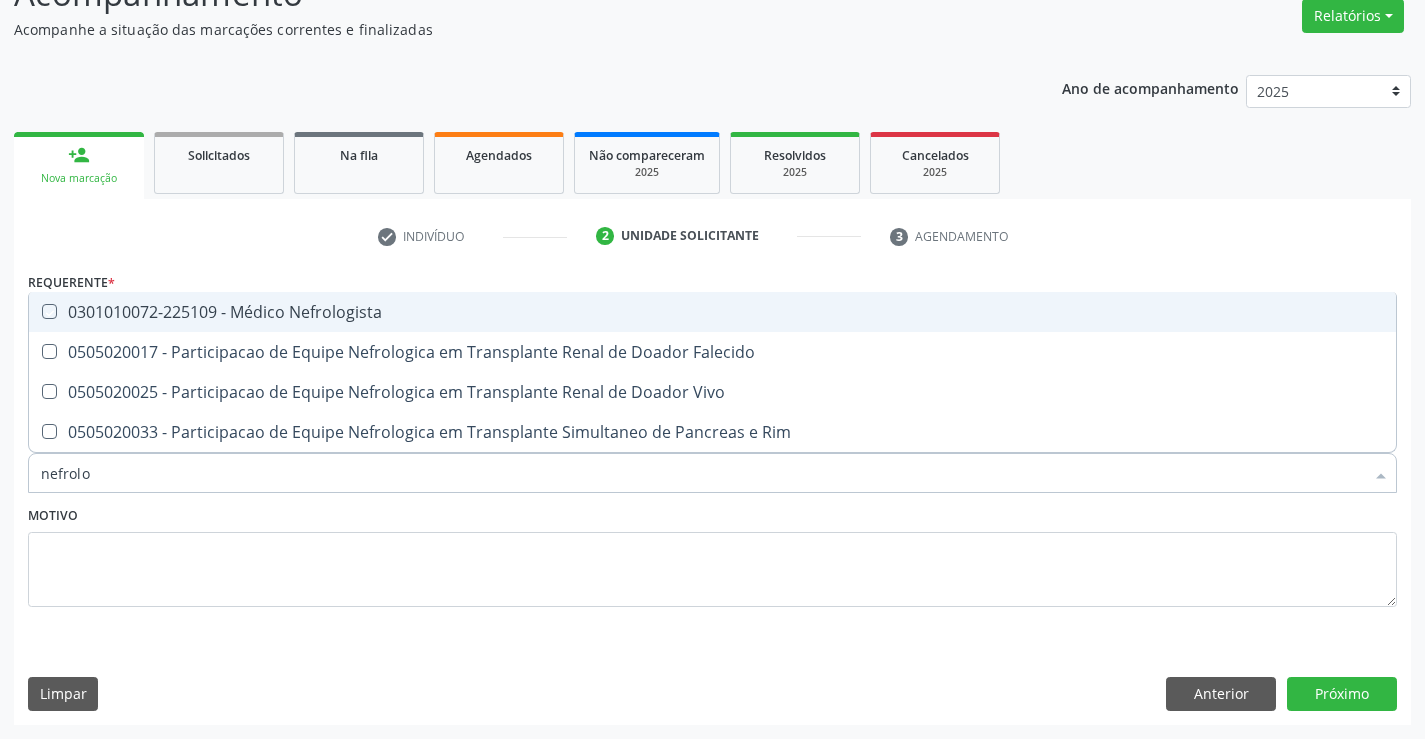 checkbox on "true" 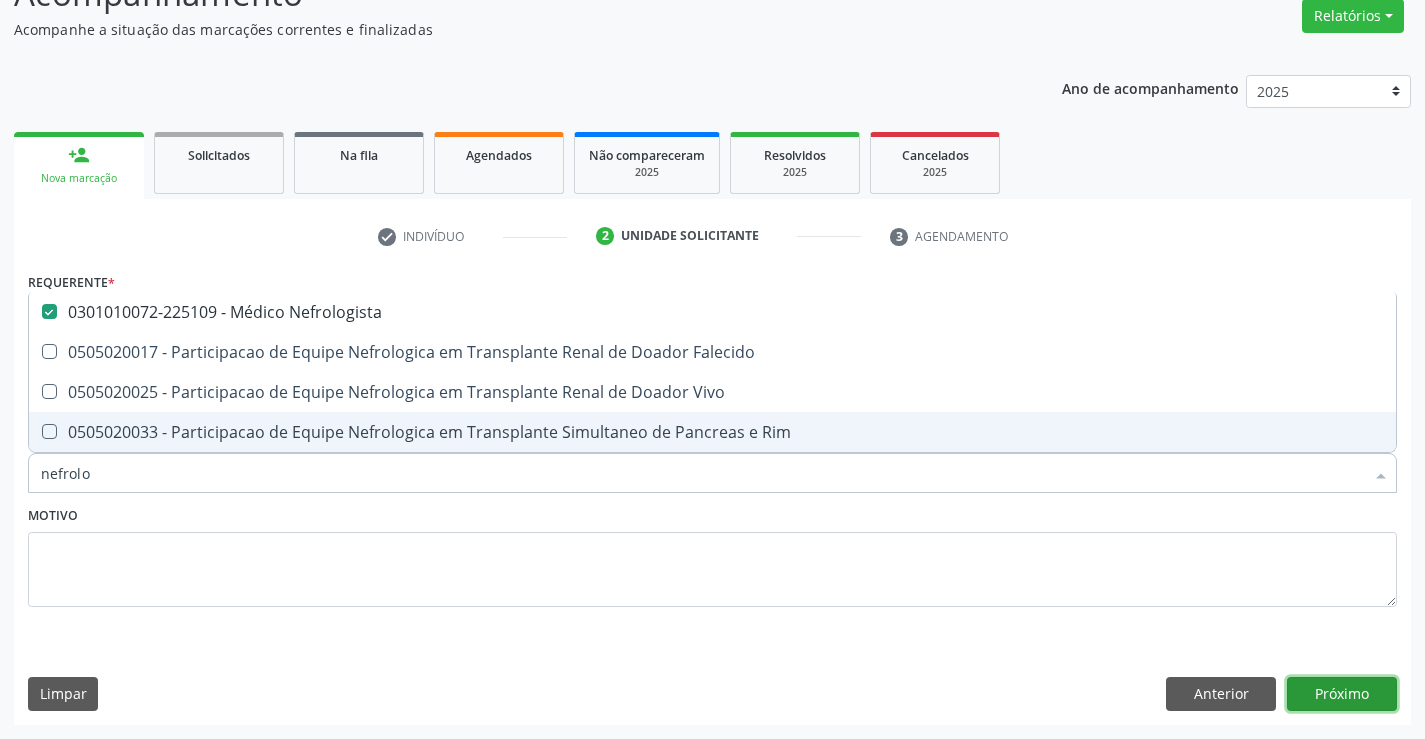 click on "Próximo" at bounding box center (1342, 694) 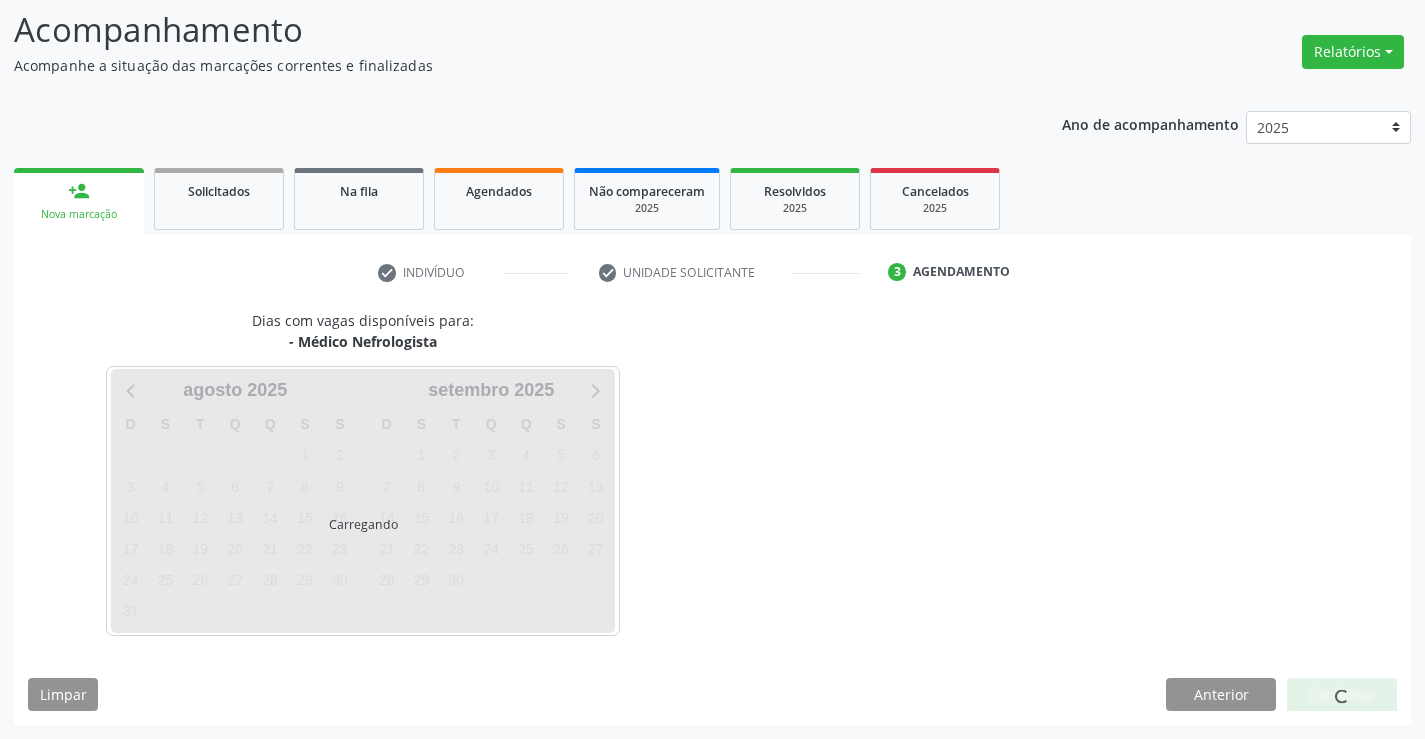 scroll, scrollTop: 131, scrollLeft: 0, axis: vertical 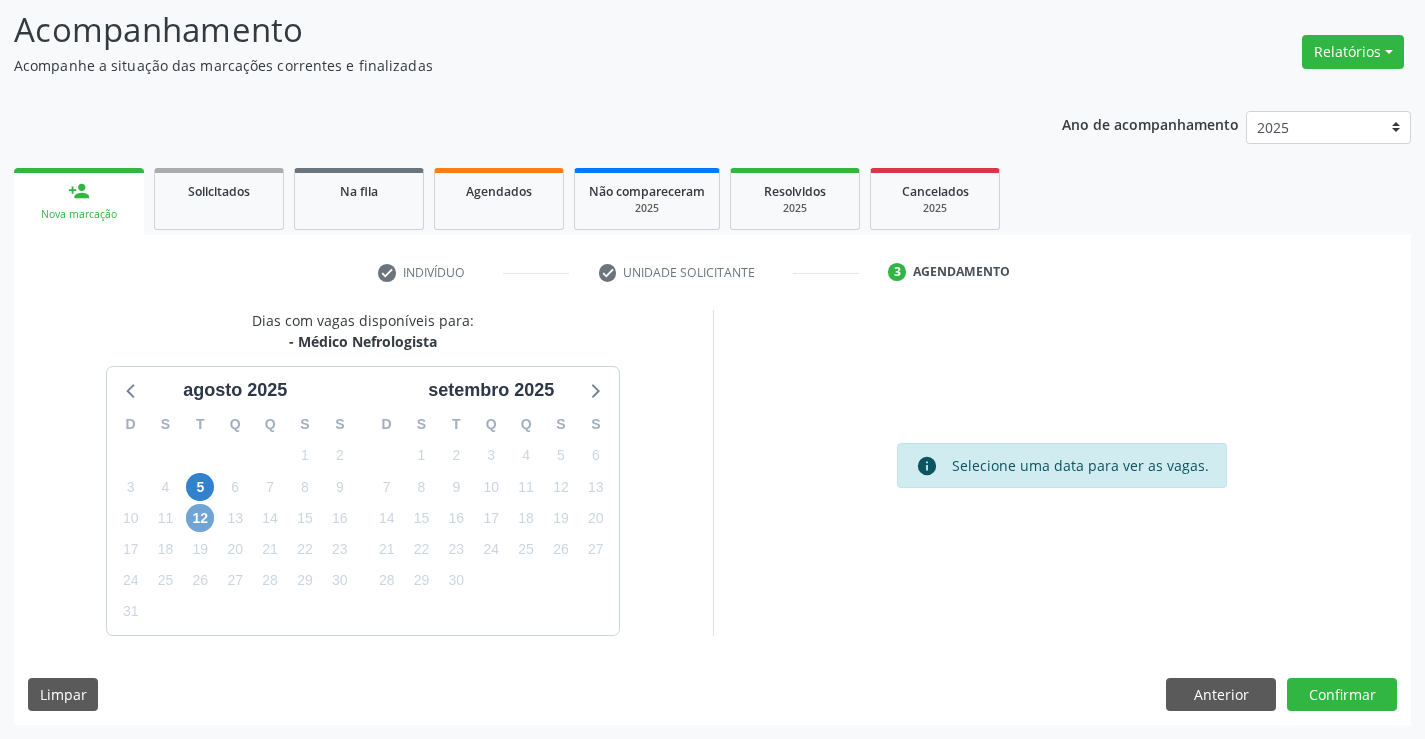 click on "12" at bounding box center (200, 518) 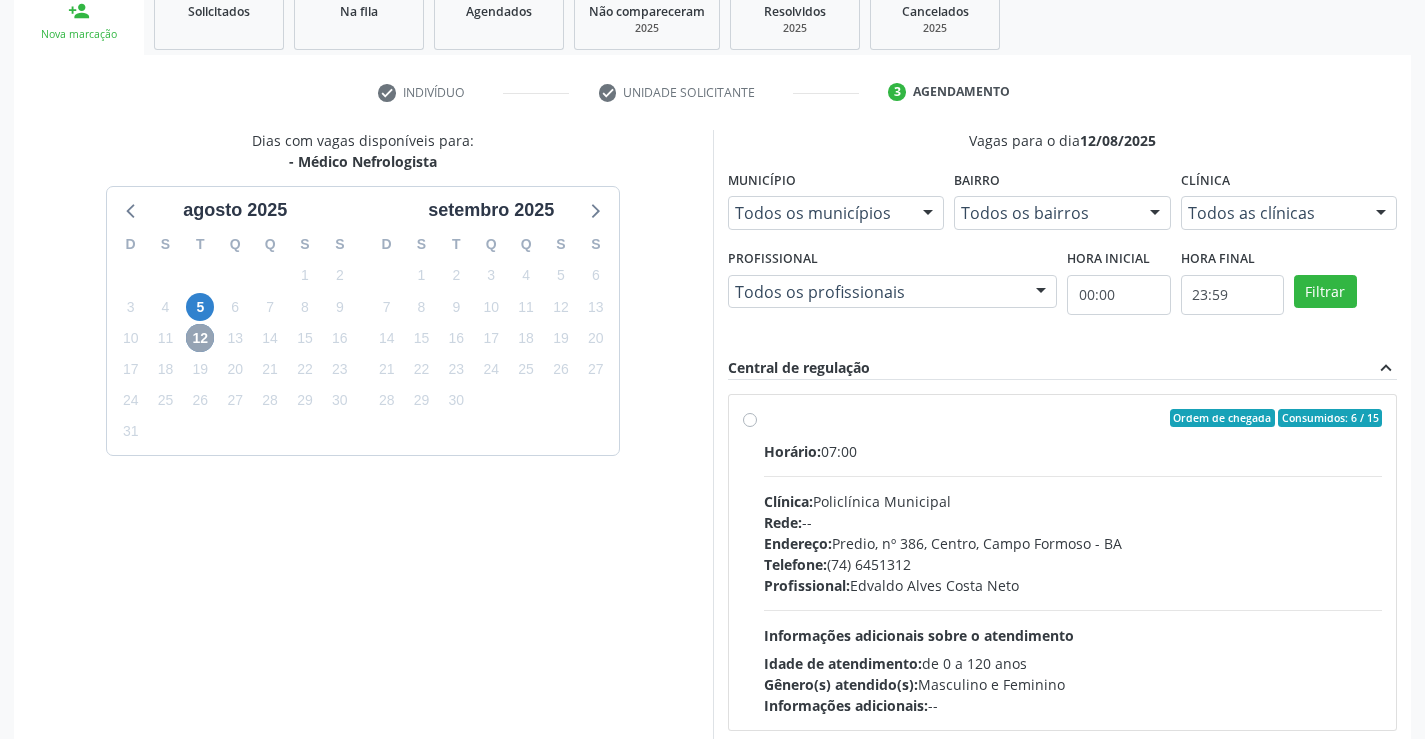 scroll, scrollTop: 331, scrollLeft: 0, axis: vertical 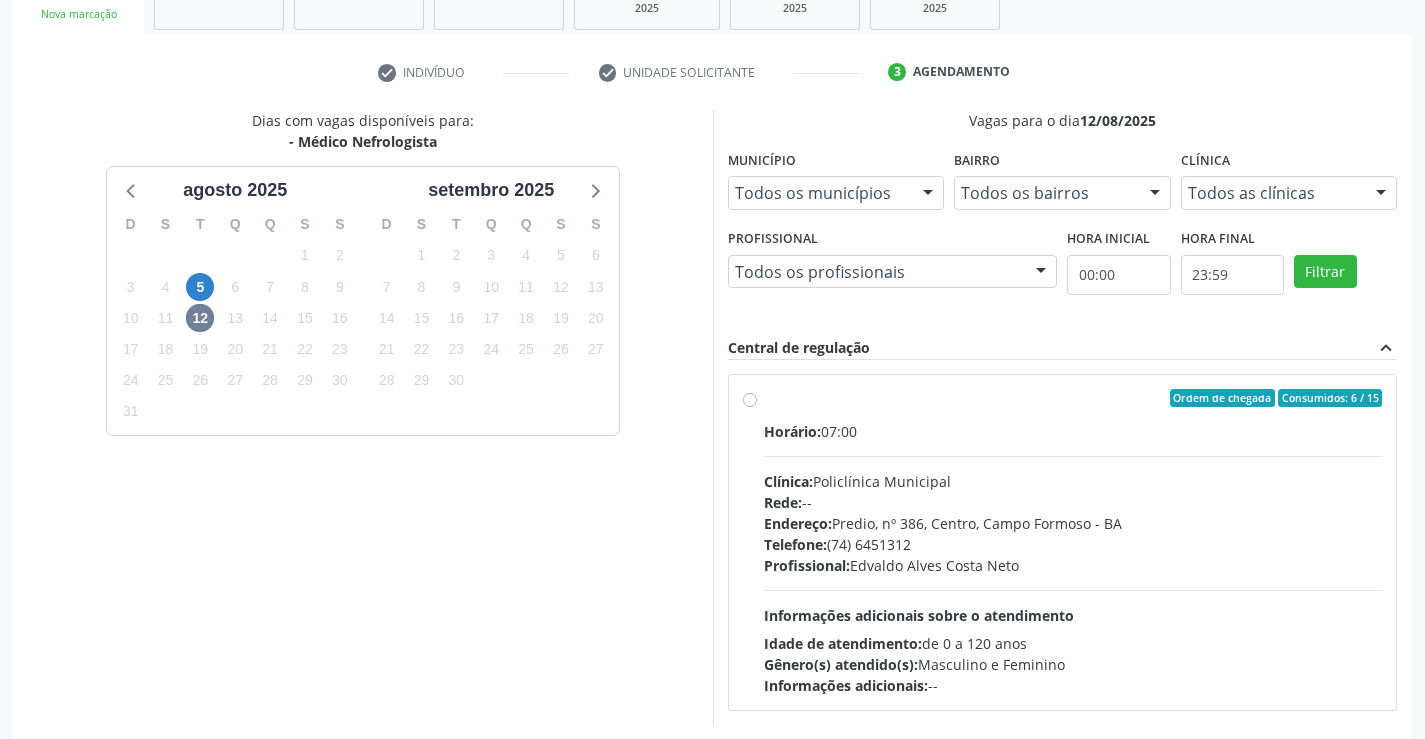 click on "Ordem de chegada
Consumidos: 6 / 15
Horário:   07:00
Clínica:  Policlínica Municipal
Rede:
--
Endereço:   Predio, nº 386, Centro, Campo Formoso - BA
Telefone:   (74) 6451312
Profissional:
Edvaldo Alves Costa Neto
Informações adicionais sobre o atendimento
Idade de atendimento:
de 0 a 120 anos
Gênero(s) atendido(s):
Masculino e Feminino
Informações adicionais:
--" at bounding box center [1073, 542] 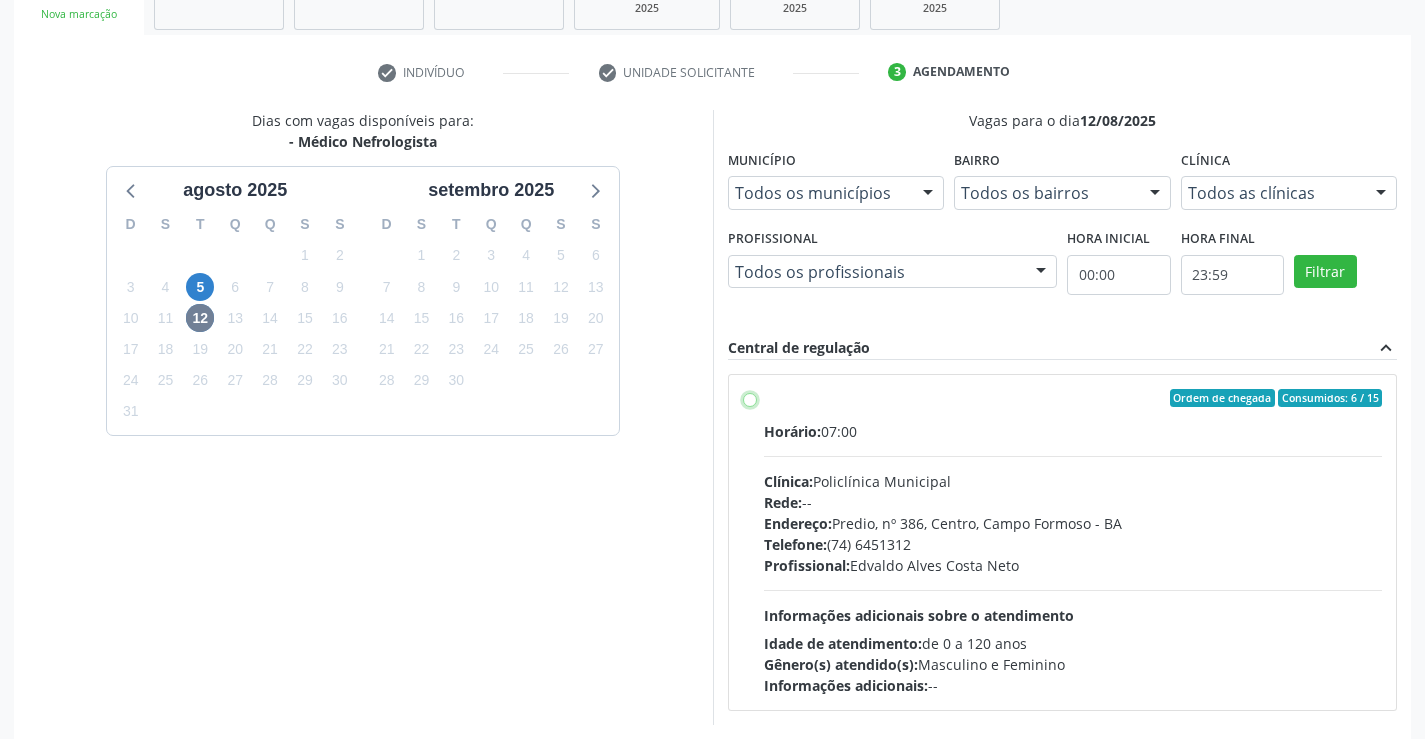 click on "Ordem de chegada
Consumidos: 6 / 15
Horário:   07:00
Clínica:  Policlínica Municipal
Rede:
--
Endereço:   Predio, nº 386, Centro, Campo Formoso - BA
Telefone:   (74) 6451312
Profissional:
Edvaldo Alves Costa Neto
Informações adicionais sobre o atendimento
Idade de atendimento:
de 0 a 120 anos
Gênero(s) atendido(s):
Masculino e Feminino
Informações adicionais:
--" at bounding box center (750, 398) 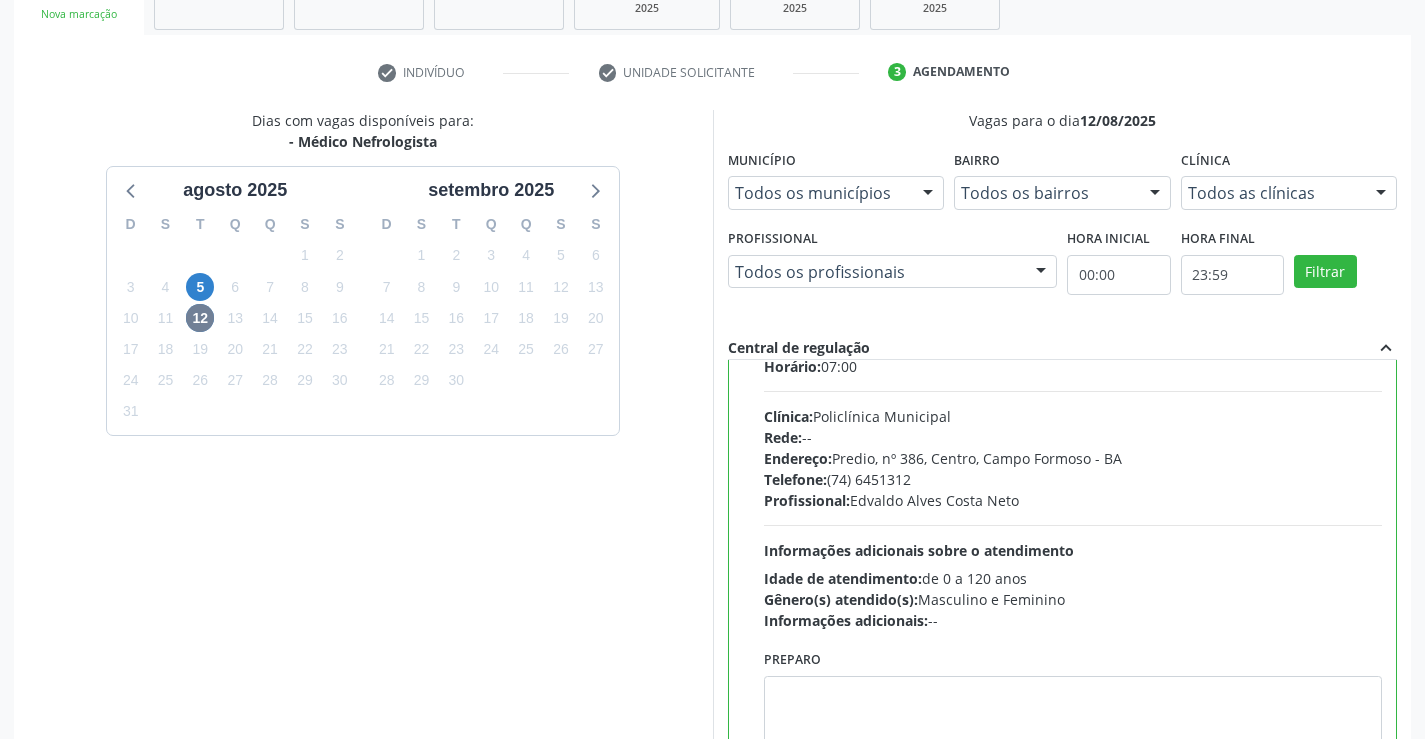 scroll, scrollTop: 99, scrollLeft: 0, axis: vertical 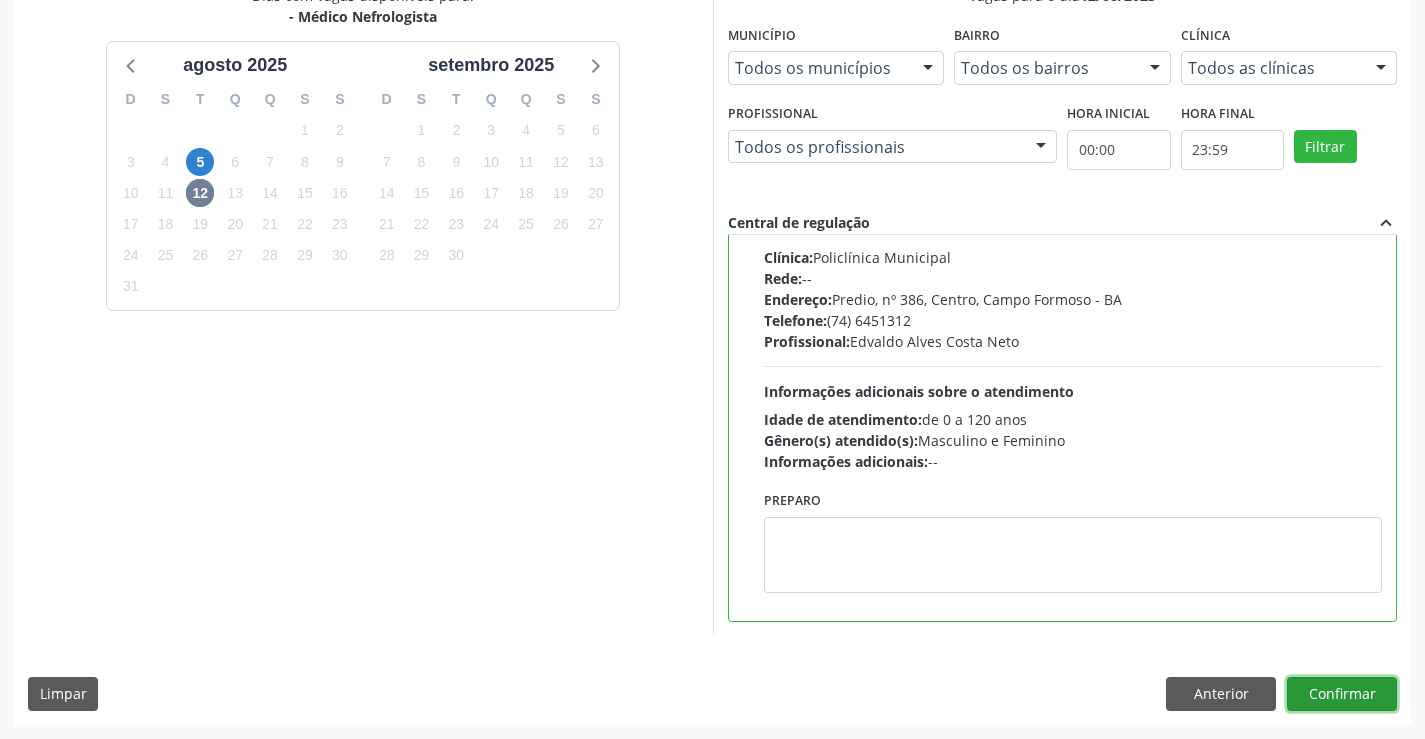 click on "Confirmar" at bounding box center (1342, 694) 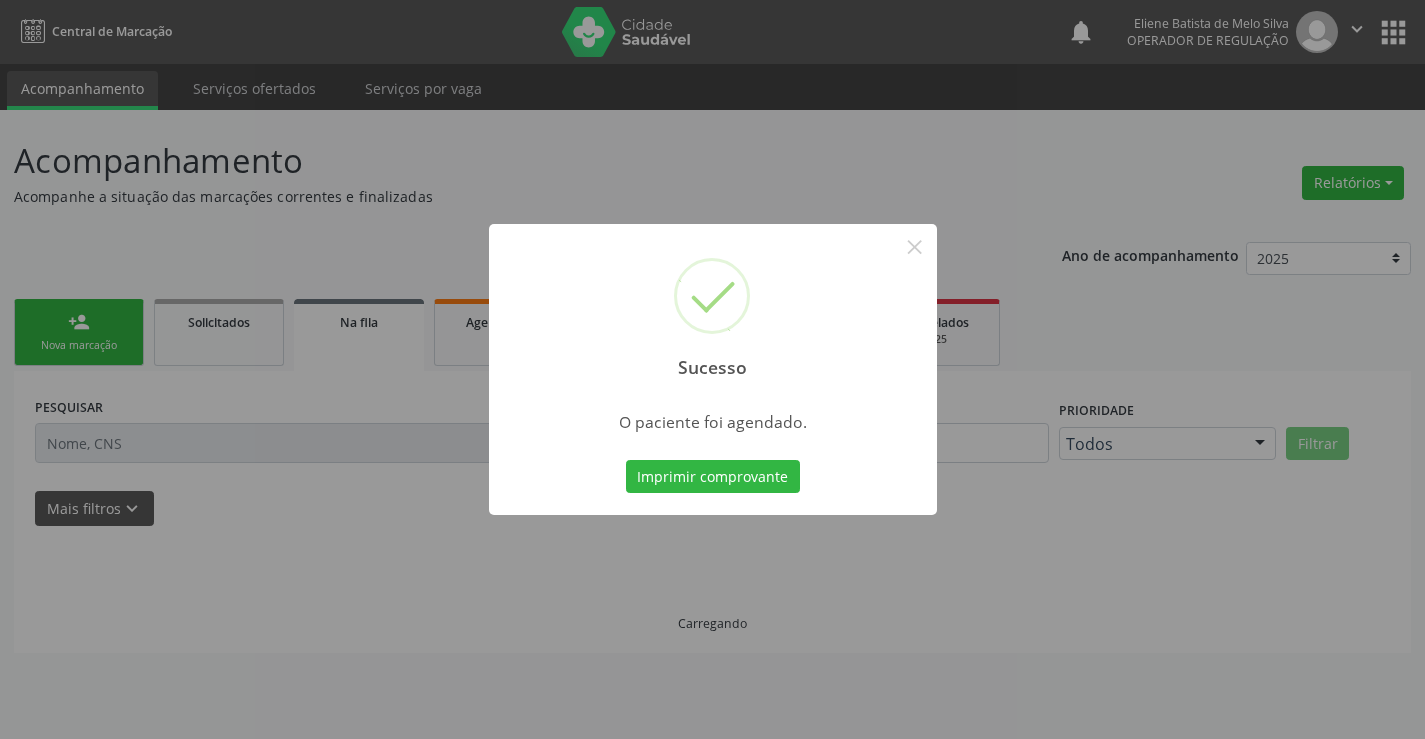 scroll, scrollTop: 0, scrollLeft: 0, axis: both 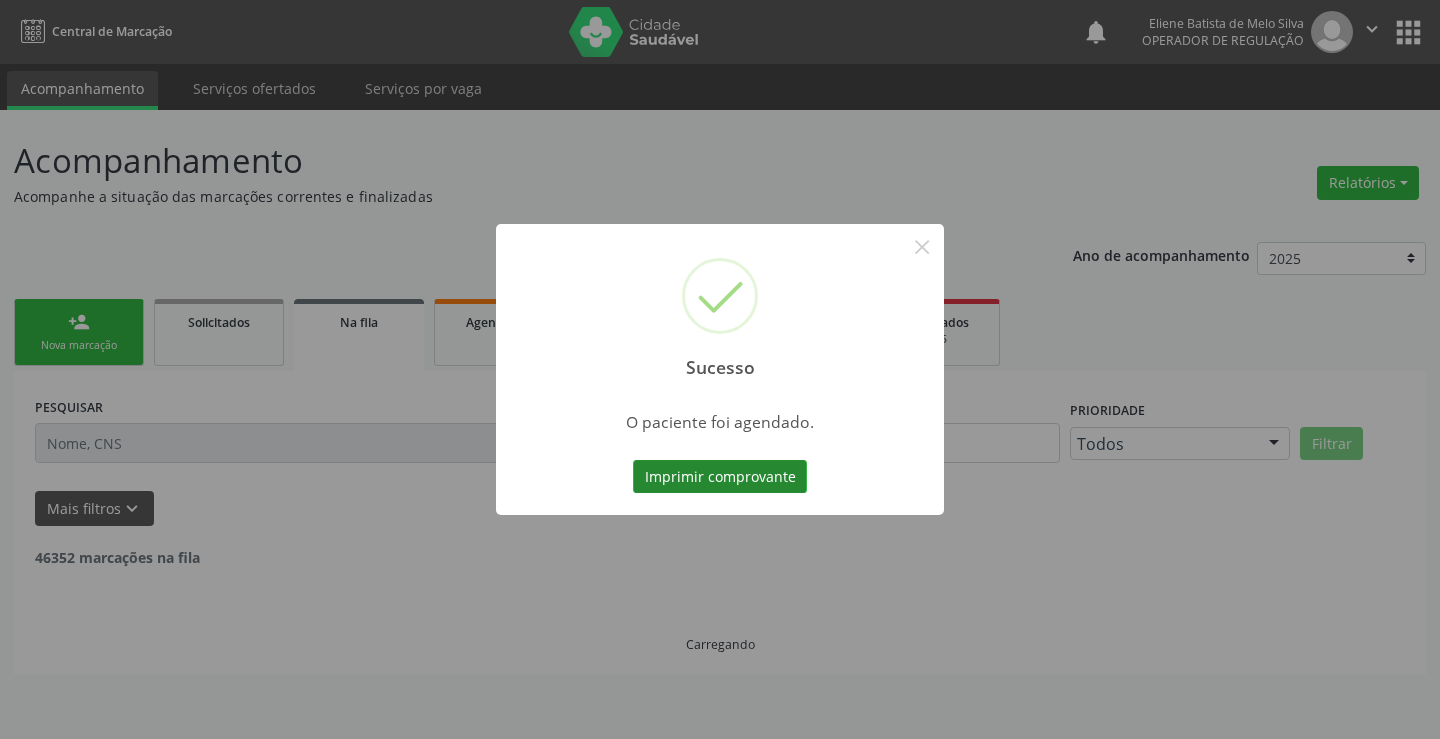 click on "Imprimir comprovante" at bounding box center [720, 477] 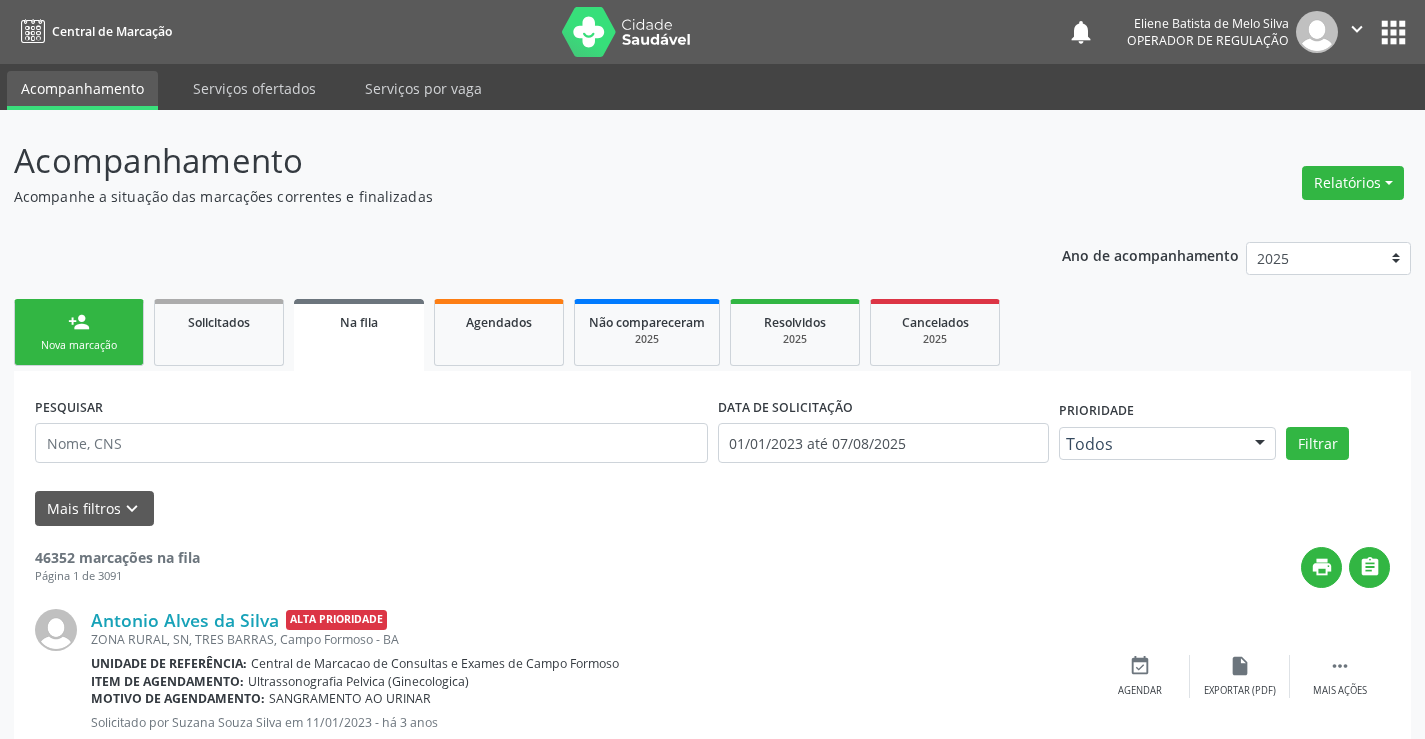 click on "person_add
Nova marcação" at bounding box center [79, 332] 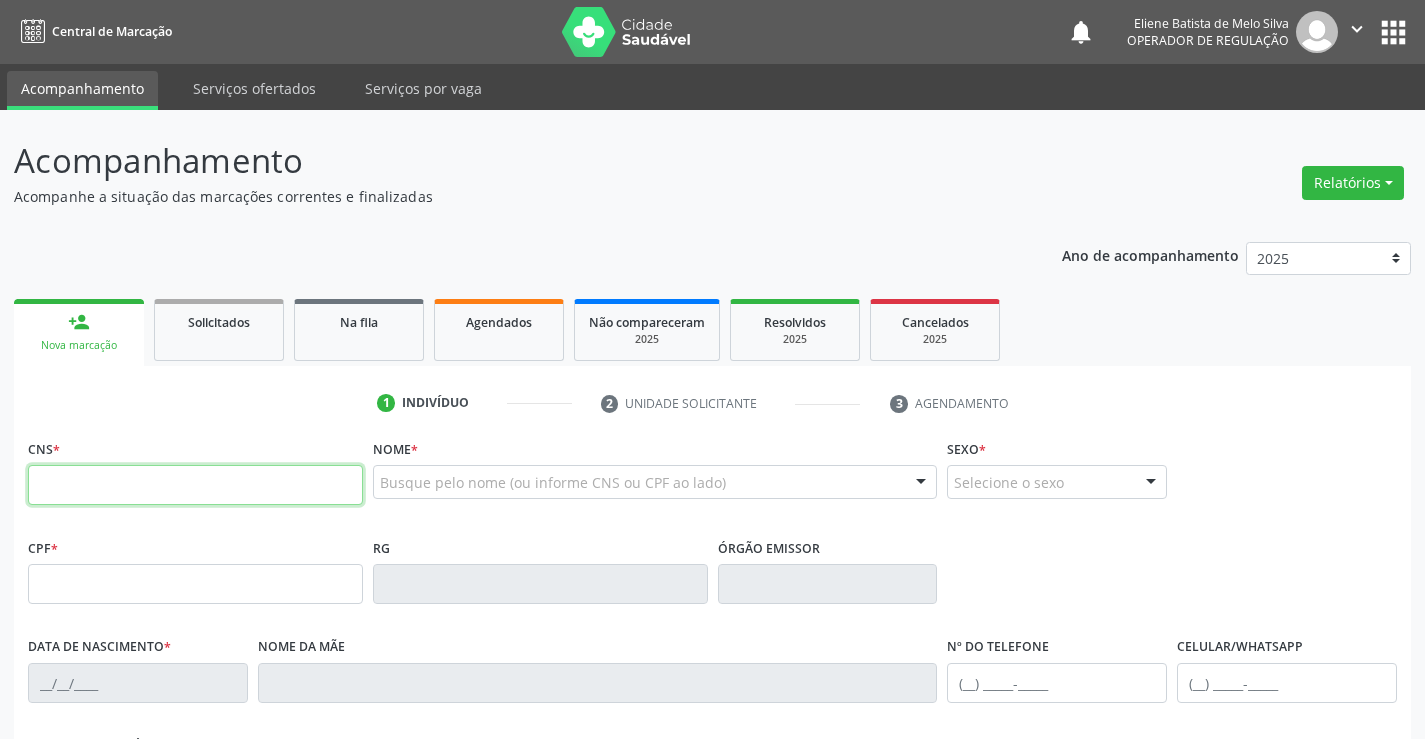 click at bounding box center (195, 485) 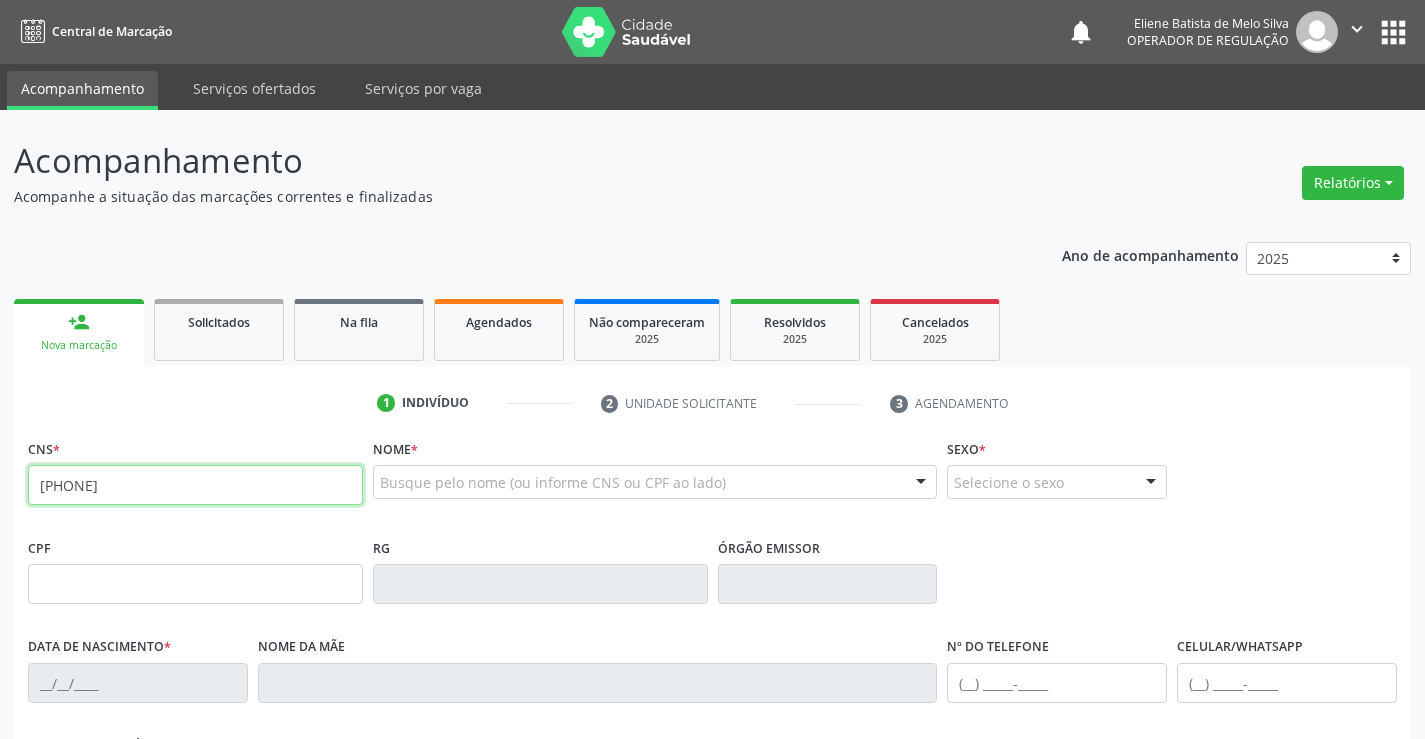 type on "707 3080 6364 8470" 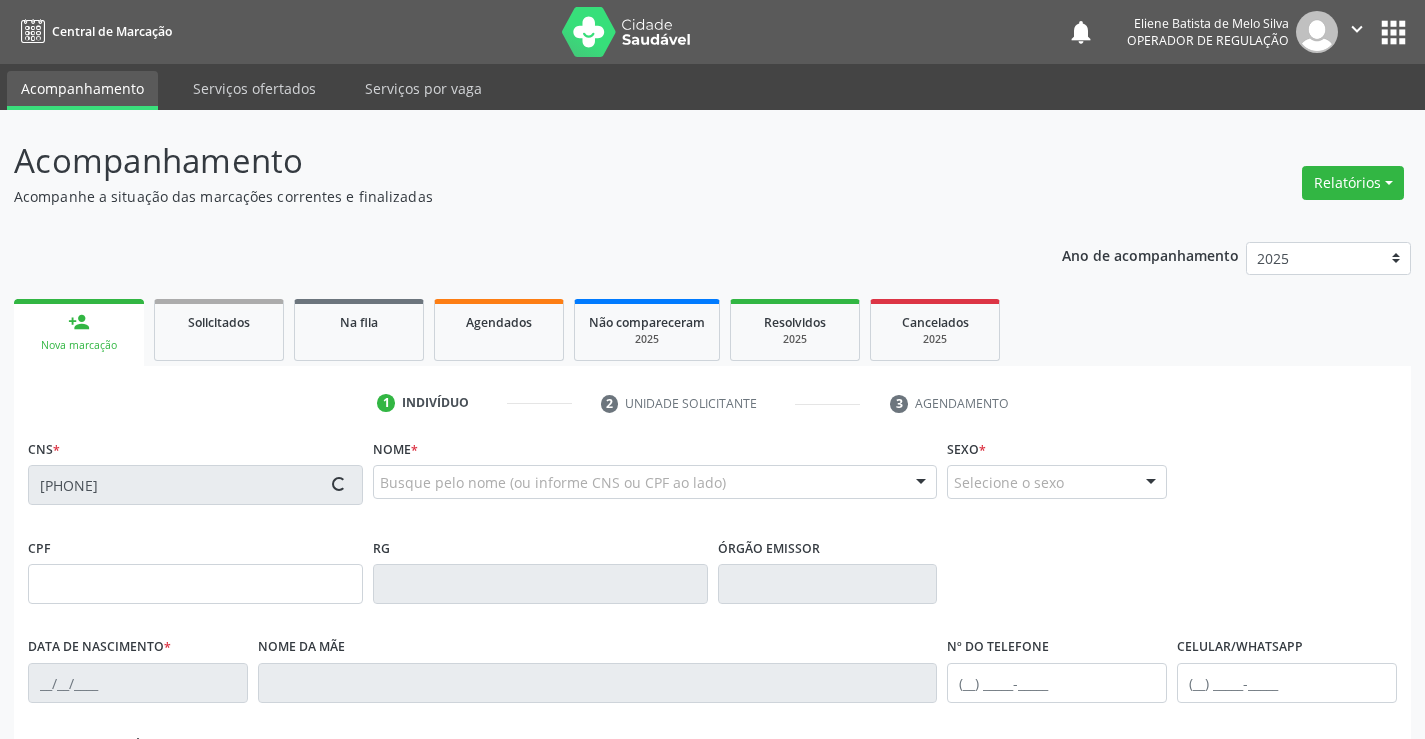 type on "1494469421" 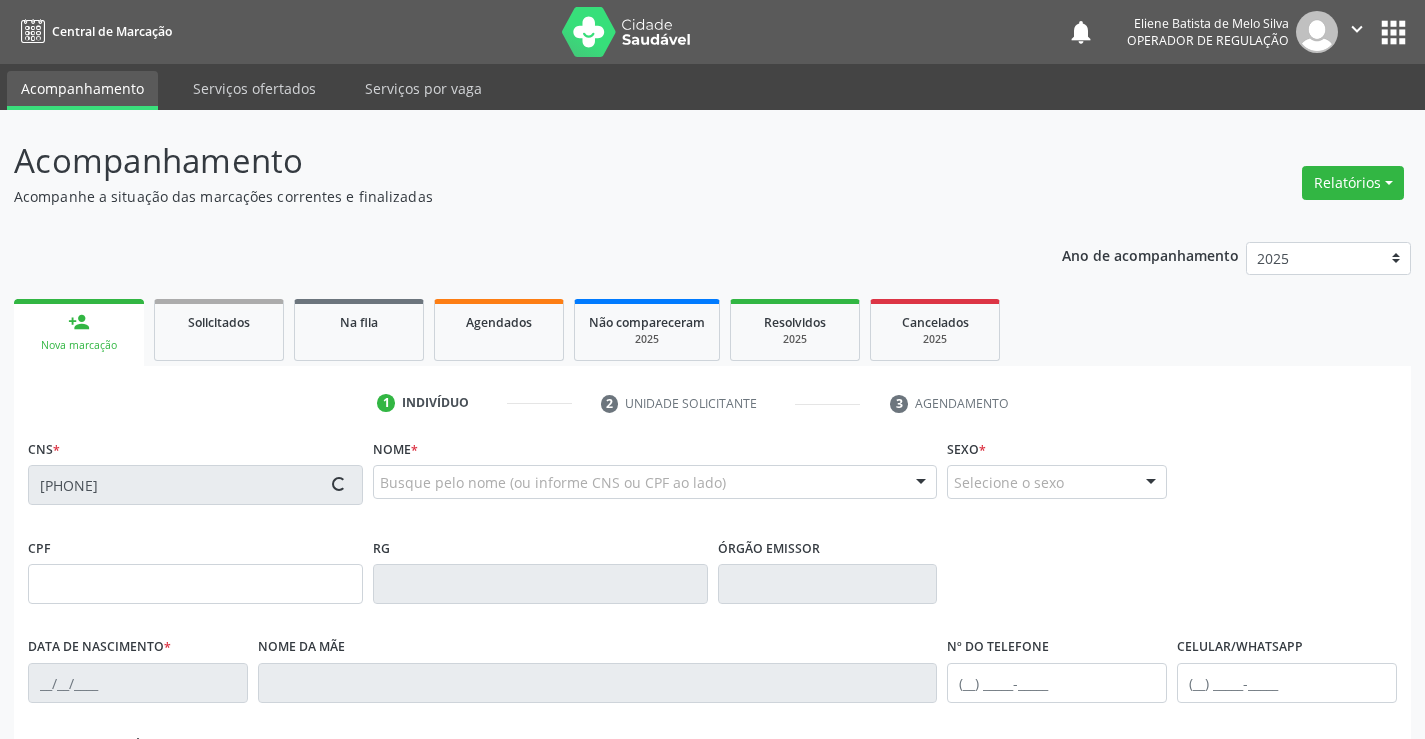 type on "15/11/1992" 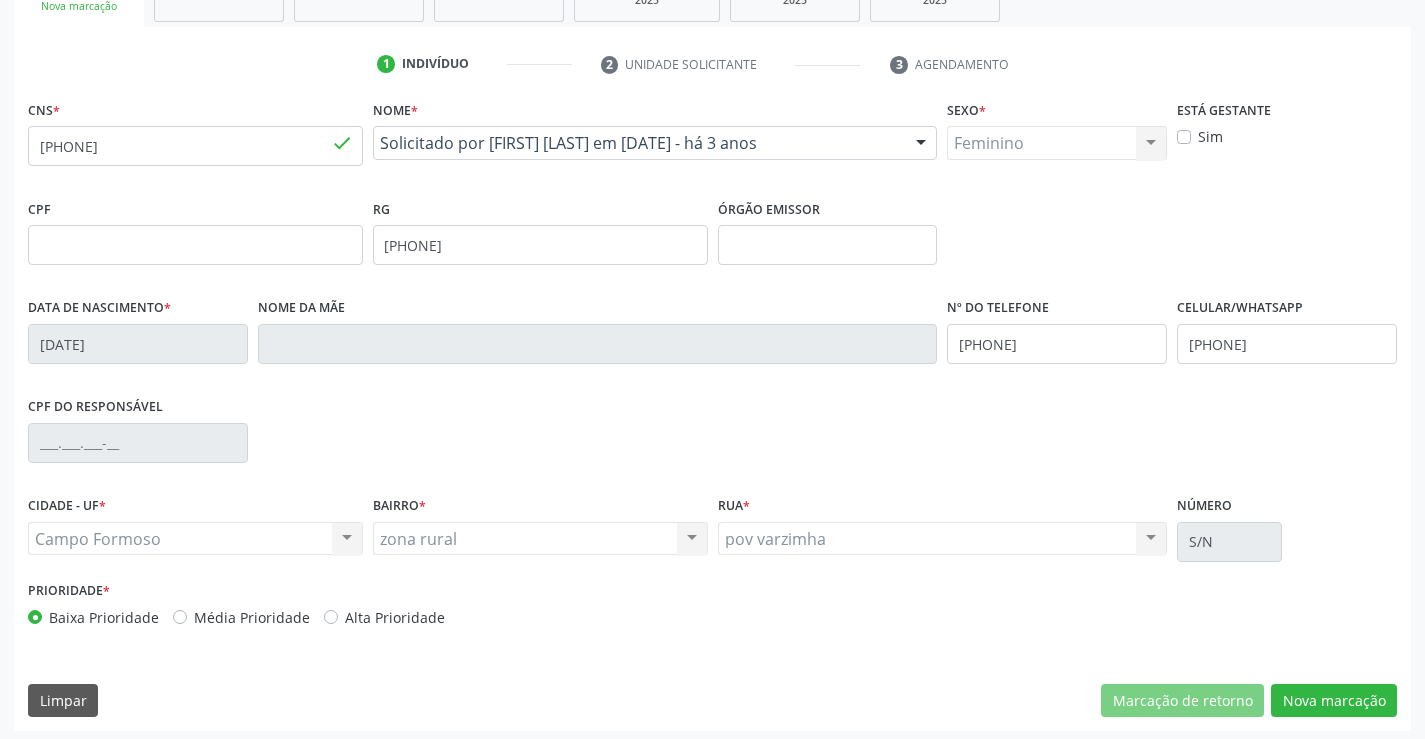 scroll, scrollTop: 345, scrollLeft: 0, axis: vertical 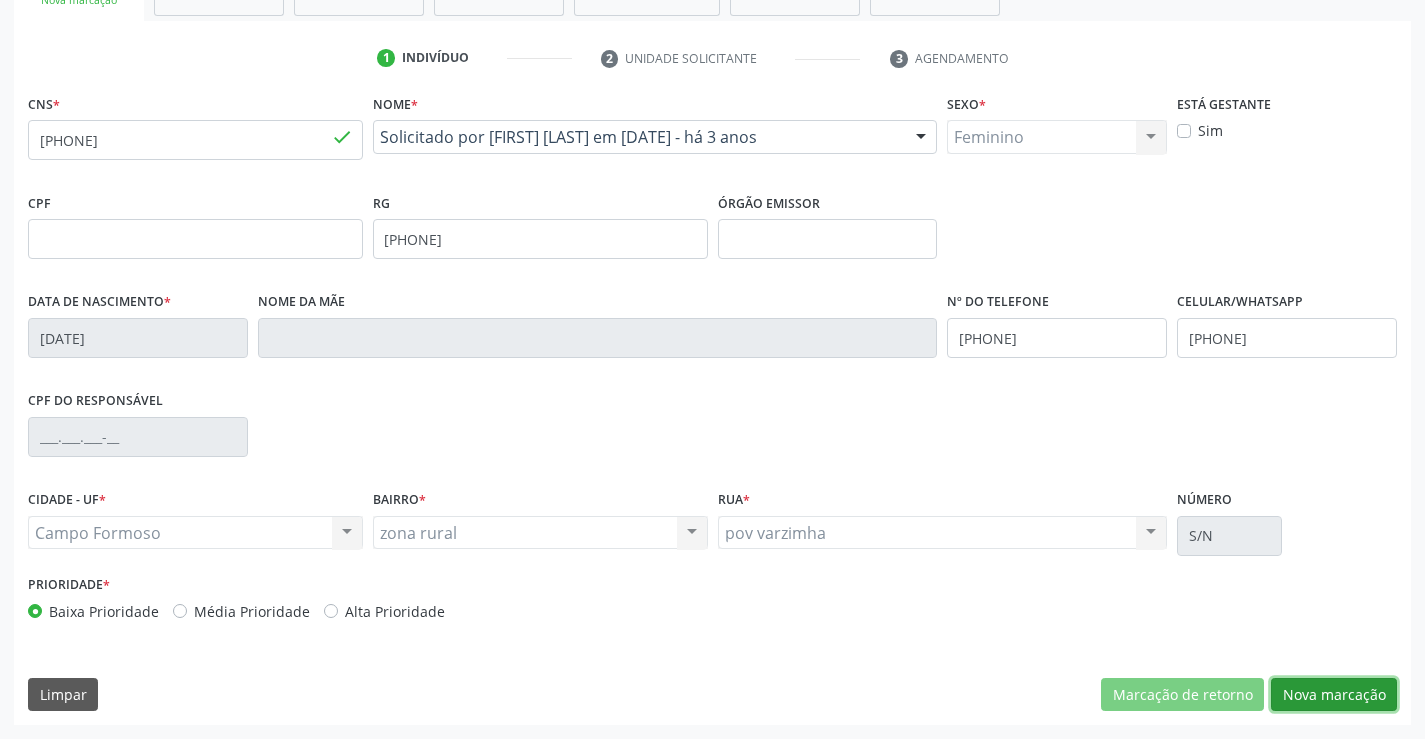 click on "Nova marcação" at bounding box center [1334, 695] 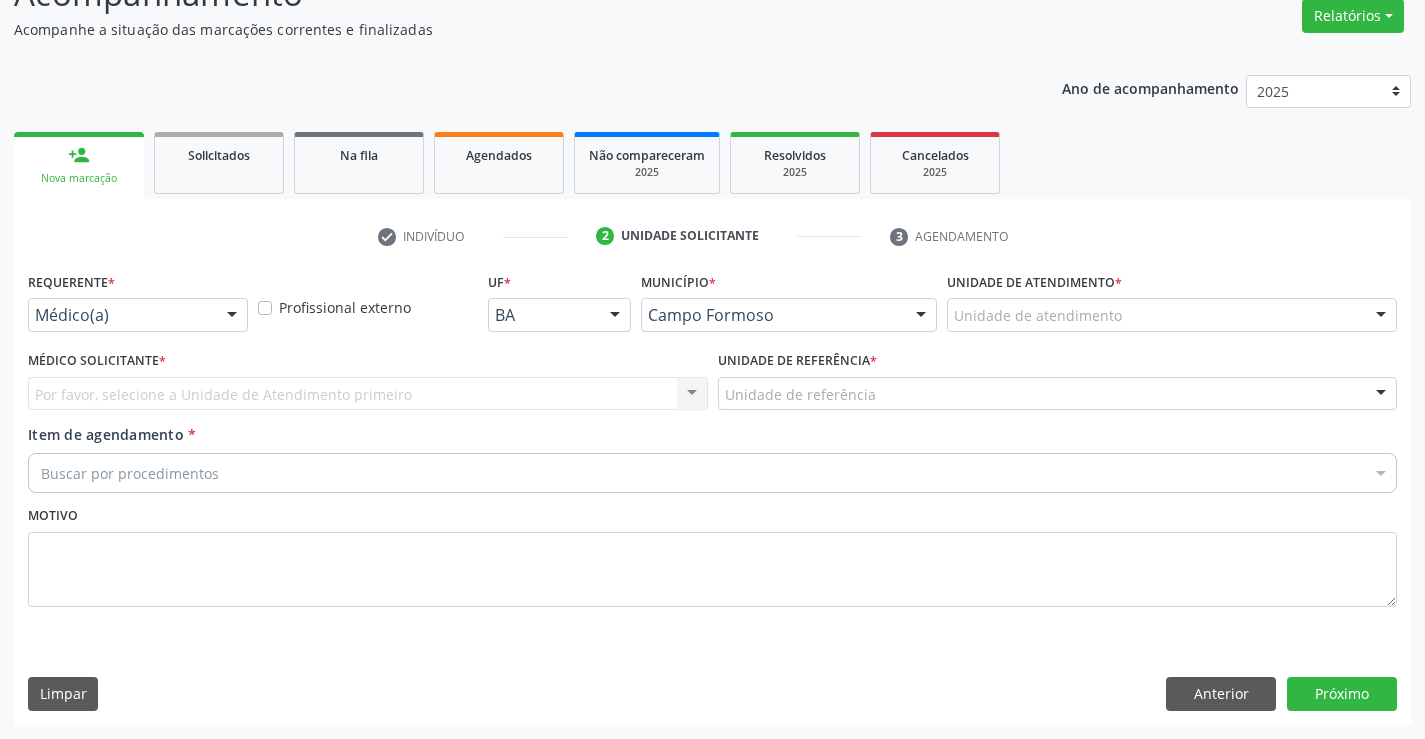 scroll, scrollTop: 167, scrollLeft: 0, axis: vertical 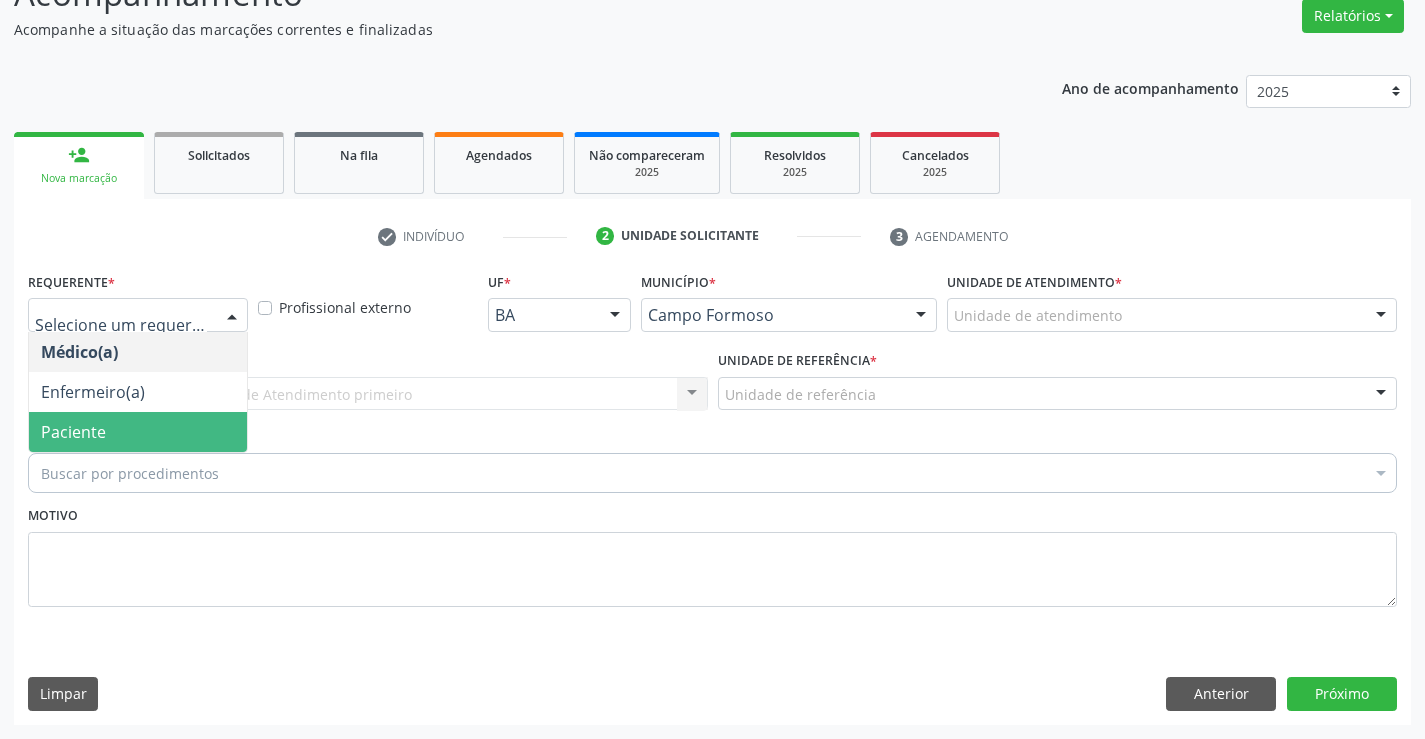 click on "Paciente" at bounding box center (73, 432) 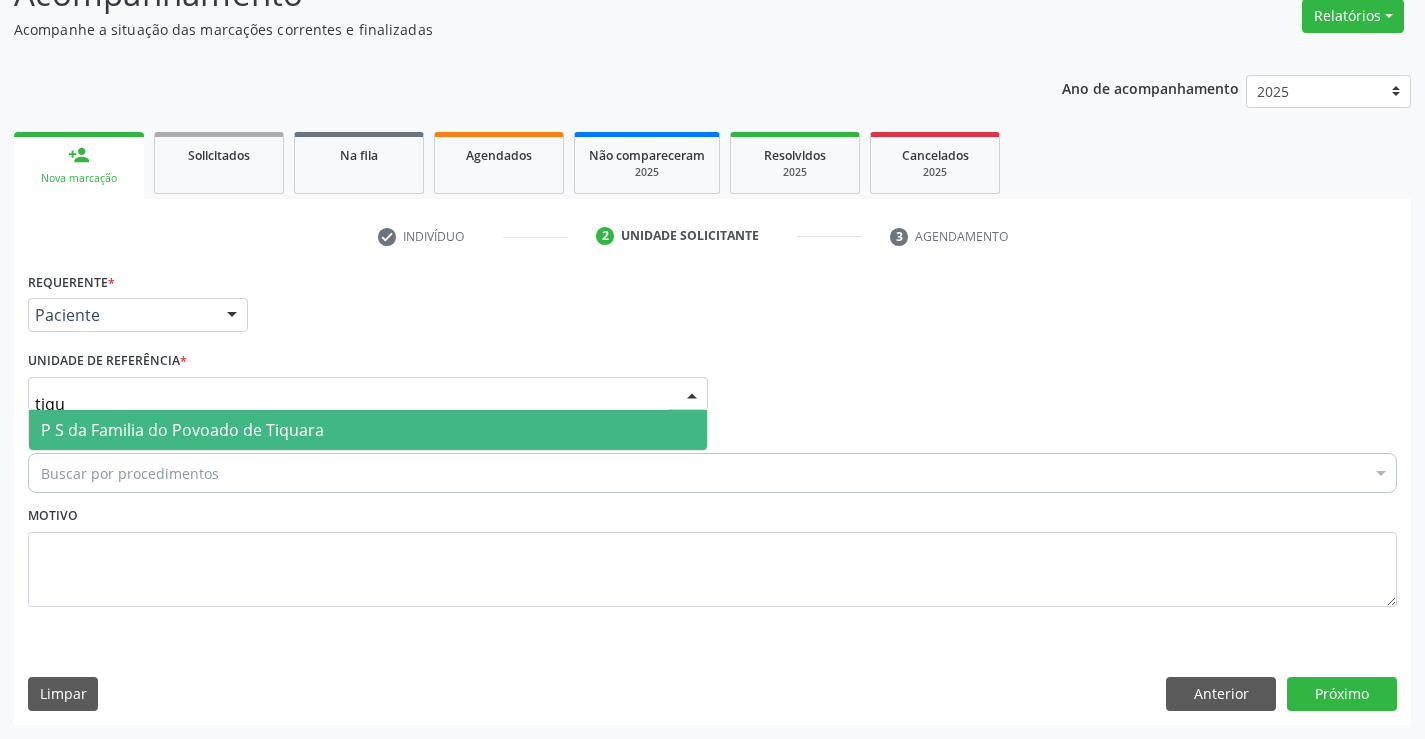 type on "tiqua" 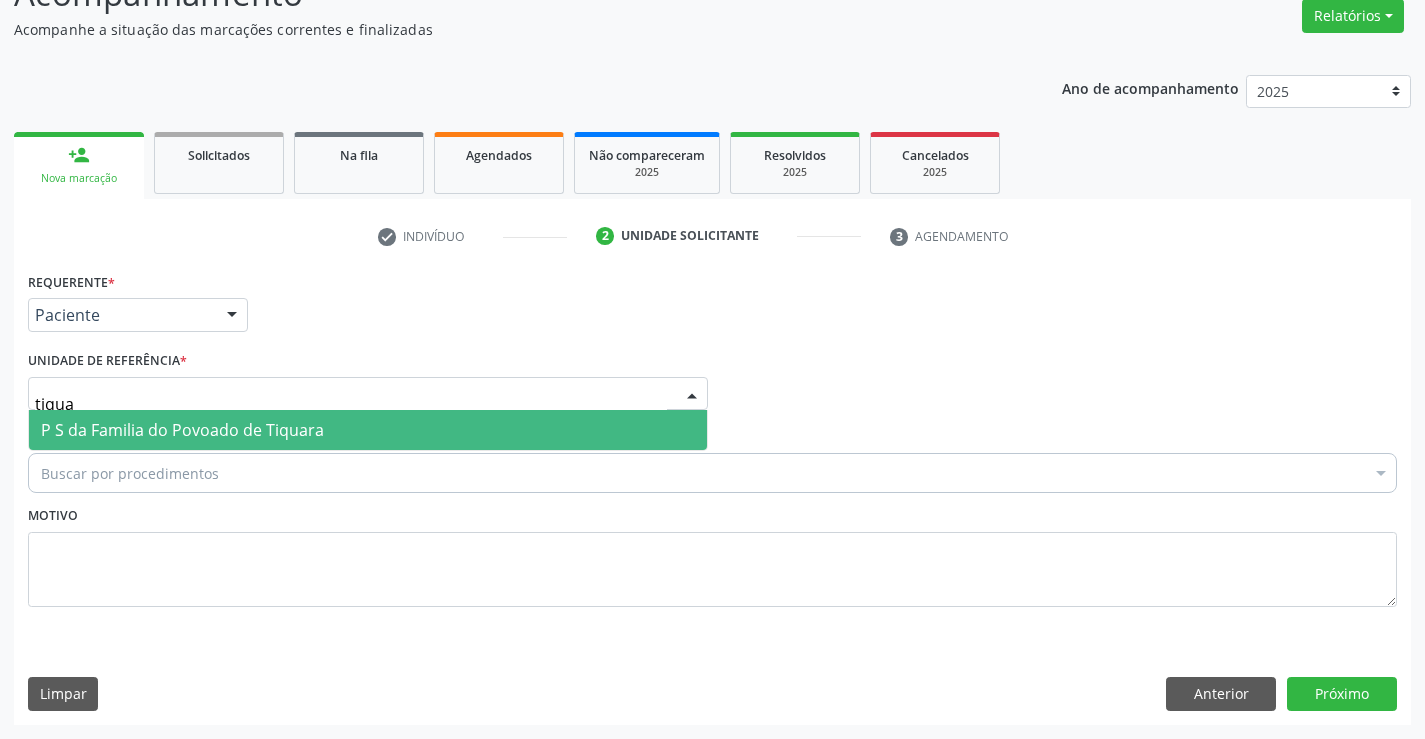 click on "P S da Familia do Povoado de Tiquara" at bounding box center [368, 430] 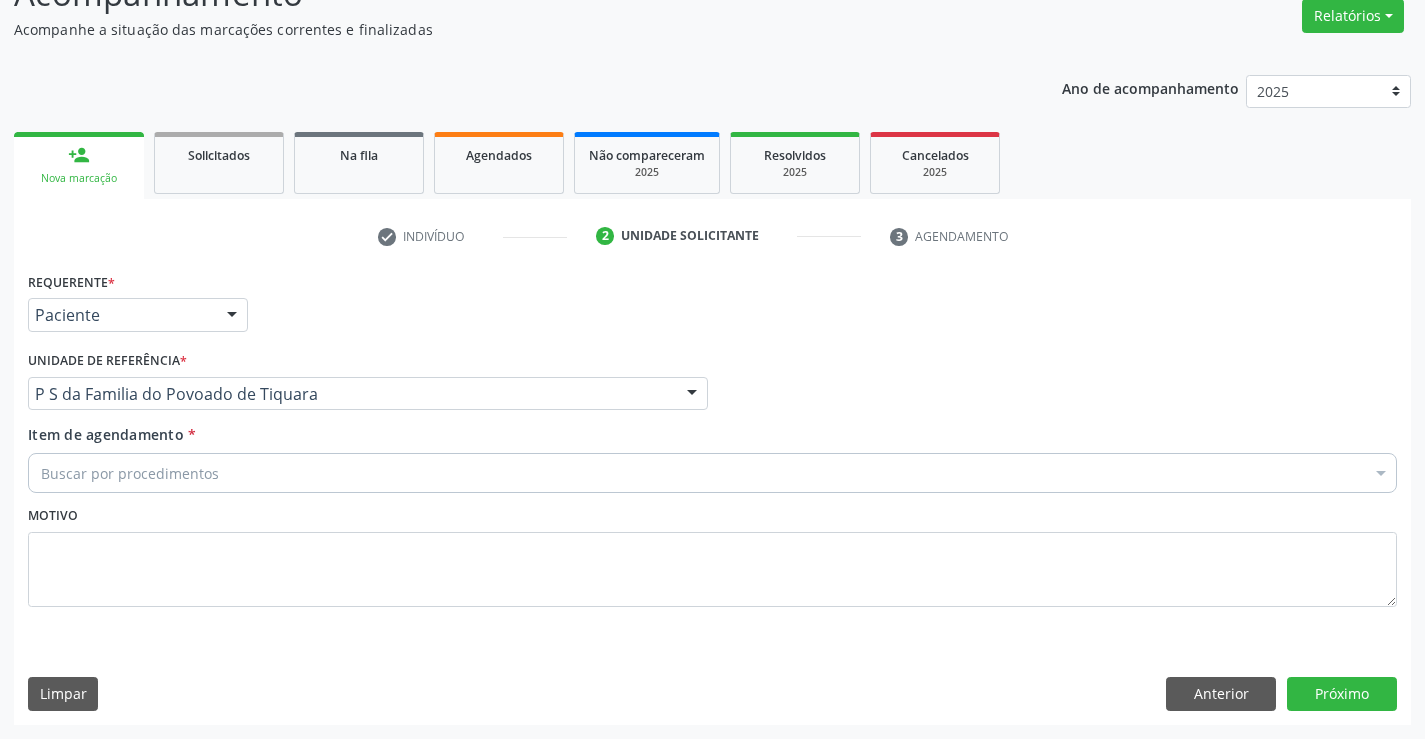 click on "Buscar por procedimentos" at bounding box center [712, 473] 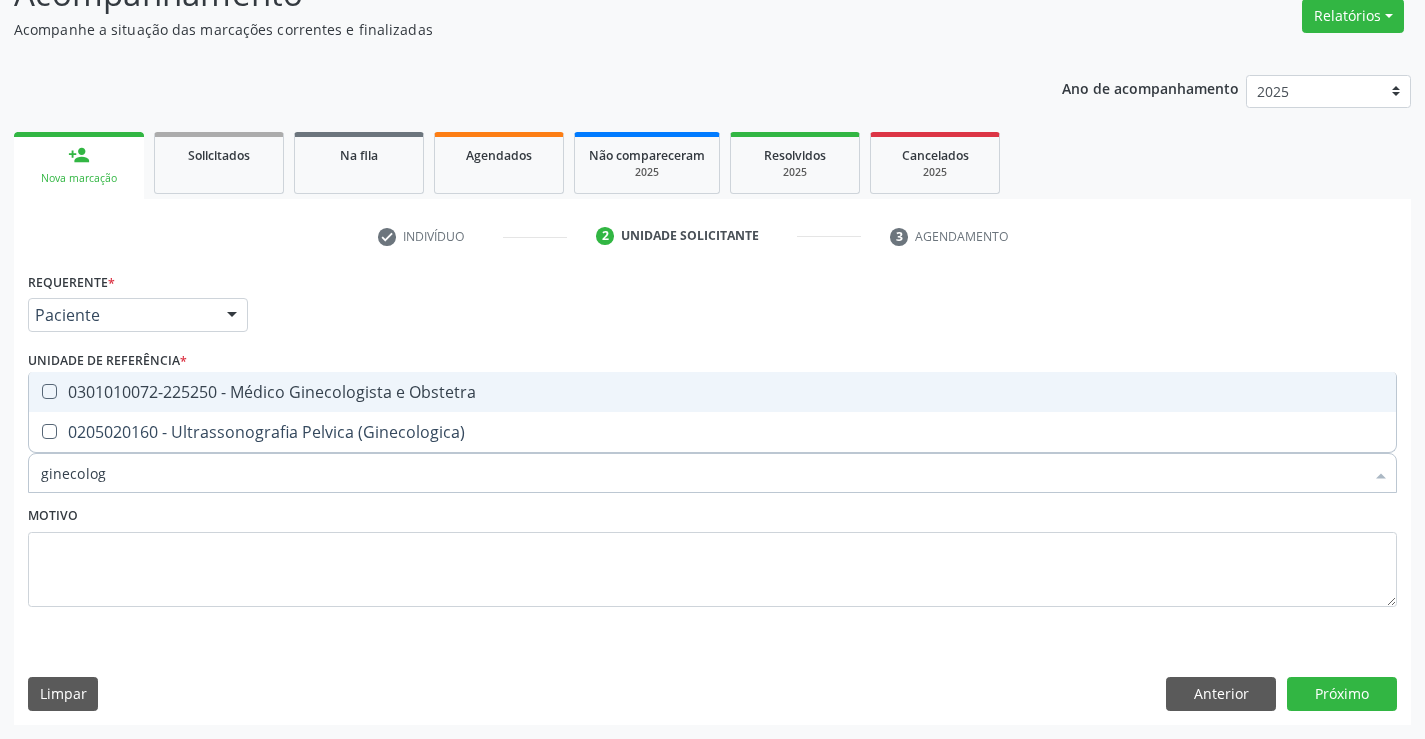 type on "ginecologi" 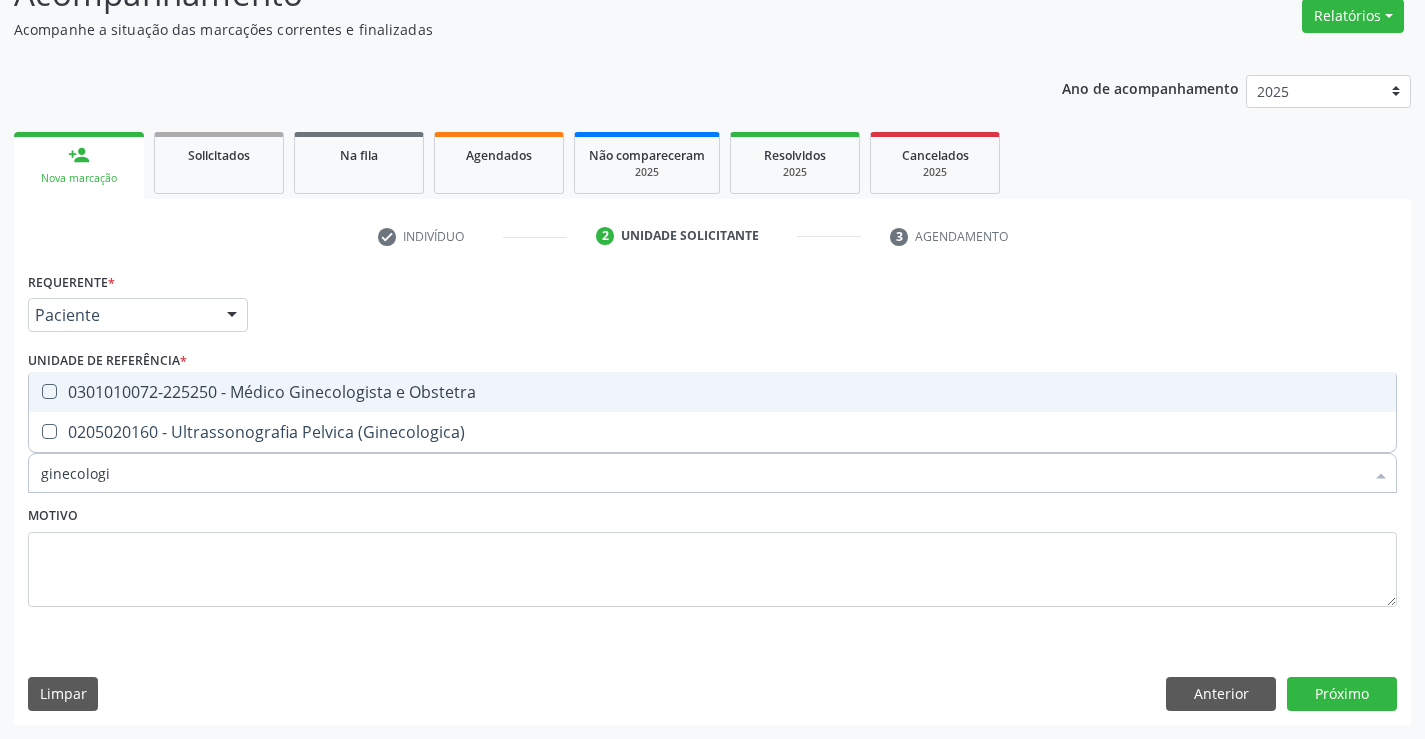 click on "0301010072-225250 - Médico Ginecologista e Obstetra" at bounding box center (712, 392) 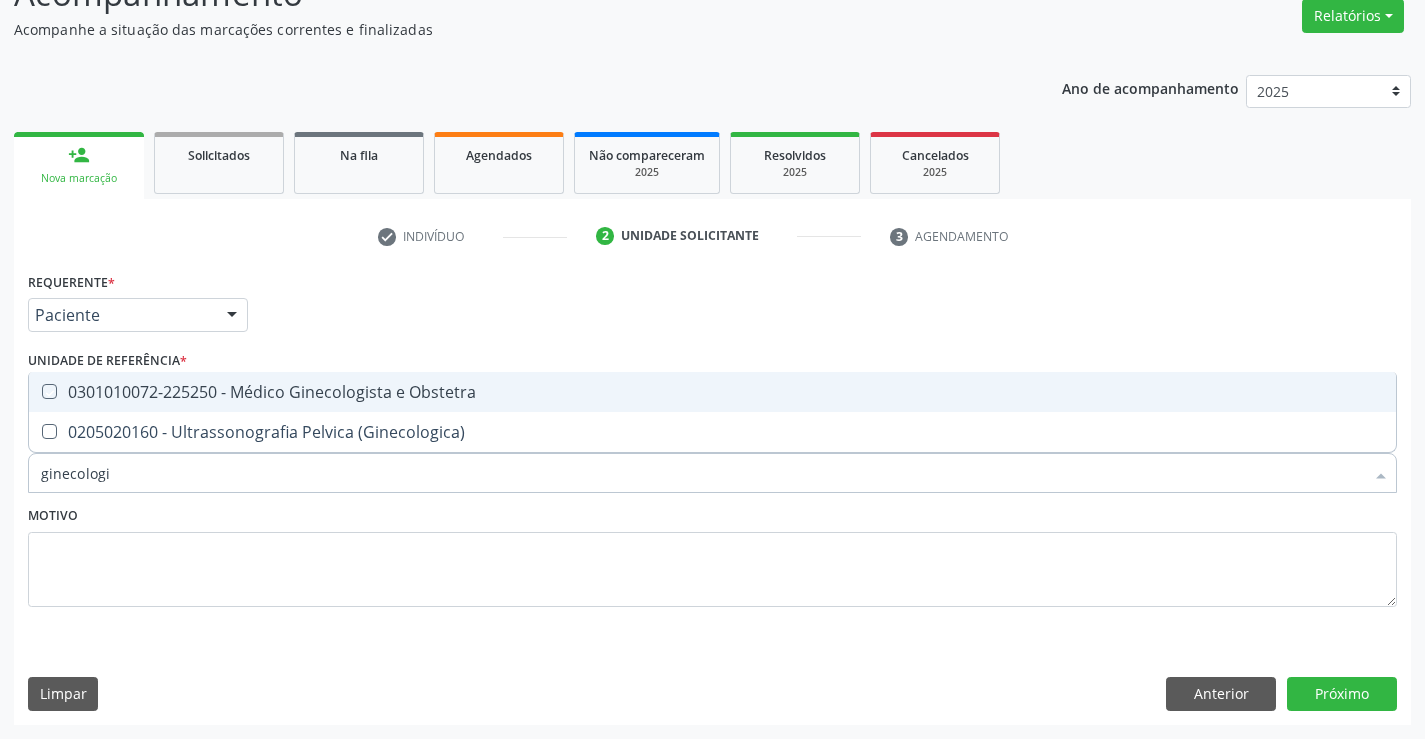 checkbox on "true" 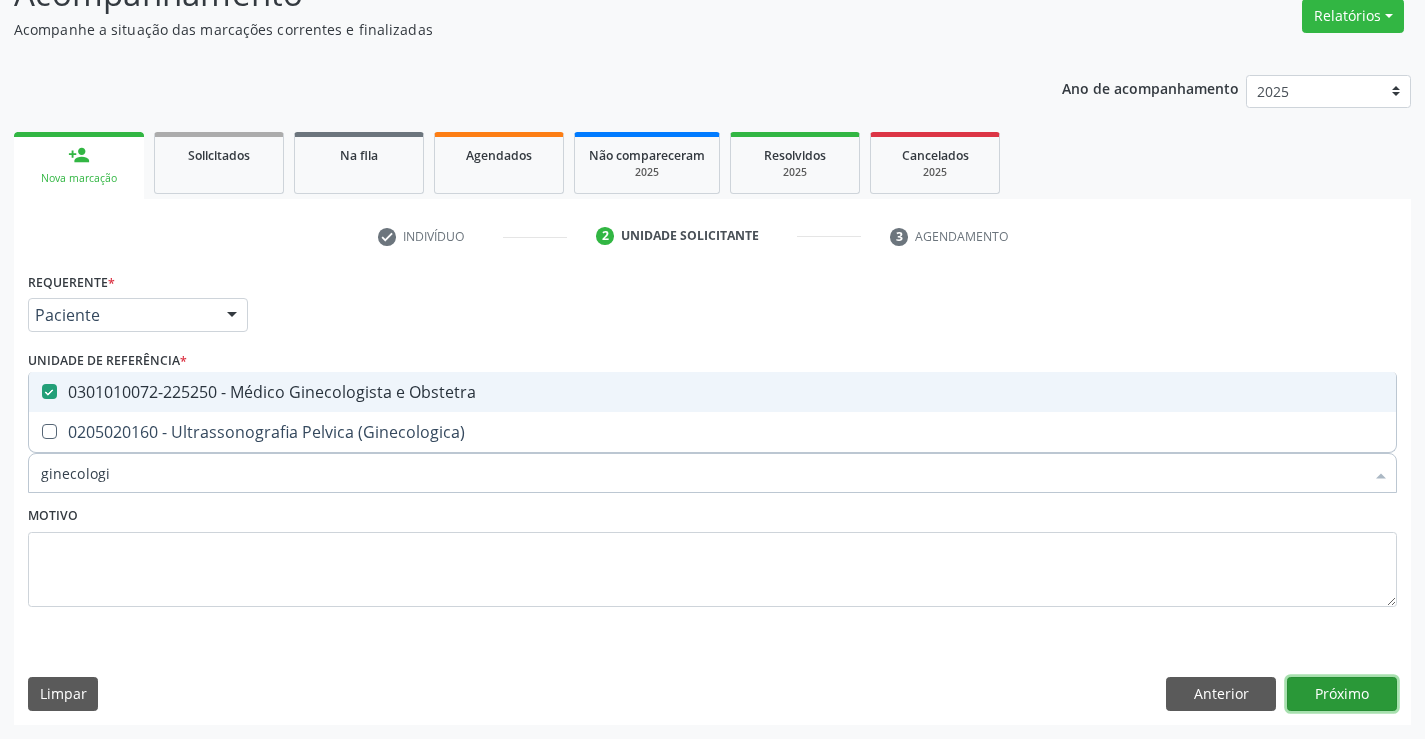 click on "Próximo" at bounding box center (1342, 694) 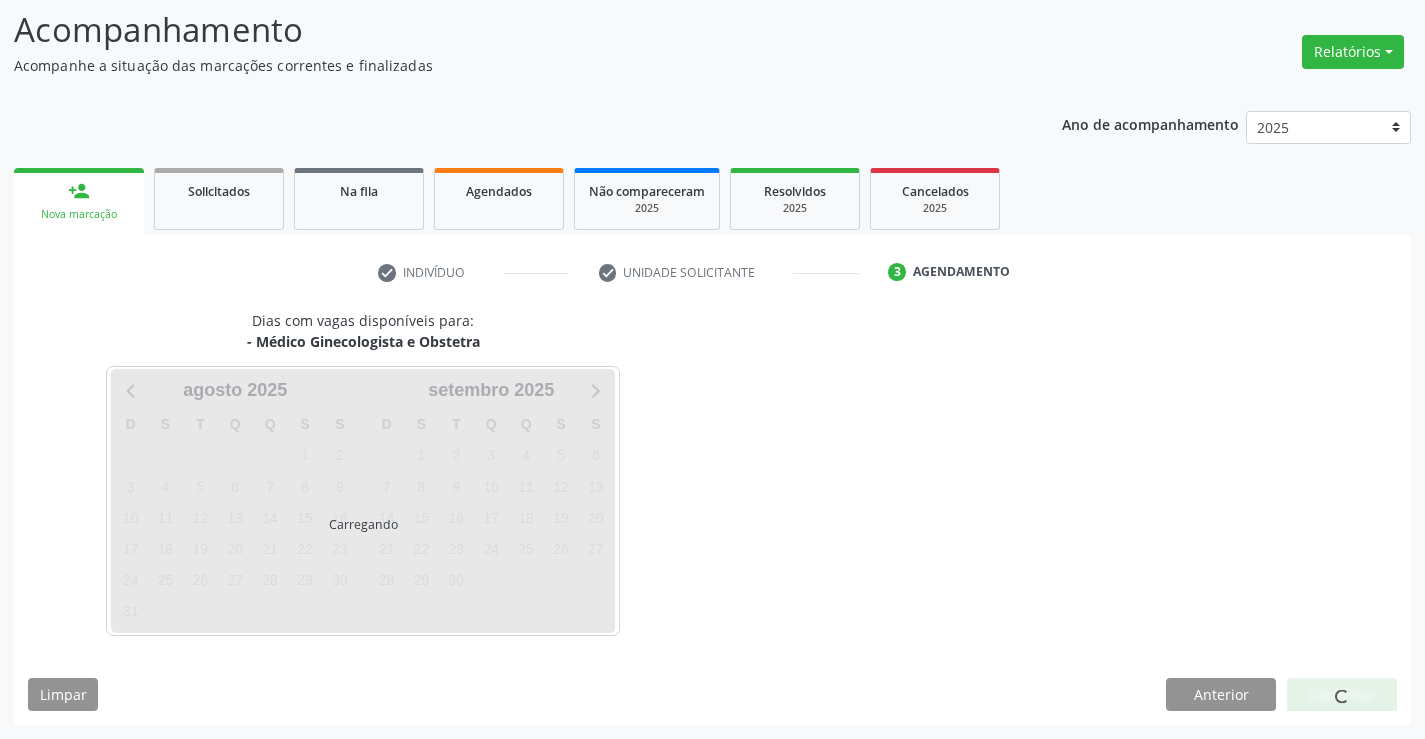 scroll, scrollTop: 131, scrollLeft: 0, axis: vertical 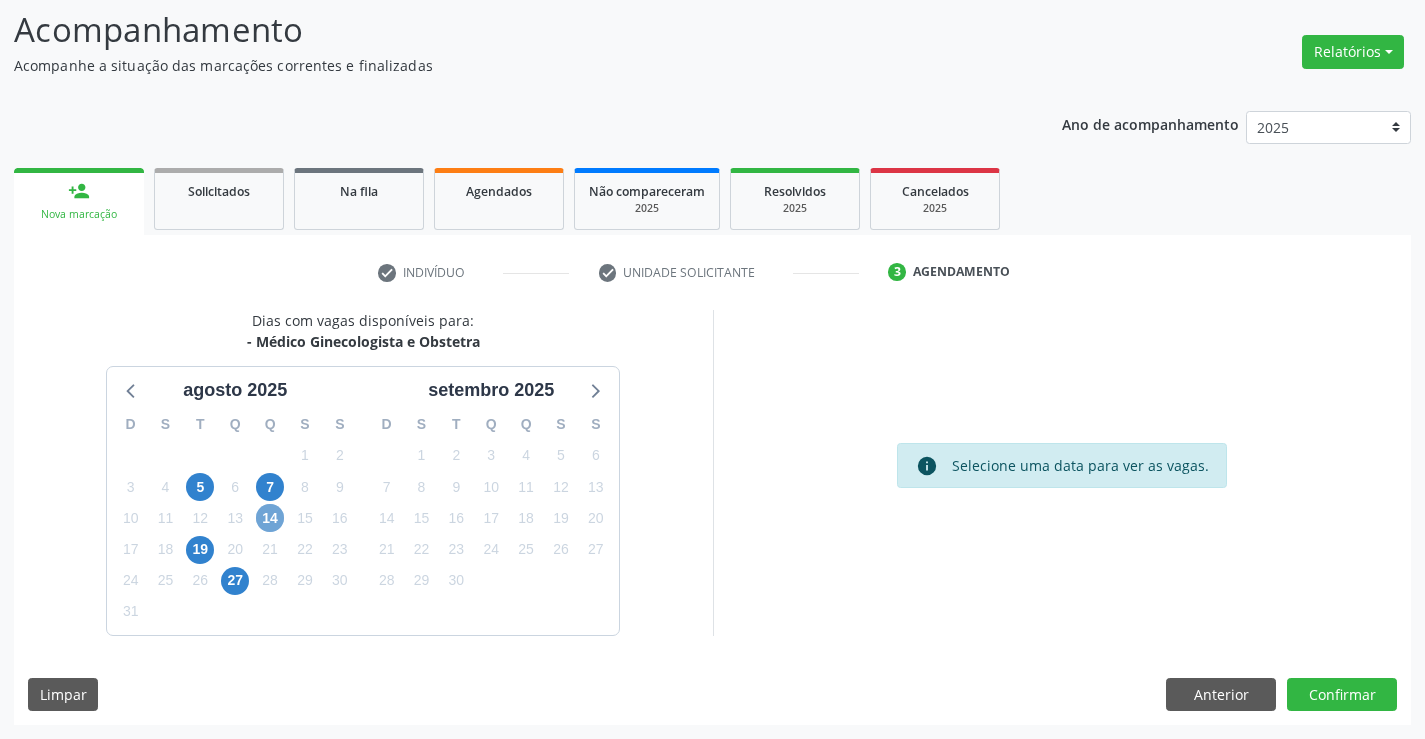 click on "14" at bounding box center (270, 518) 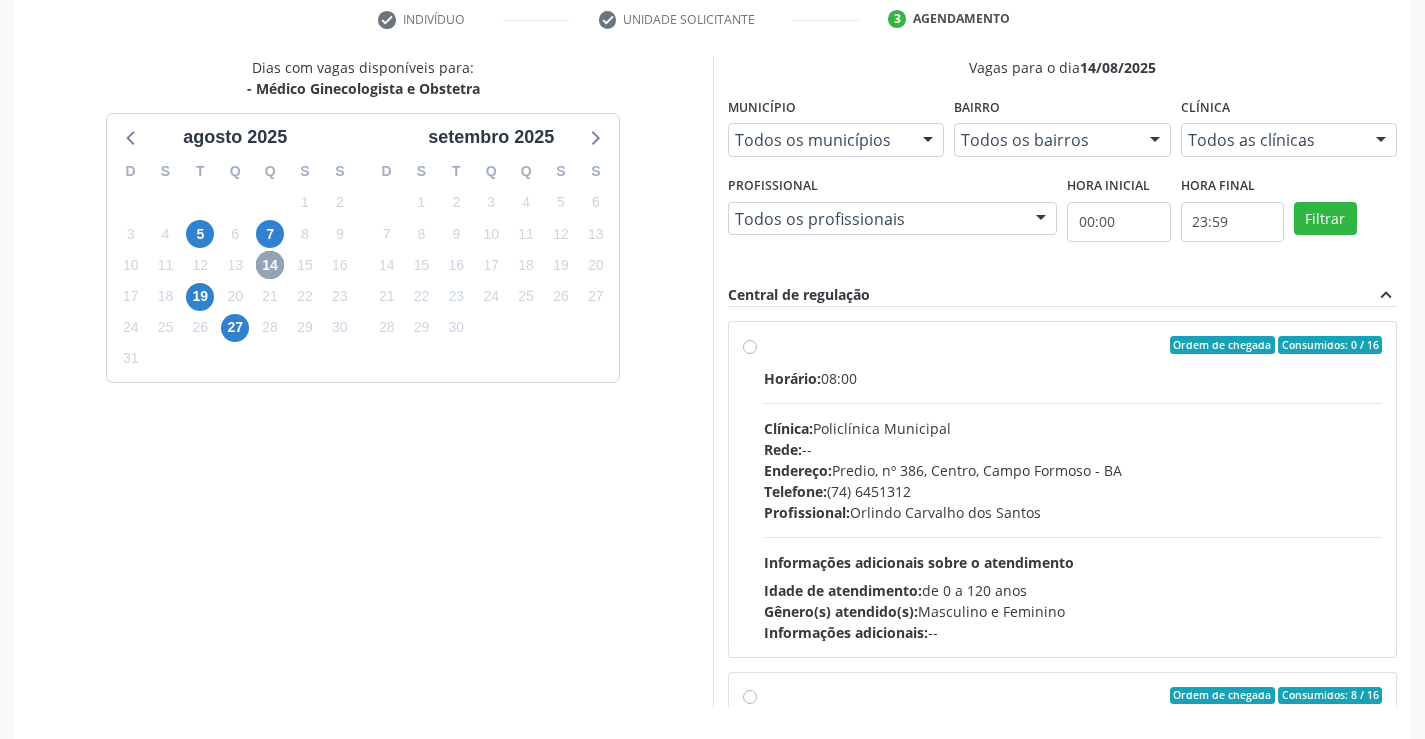 scroll, scrollTop: 431, scrollLeft: 0, axis: vertical 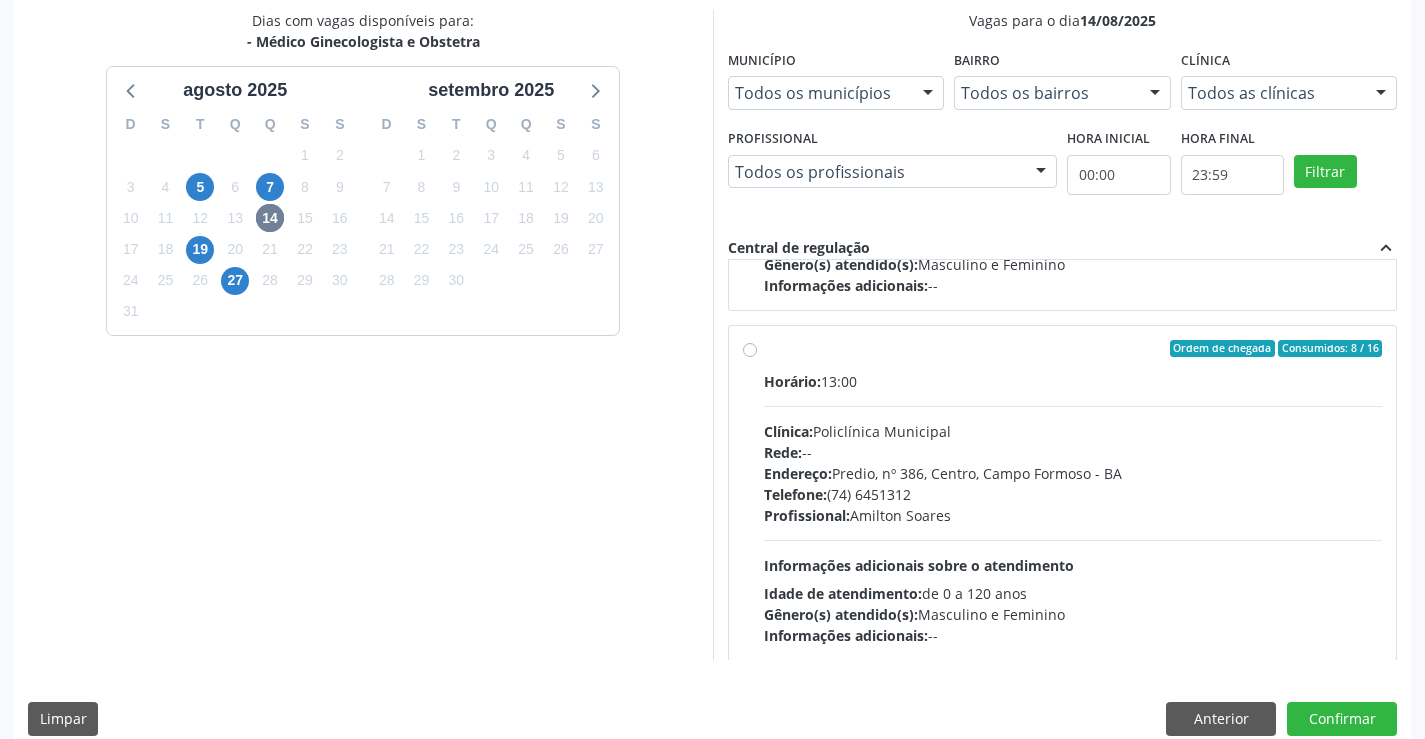 click on "Ordem de chegada
Consumidos: 8 / 16
Horário:   13:00
Clínica:  Policlínica Municipal
Rede:
--
Endereço:   Predio, nº 386, Centro, Campo Formoso - BA
Telefone:   (74) 6451312
Profissional:
Amilton Soares
Informações adicionais sobre o atendimento
Idade de atendimento:
de 0 a 120 anos
Gênero(s) atendido(s):
Masculino e Feminino
Informações adicionais:
--" at bounding box center [1073, 493] 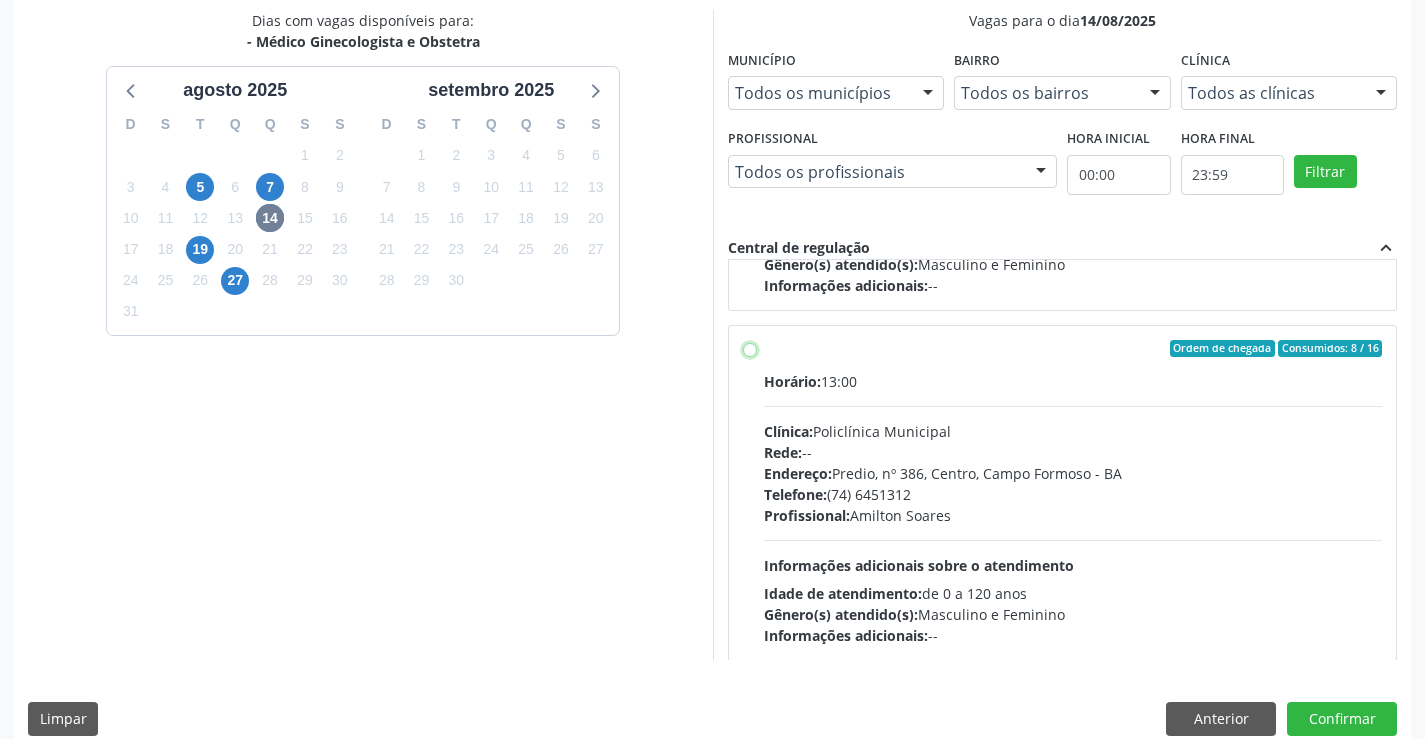 radio on "true" 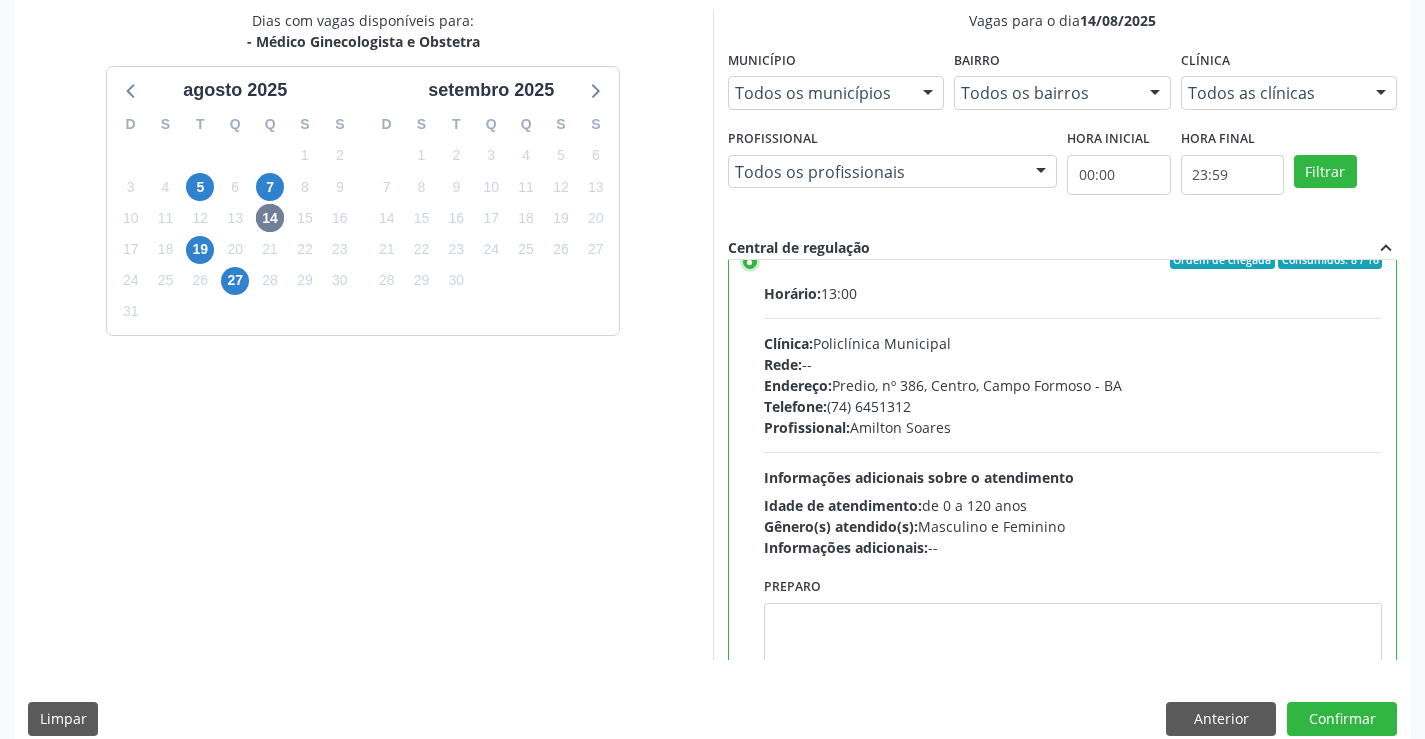 scroll, scrollTop: 450, scrollLeft: 0, axis: vertical 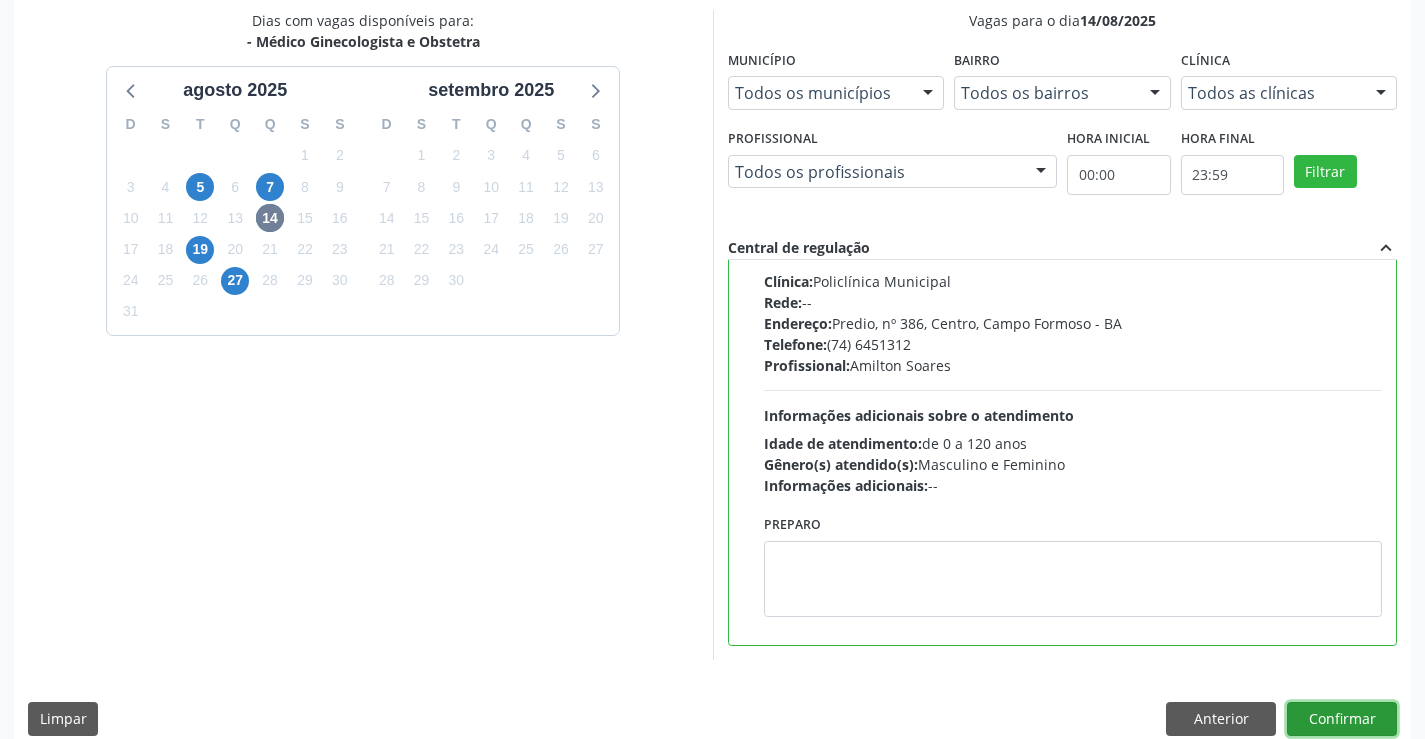 click on "Confirmar" at bounding box center (1342, 719) 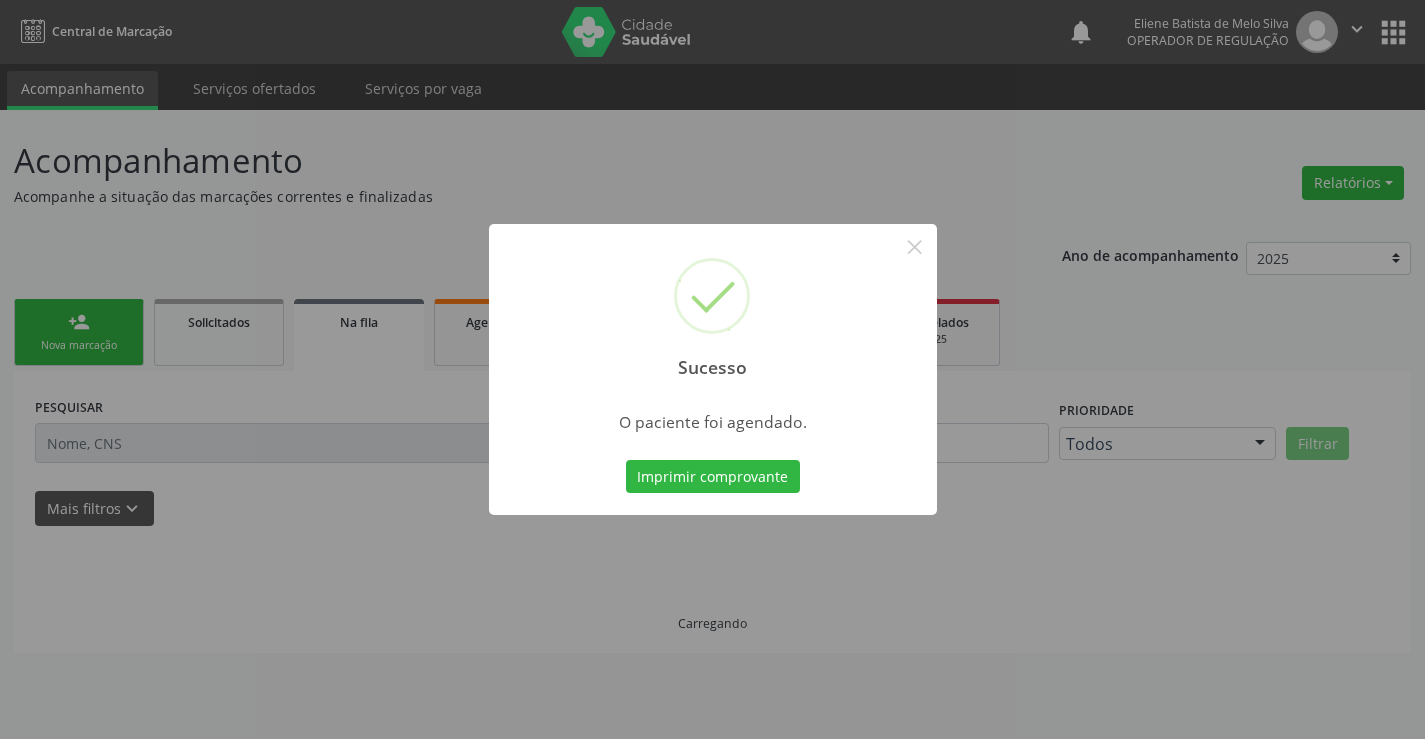 scroll, scrollTop: 0, scrollLeft: 0, axis: both 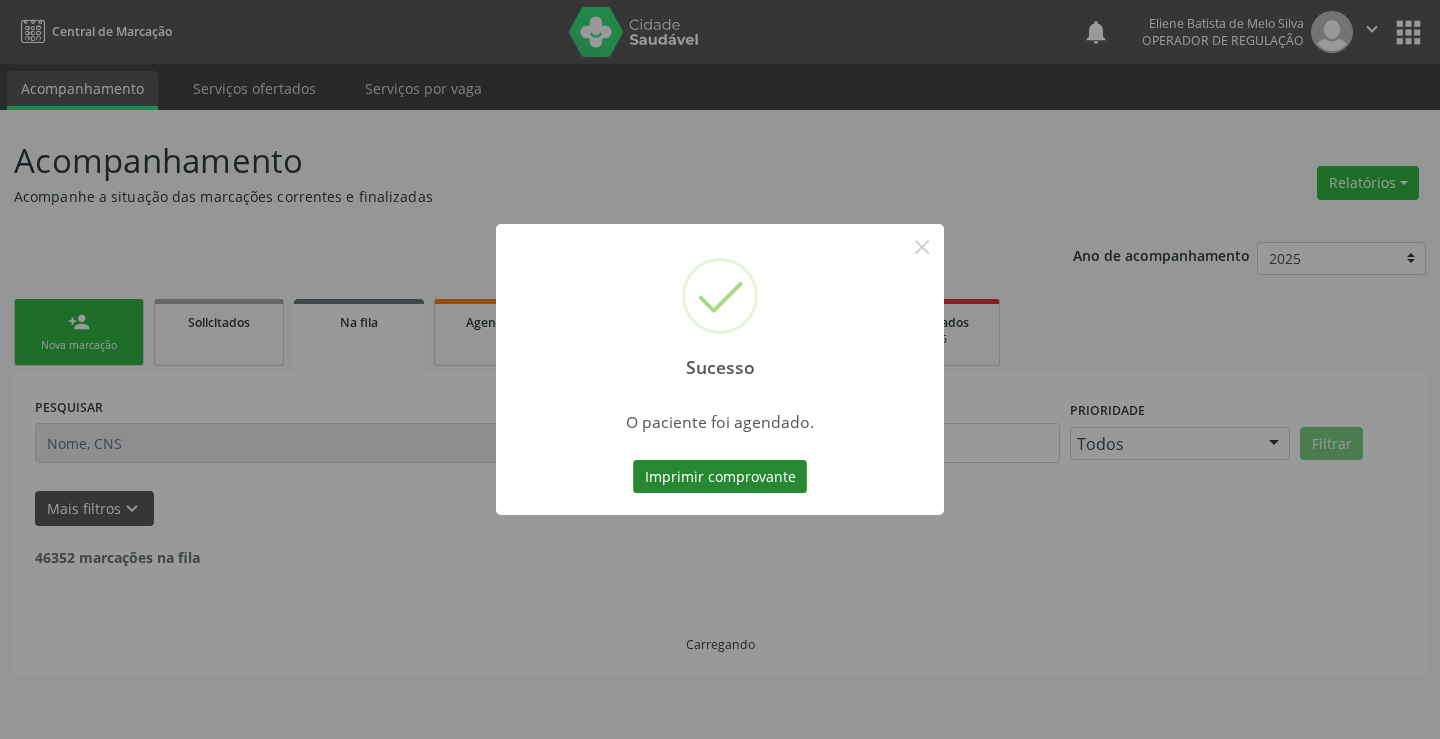 click on "Imprimir comprovante" at bounding box center (720, 477) 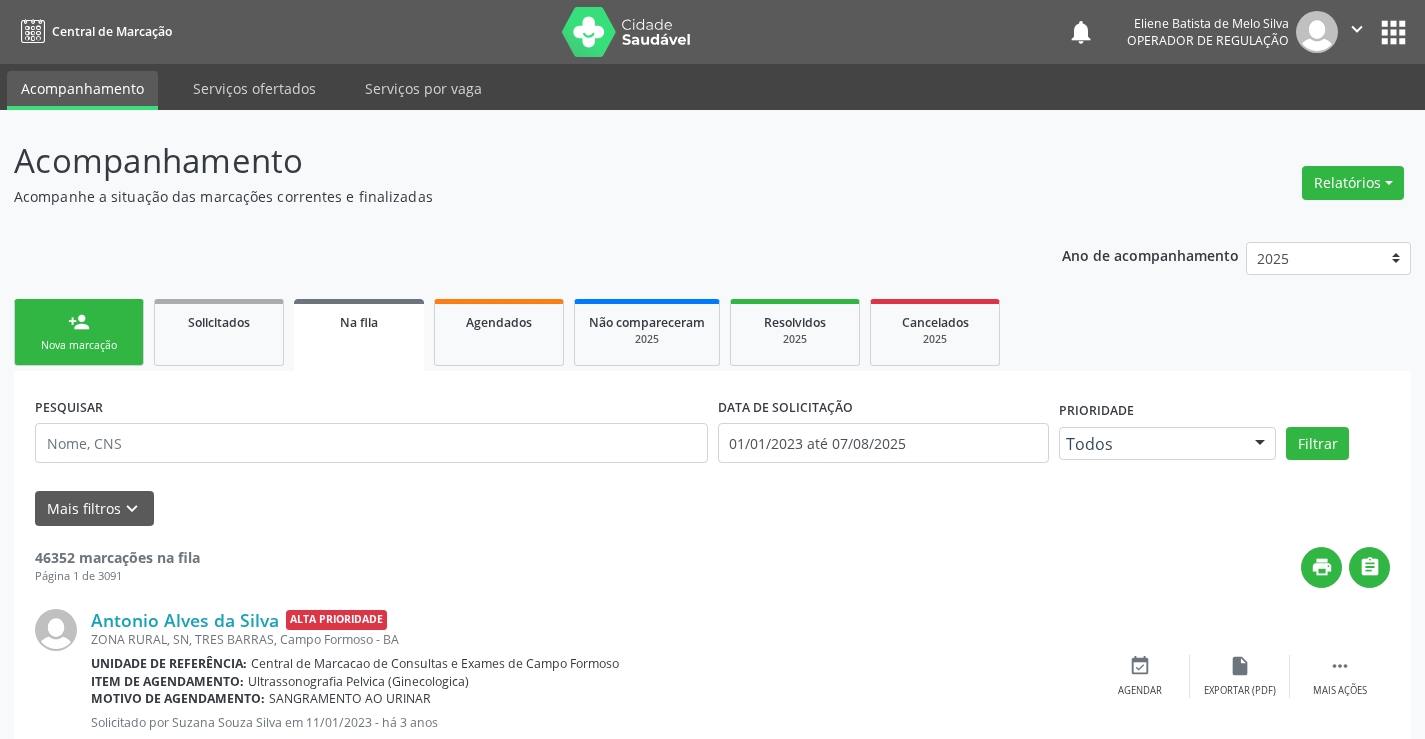 click on "person_add
Nova marcação" at bounding box center (79, 332) 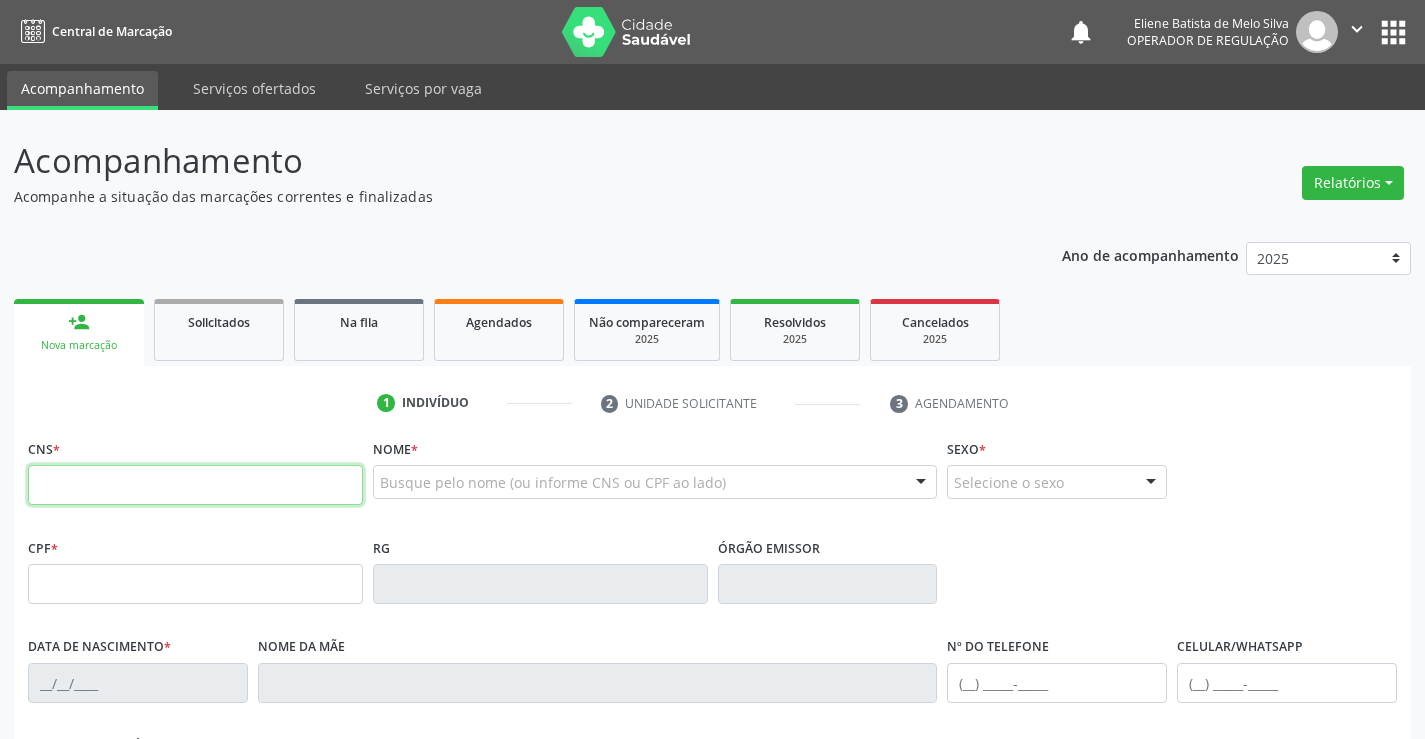 click at bounding box center (195, 485) 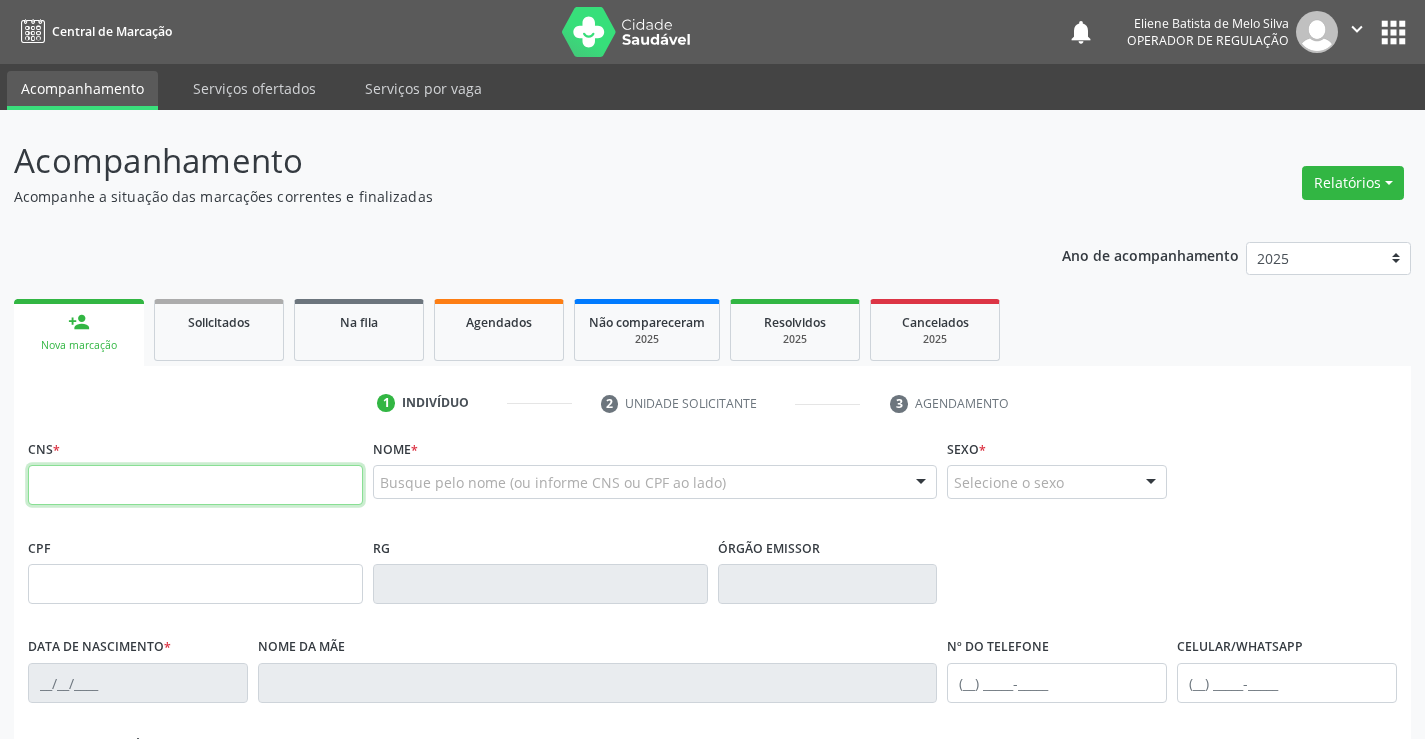 type on "708 4077 2507 9862" 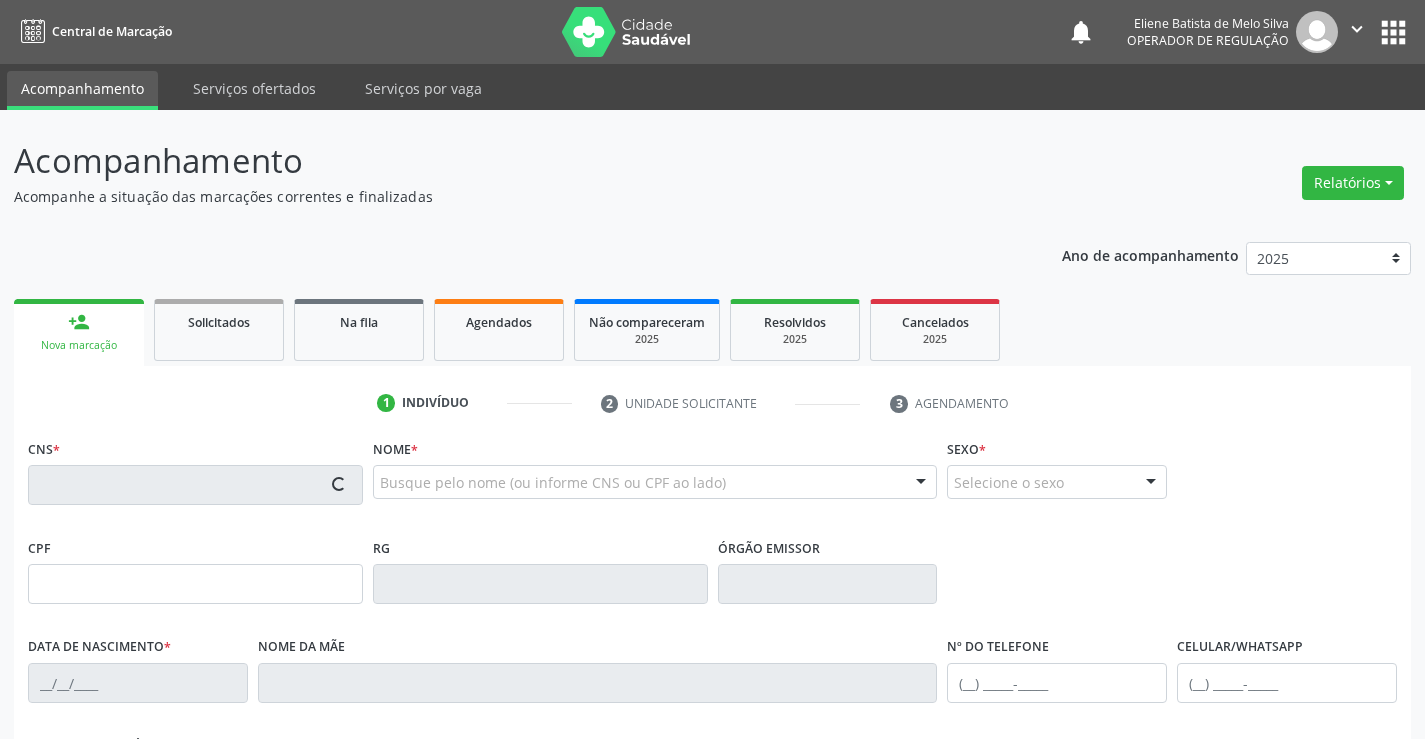 type on "19/11/1956" 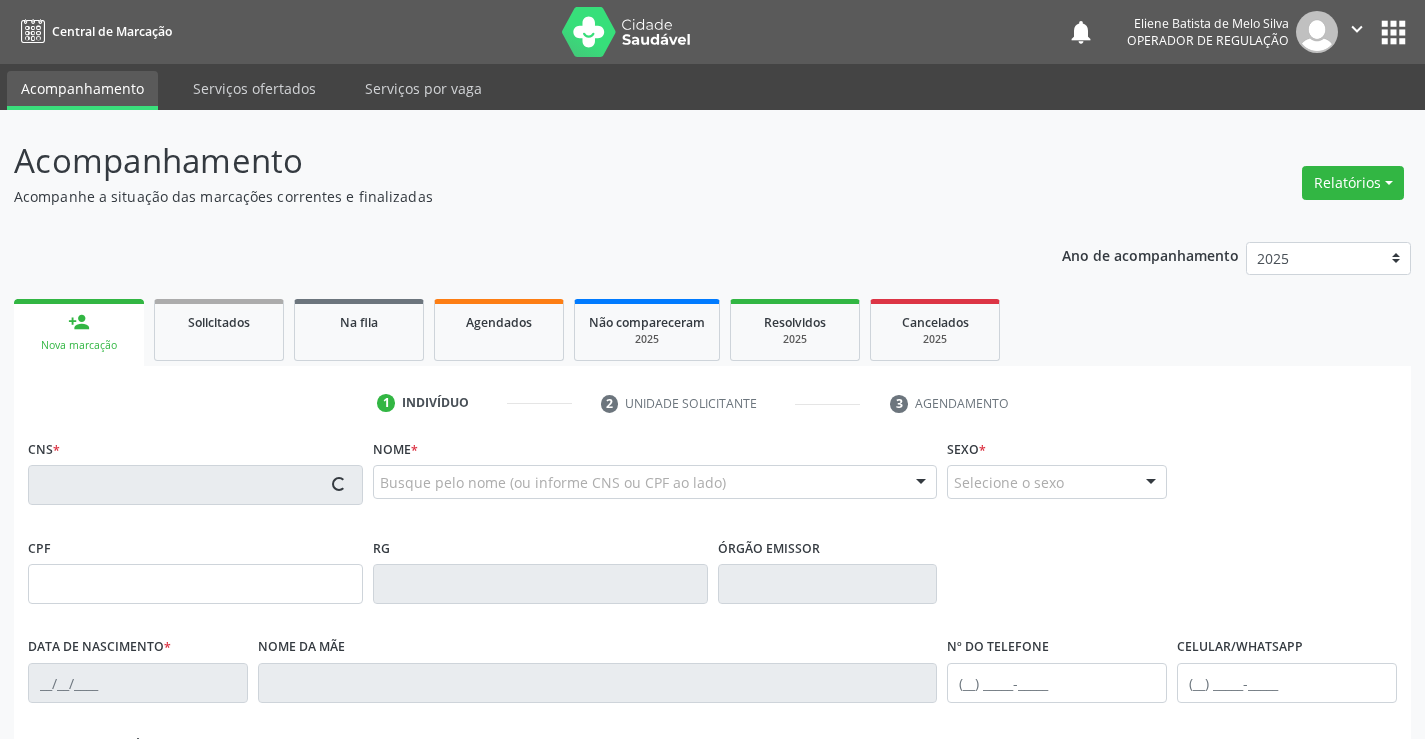 type on "(74) 9942-9188" 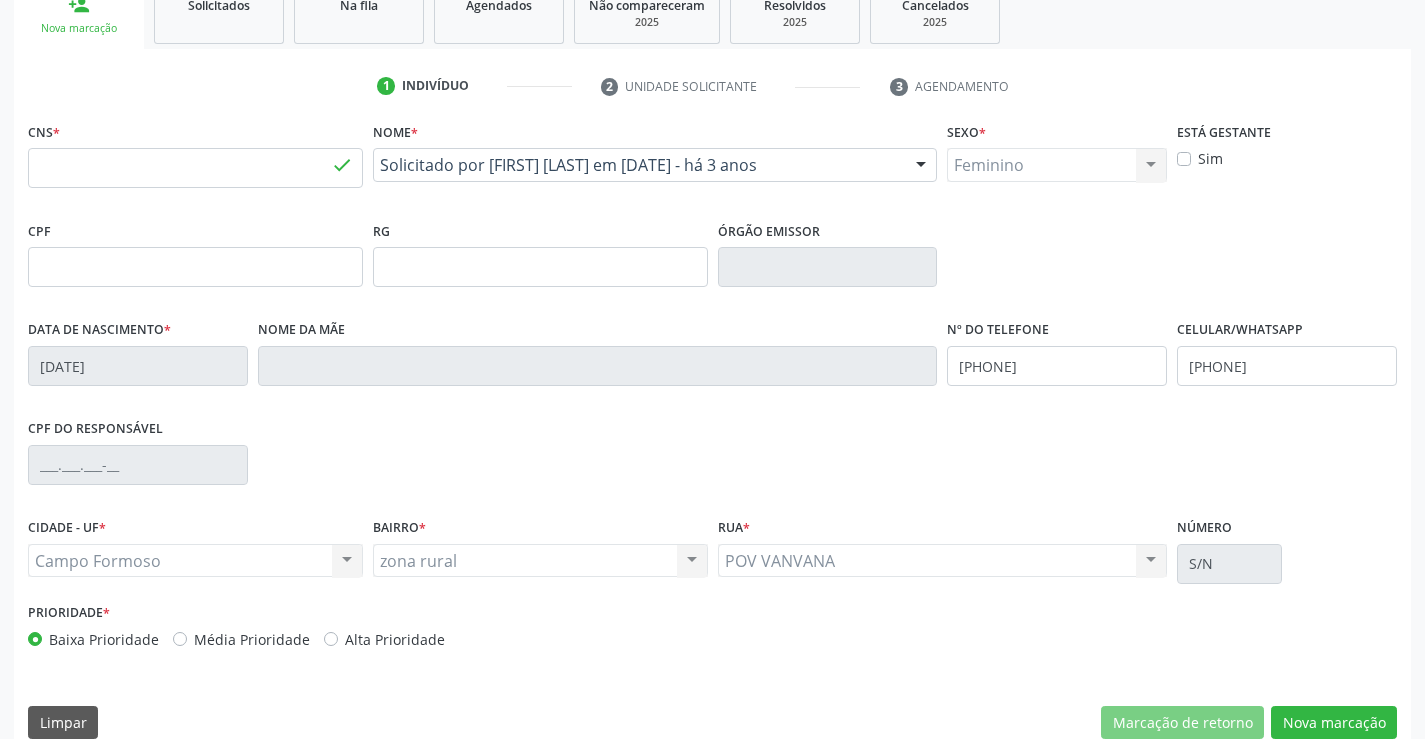 scroll, scrollTop: 345, scrollLeft: 0, axis: vertical 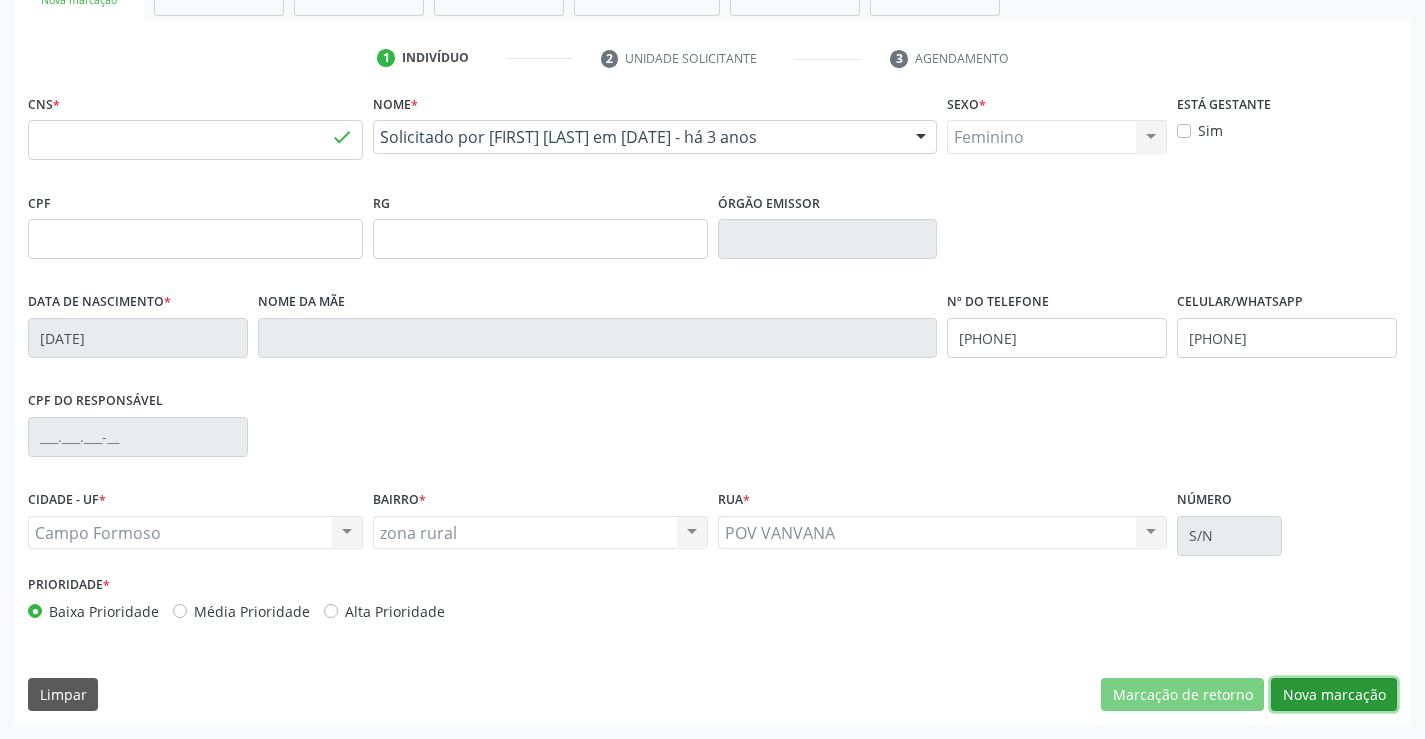 click on "Nova marcação" at bounding box center (1334, 695) 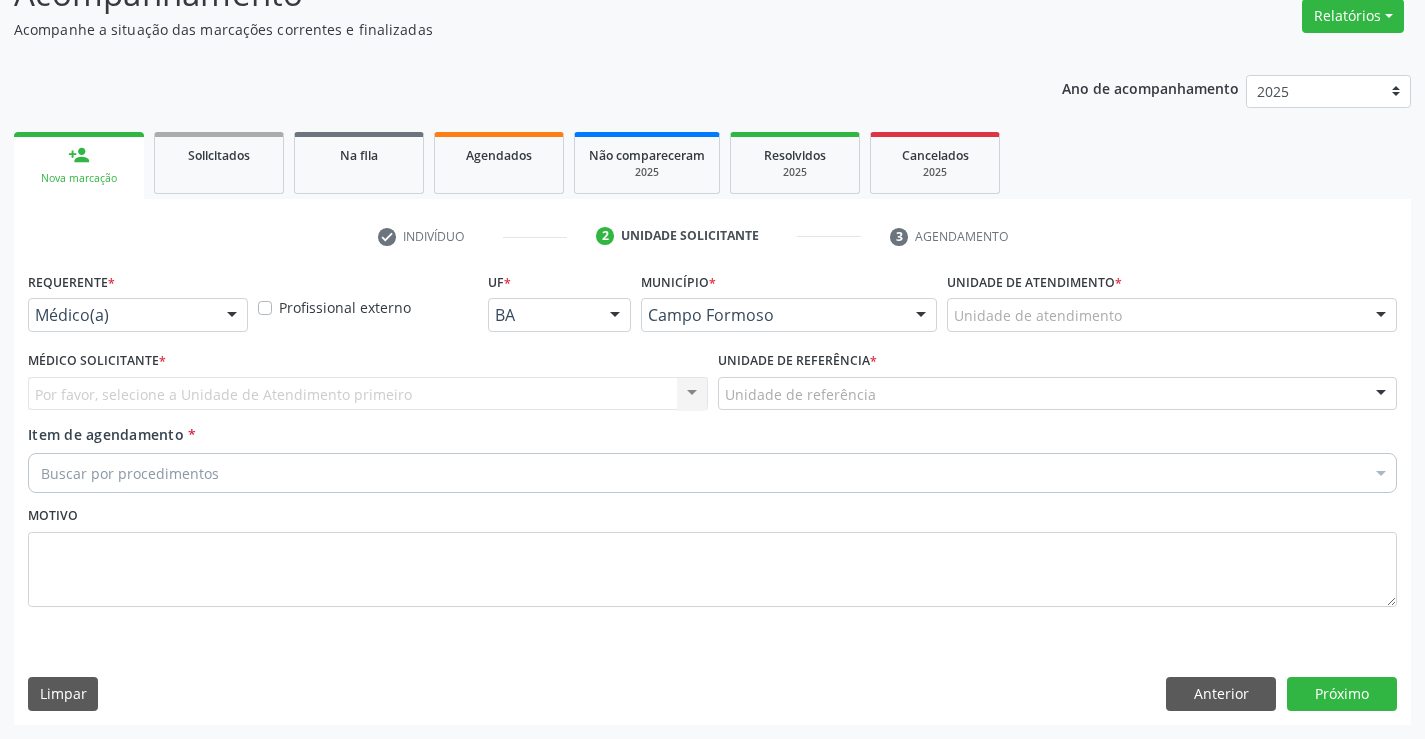 scroll, scrollTop: 167, scrollLeft: 0, axis: vertical 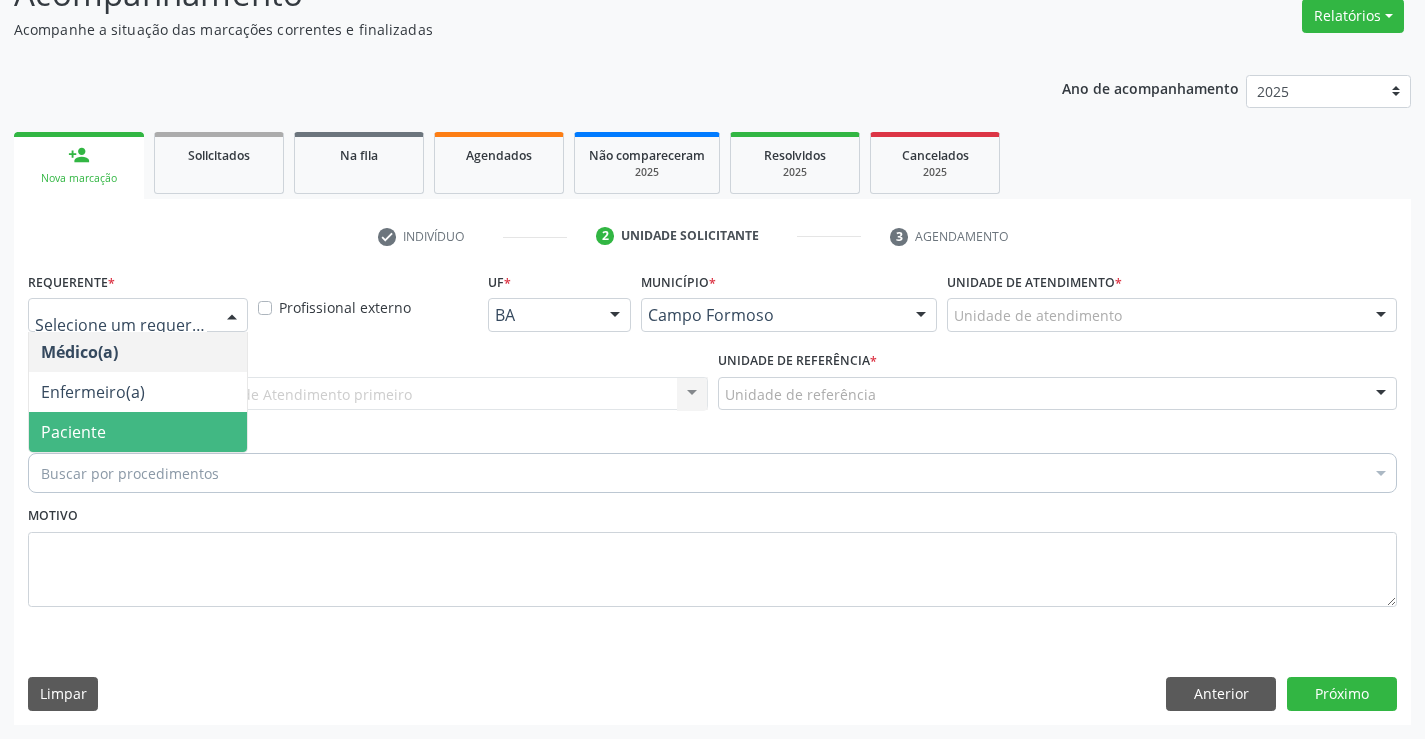 click on "Paciente" at bounding box center (73, 432) 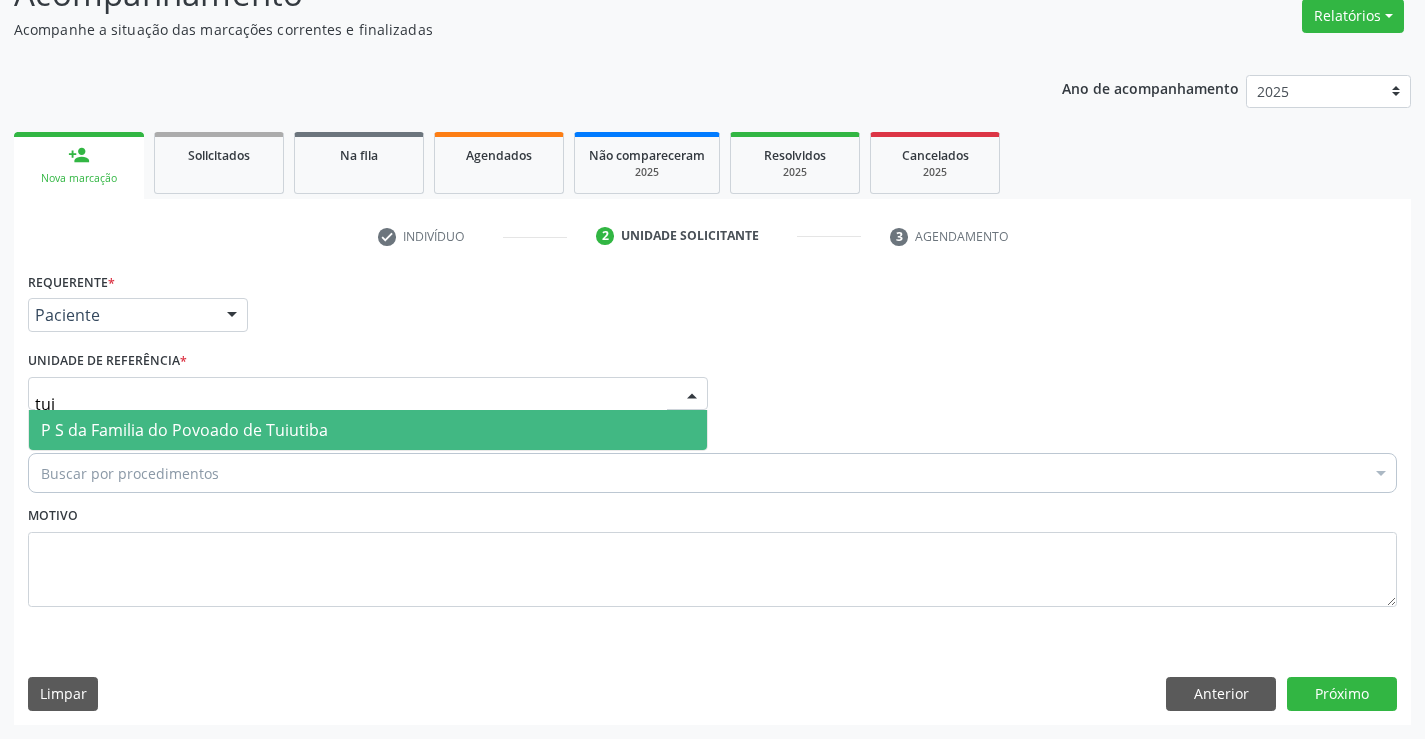 type on "tuiu" 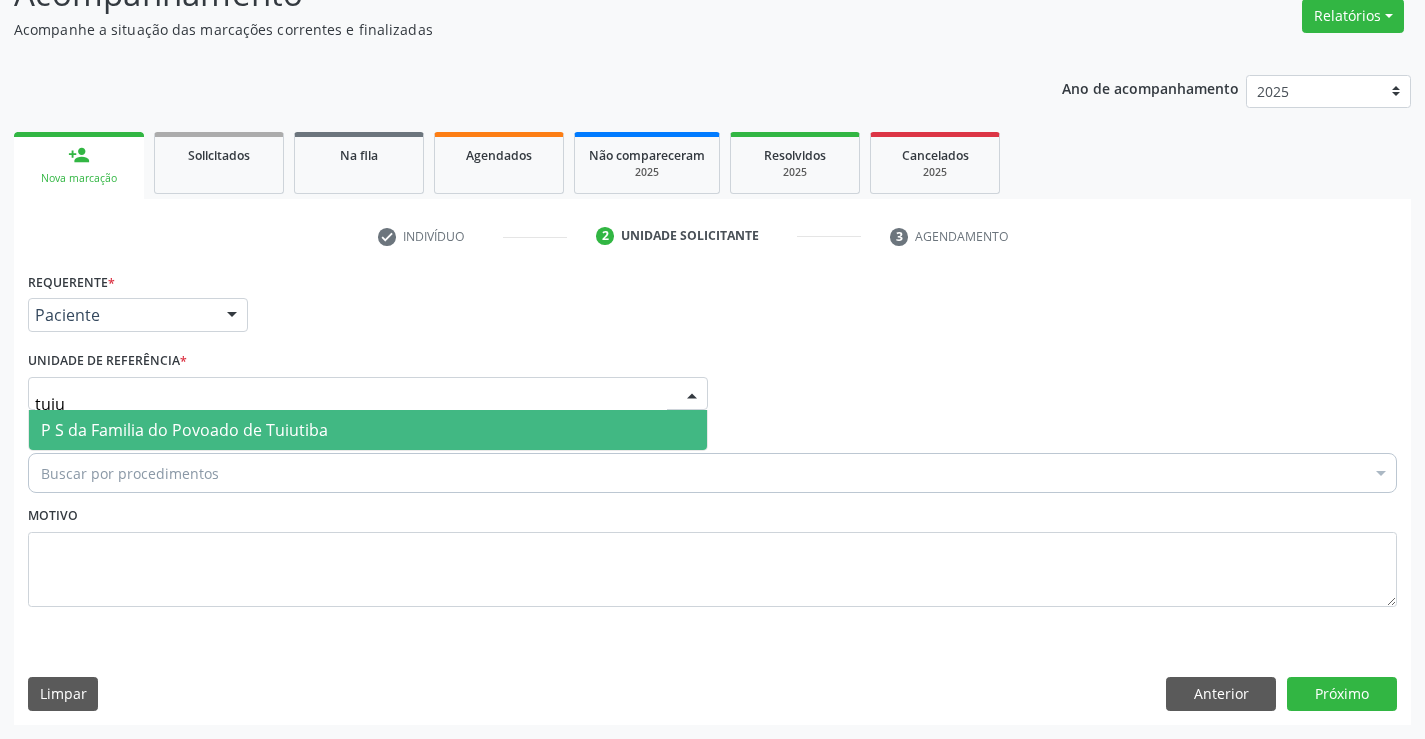 click on "P S da Familia do Povoado de Tuiutiba" at bounding box center (184, 430) 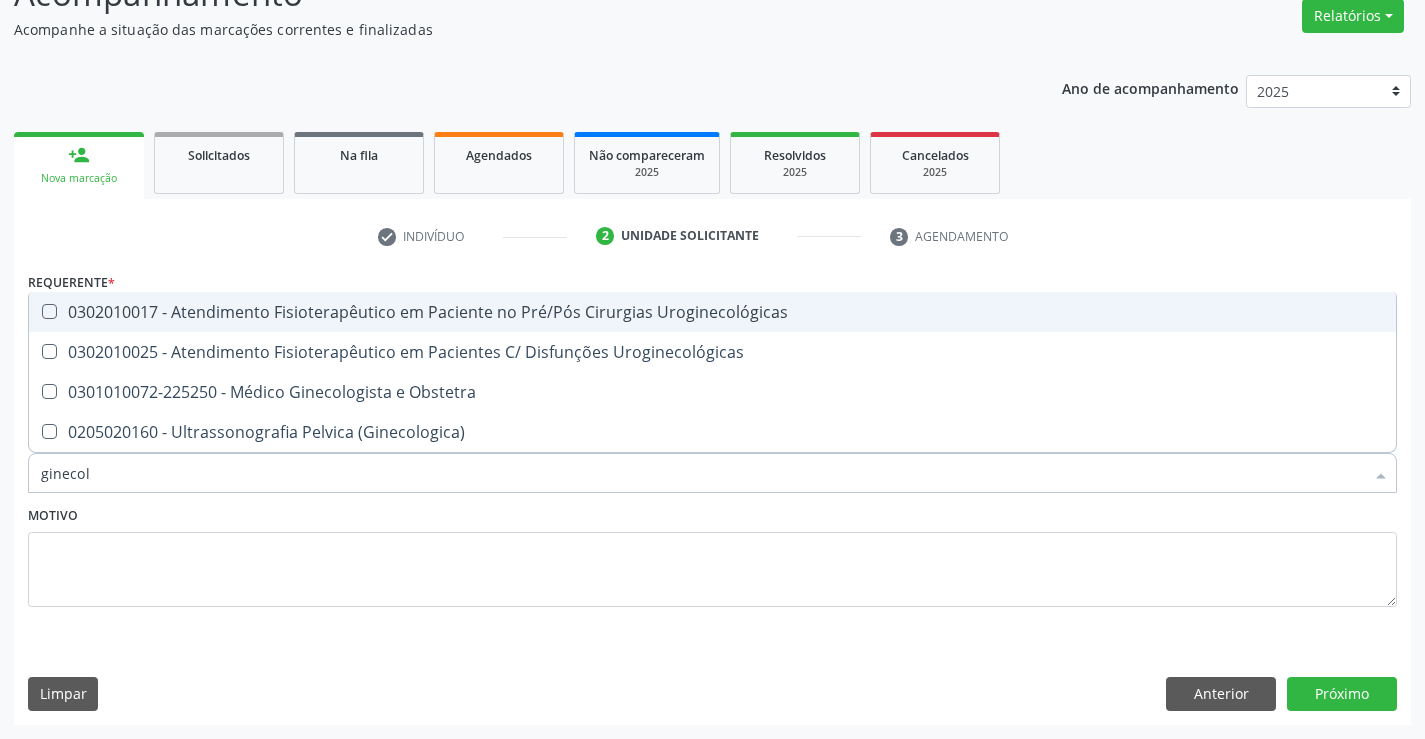 type on "ginecolo" 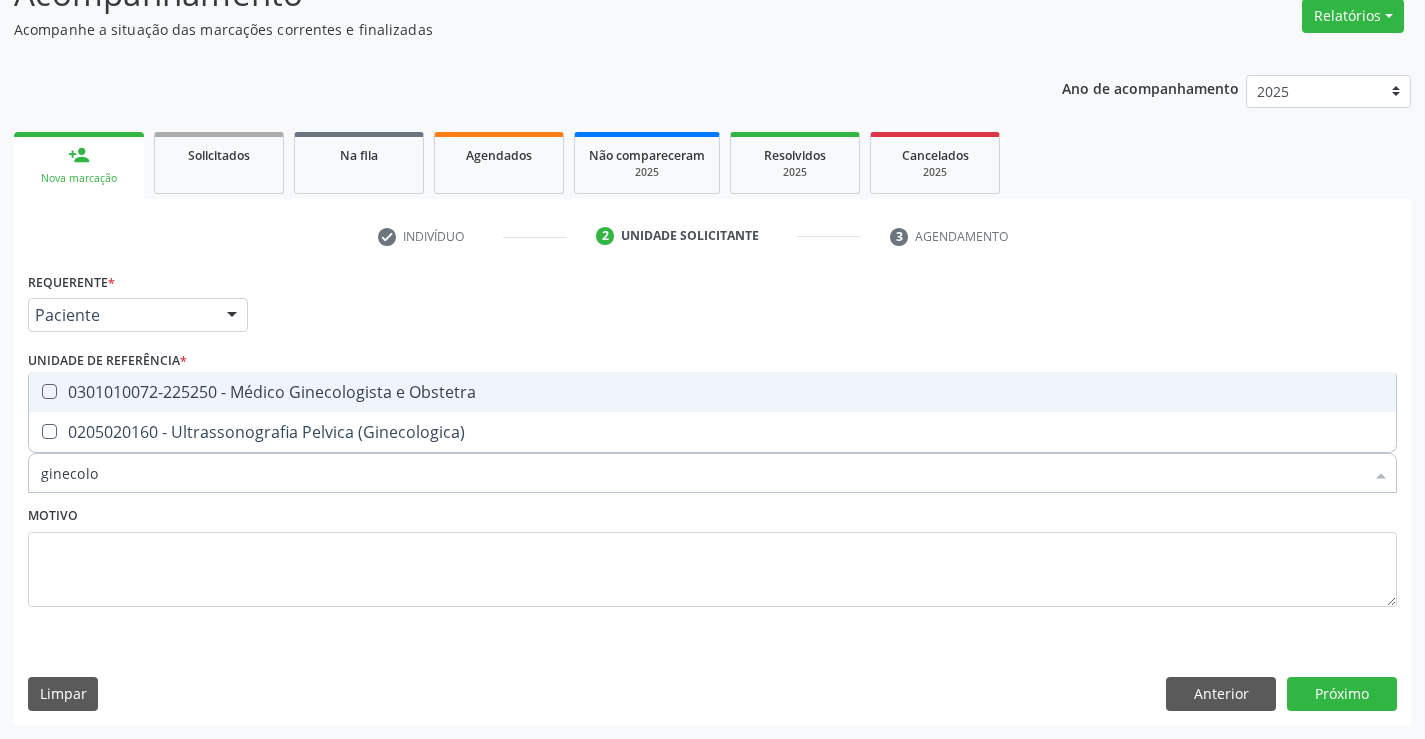 click on "0301010072-225250 - Médico Ginecologista e Obstetra" at bounding box center [712, 392] 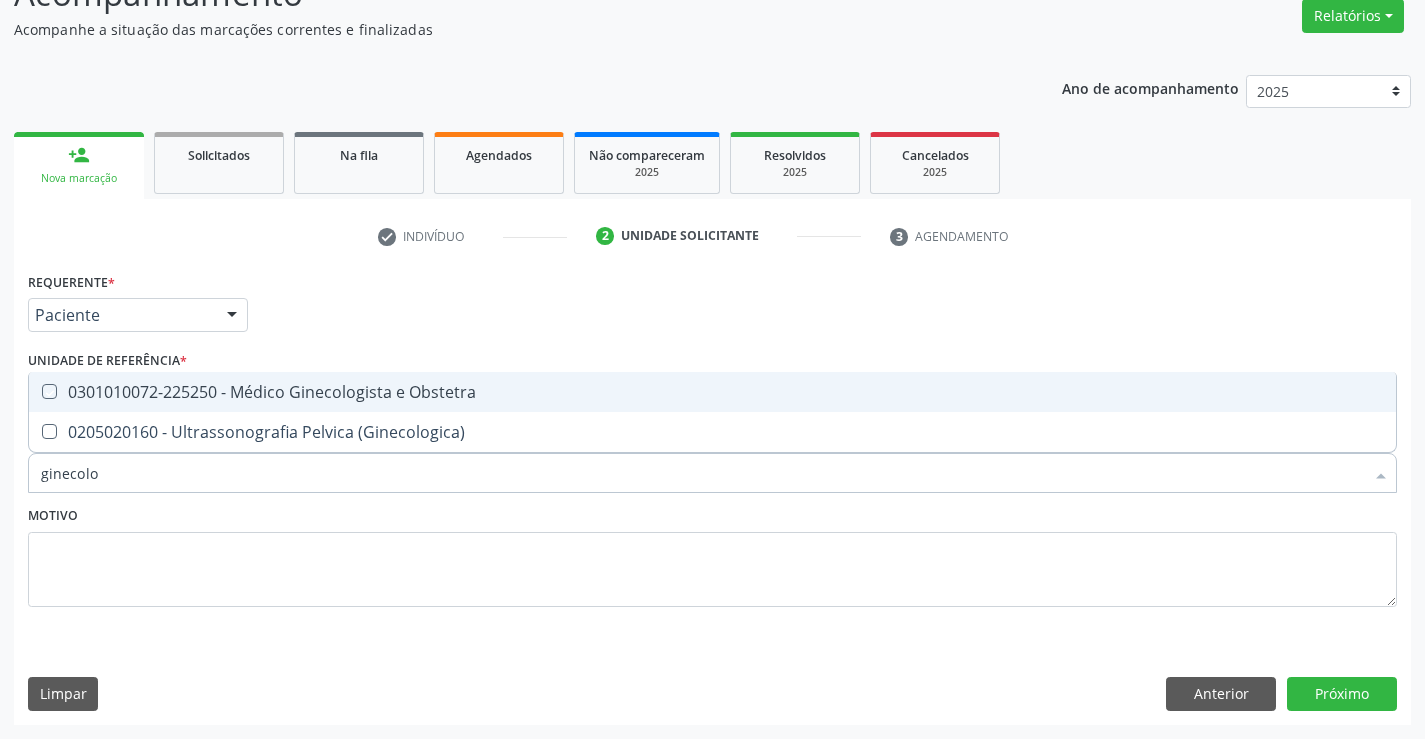 checkbox on "true" 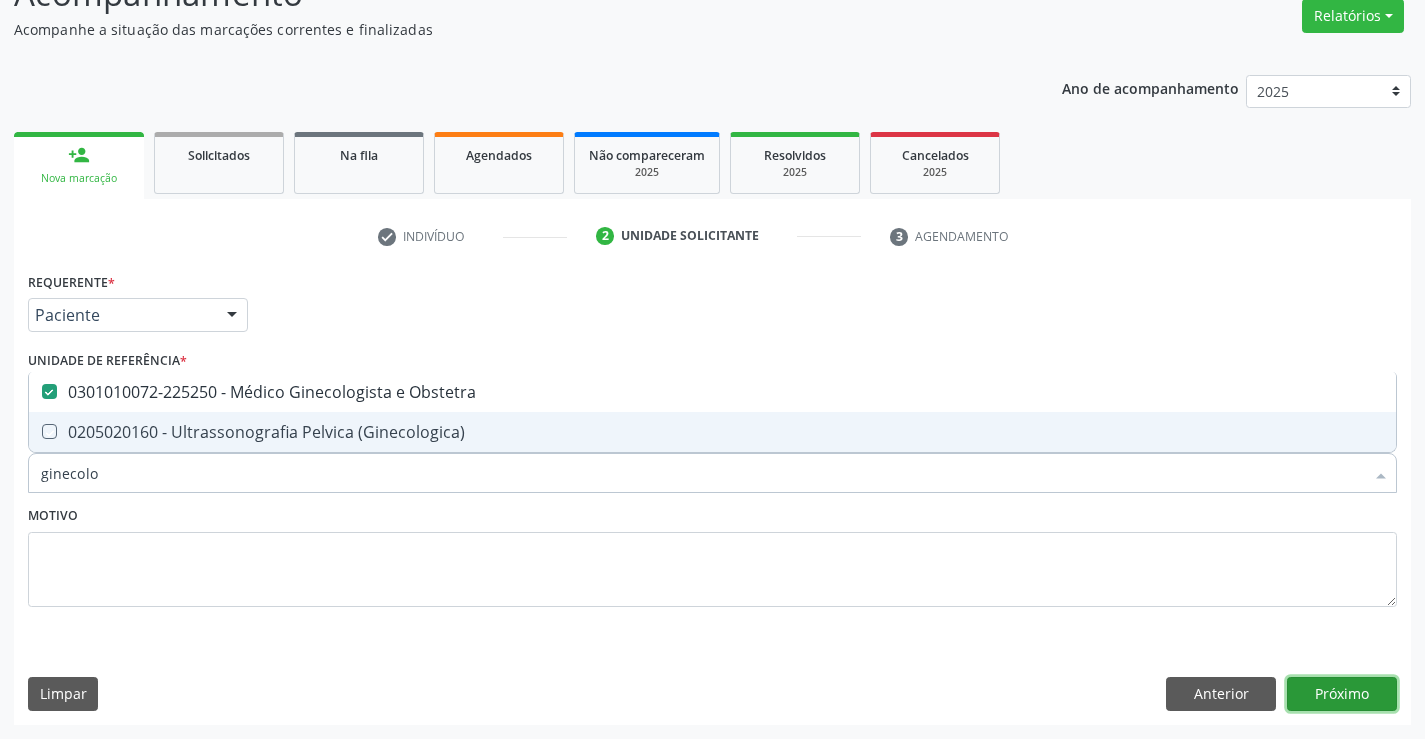 click on "Próximo" at bounding box center (1342, 694) 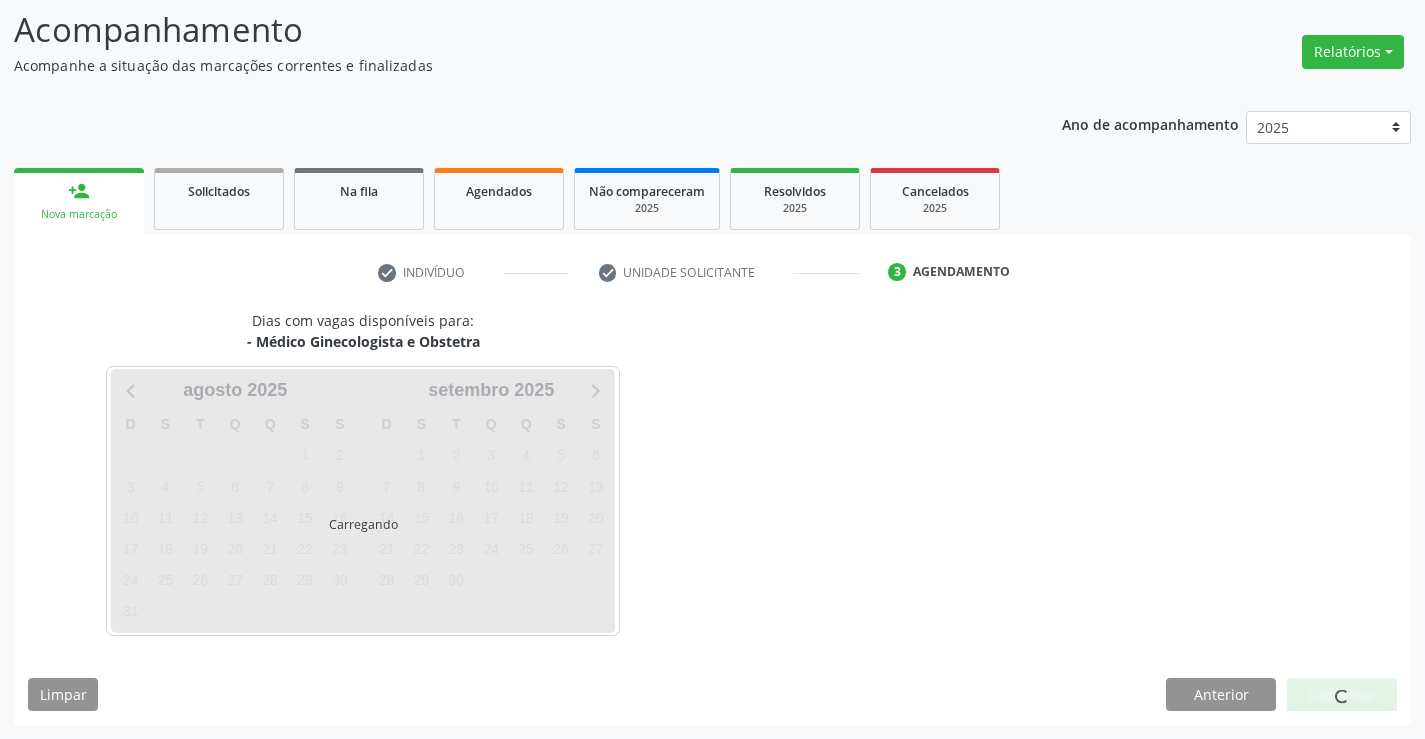 scroll, scrollTop: 131, scrollLeft: 0, axis: vertical 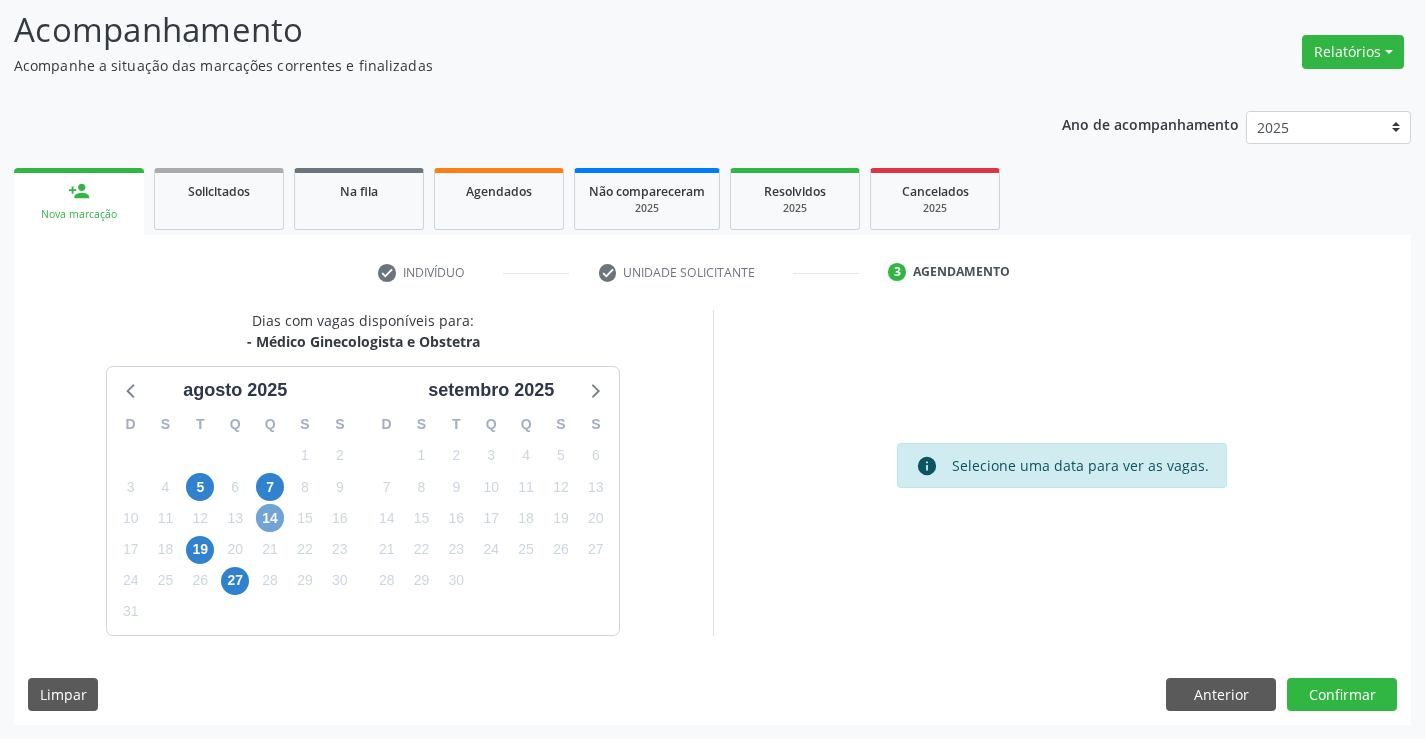 click on "14" at bounding box center (270, 518) 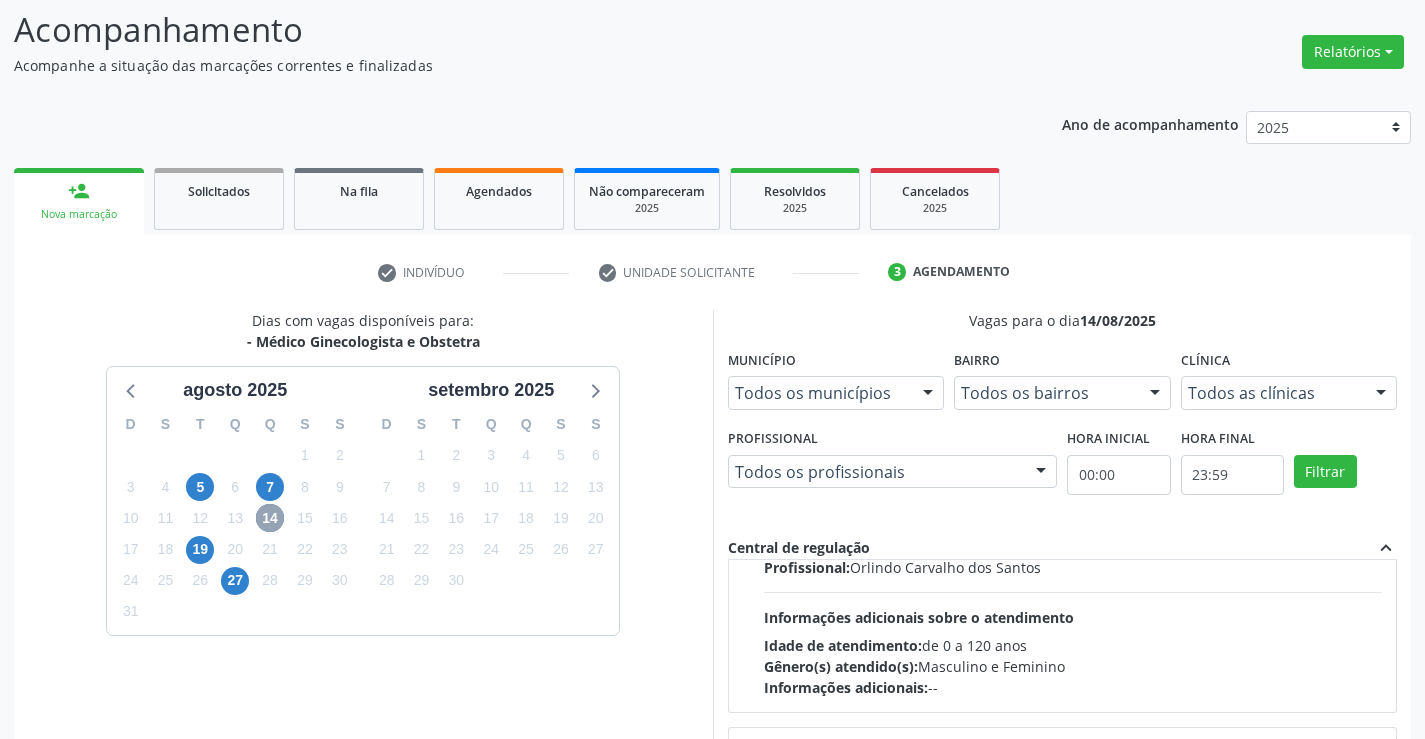 scroll, scrollTop: 200, scrollLeft: 0, axis: vertical 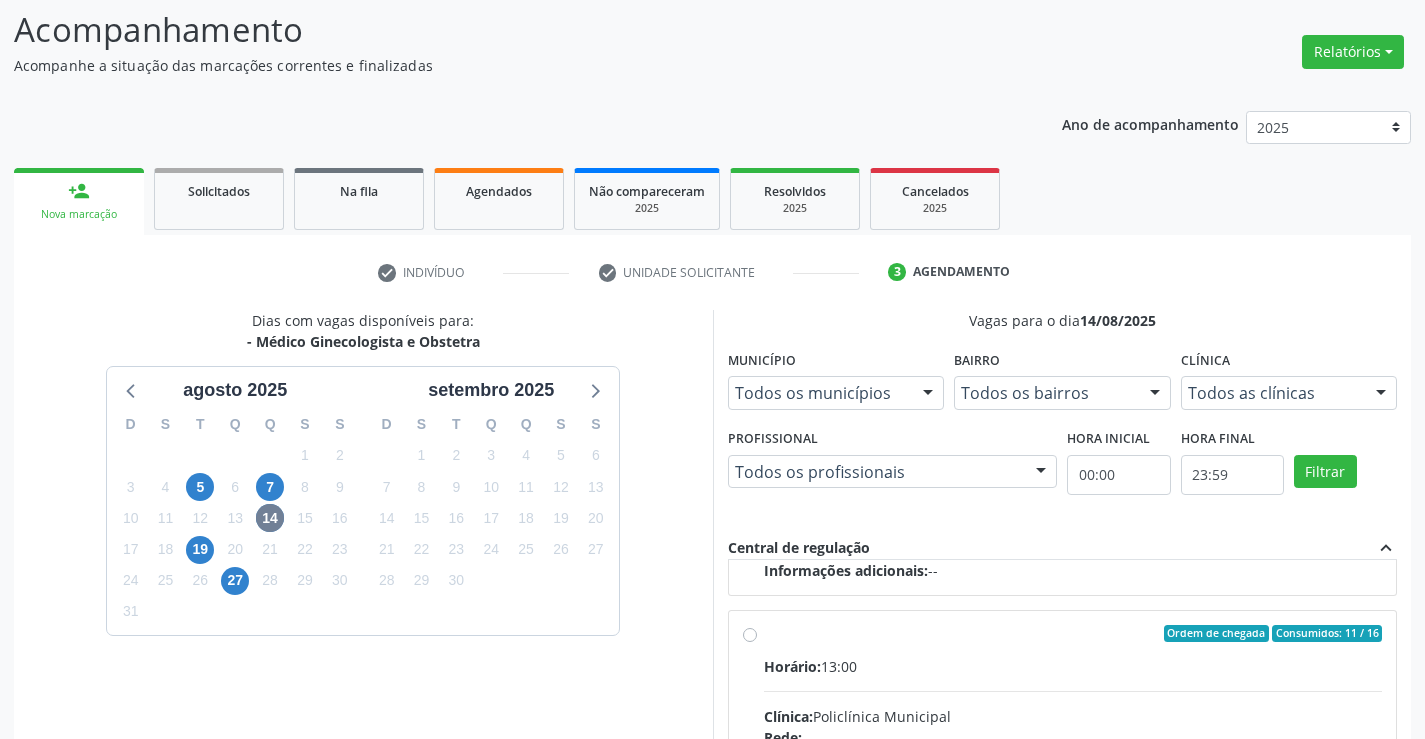 click on "Ordem de chegada
Consumidos: 11 / 16
Horário:   13:00
Clínica:  Policlínica Municipal
Rede:
--
Endereço:   Predio, nº 386, [STREET], [CITY] - [STATE]
Telefone:   (74) [PHONE]
Profissional:
[NAME]
Informações adicionais sobre o atendimento
Idade de atendimento:
de 0 a 120 anos
Gênero(s) atendido(s):
Masculino e Feminino
Informações adicionais:
--" at bounding box center [1063, 778] 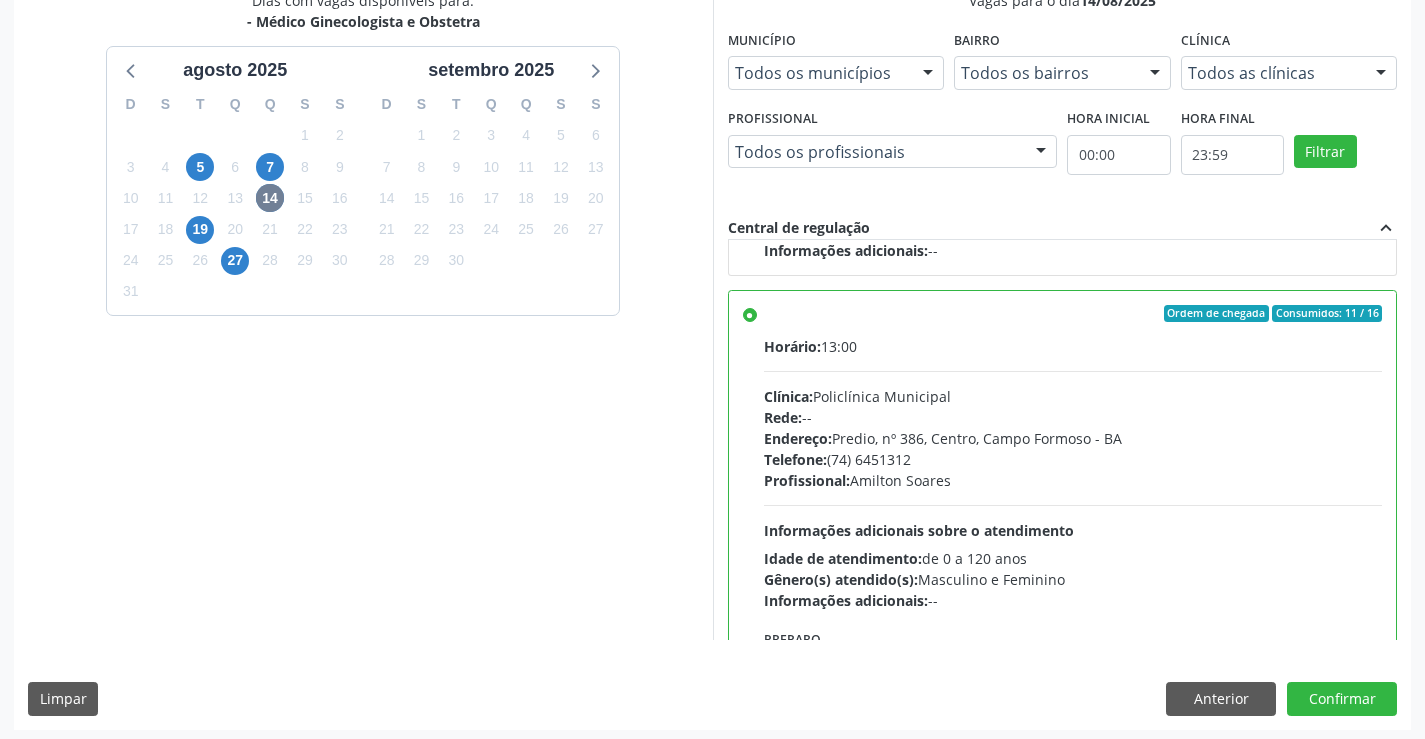 scroll, scrollTop: 456, scrollLeft: 0, axis: vertical 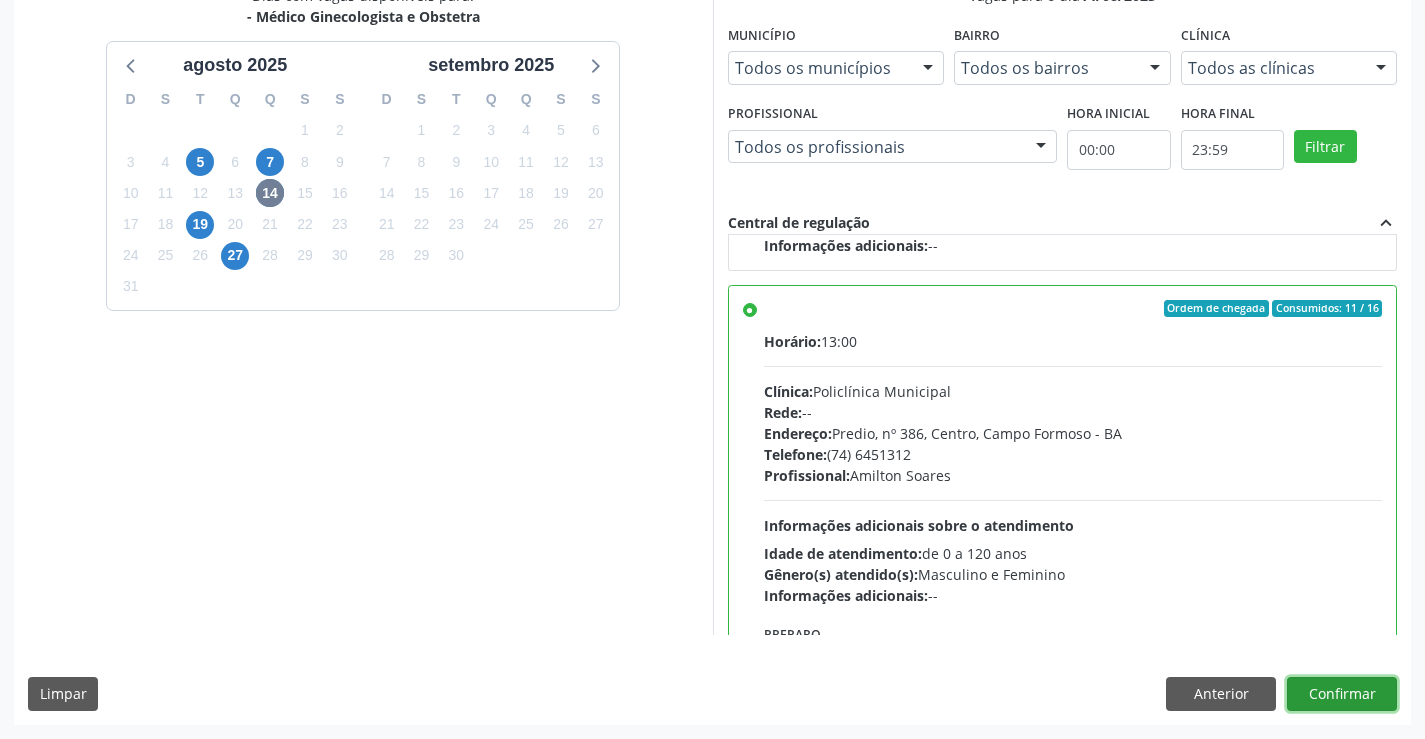 click on "Confirmar" at bounding box center [1342, 694] 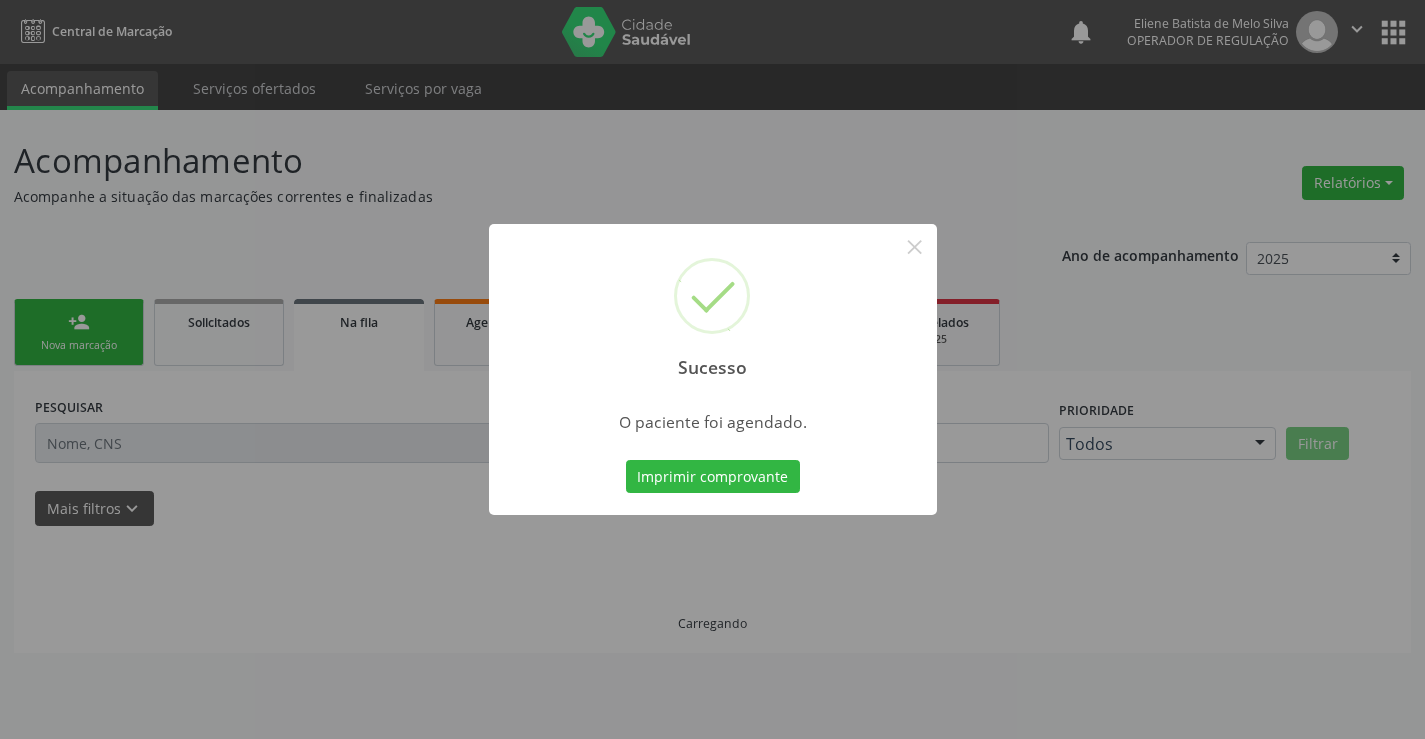 scroll, scrollTop: 0, scrollLeft: 0, axis: both 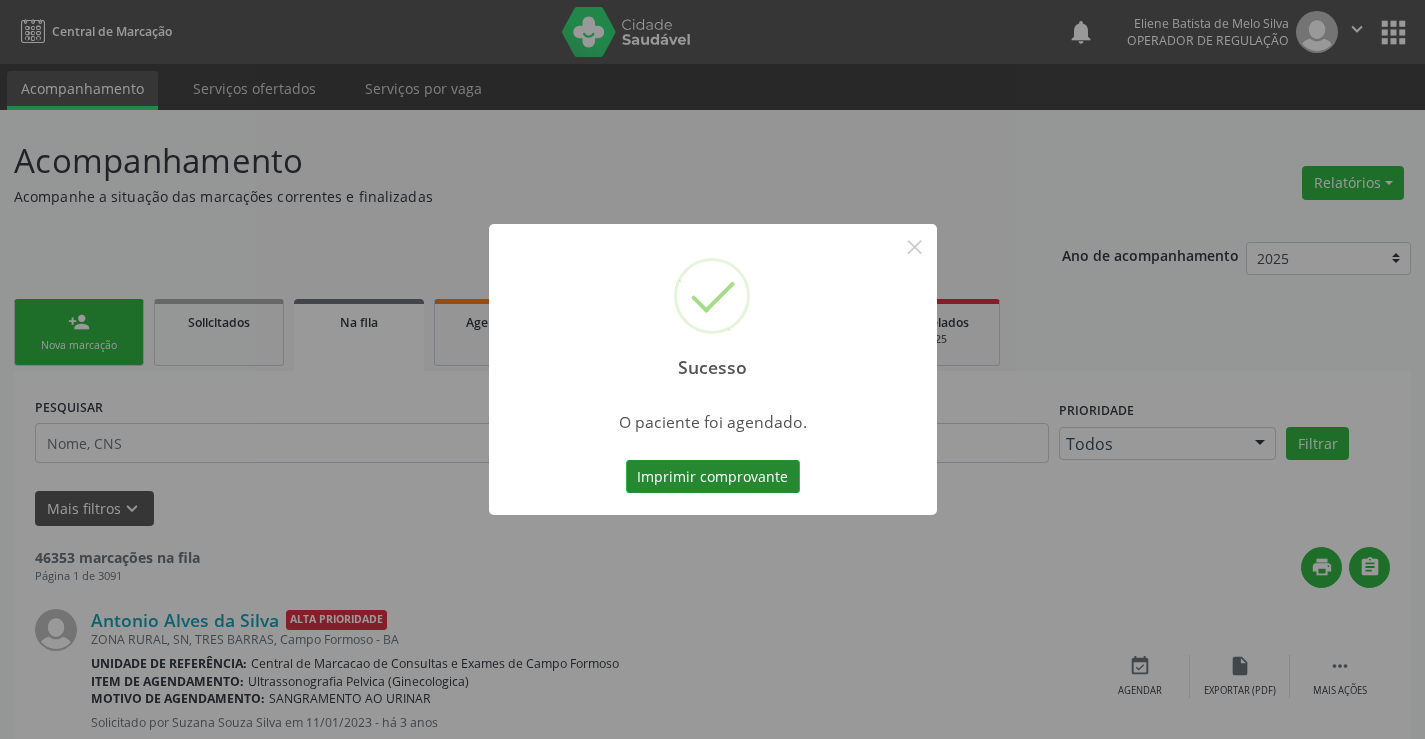 click on "Imprimir comprovante" at bounding box center (713, 477) 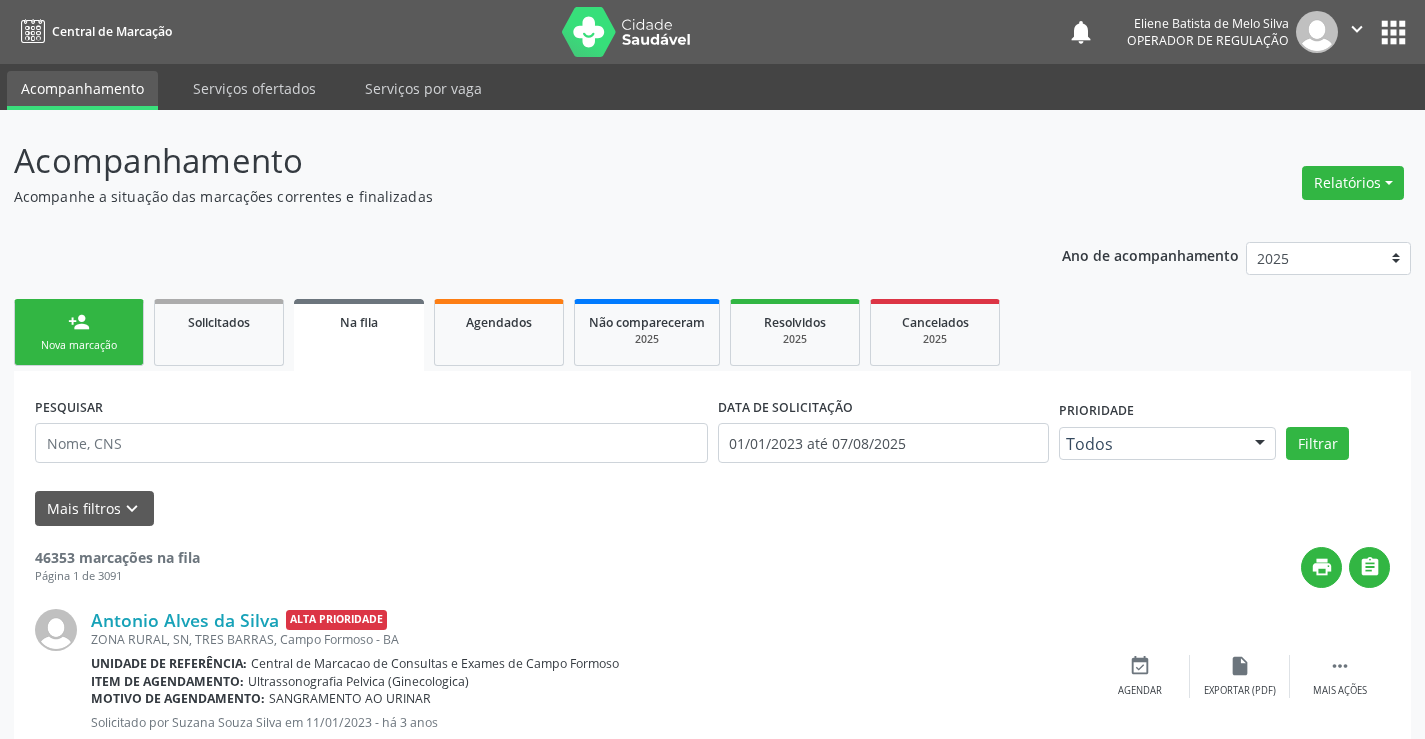 click on "Nova marcação" at bounding box center (79, 345) 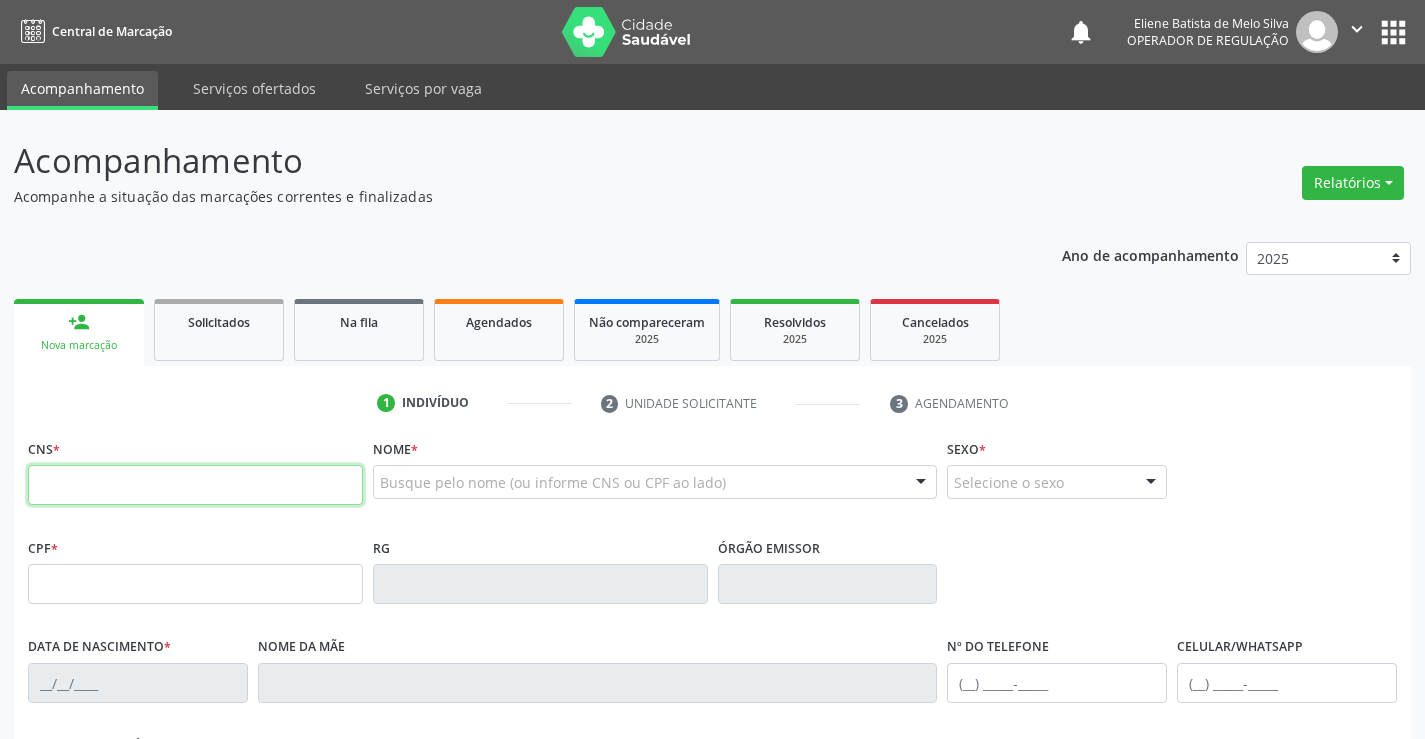 drag, startPoint x: 167, startPoint y: 487, endPoint x: 177, endPoint y: 489, distance: 10.198039 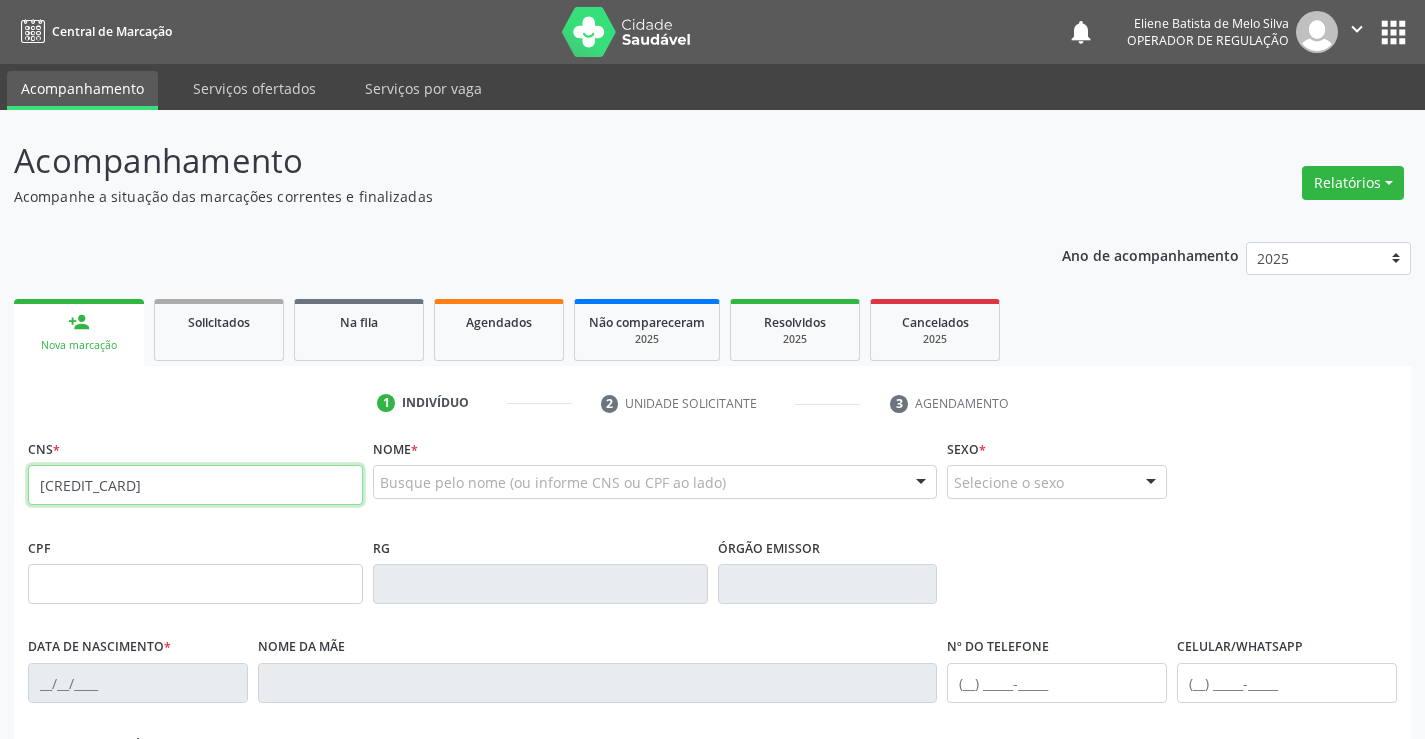 type on "[CREDIT_CARD]" 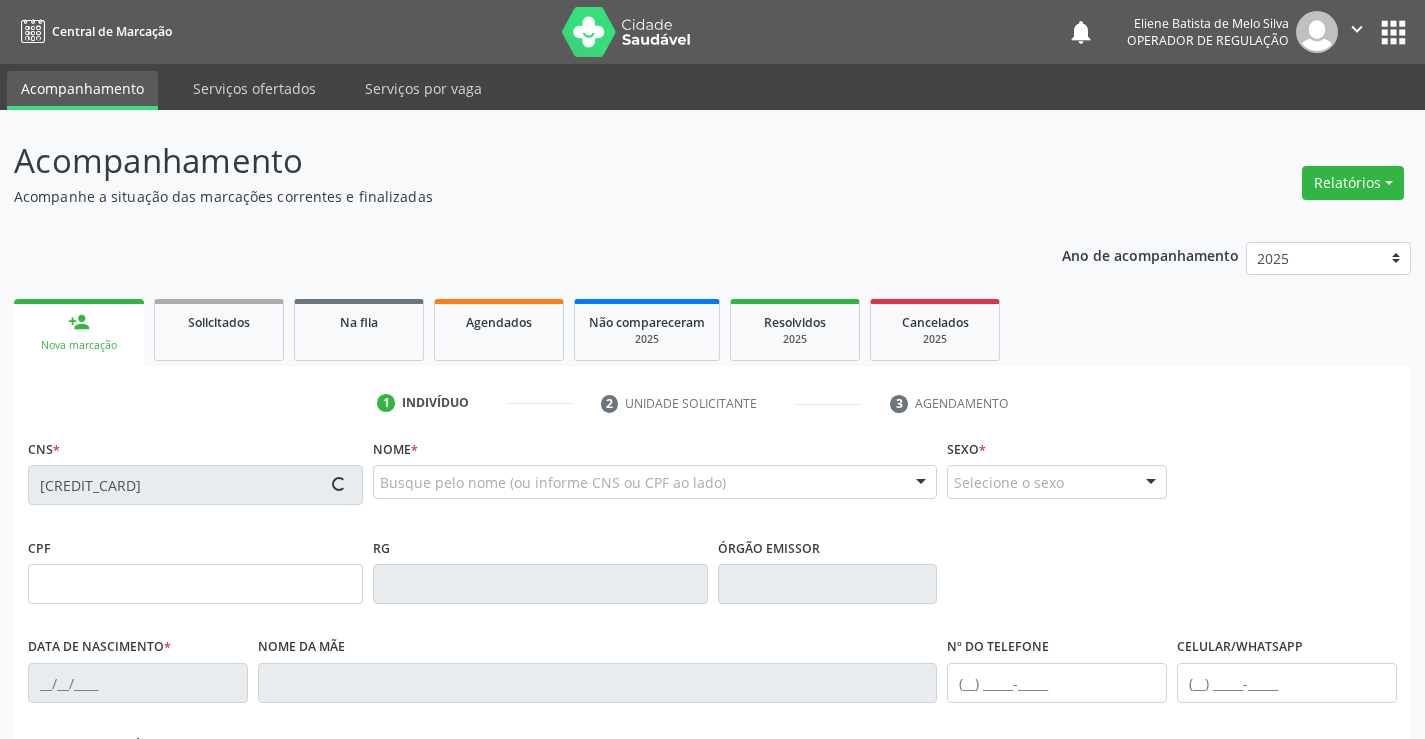 type on "[NUMBER]" 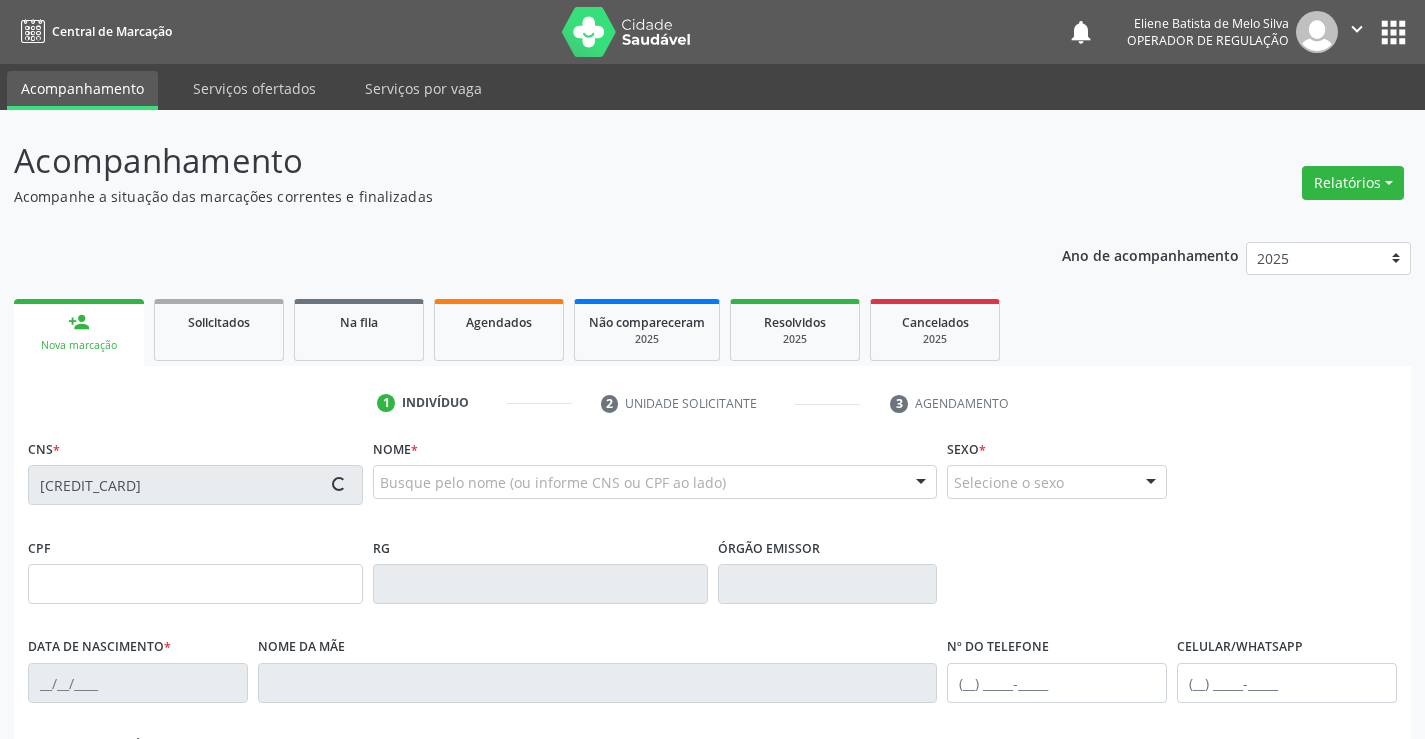 type on "[DATE]" 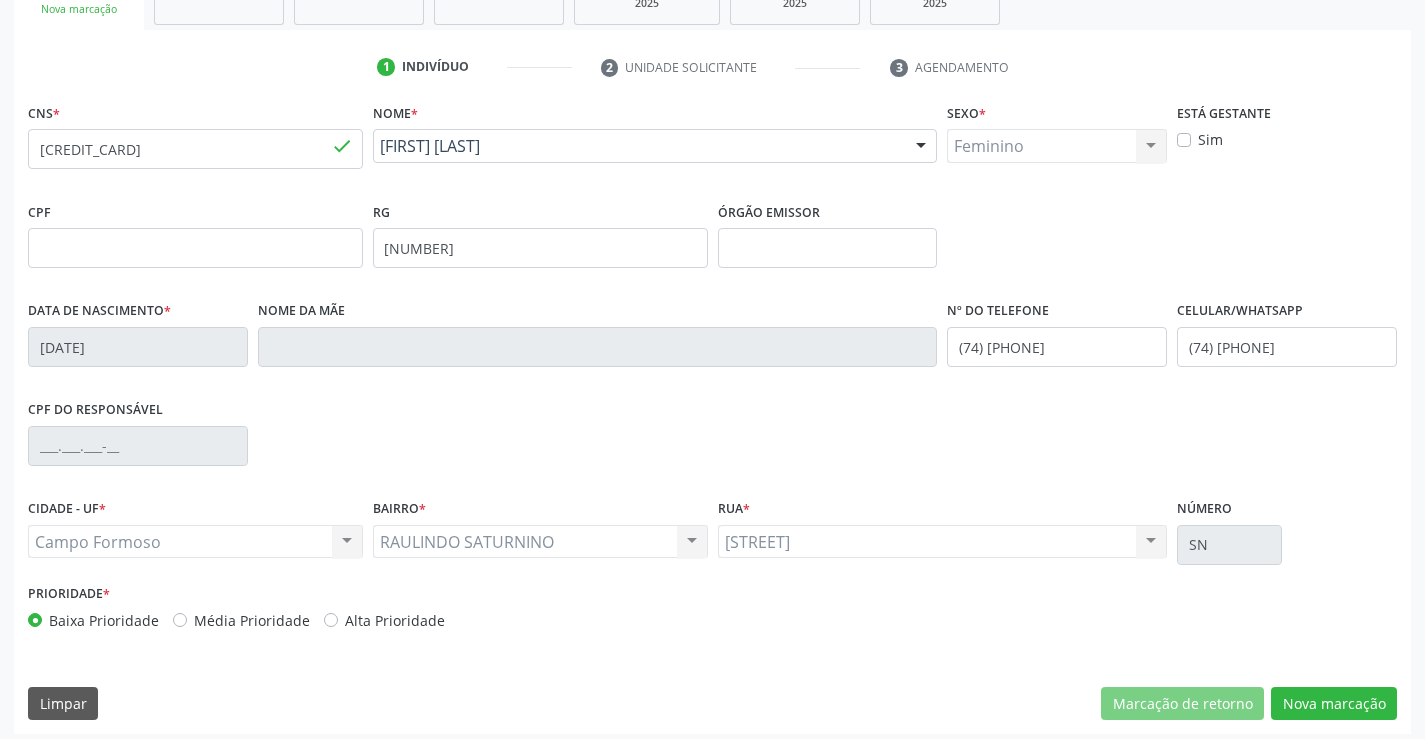 scroll, scrollTop: 345, scrollLeft: 0, axis: vertical 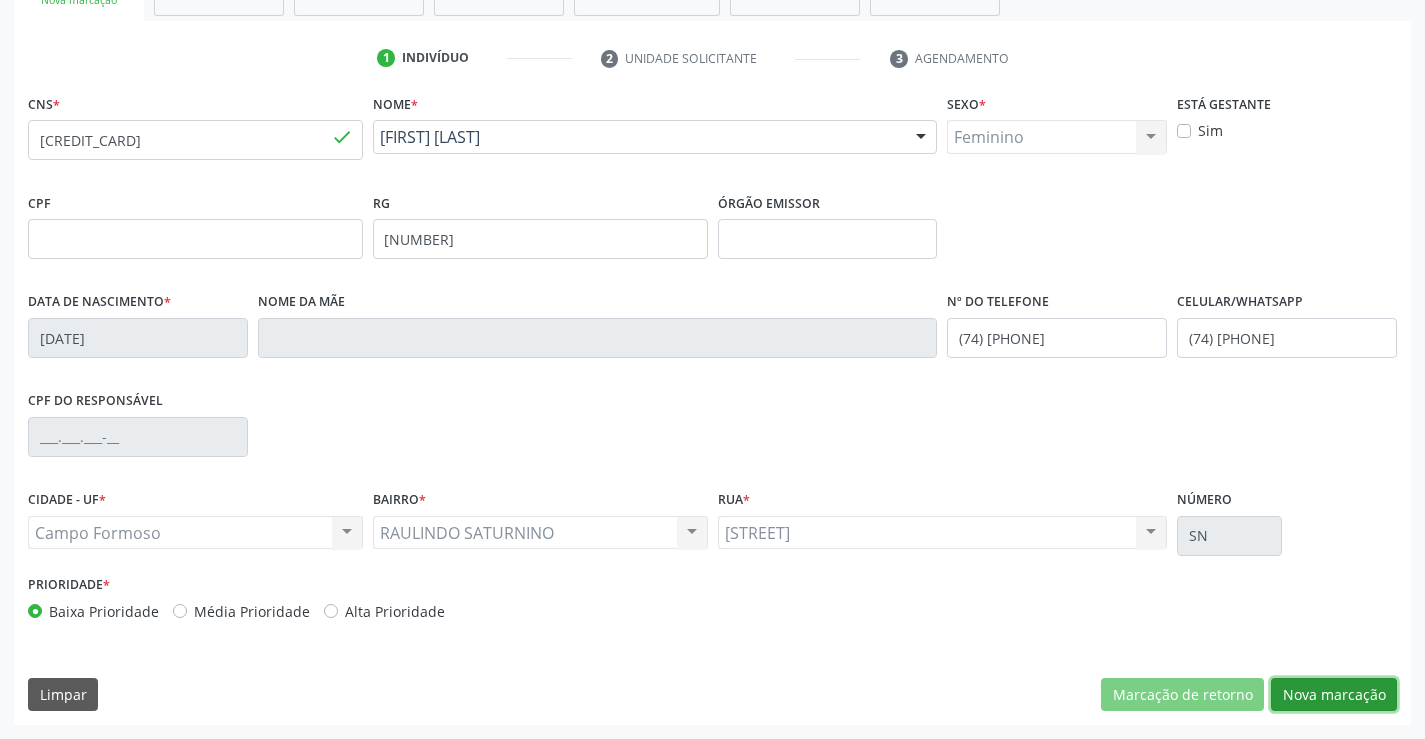 click on "Nova marcação" at bounding box center (1334, 695) 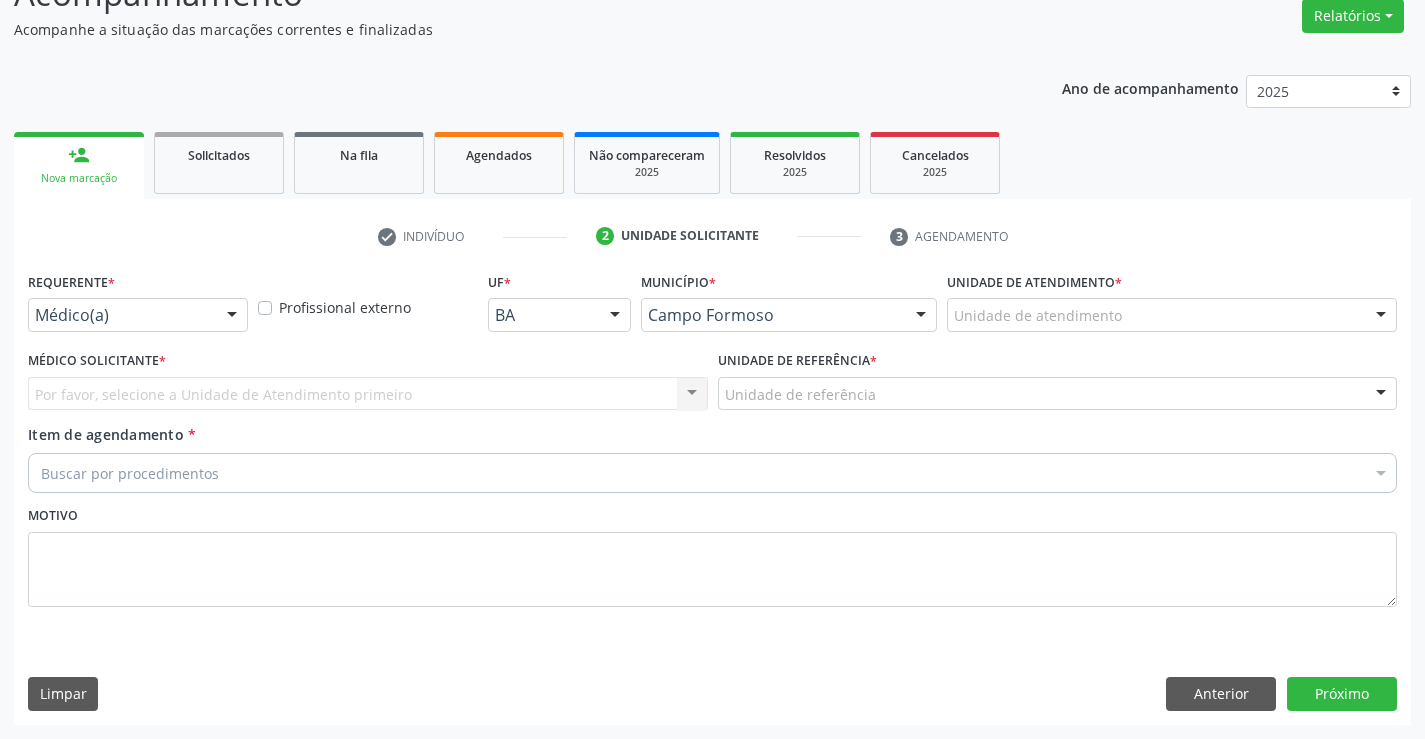 scroll, scrollTop: 167, scrollLeft: 0, axis: vertical 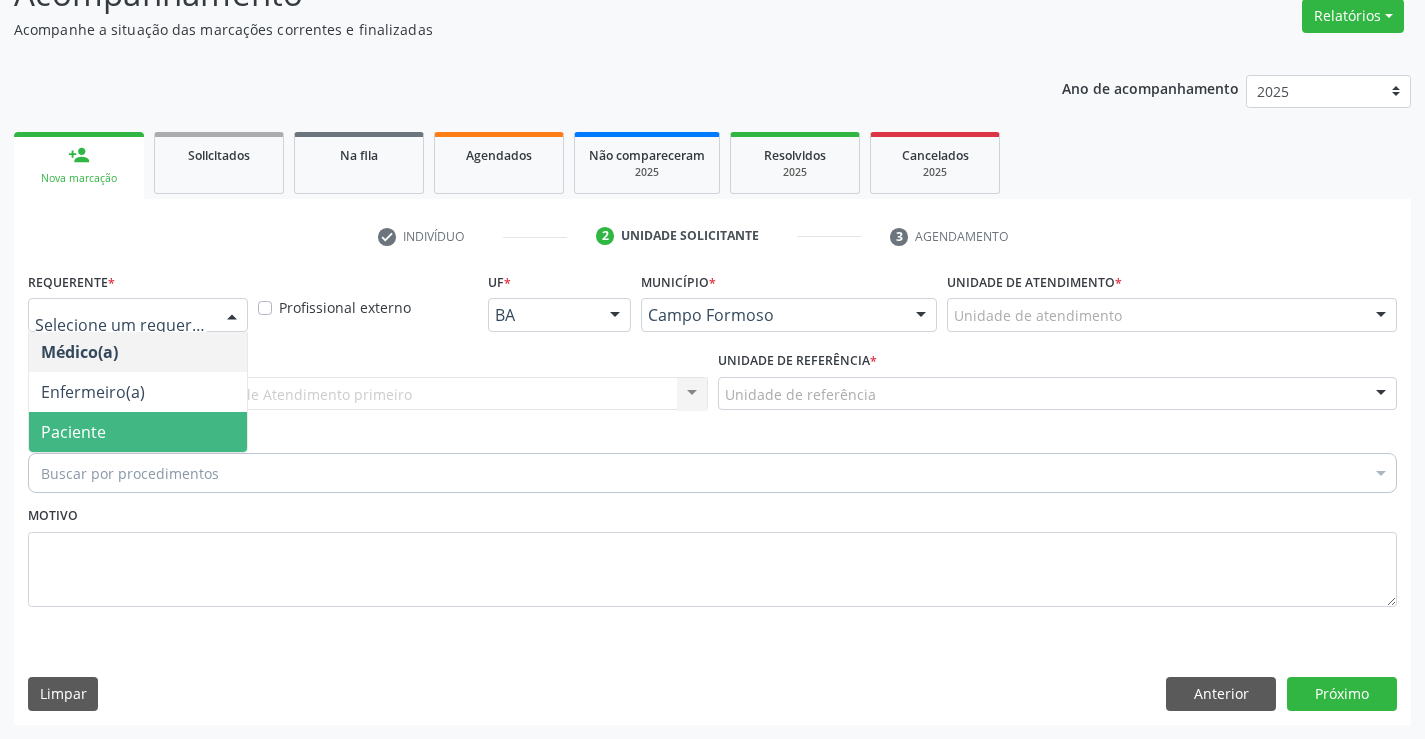 click on "Paciente" at bounding box center (138, 432) 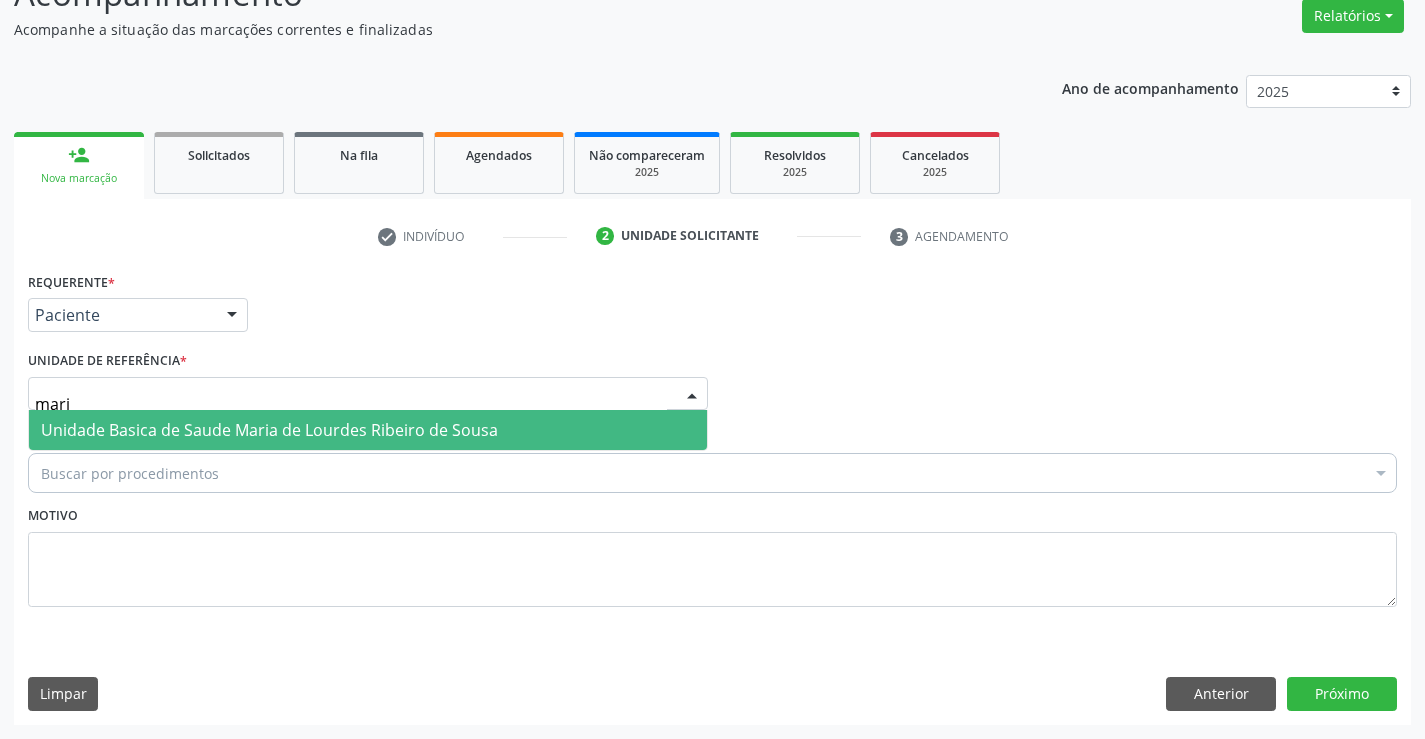 type on "maria" 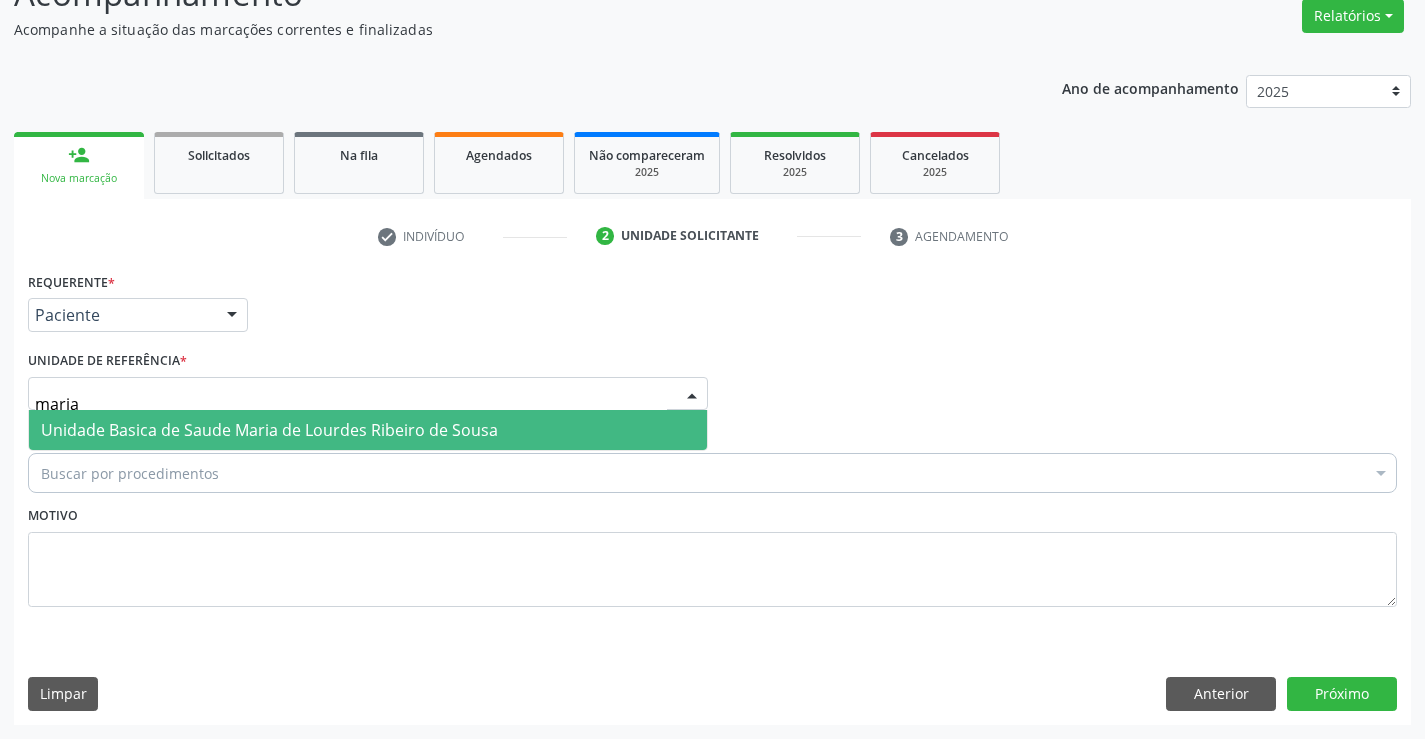 click on "Unidade Basica de Saude Maria de Lourdes Ribeiro de Sousa" at bounding box center [269, 430] 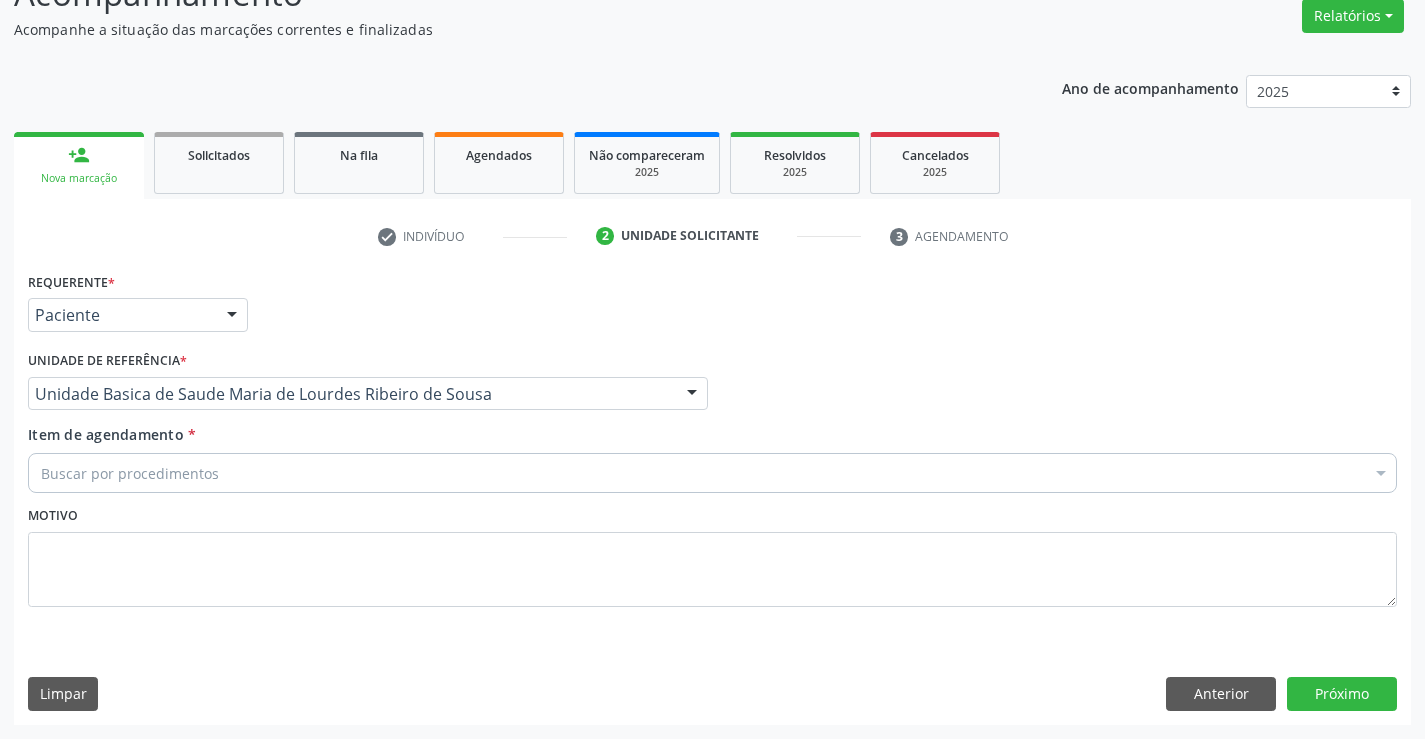 click on "Buscar por procedimentos" at bounding box center [712, 473] 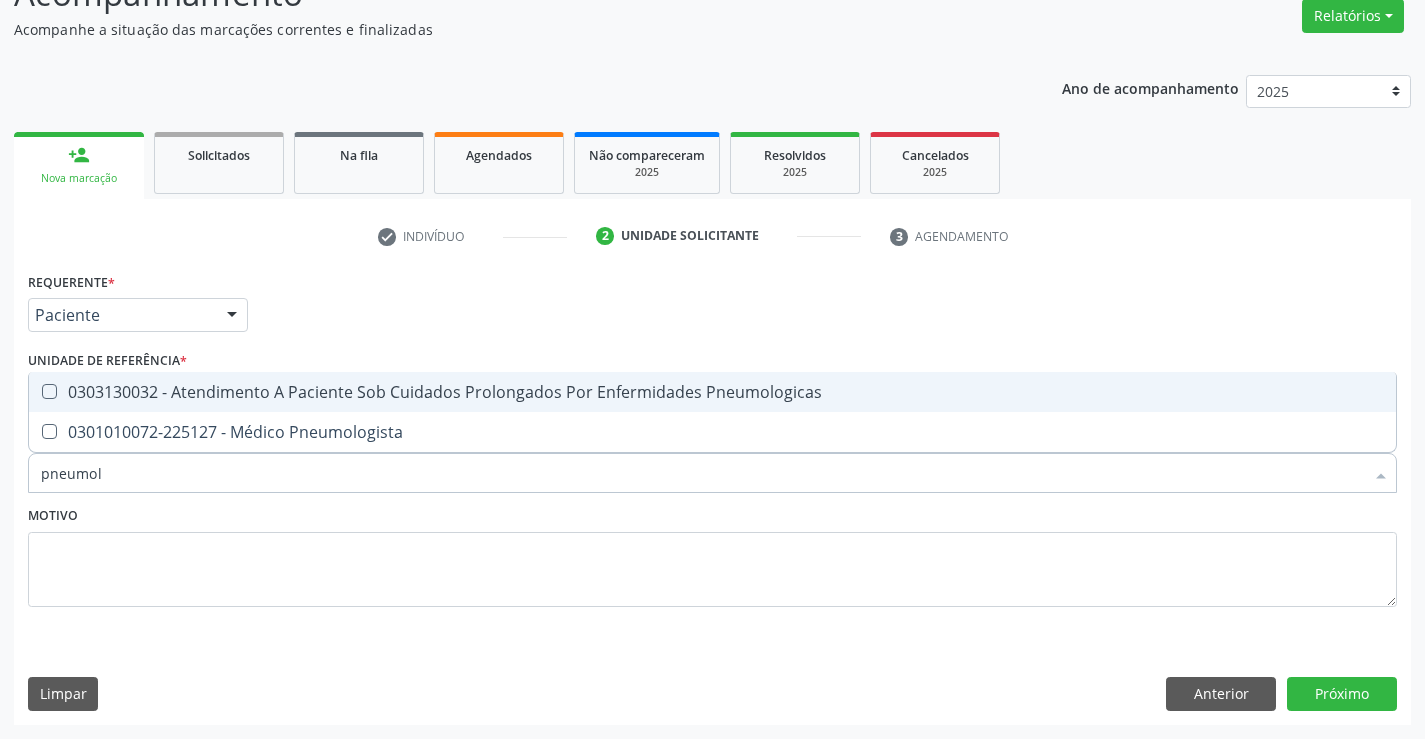 type on "pneumolo" 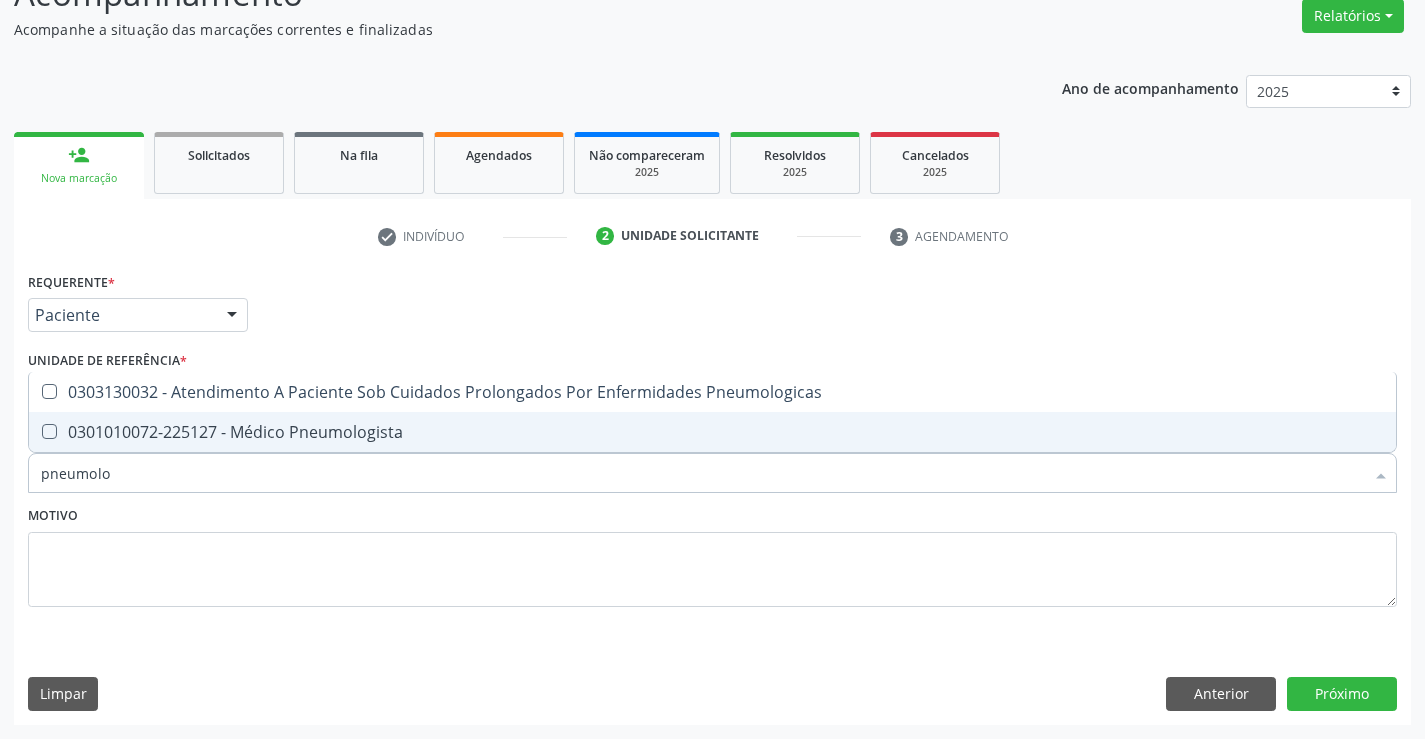 click on "0301010072-225127 - Médico Pneumologista" at bounding box center [712, 432] 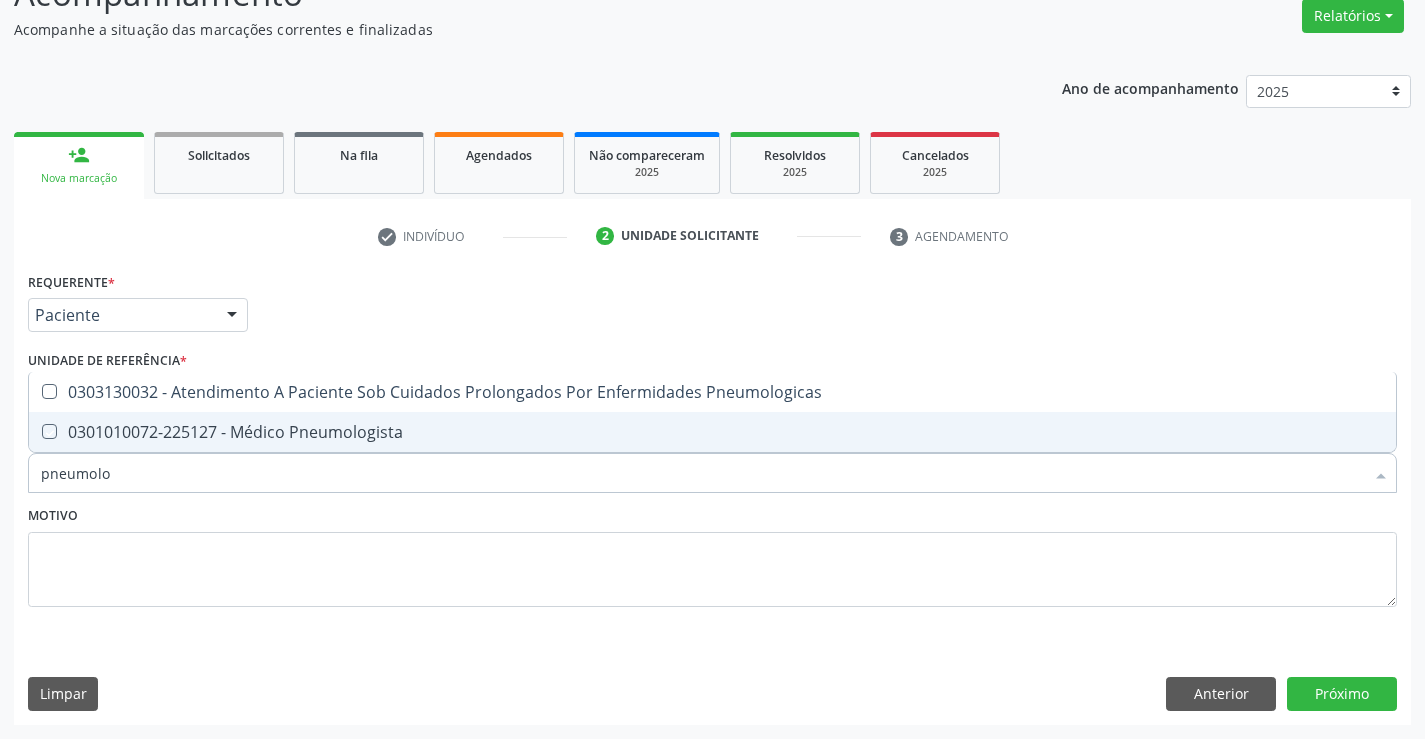 checkbox on "true" 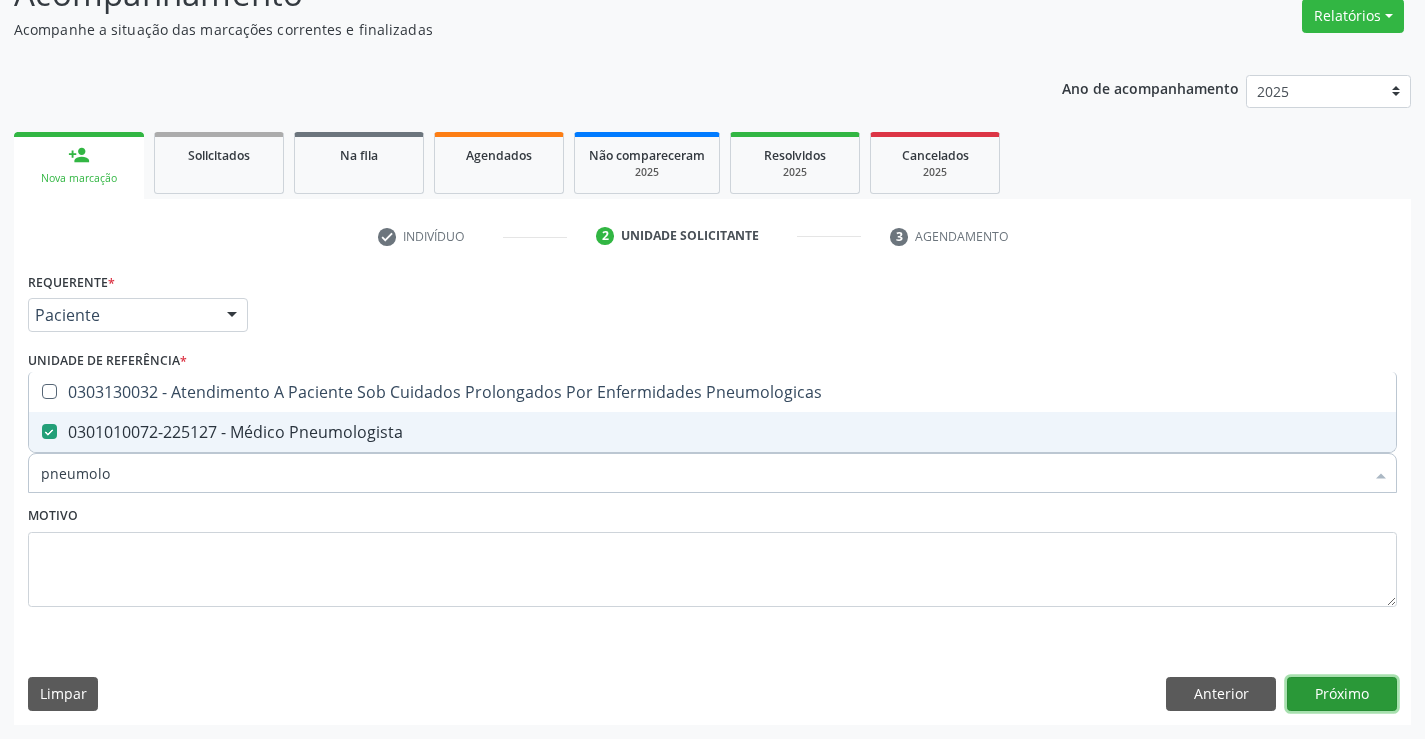 click on "Próximo" at bounding box center [1342, 694] 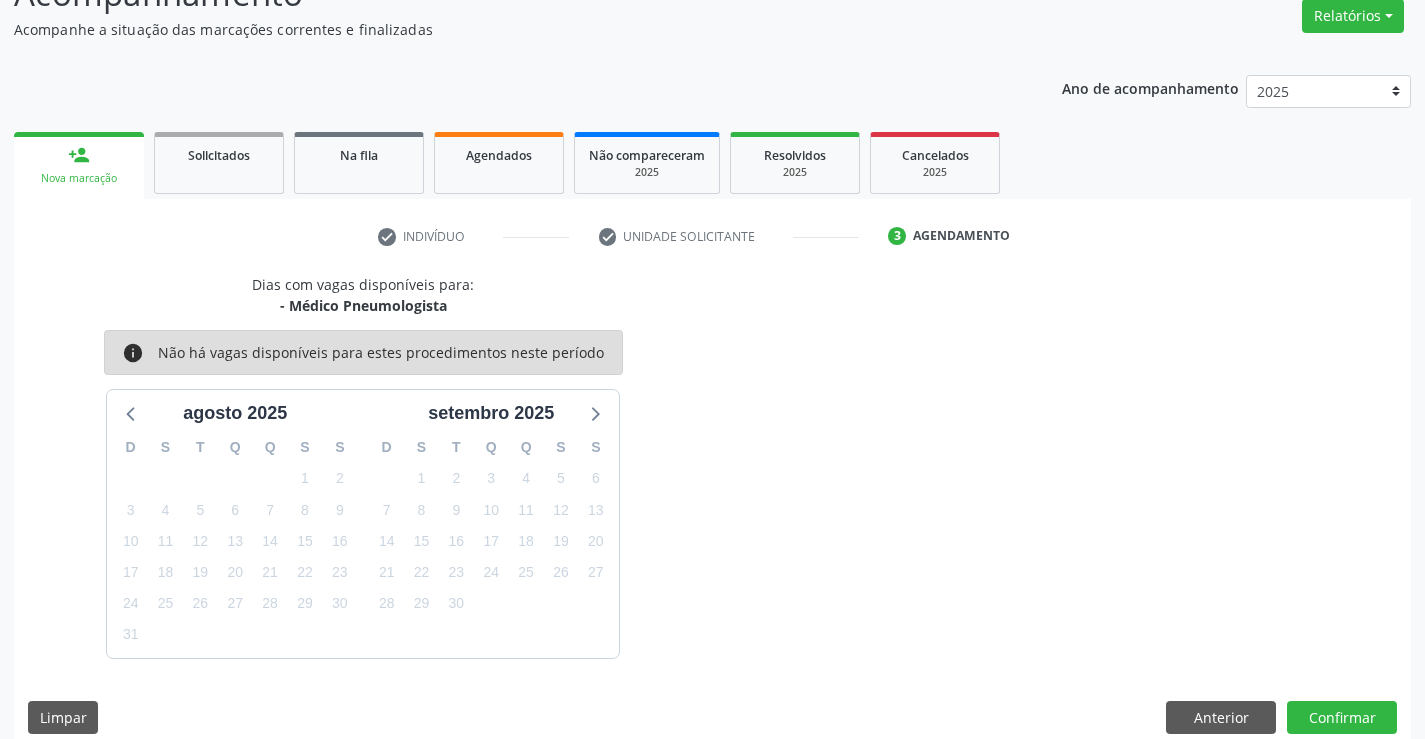 scroll, scrollTop: 190, scrollLeft: 0, axis: vertical 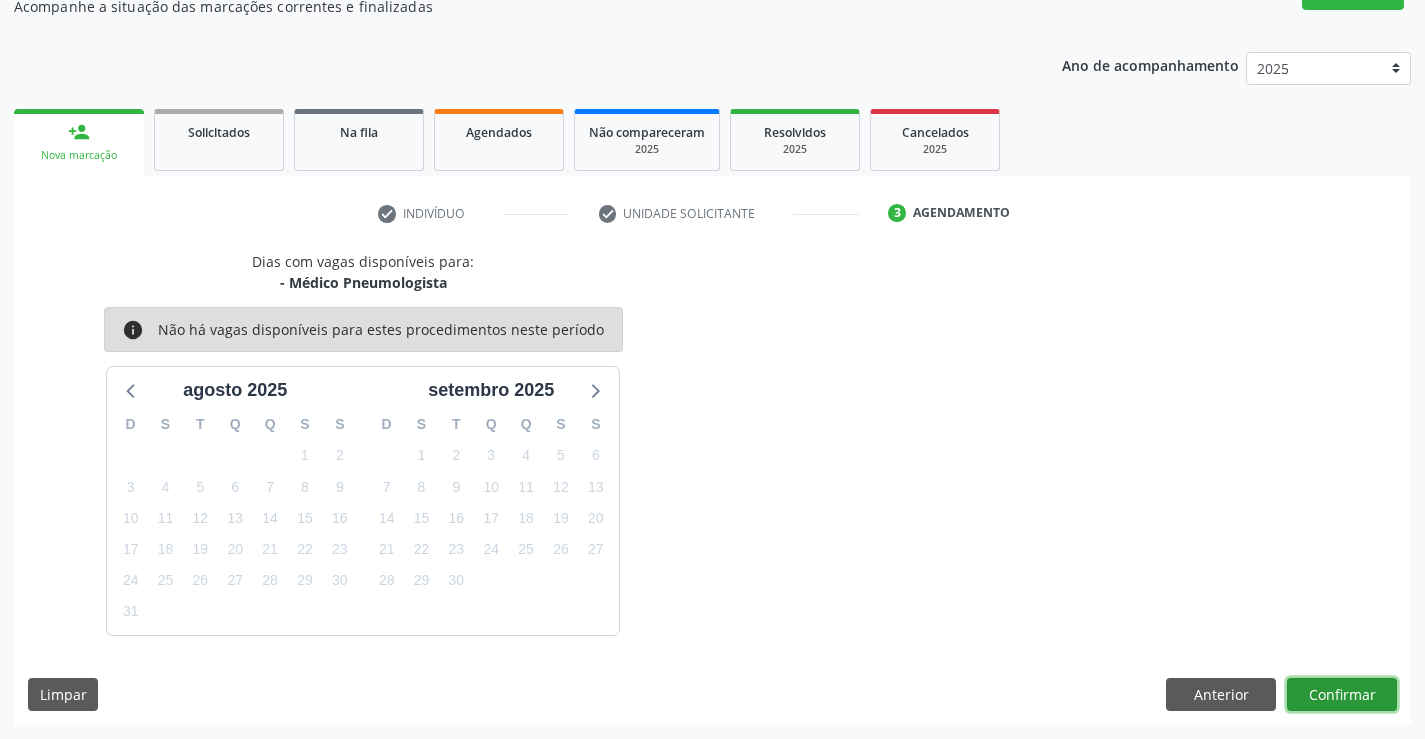 click on "Confirmar" at bounding box center (1342, 695) 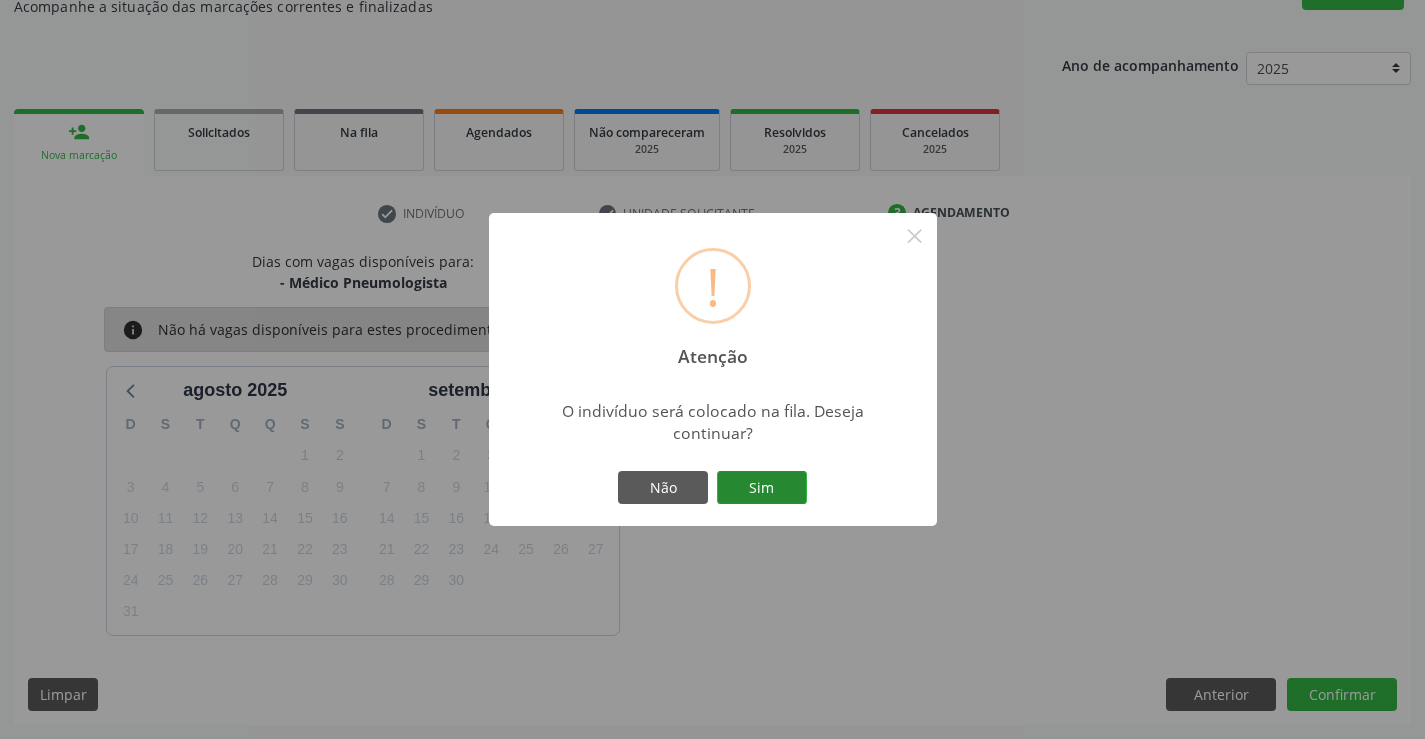 click on "Sim" at bounding box center (762, 488) 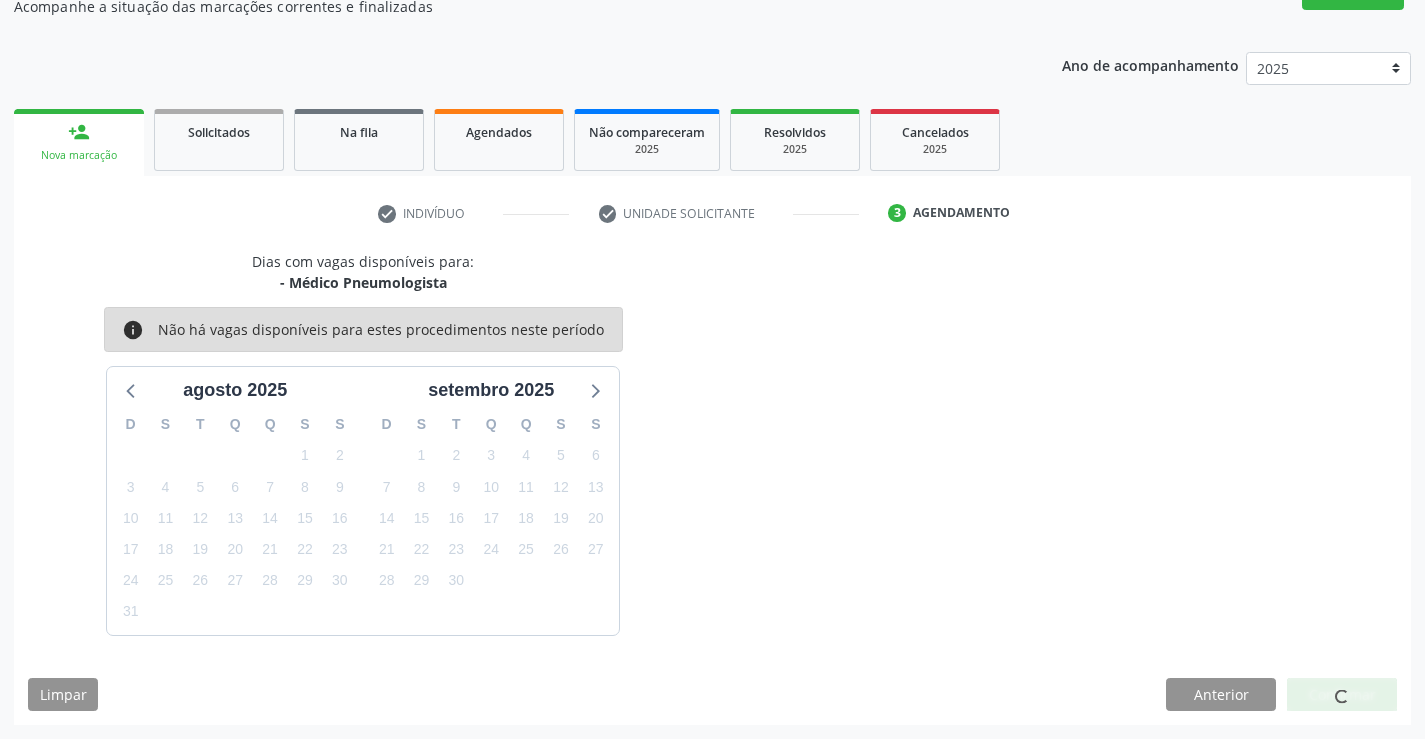 scroll, scrollTop: 0, scrollLeft: 0, axis: both 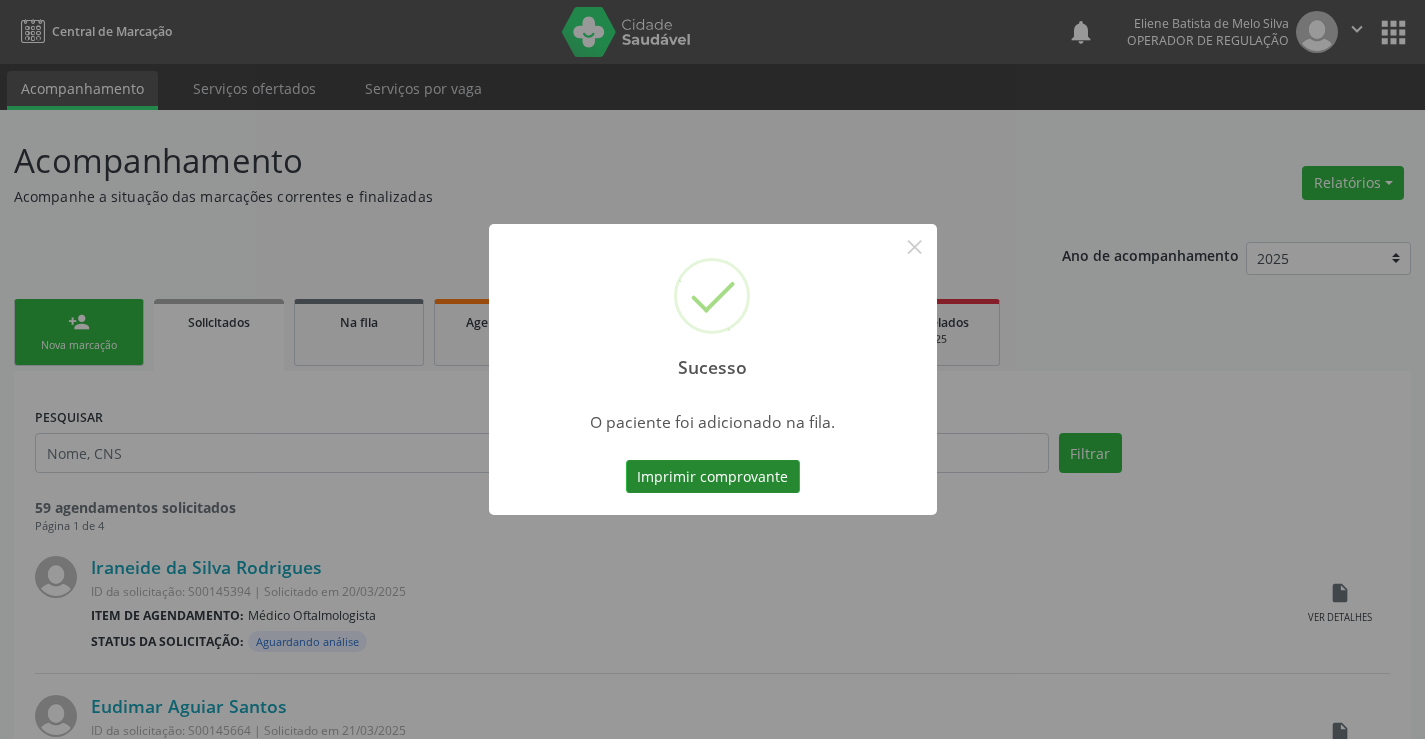 click on "Imprimir comprovante" at bounding box center (713, 477) 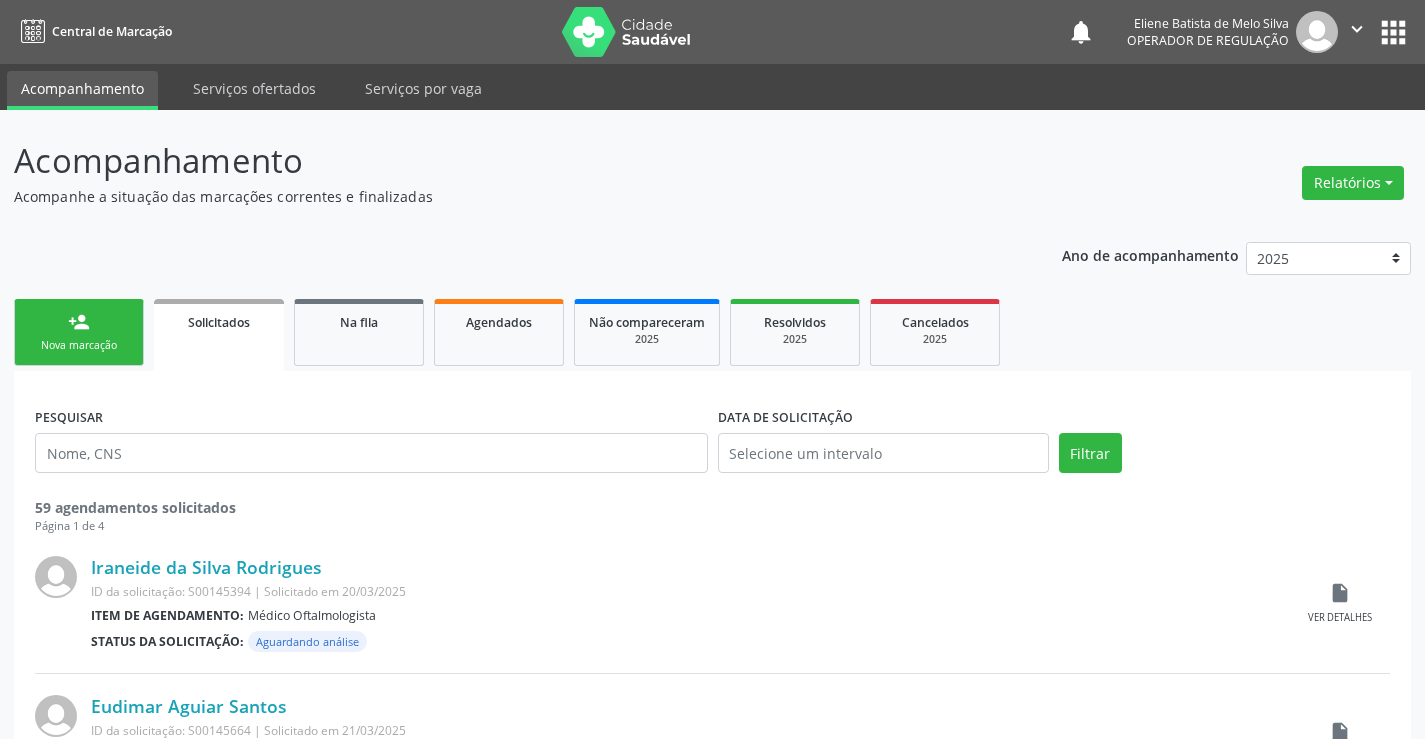 click on "person_add
Nova marcação" at bounding box center (79, 332) 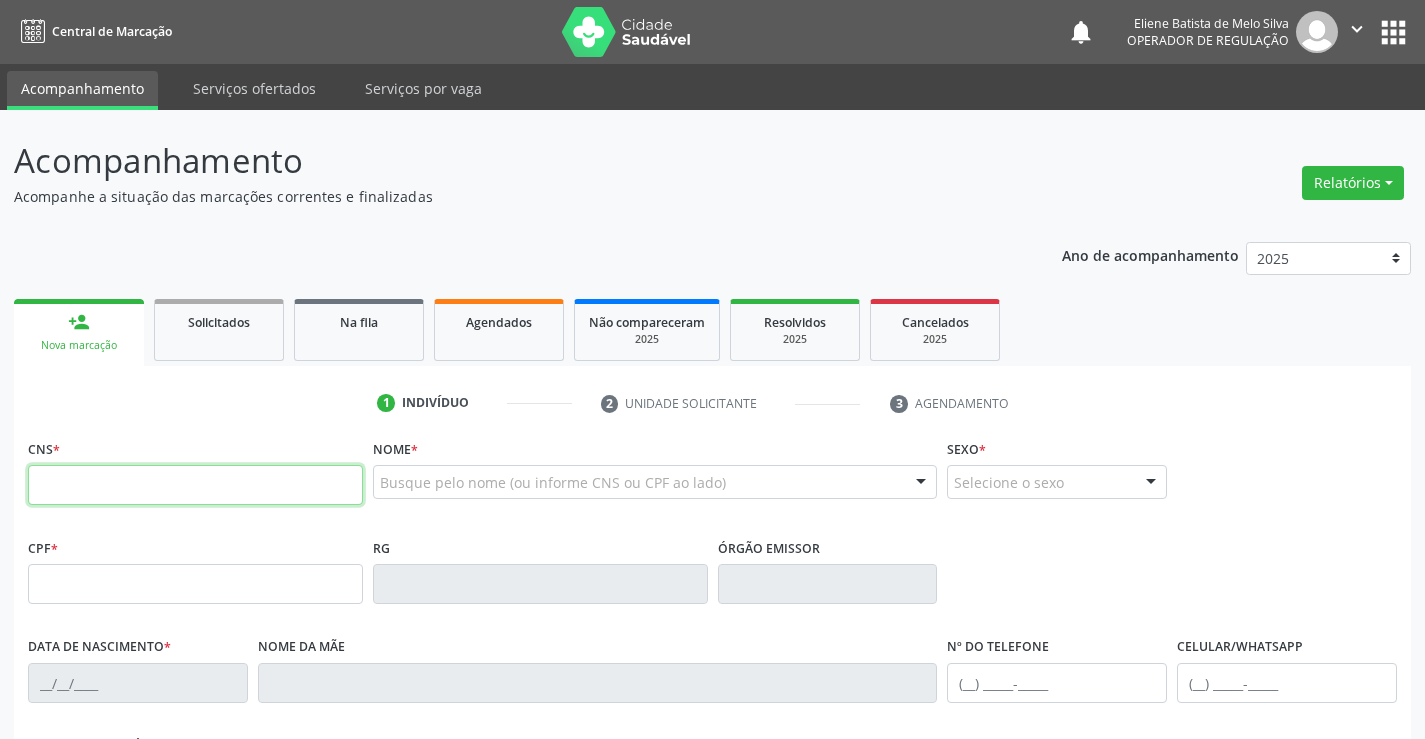click at bounding box center (195, 485) 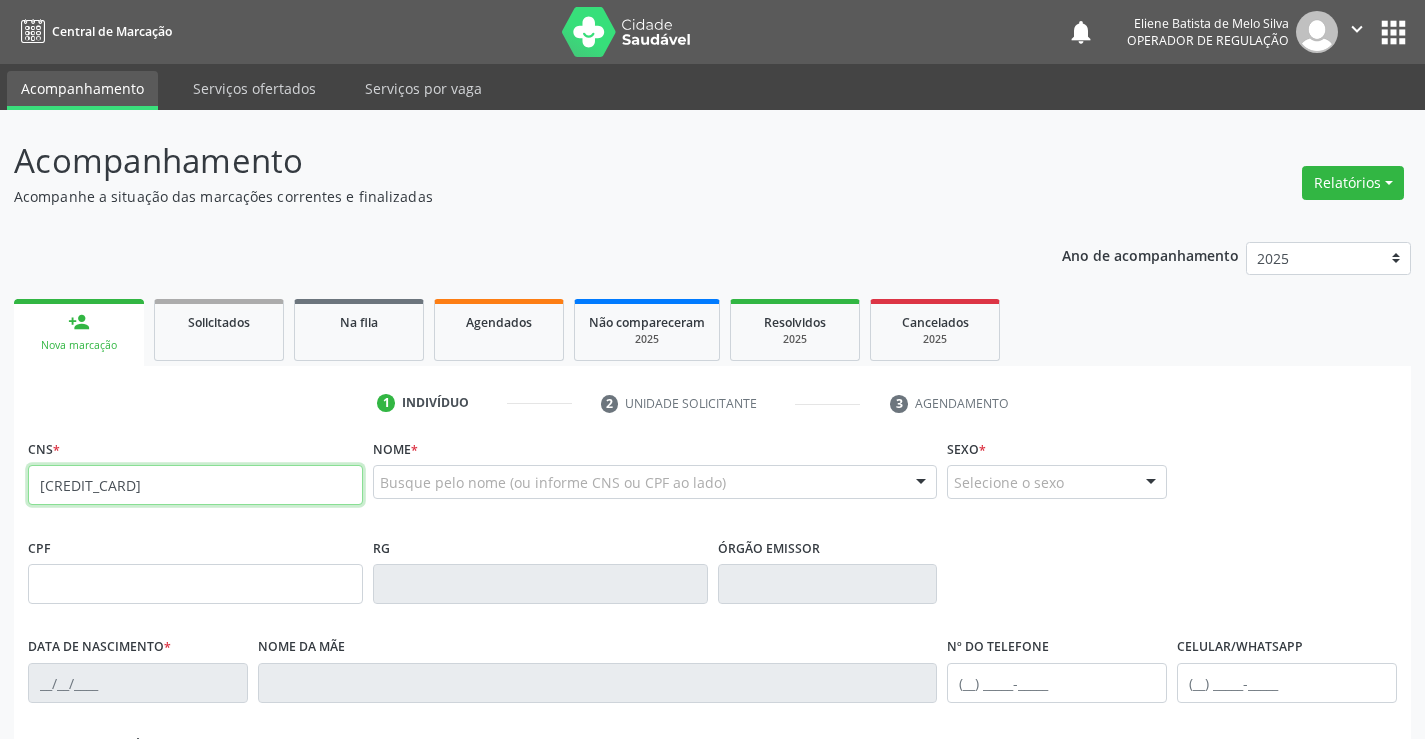 type on "[CREDIT_CARD]" 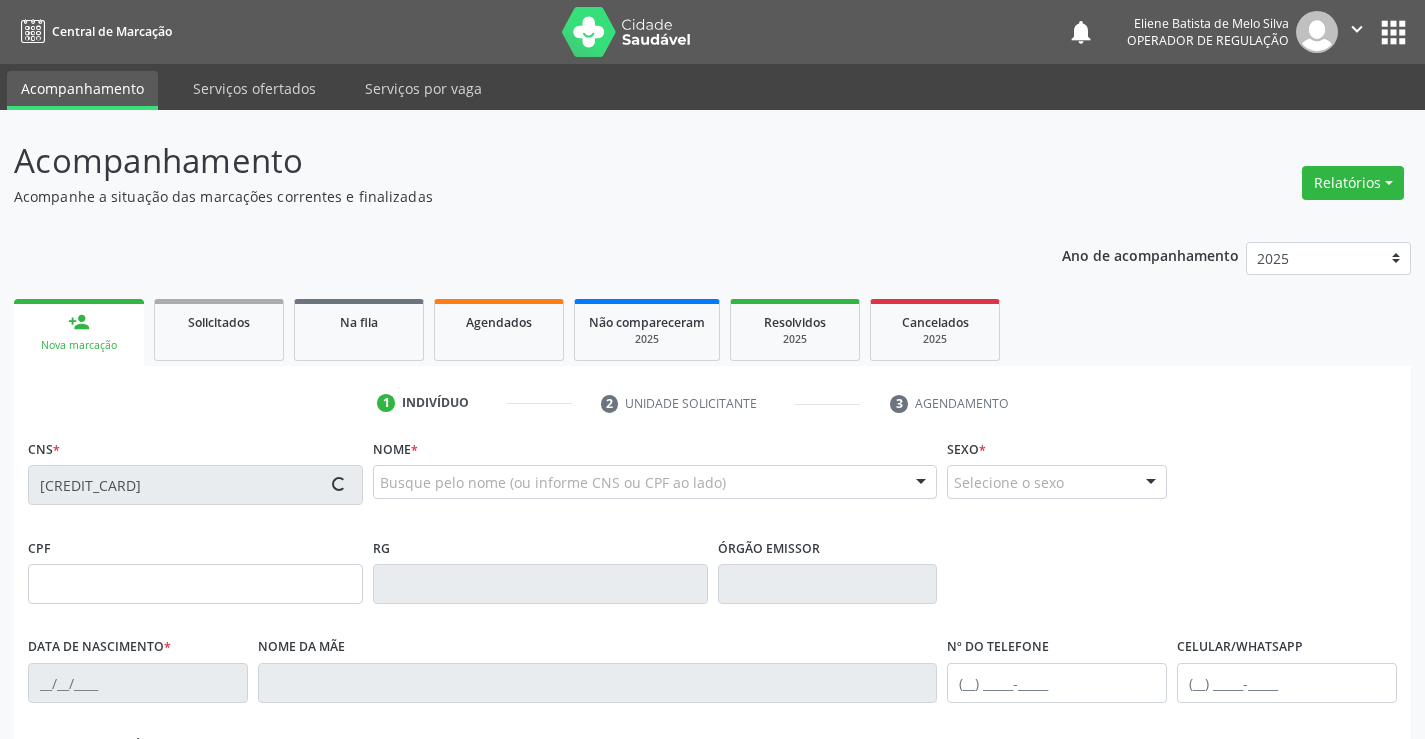 type on "[NUMBER]" 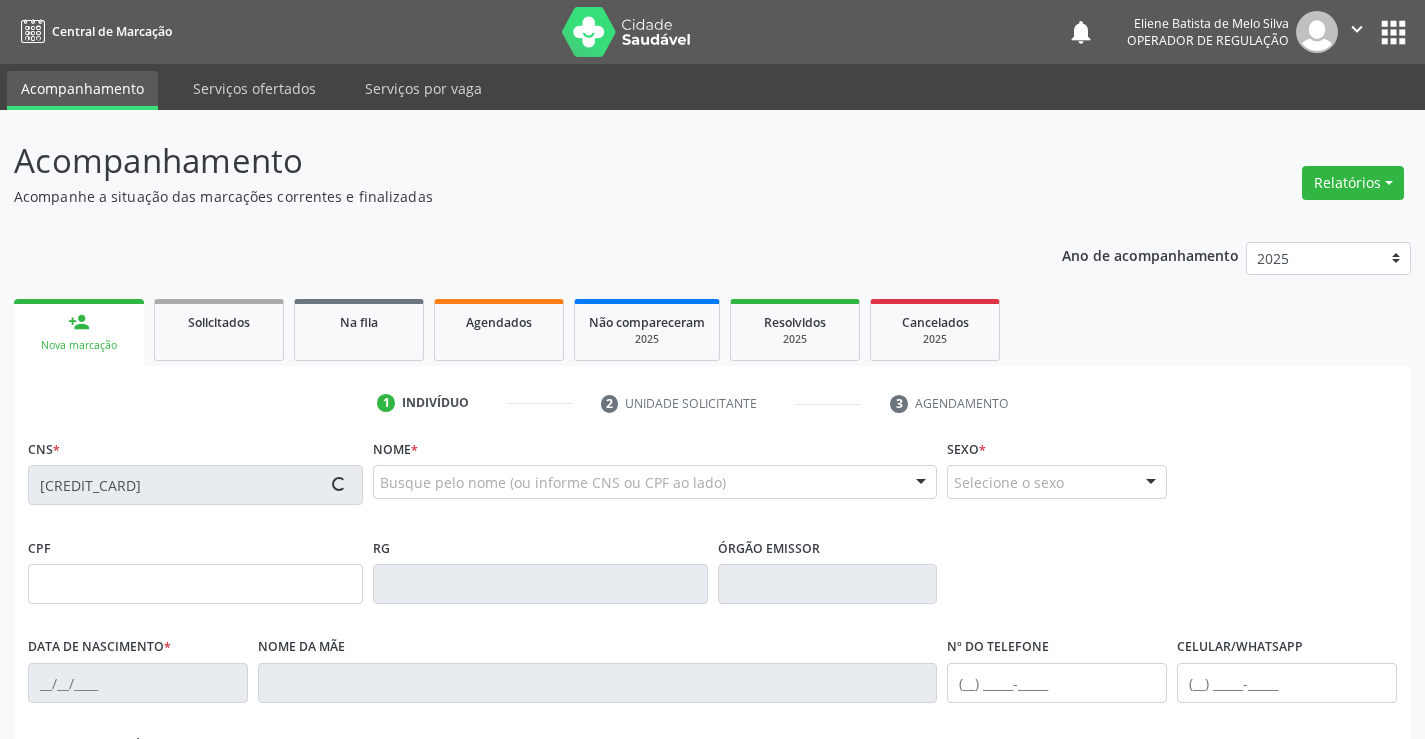 type on "[DATE]" 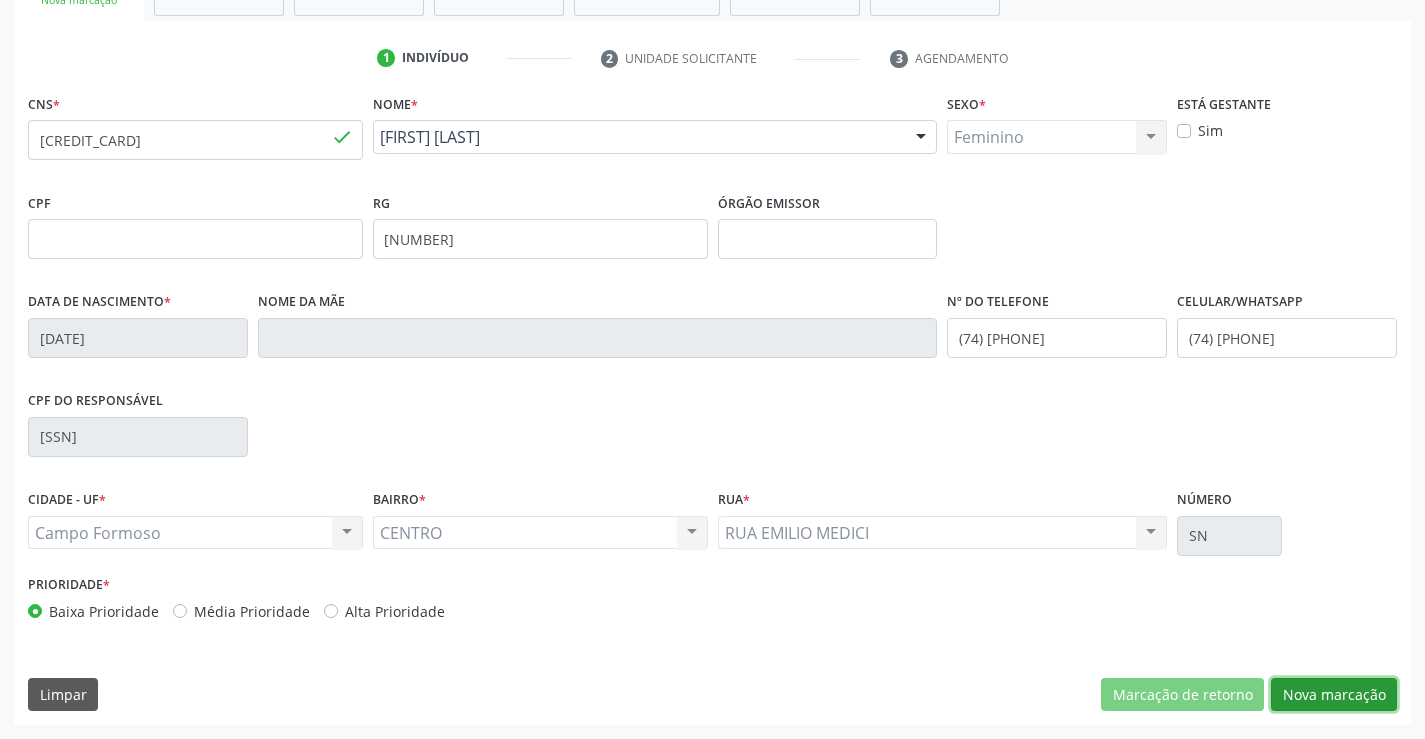 click on "Nova marcação" at bounding box center (1334, 695) 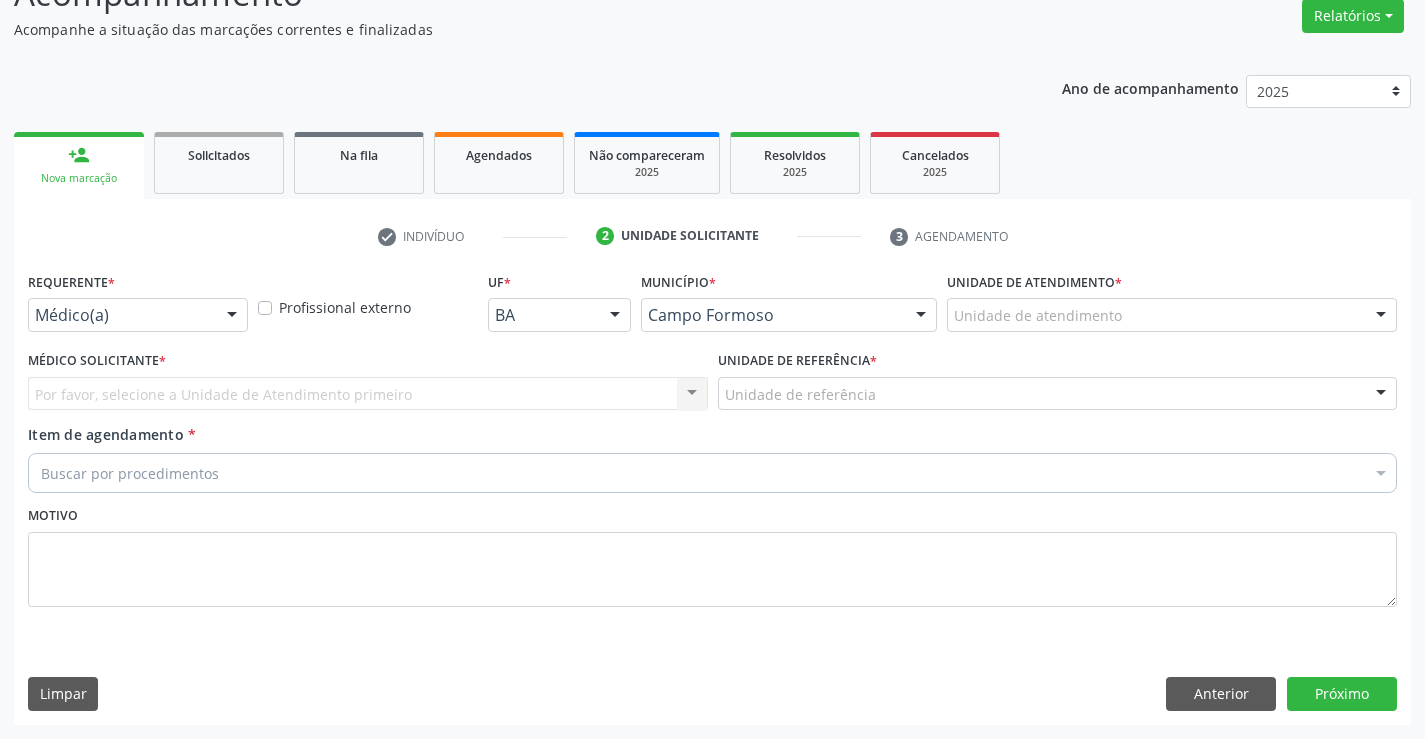 scroll, scrollTop: 167, scrollLeft: 0, axis: vertical 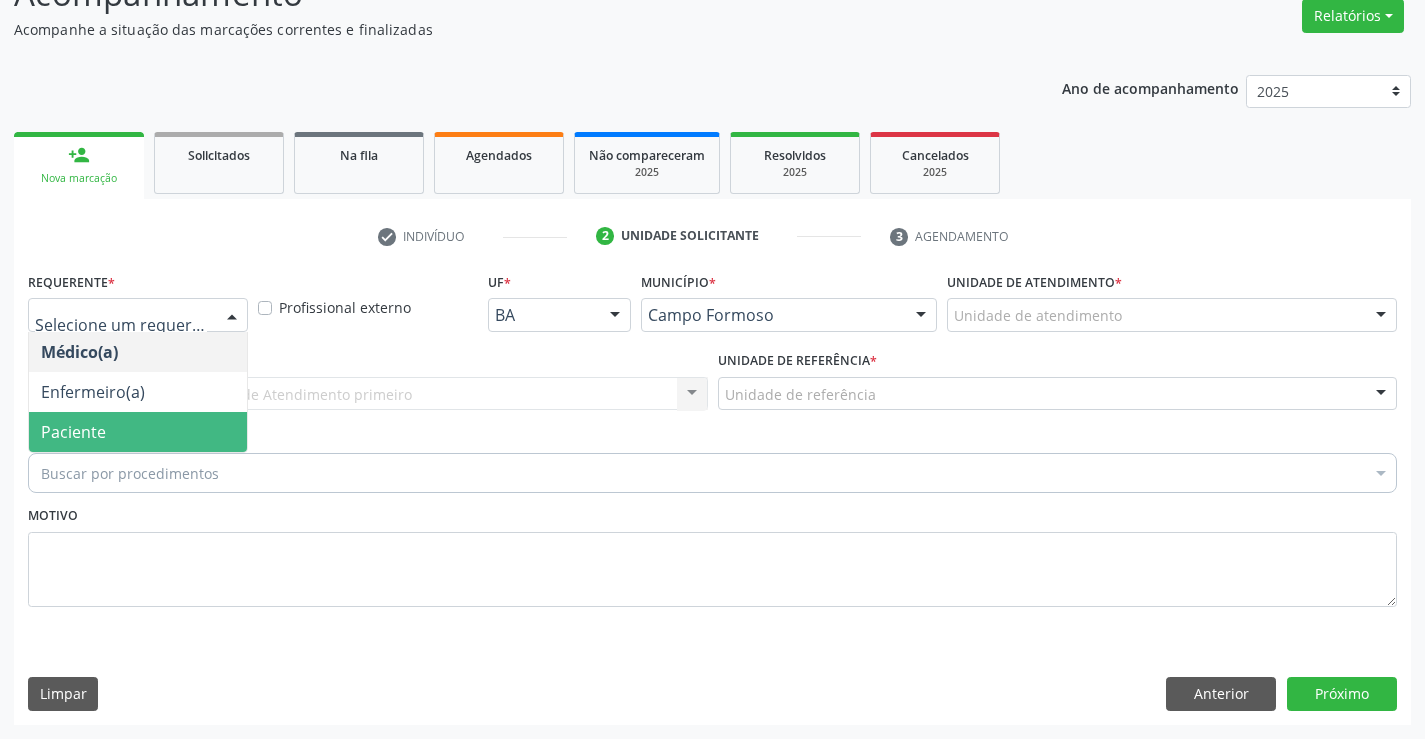 click on "Paciente" at bounding box center (138, 432) 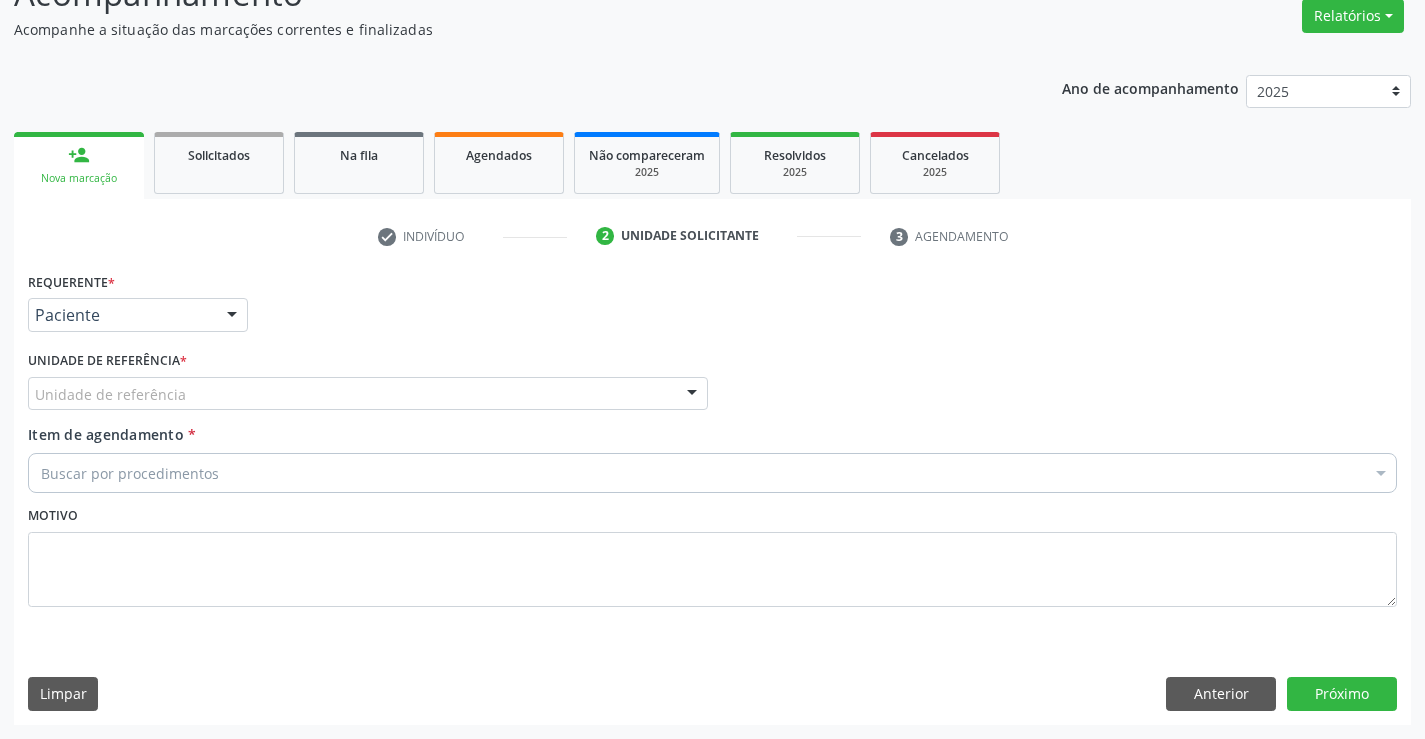 click on "Unidade de referência
*
Unidade de referência
Unidade Basica de Saude da Familia Dr Paulo Sudre   Centro de Enfrentamento Para Covid 19 de Campo Formoso   Central de Marcacao de Consultas e Exames de Campo Formoso   Vigilancia em Saude de Campo Formoso   PSF Lage dos Negros III   P S da Familia do Povoado de Caraibas   Unidade Basica de Saude da Familia Maninho Ferreira   P S de Curral da Ponta Psf Oseas Manoel da Silva   Farmacia Basica   Unidade Basica de Saude da Familia de Brejao da Caatinga   P S da Familia do Povoado de Pocos   P S da Familia do Povoado de Tiquara   P S da Familia do Povoado de Sao Tome   P S de Lages dos Negros   P S da Familia do Povoado de Tuiutiba   P S de Curral Velho   Centro de Saude Mutirao   Caps Centro de Atencao Psicossocial   Unidade Odontologica Movel   Unidade Basica de Saude da Familia Limoeiro   Unidade Basica de Saude da Familia Izabel Godinho de Freitas   Unidade Basica de Saude da Familia de Olho Dagua das Pombas" at bounding box center [368, 385] 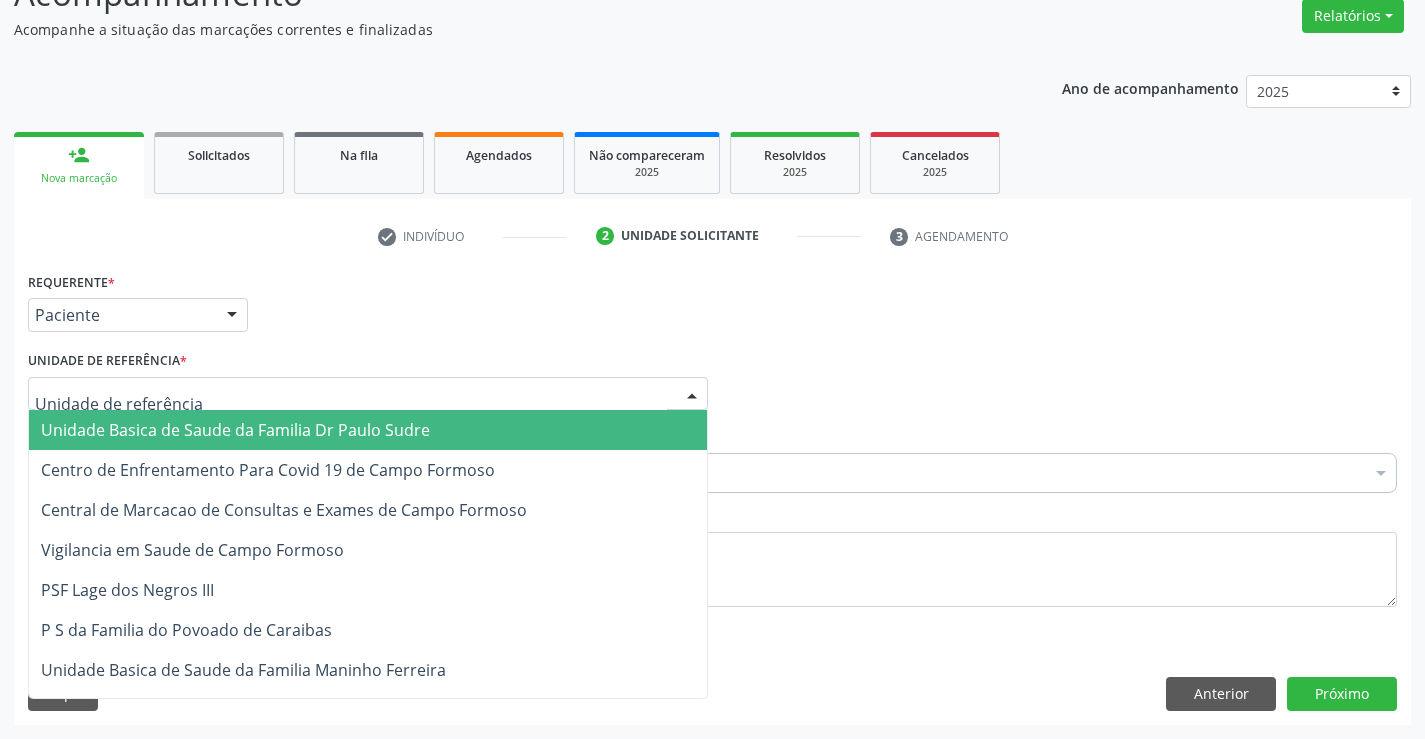 click at bounding box center (368, 394) 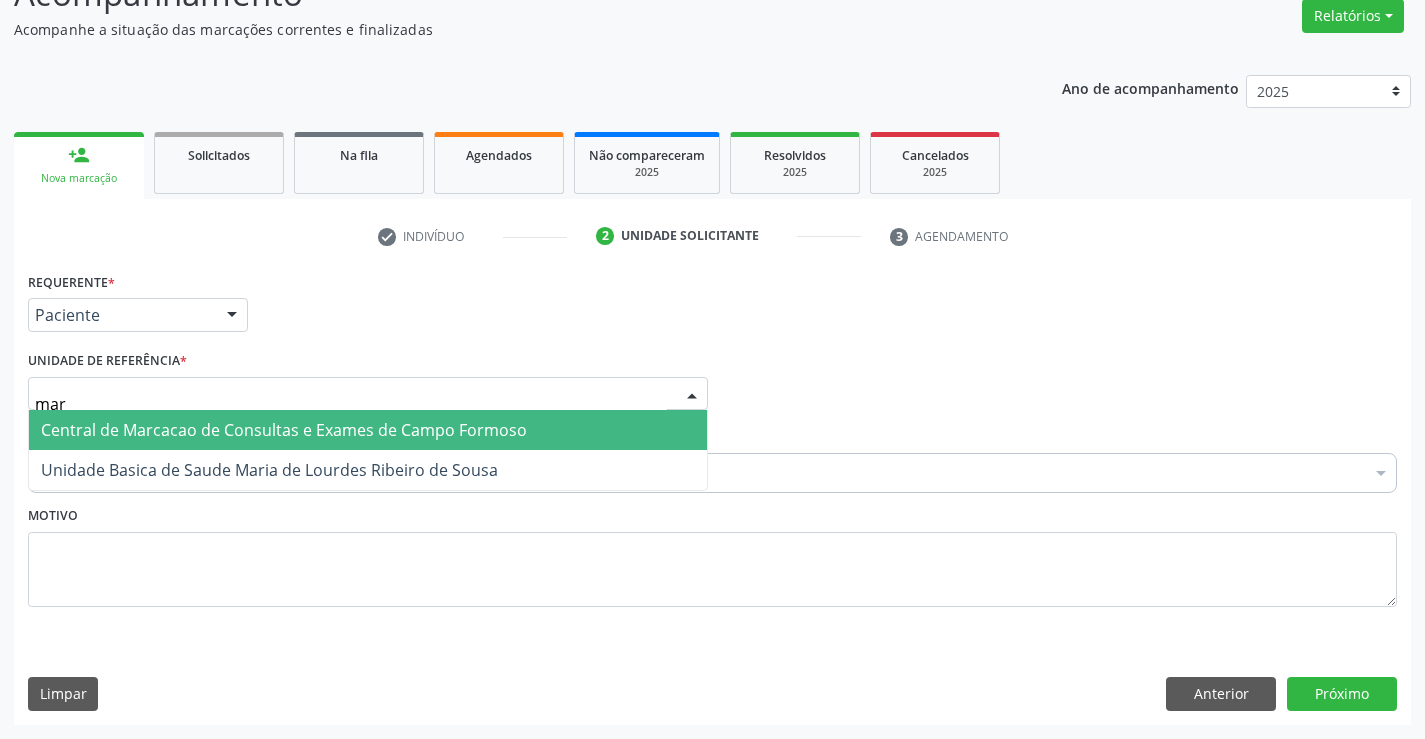 type on "mari" 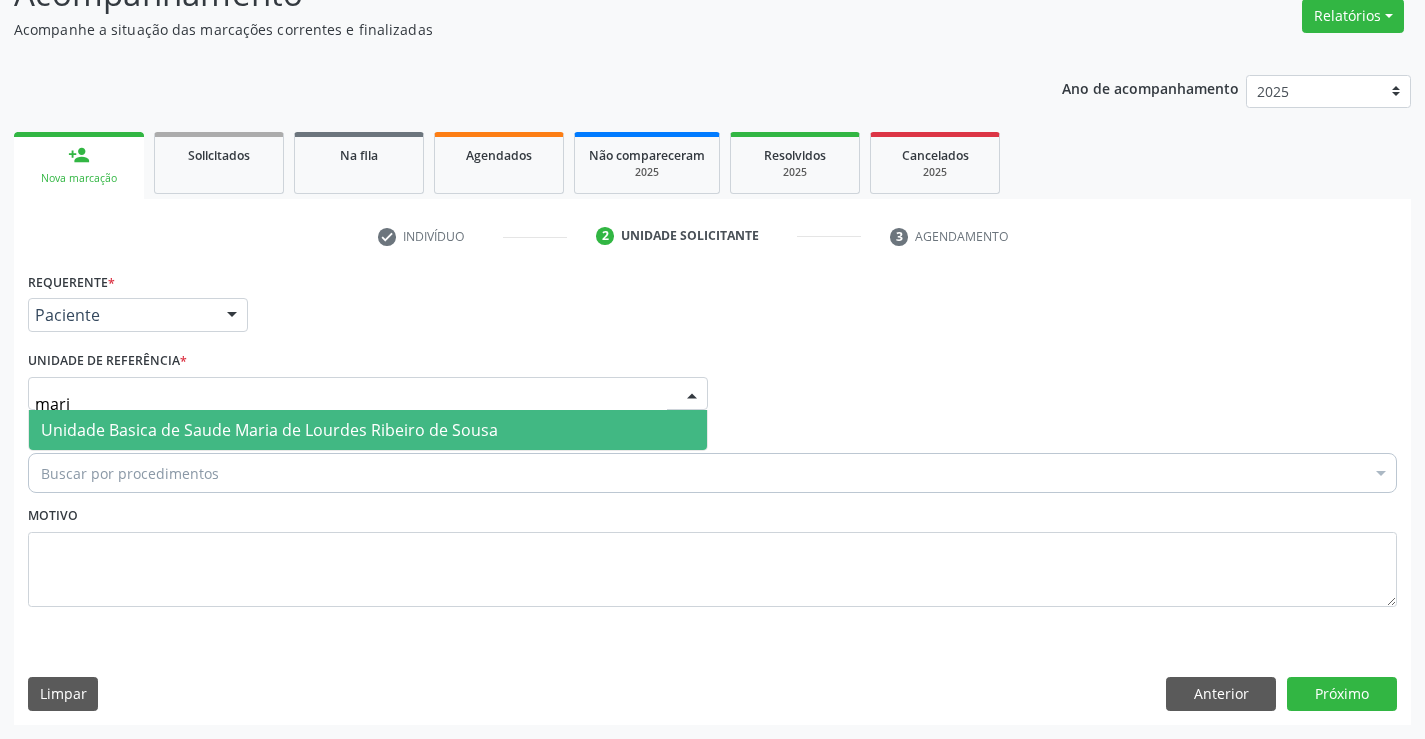 click on "Unidade Basica de Saude Maria de Lourdes Ribeiro de Sousa" at bounding box center (269, 430) 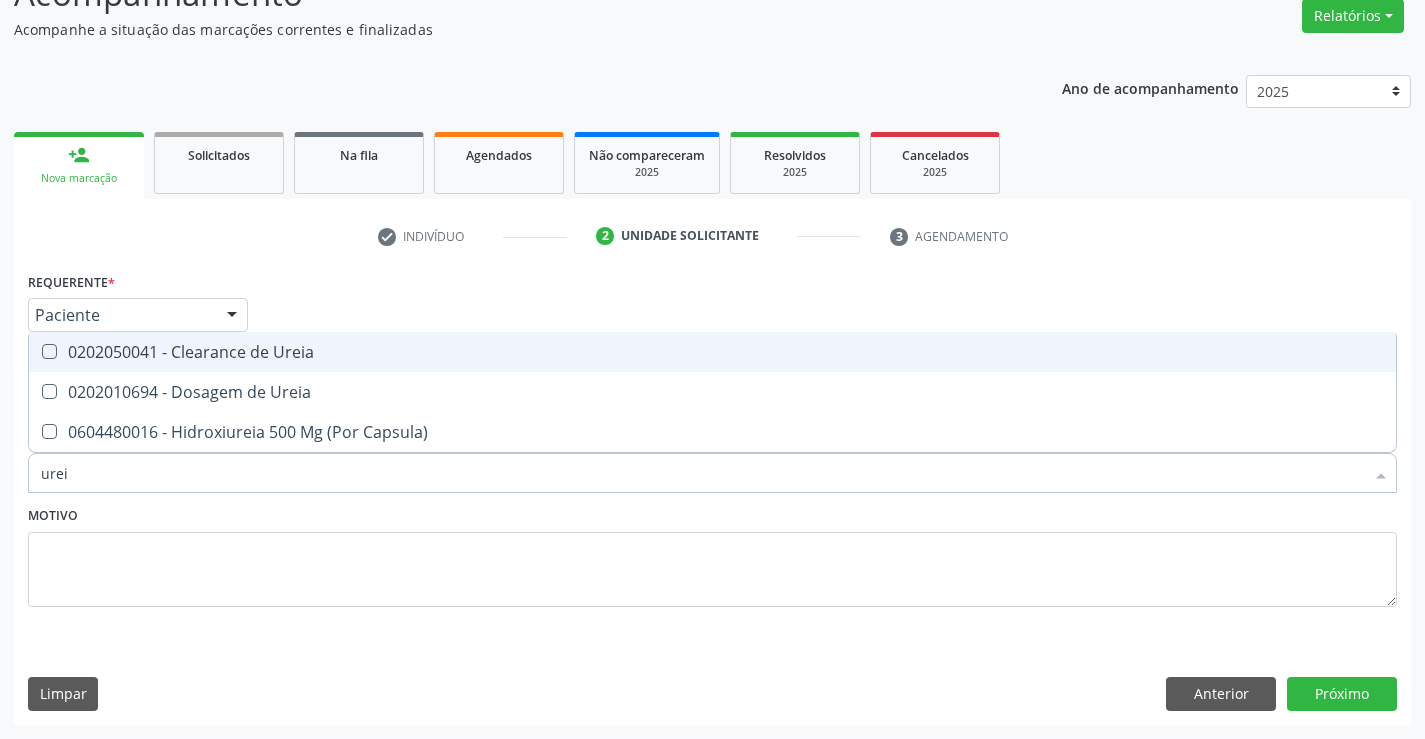type on "ureia" 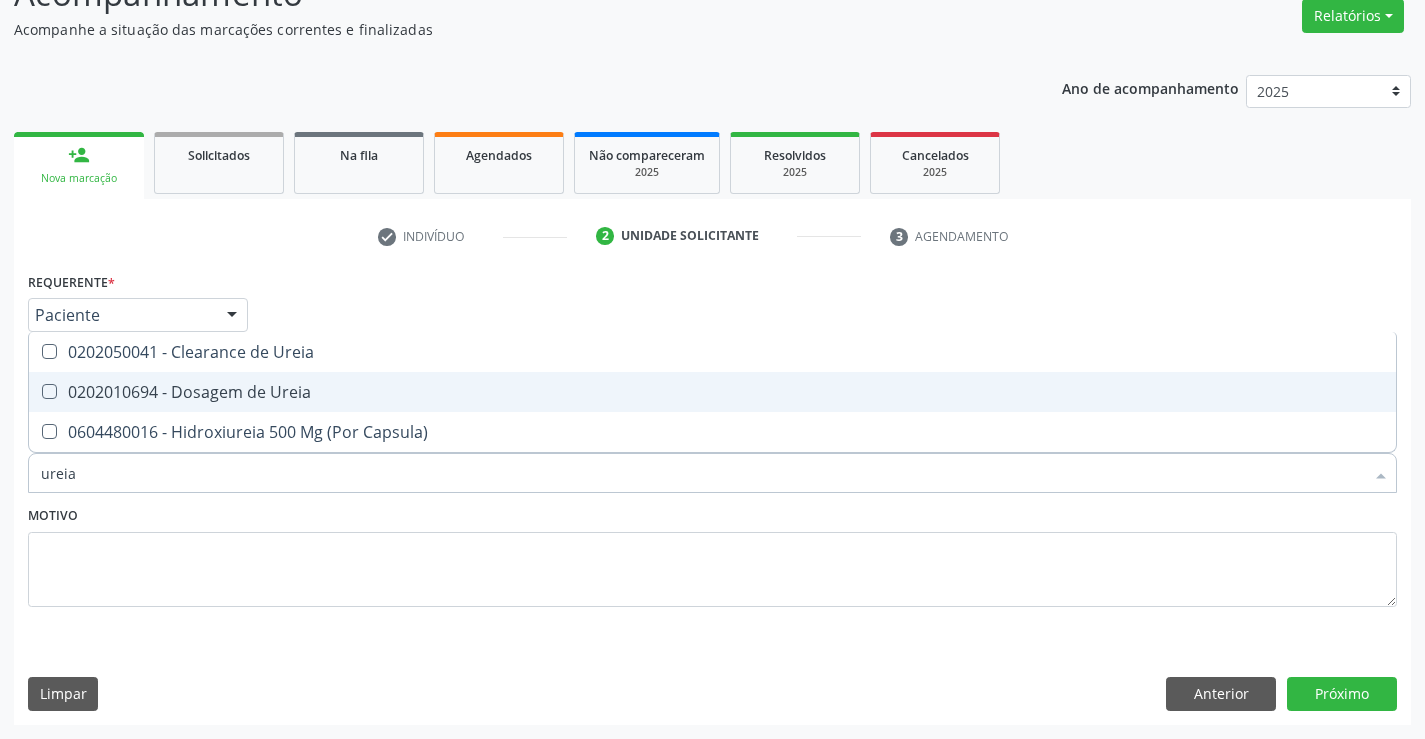 click on "0202010694 - Dosagem de Ureia" at bounding box center (712, 392) 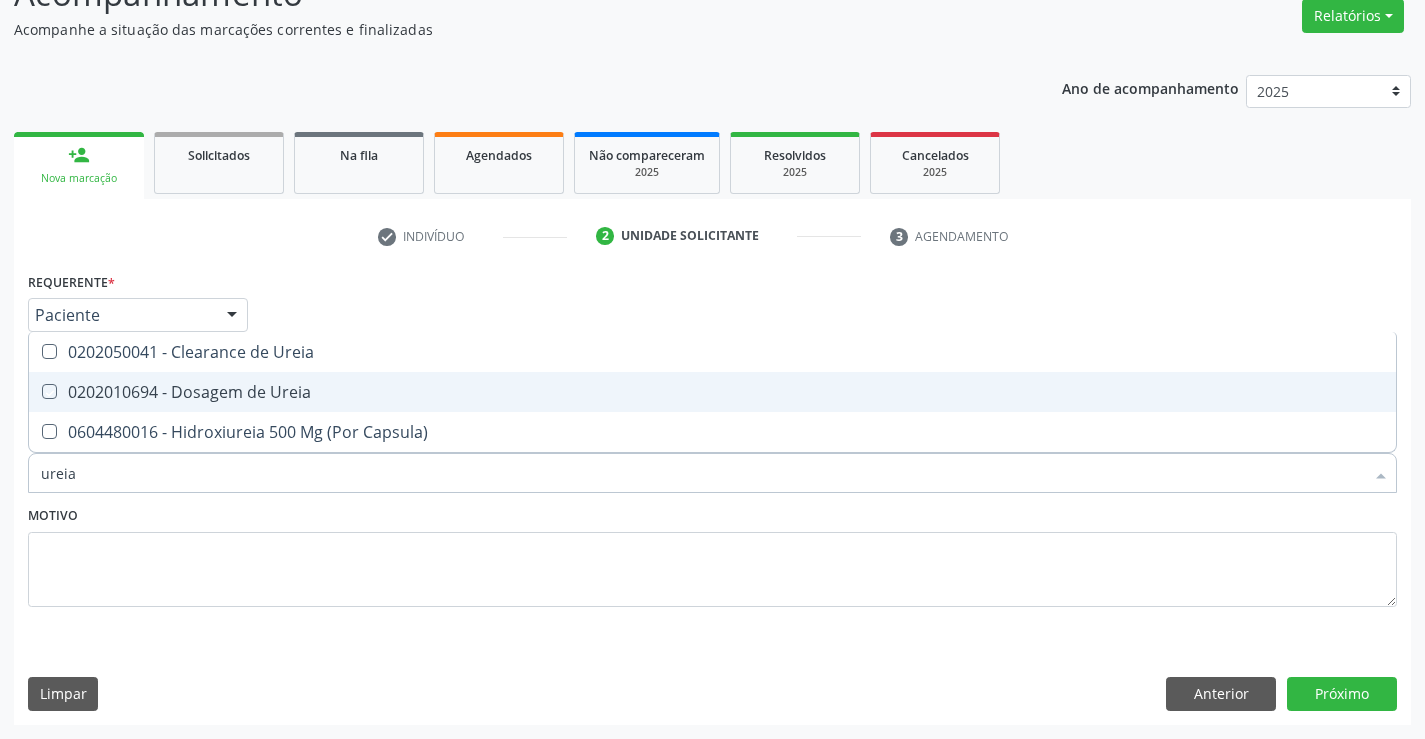 checkbox on "true" 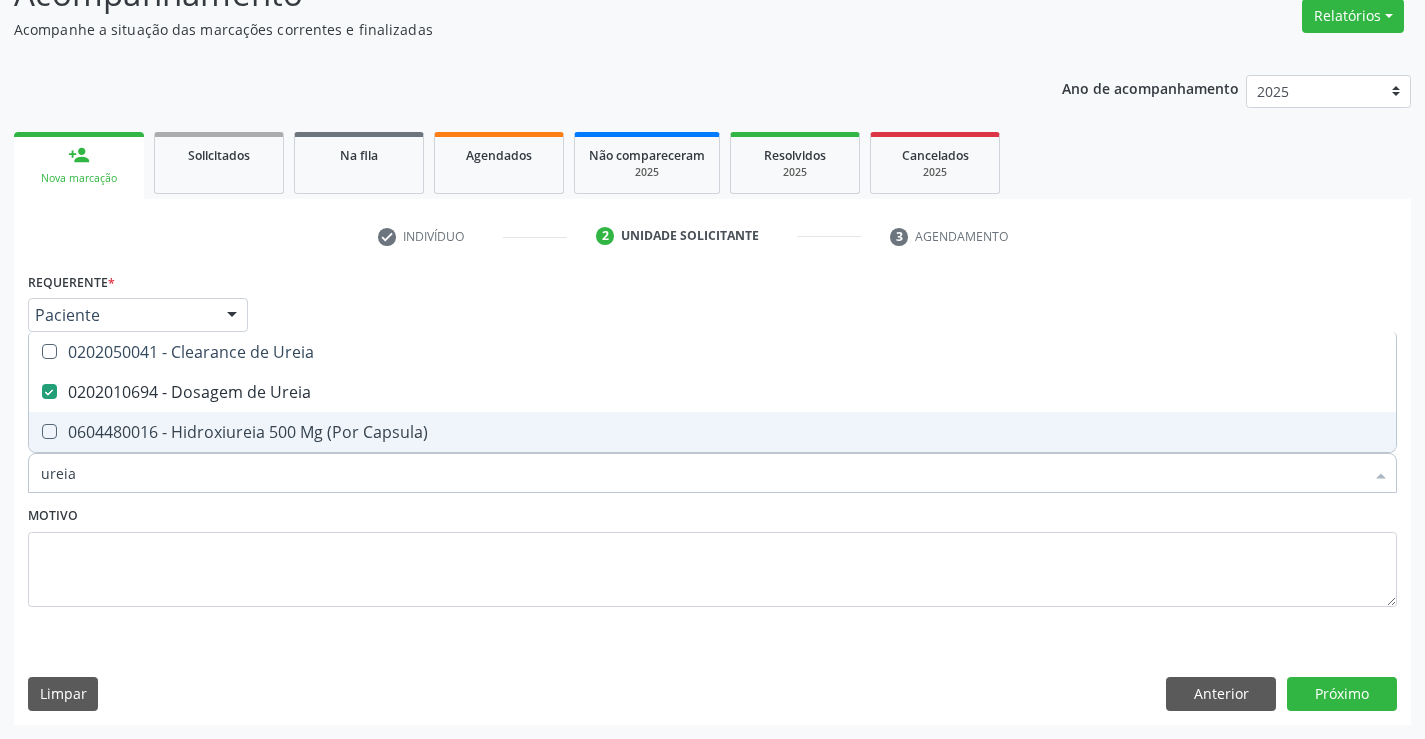 type on "ureia" 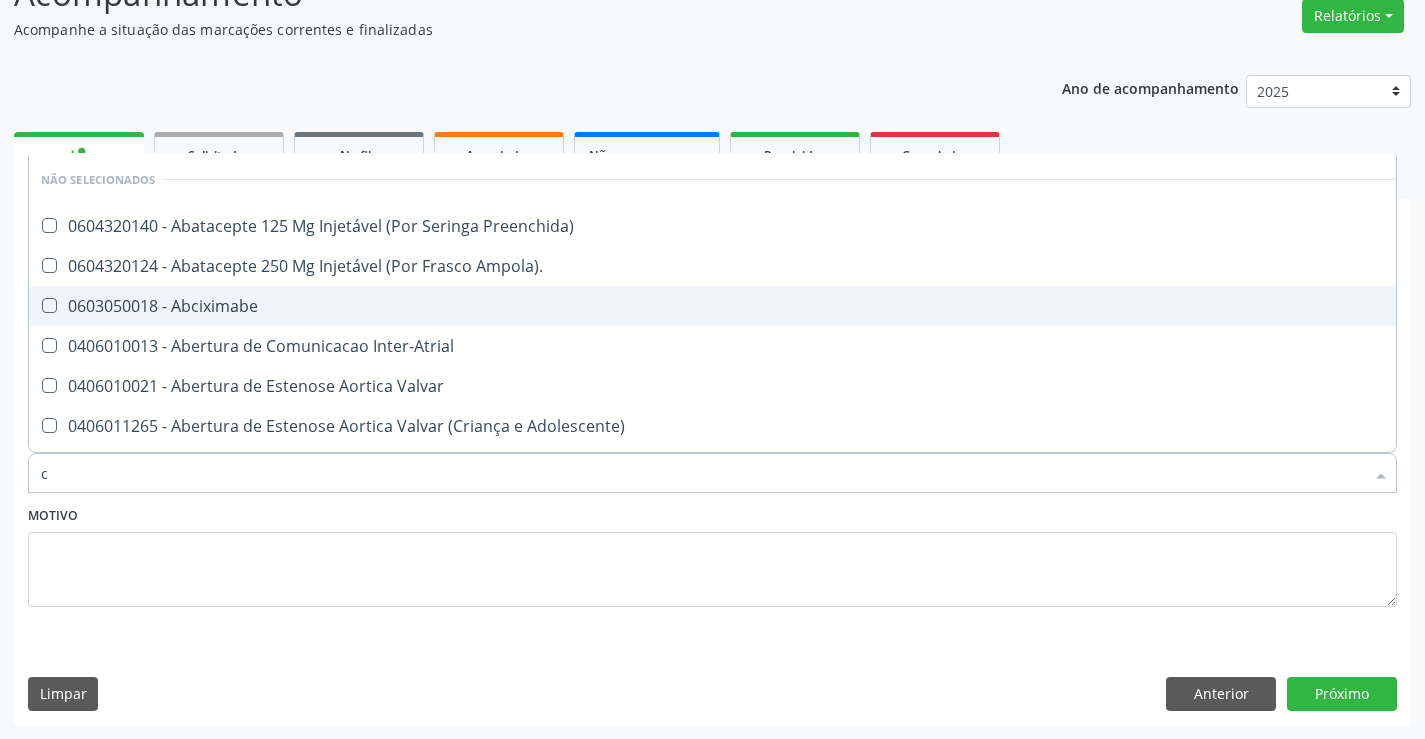type on "cr" 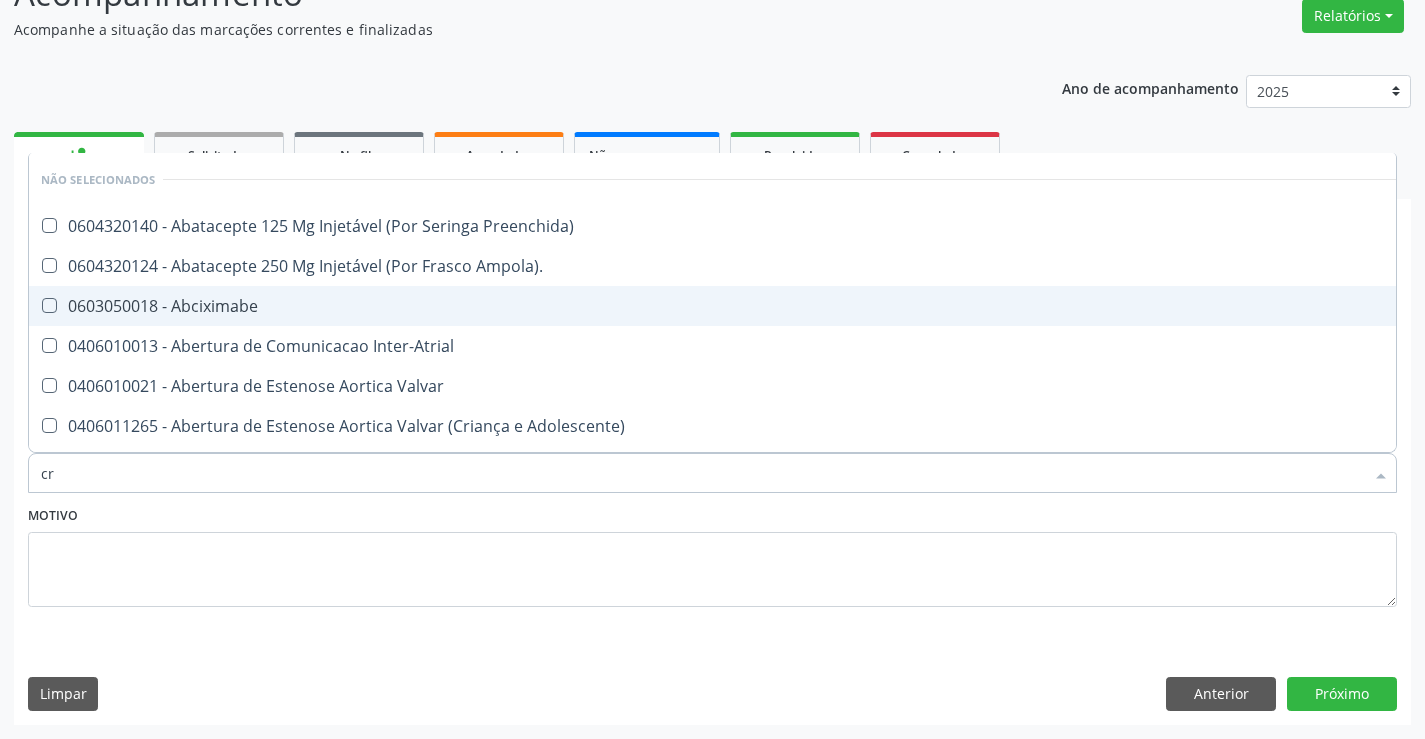 checkbox on "false" 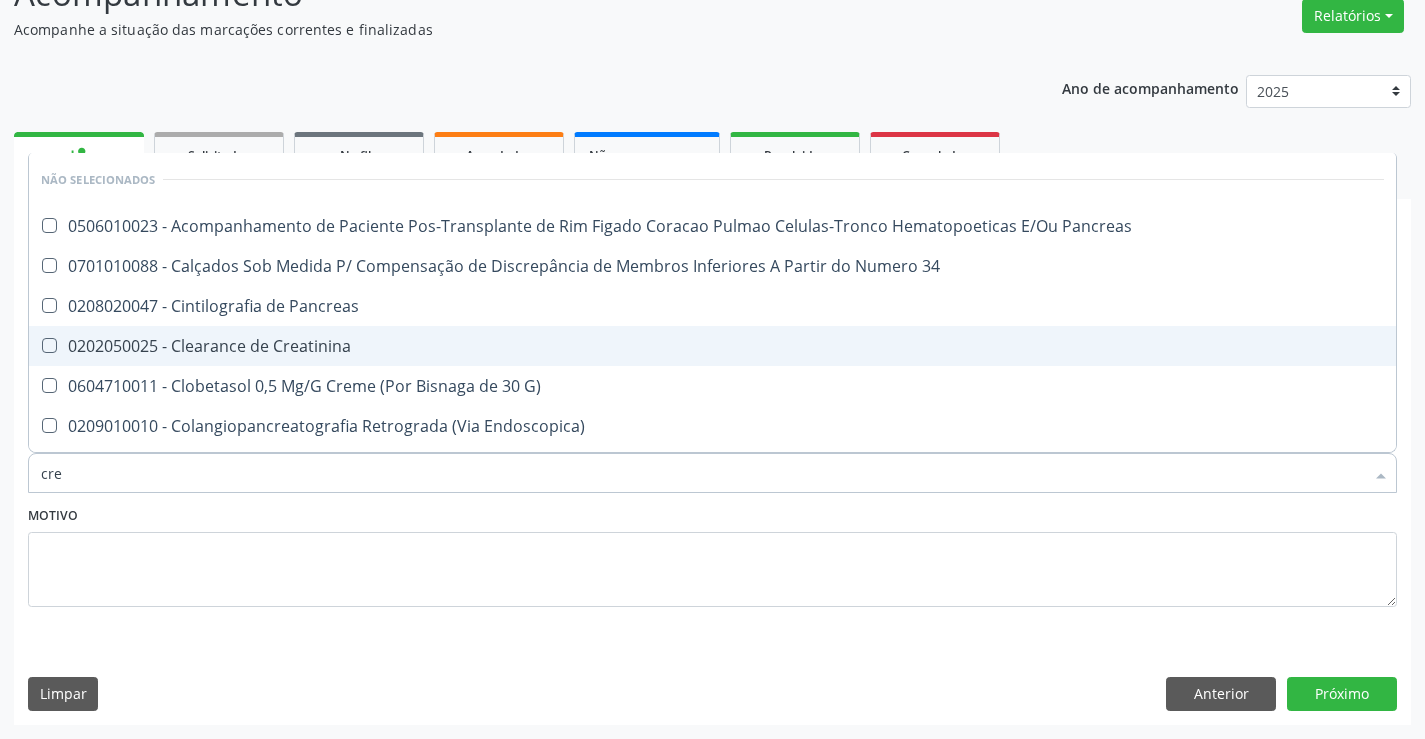 type on "crea" 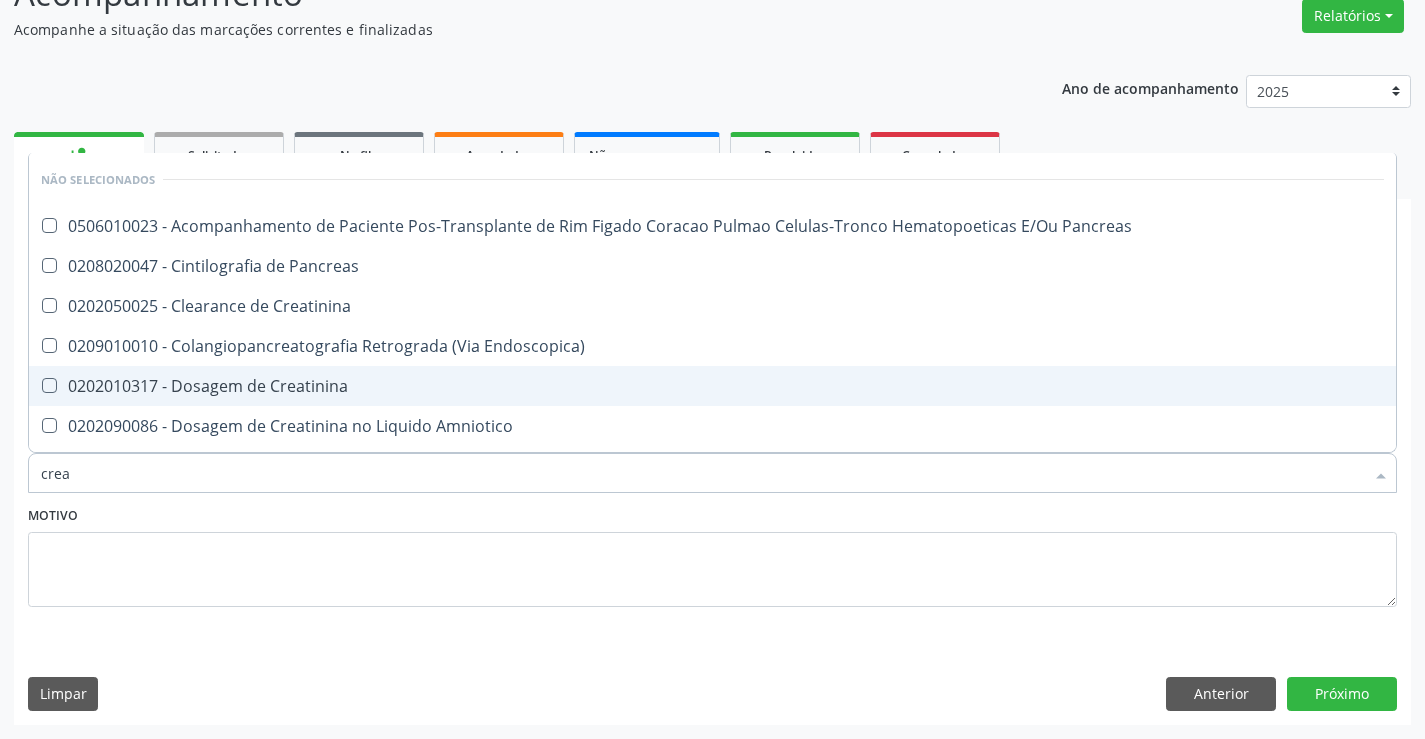 click on "0202010317 - Dosagem de Creatinina" at bounding box center (712, 386) 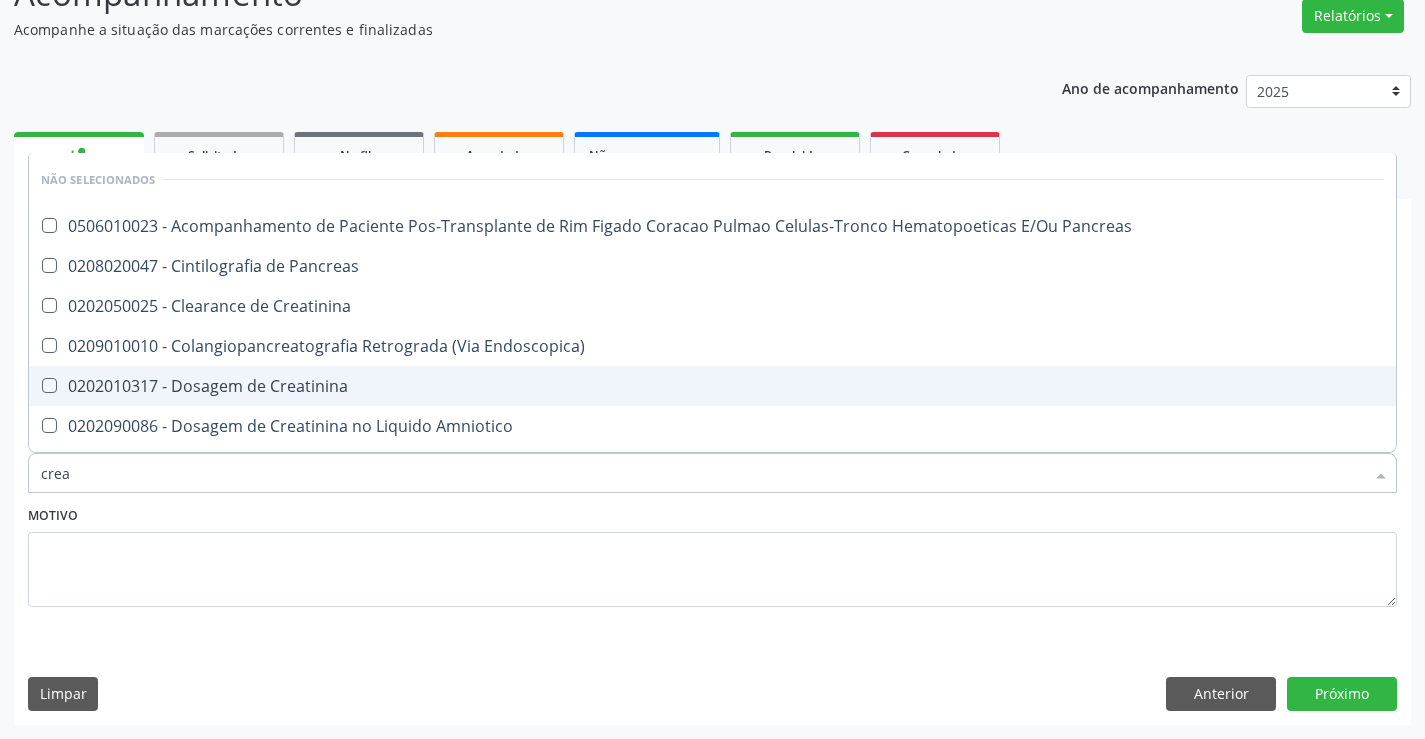 checkbox on "true" 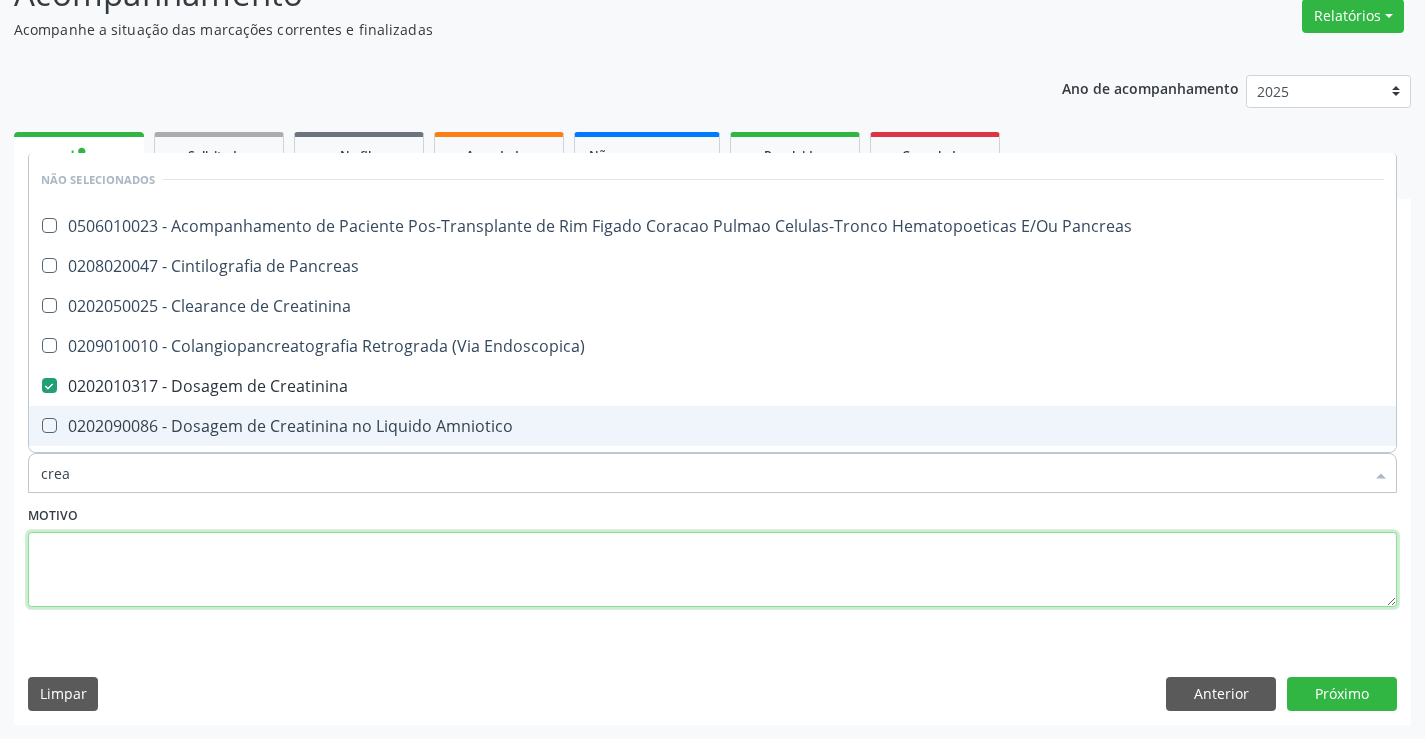 click at bounding box center [712, 570] 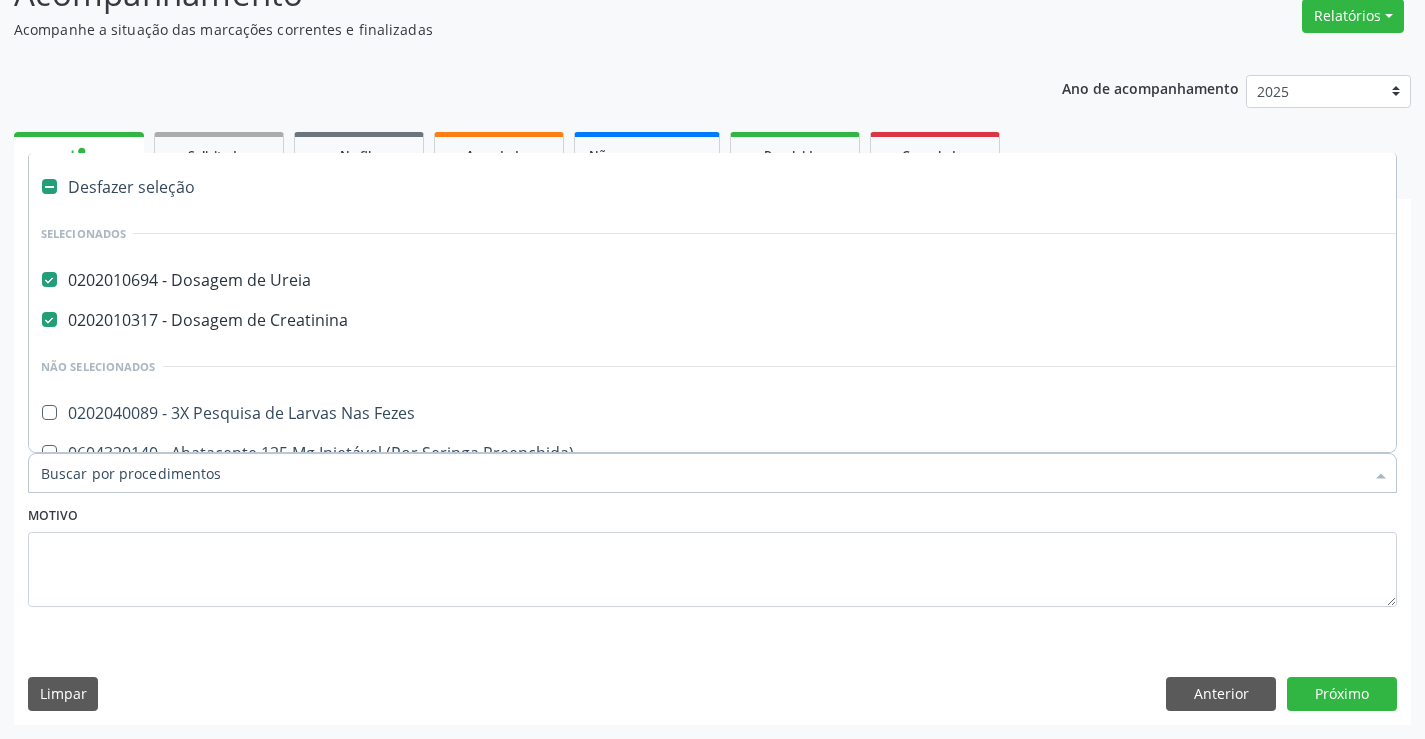 type on "g" 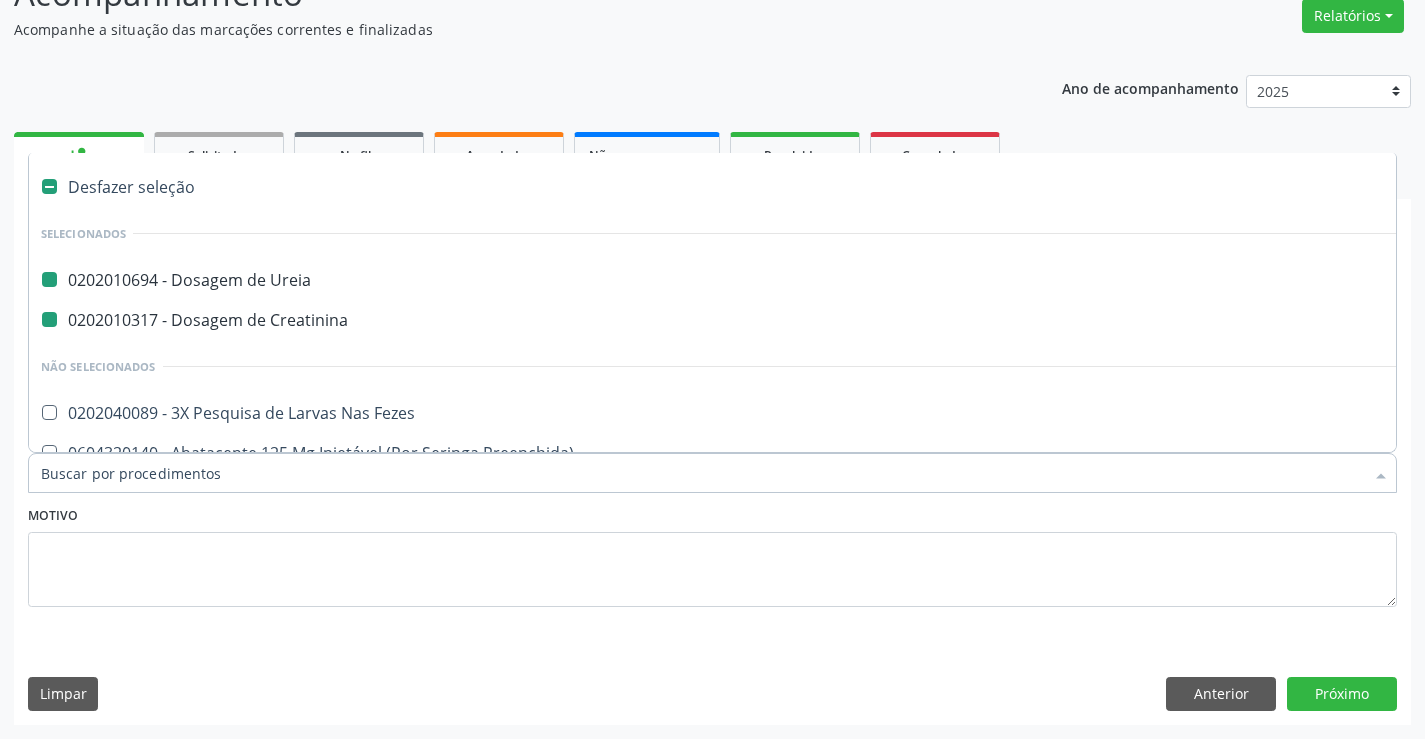 type on "h" 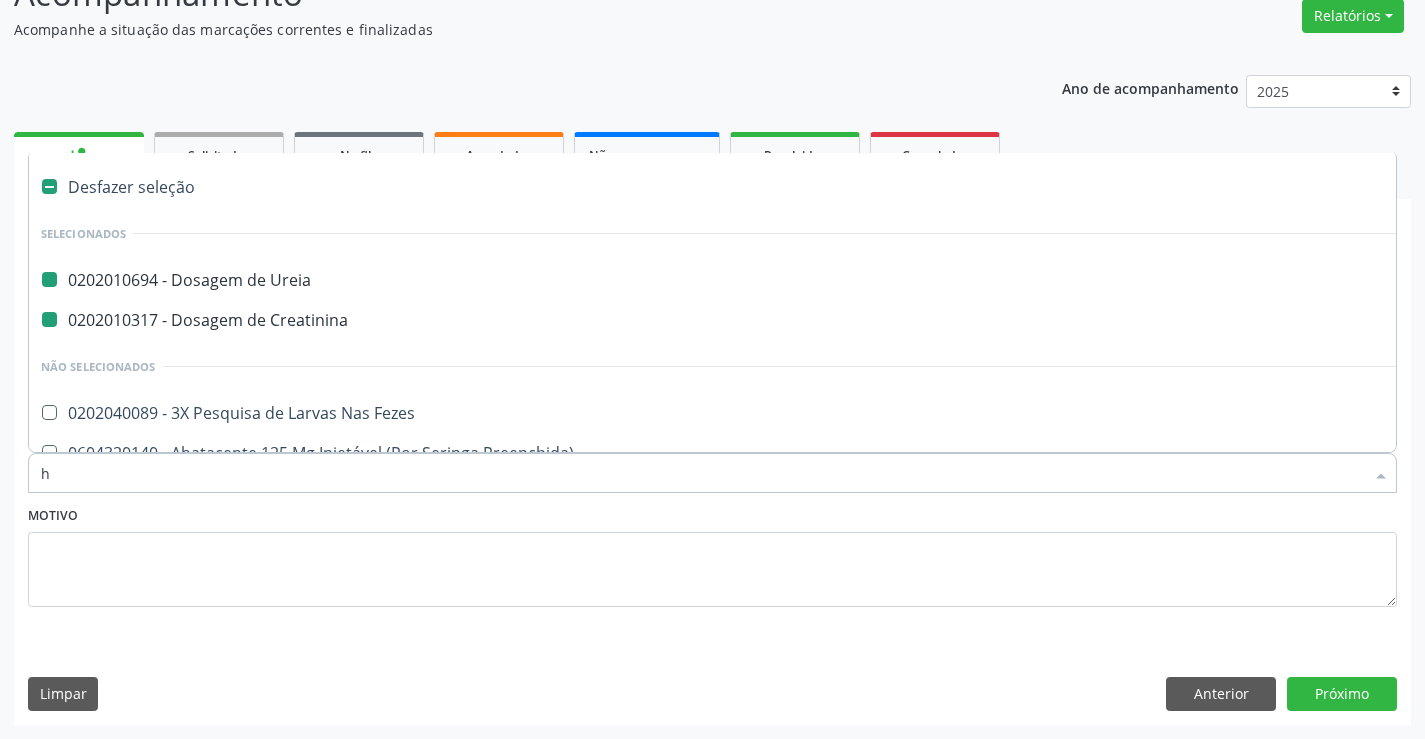 checkbox on "false" 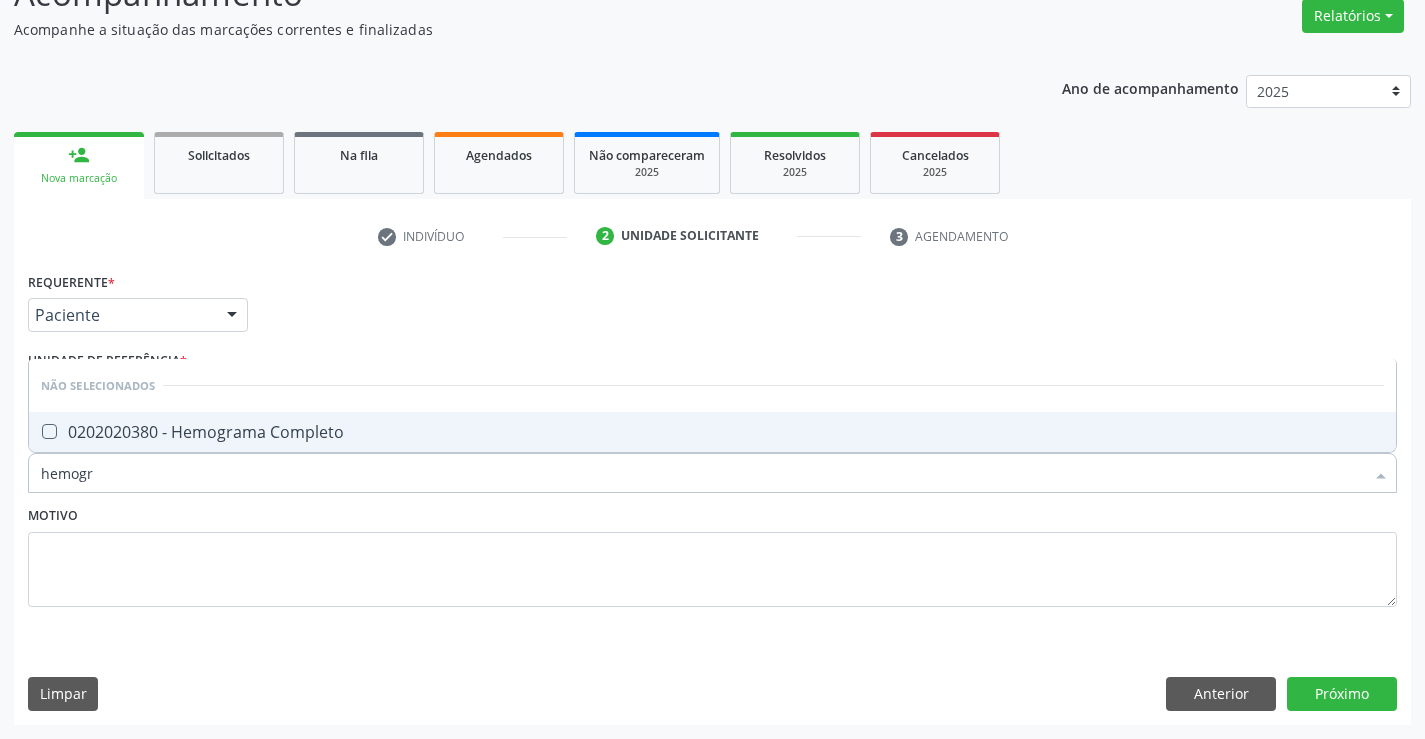 type on "hemogra" 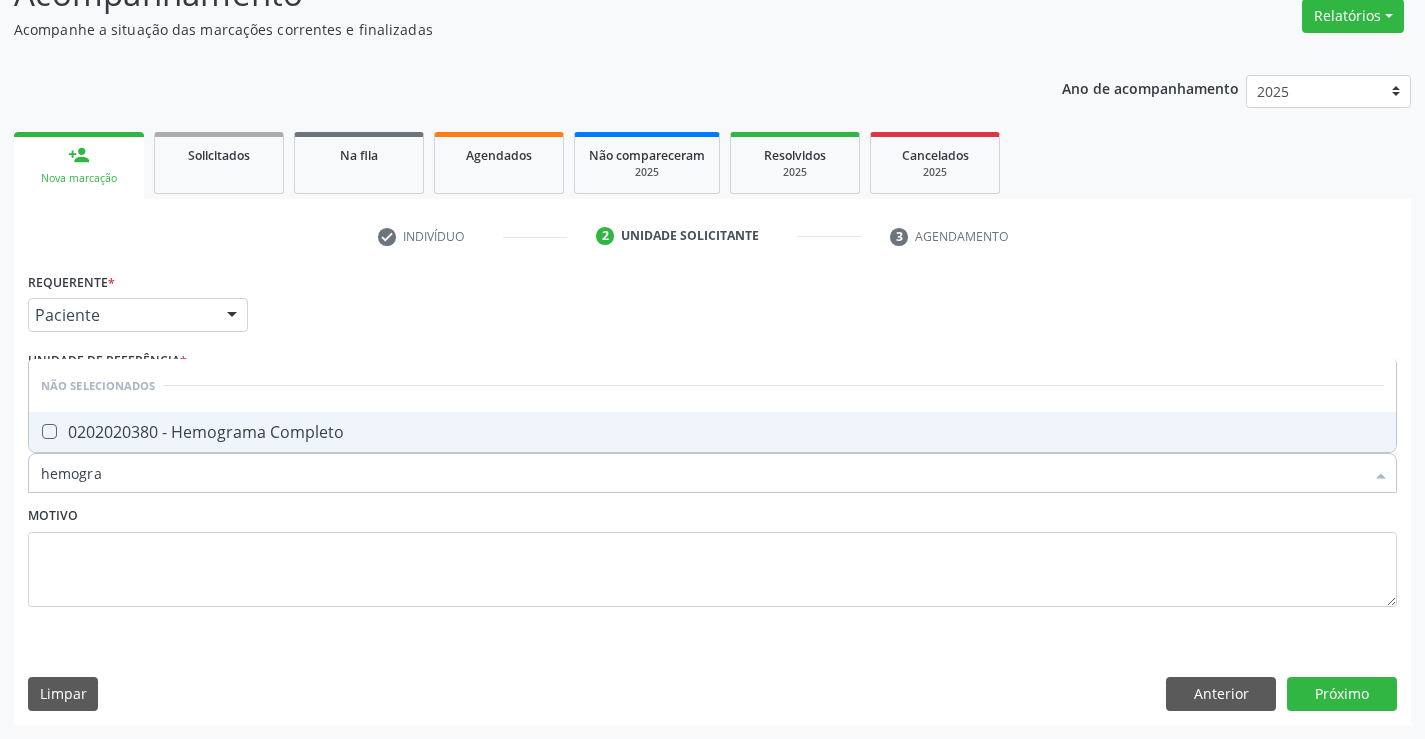 click on "0202020380 - Hemograma Completo" at bounding box center [712, 432] 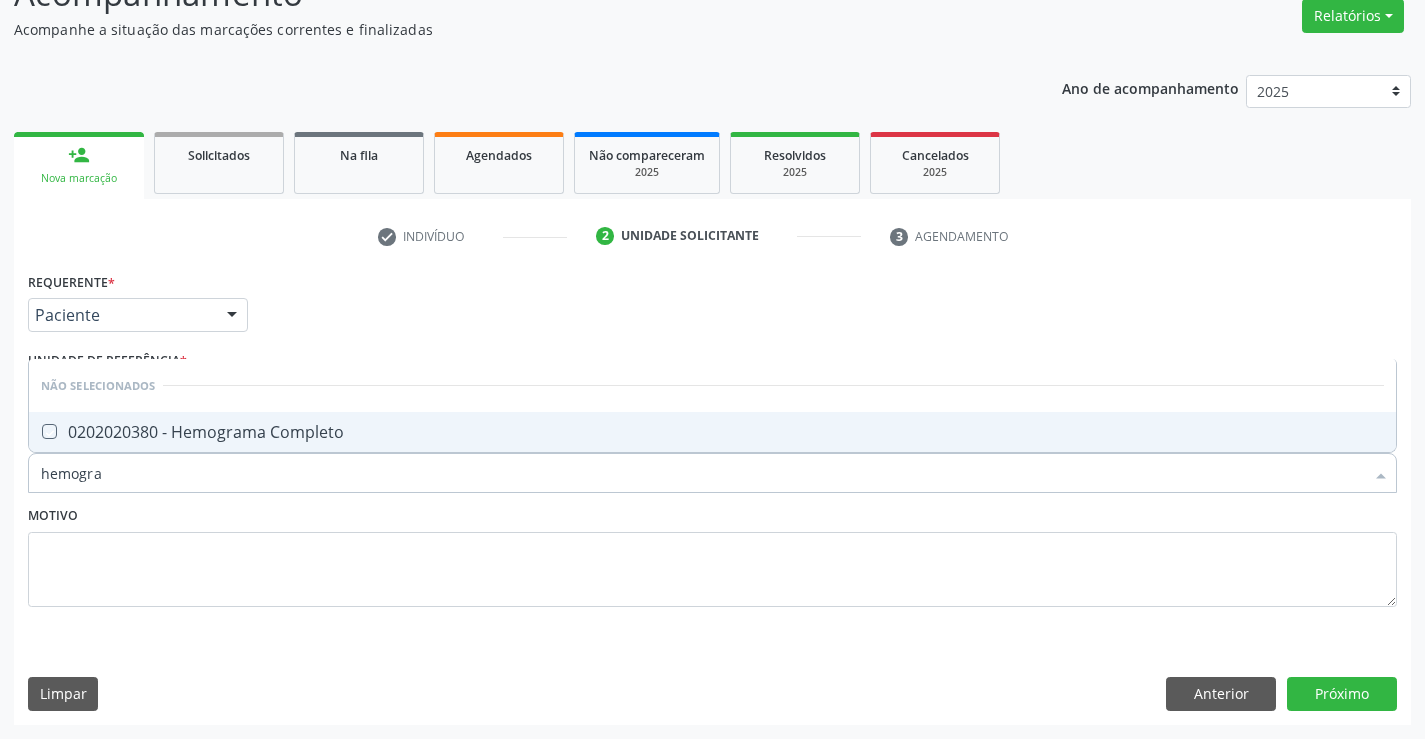 checkbox on "true" 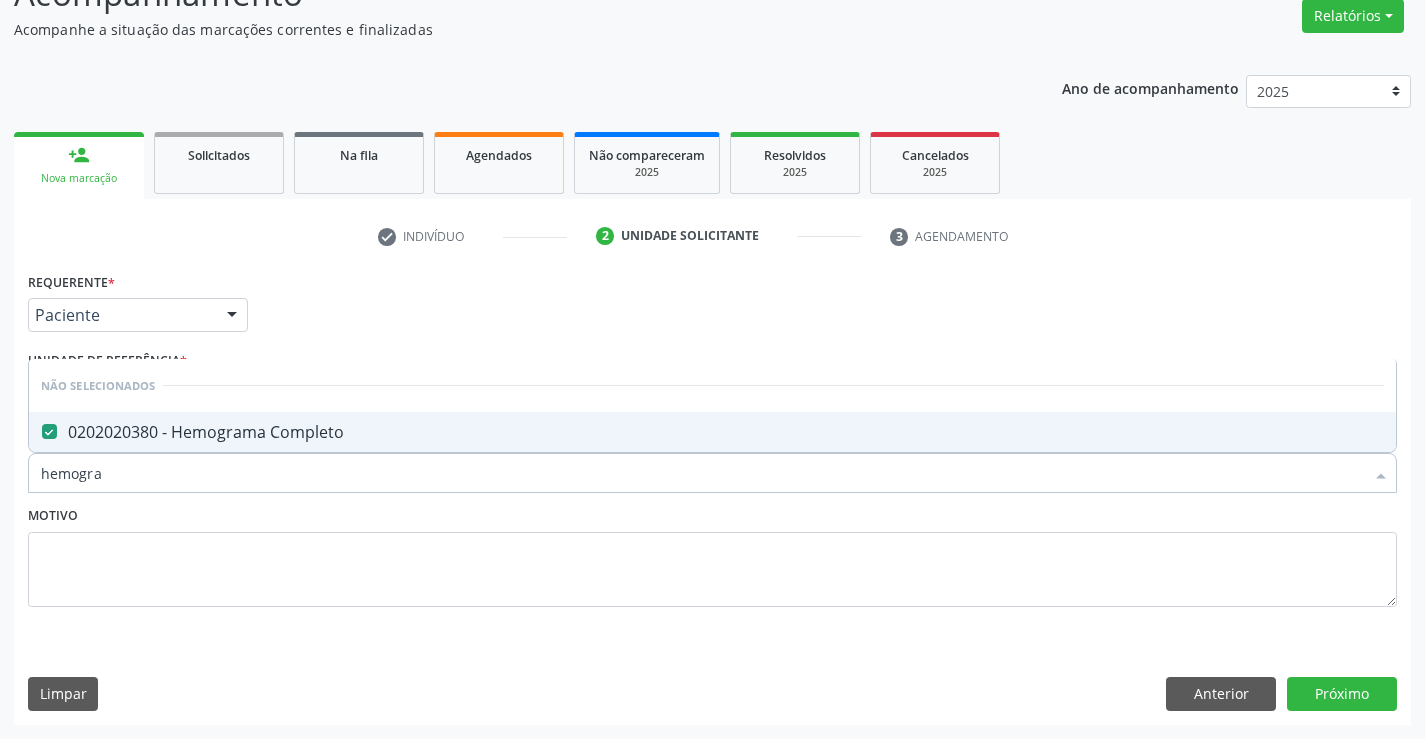 click on "Motivo" at bounding box center [712, 554] 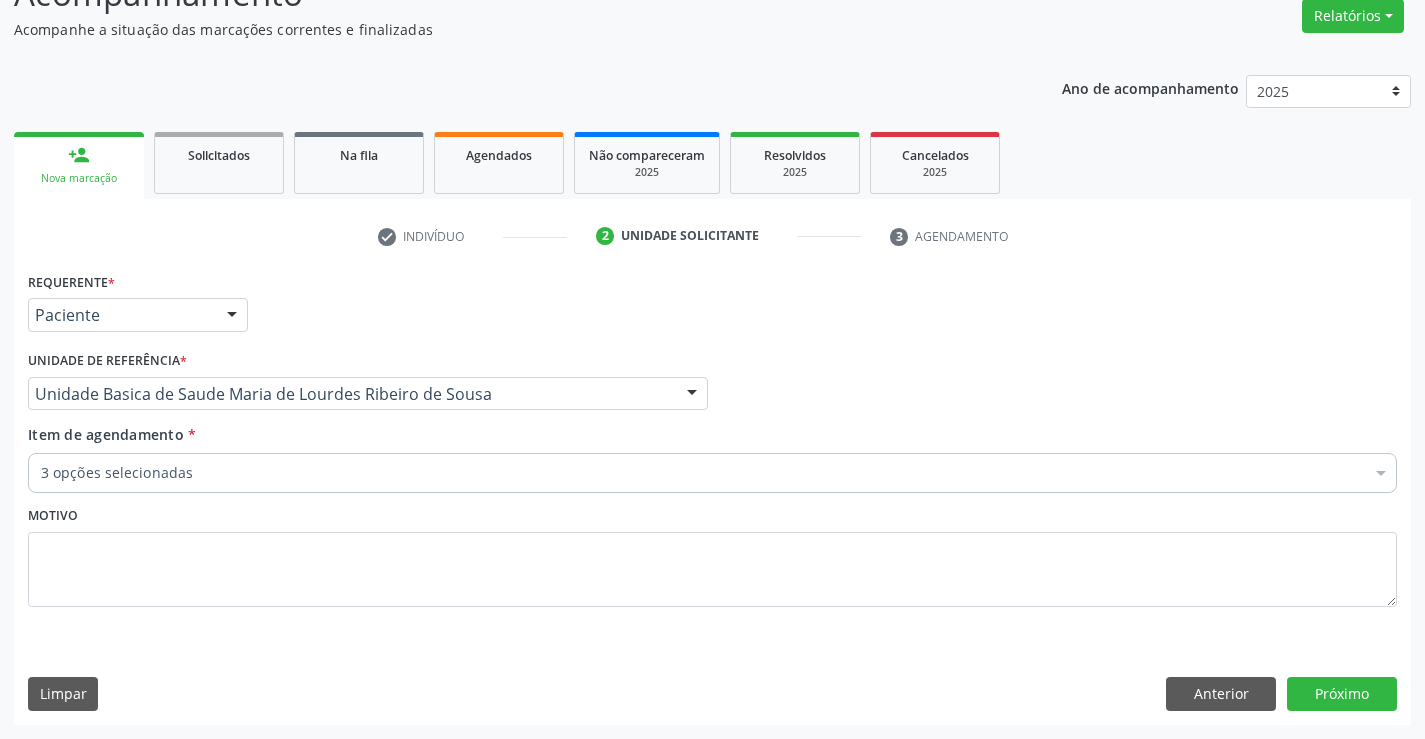 click on "3 opções selecionadas" at bounding box center [712, 473] 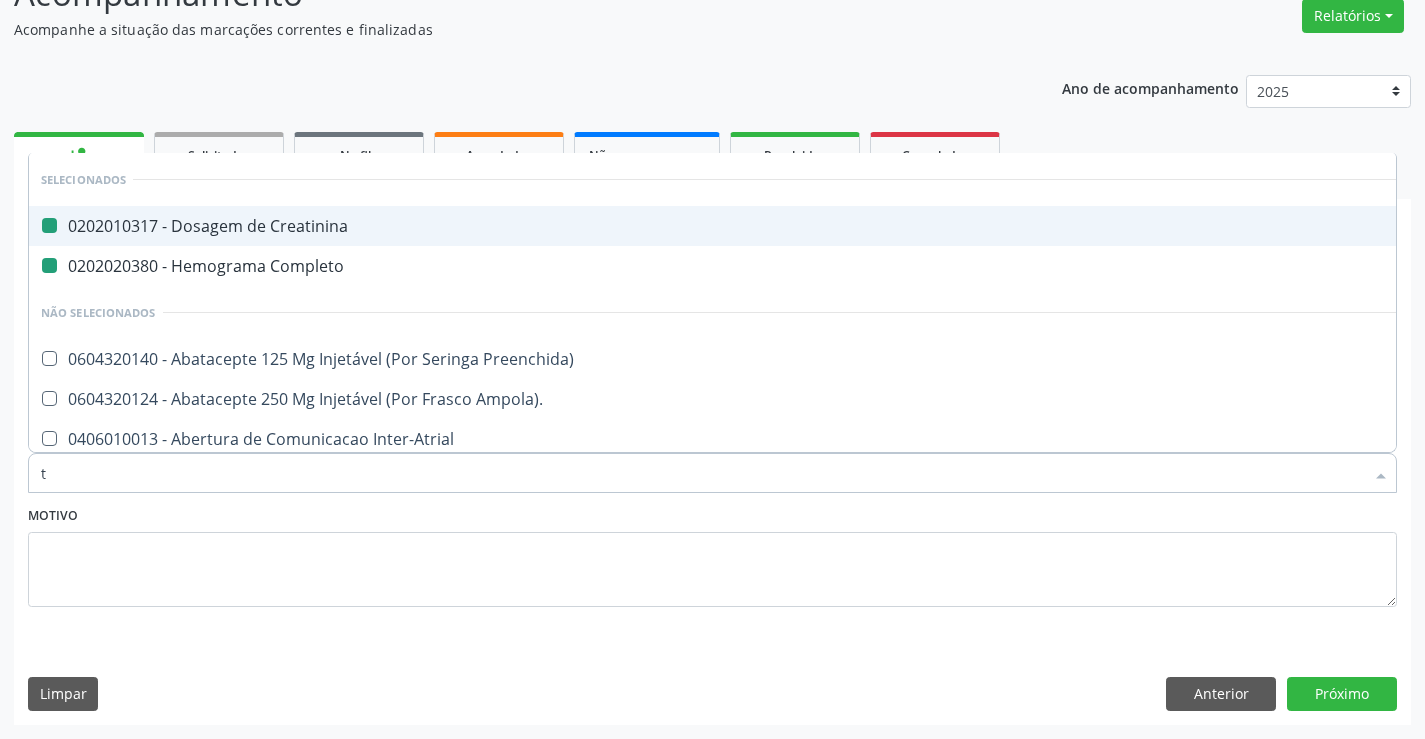 type on "tr" 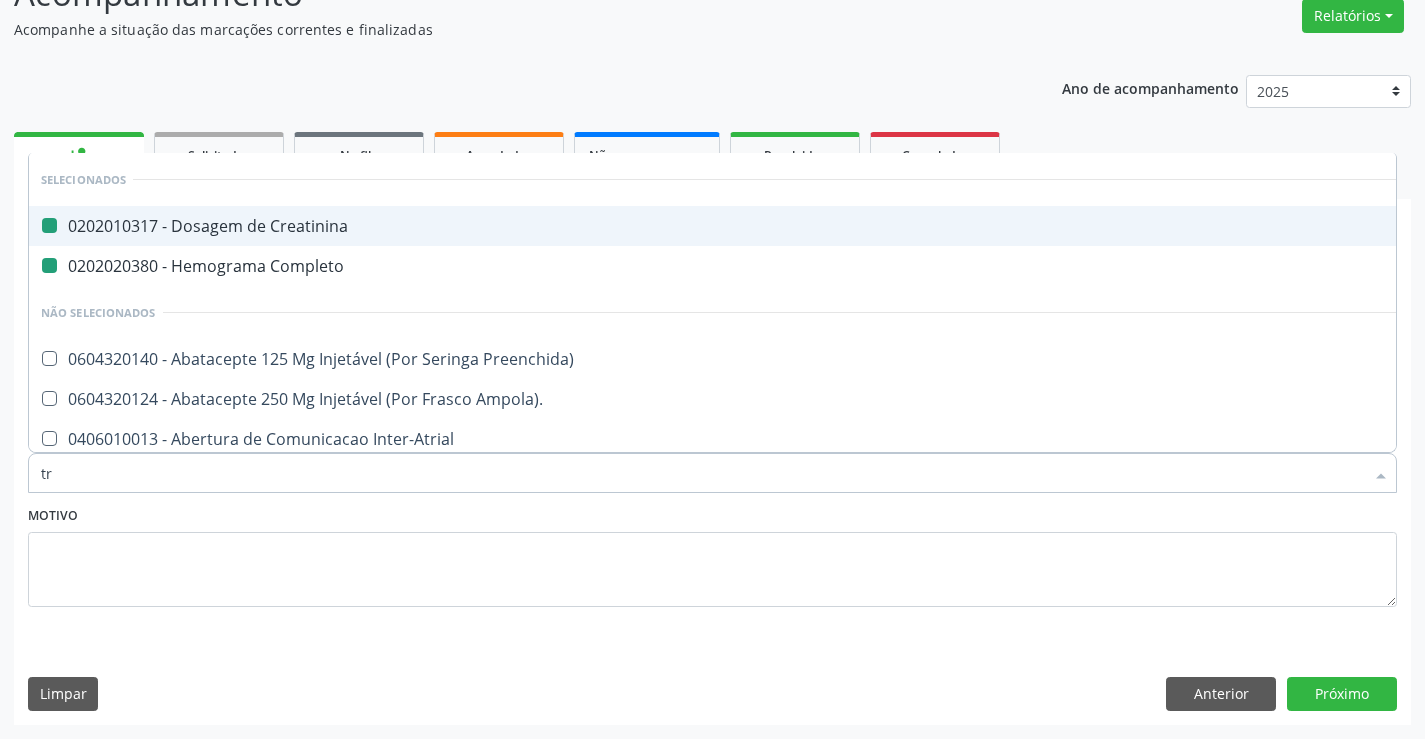 checkbox on "false" 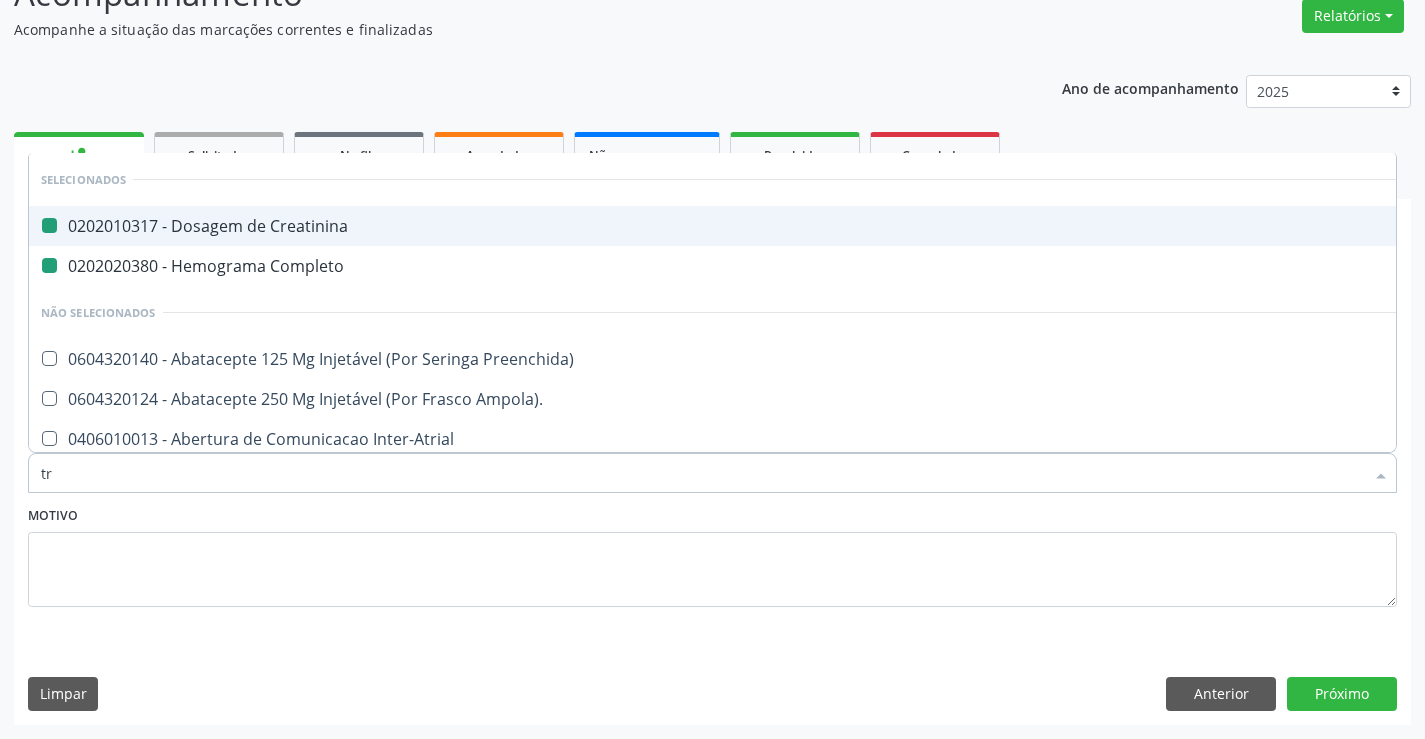checkbox on "false" 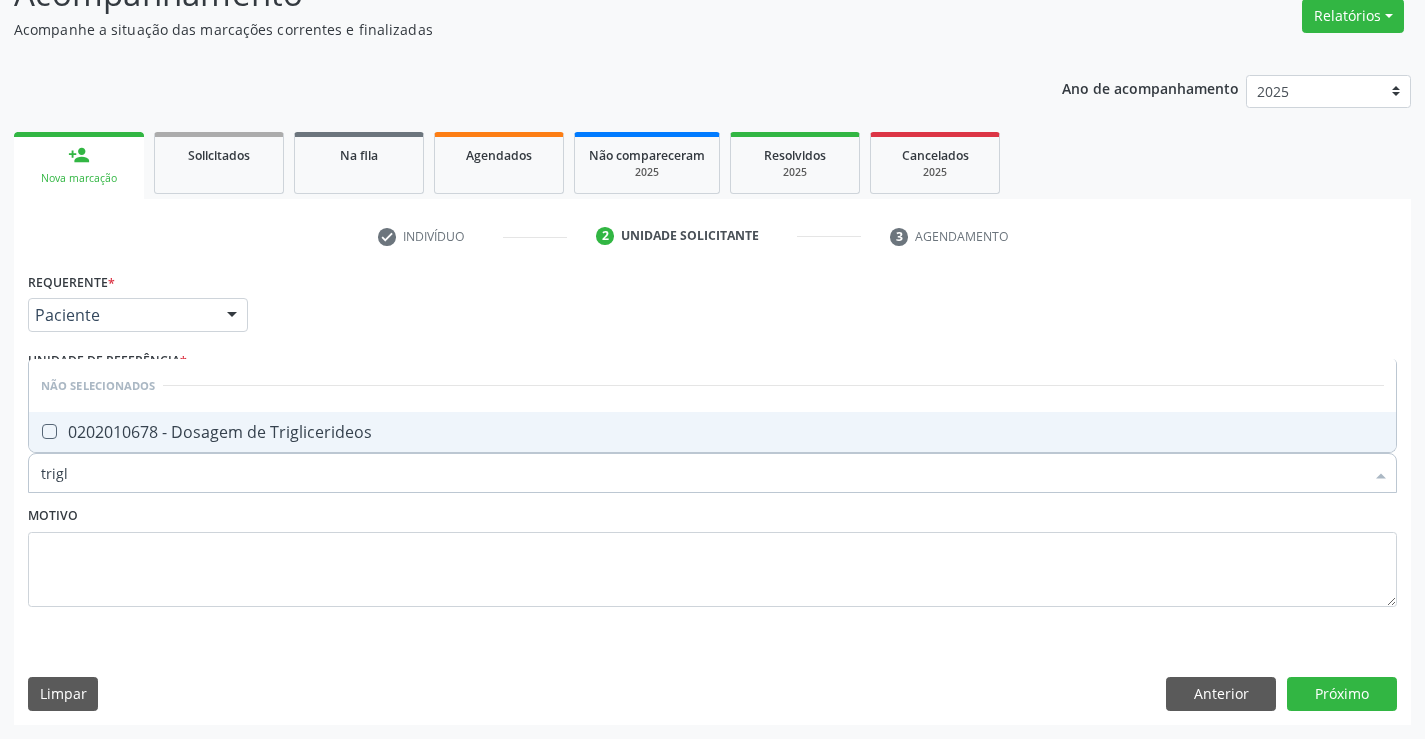 type on "trigli" 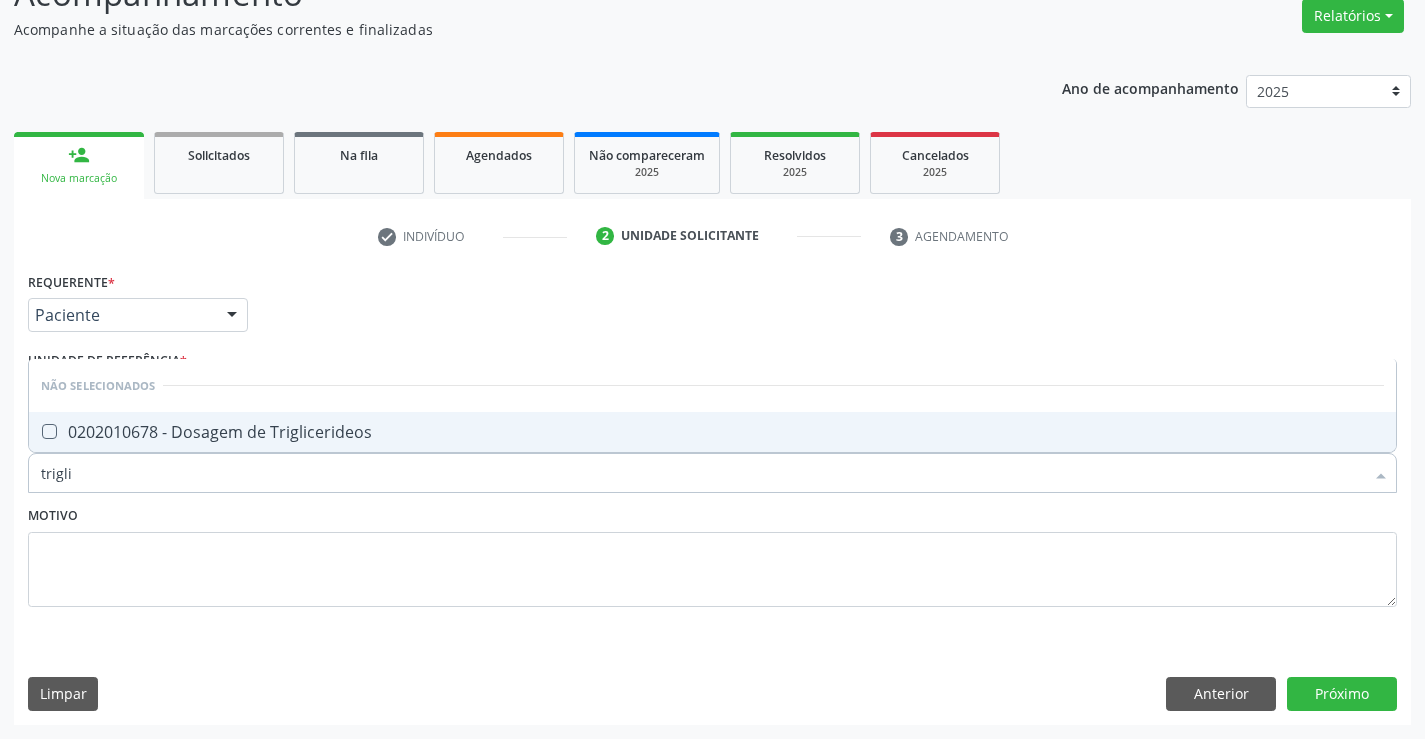 click on "0202010678 - Dosagem de Triglicerideos" at bounding box center (712, 432) 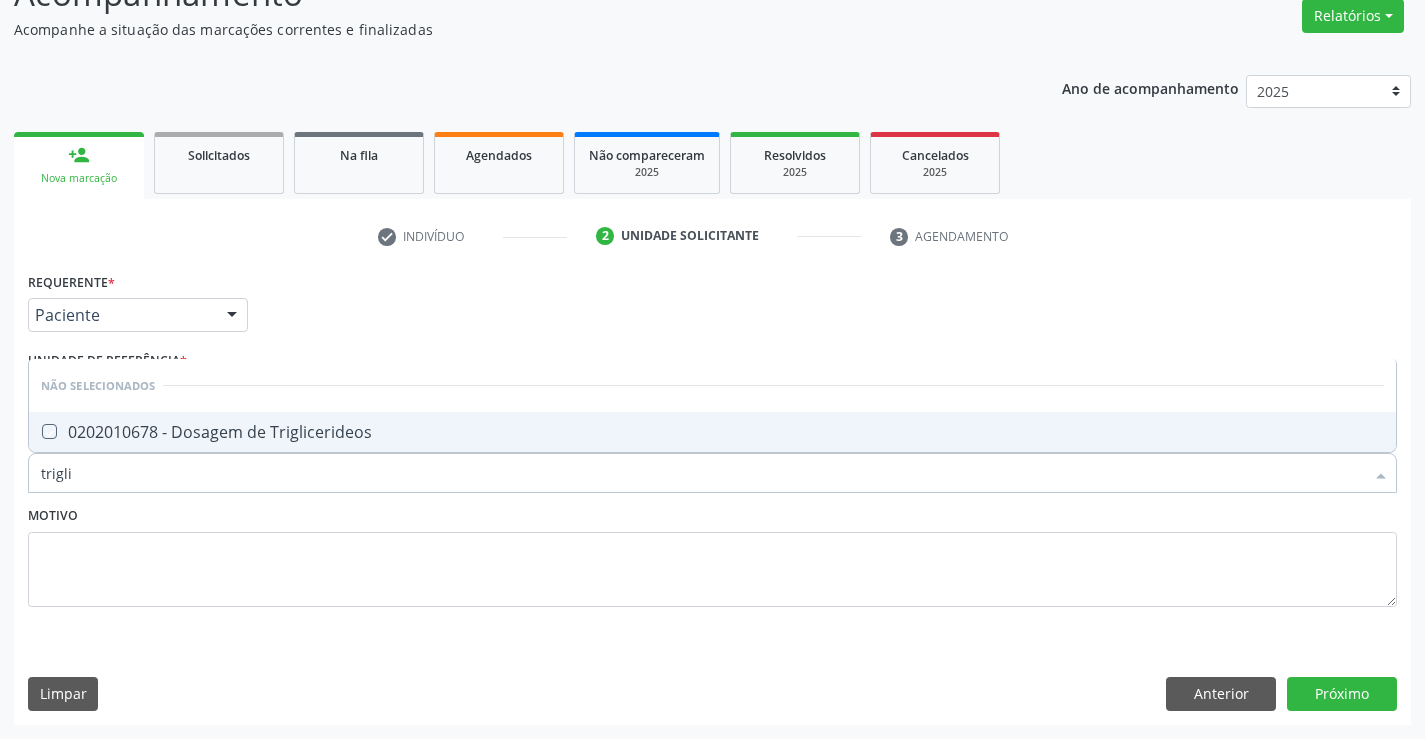 checkbox on "true" 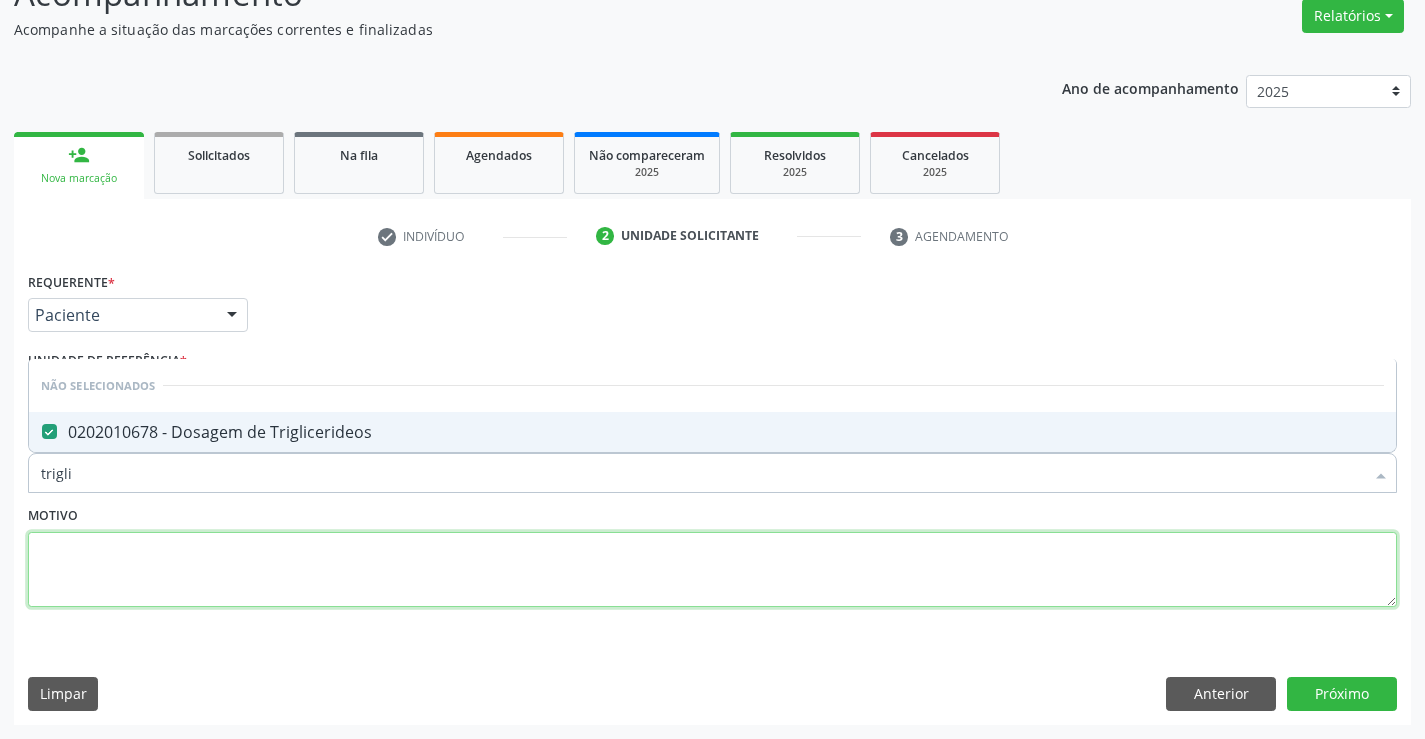click at bounding box center (712, 570) 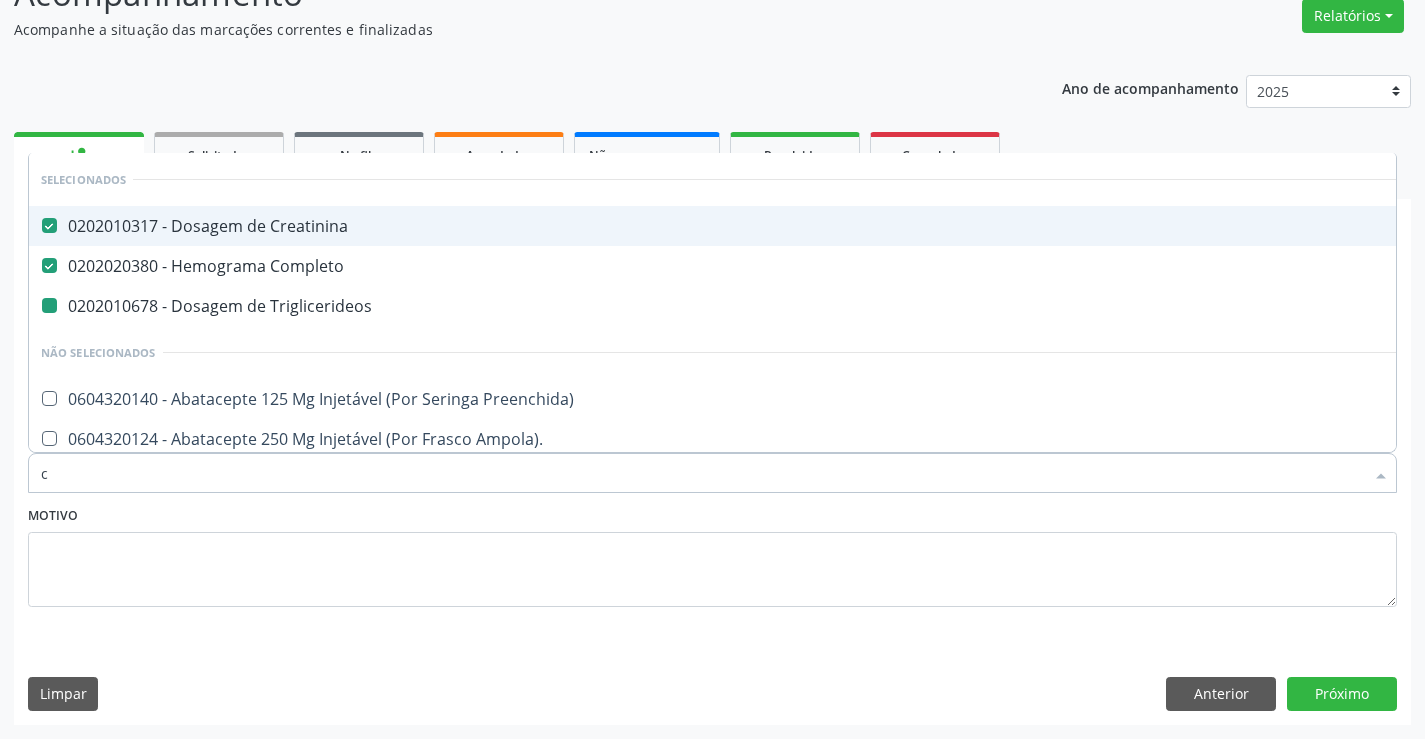 type on "co" 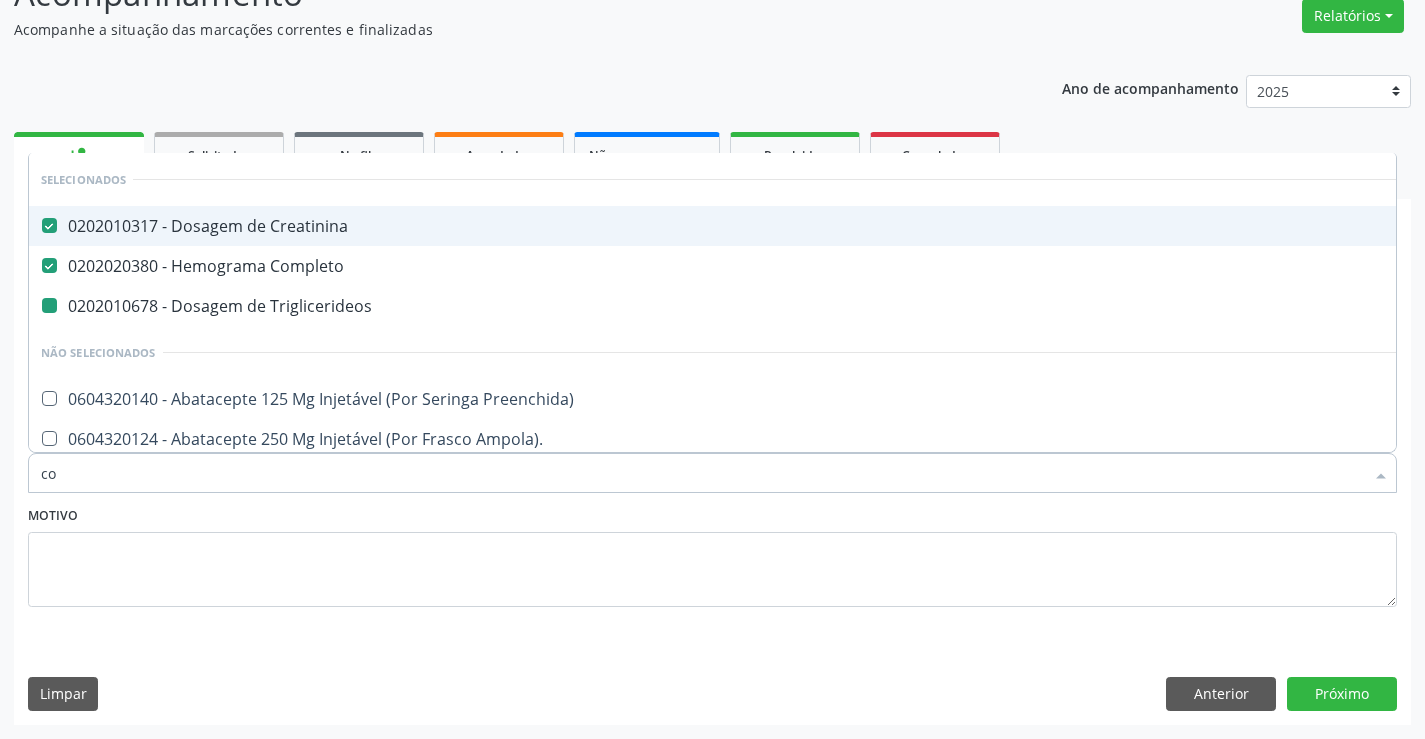 checkbox on "false" 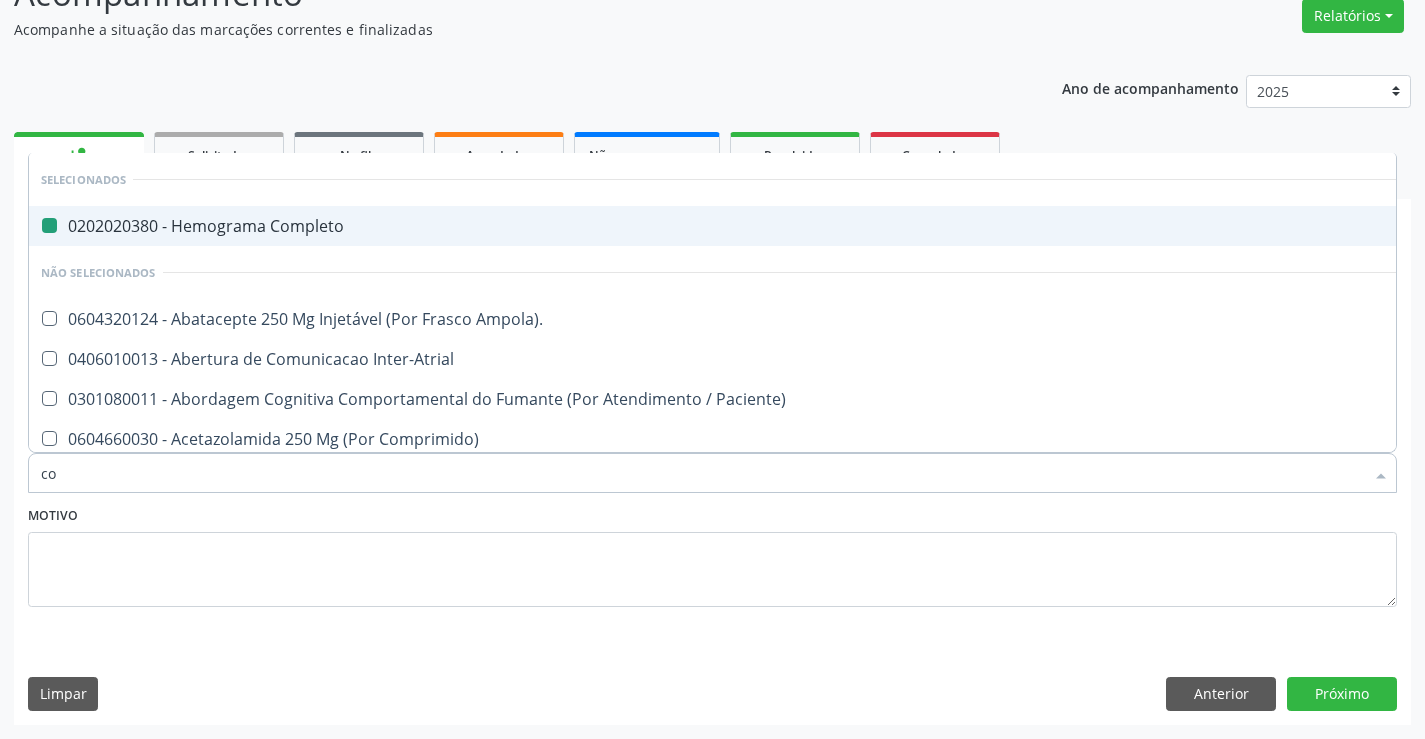 type on "col" 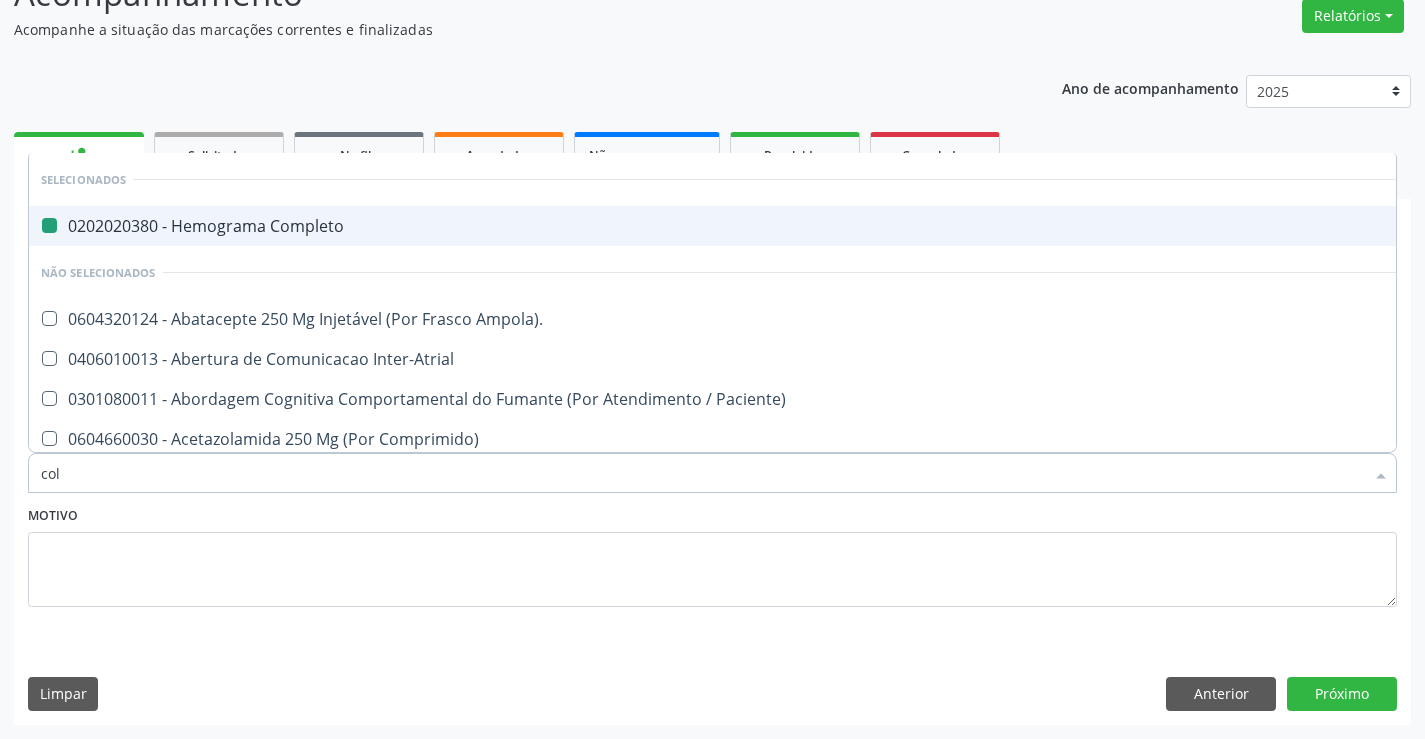 checkbox on "false" 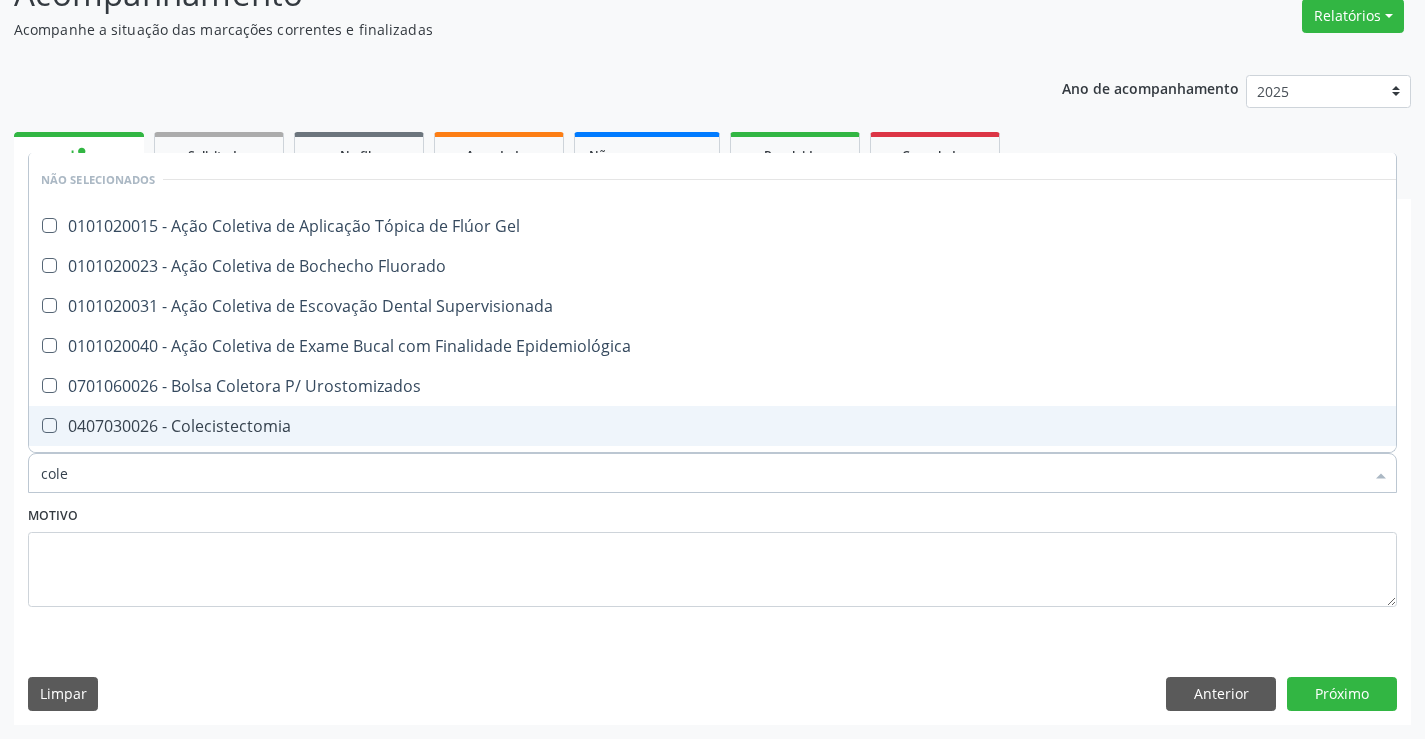 type on "coles" 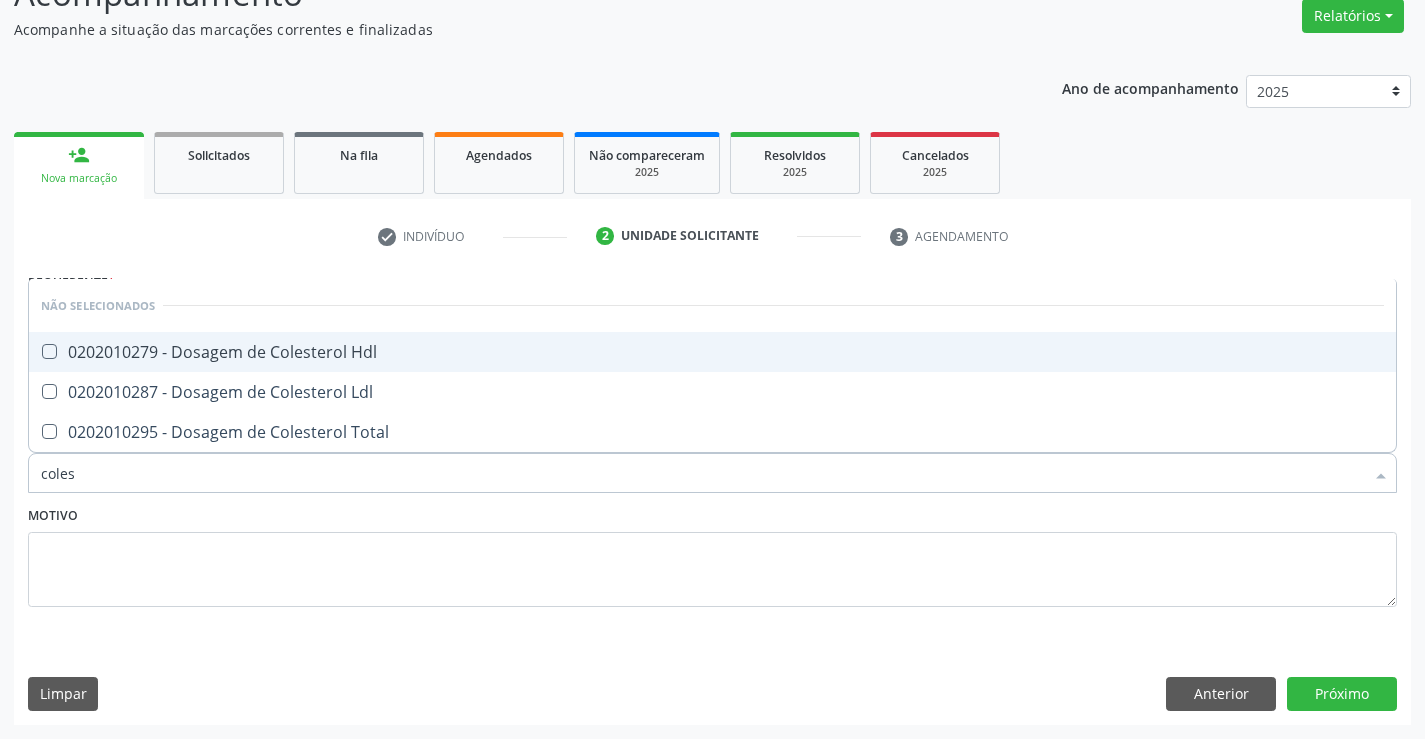 click on "0202010279 - Dosagem de Colesterol Hdl" at bounding box center (712, 352) 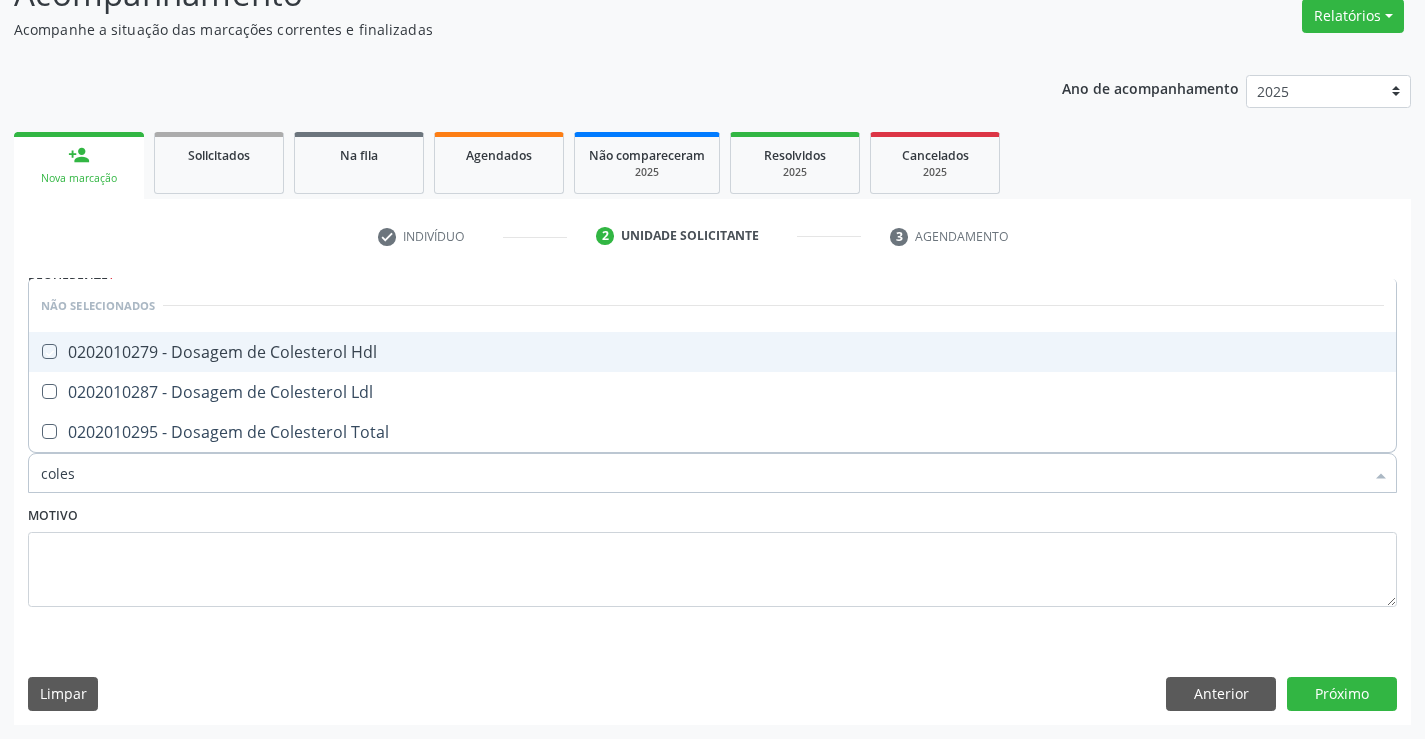 checkbox on "true" 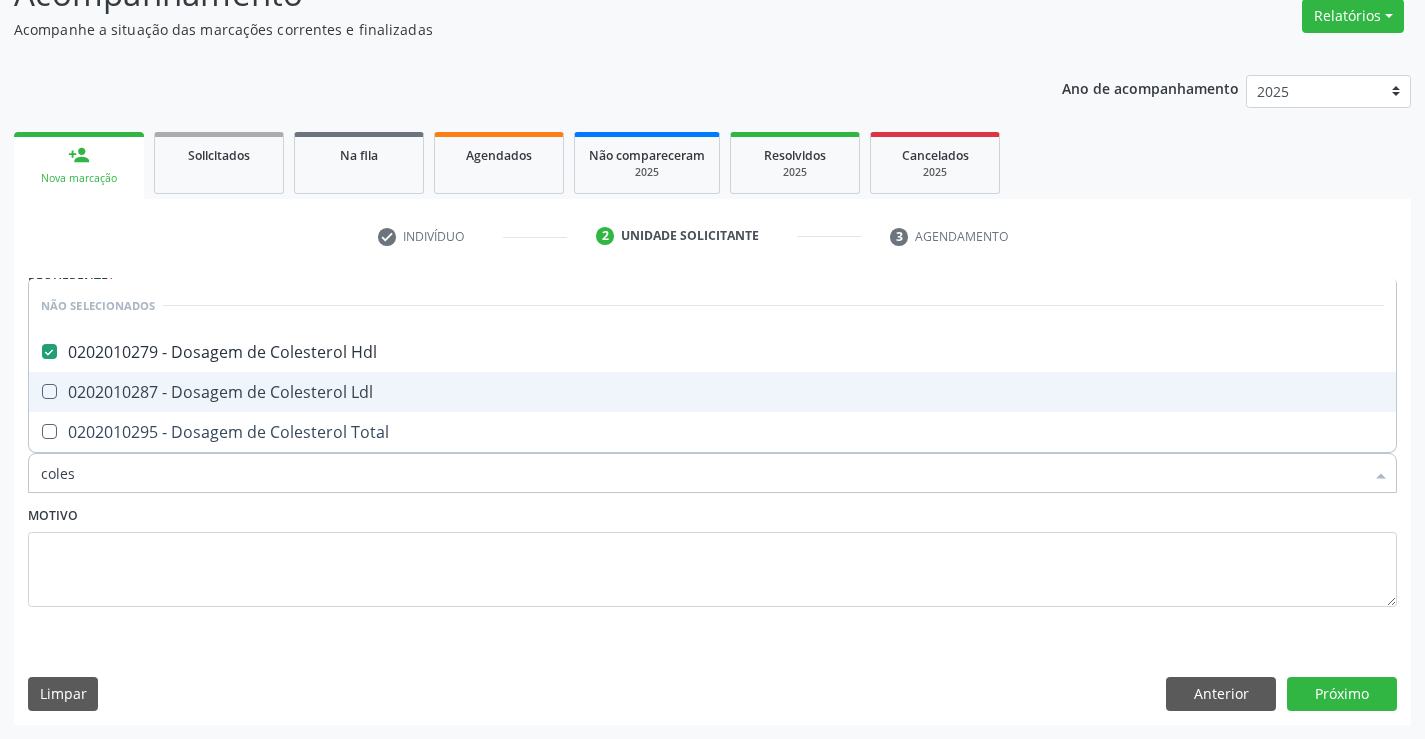 click on "0202010287 - Dosagem de Colesterol Ldl" at bounding box center [712, 392] 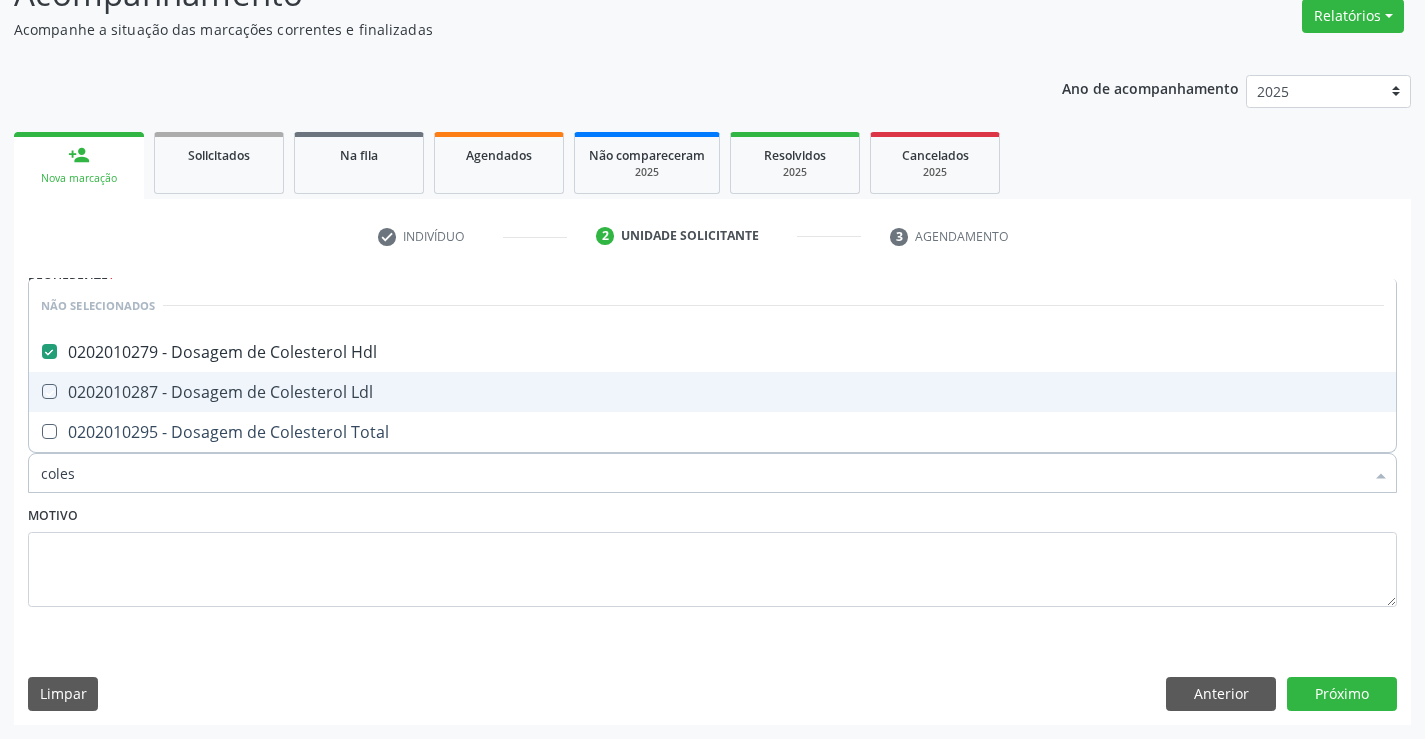 checkbox on "true" 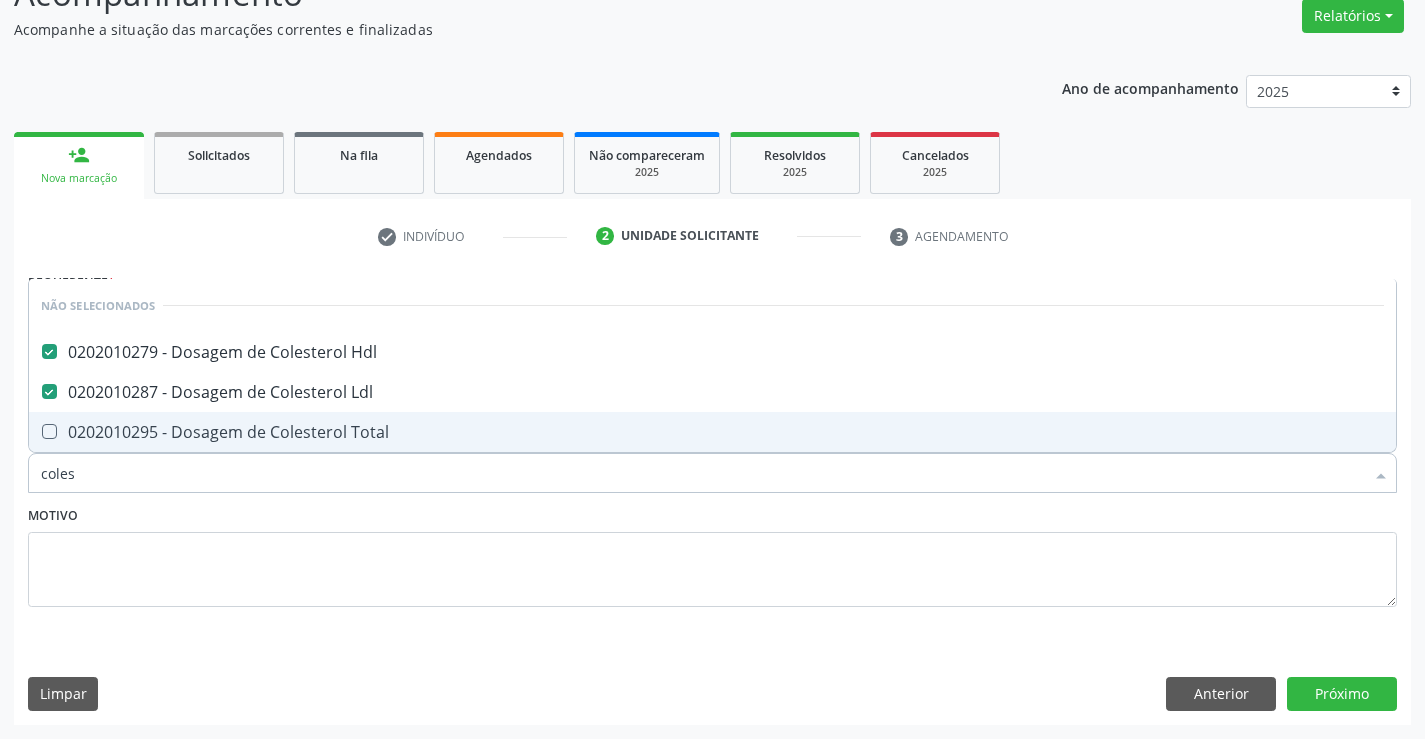 click on "0202010295 - Dosagem de Colesterol Total" at bounding box center (712, 432) 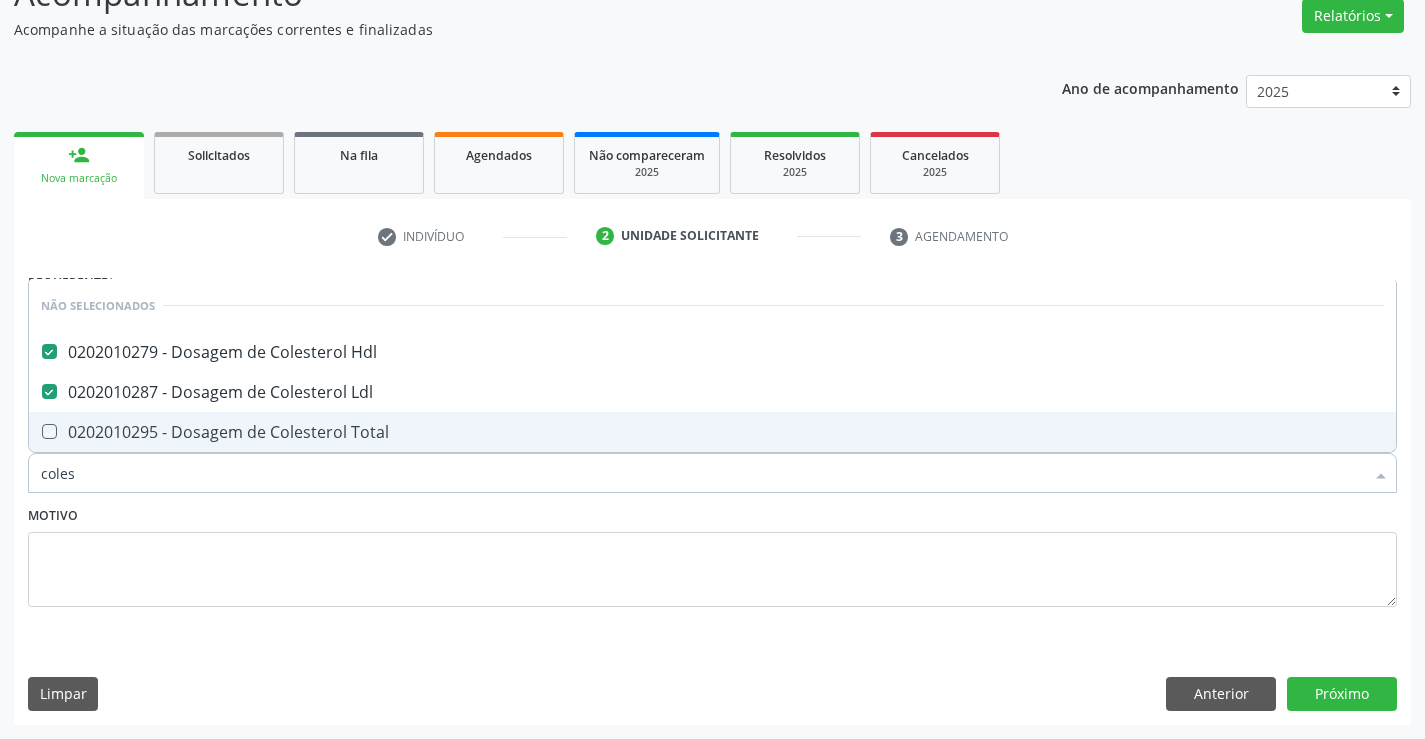 checkbox on "true" 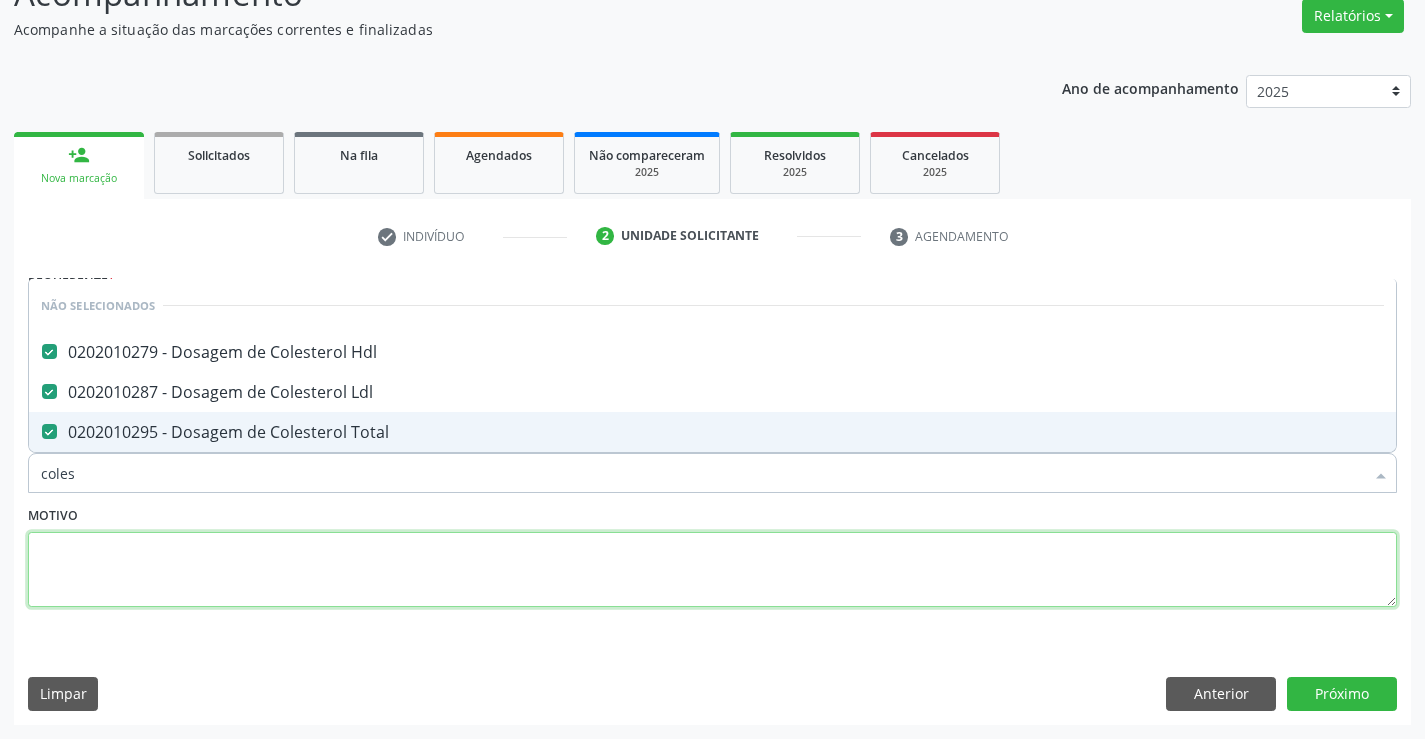 click at bounding box center [712, 570] 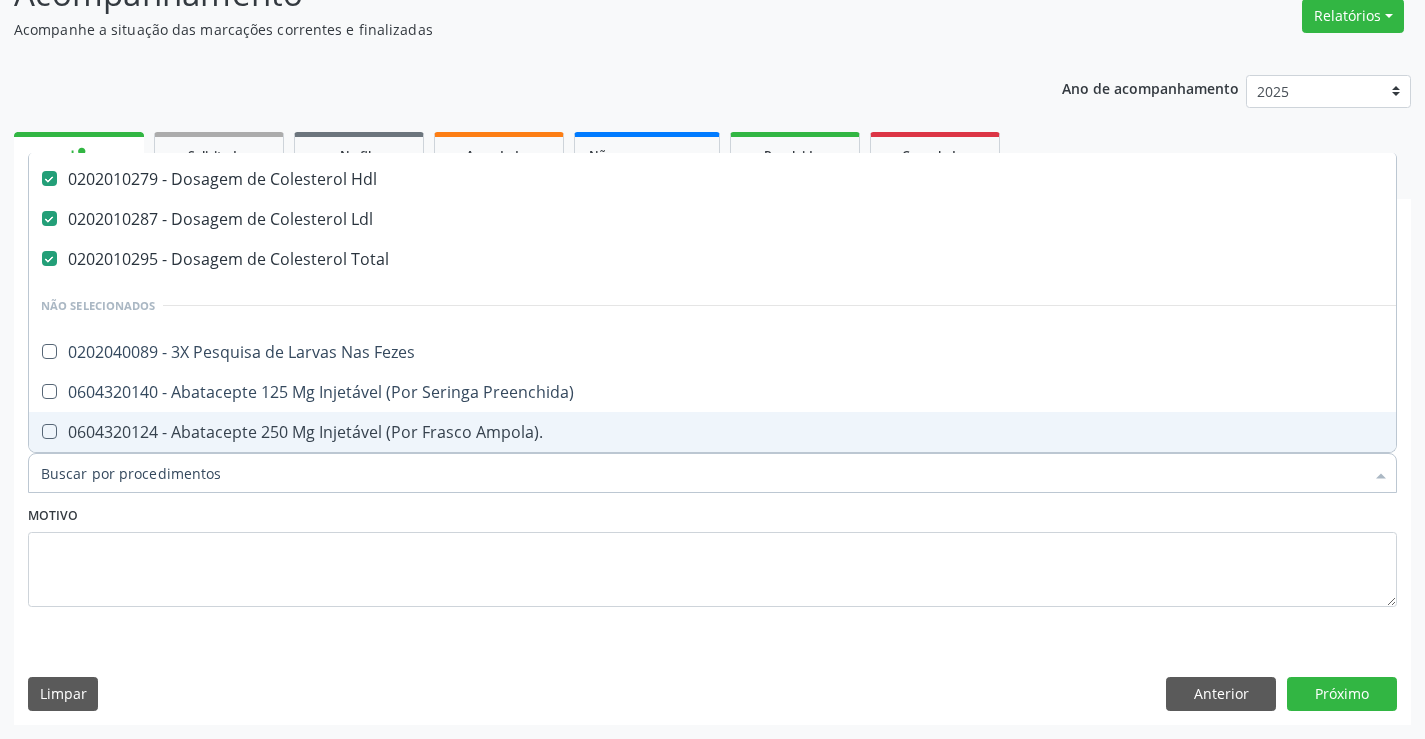 scroll, scrollTop: 300, scrollLeft: 0, axis: vertical 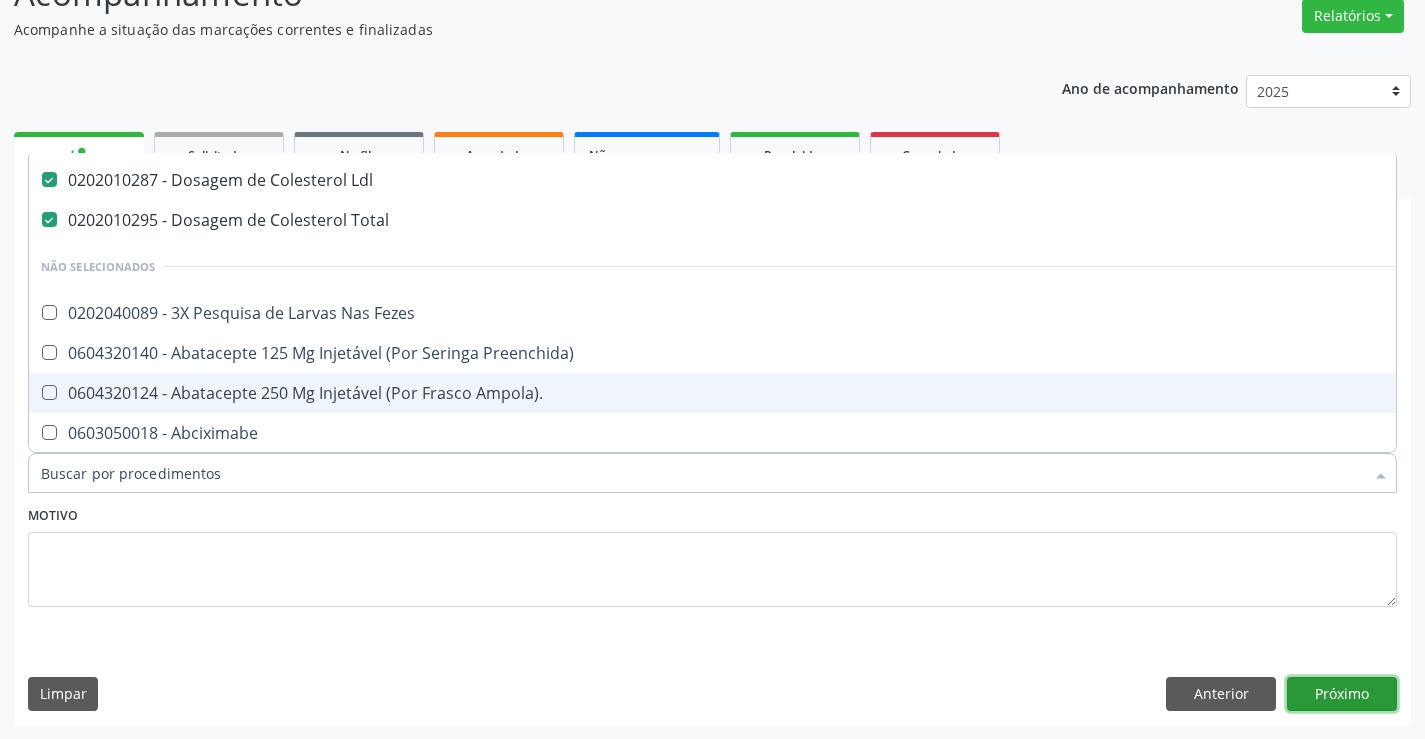 click on "Próximo" at bounding box center [1342, 694] 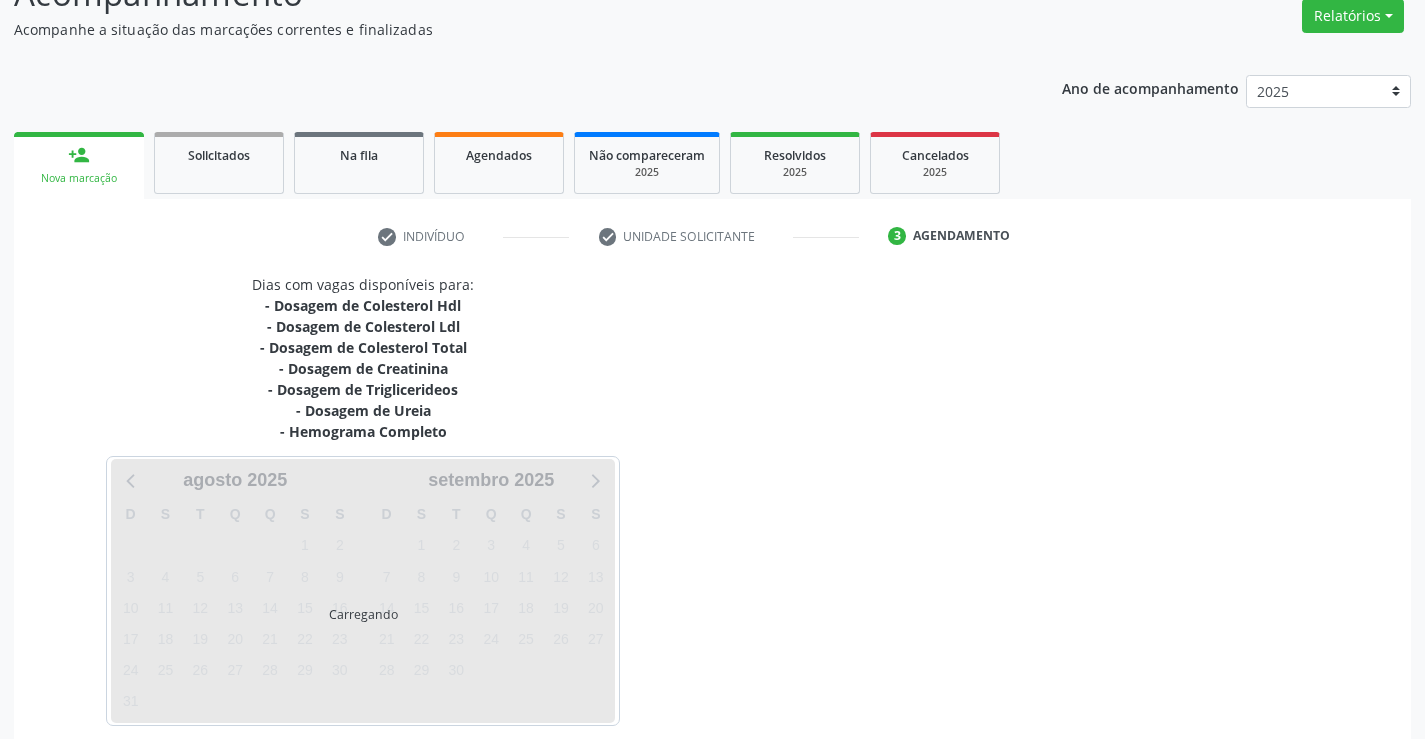 scroll, scrollTop: 0, scrollLeft: 0, axis: both 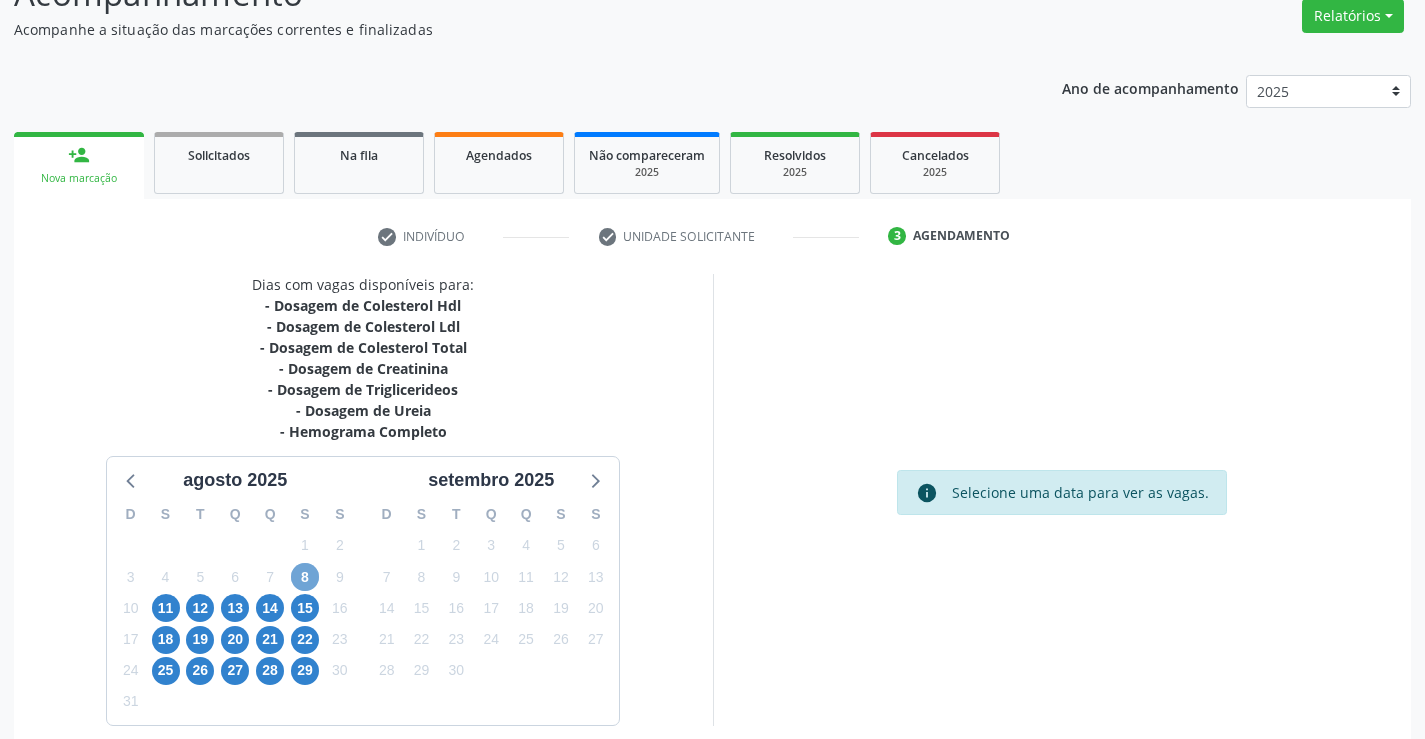 click on "8" at bounding box center [305, 577] 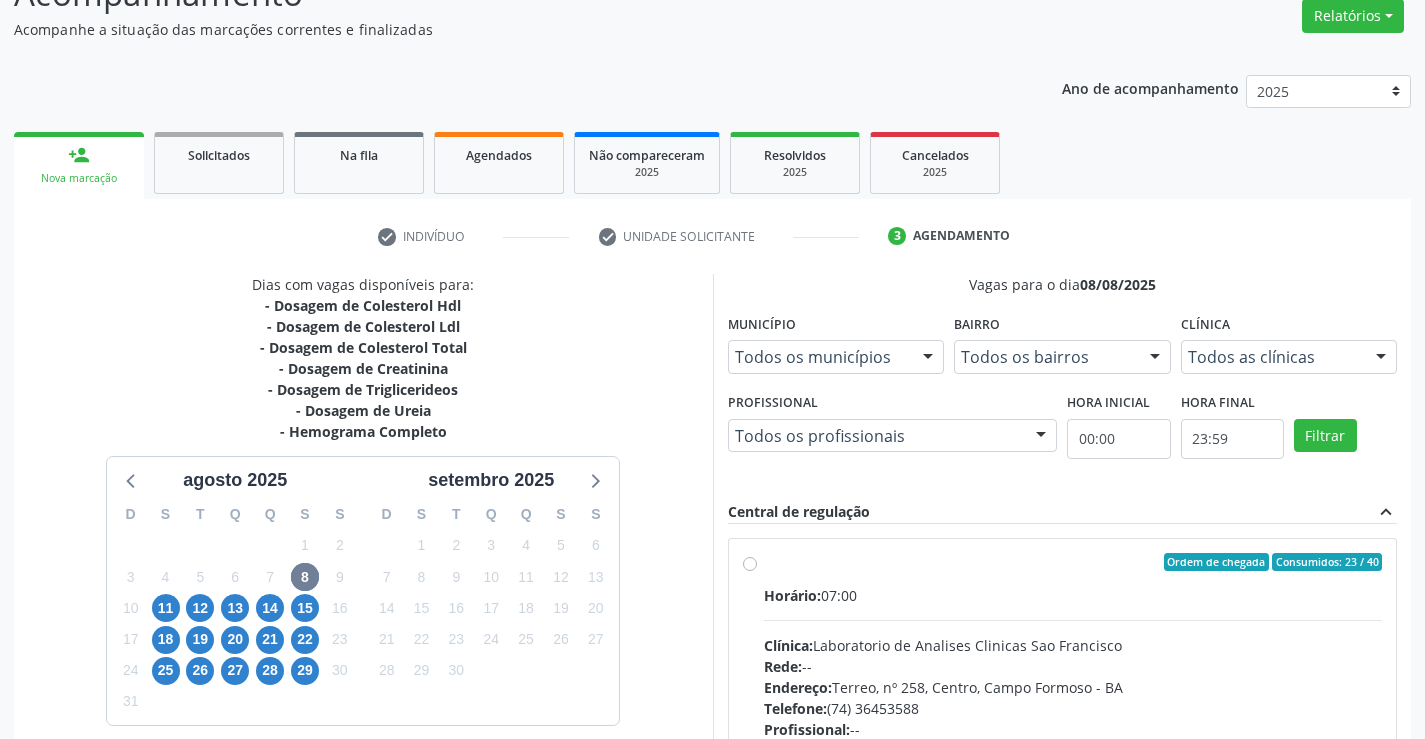 click on "Ordem de chegada
Consumidos: 23 / 40
Horário:   07:00
Clínica:  Laboratorio de Analises Clinicas Sao Francisco
Rede:
--
Endereço:   Terreo, nº 258, Centro, Campo Formoso - BA
Telefone:   (74) 36453588
Profissional:
--
Informações adicionais sobre o atendimento
Idade de atendimento:
Sem restrição
Gênero(s) atendido(s):
Sem restrição
Informações adicionais:
--" at bounding box center (1073, 706) 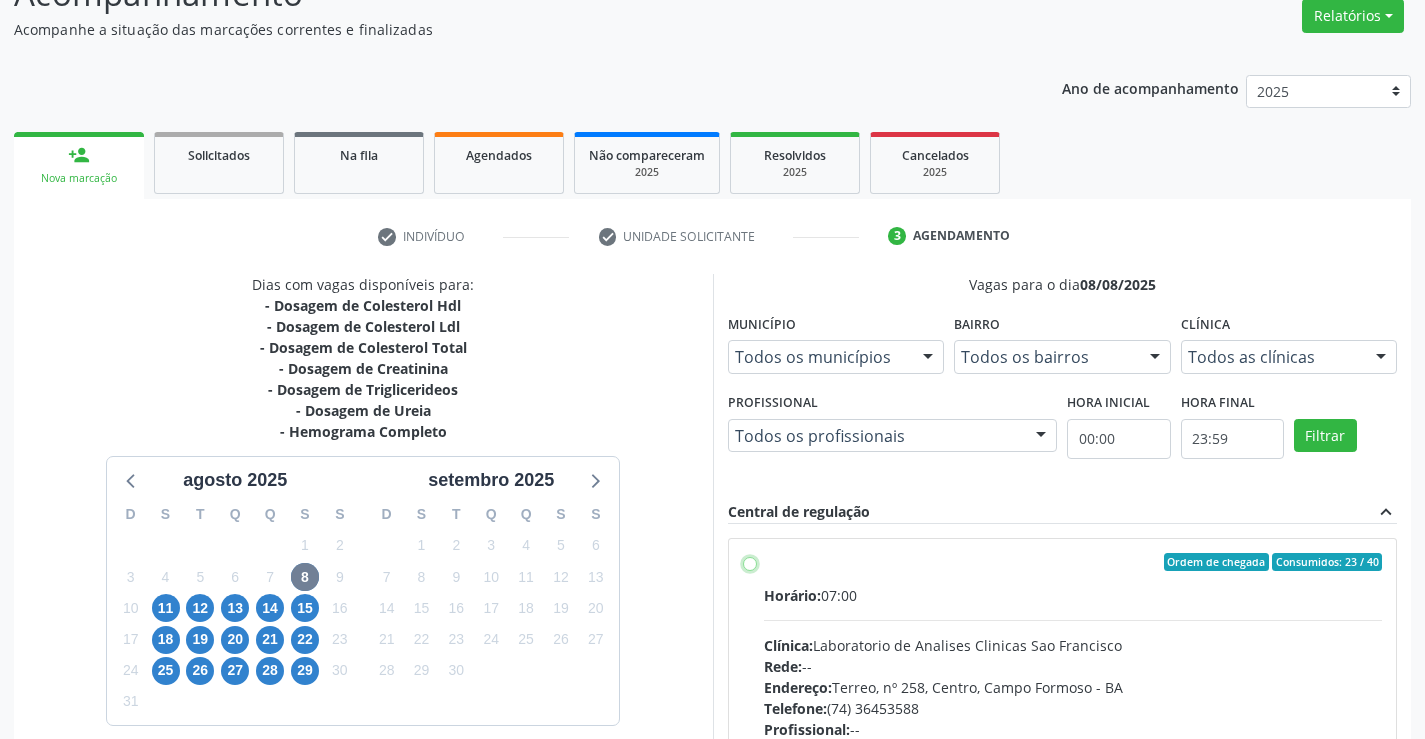 click on "Ordem de chegada
Consumidos: 23 / 40
Horário:   07:00
Clínica:  Laboratorio de Analises Clinicas Sao Francisco
Rede:
--
Endereço:   Terreo, nº 258, Centro, Campo Formoso - BA
Telefone:   (74) 36453588
Profissional:
--
Informações adicionais sobre o atendimento
Idade de atendimento:
Sem restrição
Gênero(s) atendido(s):
Sem restrição
Informações adicionais:
--" at bounding box center (750, 562) 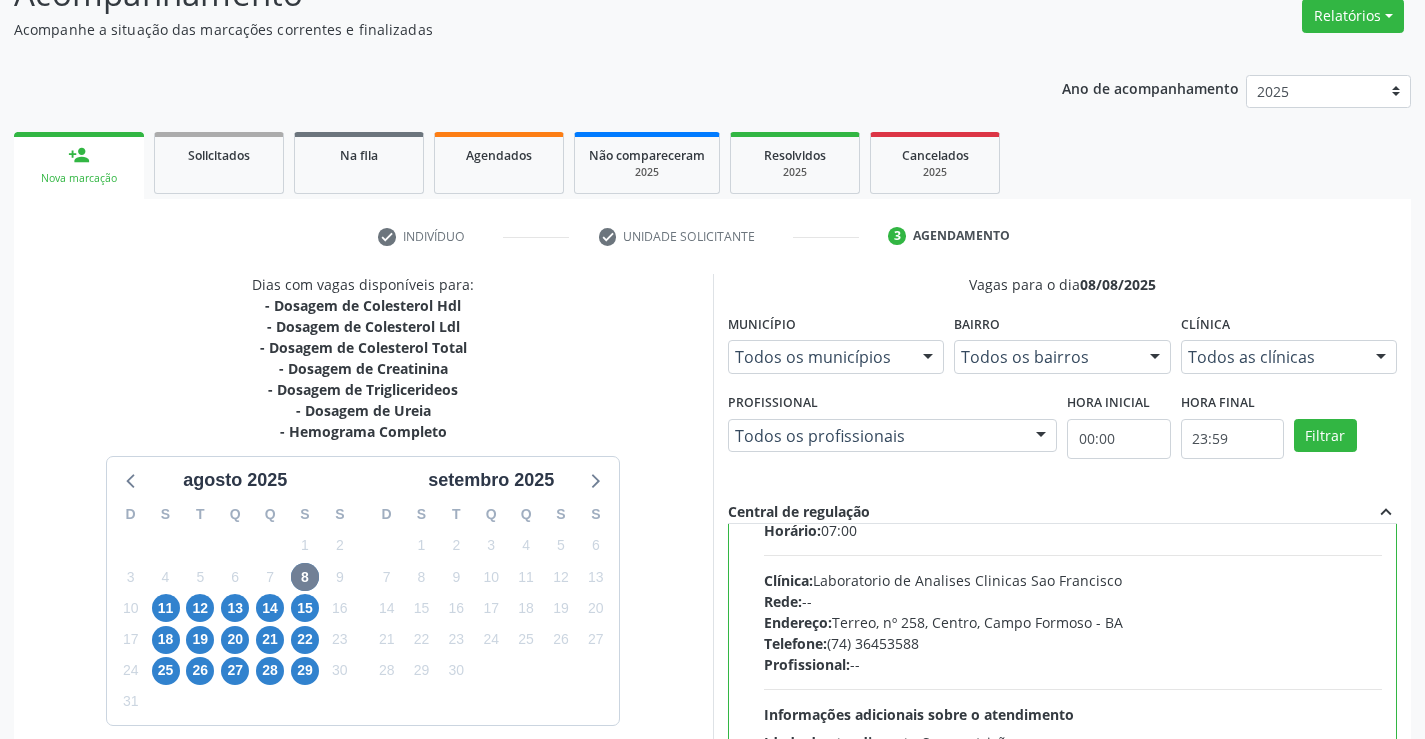 scroll, scrollTop: 99, scrollLeft: 0, axis: vertical 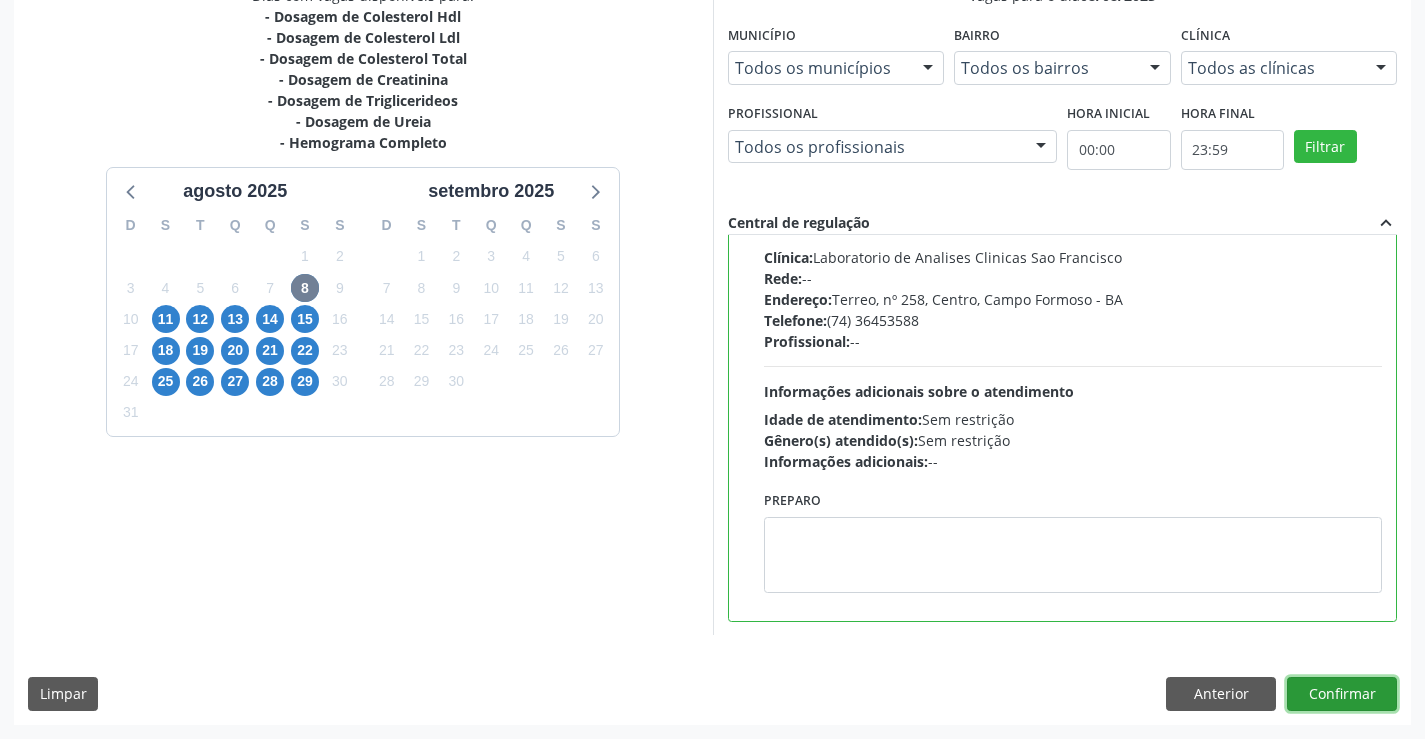 click on "Confirmar" at bounding box center [1342, 694] 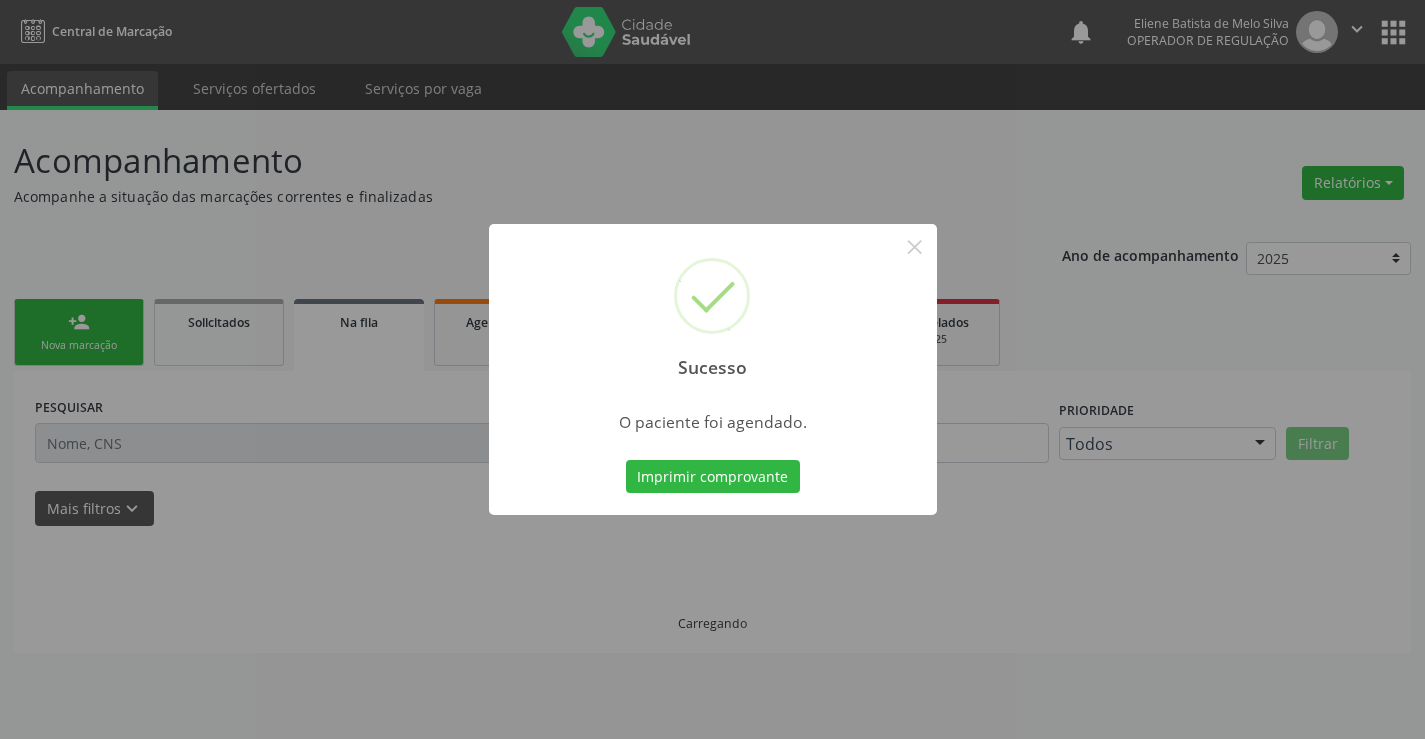 scroll, scrollTop: 0, scrollLeft: 0, axis: both 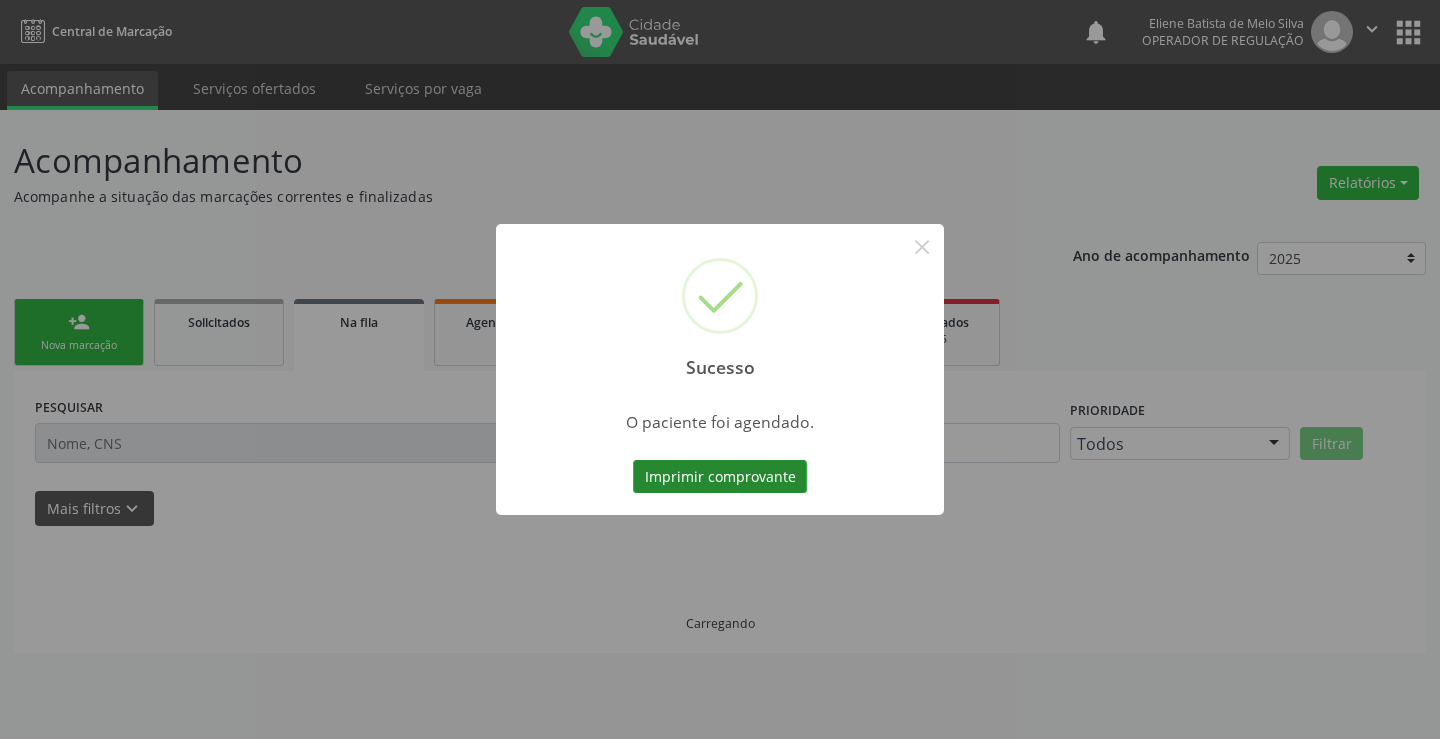 click on "Imprimir comprovante" at bounding box center (720, 477) 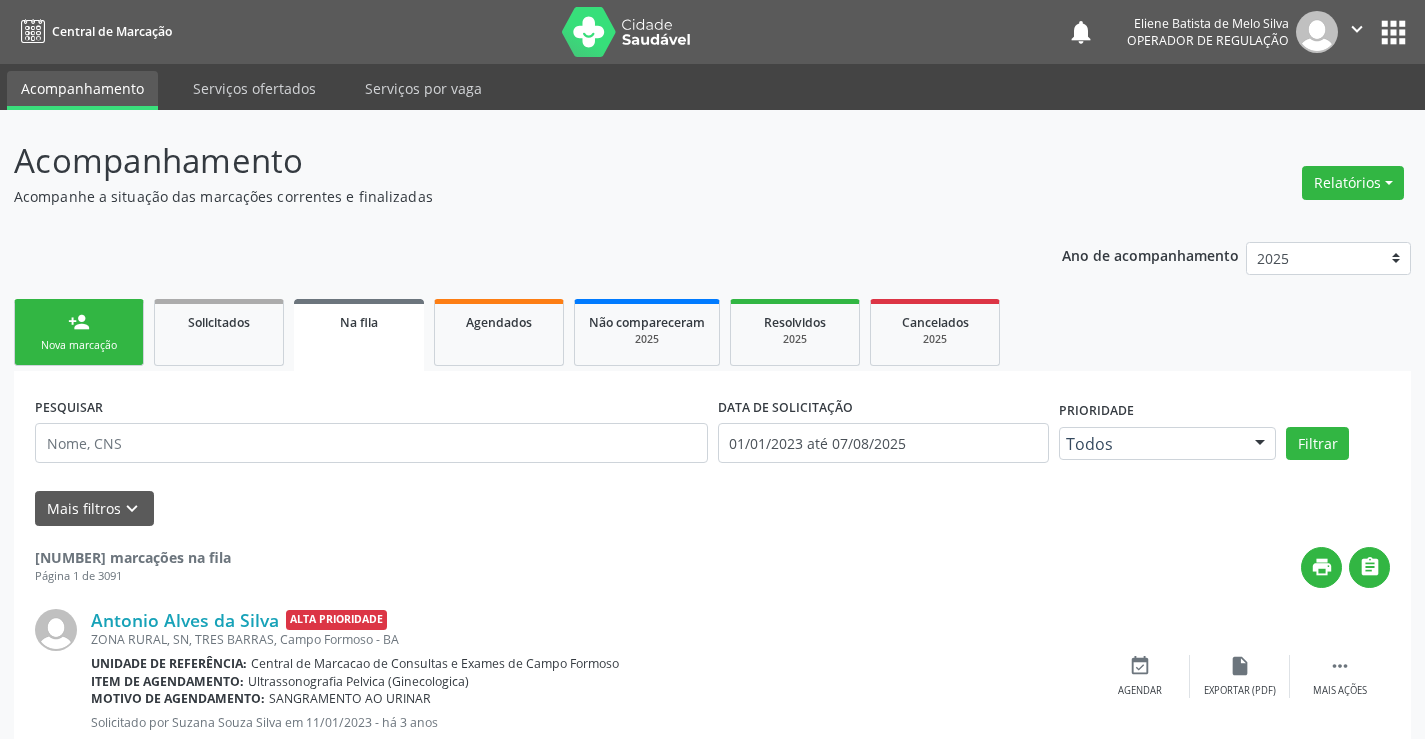 click on "person_add
Nova marcação" at bounding box center [79, 332] 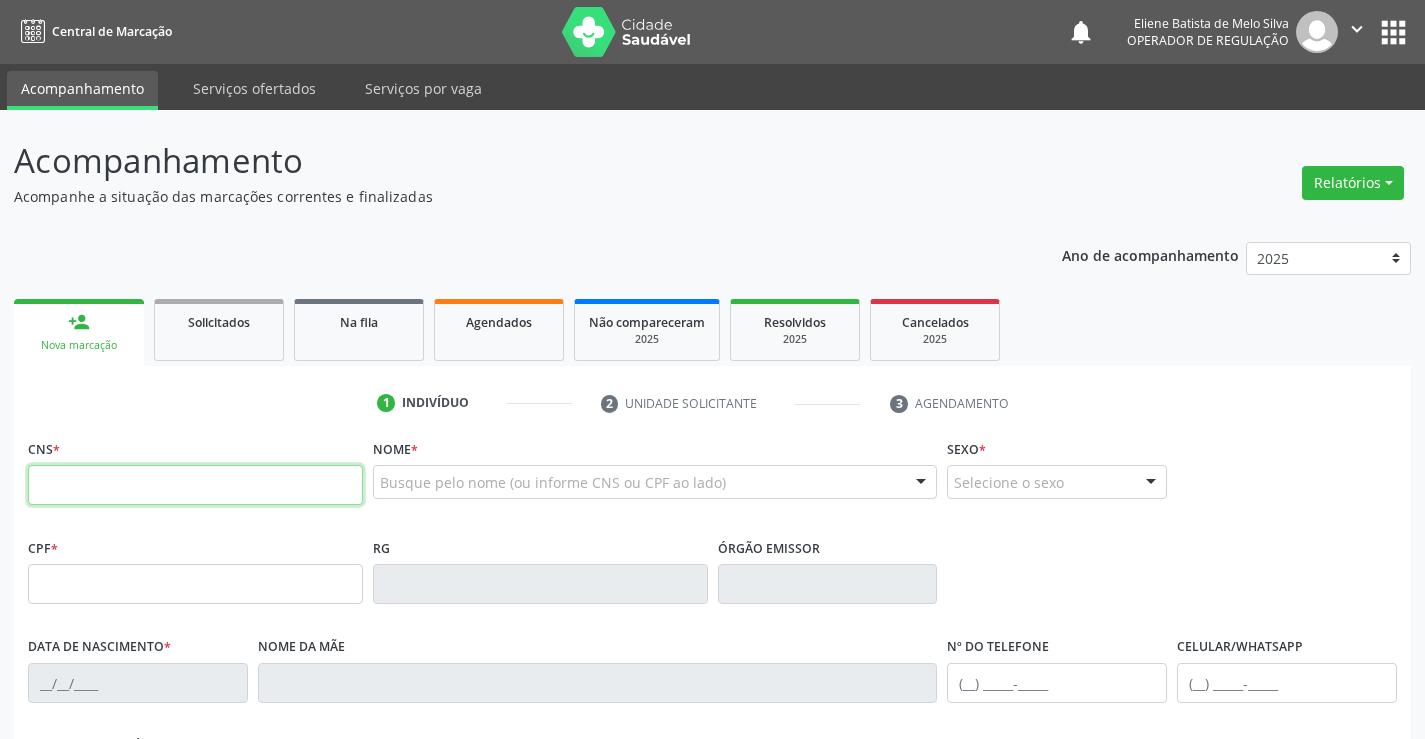 click at bounding box center (195, 485) 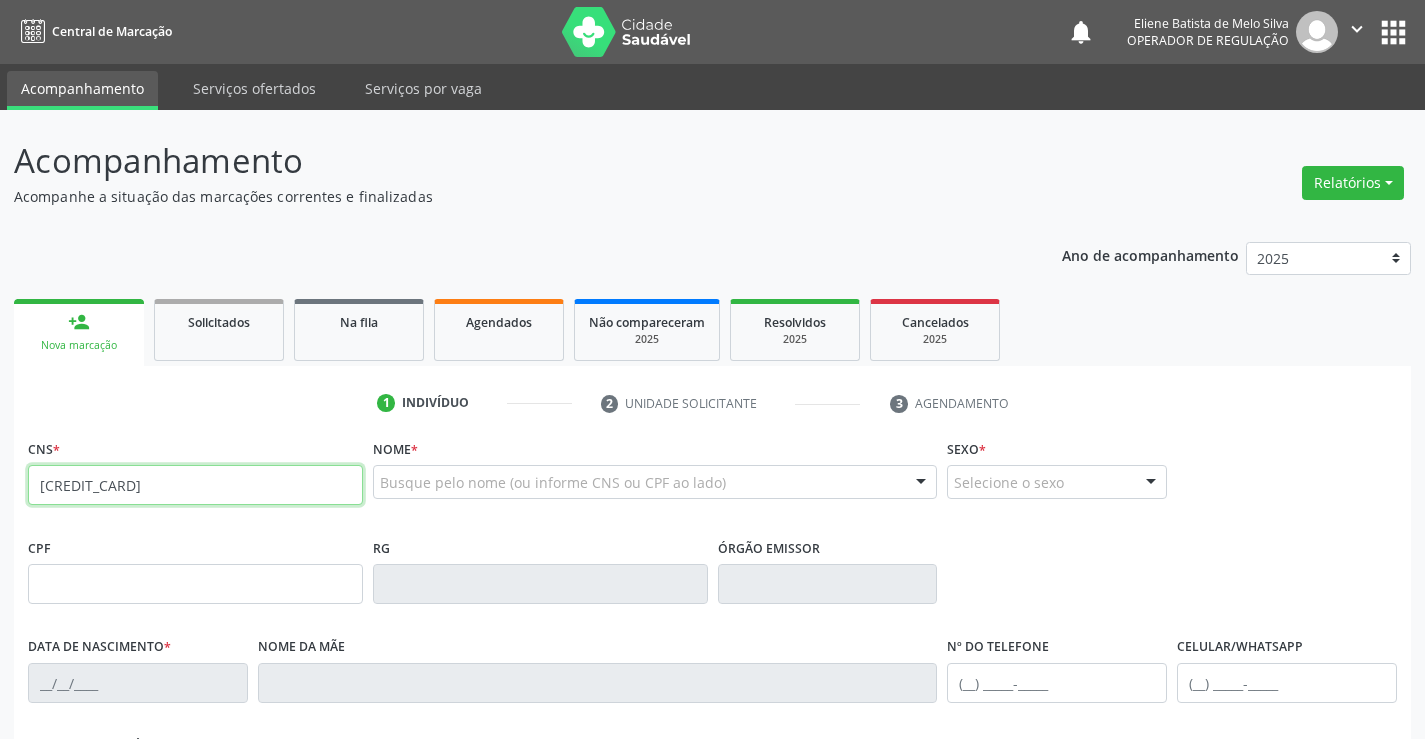 type on "708 2061 6027 1243" 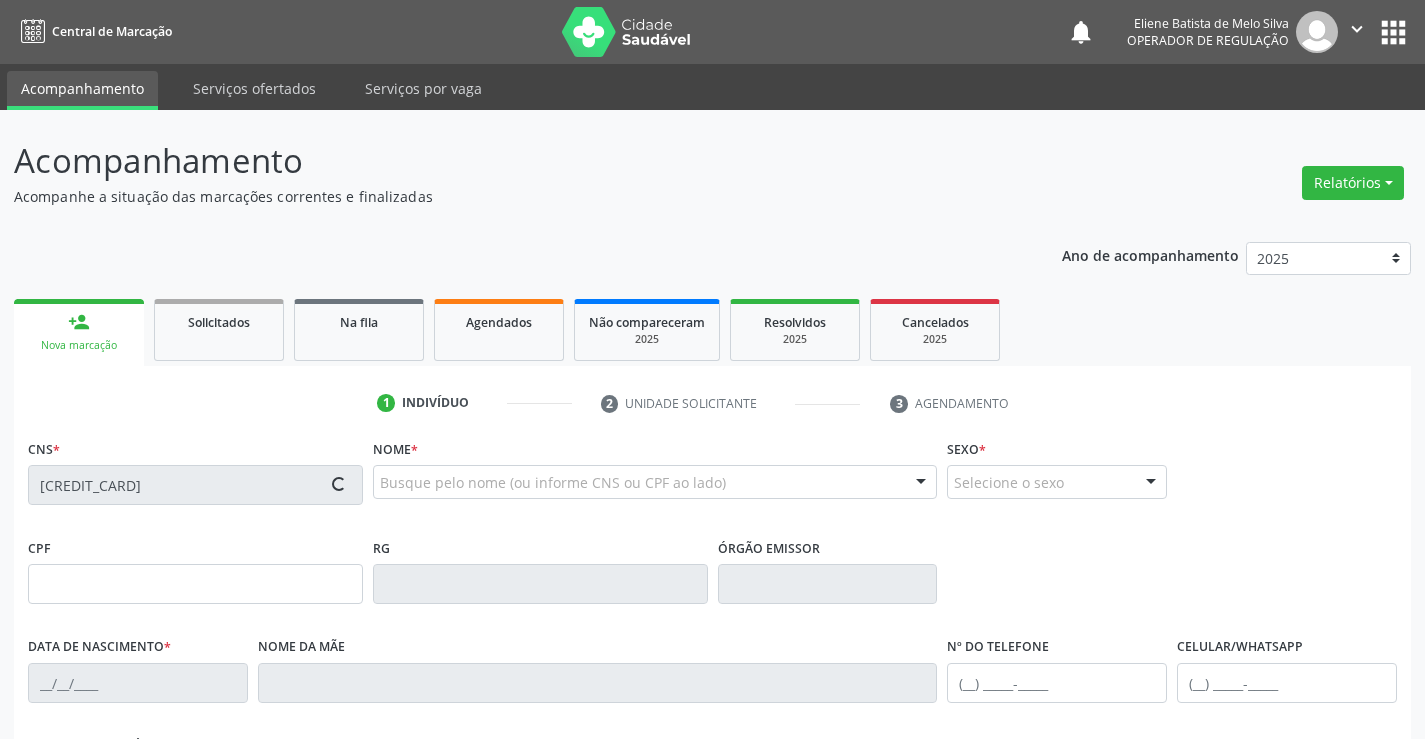 type on "20/03/1958" 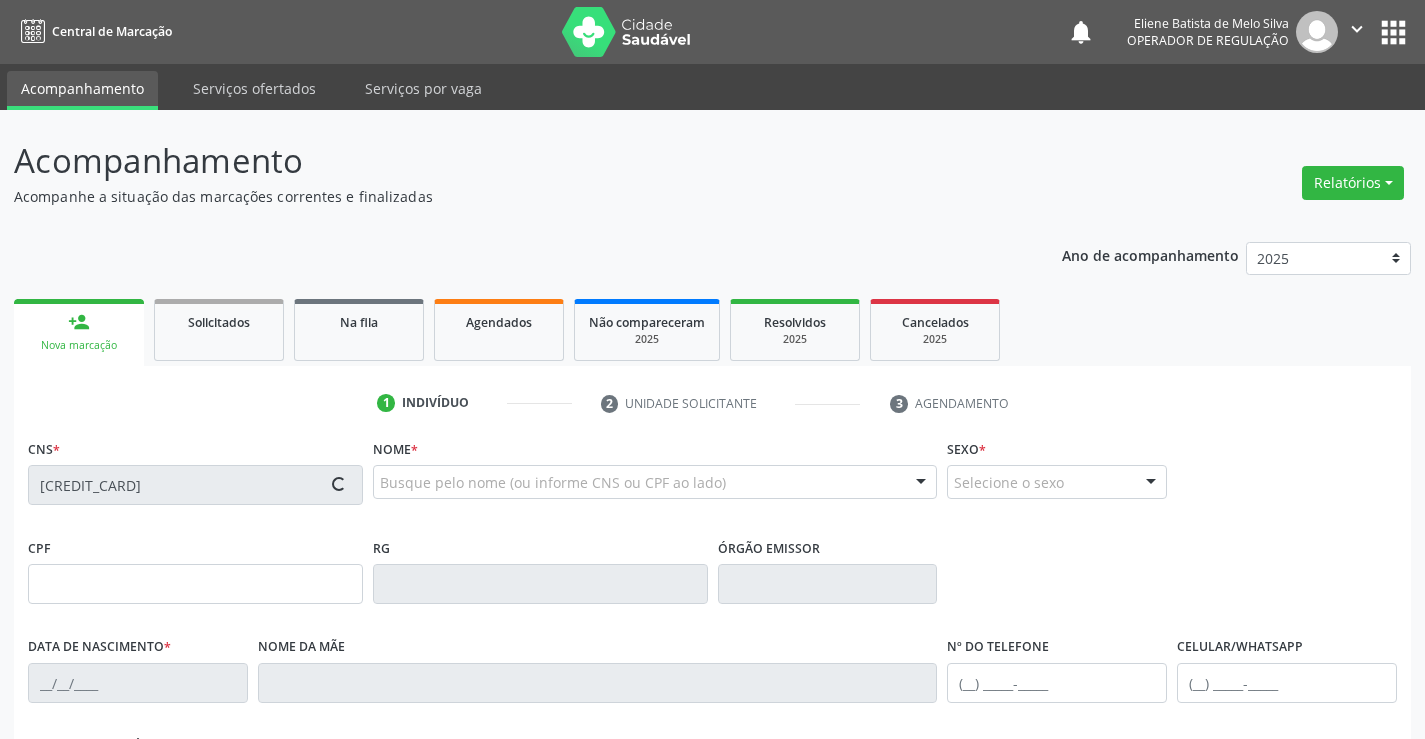 type on "Durvalina Maria de Jesus" 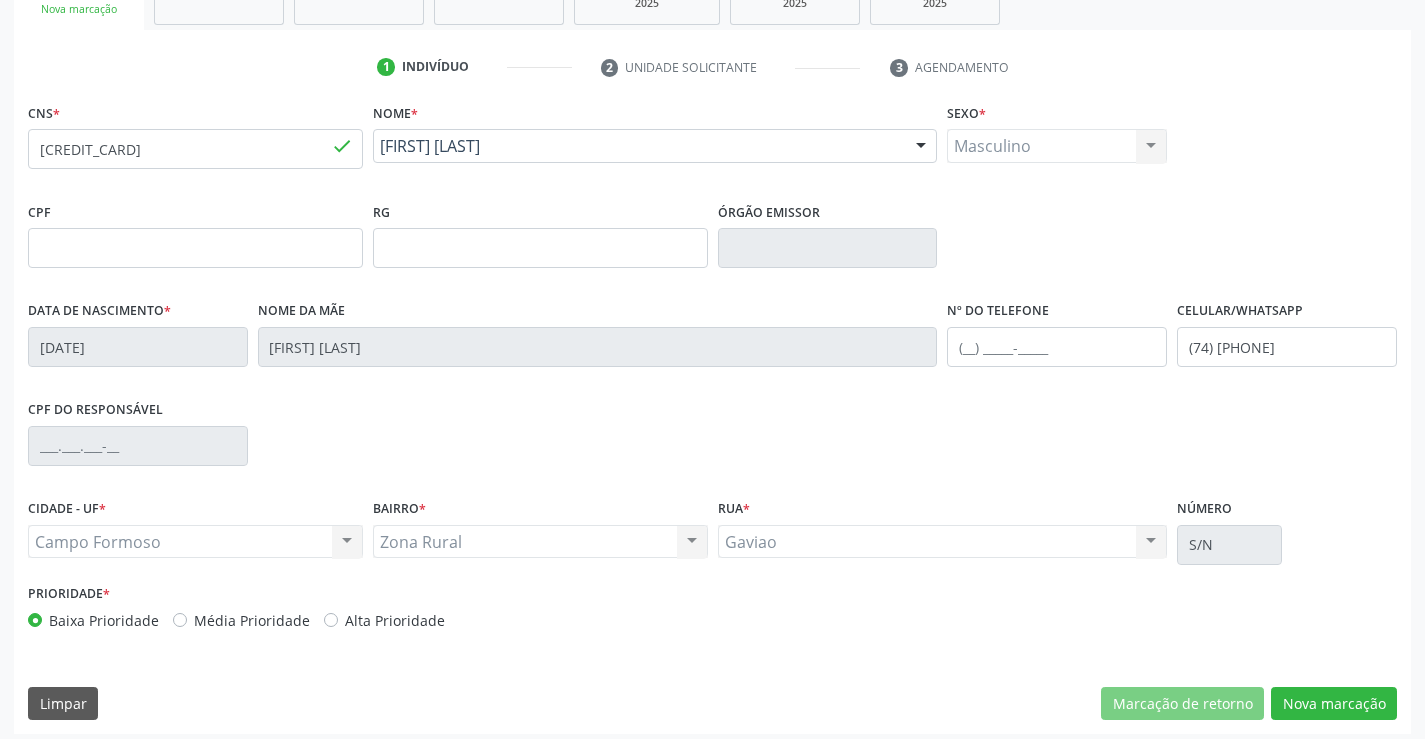 scroll, scrollTop: 345, scrollLeft: 0, axis: vertical 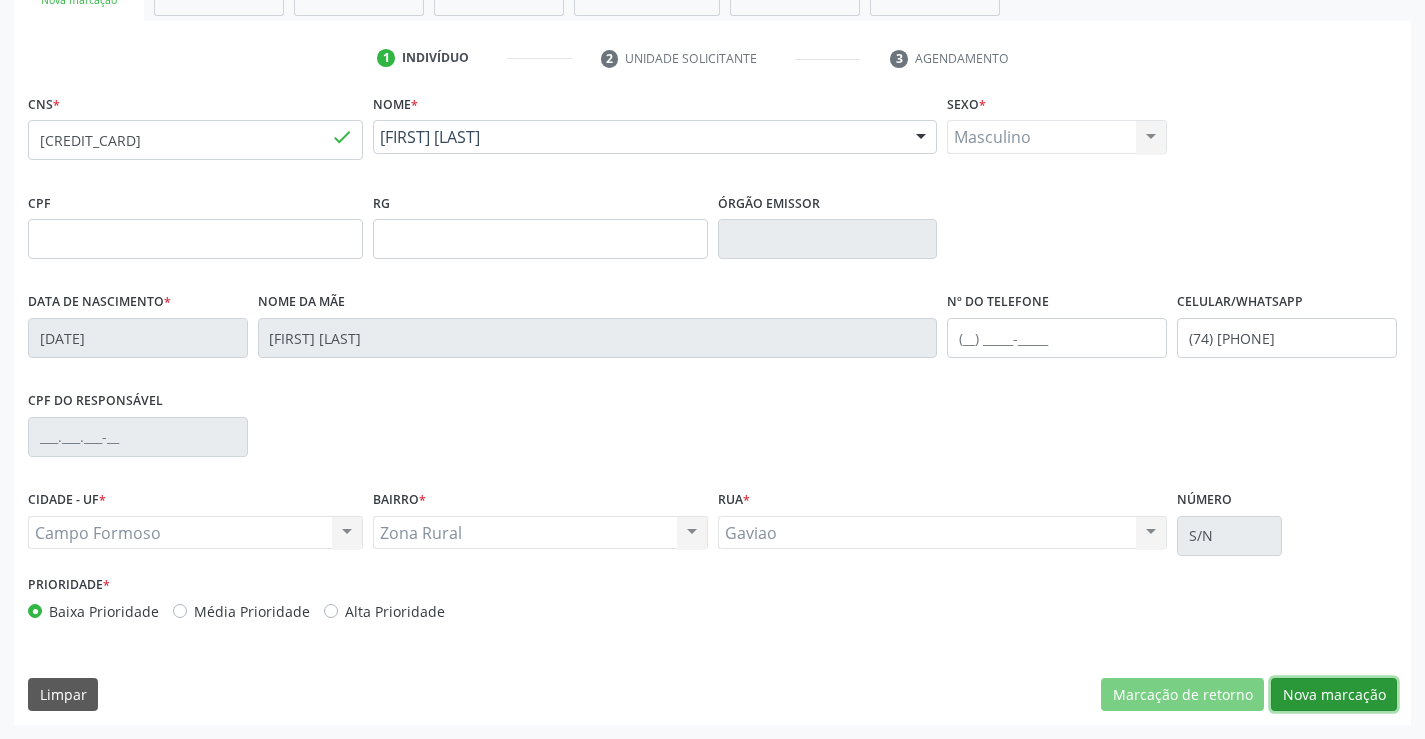 click on "Nova marcação" at bounding box center (1334, 695) 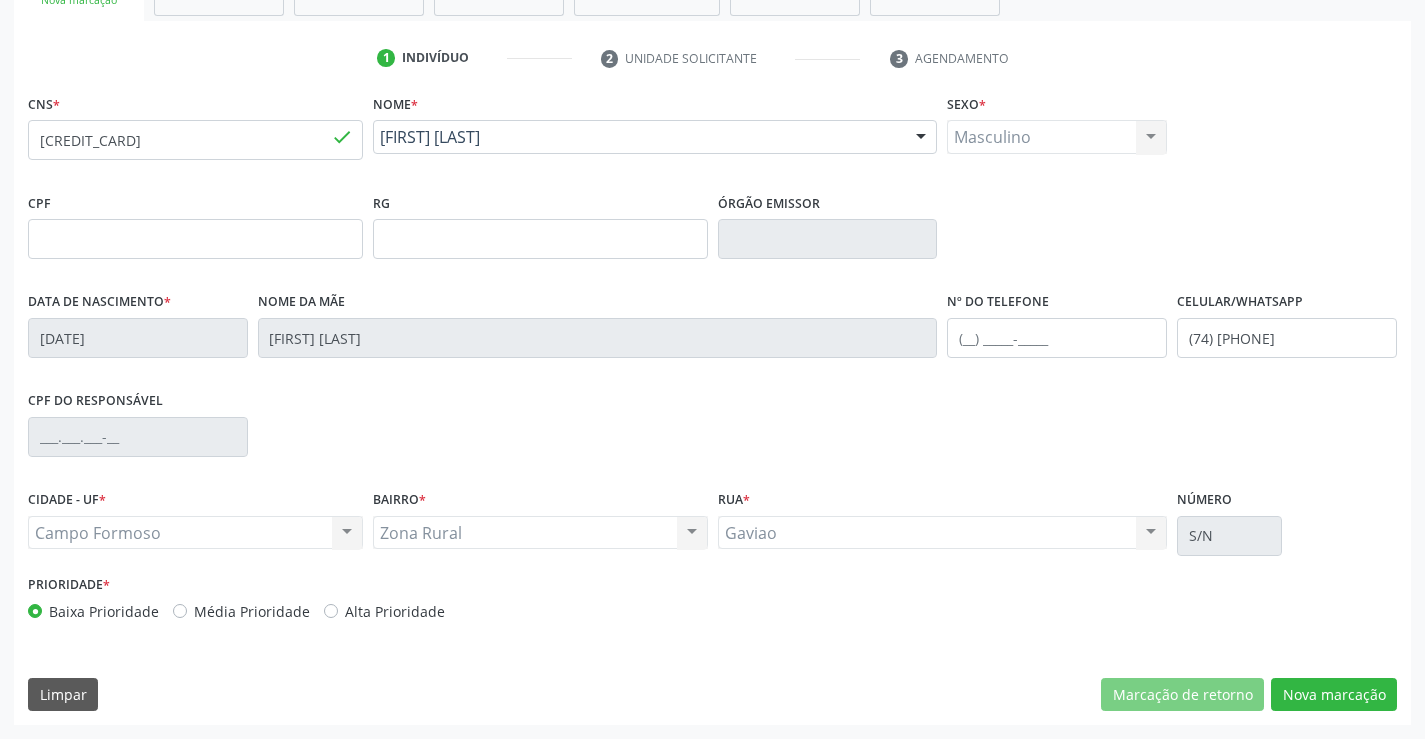 scroll, scrollTop: 167, scrollLeft: 0, axis: vertical 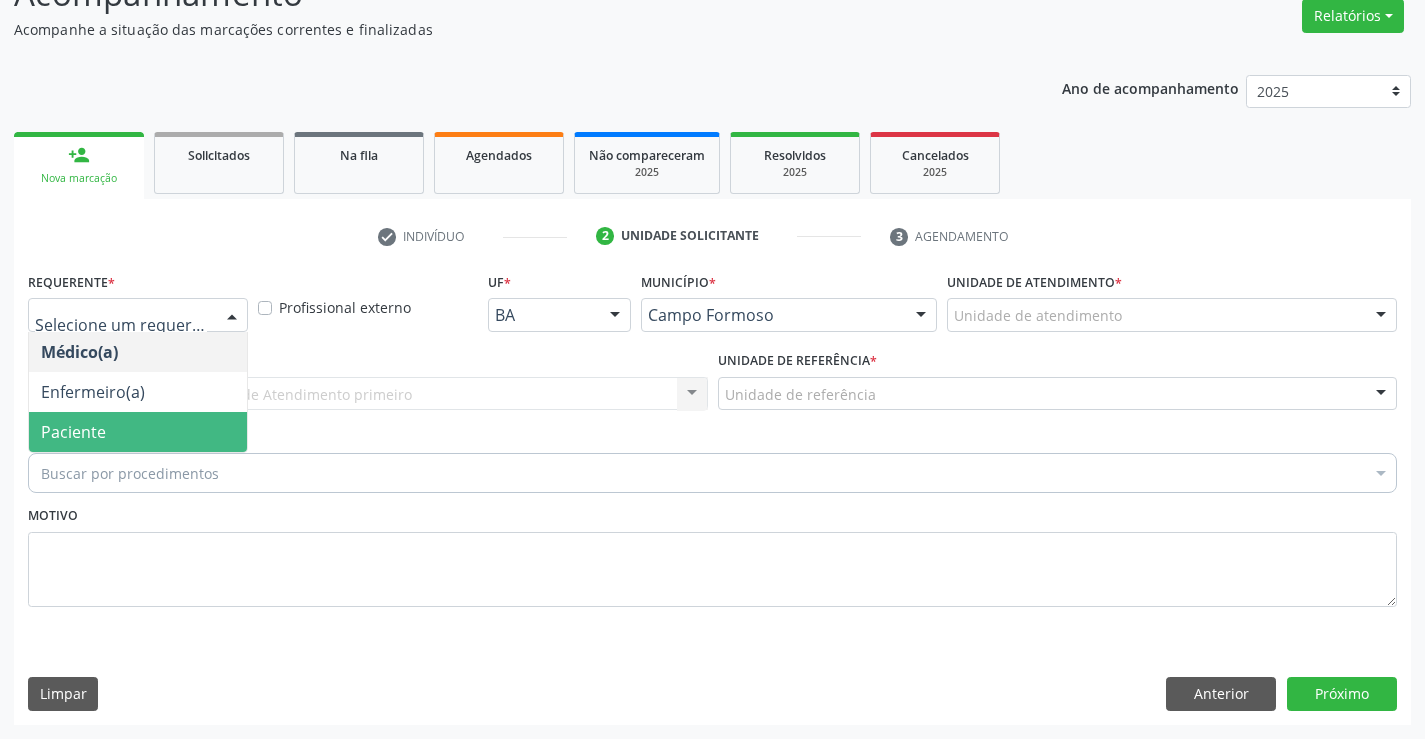 click on "Paciente" at bounding box center [73, 432] 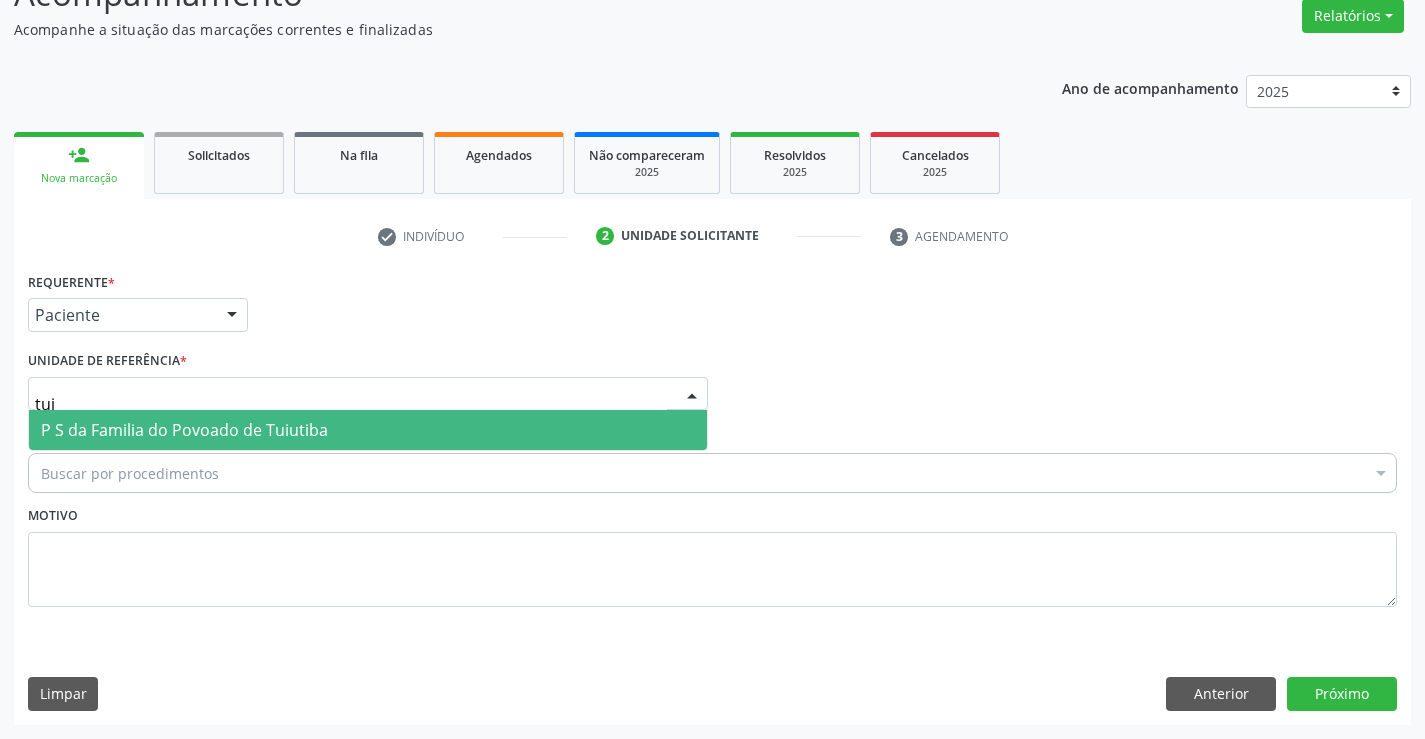 type on "tuiu" 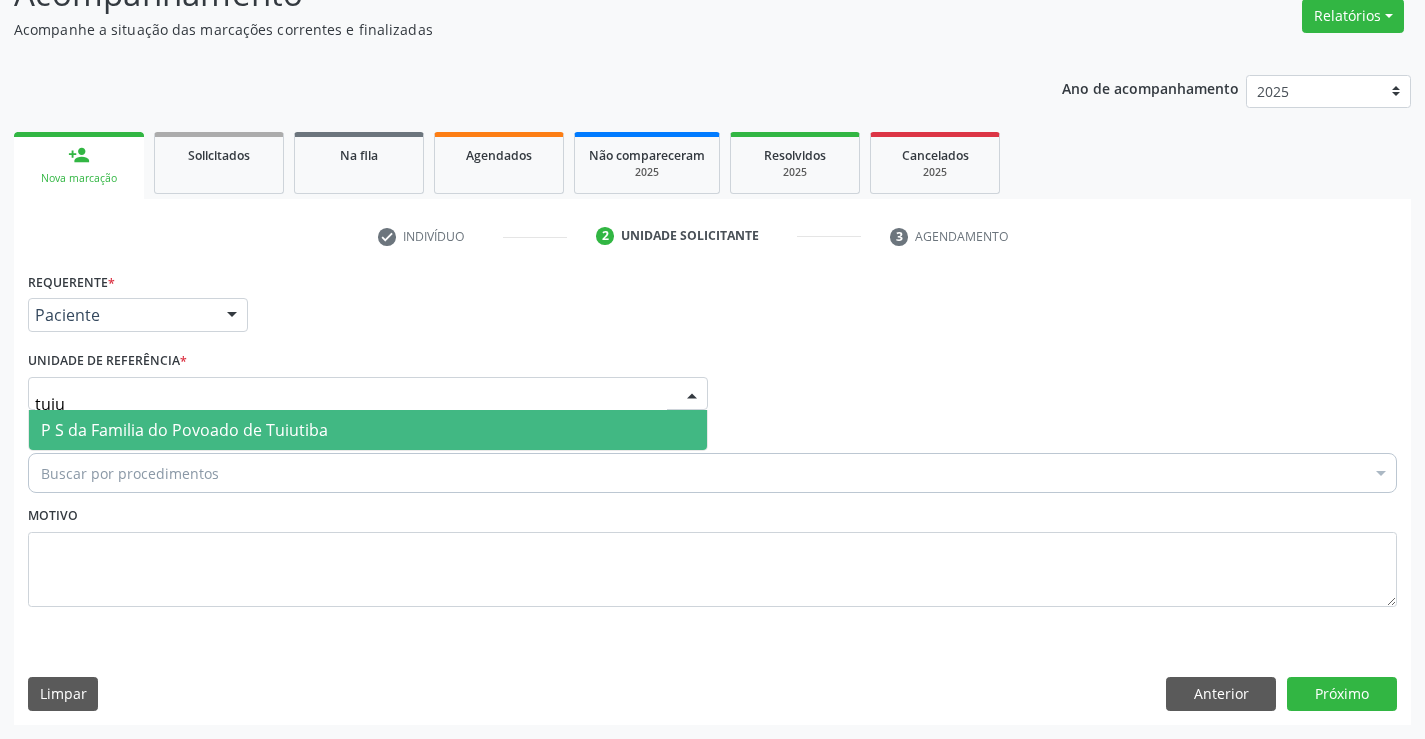 click on "P S da Familia do Povoado de Tuiutiba" at bounding box center [184, 430] 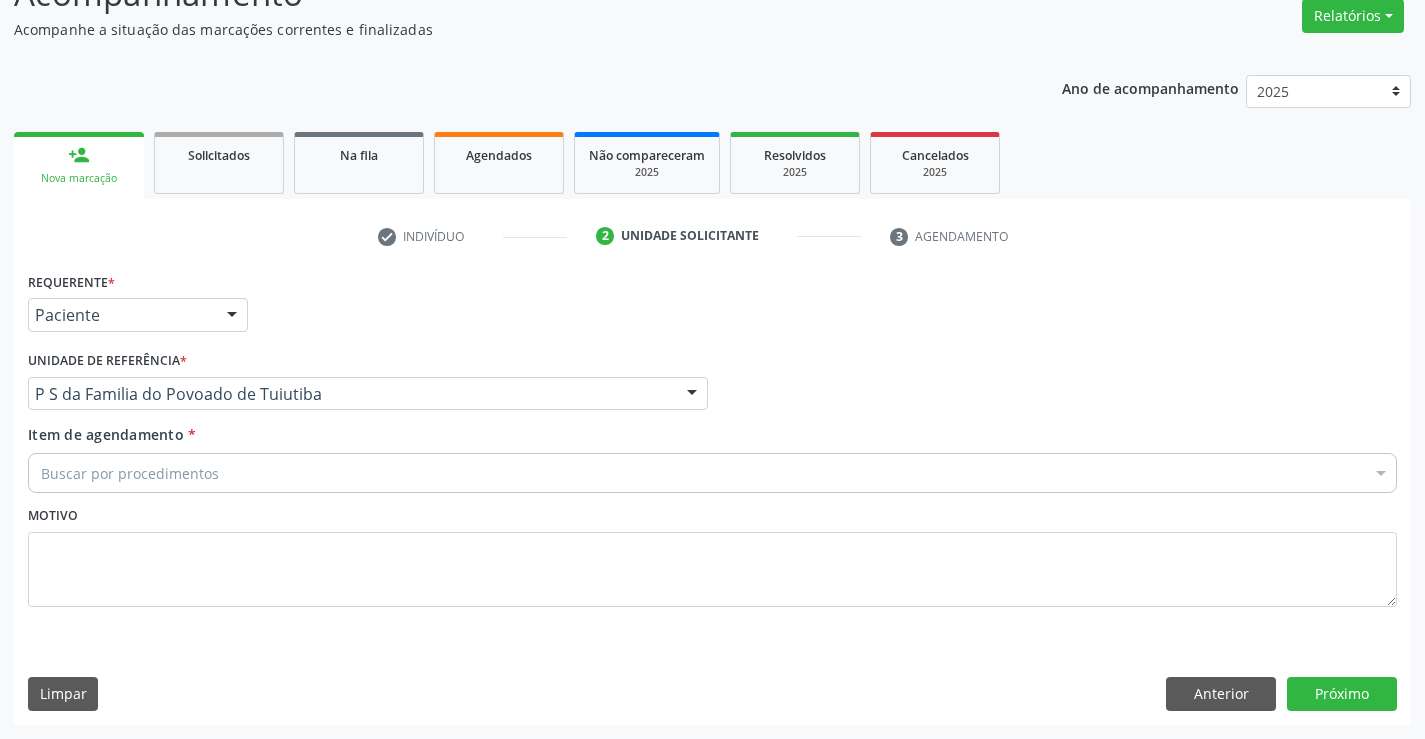 click on "Buscar por procedimentos" at bounding box center [712, 473] 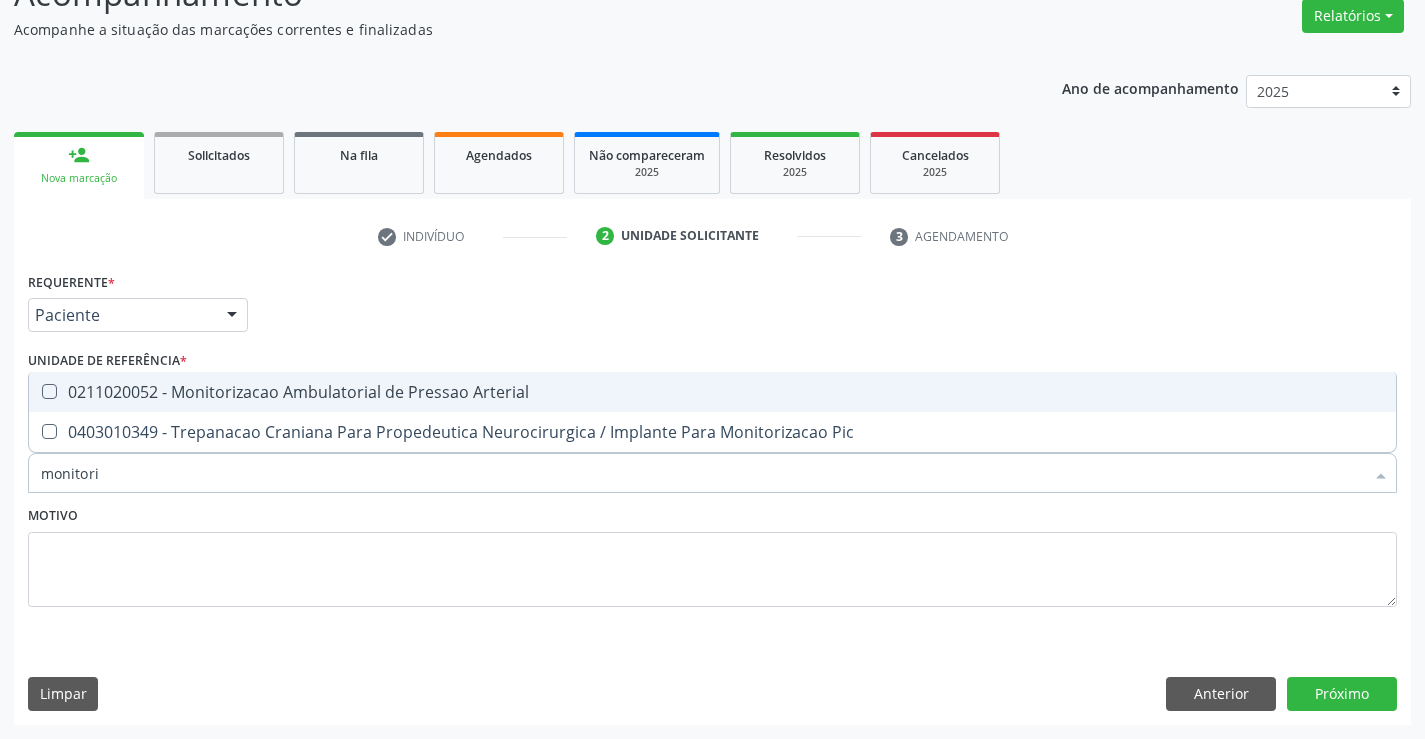 type on "monitoriz" 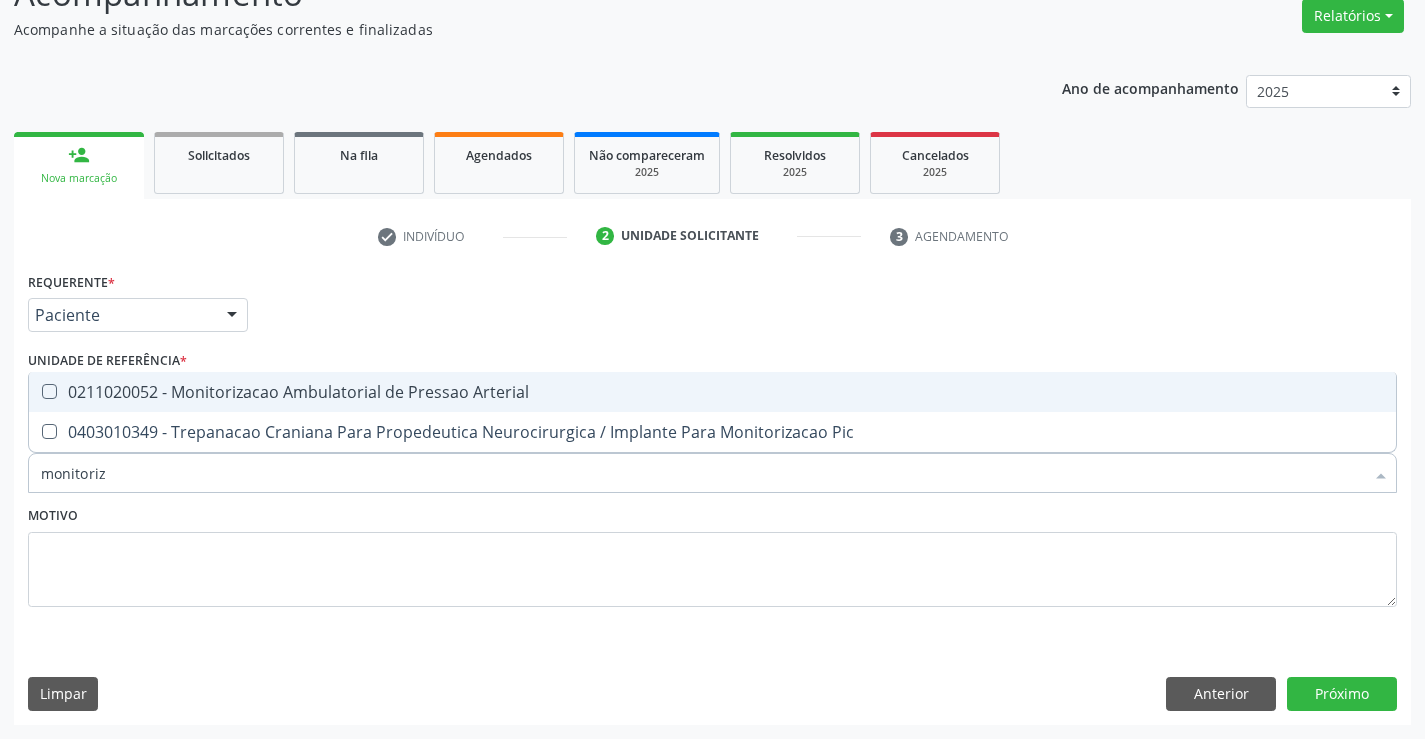 click on "0211020052 - Monitorizacao Ambulatorial de Pressao Arterial" at bounding box center (712, 392) 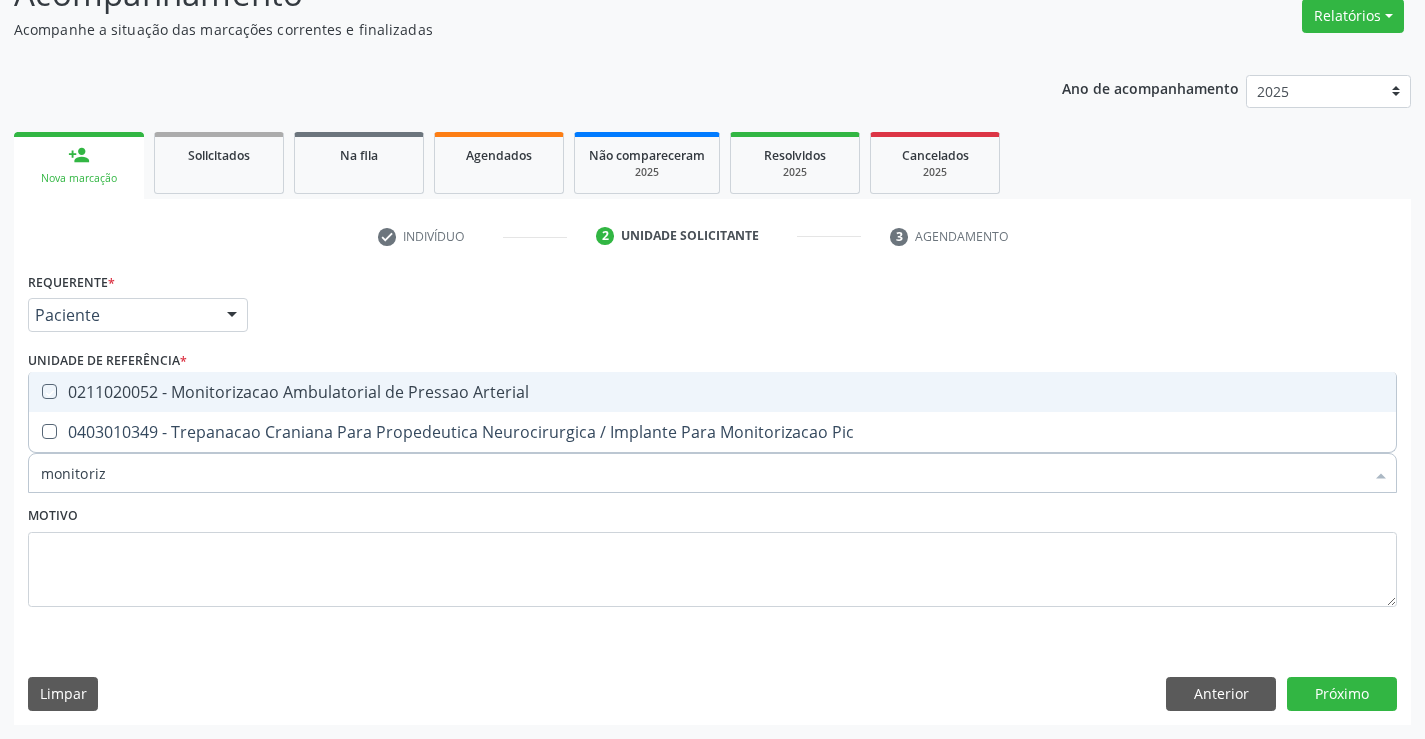 checkbox on "true" 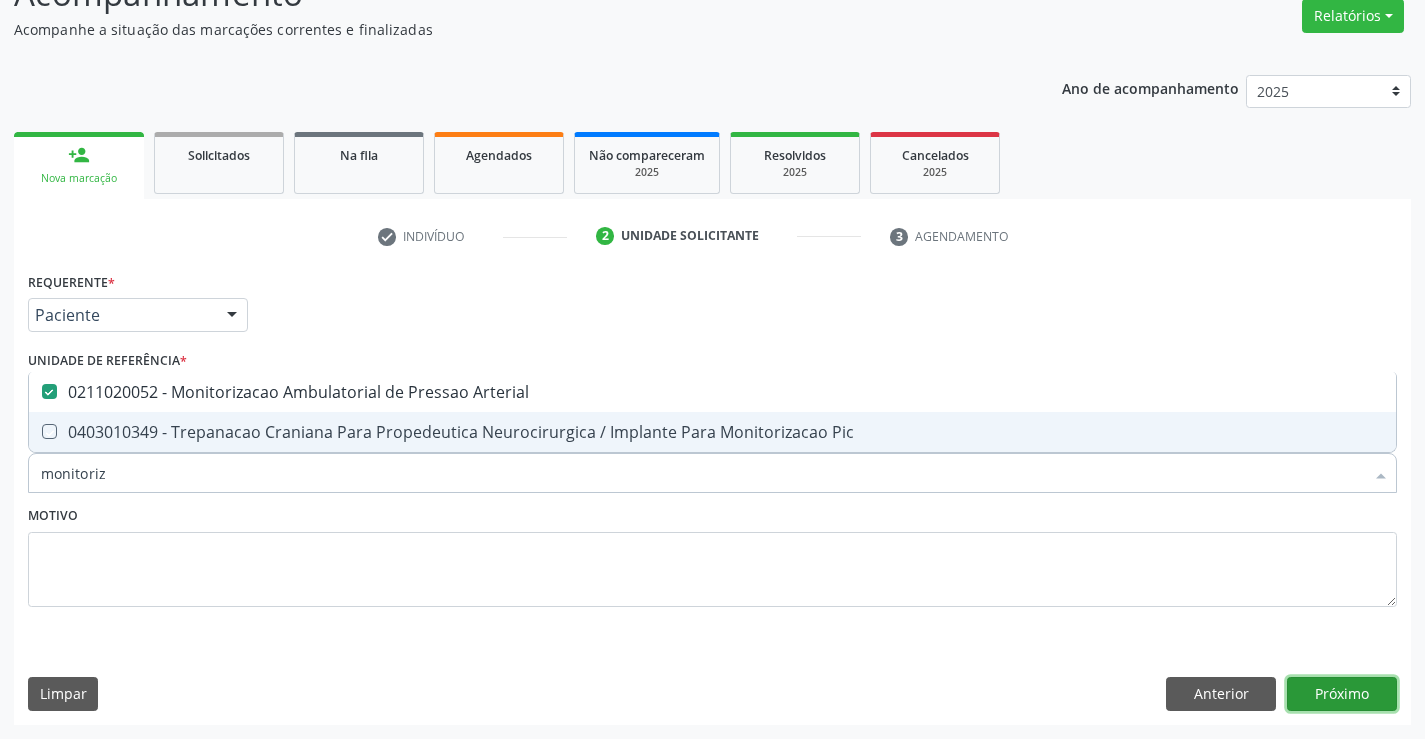 click on "Próximo" at bounding box center (1342, 694) 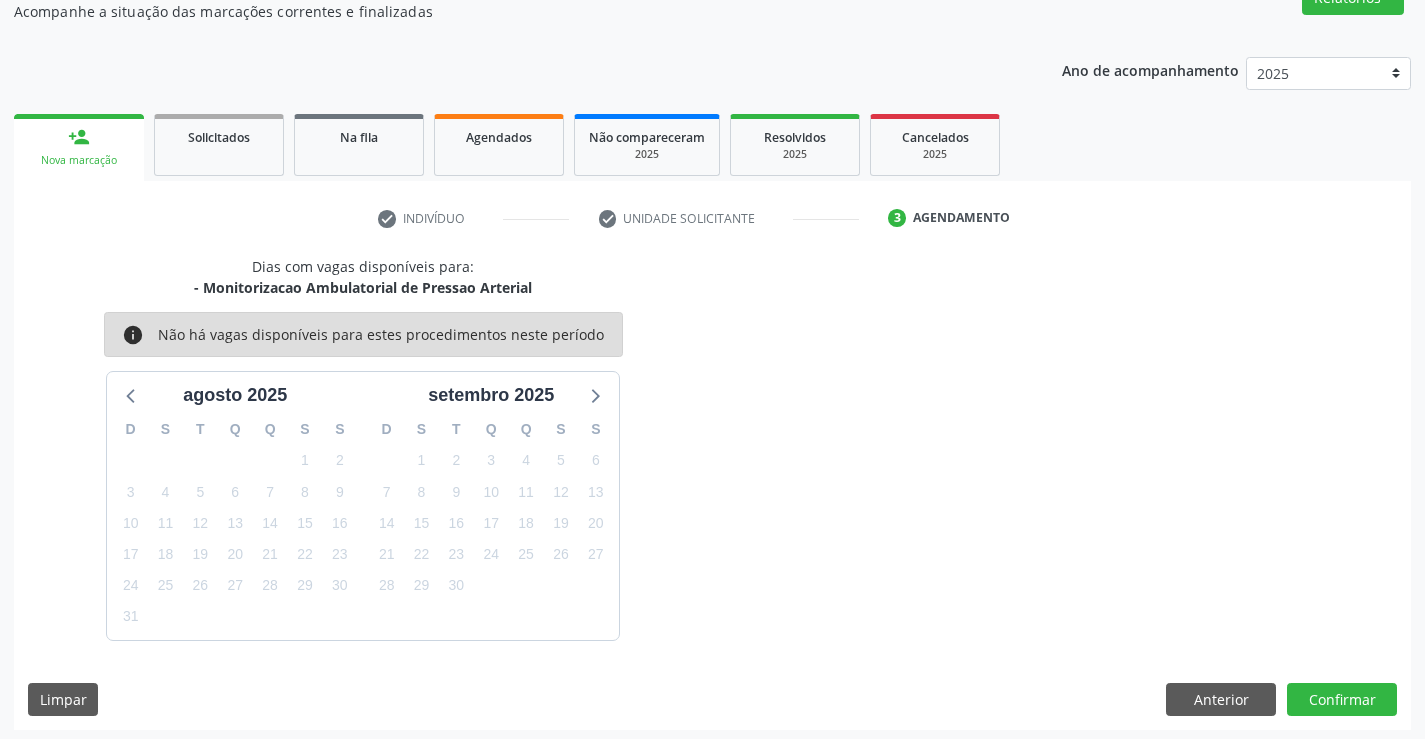 scroll, scrollTop: 190, scrollLeft: 0, axis: vertical 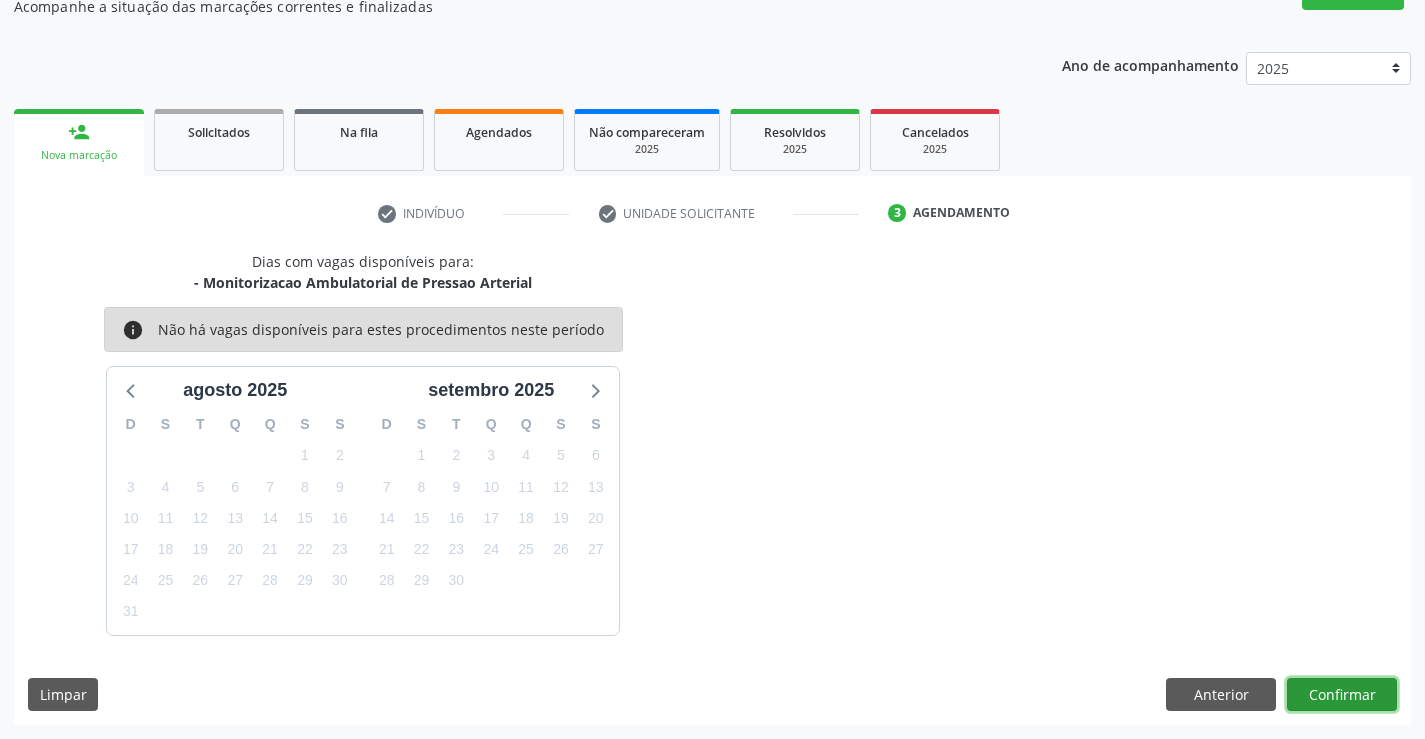 click on "Confirmar" at bounding box center [1342, 695] 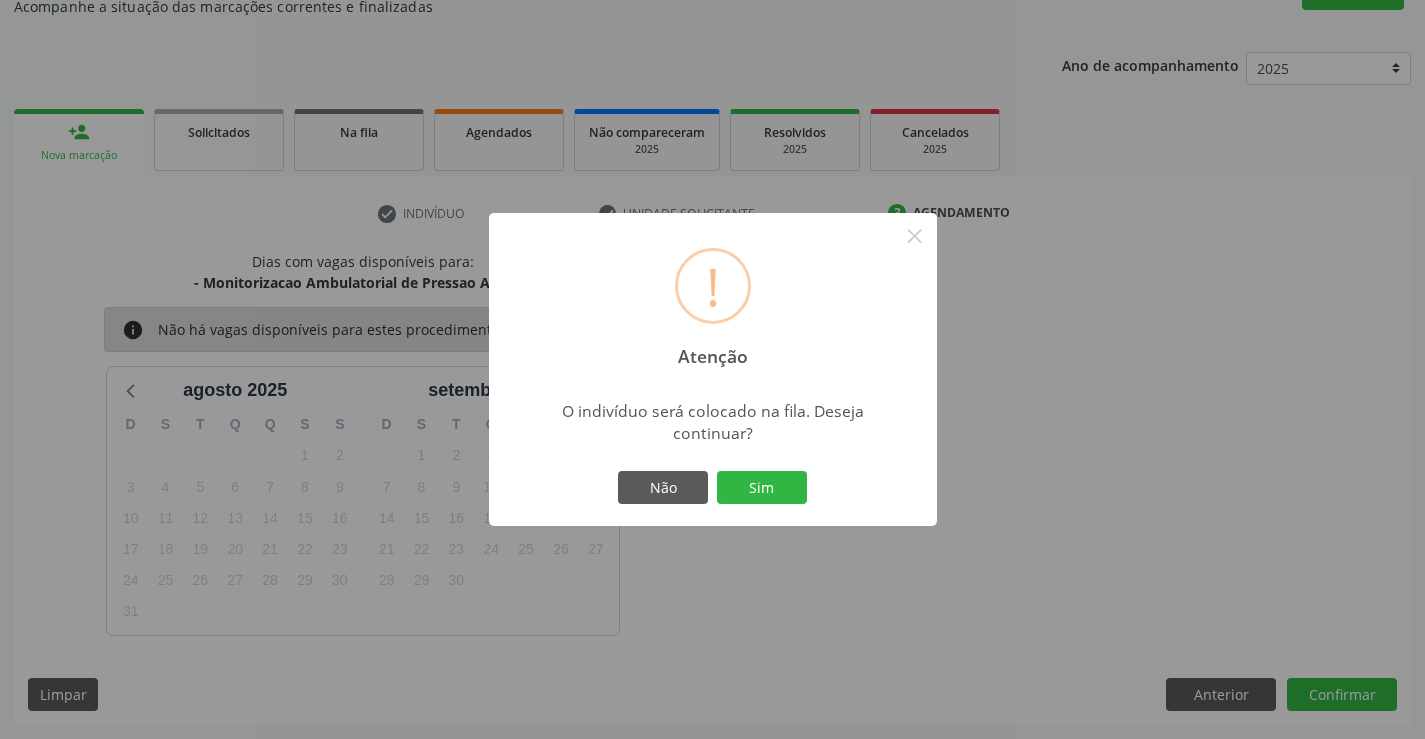 click on "! Atenção × O indivíduo será colocado na fila. Deseja continuar? Não Sim" at bounding box center (713, 370) 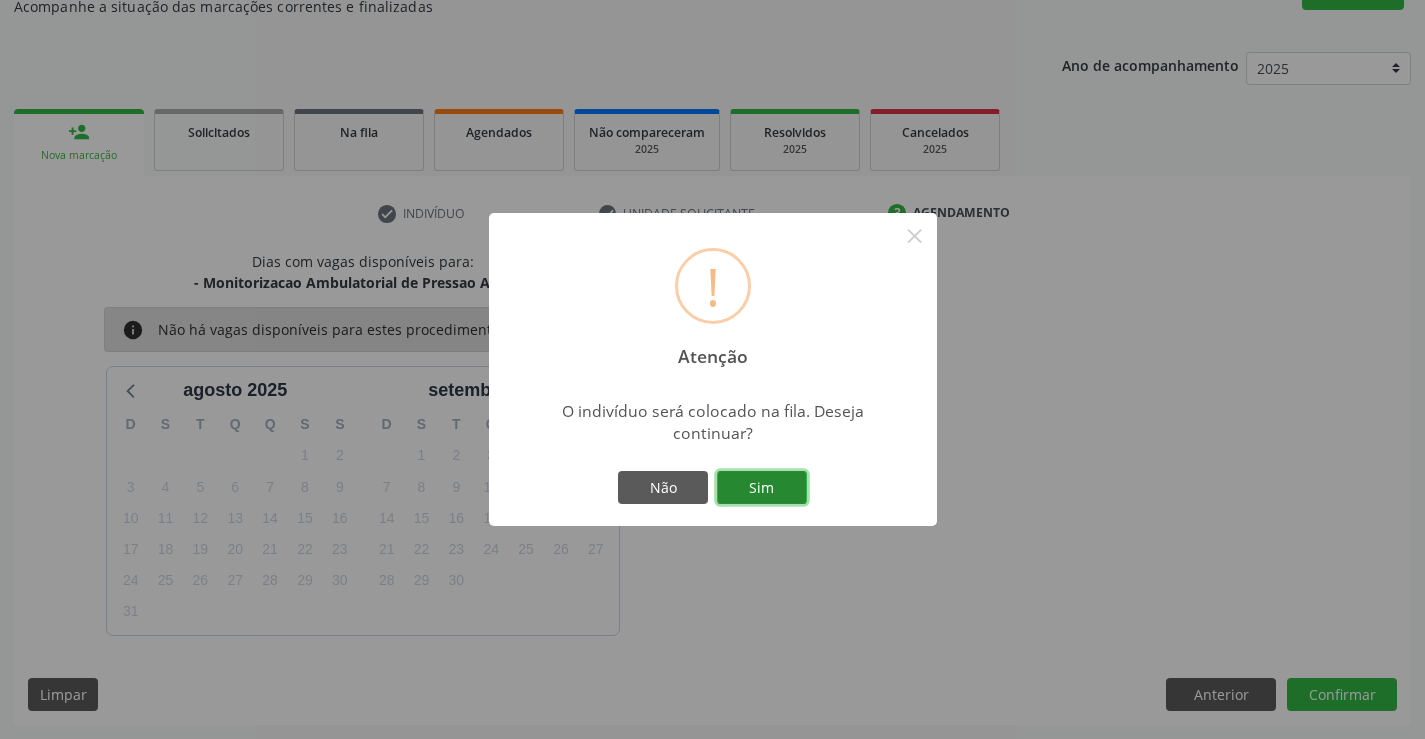 click on "Sim" at bounding box center (762, 488) 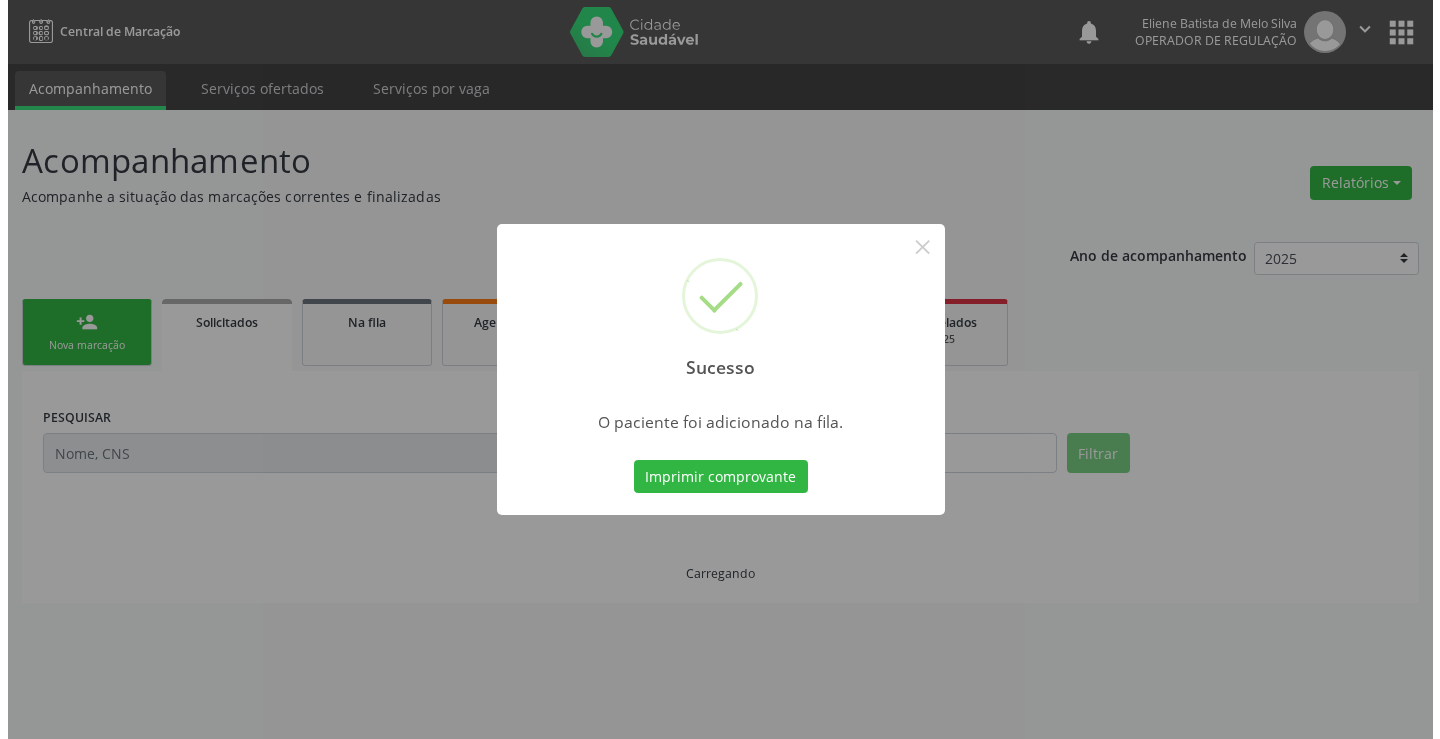 scroll, scrollTop: 0, scrollLeft: 0, axis: both 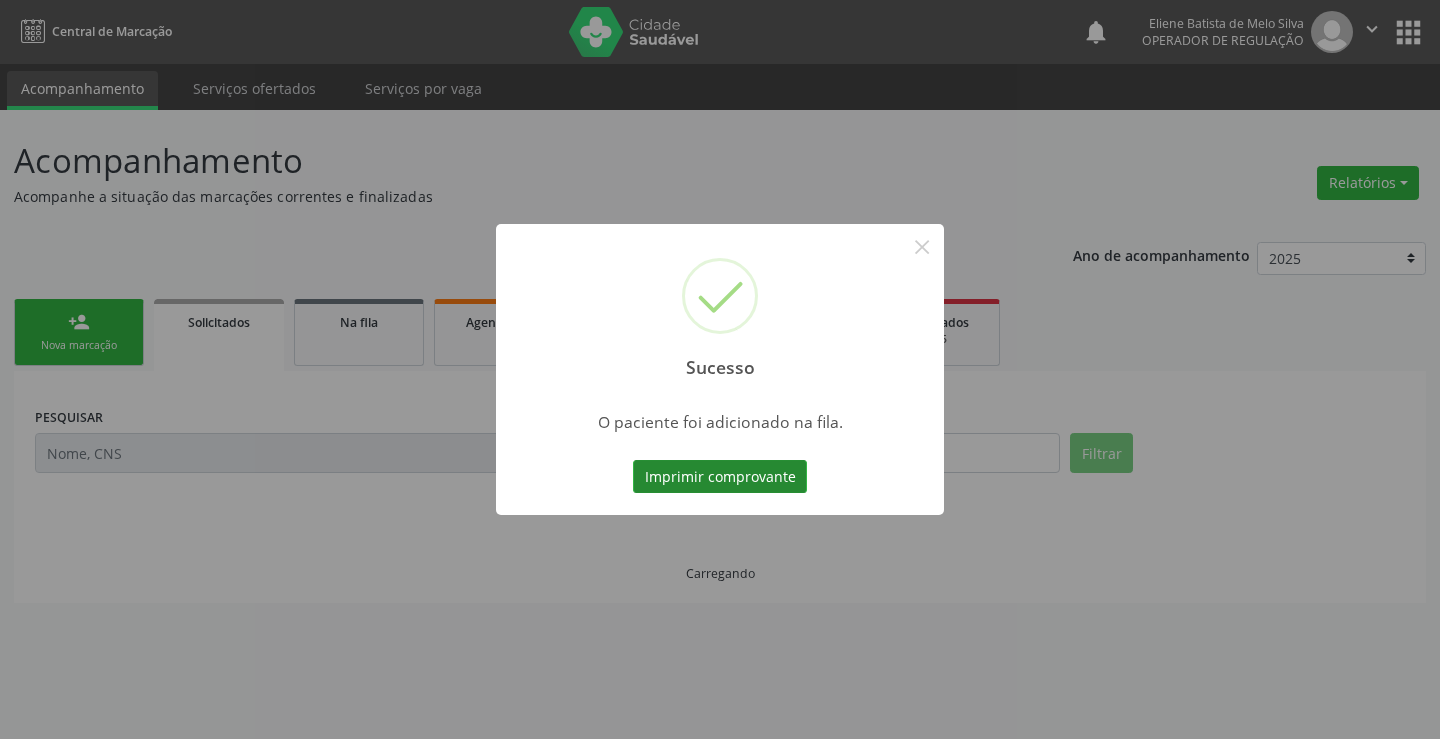 click on "Imprimir comprovante" at bounding box center [720, 477] 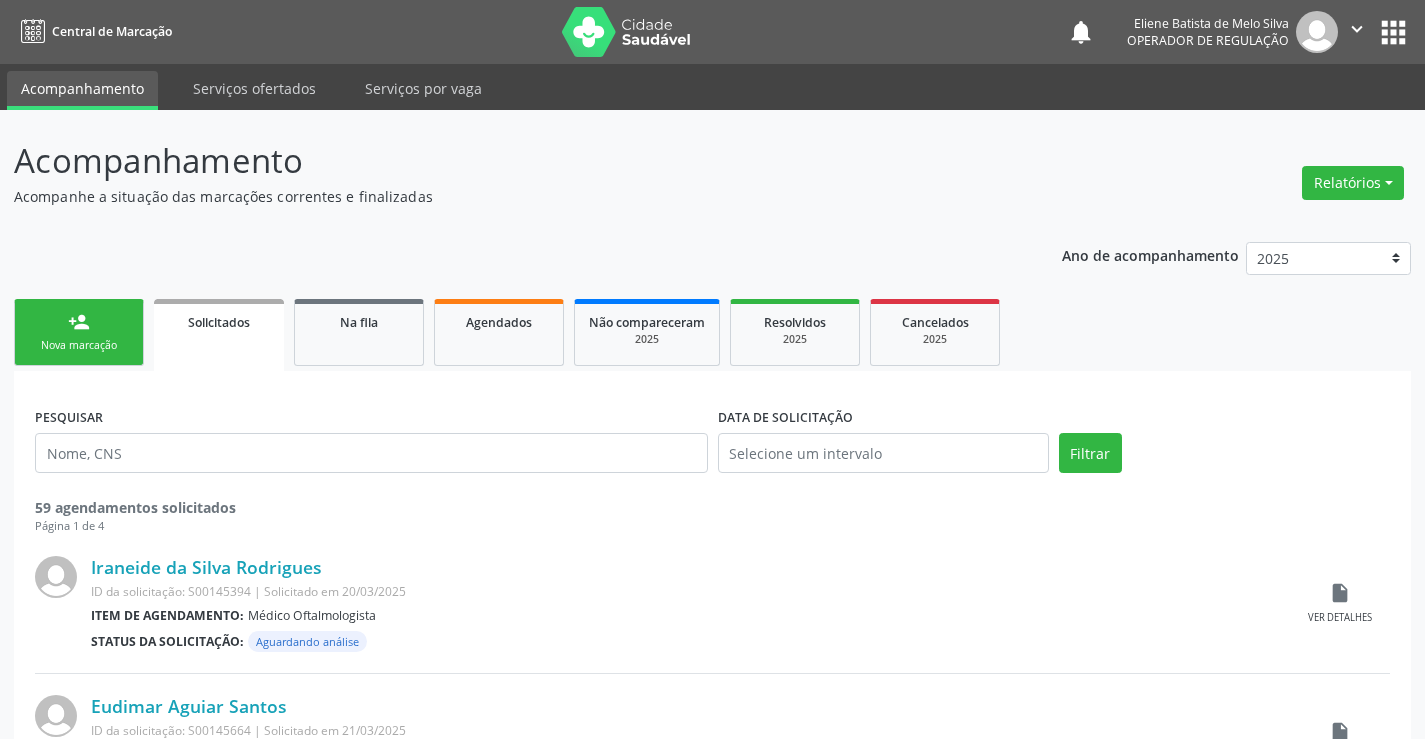 scroll, scrollTop: 0, scrollLeft: 0, axis: both 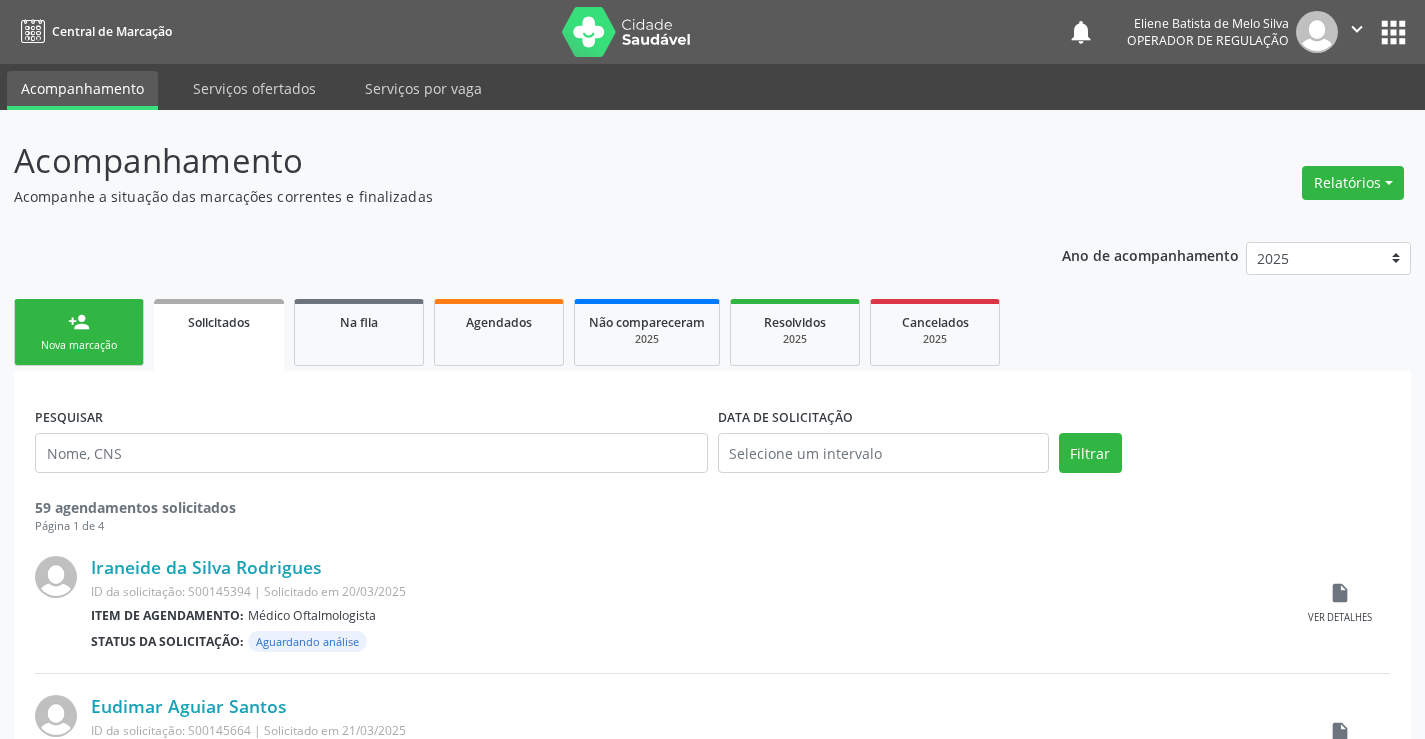 click on "Nova marcação" at bounding box center [79, 345] 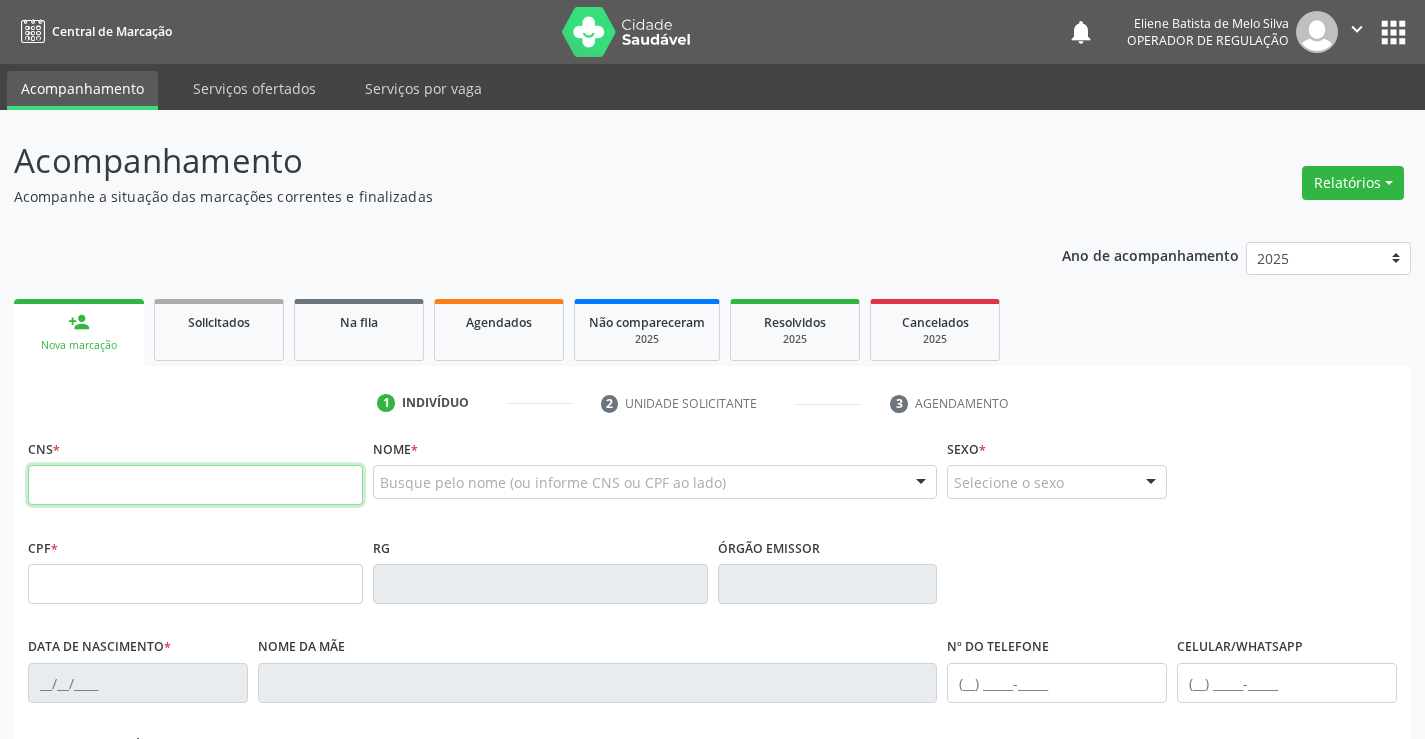 drag, startPoint x: 73, startPoint y: 345, endPoint x: 111, endPoint y: 483, distance: 143.13629 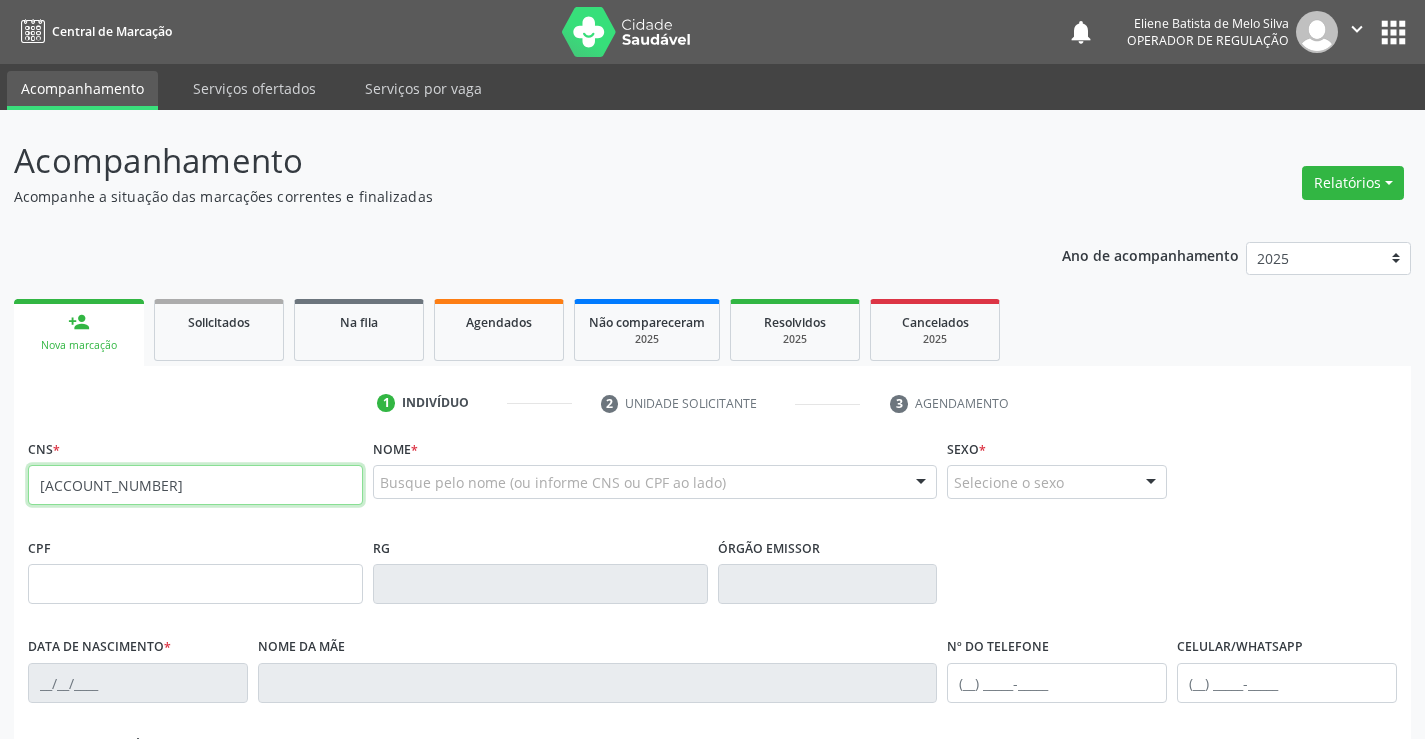 type on "[ACCOUNT_NUMBER]" 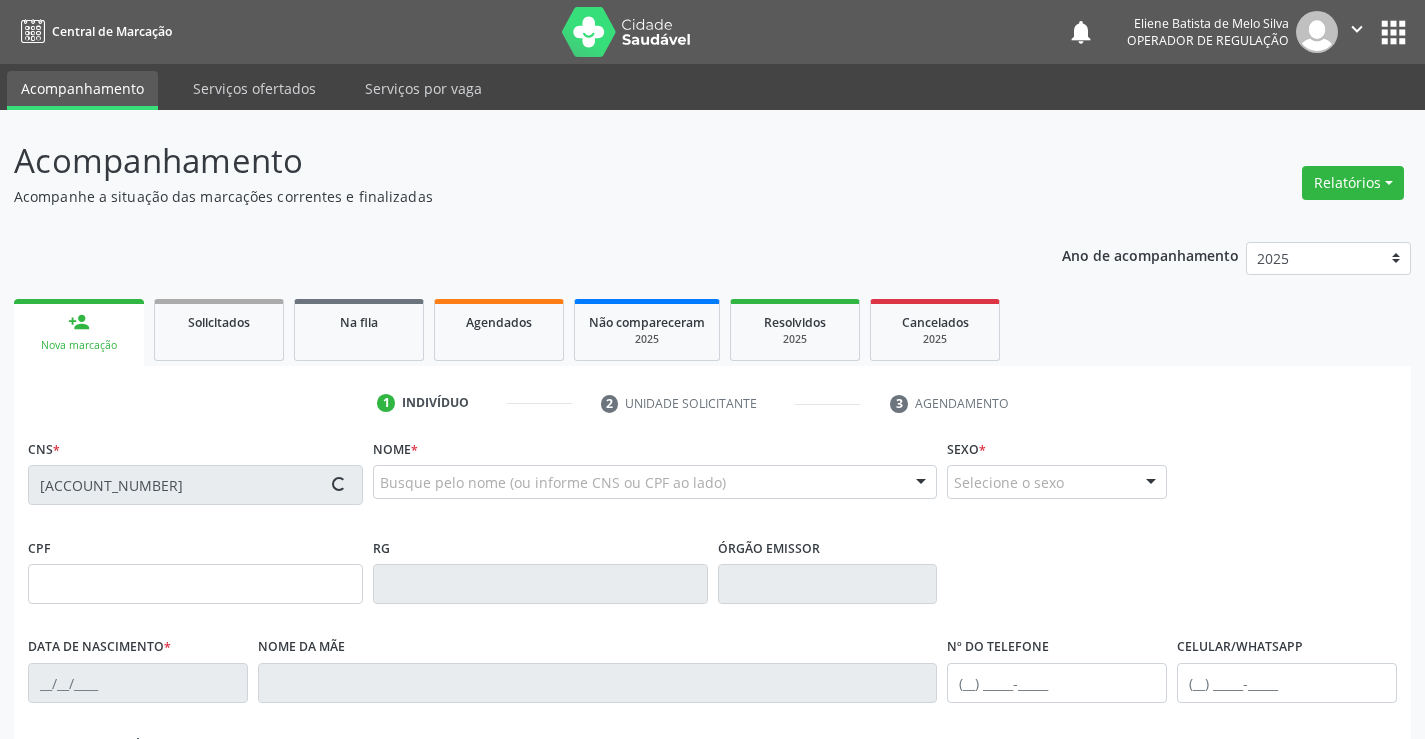 type on "[CREDIT_CARD_NUMBER]" 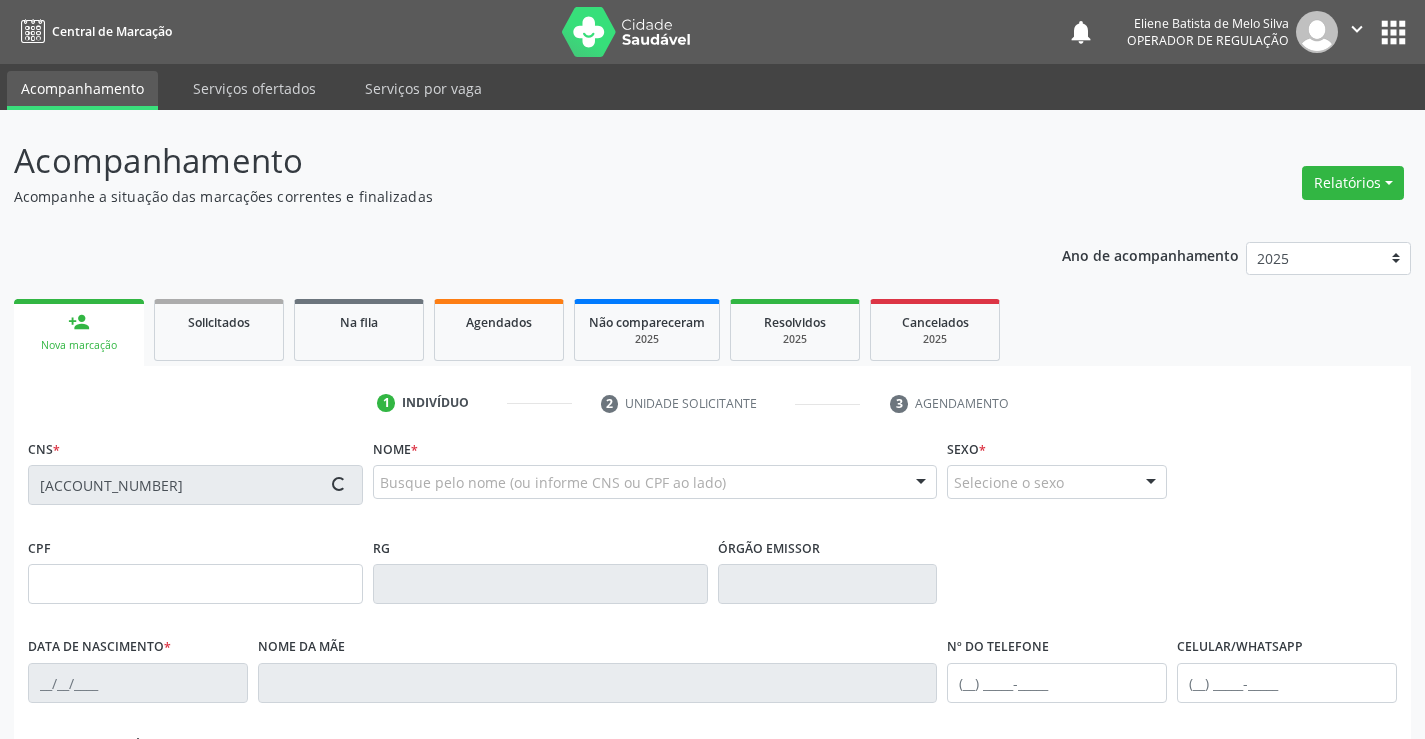 type on "[DATE]" 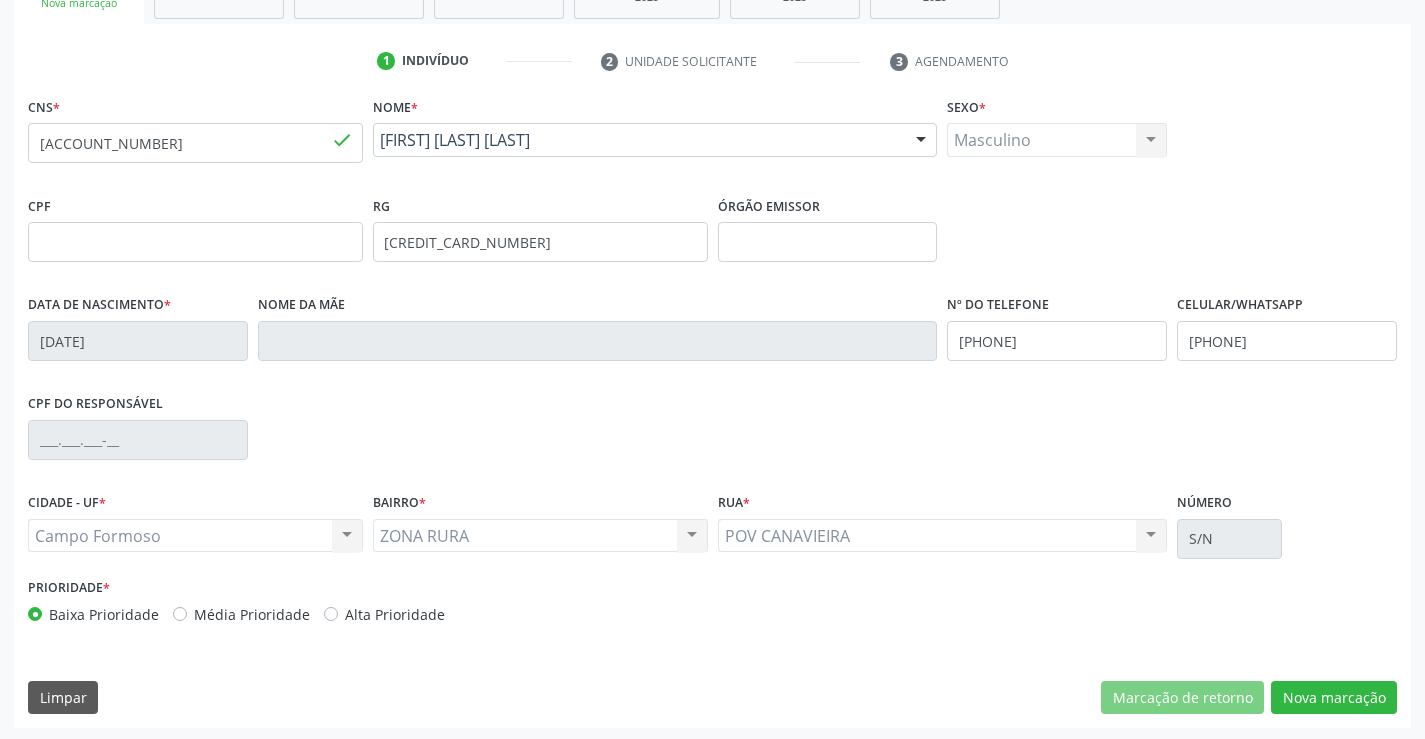 scroll, scrollTop: 345, scrollLeft: 0, axis: vertical 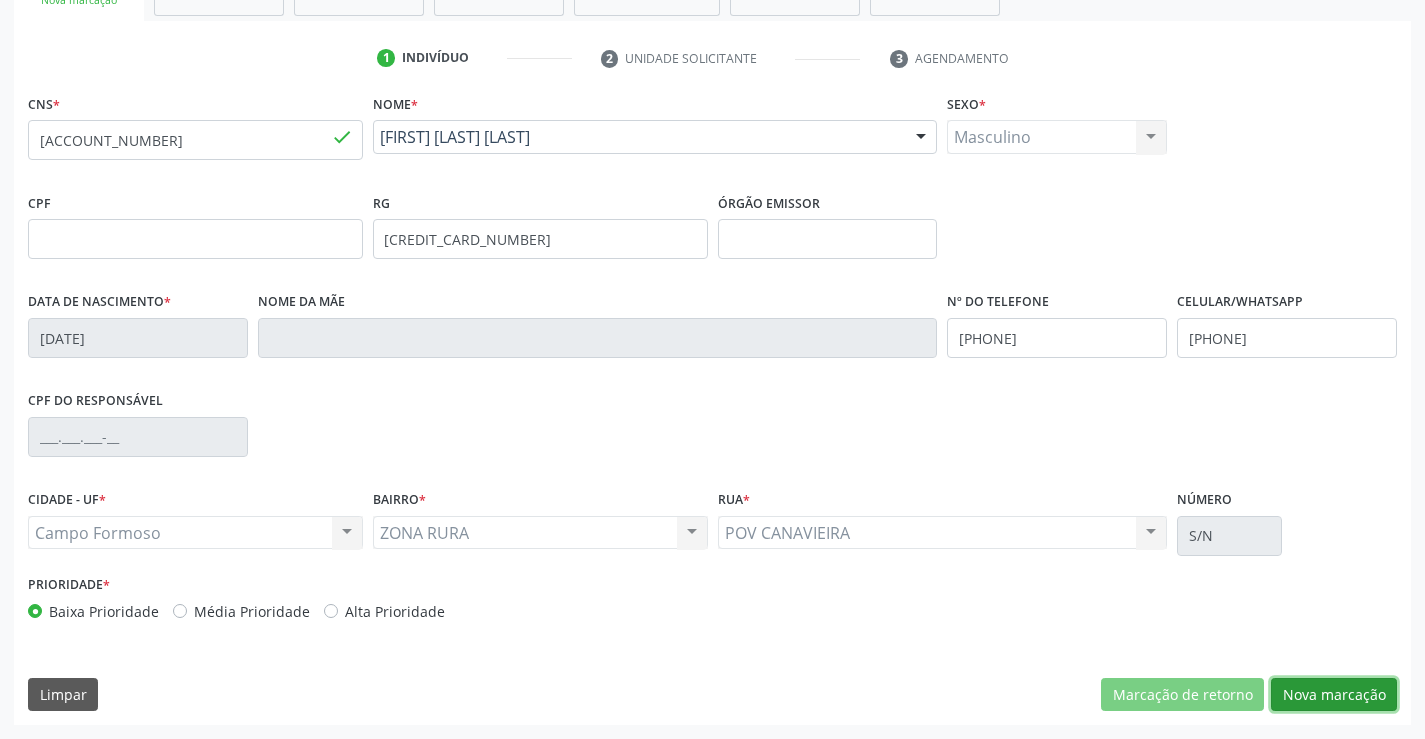 click on "Nova marcação" at bounding box center (1334, 695) 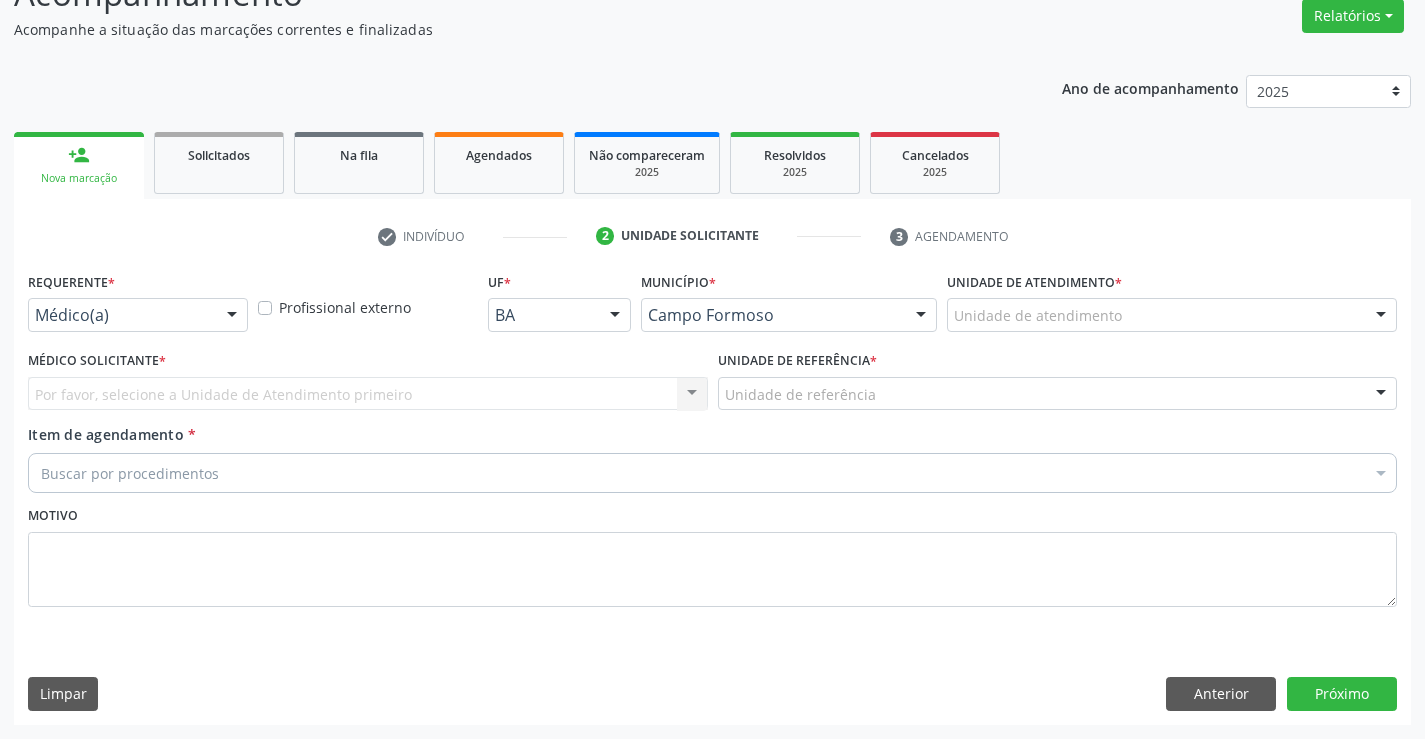 scroll, scrollTop: 167, scrollLeft: 0, axis: vertical 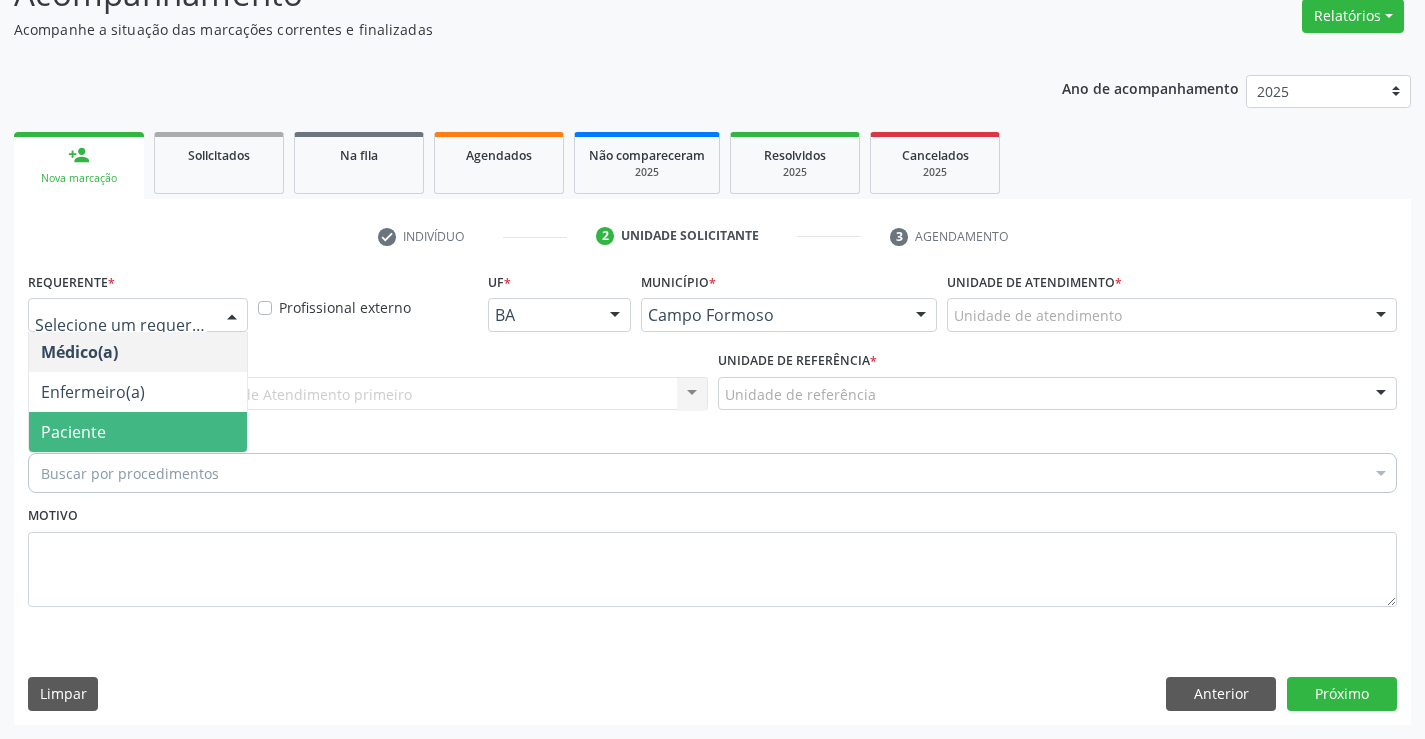 click on "Paciente" at bounding box center (73, 432) 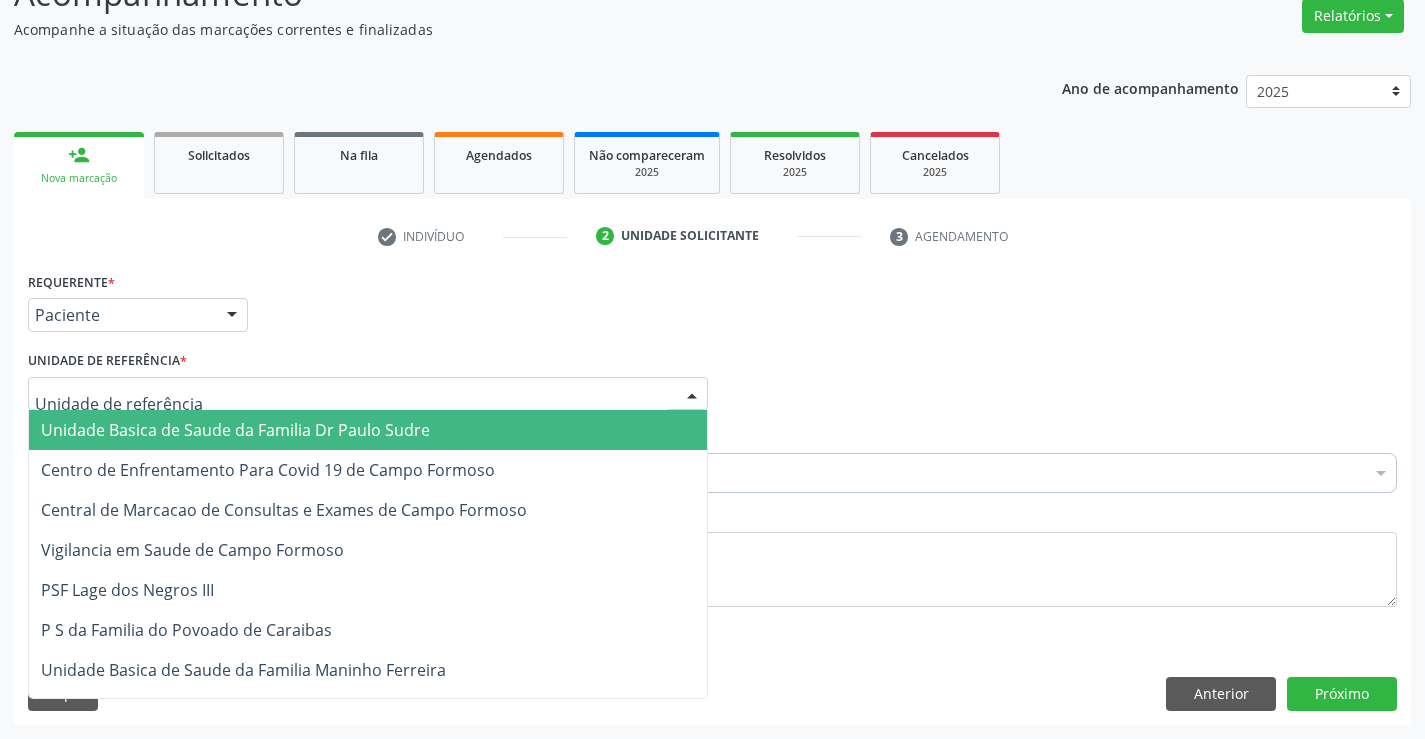 click on "Unidade Basica de Saude da Familia Dr Paulo Sudre" at bounding box center (235, 430) 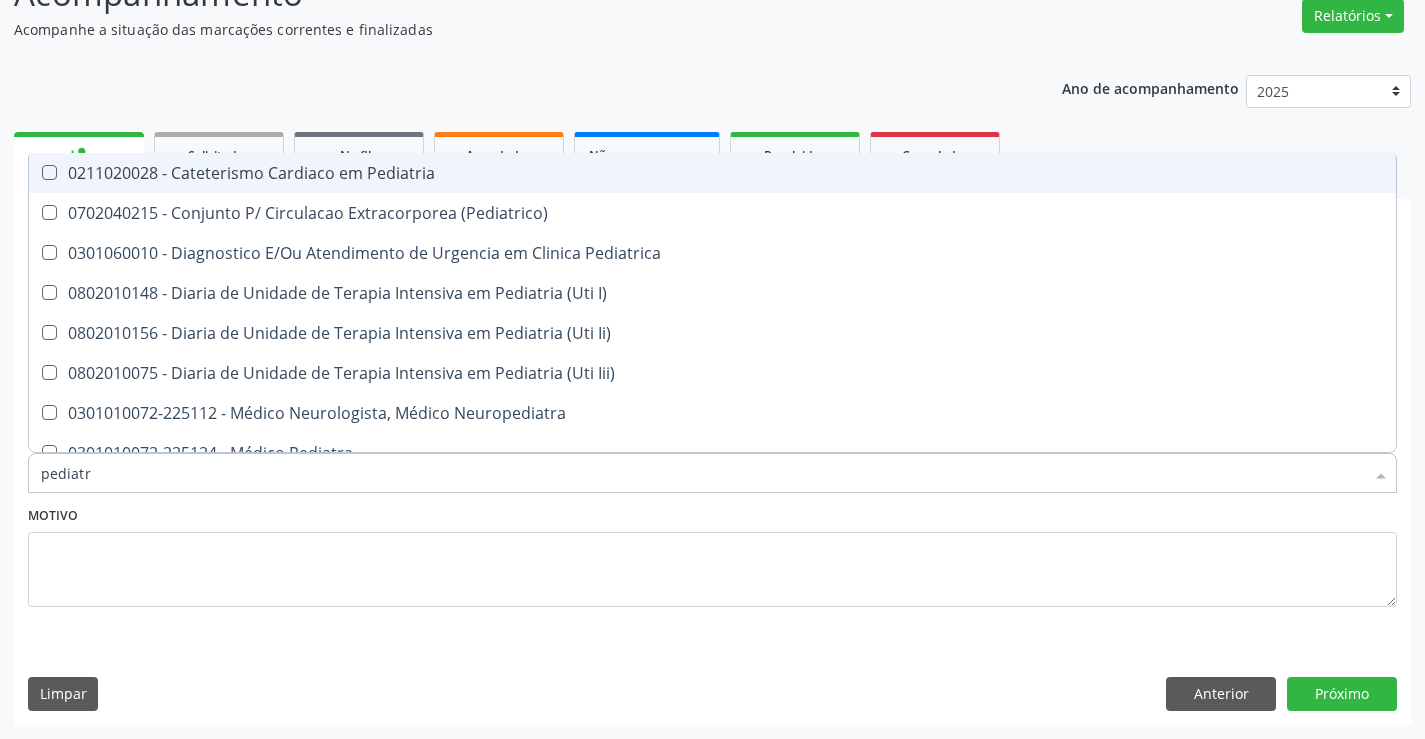 type on "pediatra" 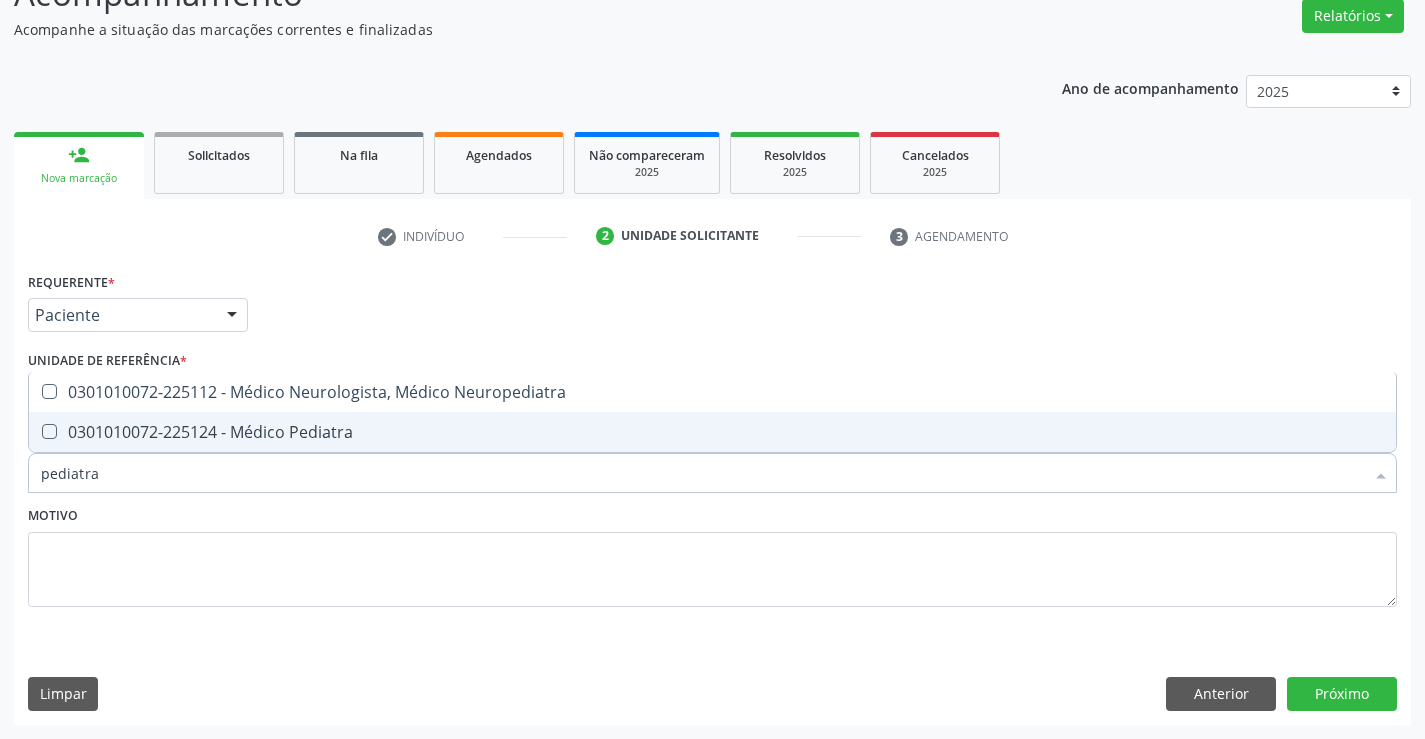 click on "0301010072-225124 - Médico Pediatra" at bounding box center (712, 432) 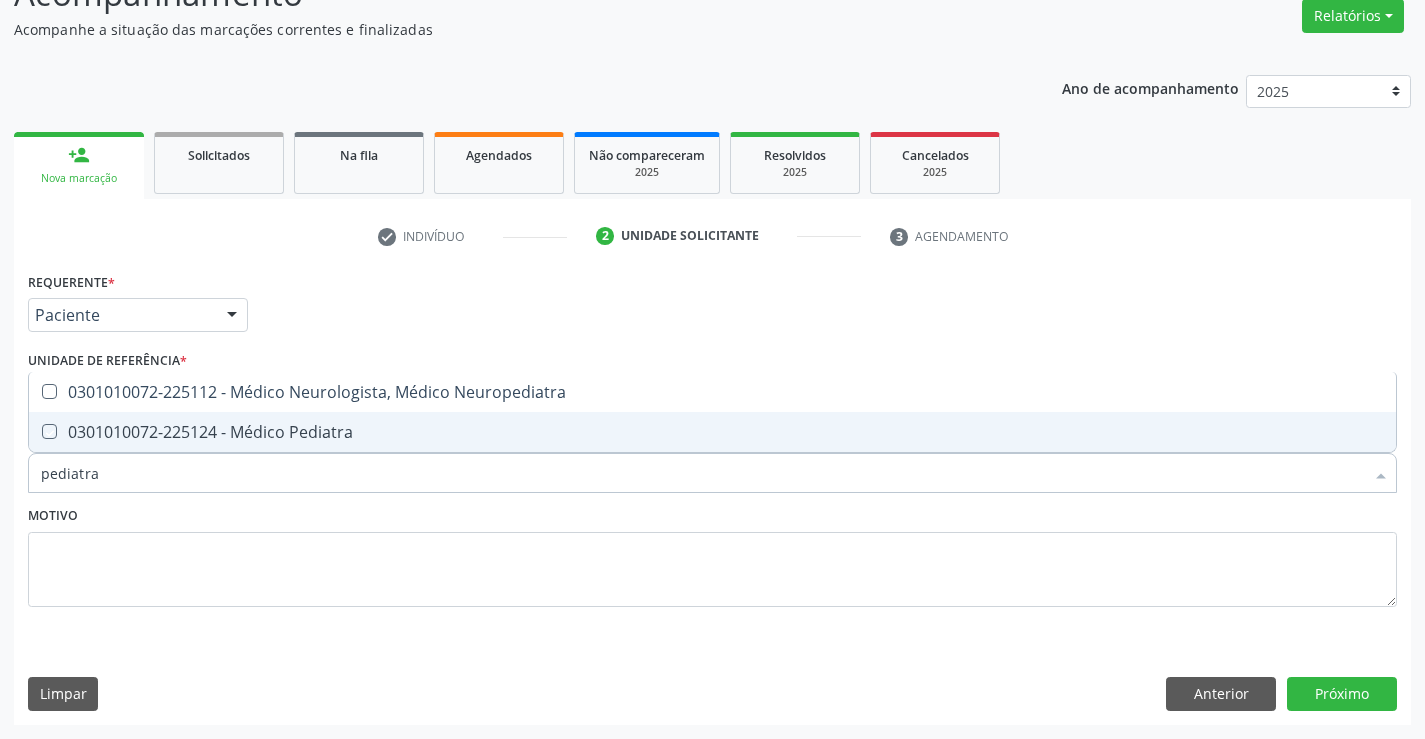 checkbox on "true" 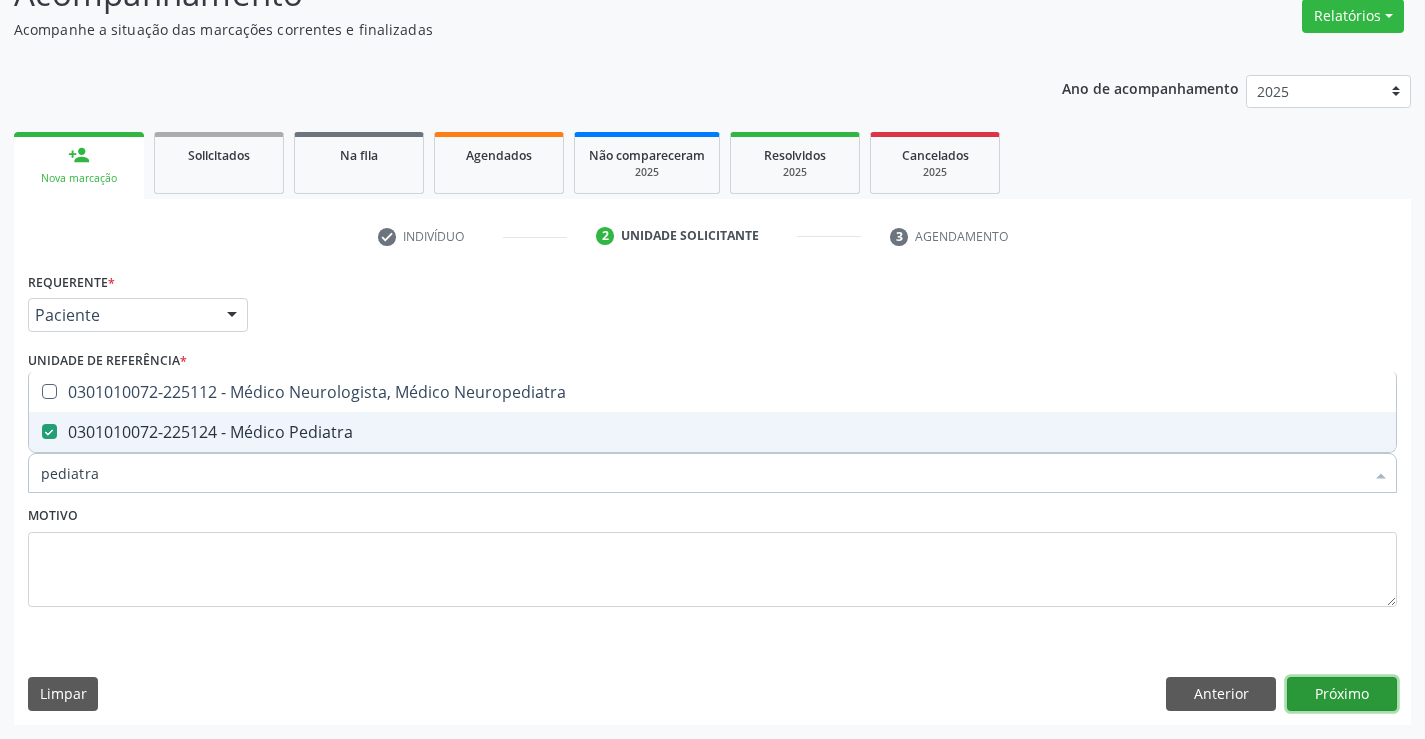 click on "Próximo" at bounding box center [1342, 694] 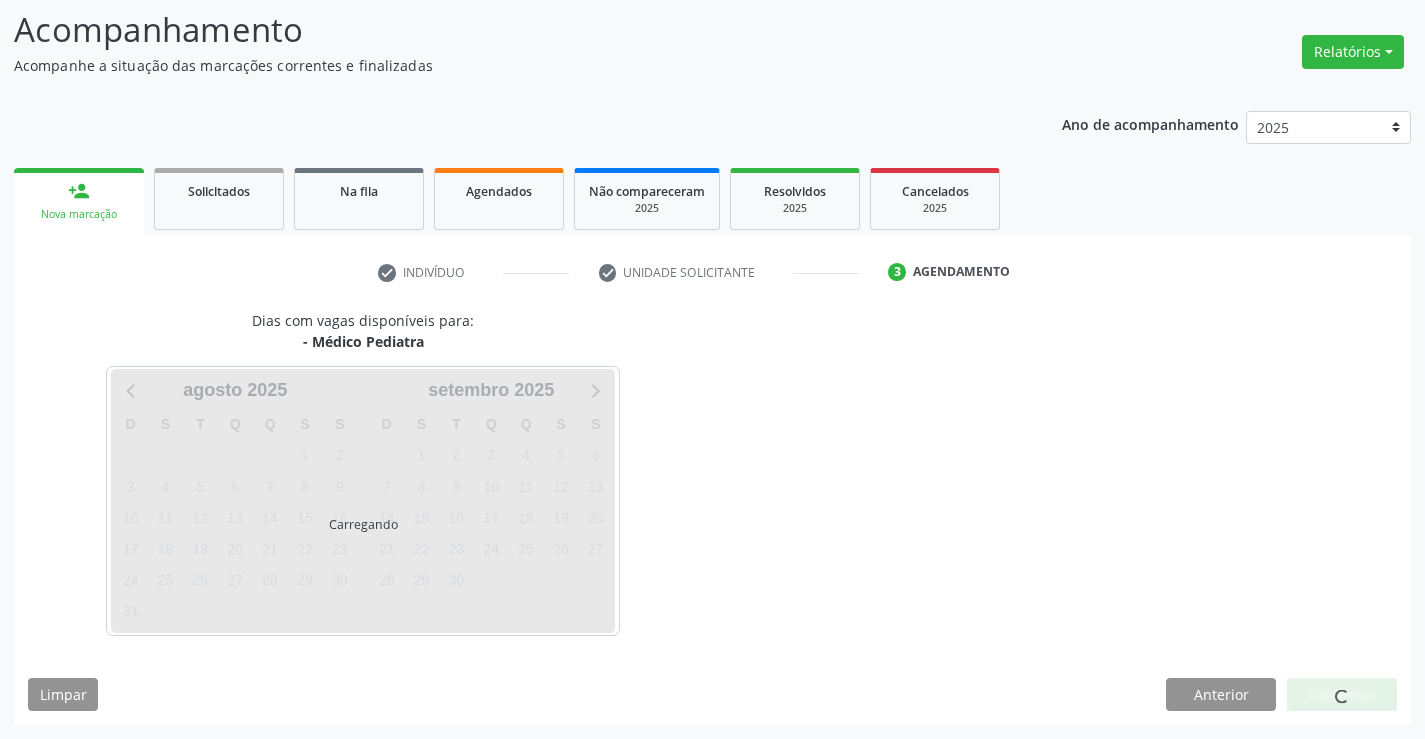 scroll, scrollTop: 131, scrollLeft: 0, axis: vertical 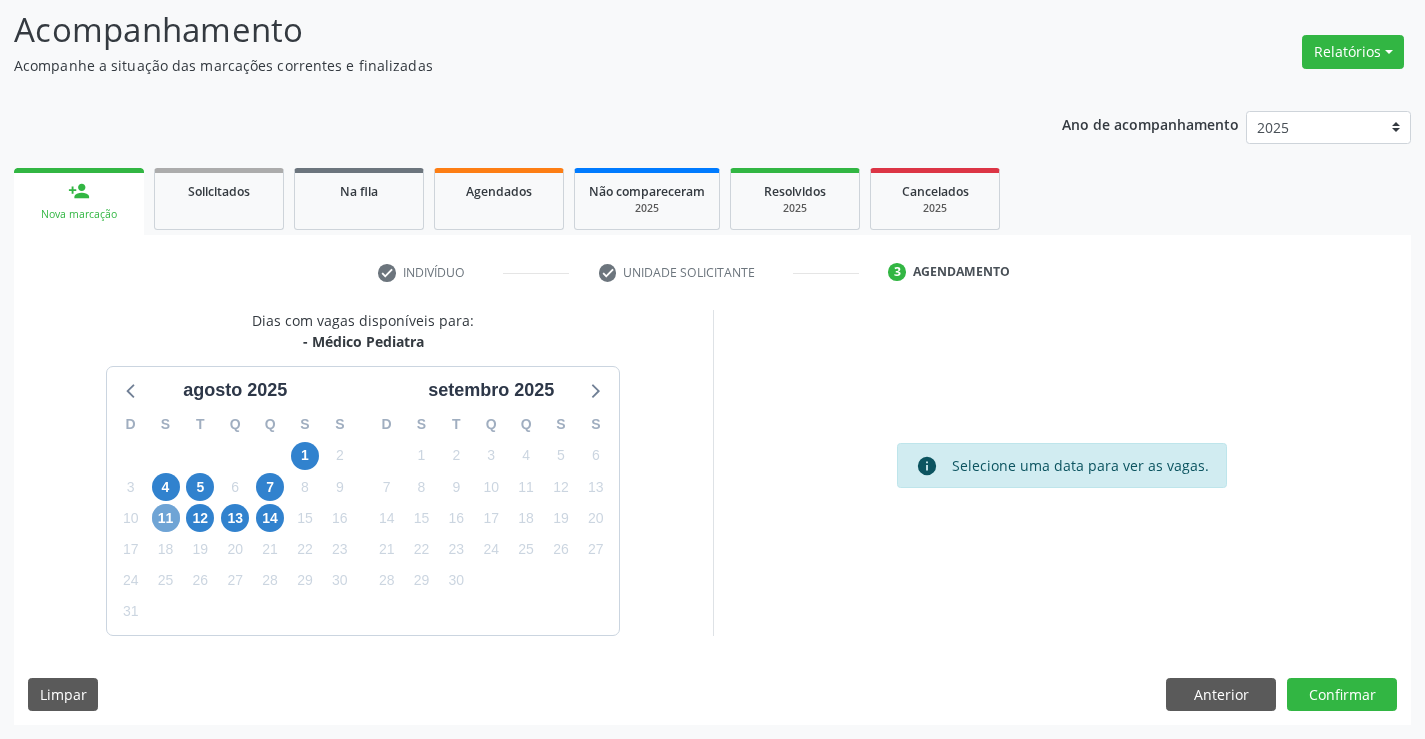 click on "11" at bounding box center [166, 518] 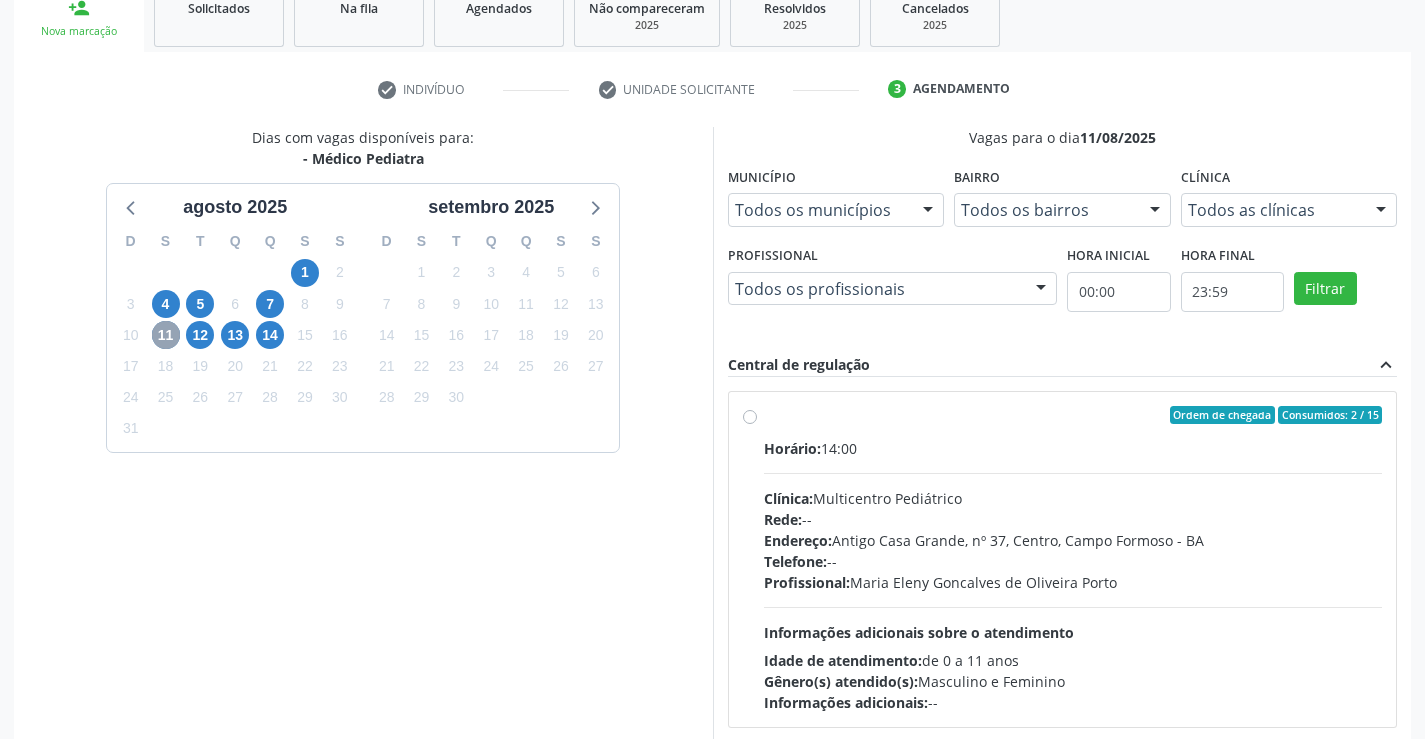 scroll, scrollTop: 420, scrollLeft: 0, axis: vertical 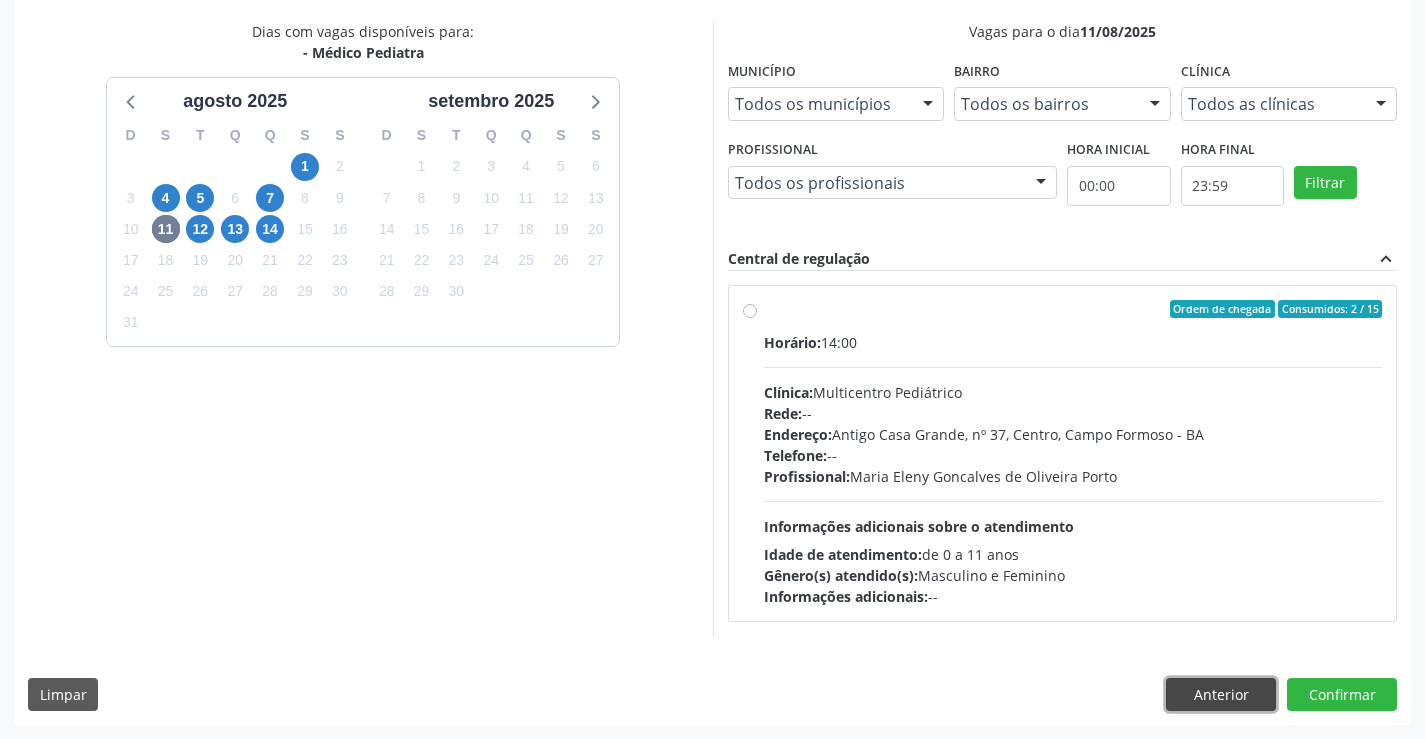 click on "Anterior" at bounding box center (1221, 695) 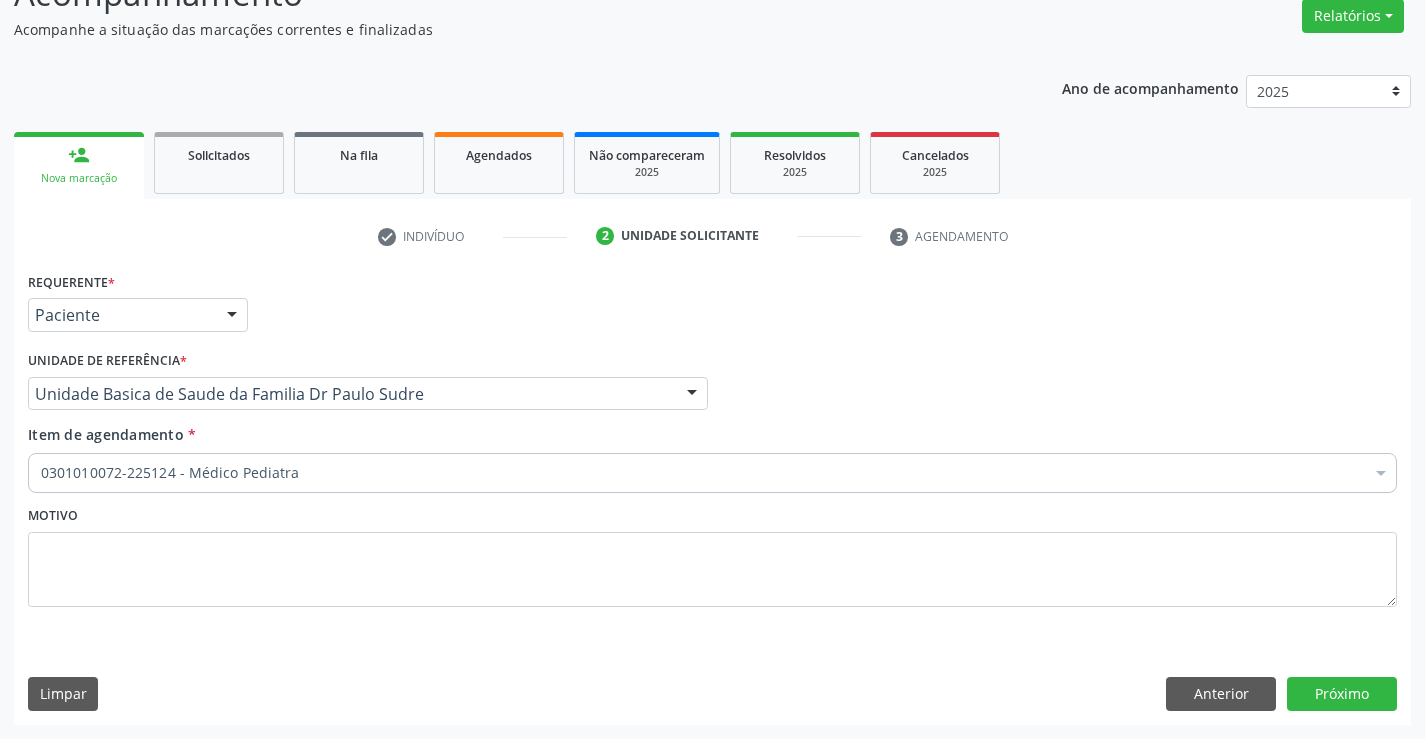 scroll, scrollTop: 167, scrollLeft: 0, axis: vertical 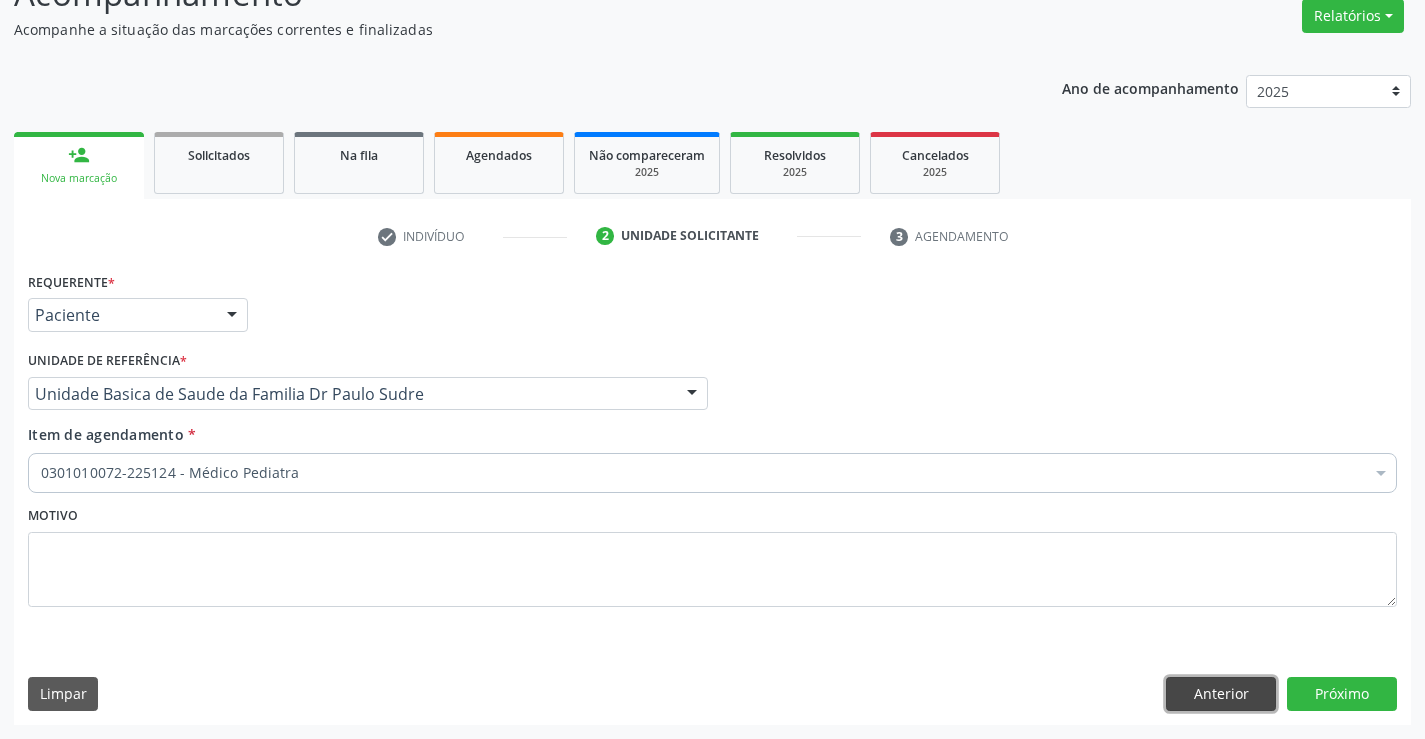 click on "Anterior" at bounding box center [1221, 694] 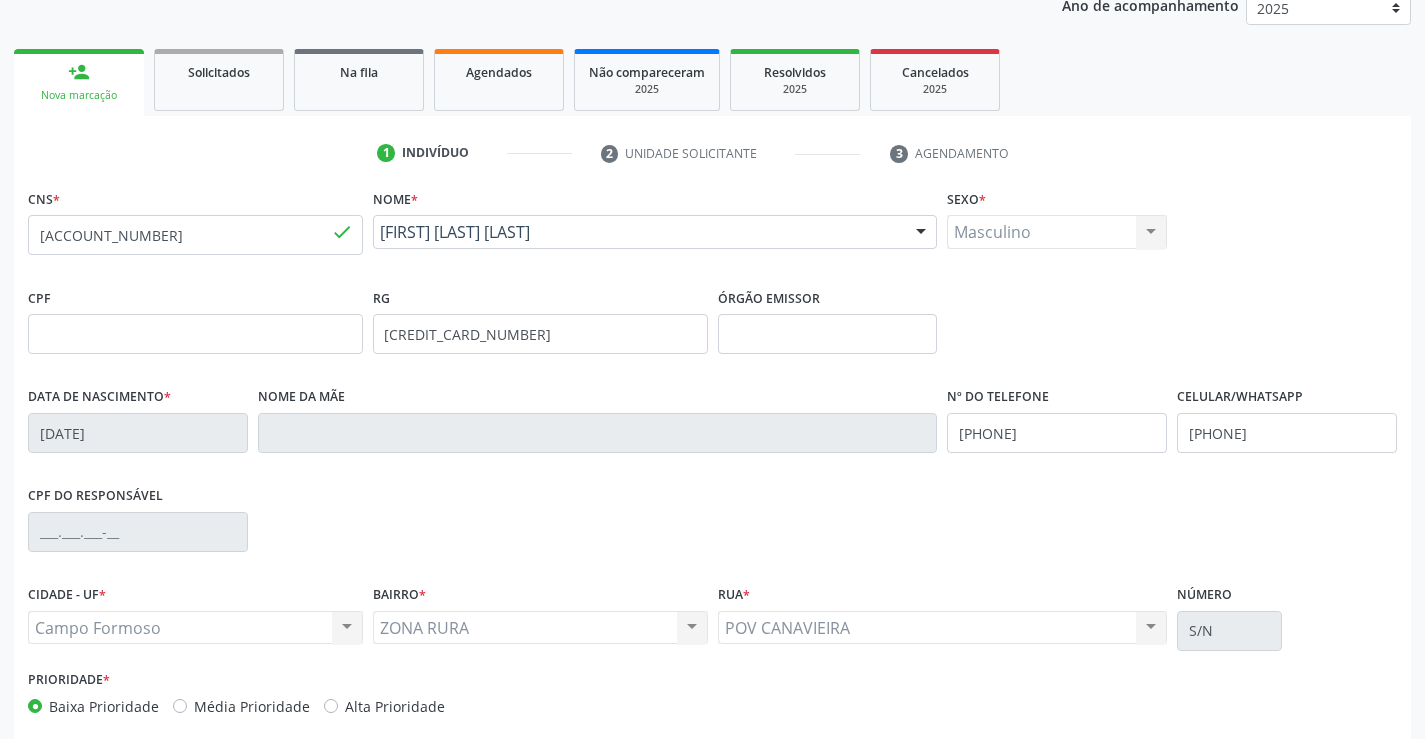scroll, scrollTop: 345, scrollLeft: 0, axis: vertical 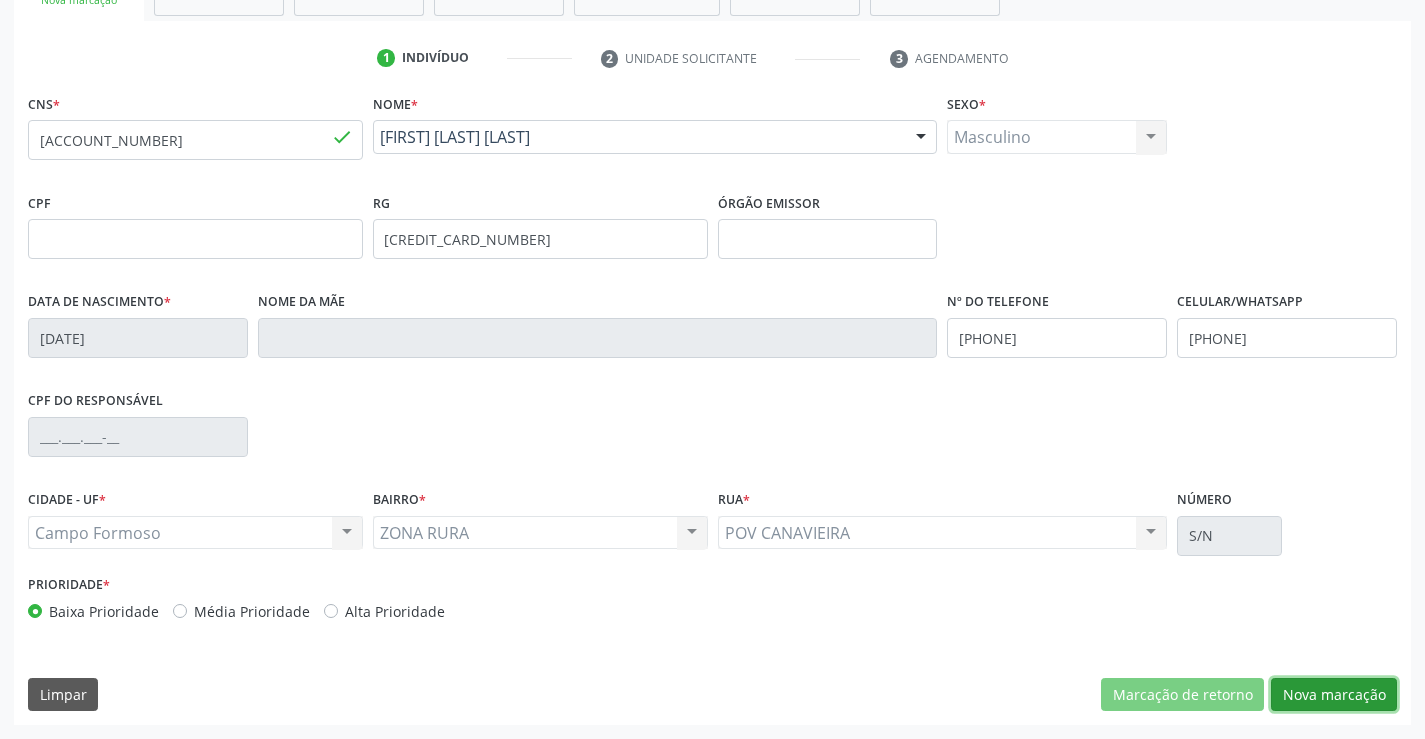 click on "Nova marcação" at bounding box center [1334, 695] 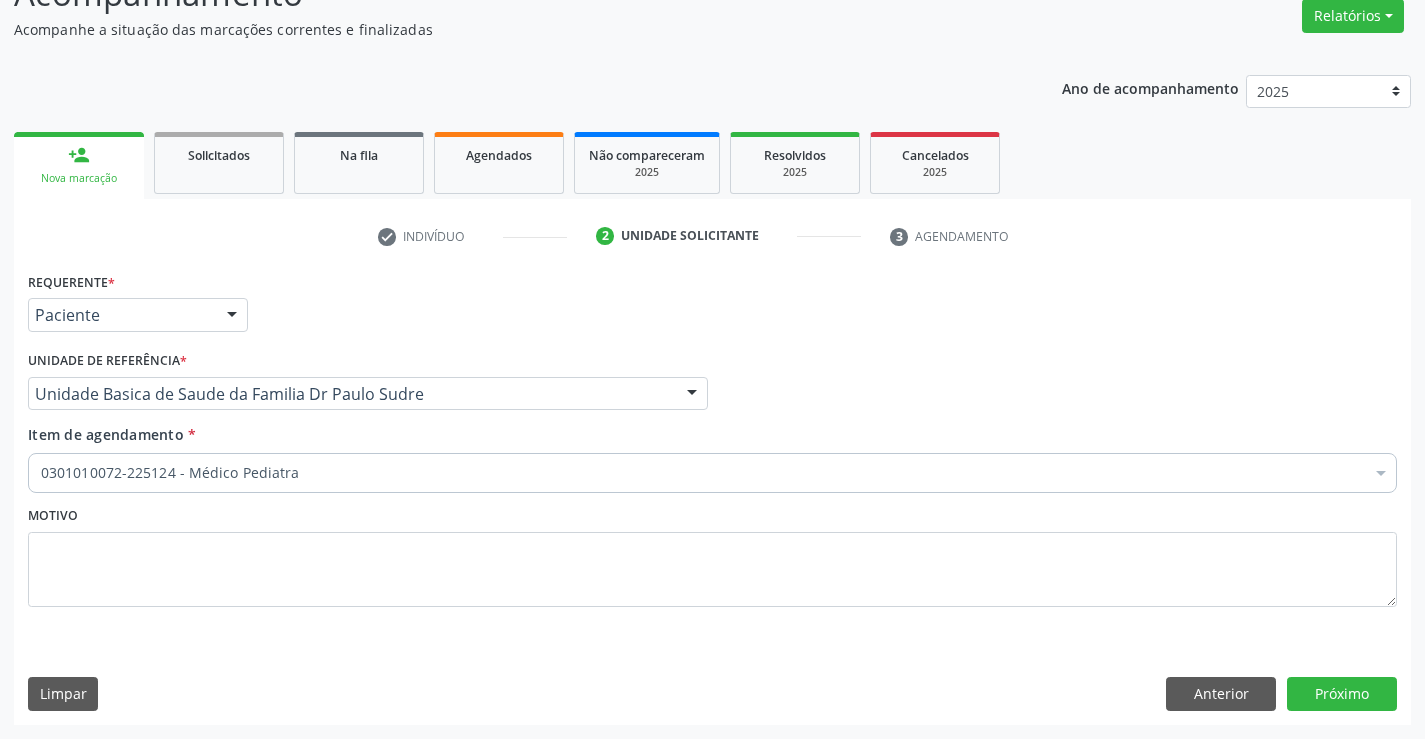 scroll, scrollTop: 167, scrollLeft: 0, axis: vertical 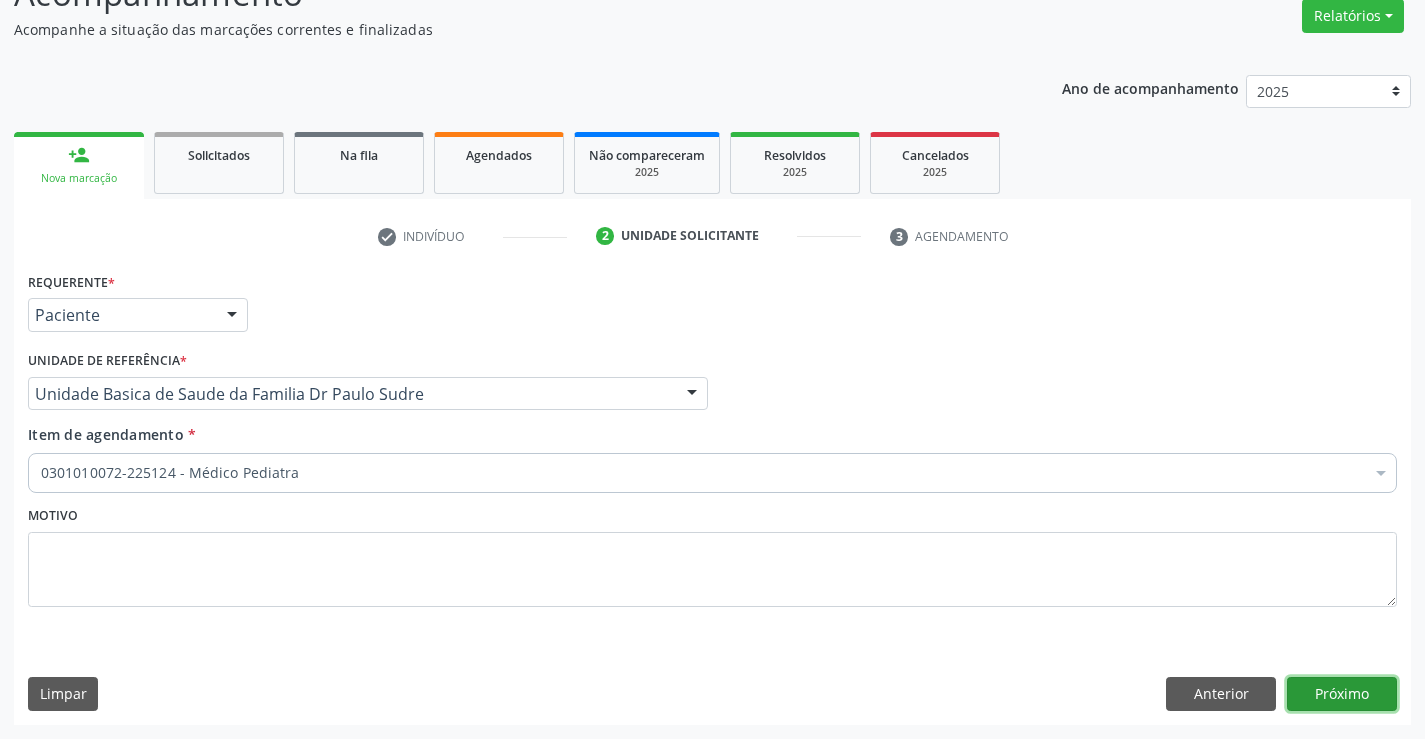 click on "Próximo" at bounding box center [1342, 694] 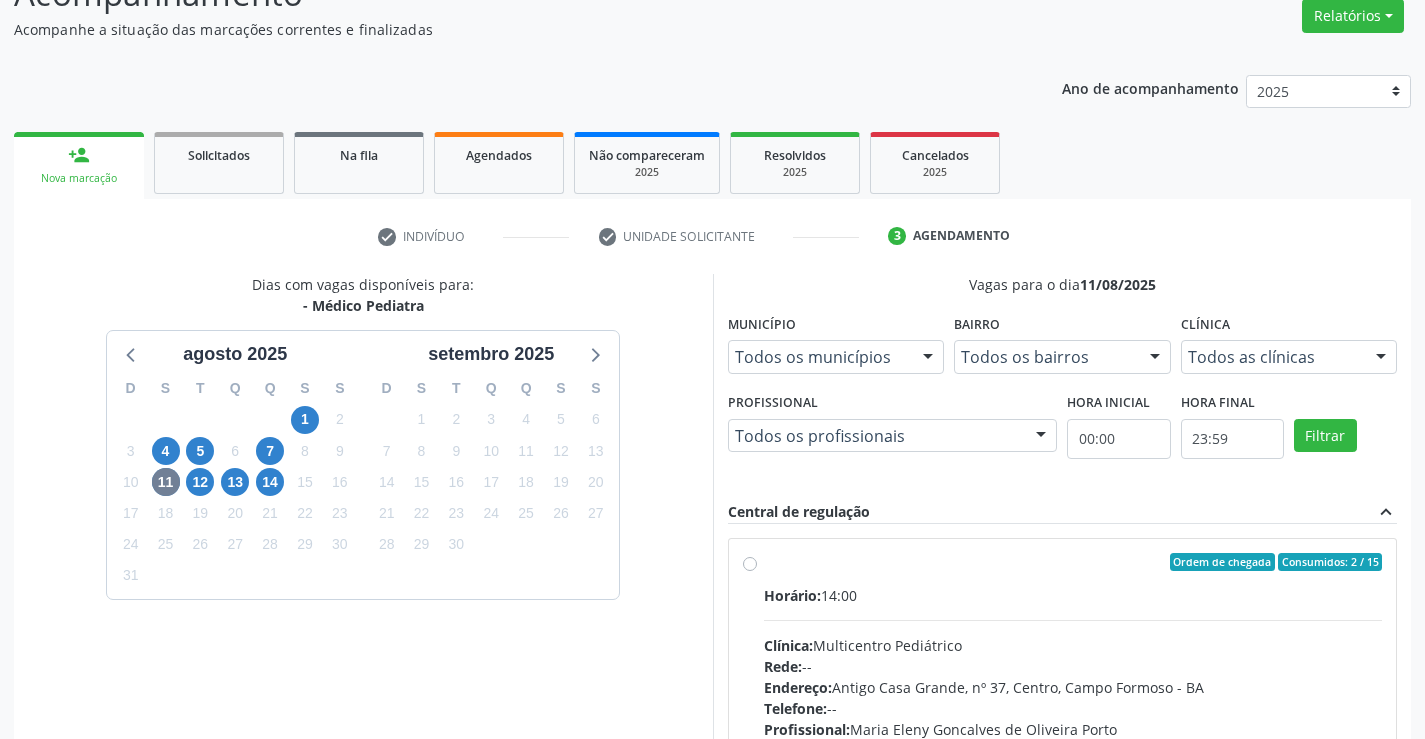 click on "Endereço:   Antigo Casa Grande, nº [NUMBER], [CITY], [STATE] - [STATE]
Telefone:   --
Profissional:
[FIRST] [LAST] de [LAST] [LAST] [LAST]" at bounding box center (1063, 706) 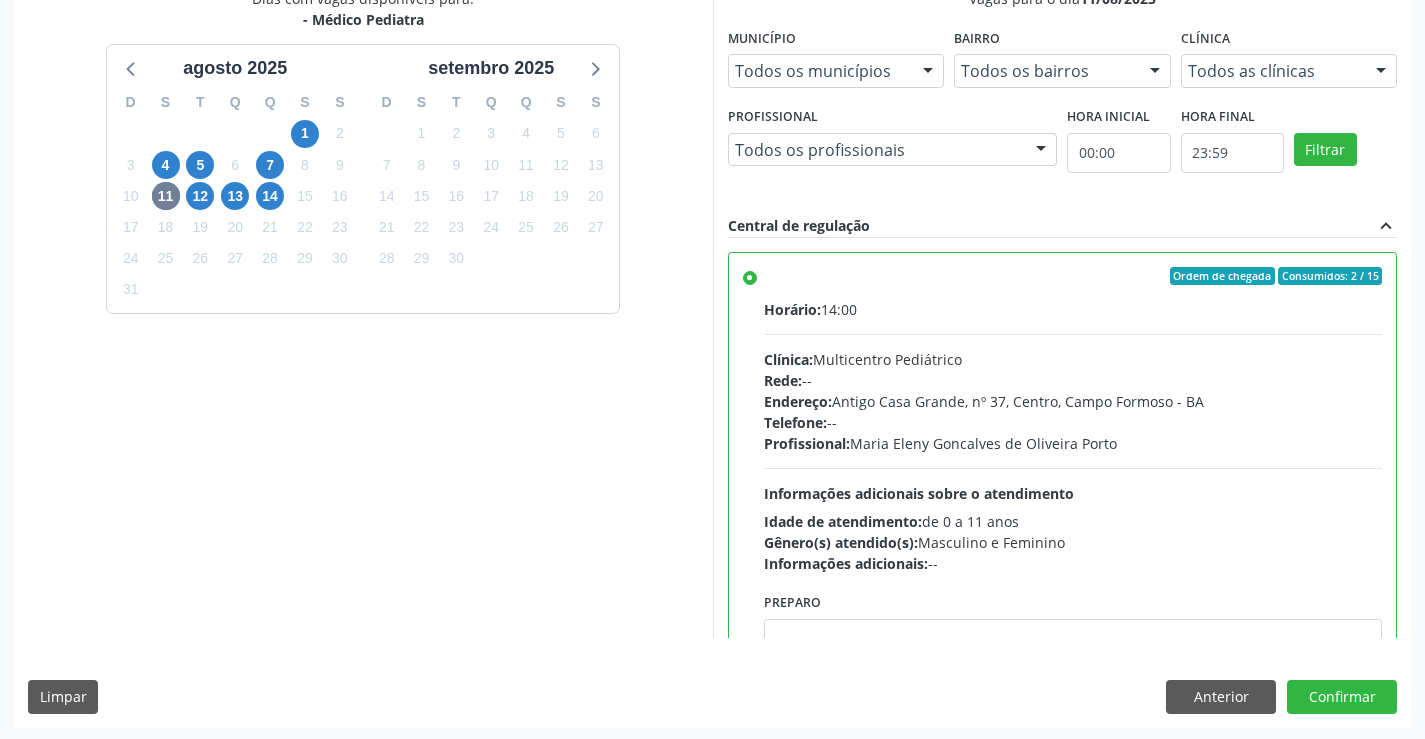 scroll, scrollTop: 456, scrollLeft: 0, axis: vertical 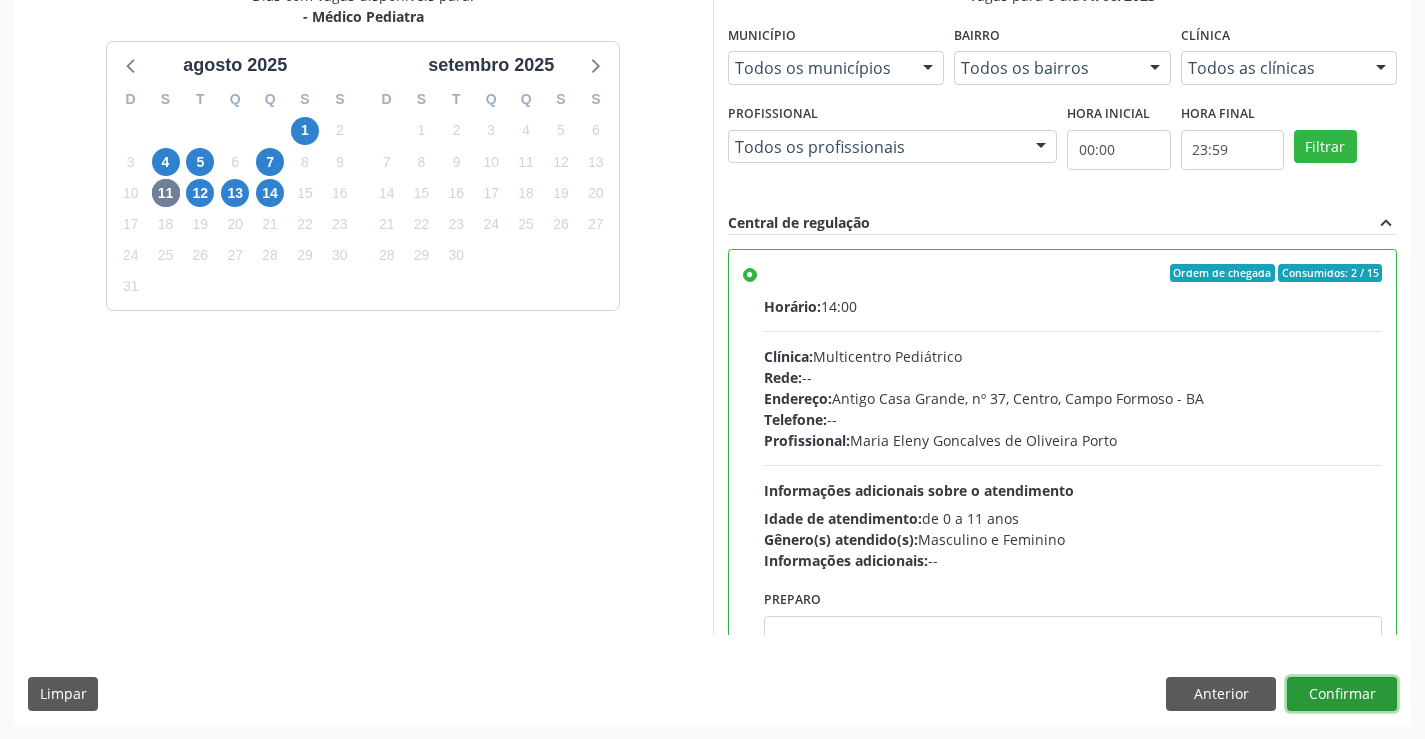 click on "Confirmar" at bounding box center [1342, 694] 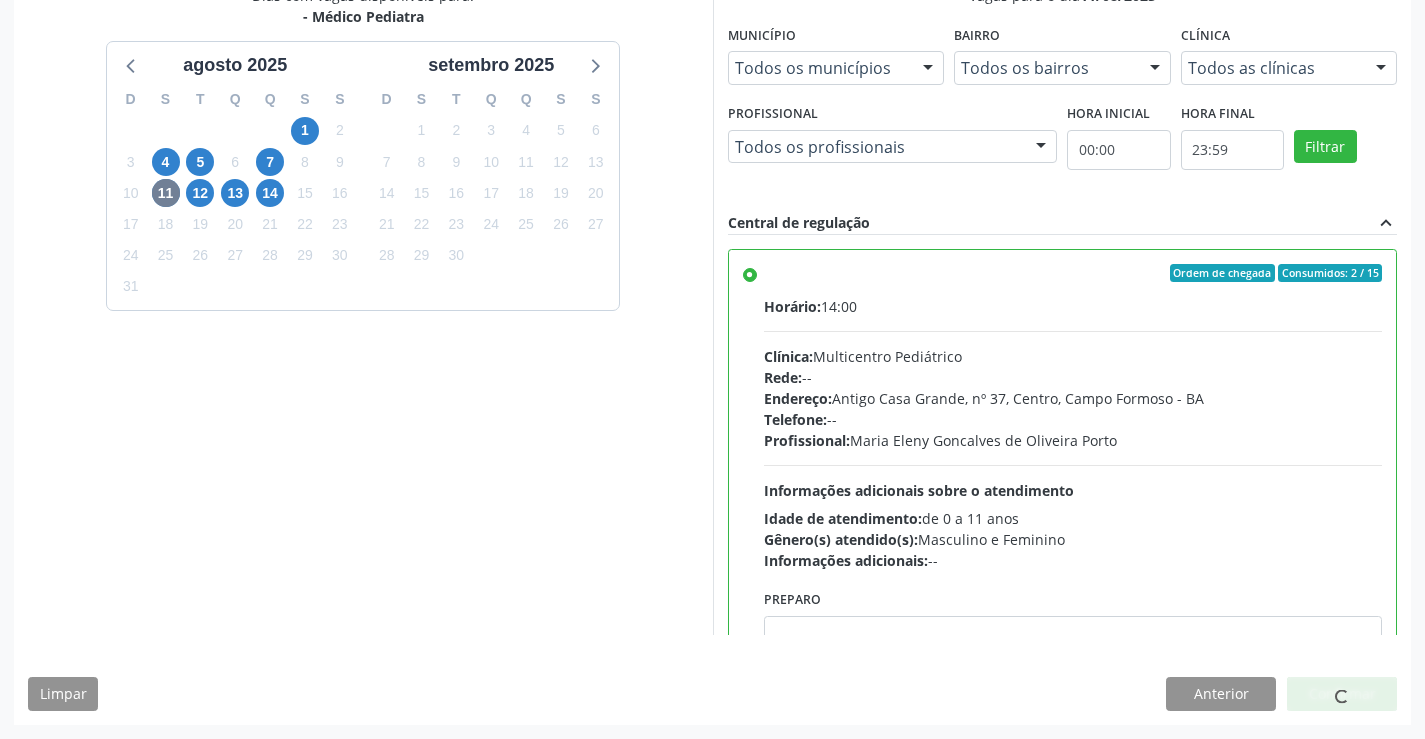 scroll, scrollTop: 0, scrollLeft: 0, axis: both 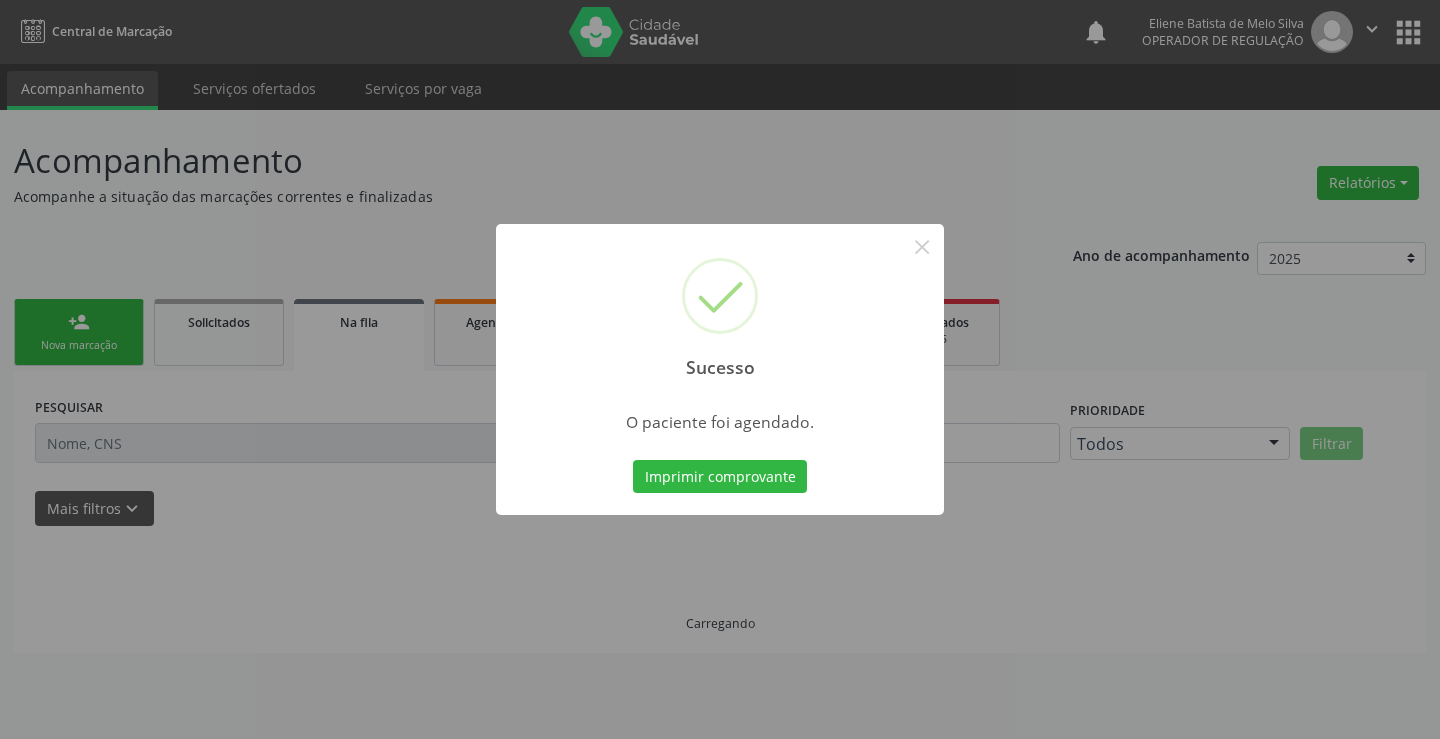 click on "Imprimir comprovante Cancel" at bounding box center (720, 477) 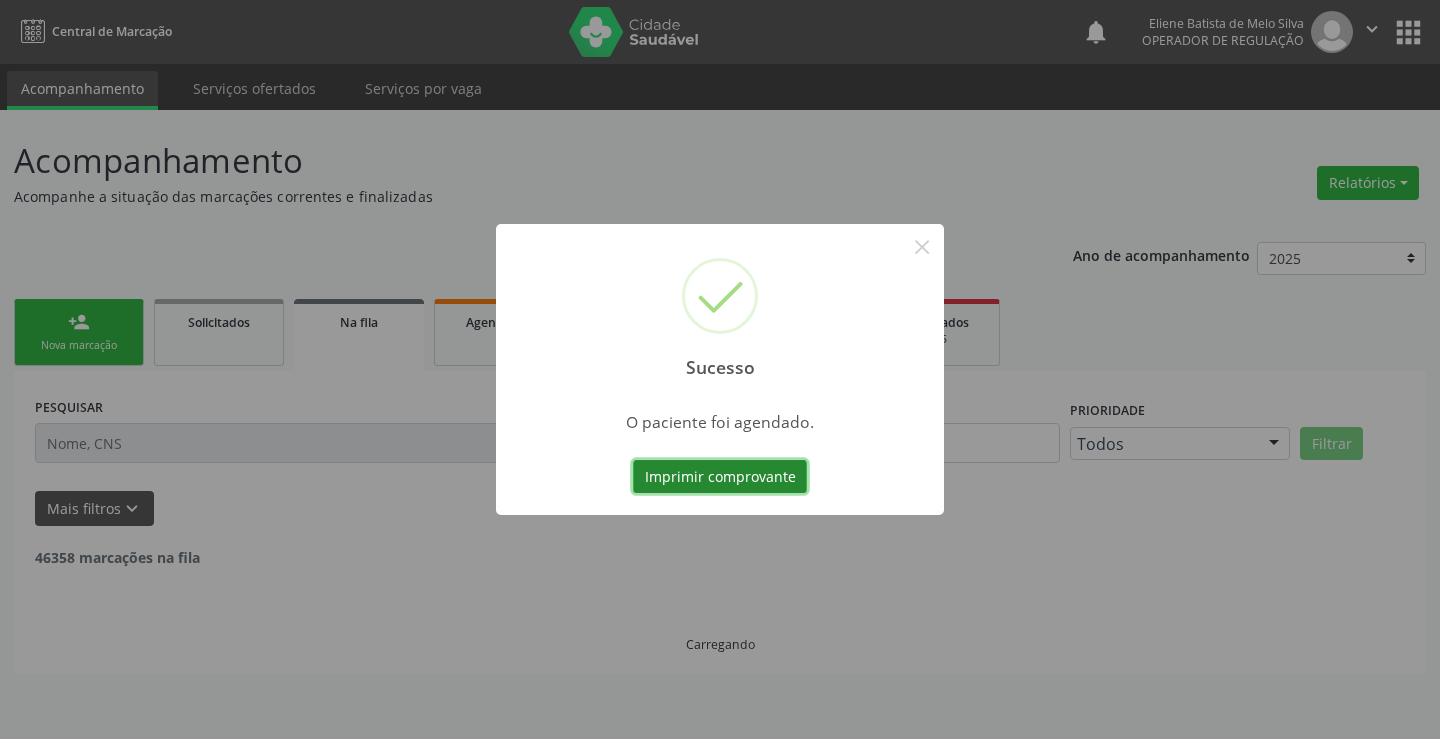 click on "Imprimir comprovante" at bounding box center [720, 477] 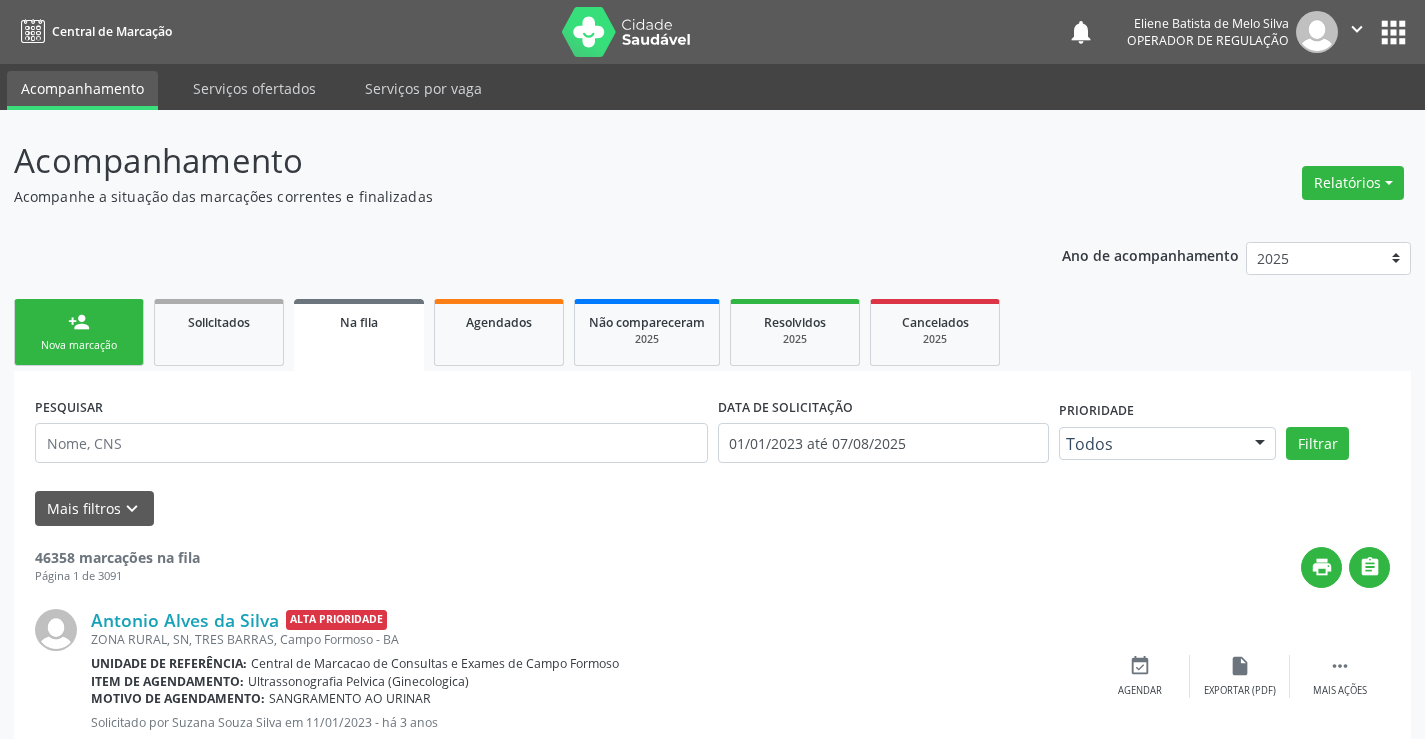 click on "person_add
Nova marcação" at bounding box center (79, 332) 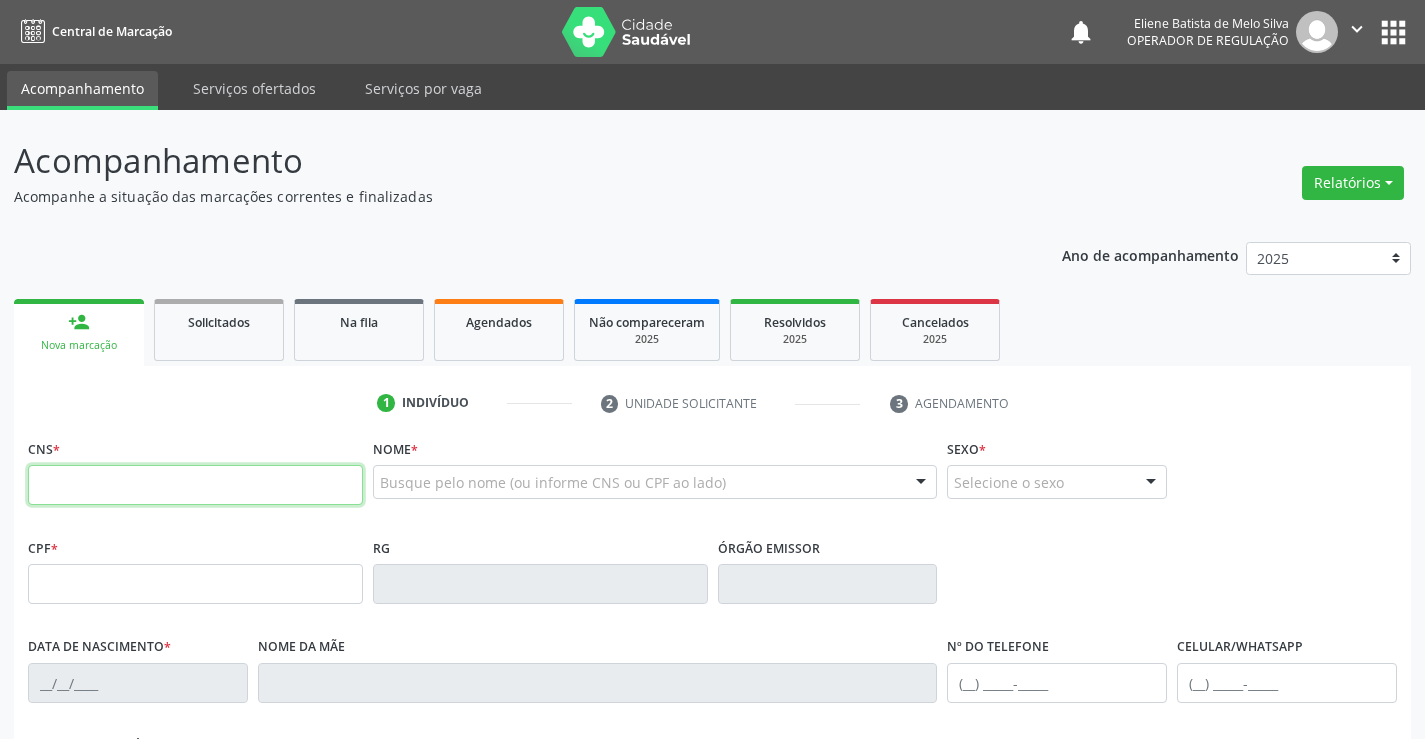 click at bounding box center [195, 485] 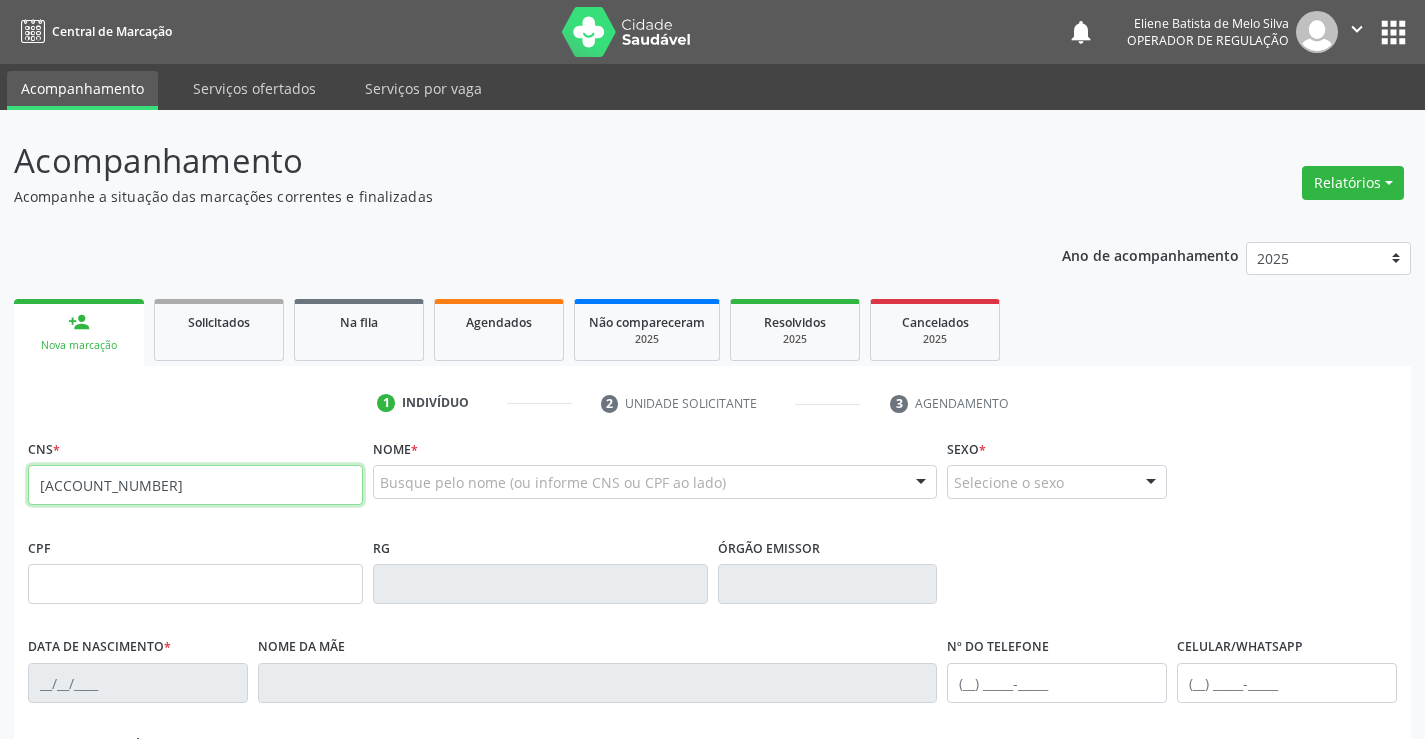 type on "[ACCOUNT_NUMBER]" 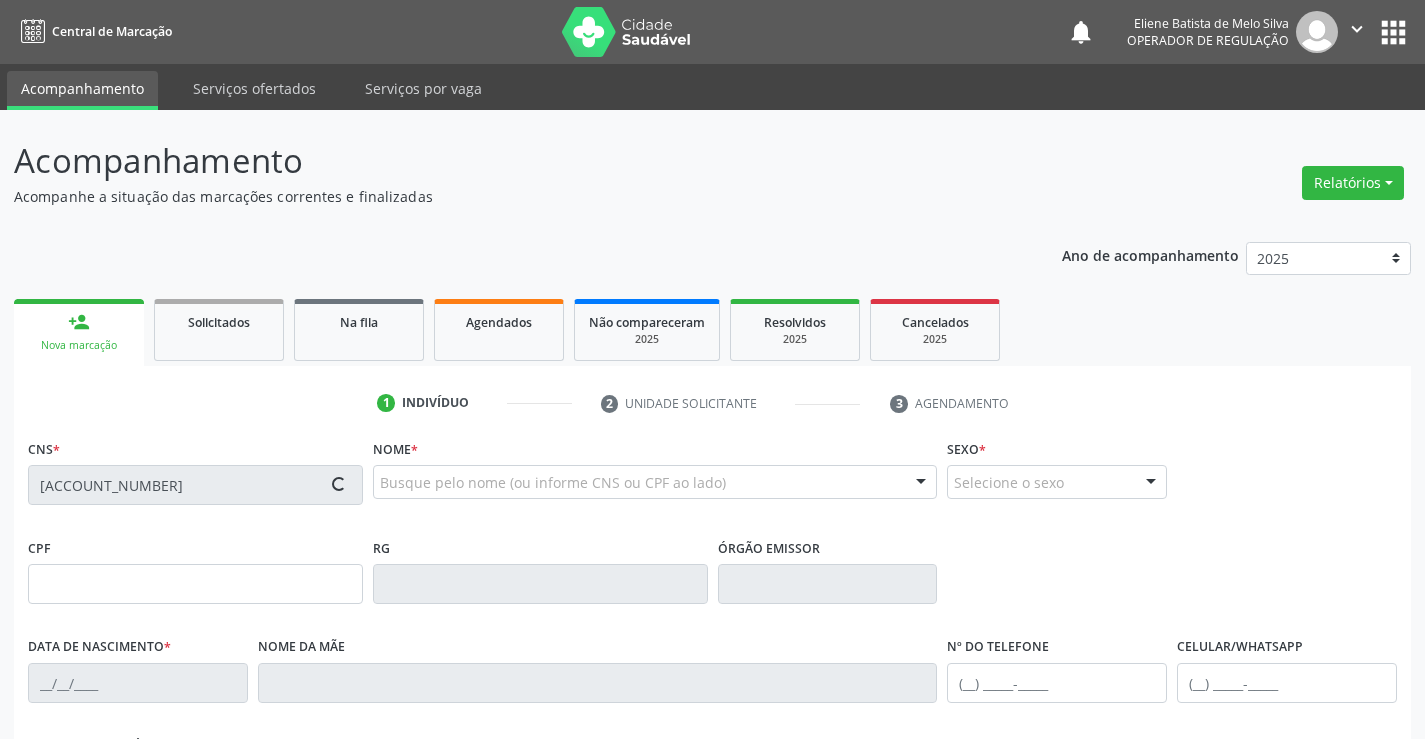type on "[DATE]" 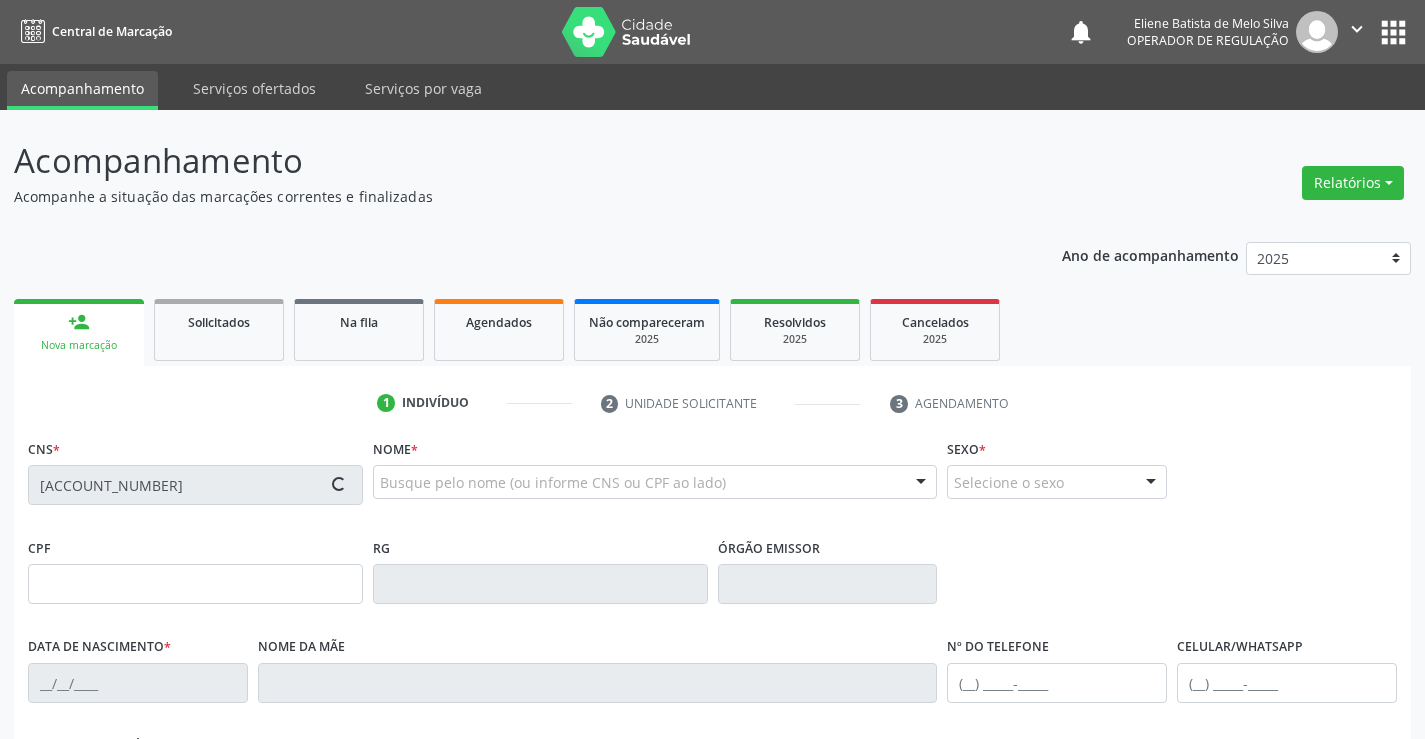 type on "S/N" 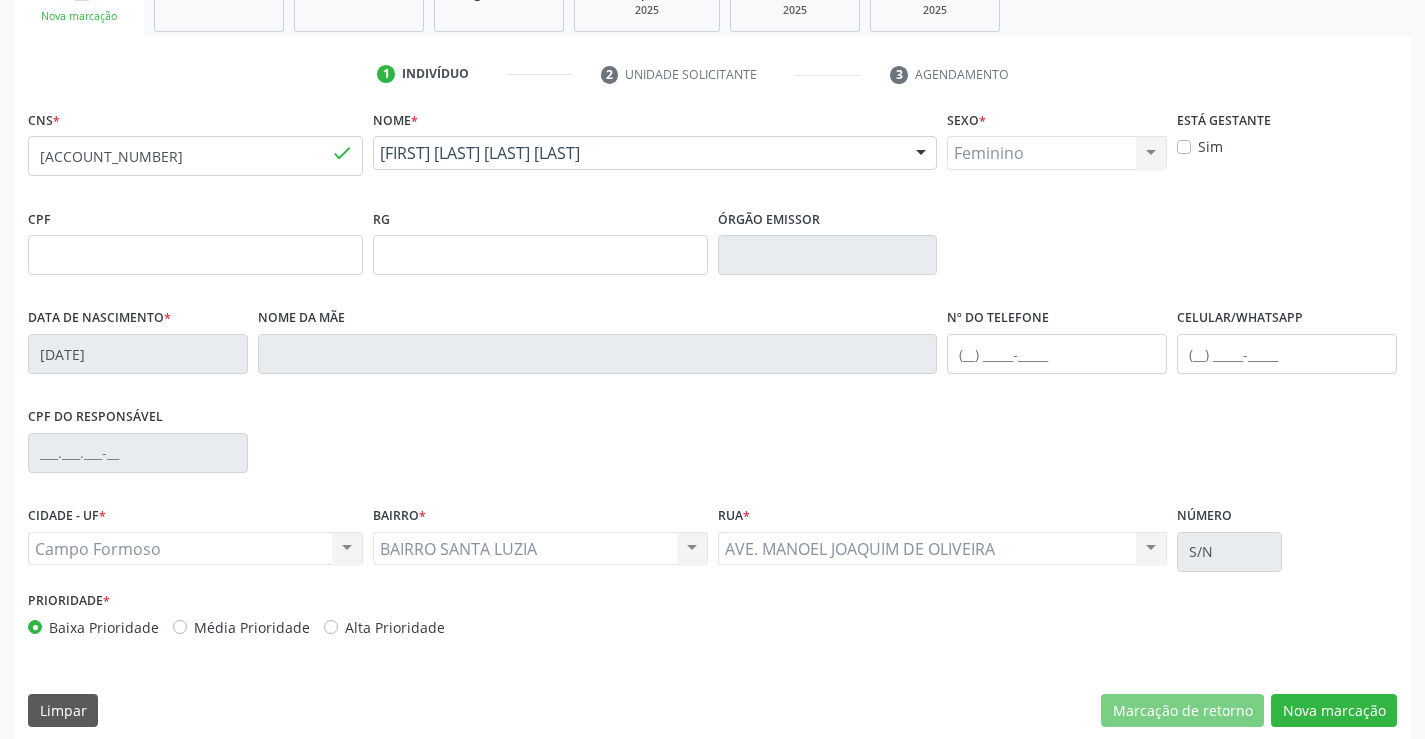 scroll, scrollTop: 345, scrollLeft: 0, axis: vertical 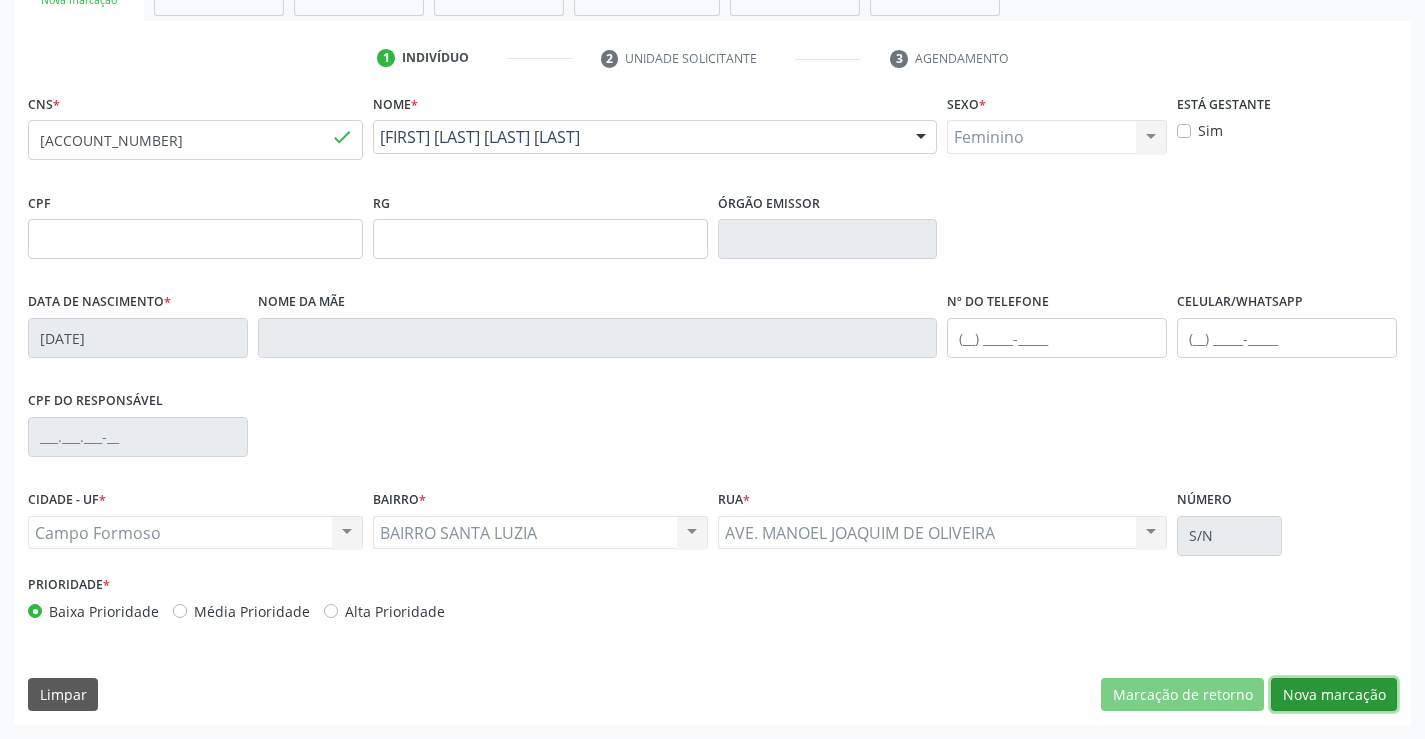 click on "Nova marcação" at bounding box center (1334, 695) 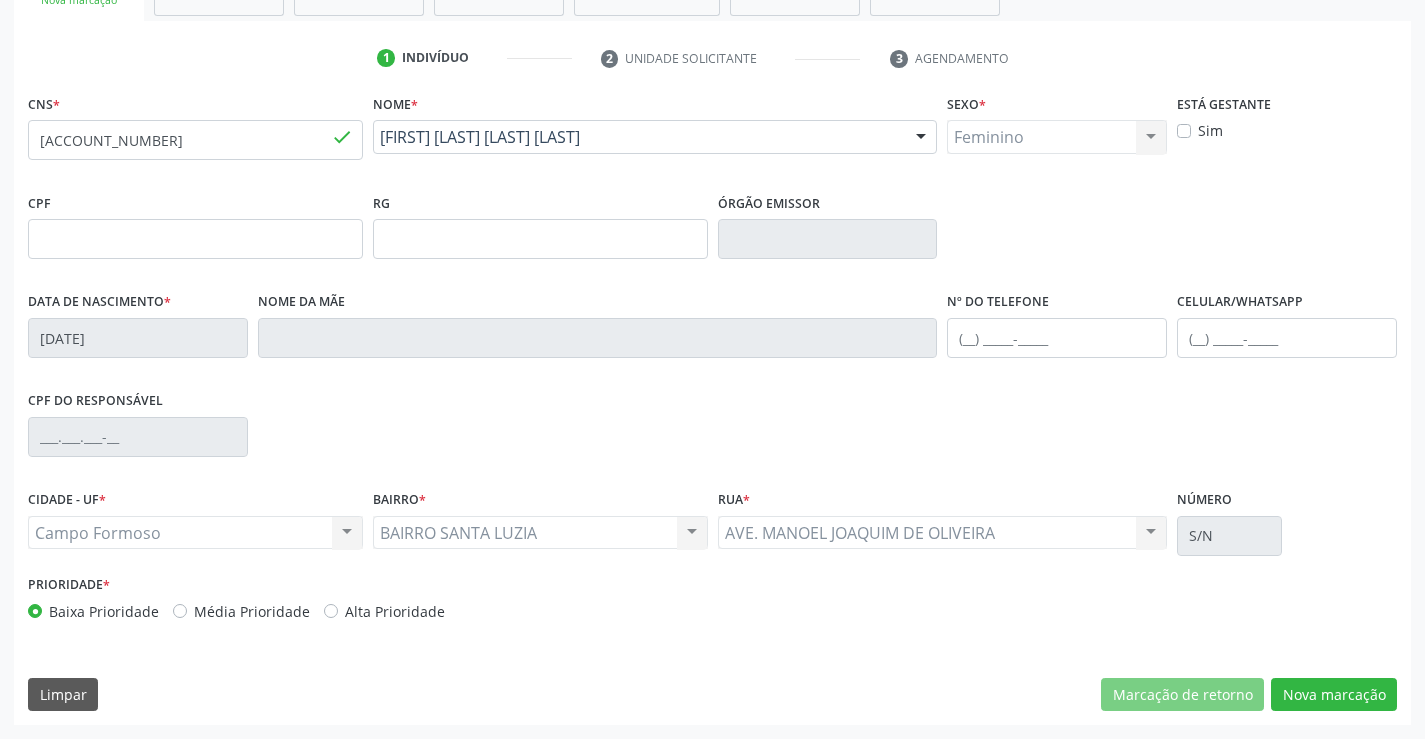 scroll, scrollTop: 167, scrollLeft: 0, axis: vertical 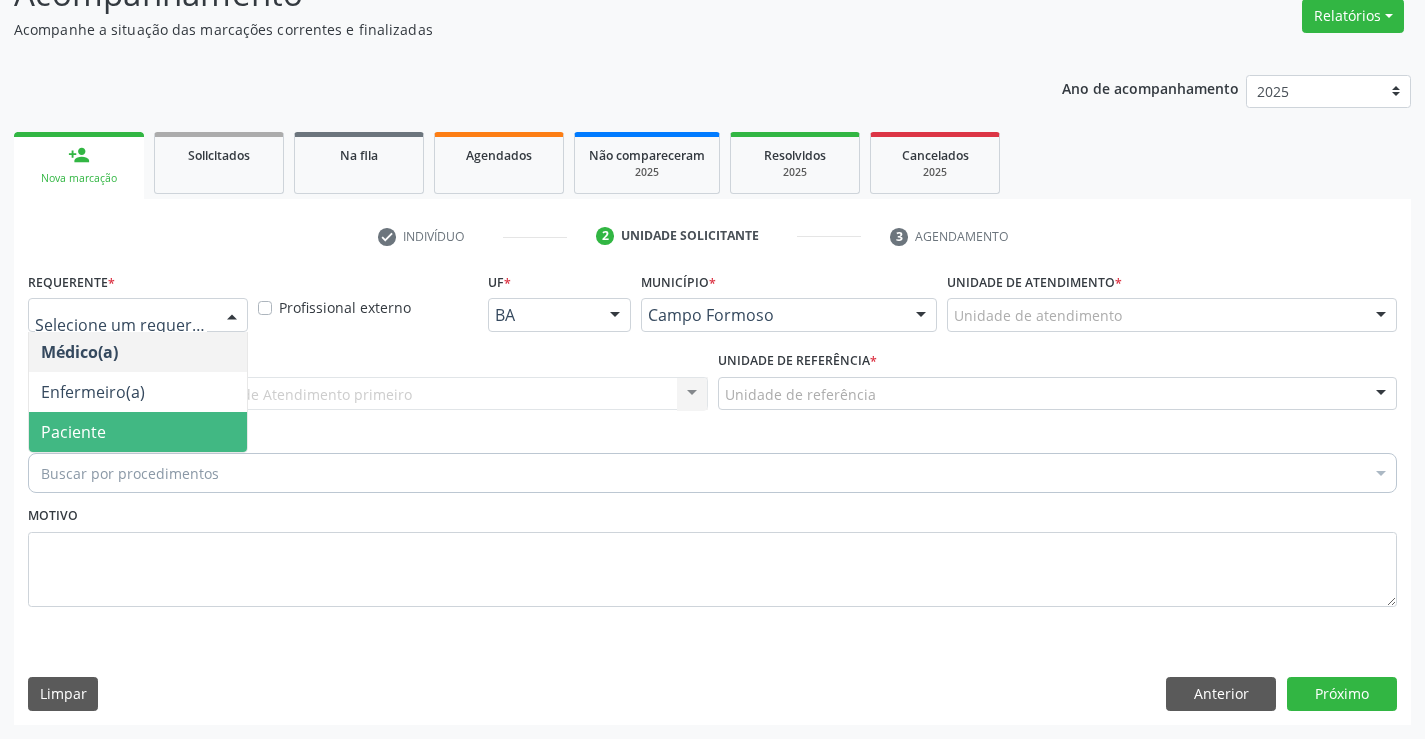 click on "Paciente" at bounding box center [73, 432] 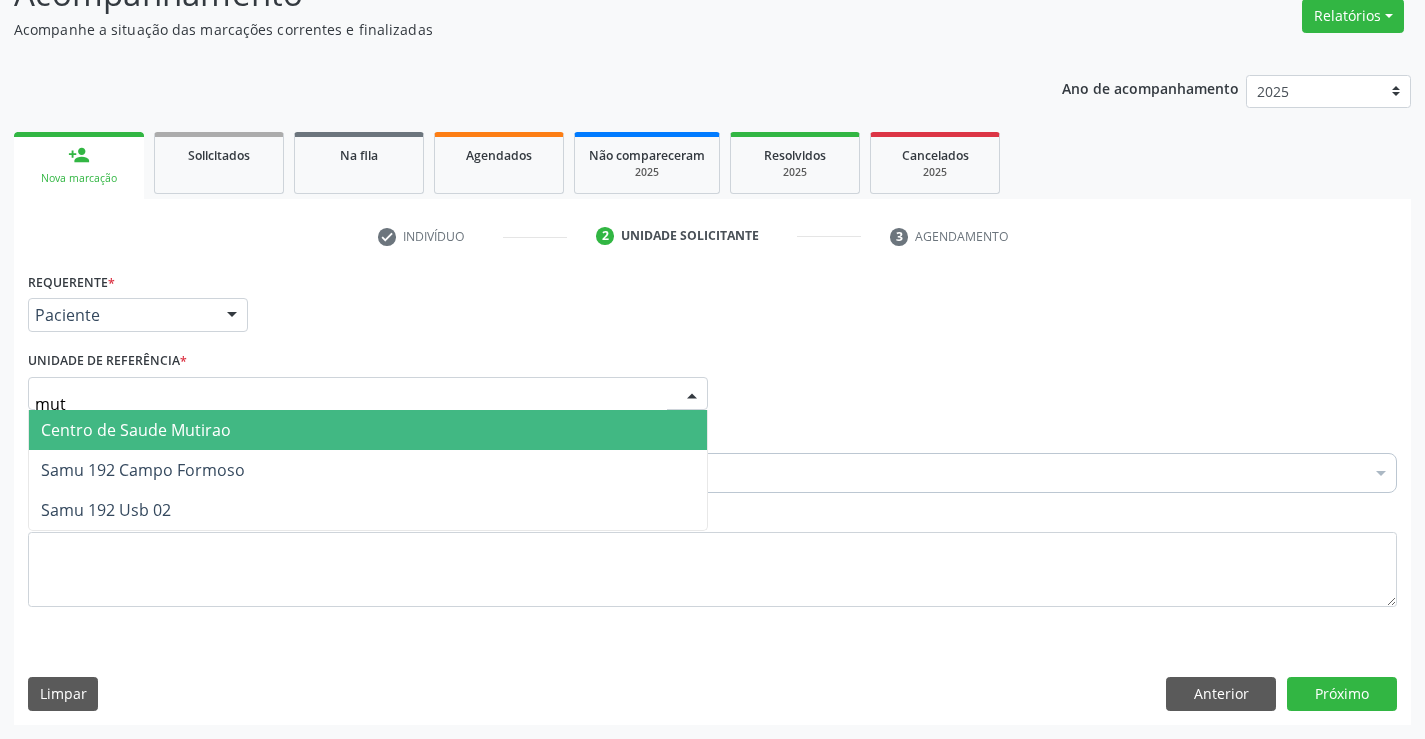 type on "muti" 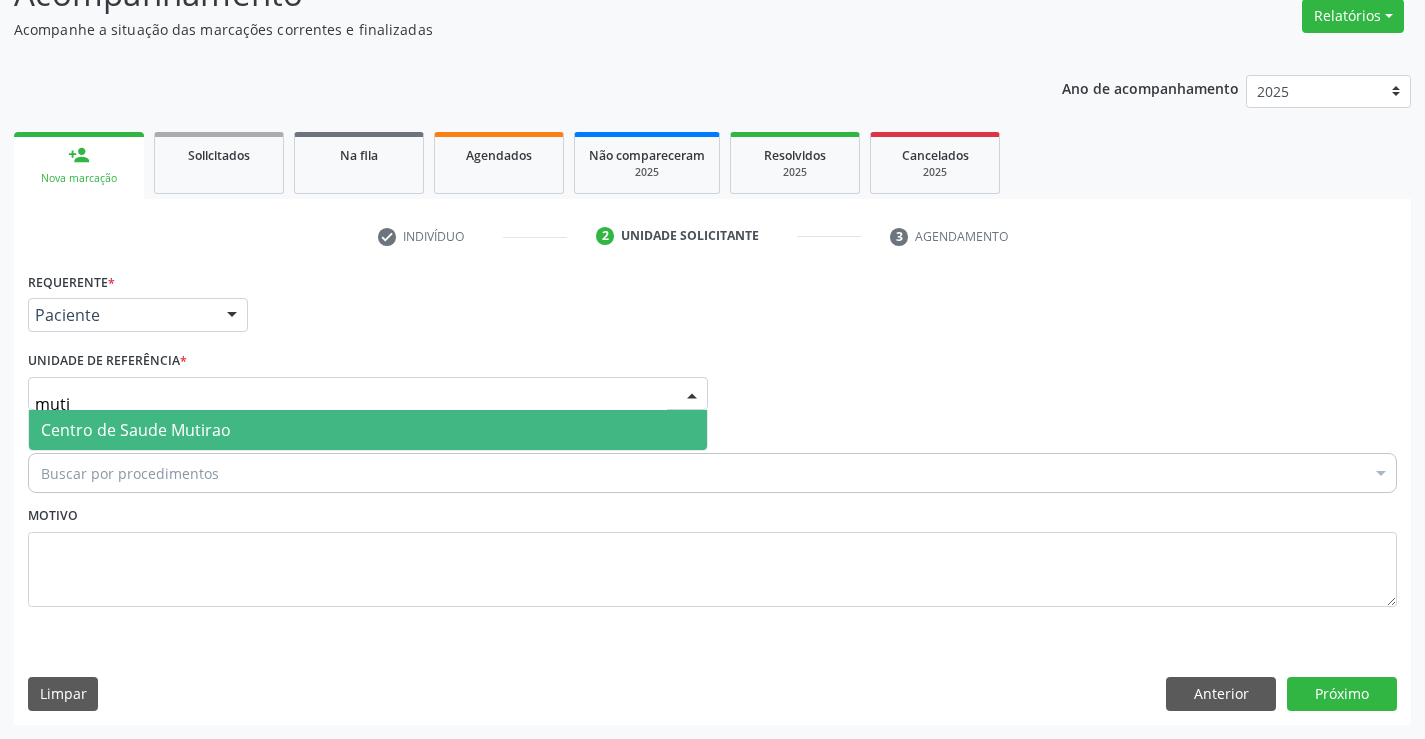 click on "Centro de Saude Mutirao" at bounding box center (136, 430) 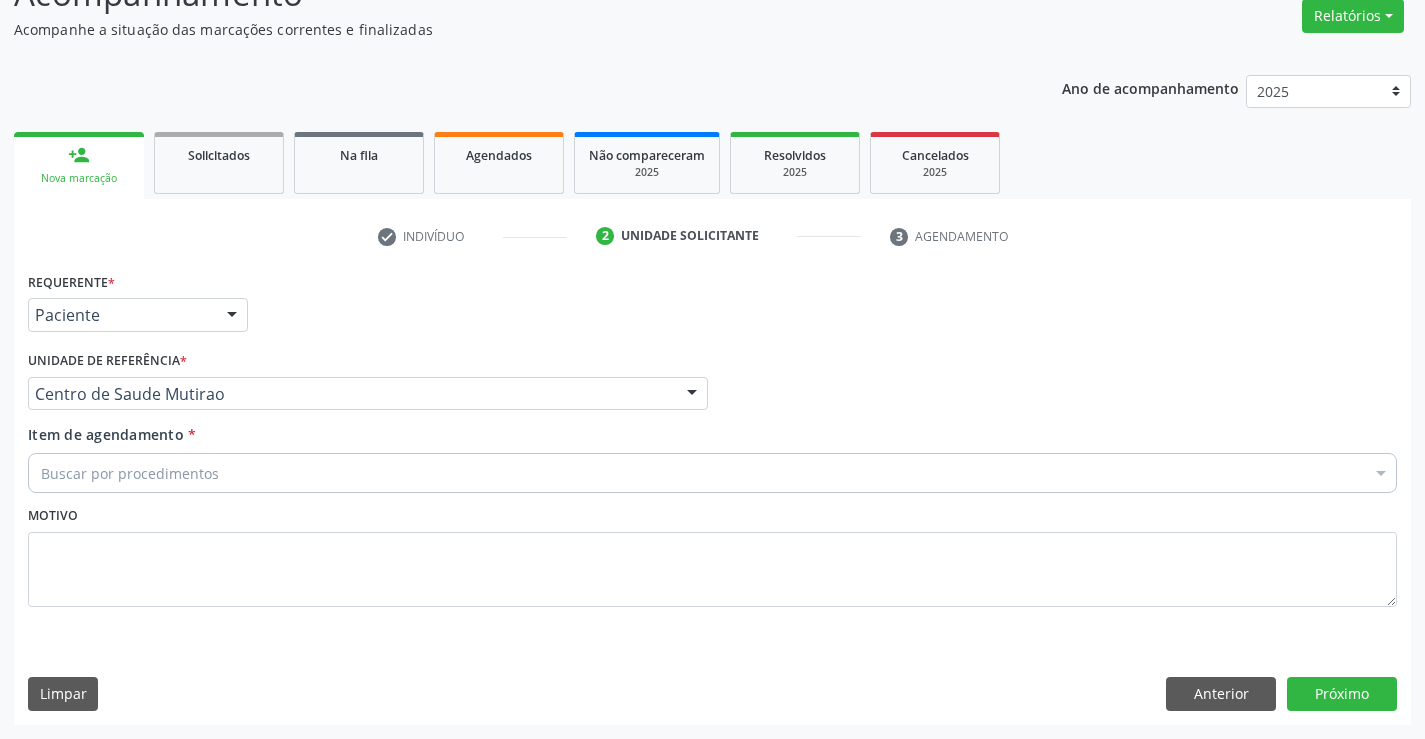 click on "Buscar por procedimentos" at bounding box center (712, 473) 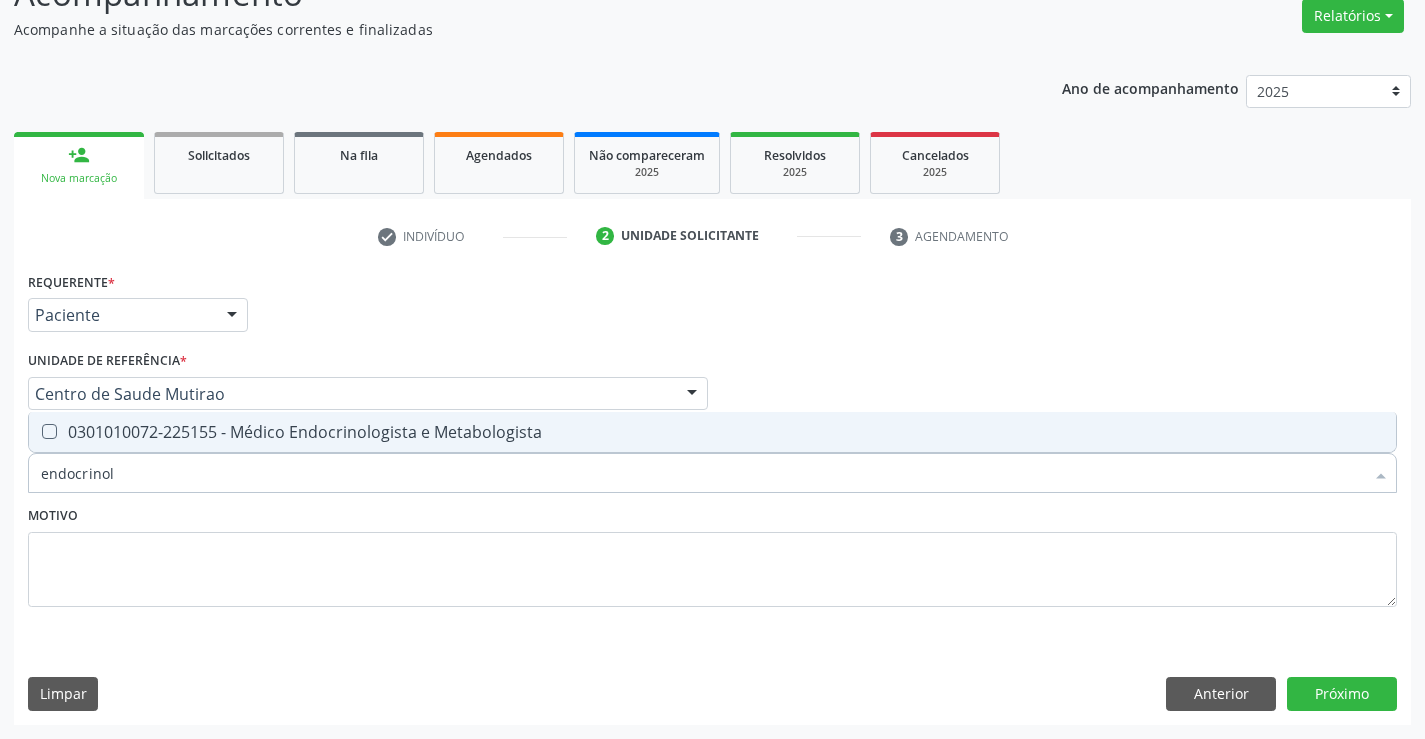 type on "endocrinolo" 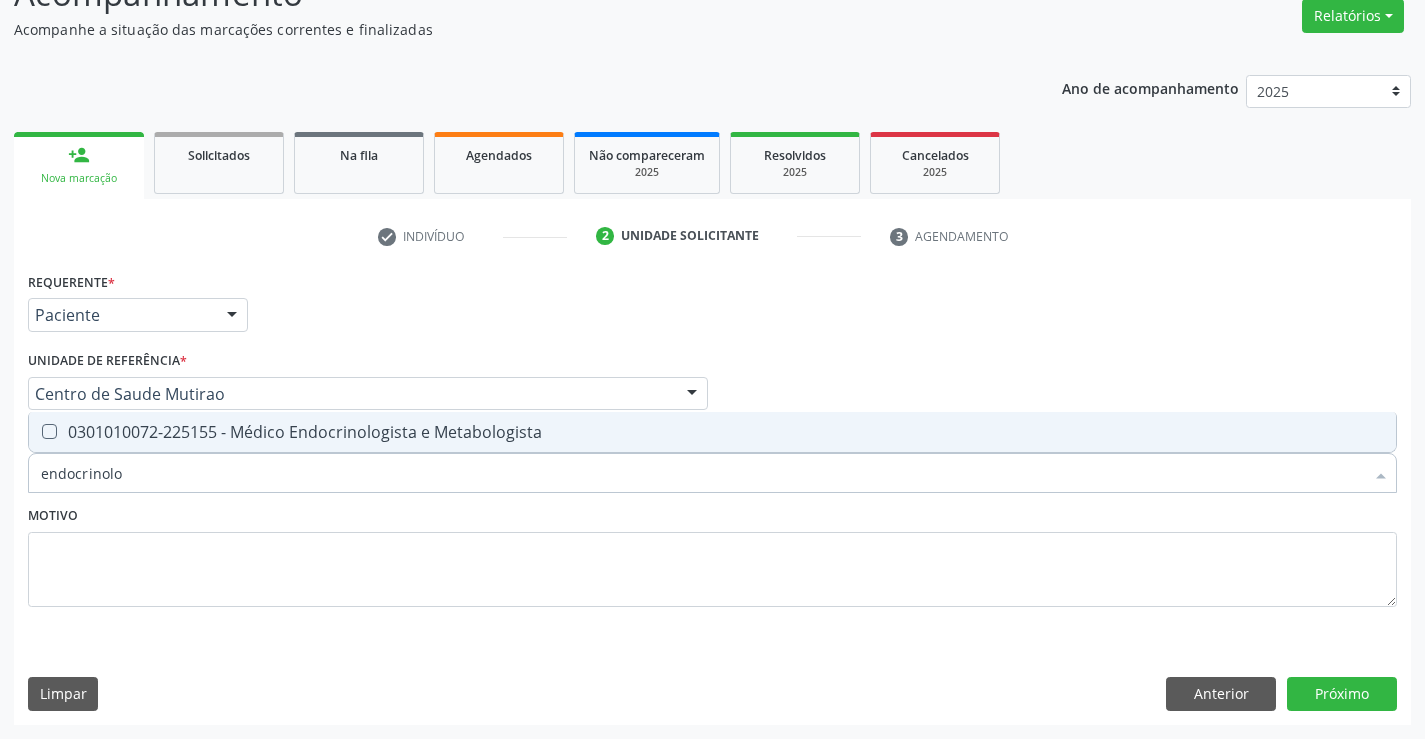 click on "0301010072-225155 - Médico Endocrinologista e Metabologista" at bounding box center [712, 432] 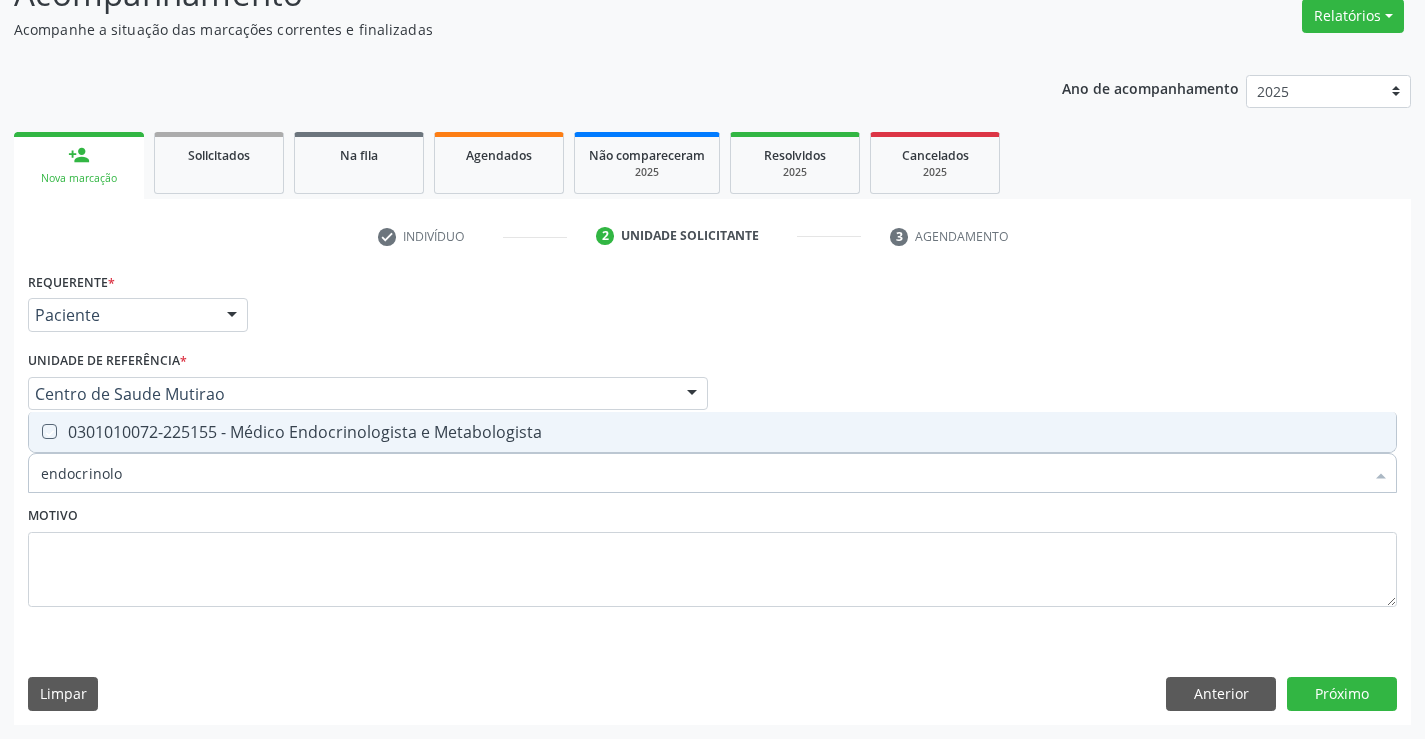 checkbox on "true" 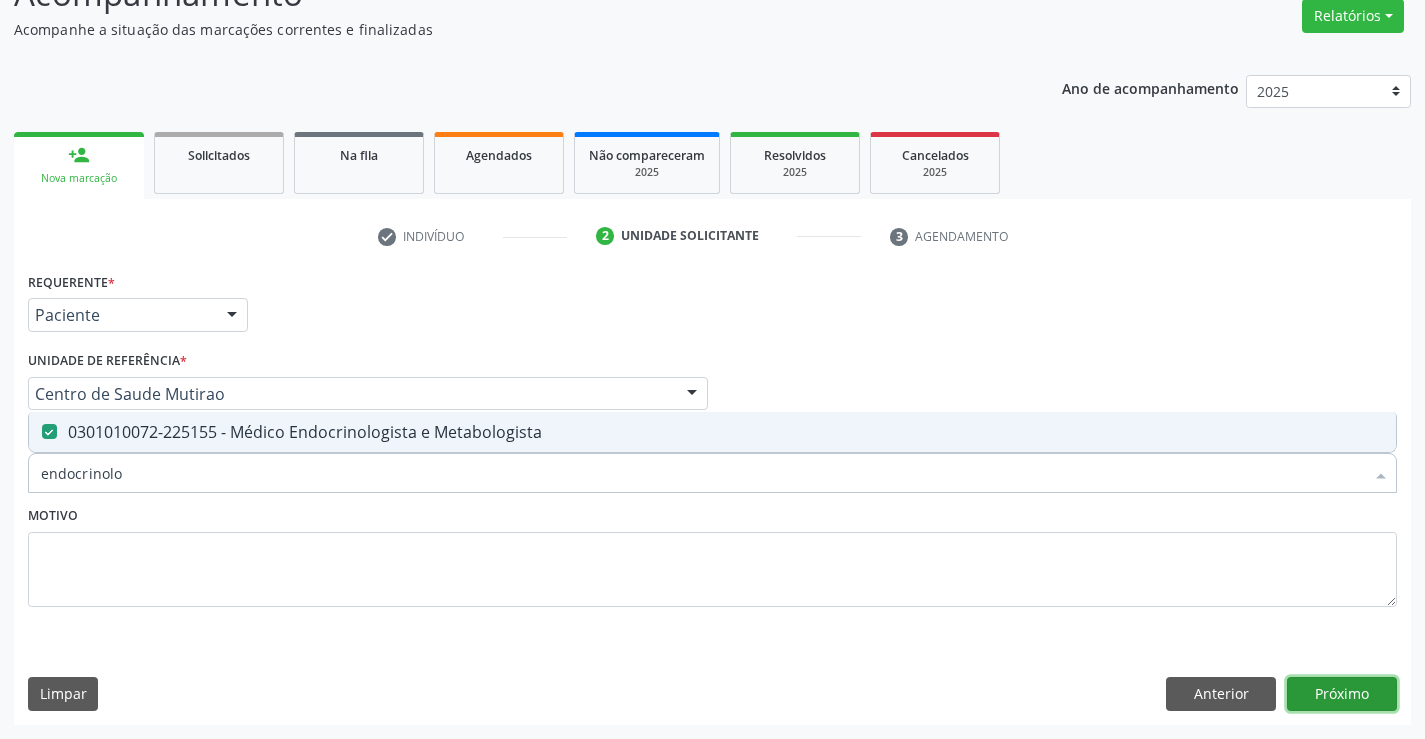 click on "Próximo" at bounding box center [1342, 694] 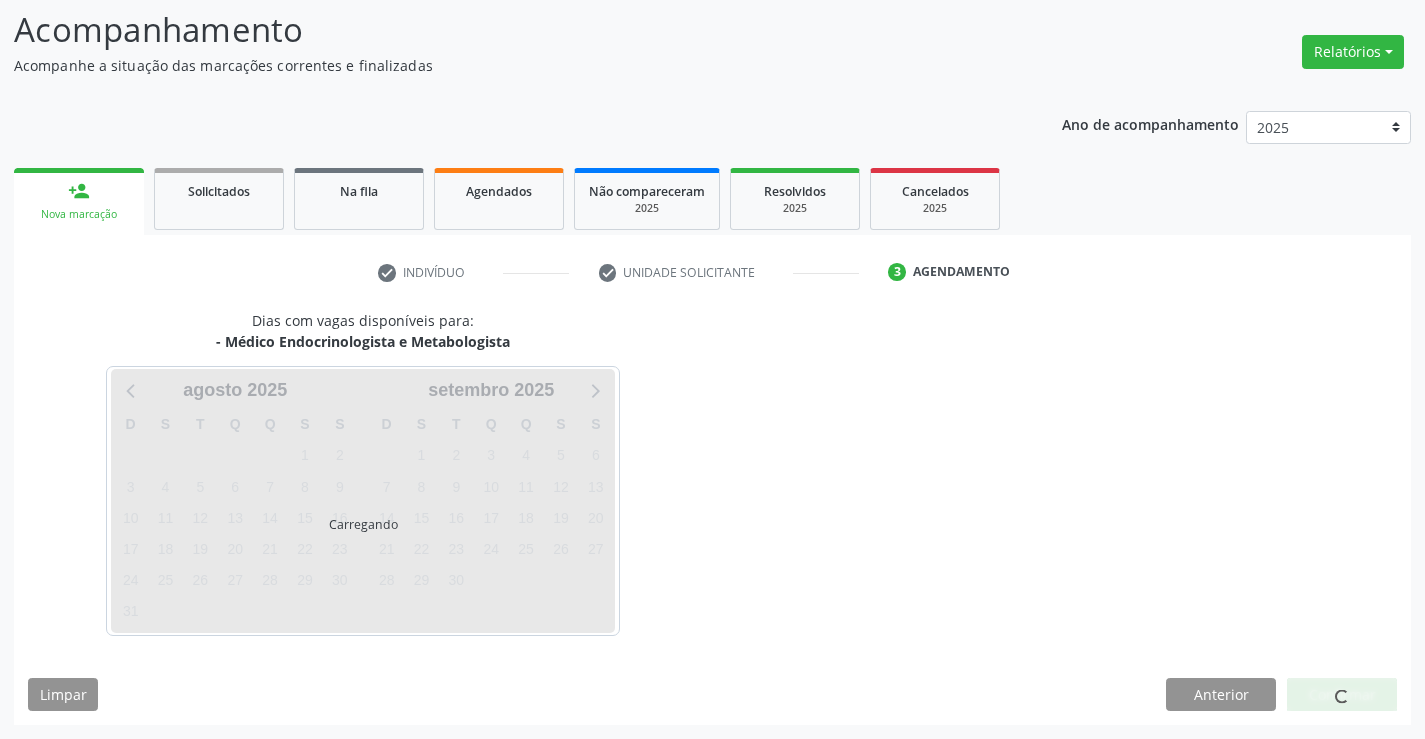 scroll, scrollTop: 131, scrollLeft: 0, axis: vertical 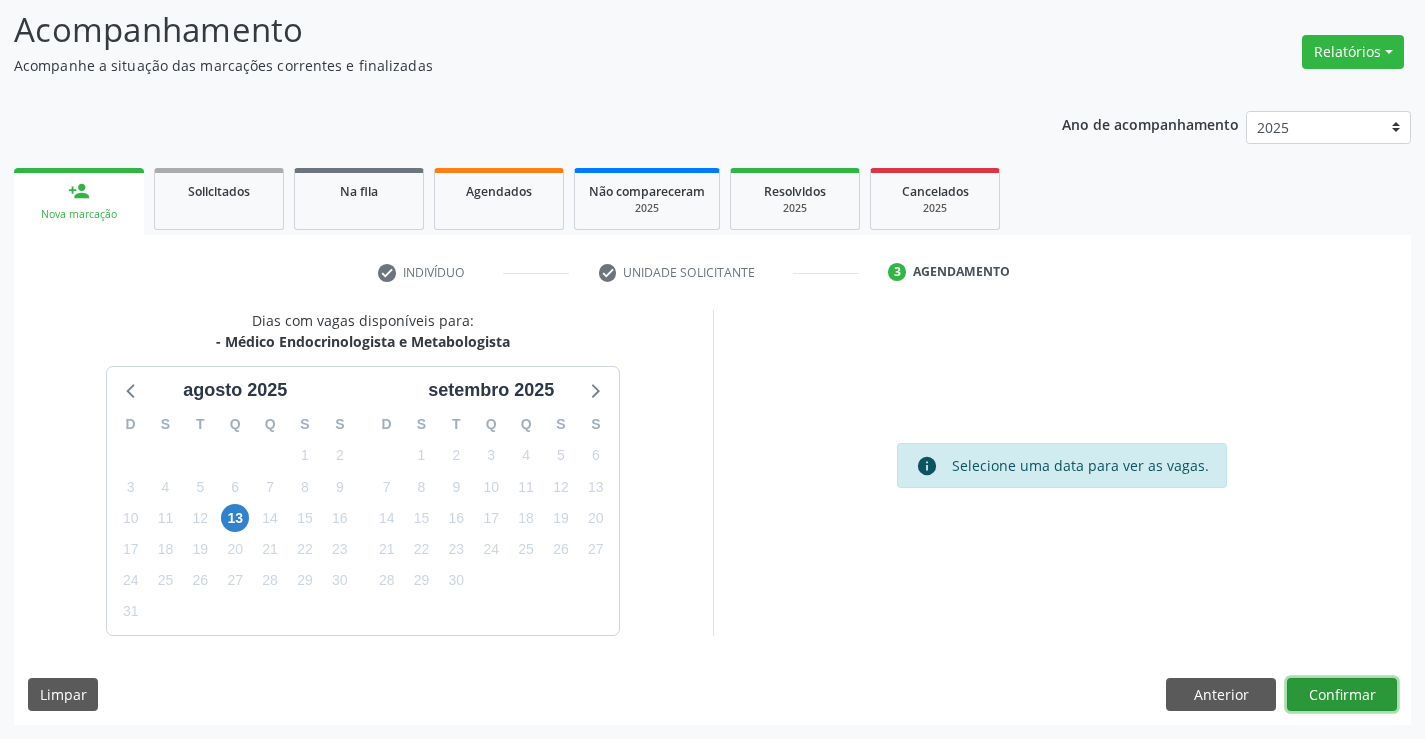 click on "Confirmar" at bounding box center [1342, 695] 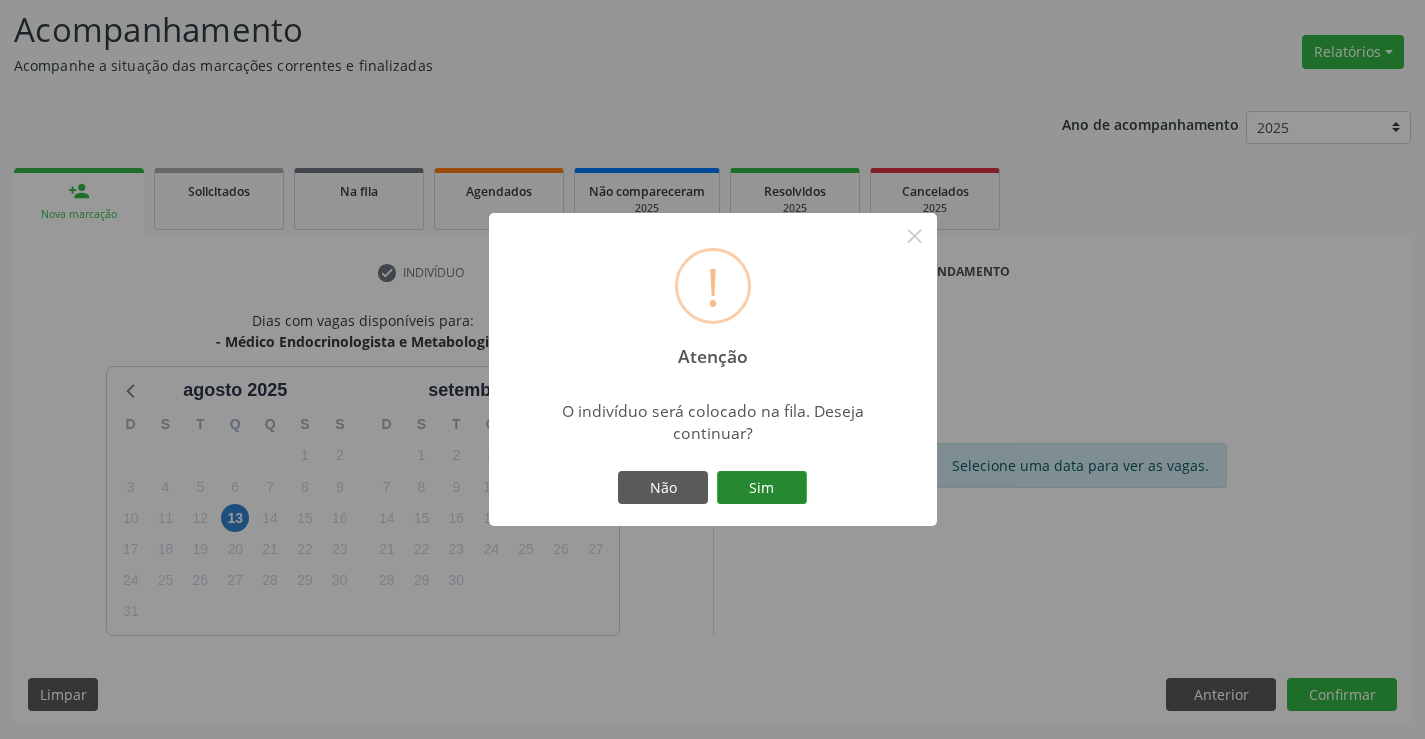 click on "Sim" at bounding box center [762, 488] 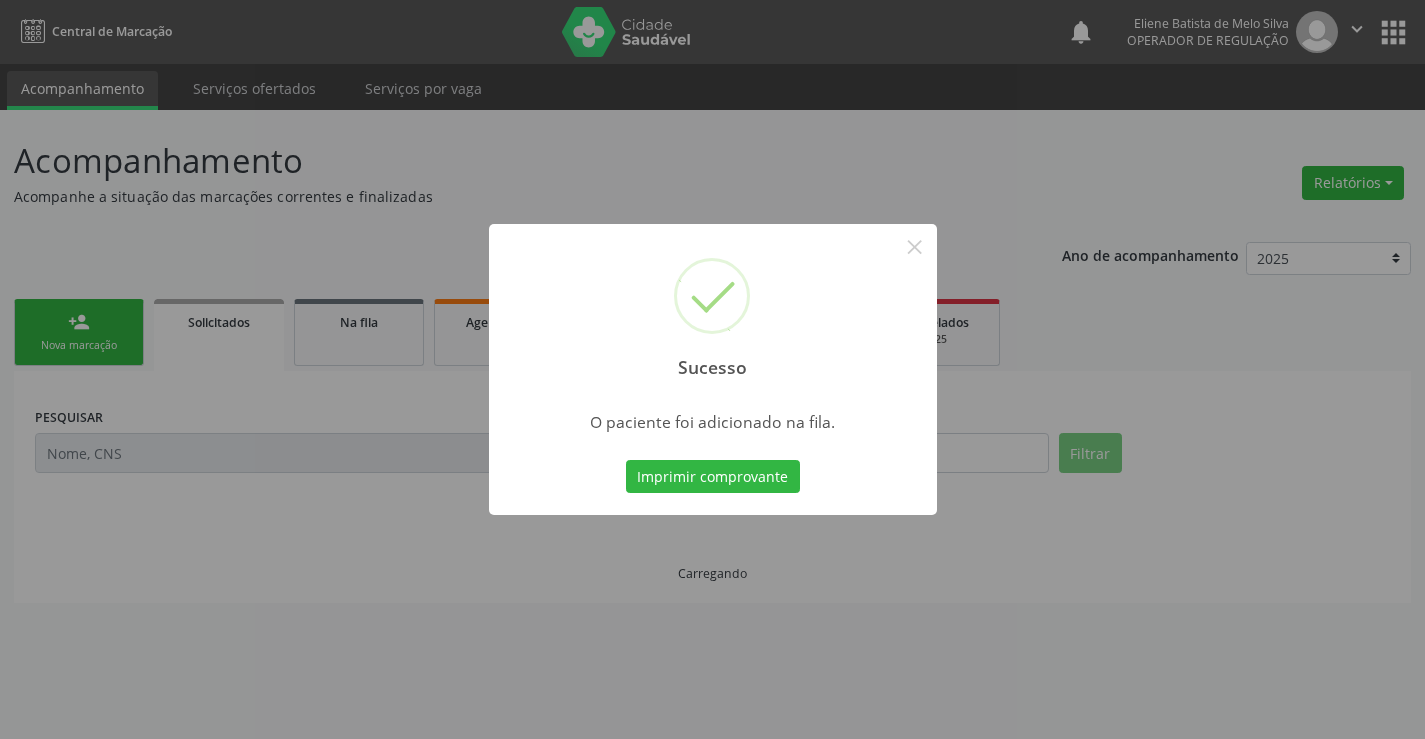 scroll, scrollTop: 0, scrollLeft: 0, axis: both 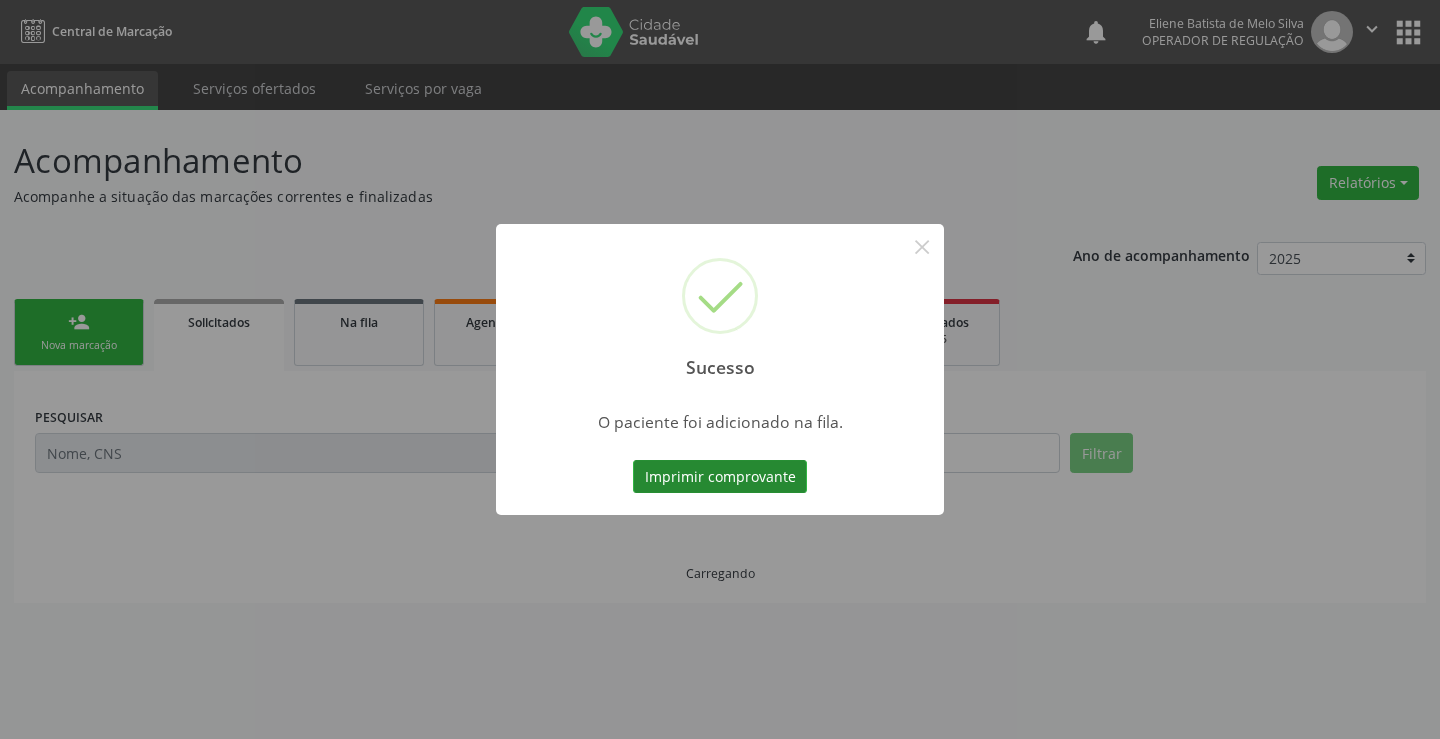 click on "Imprimir comprovante" at bounding box center (720, 477) 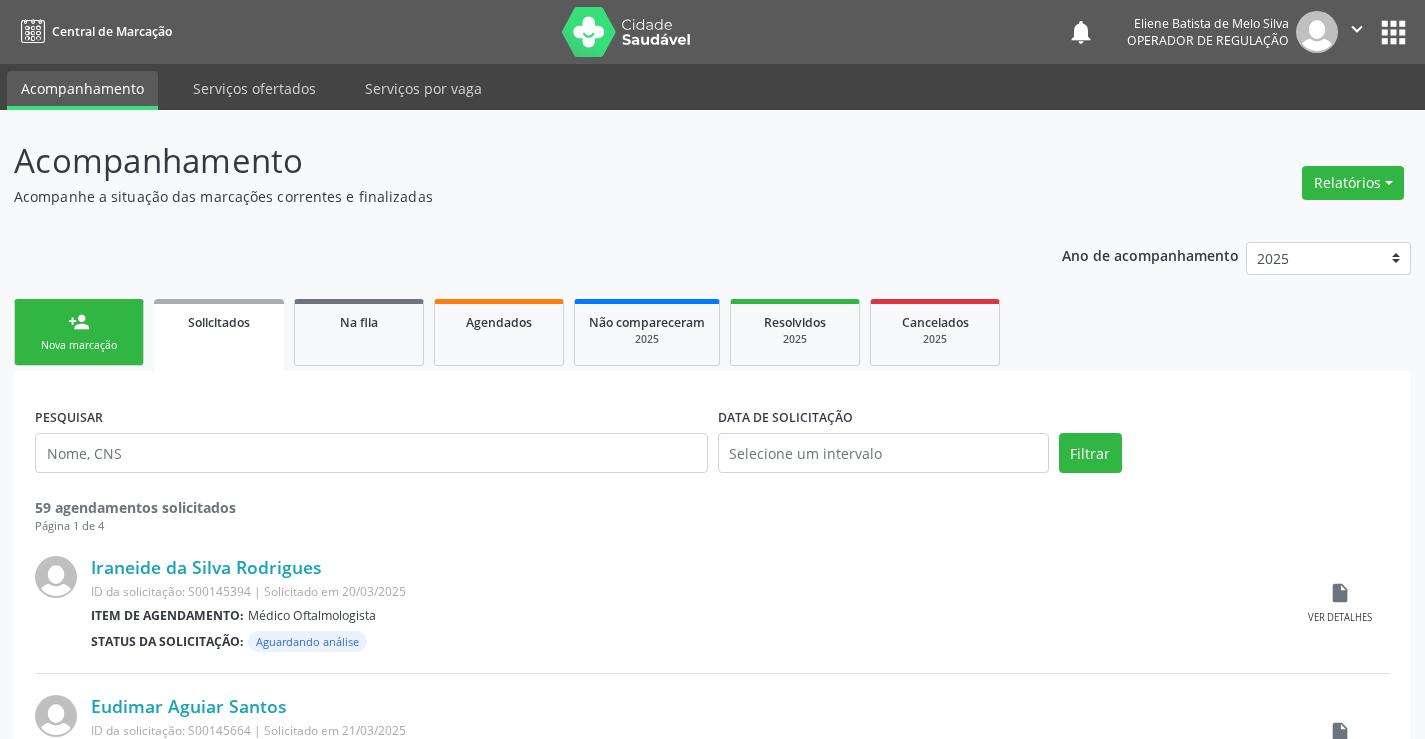 click on "Nova marcação" at bounding box center [79, 345] 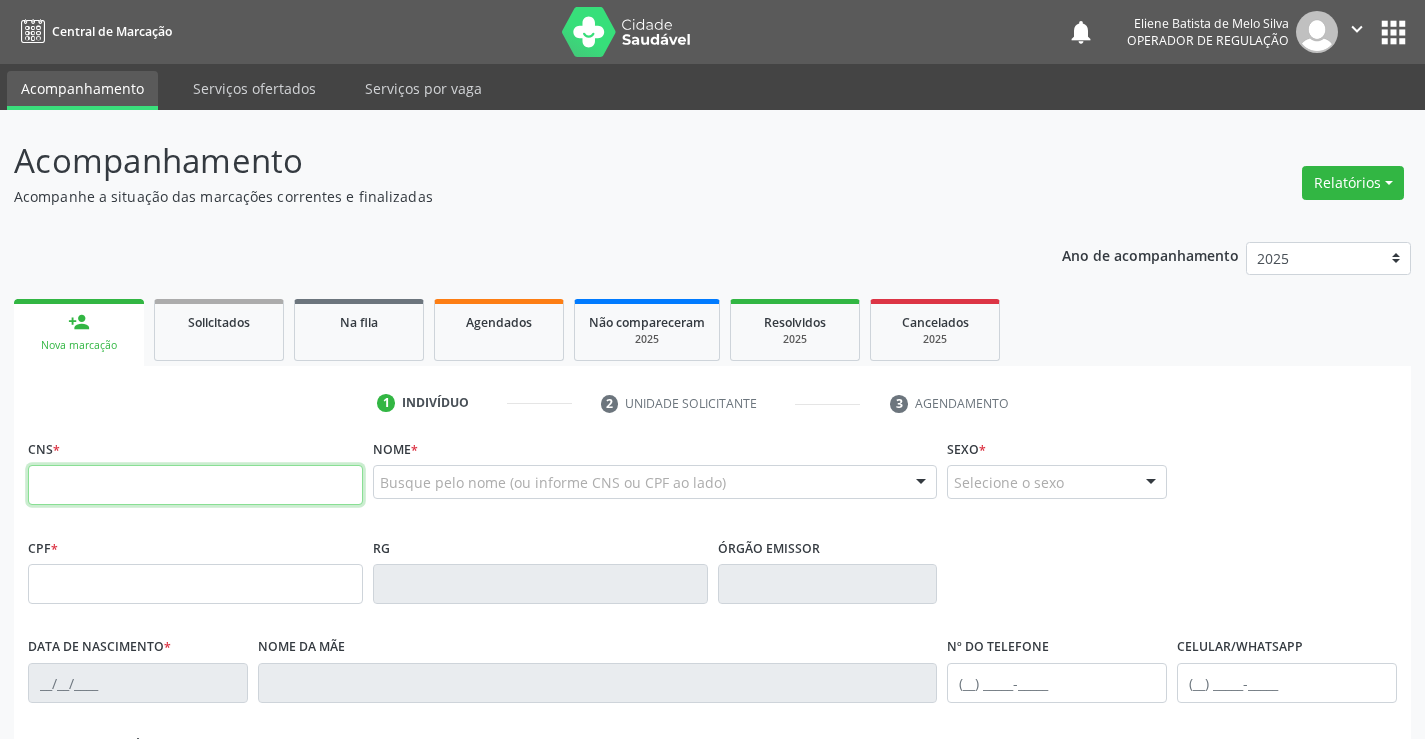 click at bounding box center (195, 485) 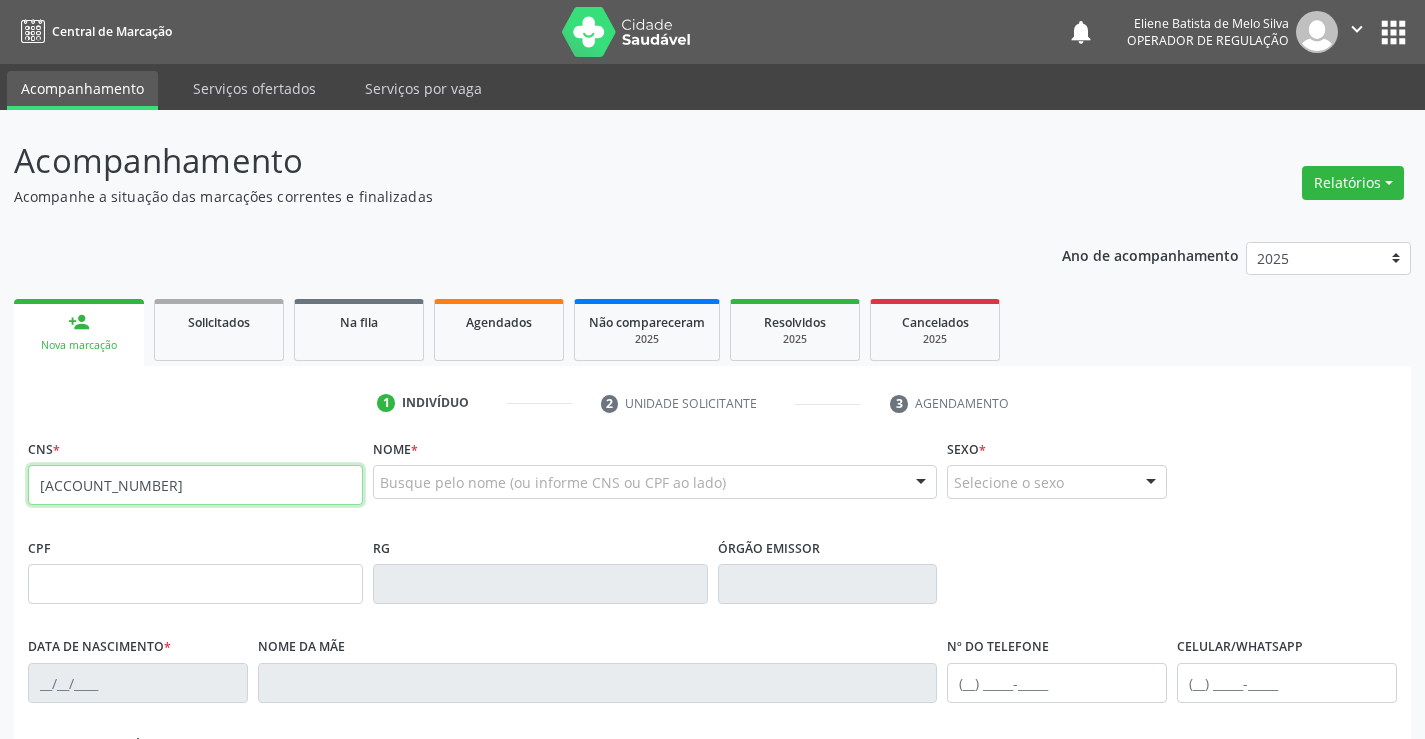 type on "704 5093 5074 8412" 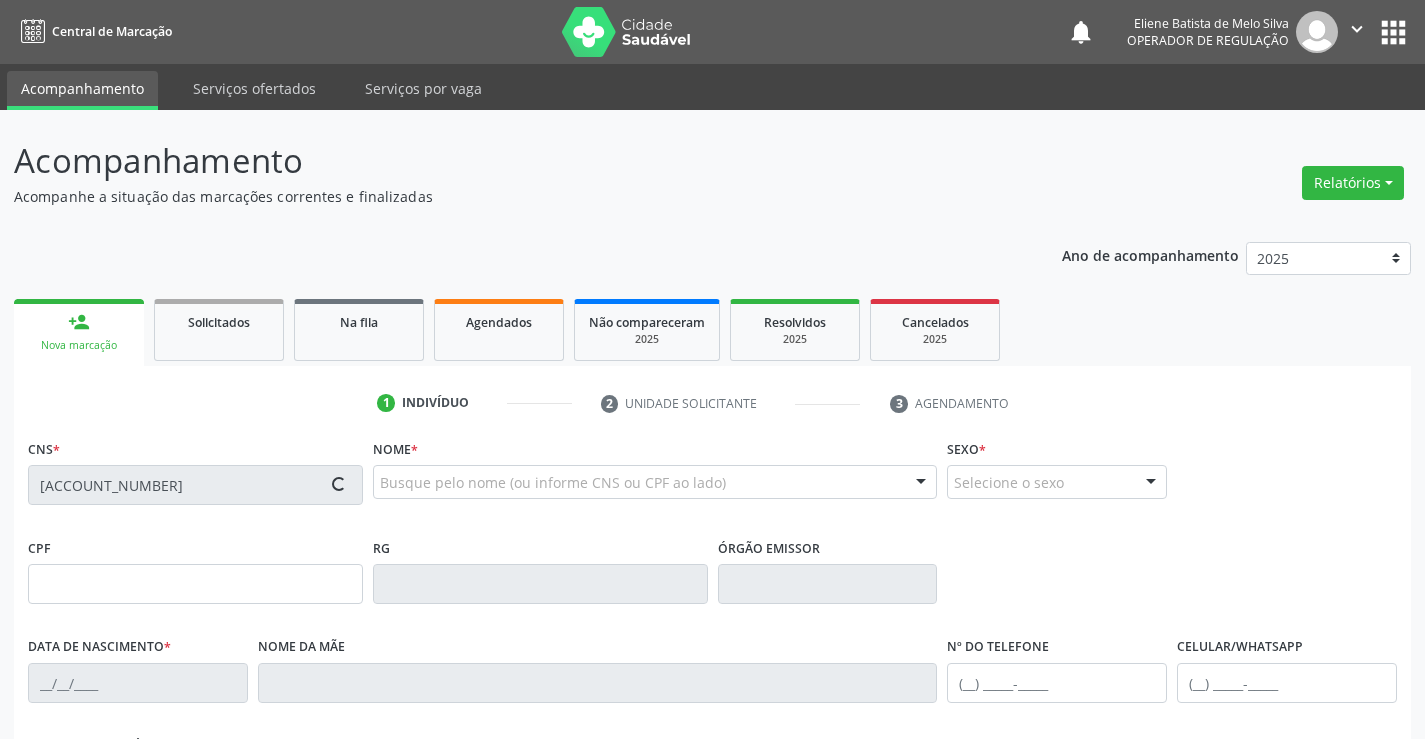 type on "861.180.295-04" 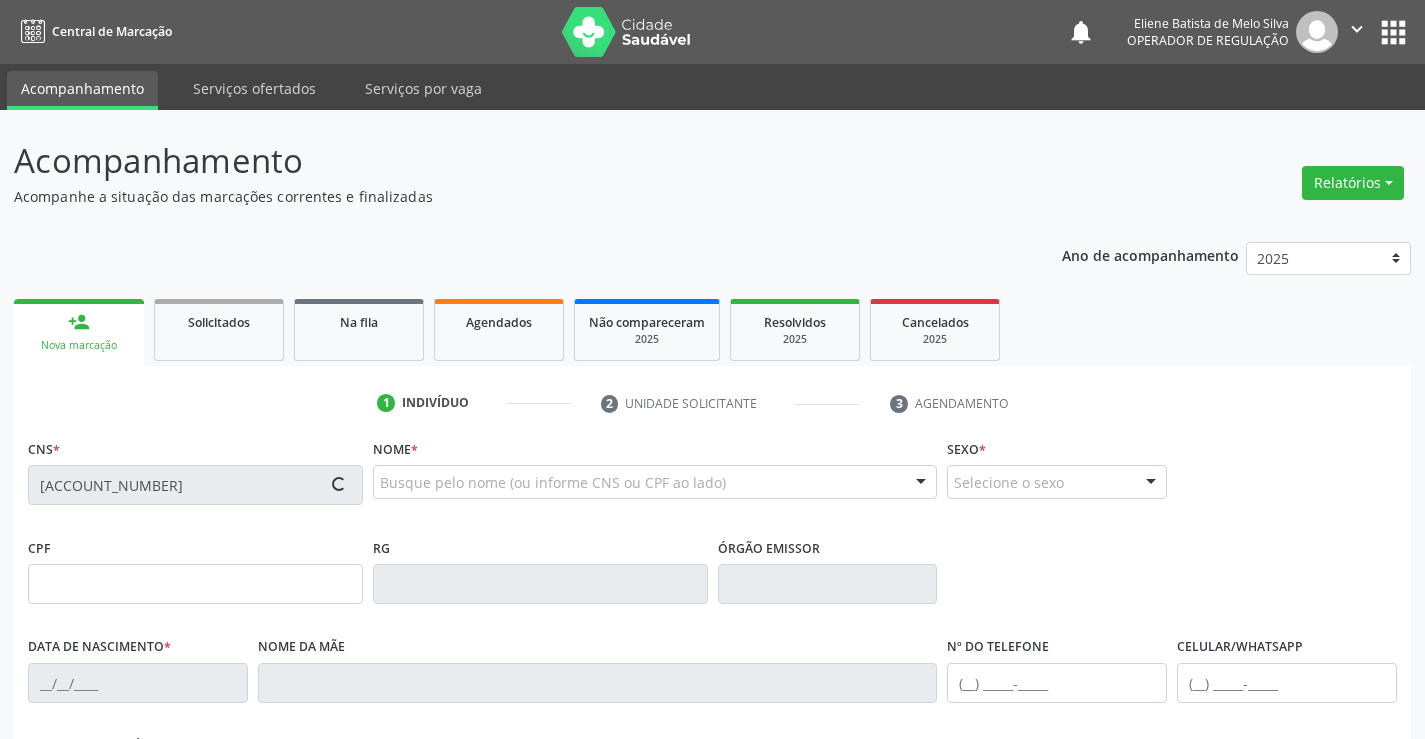 type on "12/09/1998" 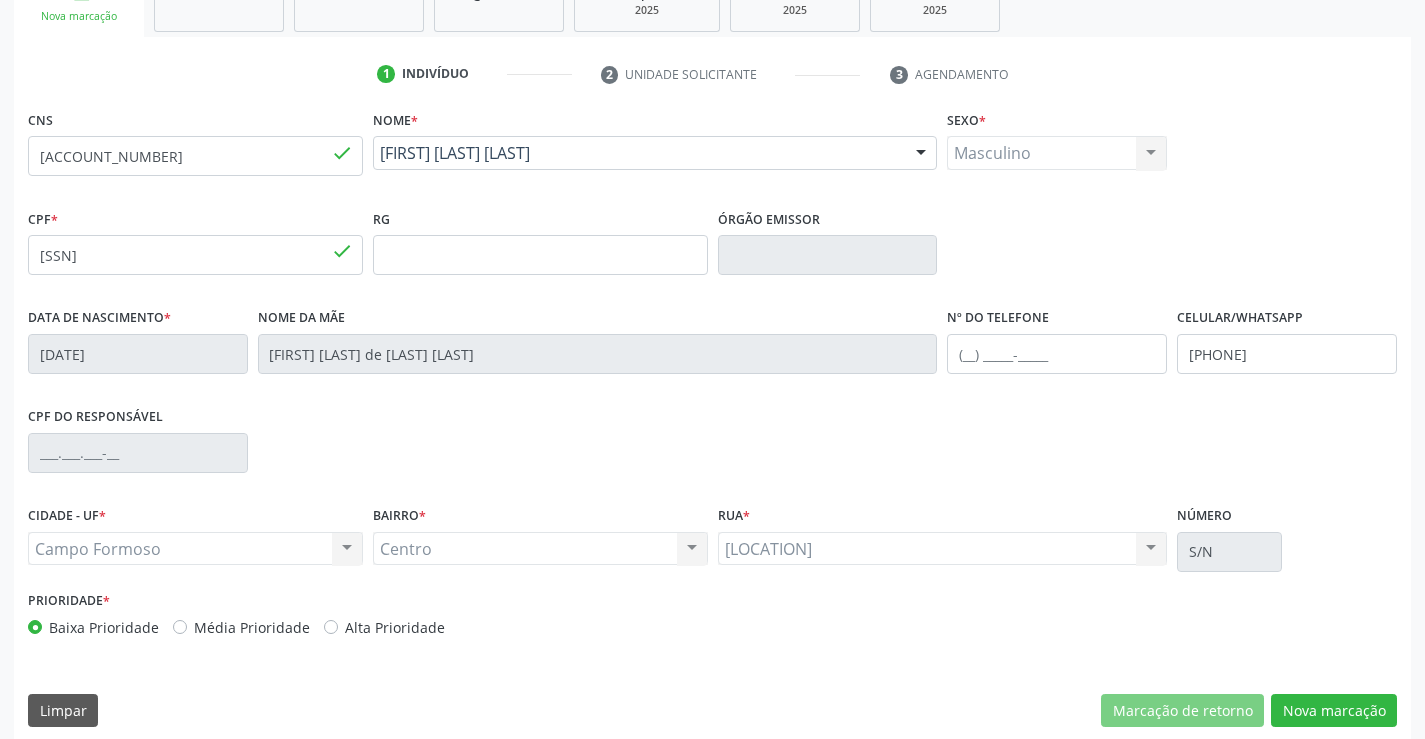scroll, scrollTop: 345, scrollLeft: 0, axis: vertical 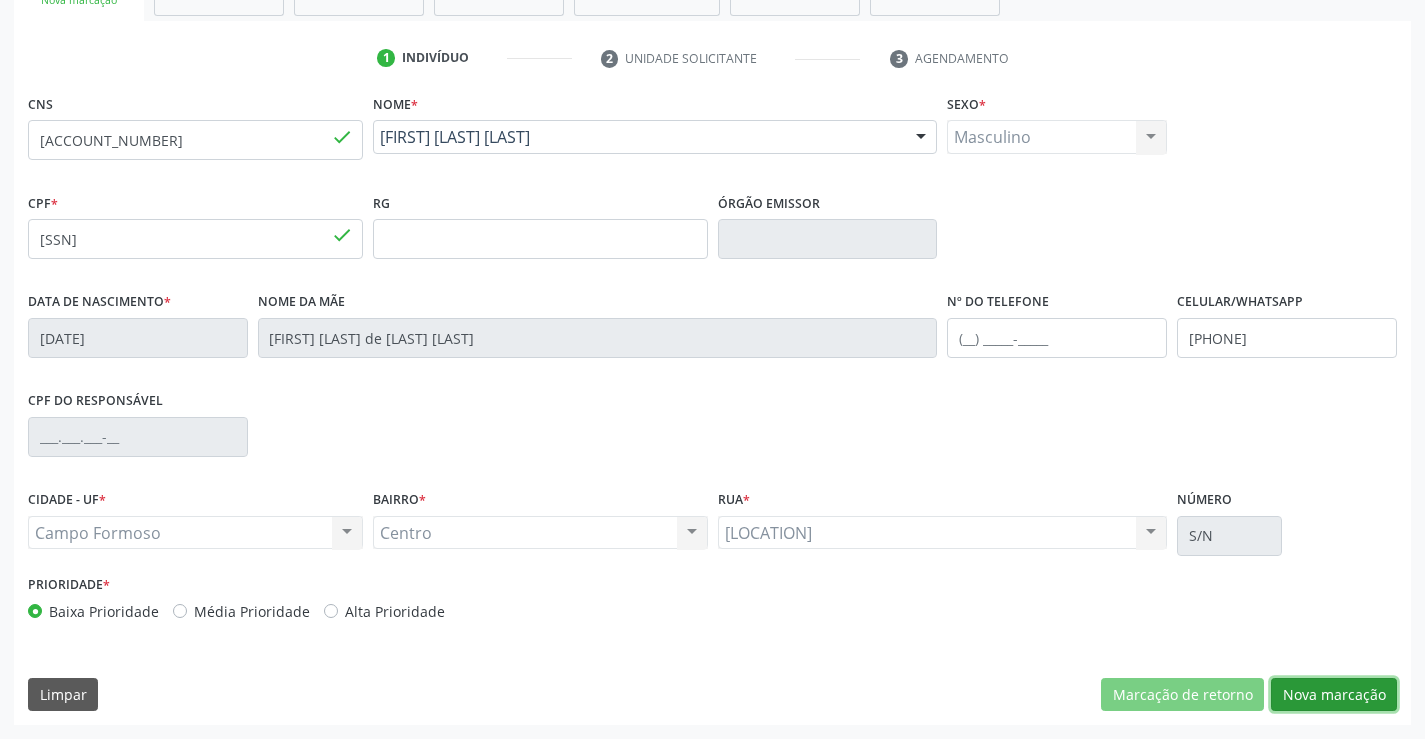 click on "Nova marcação" at bounding box center [1334, 695] 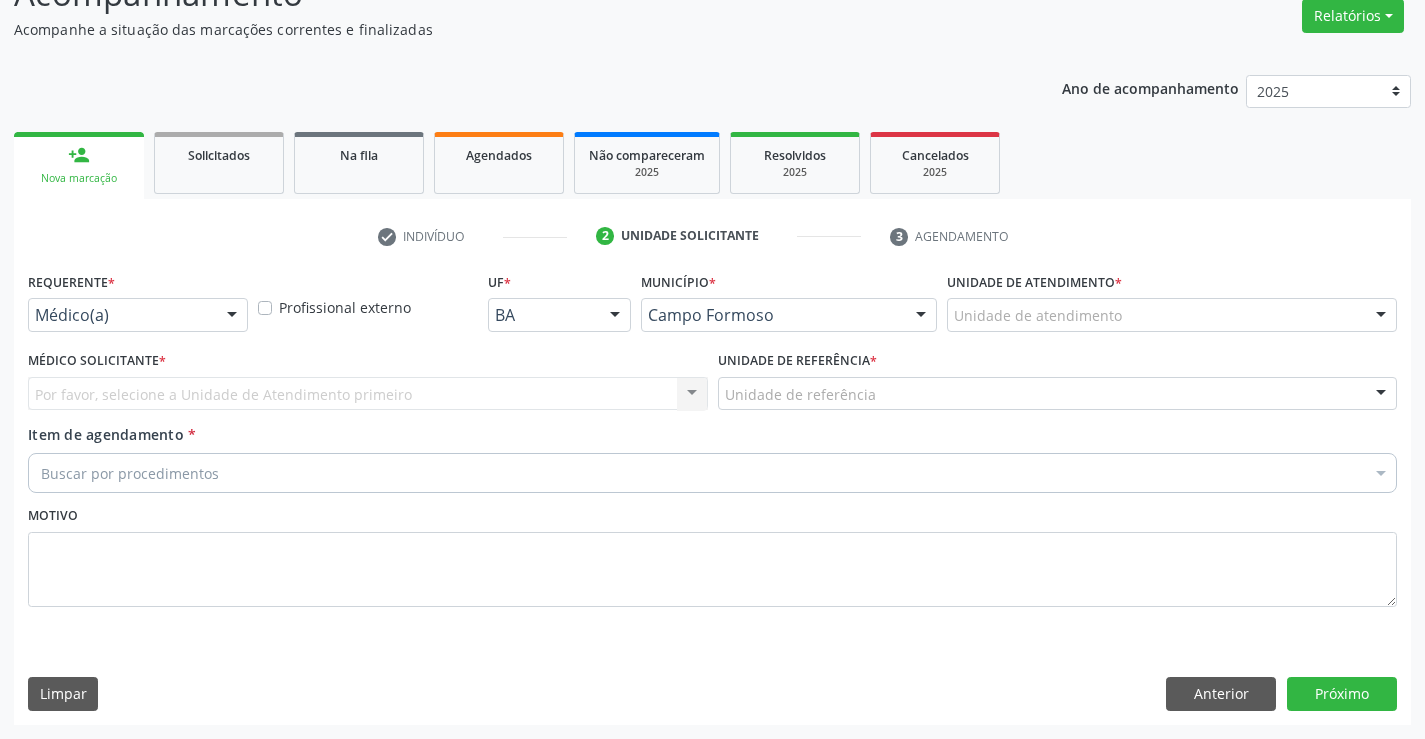 scroll, scrollTop: 167, scrollLeft: 0, axis: vertical 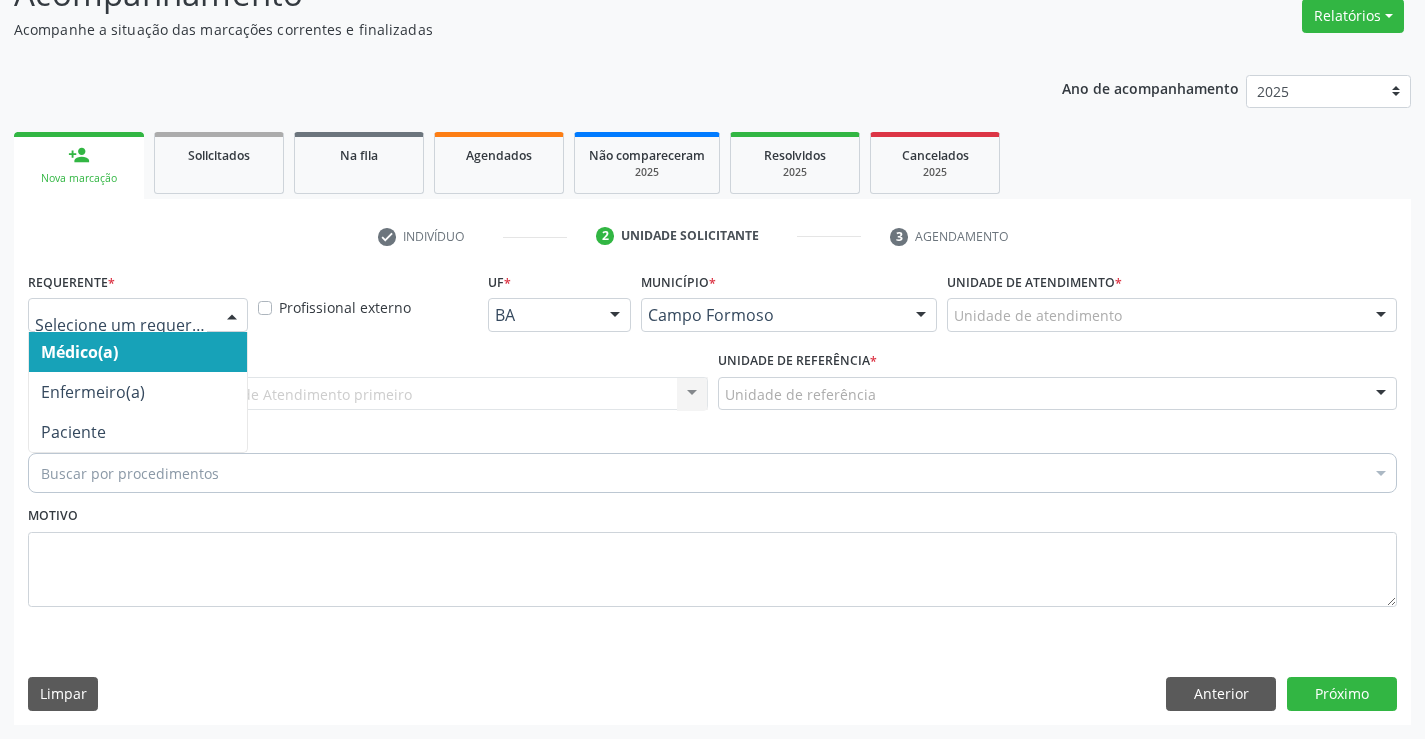 click at bounding box center [138, 315] 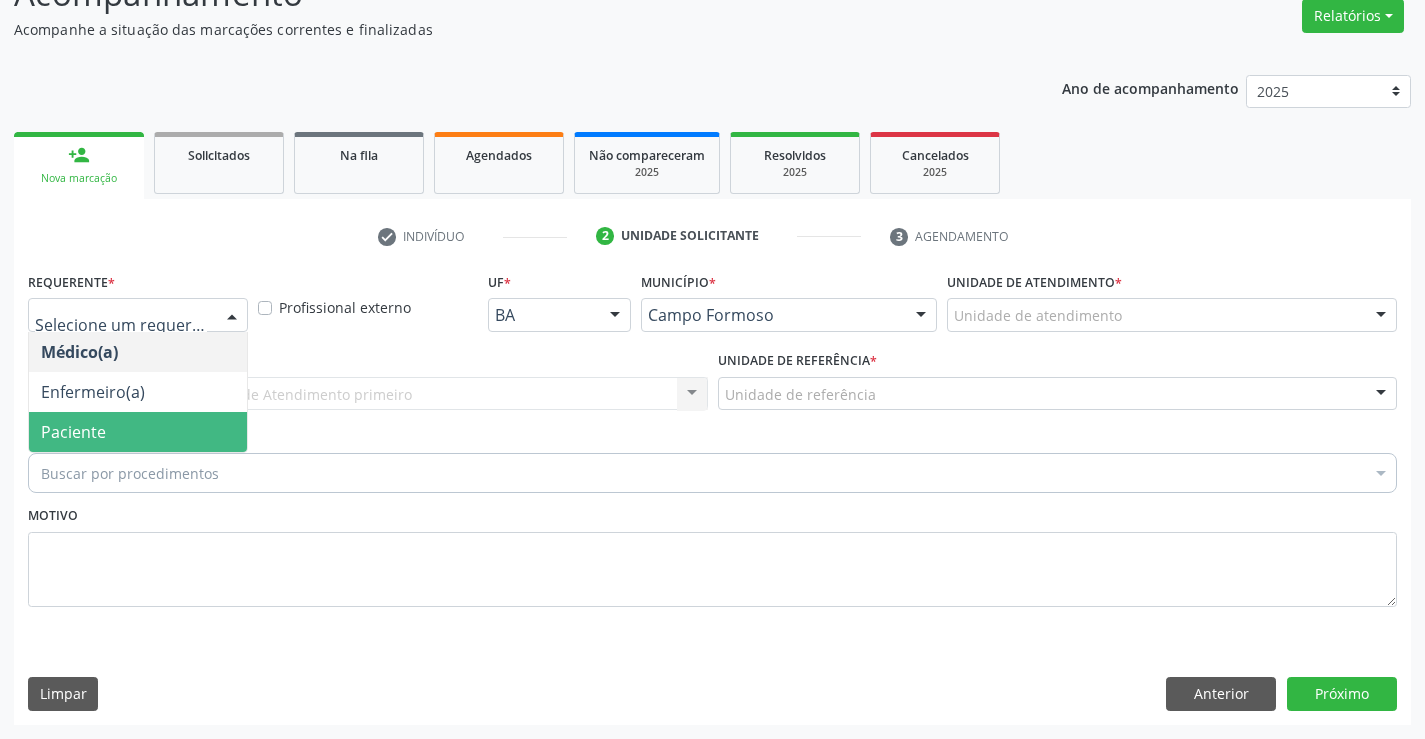 click on "Paciente" at bounding box center (138, 432) 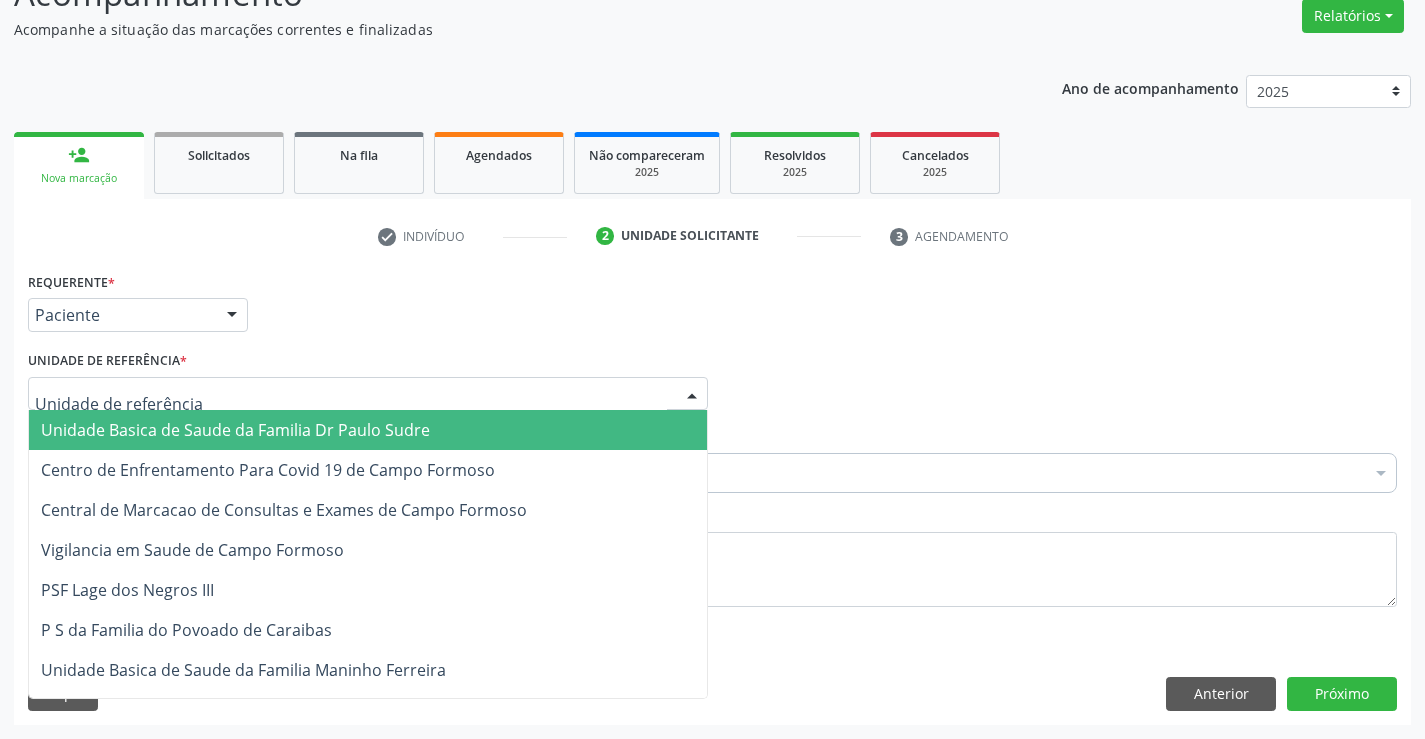 click on "Unidade Basica de Saude da Familia Dr Paulo Sudre" at bounding box center (235, 430) 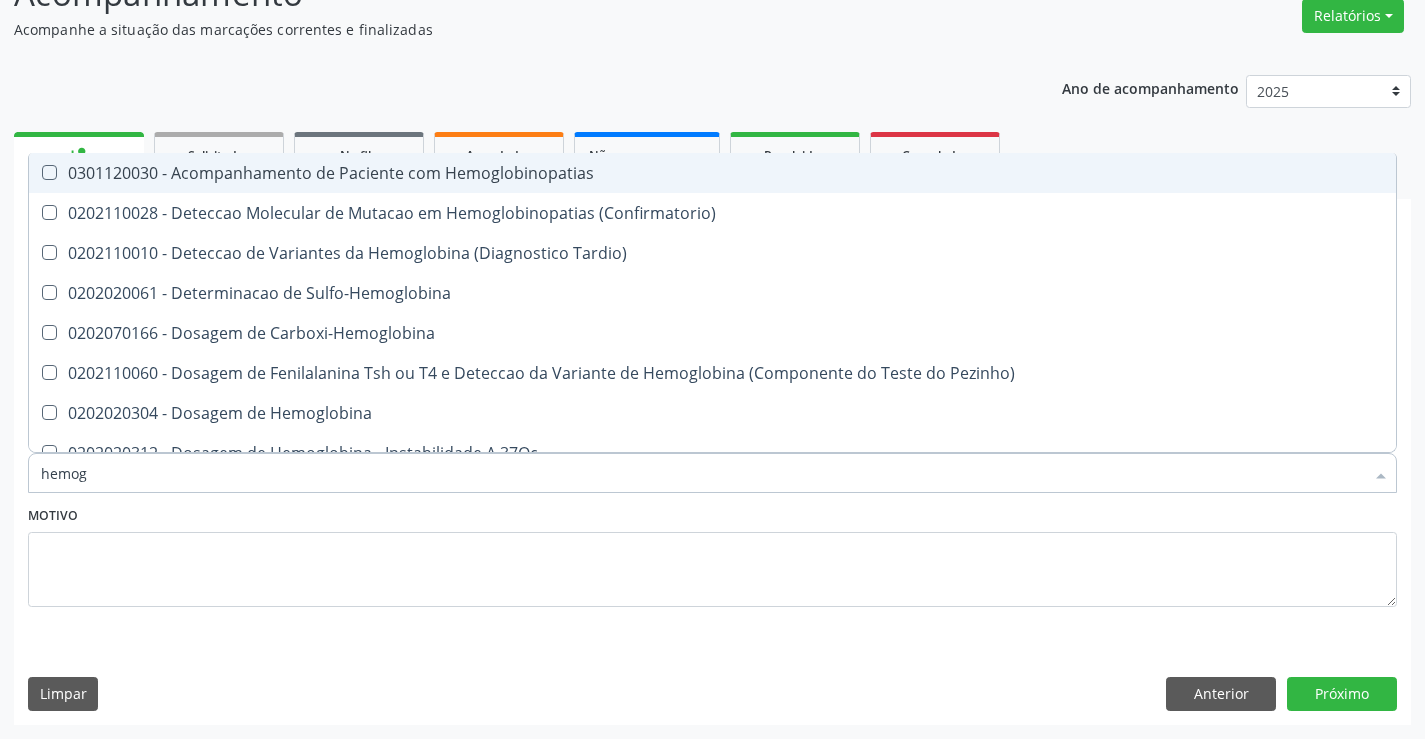 type on "hemogr" 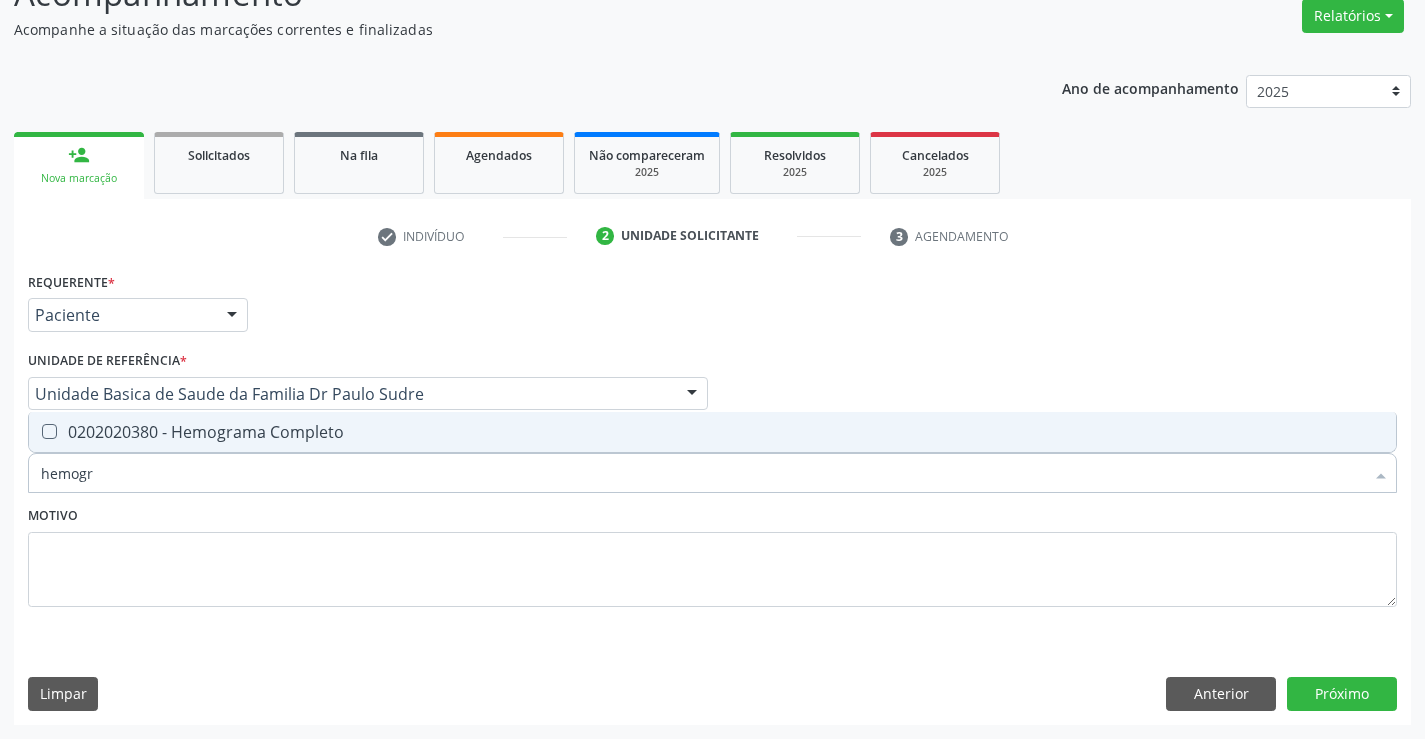 click on "0202020380 - Hemograma Completo" at bounding box center [712, 432] 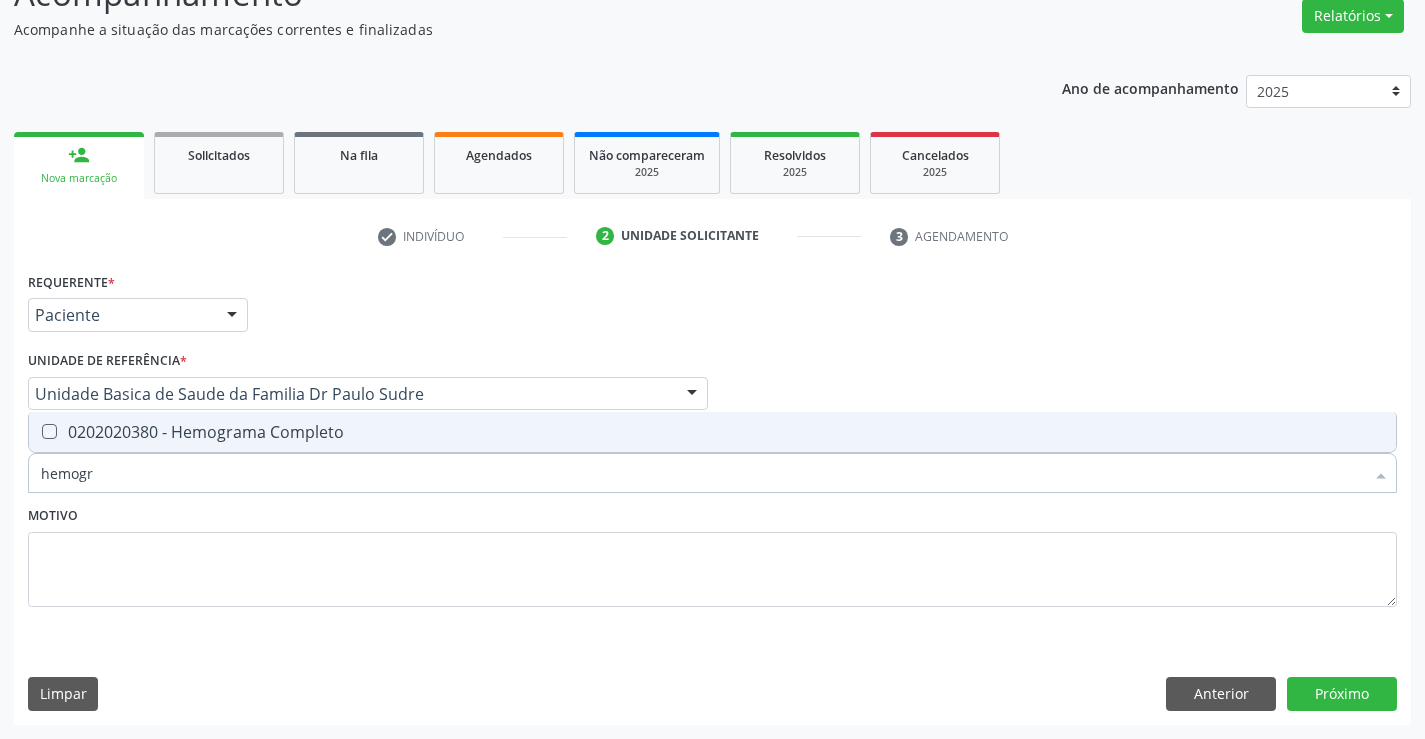 checkbox on "true" 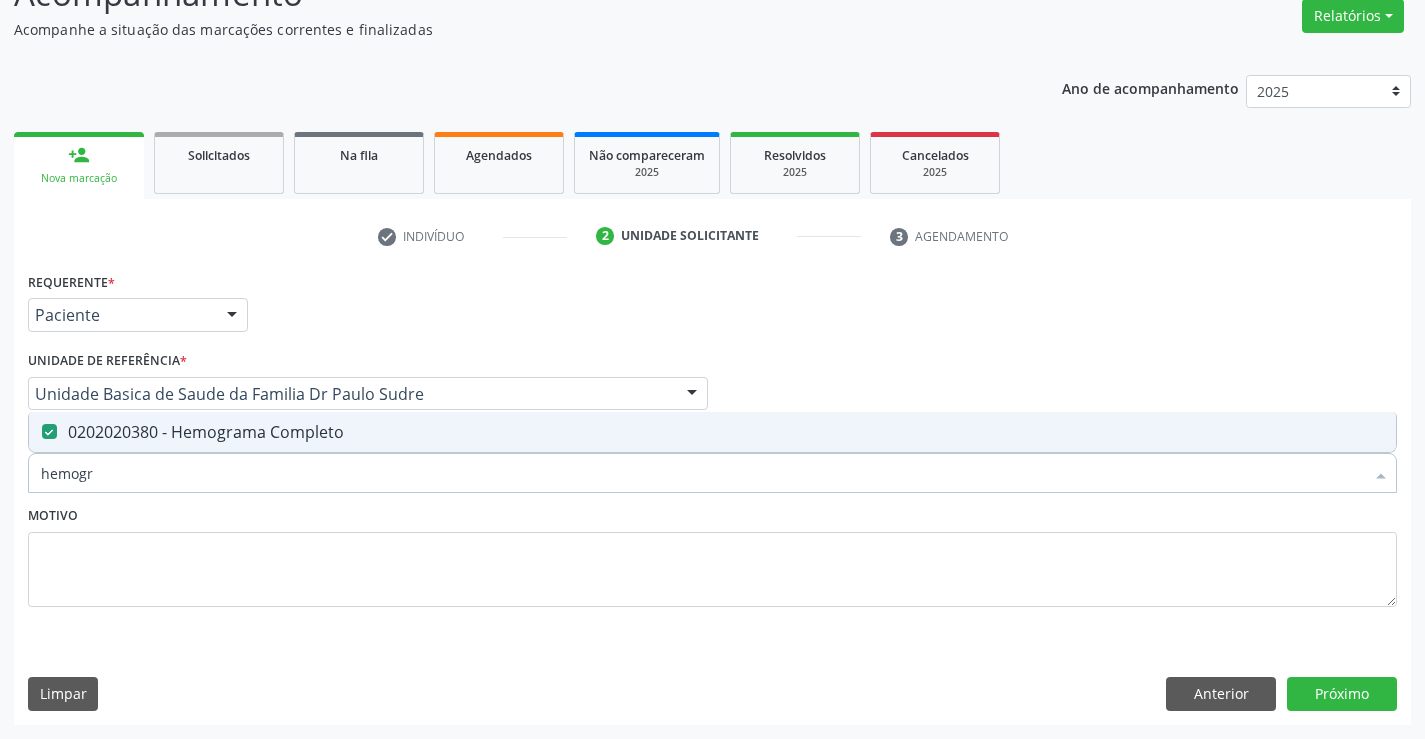 type on "hemogr" 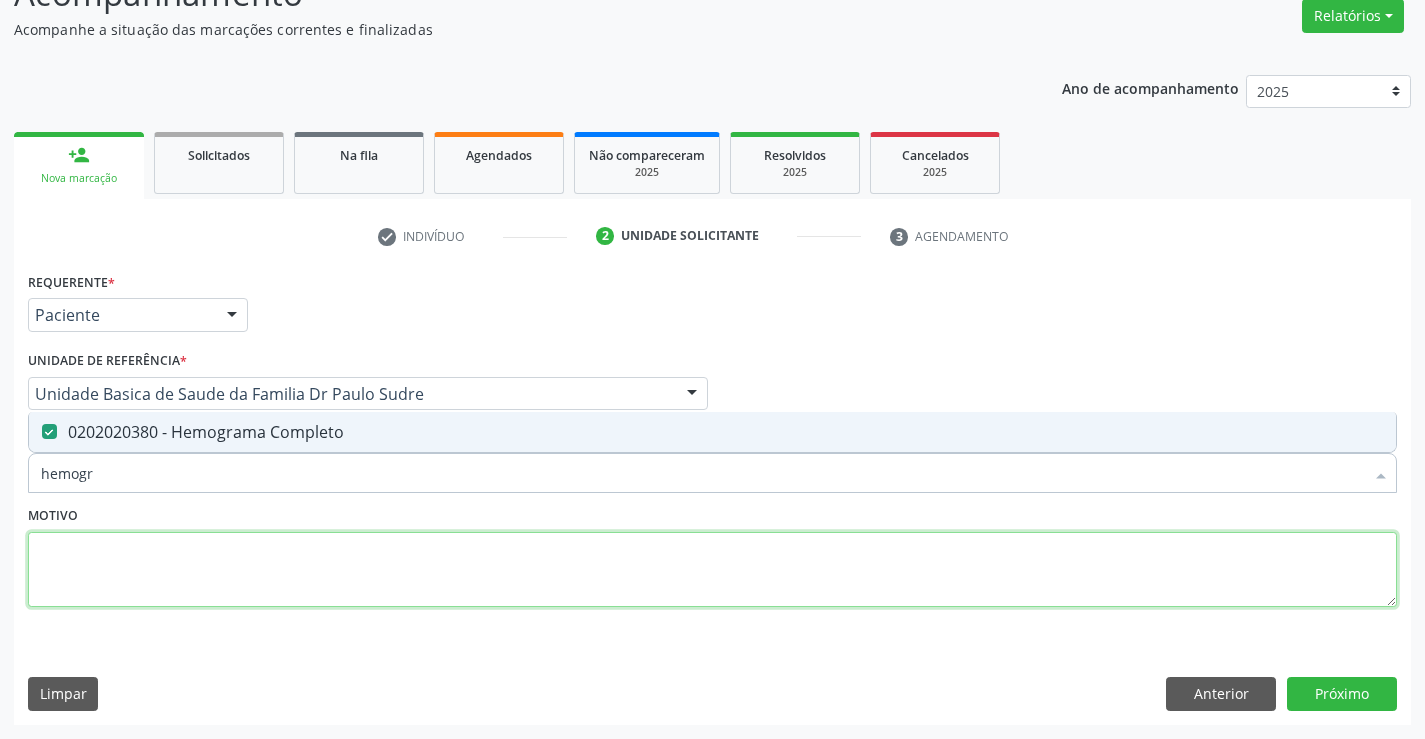 click at bounding box center (712, 570) 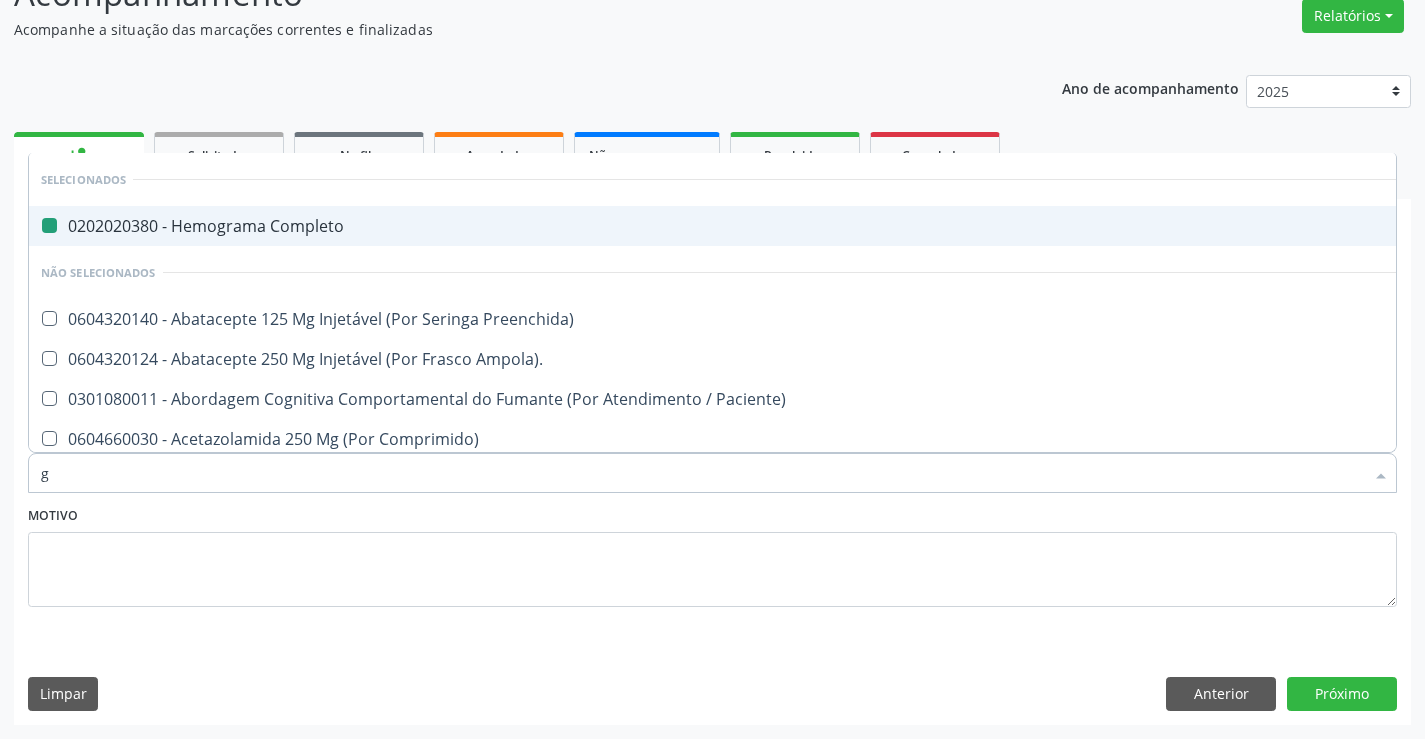 type on "gl" 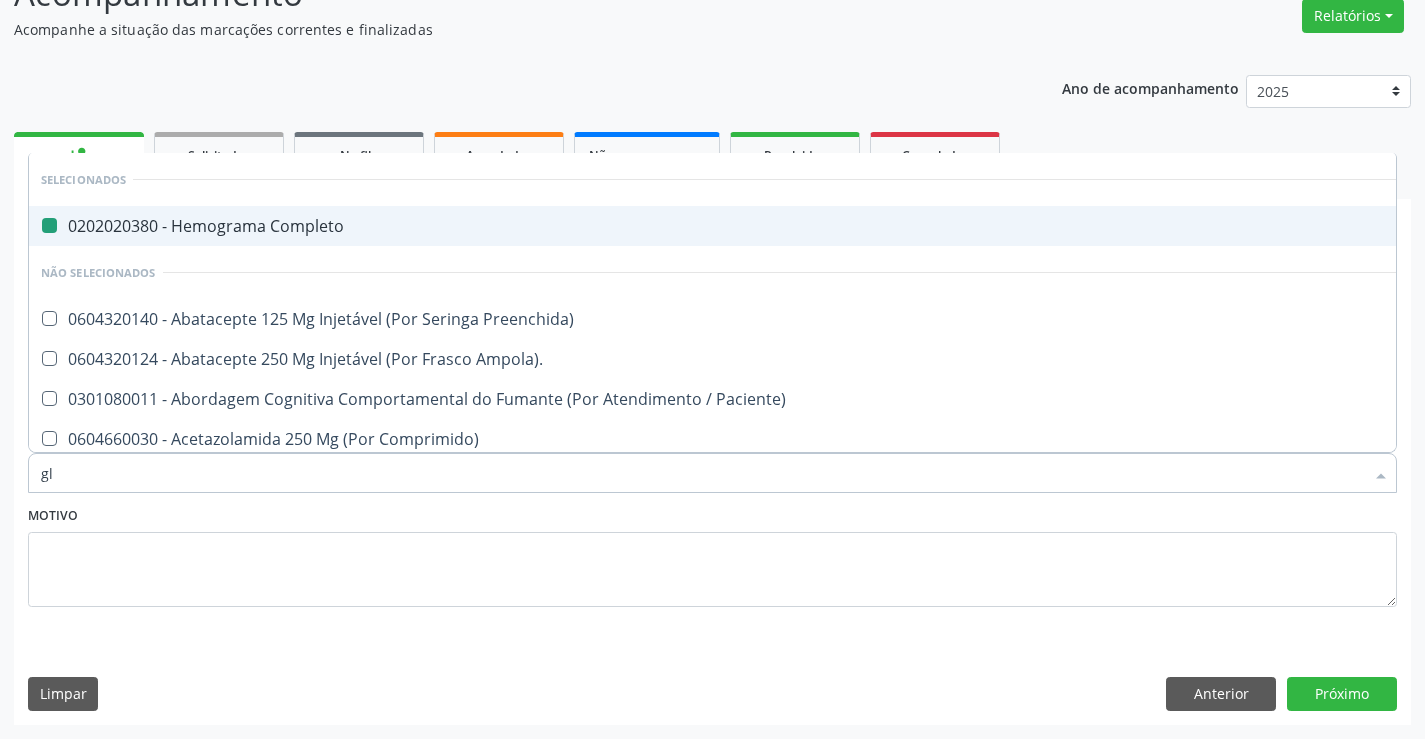 checkbox on "false" 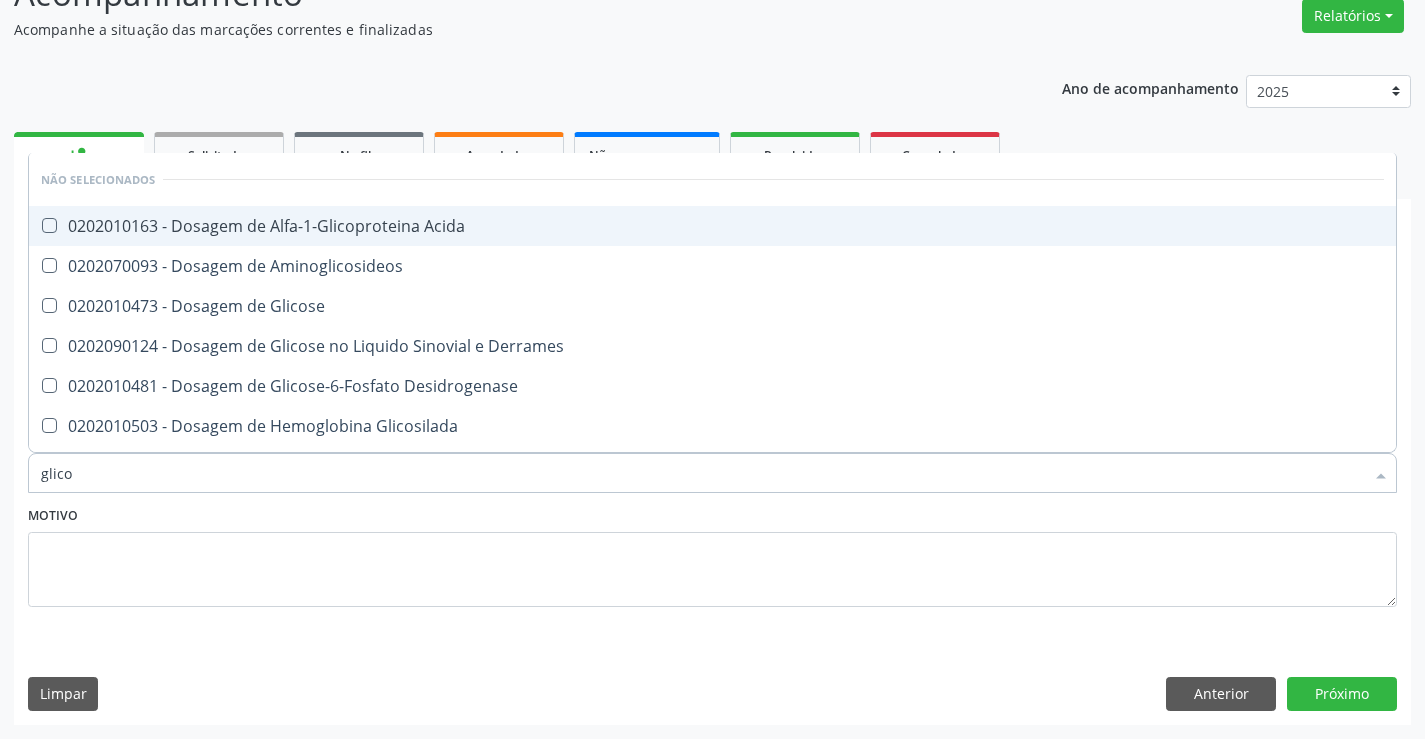 type on "glicos" 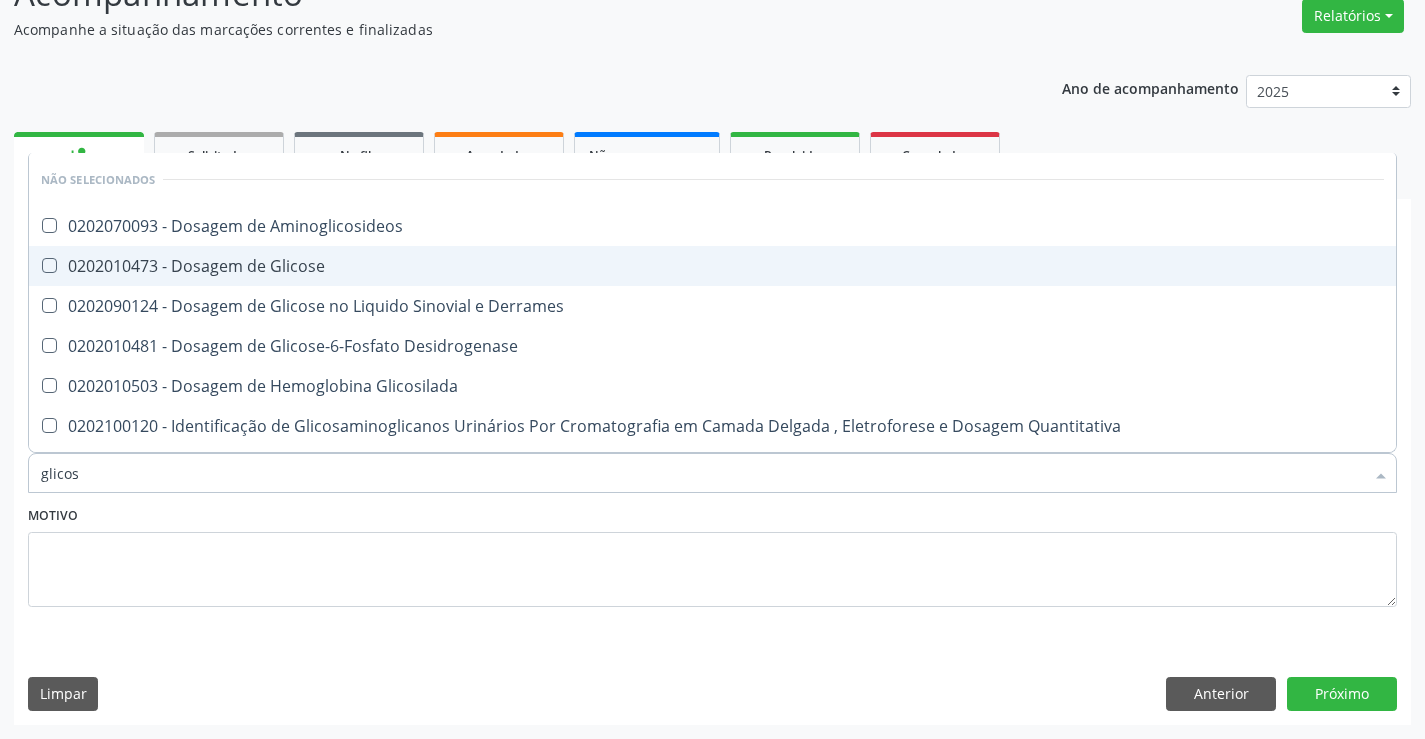 click on "0202010473 - Dosagem de Glicose" at bounding box center (712, 266) 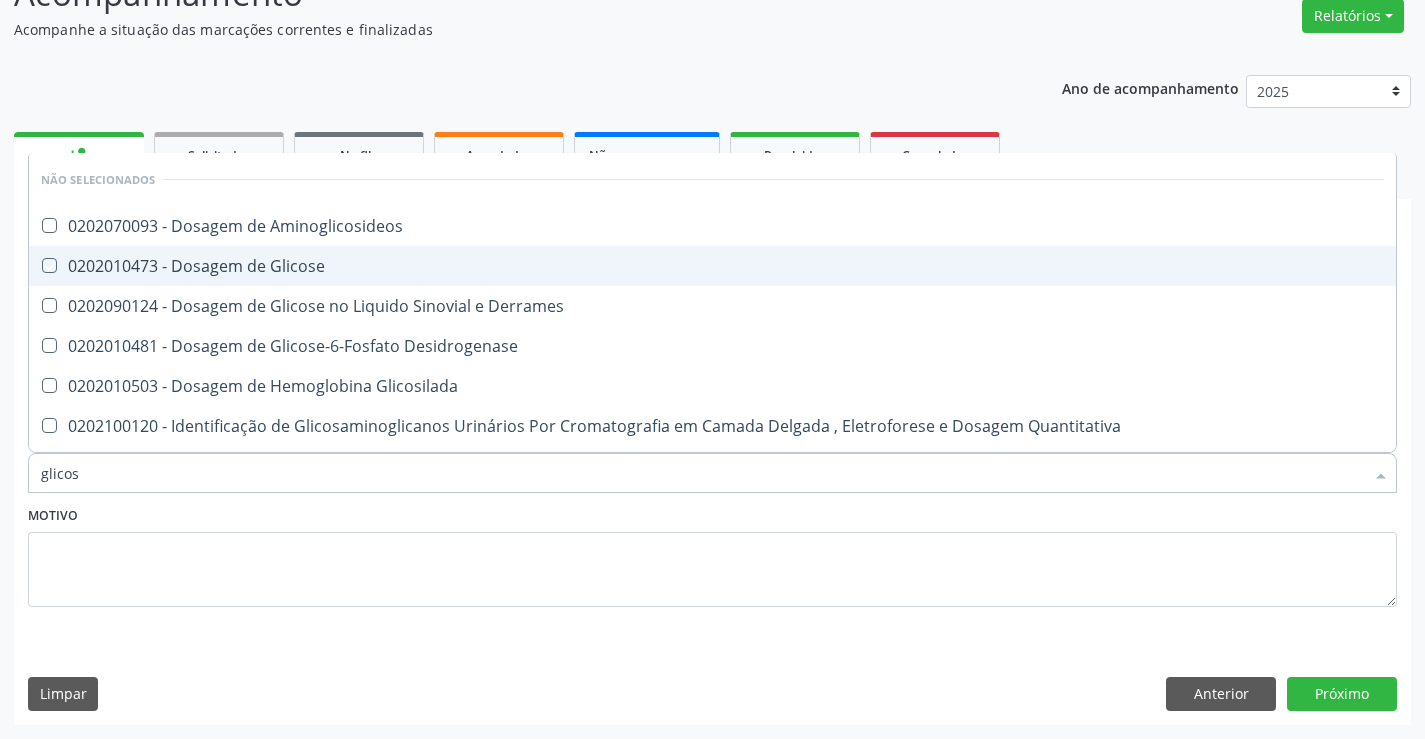 checkbox on "true" 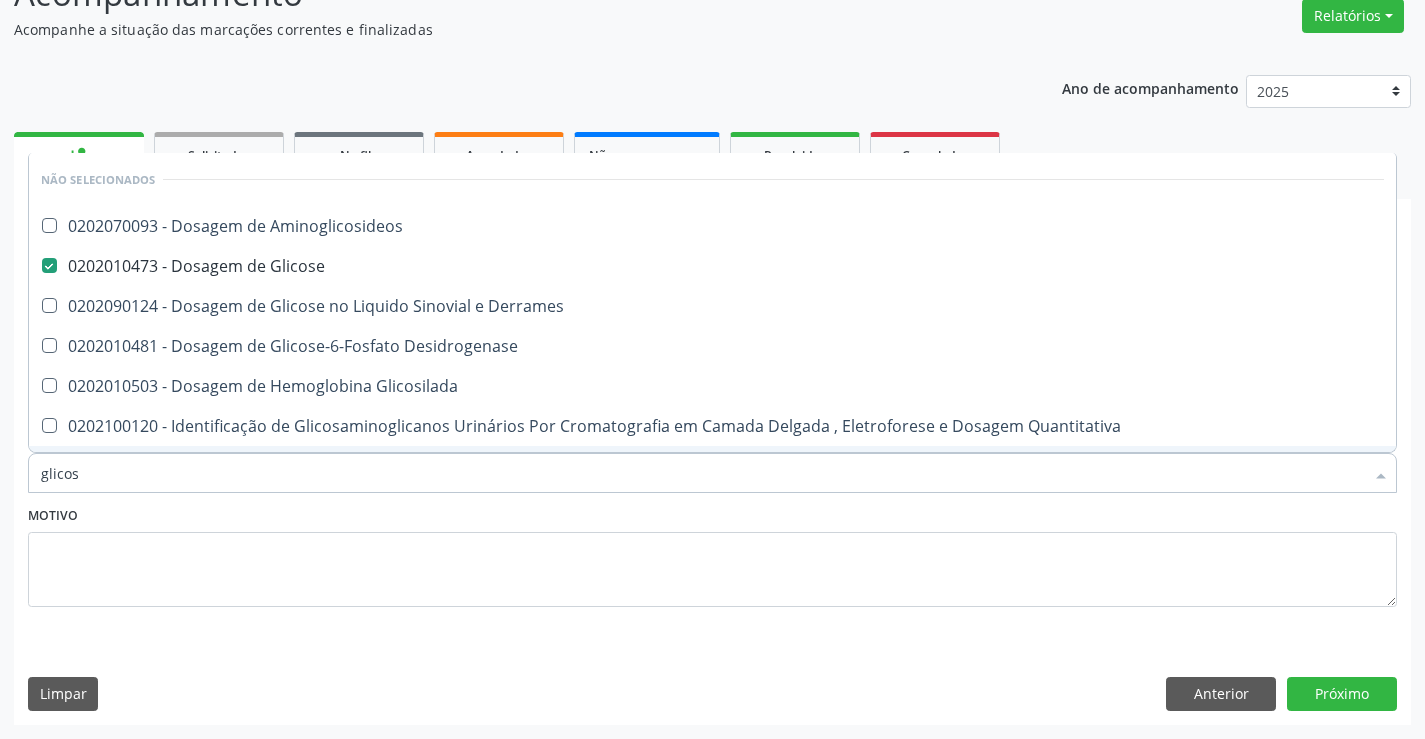 type on "glicos" 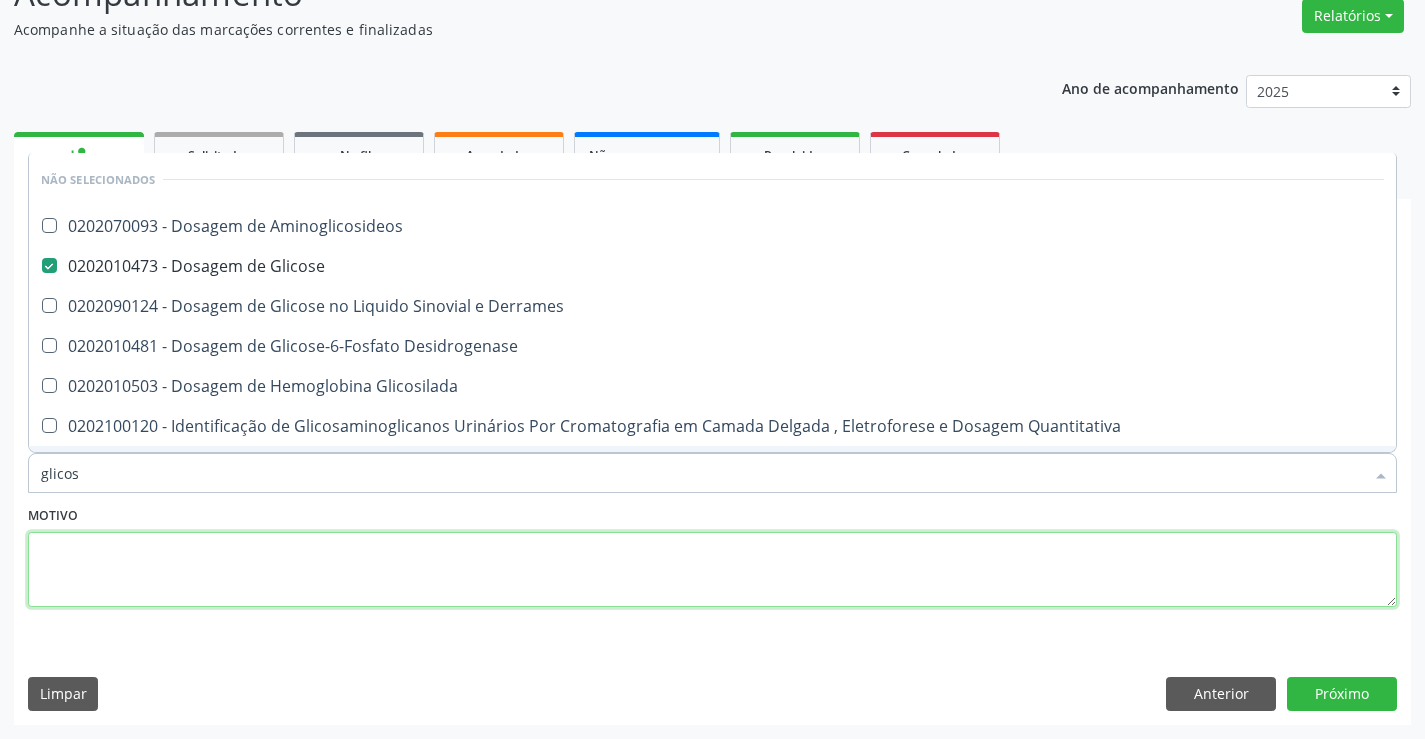 click at bounding box center (712, 570) 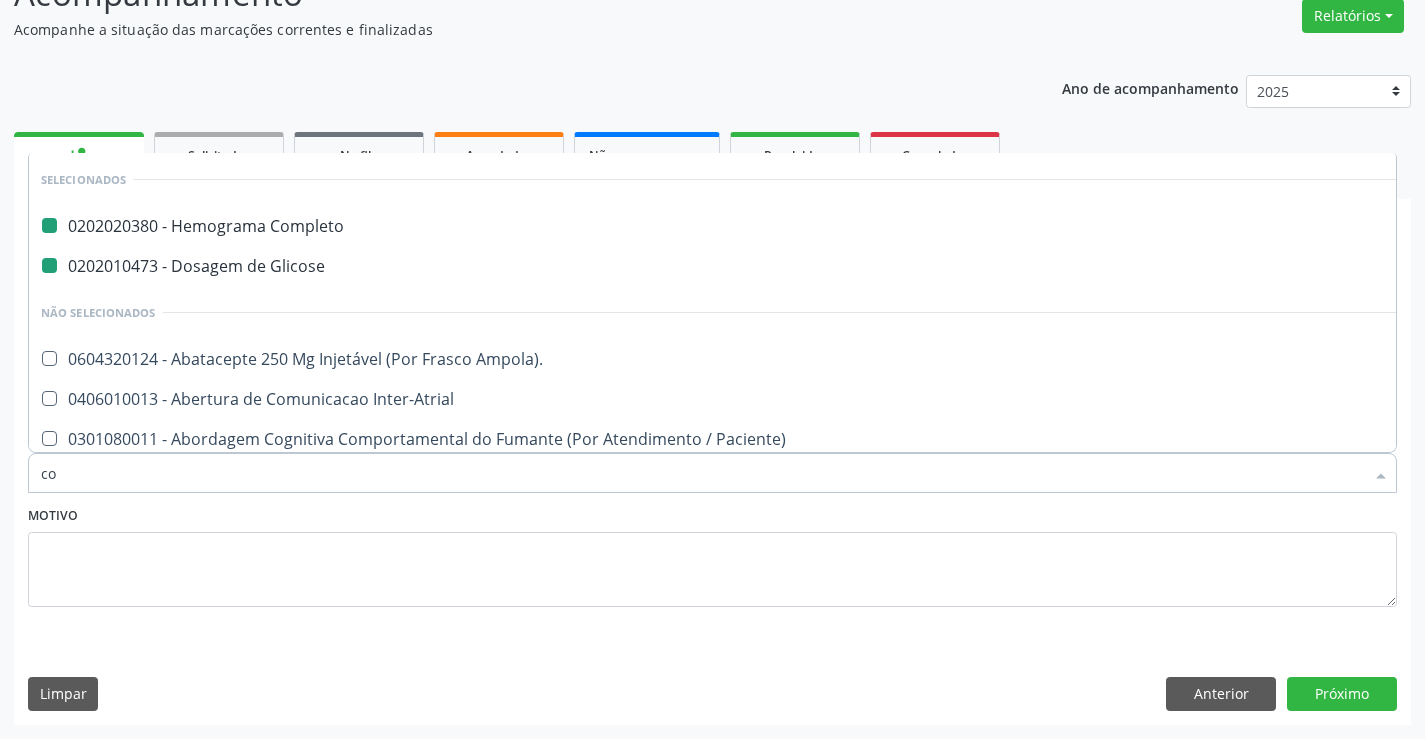 type on "col" 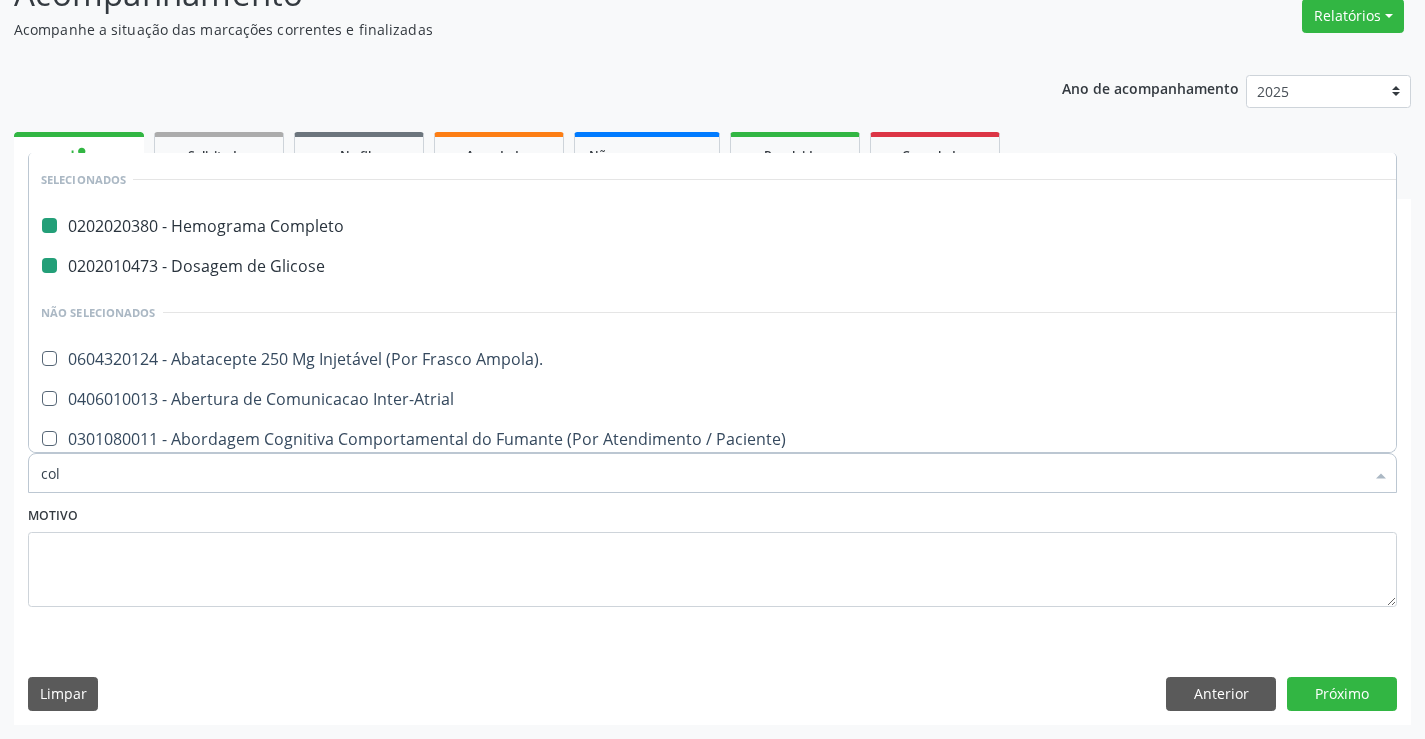checkbox on "false" 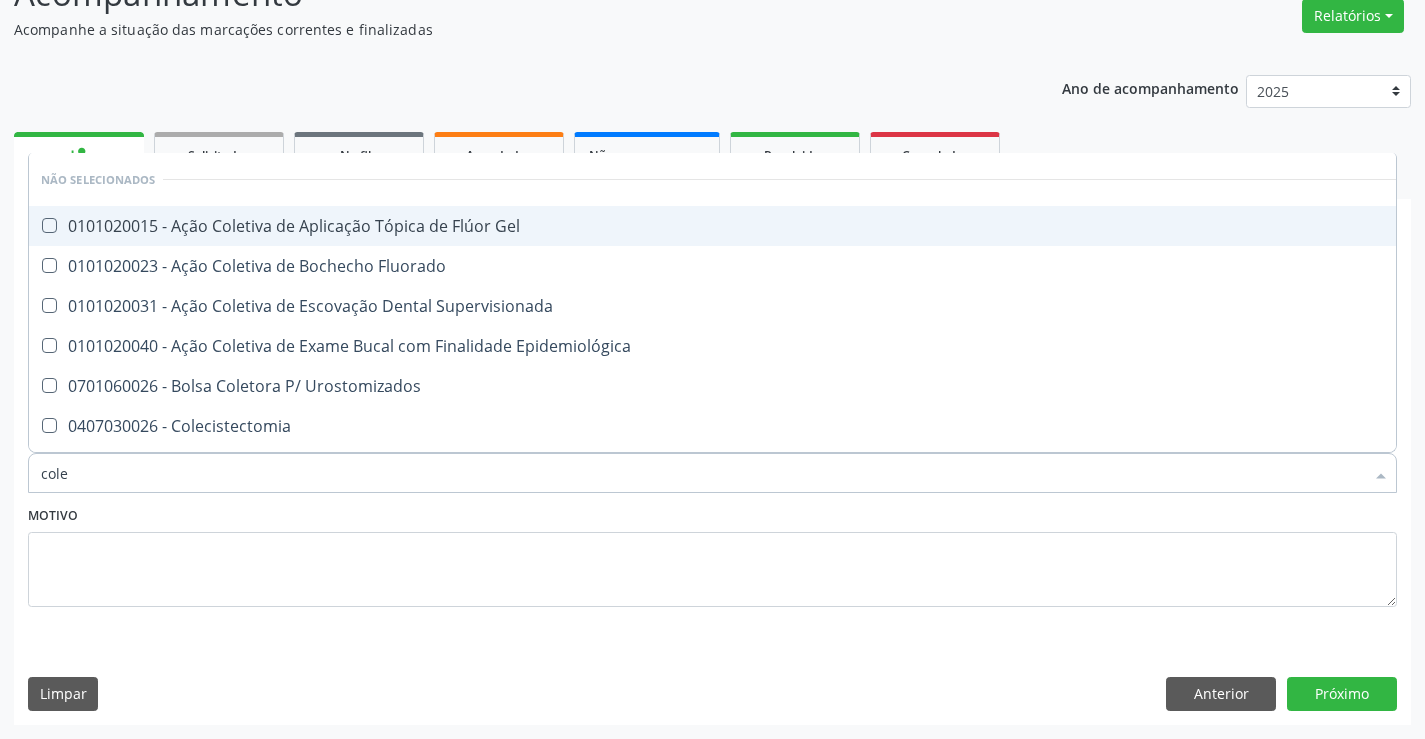 type on "coles" 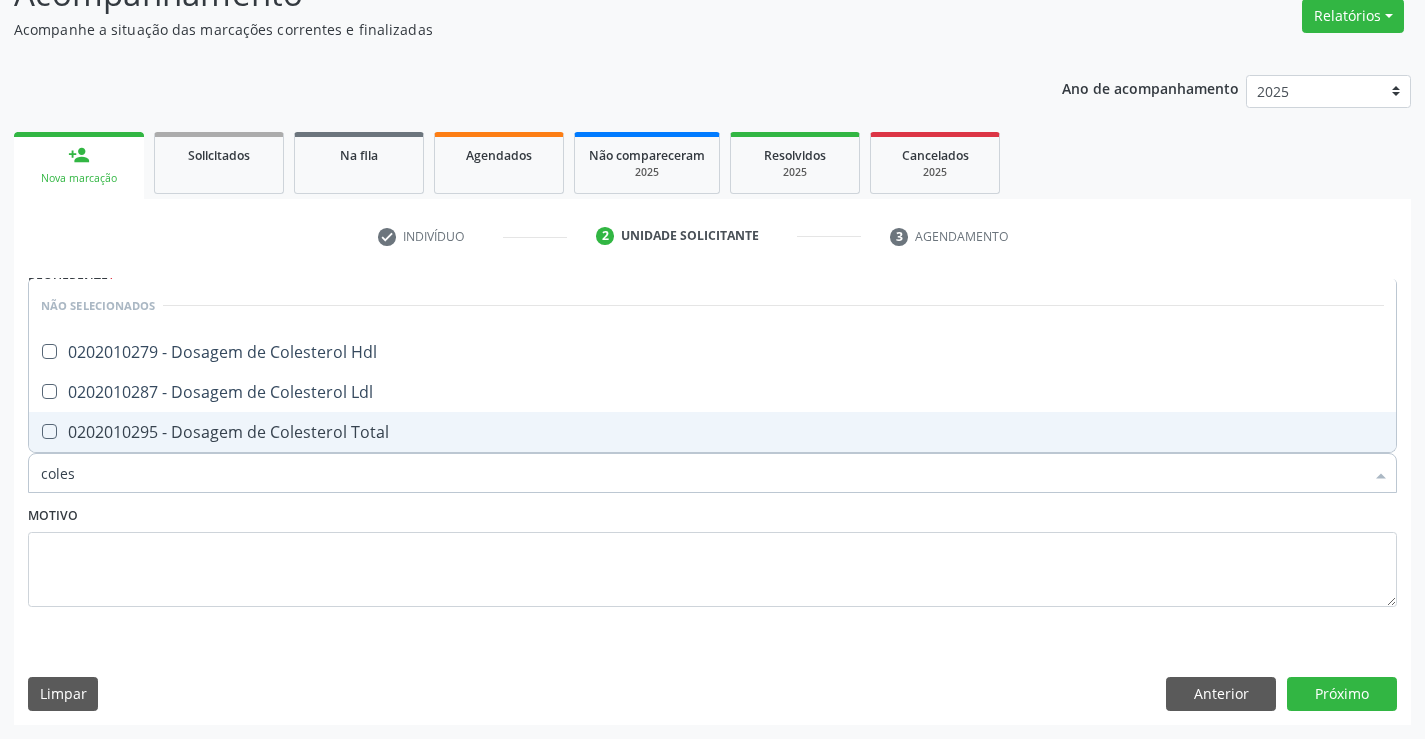 click on "0202010295 - Dosagem de Colesterol Total" at bounding box center (712, 432) 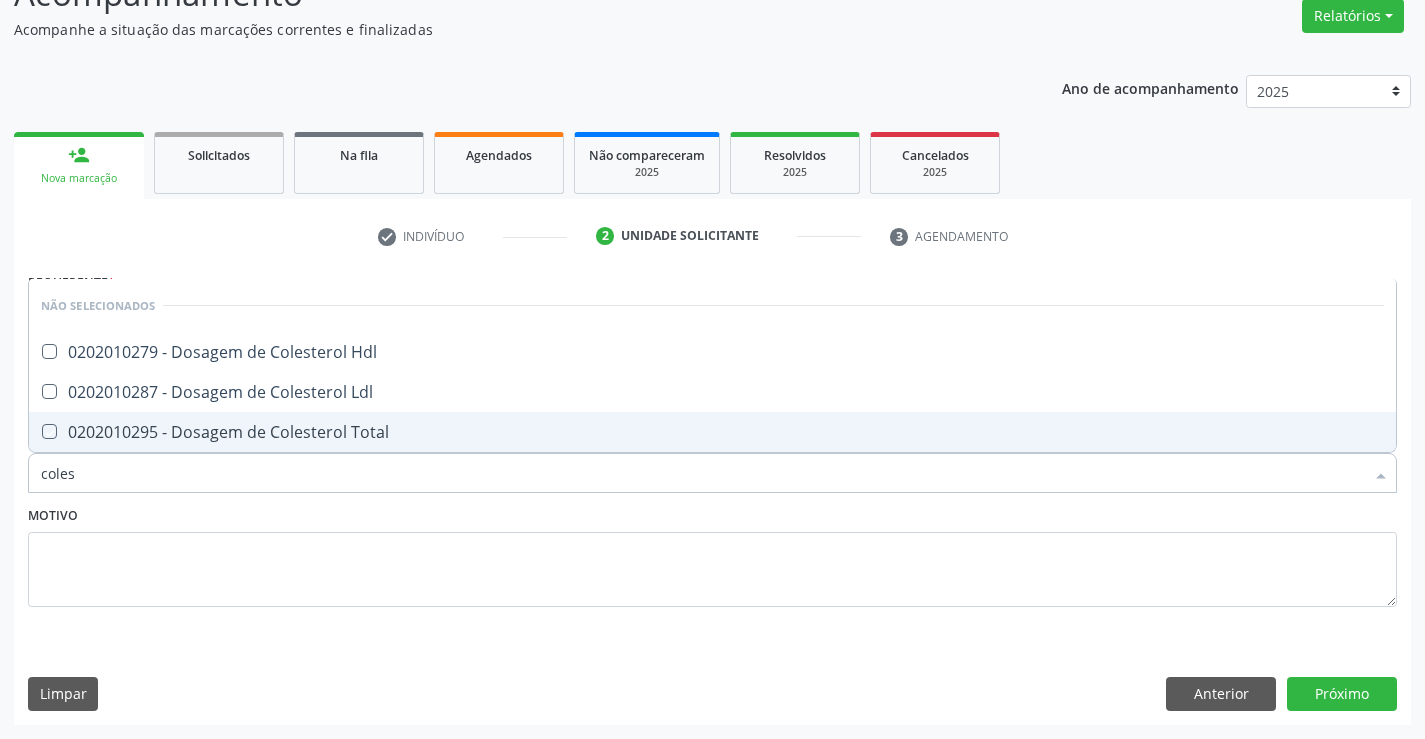 checkbox on "true" 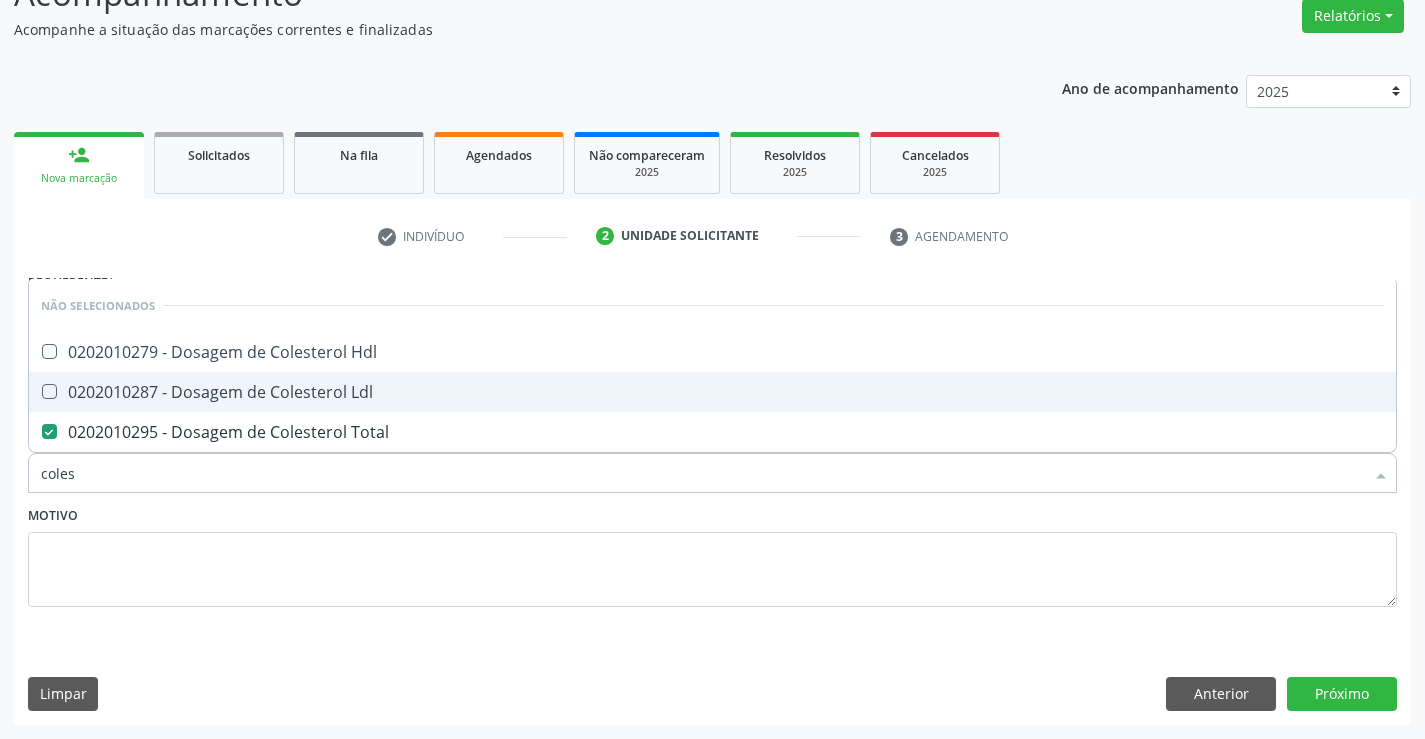 click on "0202010287 - Dosagem de Colesterol Ldl" at bounding box center [712, 392] 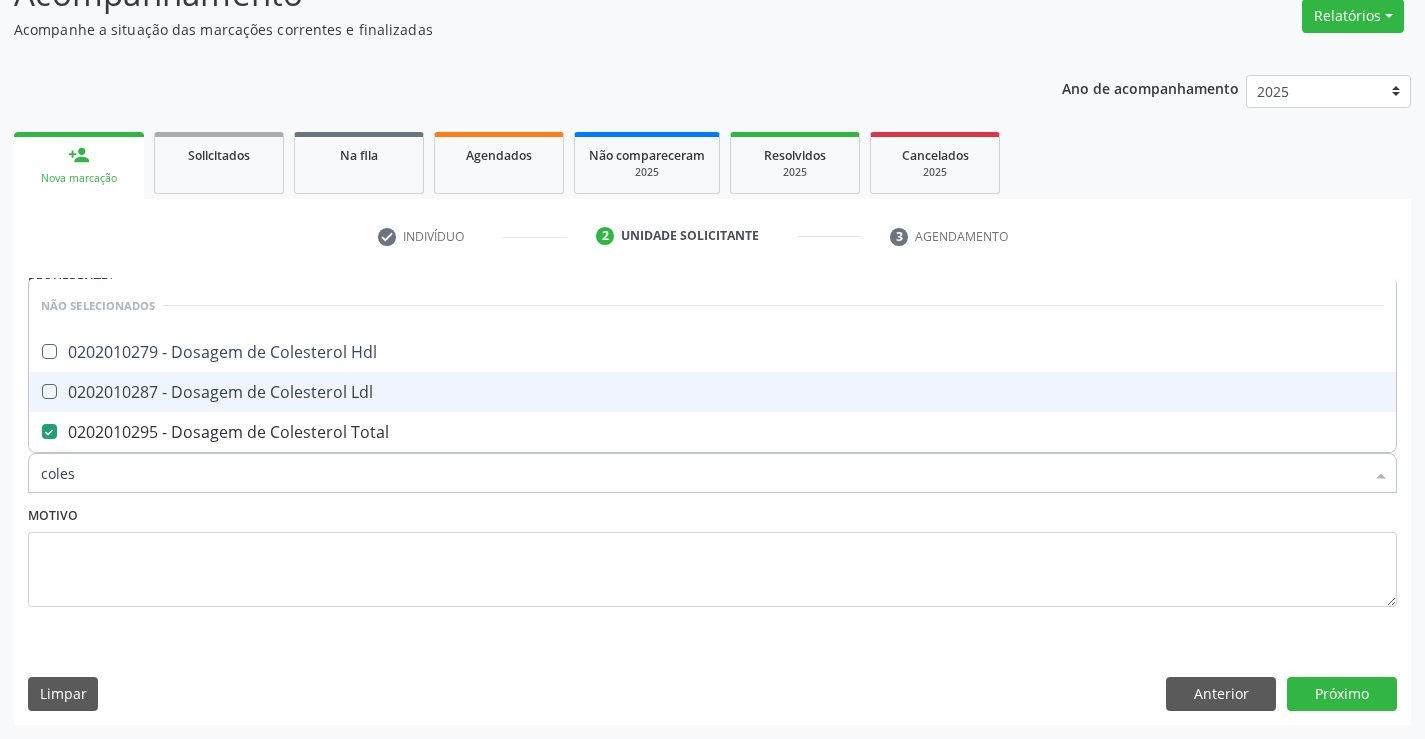 checkbox on "true" 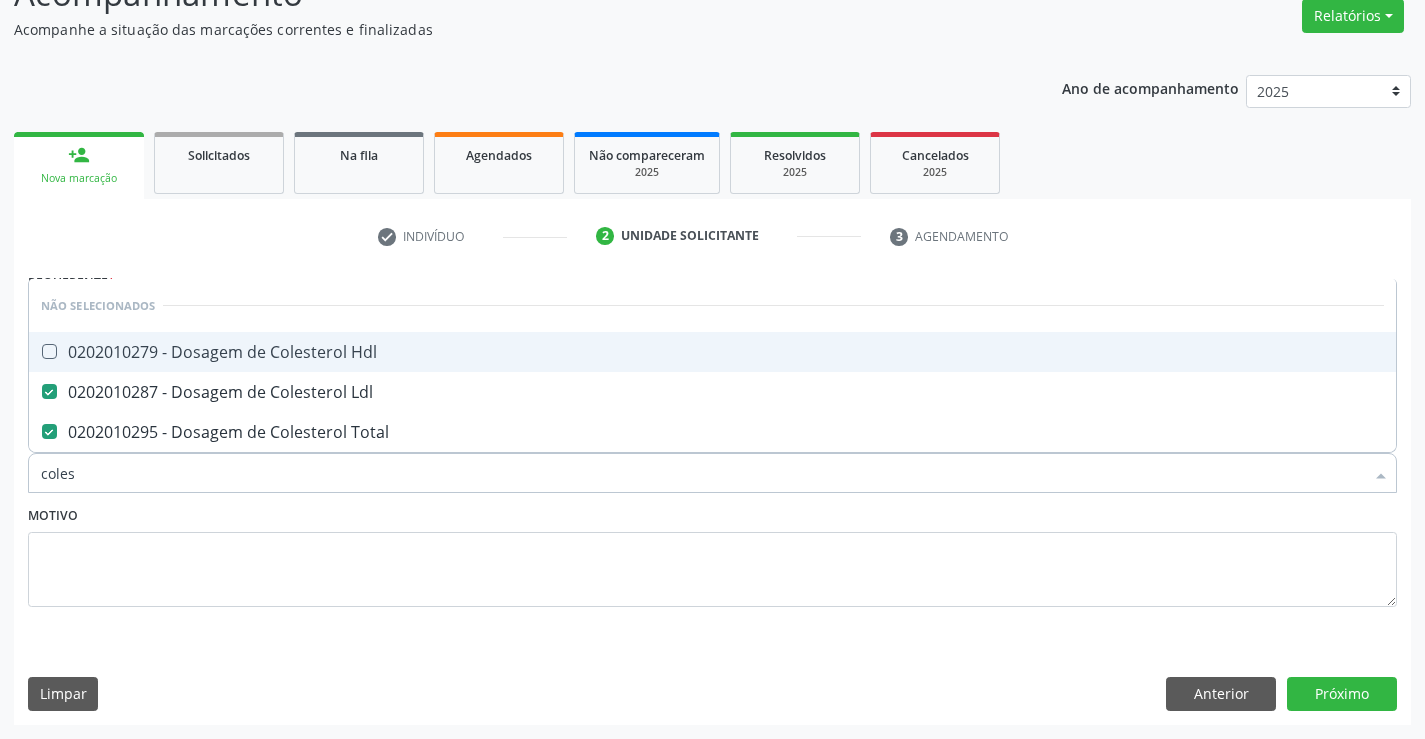 click on "0202010279 - Dosagem de Colesterol Hdl" at bounding box center [712, 352] 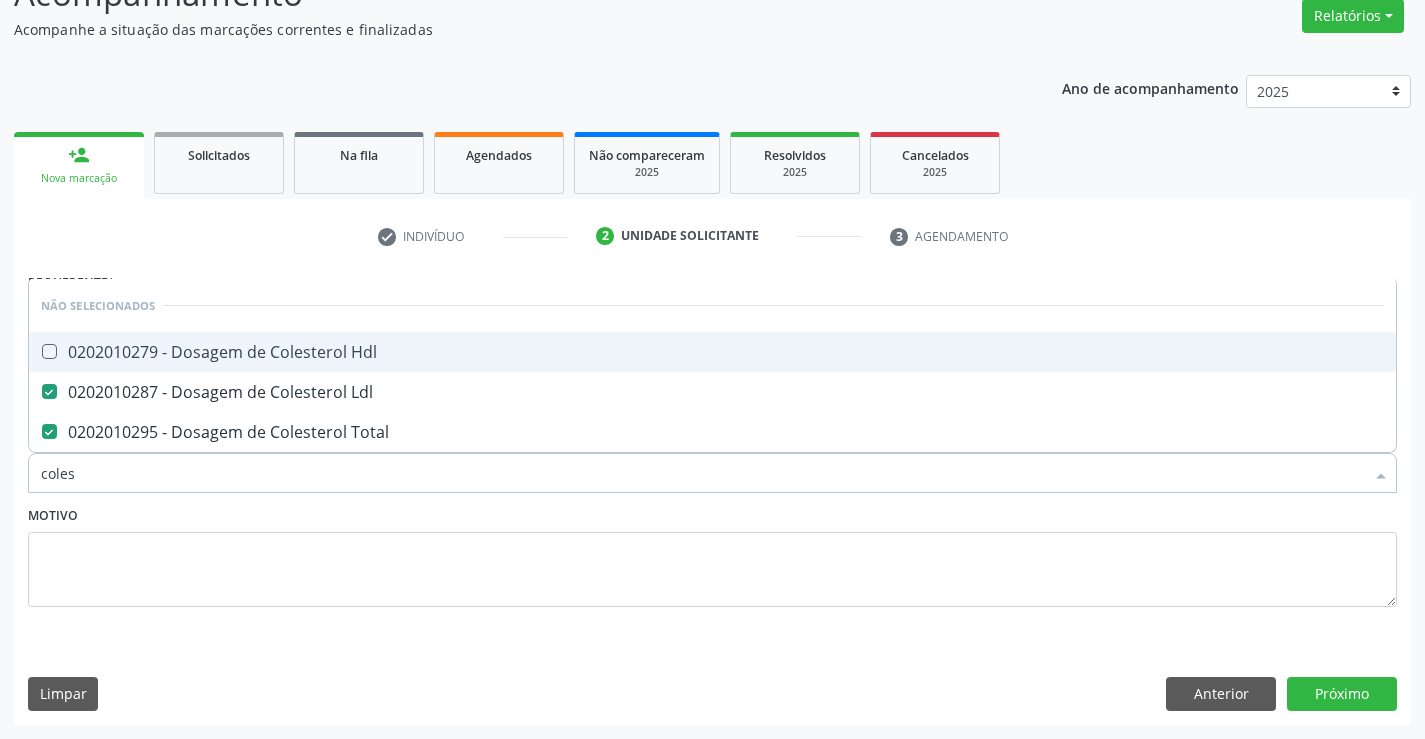 checkbox on "true" 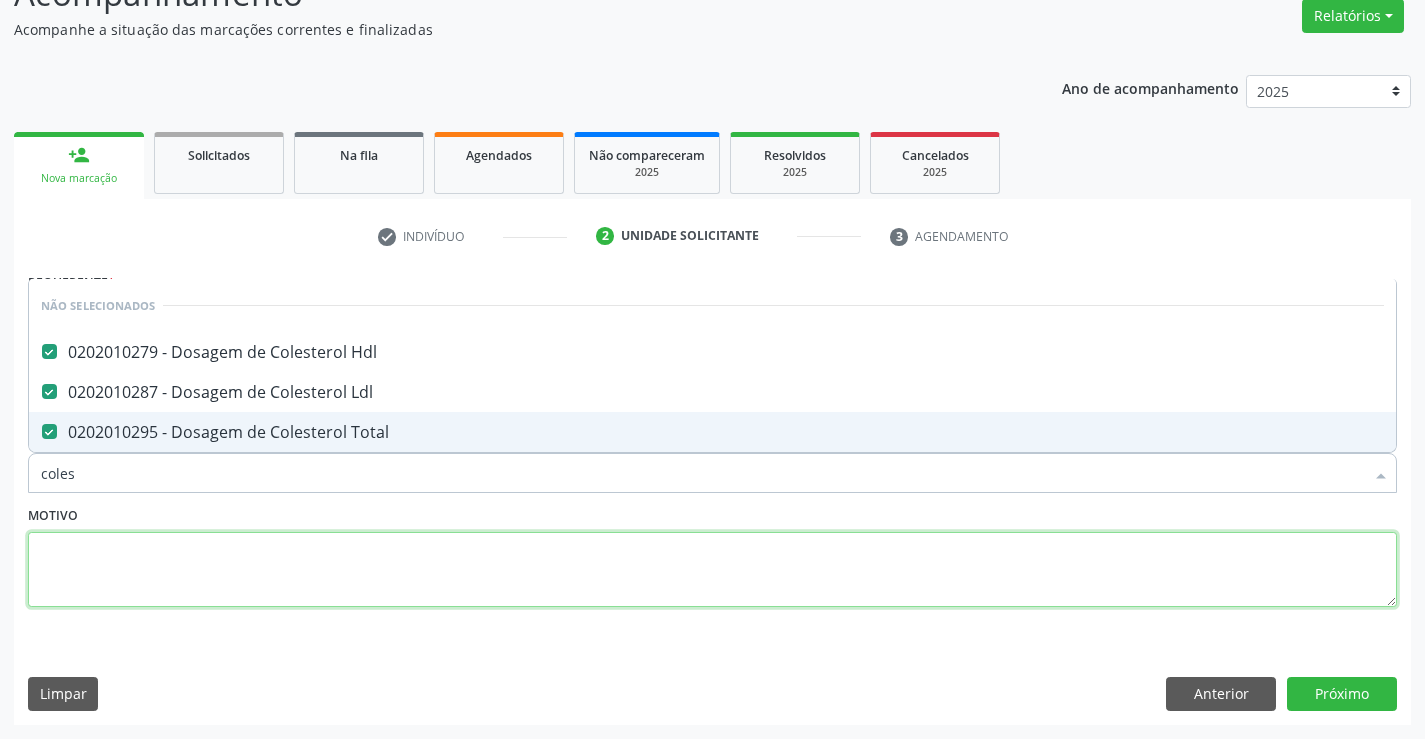 click at bounding box center (712, 570) 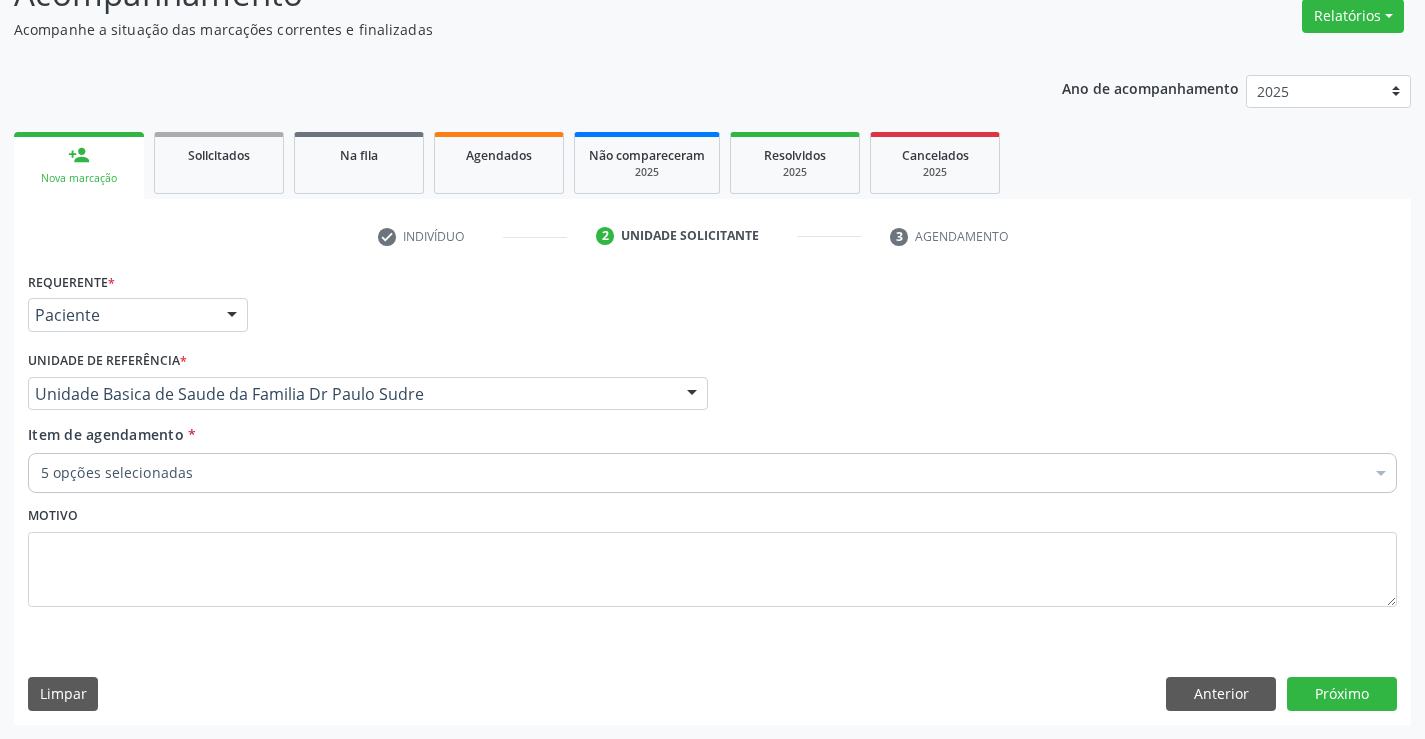 click on "5 opções selecionadas" at bounding box center (712, 473) 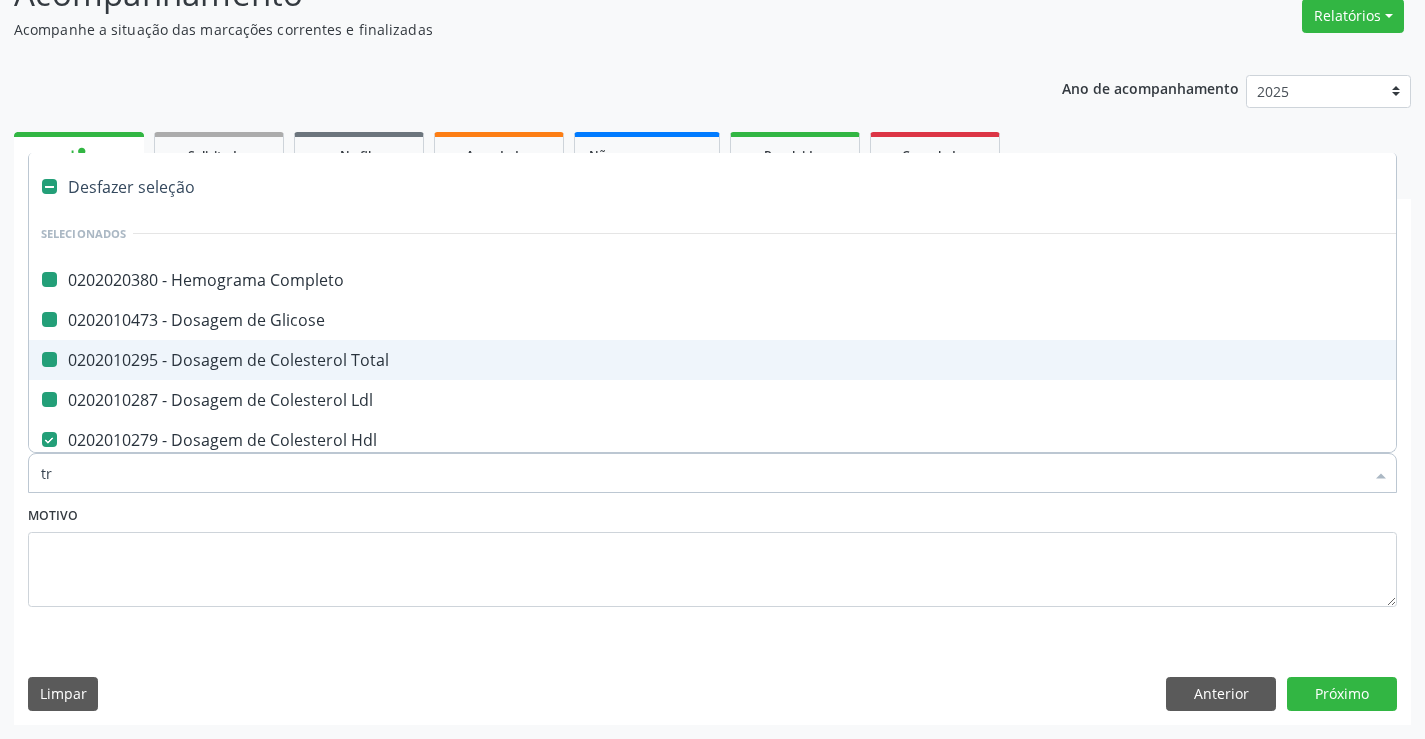 type on "tri" 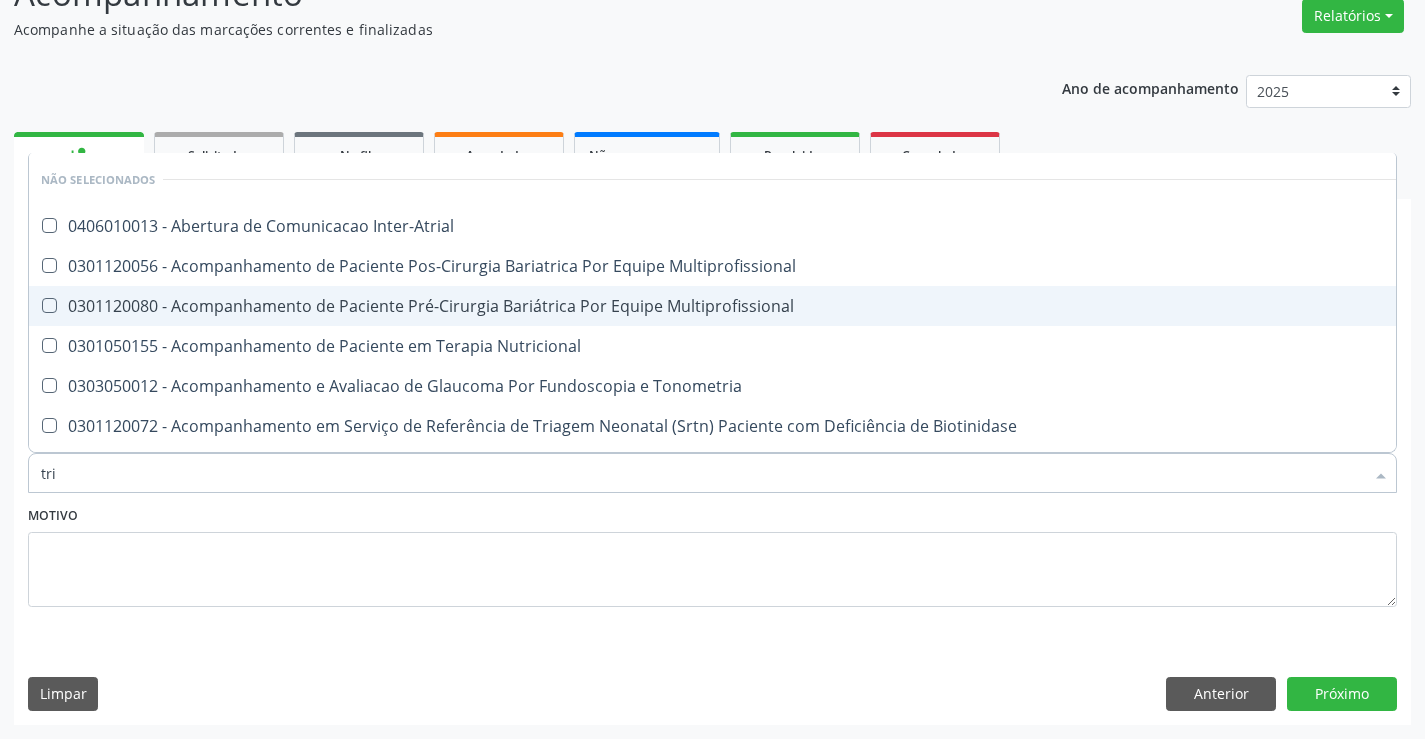 checkbox on "false" 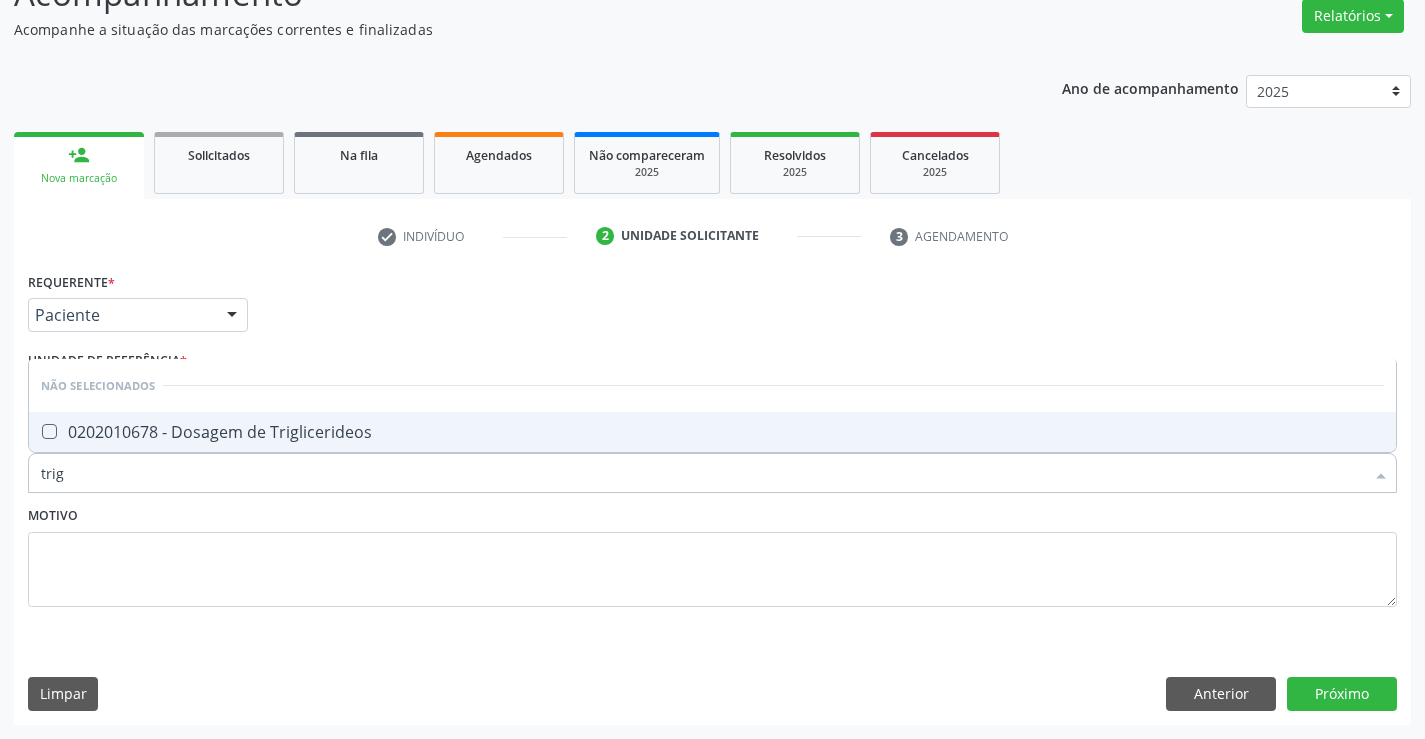type on "trigl" 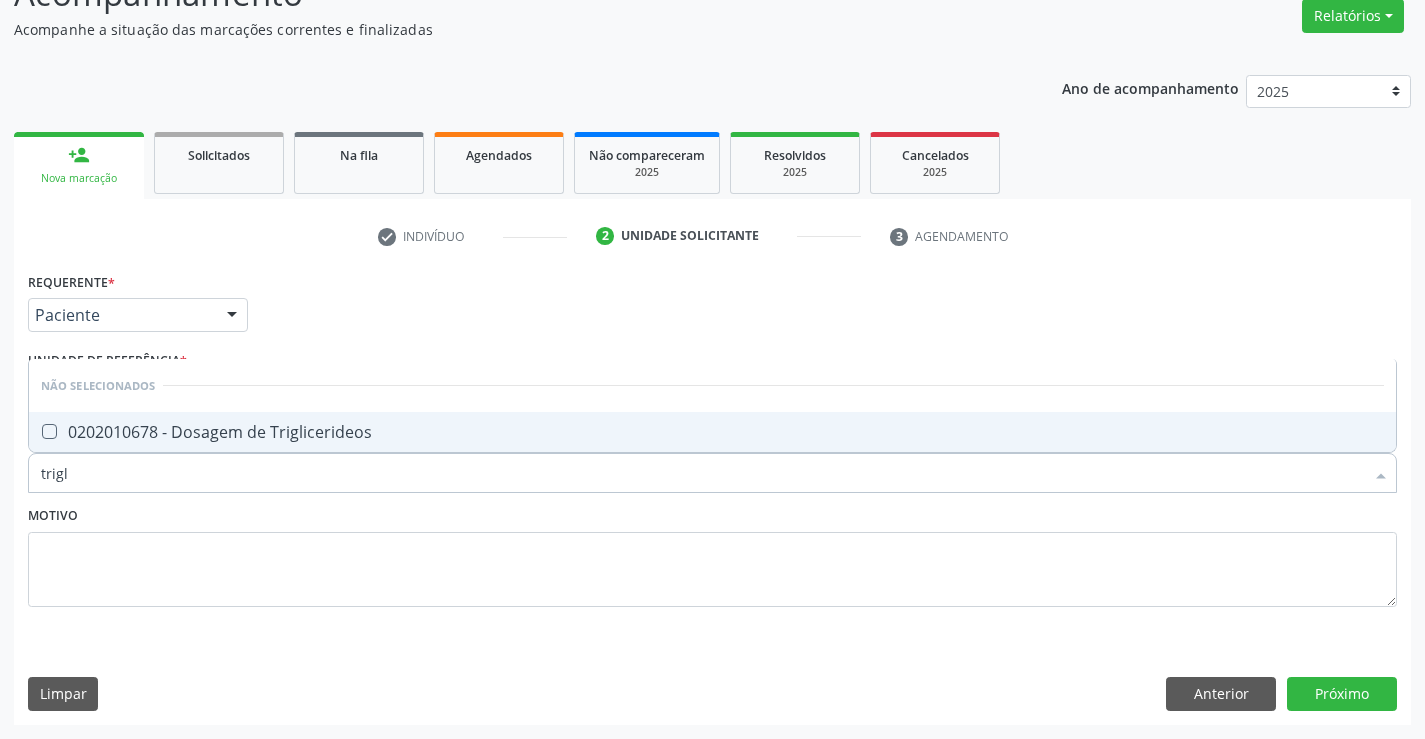 click on "0202010678 - Dosagem de Triglicerideos" at bounding box center (712, 432) 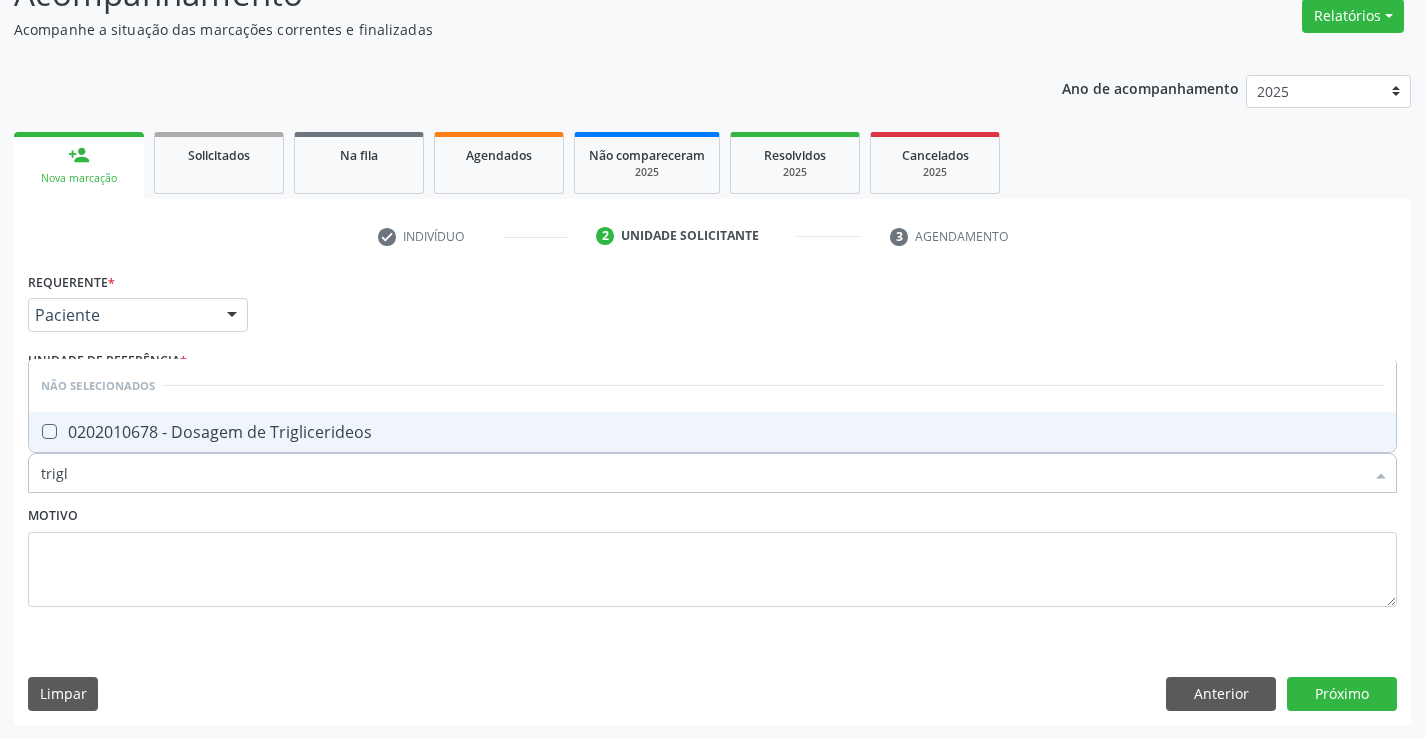 checkbox on "true" 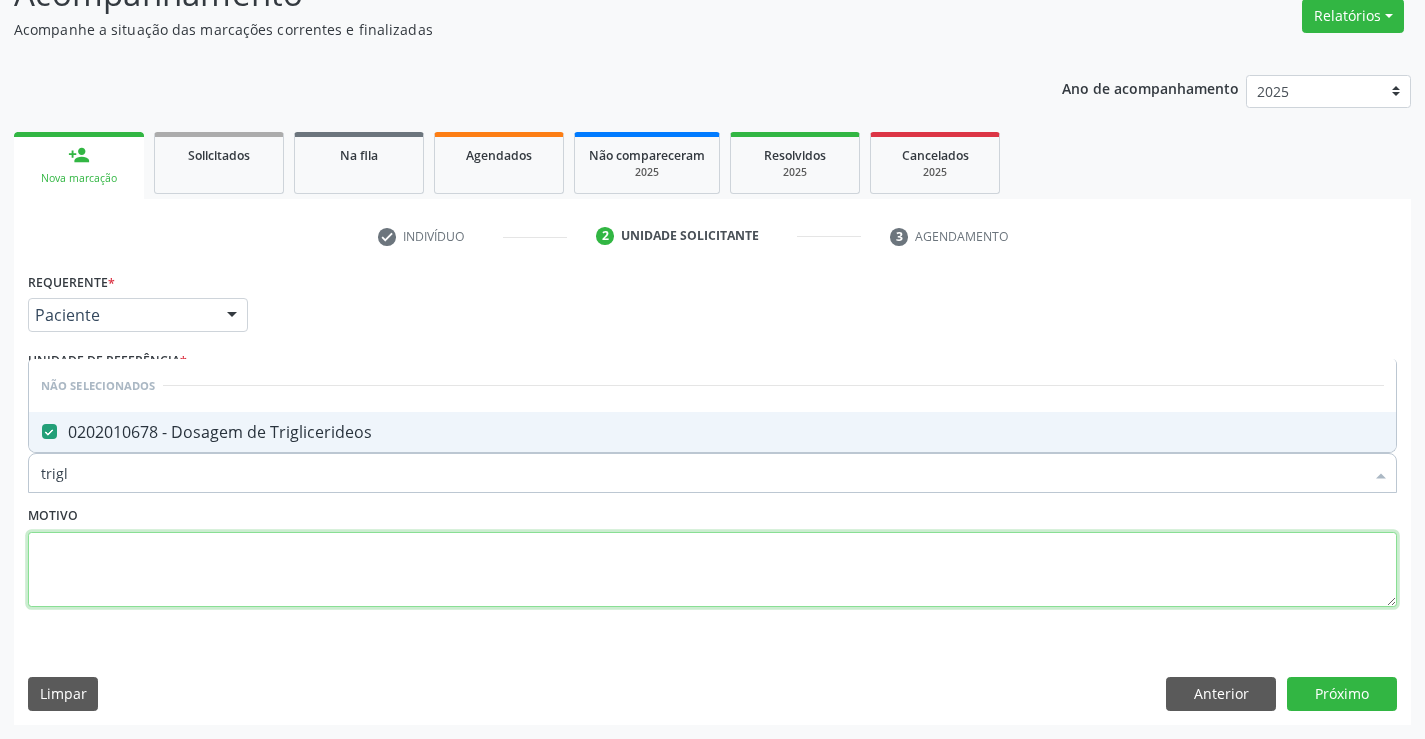 click at bounding box center (712, 570) 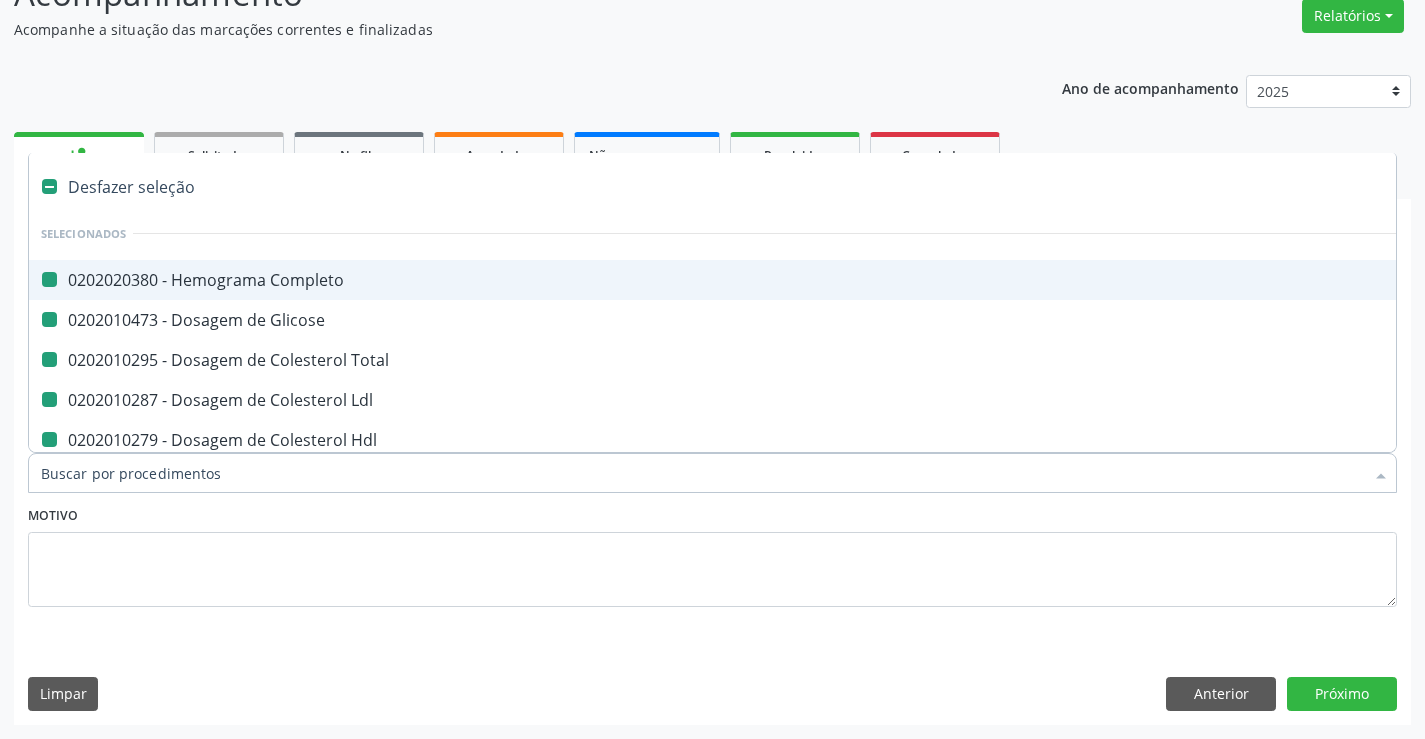 type on "u" 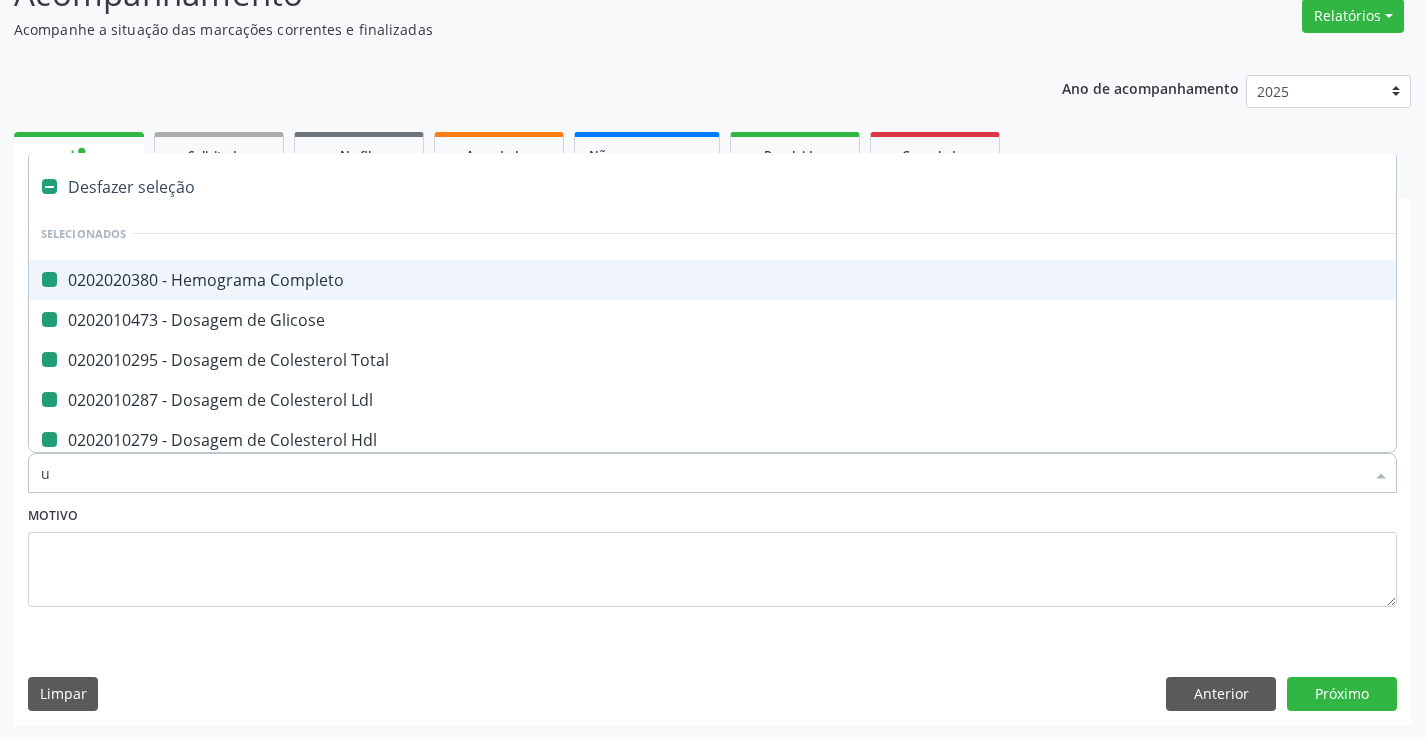 checkbox on "false" 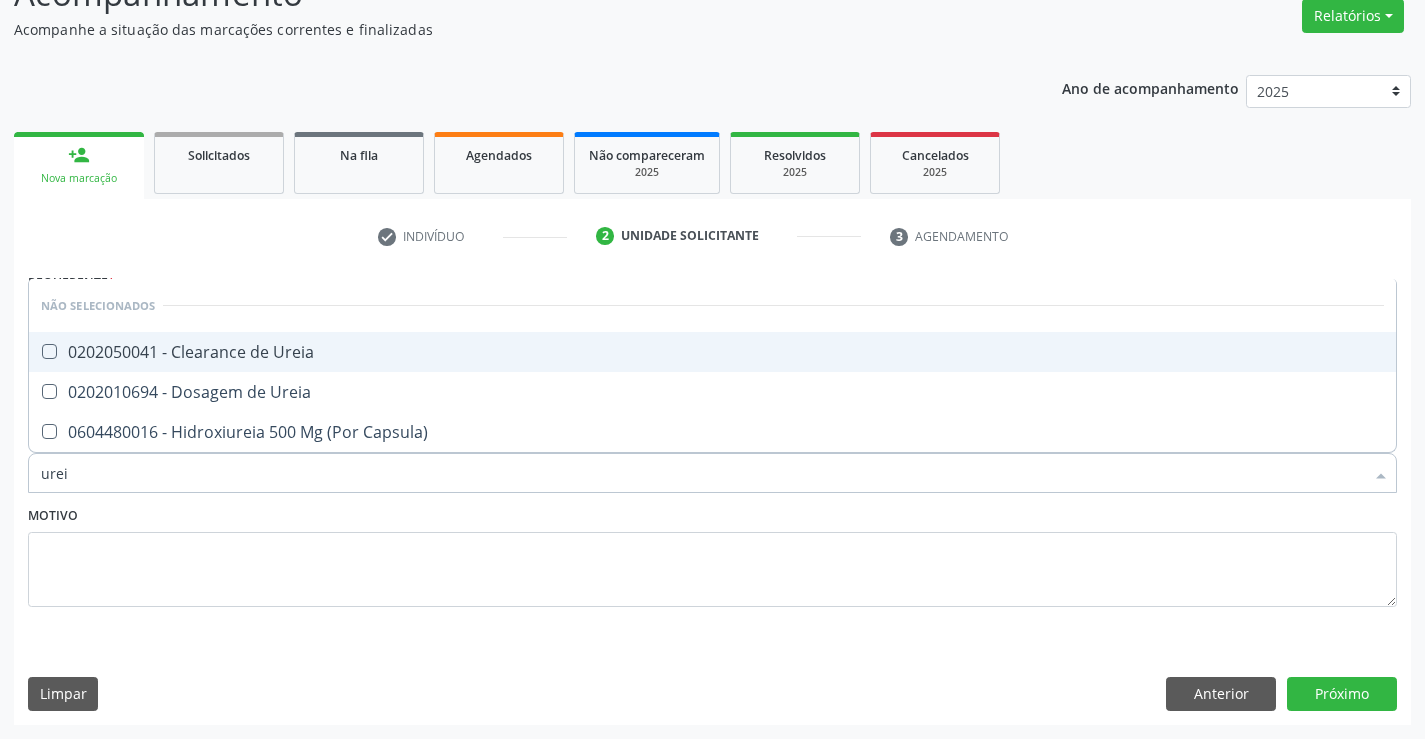 type on "ureia" 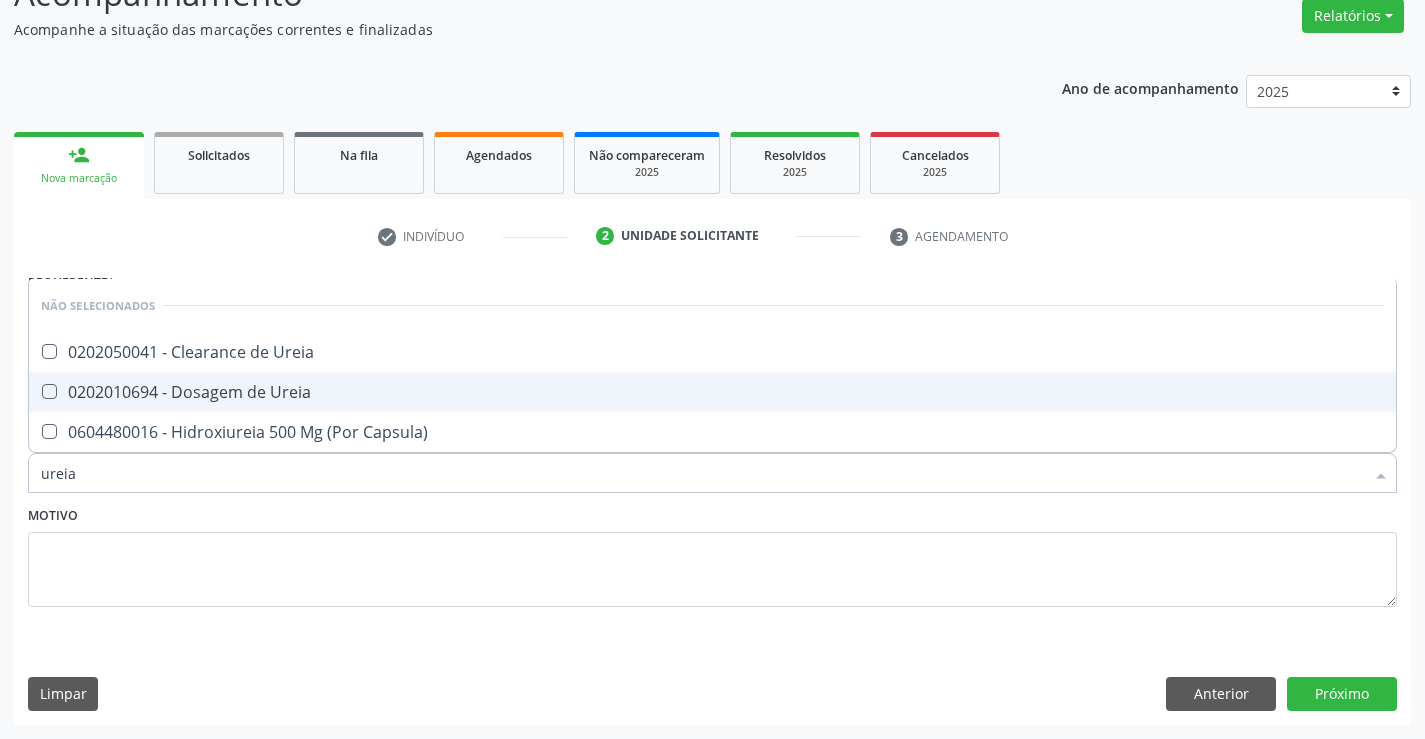click on "0202010694 - Dosagem de Ureia" at bounding box center [712, 392] 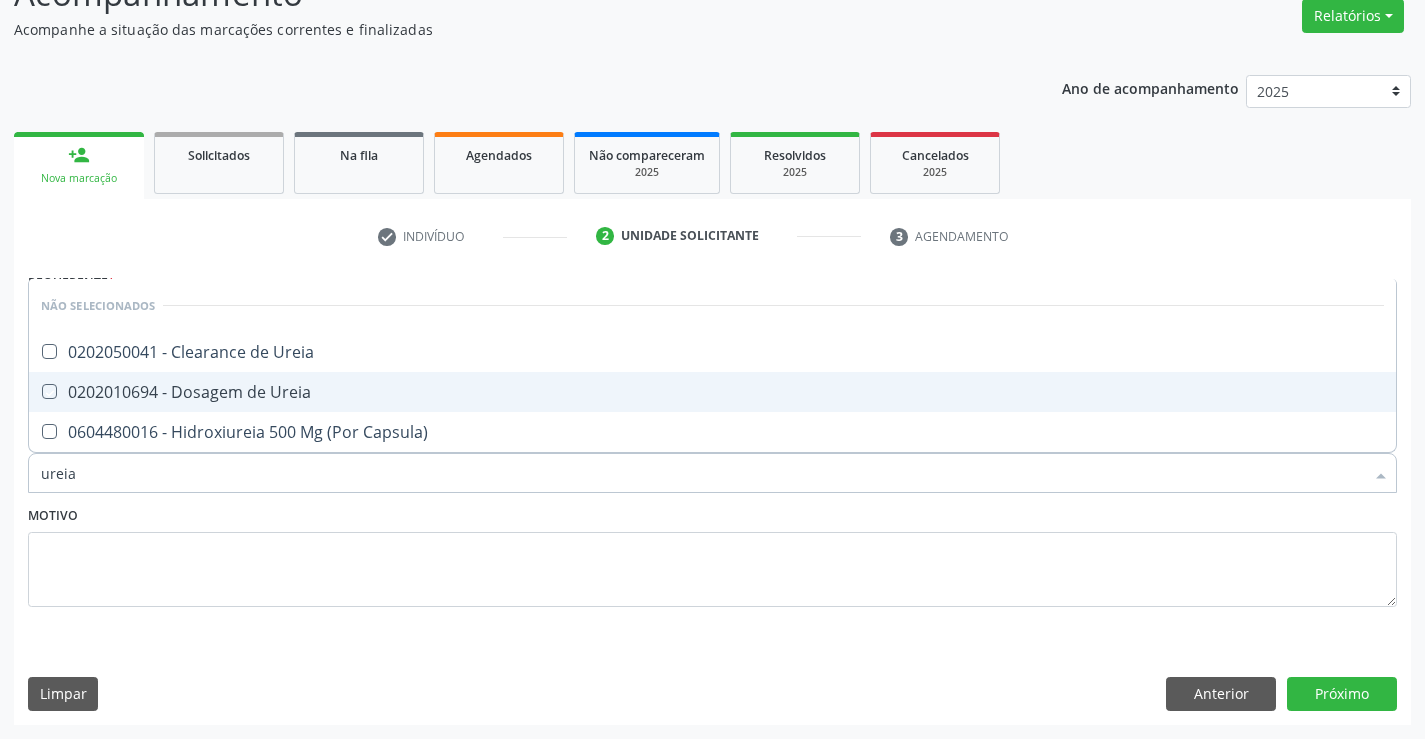 checkbox on "true" 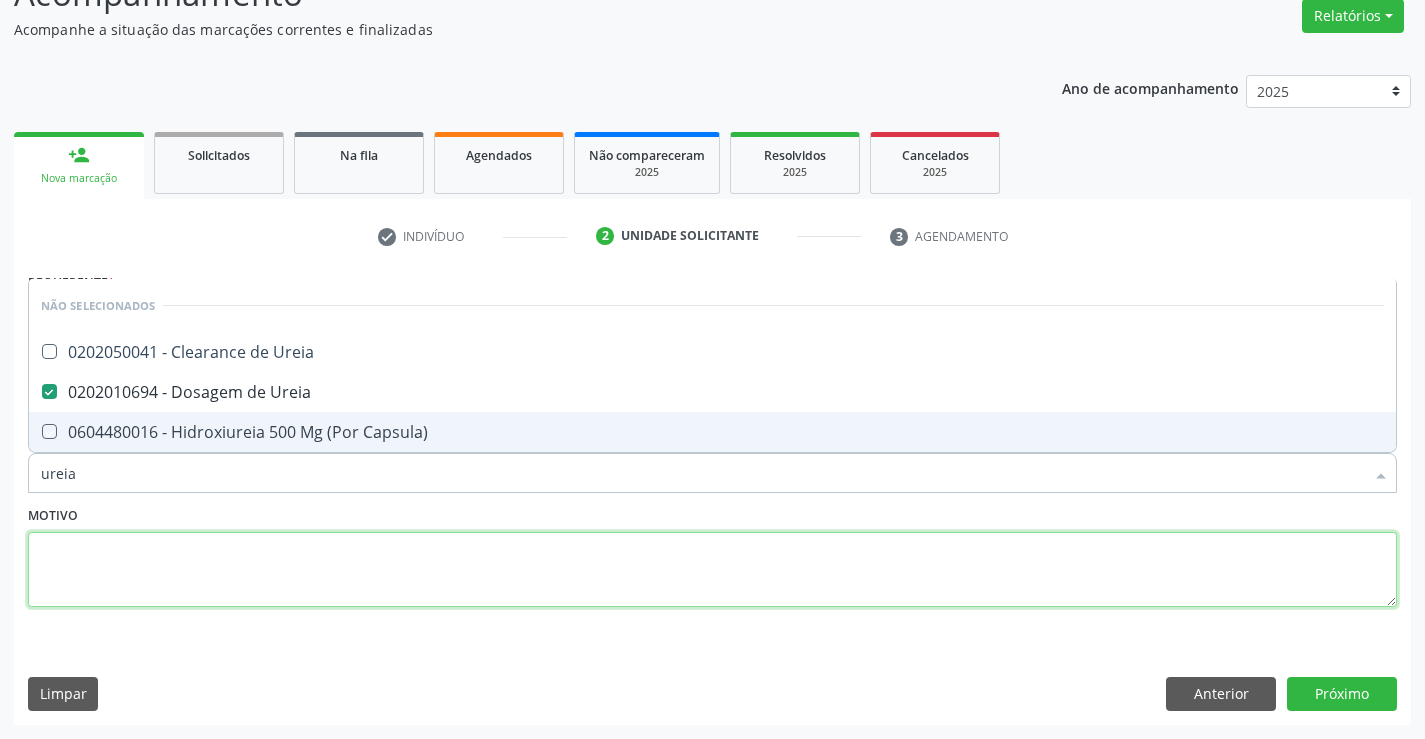 click at bounding box center (712, 570) 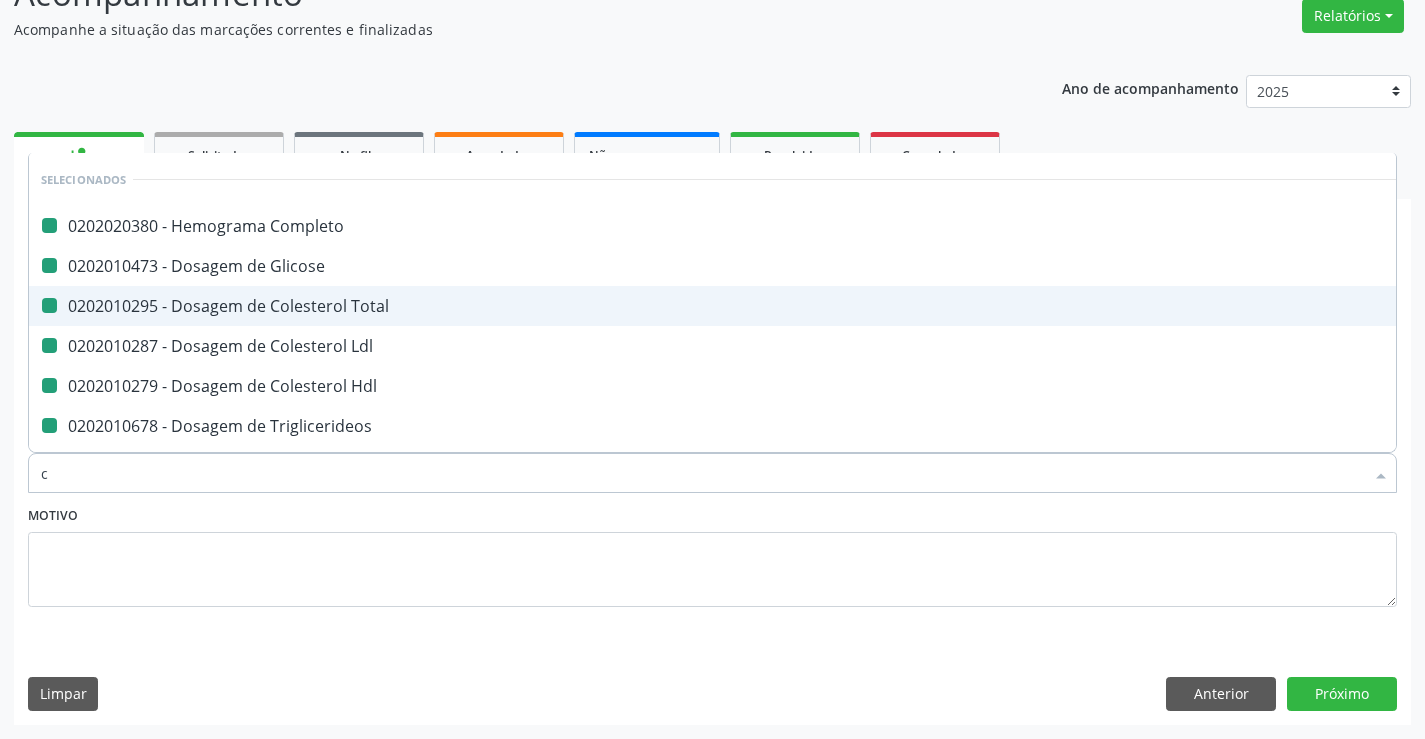 type on "cr" 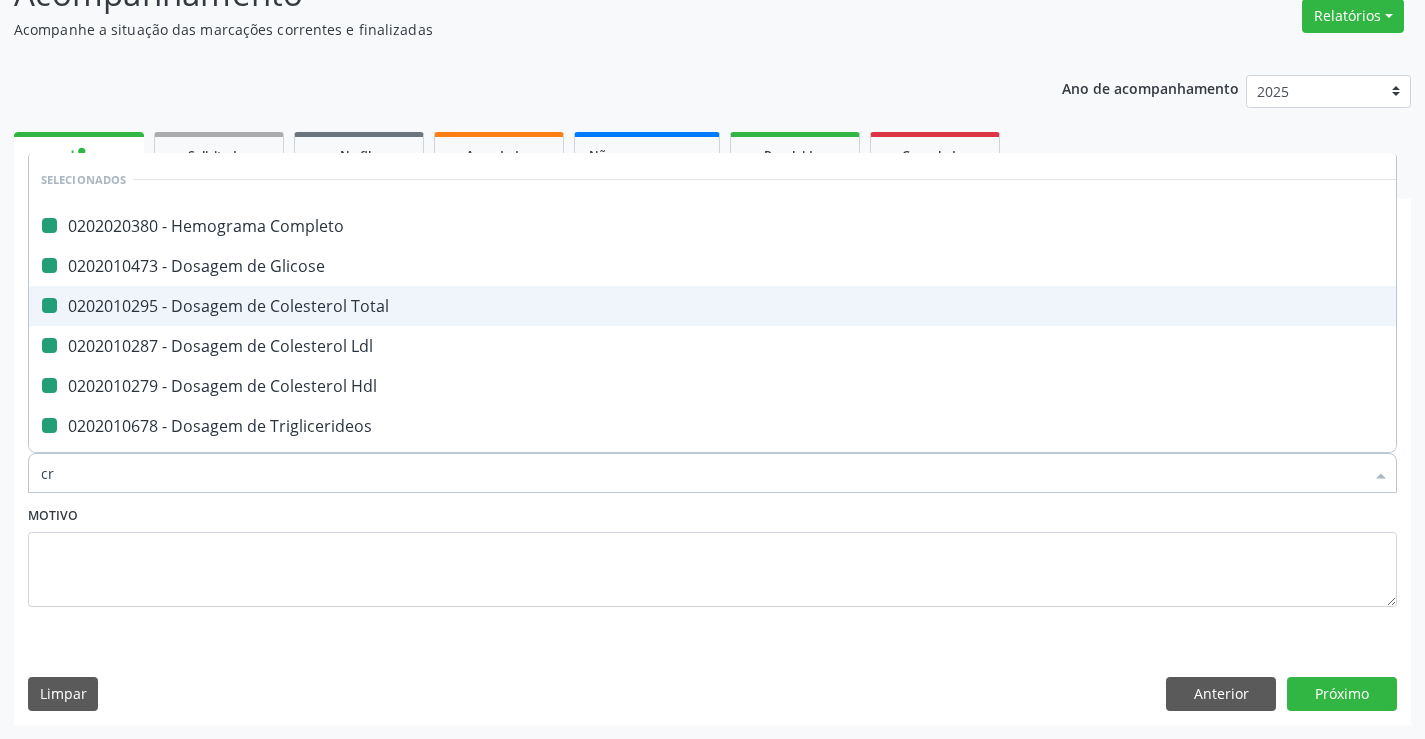 checkbox on "false" 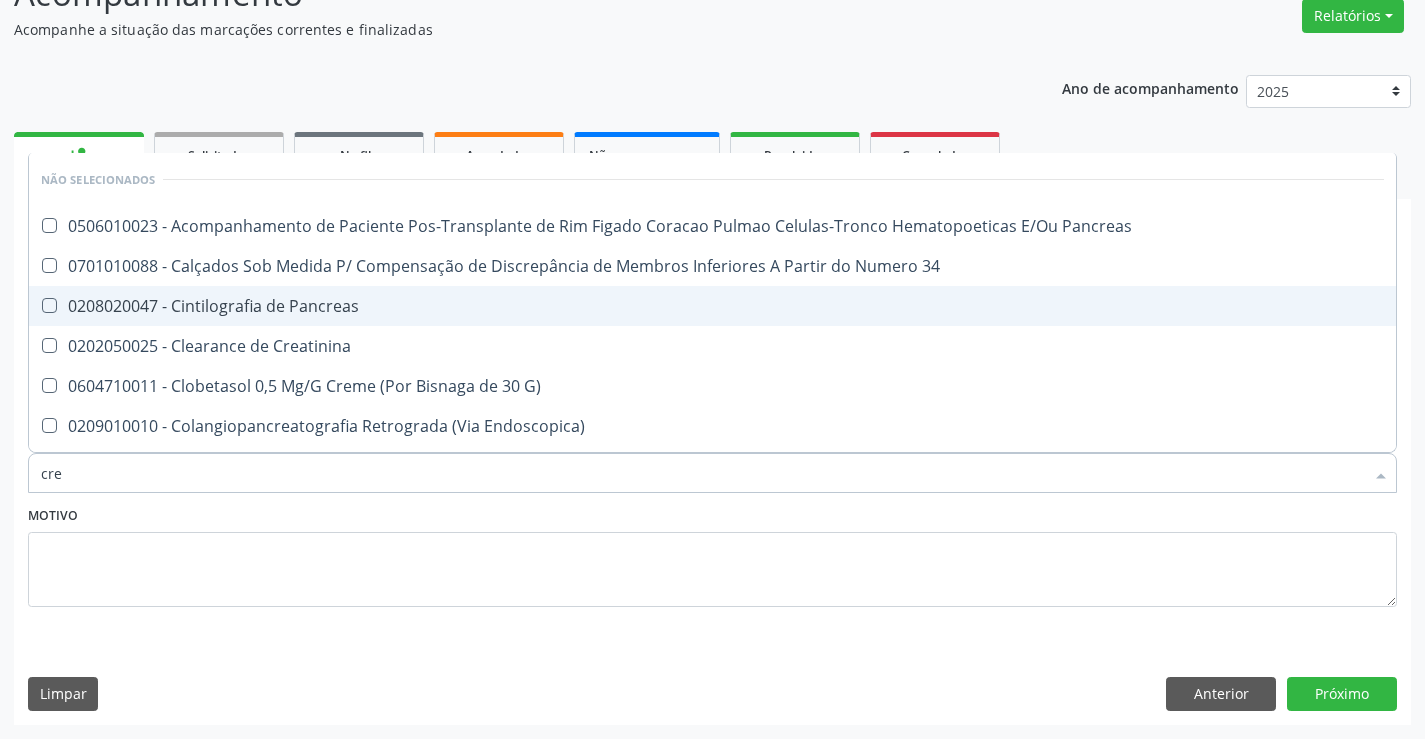 type on "crea" 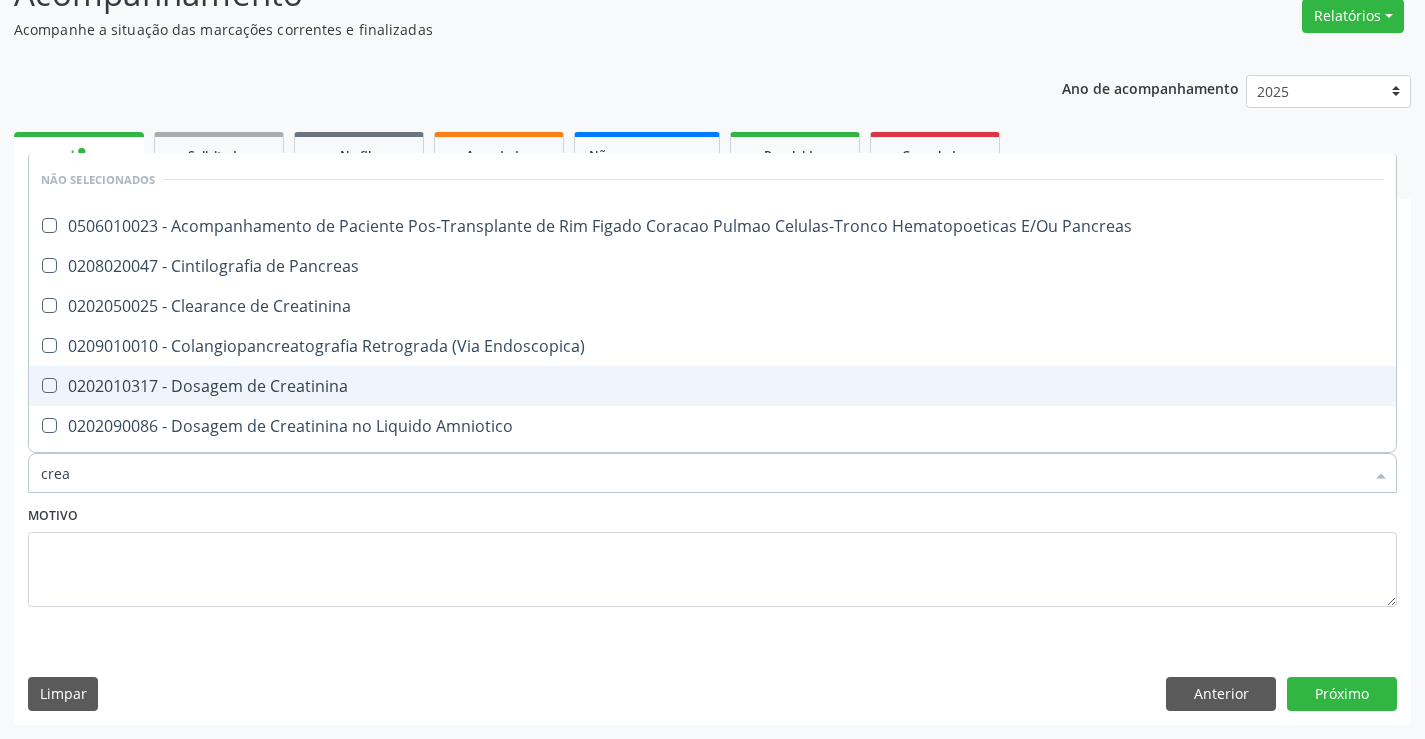 click on "0202010317 - Dosagem de Creatinina" at bounding box center (712, 386) 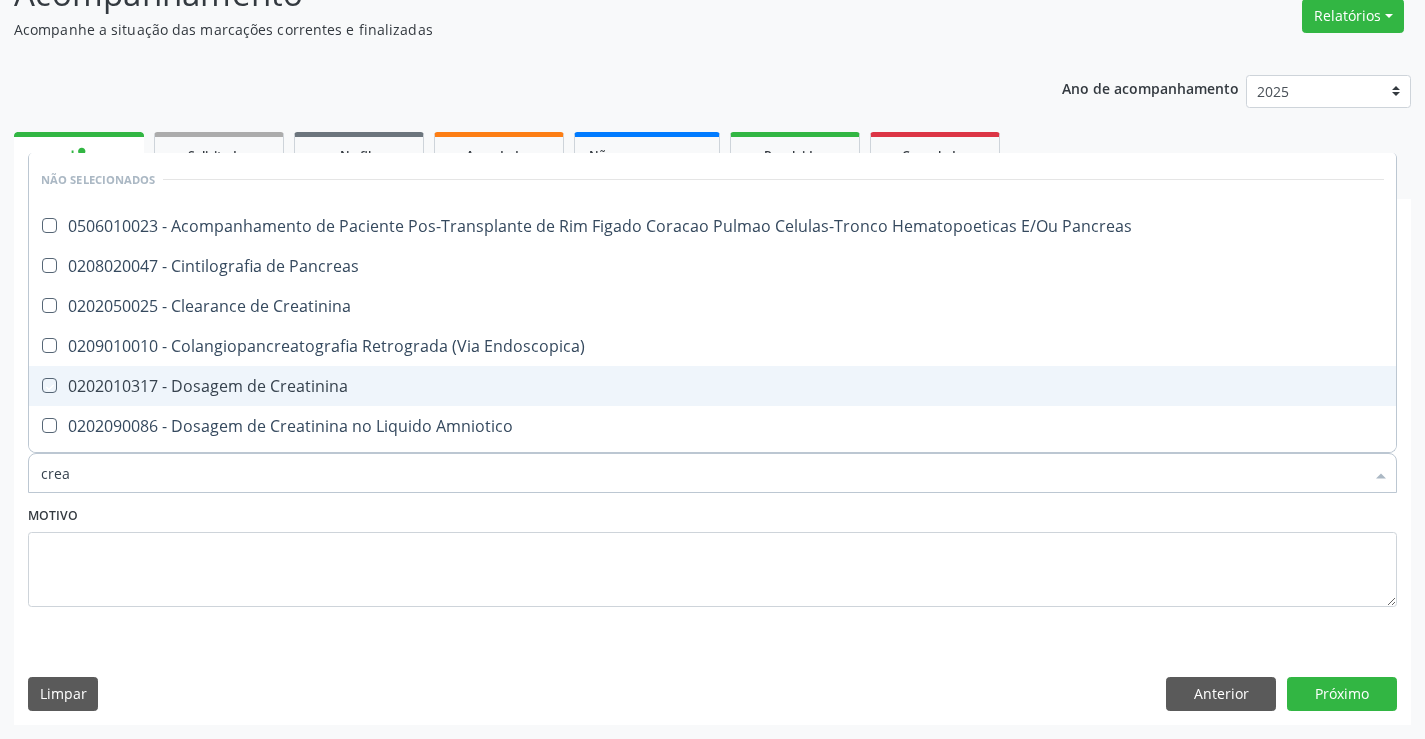checkbox on "true" 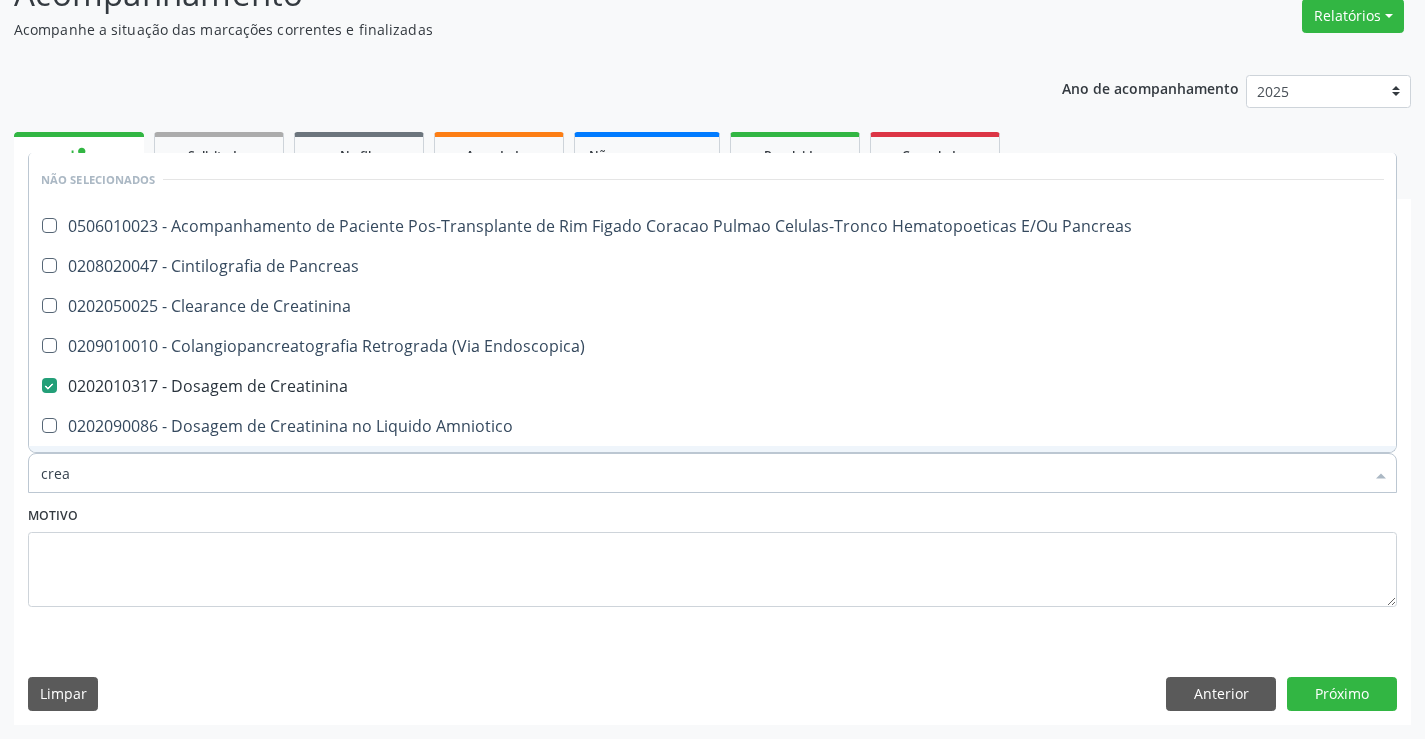 click on "Motivo" at bounding box center [712, 554] 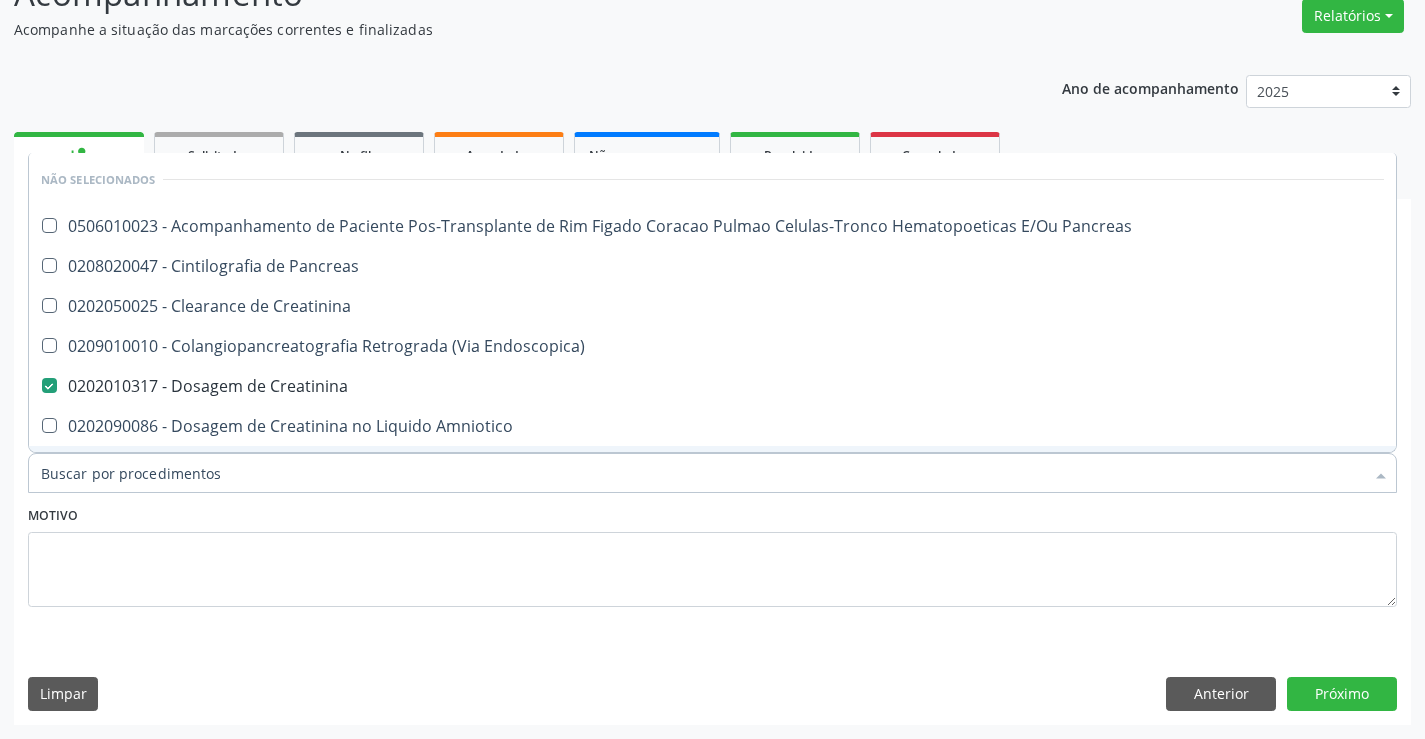 checkbox on "true" 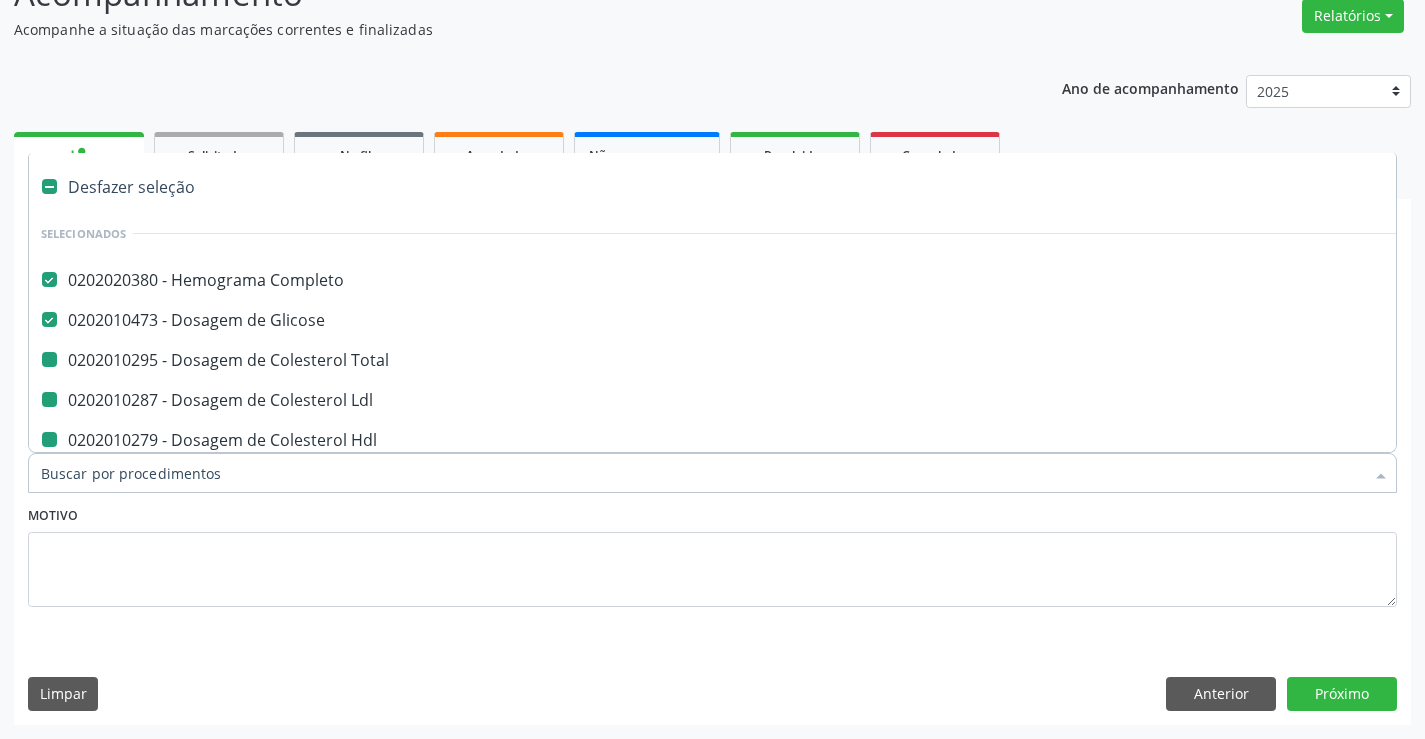 type on "u" 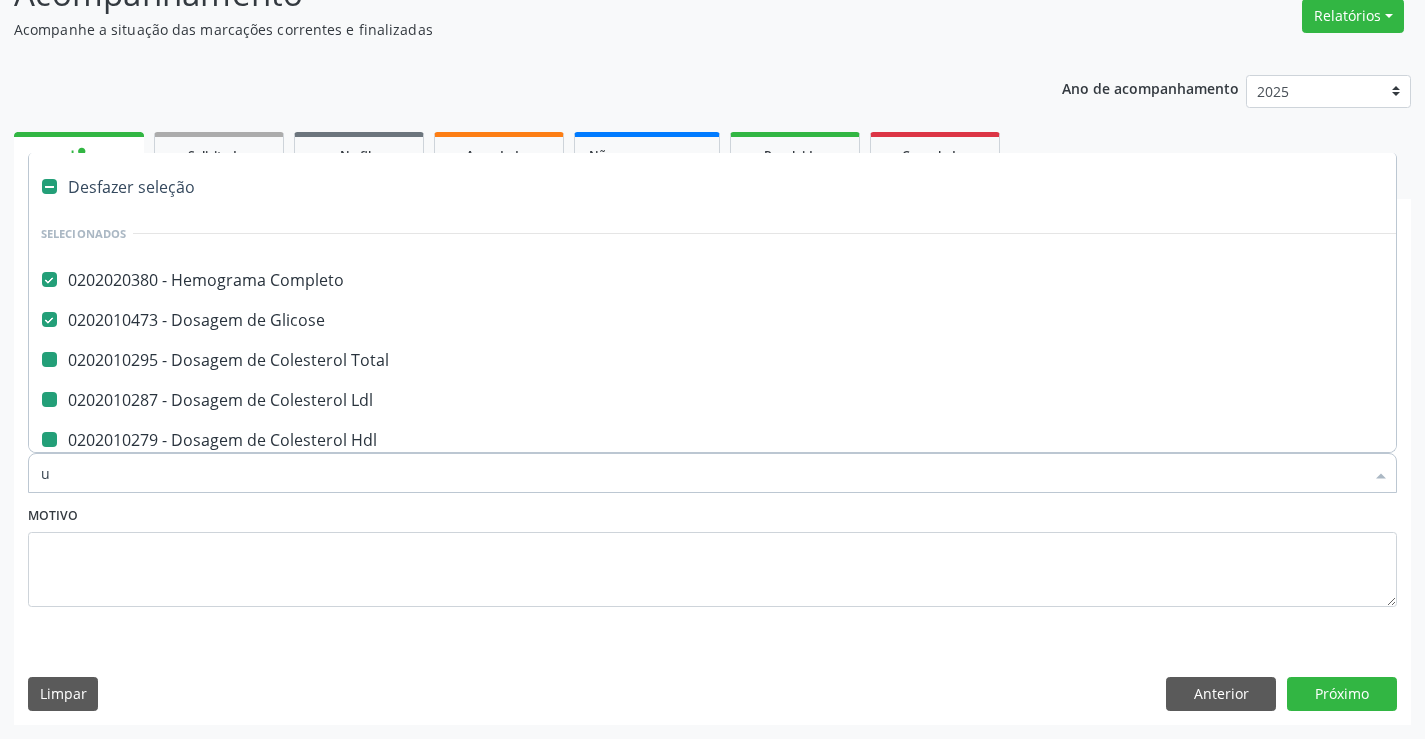 checkbox on "false" 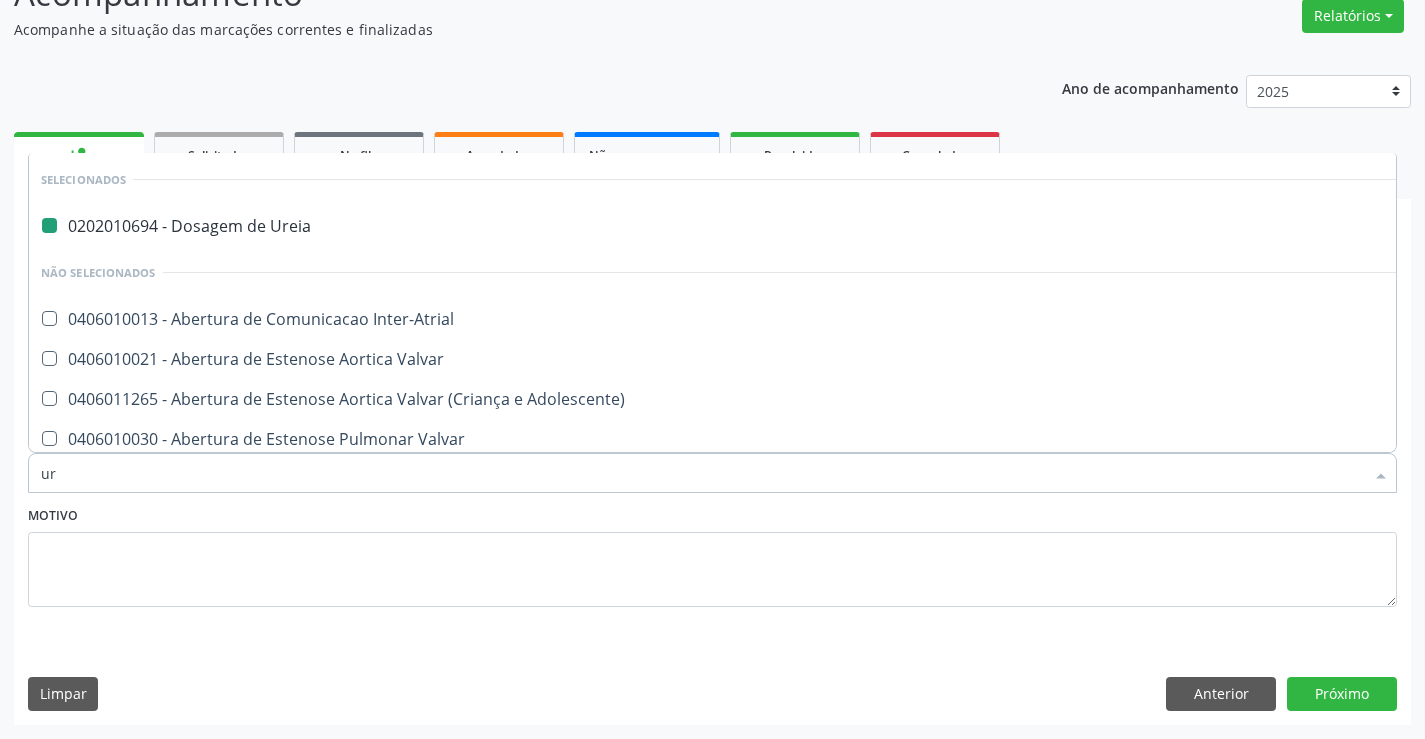 type on "uri" 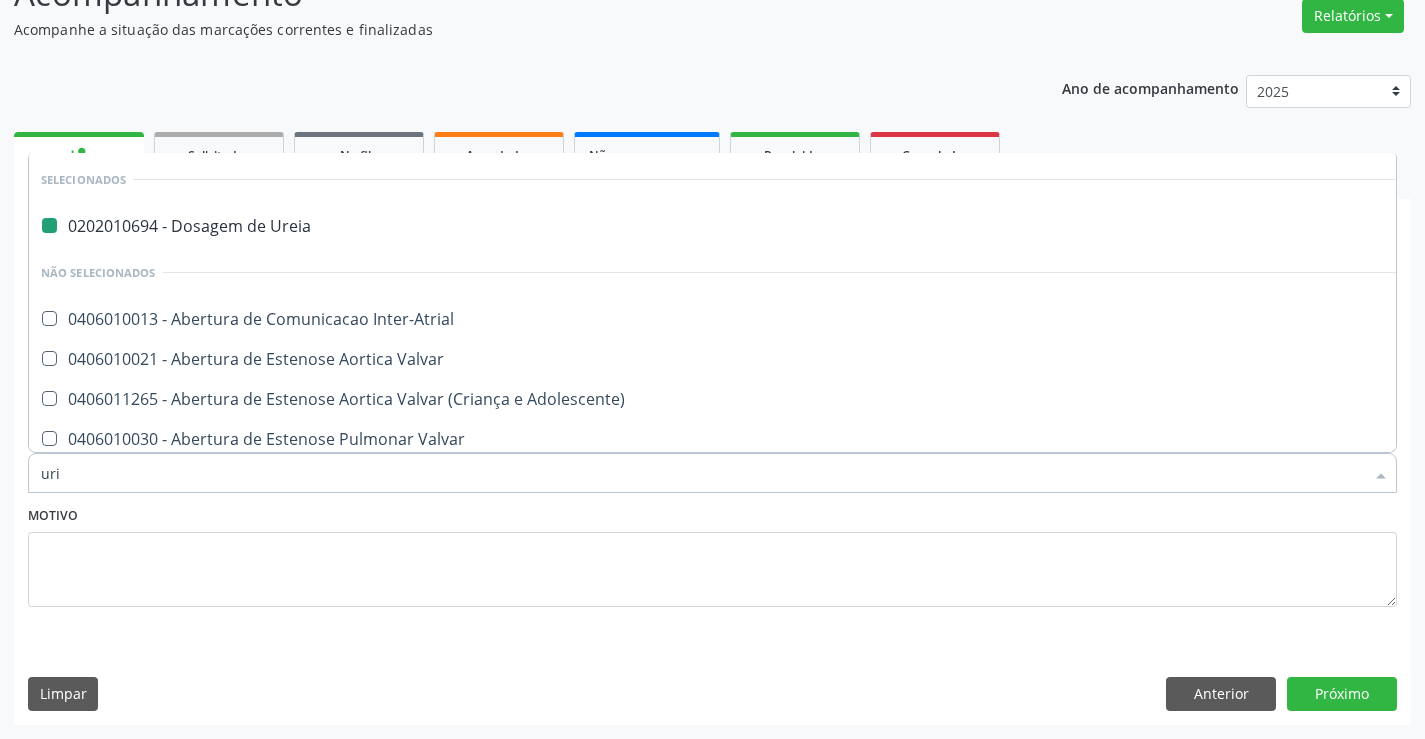 checkbox on "false" 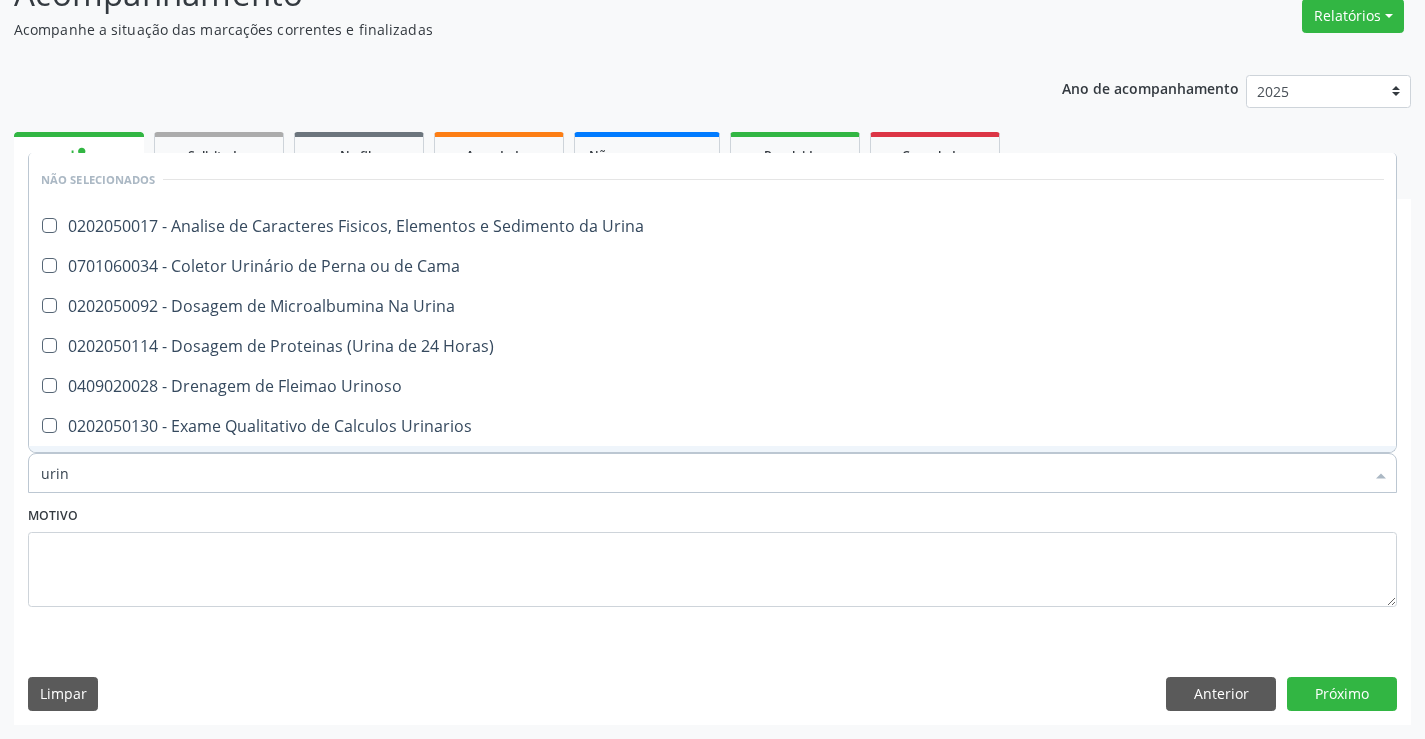 type on "urina" 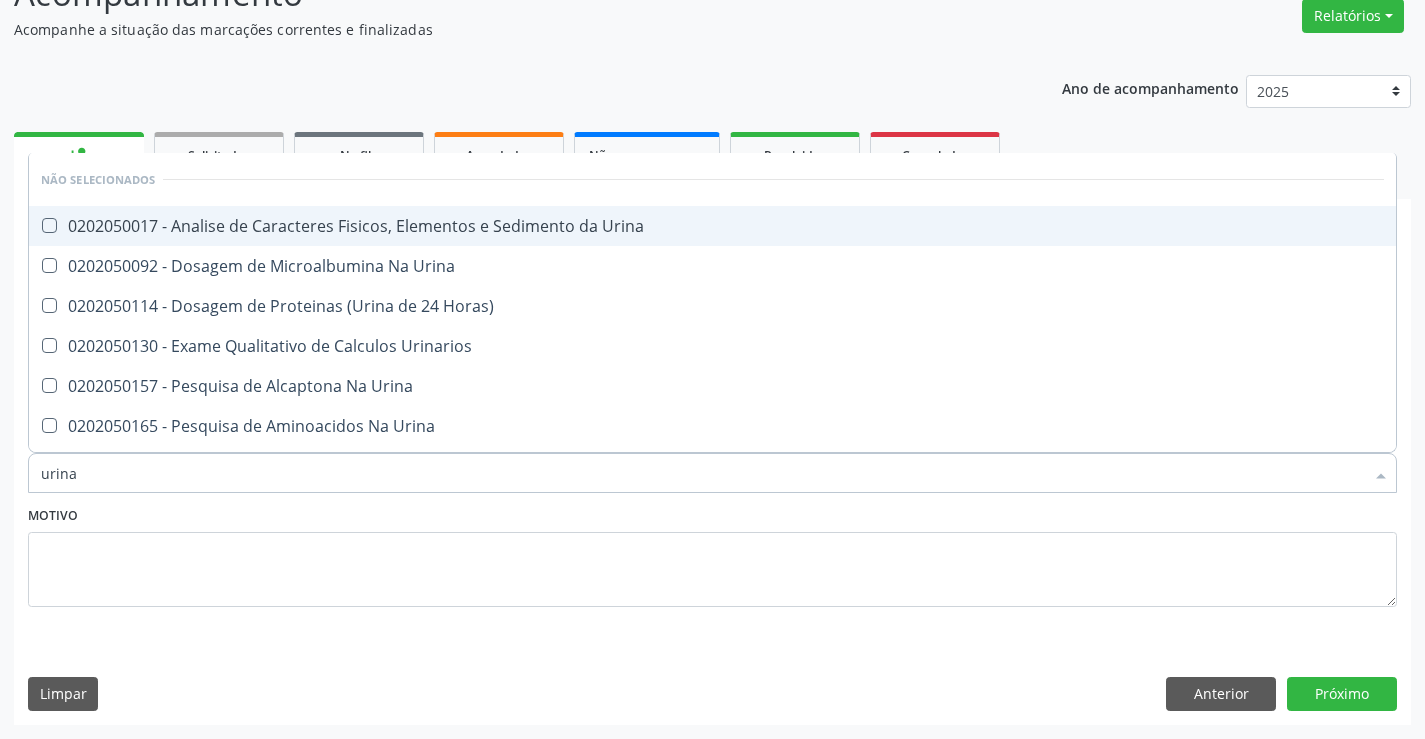 click on "0202050017 - Analise de Caracteres Fisicos, Elementos e Sedimento da Urina" at bounding box center [712, 226] 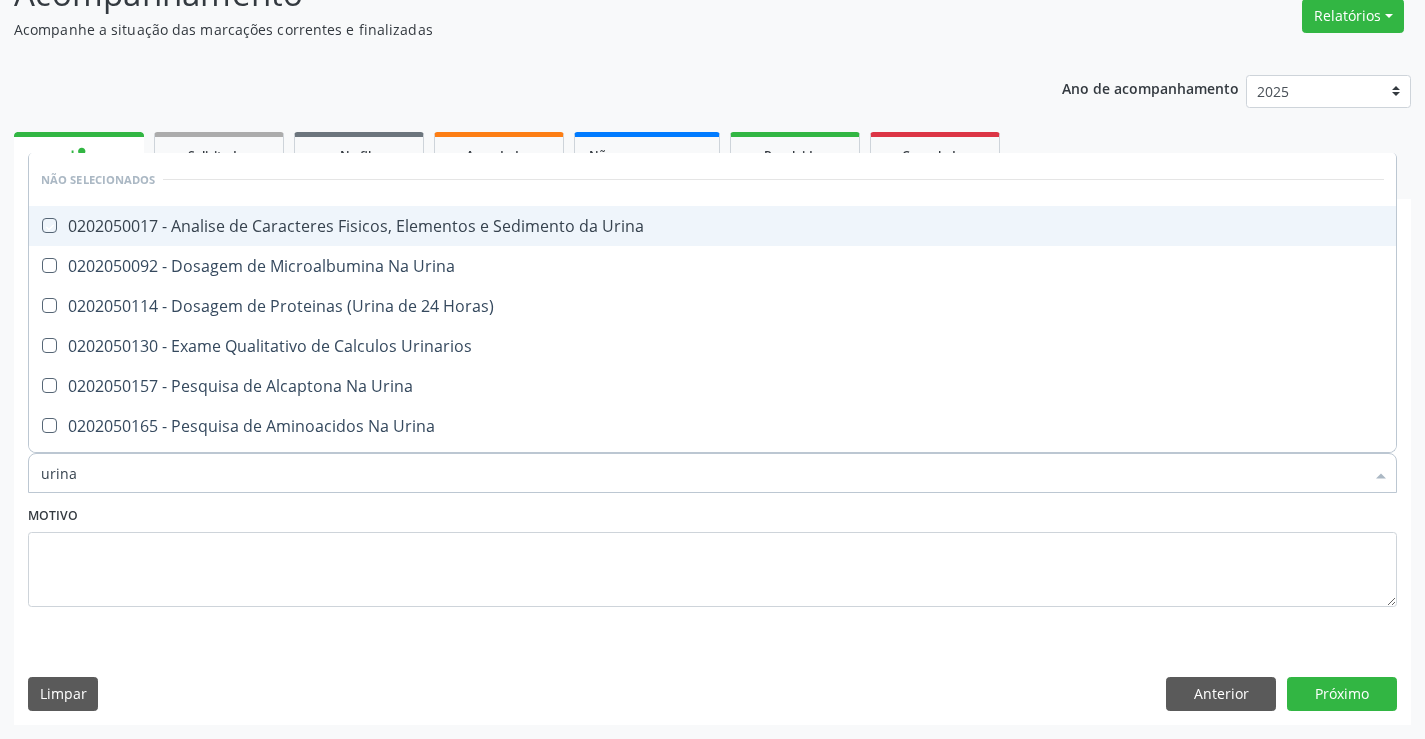 checkbox on "true" 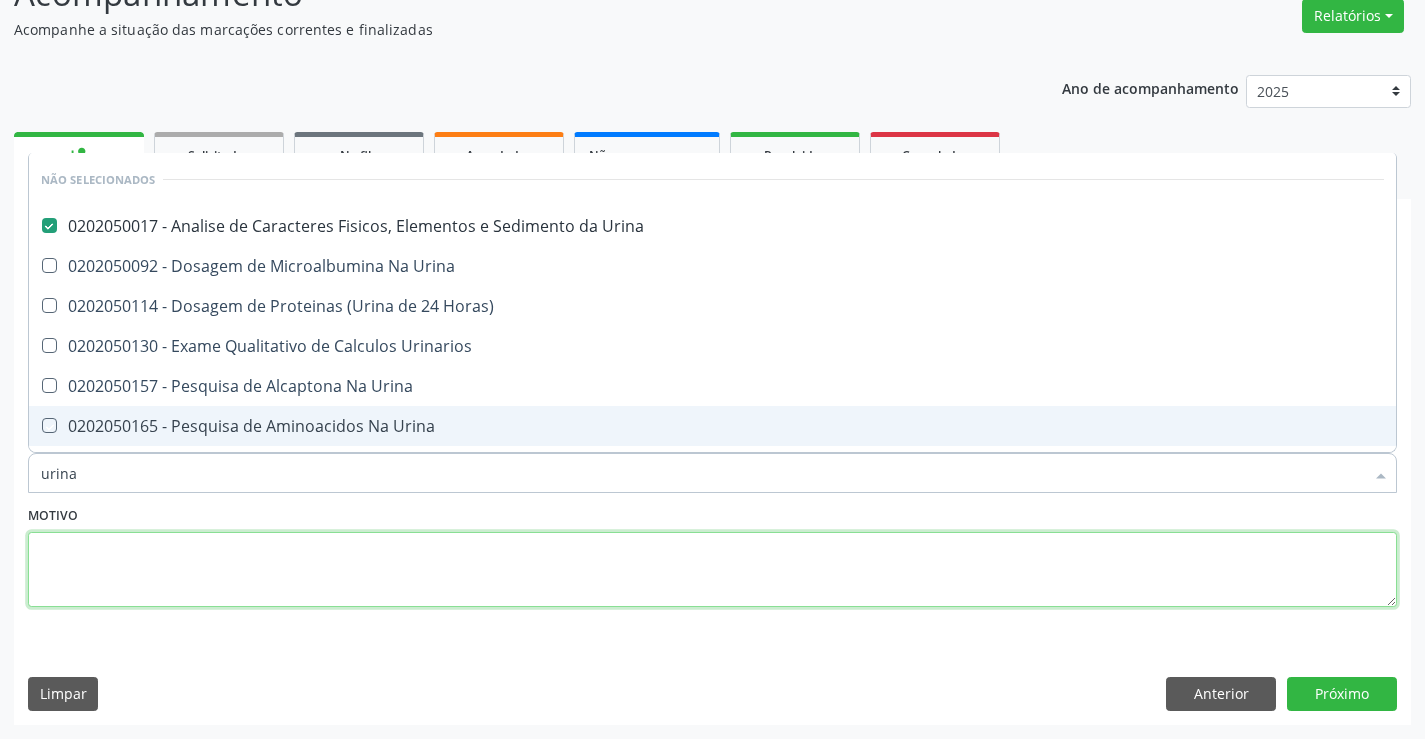 click at bounding box center (712, 570) 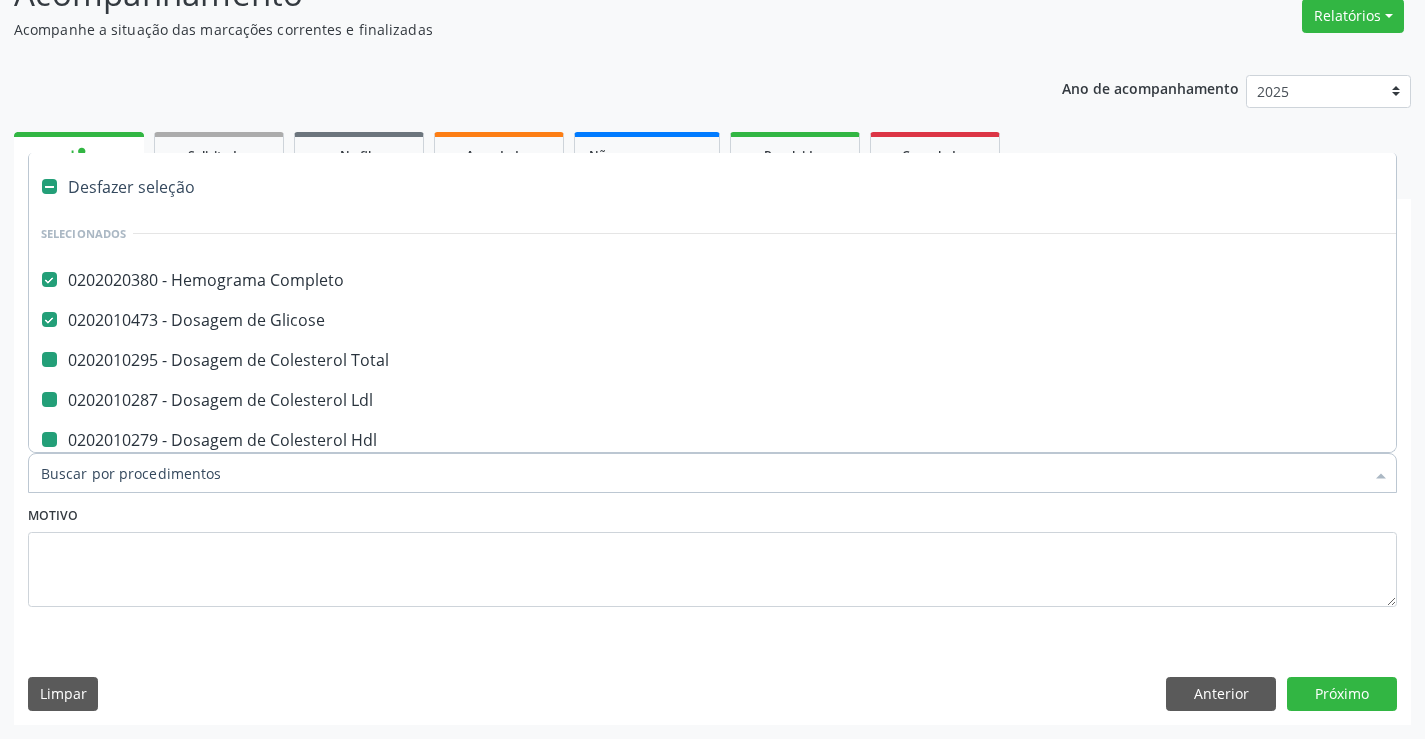 type on "f" 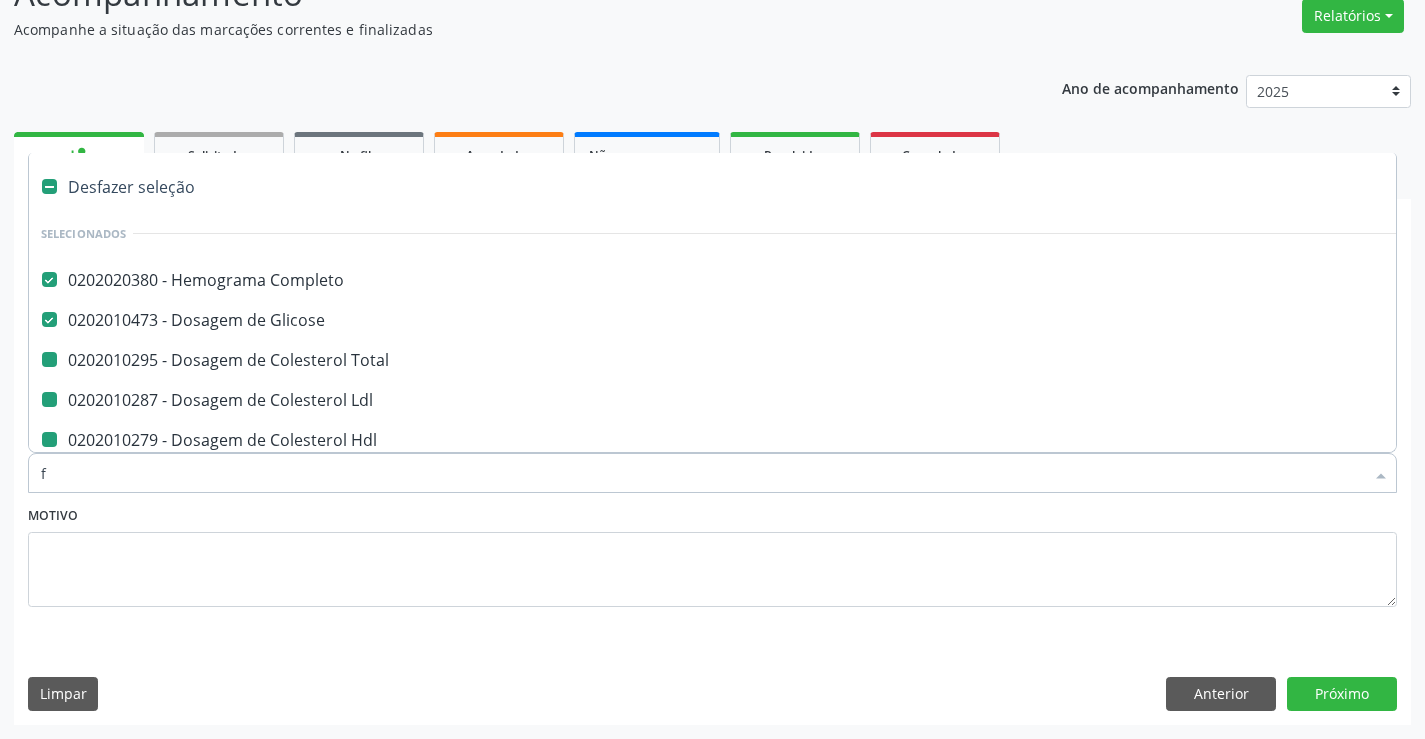 checkbox on "false" 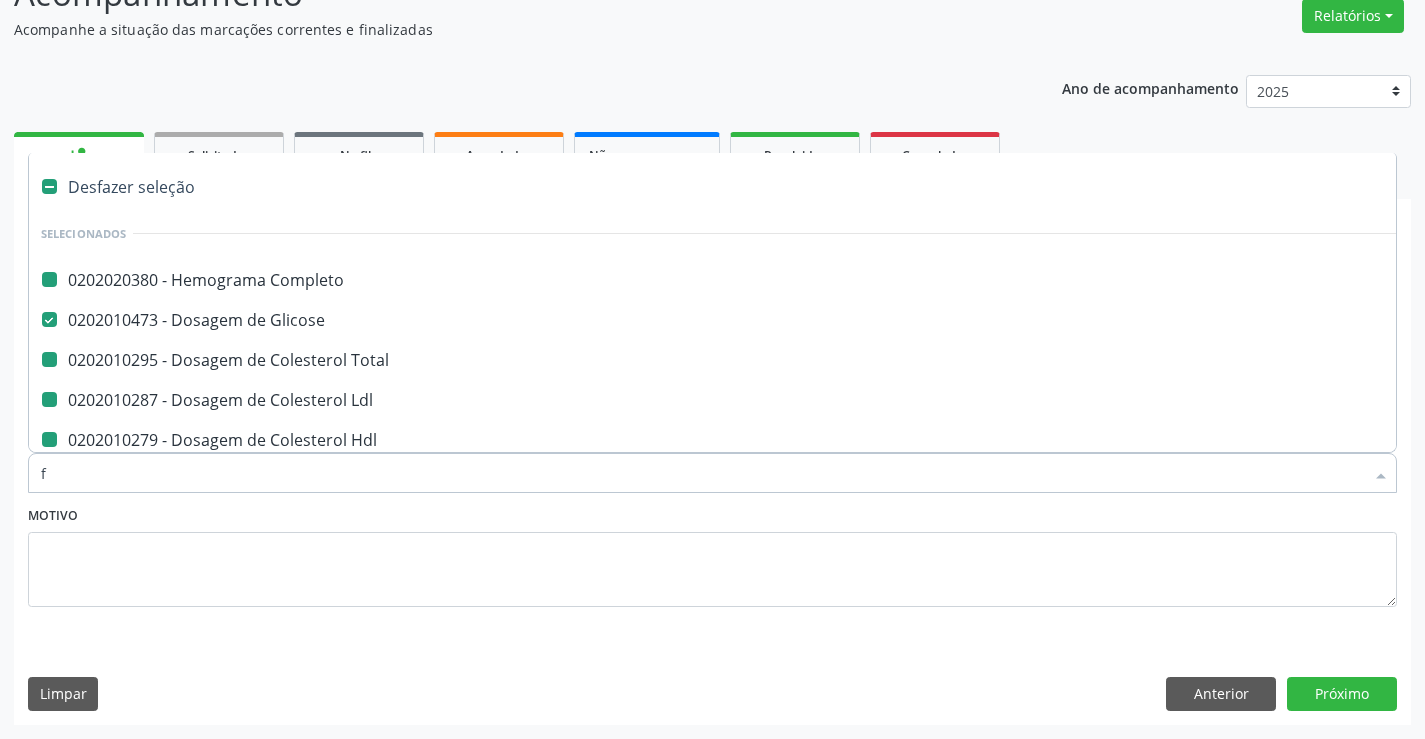type on "fe" 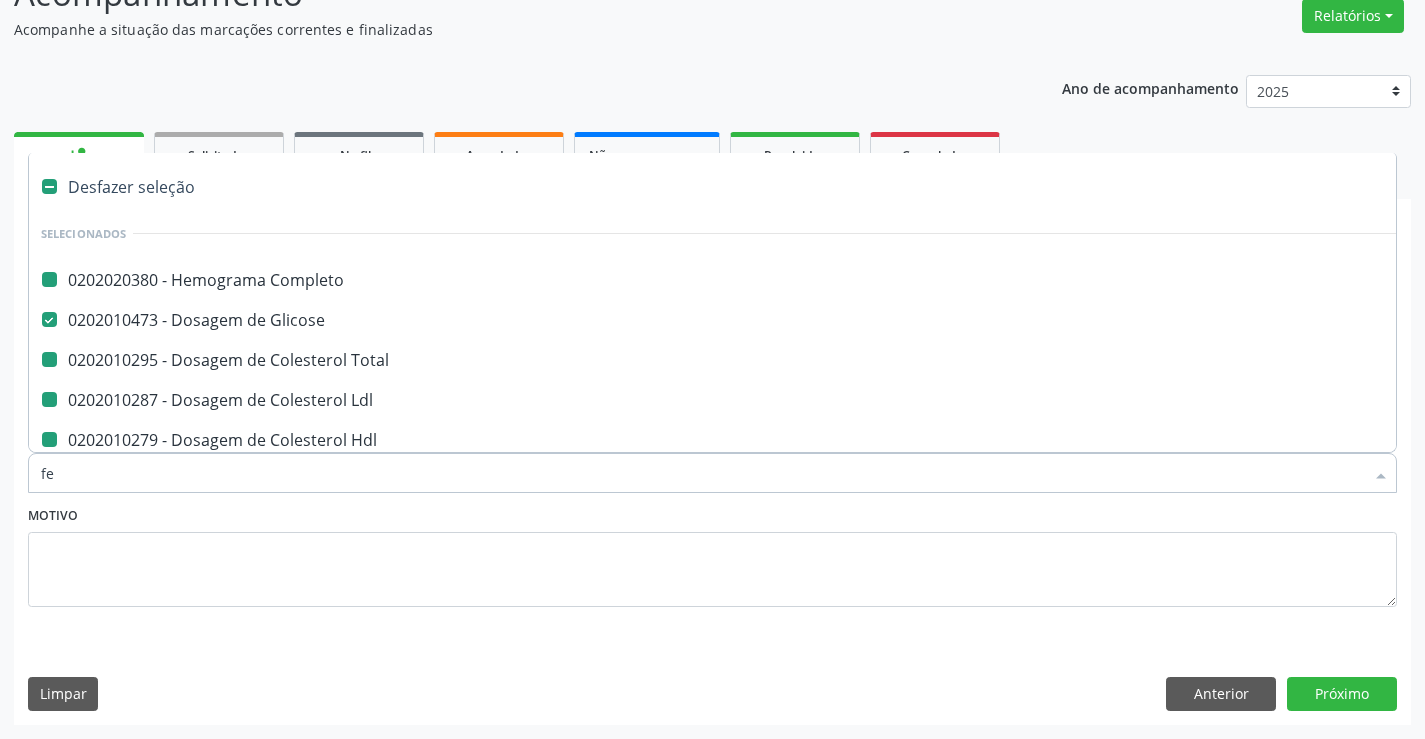 checkbox on "false" 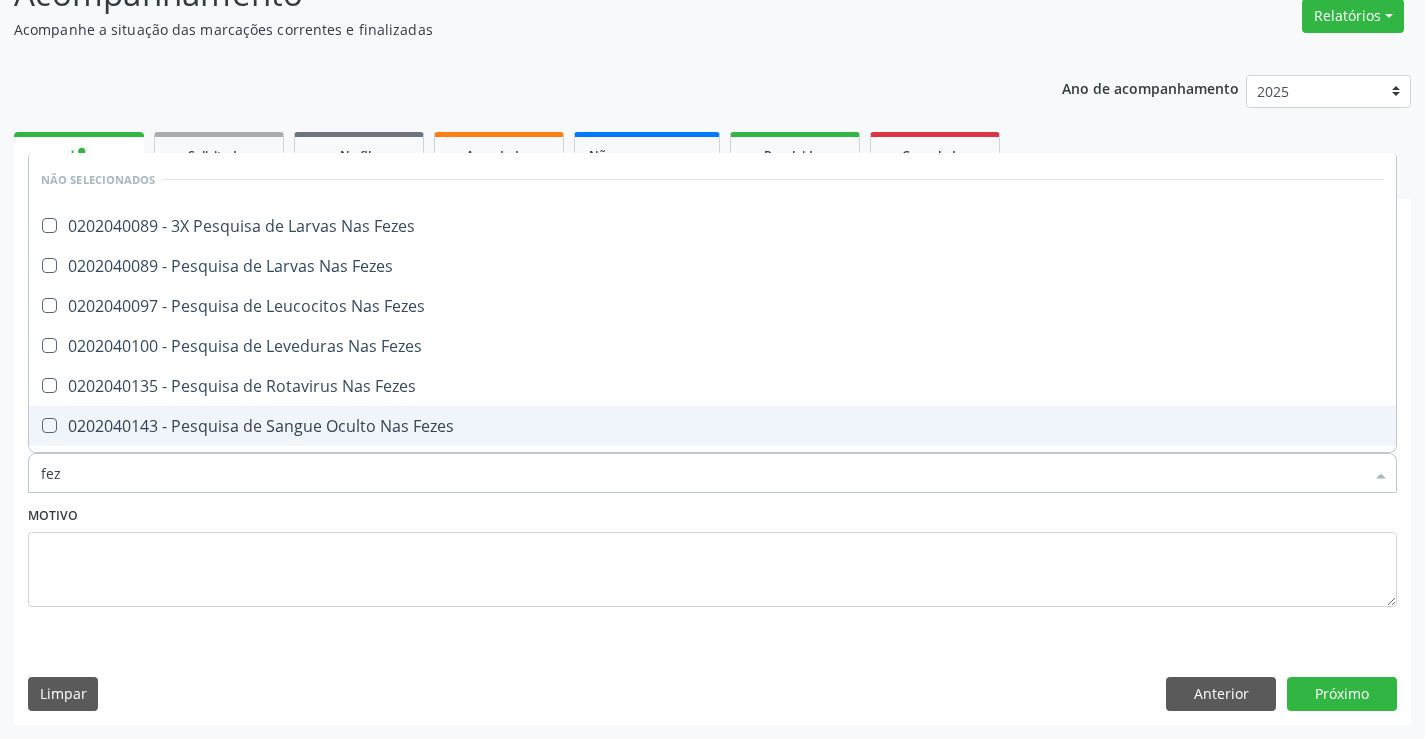 type on "feze" 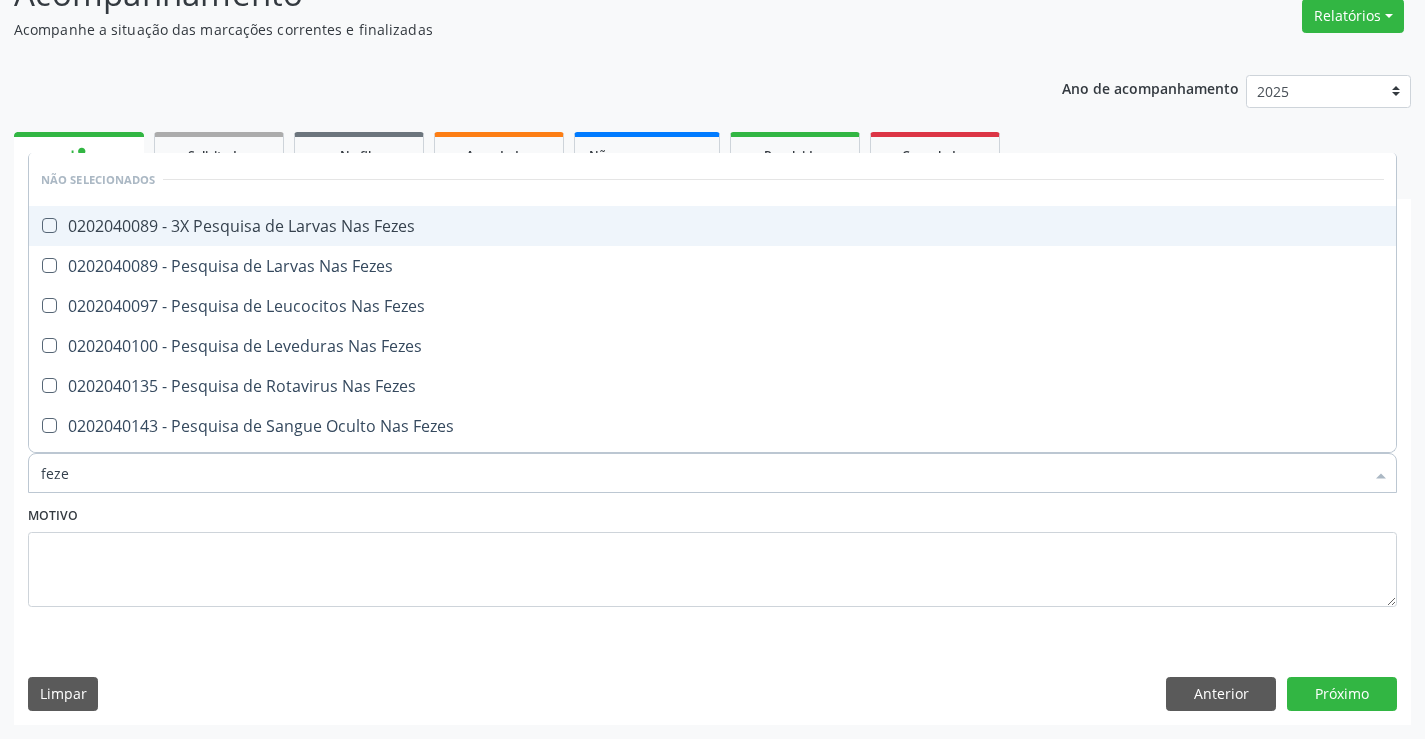 click on "Não selecionados" at bounding box center [712, 179] 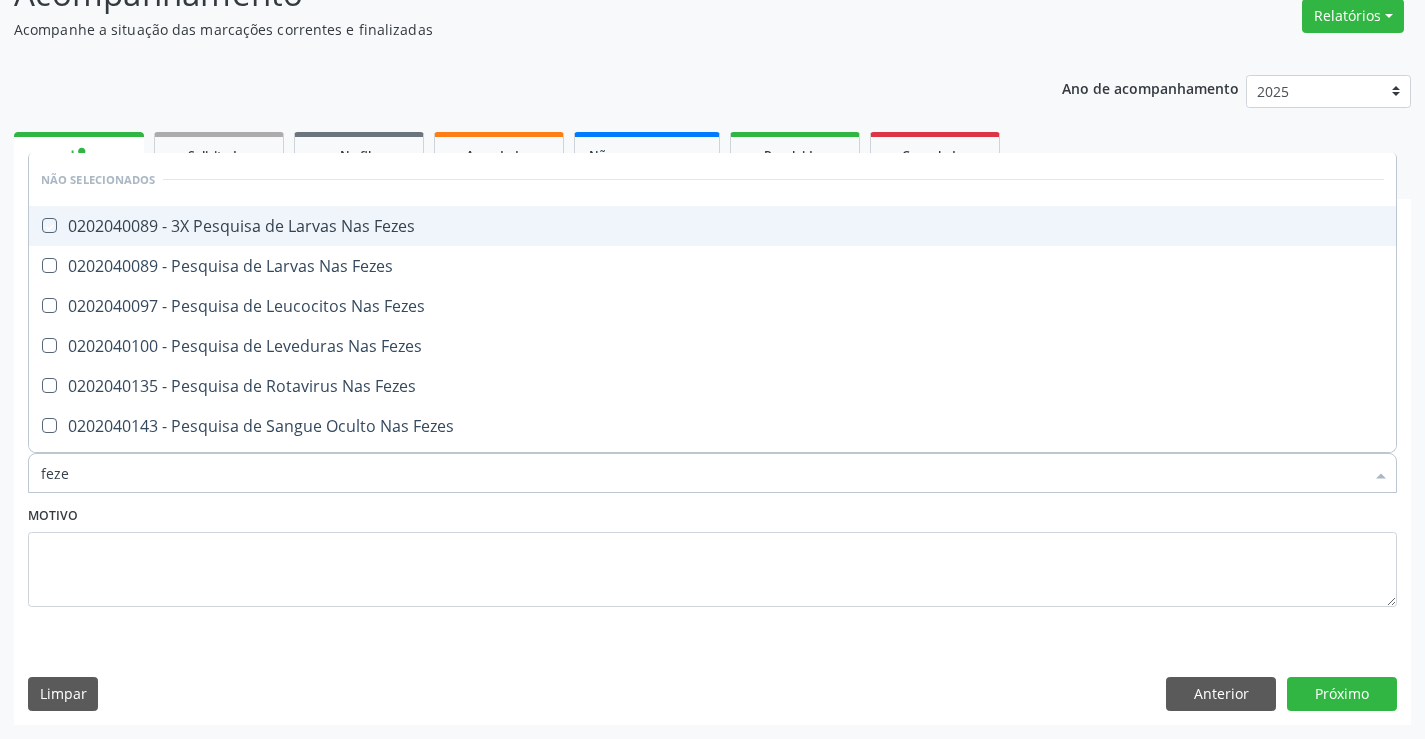 checkbox on "true" 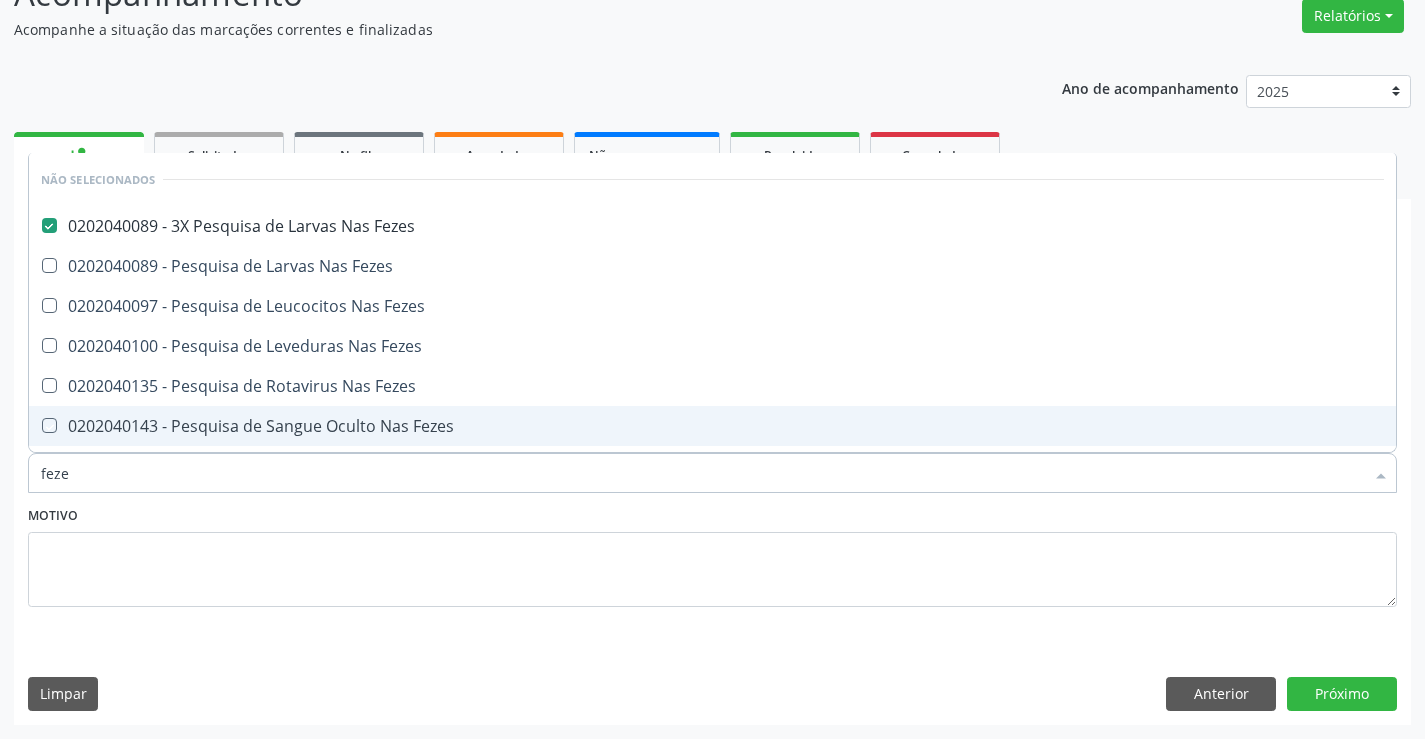 click on "Motivo" at bounding box center (712, 554) 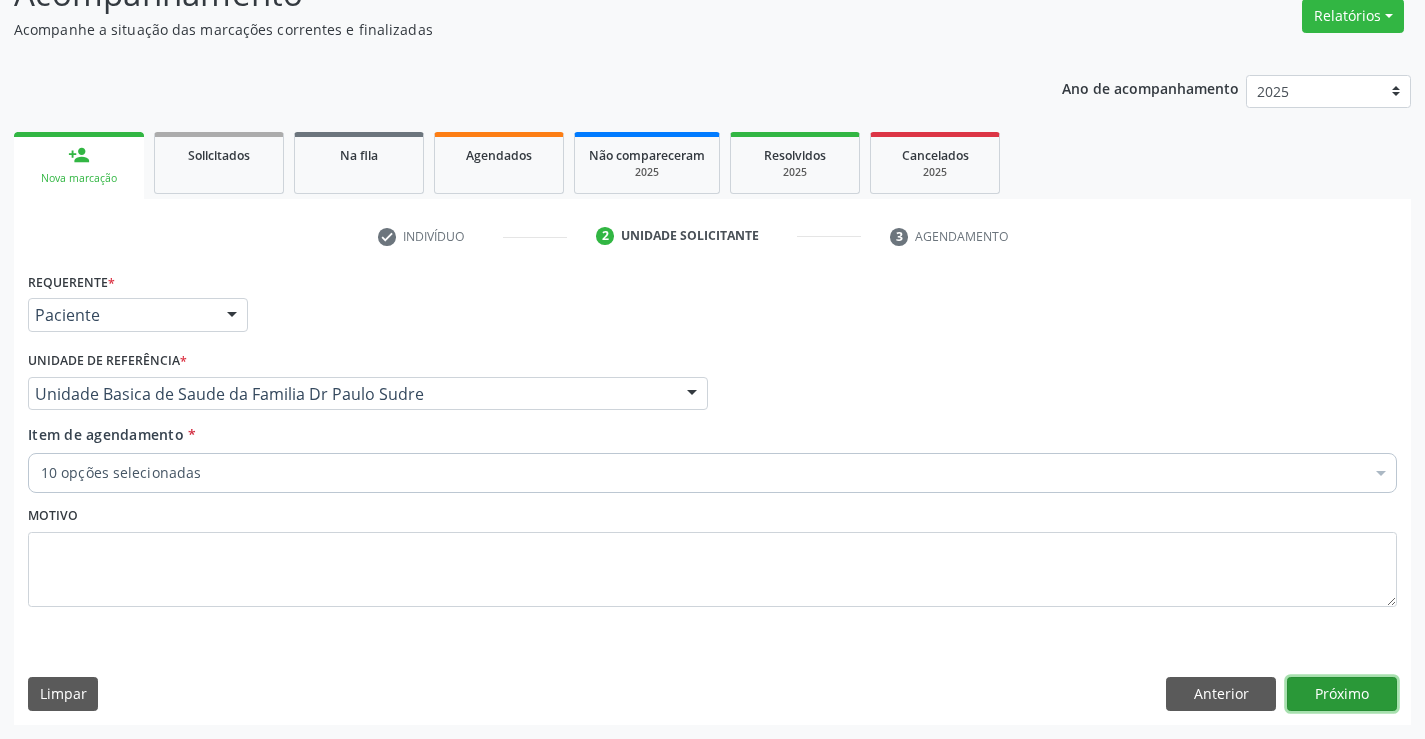 click on "Próximo" at bounding box center [1342, 694] 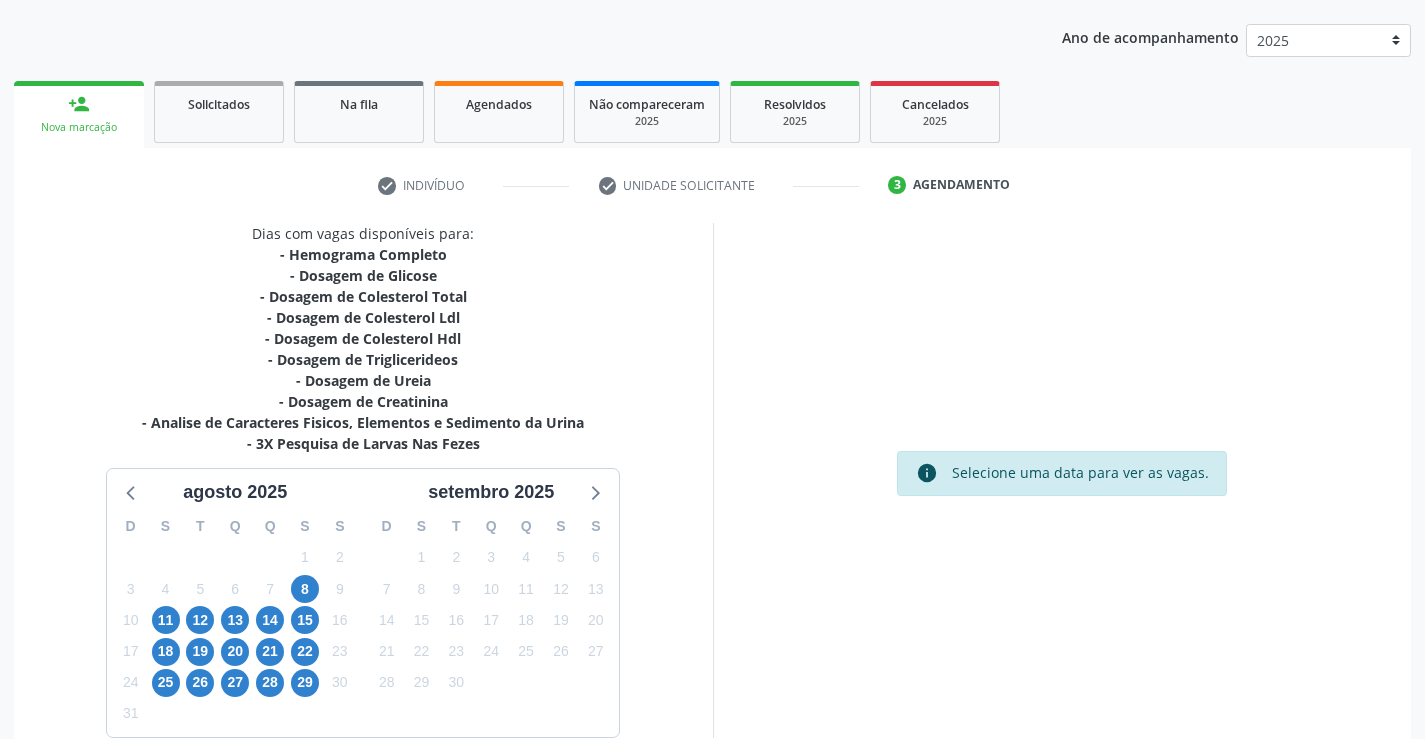 scroll, scrollTop: 267, scrollLeft: 0, axis: vertical 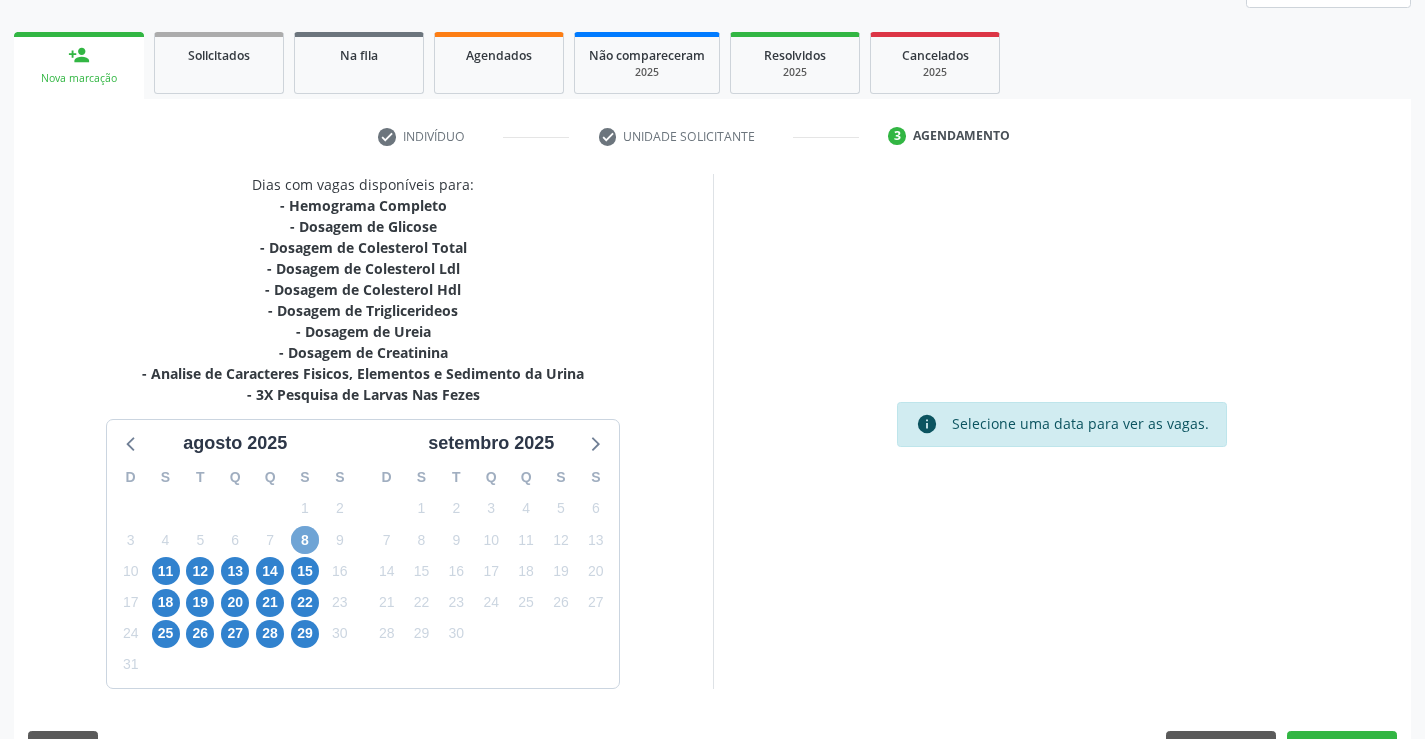 click on "8" at bounding box center (305, 540) 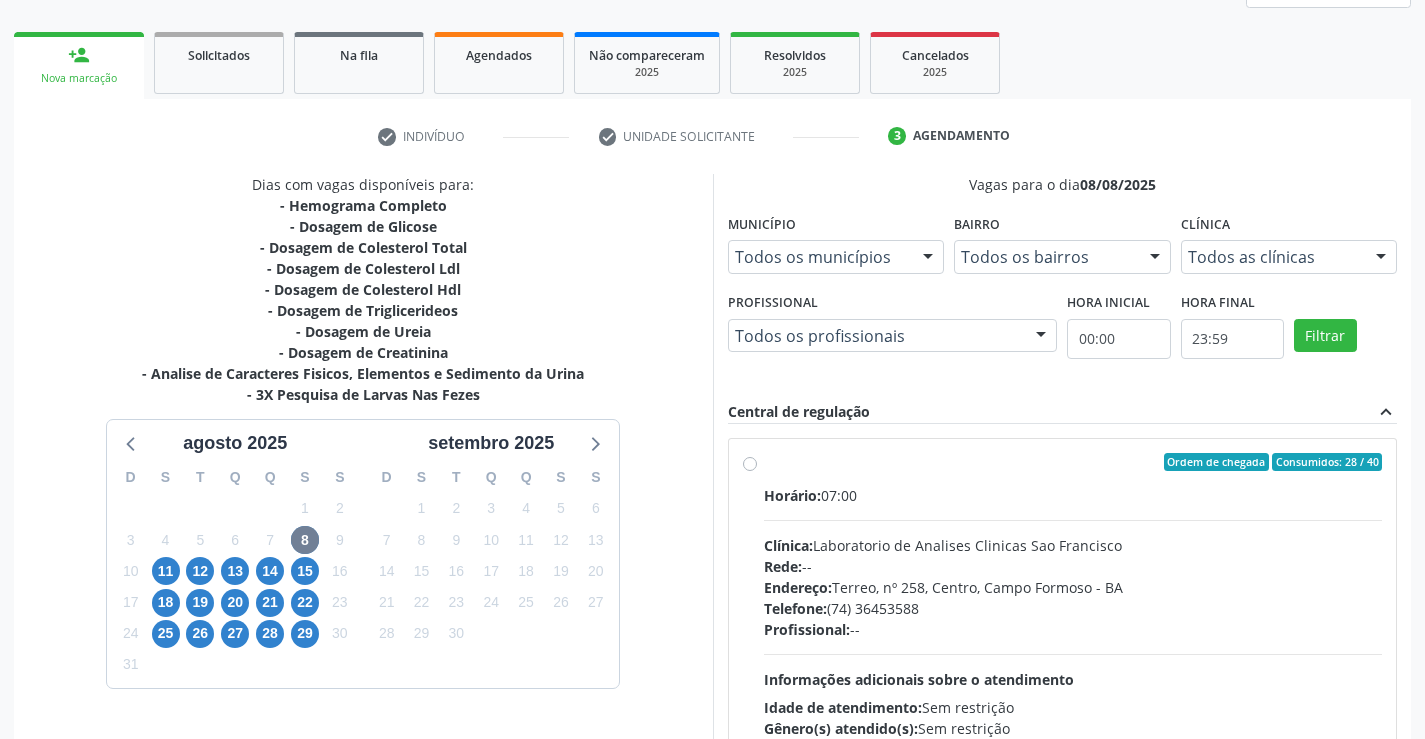 click on "Ordem de chegada
Consumidos: 28 / 40
Horário:   07:00
Clínica:  Laboratorio de Analises Clinicas Sao Francisco
Rede:
--
Endereço:   Terreo, nº 258, Centro, Campo Formoso - BA
Telefone:   (74) 36453588
Profissional:
--
Informações adicionais sobre o atendimento
Idade de atendimento:
Sem restrição
Gênero(s) atendido(s):
Sem restrição
Informações adicionais:
--" at bounding box center (1073, 606) 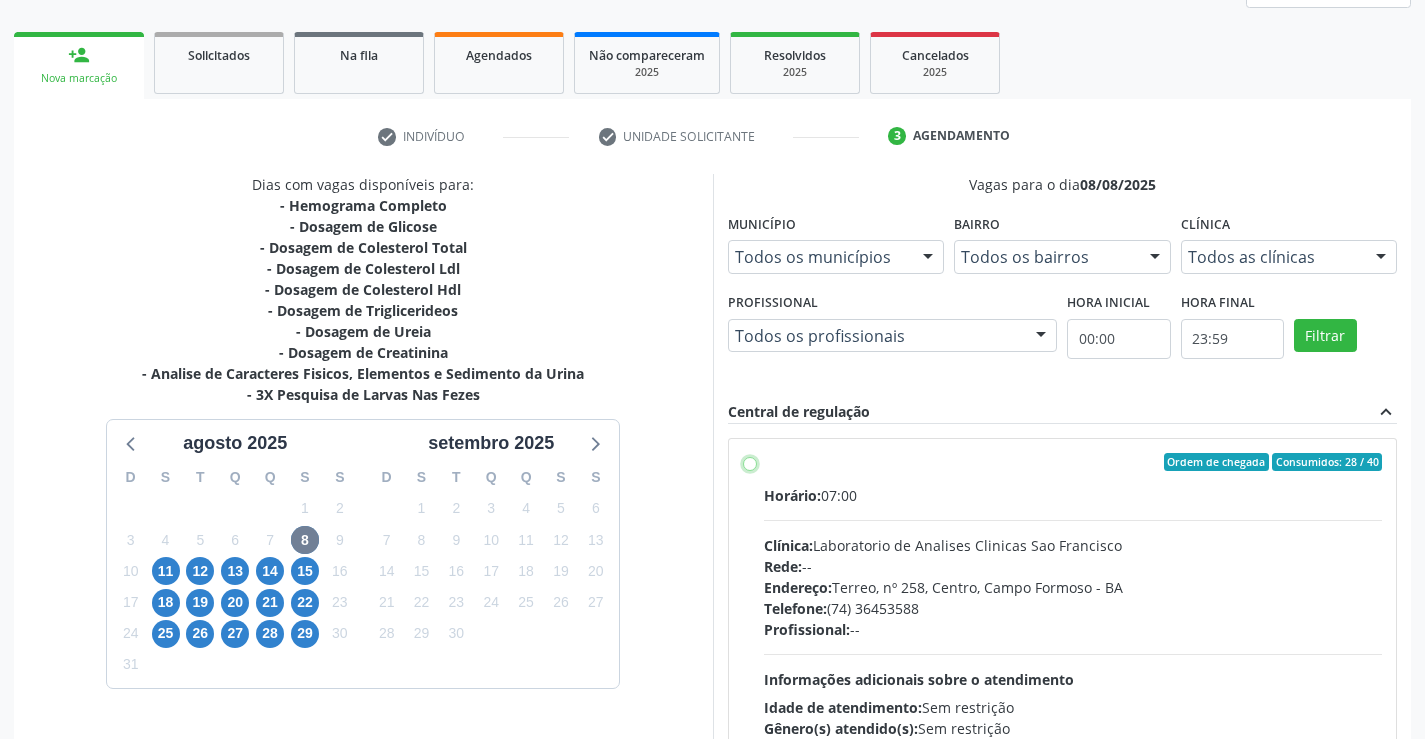 click on "Ordem de chegada
Consumidos: 28 / 40
Horário:   07:00
Clínica:  Laboratorio de Analises Clinicas Sao Francisco
Rede:
--
Endereço:   Terreo, nº 258, Centro, Campo Formoso - BA
Telefone:   (74) 36453588
Profissional:
--
Informações adicionais sobre o atendimento
Idade de atendimento:
Sem restrição
Gênero(s) atendido(s):
Sem restrição
Informações adicionais:
--" at bounding box center [750, 462] 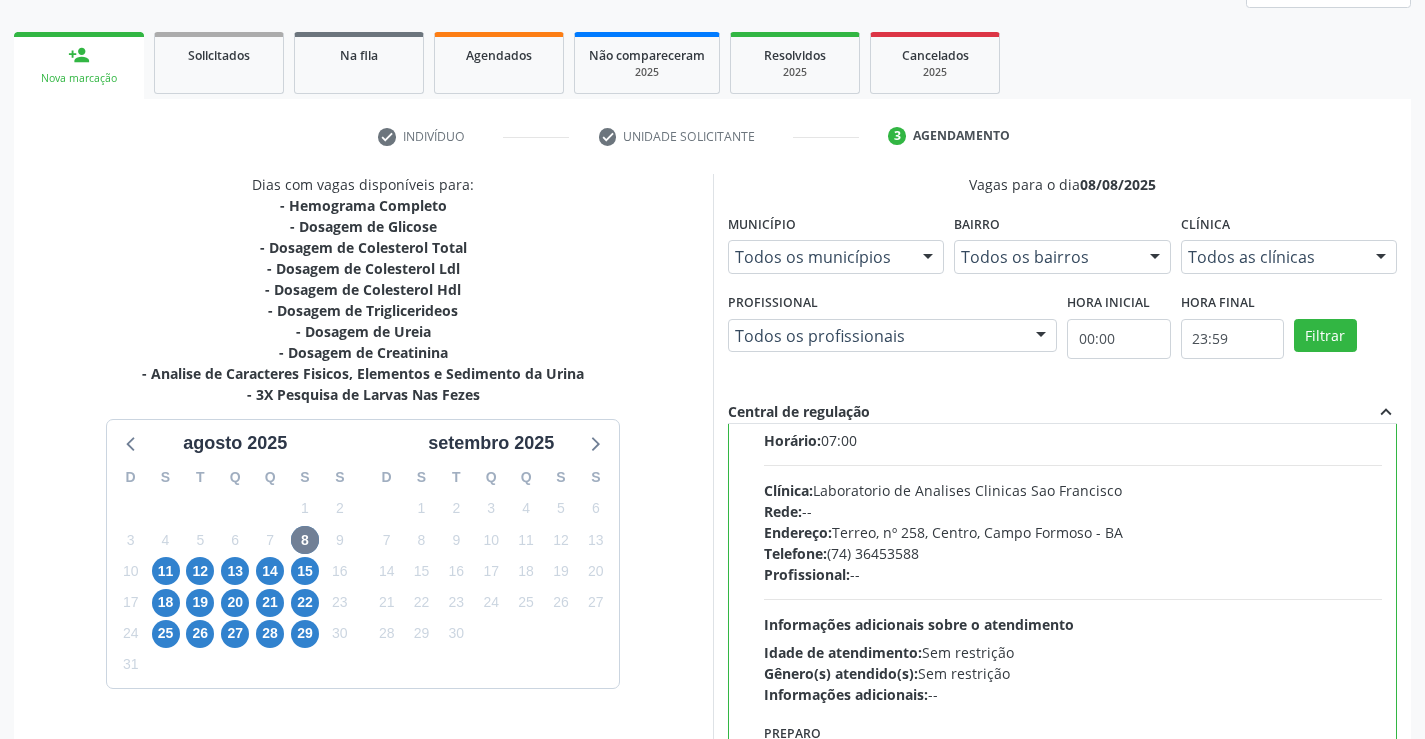 scroll, scrollTop: 99, scrollLeft: 0, axis: vertical 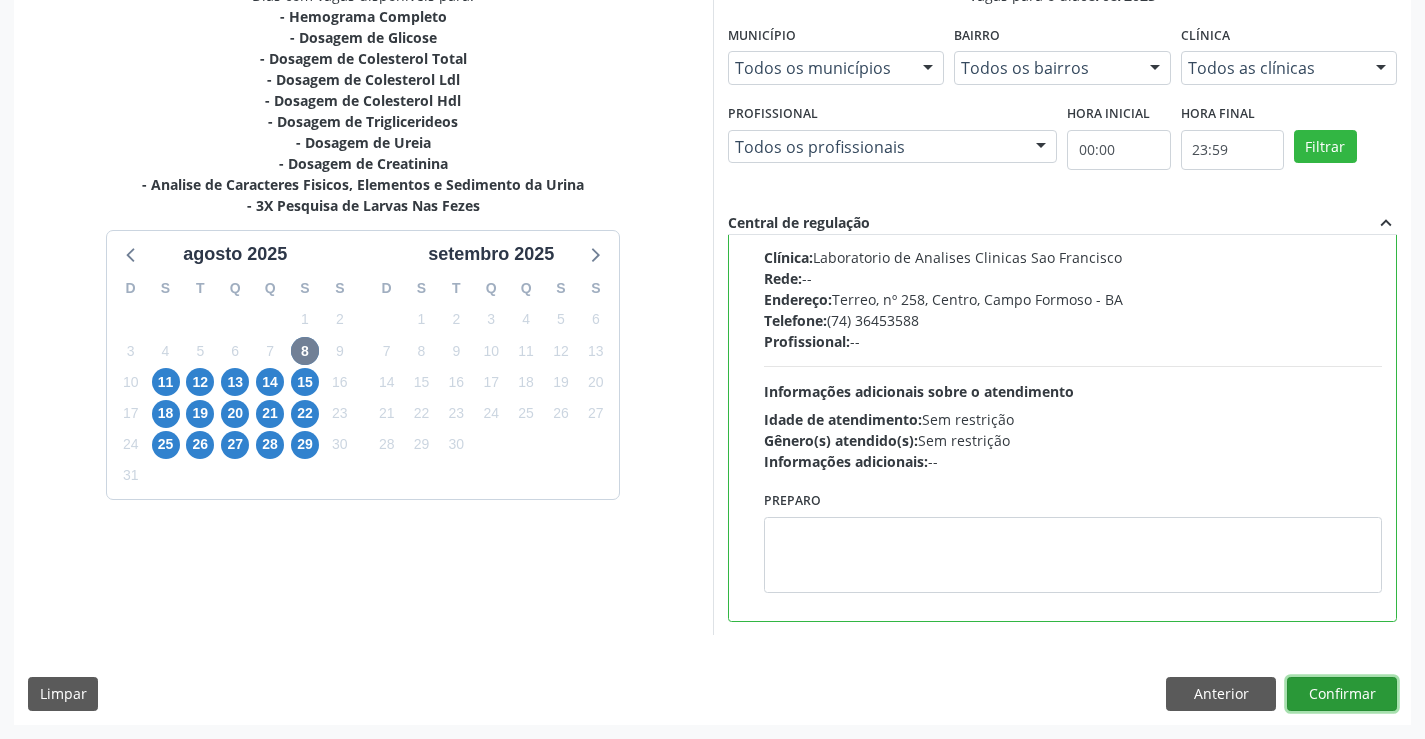 click on "Confirmar" at bounding box center [1342, 694] 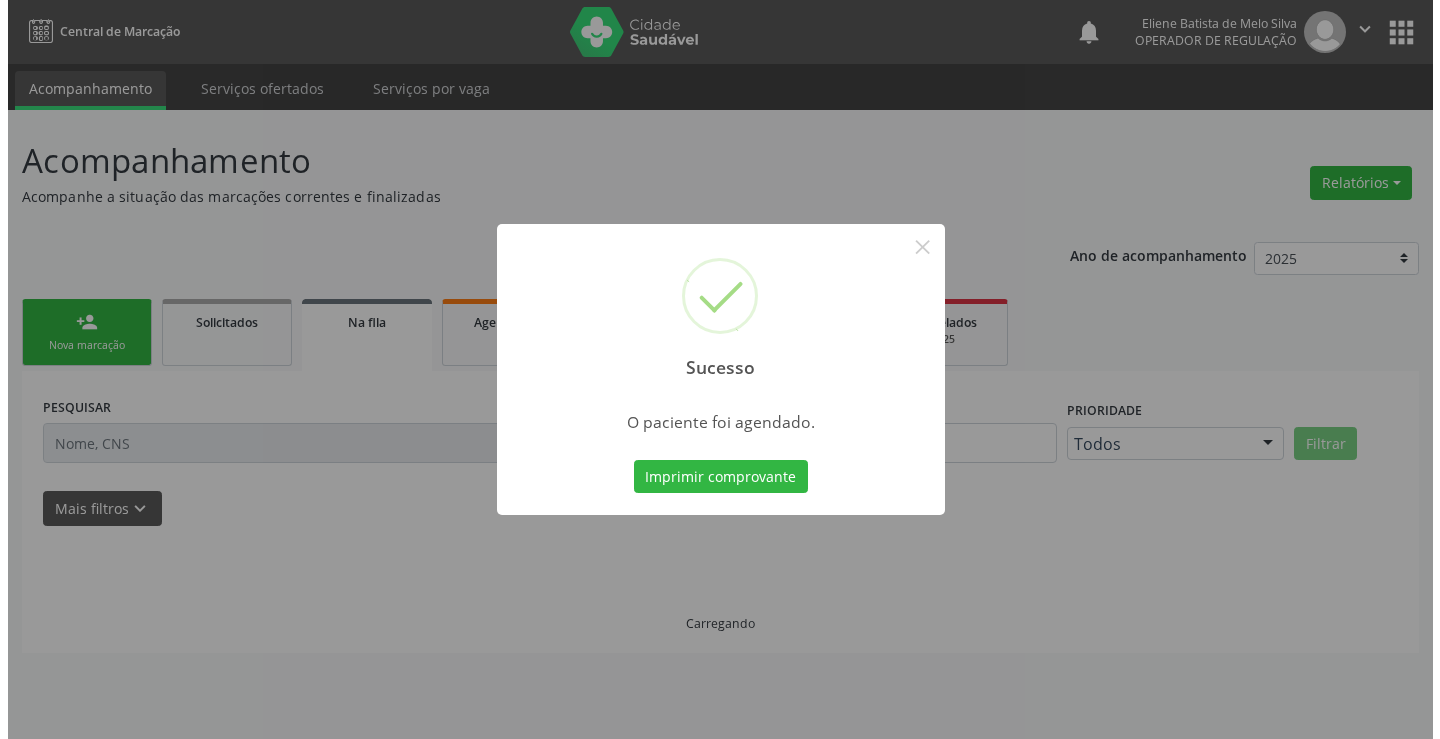 scroll, scrollTop: 0, scrollLeft: 0, axis: both 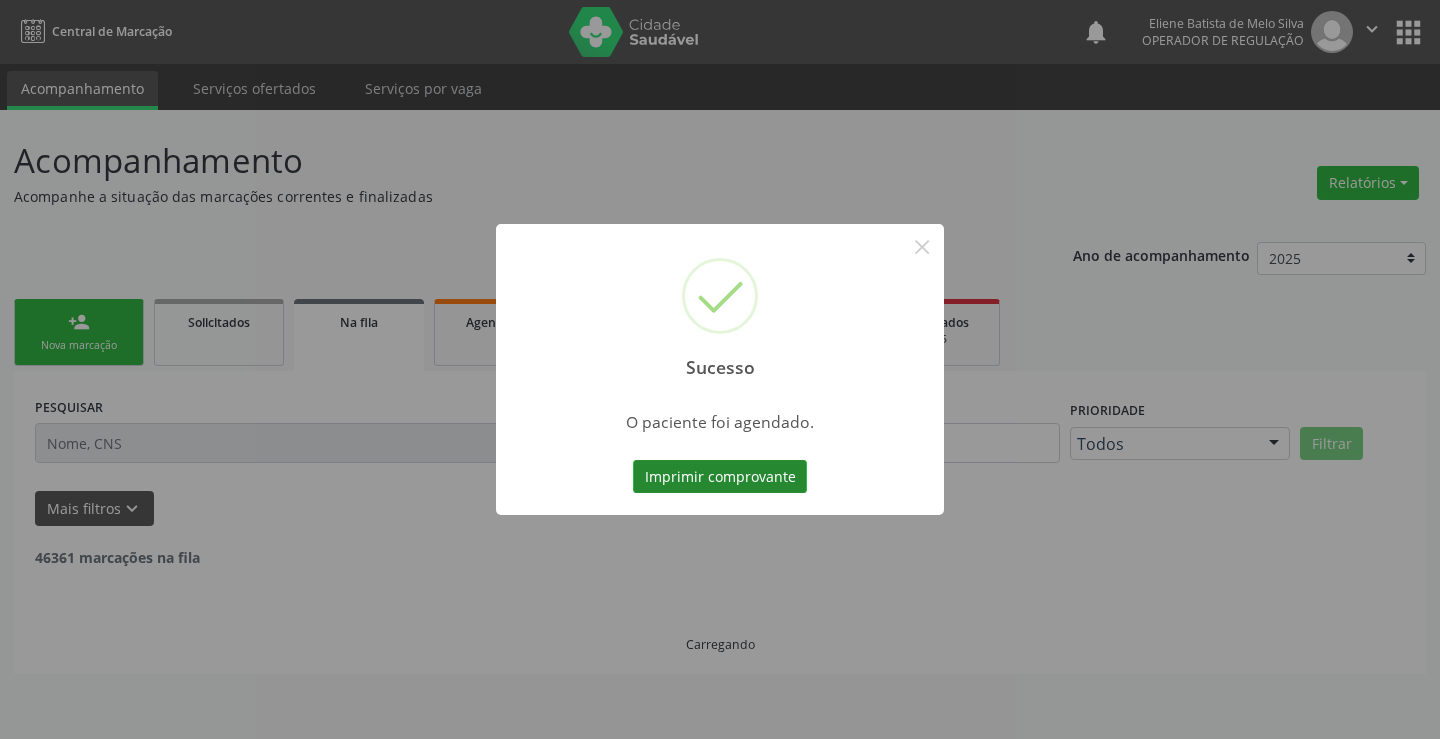 click on "Imprimir comprovante" at bounding box center [720, 477] 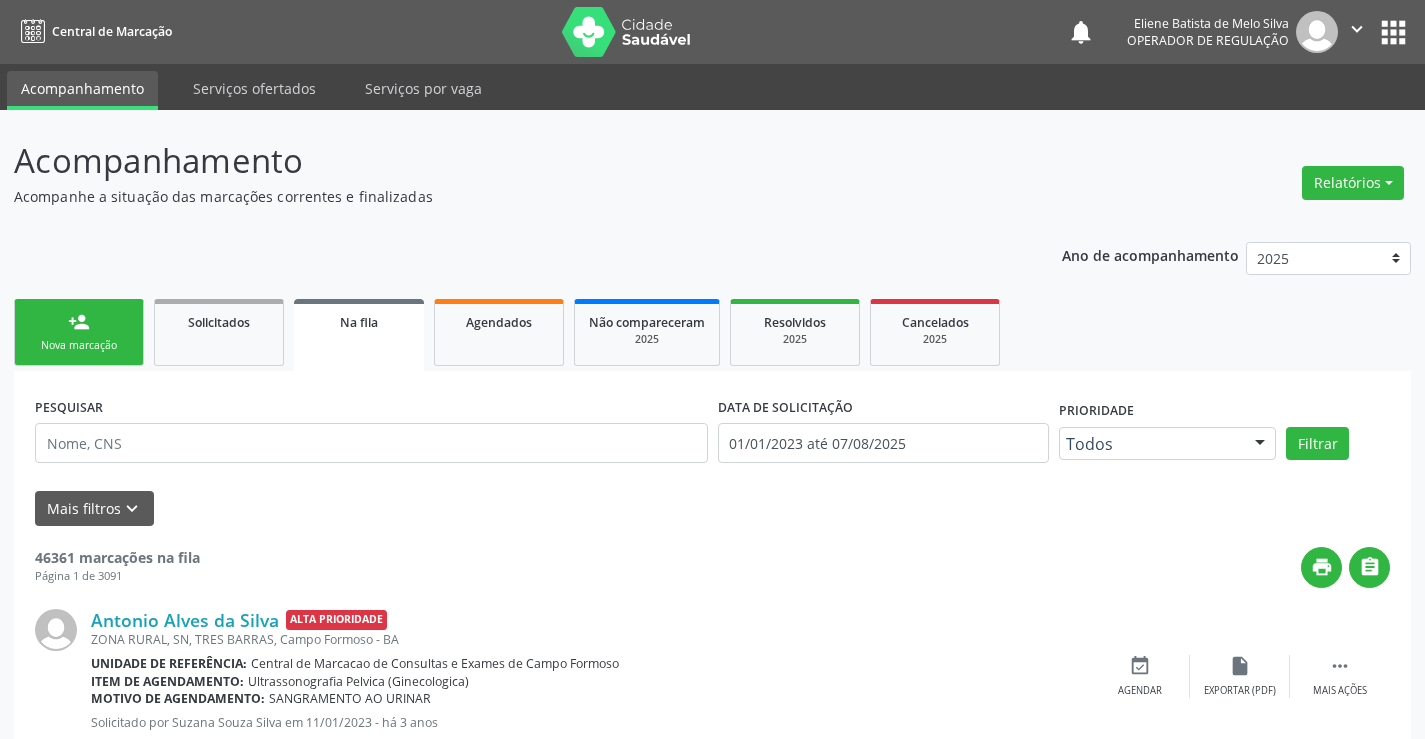 scroll, scrollTop: 0, scrollLeft: 0, axis: both 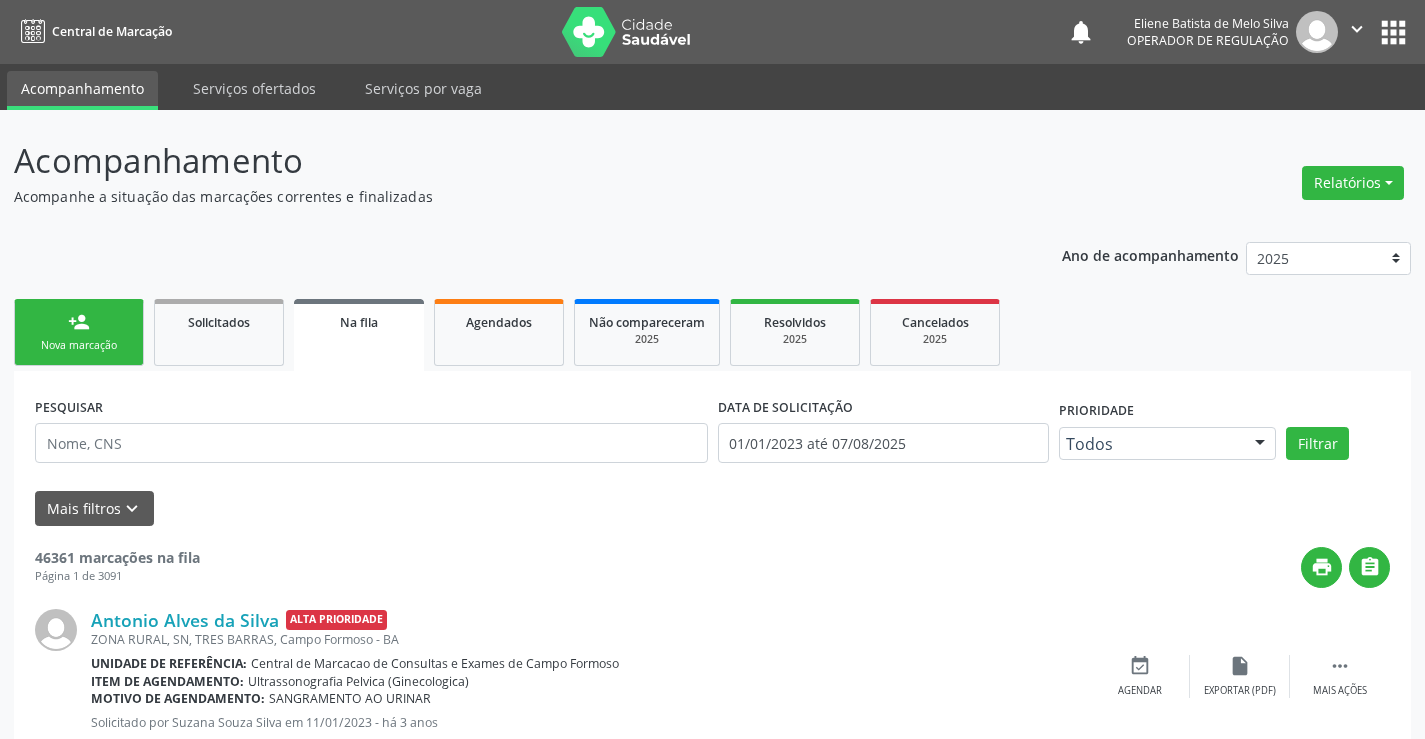 click on "person_add" at bounding box center [79, 322] 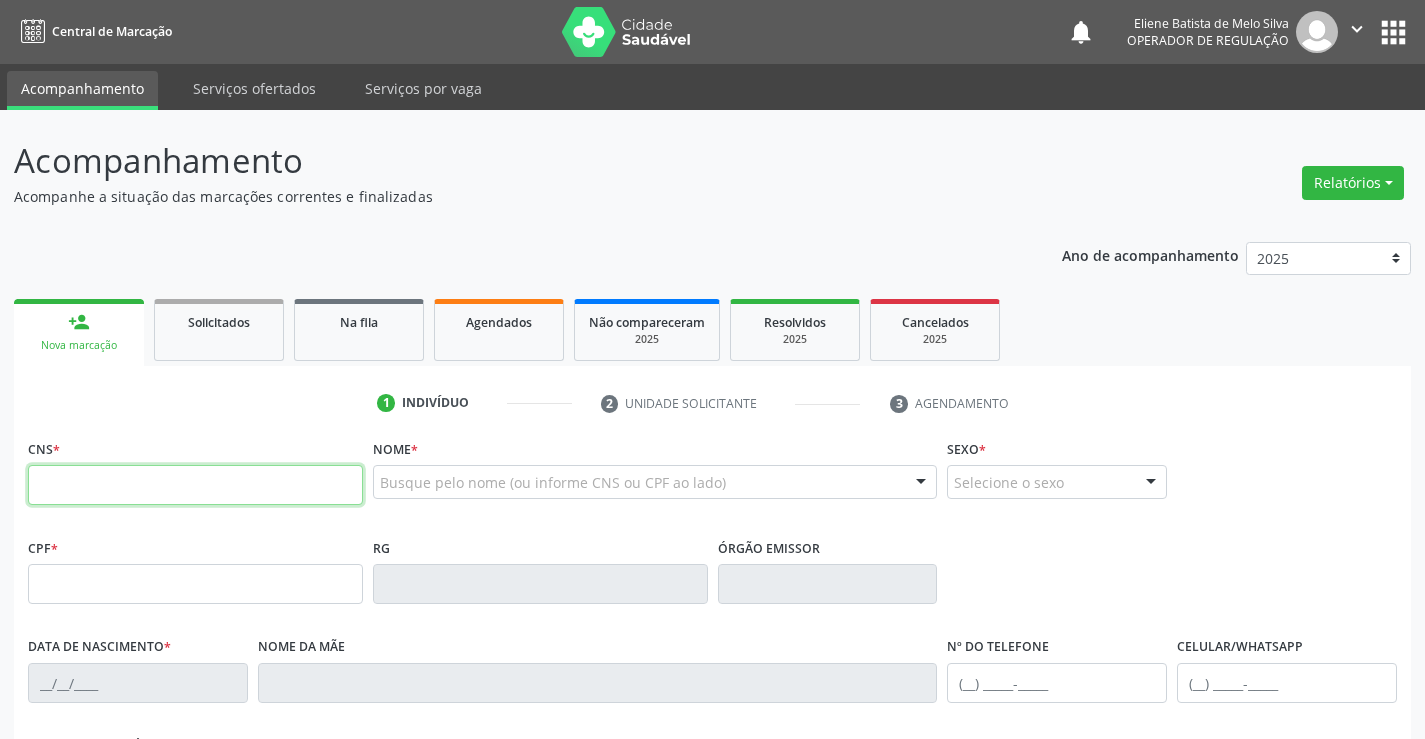 click at bounding box center [195, 485] 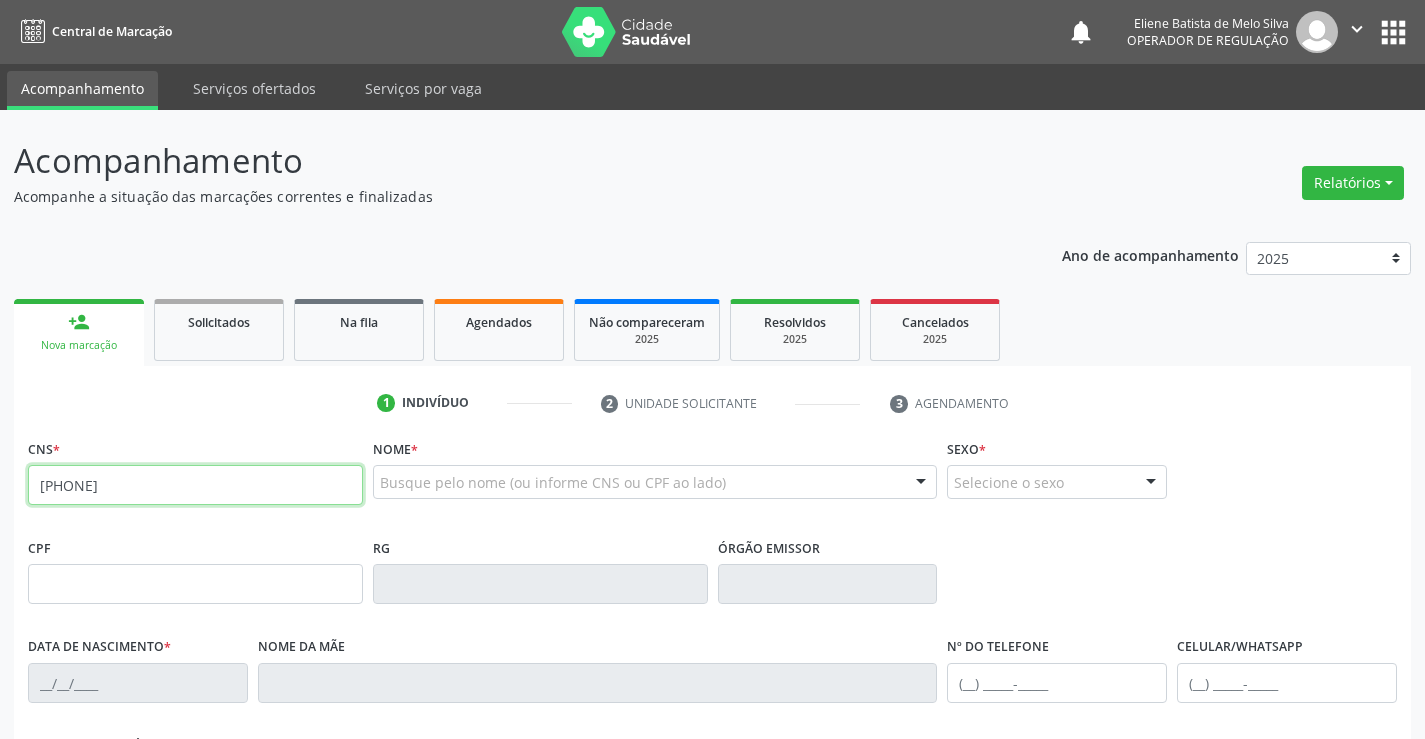 type on "[PHONE]" 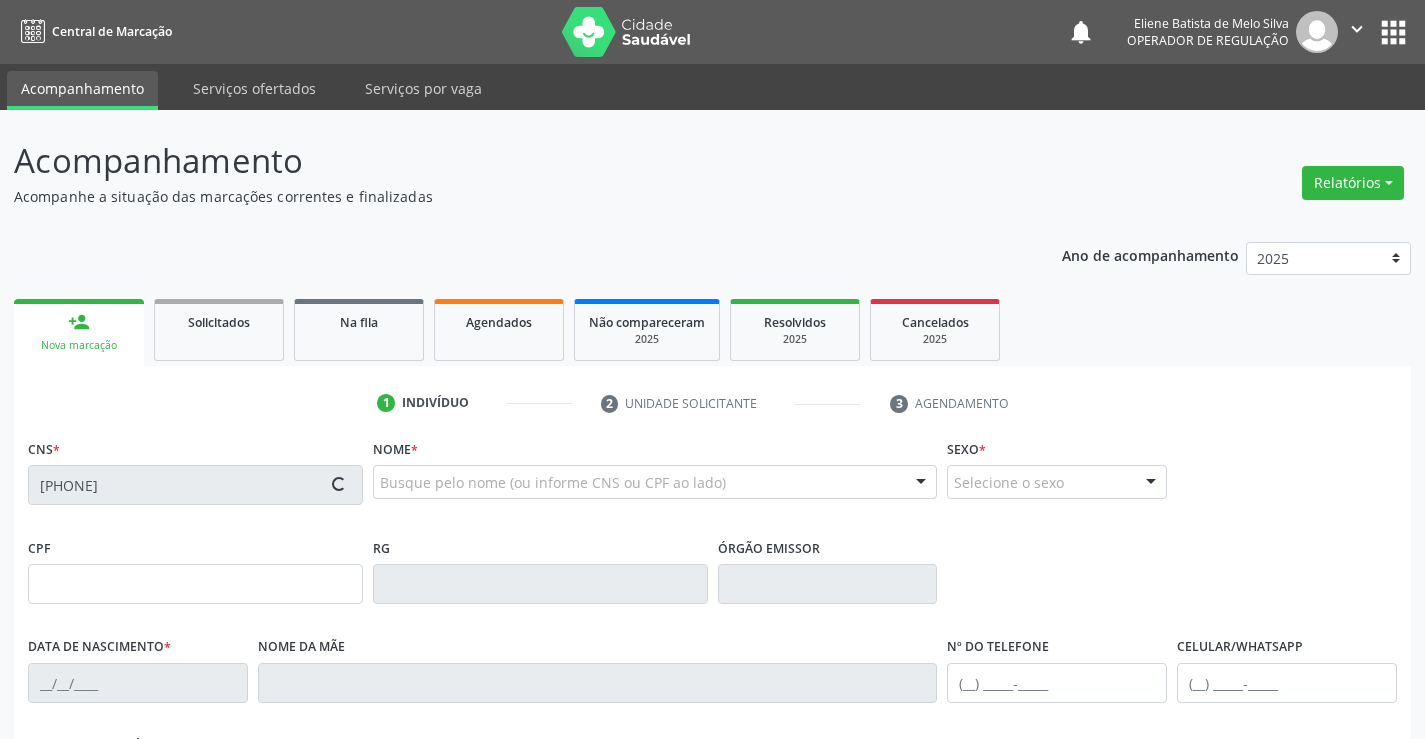 type on "[NUMBER]" 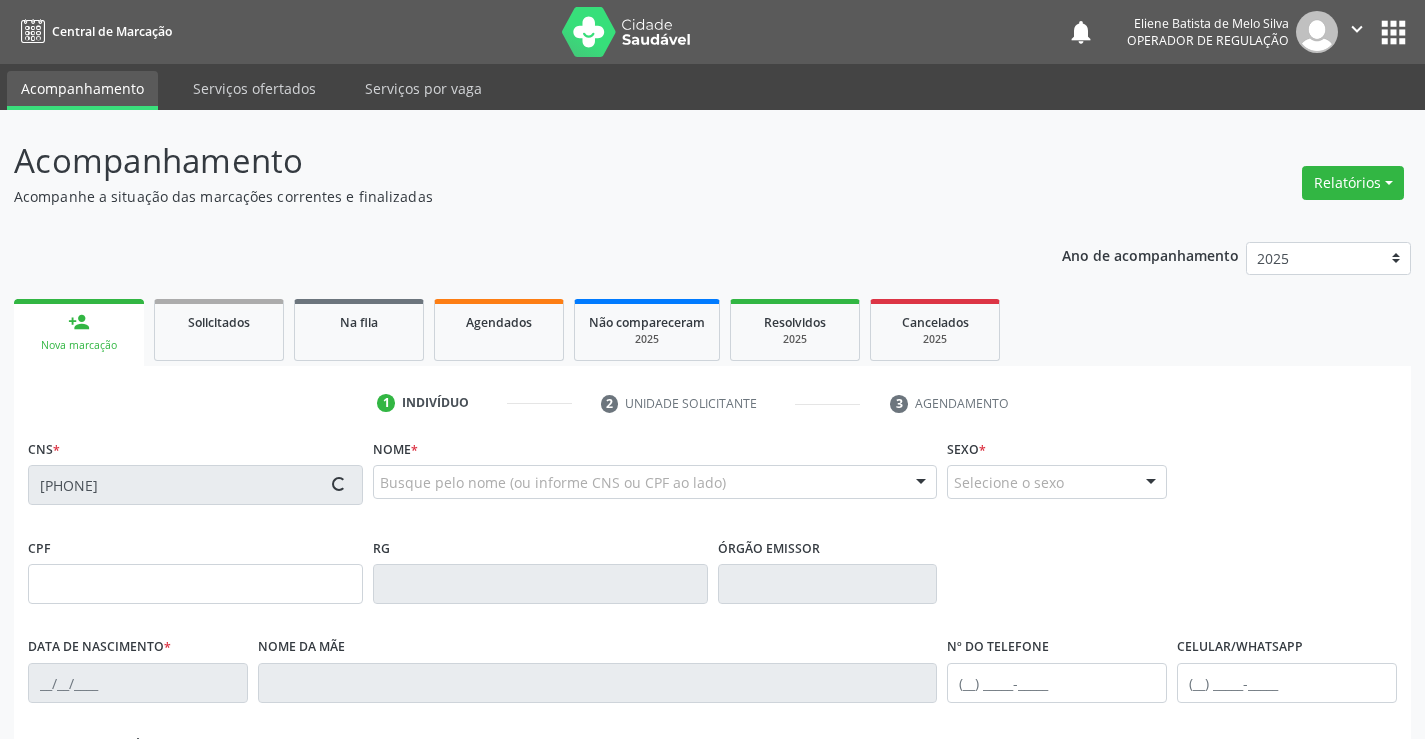 type on "[DATE]" 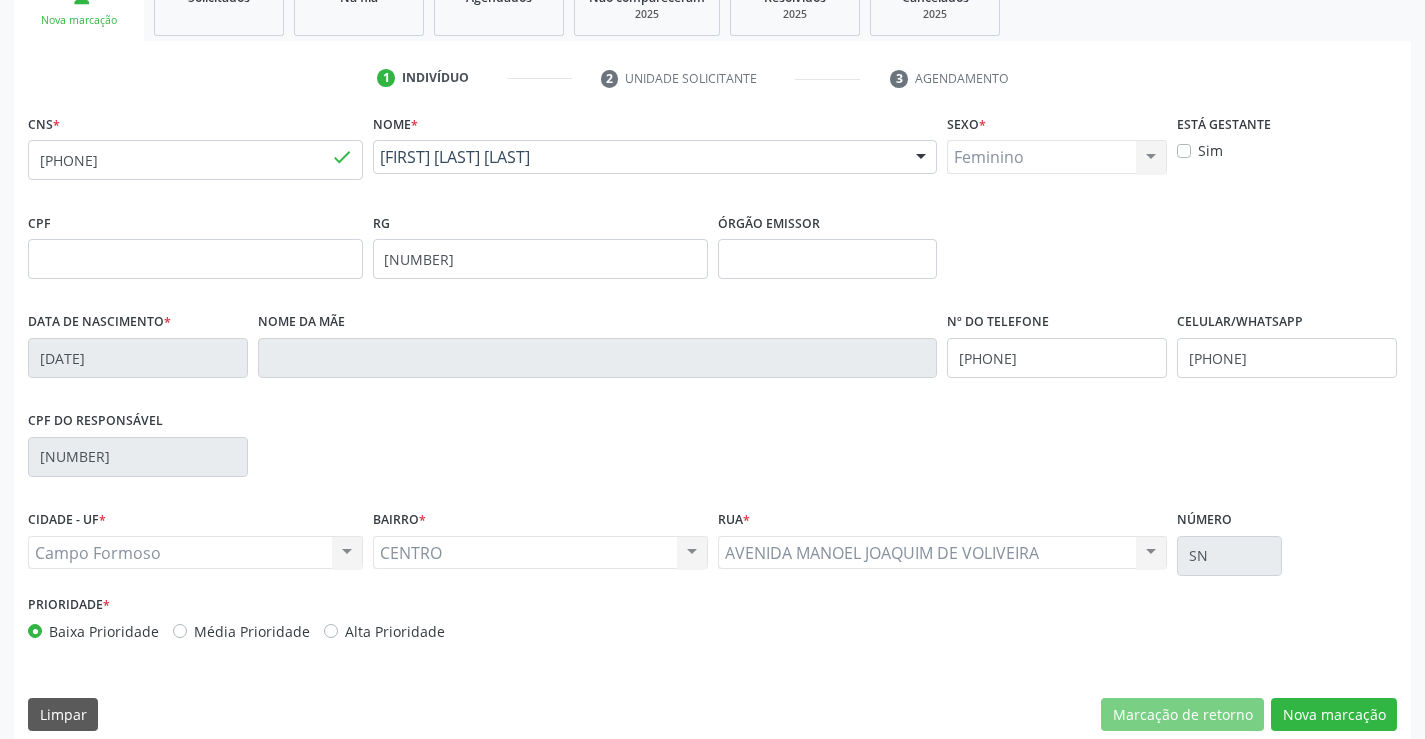 scroll, scrollTop: 345, scrollLeft: 0, axis: vertical 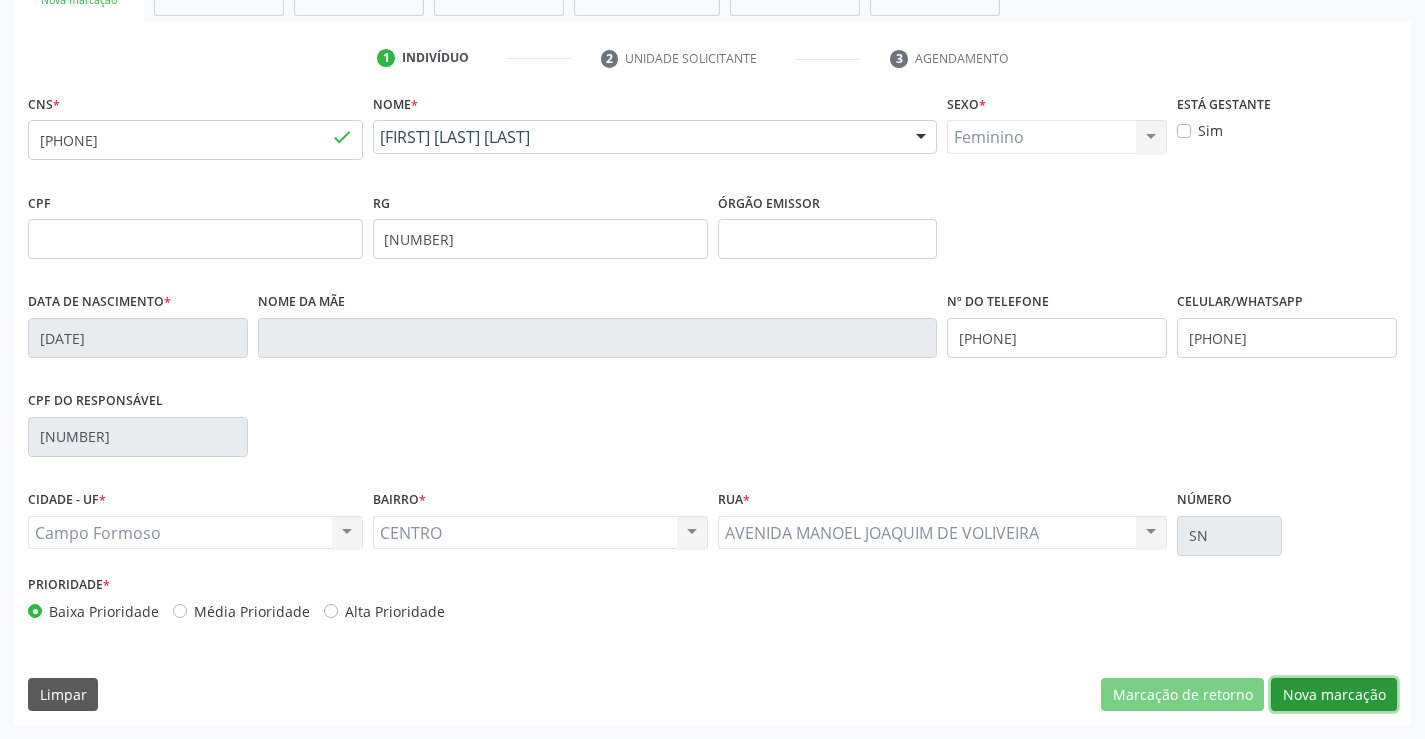 click on "Nova marcação" at bounding box center [1334, 695] 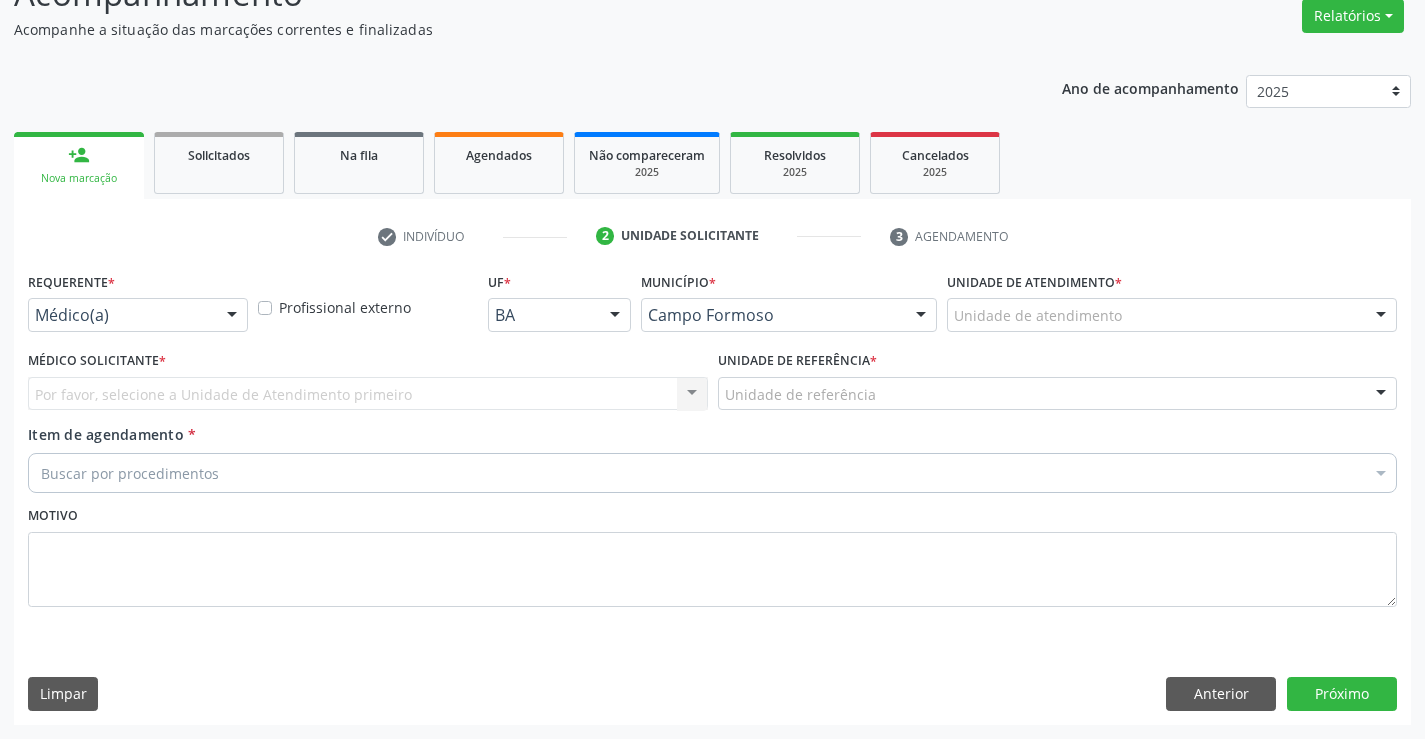 scroll, scrollTop: 167, scrollLeft: 0, axis: vertical 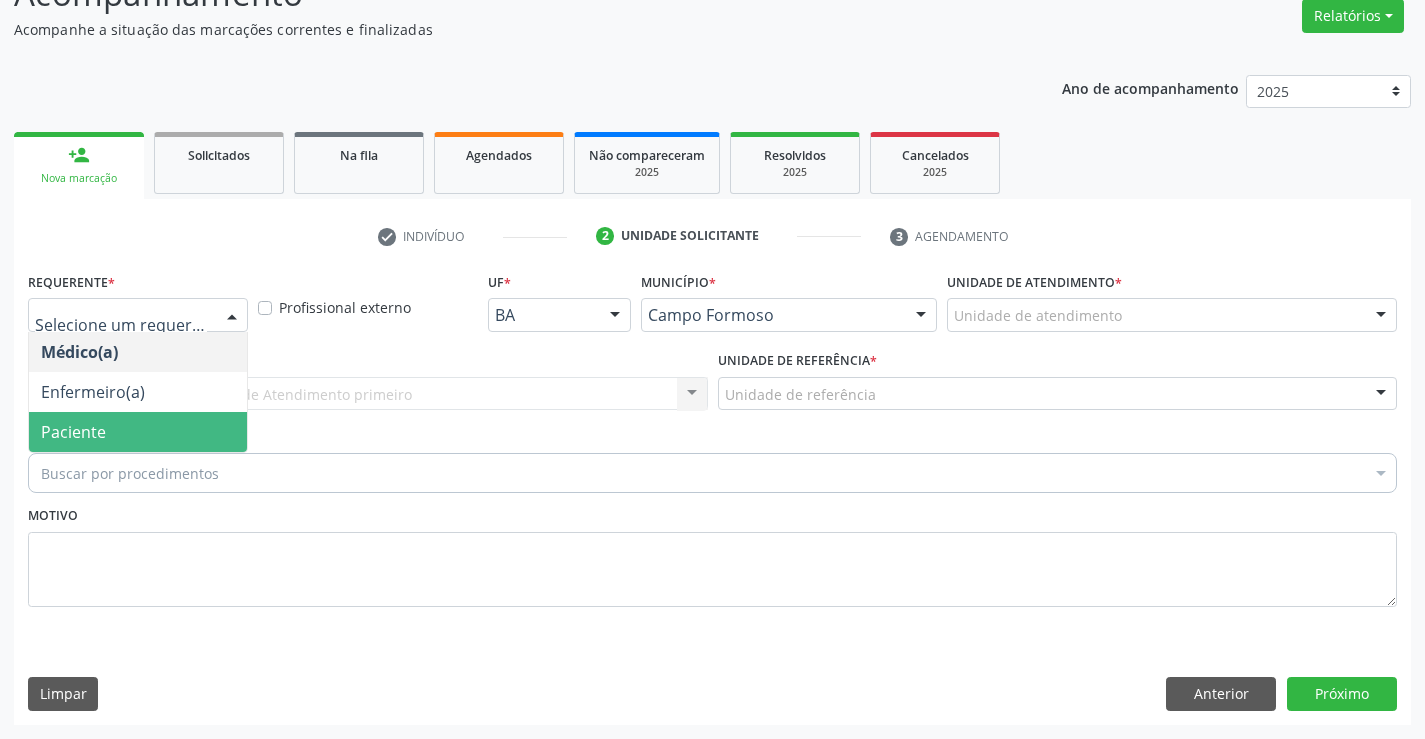 click on "Paciente" at bounding box center [73, 432] 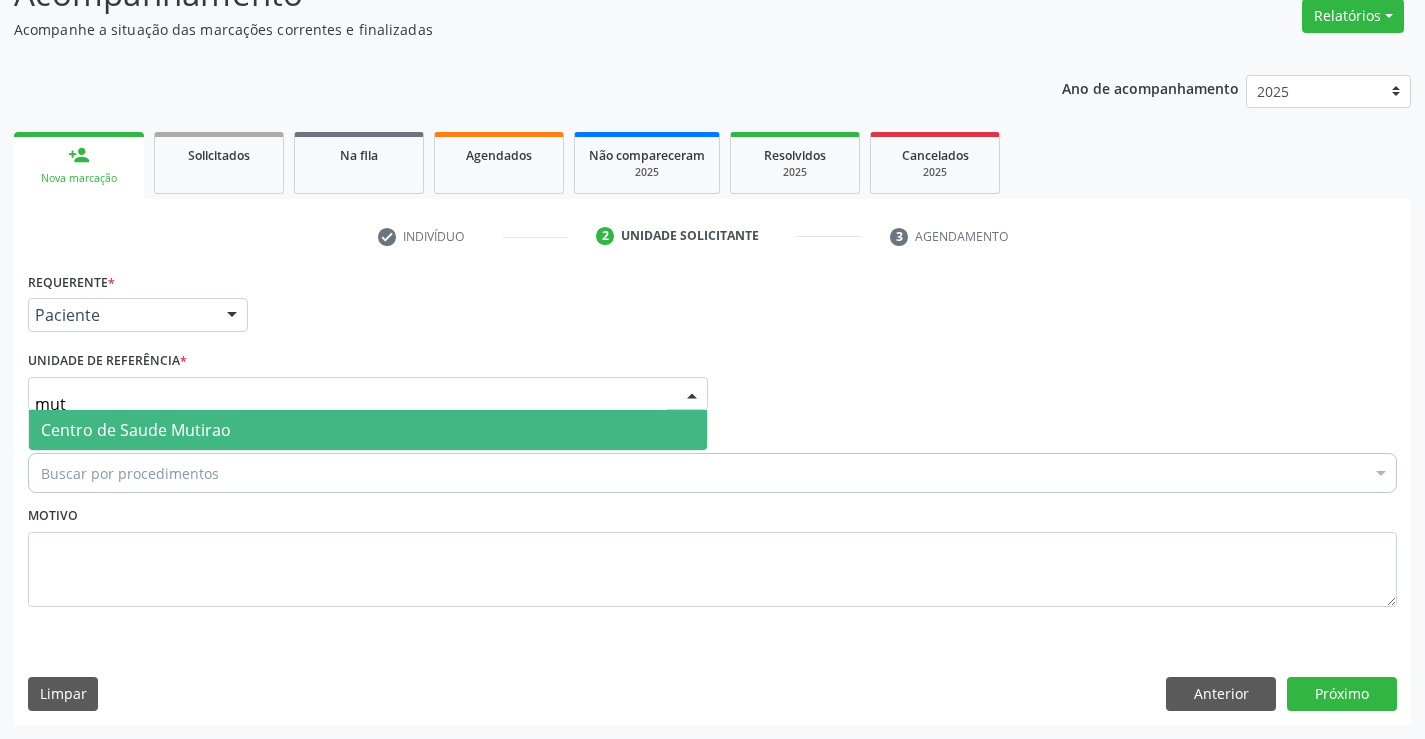 type on "muti" 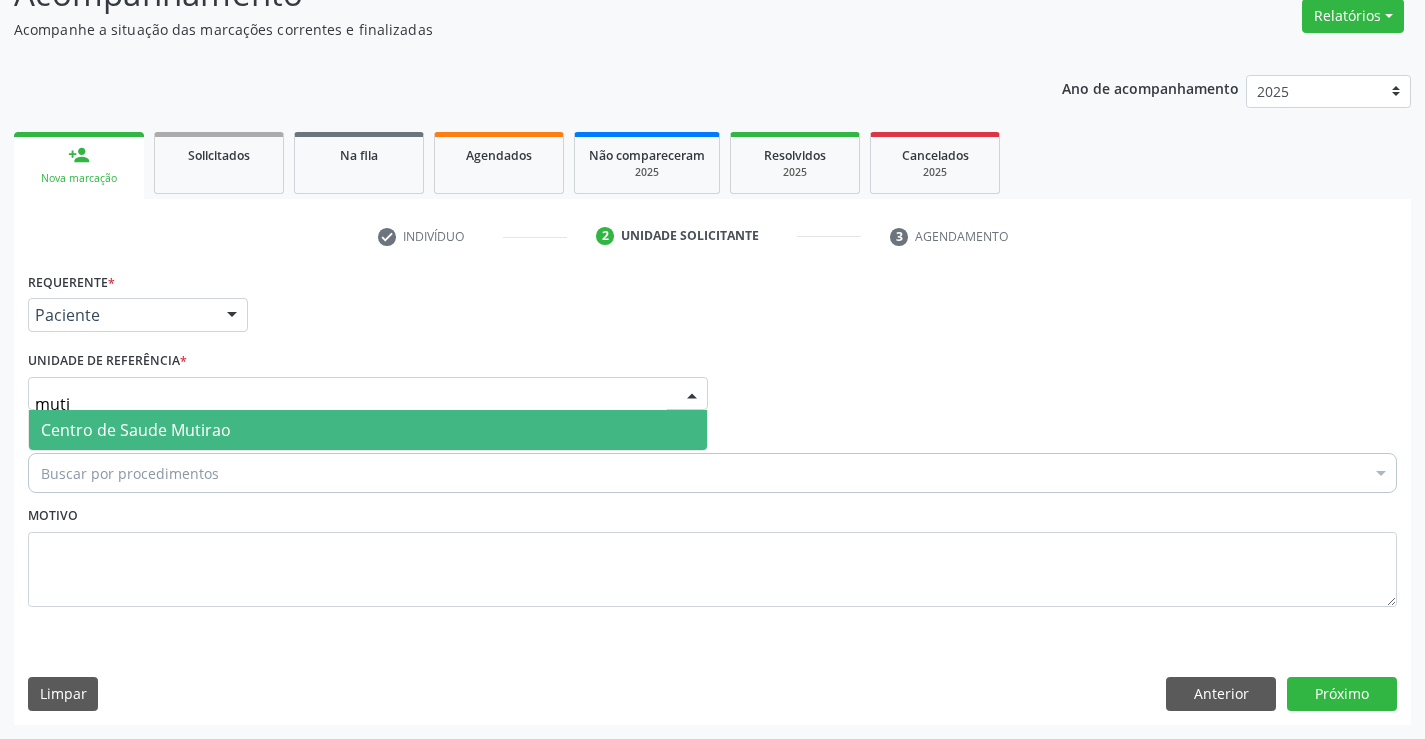 click on "Centro de Saude Mutirao" at bounding box center [136, 430] 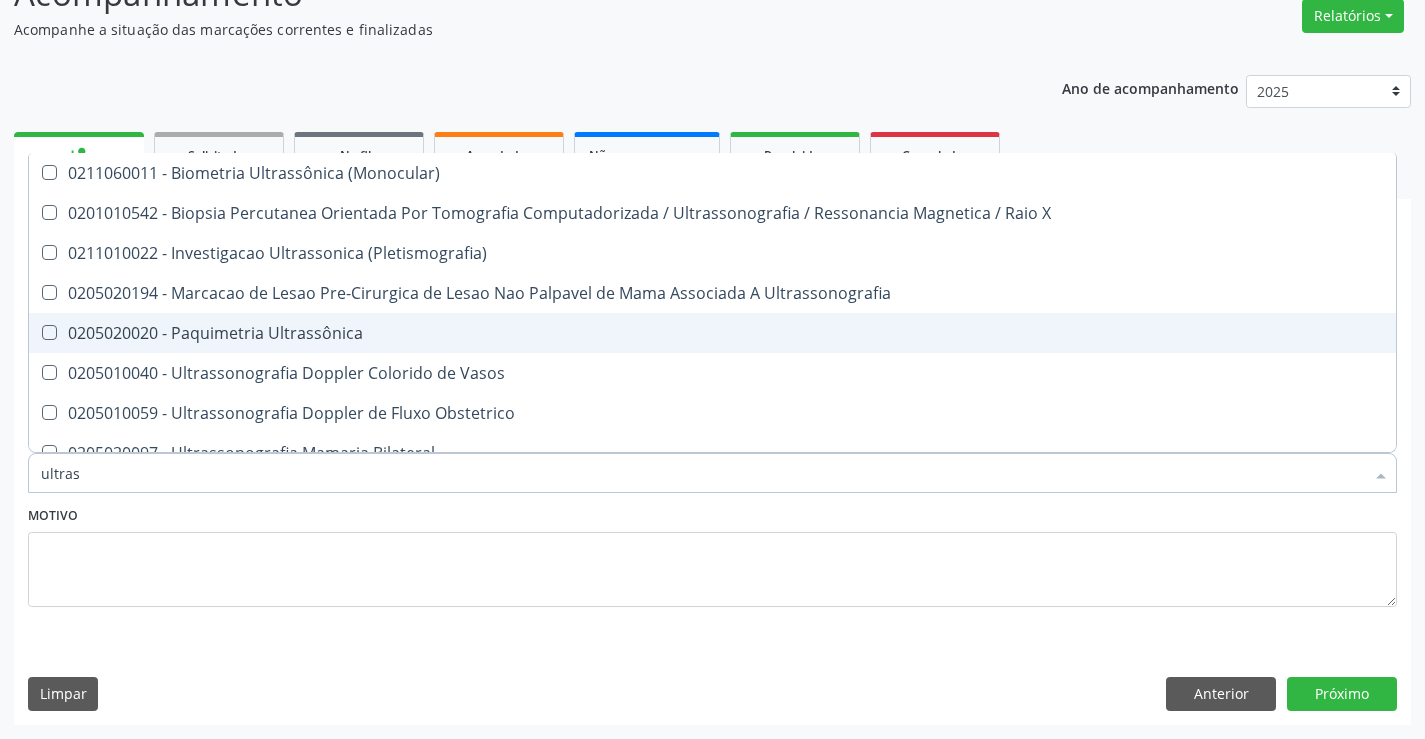 type on "ultrass" 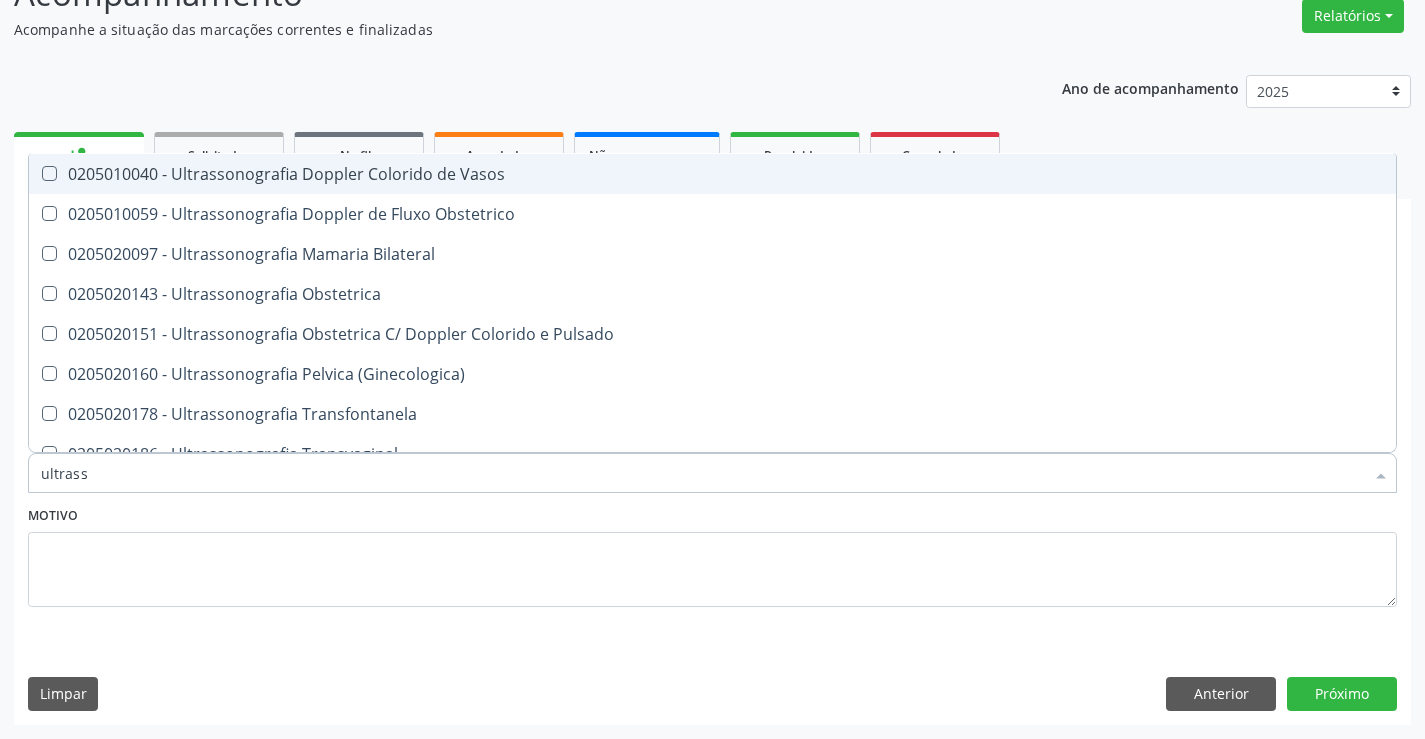 scroll, scrollTop: 200, scrollLeft: 0, axis: vertical 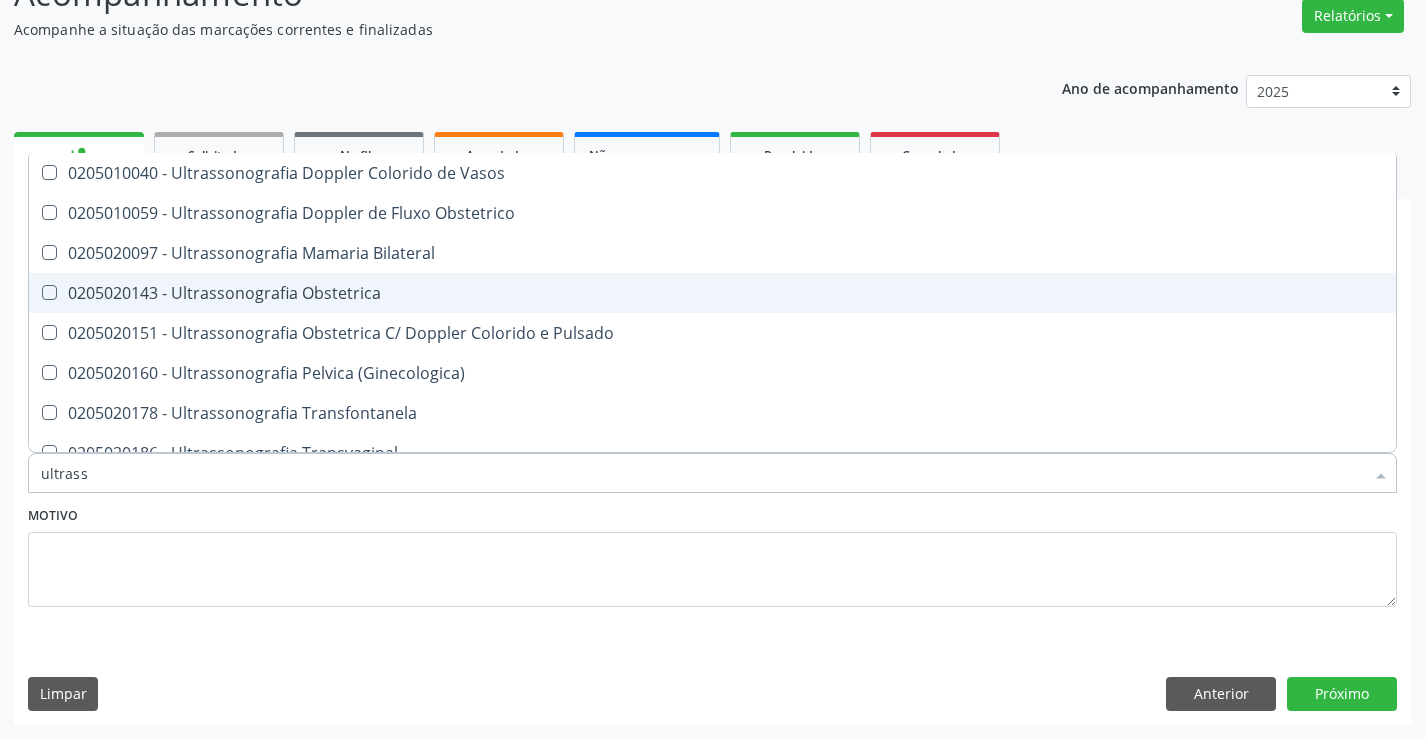click on "0205020143 - Ultrassonografia Obstetrica" at bounding box center [712, 293] 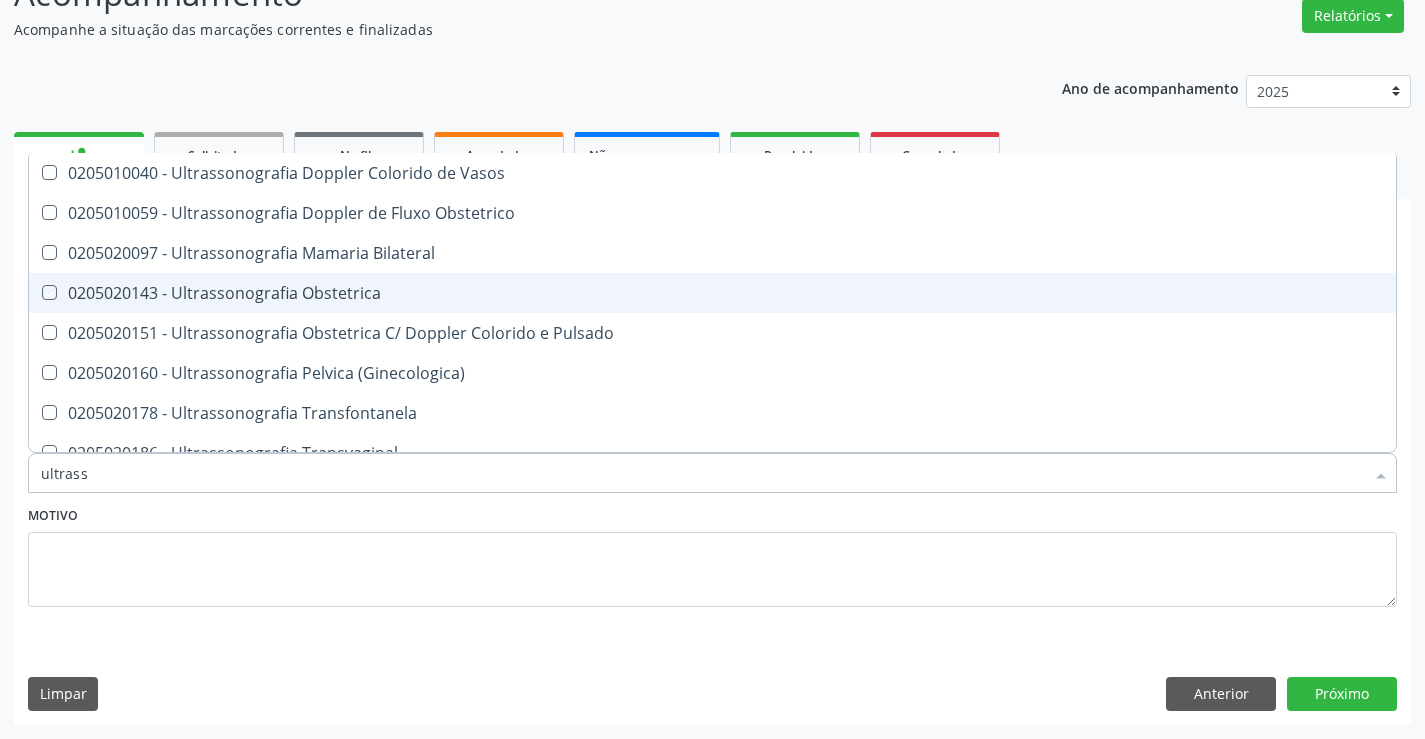 checkbox on "true" 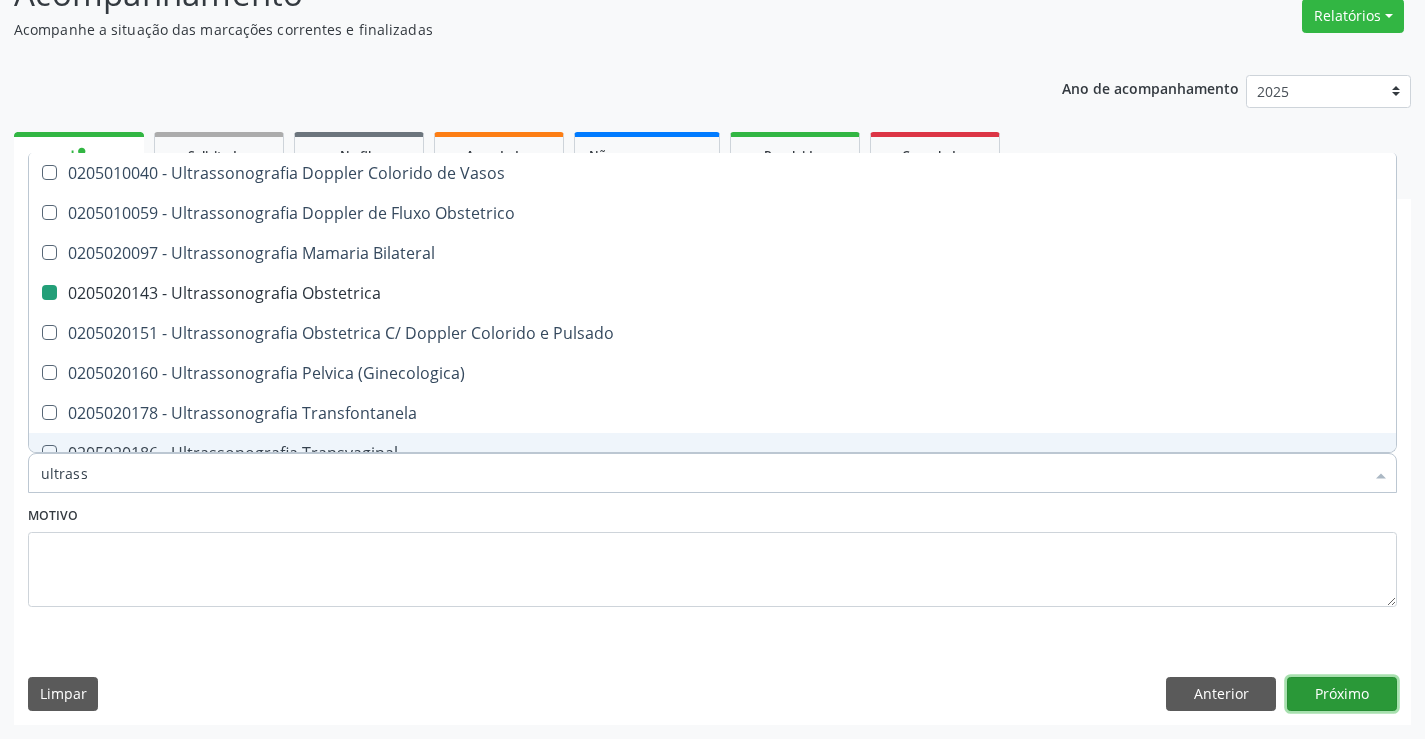 click on "Próximo" at bounding box center (1342, 694) 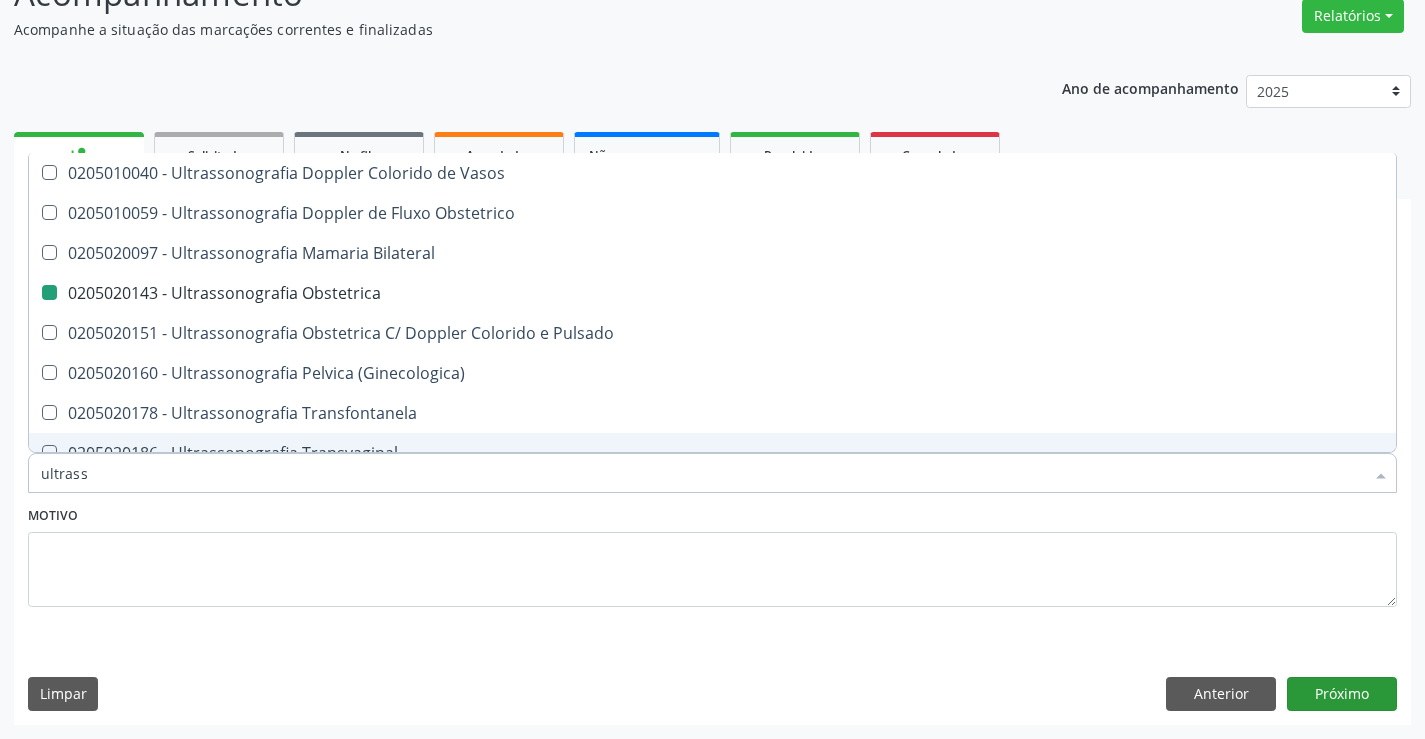 scroll, scrollTop: 131, scrollLeft: 0, axis: vertical 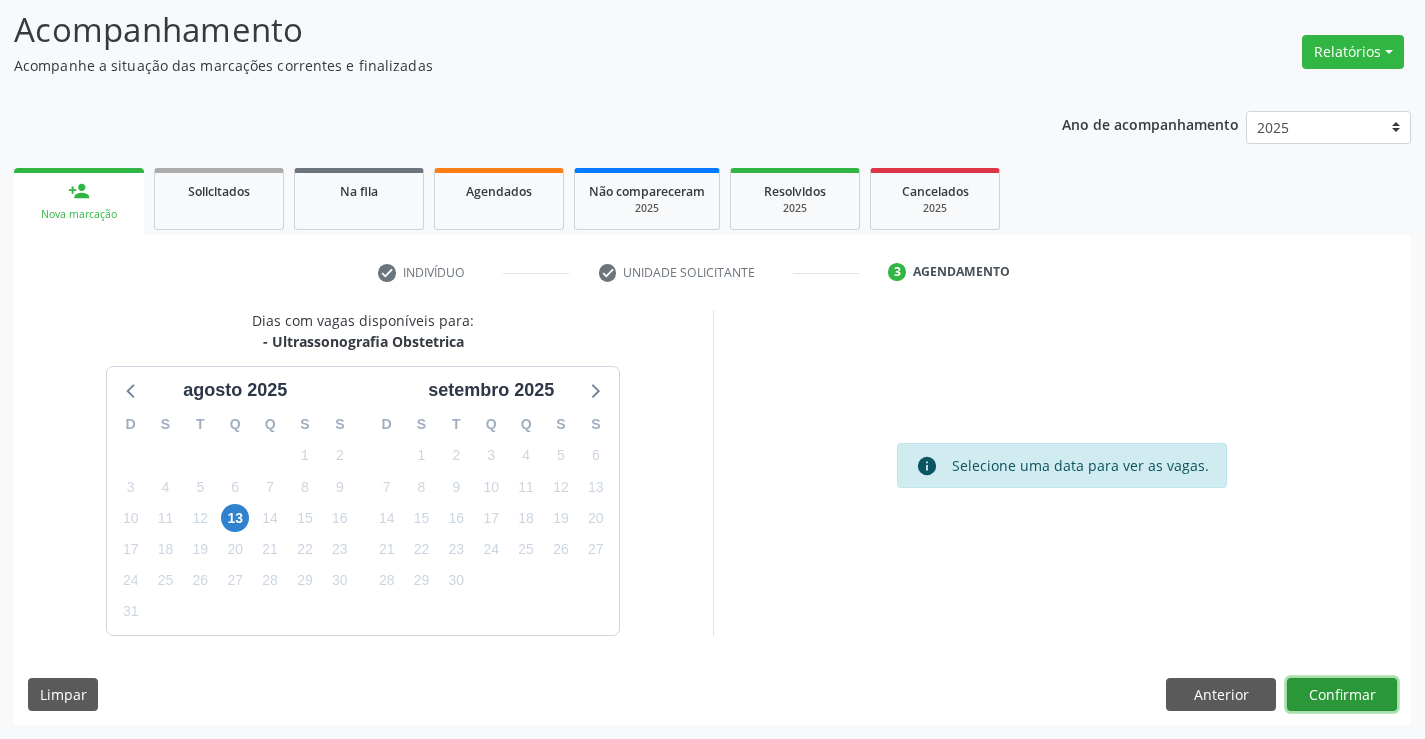 click on "Confirmar" at bounding box center (1342, 695) 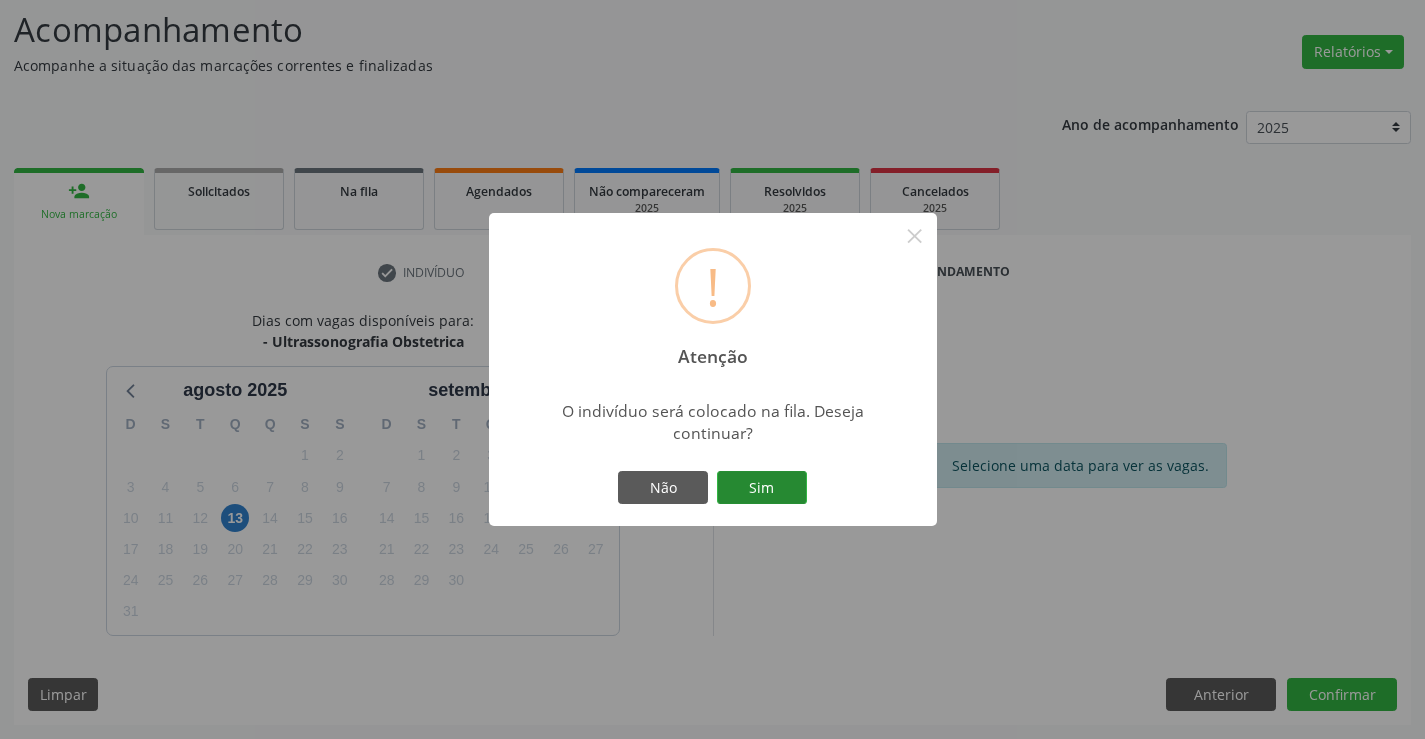 click on "Sim" at bounding box center (762, 488) 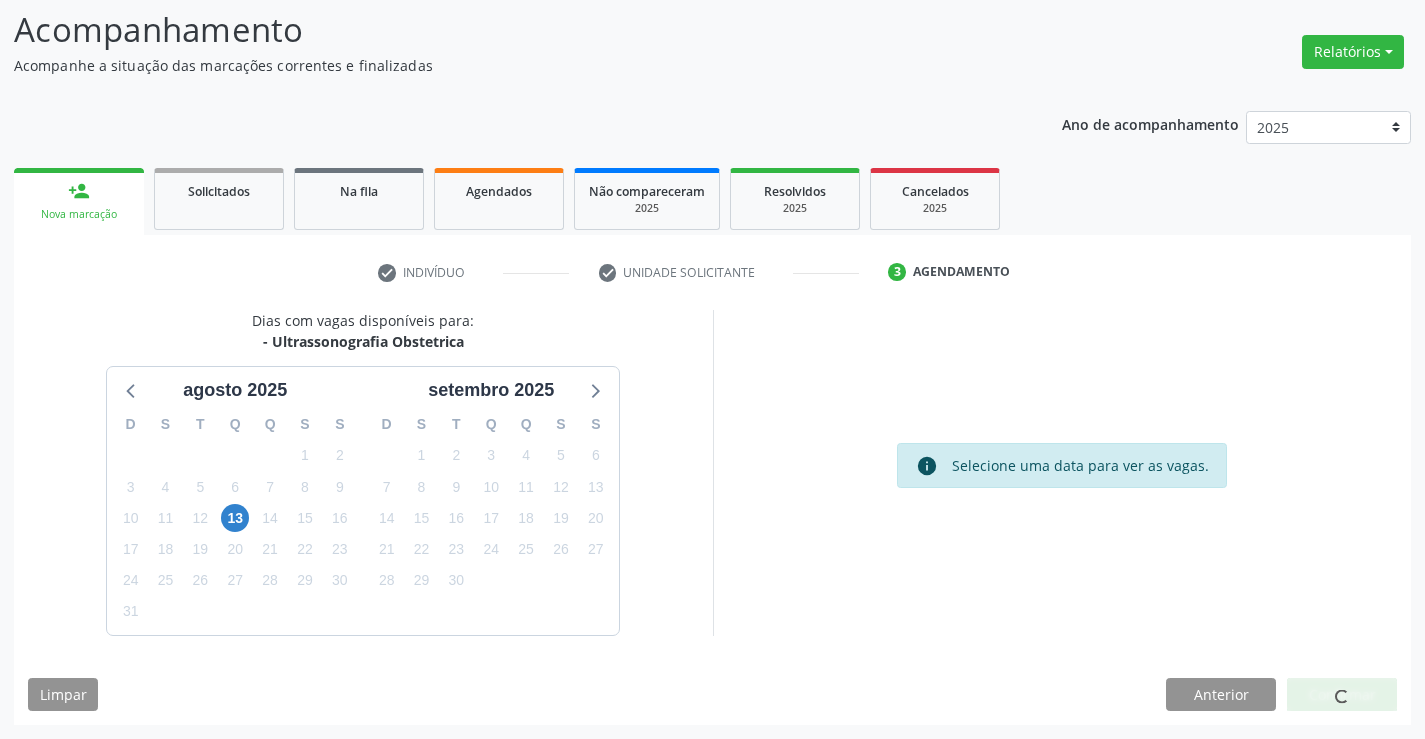 scroll, scrollTop: 0, scrollLeft: 0, axis: both 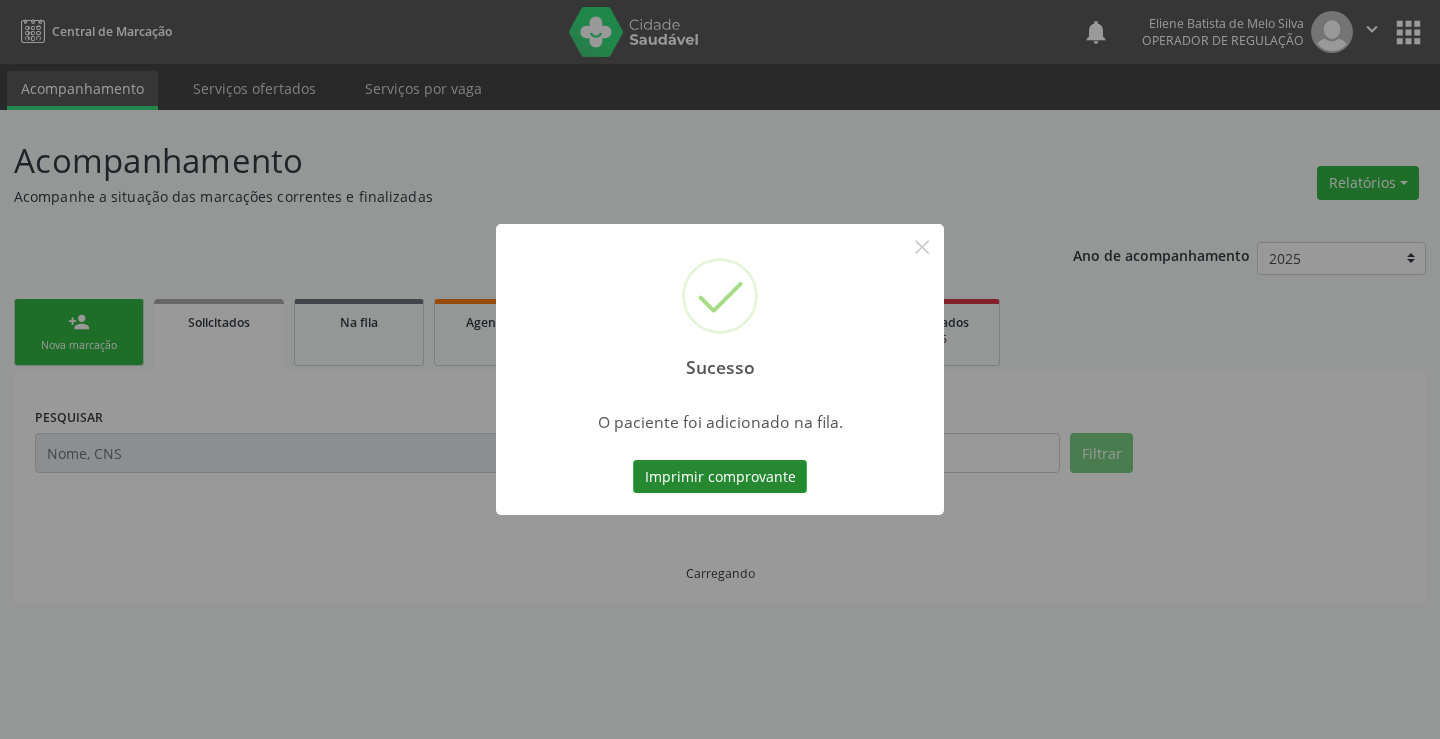 click on "Imprimir comprovante" at bounding box center (720, 477) 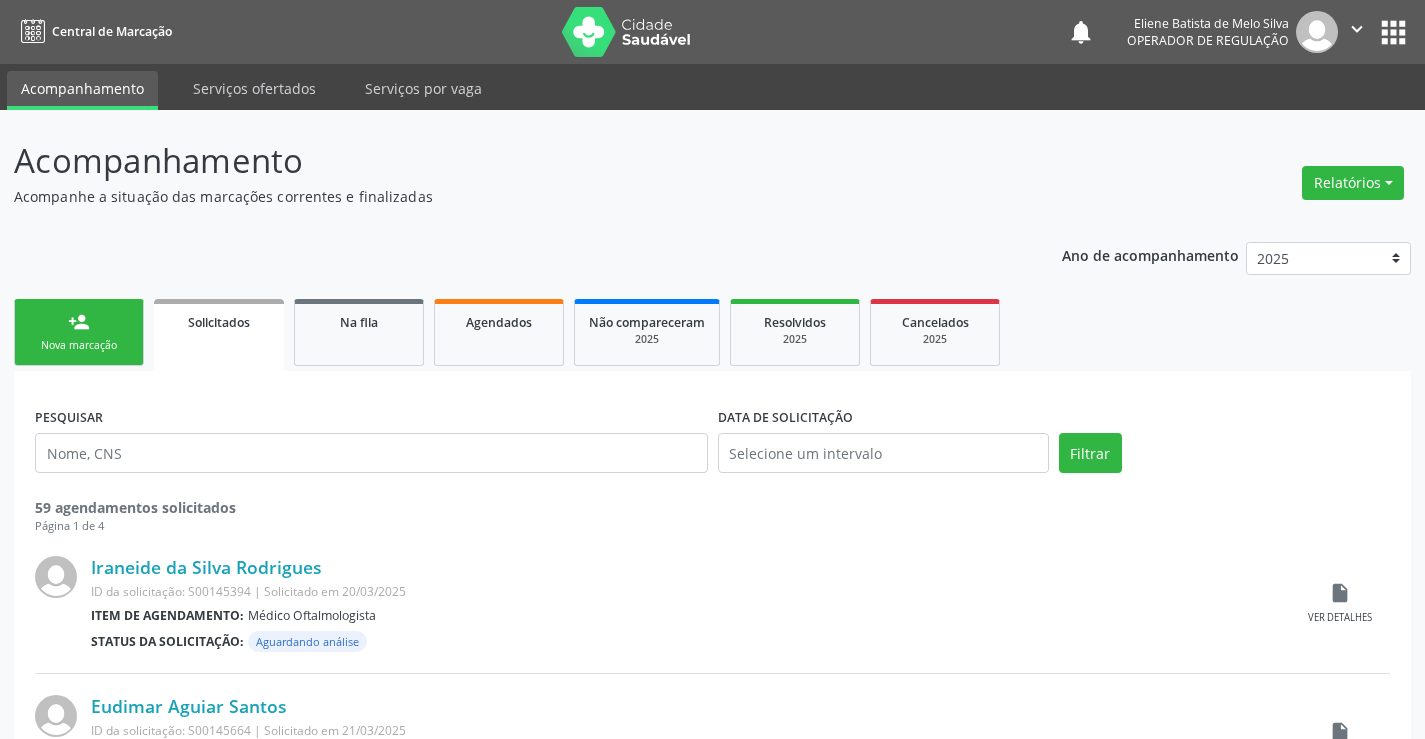 click on "person_add
Nova marcação" at bounding box center (79, 332) 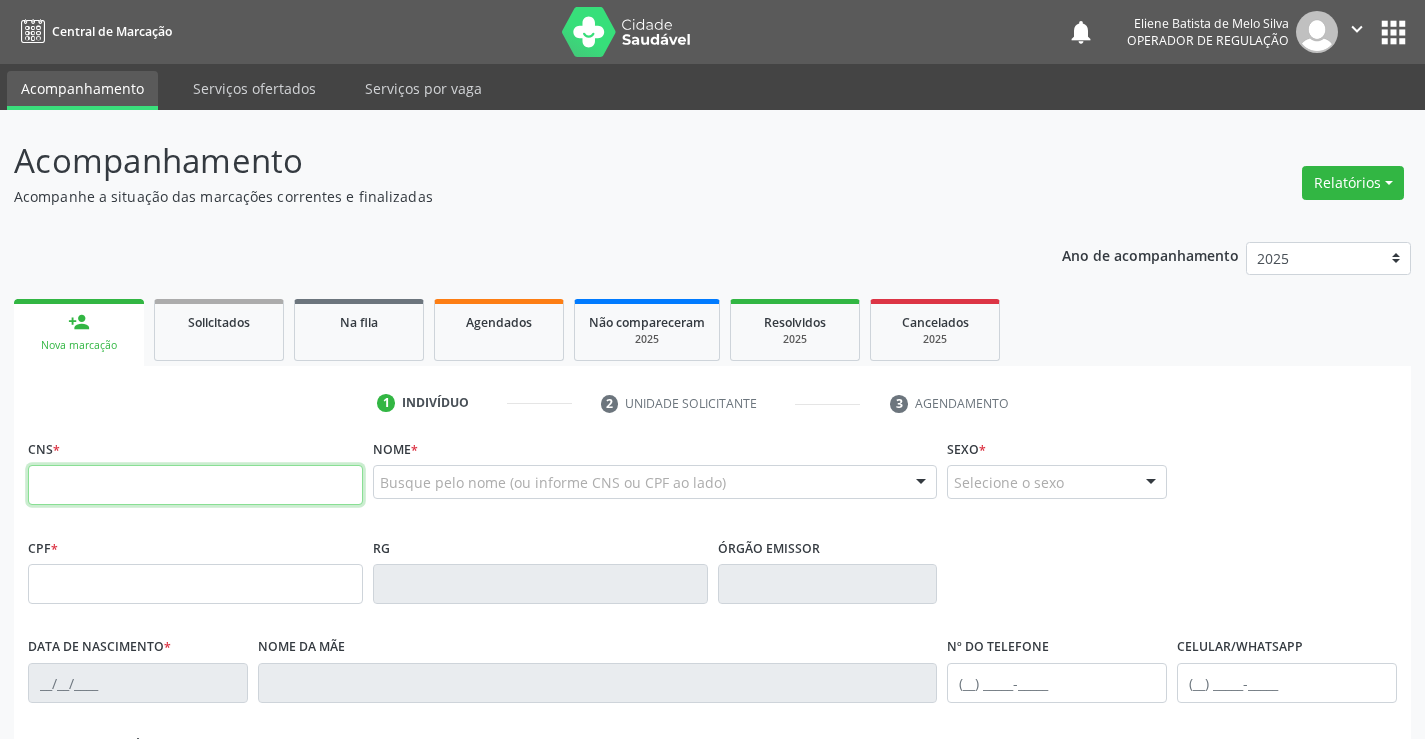 click at bounding box center [195, 485] 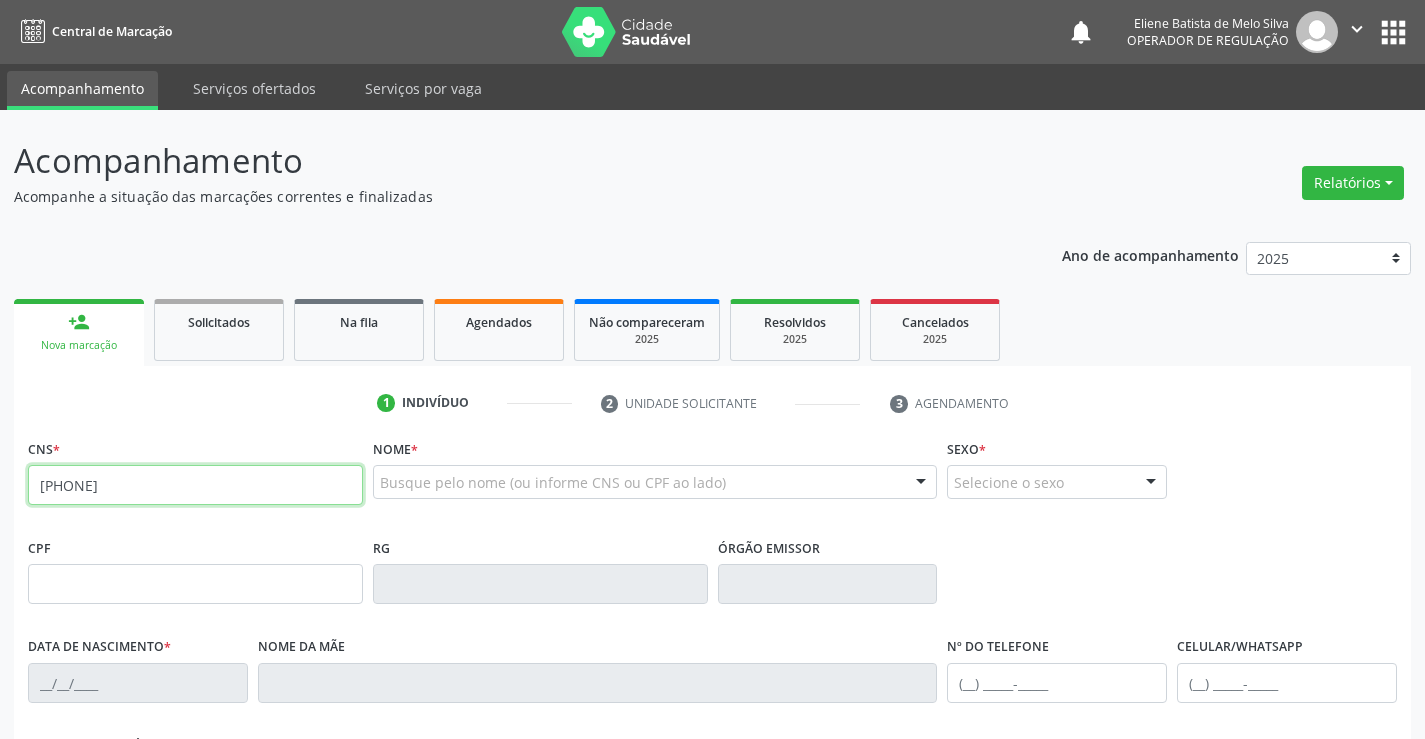 type on "702 9025 1653 8874" 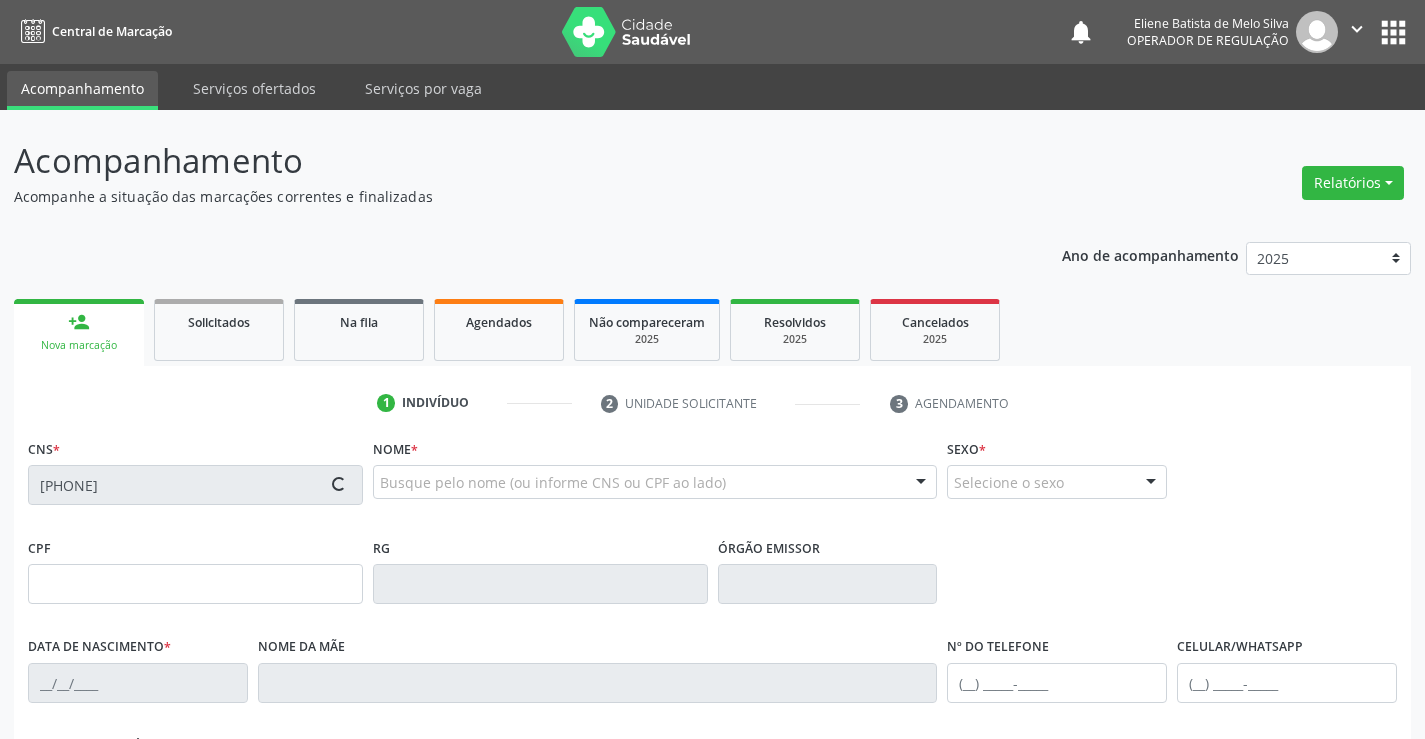type on "1278247742" 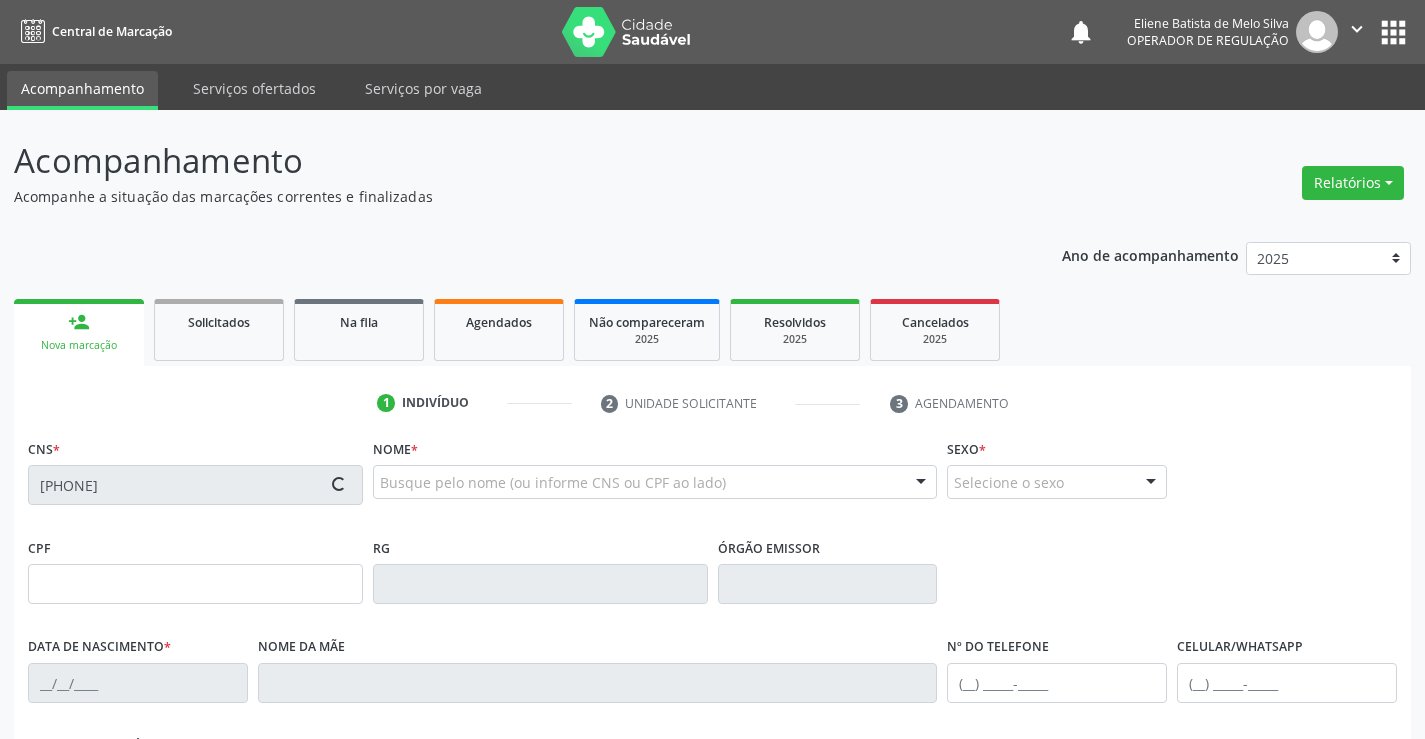 type on "SP" 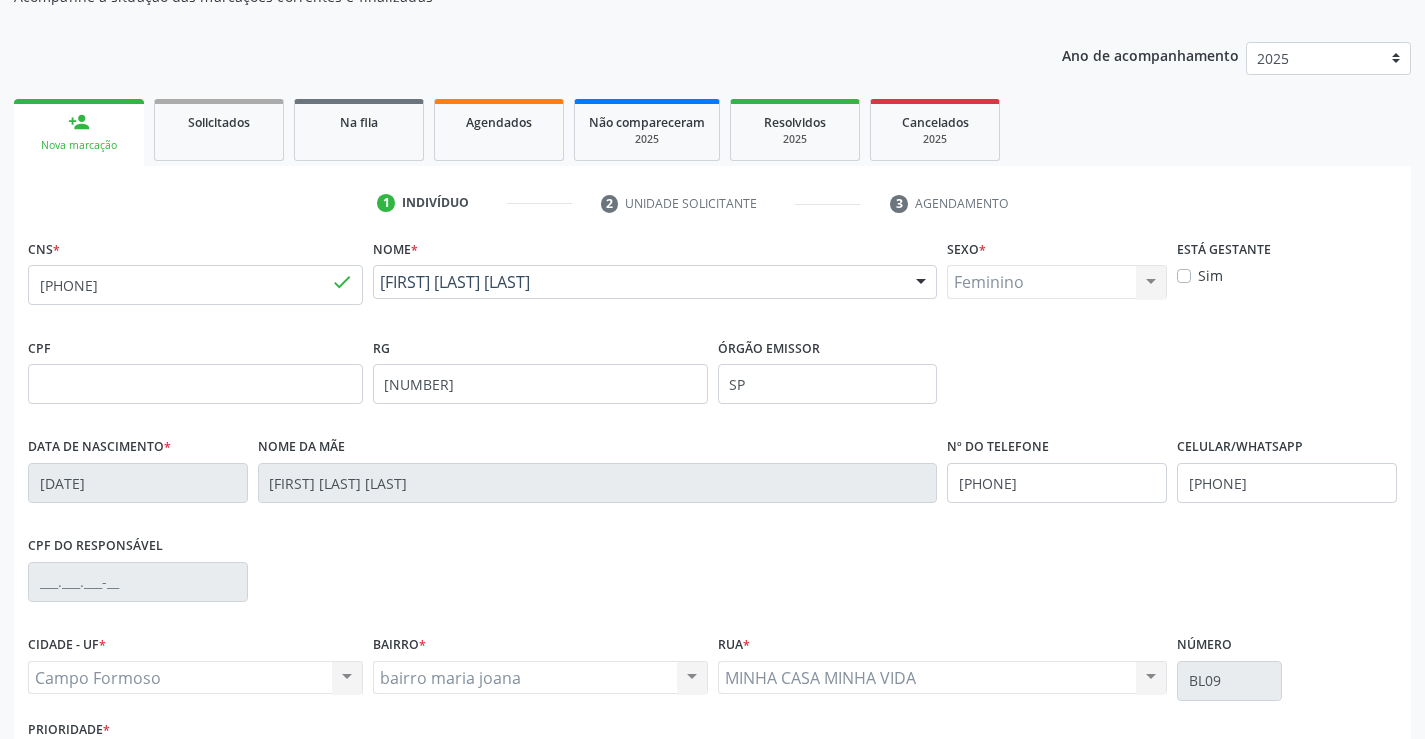 scroll, scrollTop: 345, scrollLeft: 0, axis: vertical 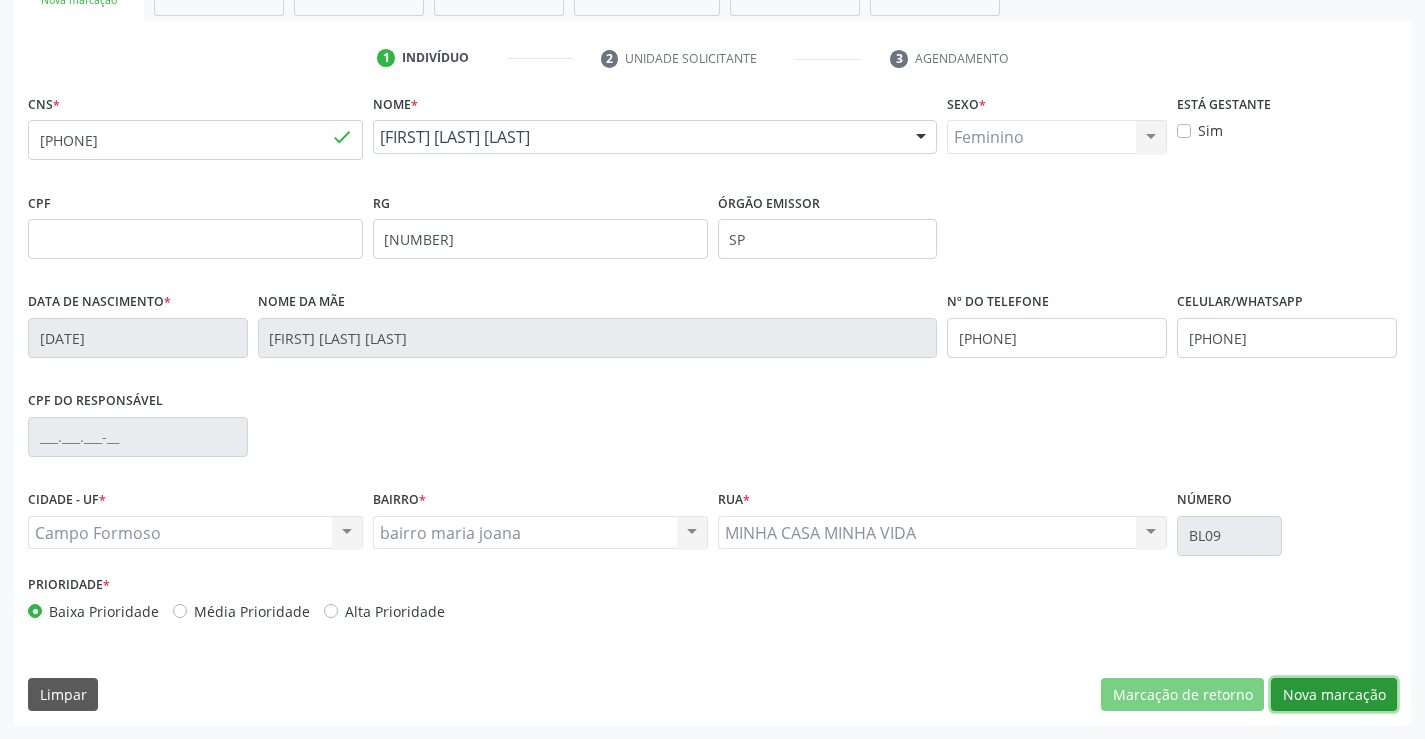 click on "Nova marcação" at bounding box center [1334, 695] 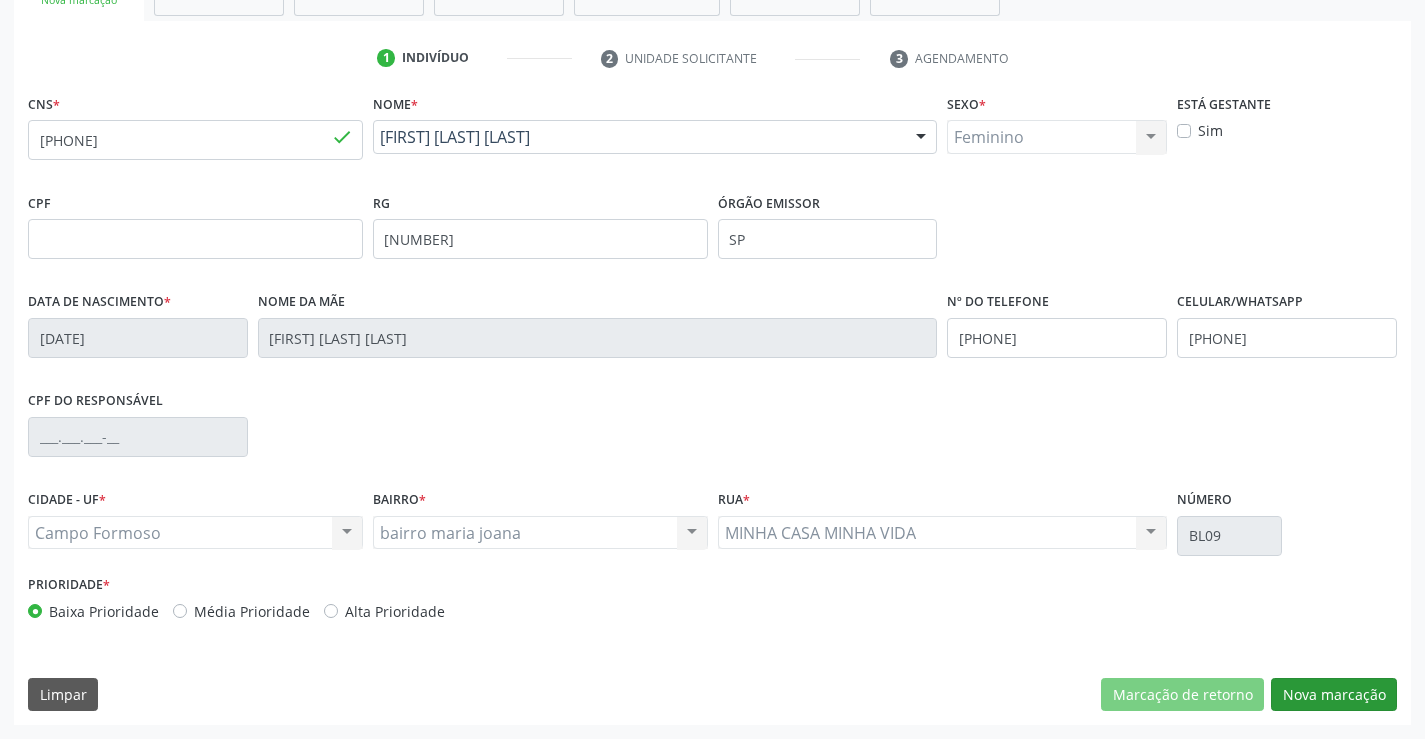 scroll, scrollTop: 167, scrollLeft: 0, axis: vertical 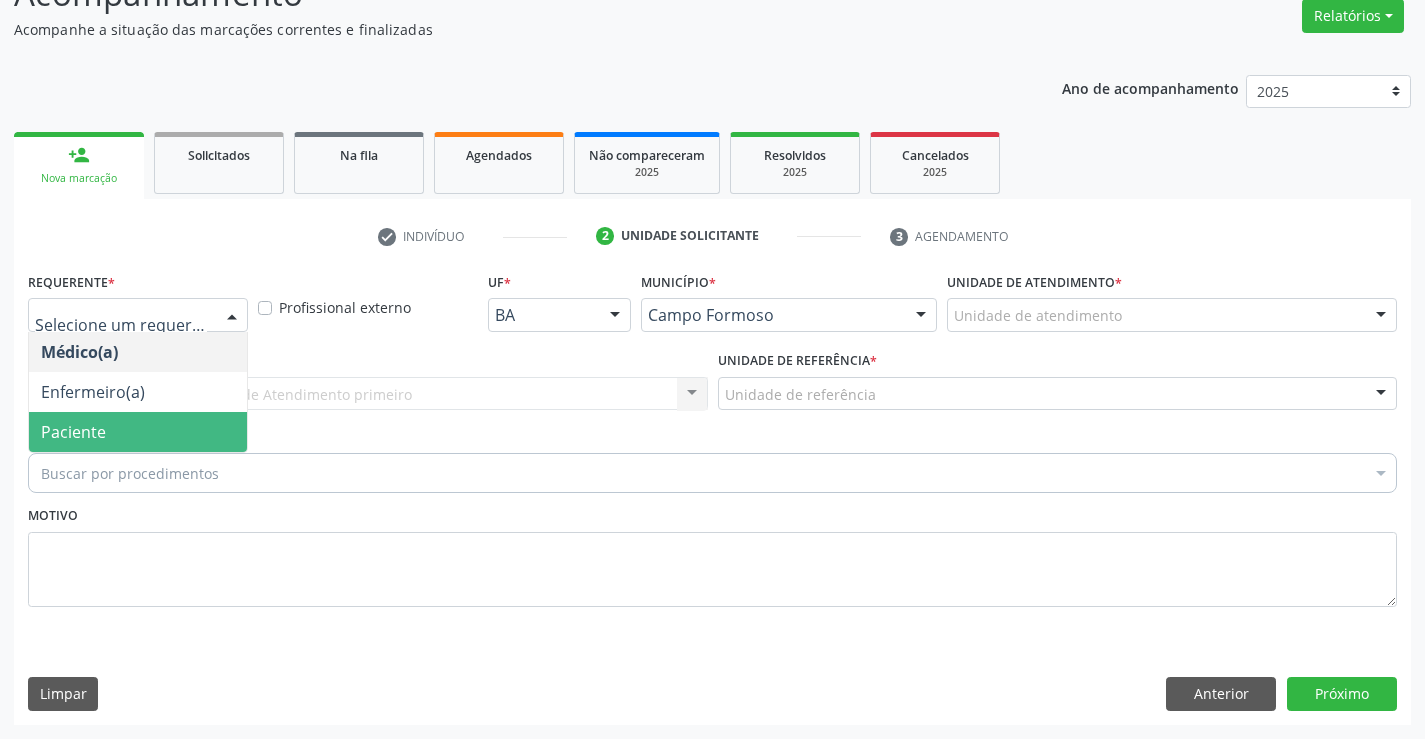 click on "Paciente" at bounding box center [73, 432] 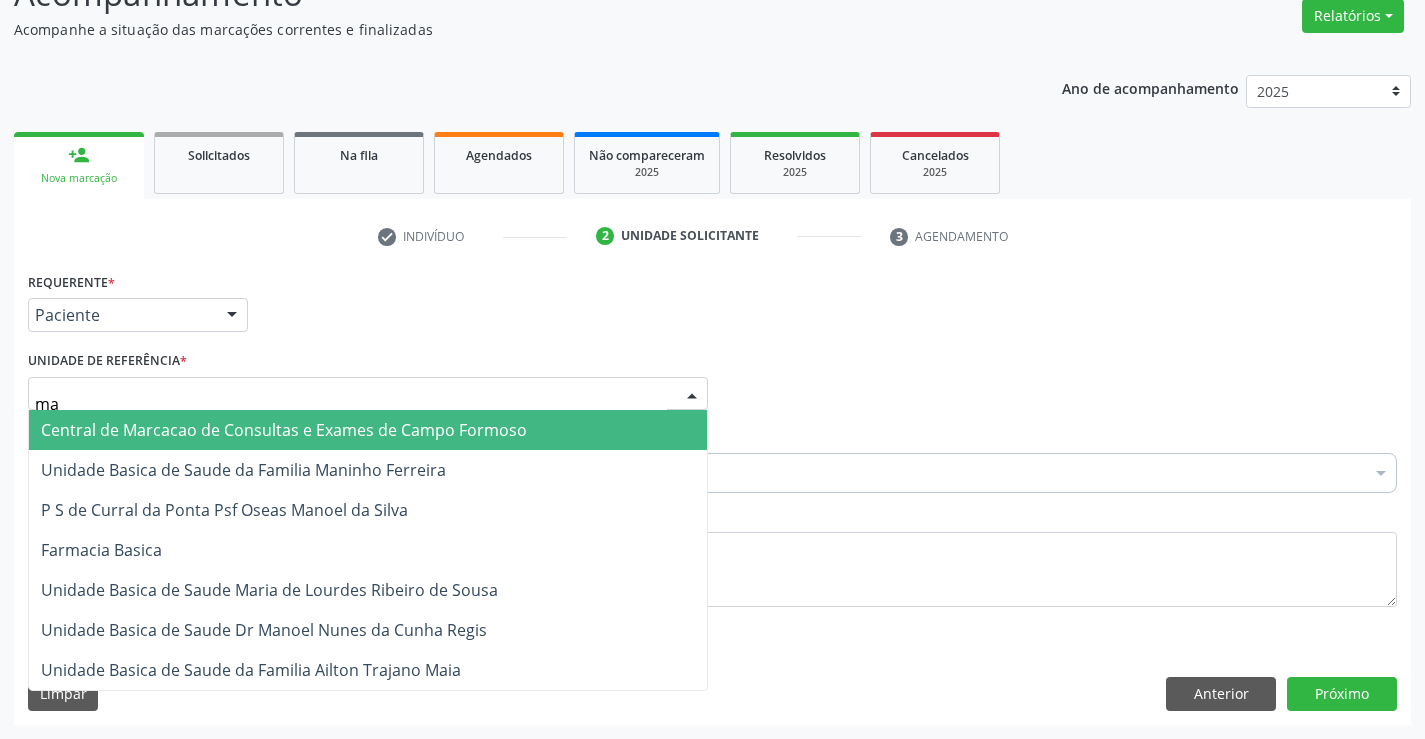 type on "mai" 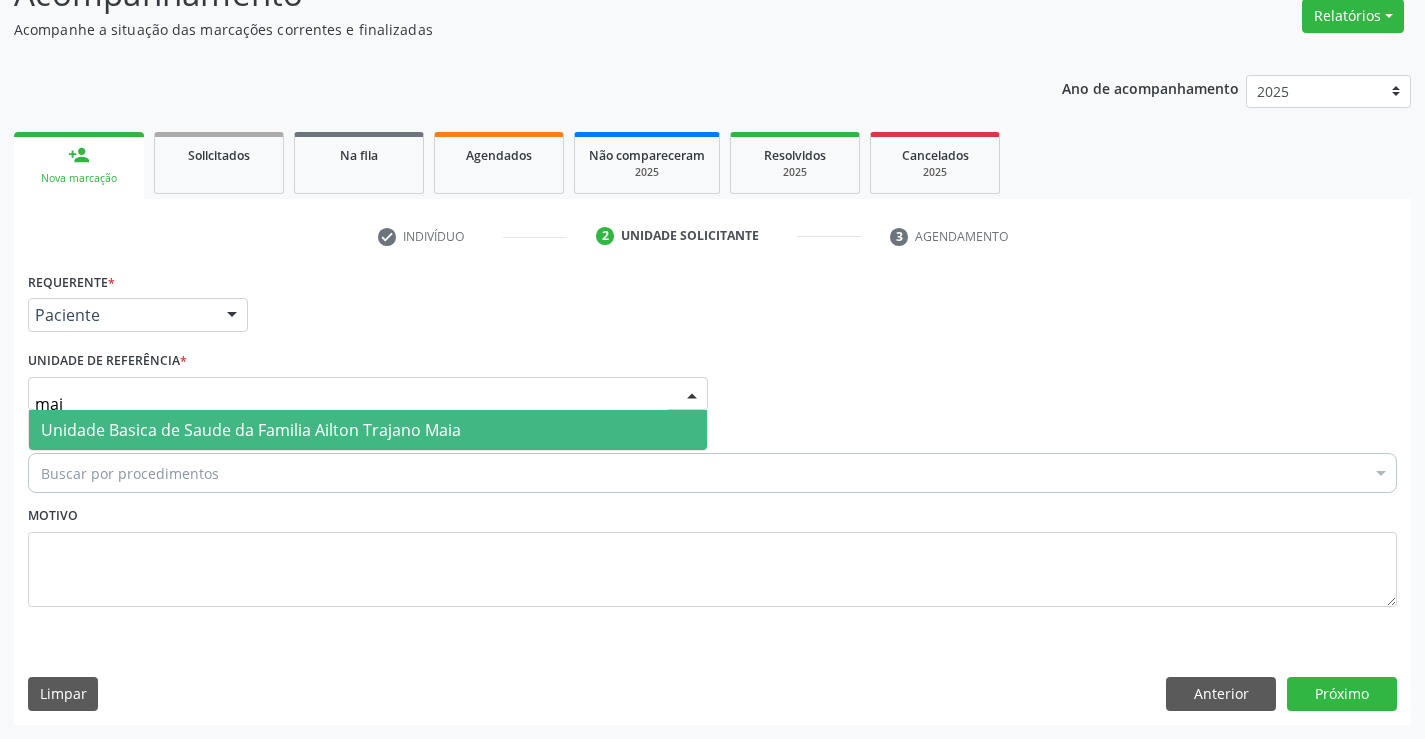 click on "Unidade Basica de Saude da Familia Ailton Trajano Maia" at bounding box center (251, 430) 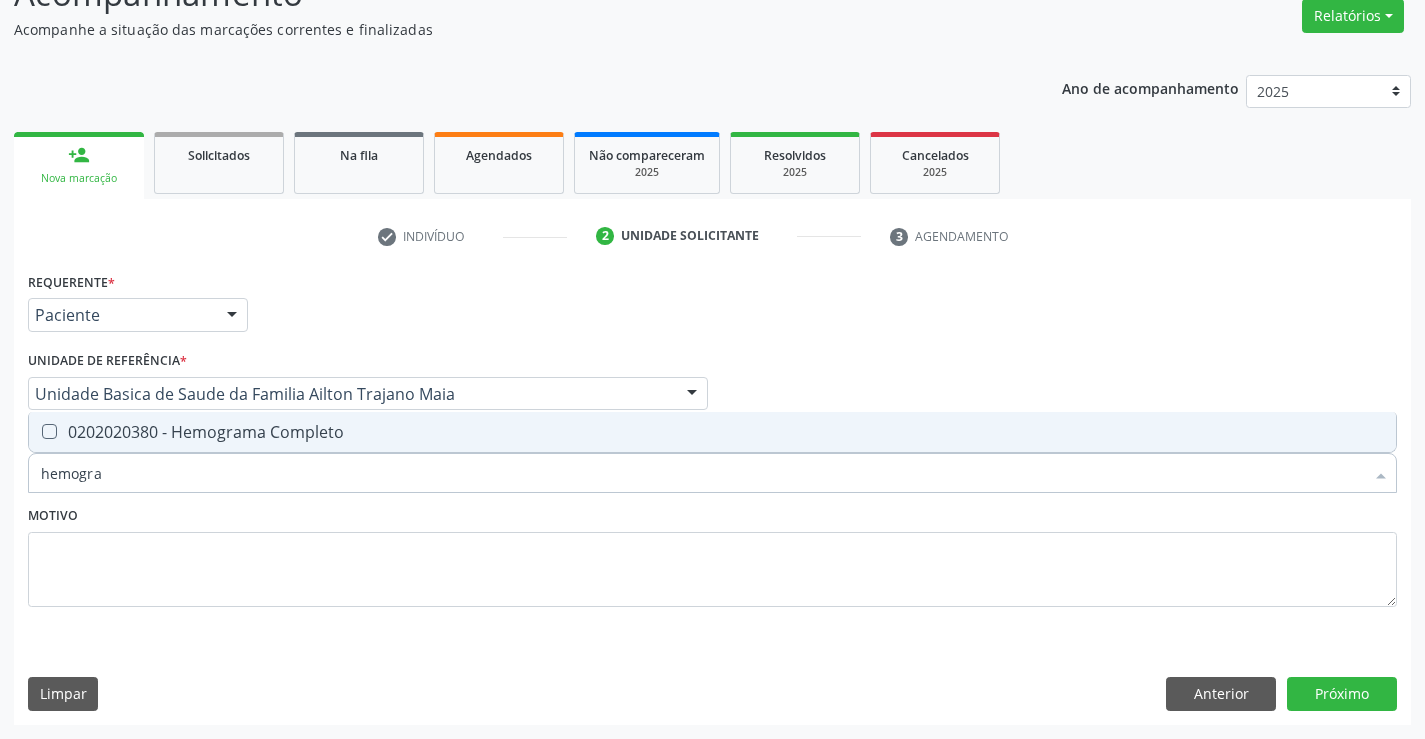 type on "hemogram" 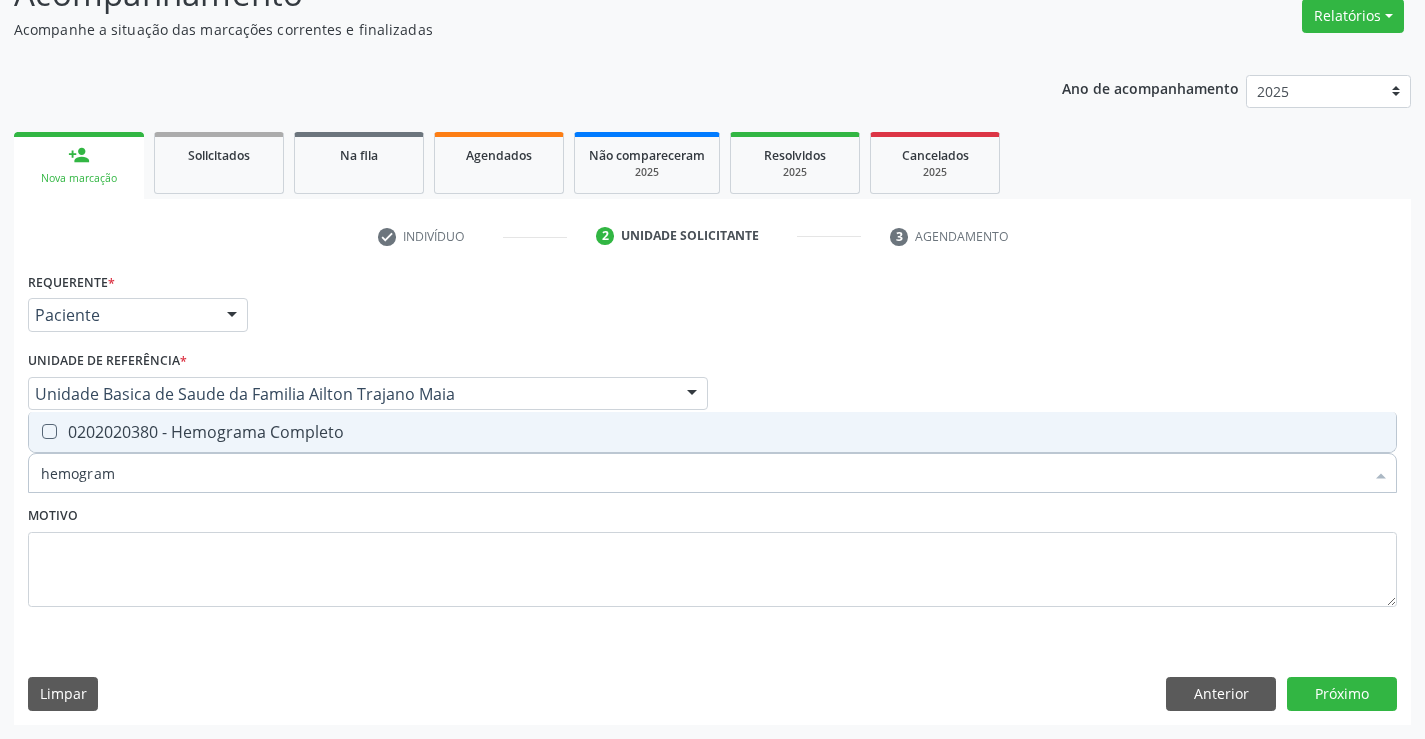 click on "0202020380 - Hemograma Completo" at bounding box center (712, 432) 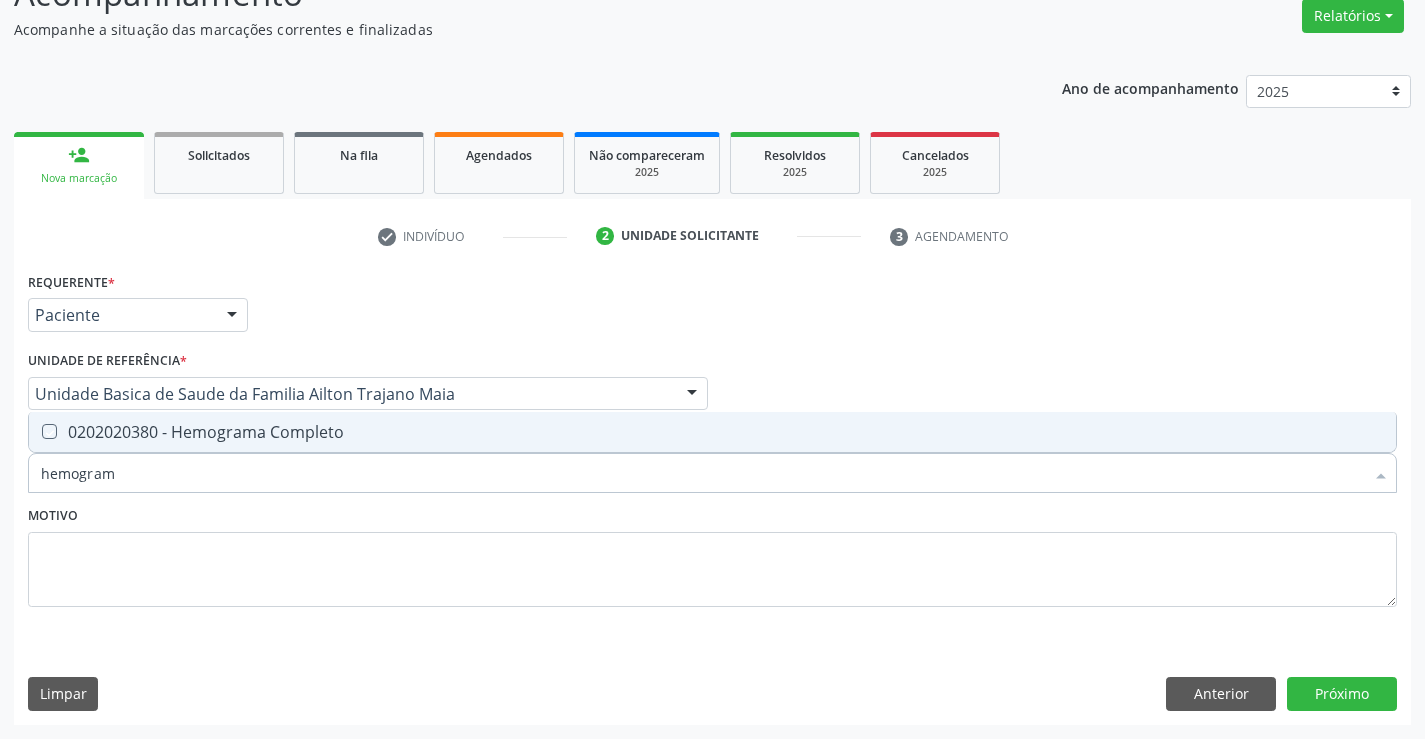 checkbox on "true" 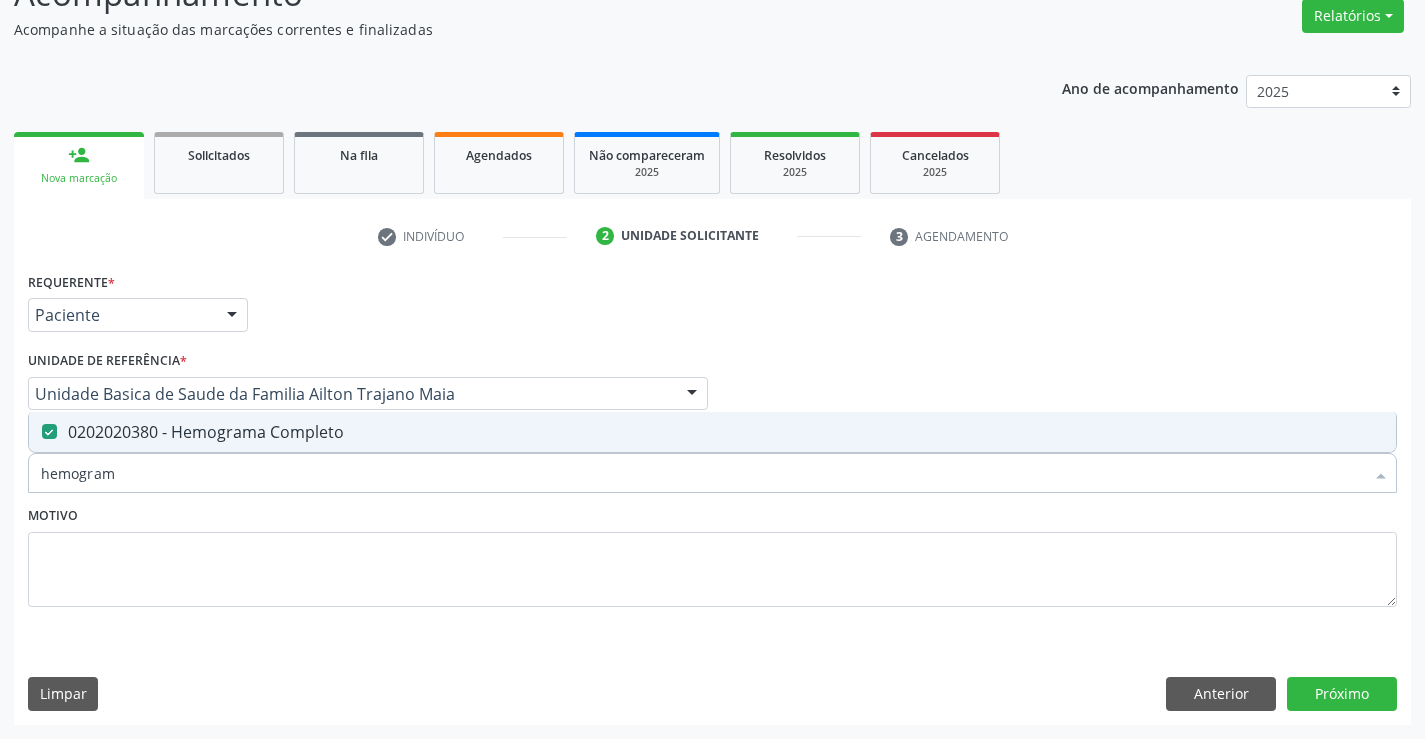 type on "hemogram" 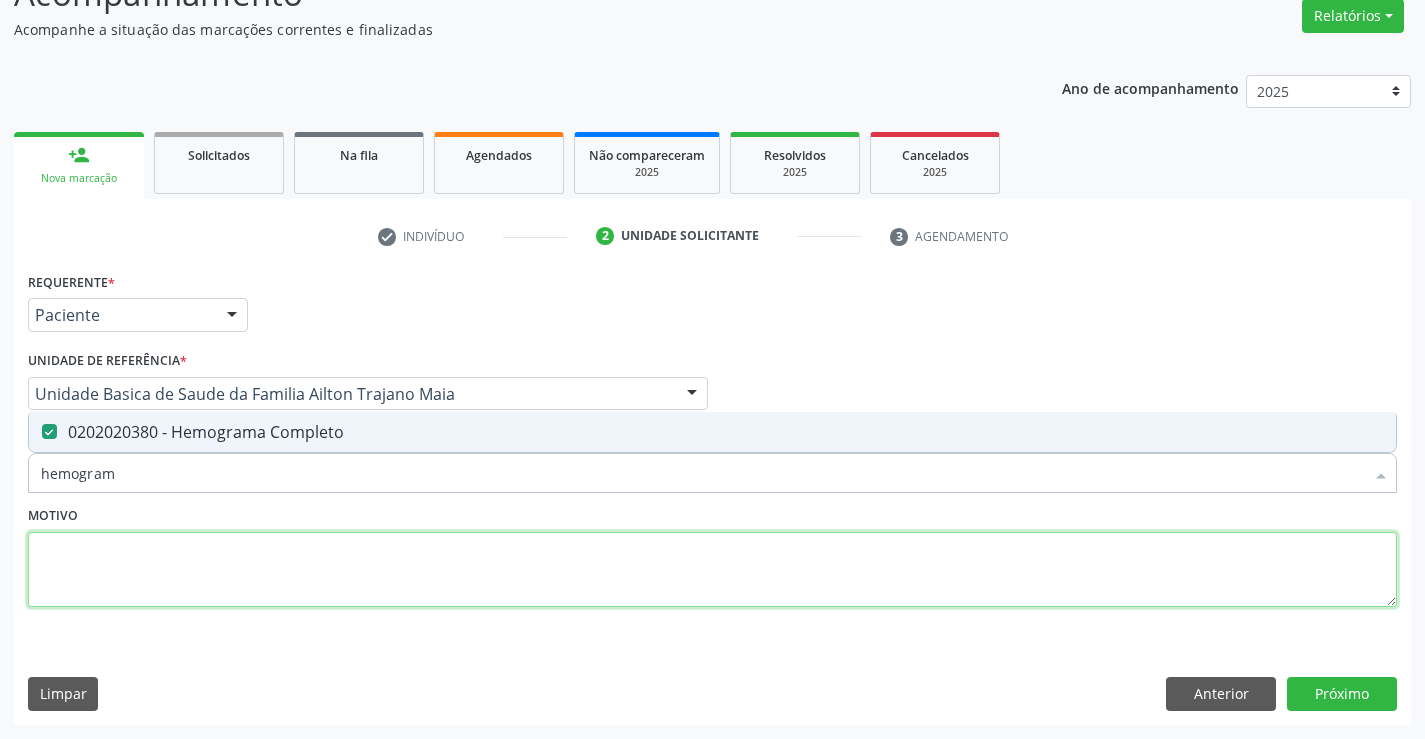 click at bounding box center [712, 570] 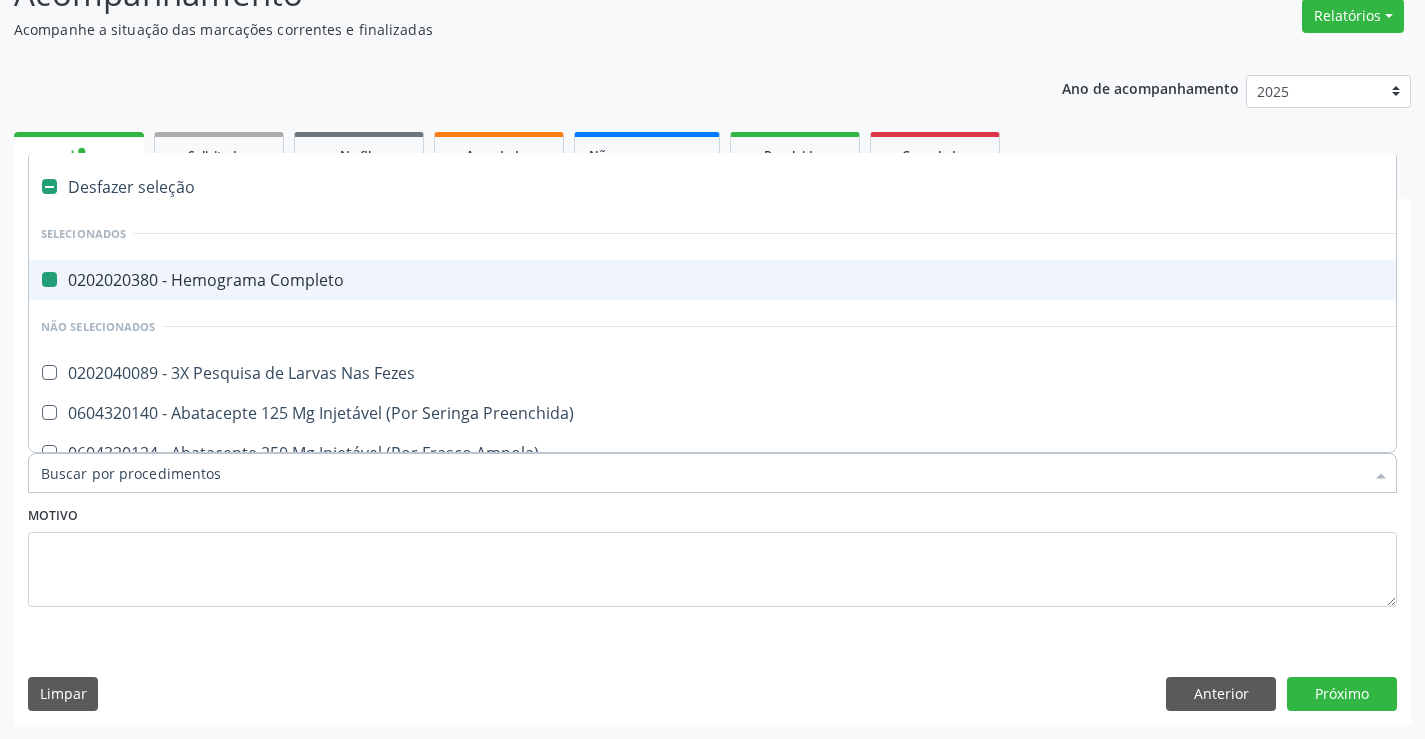 type on "u" 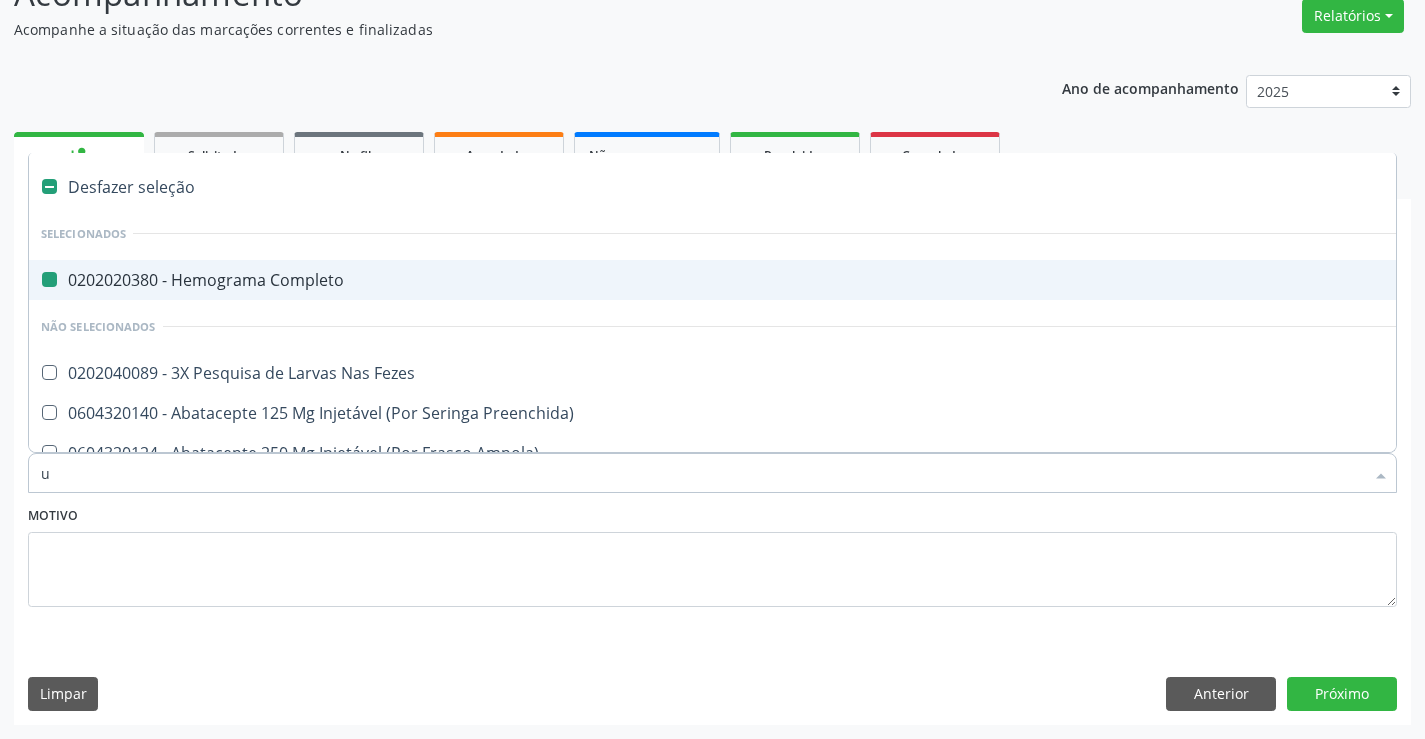 checkbox on "false" 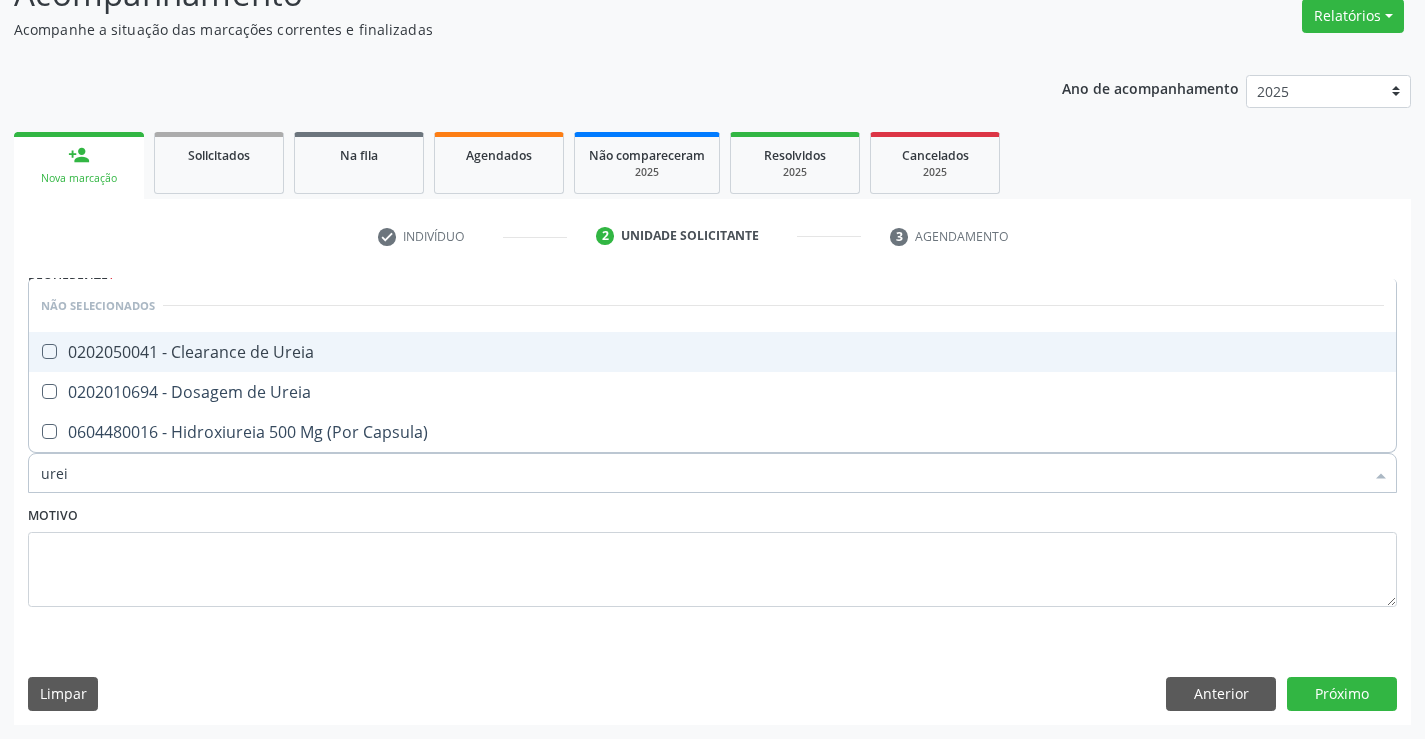 type on "ureia" 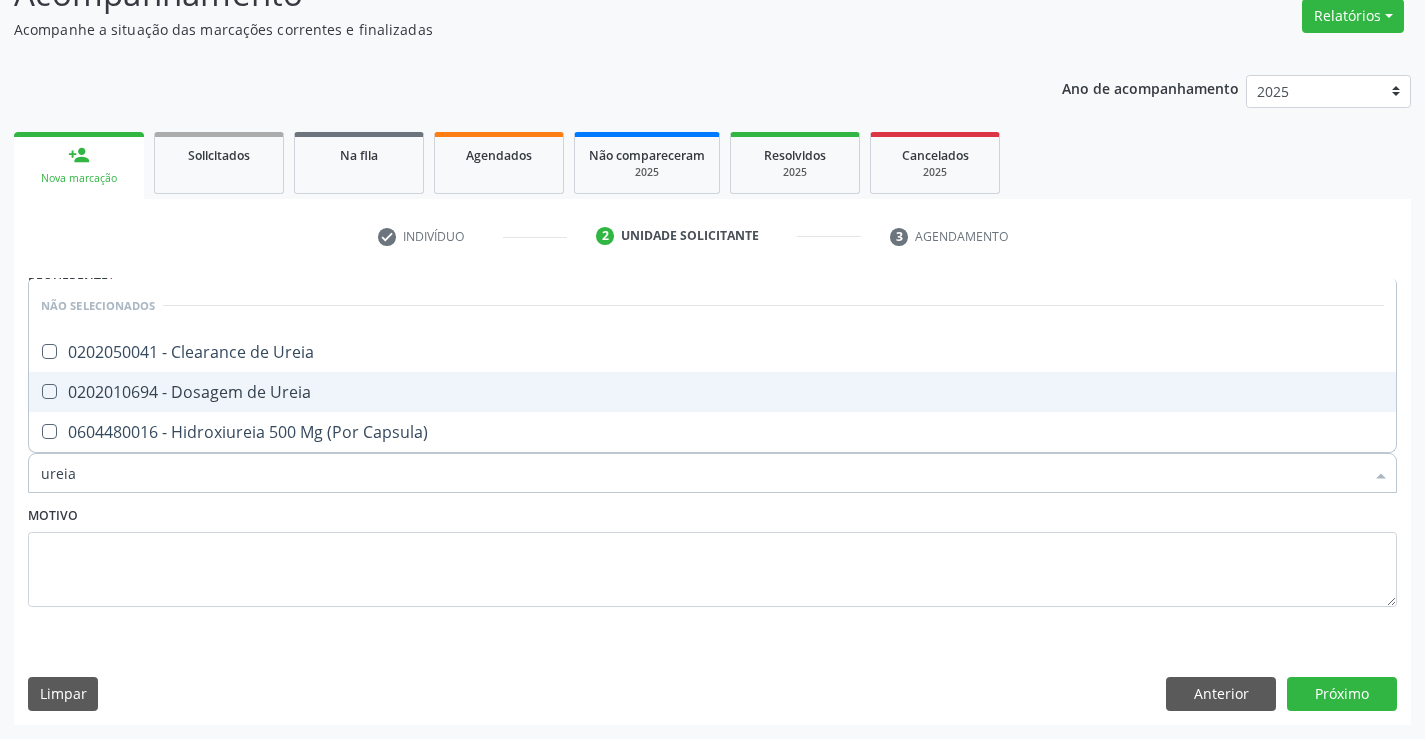 click on "0202010694 - Dosagem de Ureia" at bounding box center [712, 392] 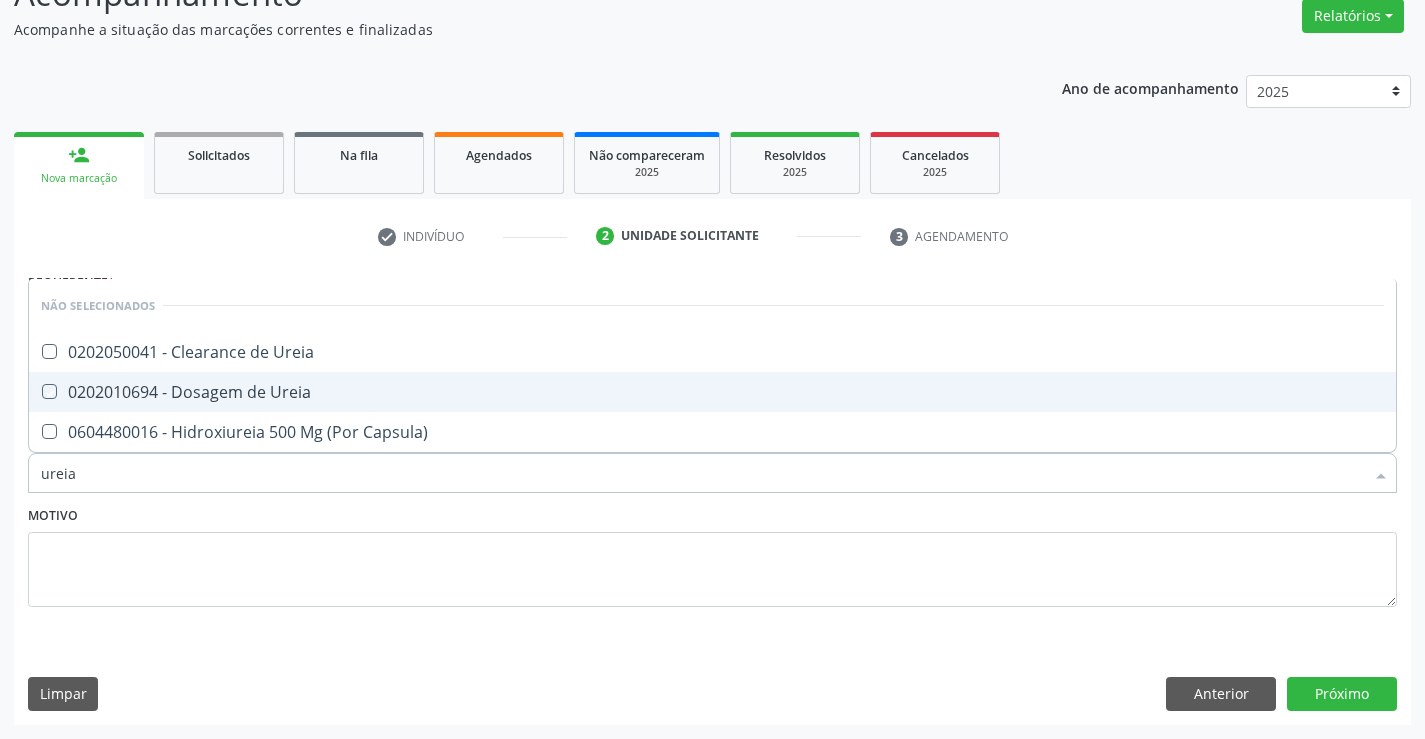 checkbox on "true" 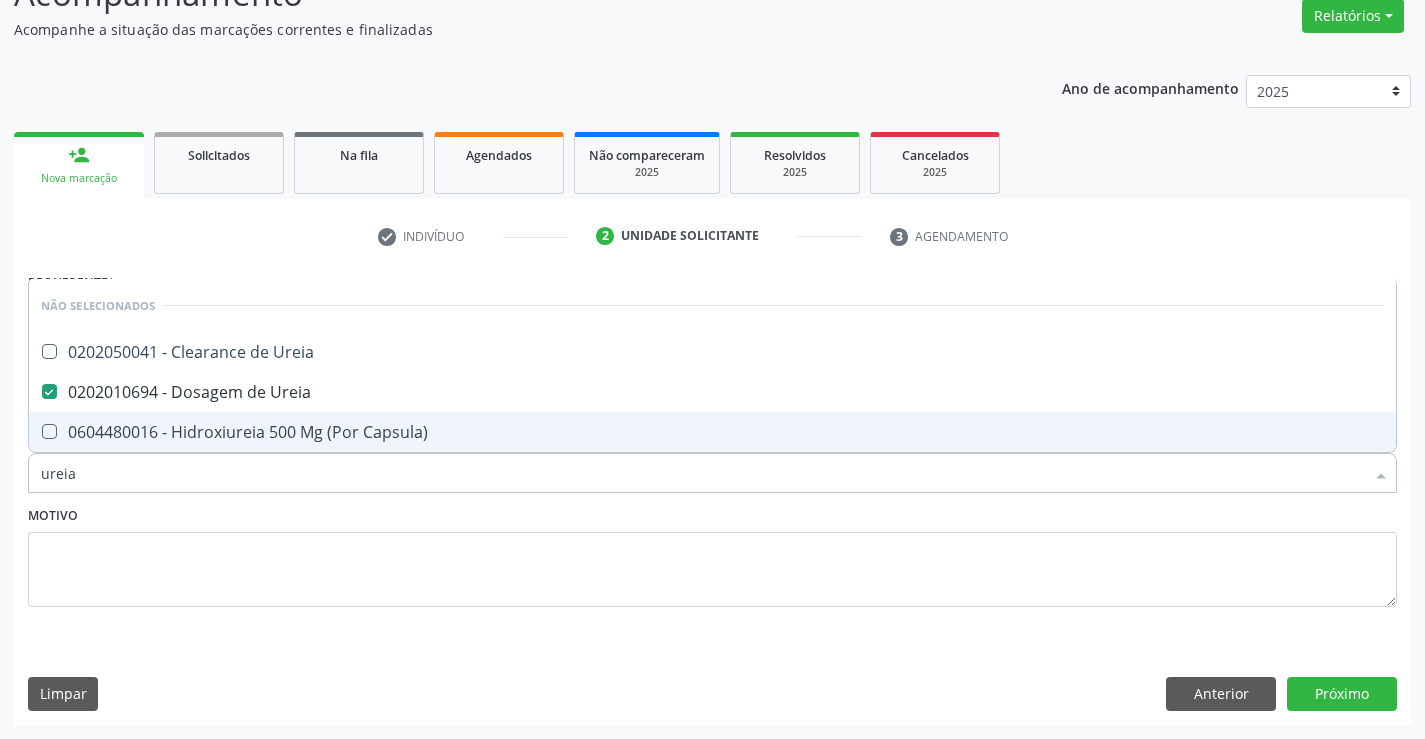 click on "Motivo" at bounding box center (712, 554) 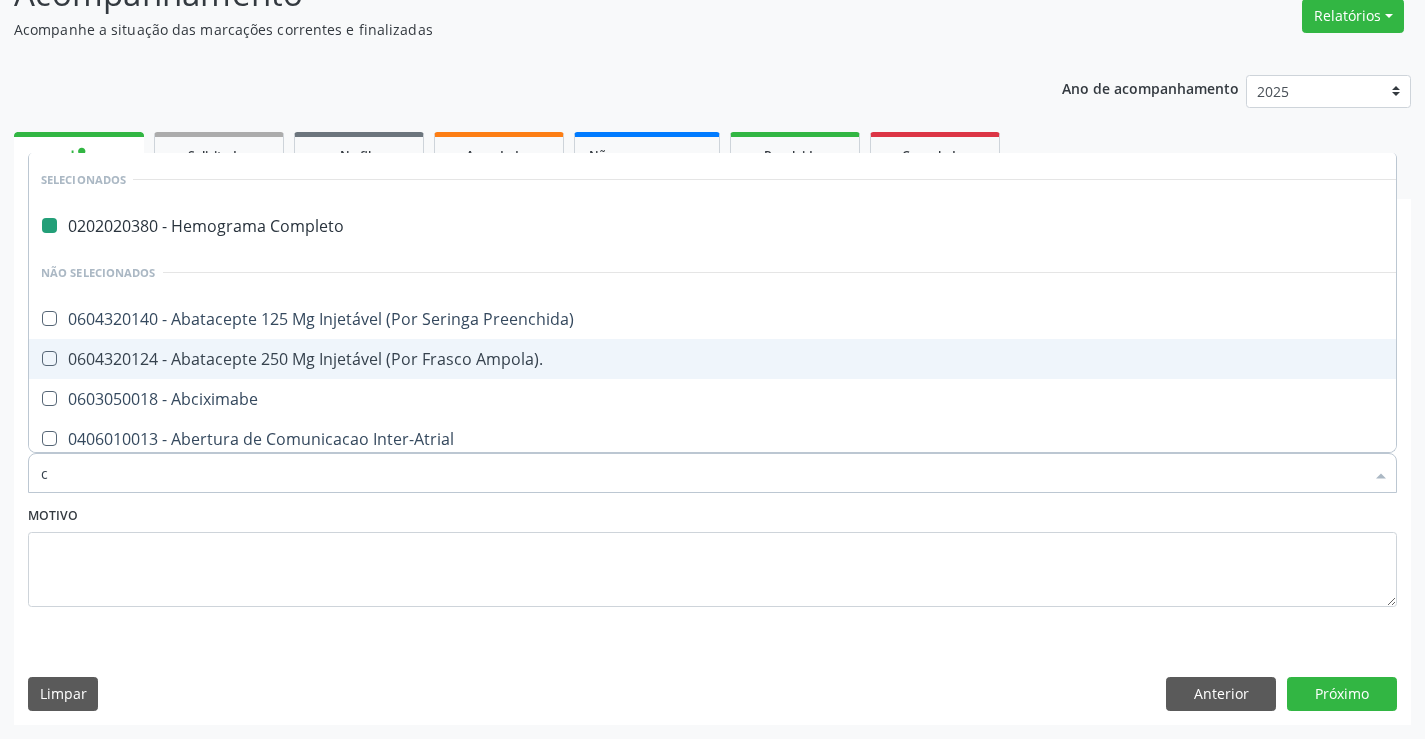 type on "cr" 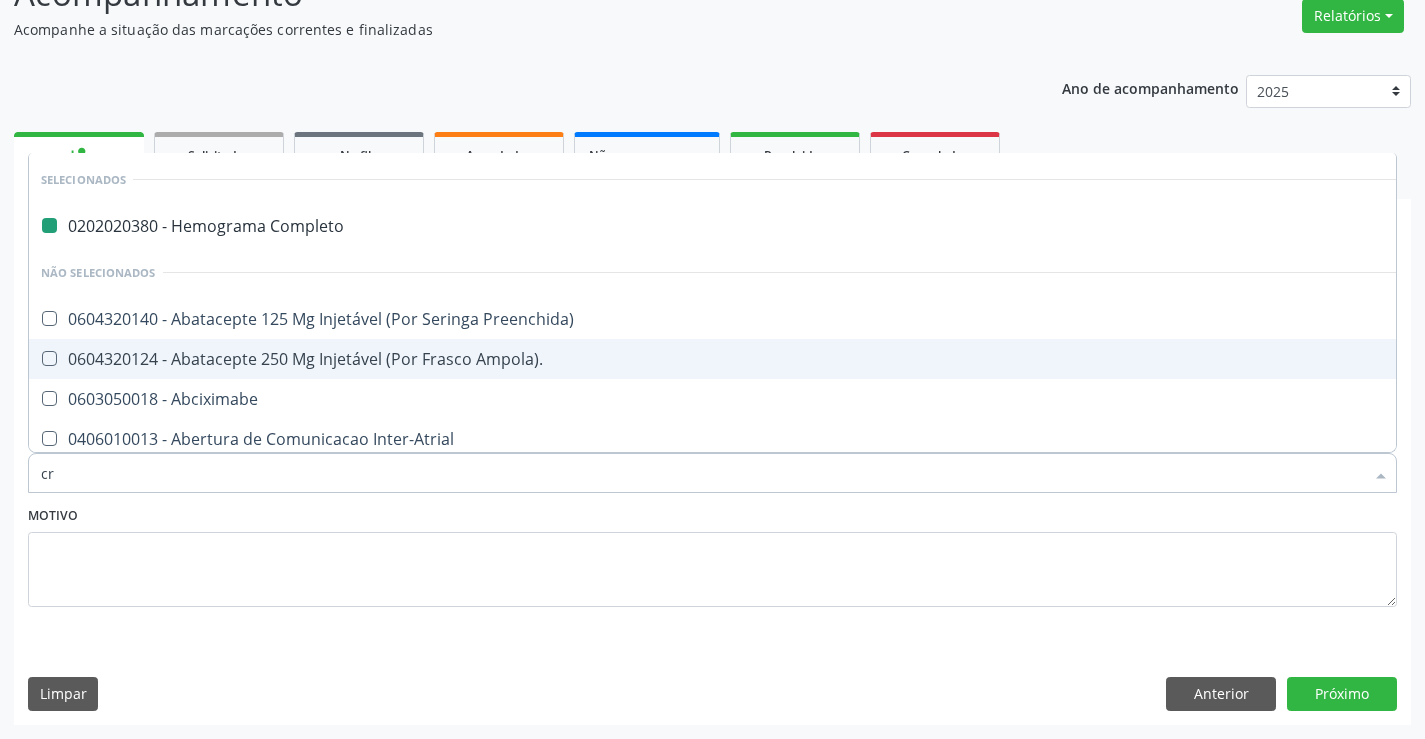 checkbox on "false" 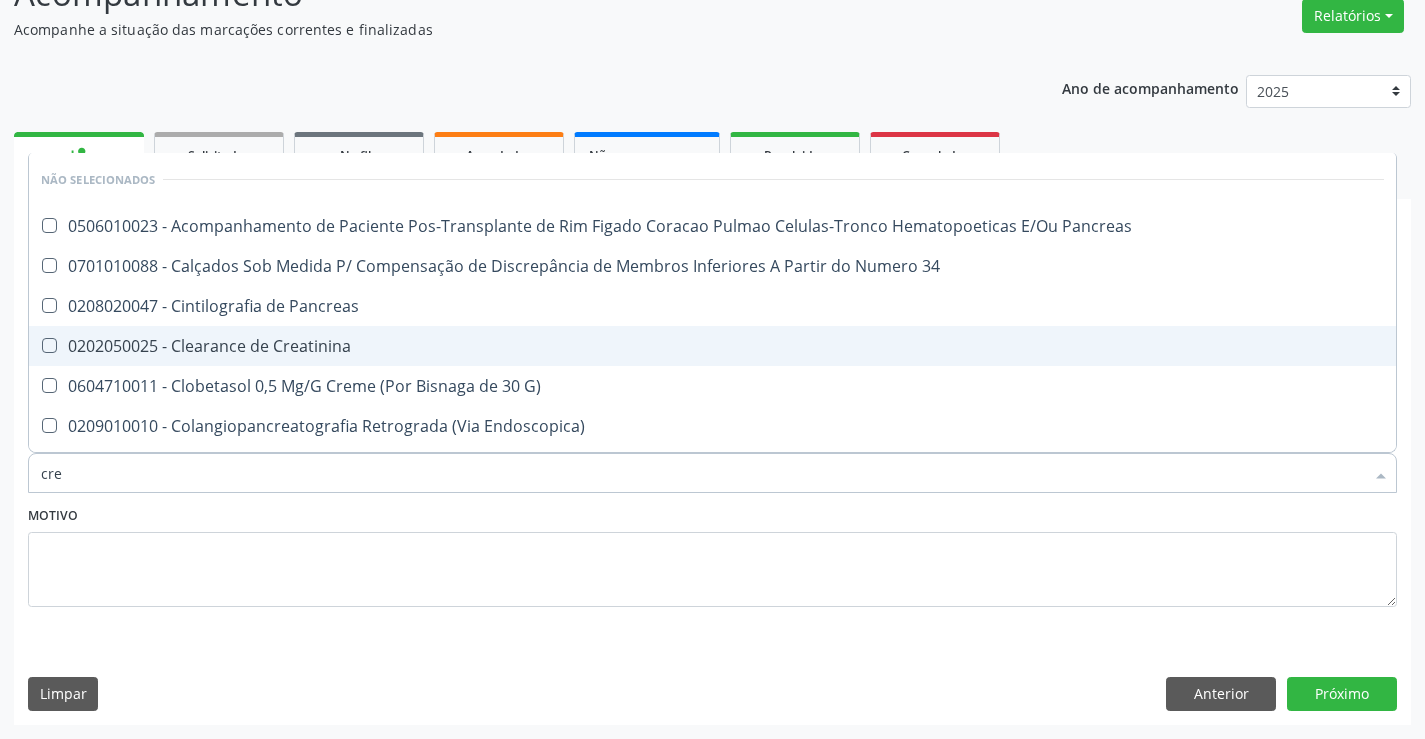 type on "crea" 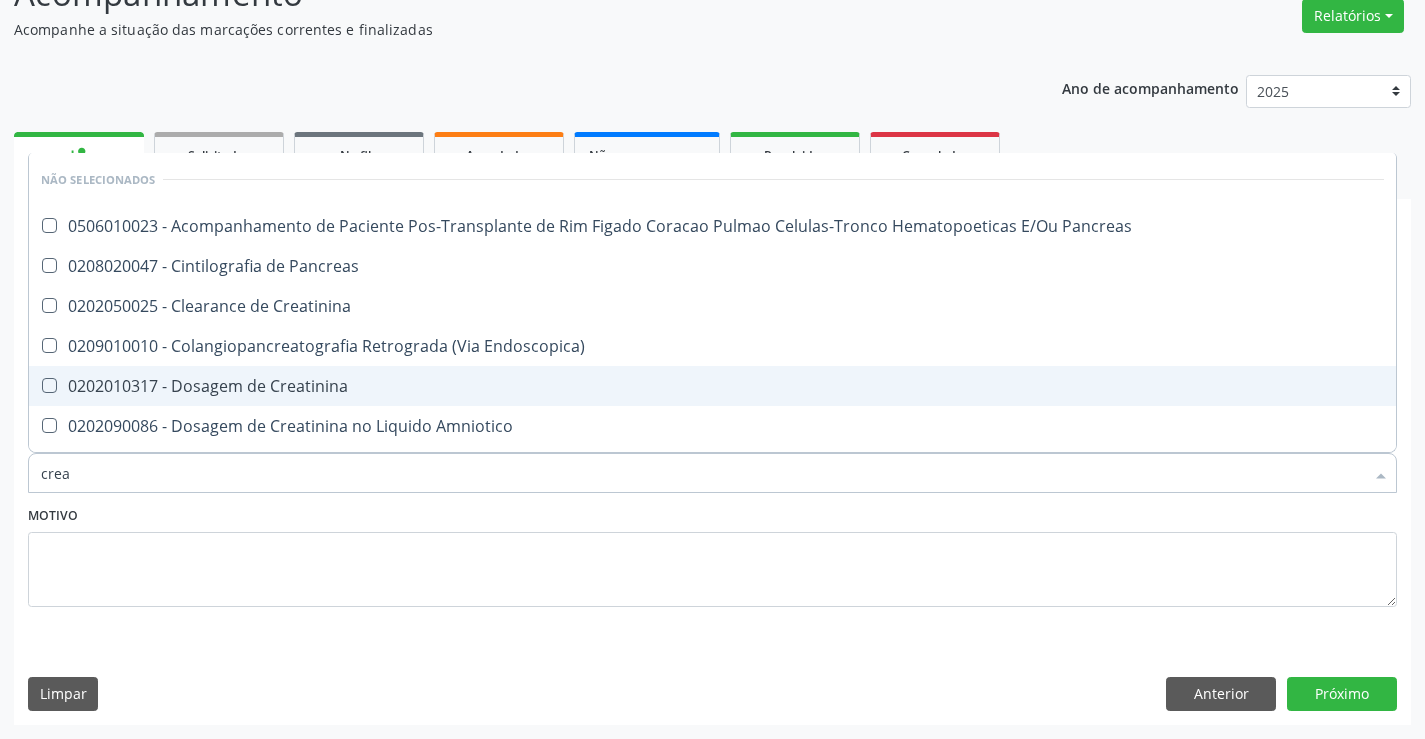 click on "0202010317 - Dosagem de Creatinina" at bounding box center (712, 386) 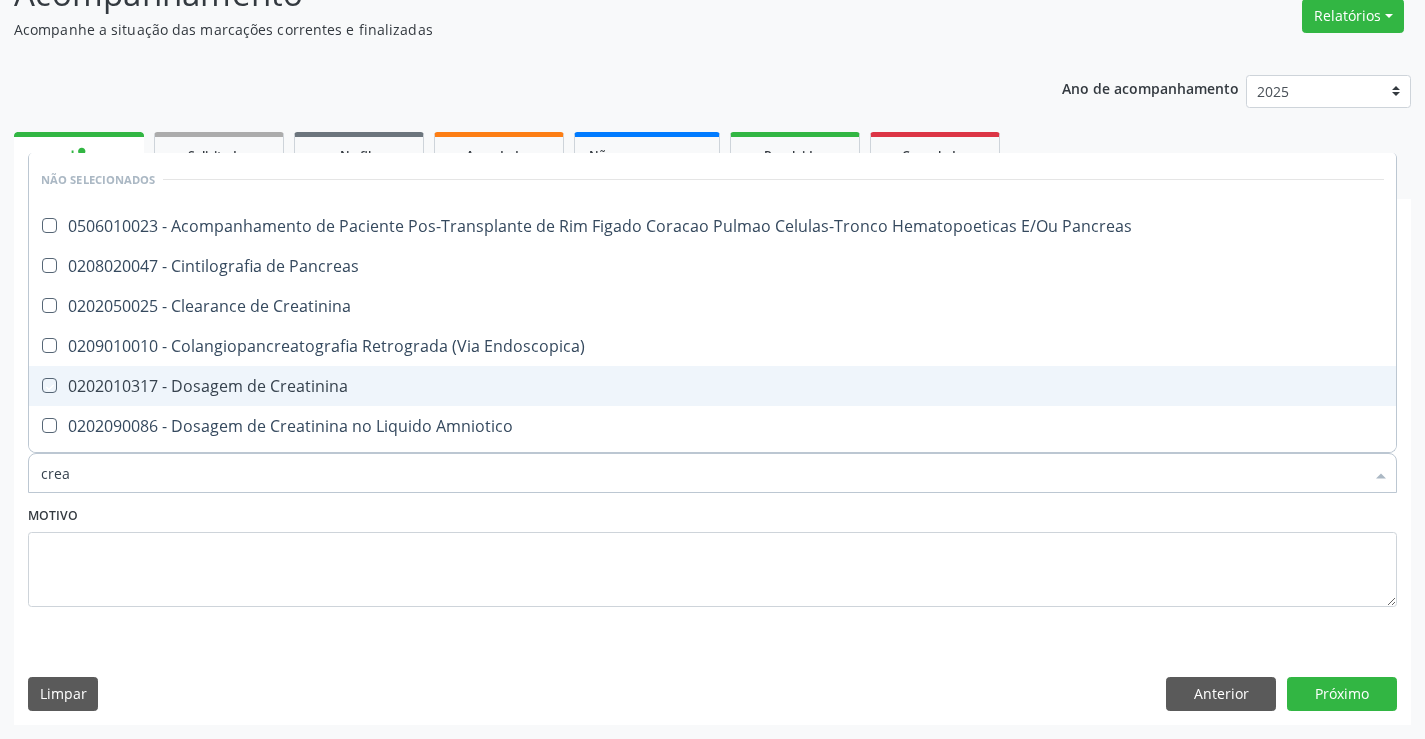 checkbox on "true" 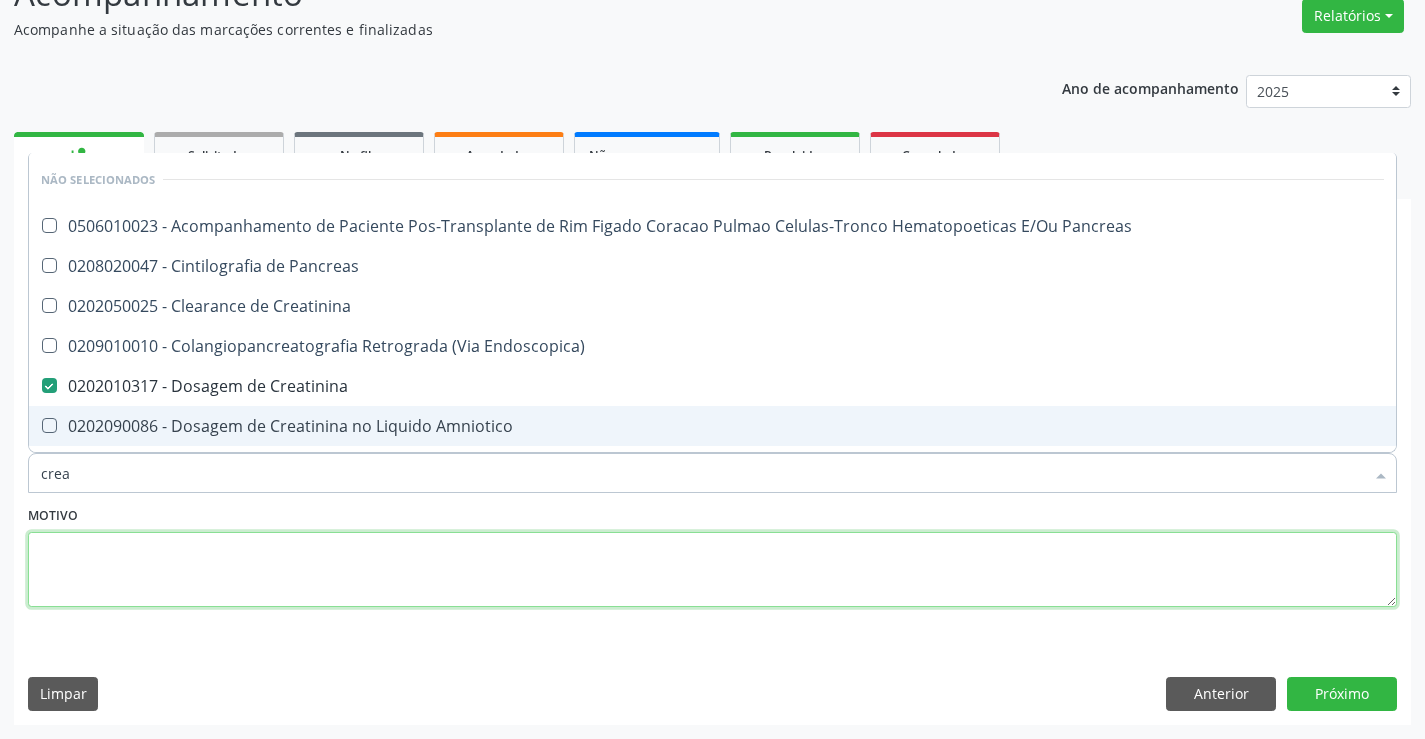 click at bounding box center (712, 570) 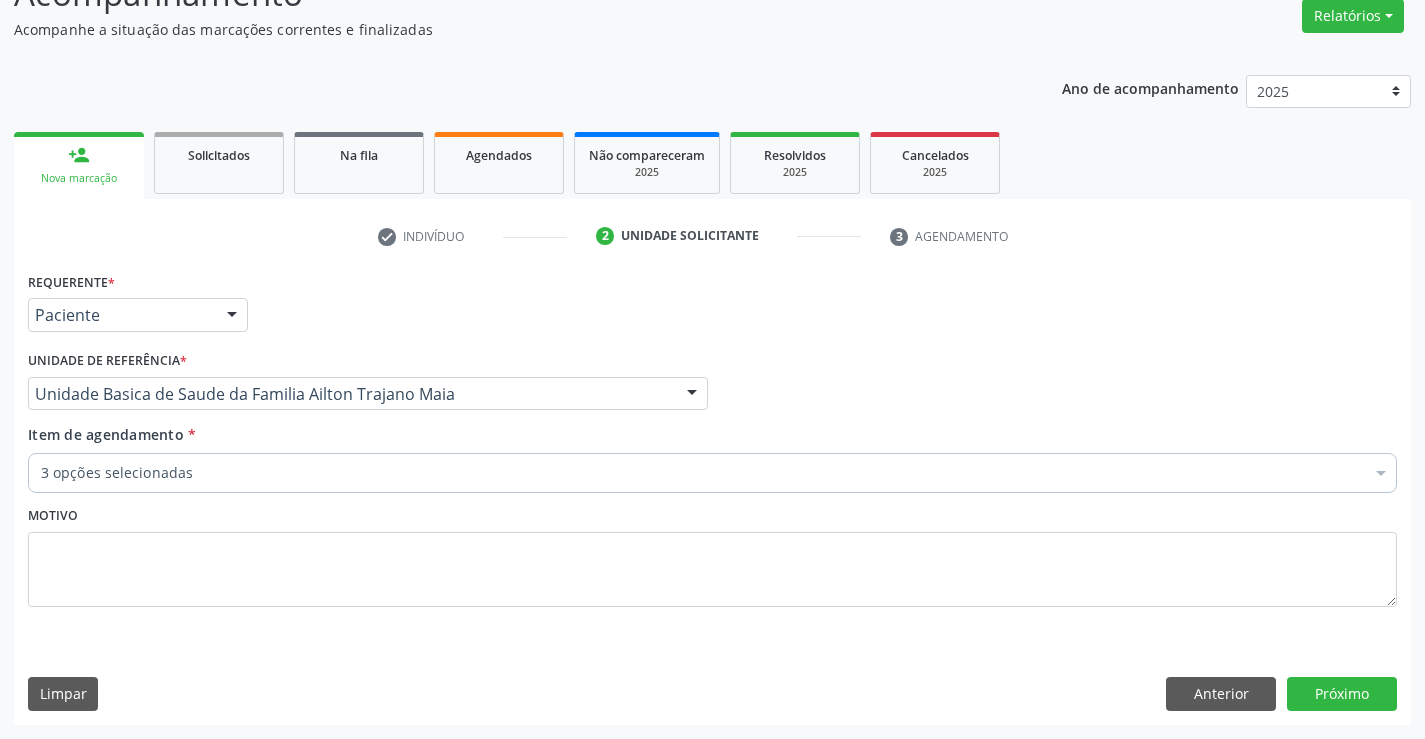 click on "3 opções selecionadas" at bounding box center (712, 473) 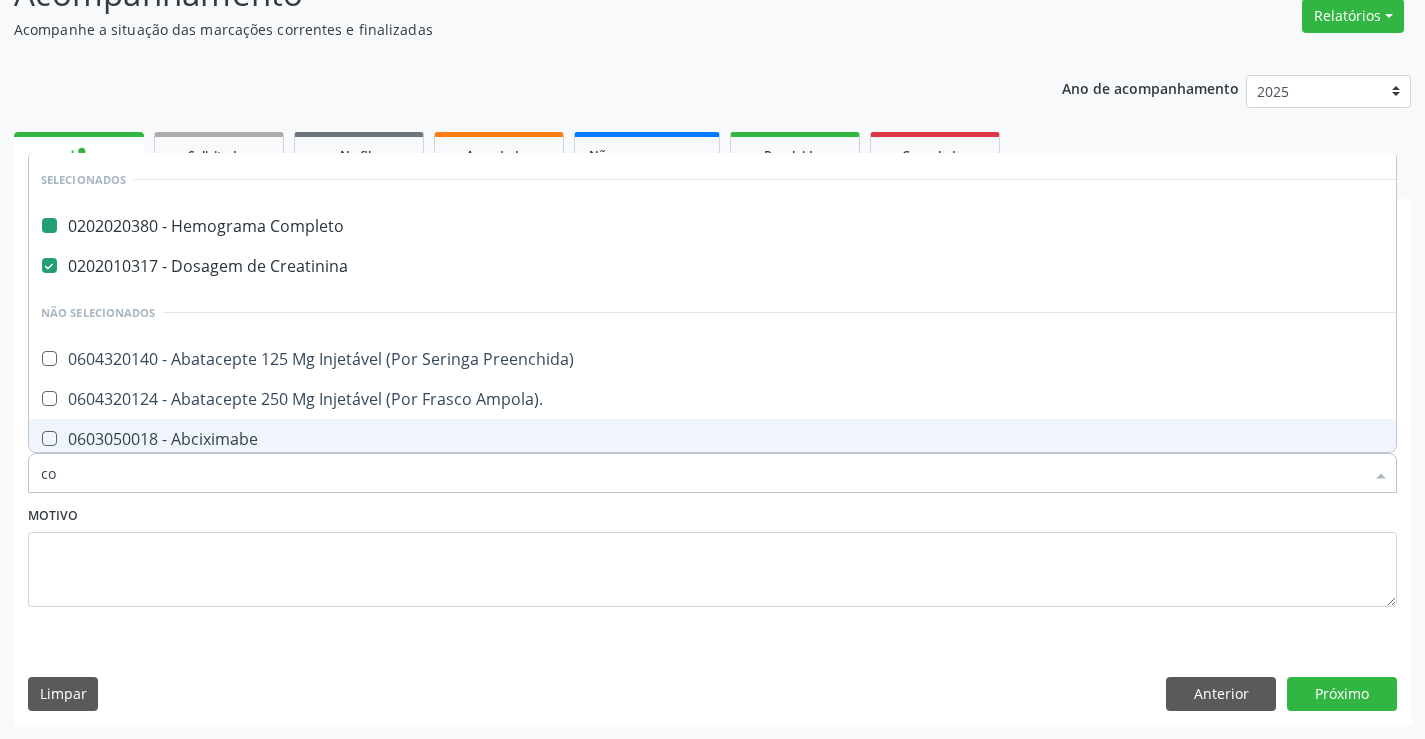 type on "col" 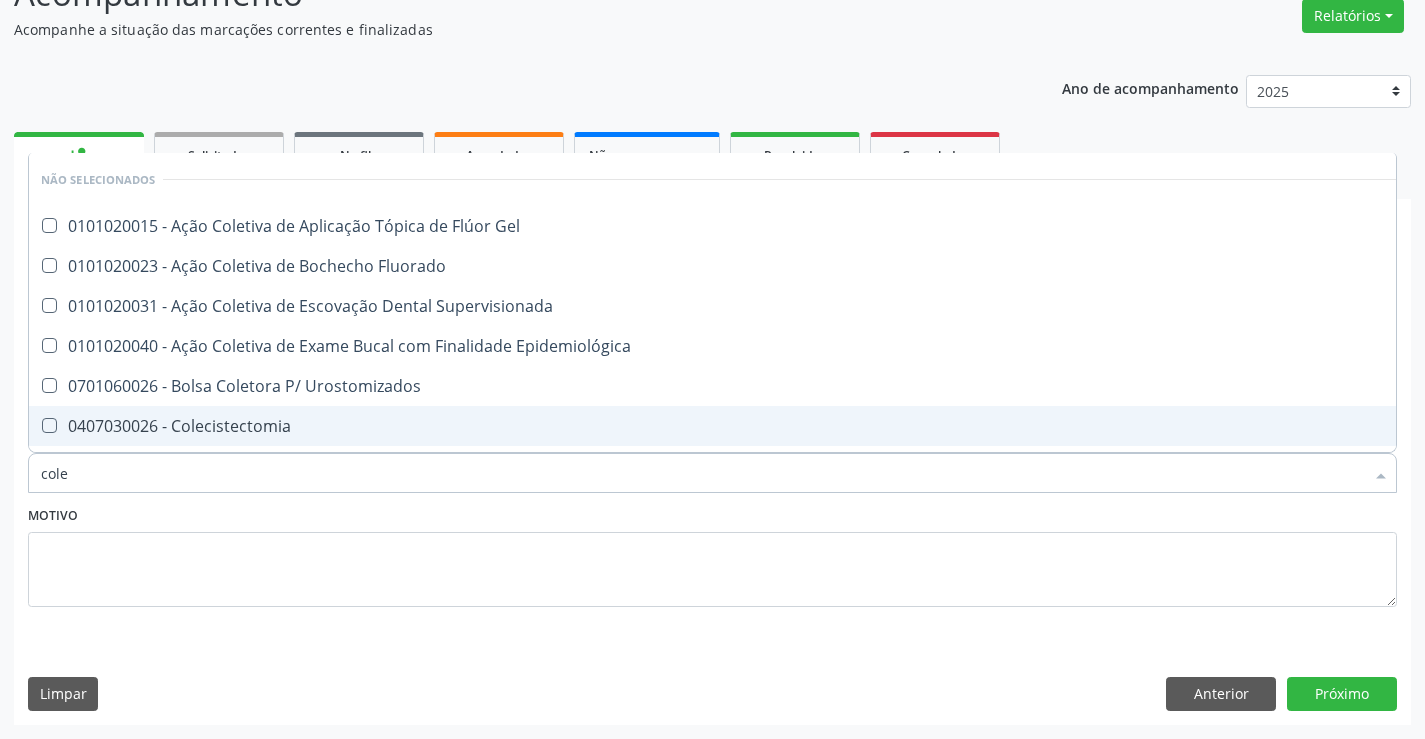 type on "coles" 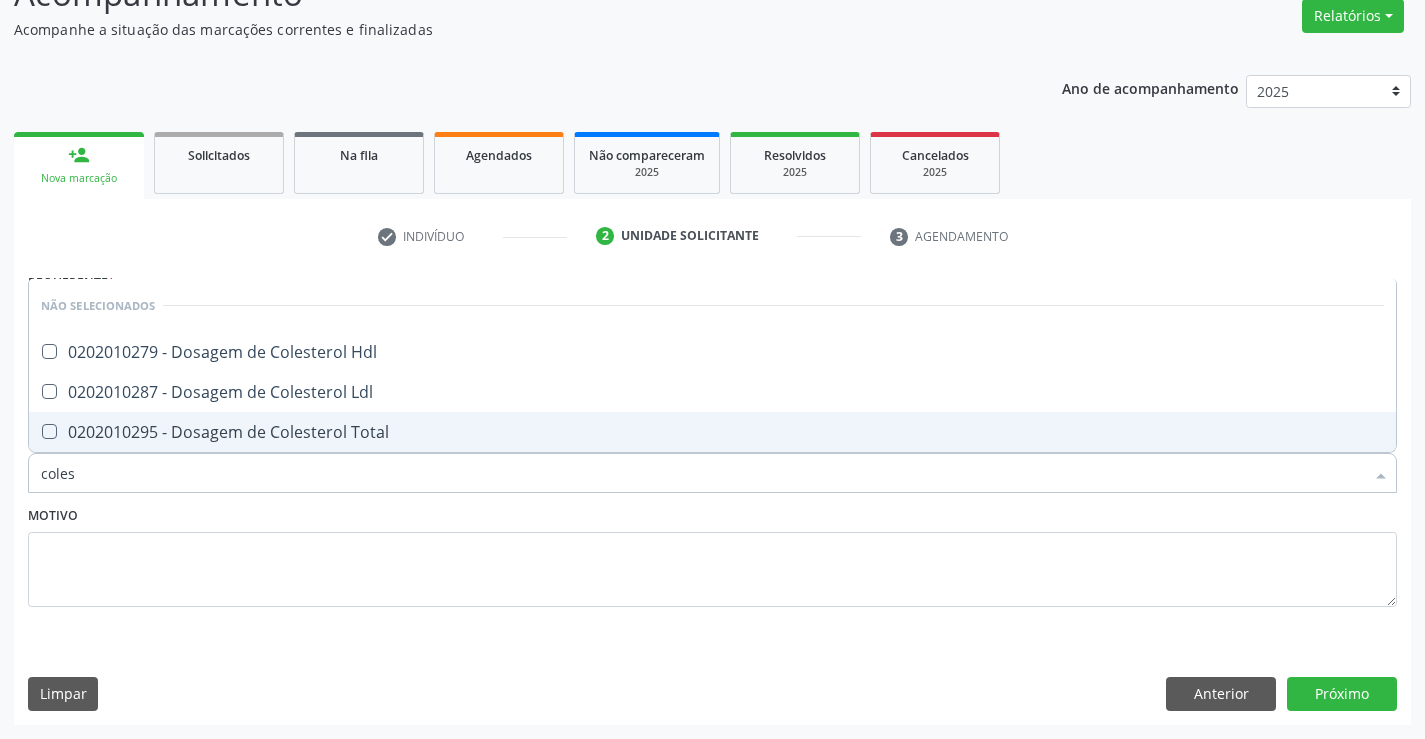 click on "0202010295 - Dosagem de Colesterol Total" at bounding box center [712, 432] 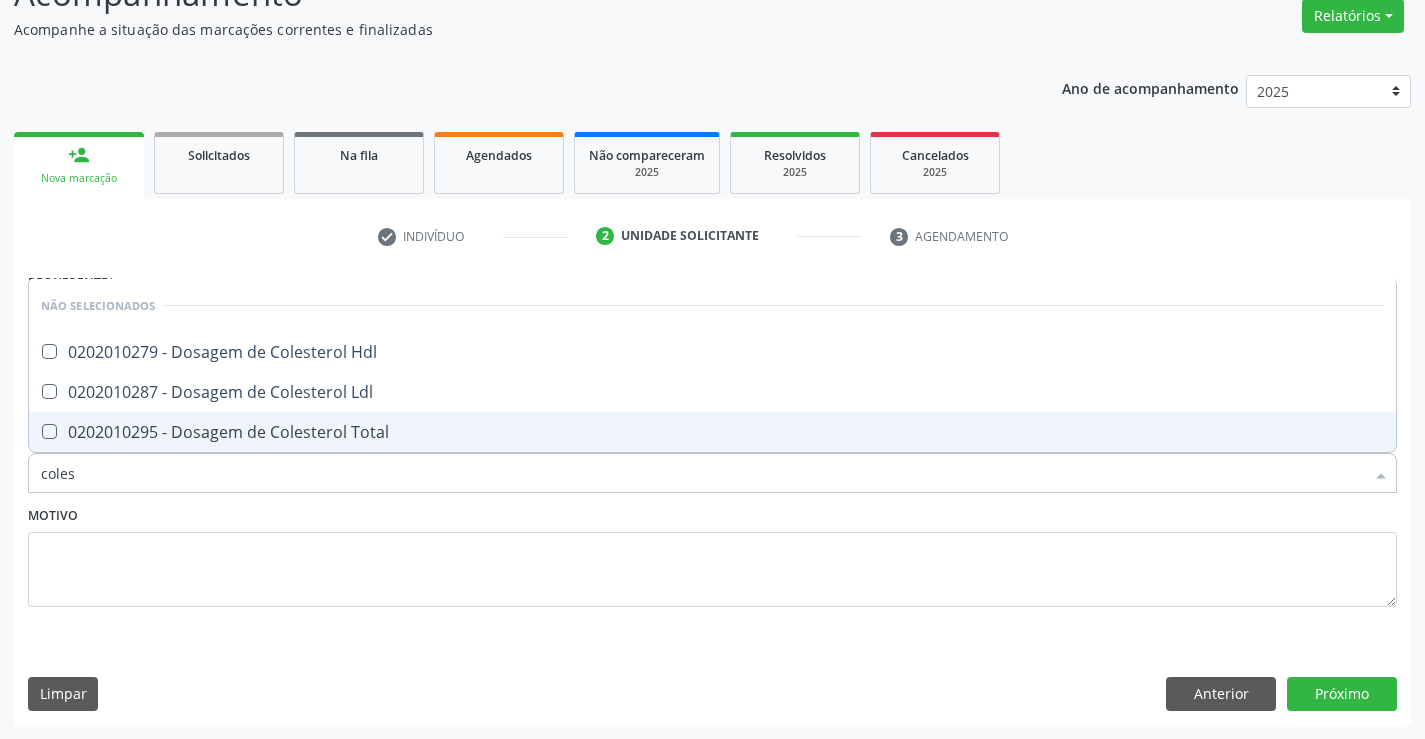 checkbox on "true" 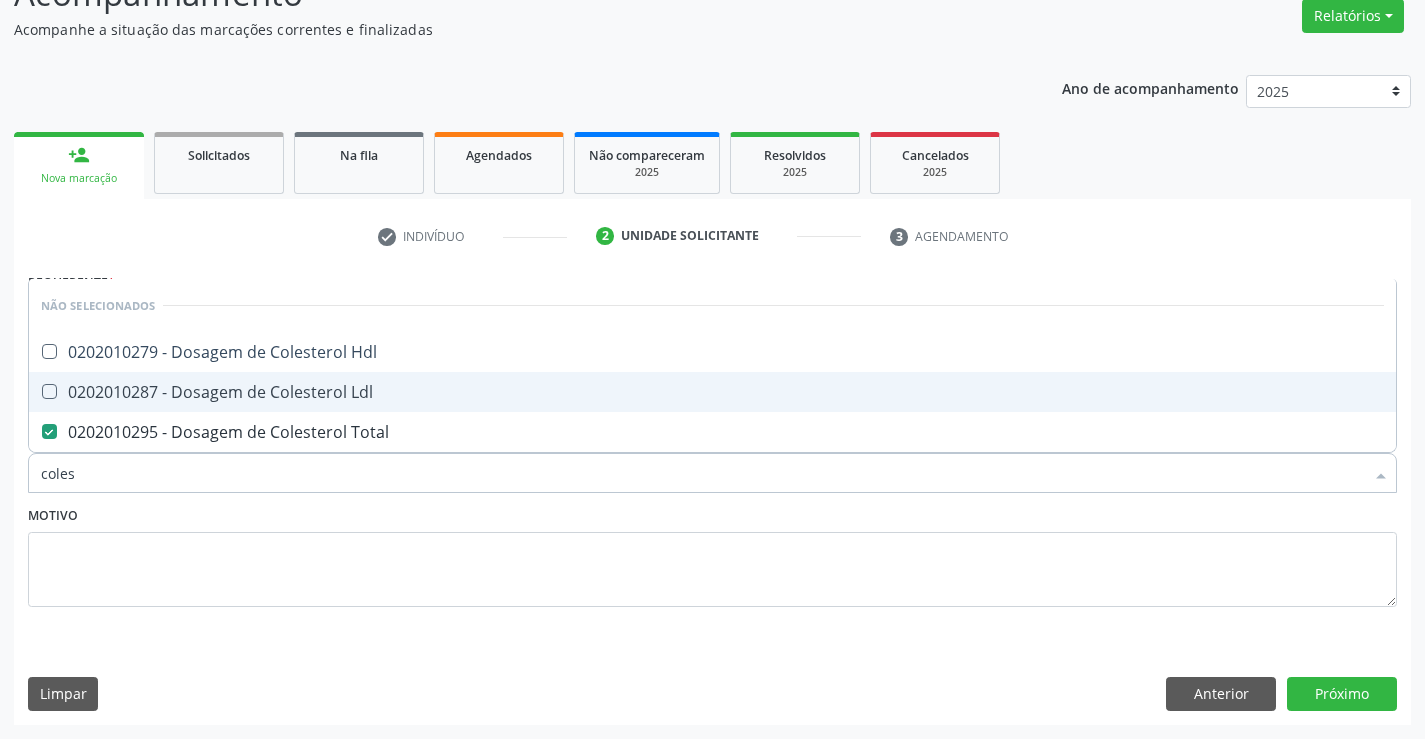 click on "0202010287 - Dosagem de Colesterol Ldl" at bounding box center [712, 392] 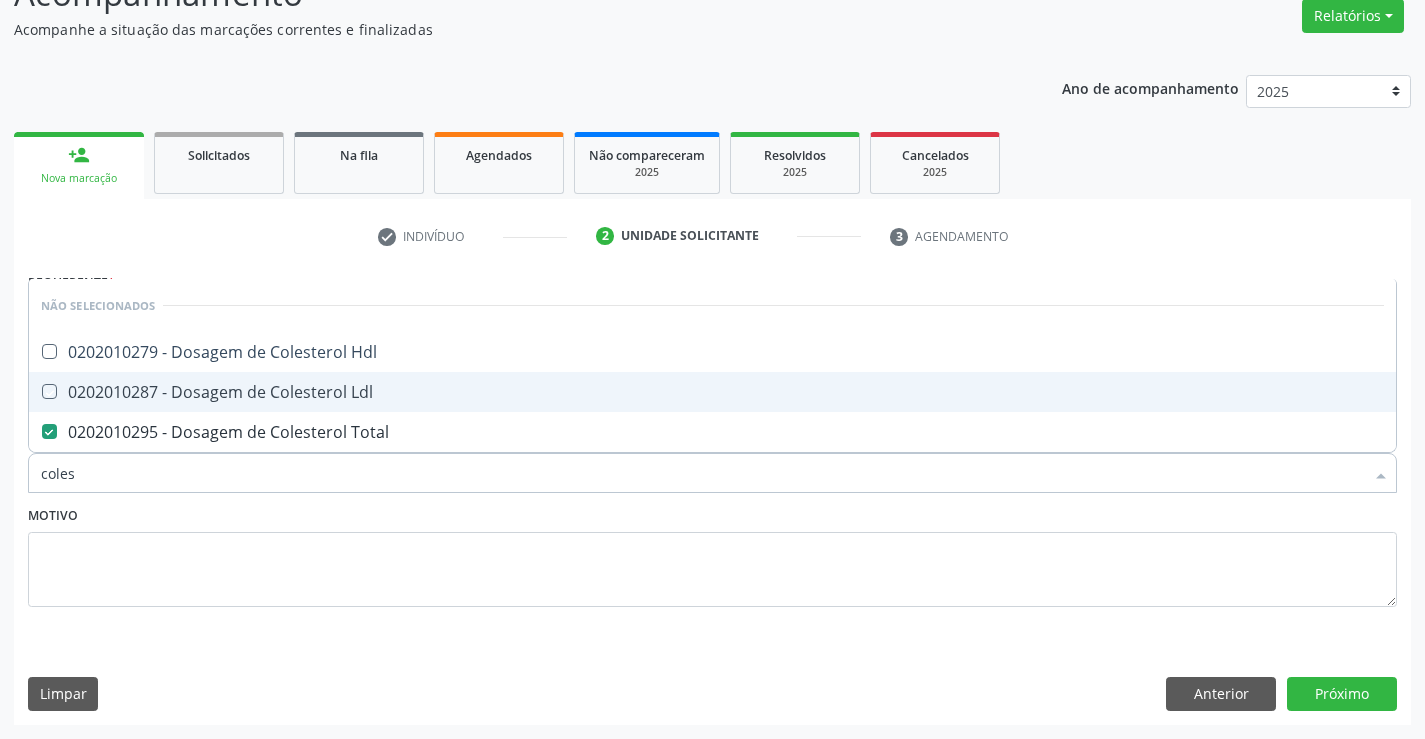 checkbox on "true" 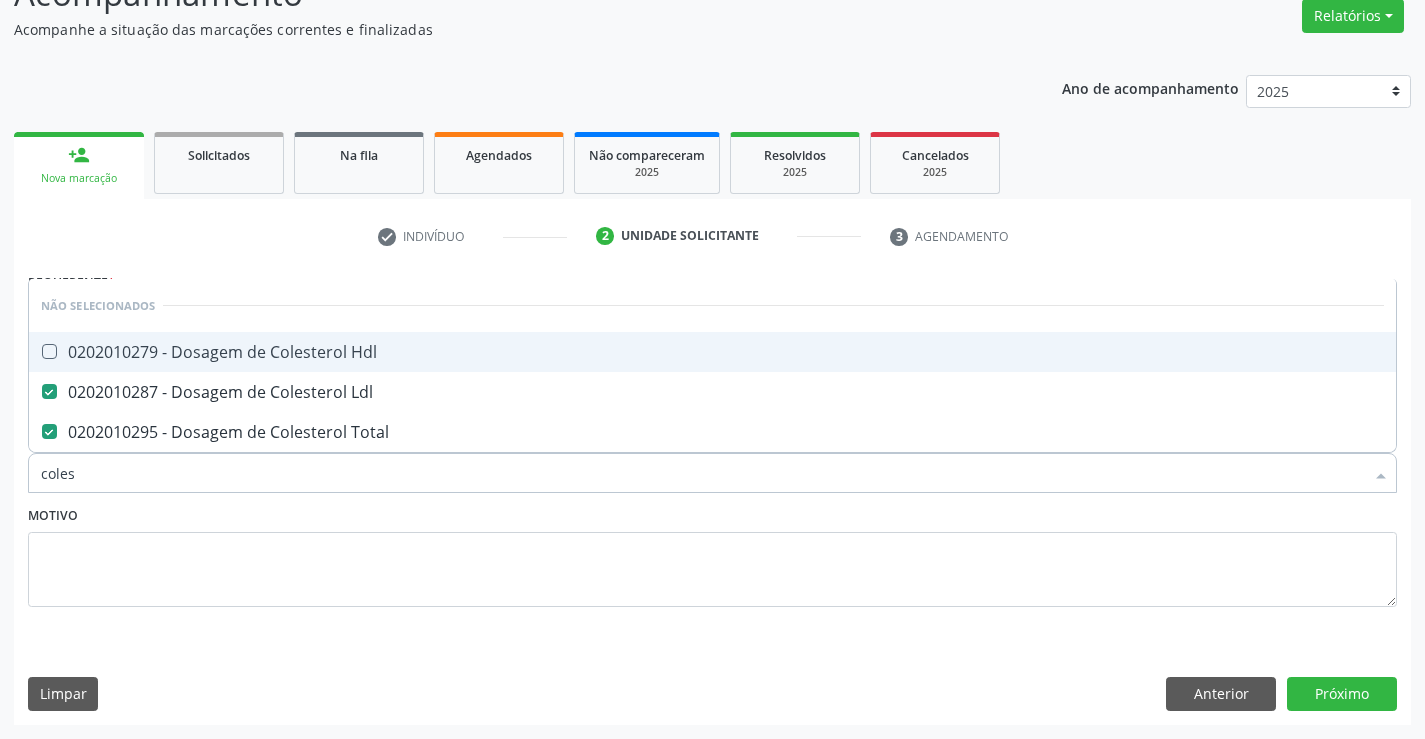 click on "0202010279 - Dosagem de Colesterol Hdl" at bounding box center [712, 352] 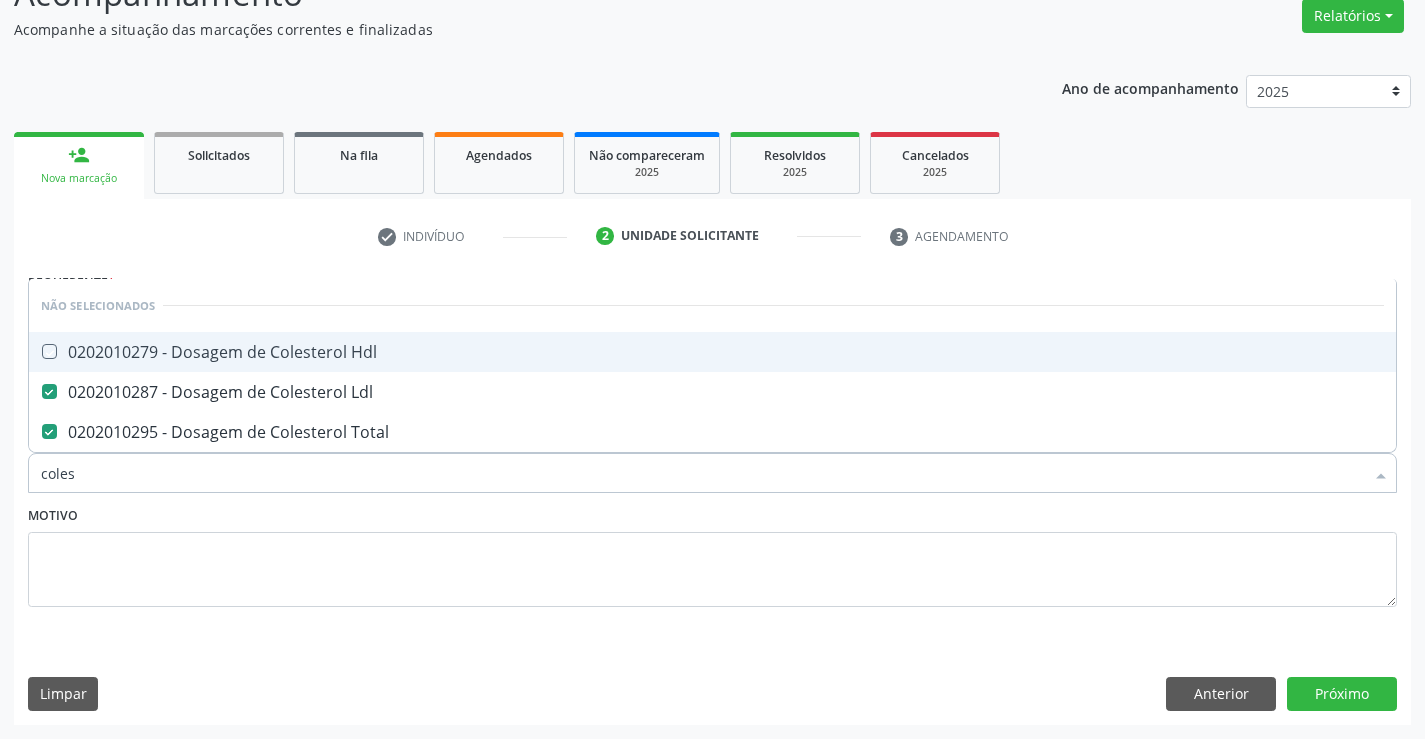 checkbox on "true" 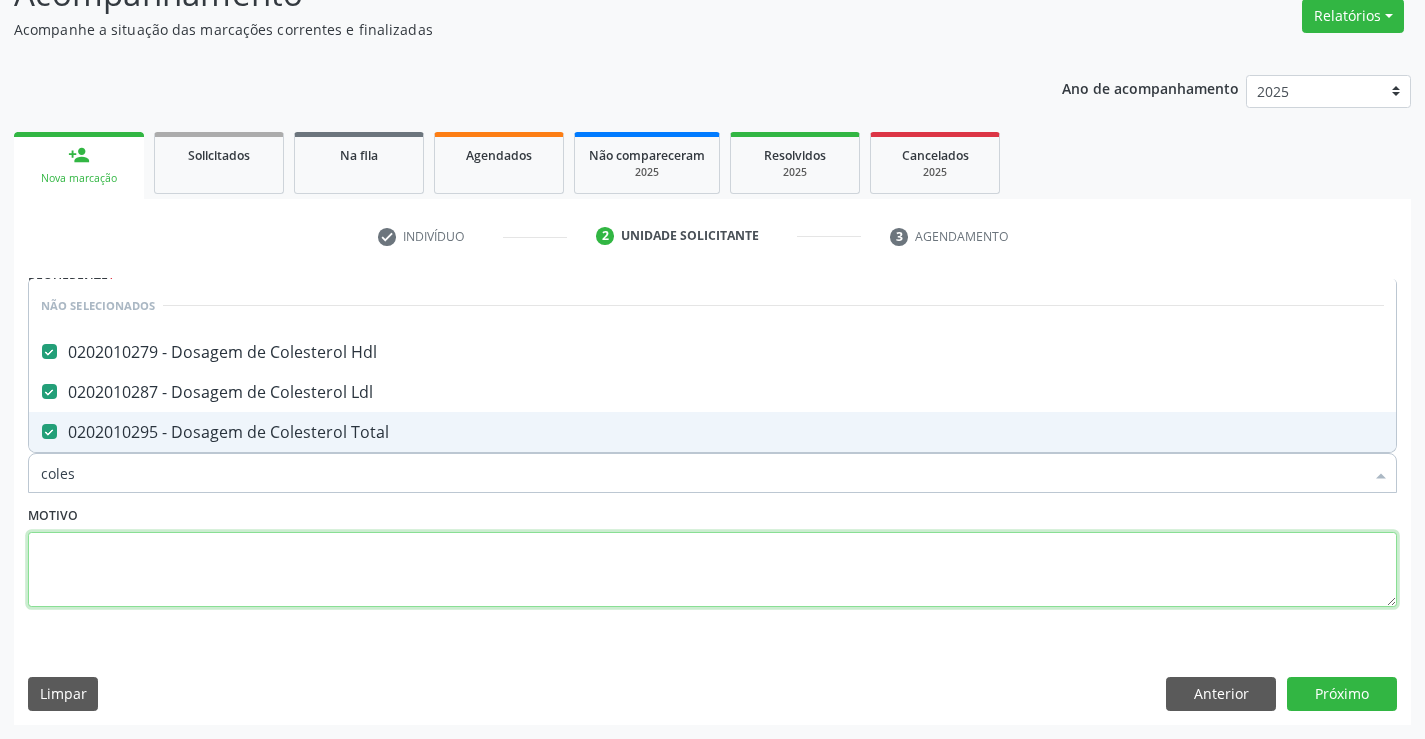 click at bounding box center [712, 570] 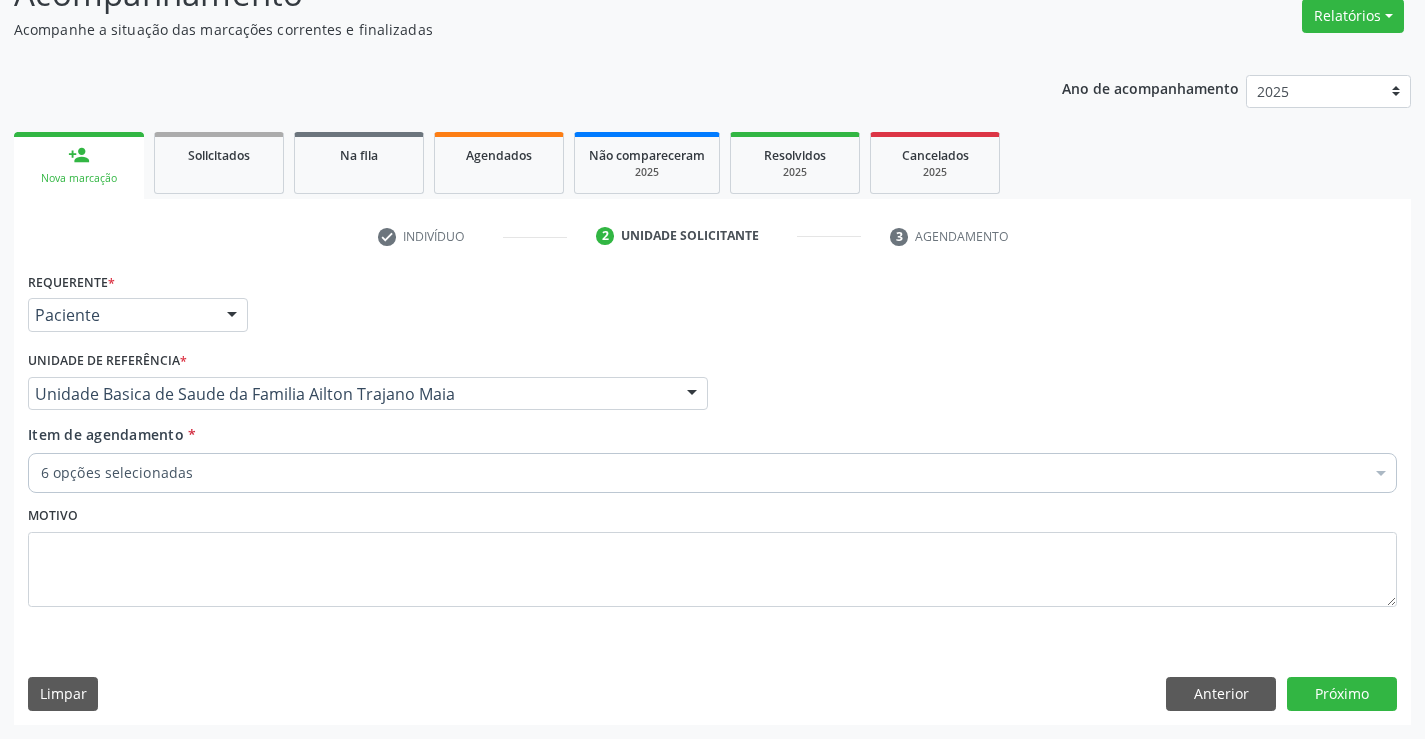 click on "6 opções selecionadas" at bounding box center [712, 473] 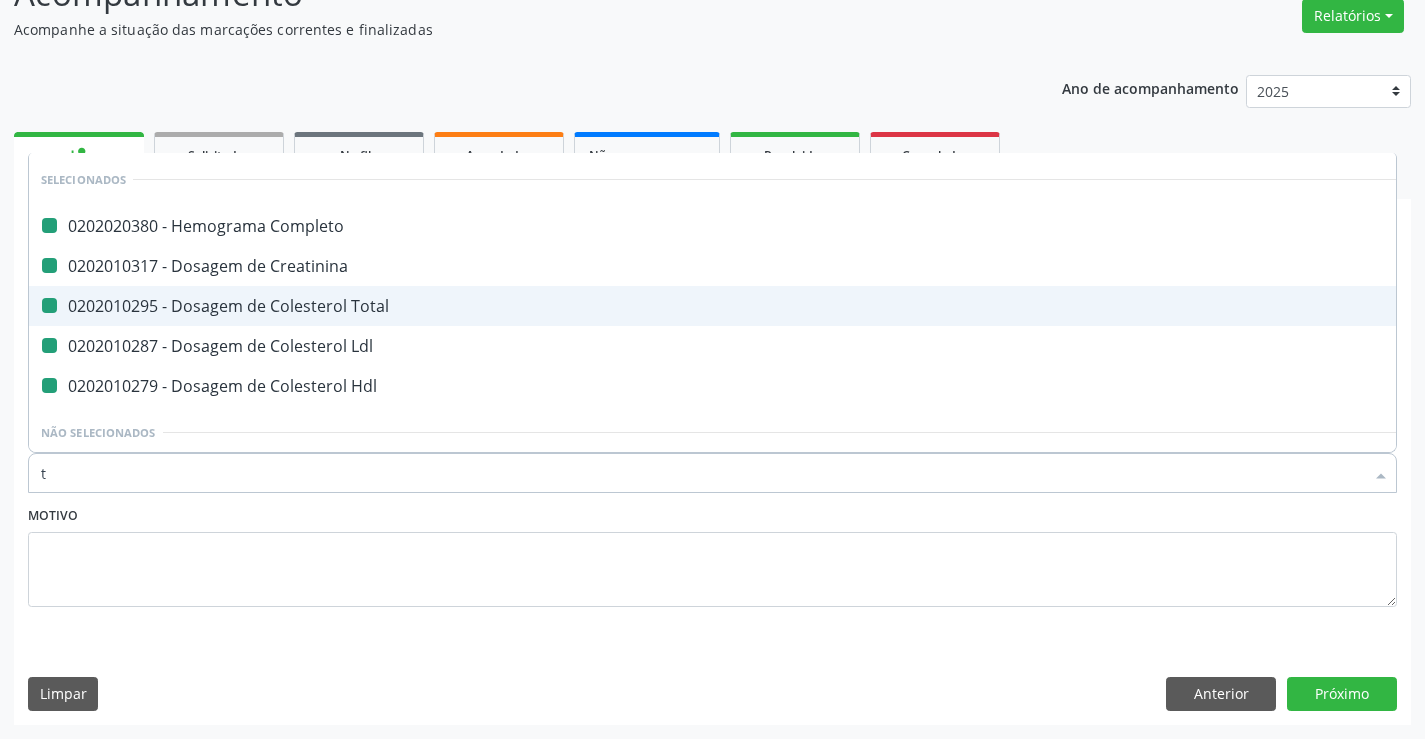 type on "tr" 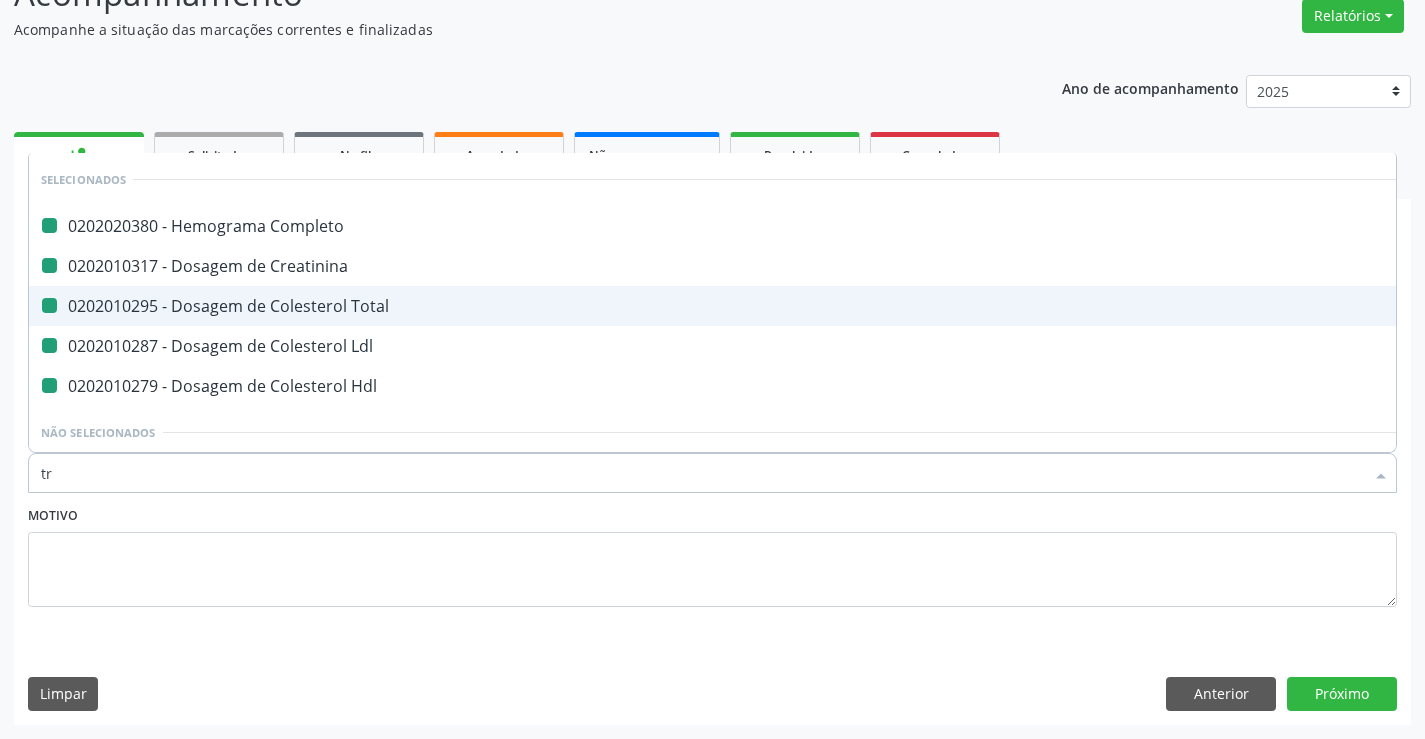 checkbox on "false" 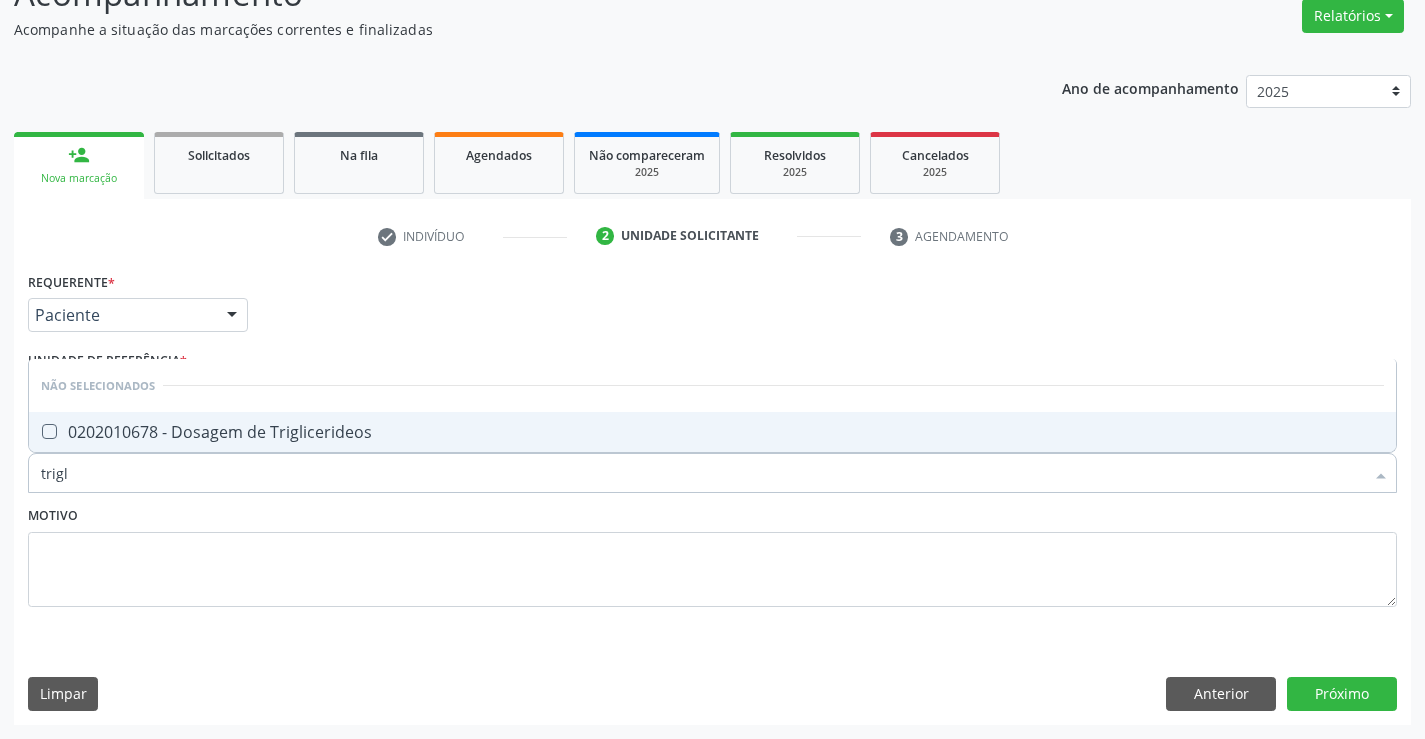 type on "trigli" 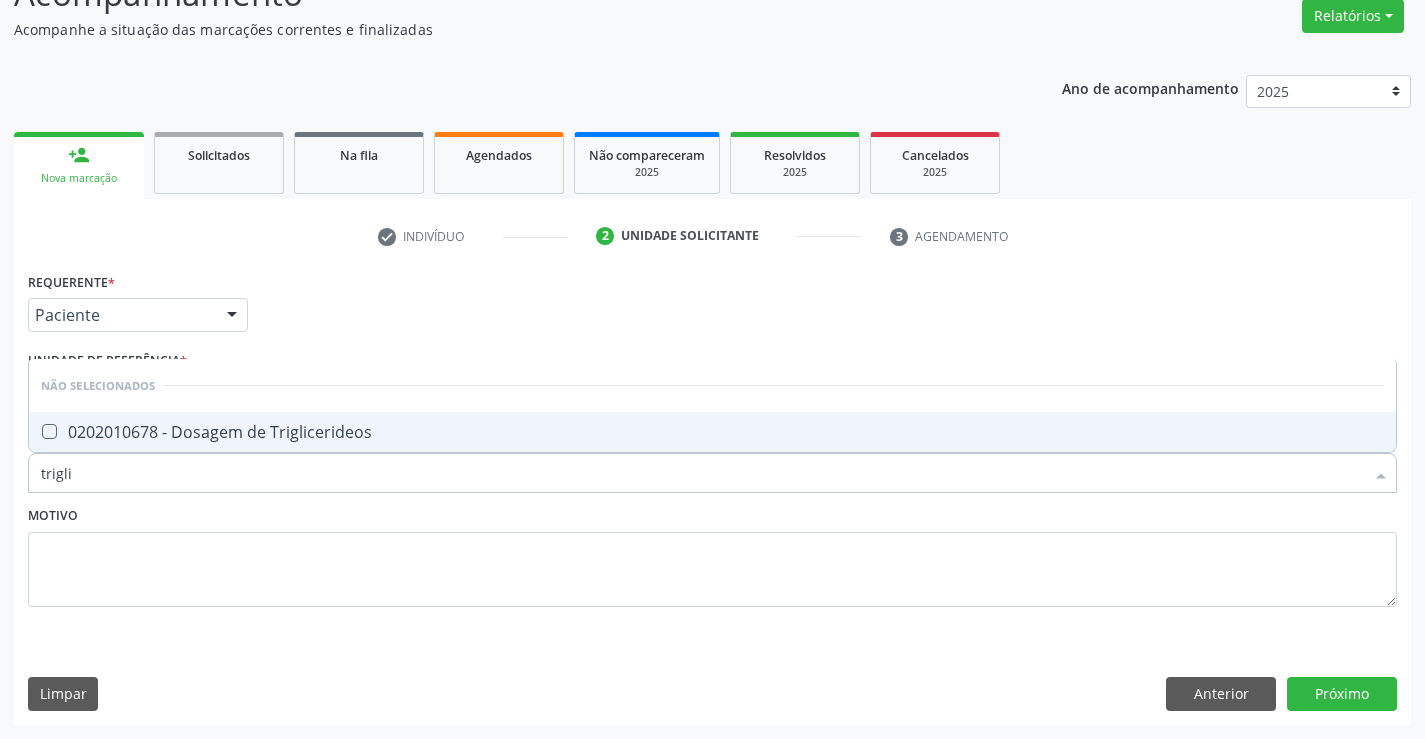click on "0202010678 - Dosagem de Triglicerideos" at bounding box center [712, 432] 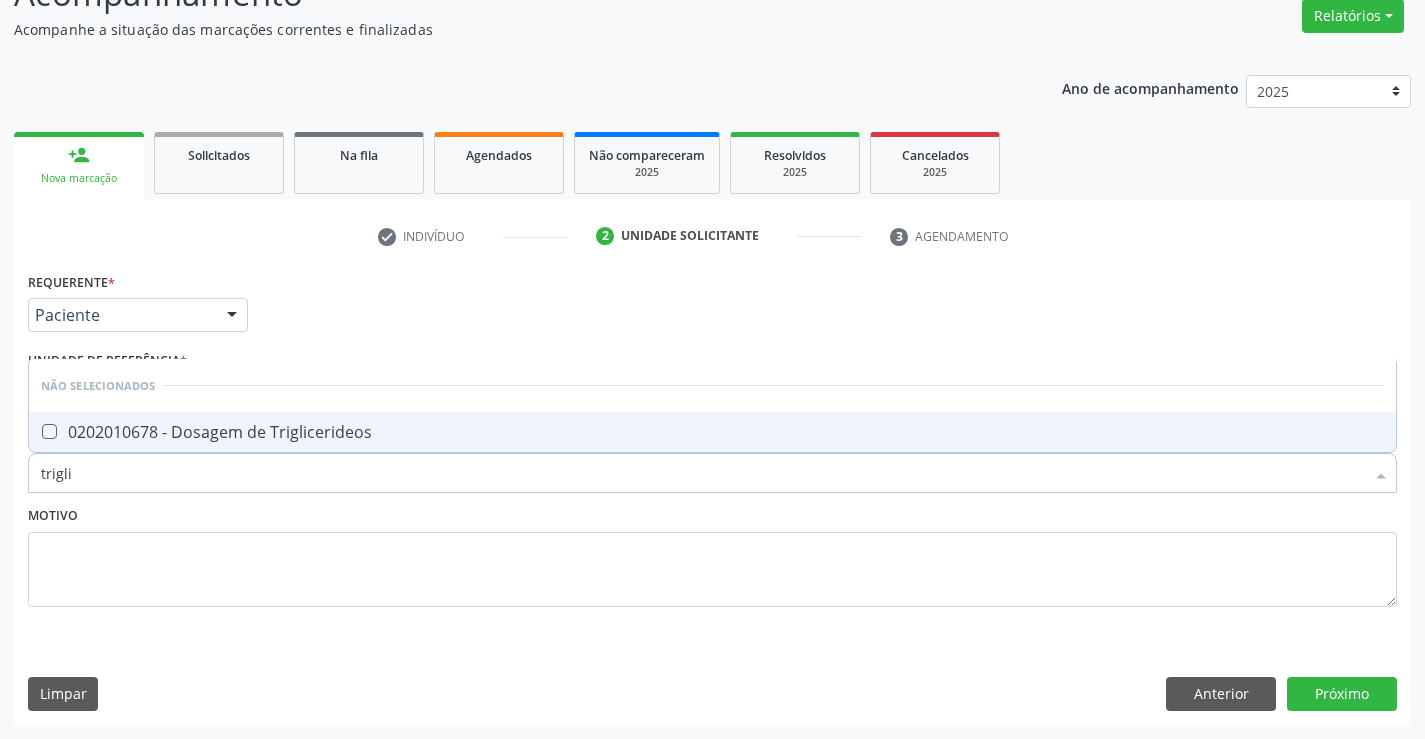 checkbox on "true" 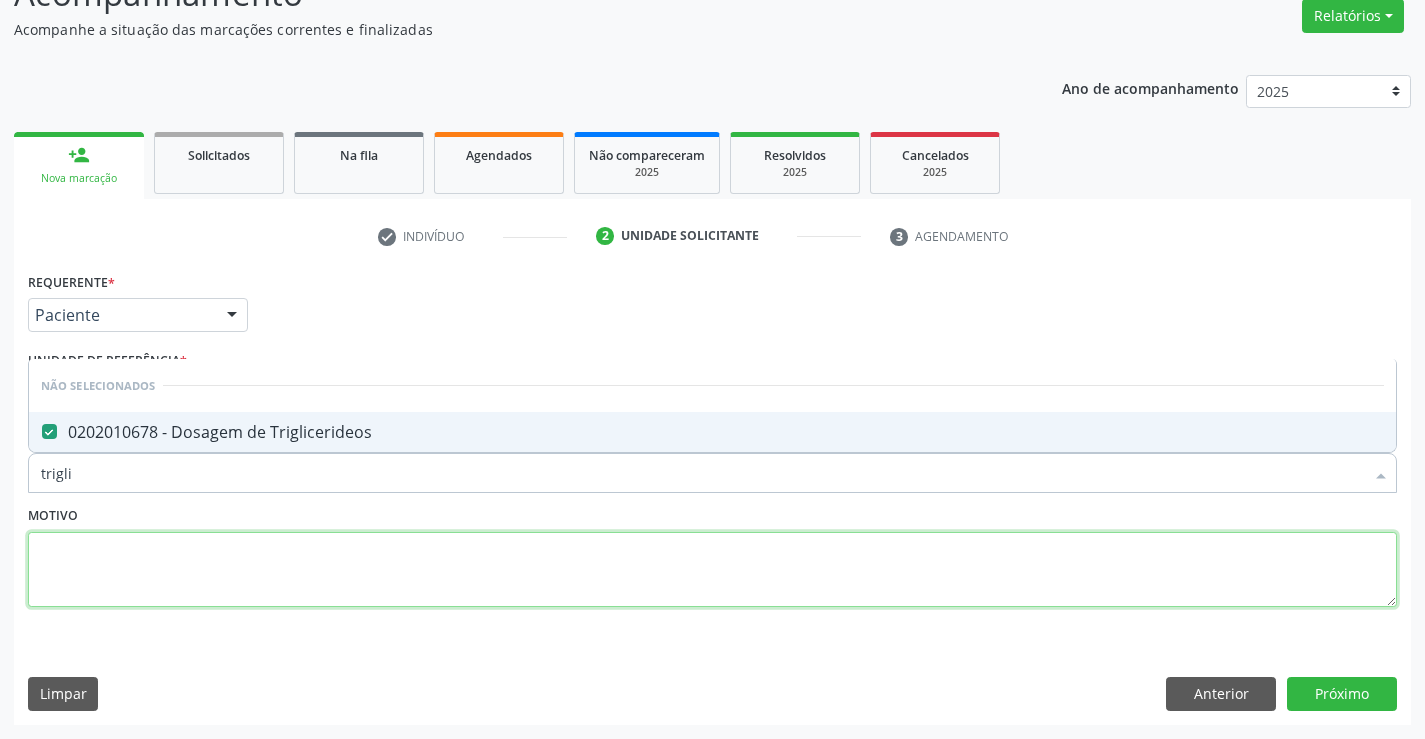 click at bounding box center (712, 570) 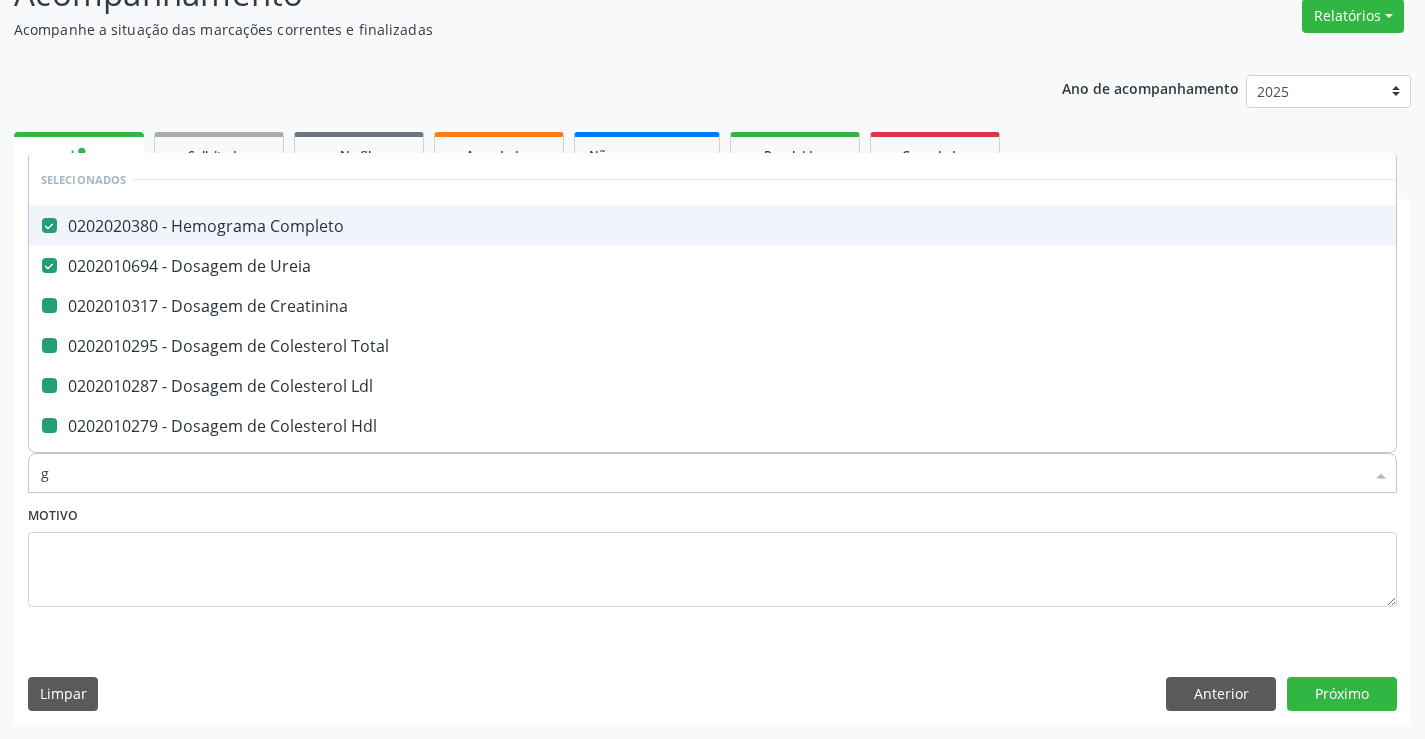 type on "gl" 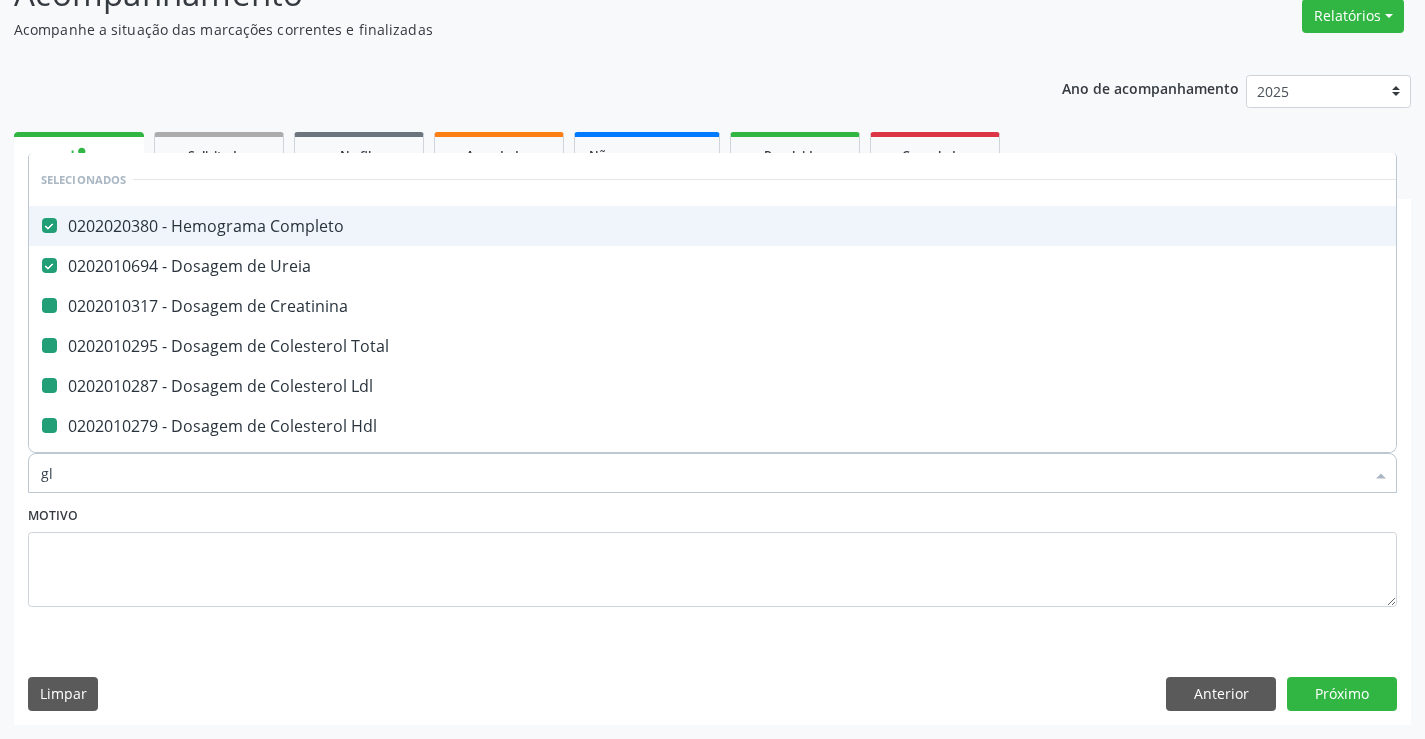 checkbox on "false" 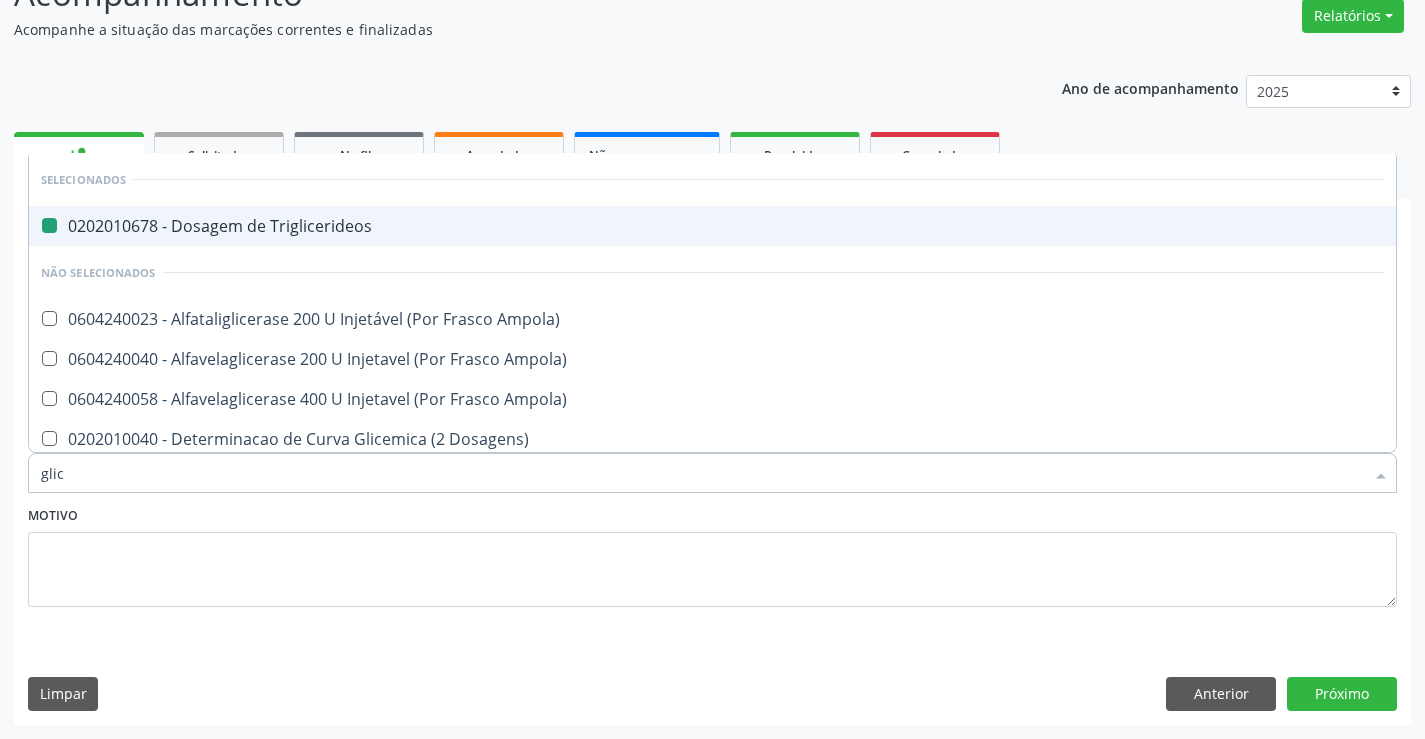 type on "glico" 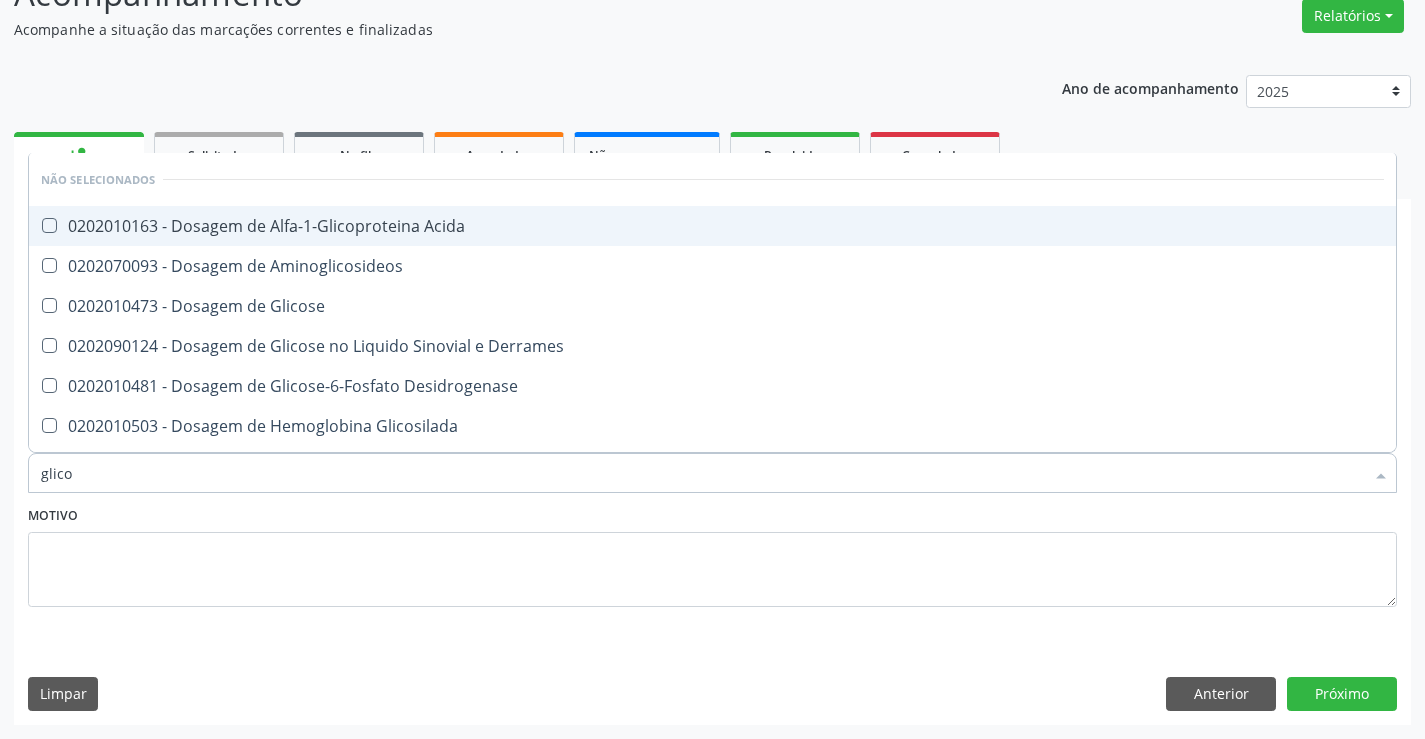 type on "glicos" 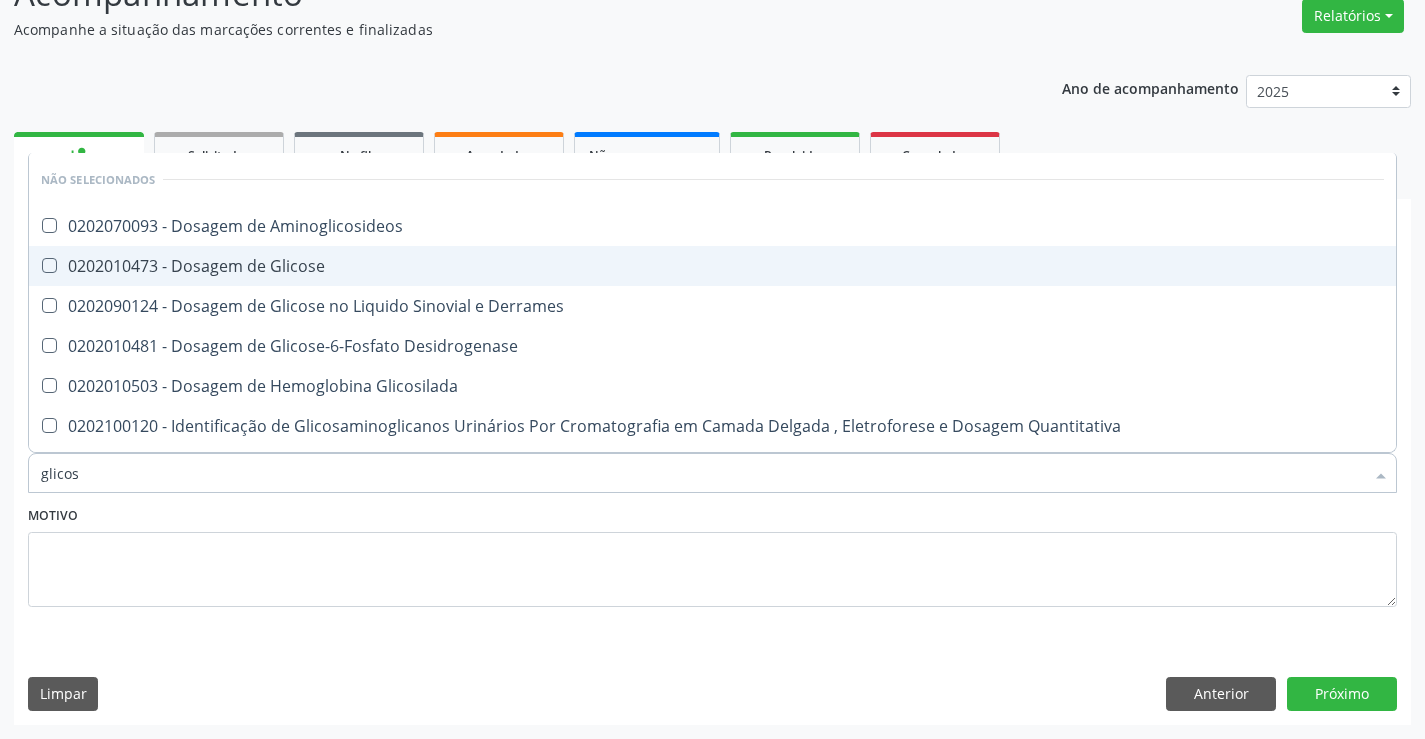click on "0202010473 - Dosagem de Glicose" at bounding box center [712, 266] 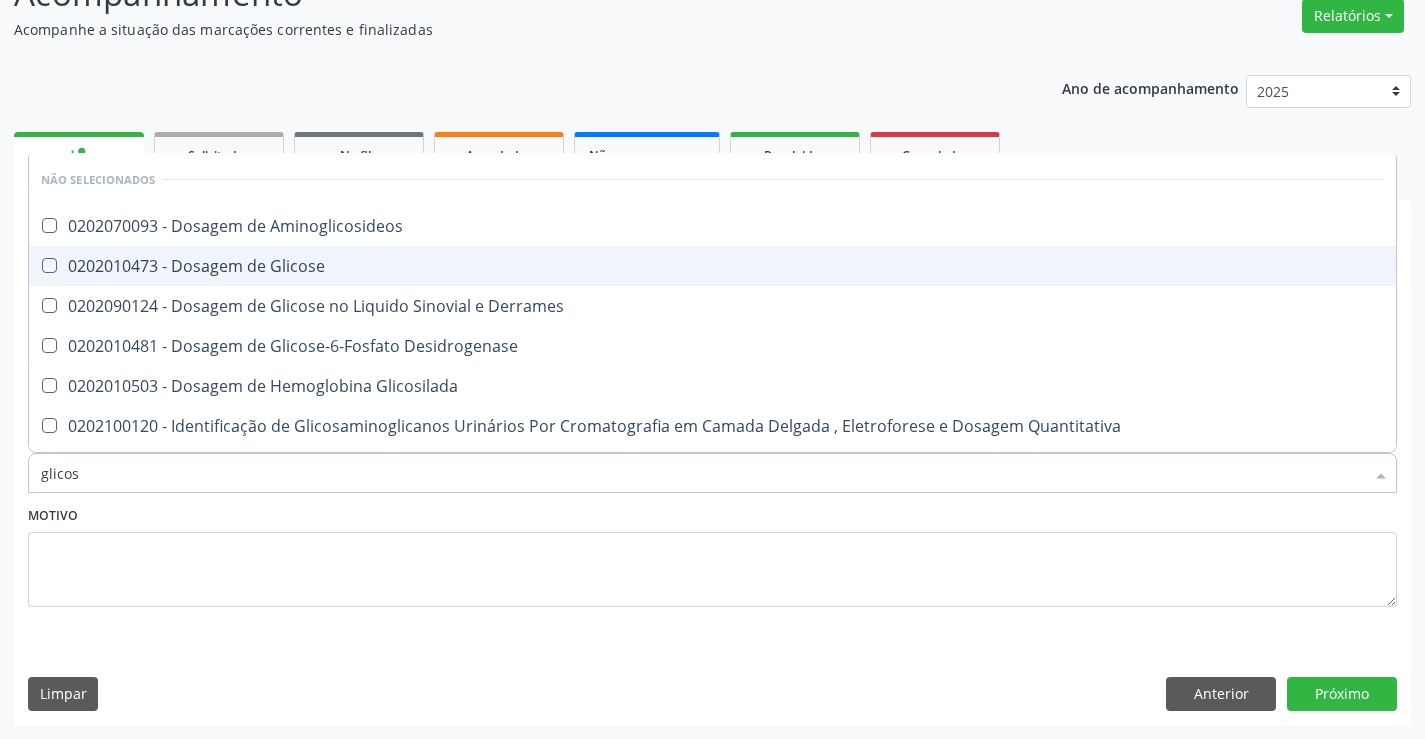 checkbox on "true" 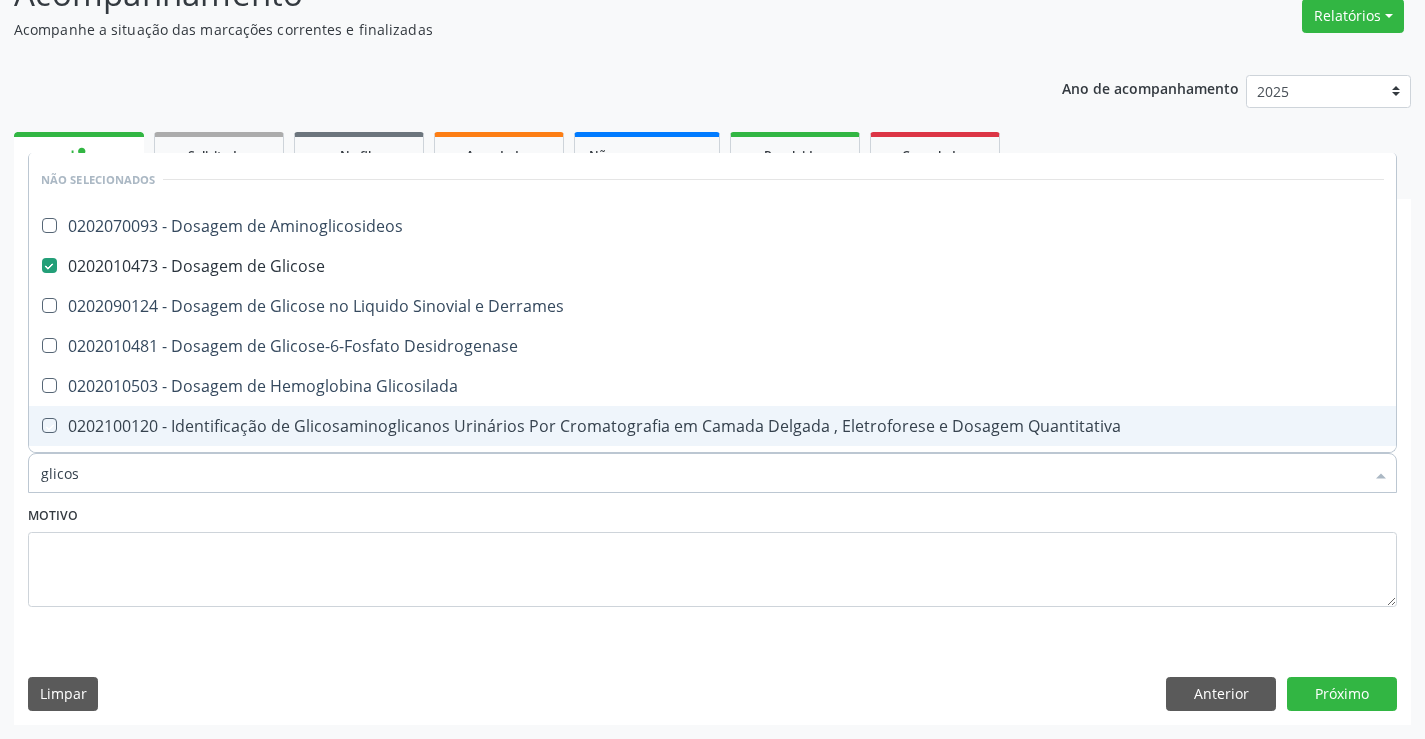 click on "Motivo" at bounding box center [712, 554] 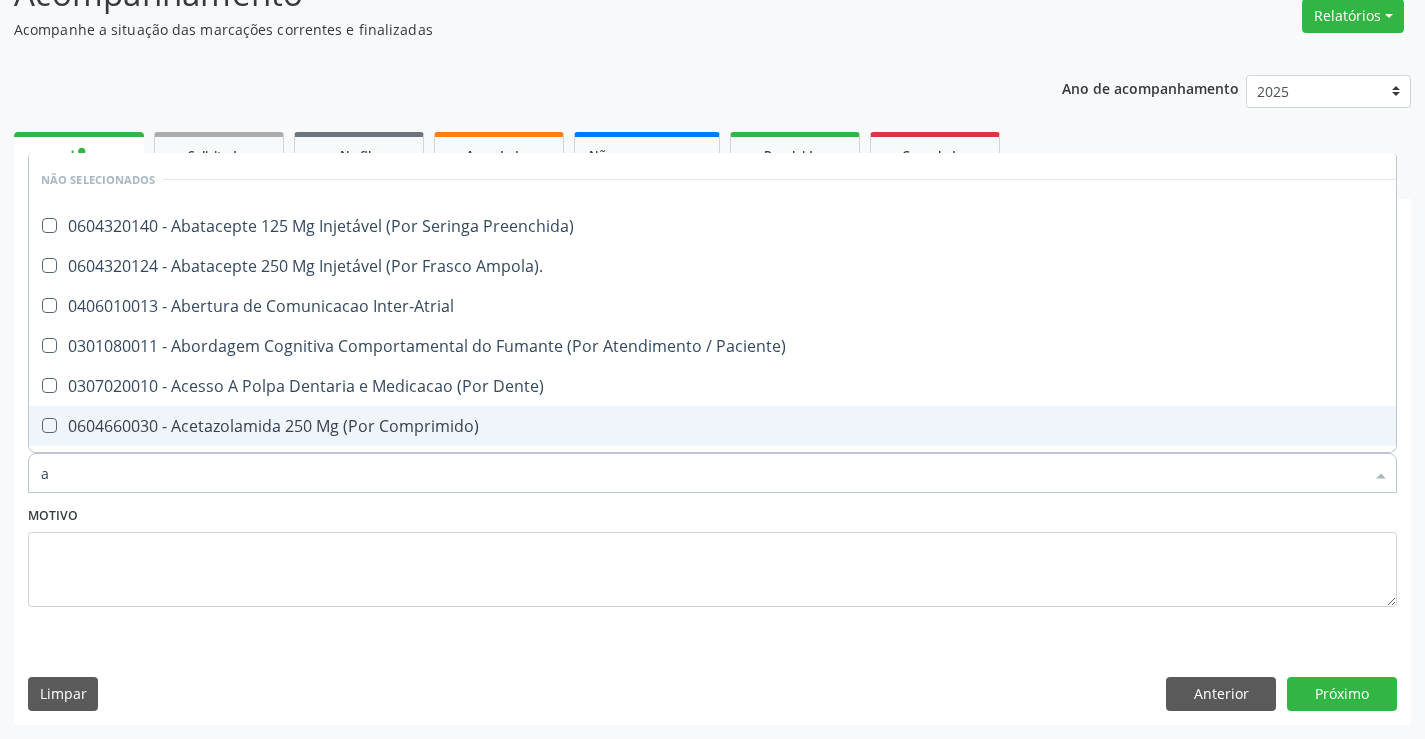 type on "ac" 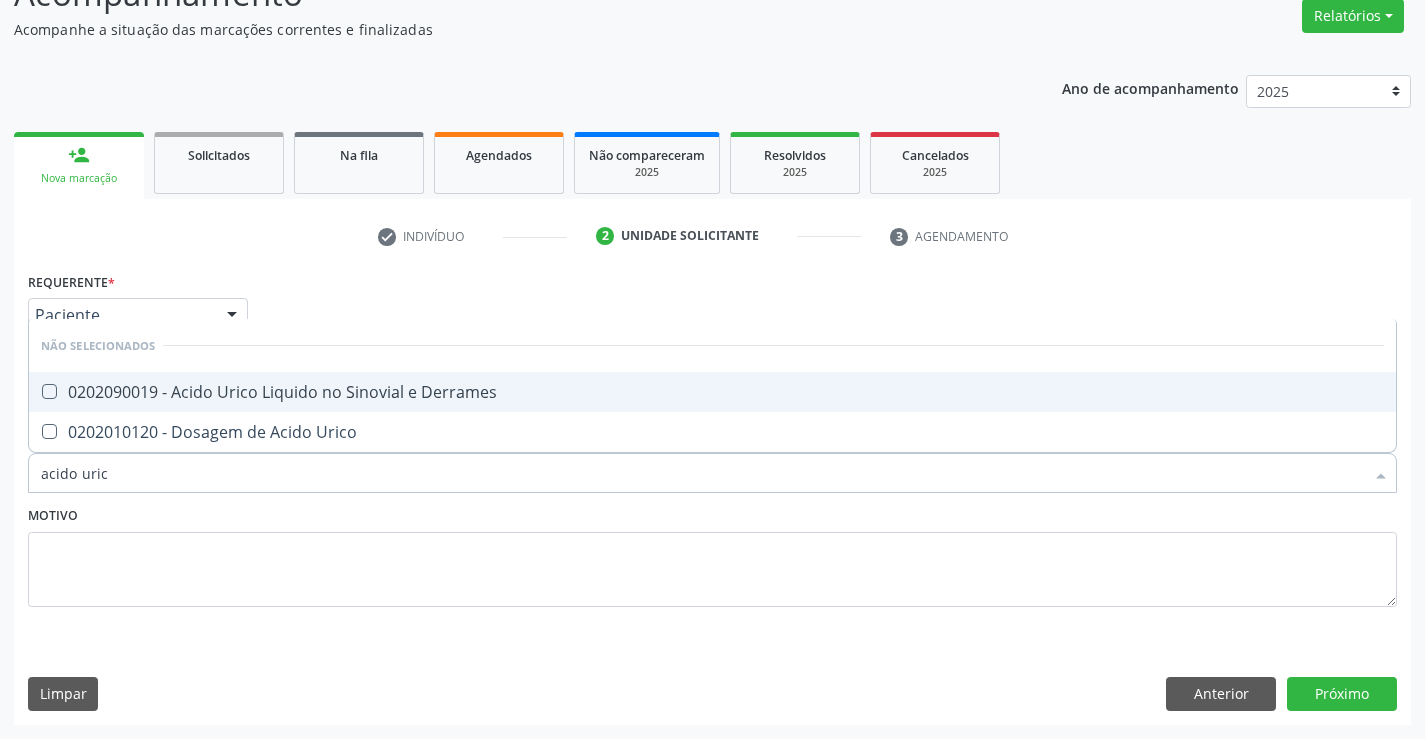 type on "acido urico" 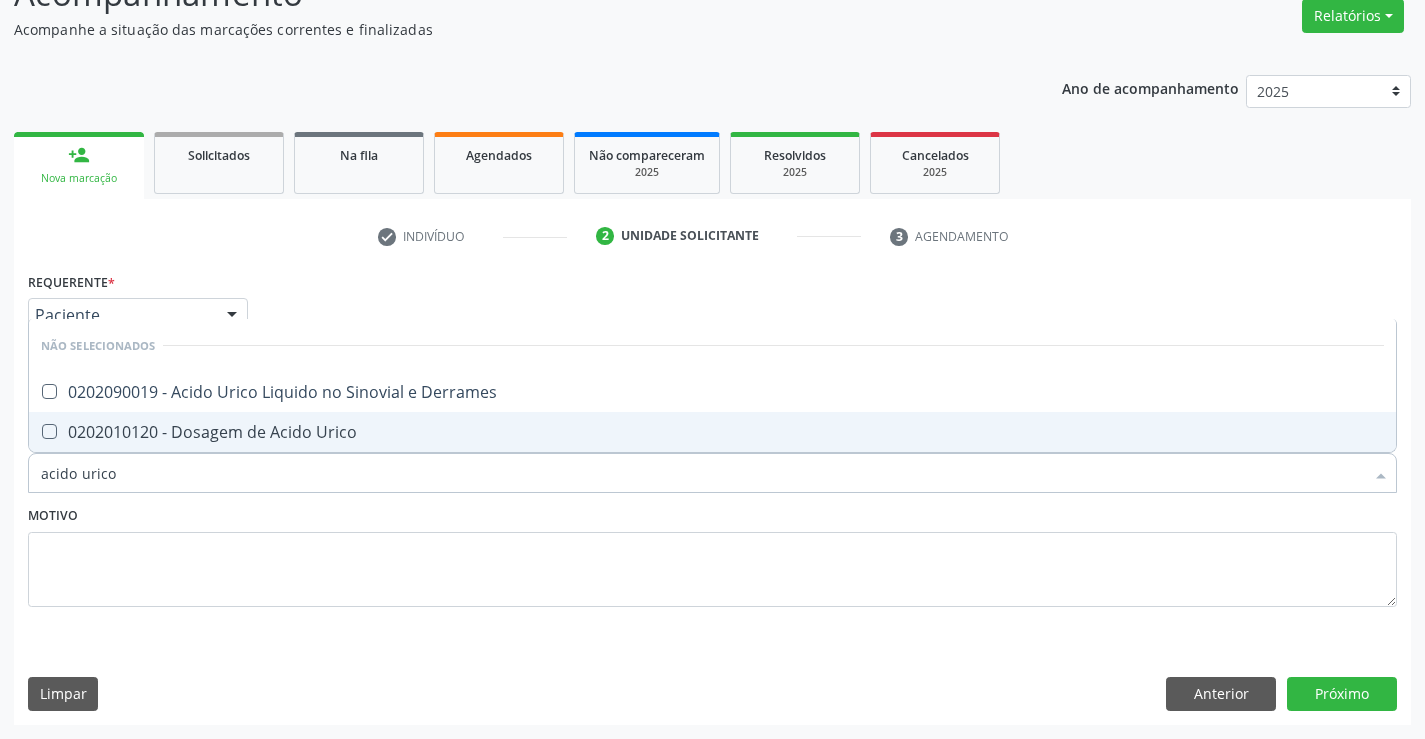 click on "0202010120 - Dosagem de Acido Urico" at bounding box center (712, 432) 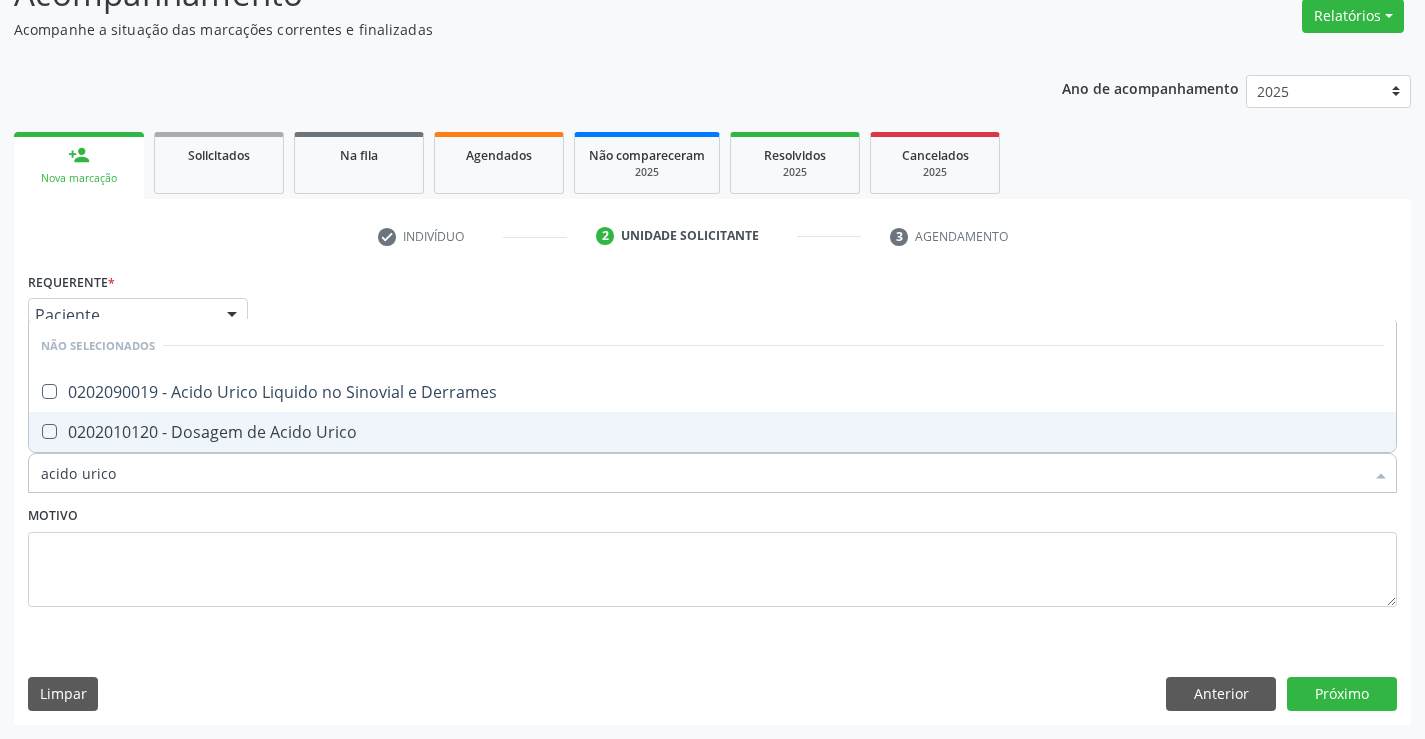 checkbox on "true" 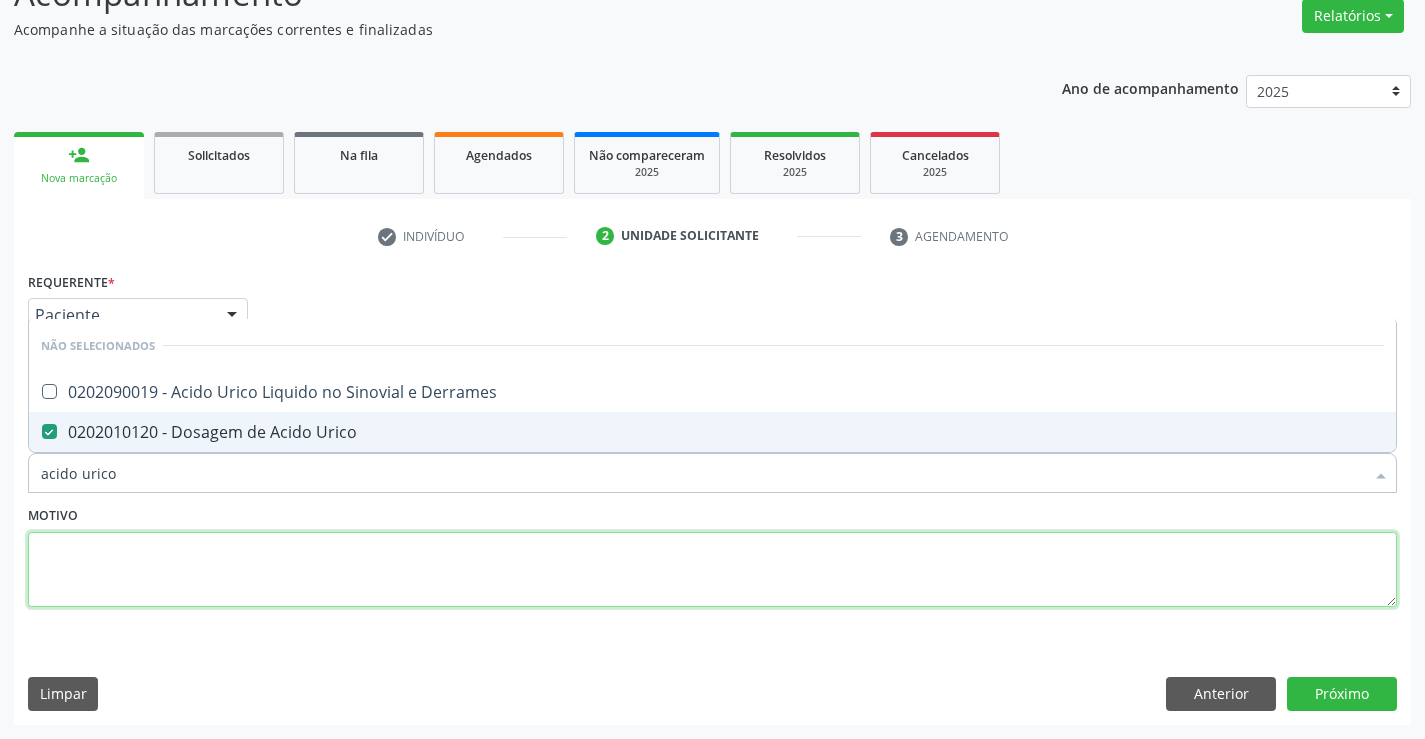 click at bounding box center [712, 570] 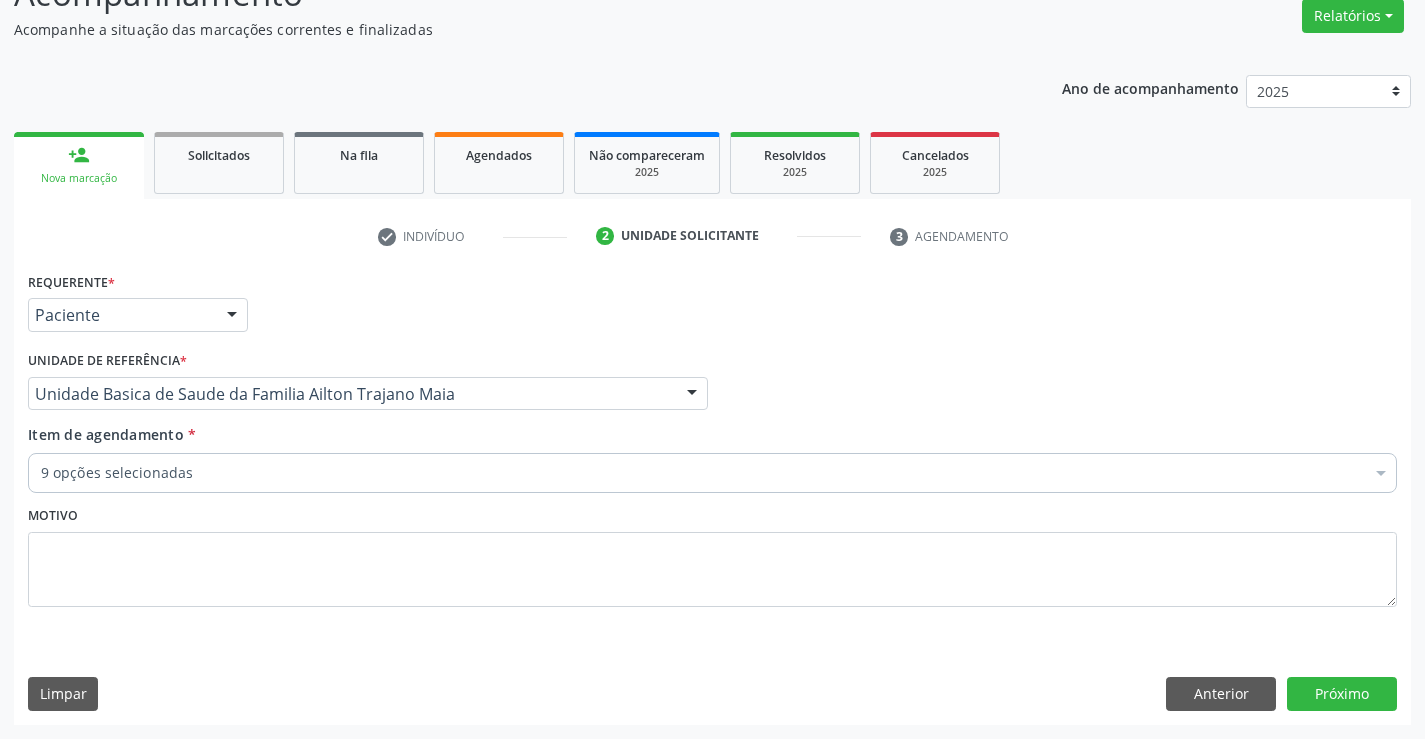 click on "9 opções selecionadas" at bounding box center (712, 473) 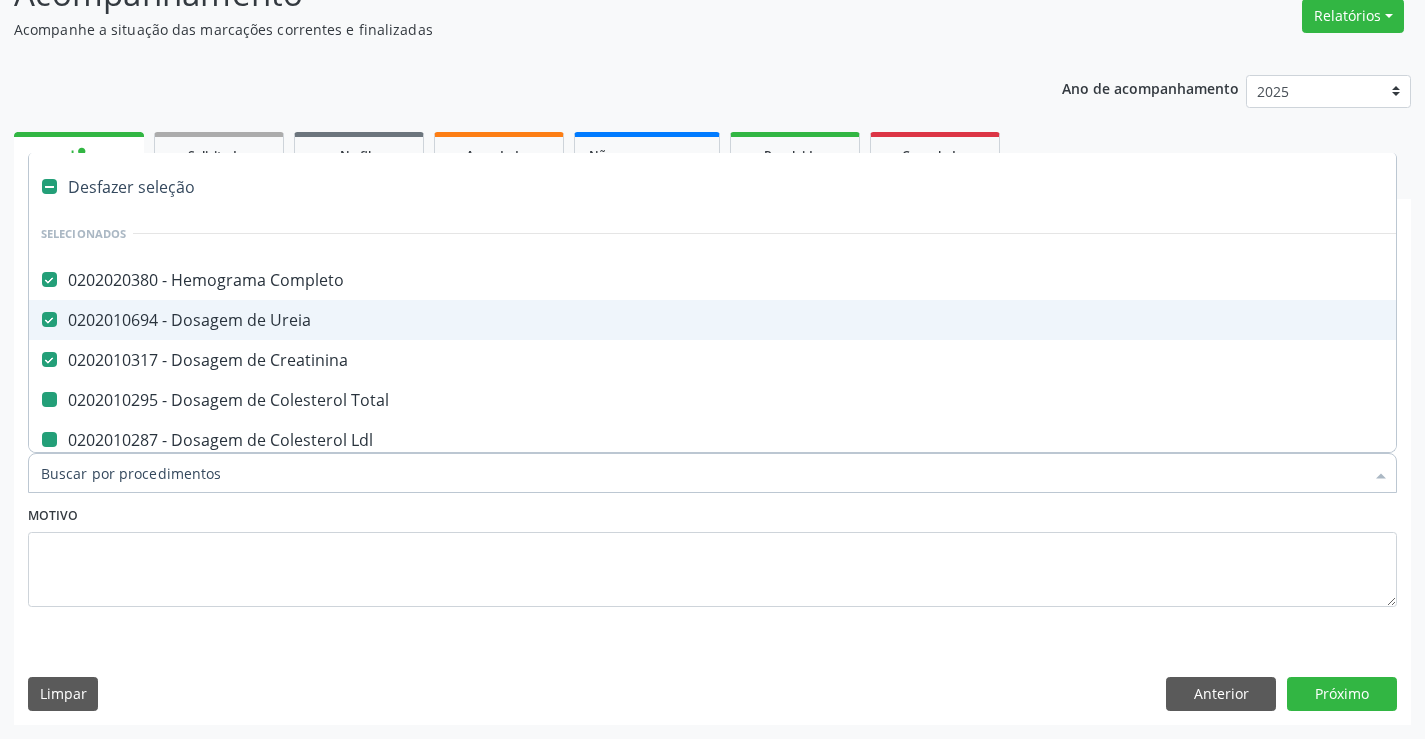type on "u" 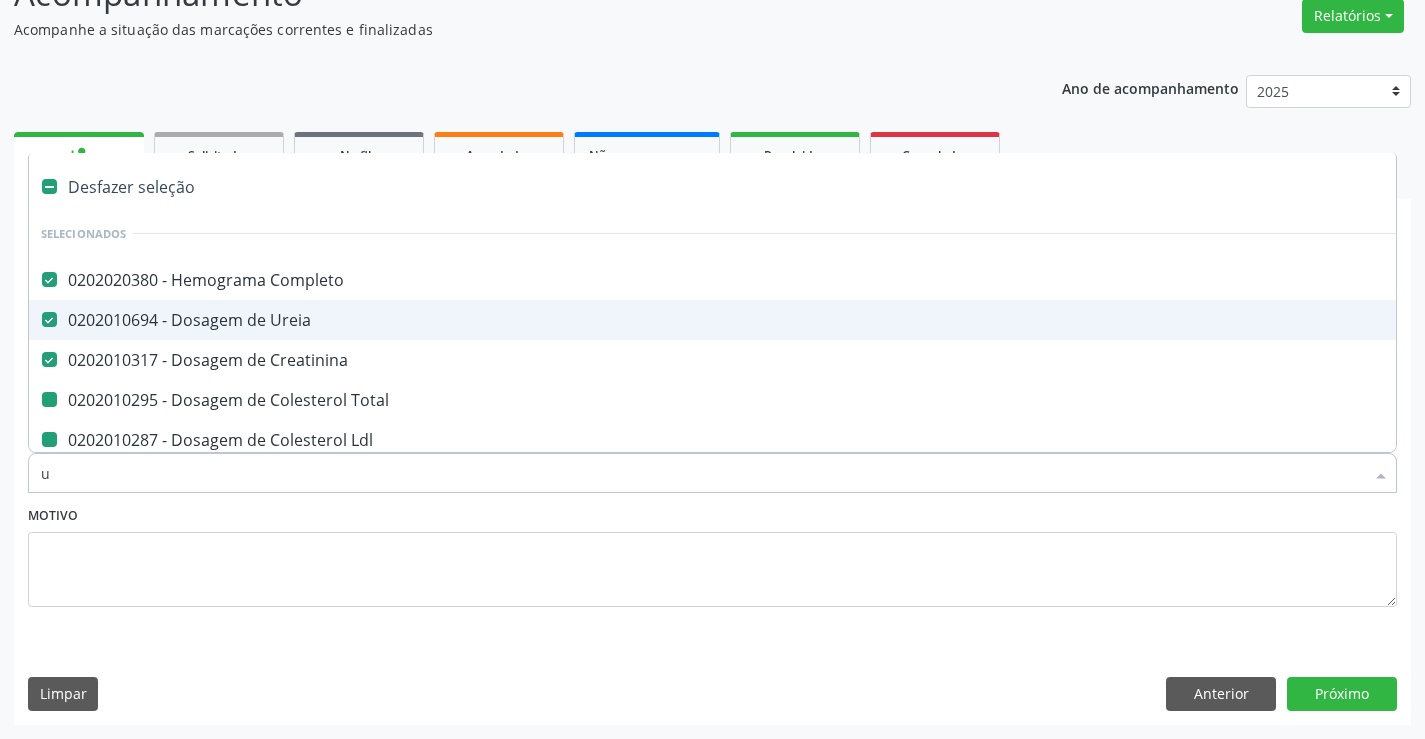 checkbox on "false" 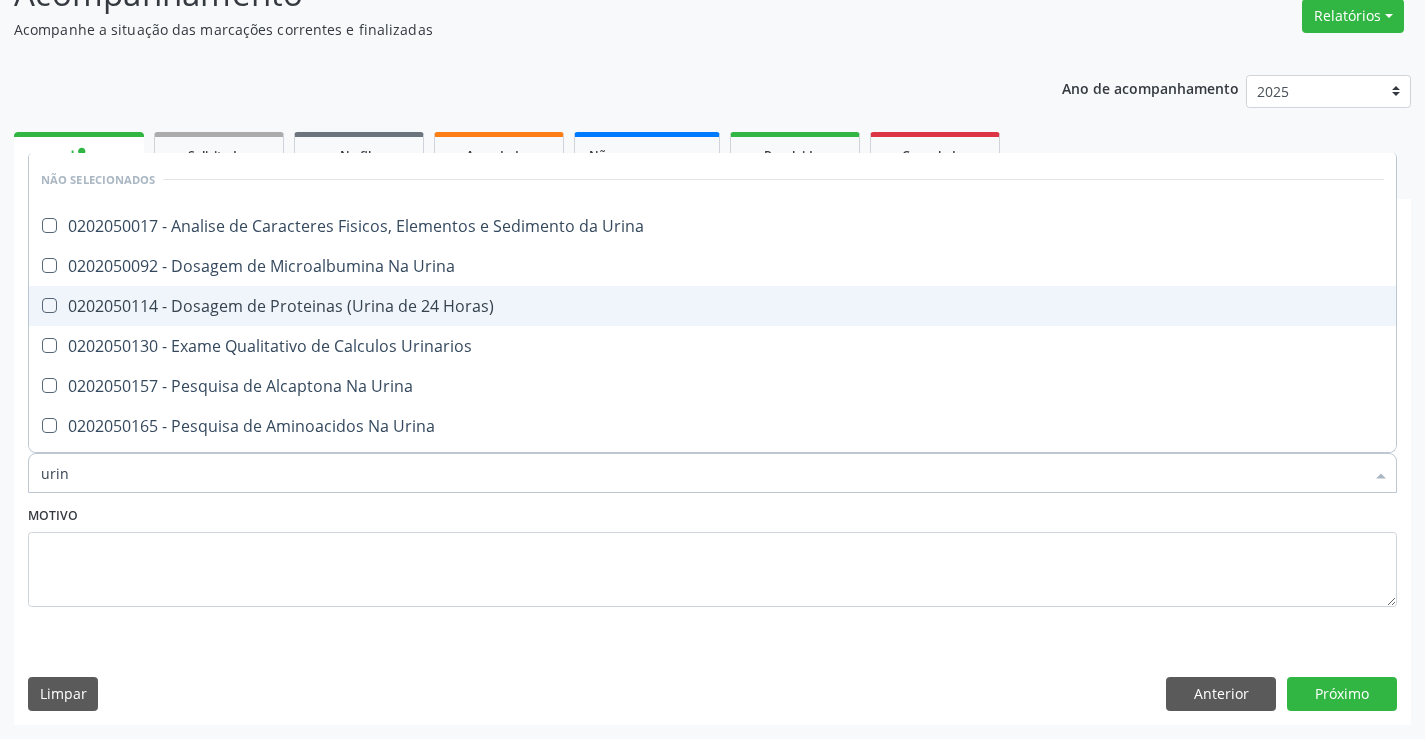 type on "urina" 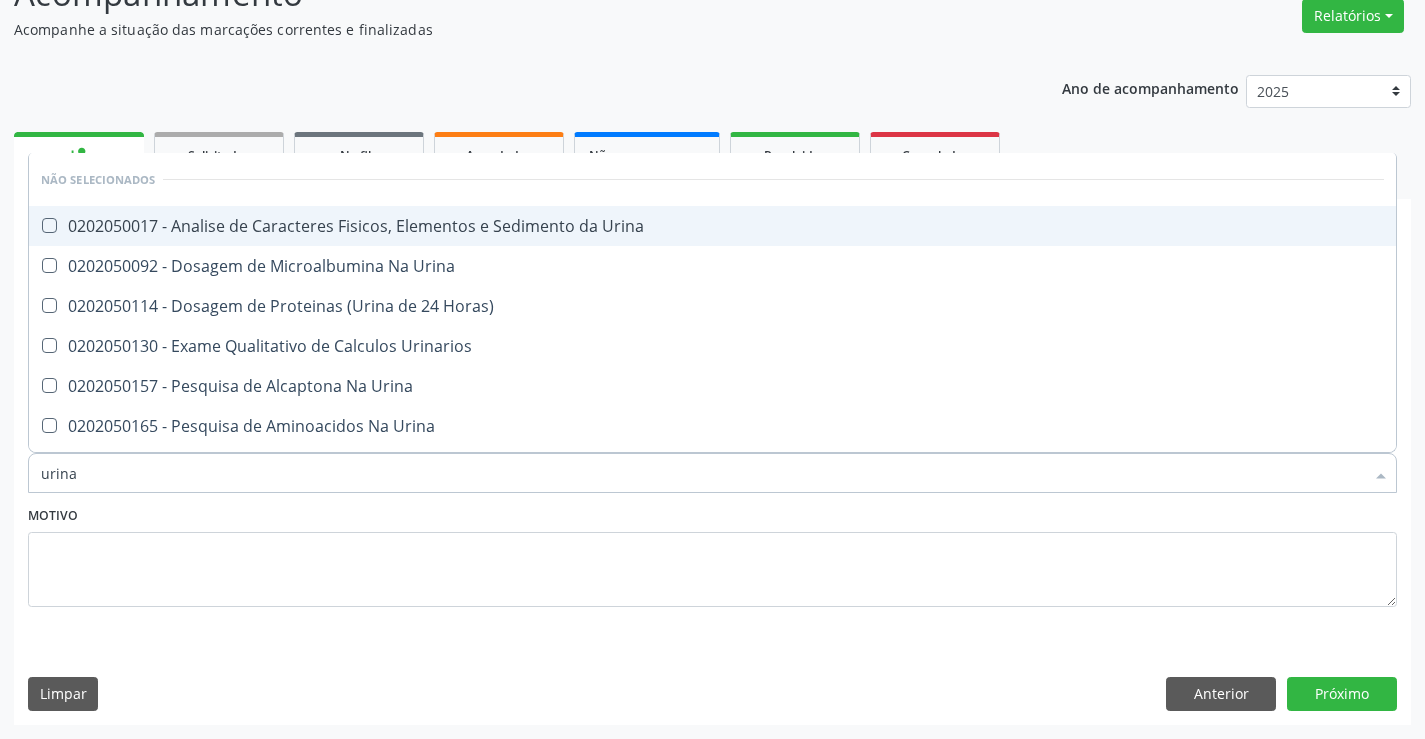 click on "0202050017 - Analise de Caracteres Fisicos, Elementos e Sedimento da Urina" at bounding box center (712, 226) 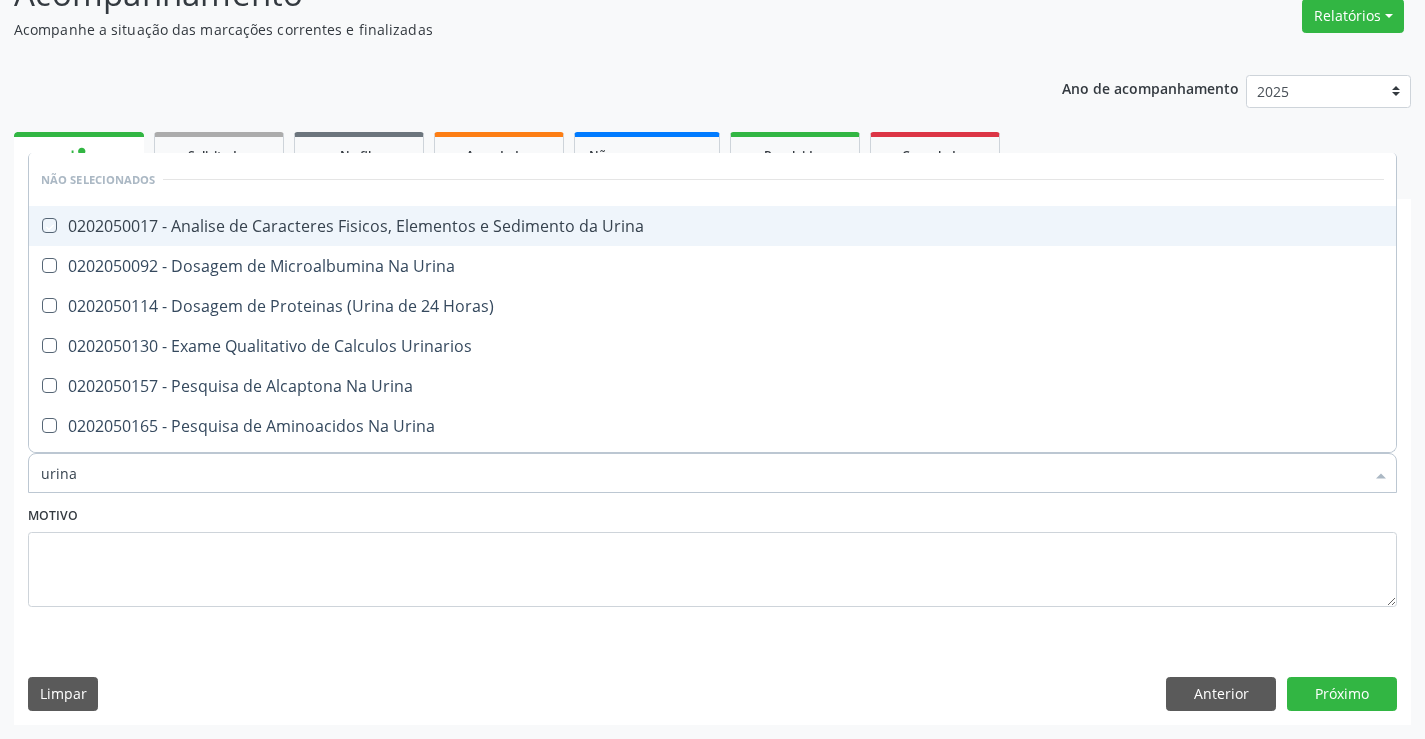 checkbox on "true" 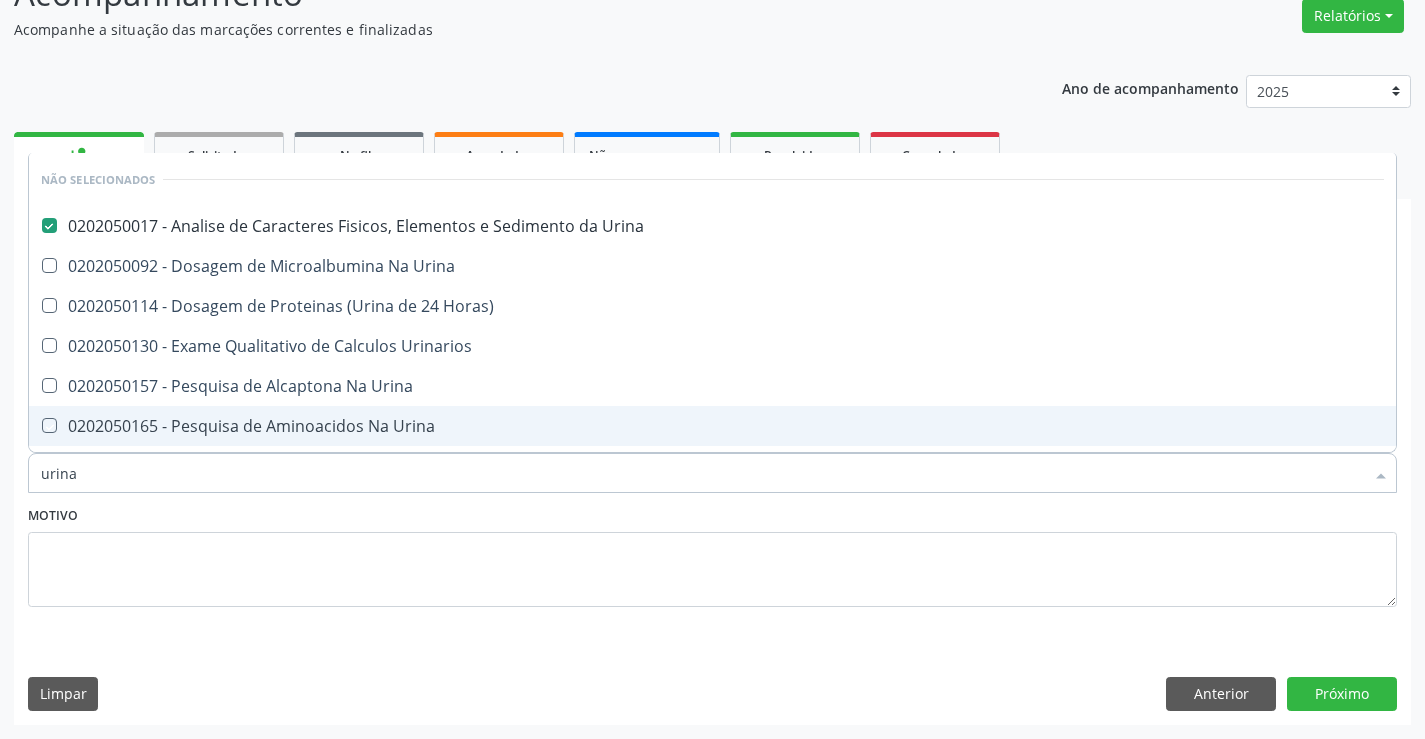 click on "Motivo" at bounding box center (712, 554) 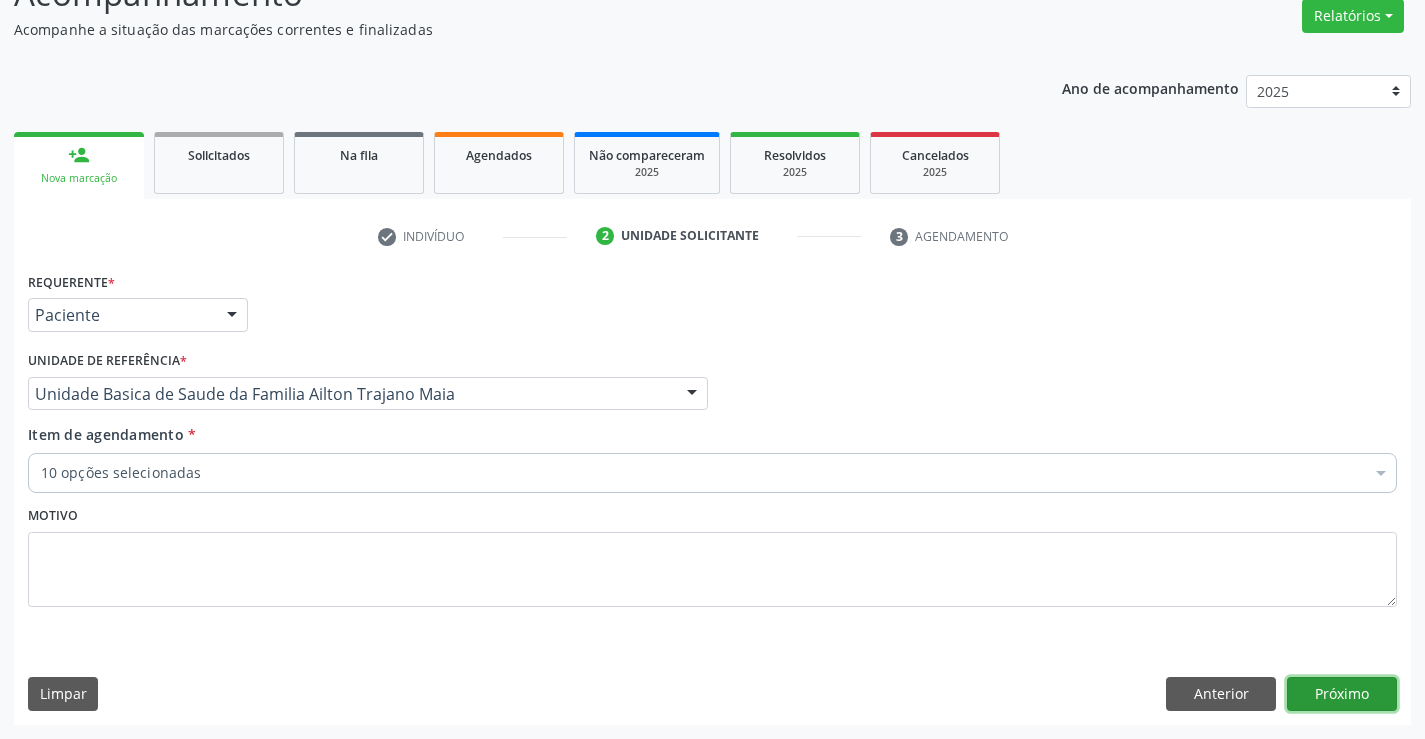 click on "Próximo" at bounding box center (1342, 694) 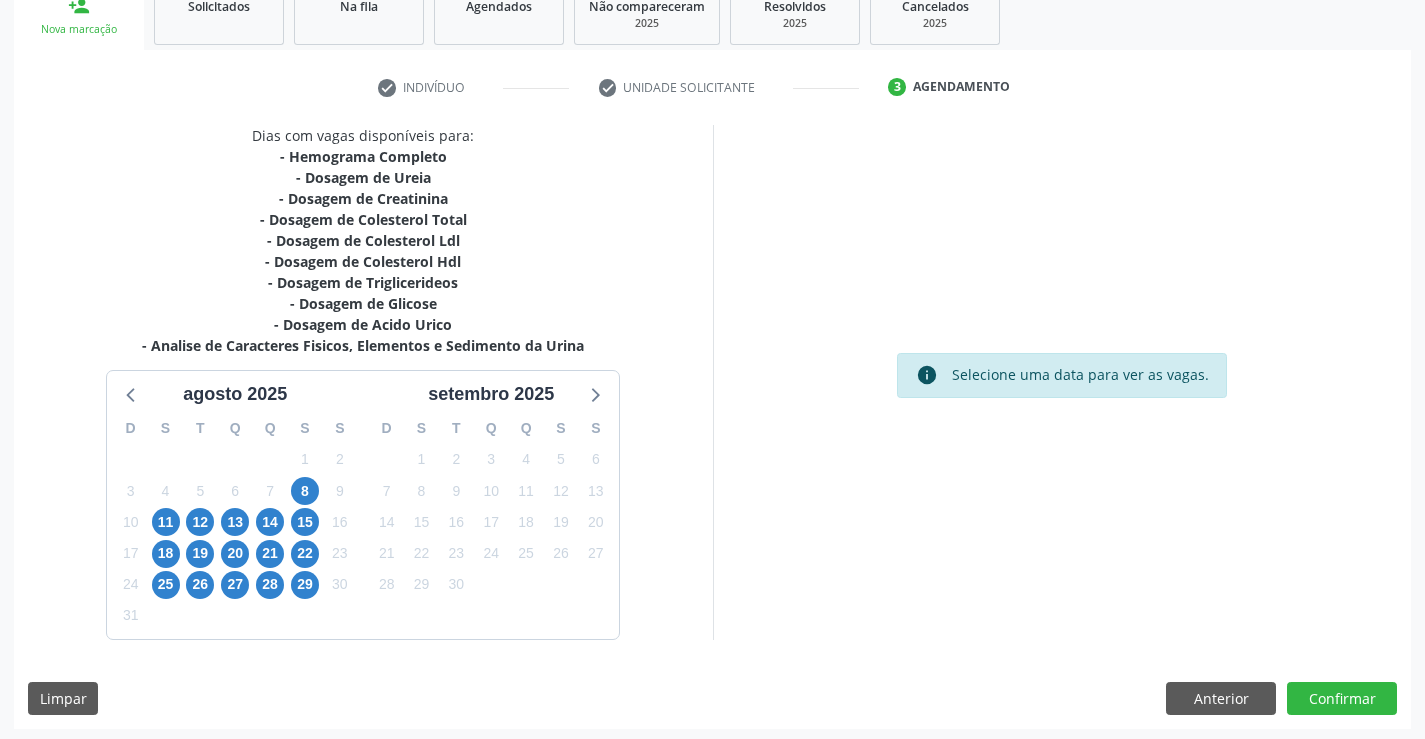 scroll, scrollTop: 320, scrollLeft: 0, axis: vertical 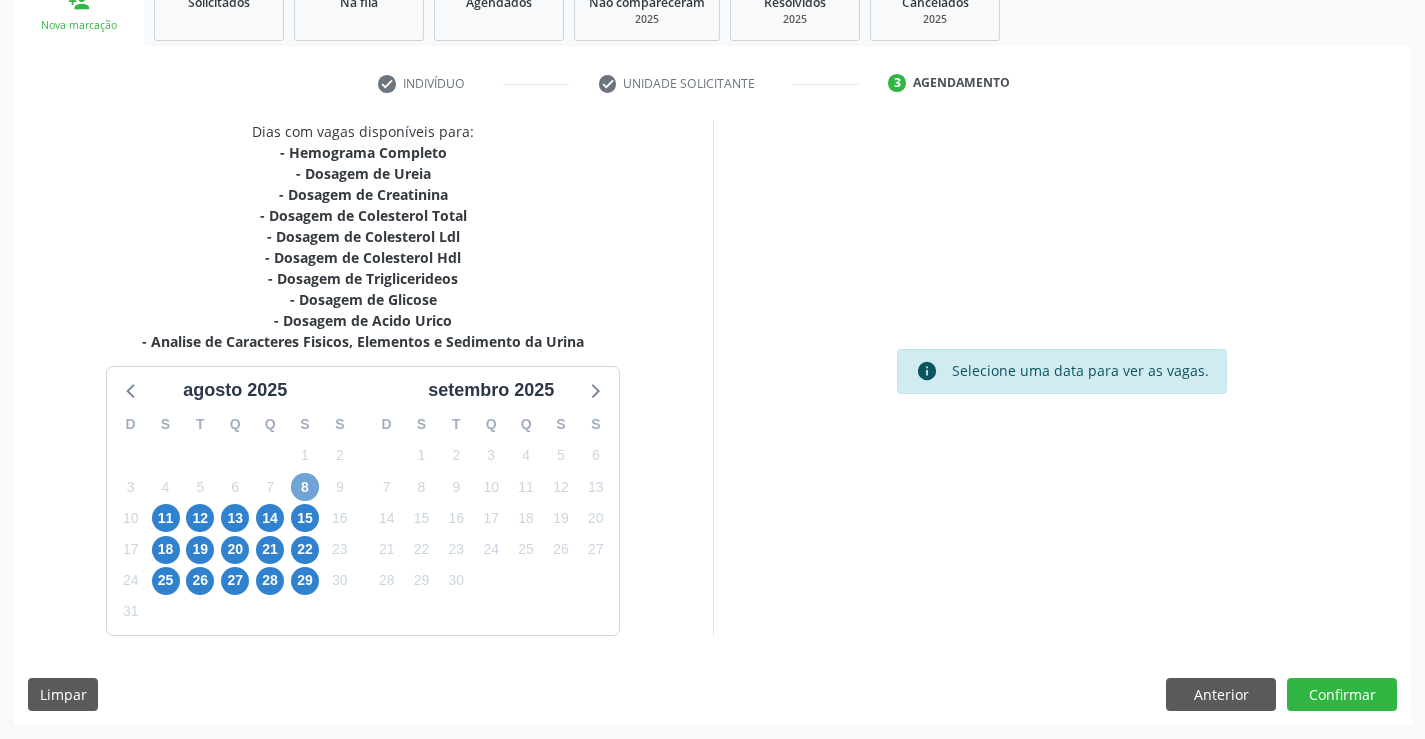 click on "8" at bounding box center (305, 487) 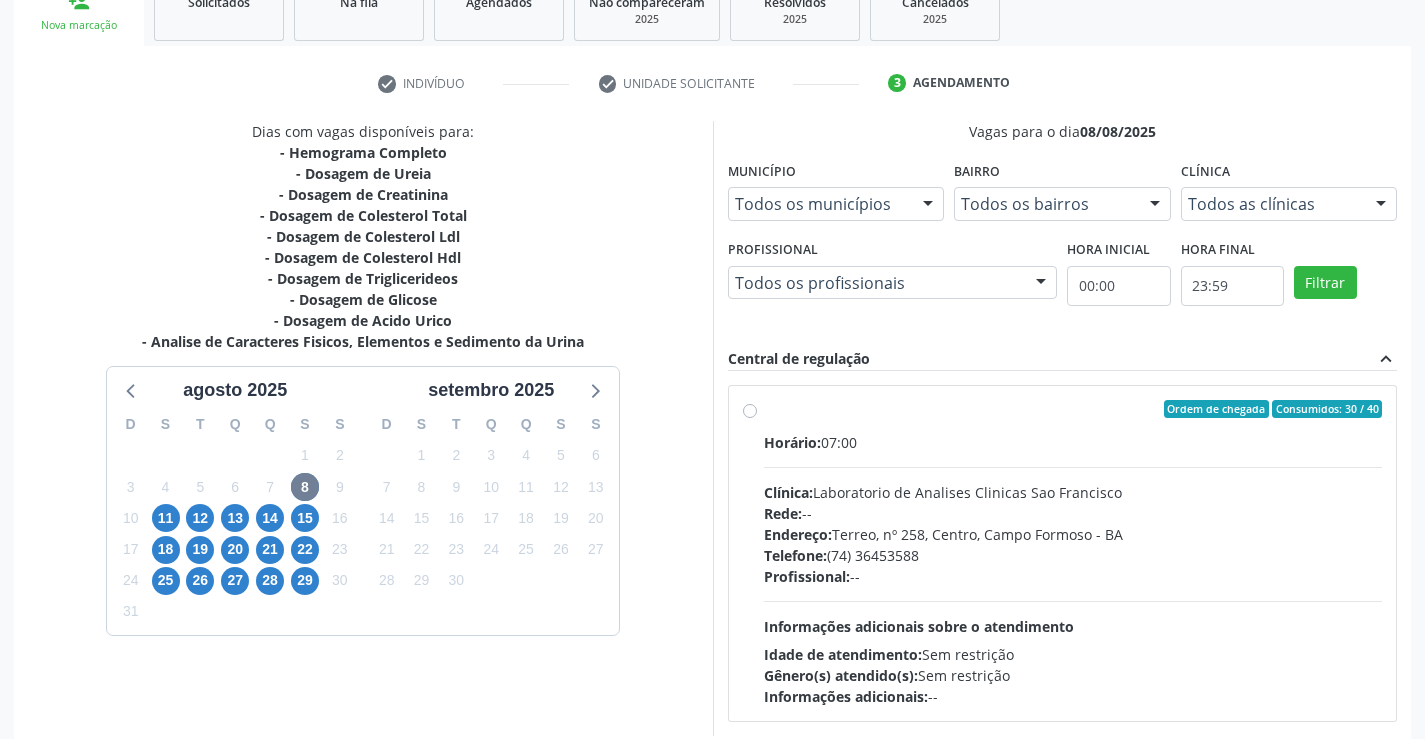click on "Ordem de chegada
Consumidos: 30 / 40
Horário:   07:00
Clínica:  Laboratorio de Analises Clinicas Sao Francisco
Rede:
--
Endereço:   Terreo, nº 258, Centro, Campo Formoso - BA
Telefone:   (74) 36453588
Profissional:
--
Informações adicionais sobre o atendimento
Idade de atendimento:
Sem restrição
Gênero(s) atendido(s):
Sem restrição
Informações adicionais:
--" at bounding box center [1073, 553] 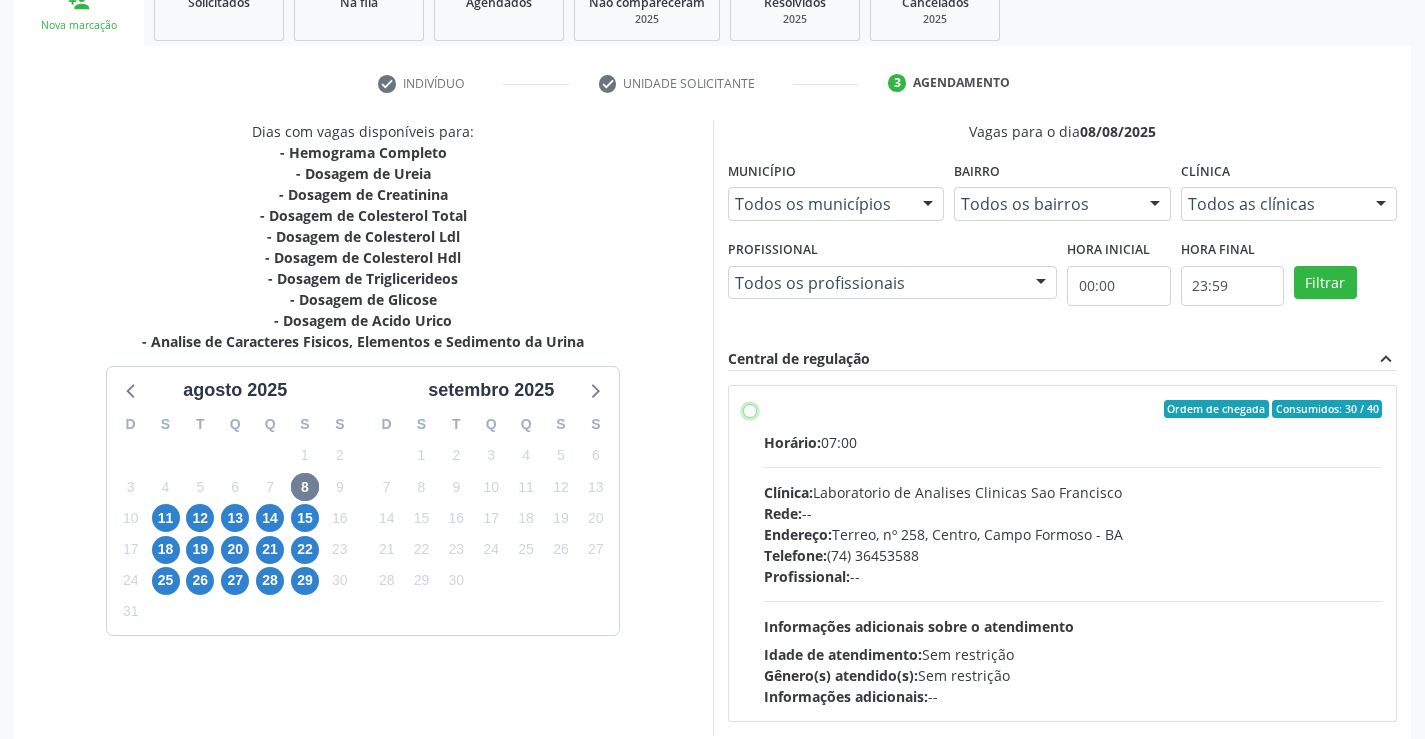 click on "Ordem de chegada
Consumidos: 30 / 40
Horário:   07:00
Clínica:  Laboratorio de Analises Clinicas Sao Francisco
Rede:
--
Endereço:   Terreo, nº 258, Centro, Campo Formoso - BA
Telefone:   (74) 36453588
Profissional:
--
Informações adicionais sobre o atendimento
Idade de atendimento:
Sem restrição
Gênero(s) atendido(s):
Sem restrição
Informações adicionais:
--" at bounding box center (750, 409) 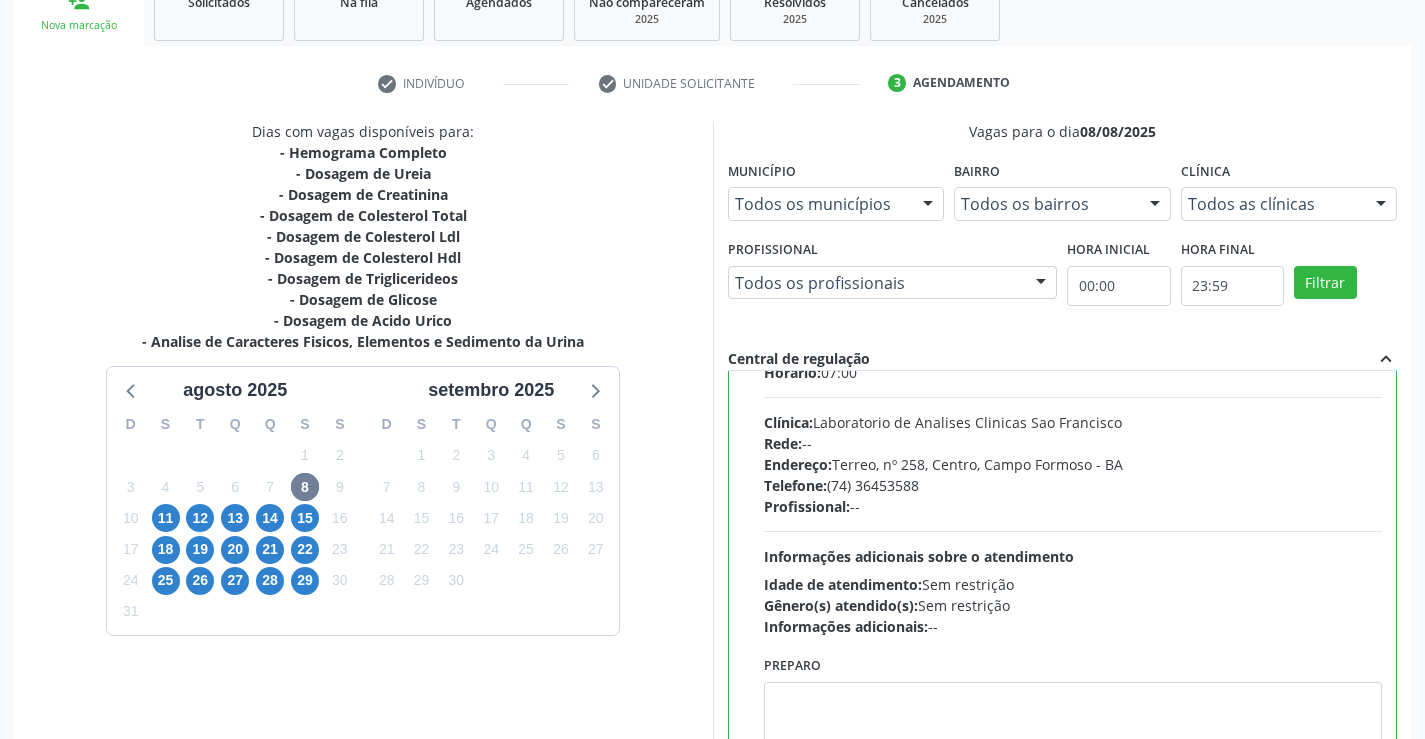 scroll, scrollTop: 99, scrollLeft: 0, axis: vertical 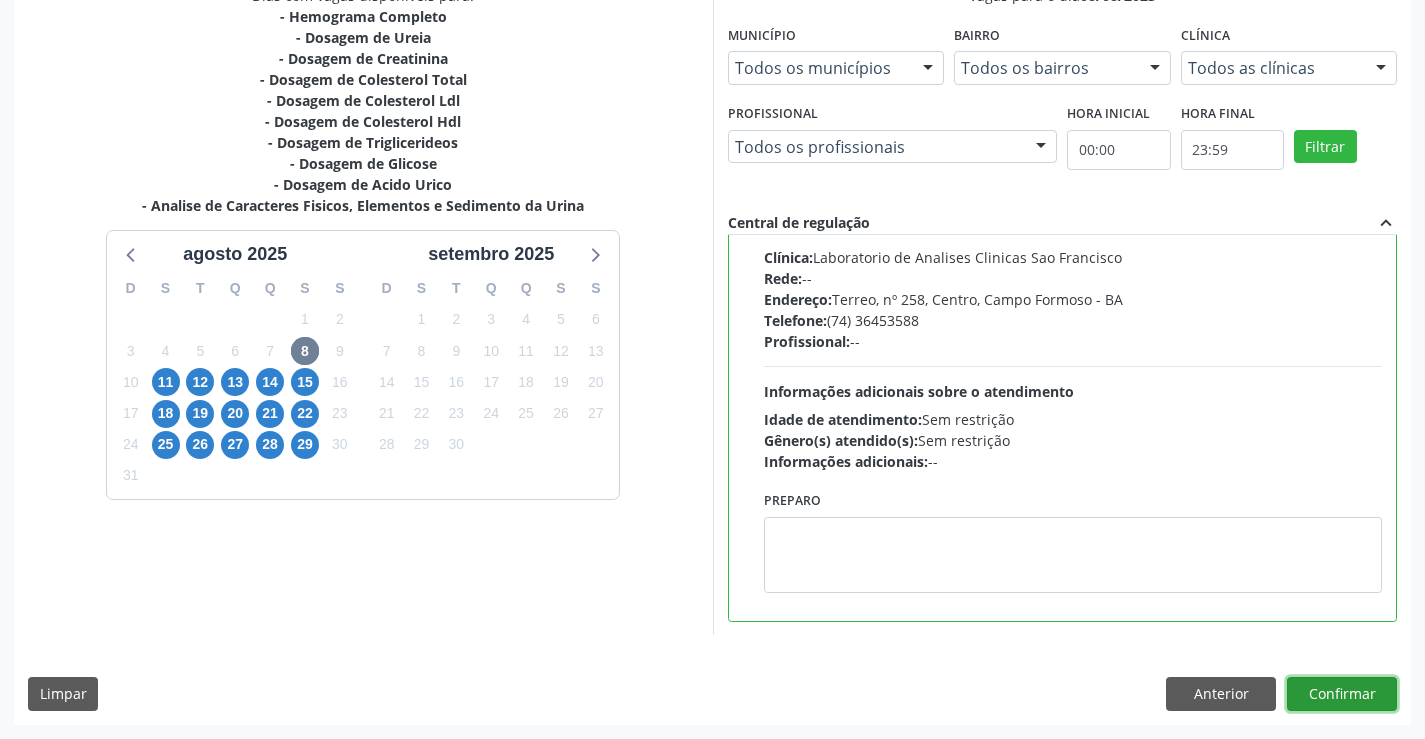 click on "Confirmar" at bounding box center (1342, 694) 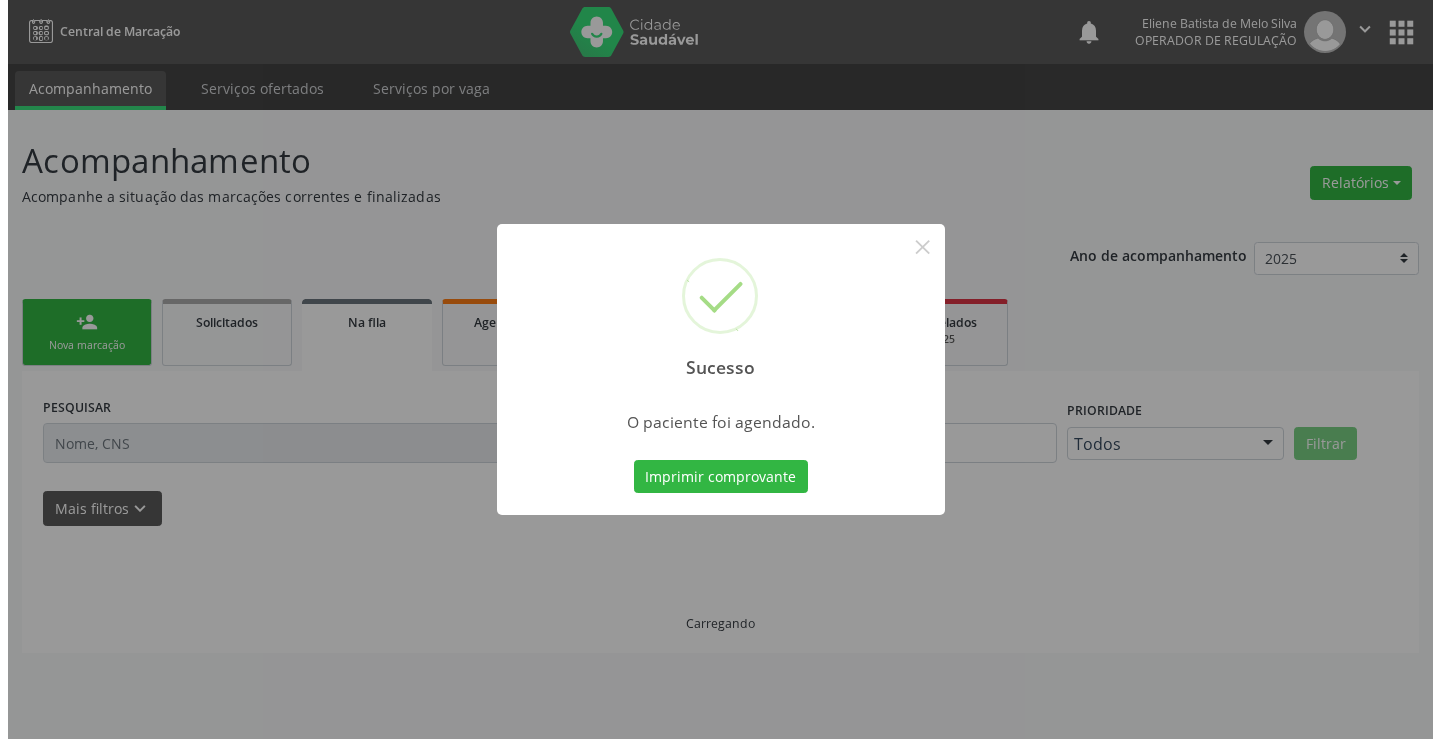 scroll, scrollTop: 0, scrollLeft: 0, axis: both 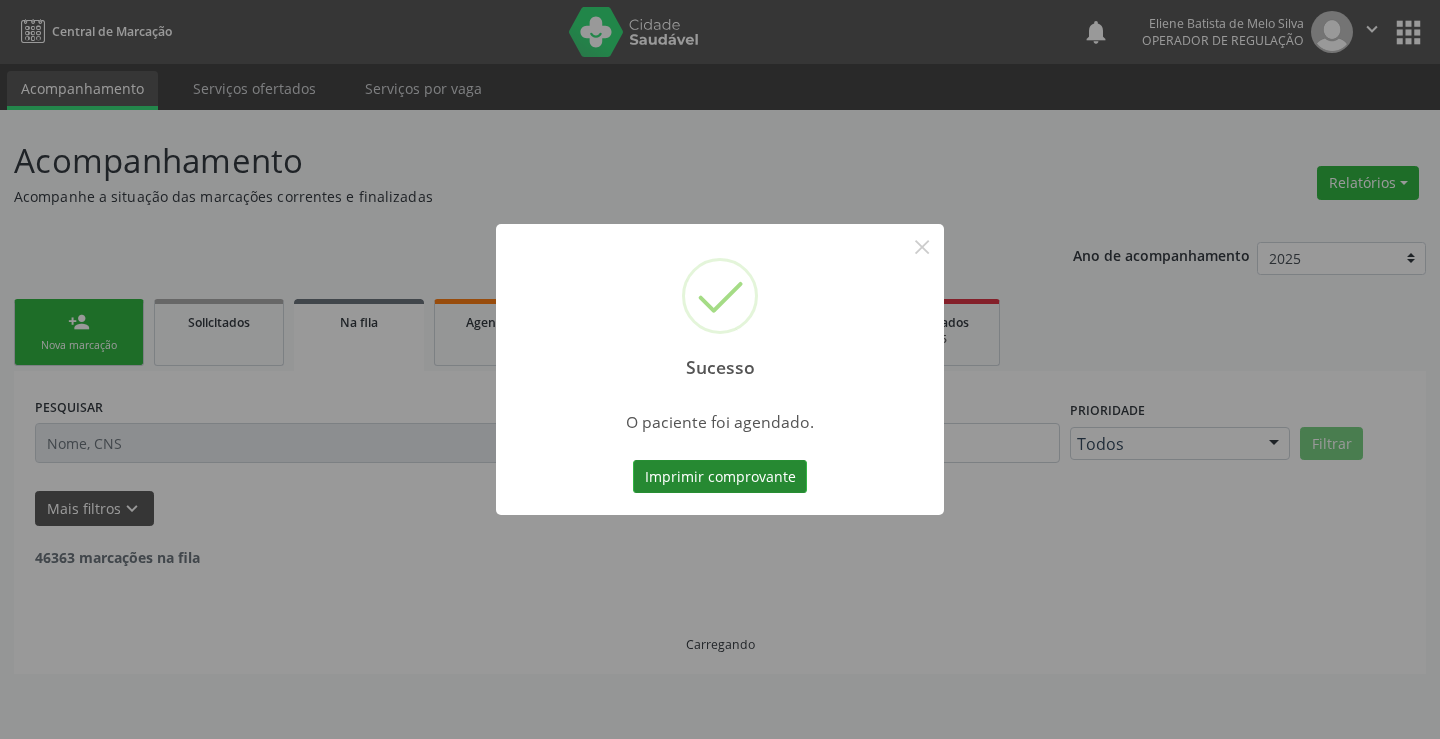 click on "Imprimir comprovante" at bounding box center [720, 477] 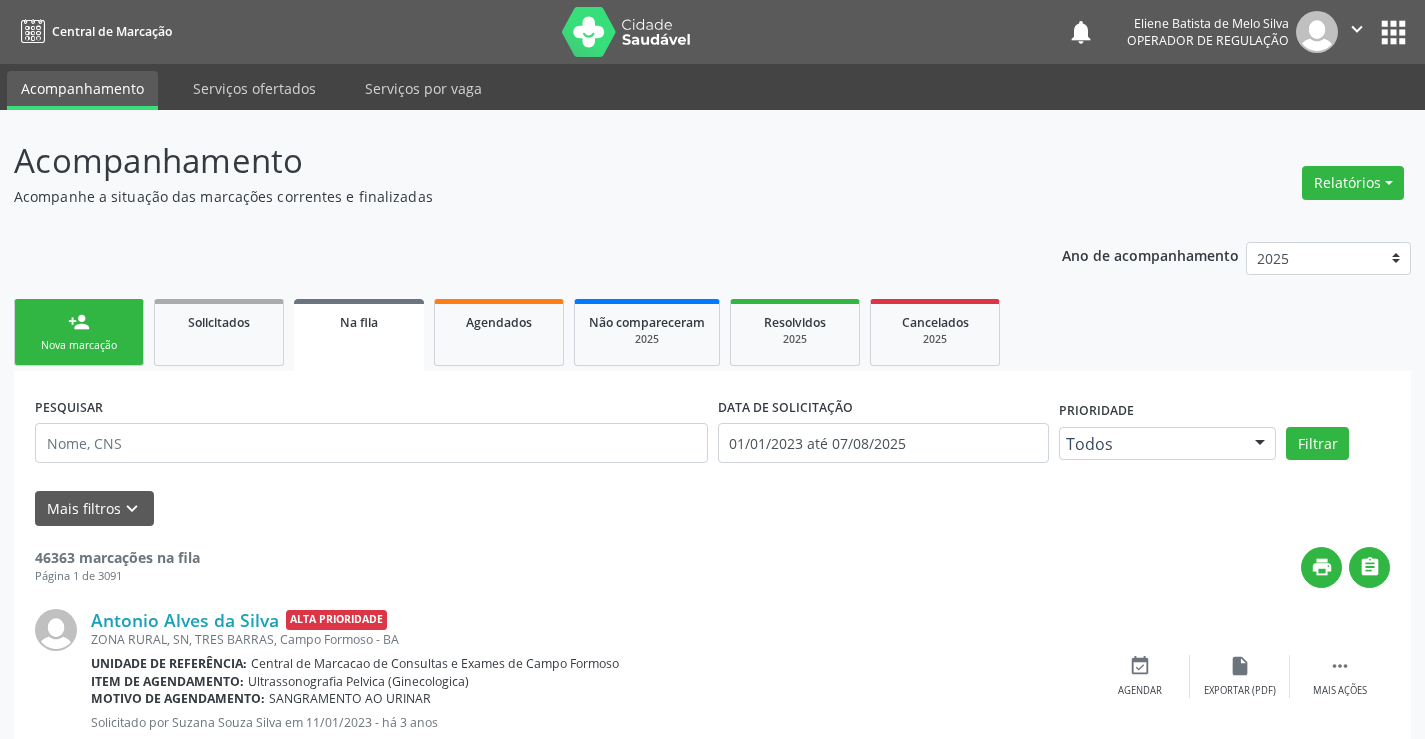 scroll, scrollTop: 0, scrollLeft: 0, axis: both 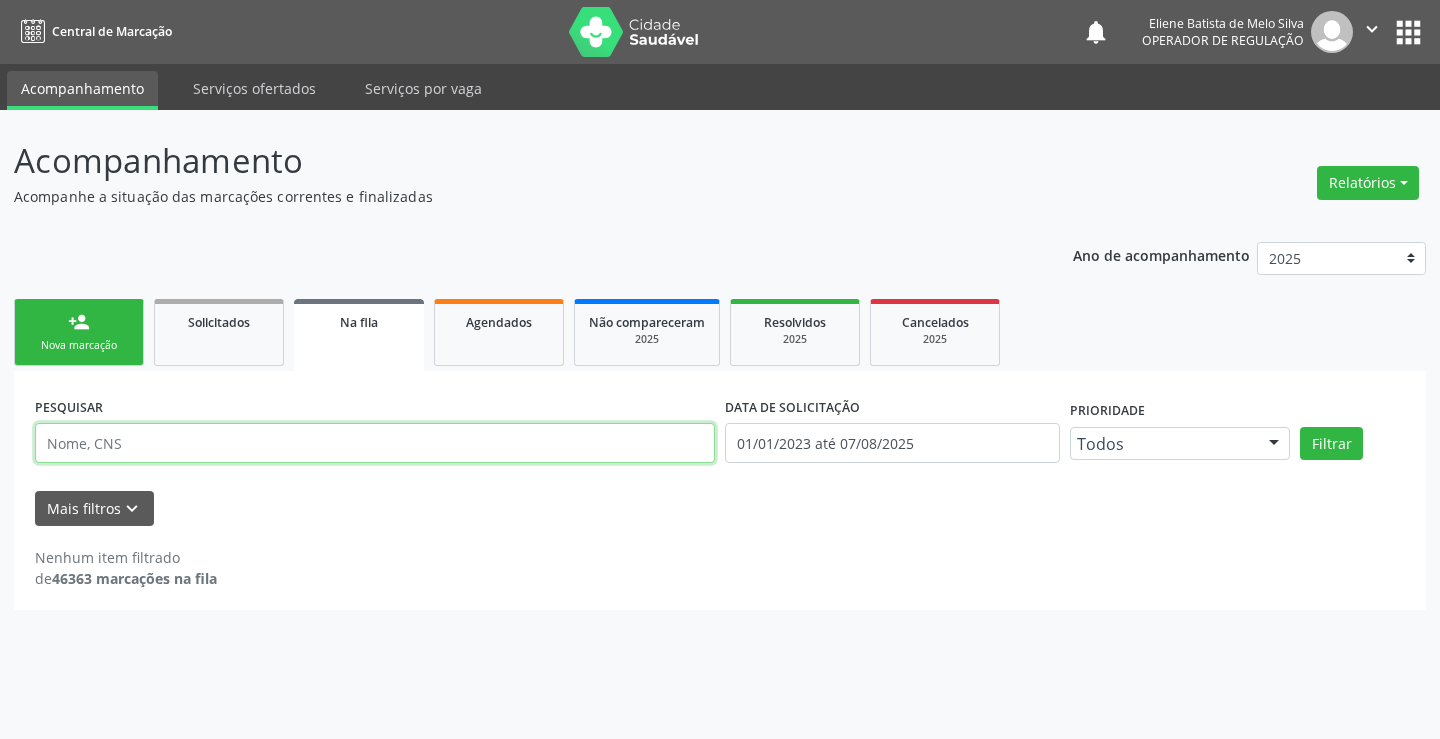 click at bounding box center [375, 443] 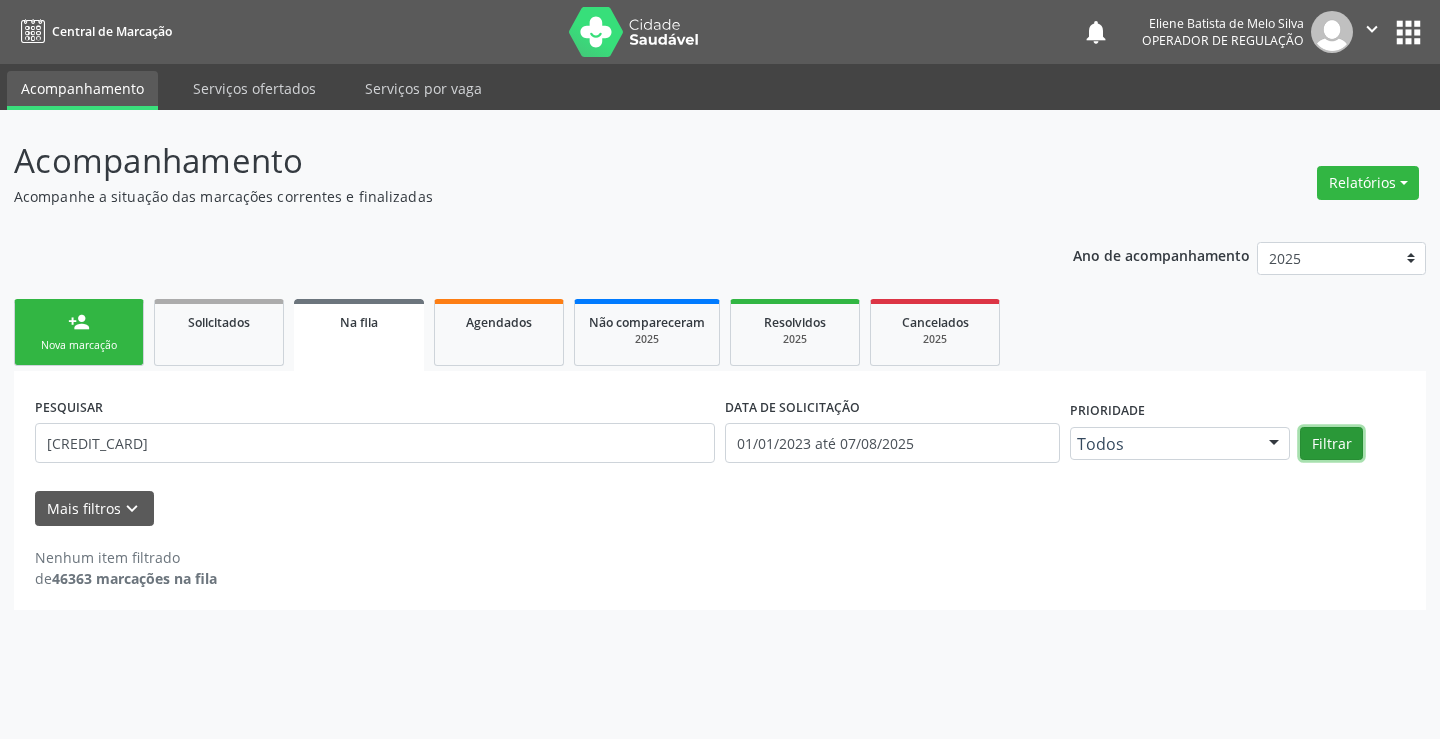 click on "Filtrar" at bounding box center [1331, 444] 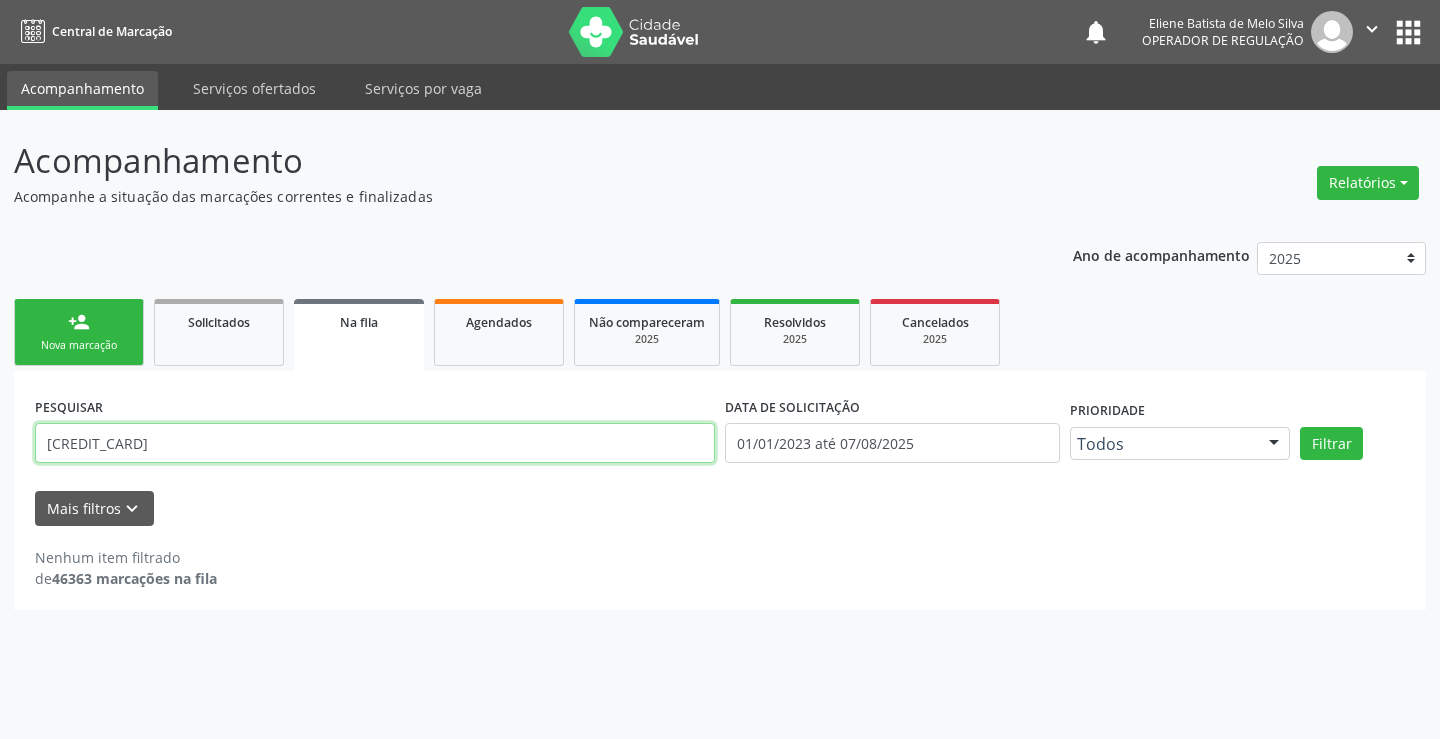 drag, startPoint x: 227, startPoint y: 442, endPoint x: 0, endPoint y: 443, distance: 227.0022 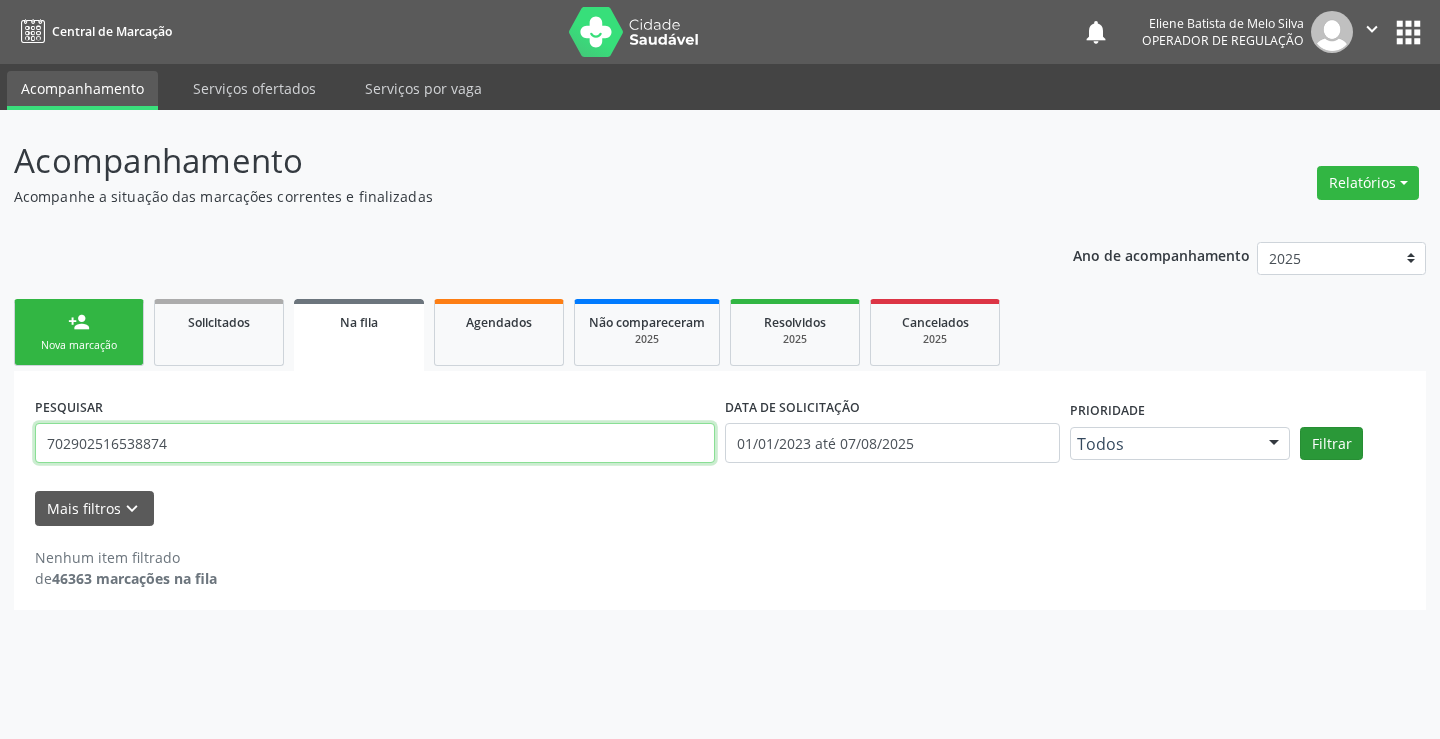 type on "702902516538874" 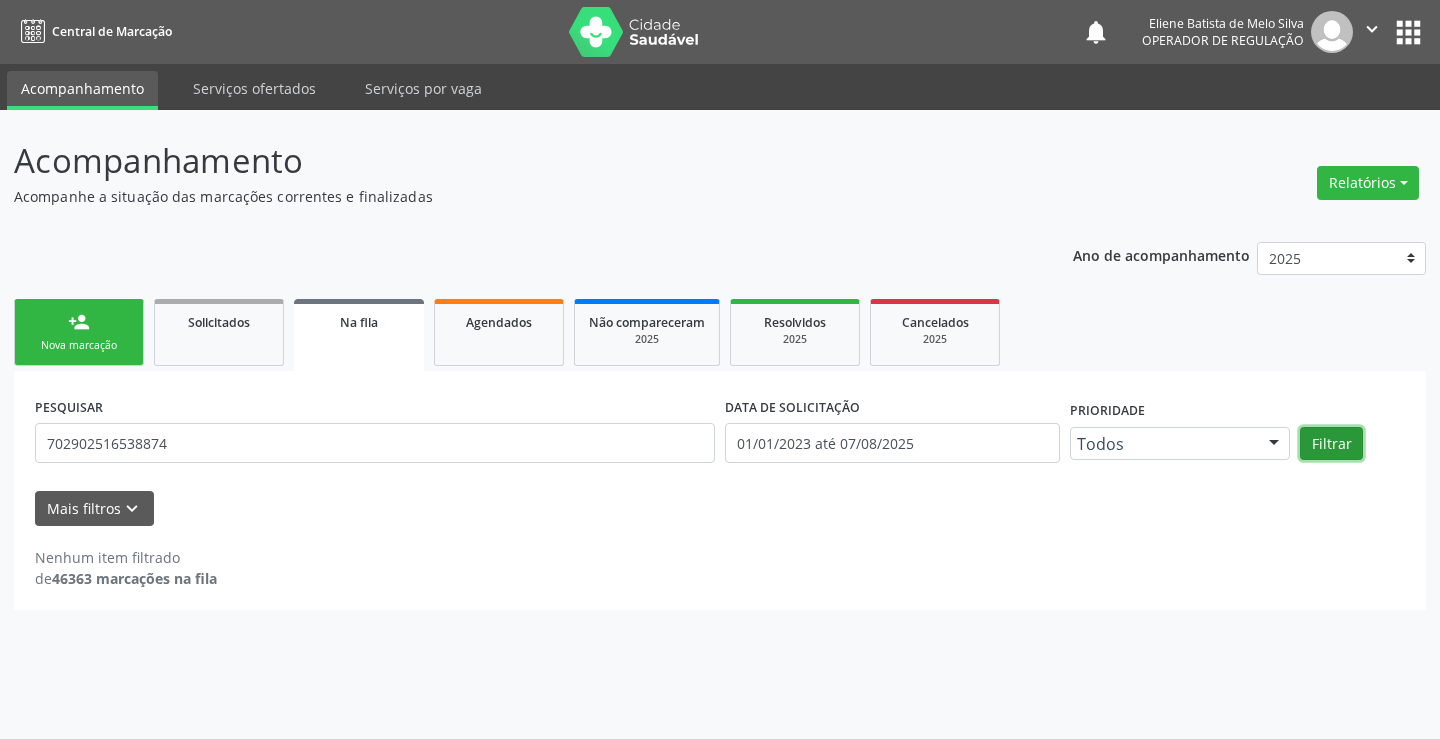 click on "Filtrar" at bounding box center [1331, 444] 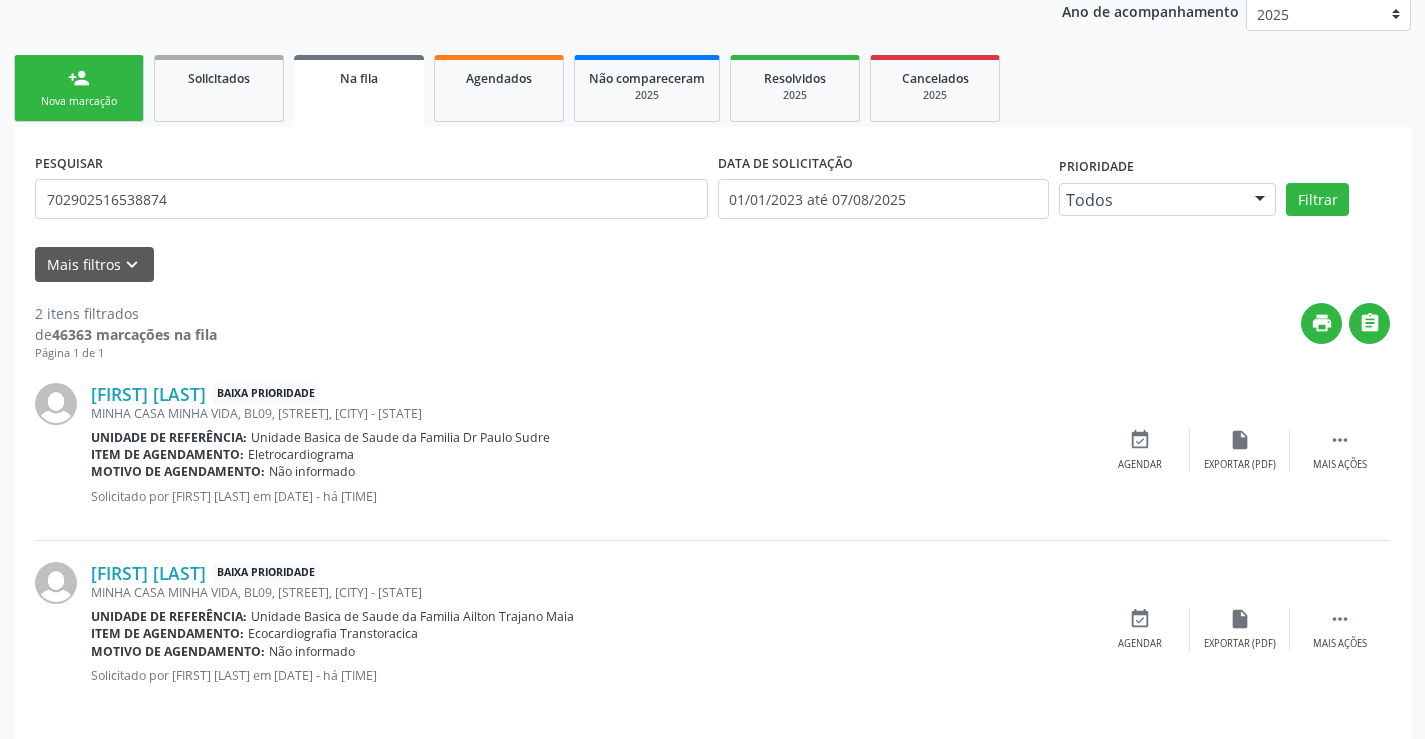 scroll, scrollTop: 259, scrollLeft: 0, axis: vertical 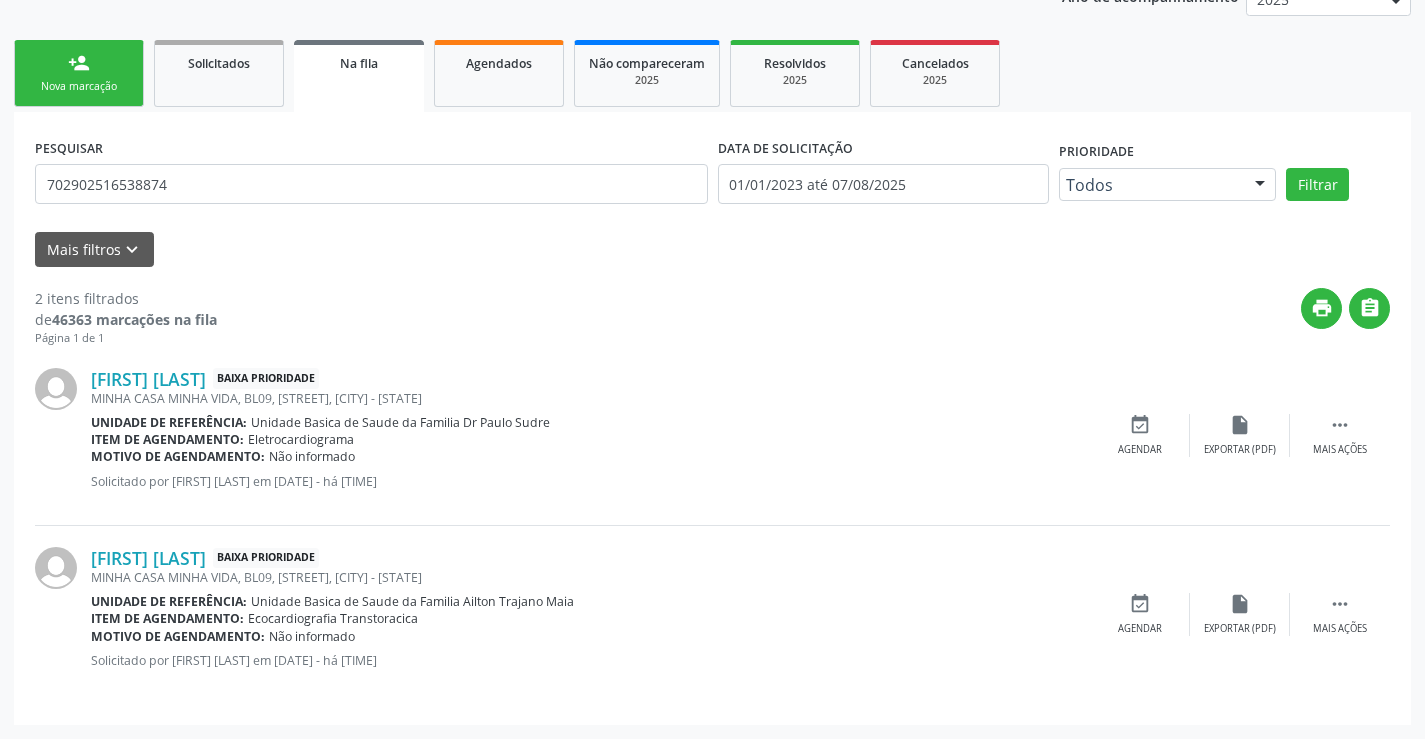click on "Nova marcação" at bounding box center (79, 86) 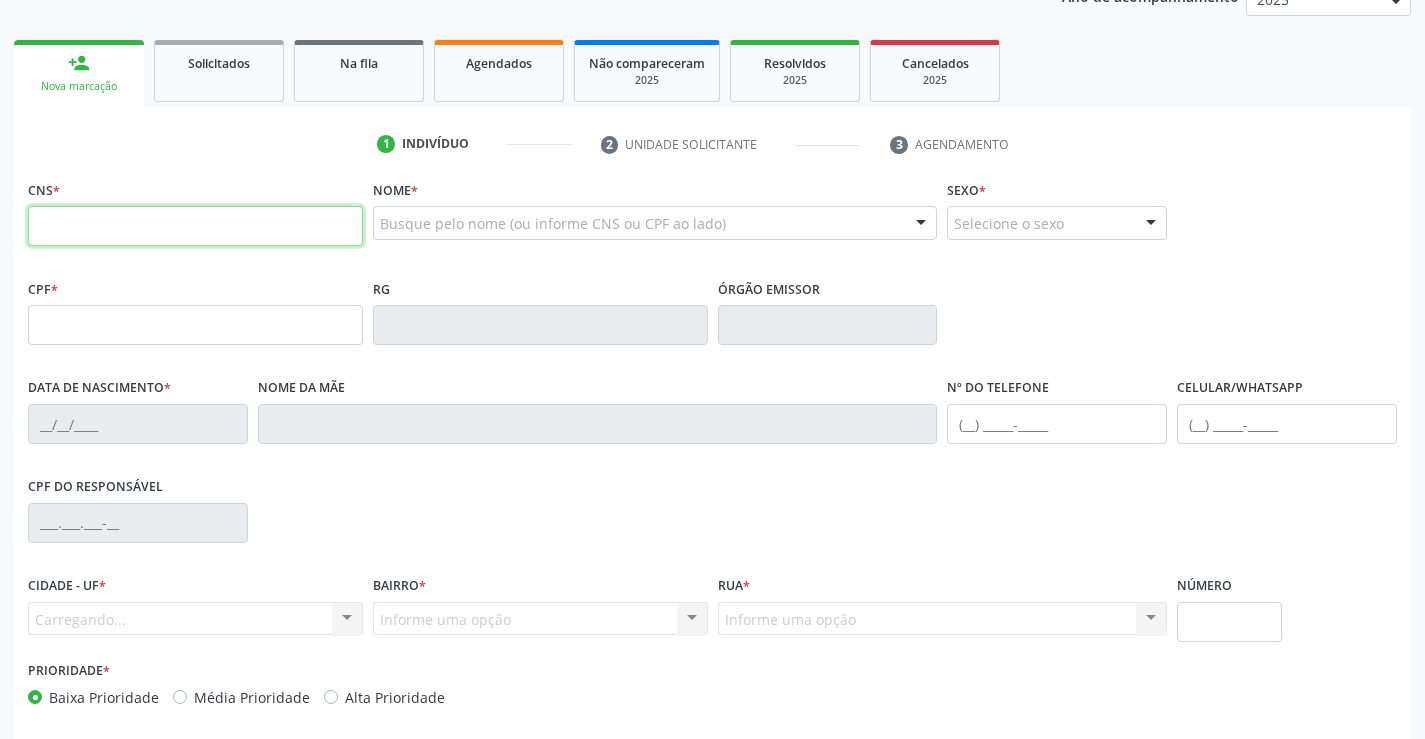 click at bounding box center (195, 226) 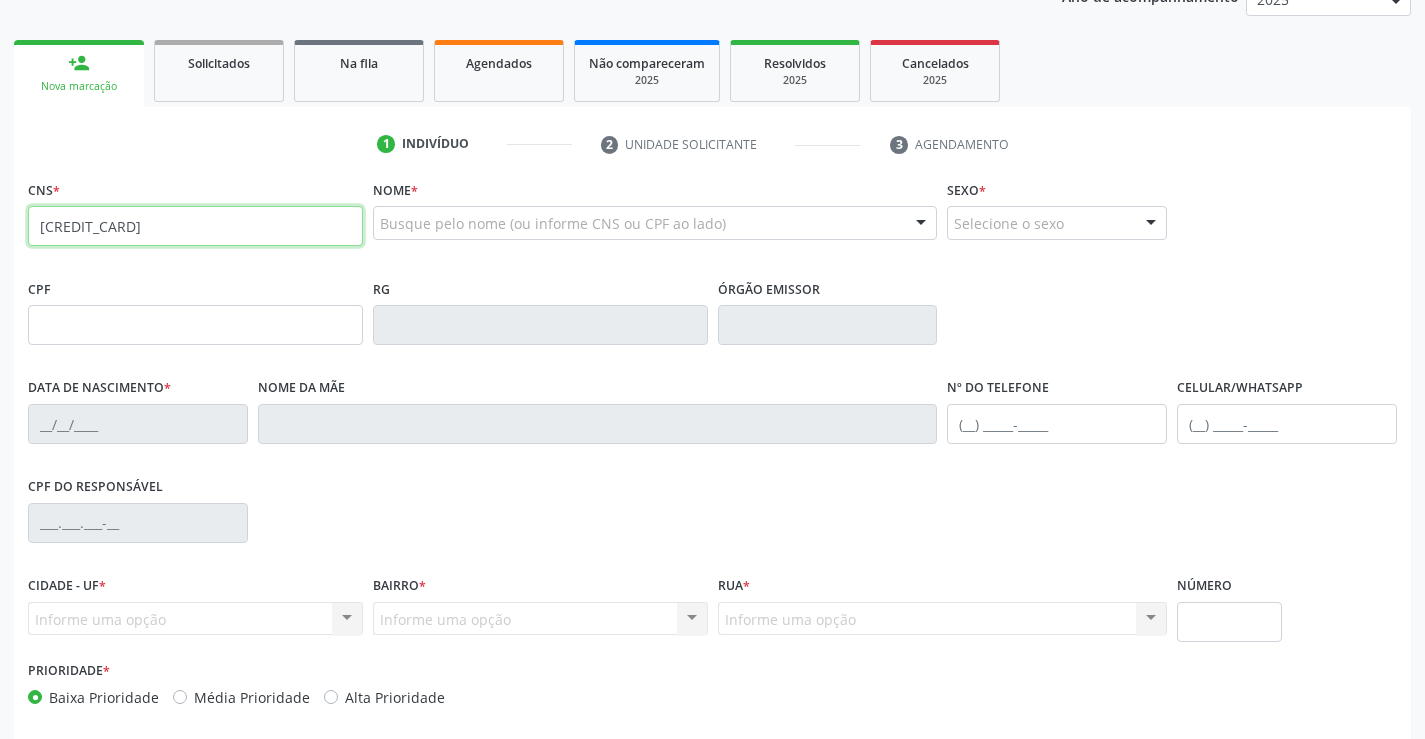 type on "[CREDIT_CARD]" 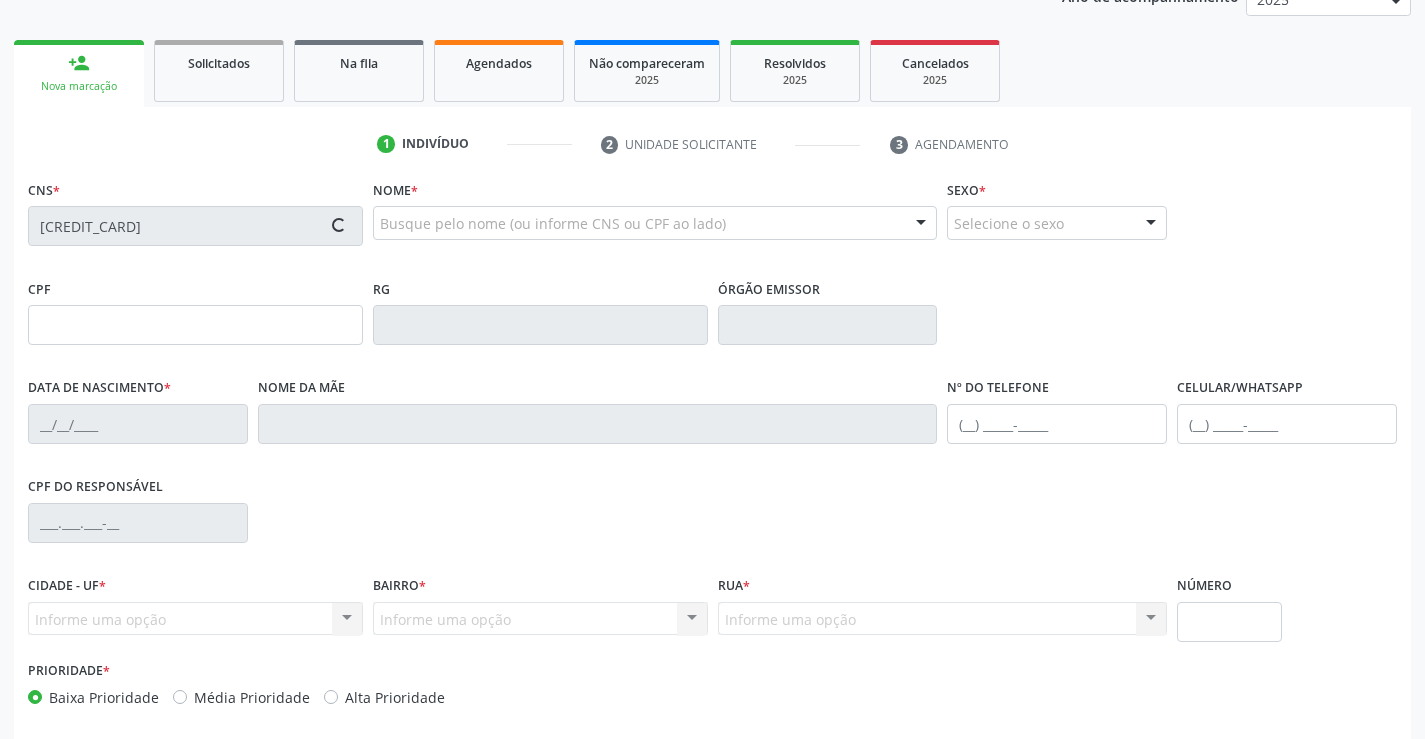 type on "[SSN]" 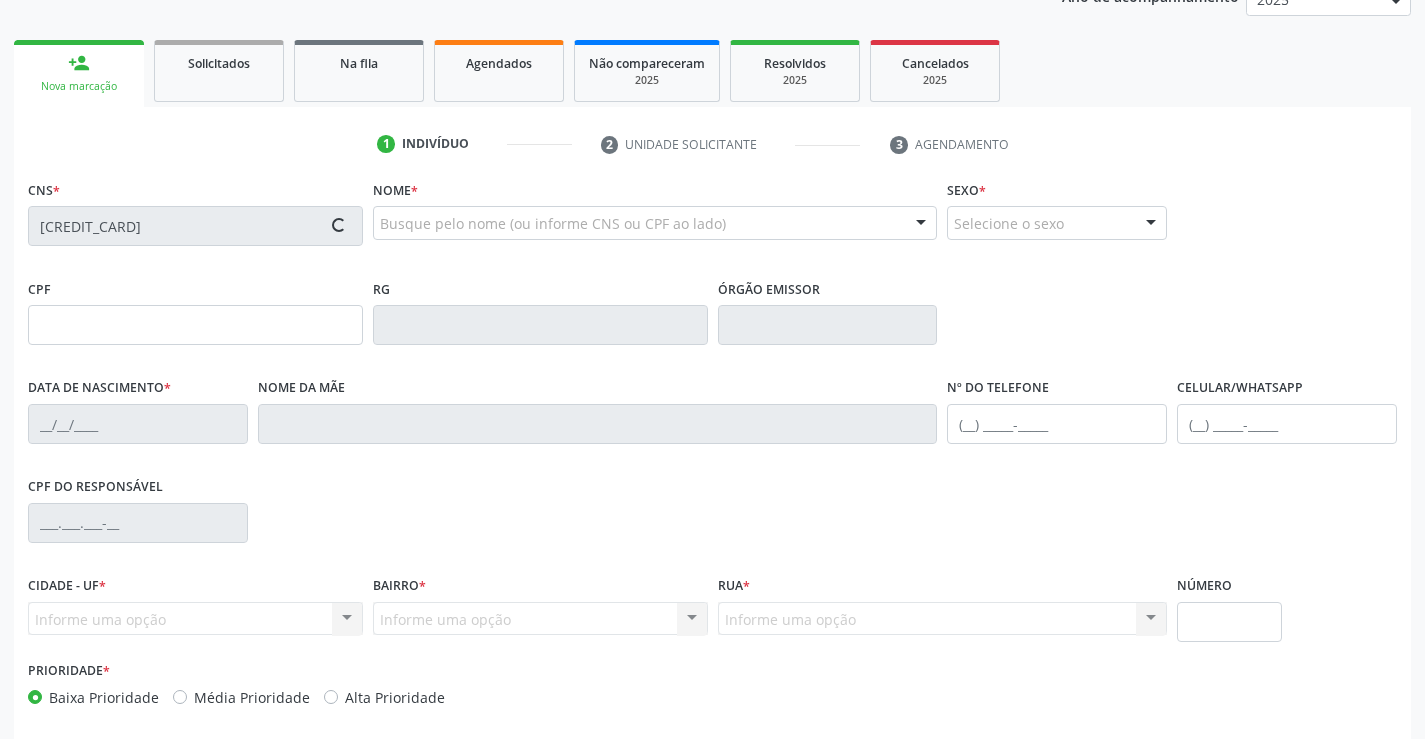 type on "[DATE]" 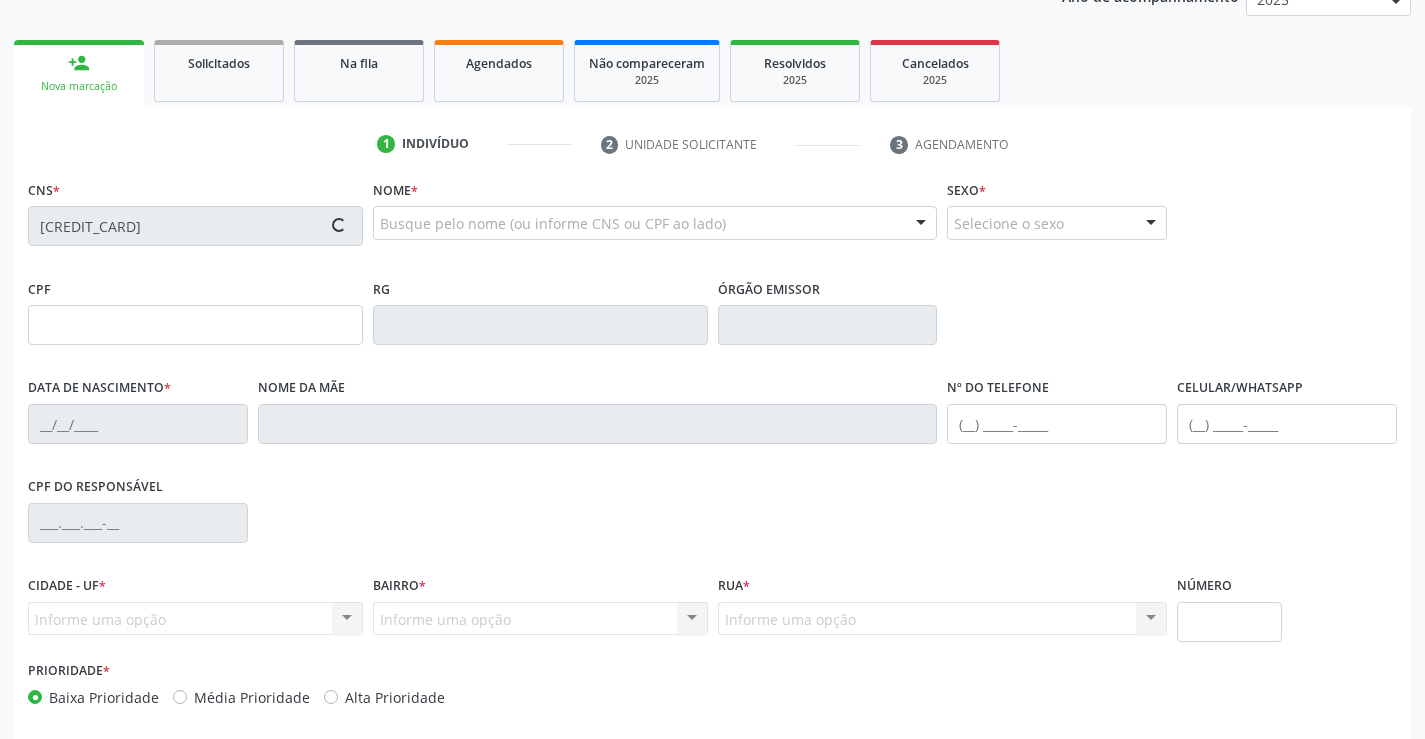 type on "S/N" 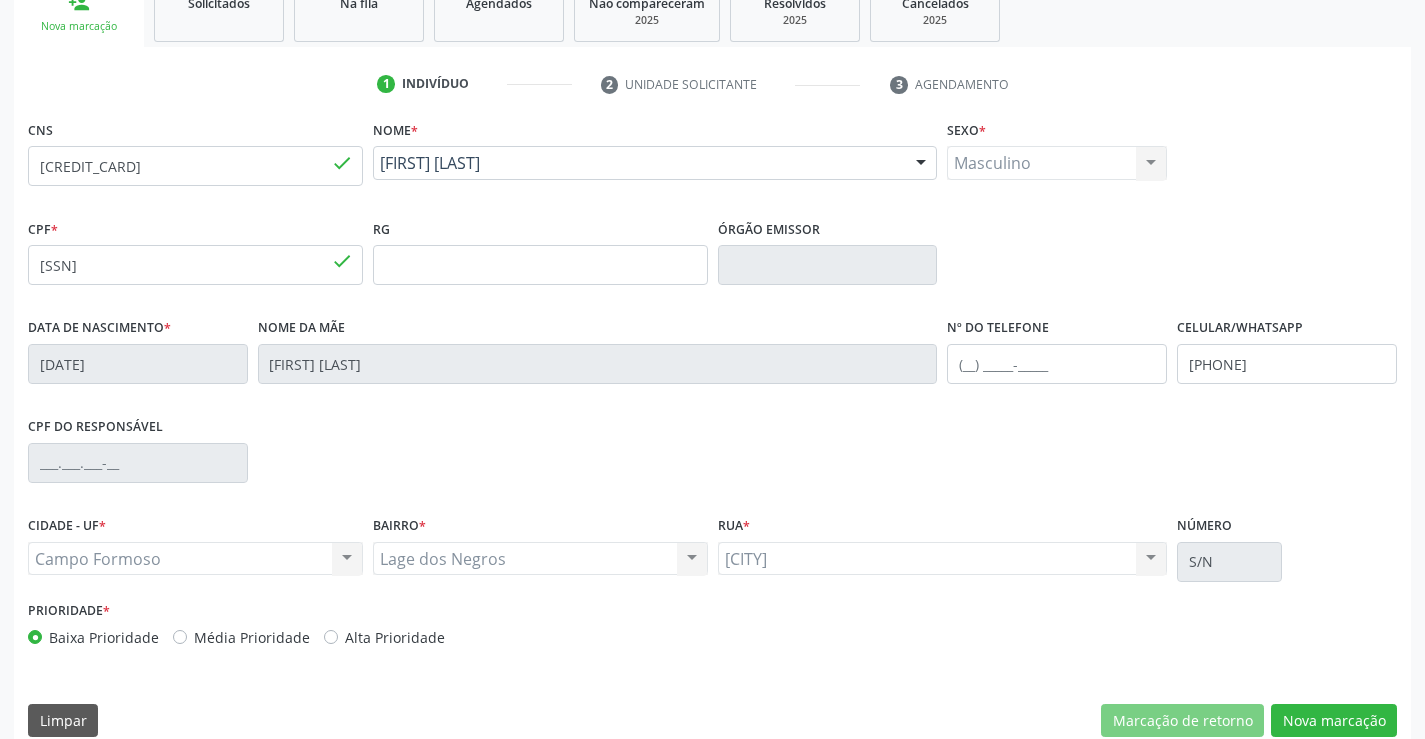 scroll, scrollTop: 345, scrollLeft: 0, axis: vertical 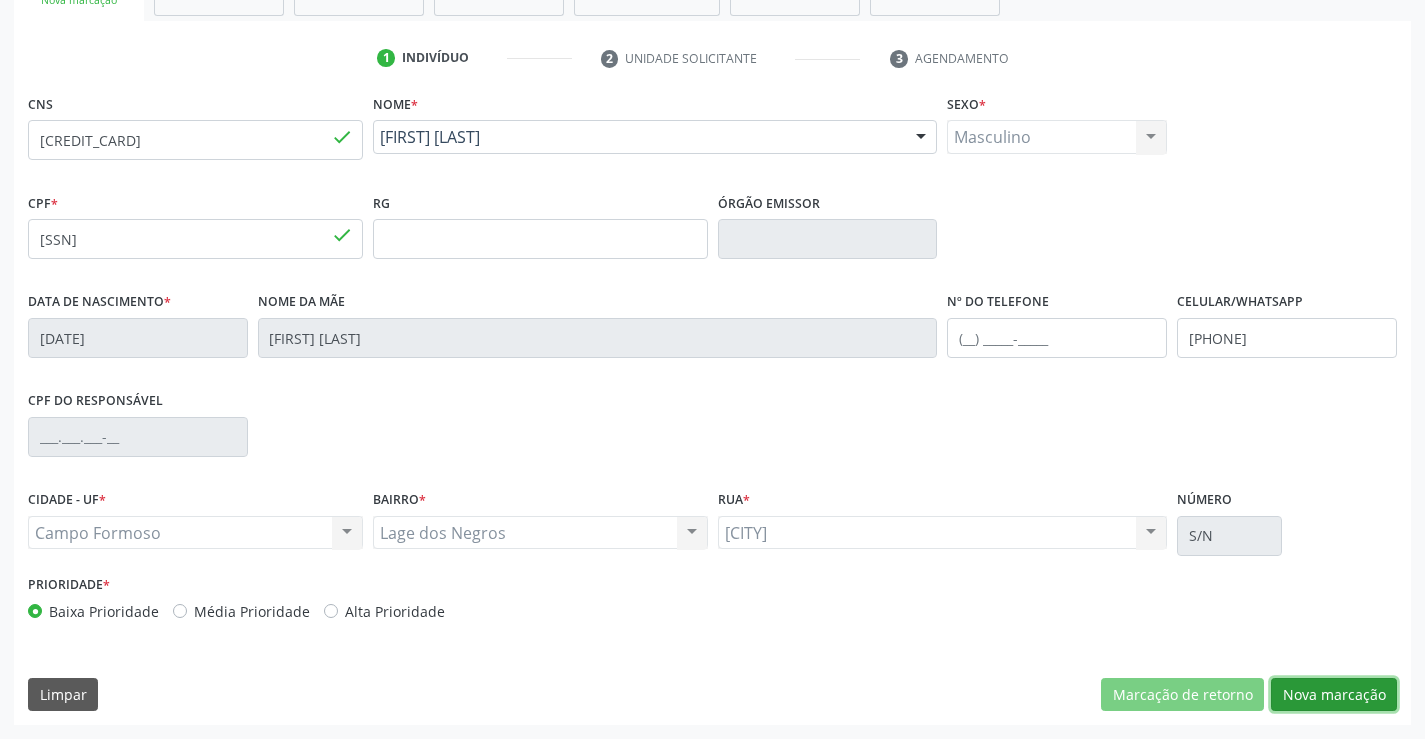 click on "Nova marcação" at bounding box center (1334, 695) 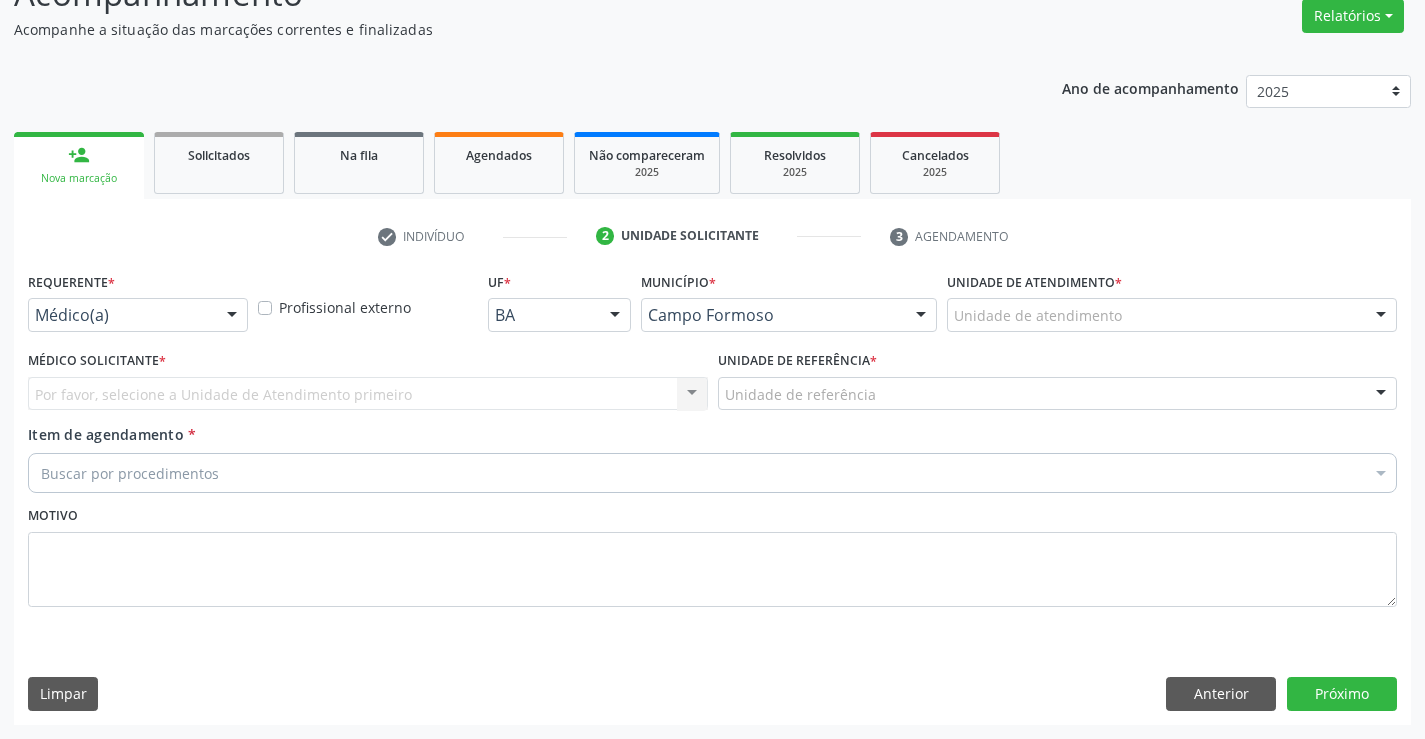 scroll, scrollTop: 167, scrollLeft: 0, axis: vertical 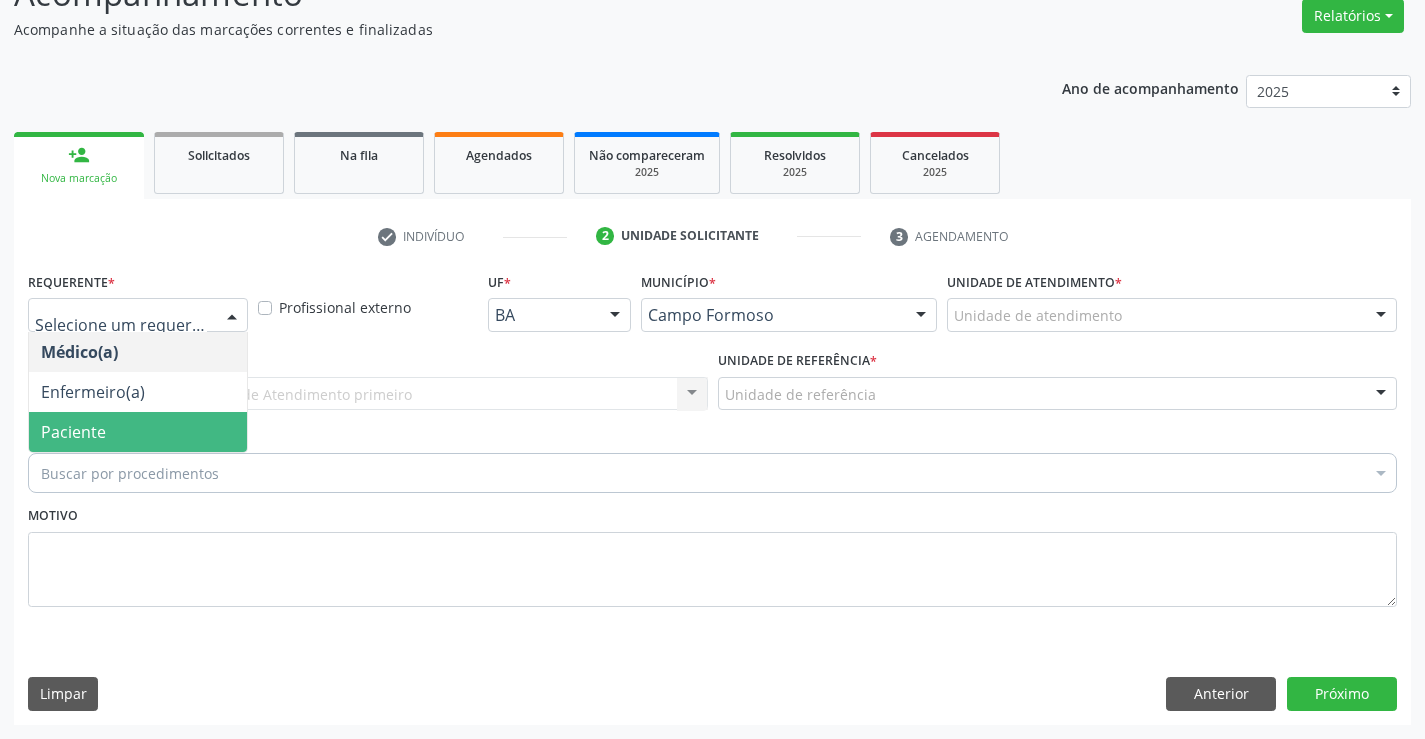 click on "Paciente" at bounding box center [73, 432] 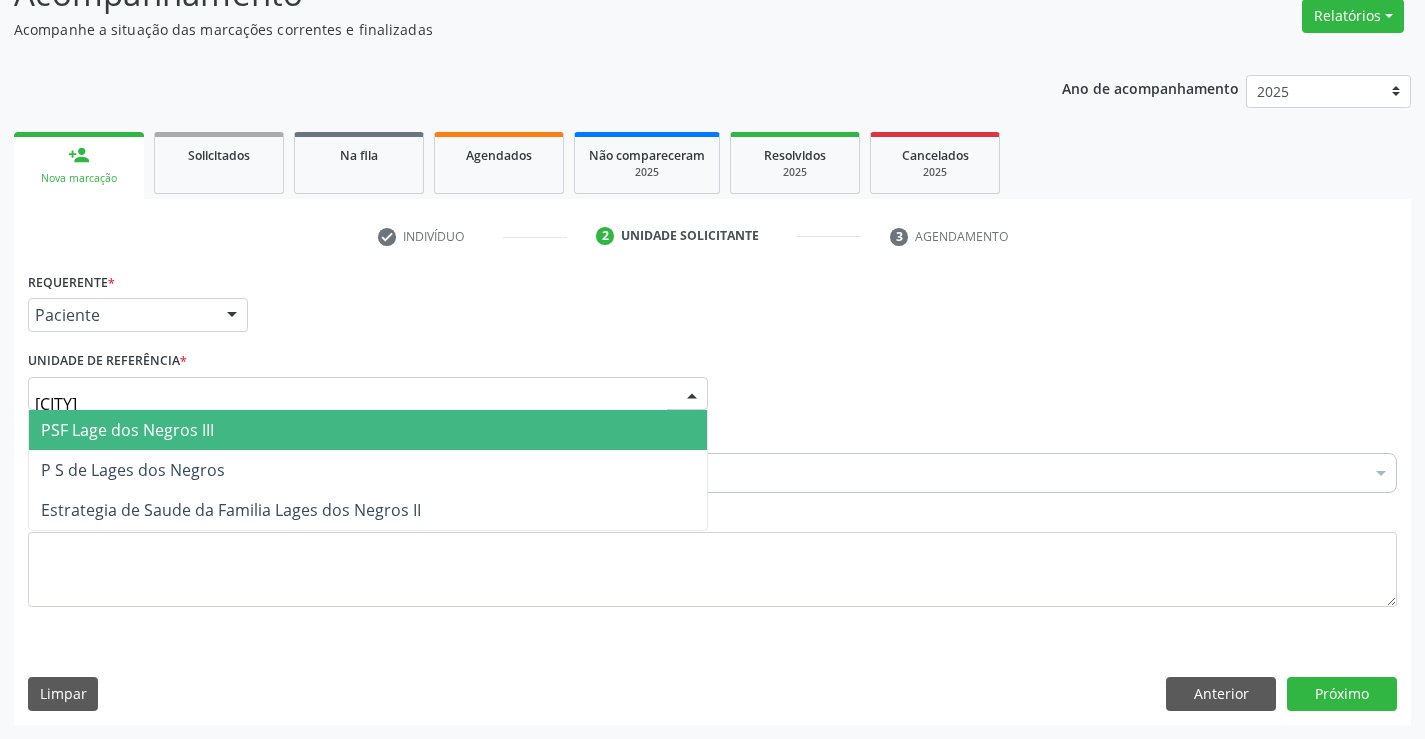 type on "[CITY]" 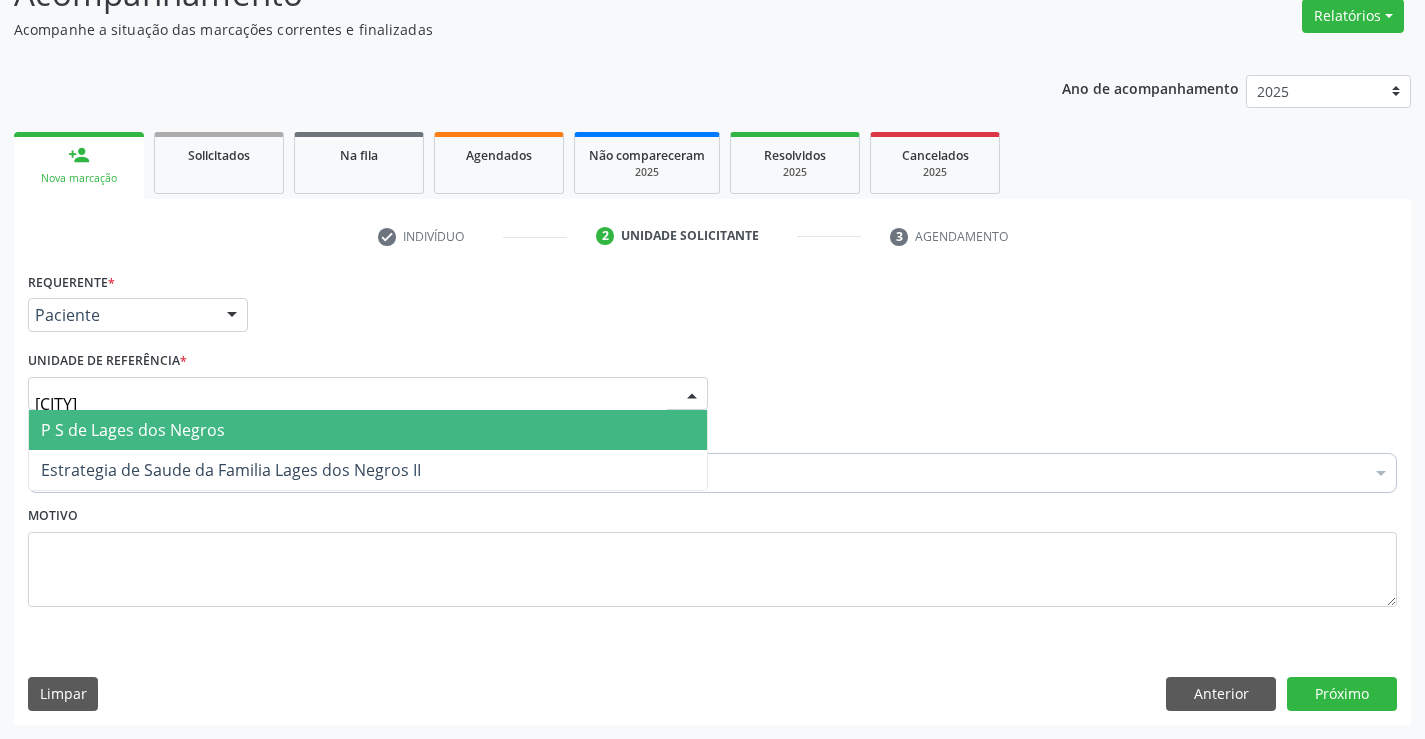 click on "P S de Lages dos Negros" at bounding box center [133, 430] 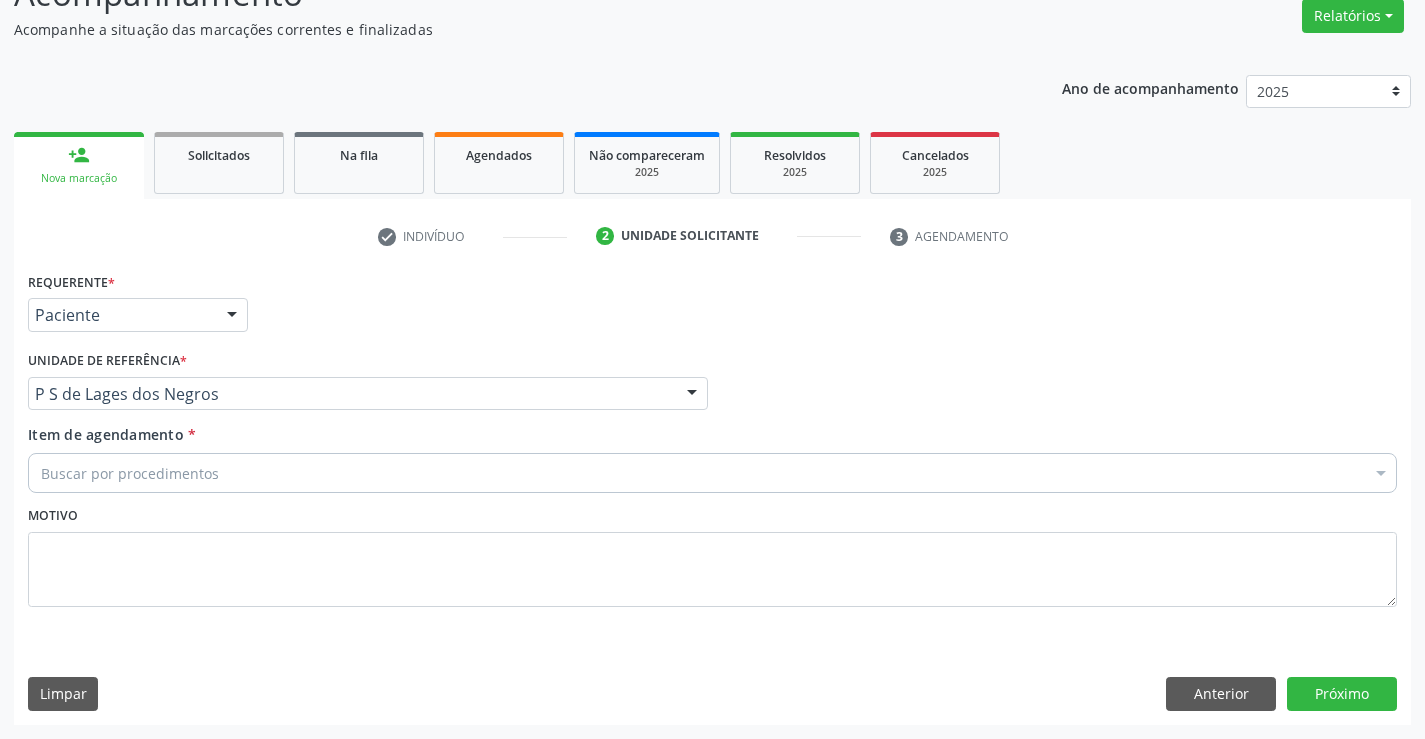 click on "Buscar por procedimentos" at bounding box center (712, 473) 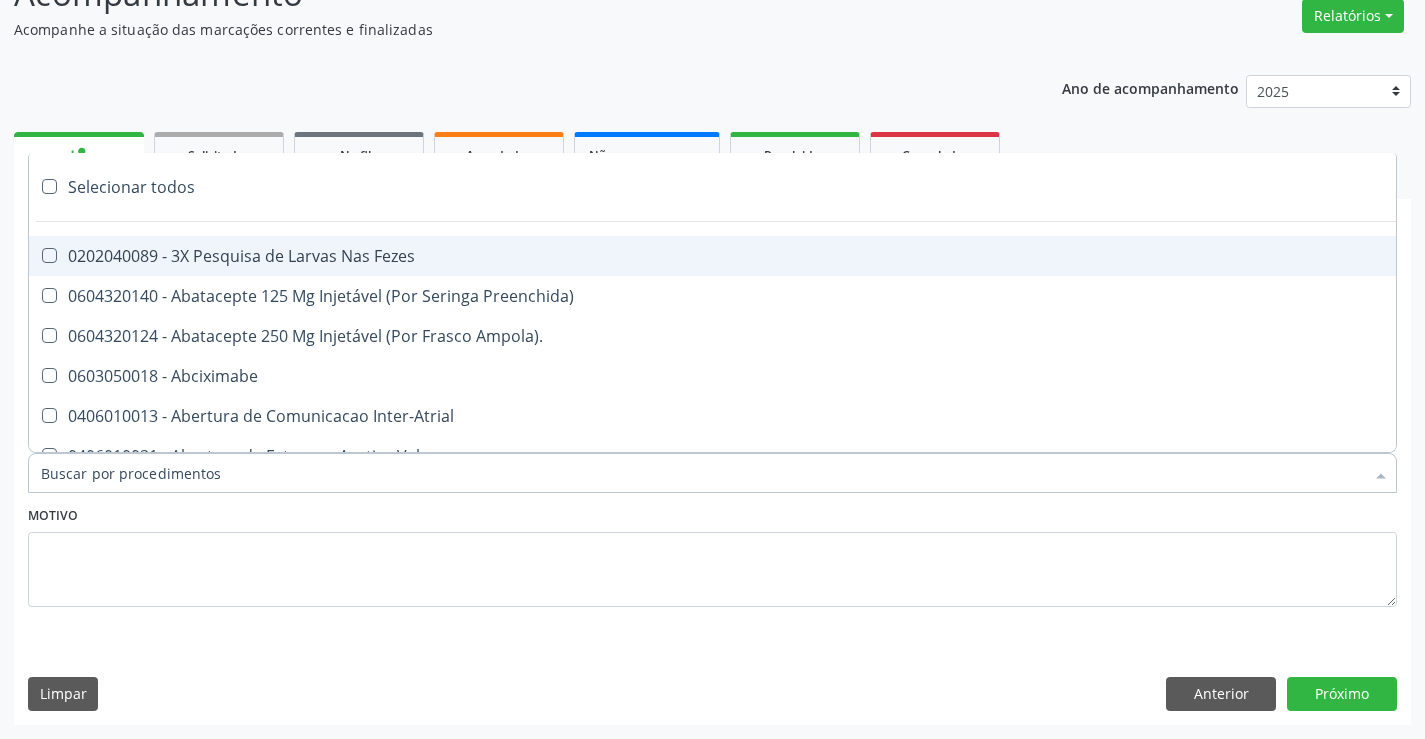 type on "g" 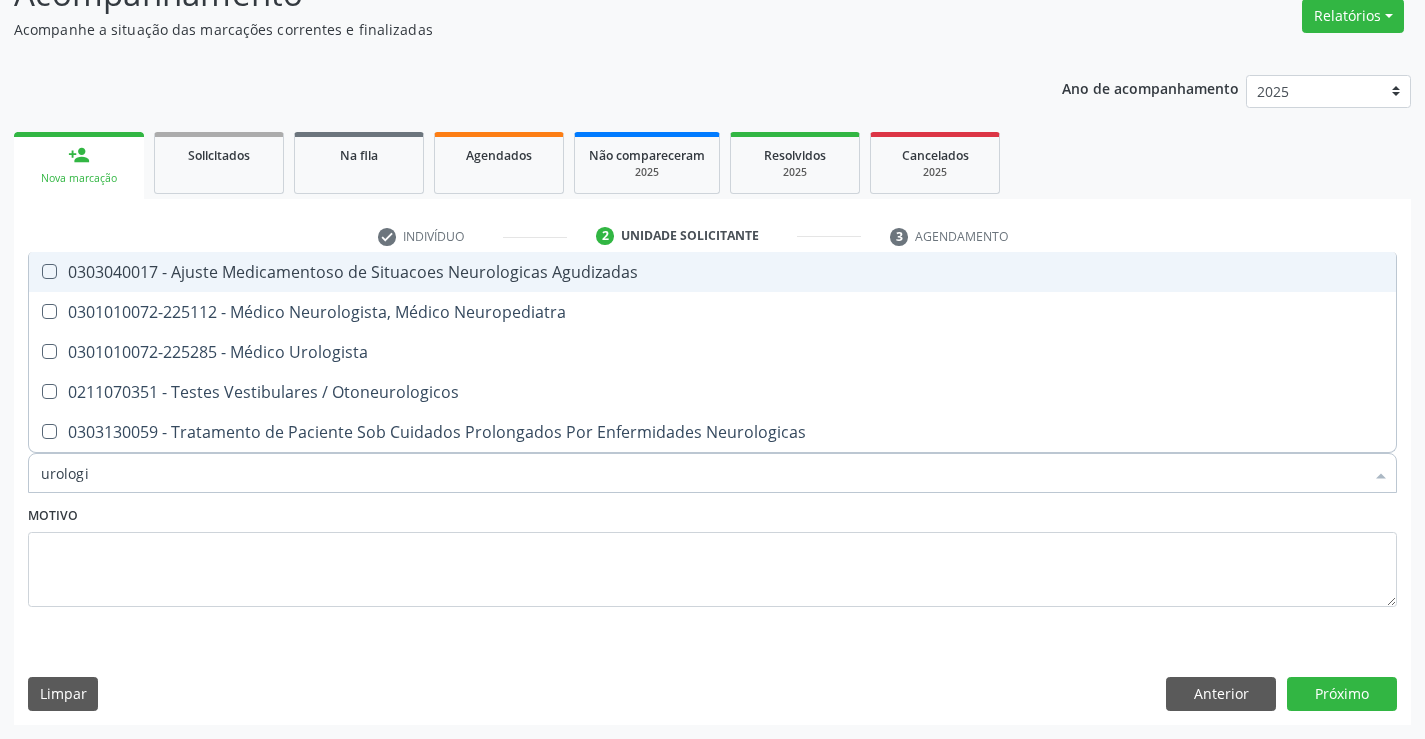 type on "urologis" 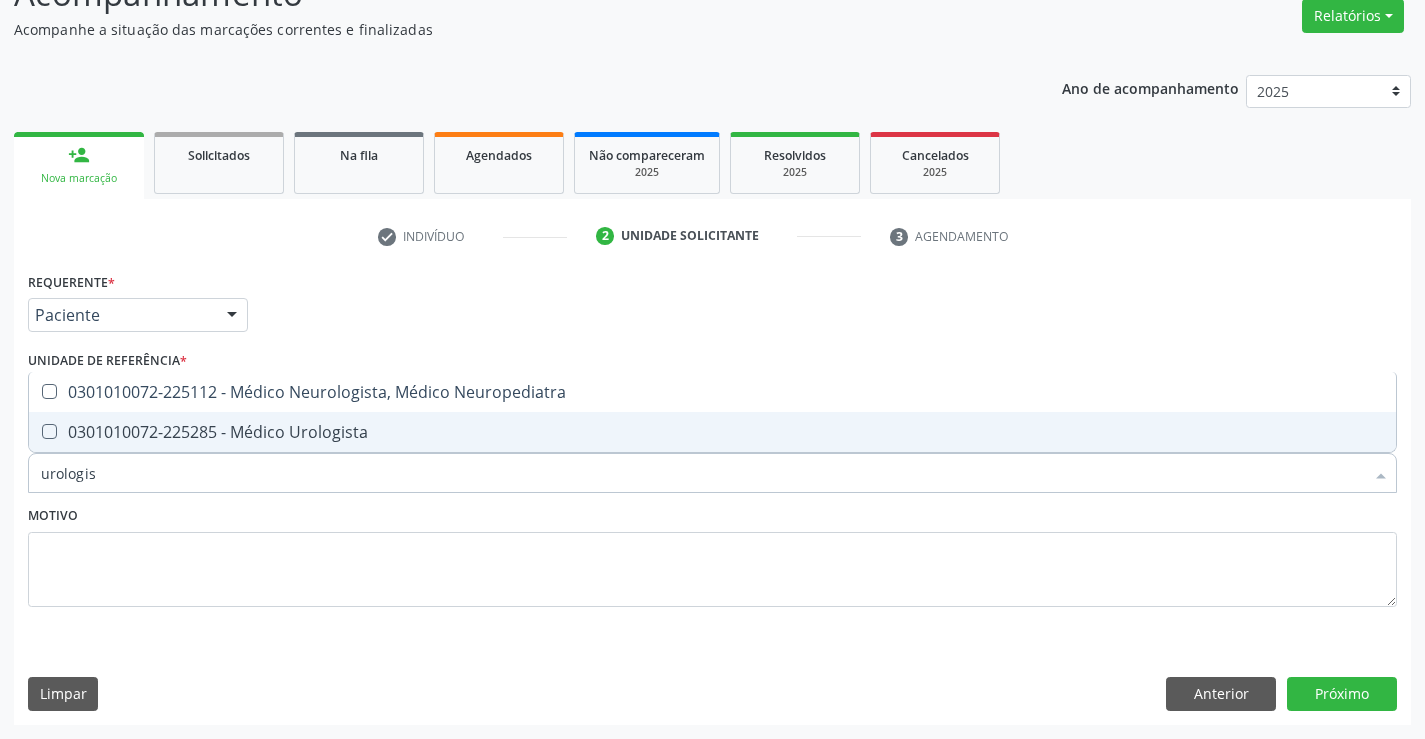 click on "0301010072-225285 - Médico Urologista" at bounding box center (712, 432) 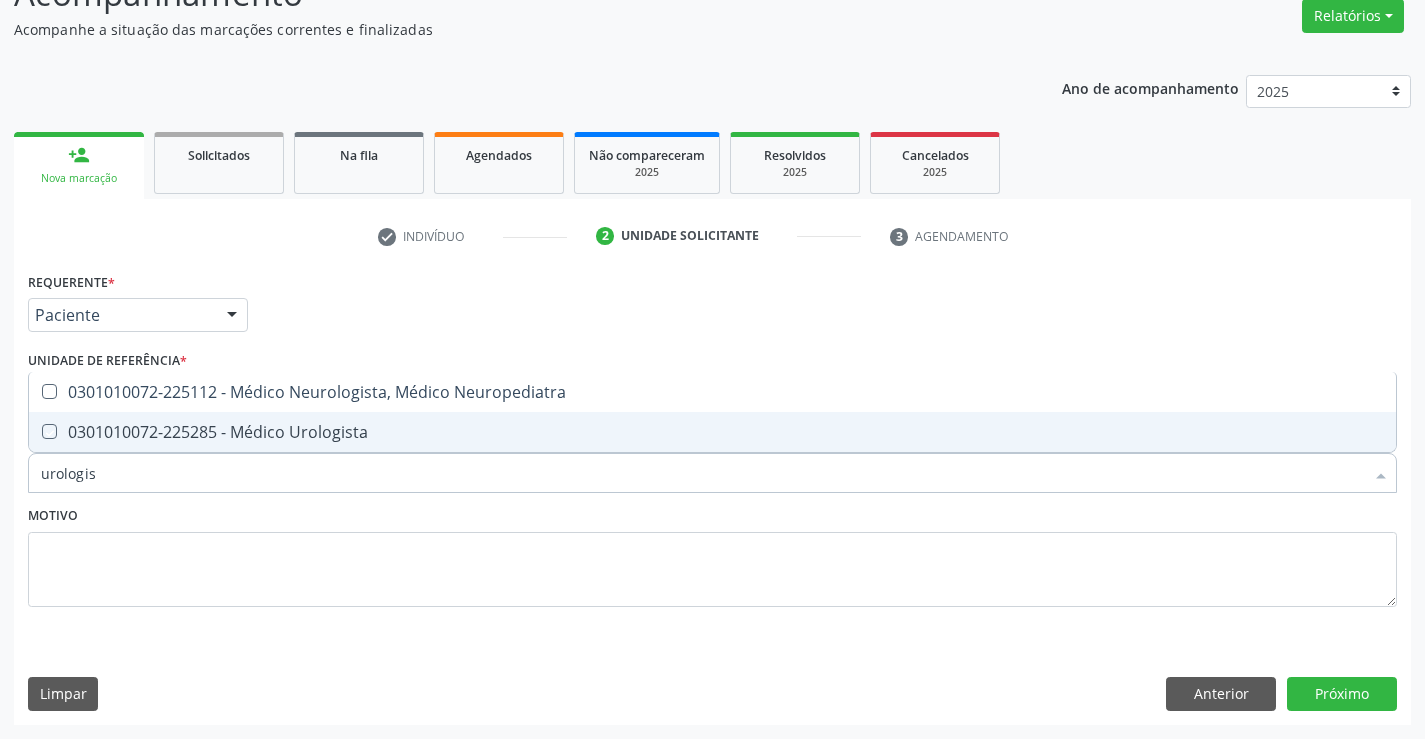 checkbox on "true" 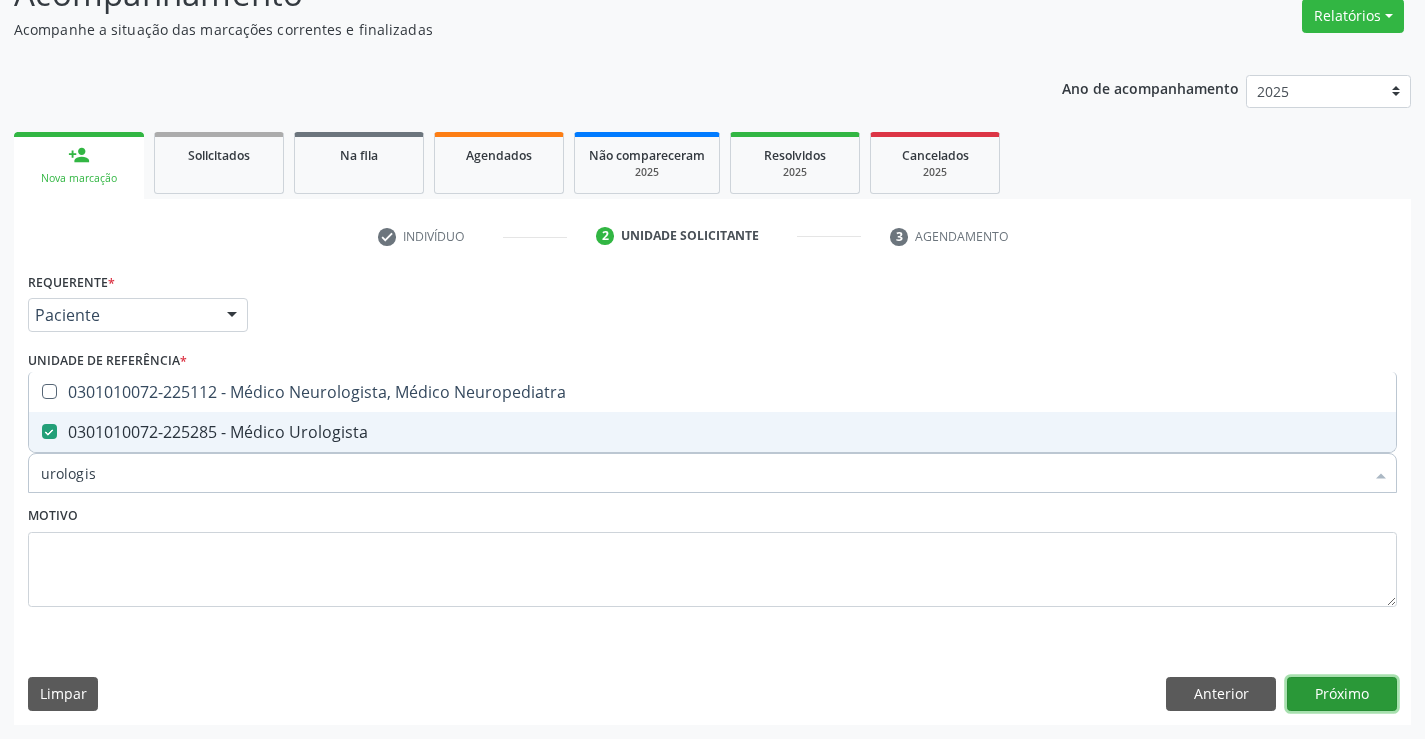 click on "Próximo" at bounding box center (1342, 694) 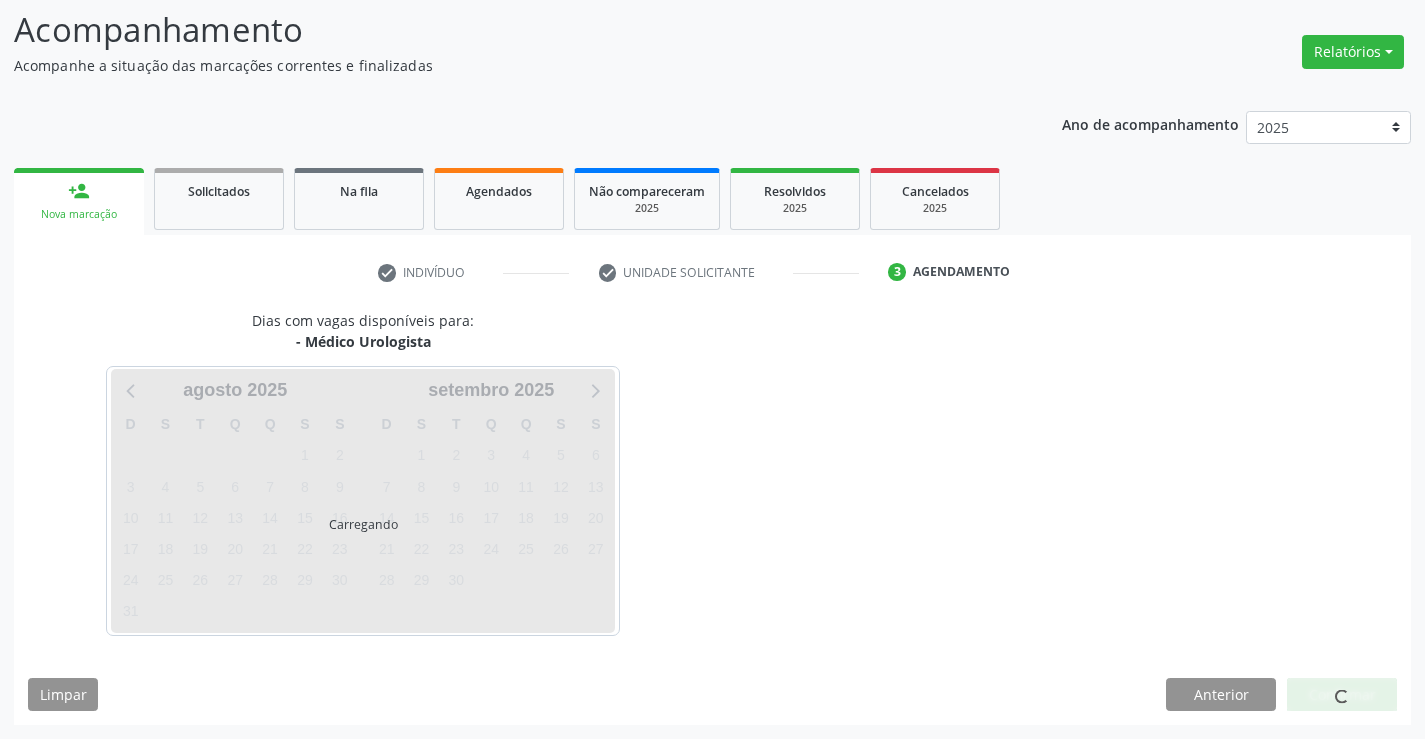 scroll, scrollTop: 131, scrollLeft: 0, axis: vertical 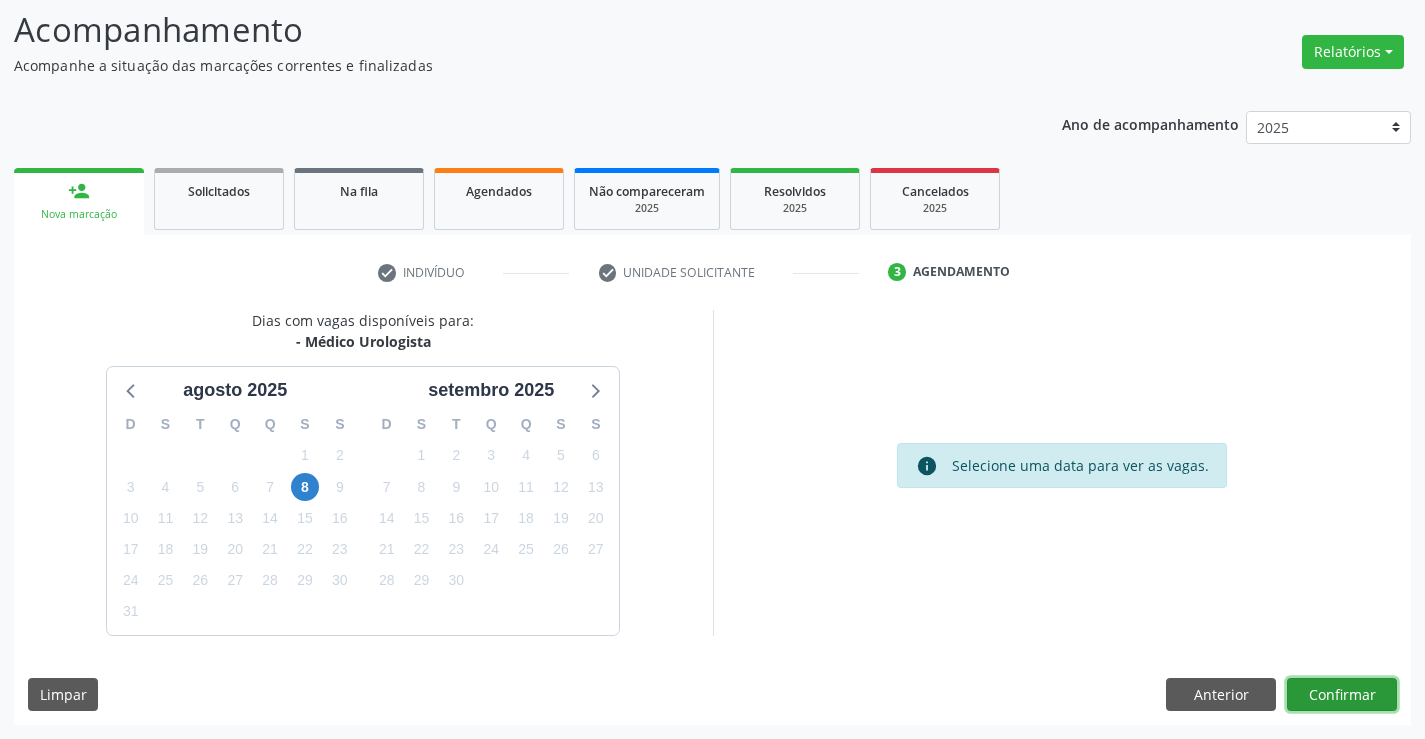 click on "Confirmar" at bounding box center [1342, 695] 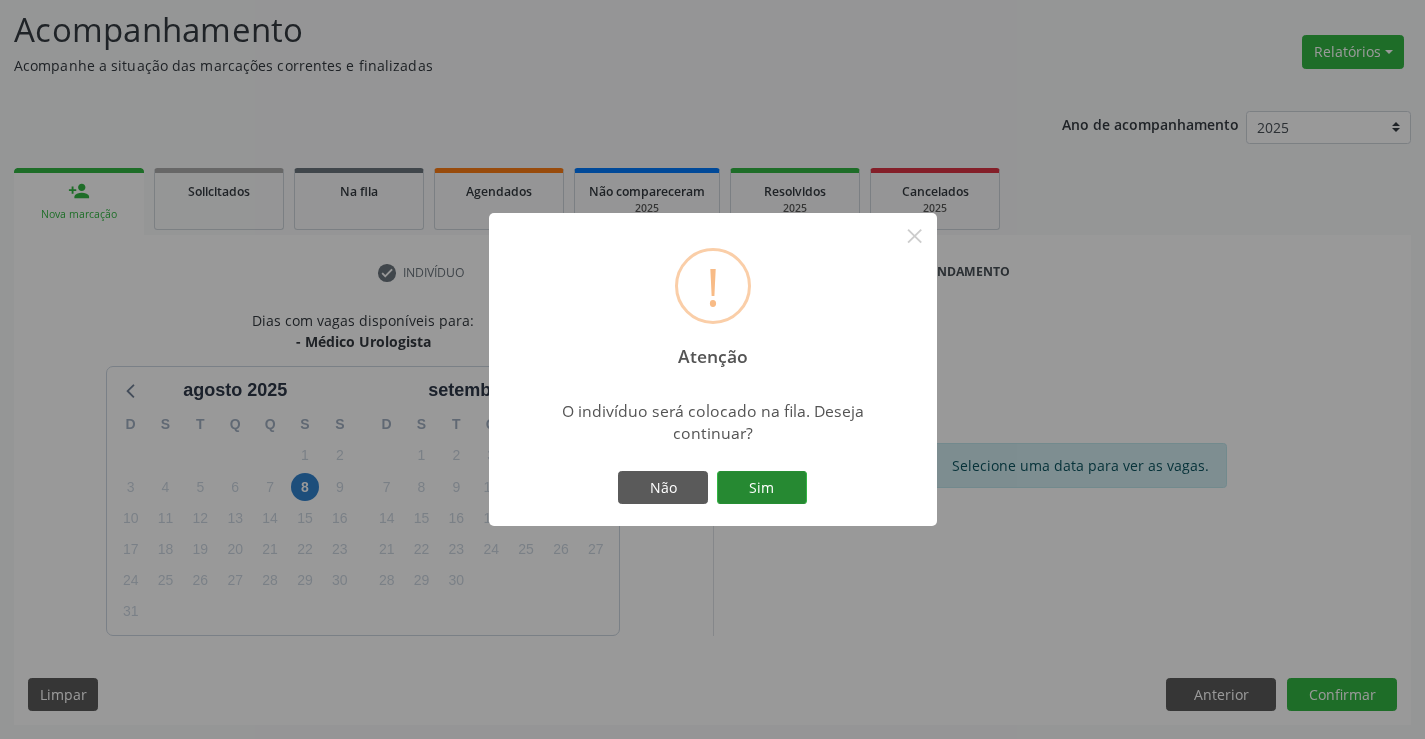 click on "Sim" at bounding box center (762, 488) 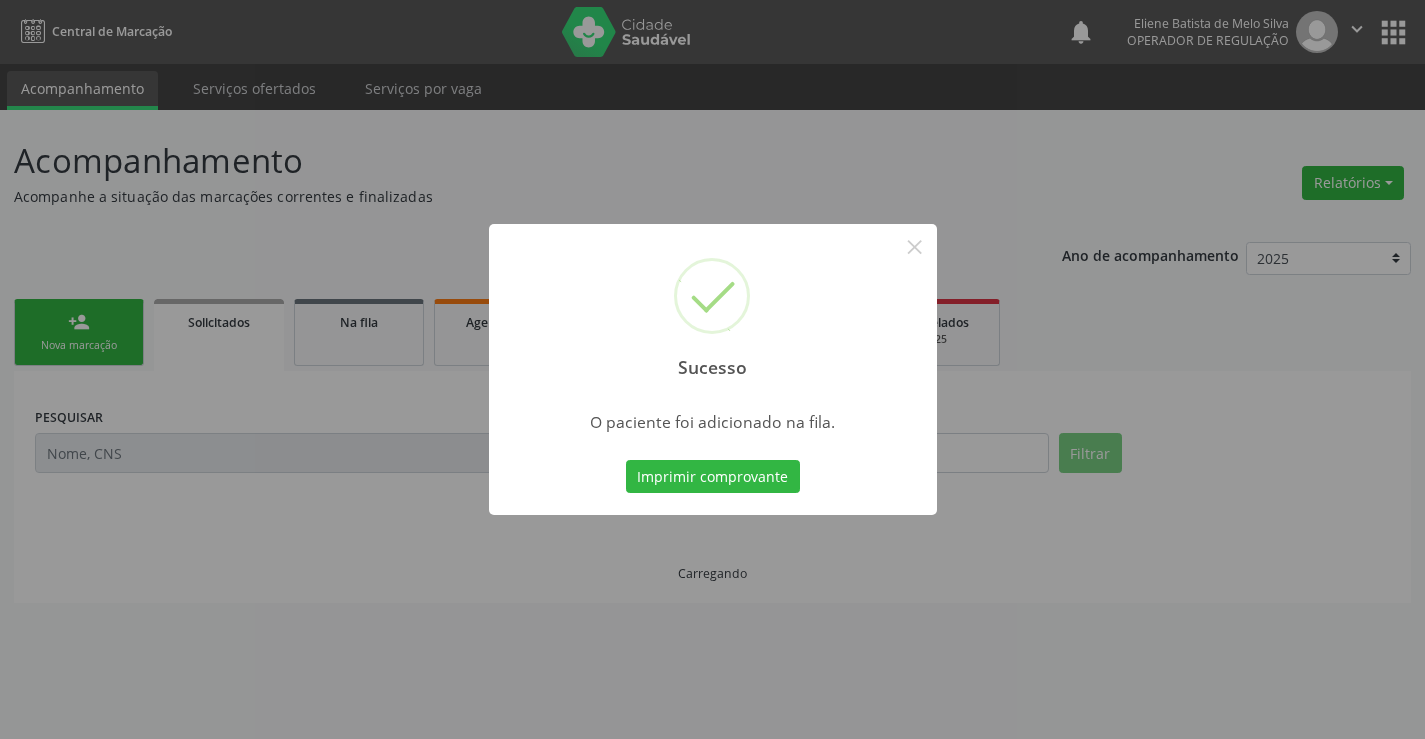 scroll, scrollTop: 0, scrollLeft: 0, axis: both 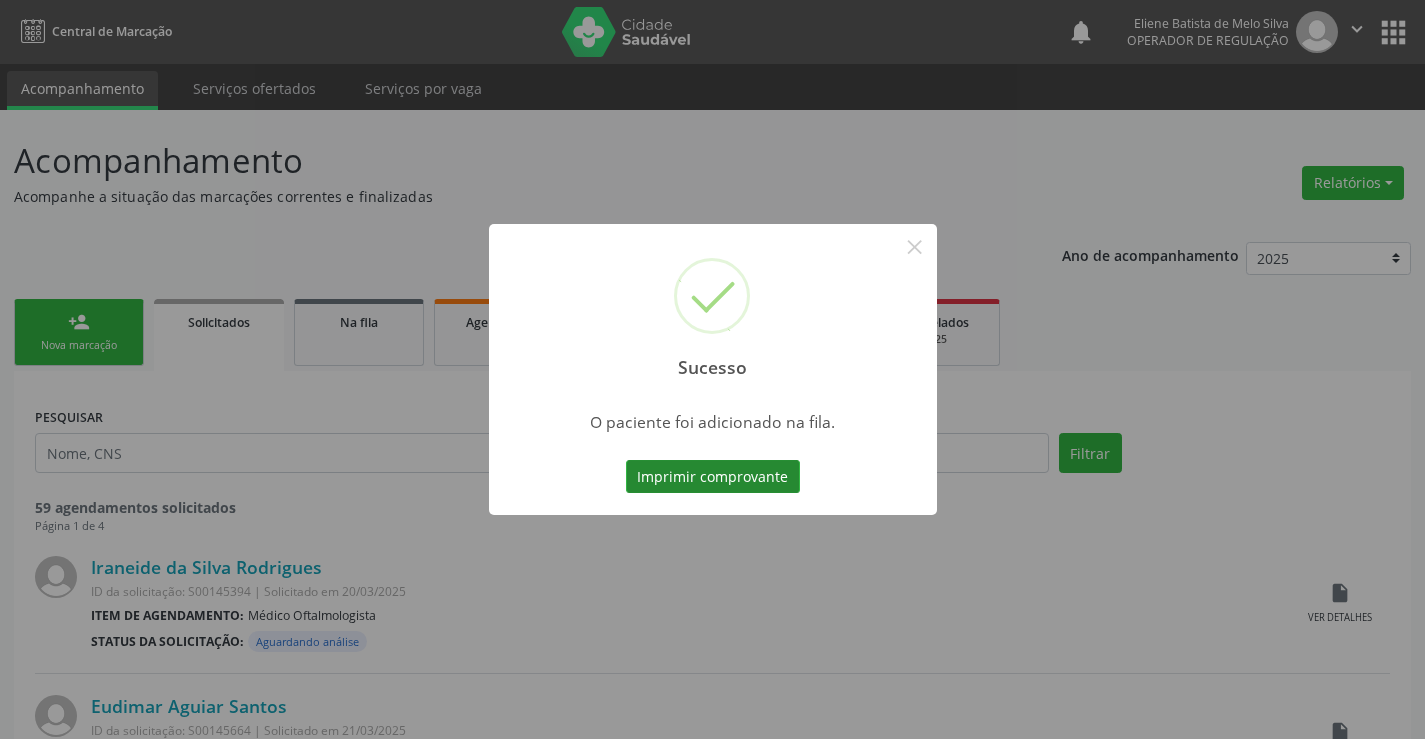 click on "Imprimir comprovante" at bounding box center [713, 477] 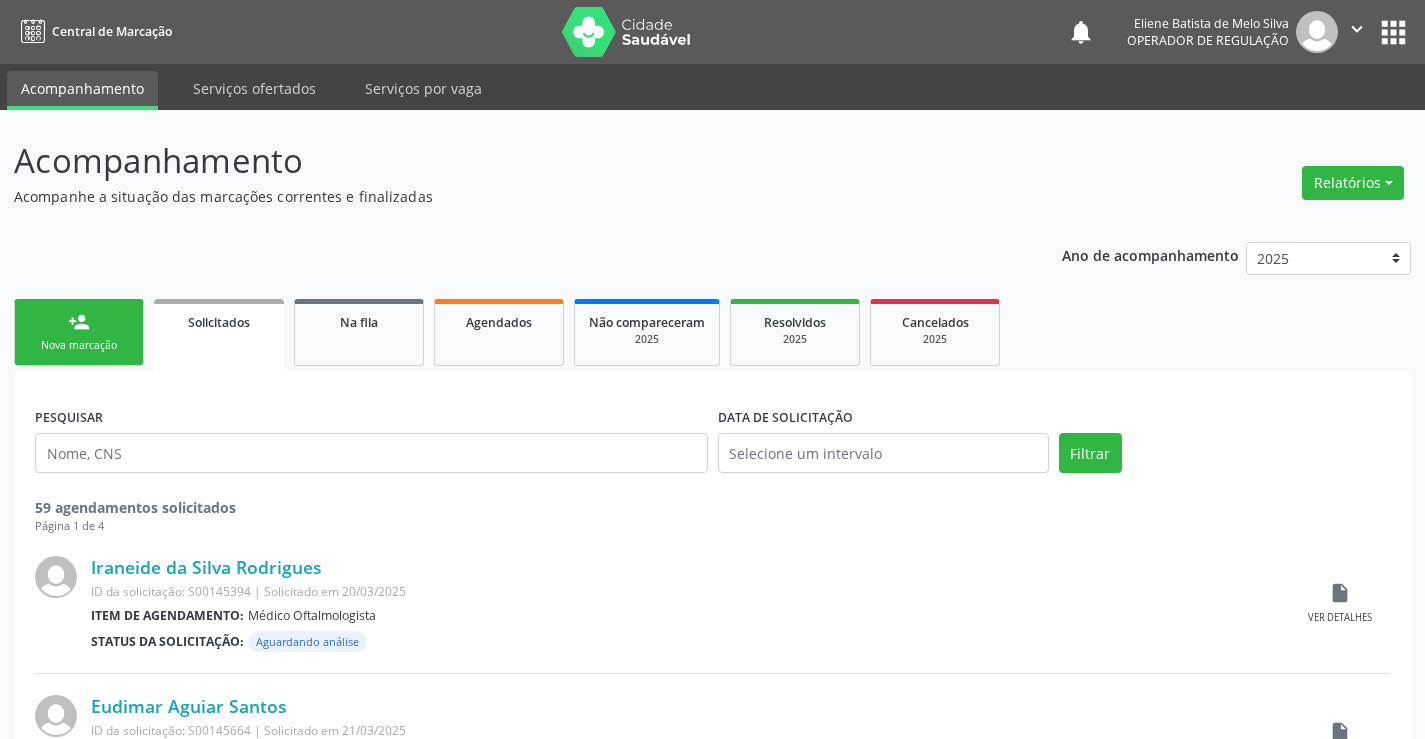 click on "person_add" at bounding box center (79, 322) 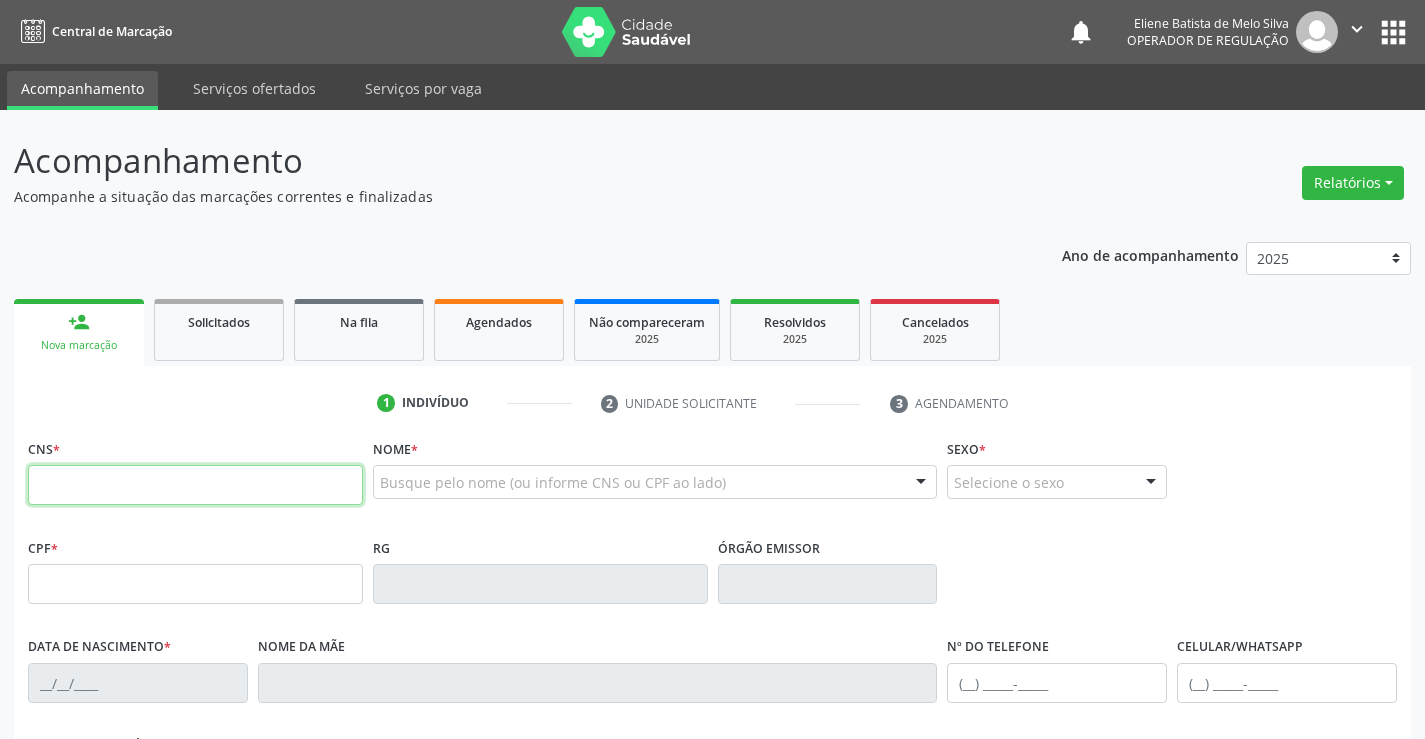 click at bounding box center [195, 485] 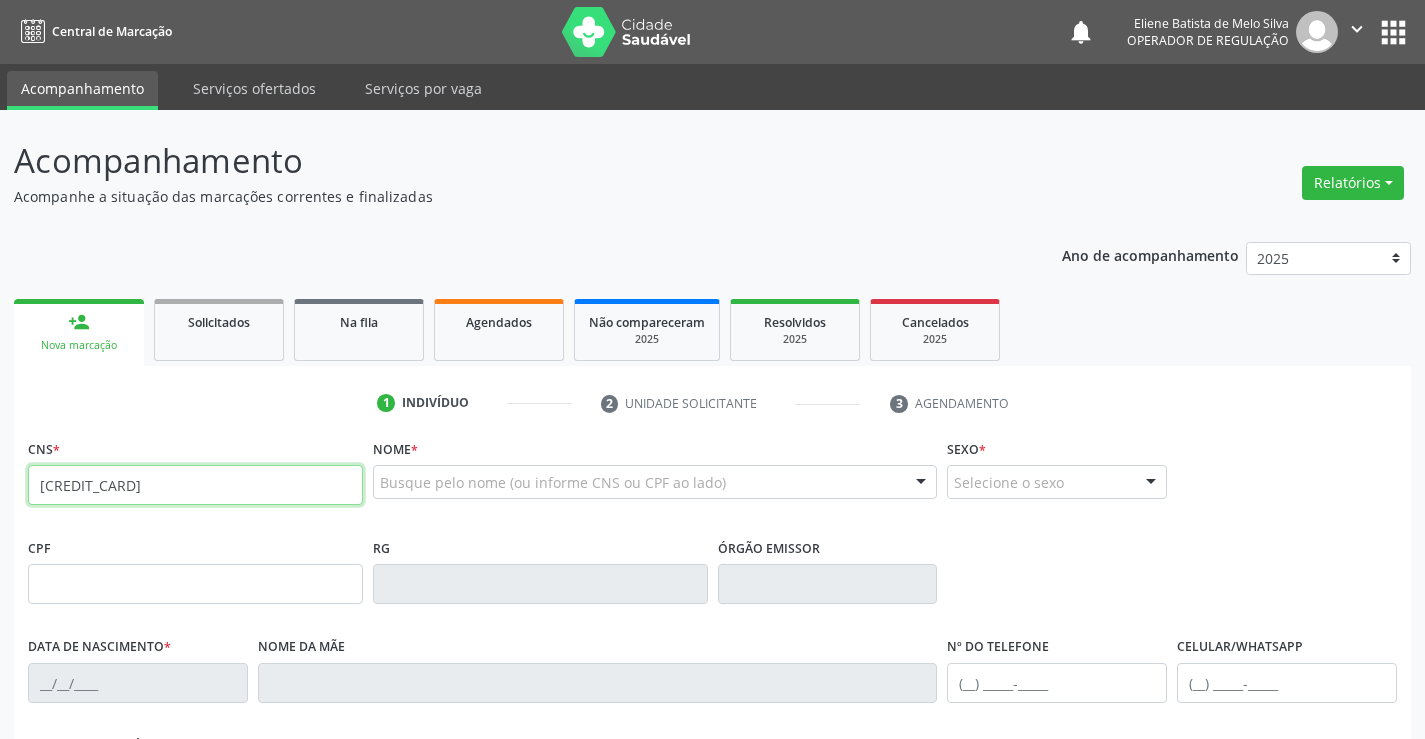 type on "700 6014 3210 2469" 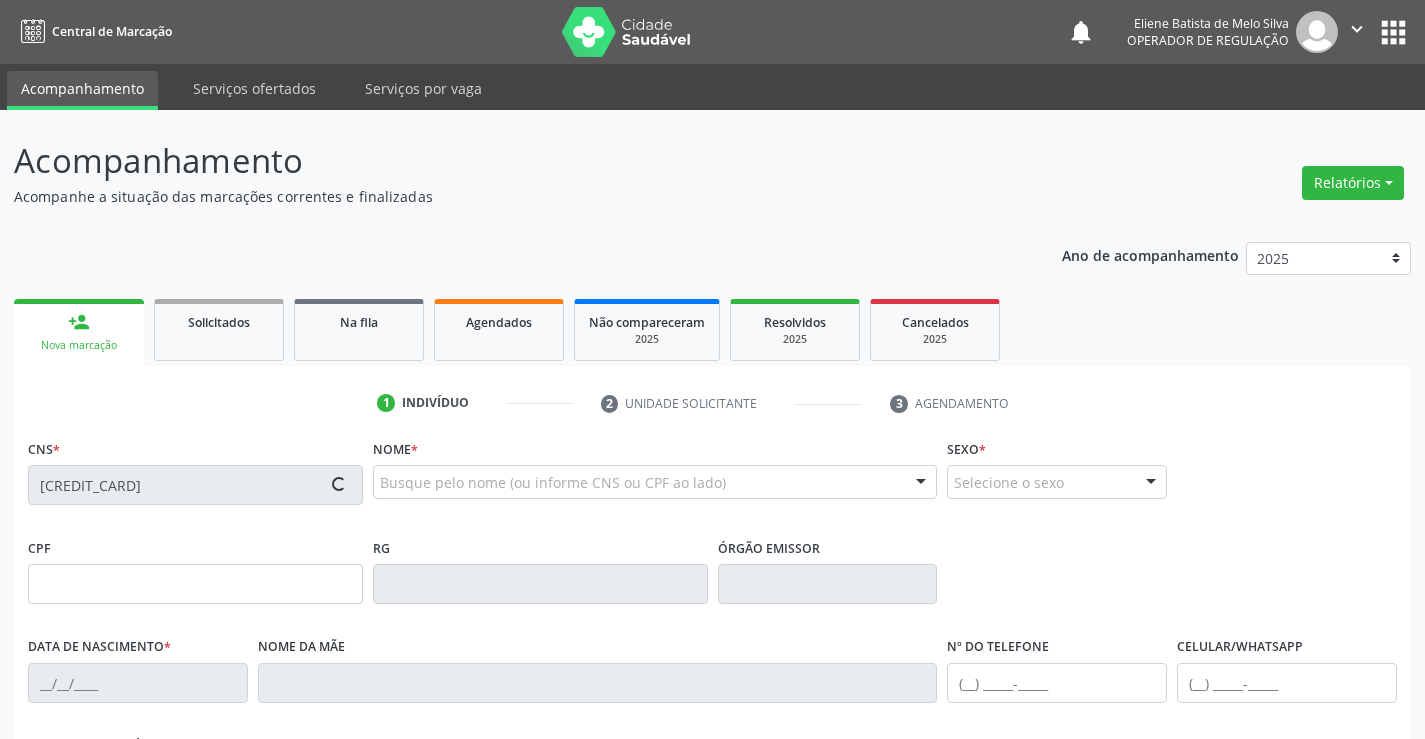 type on "0227017021" 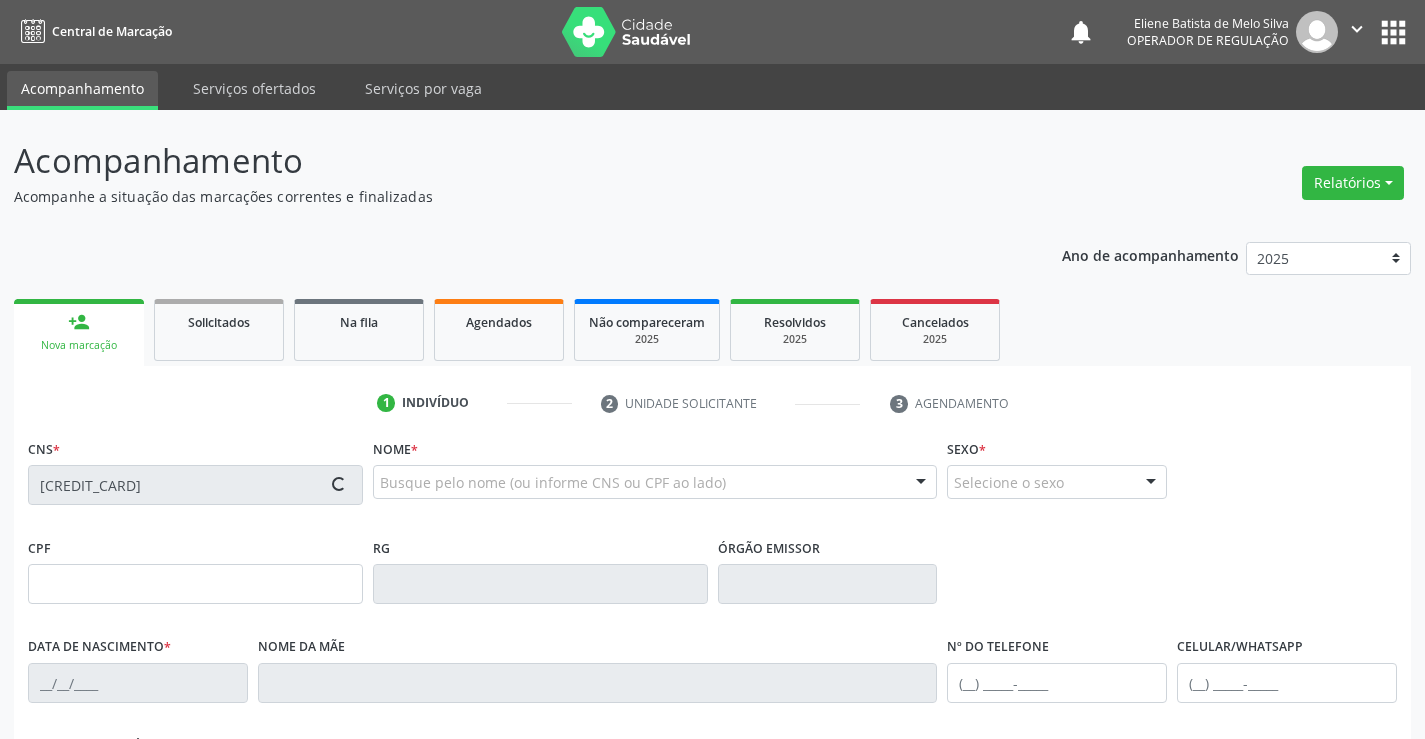 type on "28/09/1952" 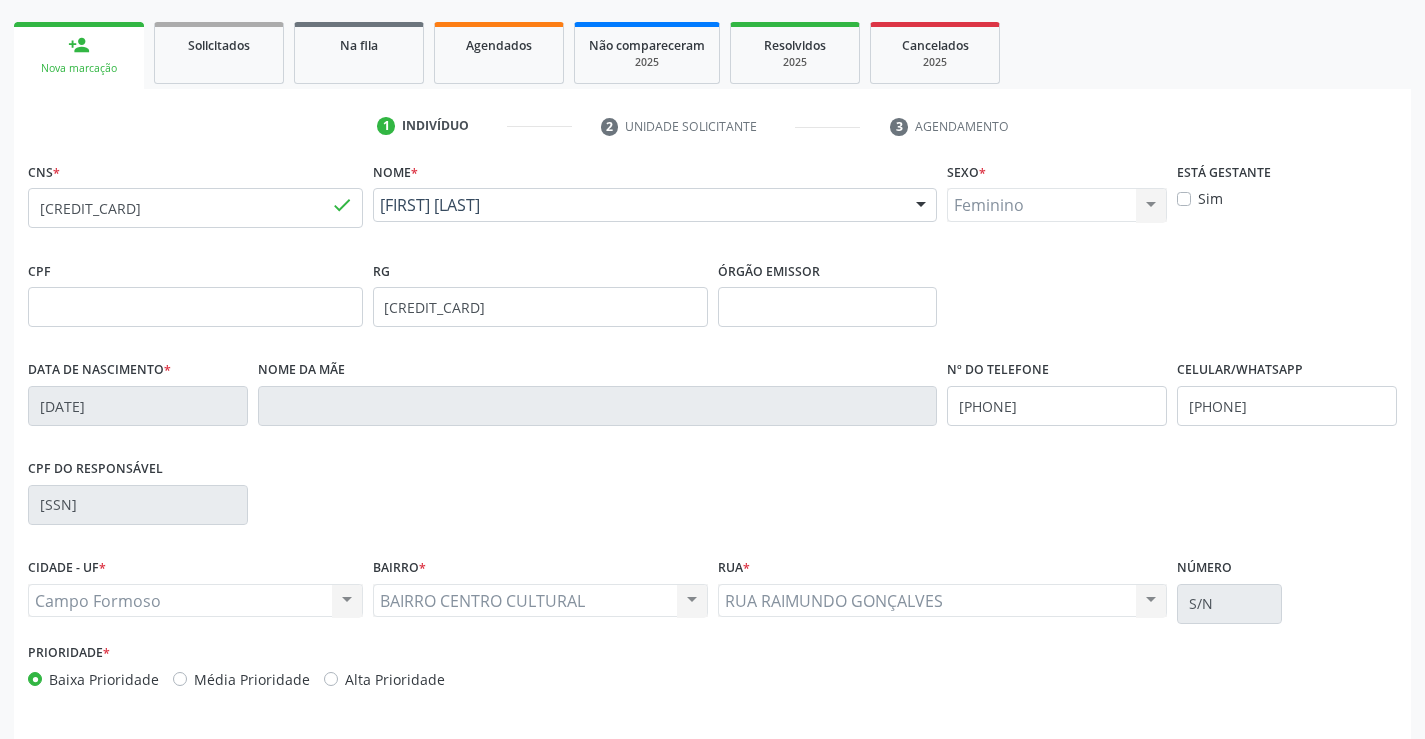 scroll, scrollTop: 345, scrollLeft: 0, axis: vertical 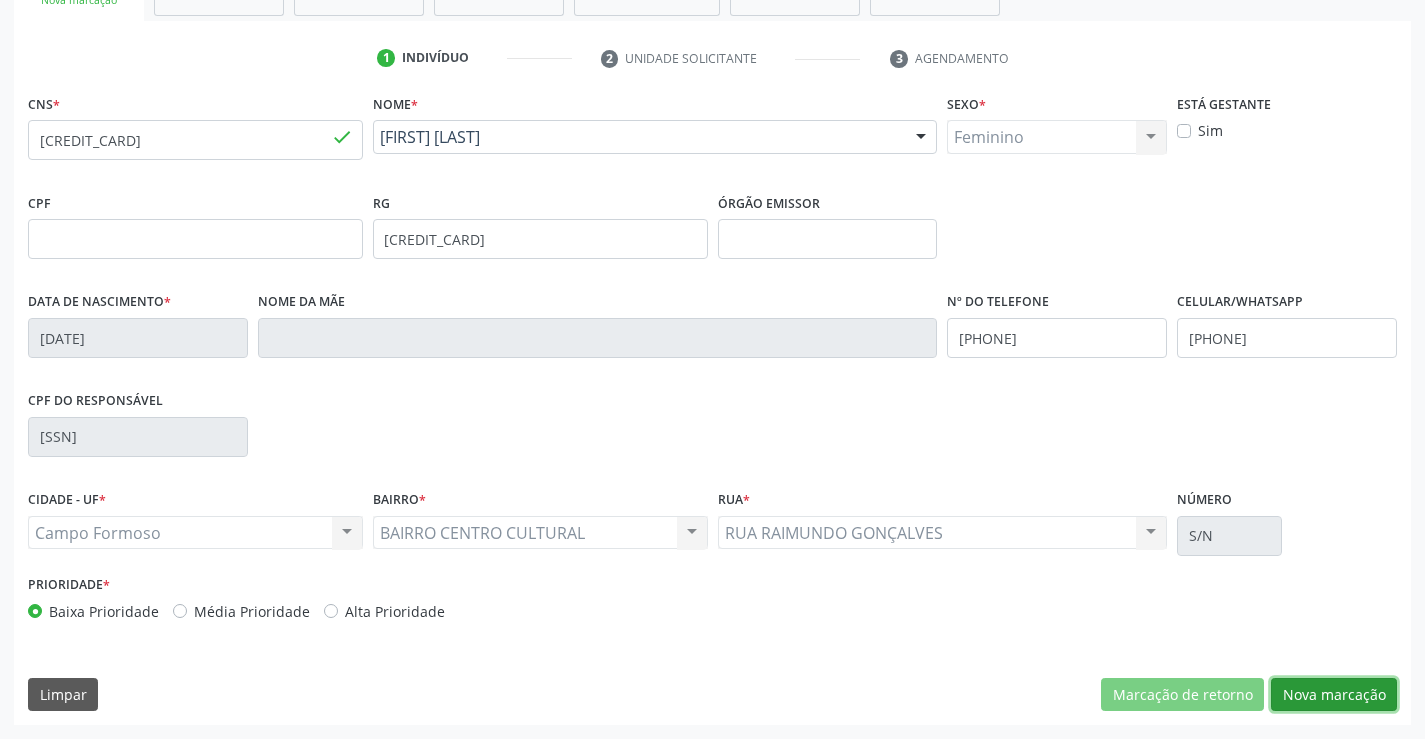 click on "Nova marcação" at bounding box center (1334, 695) 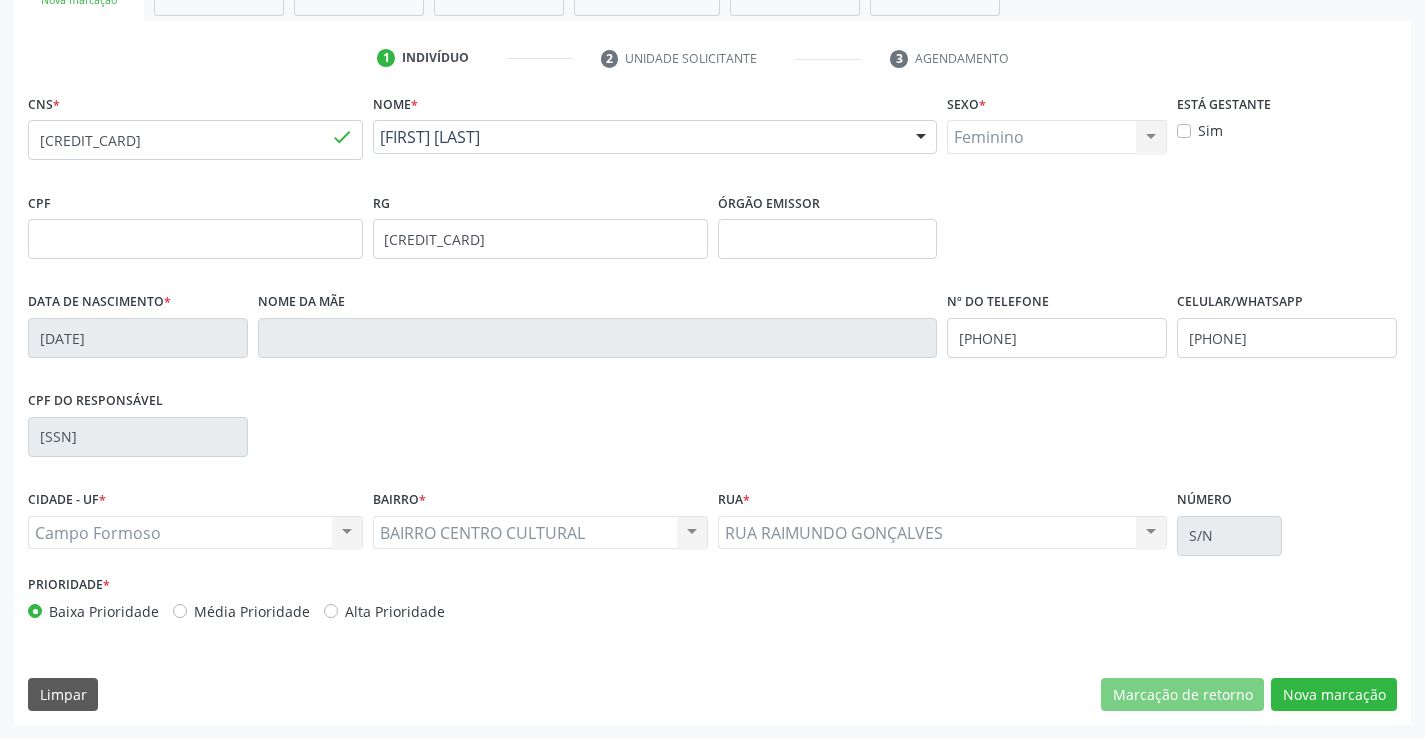 scroll, scrollTop: 167, scrollLeft: 0, axis: vertical 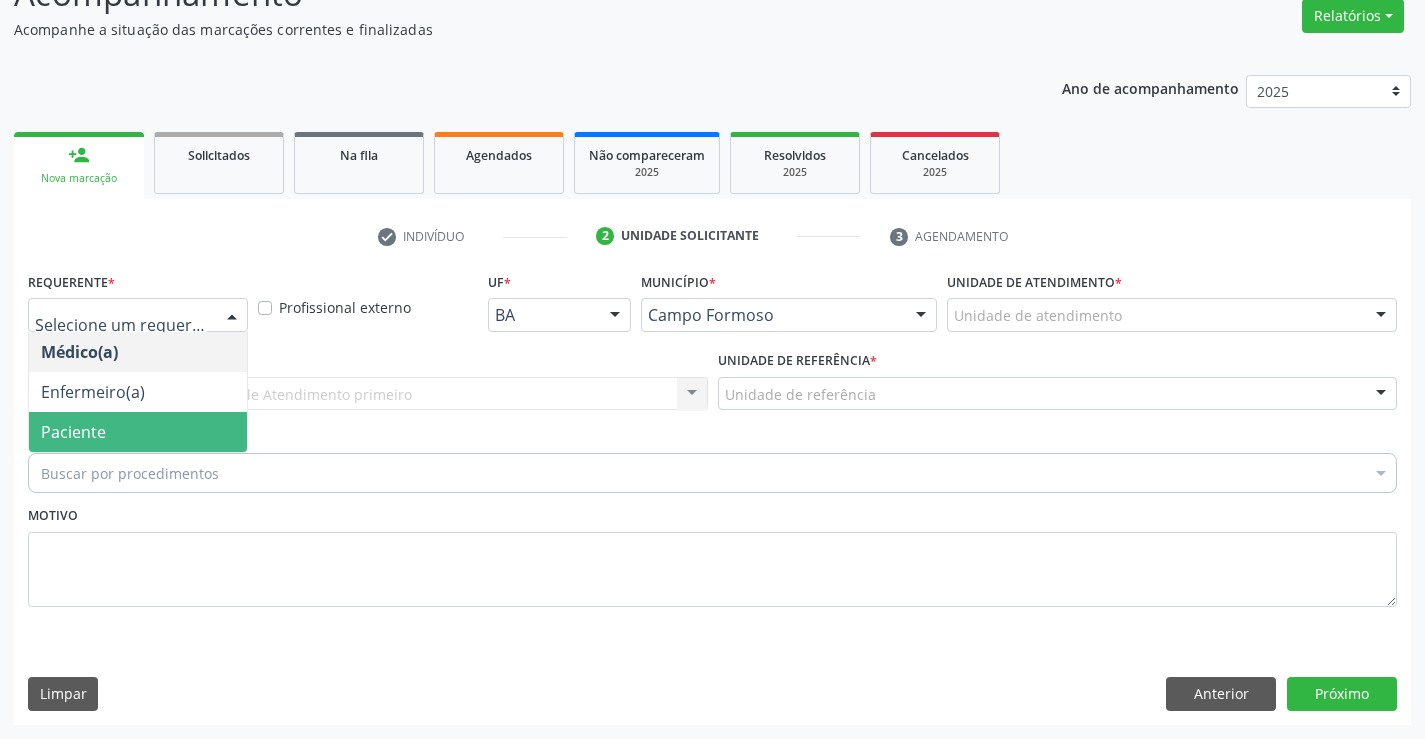click on "Paciente" at bounding box center (73, 432) 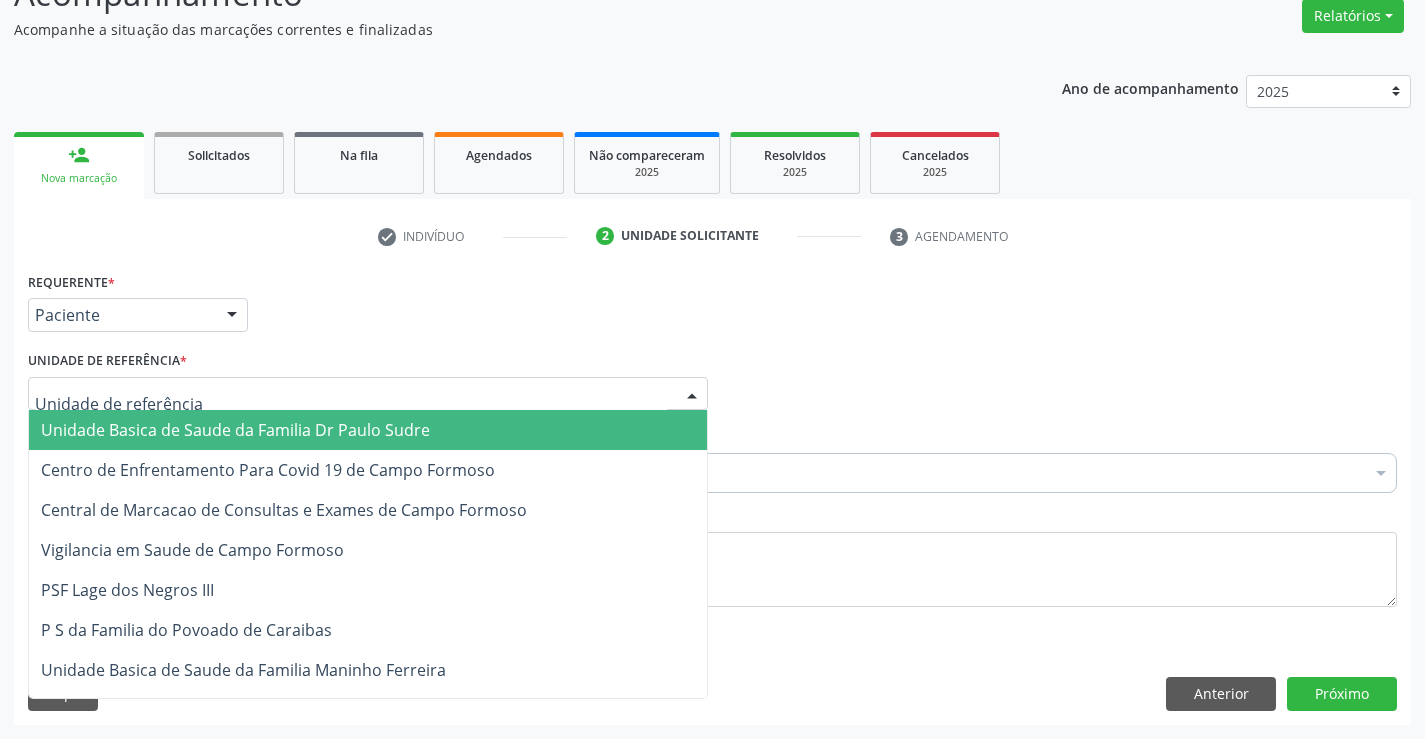click on "Unidade Basica de Saude da Familia Dr Paulo Sudre" at bounding box center (235, 430) 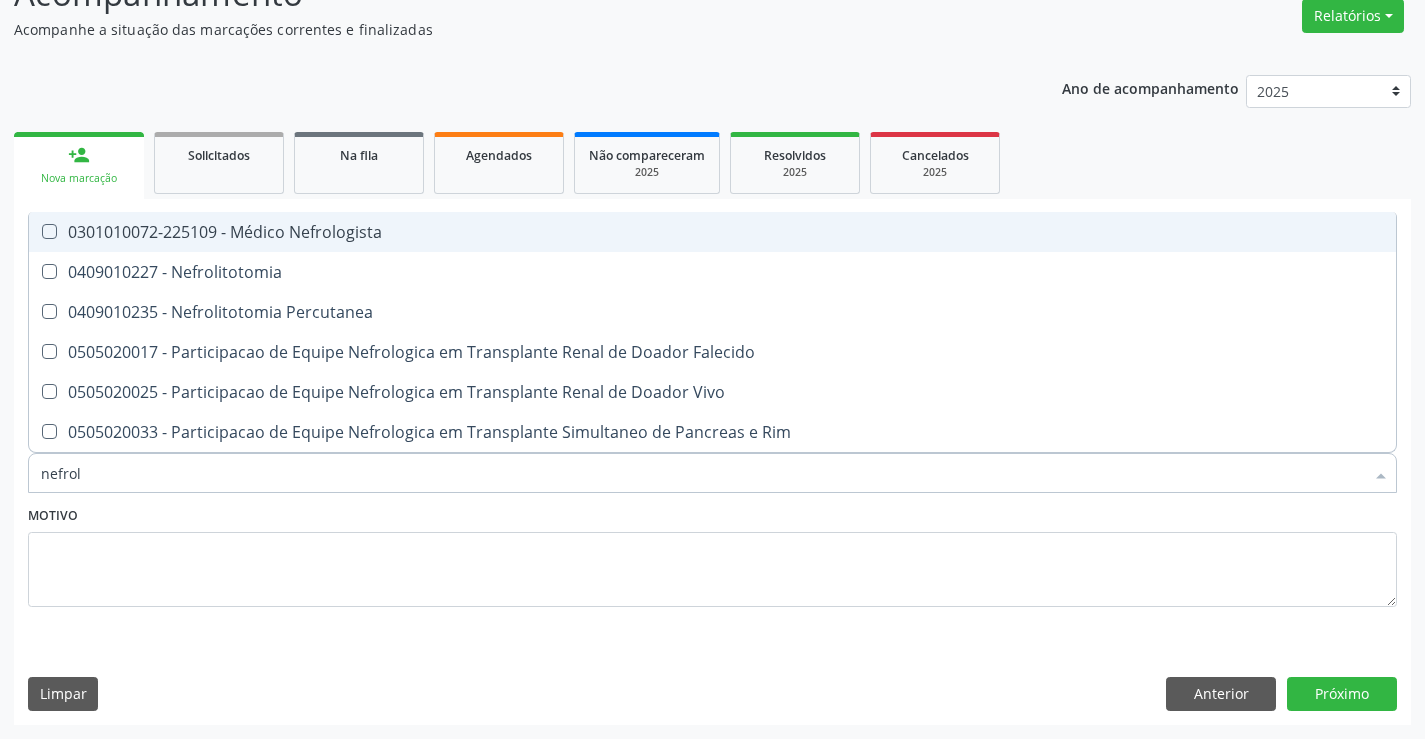 type on "nefrolo" 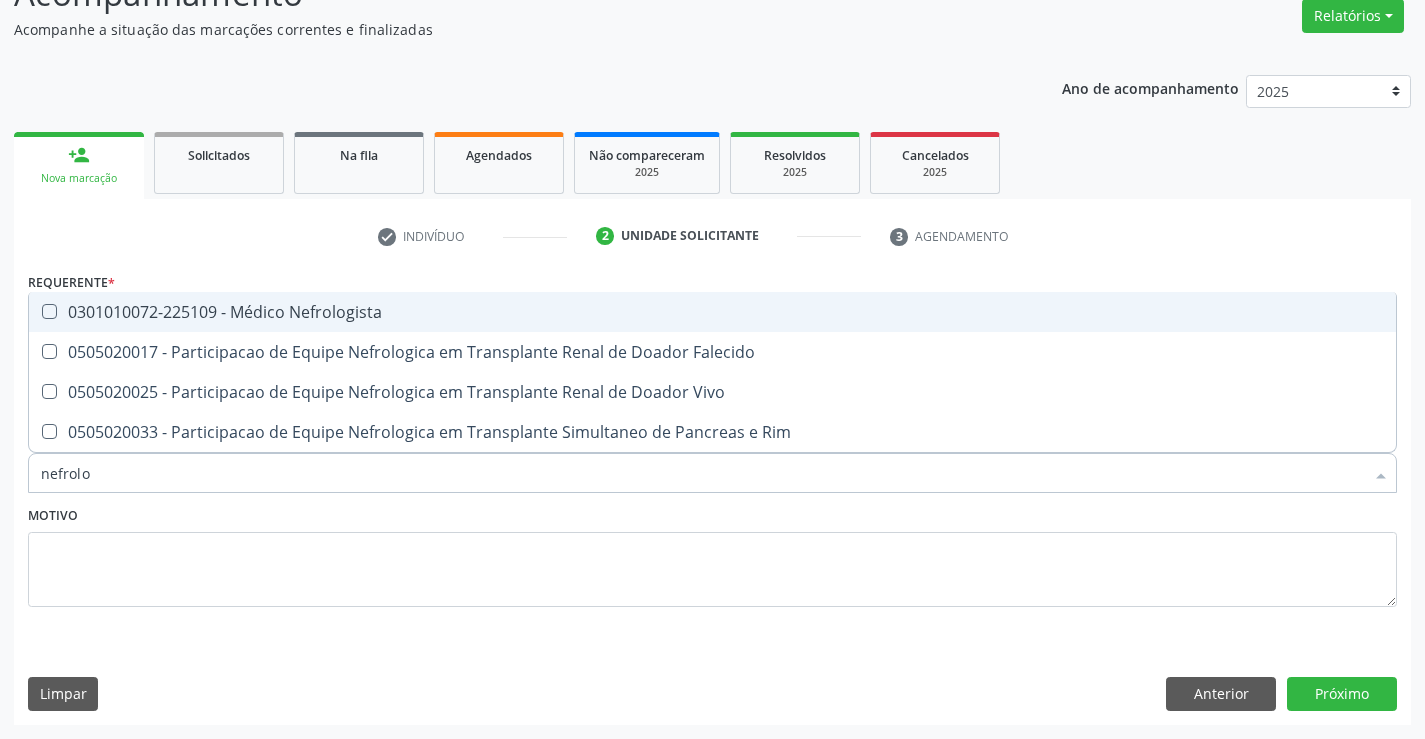 click on "0301010072-225109 - Médico Nefrologista" at bounding box center [712, 312] 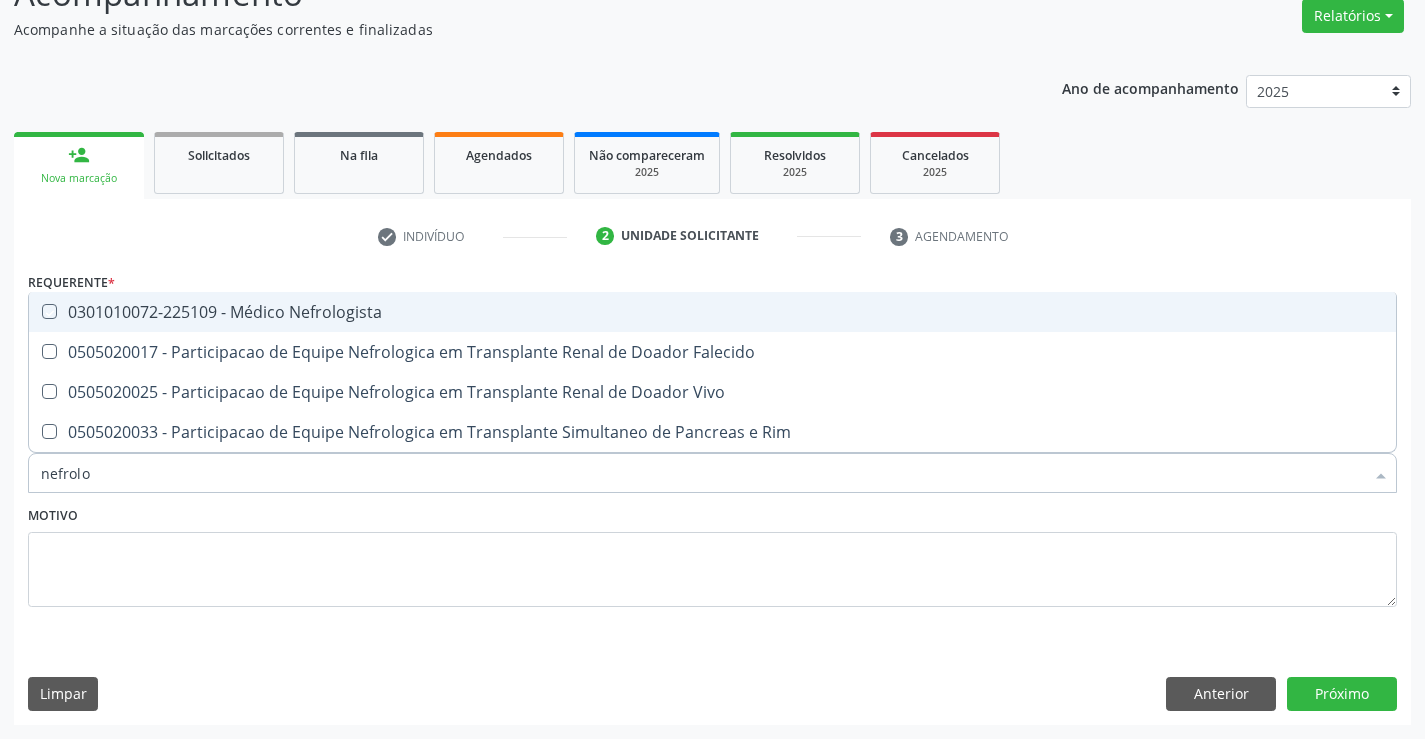 checkbox on "true" 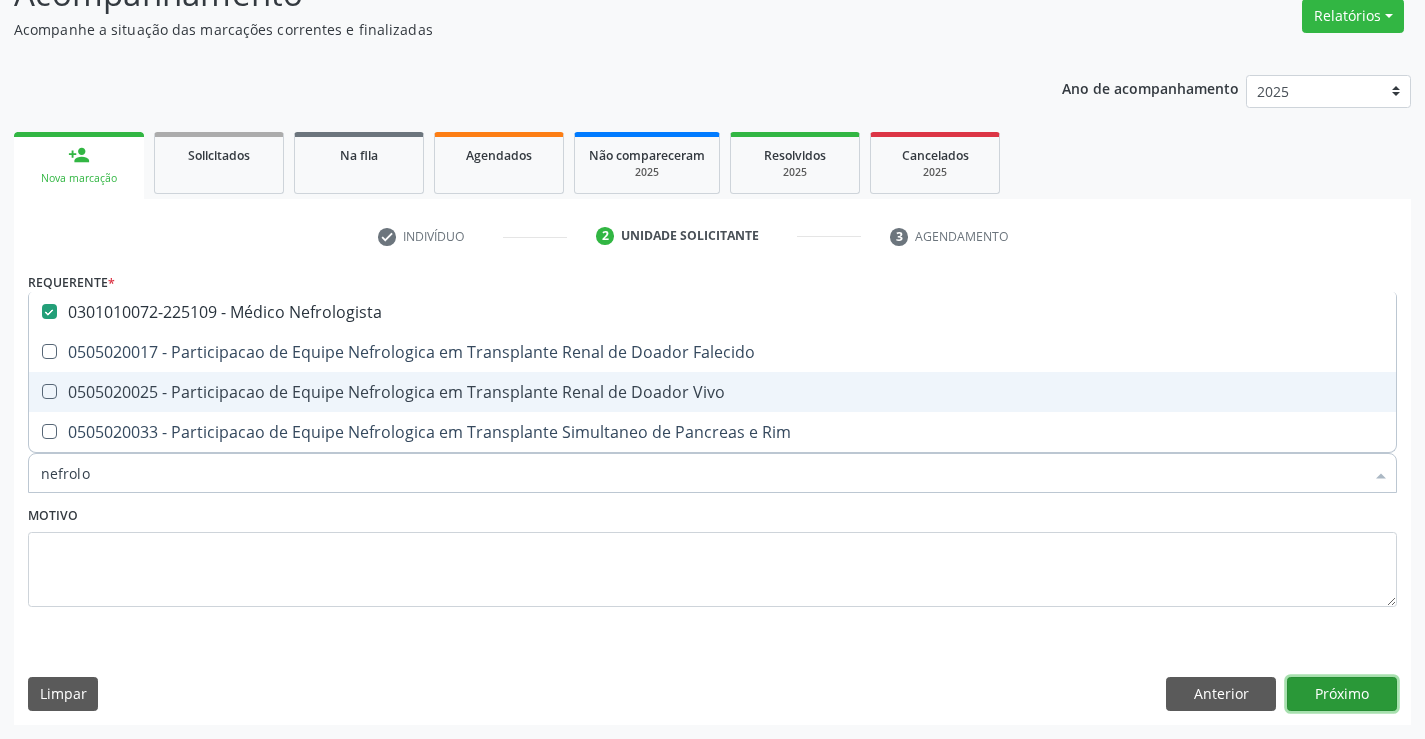 click on "Próximo" at bounding box center (1342, 694) 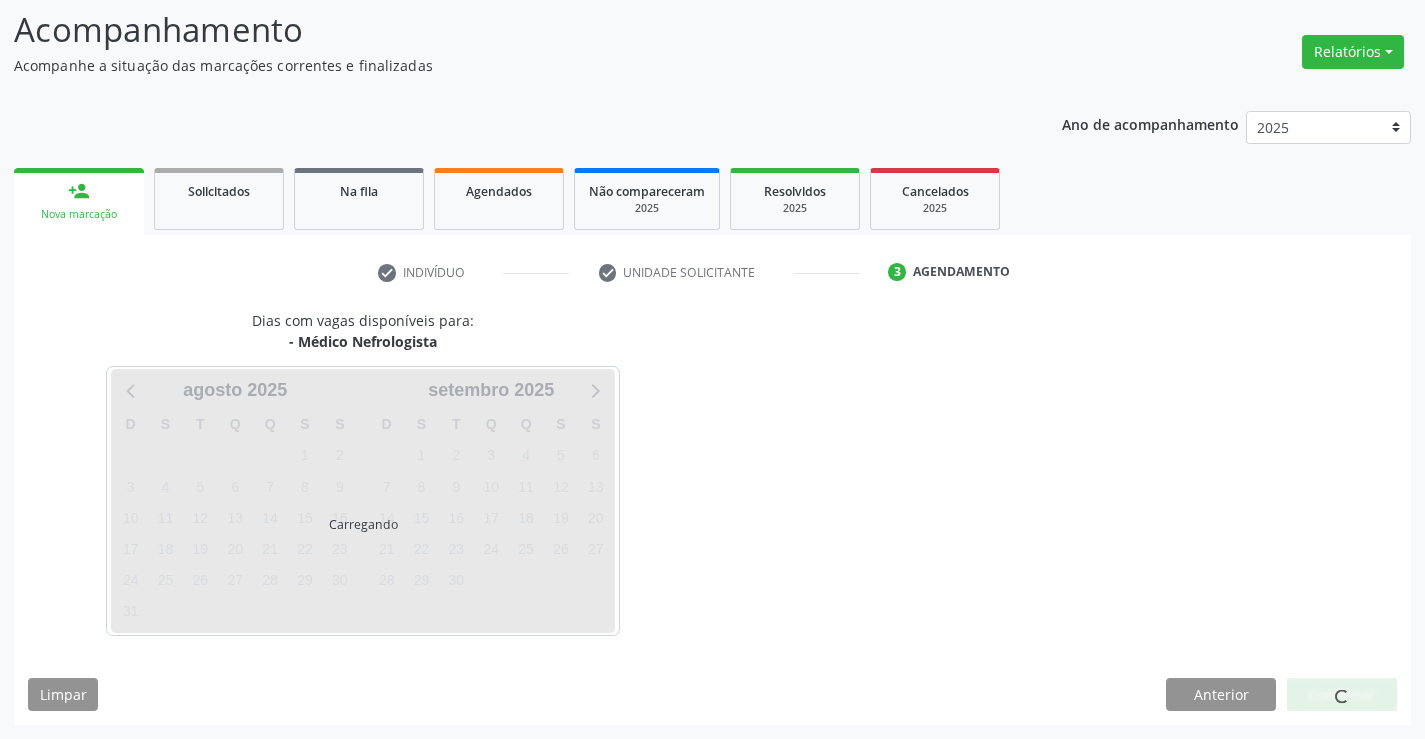 scroll, scrollTop: 131, scrollLeft: 0, axis: vertical 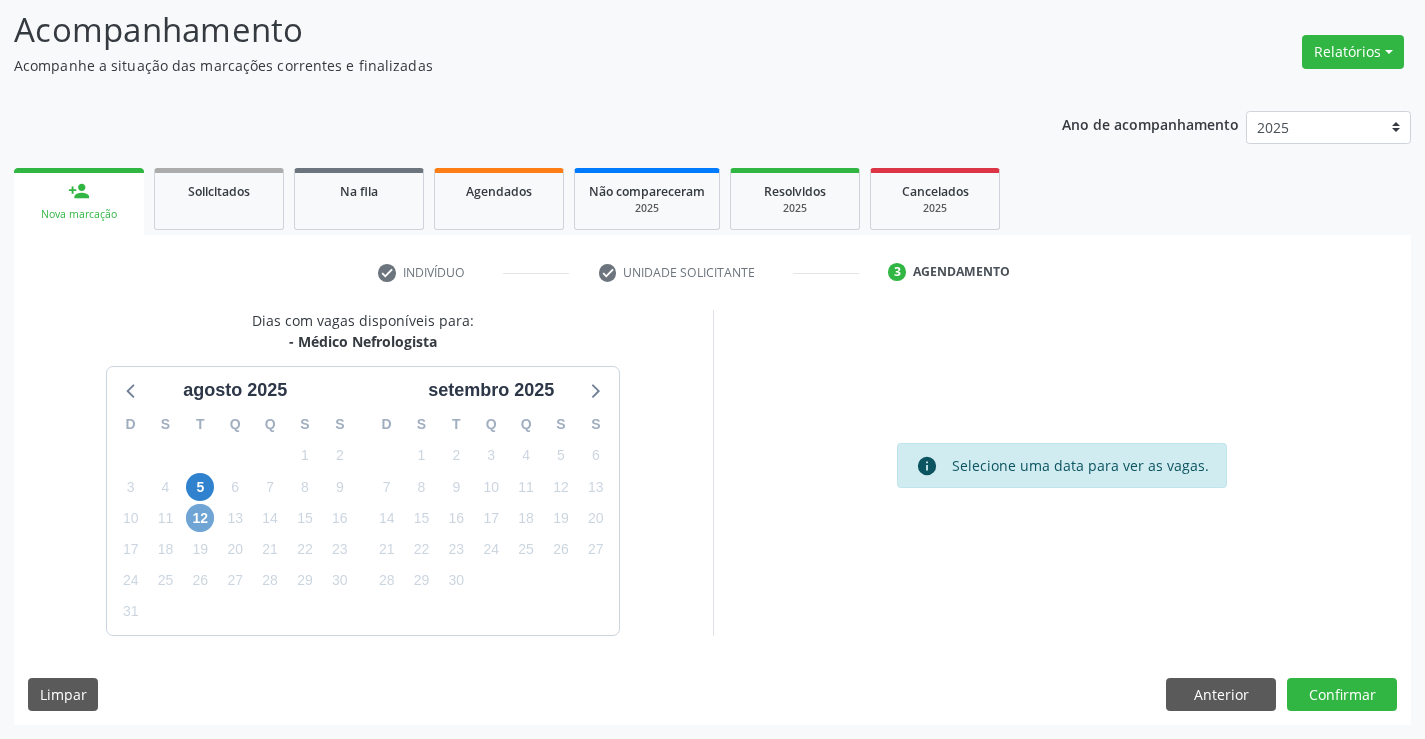 click on "12" at bounding box center [200, 518] 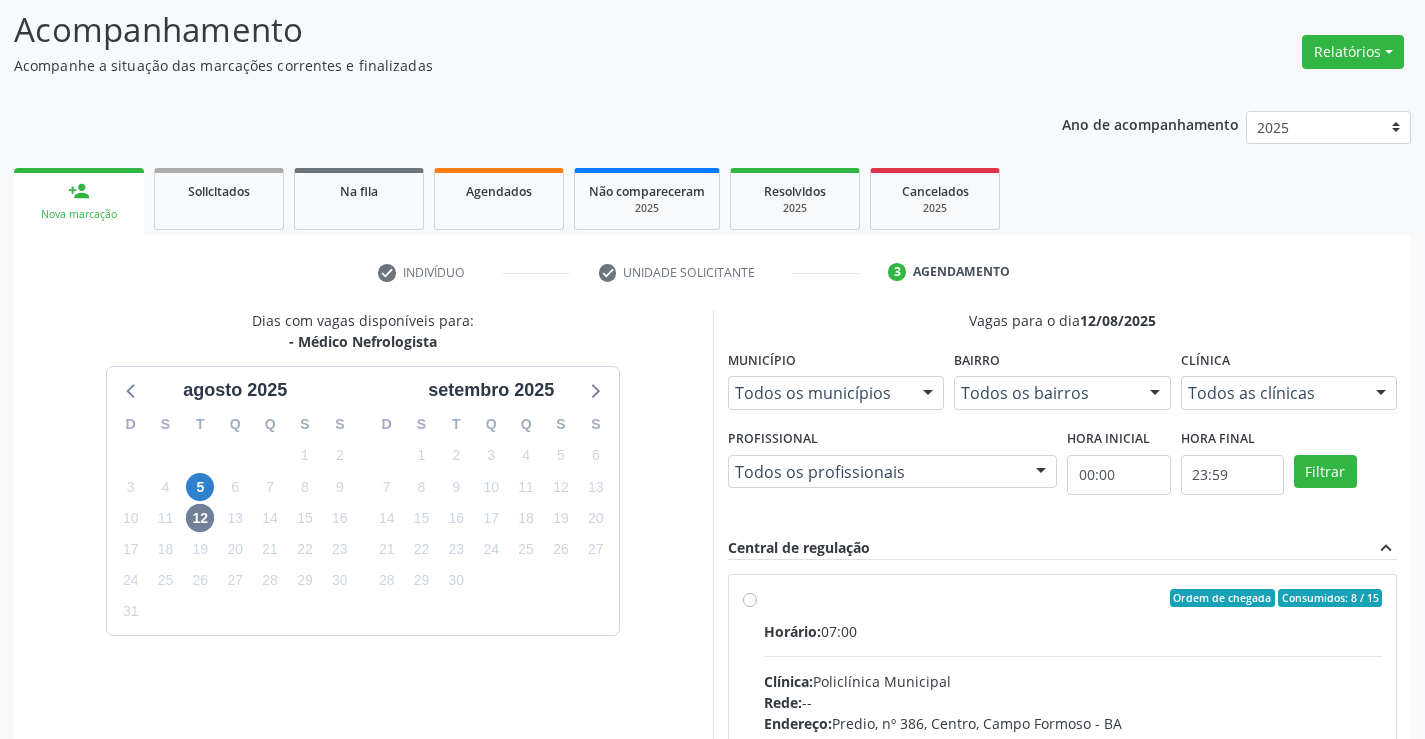 click on "Ordem de chegada
Consumidos: 8 / 15
Horário:   07:00
Clínica:  Policlínica Municipal
Rede:
--
Endereço:   Predio, nº 386, Centro, Campo Formoso - BA
Telefone:   (74) 6451312
Profissional:
Edvaldo Alves Costa Neto
Informações adicionais sobre o atendimento
Idade de atendimento:
de 0 a 120 anos
Gênero(s) atendido(s):
Masculino e Feminino
Informações adicionais:
--" at bounding box center [1073, 742] 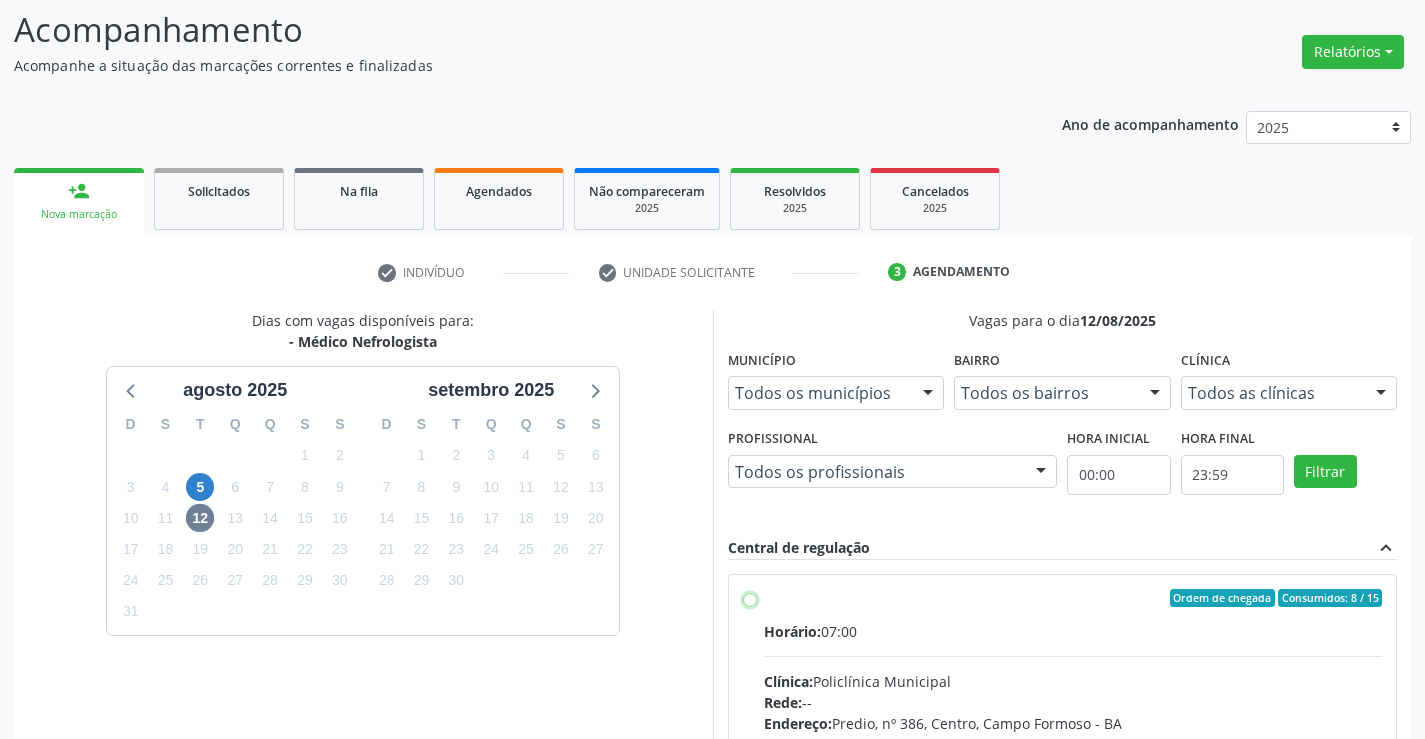 click on "Ordem de chegada
Consumidos: 8 / 15
Horário:   07:00
Clínica:  Policlínica Municipal
Rede:
--
Endereço:   Predio, nº 386, Centro, Campo Formoso - BA
Telefone:   (74) 6451312
Profissional:
Edvaldo Alves Costa Neto
Informações adicionais sobre o atendimento
Idade de atendimento:
de 0 a 120 anos
Gênero(s) atendido(s):
Masculino e Feminino
Informações adicionais:
--" at bounding box center (750, 598) 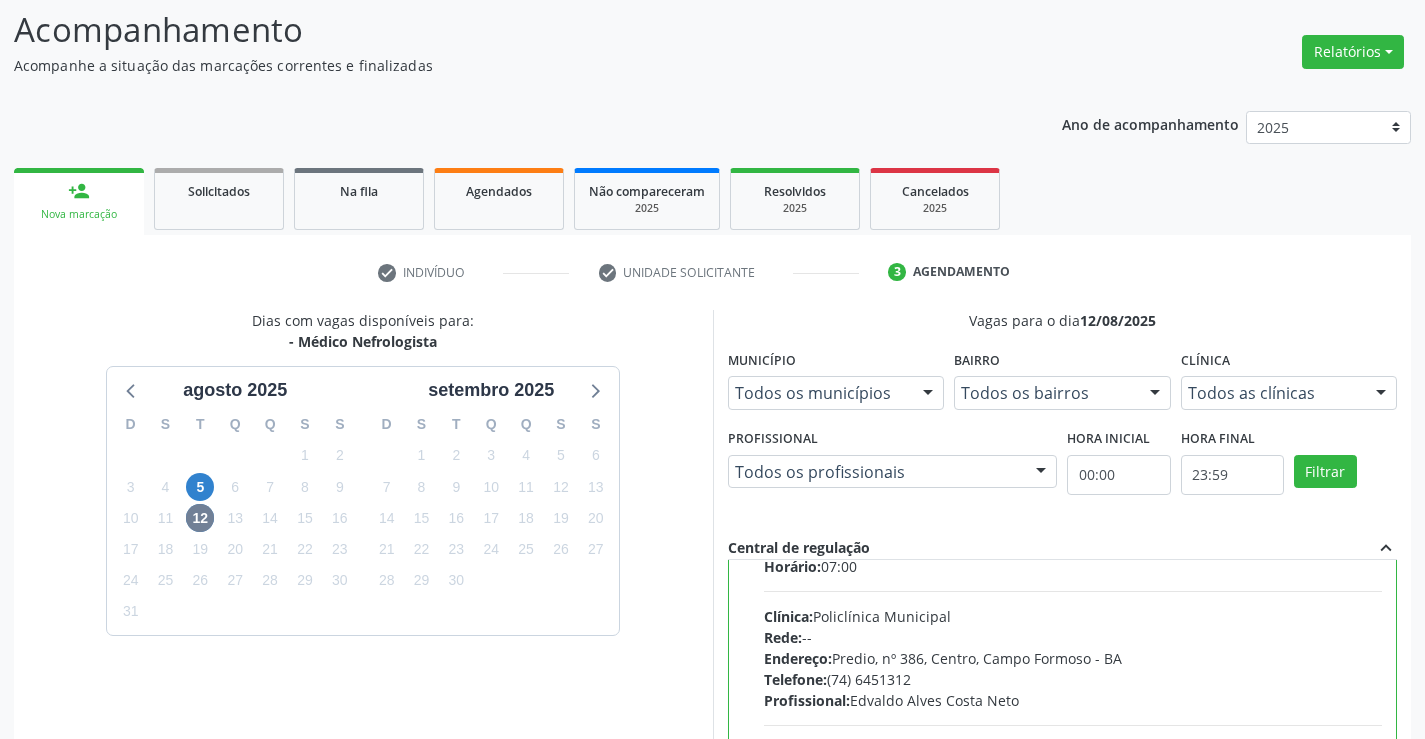 scroll, scrollTop: 99, scrollLeft: 0, axis: vertical 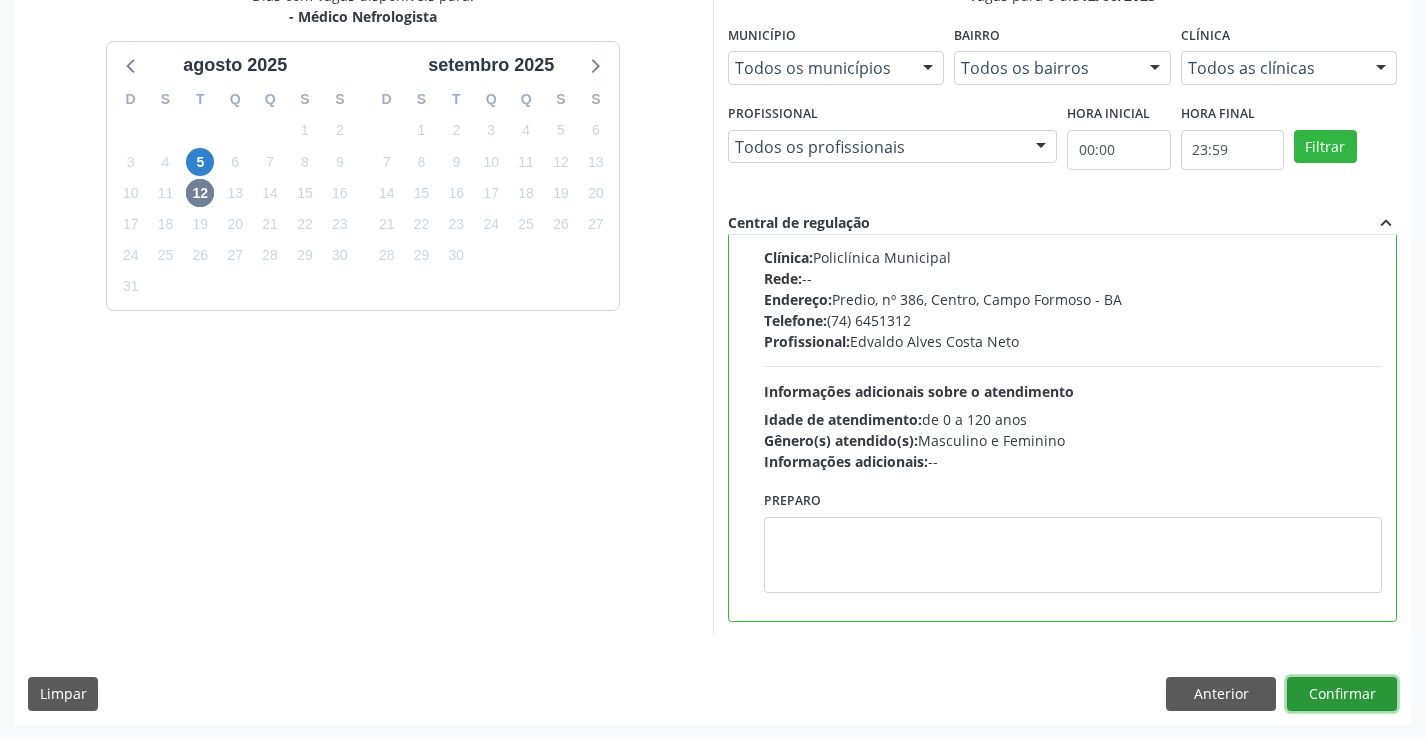click on "Confirmar" at bounding box center [1342, 694] 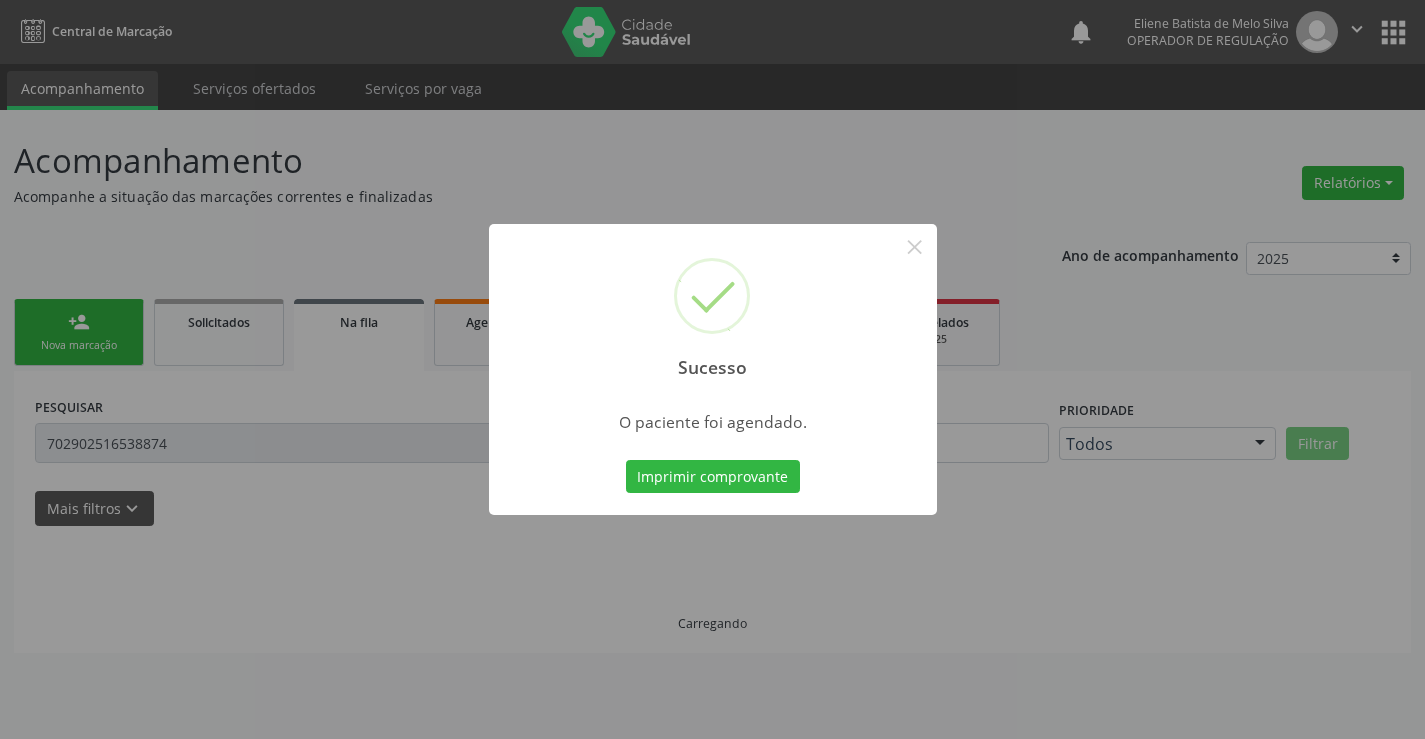 scroll, scrollTop: 0, scrollLeft: 0, axis: both 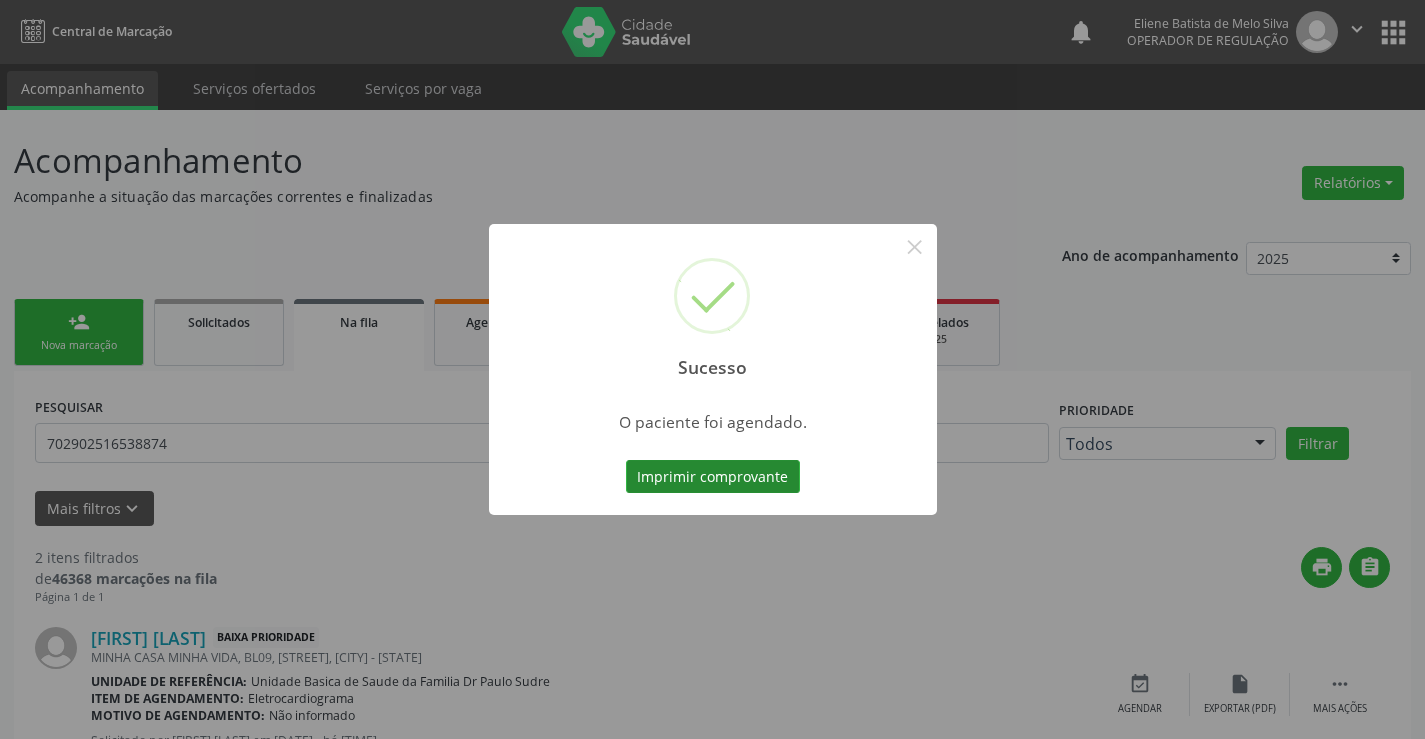 click on "Imprimir comprovante" at bounding box center (713, 477) 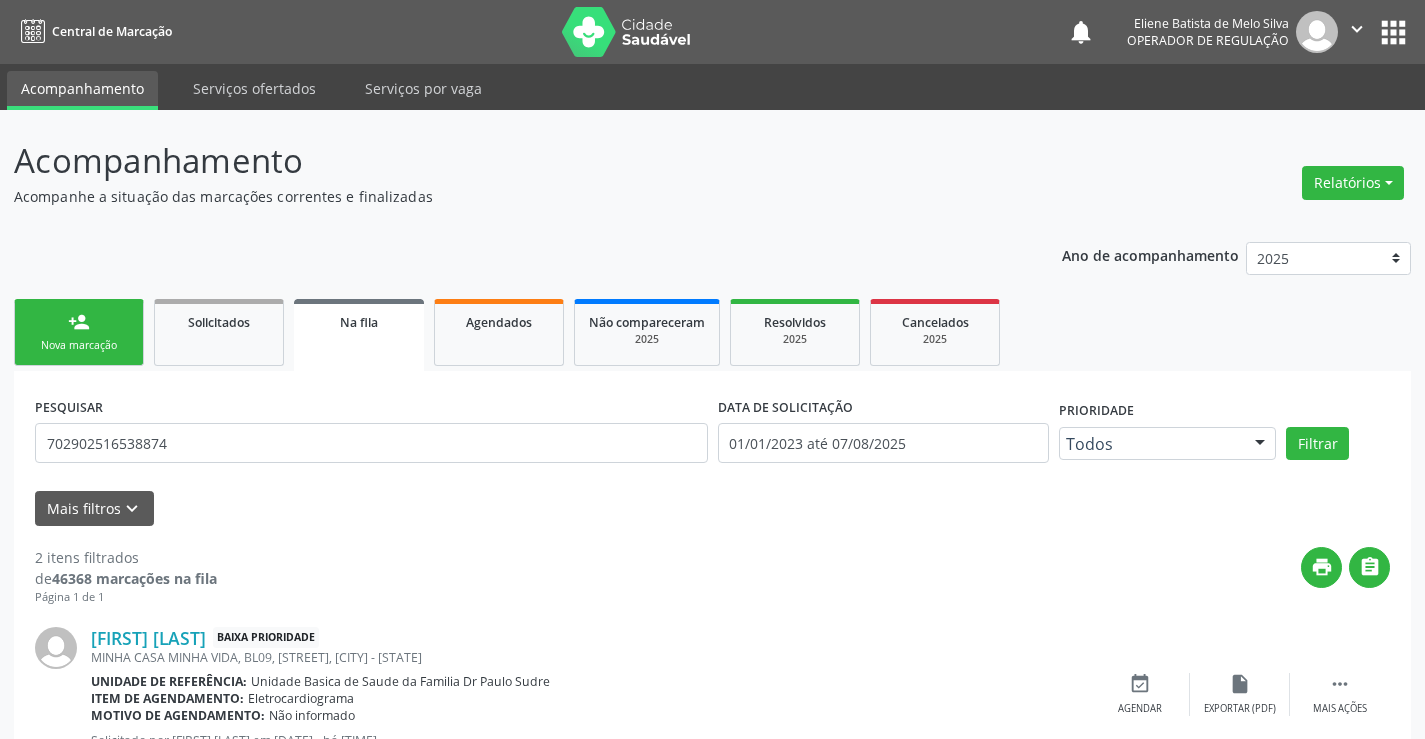 click on "Nova marcação" at bounding box center [79, 345] 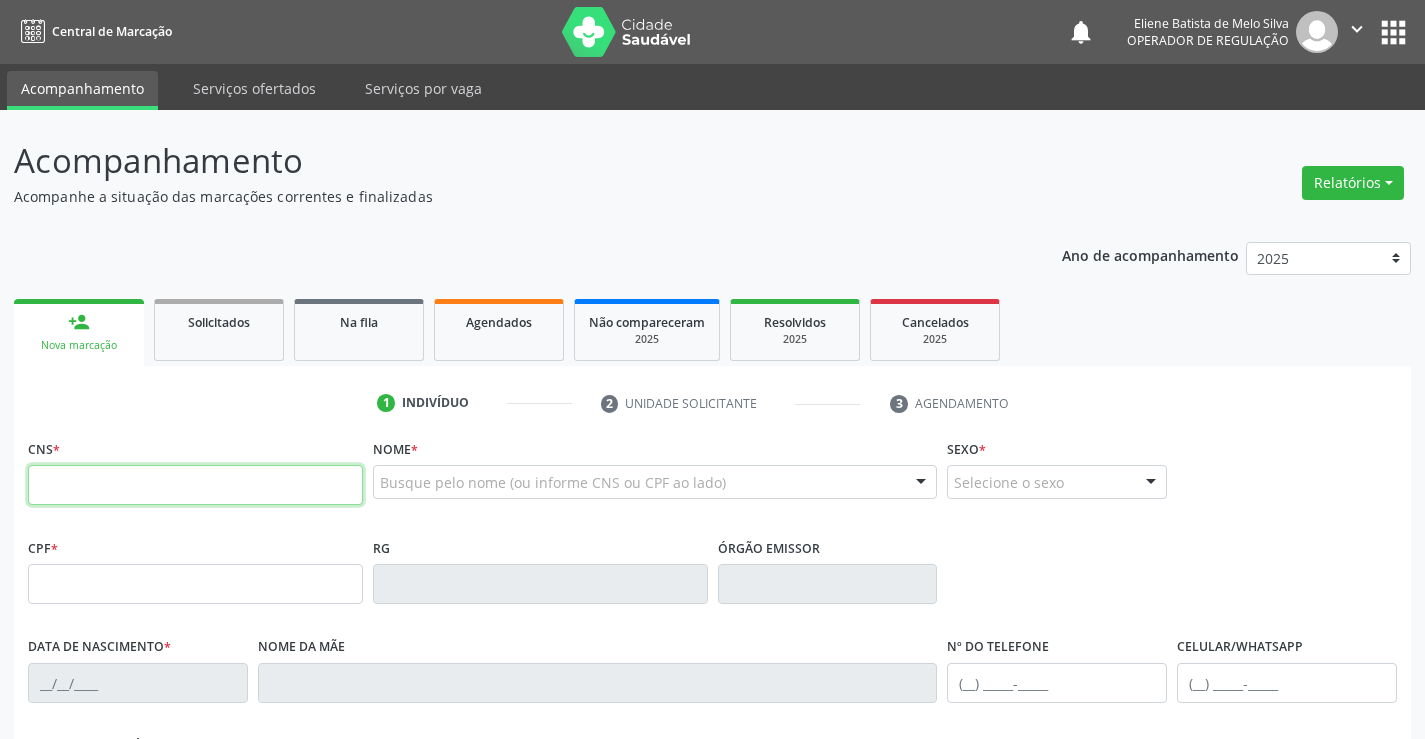 click at bounding box center (195, 485) 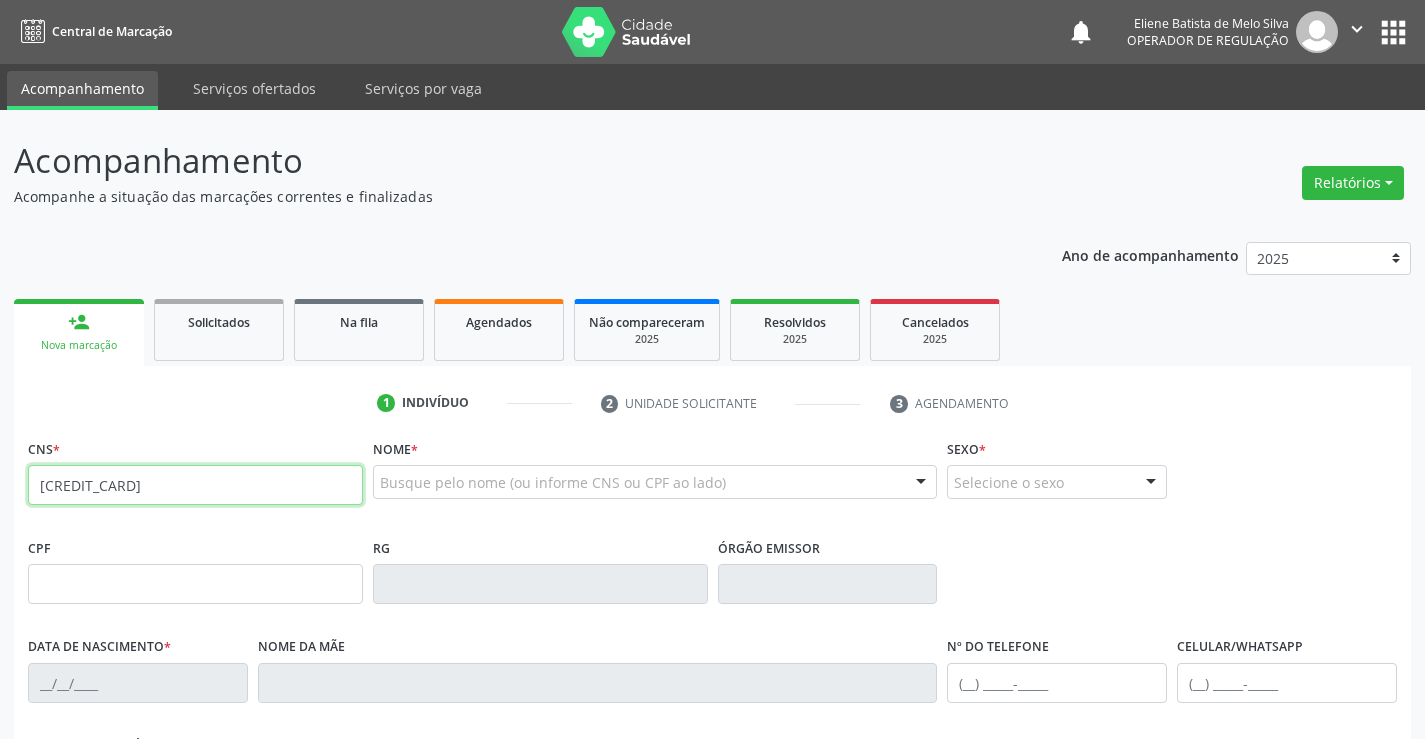 type on "700 6014 3210 2469" 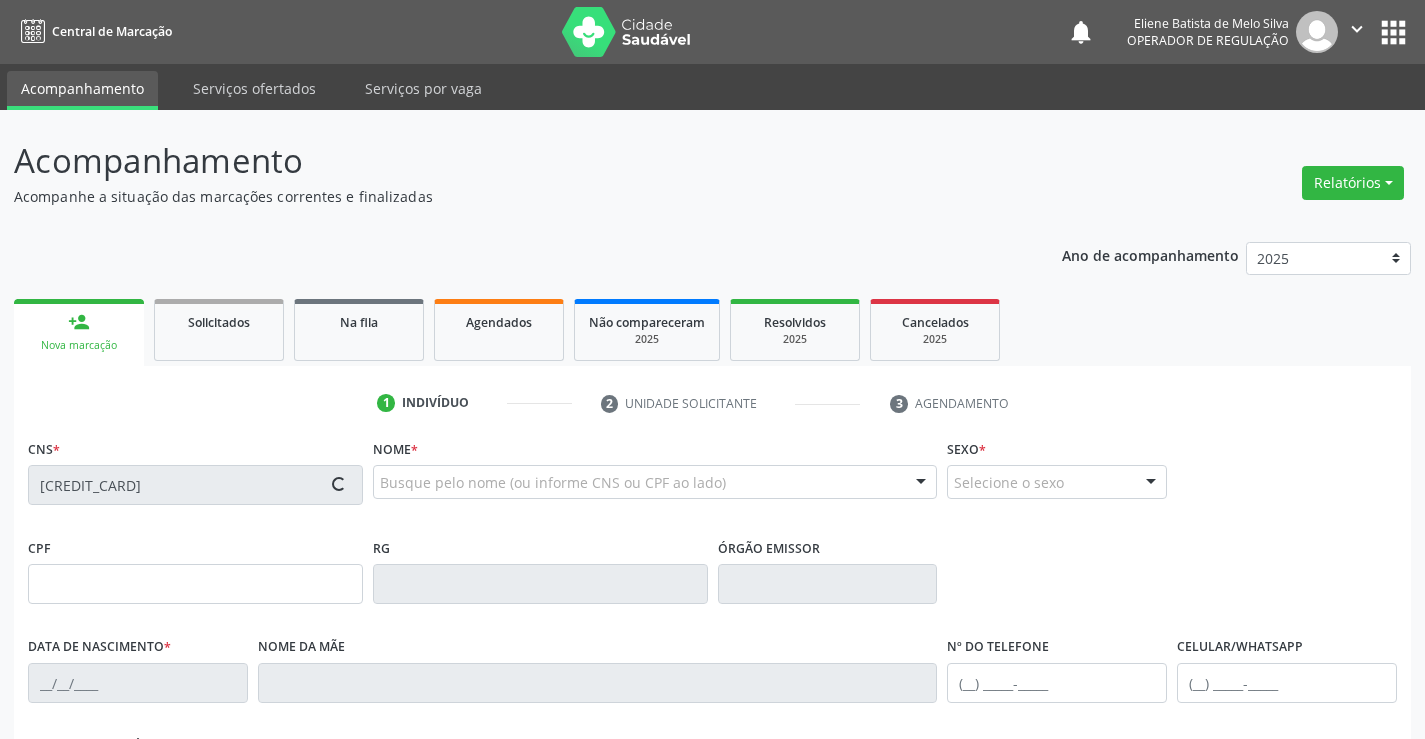 type on "0227017021" 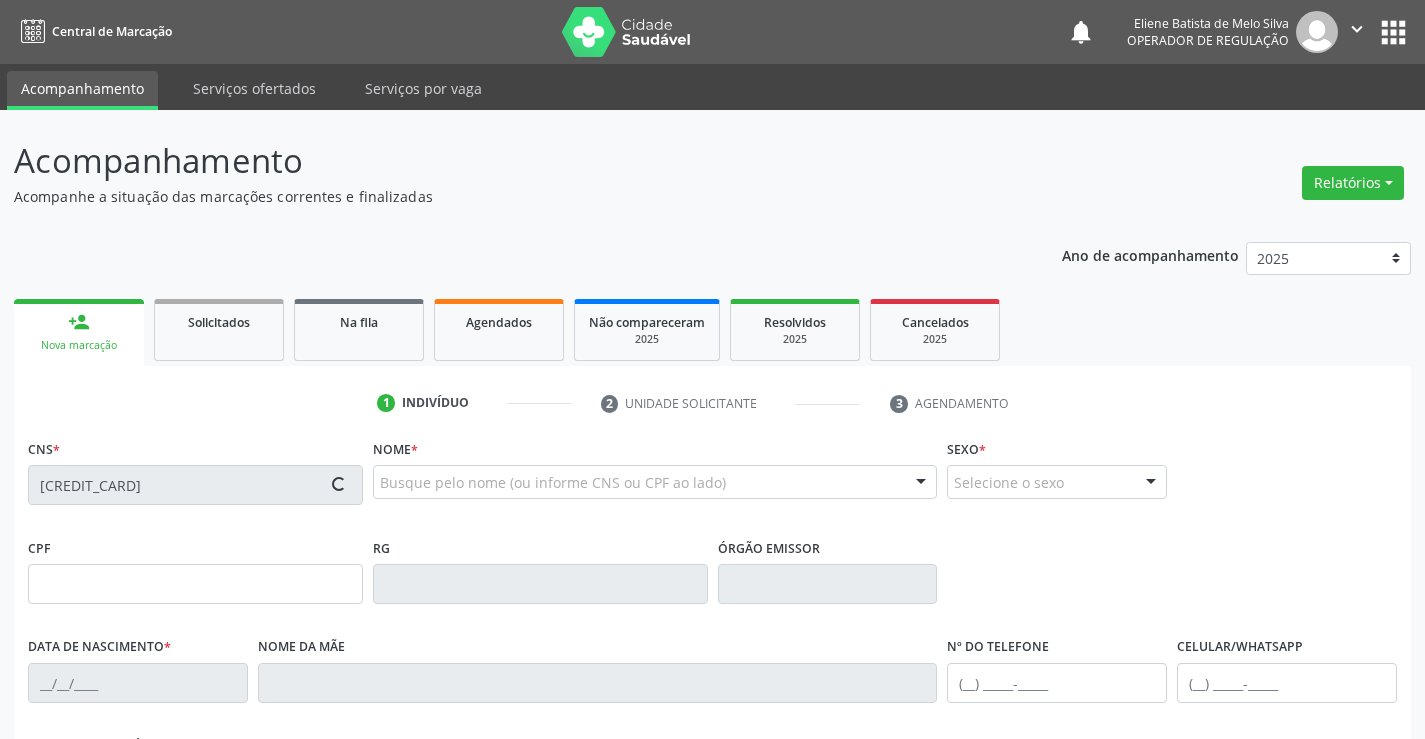 type on "28/09/1952" 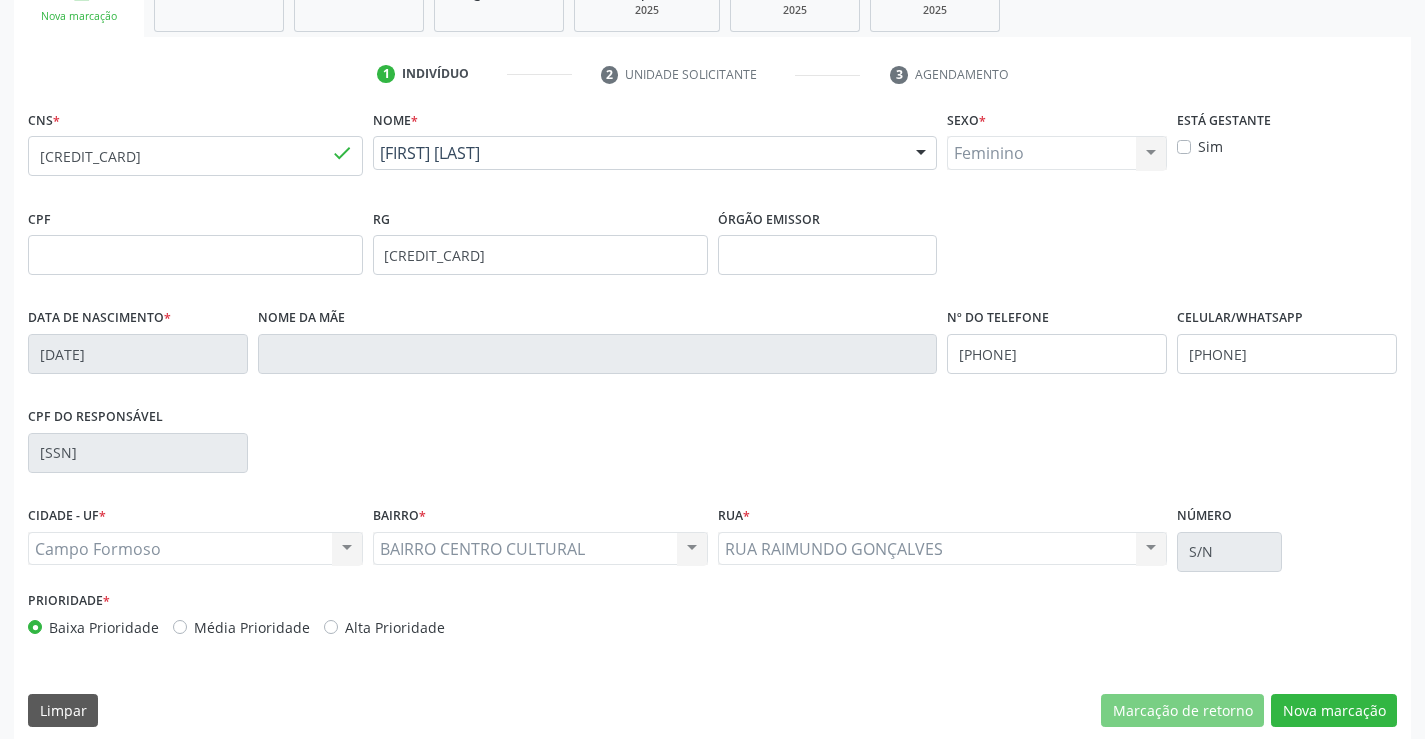 scroll, scrollTop: 345, scrollLeft: 0, axis: vertical 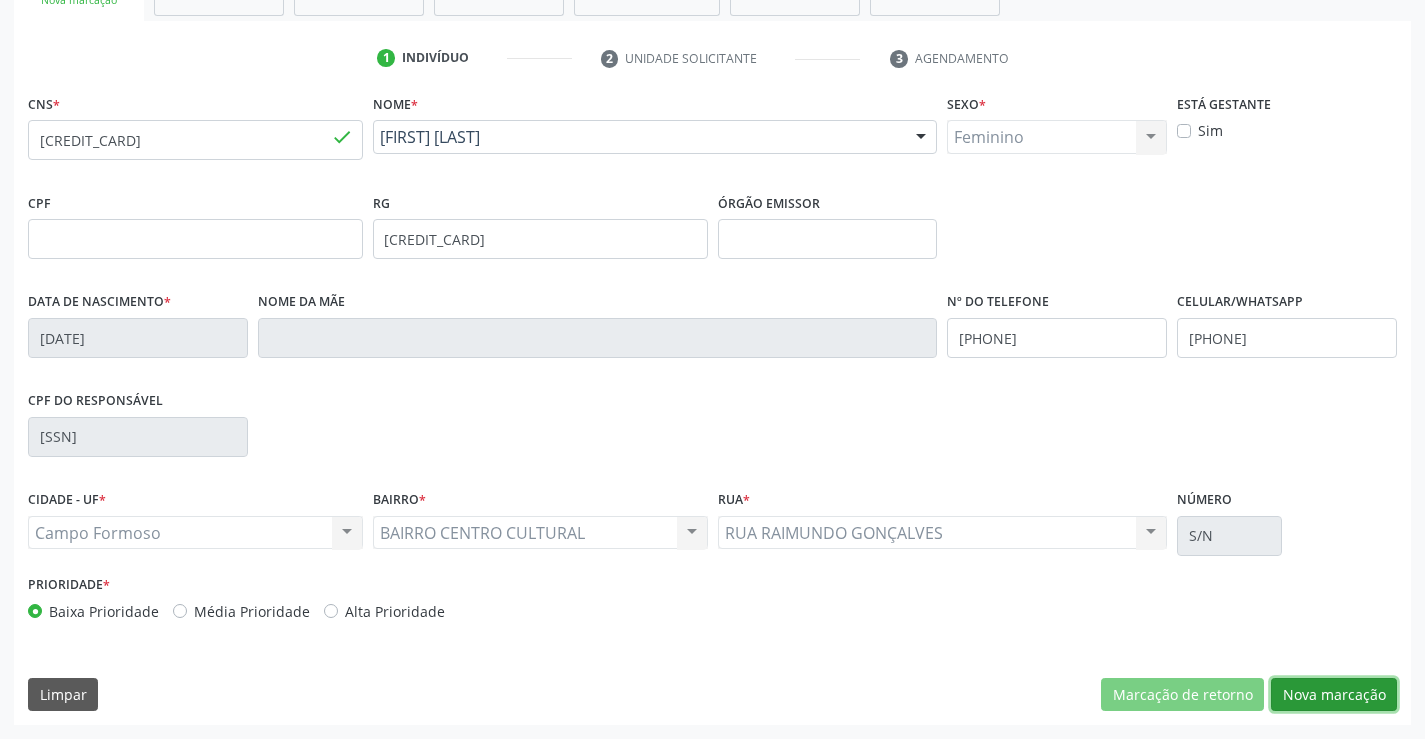 click on "Nova marcação" at bounding box center [1334, 695] 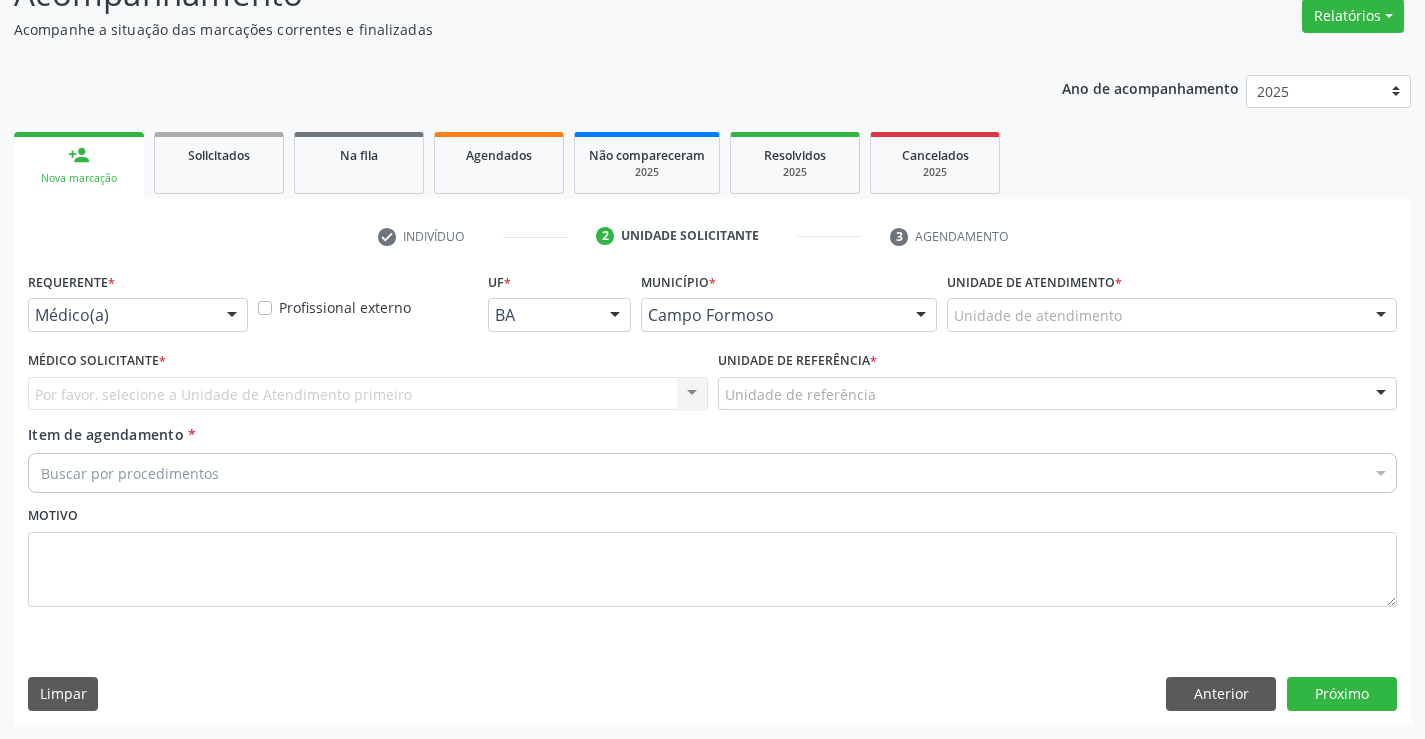 scroll, scrollTop: 167, scrollLeft: 0, axis: vertical 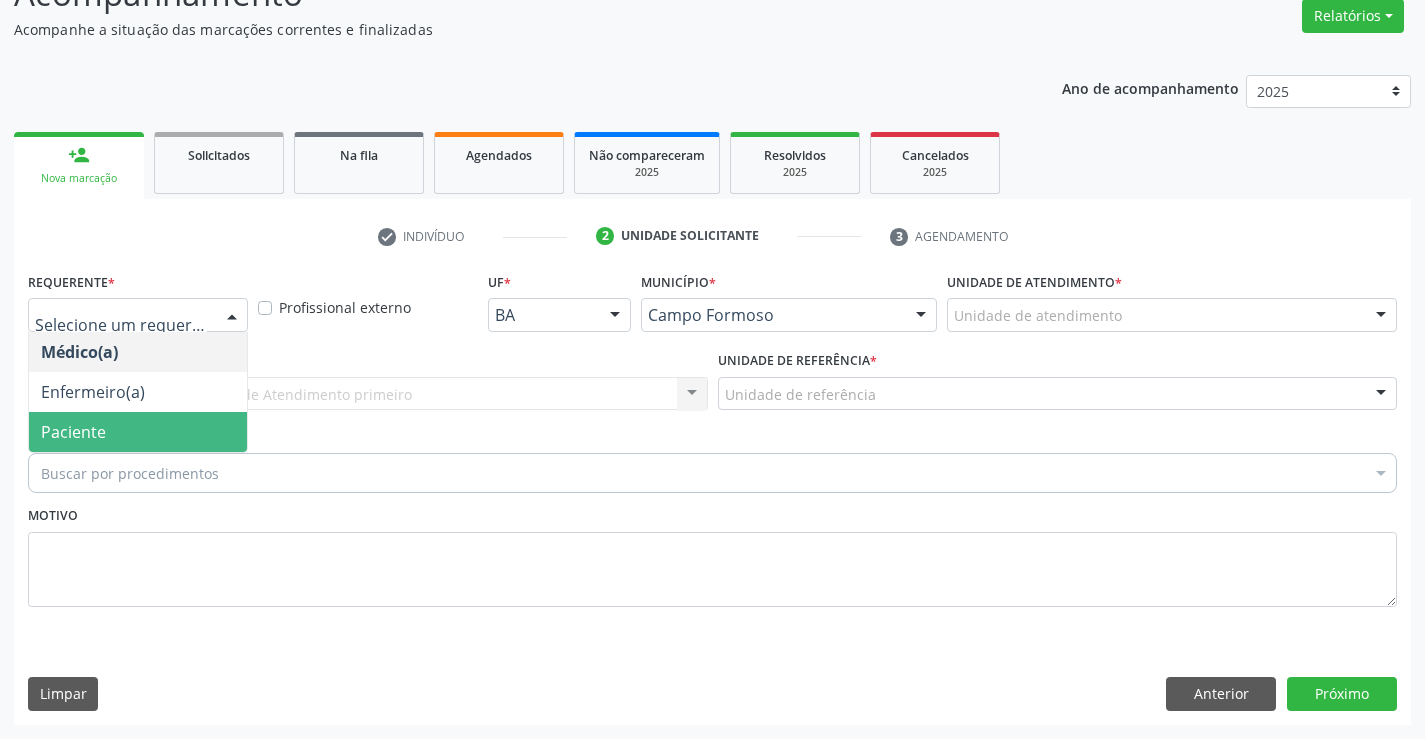 click on "Paciente" at bounding box center (138, 432) 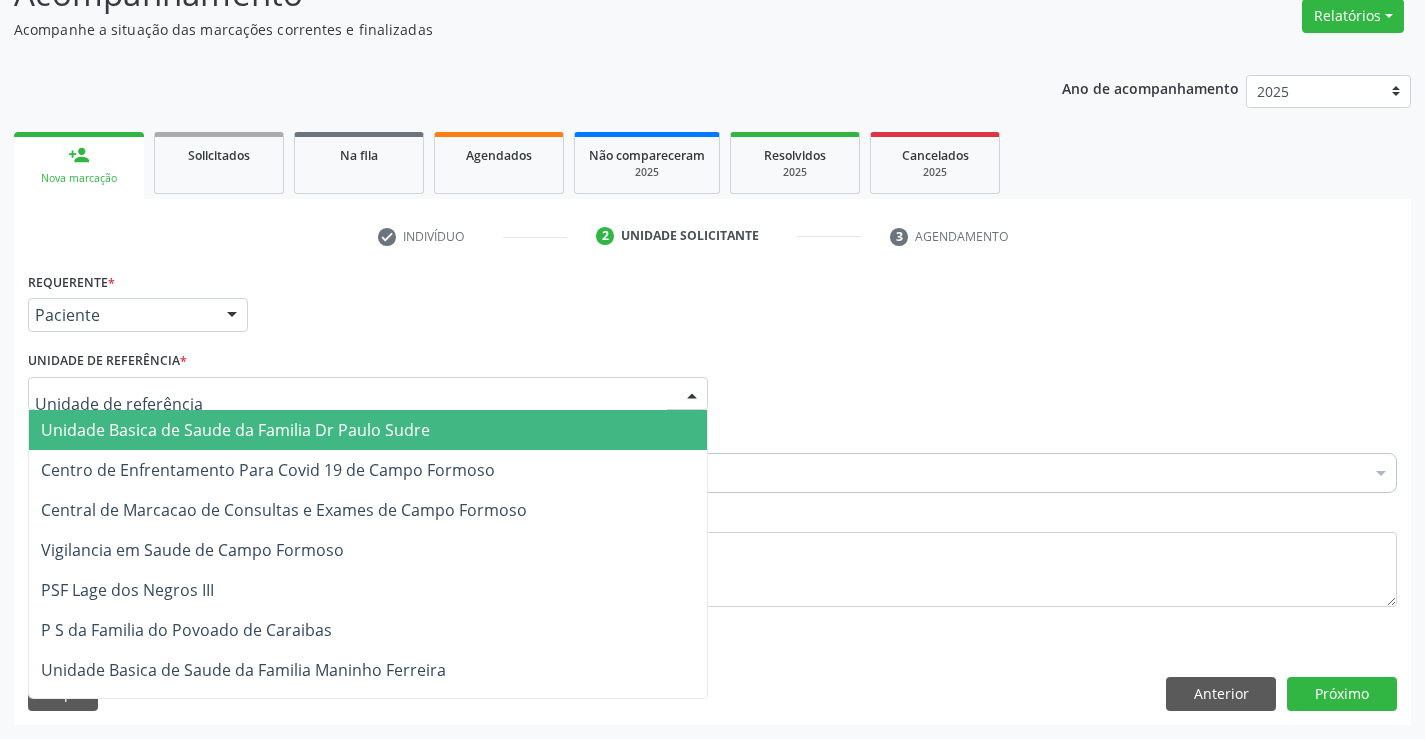 click on "Unidade Basica de Saude da Familia Dr Paulo Sudre" at bounding box center (235, 430) 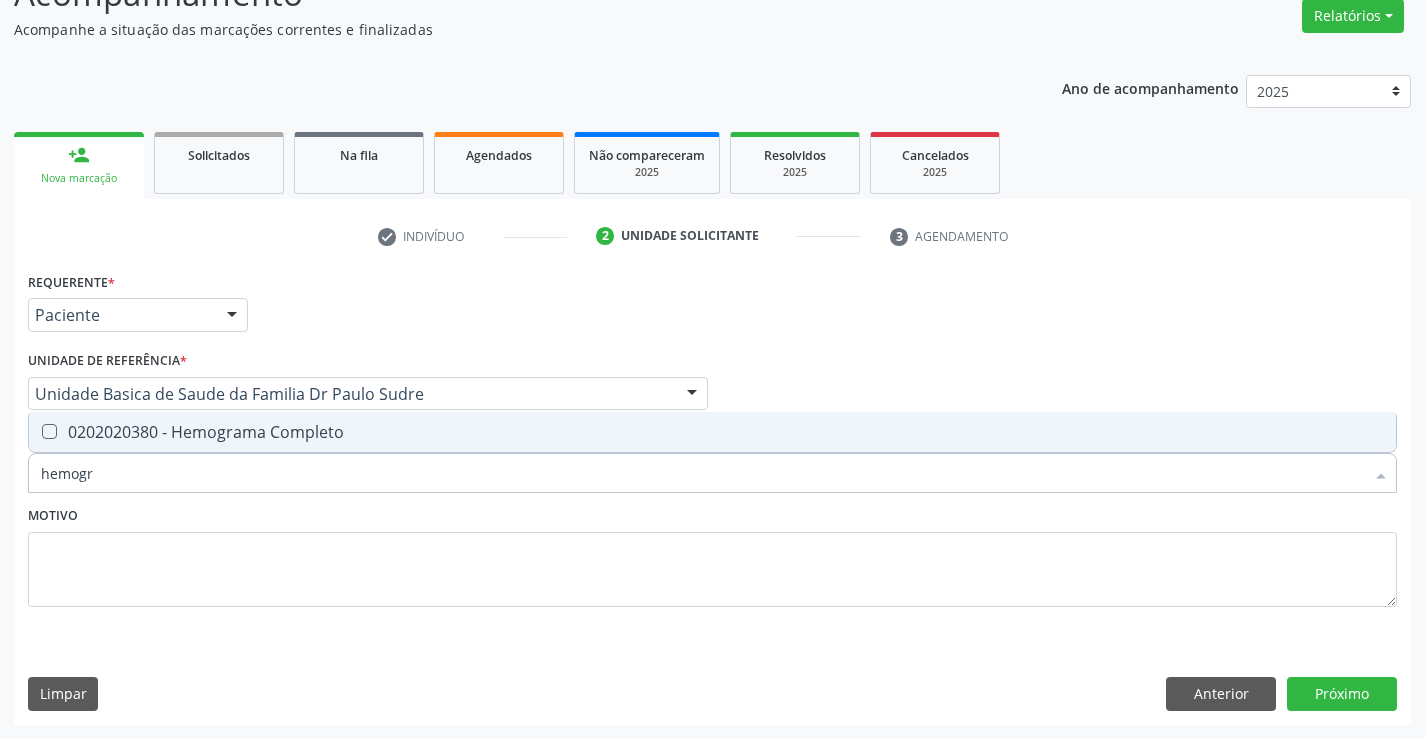 type on "hemogra" 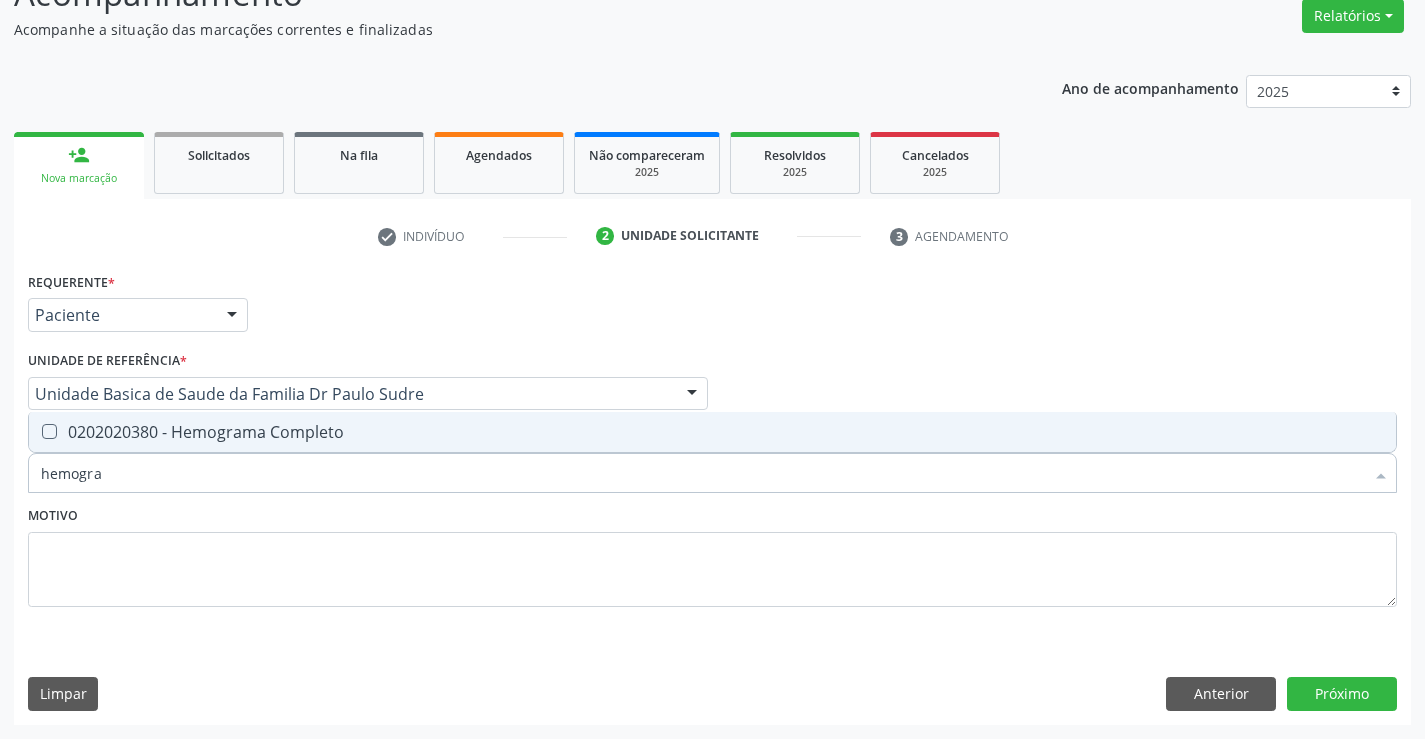 click on "0202020380 - Hemograma Completo" at bounding box center (712, 432) 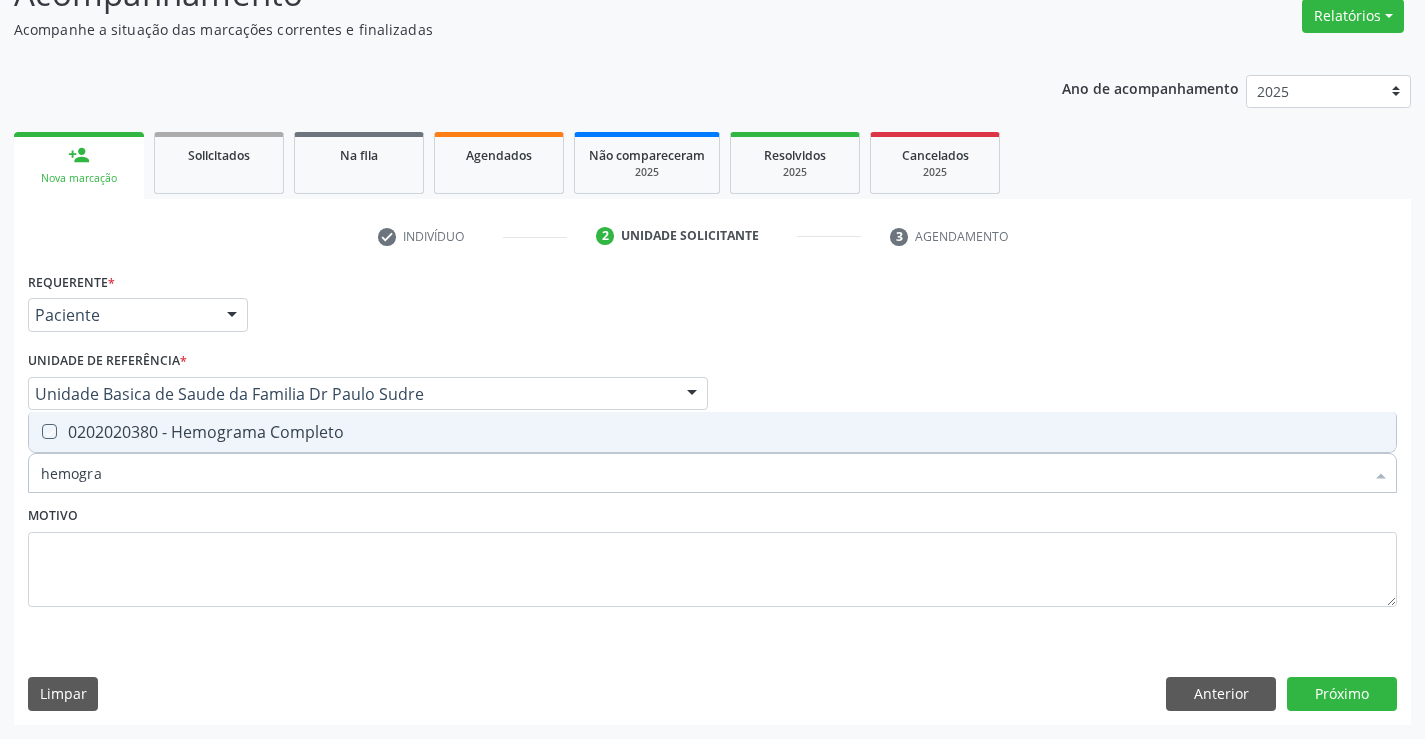 checkbox on "true" 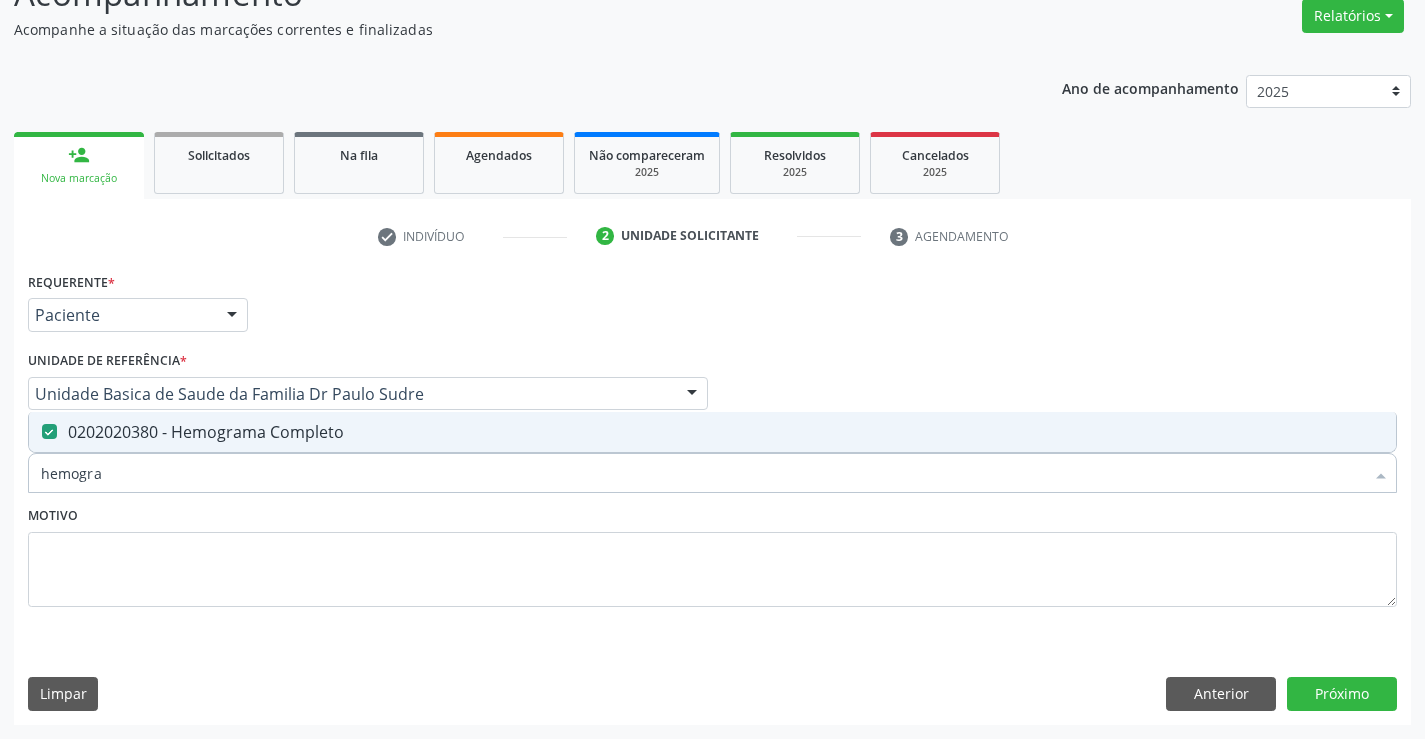 type on "hemogra" 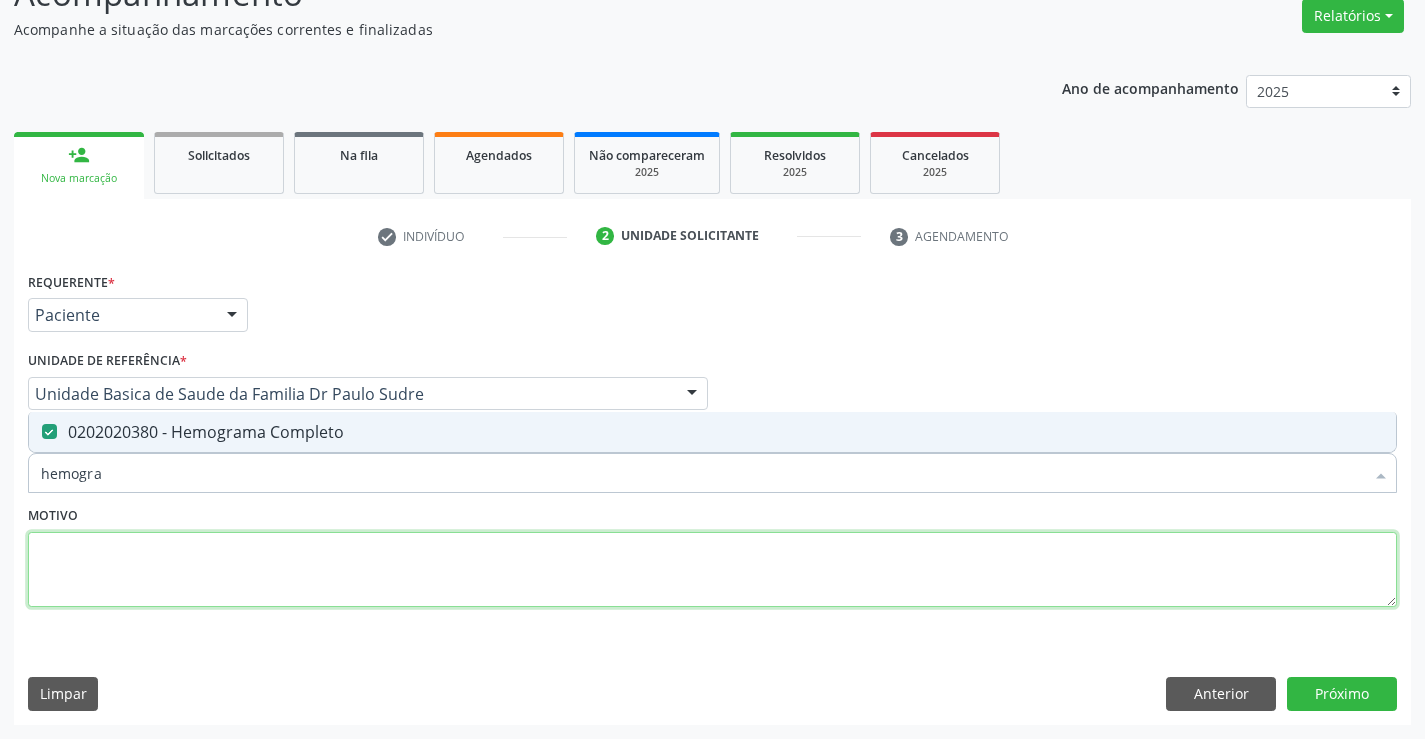 click at bounding box center (712, 570) 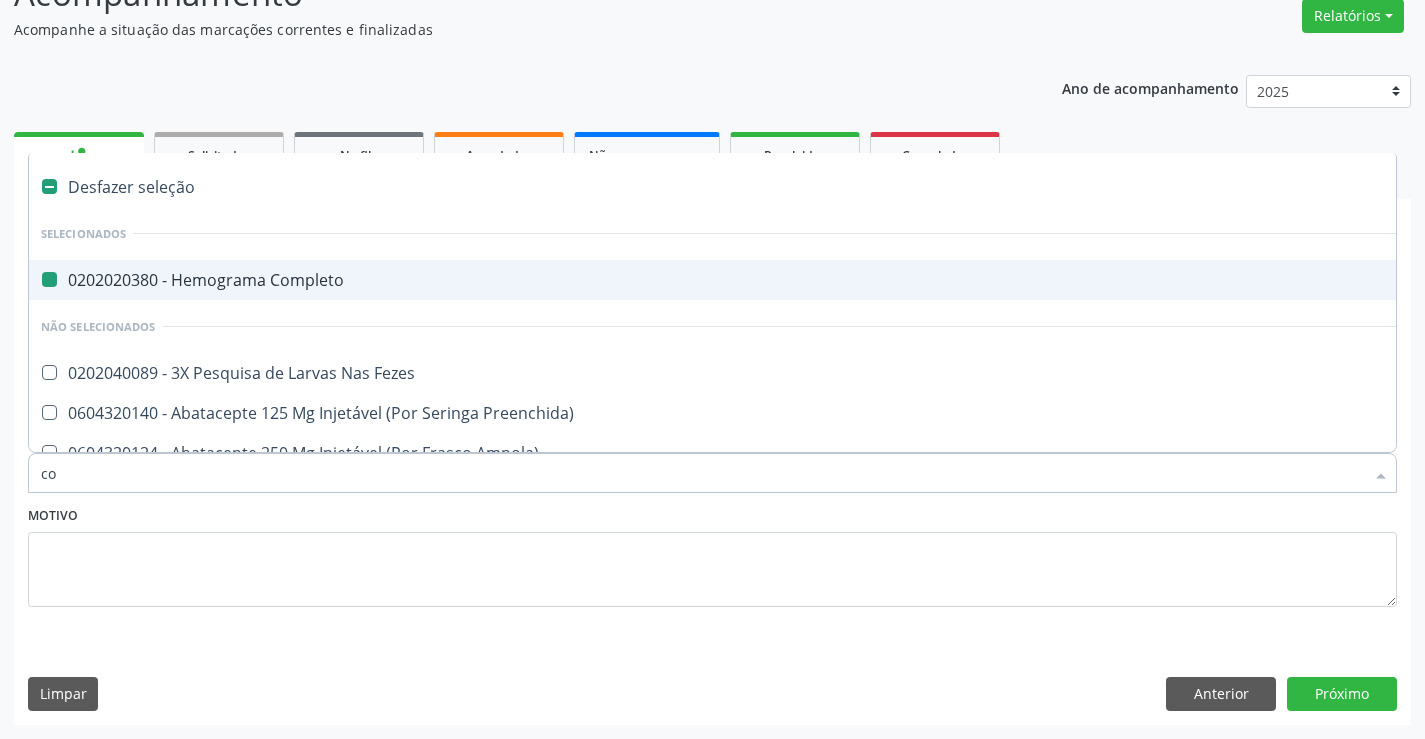 type on "col" 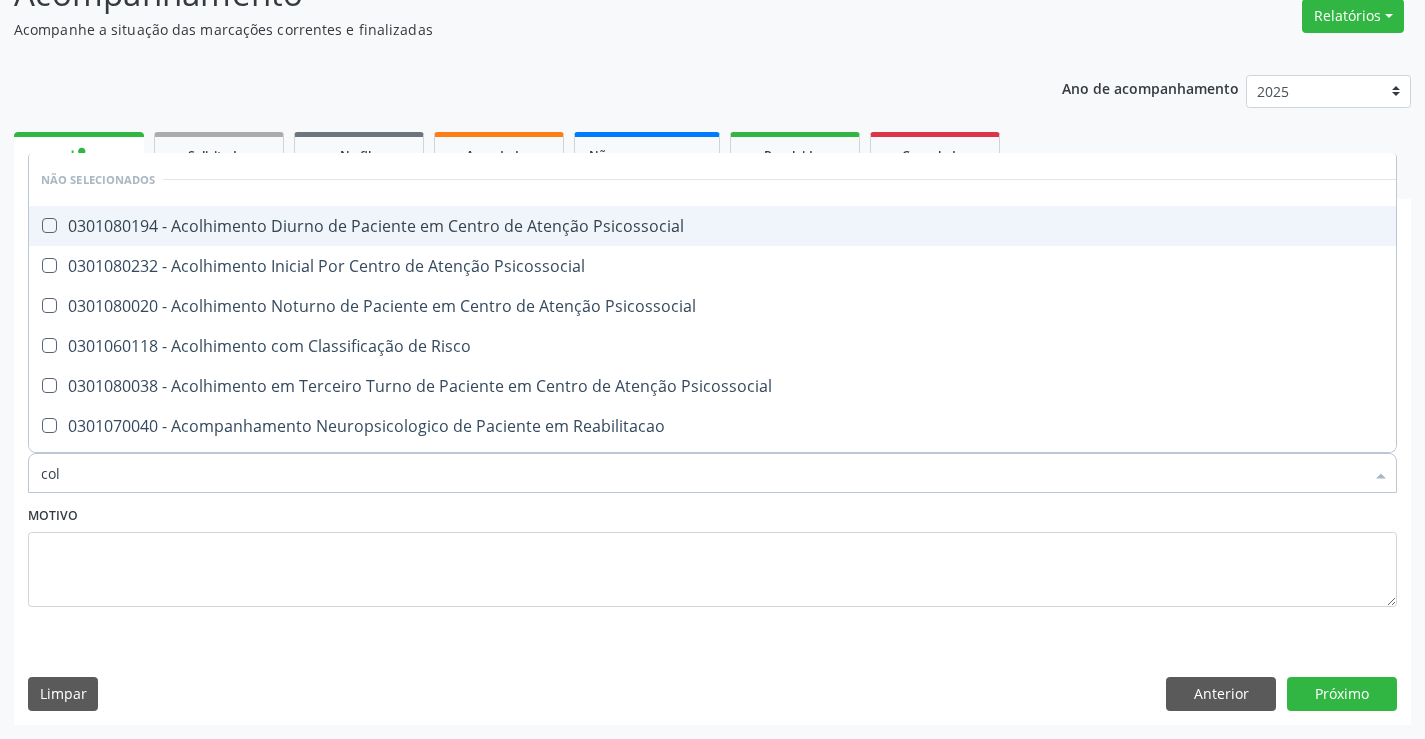 checkbox on "false" 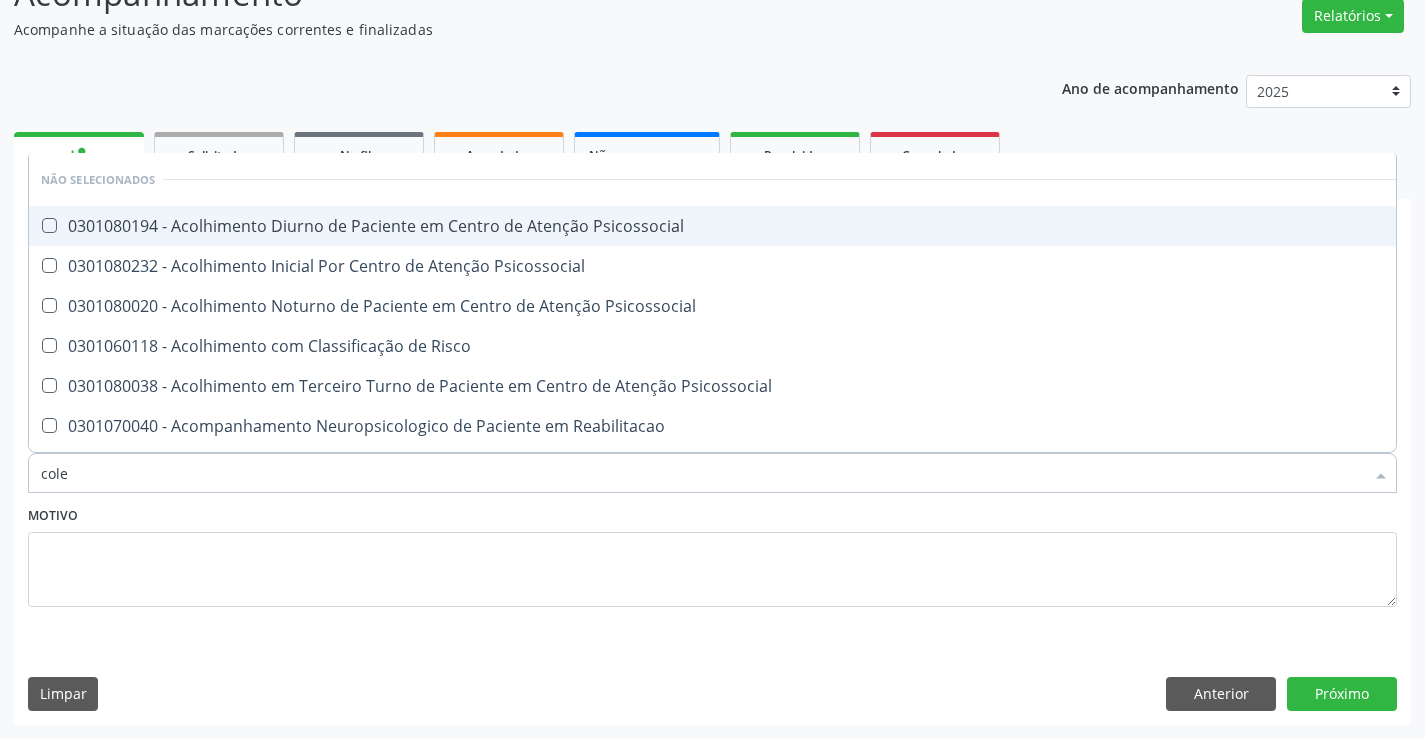 type on "coles" 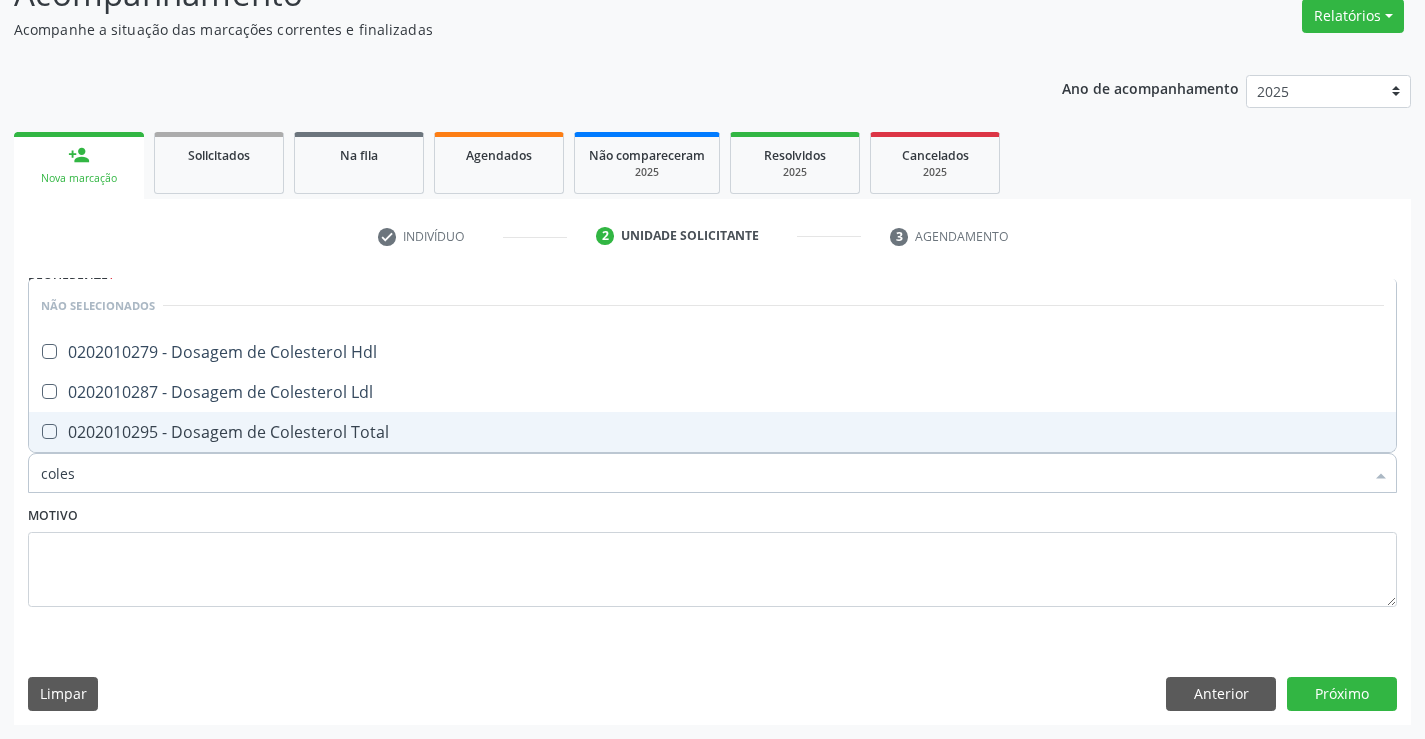 click on "0202010295 - Dosagem de Colesterol Total" at bounding box center [712, 432] 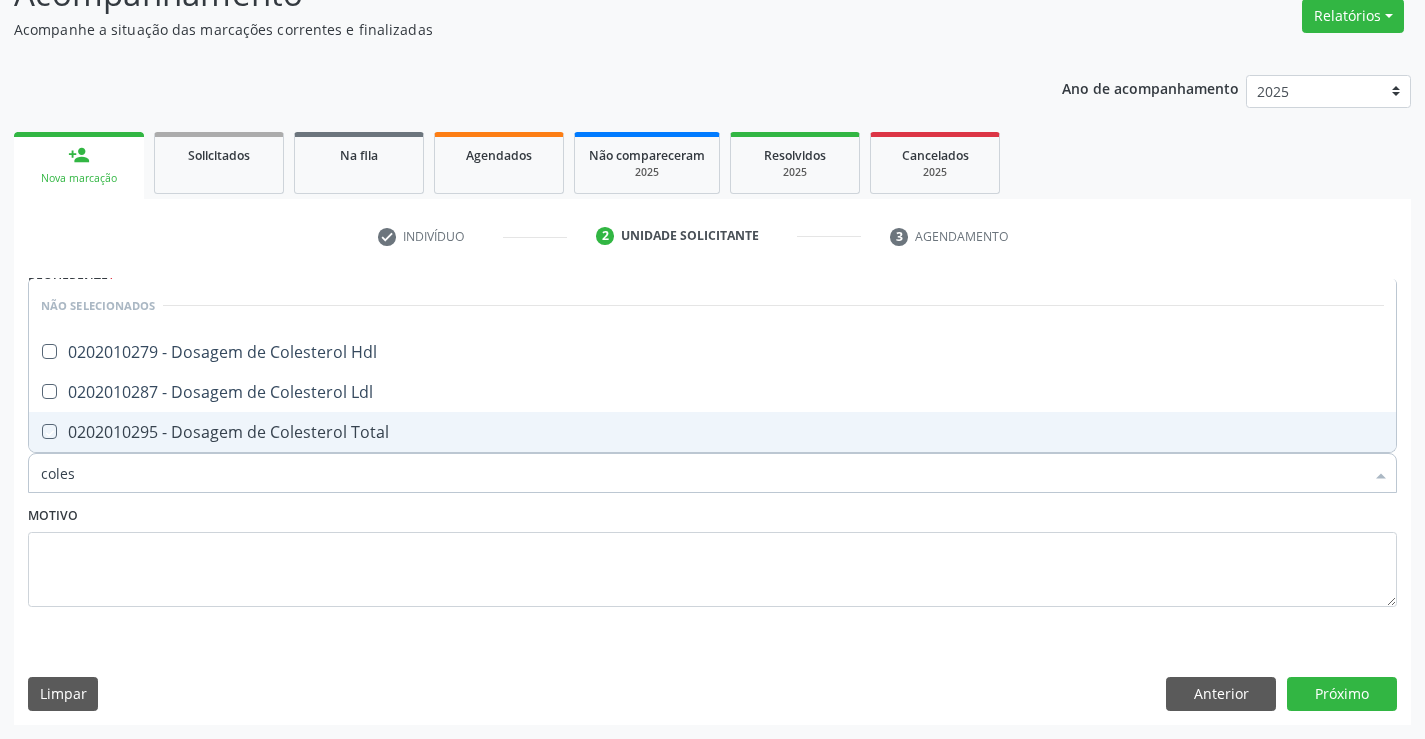 checkbox on "true" 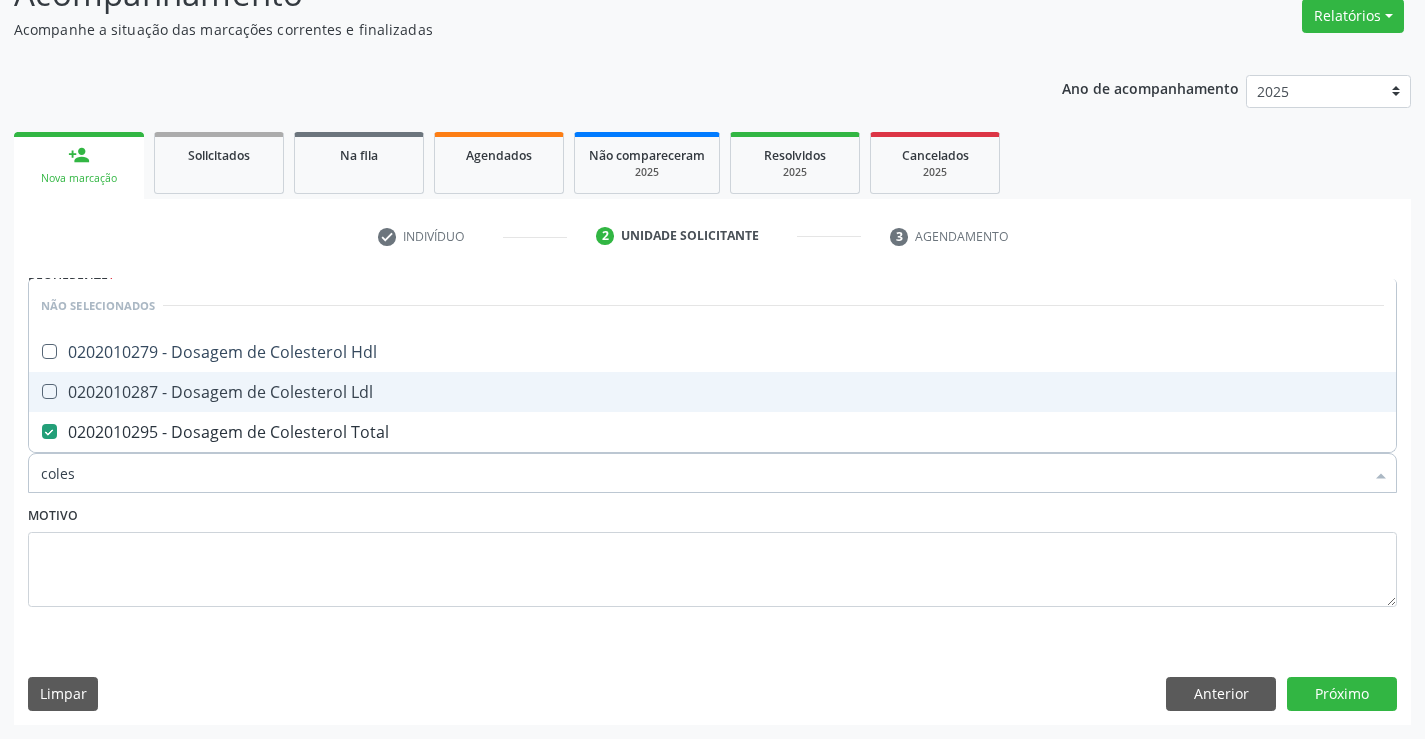 click on "0202010287 - Dosagem de Colesterol Ldl" at bounding box center [712, 392] 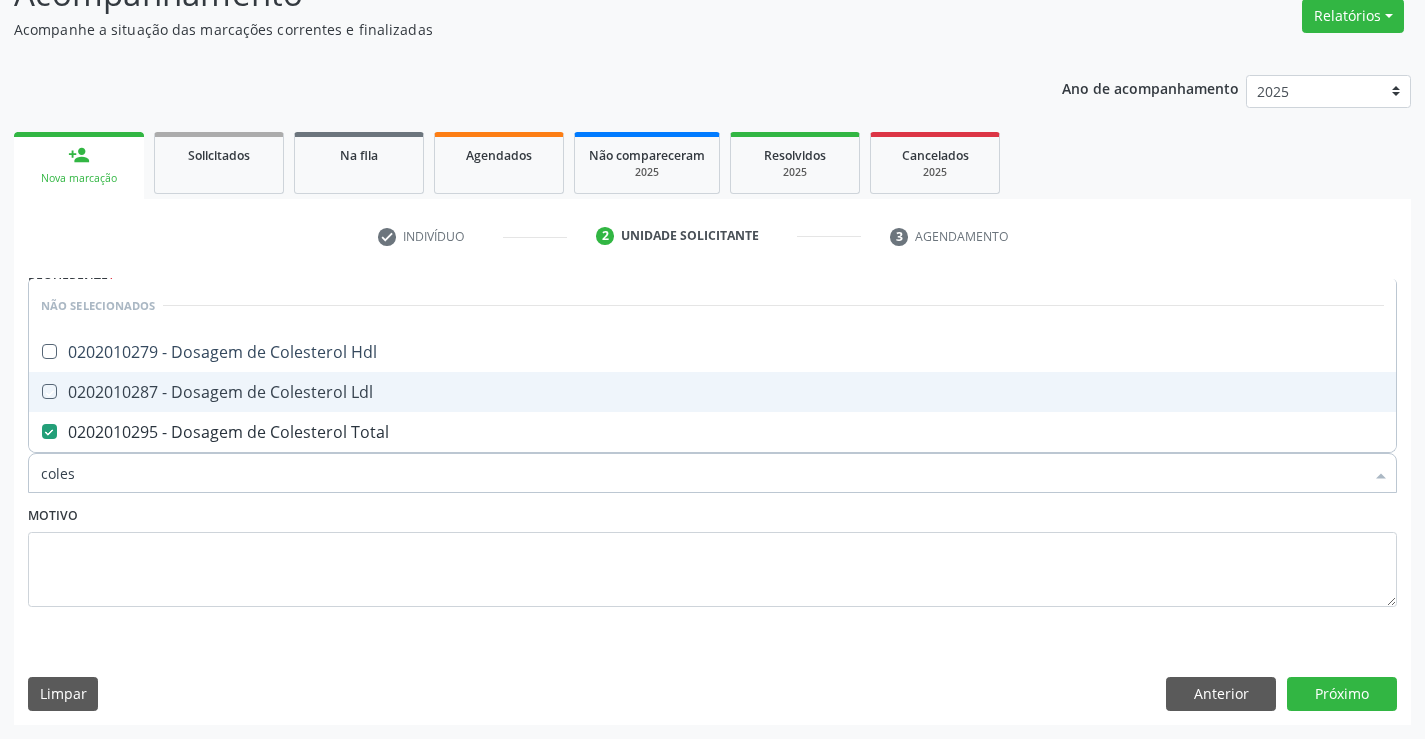 checkbox on "true" 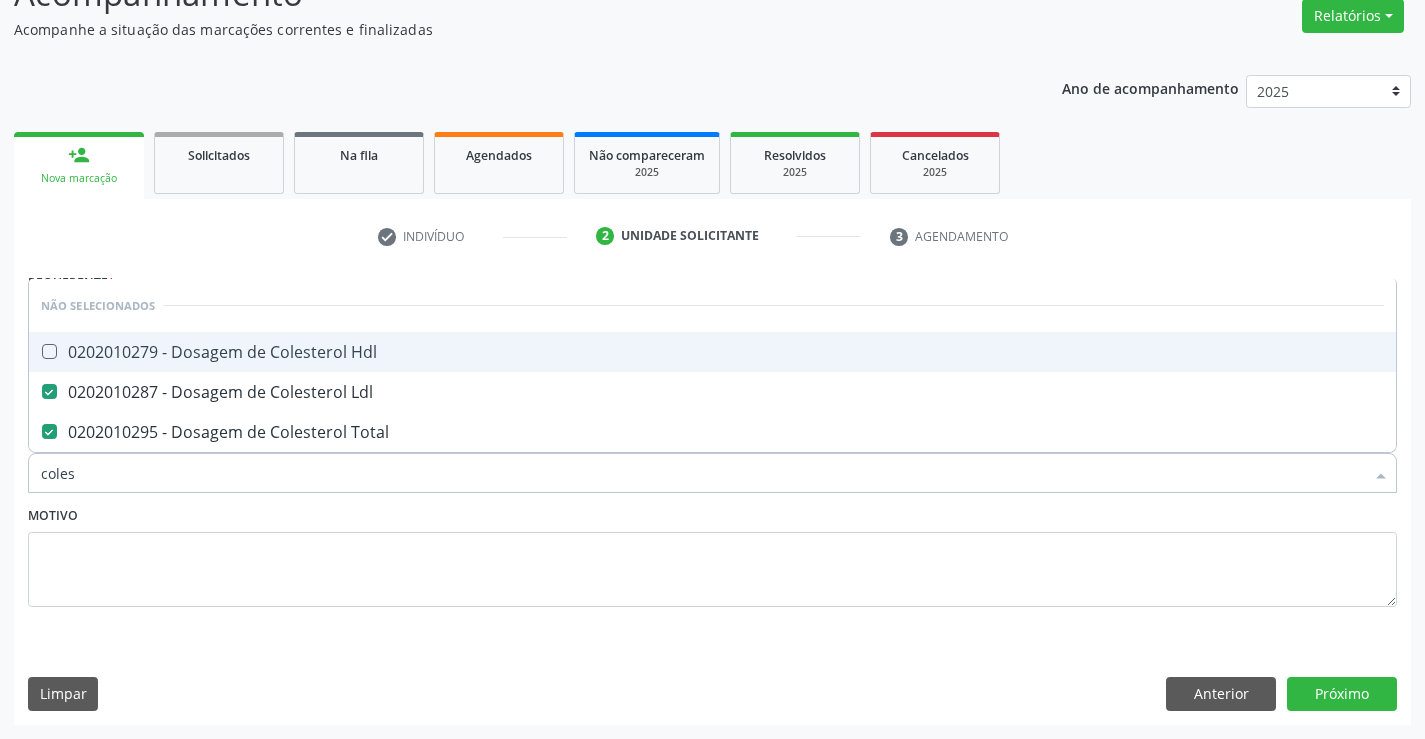 click on "0202010279 - Dosagem de Colesterol Hdl" at bounding box center [712, 352] 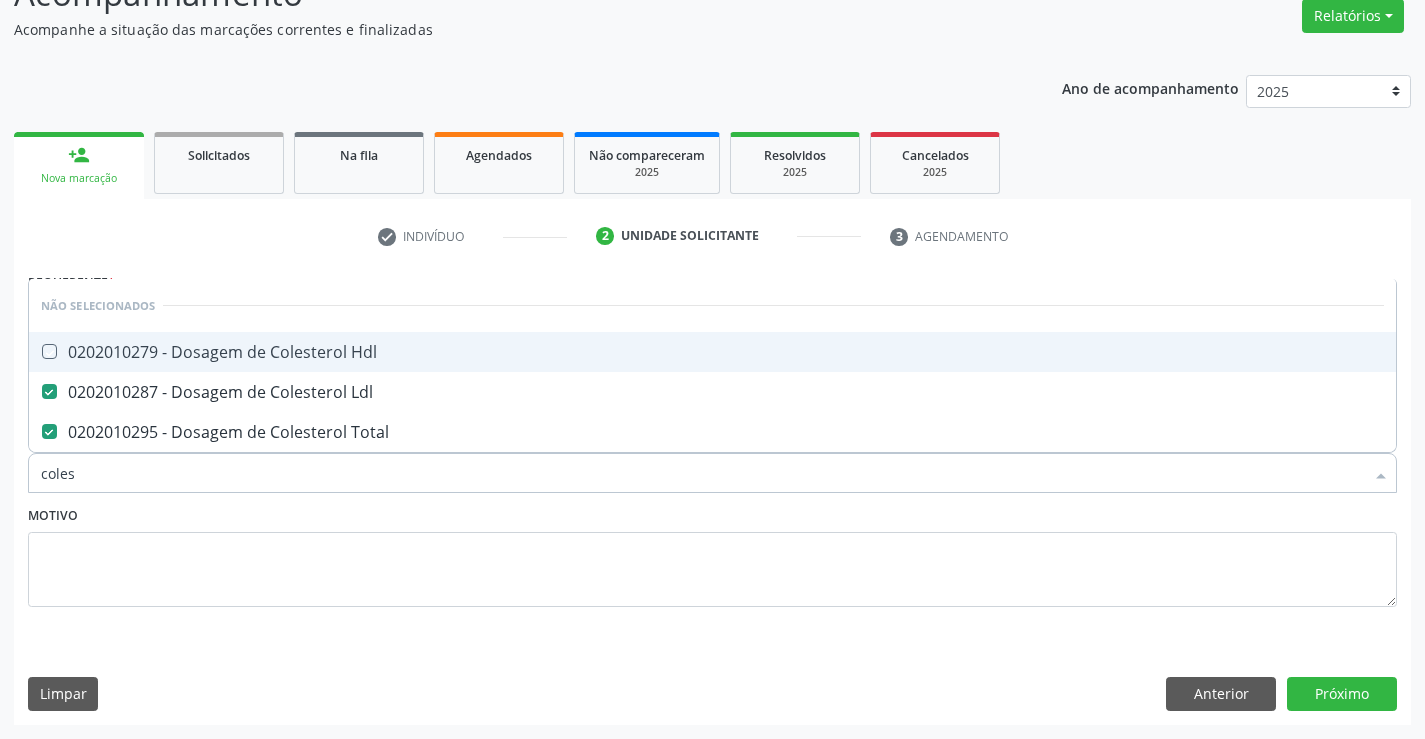 checkbox on "true" 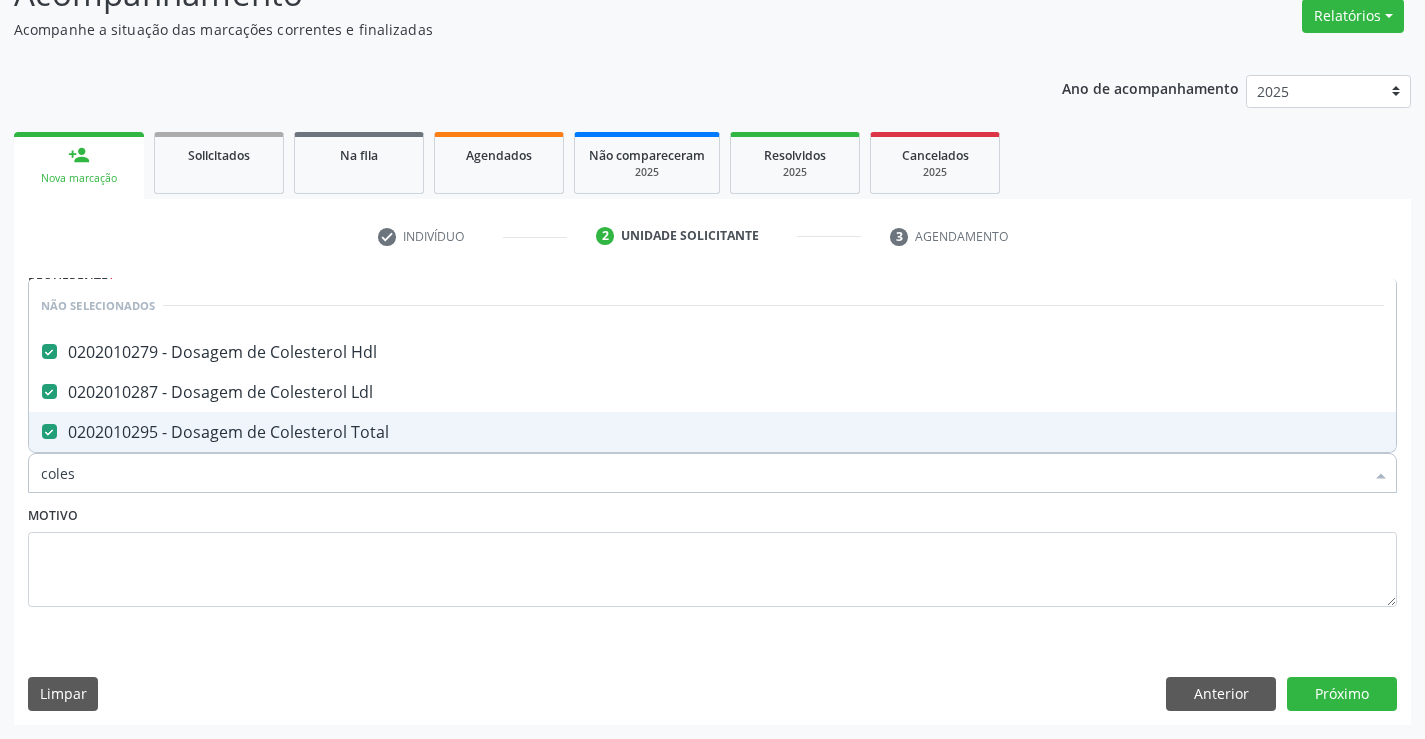 type on "coles" 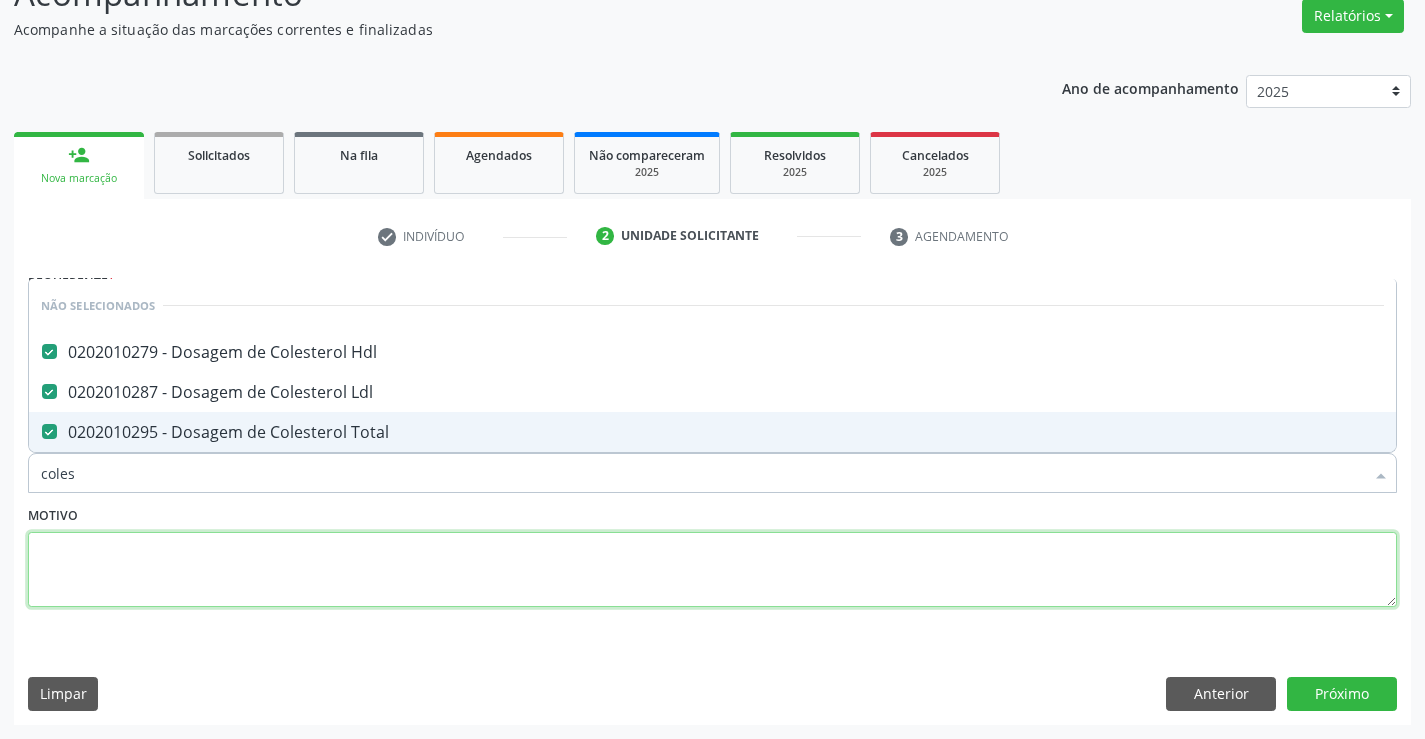 click at bounding box center (712, 570) 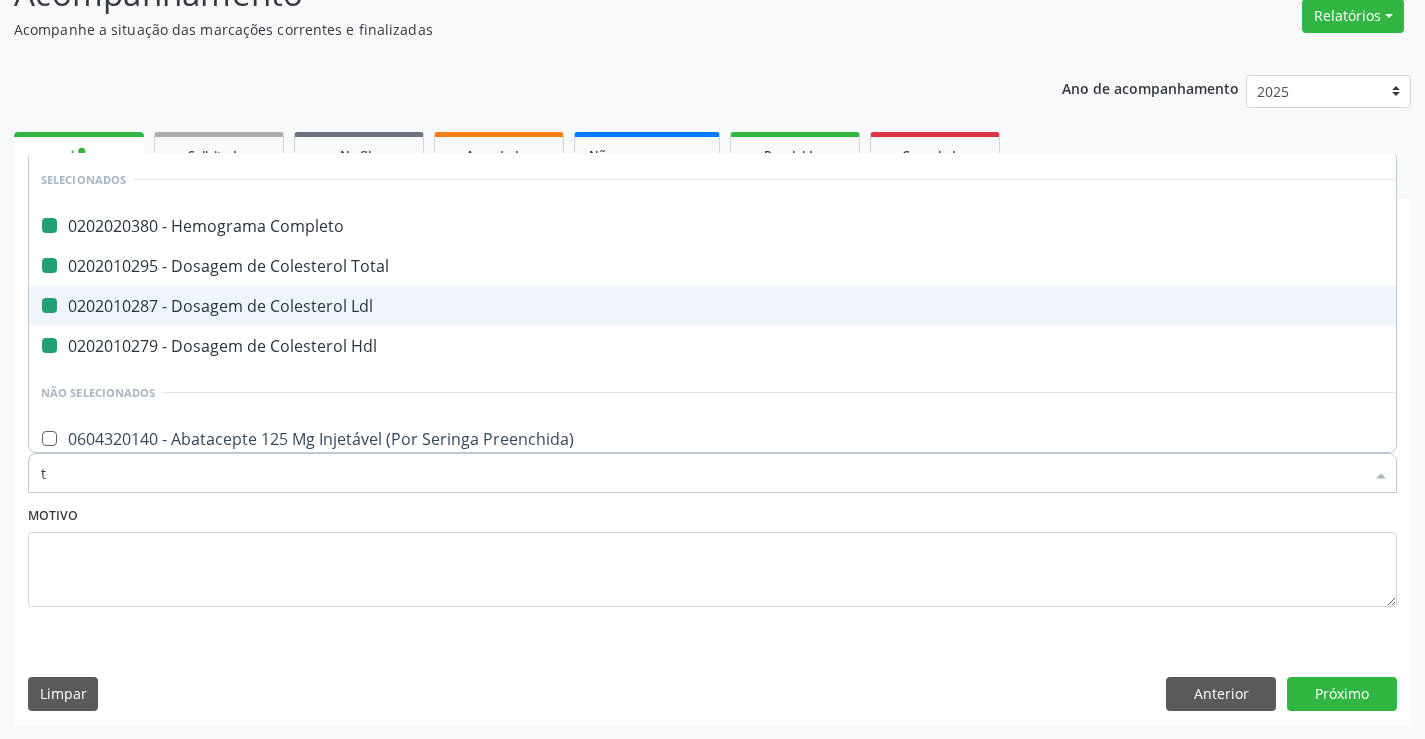 type on "tr" 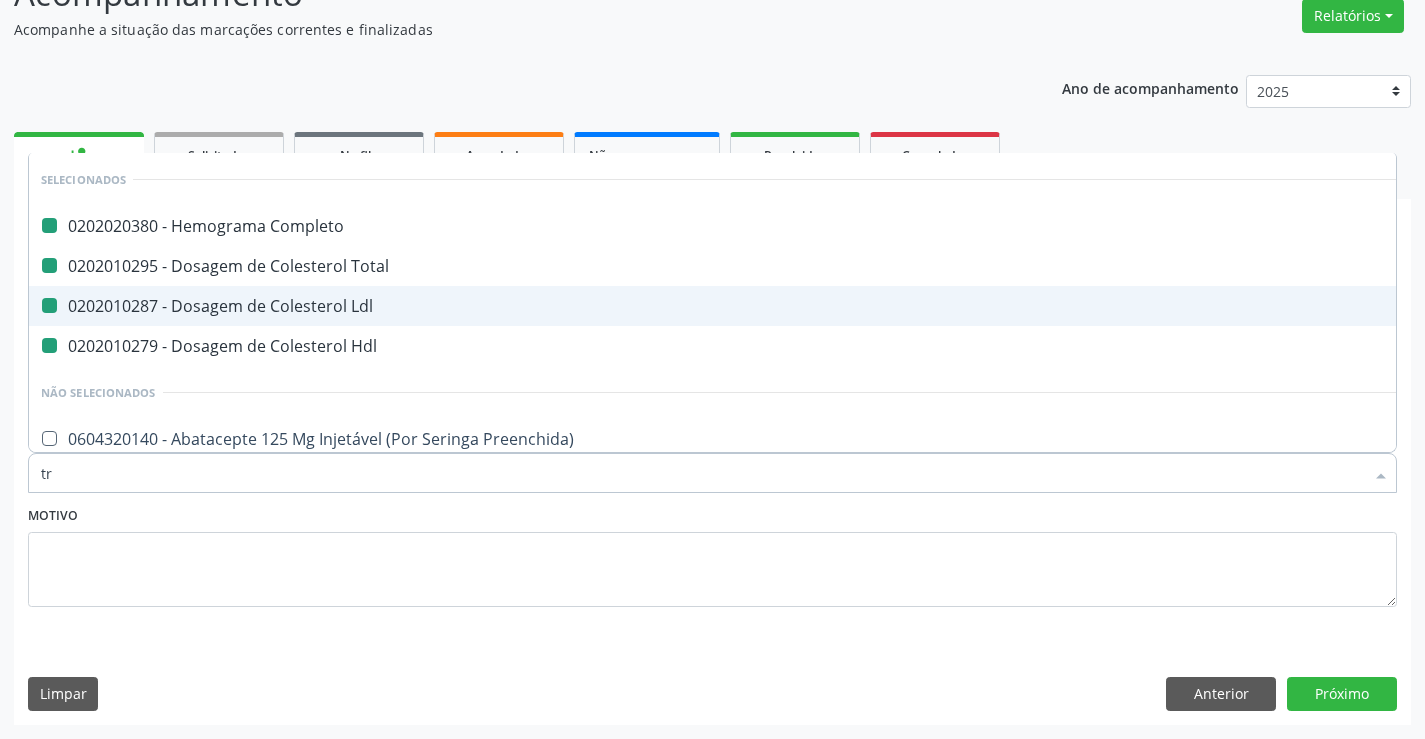 checkbox on "false" 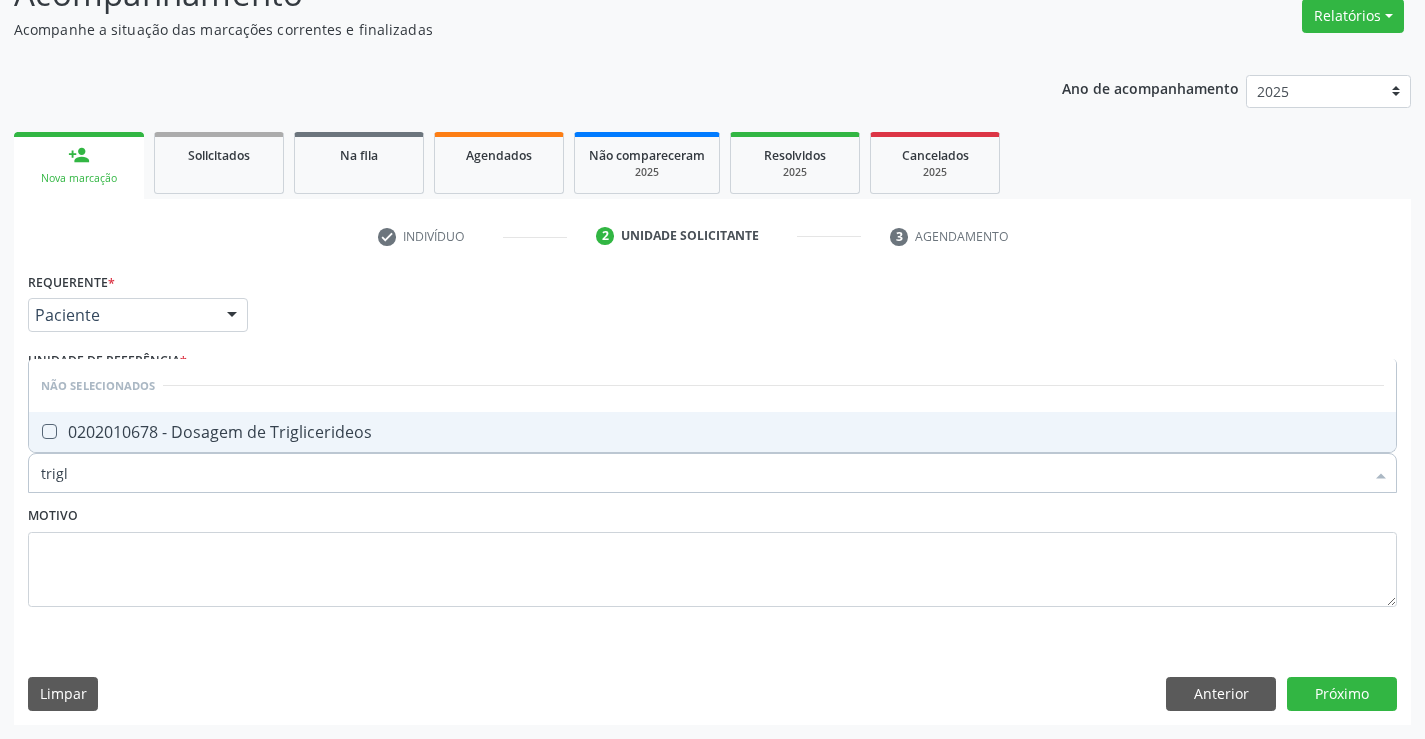 type on "trigli" 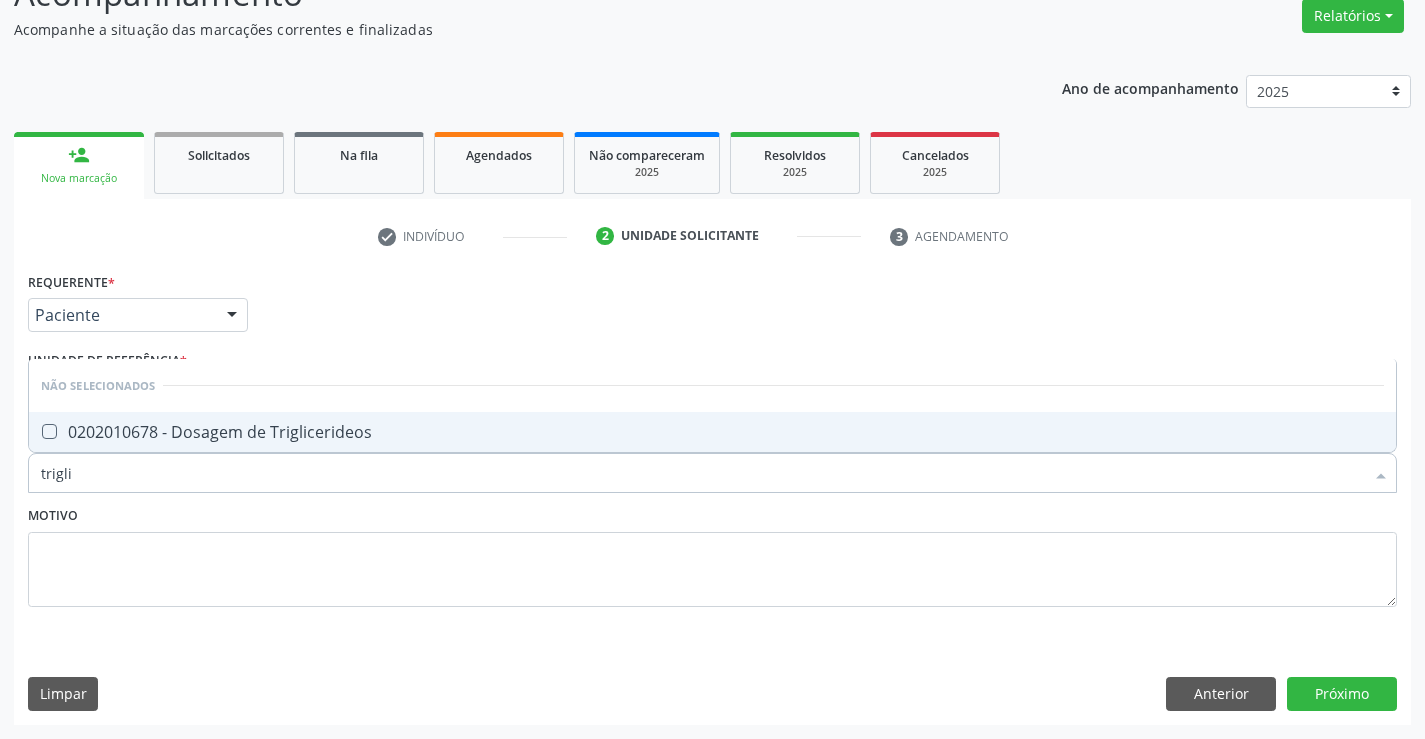 click on "0202010678 - Dosagem de Triglicerideos" at bounding box center [712, 432] 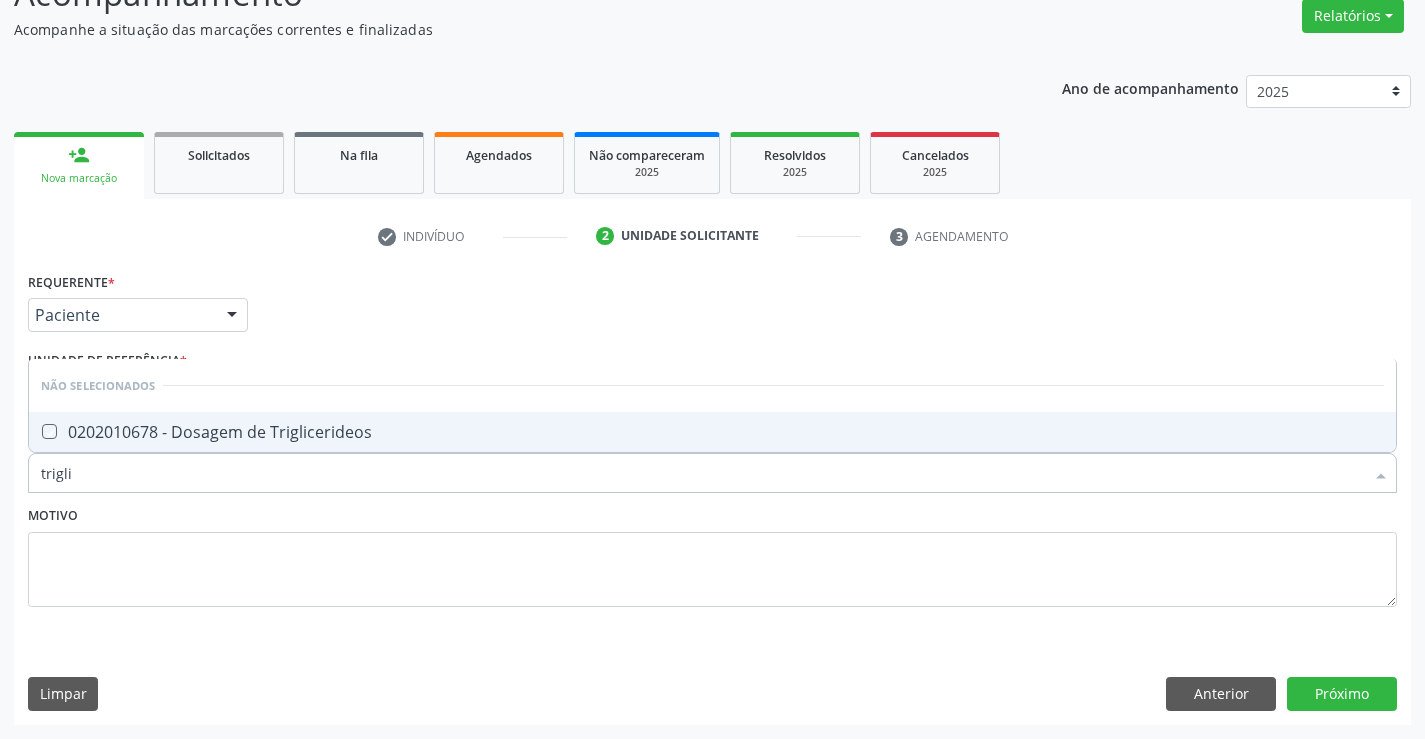 checkbox on "true" 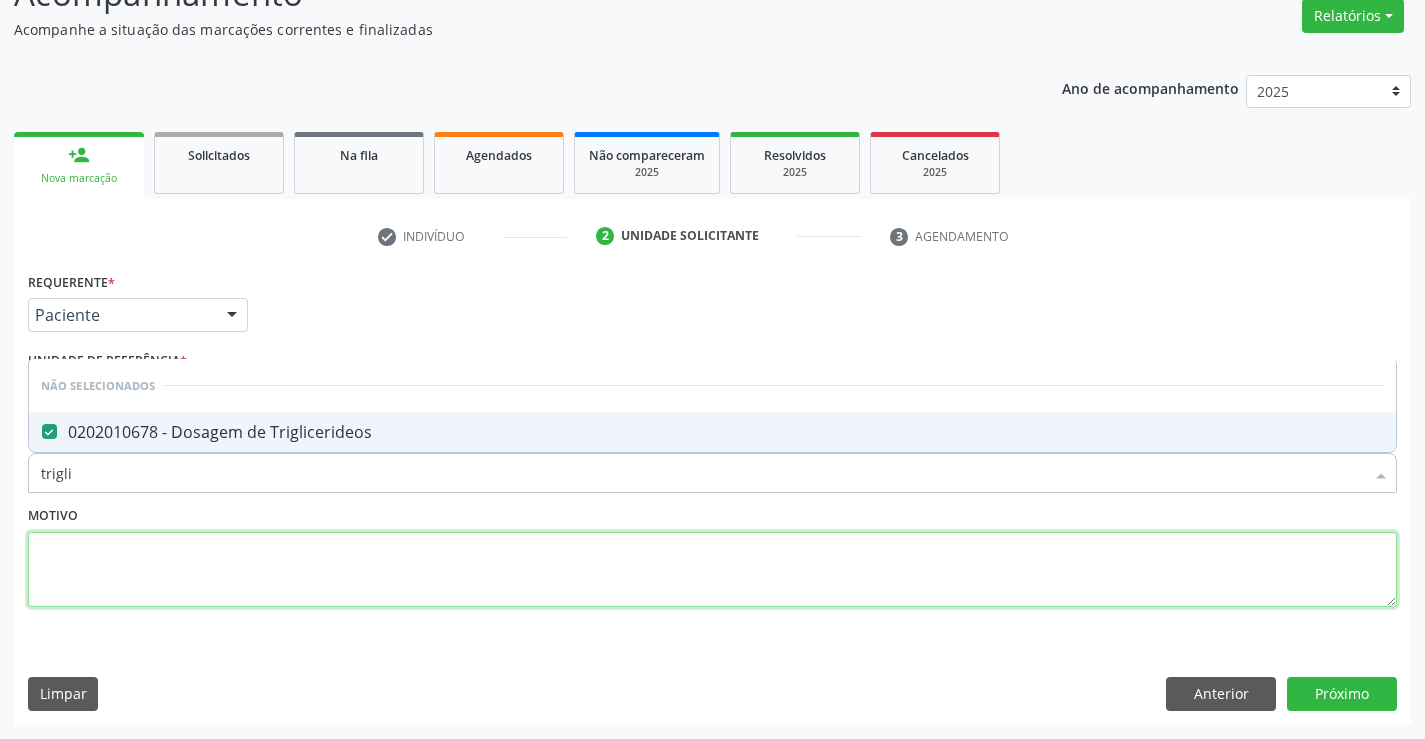 click at bounding box center (712, 570) 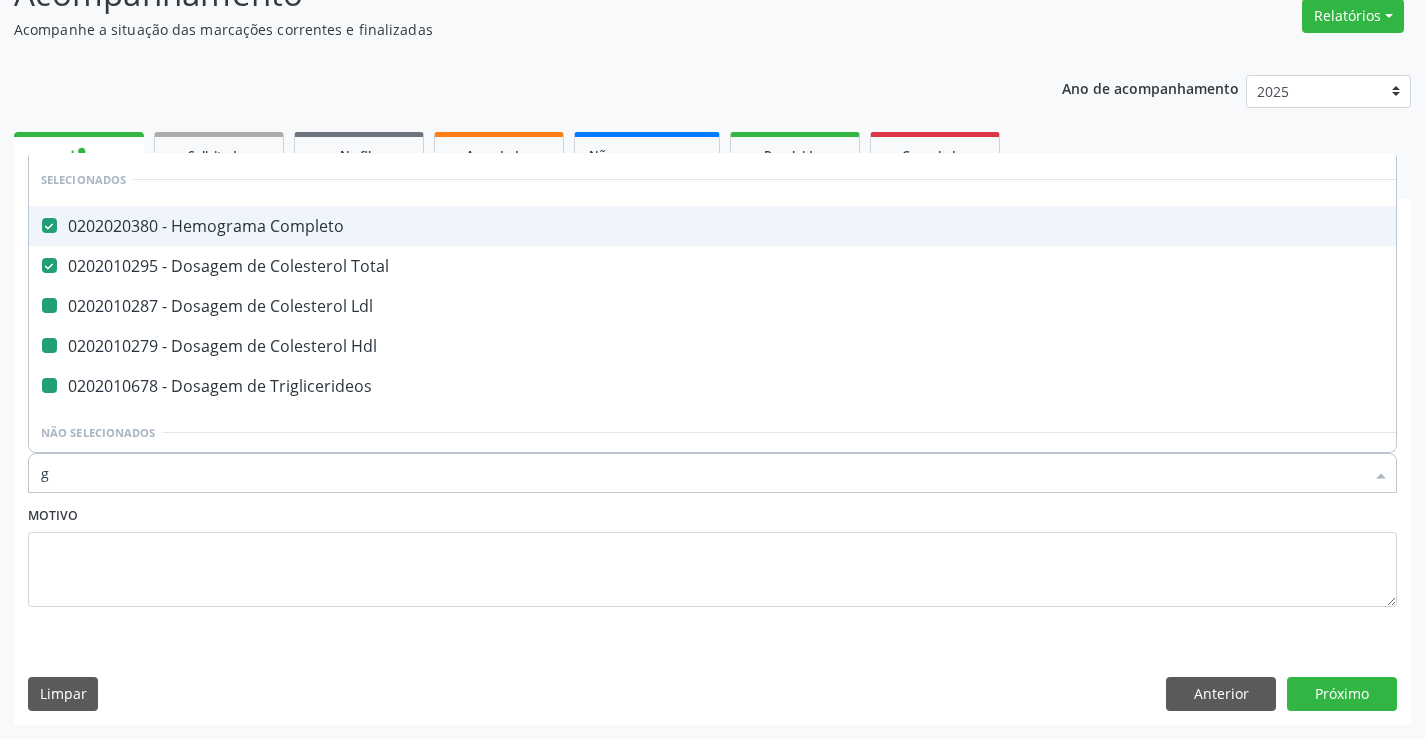 type on "gl" 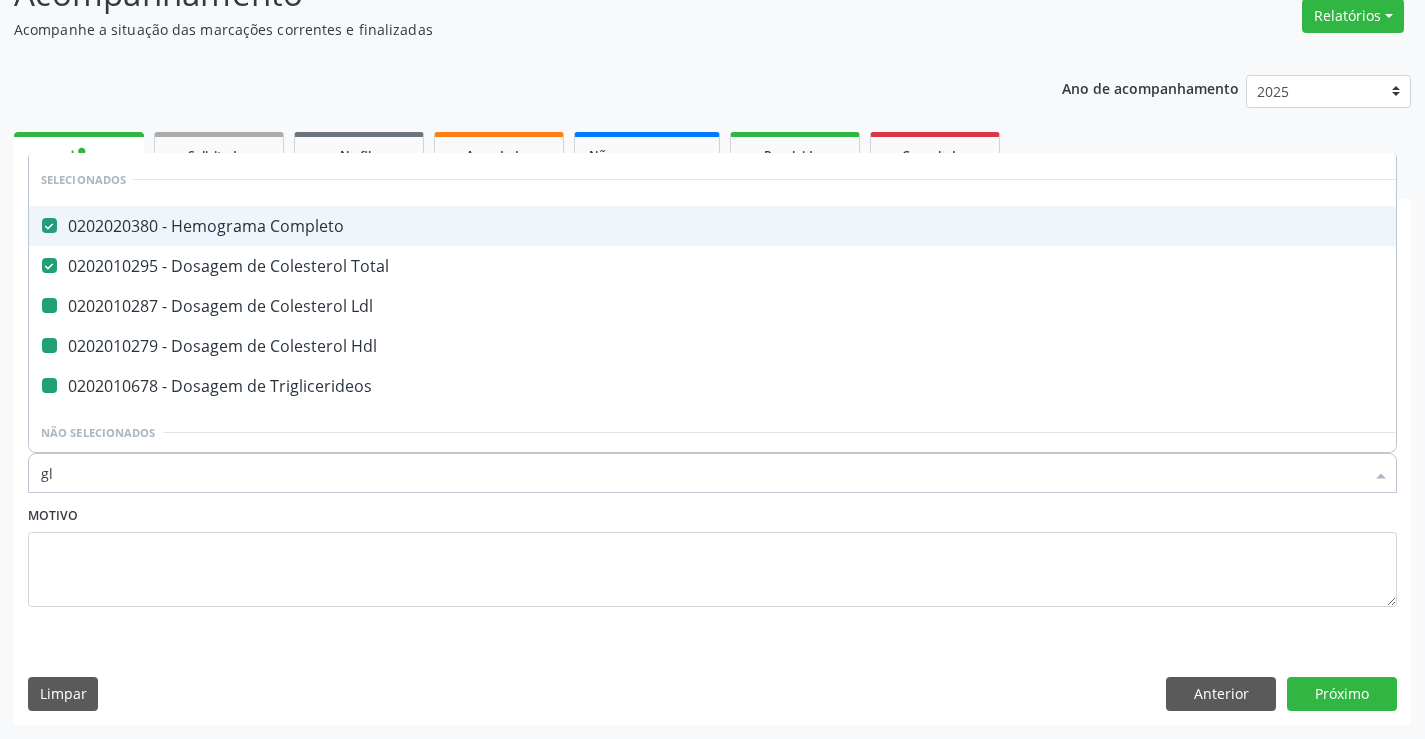 checkbox on "false" 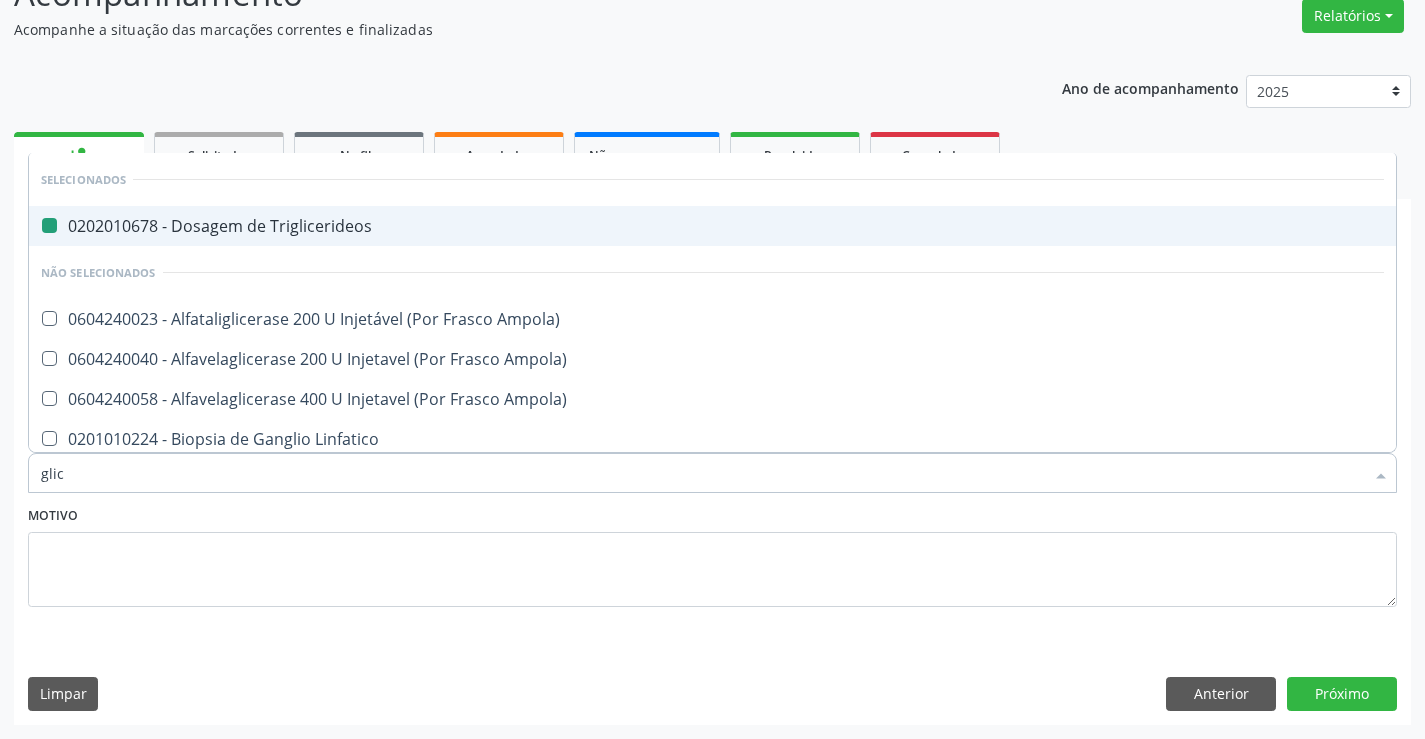 type on "glico" 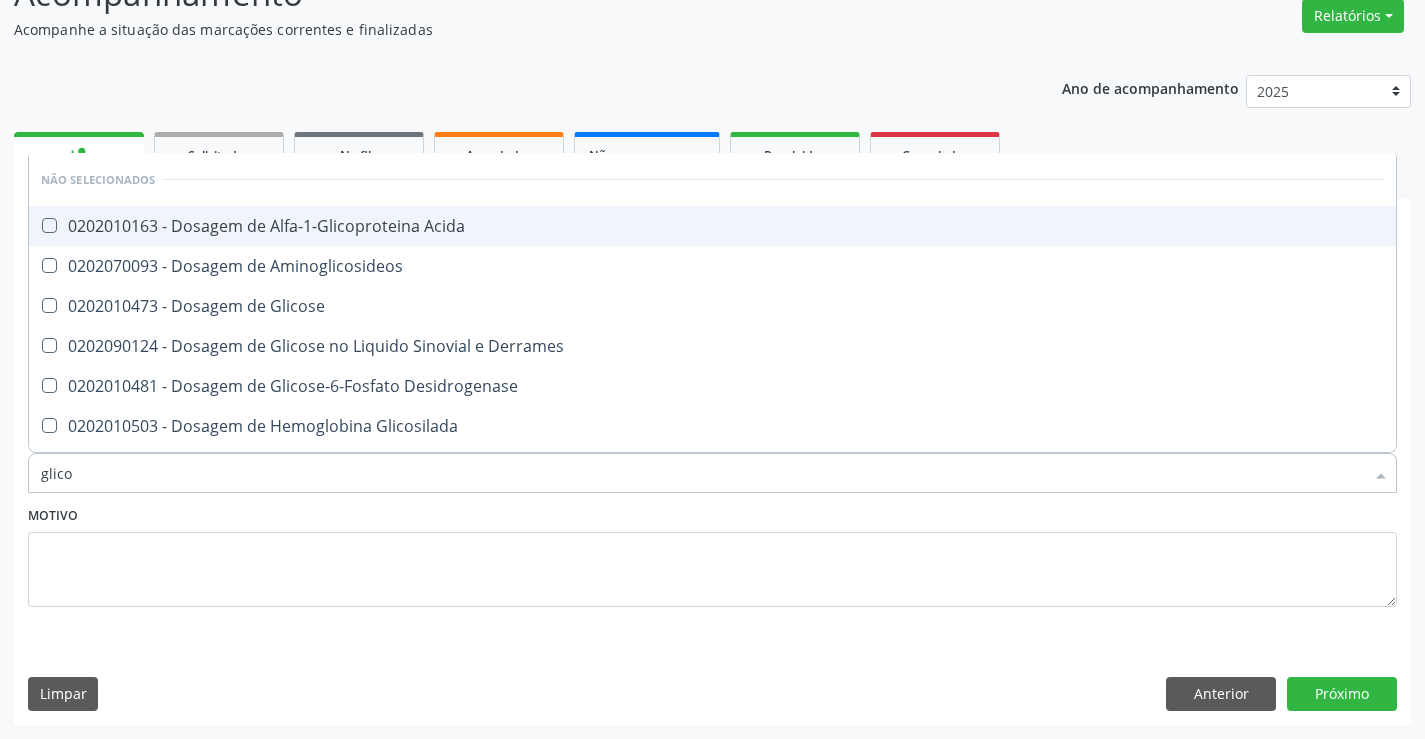 type on "glicos" 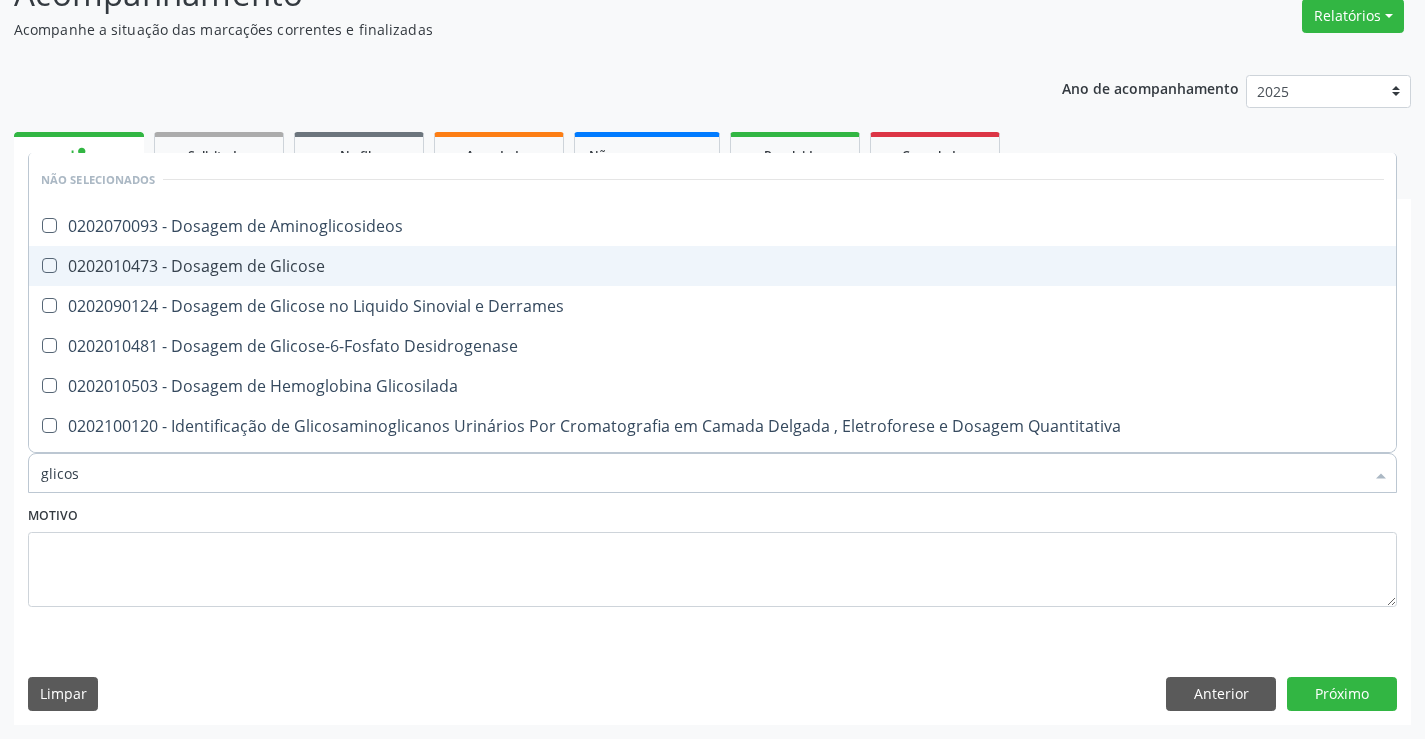 click on "0202010473 - Dosagem de Glicose" at bounding box center [712, 266] 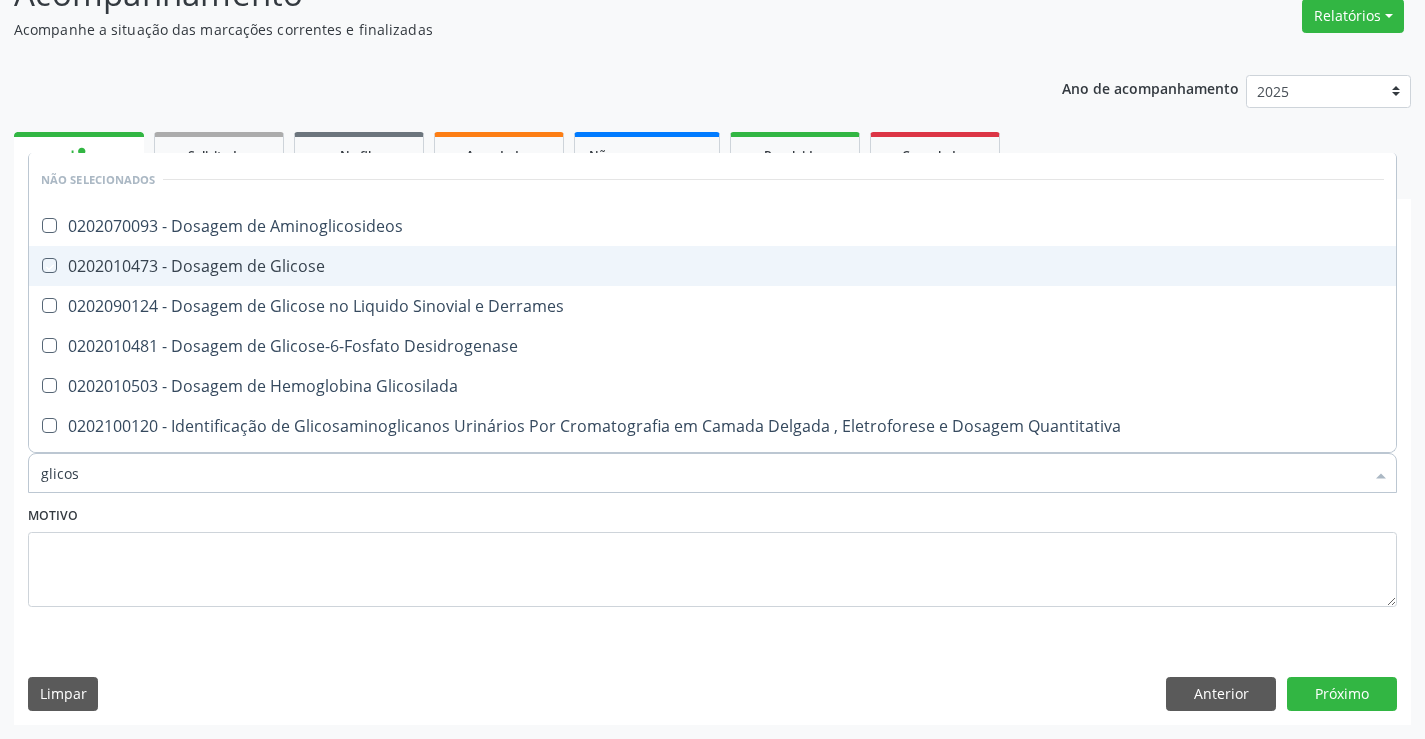 checkbox on "true" 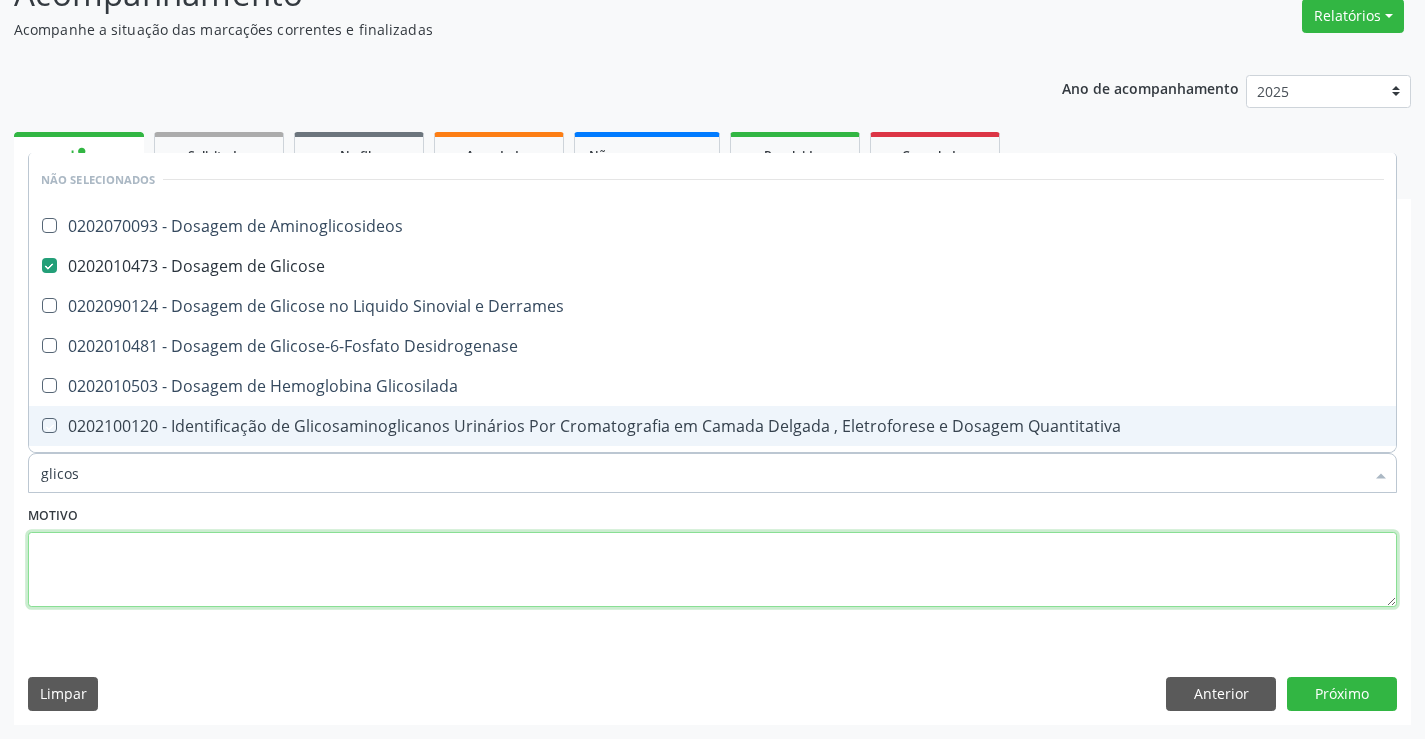 click at bounding box center (712, 570) 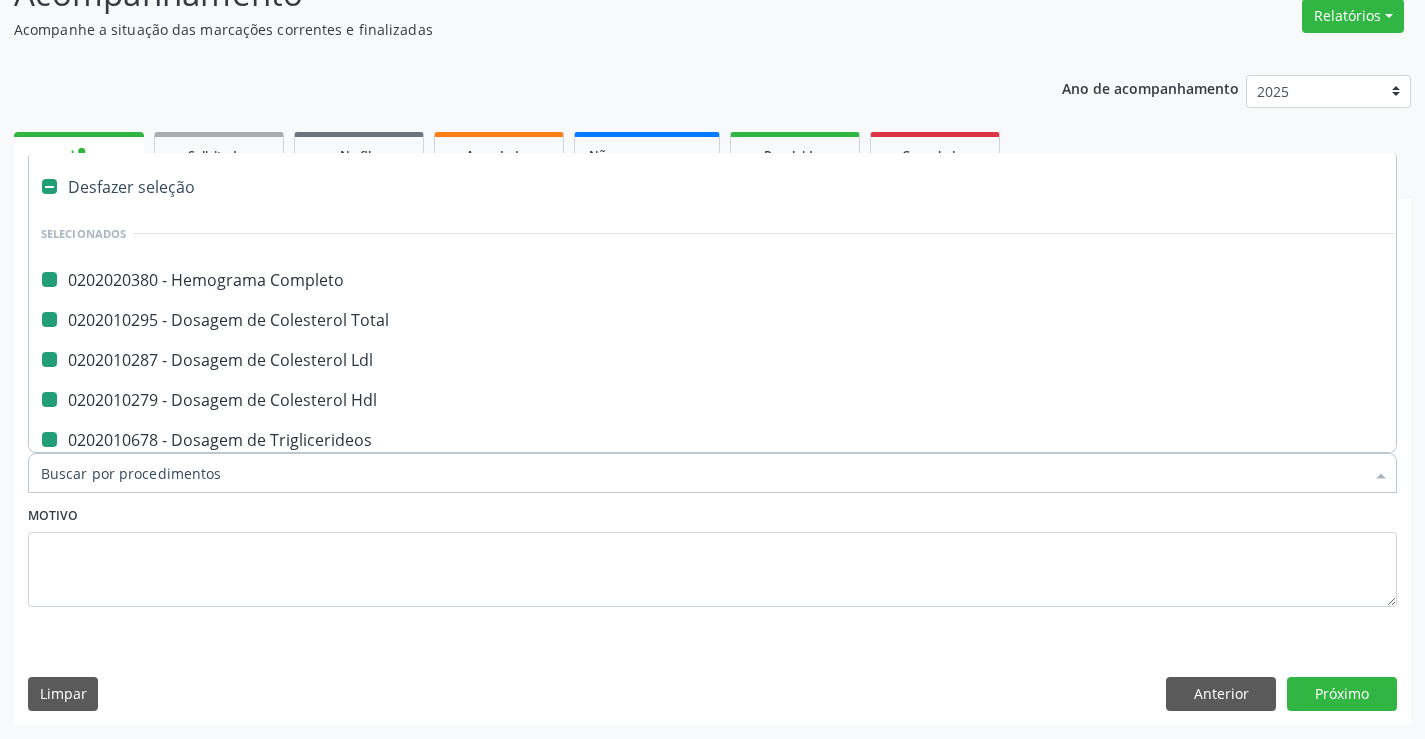 type on "u" 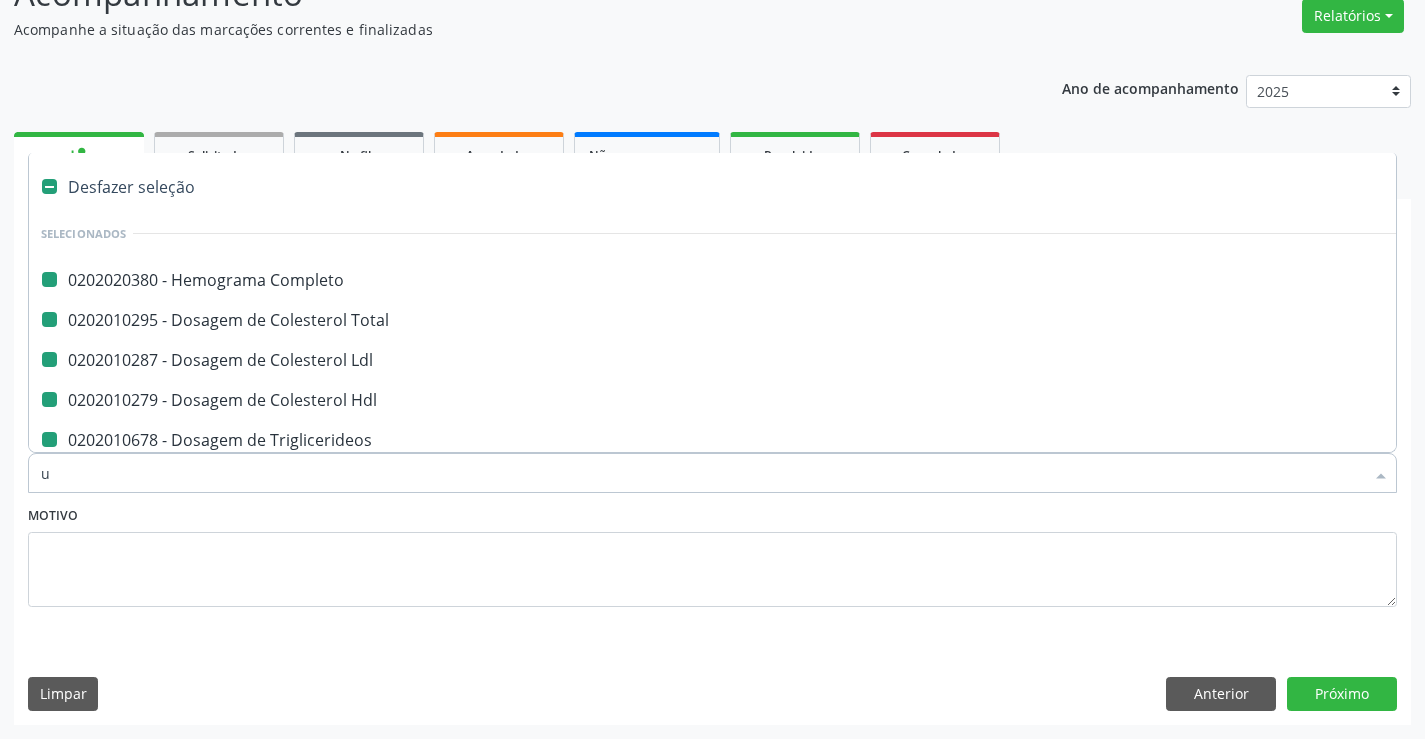 checkbox on "false" 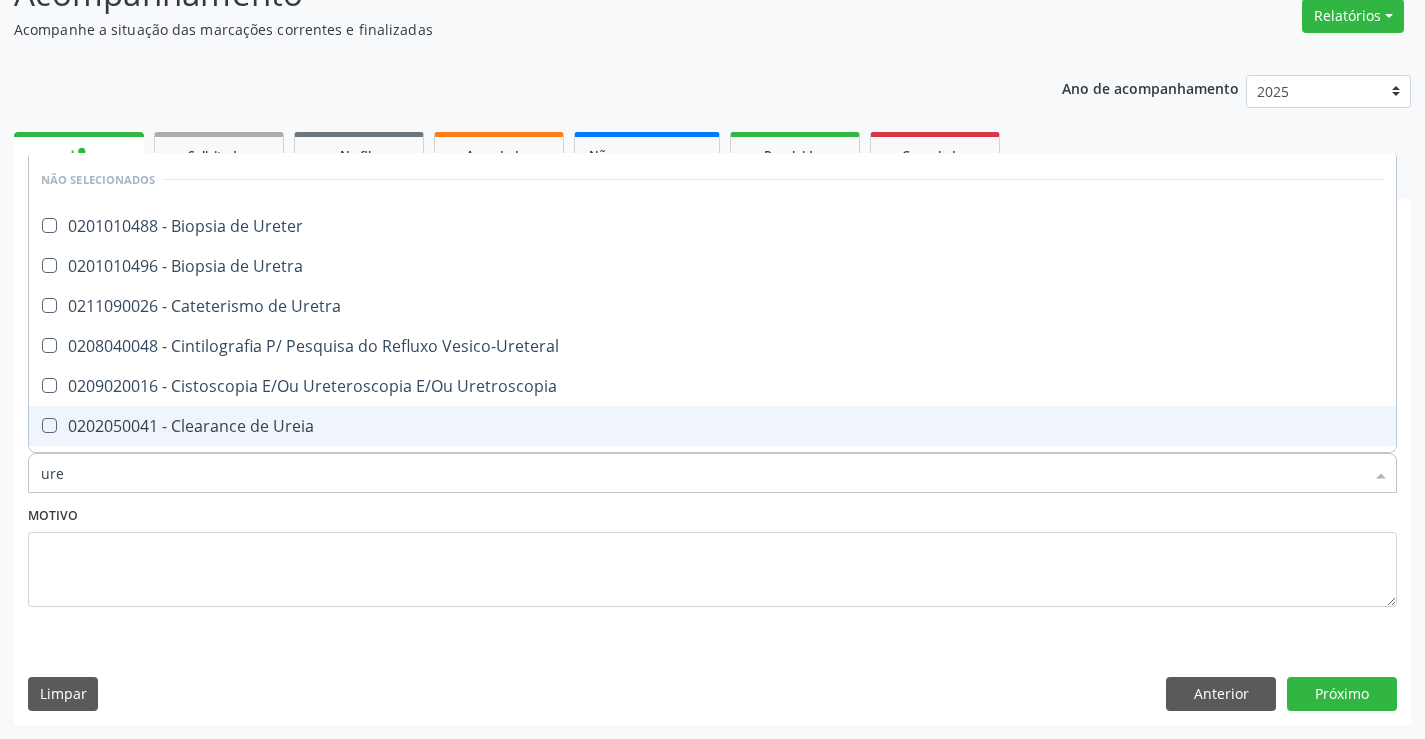 type on "urei" 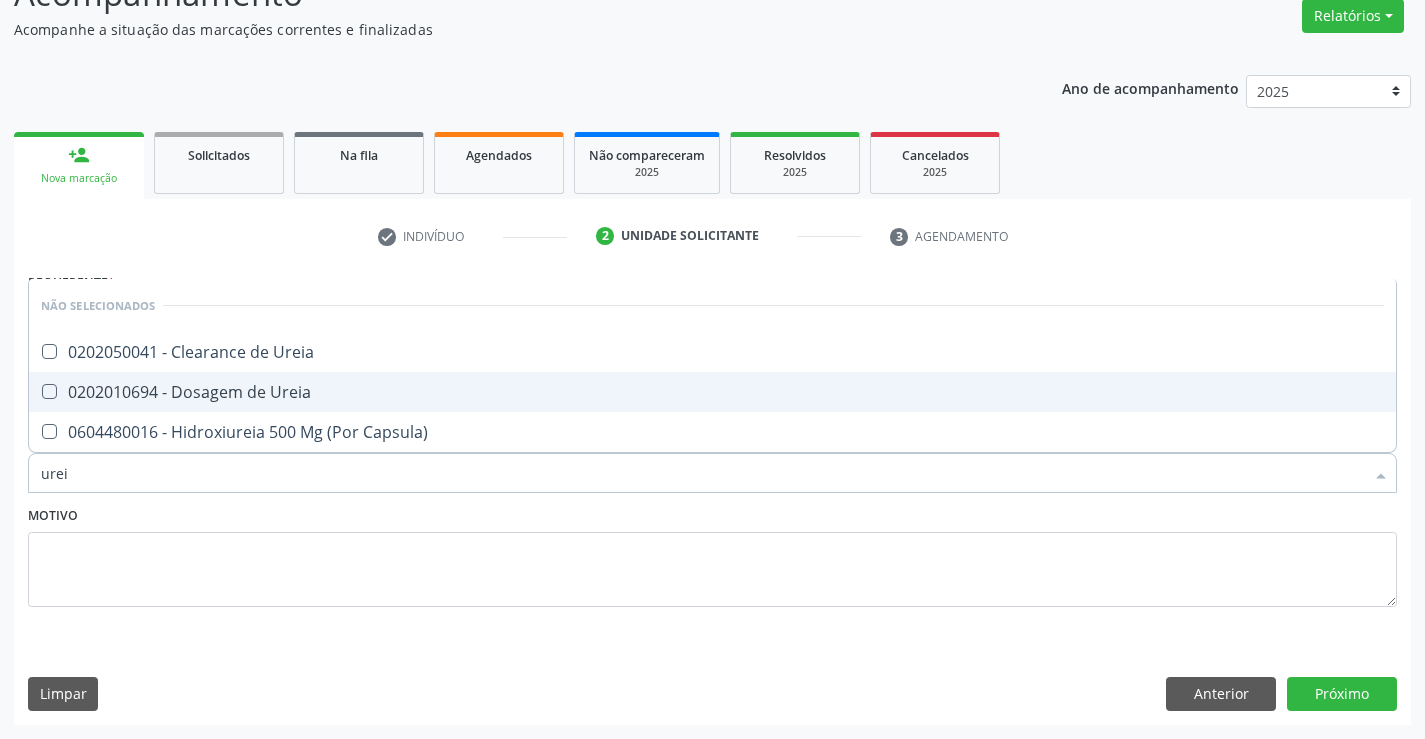 click on "0202010694 - Dosagem de Ureia" at bounding box center [712, 392] 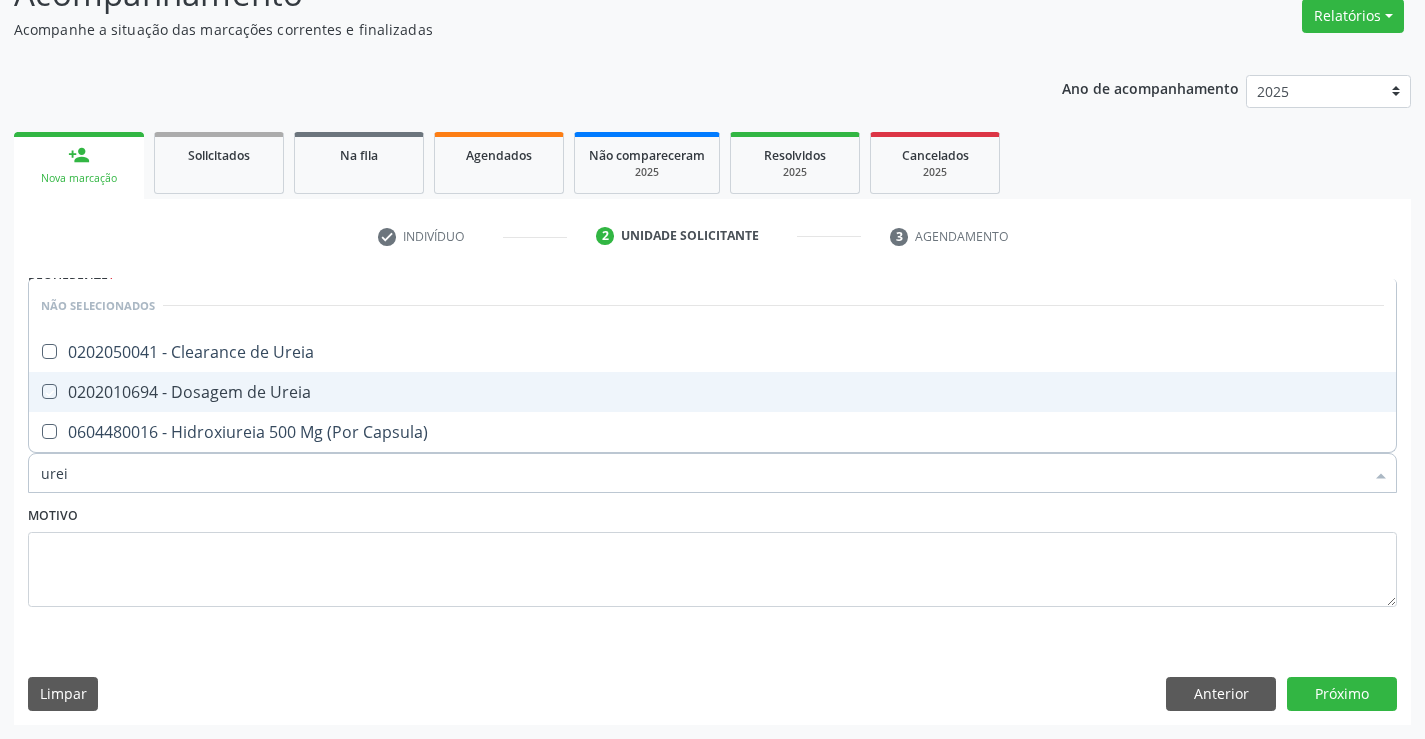 checkbox on "true" 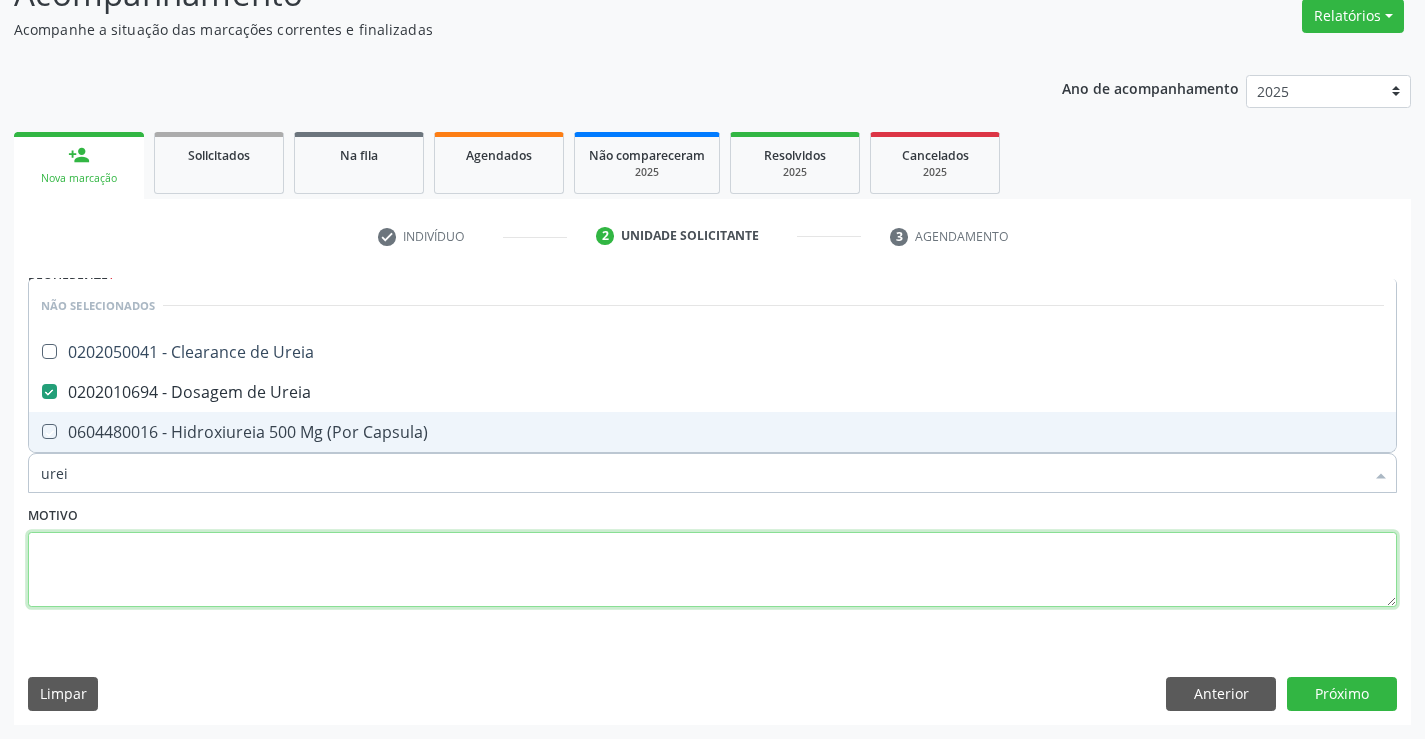 click at bounding box center [712, 570] 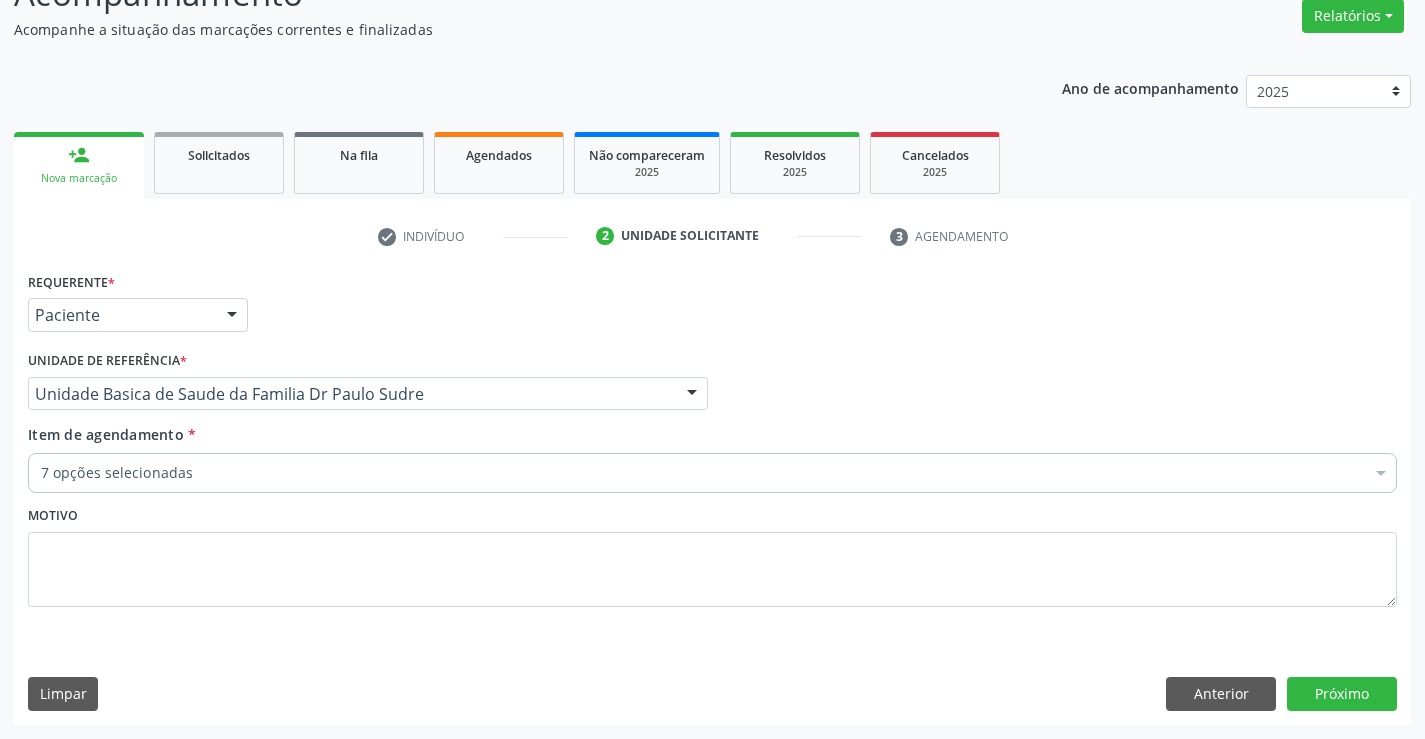 click on "7 opções selecionadas" at bounding box center (712, 473) 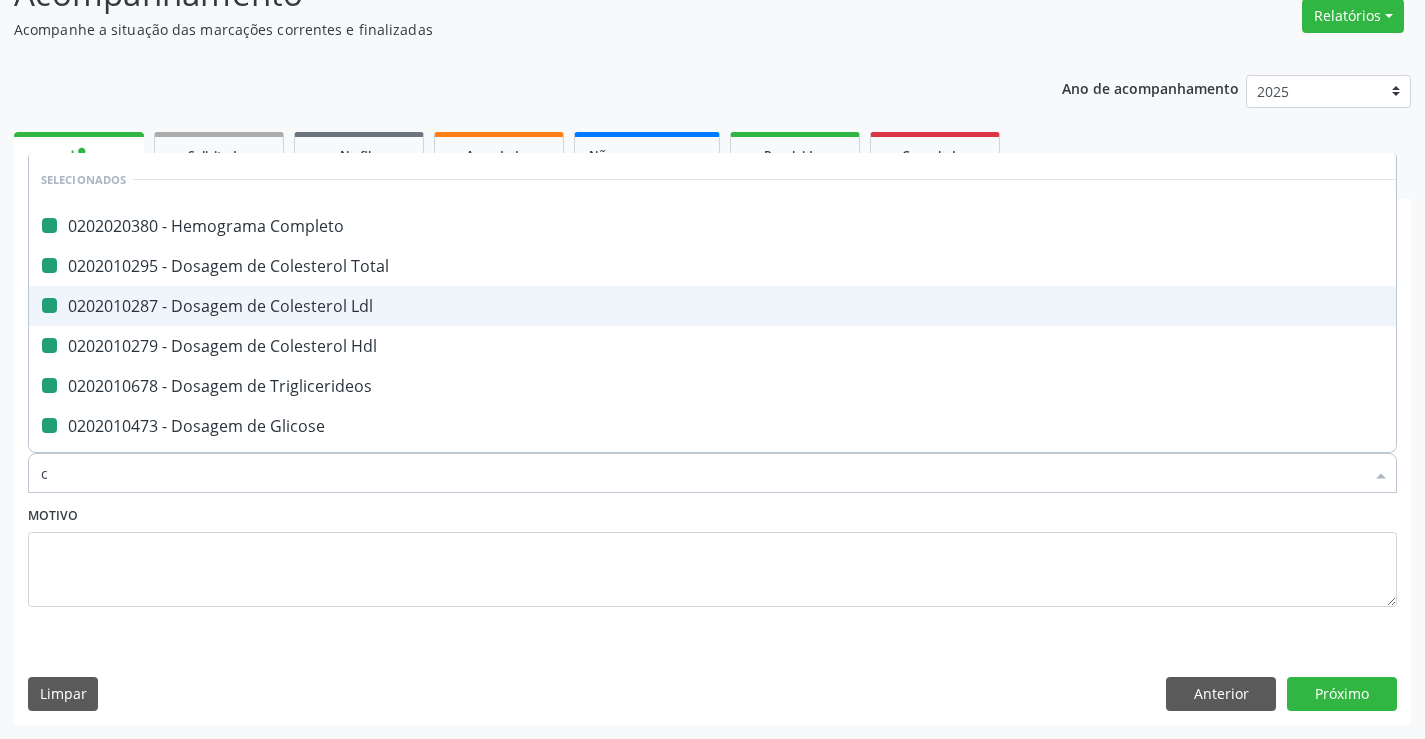 type on "cr" 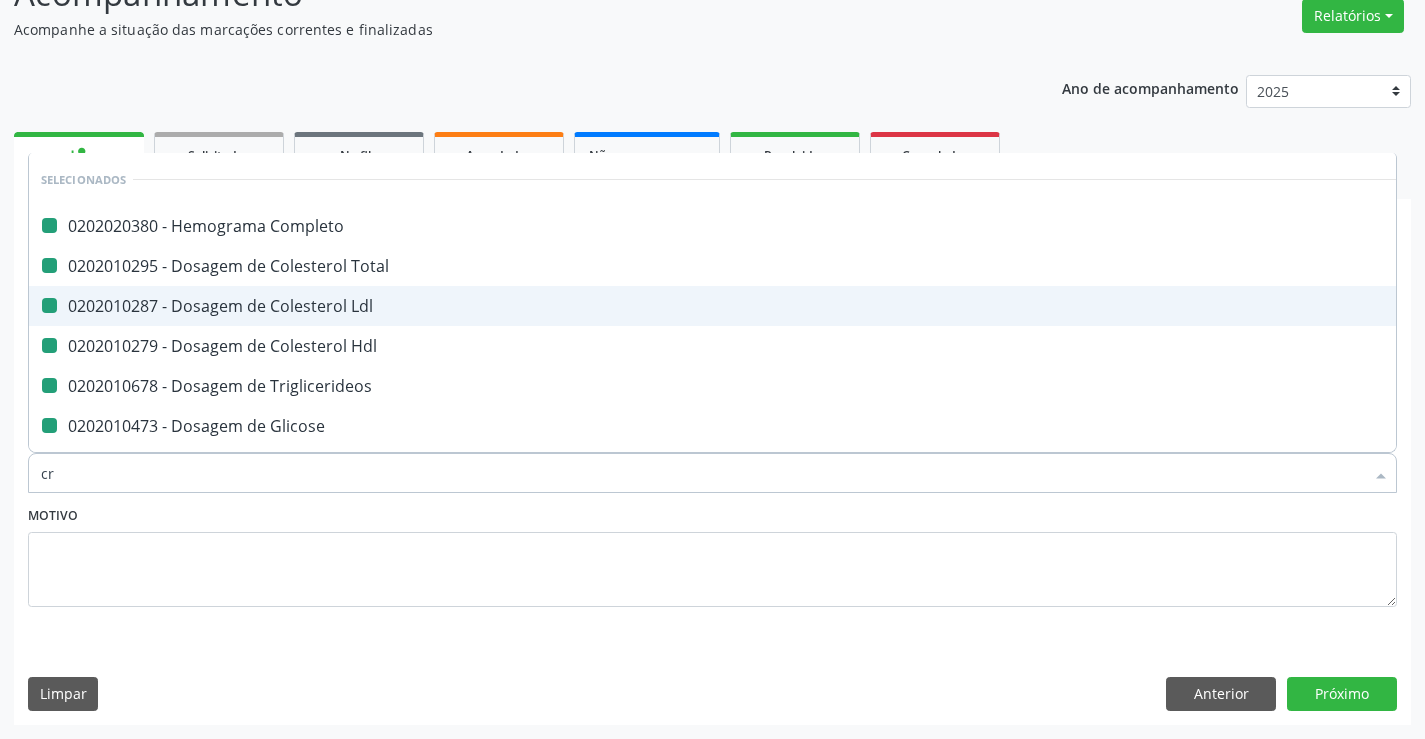 checkbox on "false" 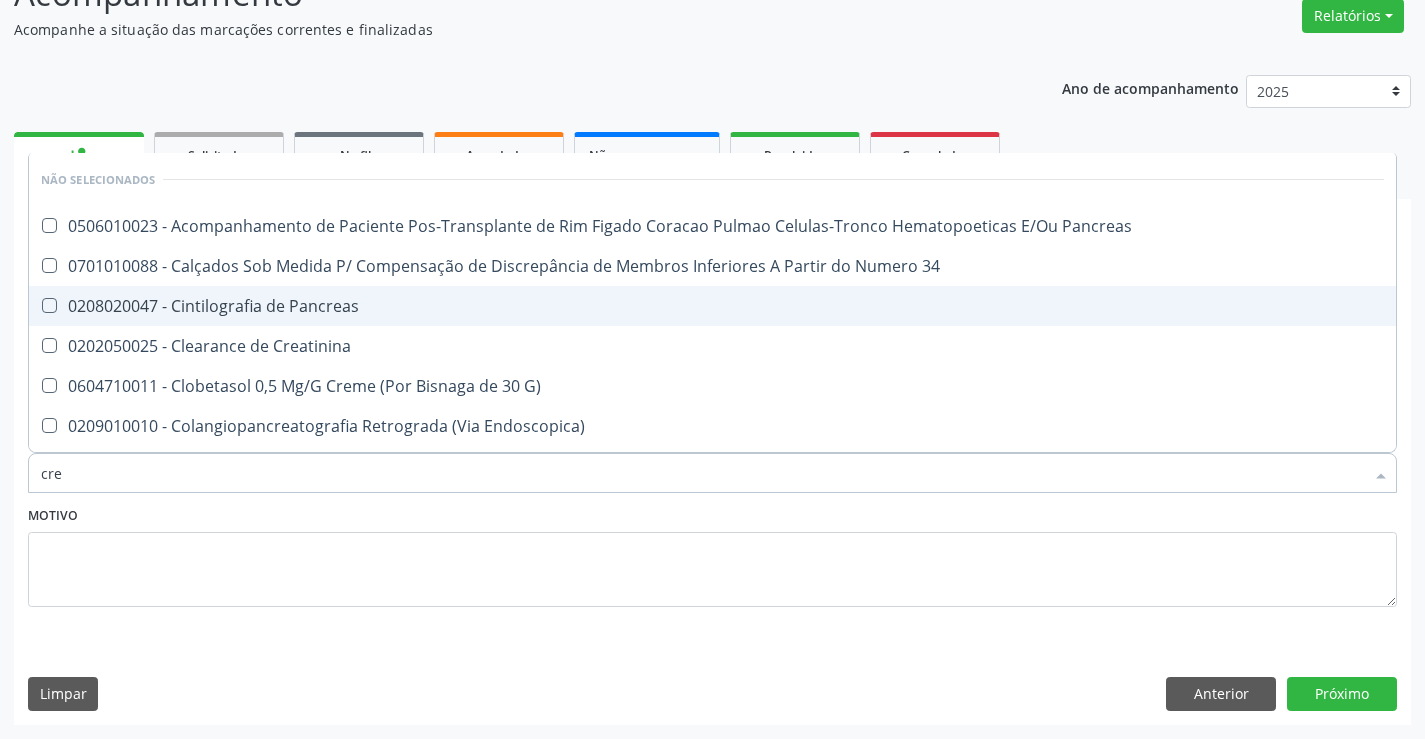 type on "crea" 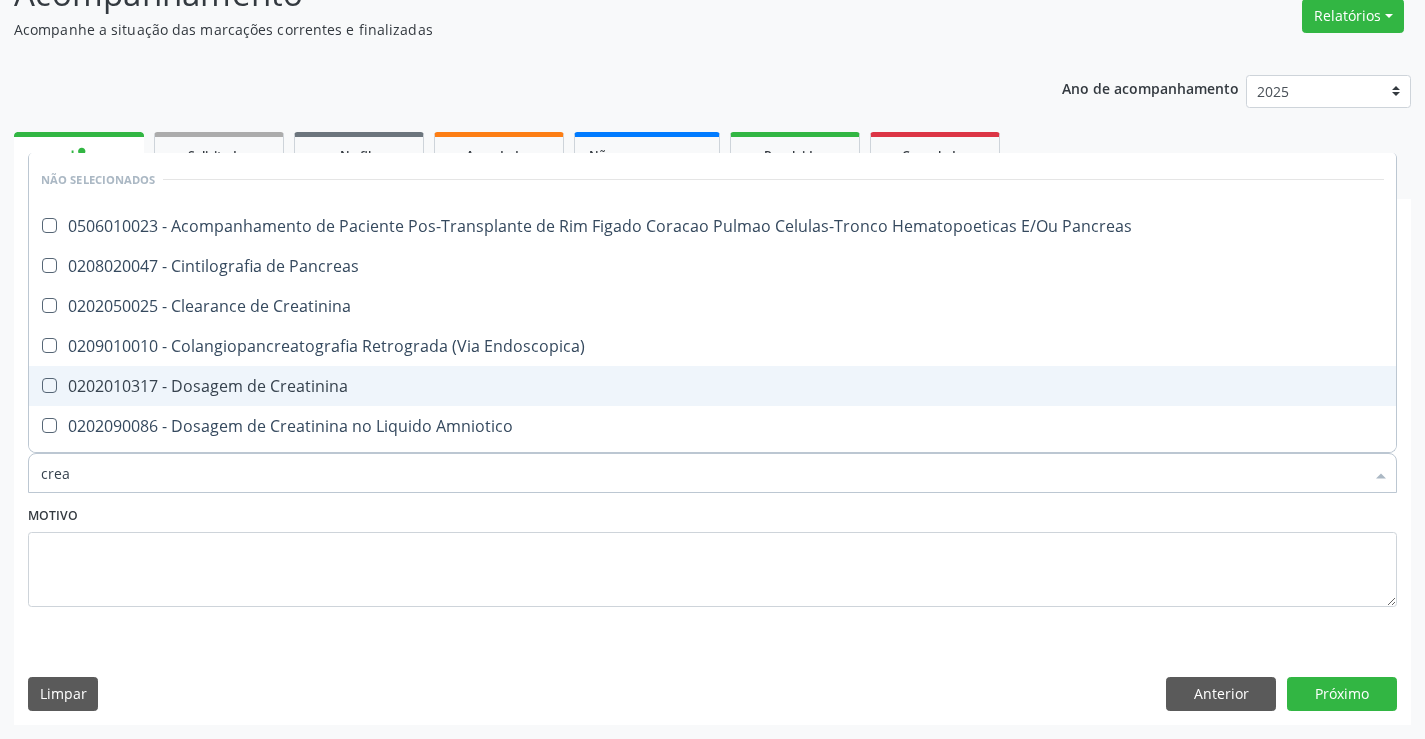 click on "0202010317 - Dosagem de Creatinina" at bounding box center [712, 386] 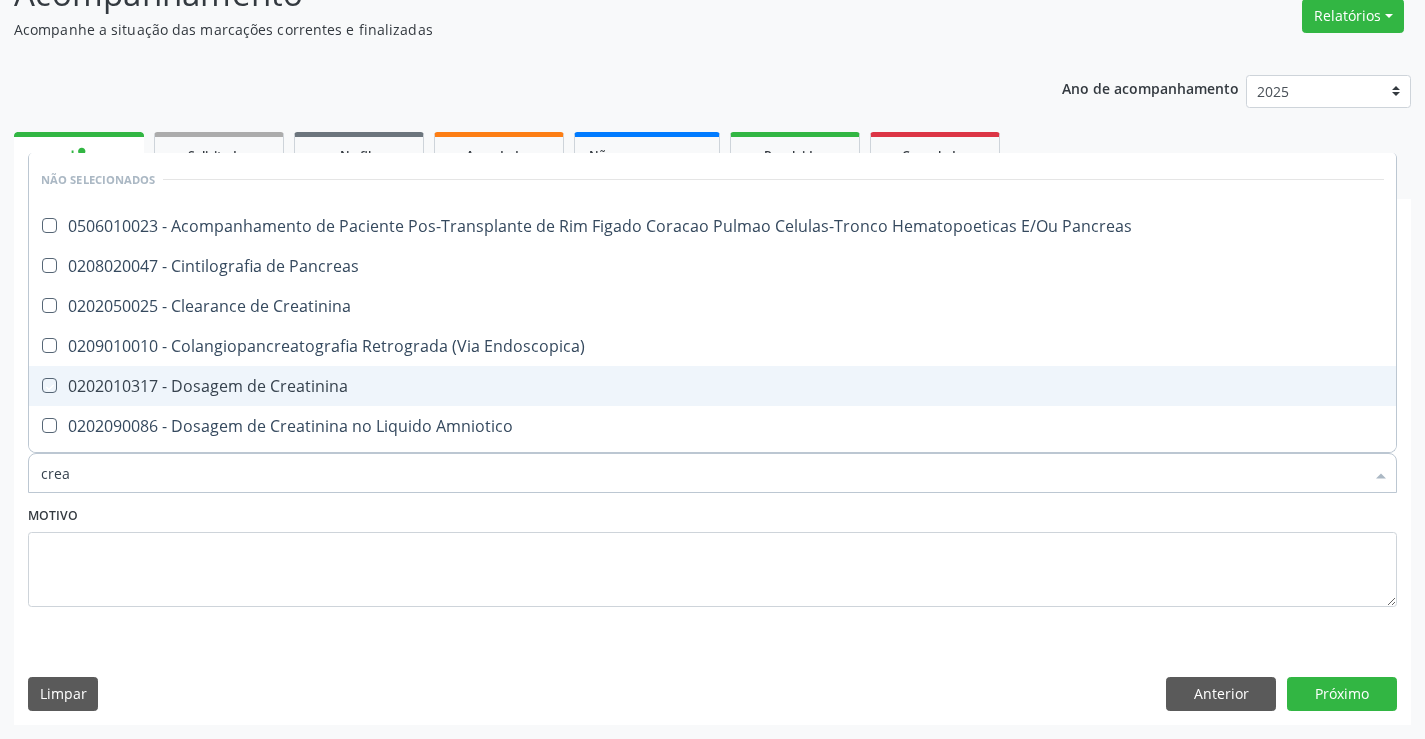 checkbox on "true" 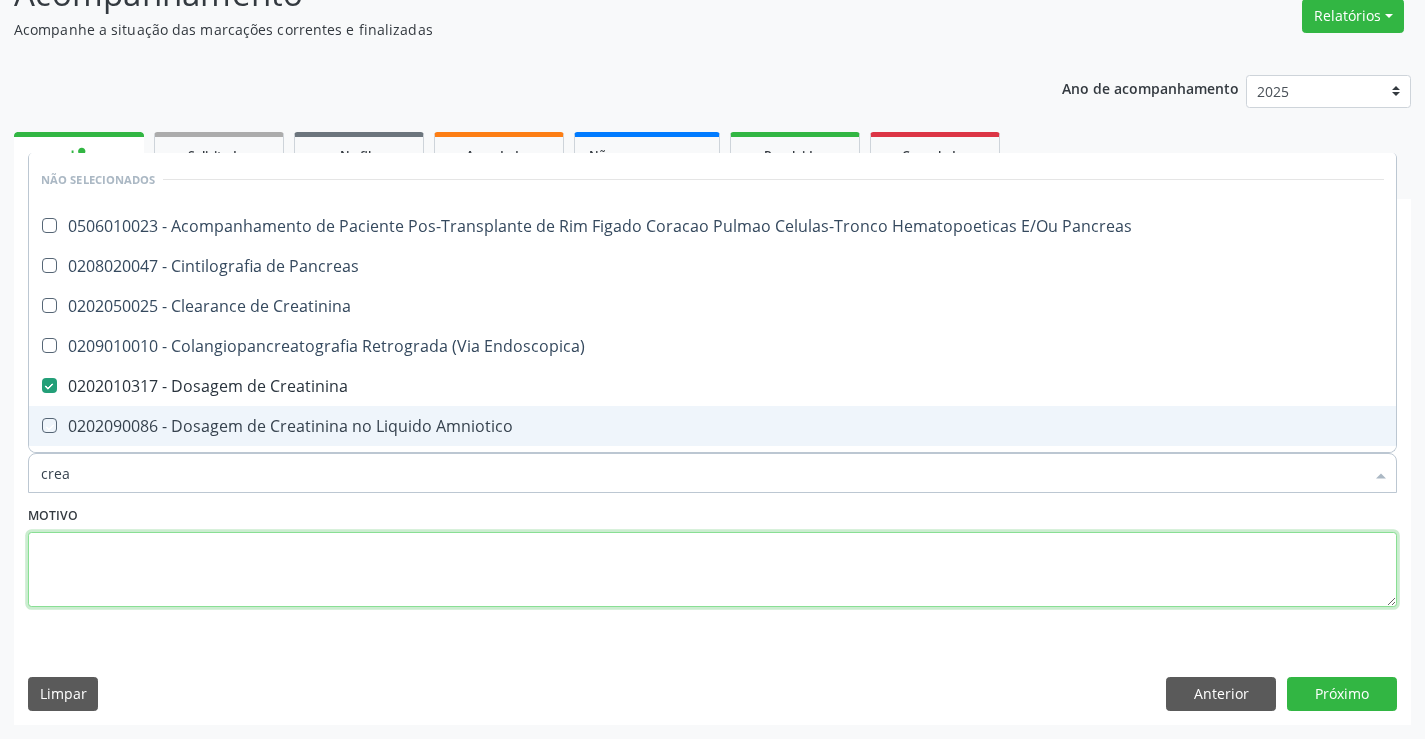 click at bounding box center [712, 570] 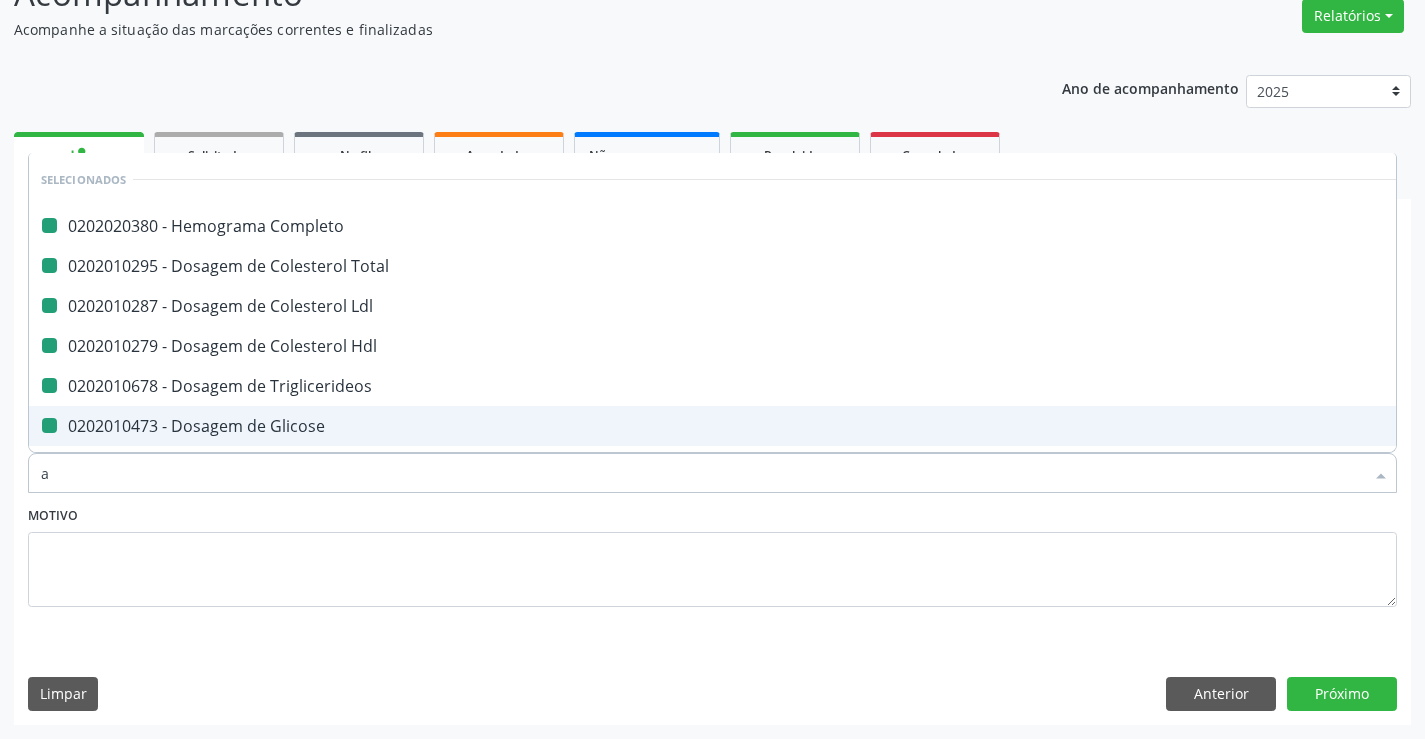 type on "ac" 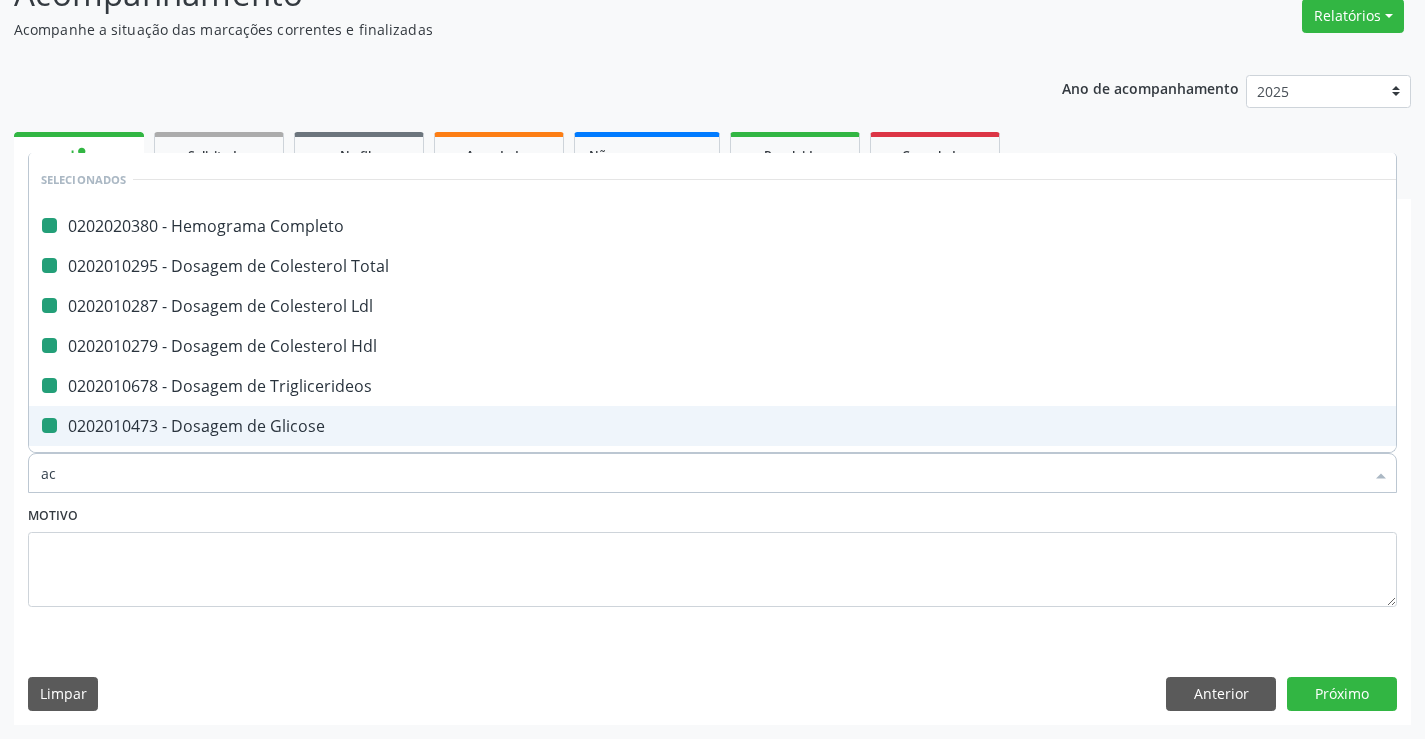 checkbox on "false" 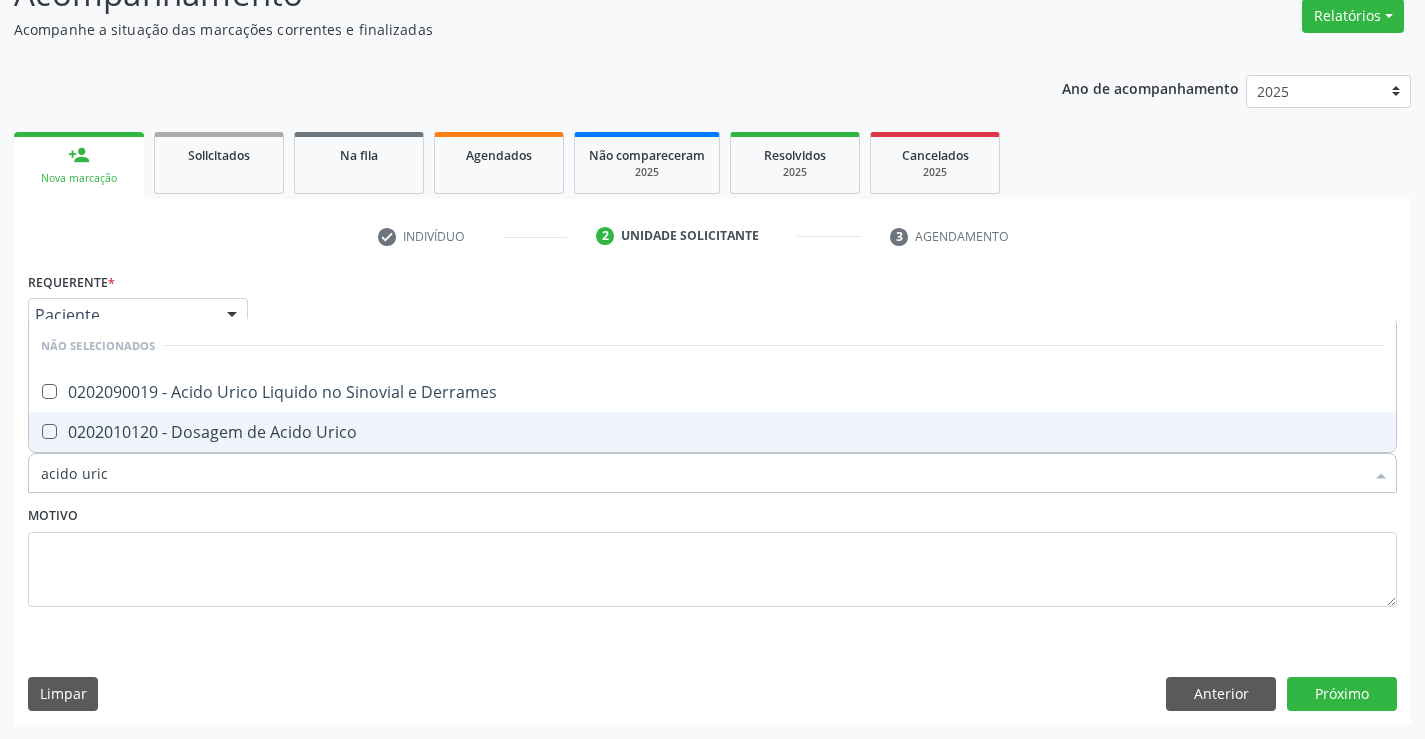 type on "acido urico" 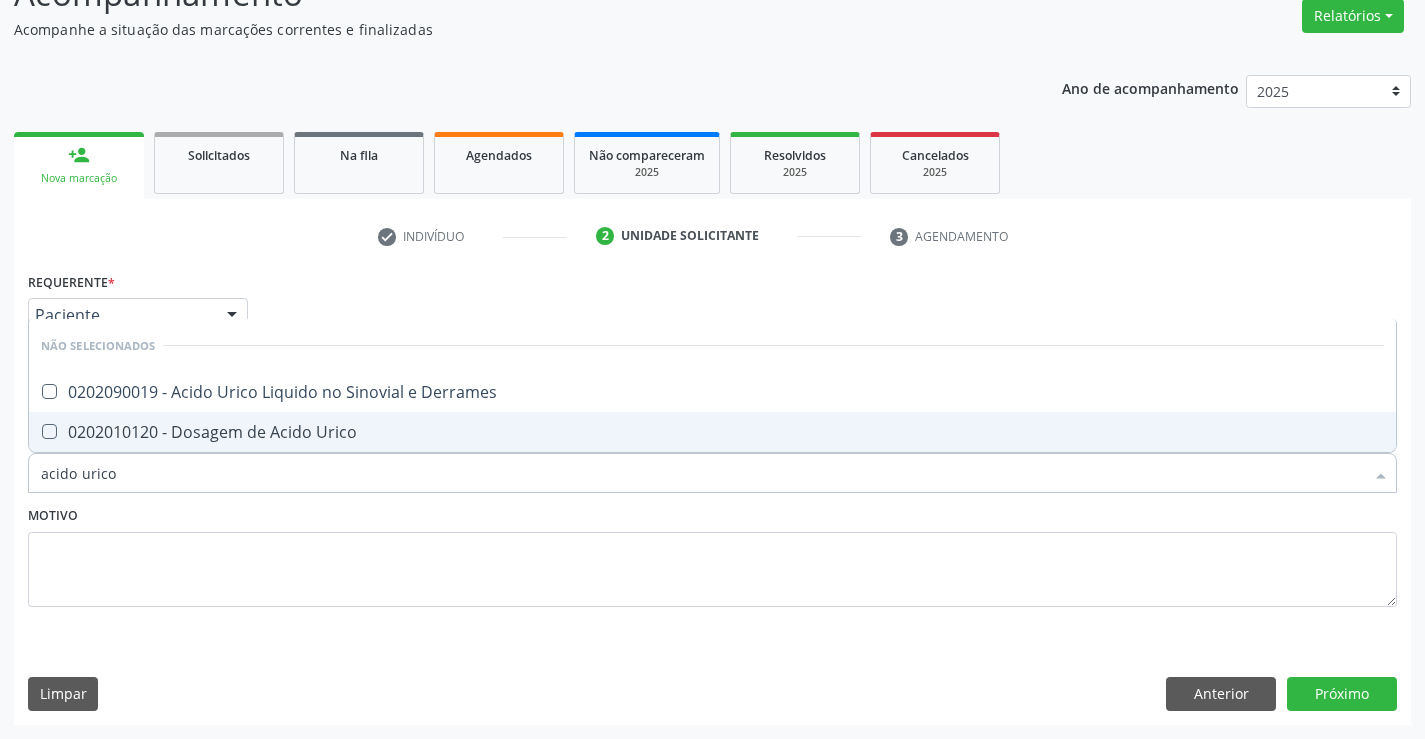 click on "0202010120 - Dosagem de Acido Urico" at bounding box center [712, 432] 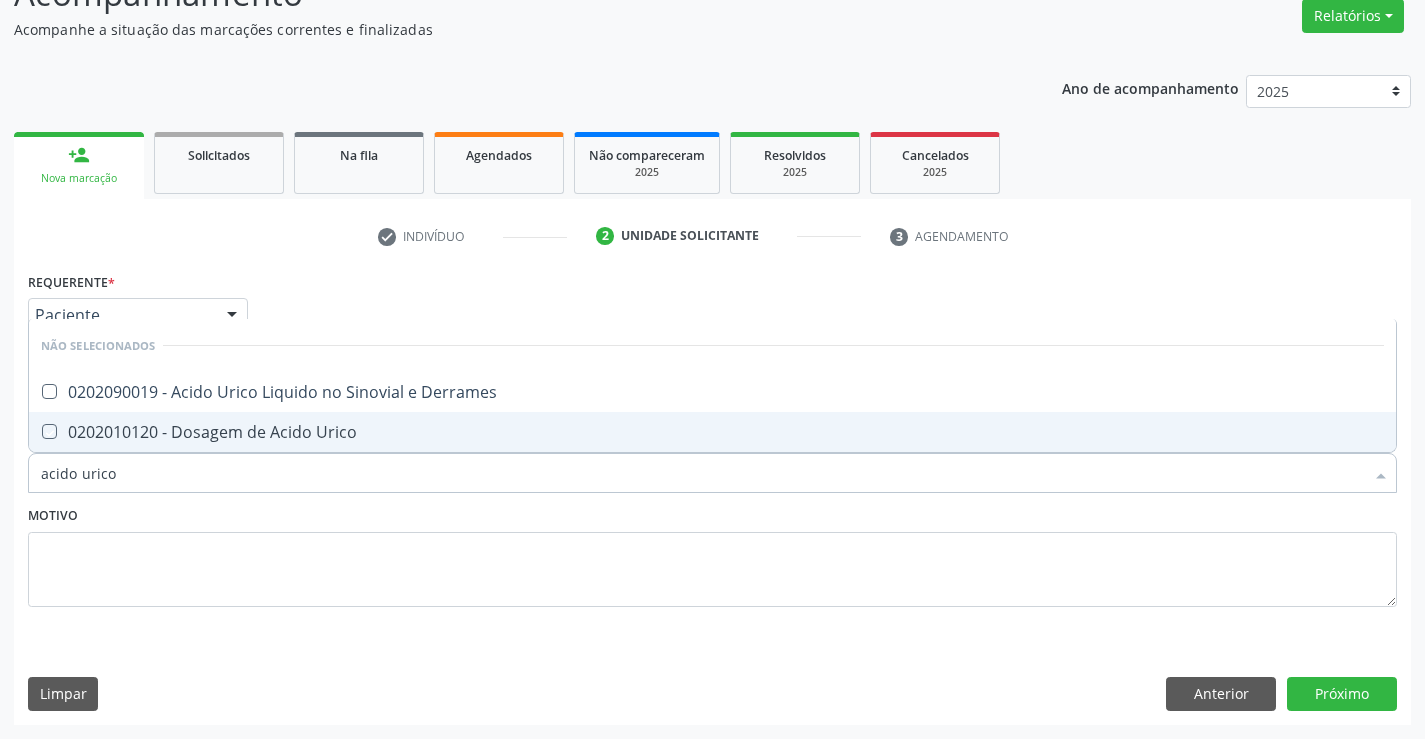 checkbox on "true" 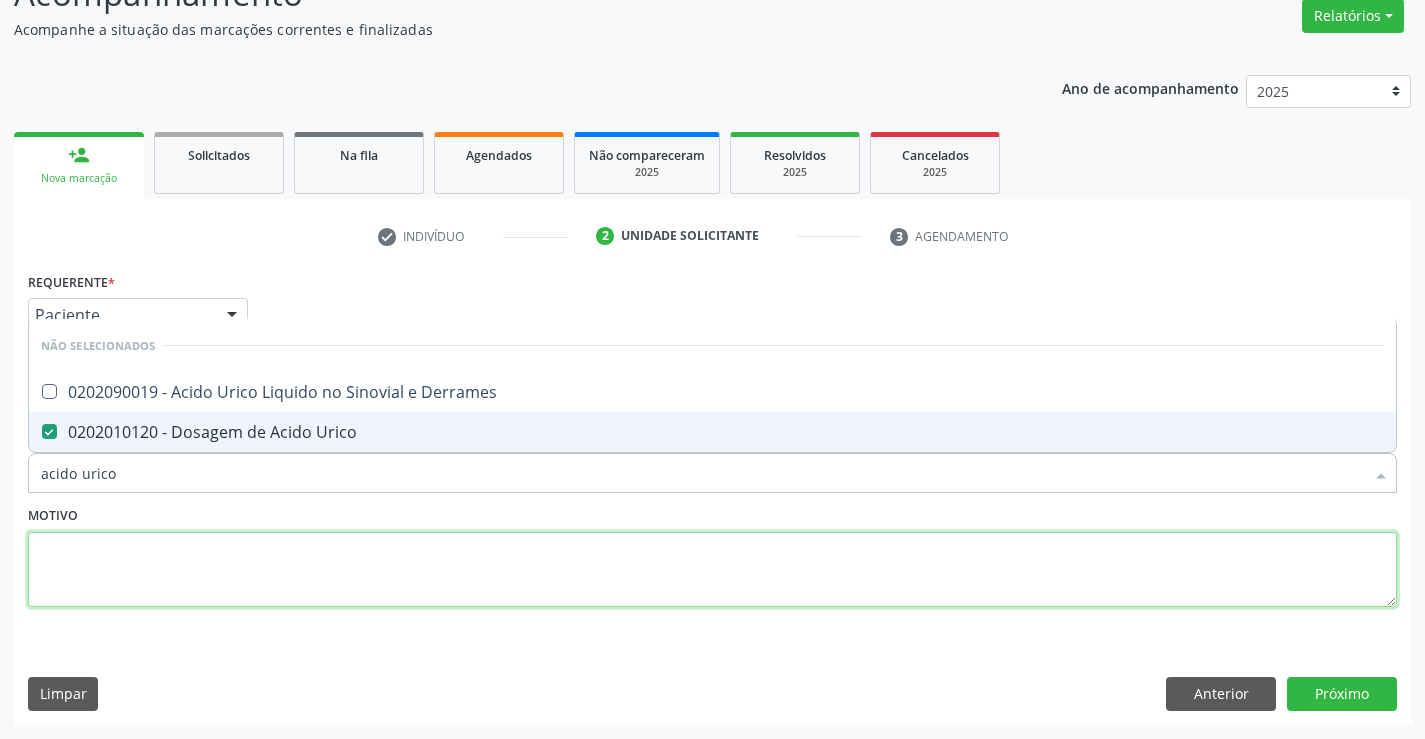 click at bounding box center (712, 570) 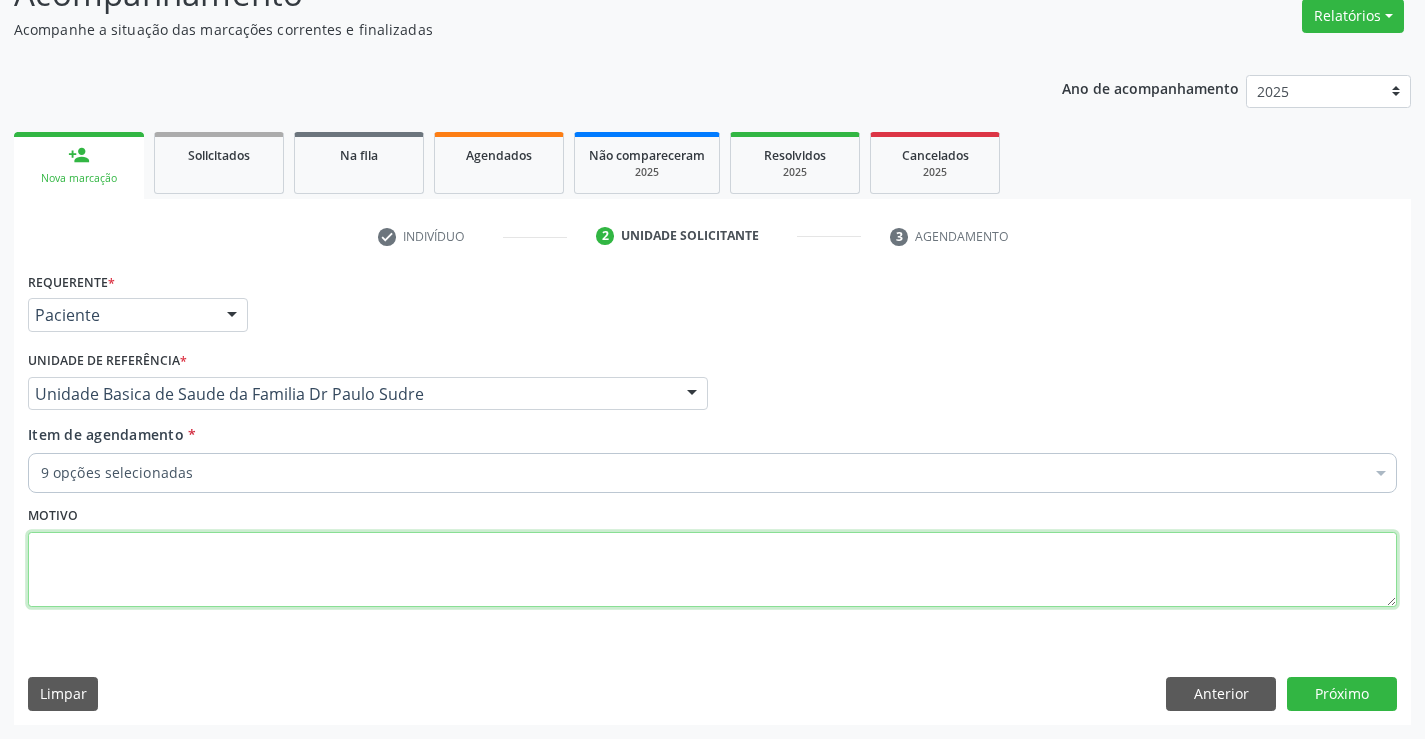 checkbox on "true" 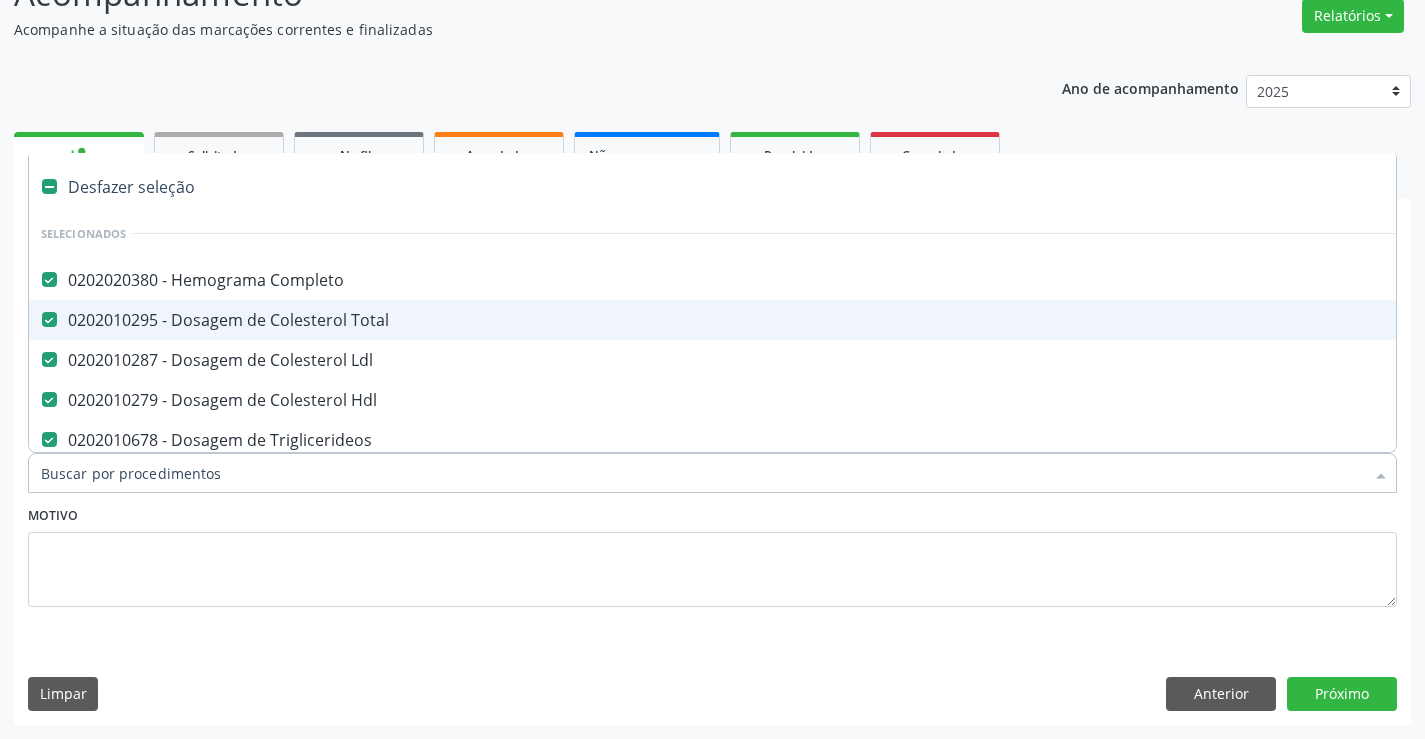 type on "t" 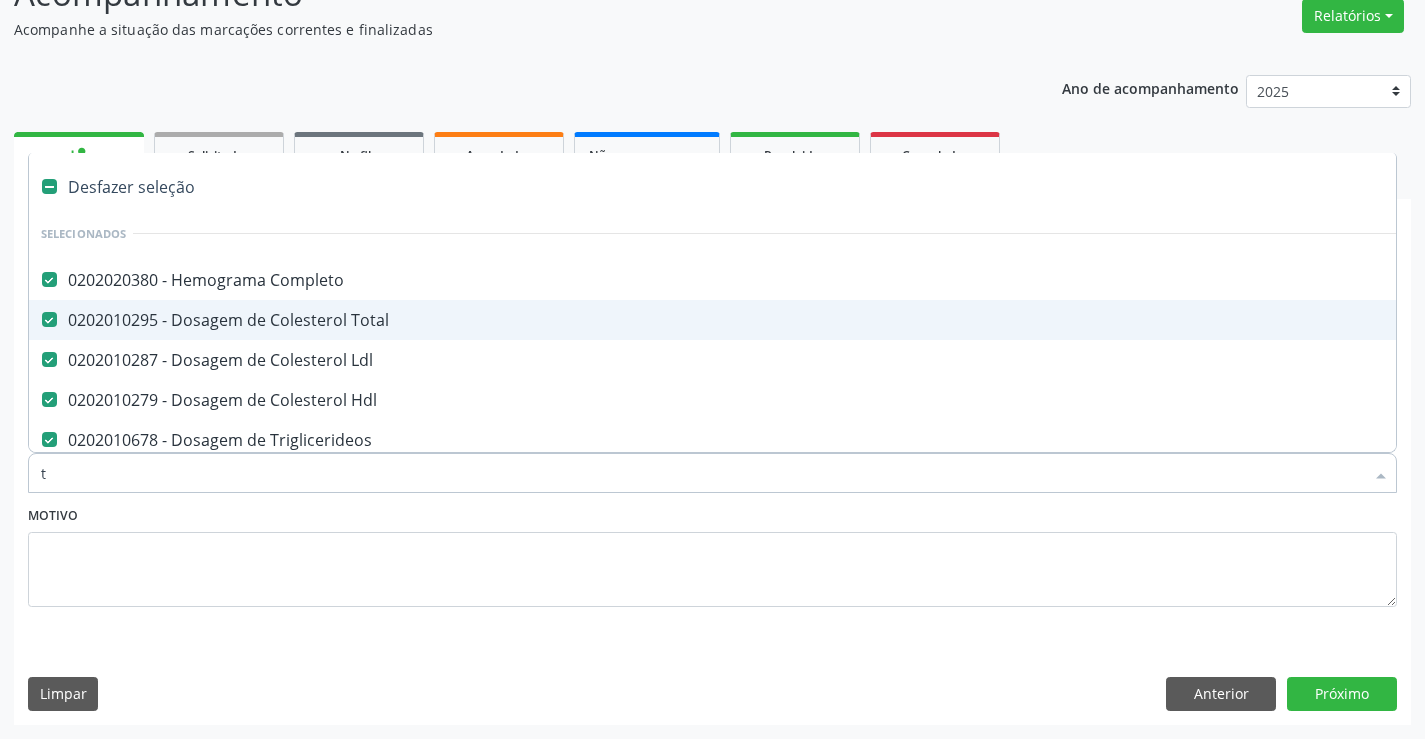 checkbox on "false" 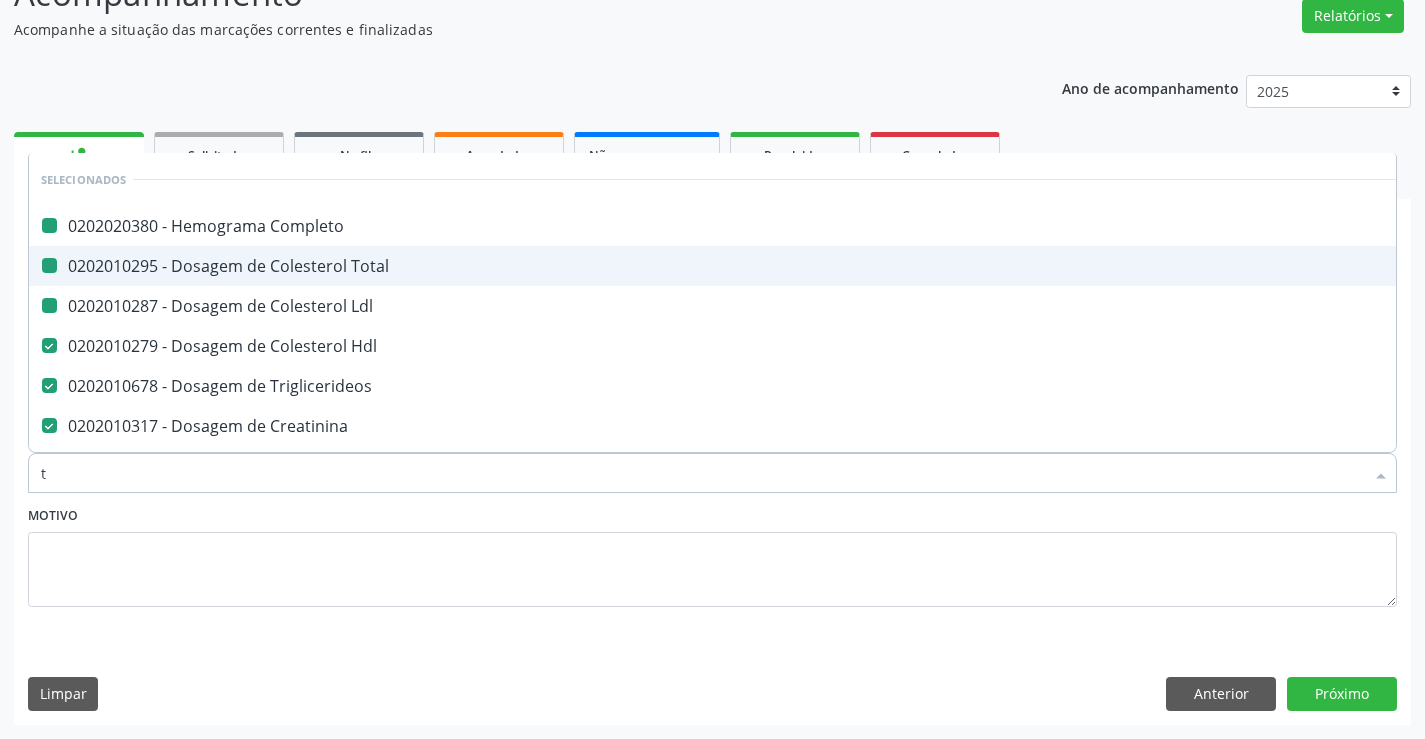 type on "tg" 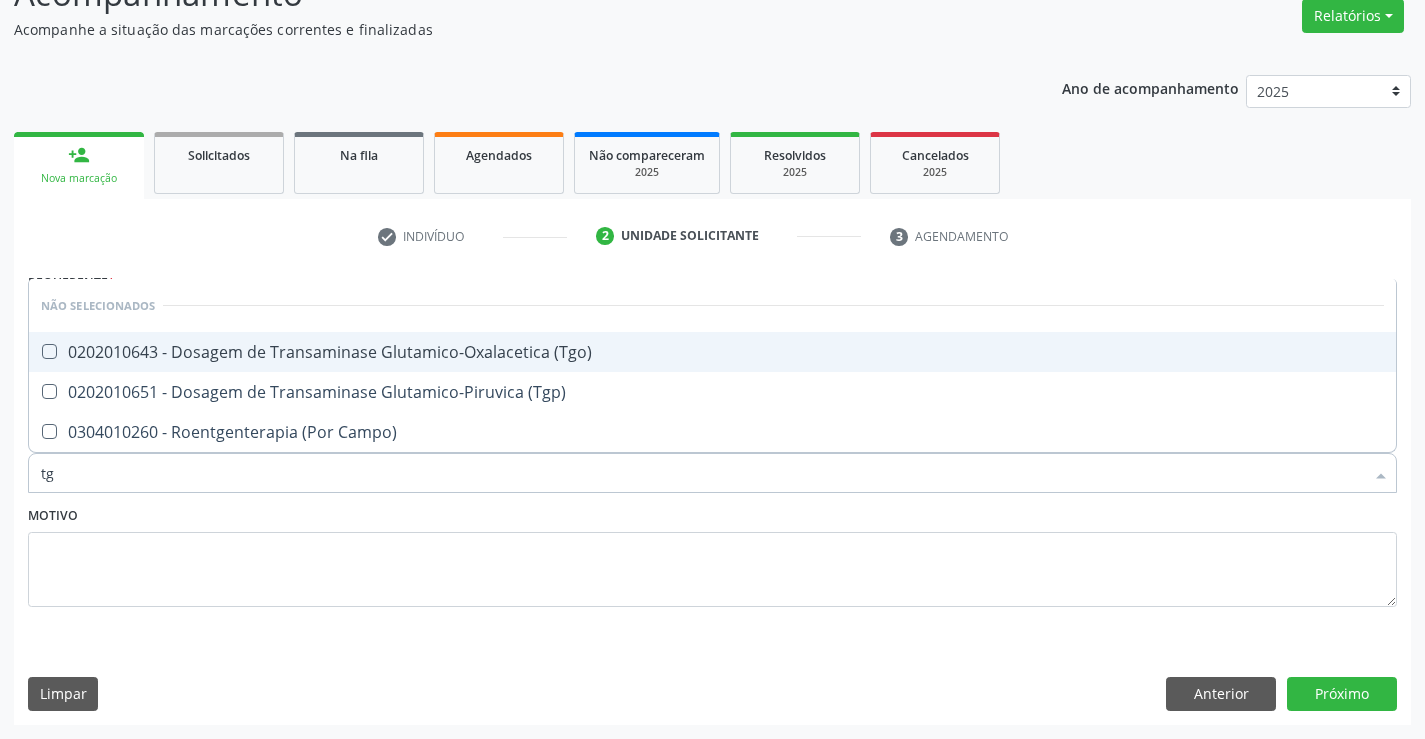 click on "0202010643 - Dosagem de Transaminase Glutamico-Oxalacetica (Tgo)" at bounding box center (712, 352) 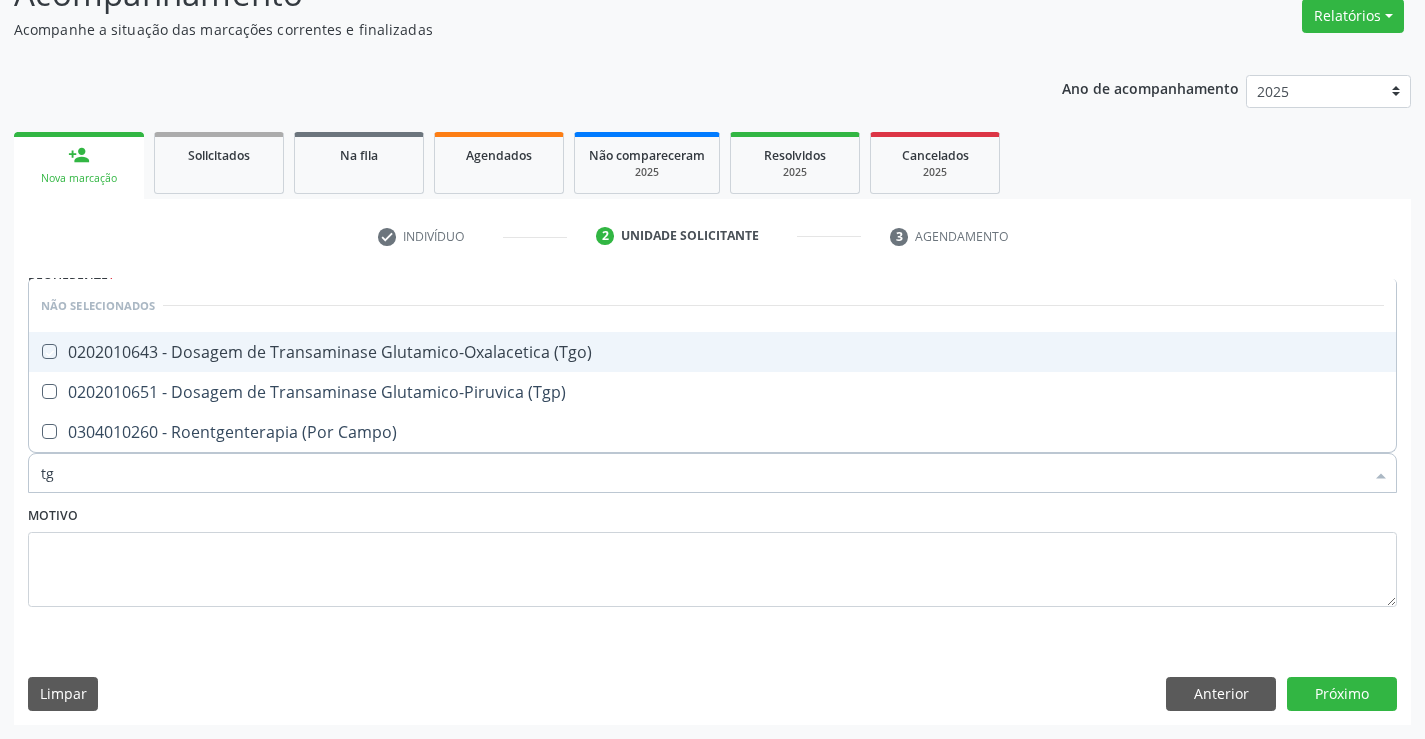 checkbox on "true" 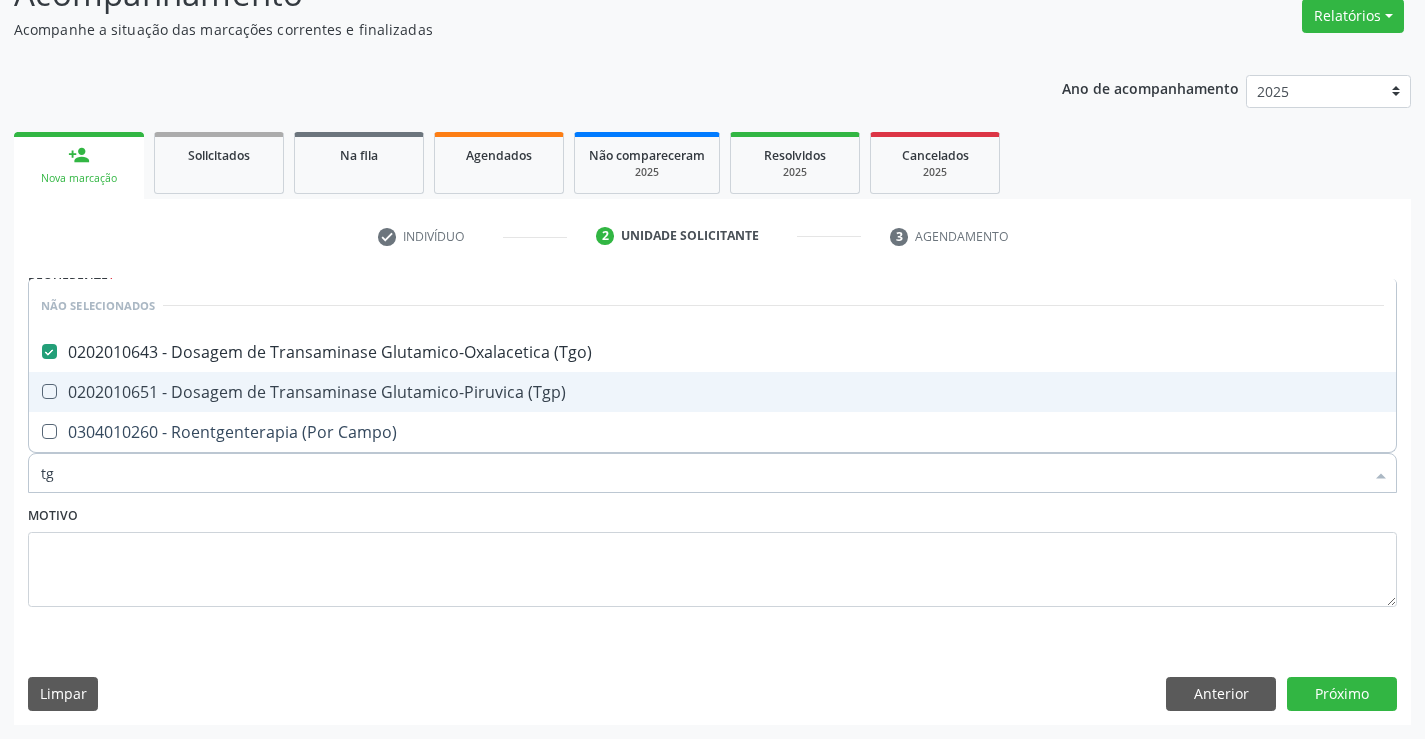 click on "0202010651 - Dosagem de Transaminase Glutamico-Piruvica (Tgp)" at bounding box center (712, 392) 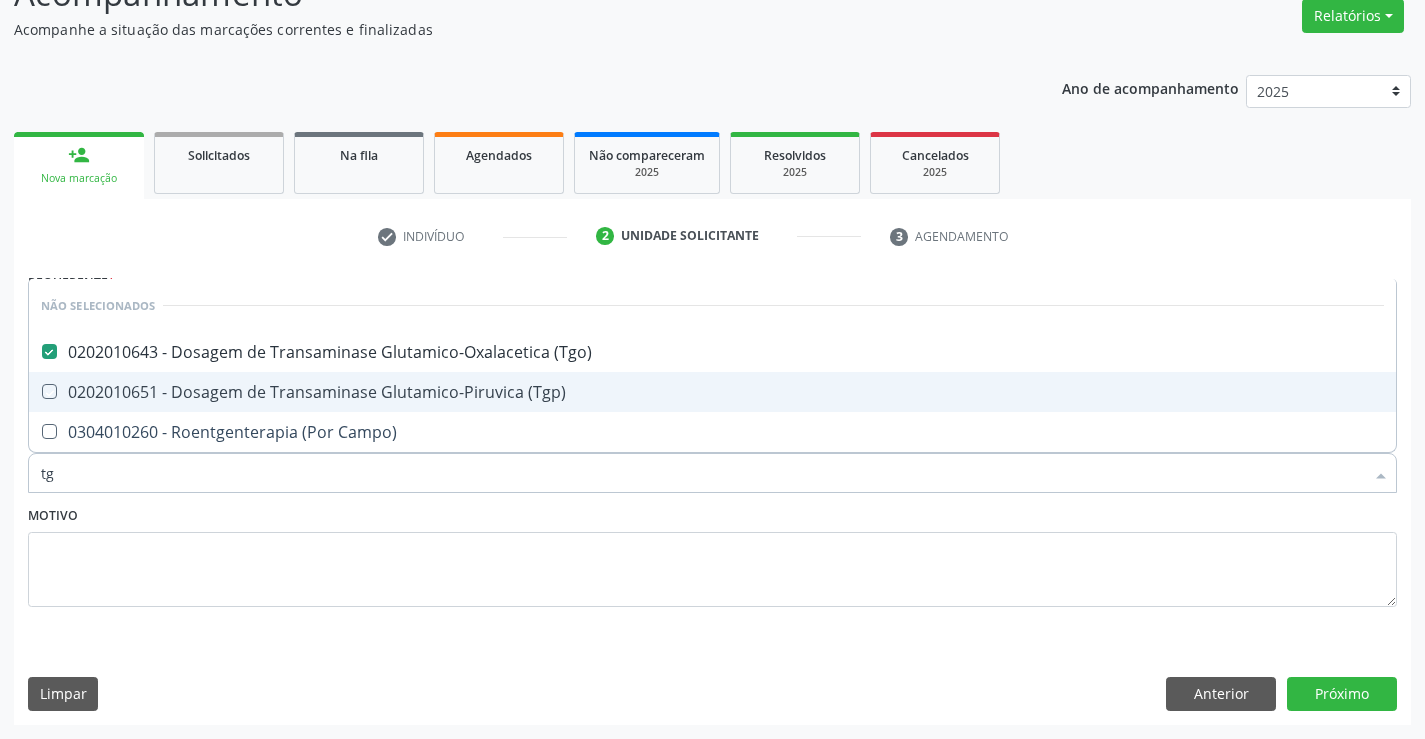 checkbox on "true" 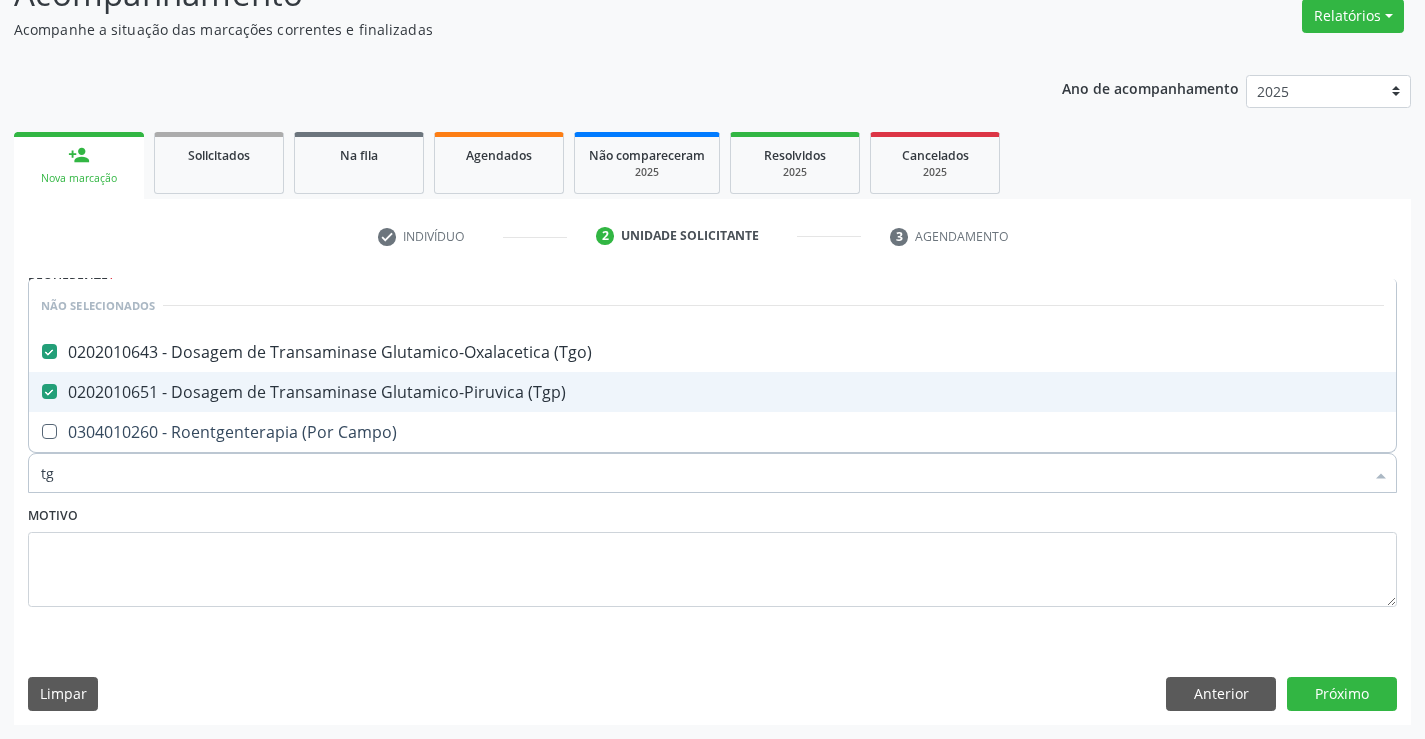 click on "Motivo" at bounding box center (712, 554) 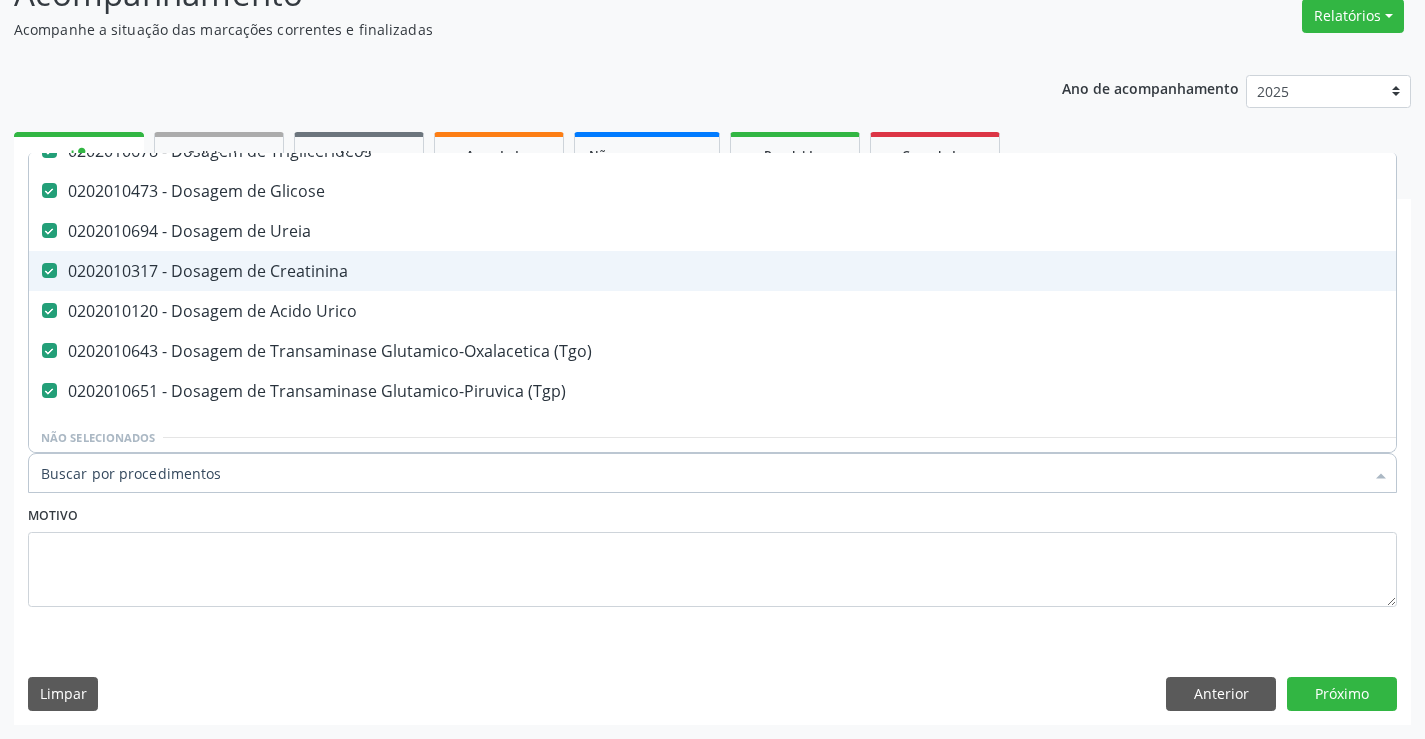scroll, scrollTop: 400, scrollLeft: 0, axis: vertical 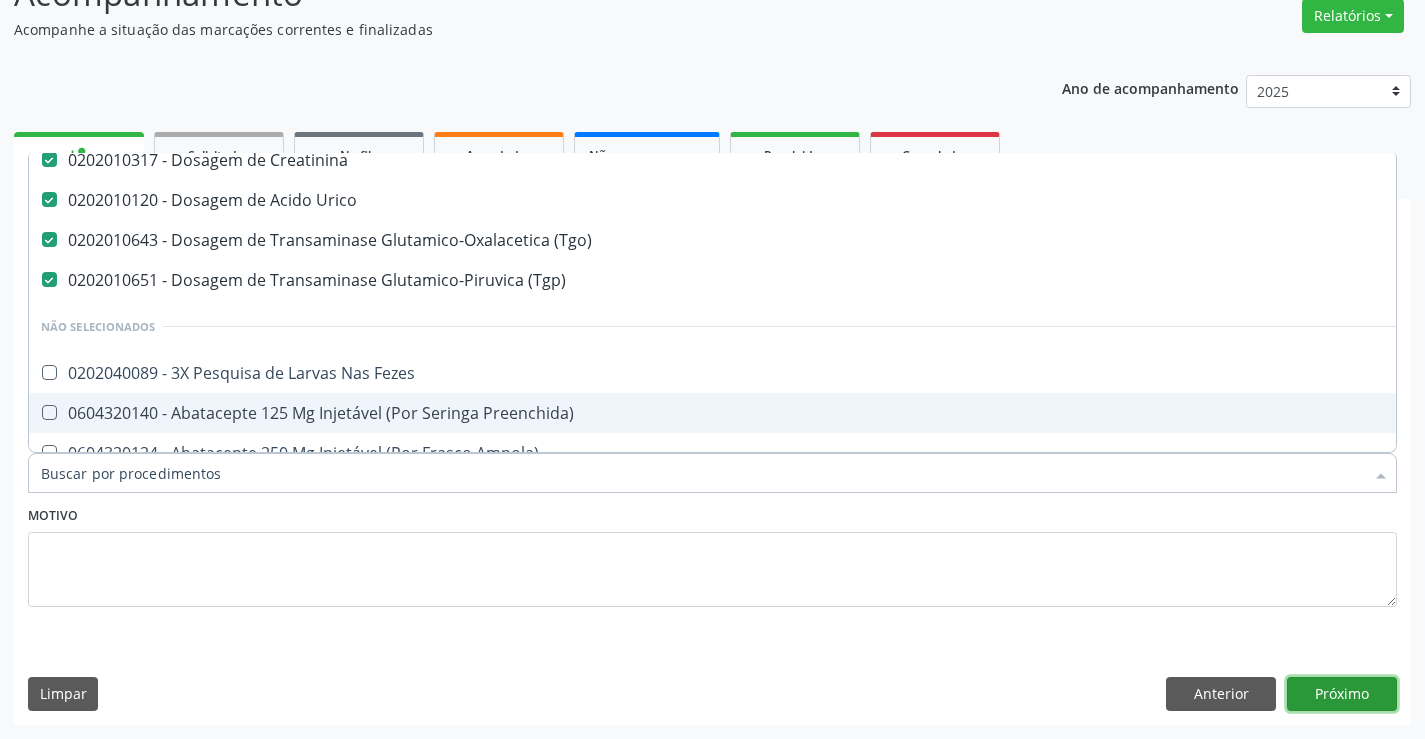 click on "Próximo" at bounding box center [1342, 694] 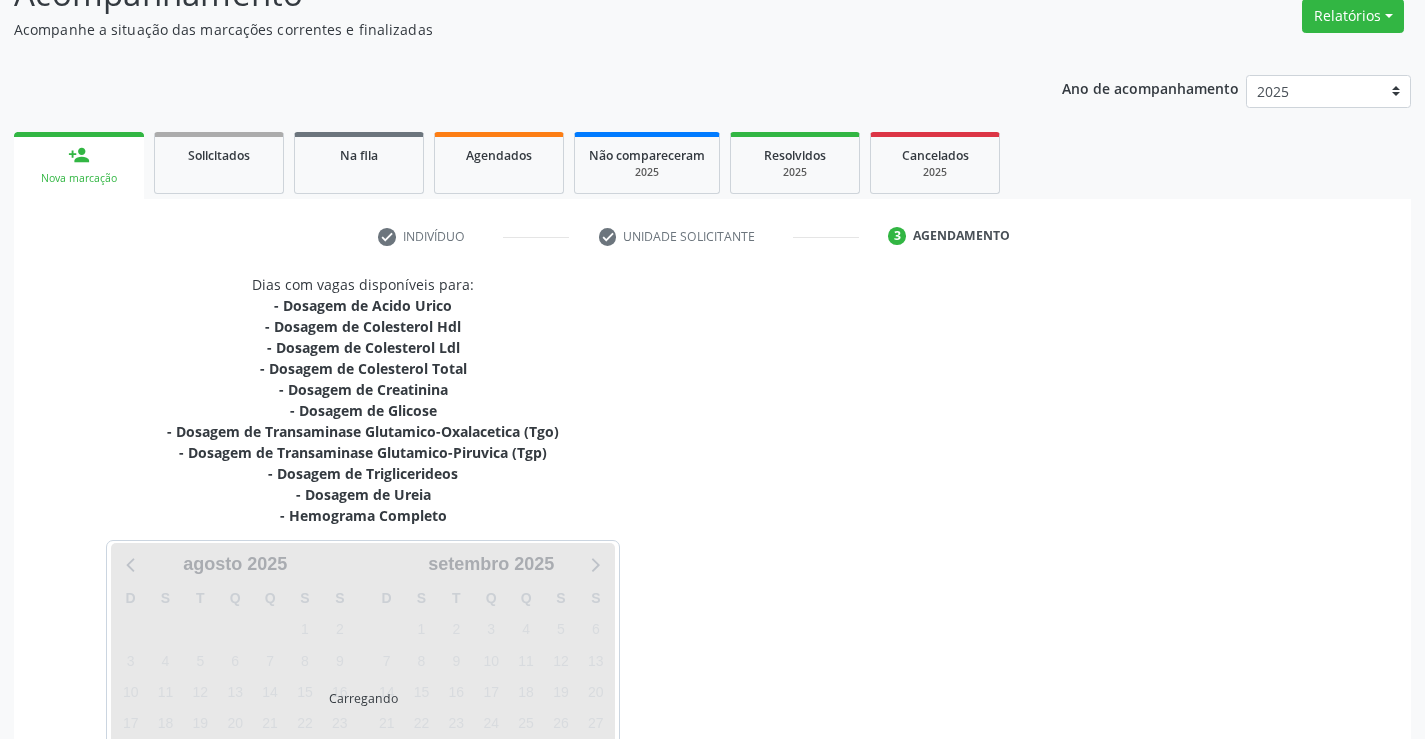 scroll, scrollTop: 0, scrollLeft: 0, axis: both 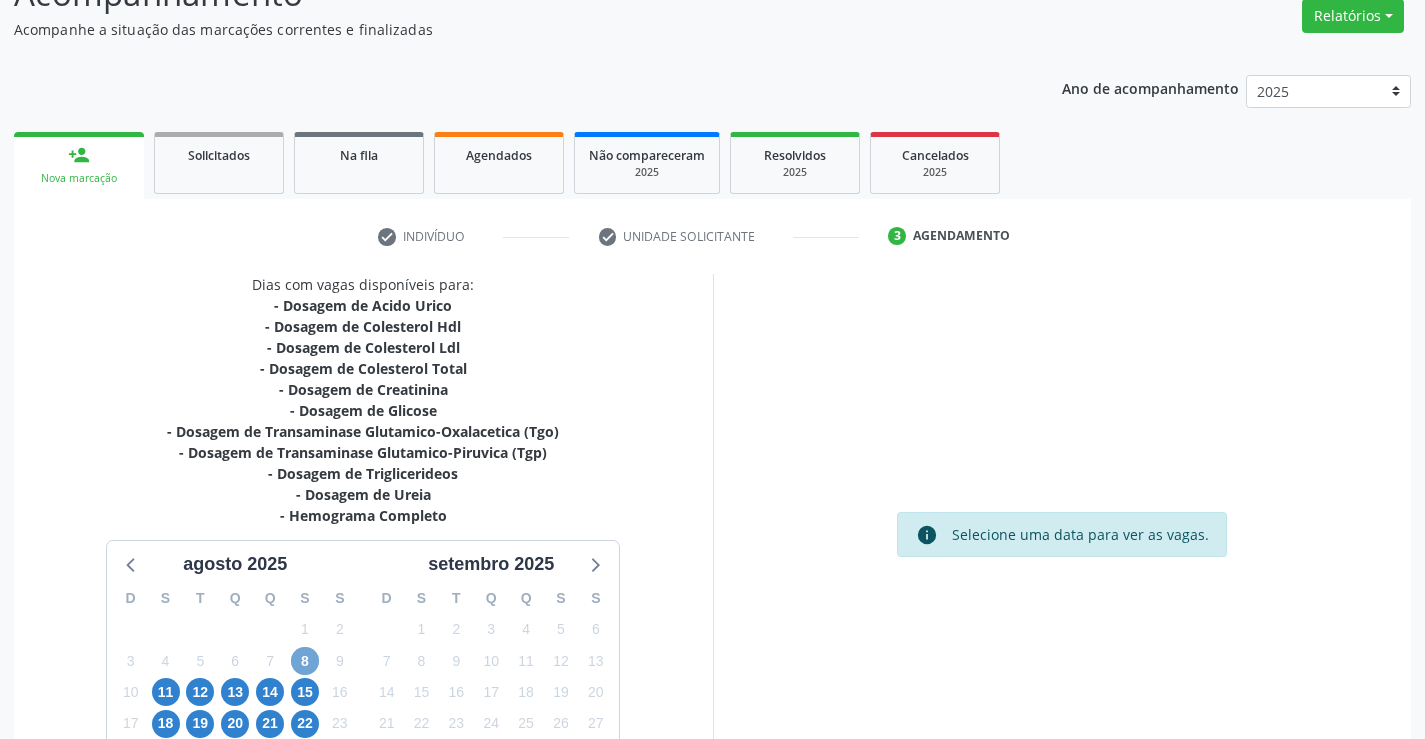 click on "8" at bounding box center (305, 661) 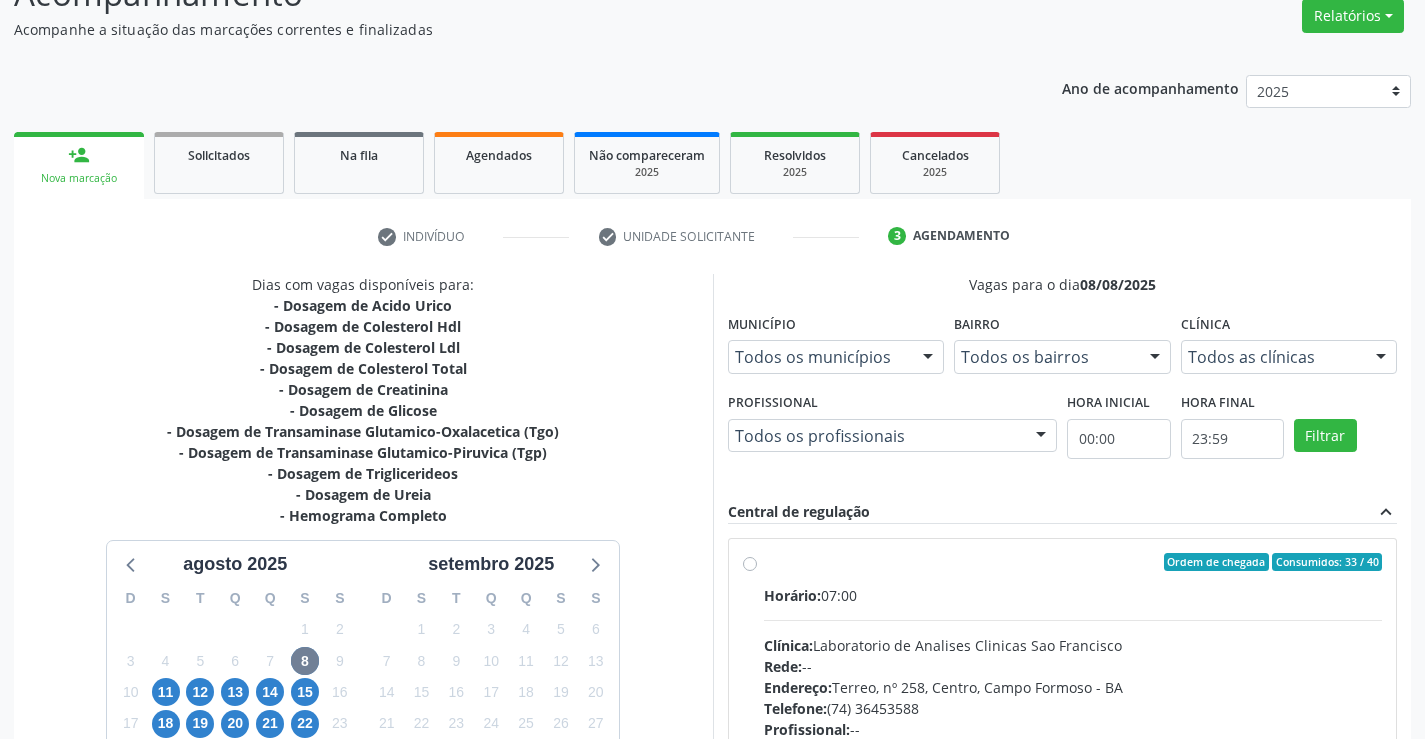 click on "Ordem de chegada
Consumidos: 33 / 40
Horário:   07:00
Clínica:  Laboratorio de Analises Clinicas Sao Francisco
Rede:
--
Endereço:   Terreo, nº 258, Centro, Campo Formoso - BA
Telefone:   (74) 36453588
Profissional:
--
Informações adicionais sobre o atendimento
Idade de atendimento:
Sem restrição
Gênero(s) atendido(s):
Sem restrição
Informações adicionais:
--" at bounding box center [1073, 706] 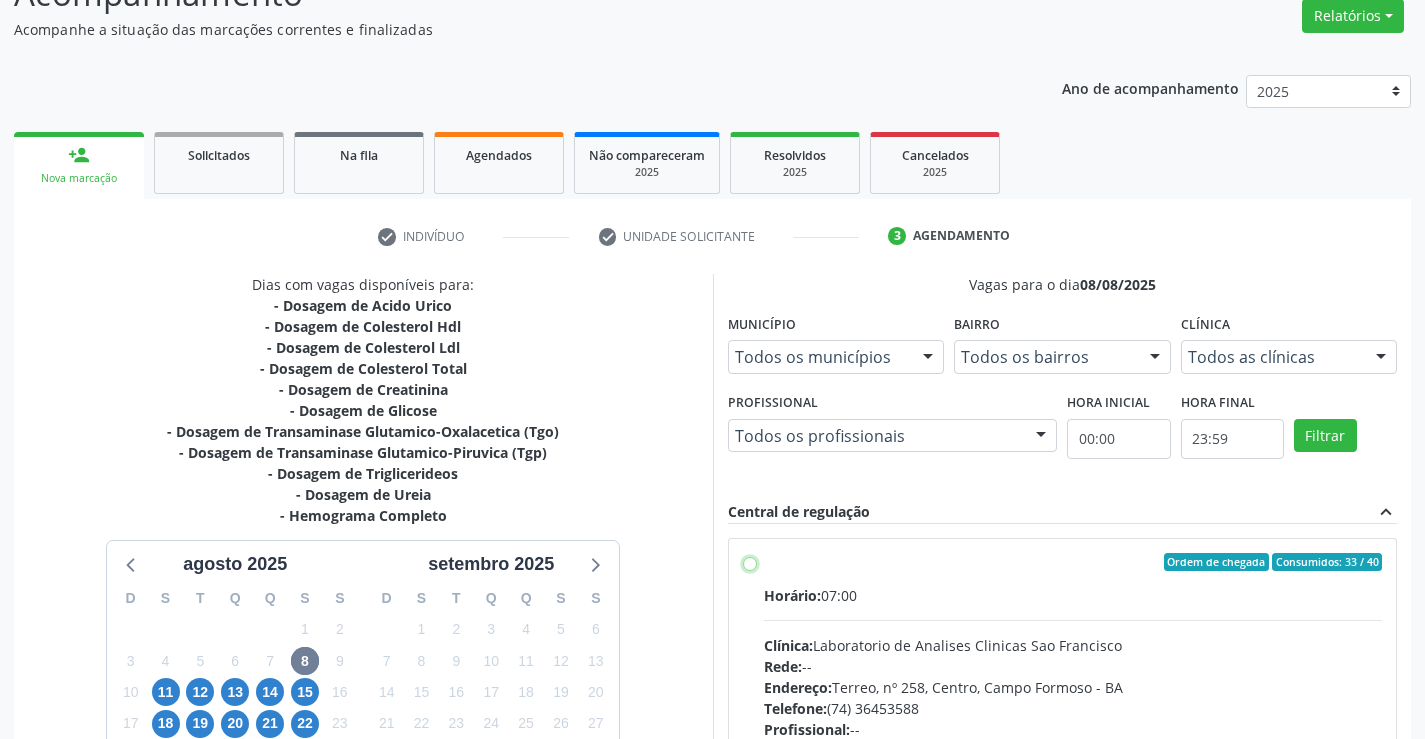click on "Ordem de chegada
Consumidos: 33 / 40
Horário:   07:00
Clínica:  Laboratorio de Analises Clinicas Sao Francisco
Rede:
--
Endereço:   Terreo, nº 258, Centro, Campo Formoso - BA
Telefone:   (74) 36453588
Profissional:
--
Informações adicionais sobre o atendimento
Idade de atendimento:
Sem restrição
Gênero(s) atendido(s):
Sem restrição
Informações adicionais:
--" at bounding box center (750, 562) 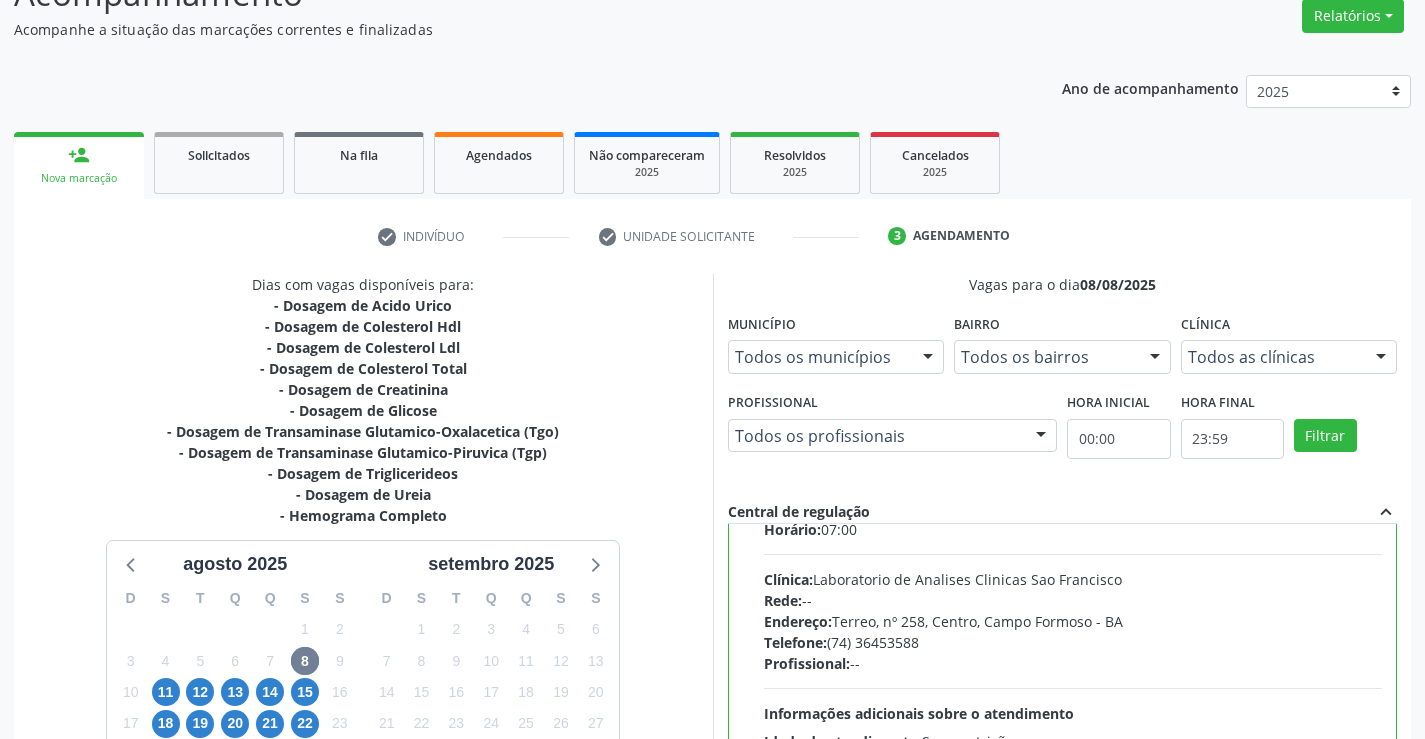 scroll, scrollTop: 99, scrollLeft: 0, axis: vertical 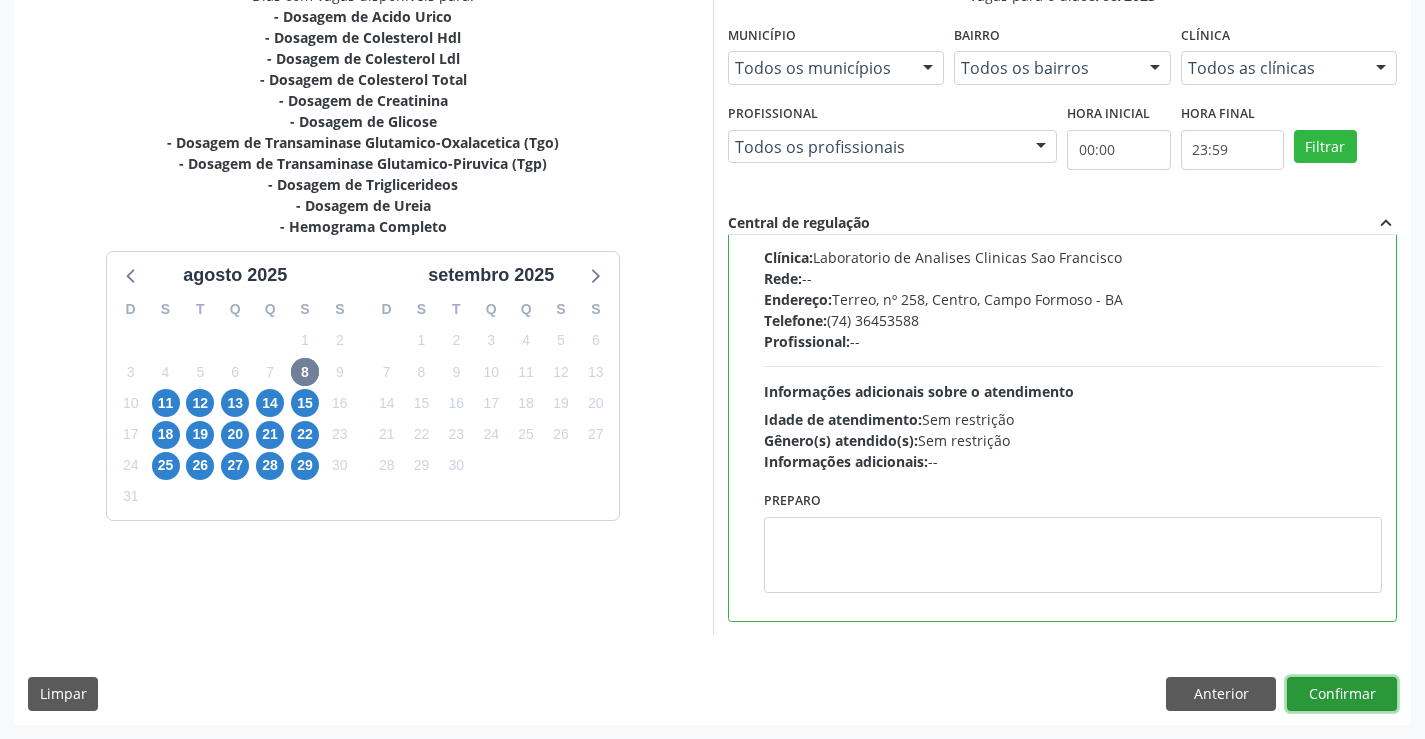 click on "Confirmar" at bounding box center [1342, 694] 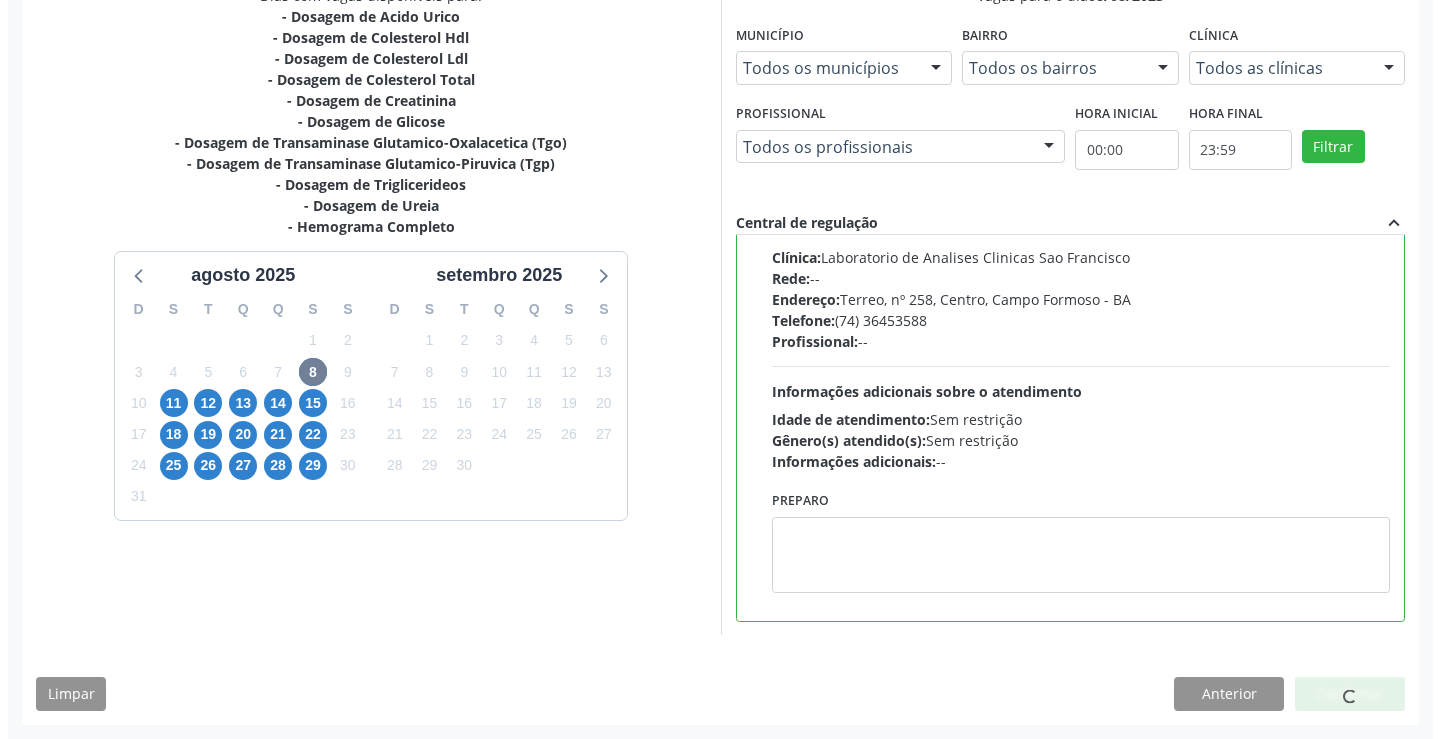 scroll, scrollTop: 0, scrollLeft: 0, axis: both 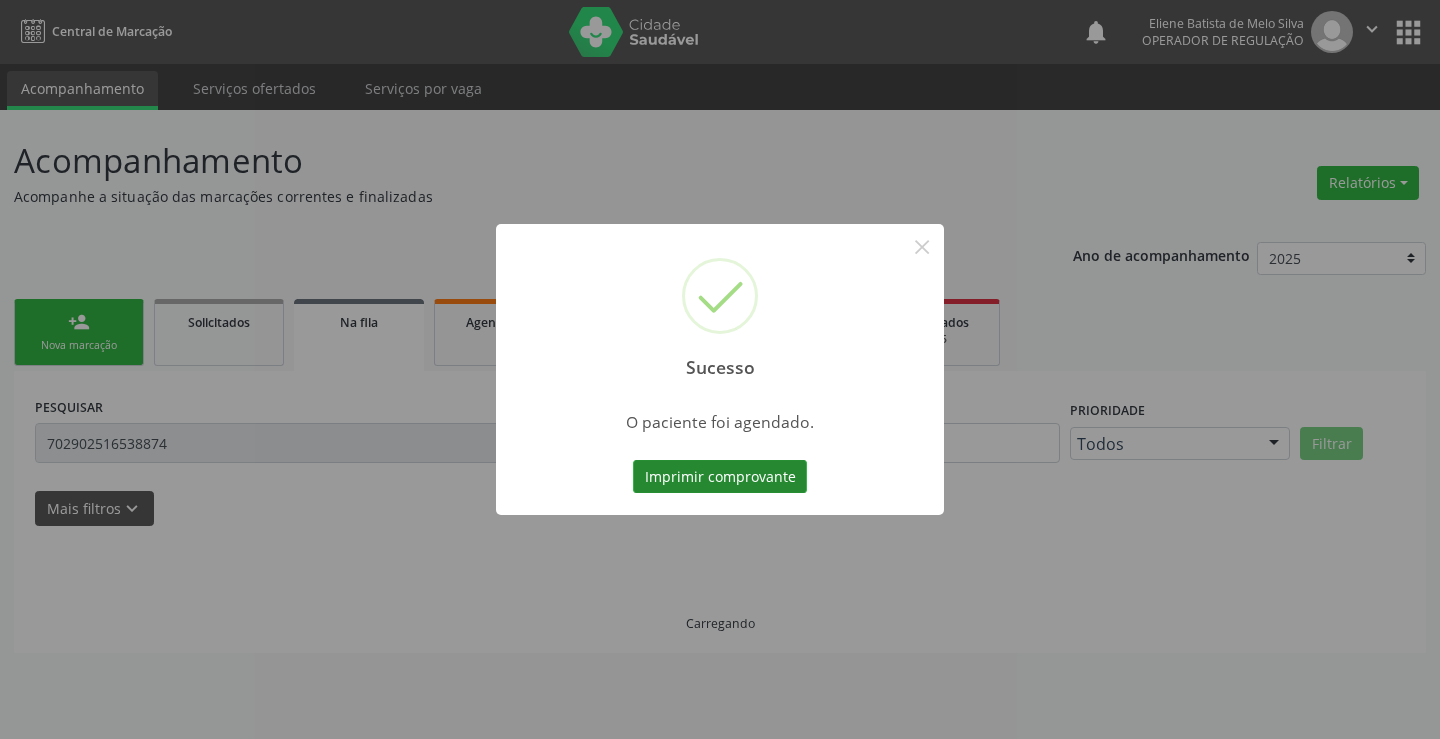 click on "Imprimir comprovante" at bounding box center (720, 477) 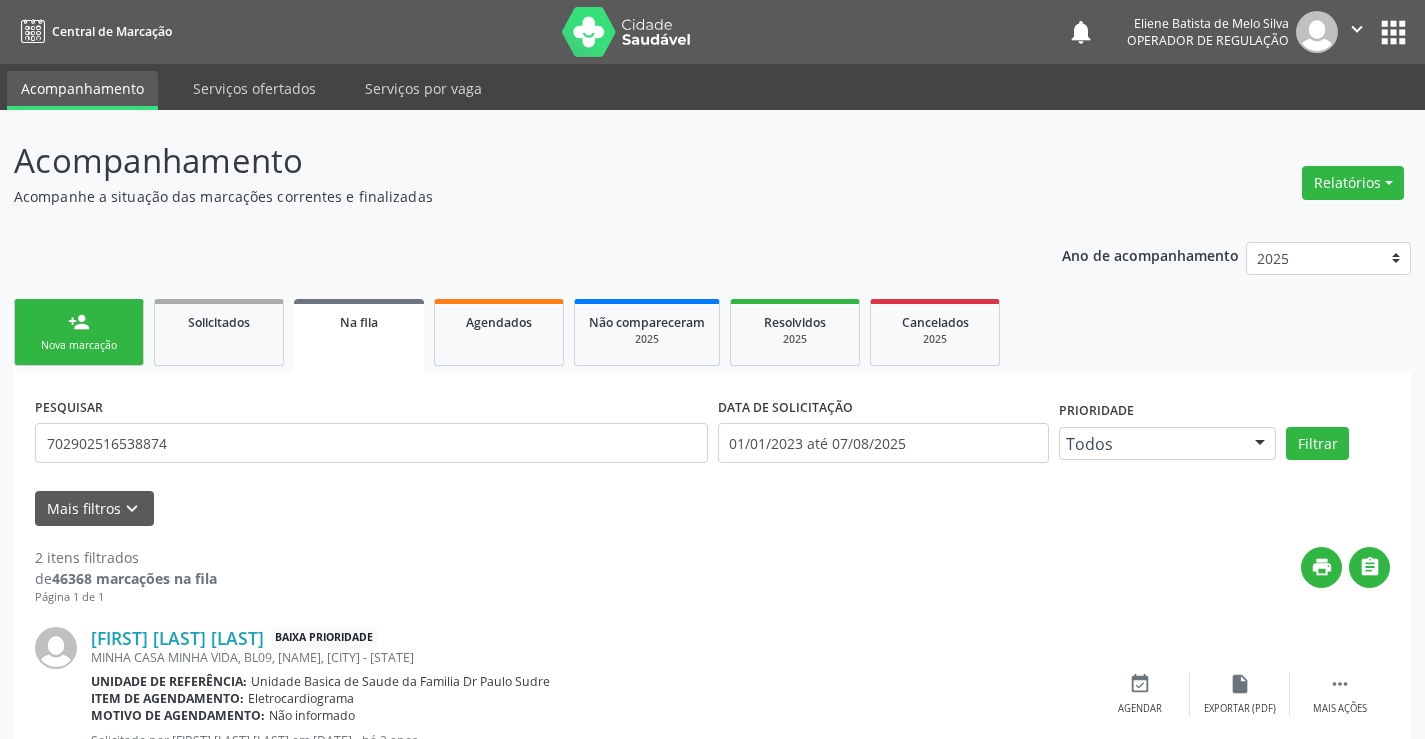 scroll, scrollTop: 0, scrollLeft: 0, axis: both 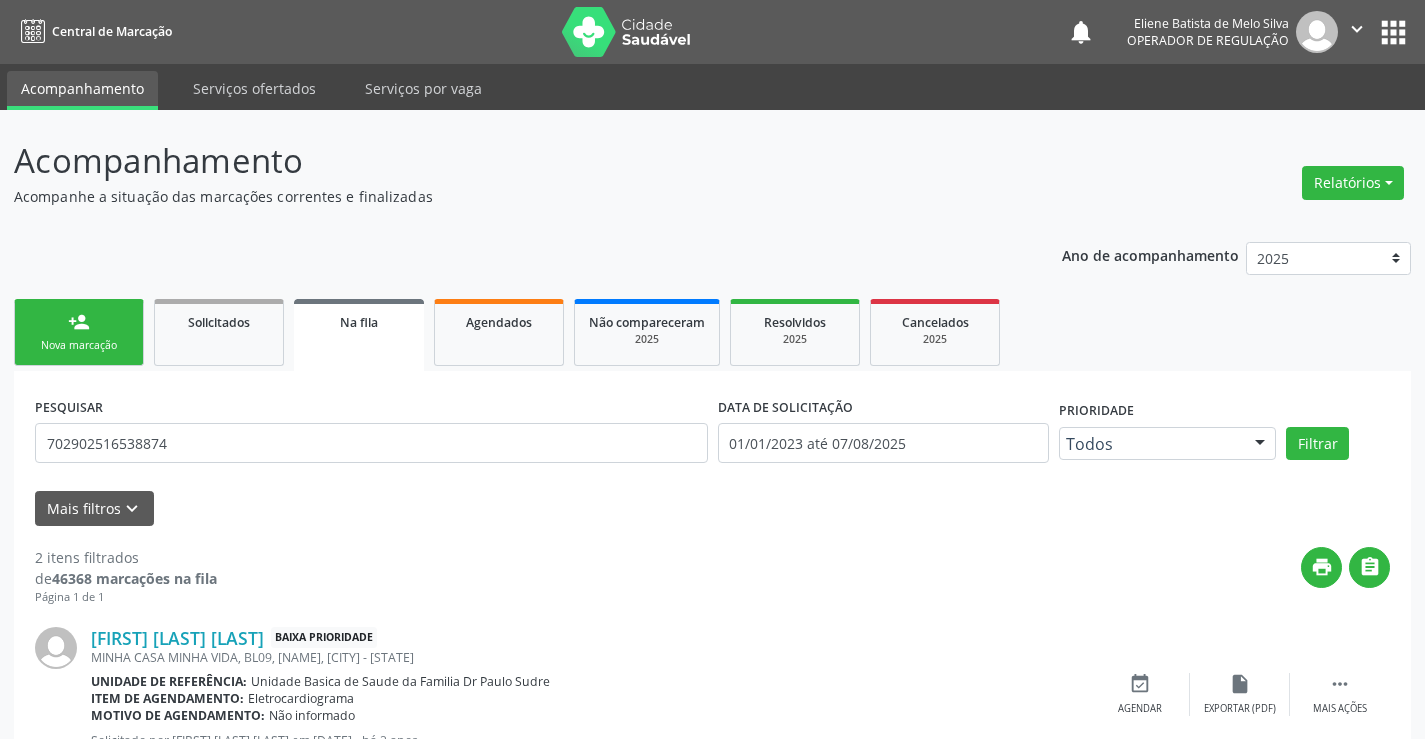 click on "Nova marcação" at bounding box center (79, 345) 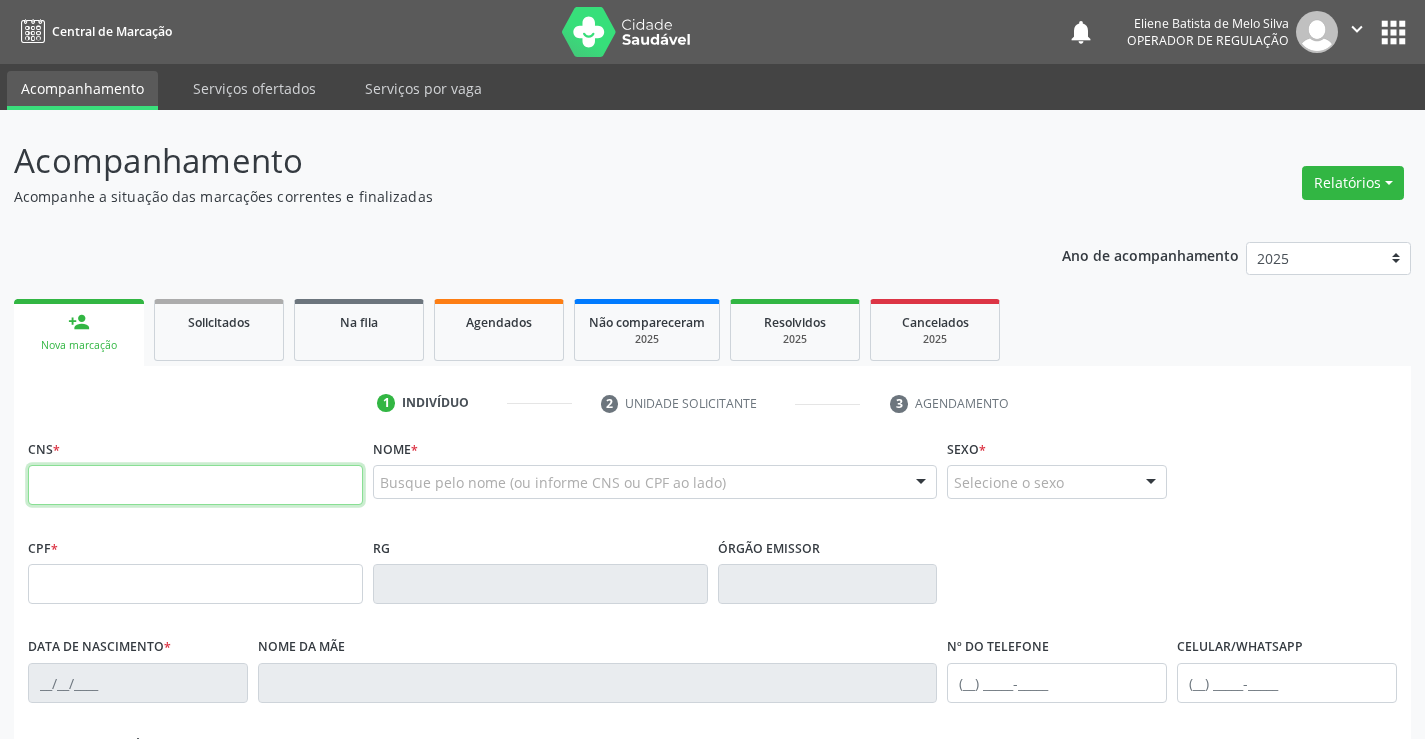 click at bounding box center (195, 485) 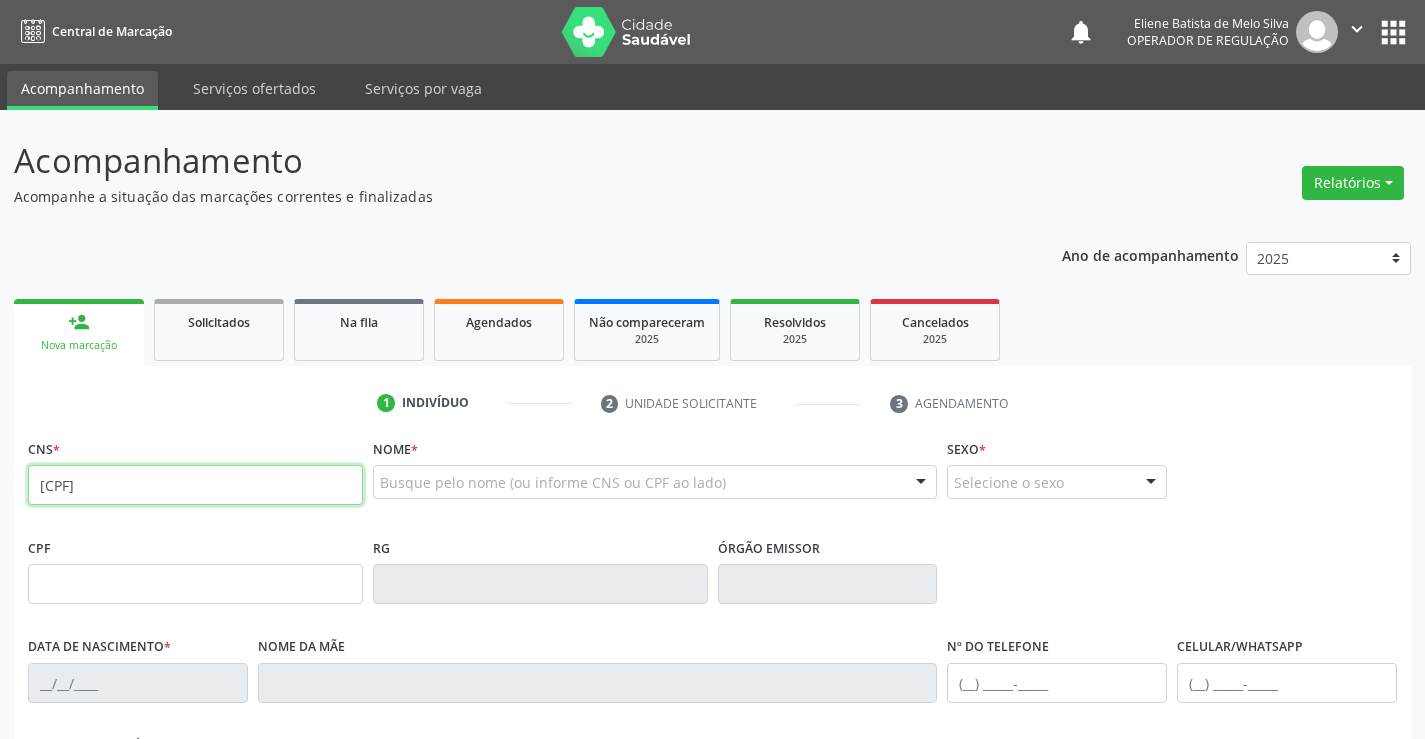 type on "[CPF]" 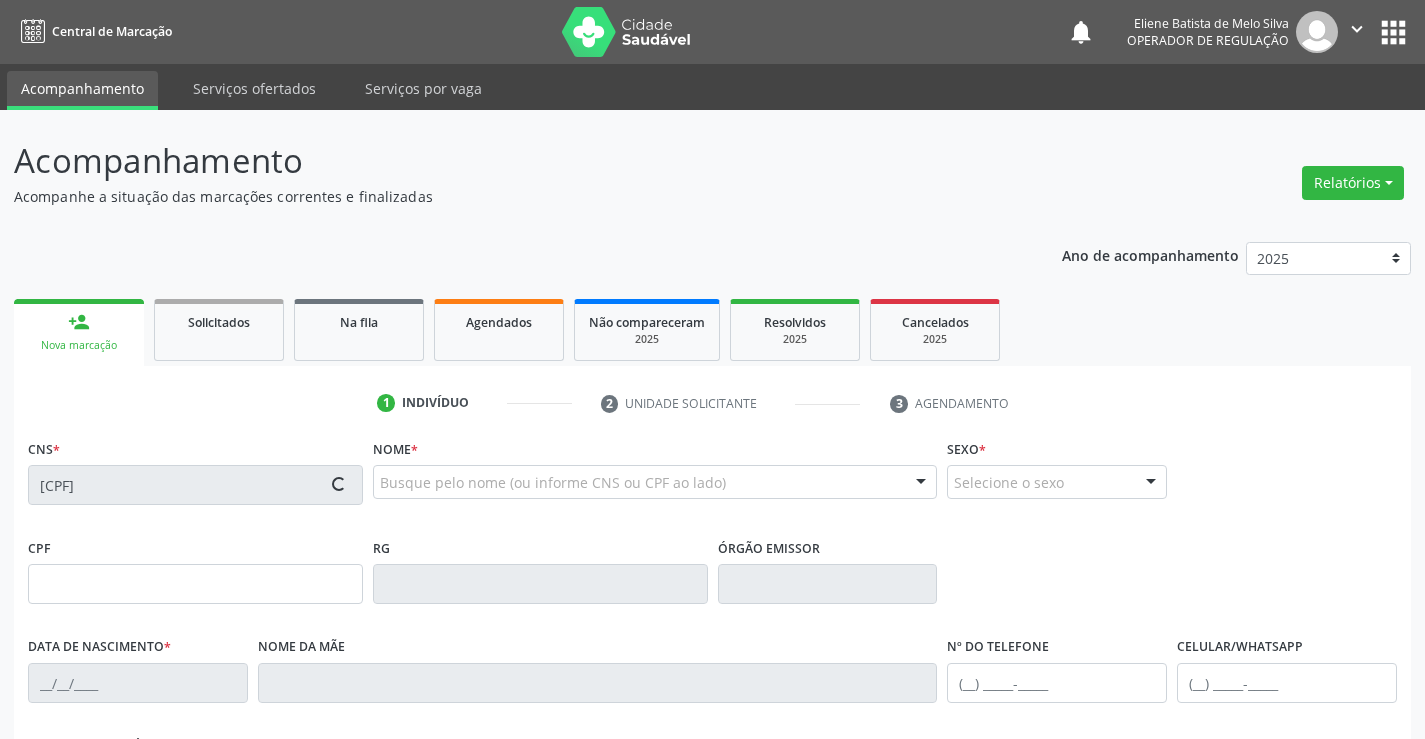 type on "[DATE]" 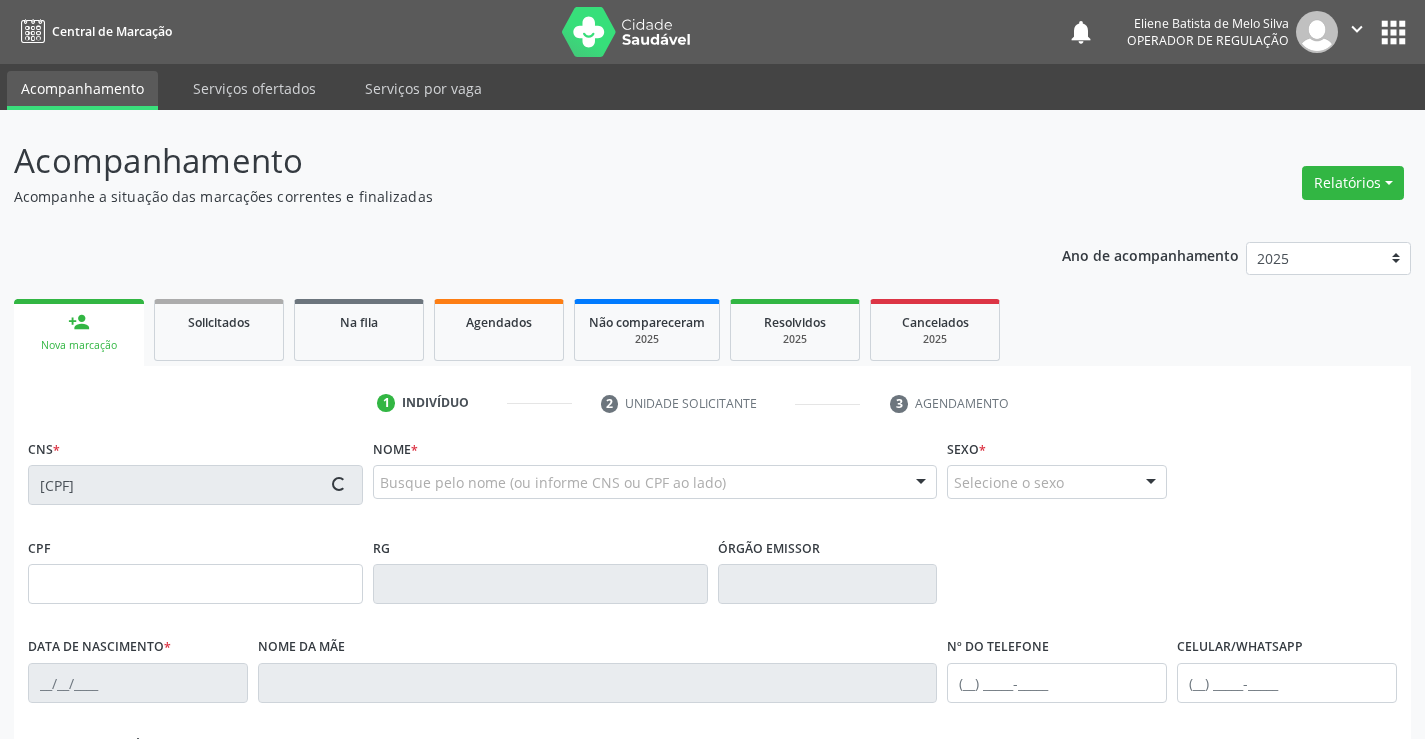 type on "[PHONE]" 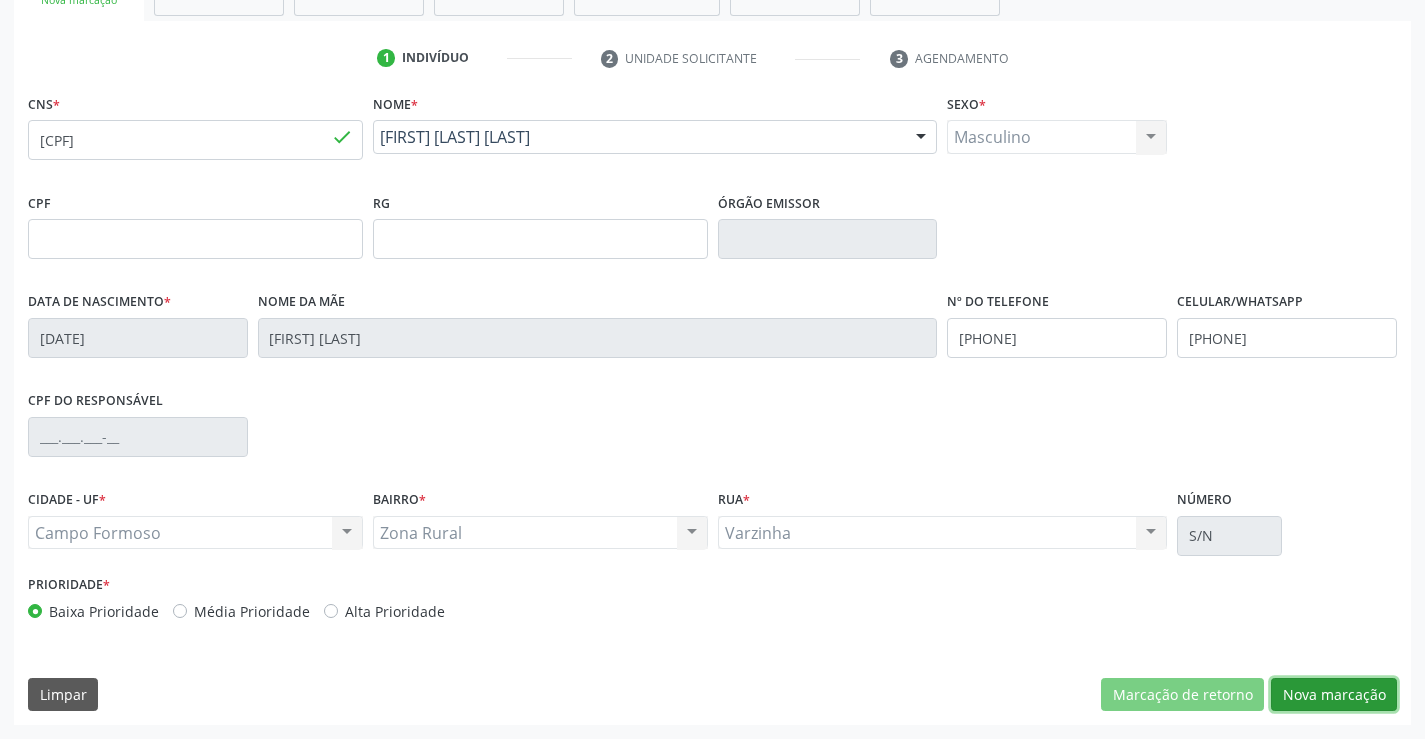 click on "Nova marcação" at bounding box center (1334, 695) 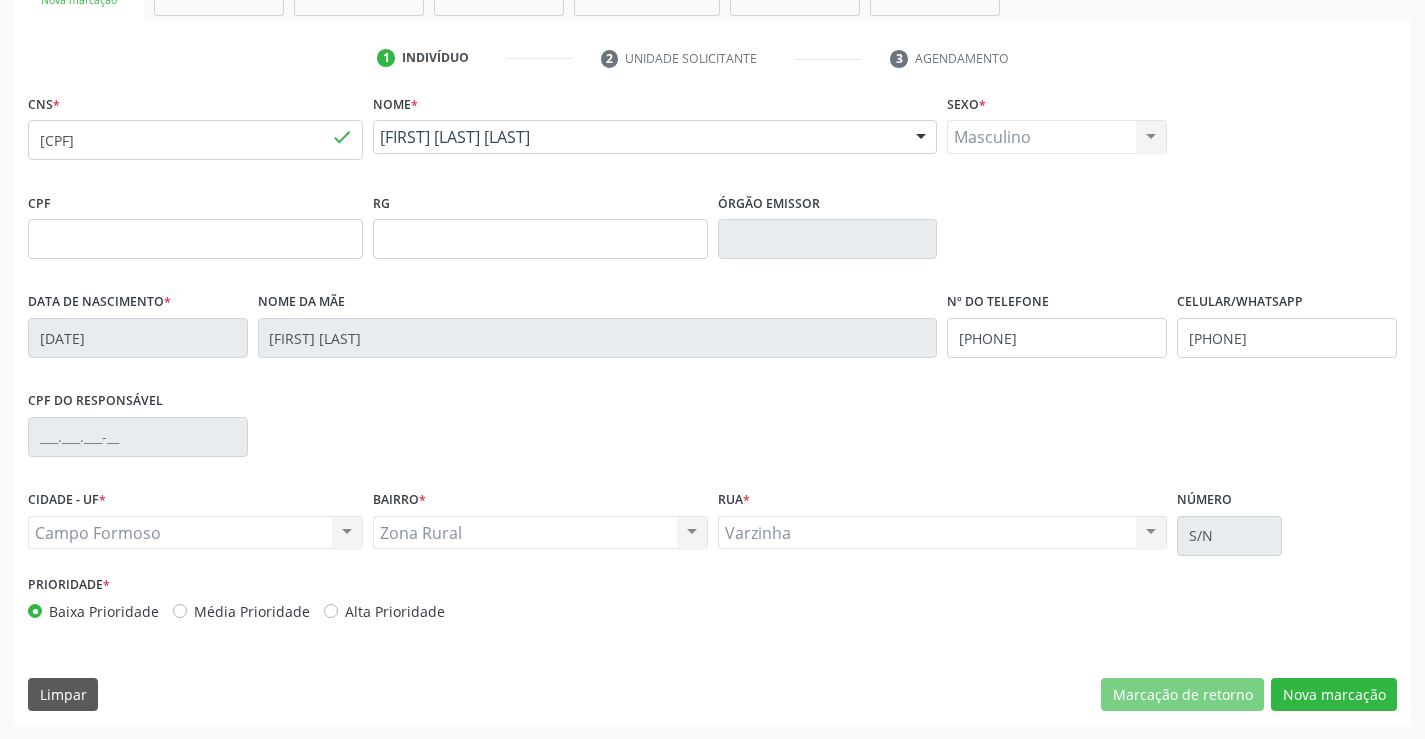 scroll, scrollTop: 167, scrollLeft: 0, axis: vertical 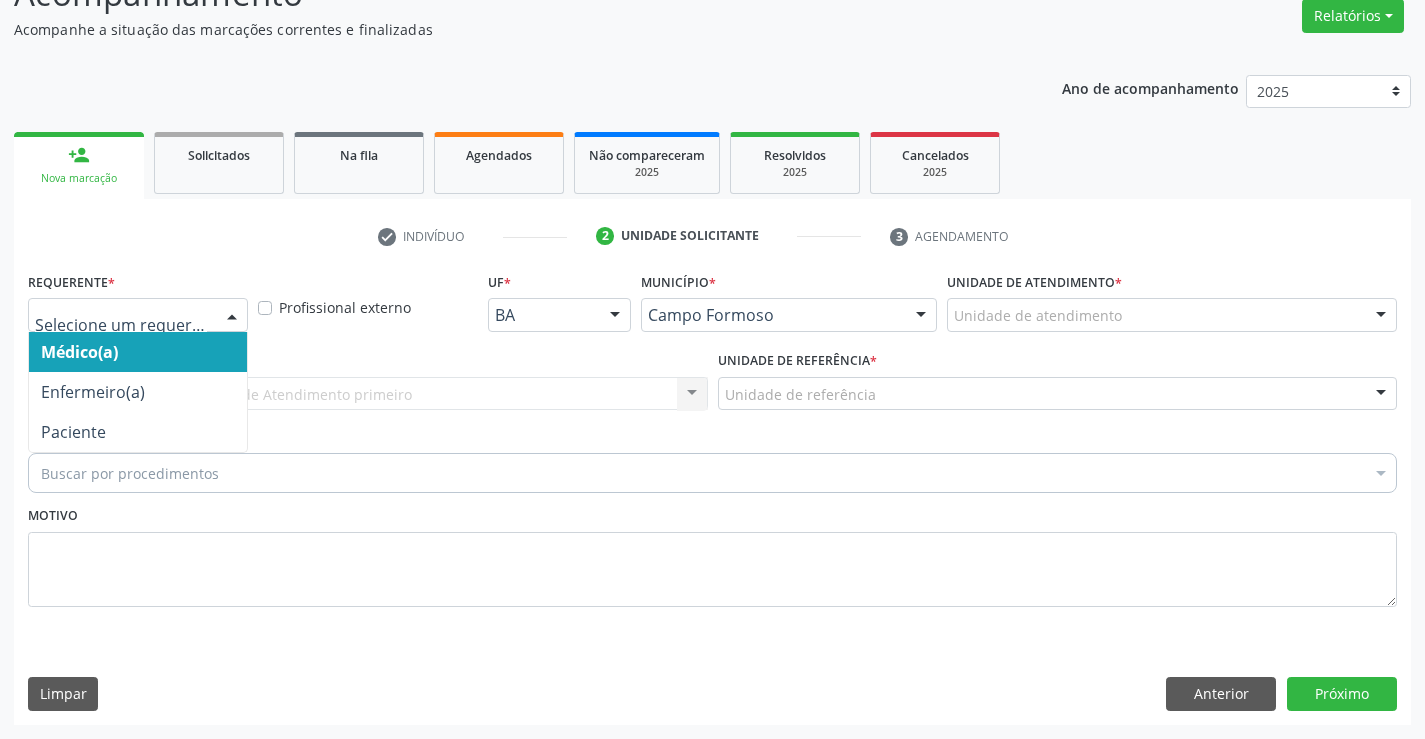 click at bounding box center [138, 315] 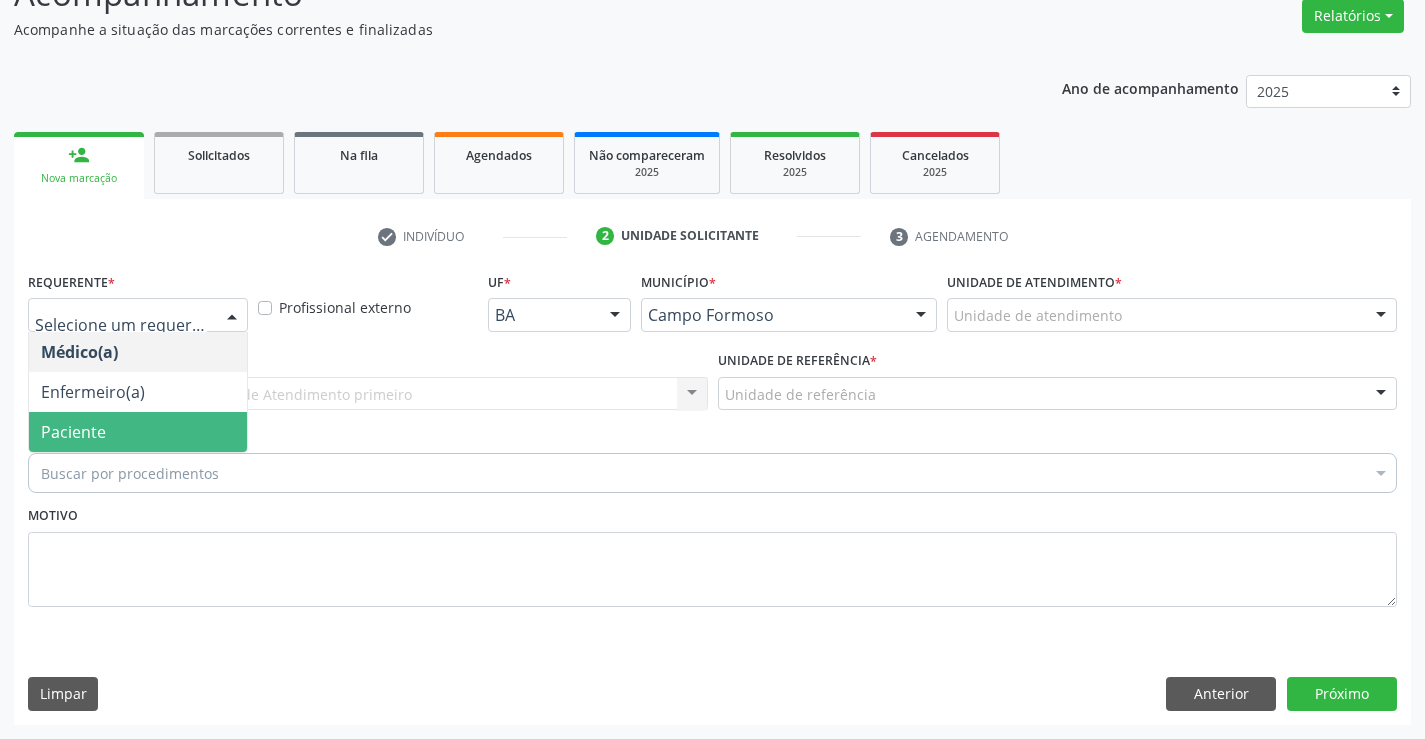 click on "Paciente" at bounding box center [73, 432] 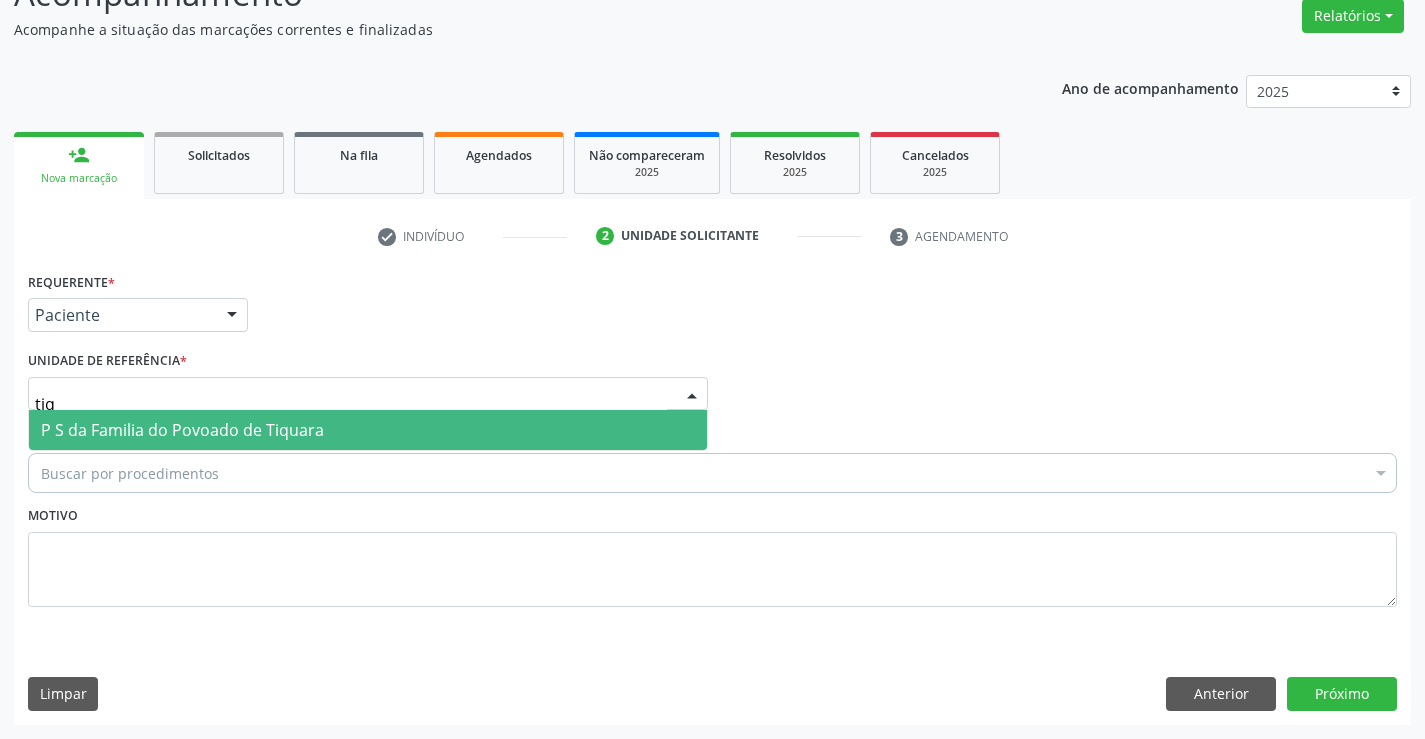 type on "tiqu" 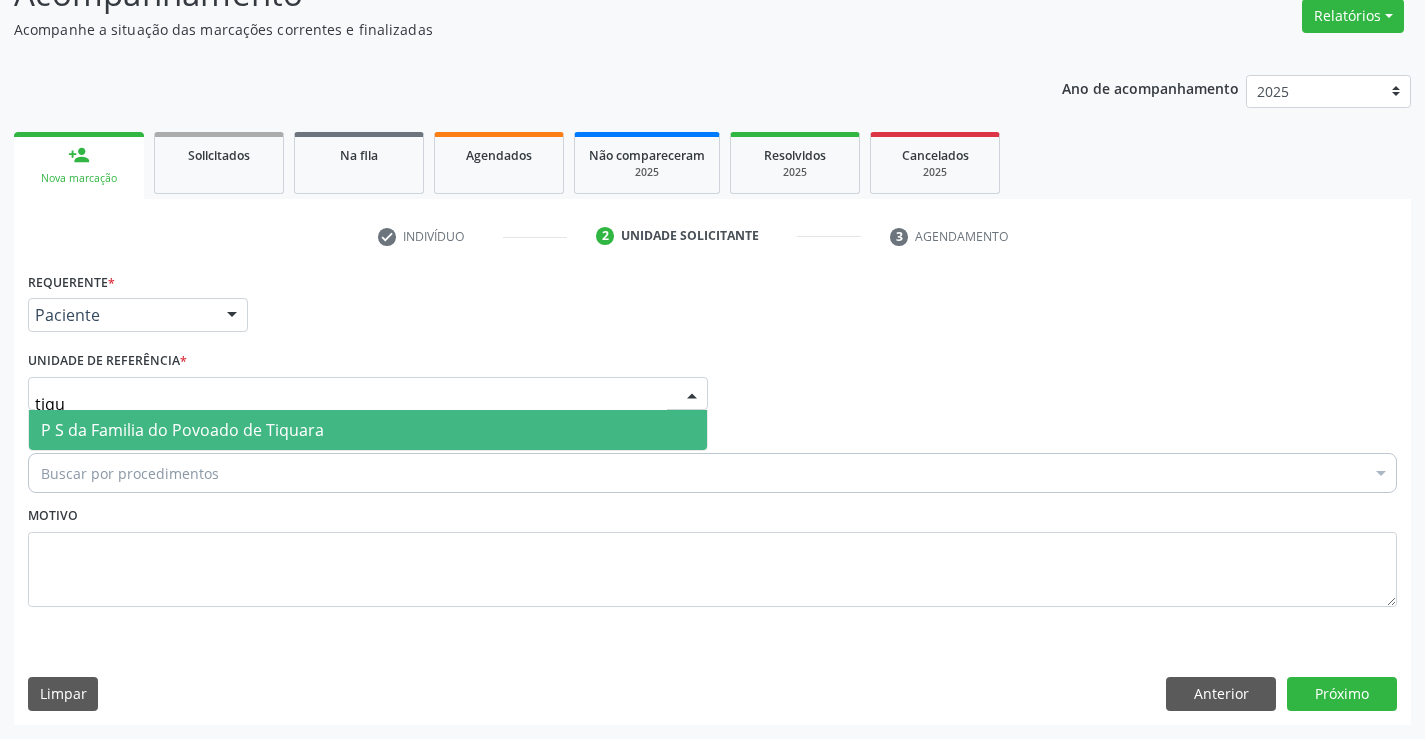 drag, startPoint x: 90, startPoint y: 426, endPoint x: 92, endPoint y: 448, distance: 22.090721 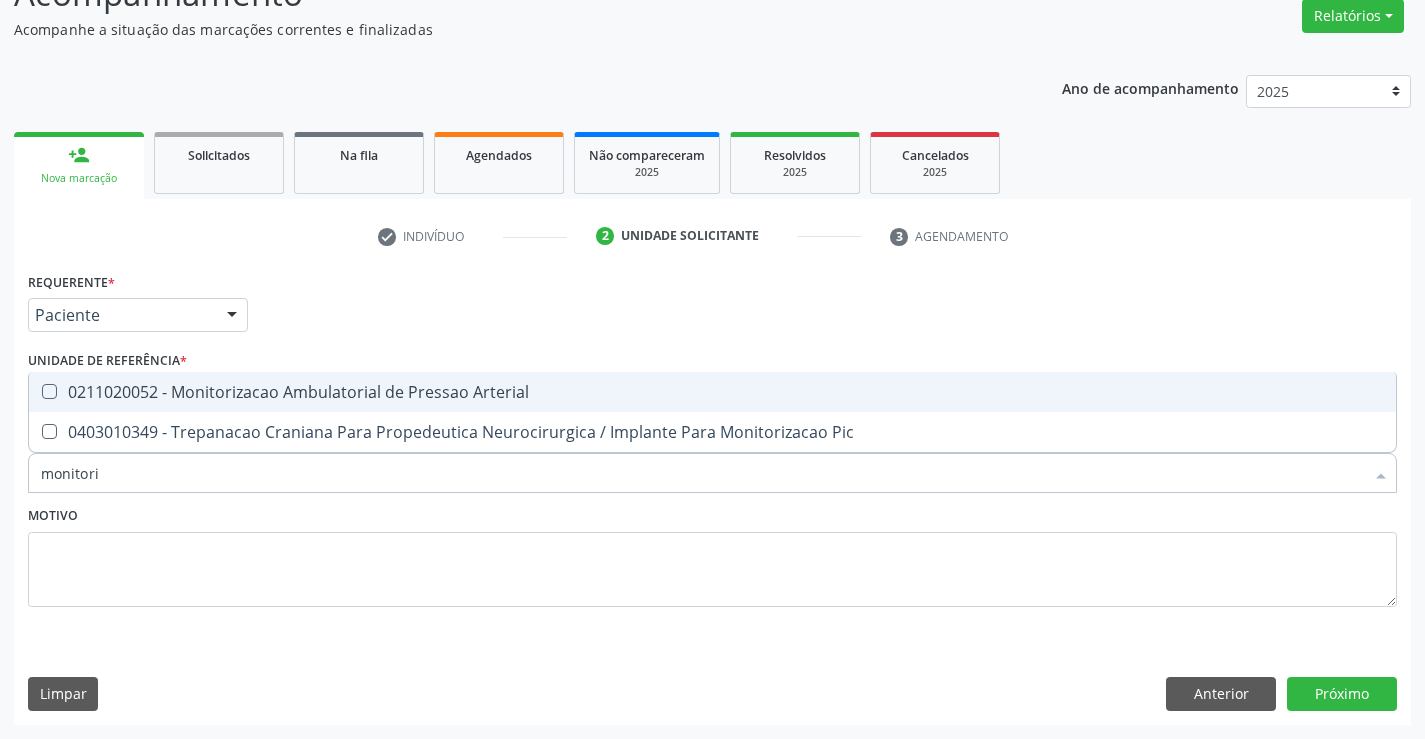 type on "monitoriz" 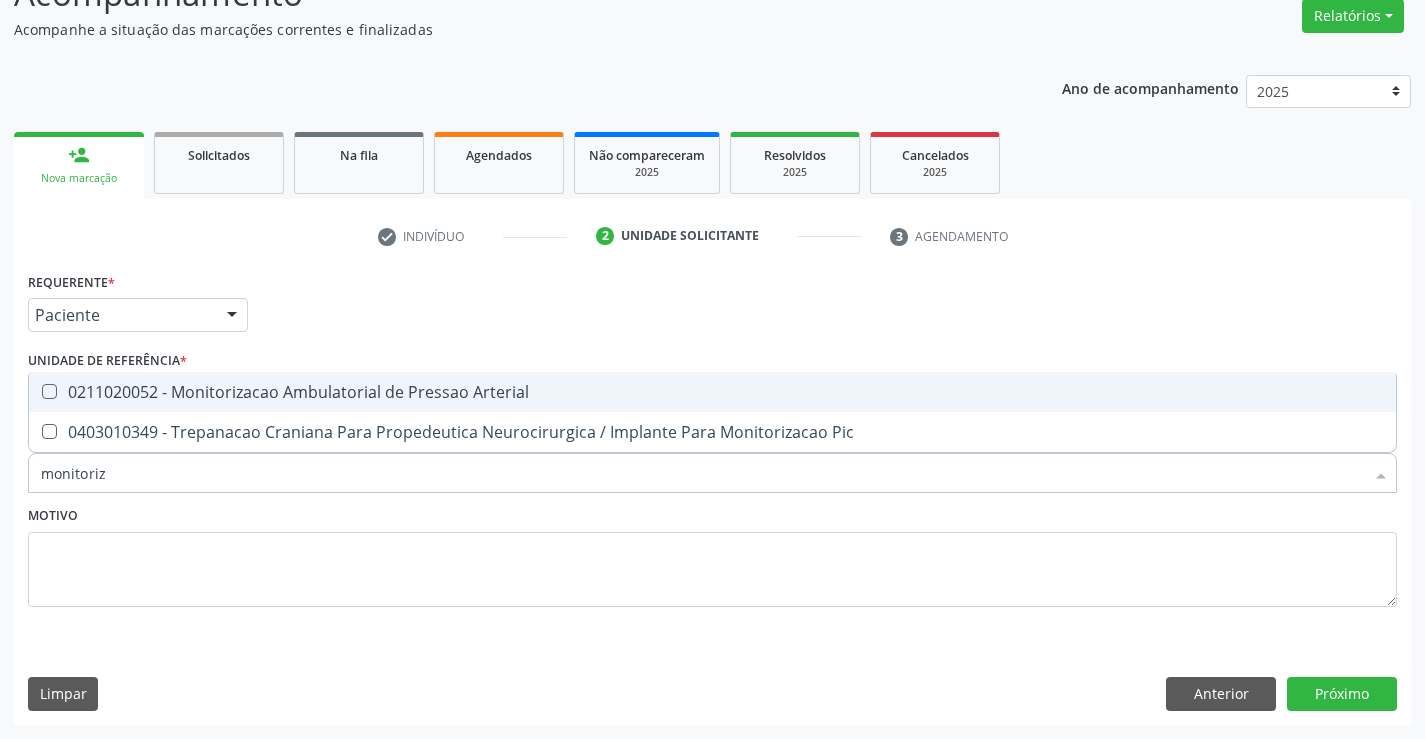 click on "0211020052 - Monitorizacao Ambulatorial de Pressao Arterial" at bounding box center (712, 392) 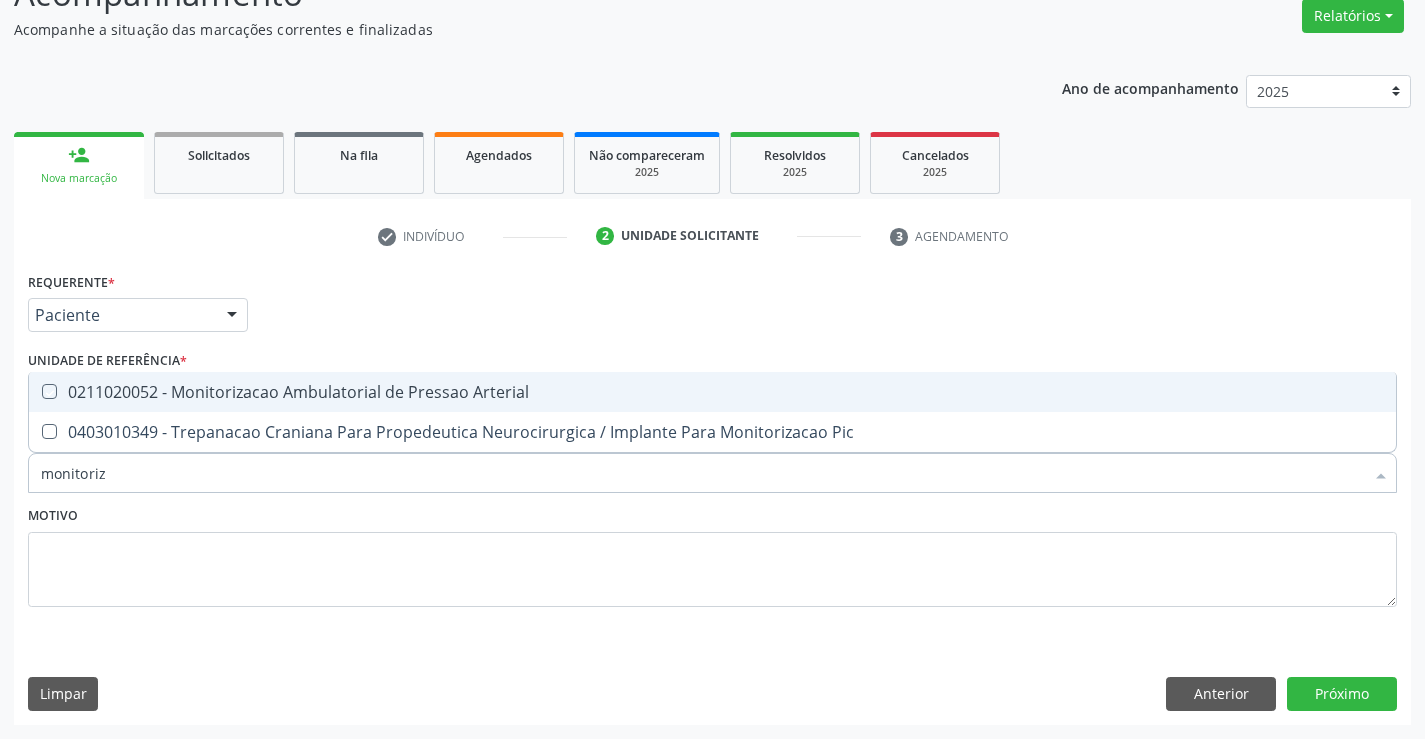 checkbox on "true" 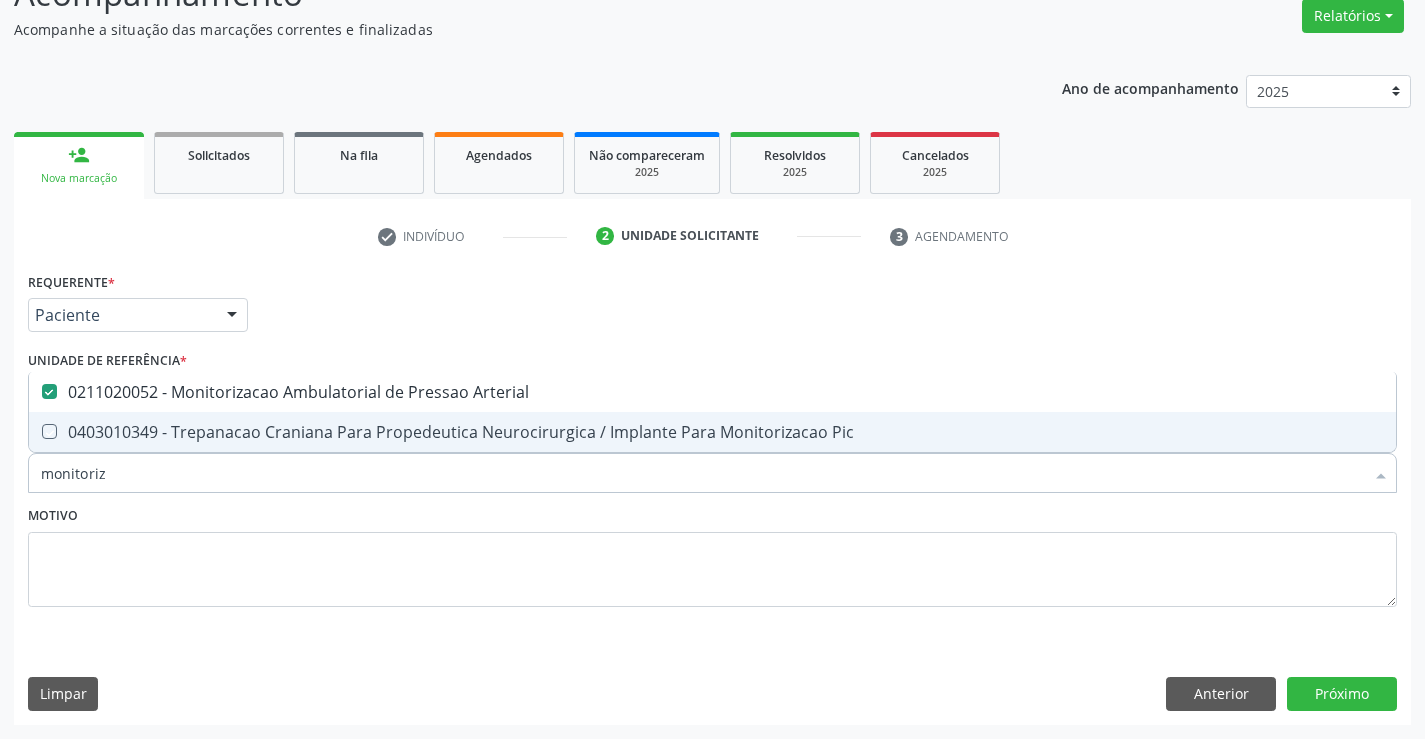 click on "Requerente
*
Paciente         Médico(a)   Enfermeiro(a)   Paciente
Nenhum resultado encontrado para: "   "
Não há nenhuma opção para ser exibida.
UF
[STATE]         [STATE]
Nenhum resultado encontrado para: "   "
Não há nenhuma opção para ser exibida.
Município
[CITY]         [CITY]
Nenhum resultado encontrado para: "   "
Não há nenhuma opção para ser exibida.
Médico Solicitante
Por favor, selecione a Unidade de Atendimento primeiro
Nenhum resultado encontrado para: "   "
Não há nenhuma opção para ser exibida.
Unidade de referência
*
P S da Familia do Povoado de Tiquara         Unidade Basica de Saude da Familia Dr Paulo Sudre   Centro de Enfrentamento Para Covid 19 de [CITY]     Vigilancia em Saude de [CITY]" at bounding box center [712, 495] 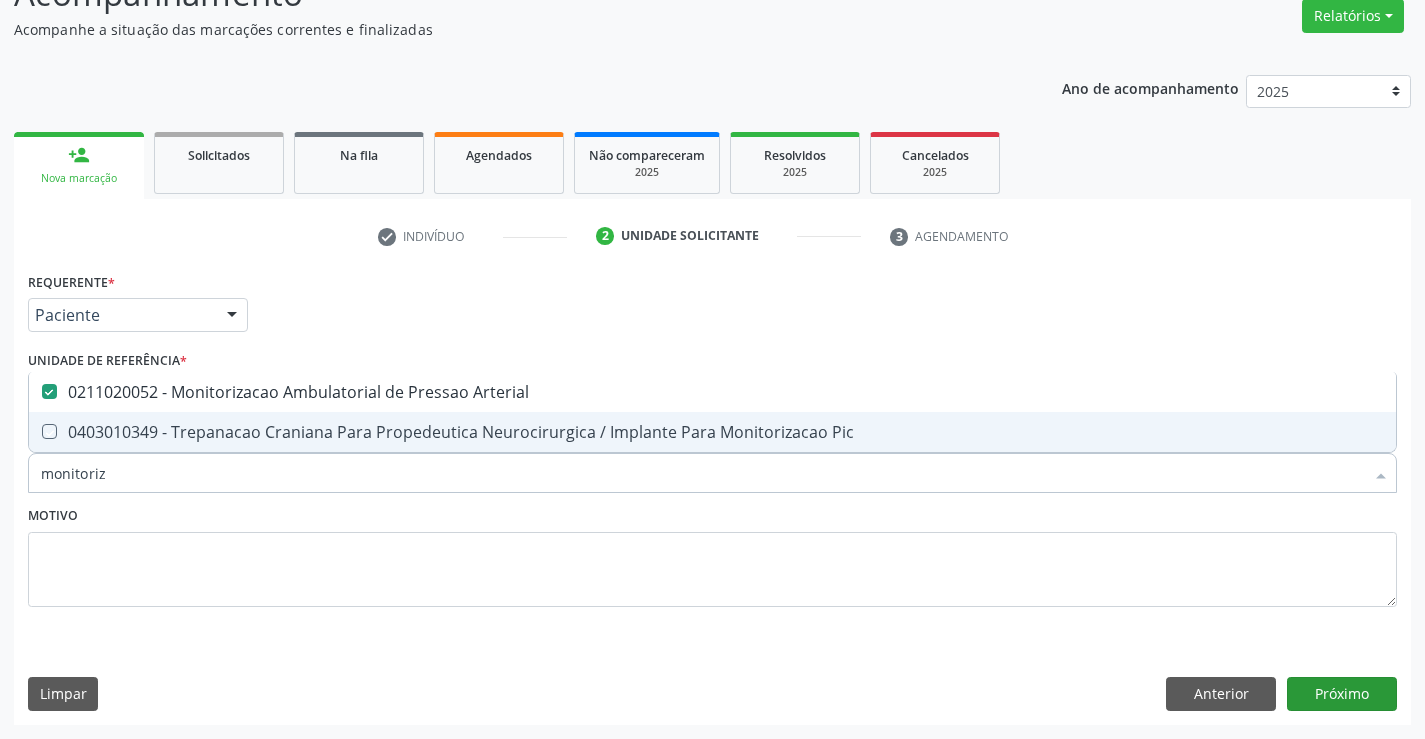 checkbox on "true" 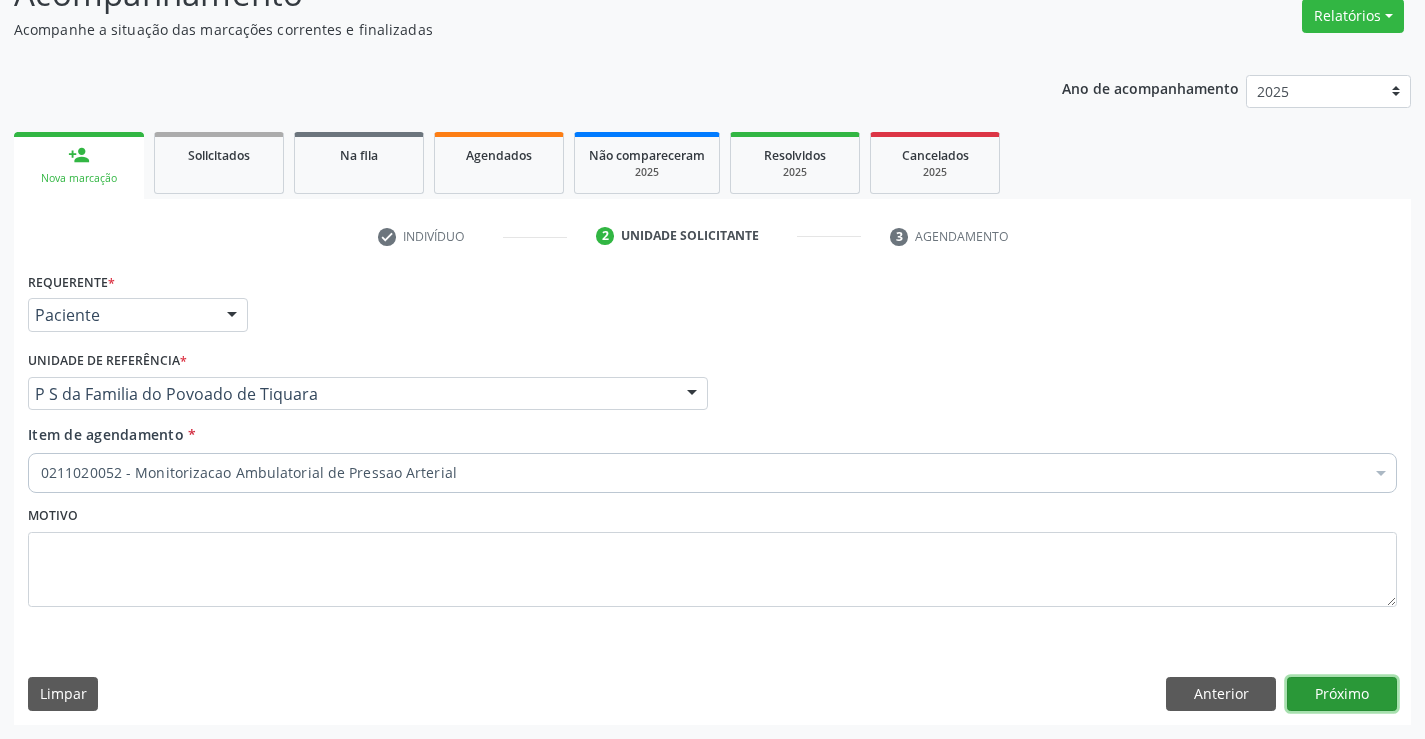 click on "Próximo" at bounding box center (1342, 694) 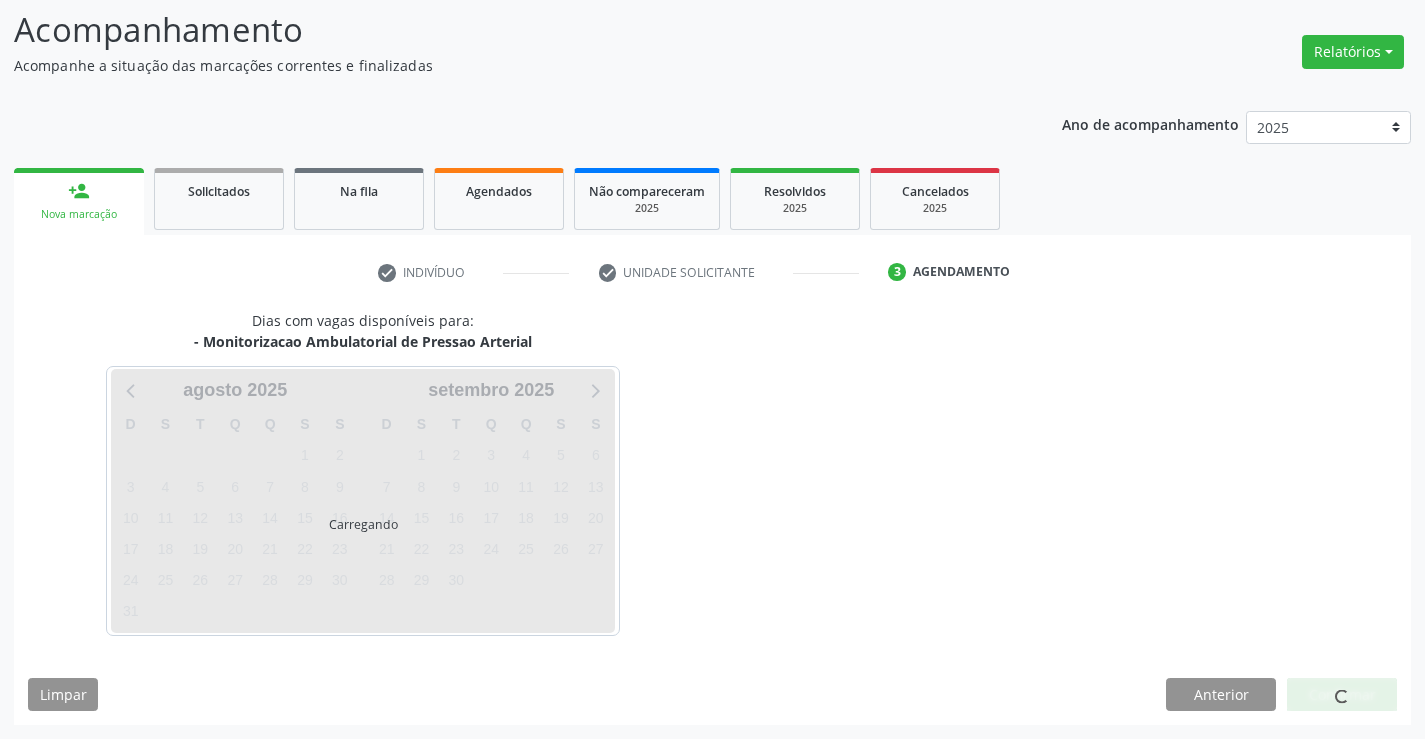 scroll, scrollTop: 167, scrollLeft: 0, axis: vertical 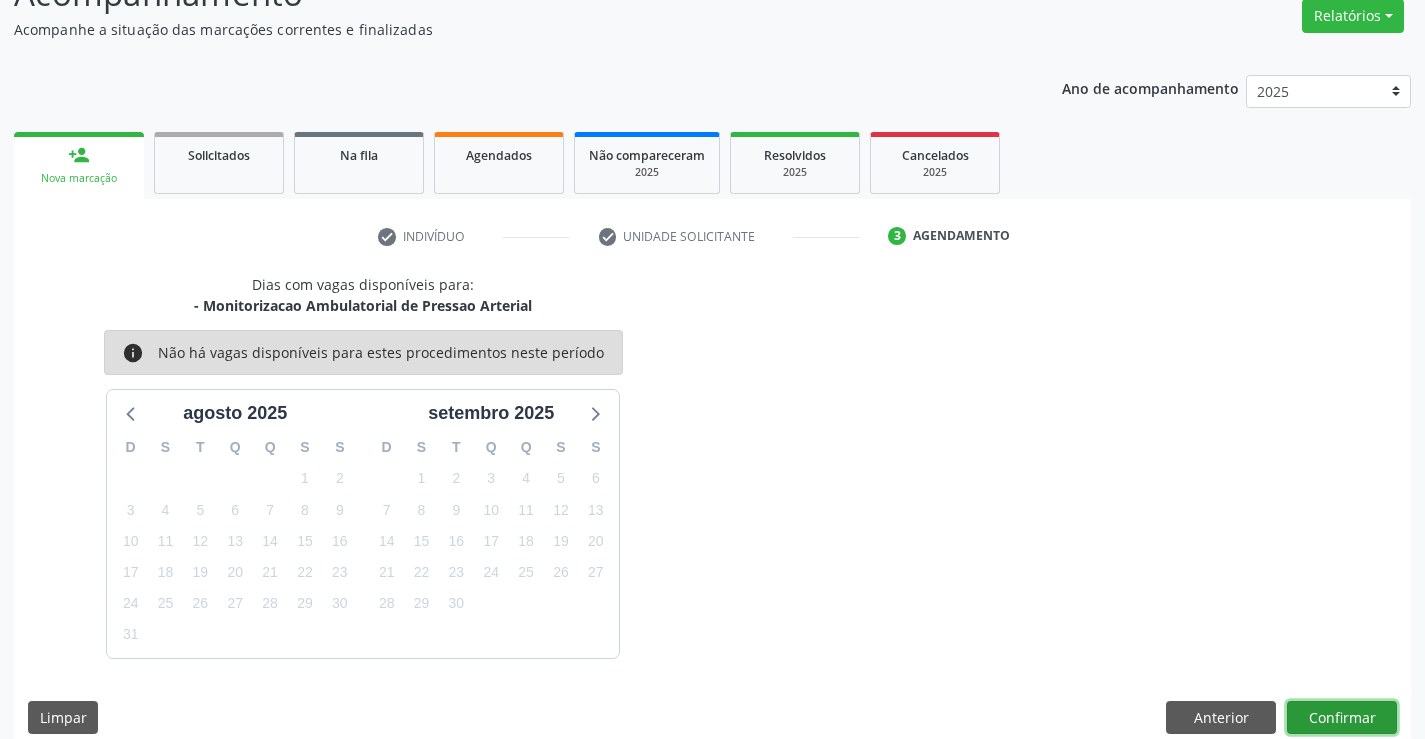 click on "Confirmar" at bounding box center (1342, 718) 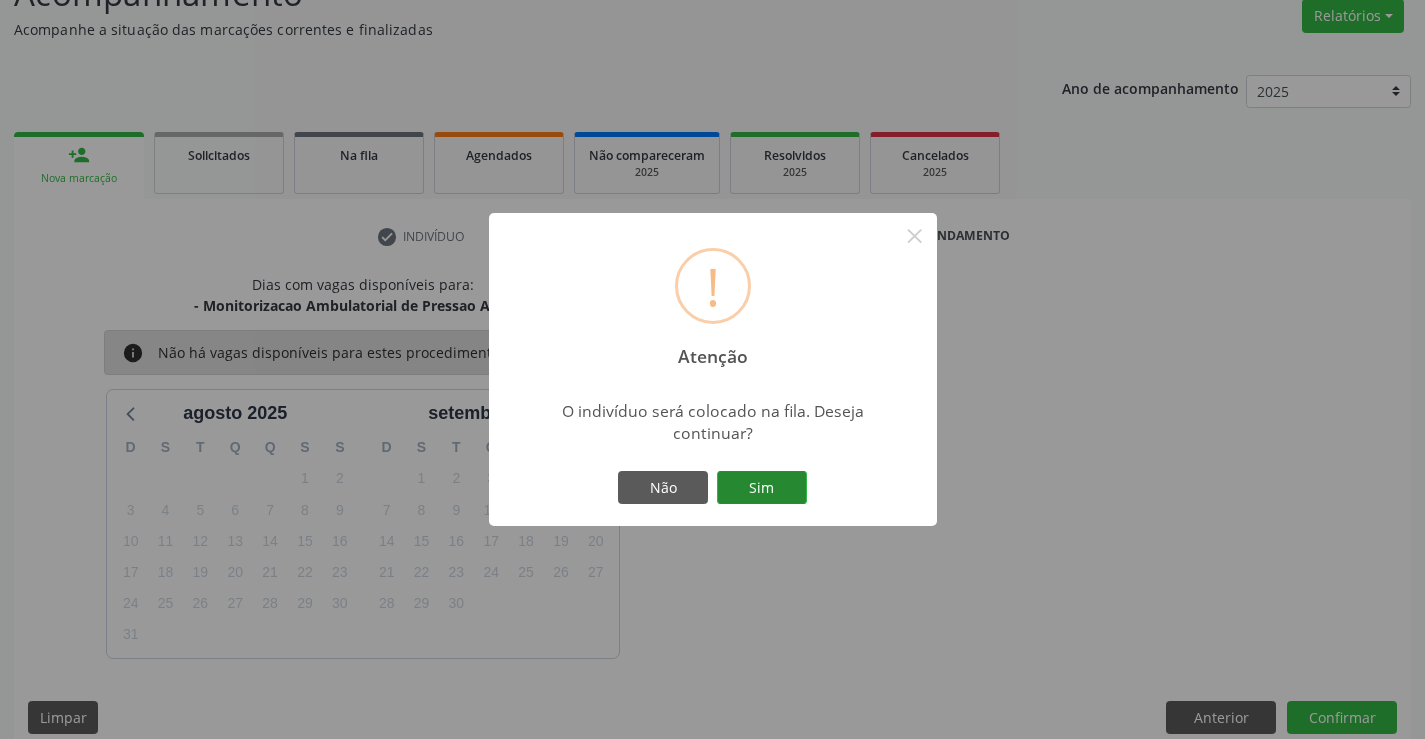 click on "Sim" at bounding box center (762, 488) 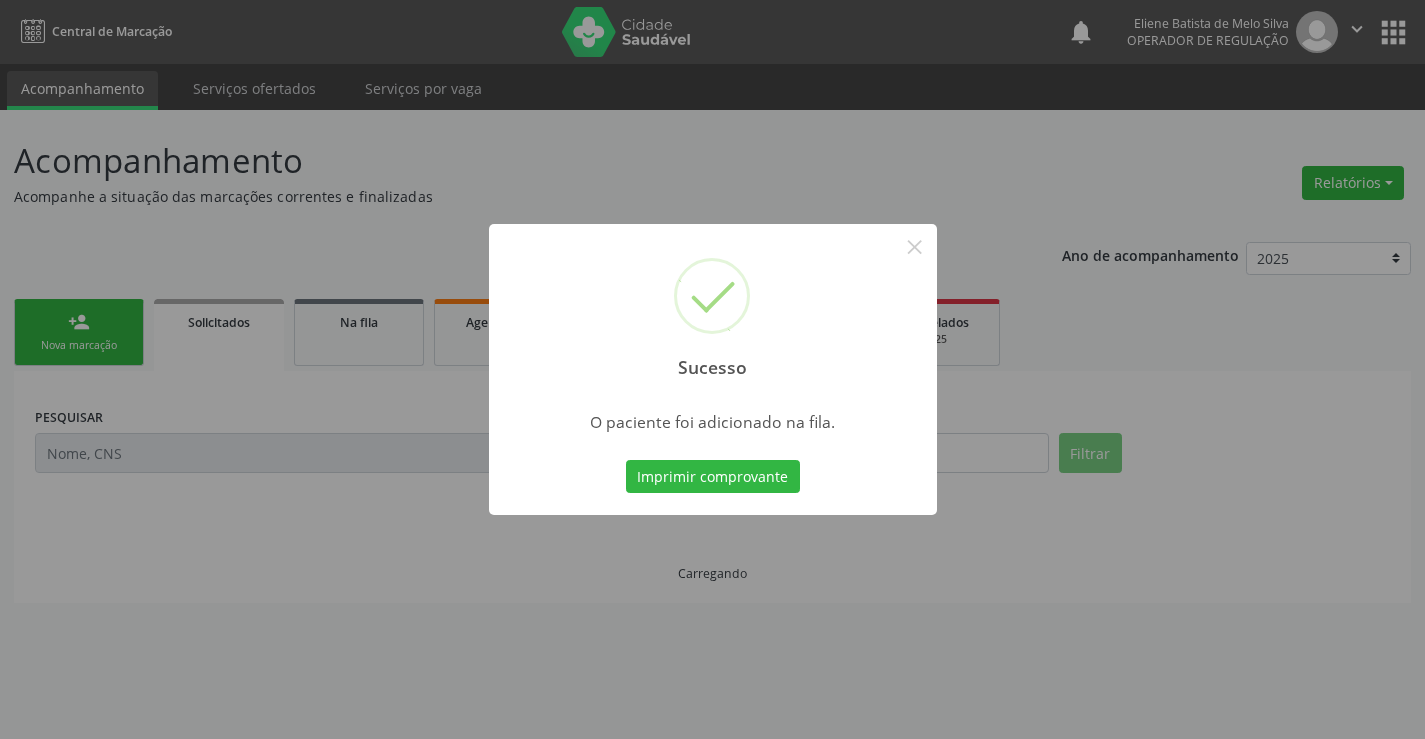 scroll, scrollTop: 0, scrollLeft: 0, axis: both 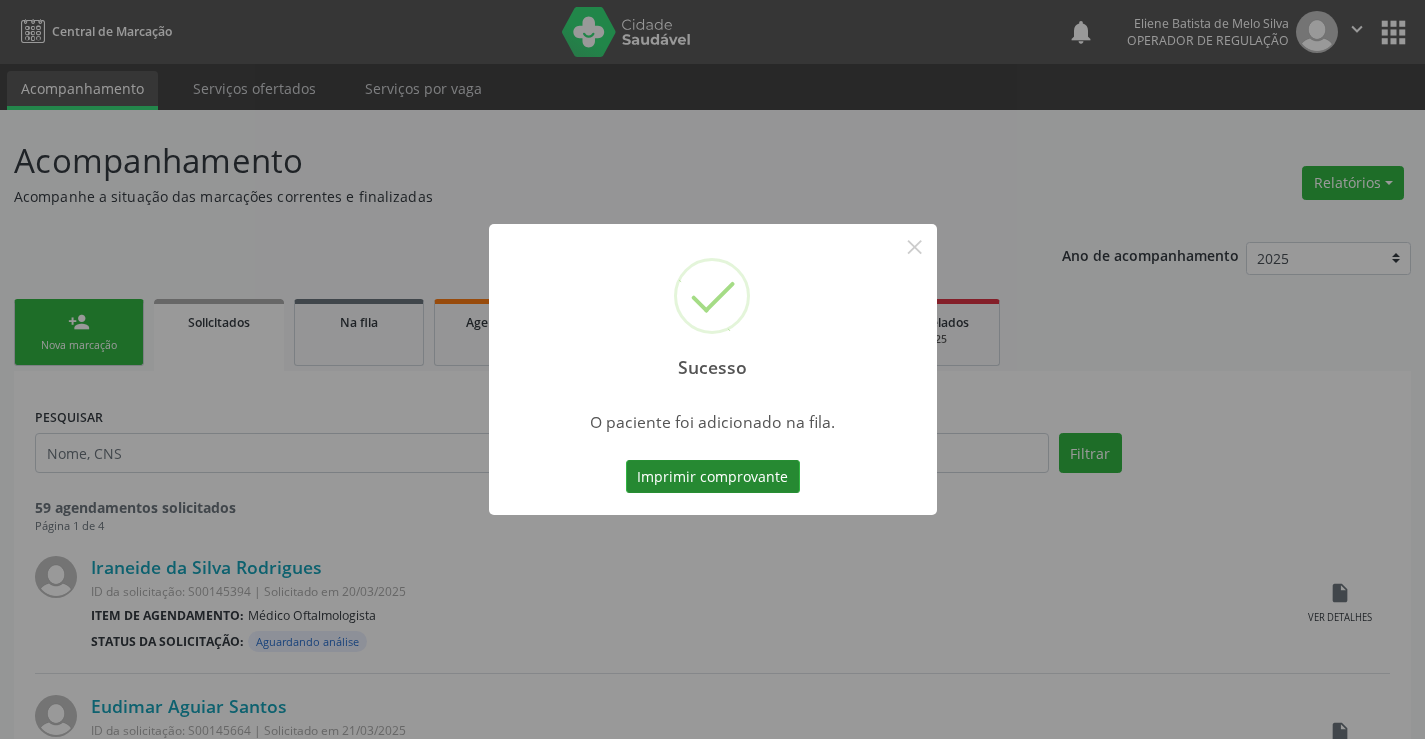 click on "Imprimir comprovante" at bounding box center (713, 477) 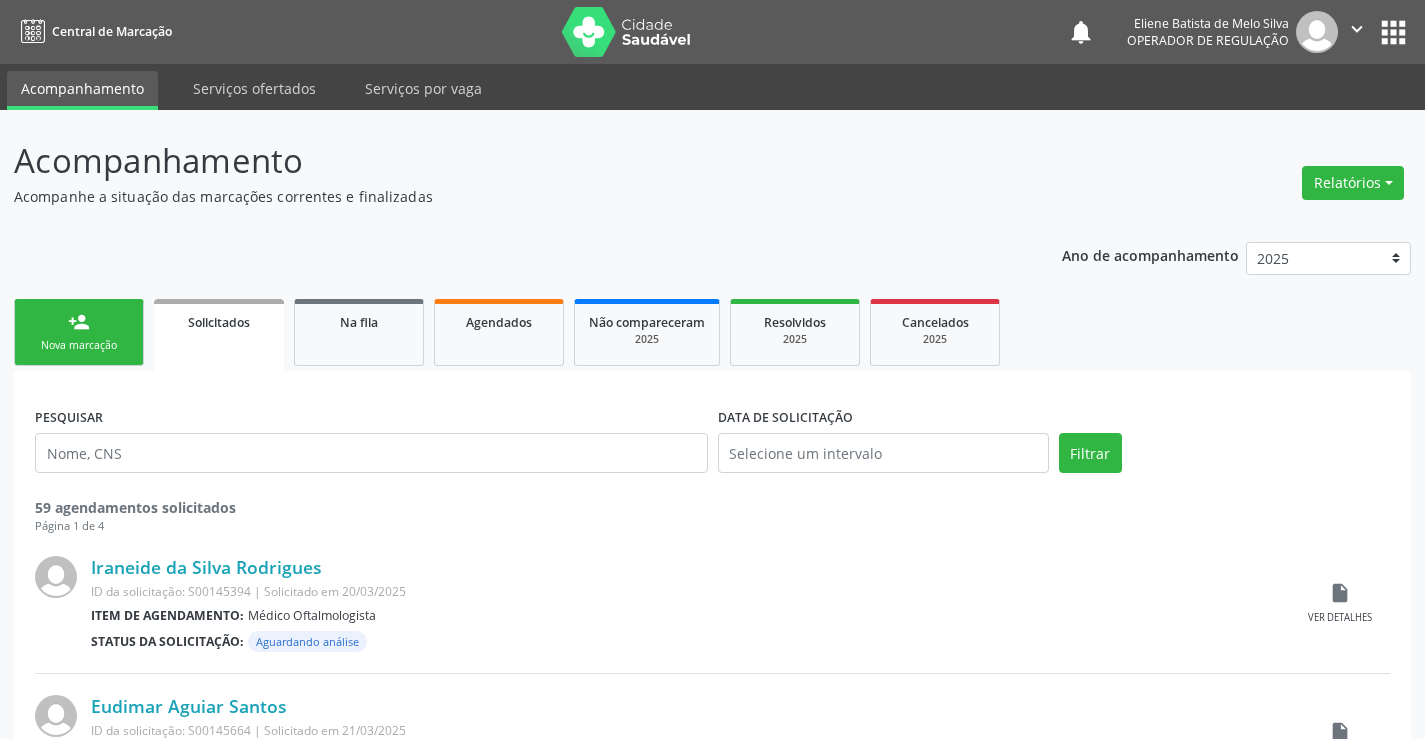 click on "person_add" at bounding box center (79, 322) 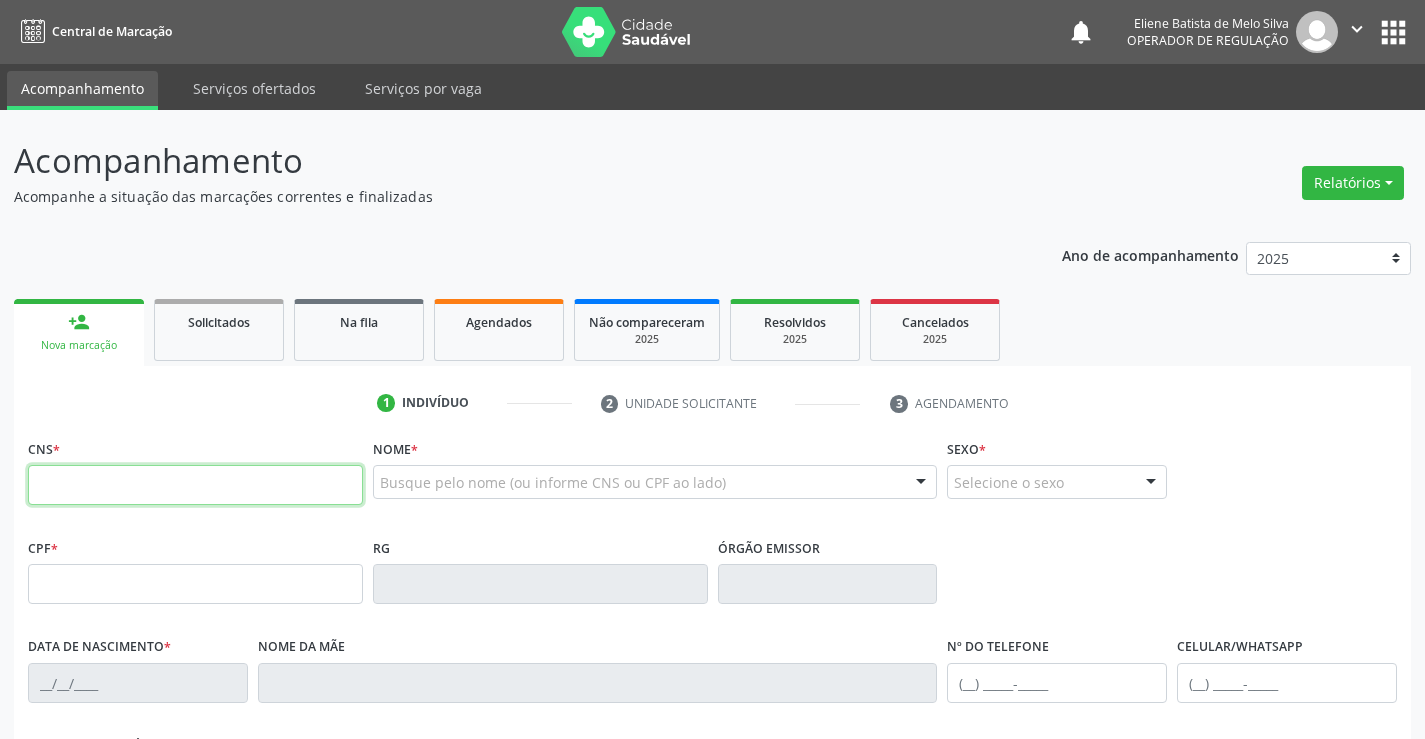 click at bounding box center (195, 485) 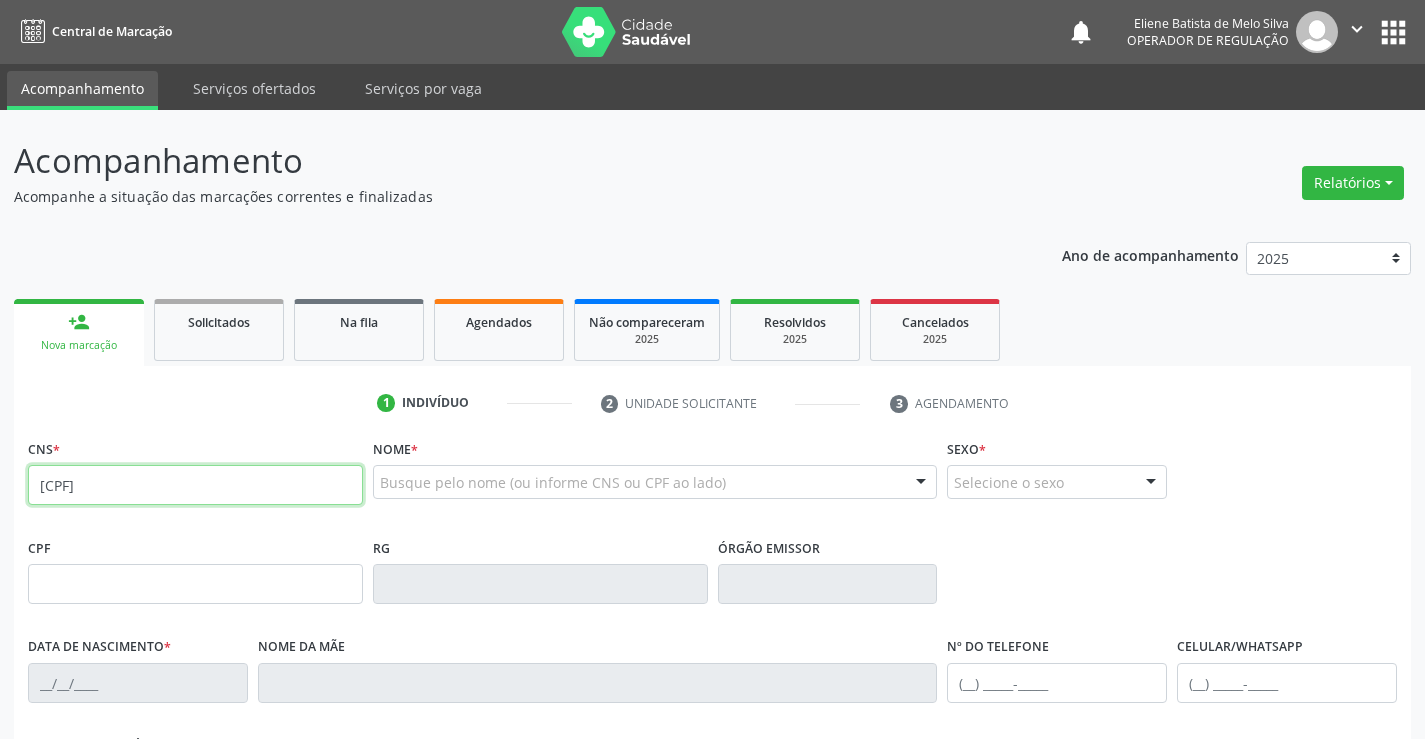 type on "[CPF]" 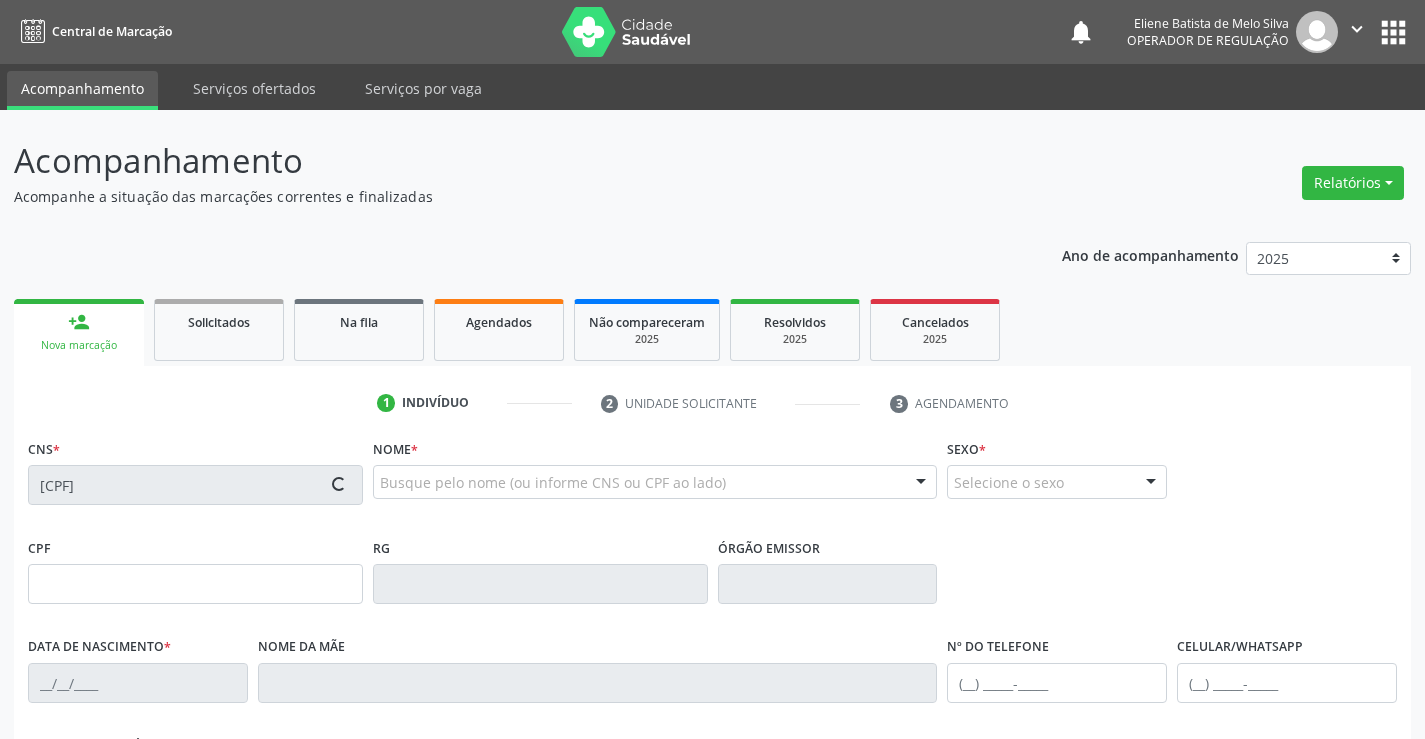 type on "16/01/2001" 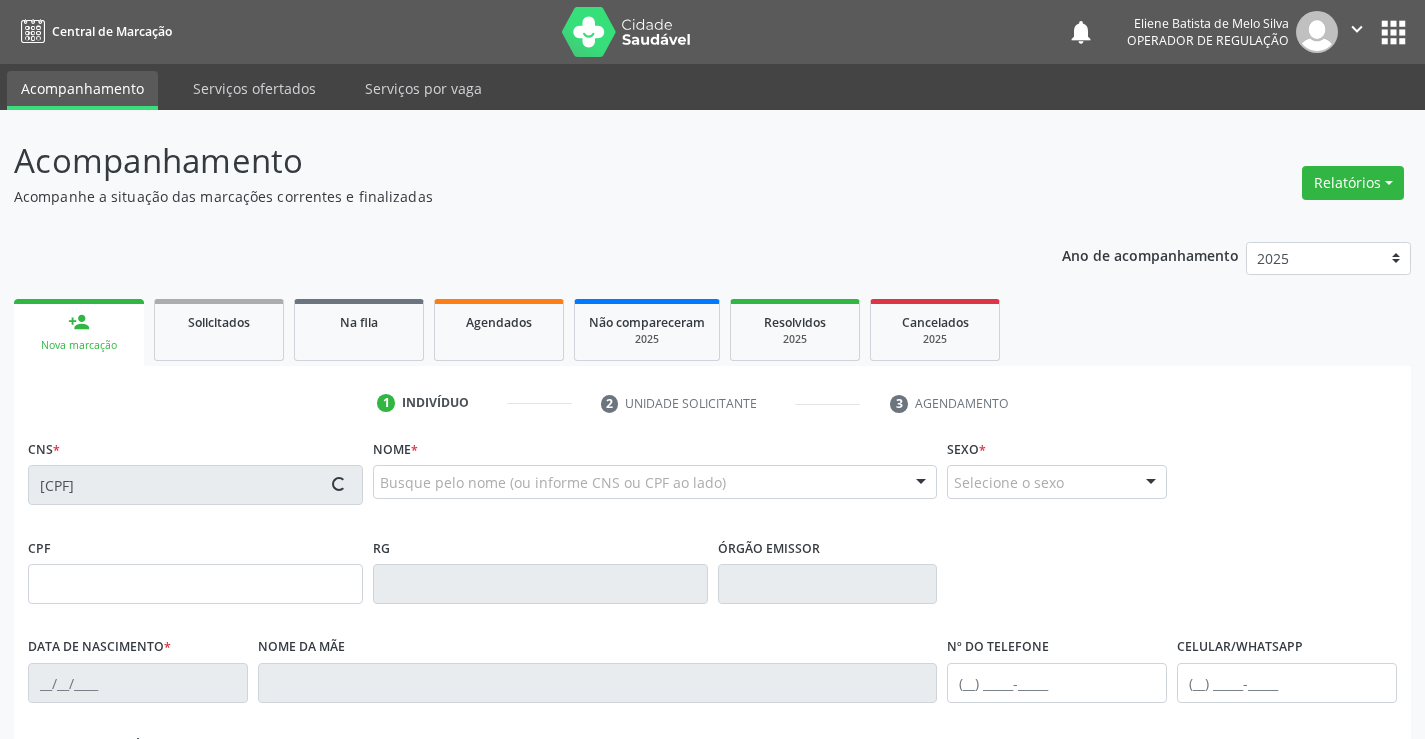 type on "Rejane Santos Silva" 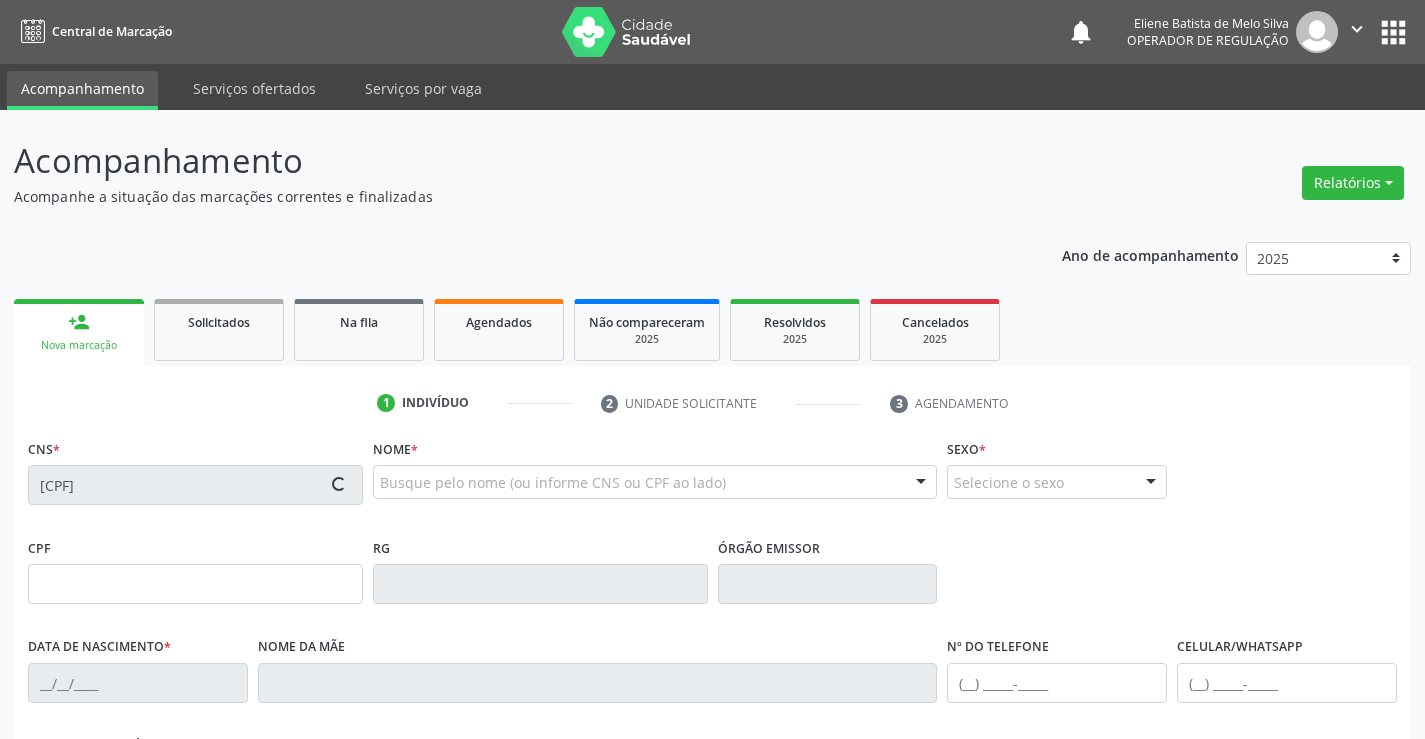 type on "S/N" 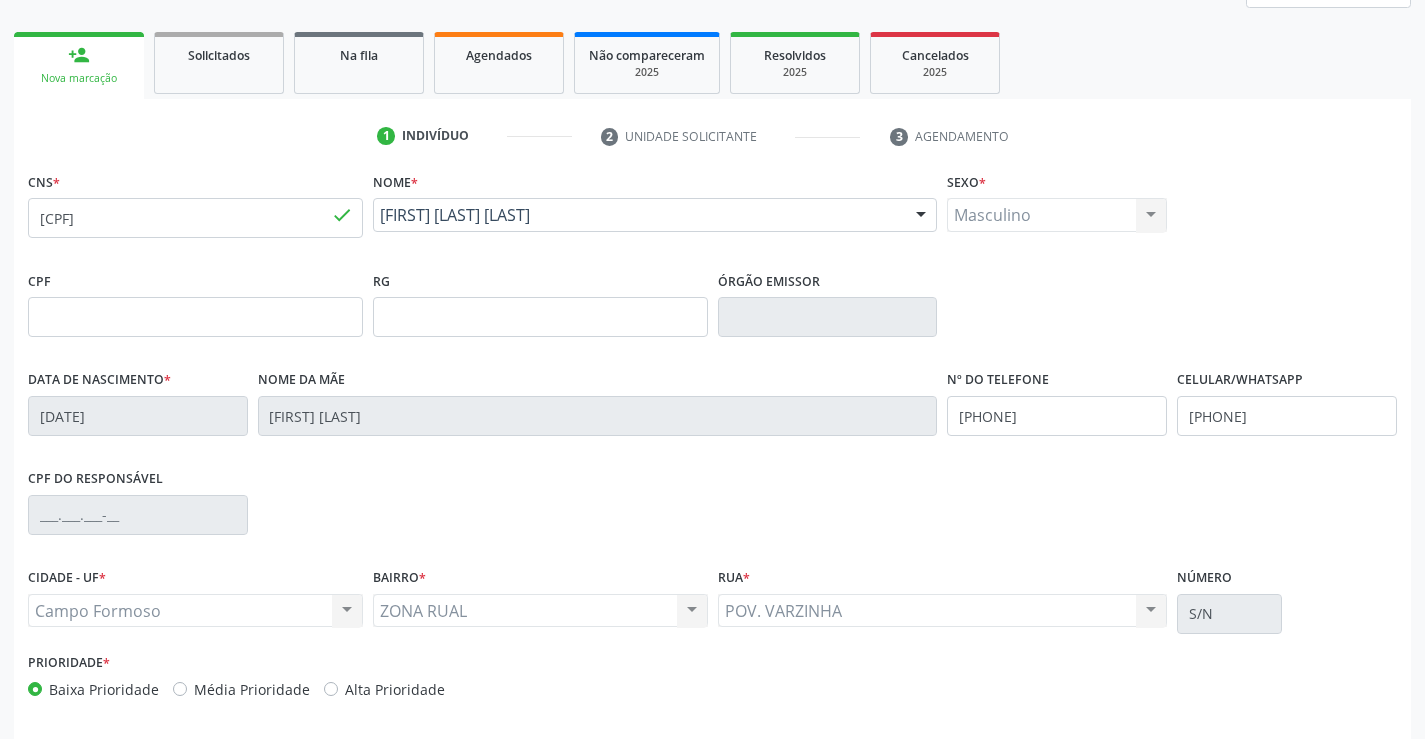 scroll, scrollTop: 345, scrollLeft: 0, axis: vertical 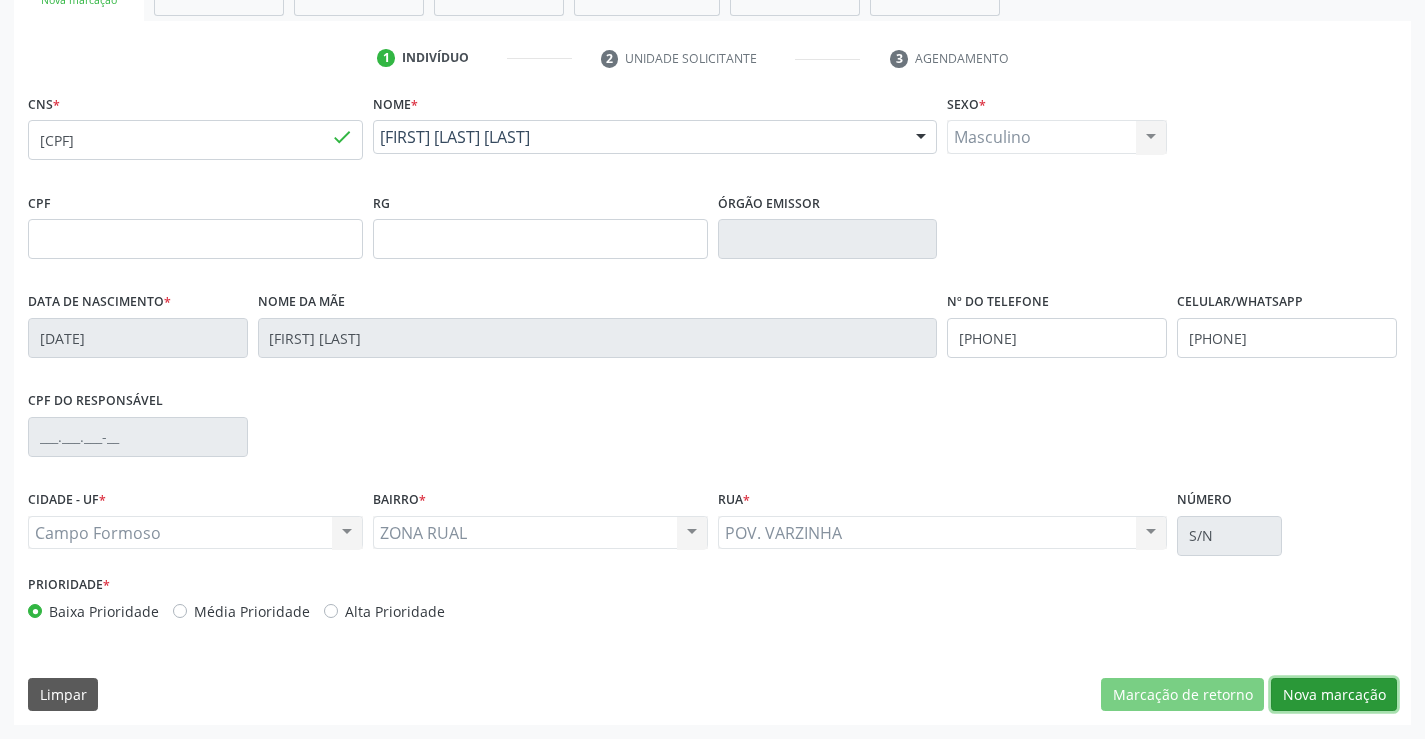 click on "Nova marcação" at bounding box center [1334, 695] 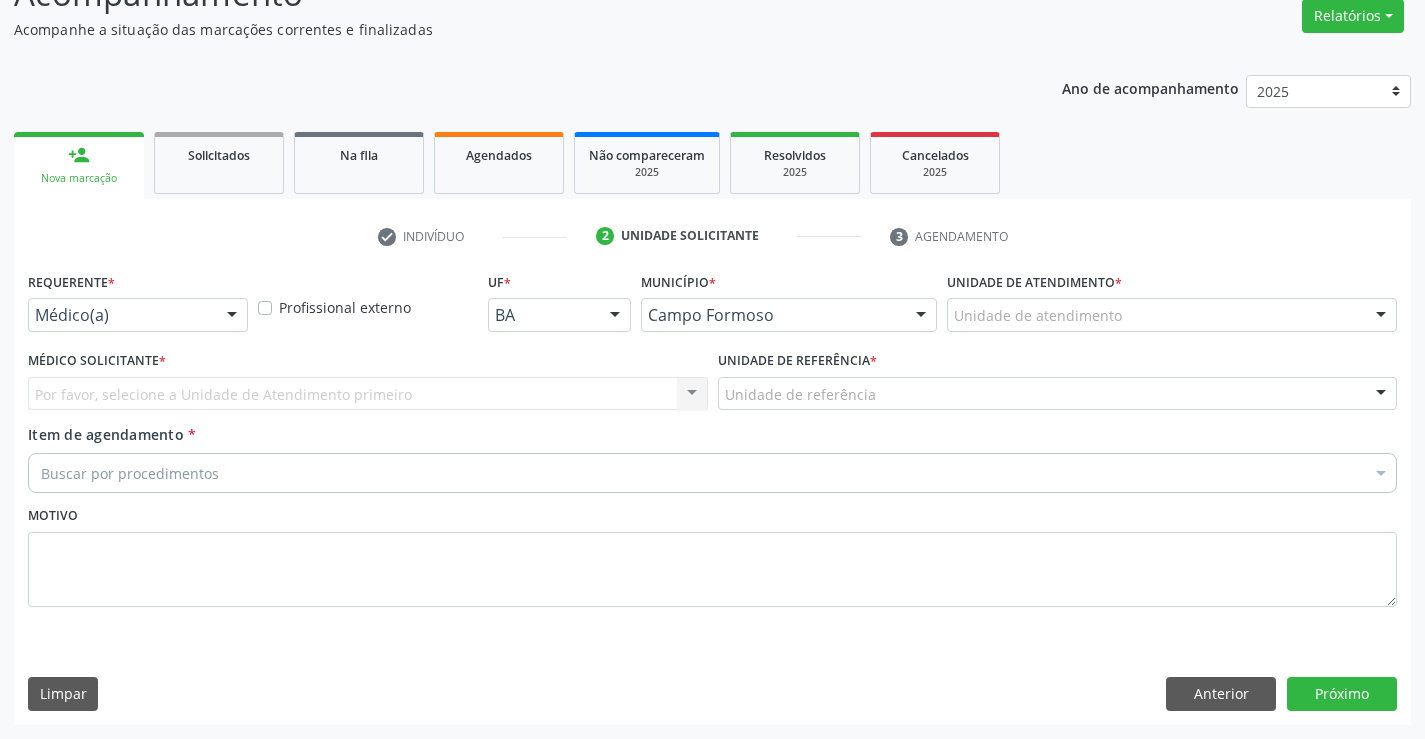 scroll, scrollTop: 167, scrollLeft: 0, axis: vertical 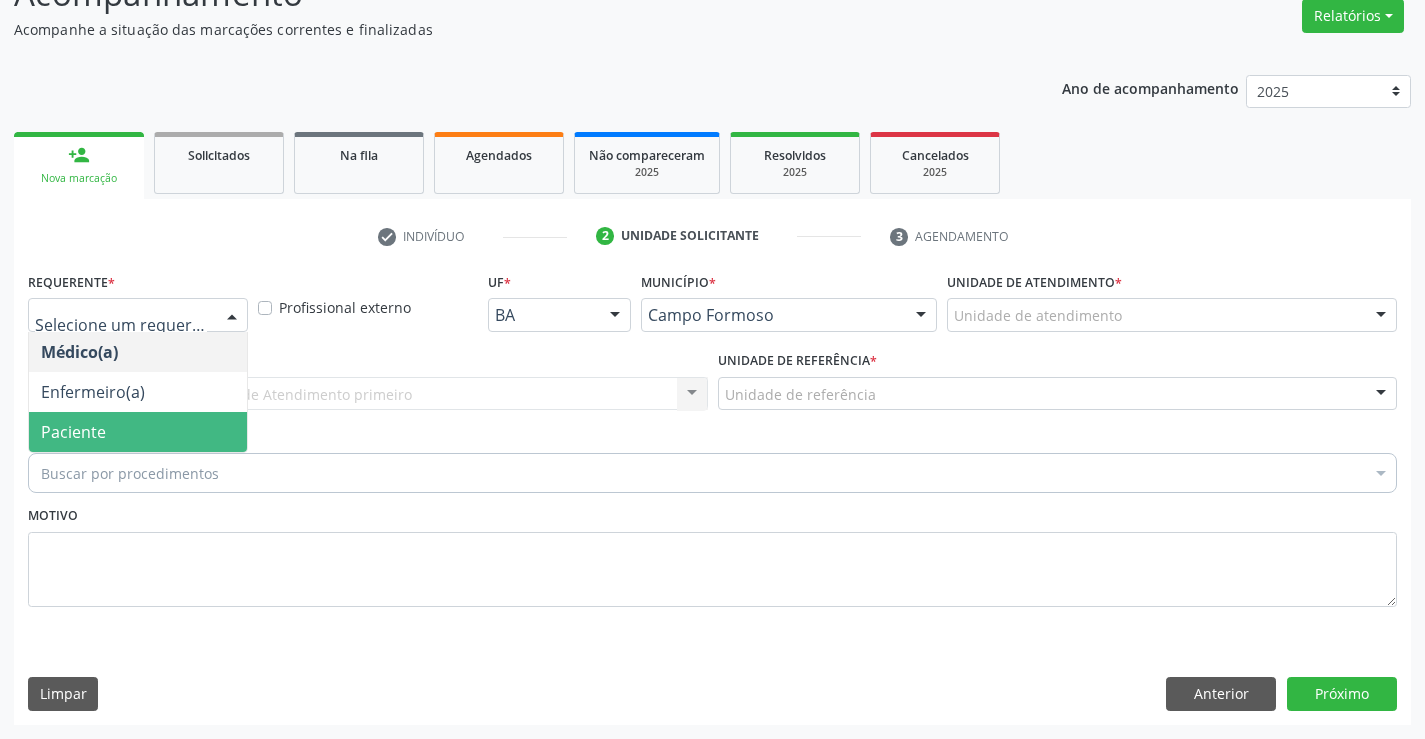 click on "Paciente" at bounding box center [73, 432] 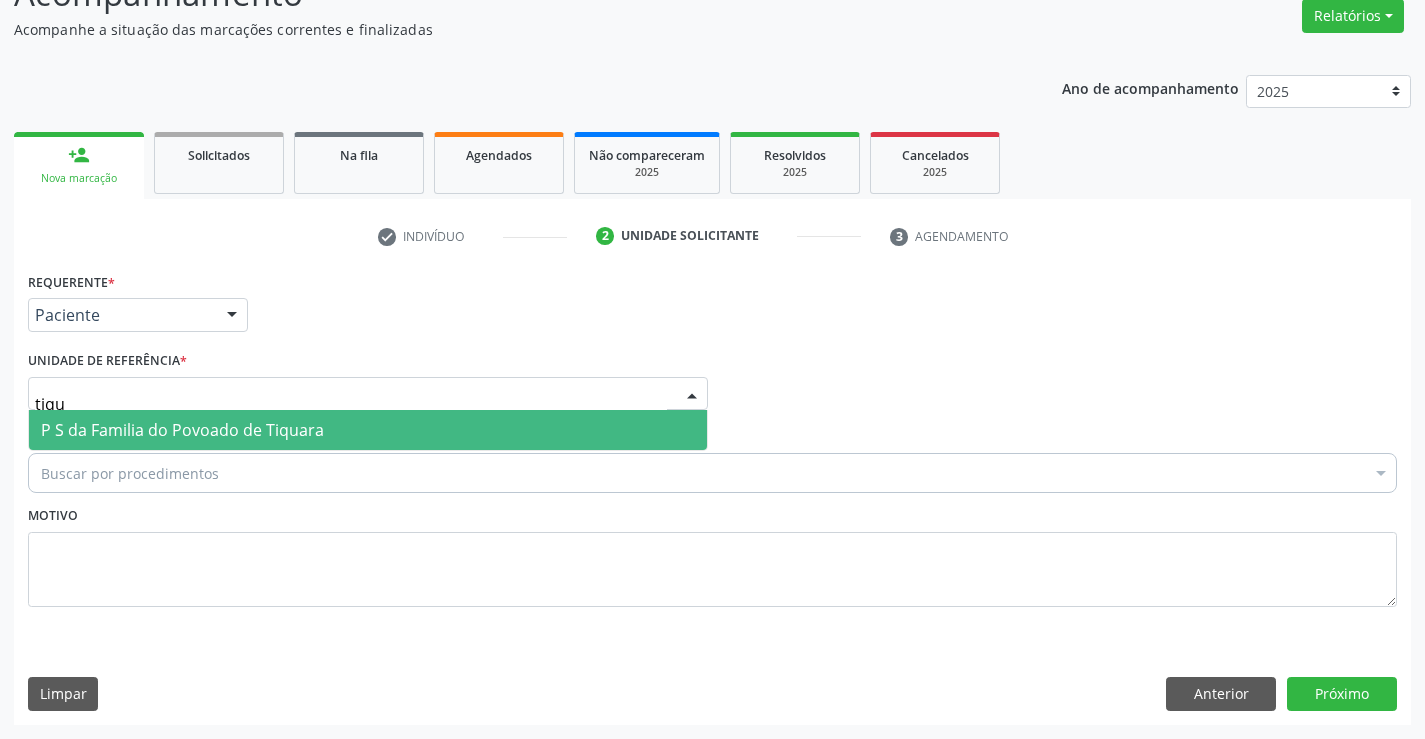 type on "tiqua" 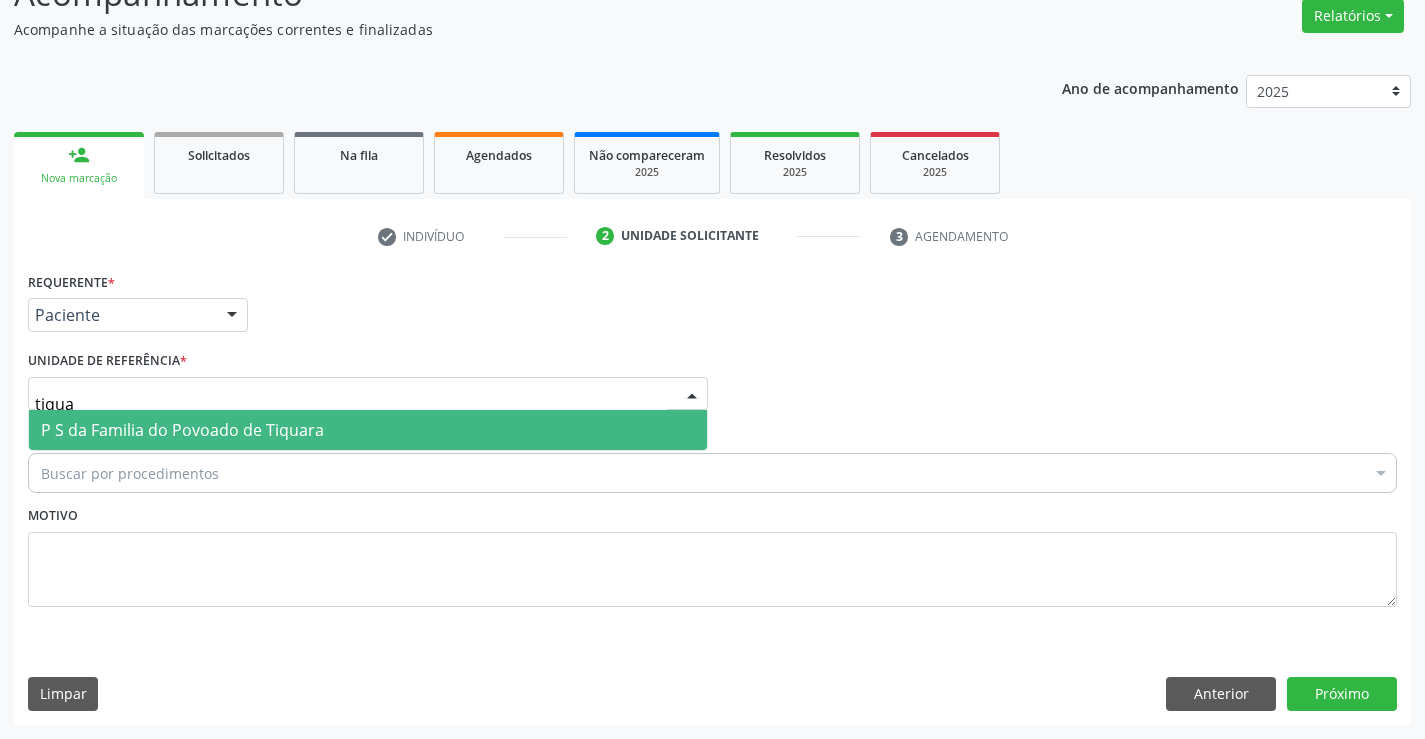 drag, startPoint x: 528, startPoint y: 431, endPoint x: 478, endPoint y: 448, distance: 52.810986 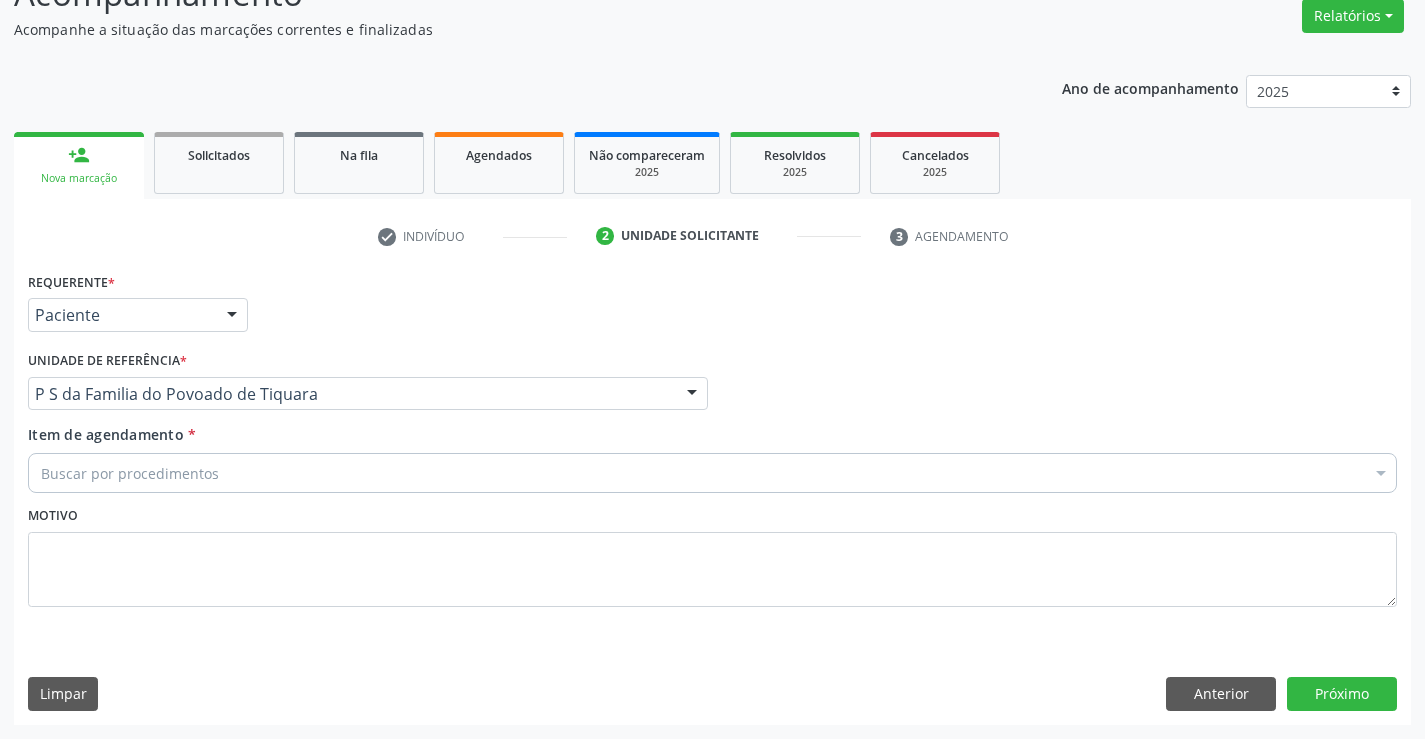click on "Buscar por procedimentos" at bounding box center (712, 473) 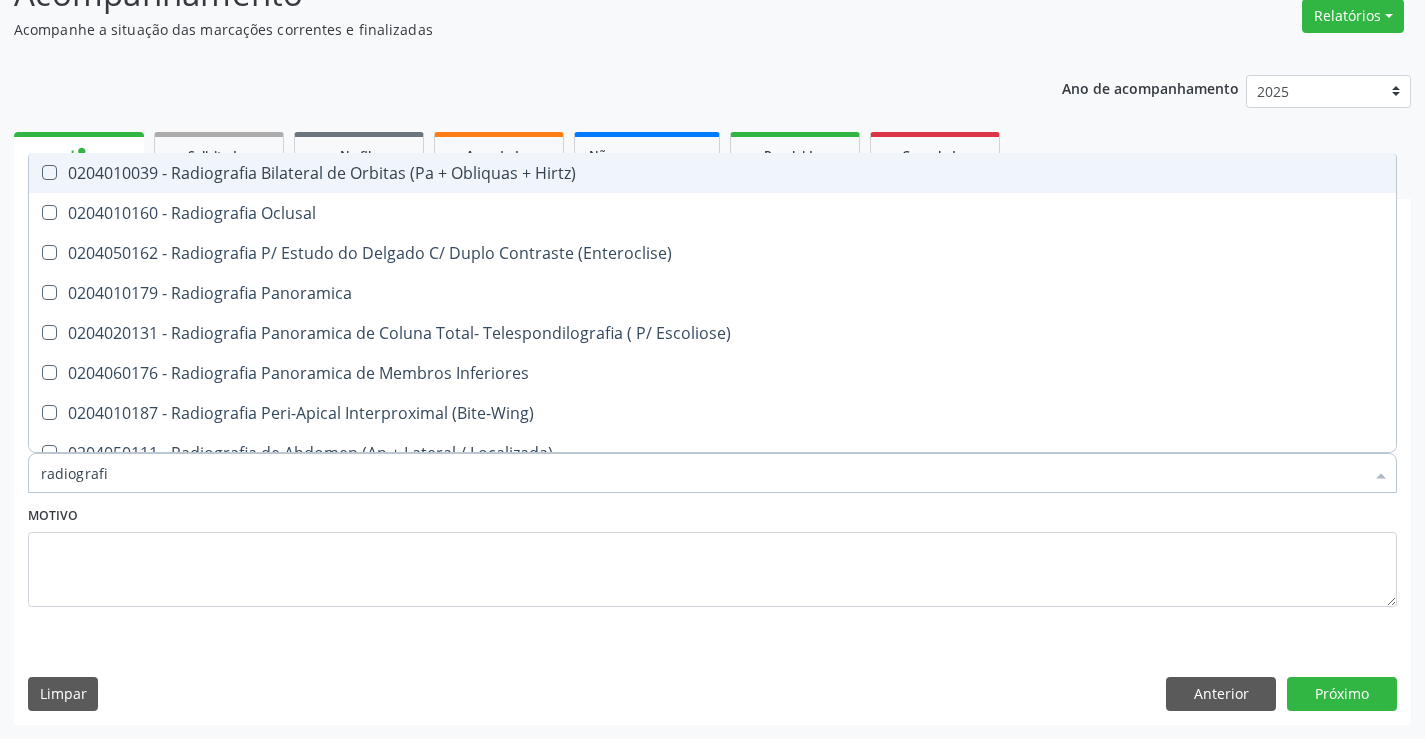 type on "radiografia" 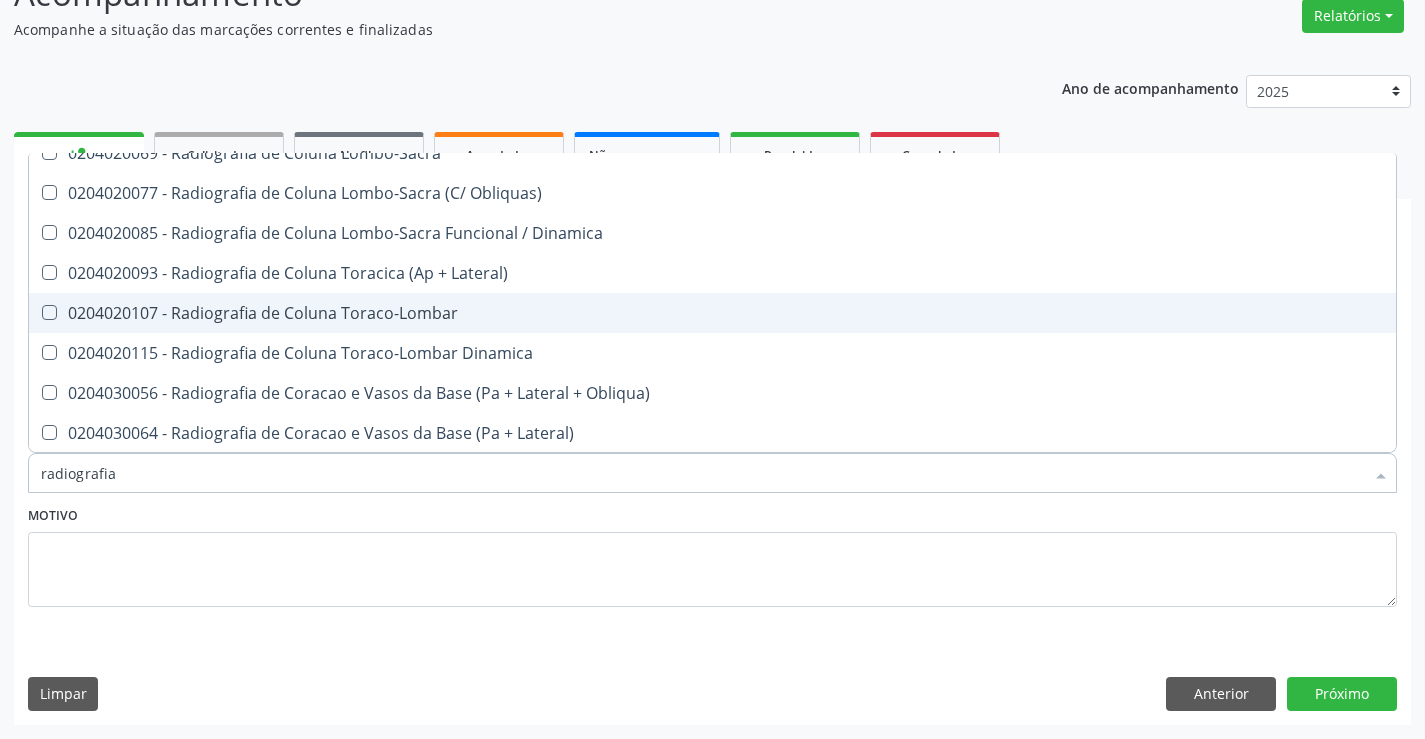 scroll, scrollTop: 1000, scrollLeft: 0, axis: vertical 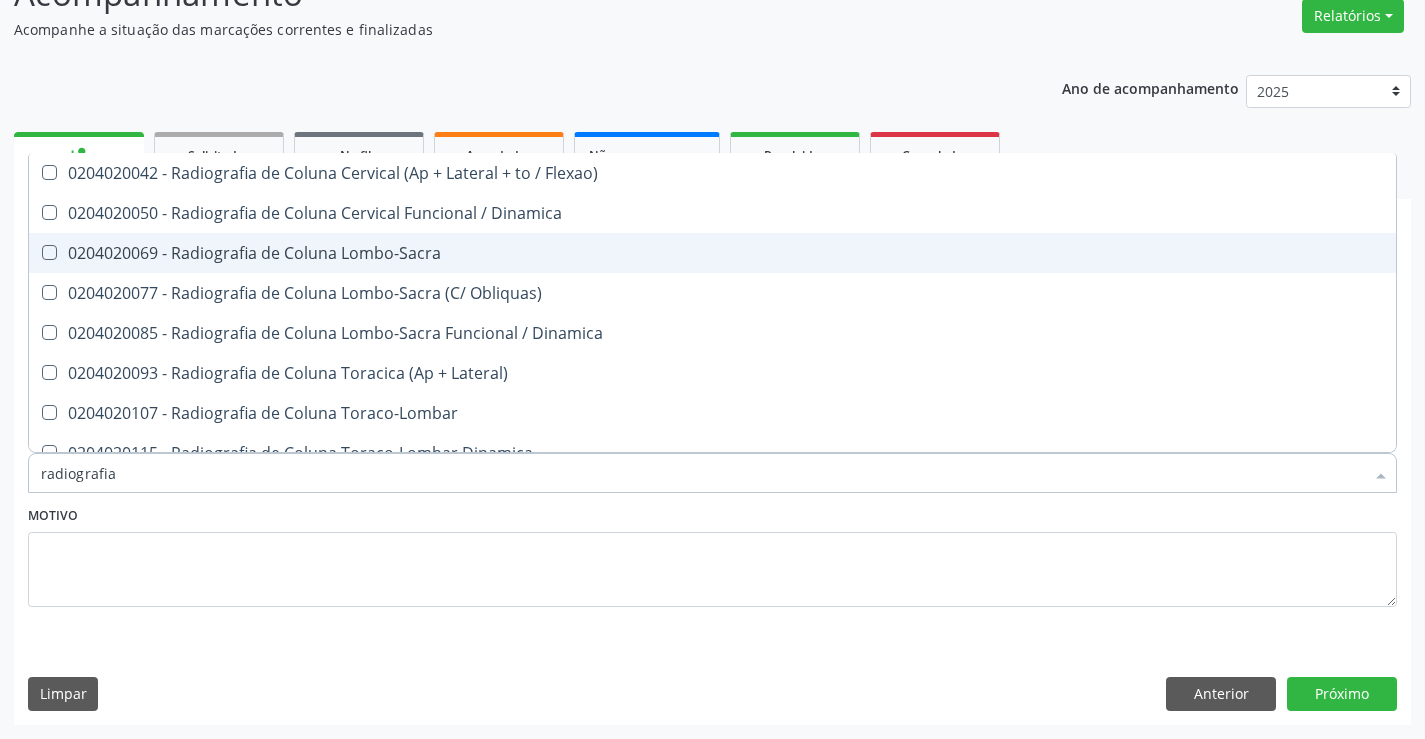 click on "0204020069 - Radiografia de Coluna Lombo-Sacra" at bounding box center [712, 253] 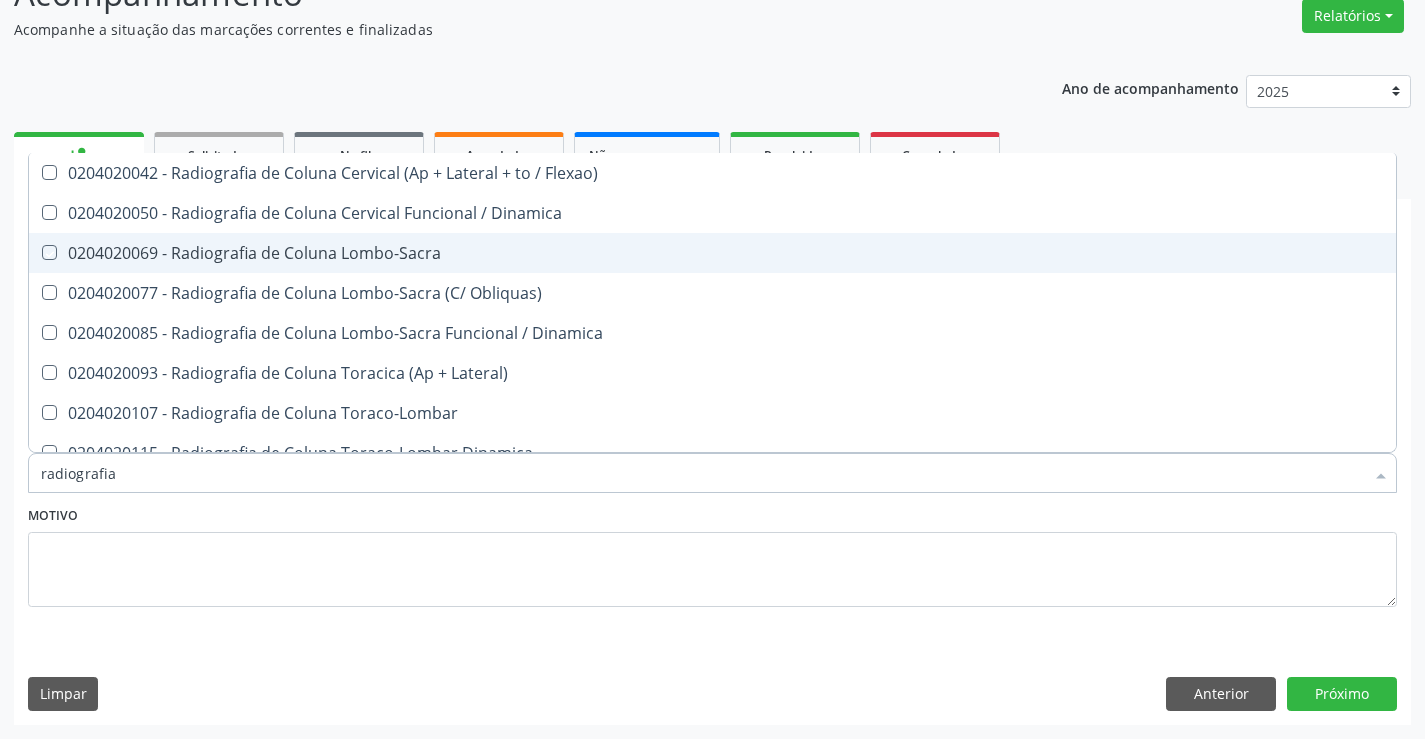 checkbox on "true" 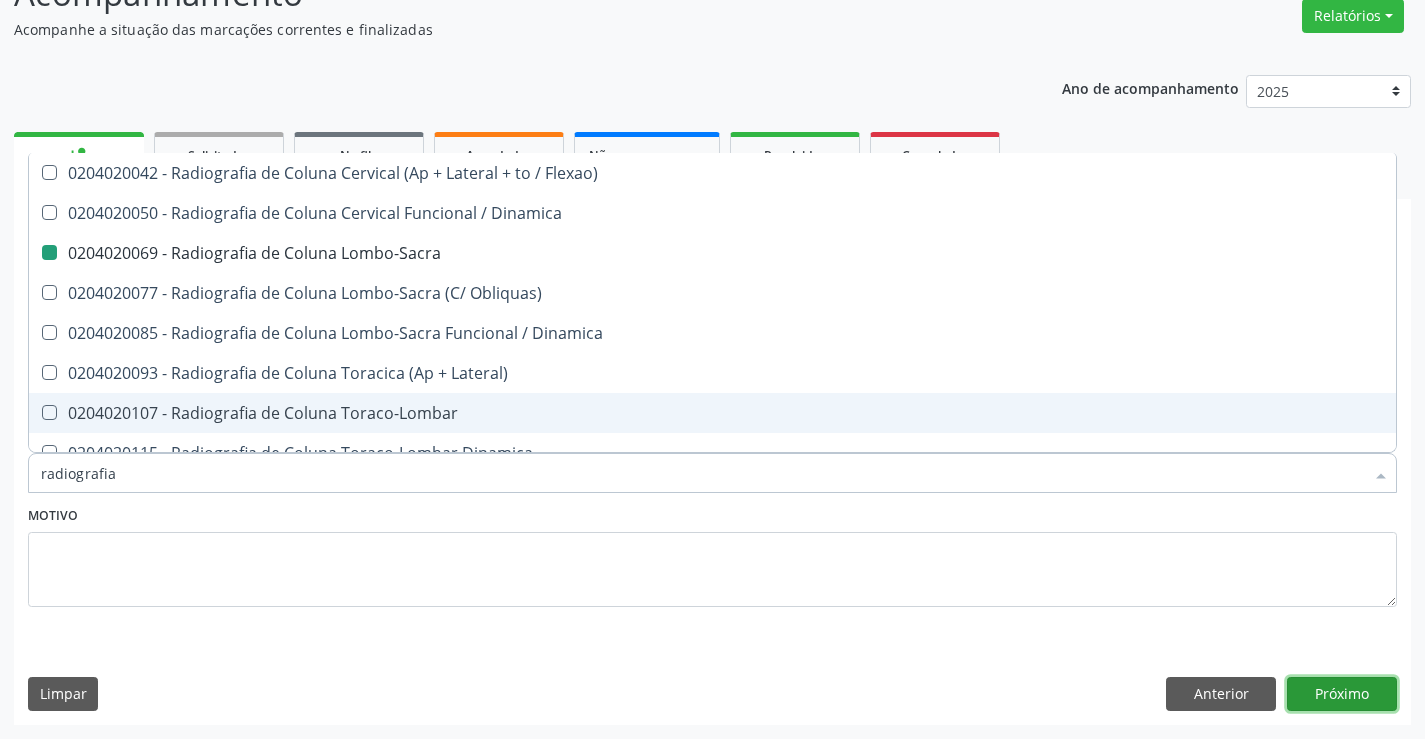 click on "Próximo" at bounding box center (1342, 694) 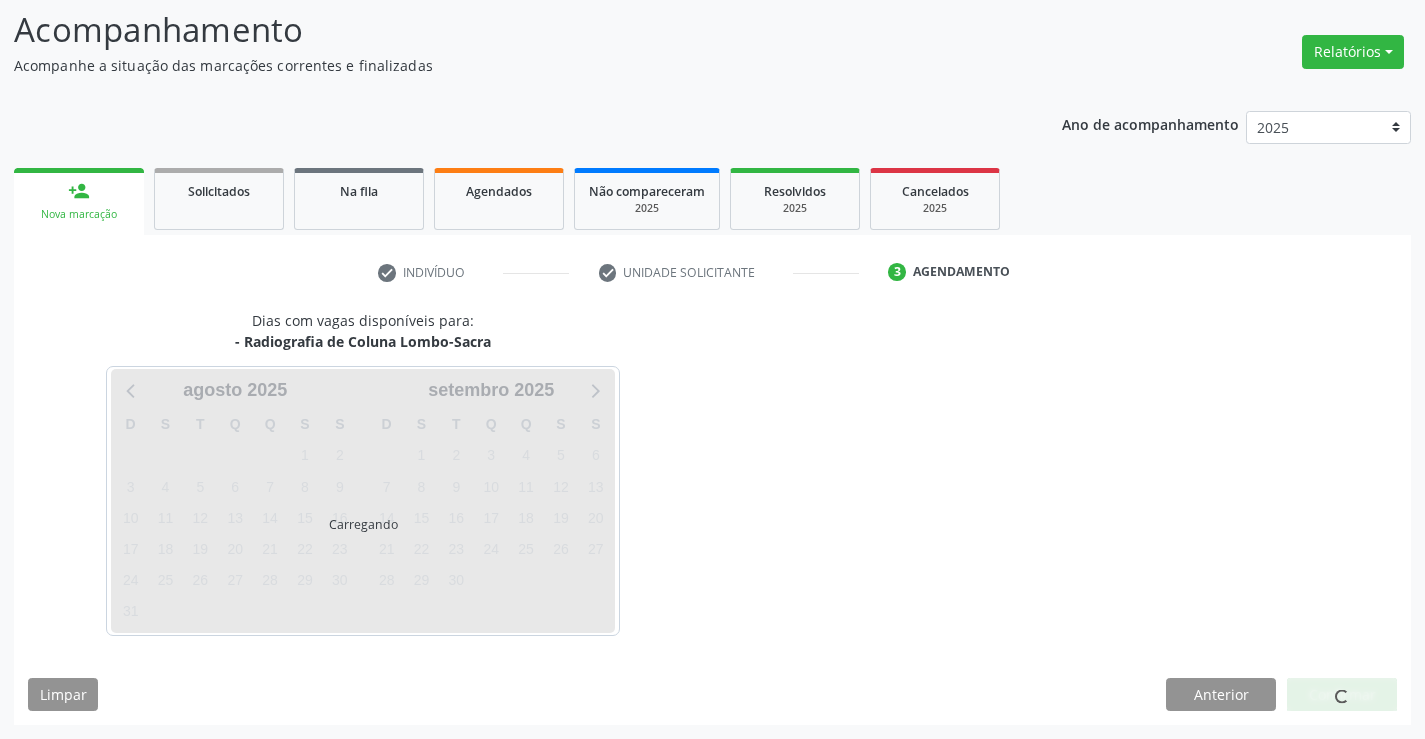scroll, scrollTop: 131, scrollLeft: 0, axis: vertical 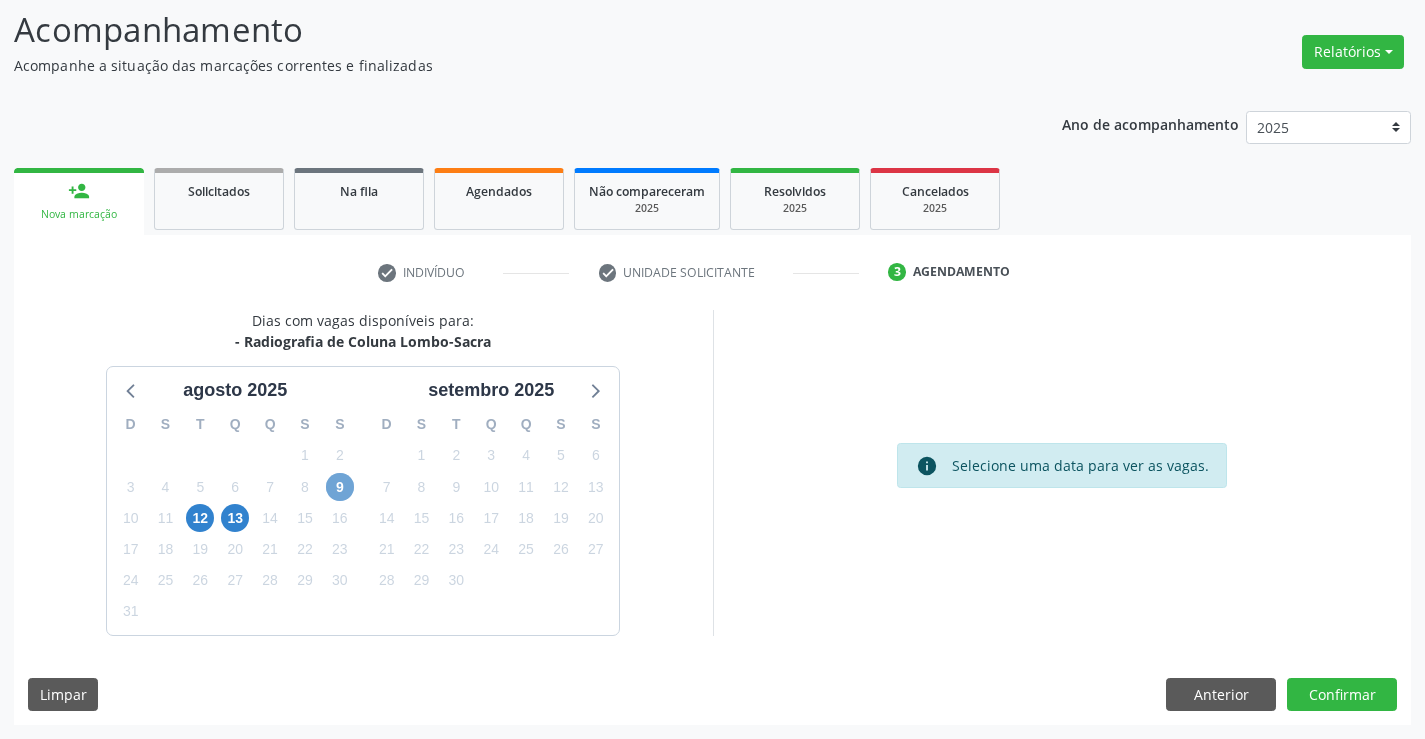 click on "9" at bounding box center [340, 487] 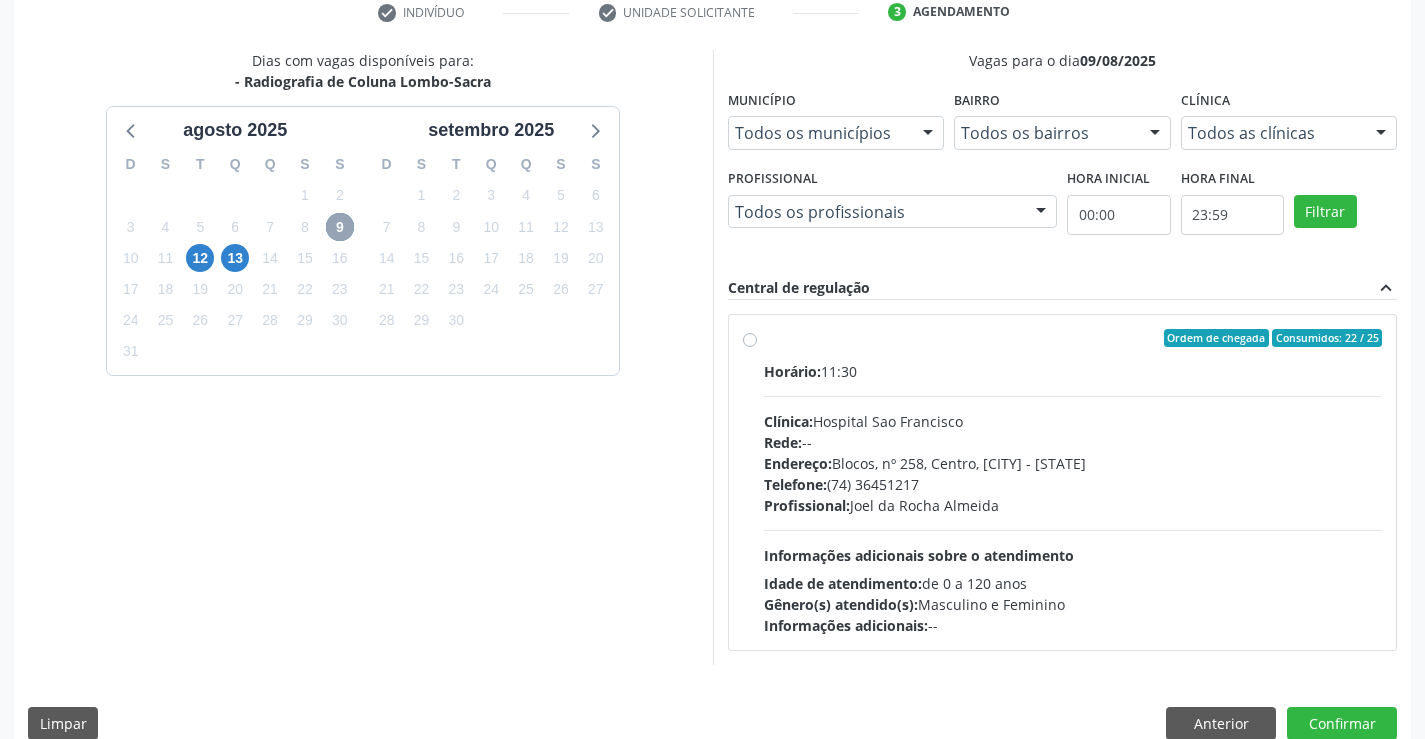 scroll, scrollTop: 420, scrollLeft: 0, axis: vertical 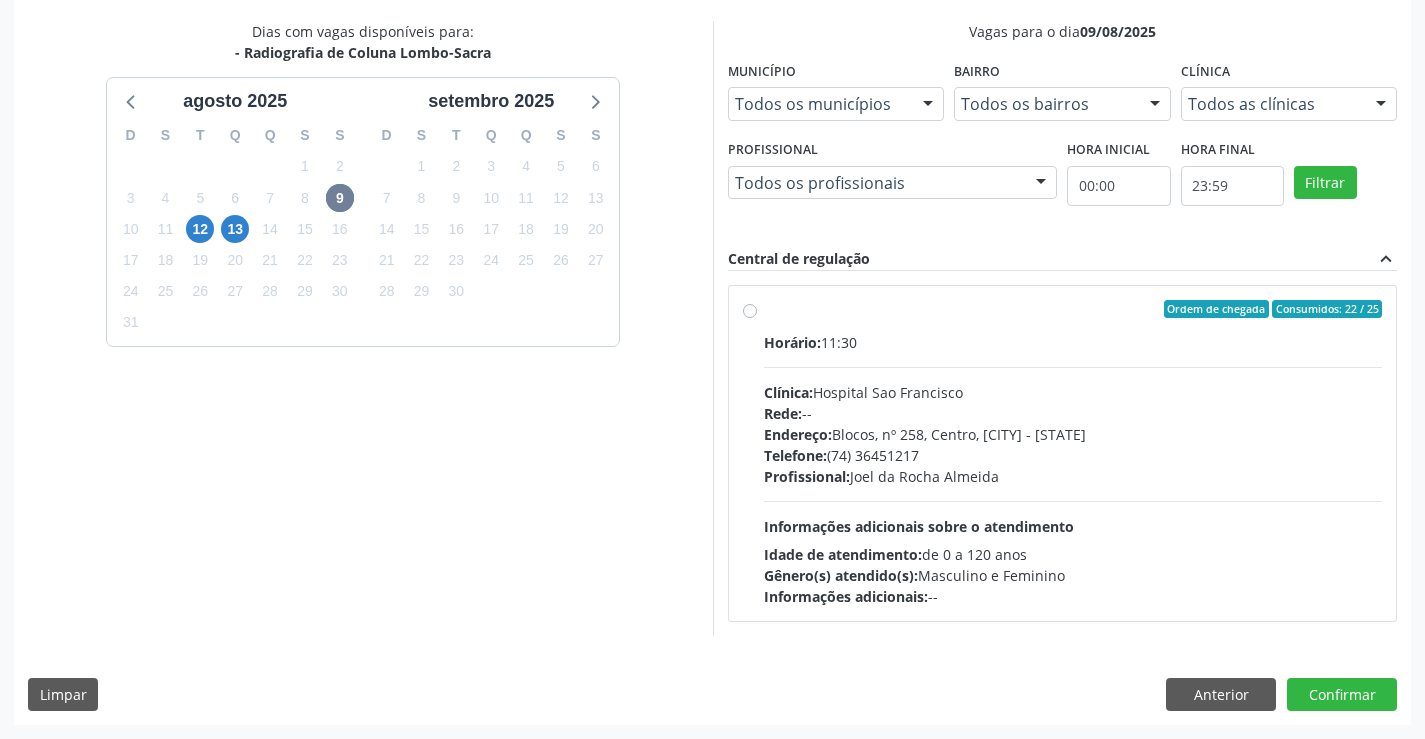 click on "Ordem de chegada
Consumidos: 22 / 25
Horário:   11:30
Clínica:  Hospital Sao Francisco
Rede:
--
Endereço:   Blocos, nº 258, Centro, Campo Formoso - BA
Telefone:   (74) 36451217
Profissional:
Joel da Rocha Almeida
Informações adicionais sobre o atendimento
Idade de atendimento:
de 0 a 120 anos
Gênero(s) atendido(s):
Masculino e Feminino
Informações adicionais:
--" at bounding box center [1073, 453] 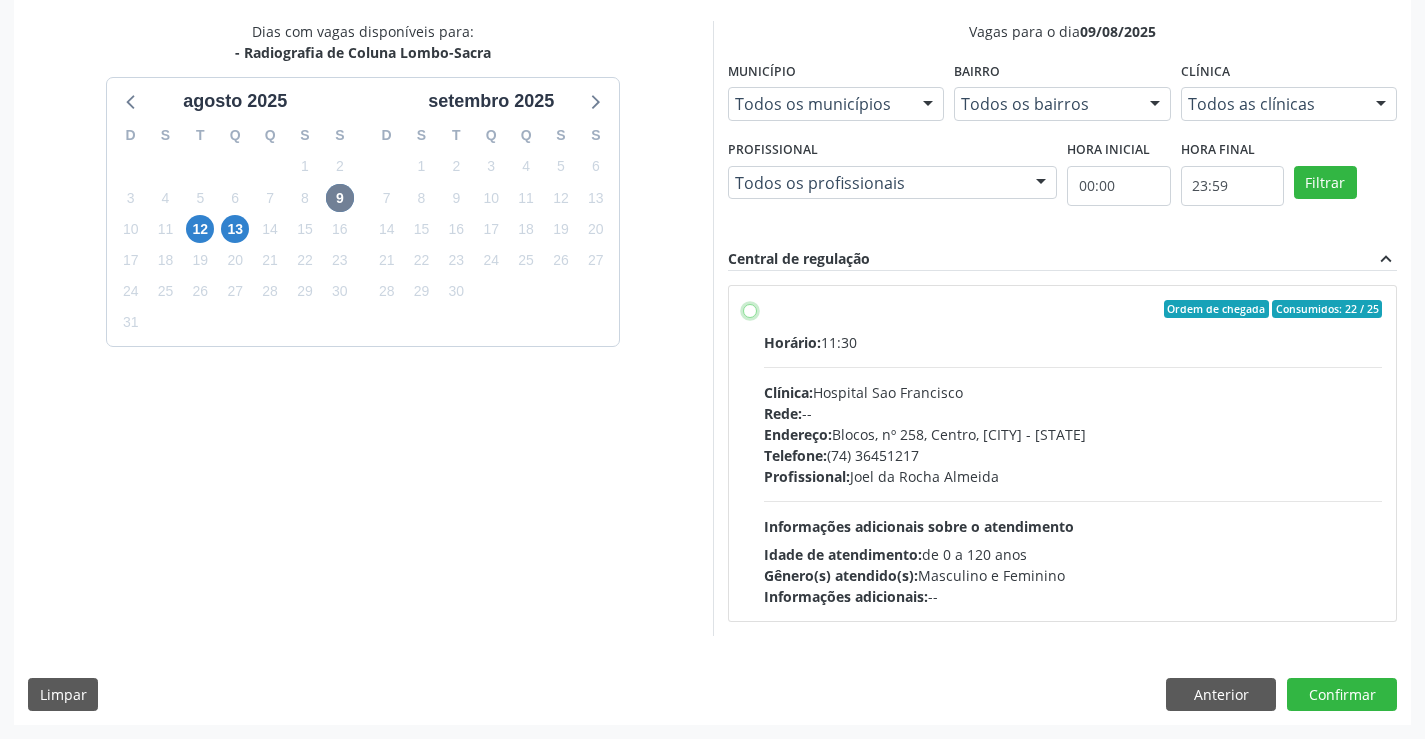 click on "Ordem de chegada
Consumidos: 22 / 25
Horário:   11:30
Clínica:  Hospital Sao Francisco
Rede:
--
Endereço:   Blocos, nº 258, Centro, Campo Formoso - BA
Telefone:   (74) 36451217
Profissional:
Joel da Rocha Almeida
Informações adicionais sobre o atendimento
Idade de atendimento:
de 0 a 120 anos
Gênero(s) atendido(s):
Masculino e Feminino
Informações adicionais:
--" at bounding box center [750, 309] 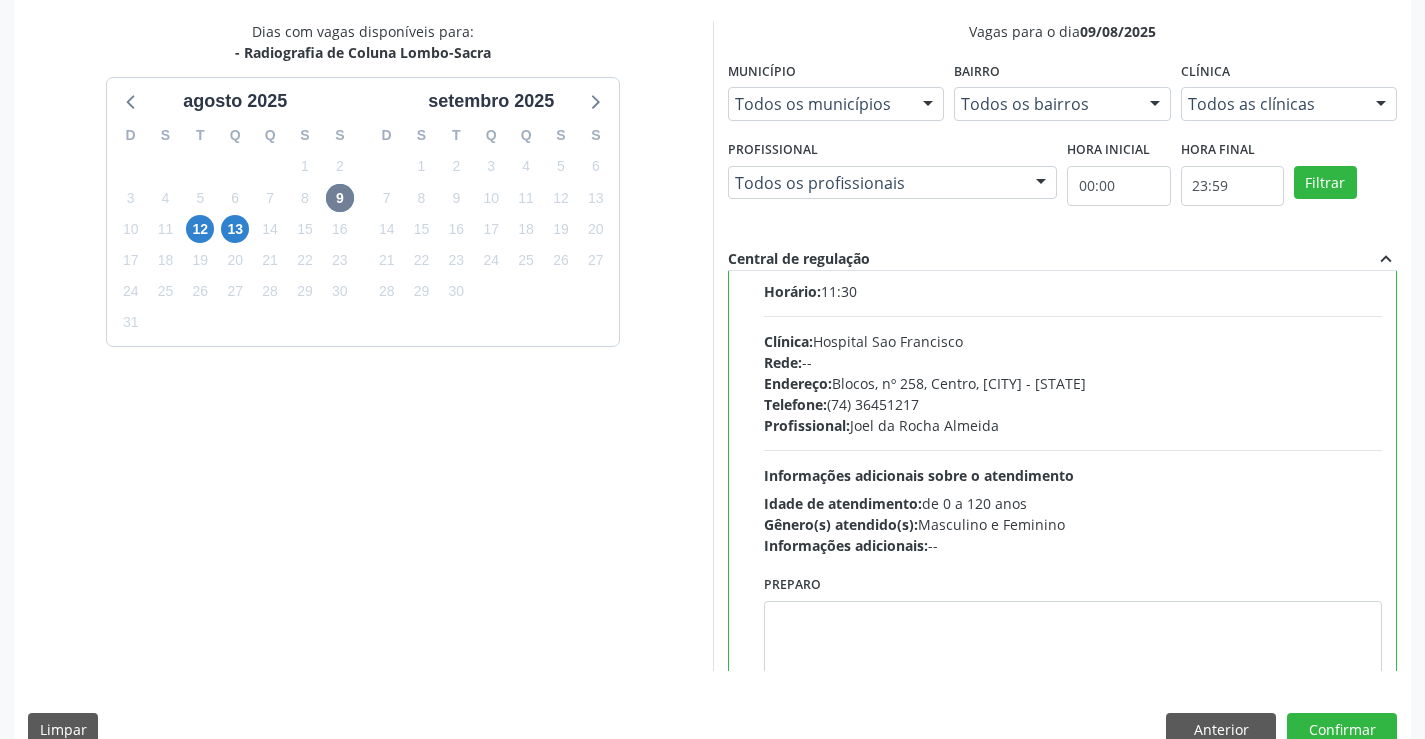 scroll, scrollTop: 99, scrollLeft: 0, axis: vertical 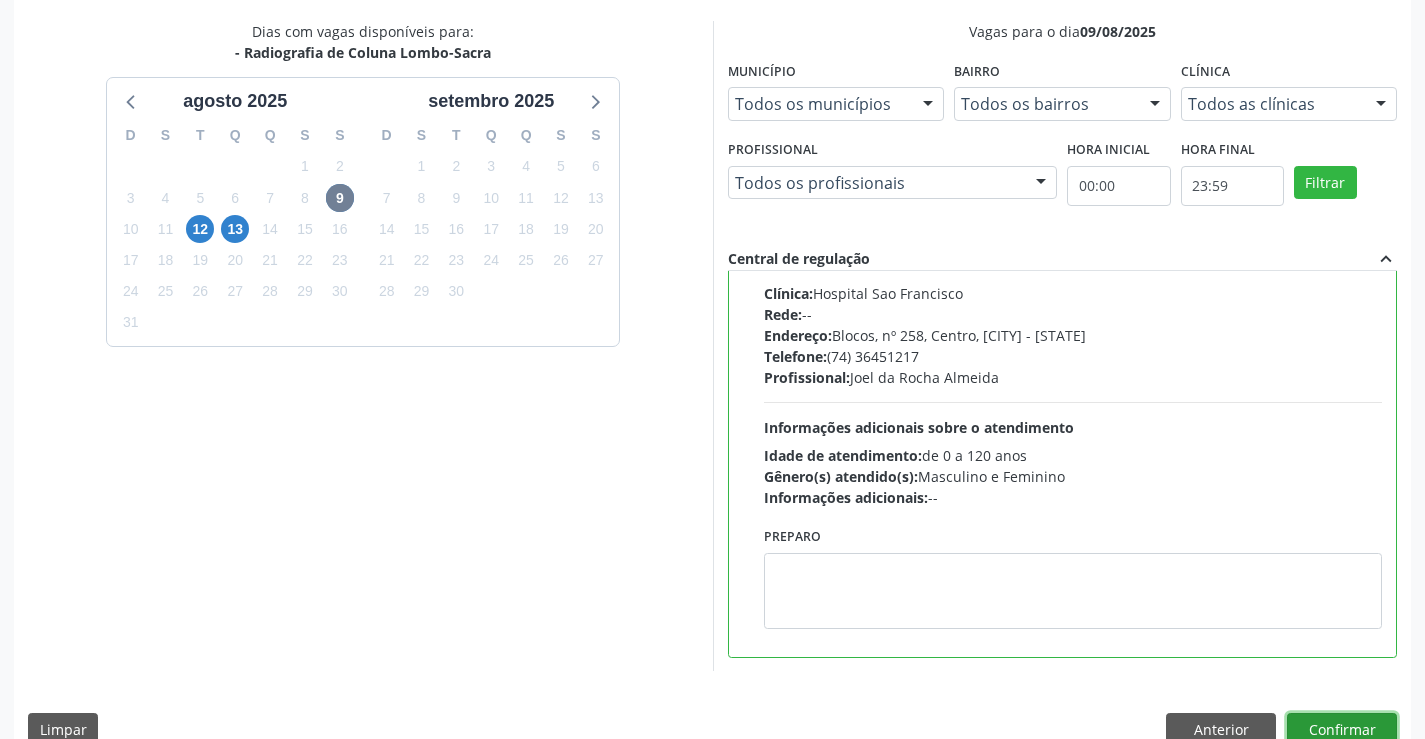 click on "Confirmar" at bounding box center (1342, 730) 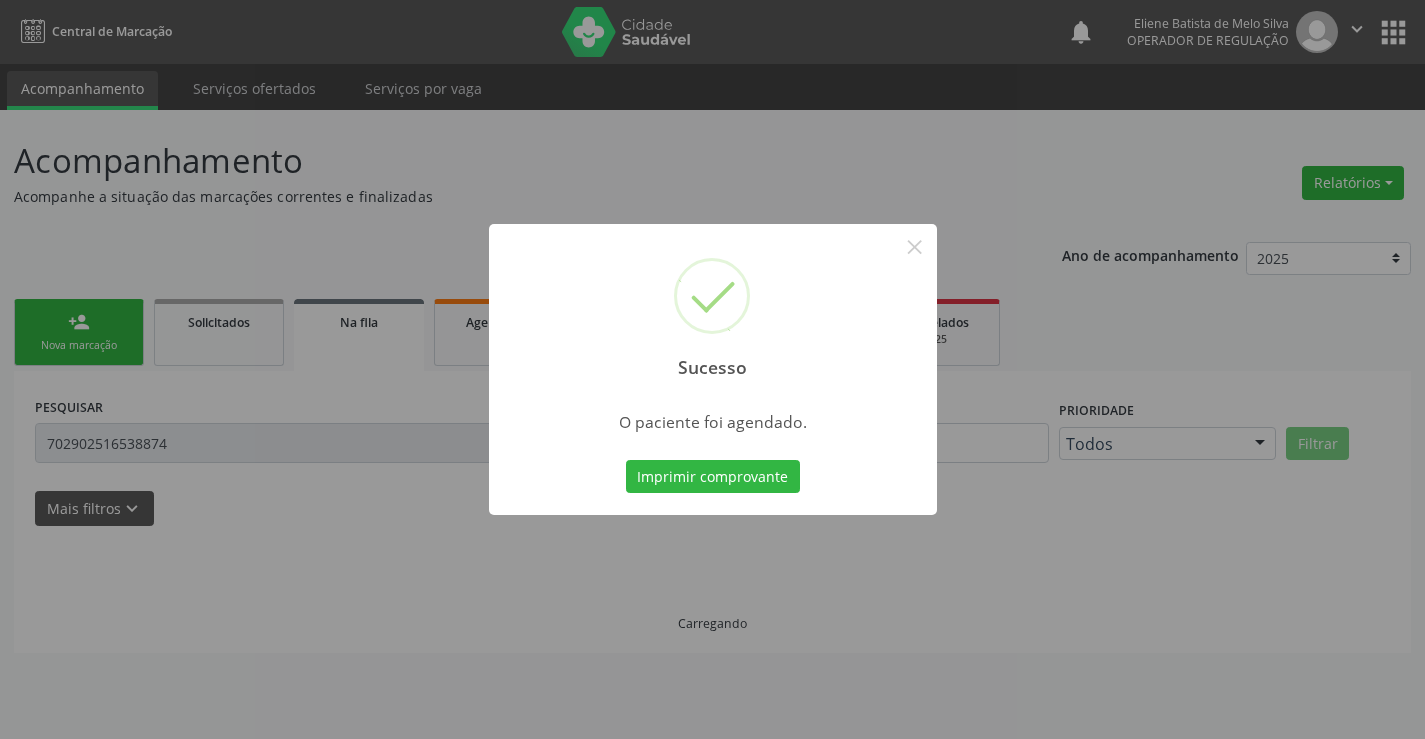scroll, scrollTop: 0, scrollLeft: 0, axis: both 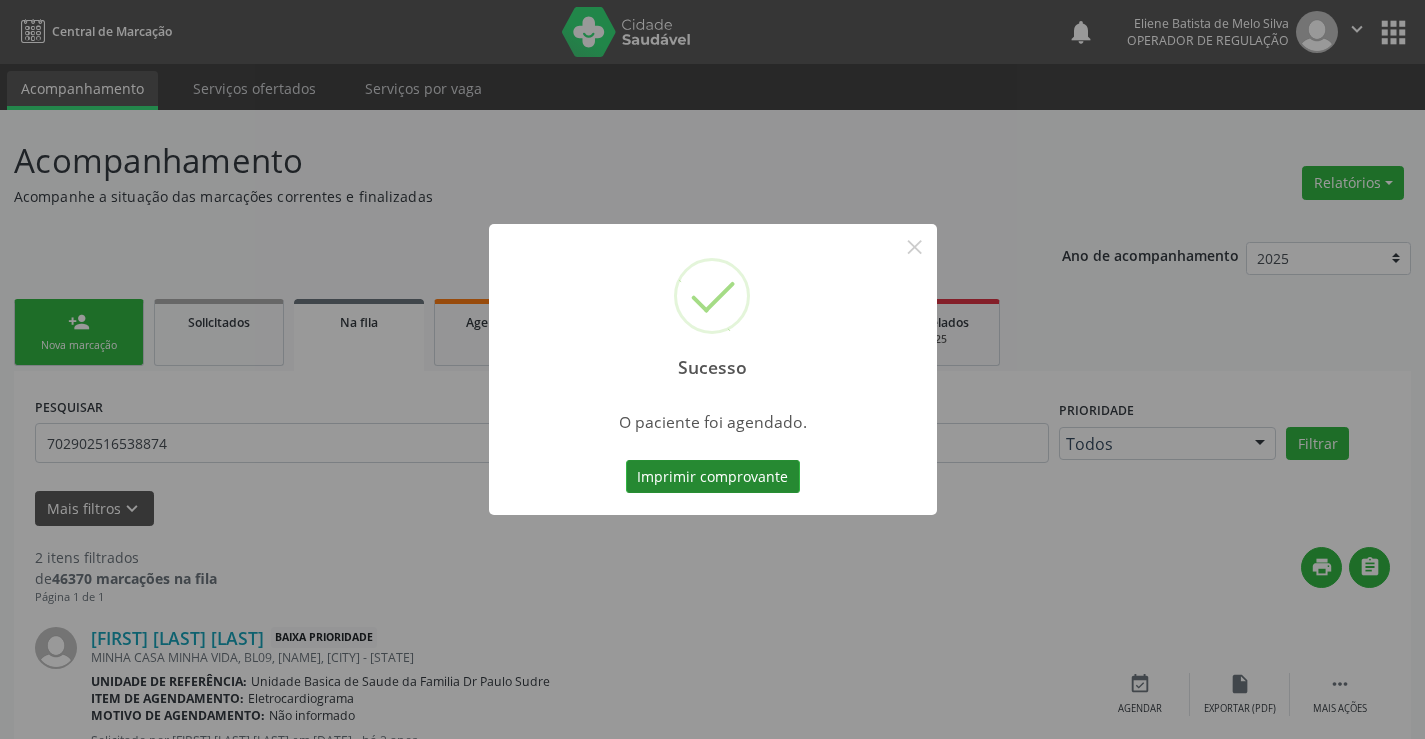 click on "Imprimir comprovante" at bounding box center [713, 477] 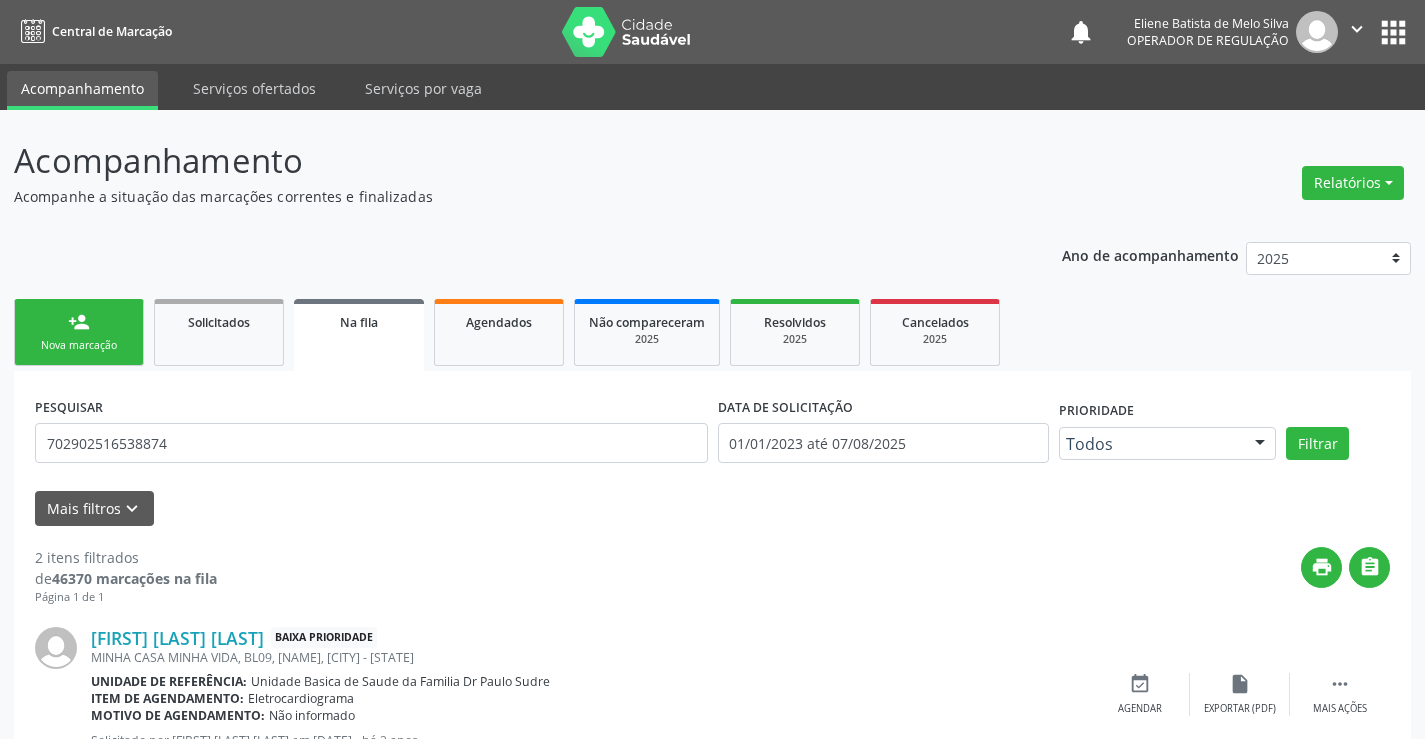 drag, startPoint x: 114, startPoint y: 342, endPoint x: 501, endPoint y: 562, distance: 445.16177 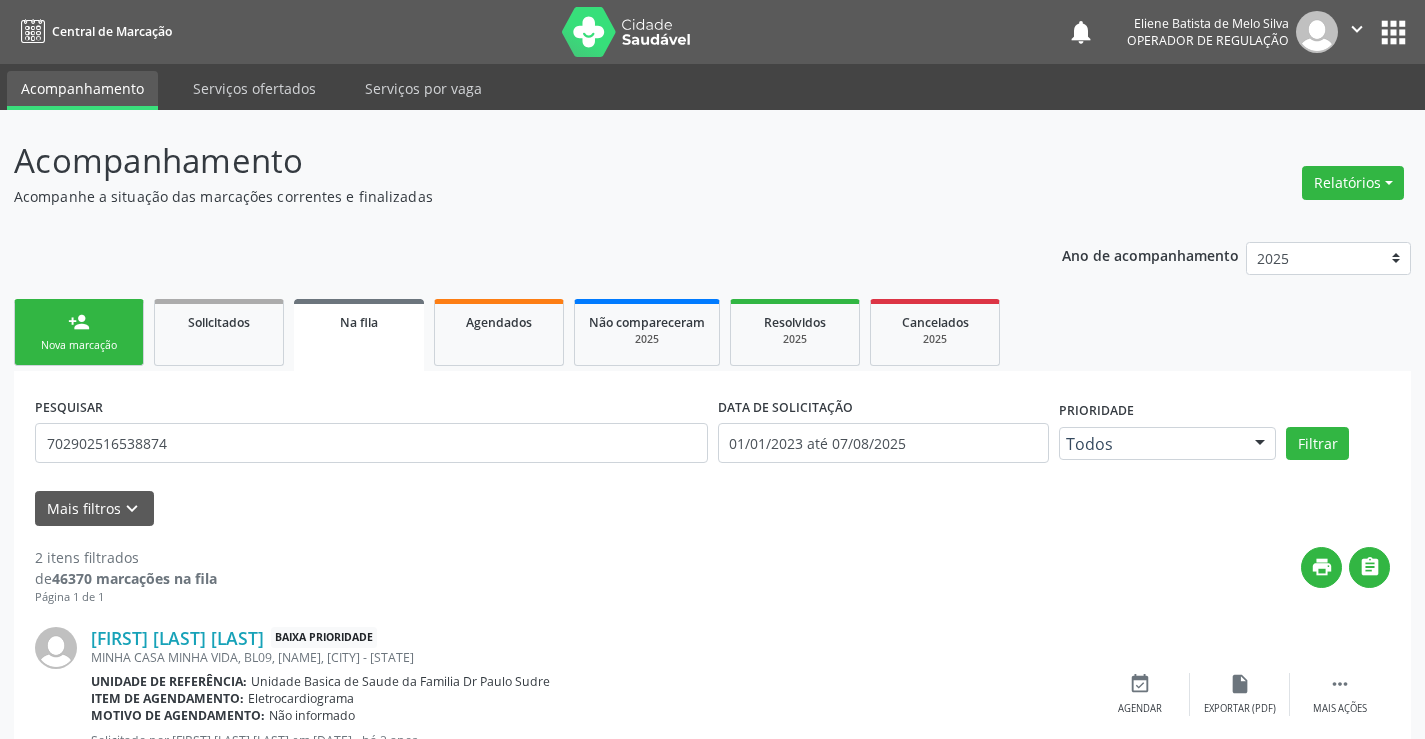 click on "Nova marcação" at bounding box center (79, 345) 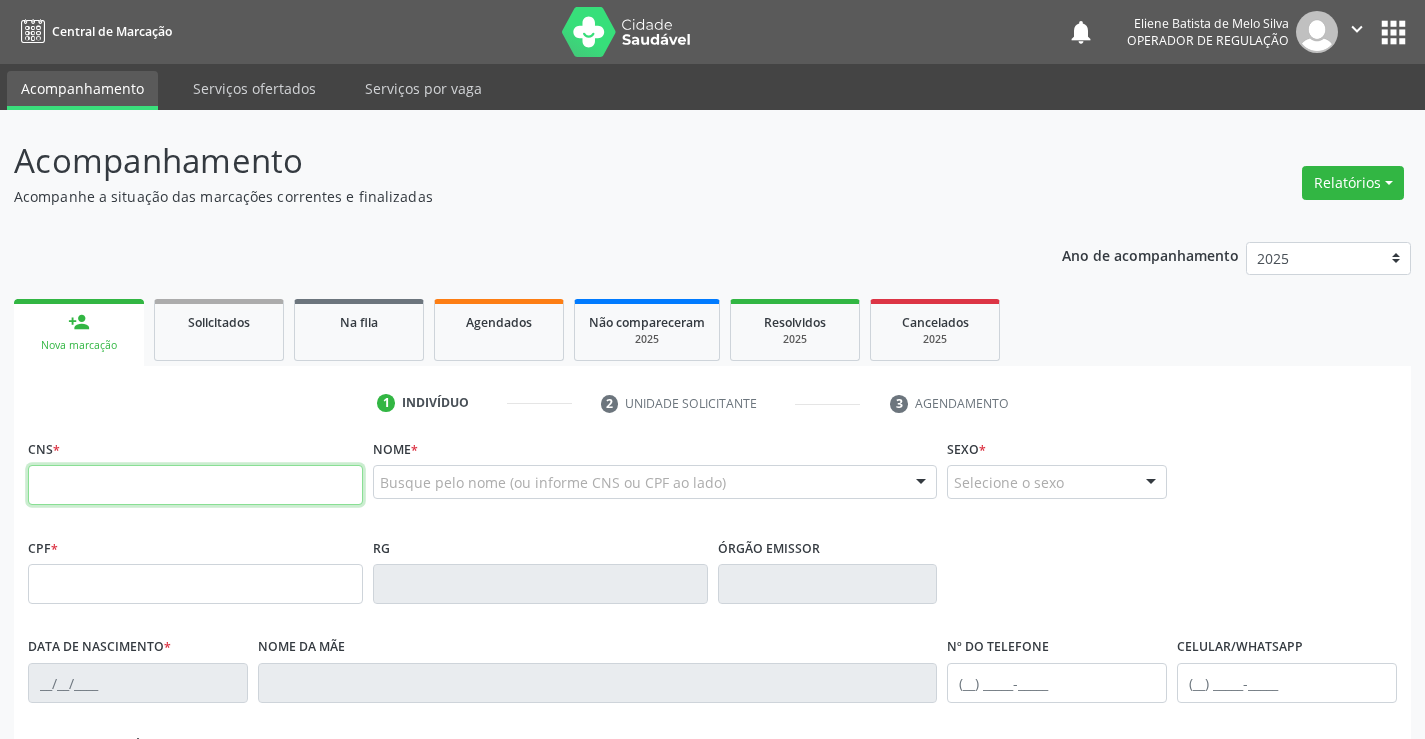 paste on "700 0065 0277 5203" 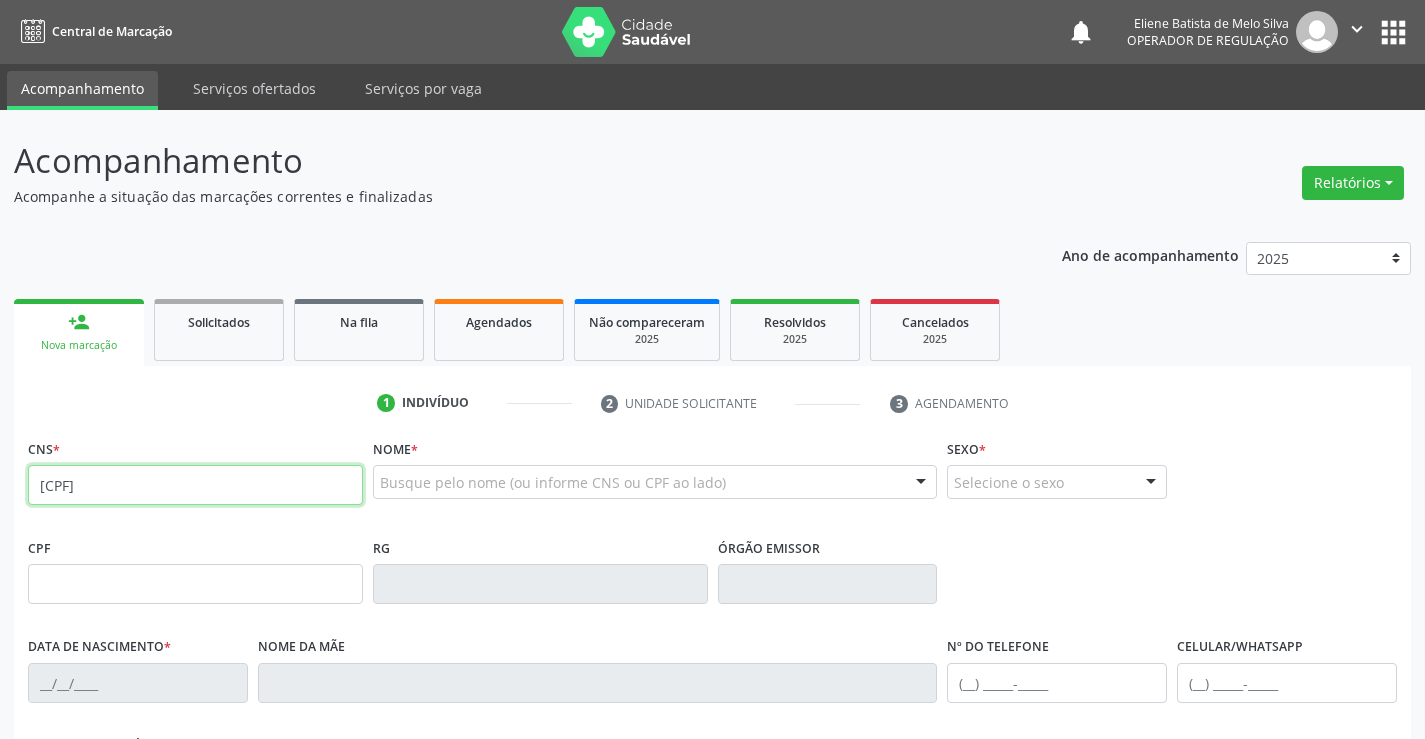 type on "700 0065 0277 5203" 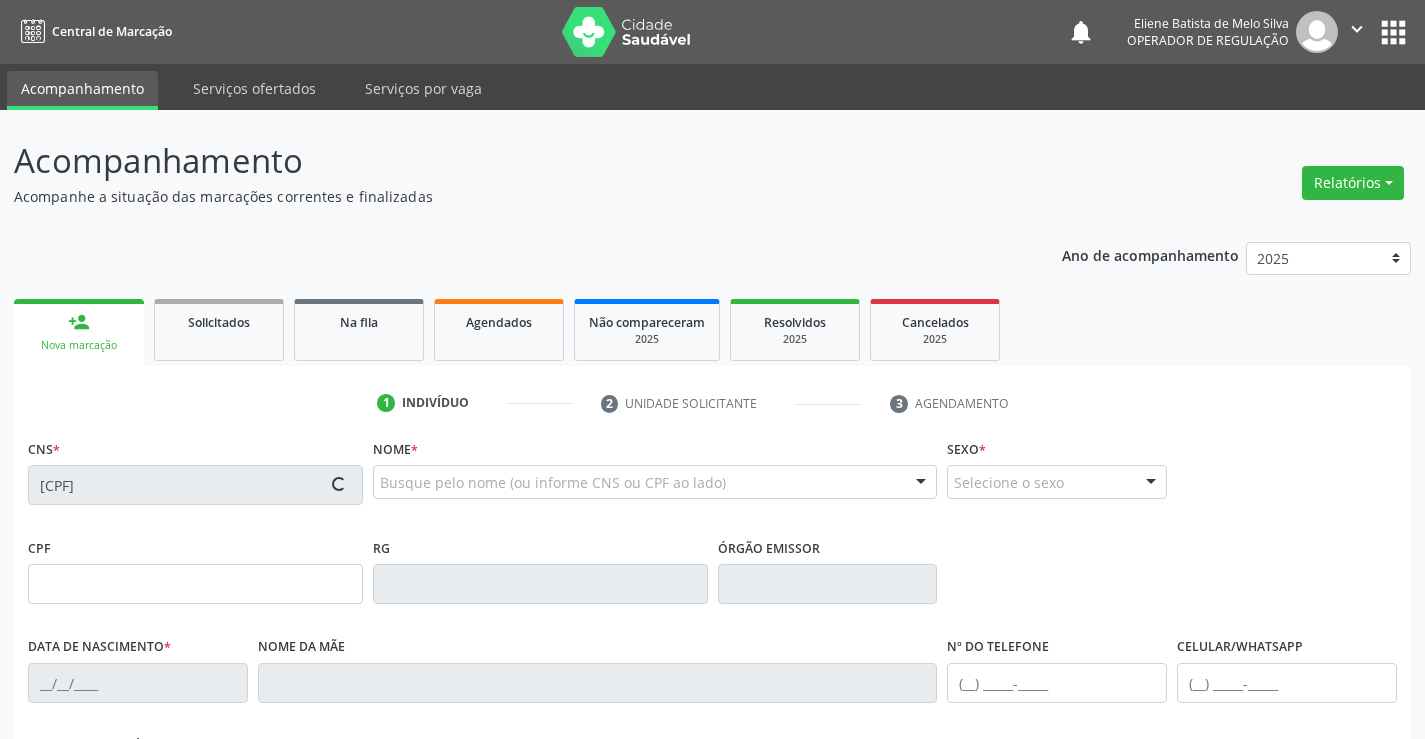 type on "16/01/2001" 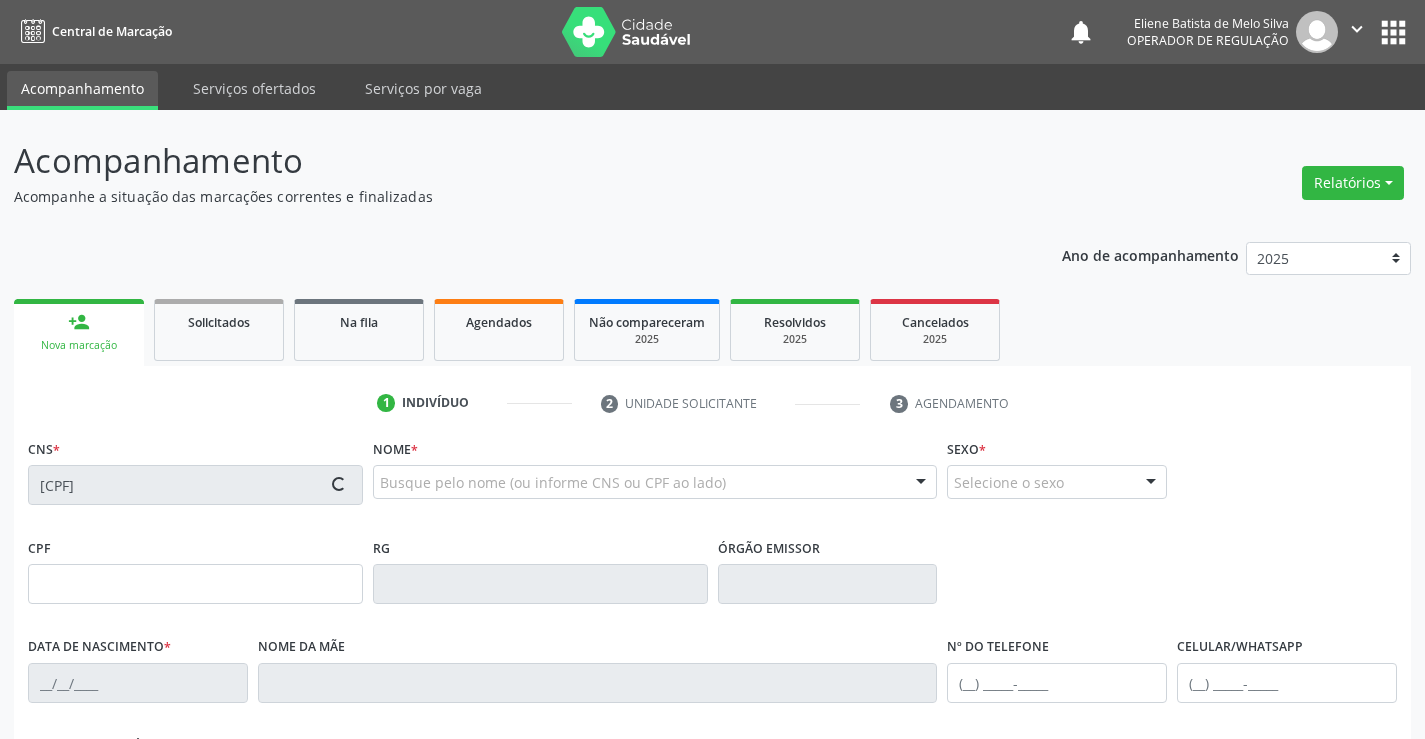 type on "Rejane Santos Silva" 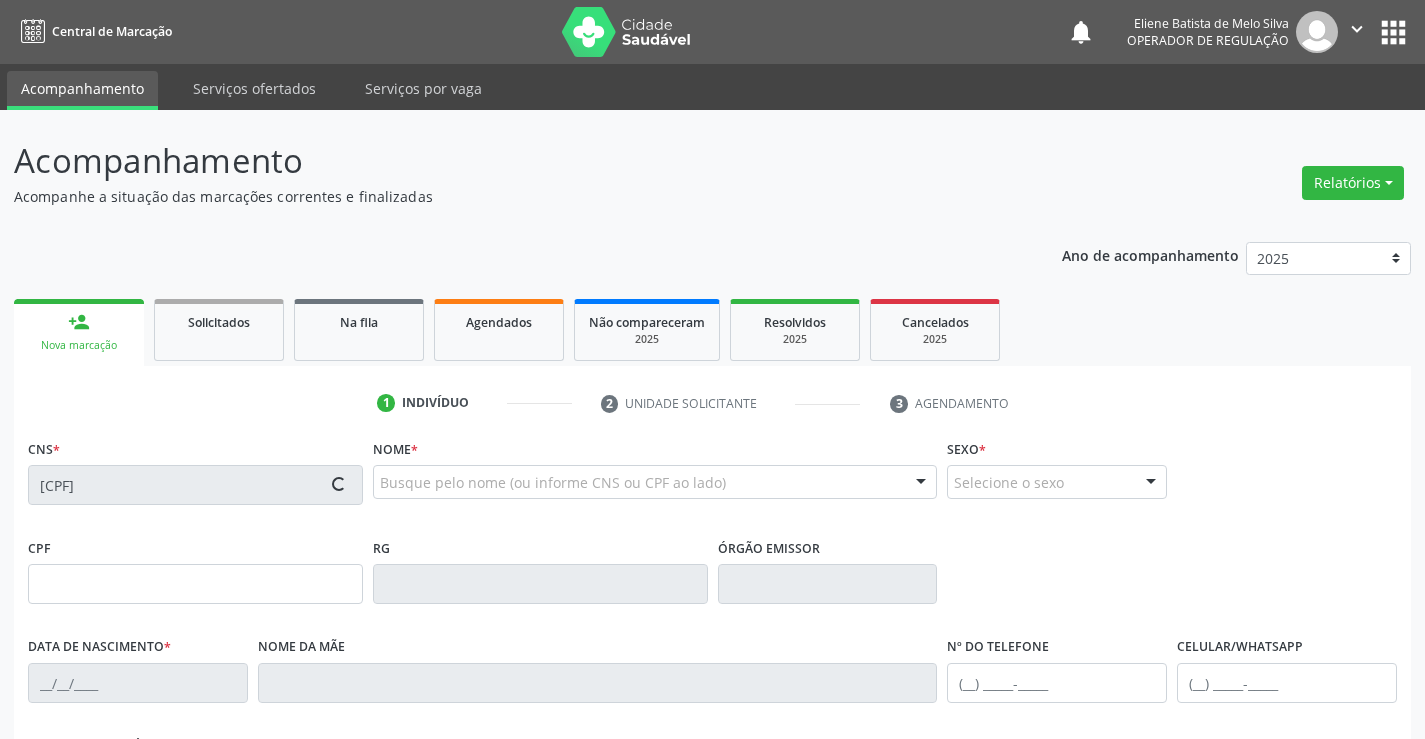 type on "(74) 99953-7498" 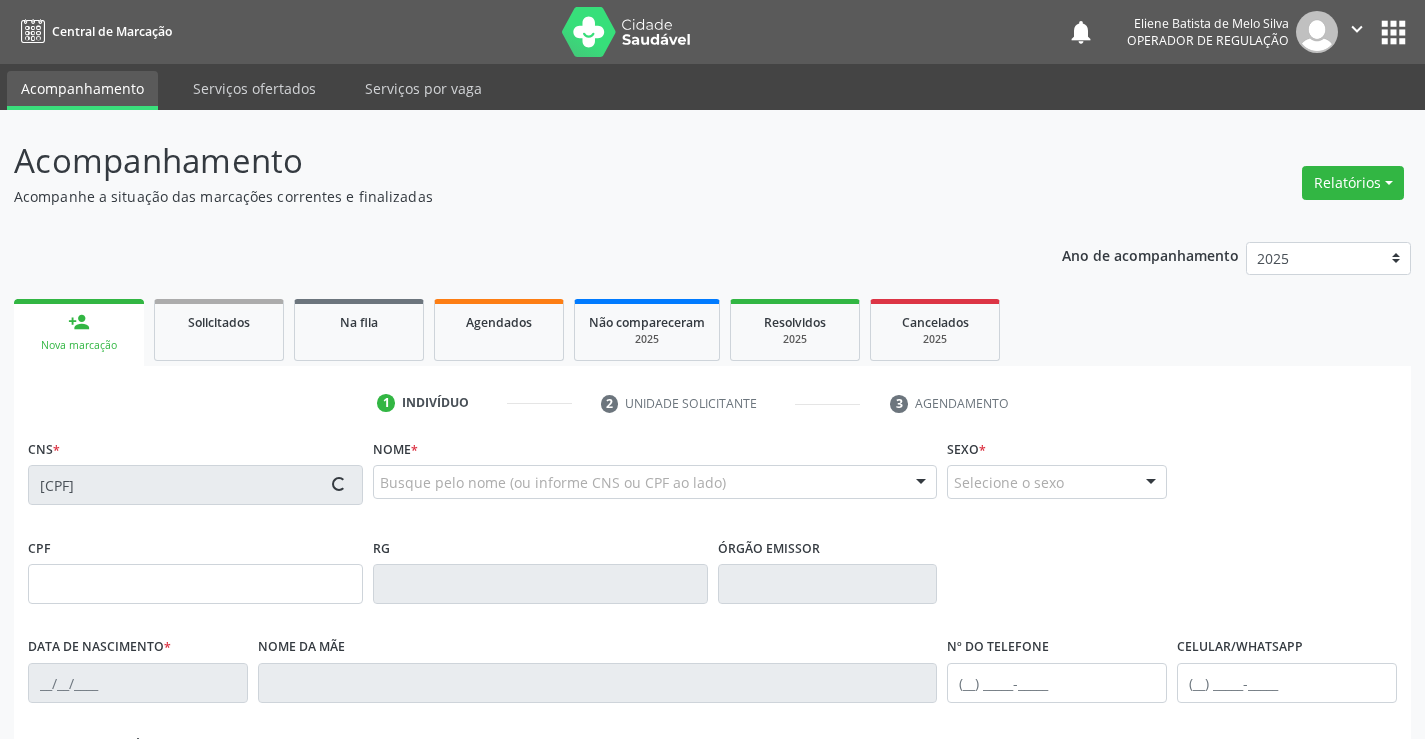 type on "(00) 00000-0000" 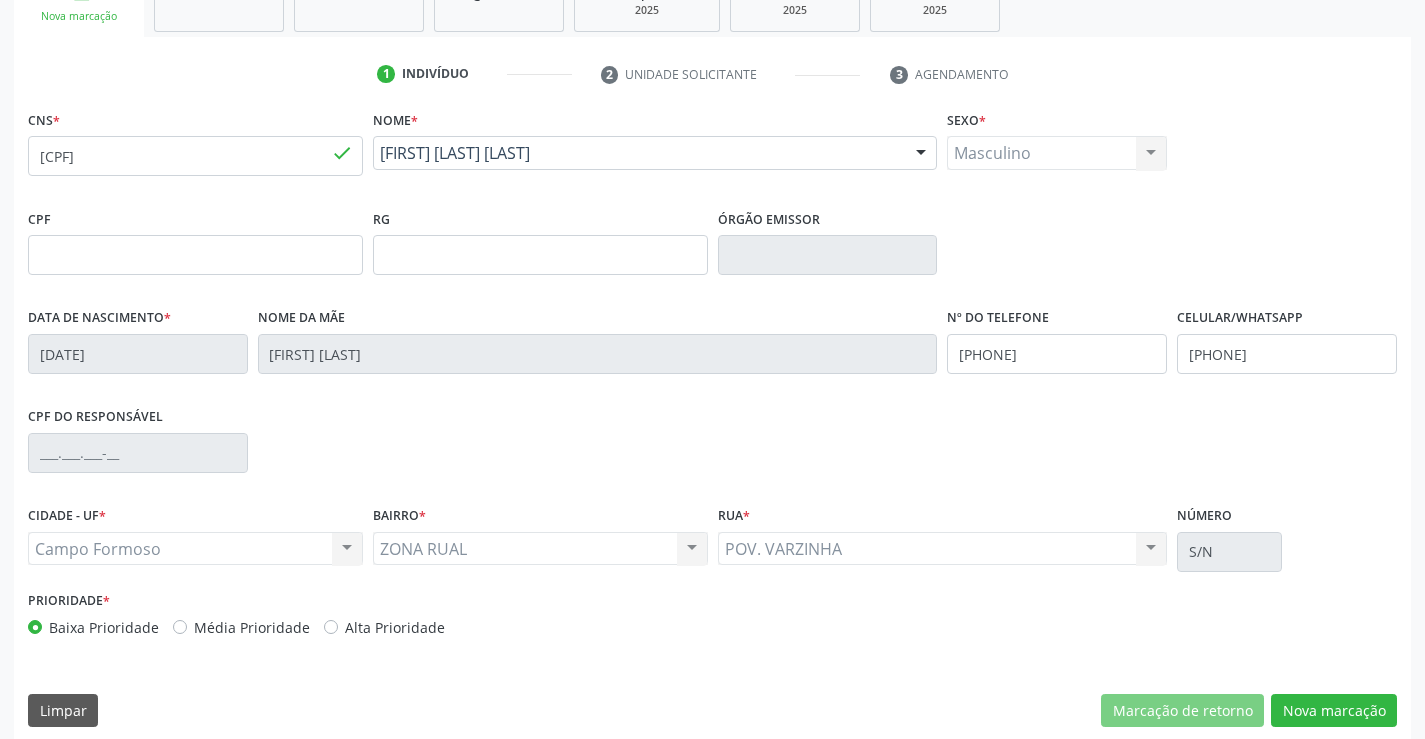scroll, scrollTop: 345, scrollLeft: 0, axis: vertical 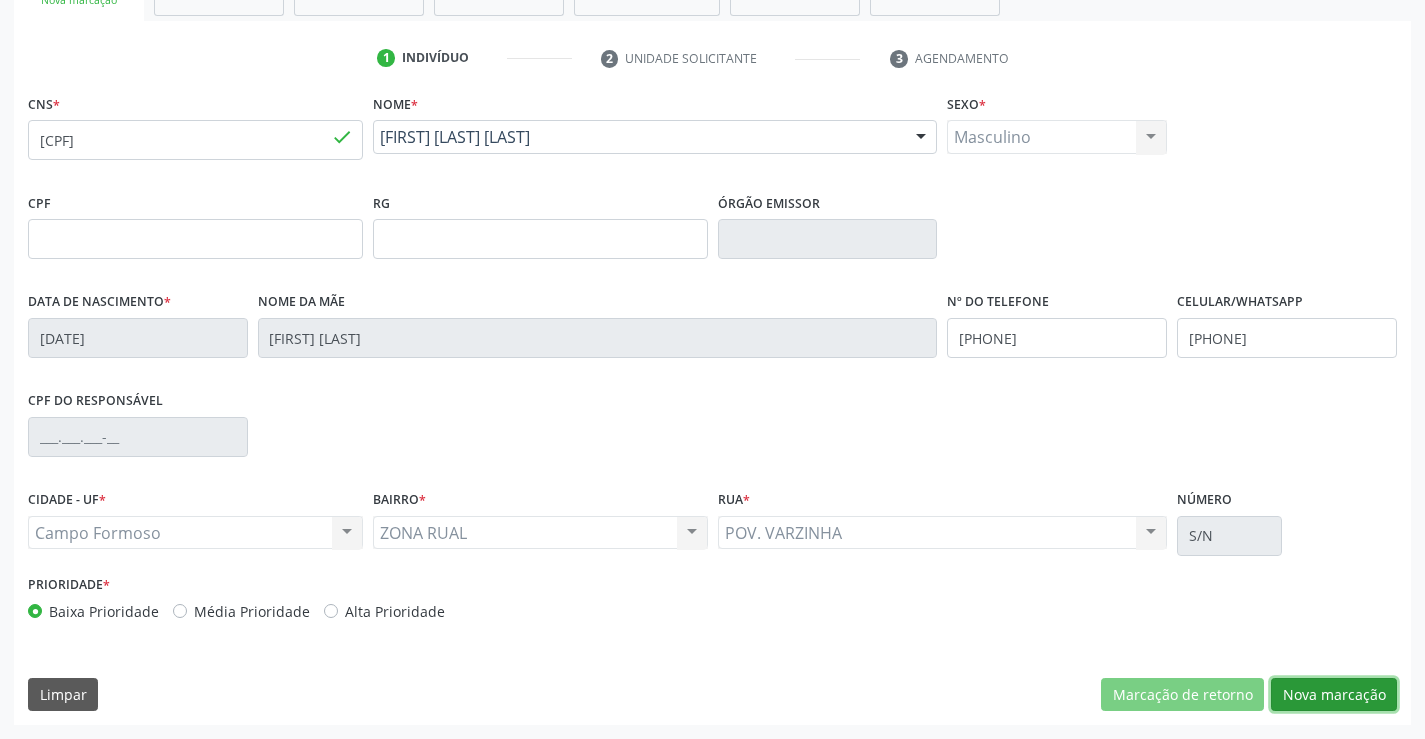 click on "Nova marcação" at bounding box center (1334, 695) 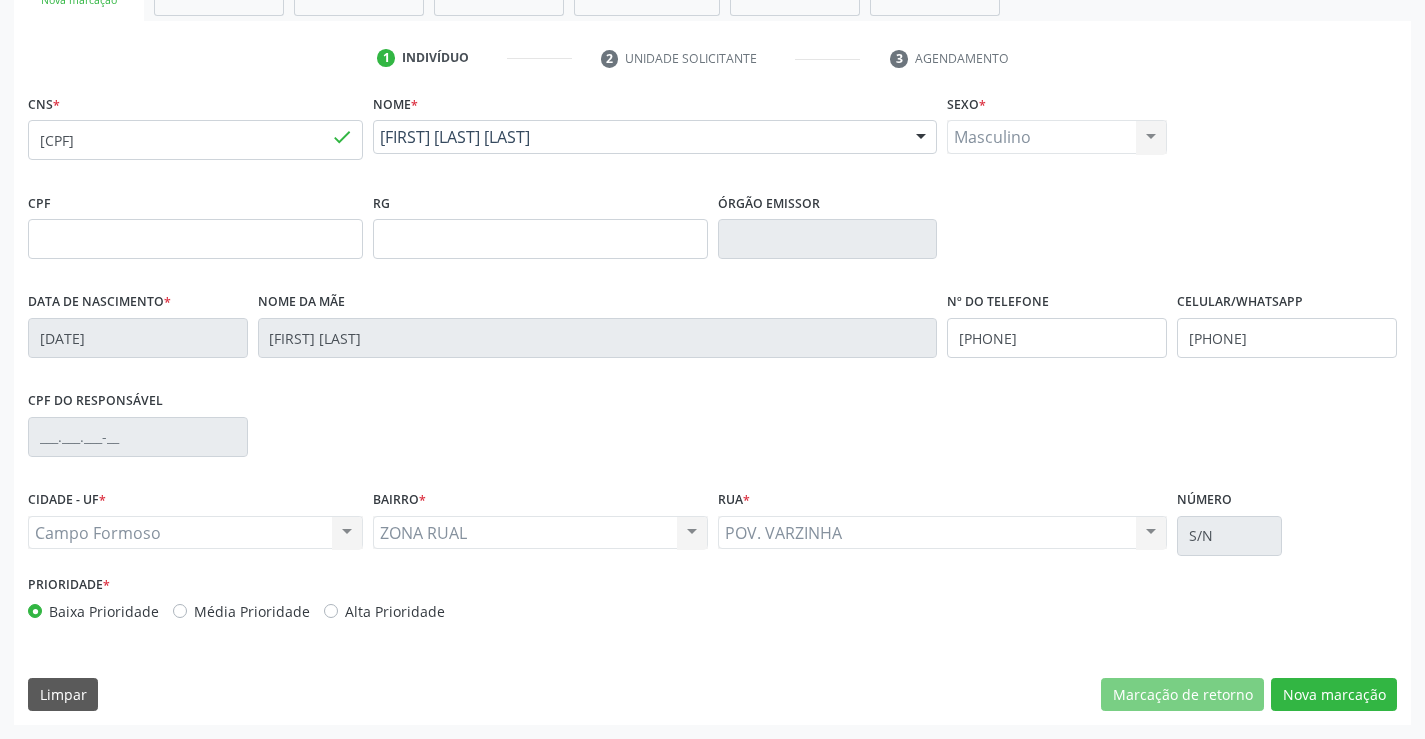 scroll, scrollTop: 167, scrollLeft: 0, axis: vertical 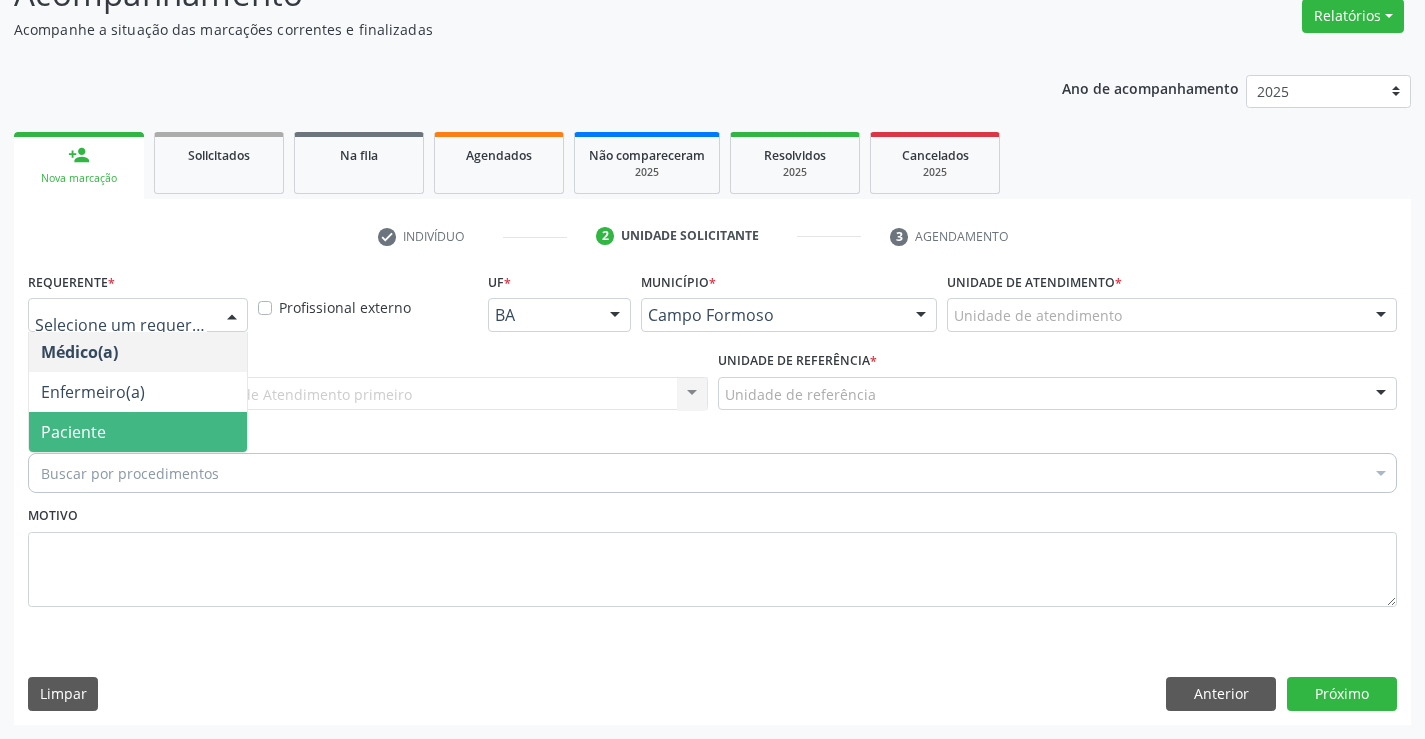 click on "Paciente" at bounding box center (73, 432) 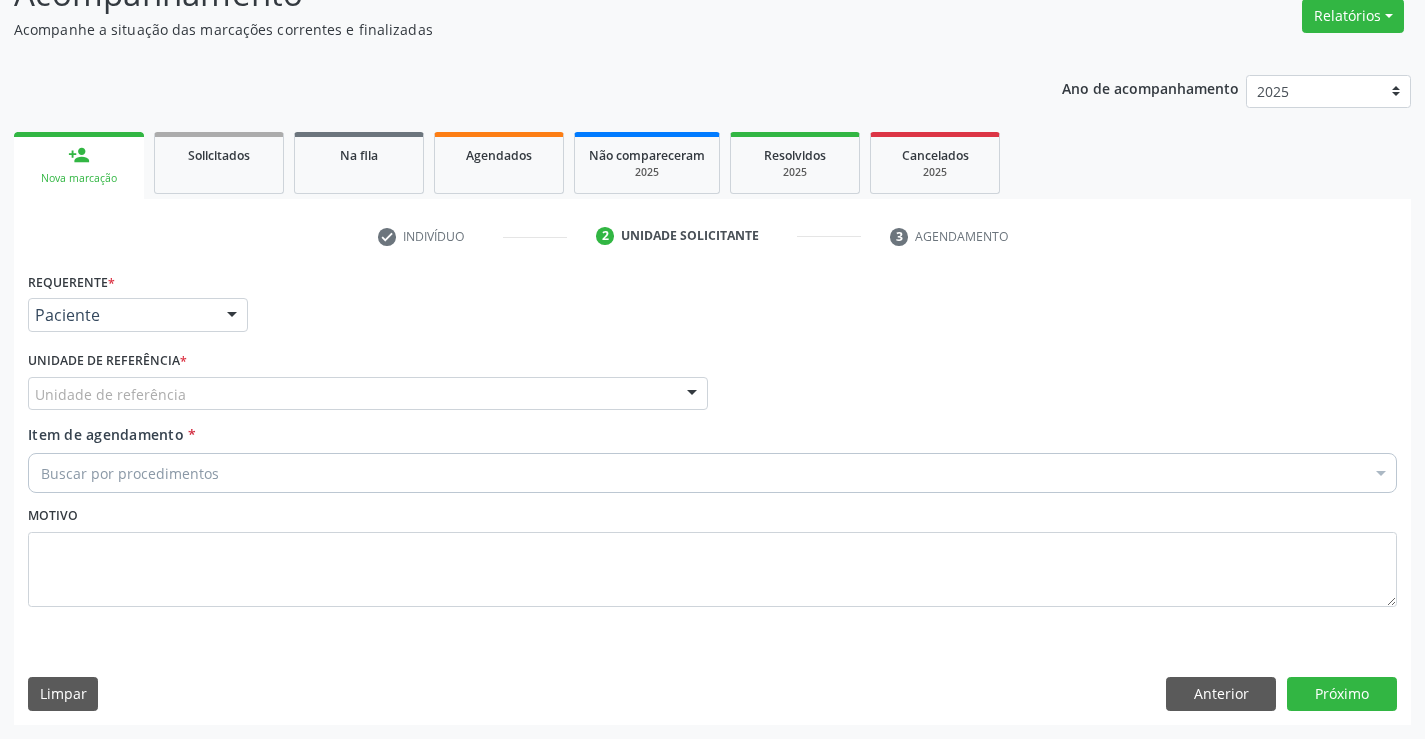 click on "Unidade de referência" at bounding box center [368, 394] 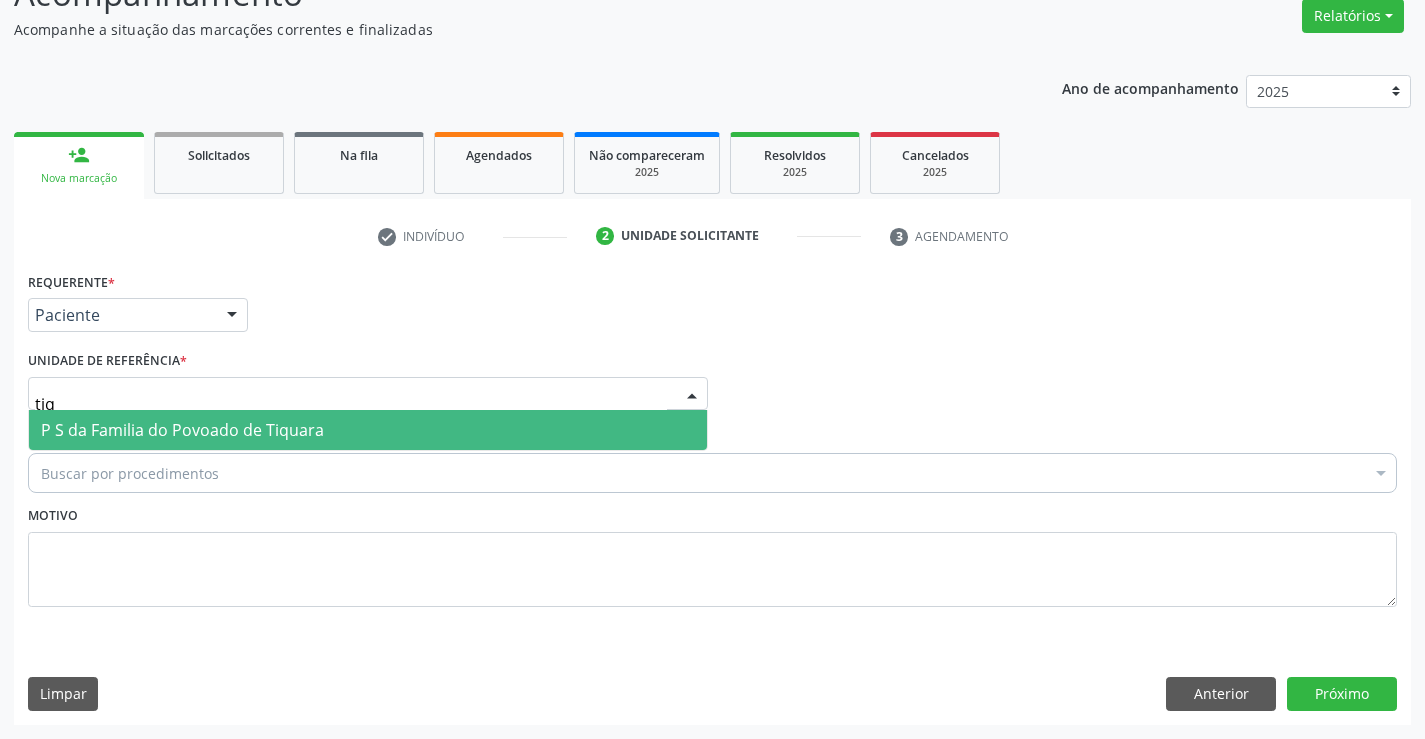 type on "tiqu" 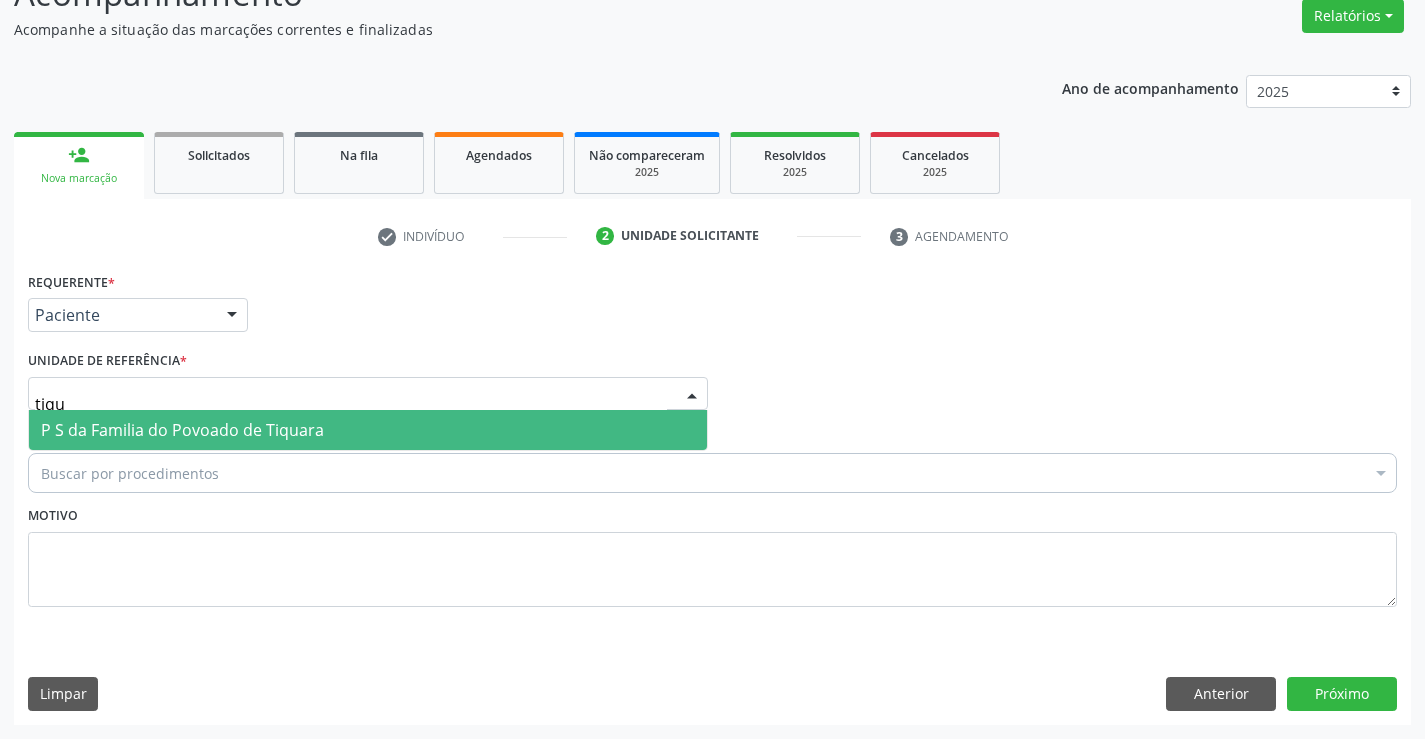 click on "P S da Familia do Povoado de Tiquara" at bounding box center [182, 430] 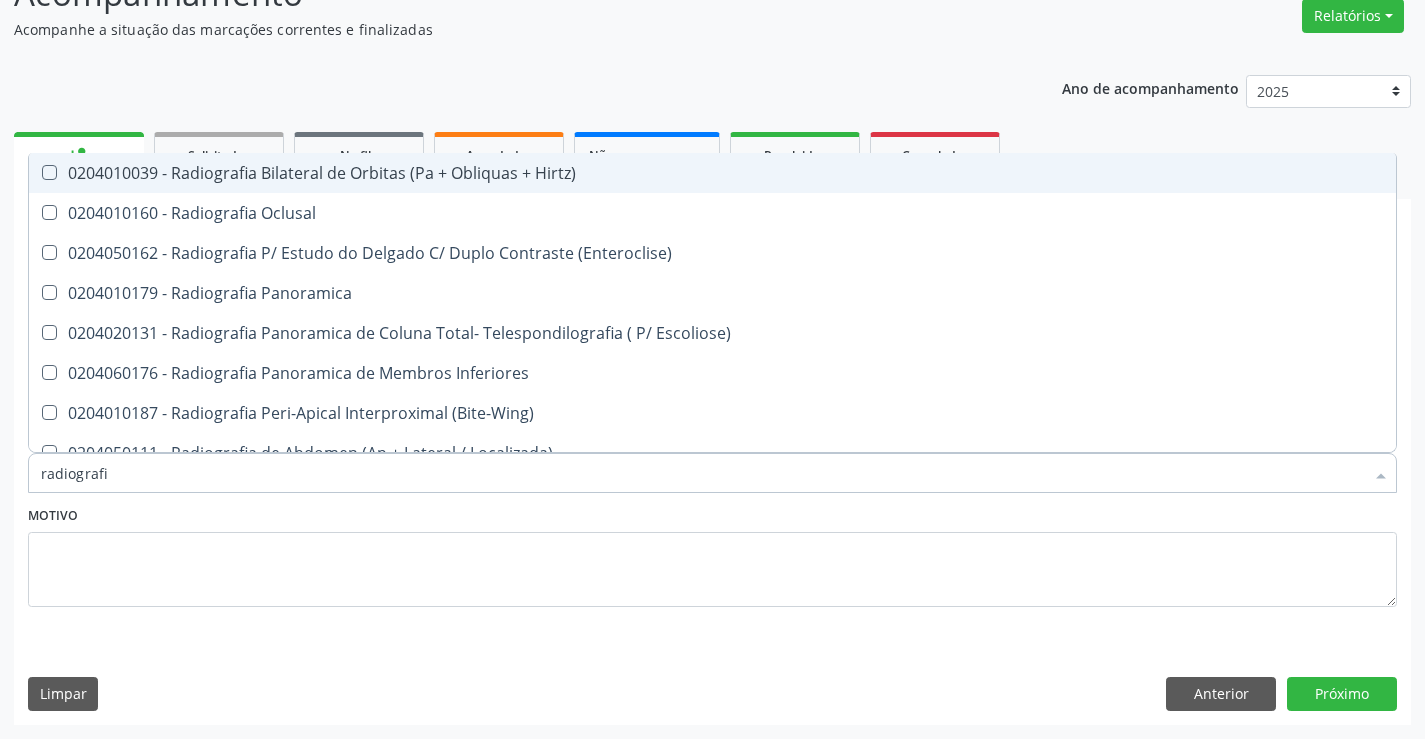 type on "radiografia" 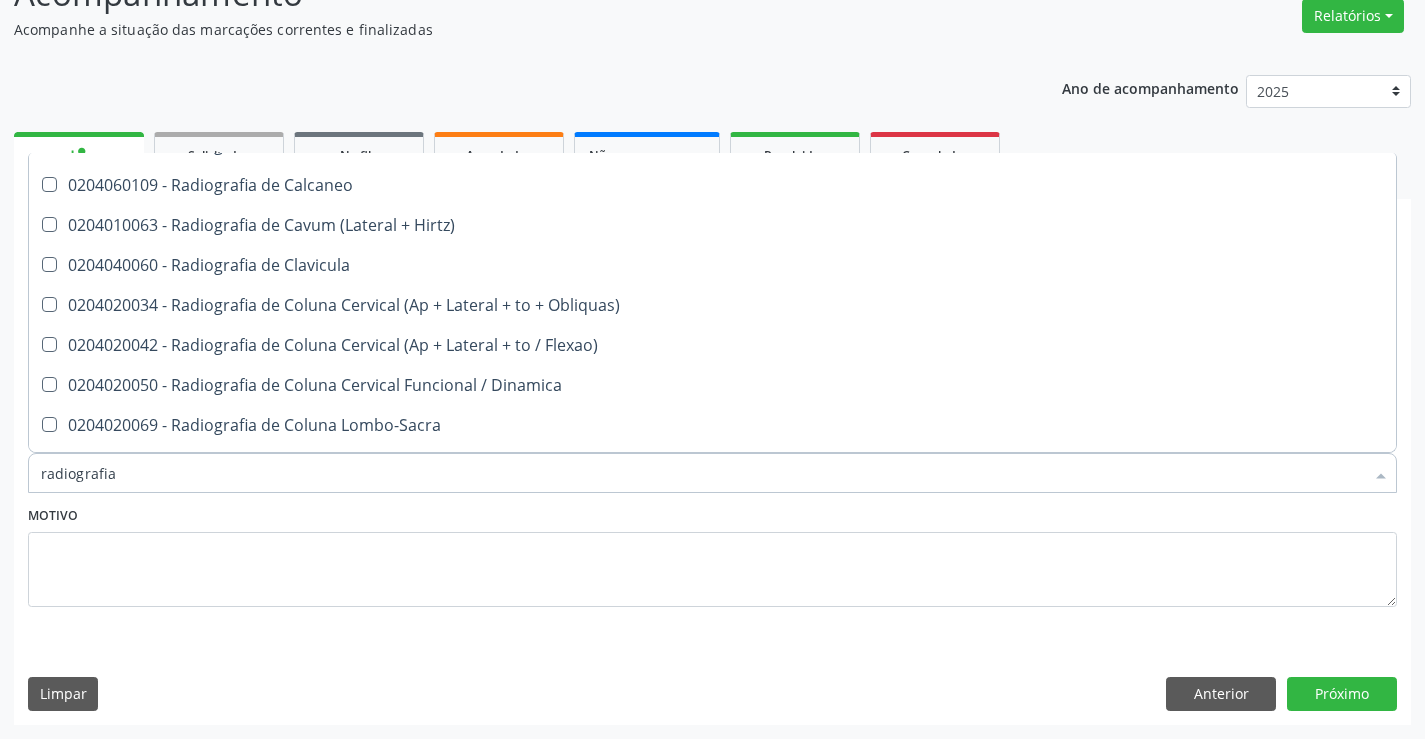 scroll, scrollTop: 900, scrollLeft: 0, axis: vertical 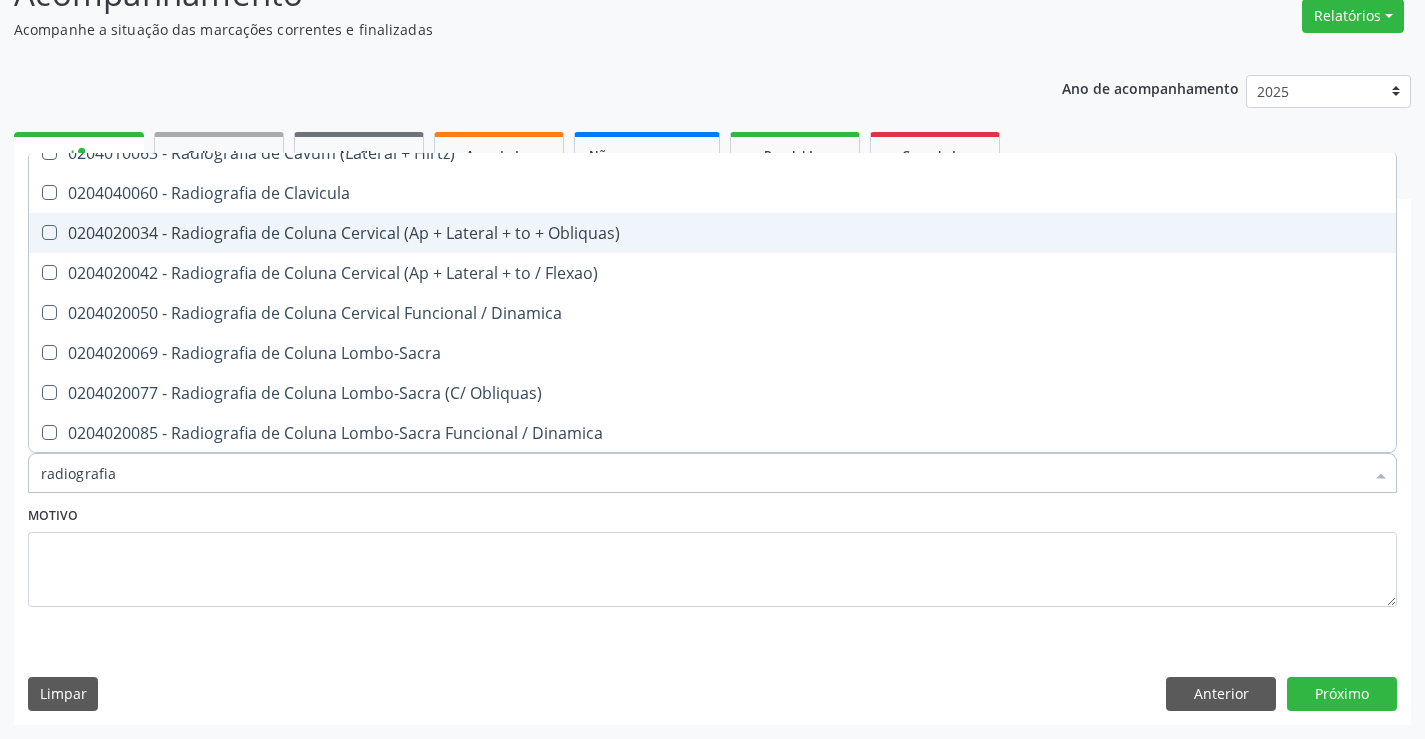 click on "0204020034 - Radiografia de Coluna Cervical (Ap + Lateral + to + Obliquas)" at bounding box center (712, 233) 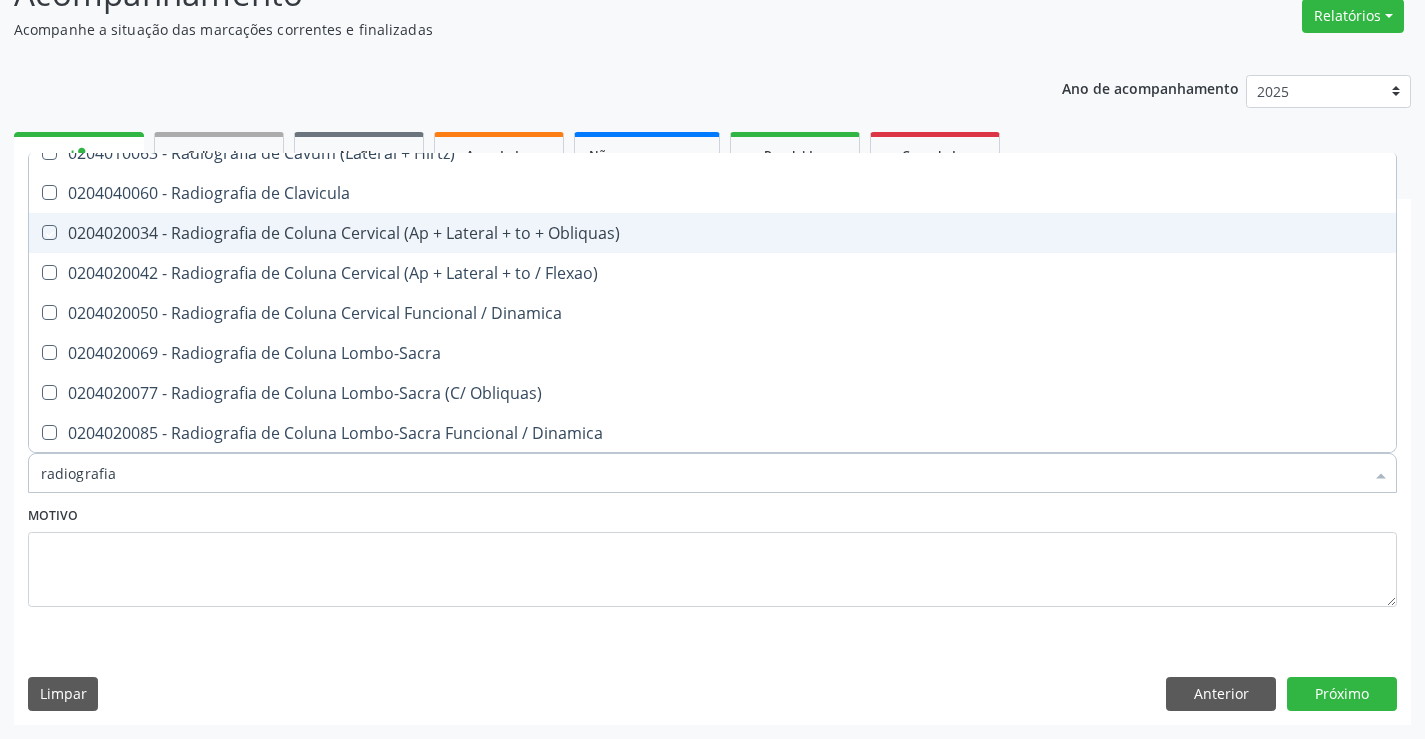 checkbox on "true" 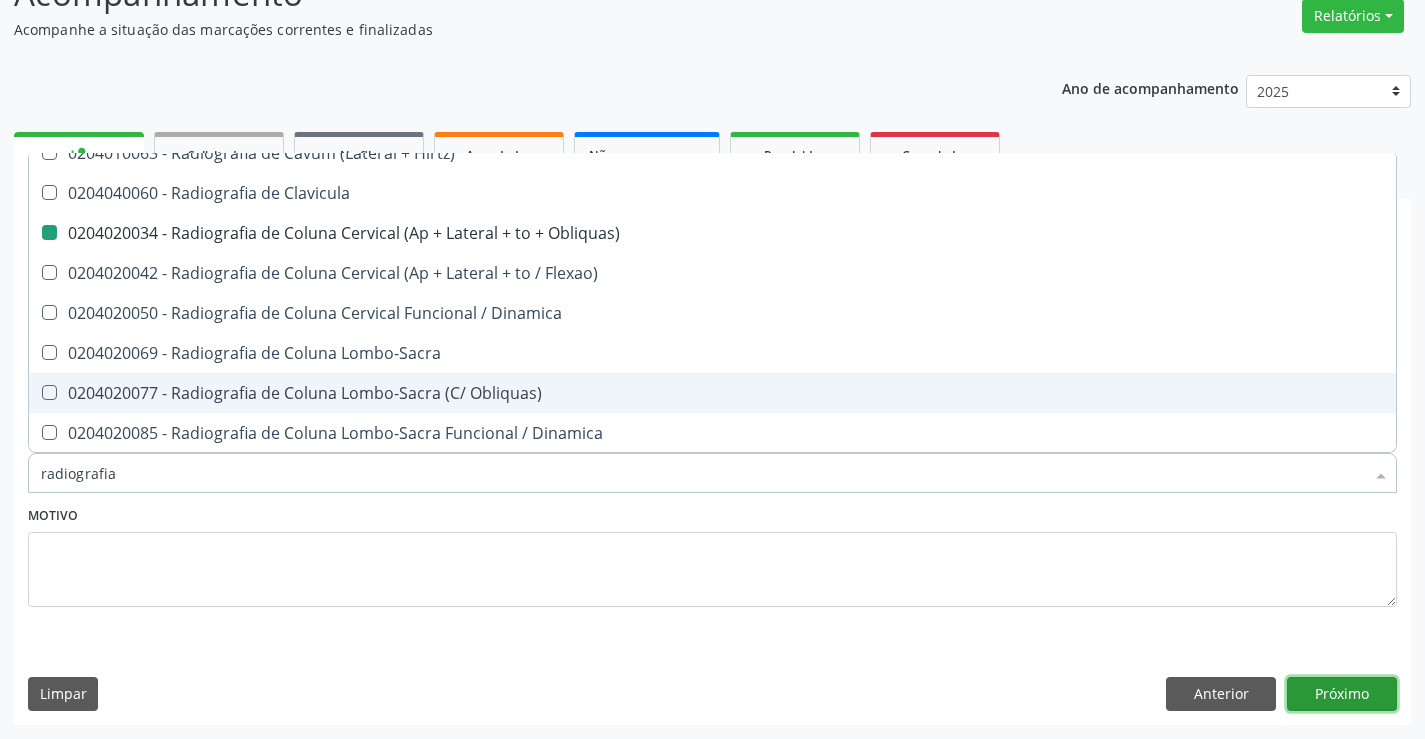 click on "Próximo" at bounding box center (1342, 694) 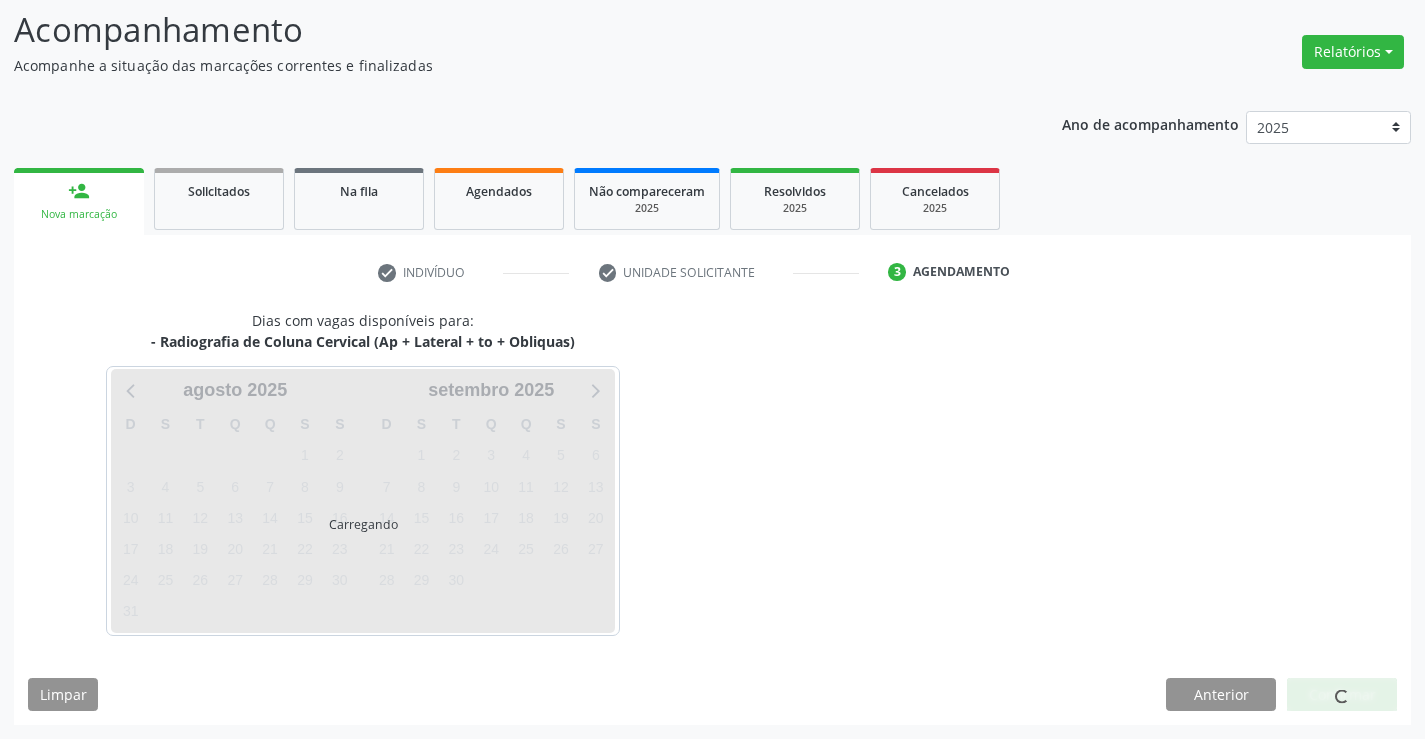 scroll, scrollTop: 131, scrollLeft: 0, axis: vertical 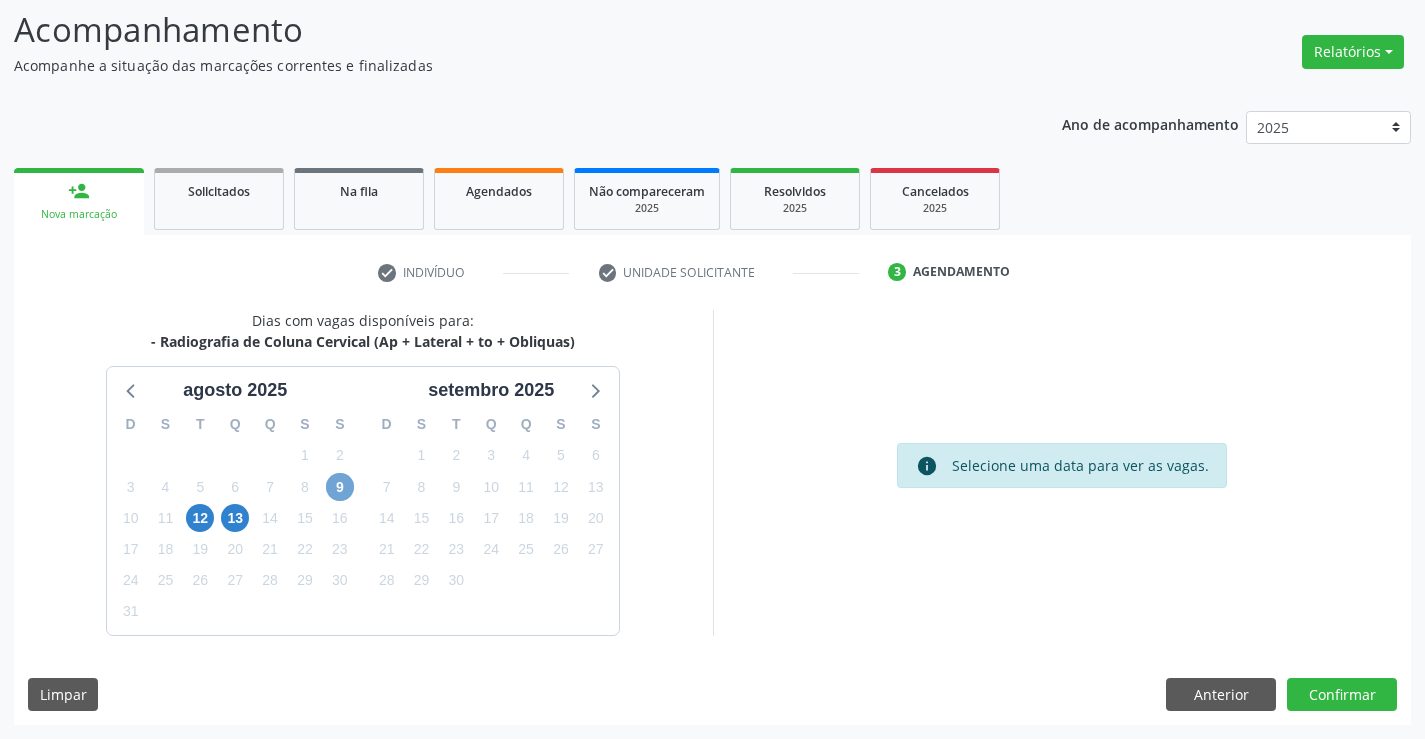 click on "9" at bounding box center [340, 487] 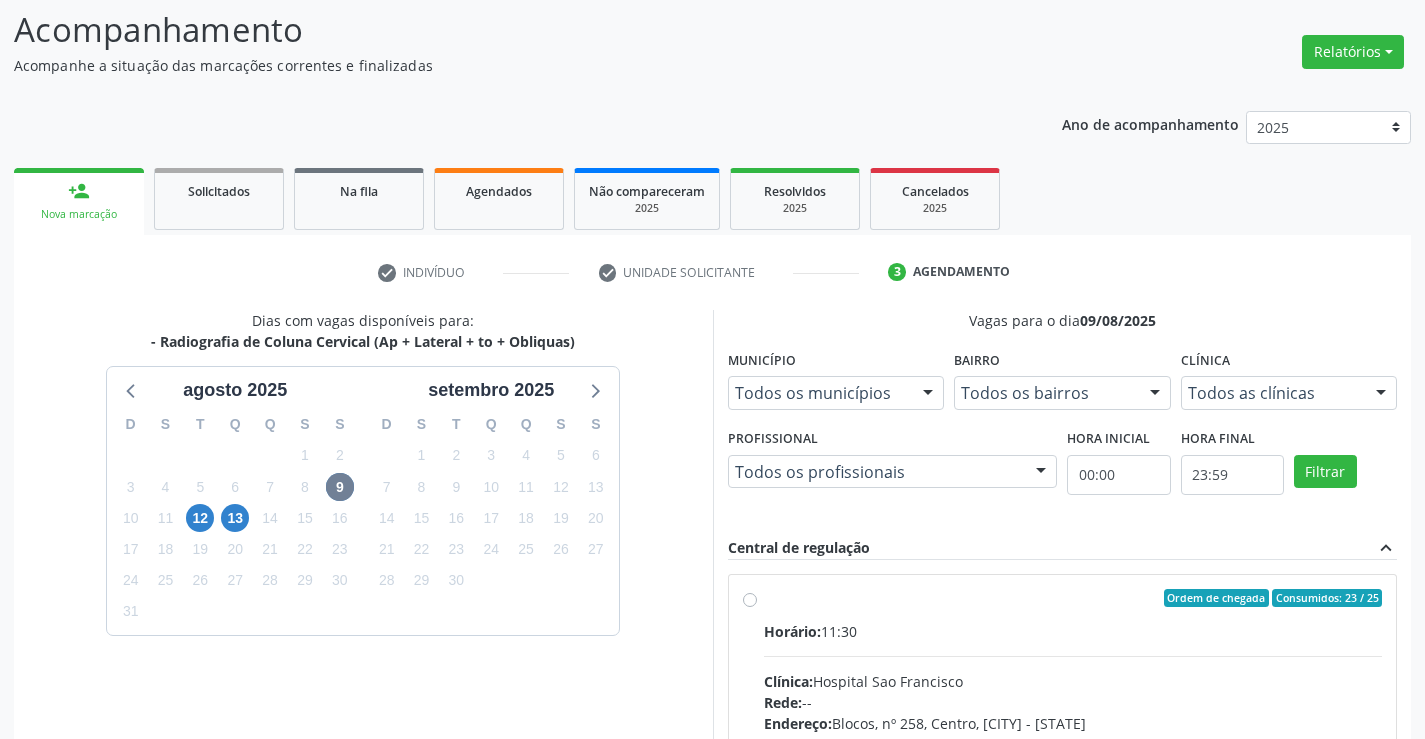click on "Ordem de chegada
Consumidos: 23 / 25
Horário:   11:30
Clínica:  Hospital Sao Francisco
Rede:
--
Endereço:   Blocos, nº 258, Centro, Campo Formoso - BA
Telefone:   (74) 36451217
Profissional:
Joel da Rocha Almeida
Informações adicionais sobre o atendimento
Idade de atendimento:
de 0 a 120 anos
Gênero(s) atendido(s):
Masculino e Feminino
Informações adicionais:
--" at bounding box center (1073, 742) 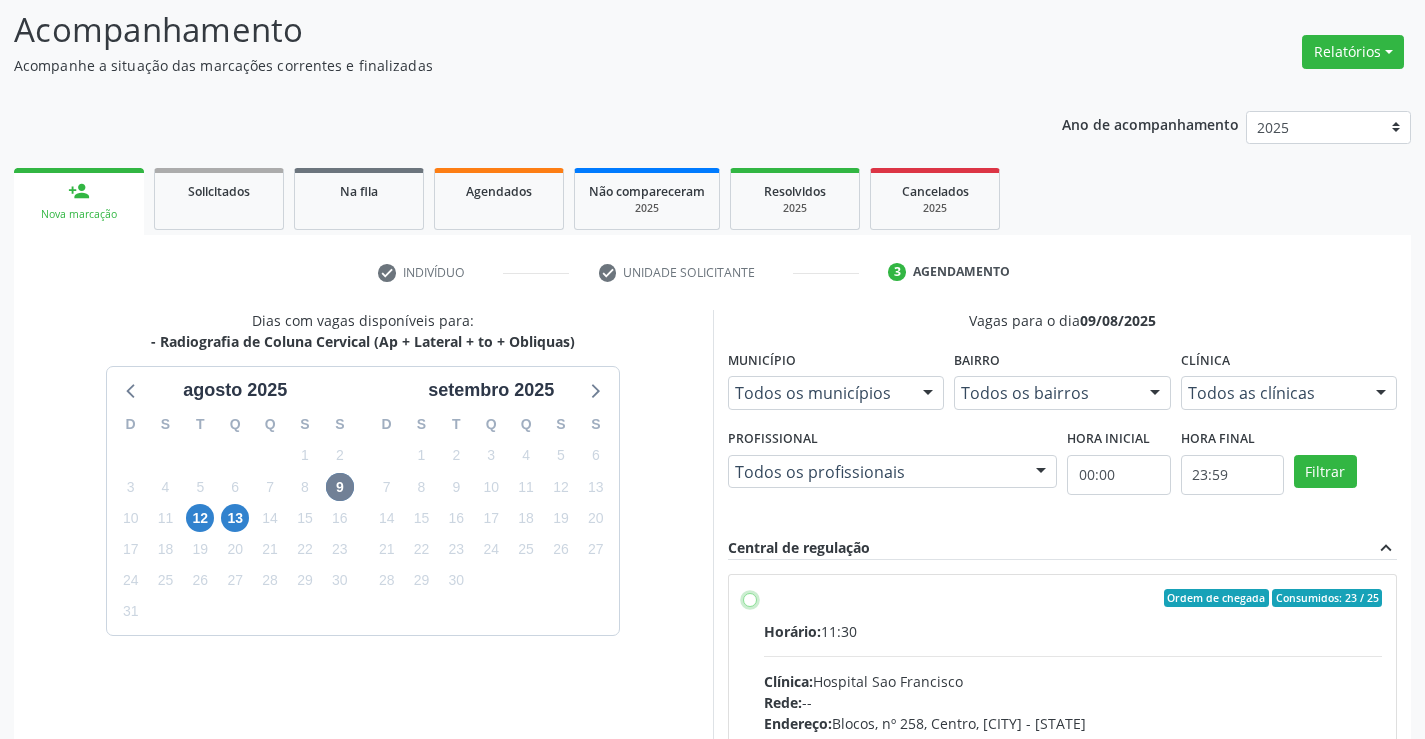 click on "Ordem de chegada
Consumidos: 23 / 25
Horário:   11:30
Clínica:  Hospital Sao Francisco
Rede:
--
Endereço:   Blocos, nº 258, Centro, Campo Formoso - BA
Telefone:   (74) 36451217
Profissional:
Joel da Rocha Almeida
Informações adicionais sobre o atendimento
Idade de atendimento:
de 0 a 120 anos
Gênero(s) atendido(s):
Masculino e Feminino
Informações adicionais:
--" at bounding box center [750, 598] 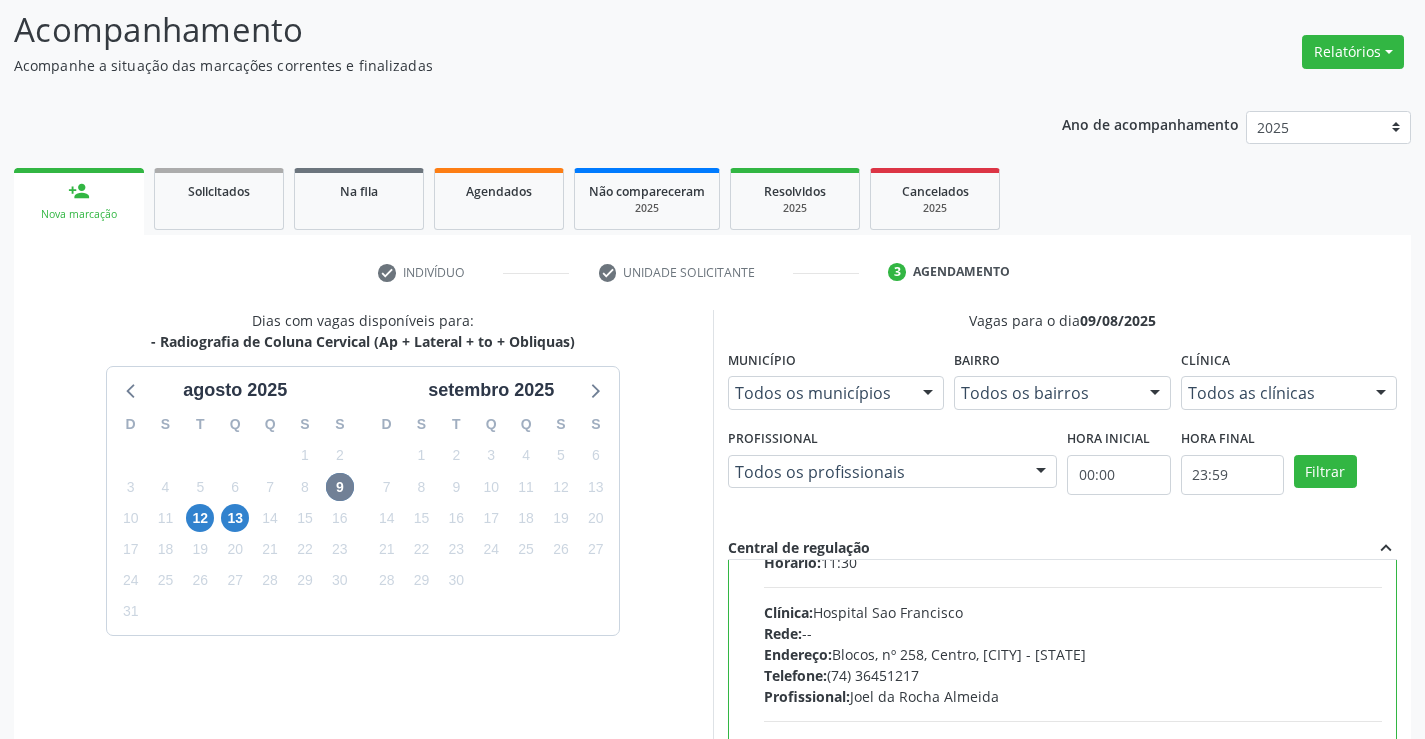 scroll, scrollTop: 99, scrollLeft: 0, axis: vertical 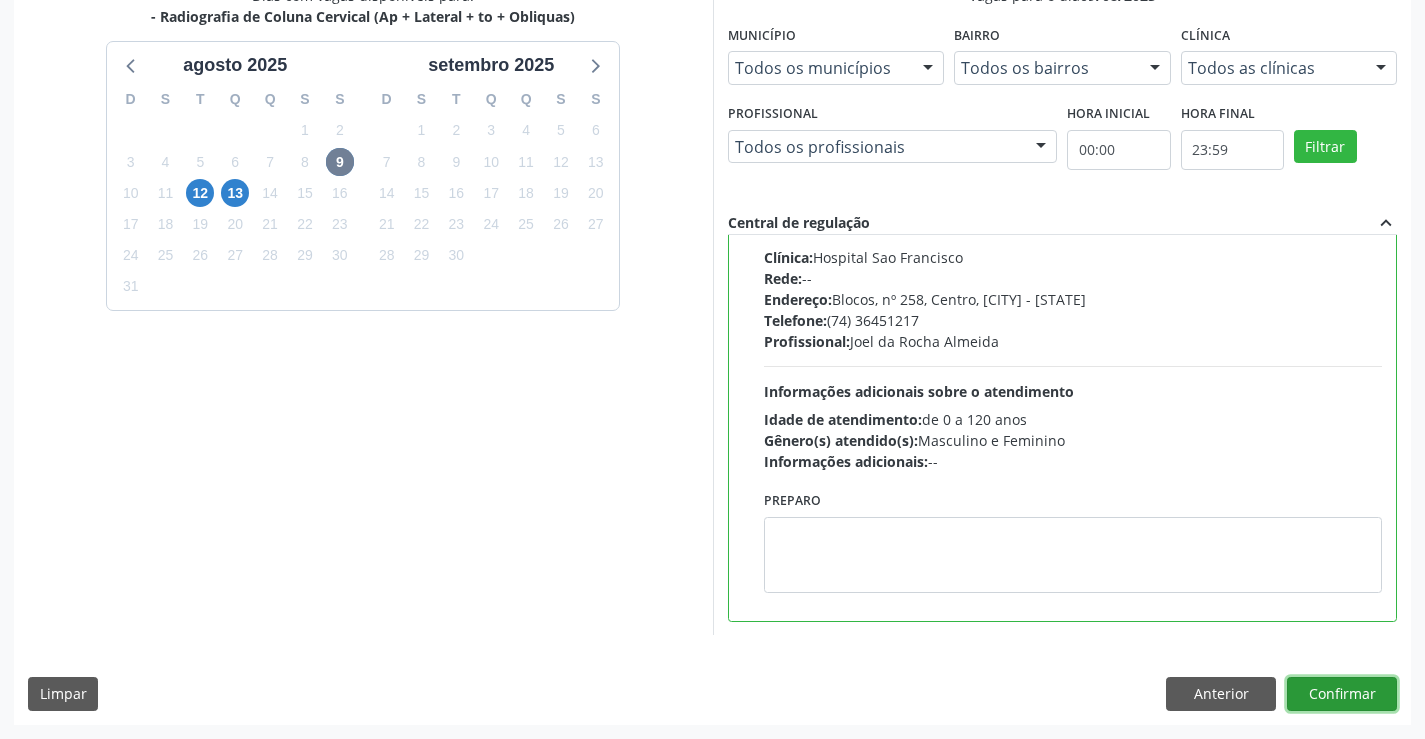 click on "Confirmar" at bounding box center [1342, 694] 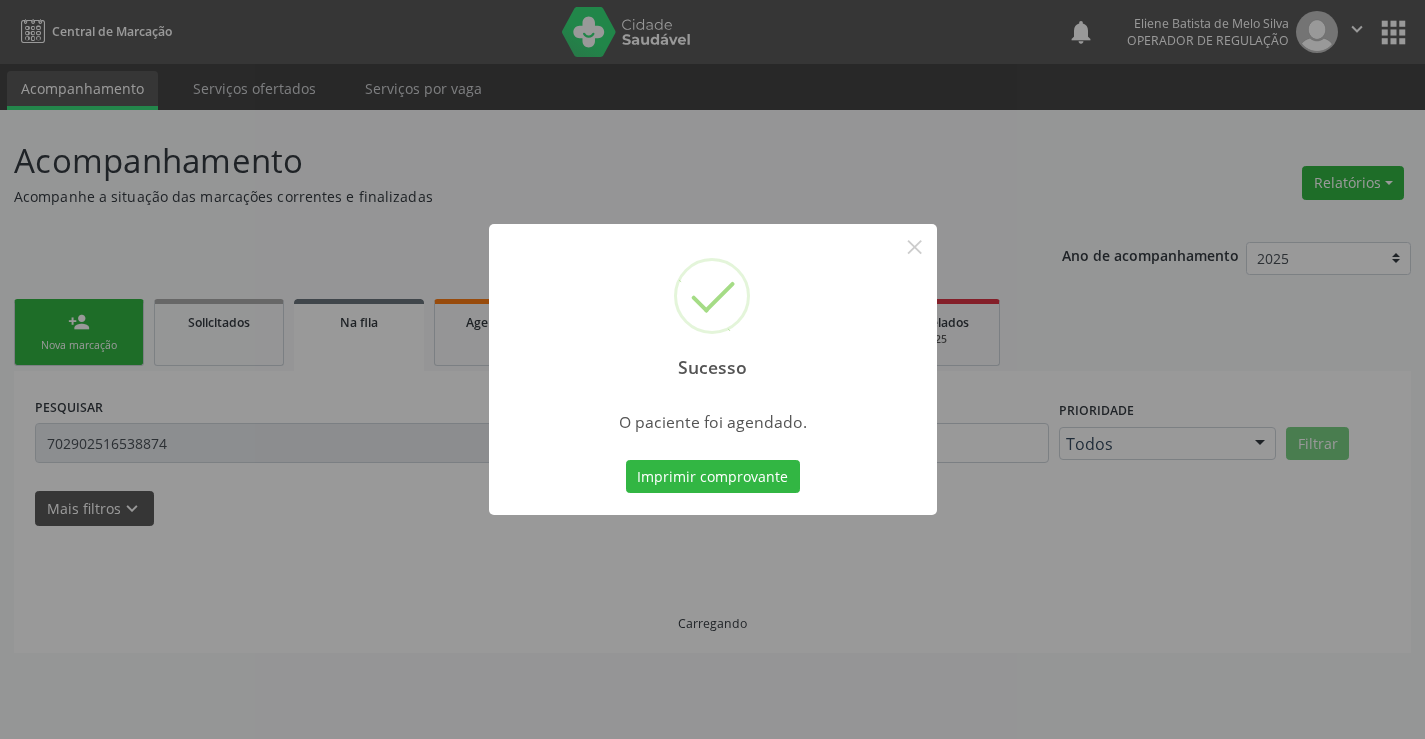 scroll, scrollTop: 0, scrollLeft: 0, axis: both 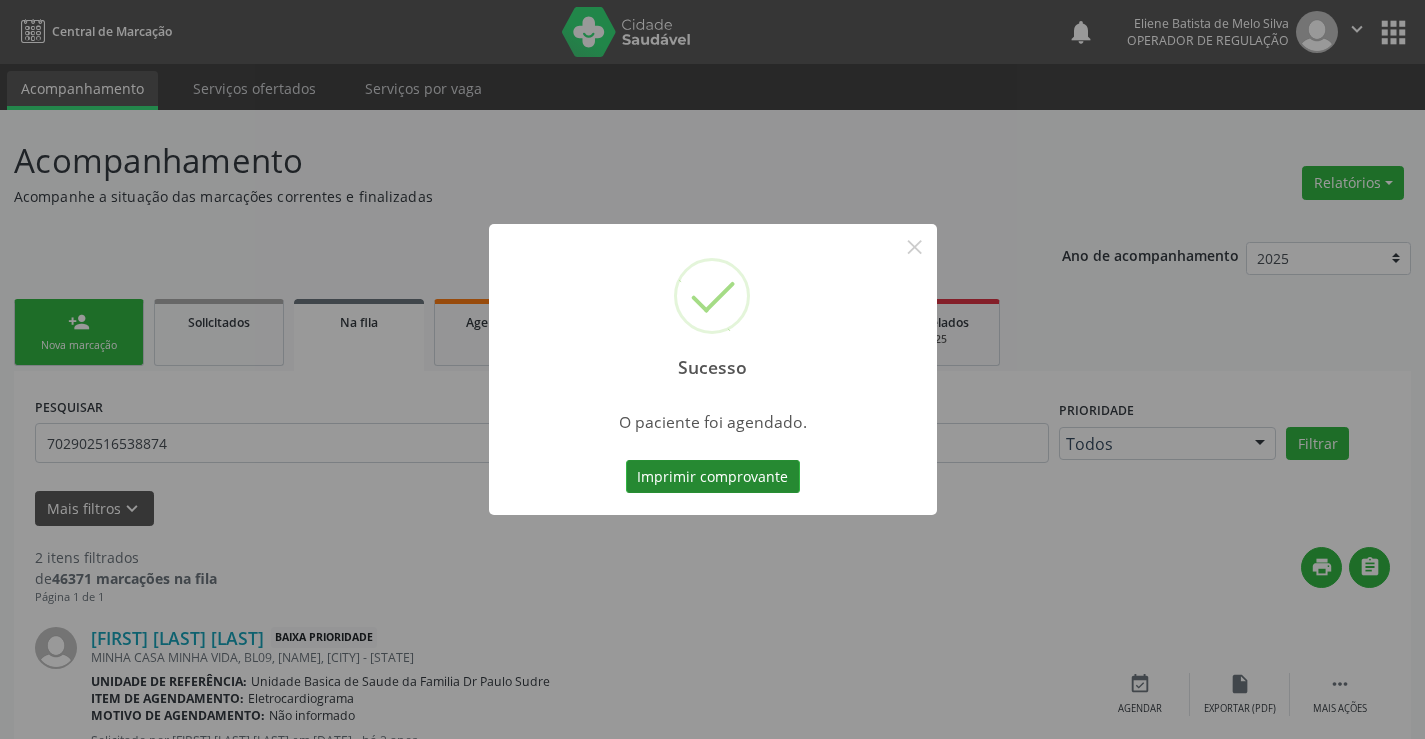 click on "Imprimir comprovante" at bounding box center [713, 477] 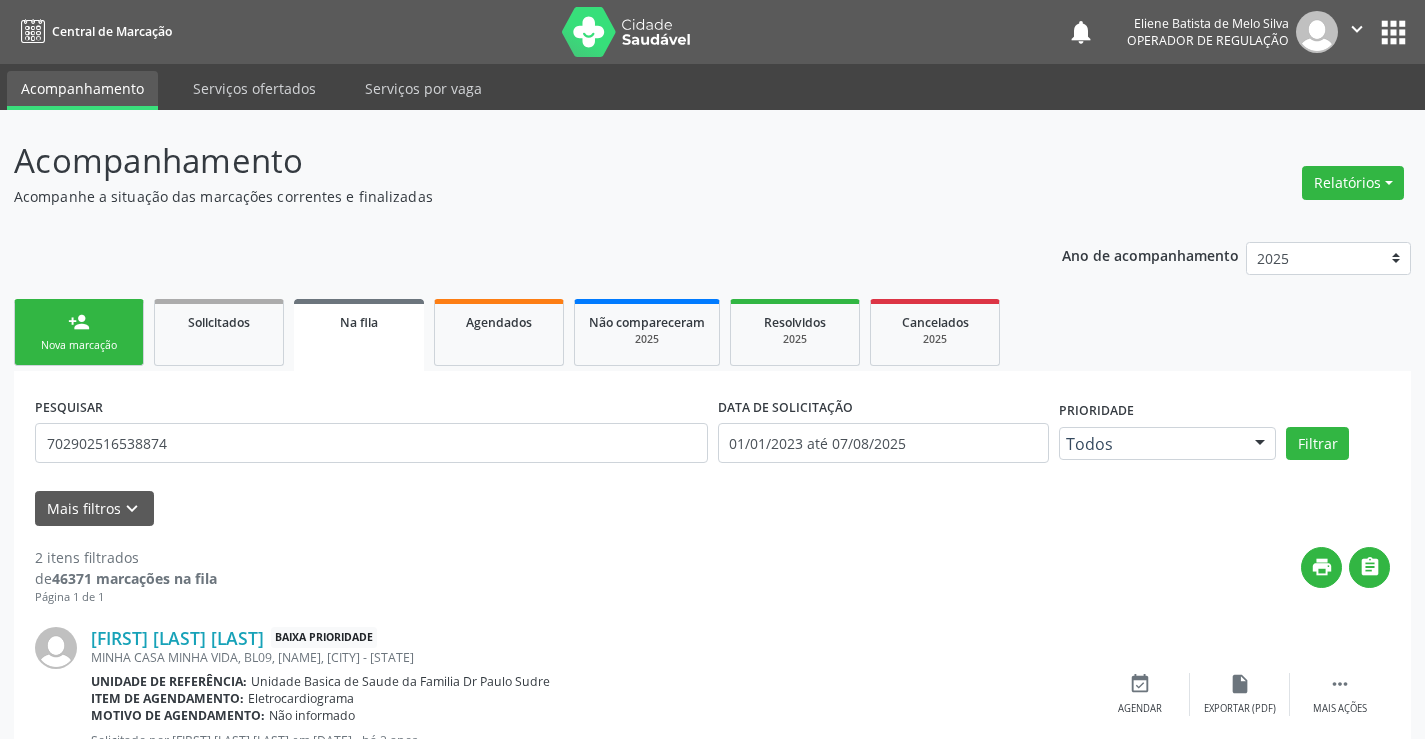 click on "person_add
Nova marcação" at bounding box center (79, 332) 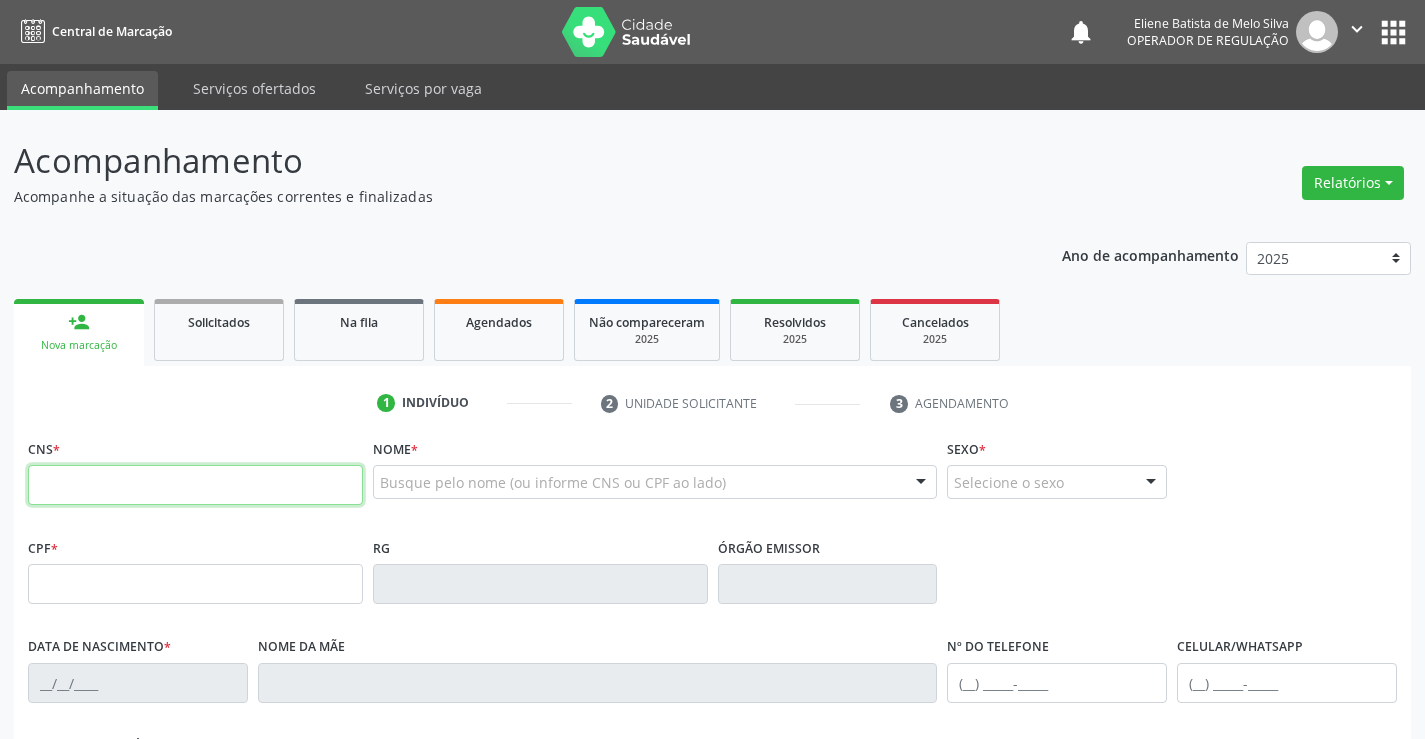 click at bounding box center [195, 485] 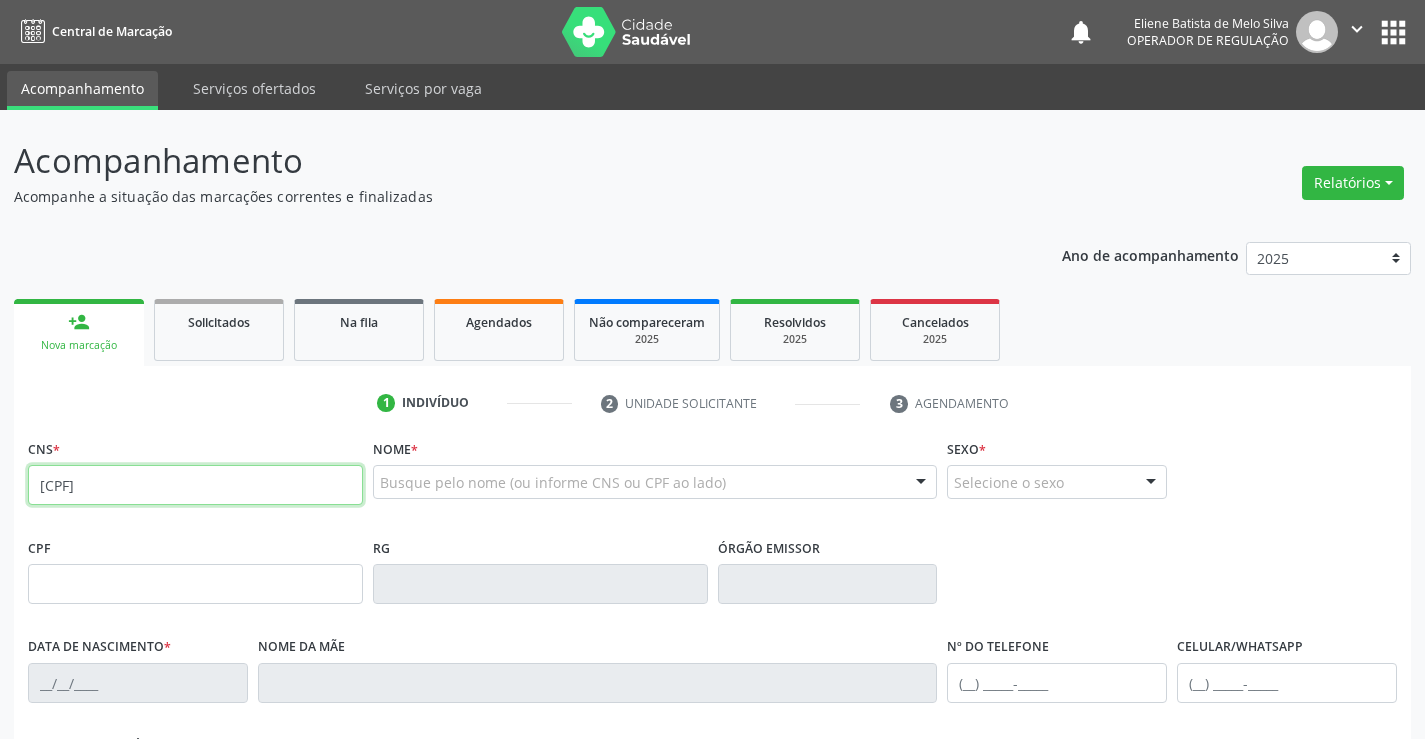 type on "704 8025 8587 2343" 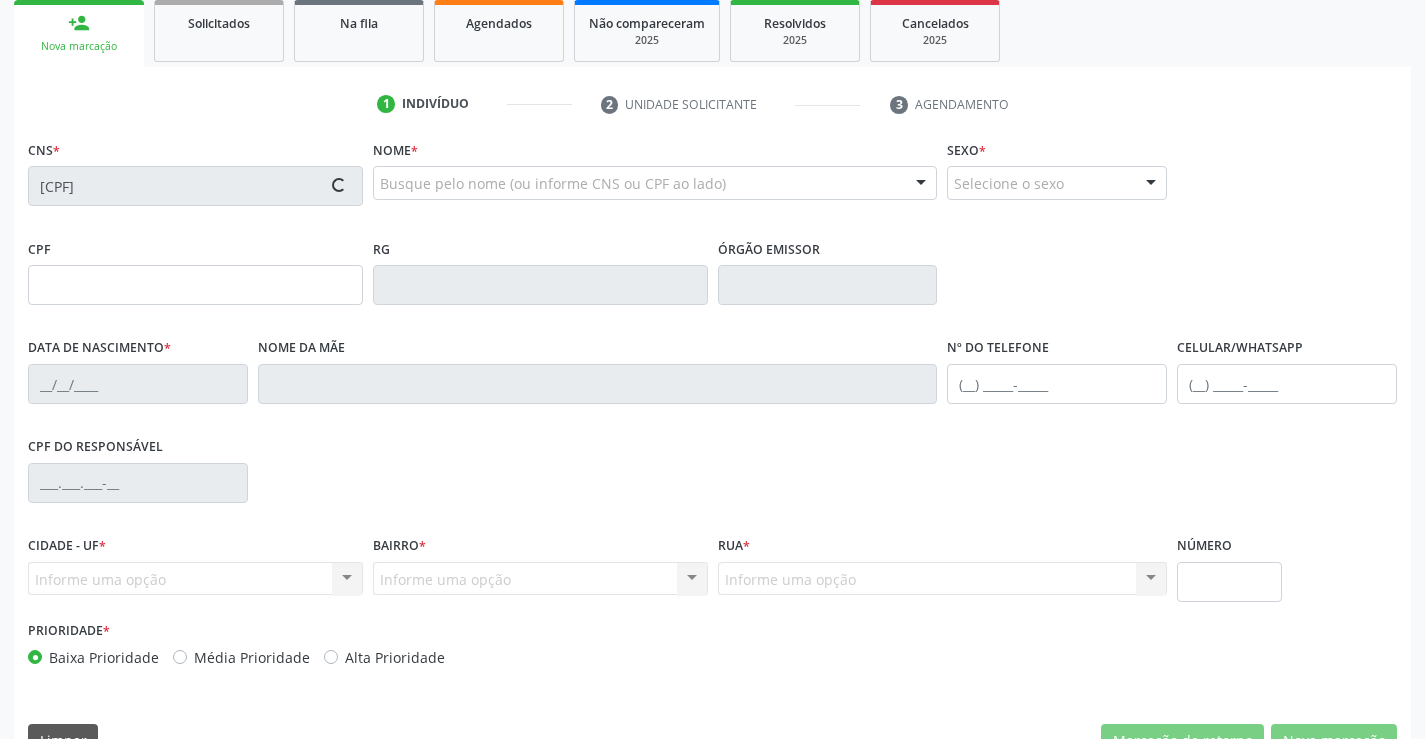 scroll, scrollTop: 300, scrollLeft: 0, axis: vertical 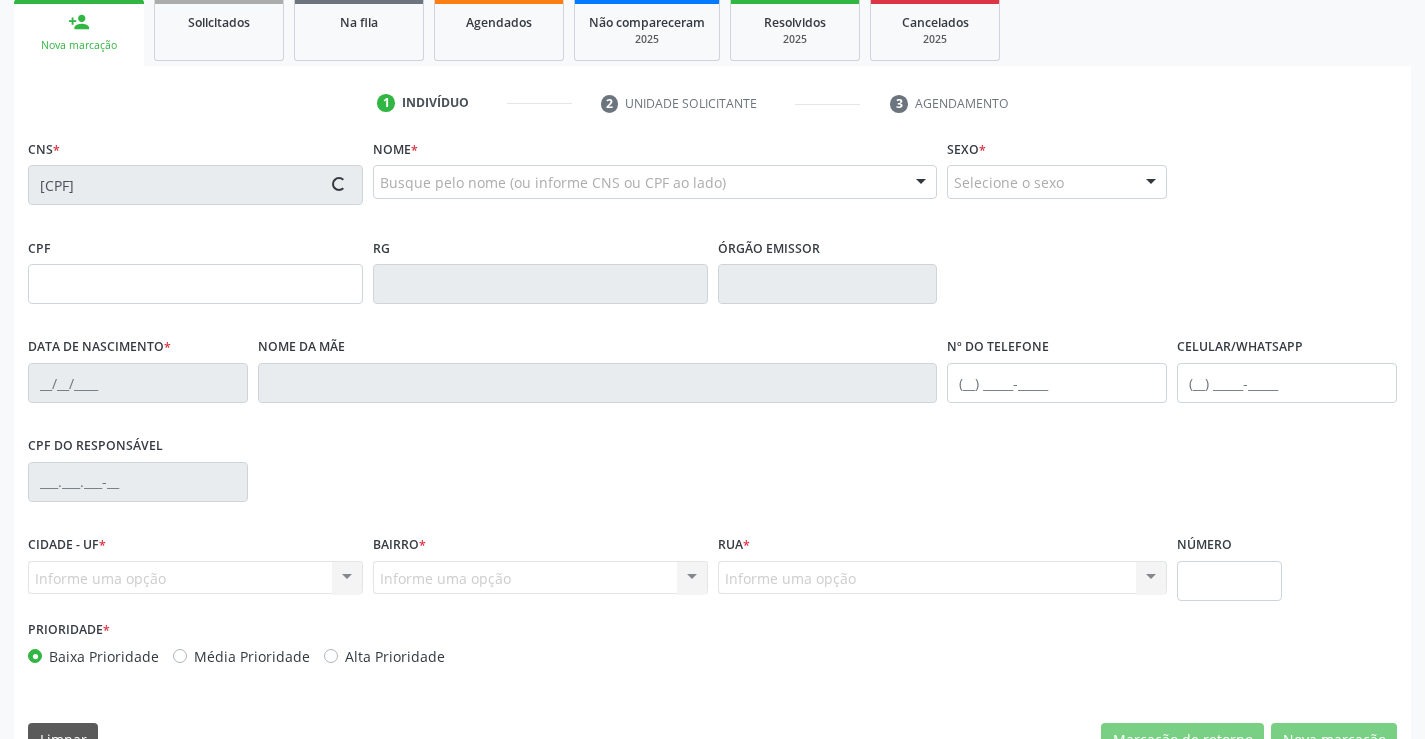 type on "23/07/2024" 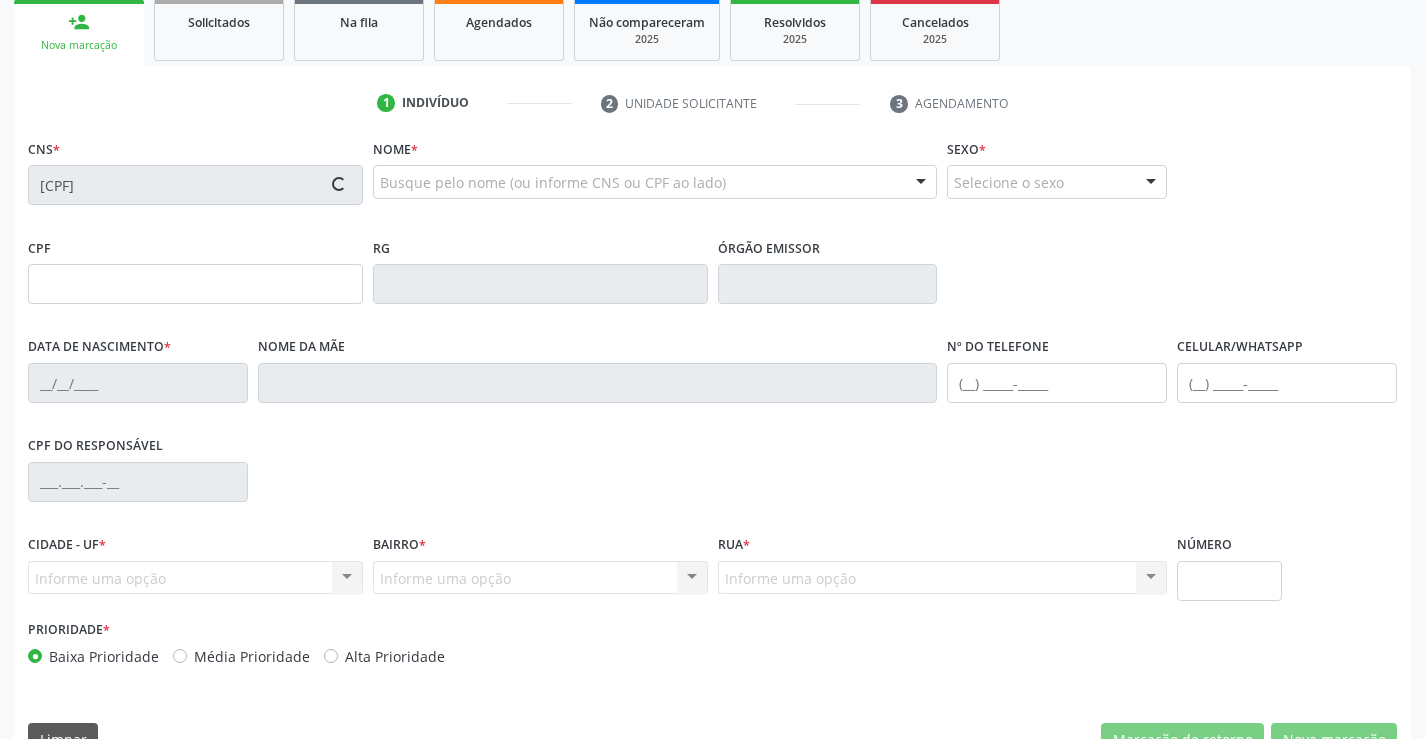type on "Luana da Silva Vieira" 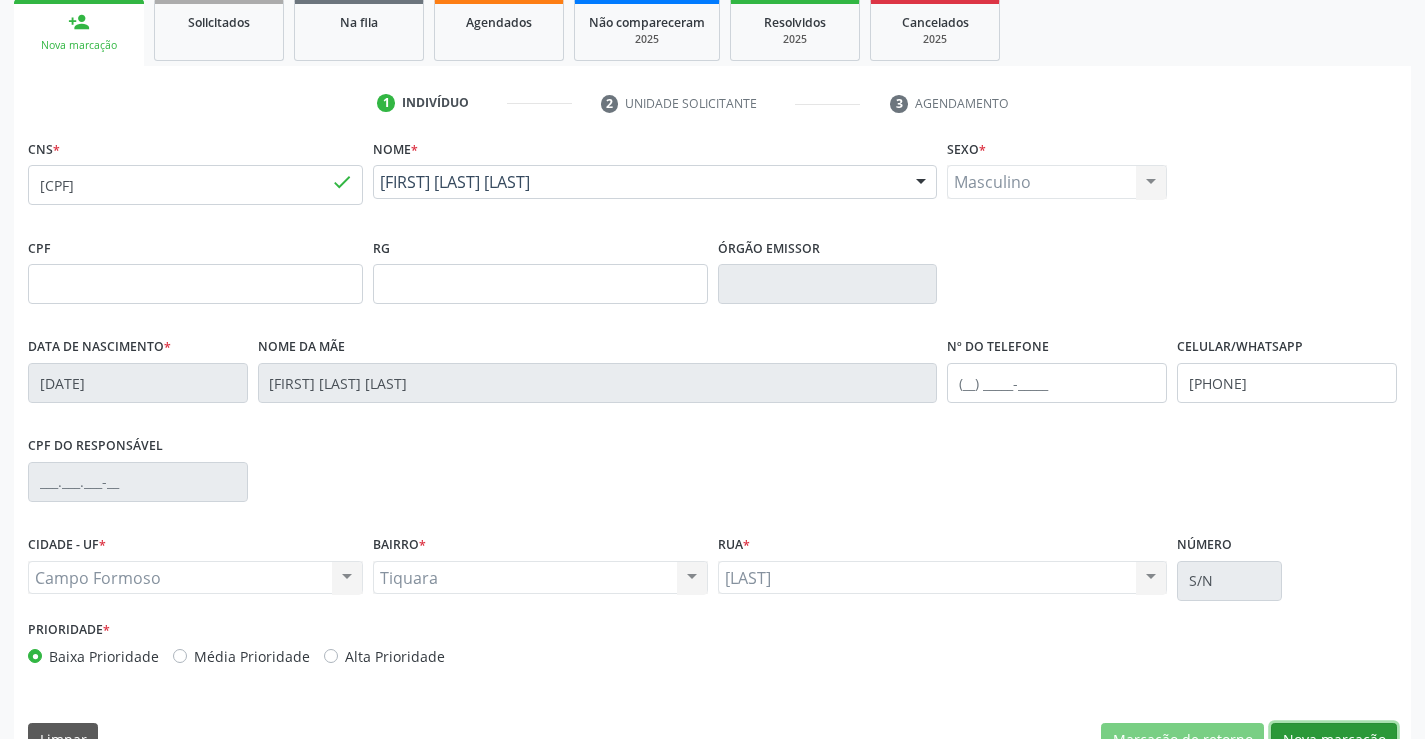click on "Nova marcação" at bounding box center (1334, 740) 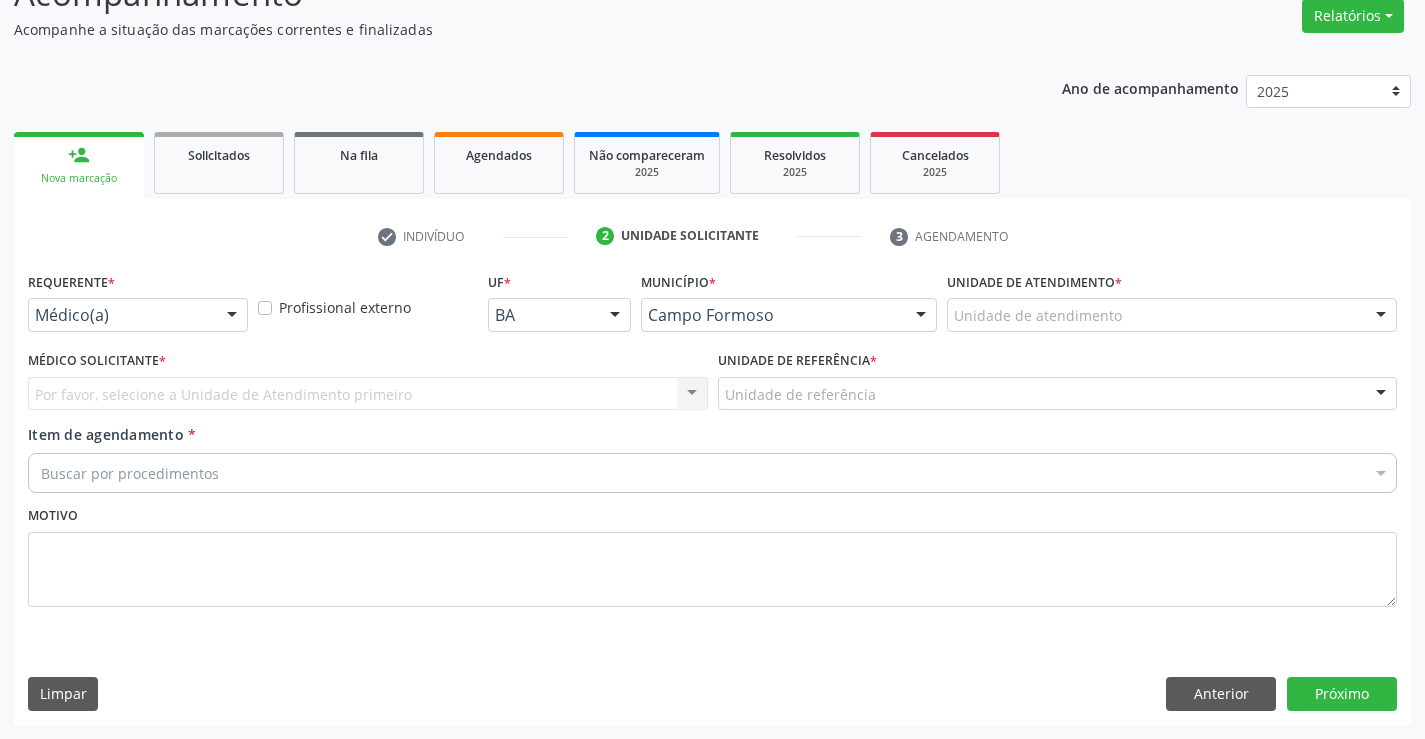 scroll, scrollTop: 167, scrollLeft: 0, axis: vertical 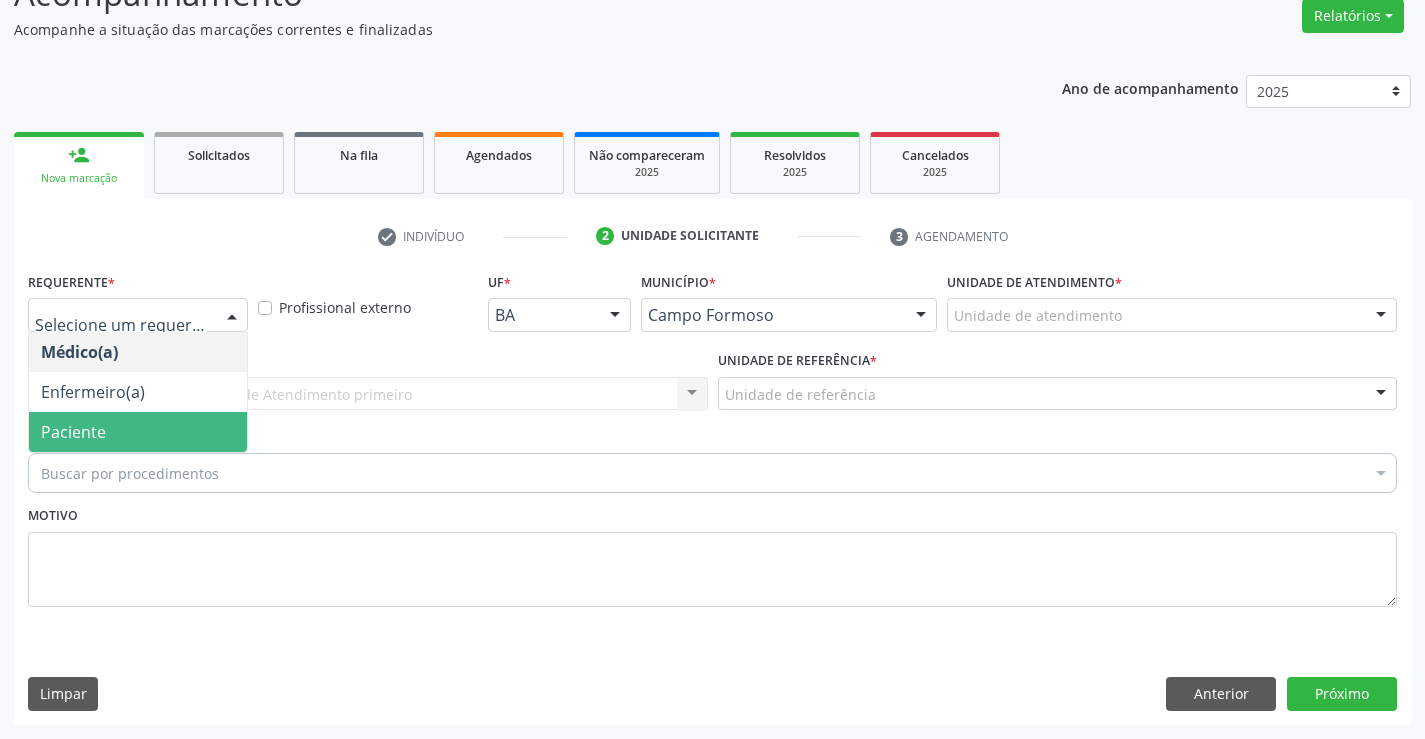 click on "Paciente" at bounding box center (138, 432) 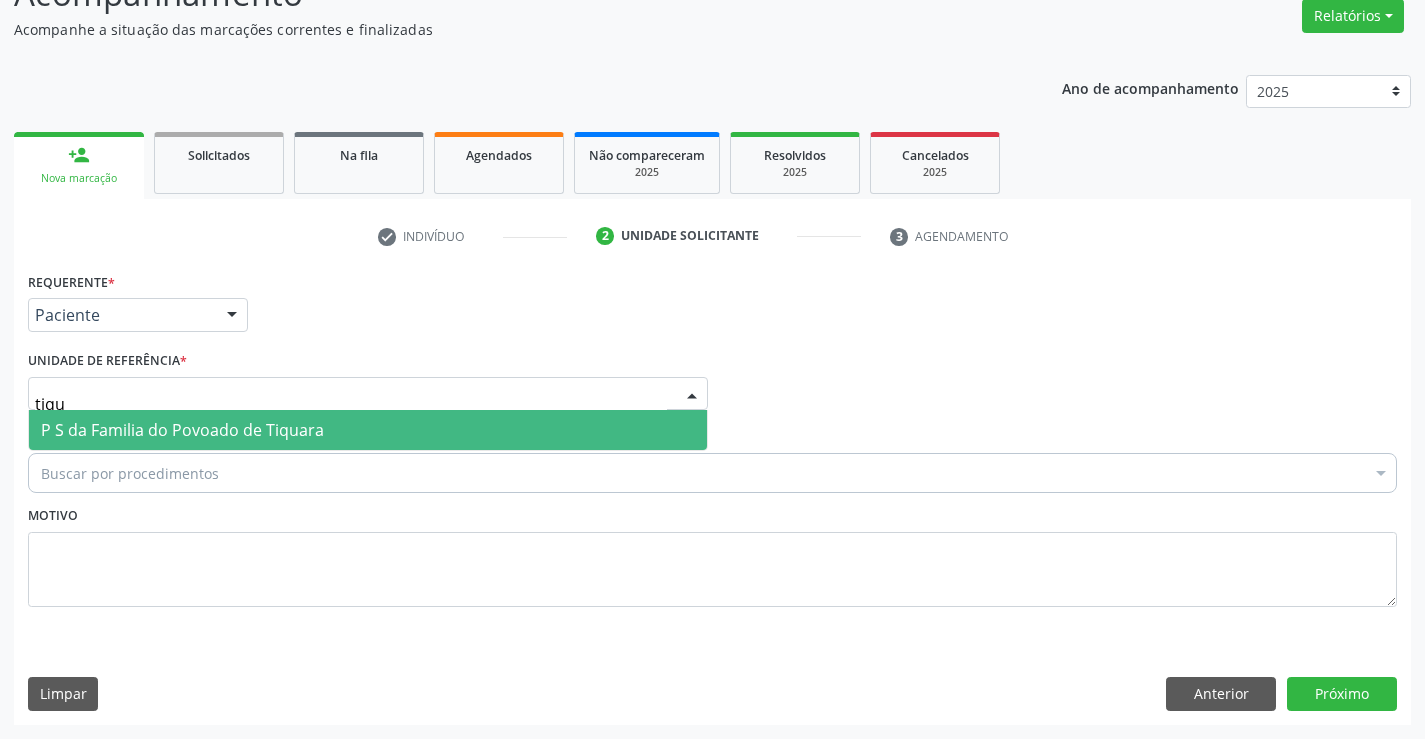 click on "P S da Familia do Povoado de Tiquara" at bounding box center [182, 430] 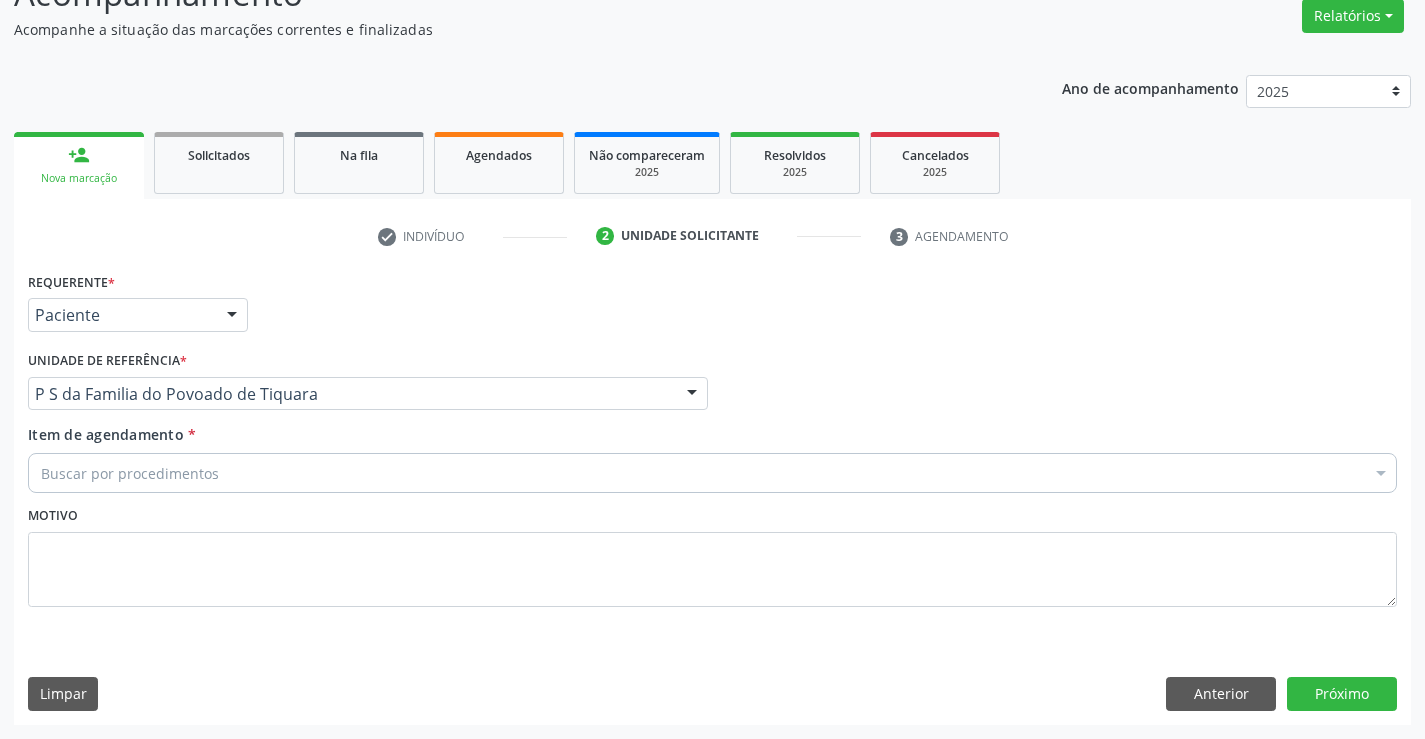 click on "Centro de Enfrentamento Para Covid 19 de Campo Formoso" at bounding box center [268, 470] 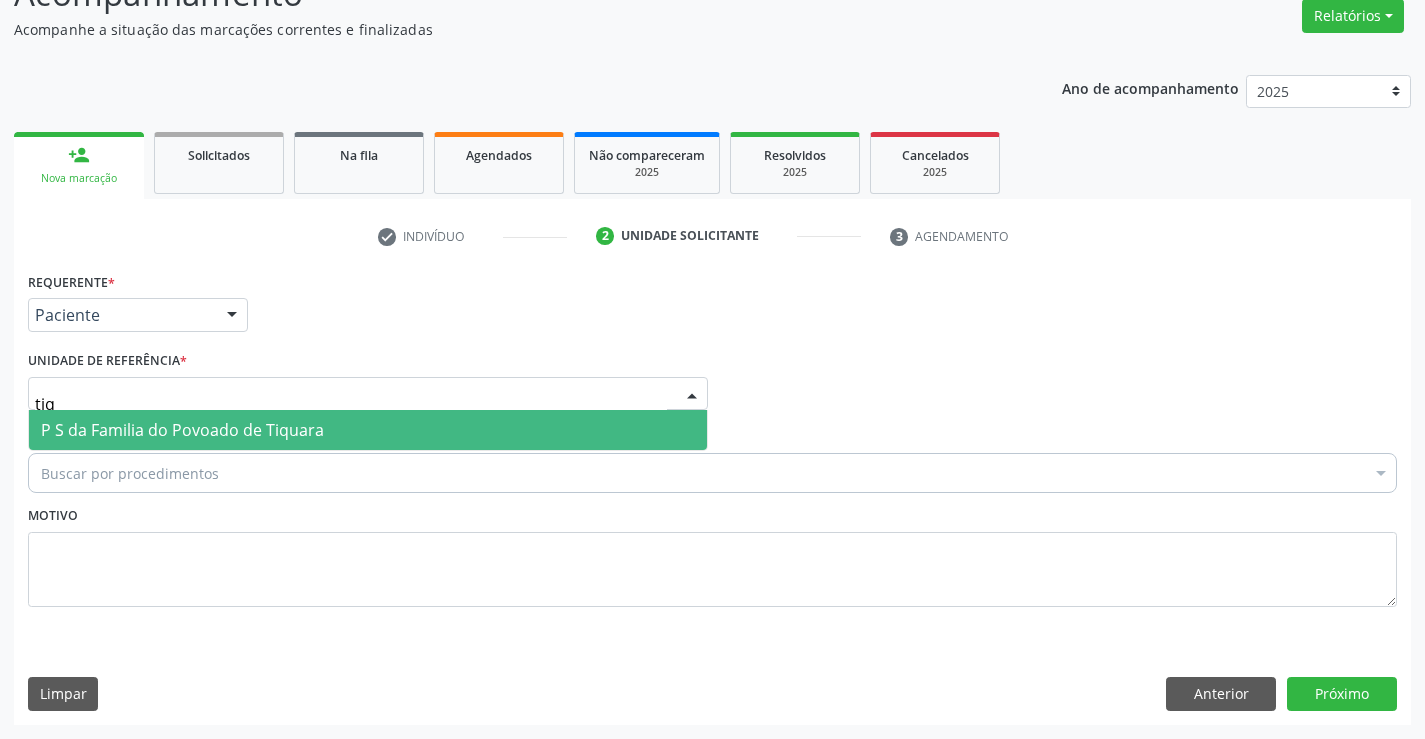 type on "tiqu" 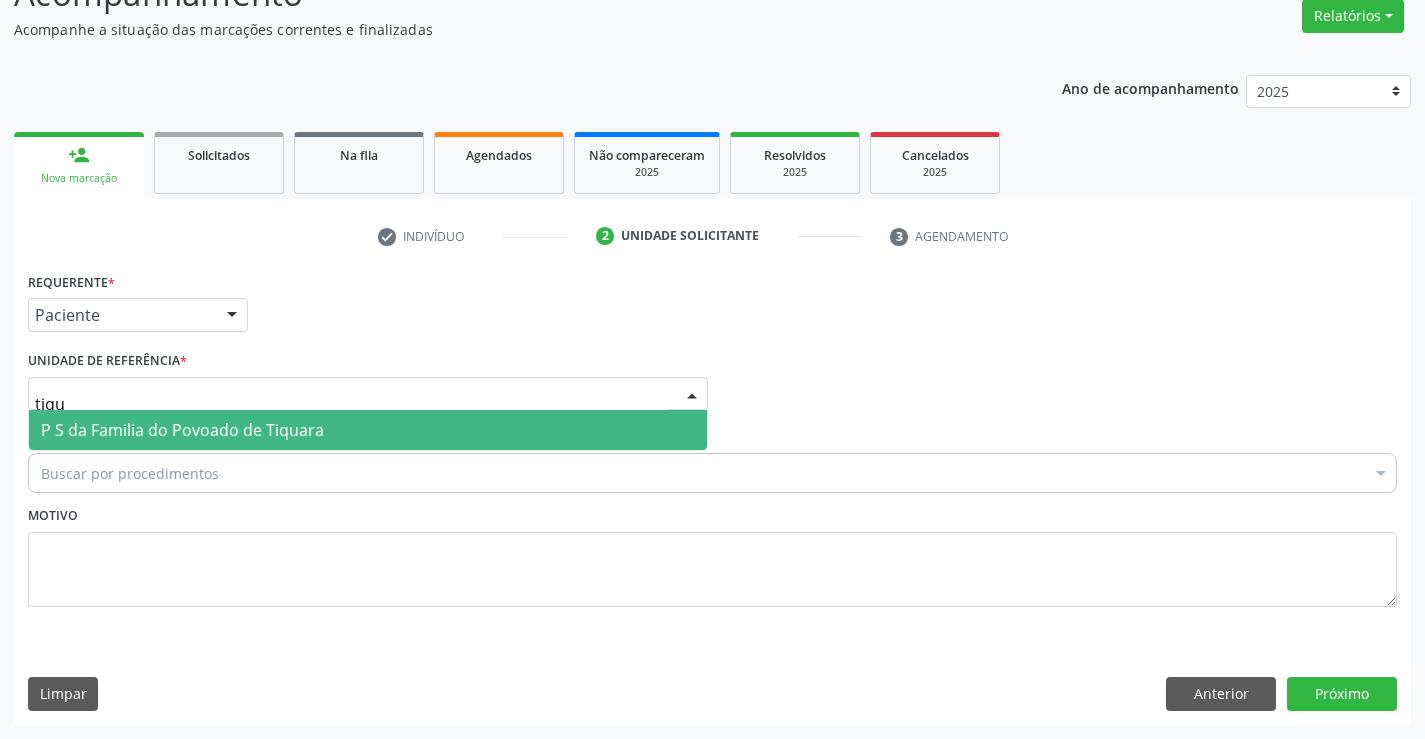 click on "P S da Familia do Povoado de Tiquara" at bounding box center (368, 430) 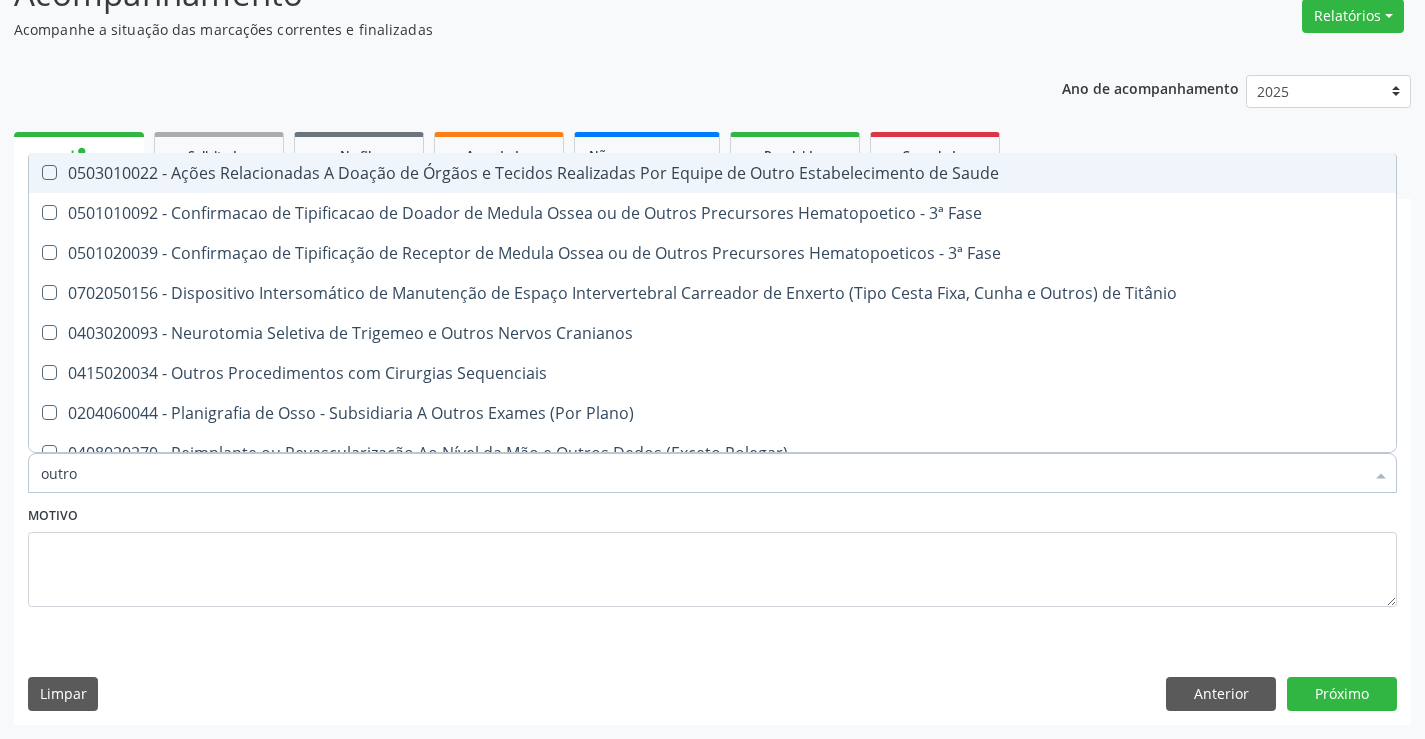 type on "outros" 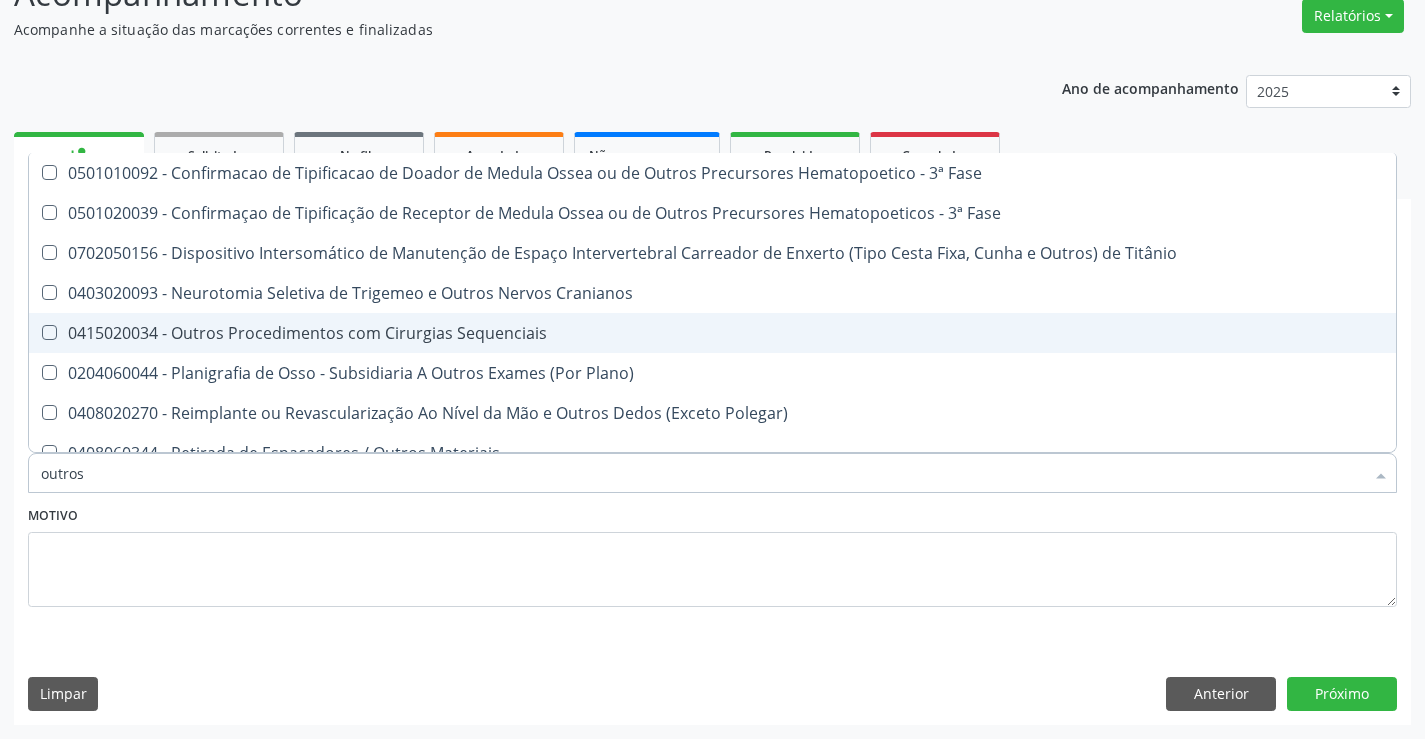 click on "0415020034 - Outros Procedimentos com Cirurgias Sequenciais" at bounding box center [712, 333] 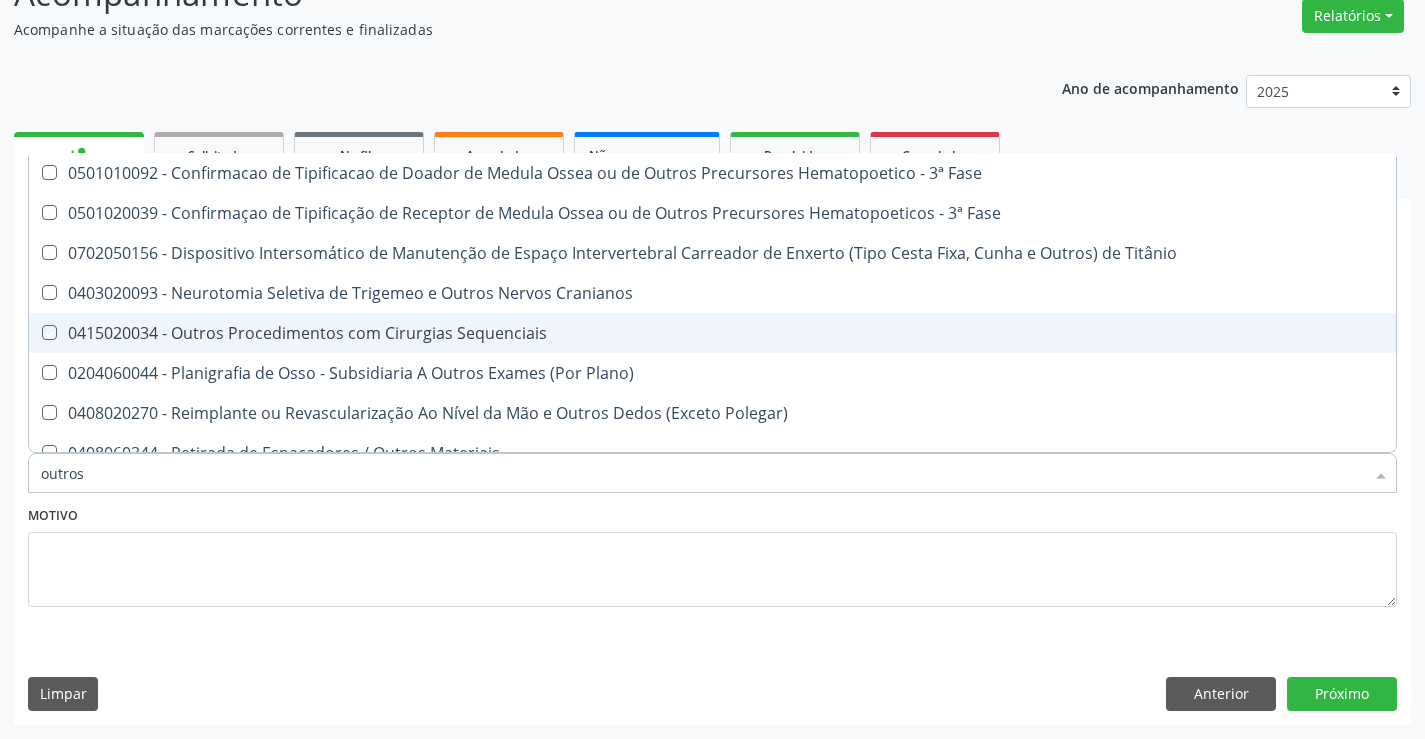 checkbox on "true" 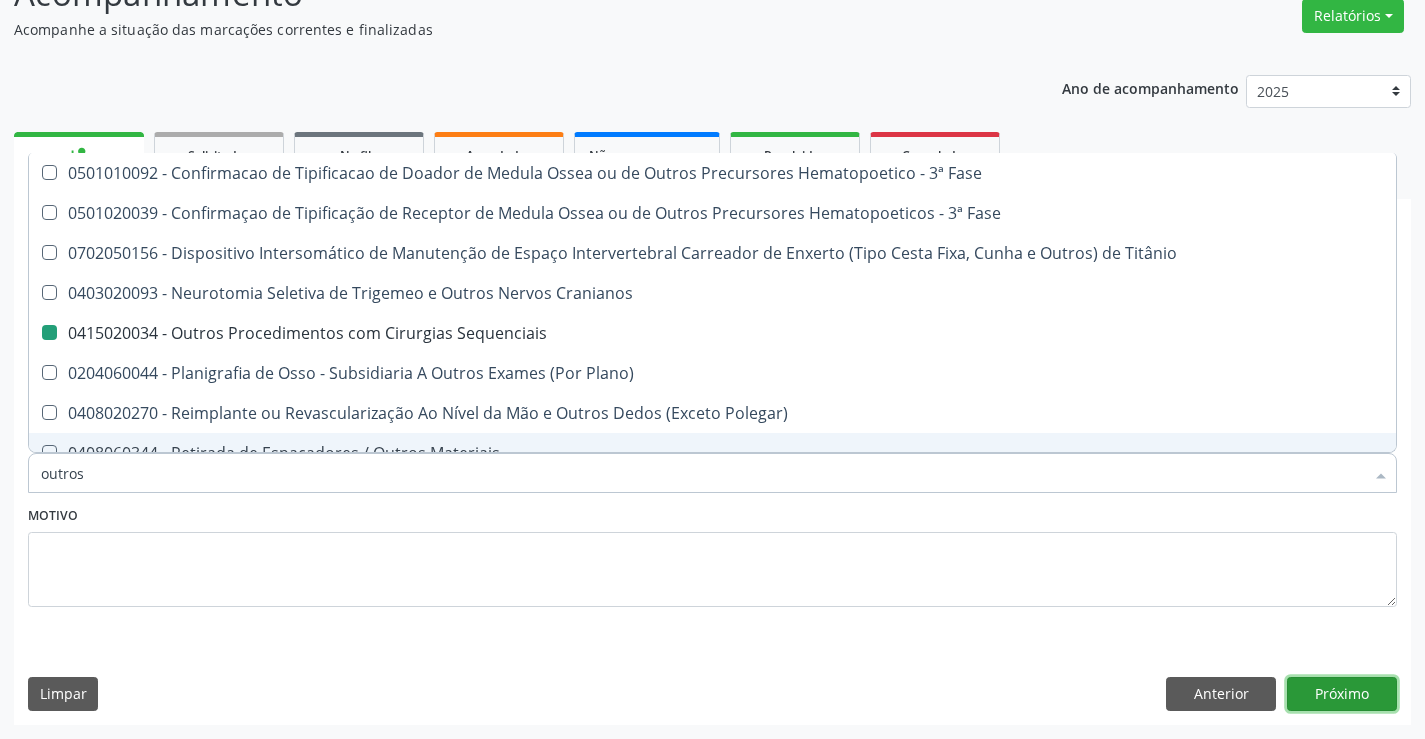 click on "Próximo" at bounding box center [1342, 694] 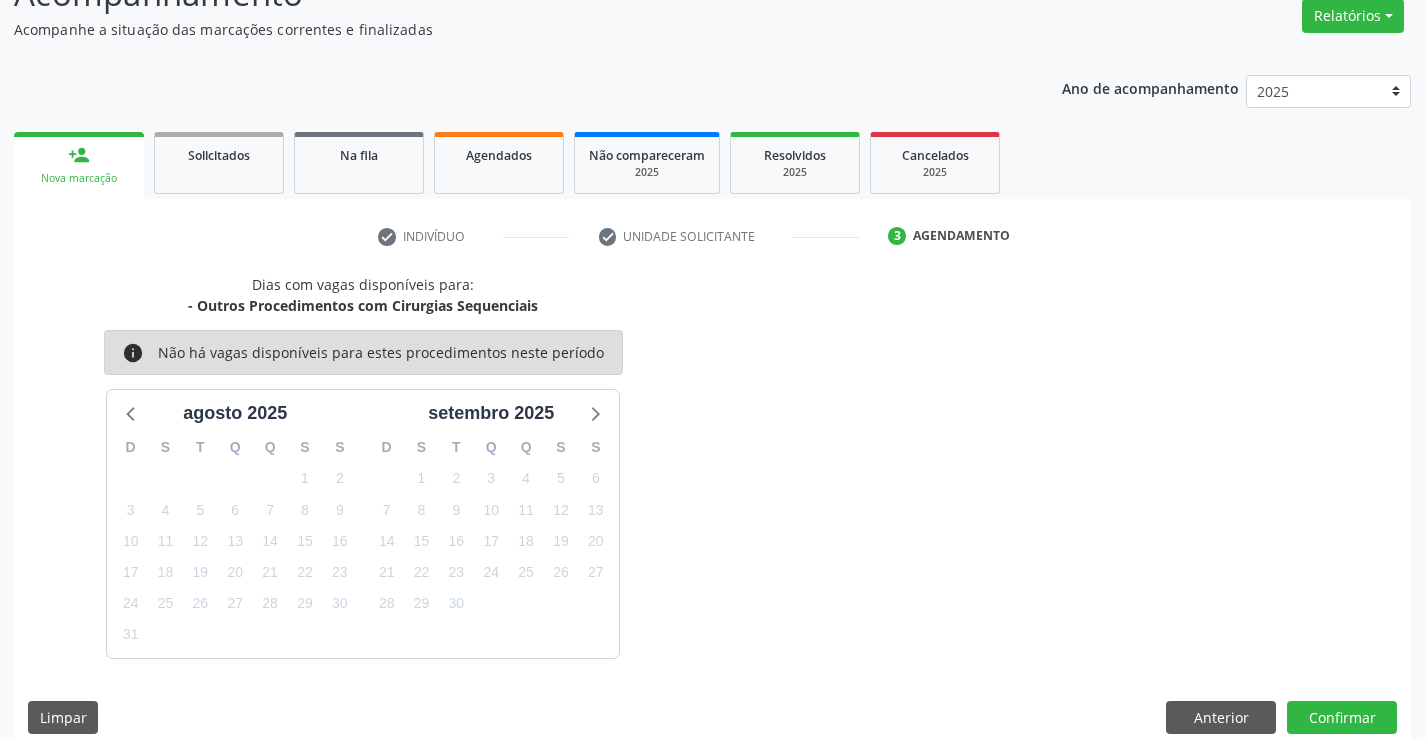 scroll, scrollTop: 190, scrollLeft: 0, axis: vertical 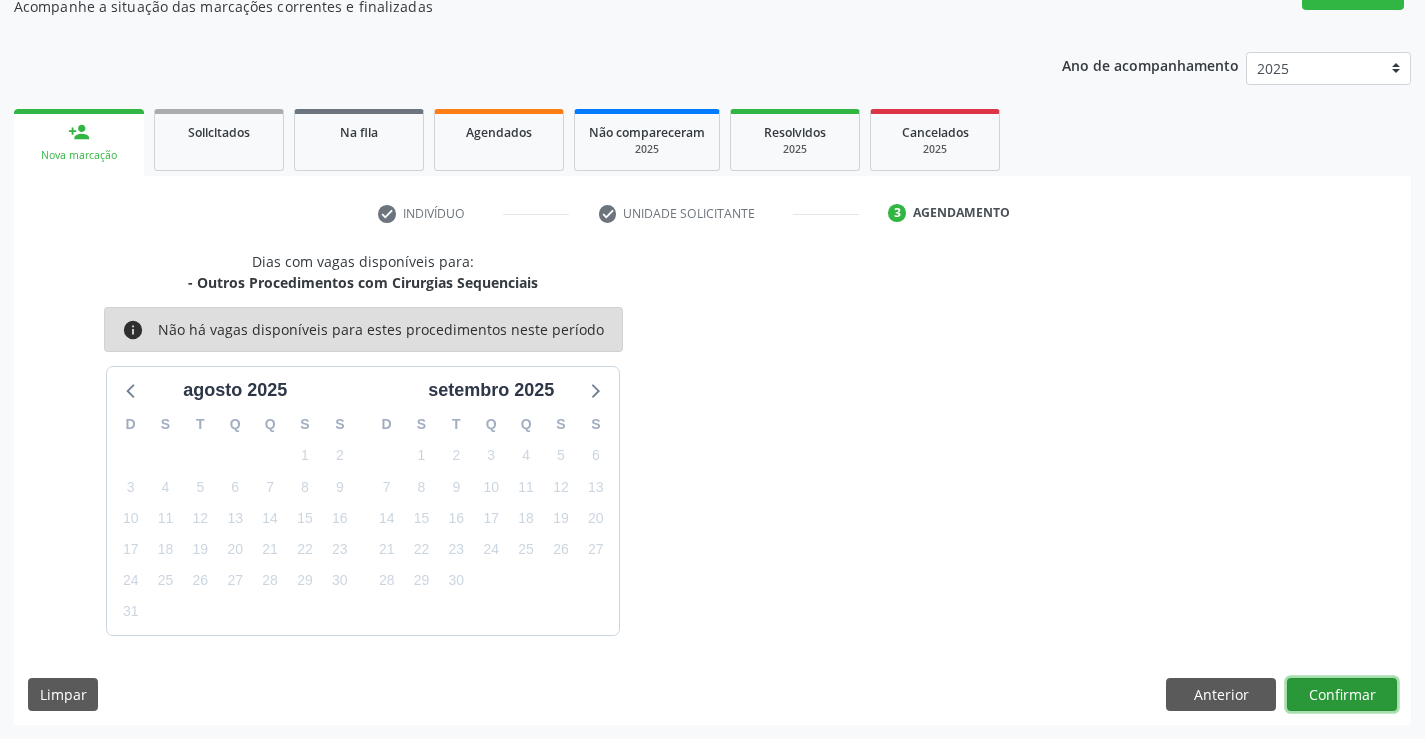 click on "Confirmar" at bounding box center [1342, 695] 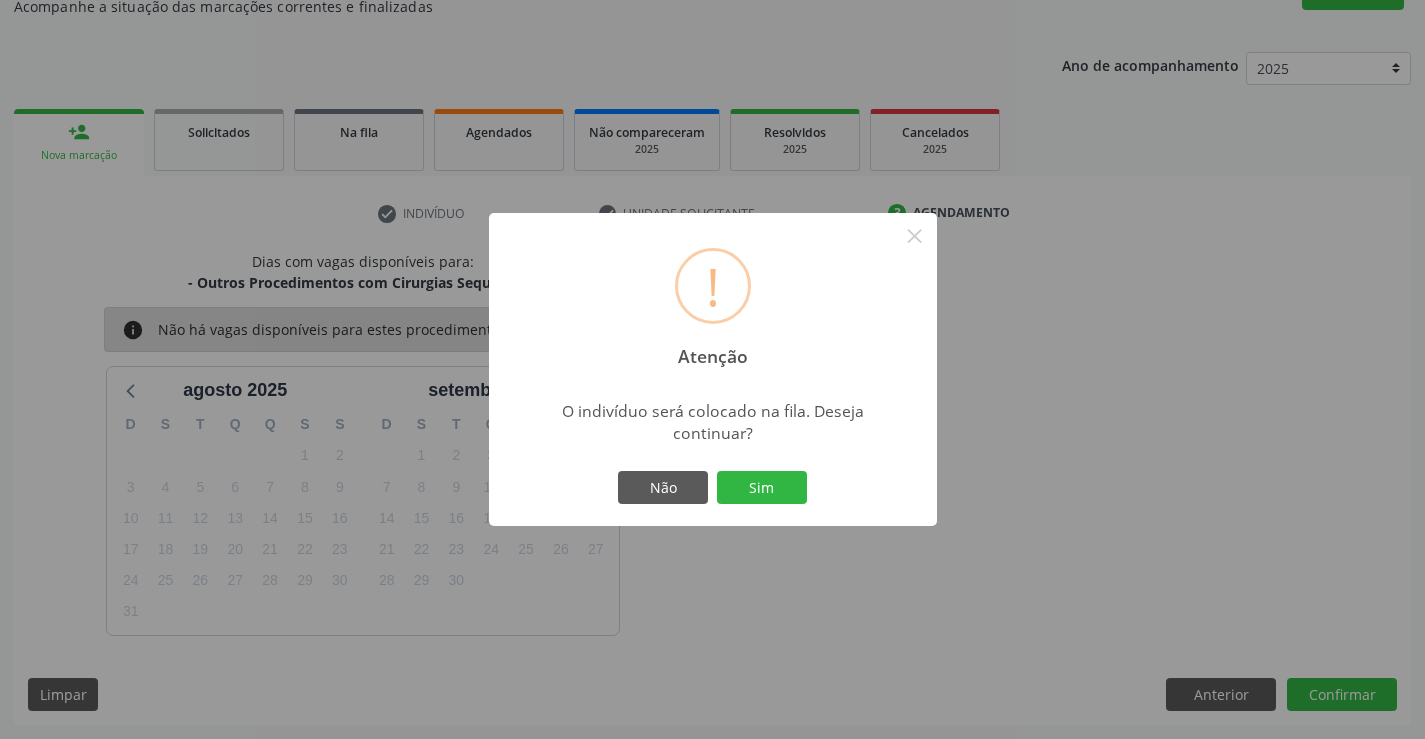 click on "Não Sim" at bounding box center (713, 488) 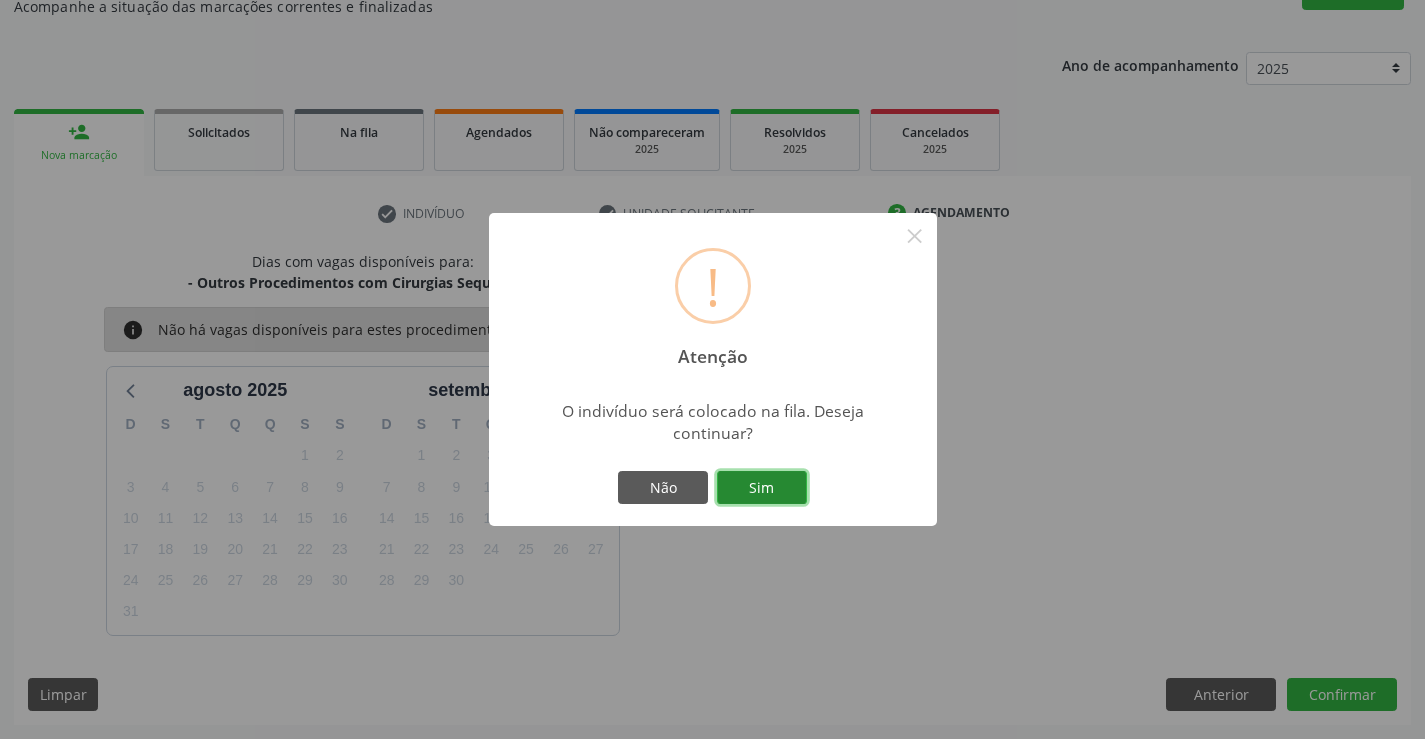 click on "Sim" at bounding box center (762, 488) 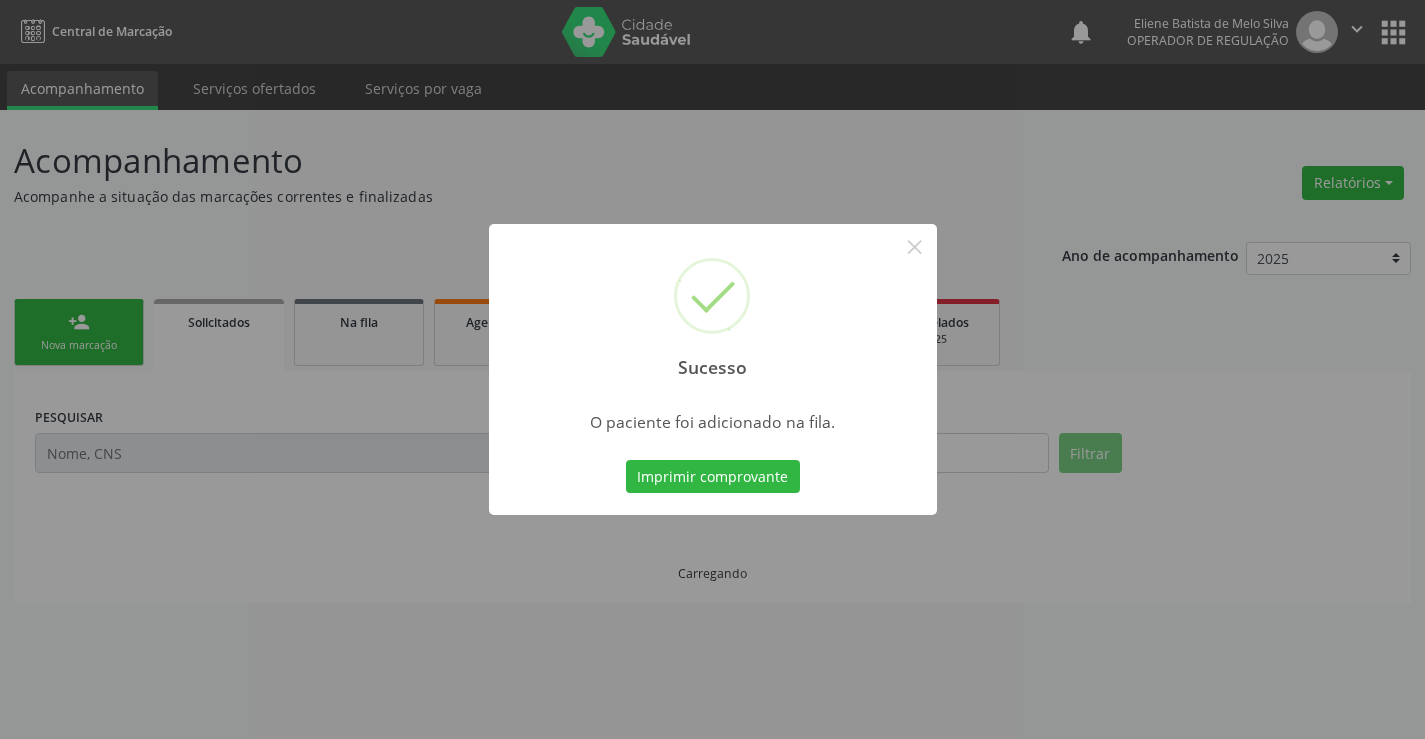 scroll, scrollTop: 0, scrollLeft: 0, axis: both 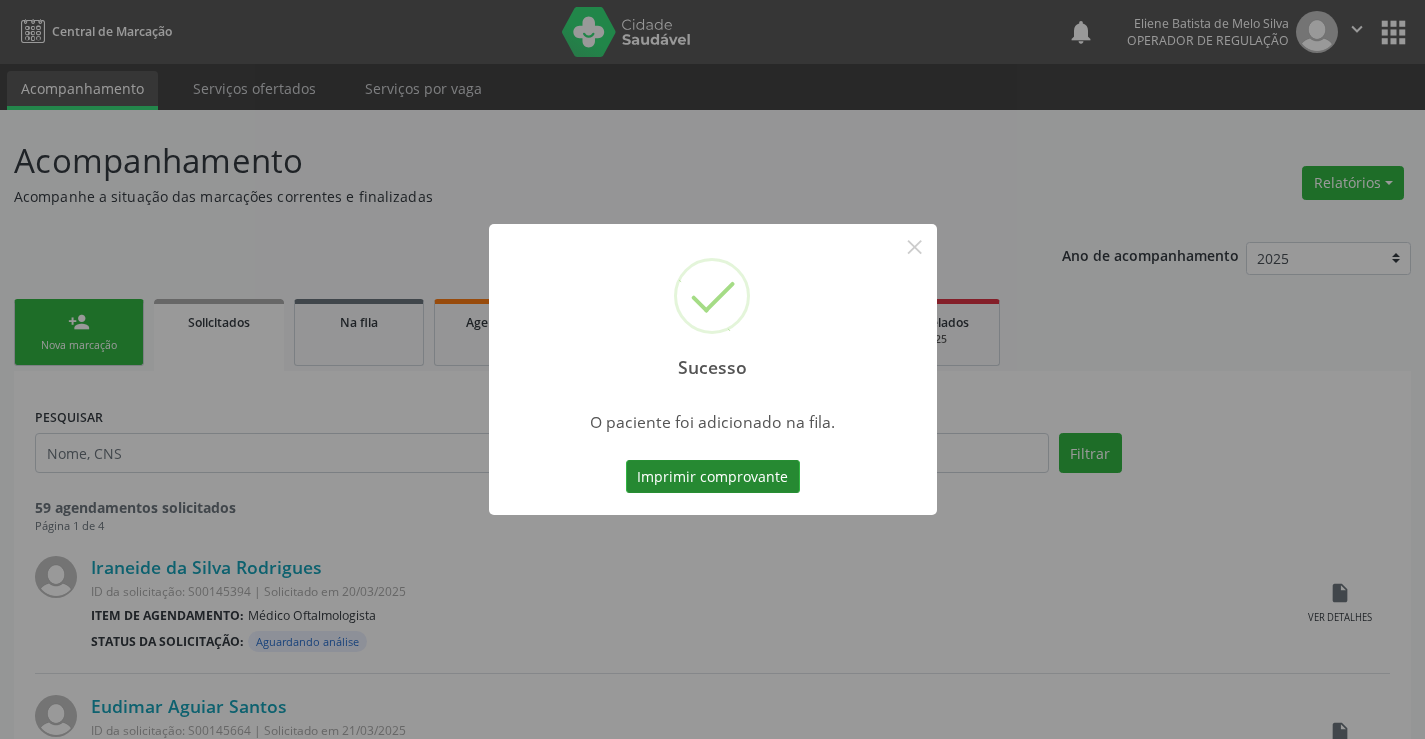 click on "Imprimir comprovante" at bounding box center (713, 477) 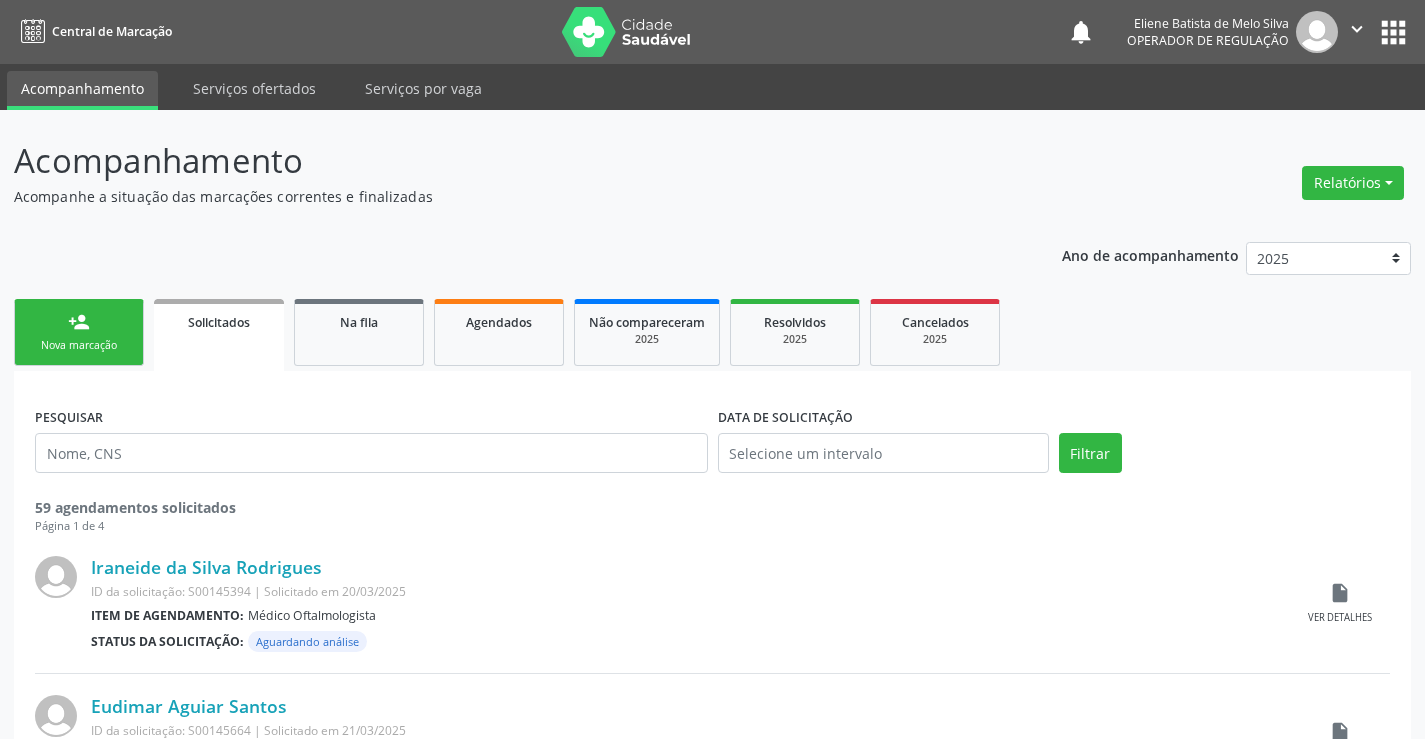 click on "person_add
Nova marcação" at bounding box center (79, 332) 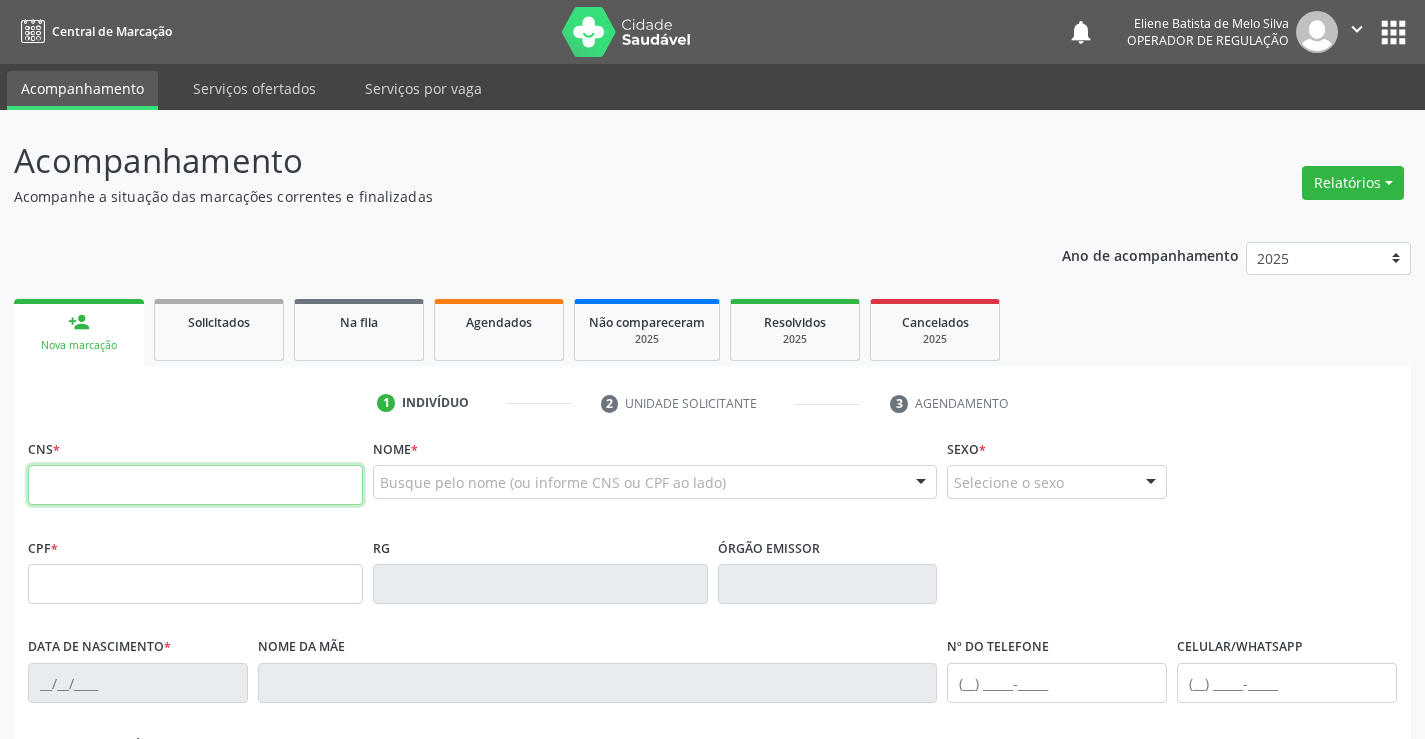 drag, startPoint x: 50, startPoint y: 337, endPoint x: 136, endPoint y: 488, distance: 173.77284 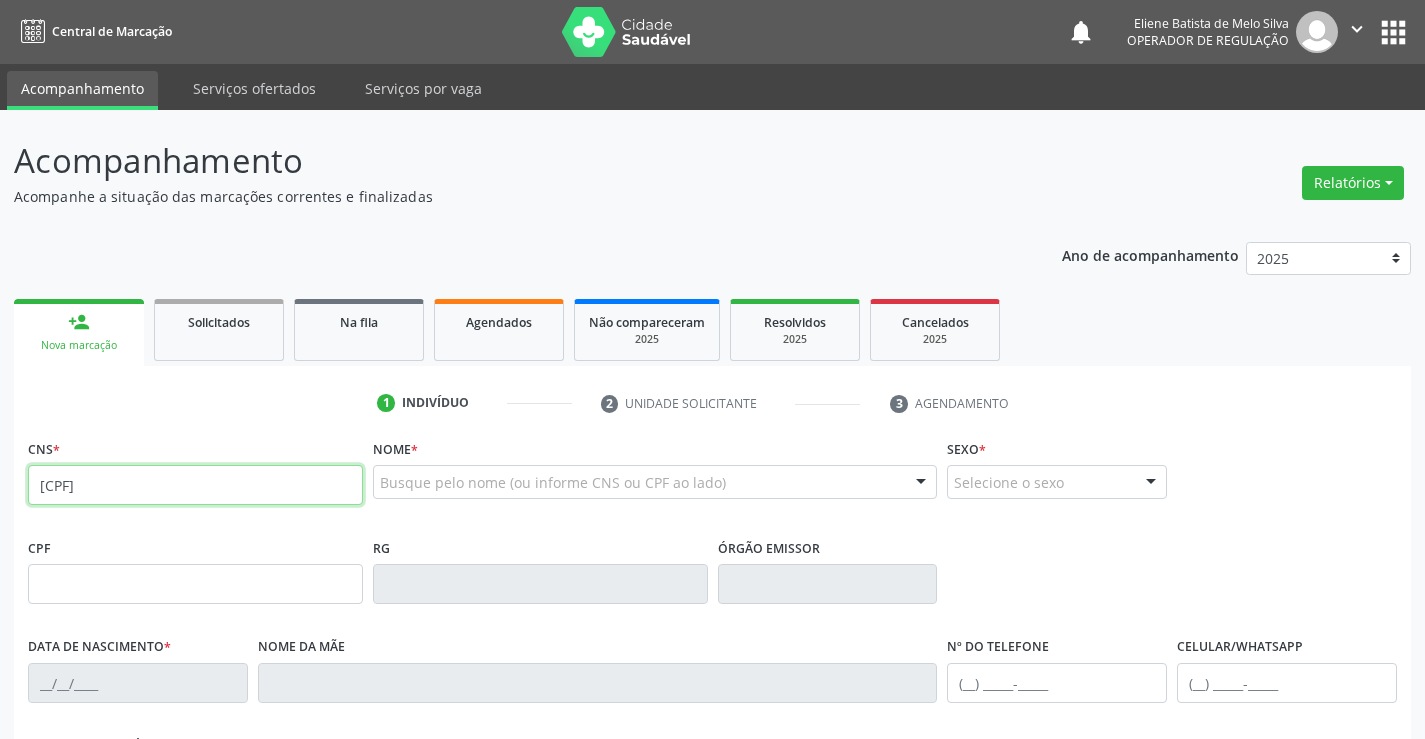 type on "708 2006 9746 6742" 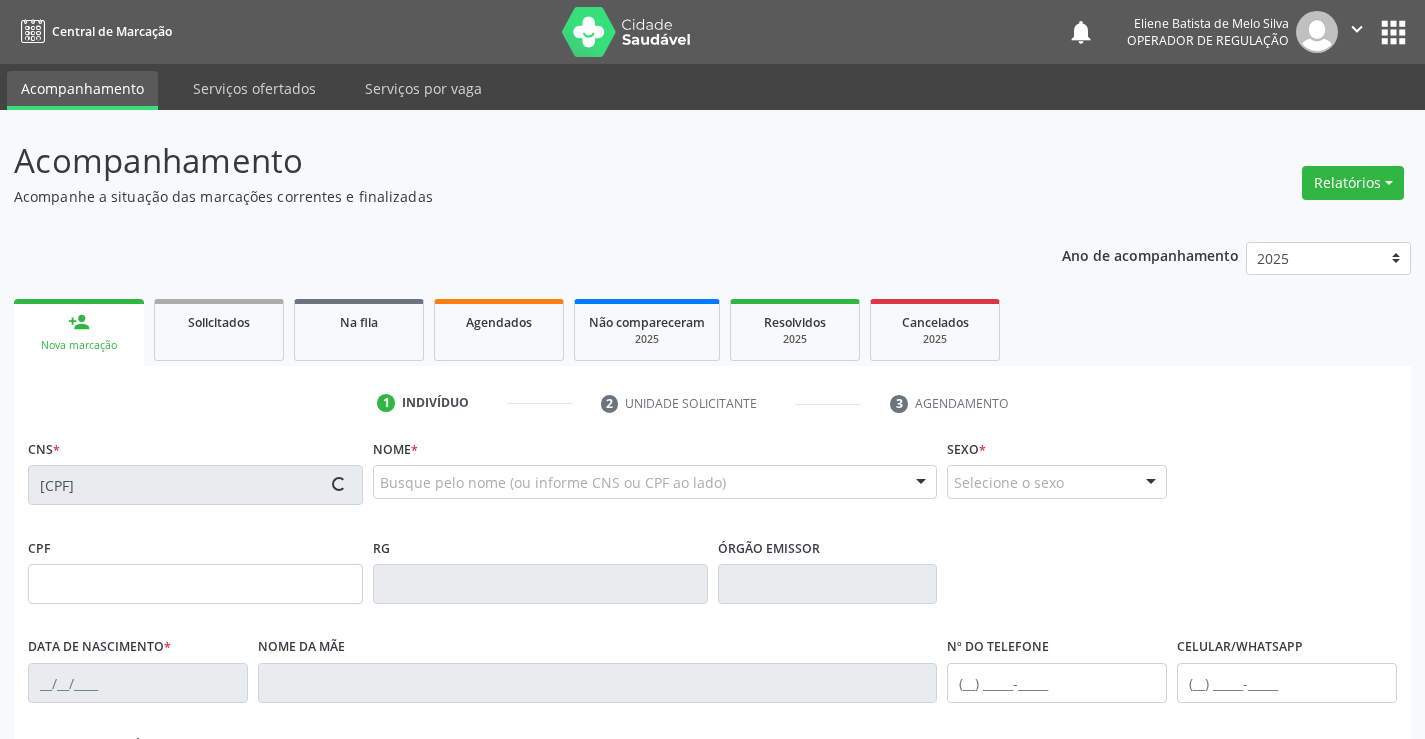 type on "007804594" 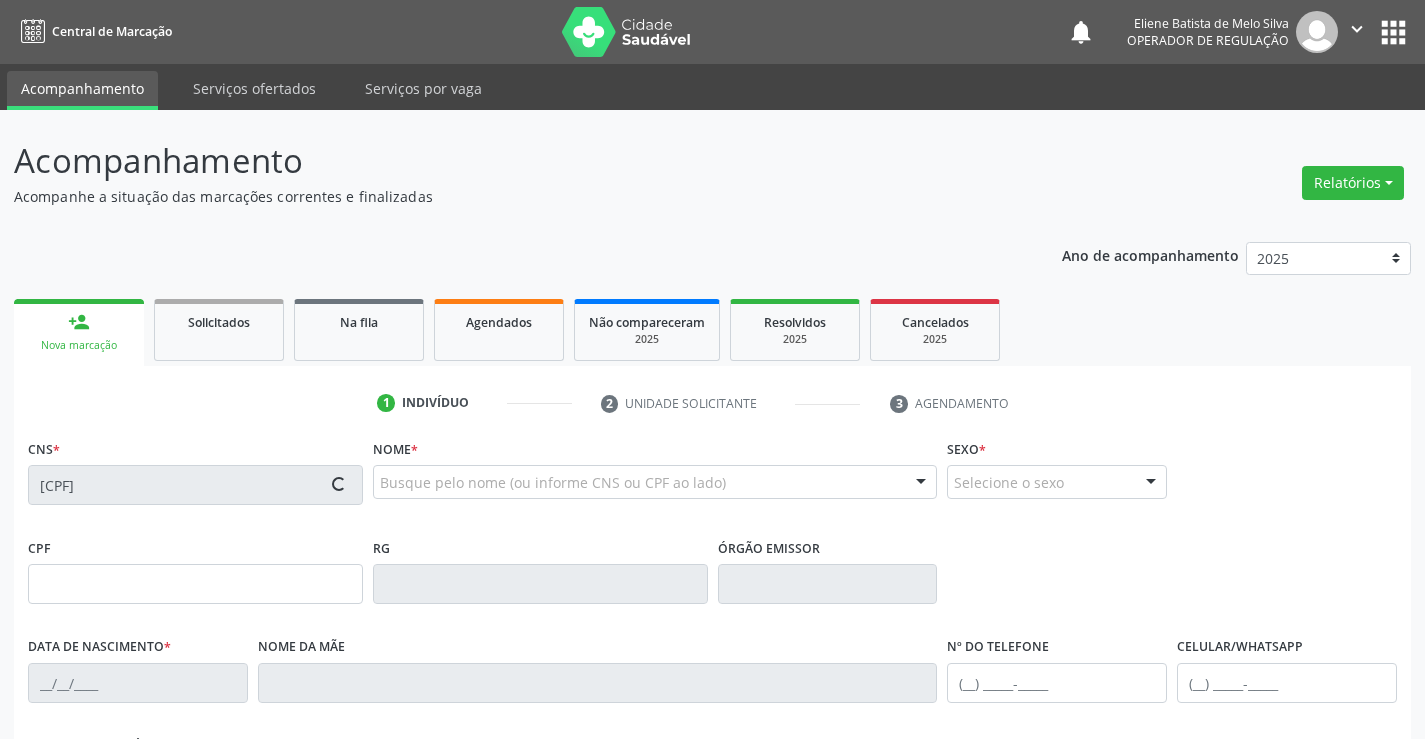 type on "25/08/2018" 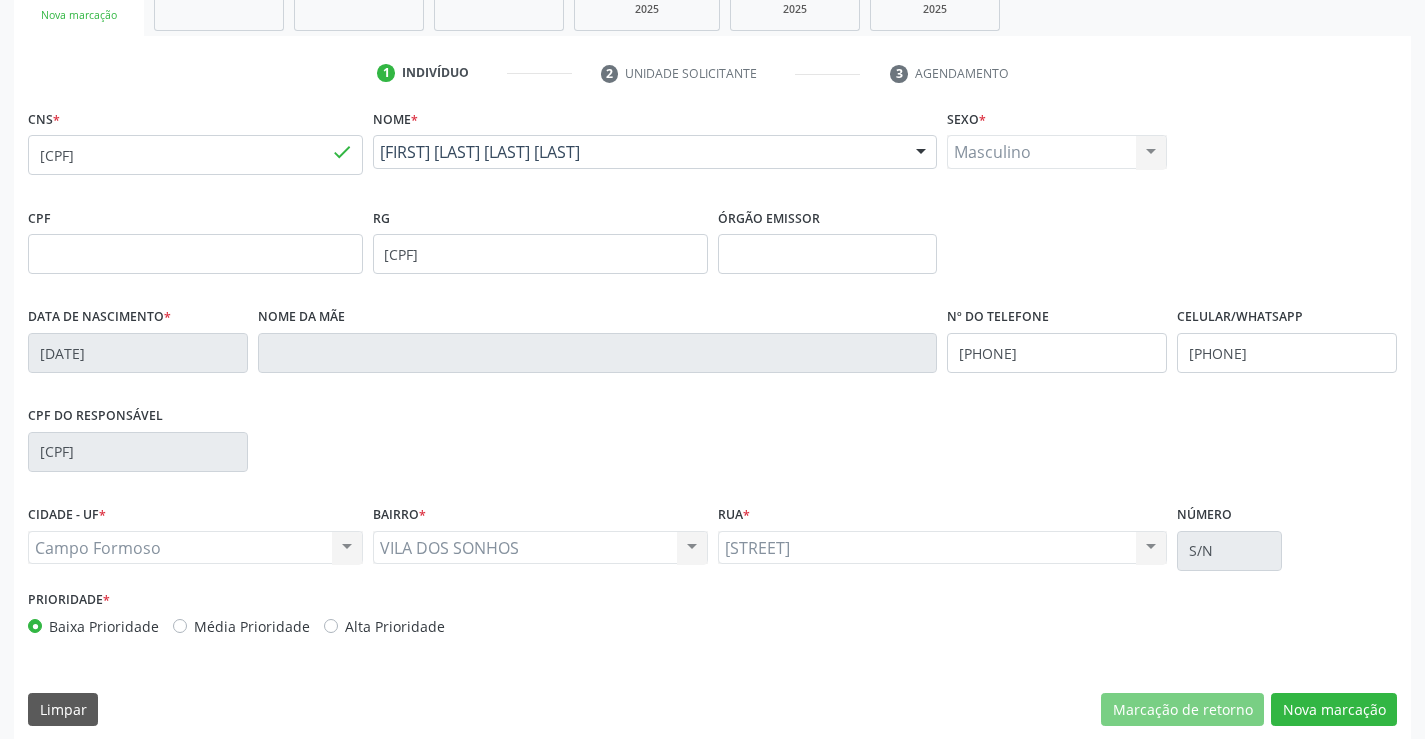 scroll, scrollTop: 345, scrollLeft: 0, axis: vertical 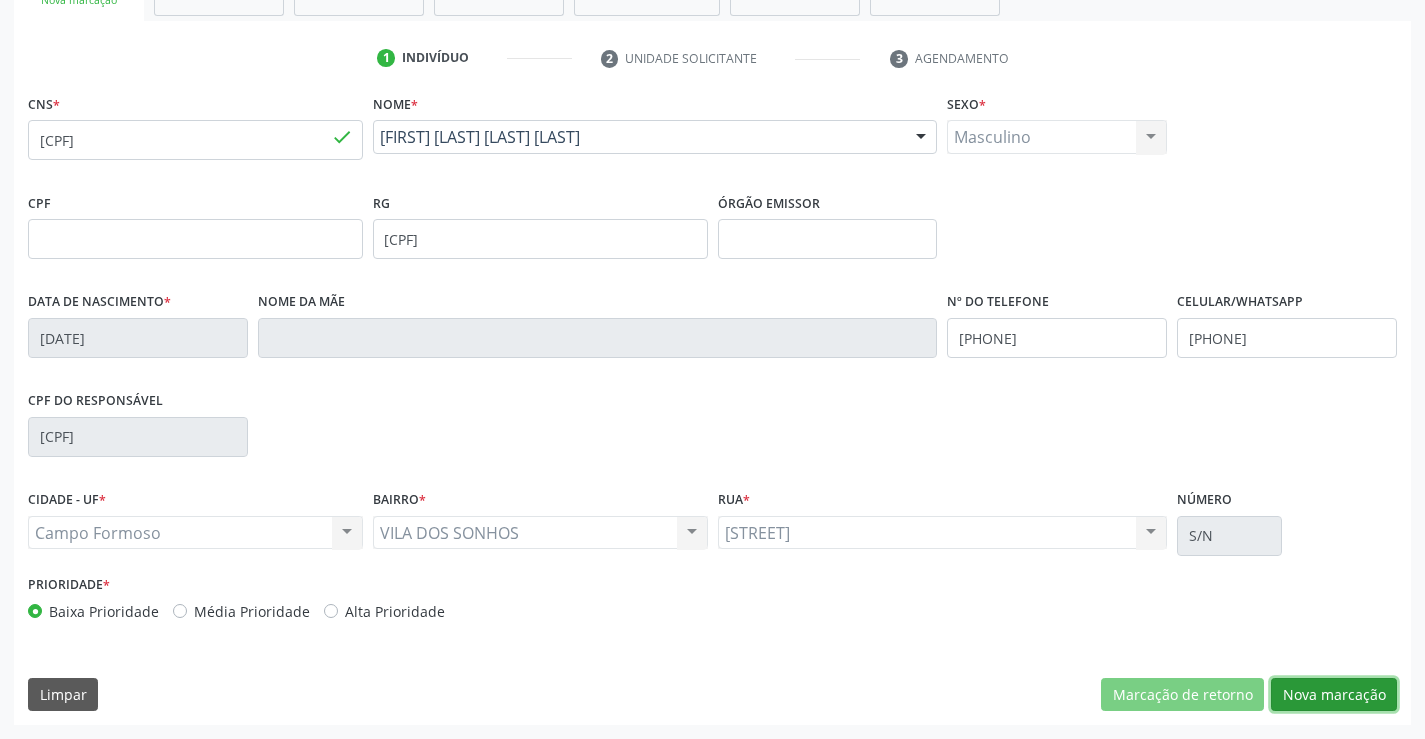 click on "Nova marcação" at bounding box center [1334, 695] 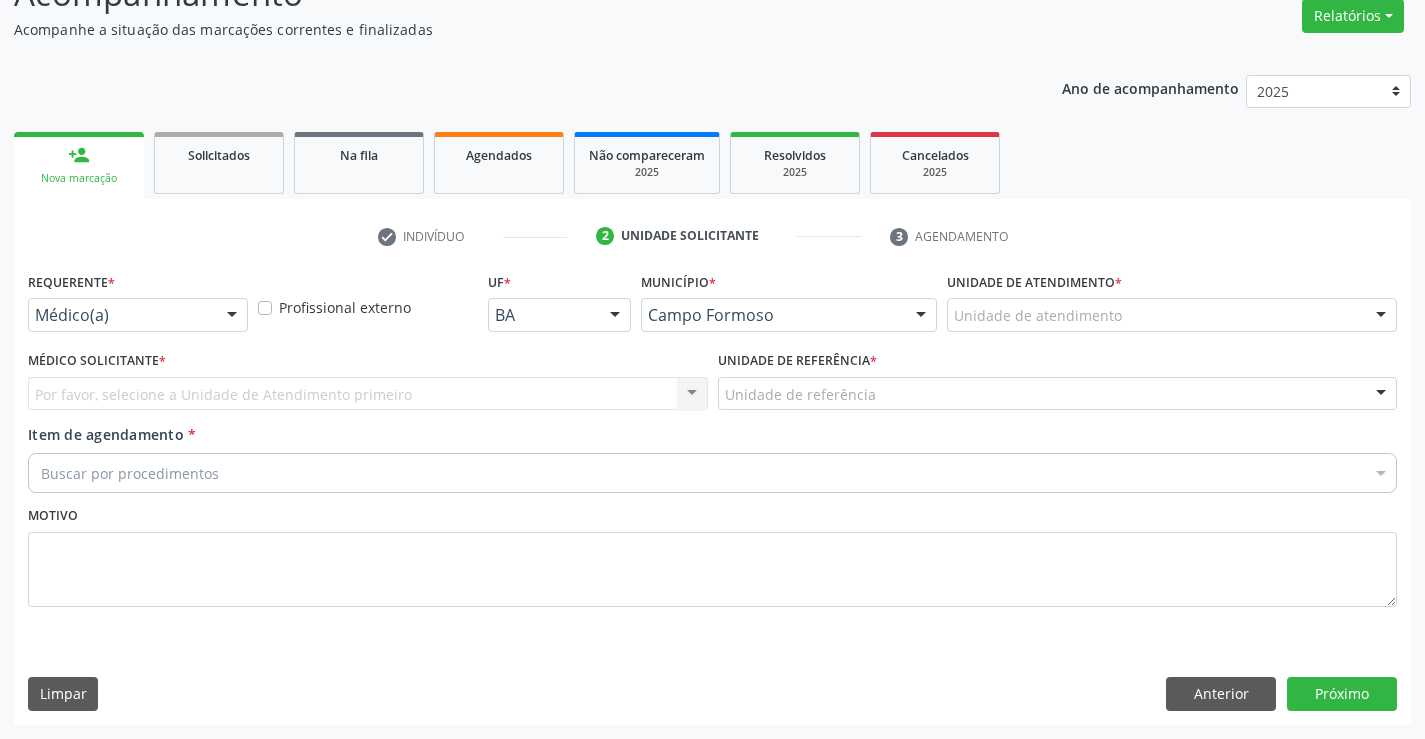 click on "Médico(a)" at bounding box center [138, 315] 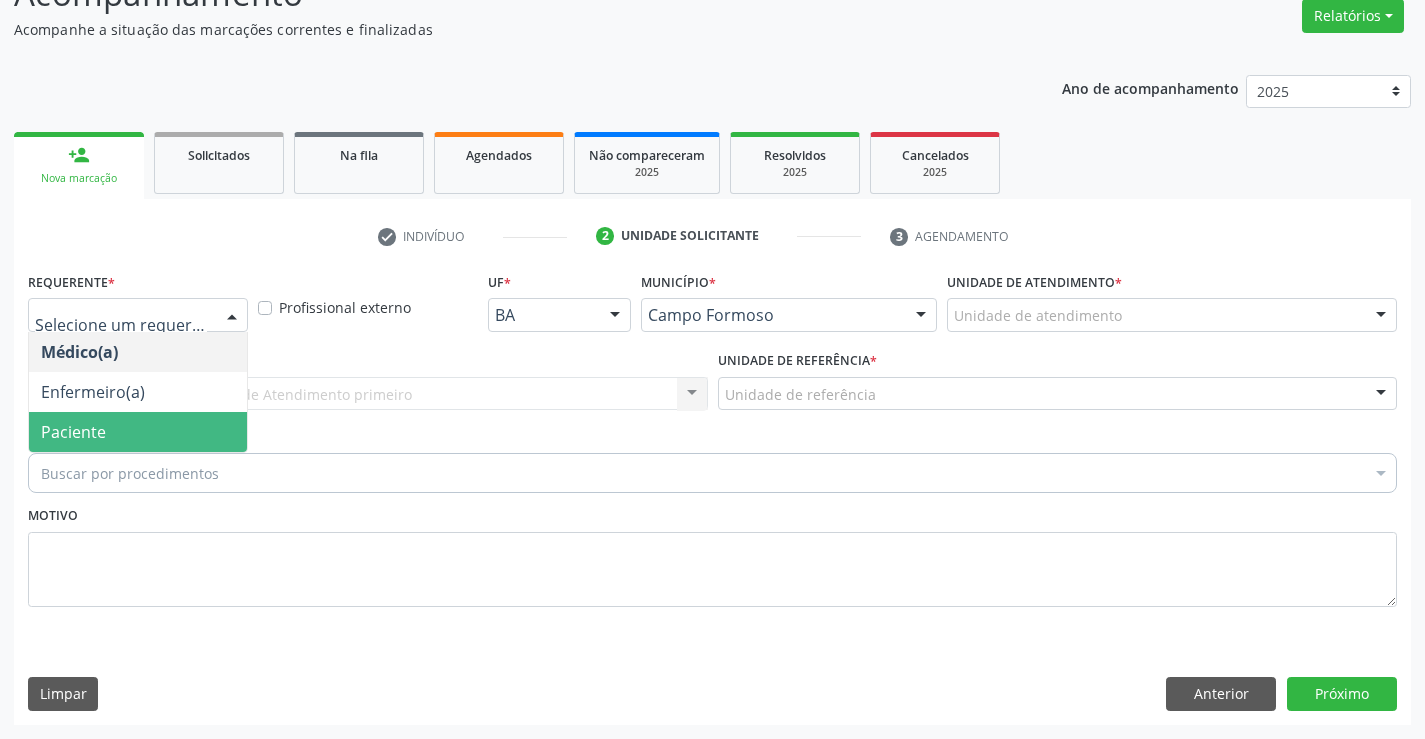 click on "Paciente" at bounding box center [138, 432] 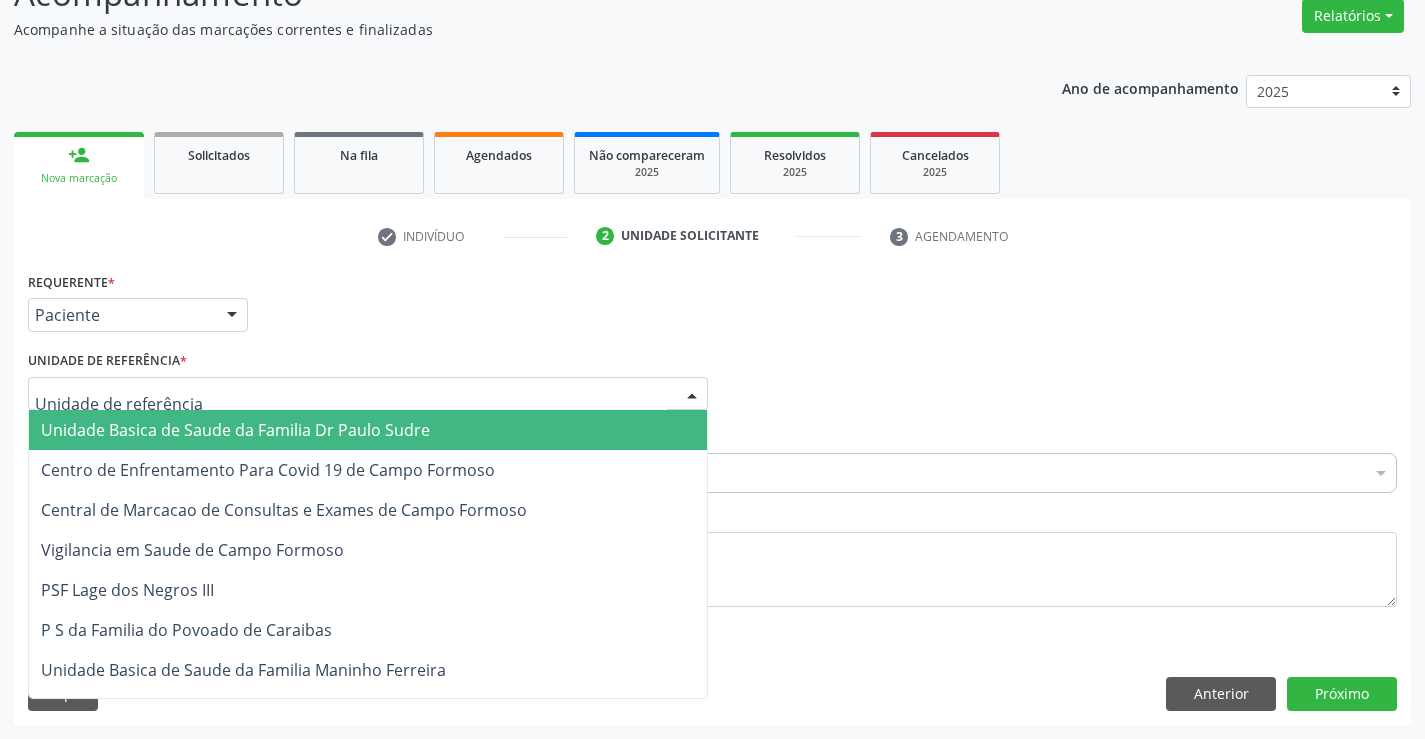 click on "Unidade Basica de Saude da Familia Dr Paulo Sudre" at bounding box center (235, 430) 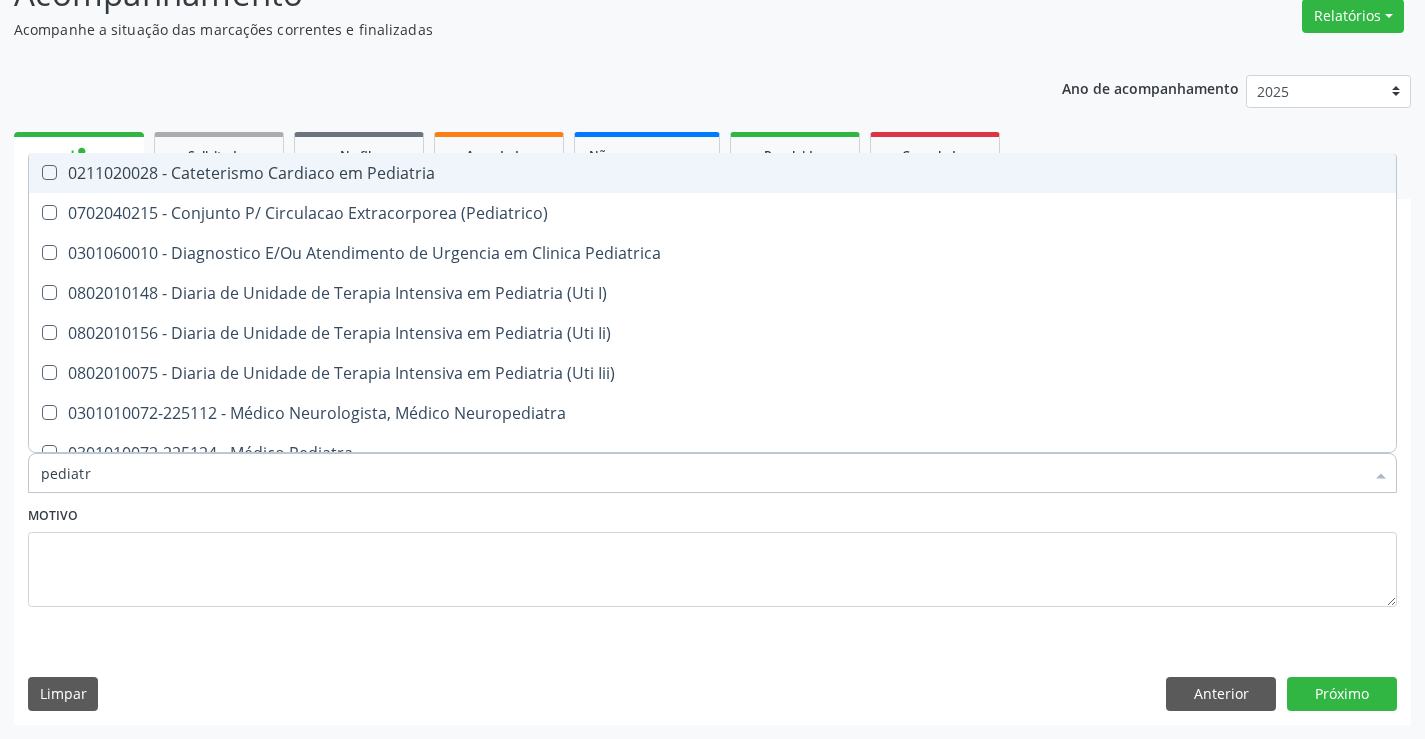 type on "pediatra" 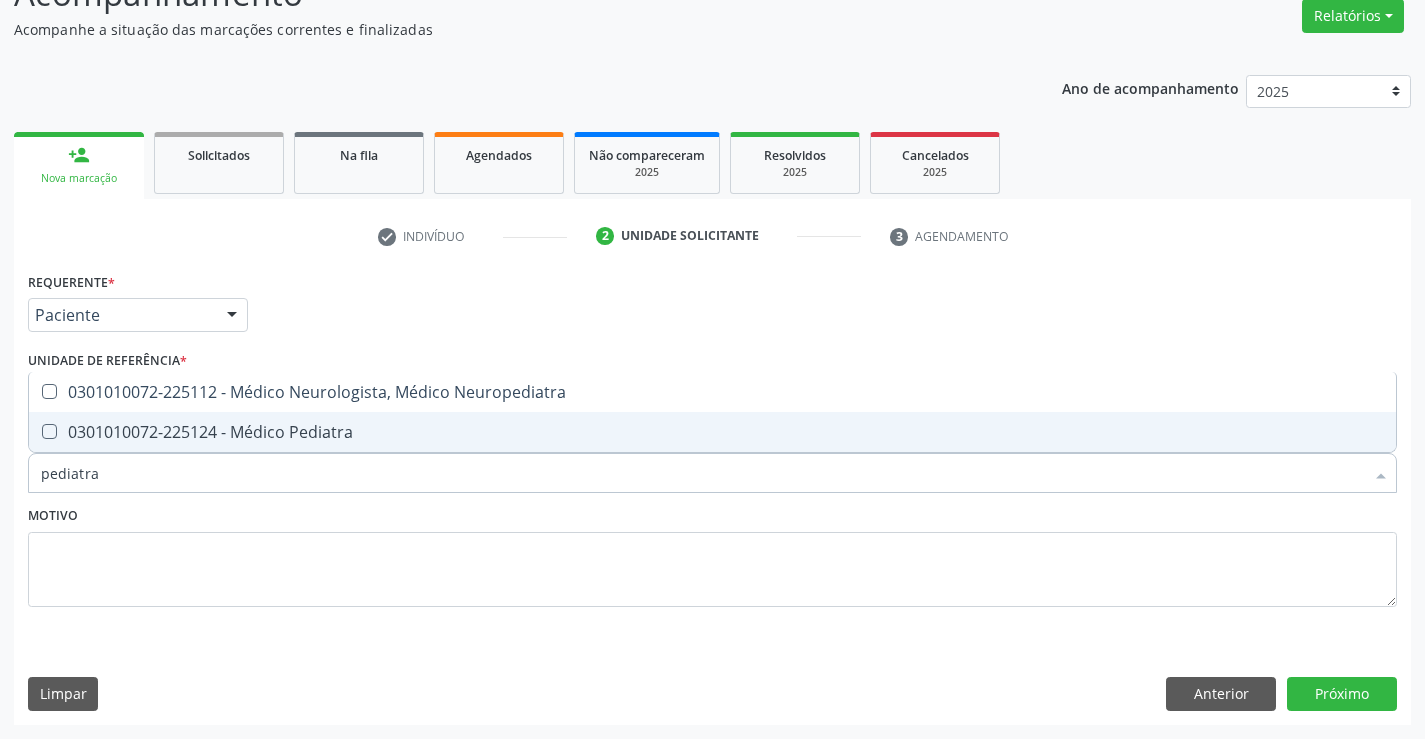 click on "0301010072-225124 - Médico Pediatra" at bounding box center [712, 432] 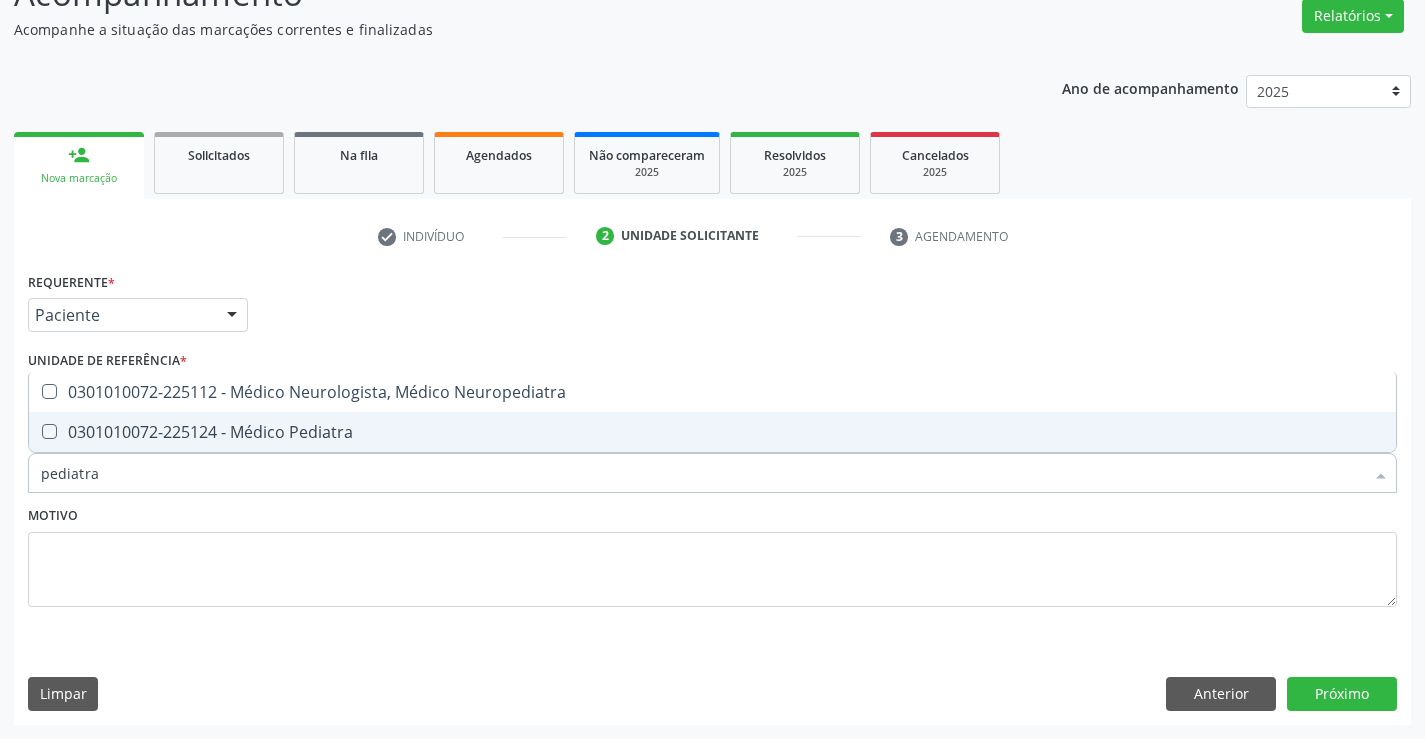 checkbox on "true" 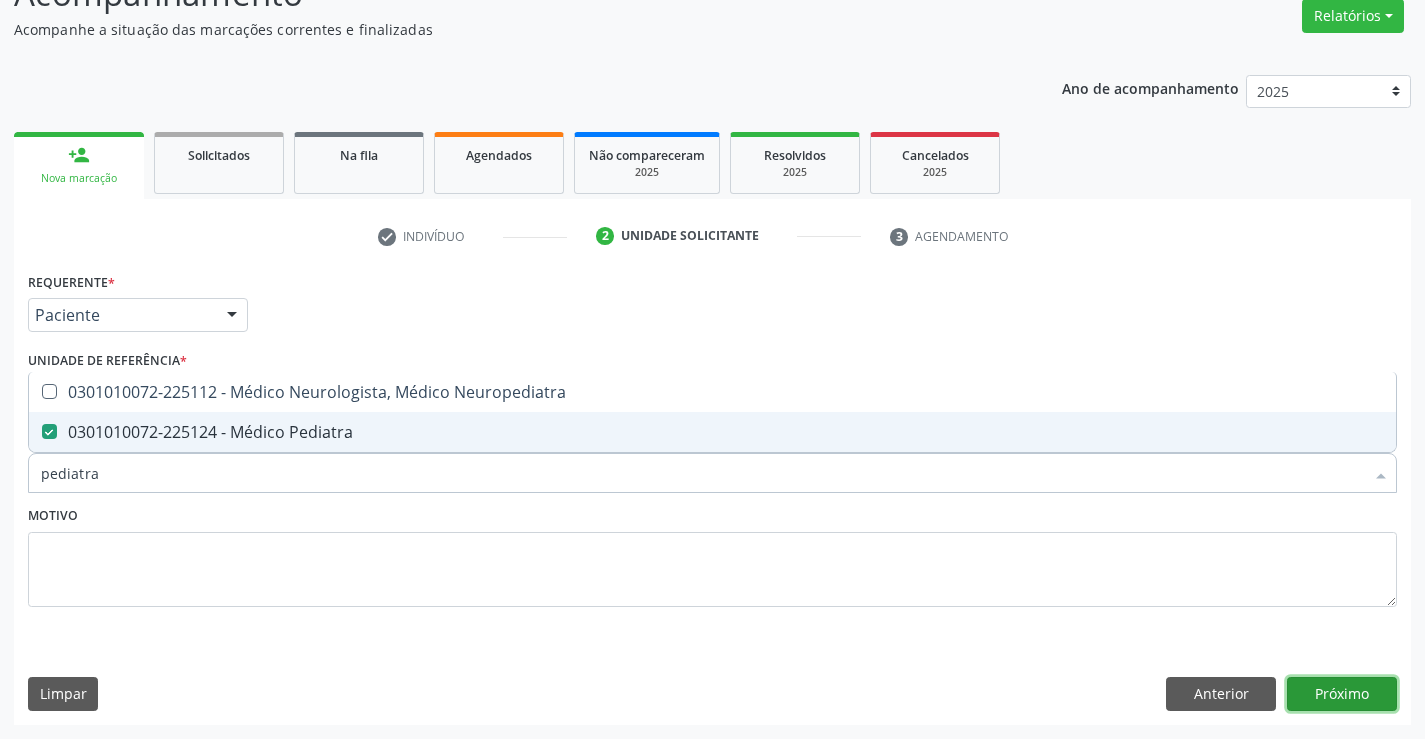 click on "Próximo" at bounding box center [1342, 694] 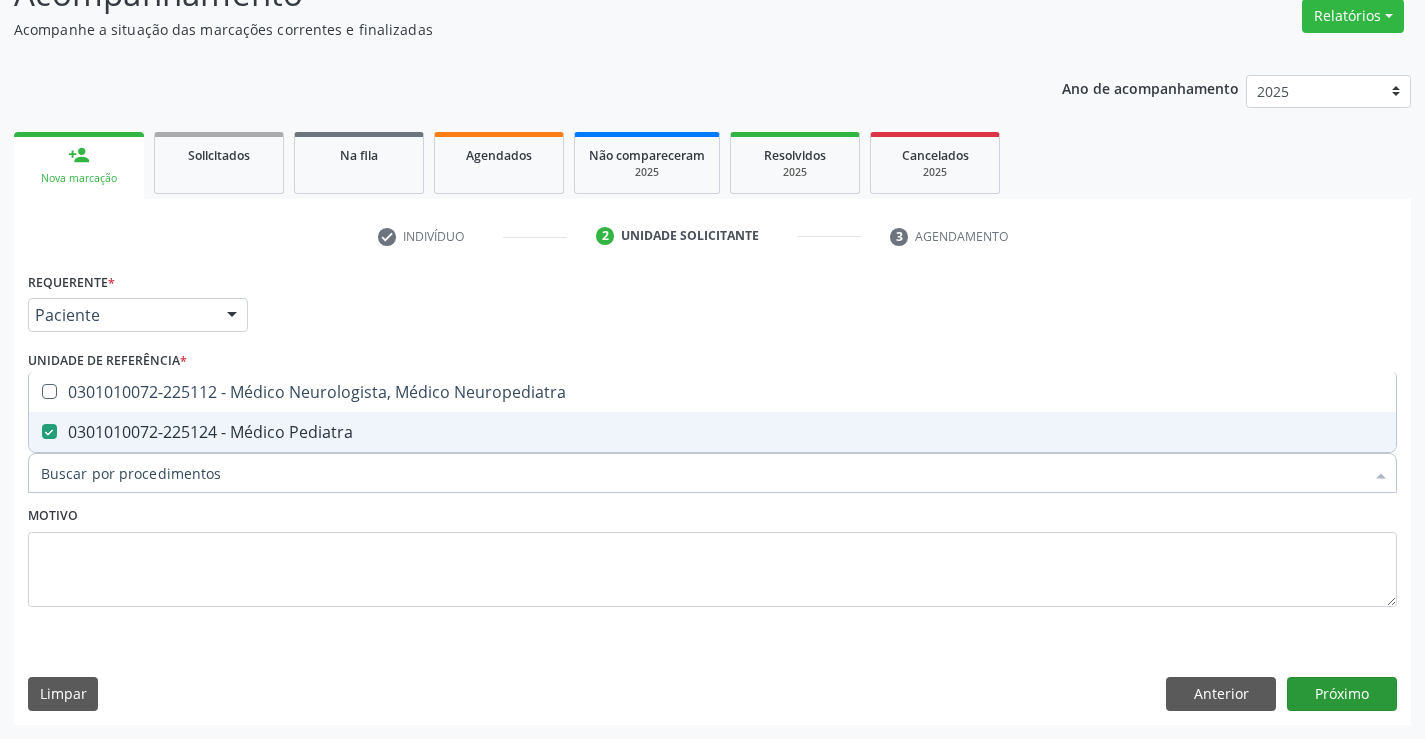 scroll, scrollTop: 131, scrollLeft: 0, axis: vertical 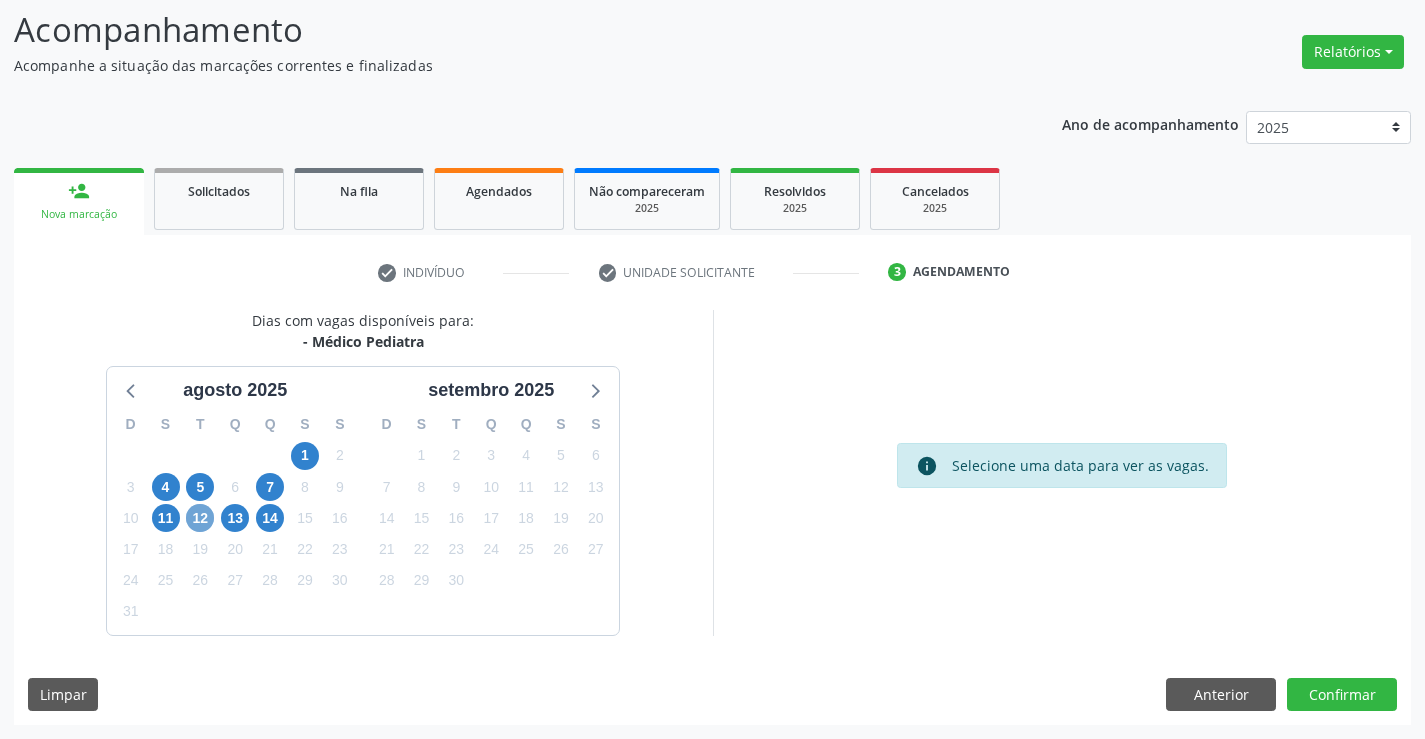 click on "12" at bounding box center (200, 518) 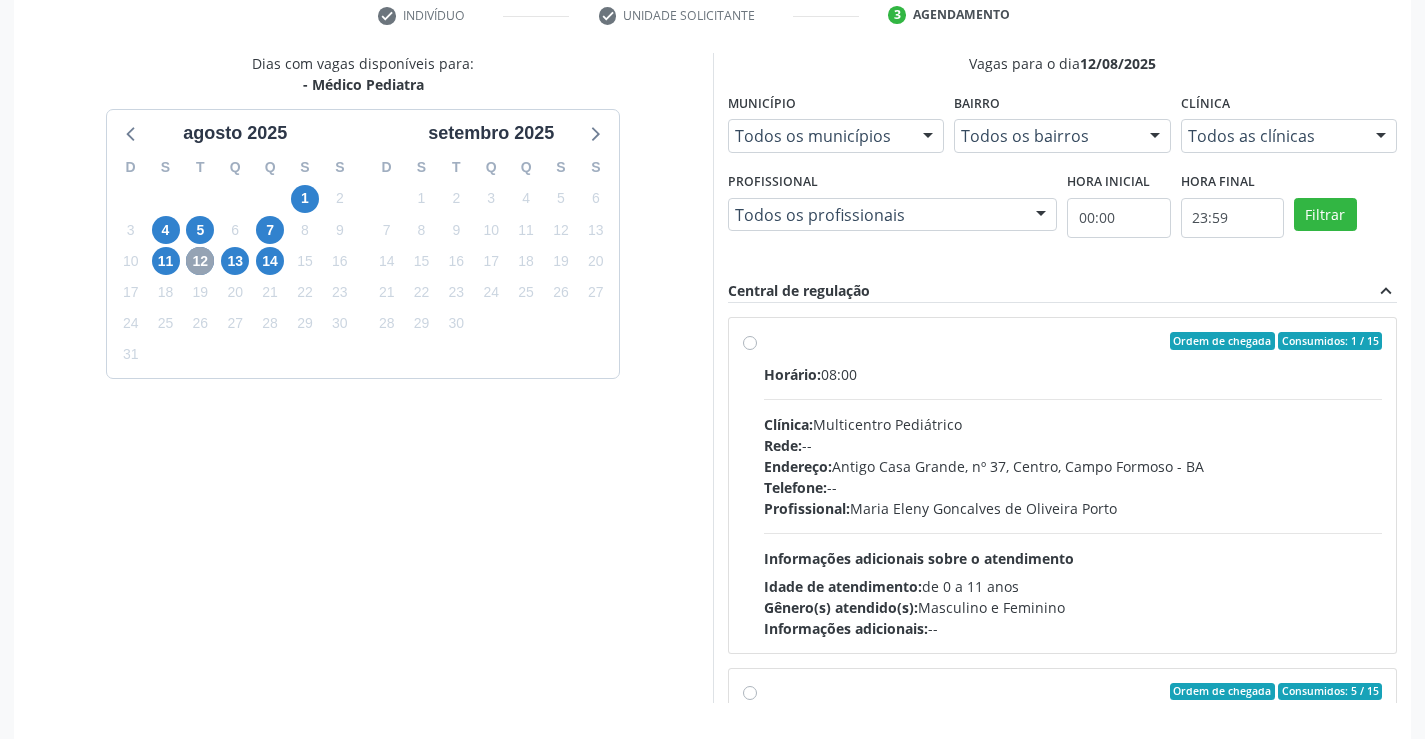 scroll, scrollTop: 431, scrollLeft: 0, axis: vertical 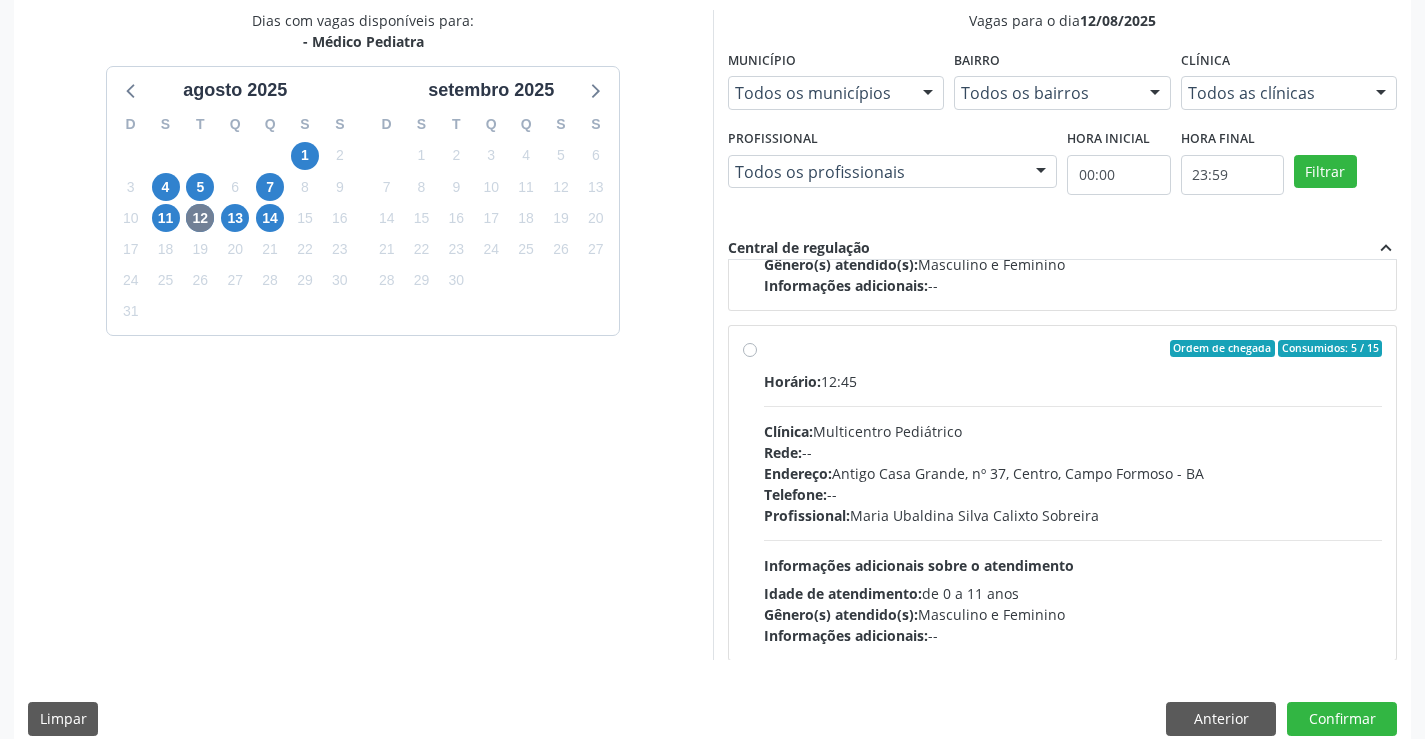 click on "Ordem de chegada
Consumidos: 5 / 15
Horário:   12:45
Clínica:  Multicentro Pediátrico
Rede:
--
Endereço:   Antigo Casa Grande, nº 37, Centro, Campo Formoso - BA
Telefone:   --
Profissional:
Maria Ubaldina Silva Calixto Sobreira
Informações adicionais sobre o atendimento
Idade de atendimento:
de 0 a 11 anos
Gênero(s) atendido(s):
Masculino e Feminino
Informações adicionais:
--" at bounding box center [1073, 493] 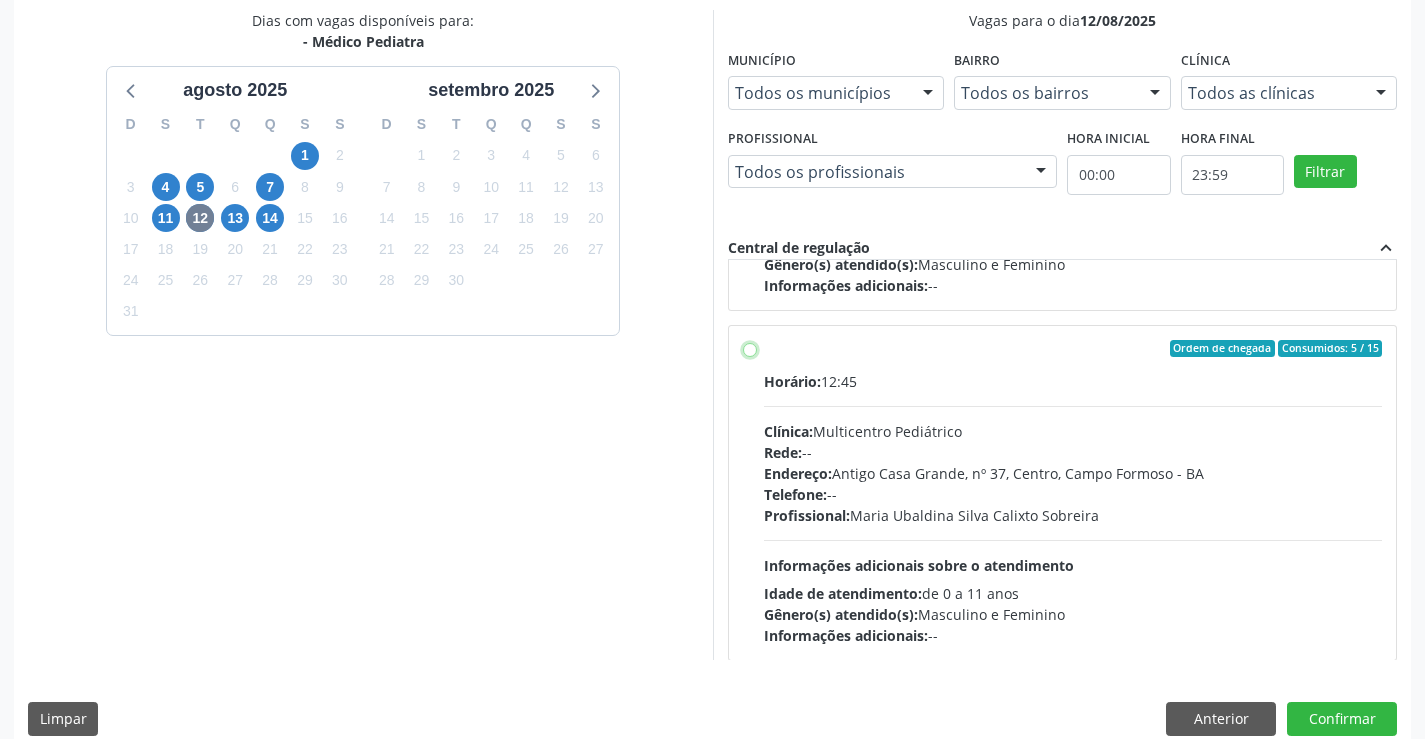 click on "Ordem de chegada
Consumidos: 5 / 15
Horário:   12:45
Clínica:  Multicentro Pediátrico
Rede:
--
Endereço:   Antigo Casa Grande, nº 37, Centro, Campo Formoso - BA
Telefone:   --
Profissional:
Maria Ubaldina Silva Calixto Sobreira
Informações adicionais sobre o atendimento
Idade de atendimento:
de 0 a 11 anos
Gênero(s) atendido(s):
Masculino e Feminino
Informações adicionais:
--" at bounding box center (750, 349) 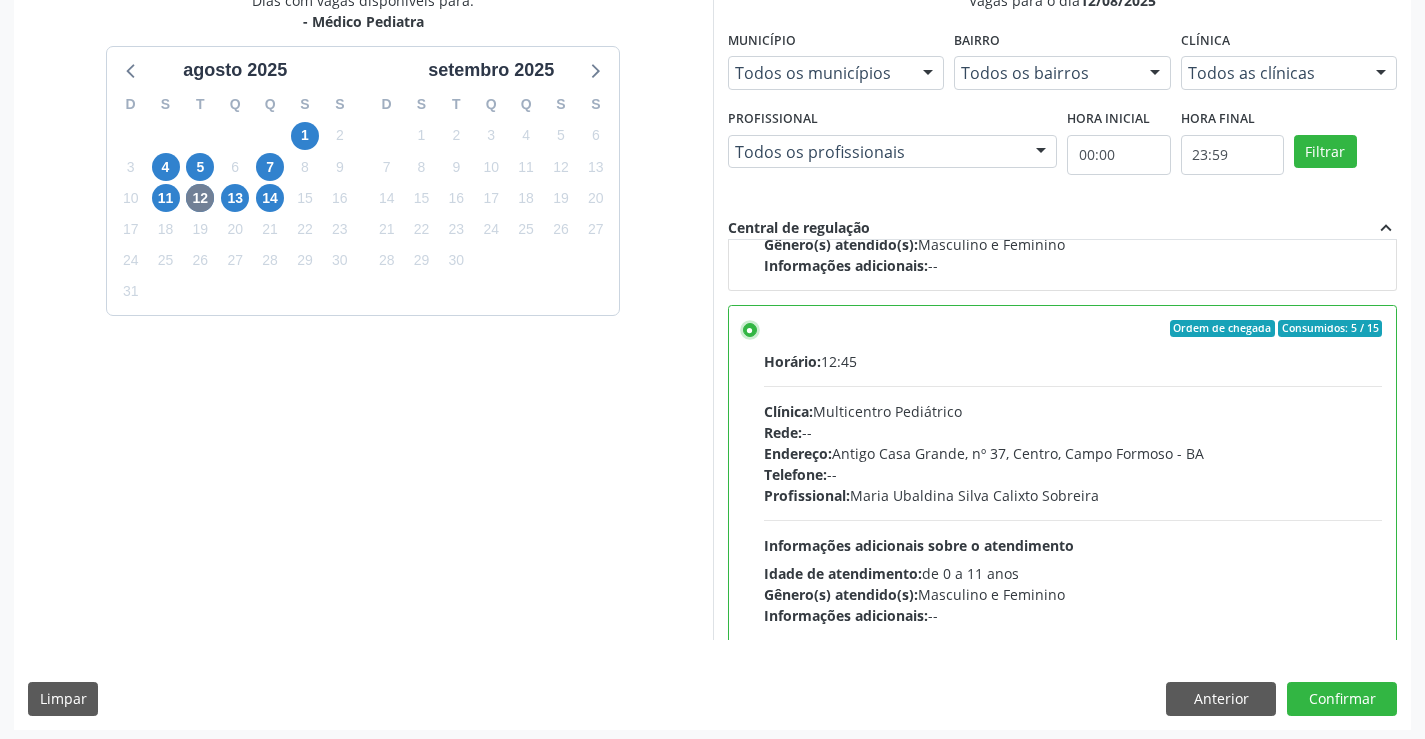 scroll, scrollTop: 456, scrollLeft: 0, axis: vertical 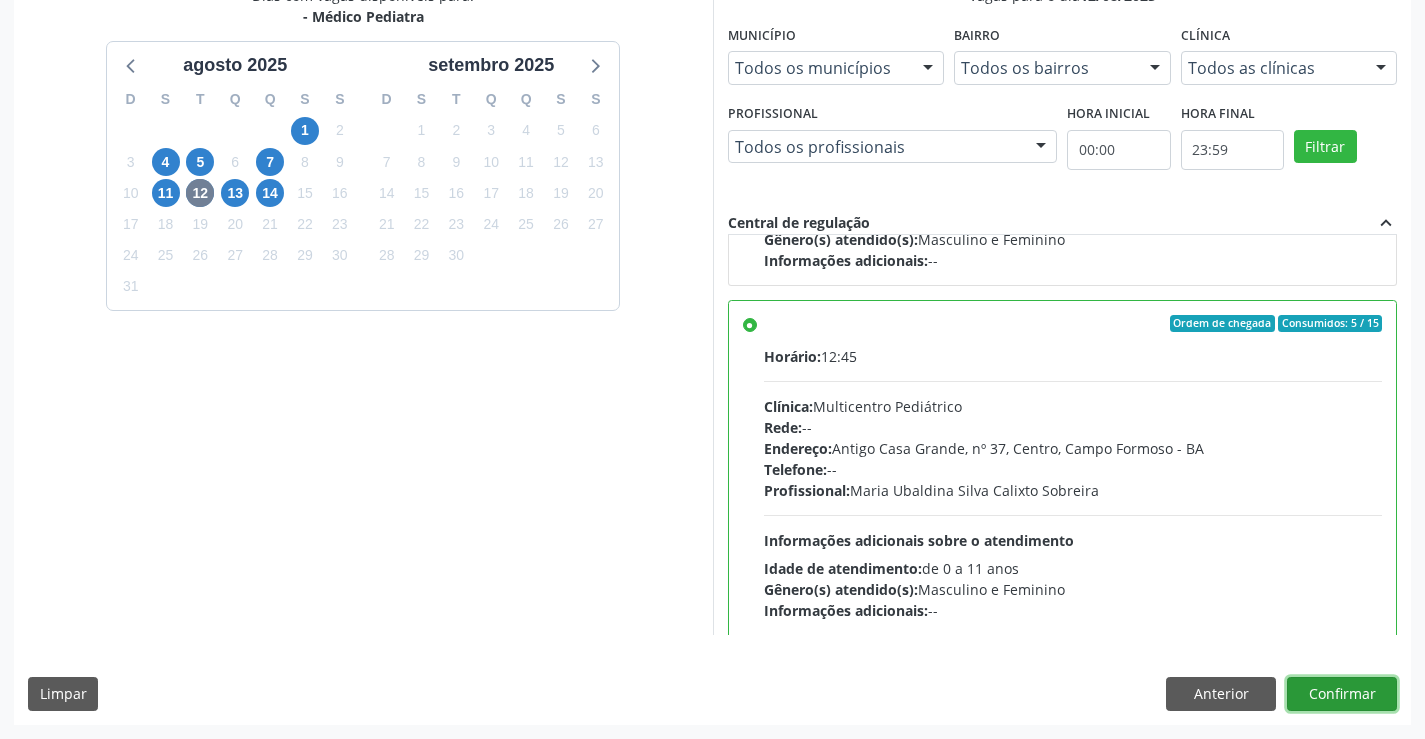 click on "Confirmar" at bounding box center (1342, 694) 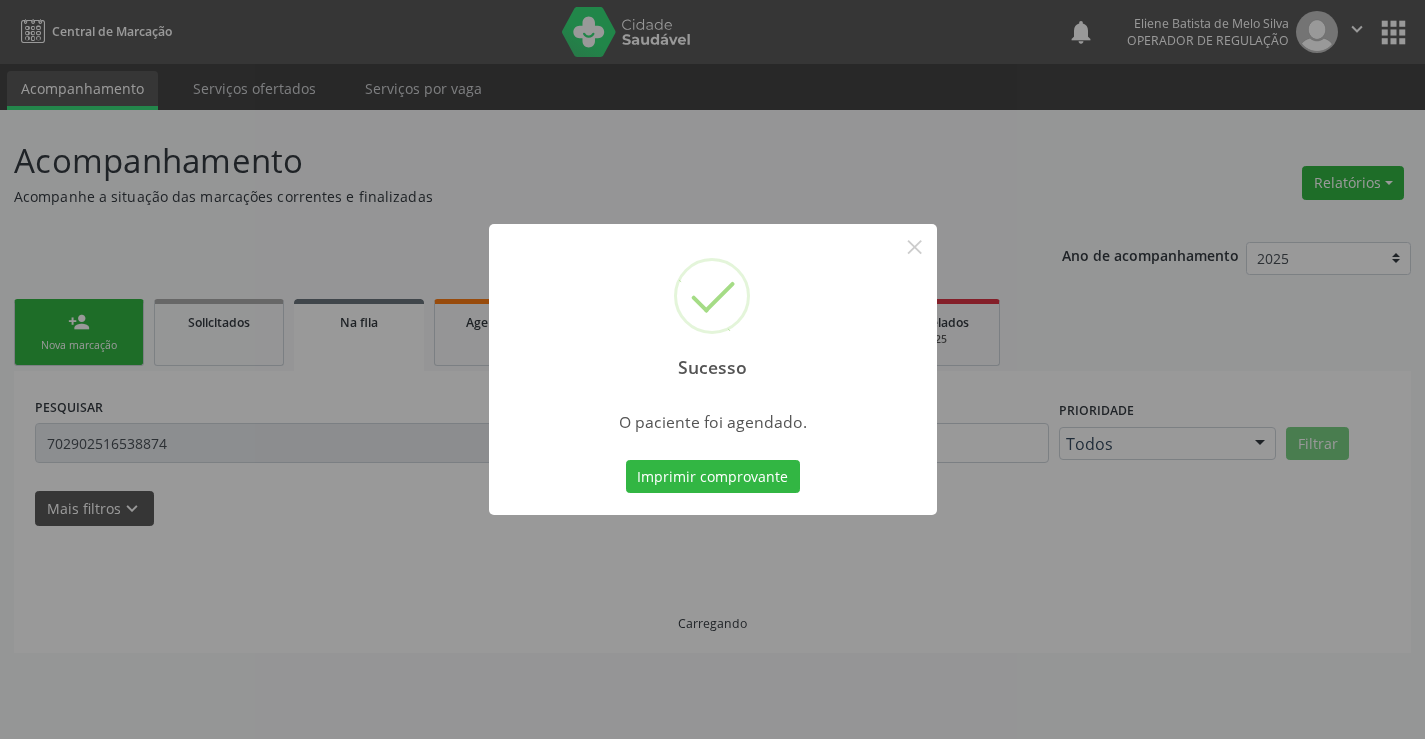scroll, scrollTop: 0, scrollLeft: 0, axis: both 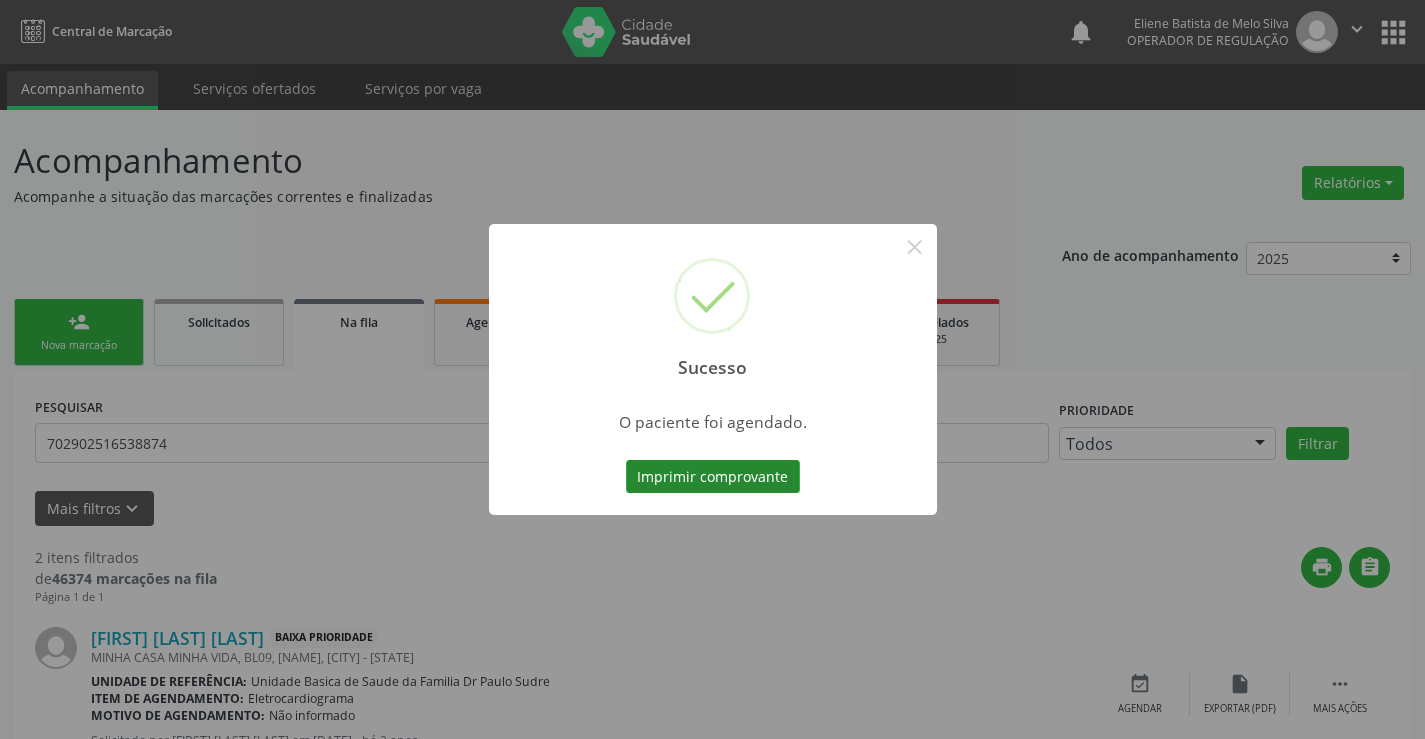 click on "Imprimir comprovante" at bounding box center [713, 477] 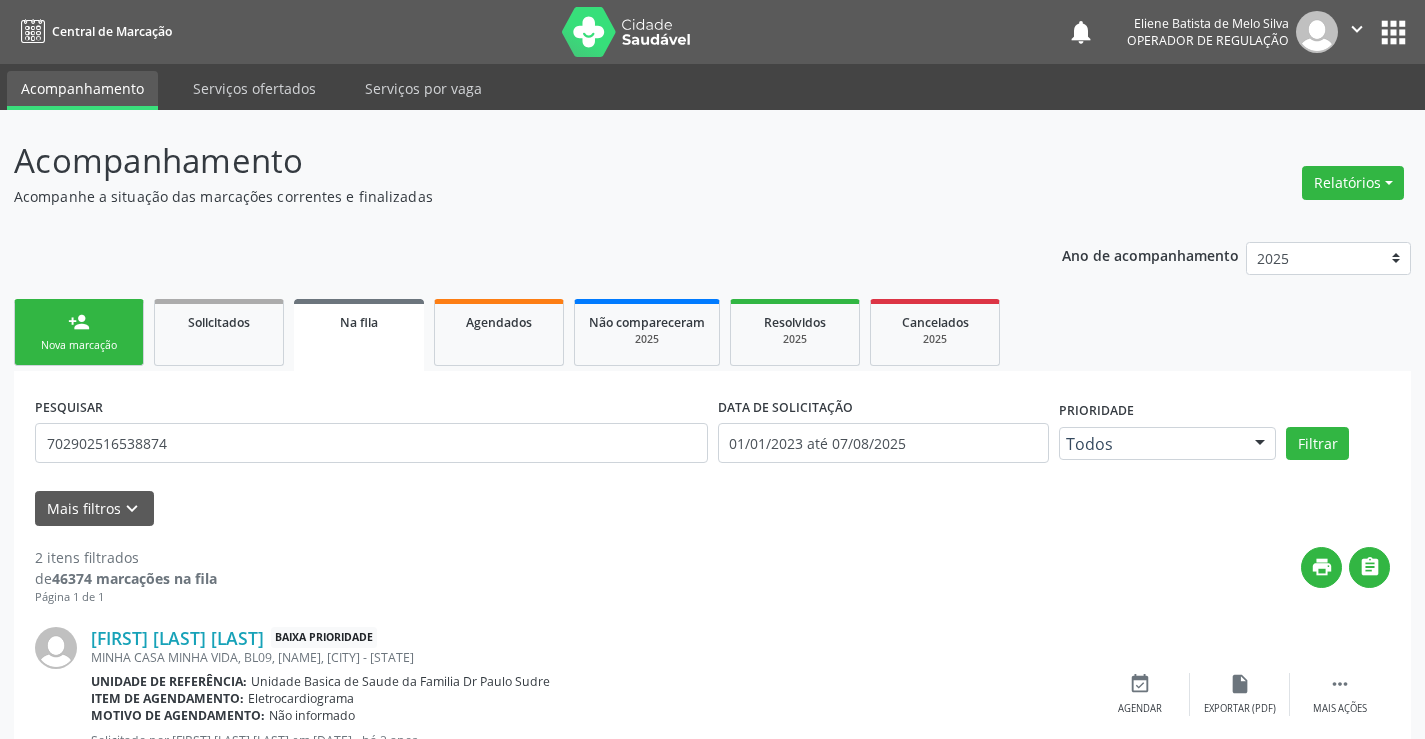 click on "person_add" at bounding box center [79, 322] 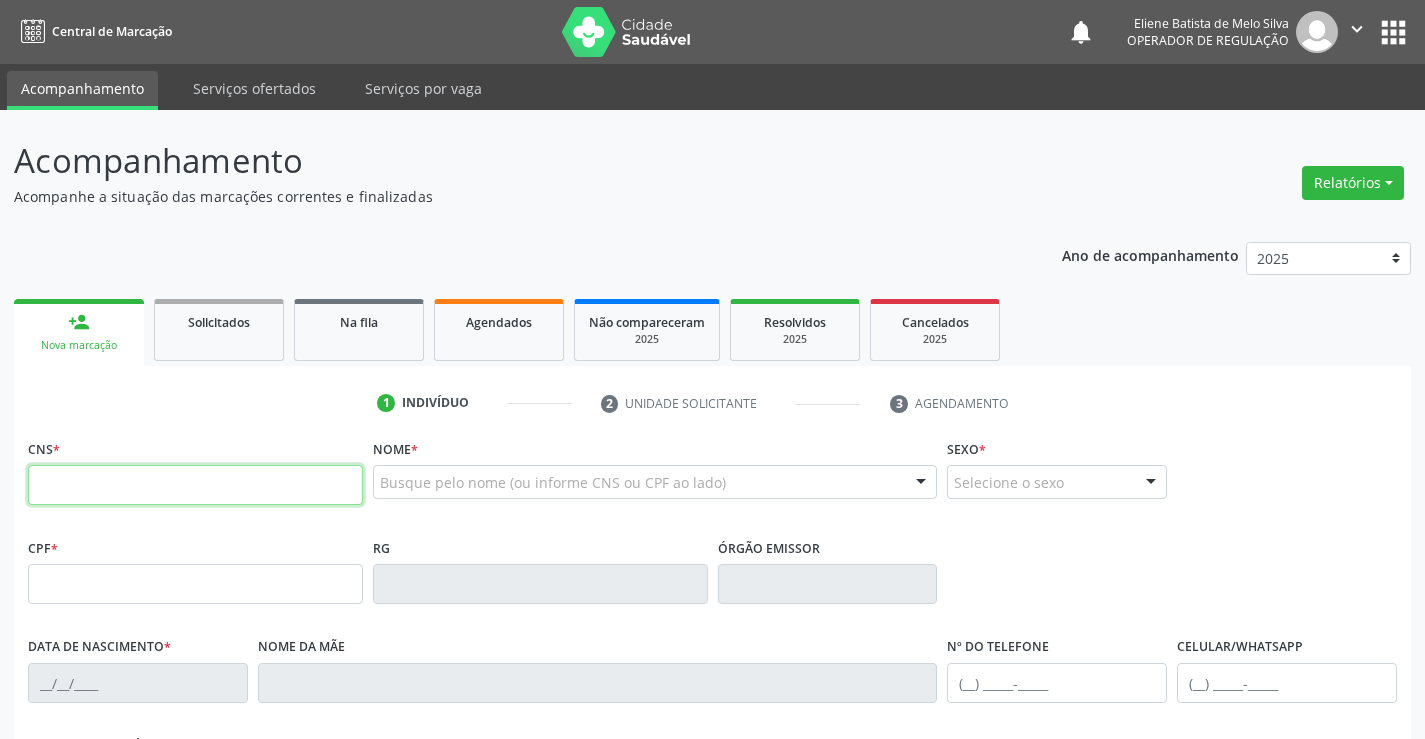 click at bounding box center (195, 485) 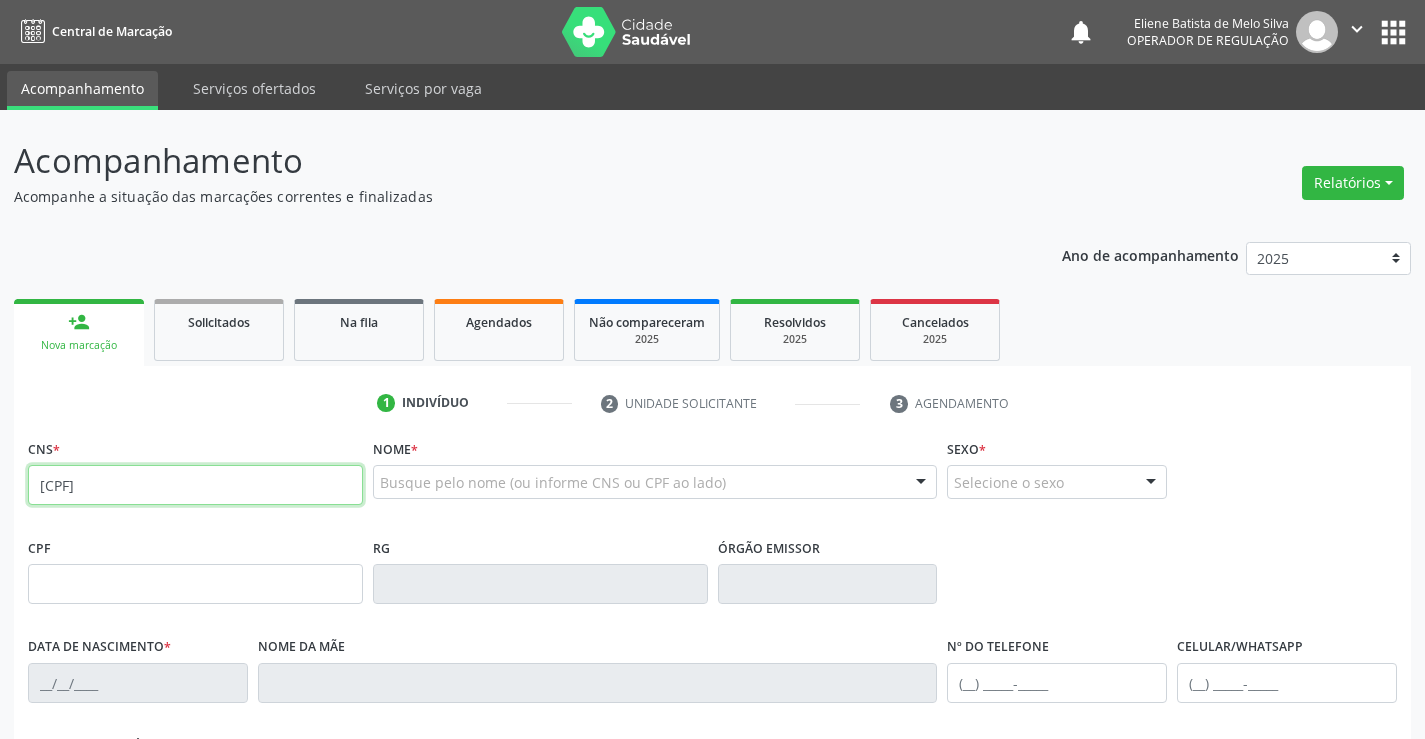 type on "709 0008 0051 3515" 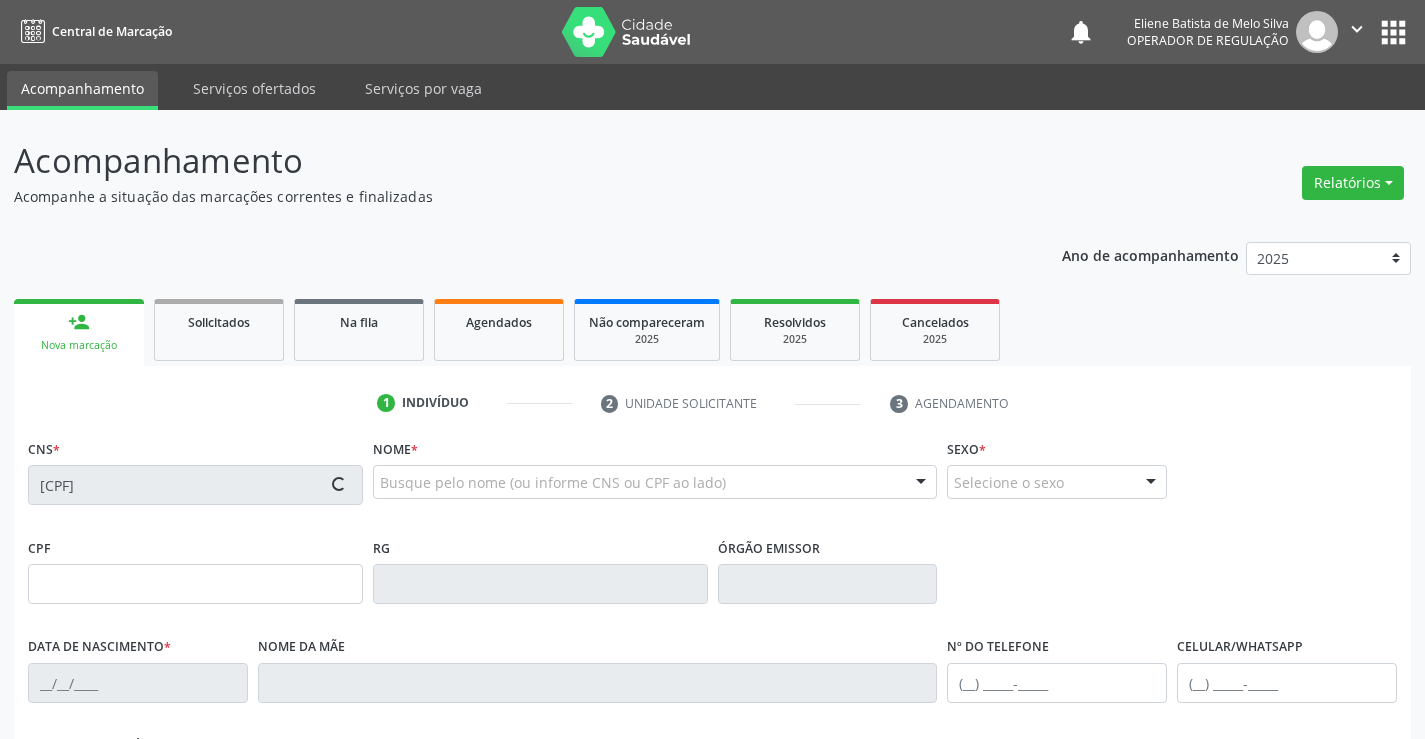 type on "27/07/2023" 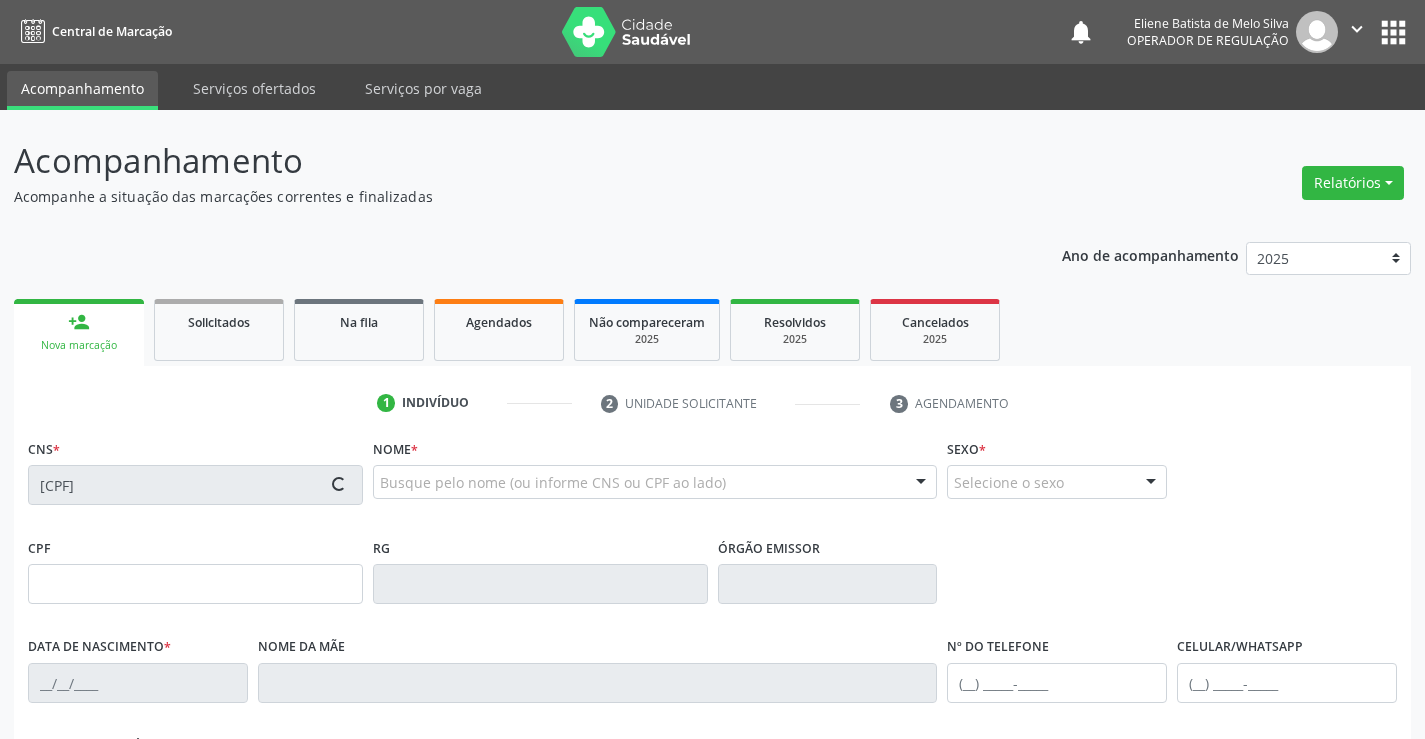 type on "(74) 99995-0442" 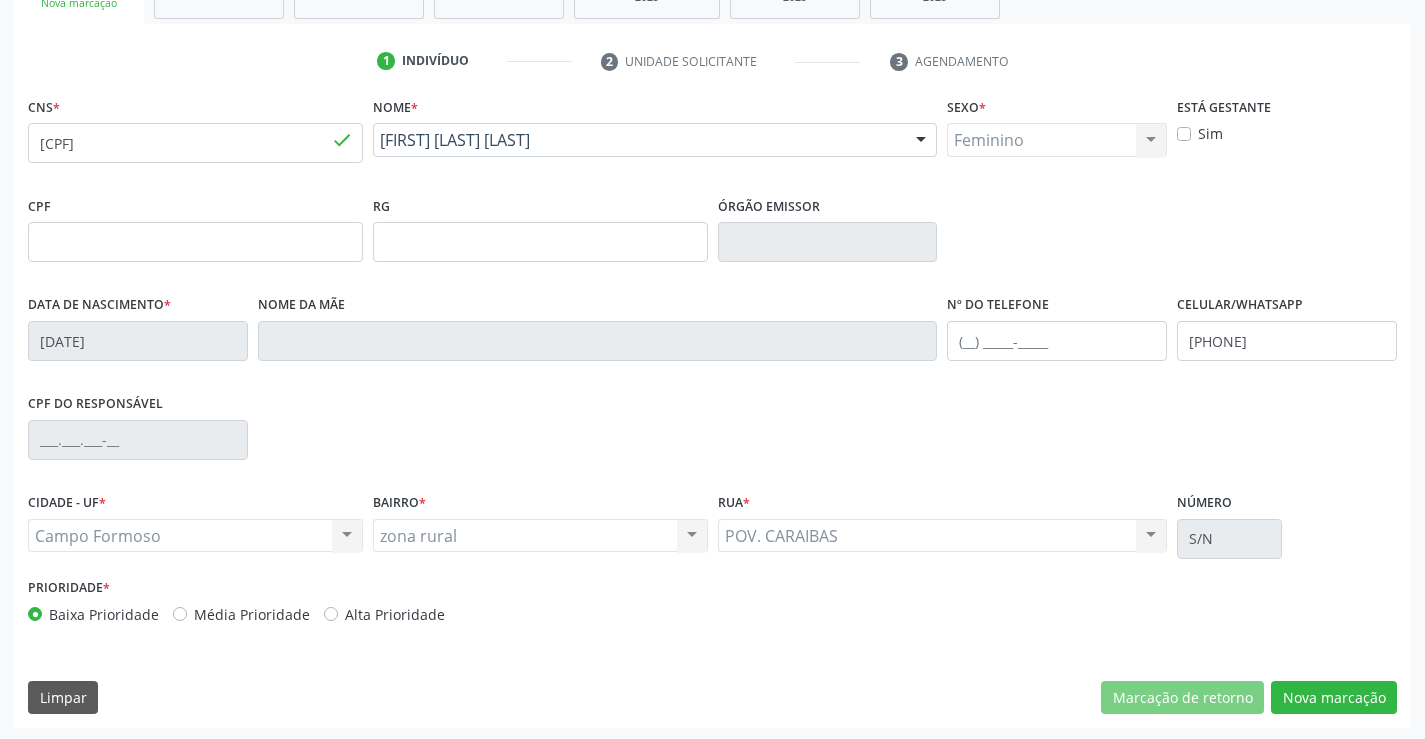 scroll, scrollTop: 345, scrollLeft: 0, axis: vertical 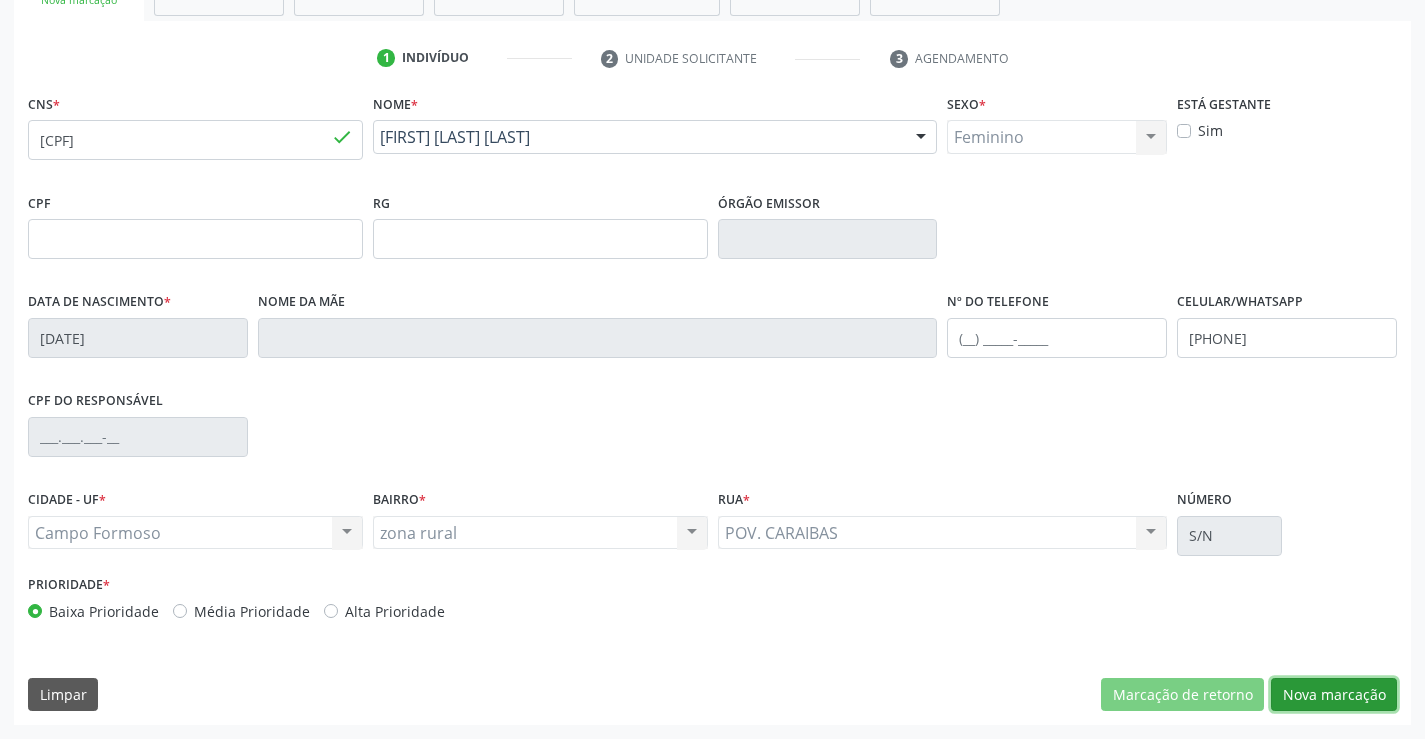 click on "Nova marcação" at bounding box center (1334, 695) 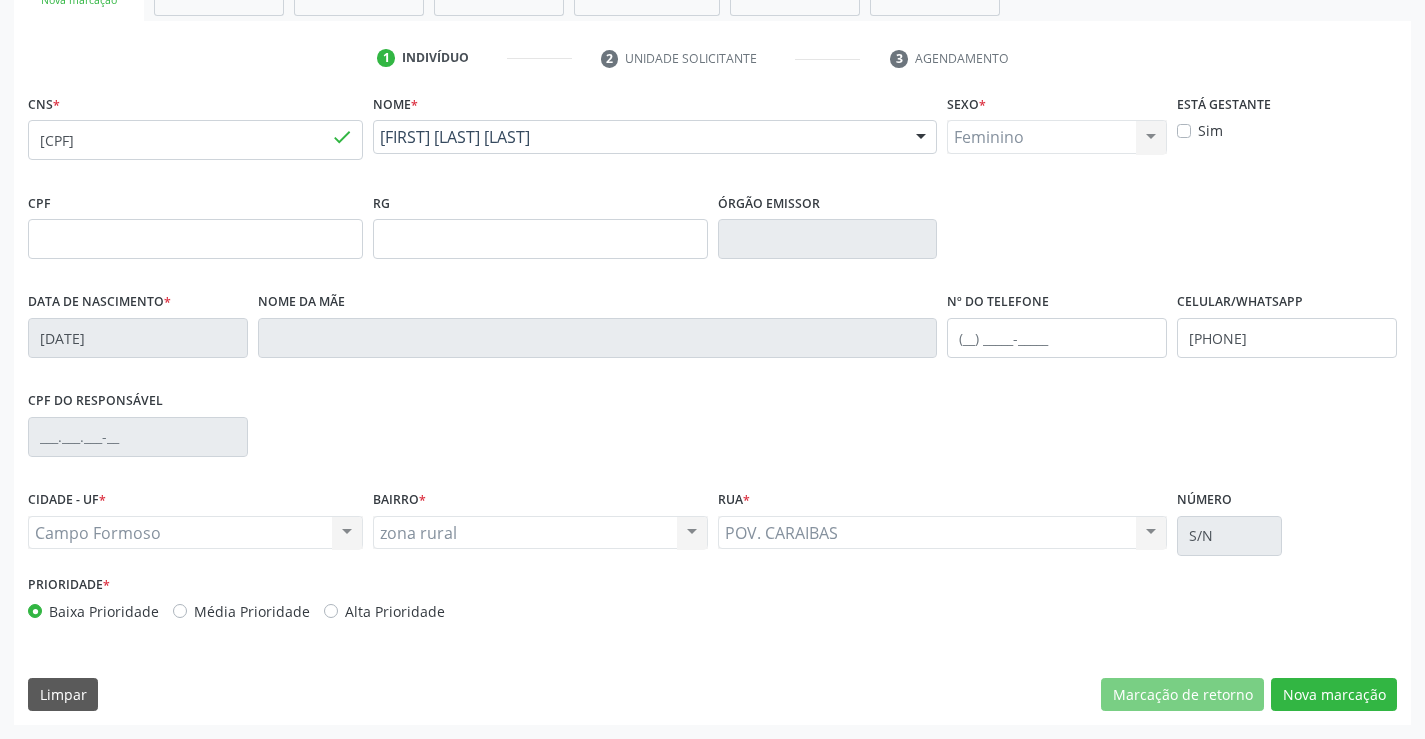 scroll, scrollTop: 167, scrollLeft: 0, axis: vertical 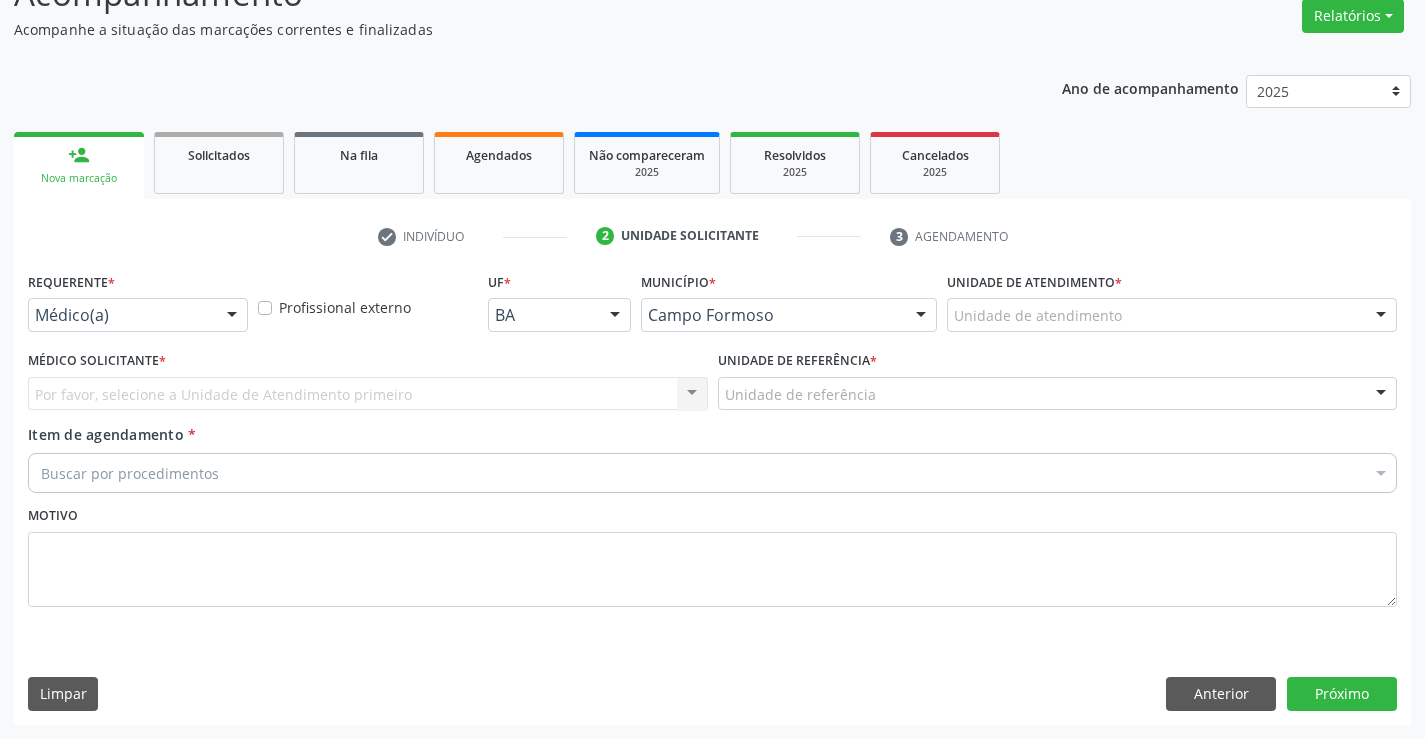 drag, startPoint x: 56, startPoint y: 311, endPoint x: 58, endPoint y: 322, distance: 11.18034 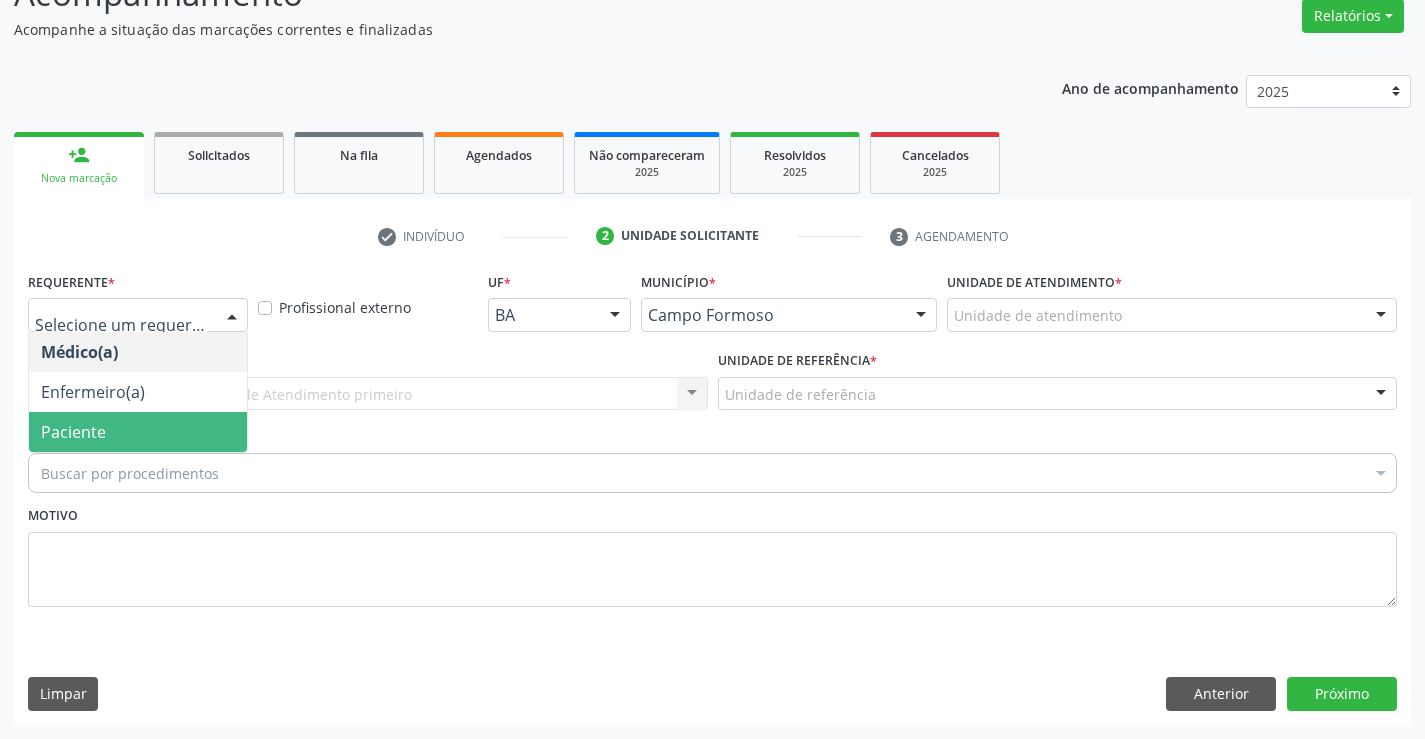click on "Paciente" at bounding box center (73, 432) 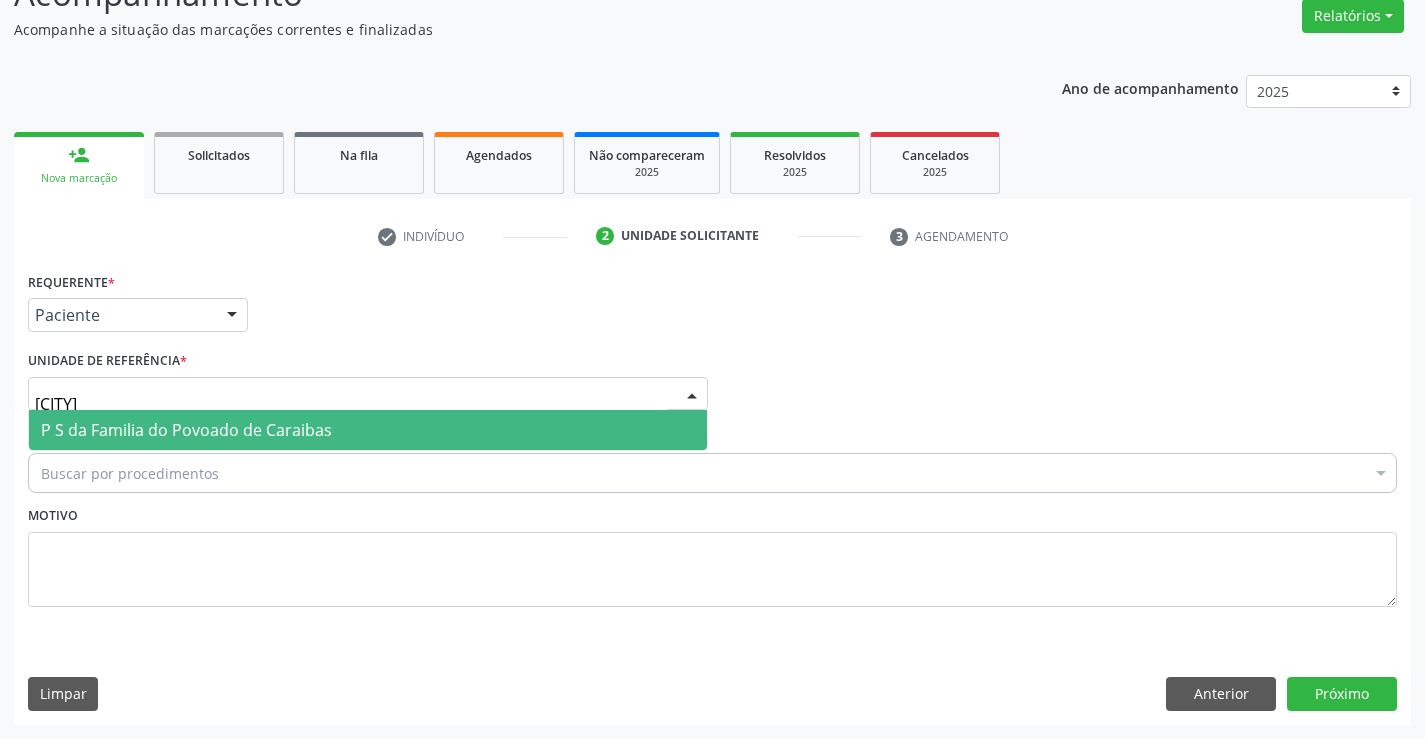 type on "caraibas" 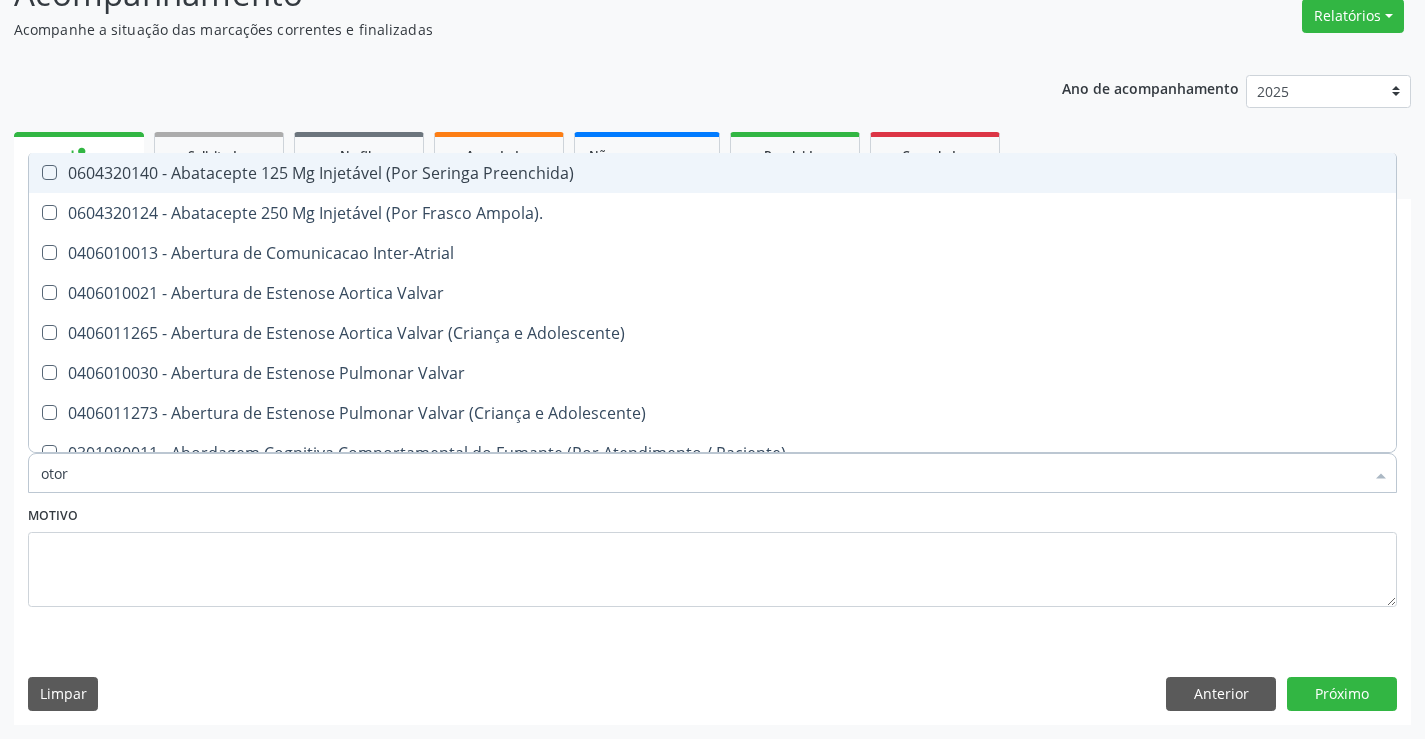 type on "otorr" 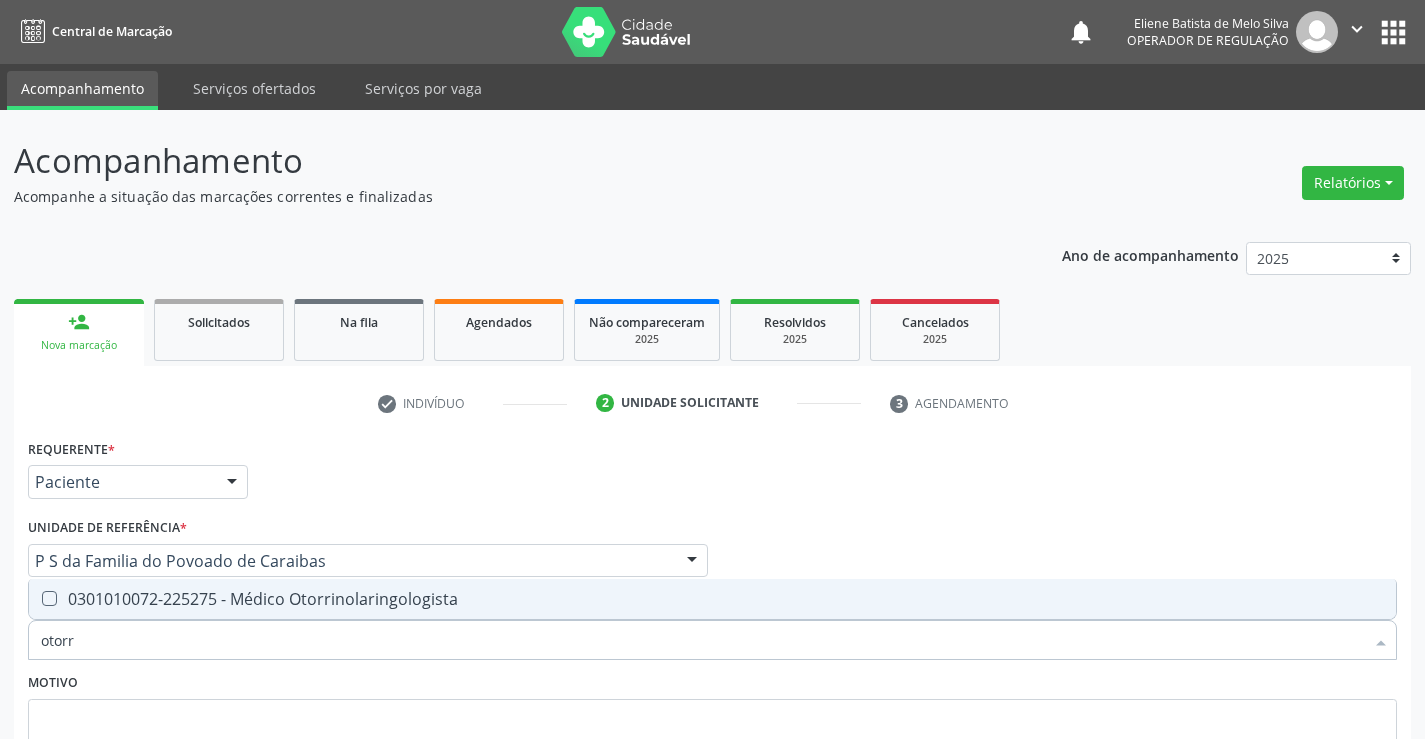 scroll, scrollTop: 167, scrollLeft: 0, axis: vertical 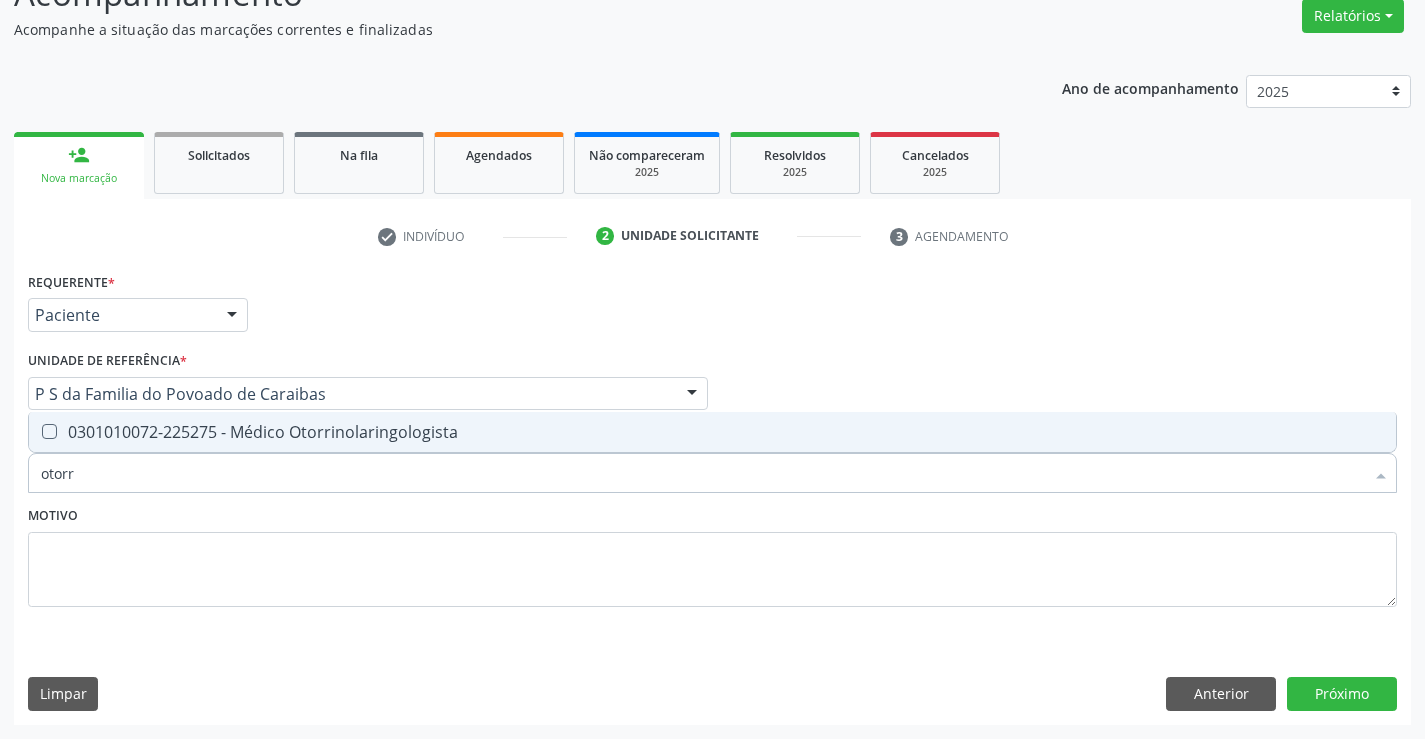 click on "0301010072-225275 - Médico Otorrinolaringologista" at bounding box center [712, 432] 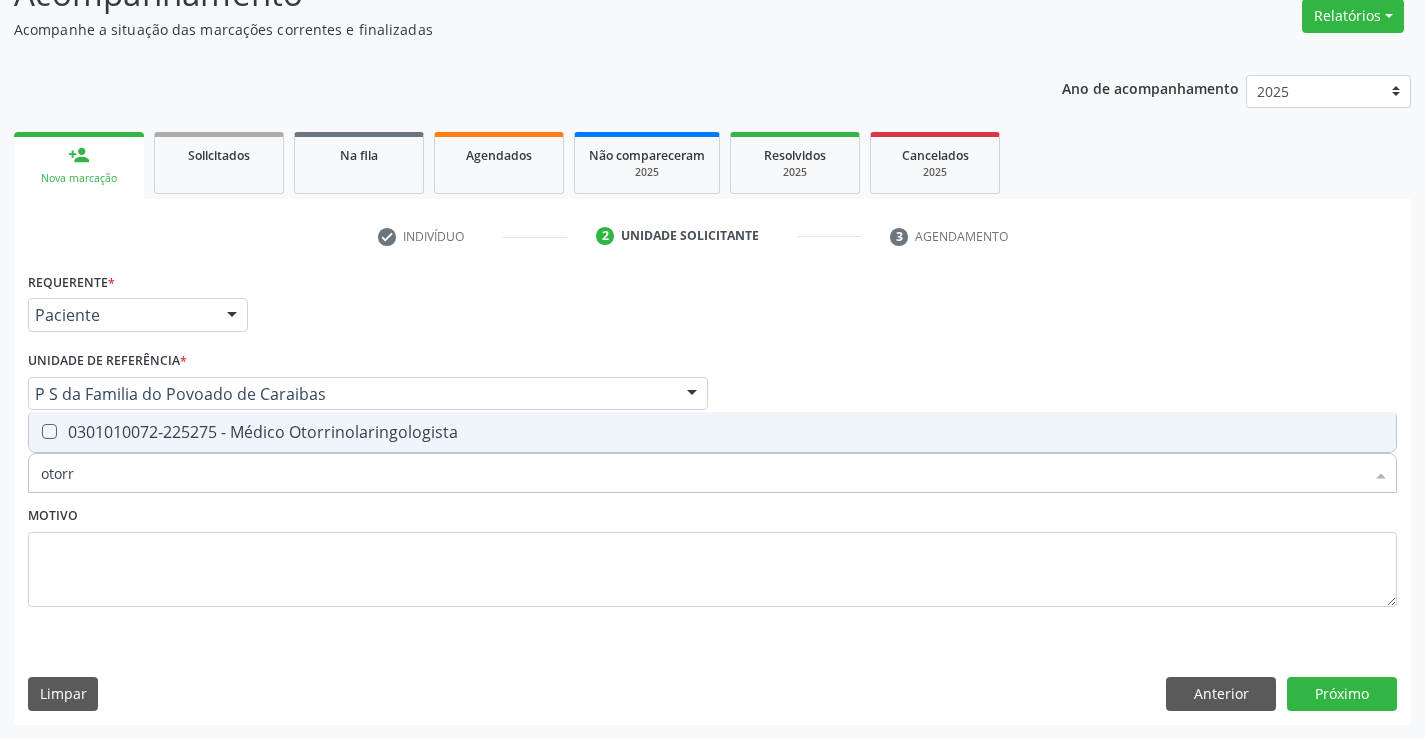 checkbox on "true" 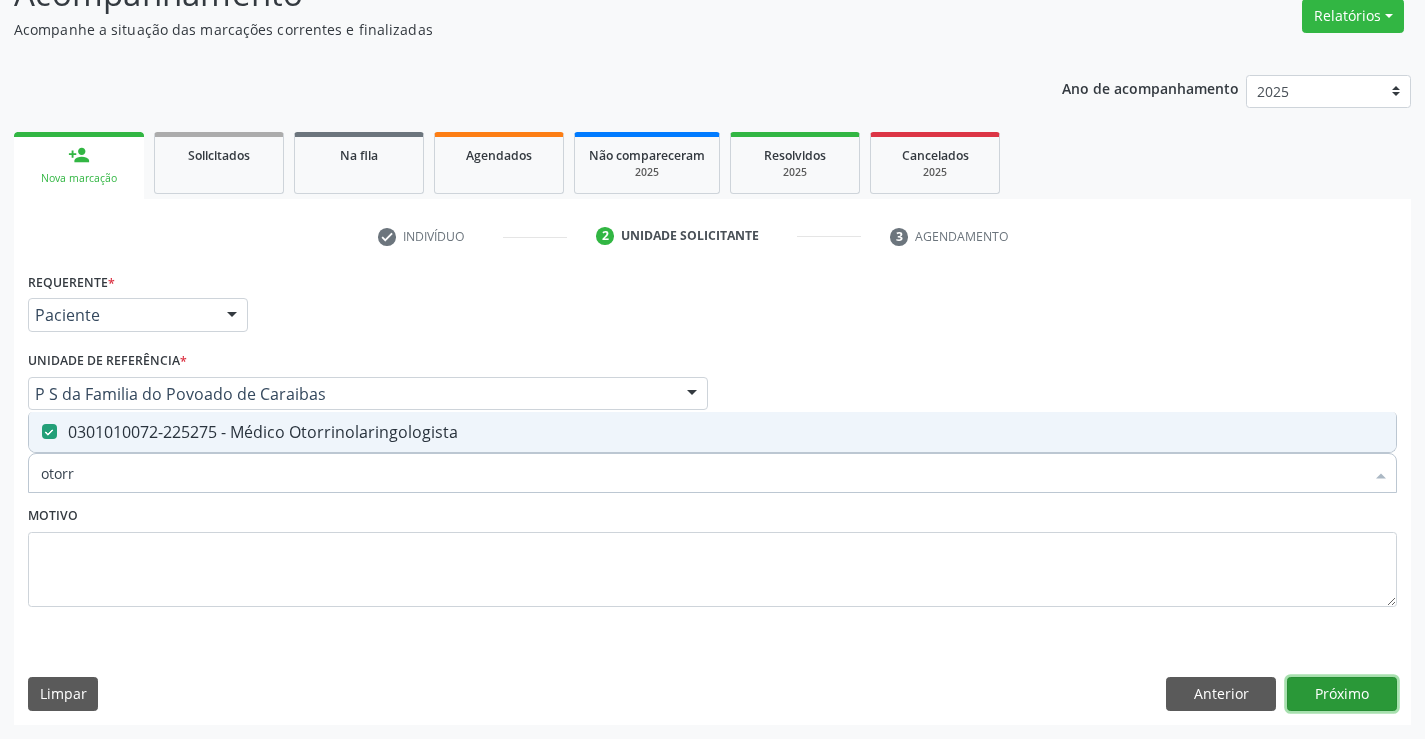 click on "Próximo" at bounding box center [1342, 694] 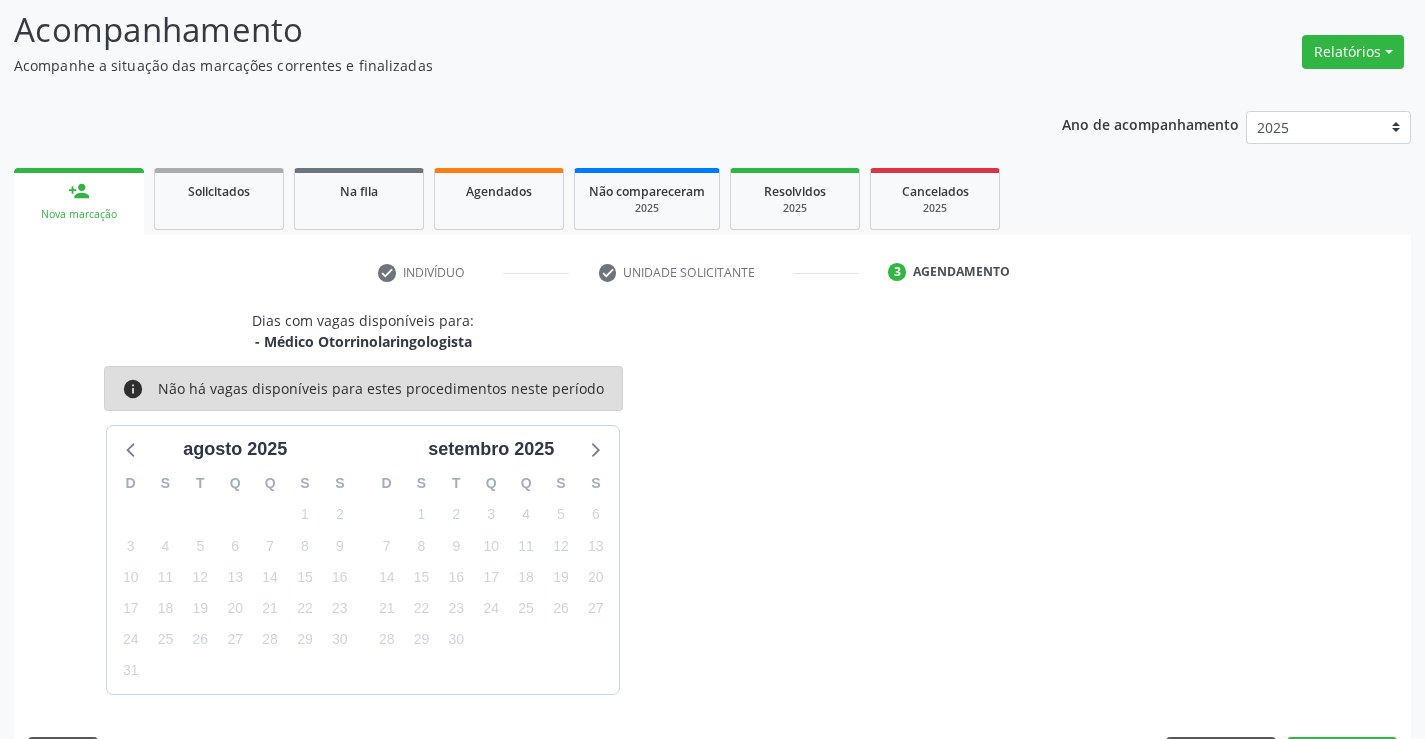 scroll, scrollTop: 167, scrollLeft: 0, axis: vertical 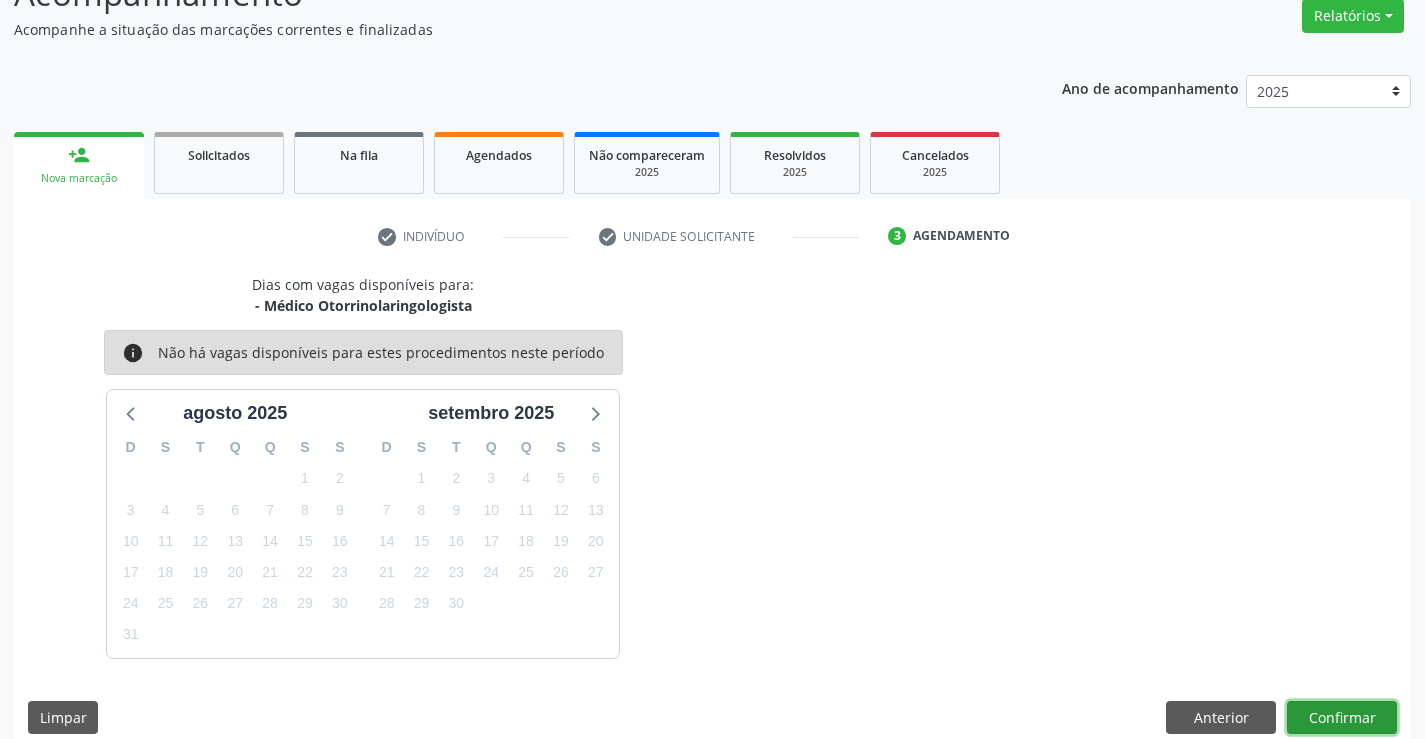 click on "Confirmar" at bounding box center [1342, 718] 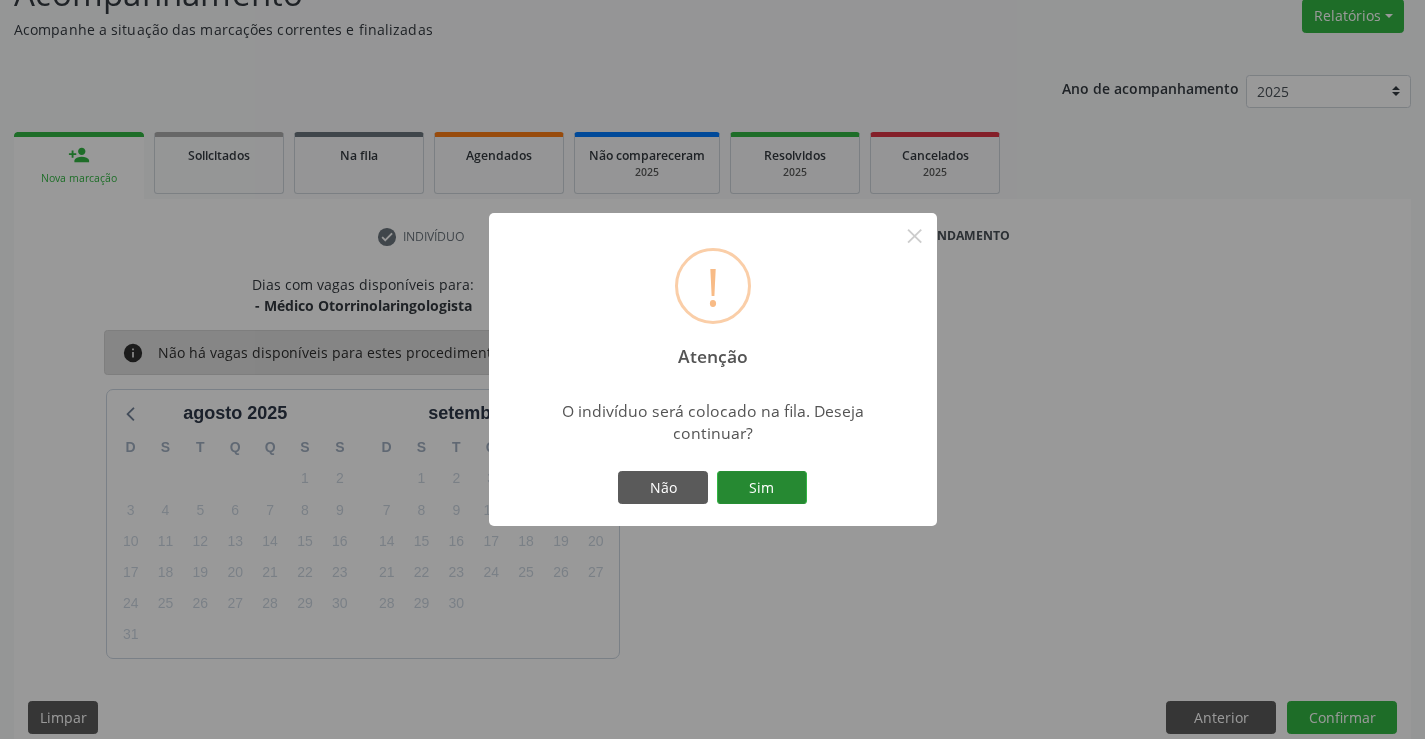 click on "Sim" at bounding box center (762, 488) 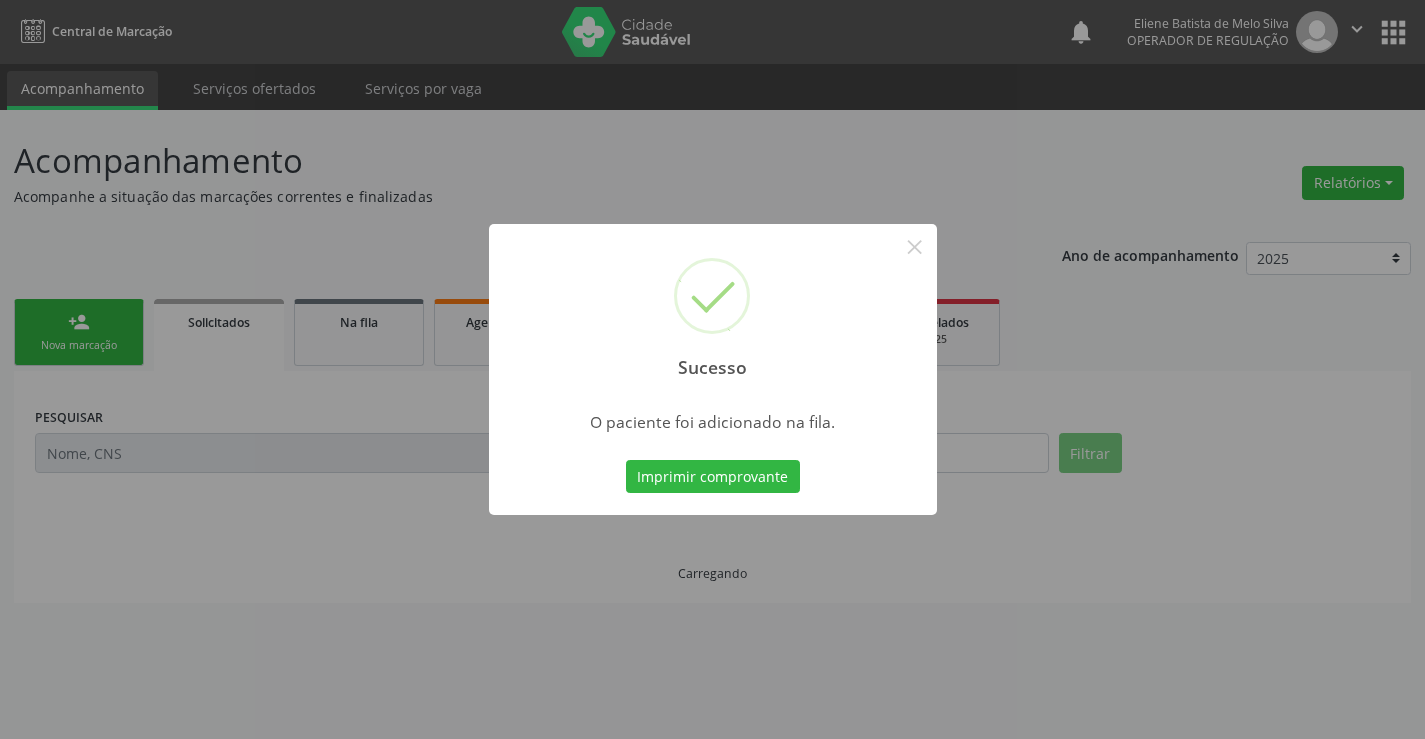scroll, scrollTop: 0, scrollLeft: 0, axis: both 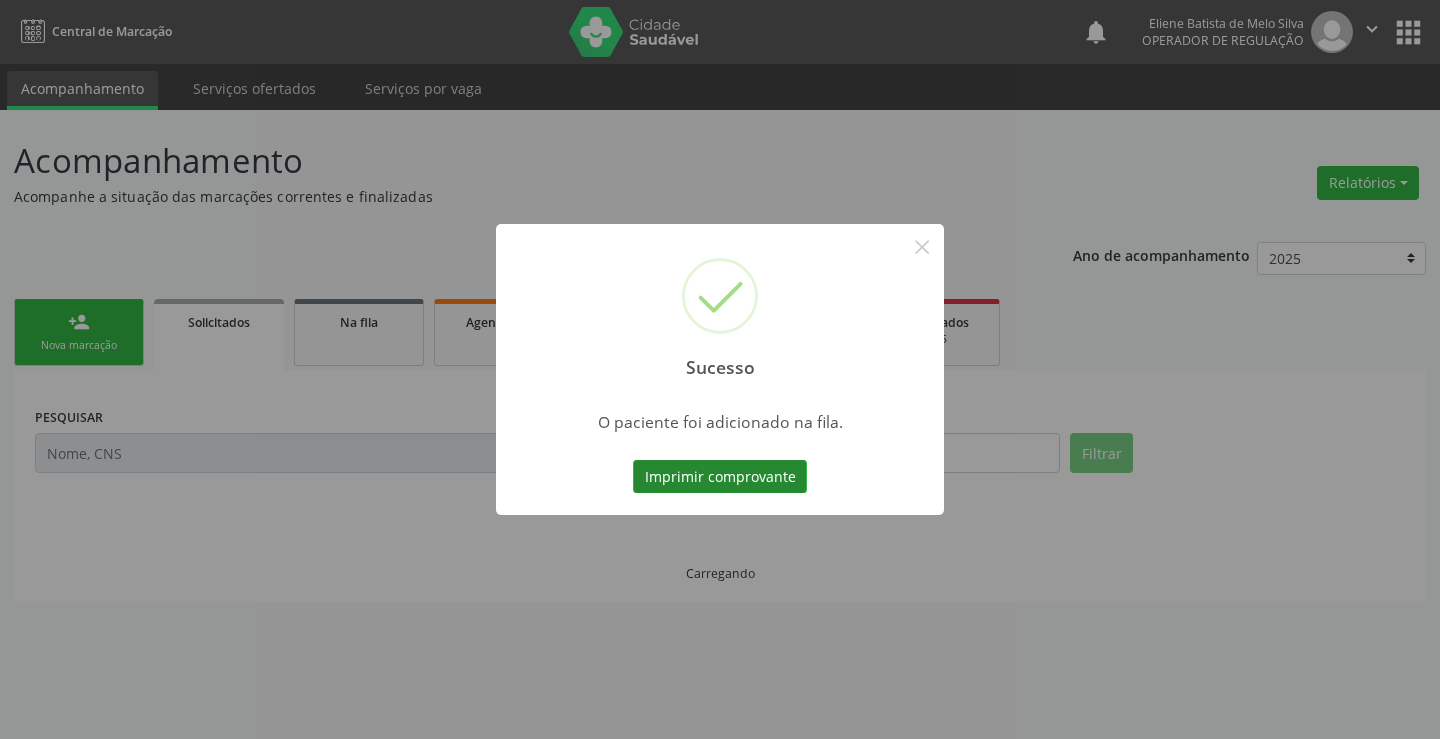 click on "Imprimir comprovante" at bounding box center (720, 477) 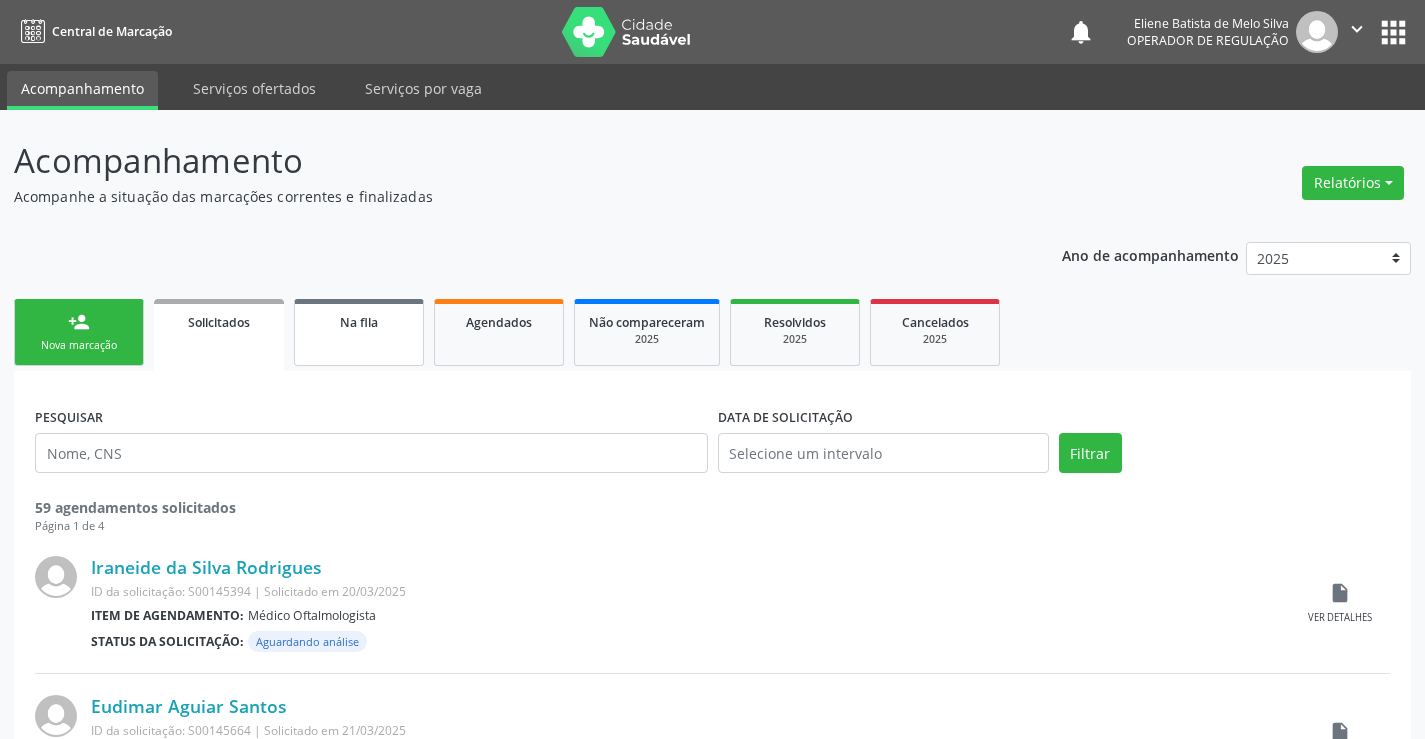 click on "Na fila" at bounding box center (359, 332) 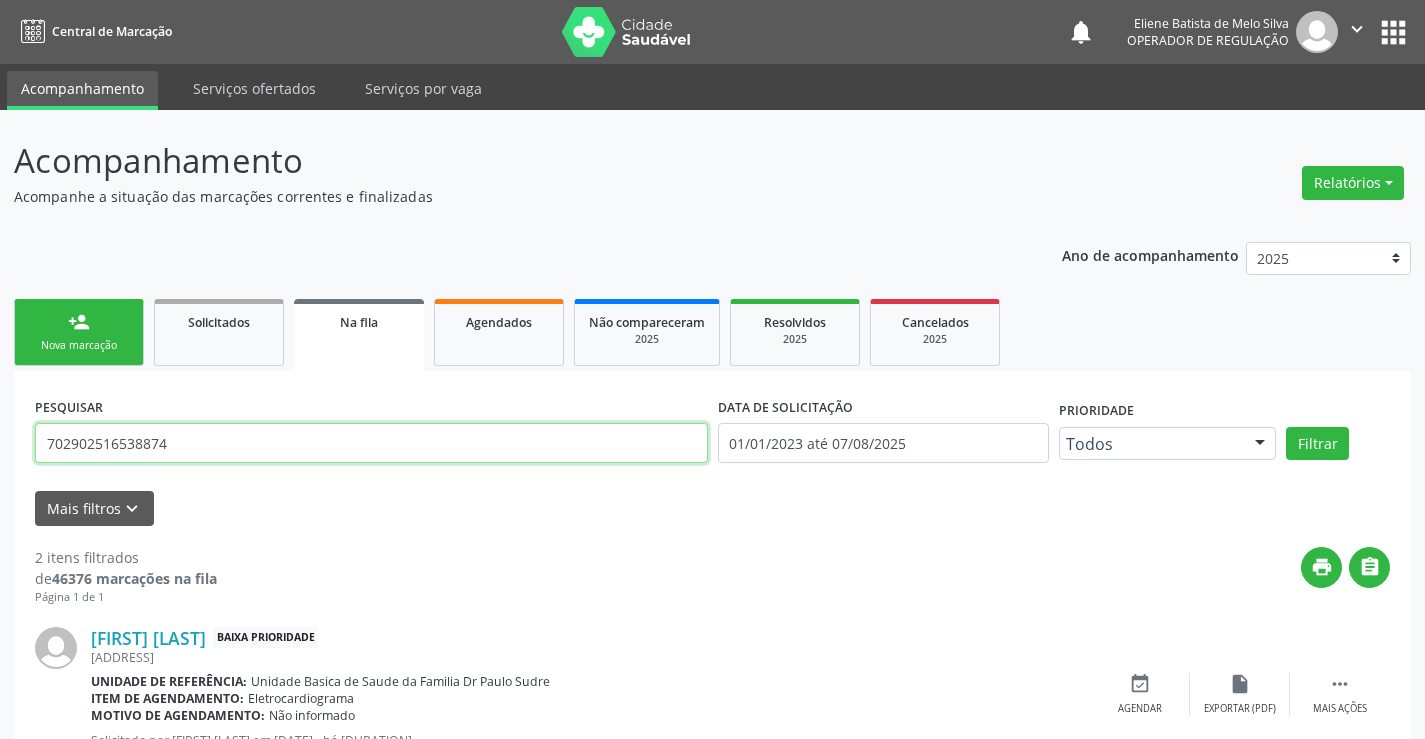drag, startPoint x: 180, startPoint y: 446, endPoint x: 37, endPoint y: 462, distance: 143.89232 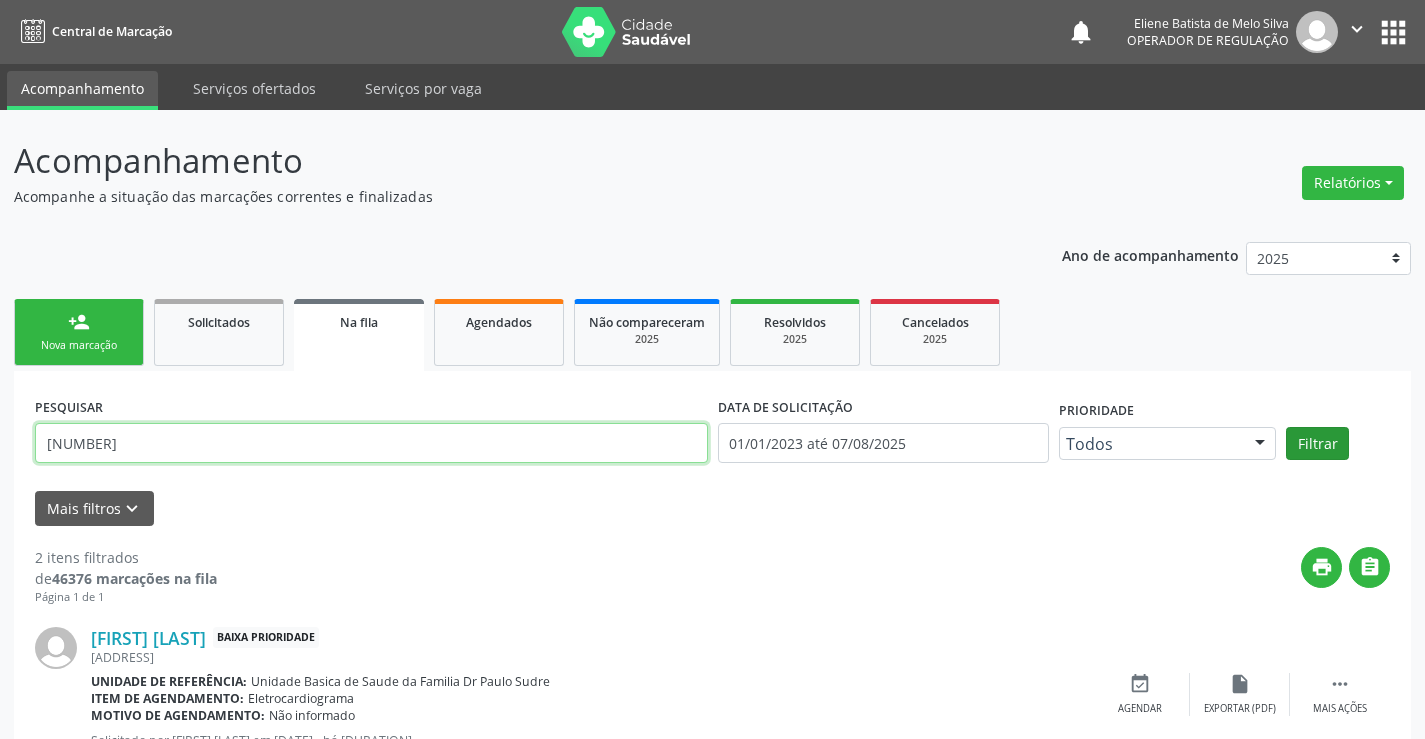 type on "[NUMBER]" 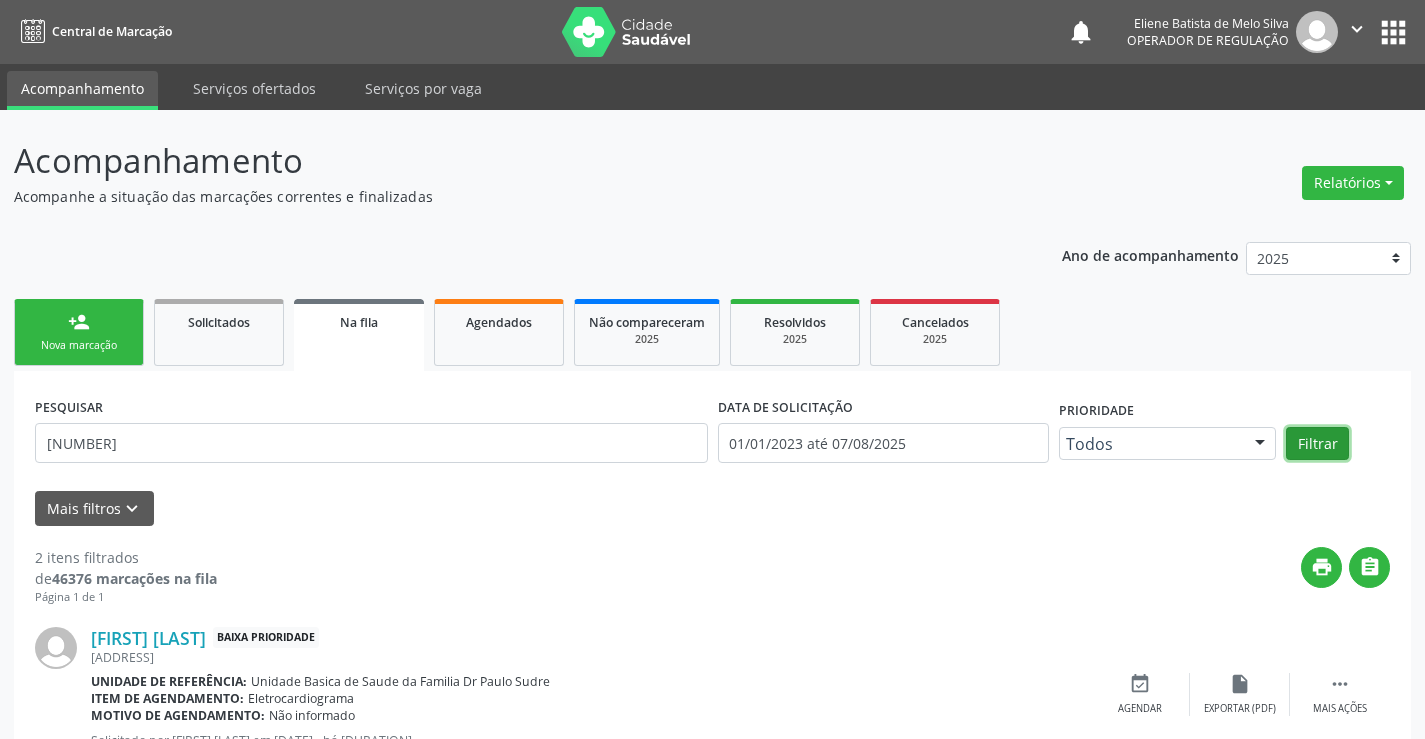 click on "Filtrar" at bounding box center (1317, 444) 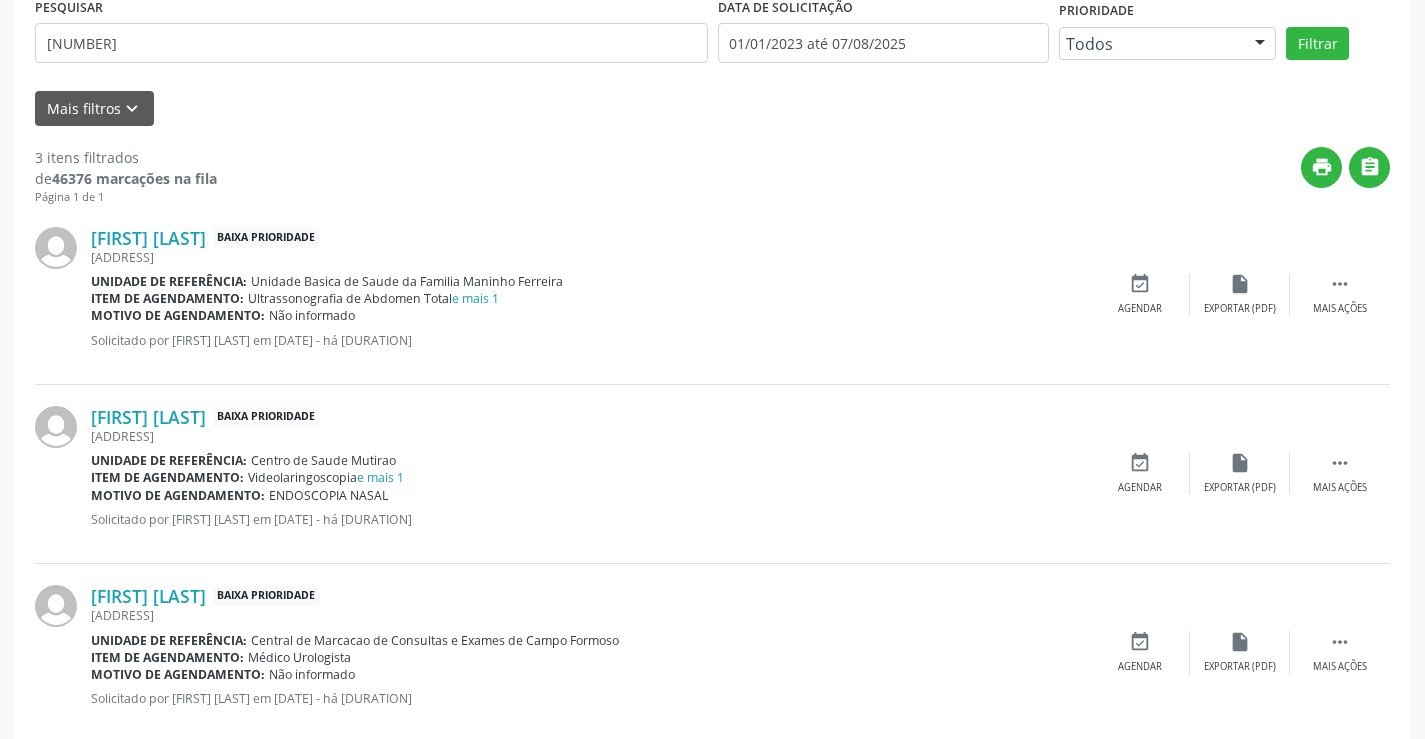 scroll, scrollTop: 438, scrollLeft: 0, axis: vertical 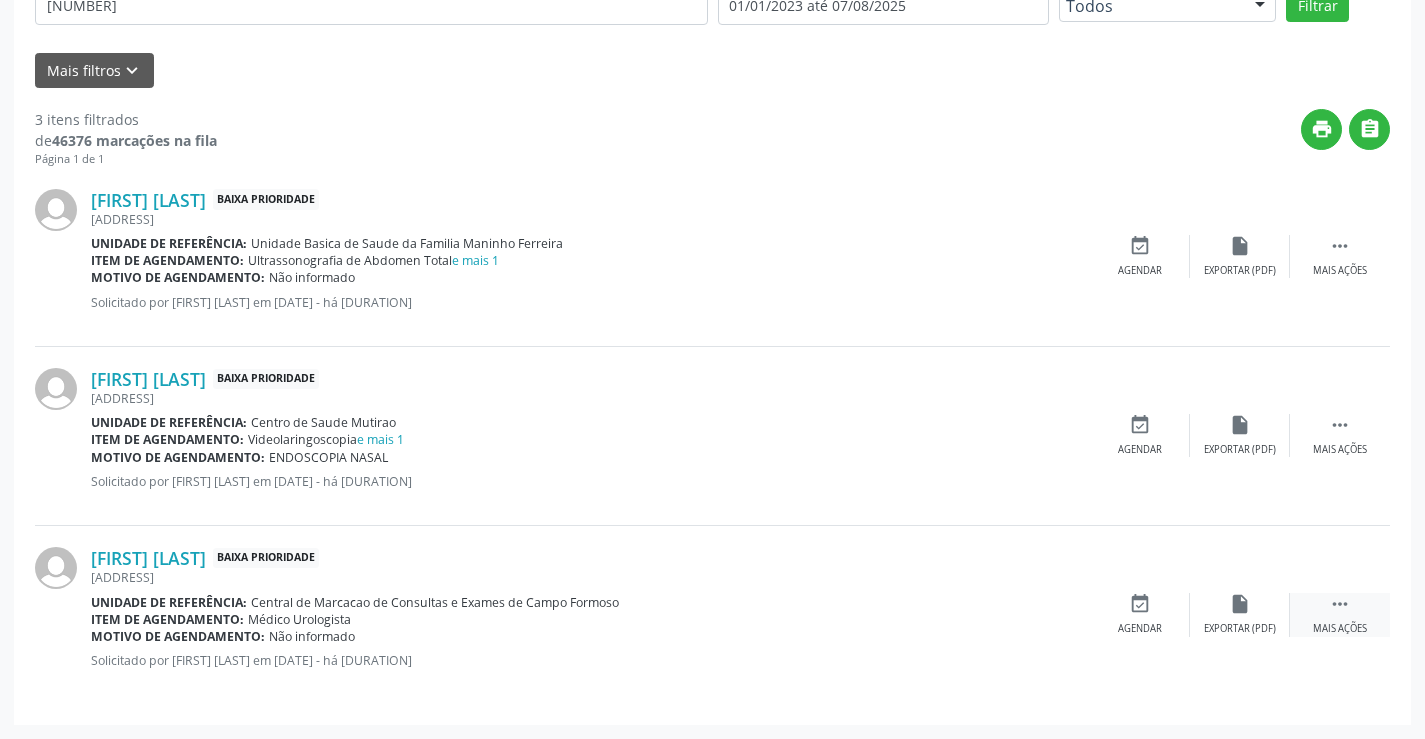 click on "" at bounding box center (1340, 604) 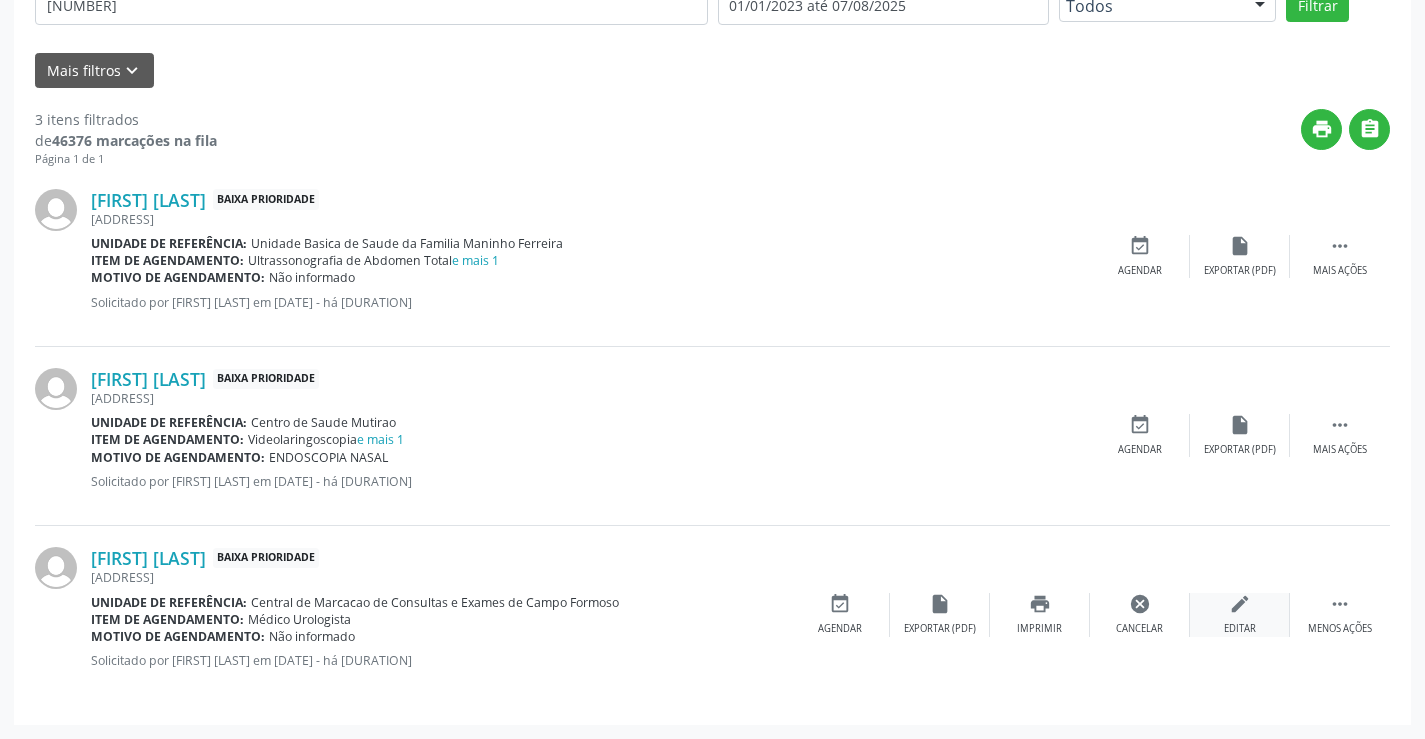 click on "edit" at bounding box center [1240, 604] 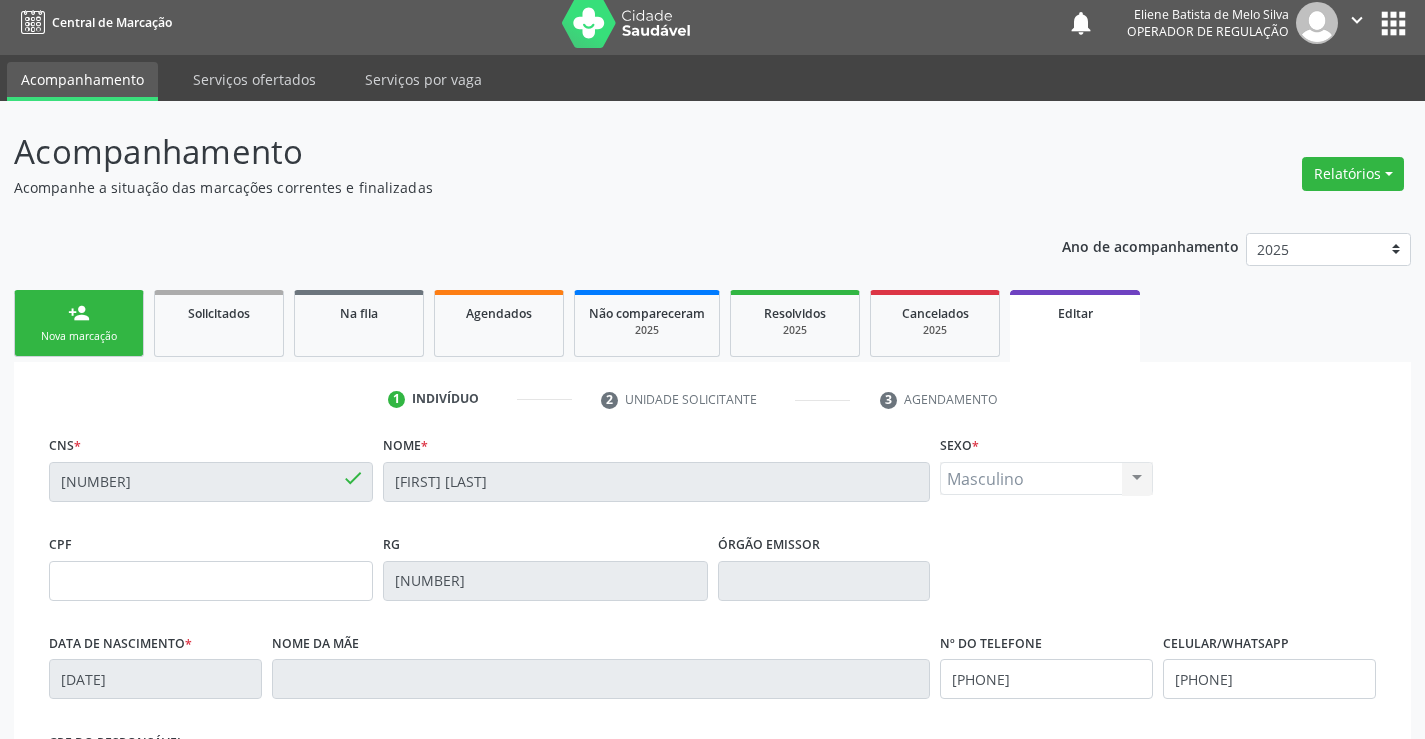 scroll, scrollTop: 0, scrollLeft: 0, axis: both 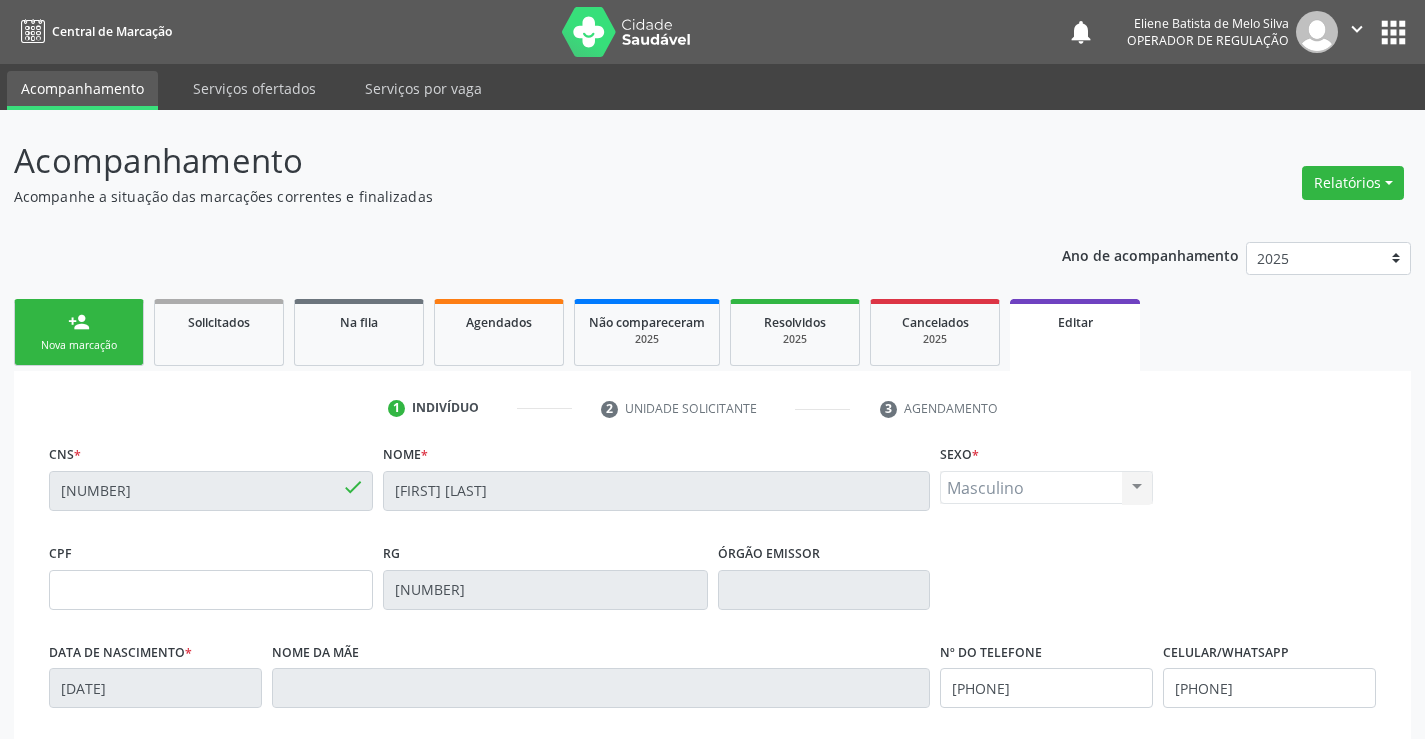 click on "apps" at bounding box center (1393, 32) 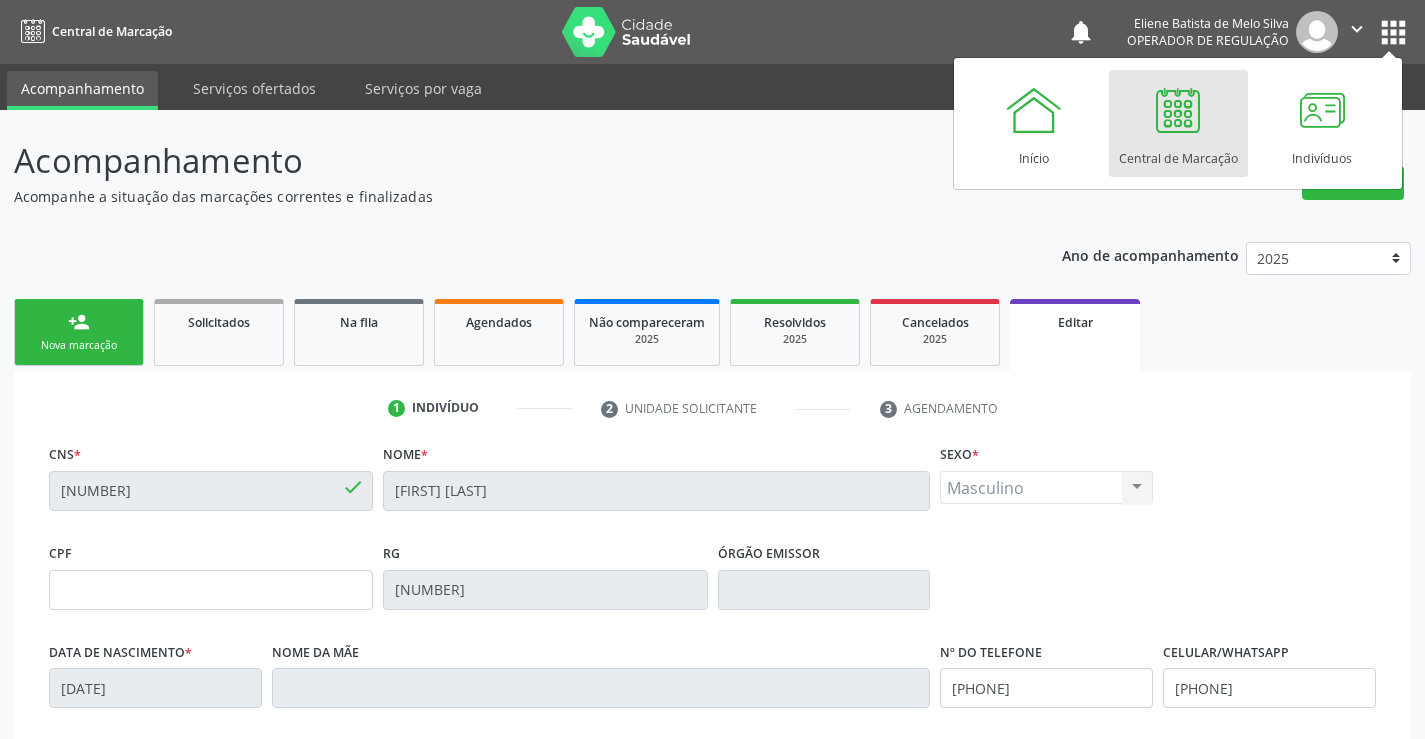click on "Central de Marcação" at bounding box center (1178, 153) 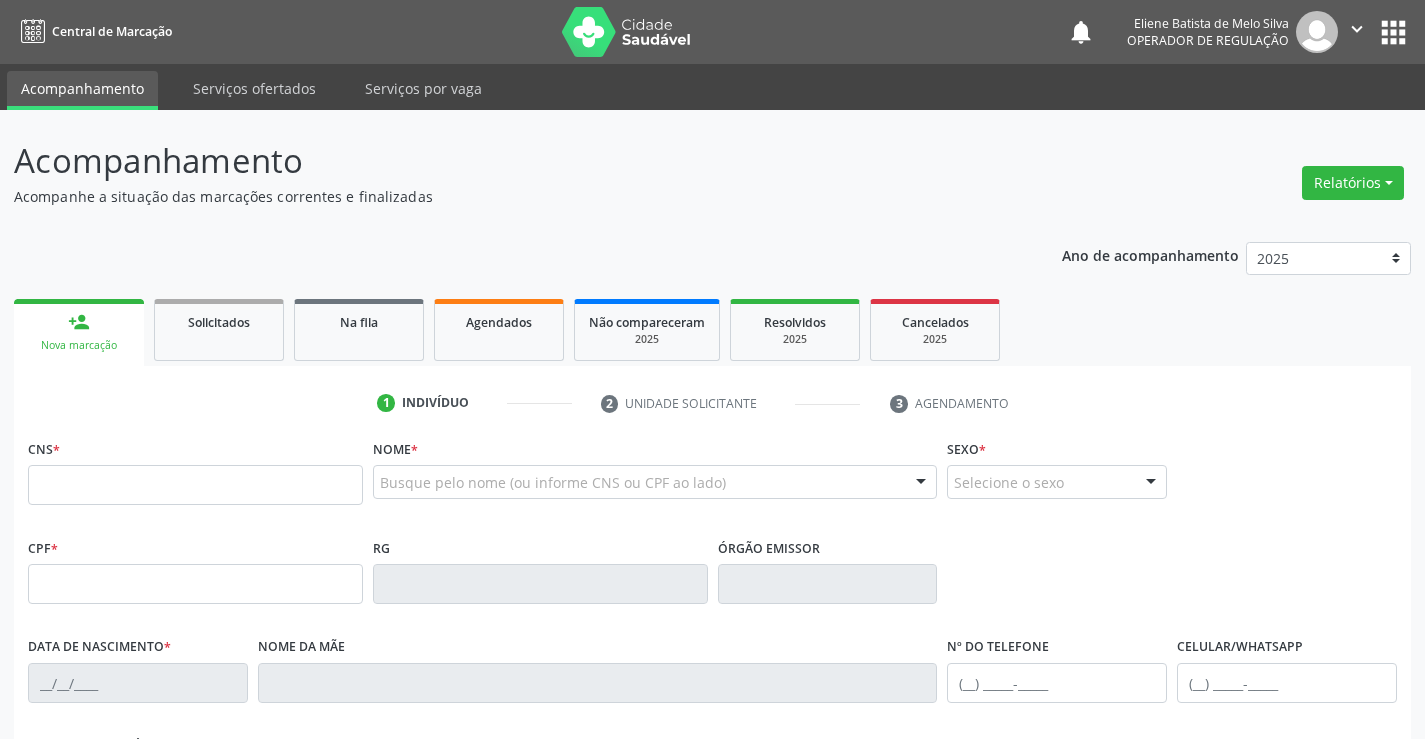 scroll, scrollTop: 0, scrollLeft: 0, axis: both 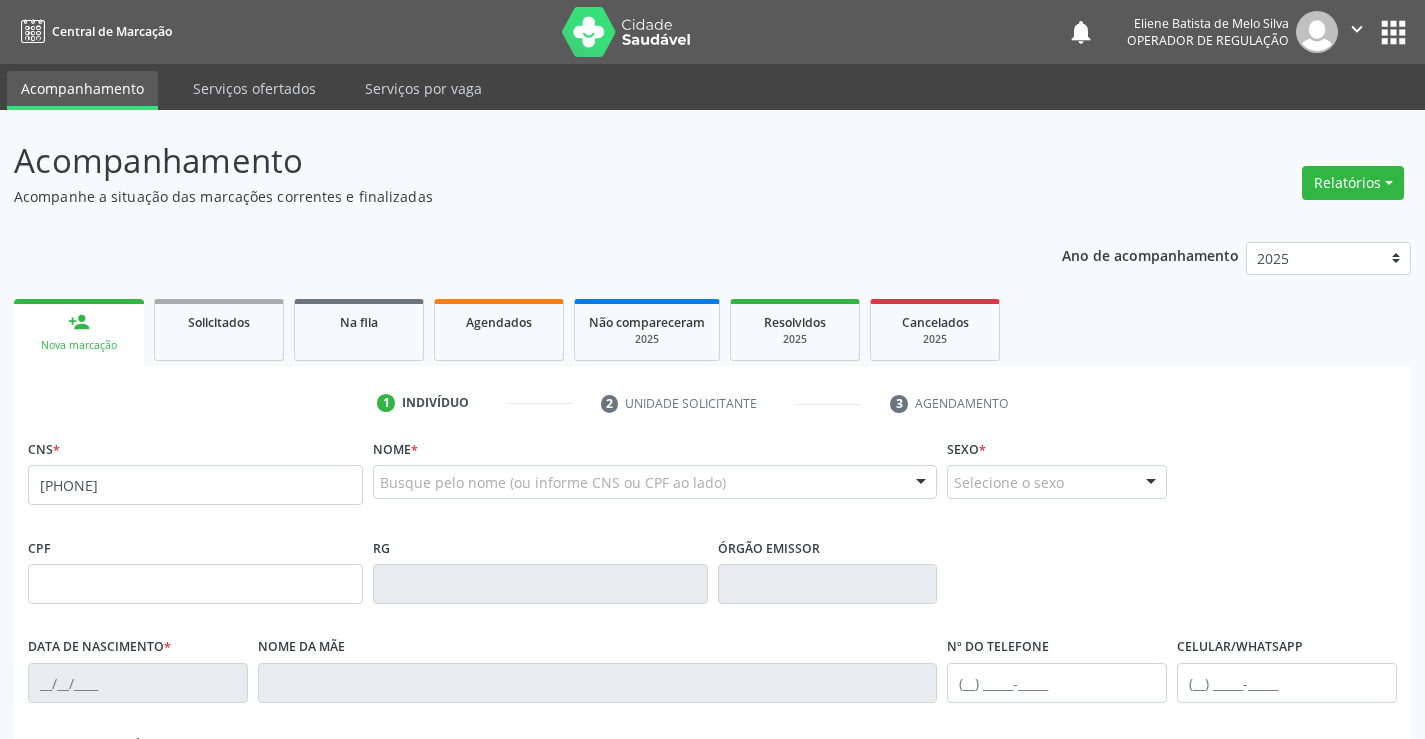 type on "[PHONE]" 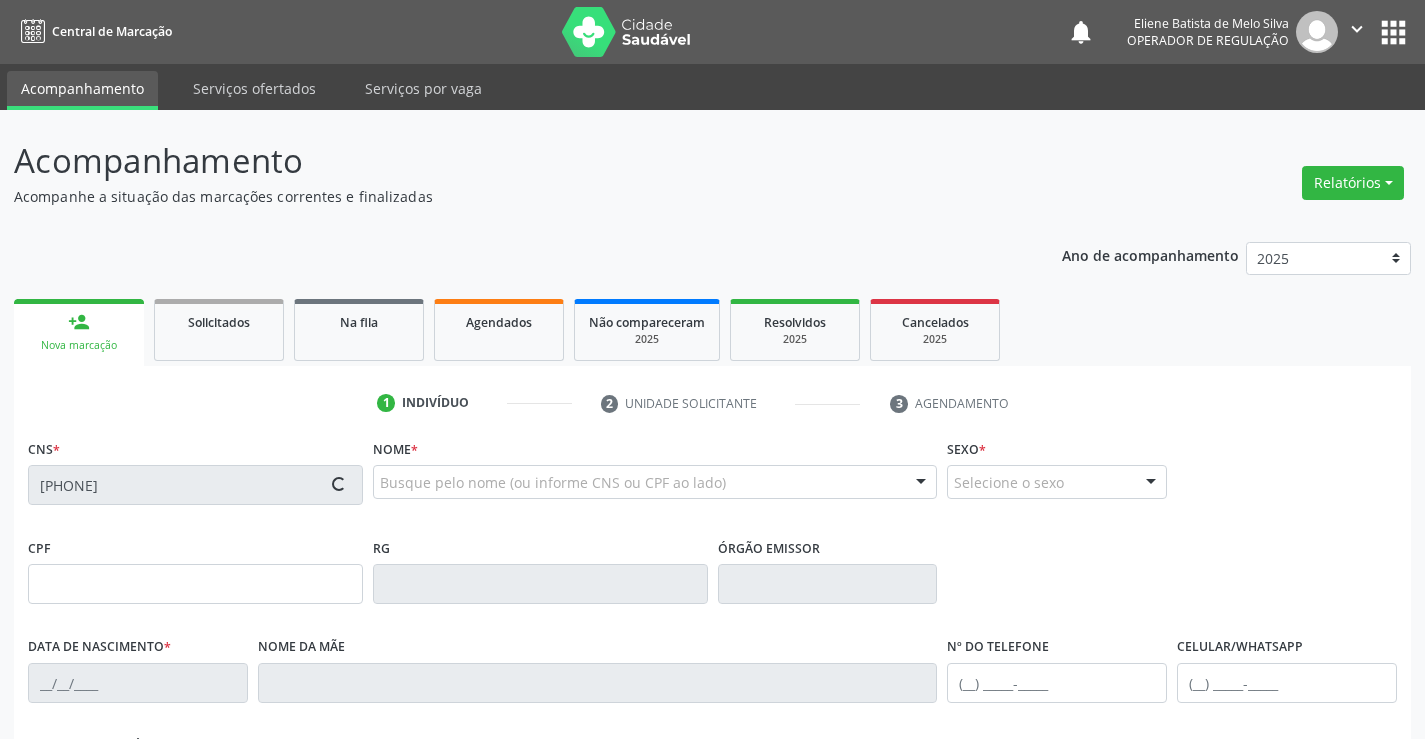 type on "[RG]" 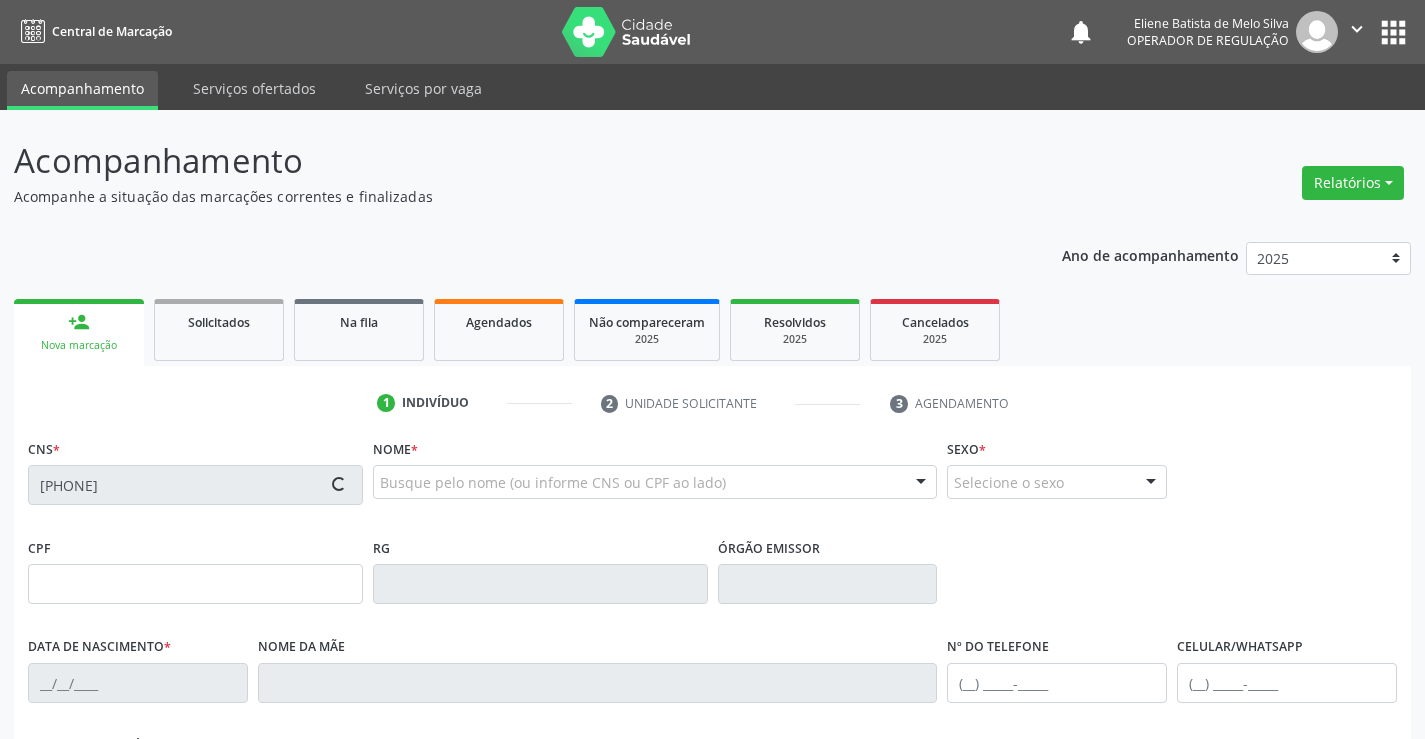 type on "[DATE]" 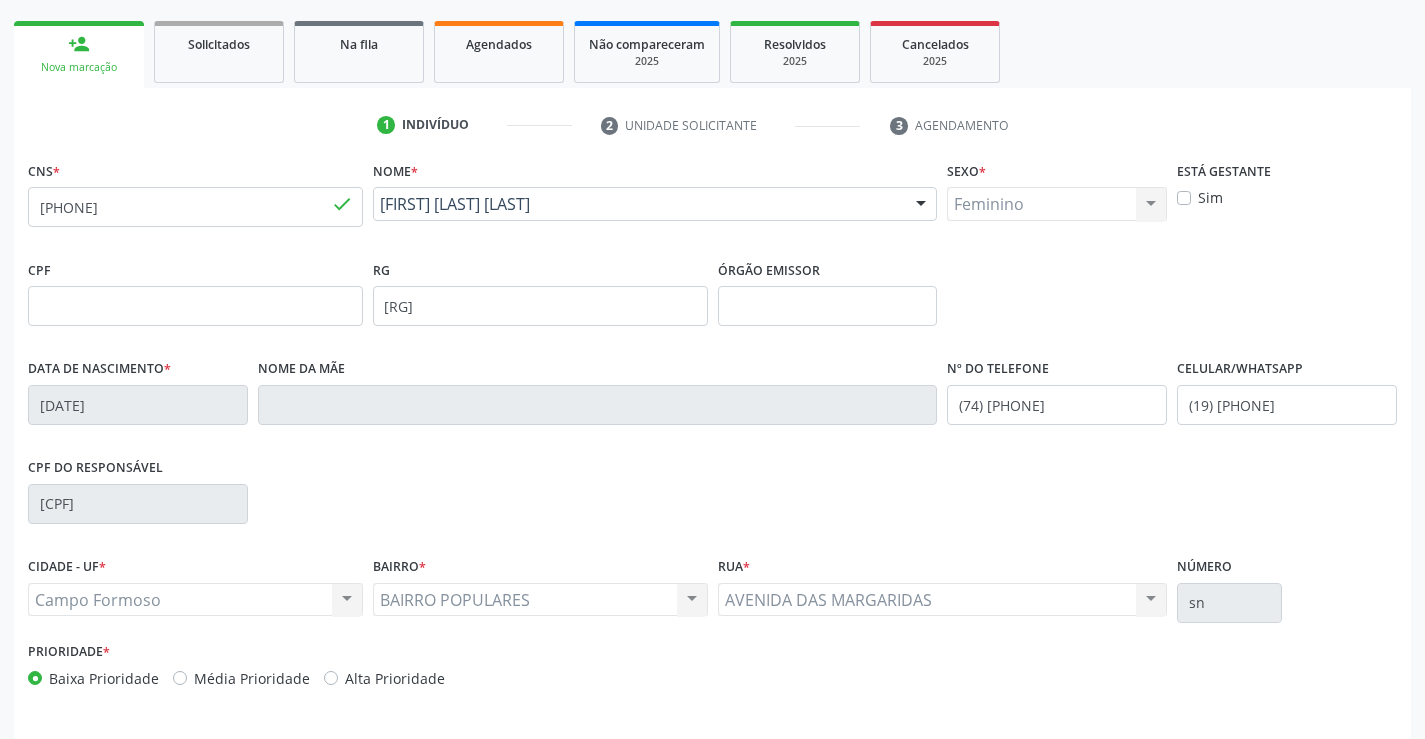scroll, scrollTop: 345, scrollLeft: 0, axis: vertical 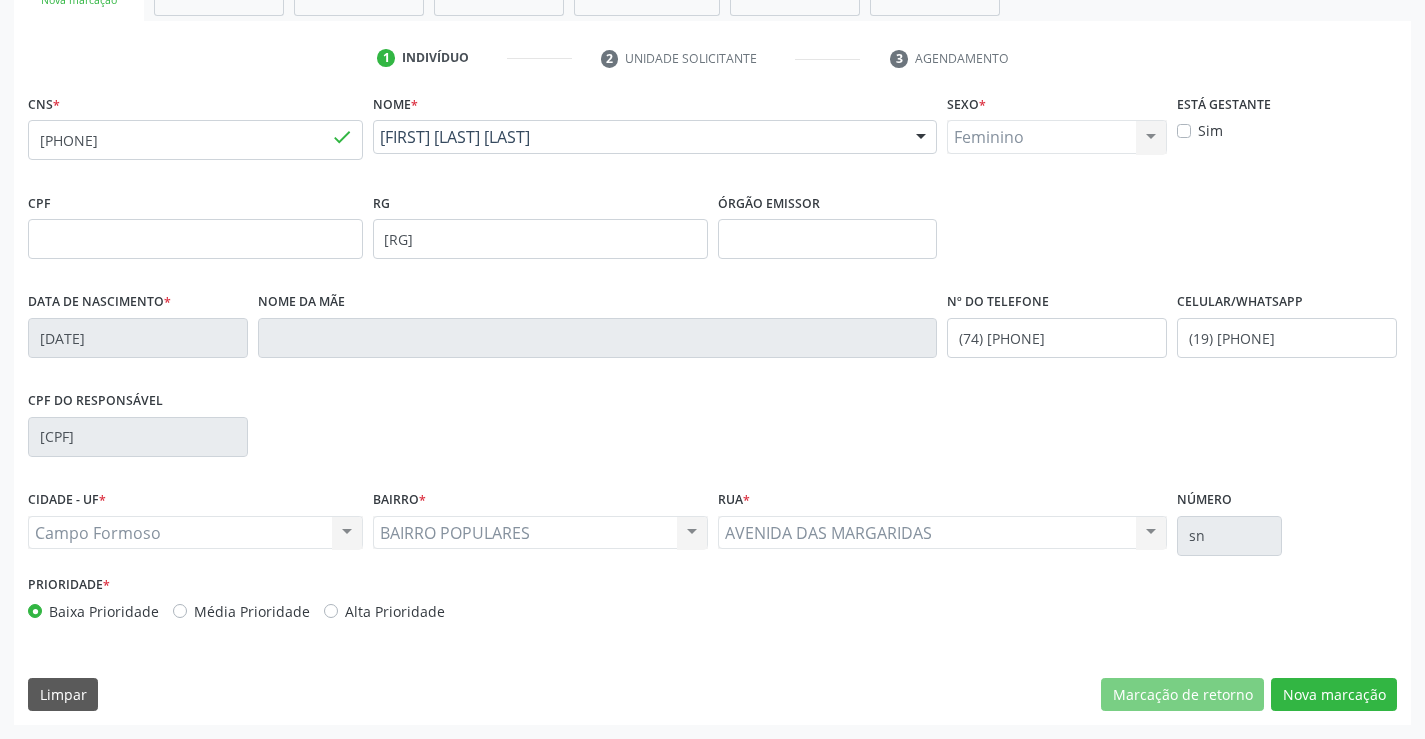 click on "CNS
*
701 0078 6009 7292       done
Nome
*
Valdirene de Souza Batista
Valdirene de Souza Batista
CNS:
701 0078 6009 7292
CPF:    --   Nascimento:
24/01/1987
Nenhum resultado encontrado para: "   "
Digite o nome
Sexo
*
Feminino         Masculino   Feminino
Nenhum resultado encontrado para: "   "
Não há nenhuma opção para ser exibida.
Está gestante
Sim
CPF
RG
1431741507
Órgão emissor
Data de nascimento
*
24/01/1987
Nome da mãe
Nº do Telefone
(74) 99196-5887
Celular/WhatsApp
(19) 98196-9529
CPF do responsável
048.829.315-40
CIDADE - UF
*
Campo Formoso" at bounding box center [712, 407] 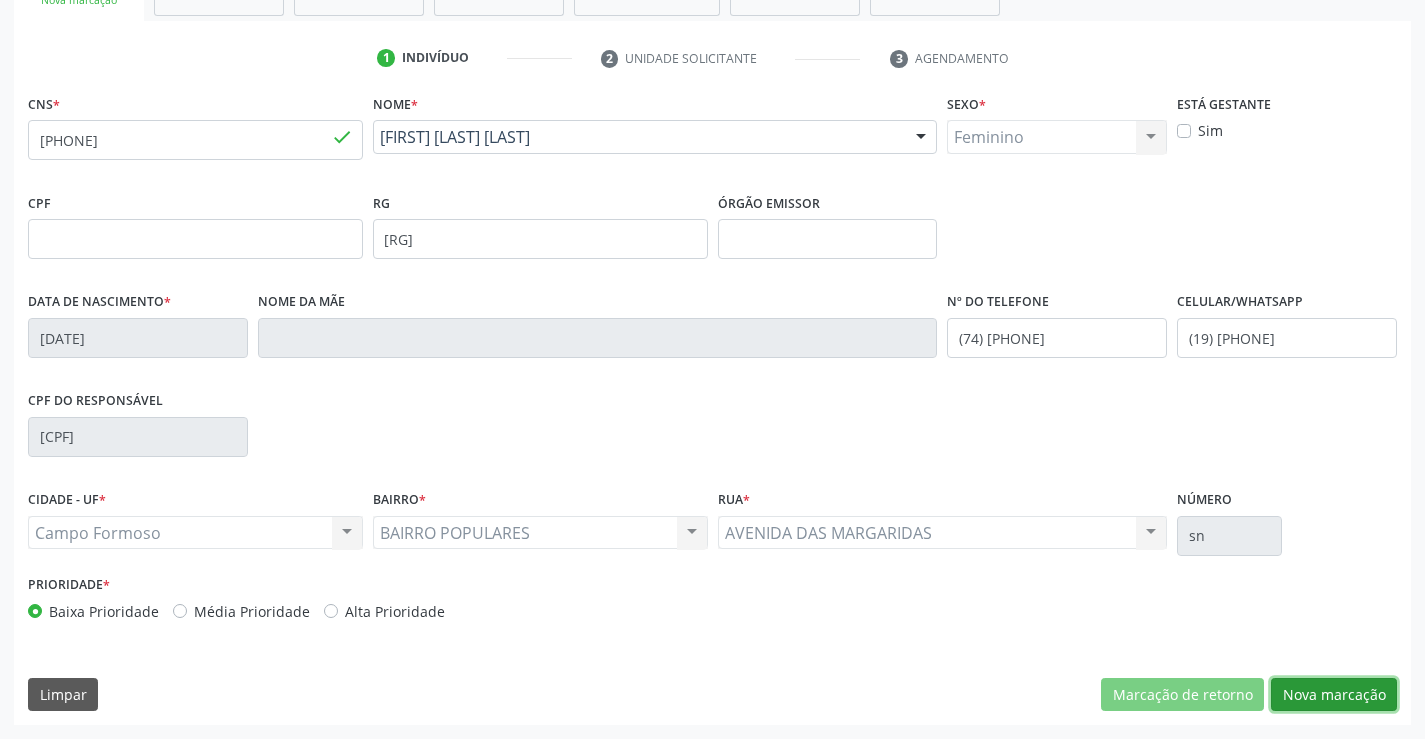 click on "Nova marcação" at bounding box center [1334, 695] 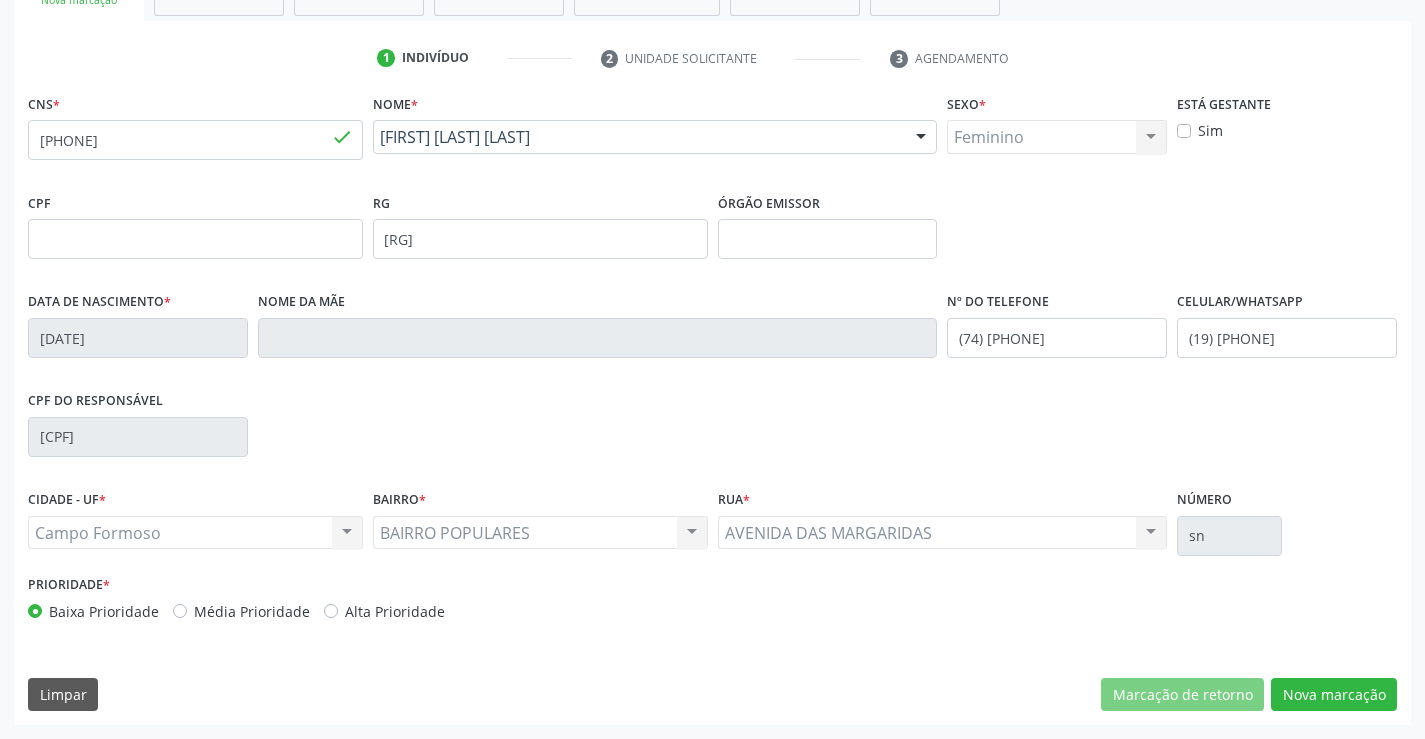 scroll, scrollTop: 167, scrollLeft: 0, axis: vertical 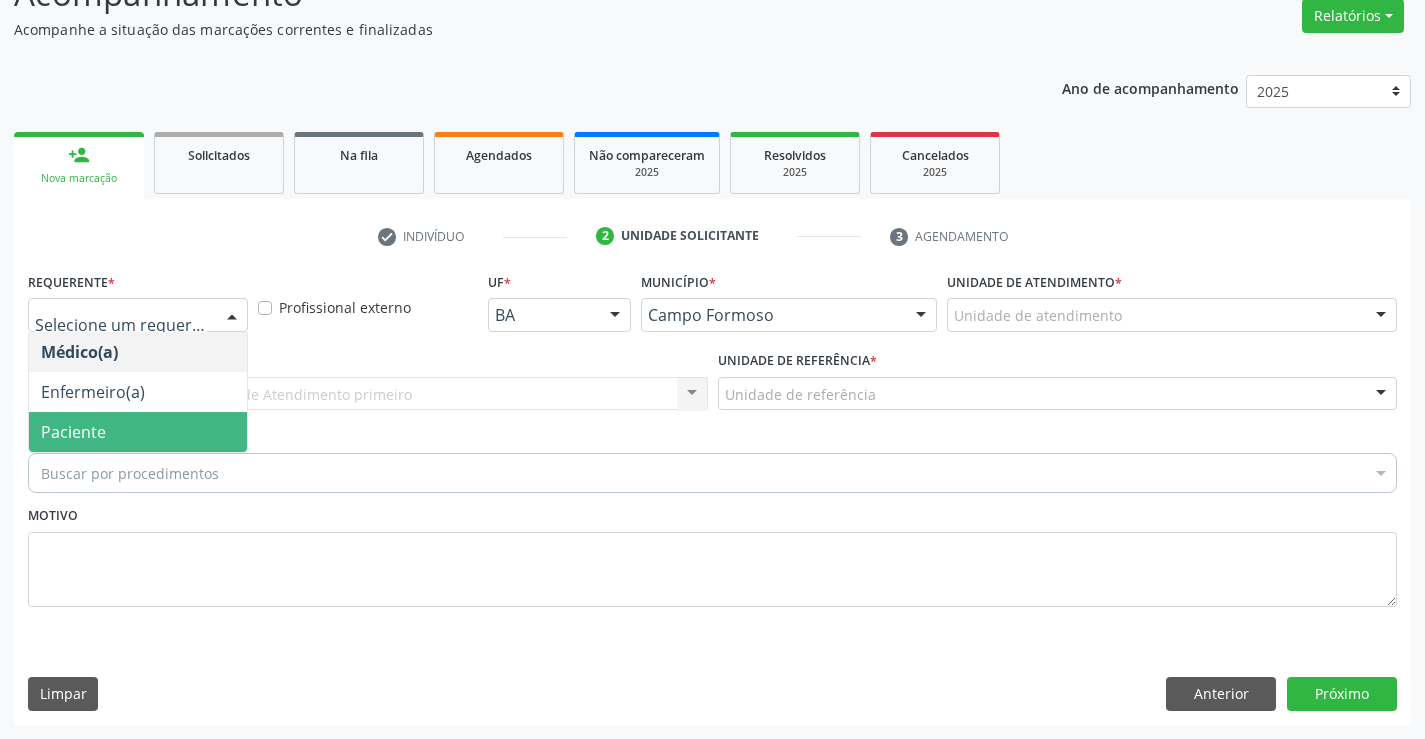 click on "Paciente" at bounding box center [73, 432] 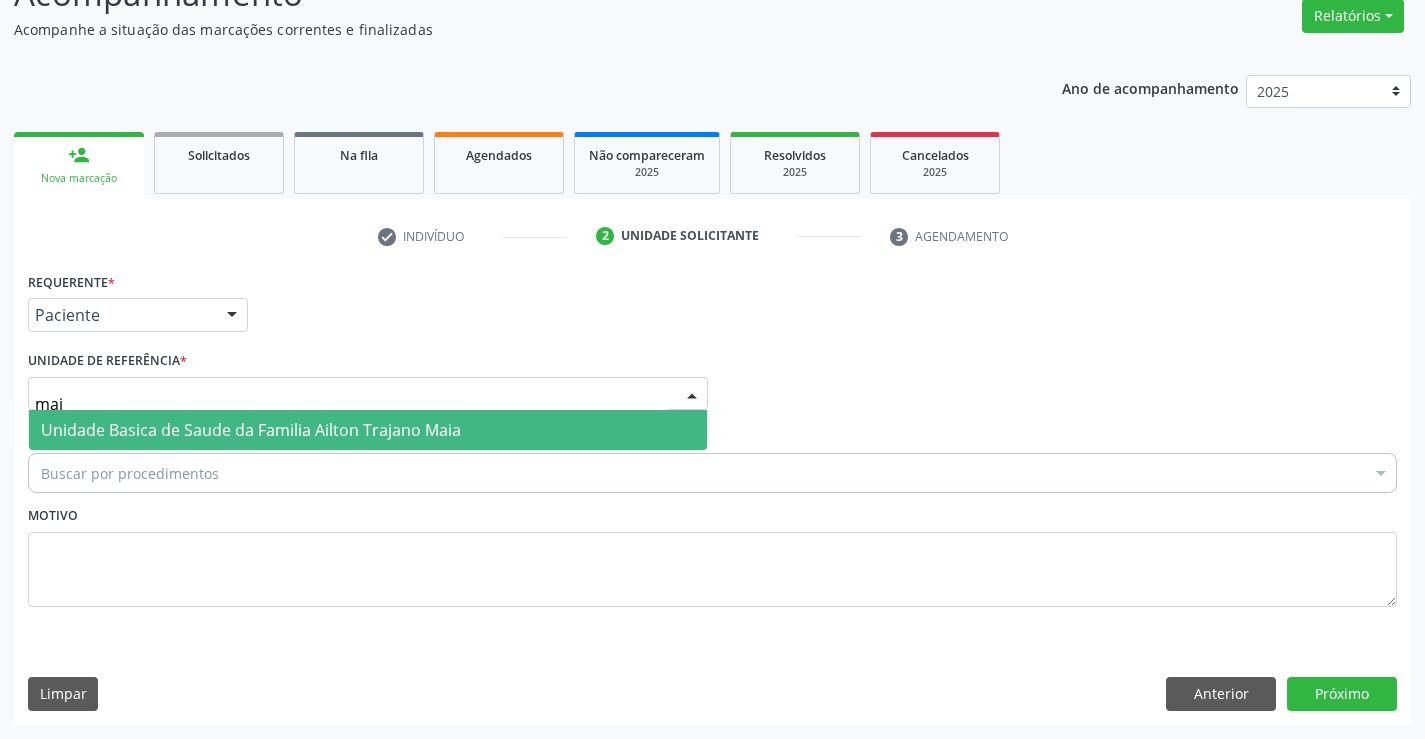type on "maia" 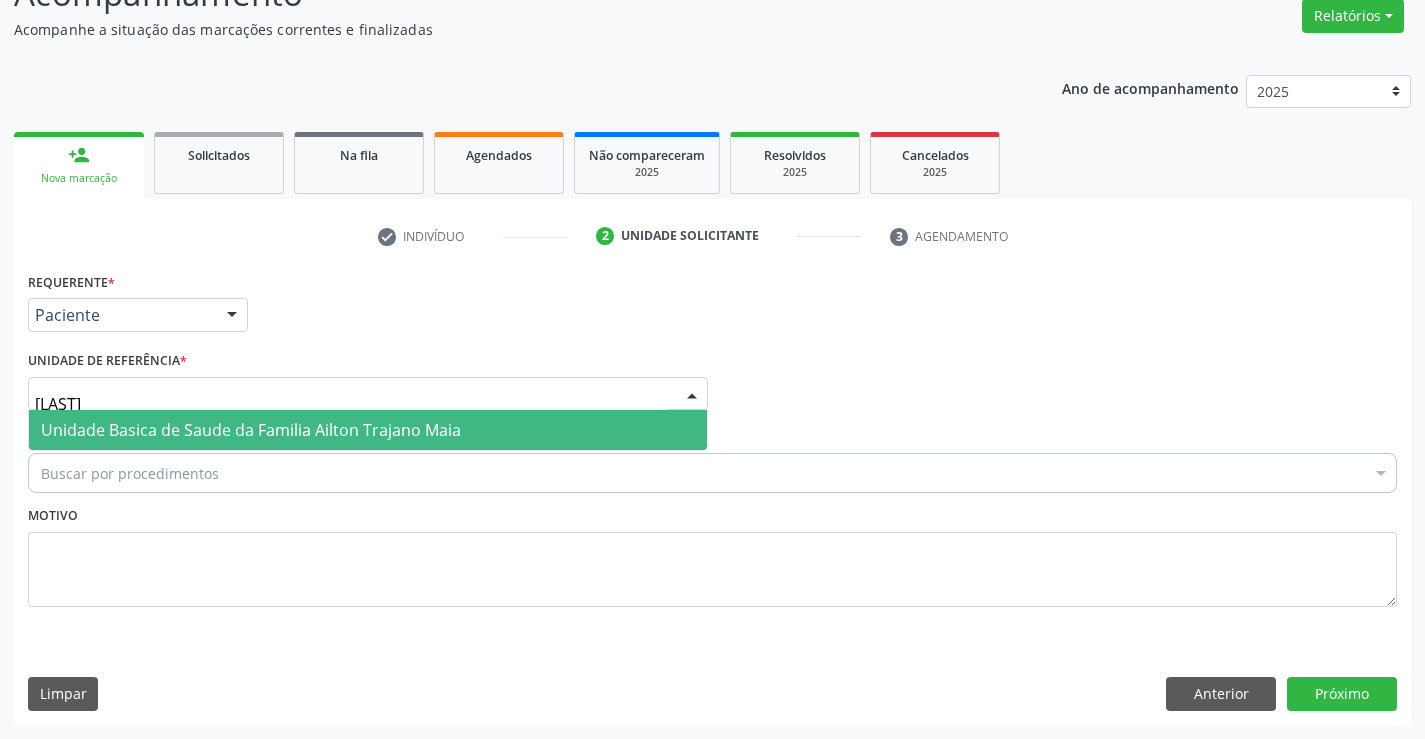click on "Unidade Basica de Saude da Familia Ailton Trajano Maia" at bounding box center [251, 430] 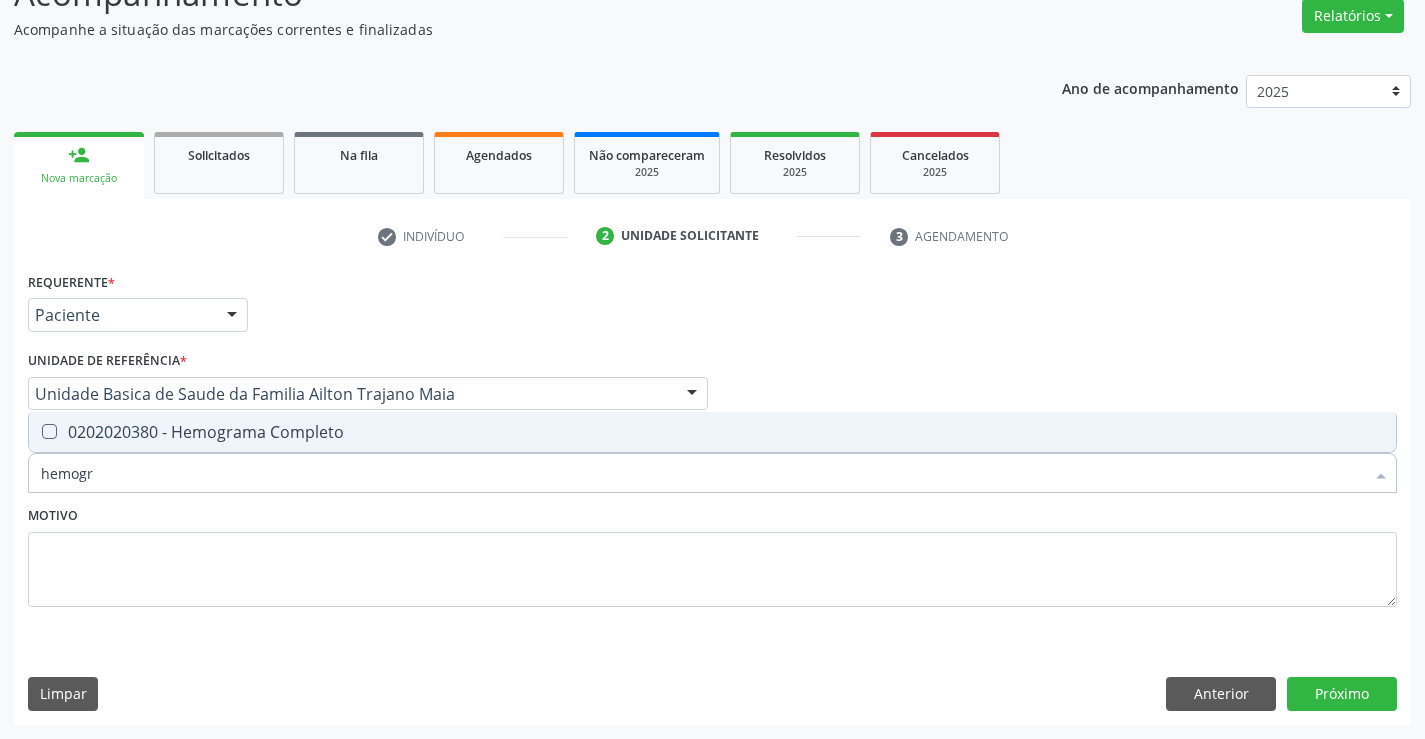 scroll, scrollTop: 0, scrollLeft: 0, axis: both 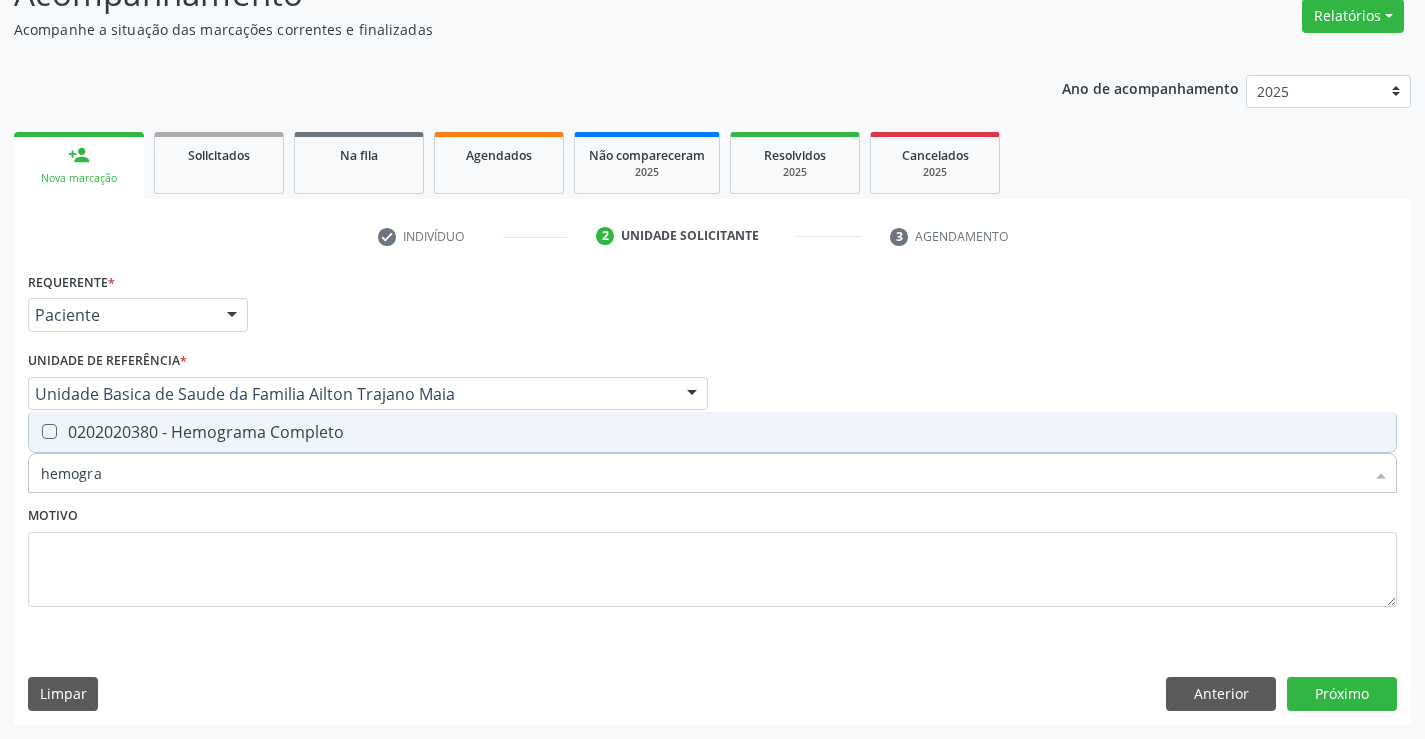 click on "0202020380 - Hemograma Completo" at bounding box center [712, 432] 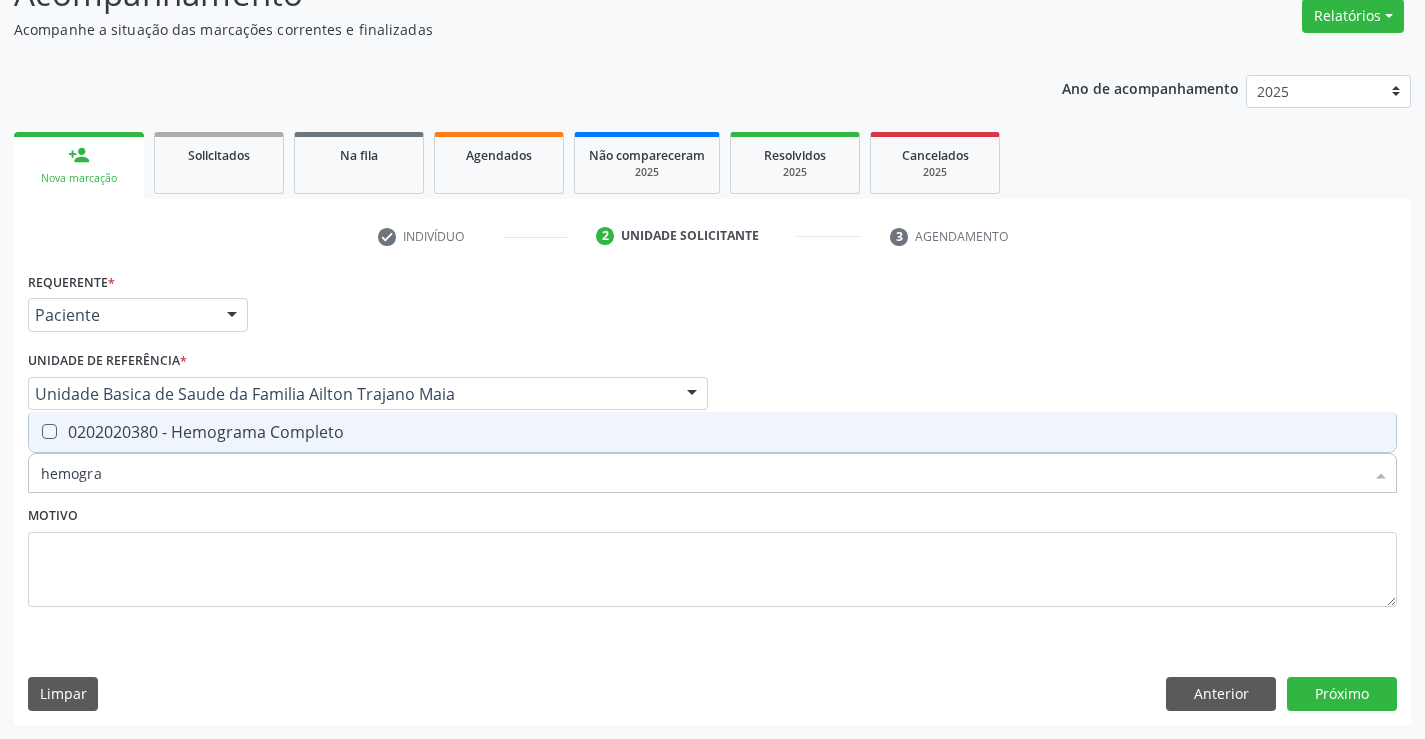 checkbox on "true" 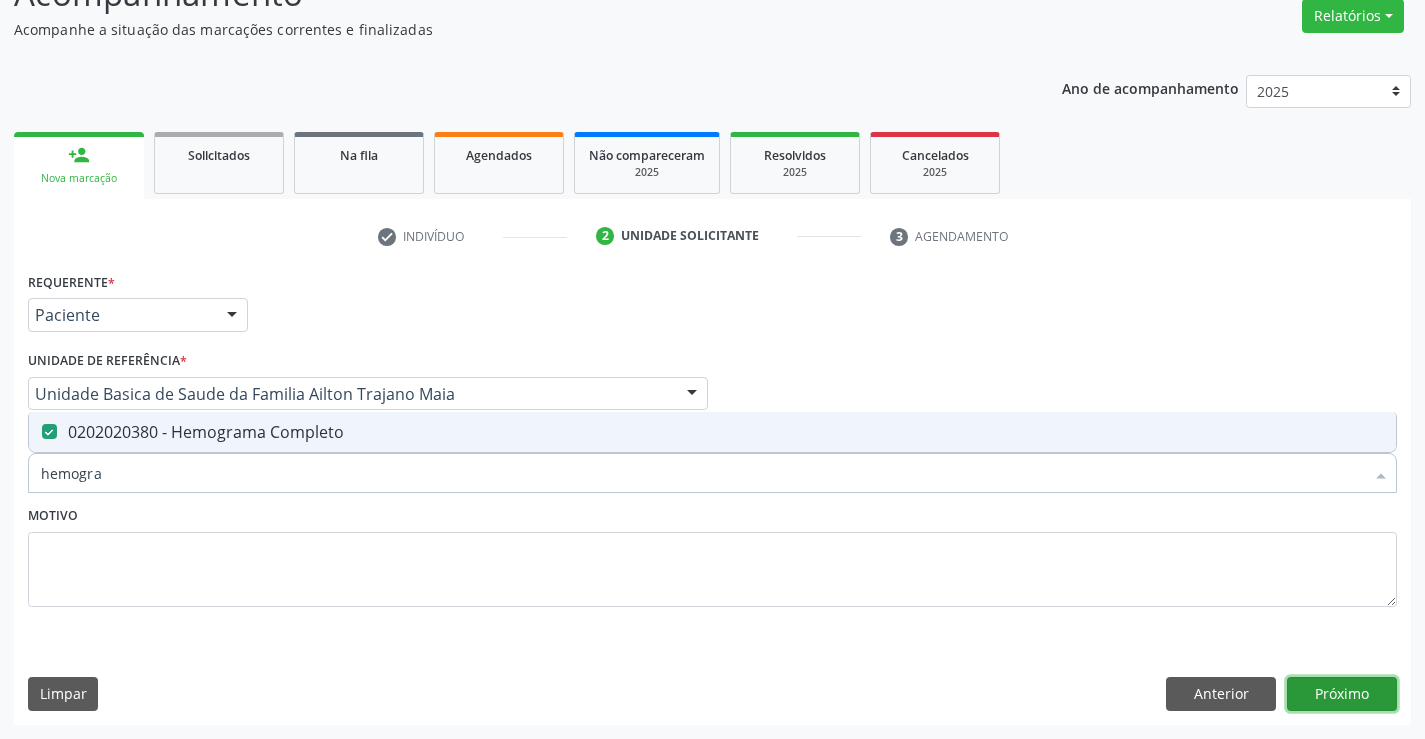 click on "Próximo" at bounding box center [1342, 694] 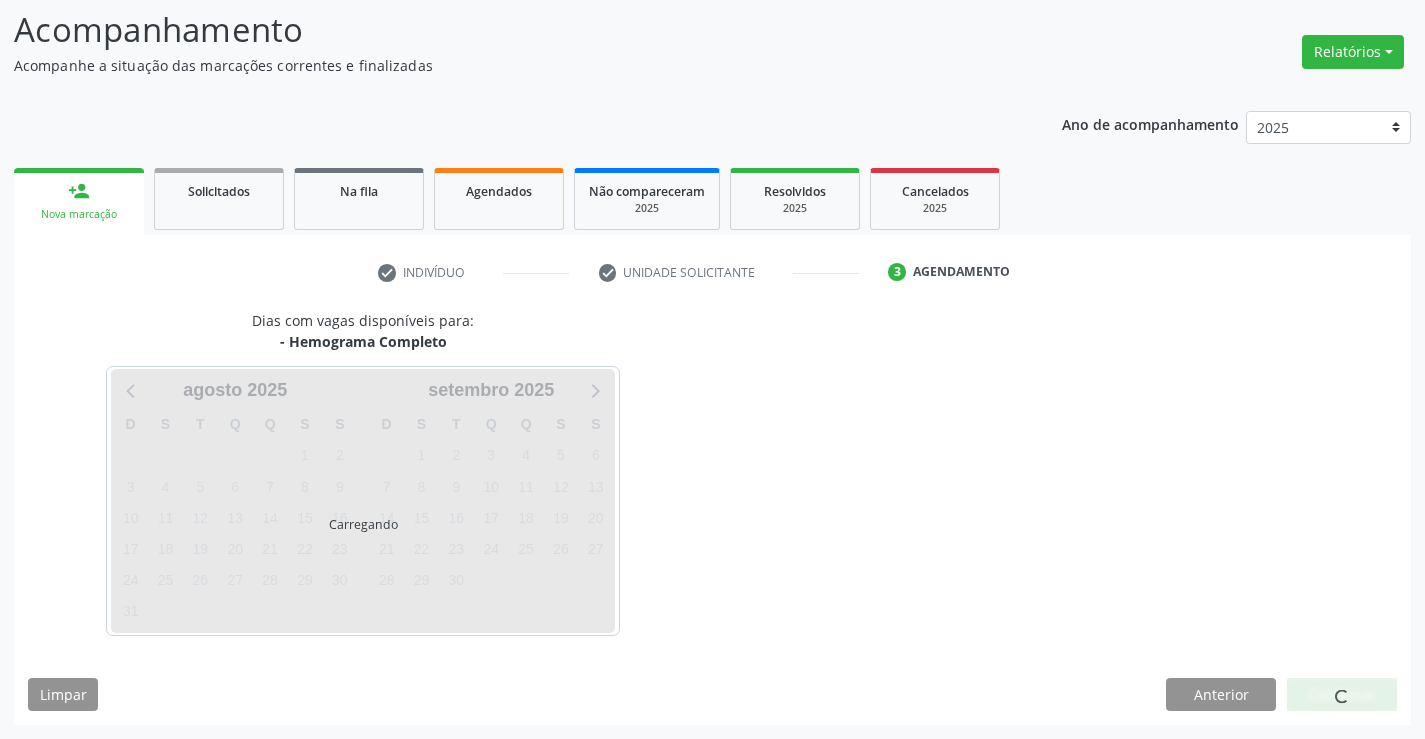 scroll, scrollTop: 131, scrollLeft: 0, axis: vertical 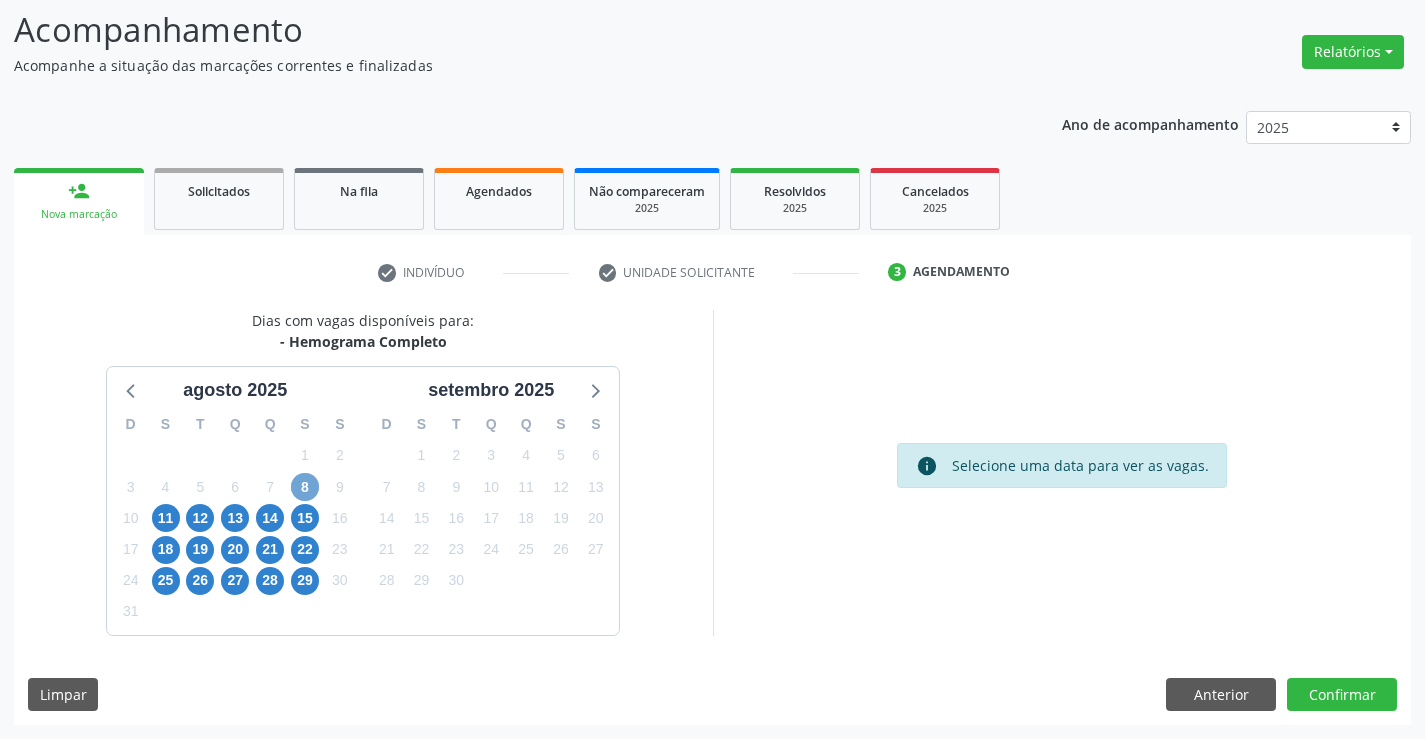 click on "8" at bounding box center (305, 487) 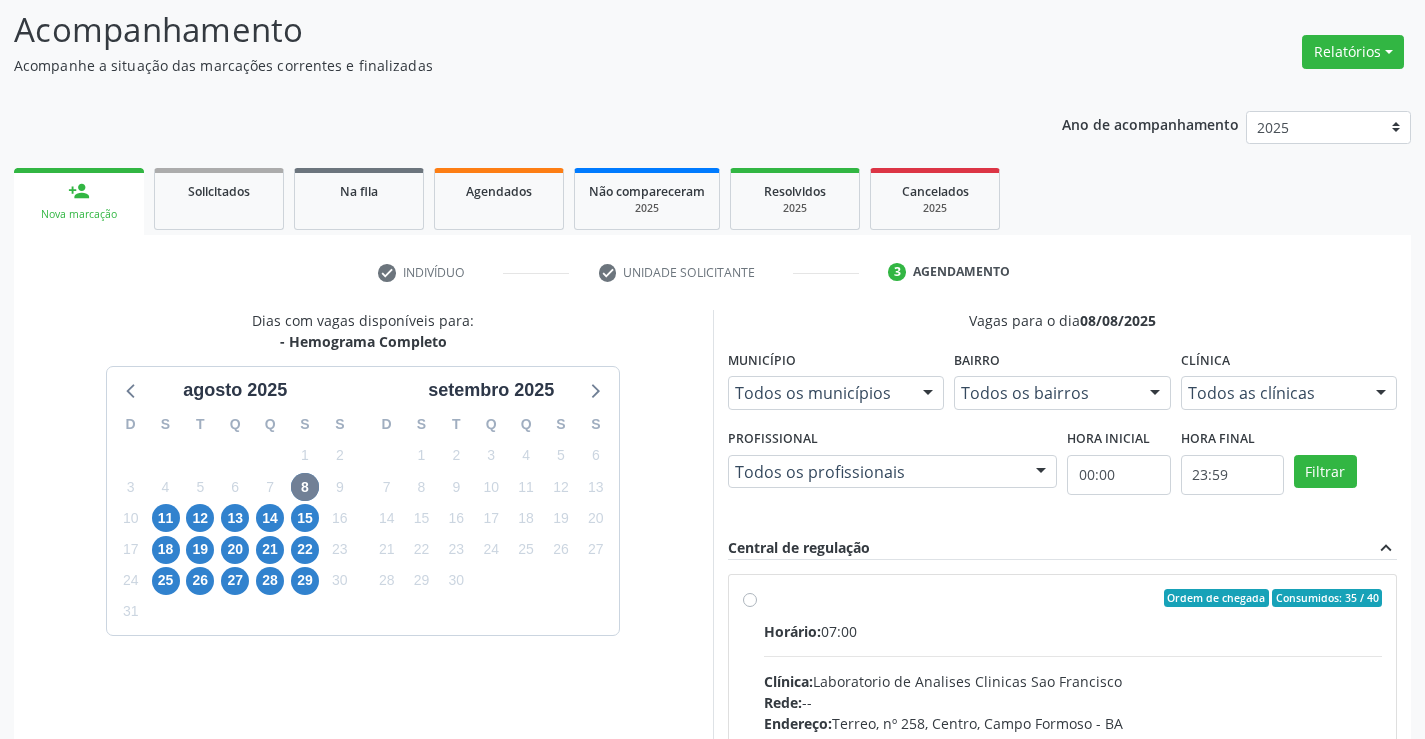 click on "Ordem de chegada
Consumidos: 35 / 40
Horário:   07:00
Clínica:  Laboratorio de Analises Clinicas Sao Francisco
Rede:
--
Endereço:   Terreo, nº 258, Centro, Campo Formoso - BA
Telefone:   (74) 36453588
Profissional:
--
Informações adicionais sobre o atendimento
Idade de atendimento:
Sem restrição
Gênero(s) atendido(s):
Sem restrição
Informações adicionais:
--" at bounding box center [1073, 742] 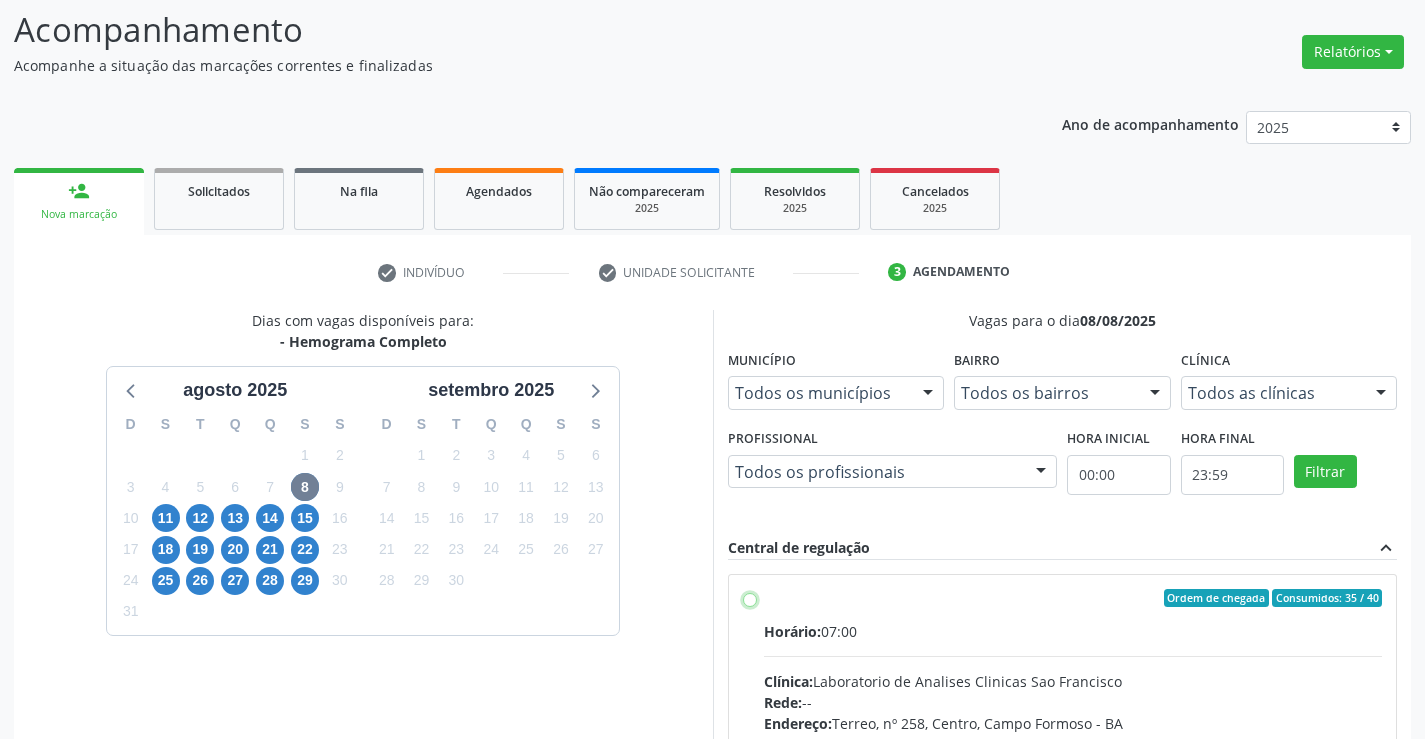 click on "Ordem de chegada
Consumidos: 35 / 40
Horário:   07:00
Clínica:  Laboratorio de Analises Clinicas Sao Francisco
Rede:
--
Endereço:   Terreo, nº 258, Centro, Campo Formoso - BA
Telefone:   (74) 36453588
Profissional:
--
Informações adicionais sobre o atendimento
Idade de atendimento:
Sem restrição
Gênero(s) atendido(s):
Sem restrição
Informações adicionais:
--" at bounding box center (750, 598) 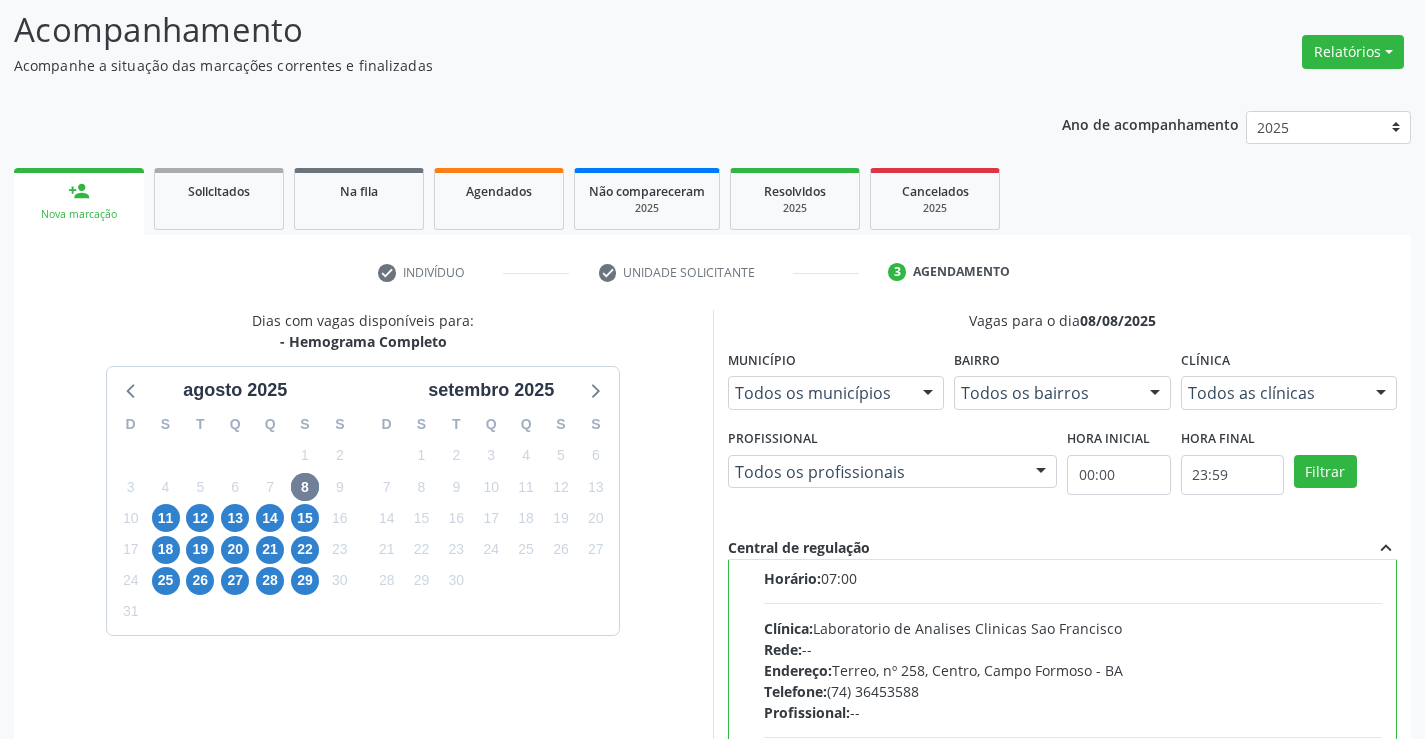 scroll, scrollTop: 99, scrollLeft: 0, axis: vertical 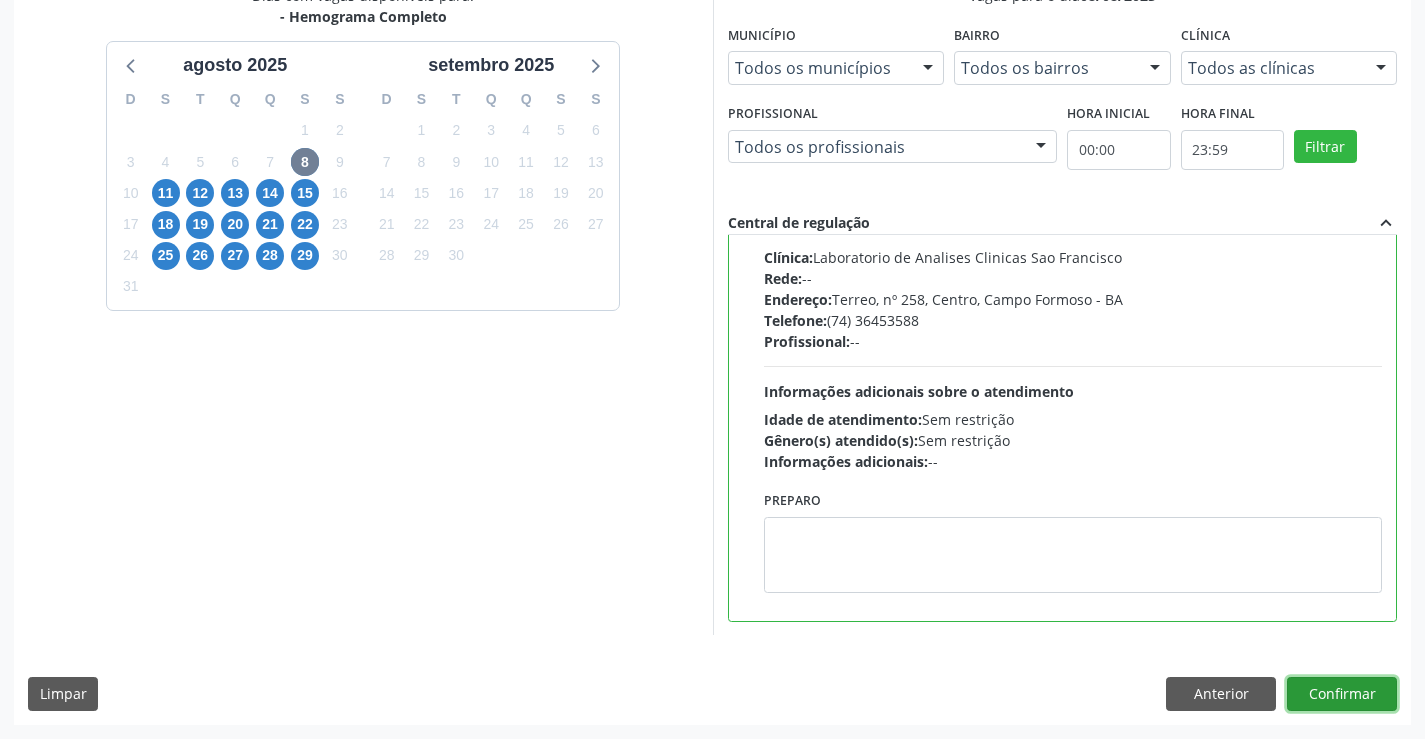 click on "Confirmar" at bounding box center [1342, 694] 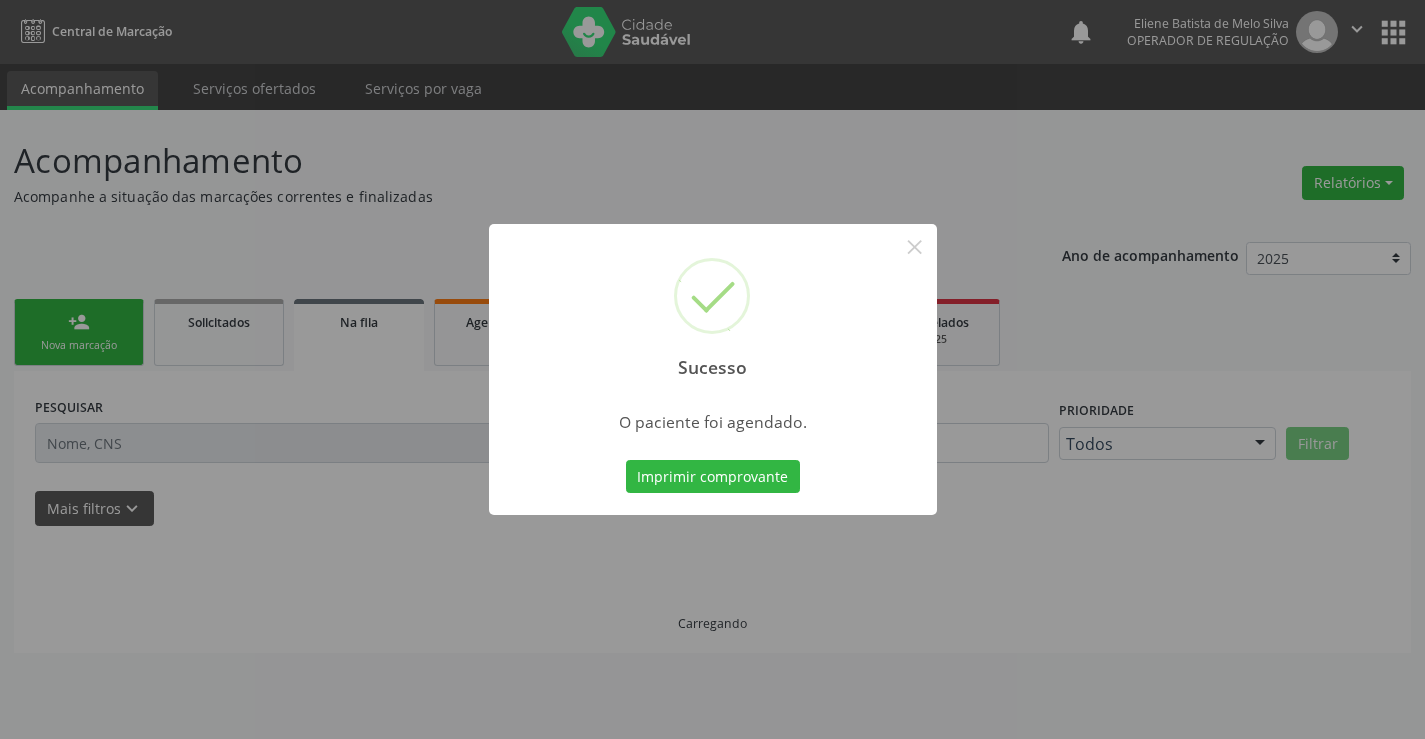 scroll, scrollTop: 0, scrollLeft: 0, axis: both 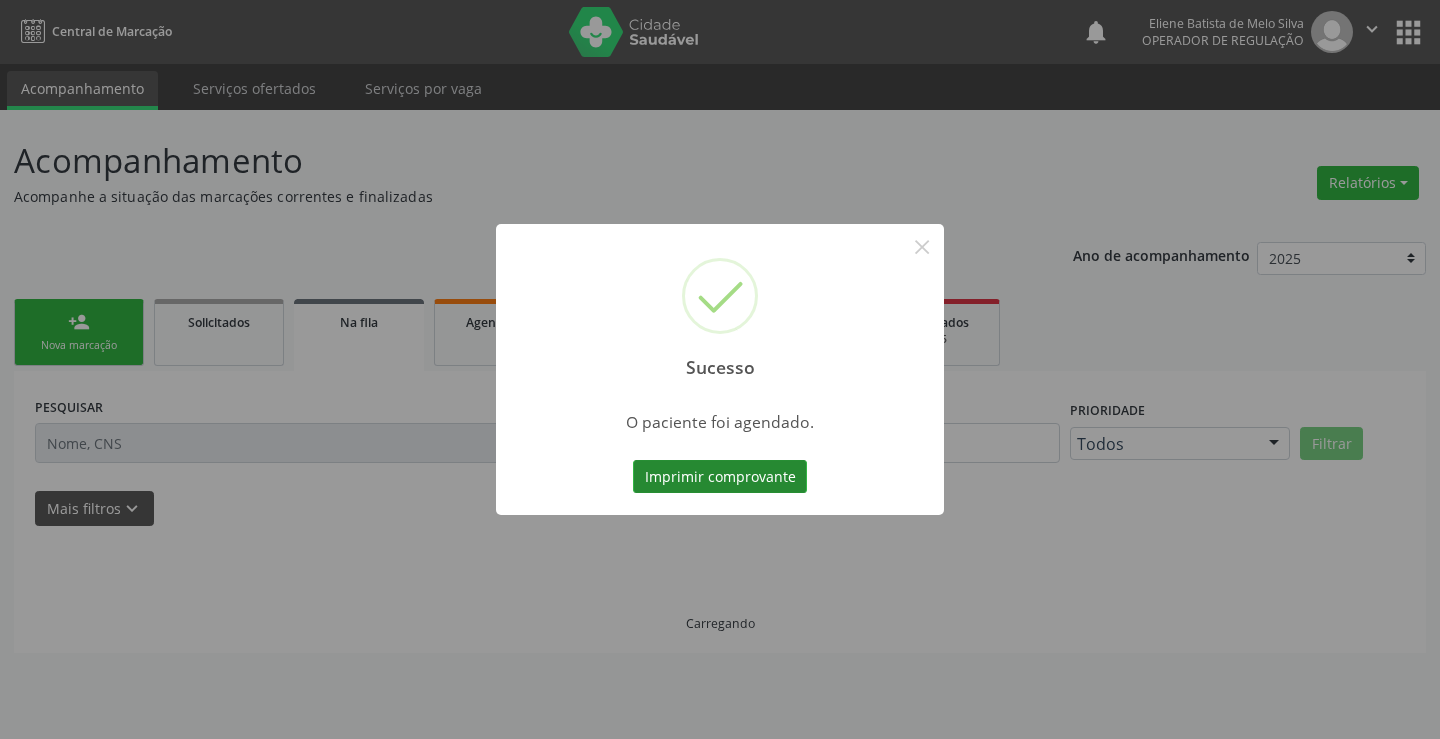 click on "Imprimir comprovante" at bounding box center [720, 477] 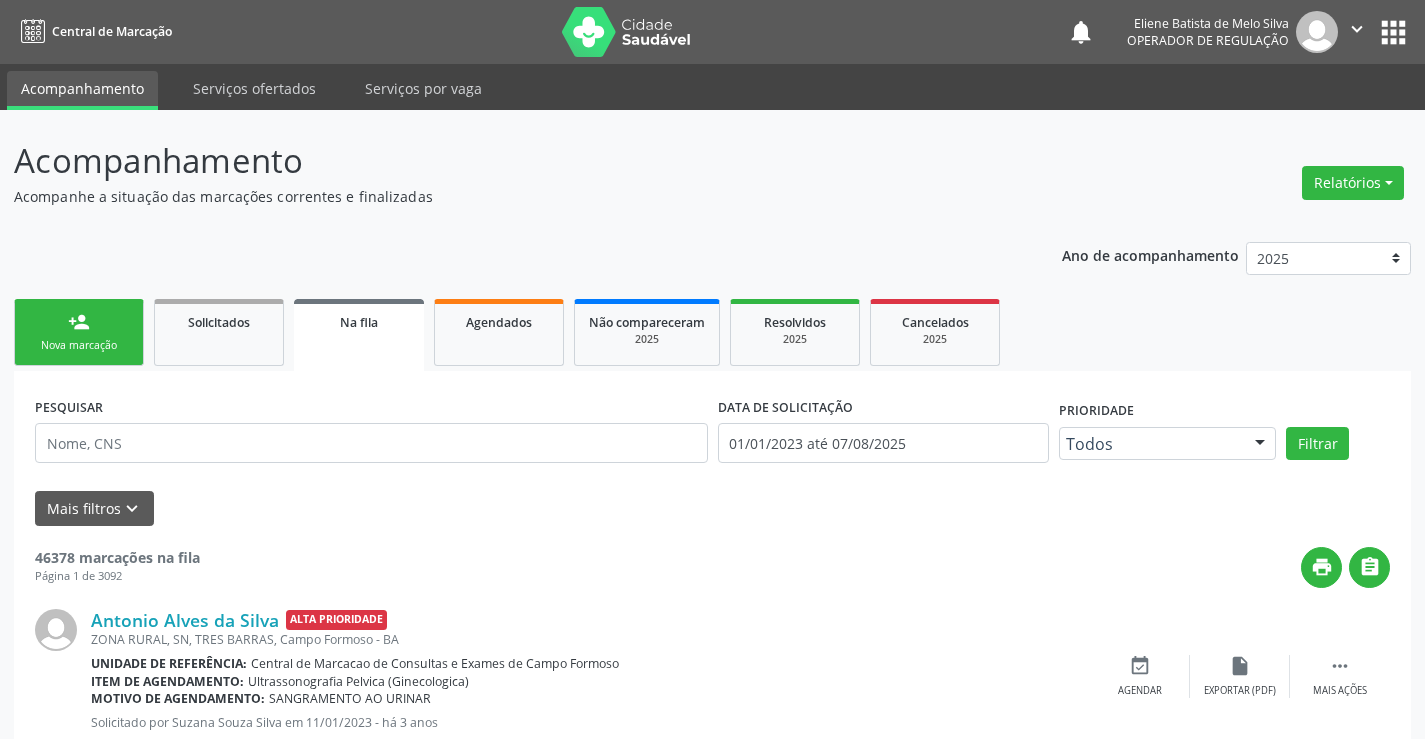 click on "person_add" at bounding box center (79, 322) 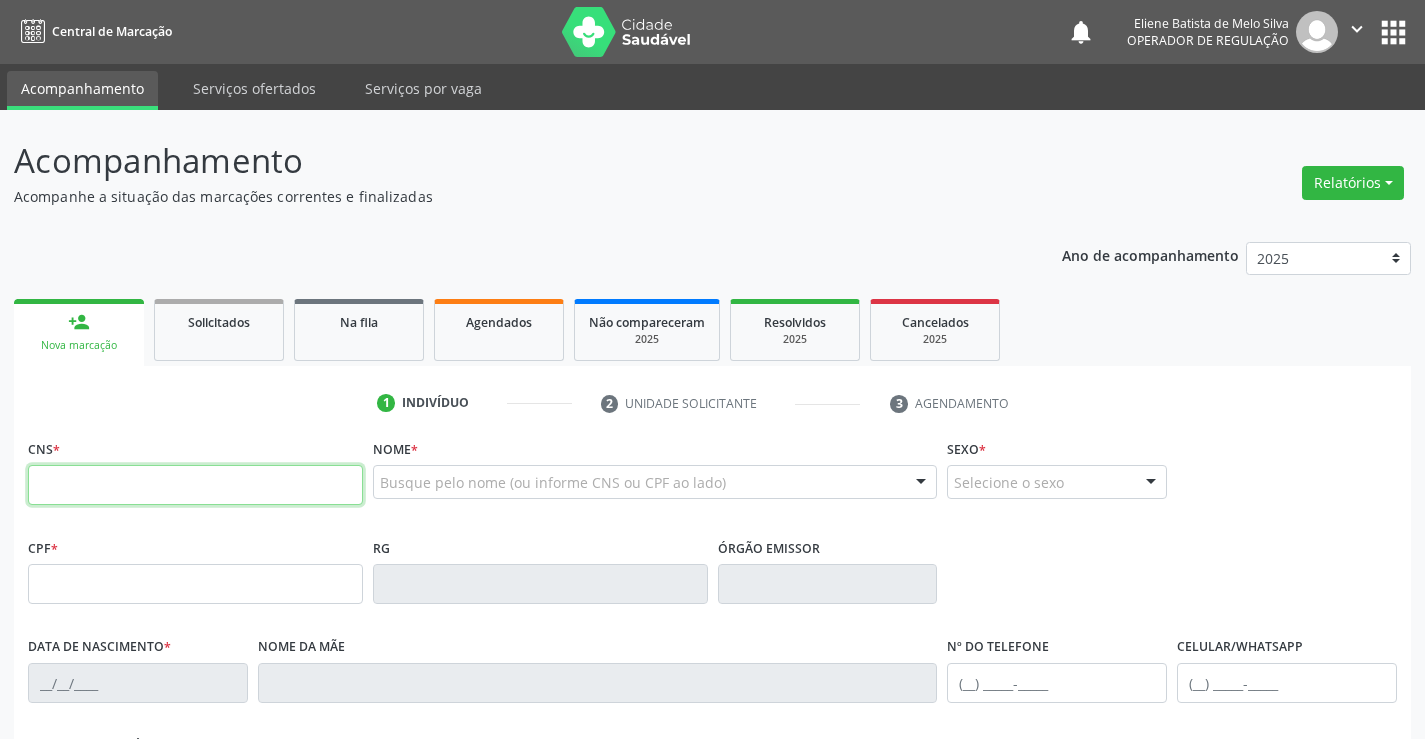 click at bounding box center (195, 485) 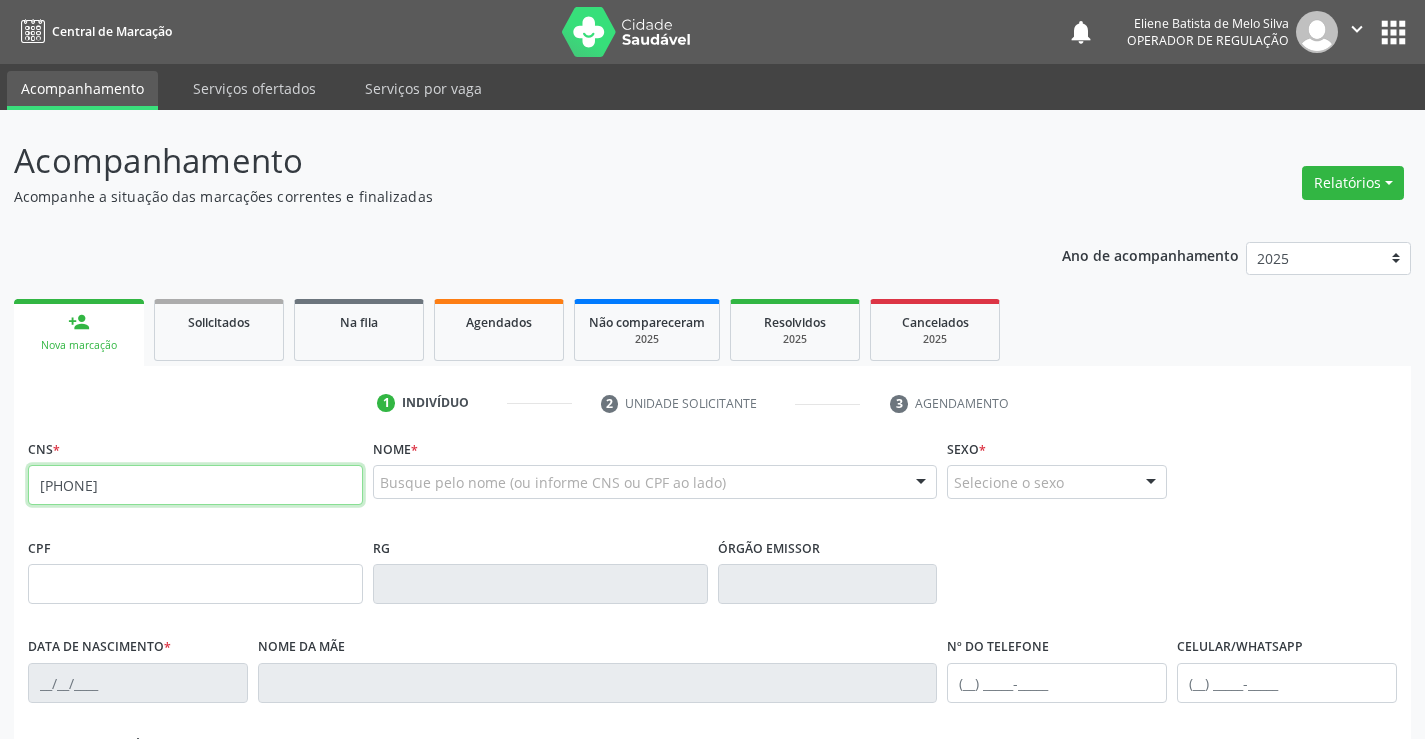 type on "709 2062 5334 8333" 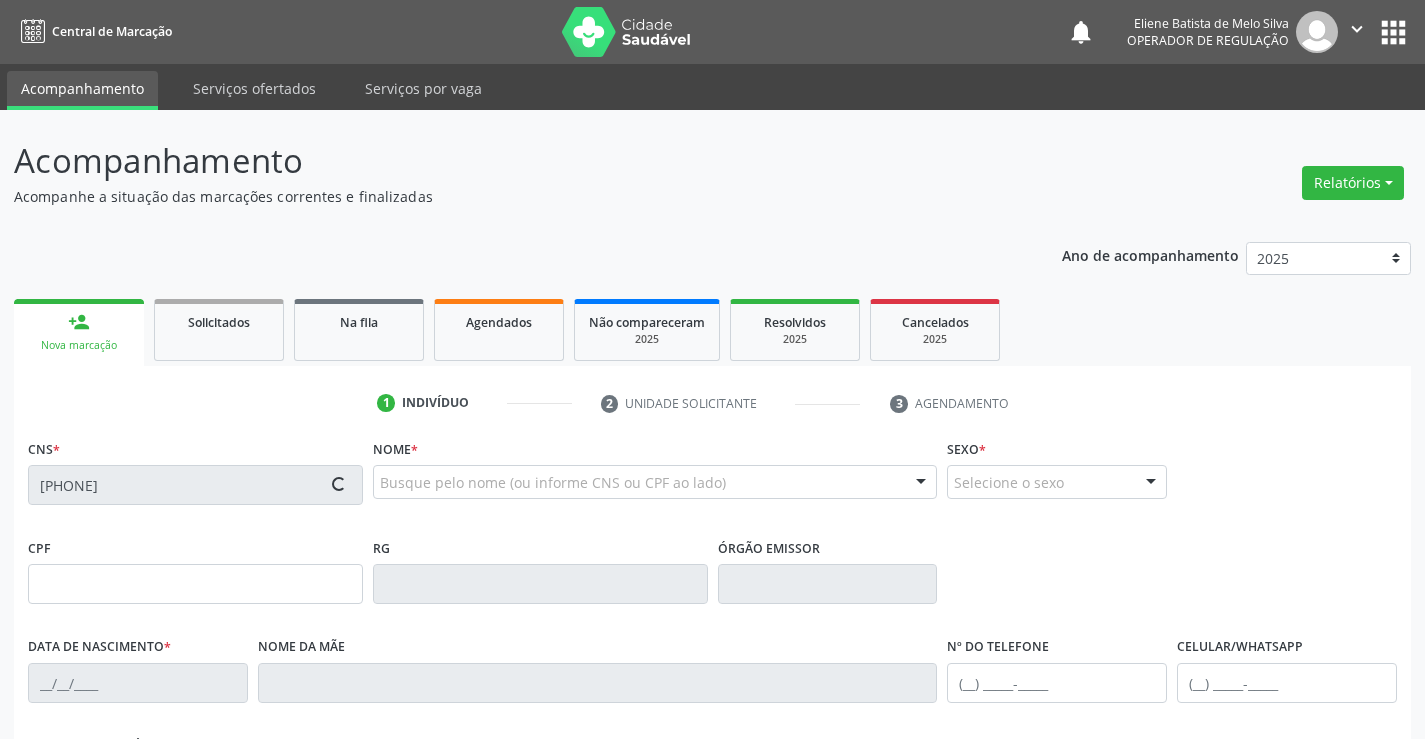 type on "2135326380" 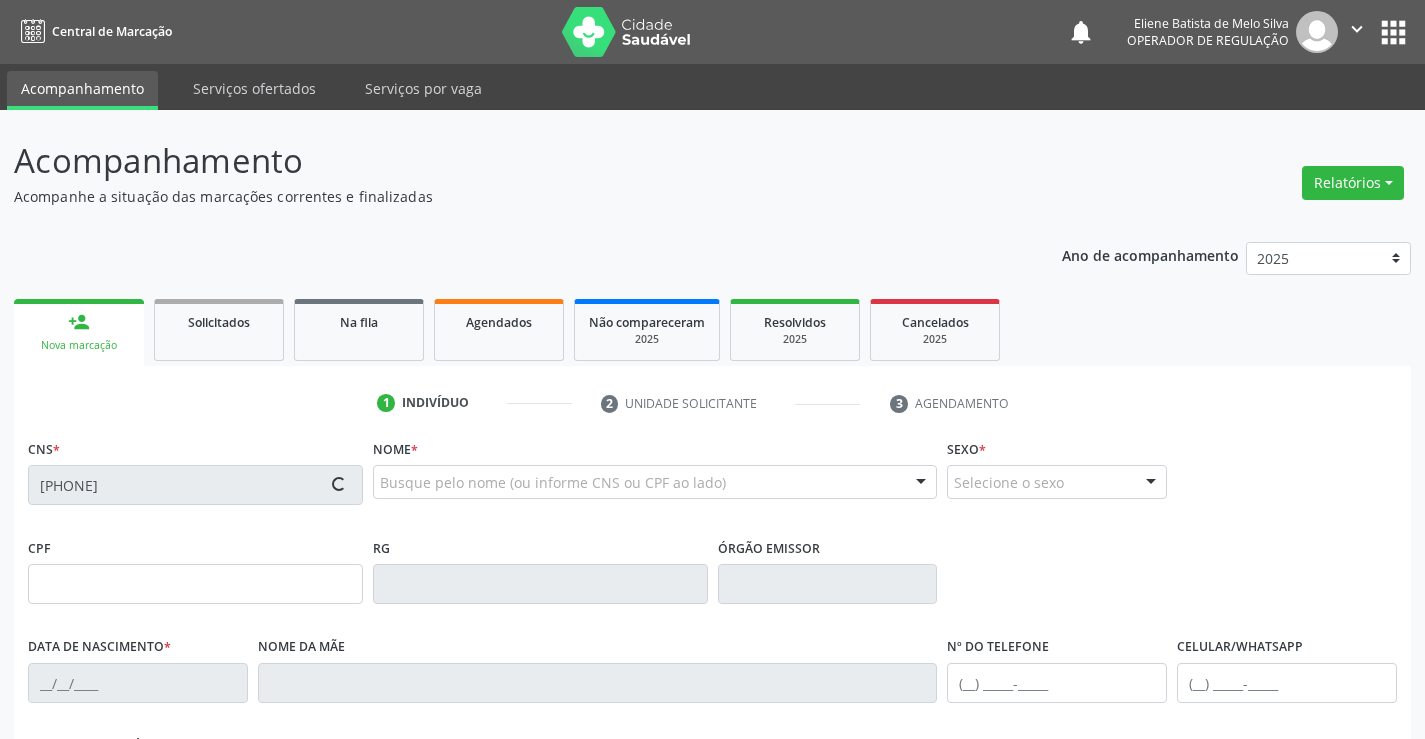 type on "20/02/2009" 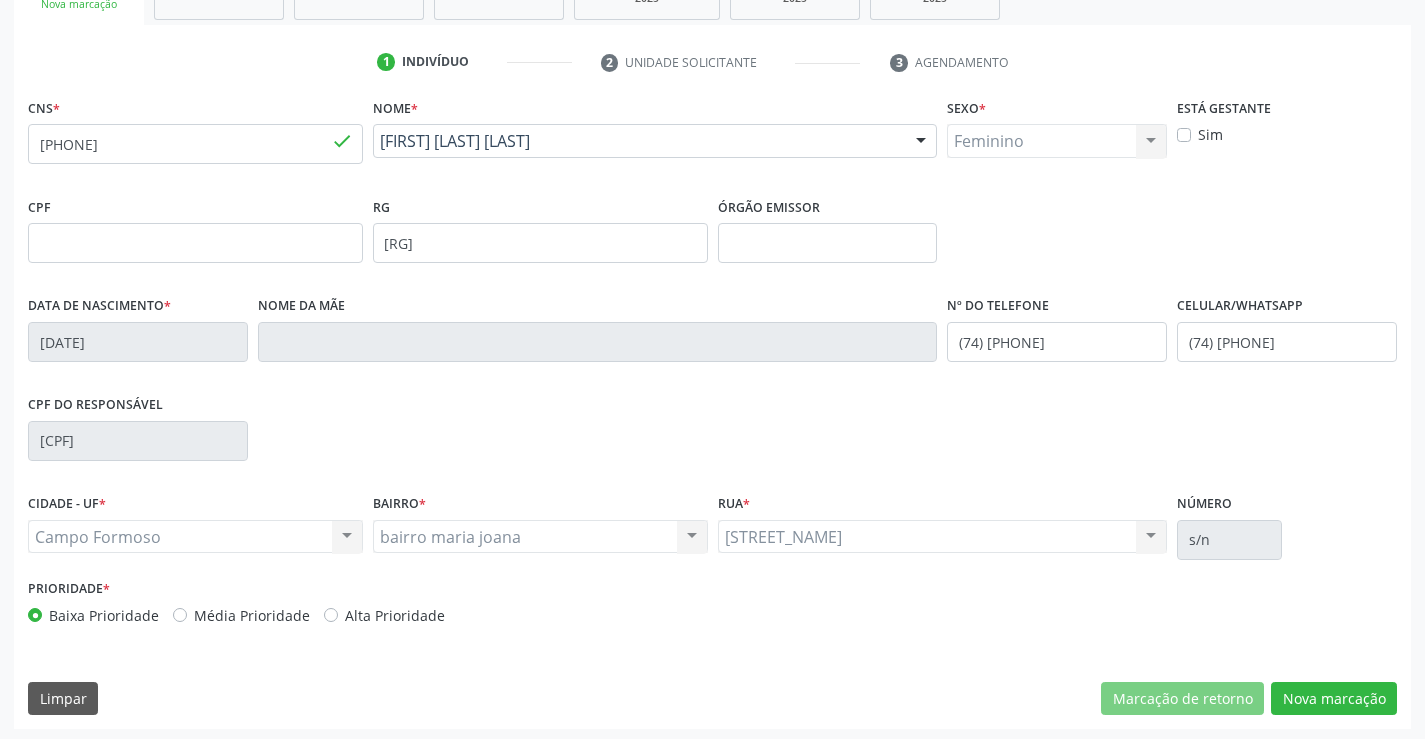 scroll, scrollTop: 345, scrollLeft: 0, axis: vertical 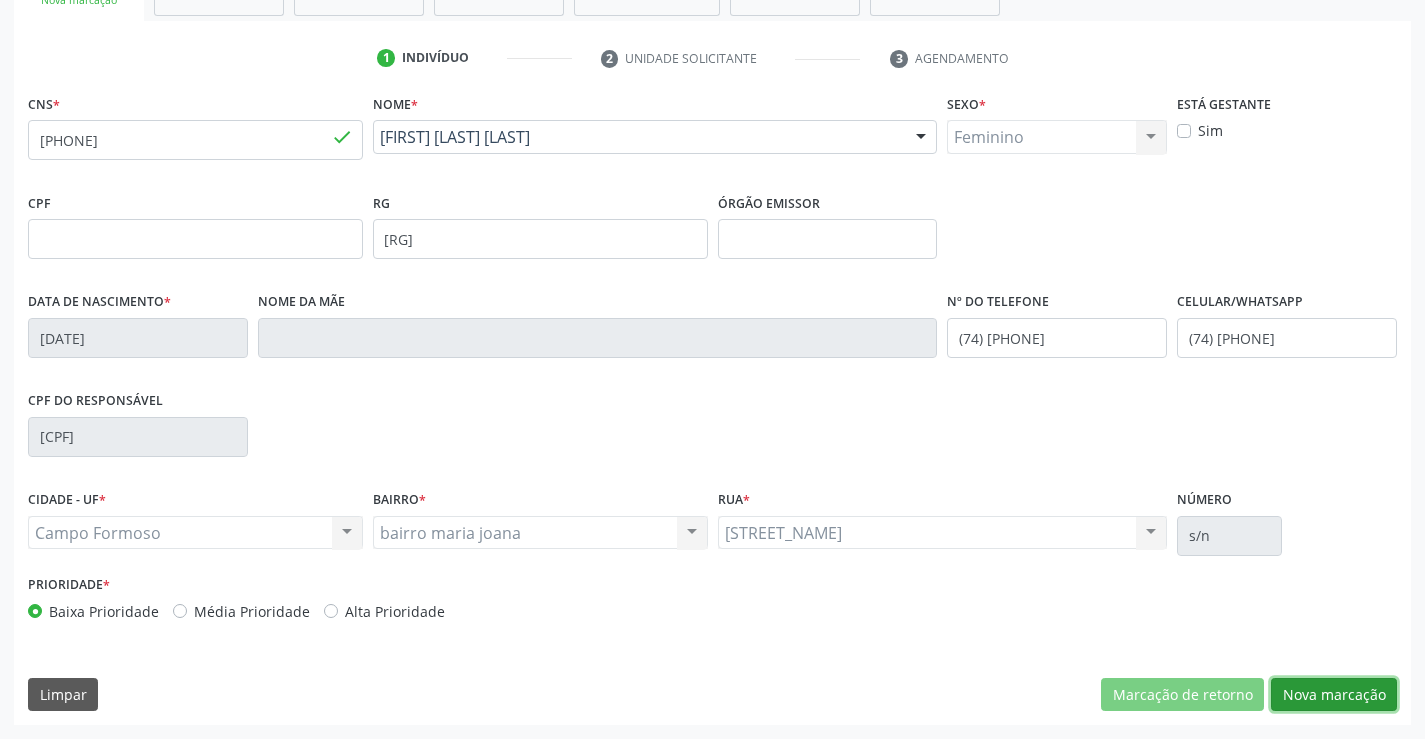 click on "Nova marcação" at bounding box center (1334, 695) 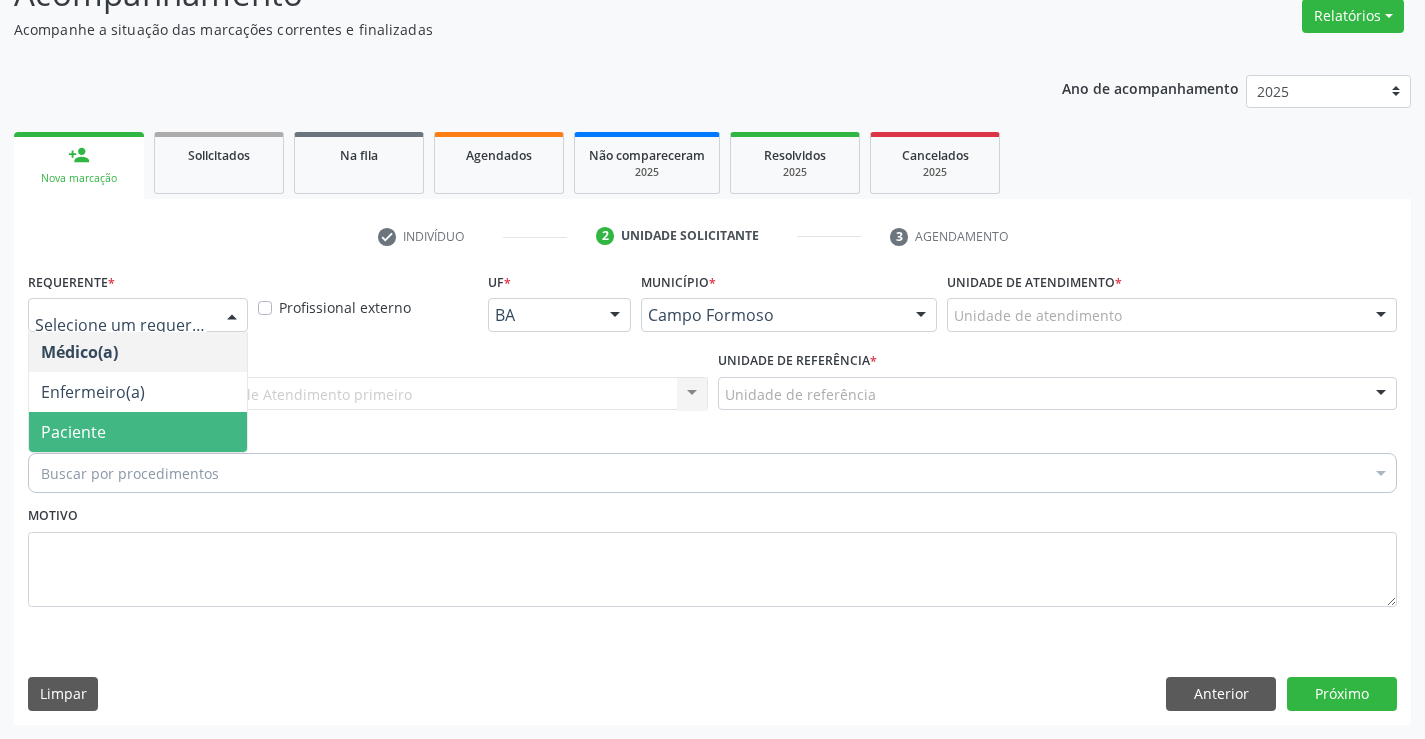 click on "Paciente" at bounding box center [73, 432] 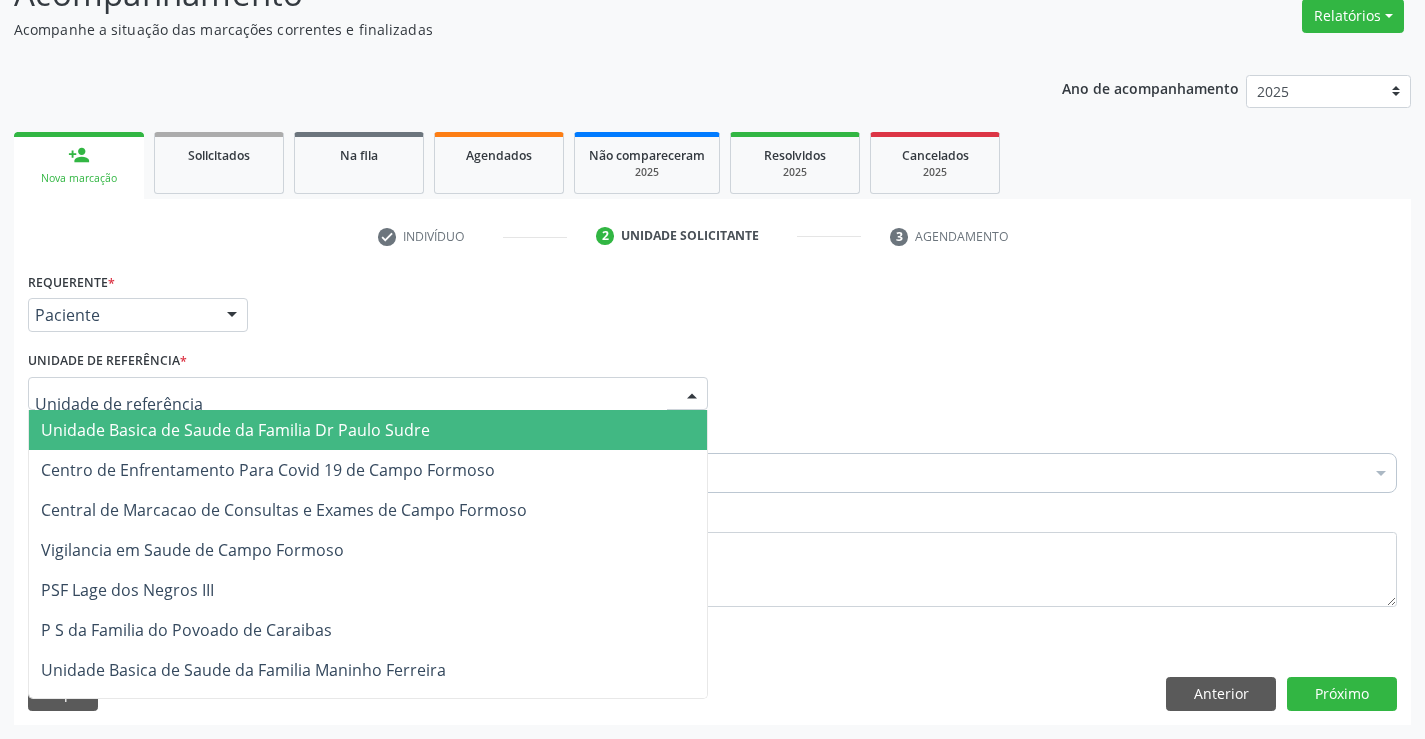 click on "Unidade Basica de Saude da Familia Dr Paulo Sudre" at bounding box center [235, 430] 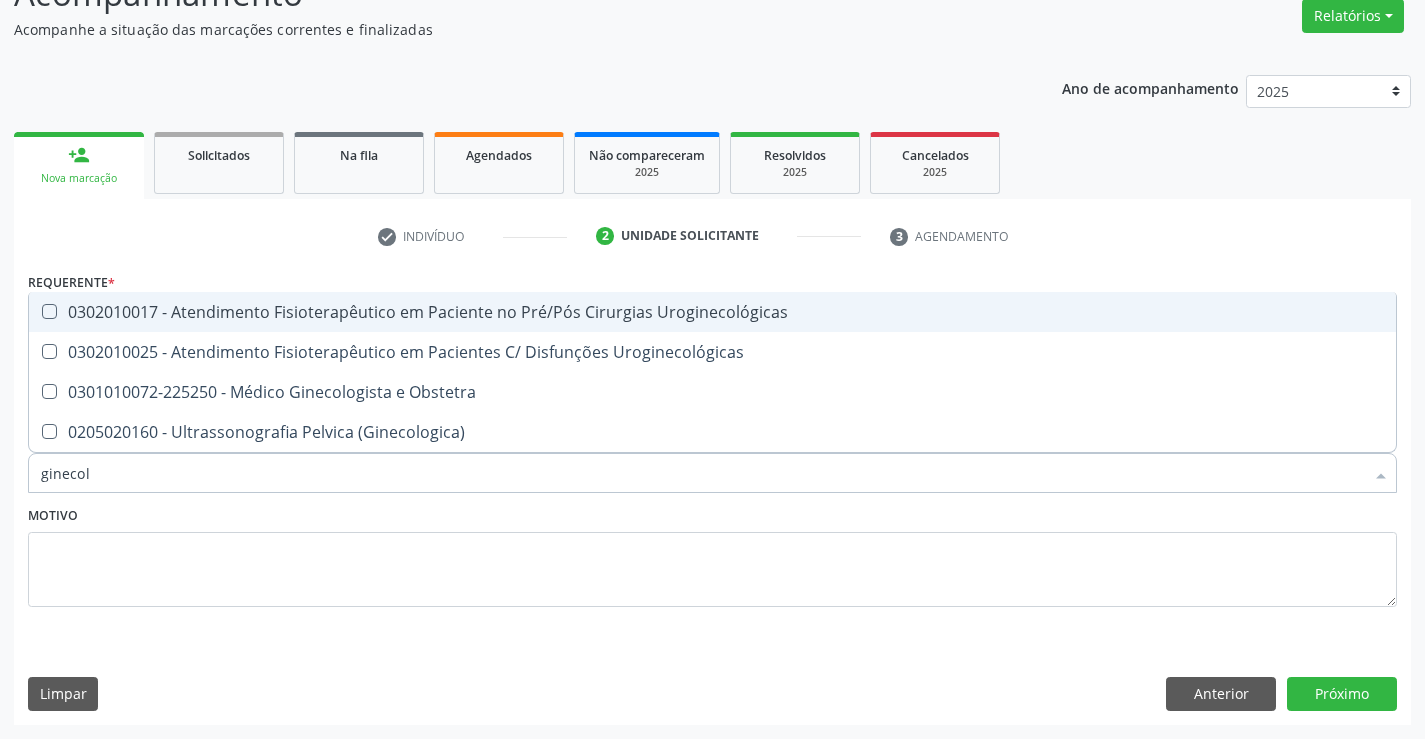 type on "ginecolo" 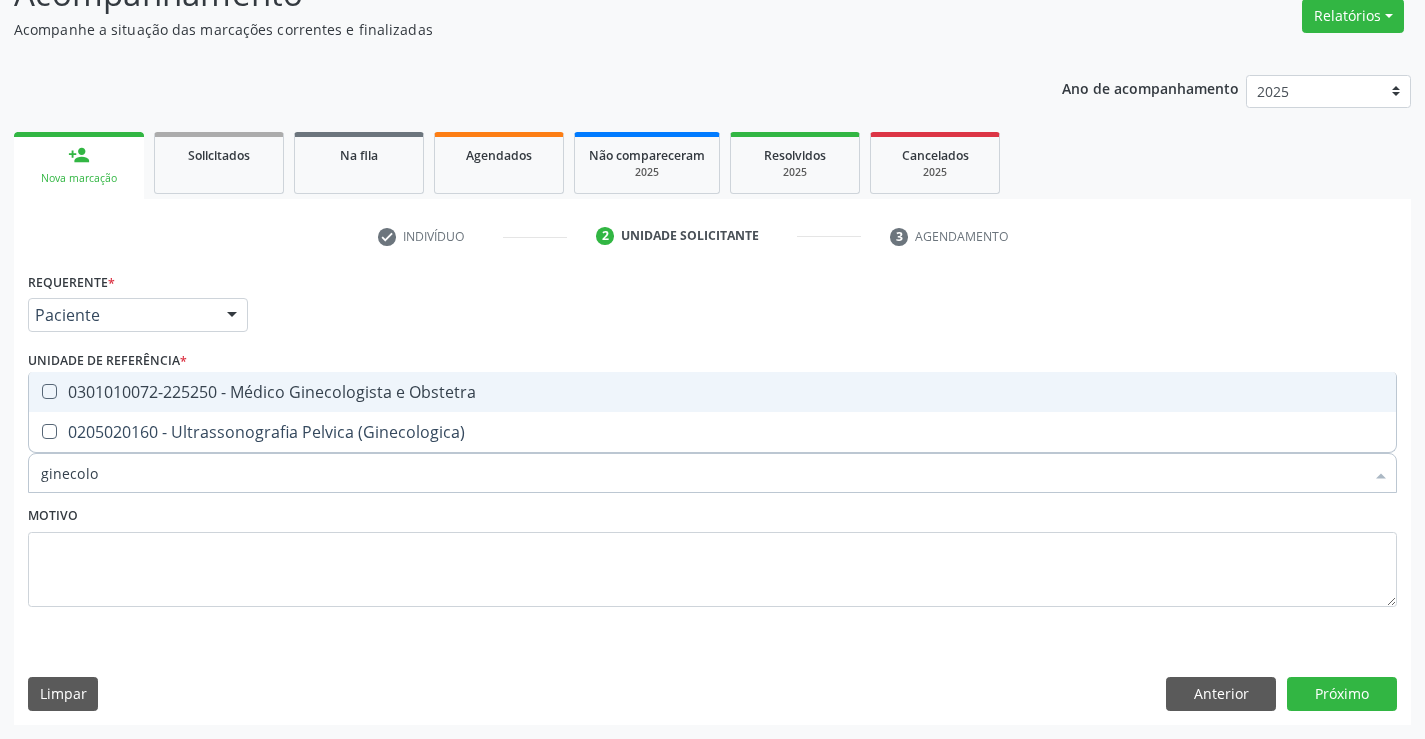 click on "0301010072-225250 - Médico Ginecologista e Obstetra" at bounding box center (712, 392) 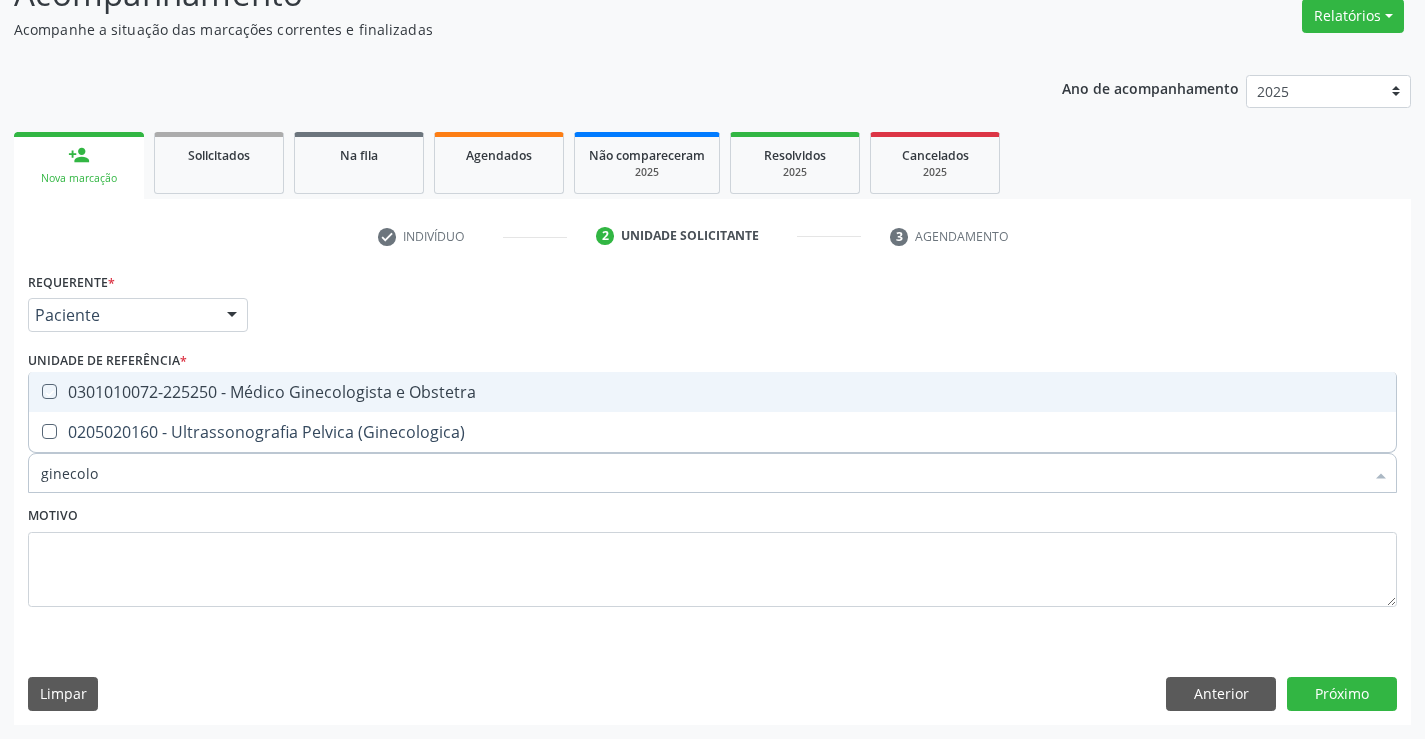 checkbox on "true" 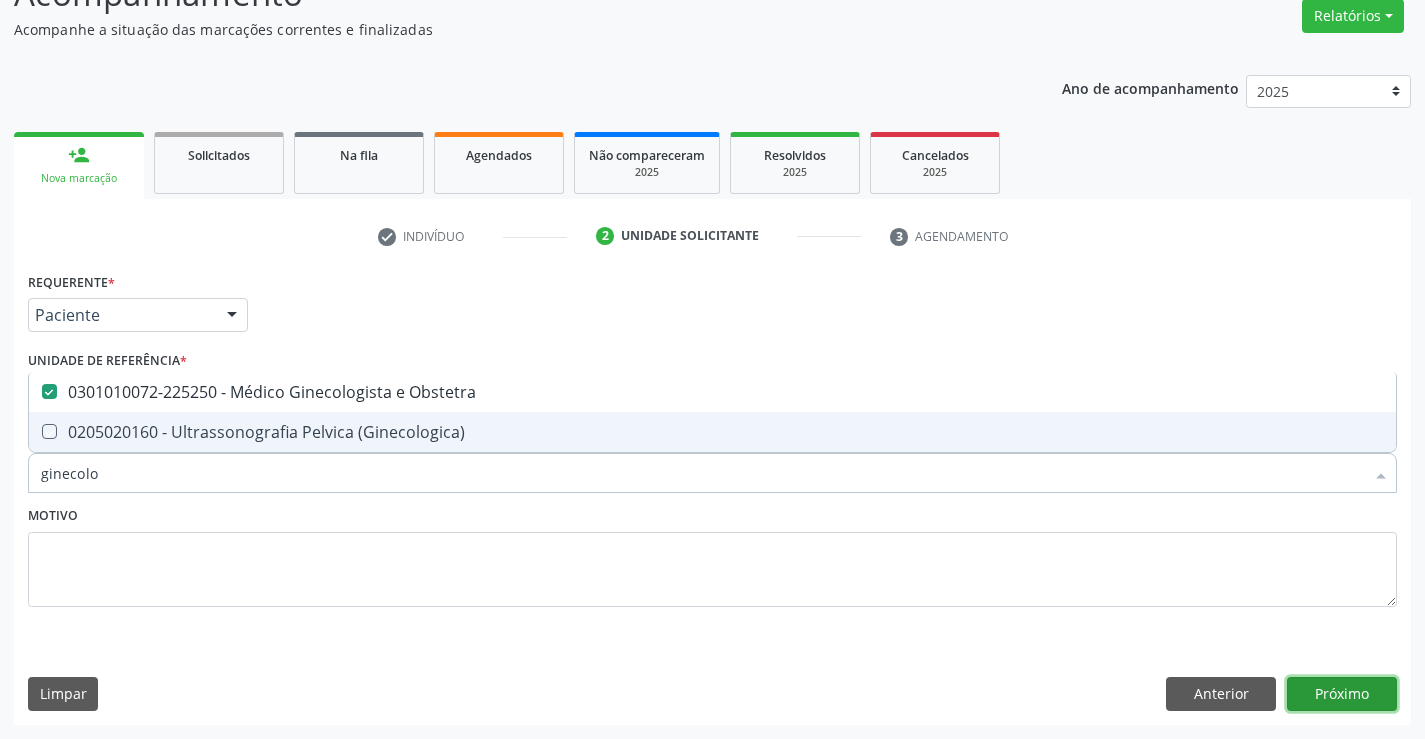 click on "Próximo" at bounding box center (1342, 694) 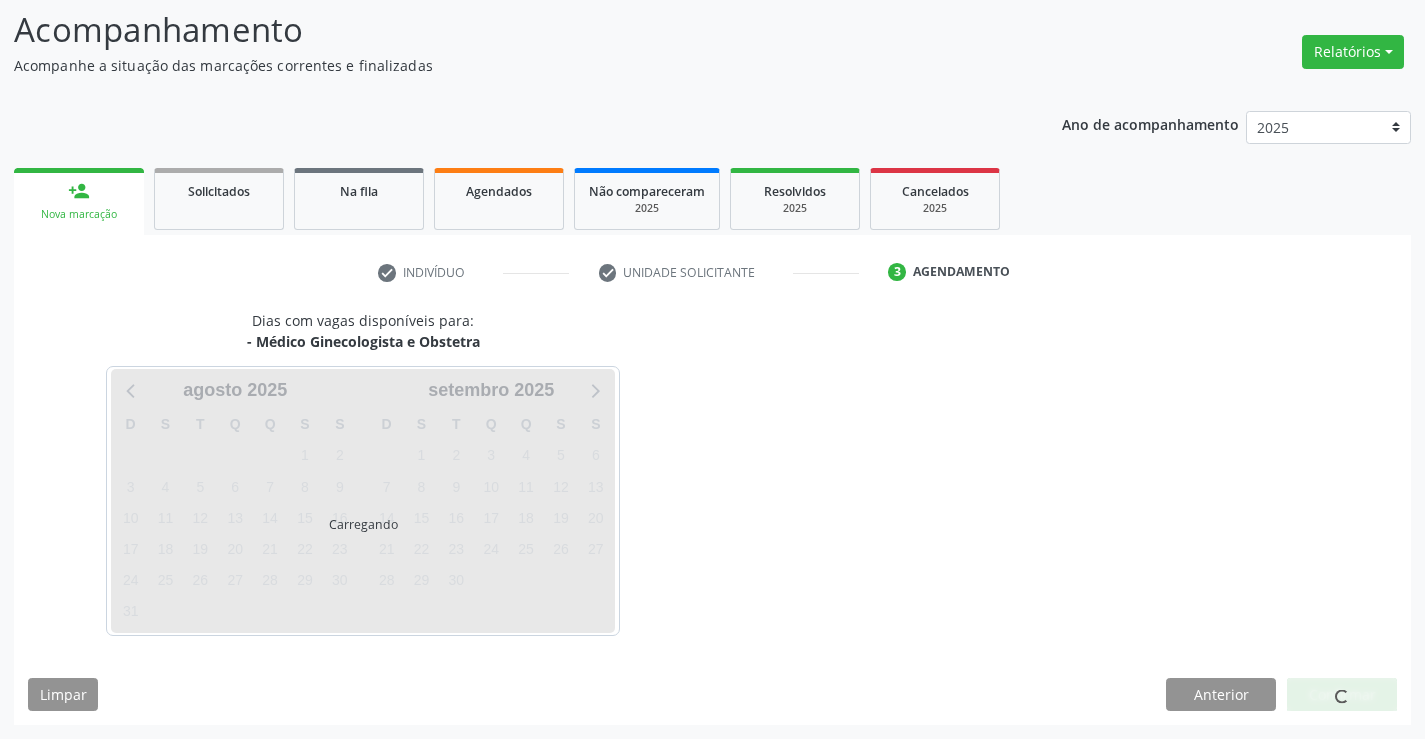 scroll, scrollTop: 131, scrollLeft: 0, axis: vertical 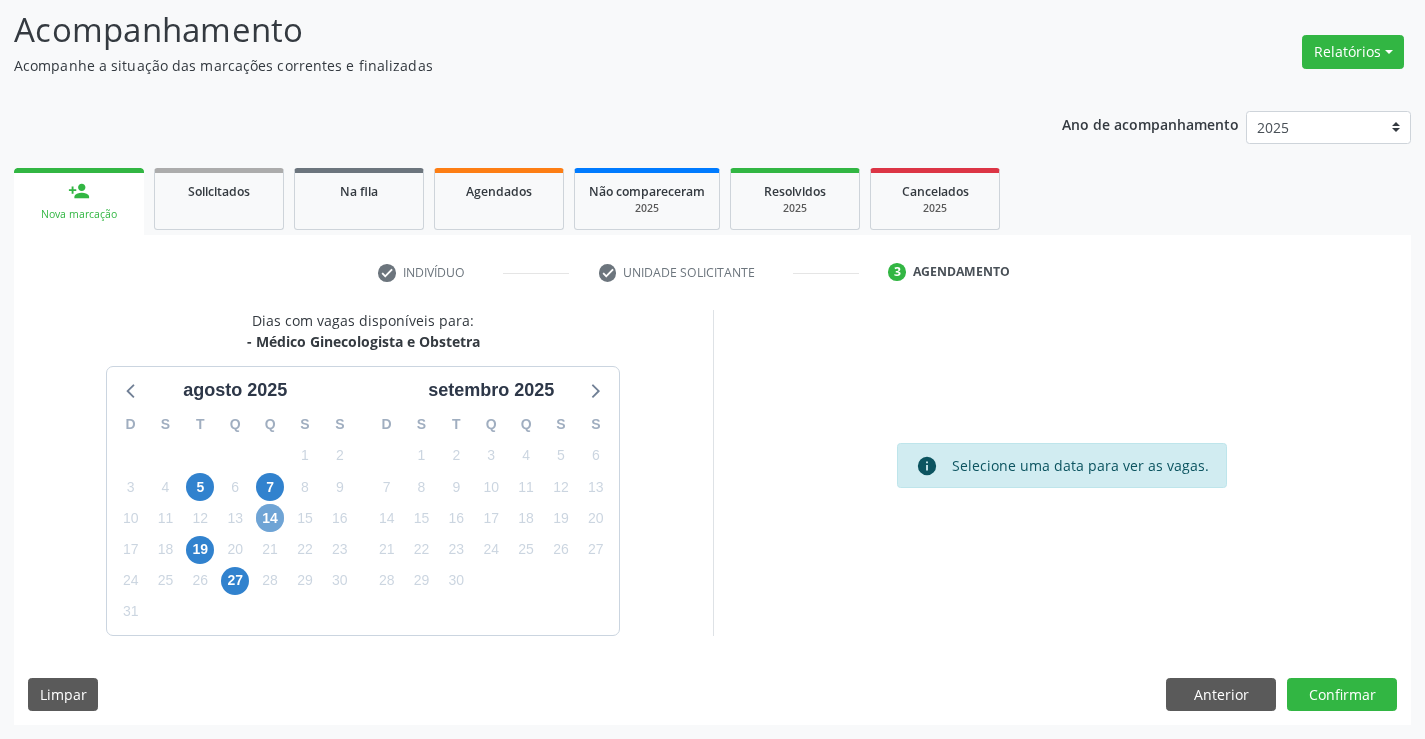 click on "14" at bounding box center [270, 518] 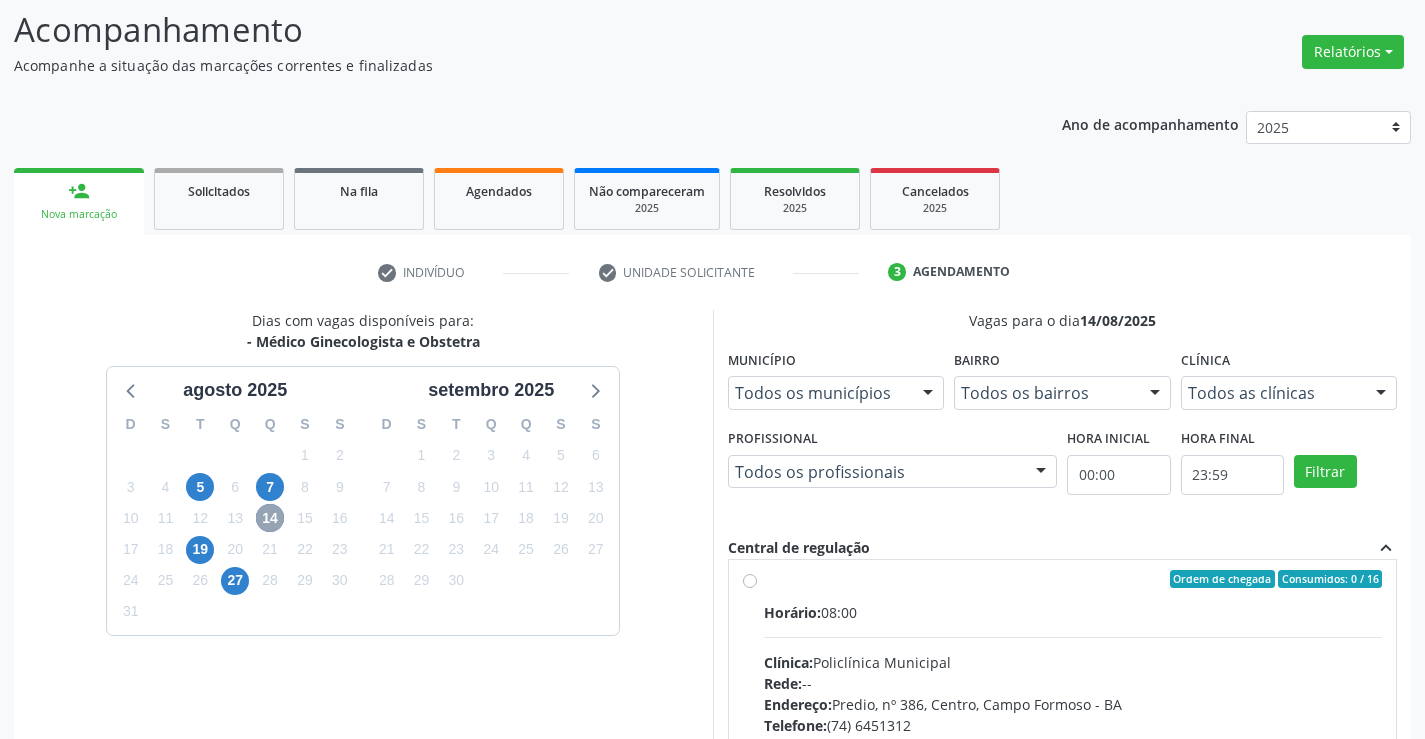 scroll, scrollTop: 0, scrollLeft: 0, axis: both 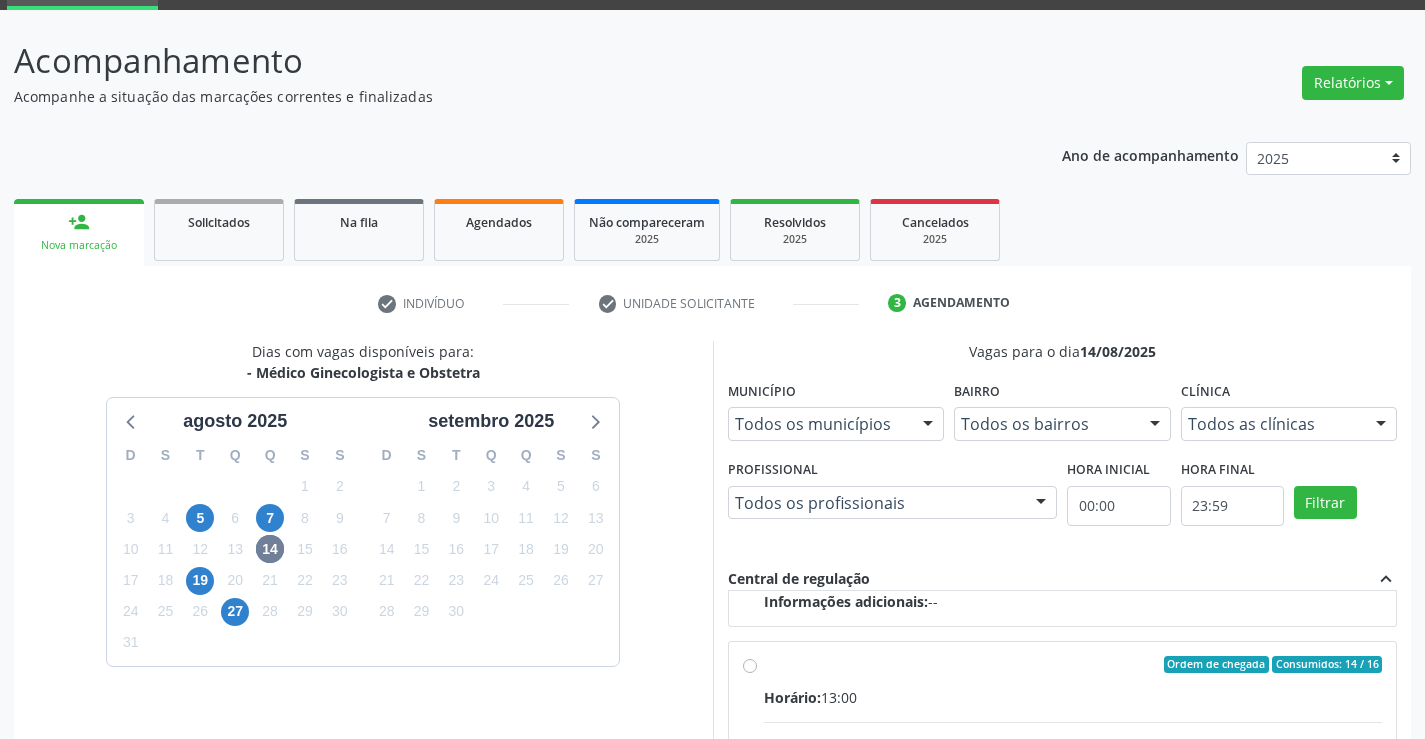 click on "Ordem de chegada
Consumidos: 14 / 16
Horário:   13:00
Clínica:  Policlínica Municipal
Rede:
--
Endereço:   Predio, nº 386, Centro, Campo Formoso - BA
Telefone:   (74) 6451312
Profissional:
Amilton Soares
Informações adicionais sobre o atendimento
Idade de atendimento:
de 0 a 120 anos
Gênero(s) atendido(s):
Masculino e Feminino
Informações adicionais:
--" at bounding box center (1073, 809) 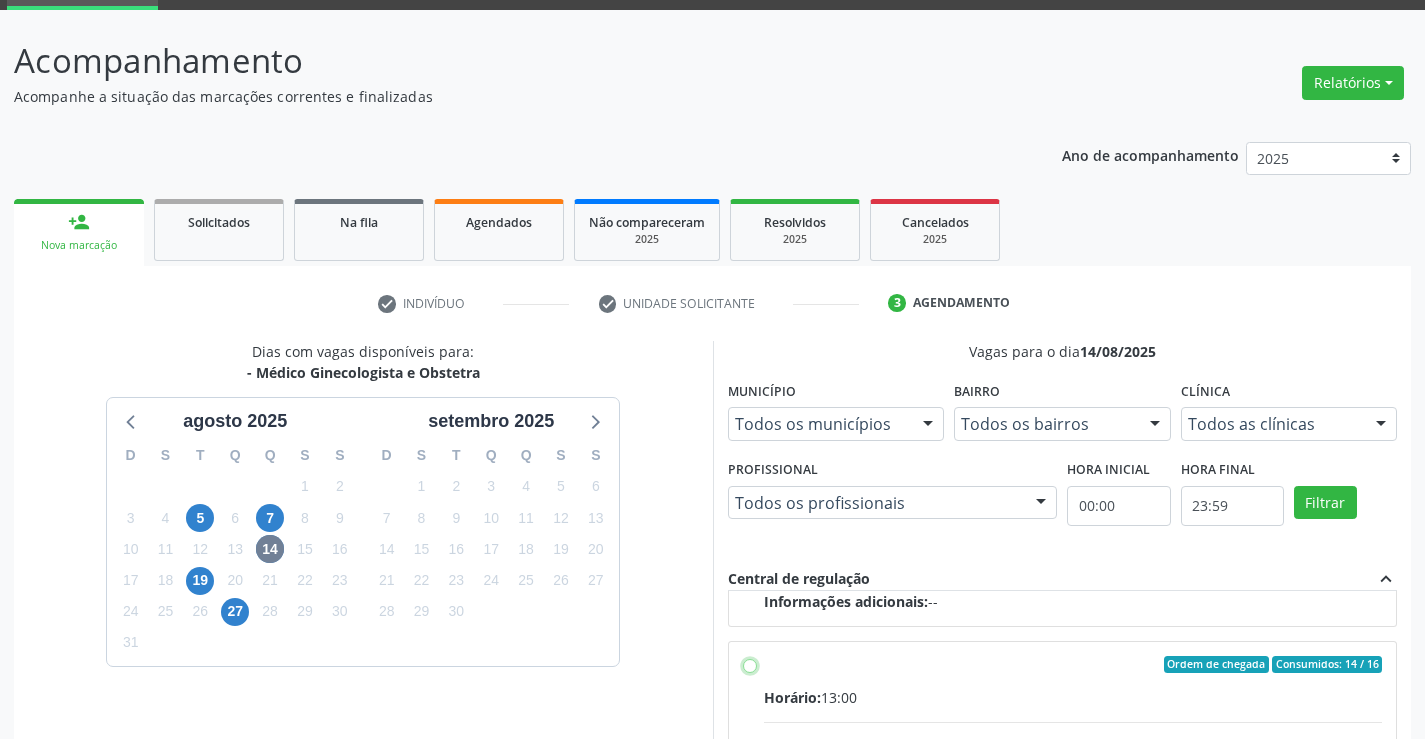 click on "Ordem de chegada
Consumidos: 14 / 16
Horário:   13:00
Clínica:  Policlínica Municipal
Rede:
--
Endereço:   Predio, nº 386, Centro, Campo Formoso - BA
Telefone:   (74) 6451312
Profissional:
Amilton Soares
Informações adicionais sobre o atendimento
Idade de atendimento:
de 0 a 120 anos
Gênero(s) atendido(s):
Masculino e Feminino
Informações adicionais:
--" at bounding box center [750, 665] 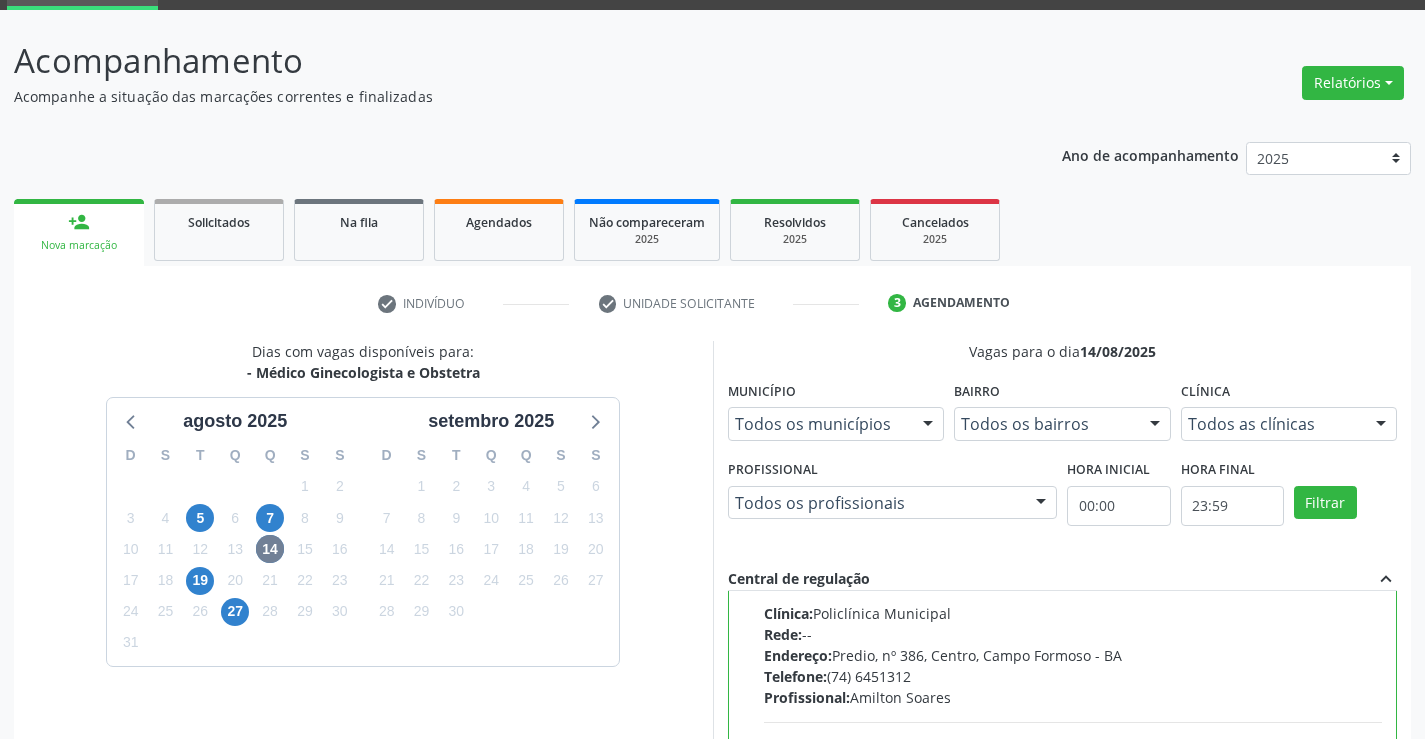scroll, scrollTop: 450, scrollLeft: 0, axis: vertical 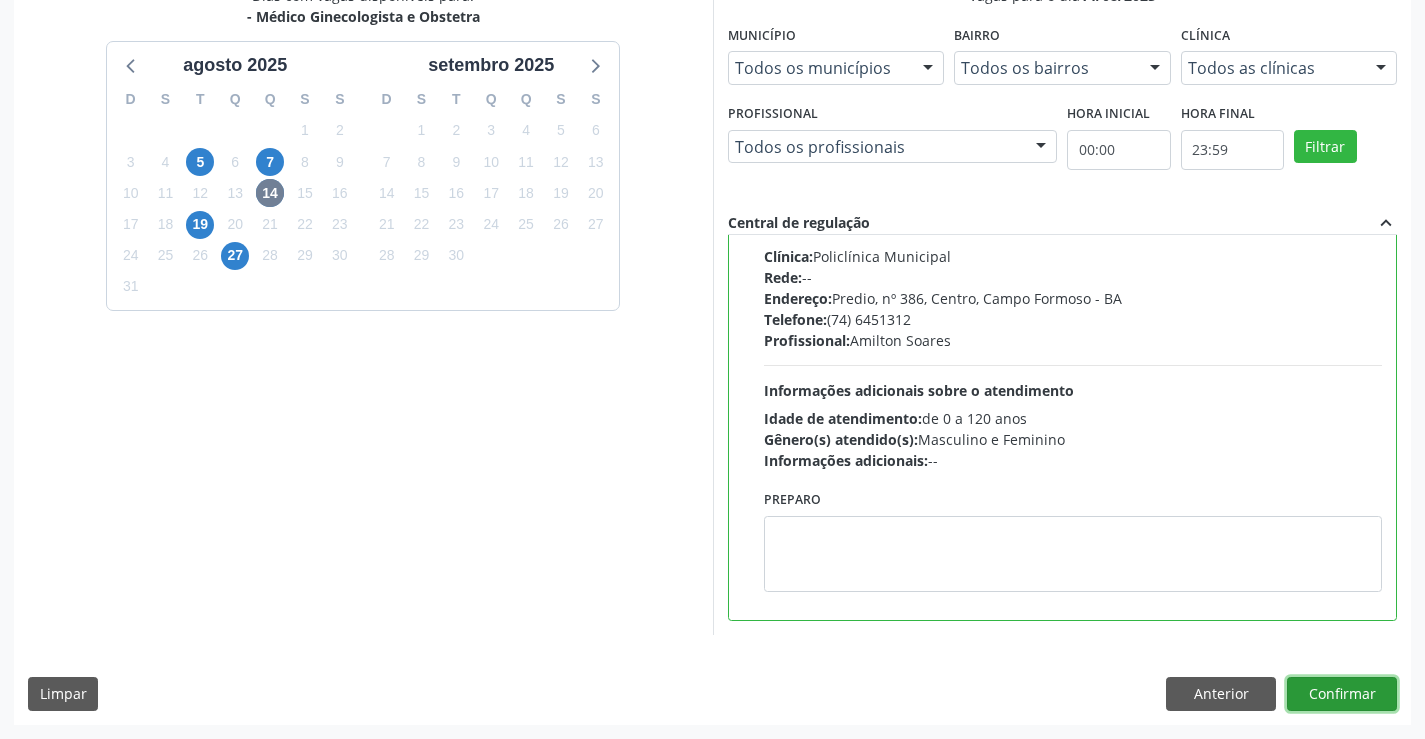 click on "Confirmar" at bounding box center [1342, 694] 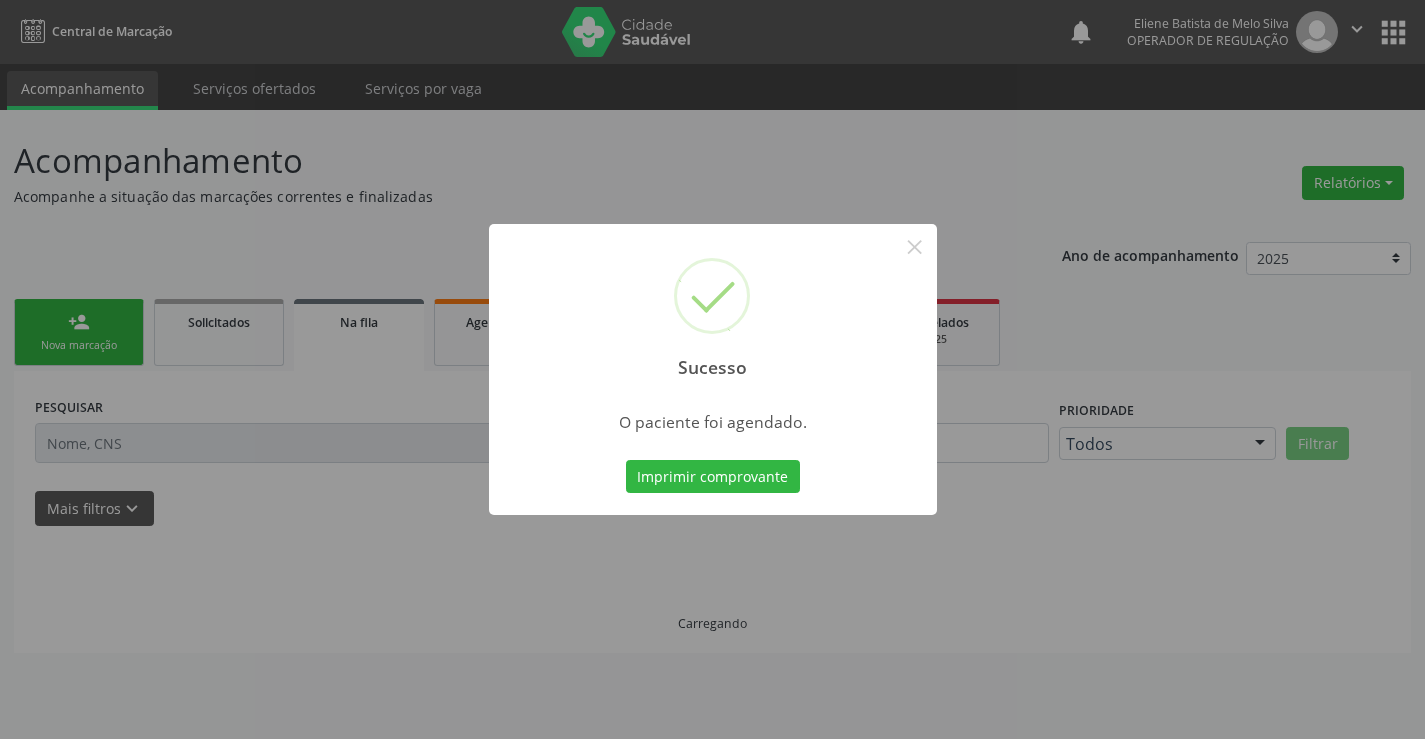 scroll, scrollTop: 0, scrollLeft: 0, axis: both 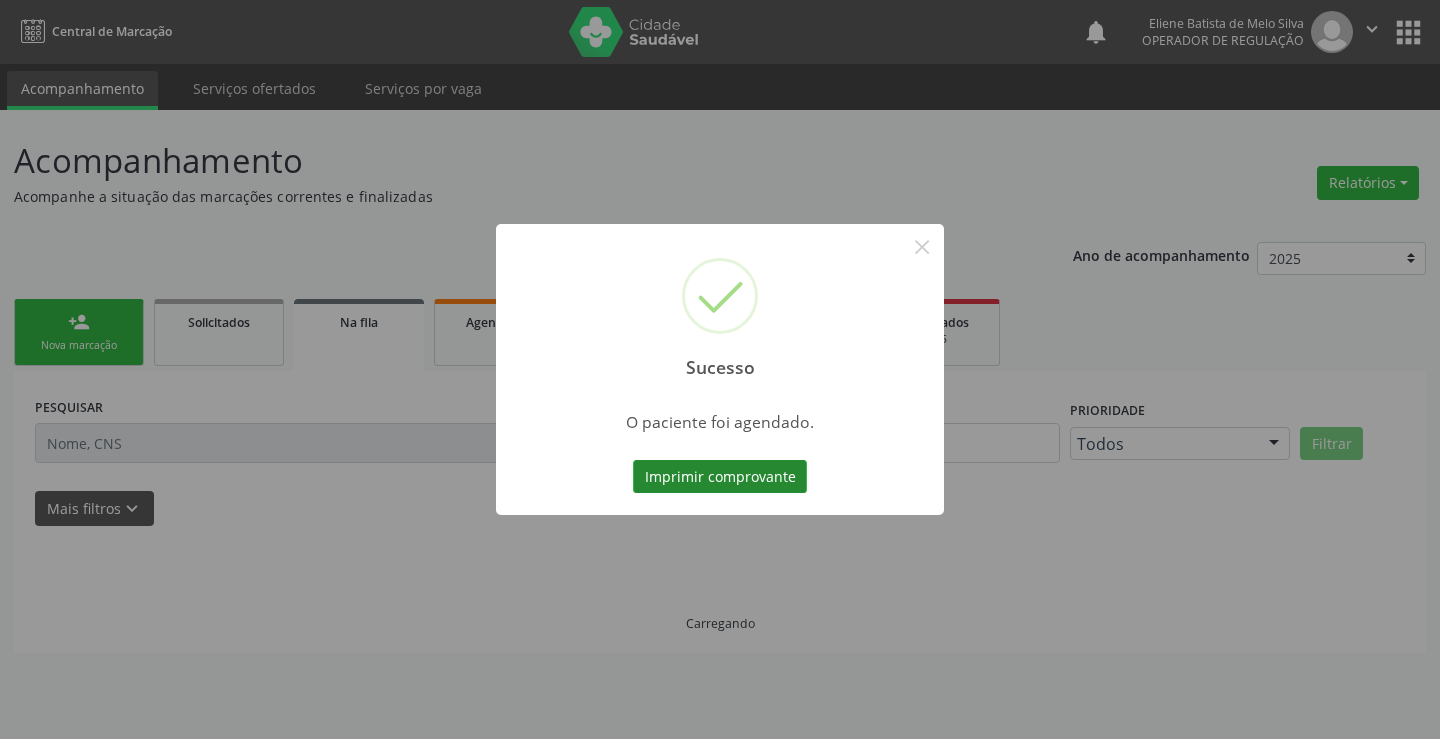 click on "Imprimir comprovante" at bounding box center (720, 477) 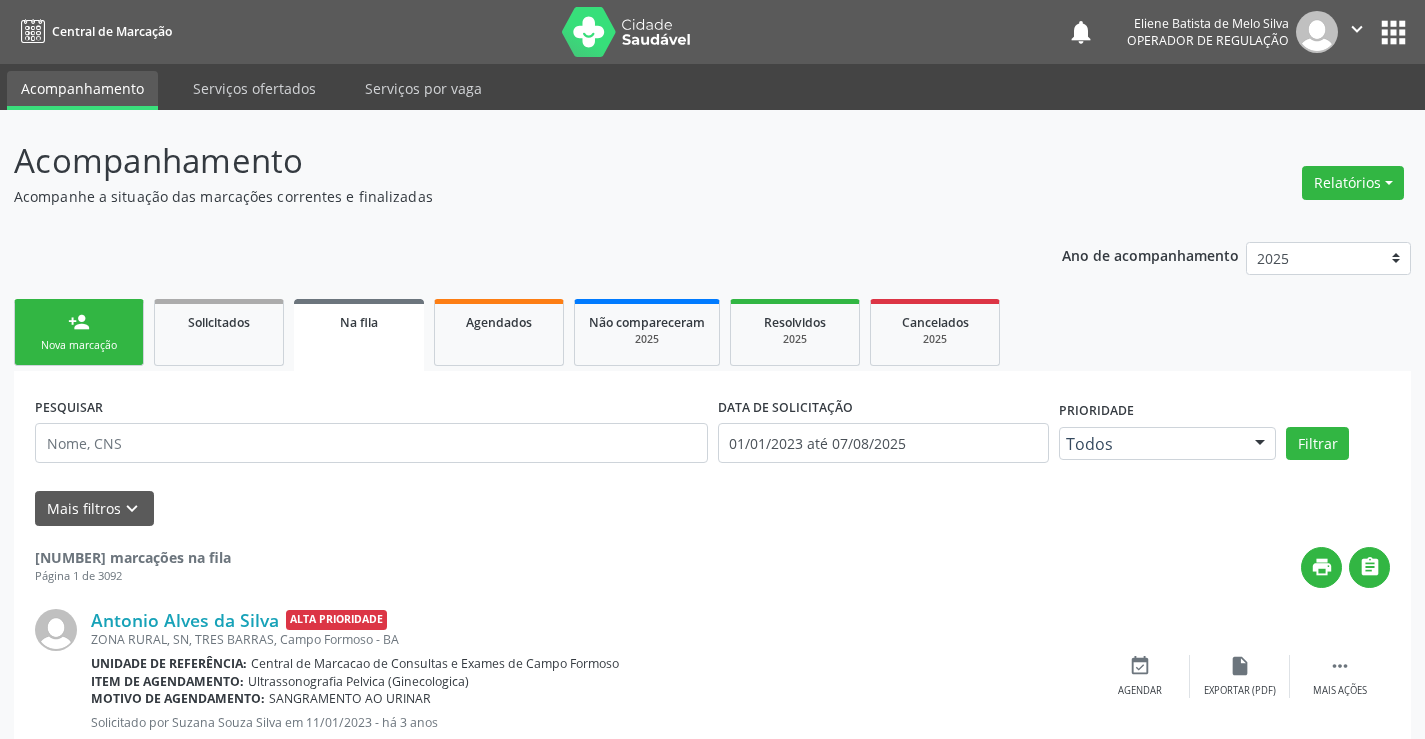click on "Nova marcação" at bounding box center [79, 345] 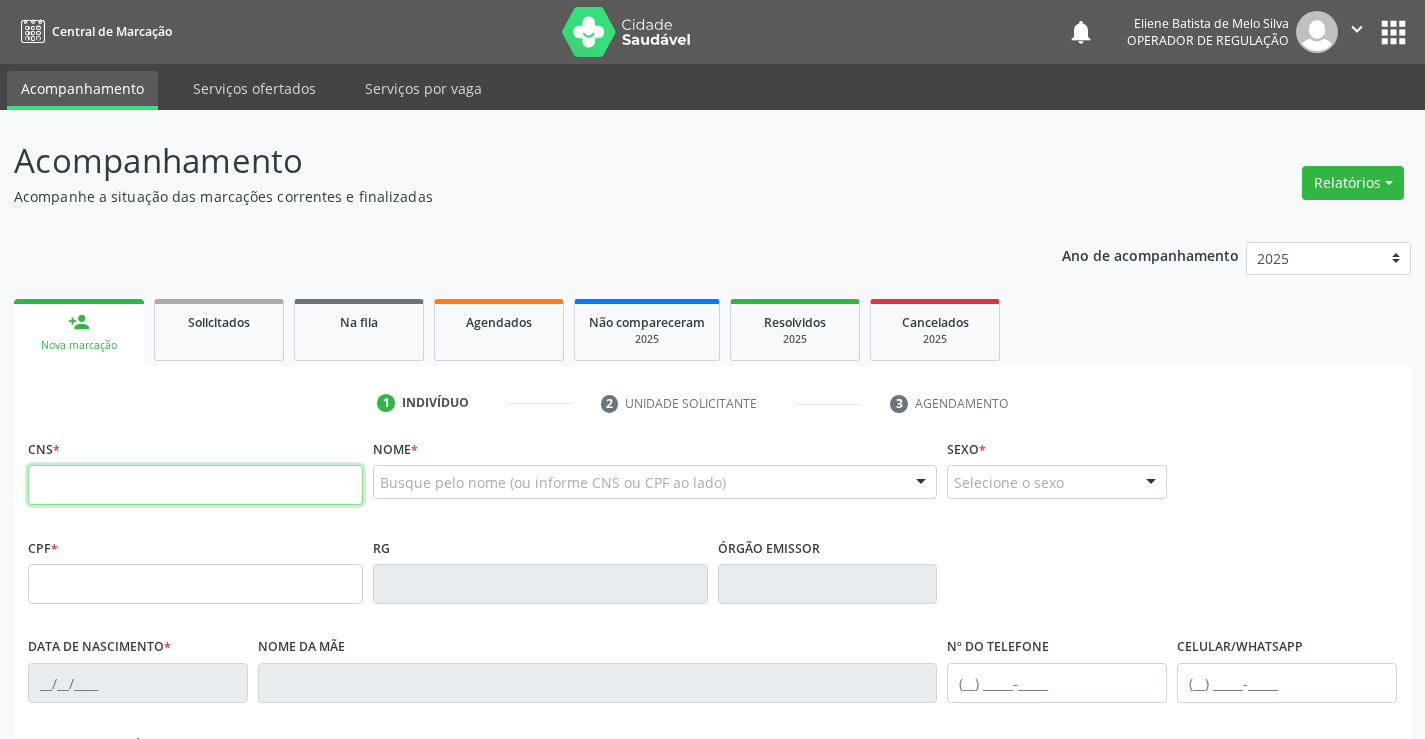 click at bounding box center (195, 485) 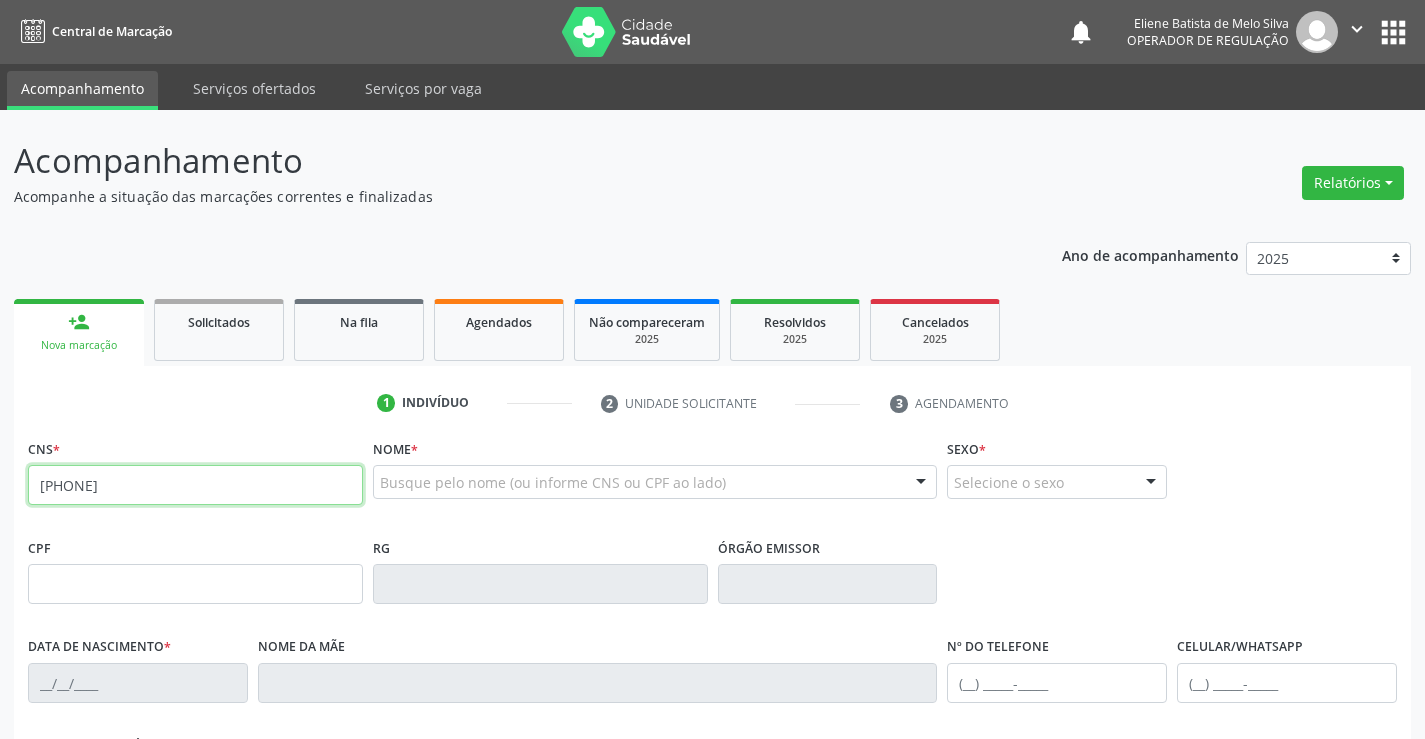 type on "705 6034 1531 4014" 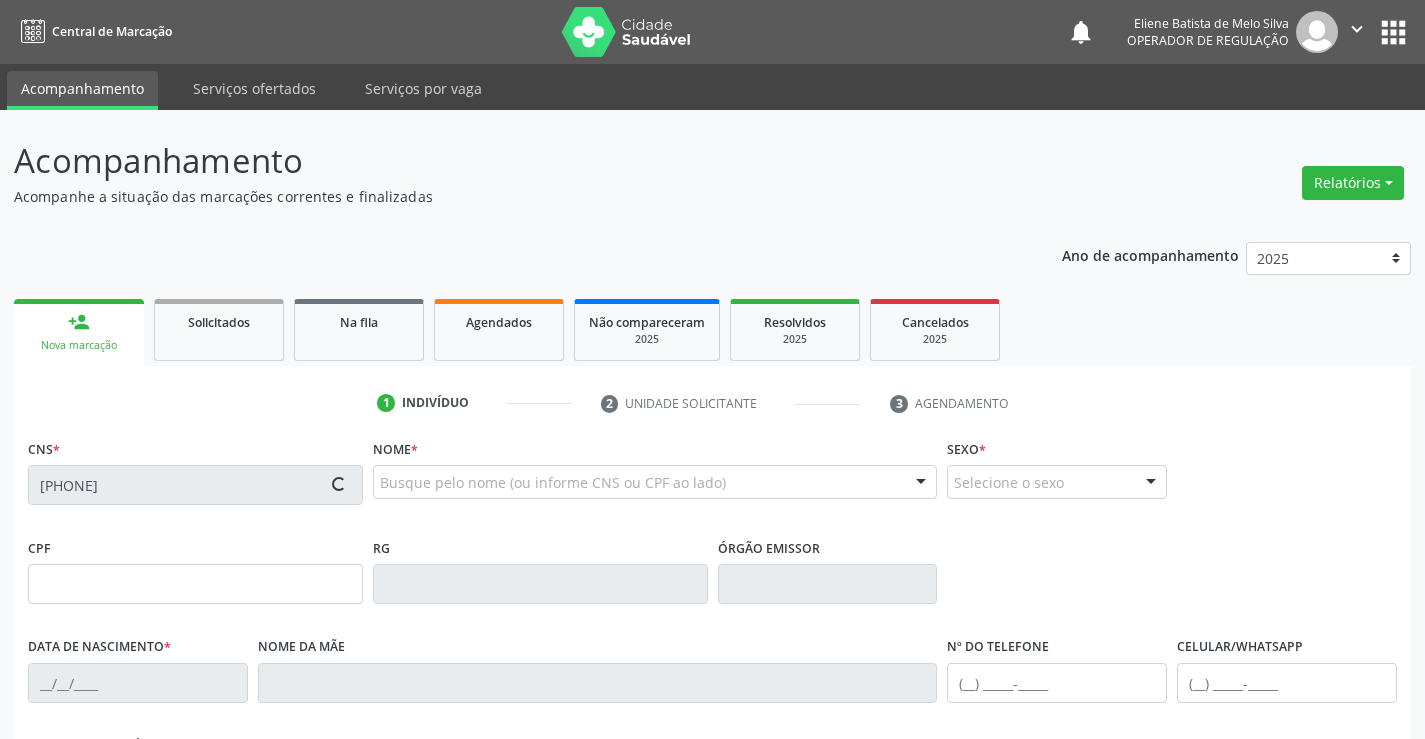 type on "712.084.751-18" 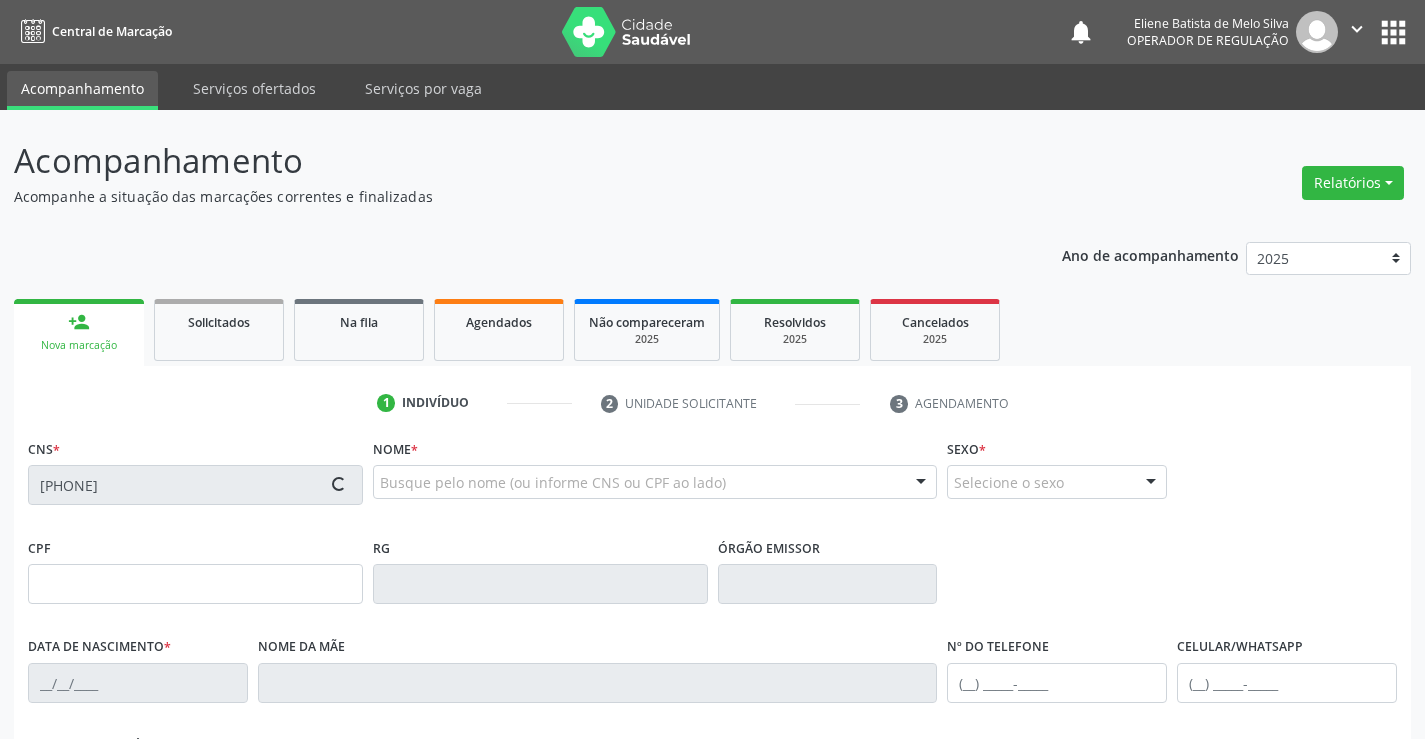 type on "04/11/2000" 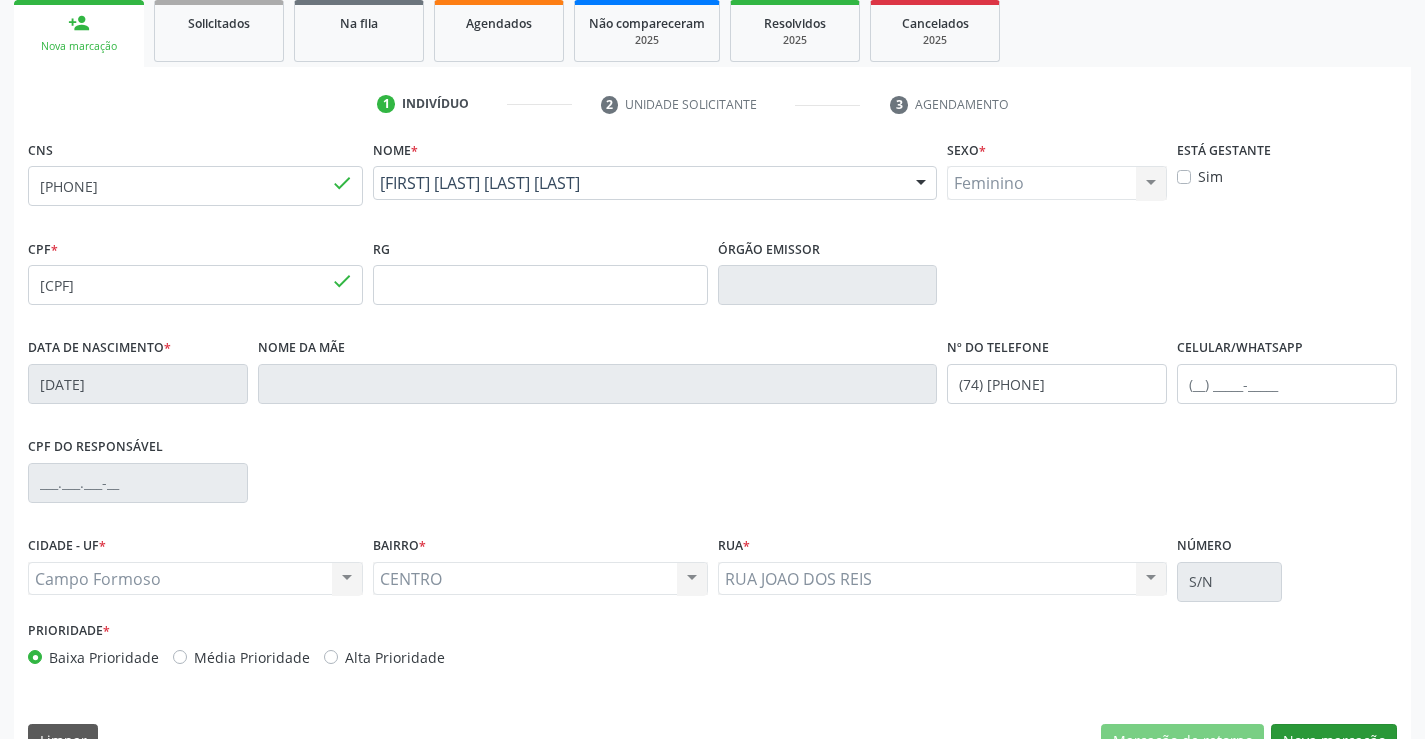 scroll, scrollTop: 300, scrollLeft: 0, axis: vertical 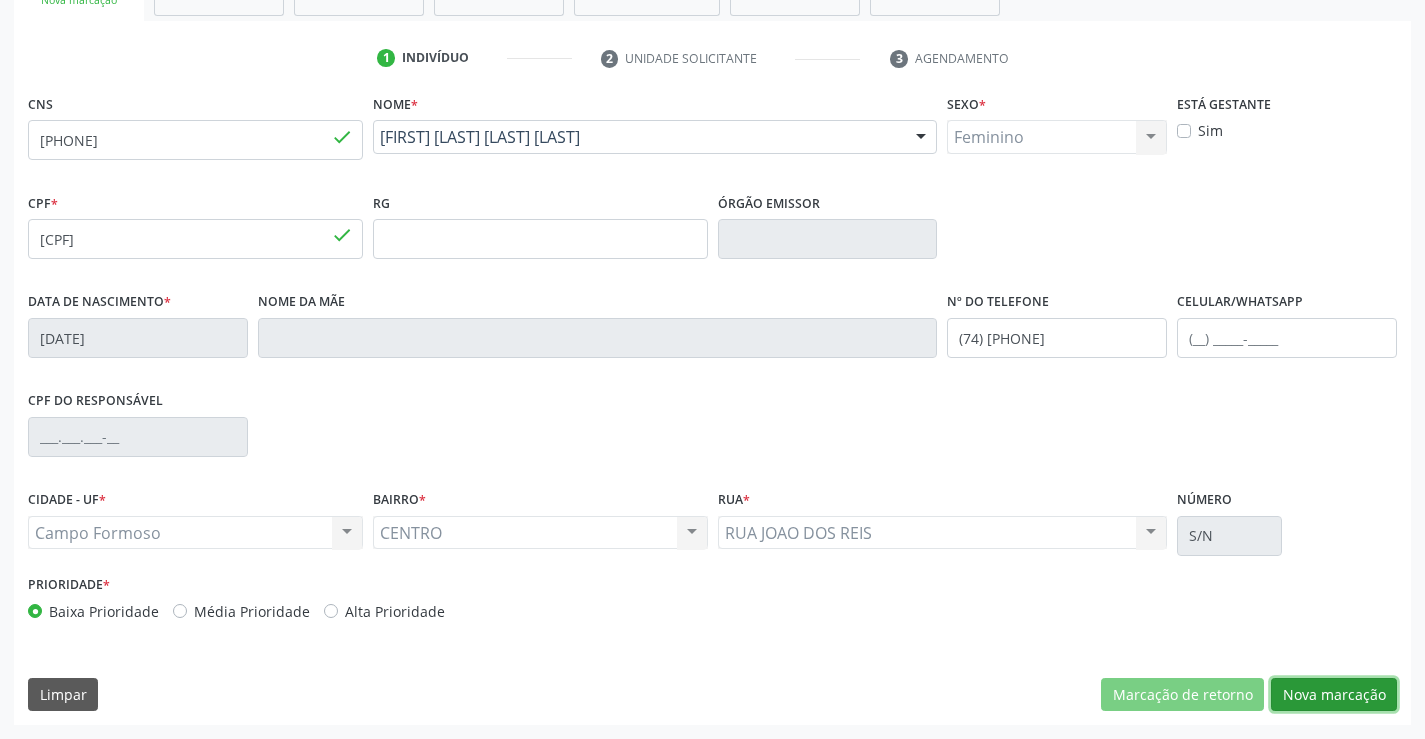 click on "Nova marcação" at bounding box center [1334, 695] 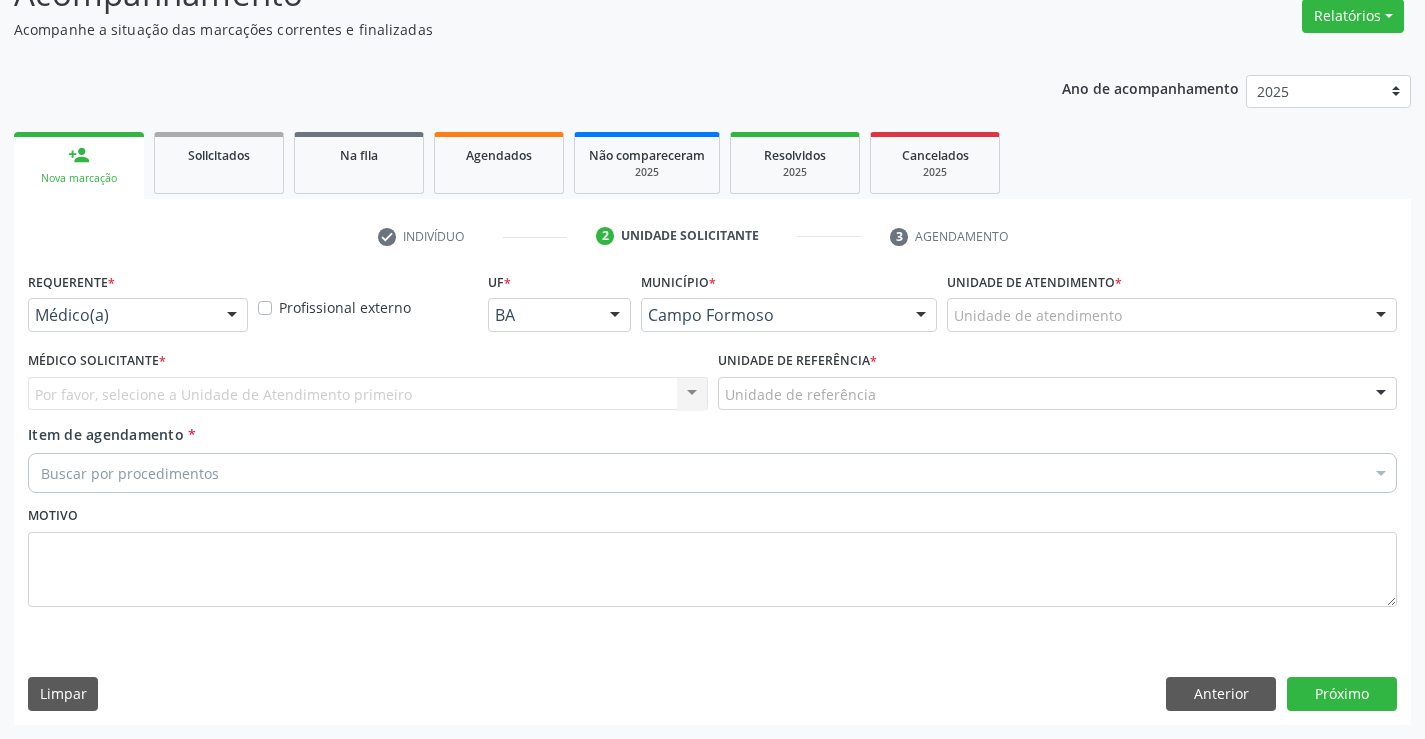 scroll, scrollTop: 167, scrollLeft: 0, axis: vertical 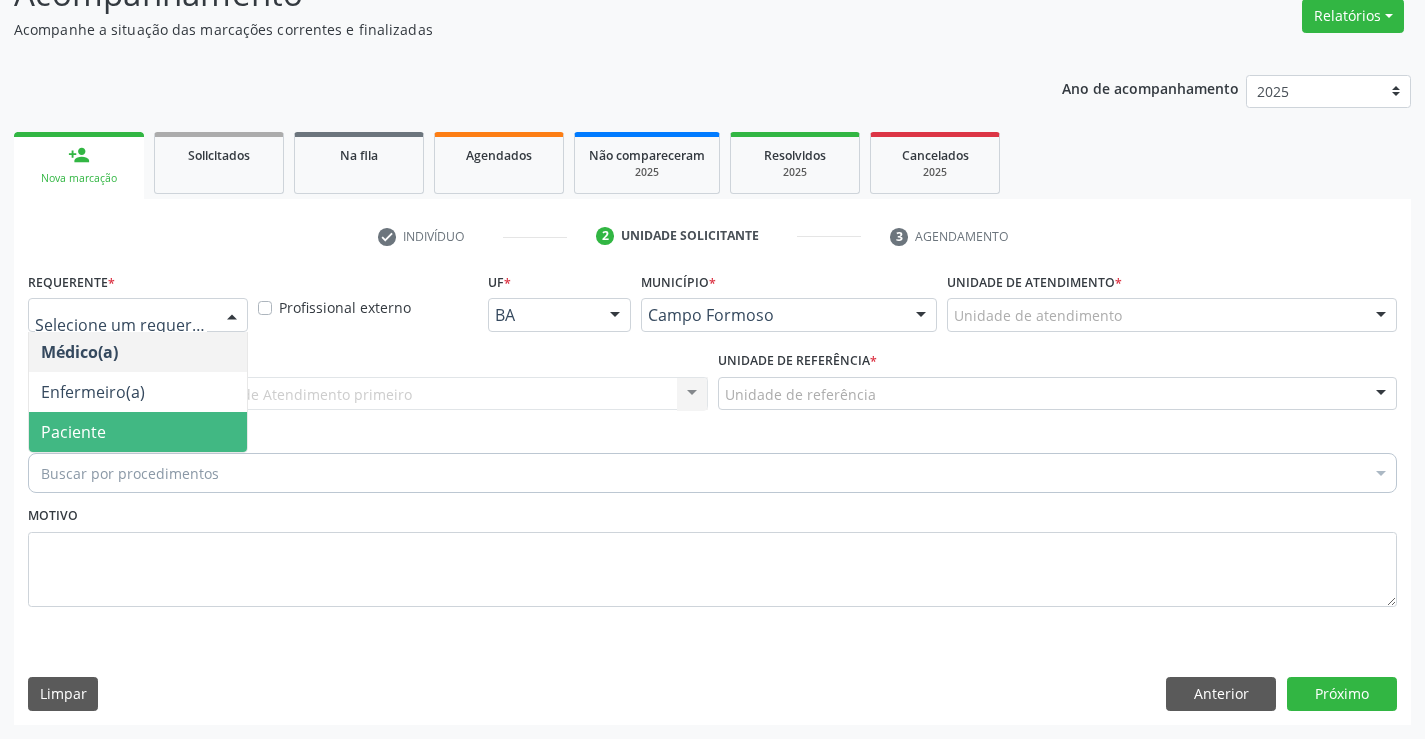 click on "Paciente" at bounding box center [138, 432] 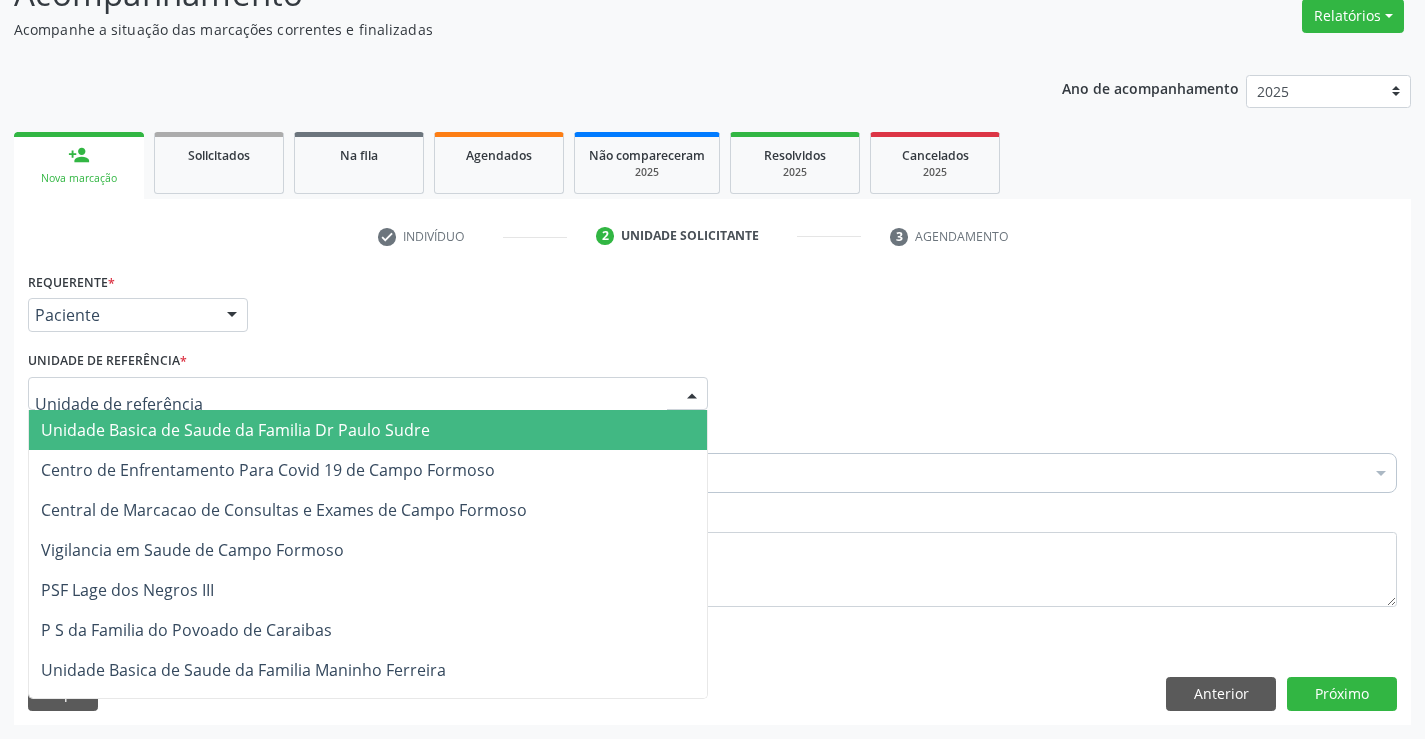 click on "Unidade Basica de Saude da Familia Dr Paulo Sudre" at bounding box center [235, 430] 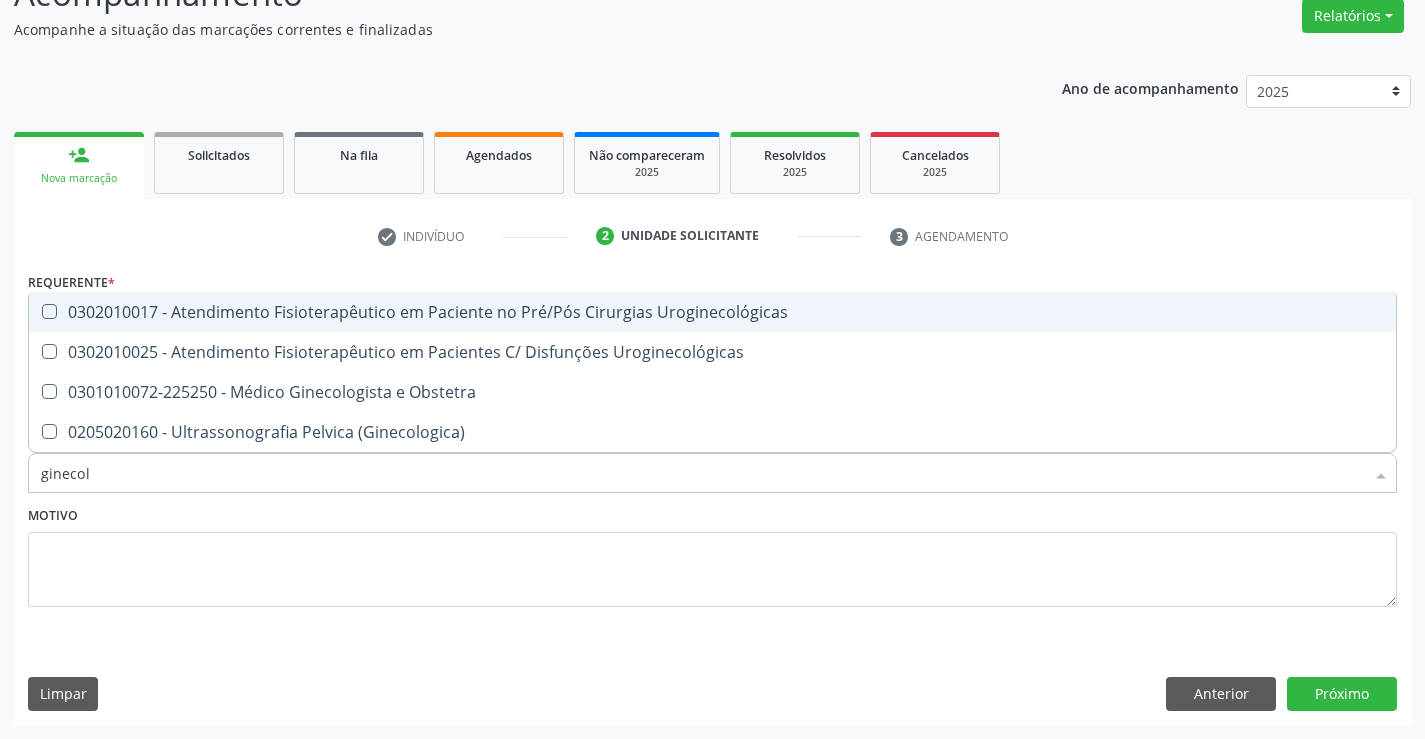 type on "ginecolo" 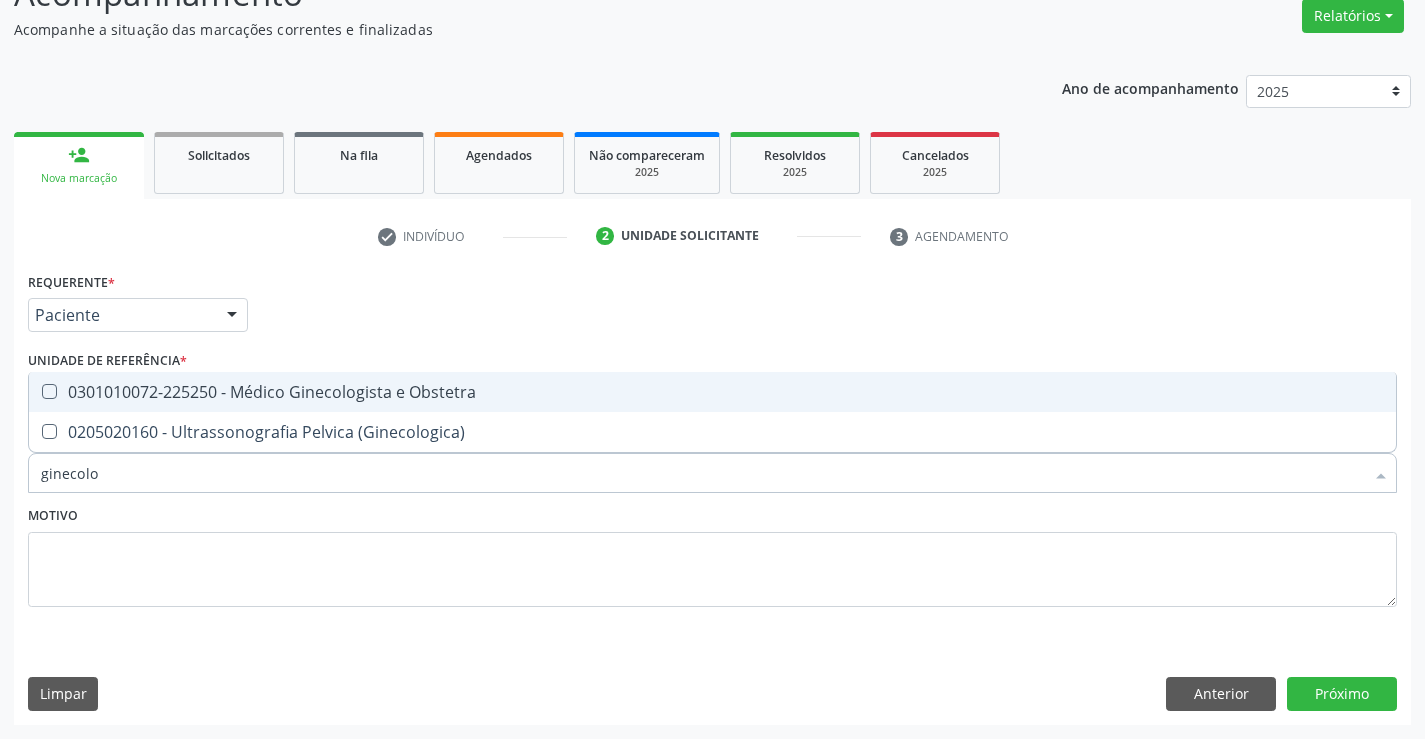 click on "0301010072-225250 - Médico Ginecologista e Obstetra" at bounding box center (712, 392) 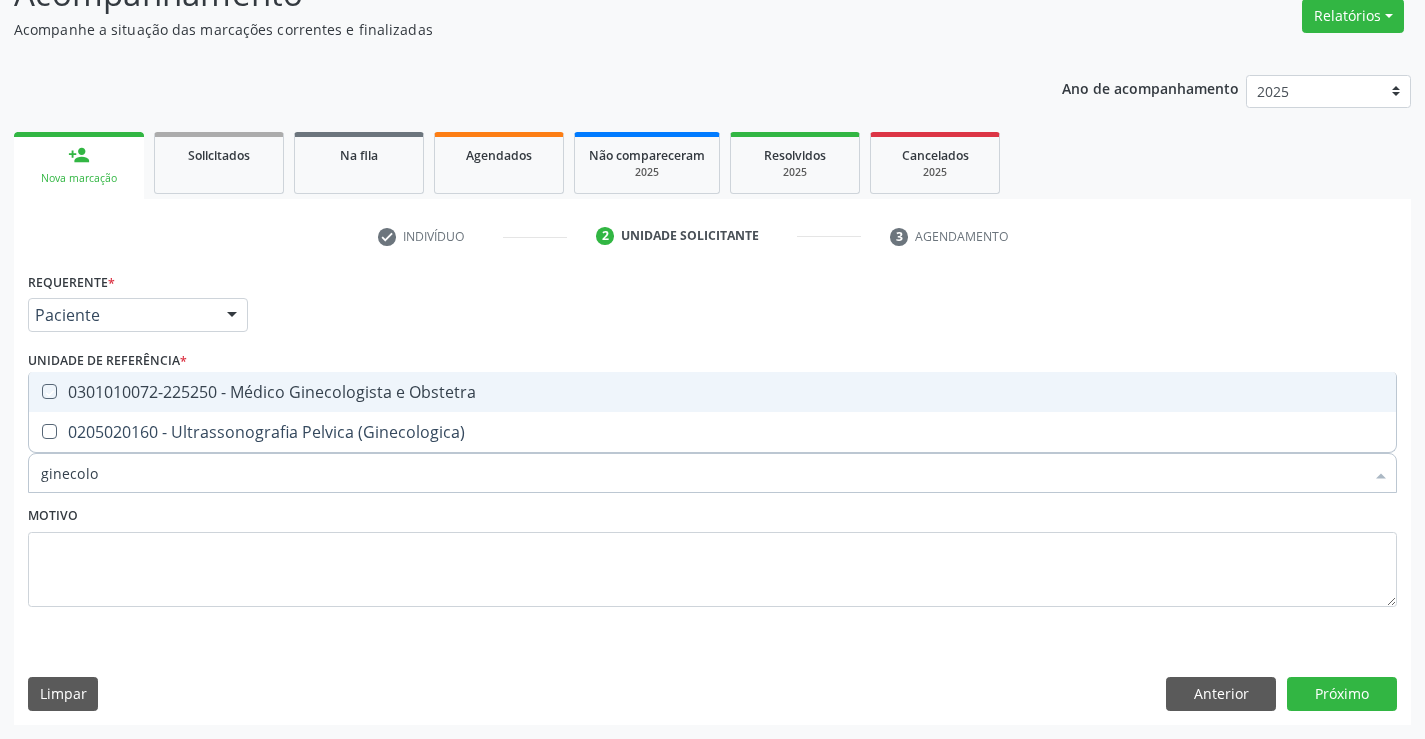 checkbox on "true" 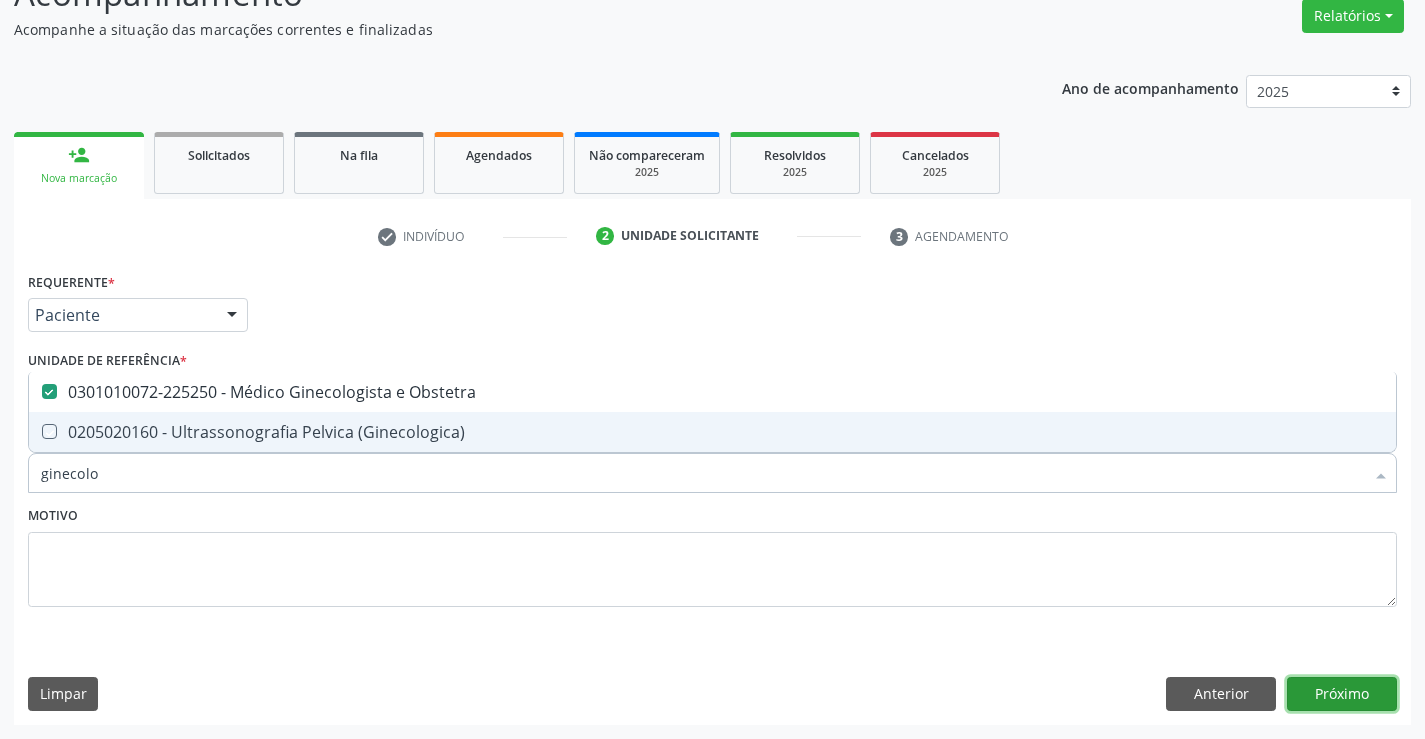click on "Próximo" at bounding box center (1342, 694) 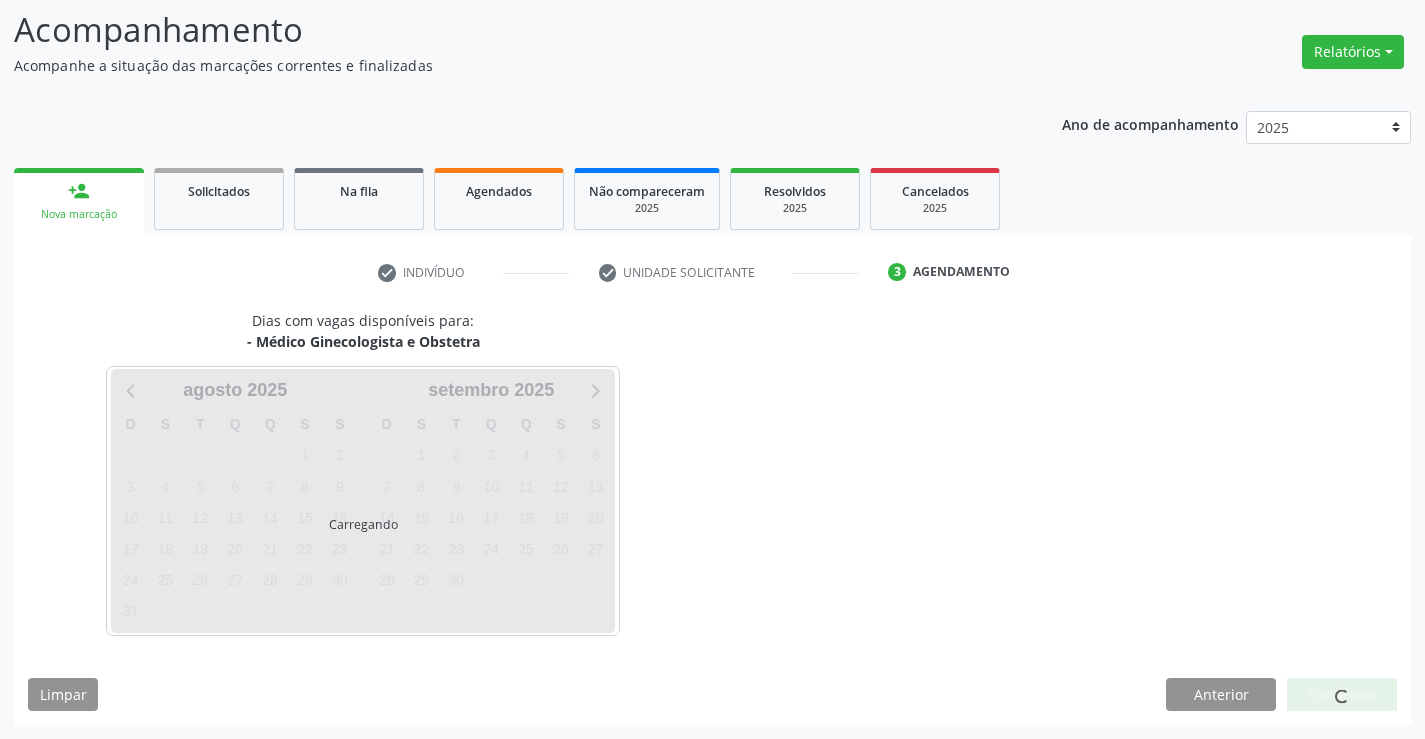 scroll, scrollTop: 131, scrollLeft: 0, axis: vertical 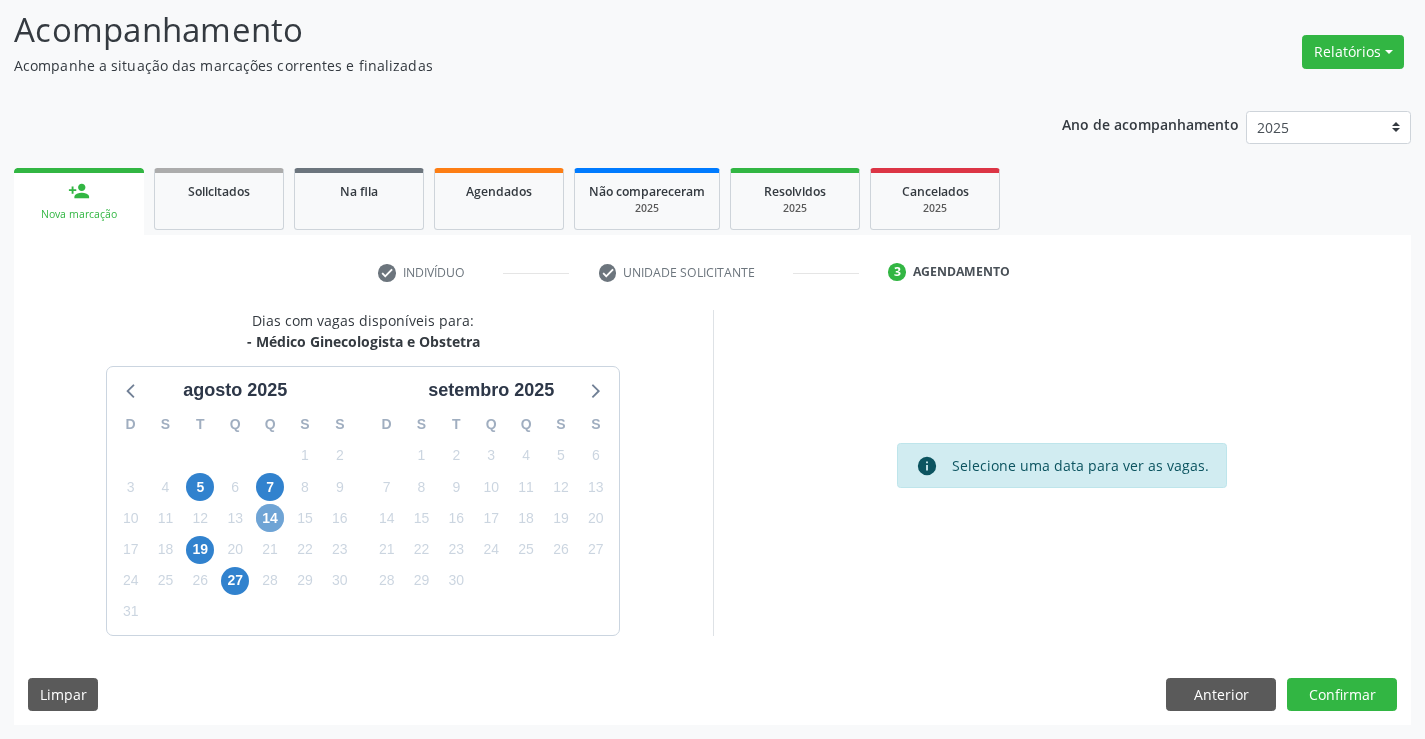 click on "14" at bounding box center (270, 518) 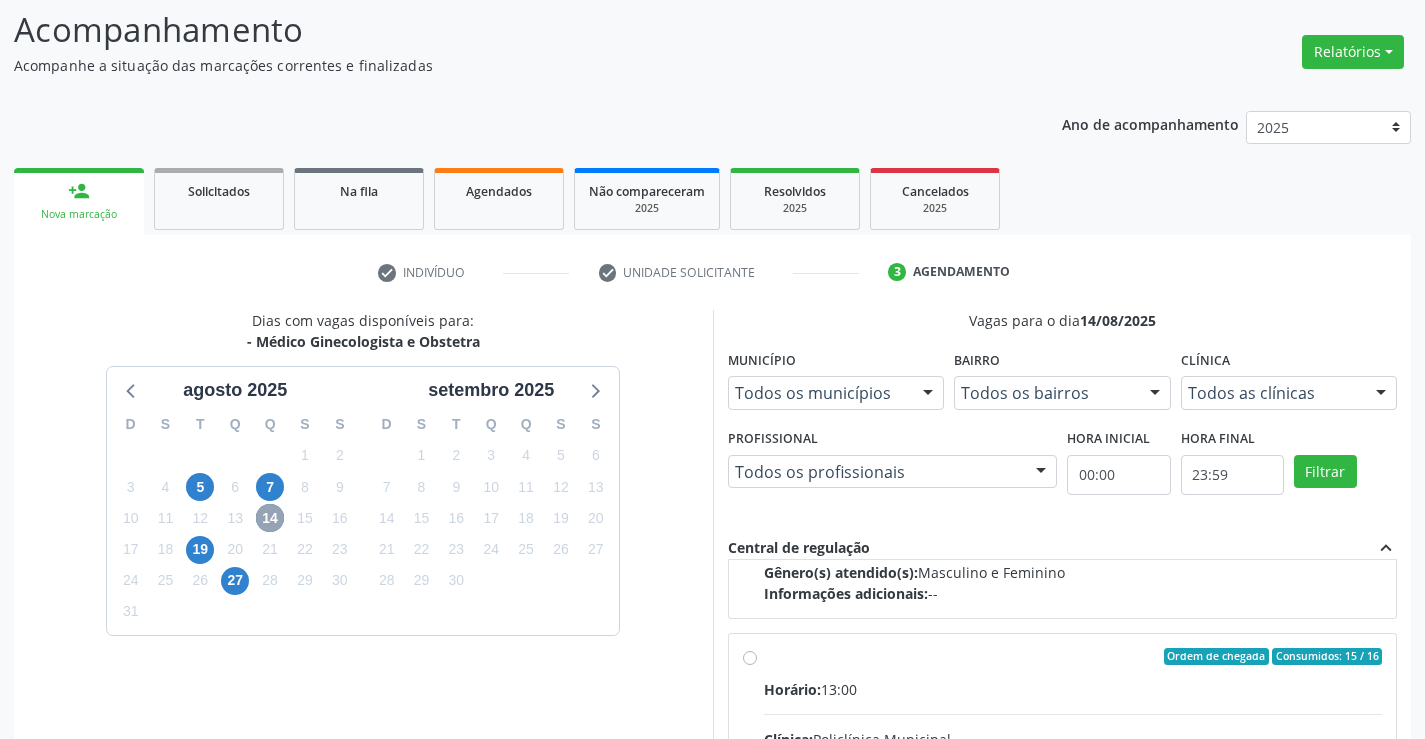 scroll, scrollTop: 300, scrollLeft: 0, axis: vertical 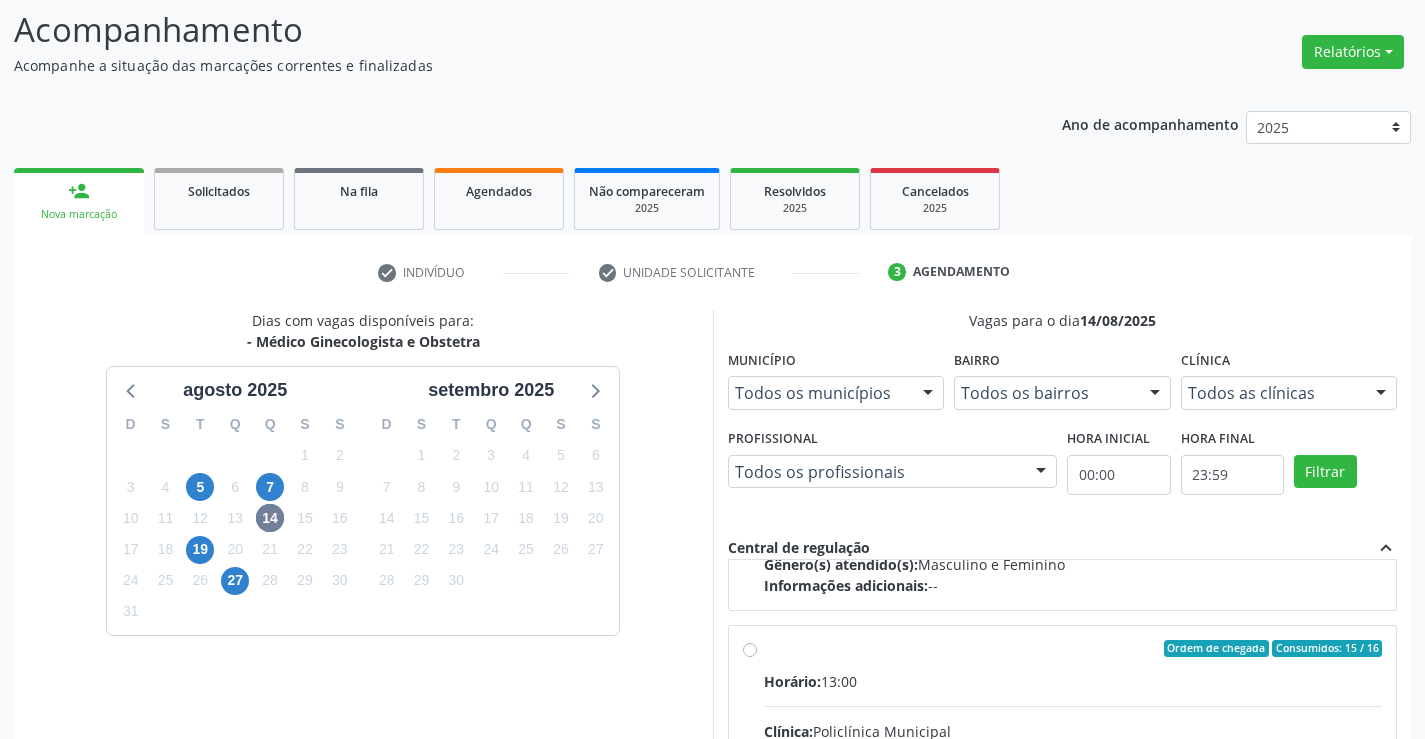 click on "Ordem de chegada
Consumidos: 15 / 16
Horário:   13:00
Clínica:  Policlínica Municipal
Rede:
--
Endereço:   Predio, nº 386, Centro, Campo Formoso - BA
Telefone:   (74) 6451312
Profissional:
Amilton Soares
Informações adicionais sobre o atendimento
Idade de atendimento:
de 0 a 120 anos
Gênero(s) atendido(s):
Masculino e Feminino
Informações adicionais:
--" at bounding box center [1073, 793] 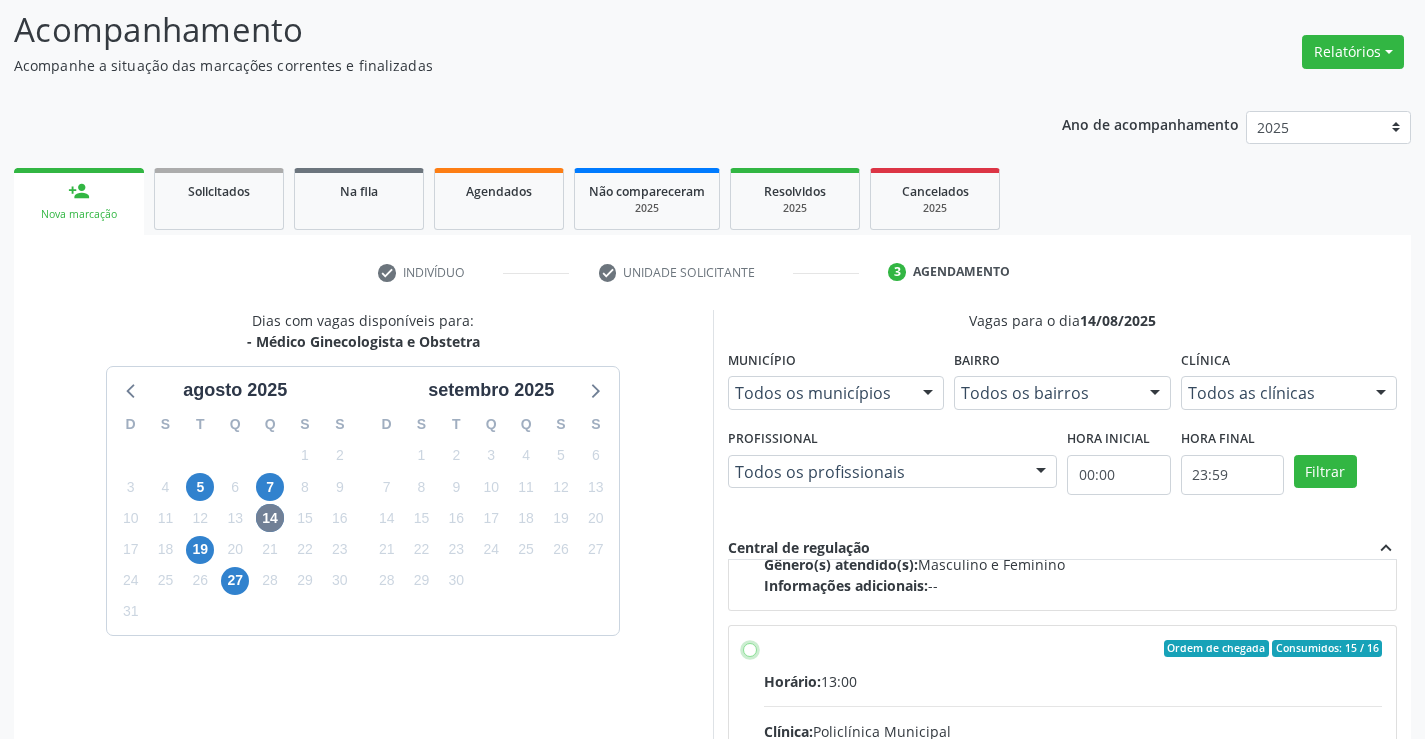 click on "Ordem de chegada
Consumidos: 15 / 16
Horário:   13:00
Clínica:  Policlínica Municipal
Rede:
--
Endereço:   Predio, nº 386, Centro, Campo Formoso - BA
Telefone:   (74) 6451312
Profissional:
Amilton Soares
Informações adicionais sobre o atendimento
Idade de atendimento:
de 0 a 120 anos
Gênero(s) atendido(s):
Masculino e Feminino
Informações adicionais:
--" at bounding box center (750, 649) 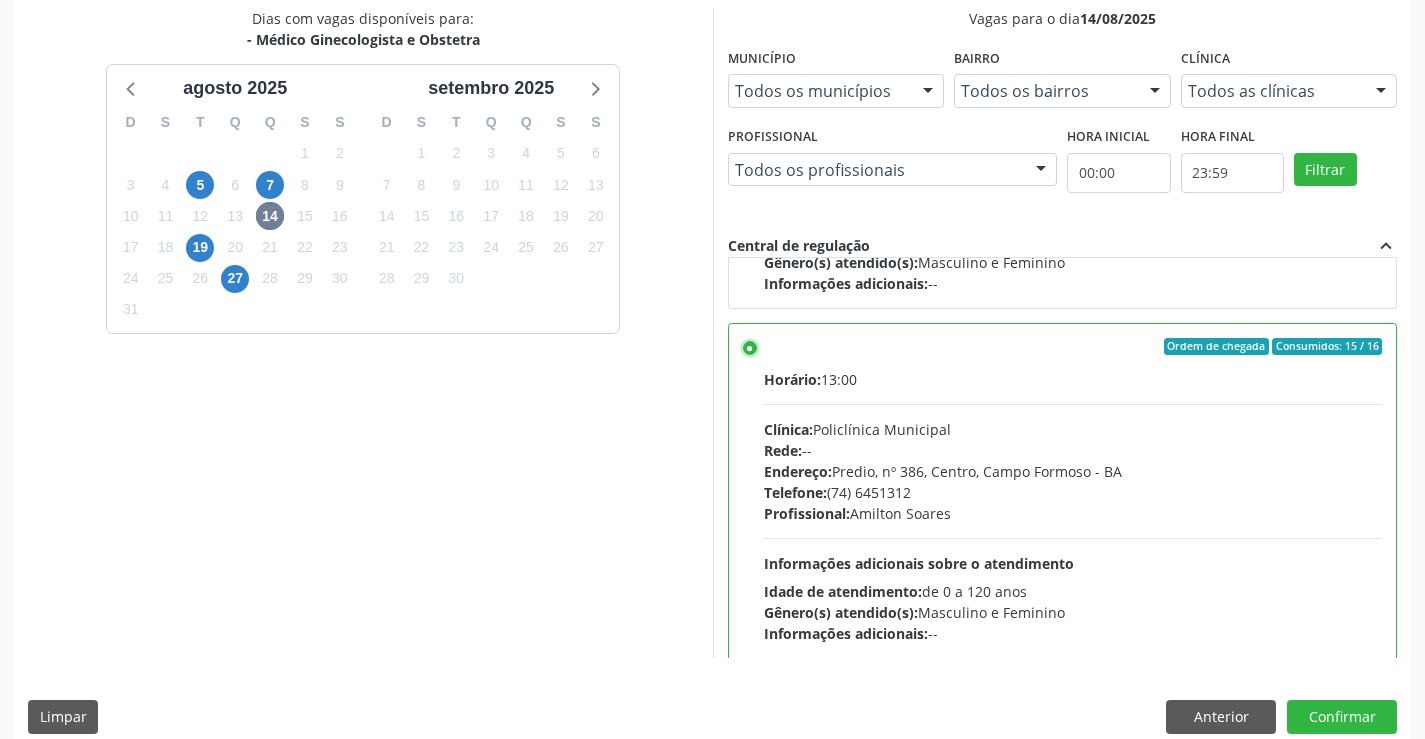 scroll, scrollTop: 456, scrollLeft: 0, axis: vertical 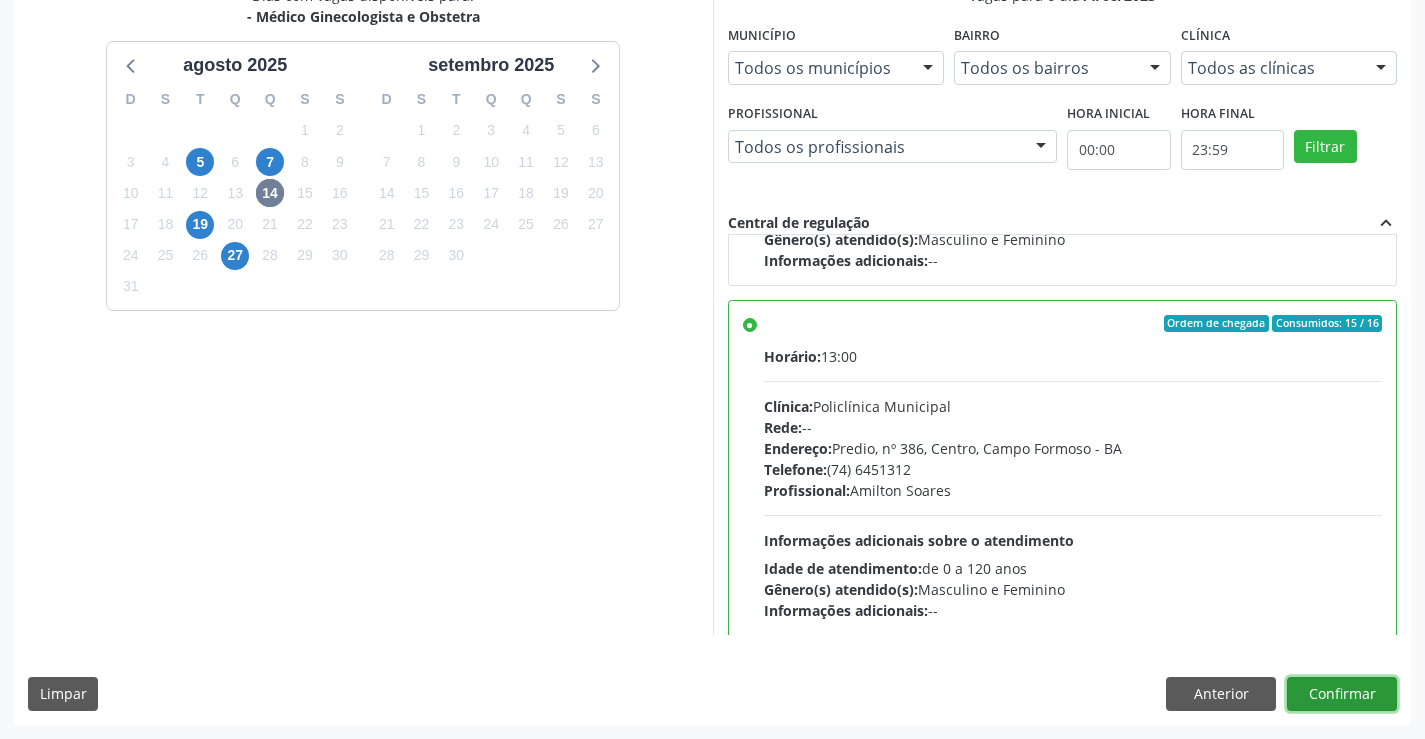 click on "Confirmar" at bounding box center [1342, 694] 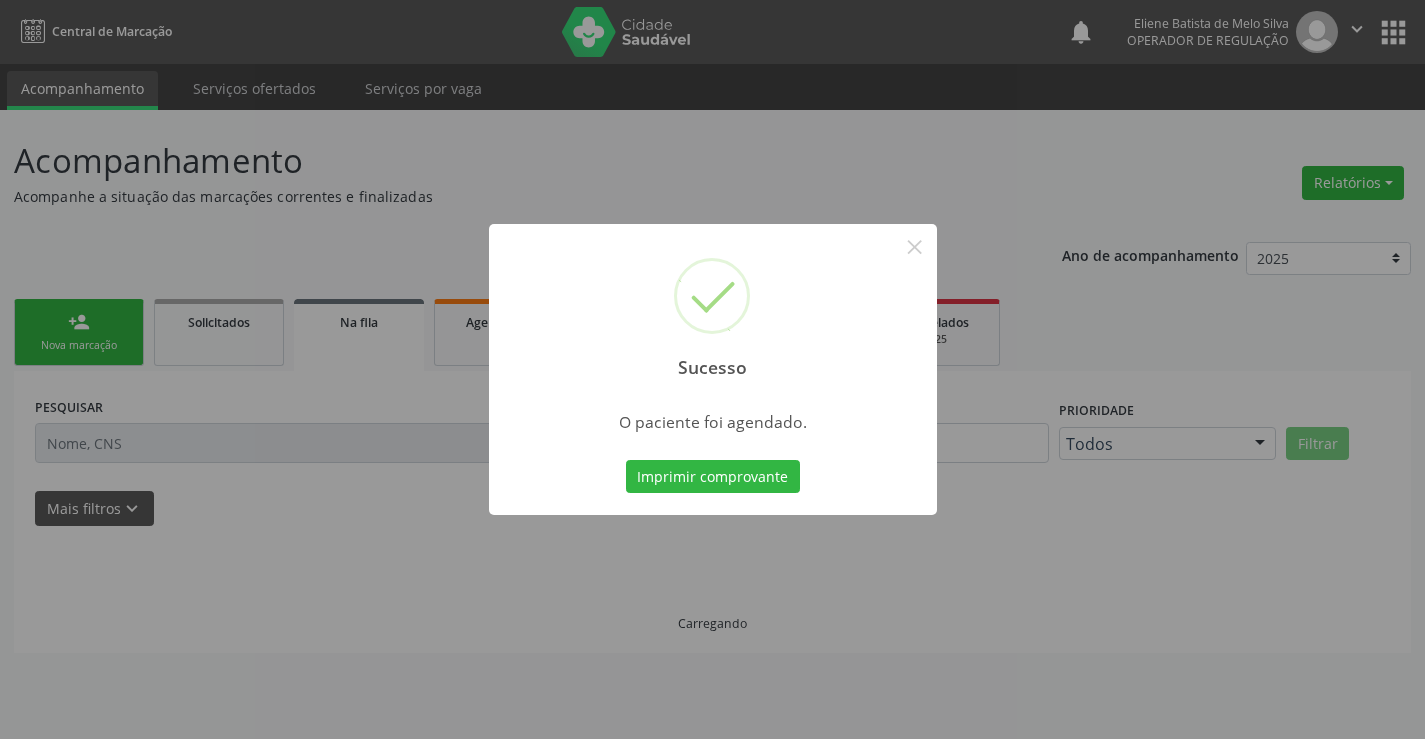 scroll, scrollTop: 0, scrollLeft: 0, axis: both 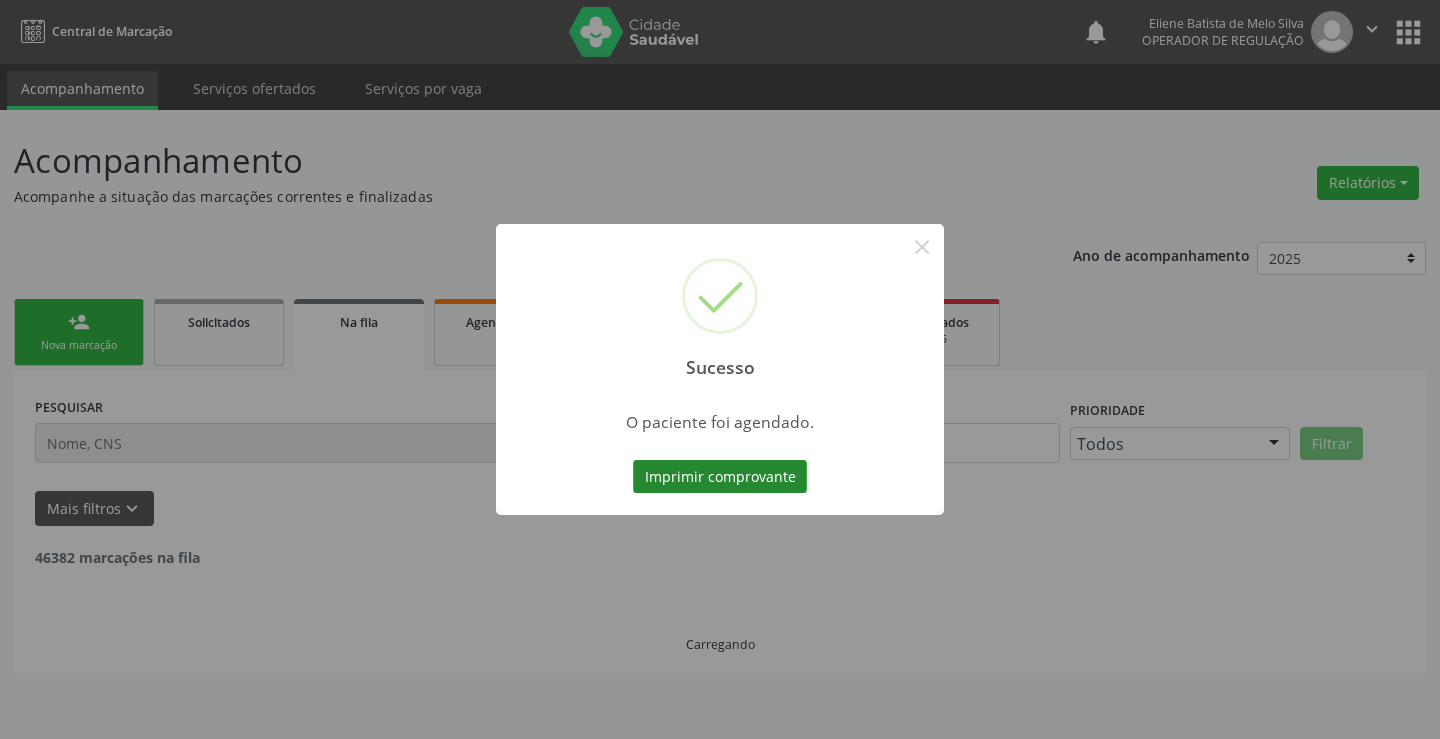 click on "Imprimir comprovante" at bounding box center (720, 477) 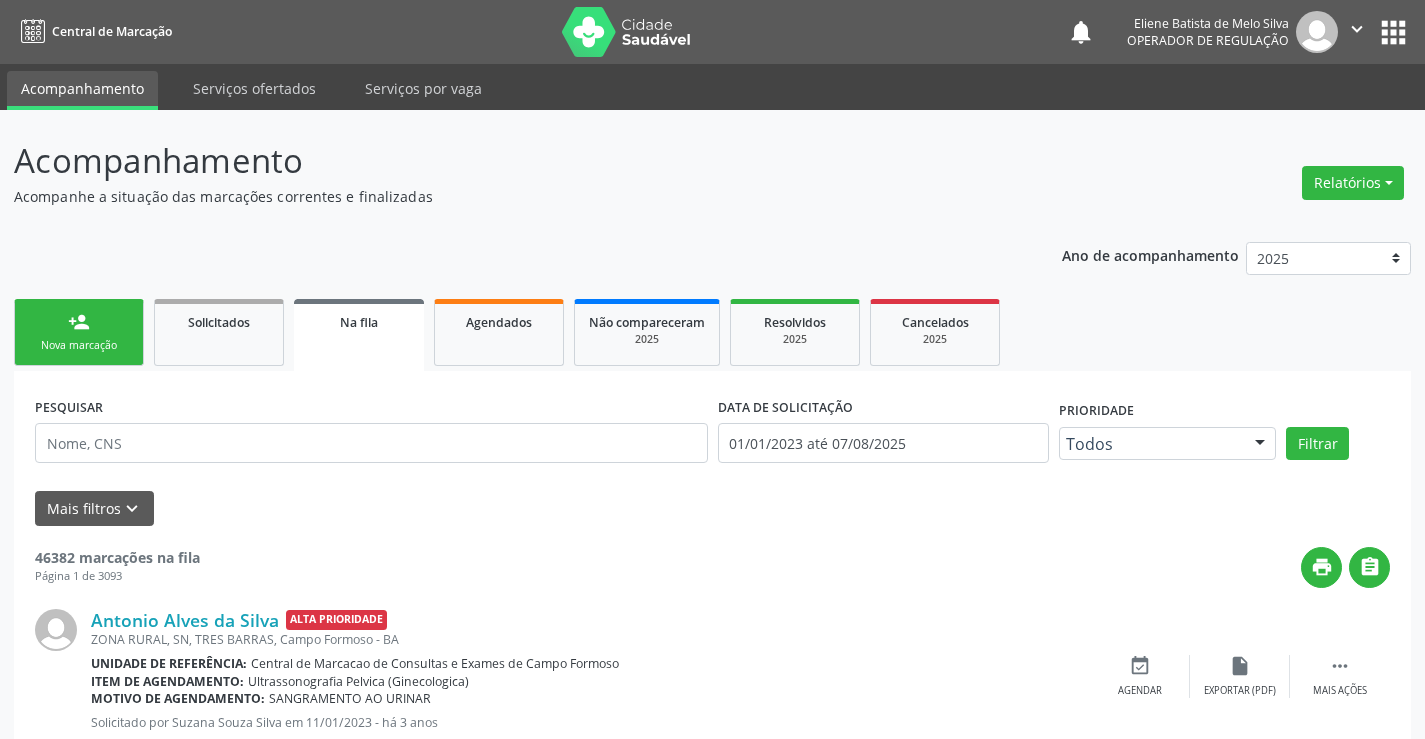 click on "person_add
Nova marcação" at bounding box center (79, 332) 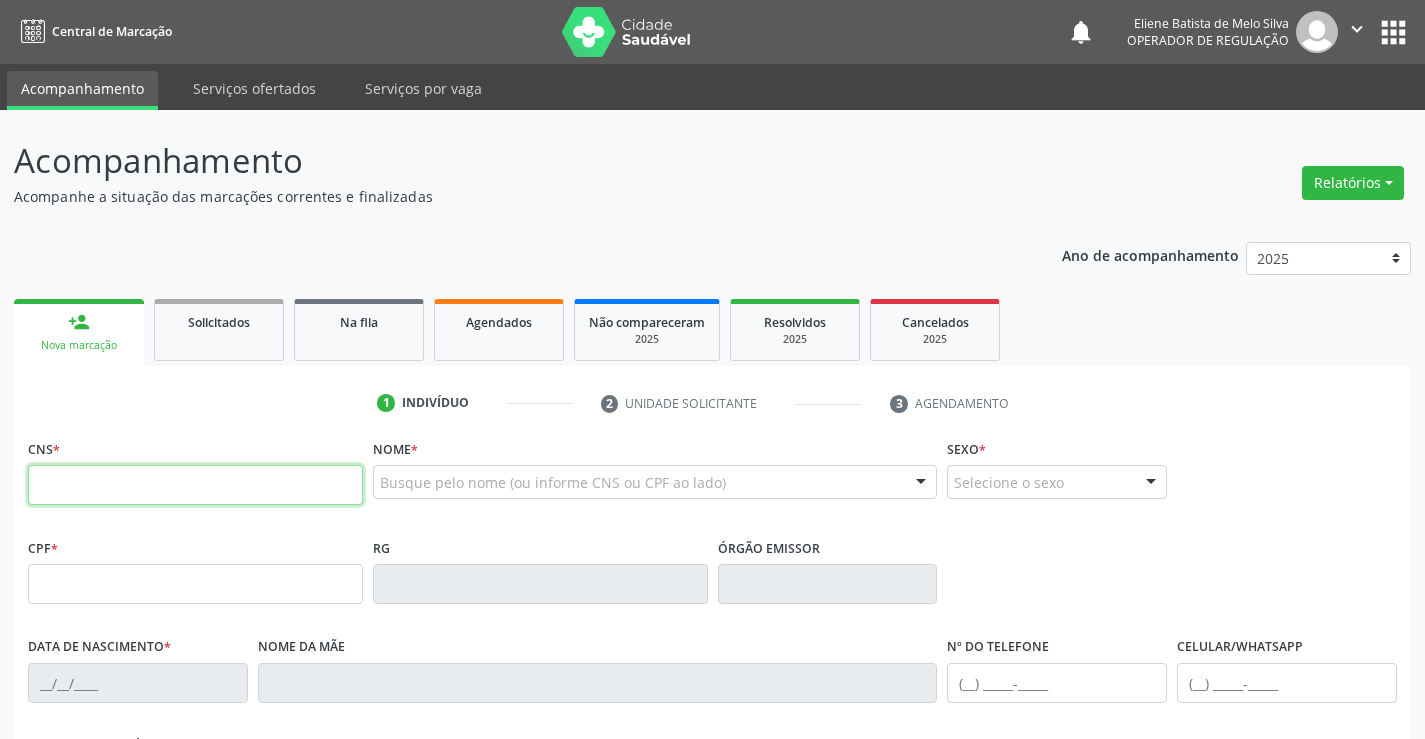 click at bounding box center (195, 485) 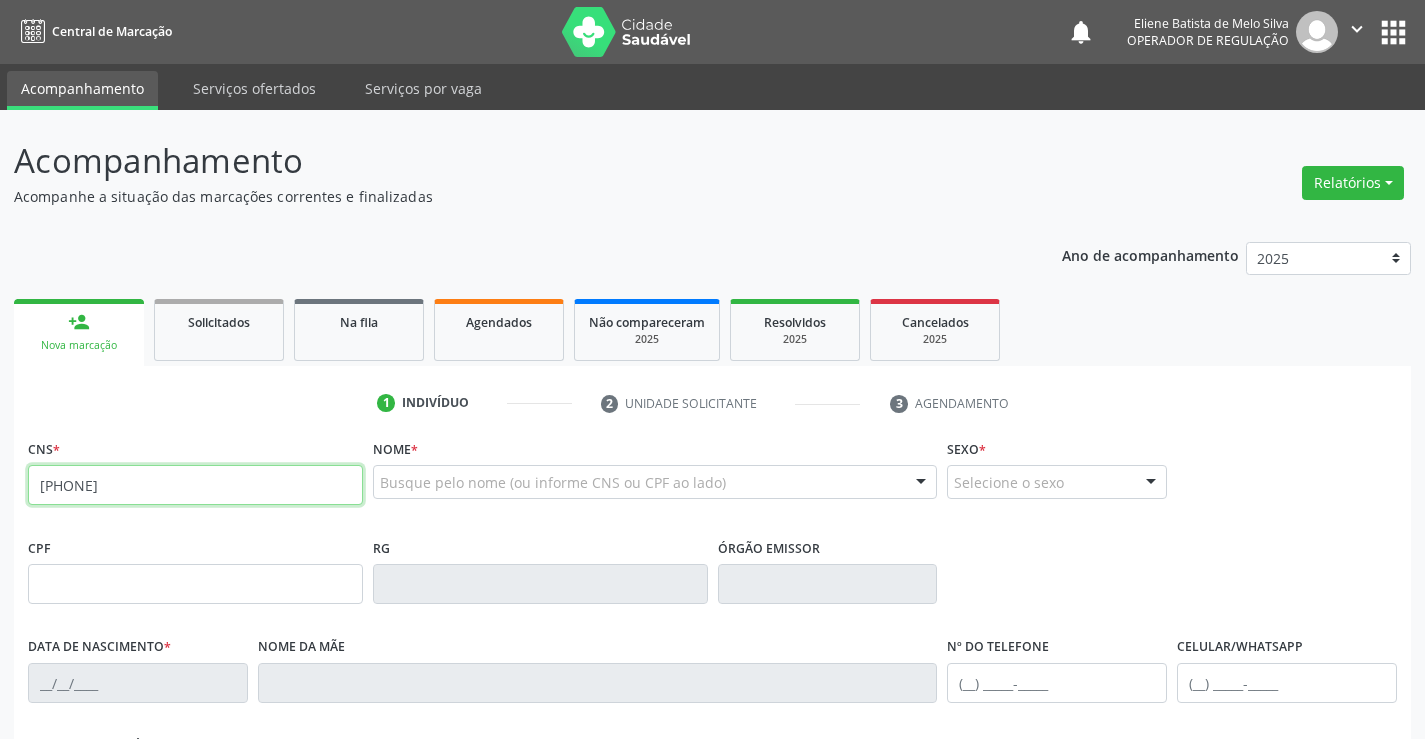 type on "708 6091 7659 0490" 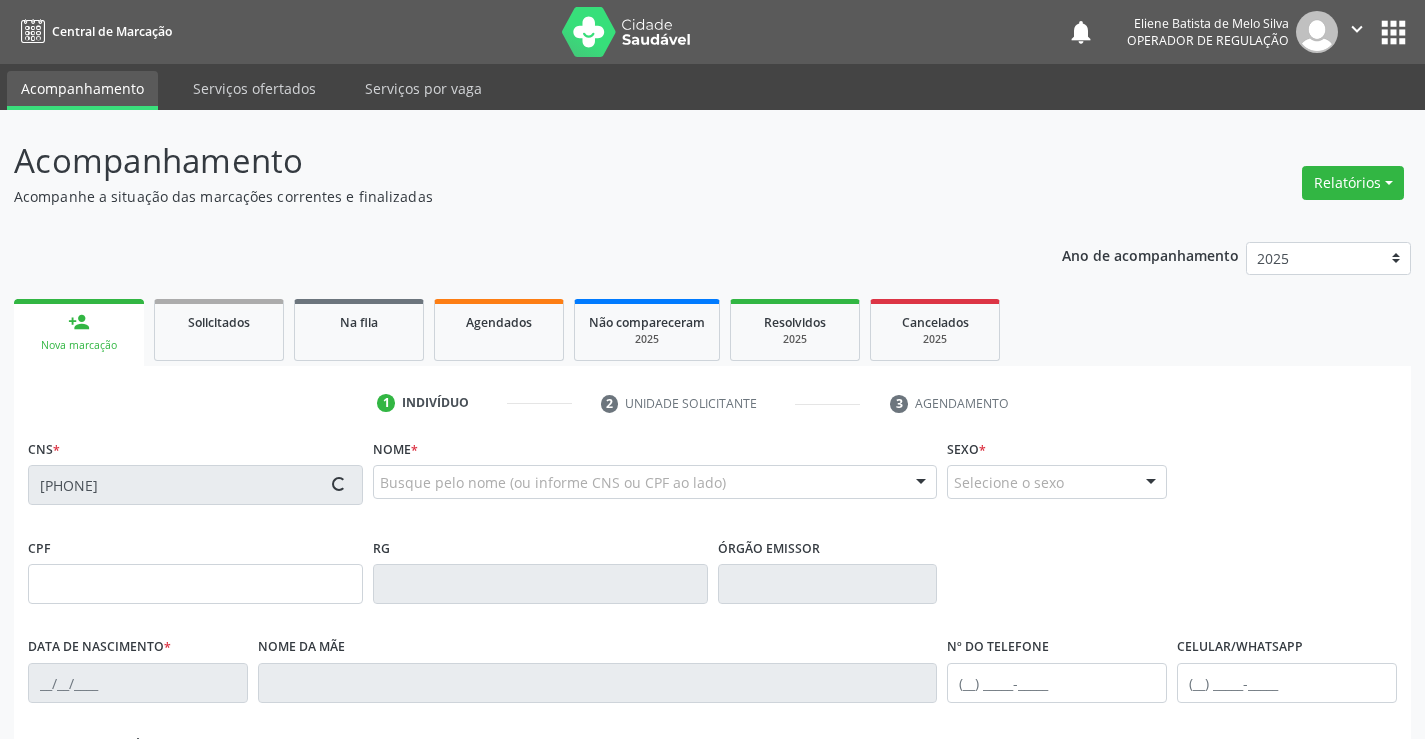 type on "0739664875" 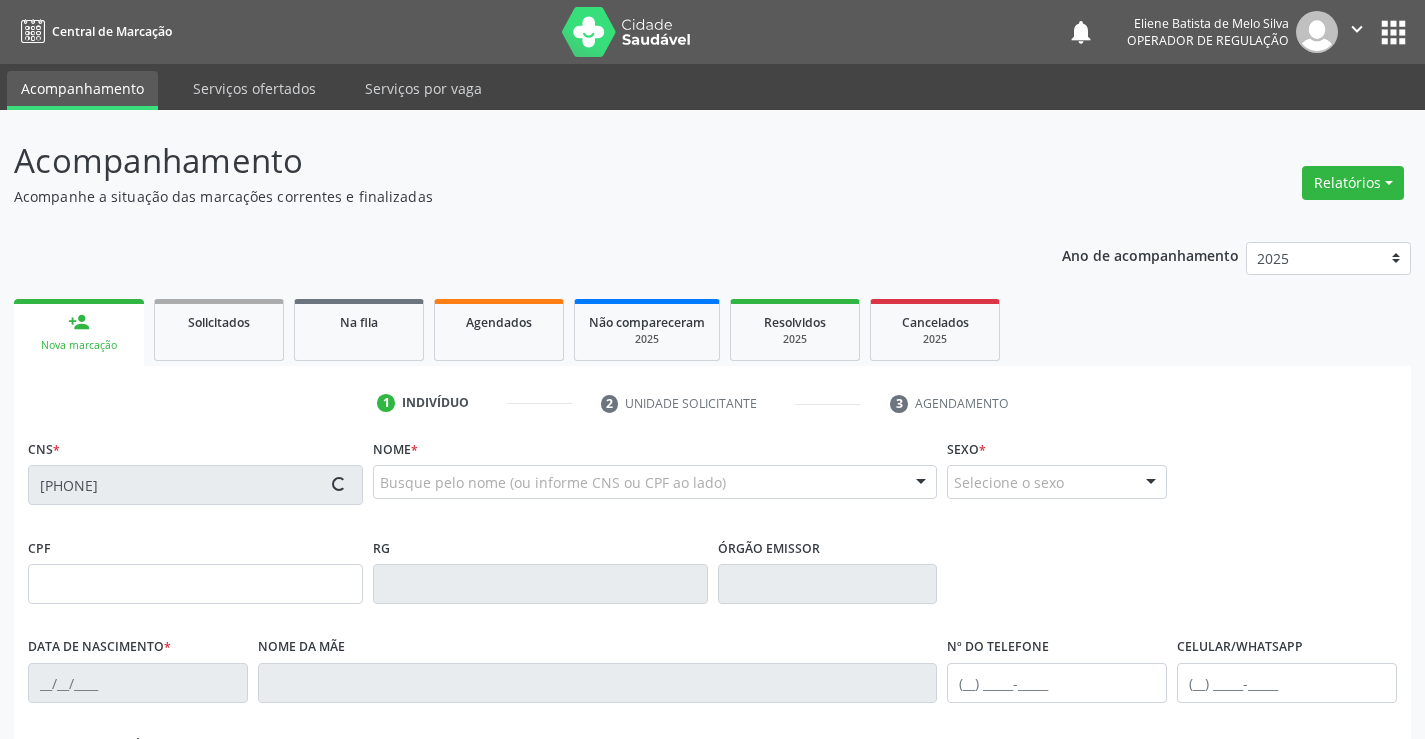 type on "13/05/1974" 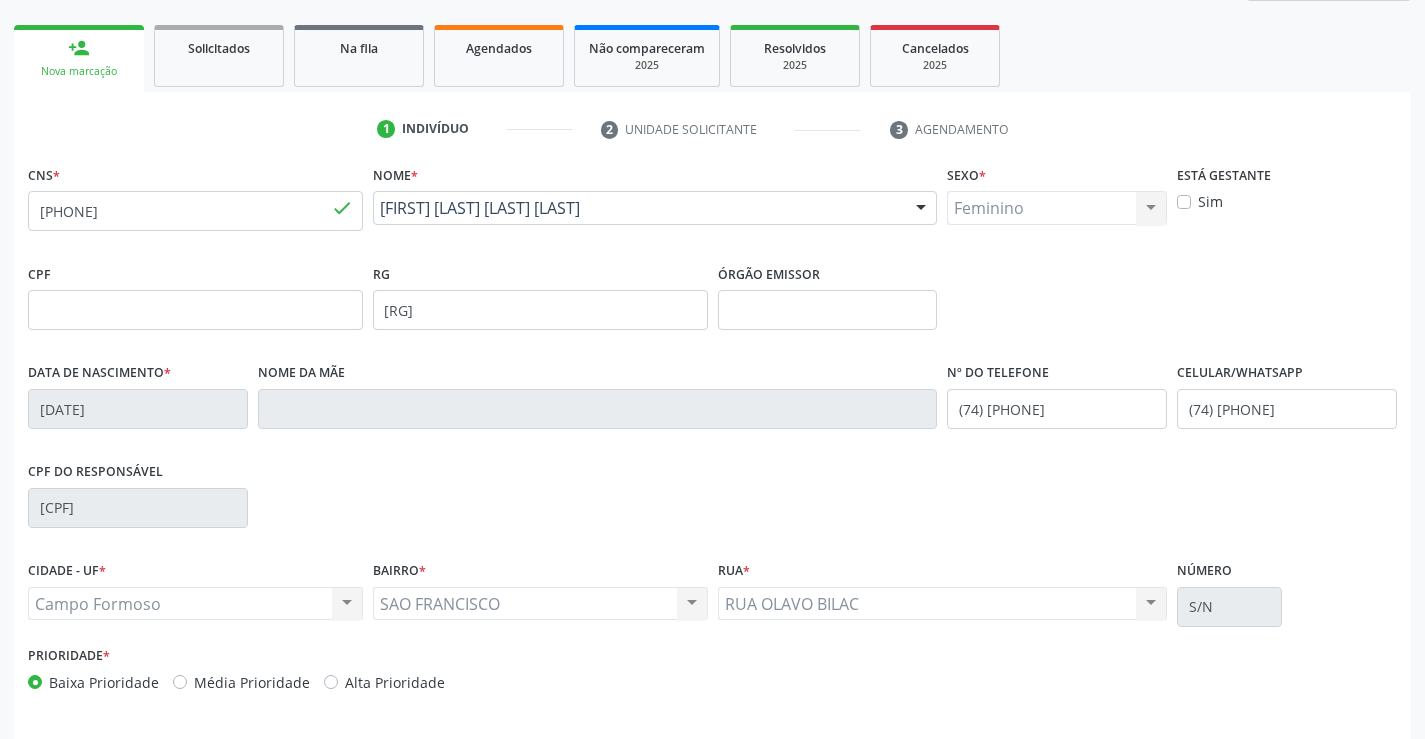 scroll, scrollTop: 300, scrollLeft: 0, axis: vertical 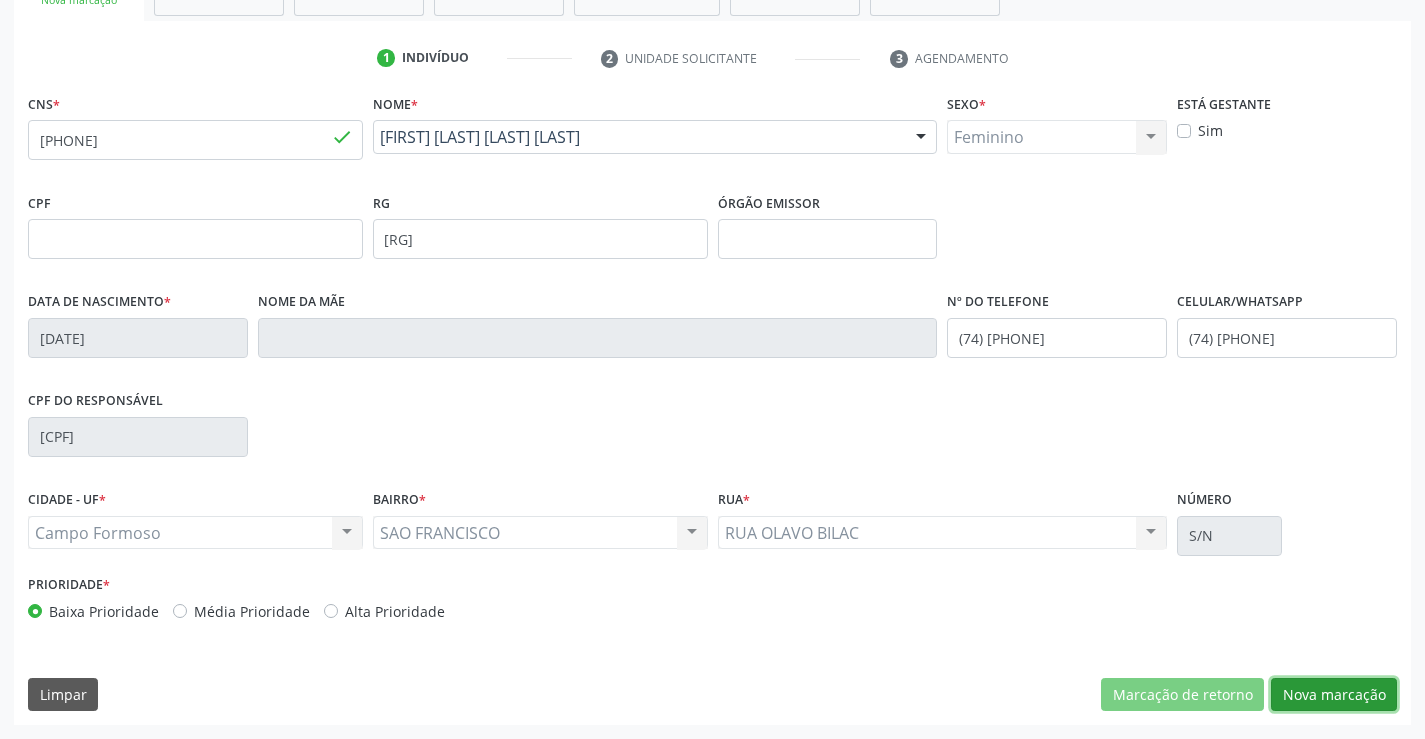 click on "Nova marcação" at bounding box center [1334, 695] 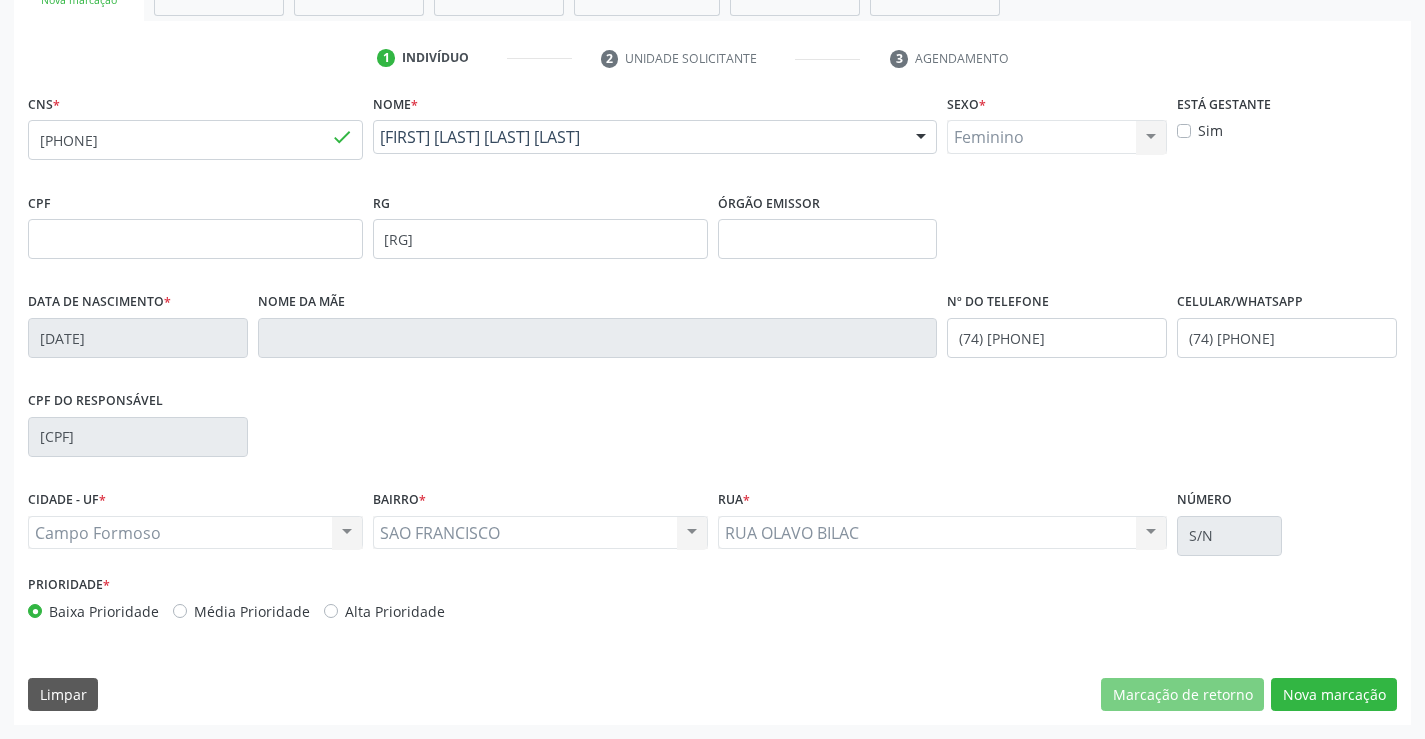 scroll, scrollTop: 167, scrollLeft: 0, axis: vertical 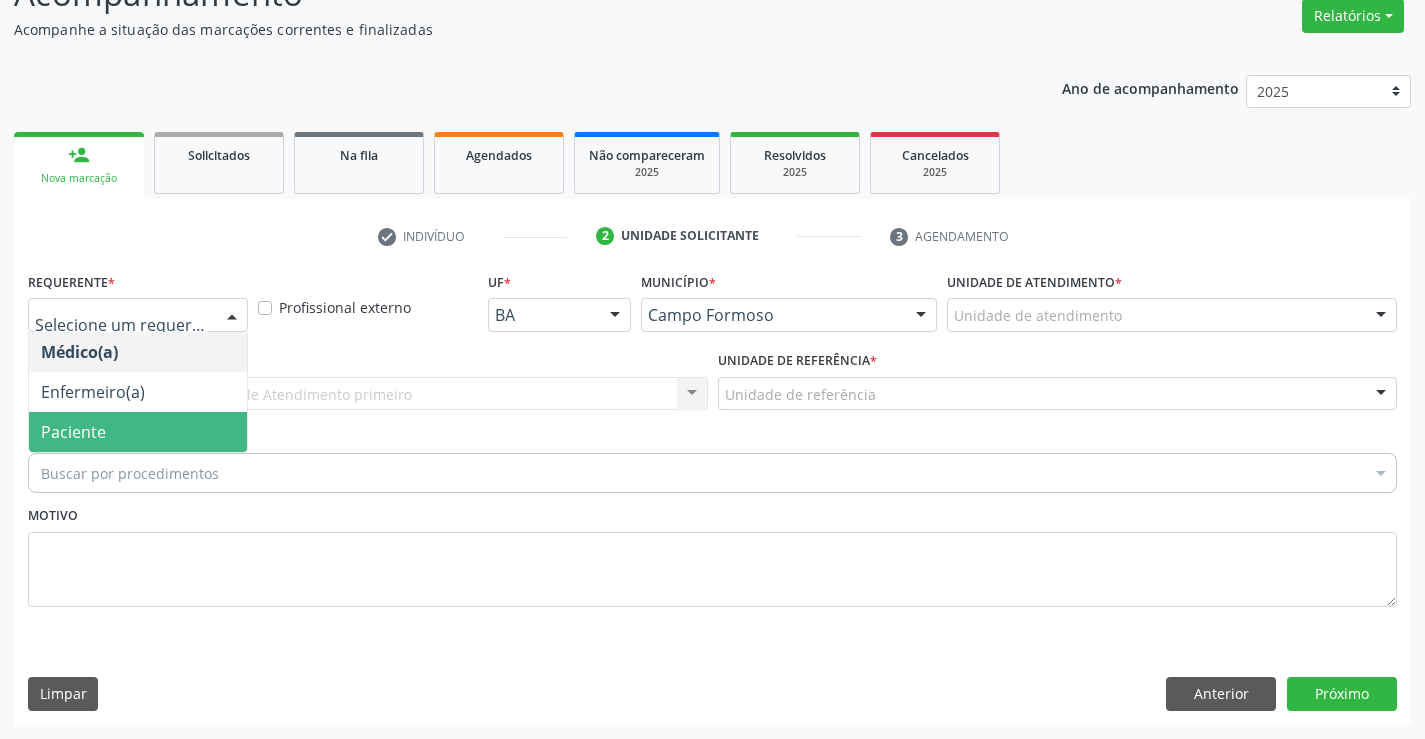 click on "Paciente" at bounding box center (73, 432) 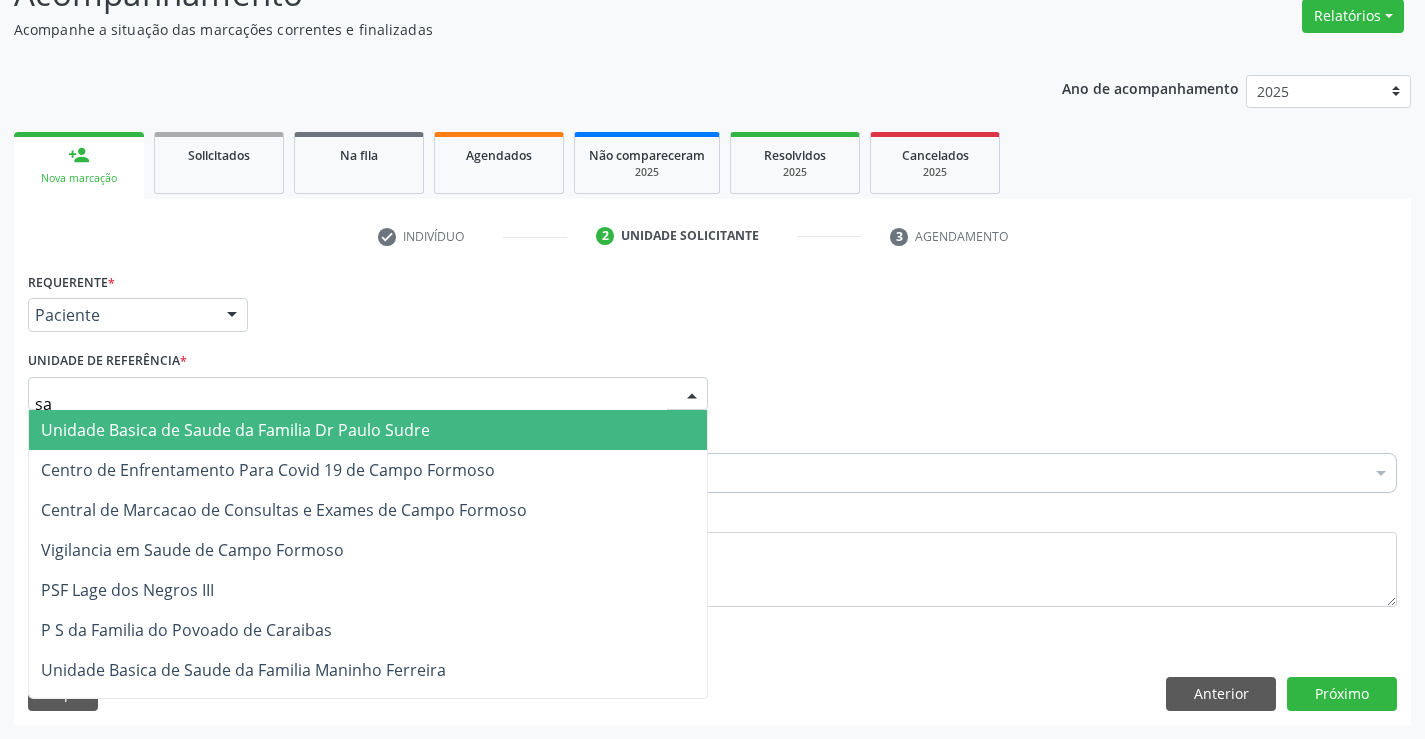 type on "sao" 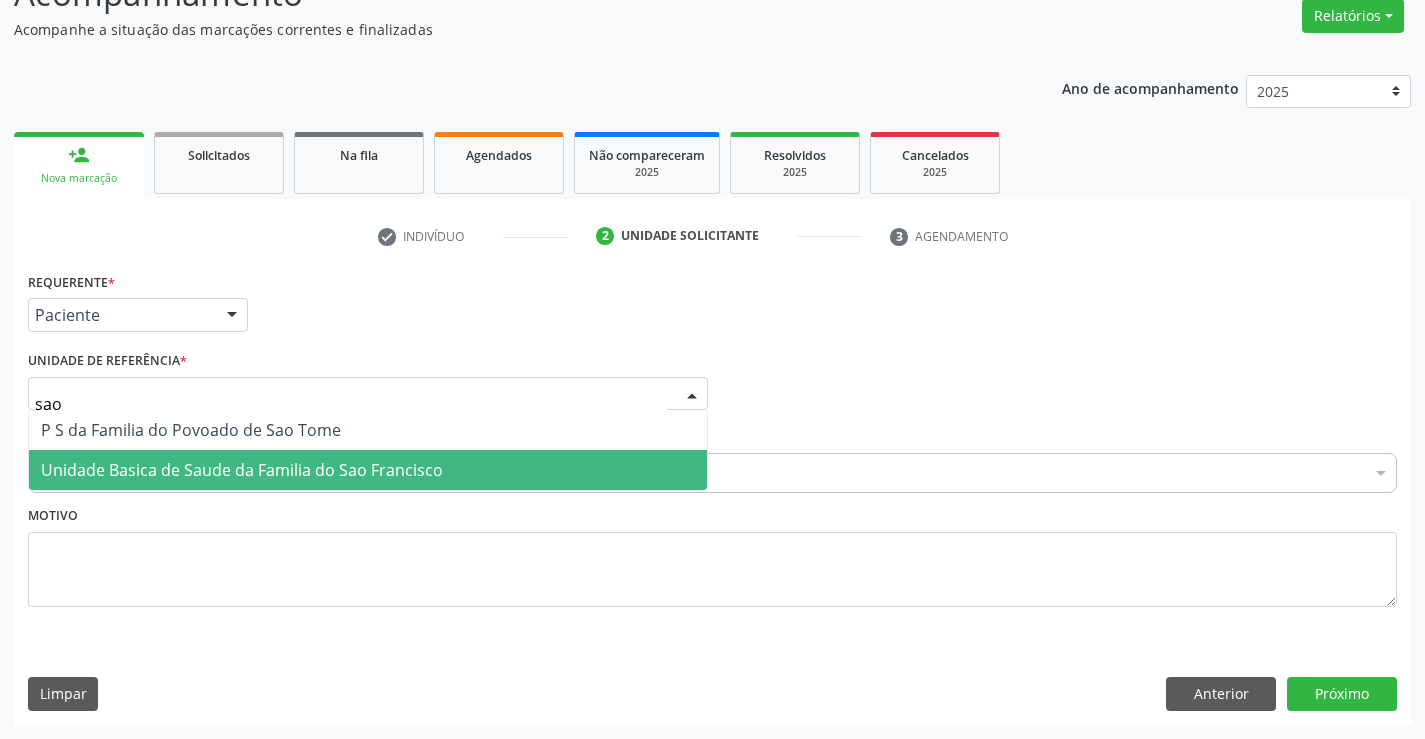 click on "Unidade Basica de Saude da Familia do Sao Francisco" at bounding box center (242, 470) 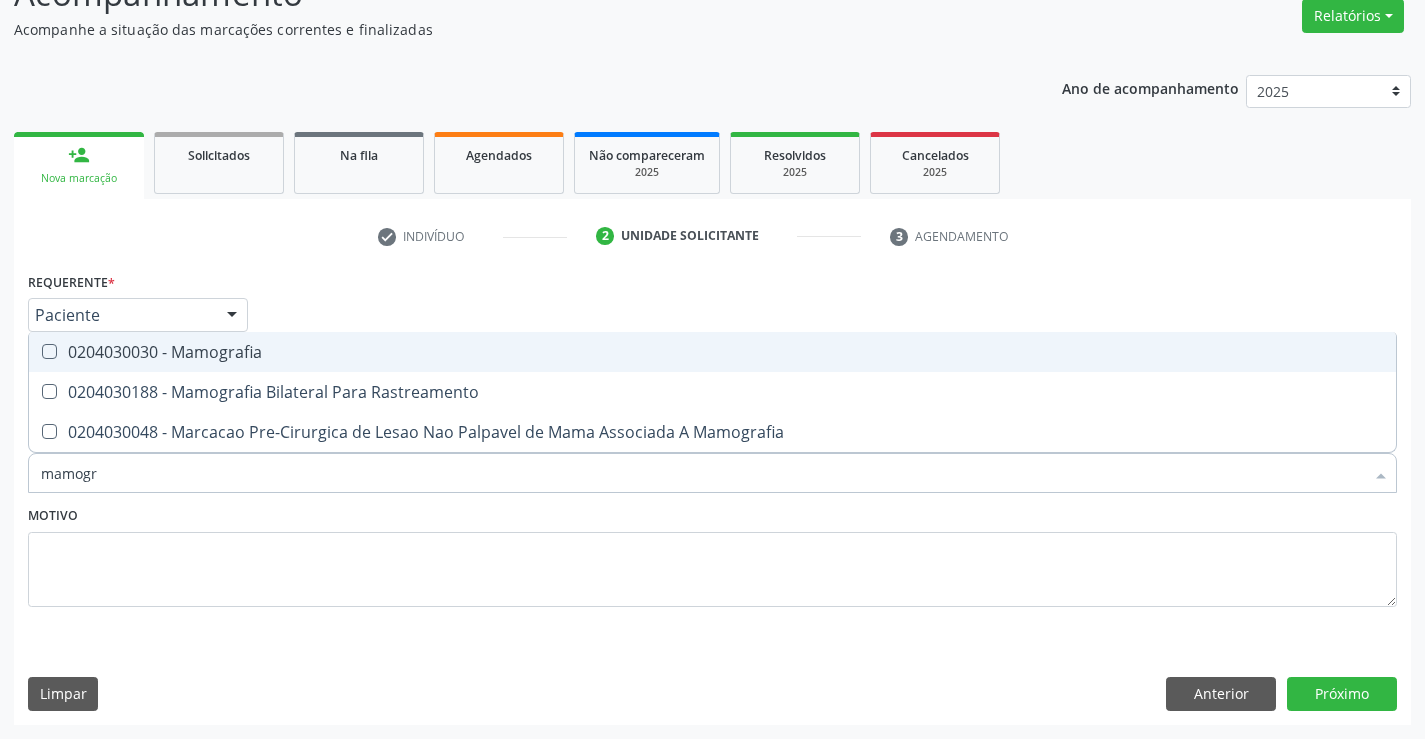 type on "mamogra" 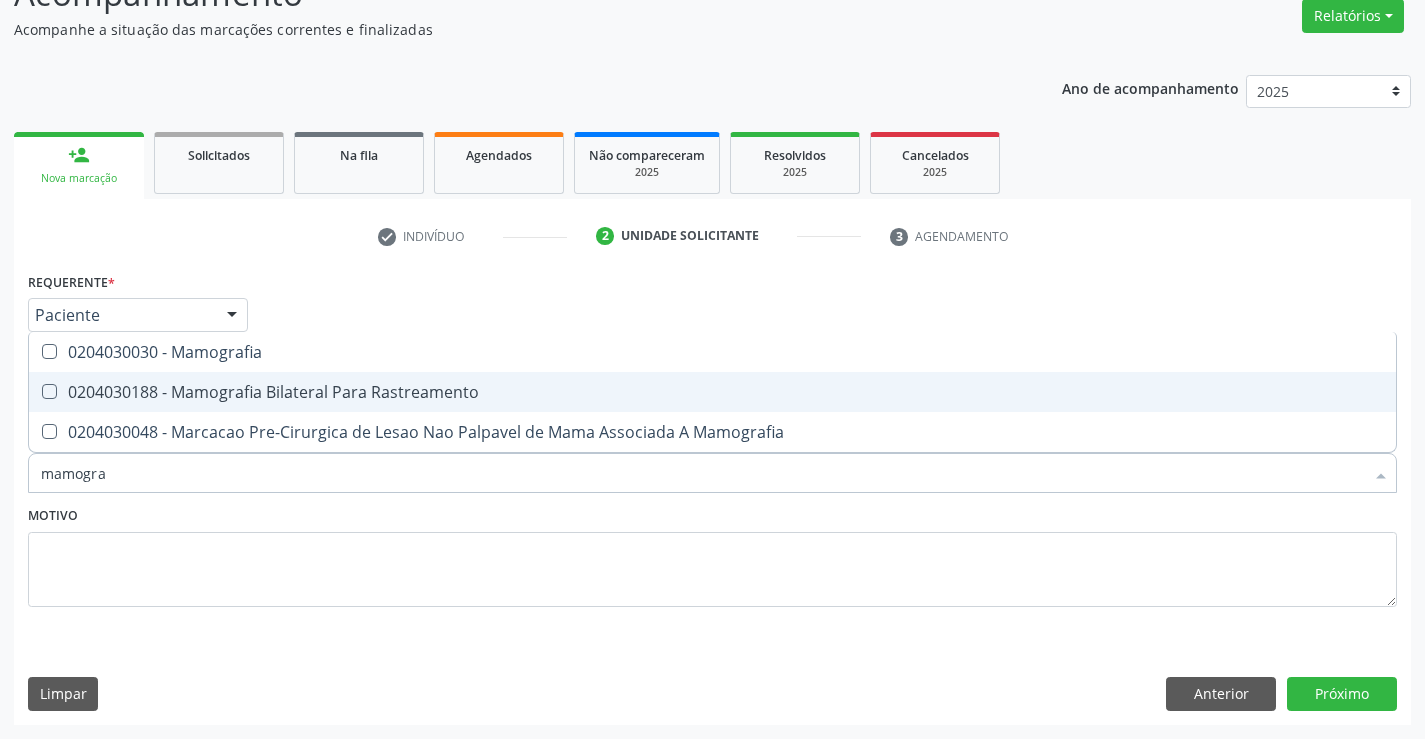 click on "0204030188 - Mamografia Bilateral Para Rastreamento" at bounding box center [712, 392] 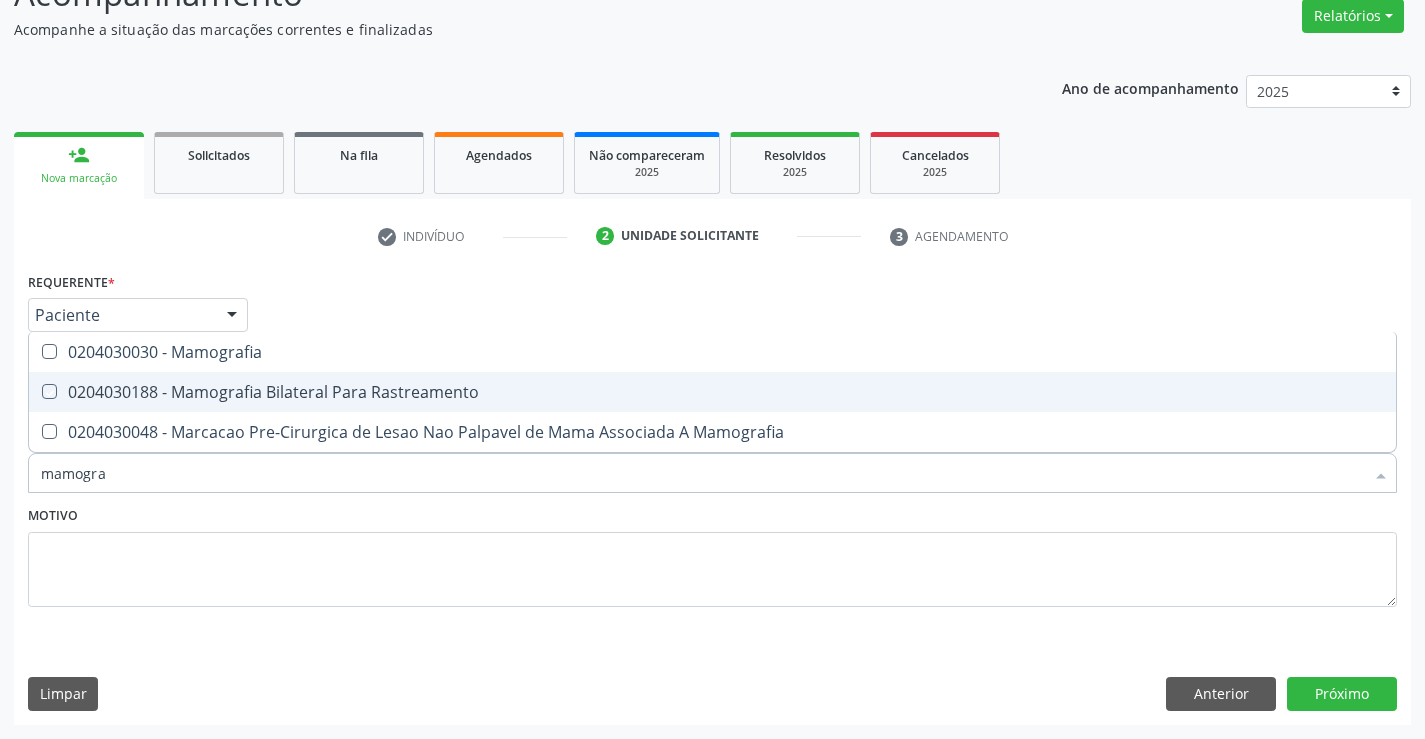 checkbox on "true" 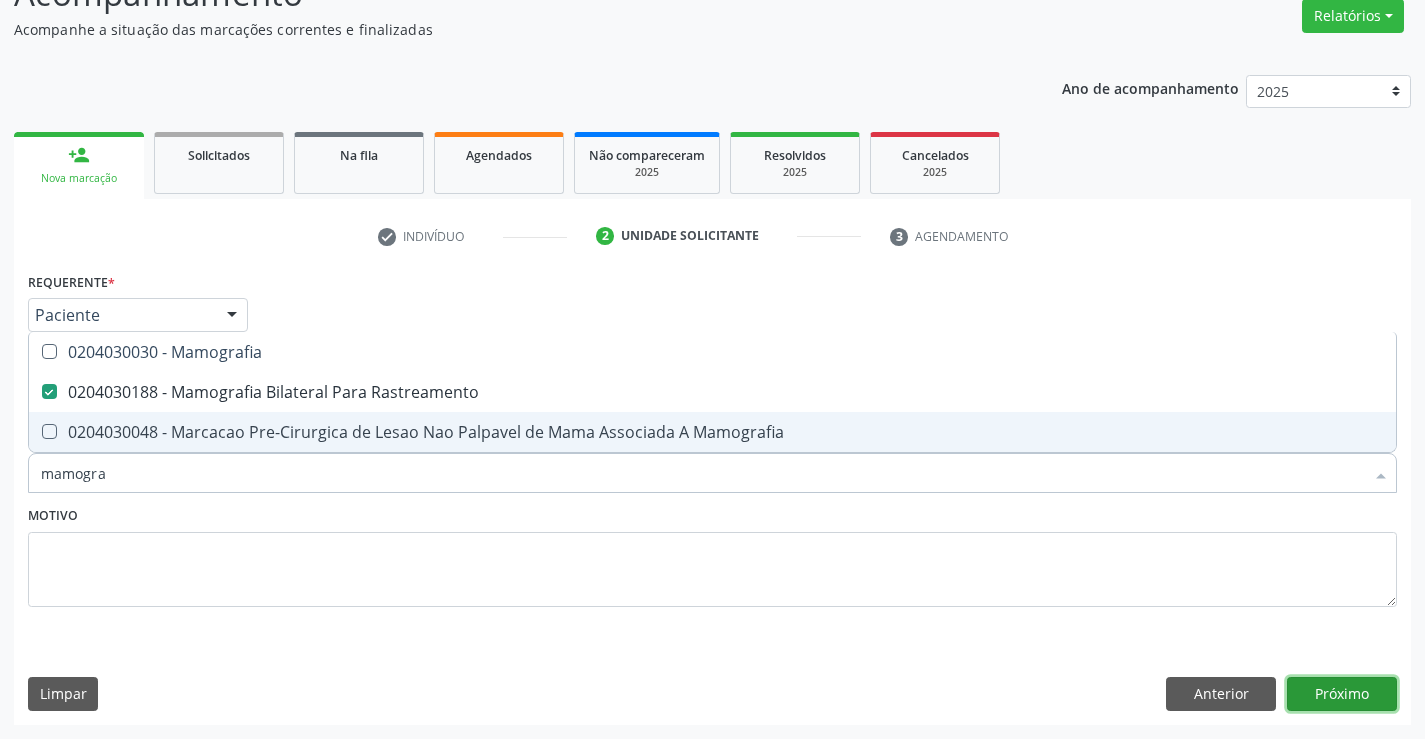 click on "Próximo" at bounding box center [1342, 694] 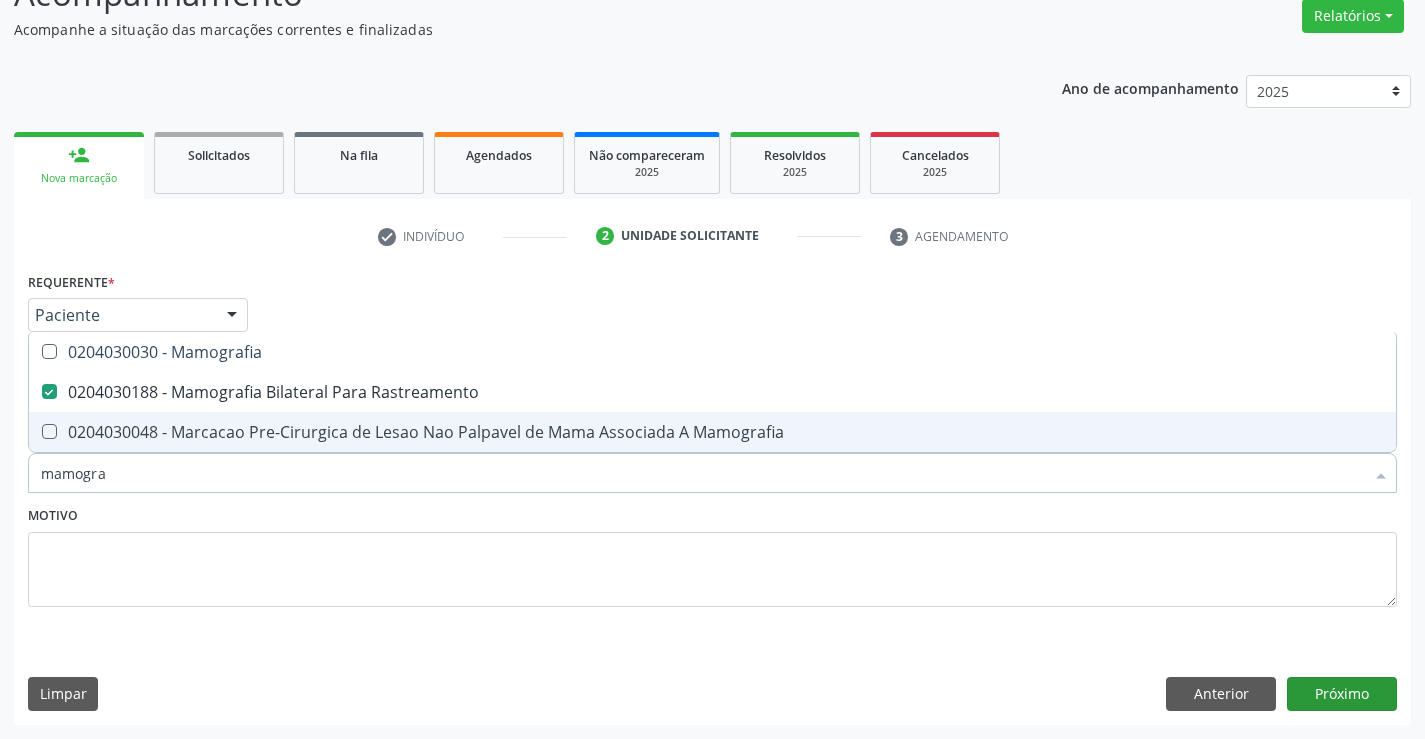 scroll, scrollTop: 131, scrollLeft: 0, axis: vertical 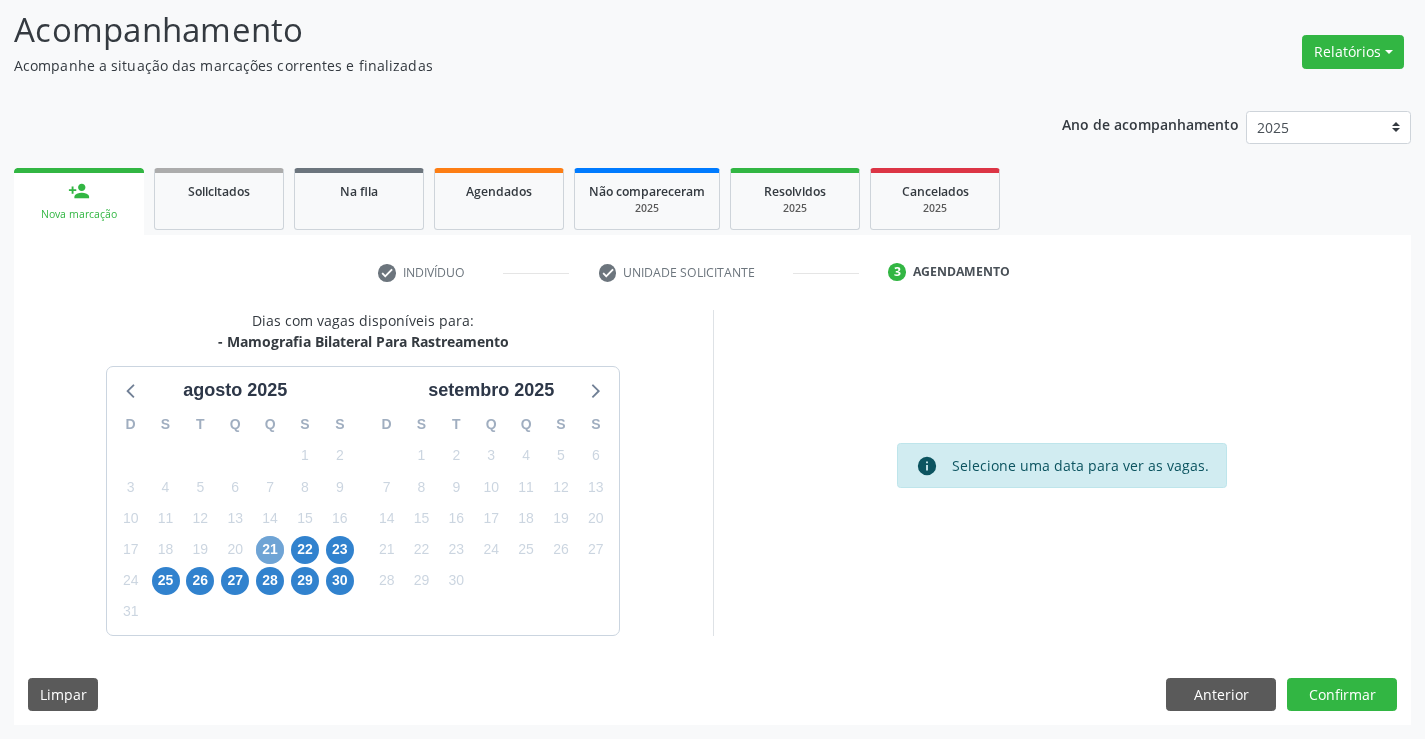 click on "21" at bounding box center [270, 550] 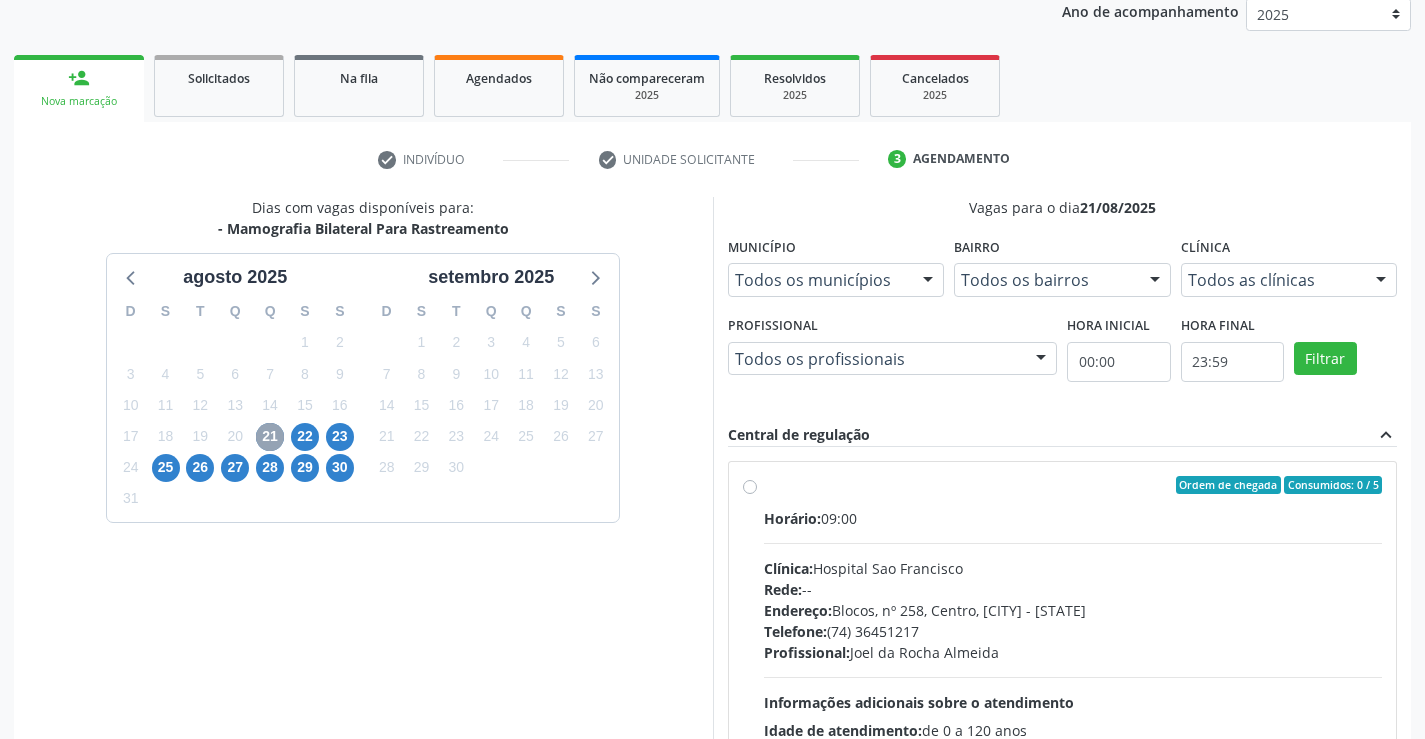 scroll, scrollTop: 420, scrollLeft: 0, axis: vertical 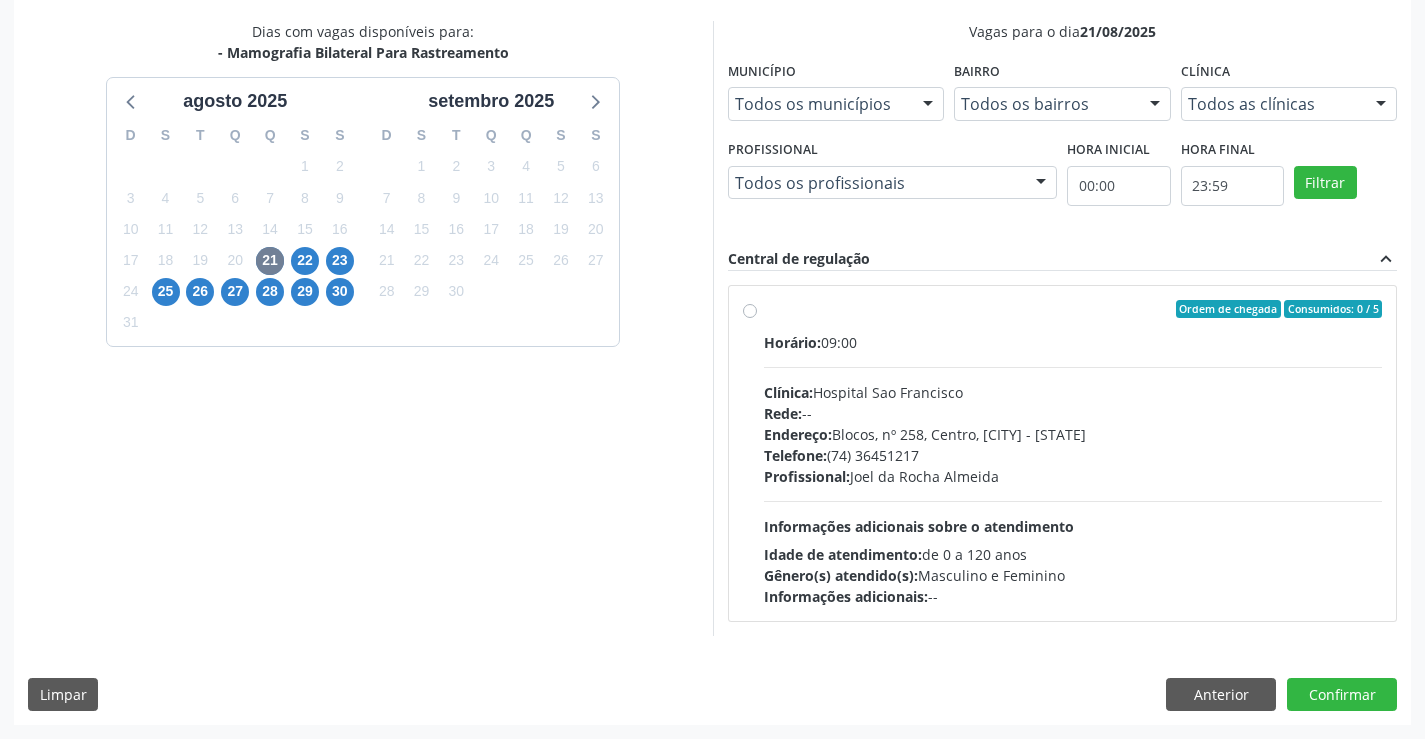 click on "Ordem de chegada
Consumidos: 0 / 5
Horário:   09:00
Clínica:  Hospital Sao Francisco
Rede:
--
Endereço:   Blocos, nº 258, Centro, Campo Formoso - BA
Telefone:   (74) 36451217
Profissional:
Joel da Rocha Almeida
Informações adicionais sobre o atendimento
Idade de atendimento:
de 0 a 120 anos
Gênero(s) atendido(s):
Masculino e Feminino
Informações adicionais:
--" at bounding box center (1073, 453) 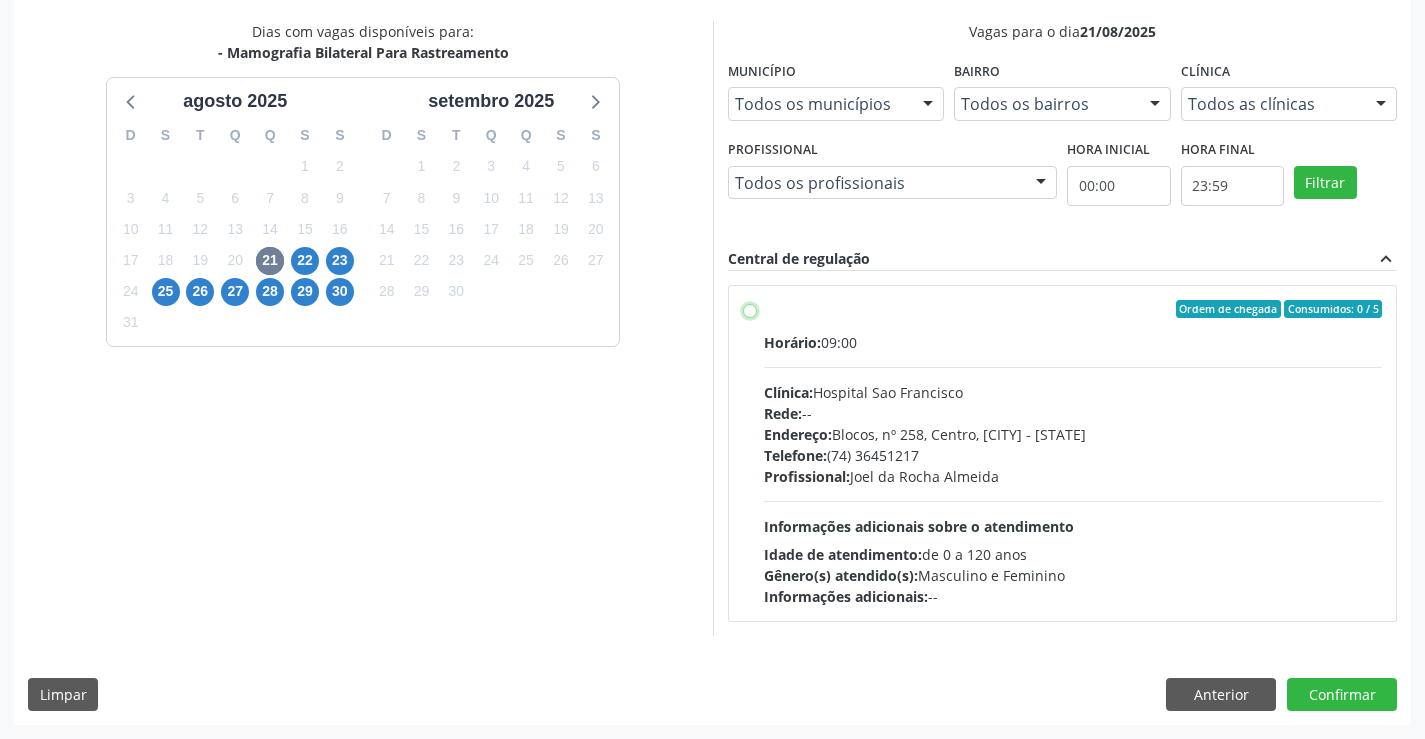 click on "Ordem de chegada
Consumidos: 0 / 5
Horário:   09:00
Clínica:  Hospital Sao Francisco
Rede:
--
Endereço:   Blocos, nº 258, Centro, Campo Formoso - BA
Telefone:   (74) 36451217
Profissional:
Joel da Rocha Almeida
Informações adicionais sobre o atendimento
Idade de atendimento:
de 0 a 120 anos
Gênero(s) atendido(s):
Masculino e Feminino
Informações adicionais:
--" at bounding box center (750, 309) 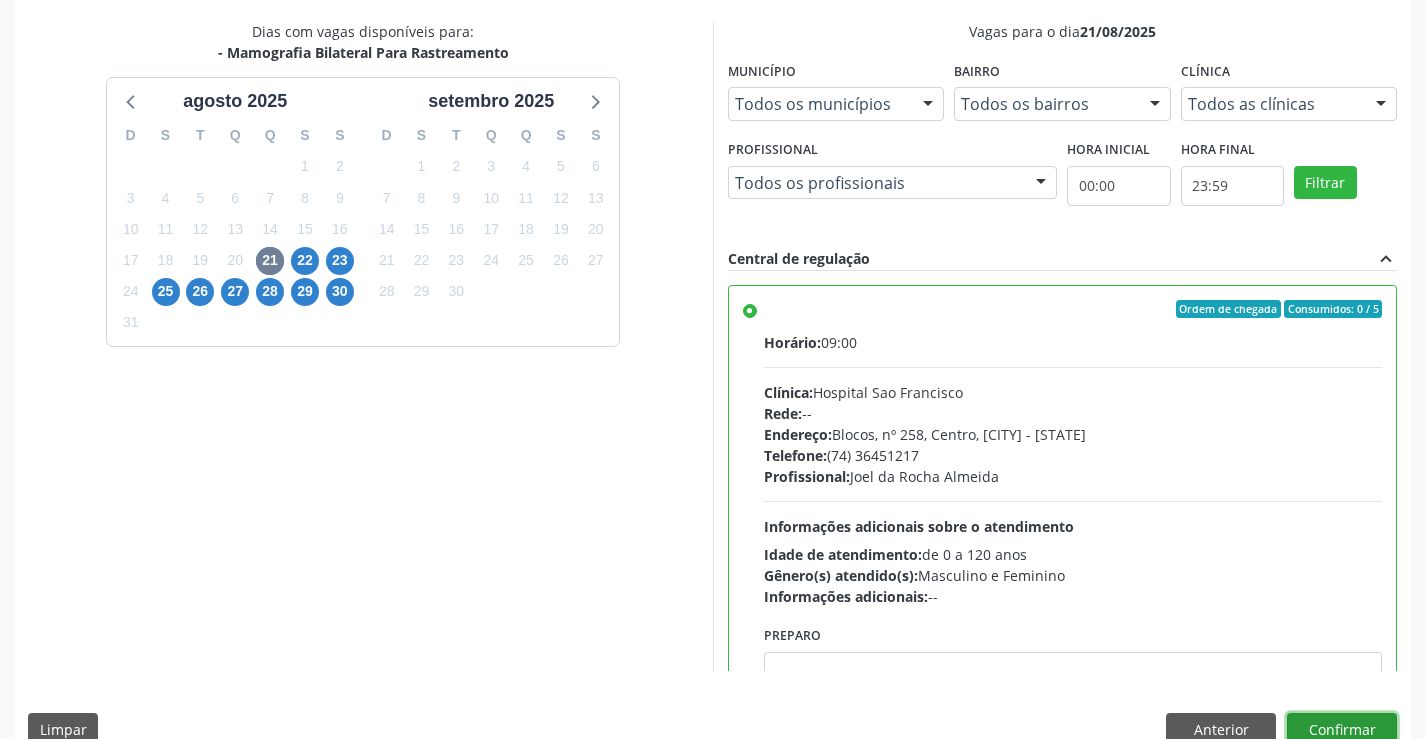 click on "Confirmar" at bounding box center (1342, 730) 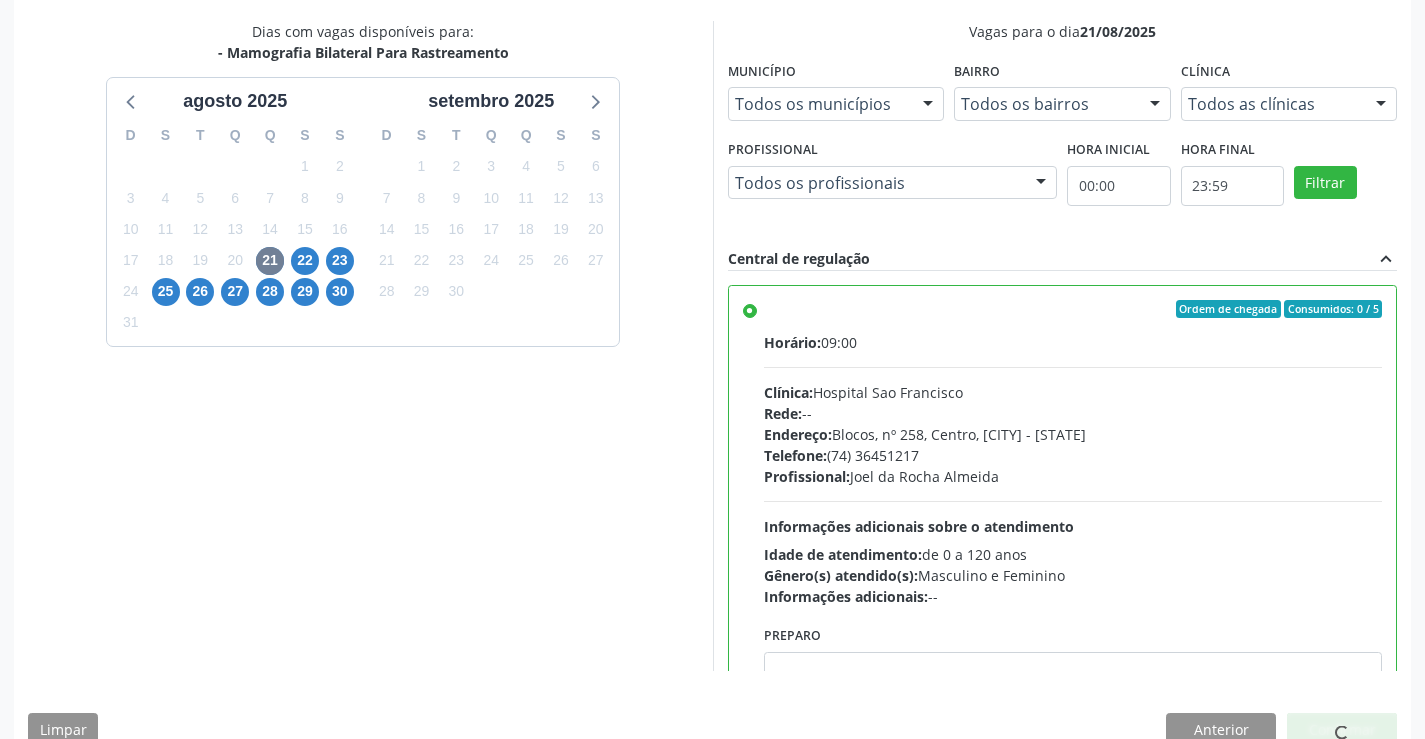 scroll, scrollTop: 456, scrollLeft: 0, axis: vertical 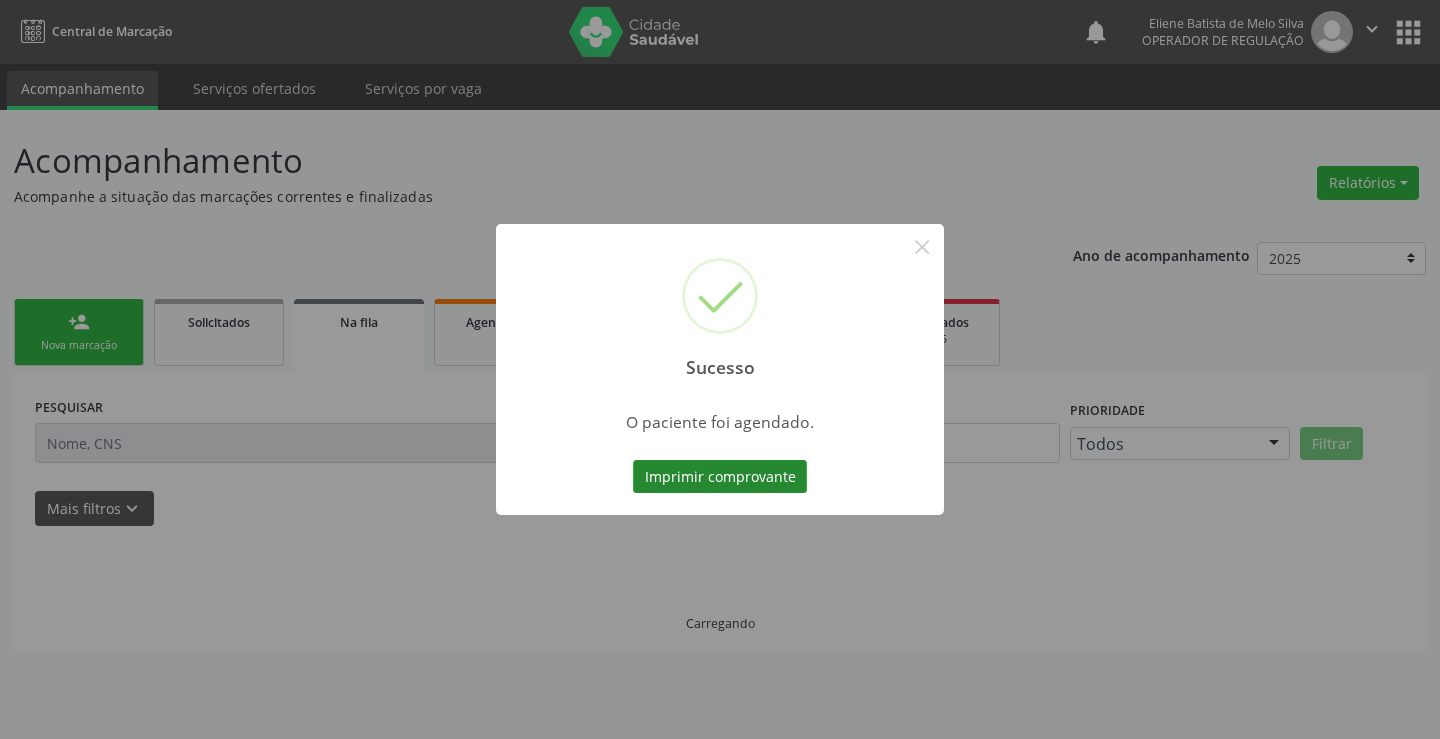 click on "Imprimir comprovante" at bounding box center [720, 477] 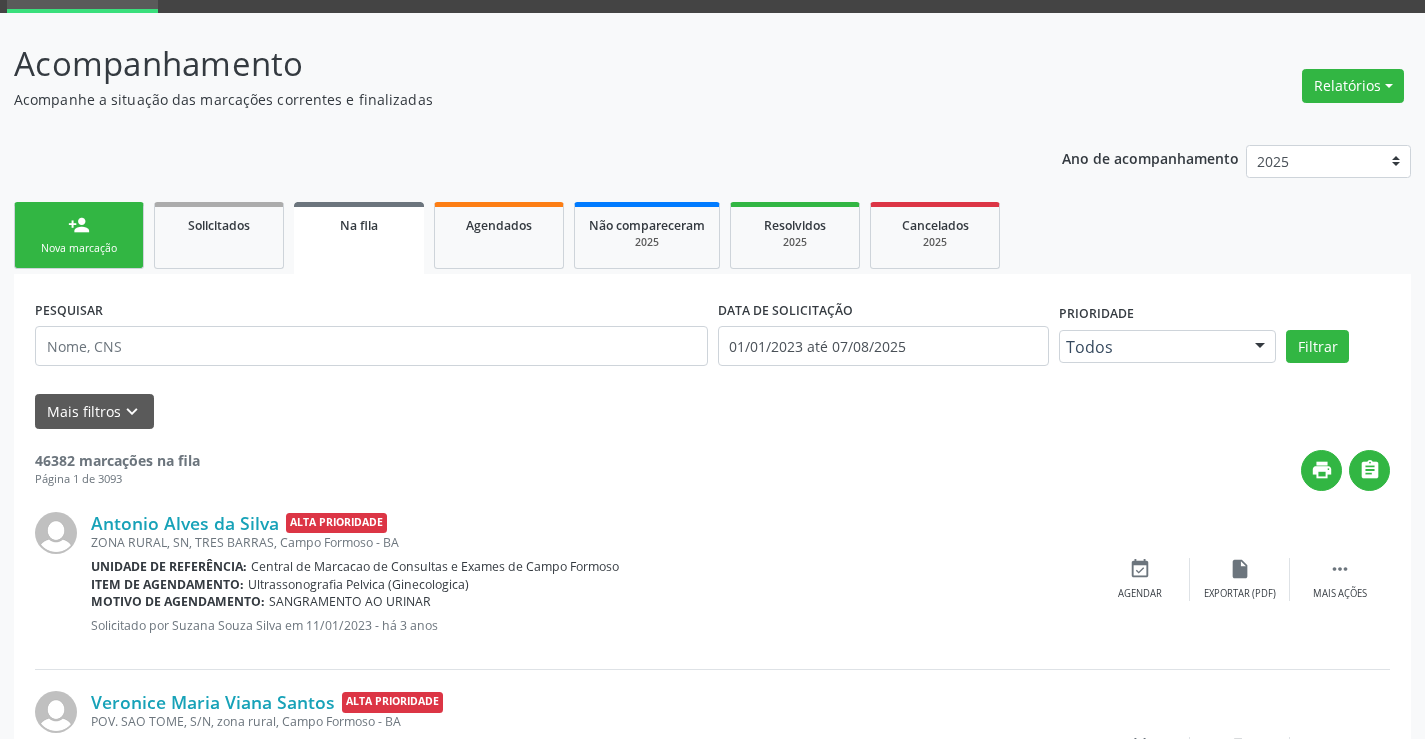 scroll, scrollTop: 0, scrollLeft: 0, axis: both 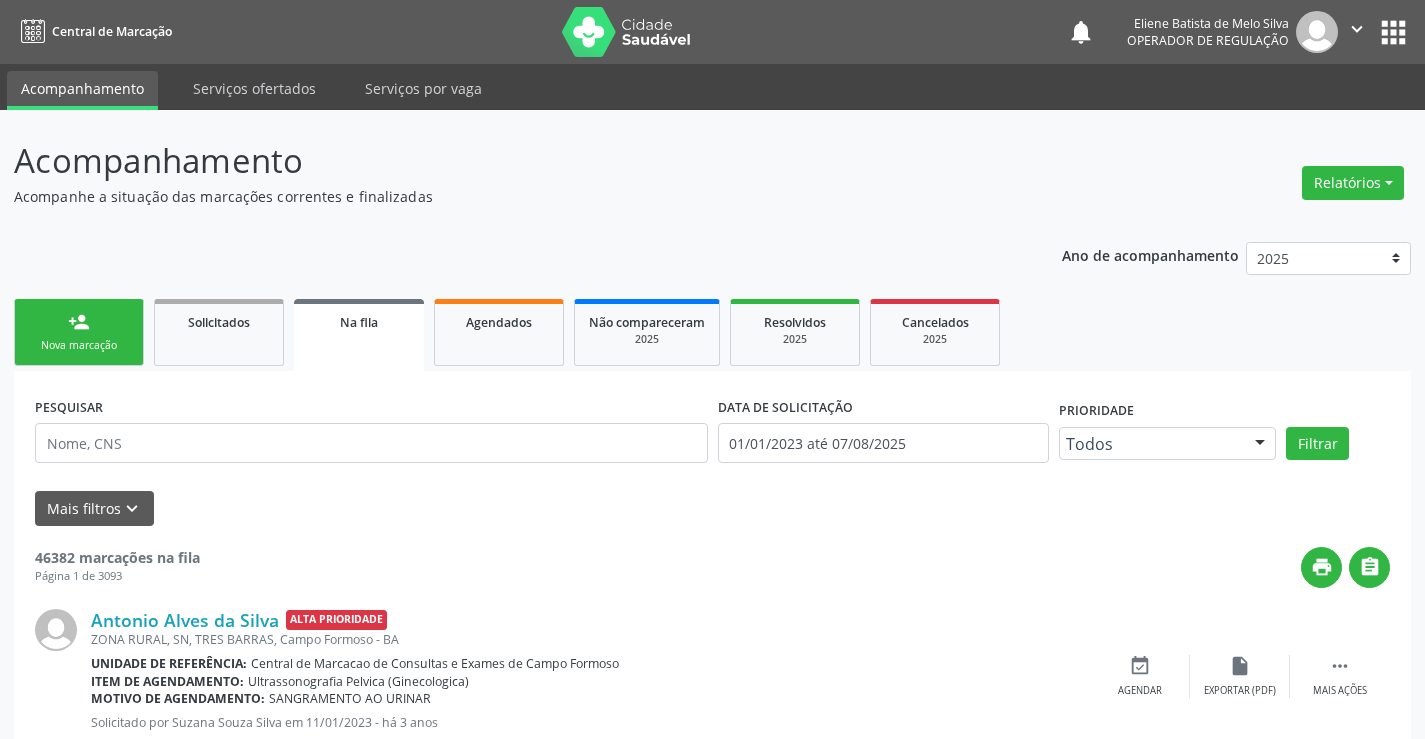 click on "person_add
Nova marcação" at bounding box center (79, 332) 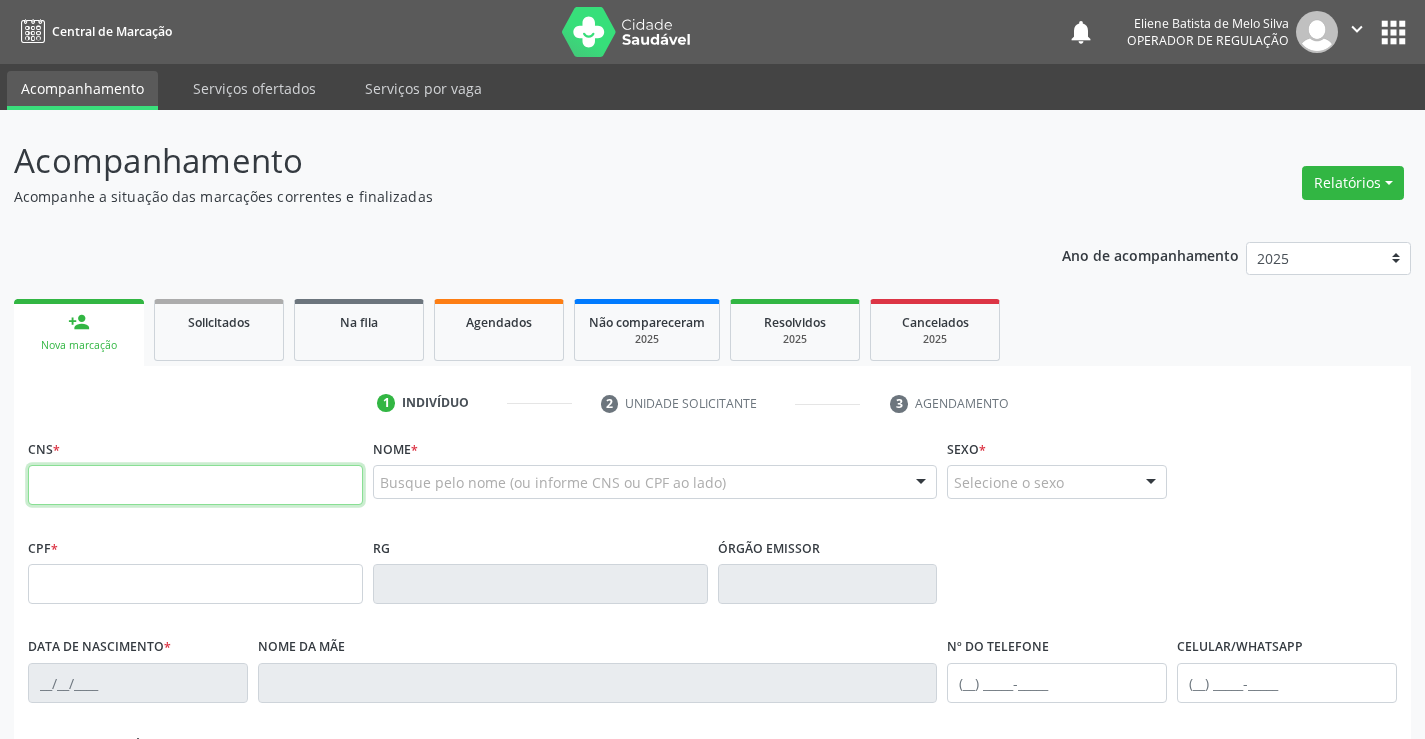 click at bounding box center [195, 485] 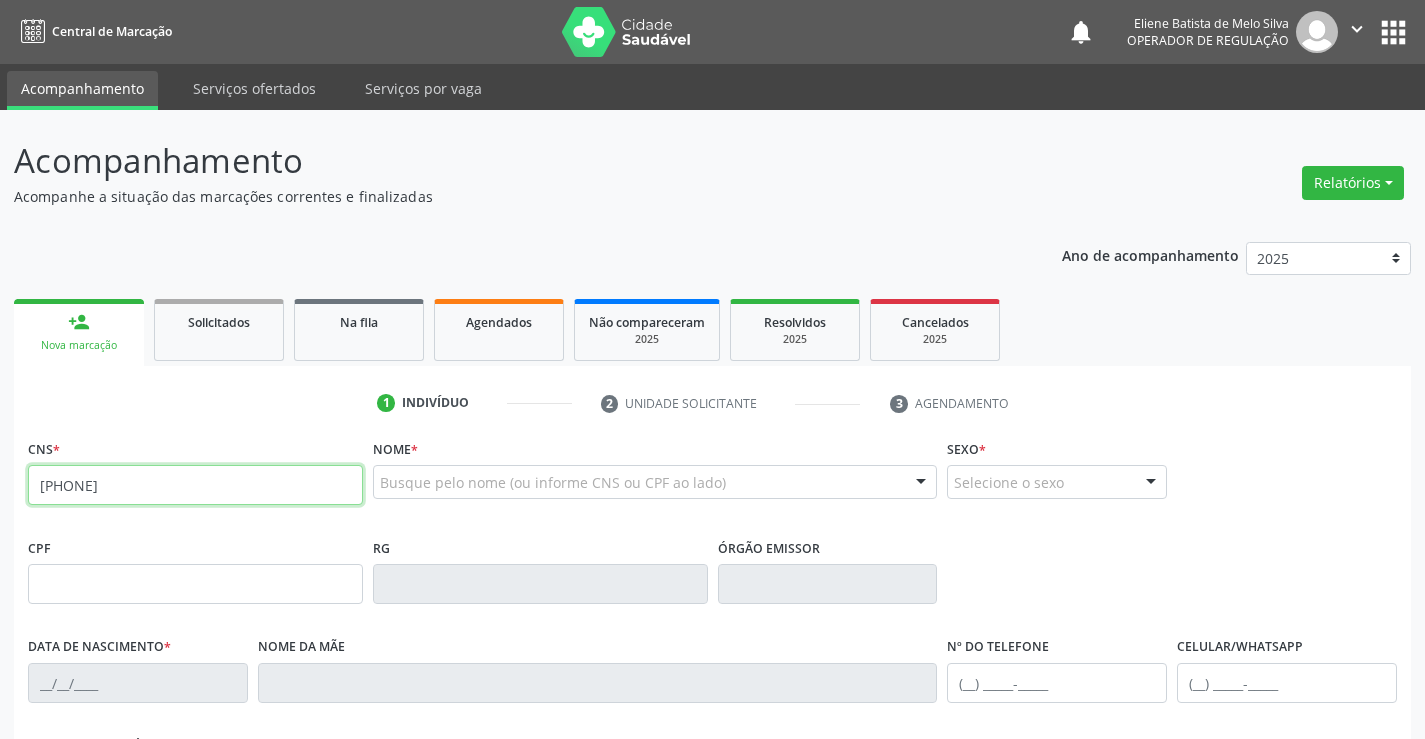type on "708 4017 5460 6160" 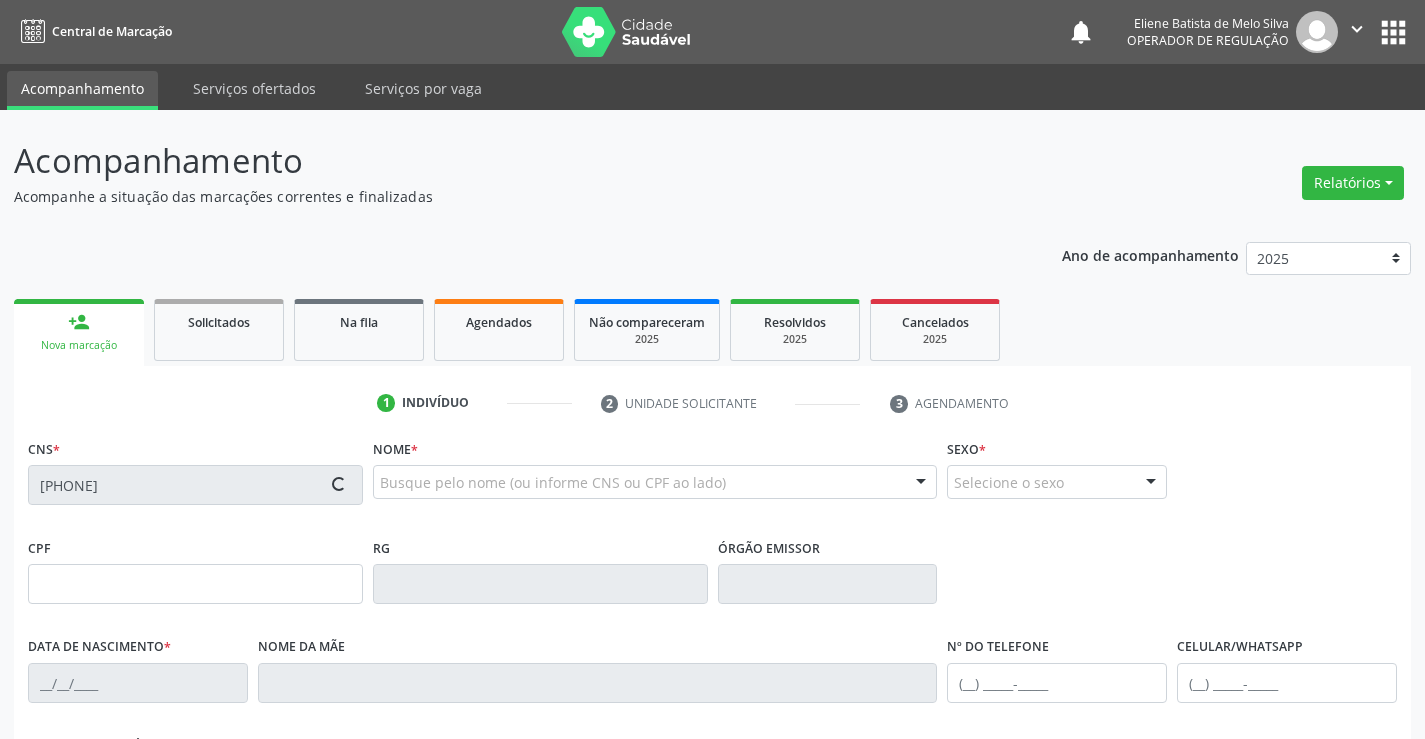 type on "1135367477" 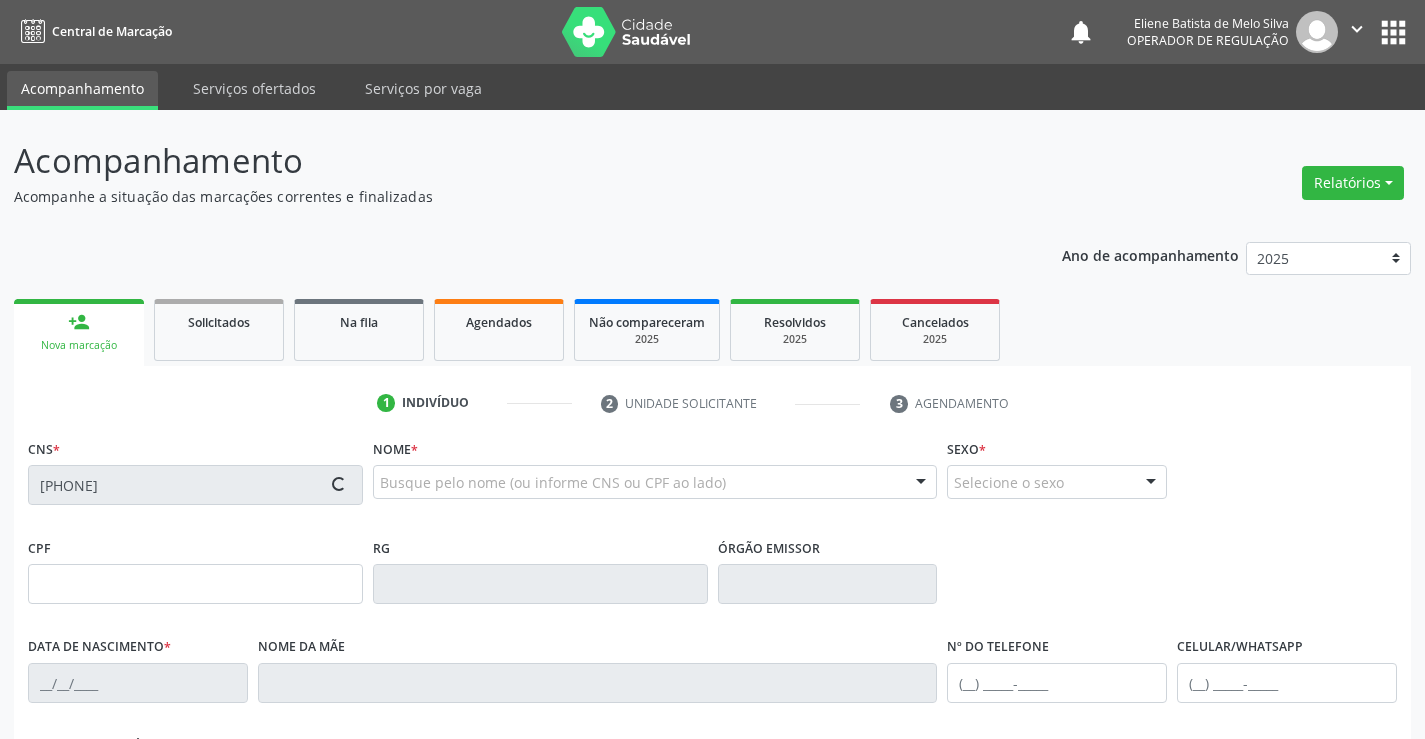 type on "SSPBA" 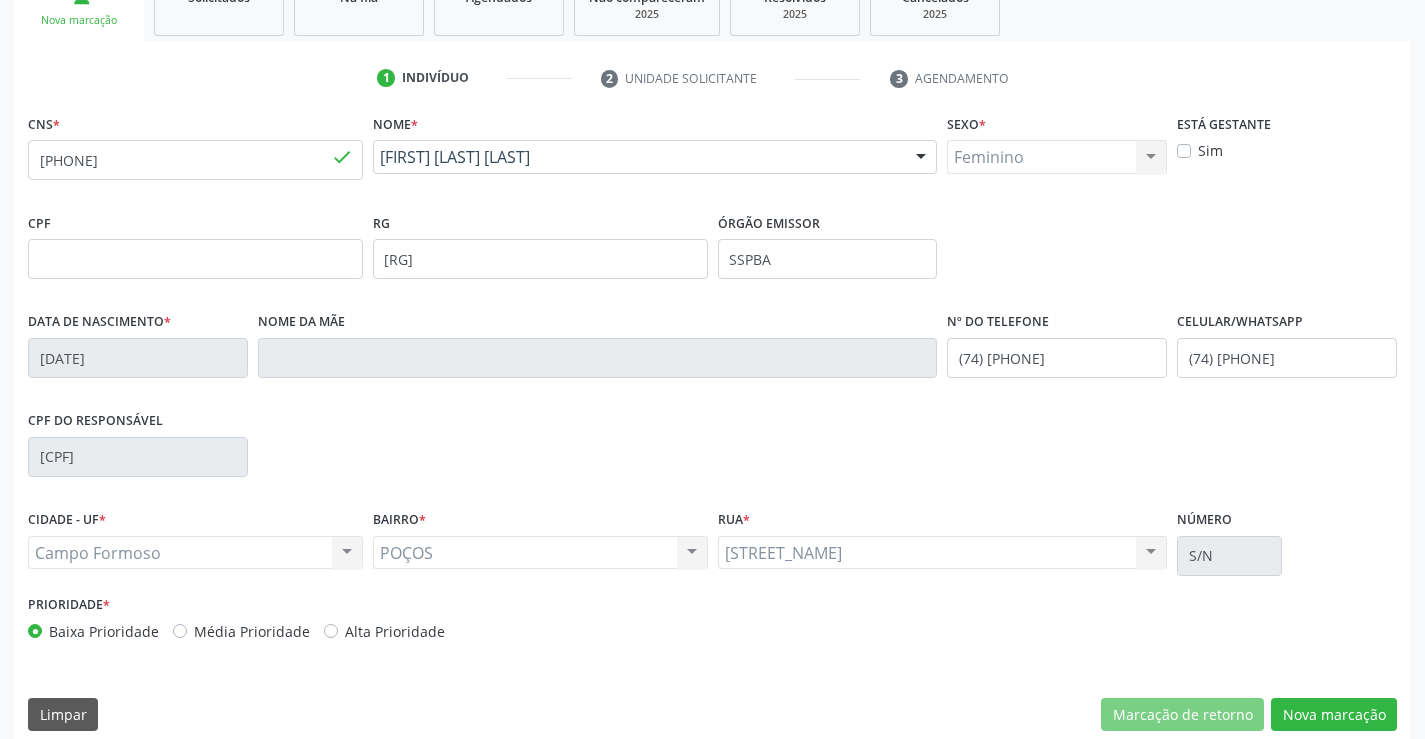 scroll, scrollTop: 345, scrollLeft: 0, axis: vertical 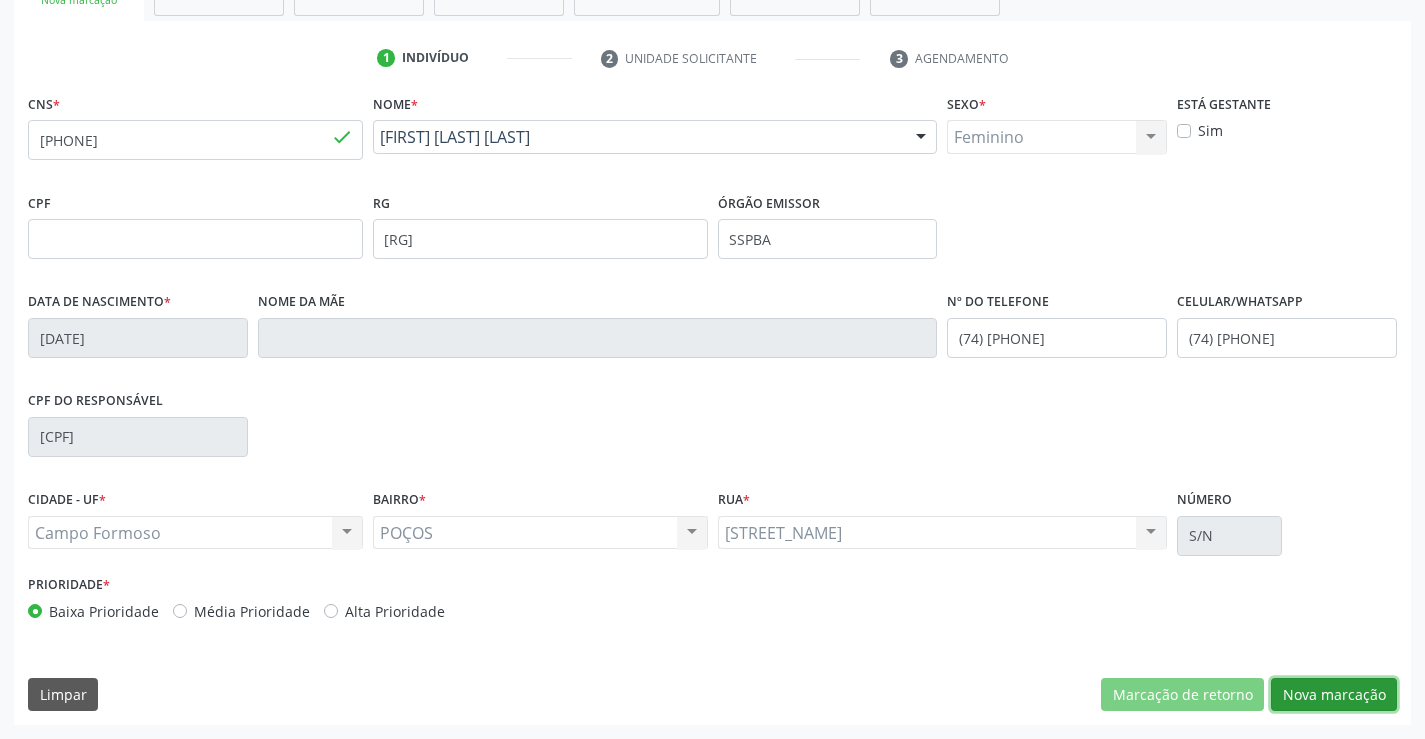 click on "Nova marcação" at bounding box center (1334, 695) 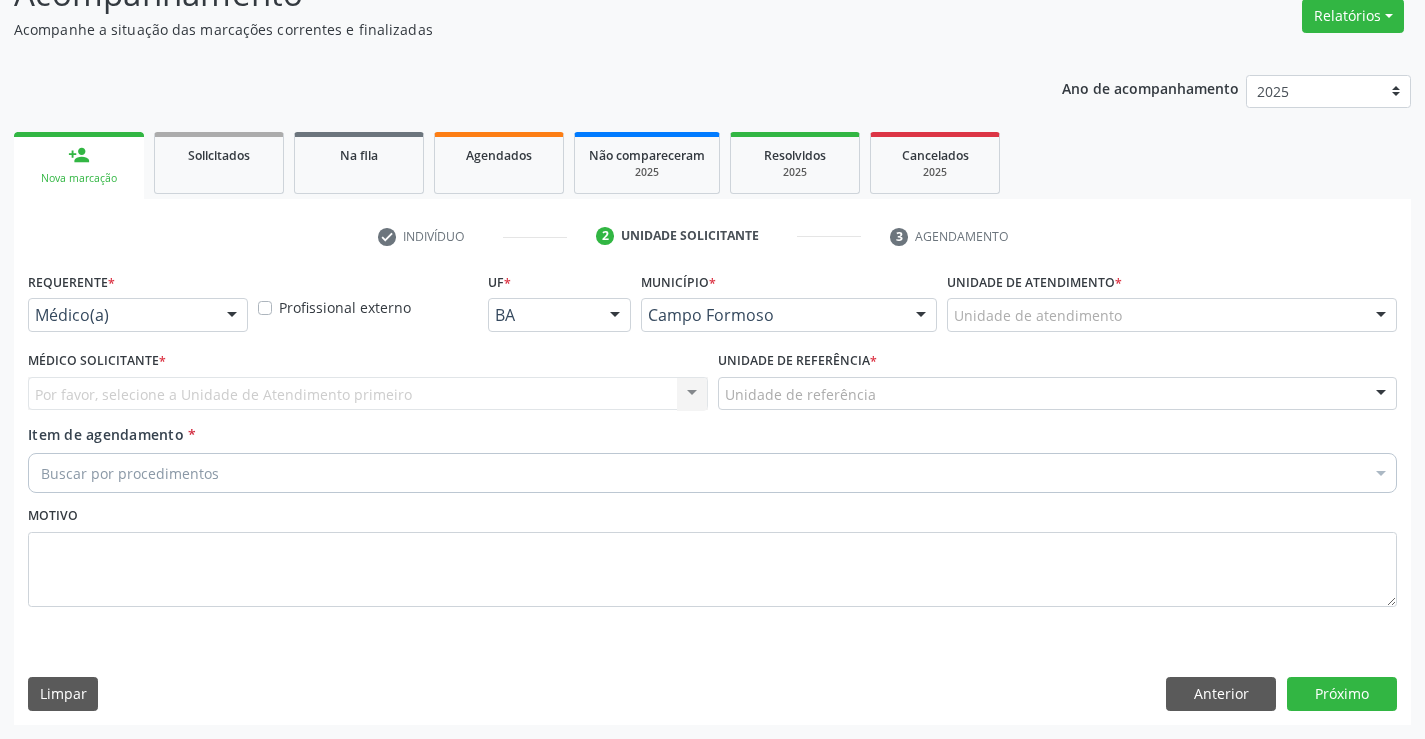 scroll, scrollTop: 167, scrollLeft: 0, axis: vertical 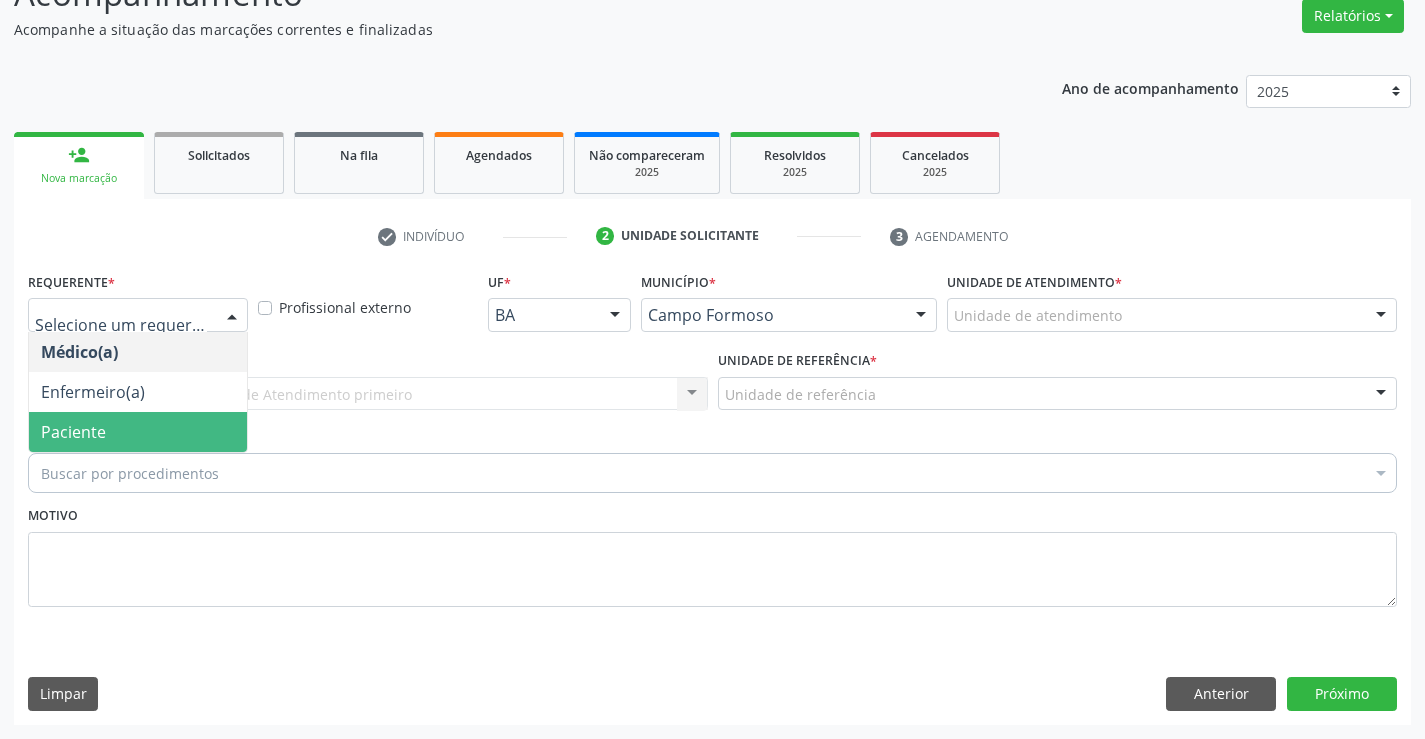 click on "Paciente" at bounding box center [73, 432] 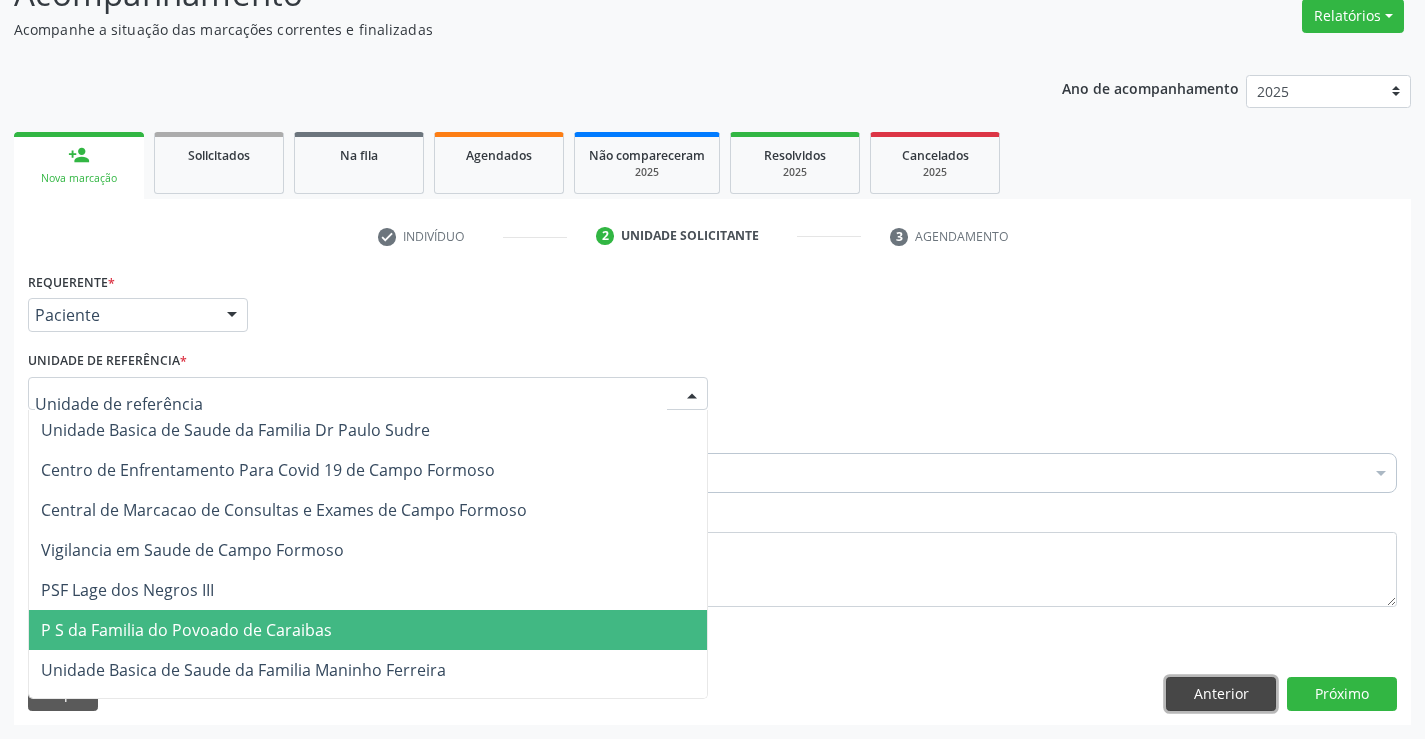 click on "Anterior" at bounding box center [1221, 694] 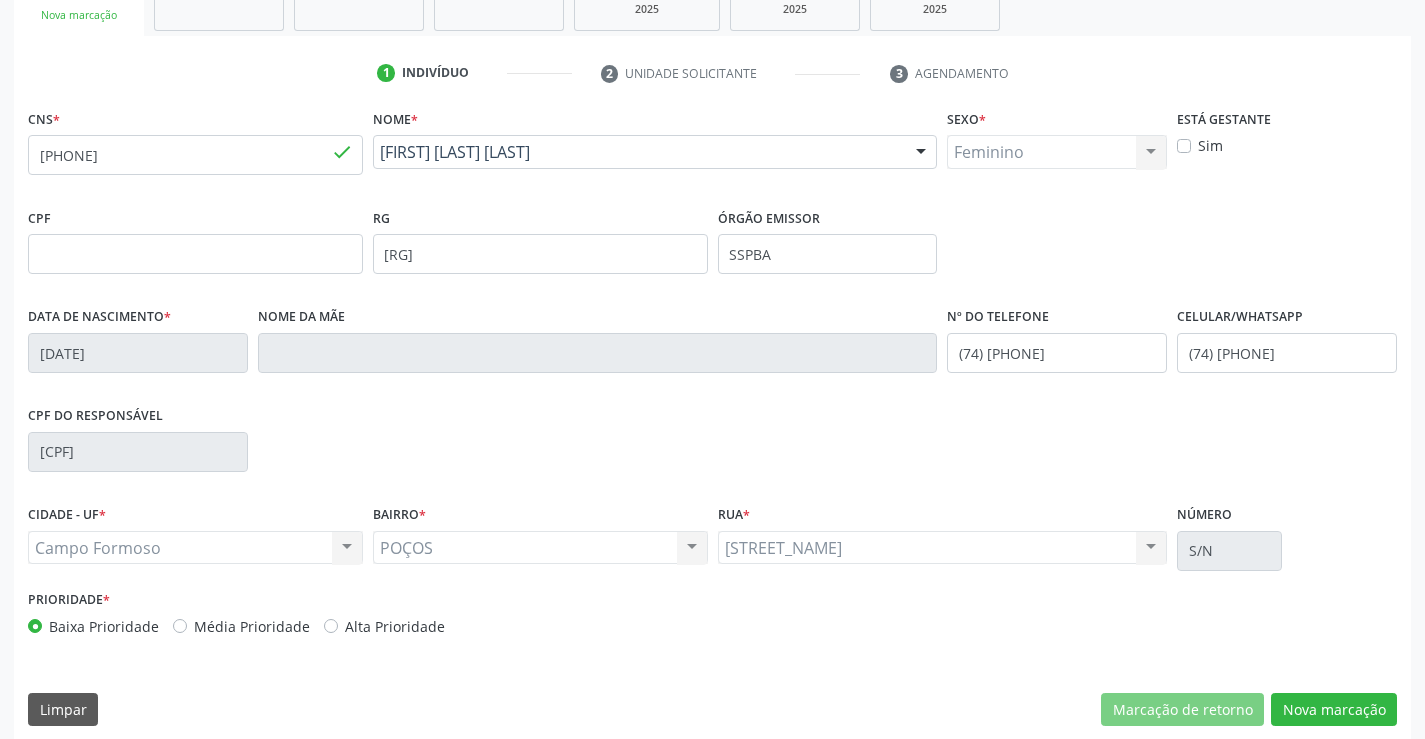 scroll, scrollTop: 345, scrollLeft: 0, axis: vertical 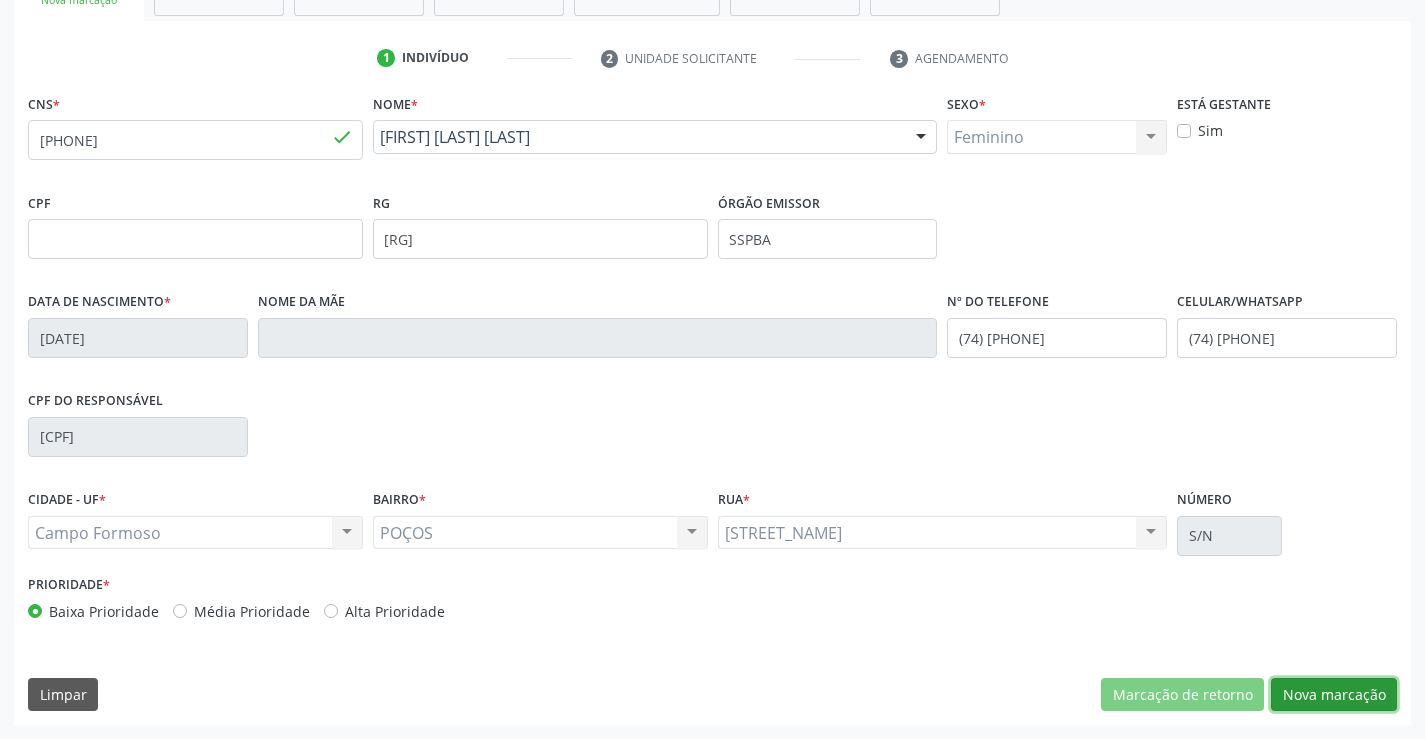 click on "Nova marcação" at bounding box center (1334, 695) 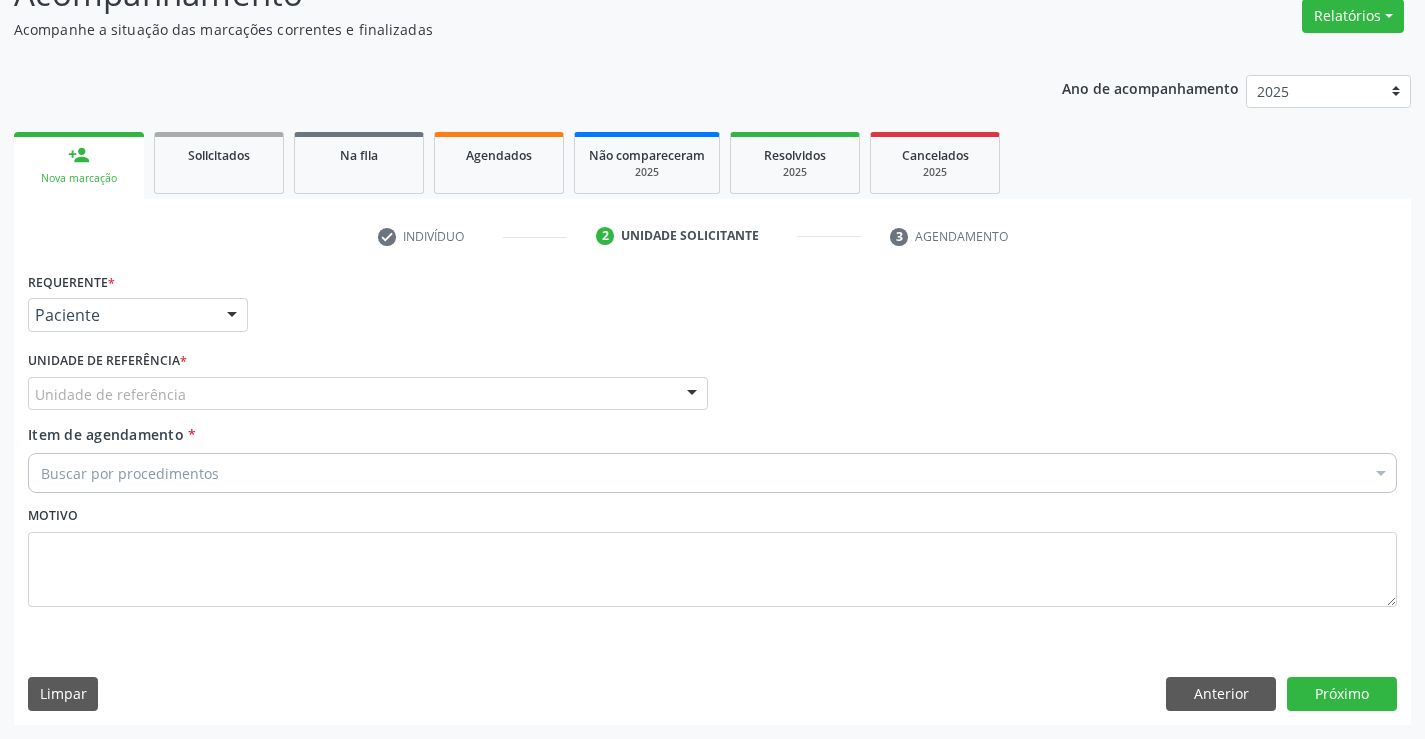 scroll, scrollTop: 167, scrollLeft: 0, axis: vertical 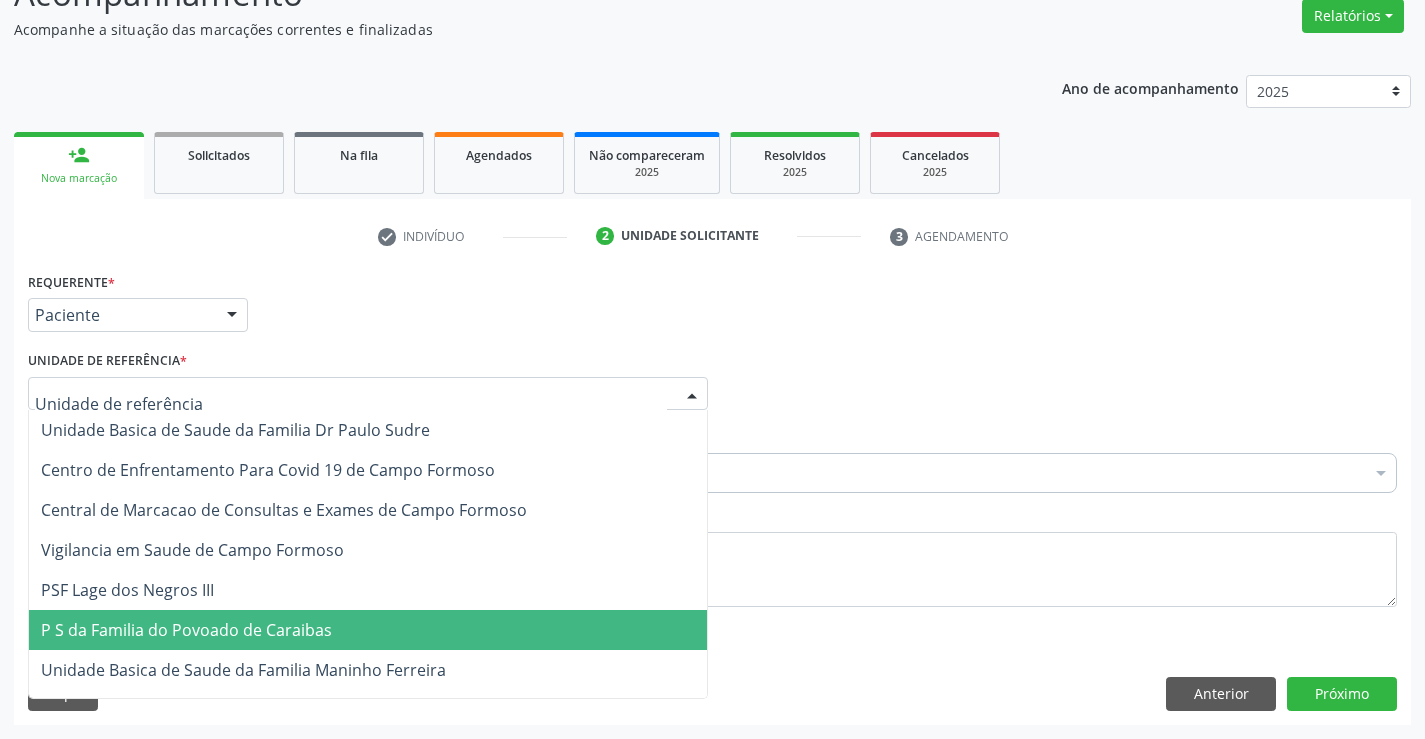 click at bounding box center (368, 394) 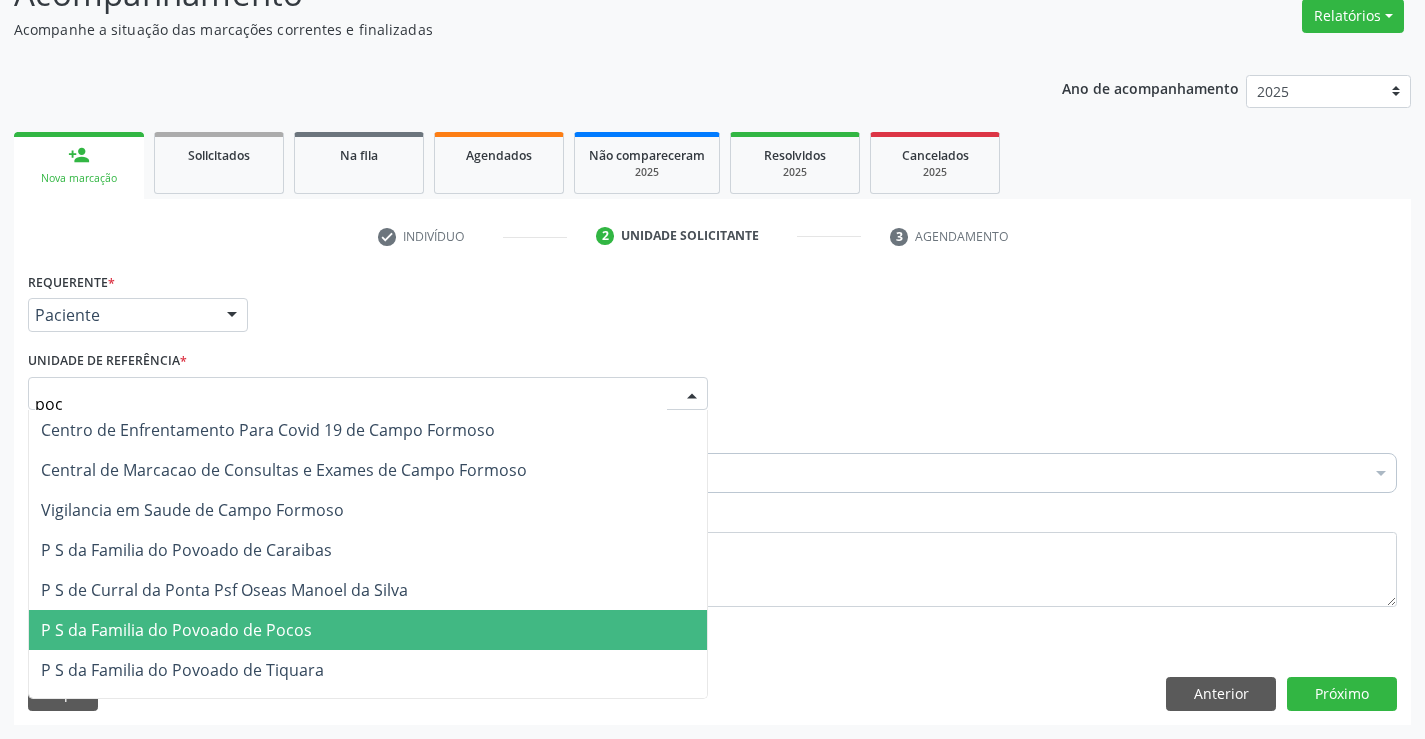 type on "poco" 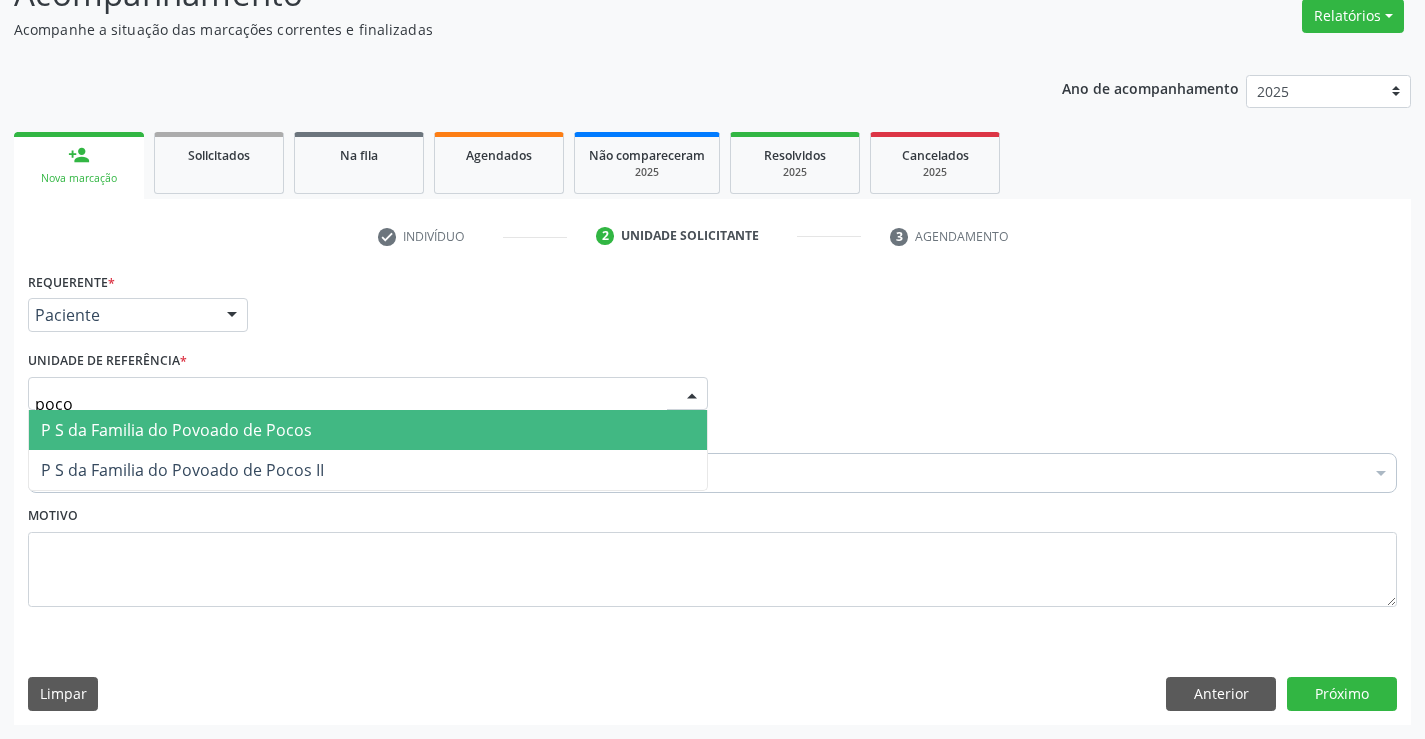 click on "P S da Familia do Povoado de Pocos" at bounding box center [176, 430] 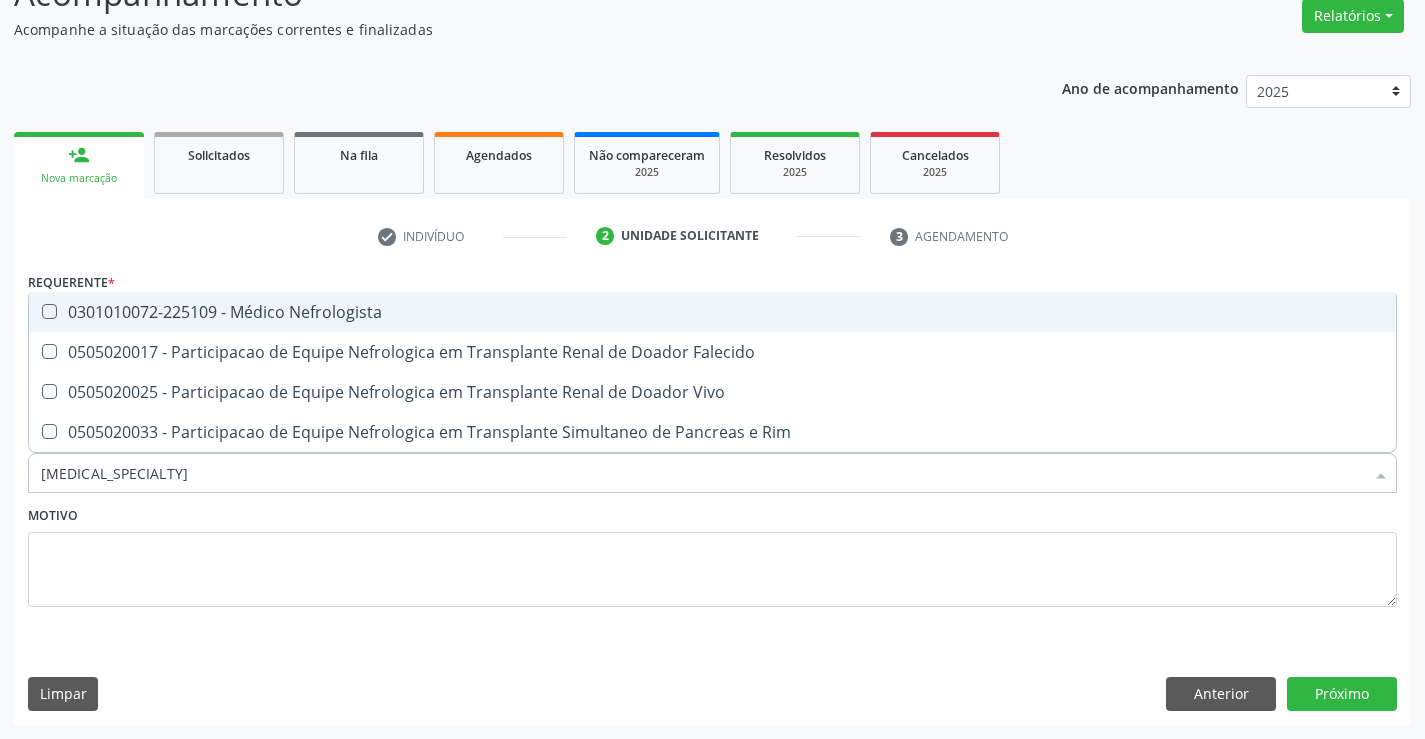 type on "nefrologi" 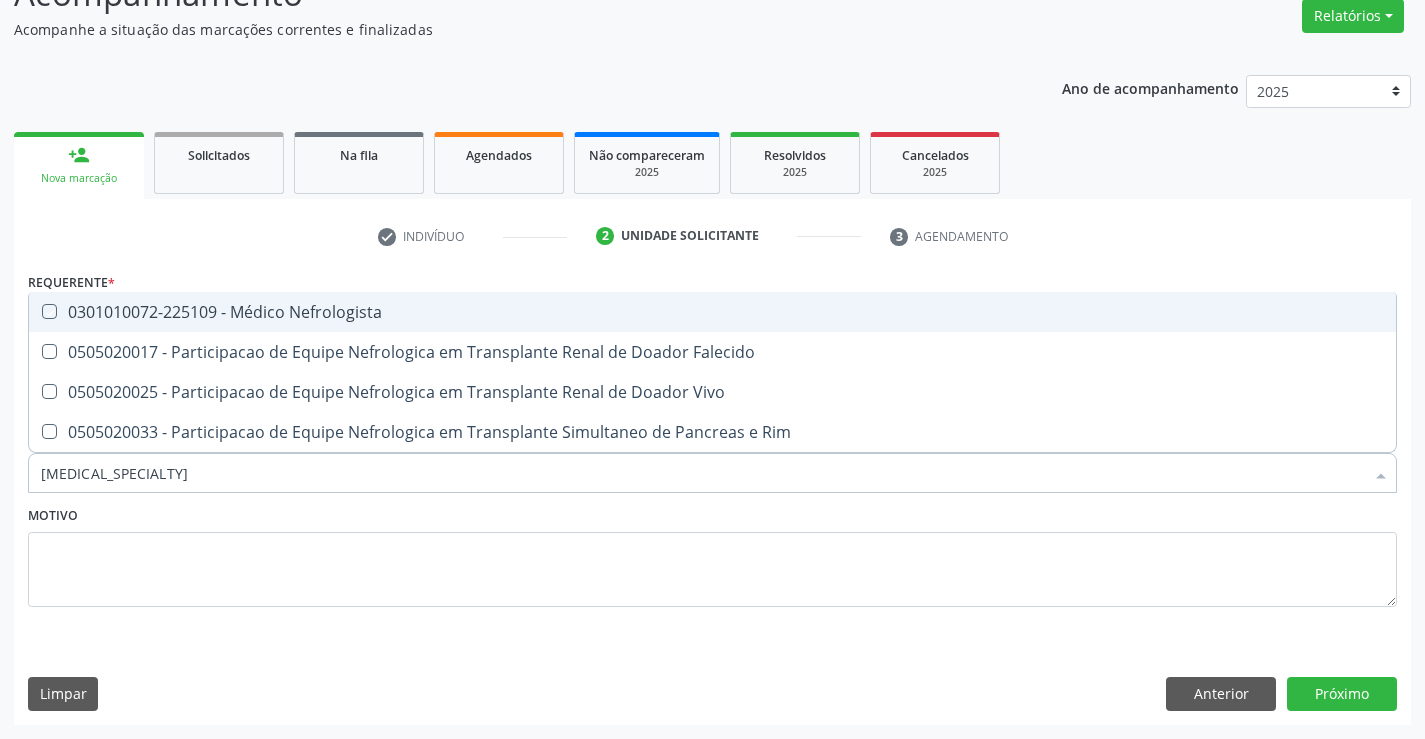 checkbox on "true" 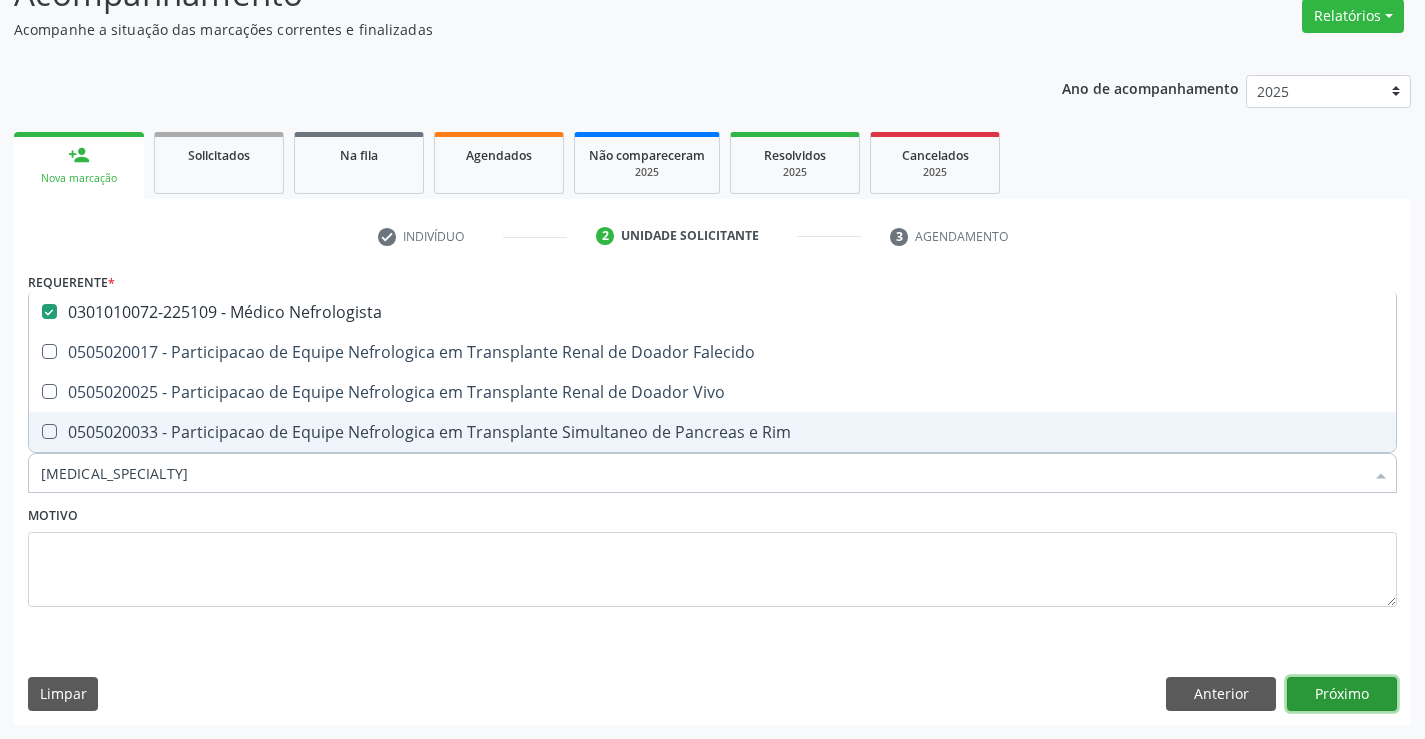 click on "Próximo" at bounding box center [1342, 694] 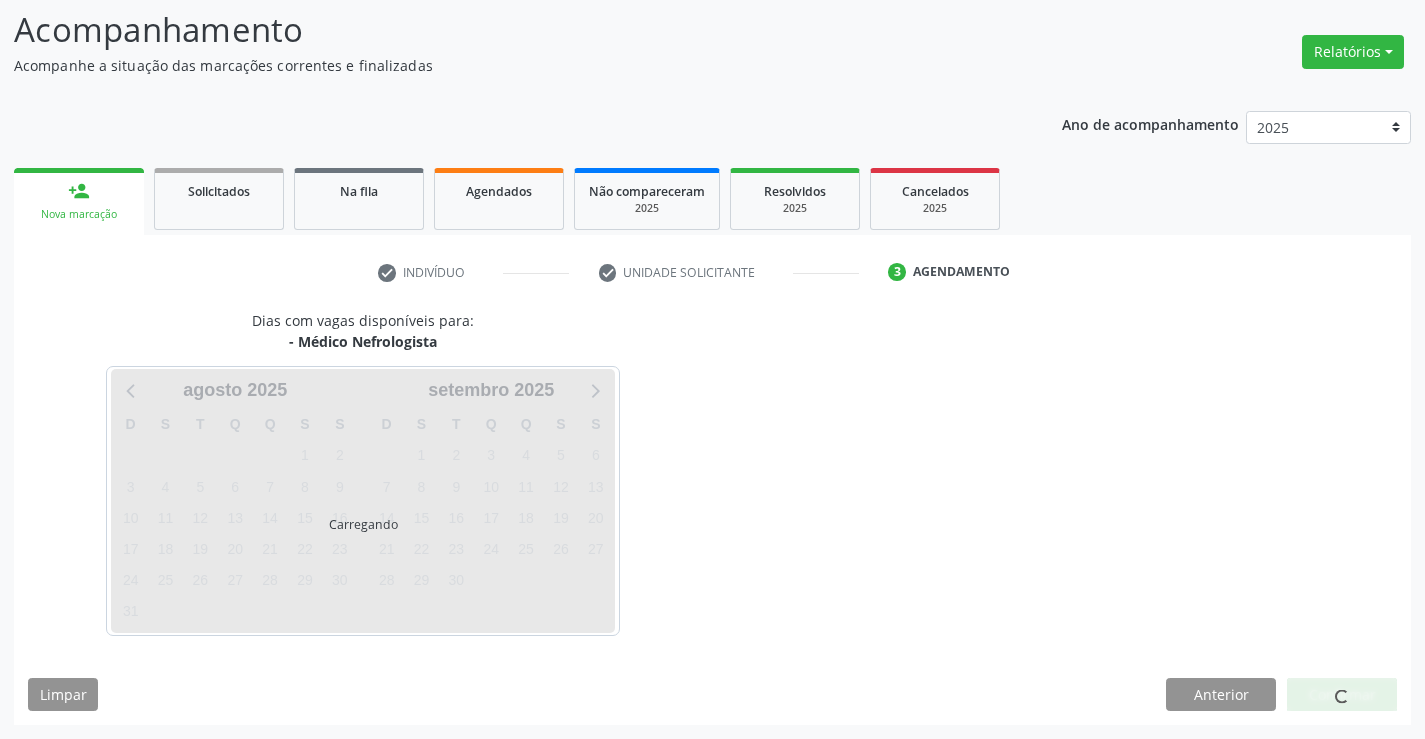 scroll, scrollTop: 131, scrollLeft: 0, axis: vertical 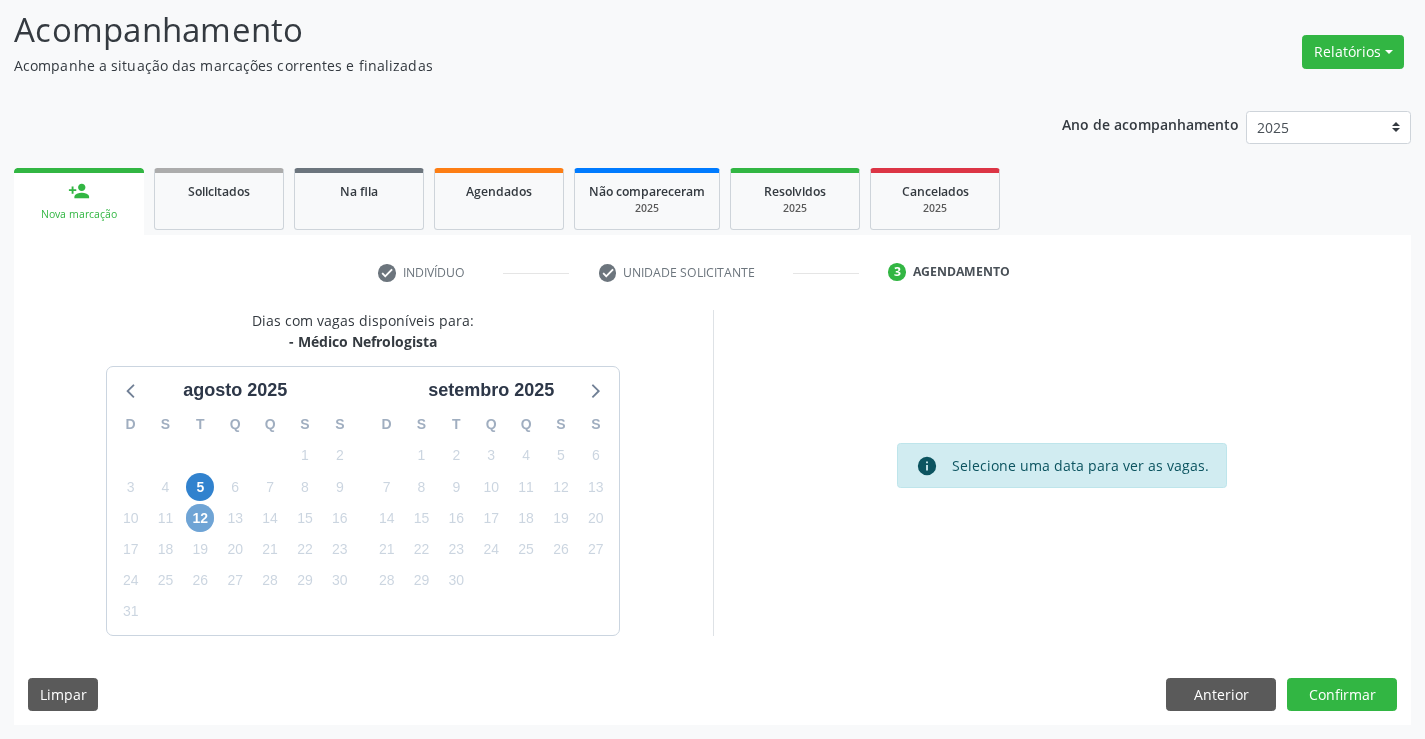 click on "12" at bounding box center [200, 518] 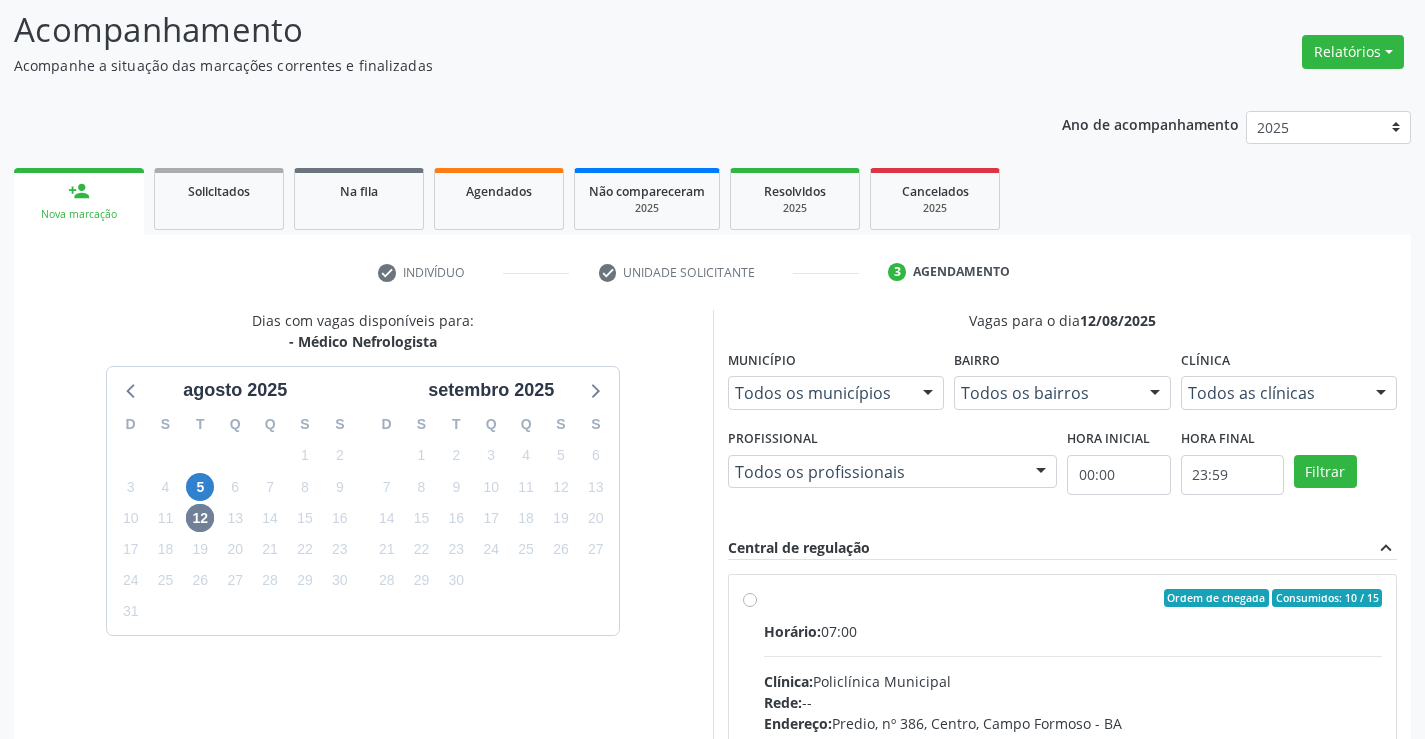 click on "Ordem de chegada
Consumidos: 10 / 15
Horário:   07:00
Clínica:  Policlínica Municipal
Rede:
--
Endereço:   Predio, nº 386, Centro, Campo Formoso - BA
Telefone:   (74) 6451312
Profissional:
Edvaldo Alves Costa Neto
Informações adicionais sobre o atendimento
Idade de atendimento:
de 0 a 120 anos
Gênero(s) atendido(s):
Masculino e Feminino
Informações adicionais:
--" at bounding box center [1073, 742] 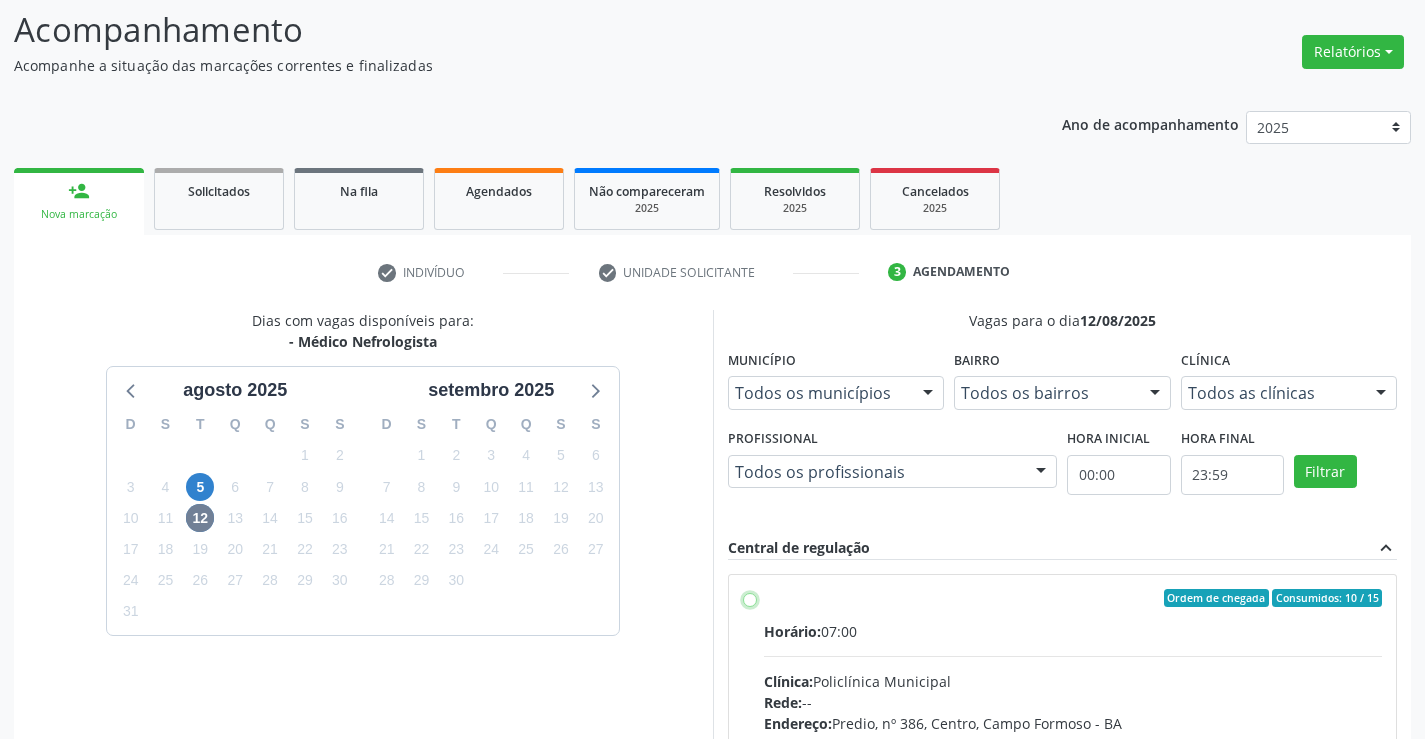 click on "Ordem de chegada
Consumidos: 10 / 15
Horário:   07:00
Clínica:  Policlínica Municipal
Rede:
--
Endereço:   Predio, nº 386, Centro, Campo Formoso - BA
Telefone:   (74) 6451312
Profissional:
Edvaldo Alves Costa Neto
Informações adicionais sobre o atendimento
Idade de atendimento:
de 0 a 120 anos
Gênero(s) atendido(s):
Masculino e Feminino
Informações adicionais:
--" at bounding box center (750, 598) 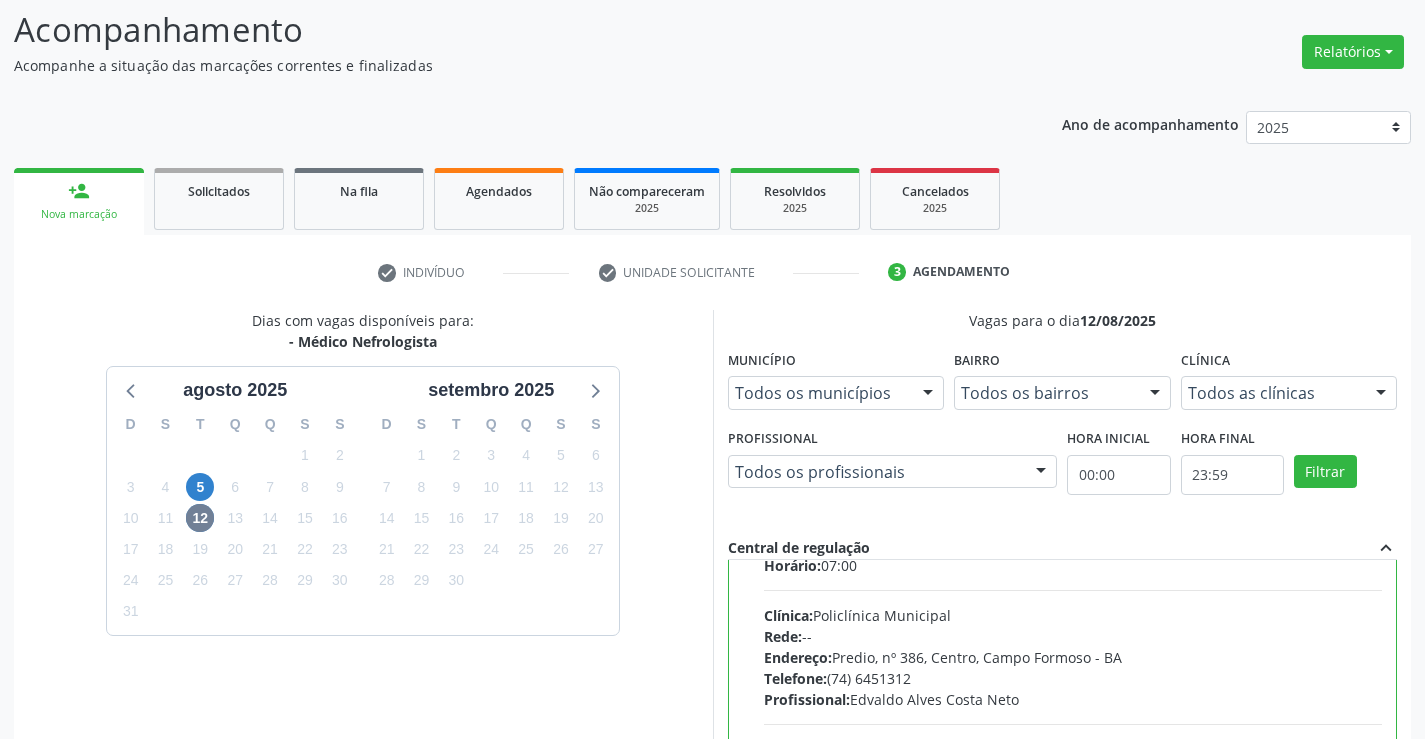 scroll, scrollTop: 99, scrollLeft: 0, axis: vertical 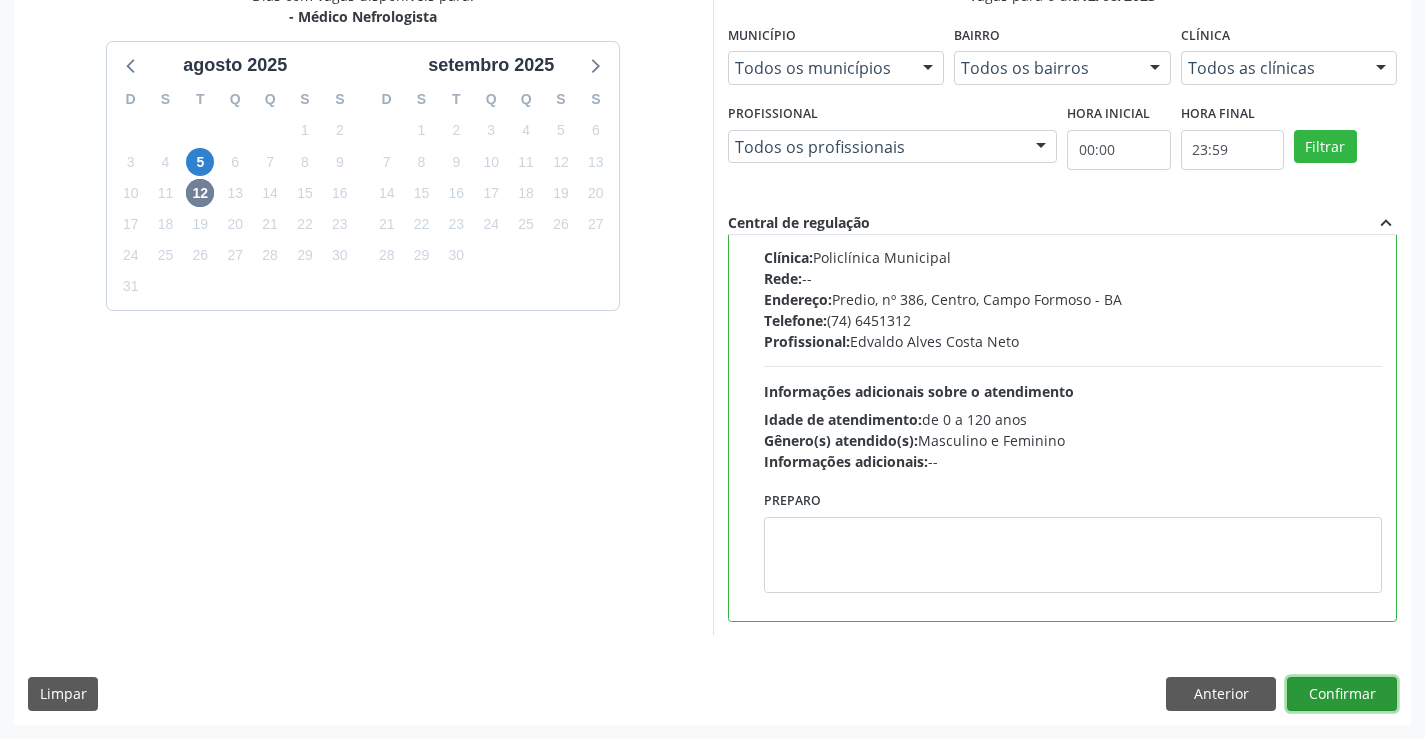 click on "Confirmar" at bounding box center [1342, 694] 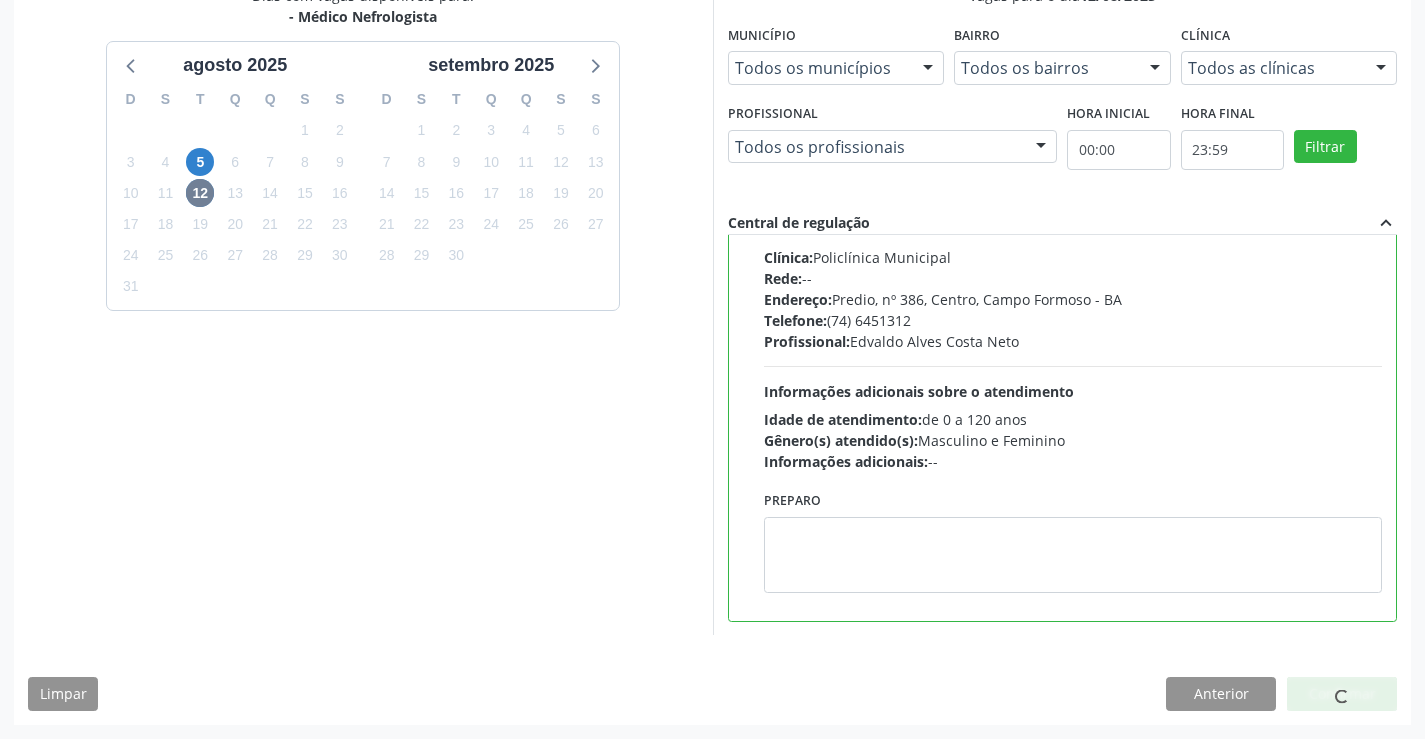 scroll, scrollTop: 0, scrollLeft: 0, axis: both 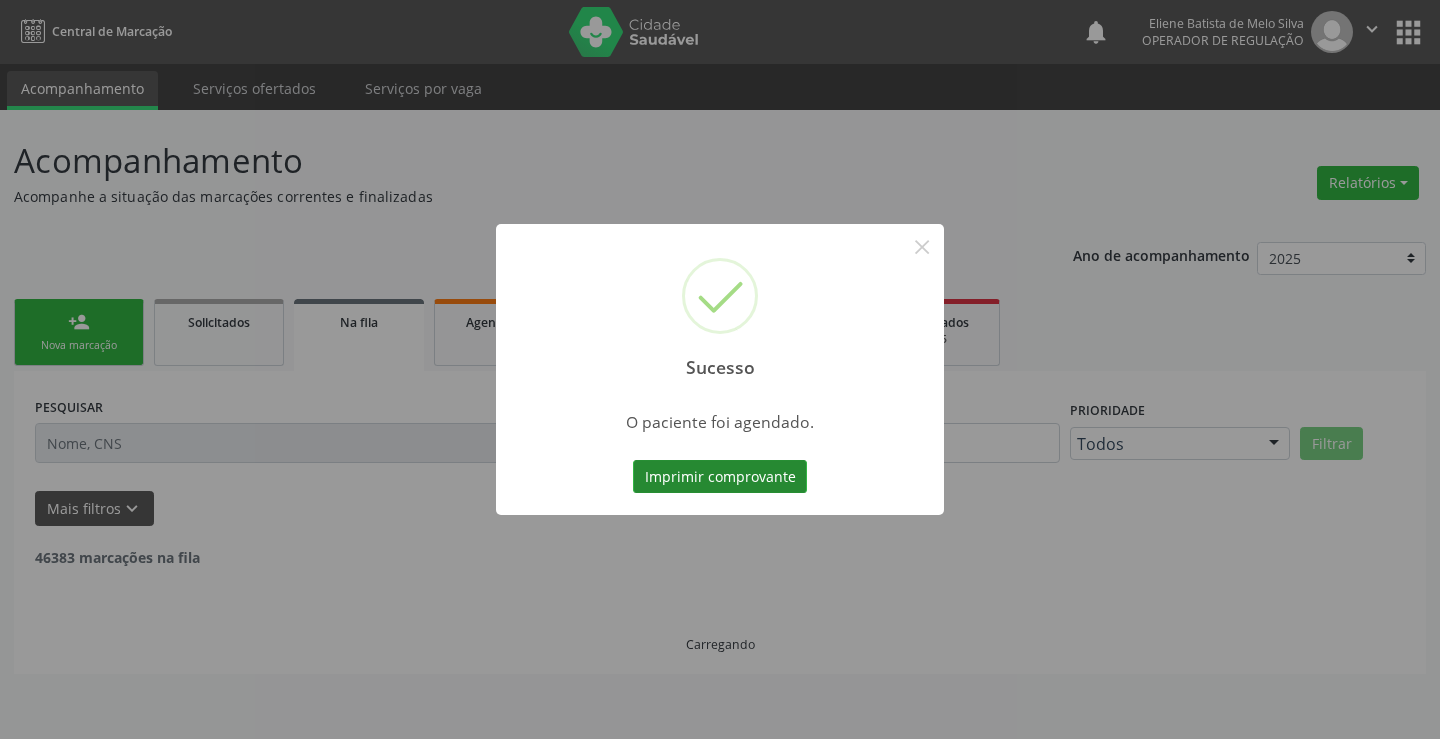click on "Imprimir comprovante" at bounding box center [720, 477] 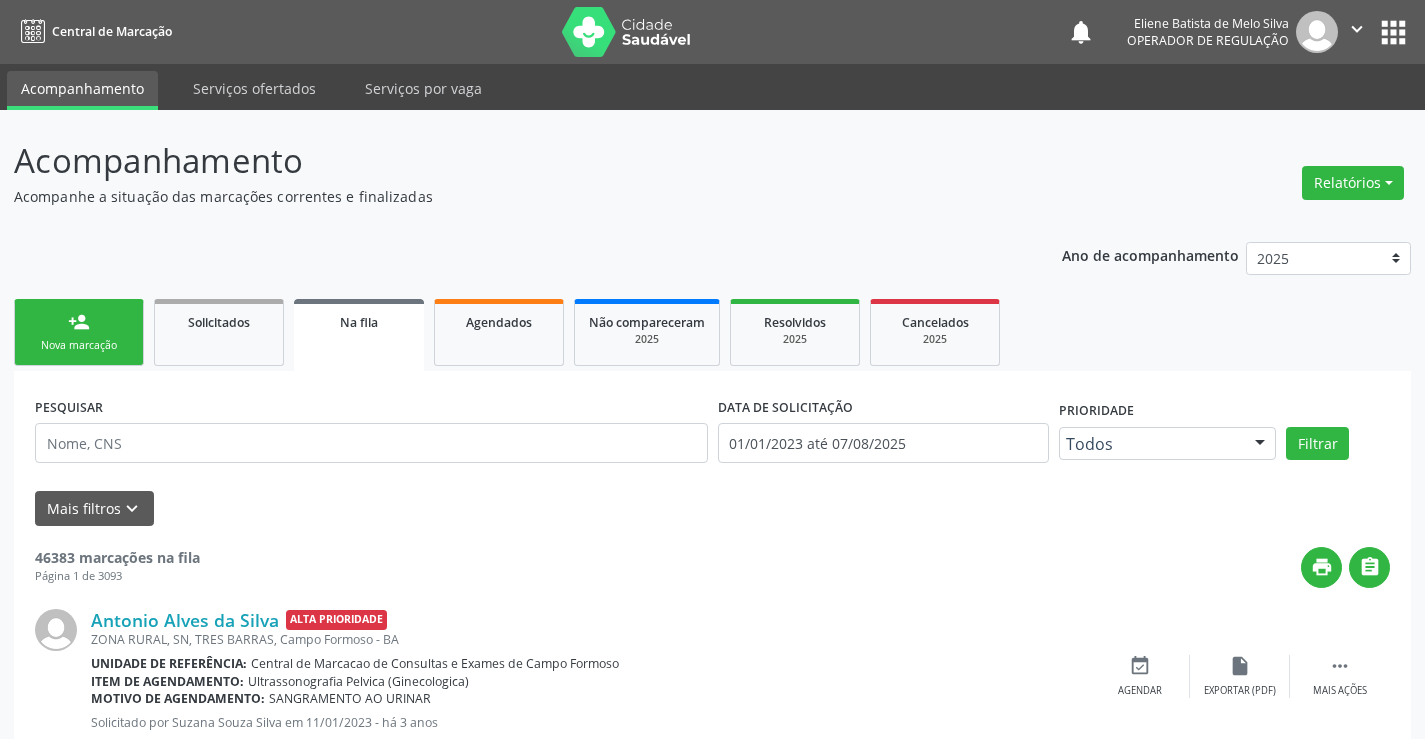 click on "Nova marcação" at bounding box center (79, 345) 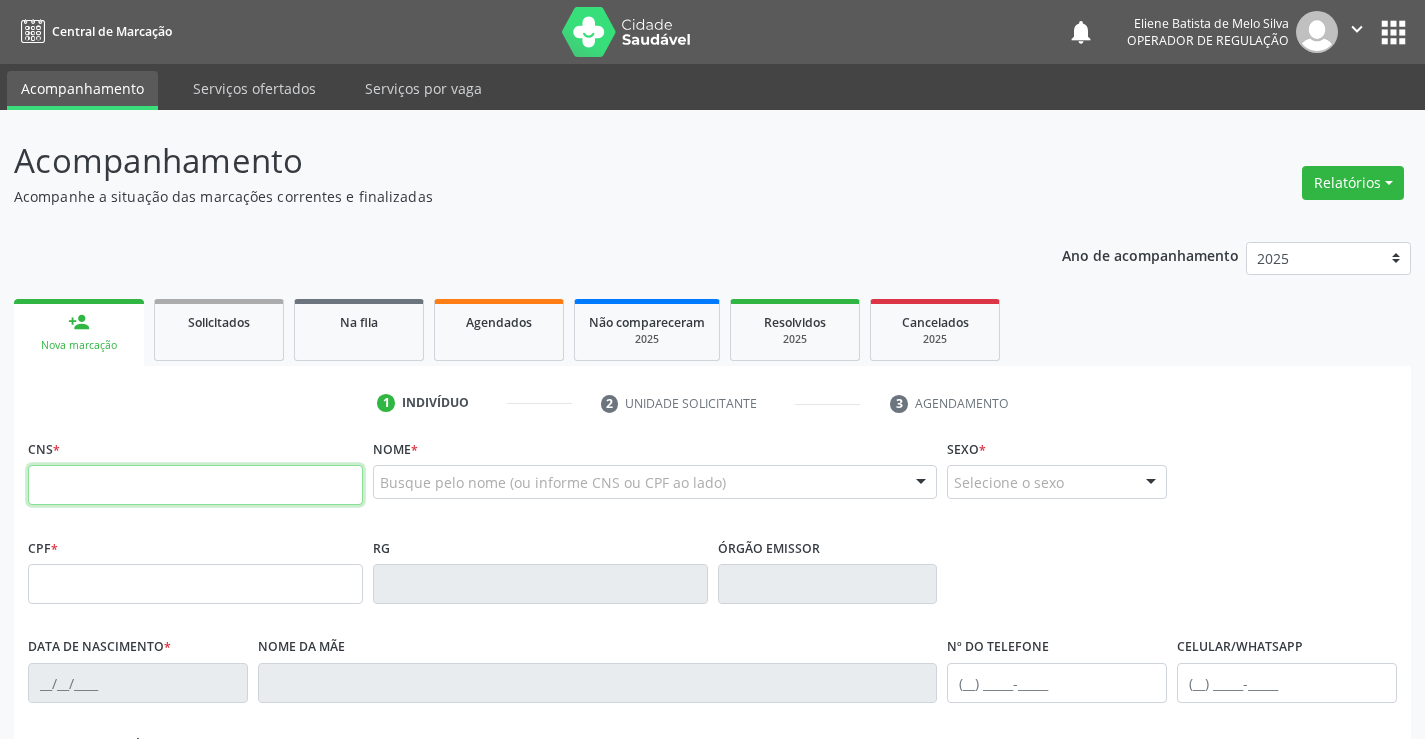 click at bounding box center (195, 485) 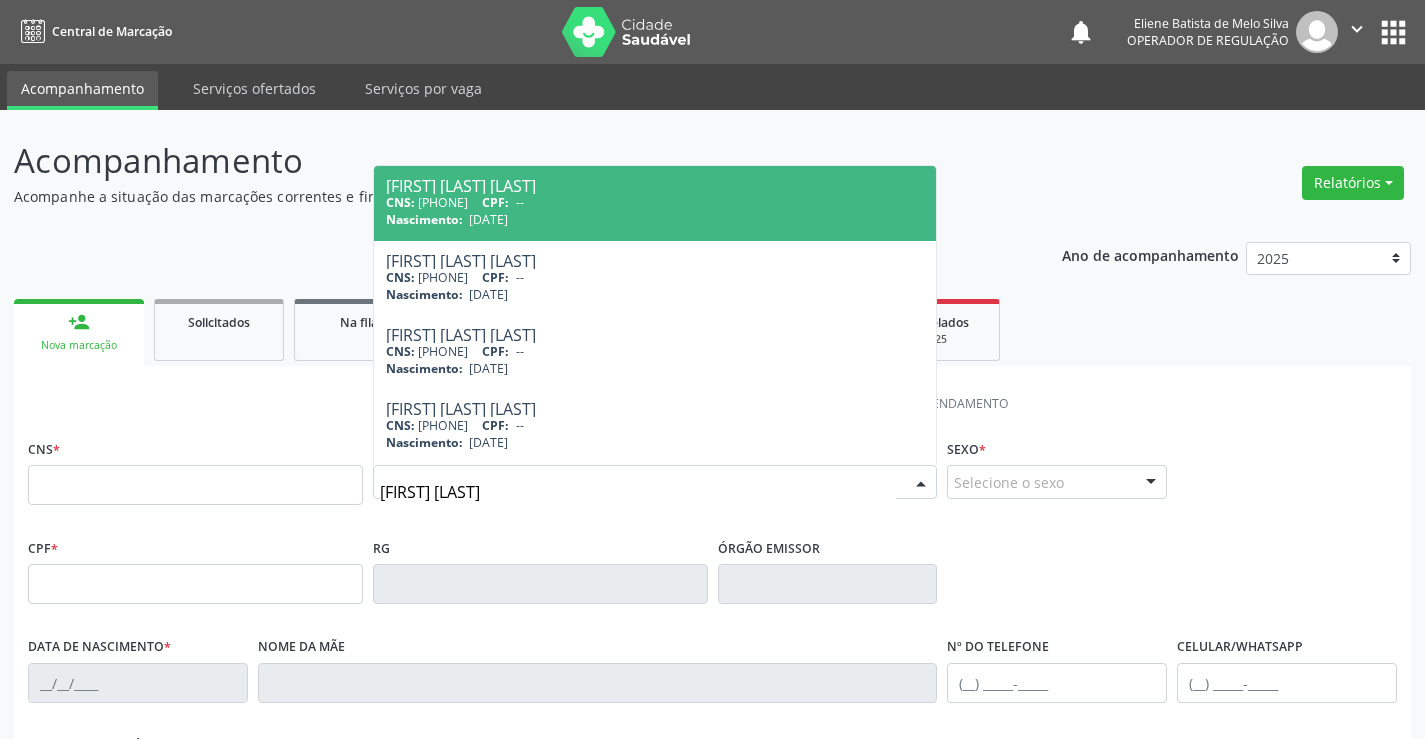type on "emilia calix" 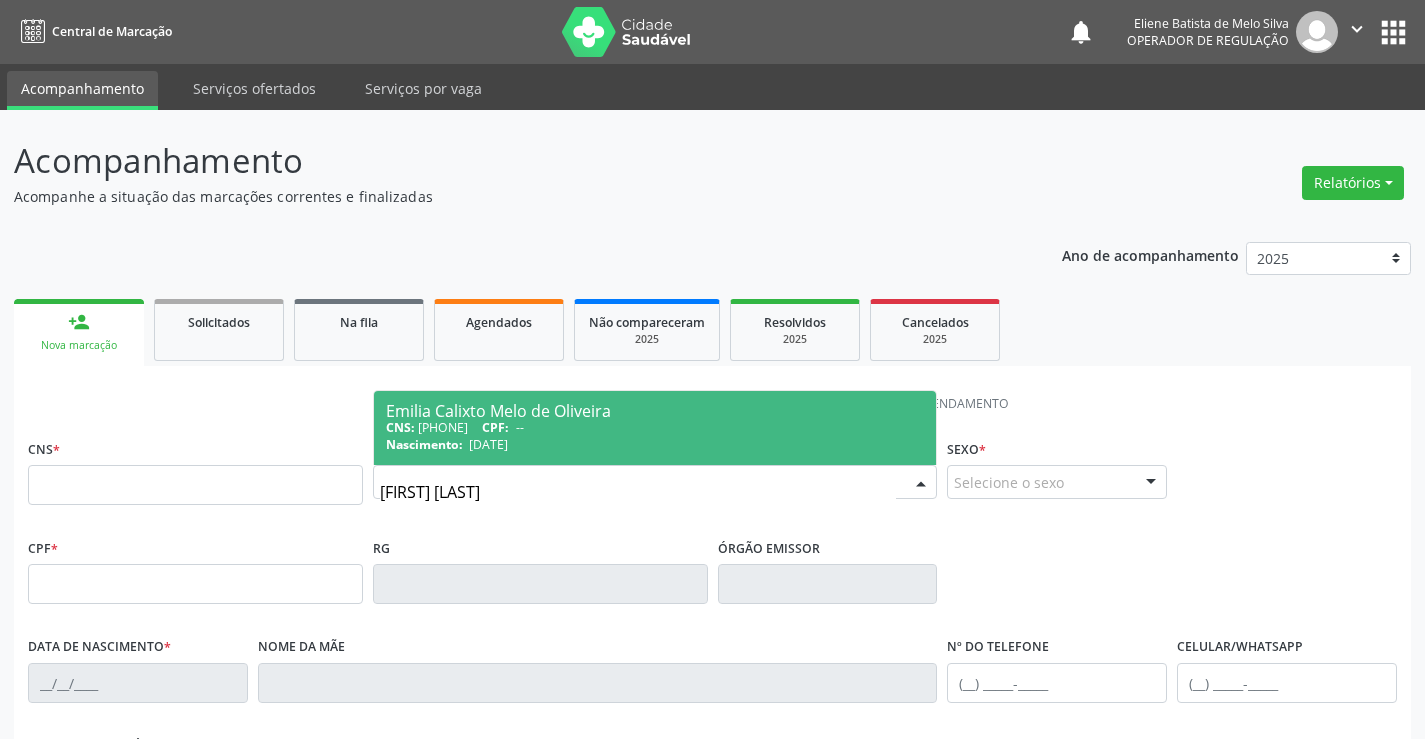 click on "Nascimento:
29/05/1961" at bounding box center [655, 444] 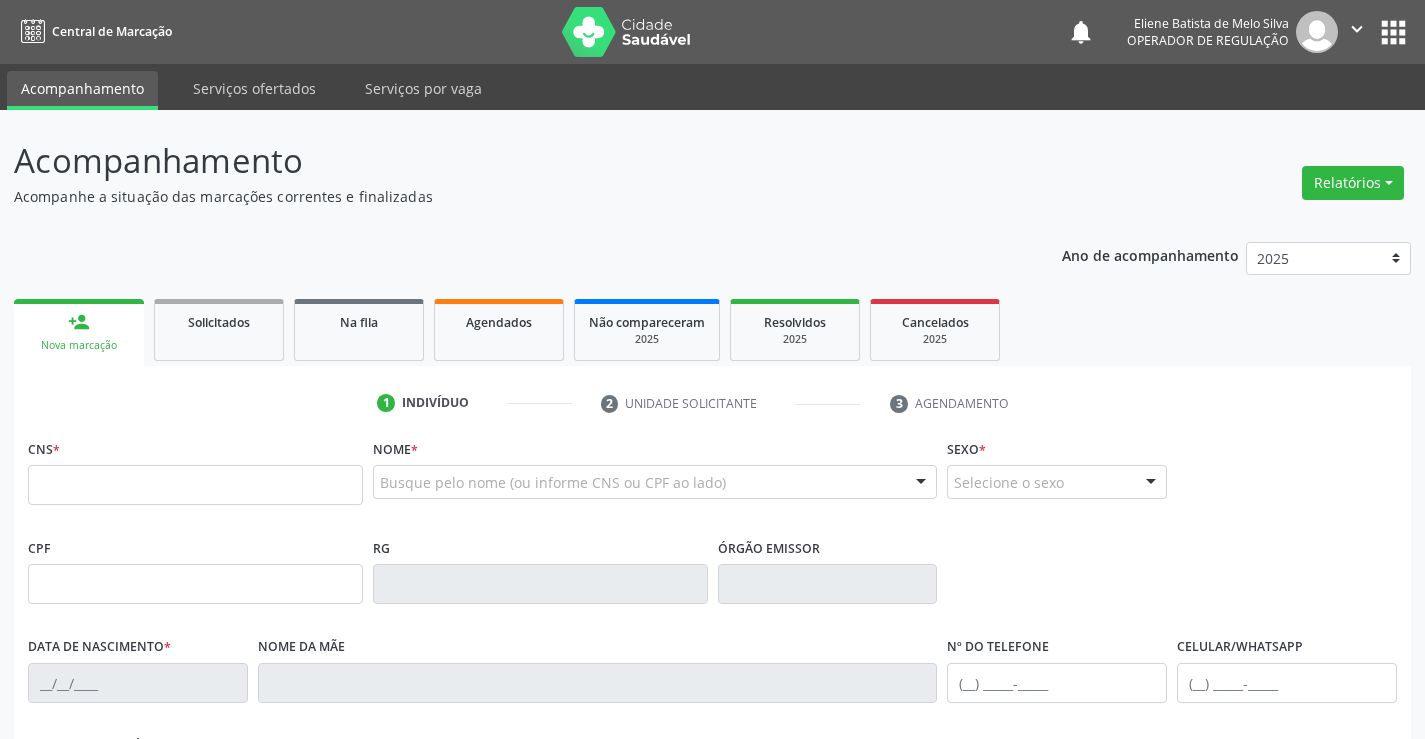 type on "708 6005 2764 4387" 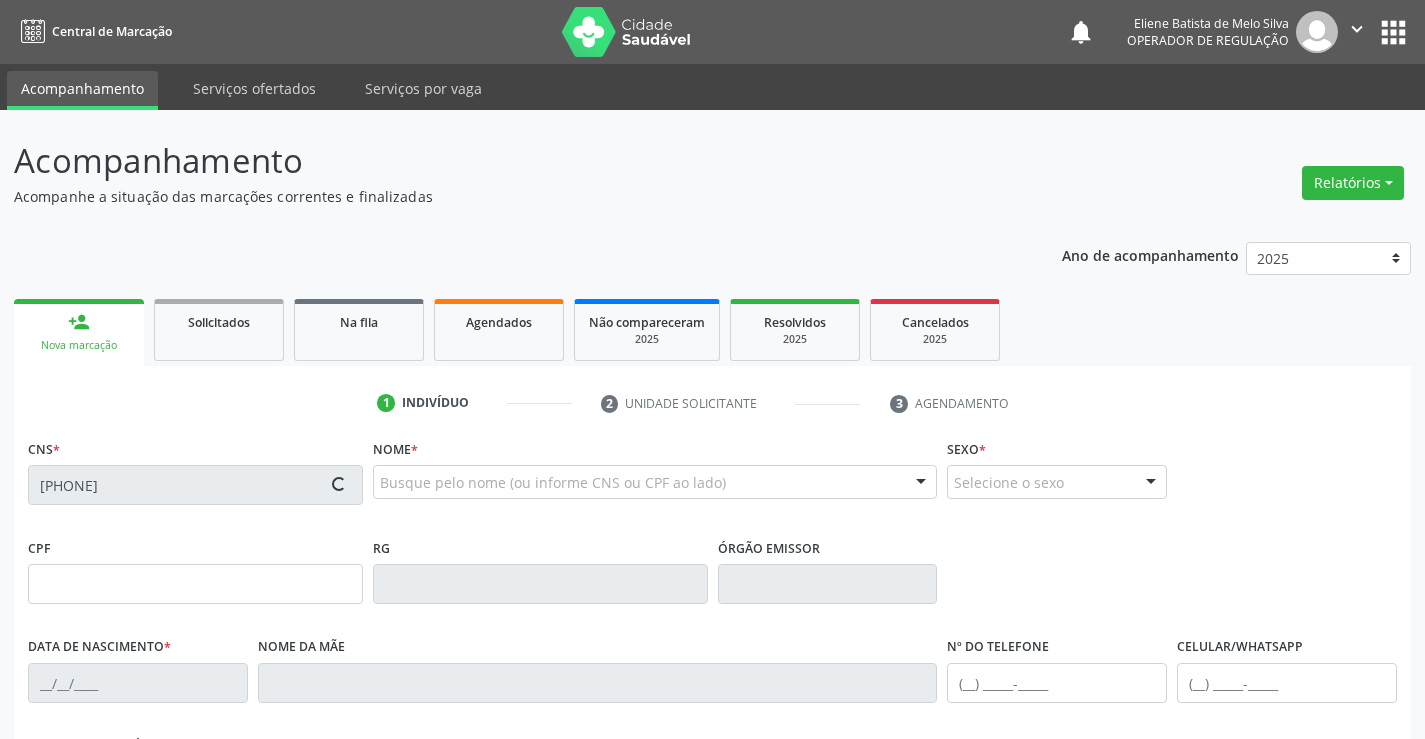 type on "0284929000" 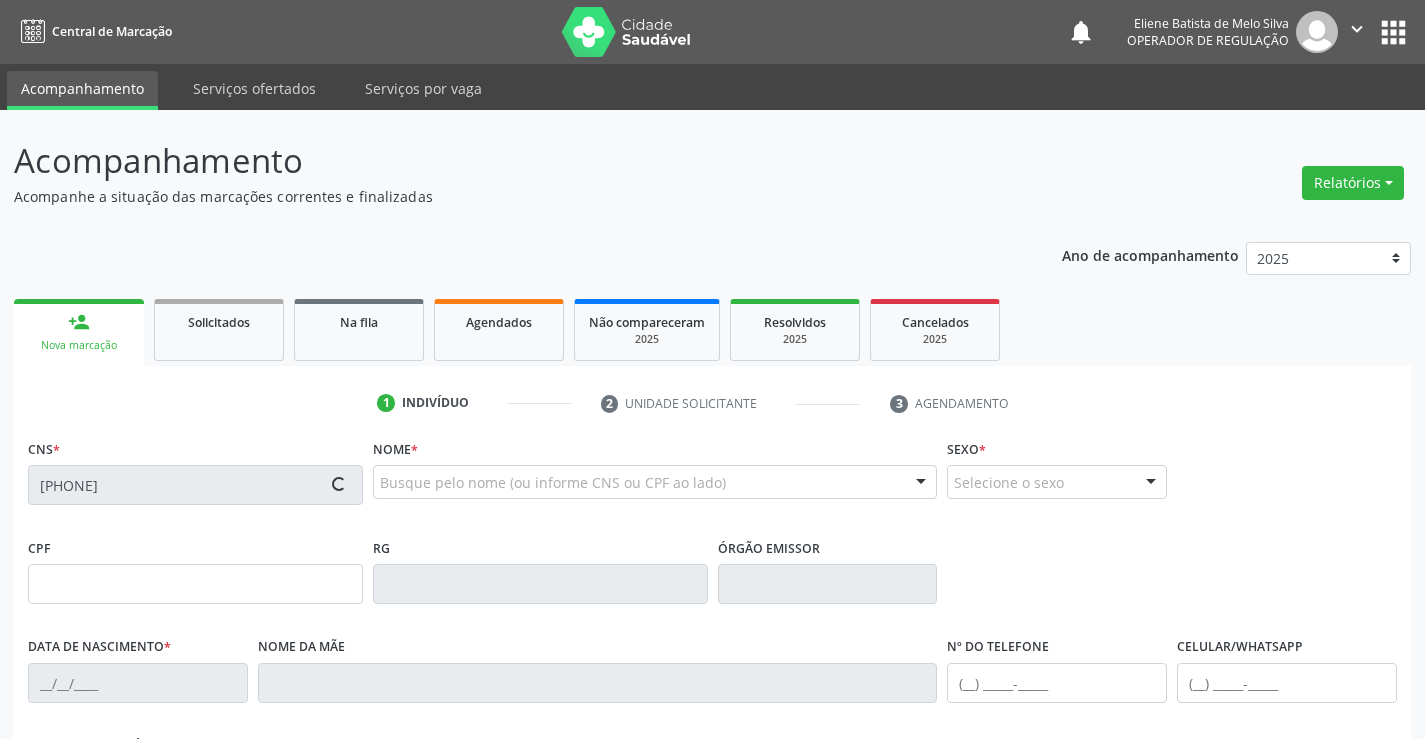 type on "29/05/1961" 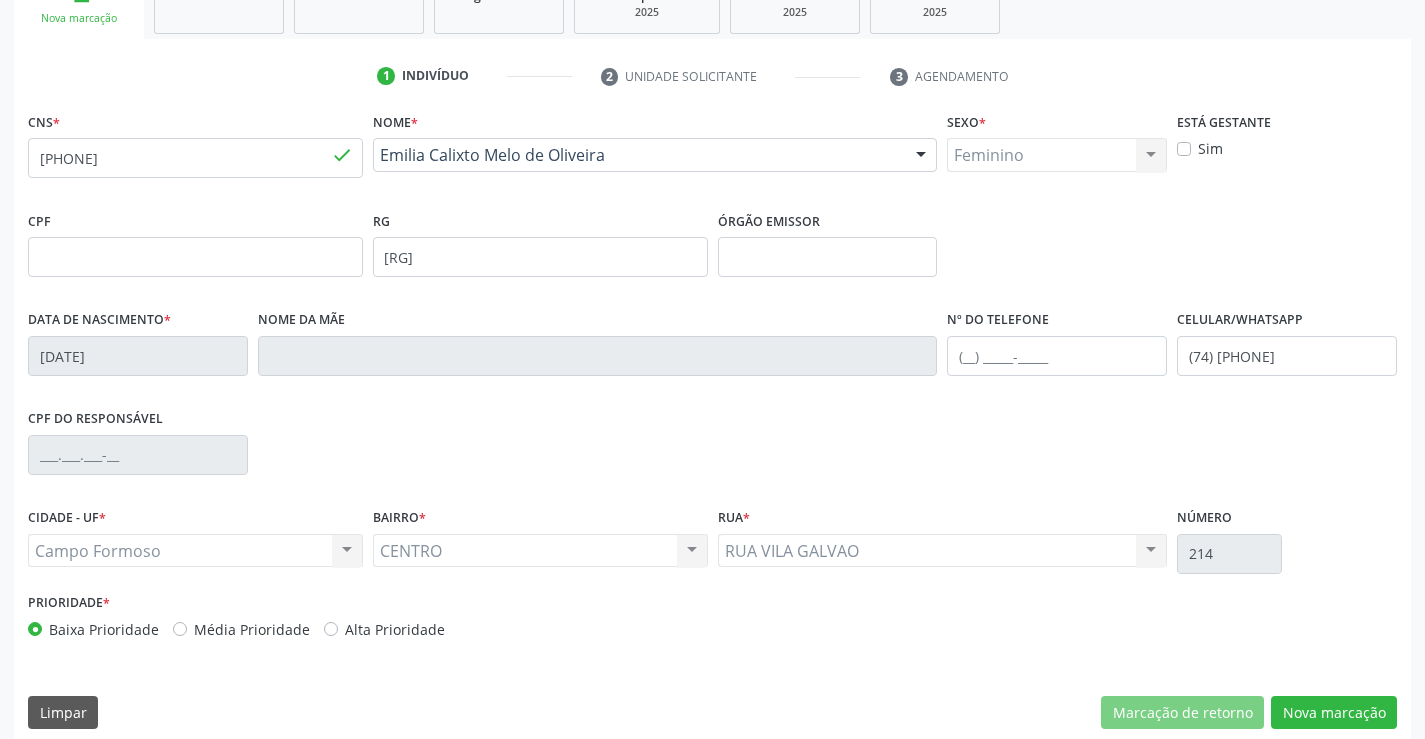 scroll, scrollTop: 345, scrollLeft: 0, axis: vertical 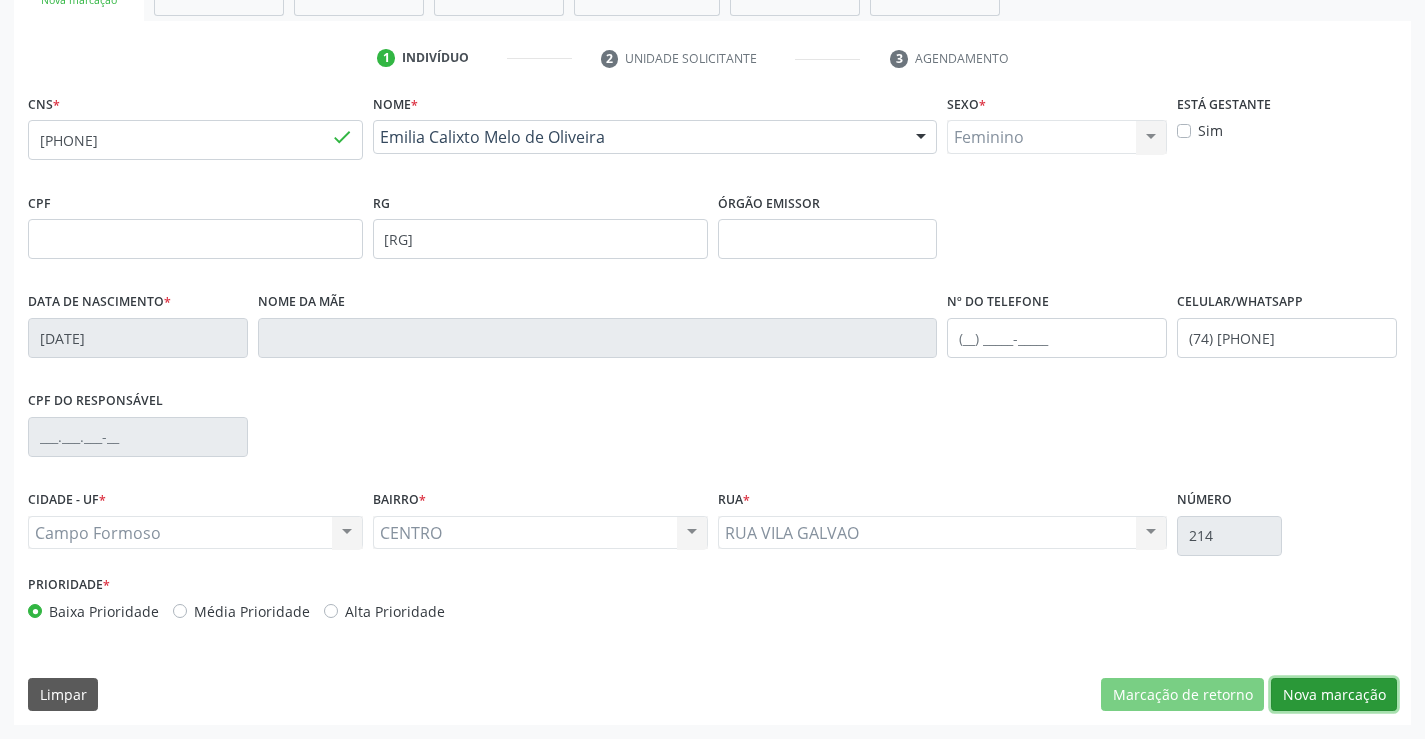 click on "Nova marcação" at bounding box center (1334, 695) 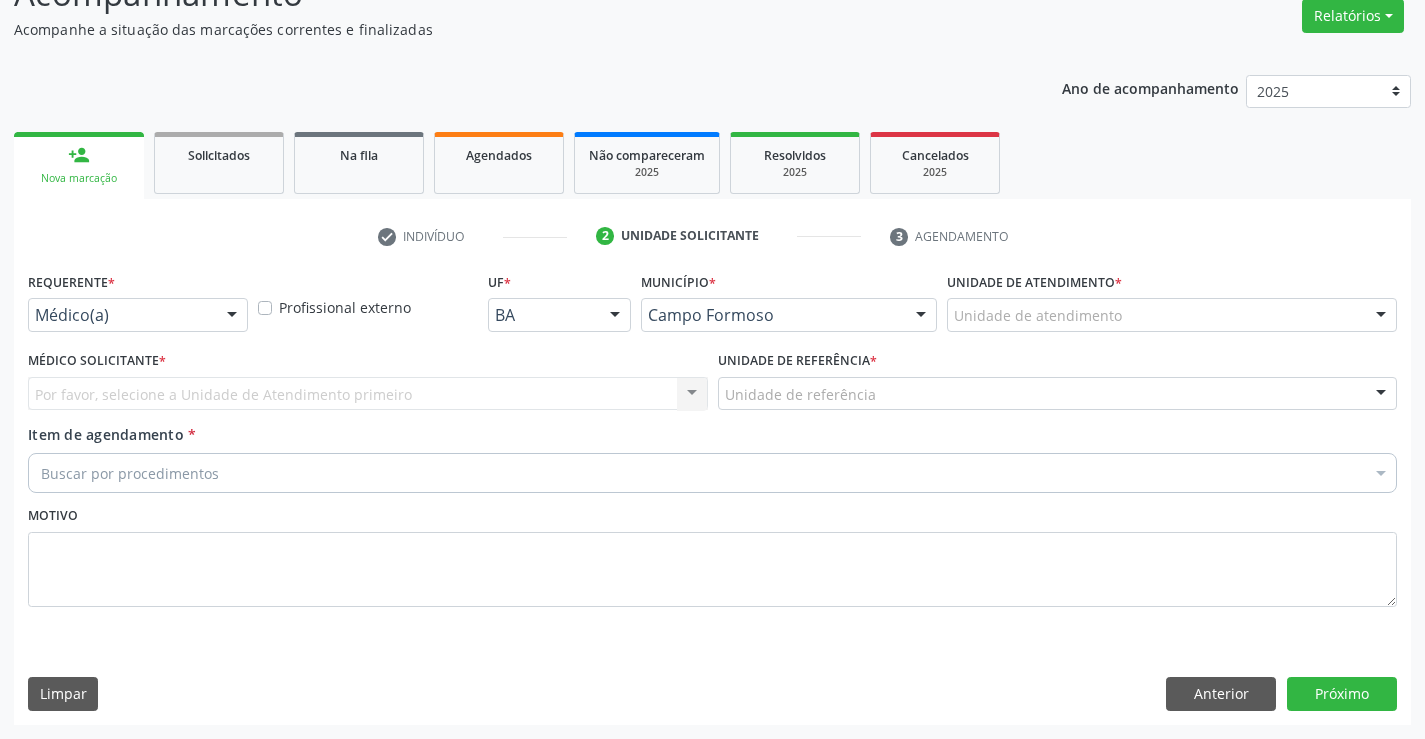 scroll, scrollTop: 167, scrollLeft: 0, axis: vertical 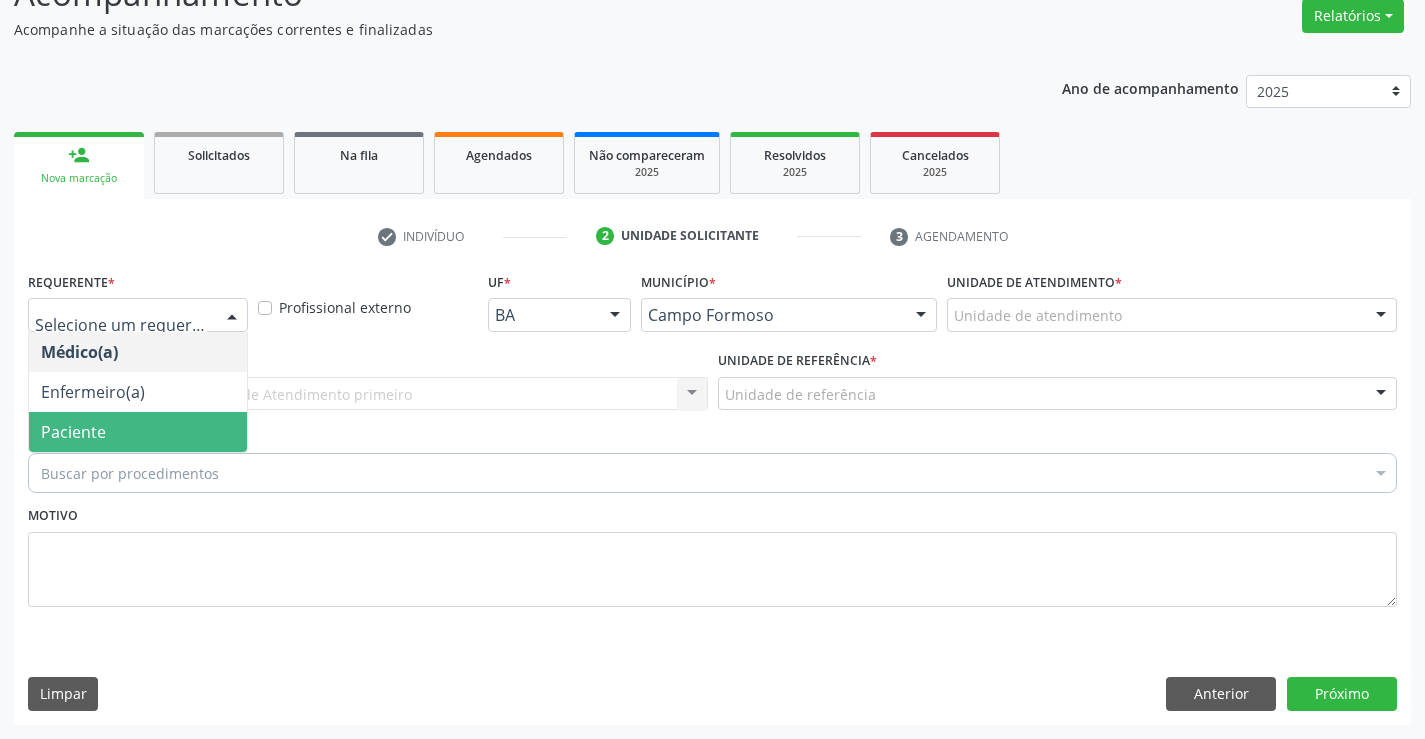 click on "Paciente" at bounding box center (73, 432) 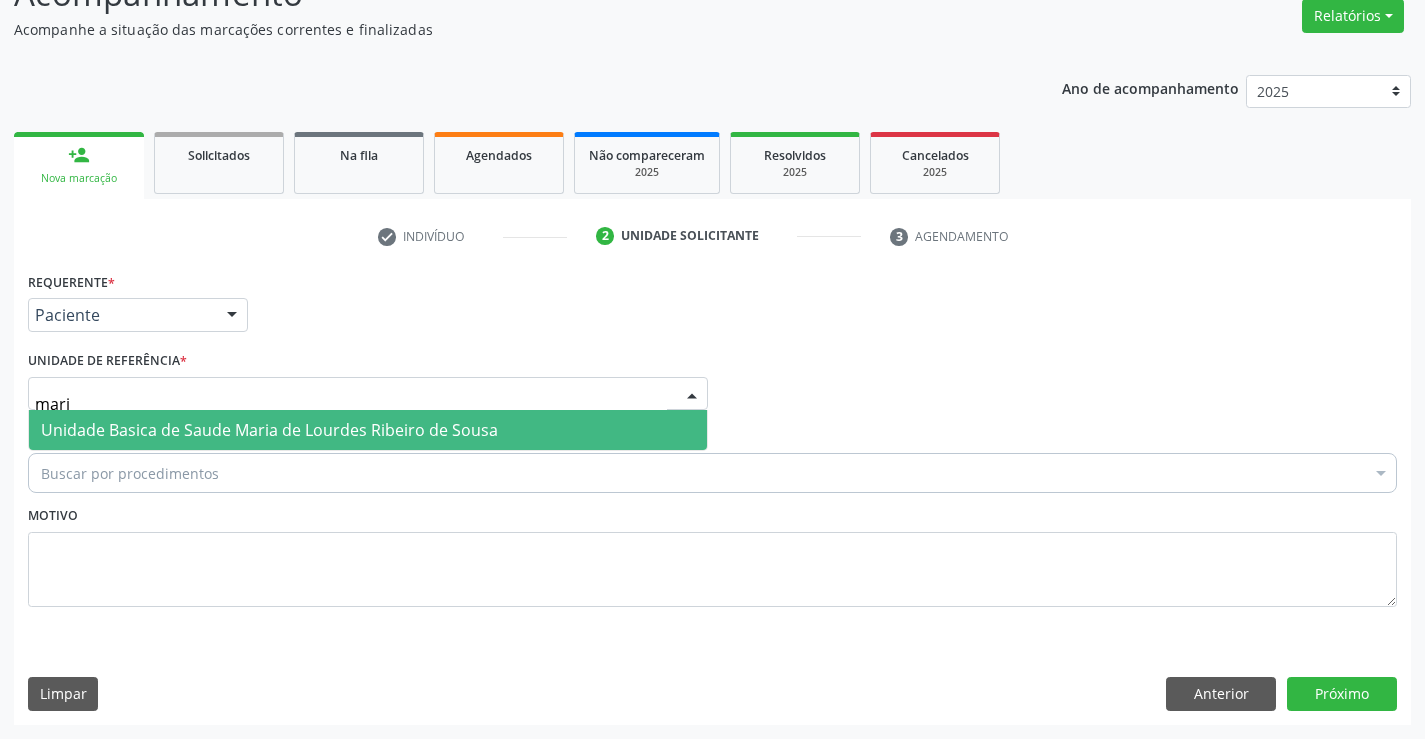 type on "maria" 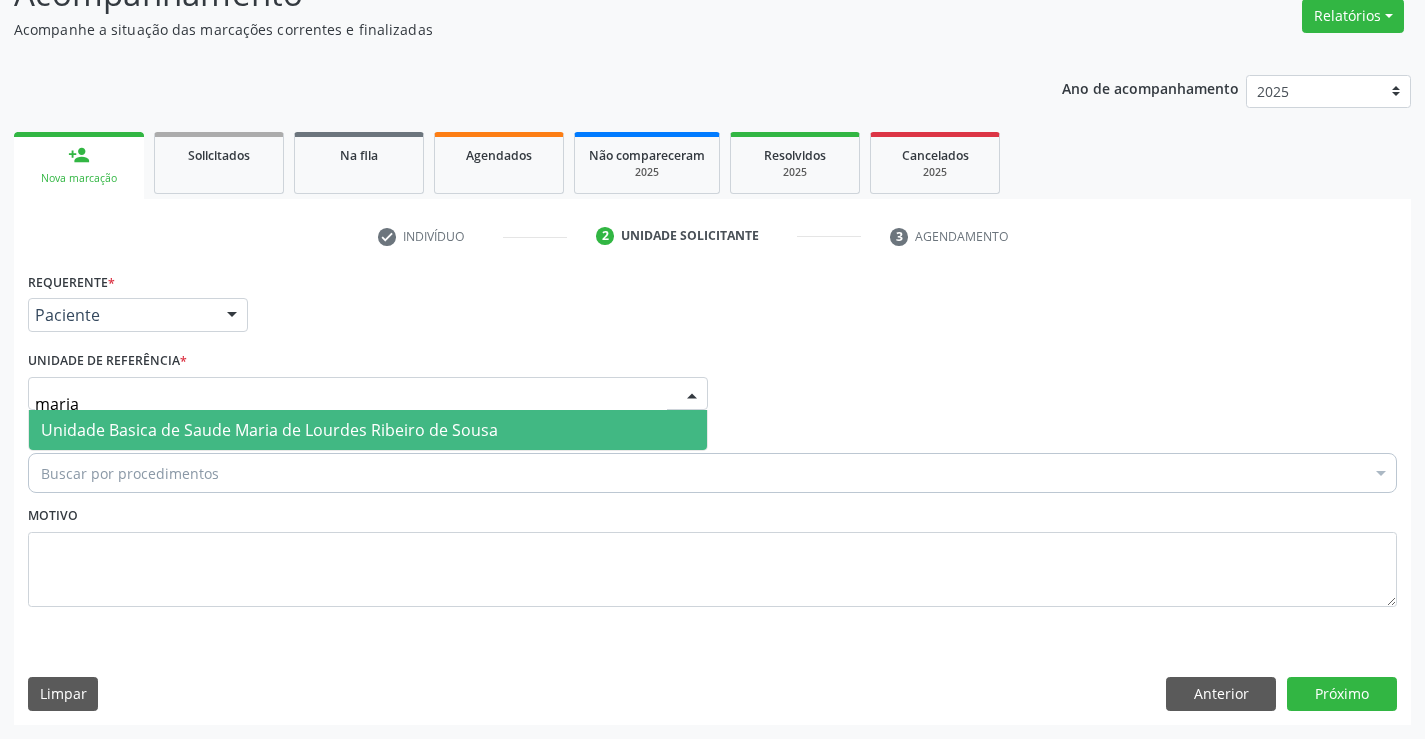 click on "Unidade Basica de Saude Maria de Lourdes Ribeiro de Sousa" at bounding box center (269, 430) 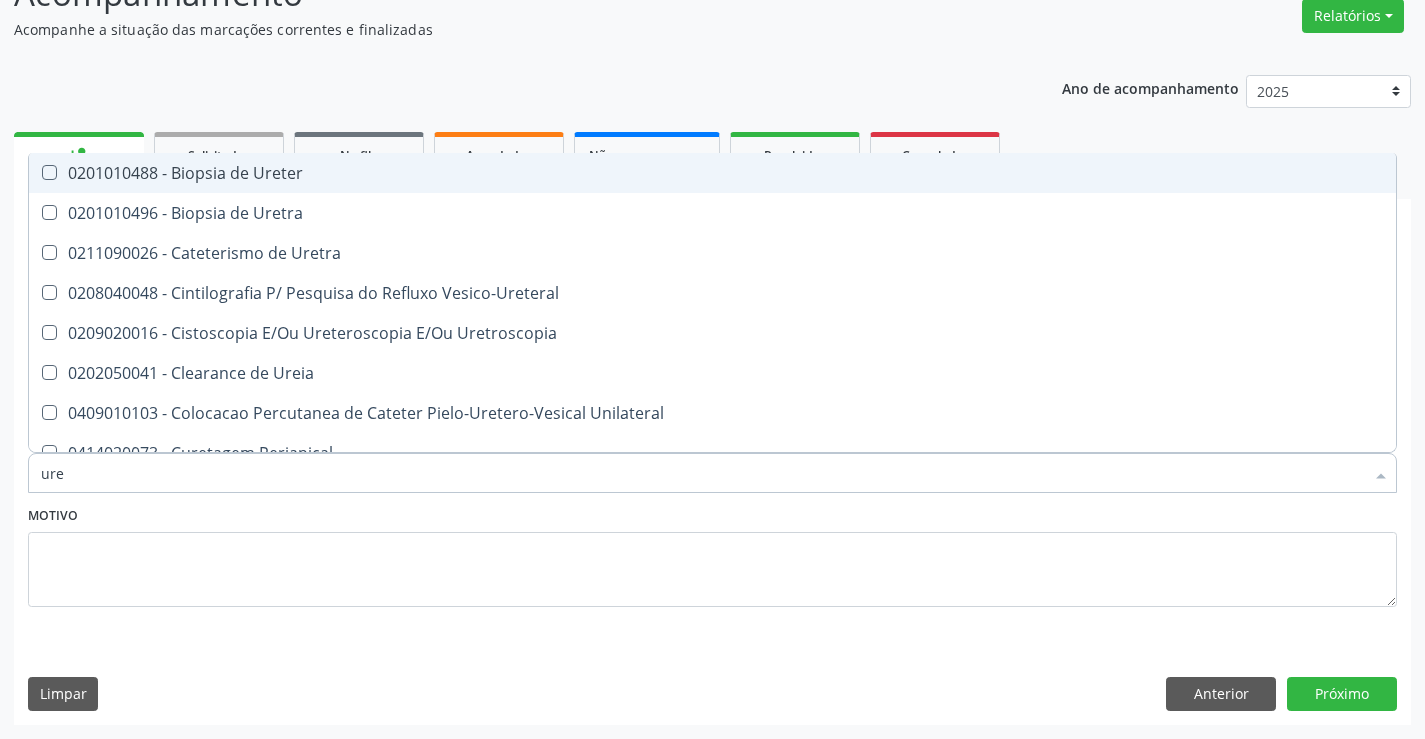 type on "ur" 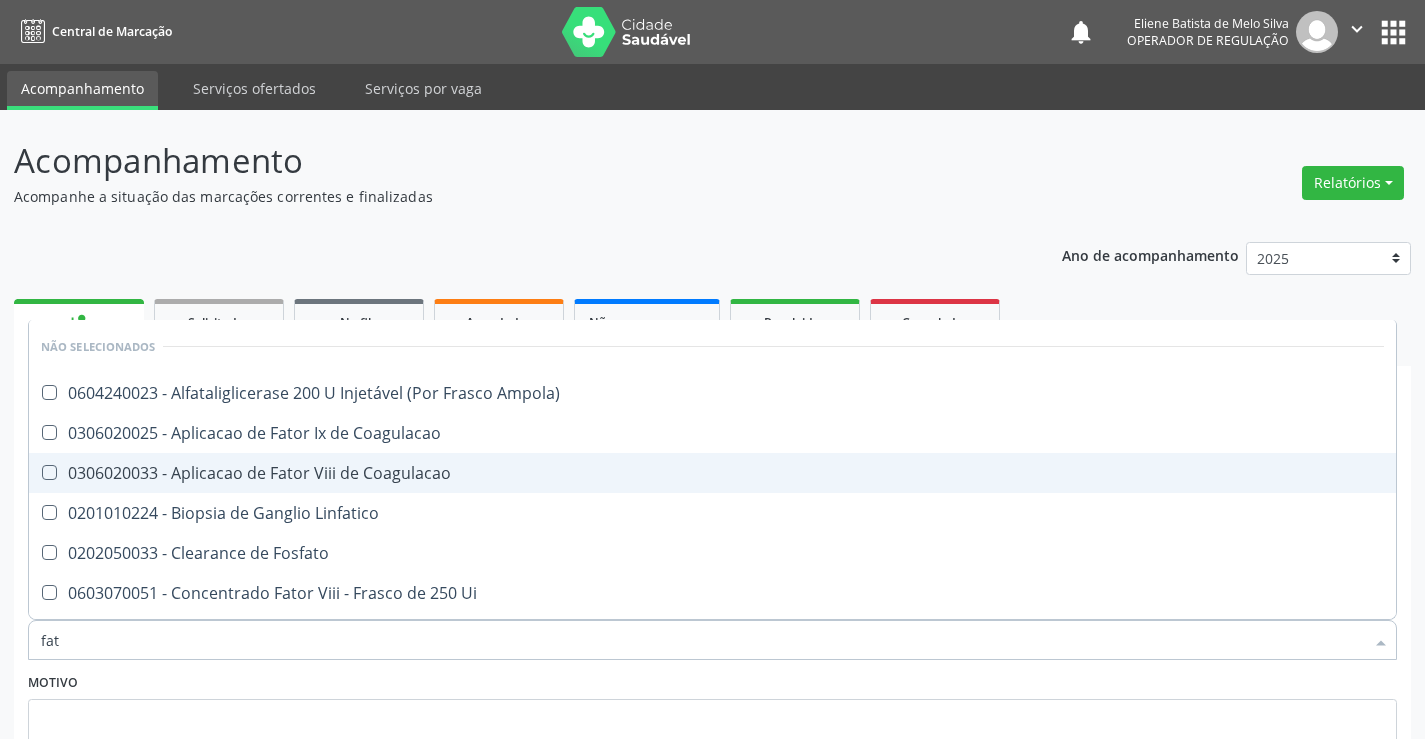 scroll, scrollTop: 167, scrollLeft: 0, axis: vertical 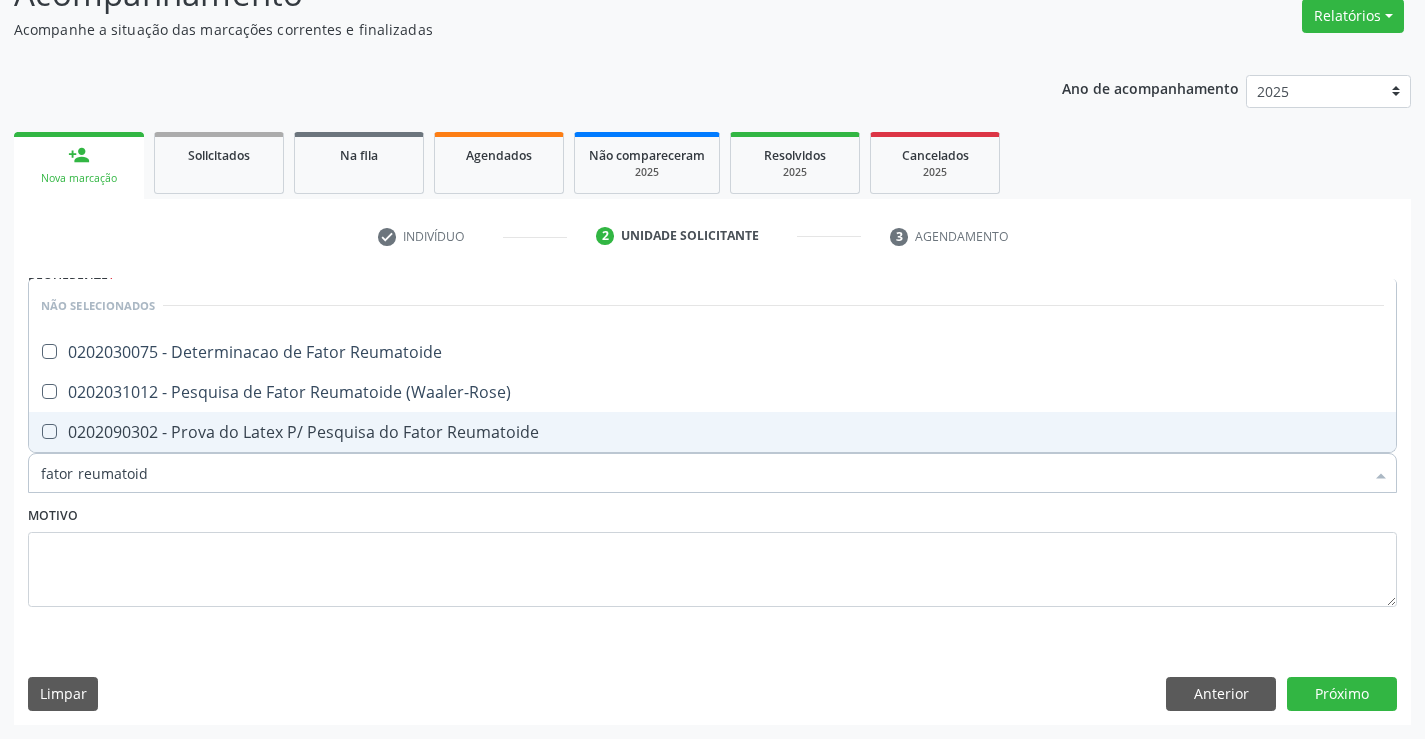 type on "fator reumatoide" 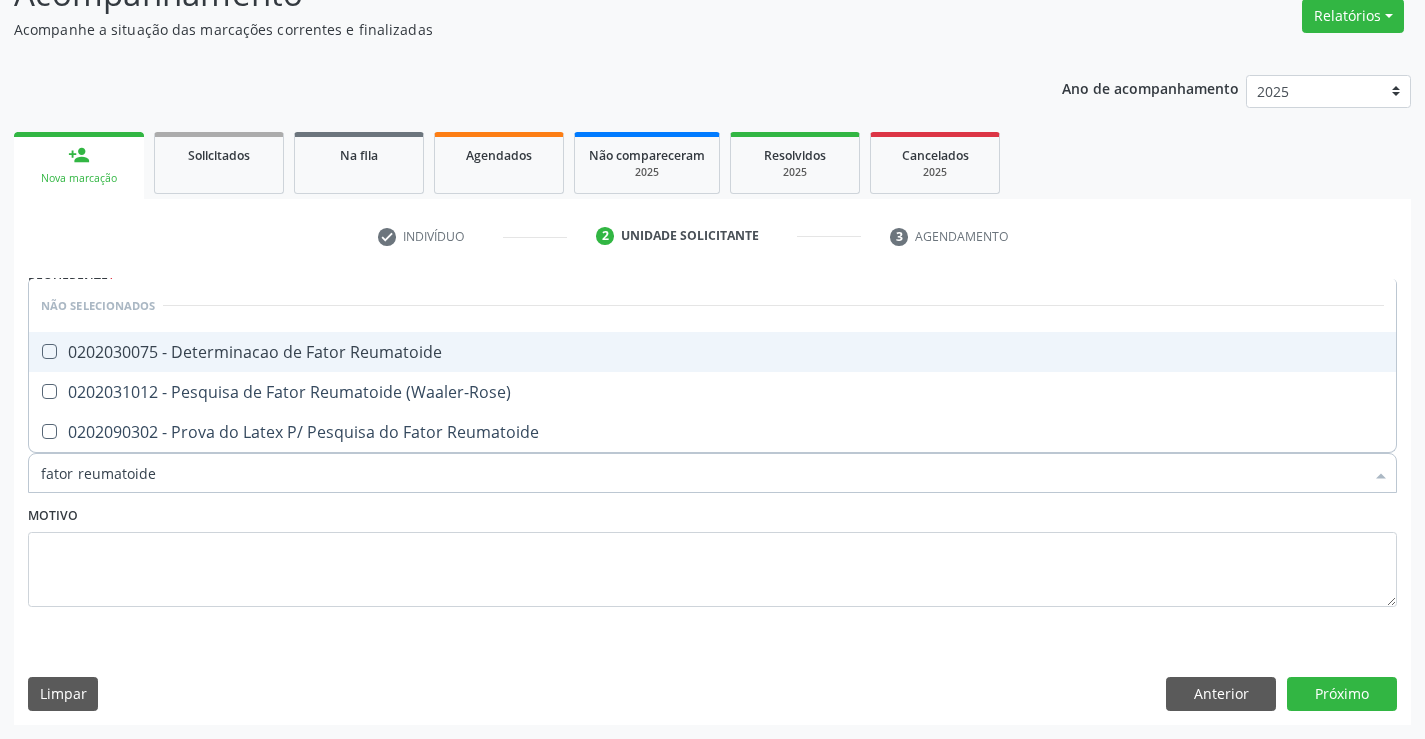 click on "0202030075 - Determinacao de Fator Reumatoide" at bounding box center [712, 352] 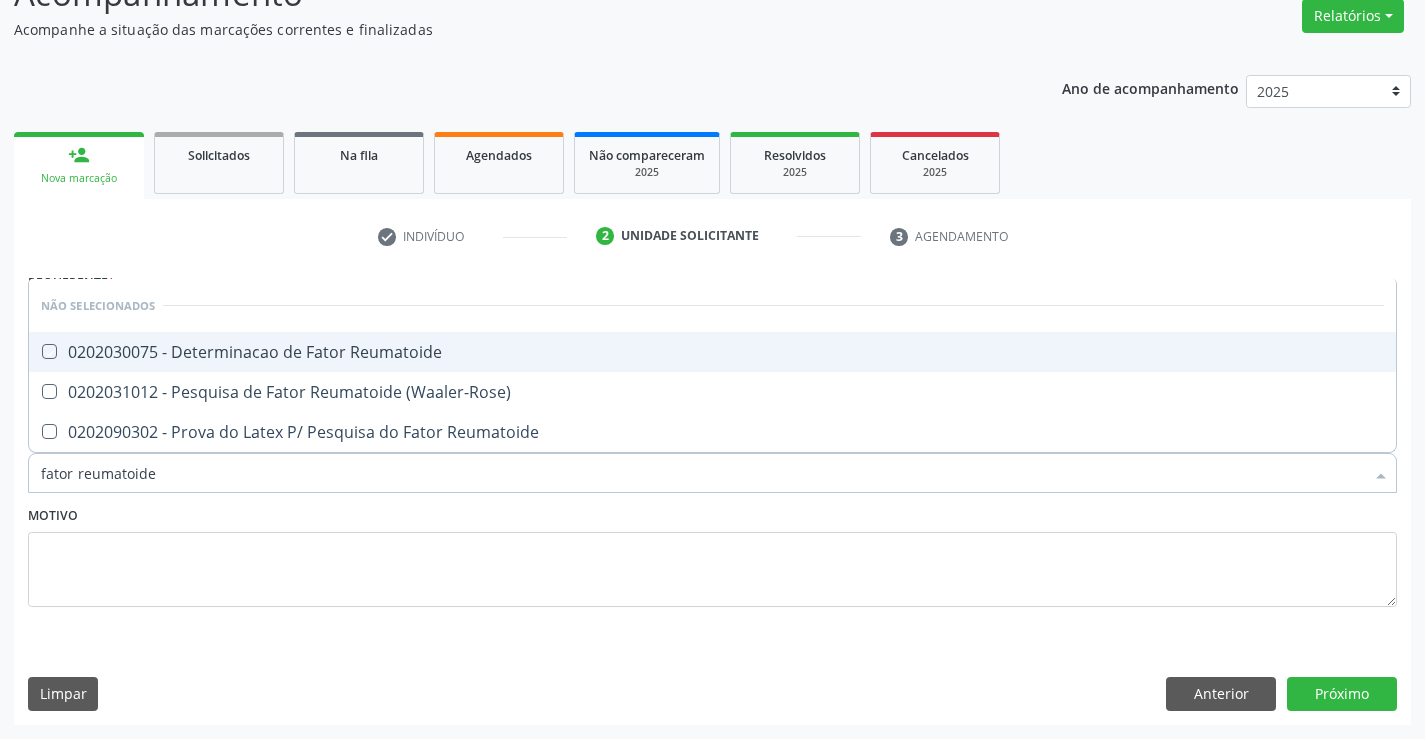 checkbox on "true" 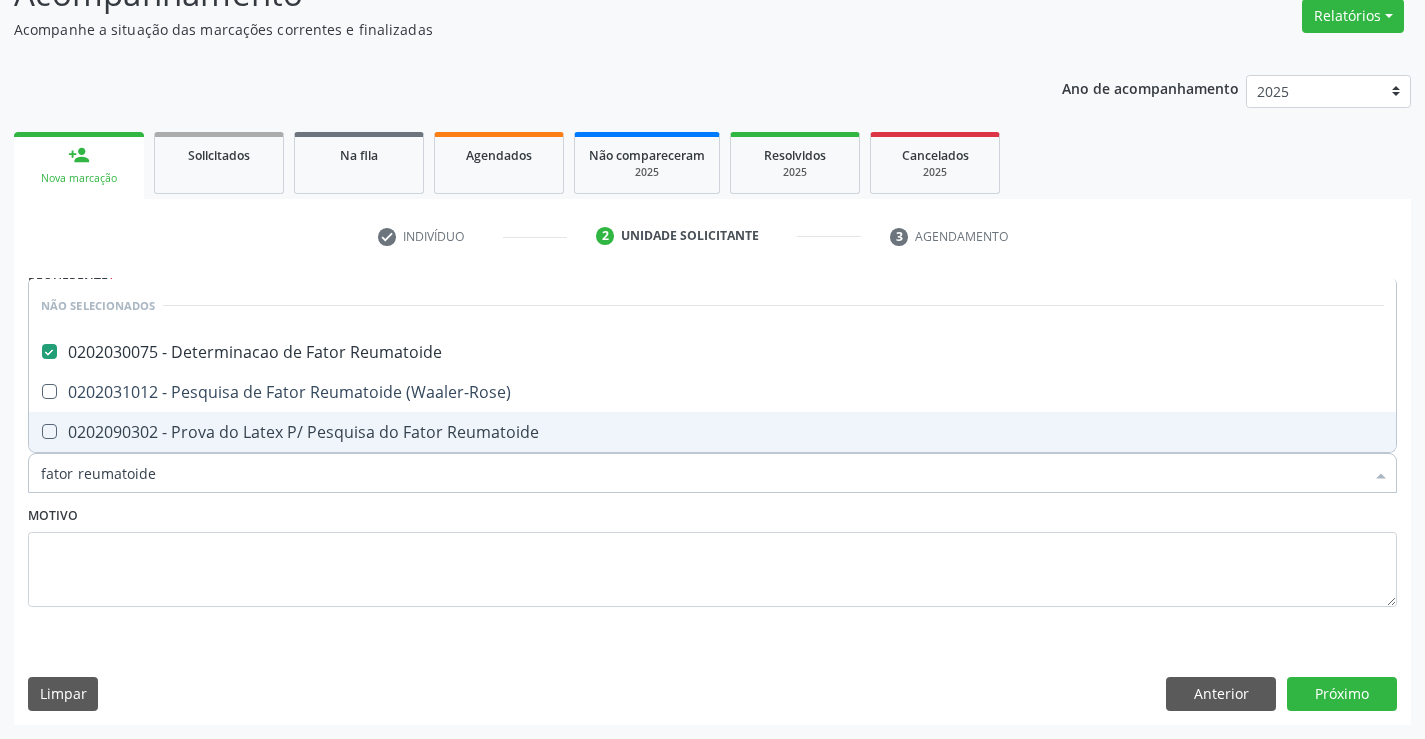 type on "fator reumatoide" 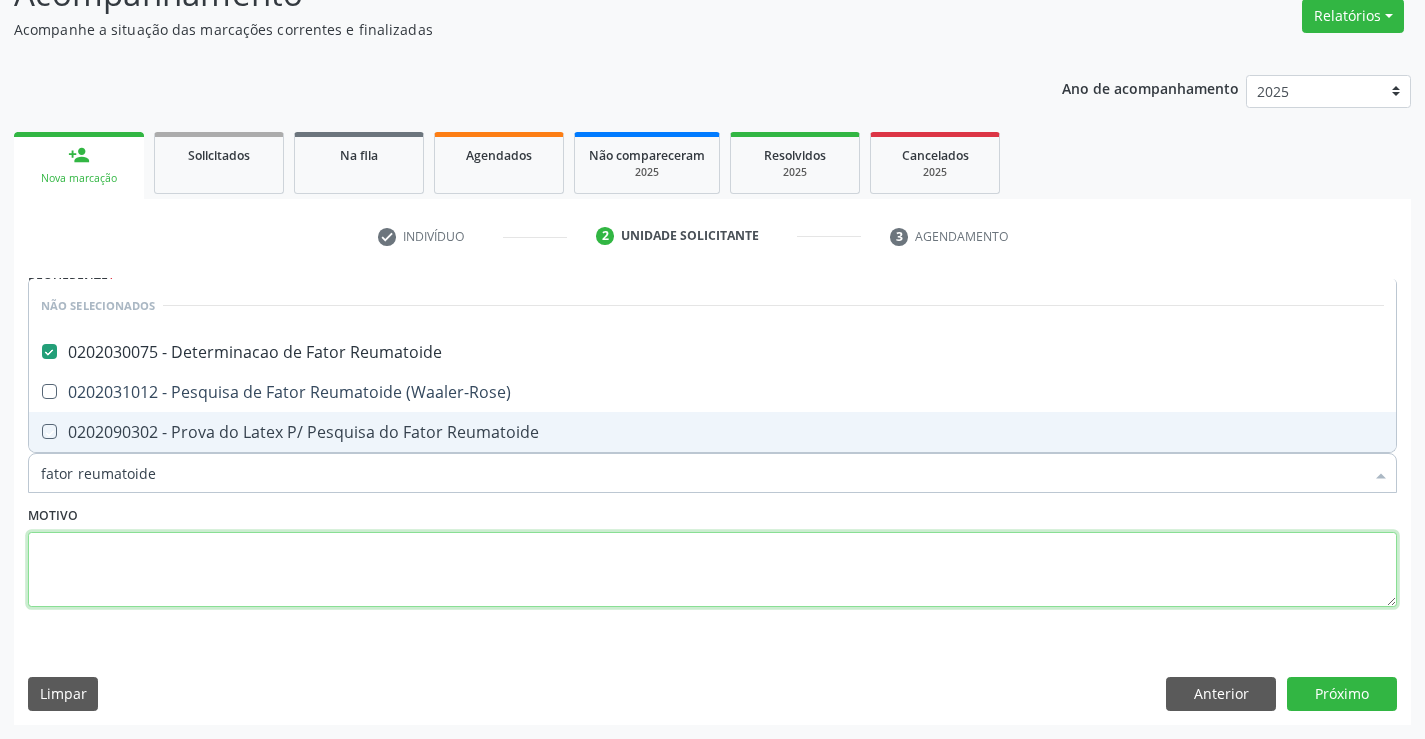 click at bounding box center [712, 570] 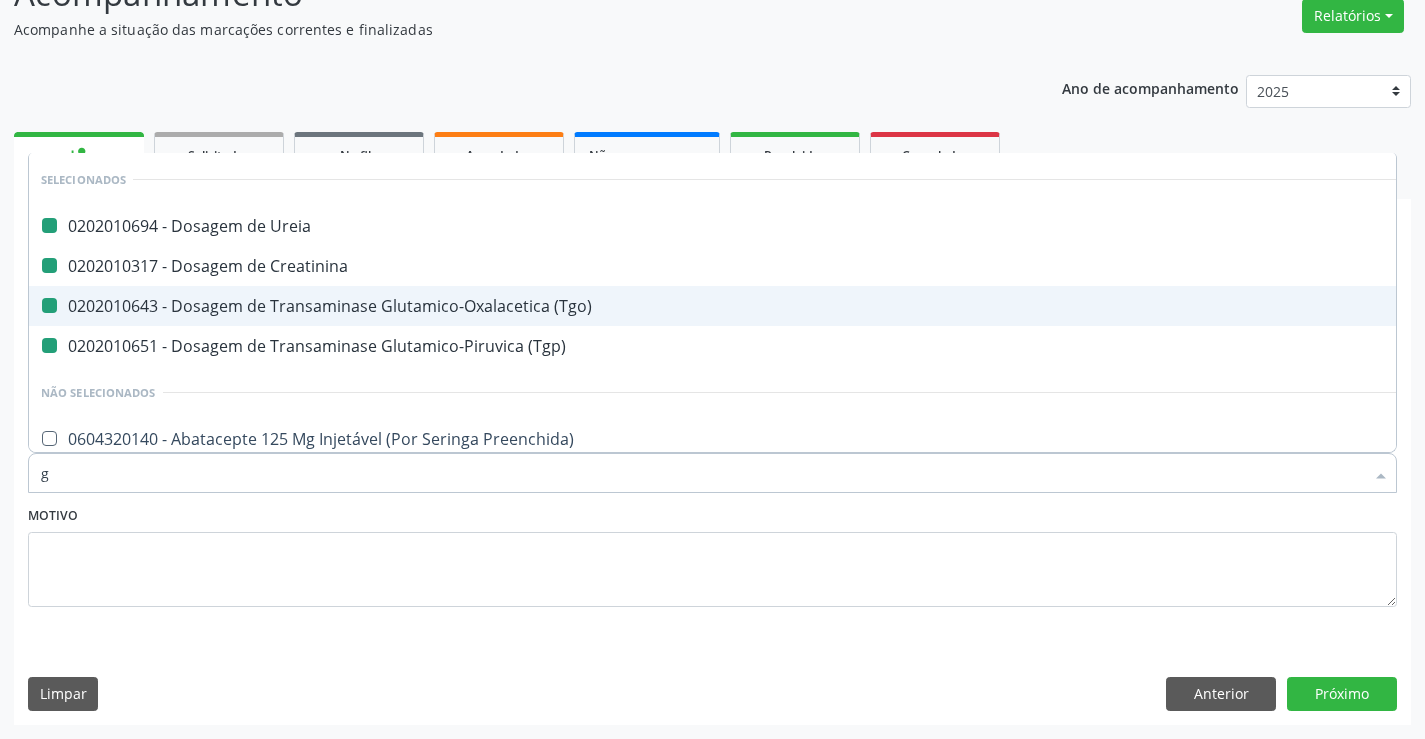 type on "ga" 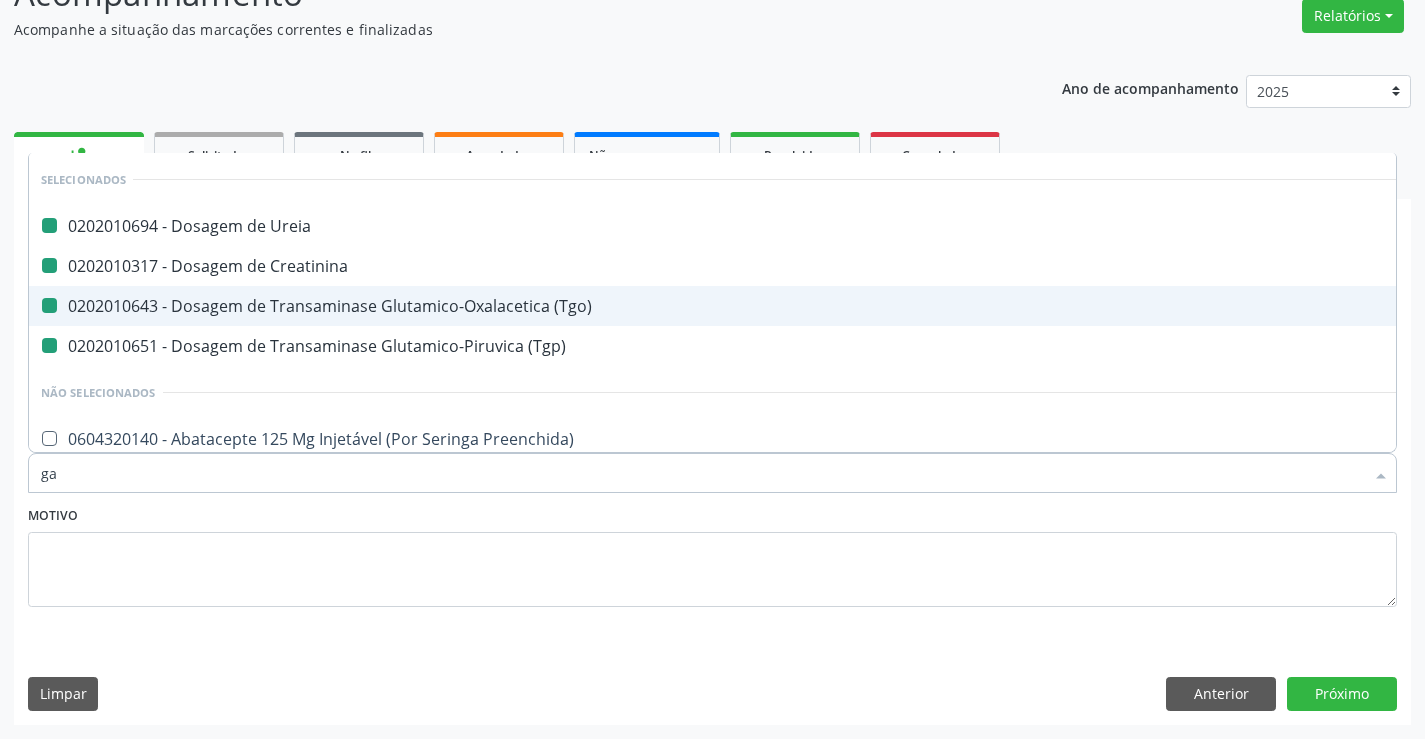 checkbox on "false" 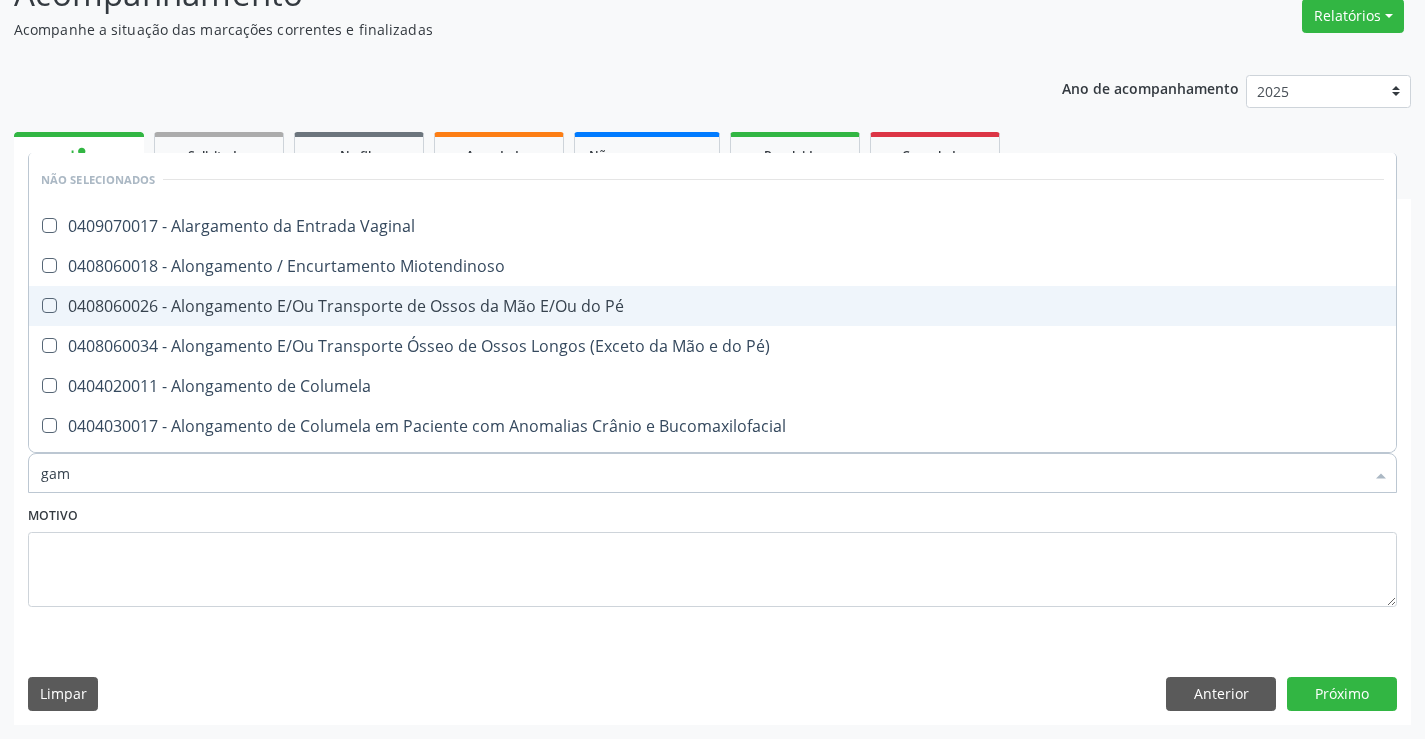 type on "gama" 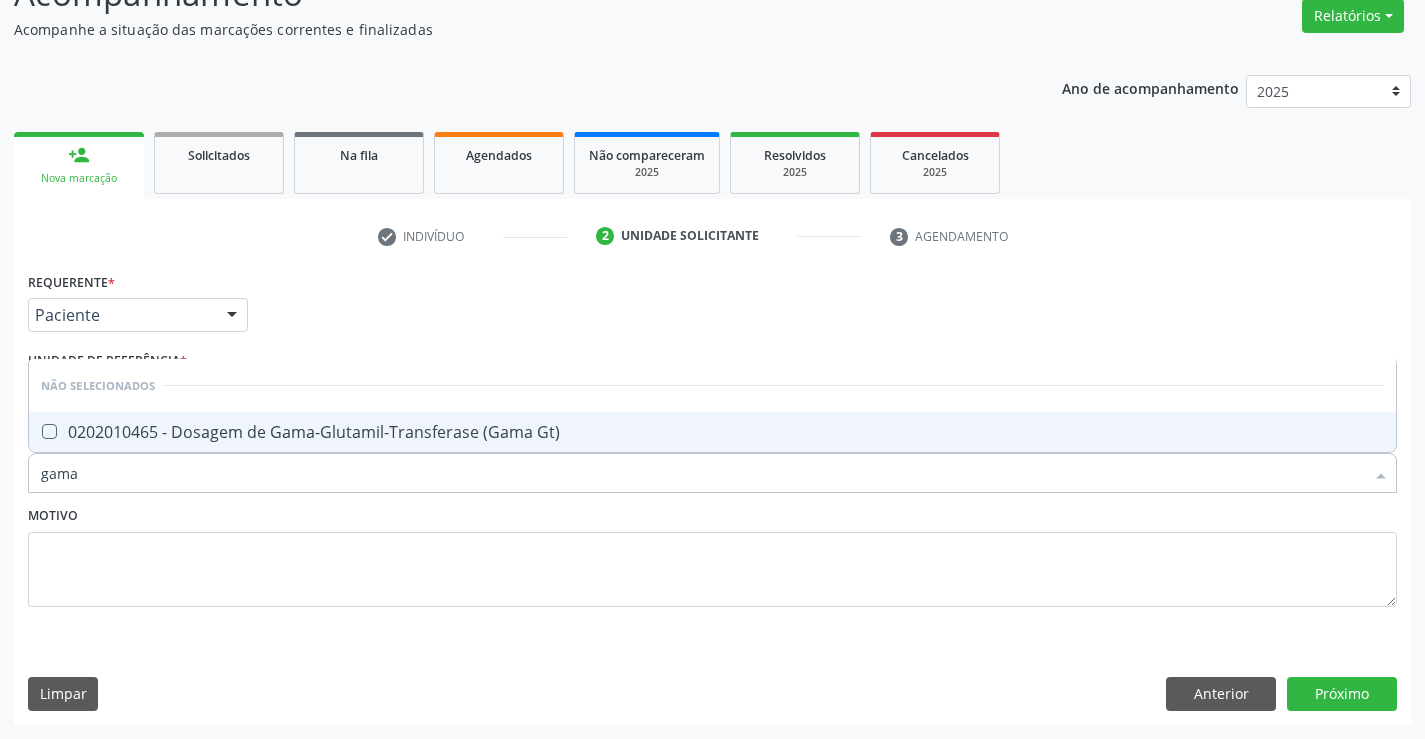 click on "0202010465 - Dosagem de Gama-Glutamil-Transferase (Gama Gt)" at bounding box center (712, 432) 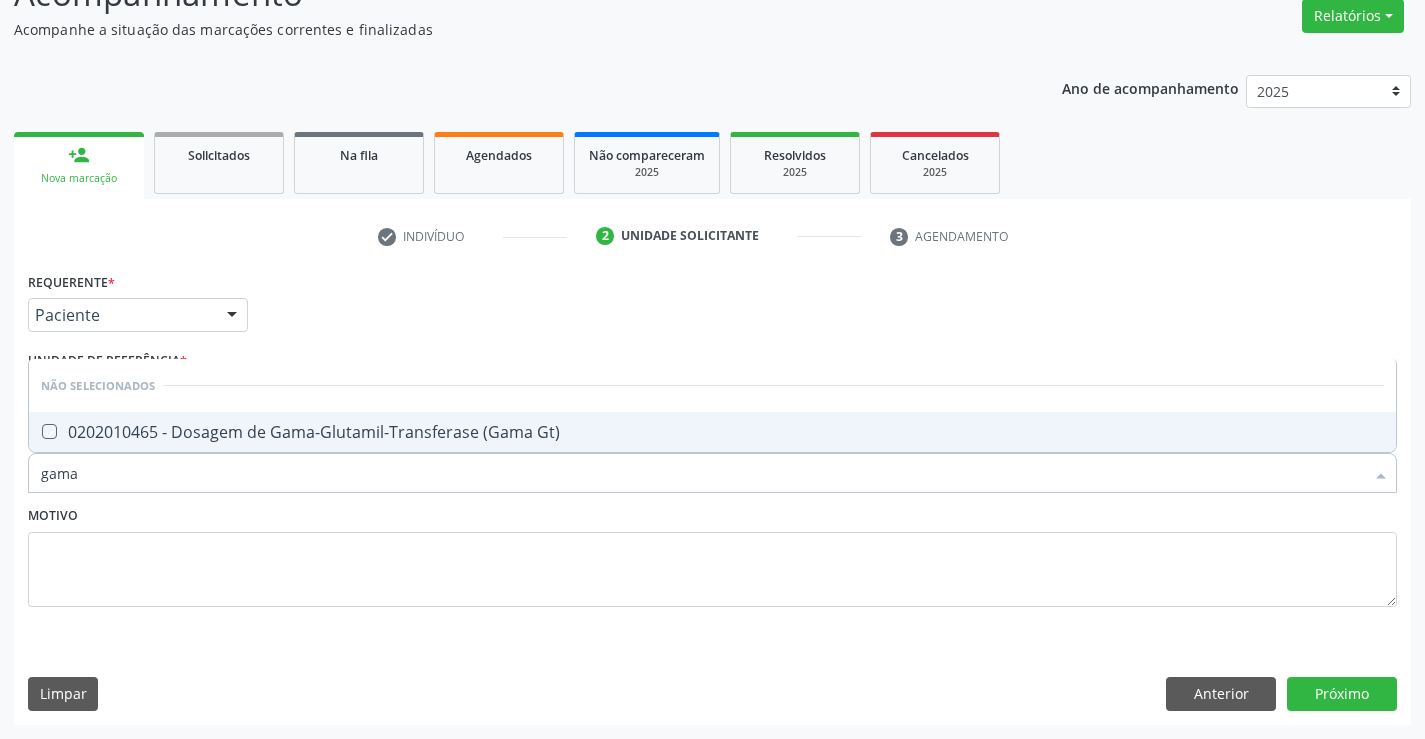 checkbox on "true" 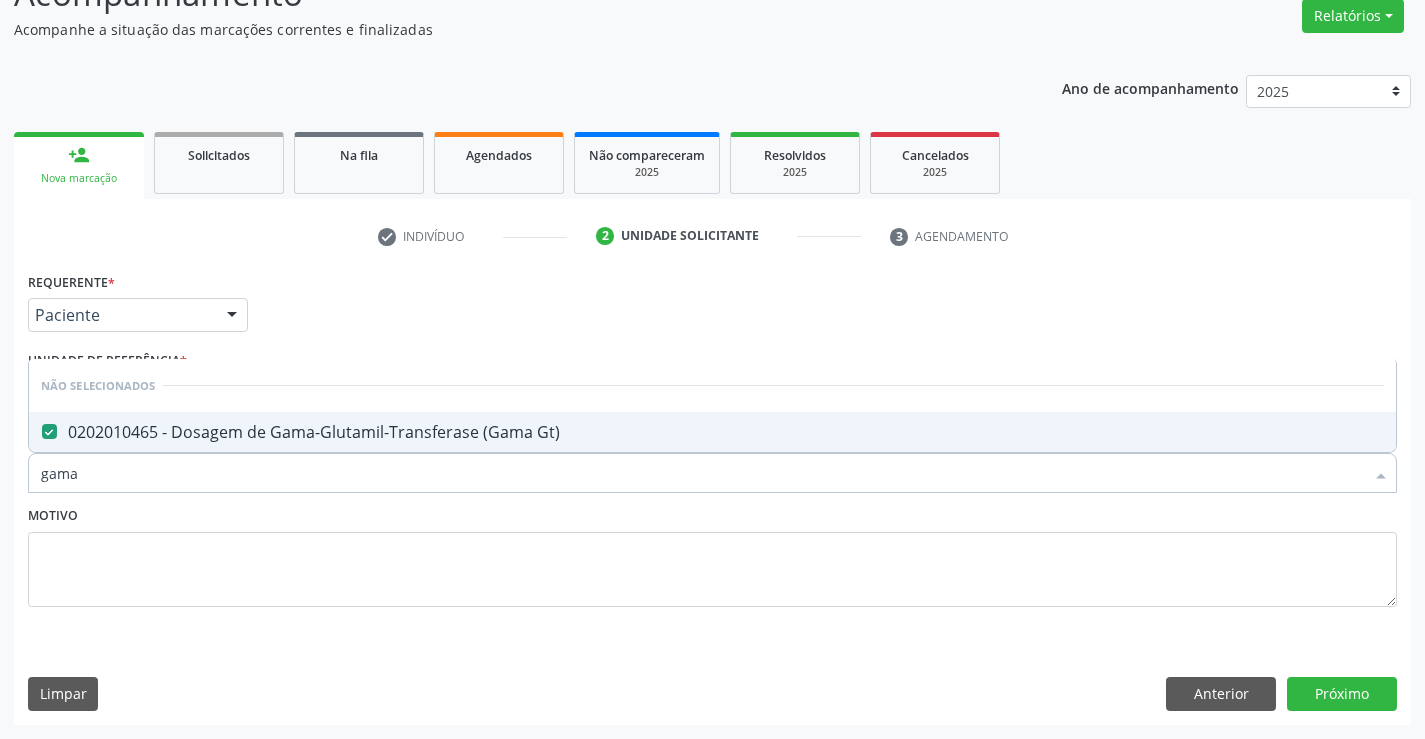 type on "gama" 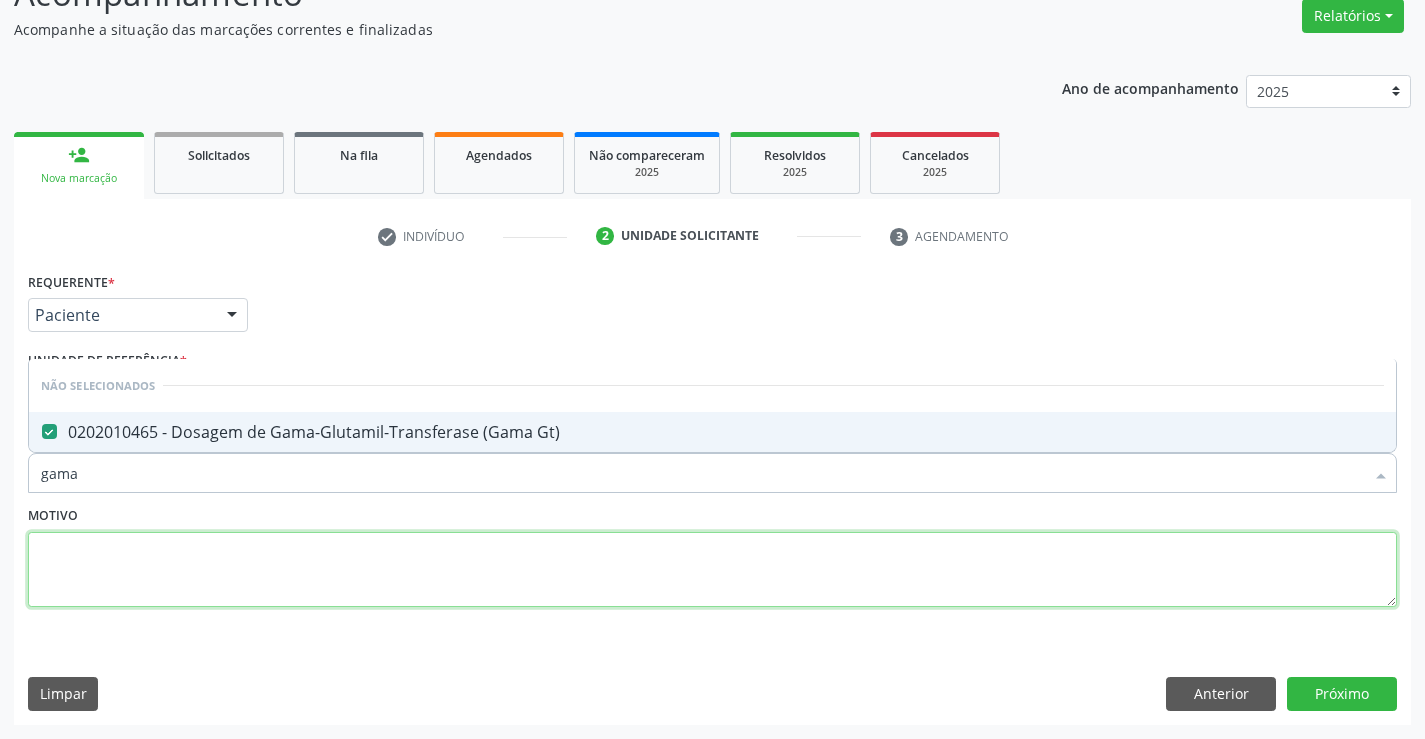 click at bounding box center [712, 570] 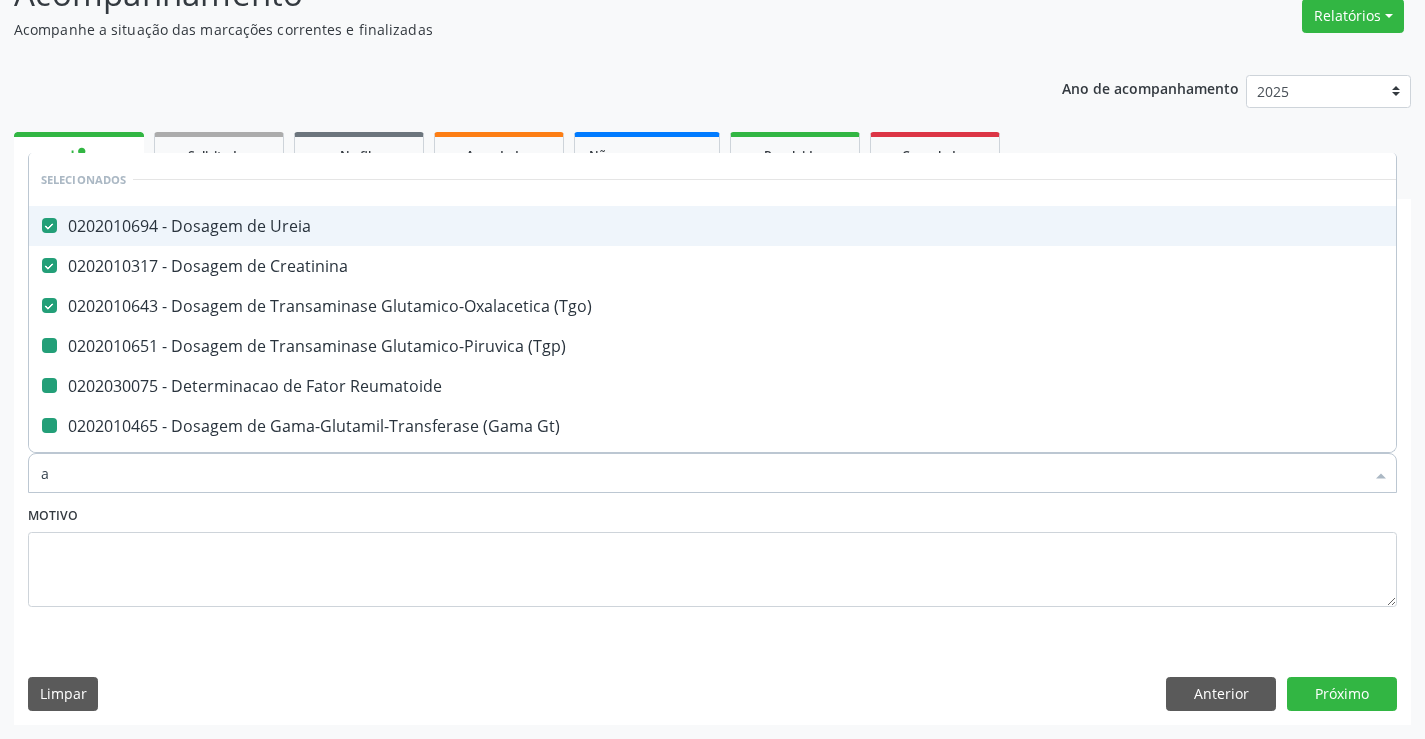 type on "ac" 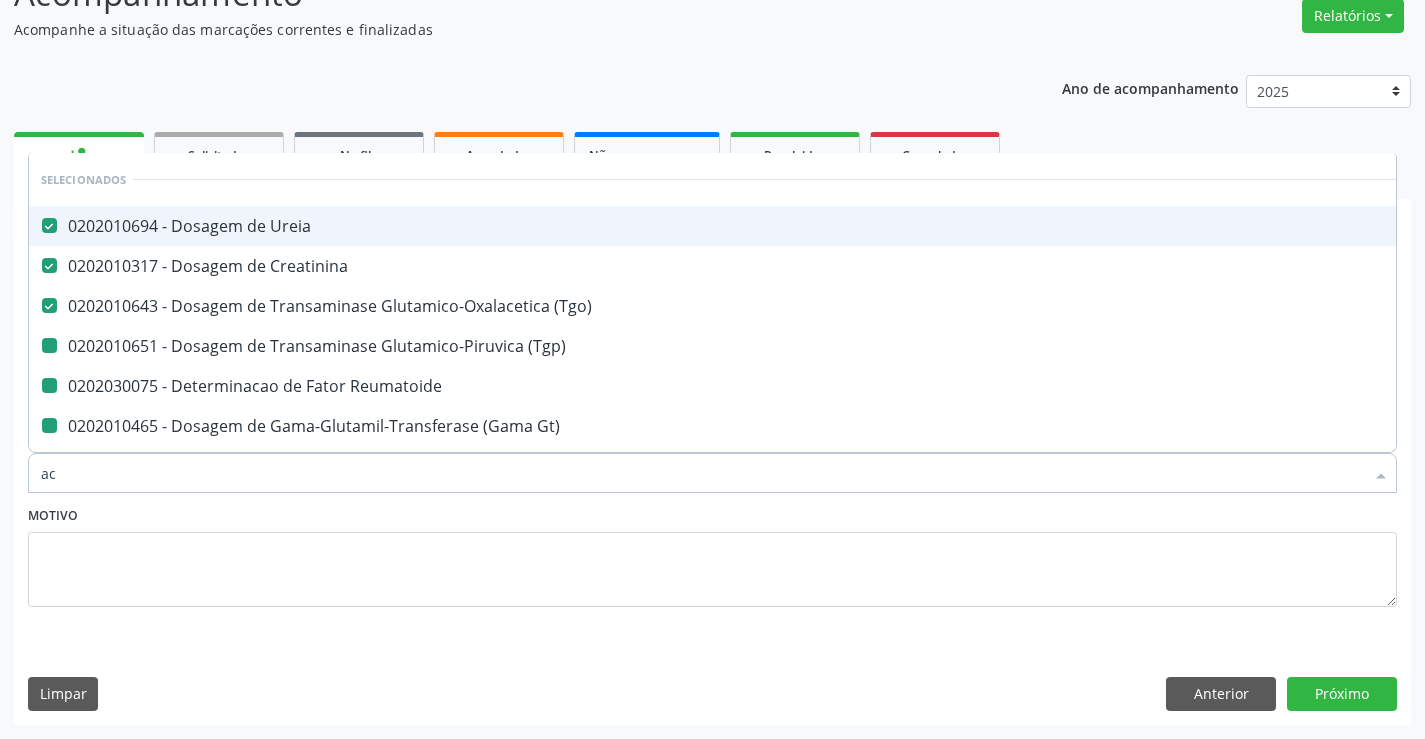 checkbox on "false" 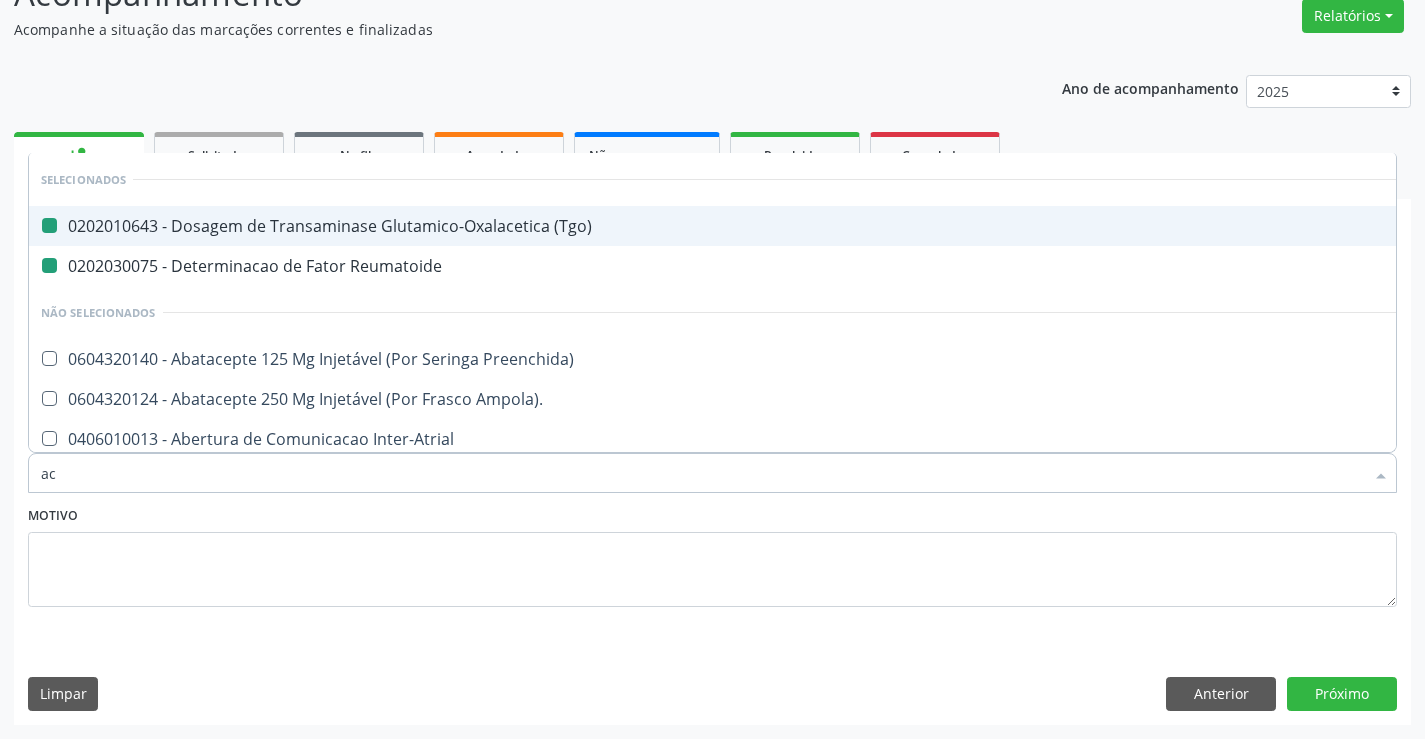 type on "aci" 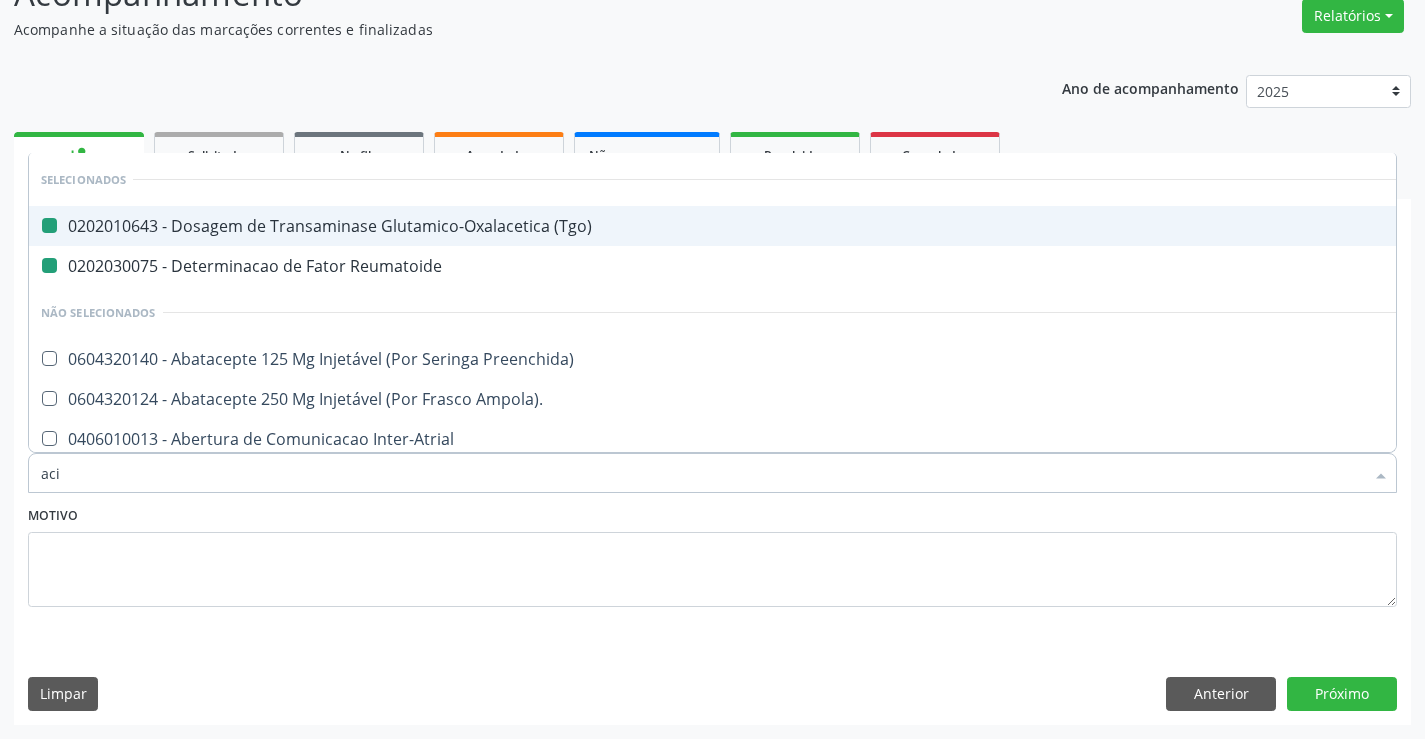 checkbox on "false" 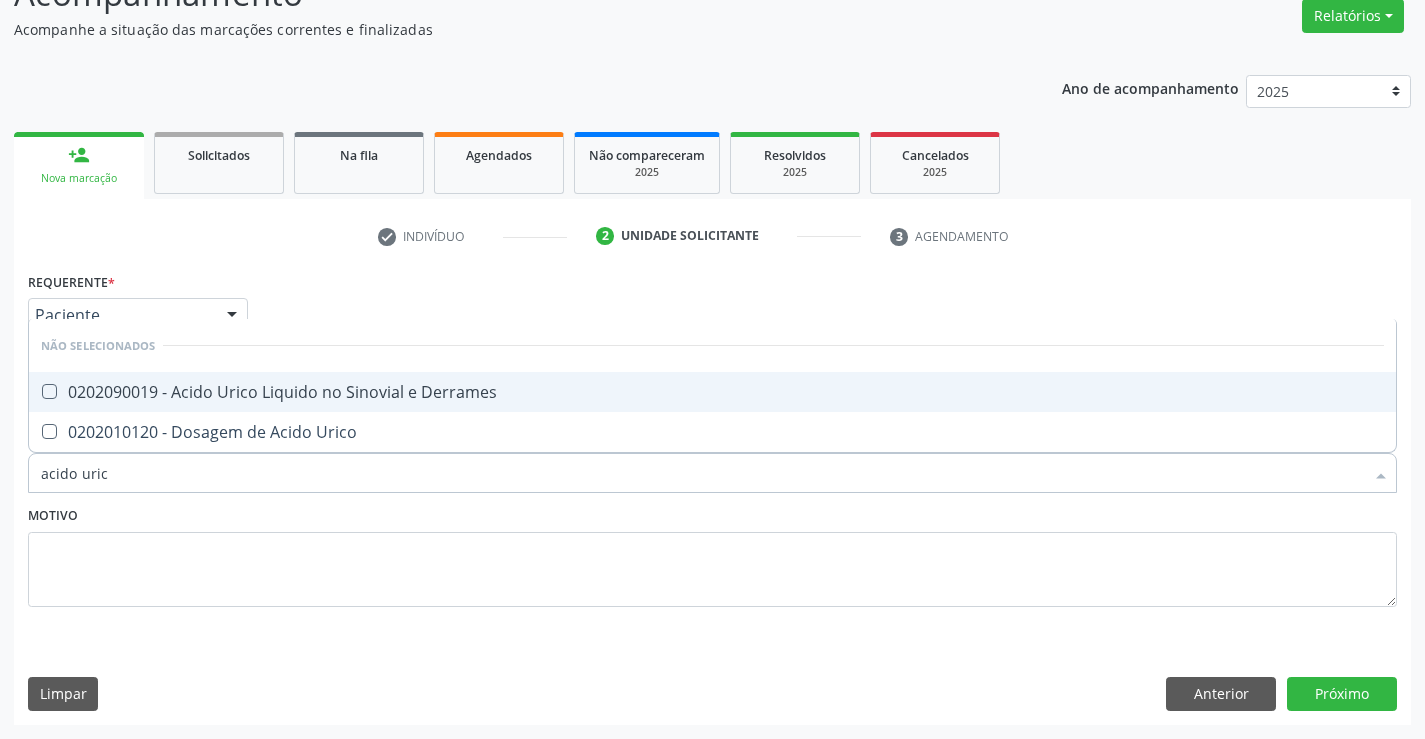 type on "acido urico" 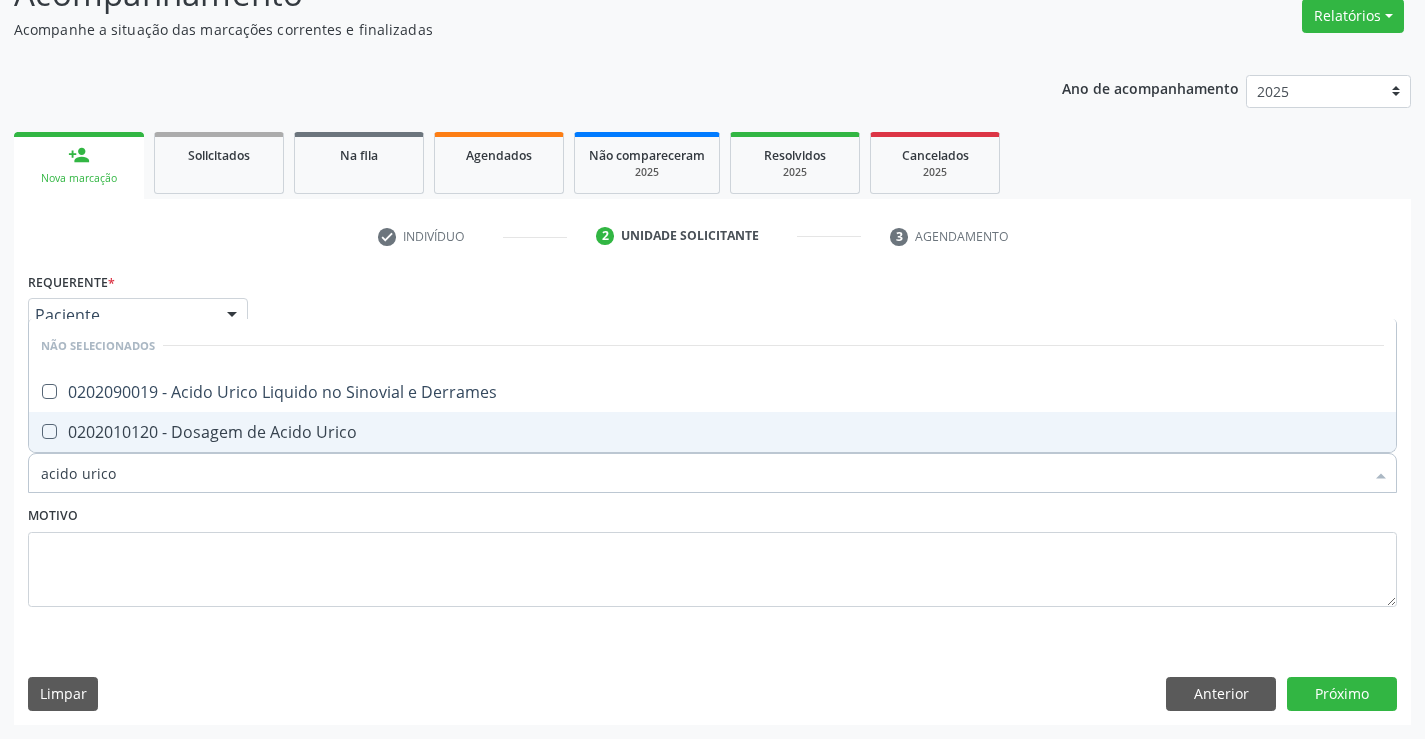 click on "0202010120 - Dosagem de Acido Urico" at bounding box center [712, 432] 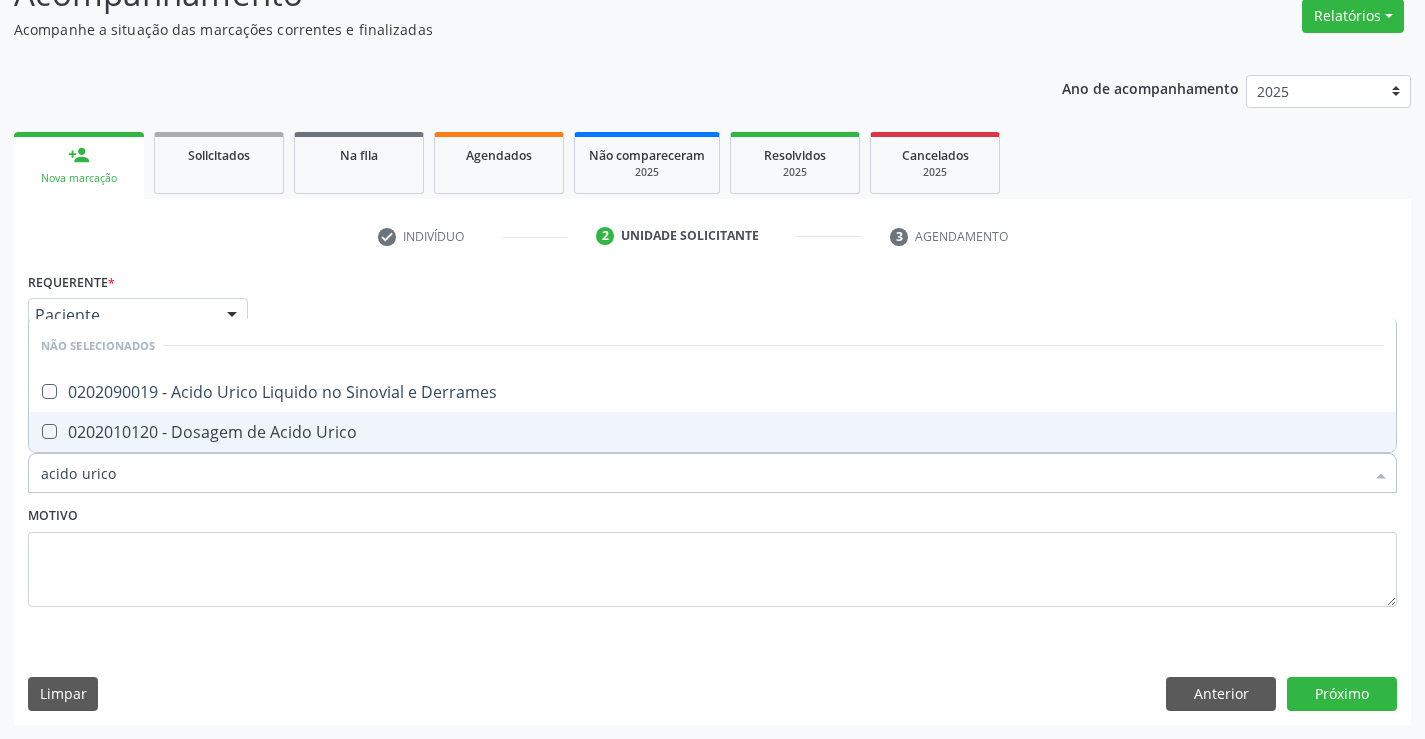 checkbox on "true" 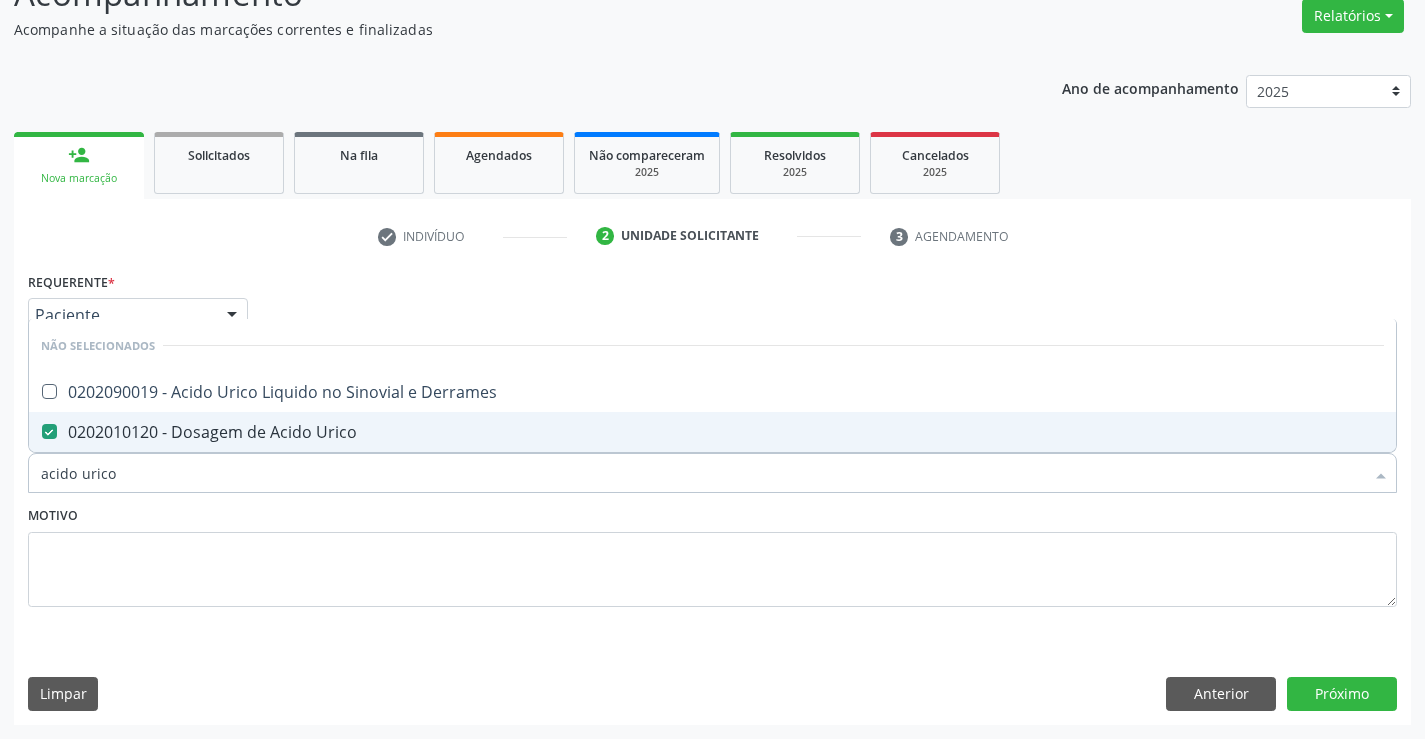 type on "acido urico" 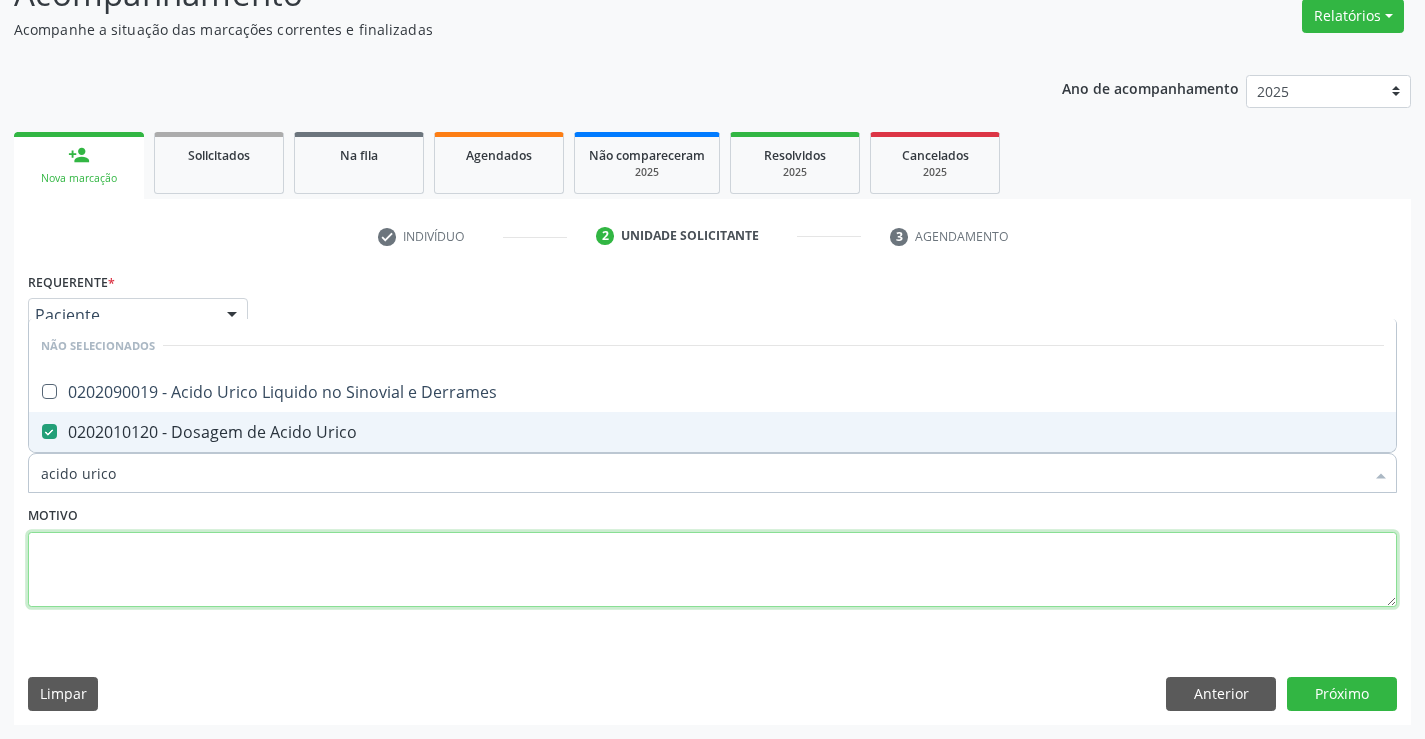 click at bounding box center (712, 570) 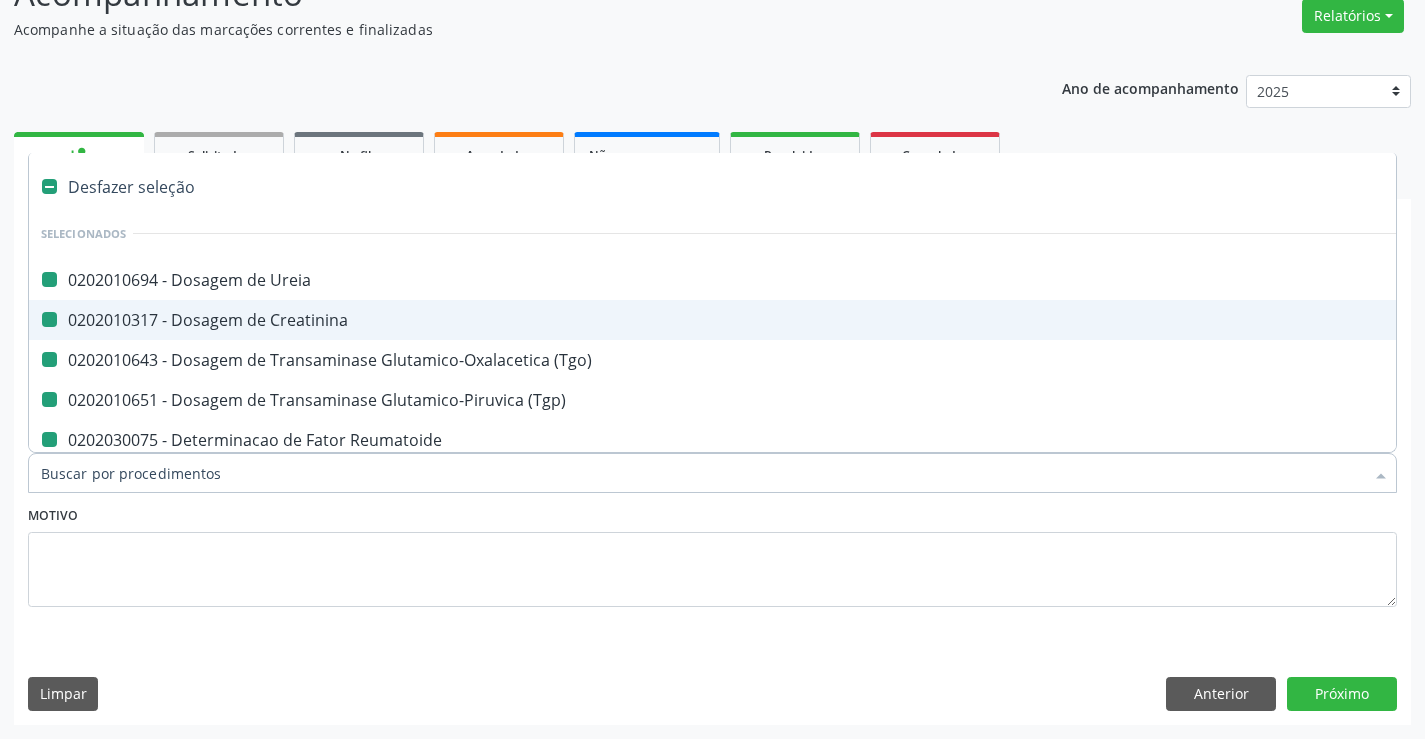 type on "h" 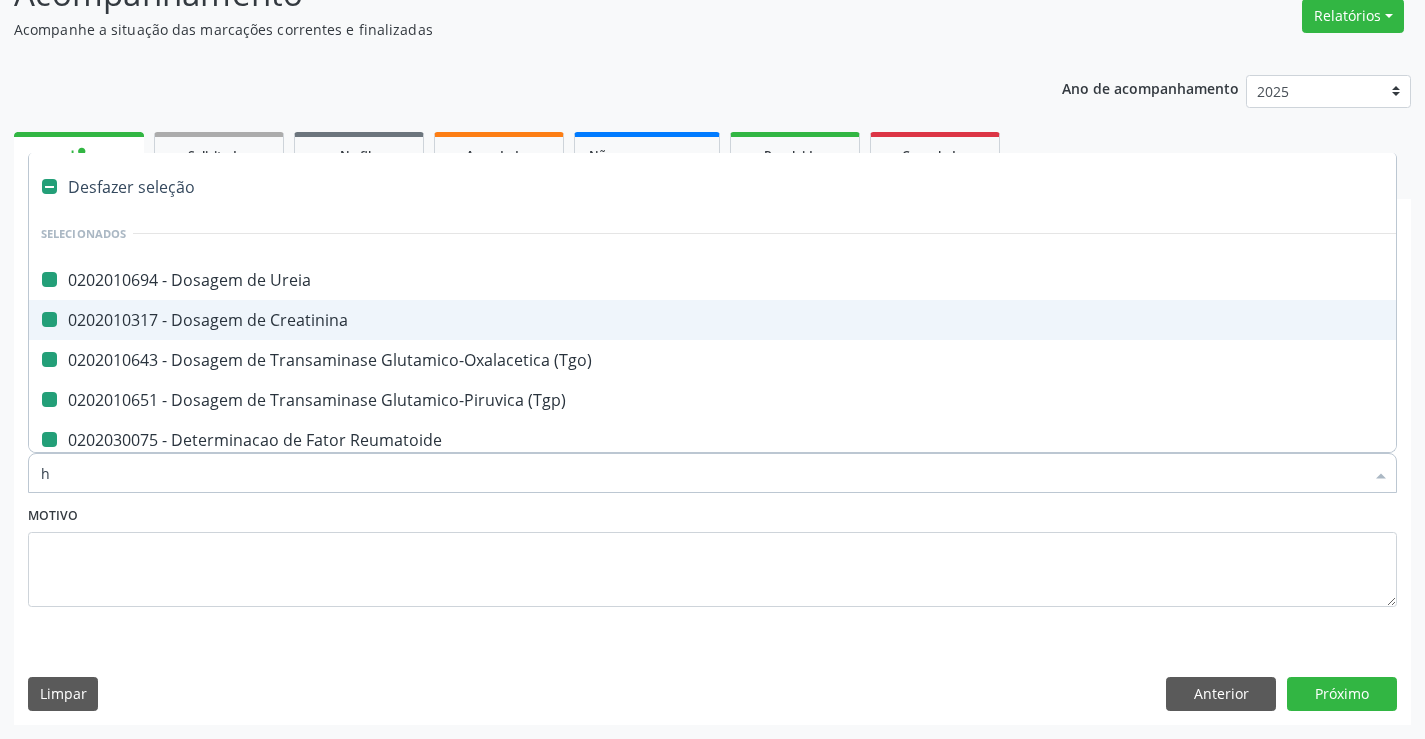 checkbox on "false" 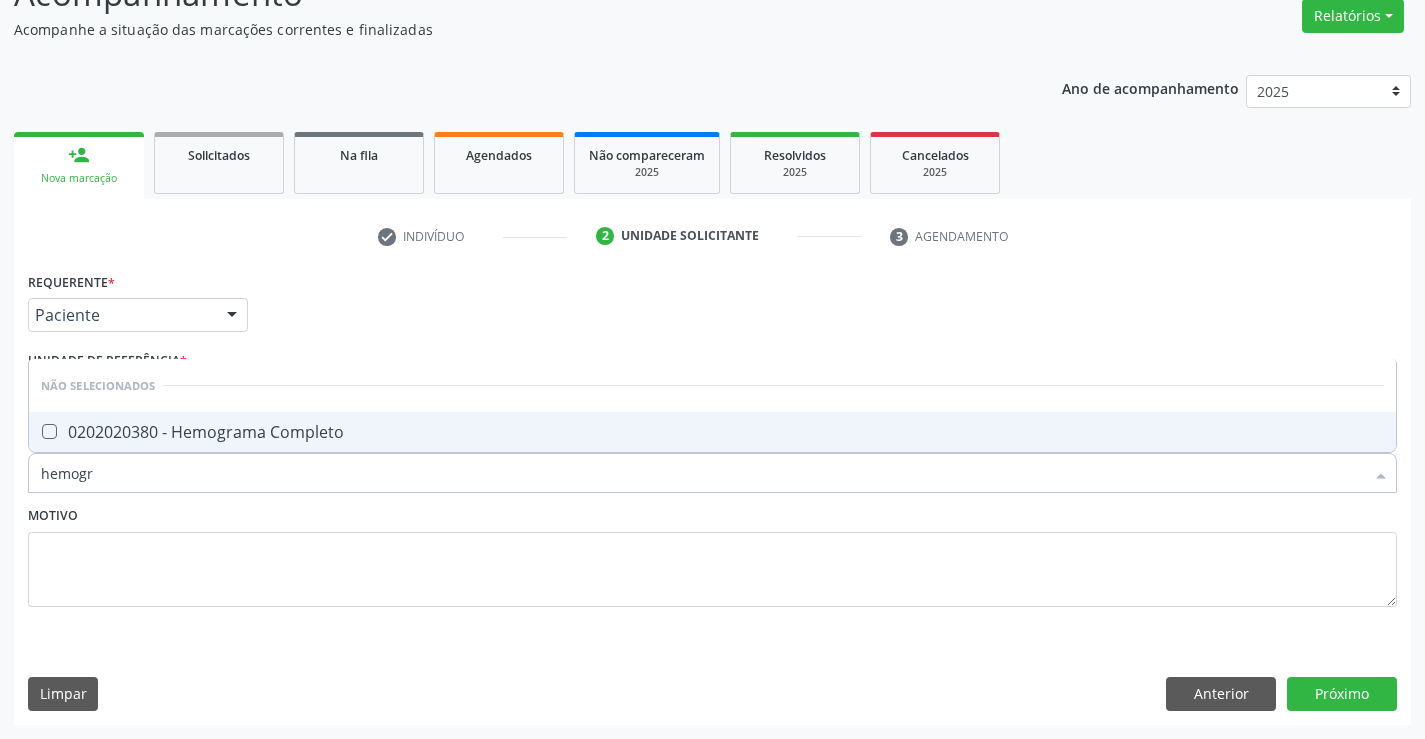 type on "hemogra" 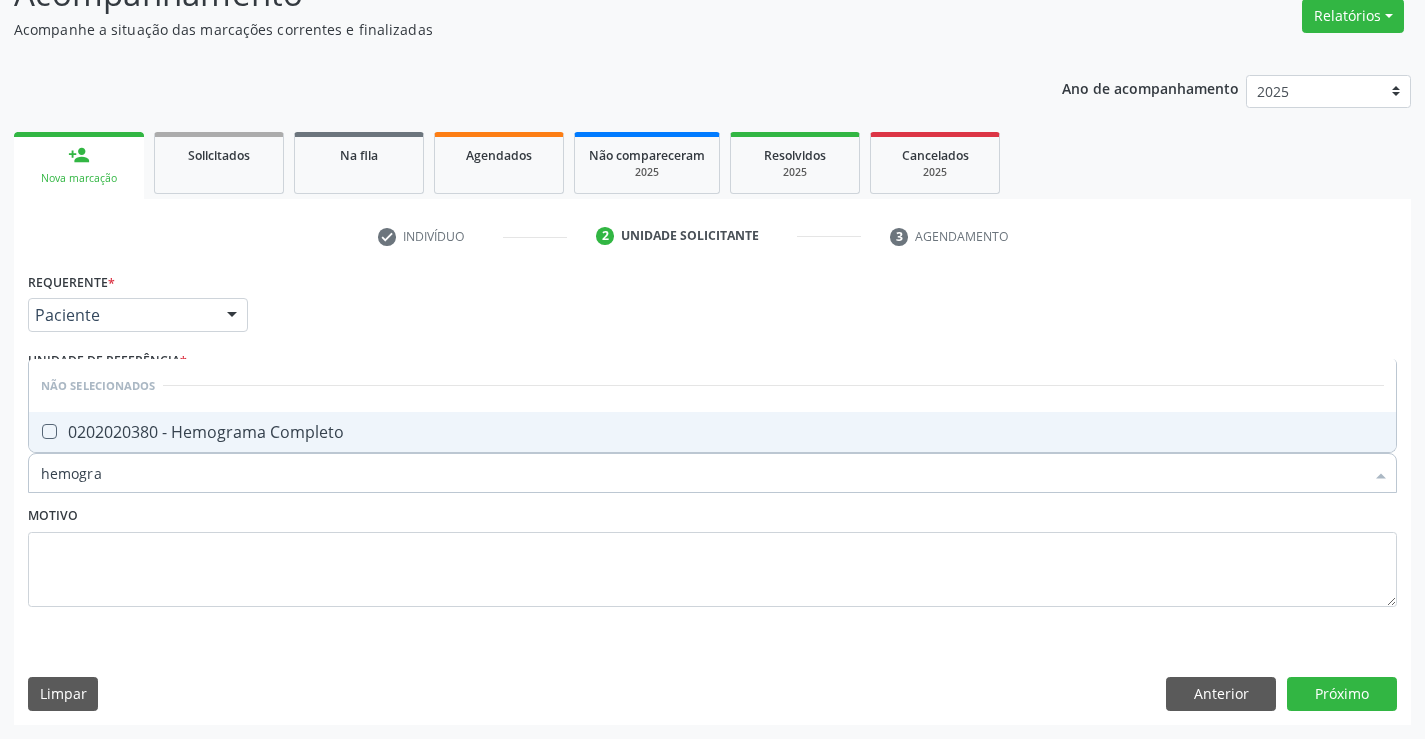 click on "0202020380 - Hemograma Completo" at bounding box center (712, 432) 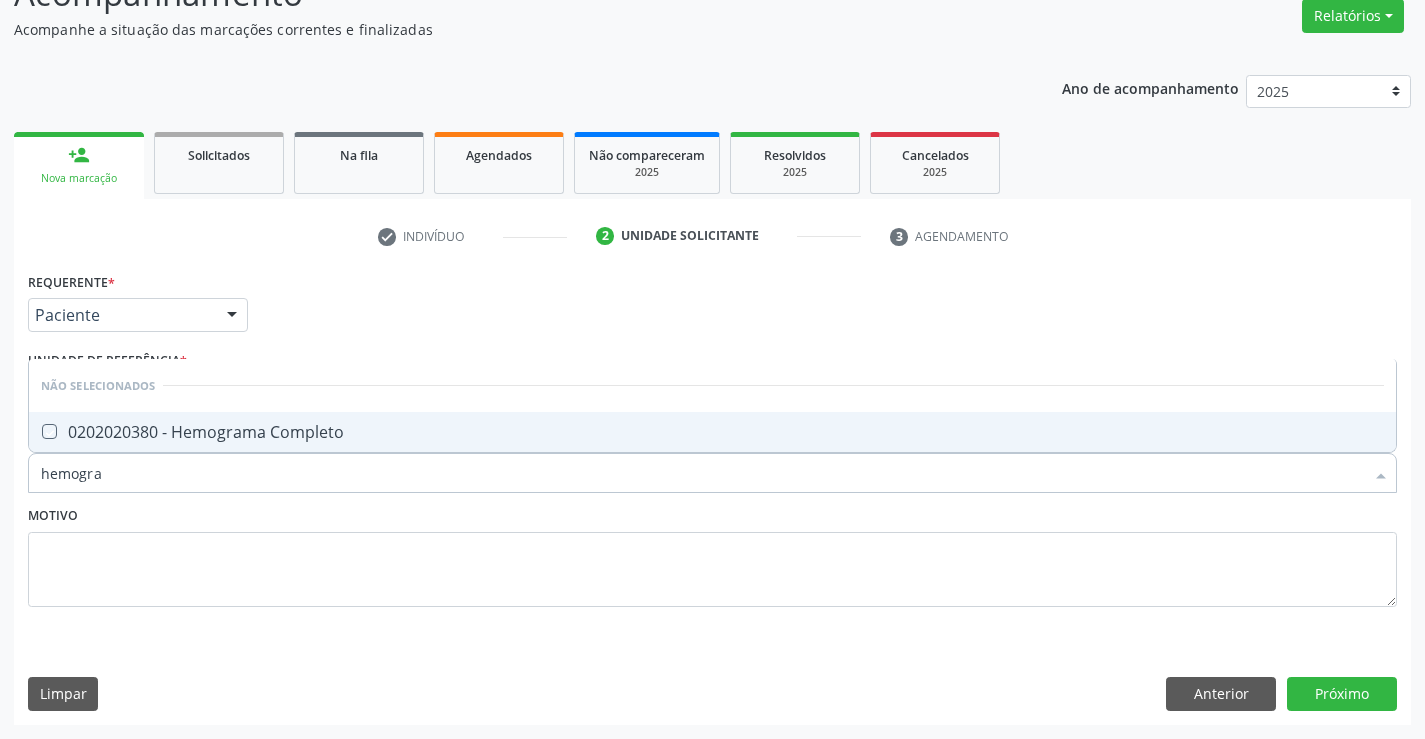 checkbox on "true" 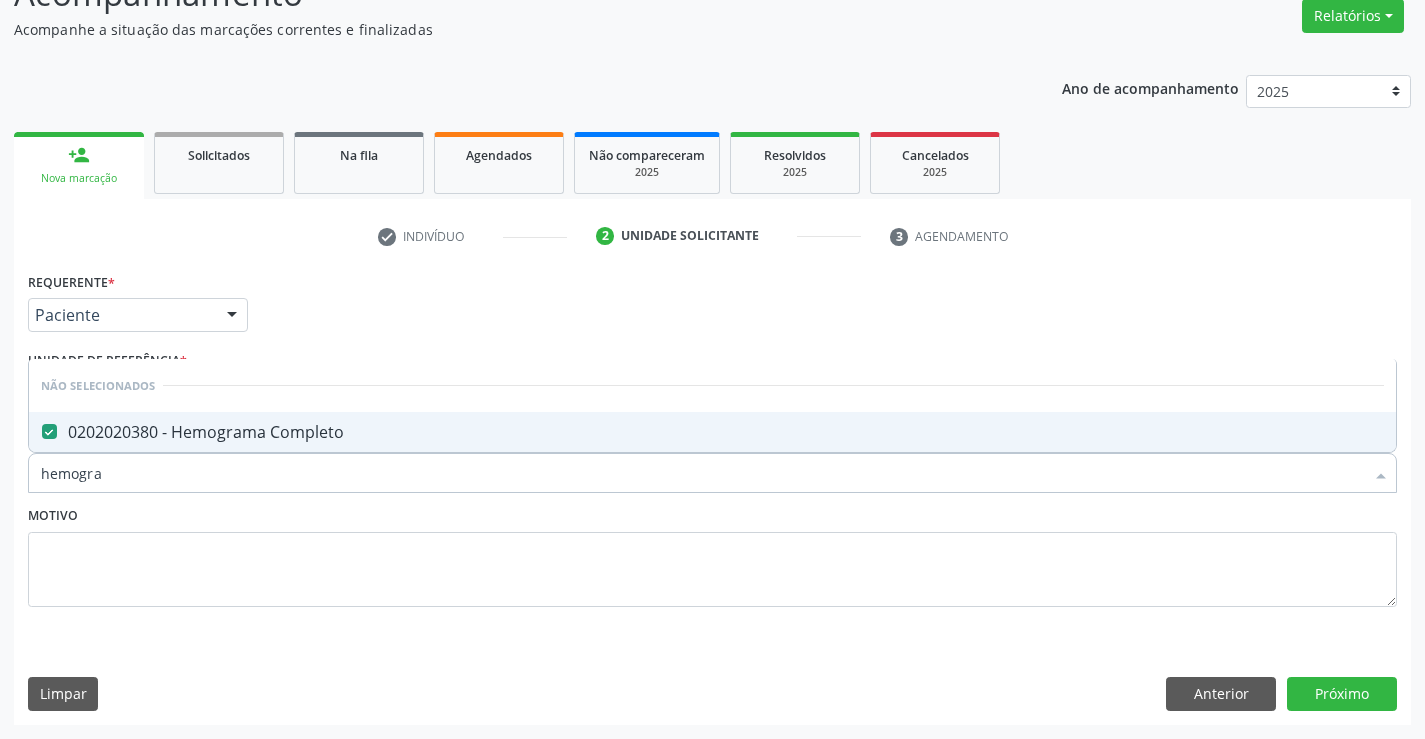 type on "hemogra" 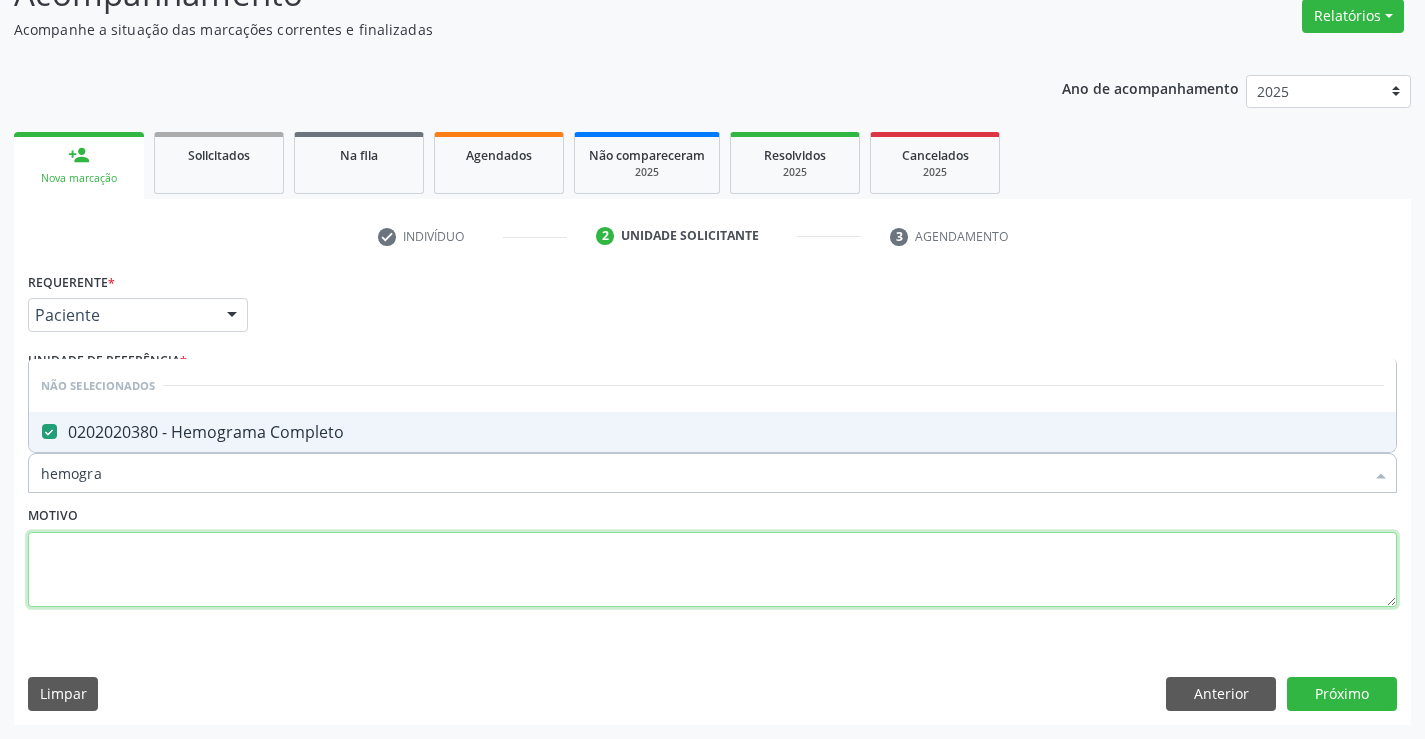 click at bounding box center [712, 570] 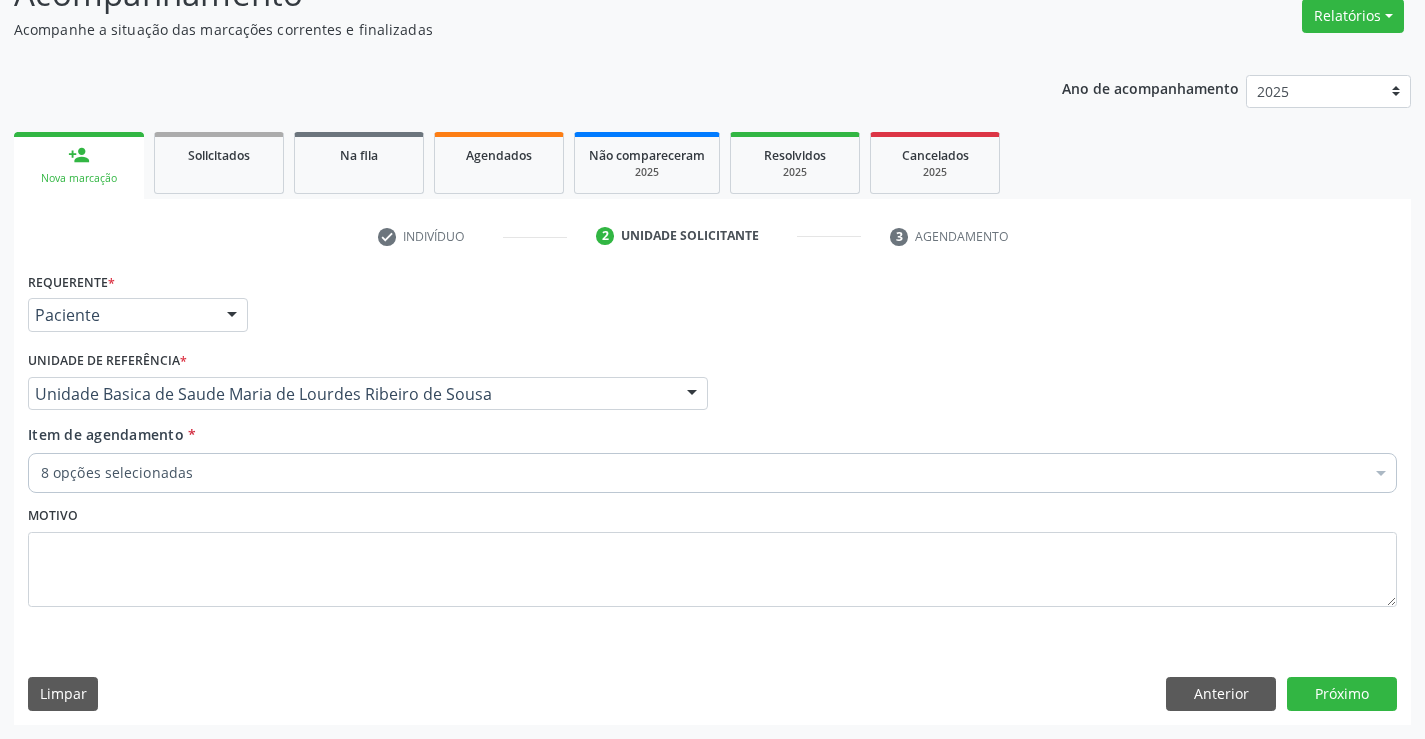 click on "8 opções selecionadas" at bounding box center [712, 473] 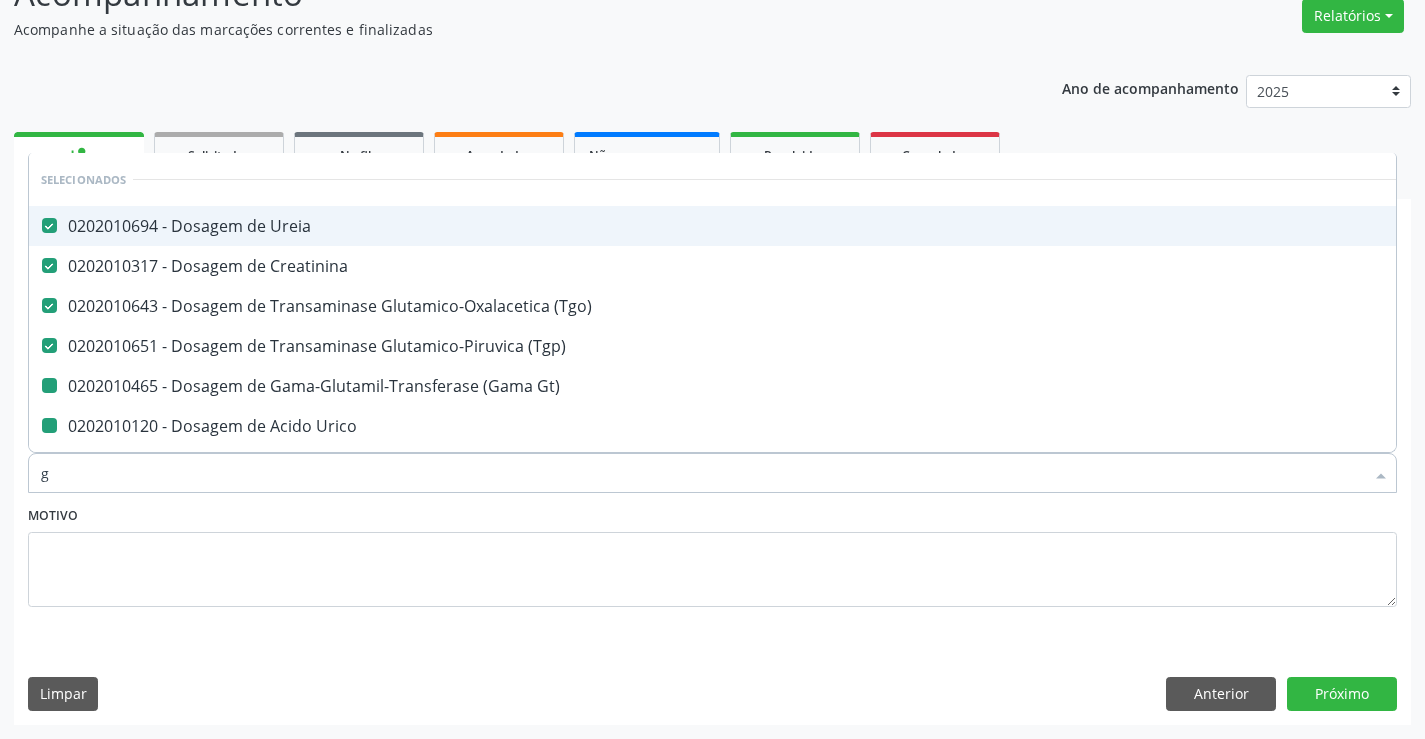 type on "gl" 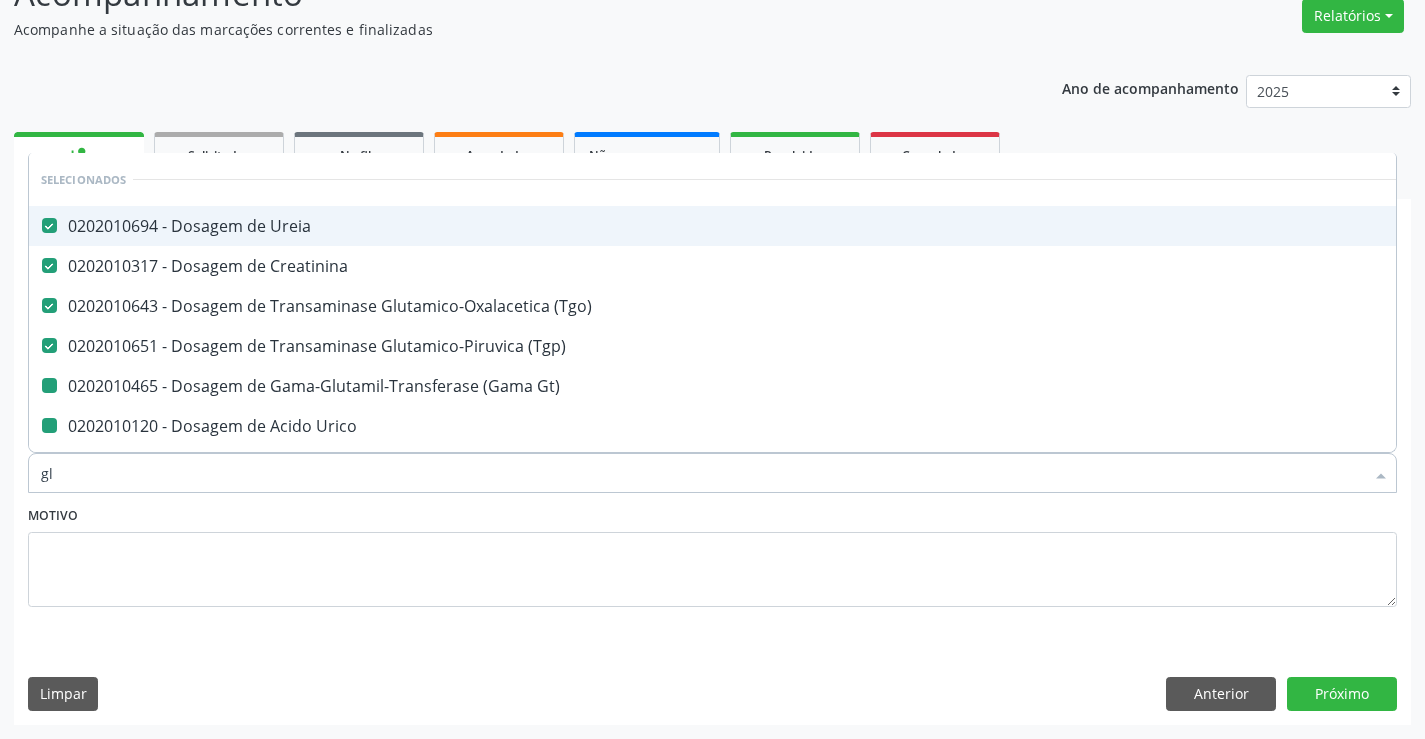 checkbox on "false" 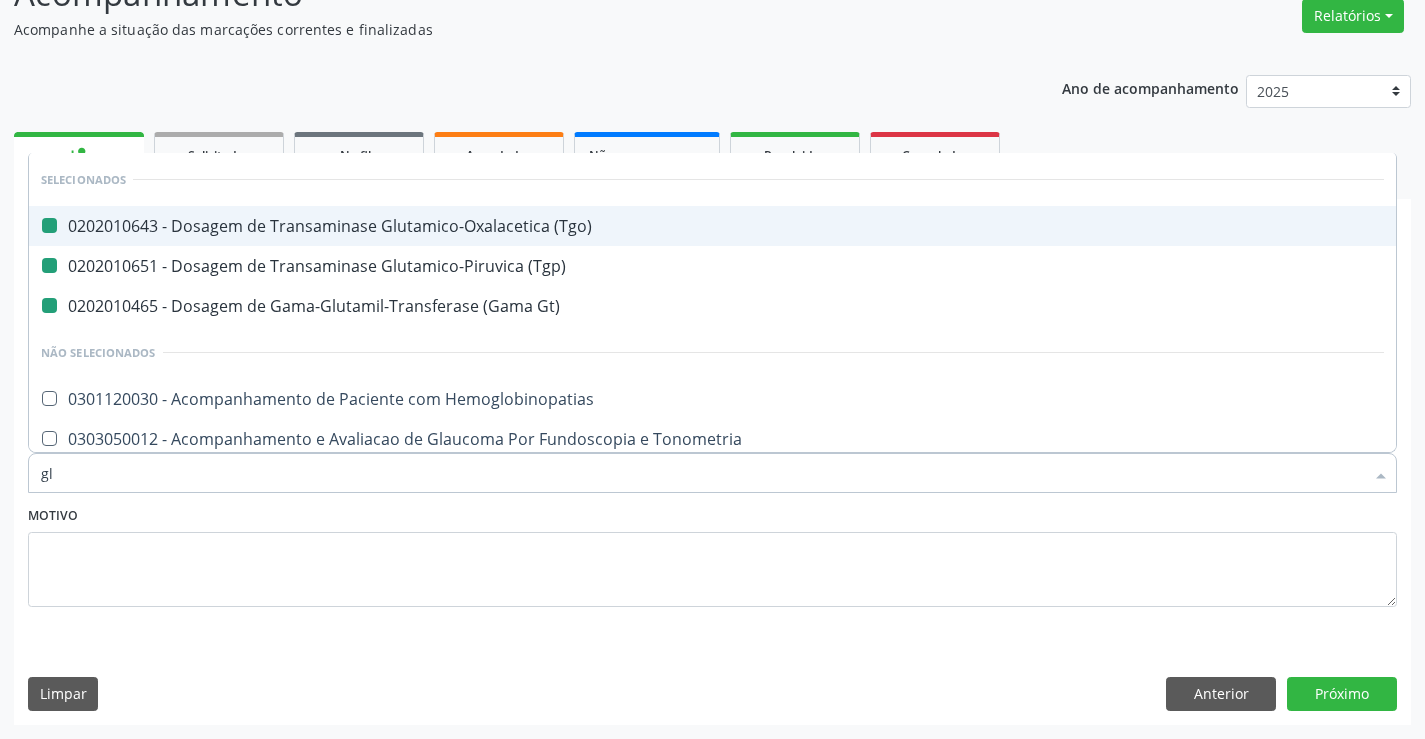 type on "gli" 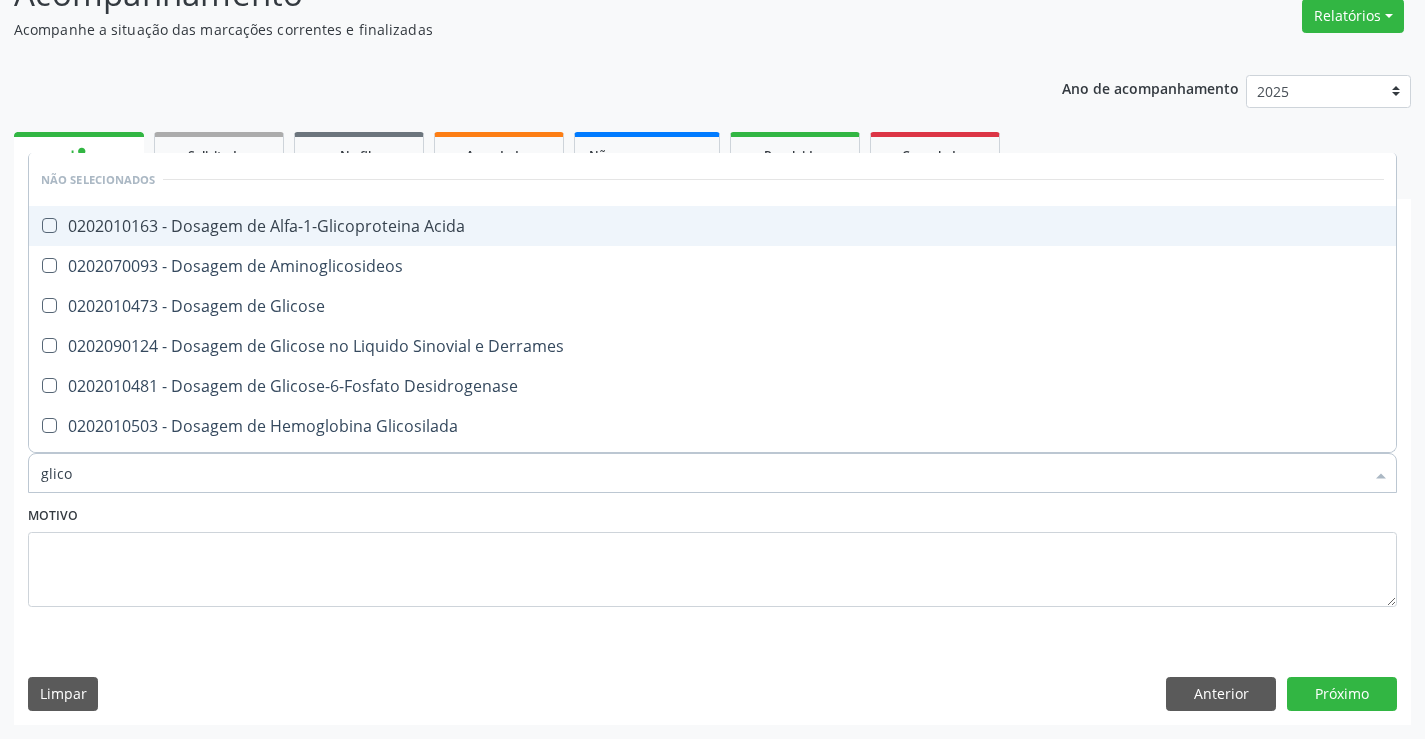 type on "glicos" 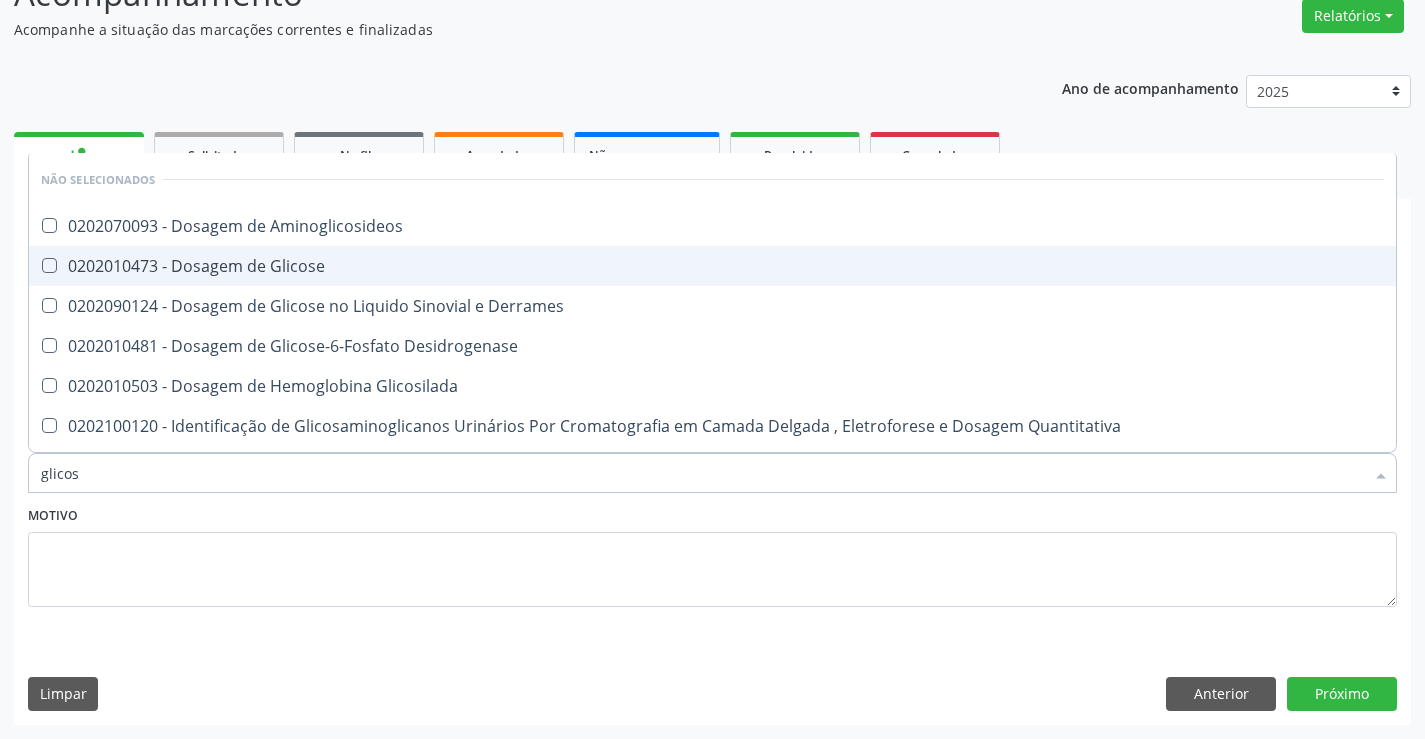 click on "0202010473 - Dosagem de Glicose" at bounding box center (712, 266) 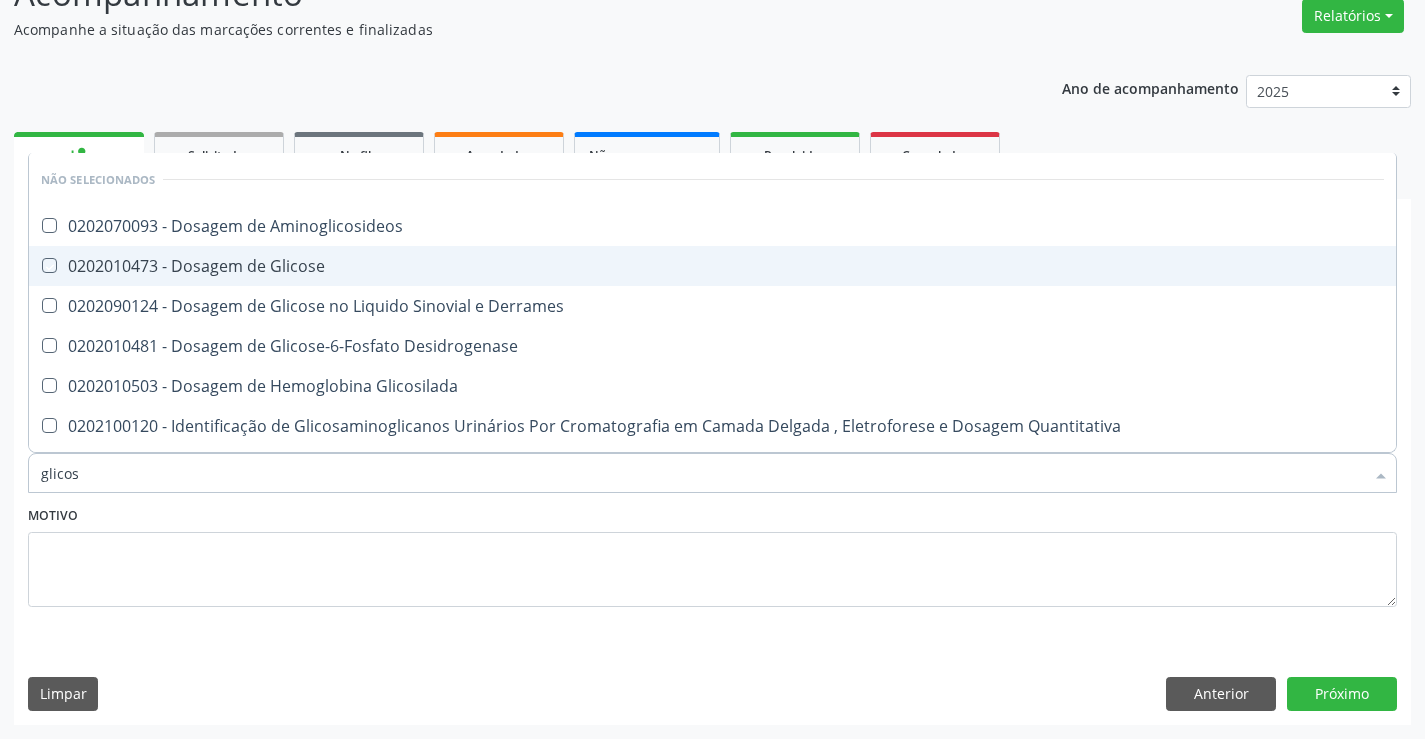 checkbox on "true" 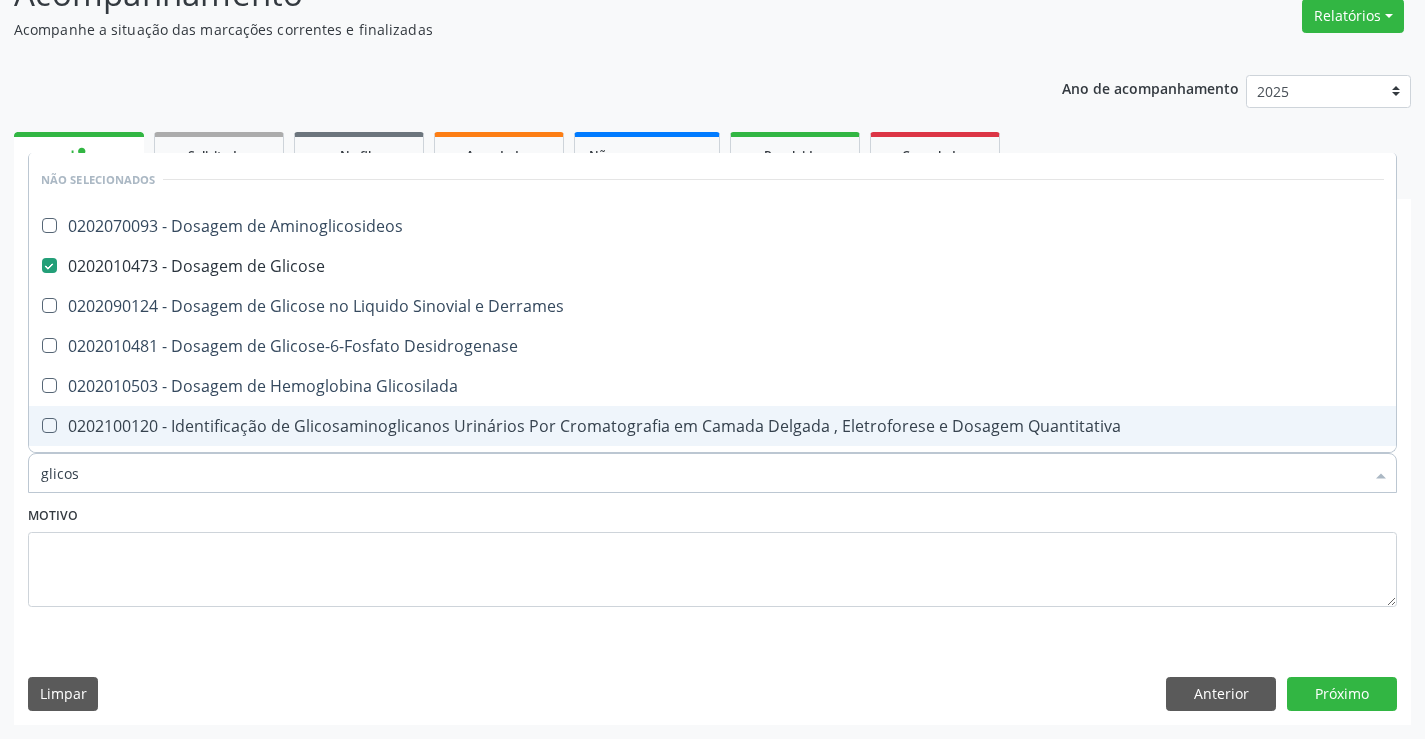 type on "glicos" 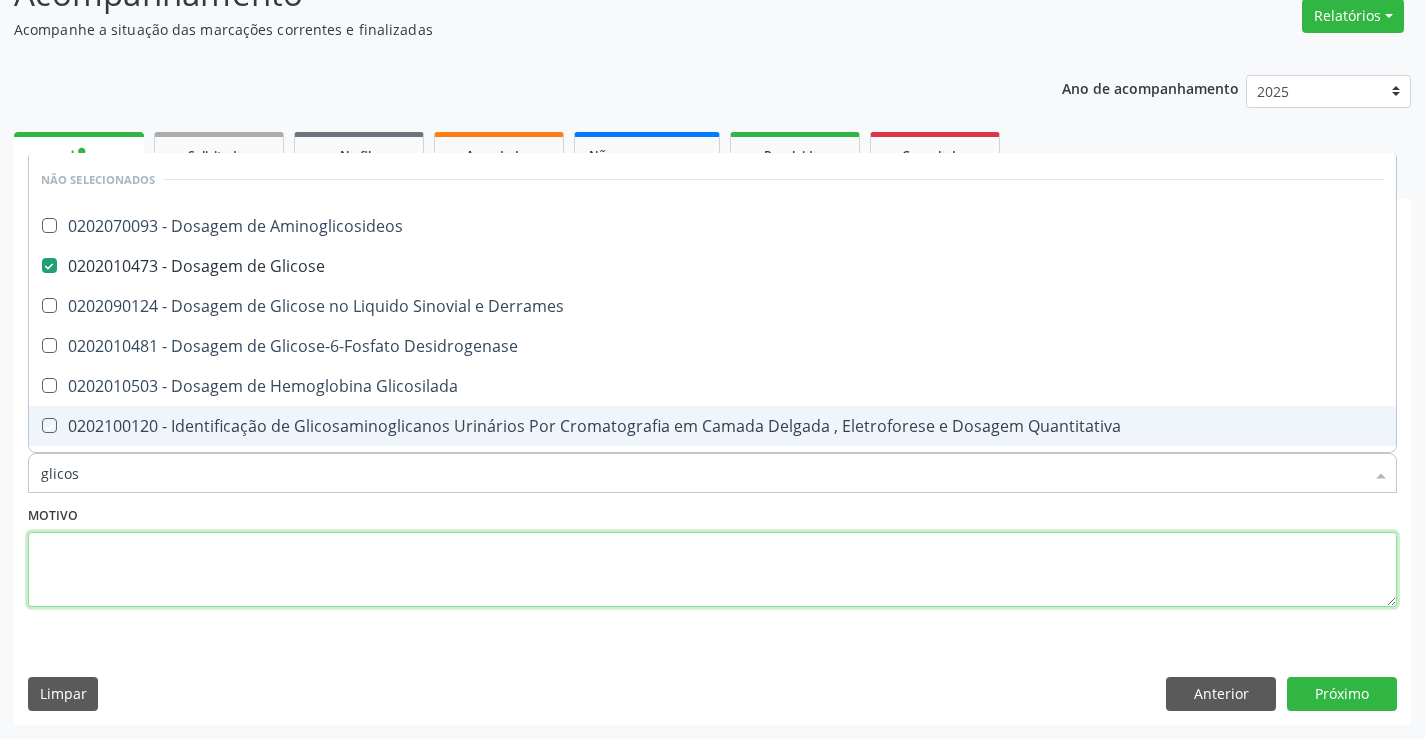 click at bounding box center [712, 570] 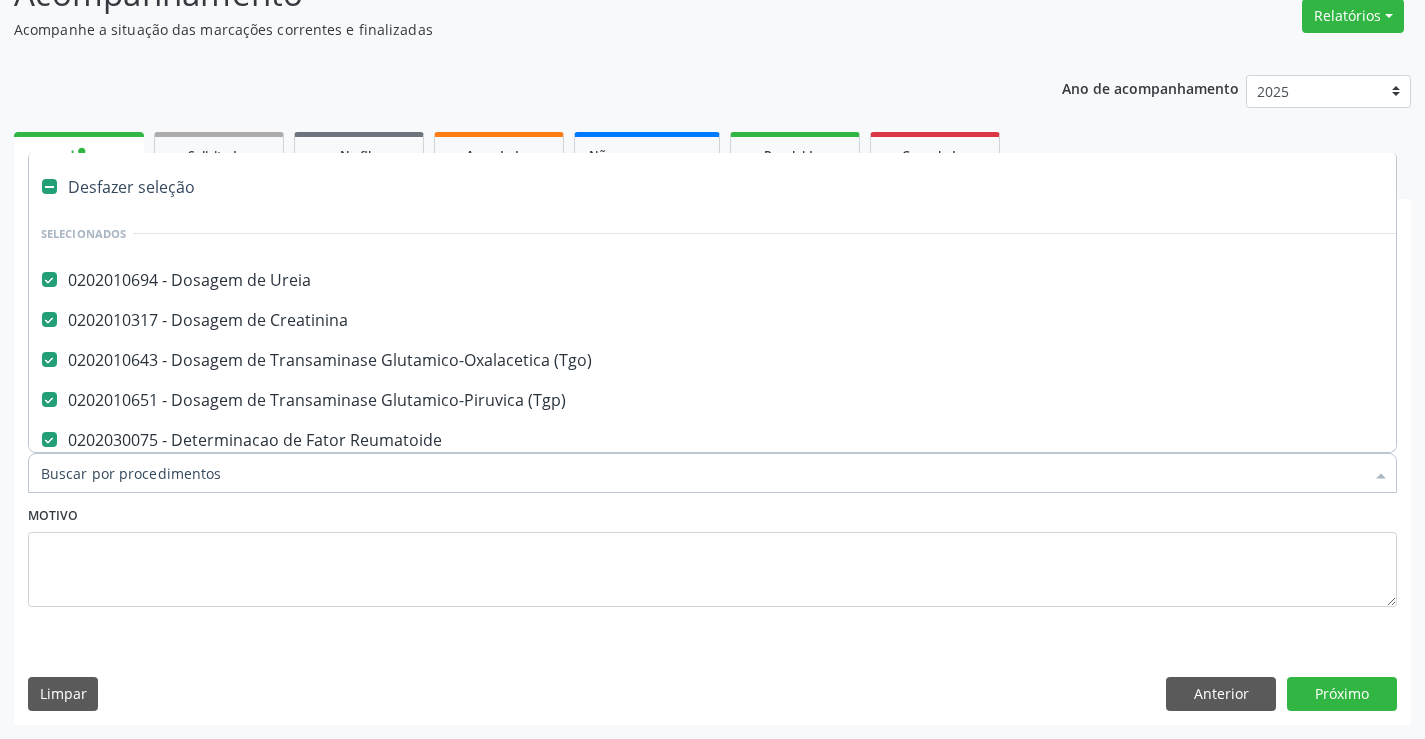 type on "t" 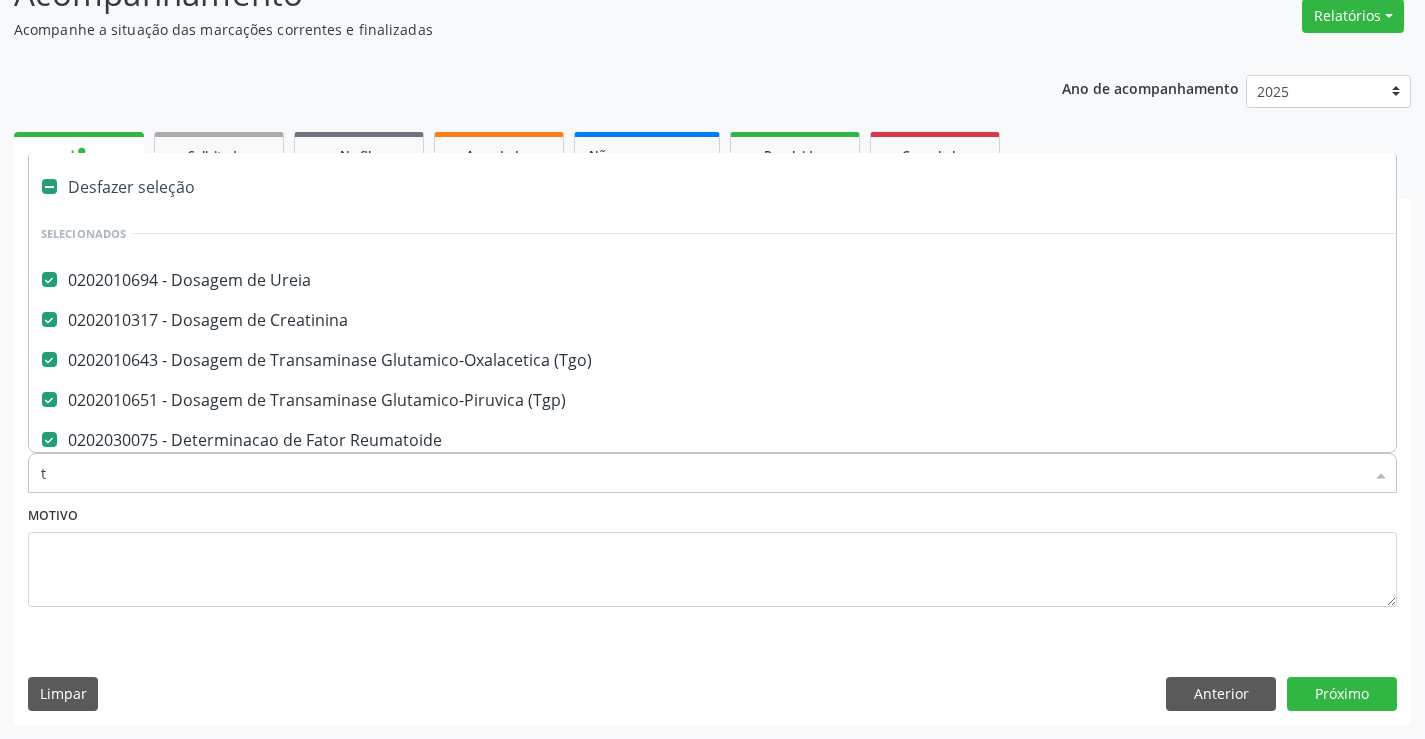 checkbox on "false" 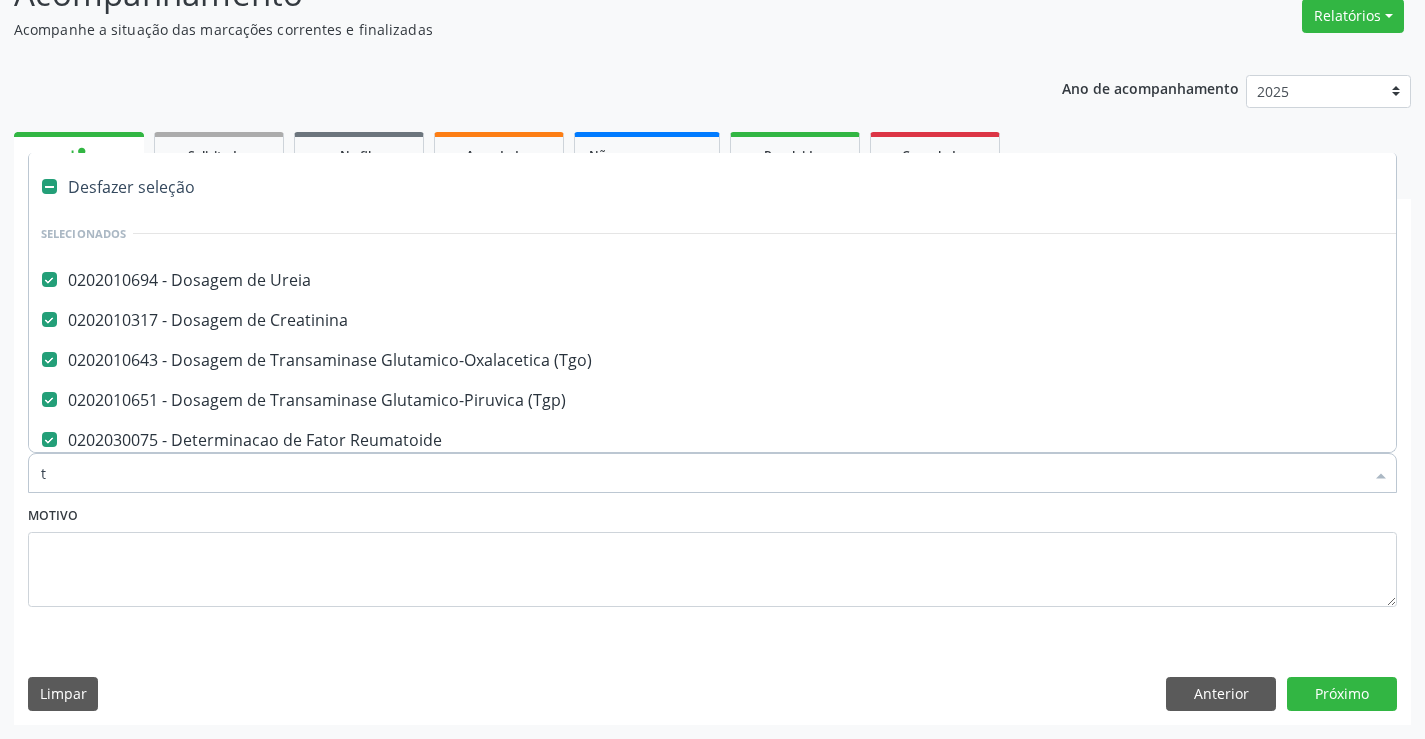 checkbox on "false" 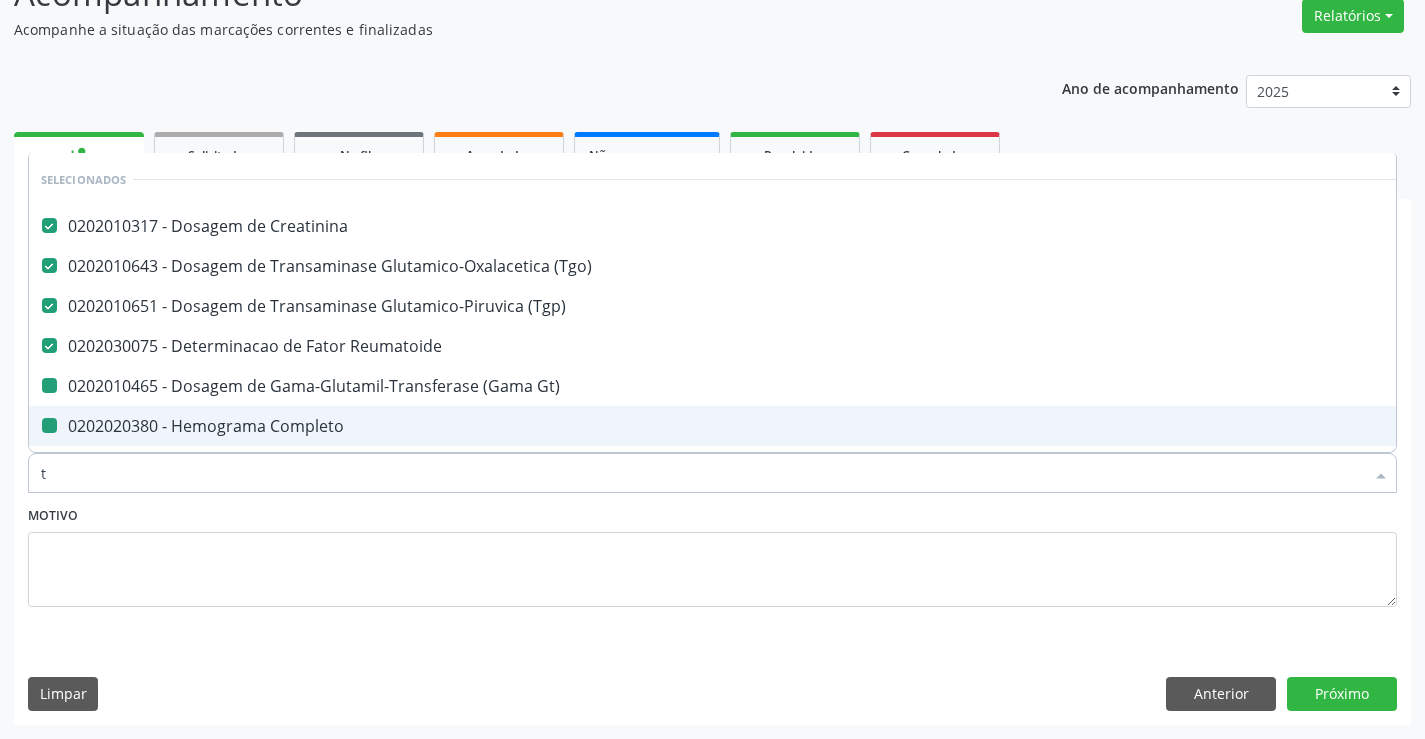 type on "tr" 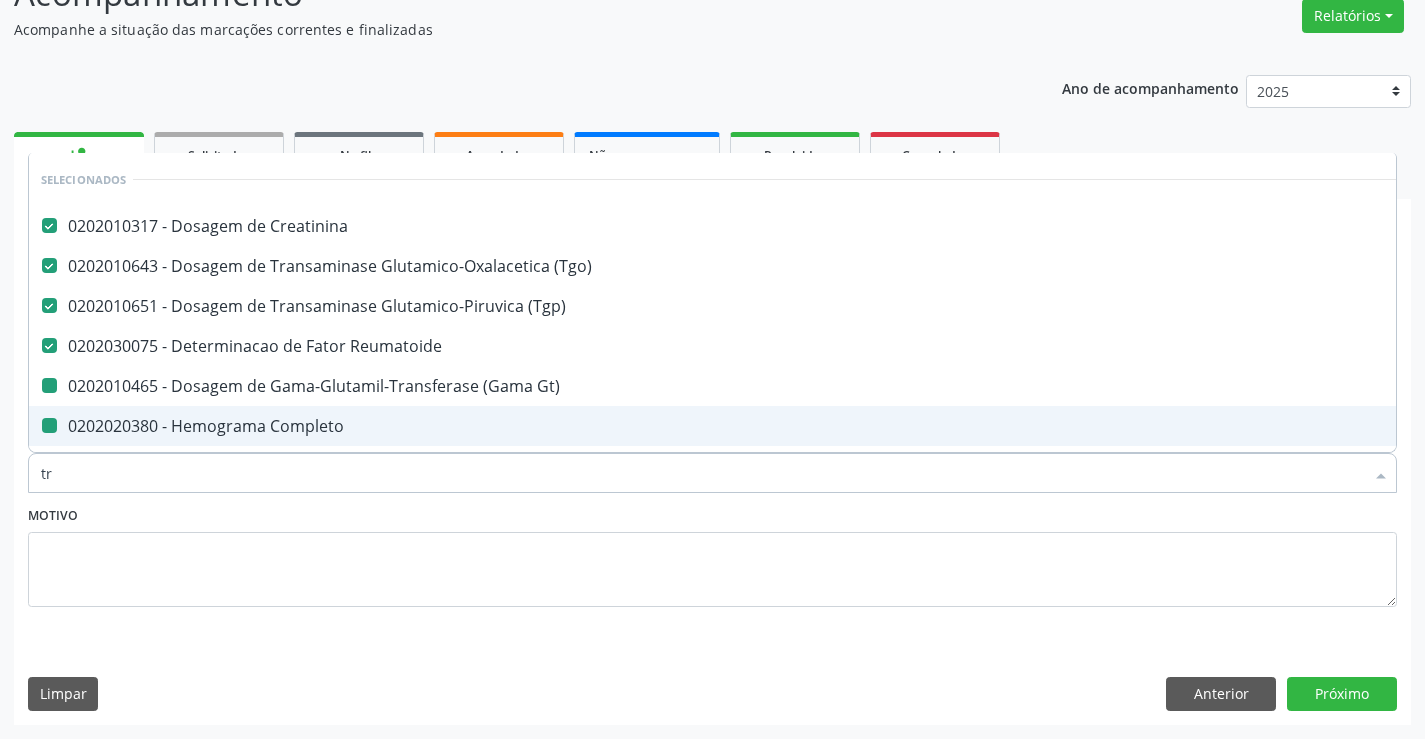 checkbox on "false" 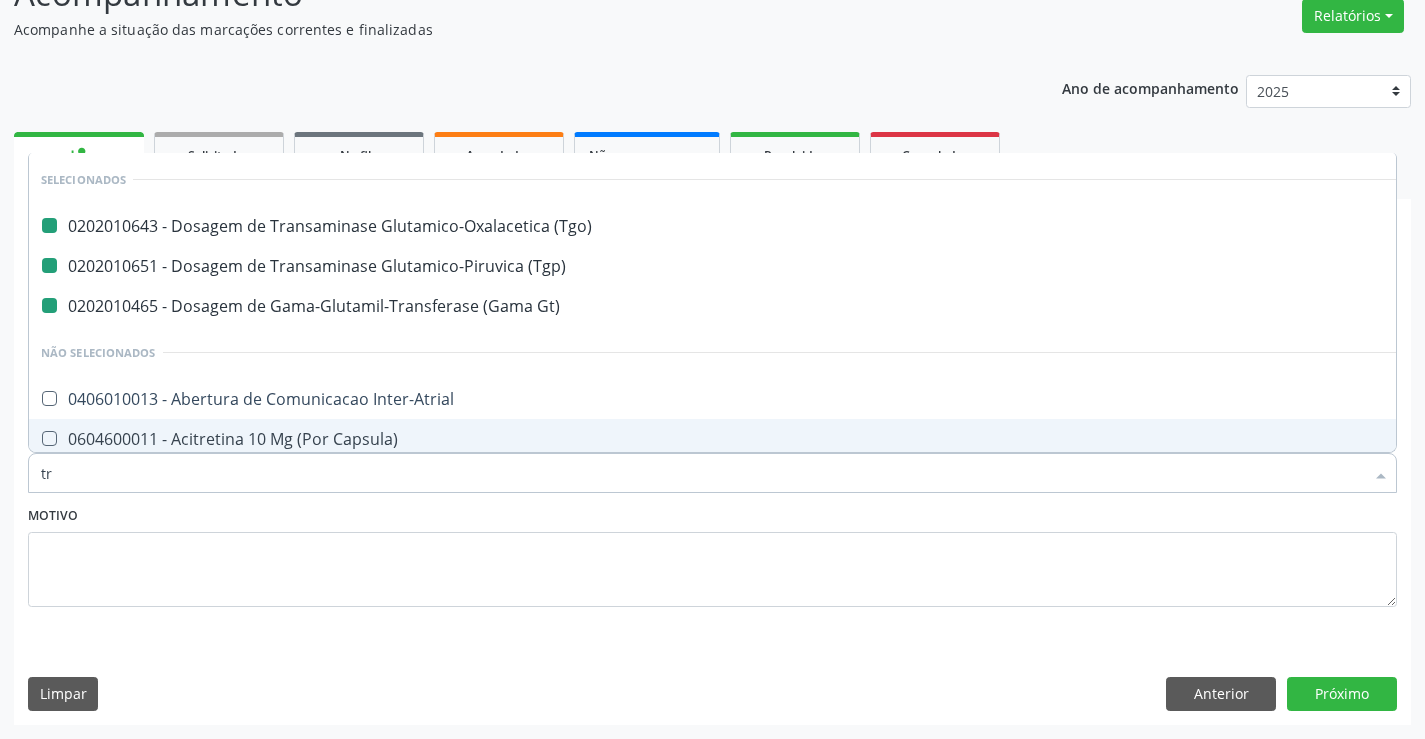 type on "tri" 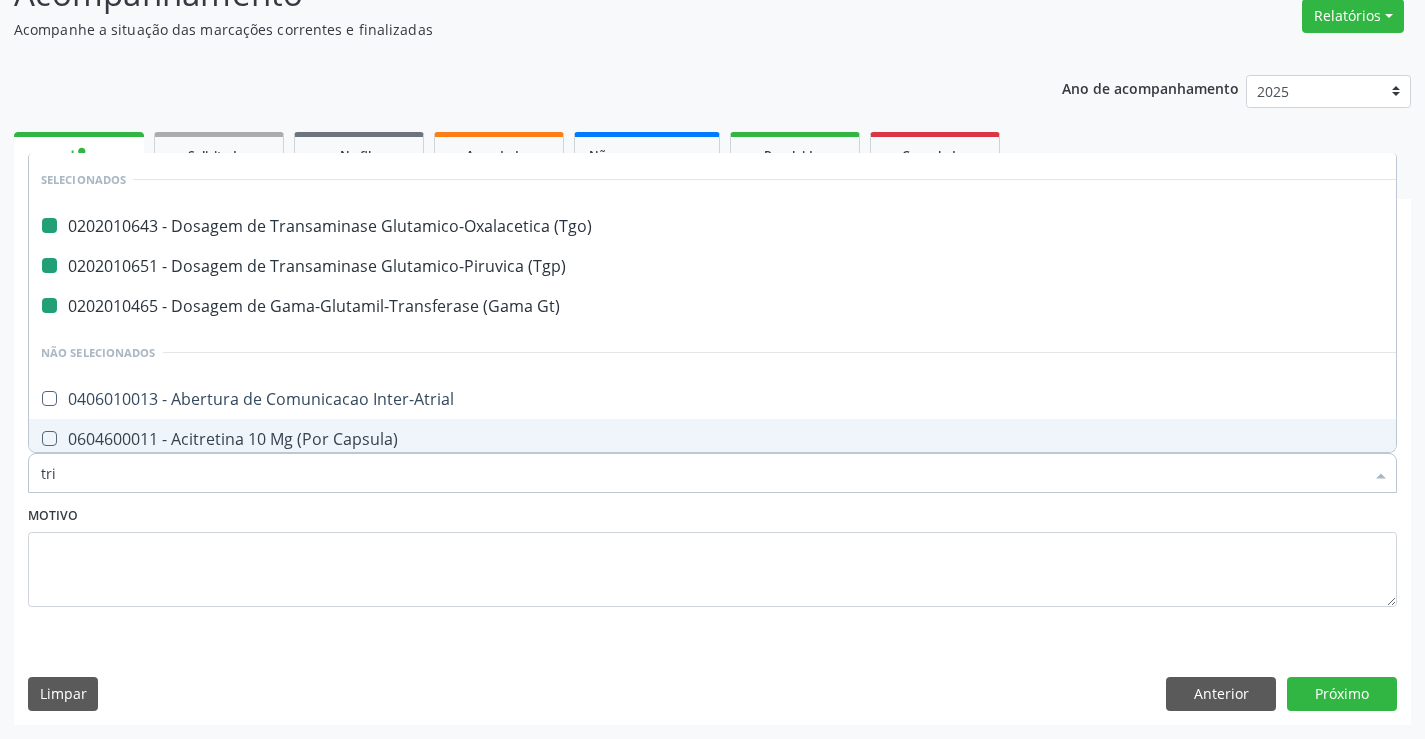 checkbox on "false" 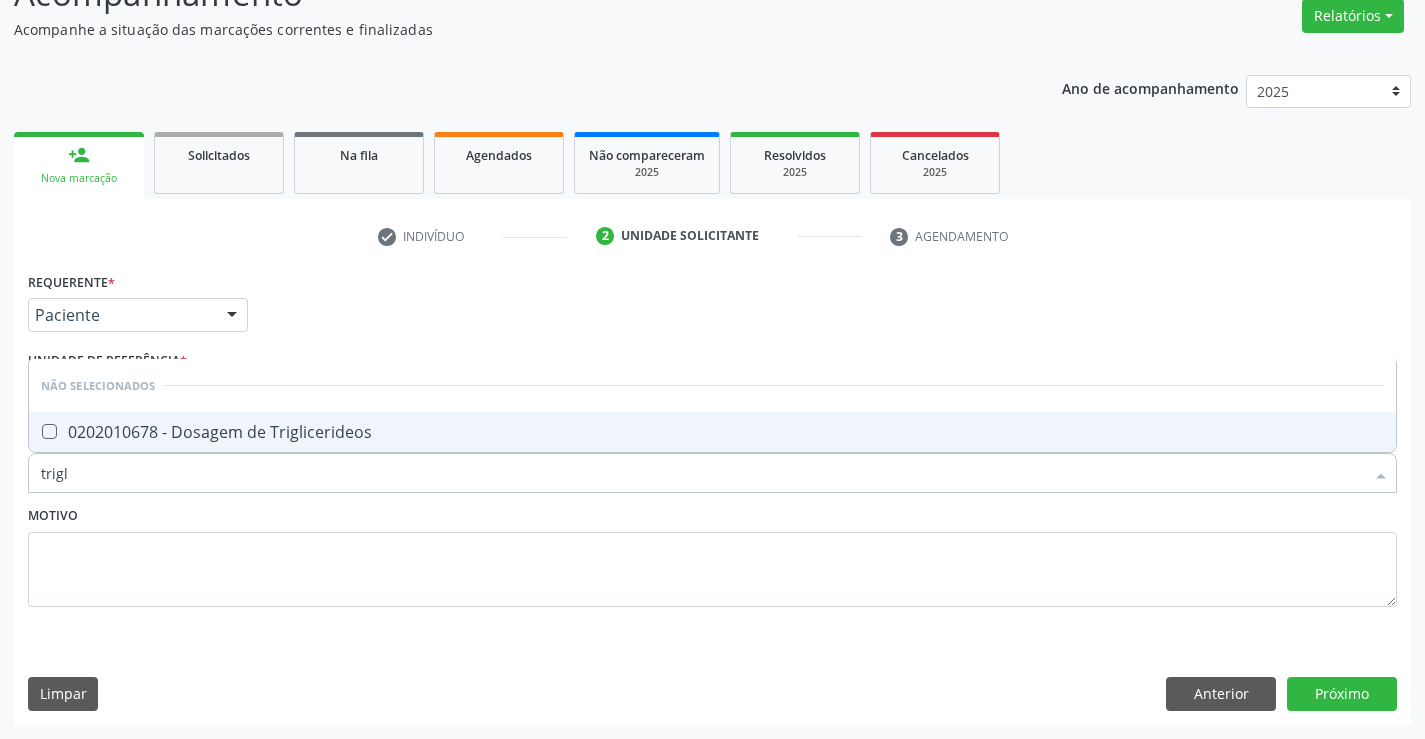 type on "trigli" 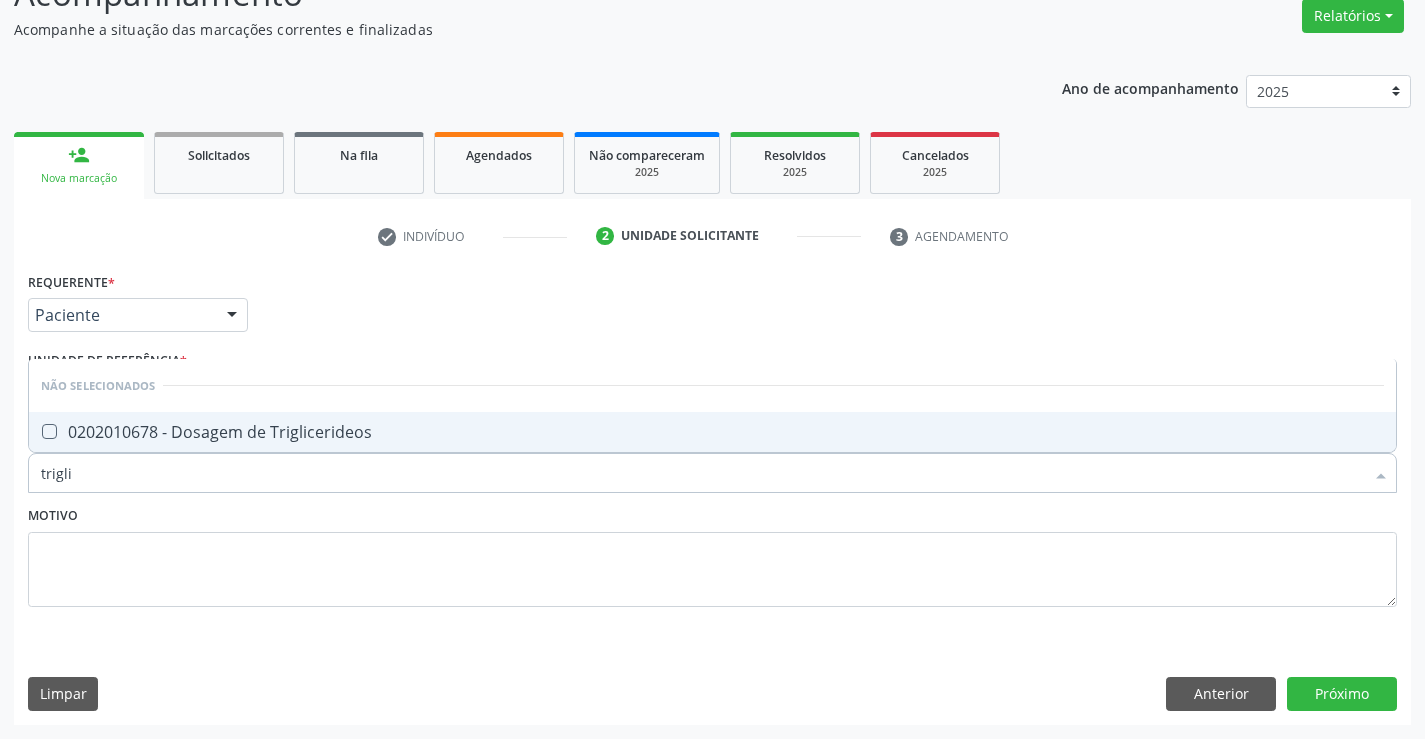click on "0202010678 - Dosagem de Triglicerideos" at bounding box center [712, 432] 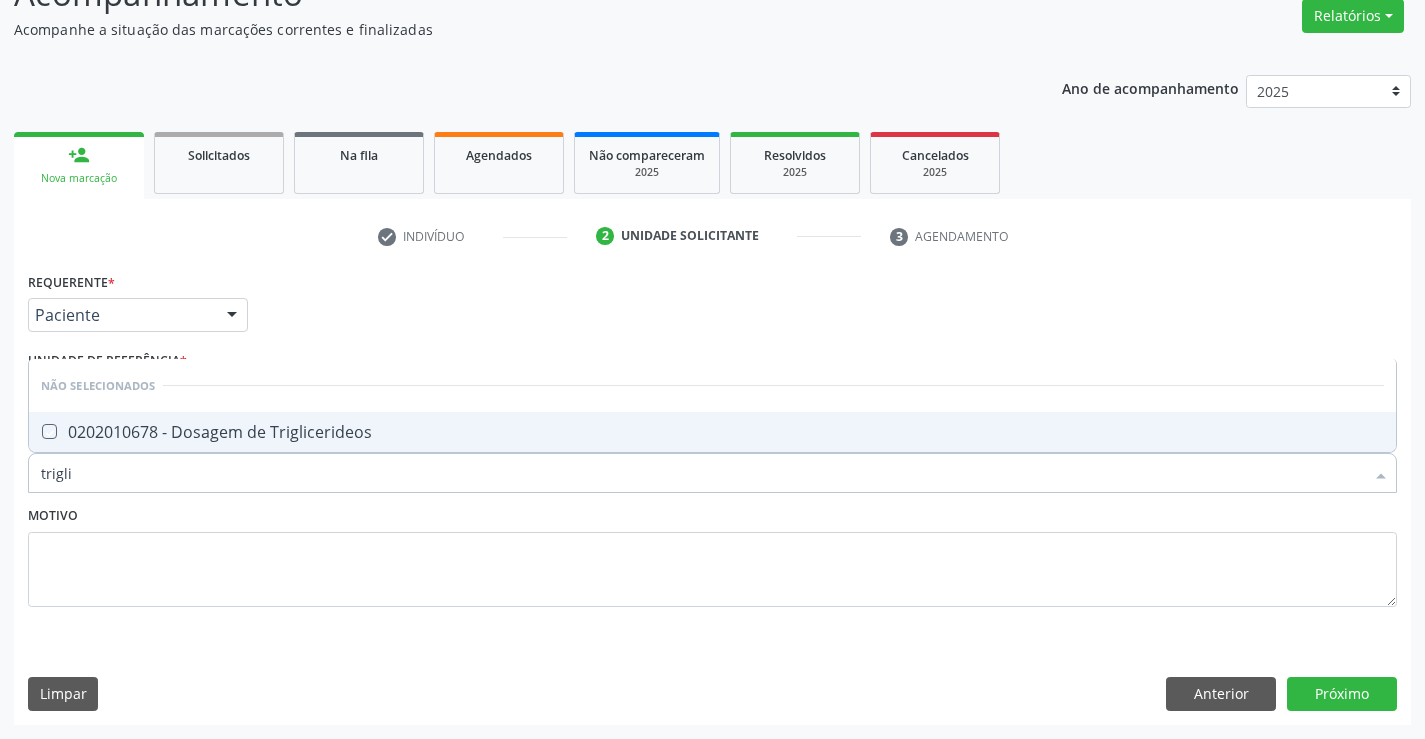 checkbox on "true" 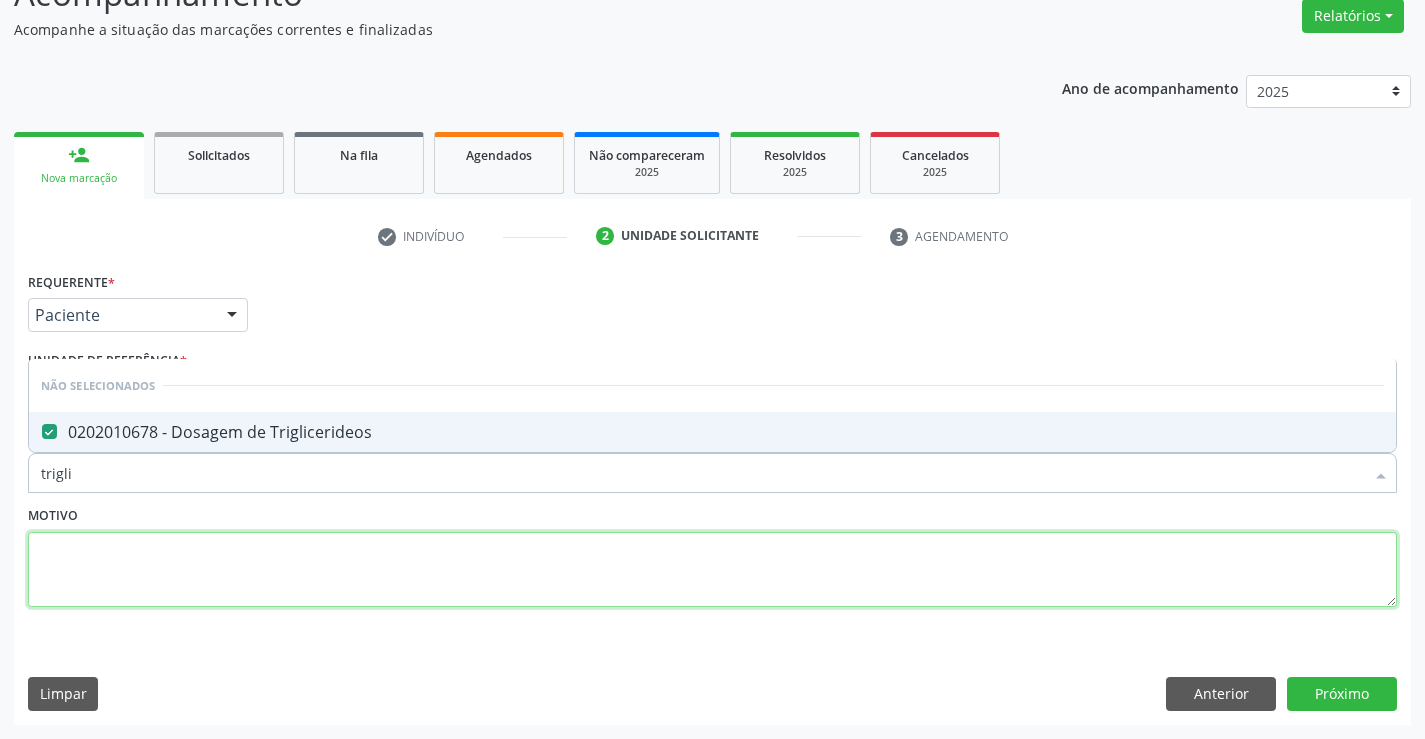 click at bounding box center [712, 570] 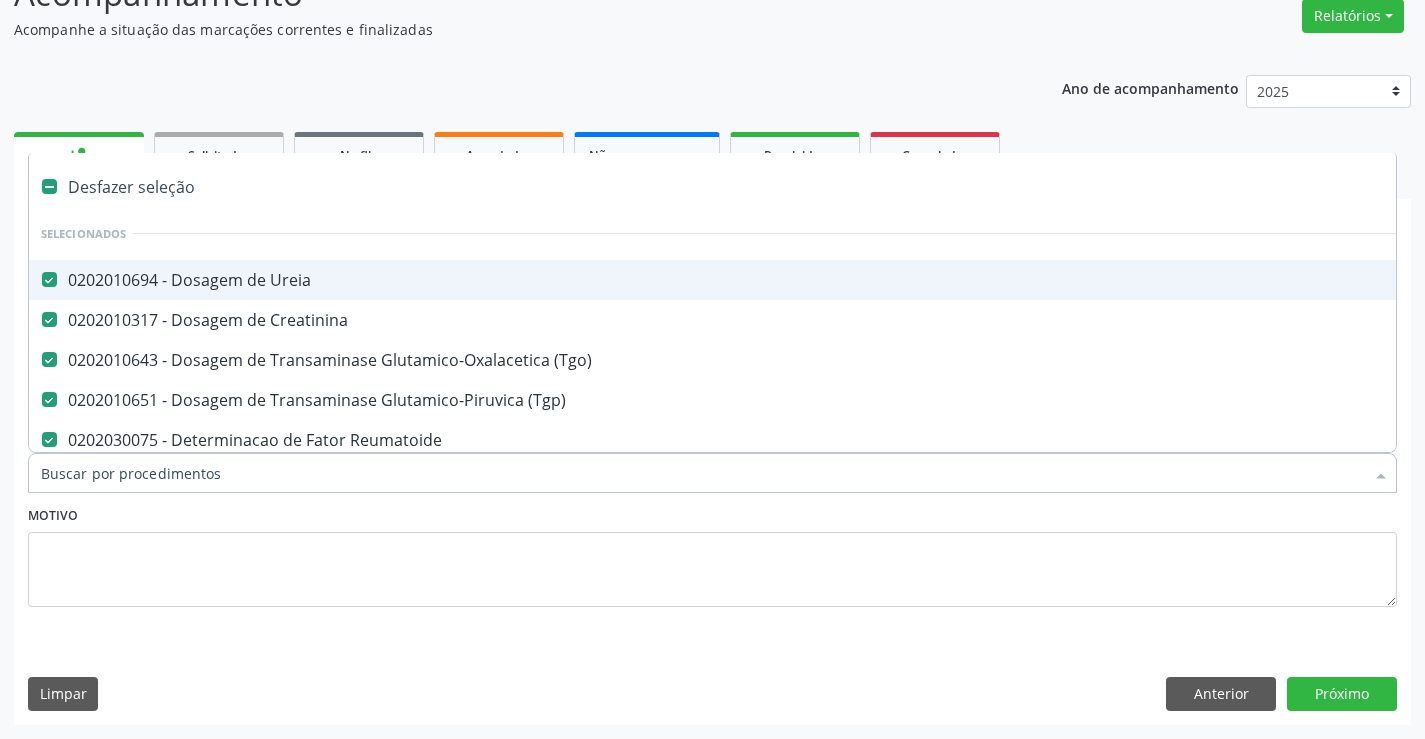 type on "c" 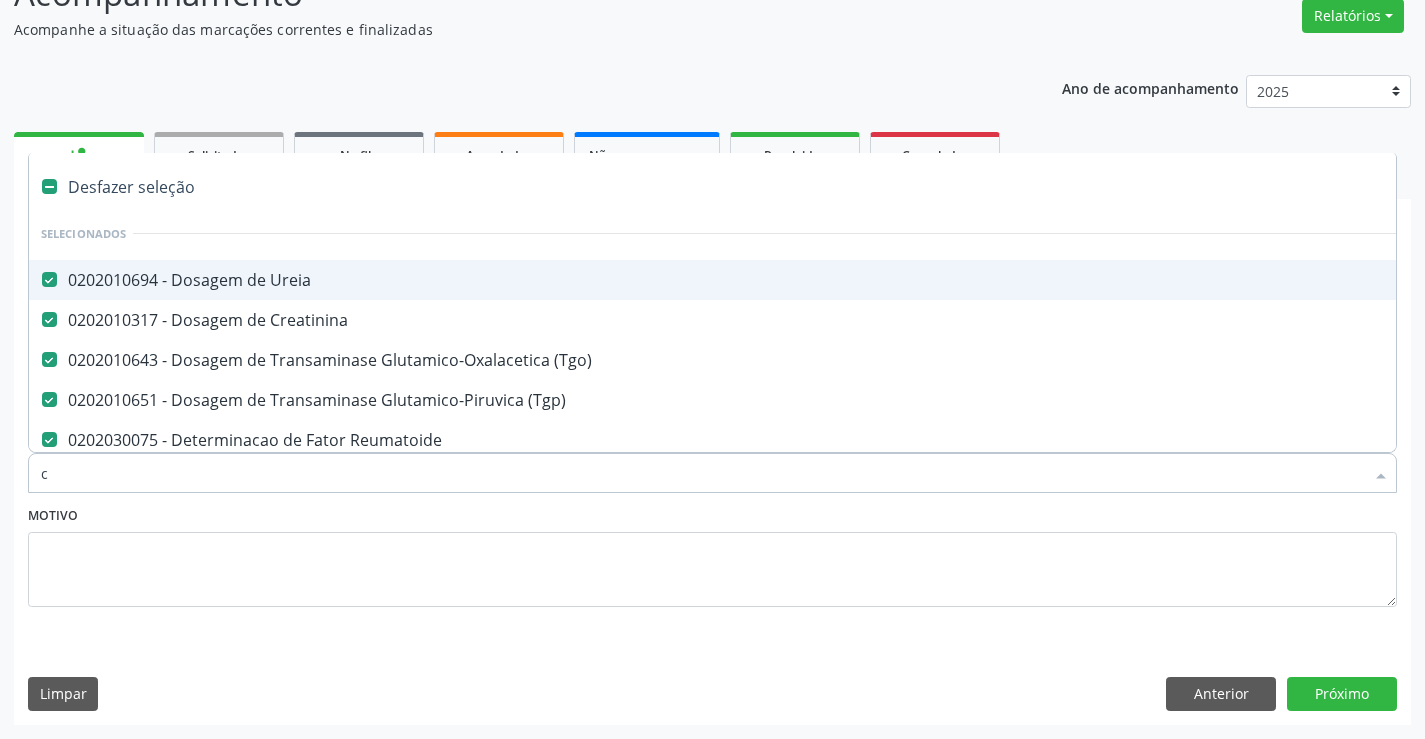 checkbox on "false" 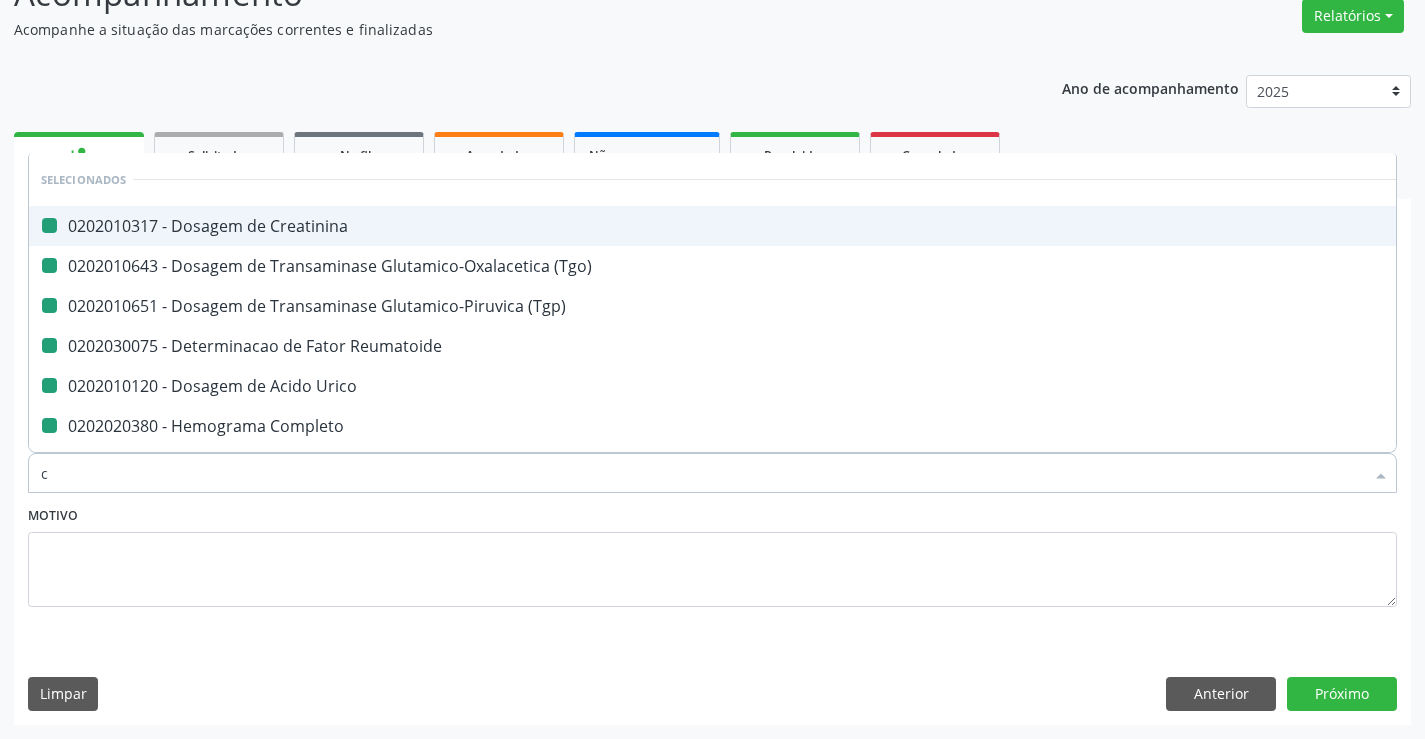 type on "cl" 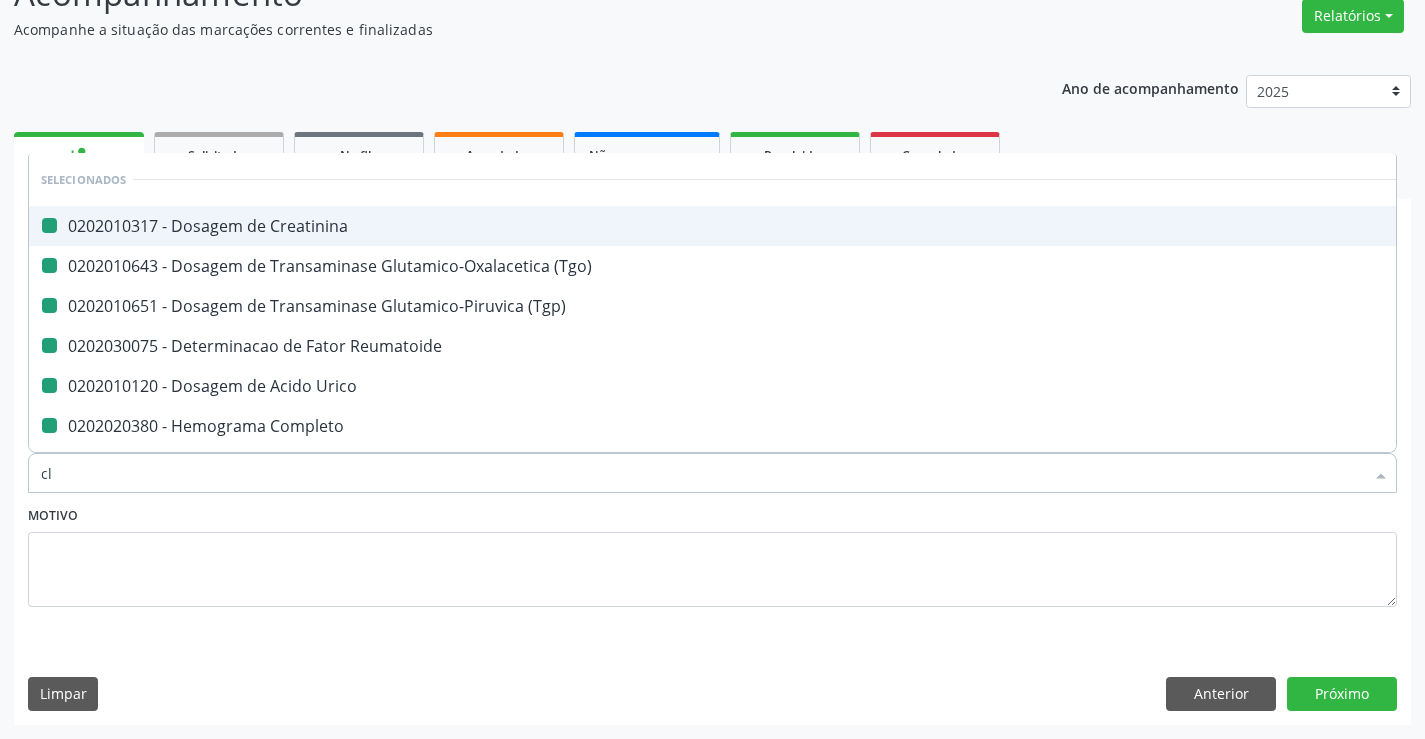 checkbox on "false" 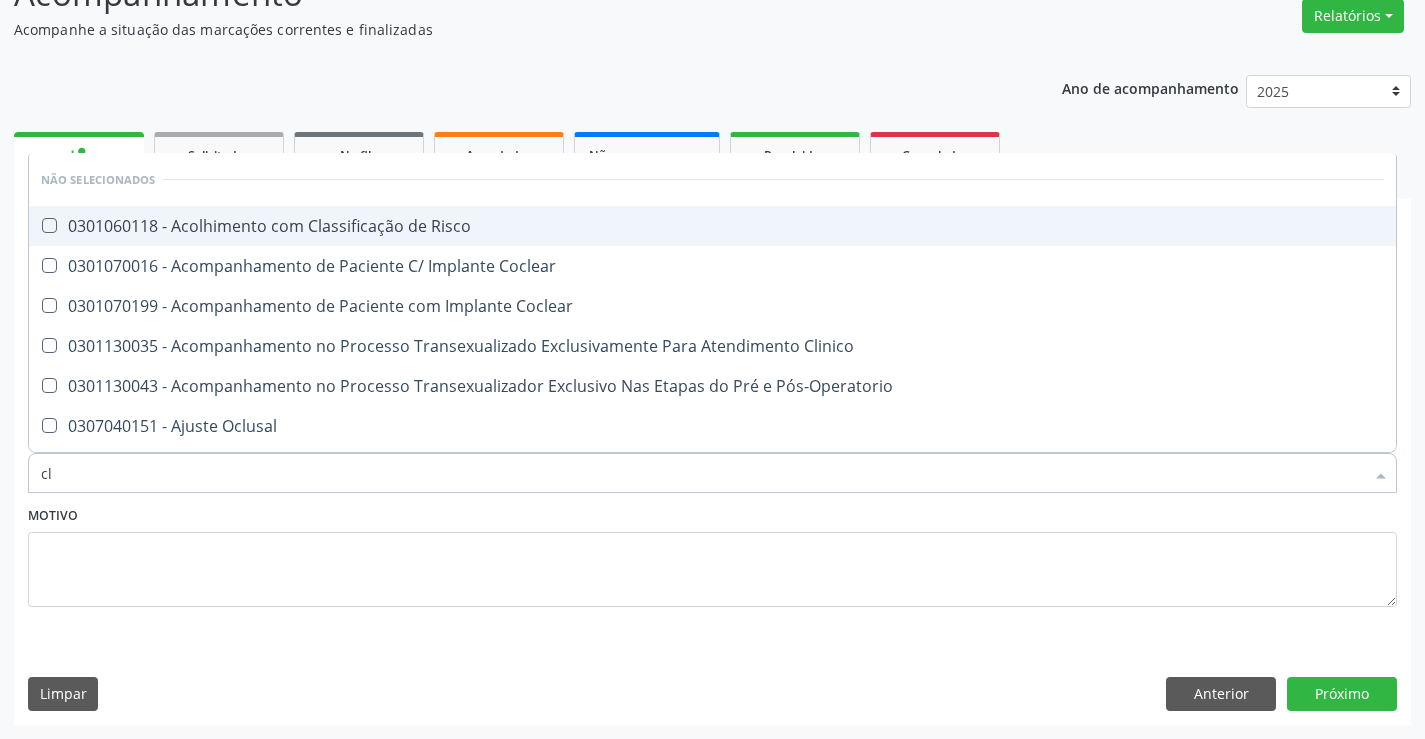 type on "c" 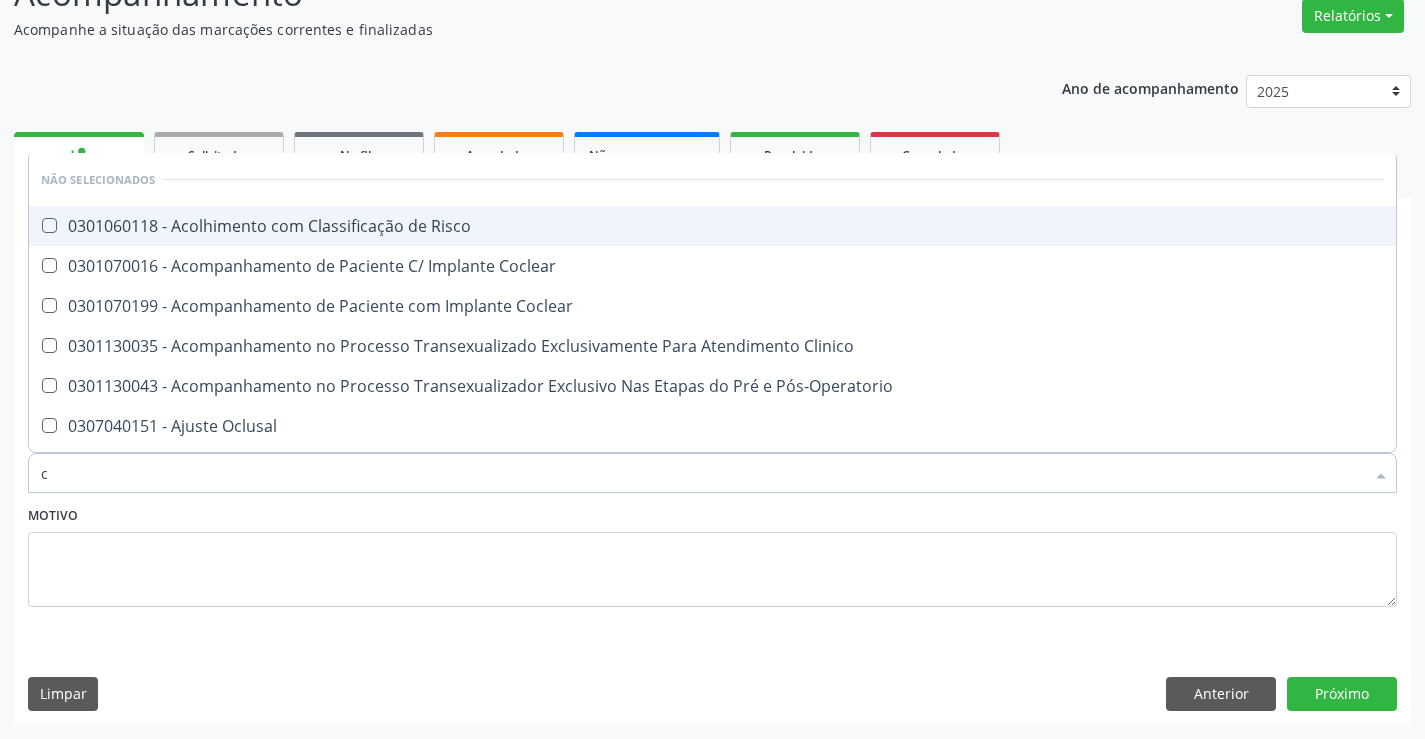 checkbox on "true" 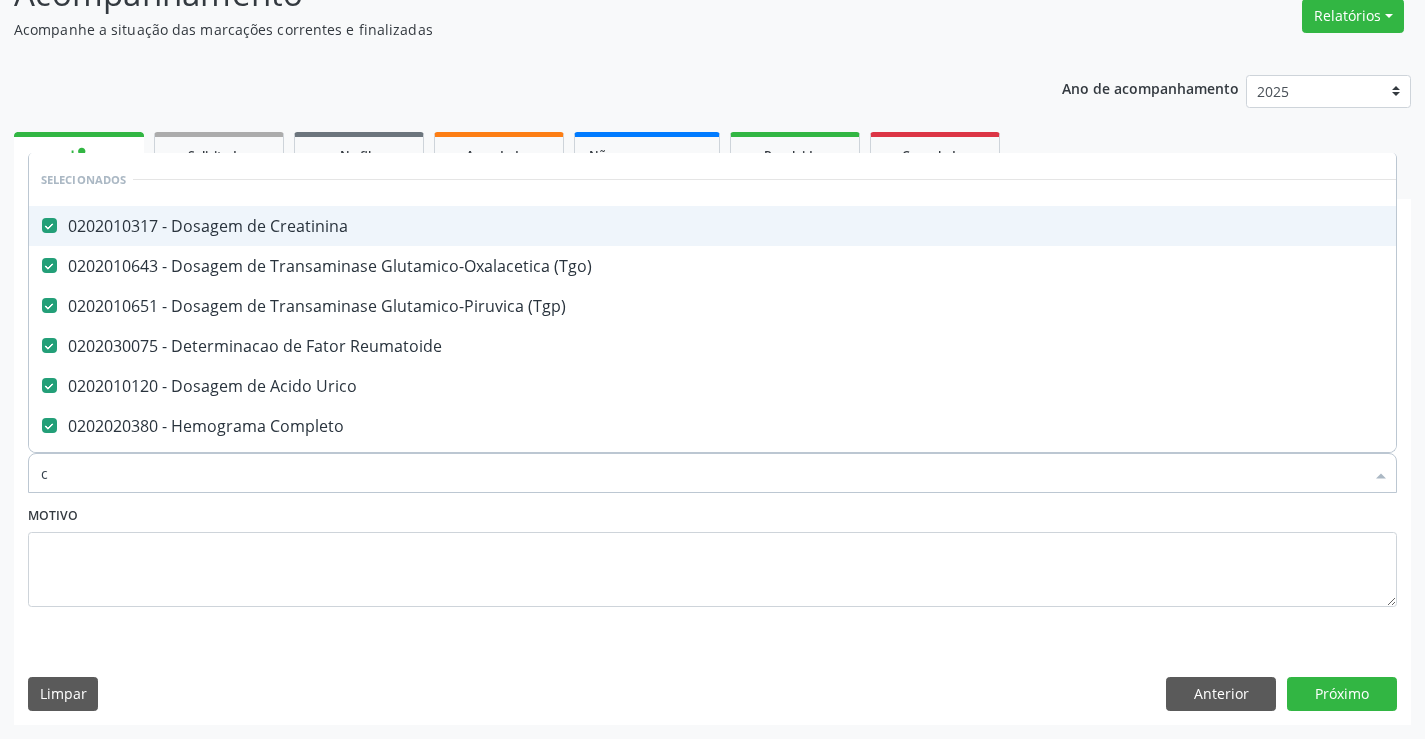 type on "co" 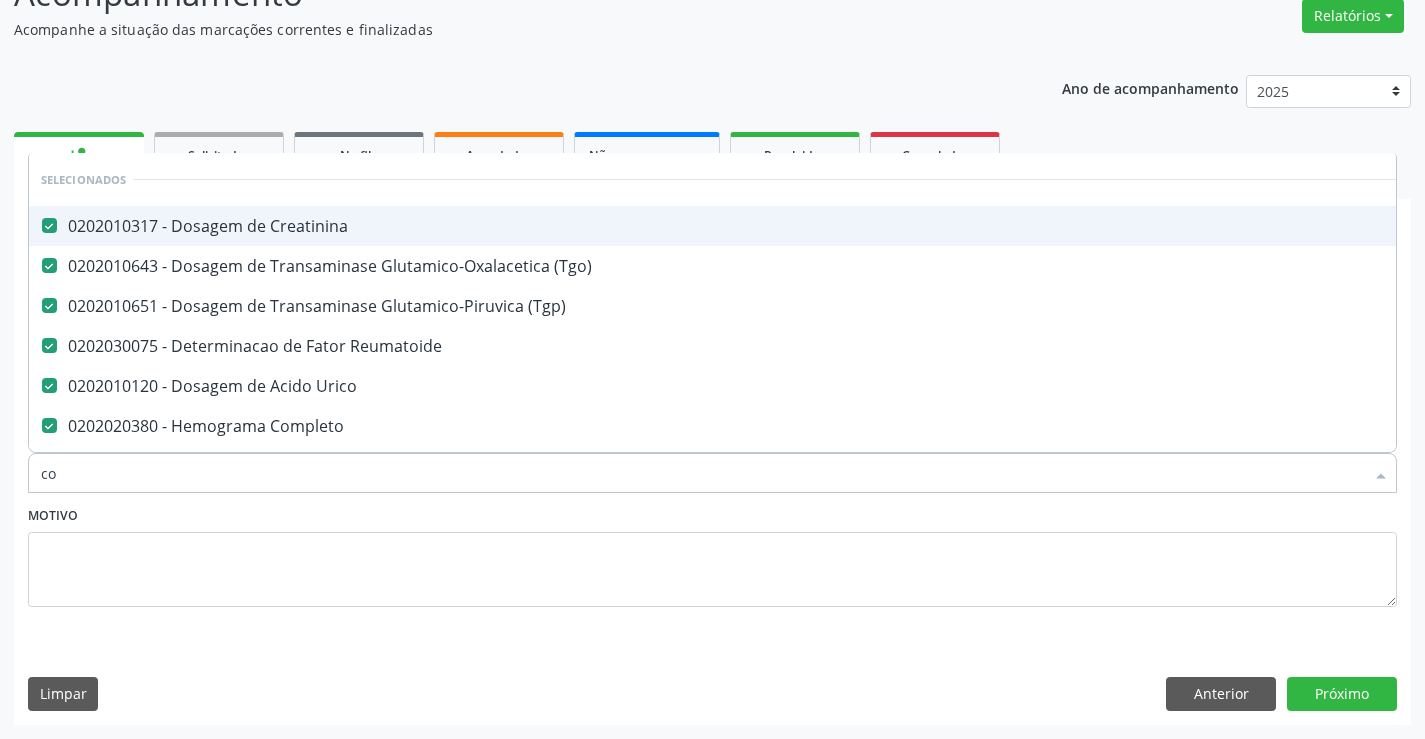 checkbox on "false" 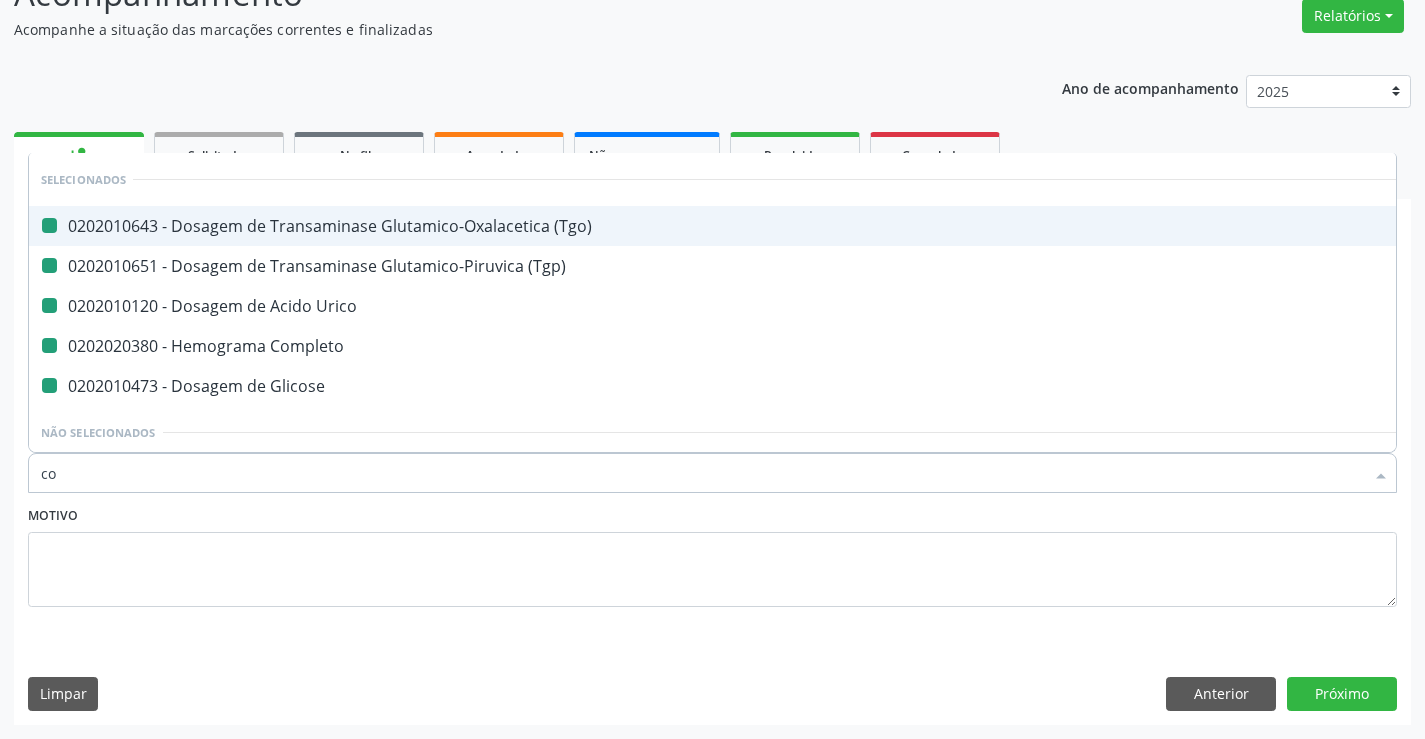 type on "col" 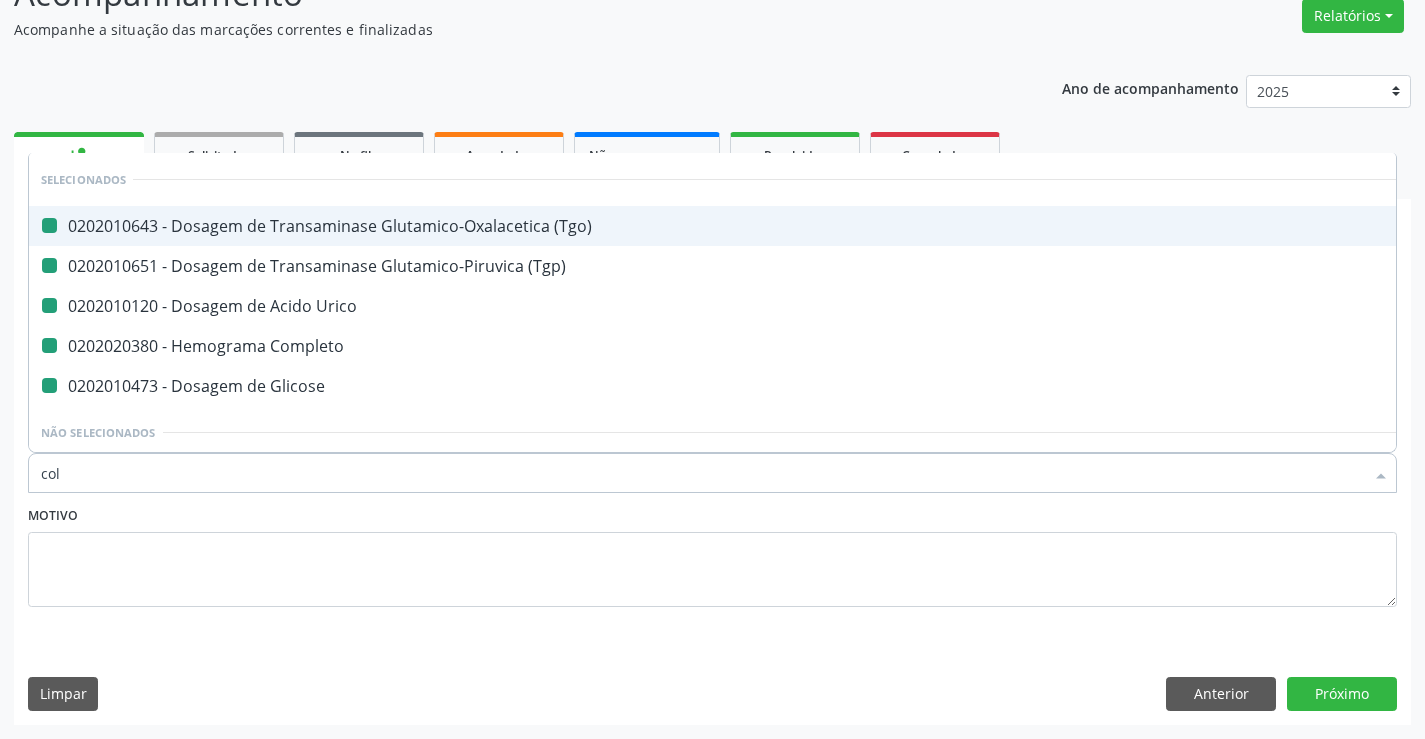 checkbox on "false" 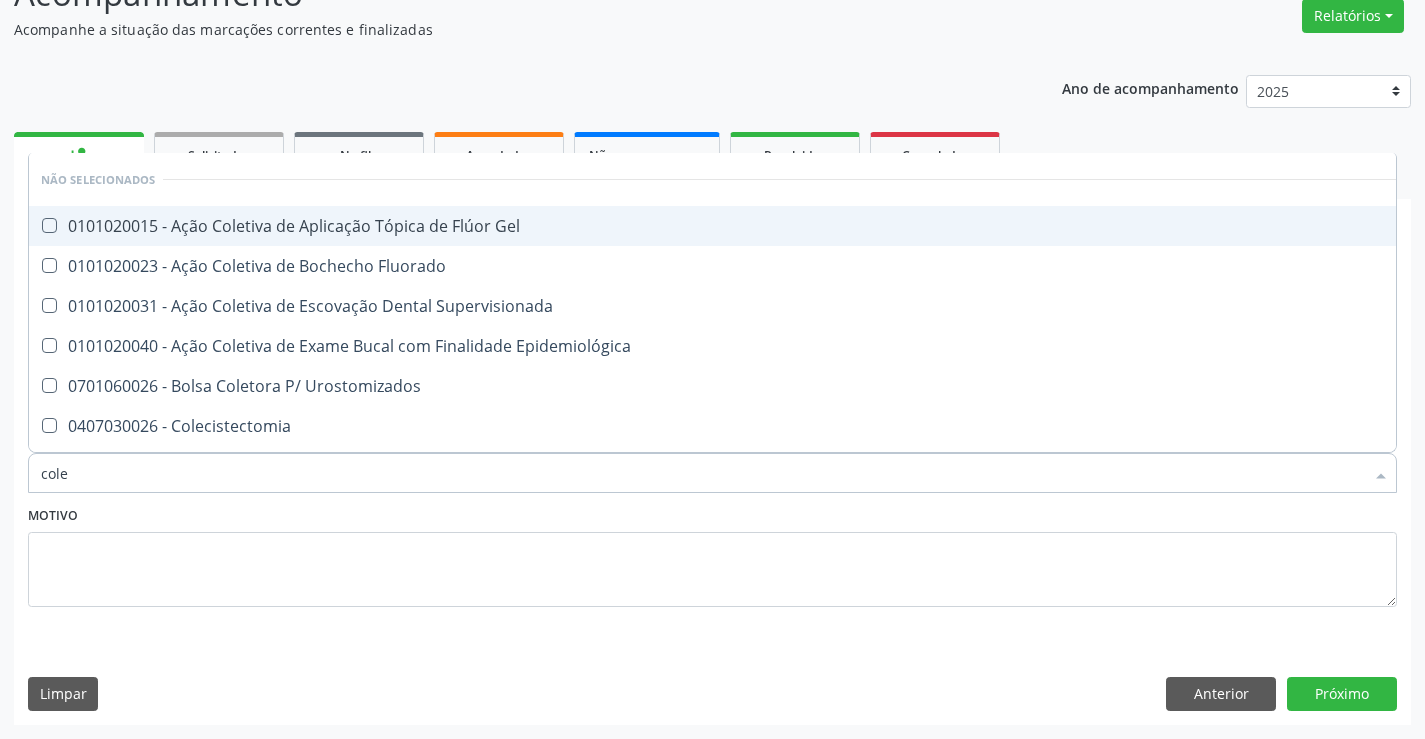 type on "coles" 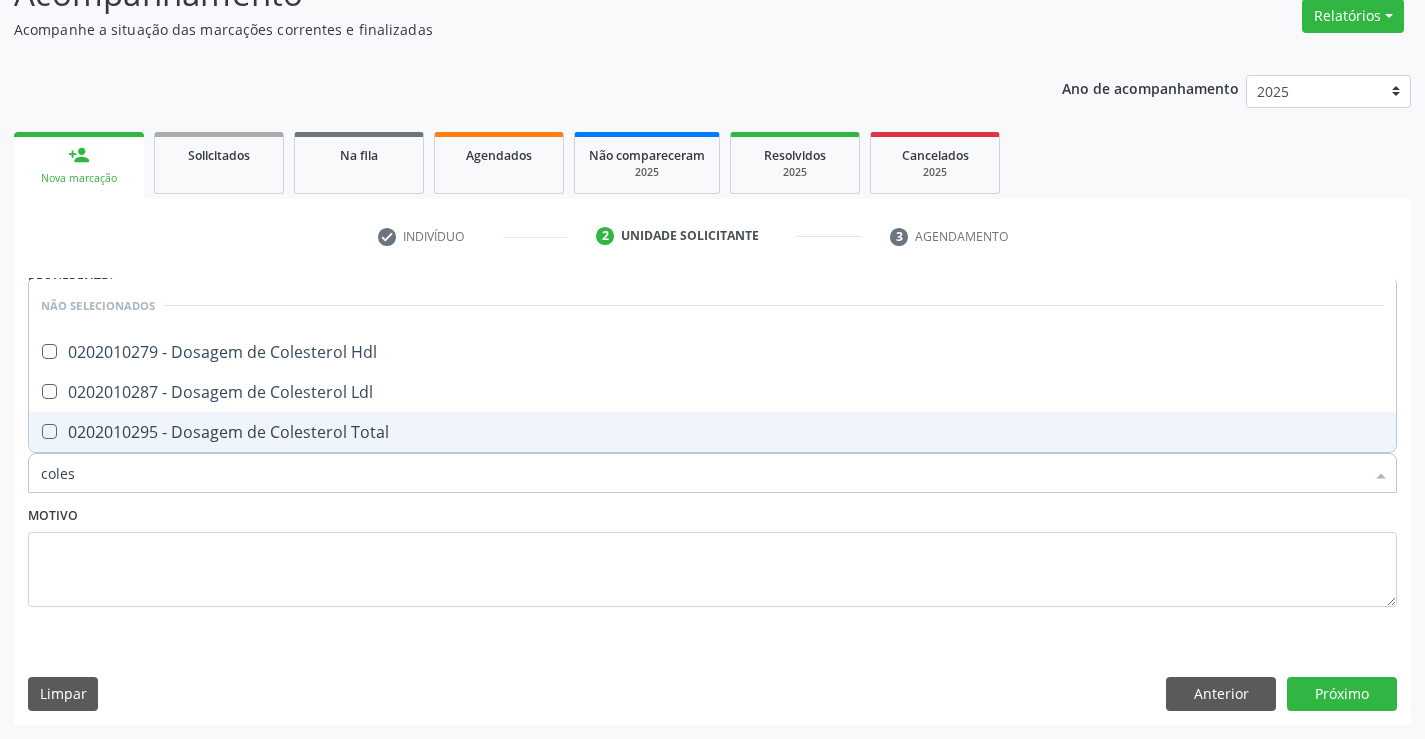 click on "0202010295 - Dosagem de Colesterol Total" at bounding box center (712, 432) 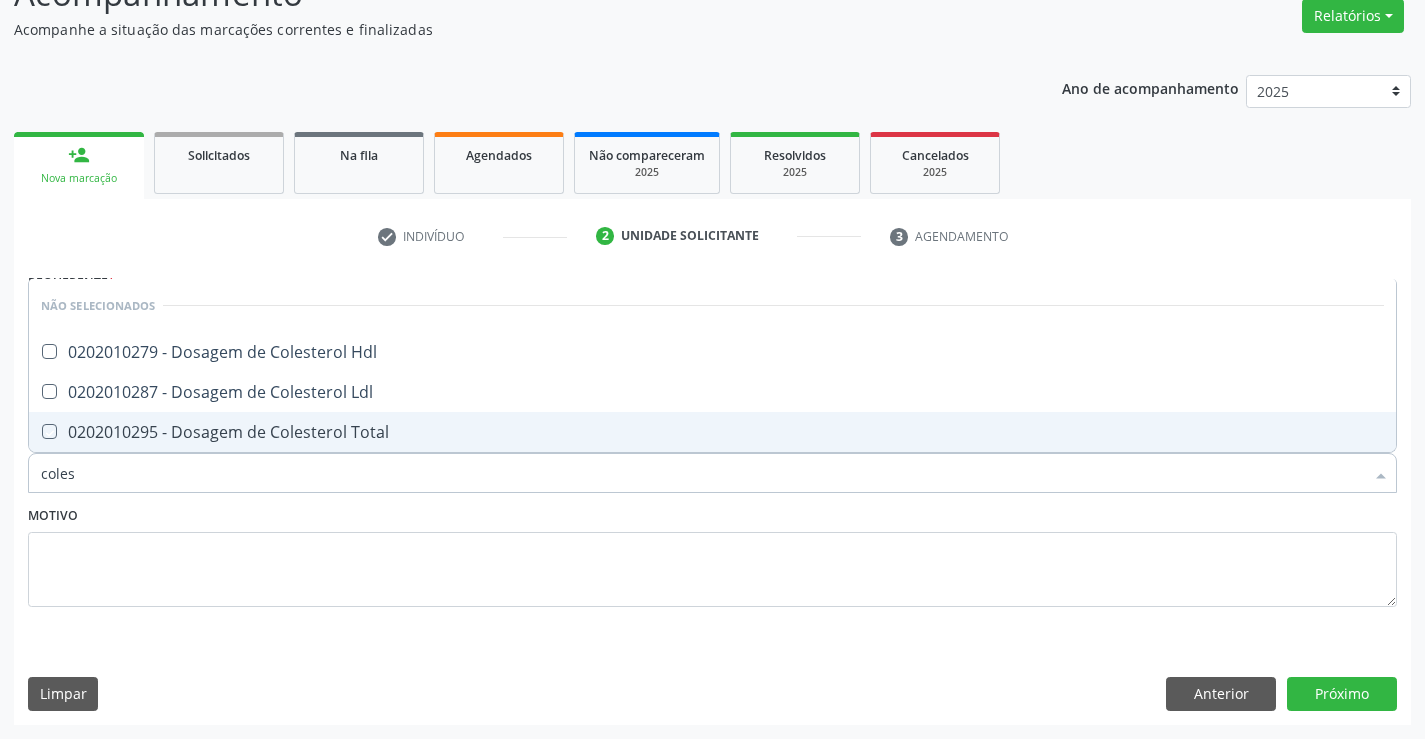 checkbox on "true" 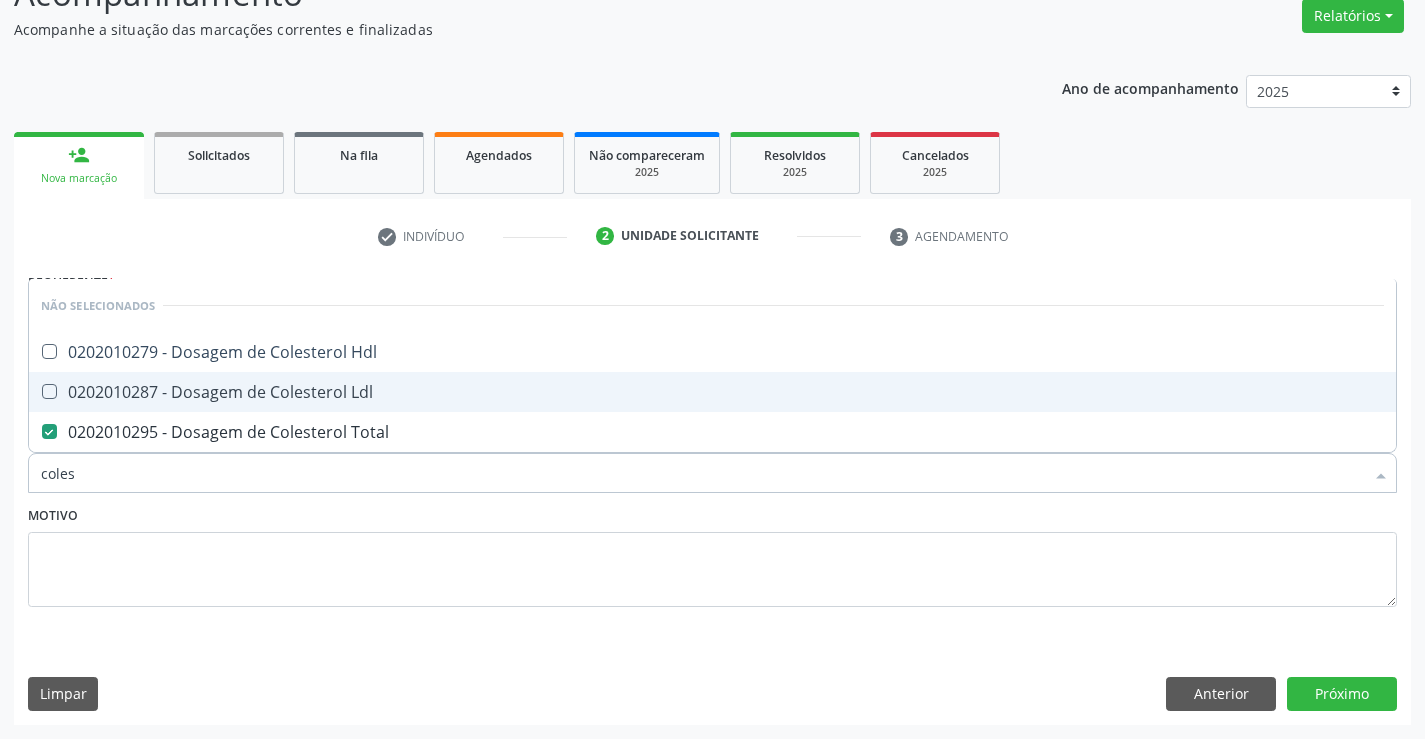 click on "0202010287 - Dosagem de Colesterol Ldl" at bounding box center (712, 392) 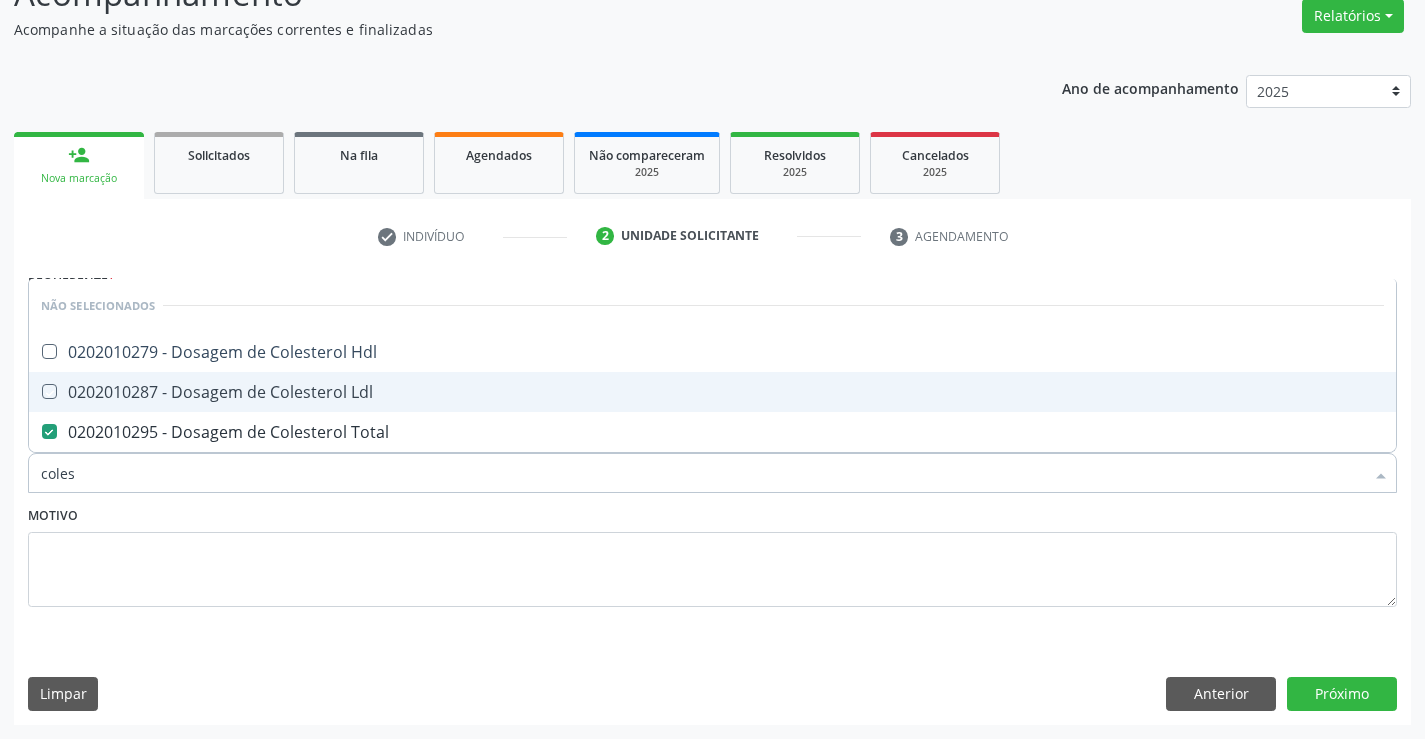 checkbox on "true" 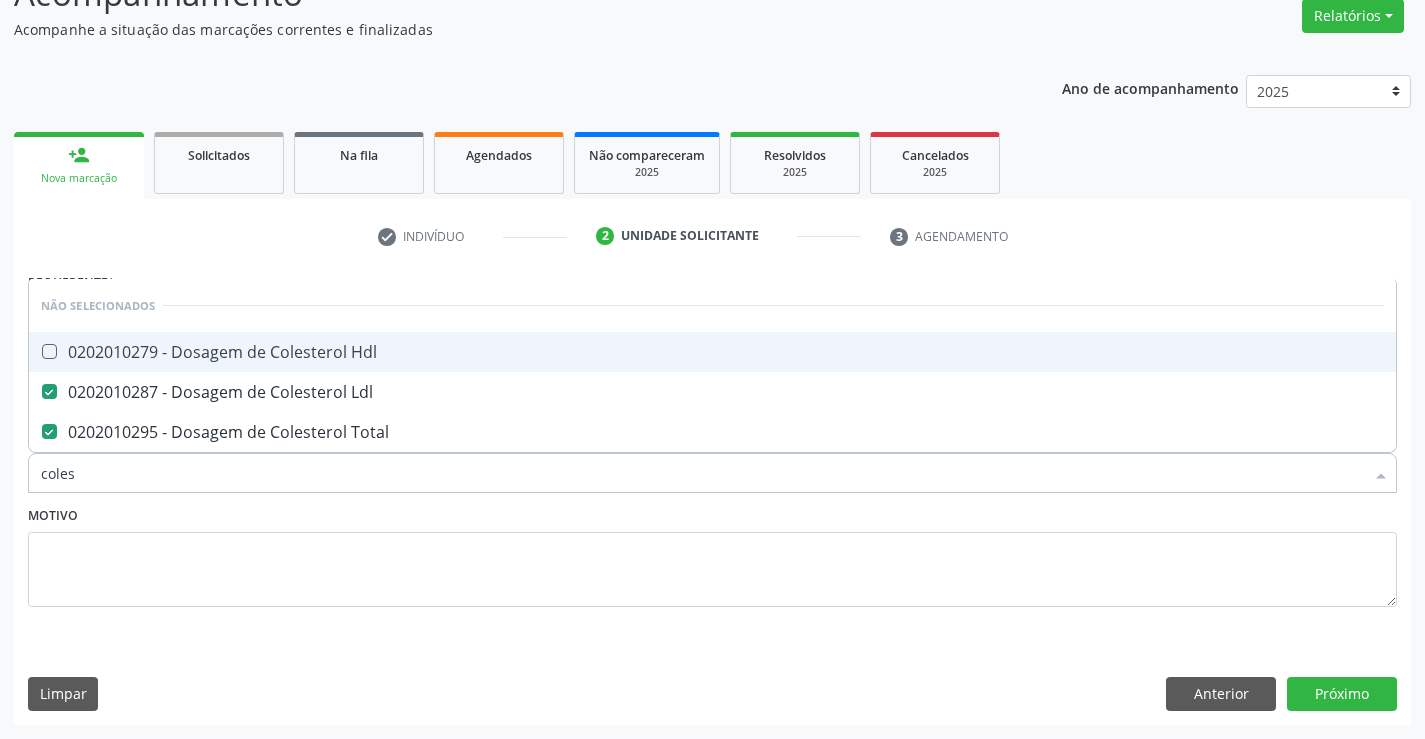 click on "0202010279 - Dosagem de Colesterol Hdl" at bounding box center (712, 352) 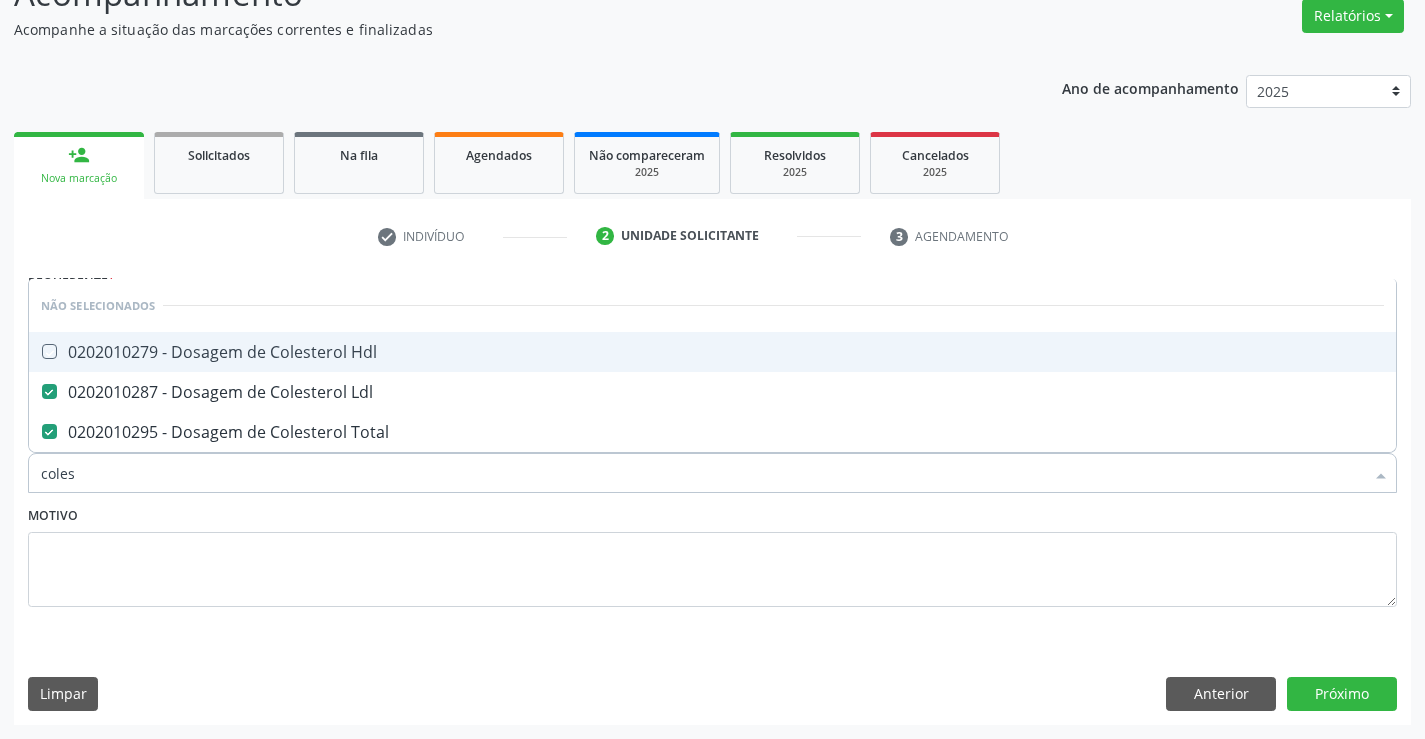 checkbox on "true" 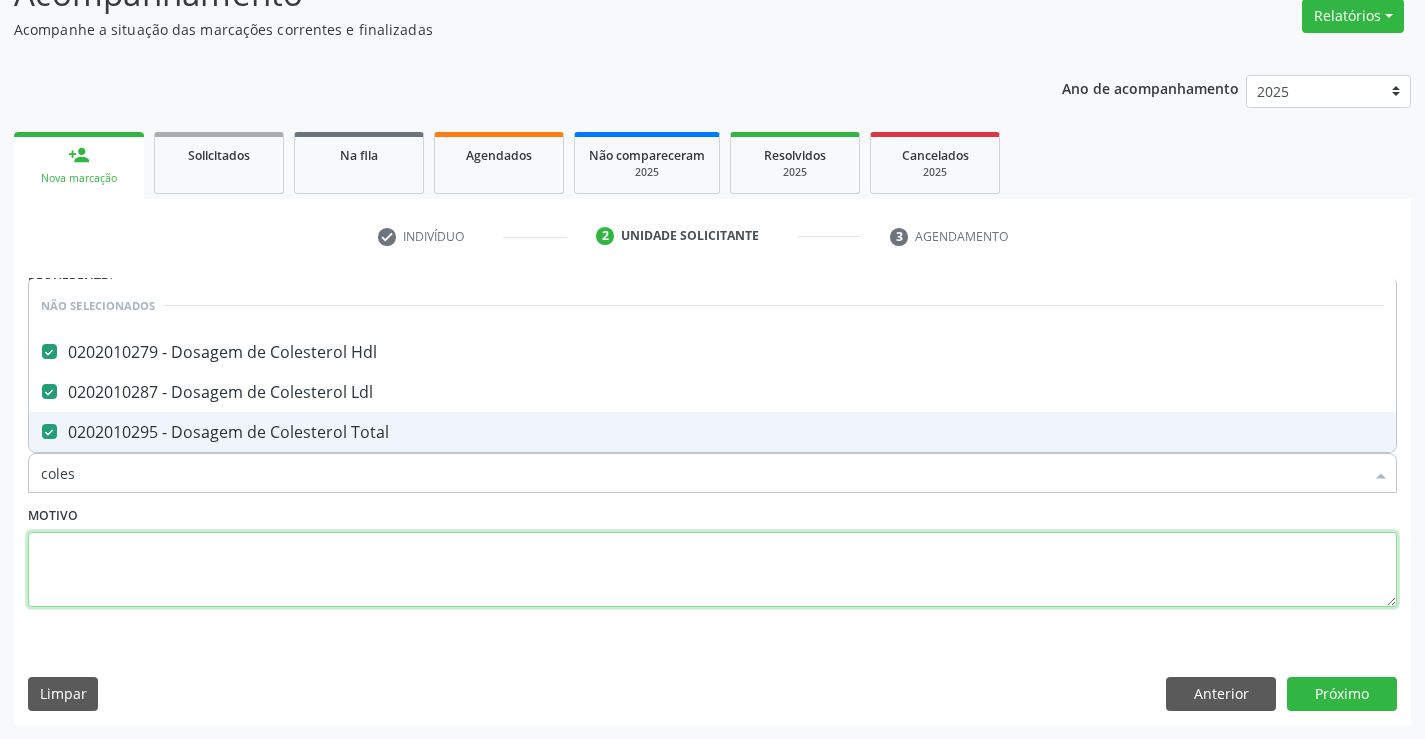 click at bounding box center (712, 570) 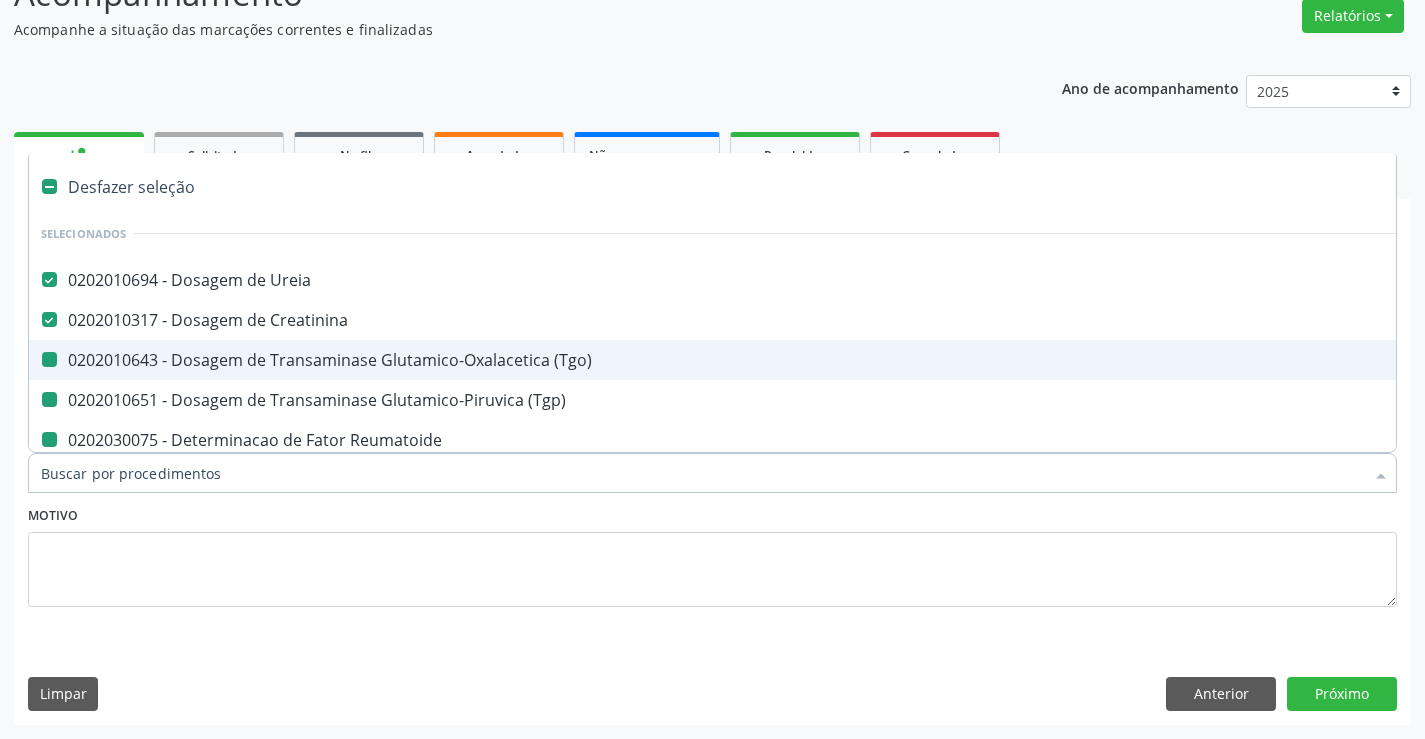 type on "v" 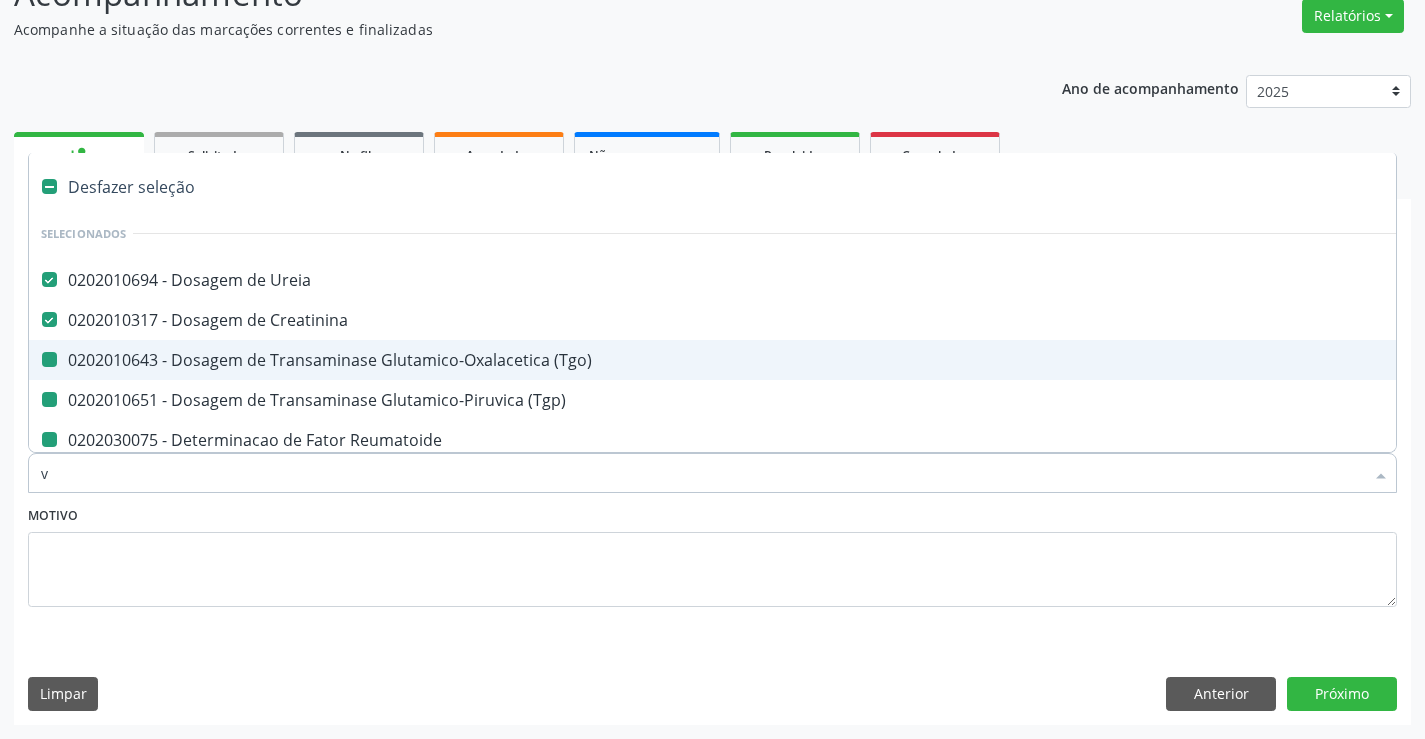 checkbox on "false" 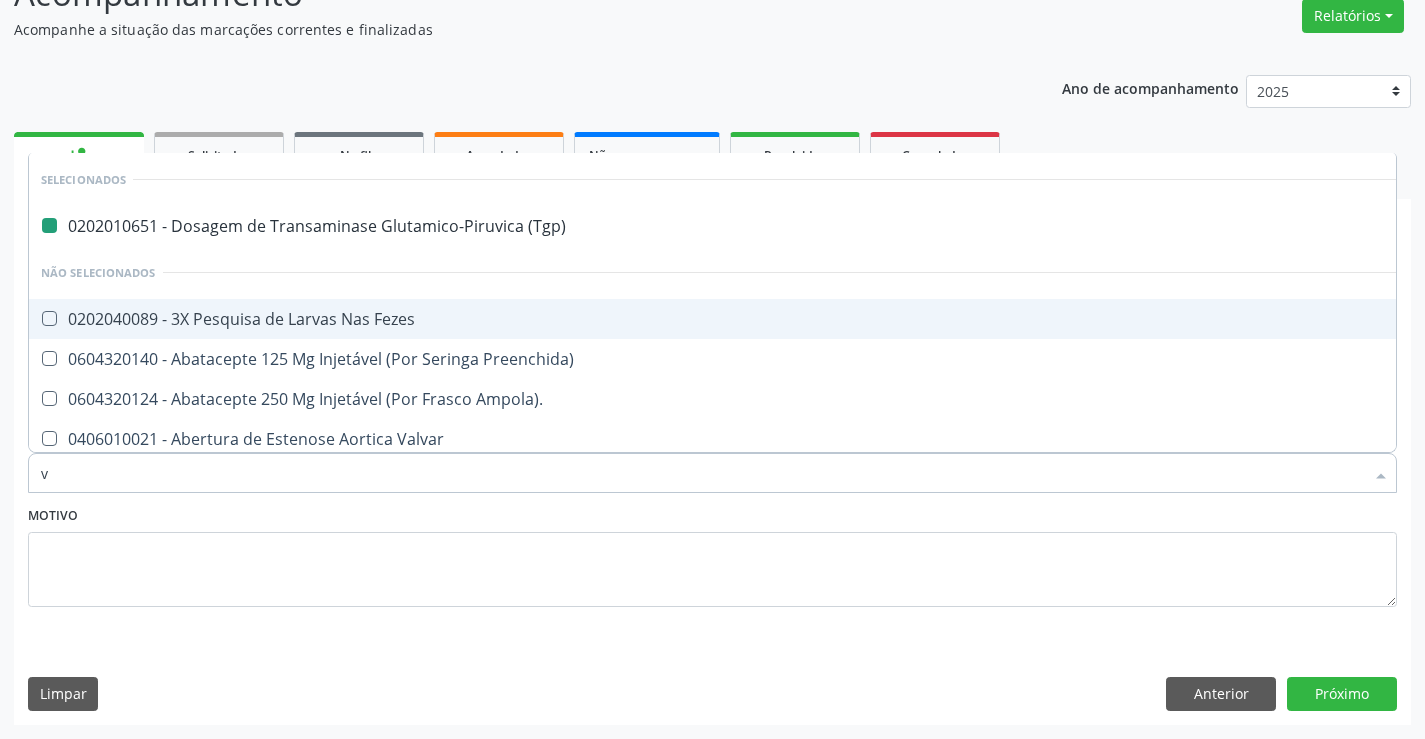 type on "vh" 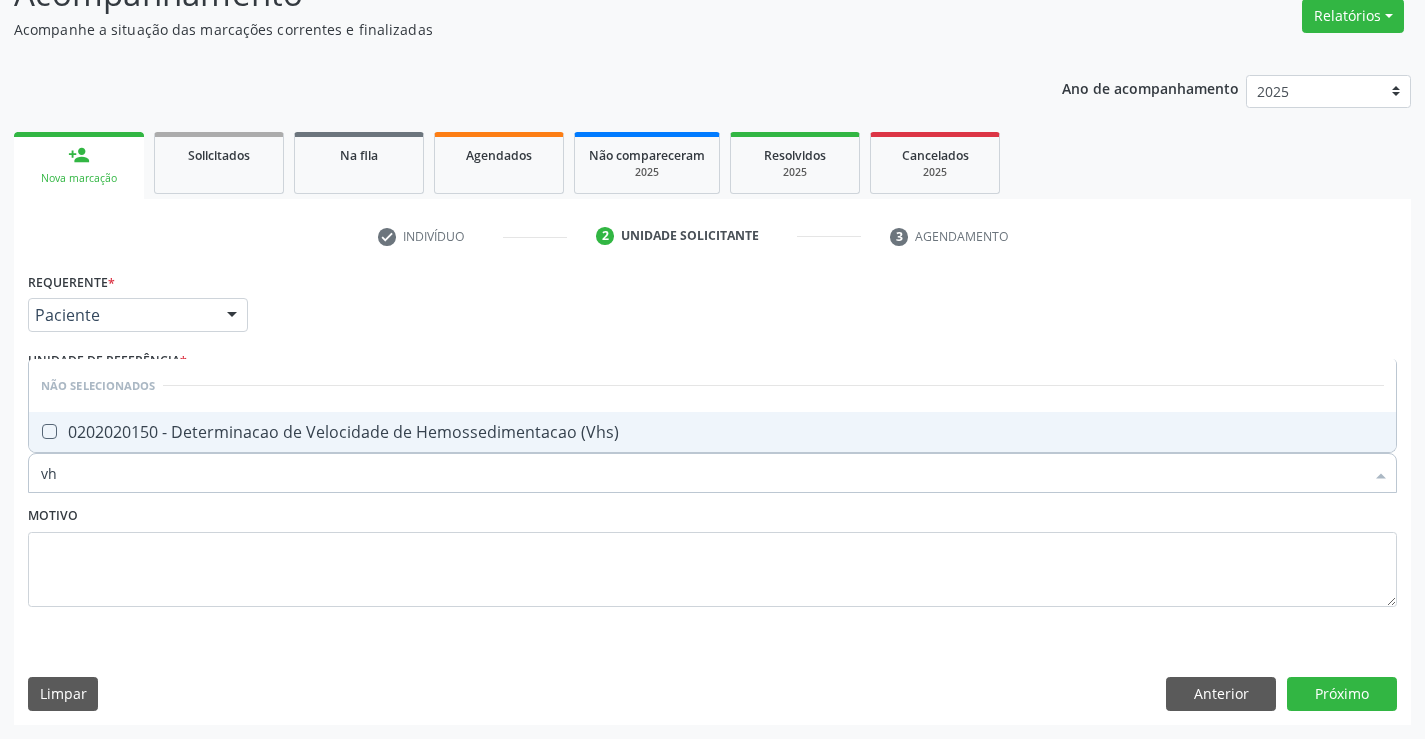 type on "vhs" 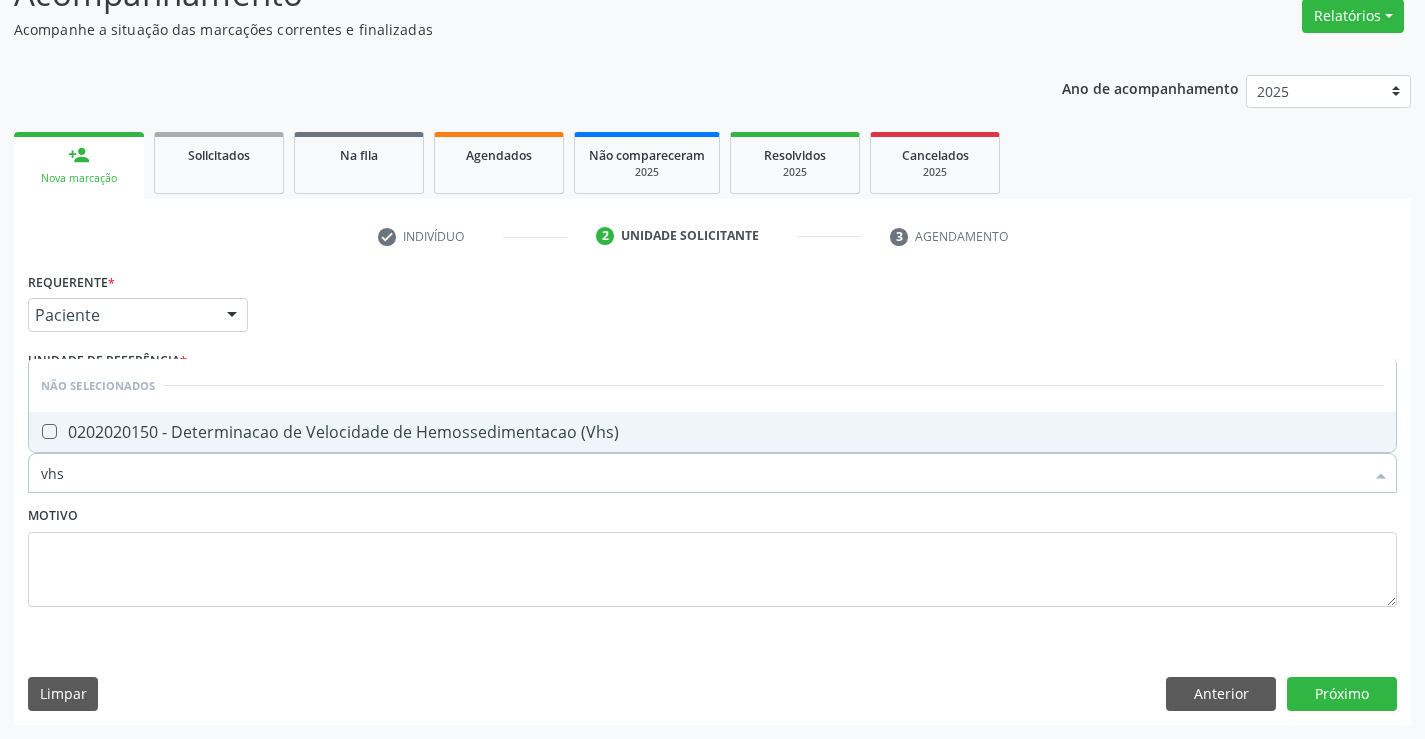 click on "0202020150 - Determinacao de Velocidade de Hemossedimentacao (Vhs)" at bounding box center (712, 432) 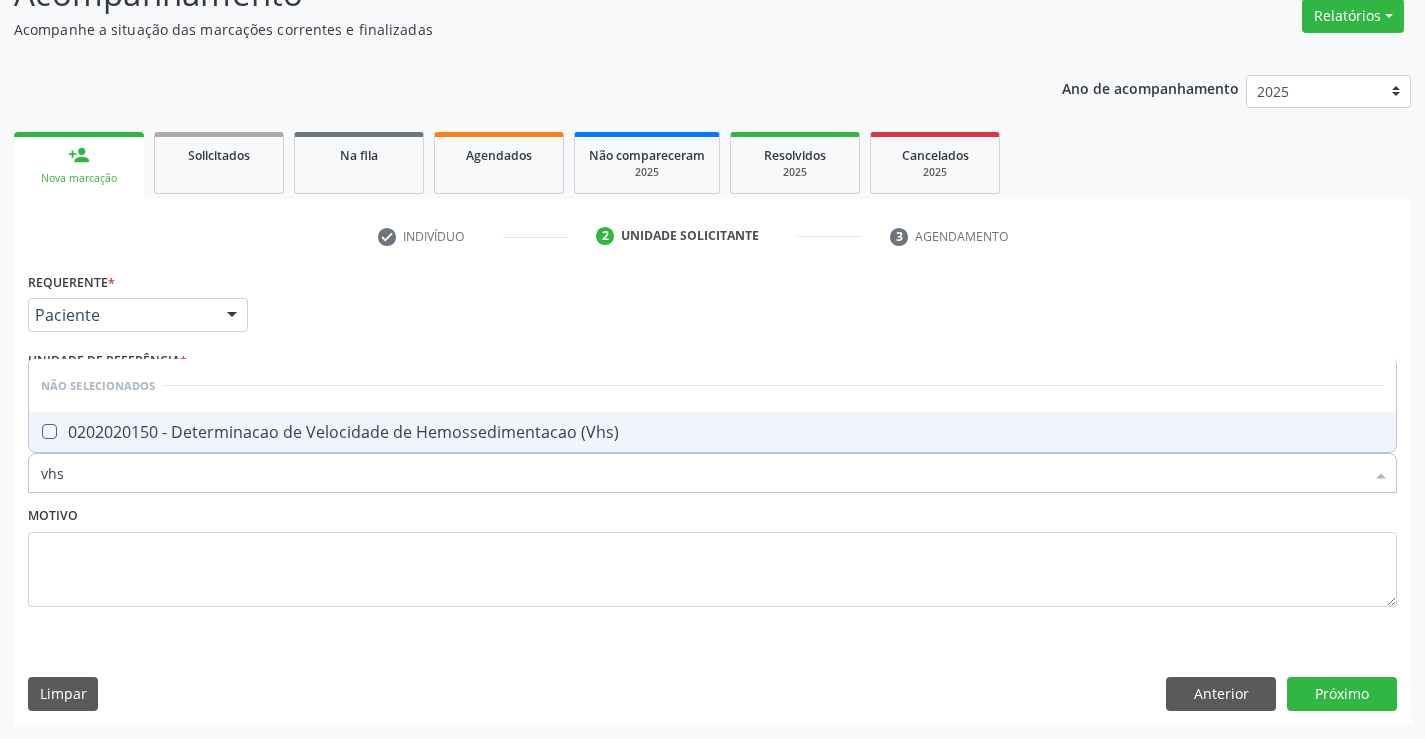checkbox on "true" 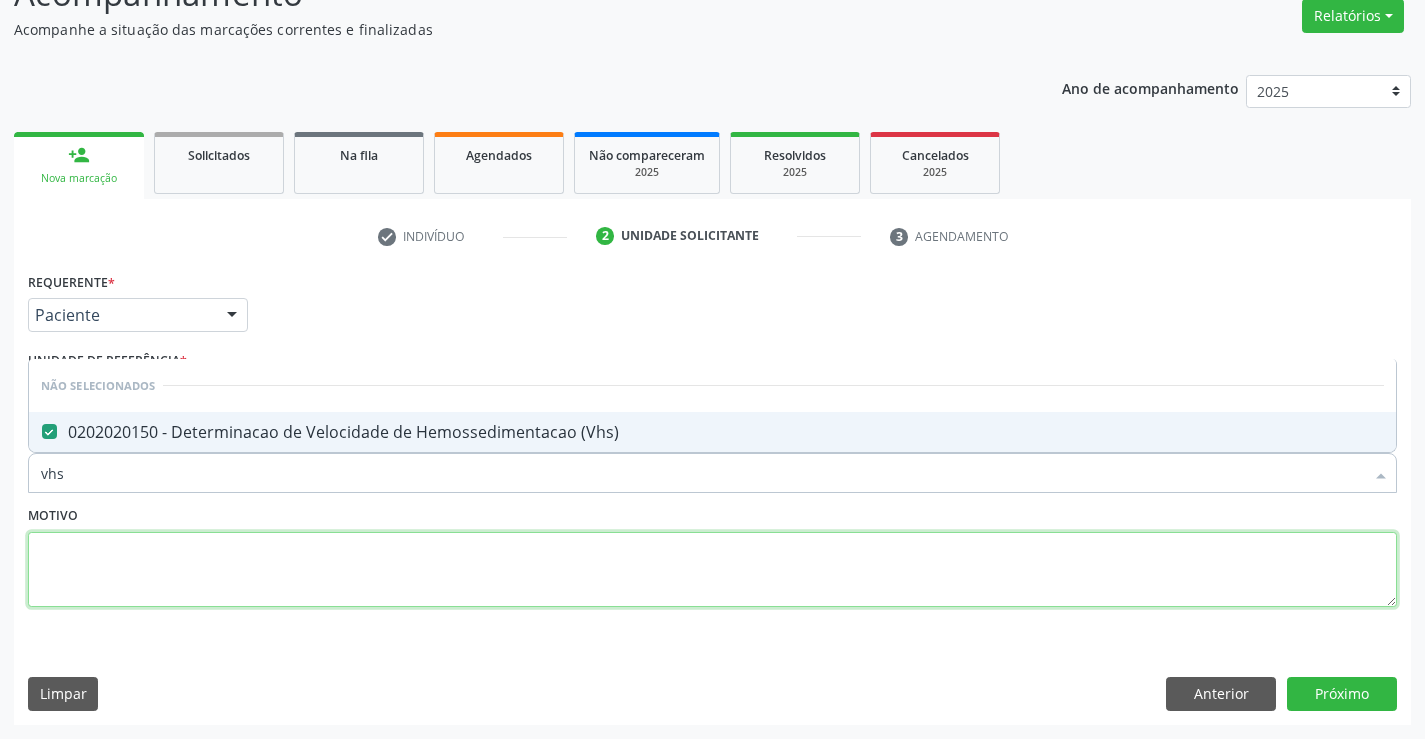 click at bounding box center (712, 570) 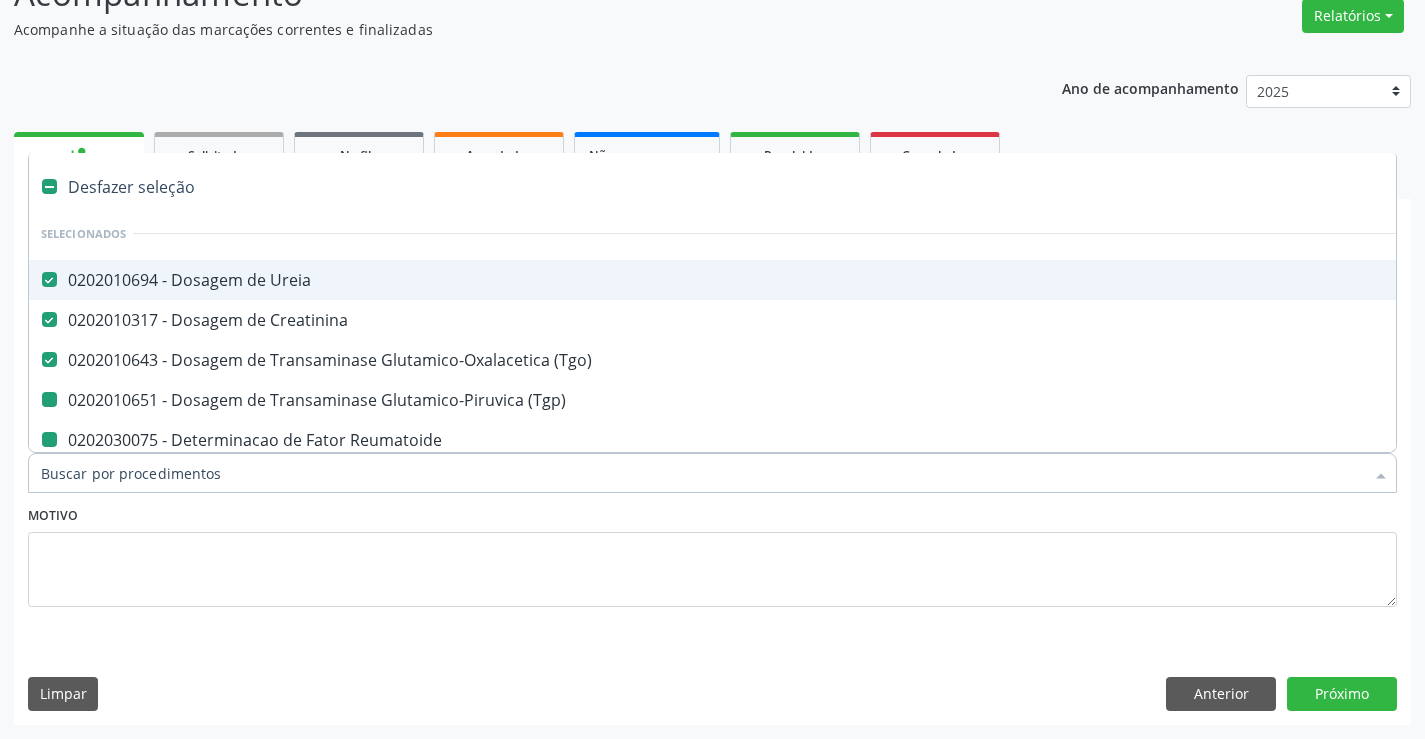 type on "p" 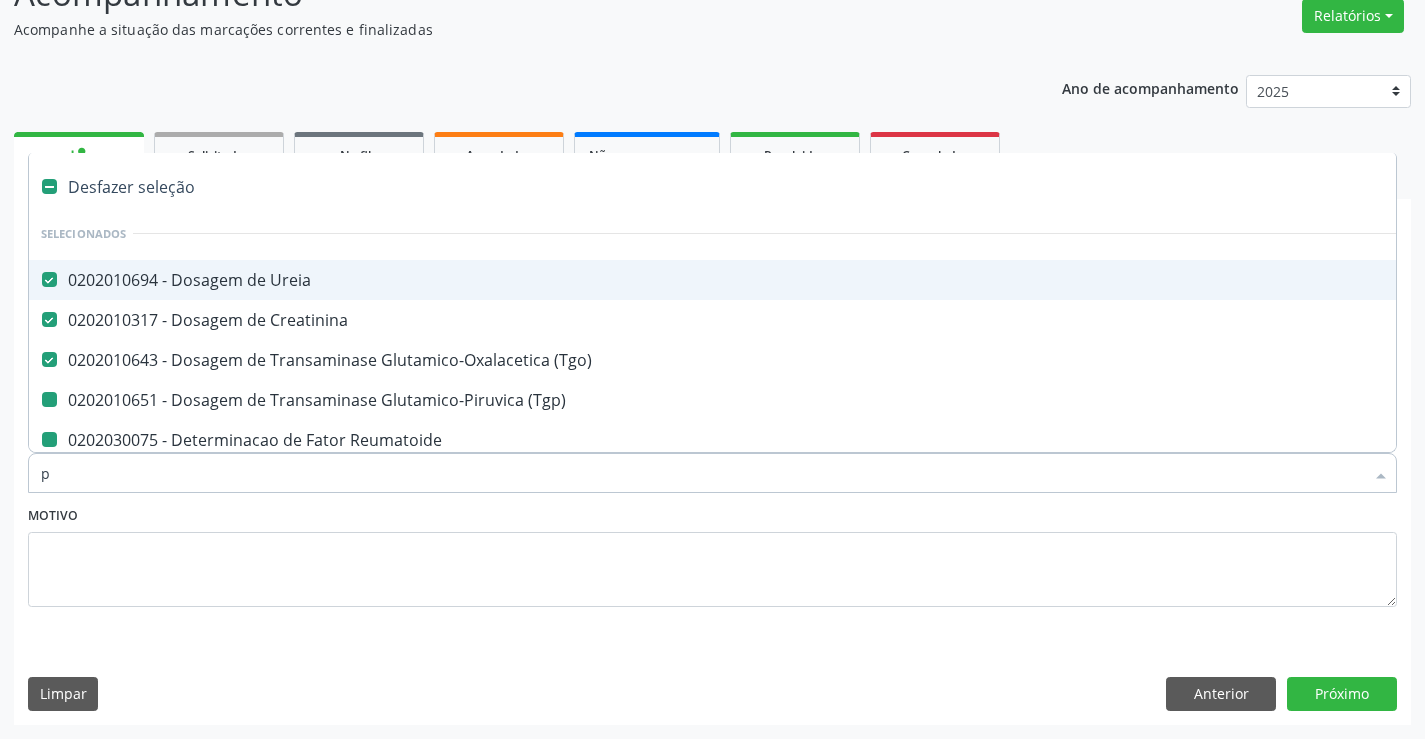 checkbox on "false" 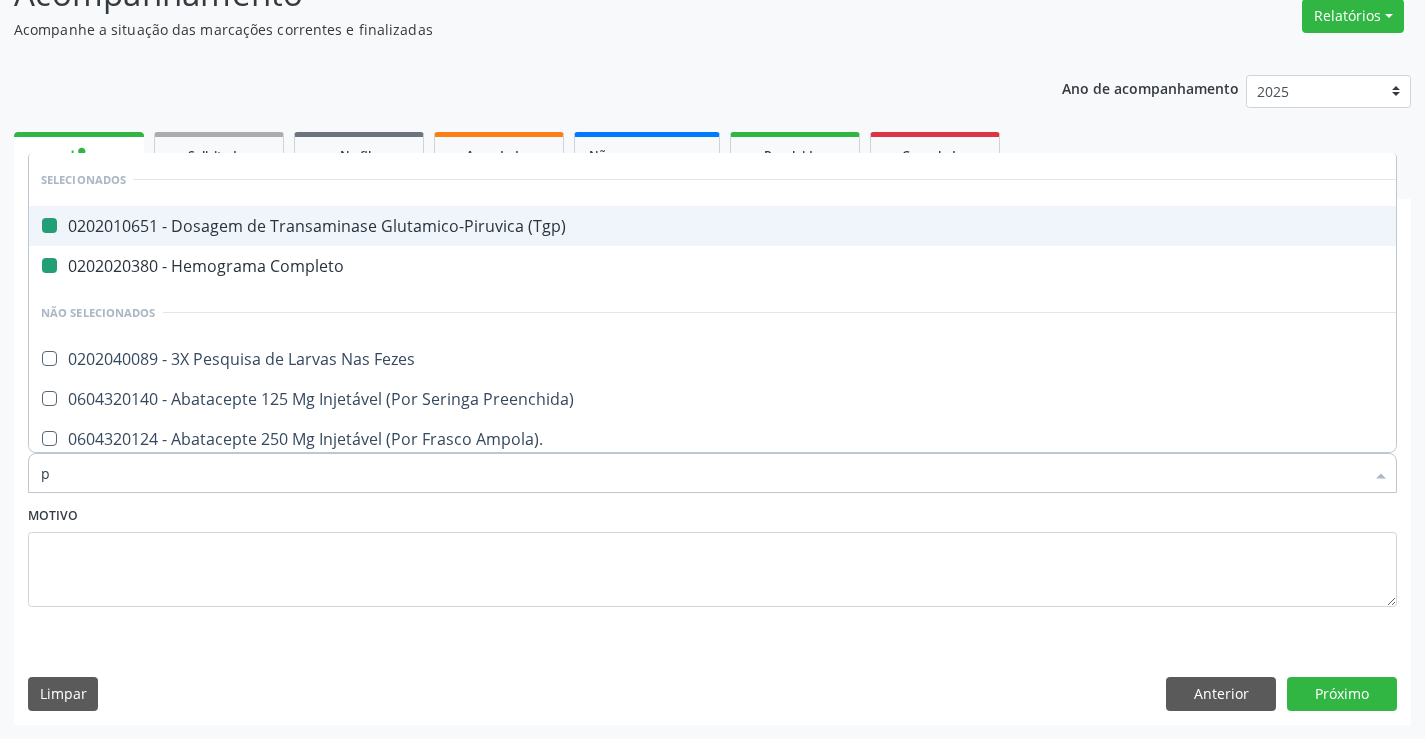 type on "pr" 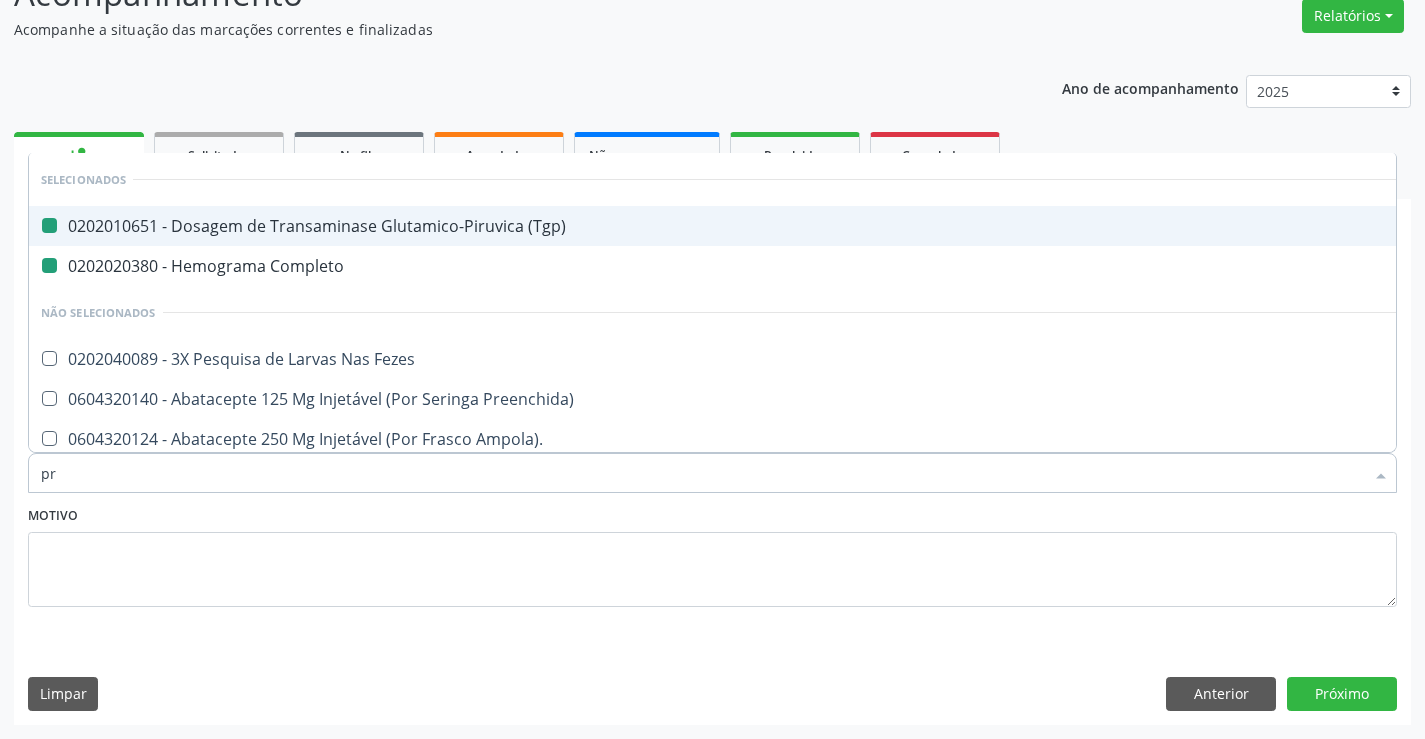 checkbox on "false" 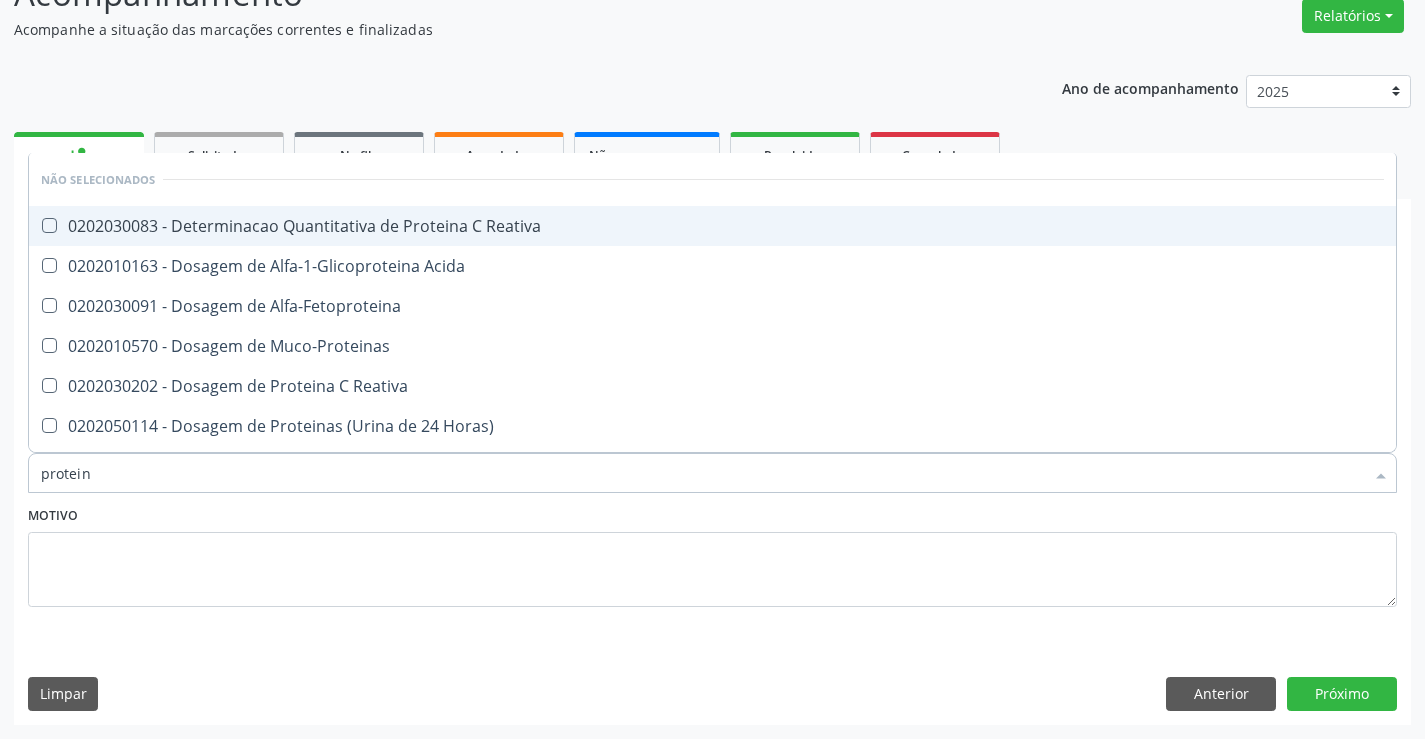 type on "proteina" 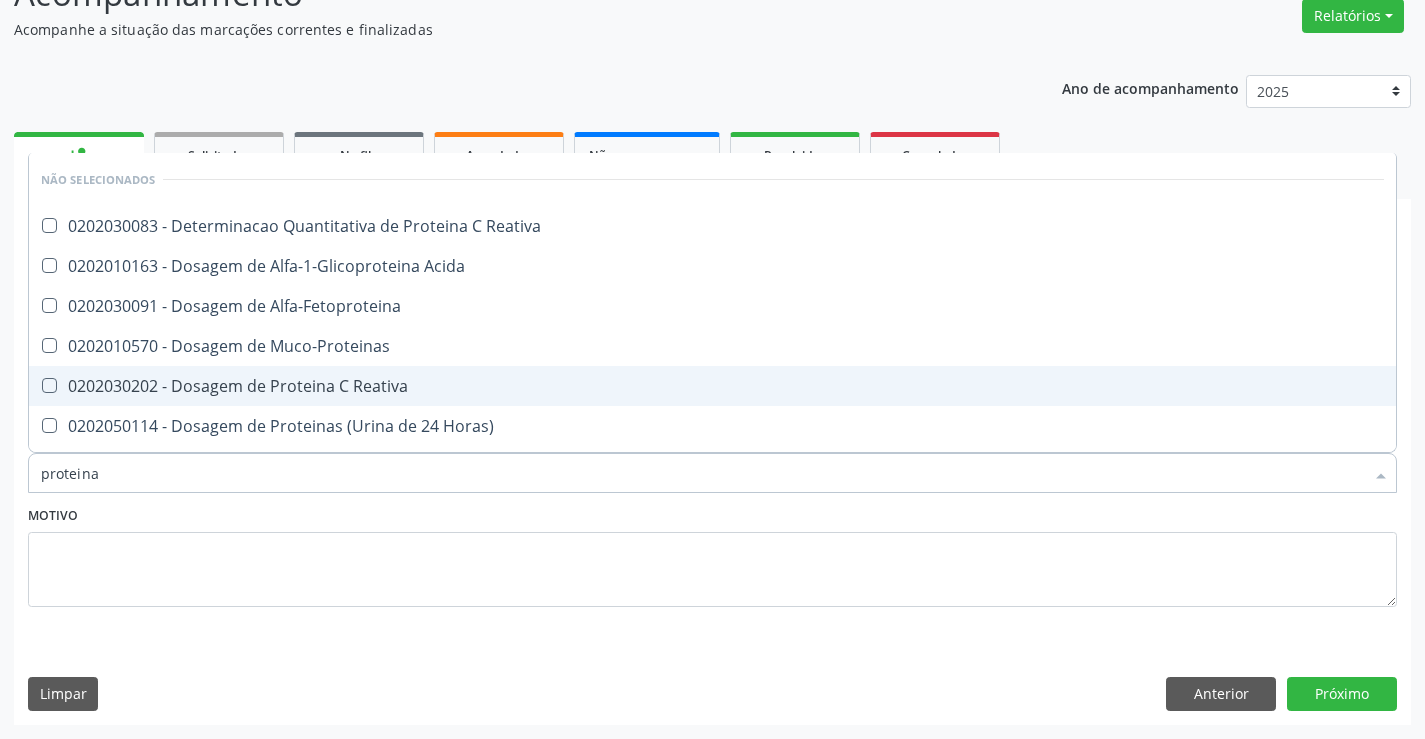click on "0202030202 - Dosagem de Proteina C Reativa" at bounding box center [712, 386] 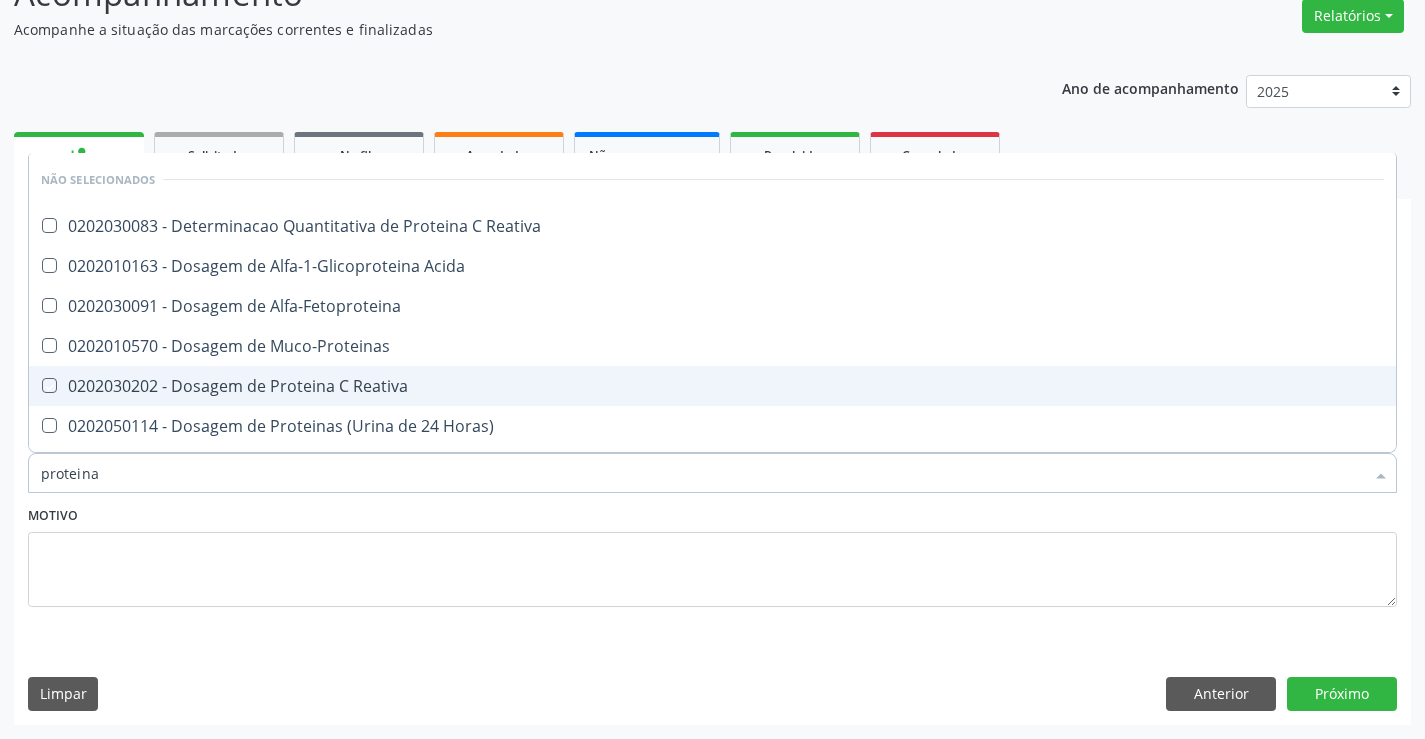 checkbox on "true" 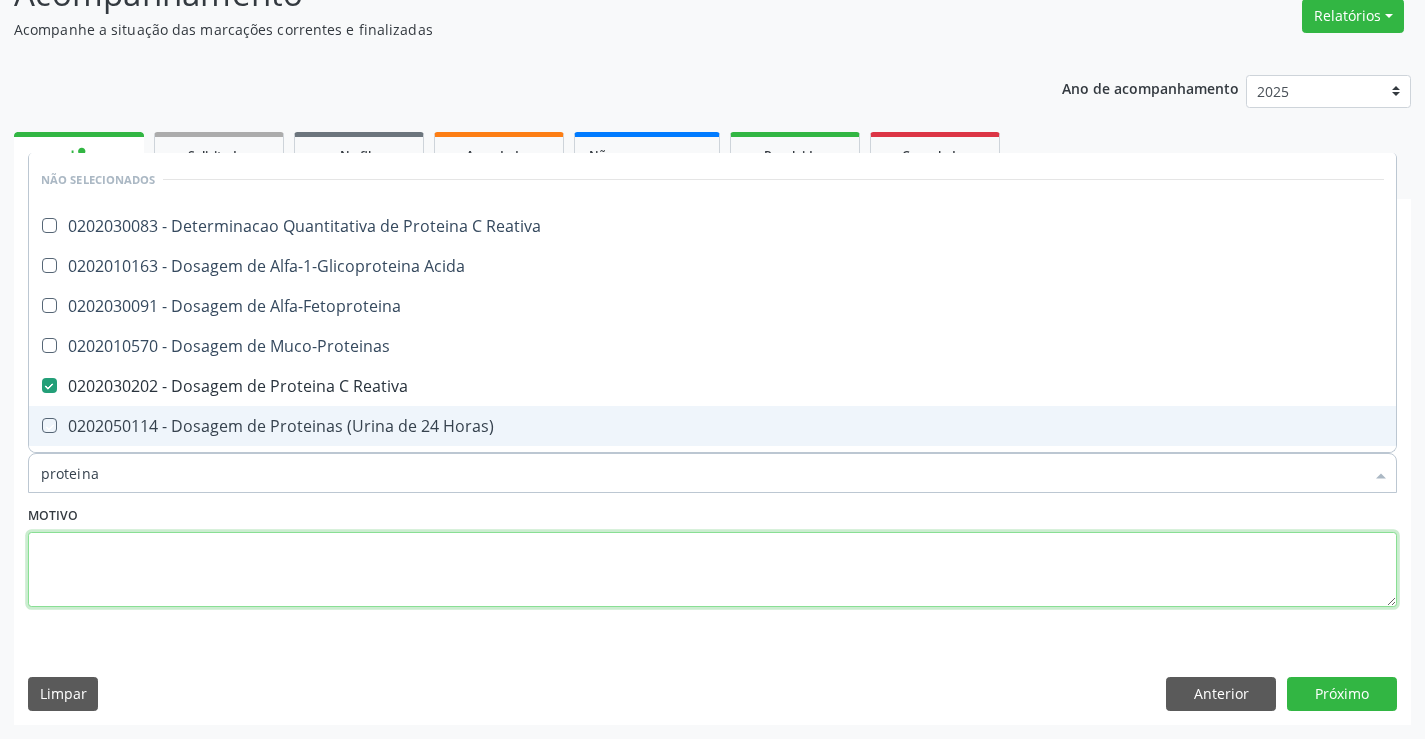 click at bounding box center (712, 570) 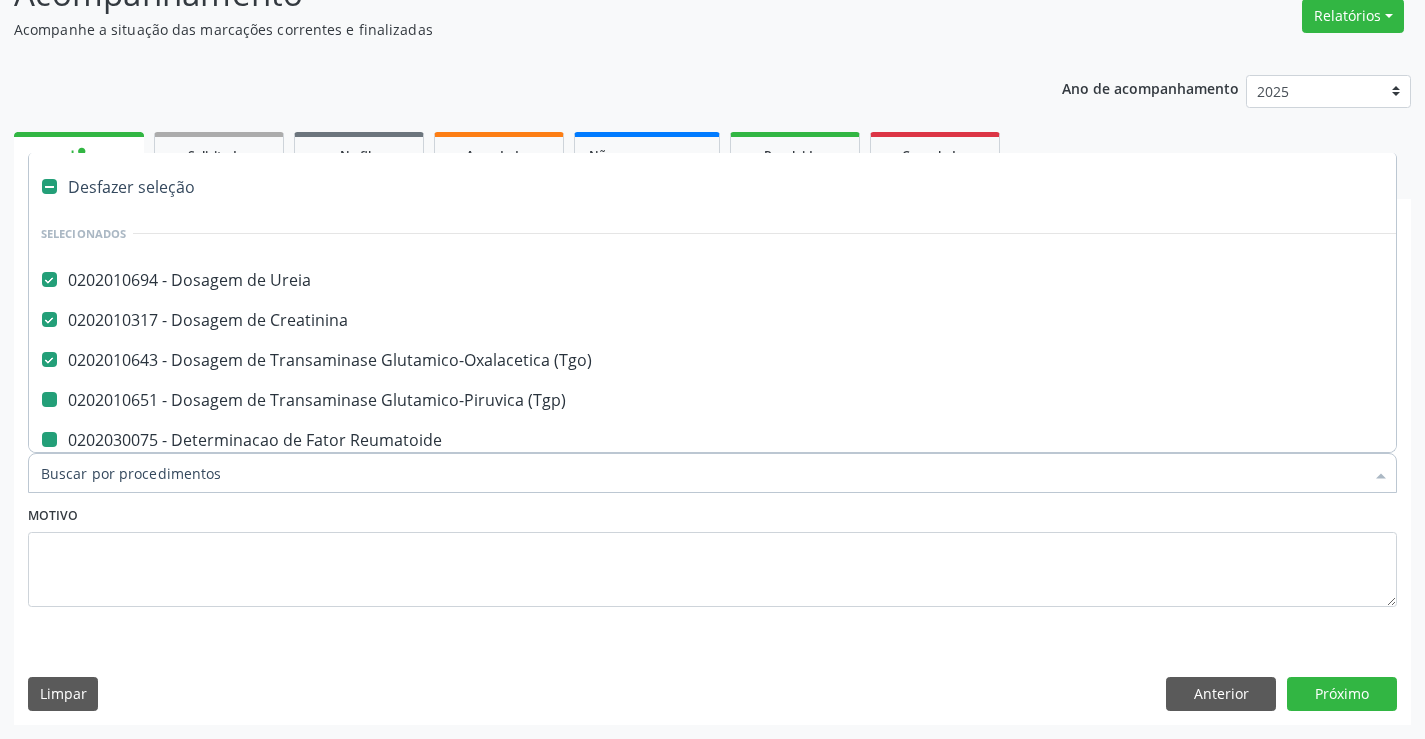 type on "f" 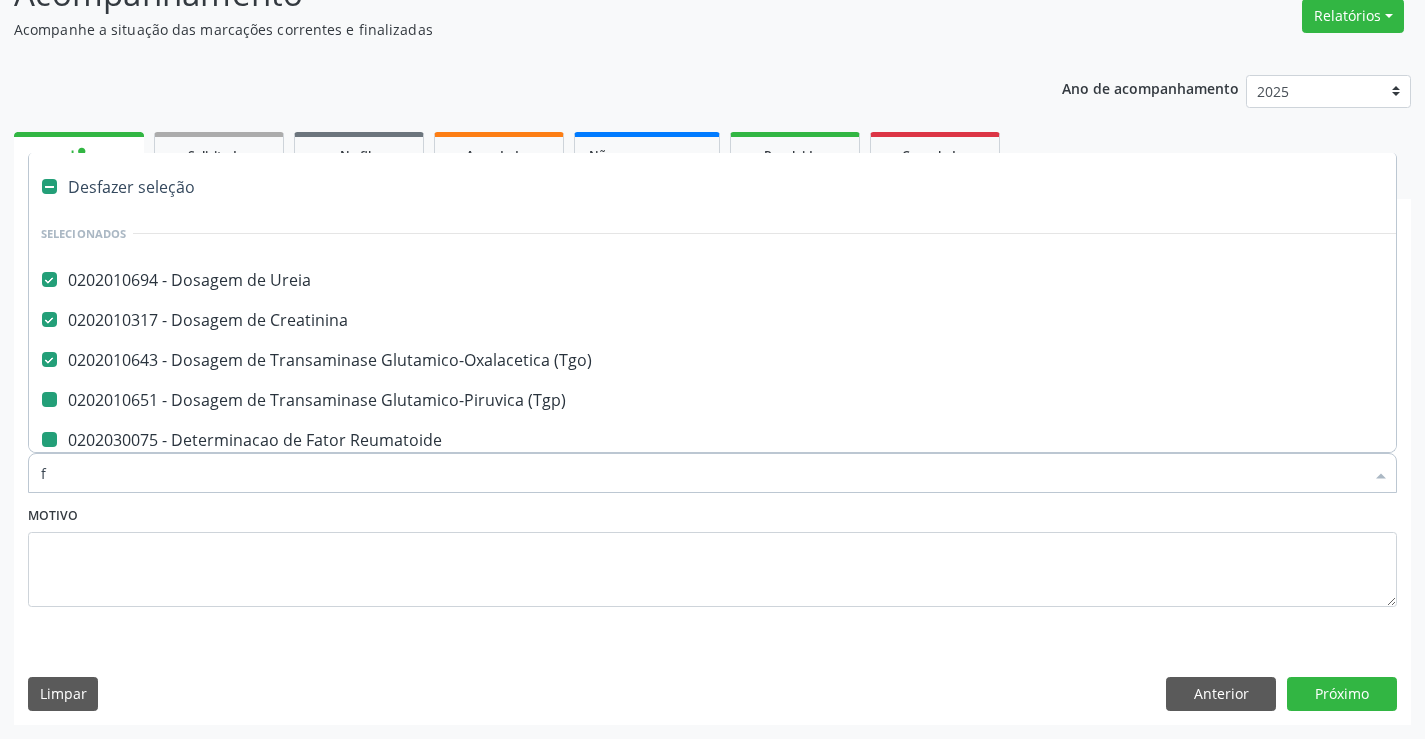 checkbox on "false" 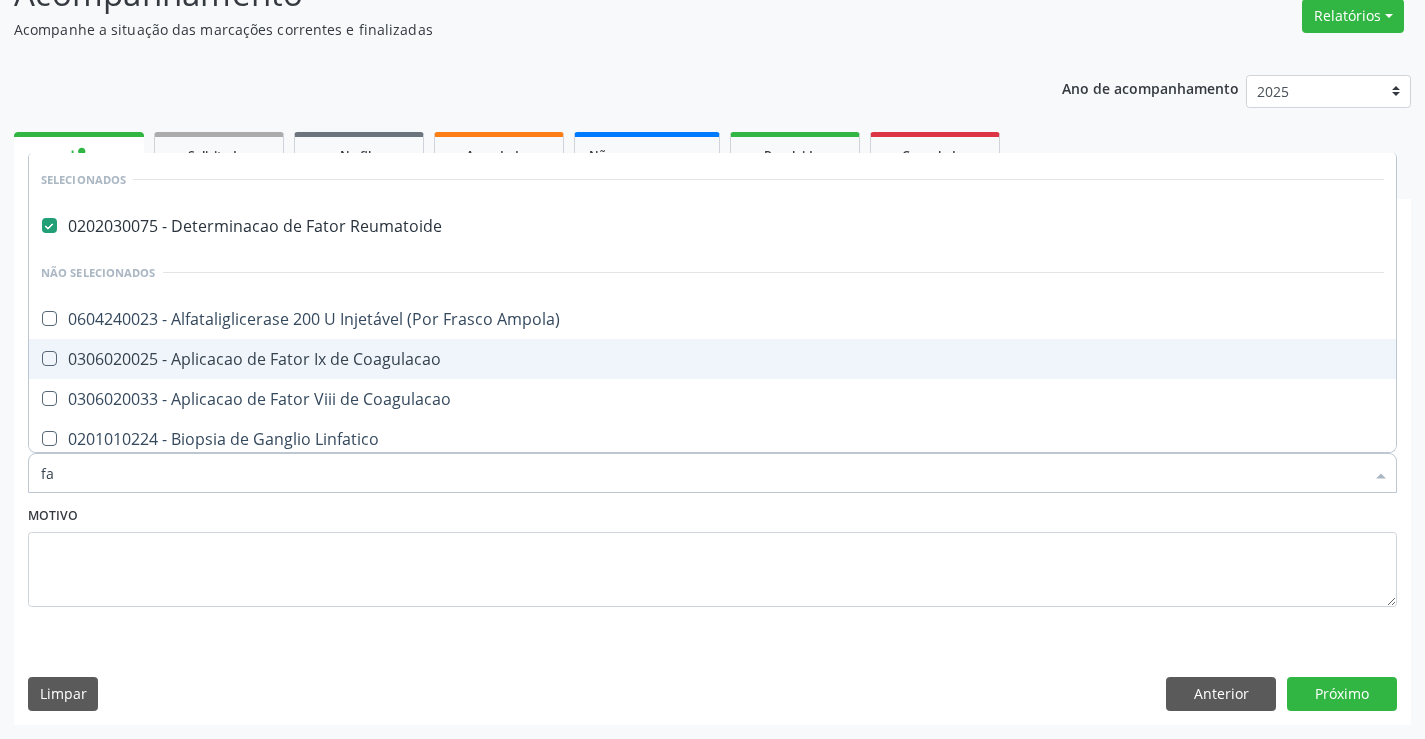 type on "f" 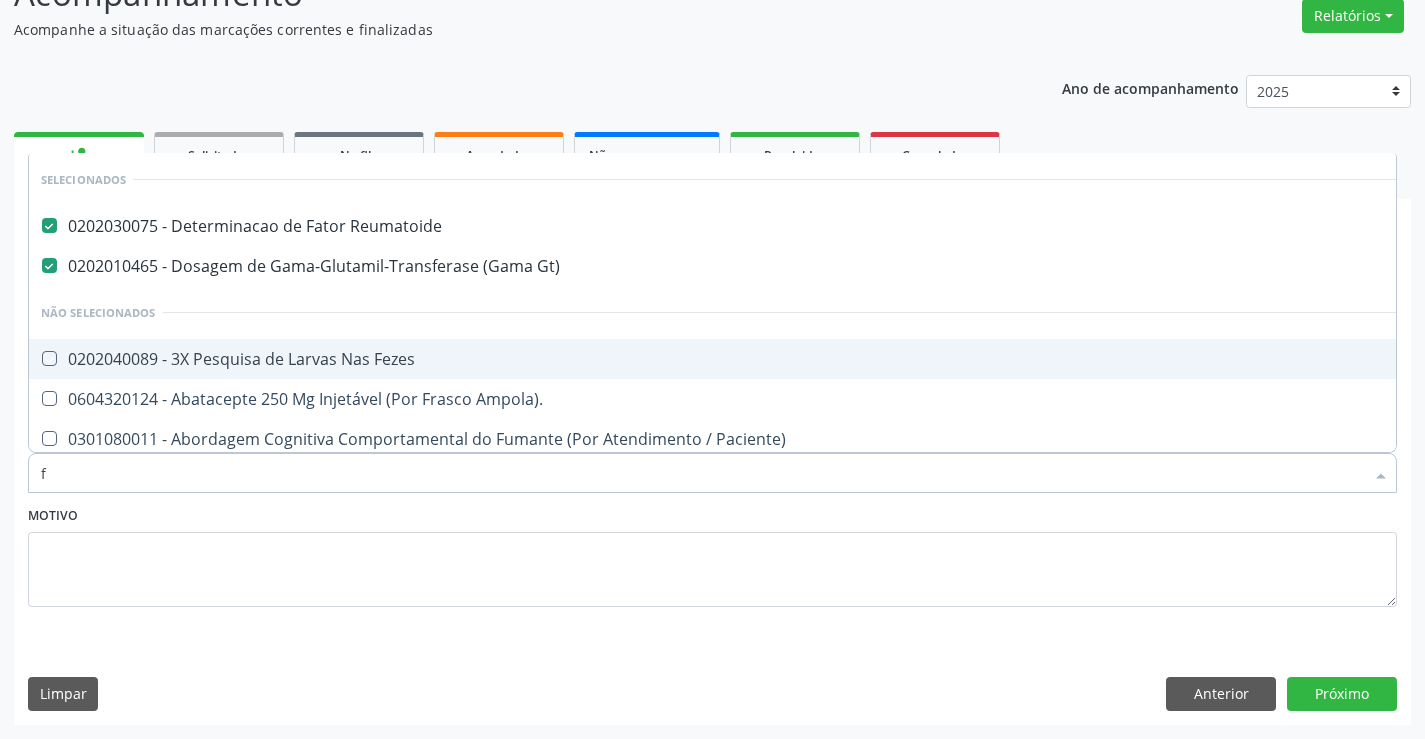 type 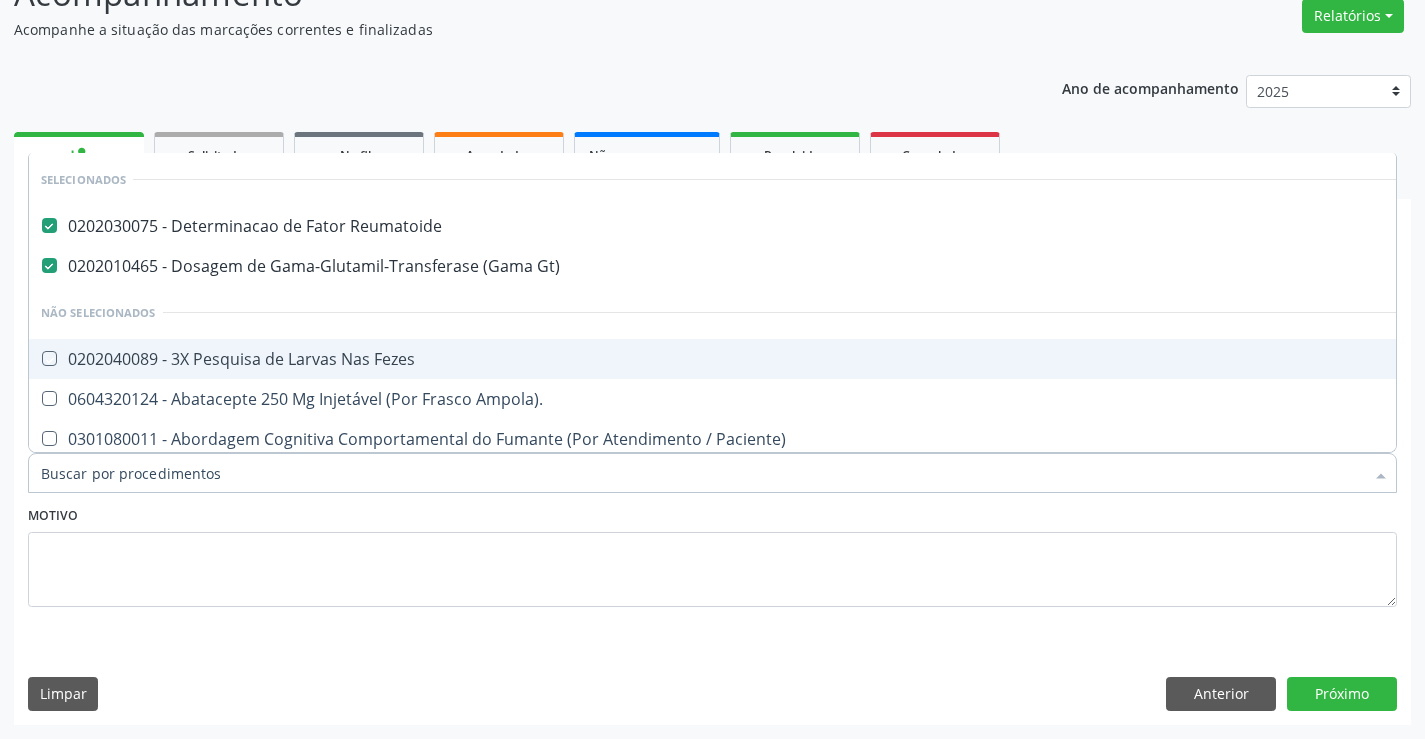 checkbox on "true" 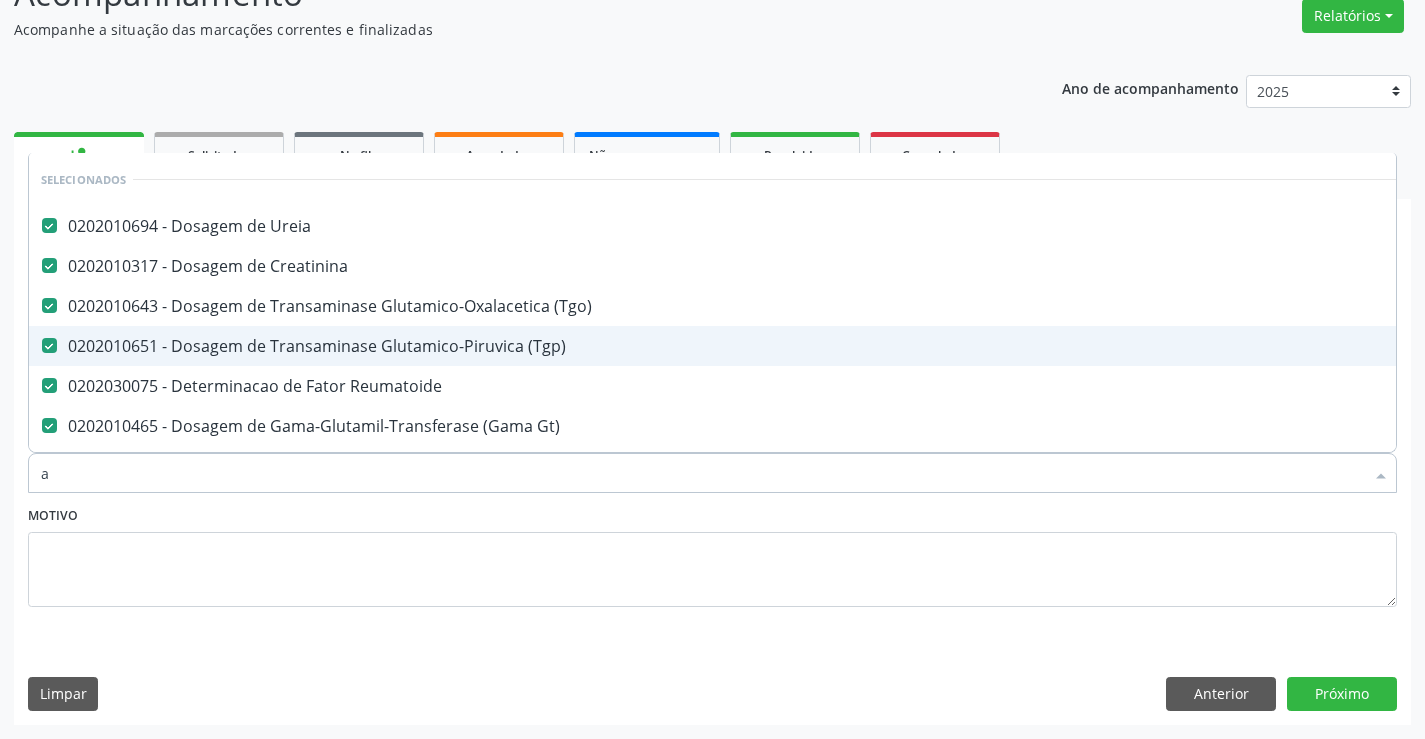 type on "al" 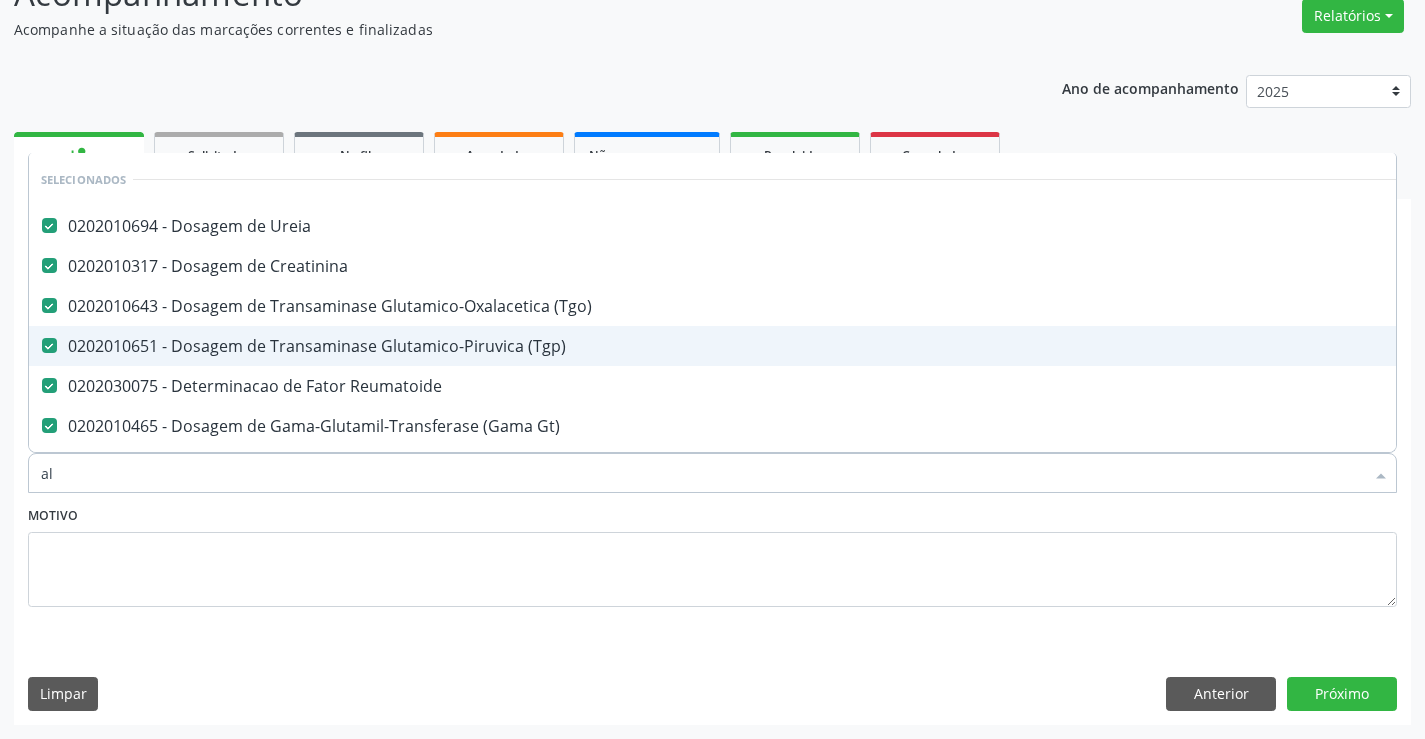 checkbox on "false" 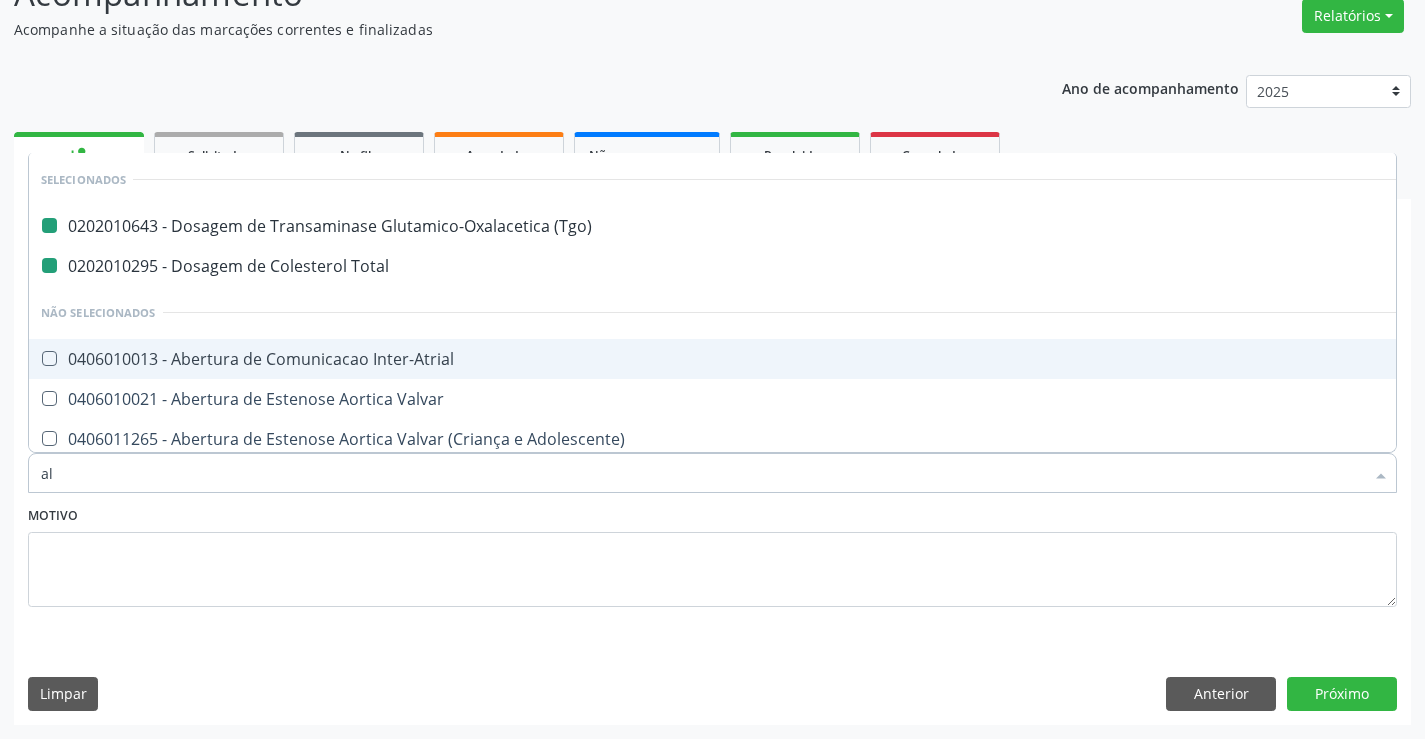 type on "alc" 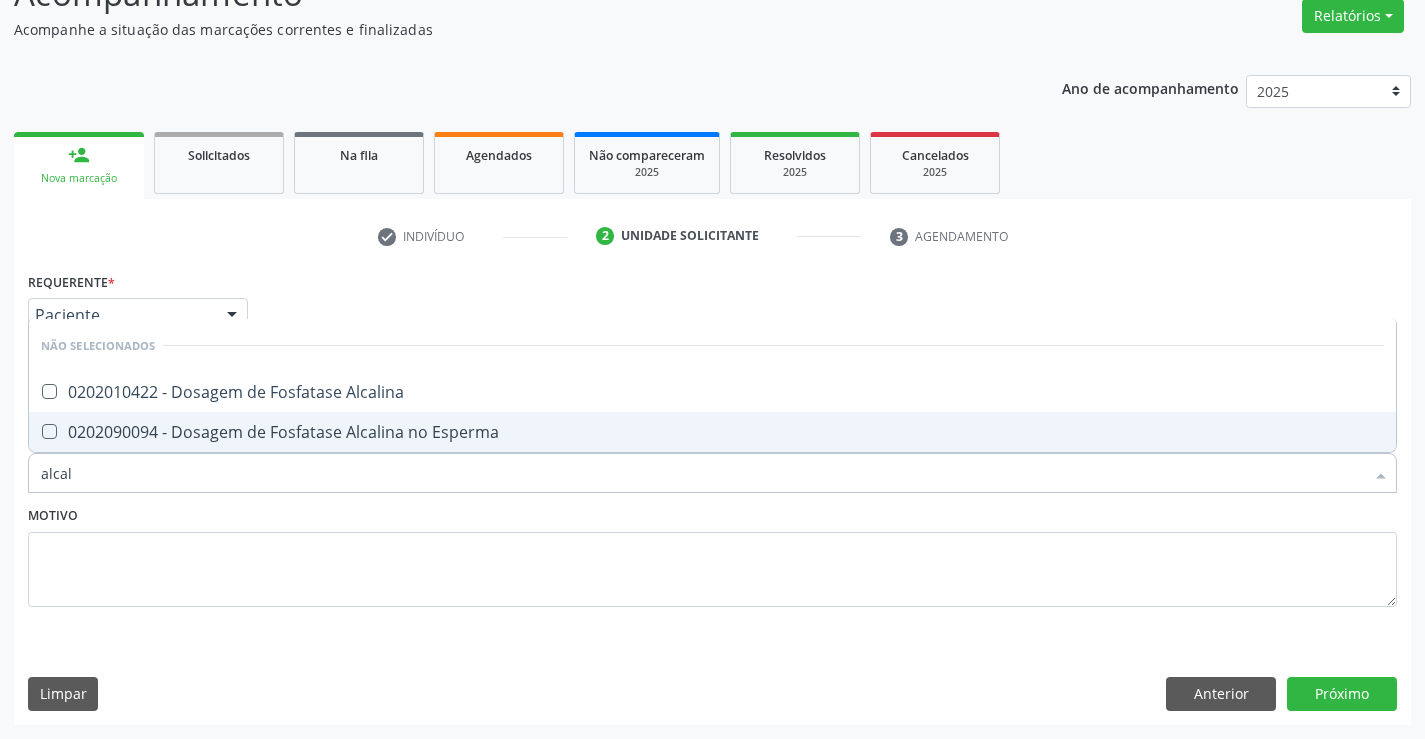 type on "alcali" 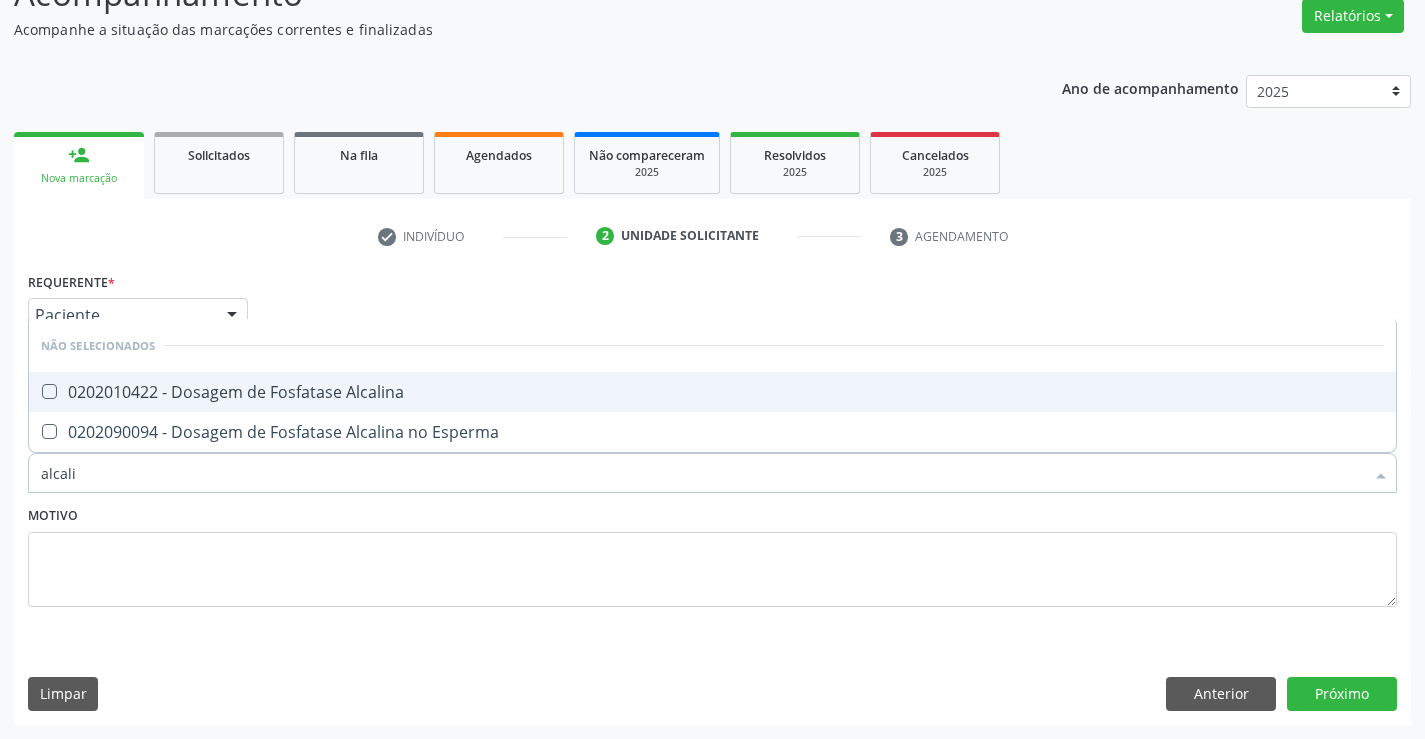 click on "0202010422 - Dosagem de Fosfatase Alcalina" at bounding box center (712, 392) 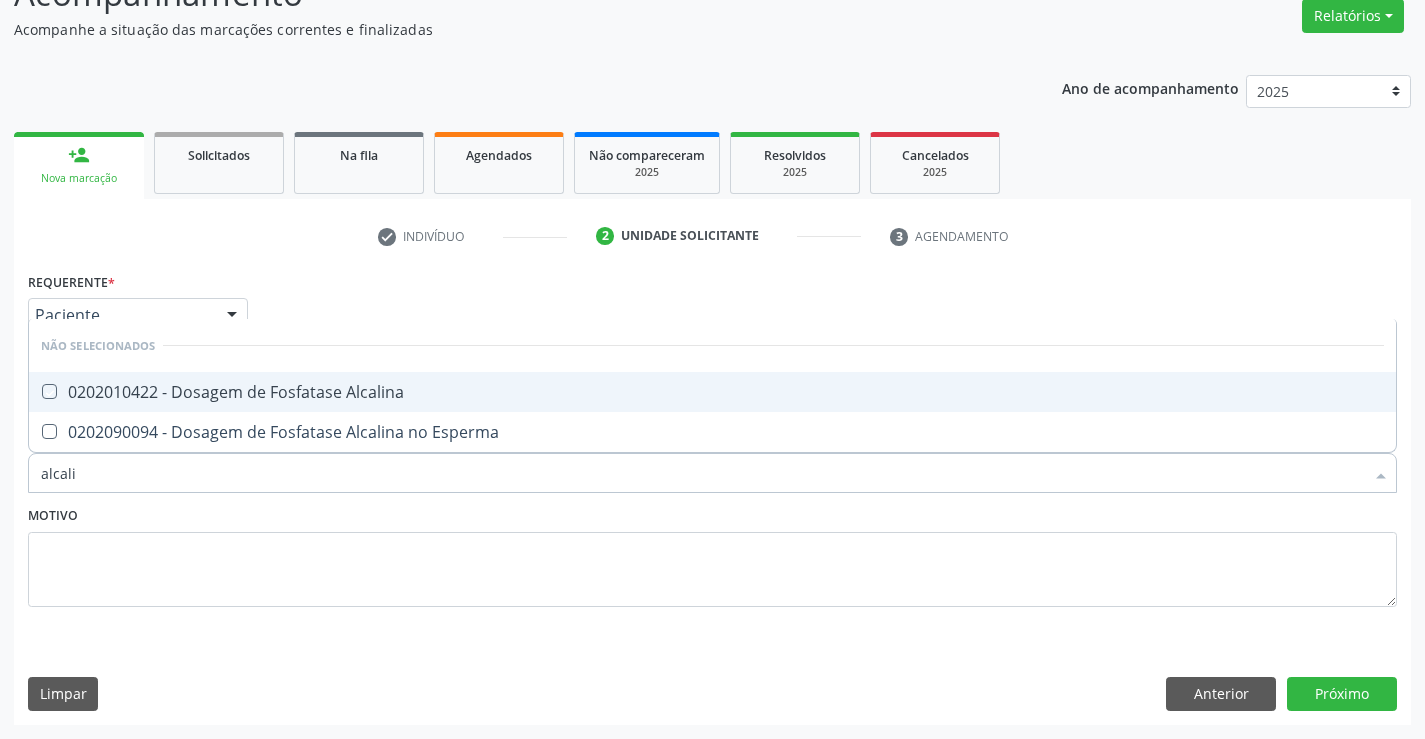 checkbox on "true" 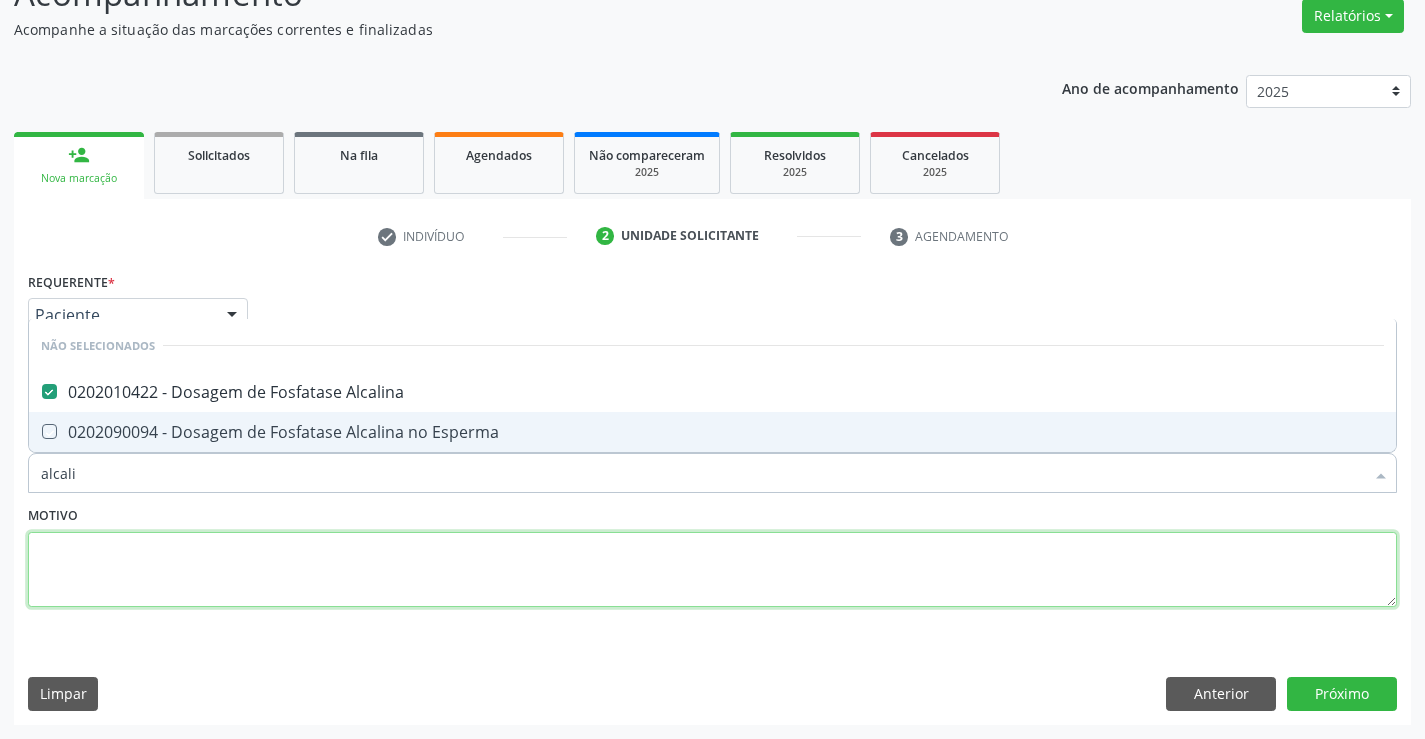 click at bounding box center [712, 570] 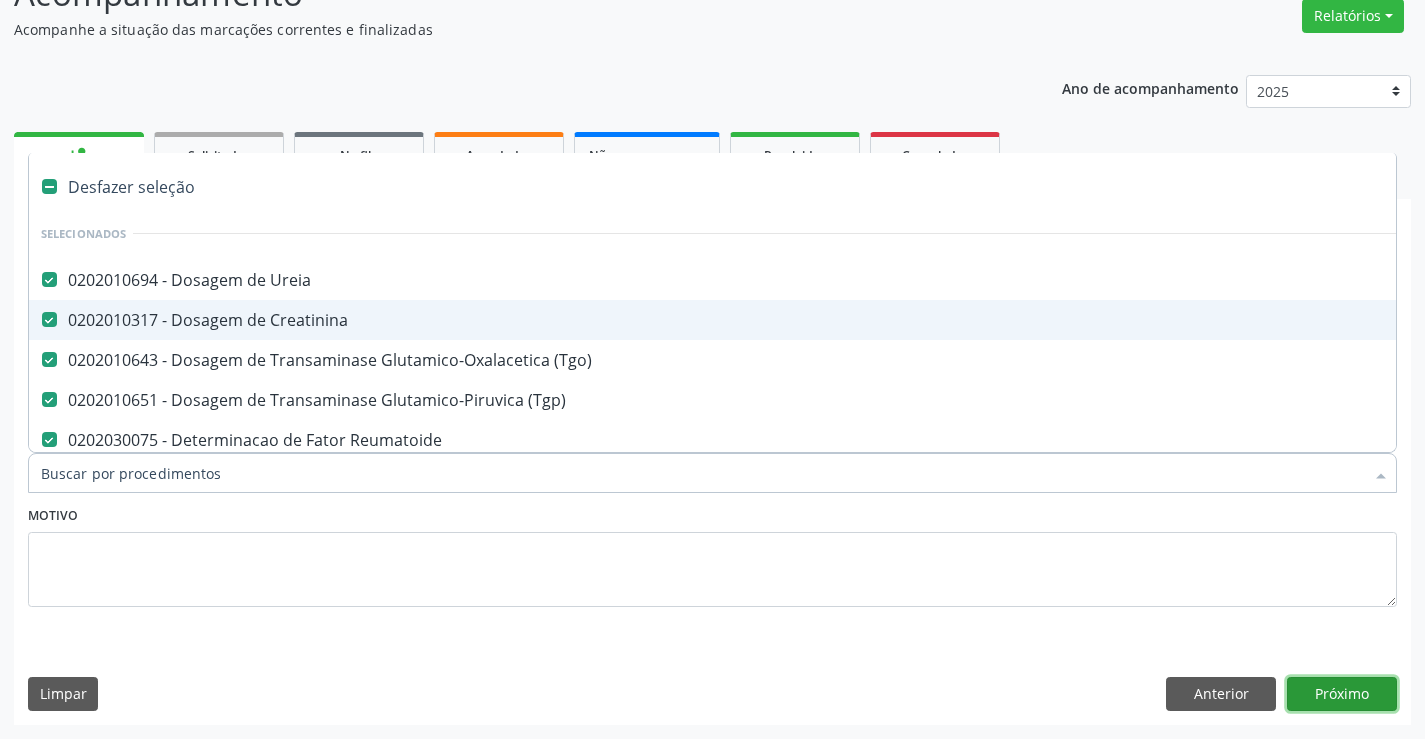 click on "Próximo" at bounding box center (1342, 694) 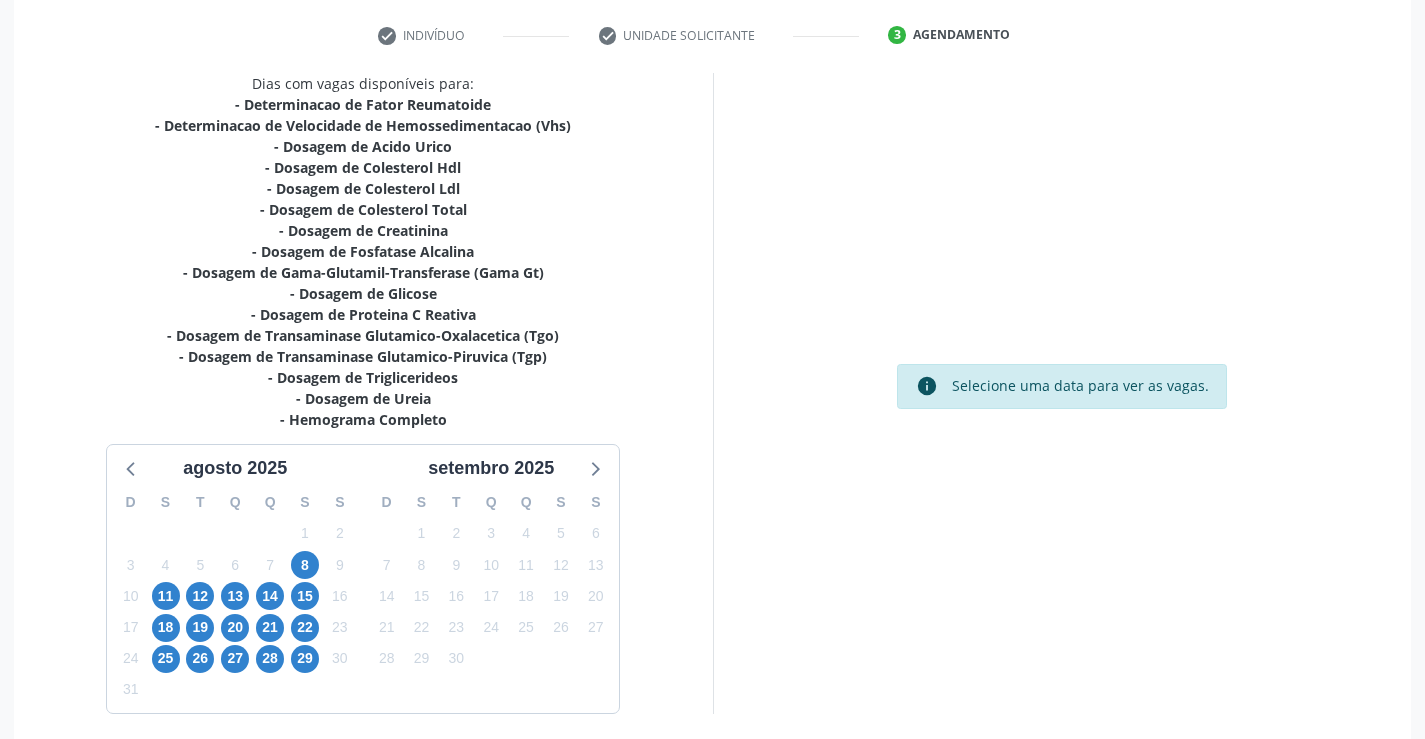 scroll, scrollTop: 446, scrollLeft: 0, axis: vertical 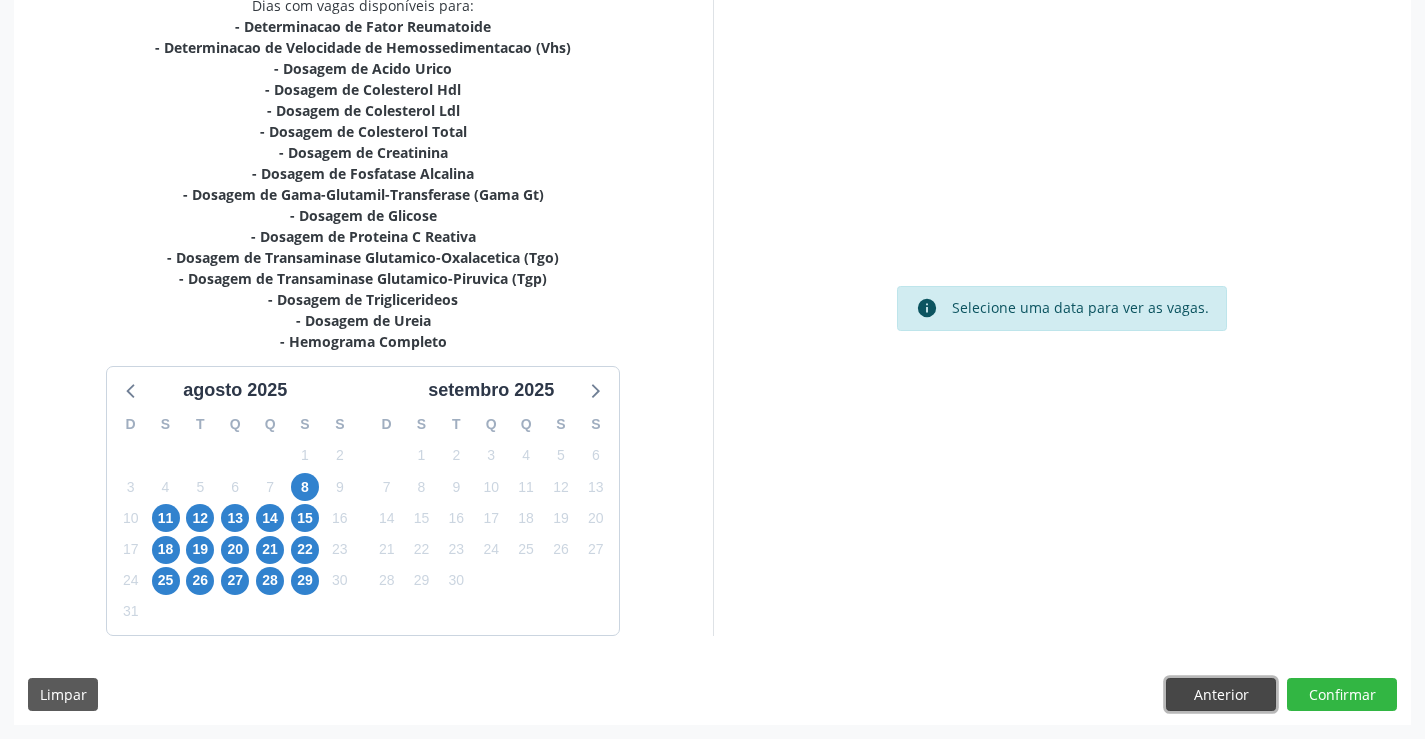 click on "Anterior" at bounding box center [1221, 695] 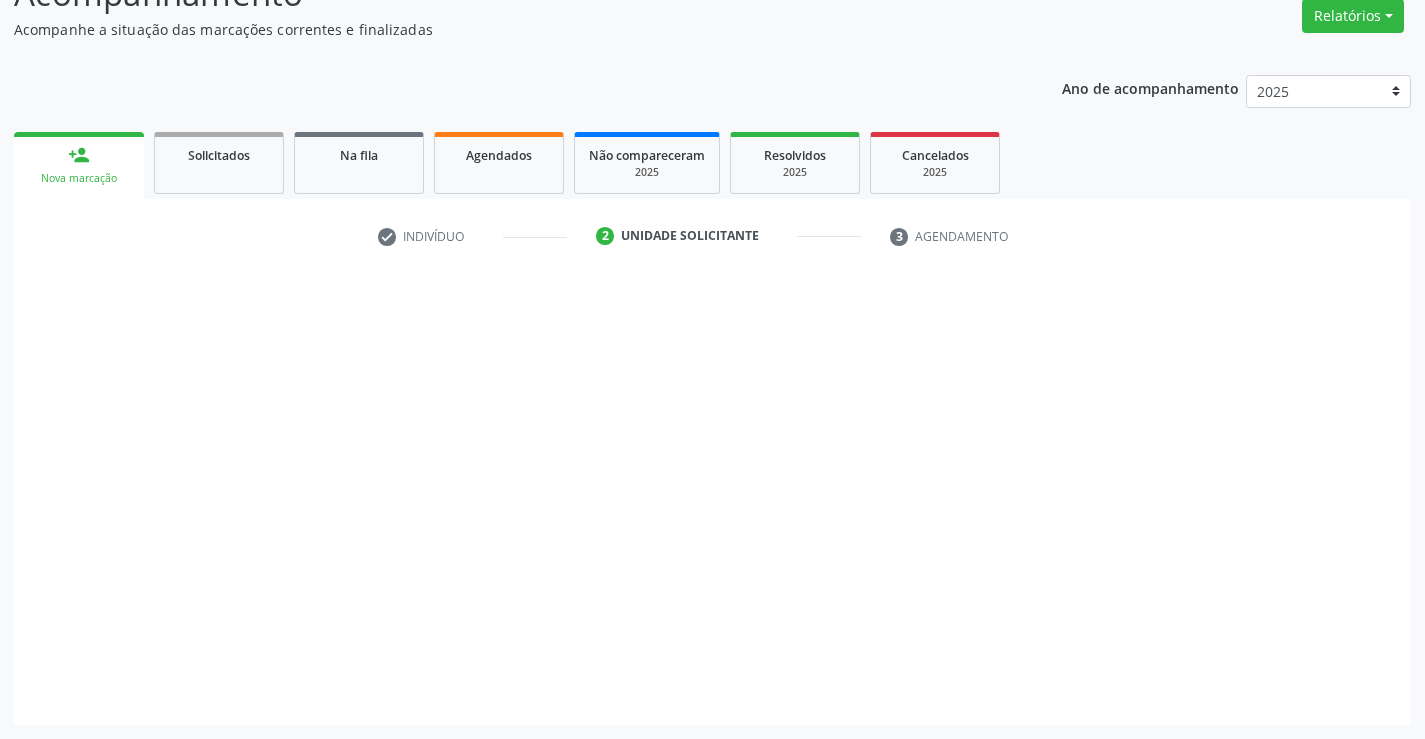 scroll, scrollTop: 167, scrollLeft: 0, axis: vertical 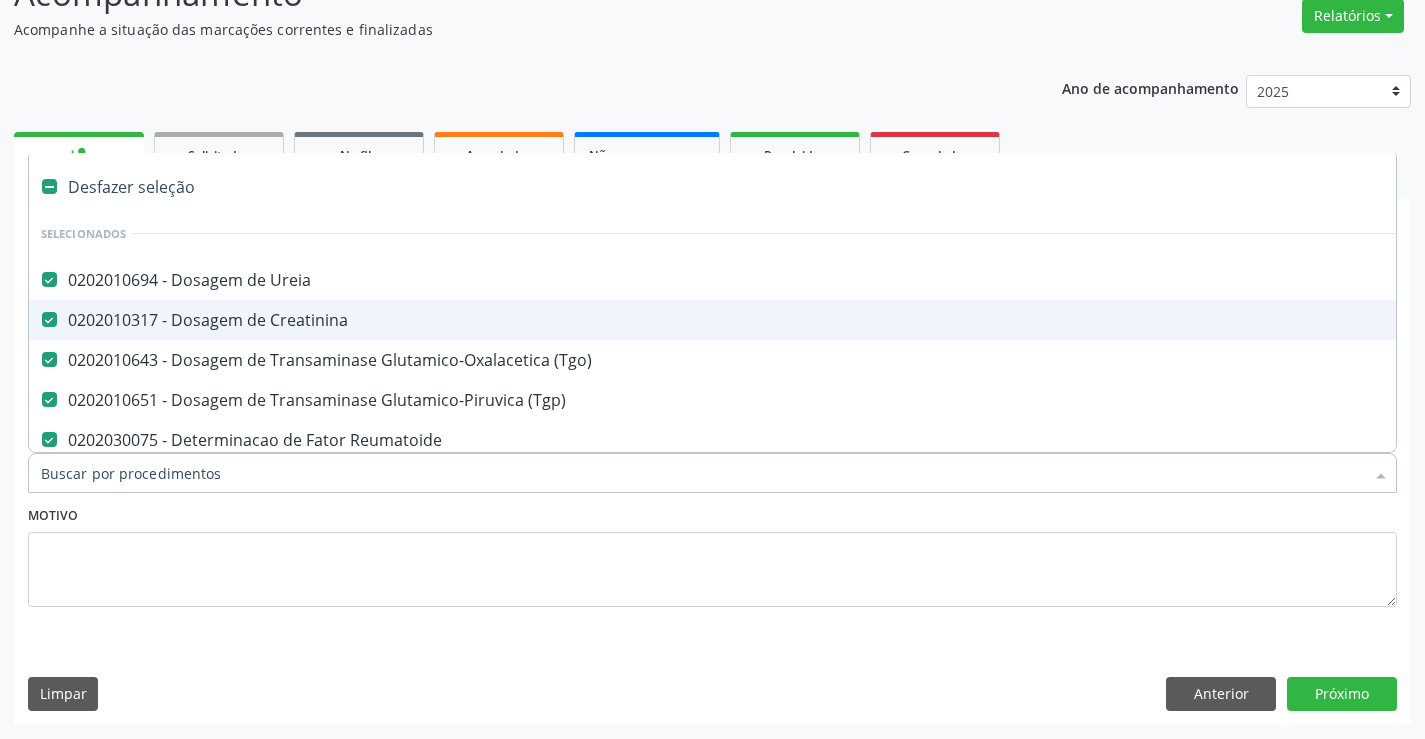 type on "g" 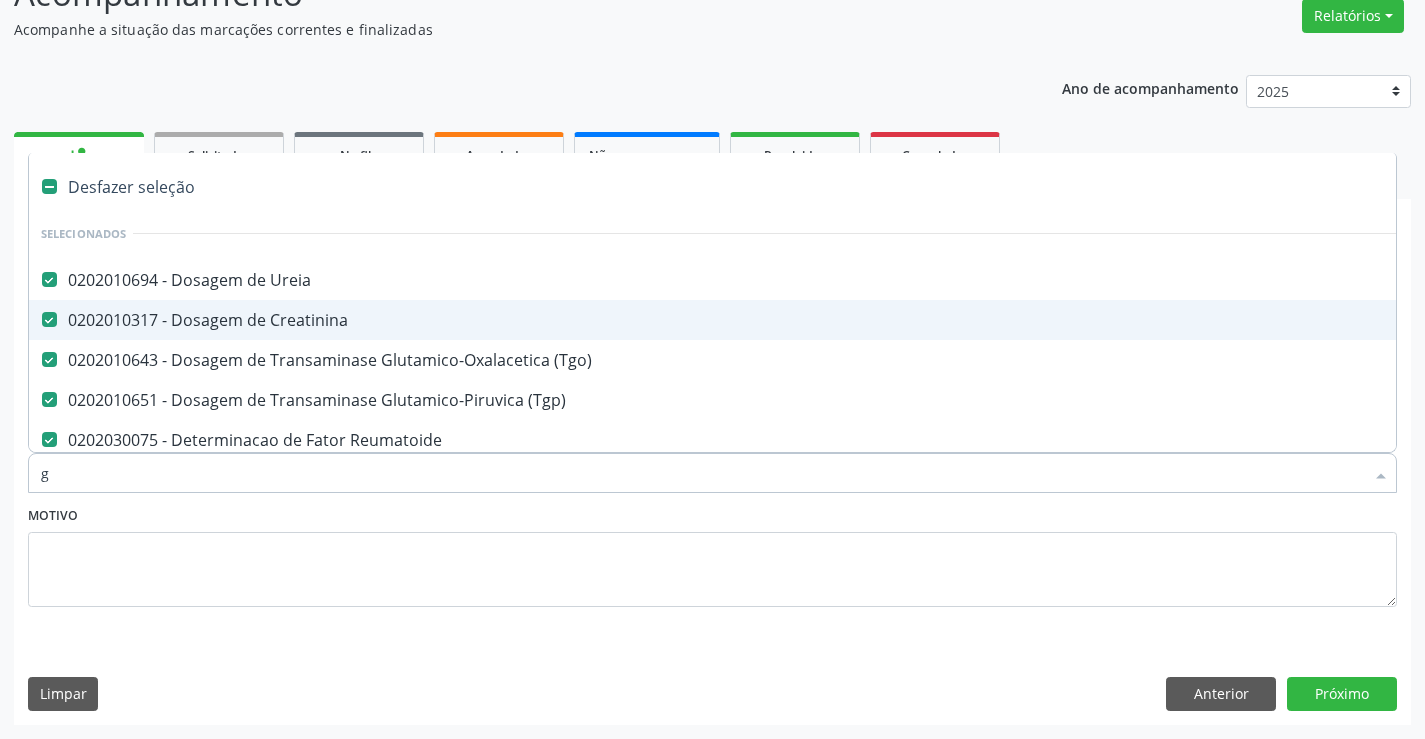checkbox on "false" 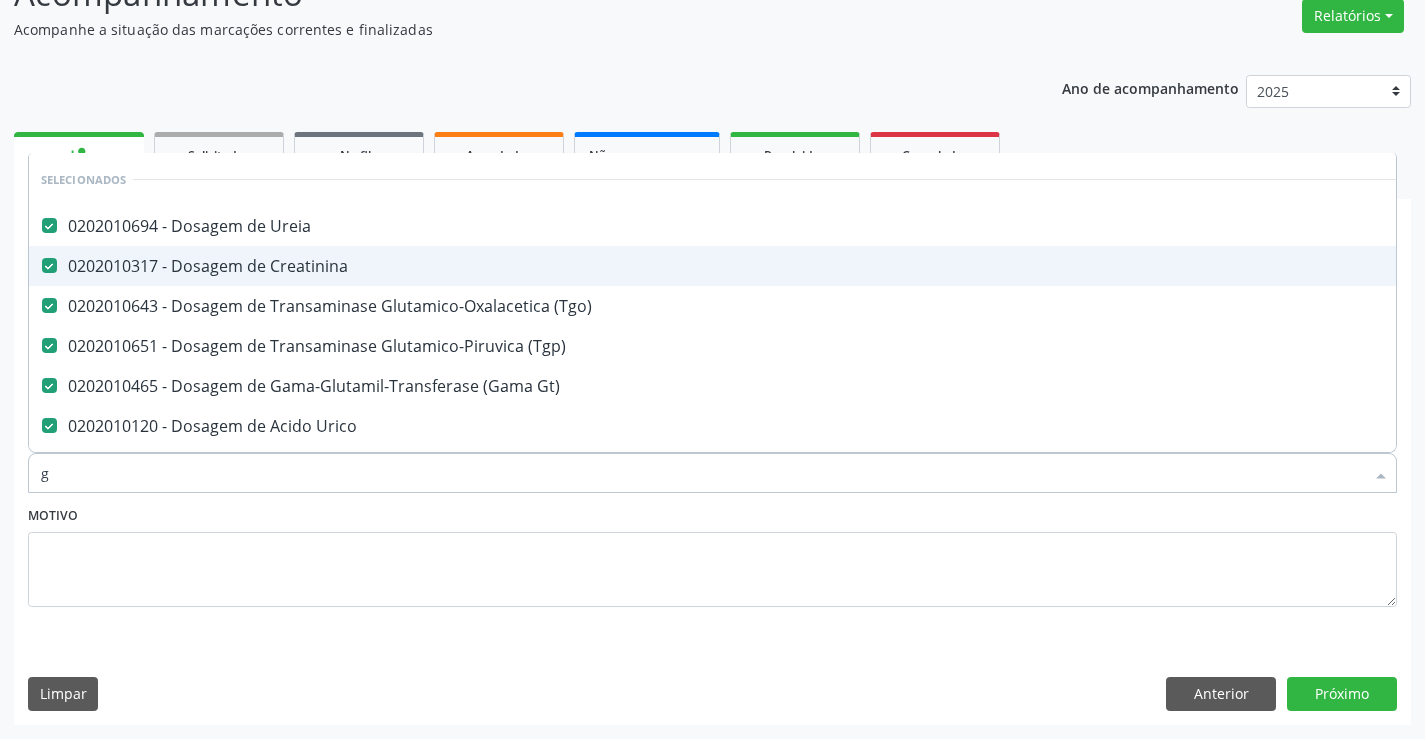 type on "gl" 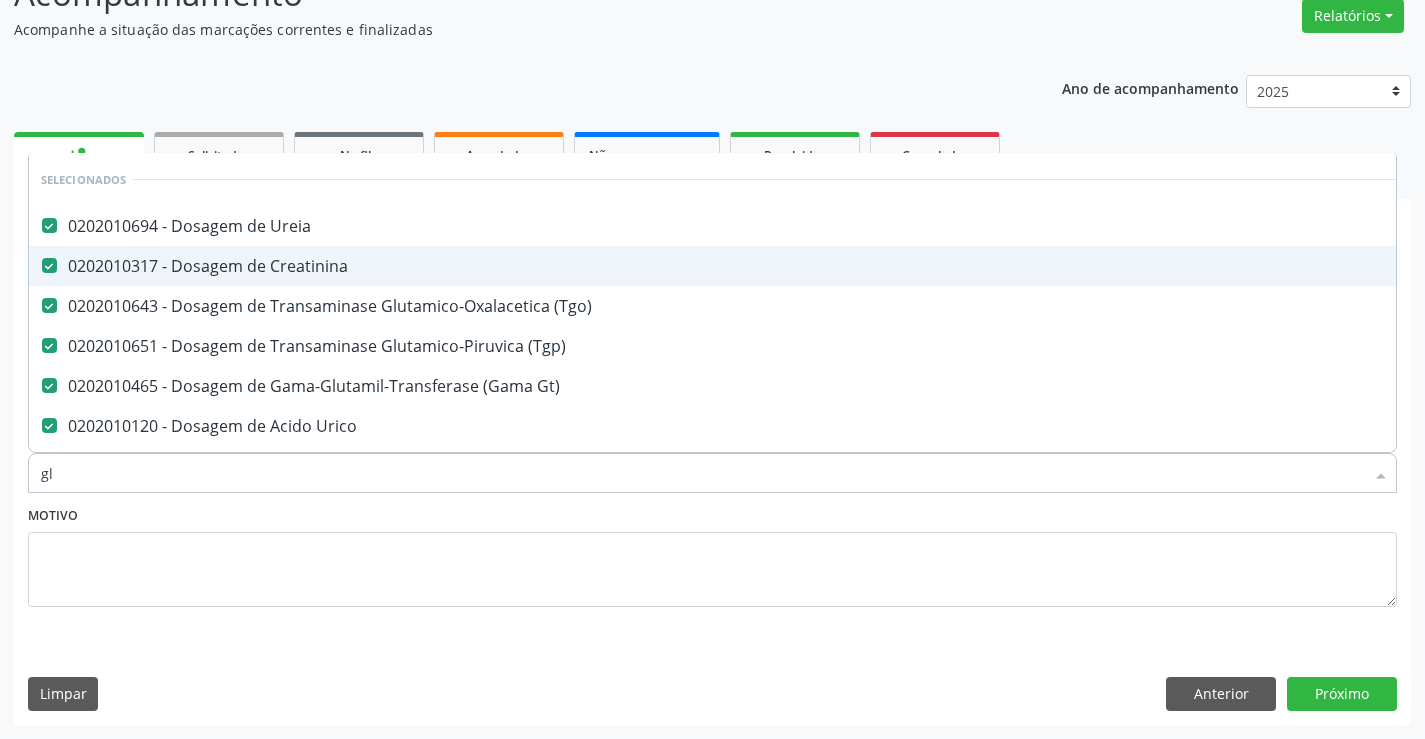 checkbox on "false" 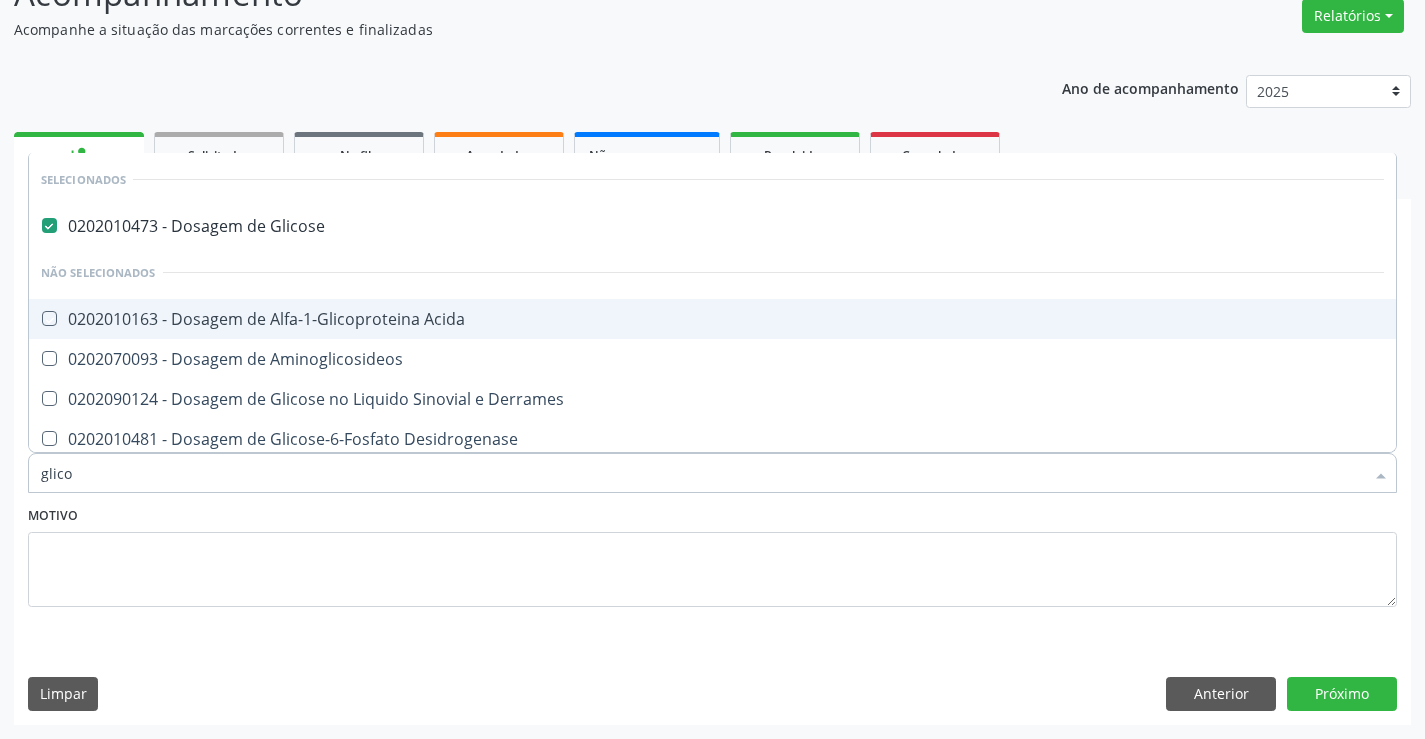 click on "Requerente
*
Paciente         Médico(a)   Enfermeiro(a)   Paciente
Nenhum resultado encontrado para: "   "
Não há nenhuma opção para ser exibida.
UF
BA         BA
Nenhum resultado encontrado para: "   "
Não há nenhuma opção para ser exibida.
Município
Campo Formoso         Campo Formoso
Nenhum resultado encontrado para: "   "
Não há nenhuma opção para ser exibida.
Médico Solicitante
Por favor, selecione a Unidade de Atendimento primeiro
Nenhum resultado encontrado para: "   "
Não há nenhuma opção para ser exibida.
Unidade de referência
*
Unidade Basica de Saude Maria de Lourdes Ribeiro de Sousa         Unidade Basica de Saude da Familia Dr Paulo Sudre   Centro de Enfrentamento Para Covid 19 de Campo Formoso" at bounding box center [712, 495] 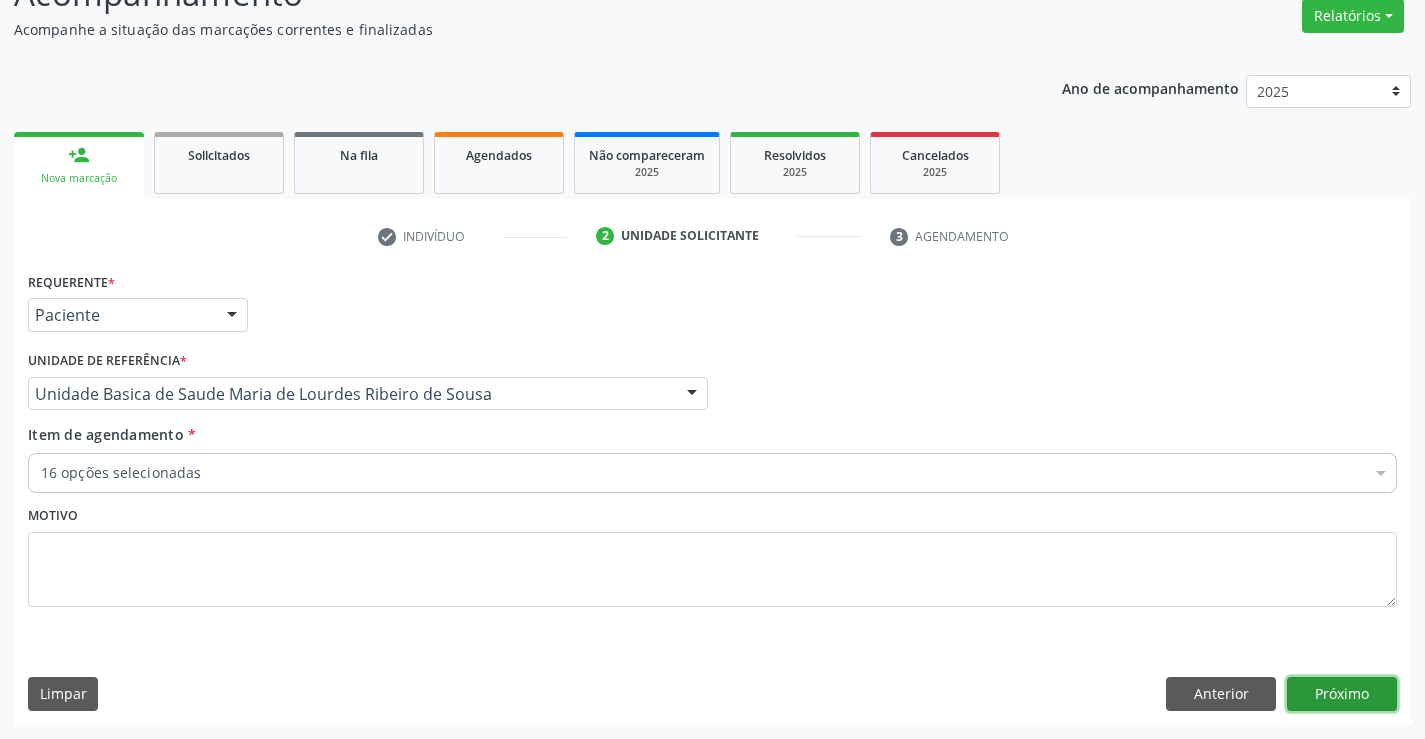 click on "Próximo" at bounding box center (1342, 694) 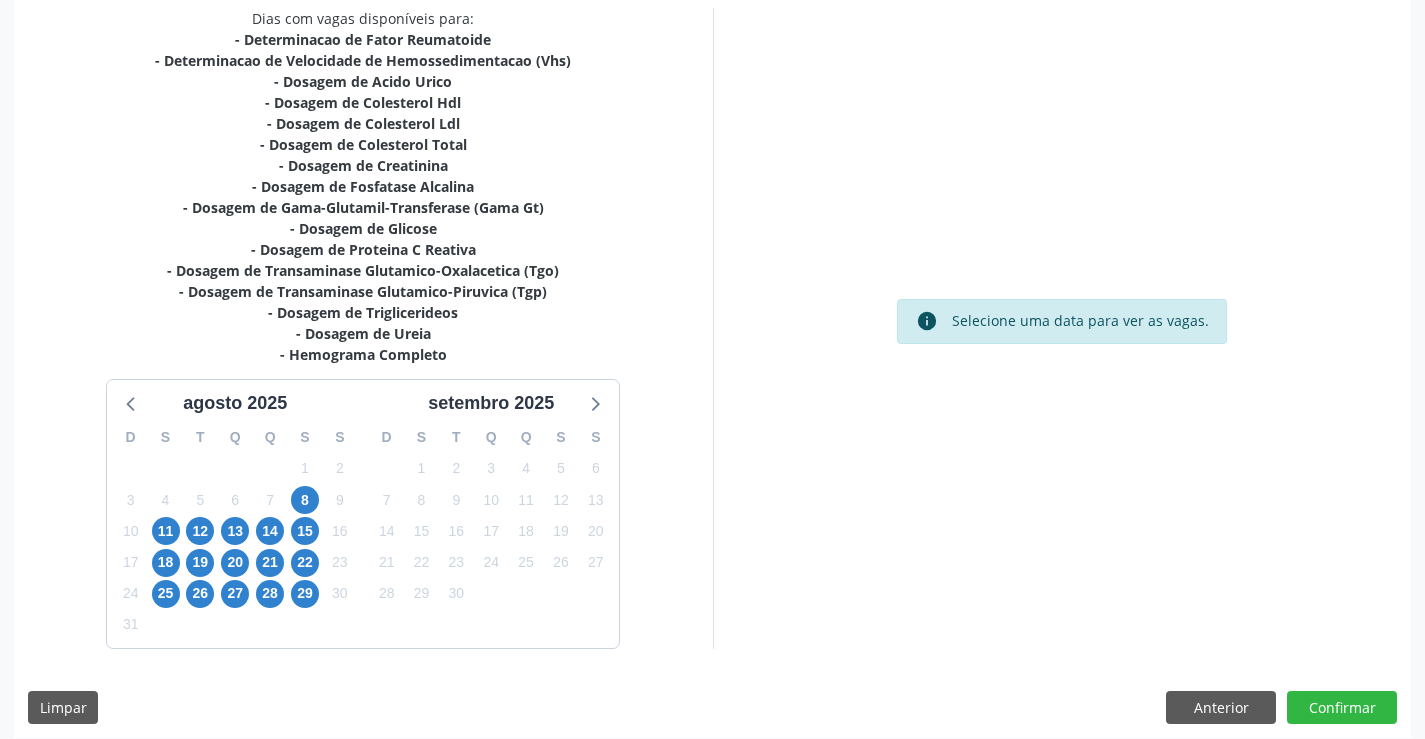 scroll, scrollTop: 446, scrollLeft: 0, axis: vertical 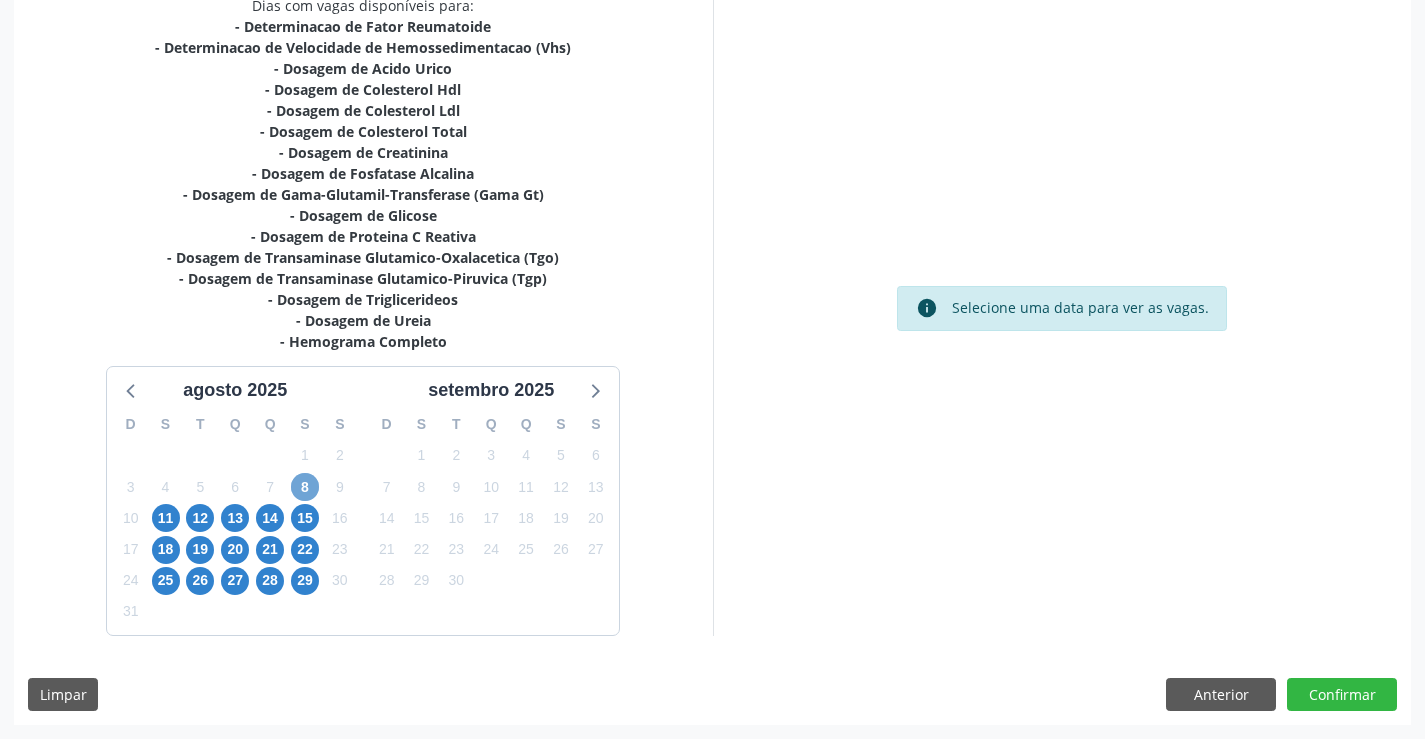 click on "8" at bounding box center [305, 487] 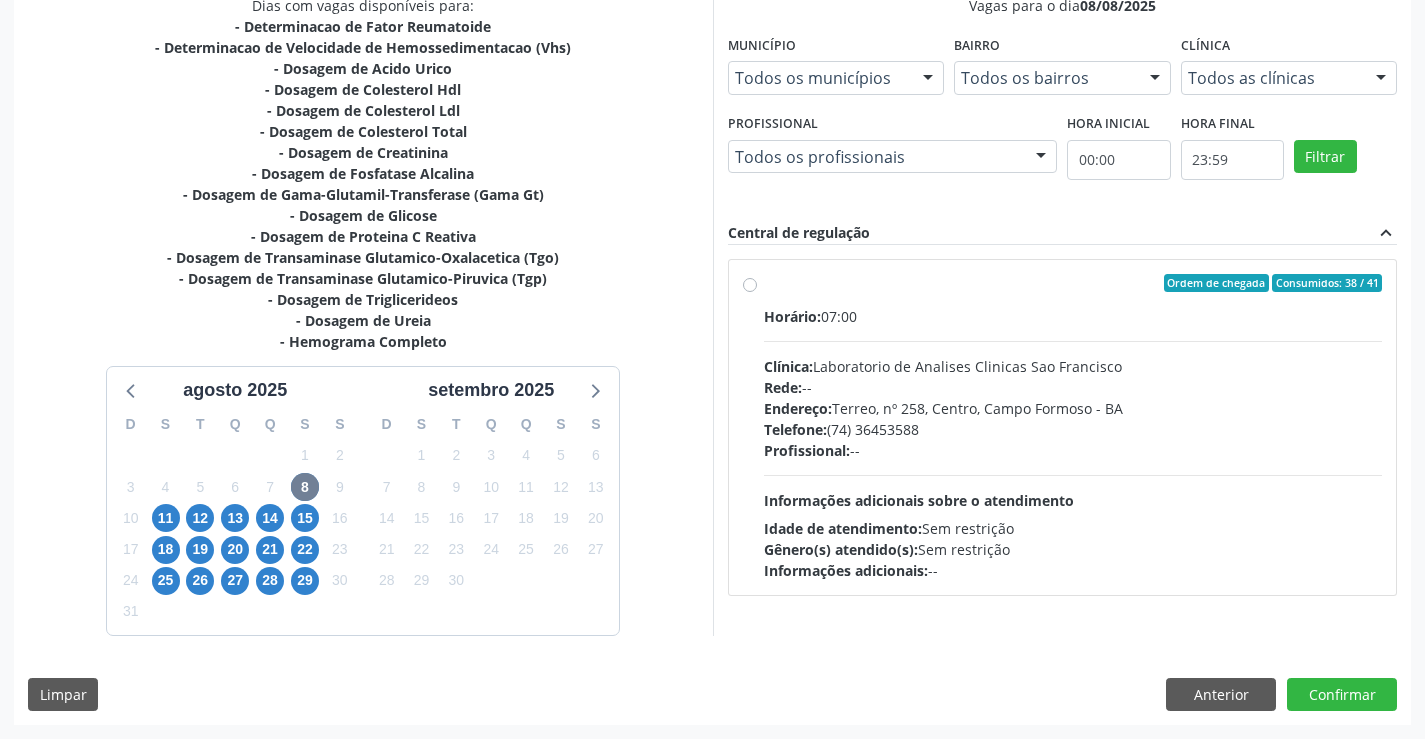click on "Ordem de chegada
Consumidos: 38 / 41
Horário:   07:00
Clínica:  Laboratorio de Analises Clinicas Sao Francisco
Rede:
--
Endereço:   Terreo, nº 258, Centro, Campo Formoso - BA
Telefone:   (74) 36453588
Profissional:
--
Informações adicionais sobre o atendimento
Idade de atendimento:
Sem restrição
Gênero(s) atendido(s):
Sem restrição
Informações adicionais:
--" at bounding box center [1073, 427] 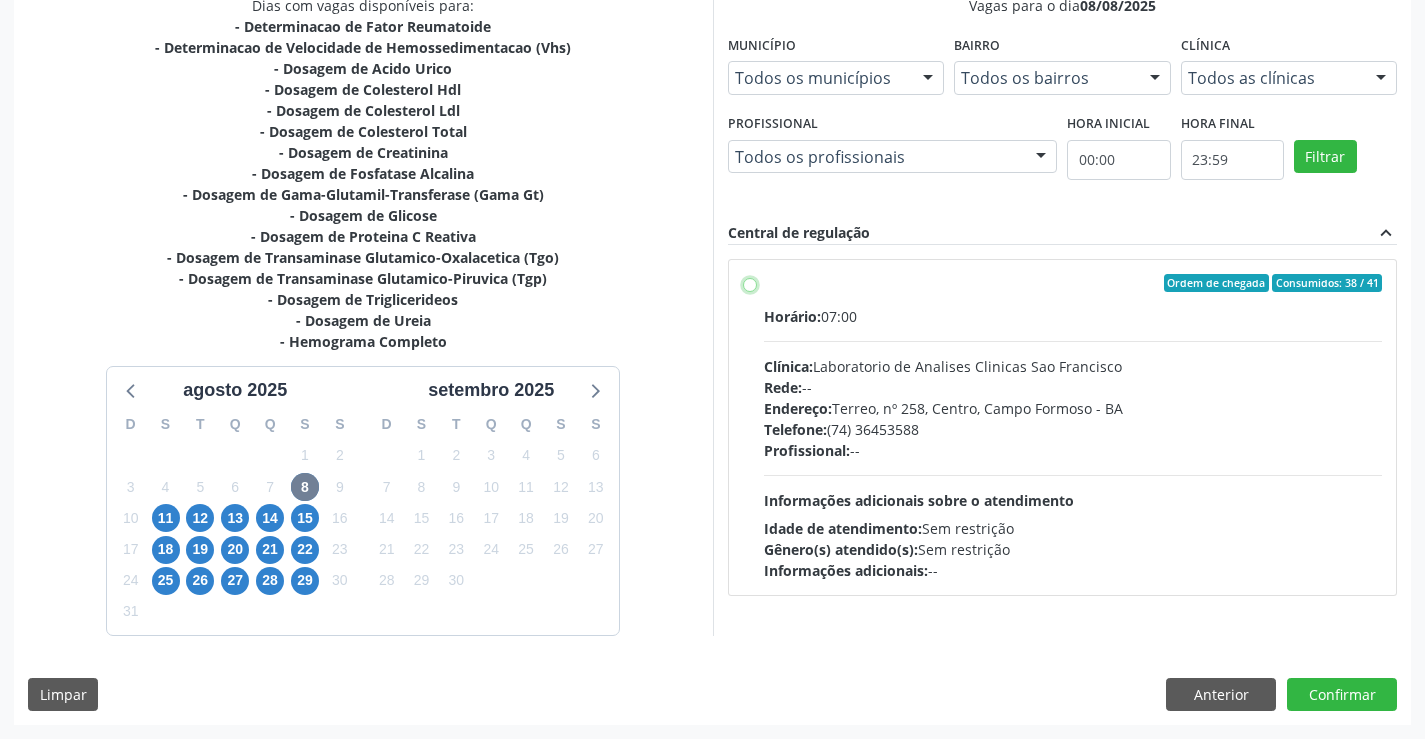 click on "Ordem de chegada
Consumidos: 38 / 41
Horário:   07:00
Clínica:  Laboratorio de Analises Clinicas Sao Francisco
Rede:
--
Endereço:   Terreo, nº 258, Centro, Campo Formoso - BA
Telefone:   (74) 36453588
Profissional:
--
Informações adicionais sobre o atendimento
Idade de atendimento:
Sem restrição
Gênero(s) atendido(s):
Sem restrição
Informações adicionais:
--" at bounding box center [750, 283] 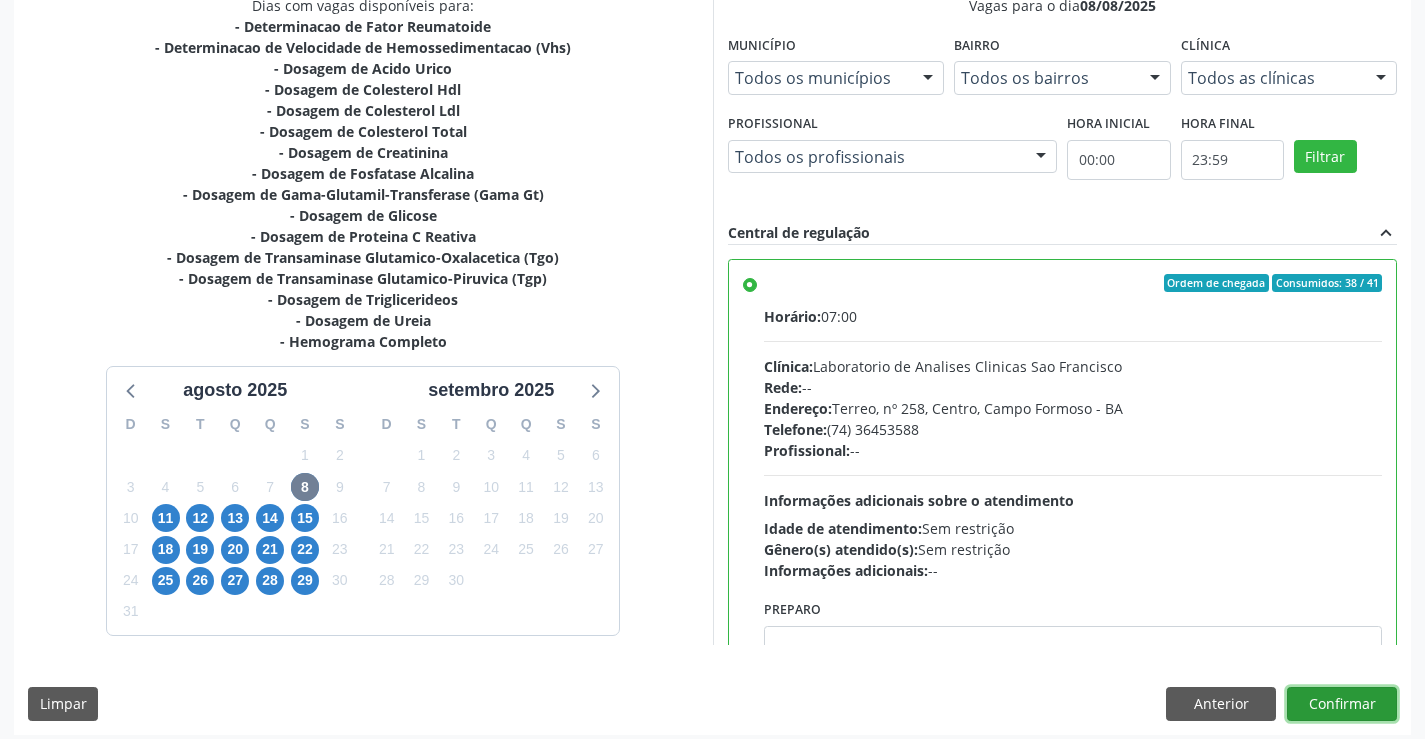 click on "Confirmar" at bounding box center [1342, 704] 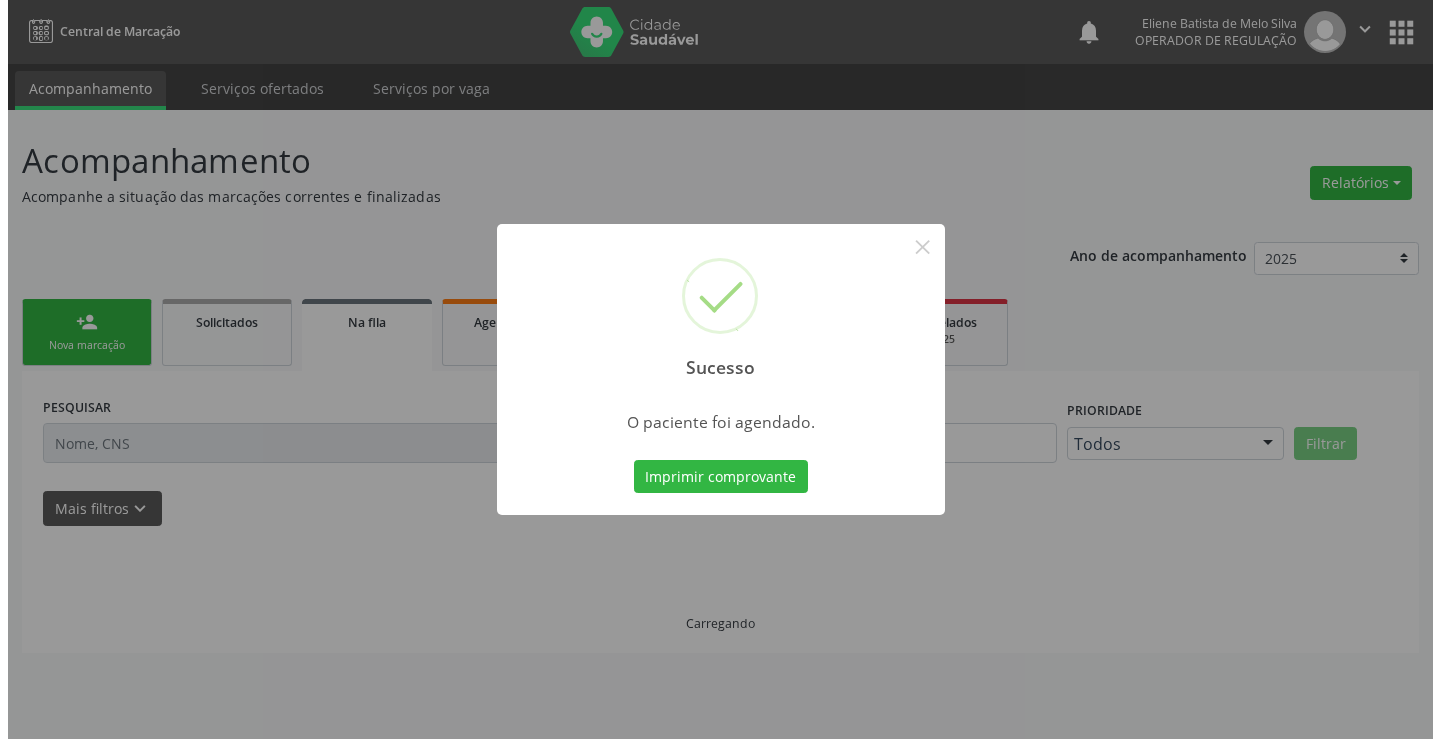 scroll, scrollTop: 0, scrollLeft: 0, axis: both 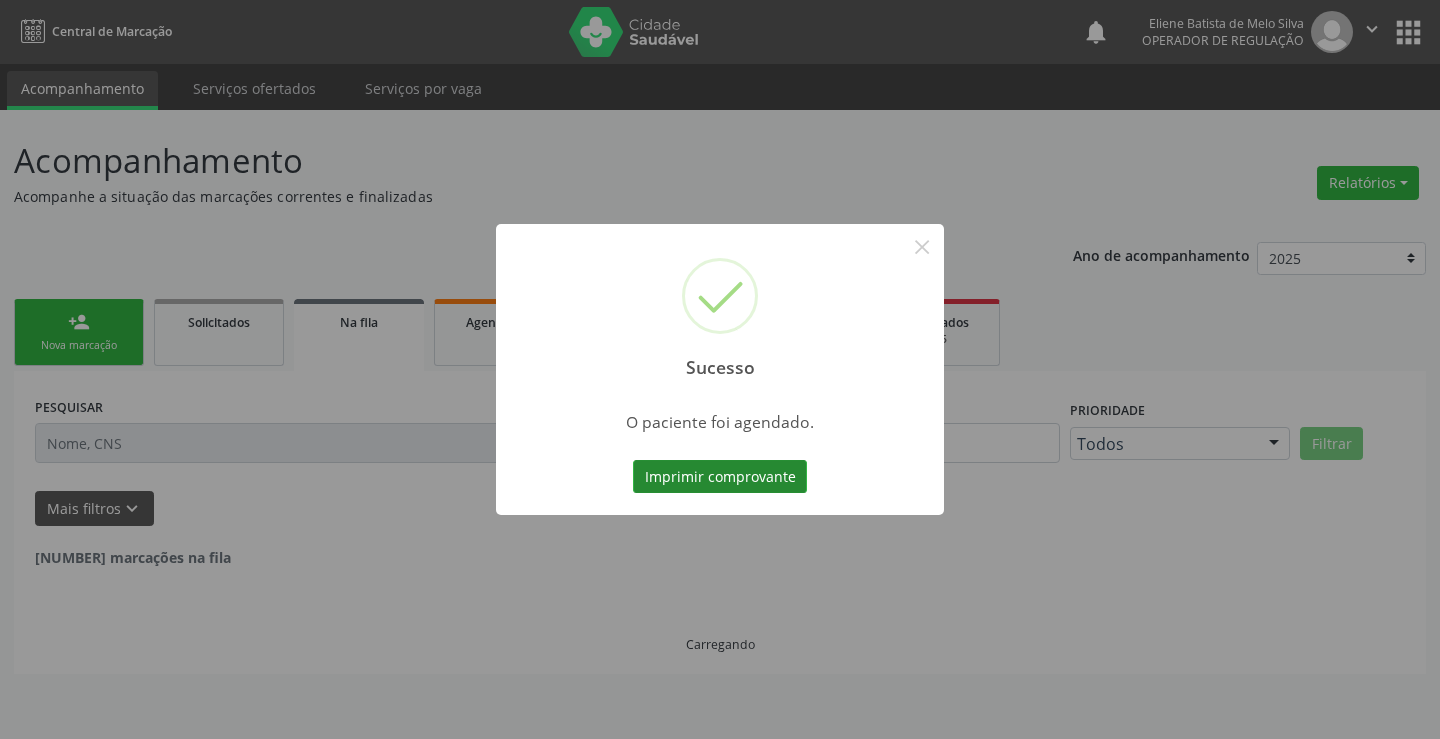 click on "Imprimir comprovante" at bounding box center [720, 477] 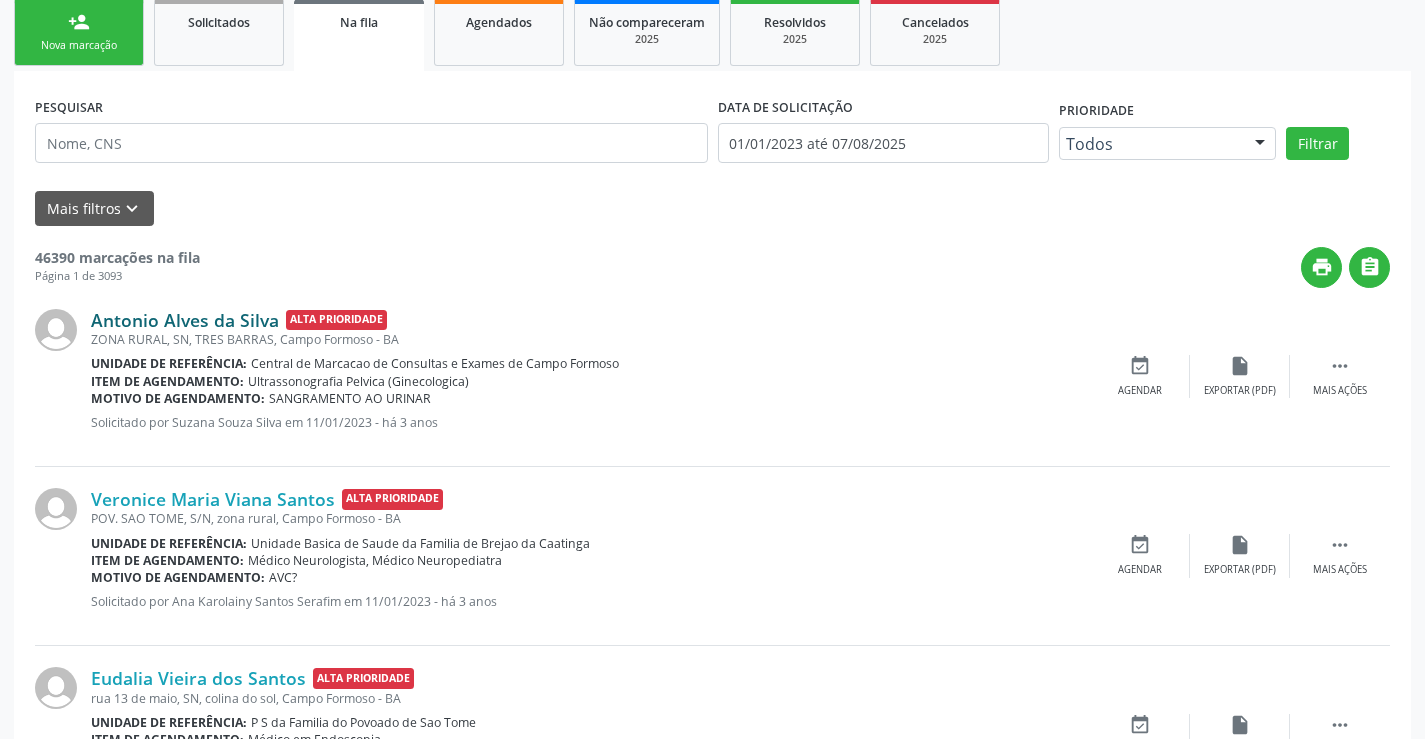 scroll, scrollTop: 0, scrollLeft: 0, axis: both 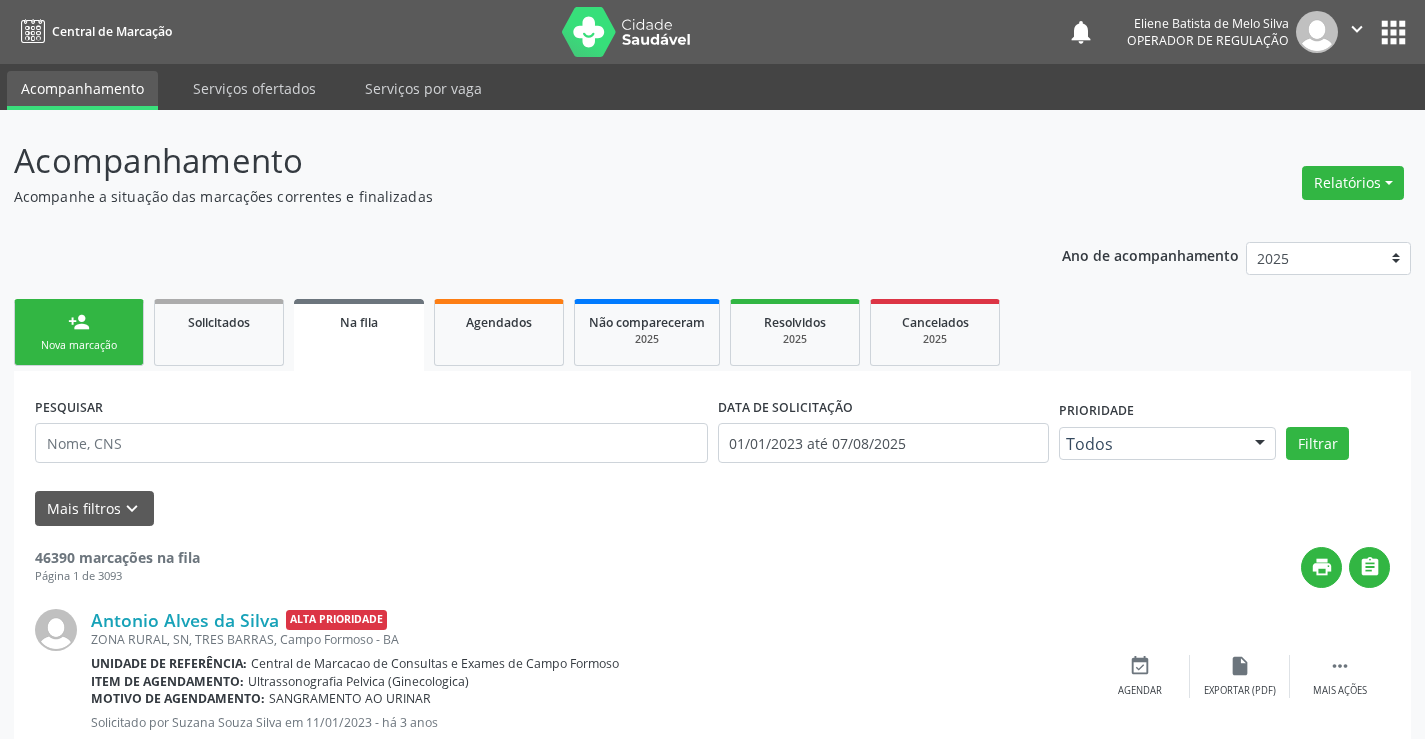click on "person_add
Nova marcação" at bounding box center (79, 332) 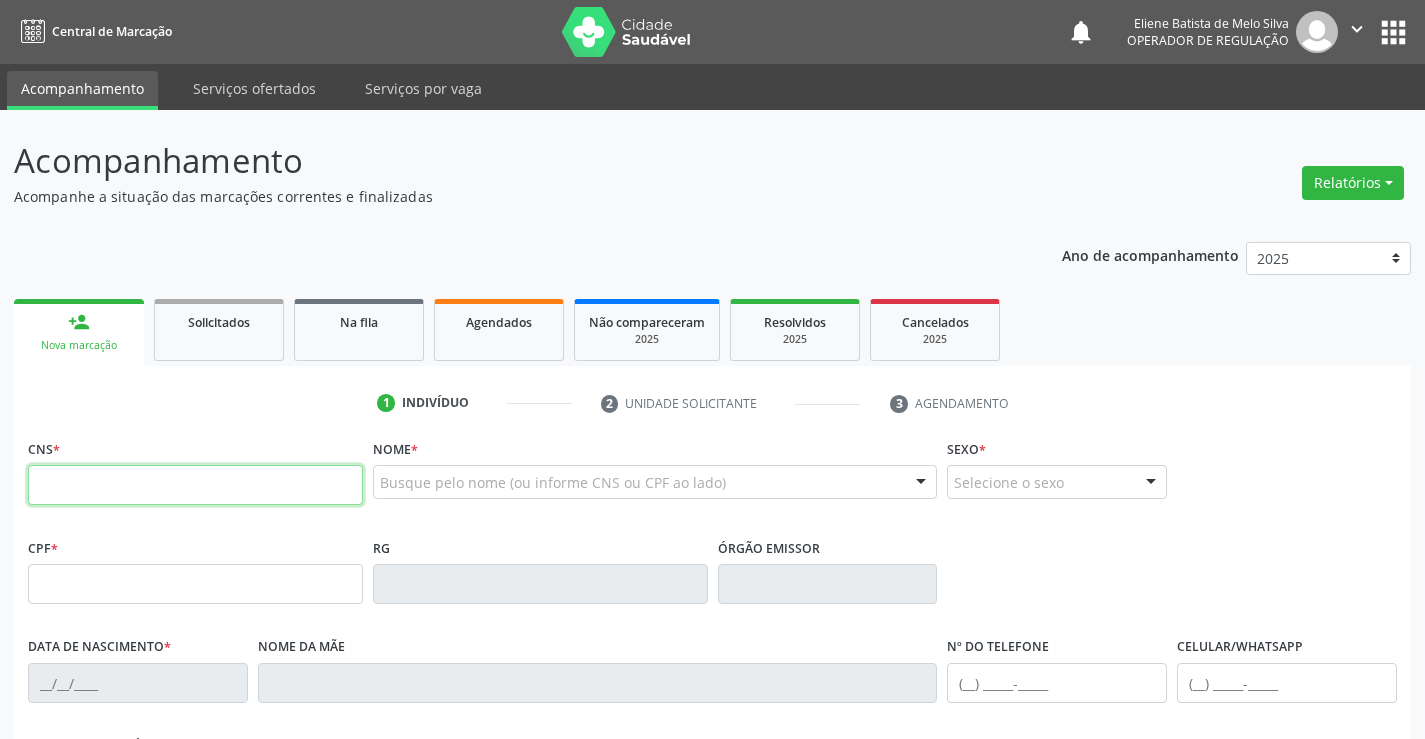 click at bounding box center (195, 485) 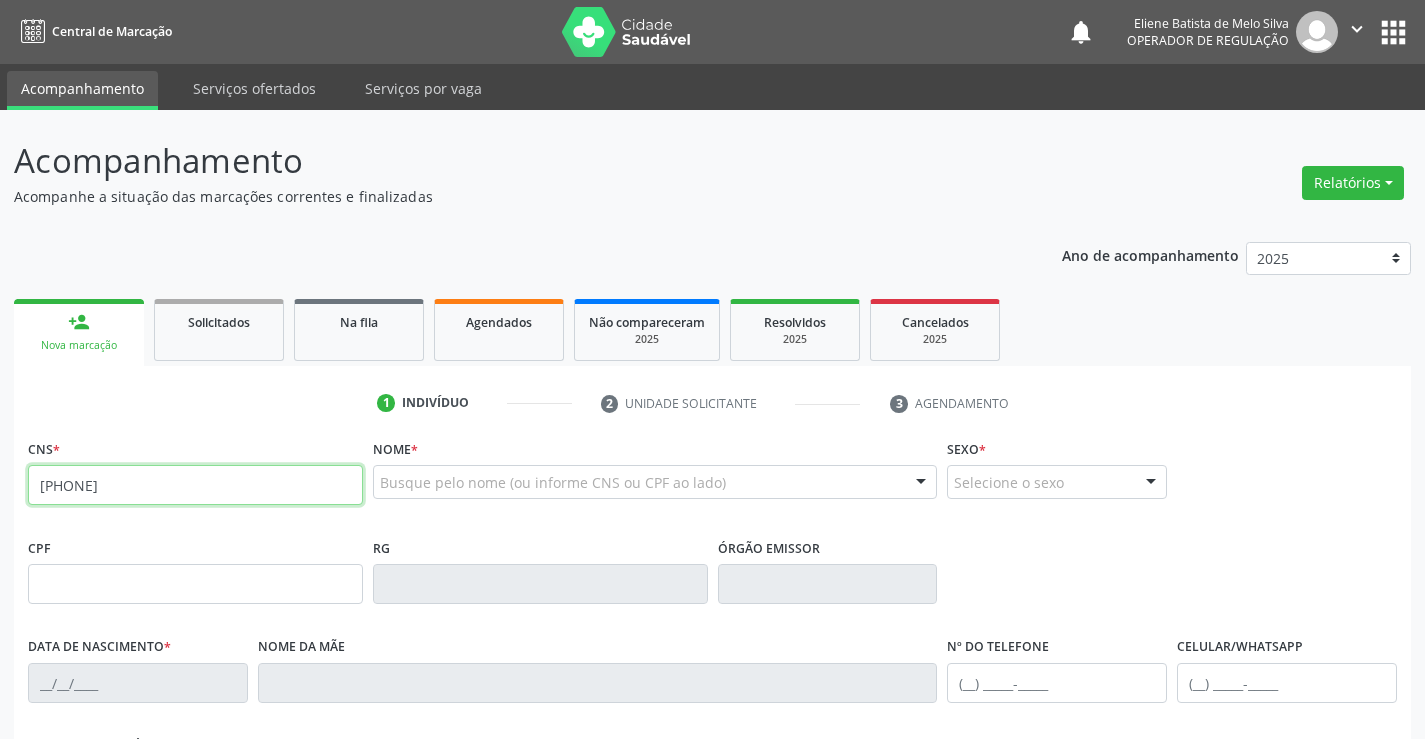 type on "[PHONE]" 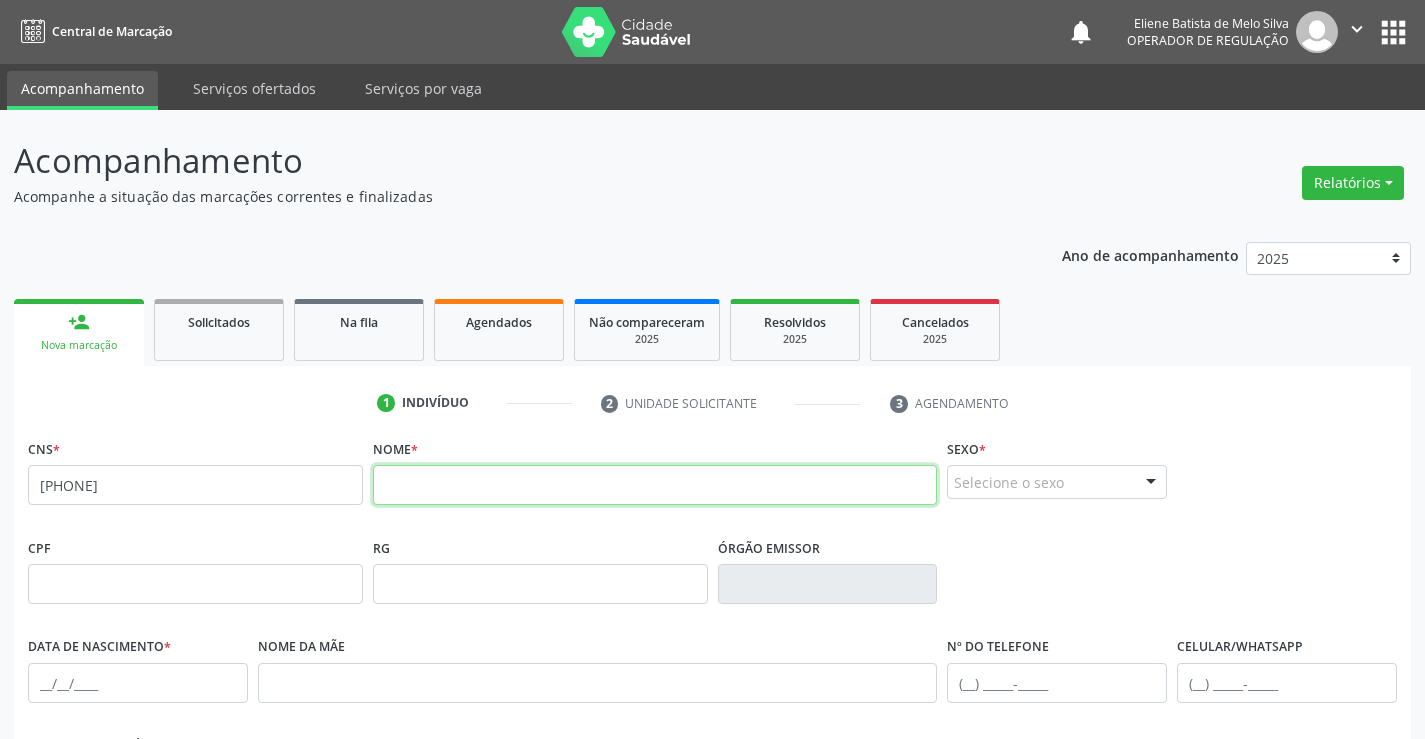 click at bounding box center (655, 485) 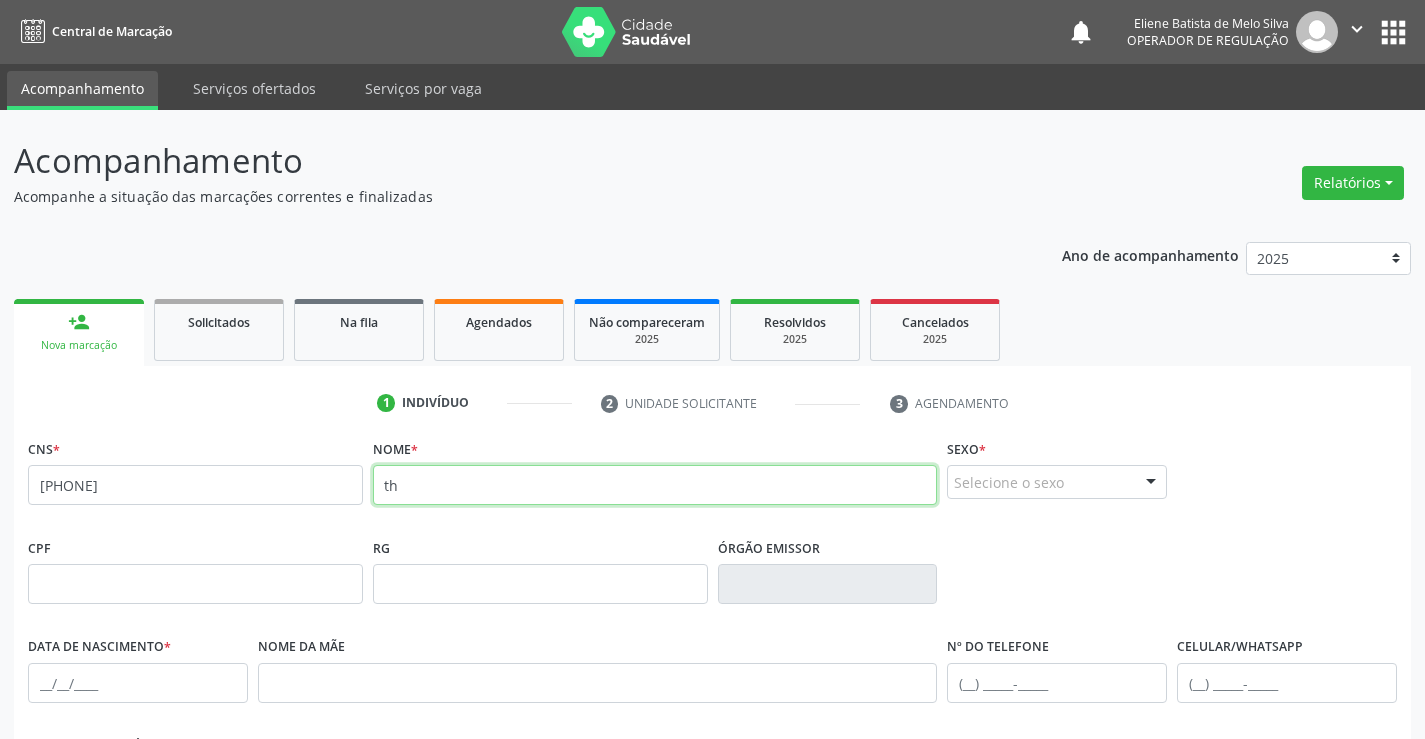 type on "t" 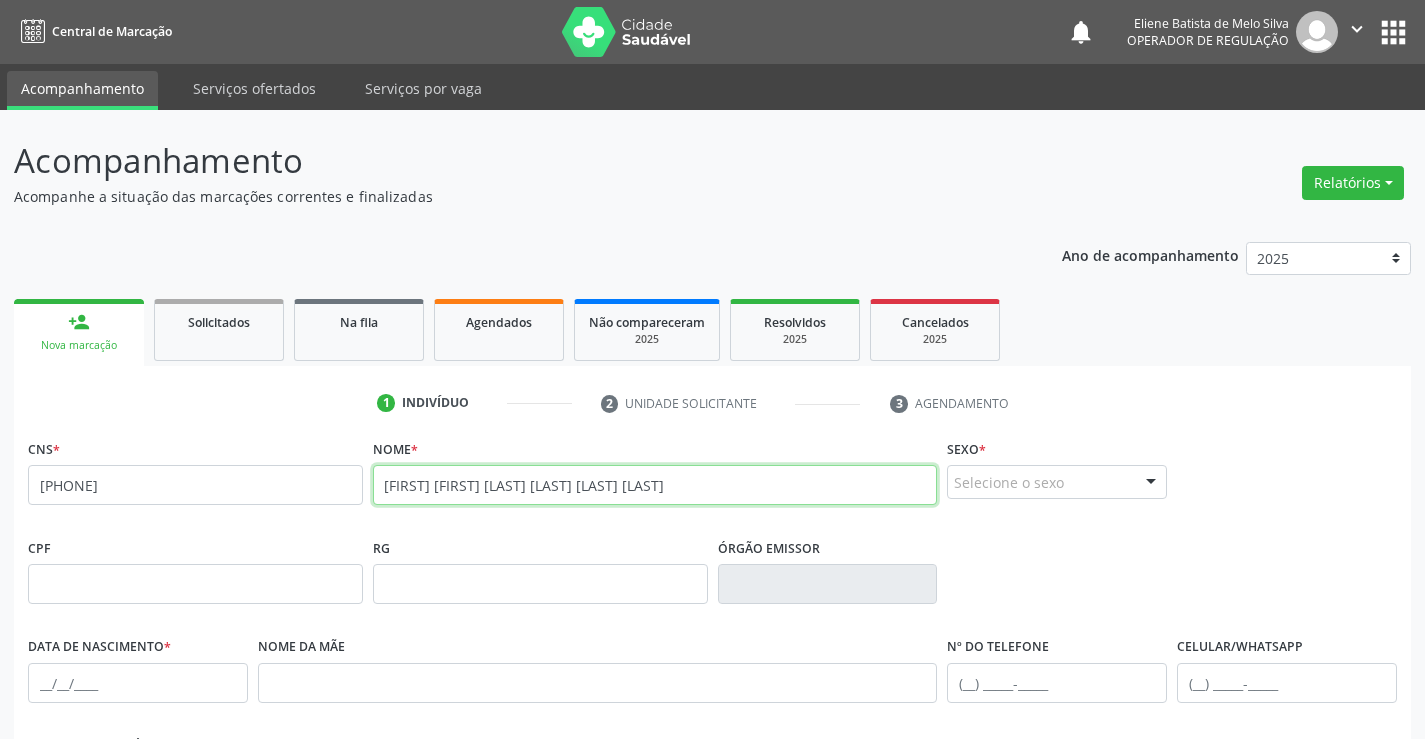 type on "[FIRST] [FIRST] [LAST] [LAST] [LAST] [LAST]" 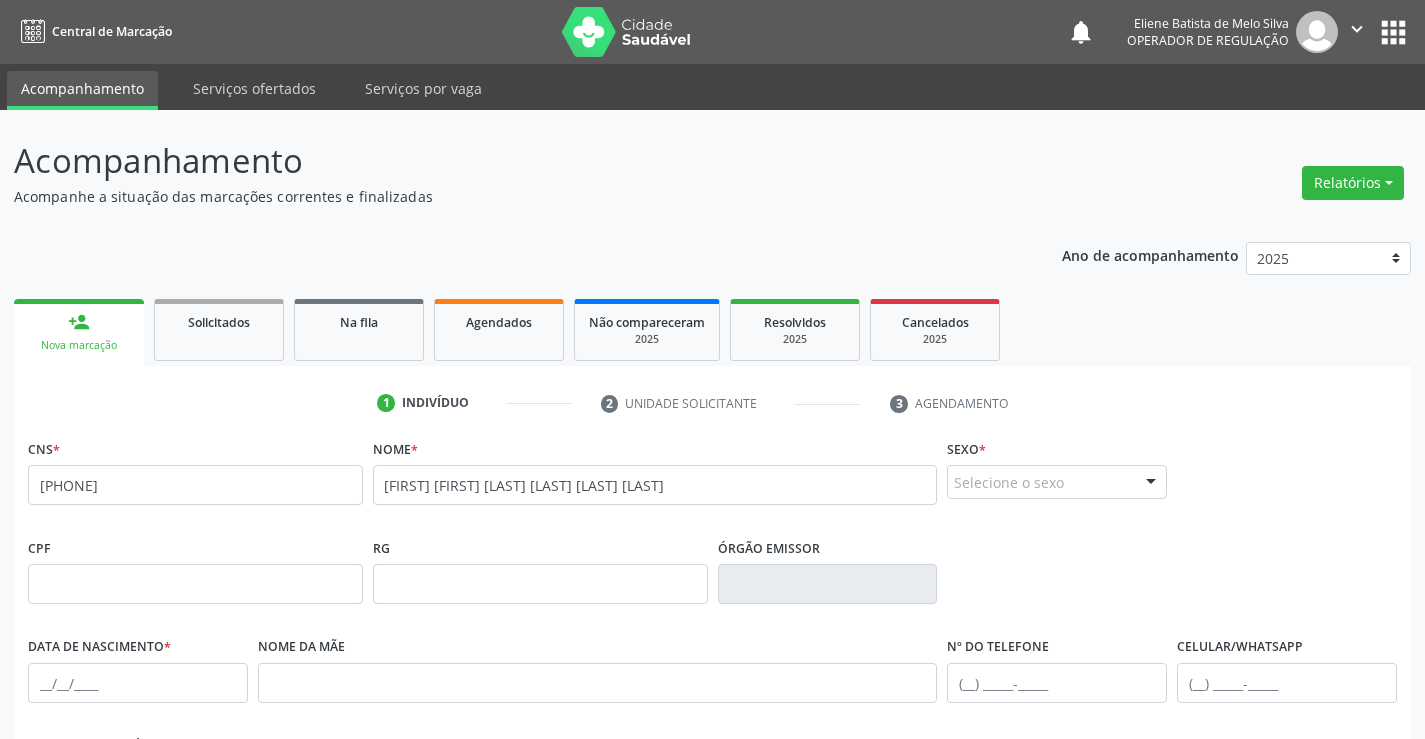 click on "Selecione o sexo" at bounding box center [1057, 482] 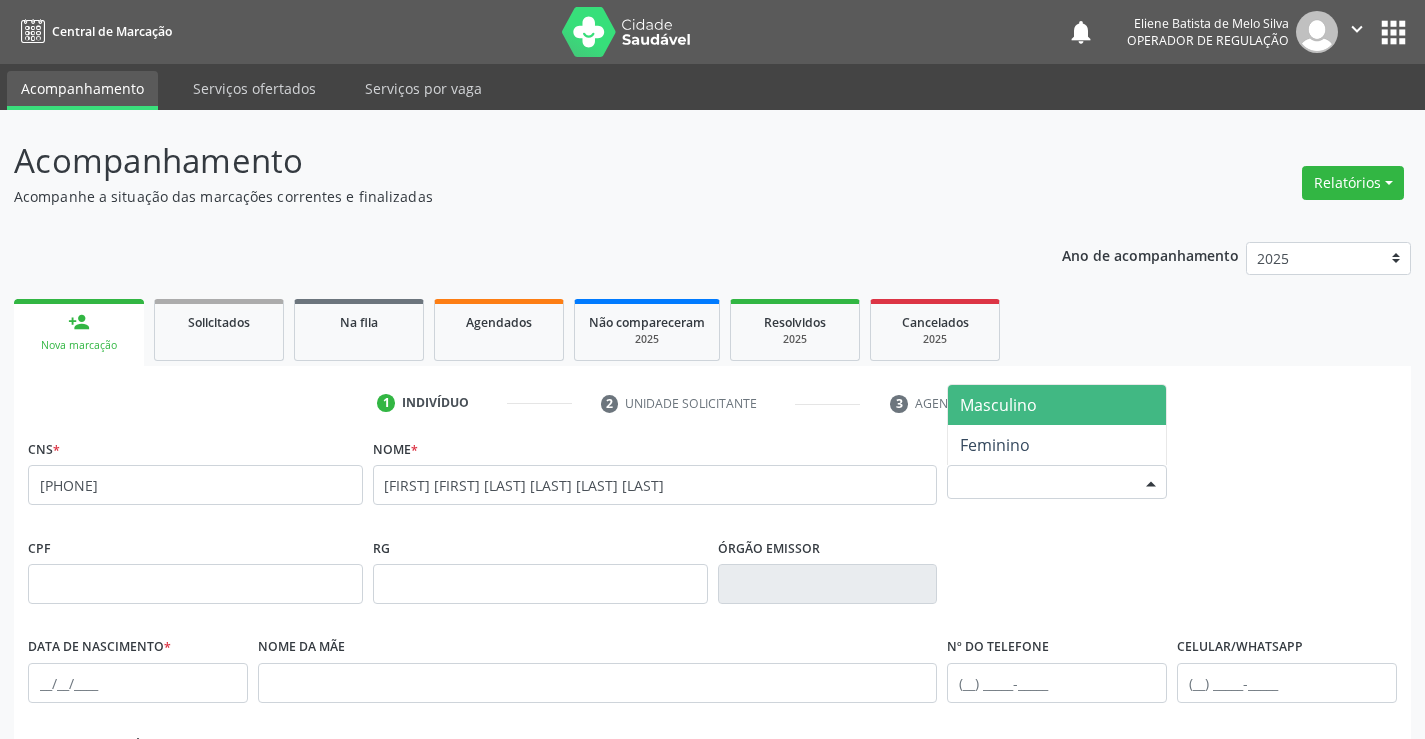 click on "Masculino" at bounding box center [998, 405] 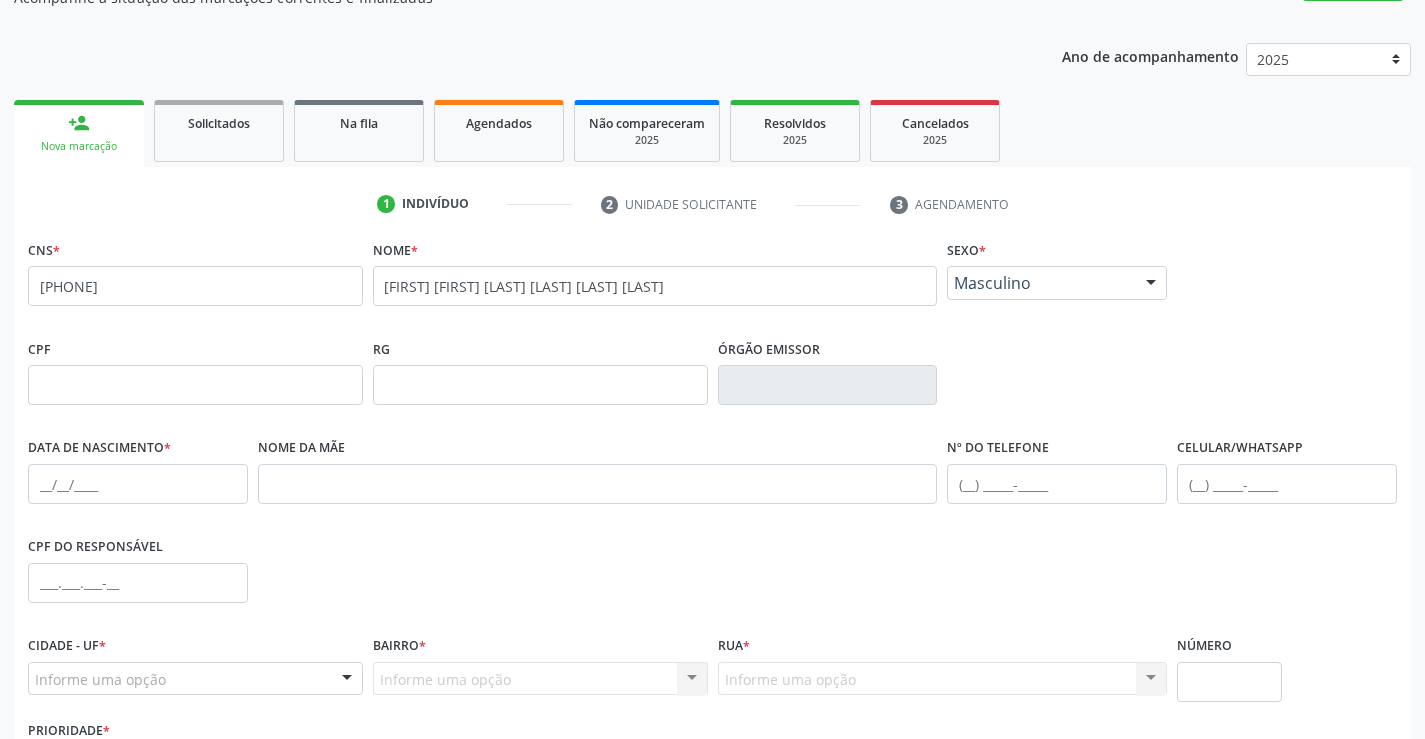 scroll, scrollTop: 200, scrollLeft: 0, axis: vertical 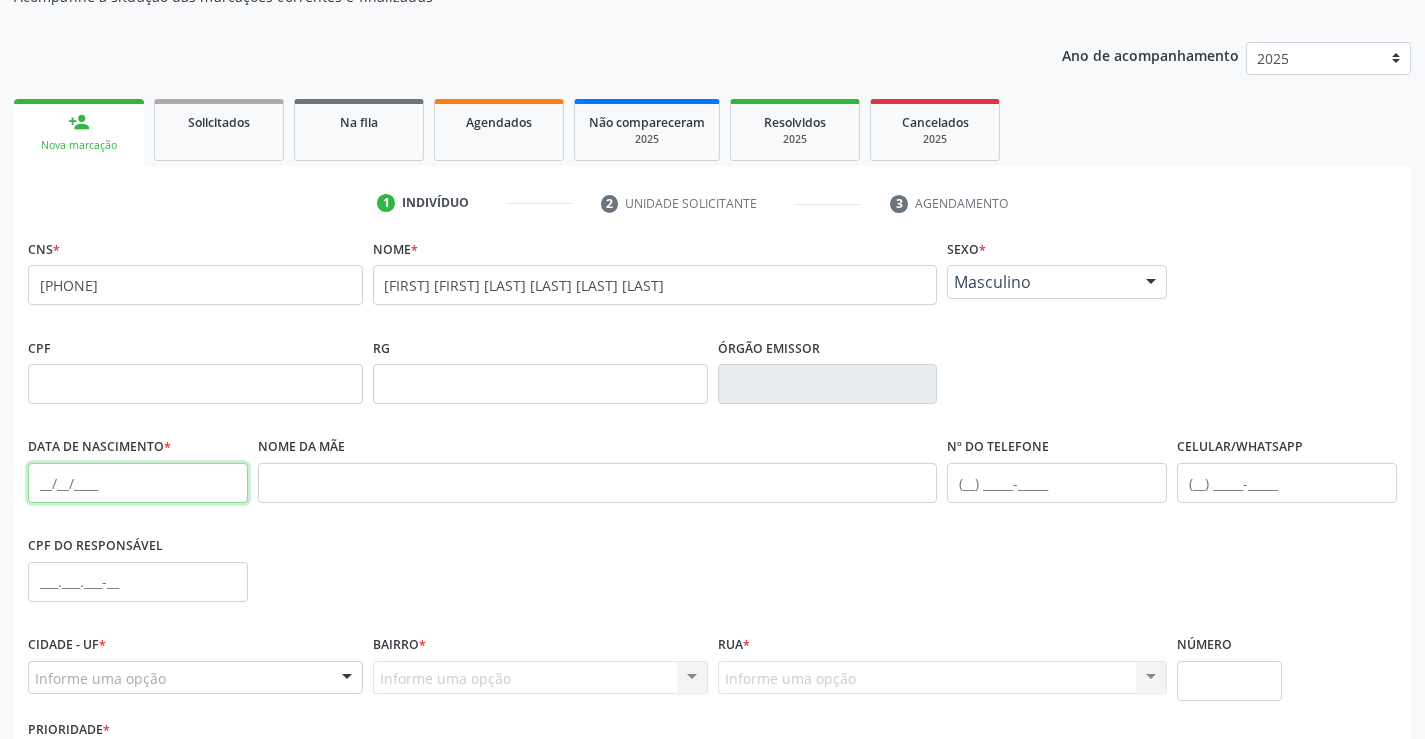 click at bounding box center [138, 483] 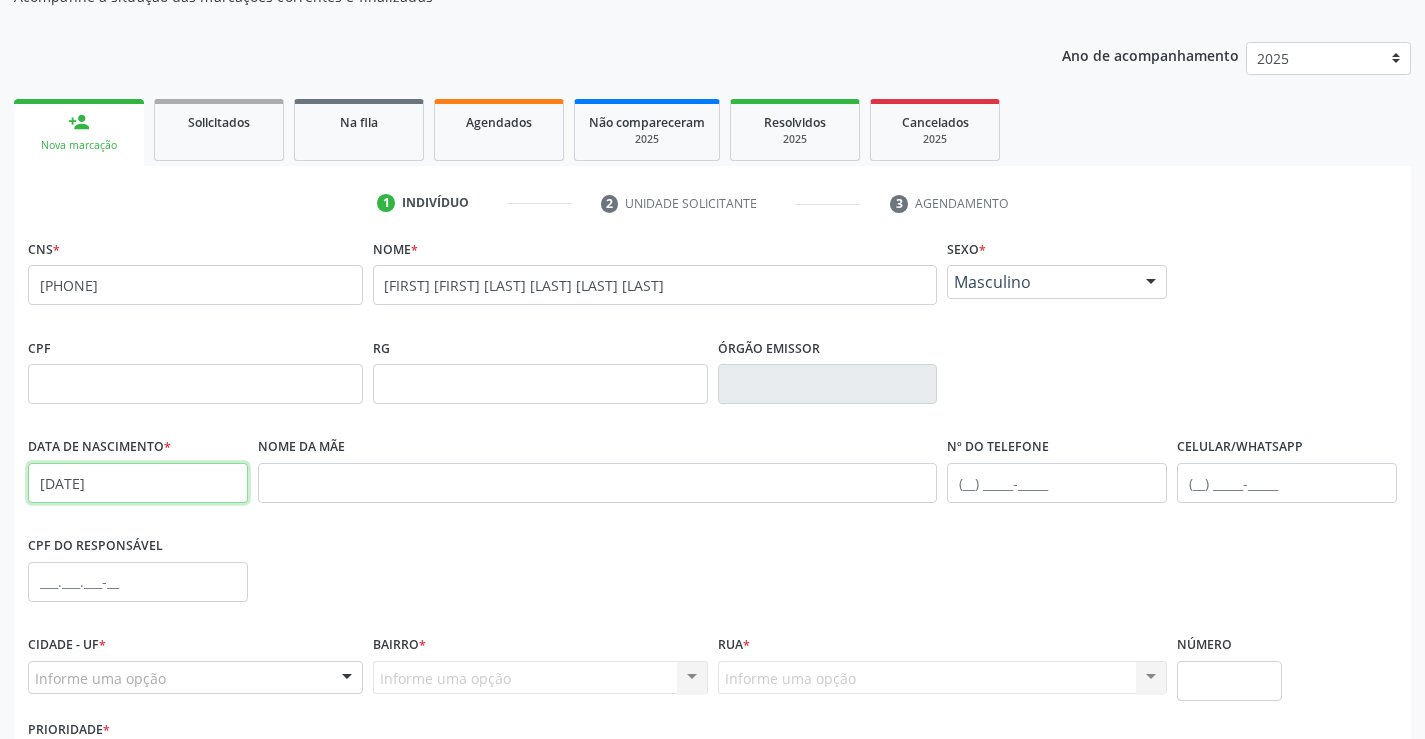 type on "[DATE]" 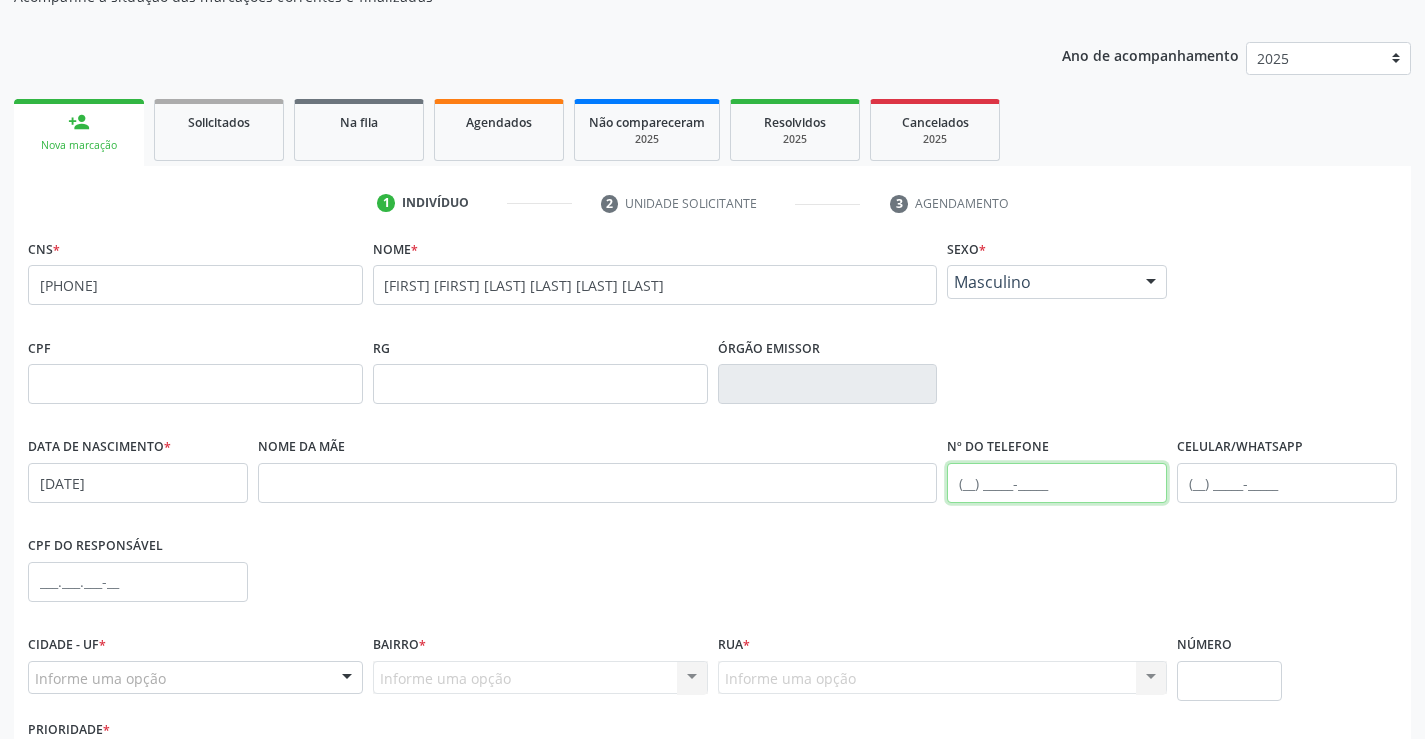click at bounding box center (1057, 483) 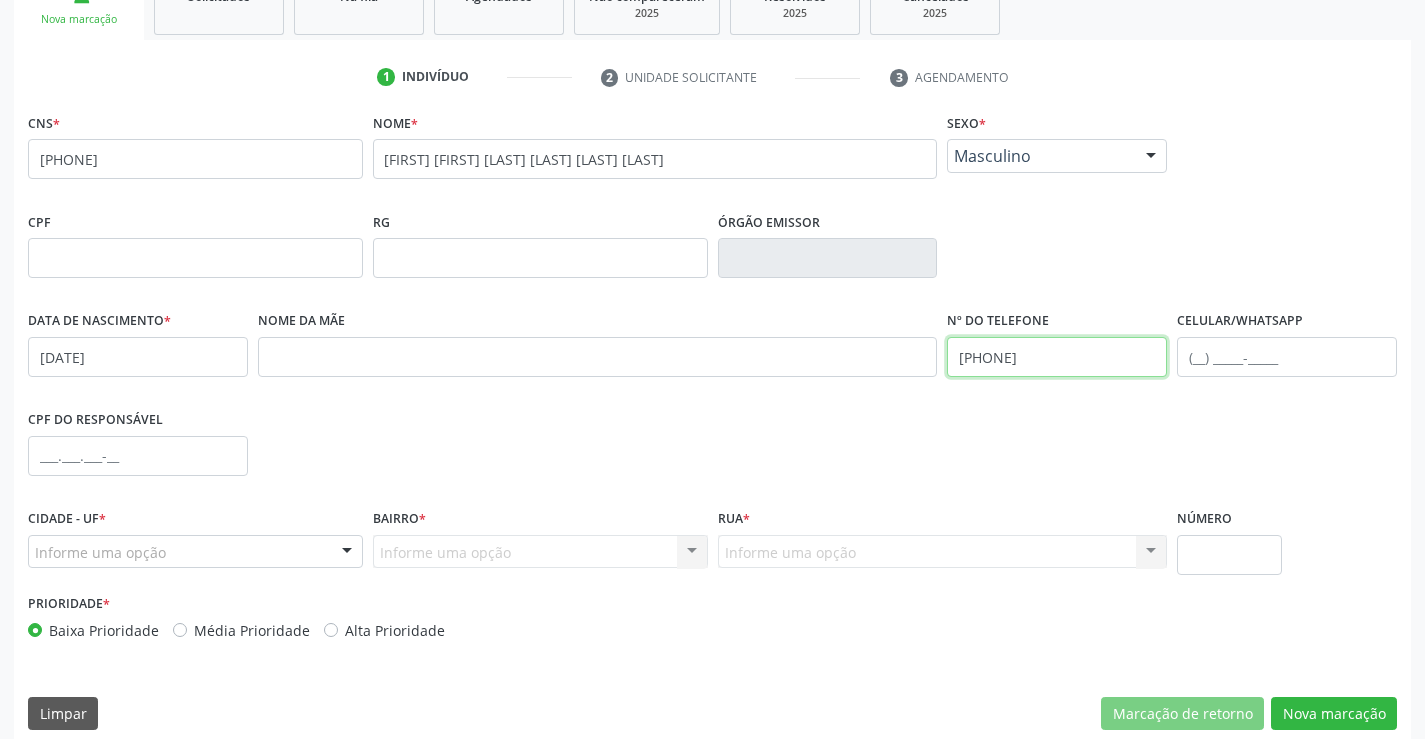 scroll, scrollTop: 345, scrollLeft: 0, axis: vertical 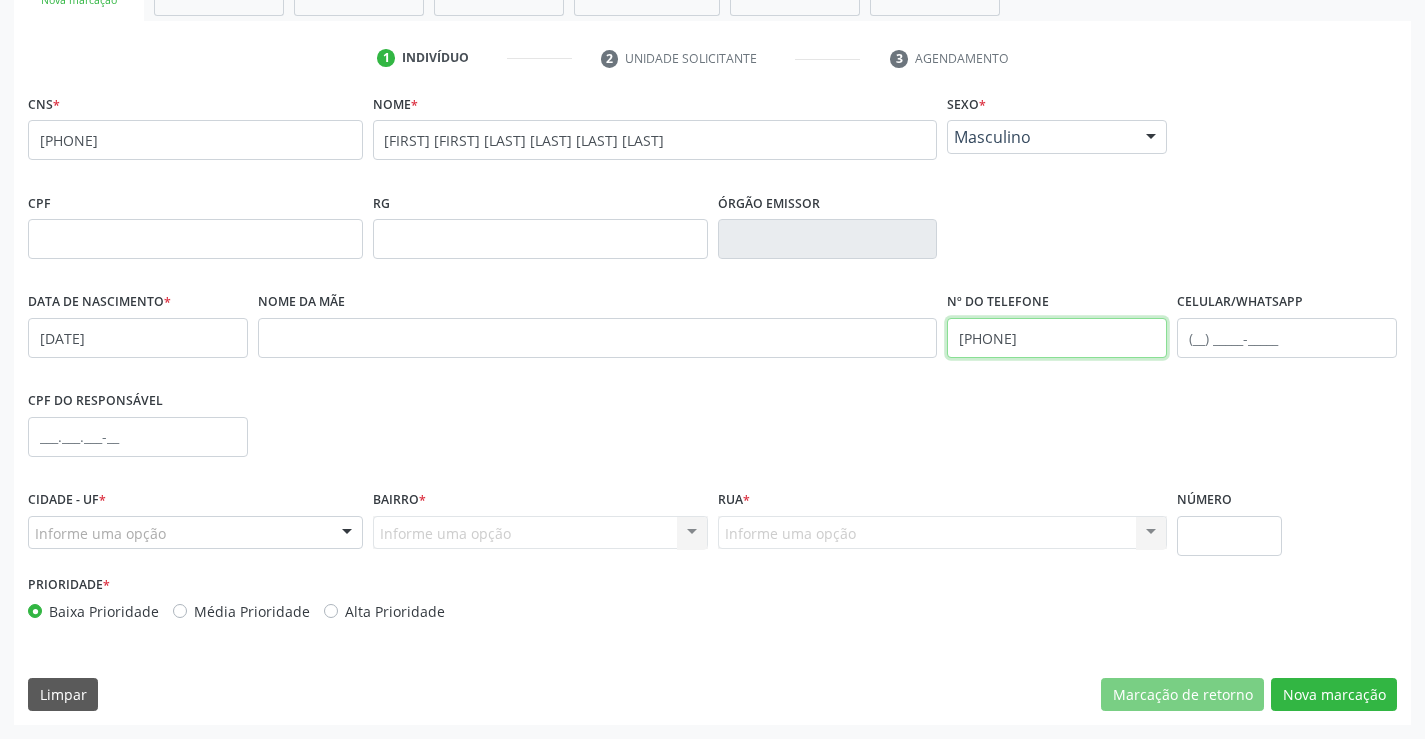 type on "[PHONE]" 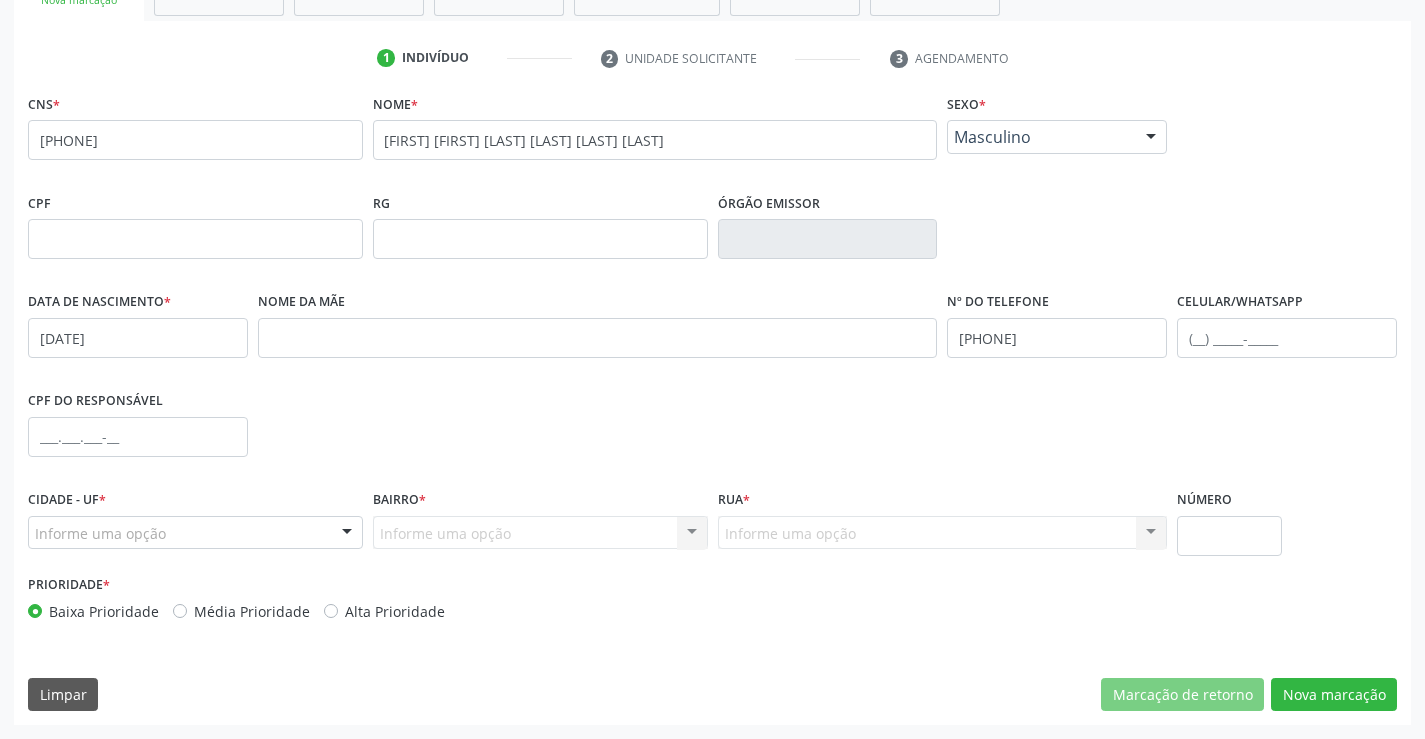 click on "Informe uma opção" at bounding box center (195, 533) 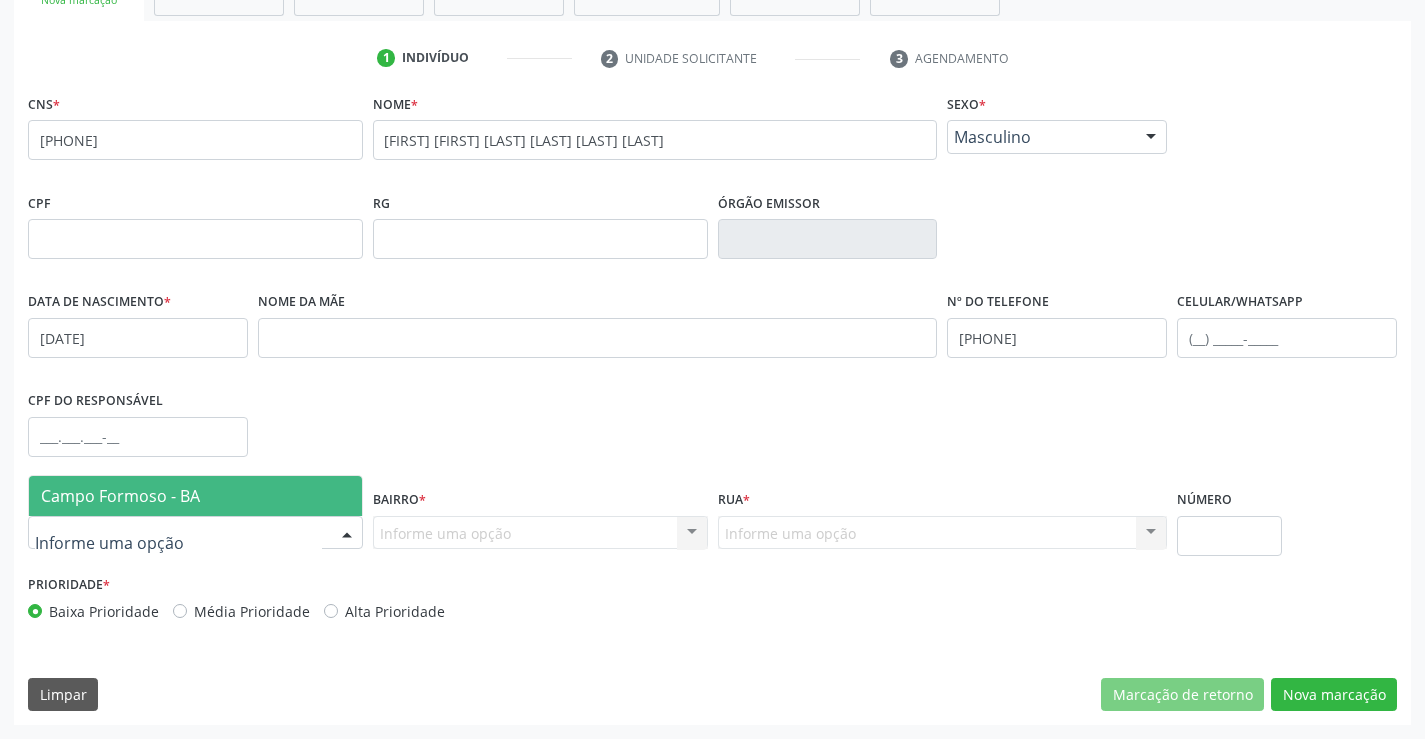 click on "Campo Formoso - BA" at bounding box center [195, 496] 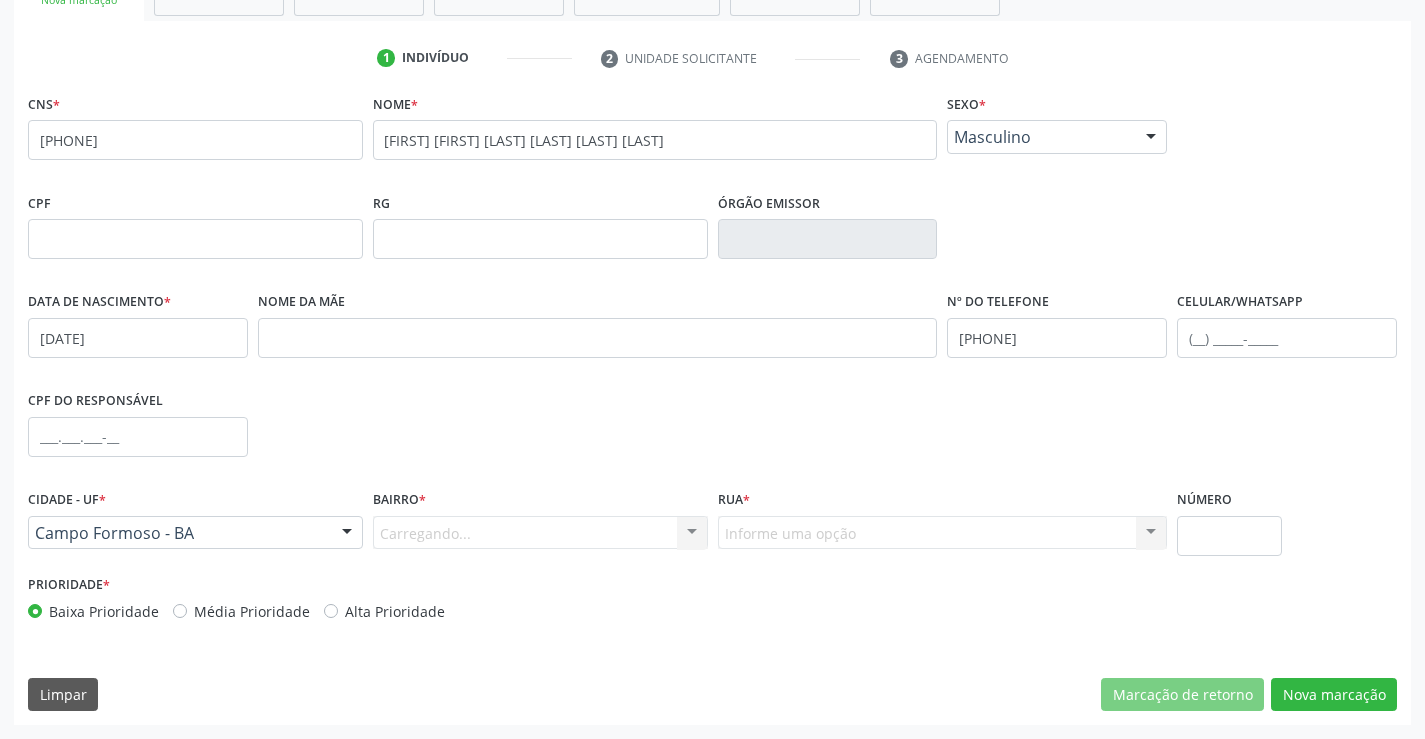 click on "Carregando...
Nenhum resultado encontrado para: "   "
Nenhuma opção encontrada. Digite para adicionar." at bounding box center (540, 533) 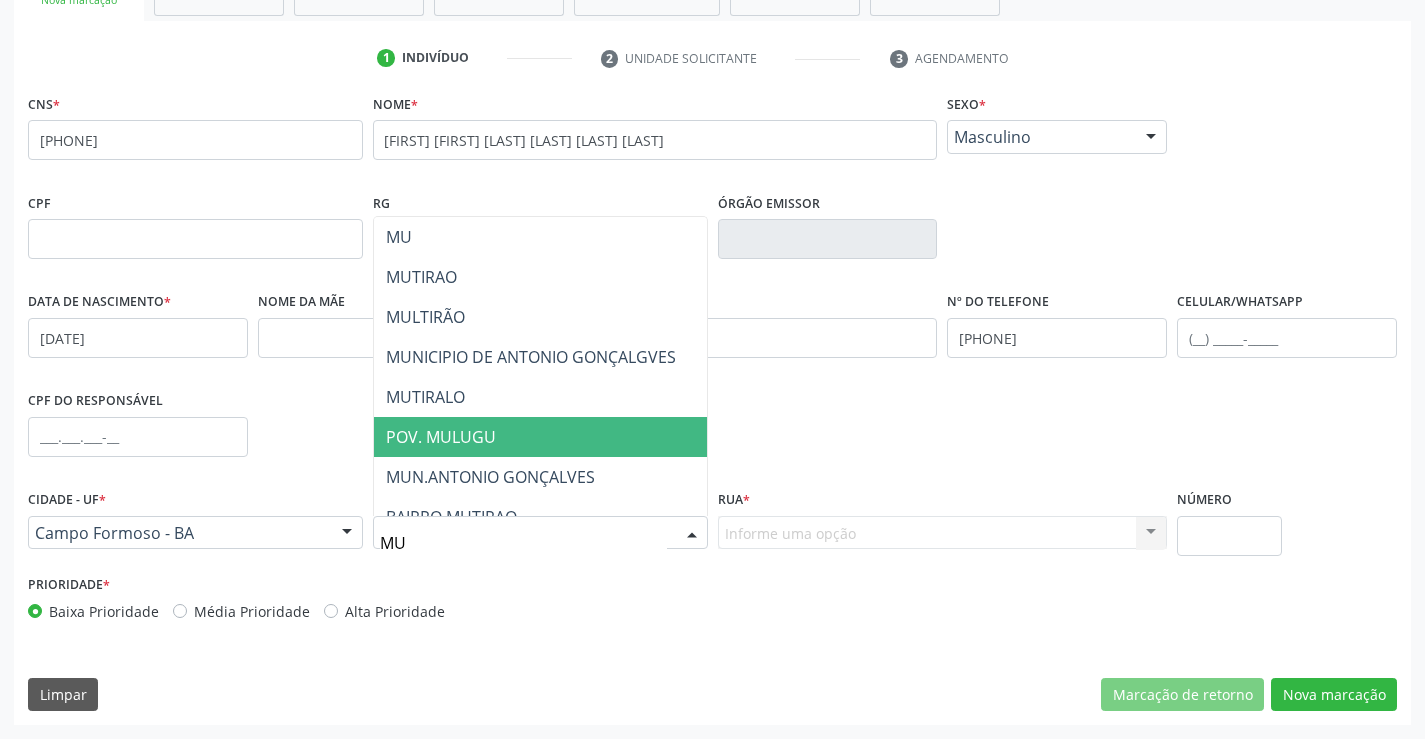 type on "M" 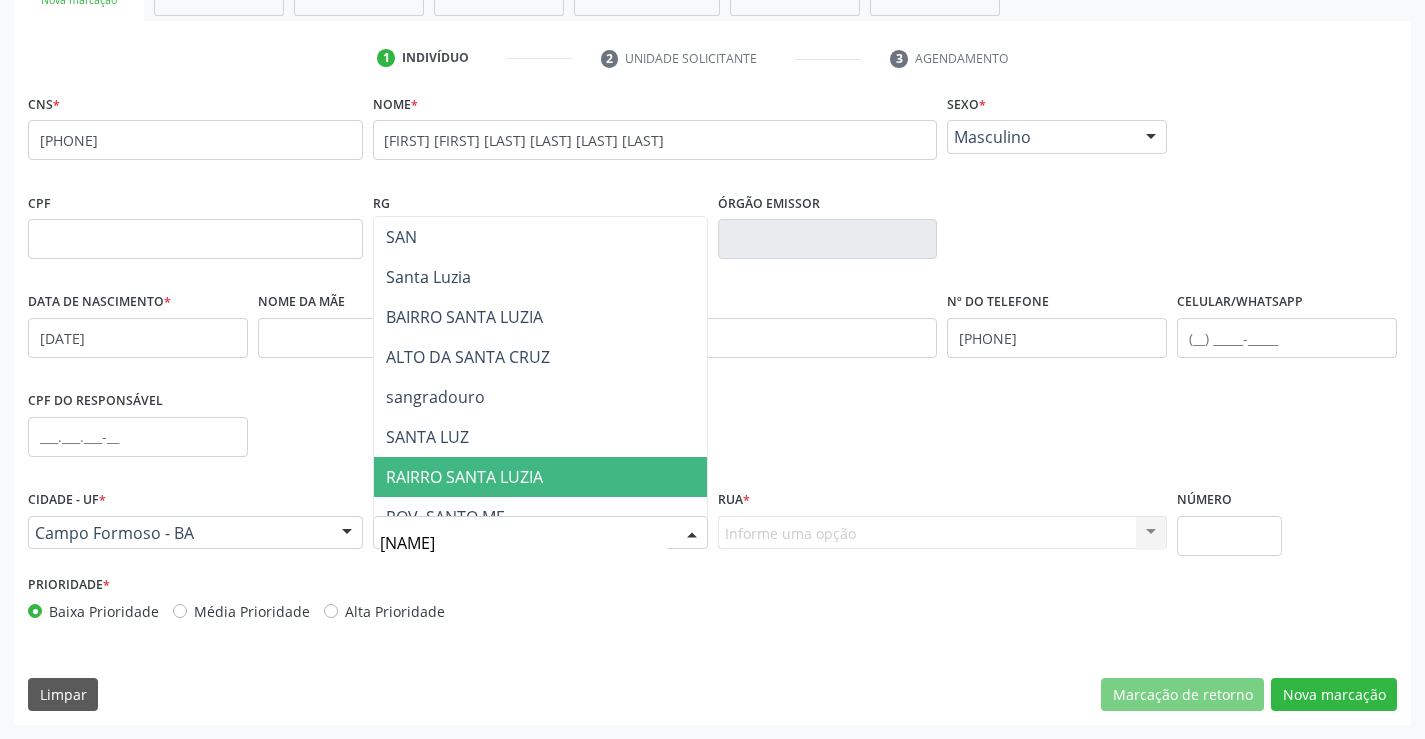 type on "SAN" 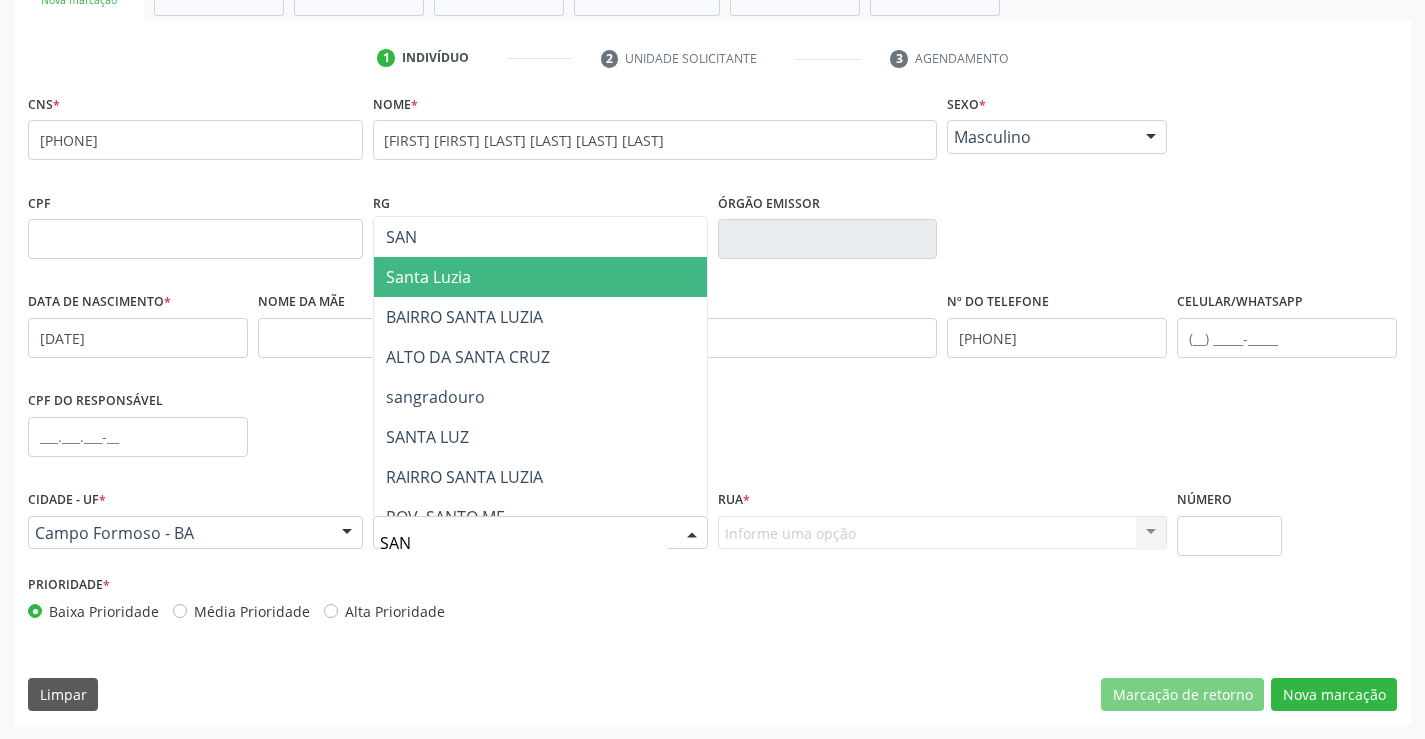 click on "Santa Luzia" at bounding box center (428, 277) 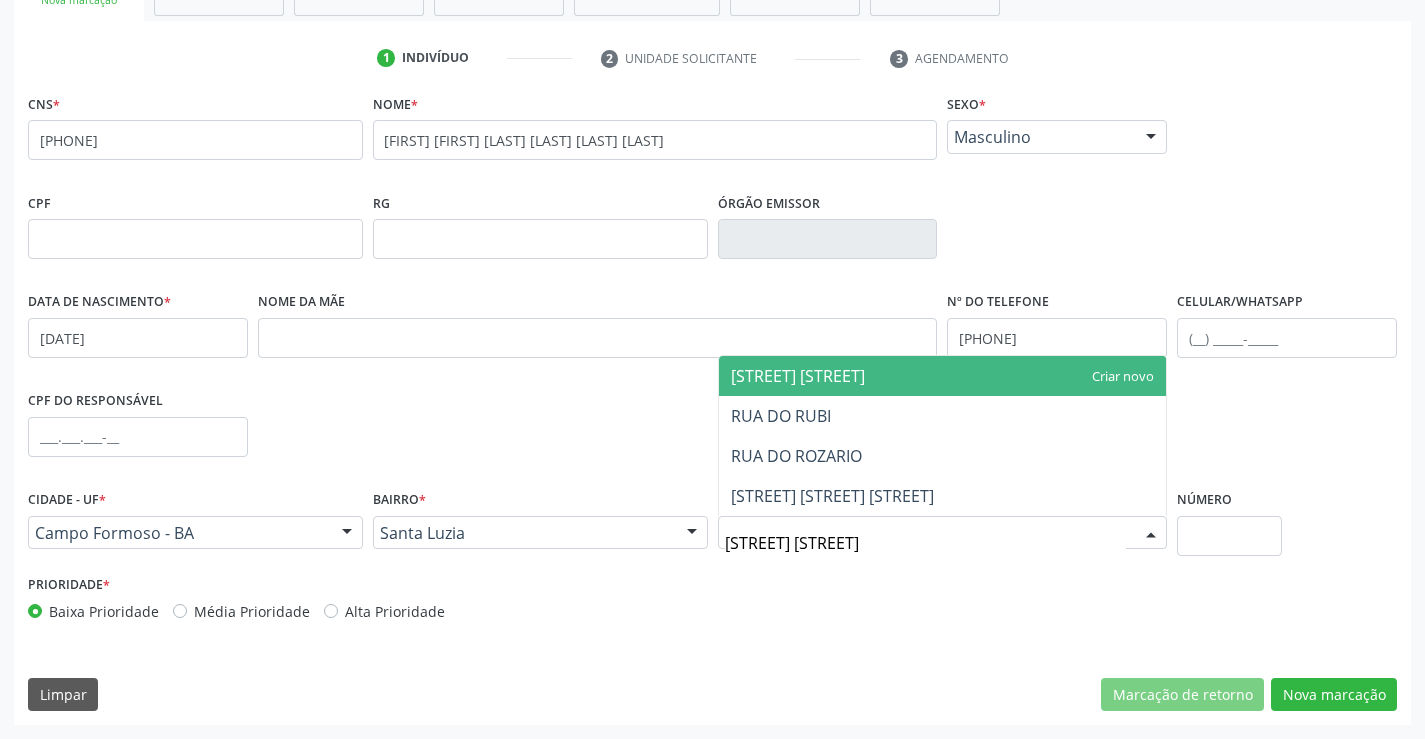 type on "[STREET] [STREET]" 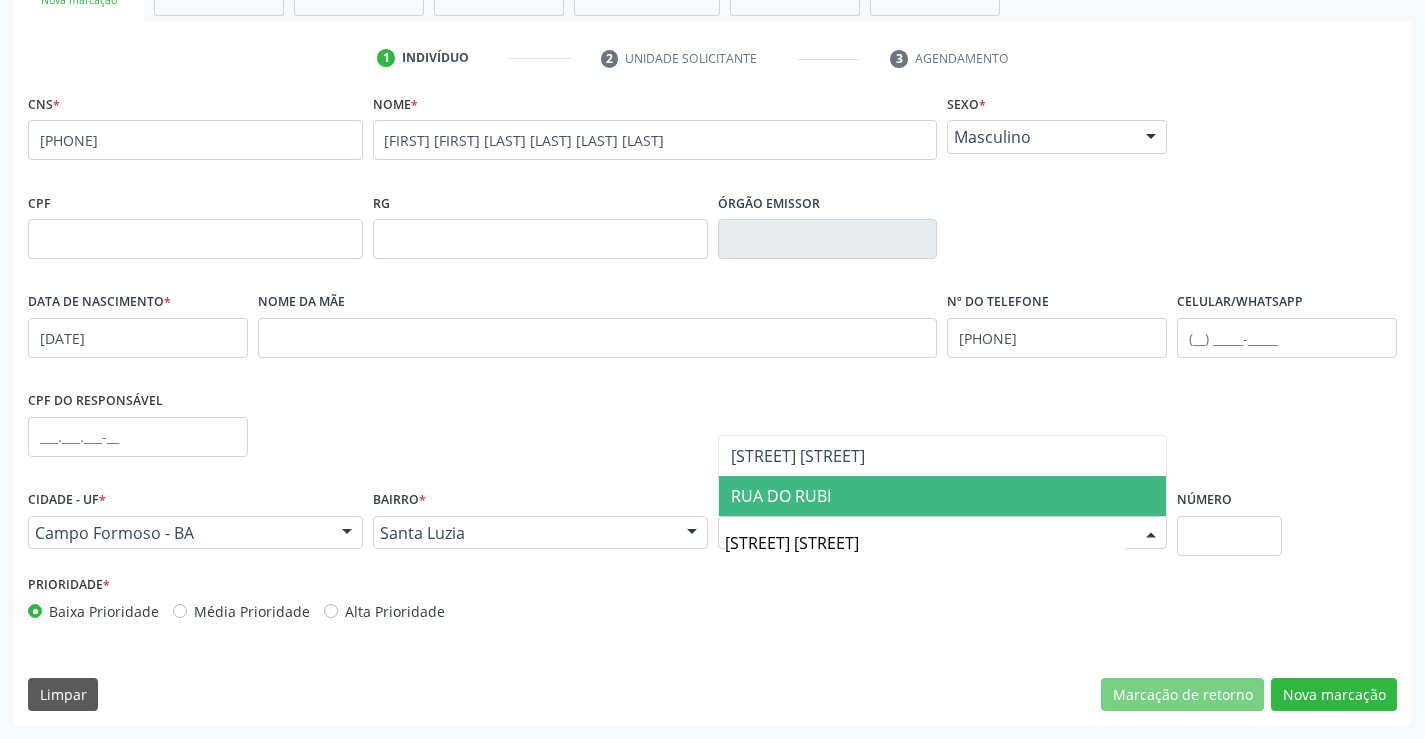 click on "RUA DO RUBI" at bounding box center [781, 496] 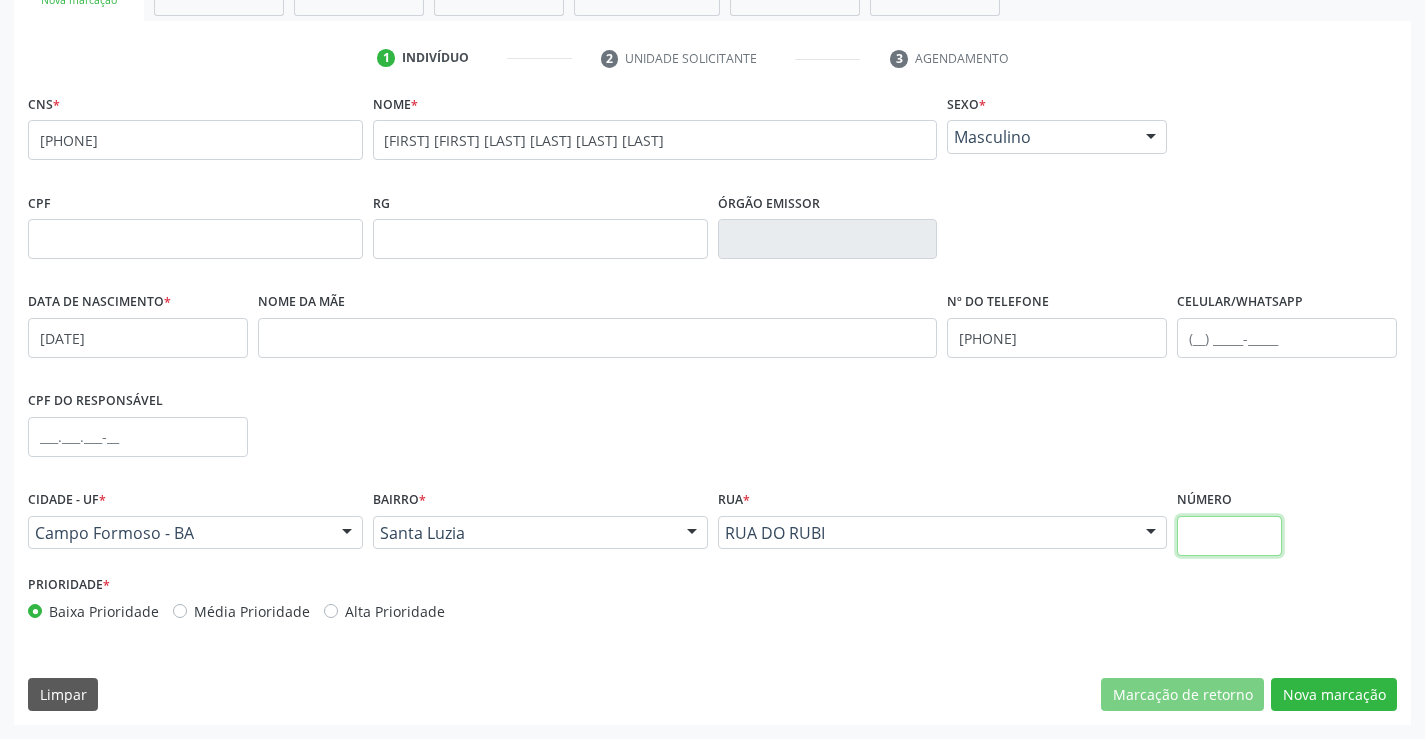 click at bounding box center (1229, 536) 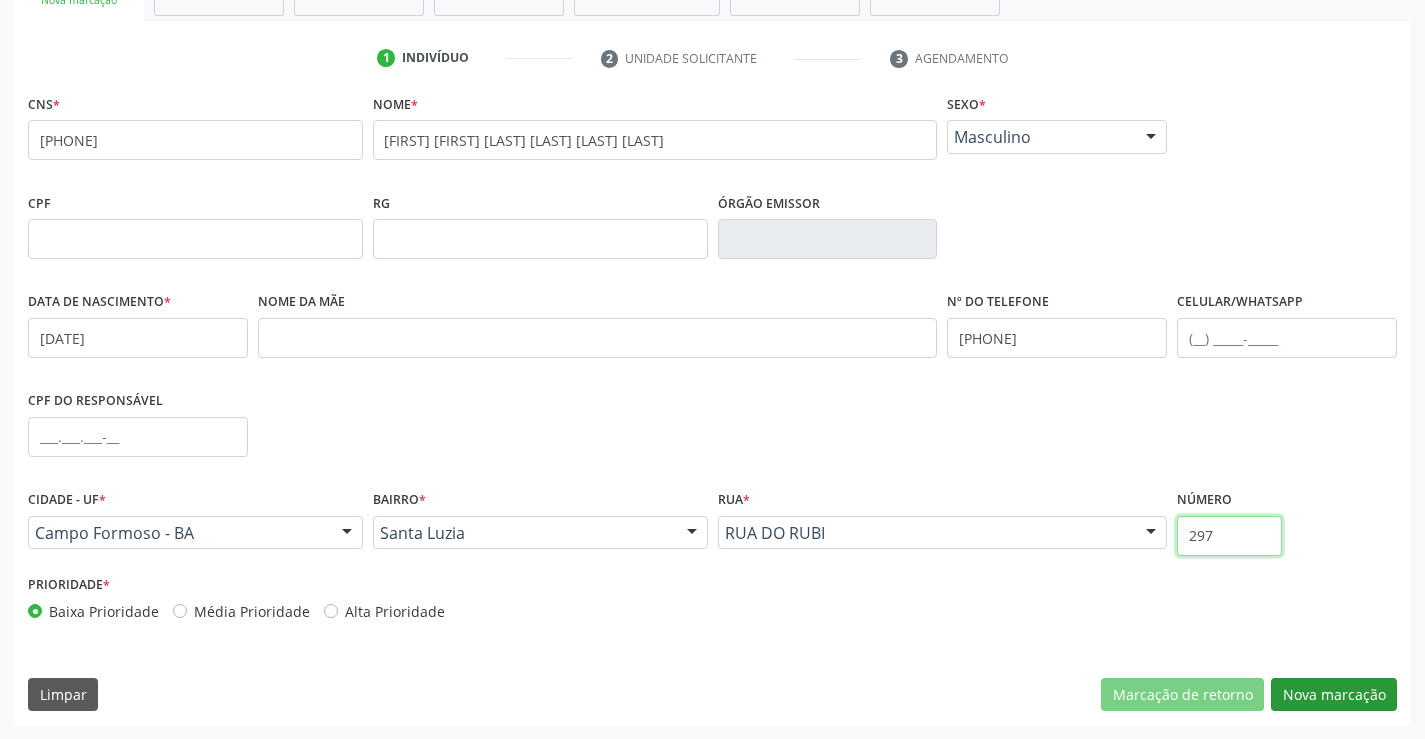 type on "297" 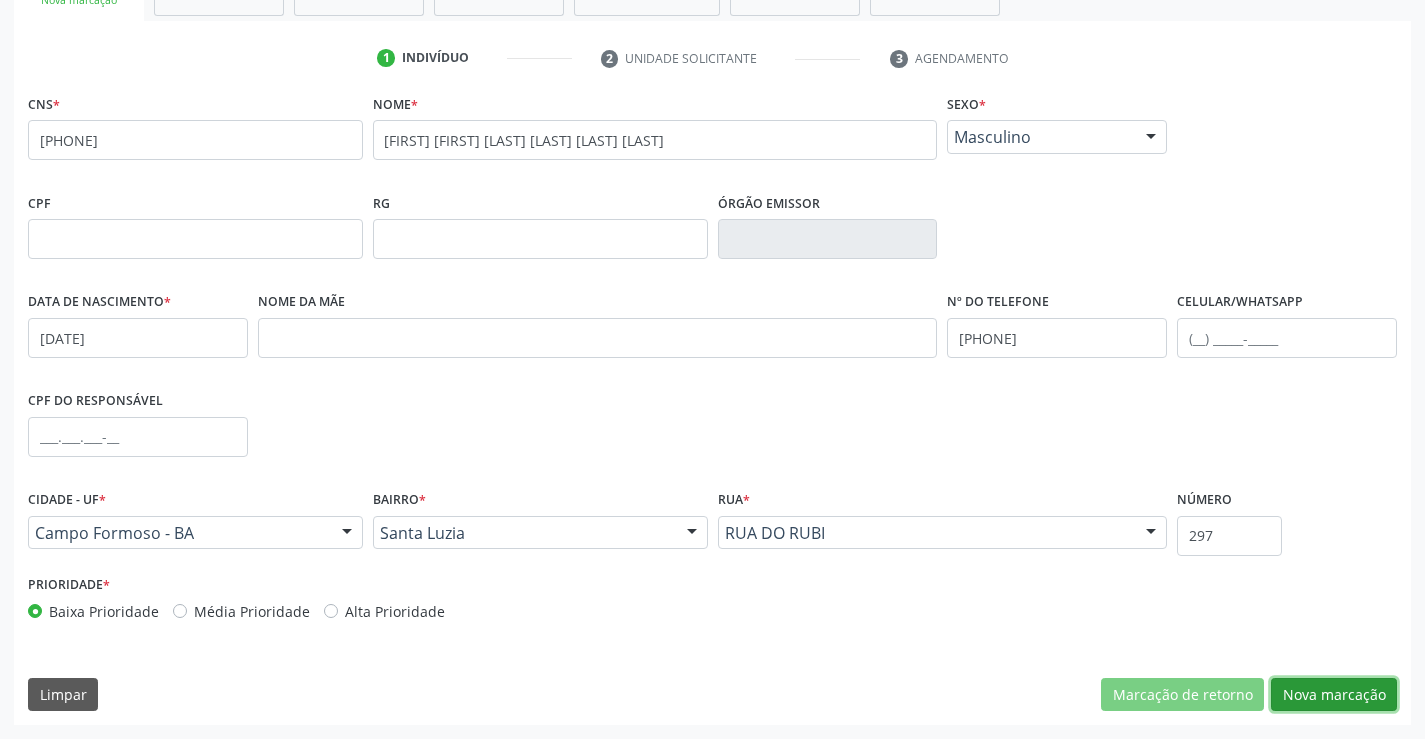 click on "Nova marcação" at bounding box center [1334, 695] 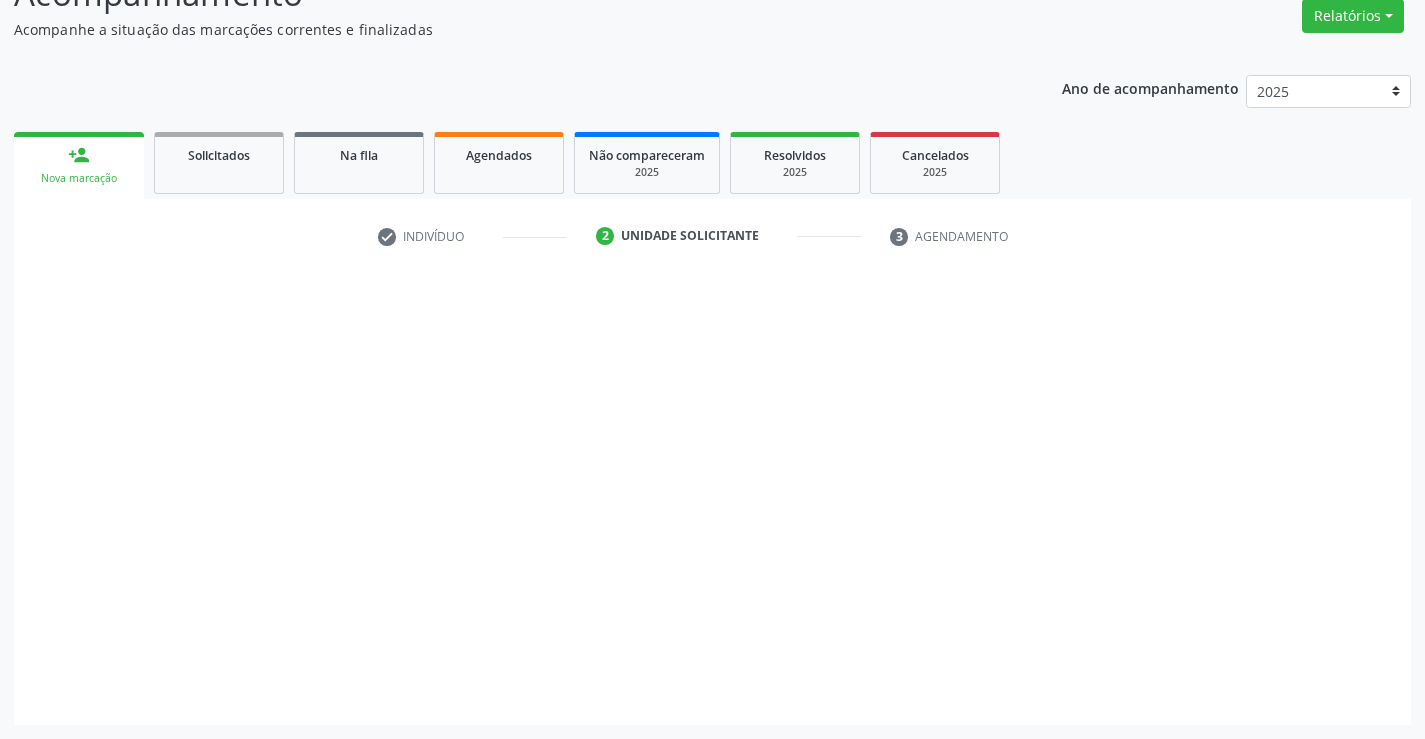 scroll, scrollTop: 167, scrollLeft: 0, axis: vertical 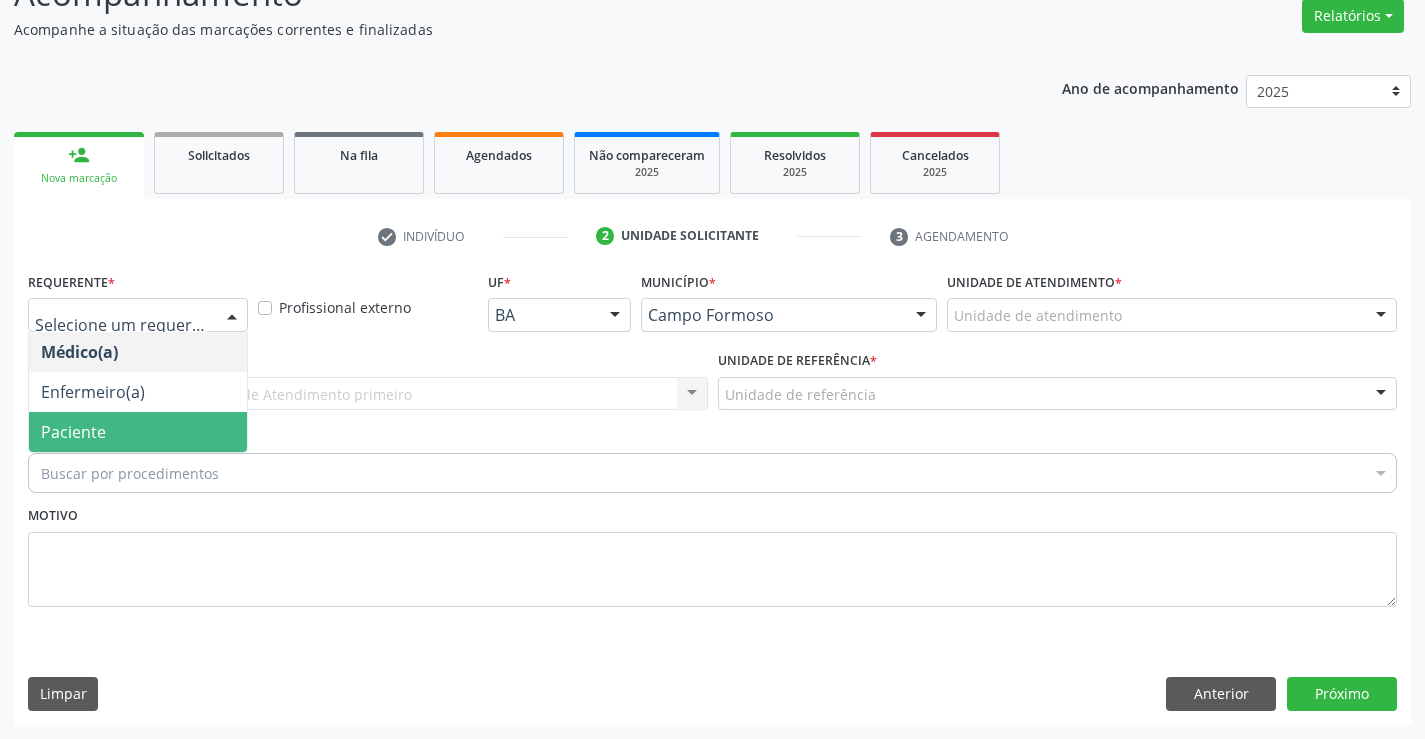 click on "Paciente" at bounding box center [73, 432] 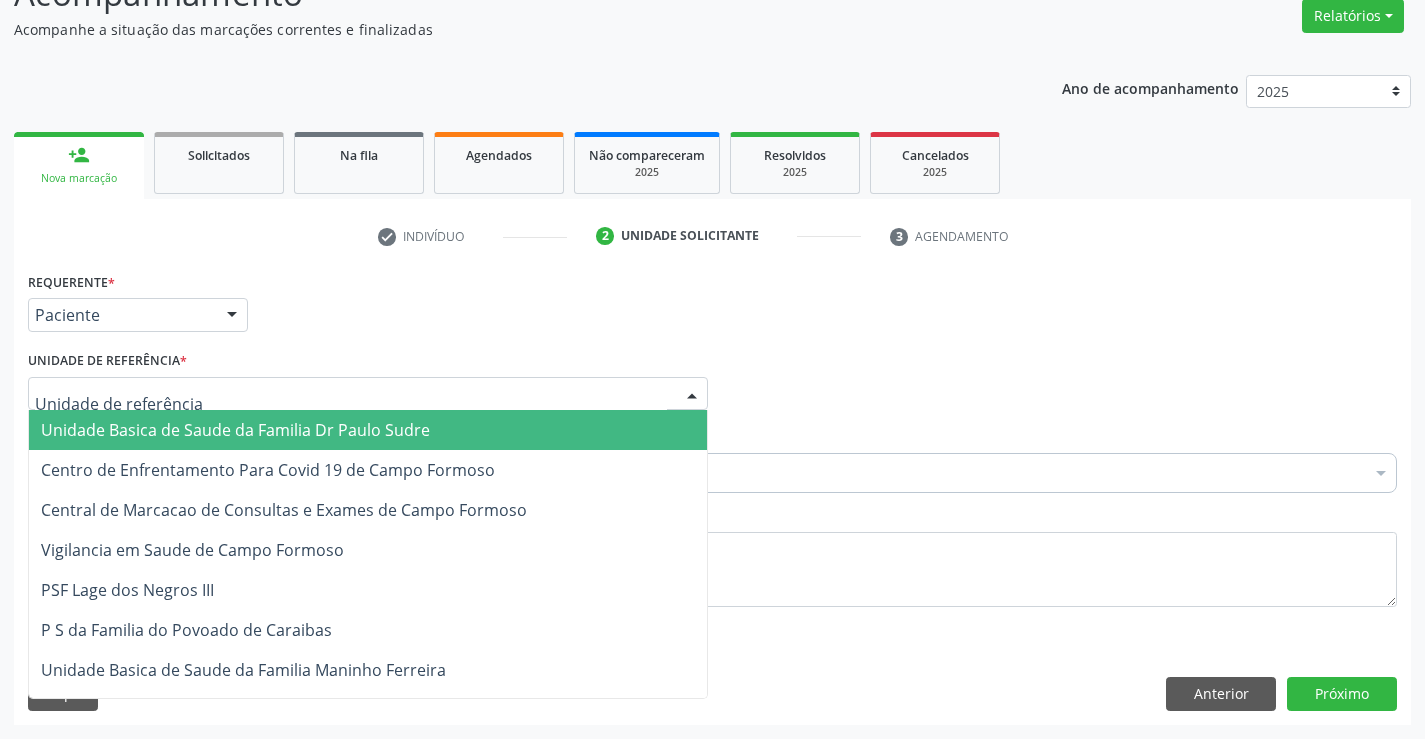 click at bounding box center [368, 394] 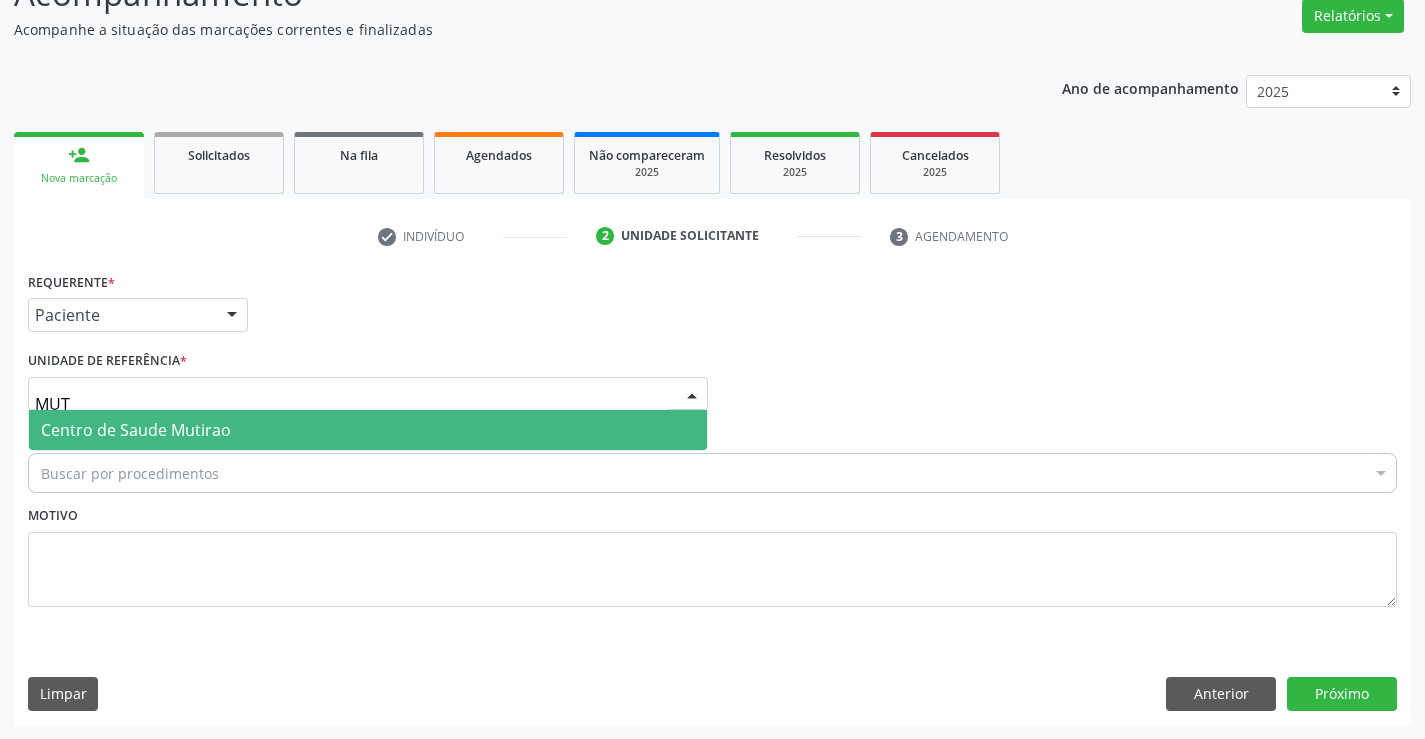 type on "MUTI" 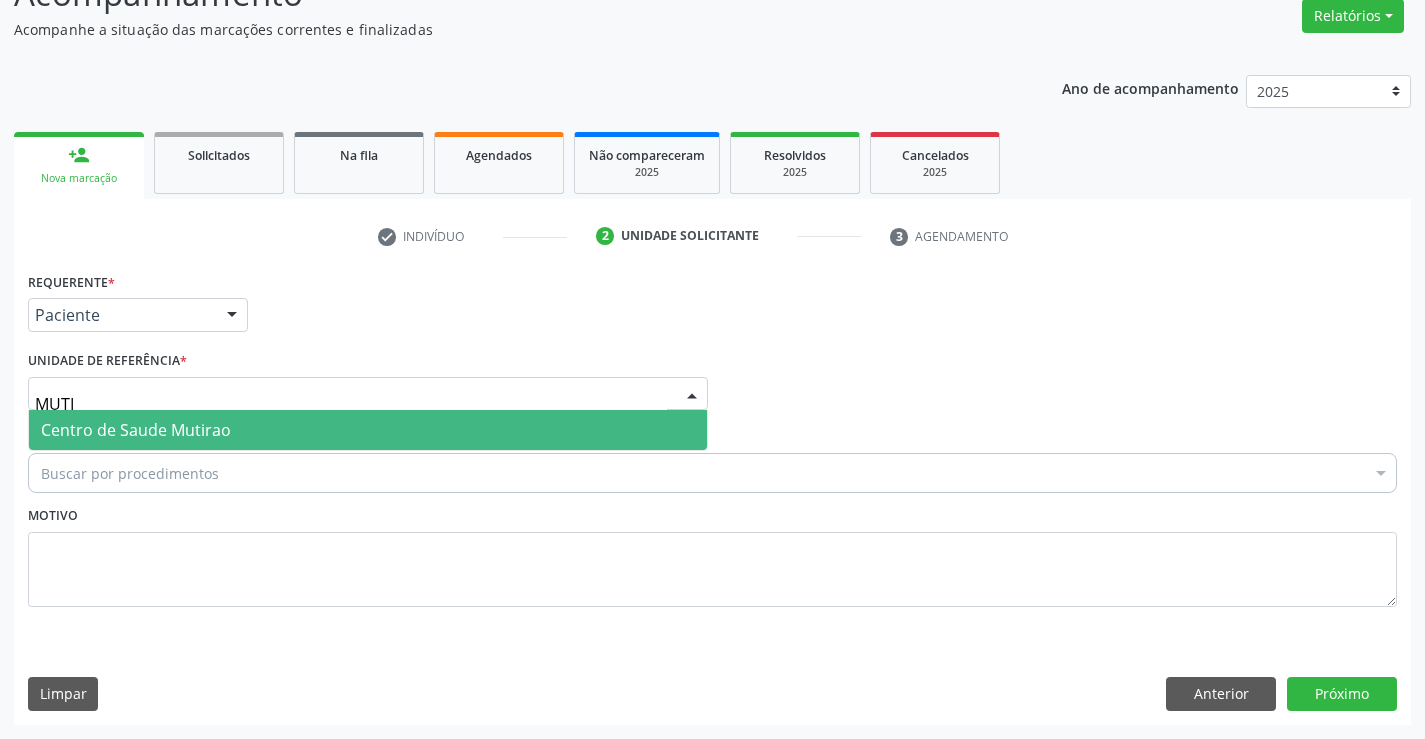 click on "Centro de Saude Mutirao" at bounding box center (136, 430) 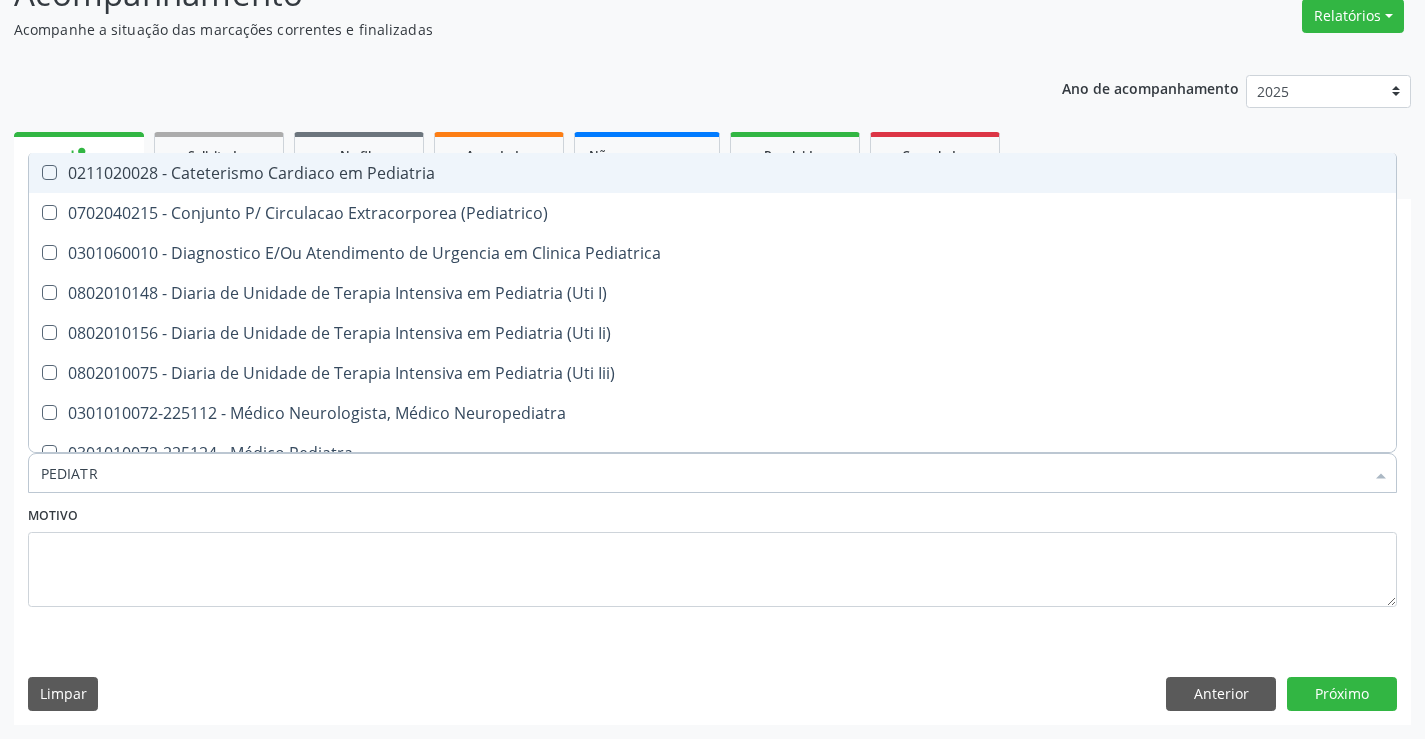 type on "PEDIATRA" 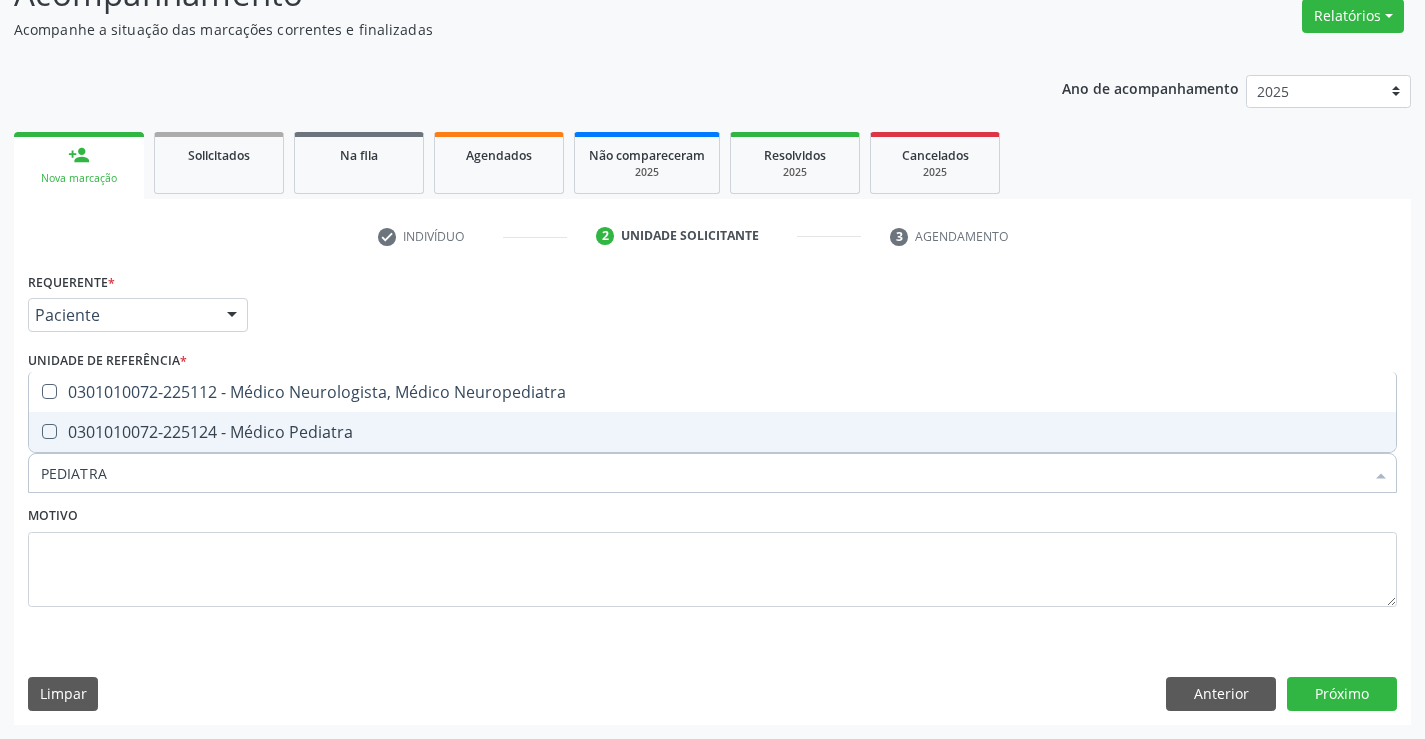 click on "0301010072-225124 - Médico Pediatra" at bounding box center [712, 432] 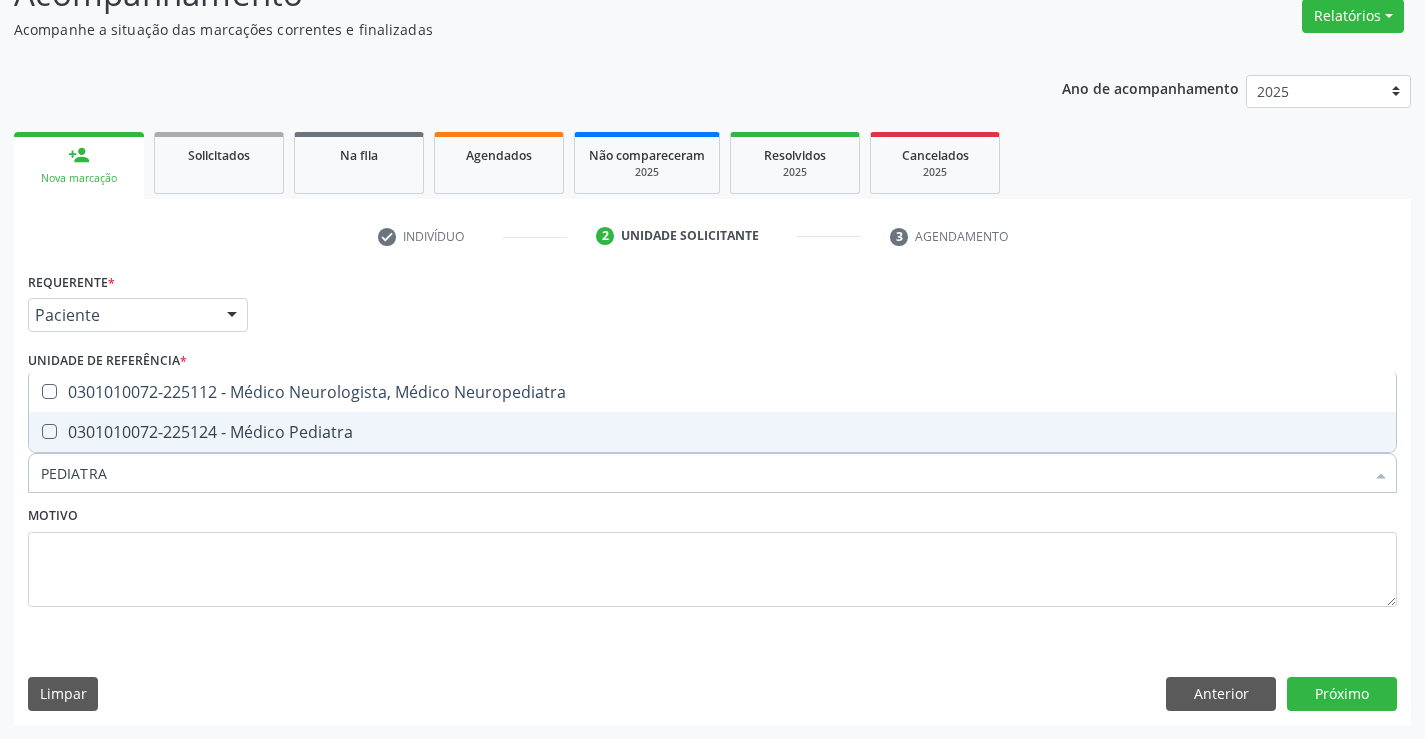 checkbox on "true" 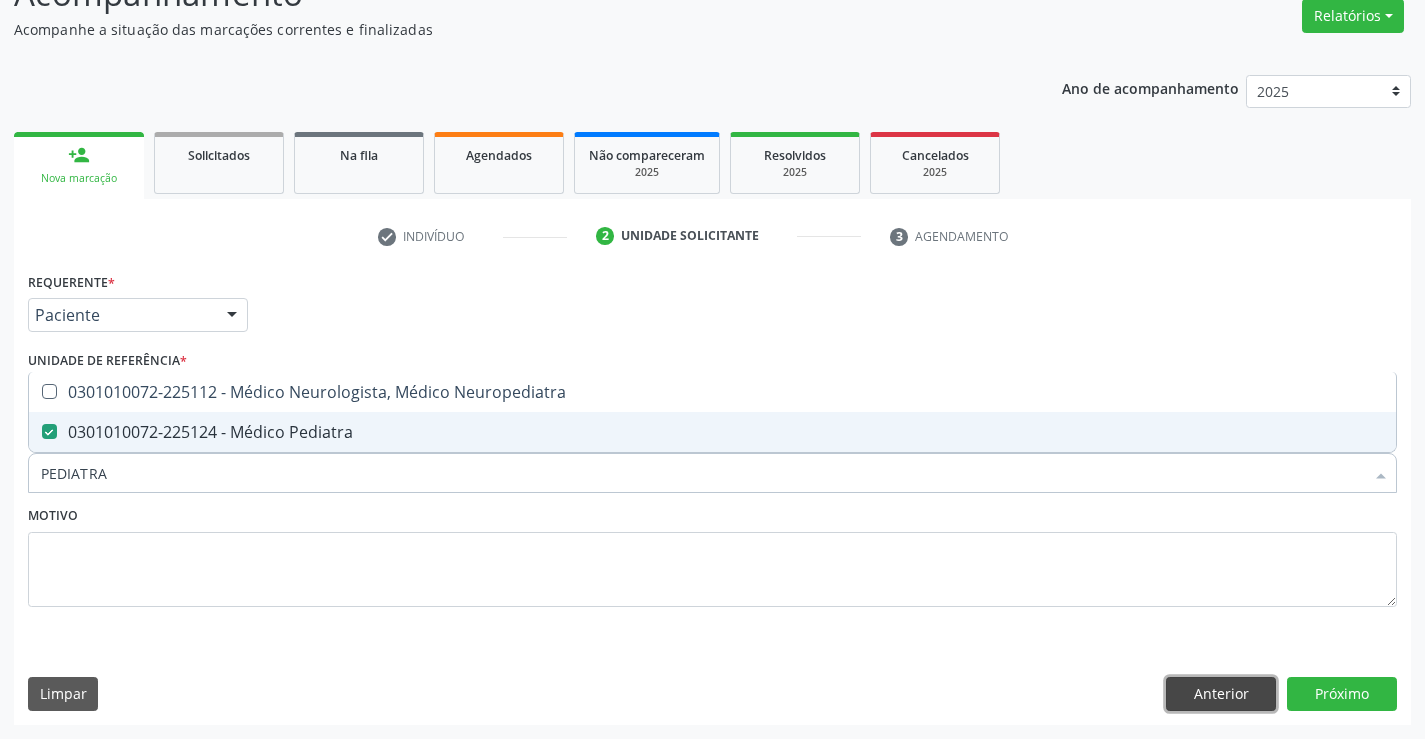 click on "Anterior" at bounding box center [1221, 694] 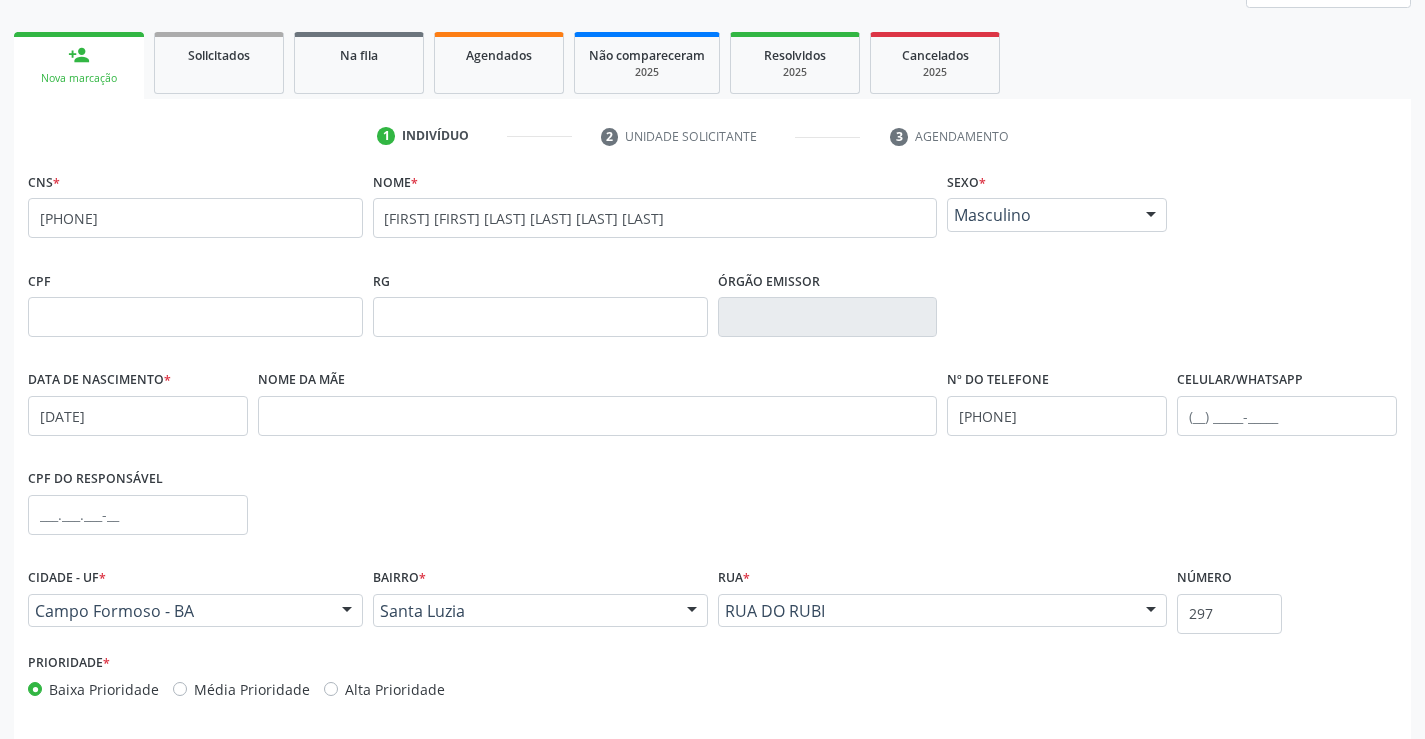 scroll, scrollTop: 345, scrollLeft: 0, axis: vertical 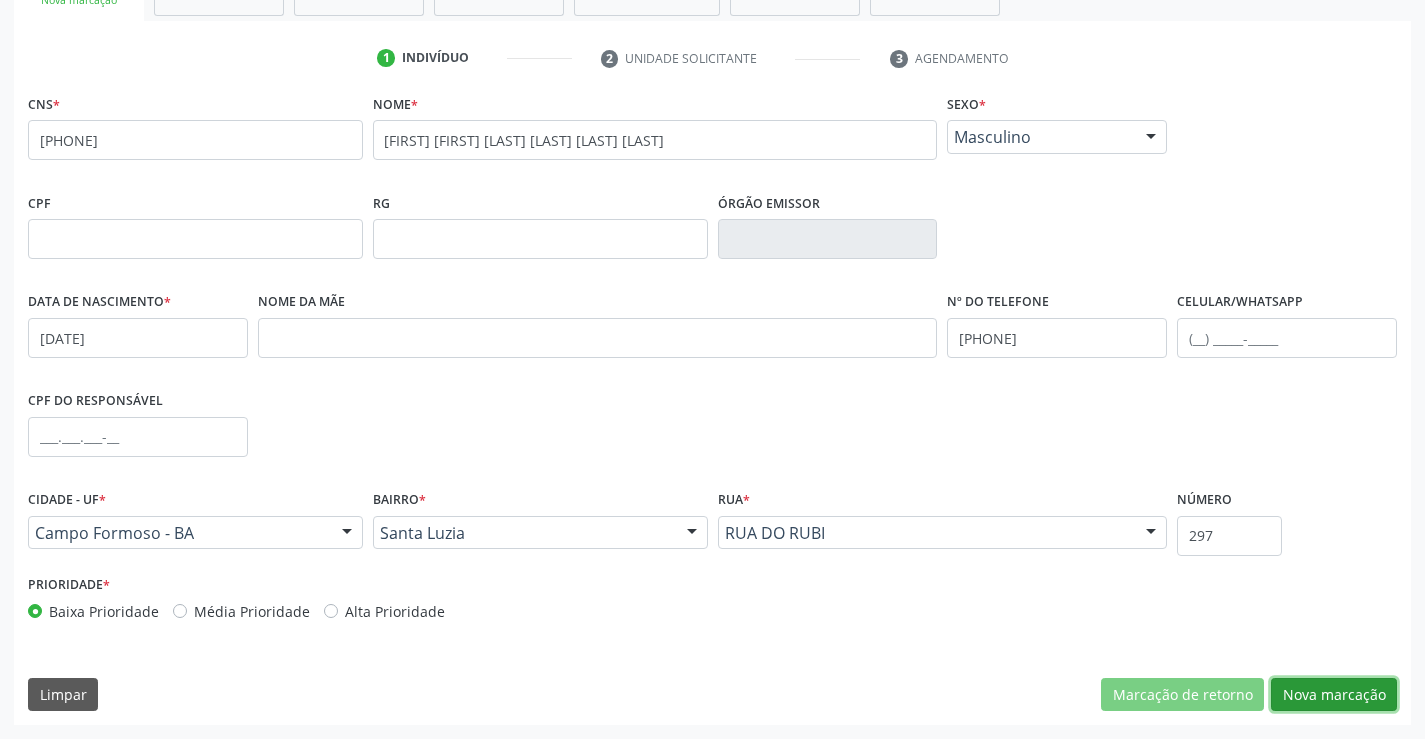 click on "Nova marcação" at bounding box center (1334, 695) 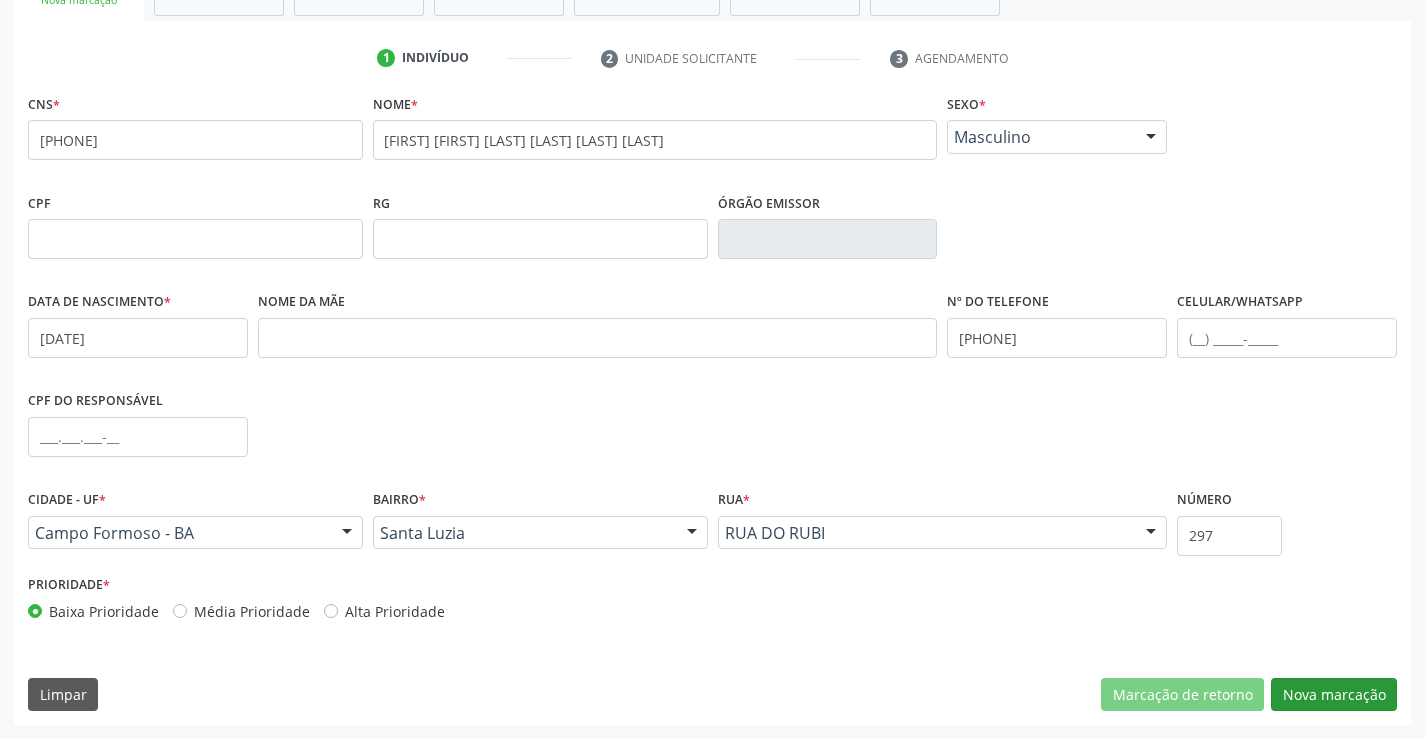 scroll, scrollTop: 167, scrollLeft: 0, axis: vertical 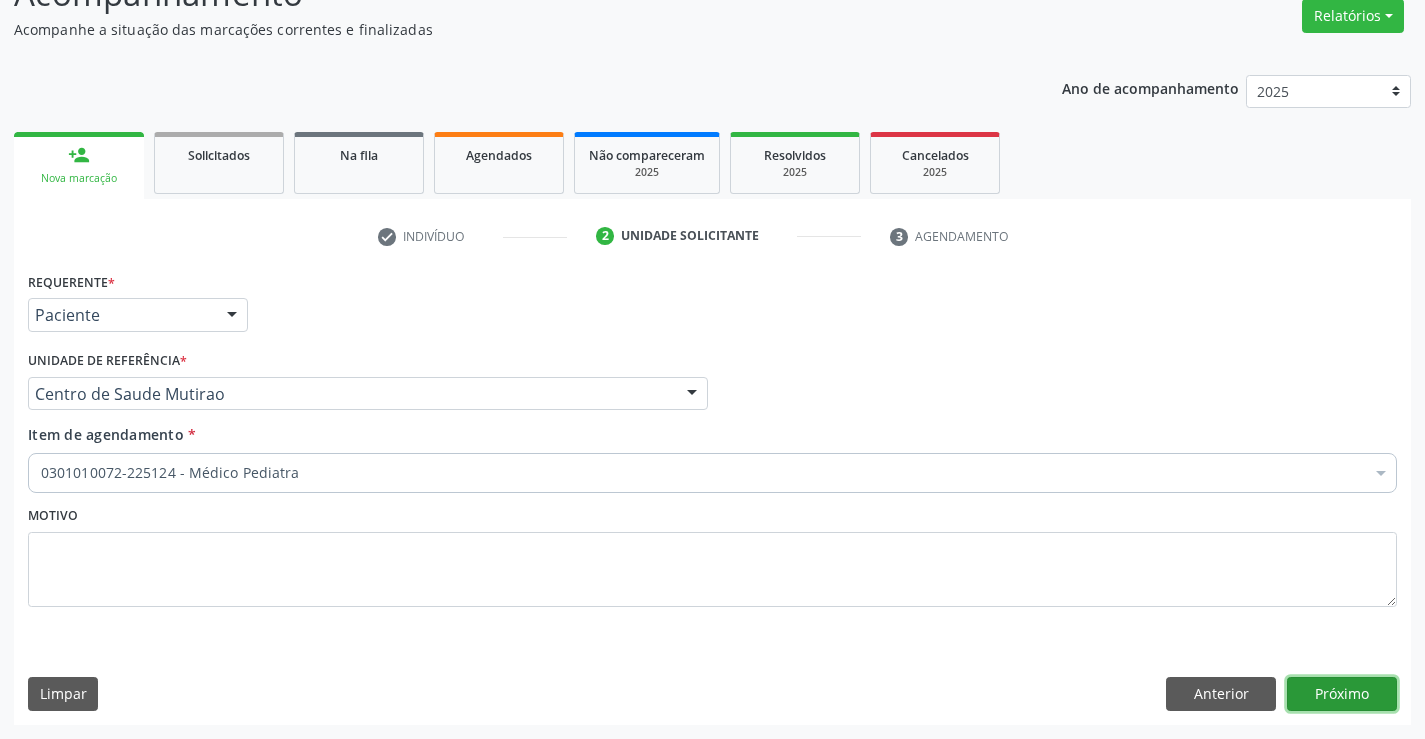 click on "Próximo" at bounding box center (1342, 694) 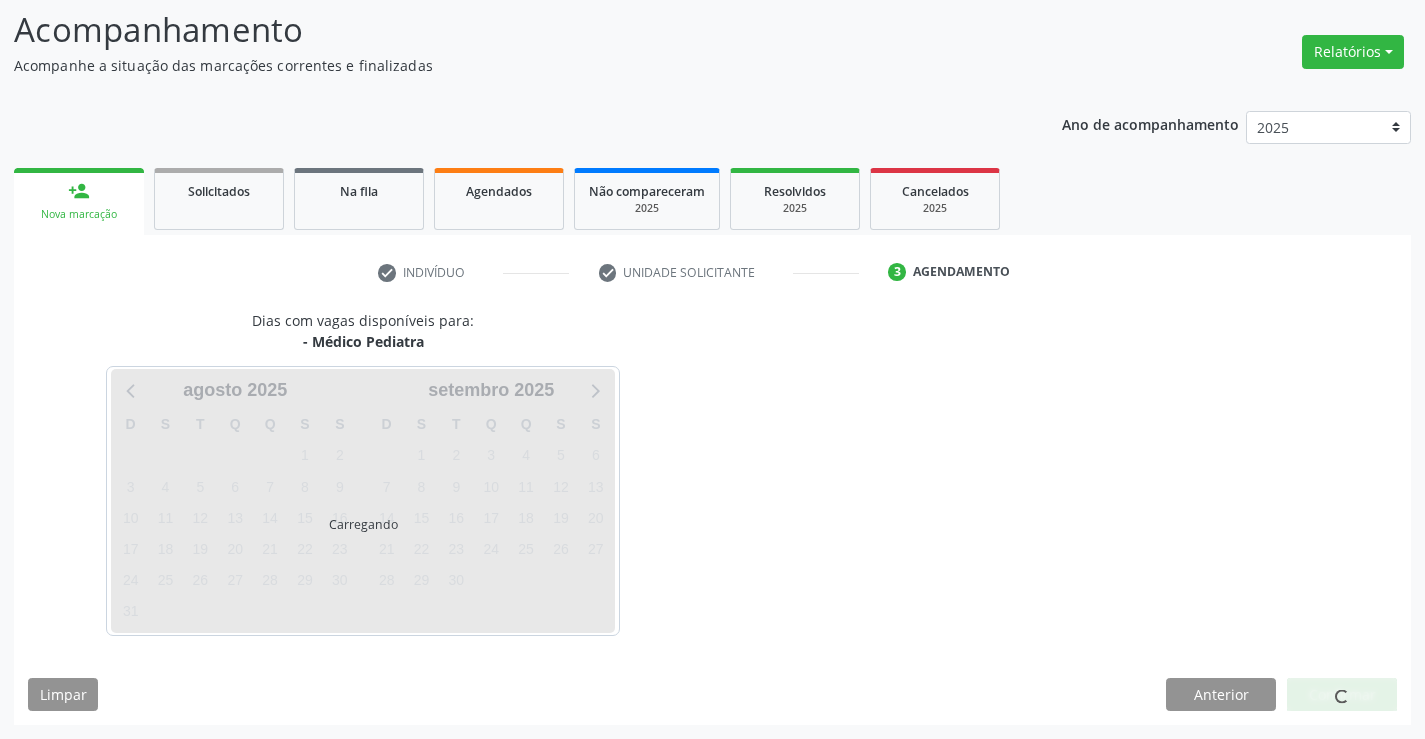 scroll, scrollTop: 131, scrollLeft: 0, axis: vertical 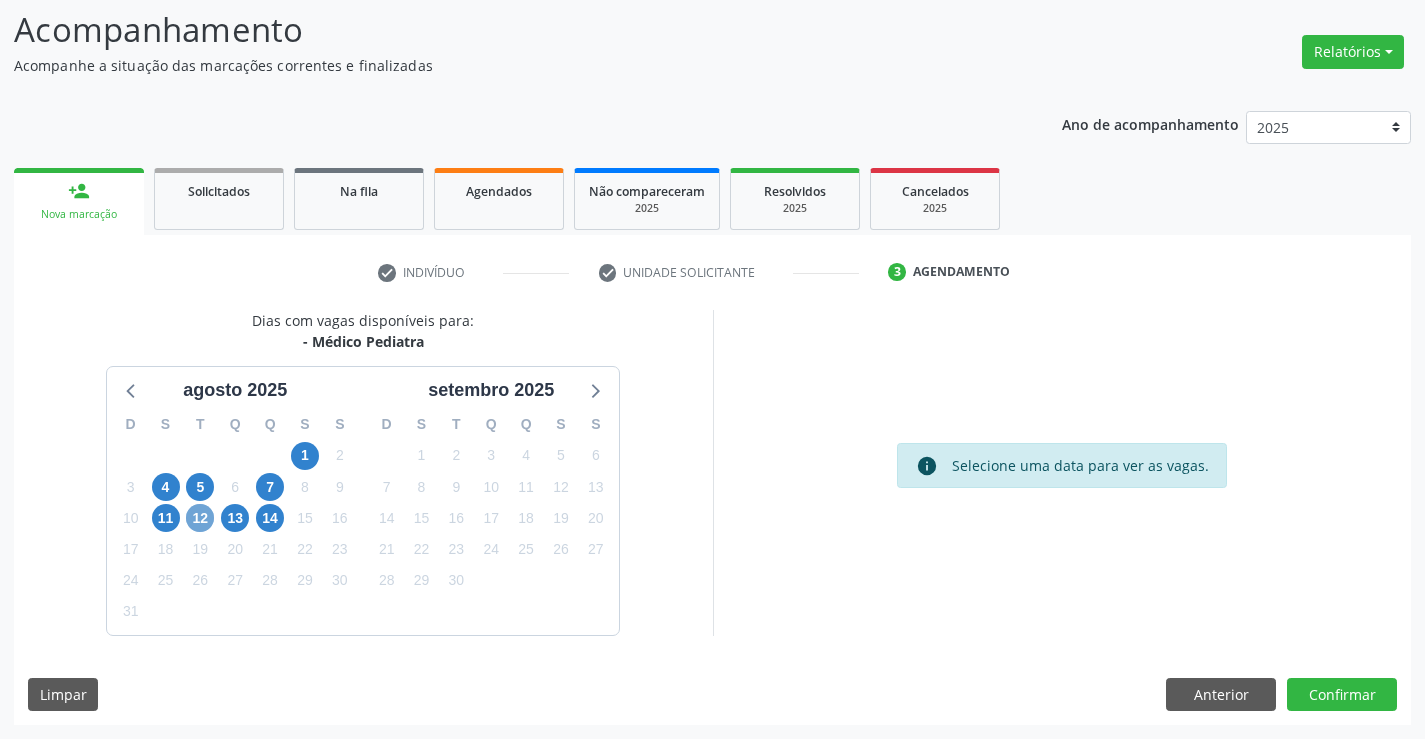 click on "12" at bounding box center (200, 518) 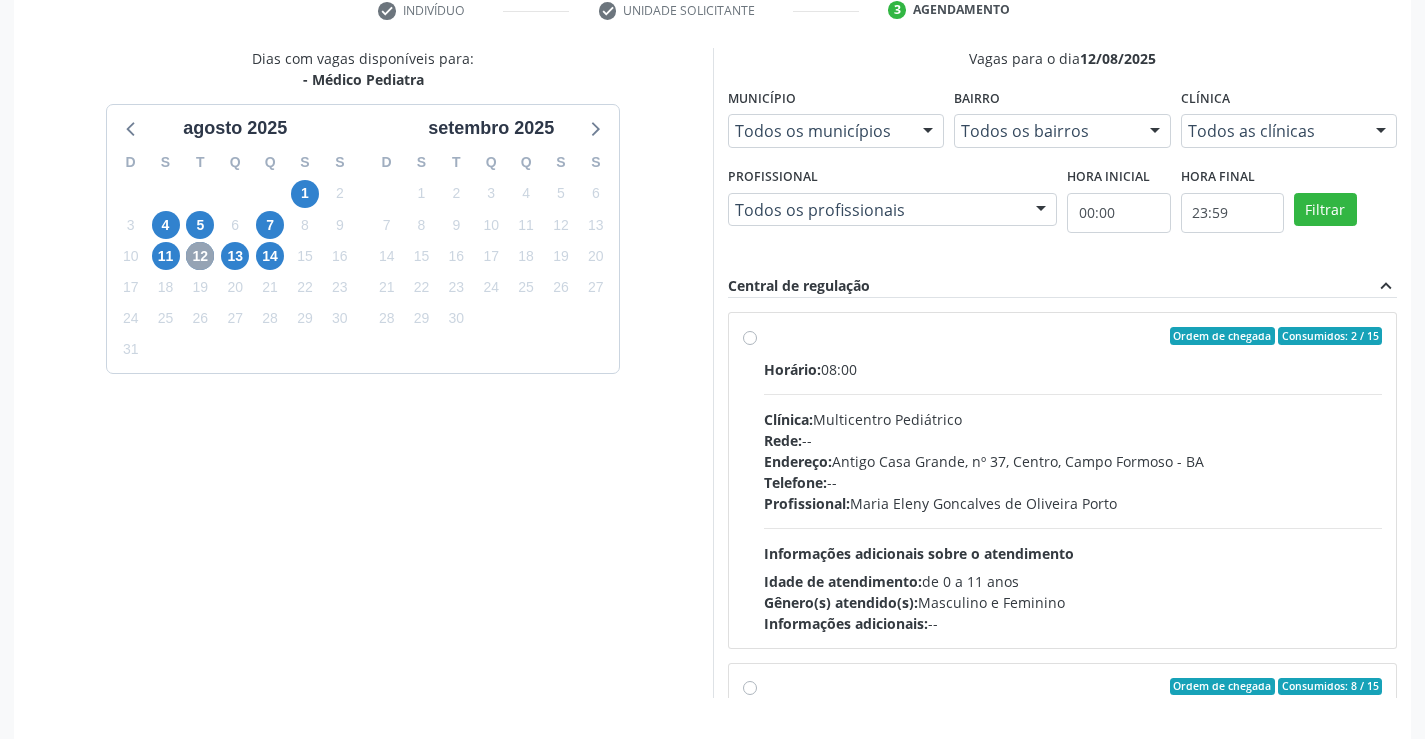 scroll, scrollTop: 456, scrollLeft: 0, axis: vertical 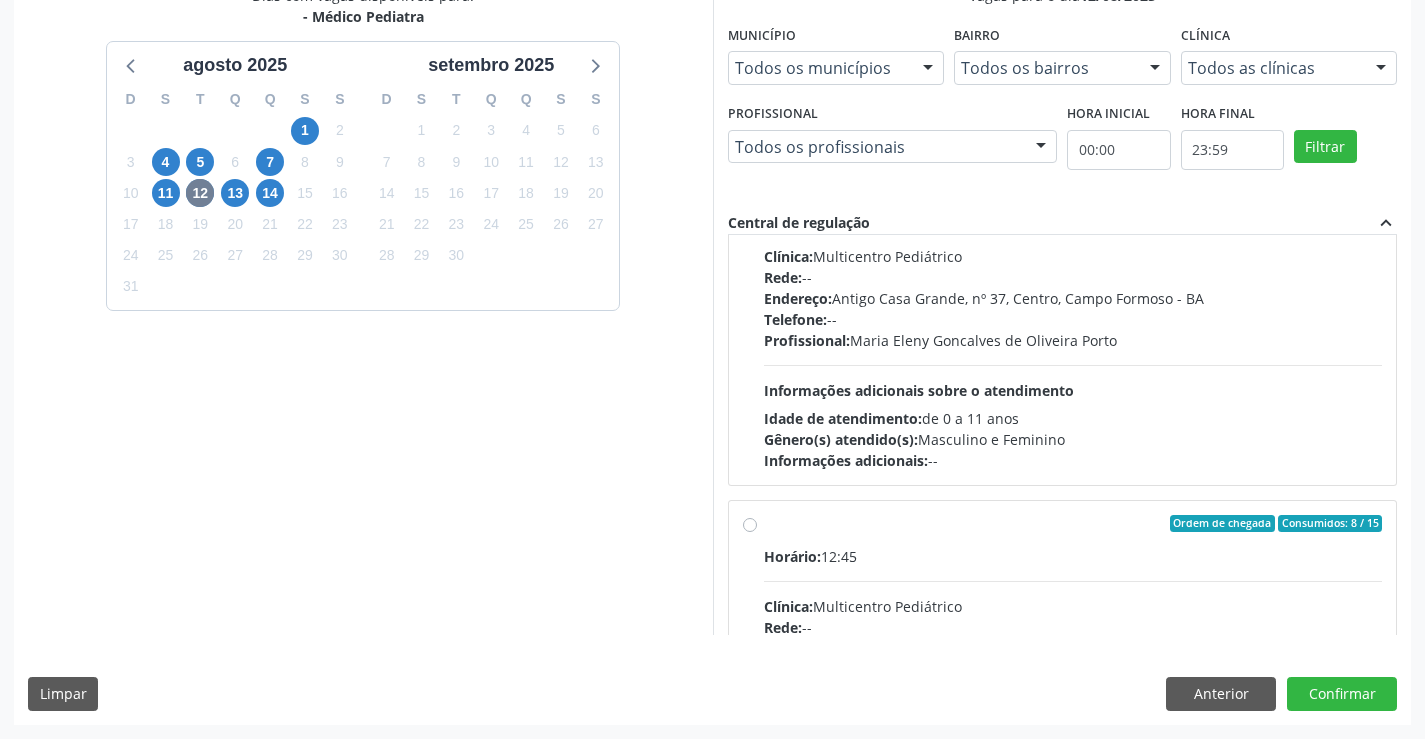 click on "Ordem de chegada
Consumidos: 8 / 15
Horário:   12:45
Clínica:  [NAME]
Rede:
--
Endereço:   Antigo Casa Grande, nº 37, Centro, [CITY] - [STATE]
Telefone:   --
Profissional:
[FIRST] [LAST] [LAST] [LAST]
Informações adicionais sobre o atendimento
Idade de atendimento:
de 0 a 11 anos
Gênero(s) atendido(s):
Masculino e Feminino
Informações adicionais:
--" at bounding box center (1073, 668) 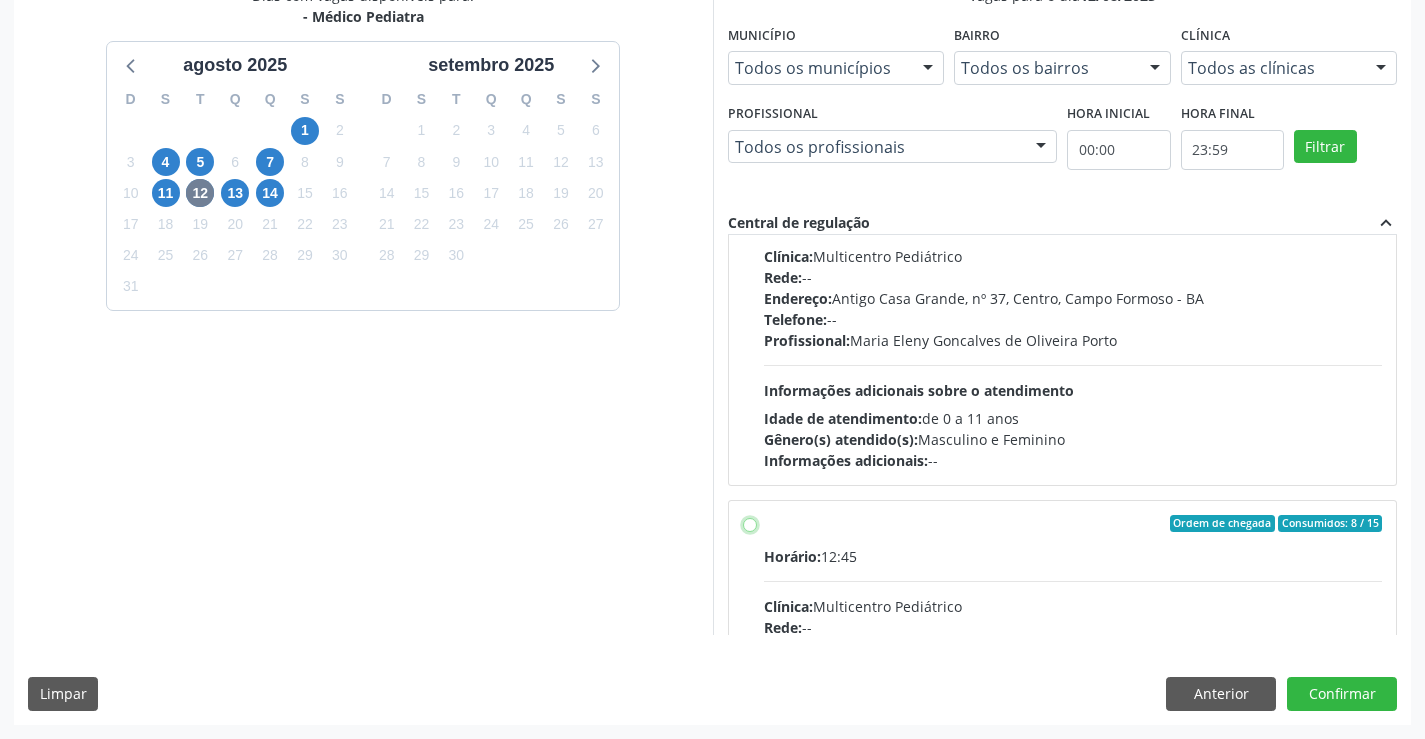 click on "Ordem de chegada
Consumidos: 8 / 15
Horário:   12:45
Clínica:  [NAME]
Rede:
--
Endereço:   Antigo Casa Grande, nº 37, Centro, [CITY] - [STATE]
Telefone:   --
Profissional:
[FIRST] [LAST] [LAST] [LAST]
Informações adicionais sobre o atendimento
Idade de atendimento:
de 0 a 11 anos
Gênero(s) atendido(s):
Masculino e Feminino
Informações adicionais:
--" at bounding box center (750, 524) 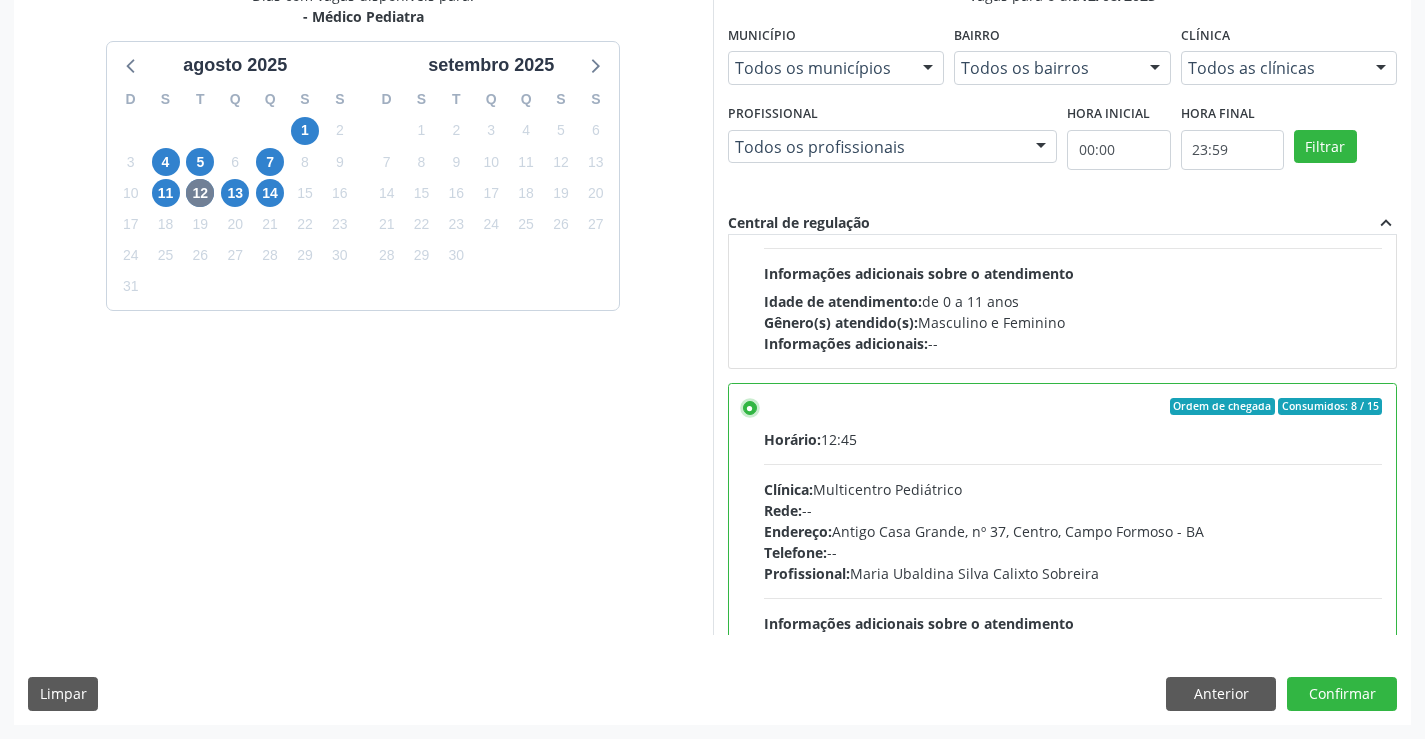 scroll, scrollTop: 400, scrollLeft: 0, axis: vertical 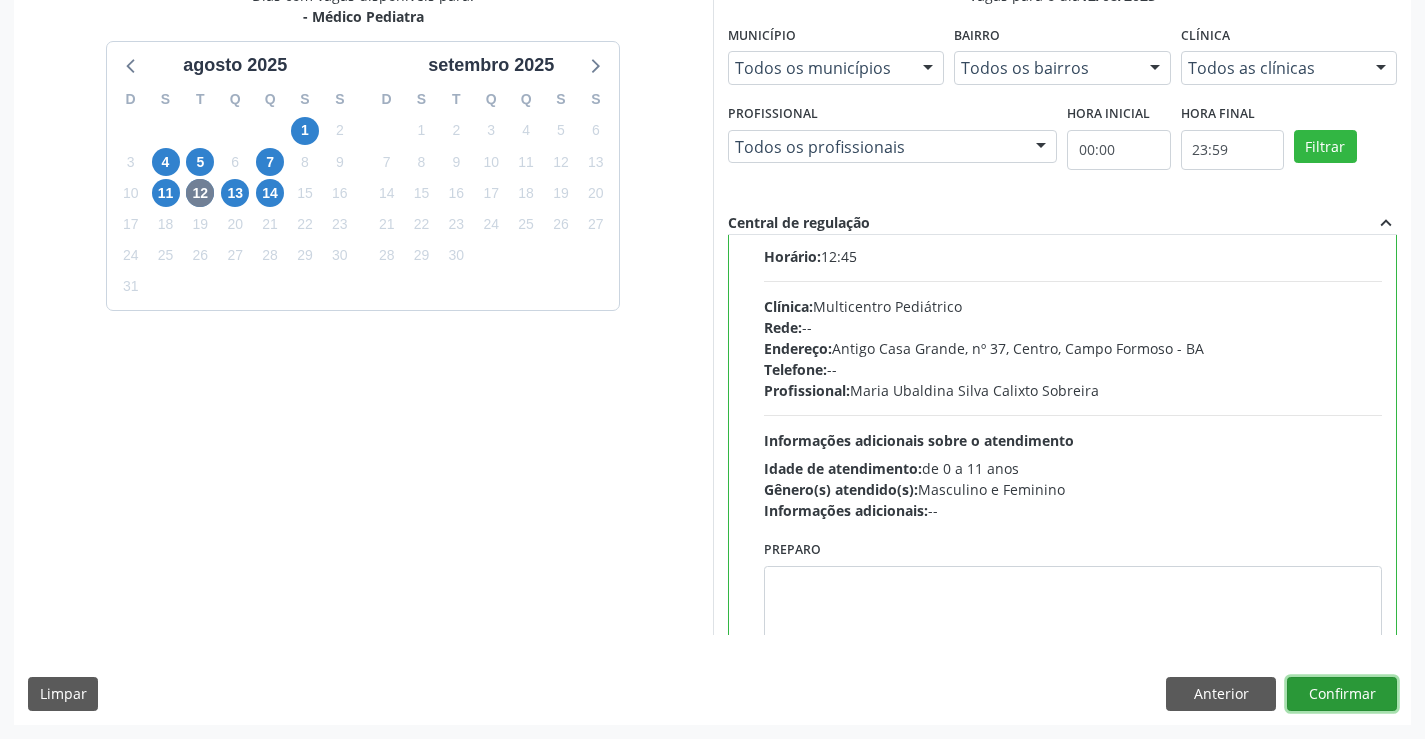 click on "Confirmar" at bounding box center (1342, 694) 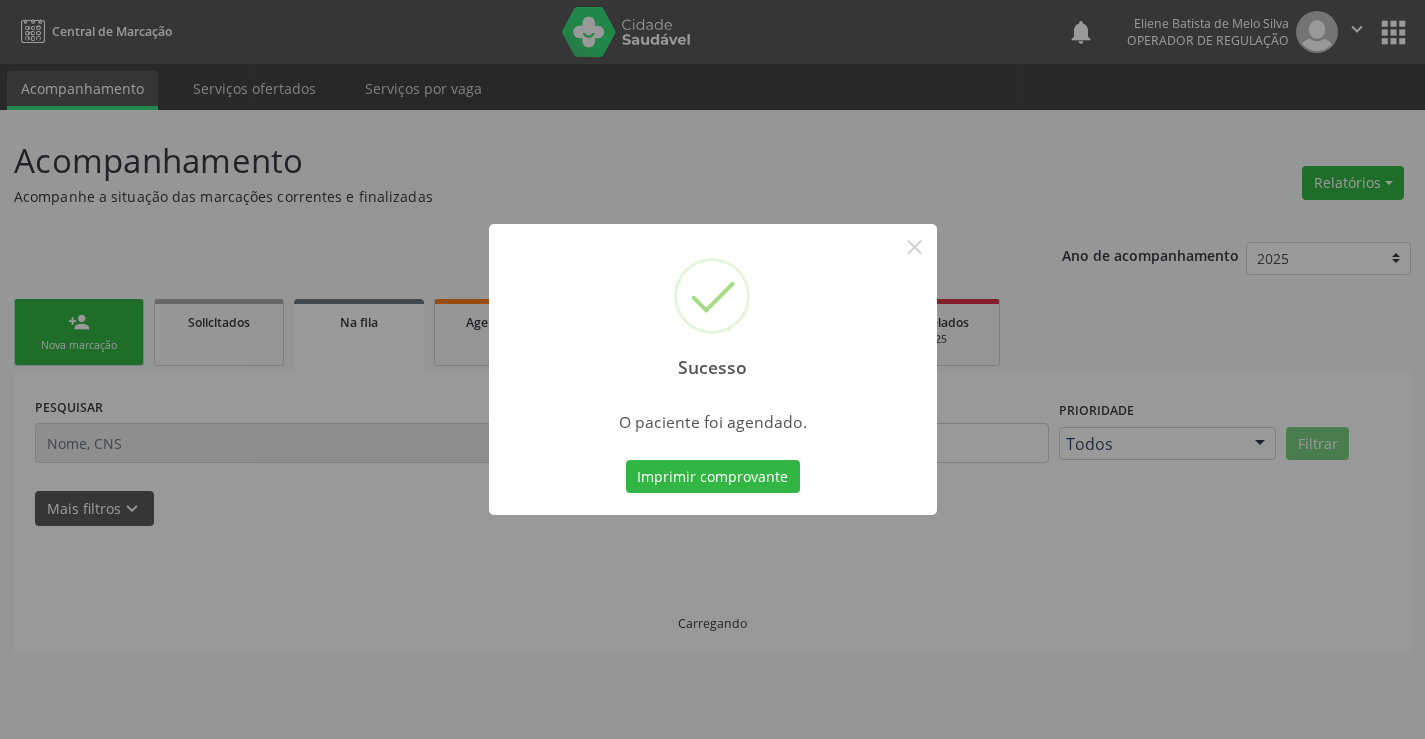 scroll, scrollTop: 0, scrollLeft: 0, axis: both 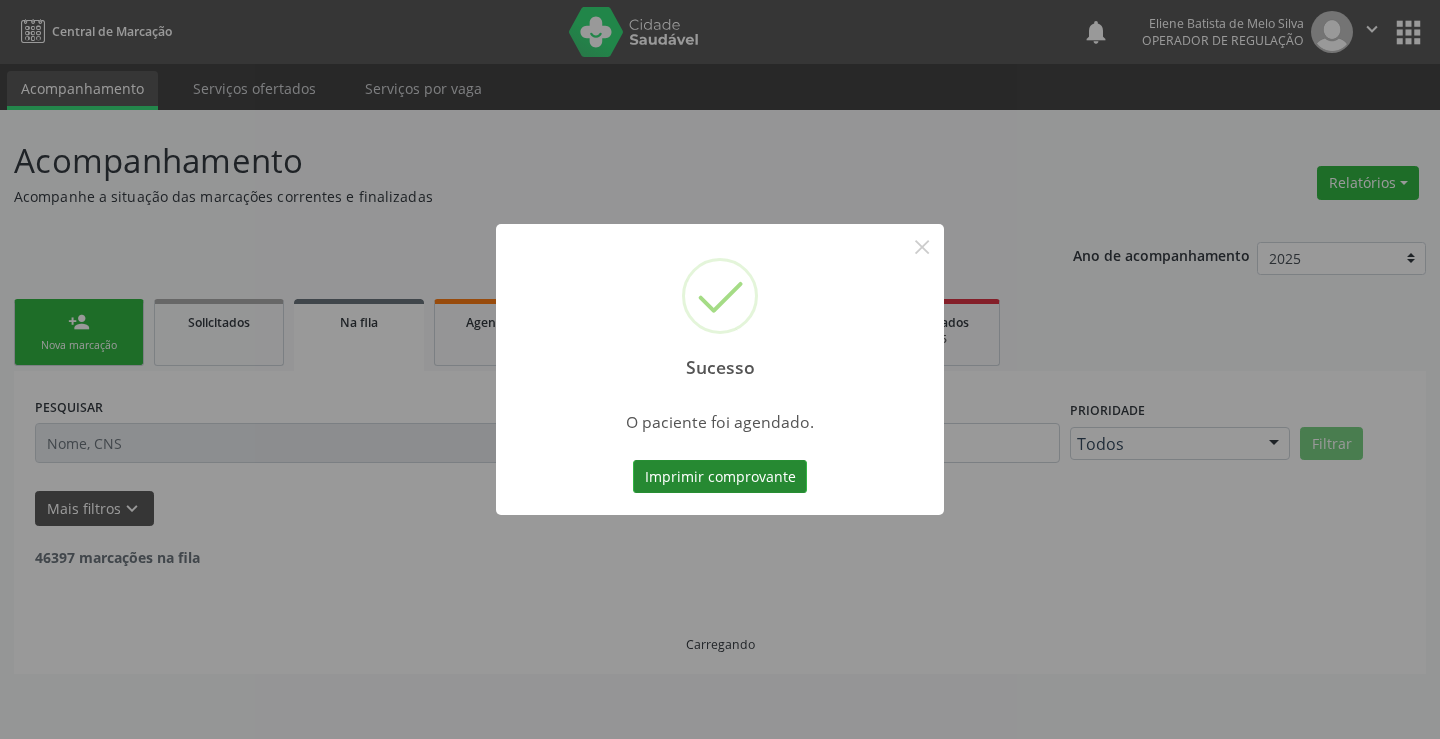 click on "Imprimir comprovante" at bounding box center [720, 477] 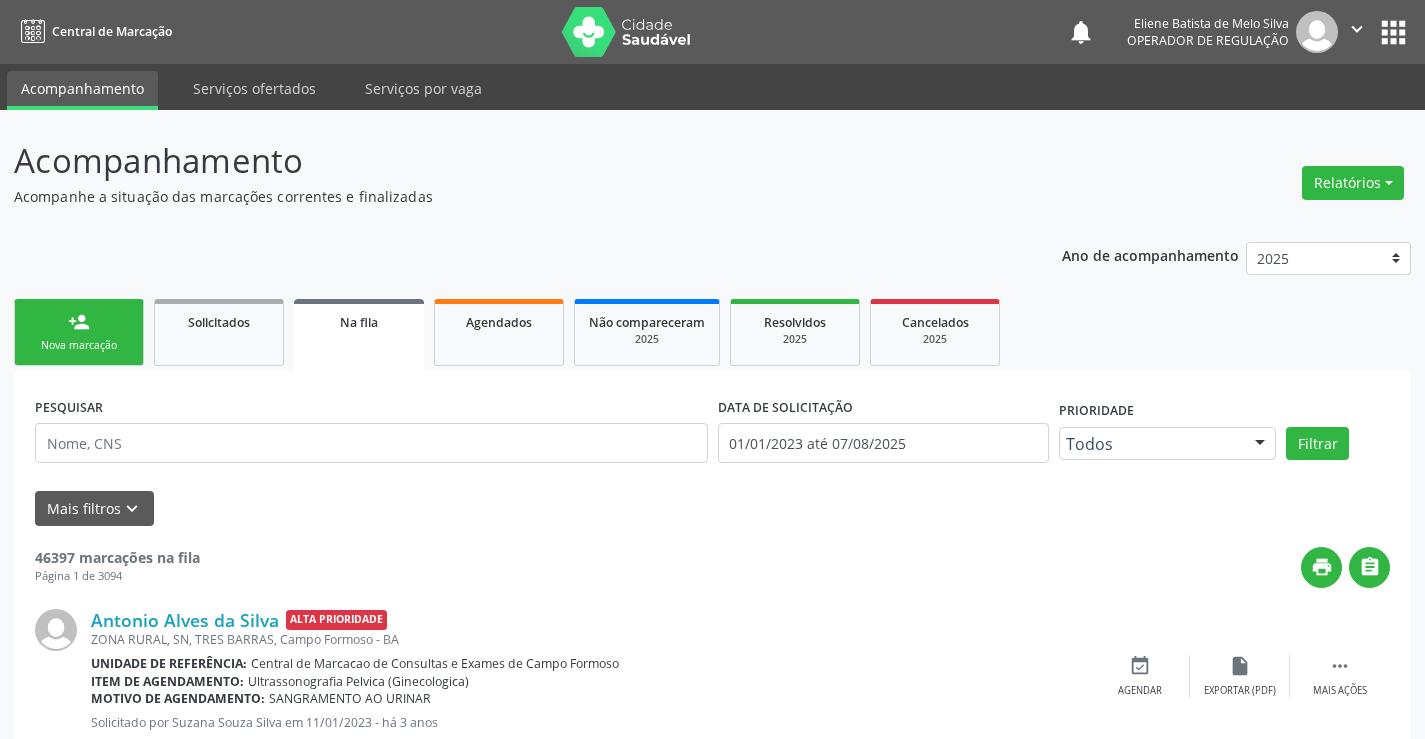 click on "person_add" at bounding box center [79, 322] 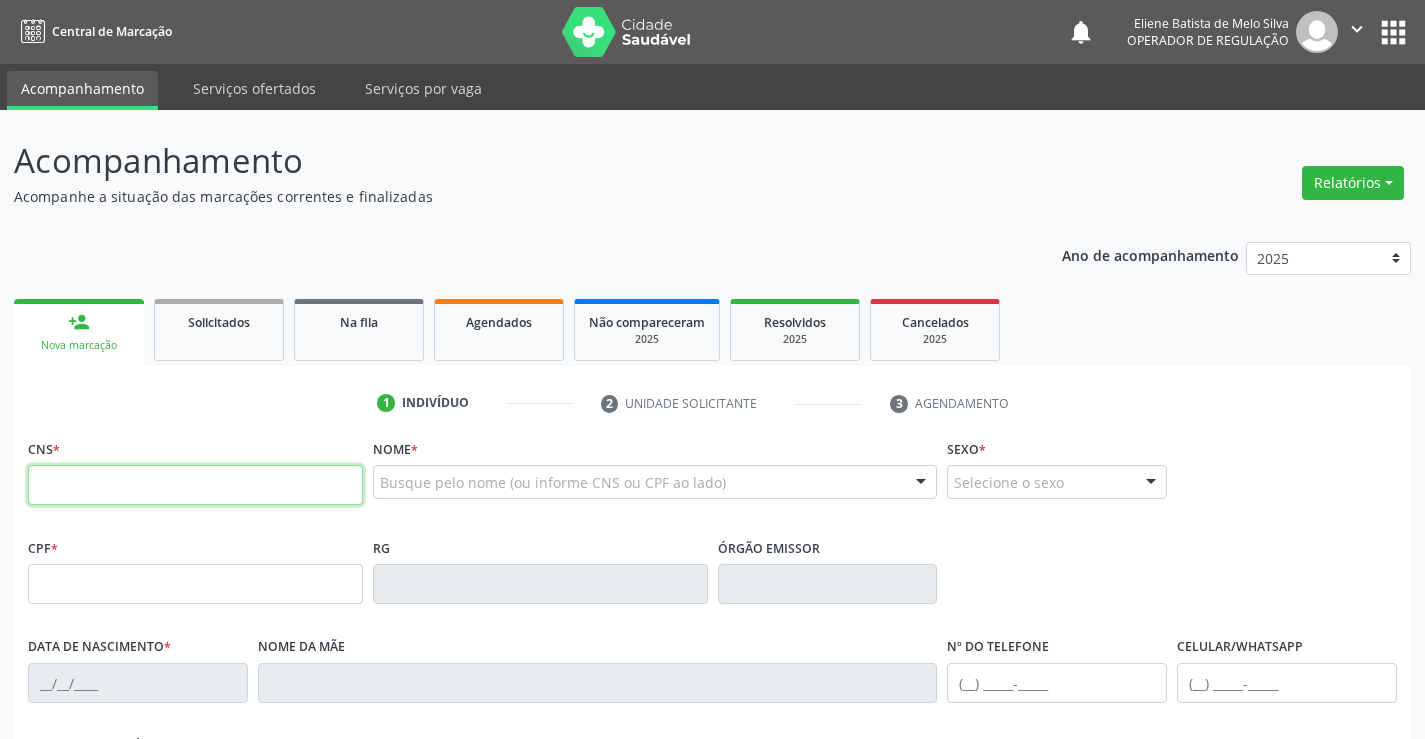 click at bounding box center (195, 485) 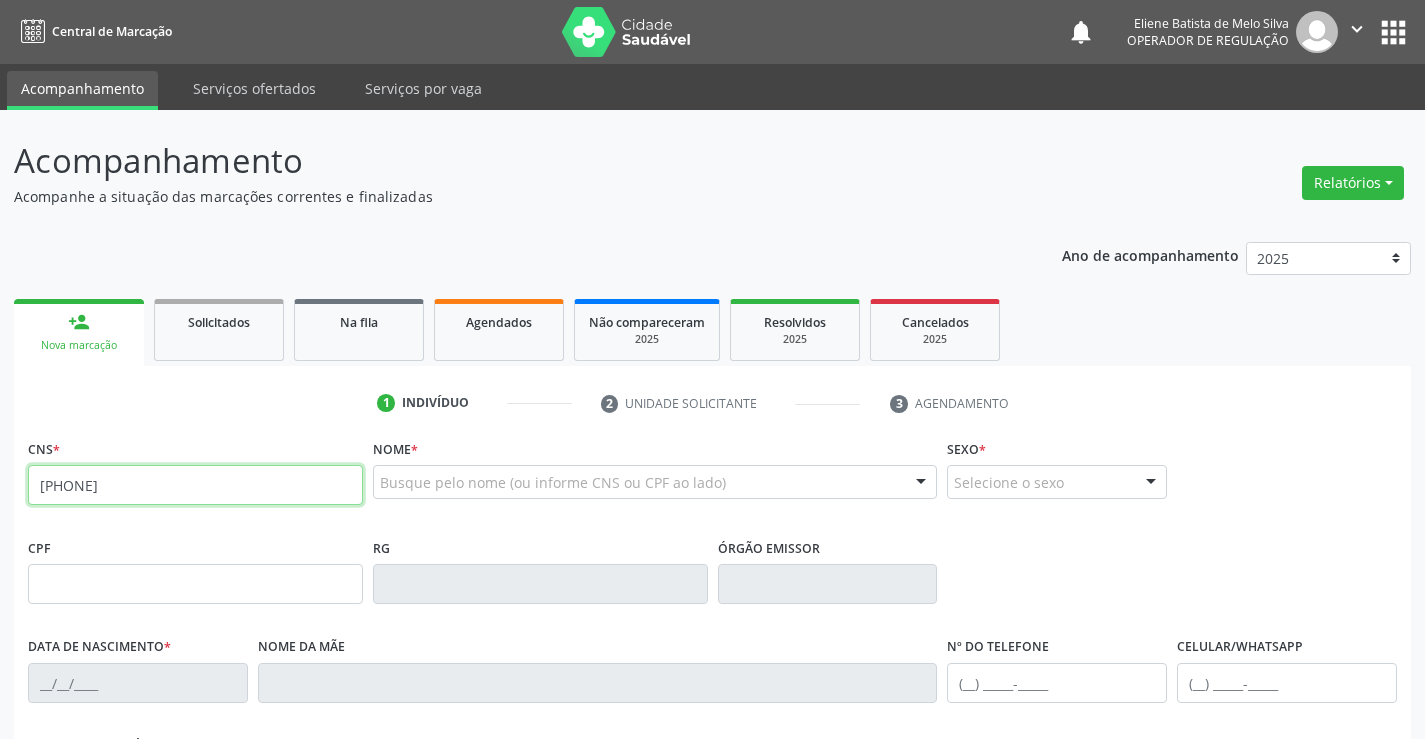 type on "[PHONE]" 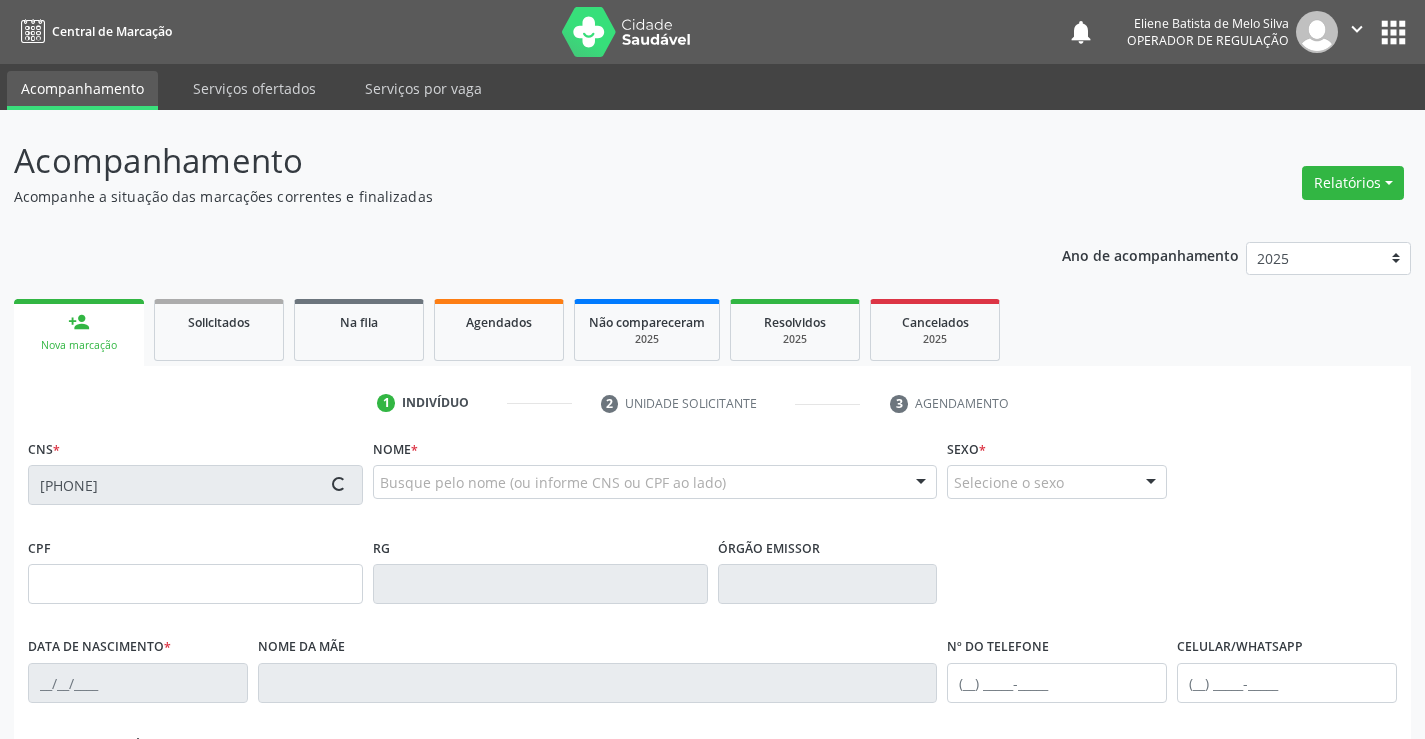 type on "[PHONE]" 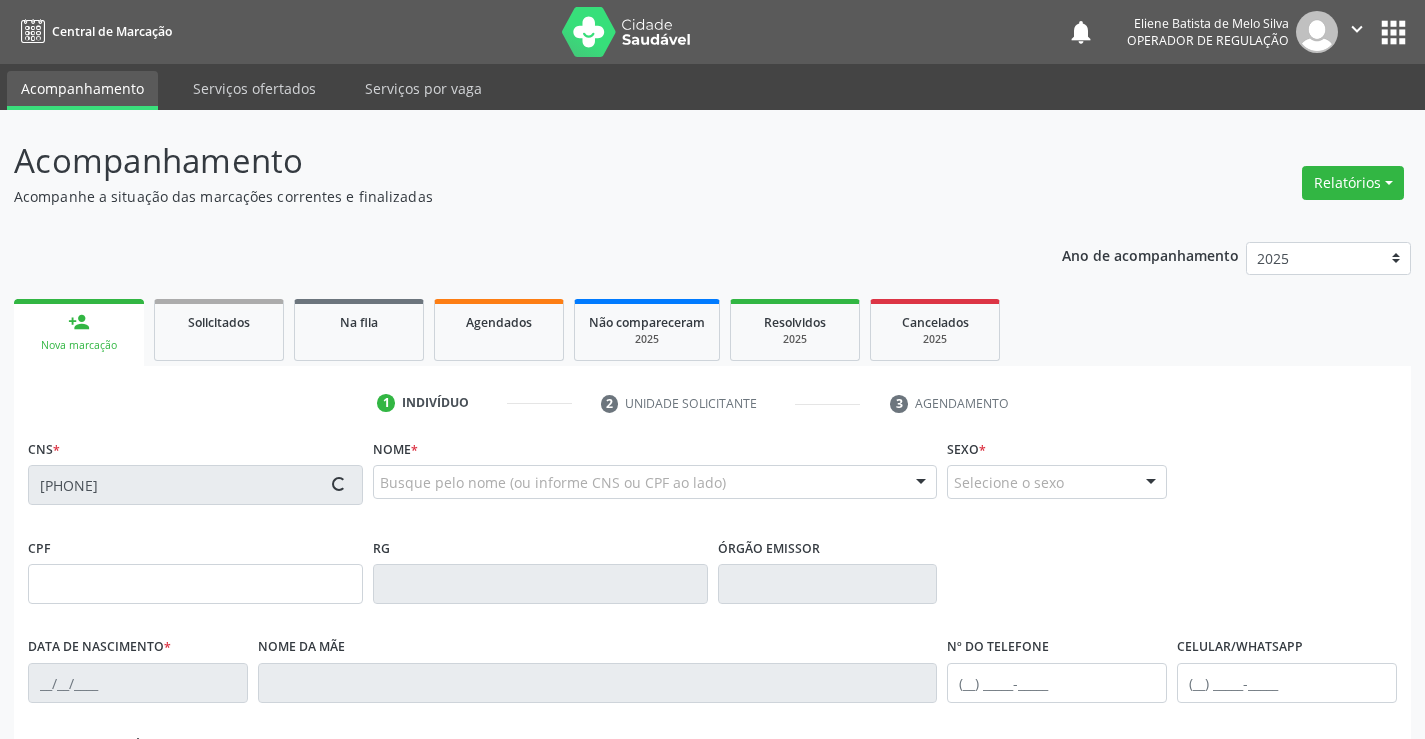 type on "[PHONE]" 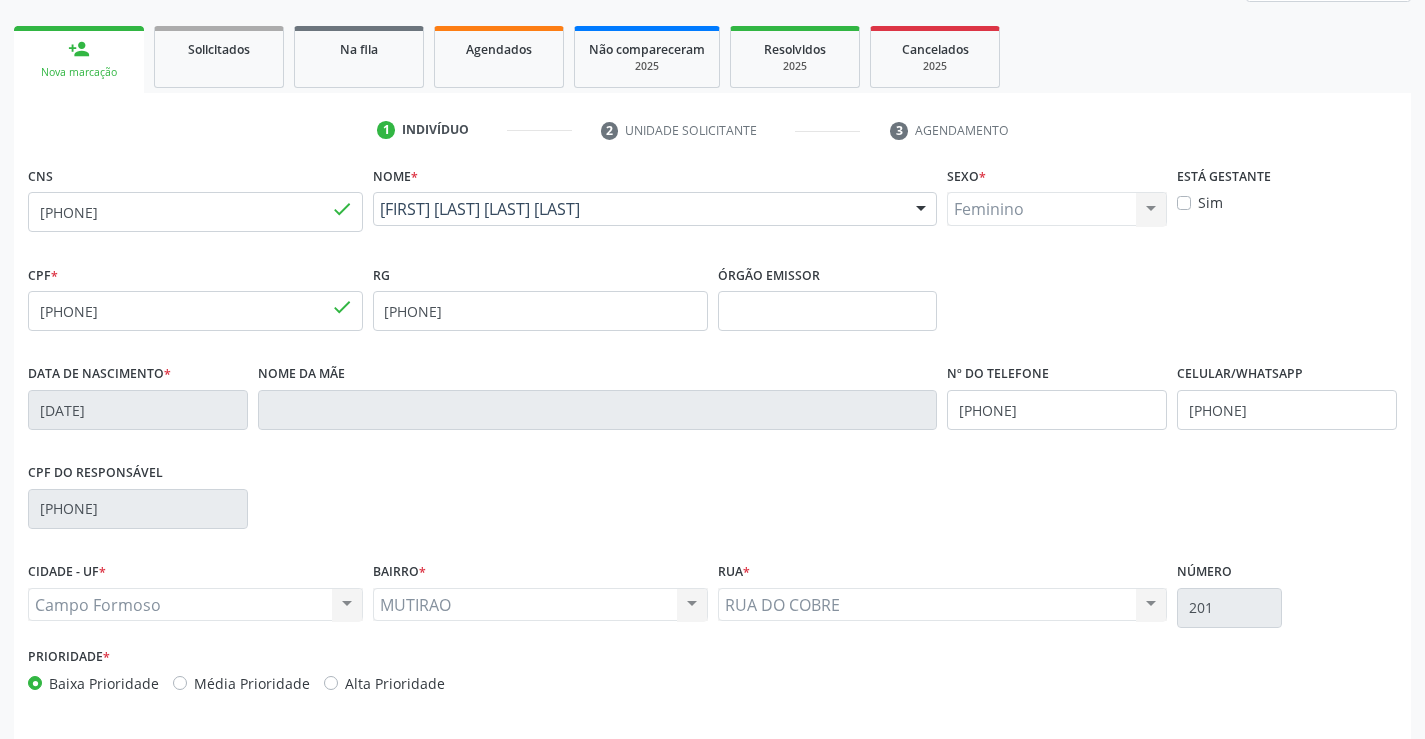 scroll, scrollTop: 345, scrollLeft: 0, axis: vertical 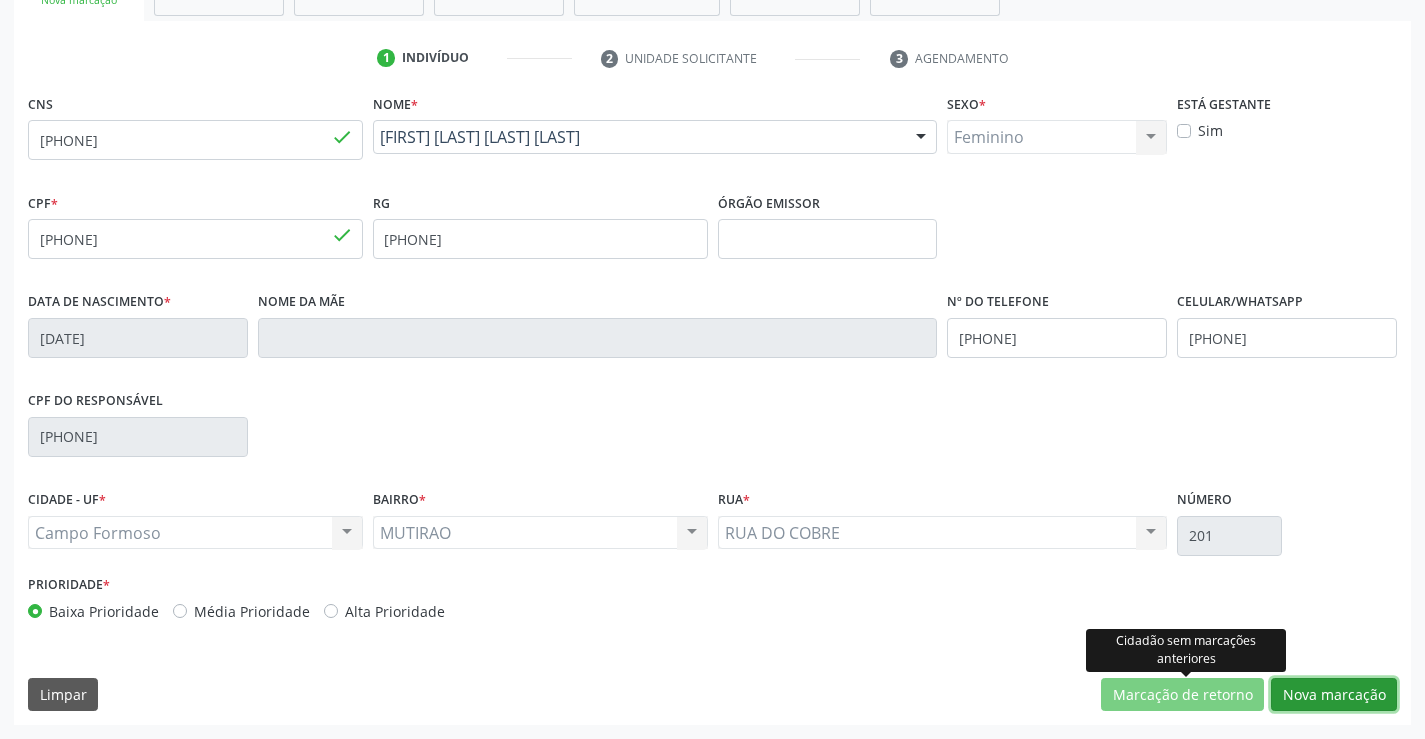 click on "Nova marcação" at bounding box center (1334, 695) 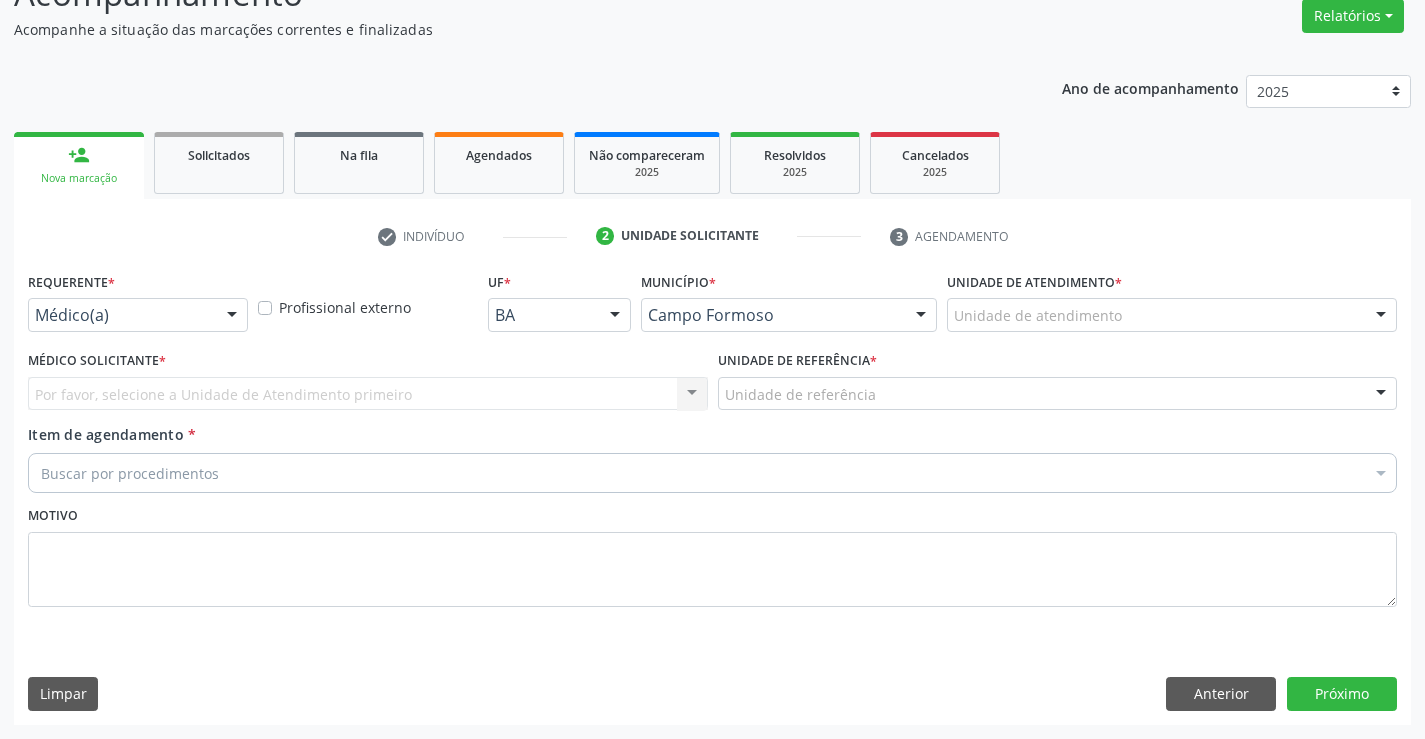 scroll, scrollTop: 167, scrollLeft: 0, axis: vertical 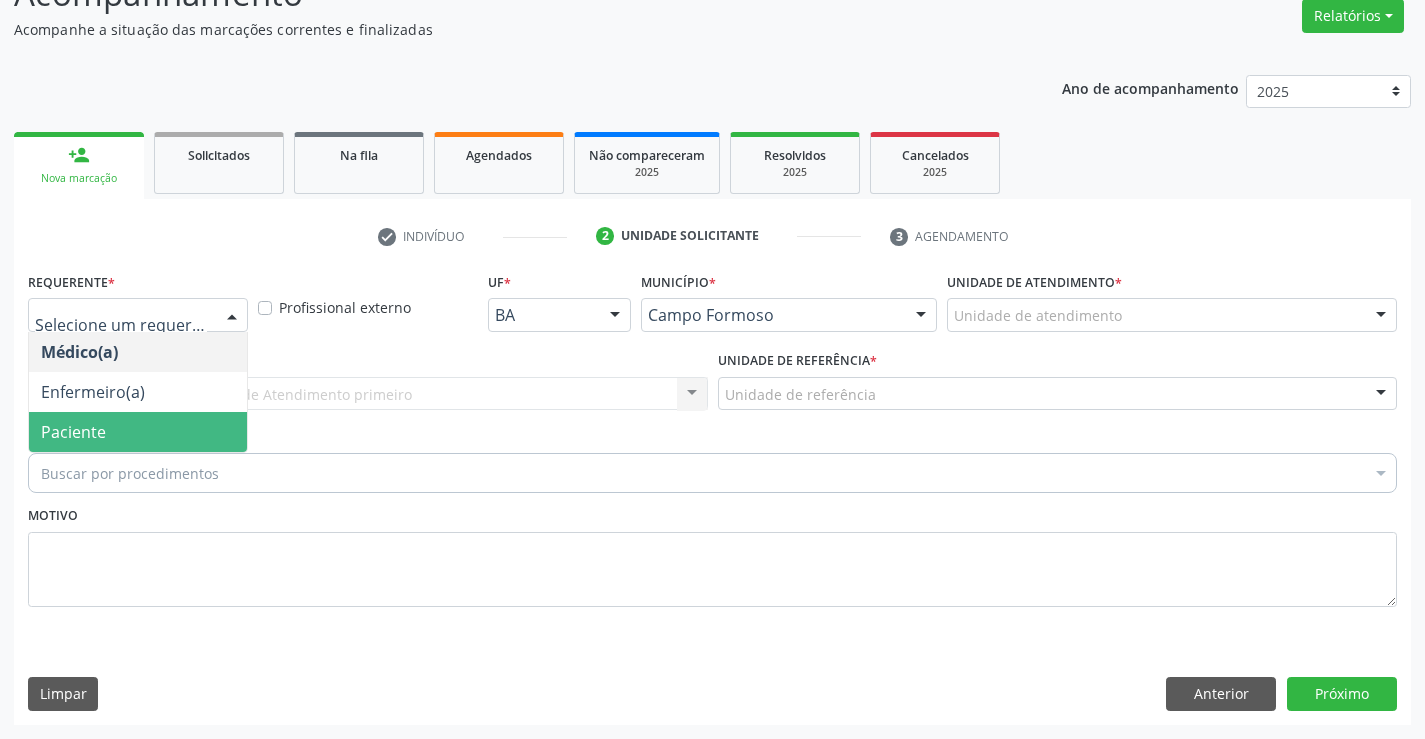 click on "Paciente" at bounding box center (138, 432) 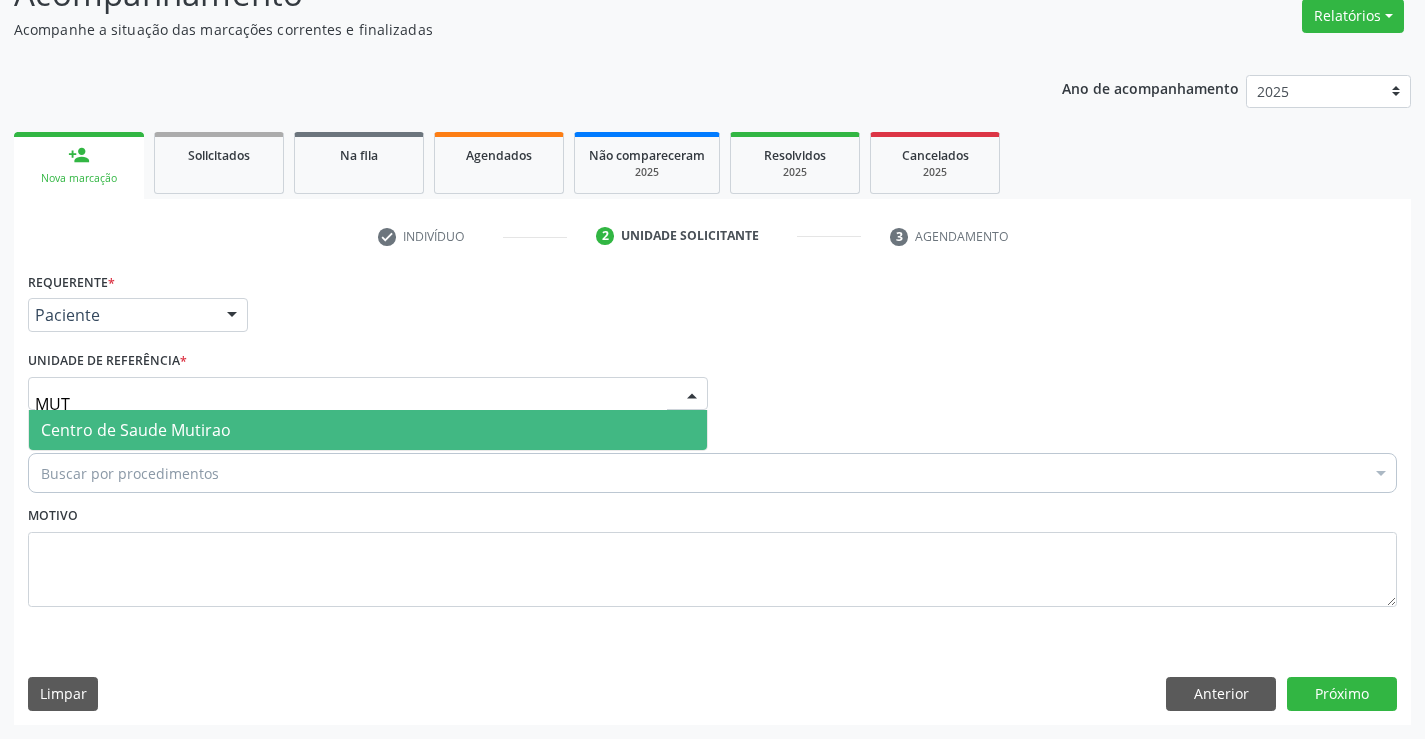 type on "MUTI" 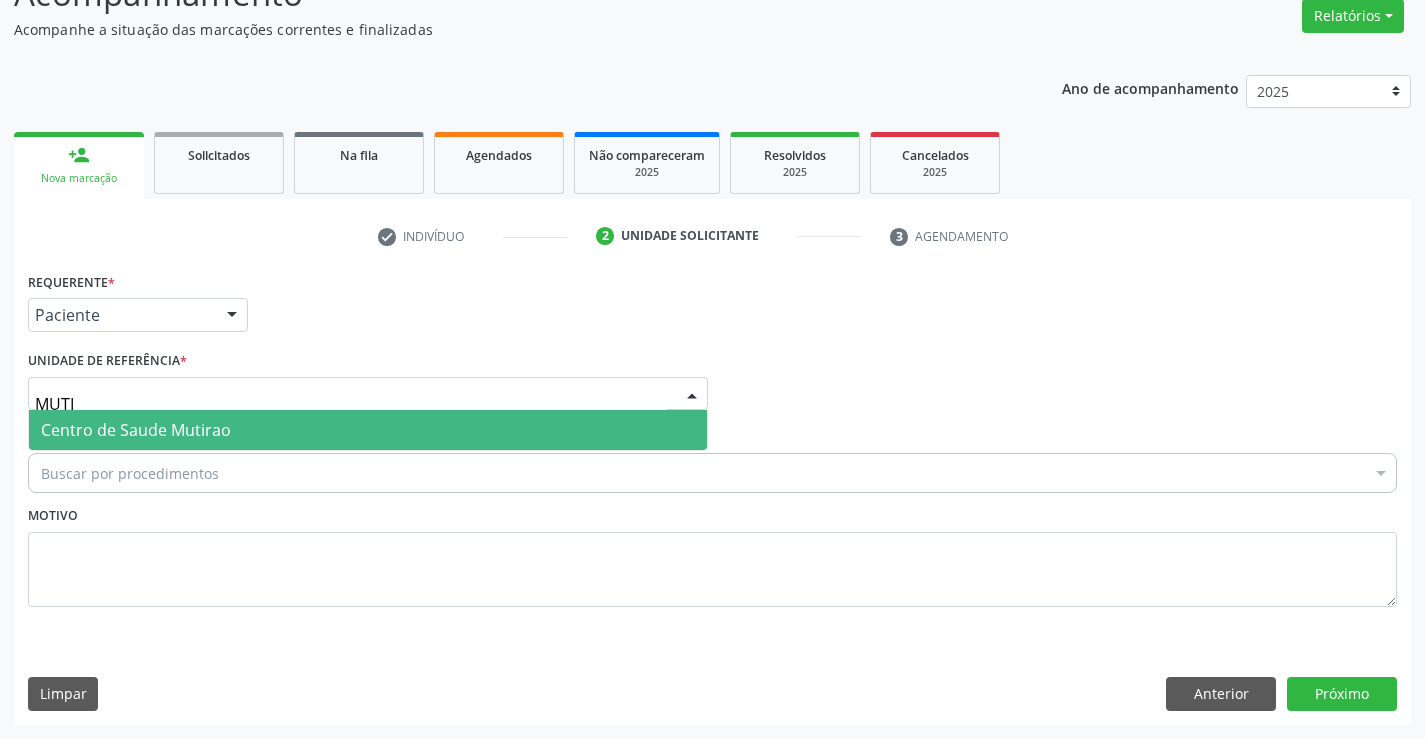 click on "Centro de Saude Mutirao" at bounding box center (136, 430) 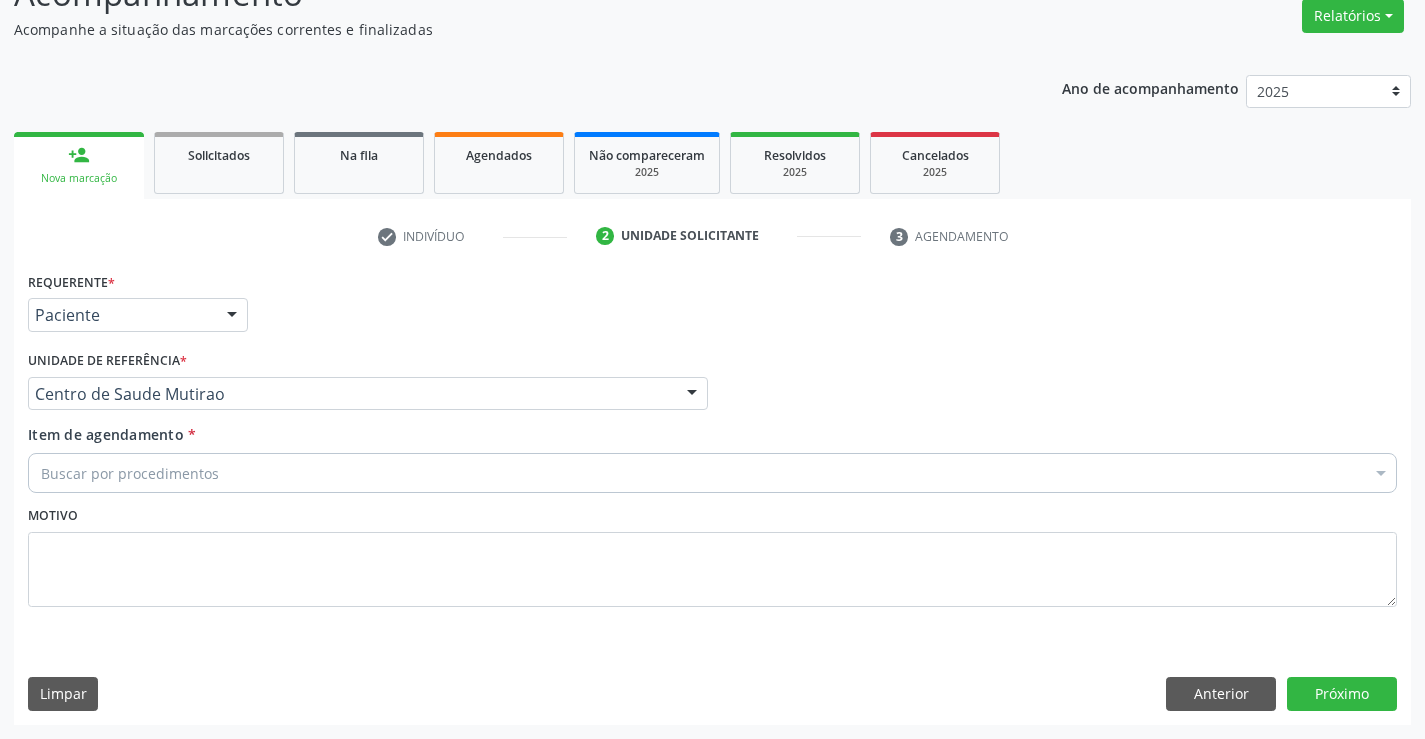 click on "Buscar por procedimentos" at bounding box center [712, 473] 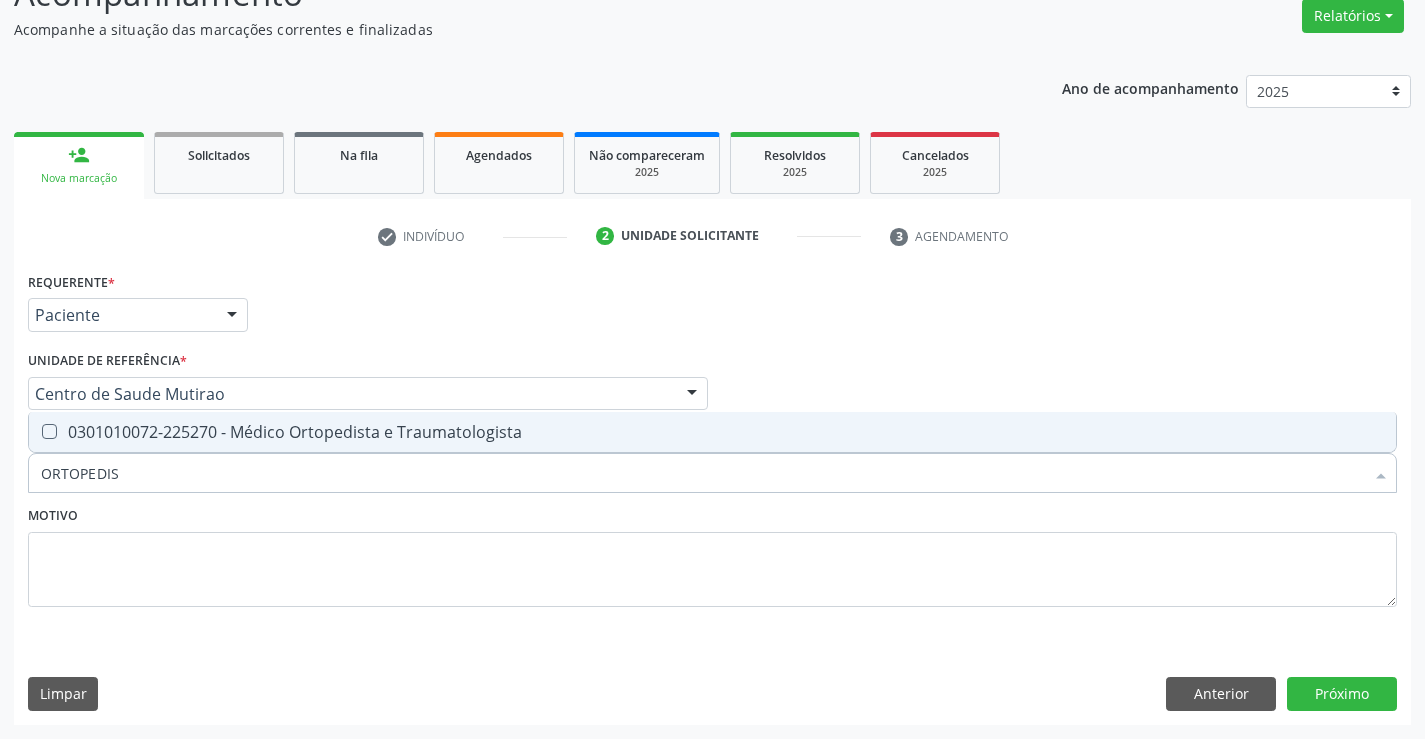 type on "ORTOPEDIST" 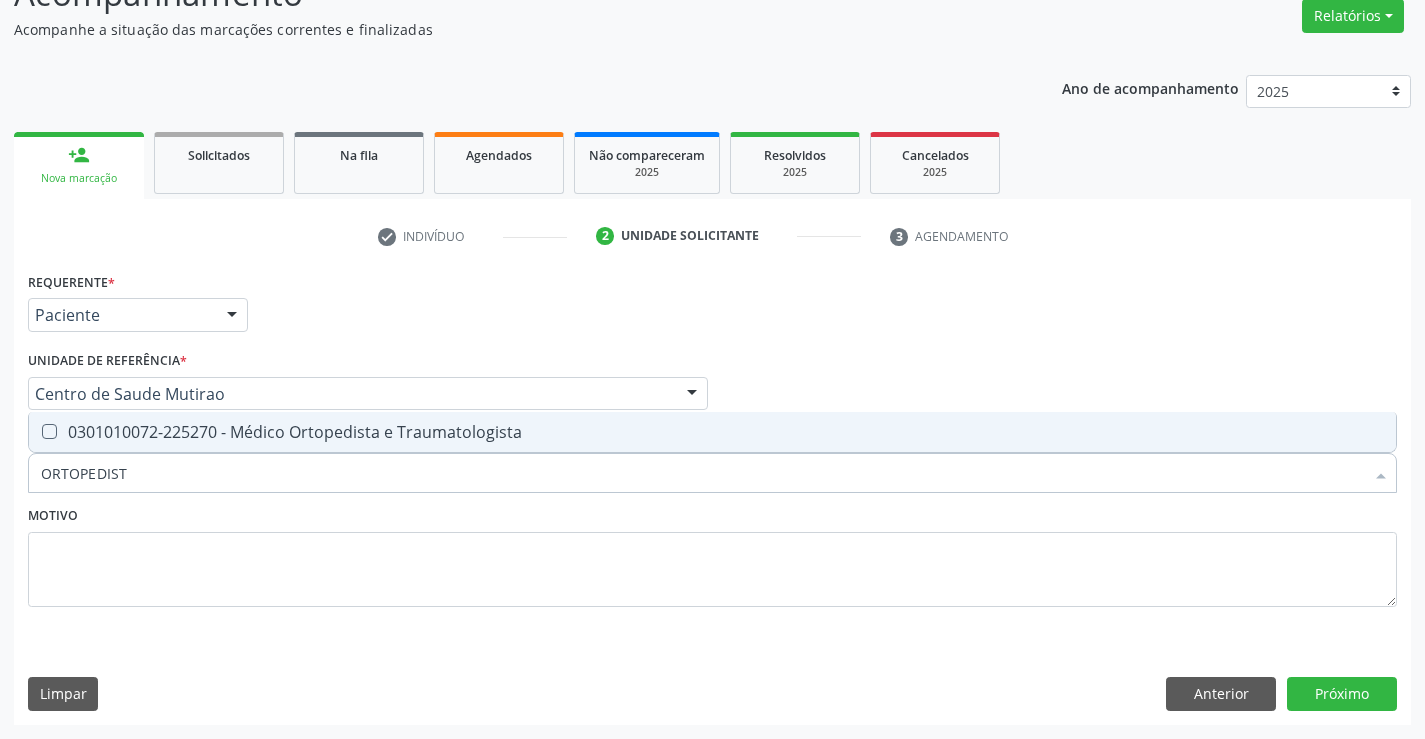 click on "0301010072-225270 - Médico Ortopedista e Traumatologista" at bounding box center (712, 432) 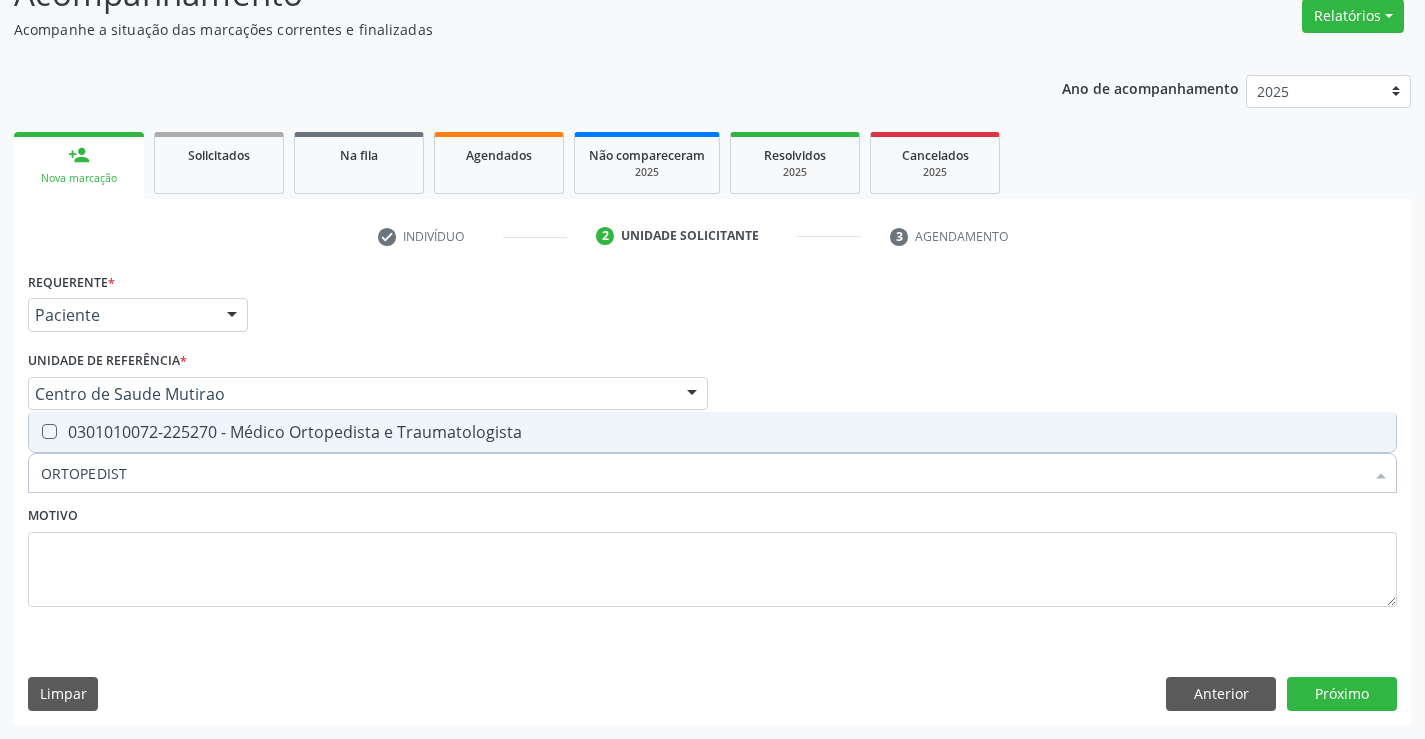 checkbox on "true" 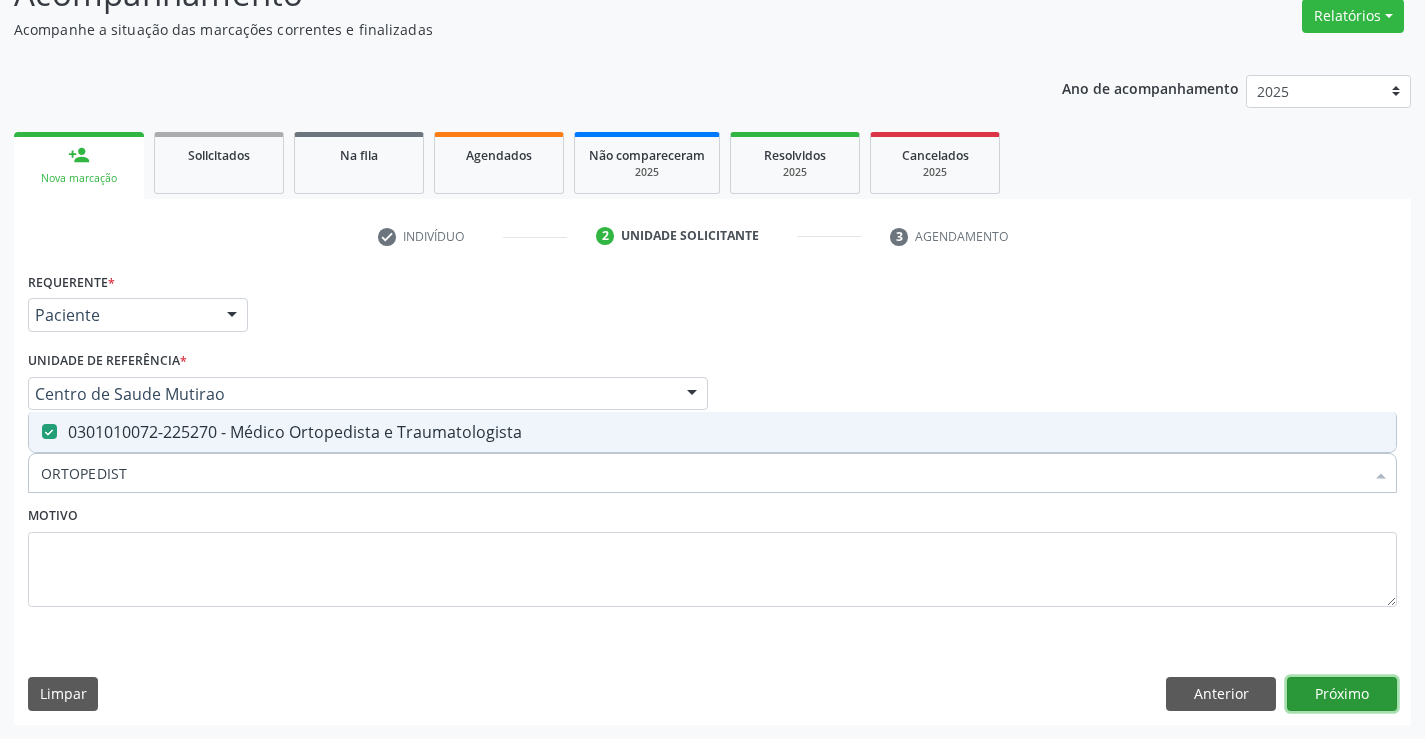 click on "Próximo" at bounding box center (1342, 694) 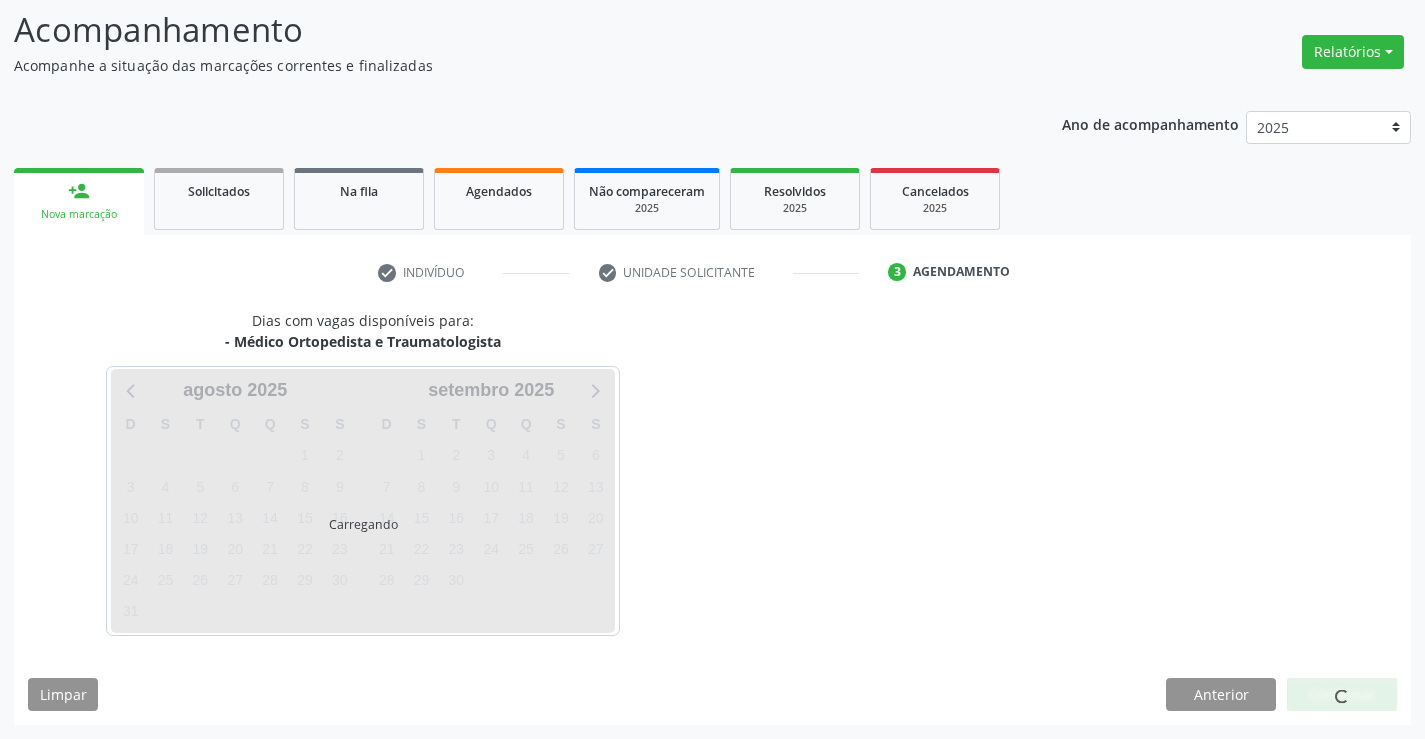 scroll, scrollTop: 131, scrollLeft: 0, axis: vertical 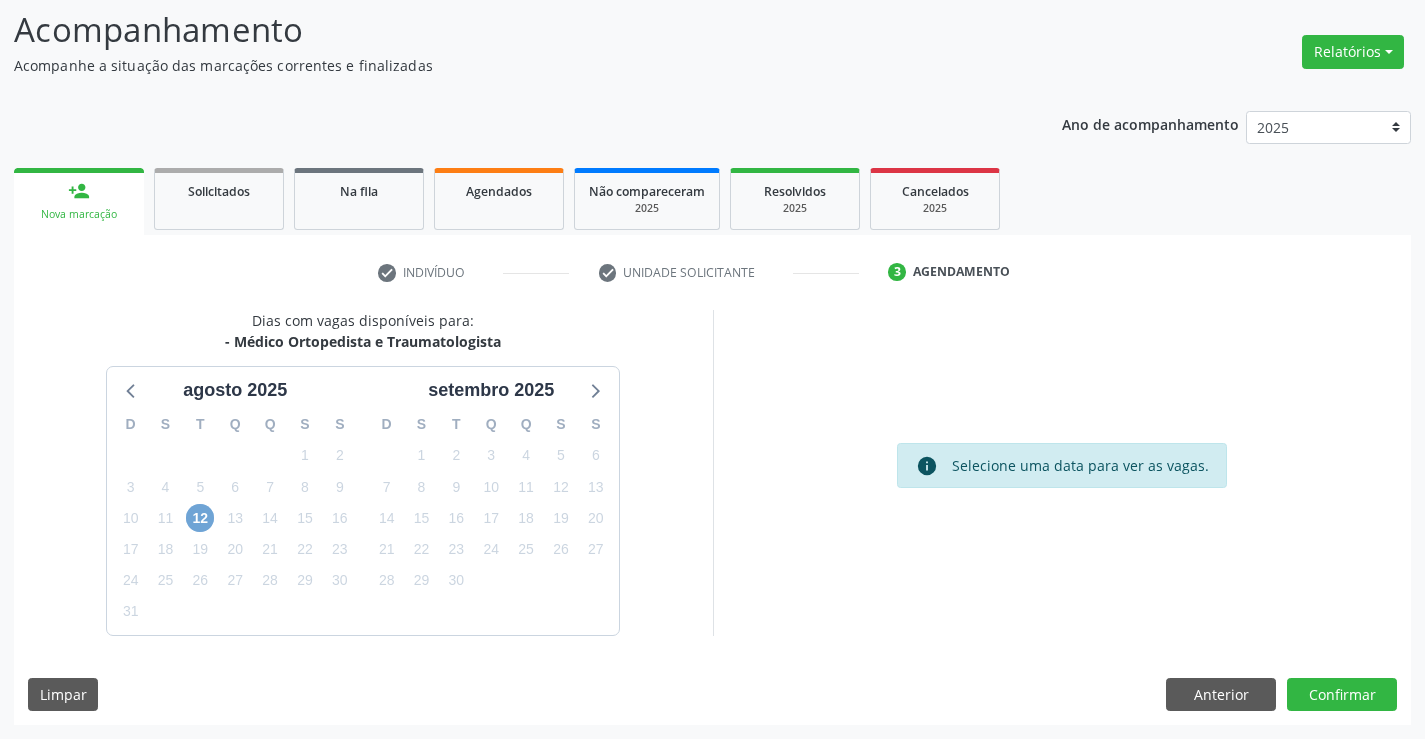 click on "12" at bounding box center (200, 518) 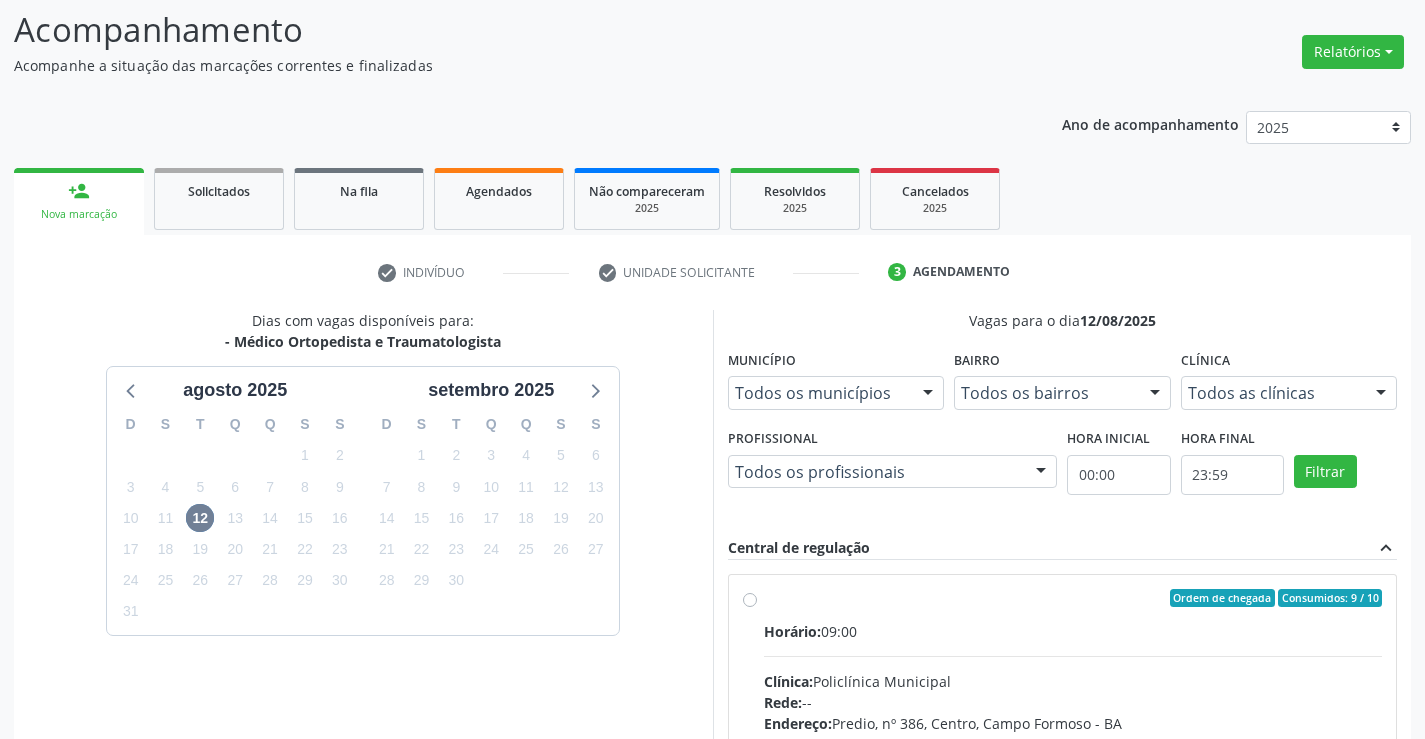 click on "Ordem de chegada
Consumidos: 9 / 10
Horário:   09:00
Clínica:  [NAME]
Rede:
--
Endereço:   Predio, nº 386, Centro, [CITY] - [STATE]
Telefone:   [PHONE]
Profissional:
[FIRST] [LAST] [LAST]
Informações adicionais sobre o atendimento
Idade de atendimento:
de 0 a 120 anos
Gênero(s) atendido(s):
Masculino e Feminino
Informações adicionais:
--" at bounding box center [1073, 742] 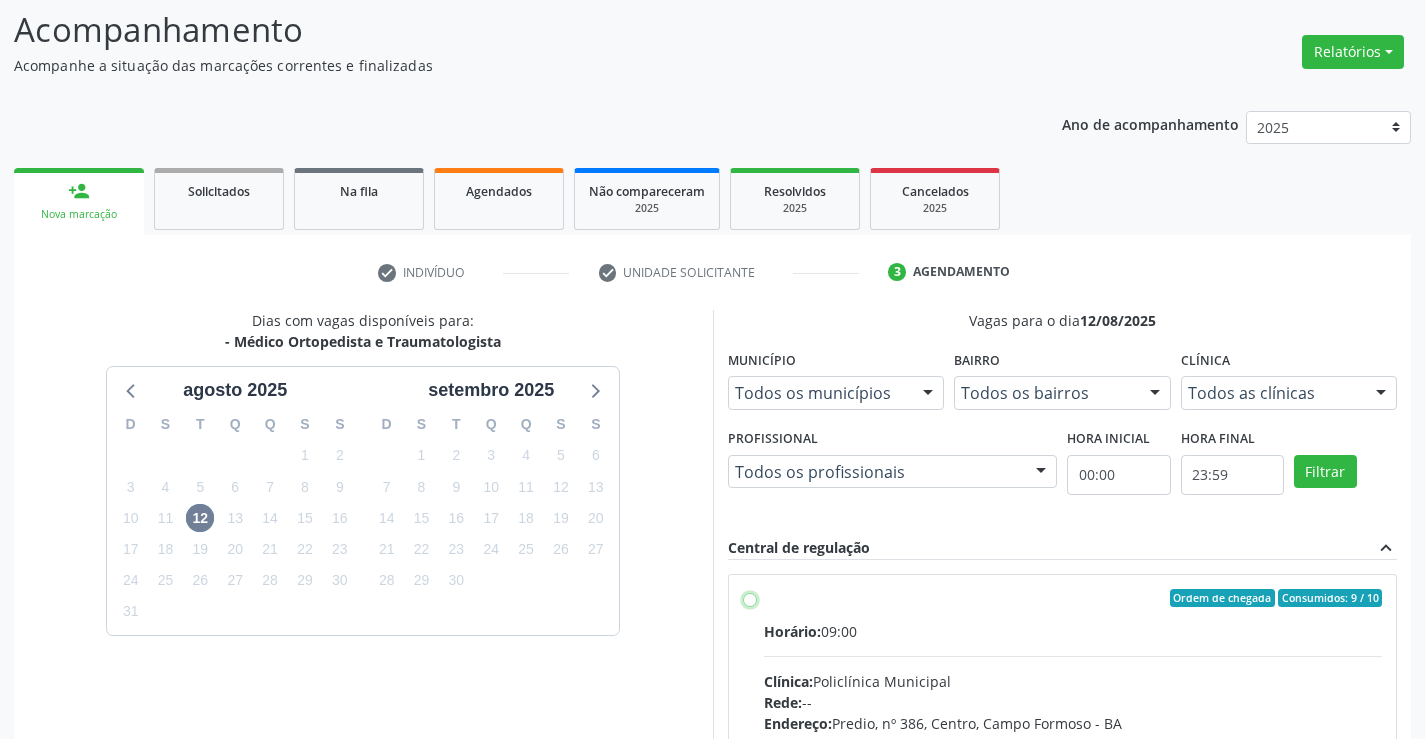click on "Ordem de chegada
Consumidos: 9 / 10
Horário:   09:00
Clínica:  [NAME]
Rede:
--
Endereço:   Predio, nº 386, Centro, [CITY] - [STATE]
Telefone:   [PHONE]
Profissional:
[FIRST] [LAST] [LAST]
Informações adicionais sobre o atendimento
Idade de atendimento:
de 0 a 120 anos
Gênero(s) atendido(s):
Masculino e Feminino
Informações adicionais:
--" at bounding box center [750, 598] 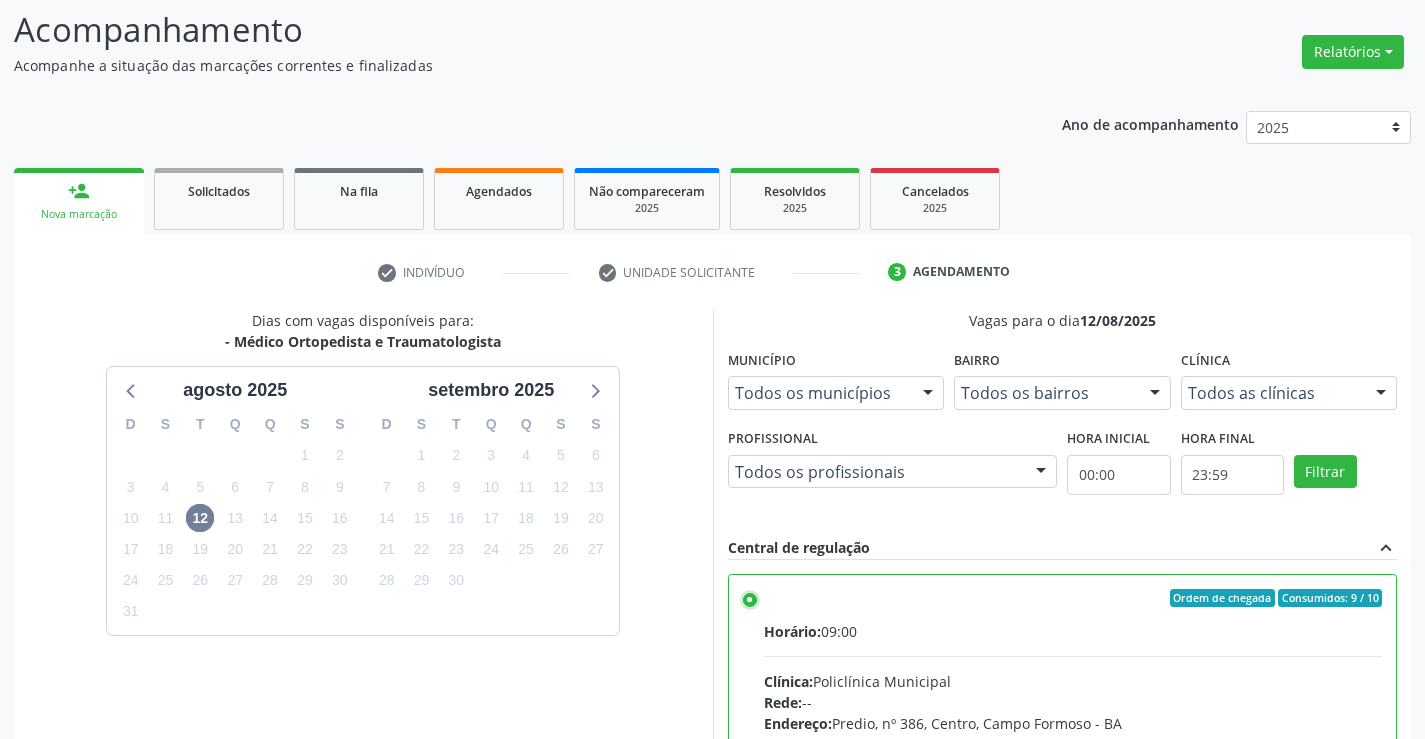 scroll, scrollTop: 99, scrollLeft: 0, axis: vertical 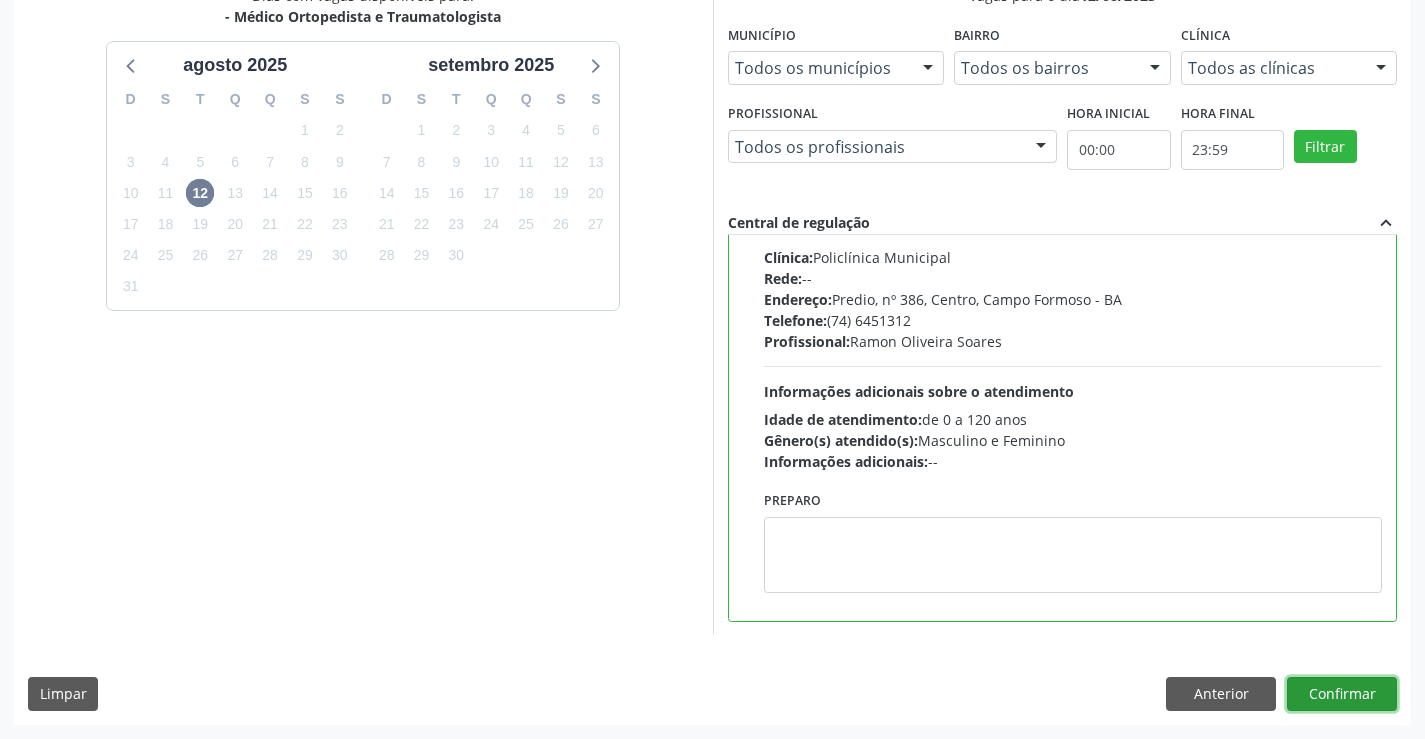 click on "Confirmar" at bounding box center (1342, 694) 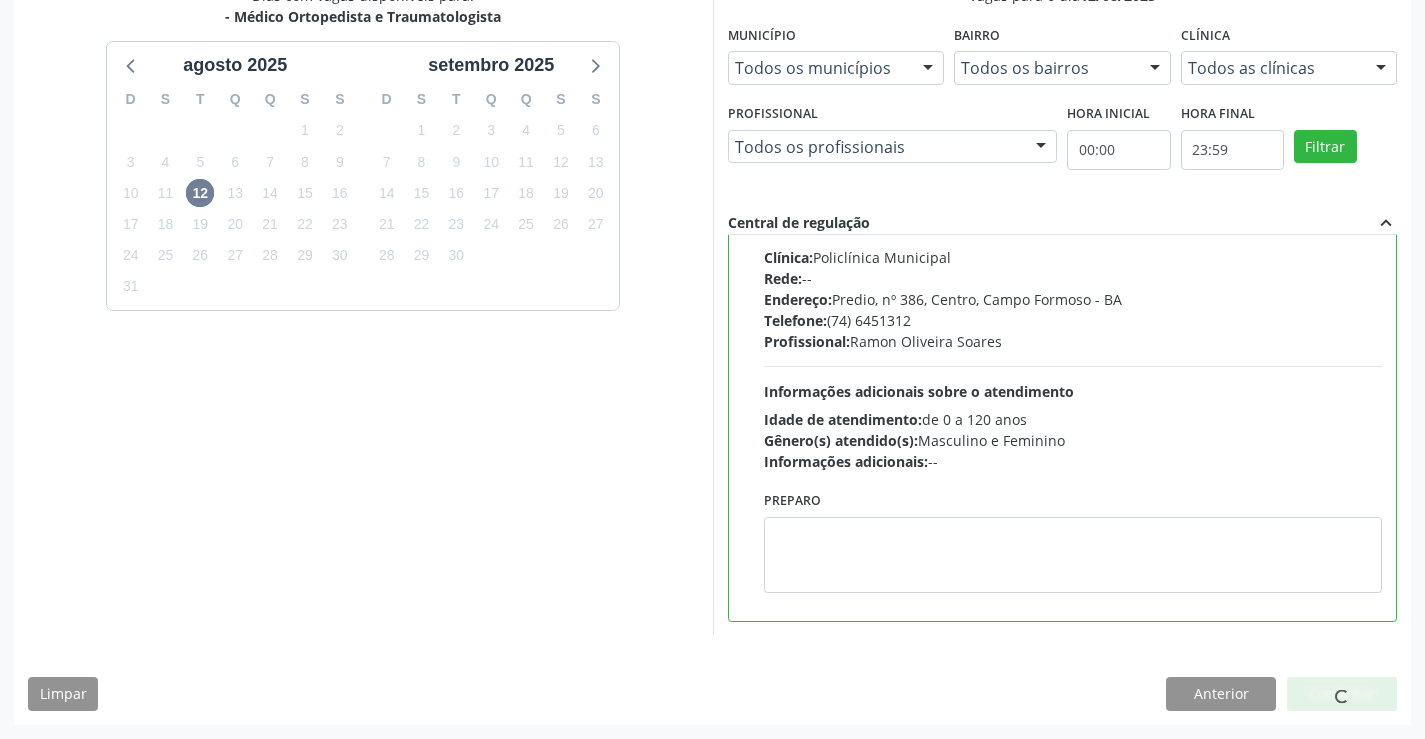 scroll, scrollTop: 0, scrollLeft: 0, axis: both 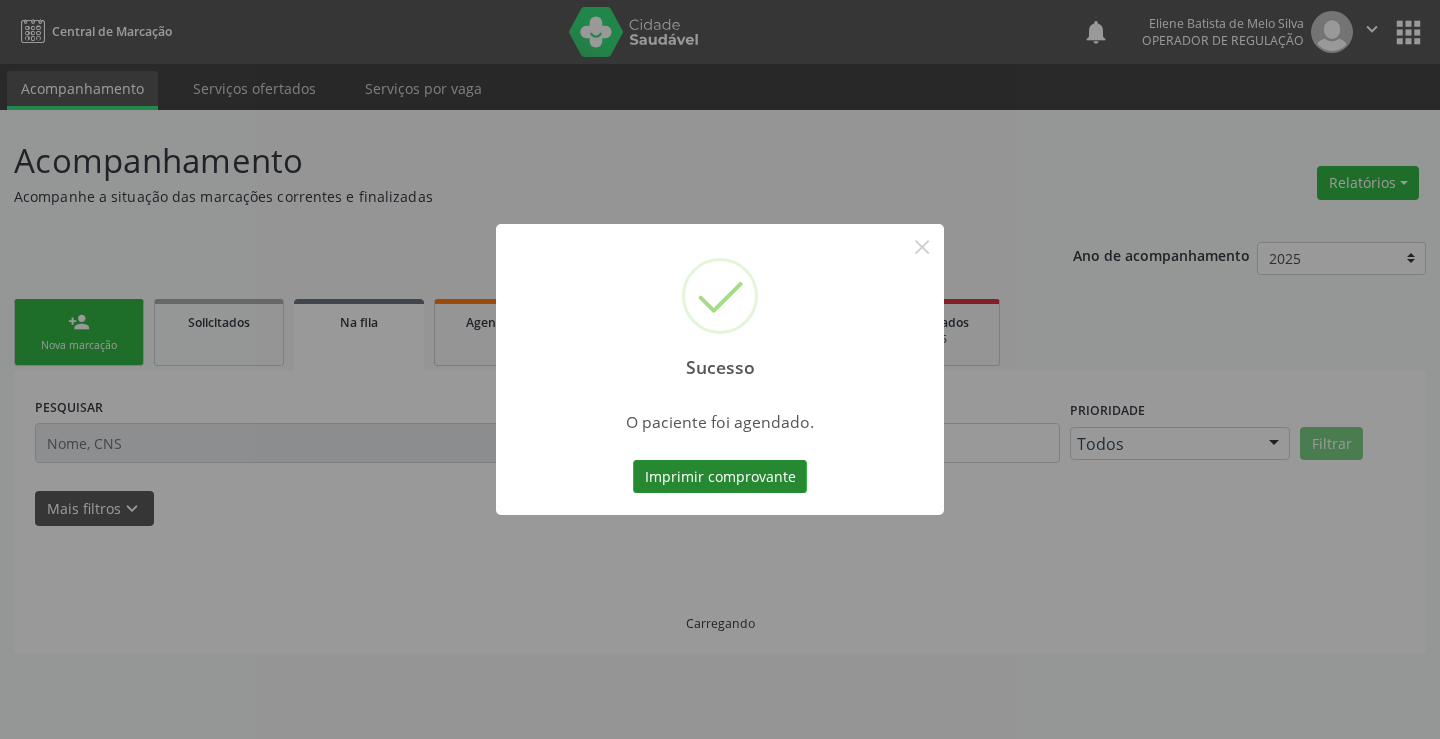 click on "Imprimir comprovante" at bounding box center (720, 477) 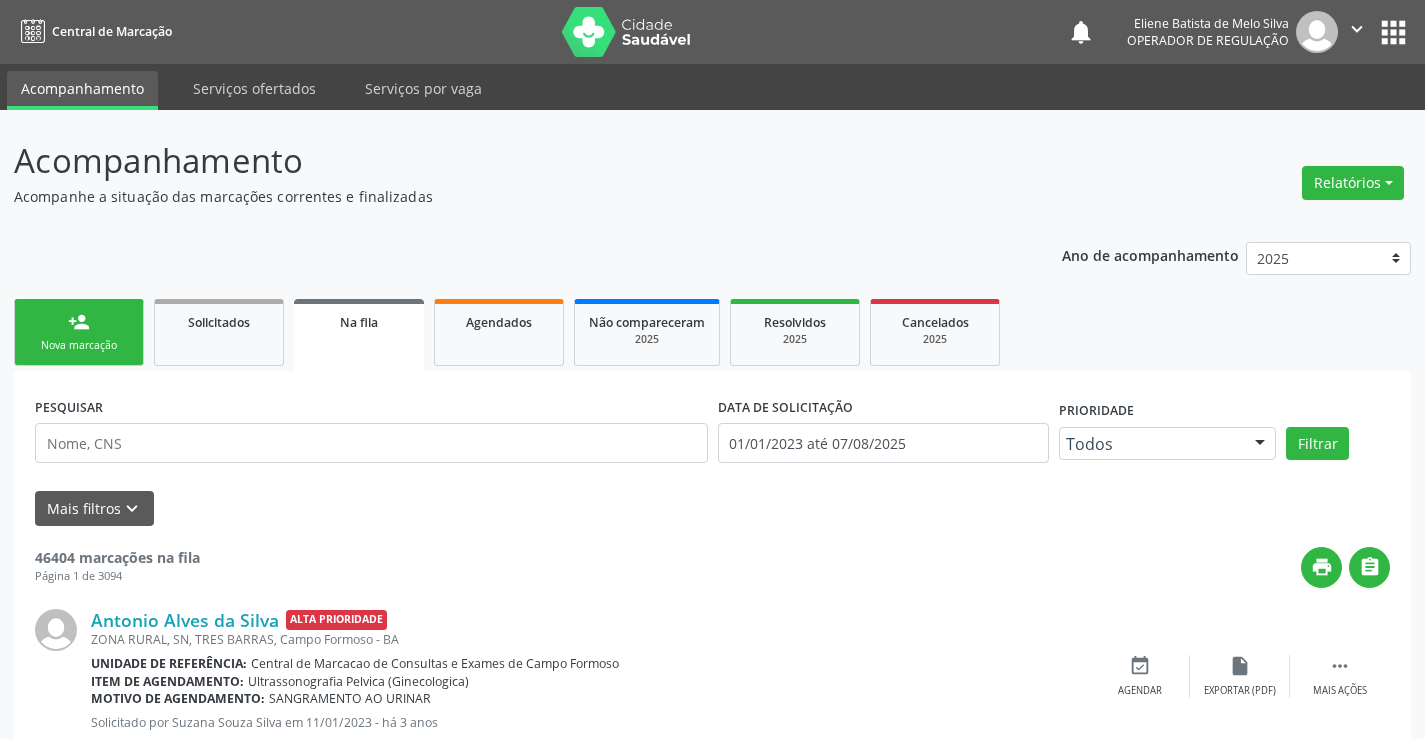 click on "Nova marcação" at bounding box center [79, 345] 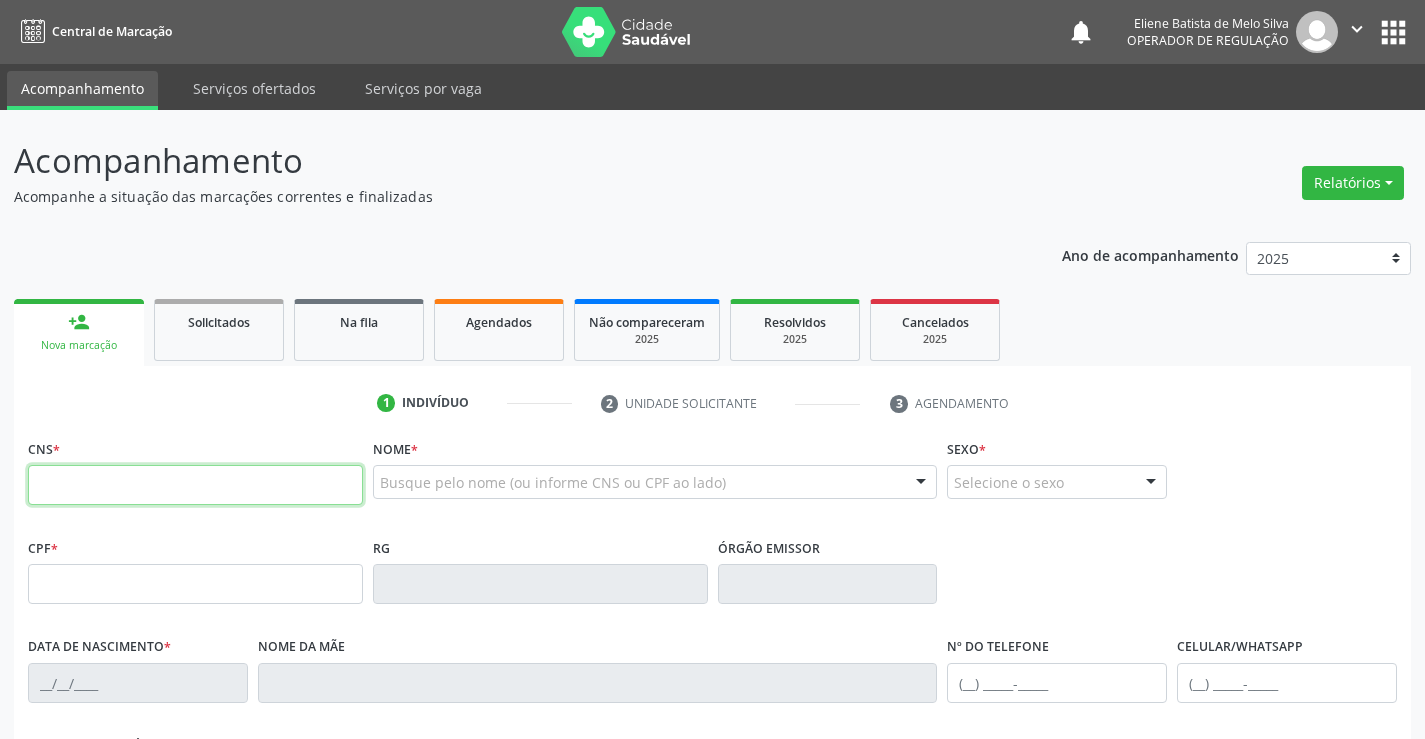 click at bounding box center (195, 485) 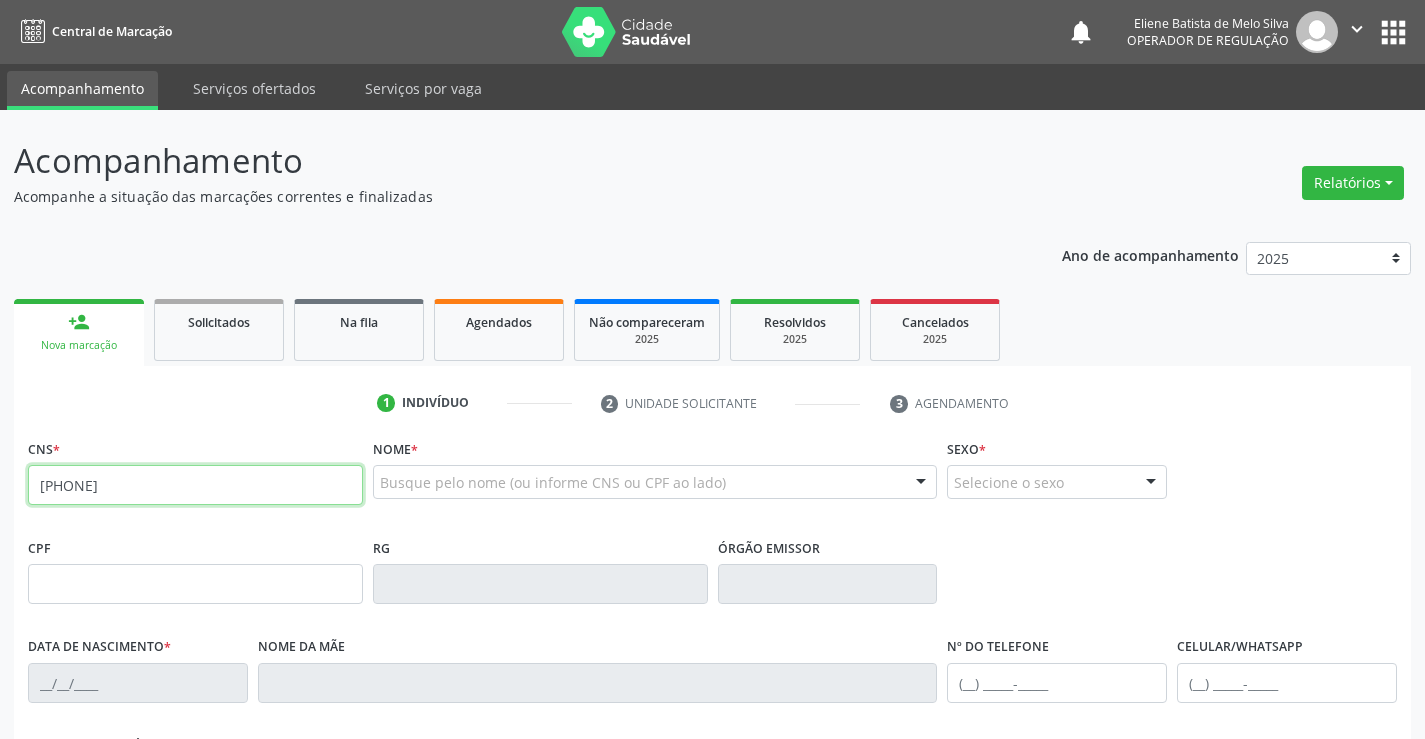 type on "[PHONE]" 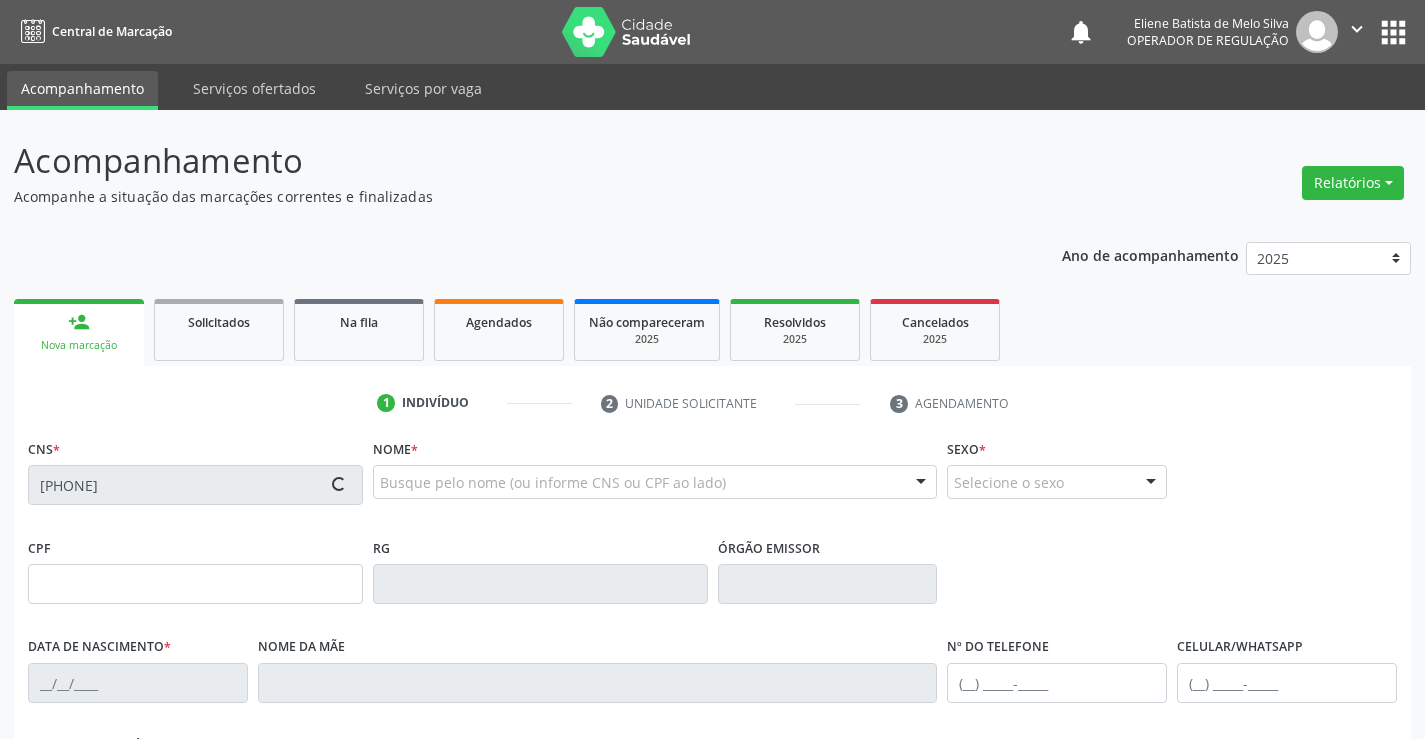 type on "[PHONE]" 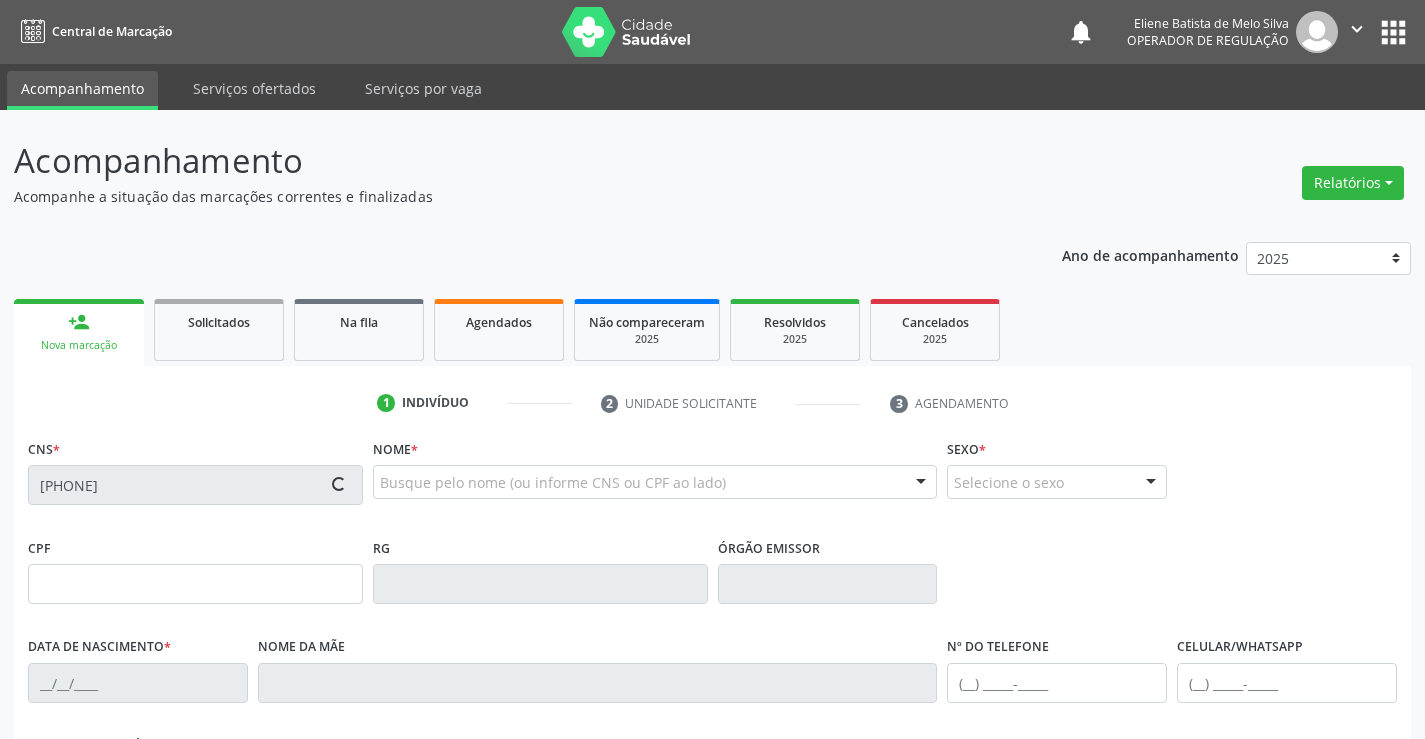 type on "[DATE]" 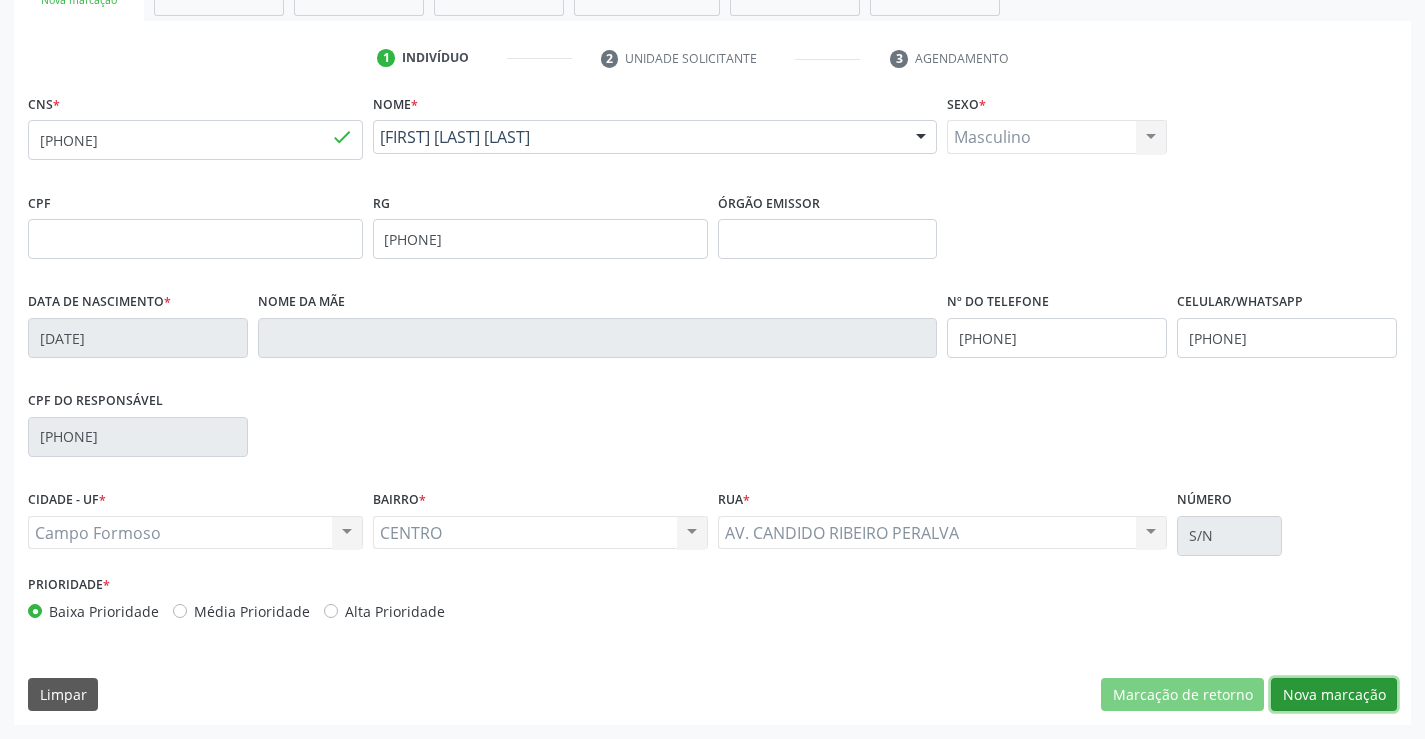 click on "Nova marcação" at bounding box center [1334, 695] 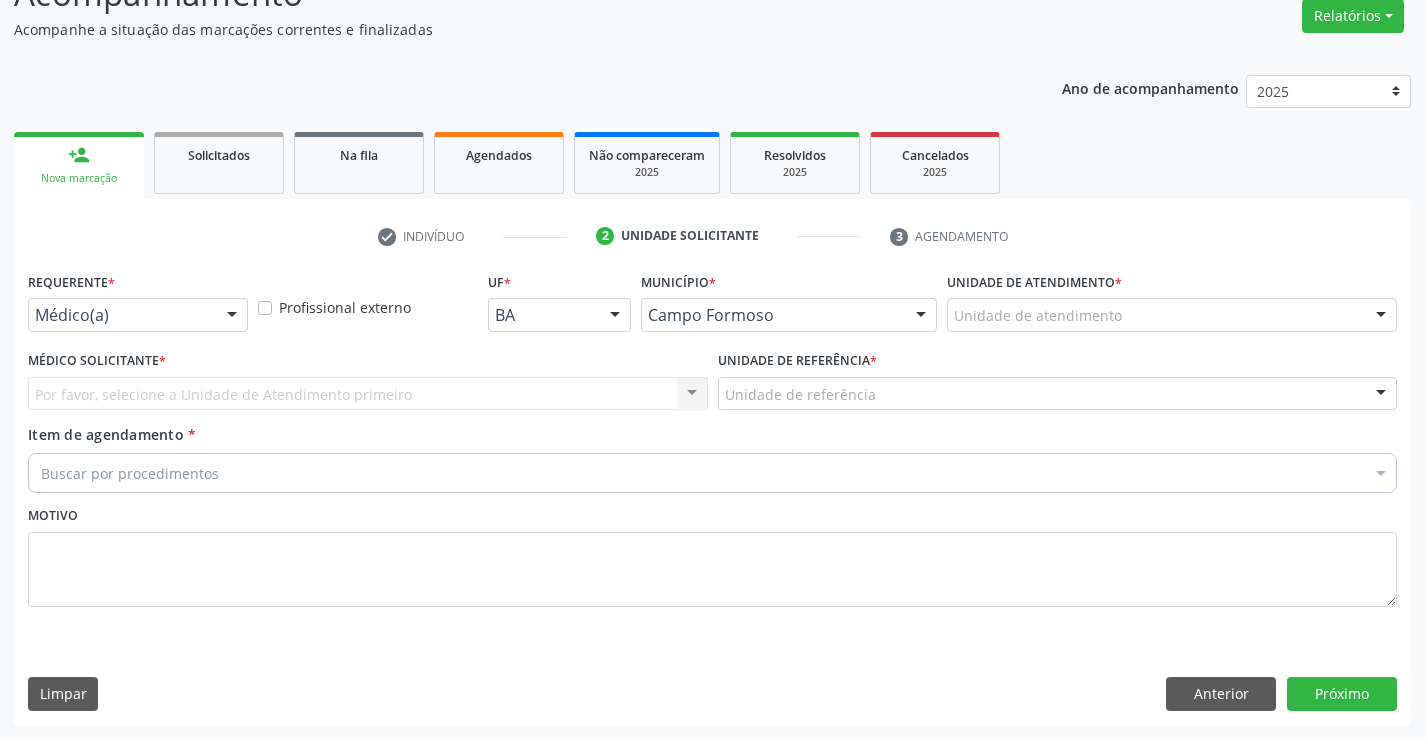 scroll, scrollTop: 167, scrollLeft: 0, axis: vertical 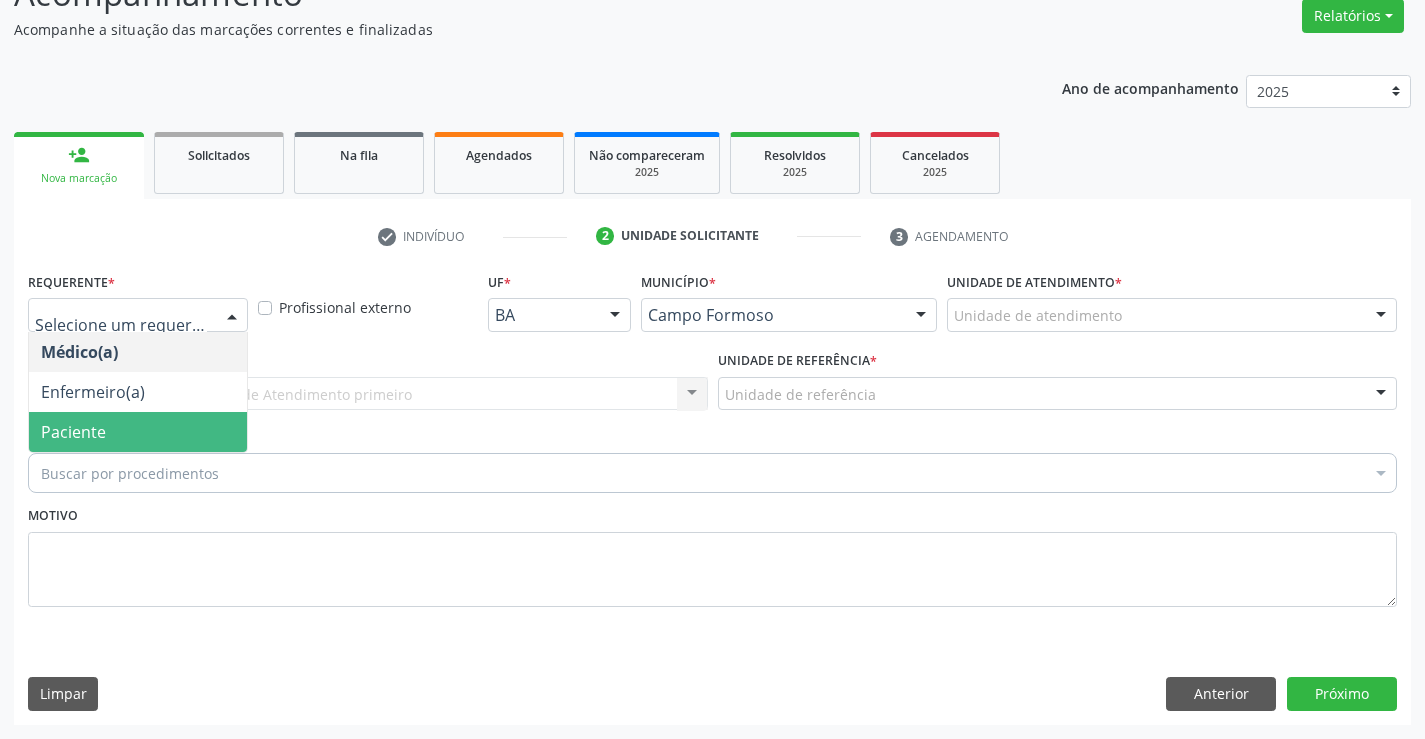 click on "Paciente" at bounding box center (73, 432) 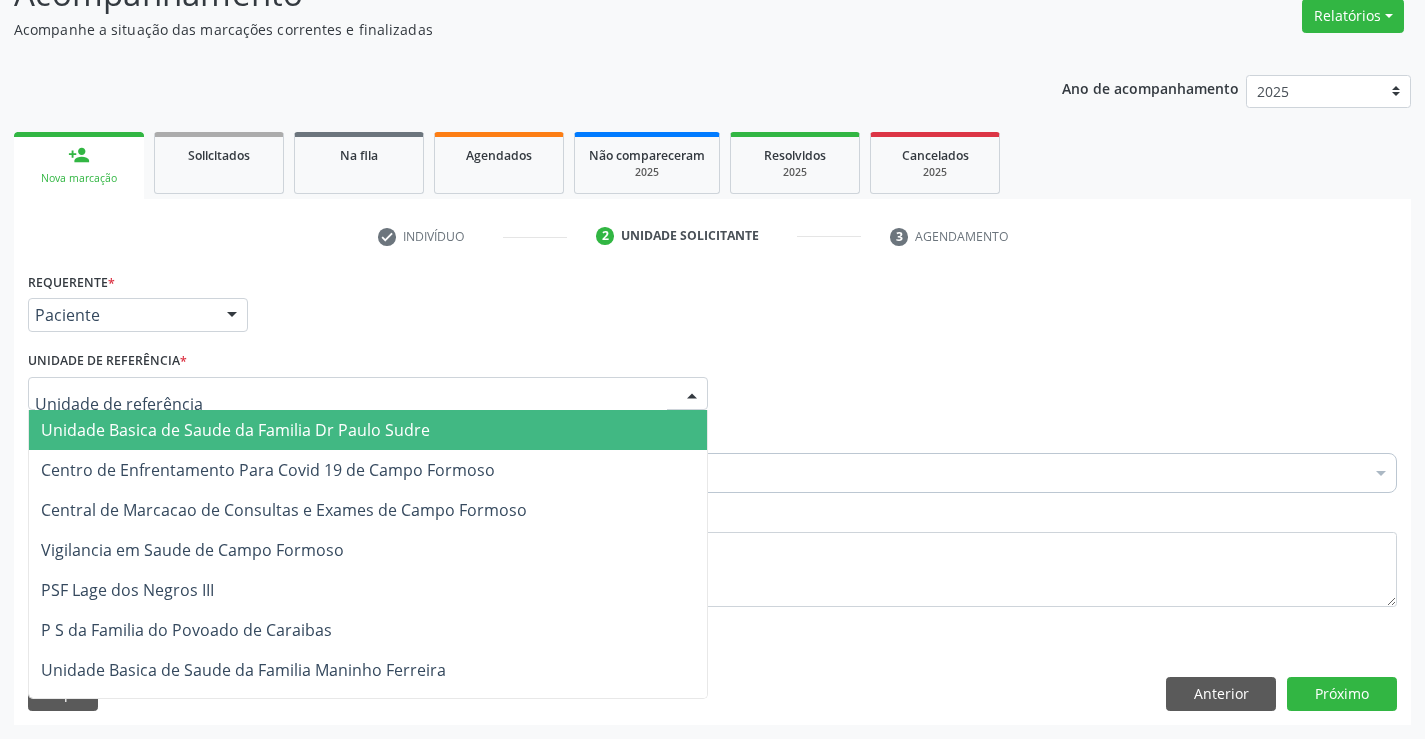 click at bounding box center (368, 394) 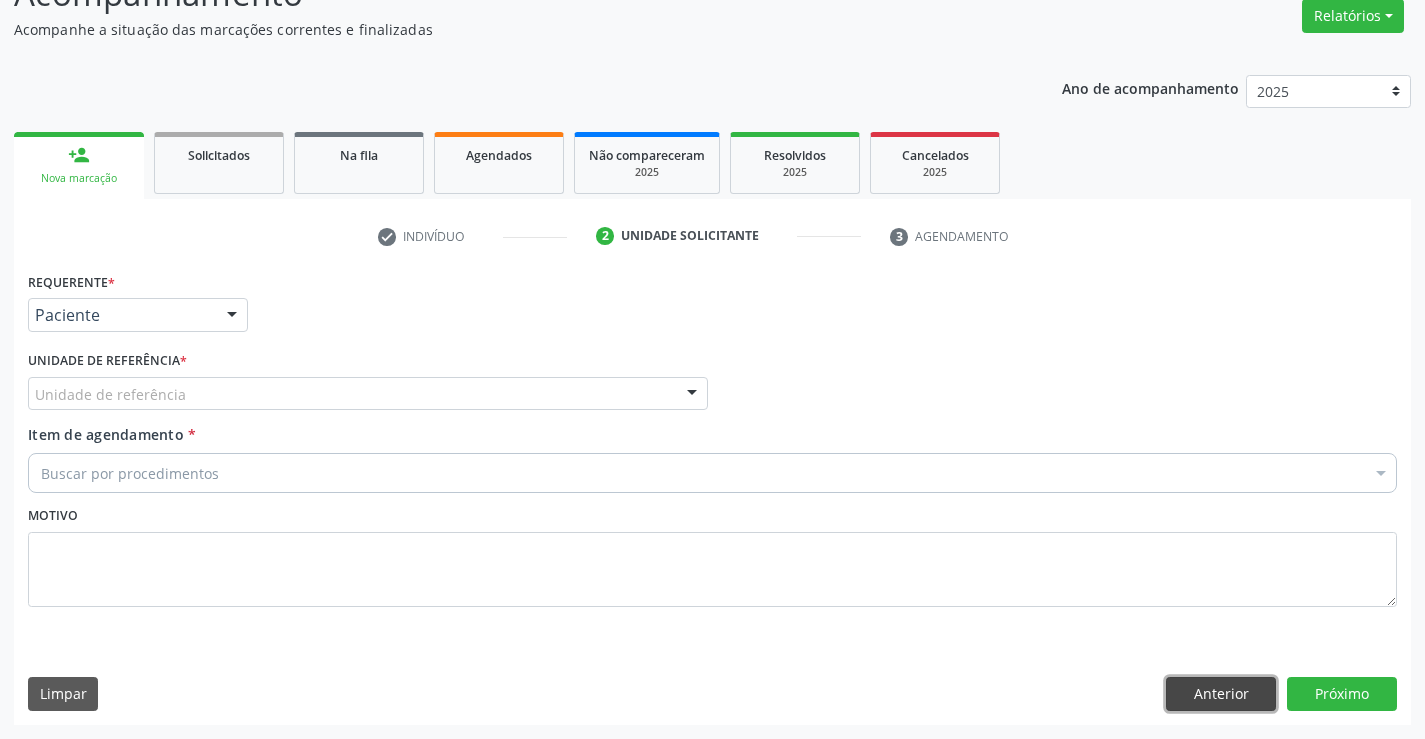 click on "Anterior" at bounding box center [1221, 694] 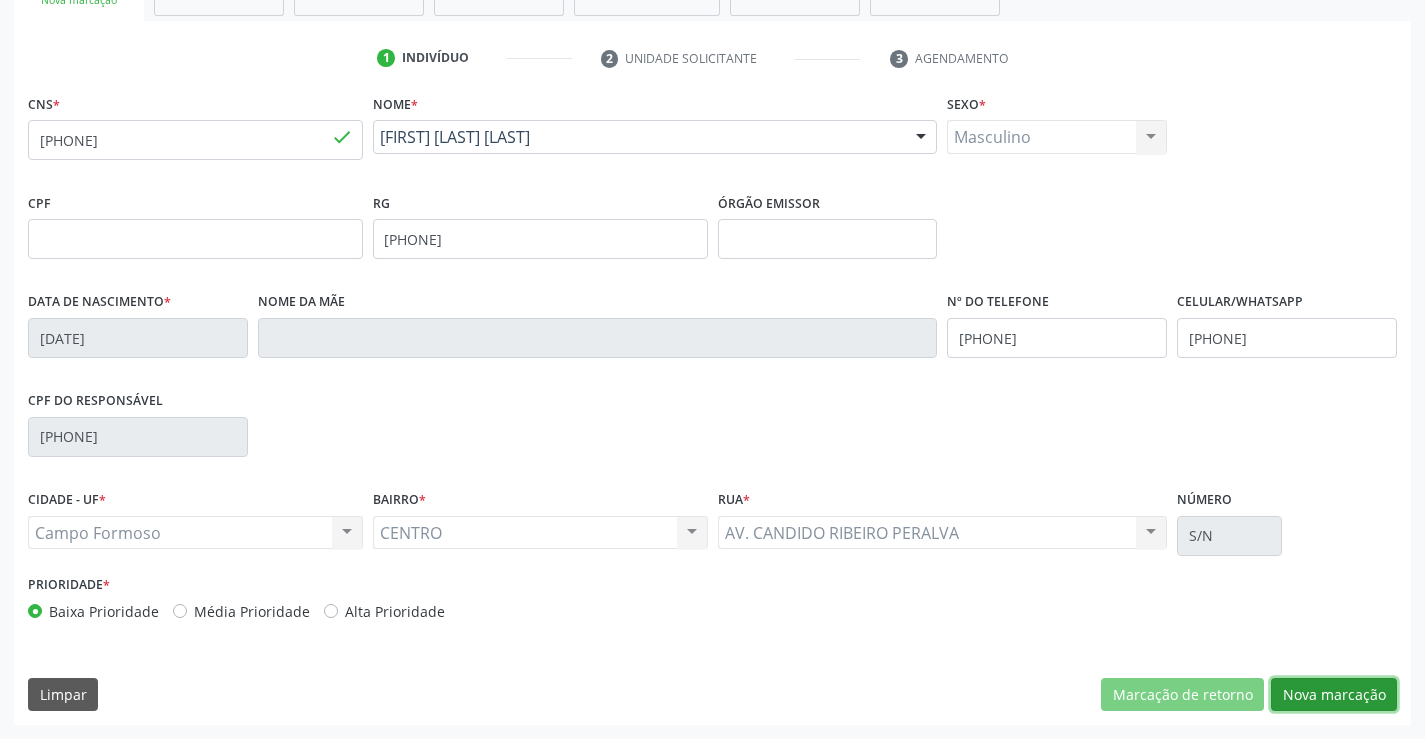 click on "Nova marcação" at bounding box center [1334, 695] 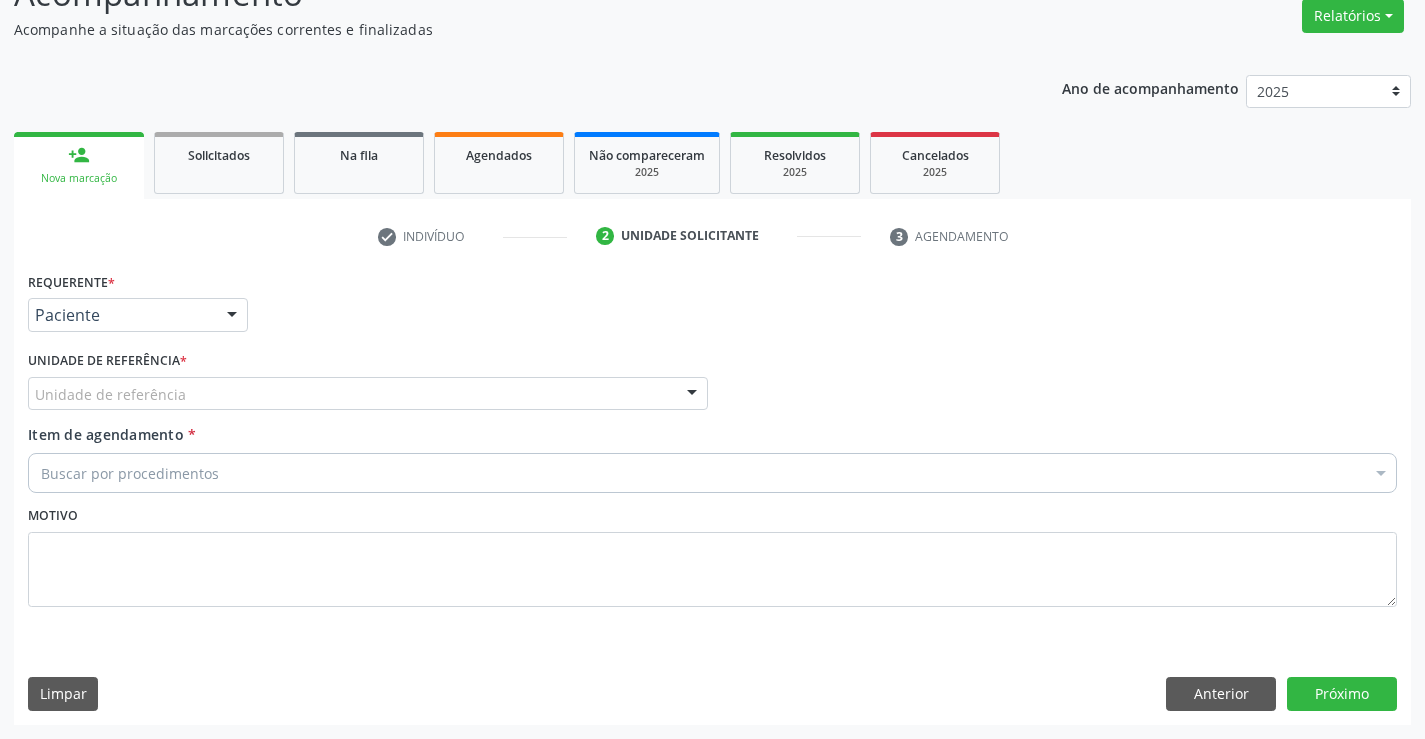 scroll, scrollTop: 167, scrollLeft: 0, axis: vertical 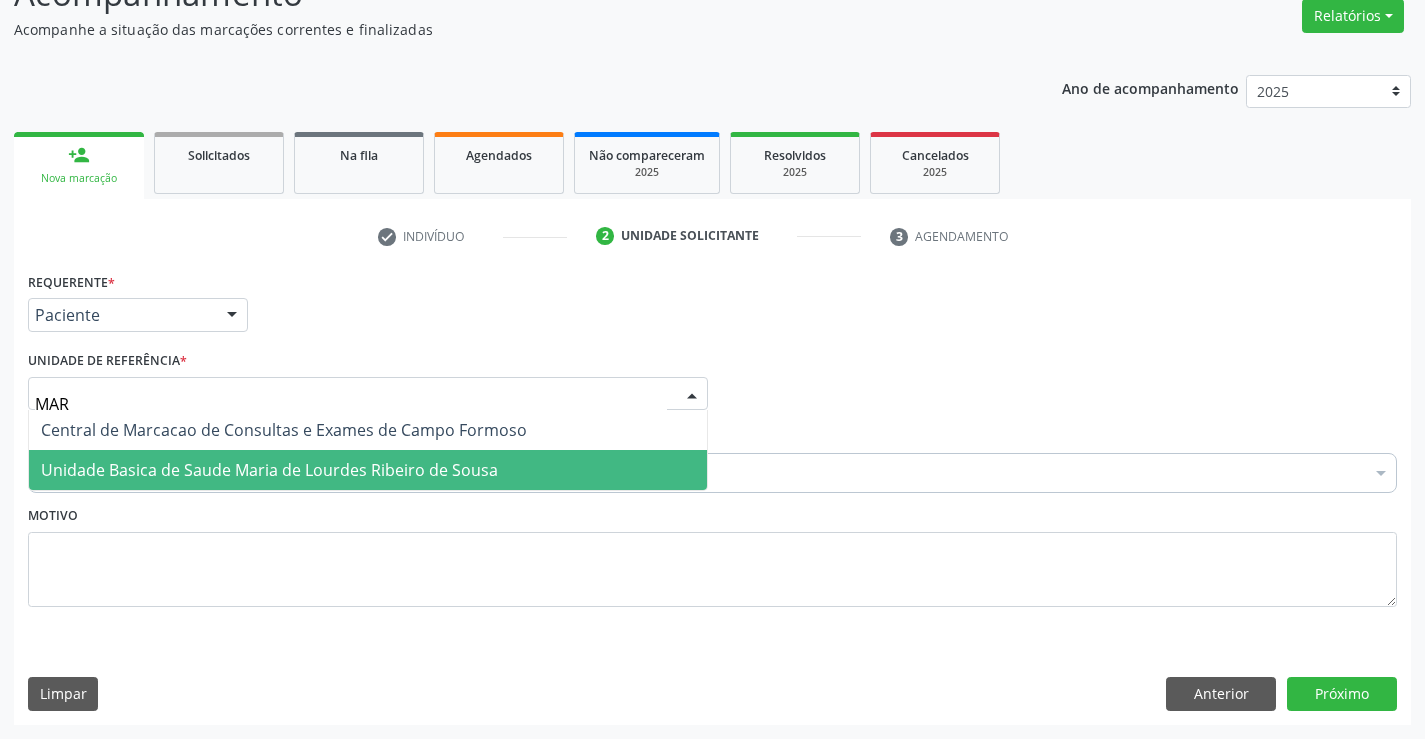 type on "MARI" 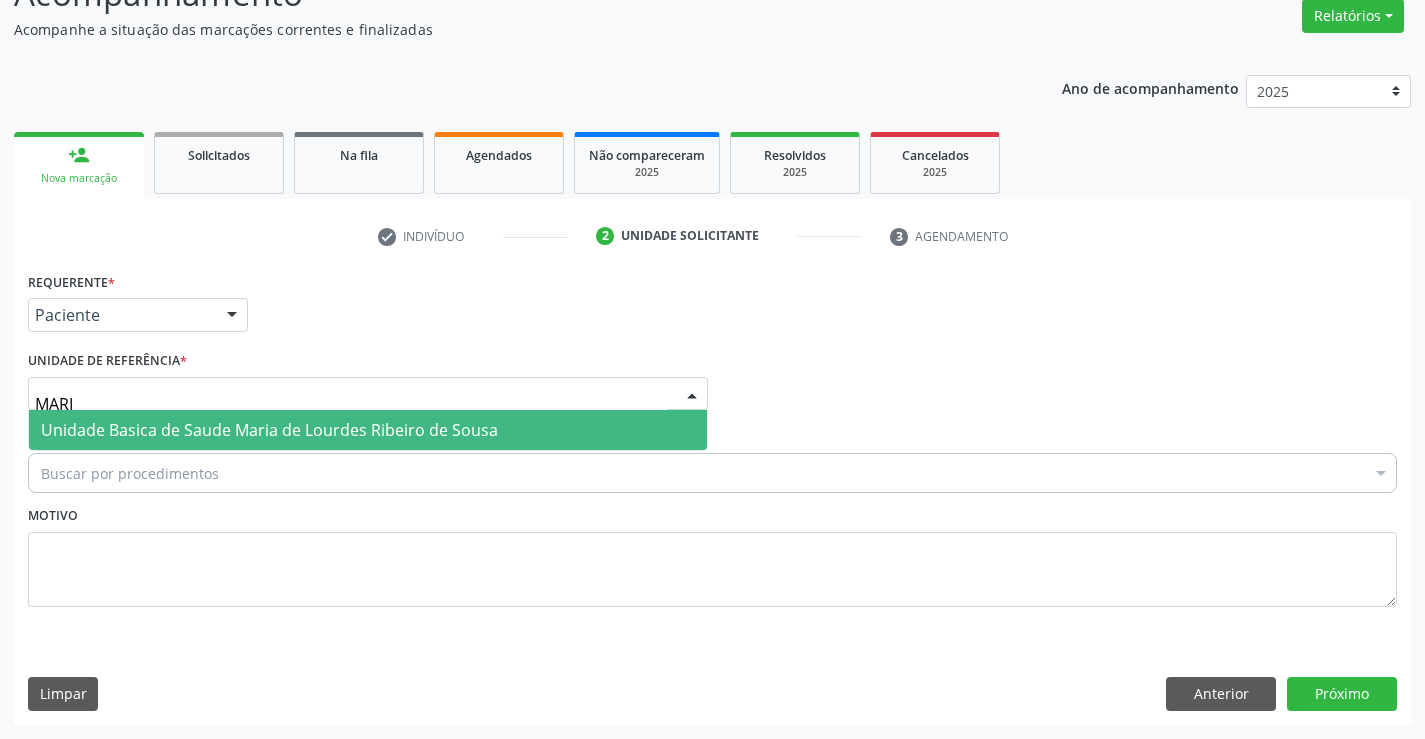 click on "Unidade Basica de Saude Maria de Lourdes Ribeiro de Sousa" at bounding box center [269, 430] 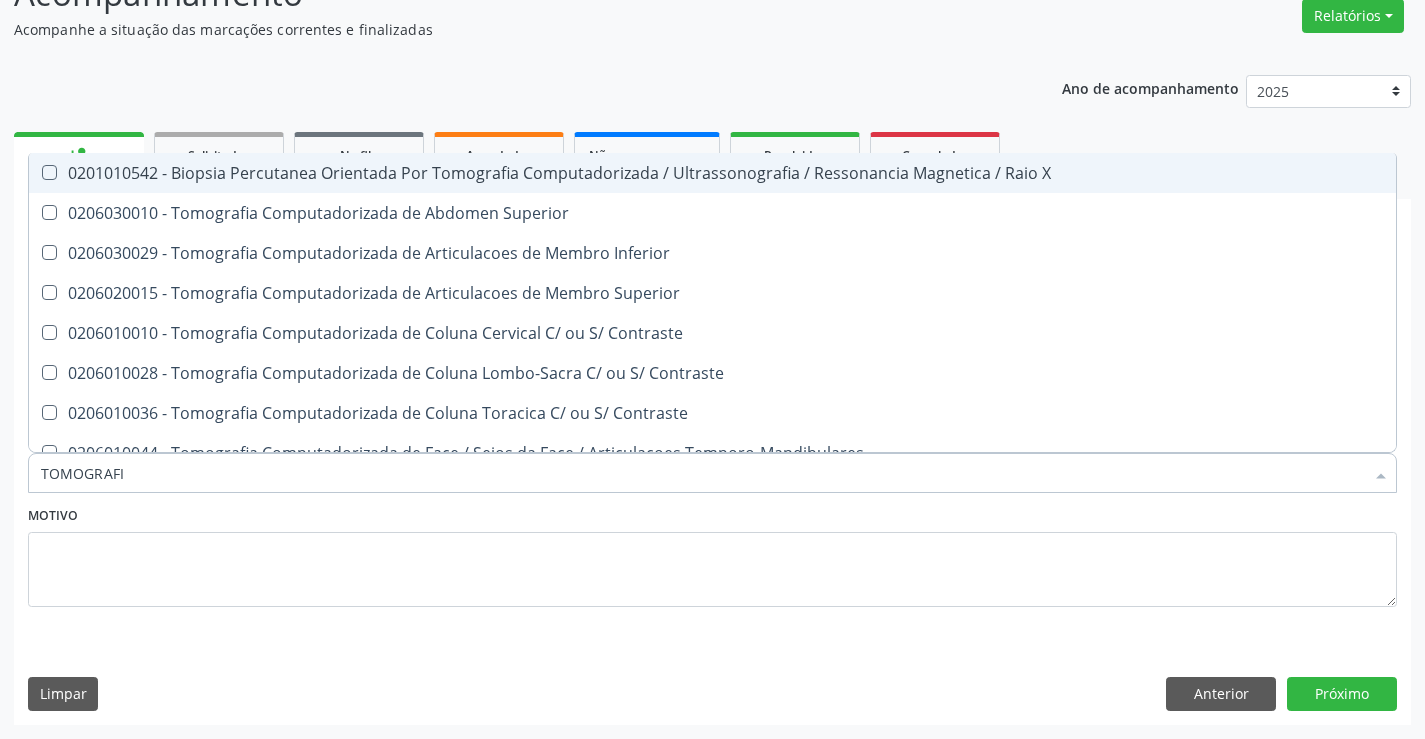type on "TOMOGRAFIA" 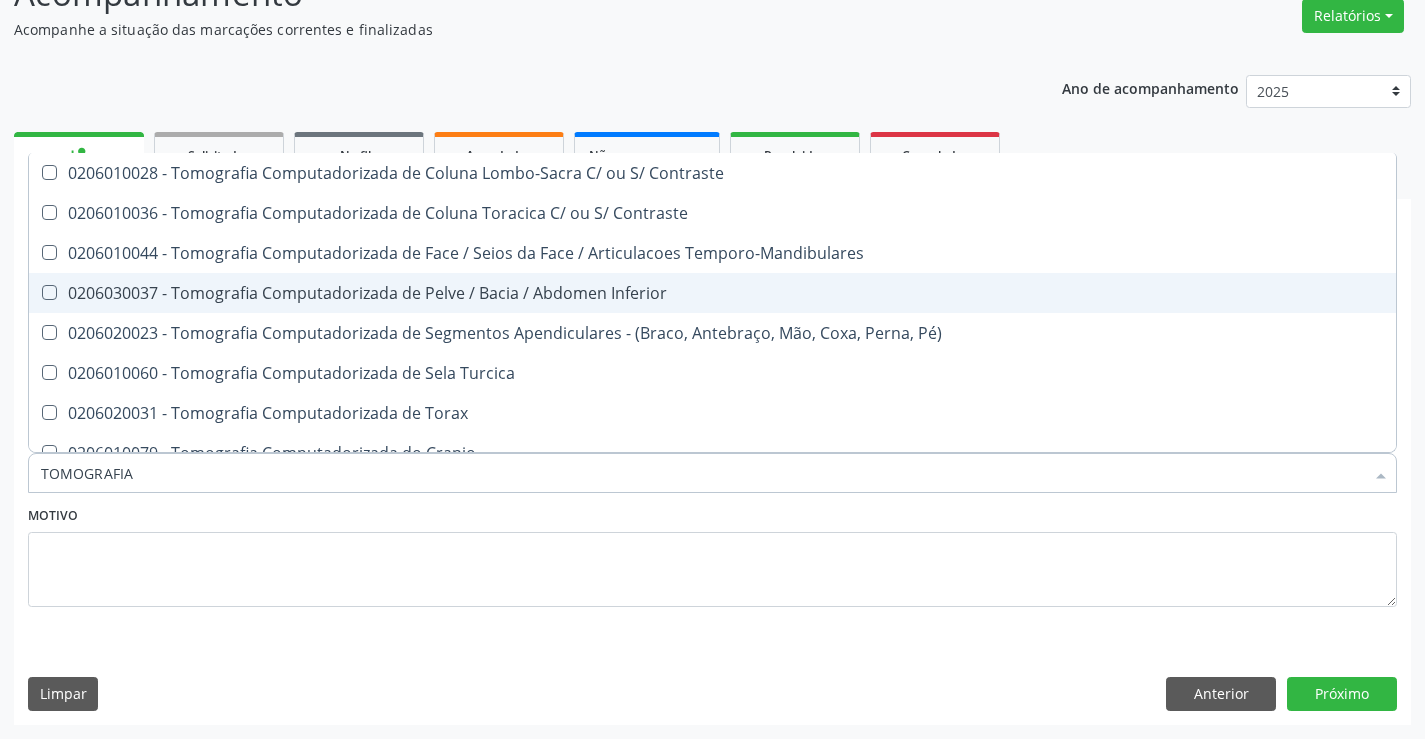 scroll, scrollTop: 300, scrollLeft: 0, axis: vertical 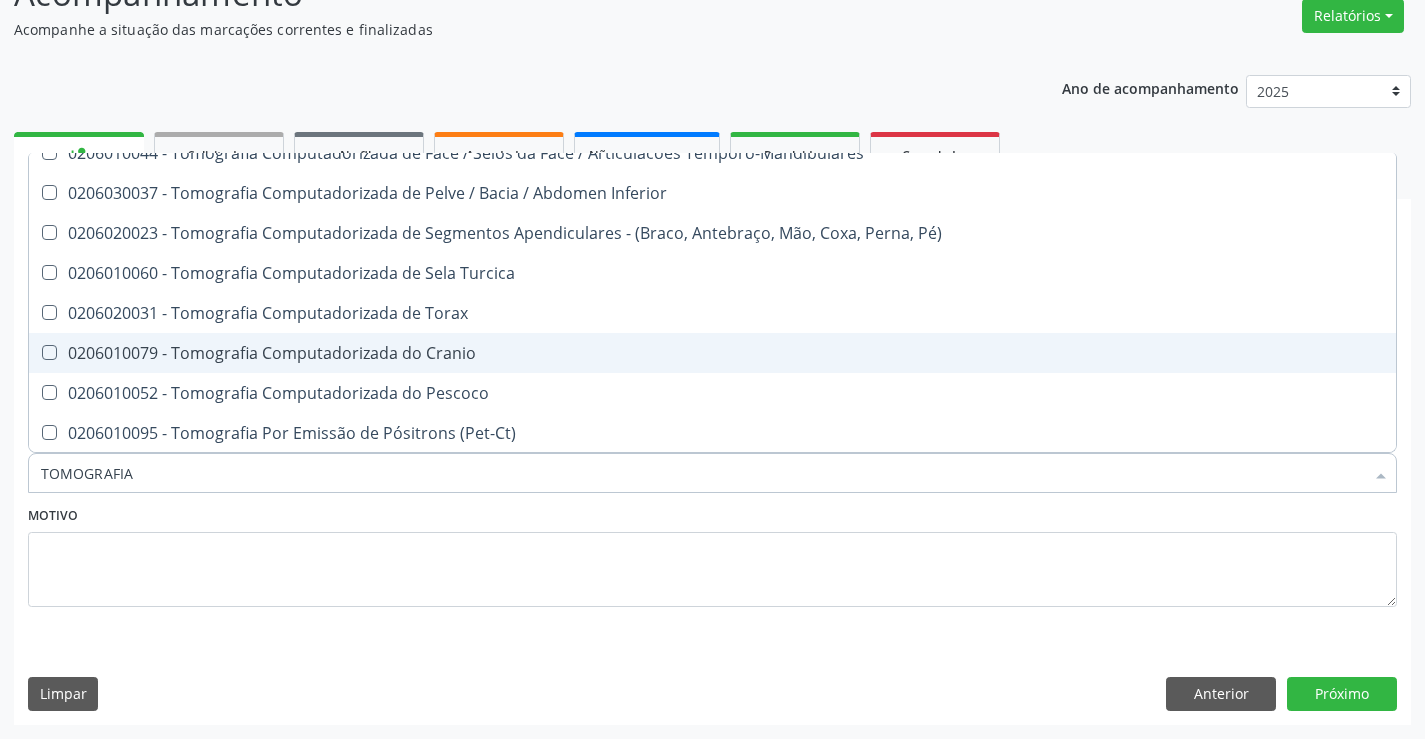 click on "0206010079 - Tomografia Computadorizada do Cranio" at bounding box center (712, 353) 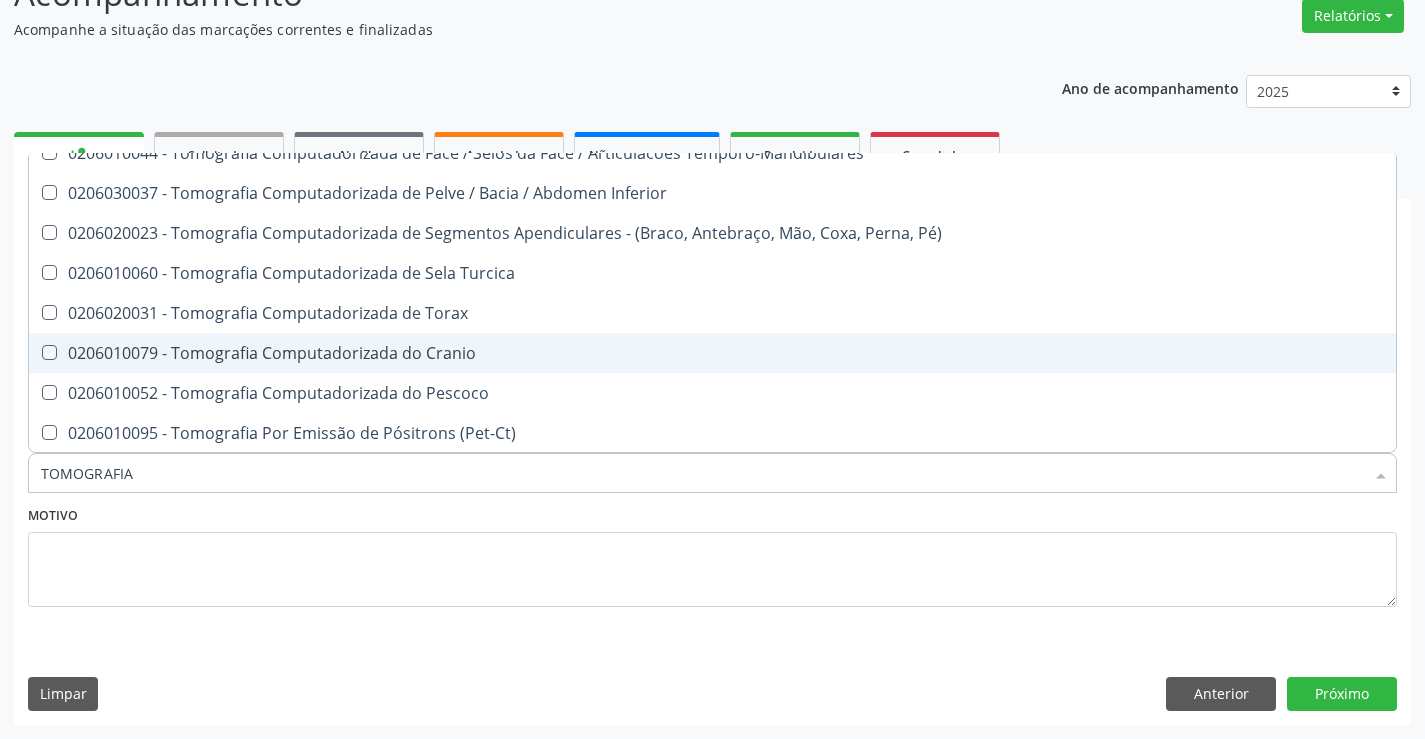 checkbox on "true" 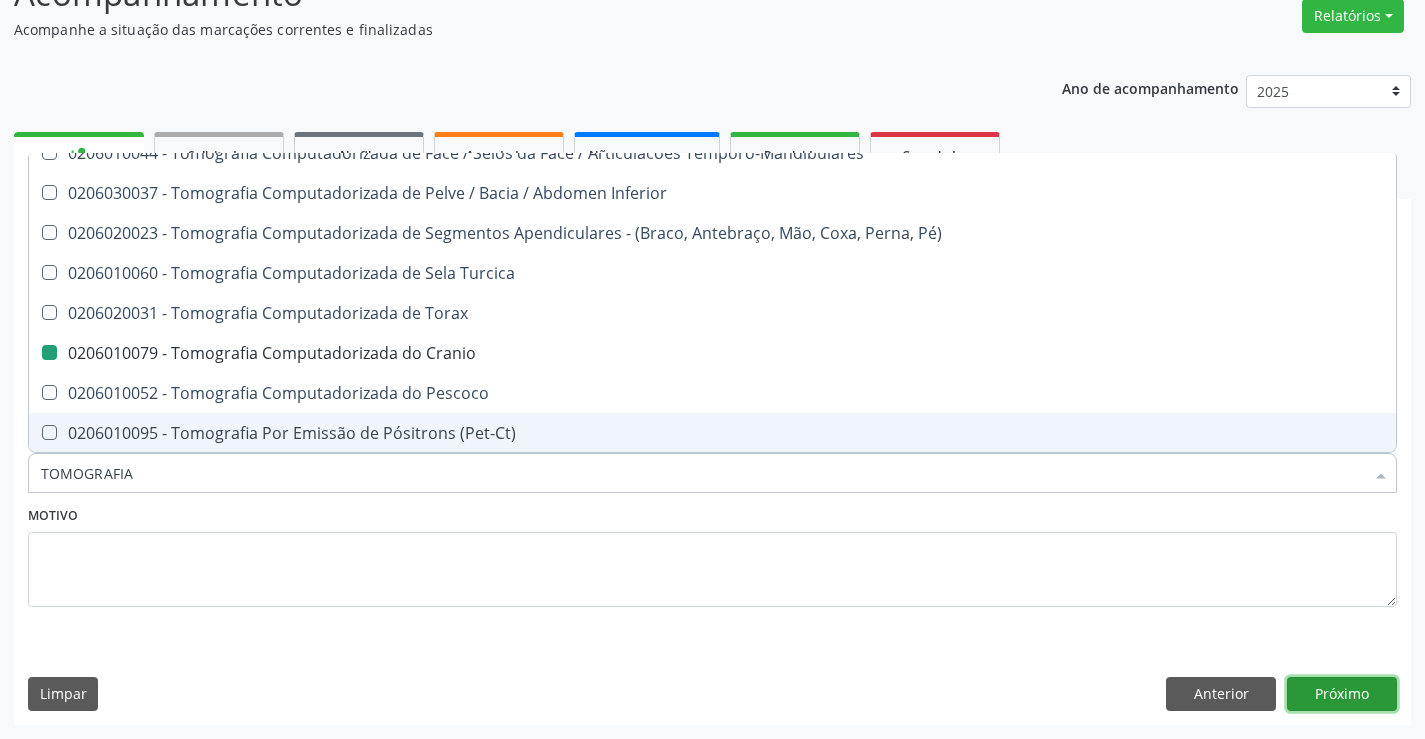 click on "Próximo" at bounding box center (1342, 694) 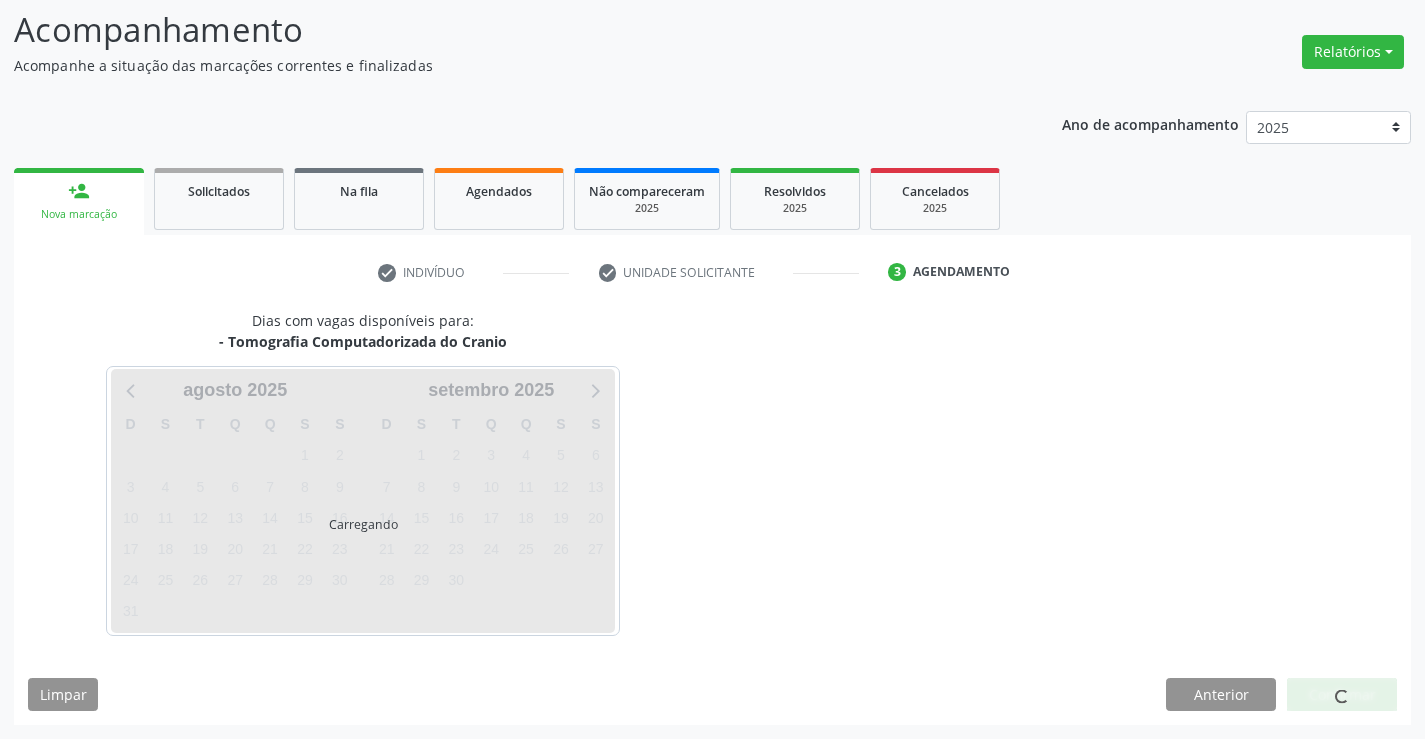 scroll, scrollTop: 131, scrollLeft: 0, axis: vertical 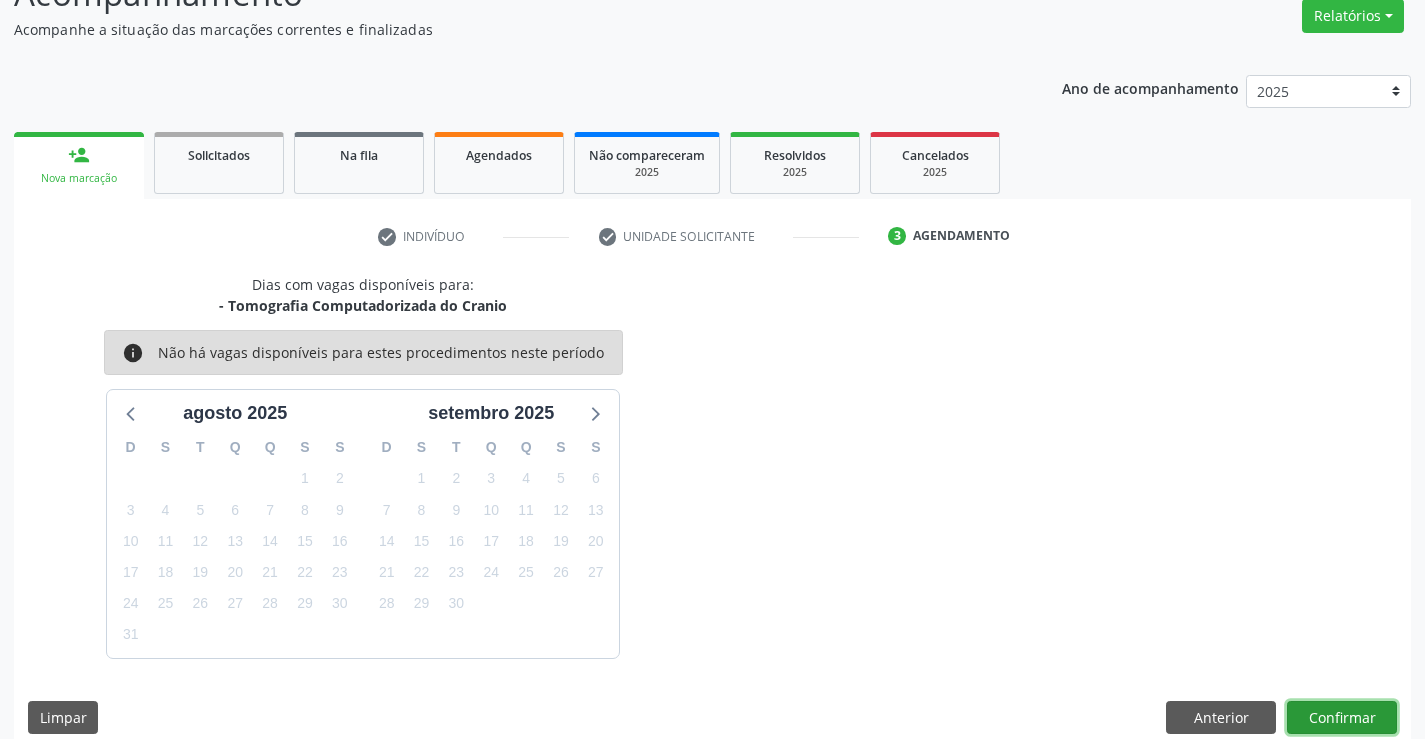click on "Confirmar" at bounding box center (1342, 718) 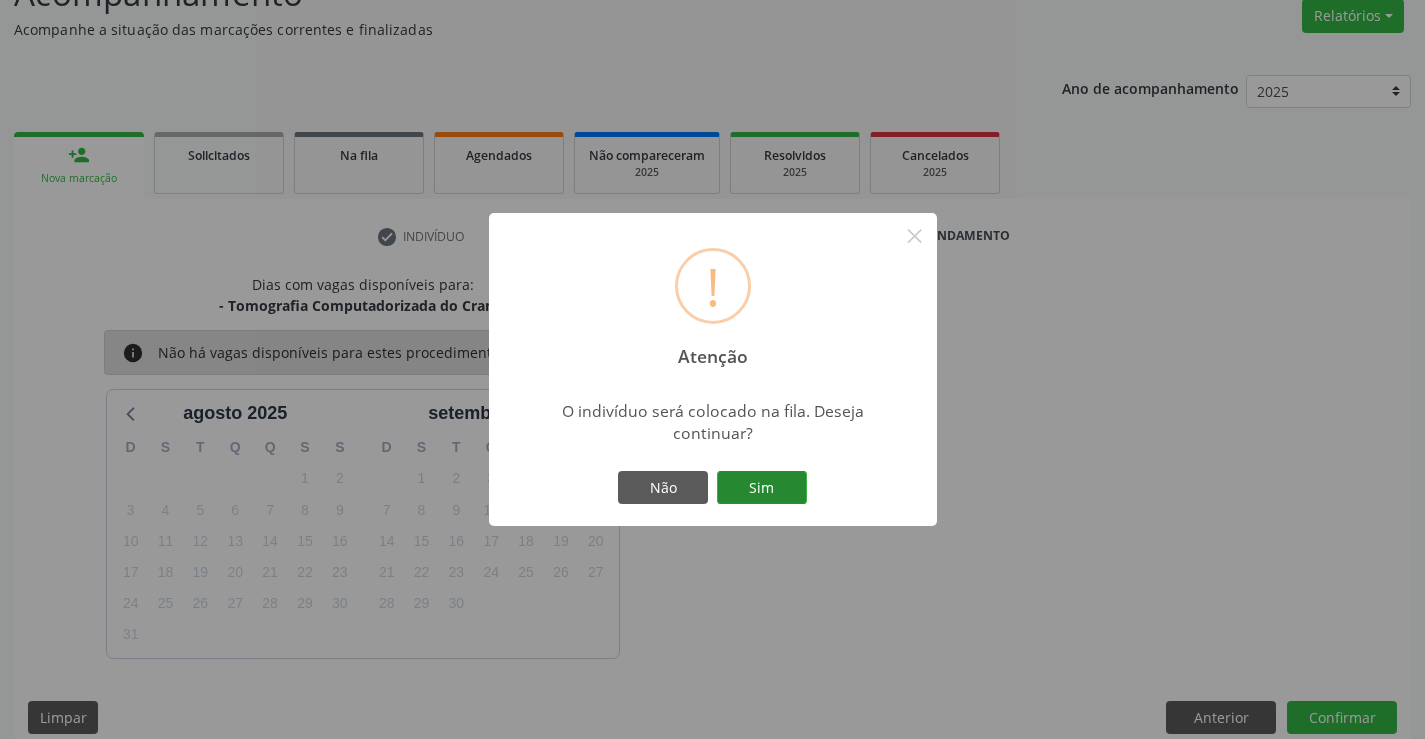 click on "Sim" at bounding box center [762, 488] 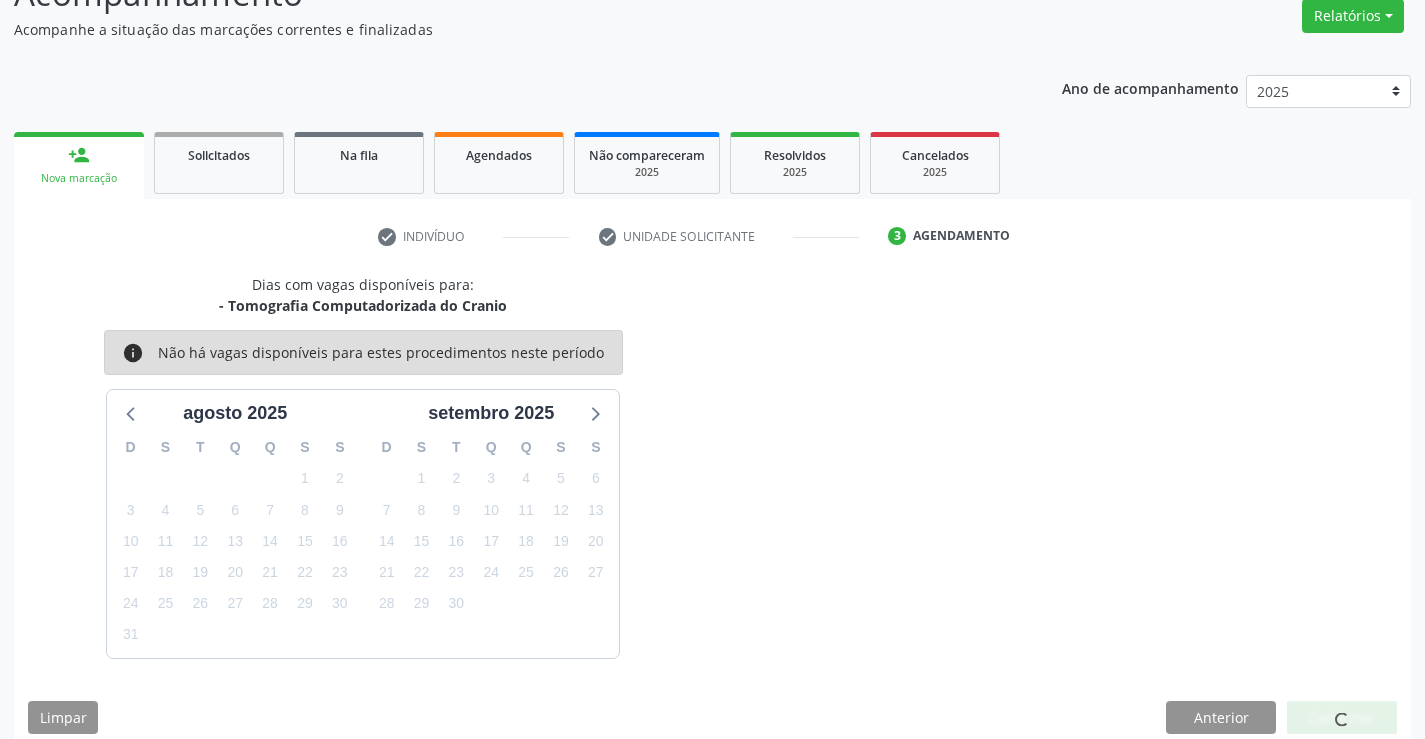 scroll, scrollTop: 0, scrollLeft: 0, axis: both 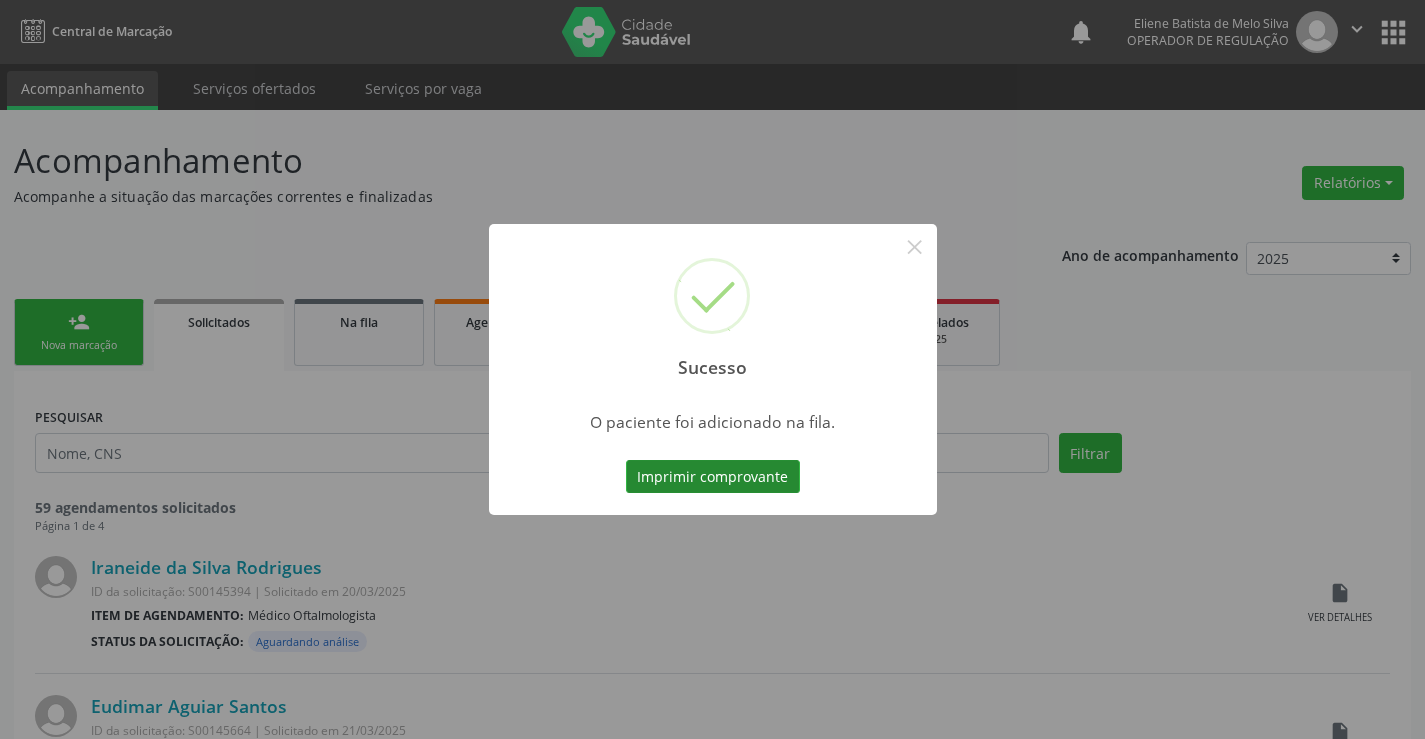 click on "Imprimir comprovante" at bounding box center [713, 477] 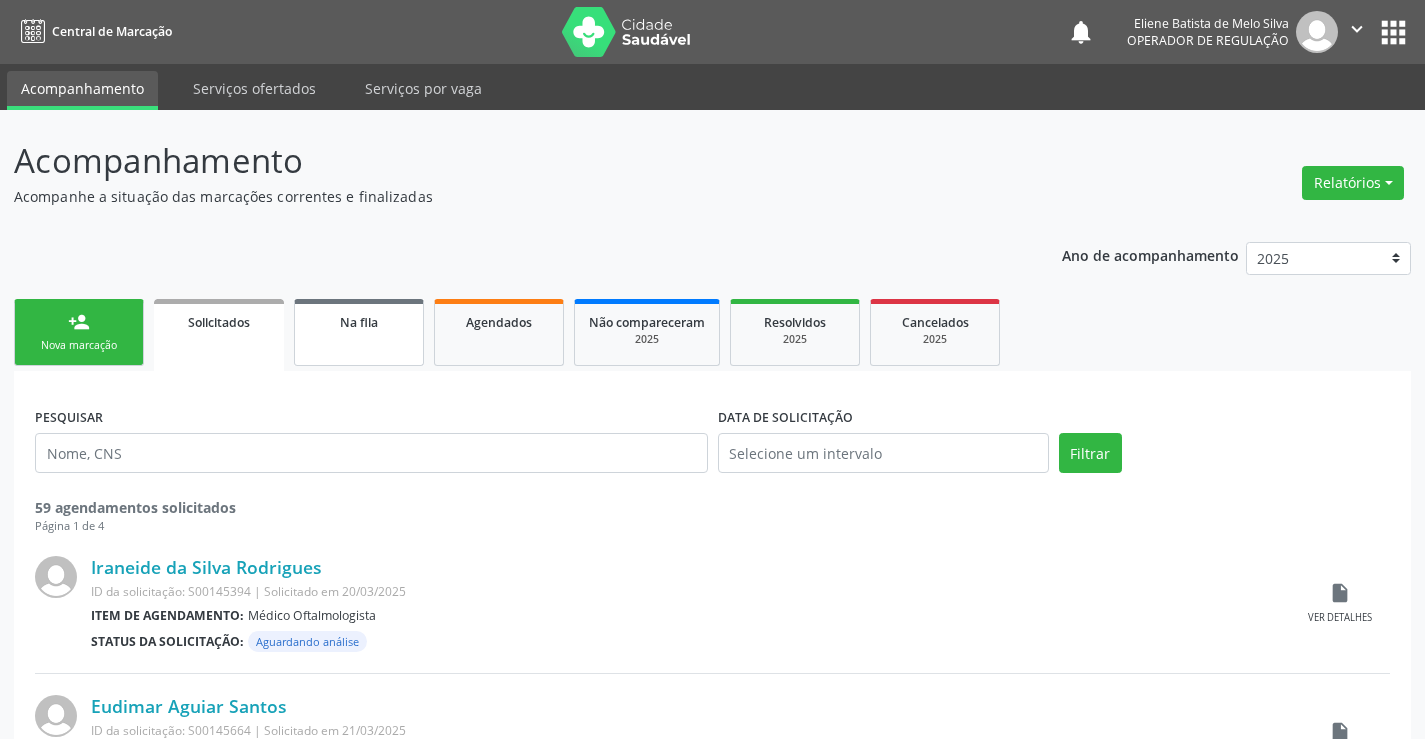 click on "Na fila" at bounding box center [359, 332] 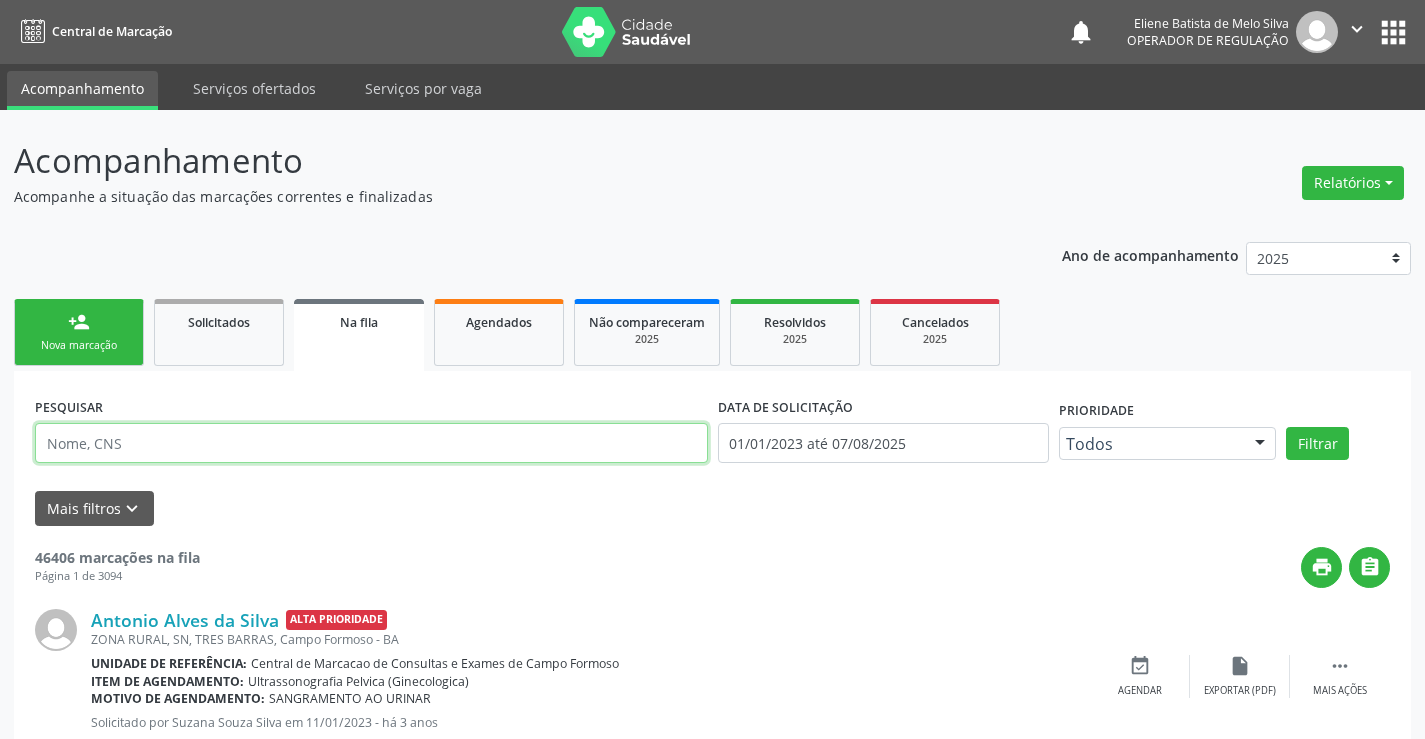 click at bounding box center (371, 443) 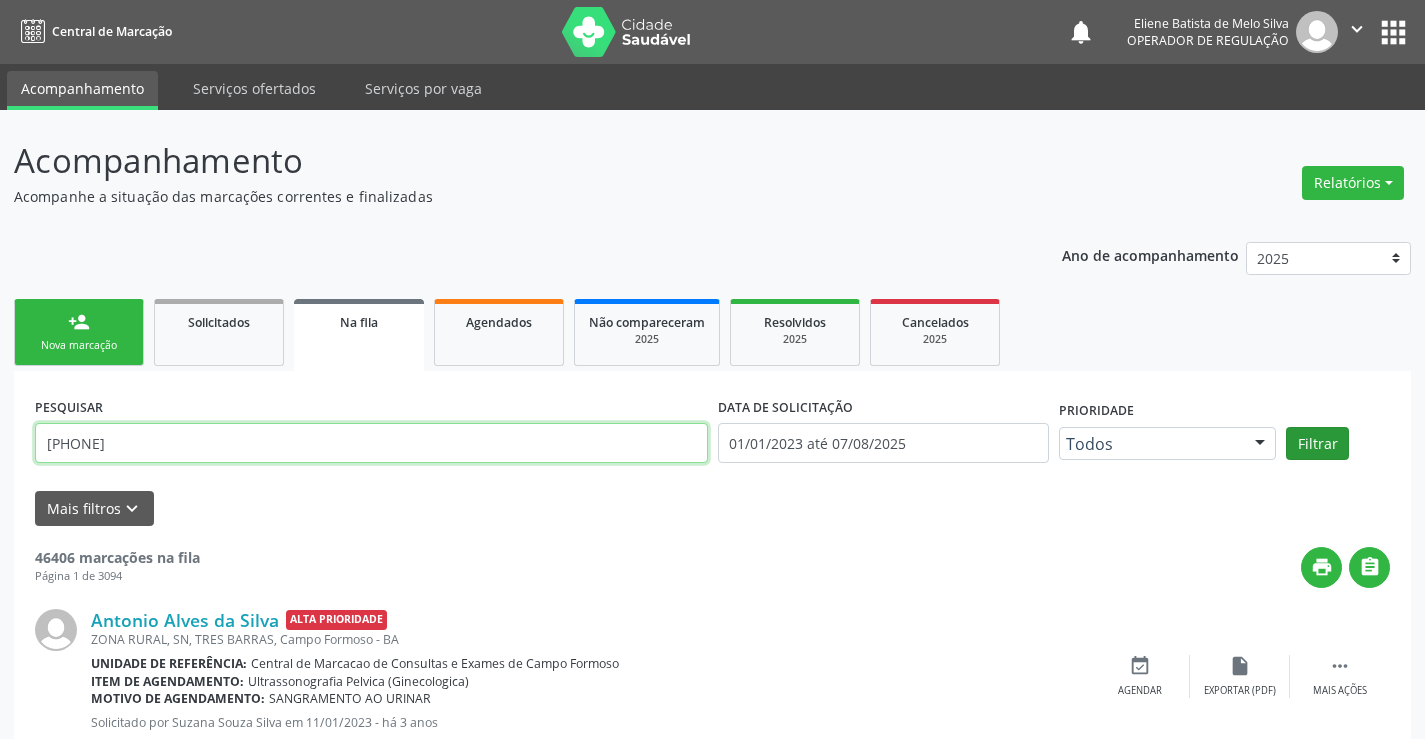type on "[PHONE]" 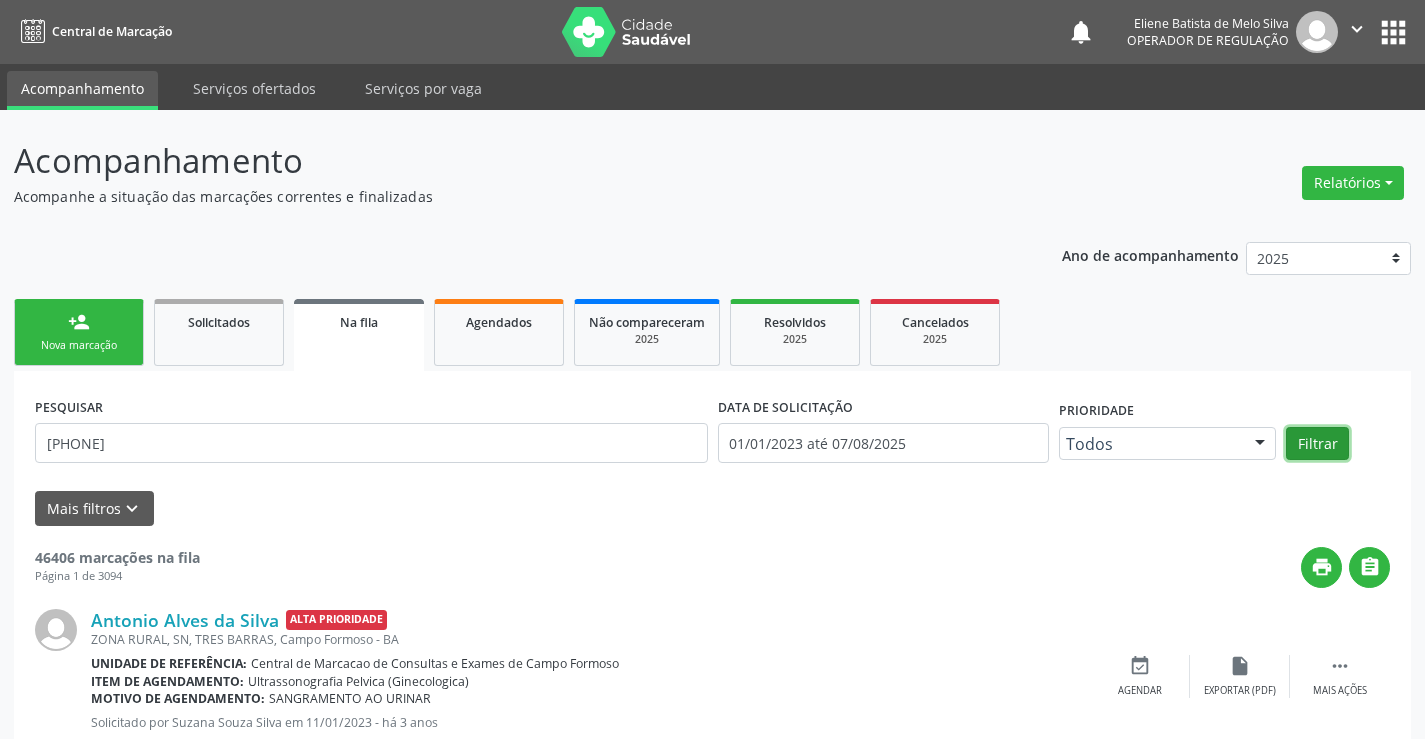 click on "Filtrar" at bounding box center (1317, 444) 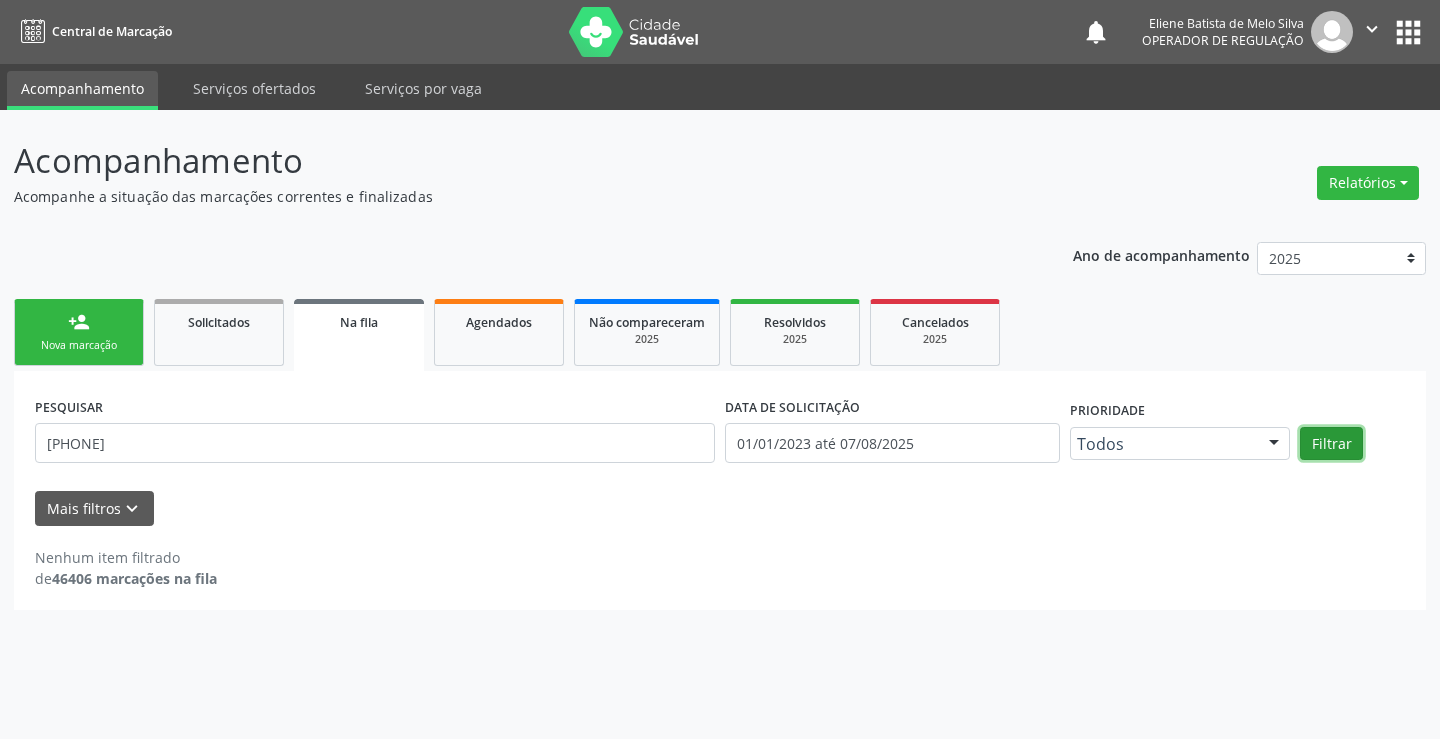 click on "Filtrar" at bounding box center (1331, 444) 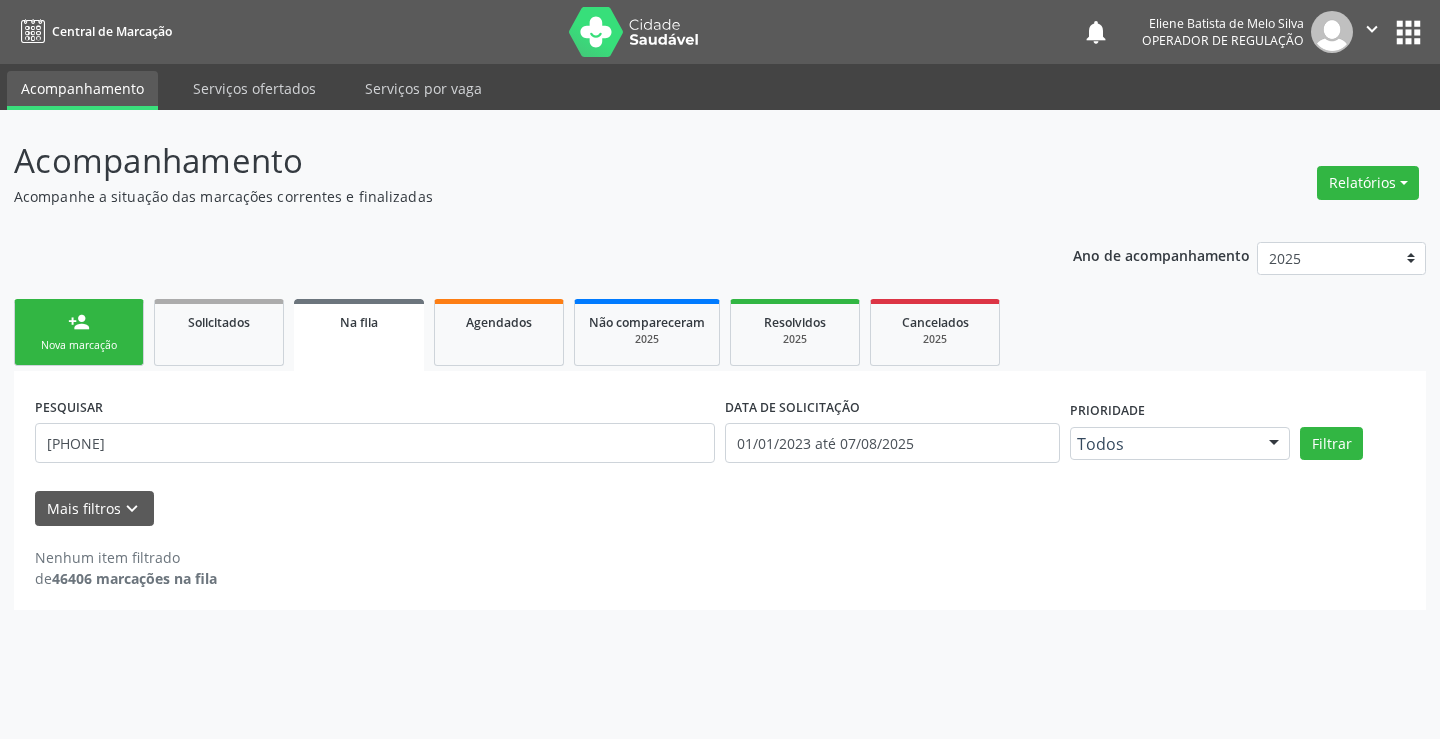 click on "person_add
Nova marcação" at bounding box center [79, 332] 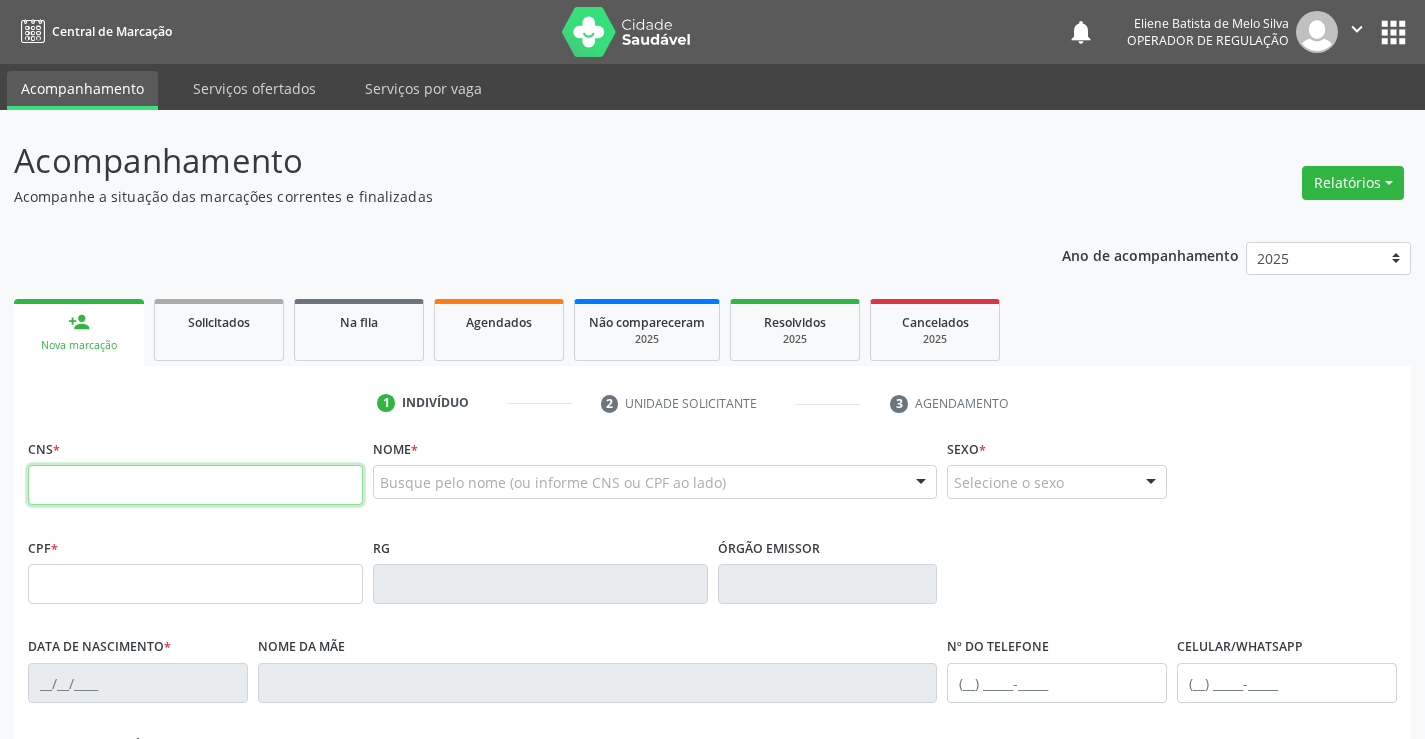 click at bounding box center [195, 485] 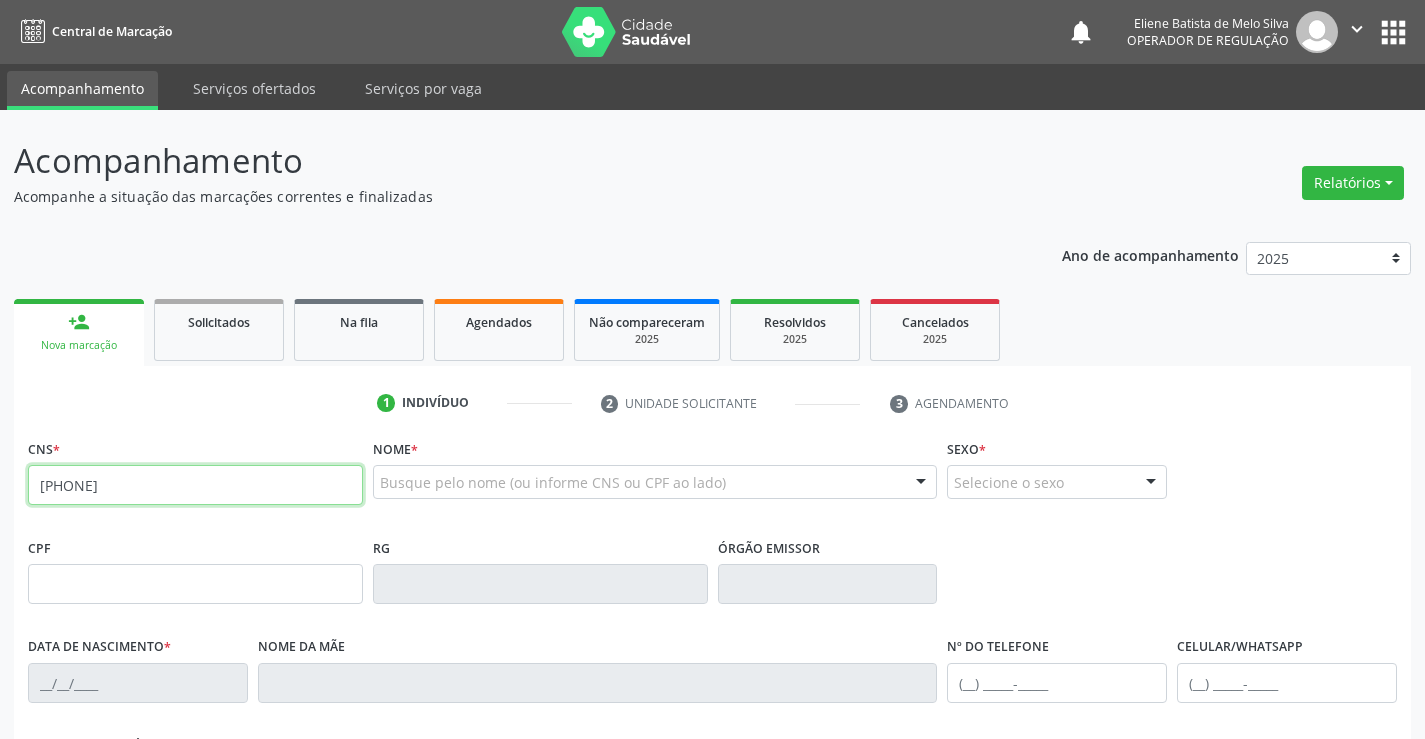 type on "[PHONE]" 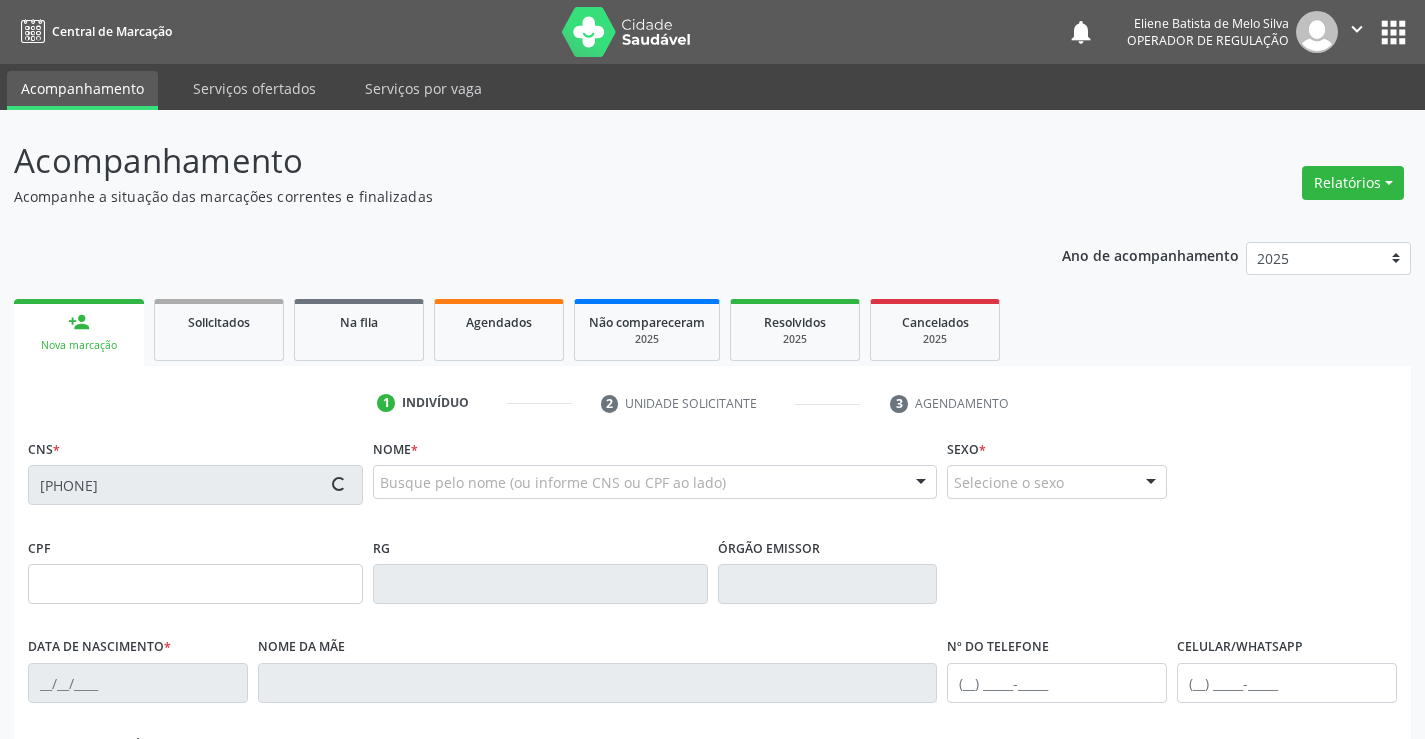 type on "[PHONE]" 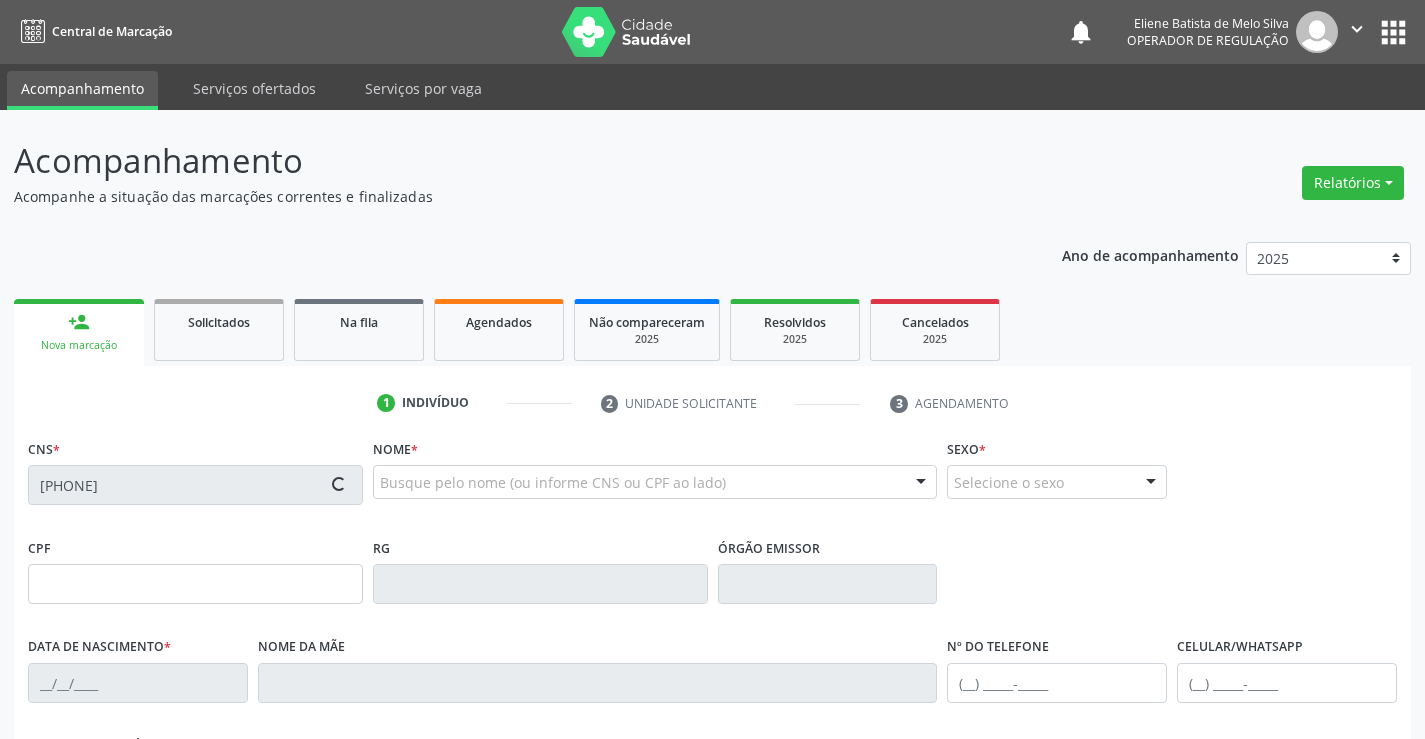 type on "[DATE]" 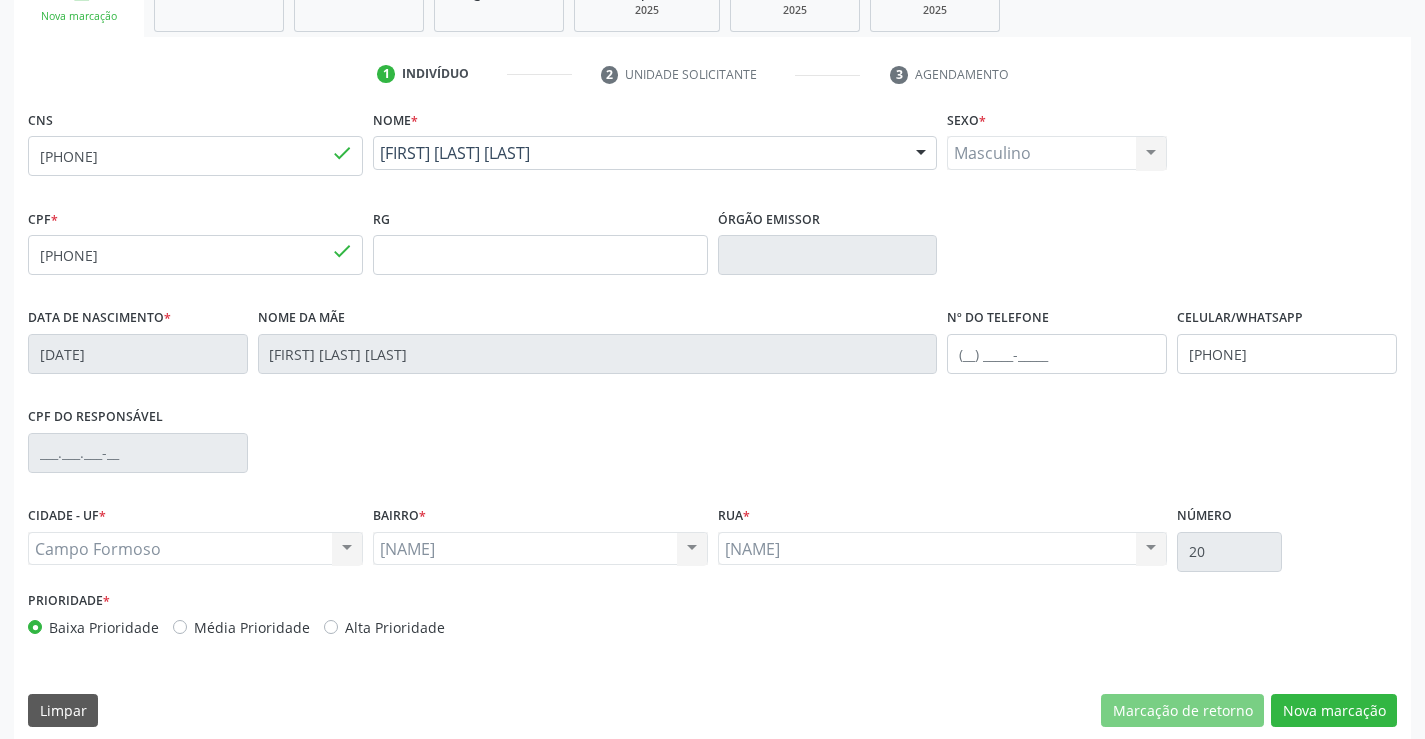 scroll, scrollTop: 345, scrollLeft: 0, axis: vertical 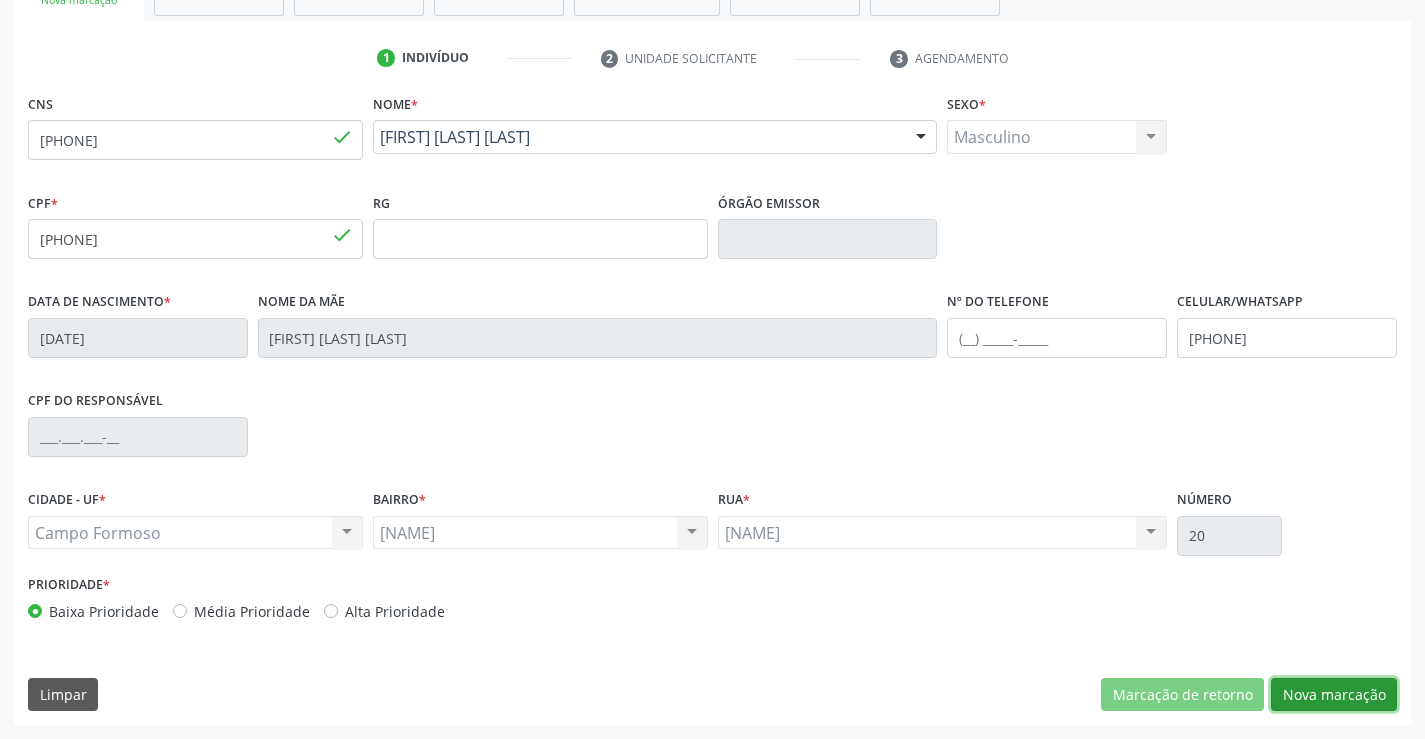 click on "Nova marcação" at bounding box center [1334, 695] 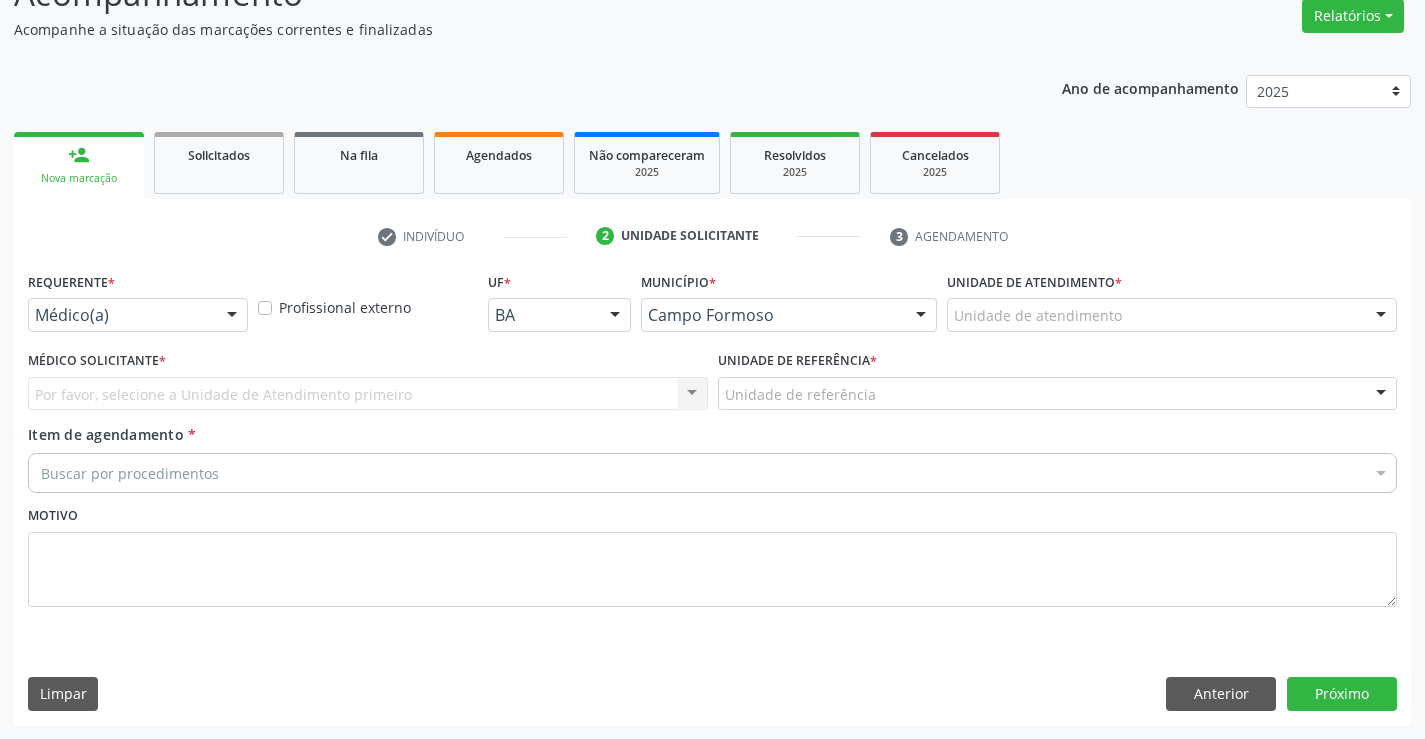 scroll, scrollTop: 167, scrollLeft: 0, axis: vertical 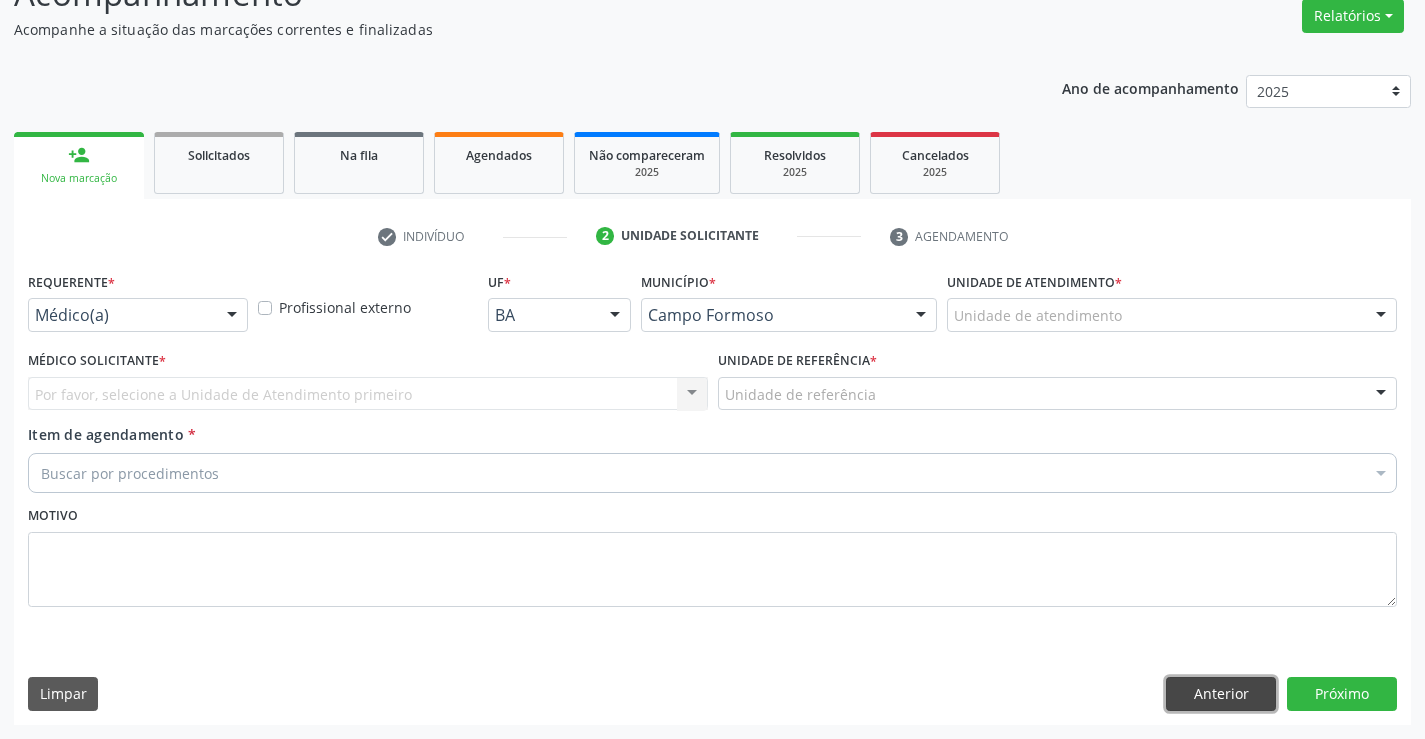 click on "Anterior" at bounding box center [1221, 694] 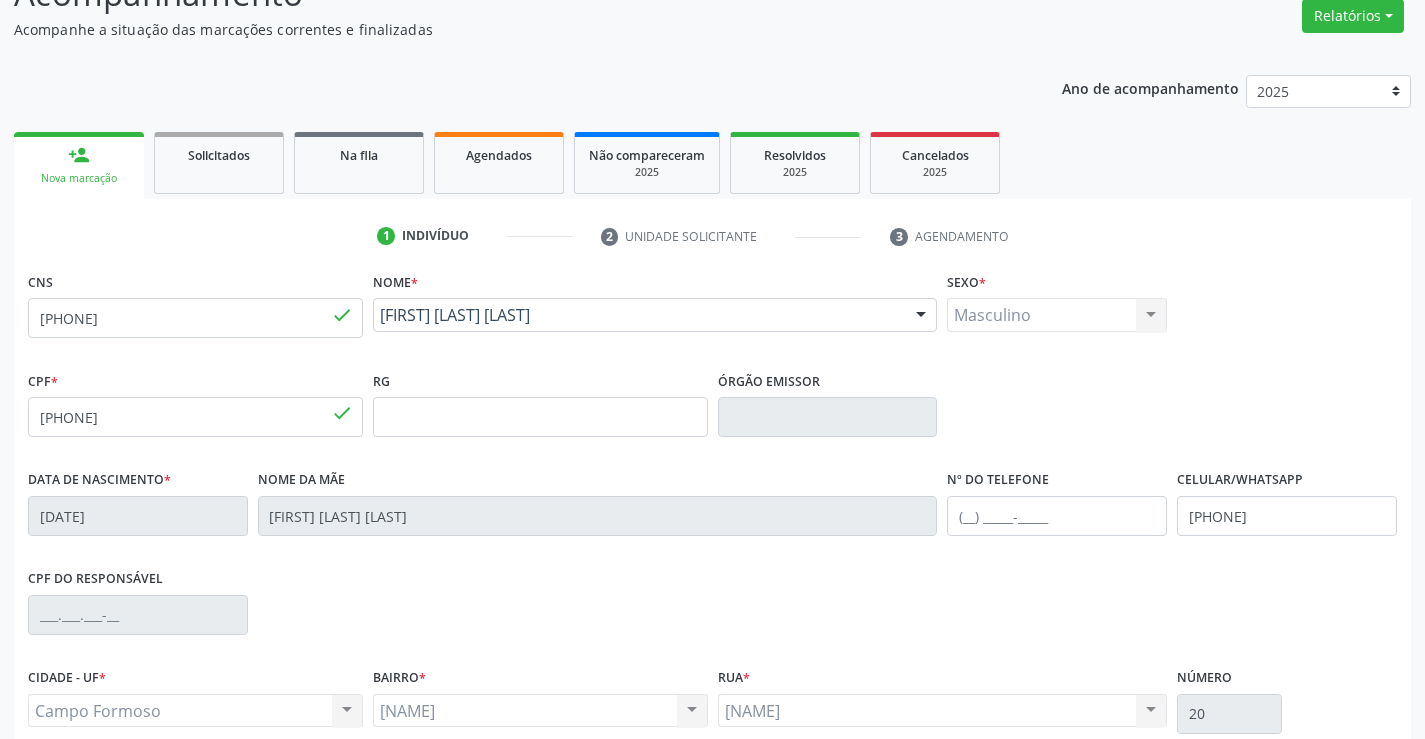 scroll, scrollTop: 345, scrollLeft: 0, axis: vertical 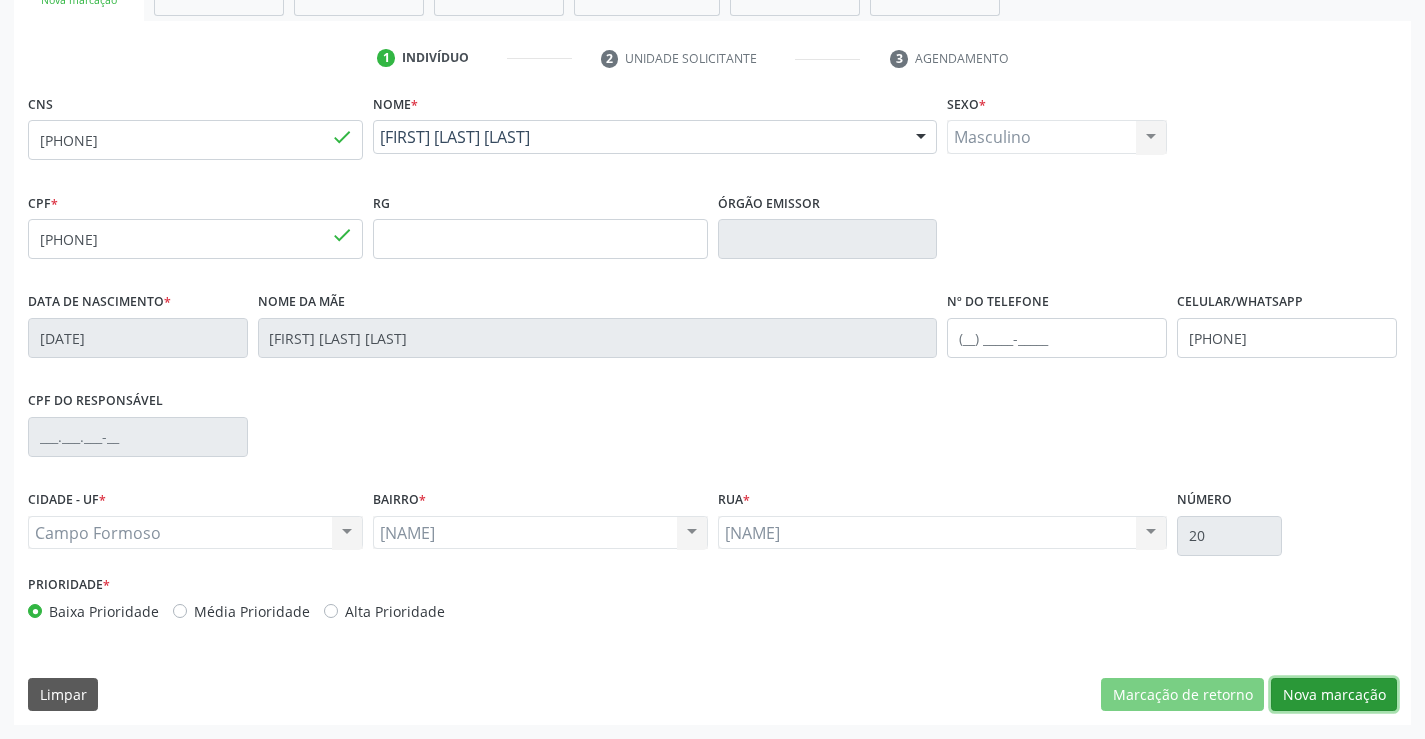 click on "Nova marcação" at bounding box center (1334, 695) 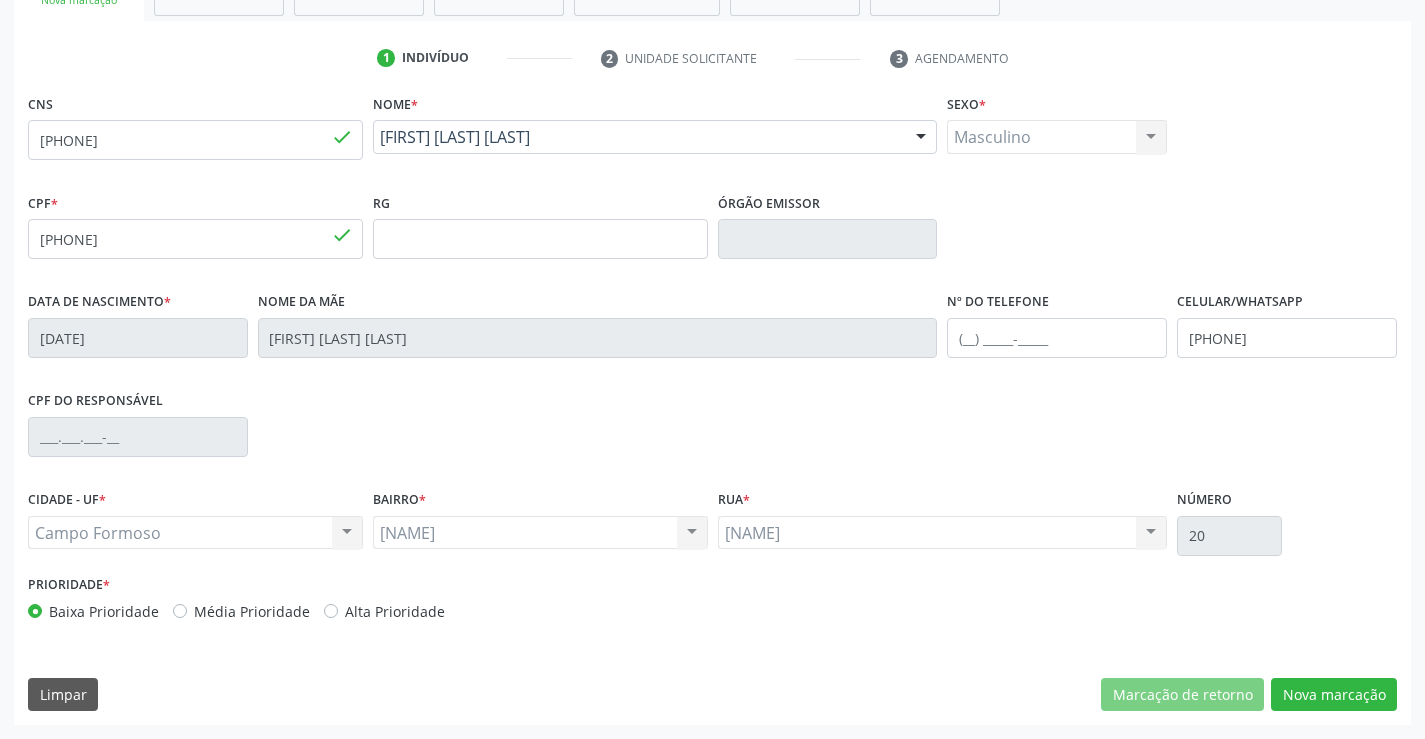 scroll, scrollTop: 167, scrollLeft: 0, axis: vertical 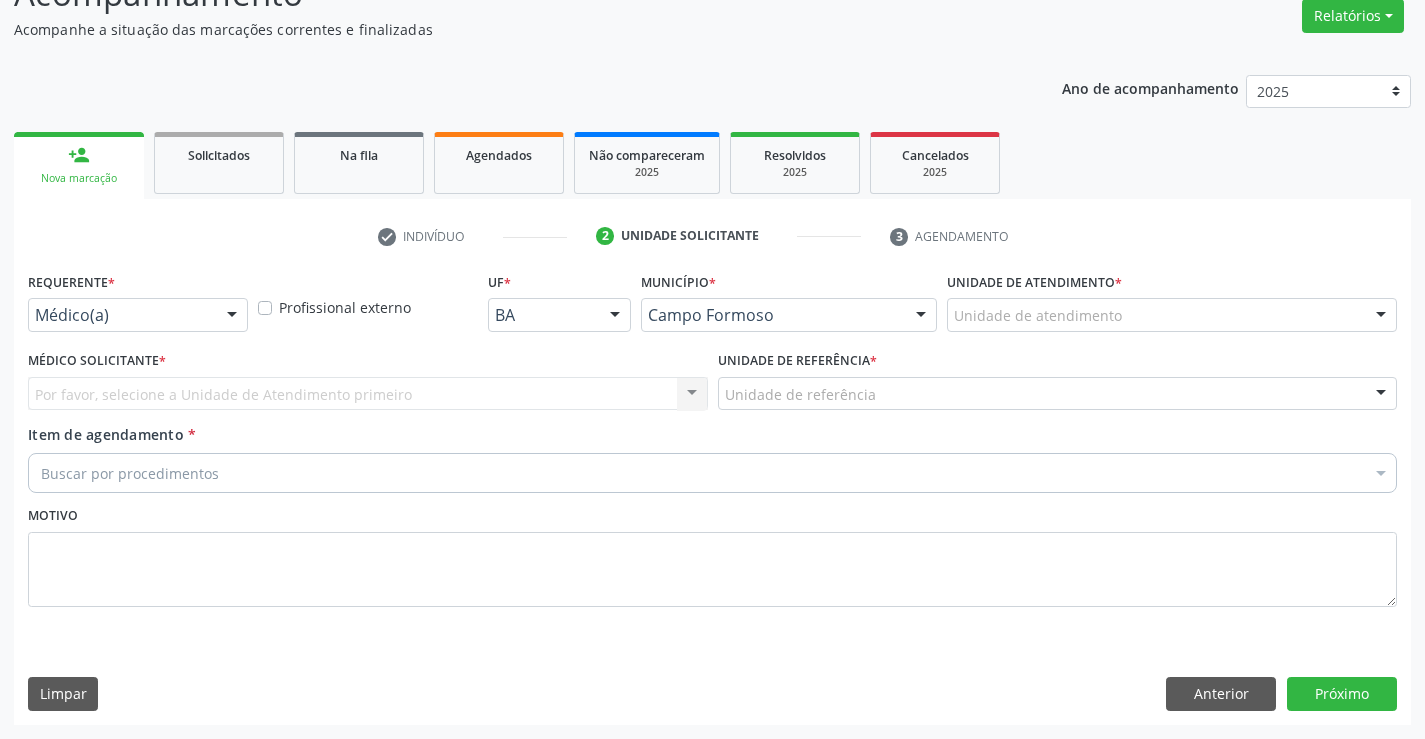 click on "Médico(a)" at bounding box center (138, 315) 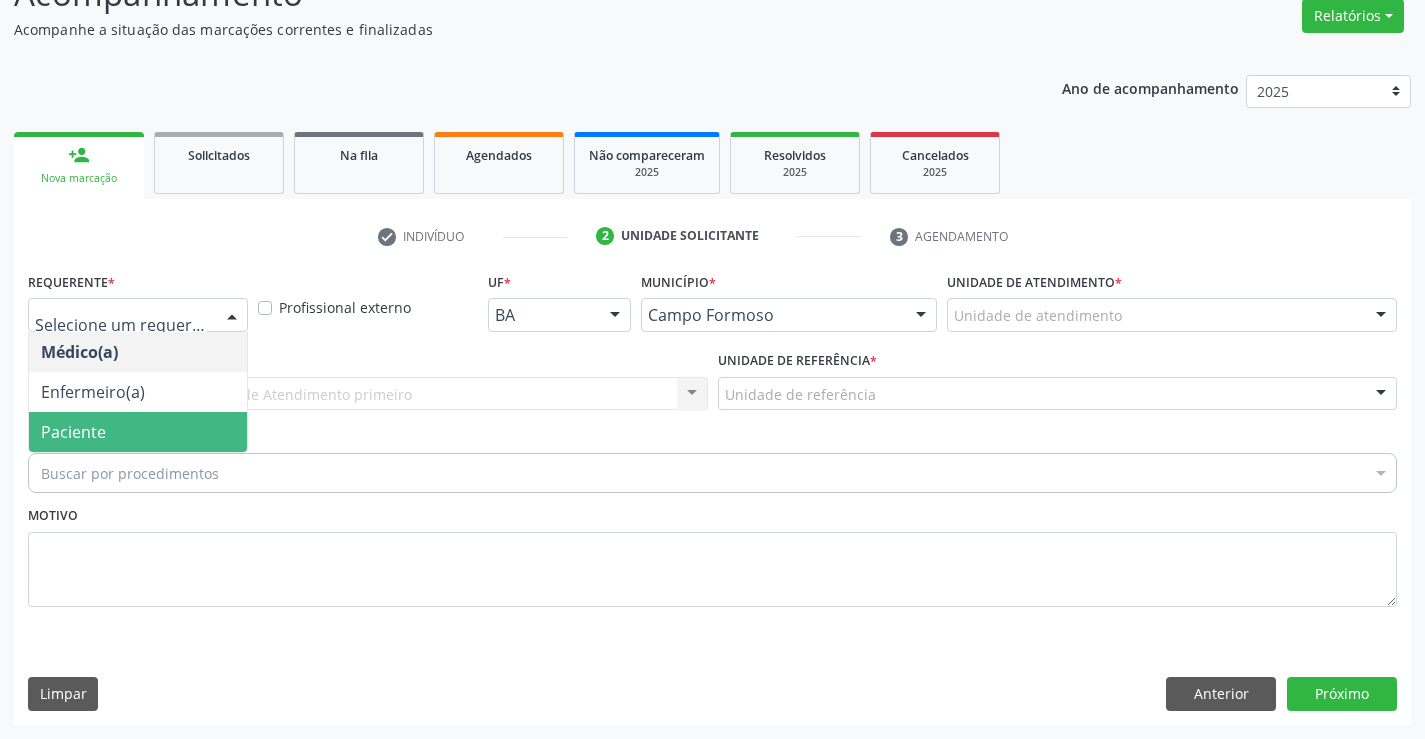 click on "Paciente" at bounding box center (138, 432) 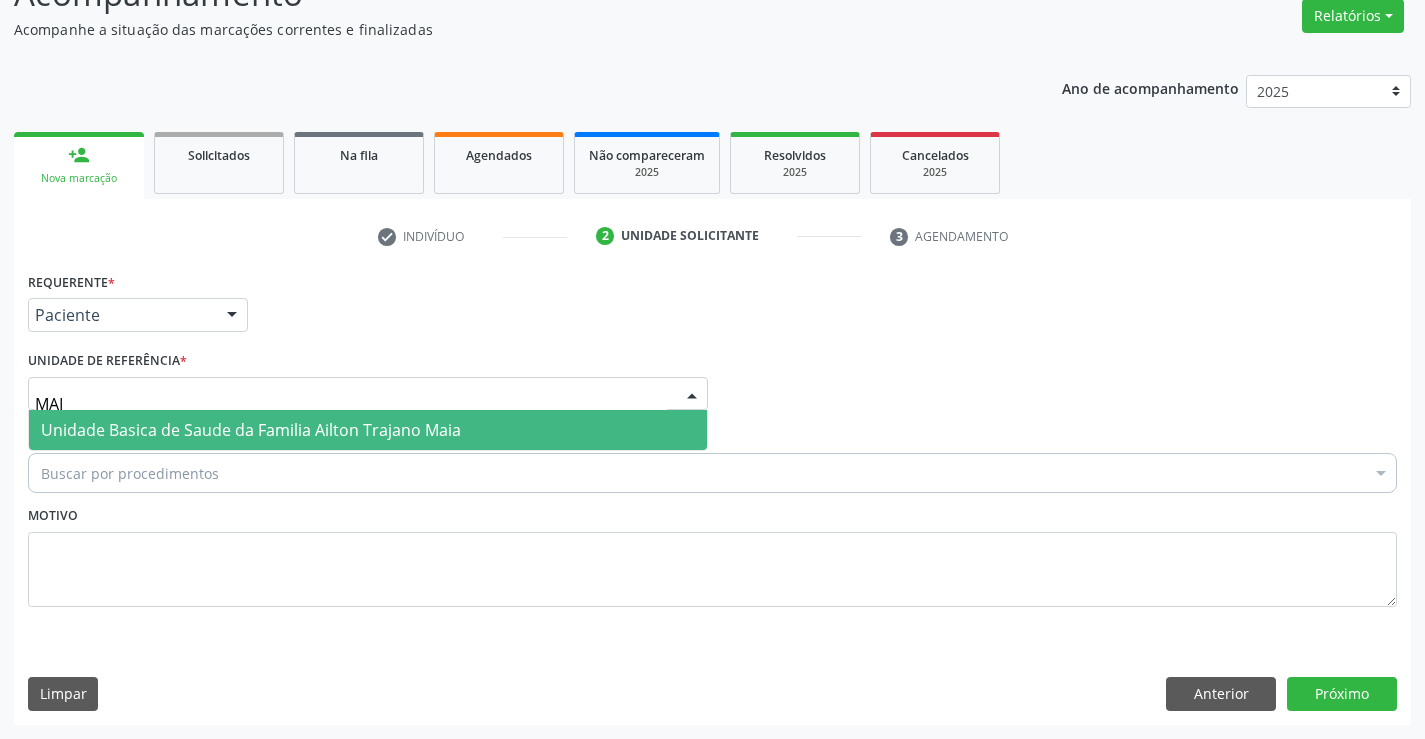 type on "MAIA" 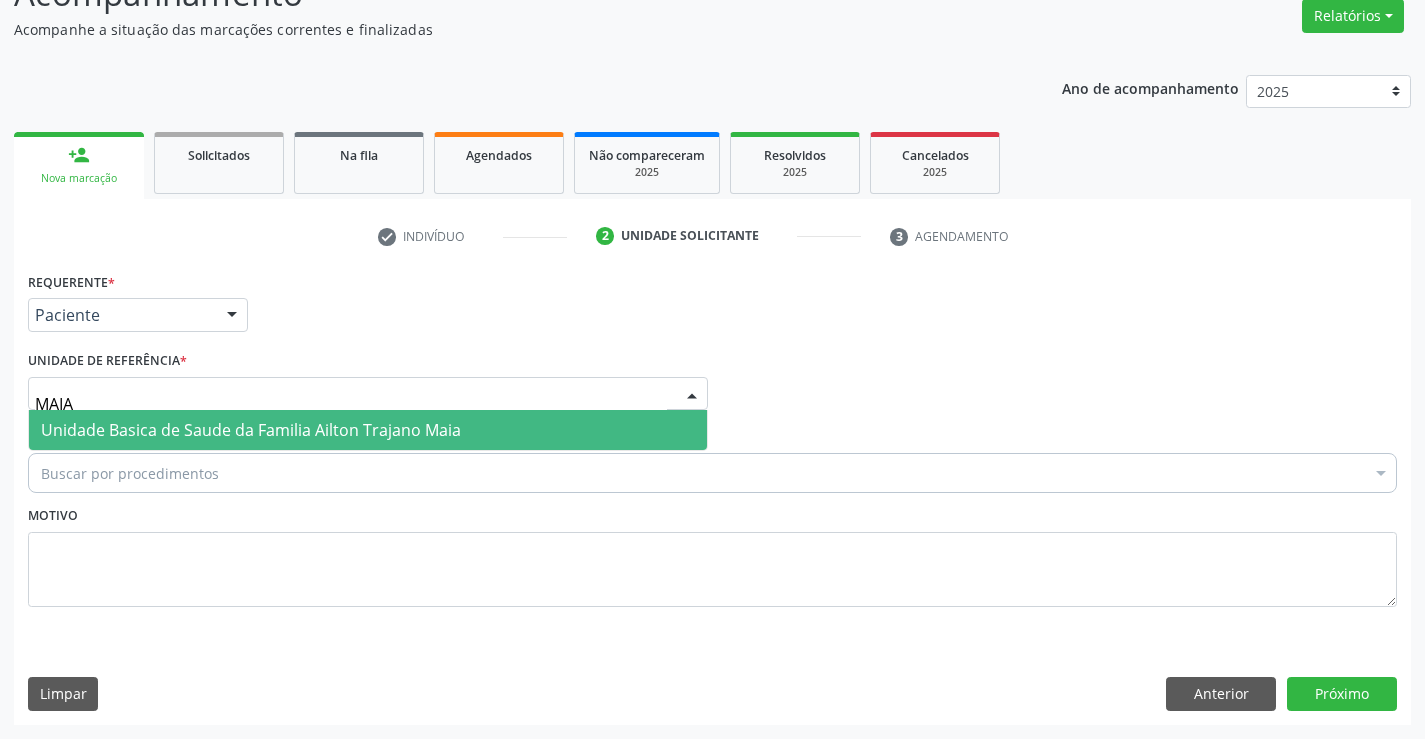 click on "Unidade Basica de Saude da Familia Ailton Trajano Maia" at bounding box center (251, 430) 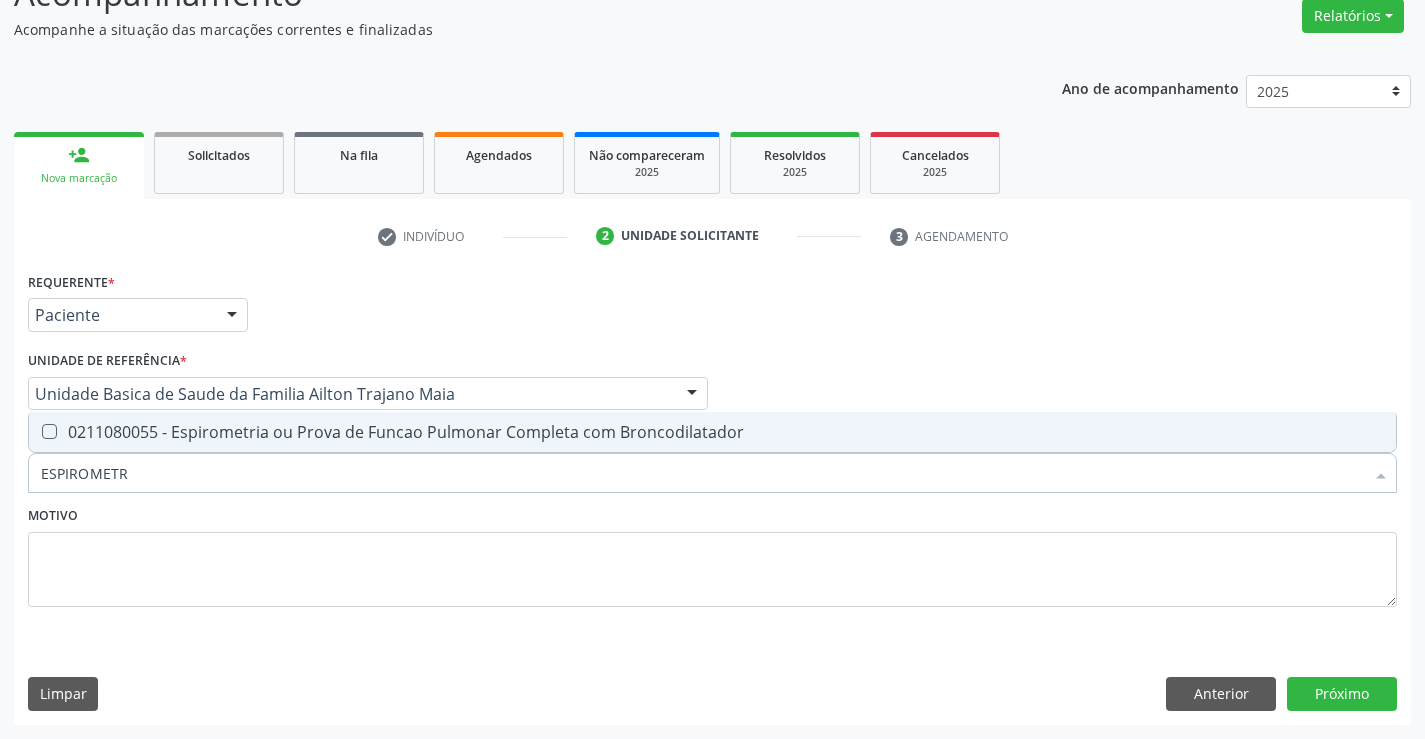 type on "[PRODUCT]" 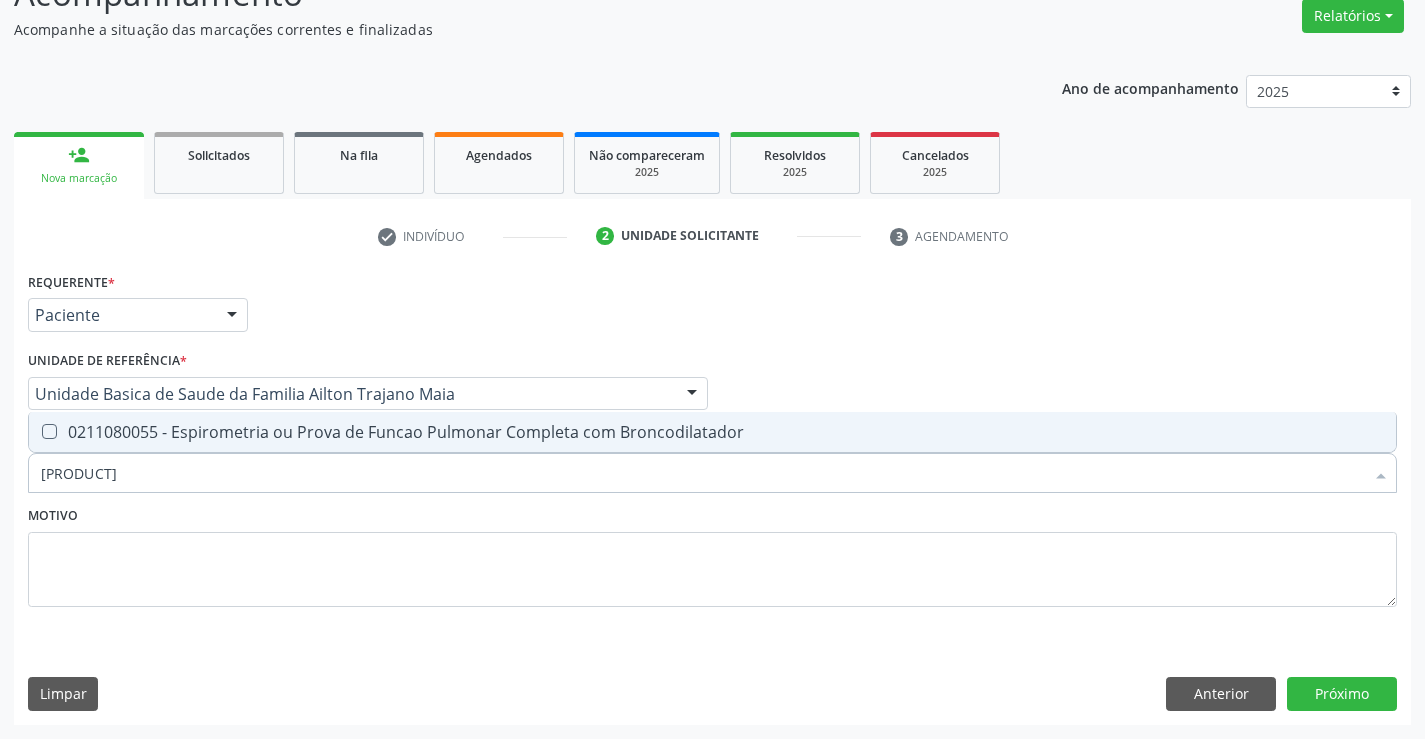 click on "0211080055 - Espirometria ou Prova de Funcao Pulmonar Completa com Broncodilatador" at bounding box center [712, 432] 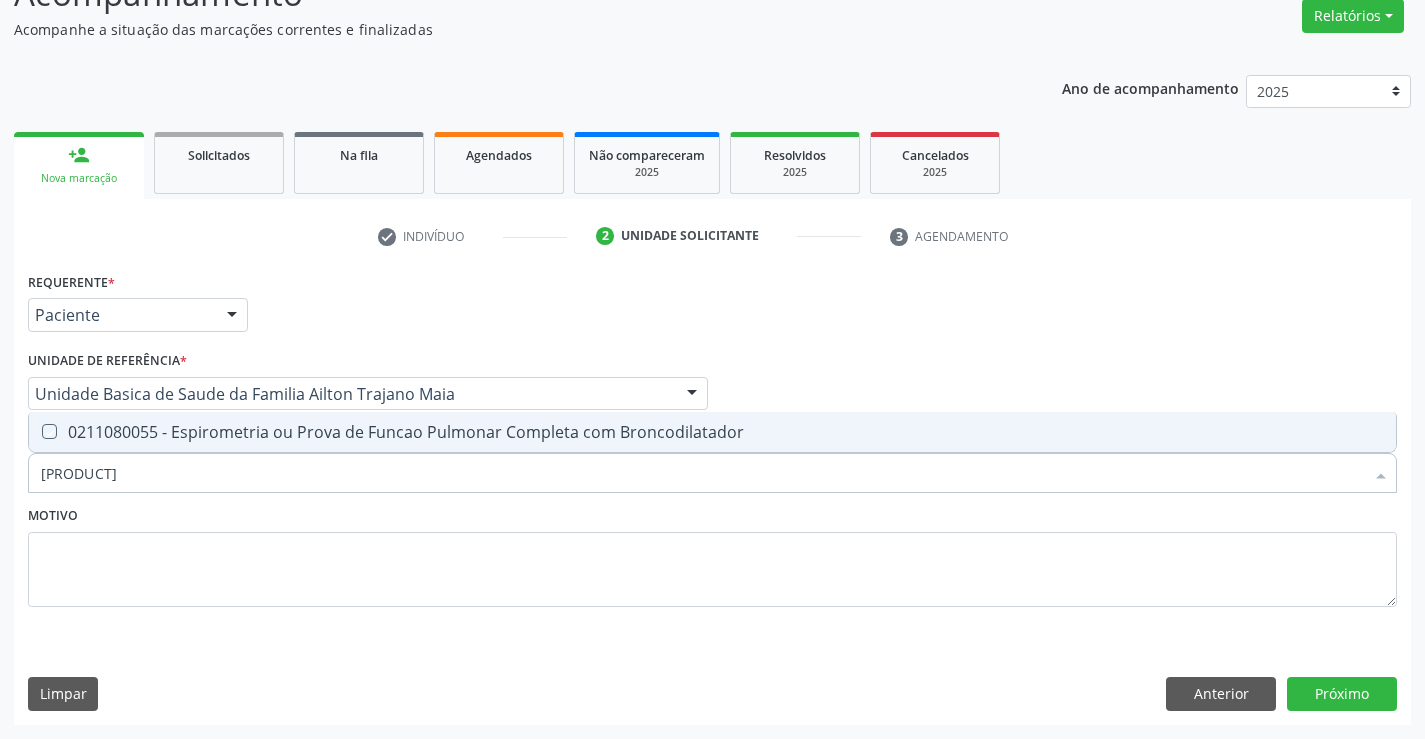 checkbox on "true" 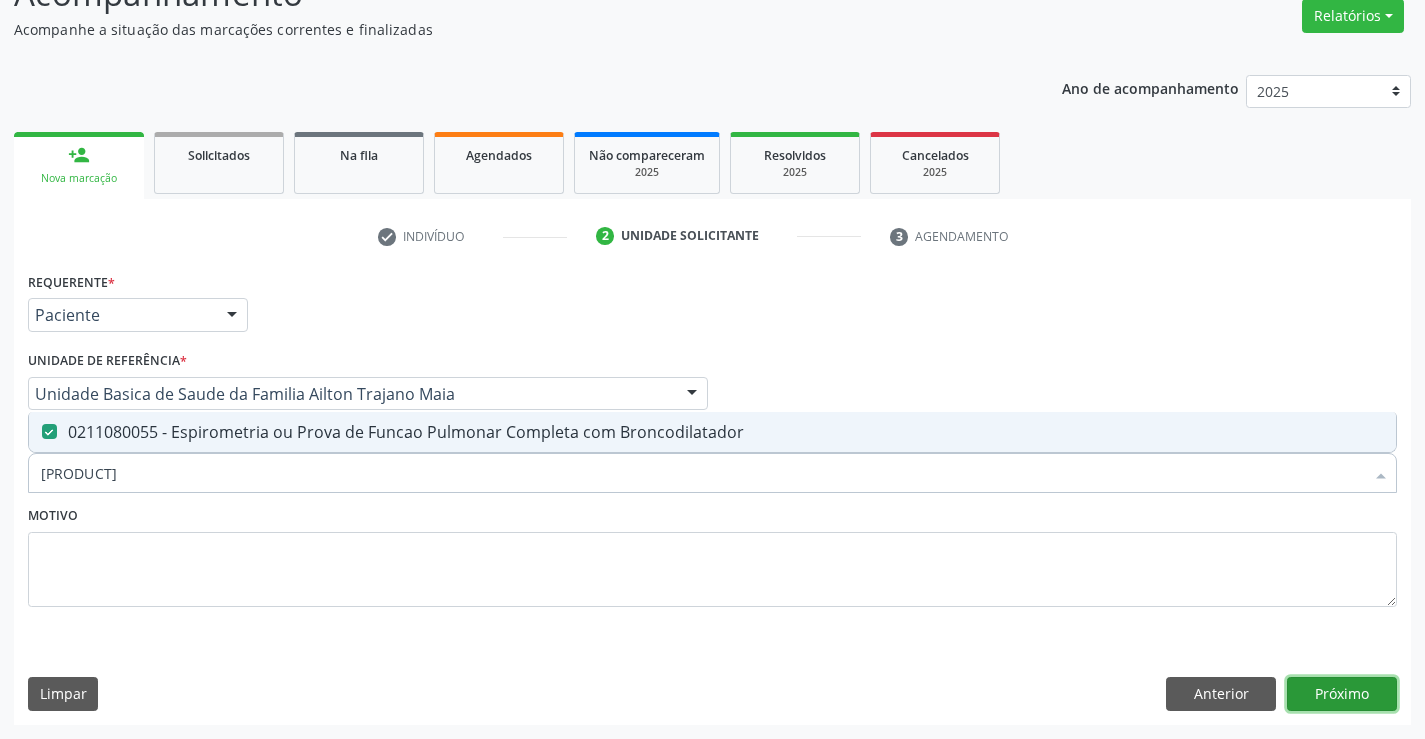 click on "Próximo" at bounding box center (1342, 694) 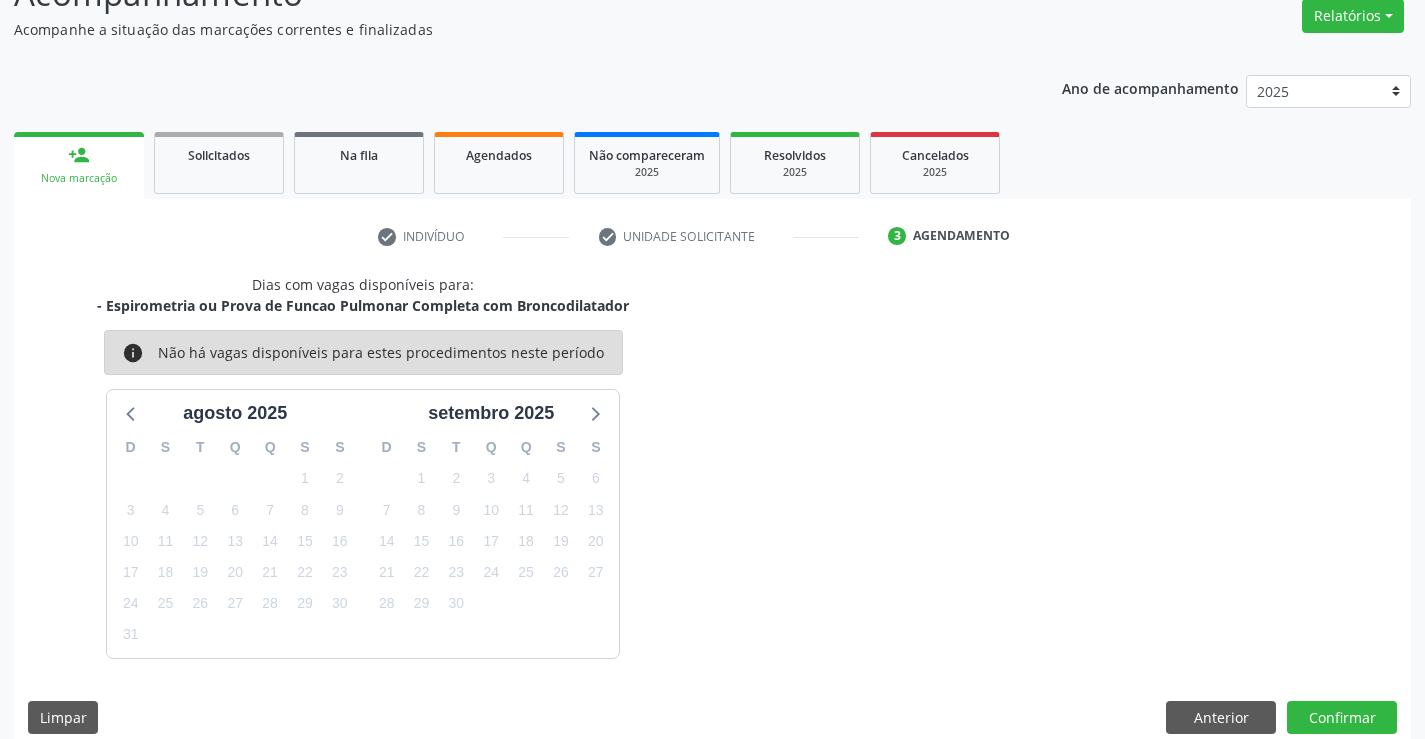 scroll, scrollTop: 190, scrollLeft: 0, axis: vertical 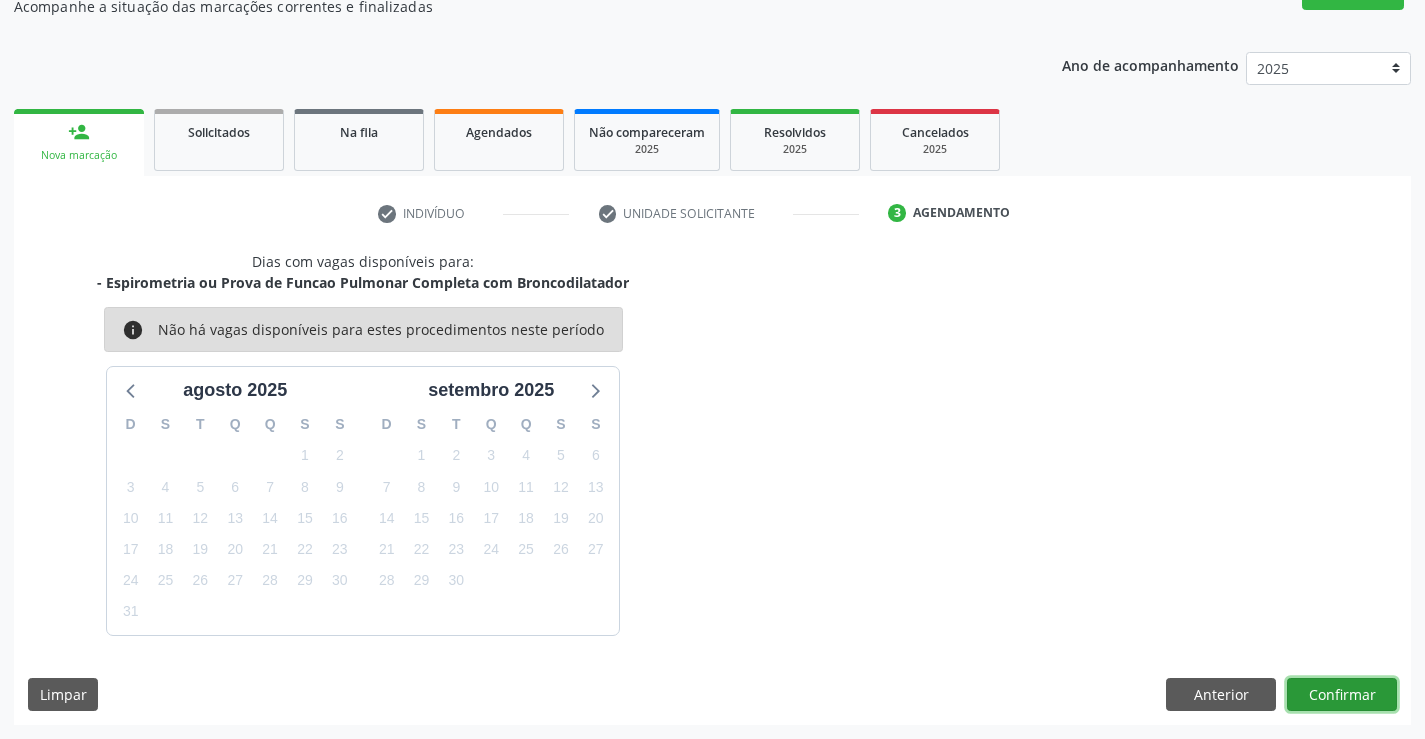 click on "Confirmar" at bounding box center [1342, 695] 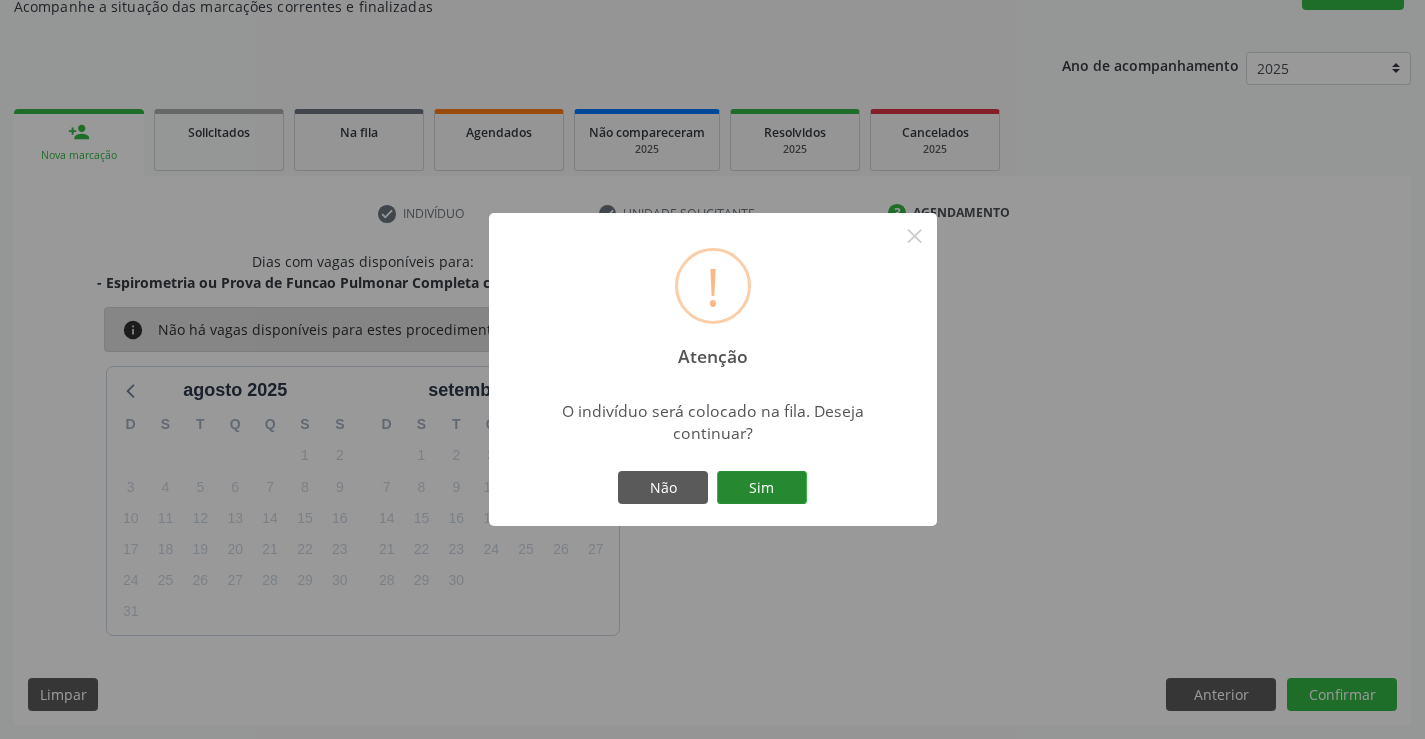 click on "Sim" at bounding box center (762, 488) 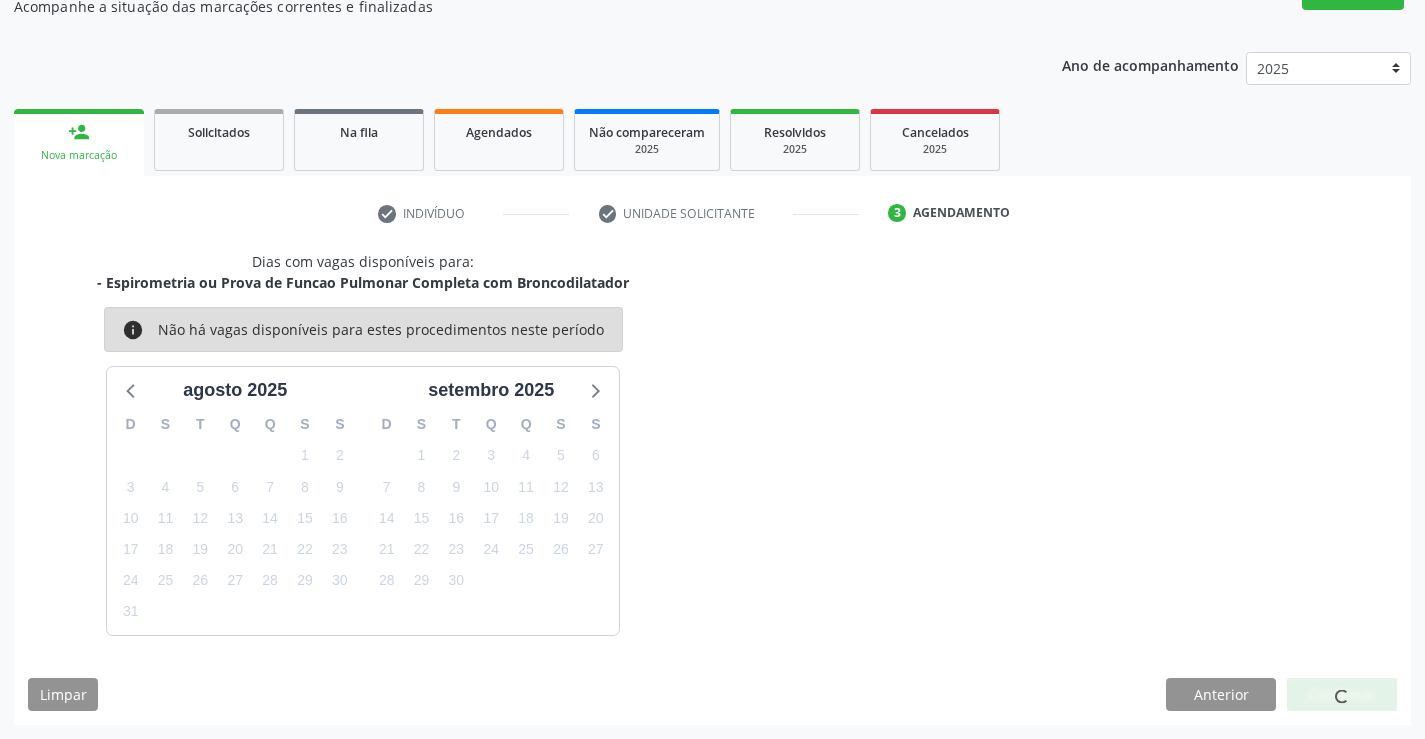 scroll, scrollTop: 0, scrollLeft: 0, axis: both 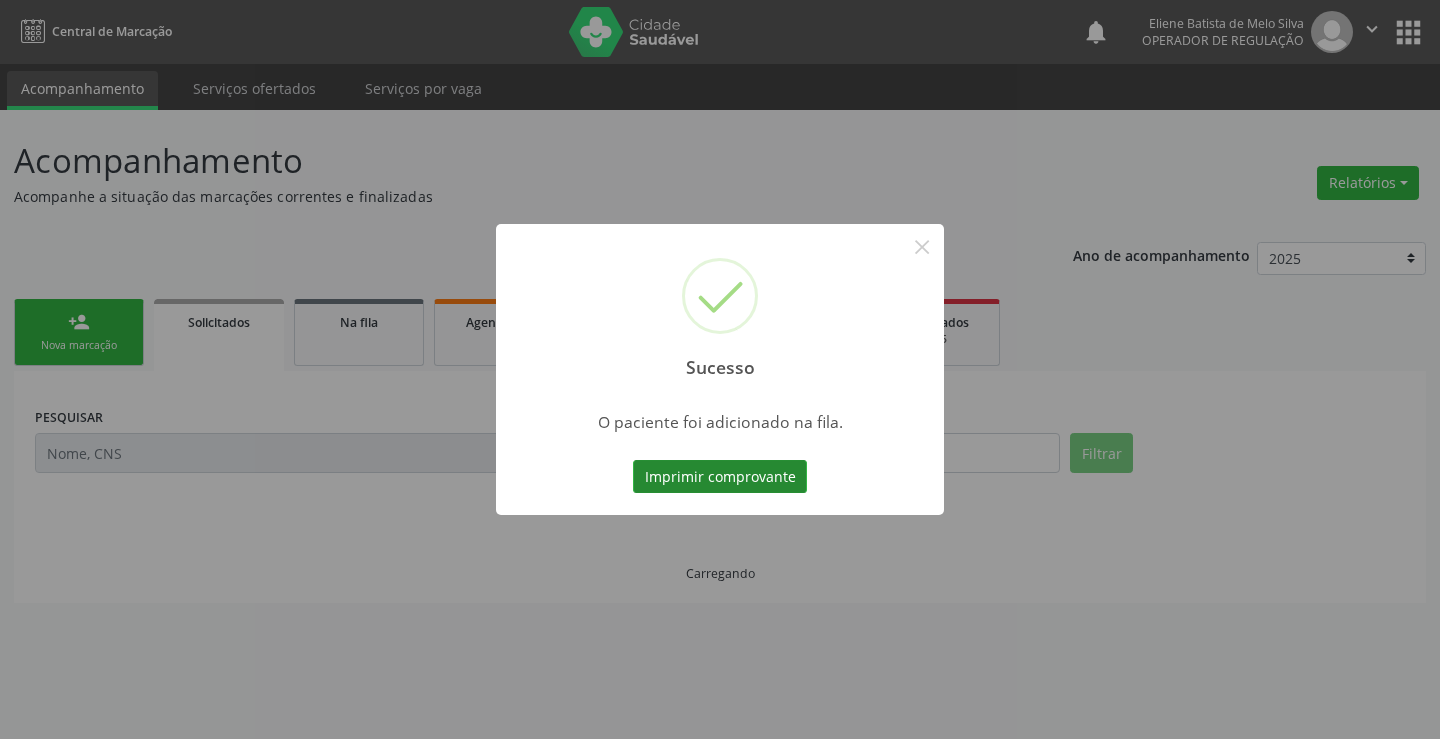 click on "Imprimir comprovante" at bounding box center (720, 477) 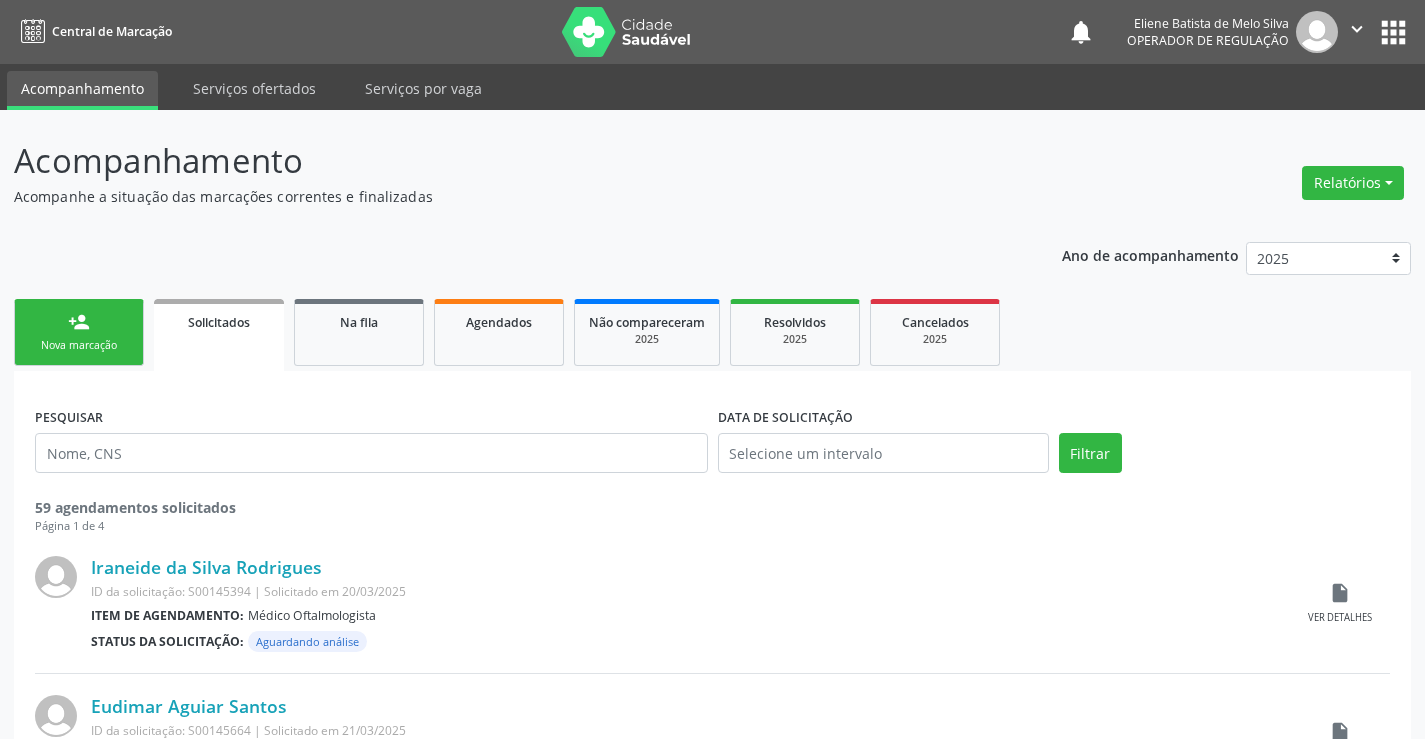 click on "person_add
Nova marcação" at bounding box center [79, 332] 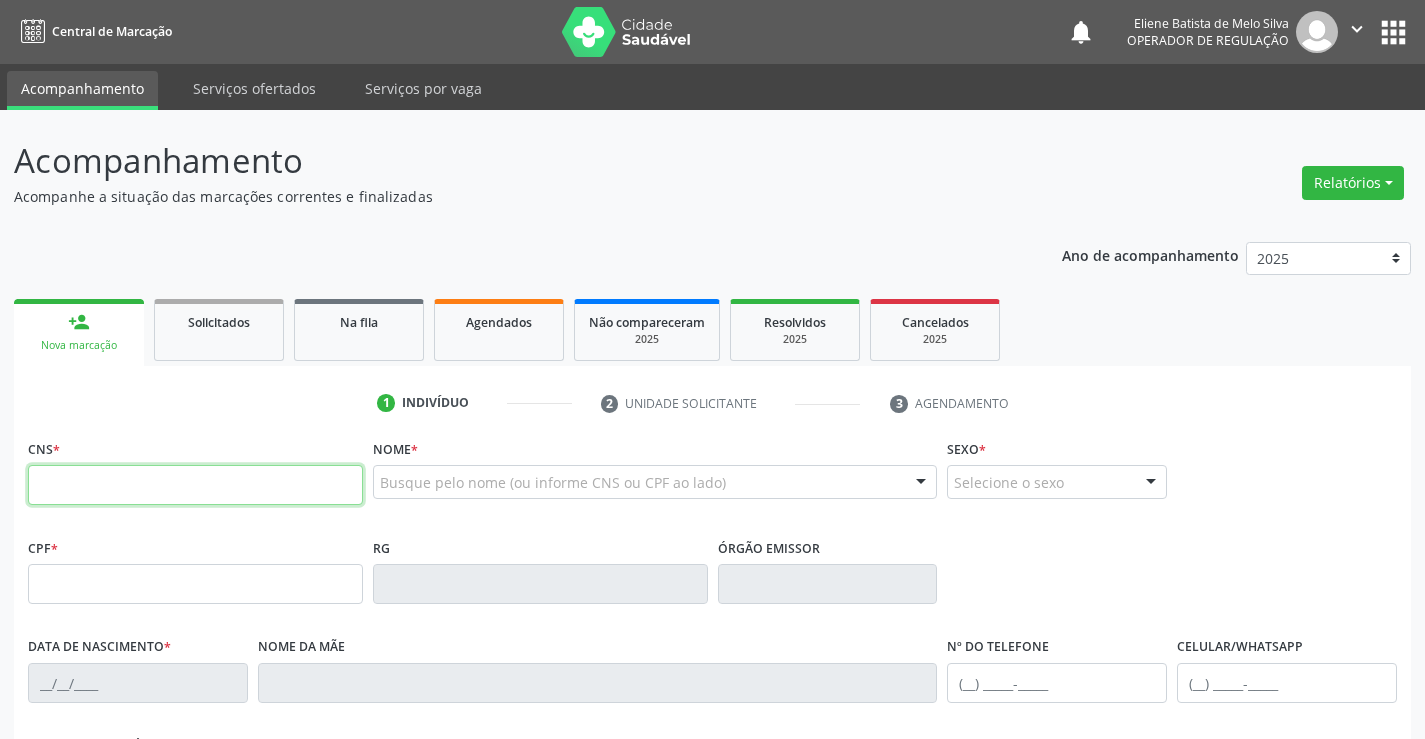 click at bounding box center [195, 485] 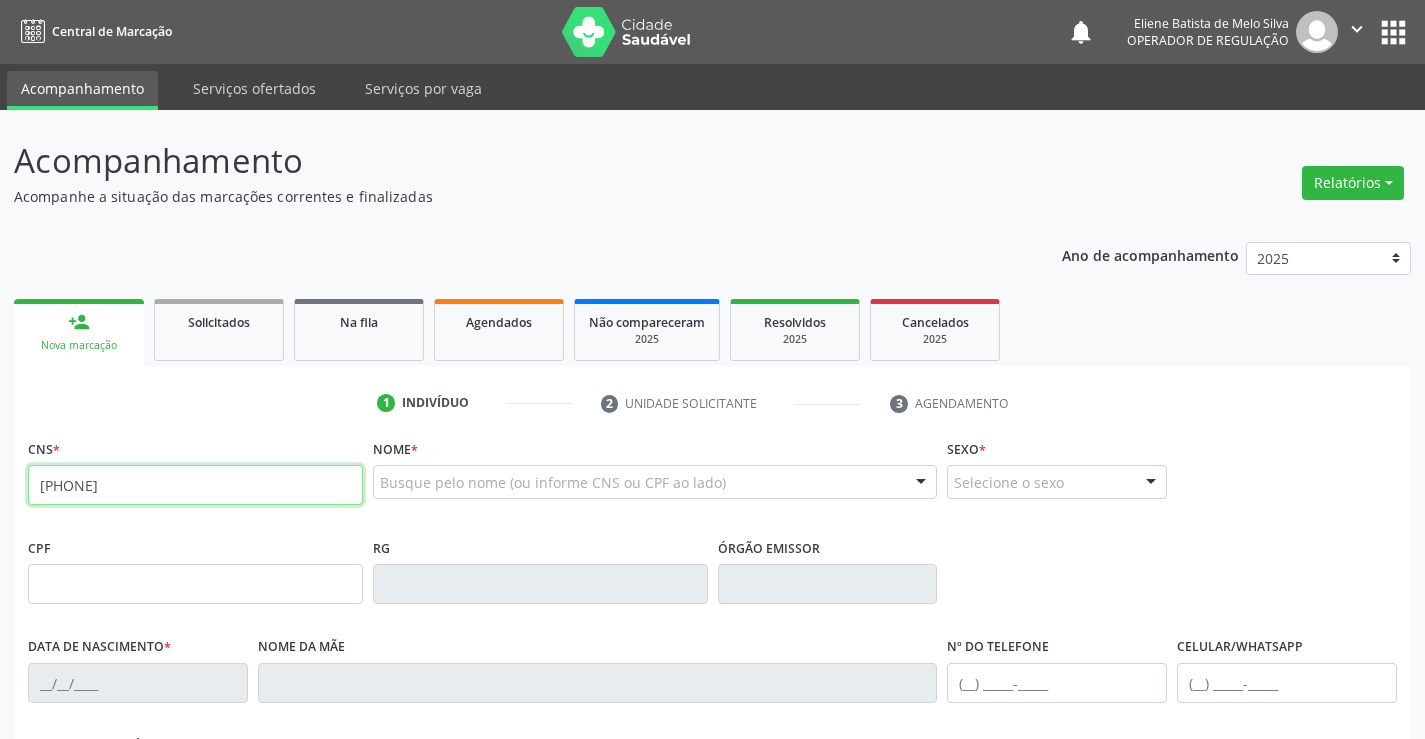 type on "[PHONE]" 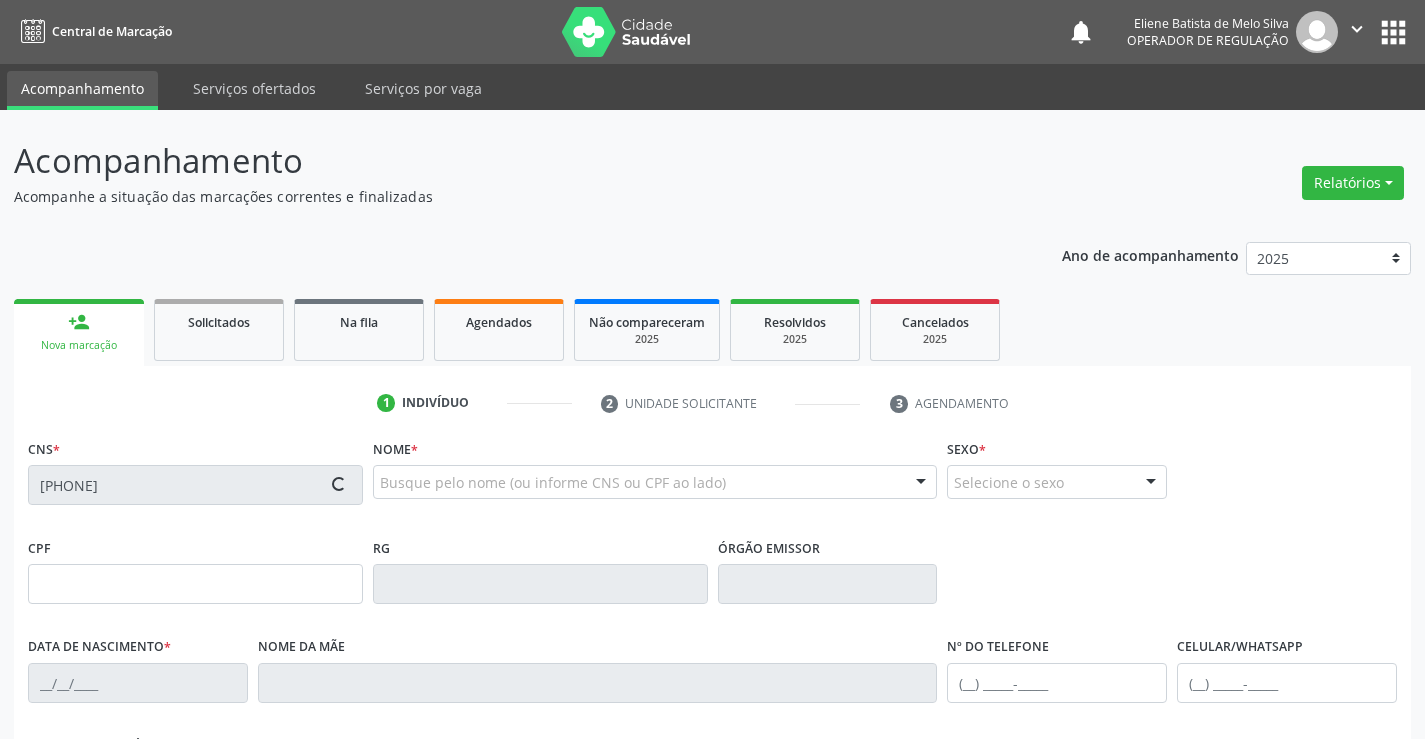 type on "[PHONE]" 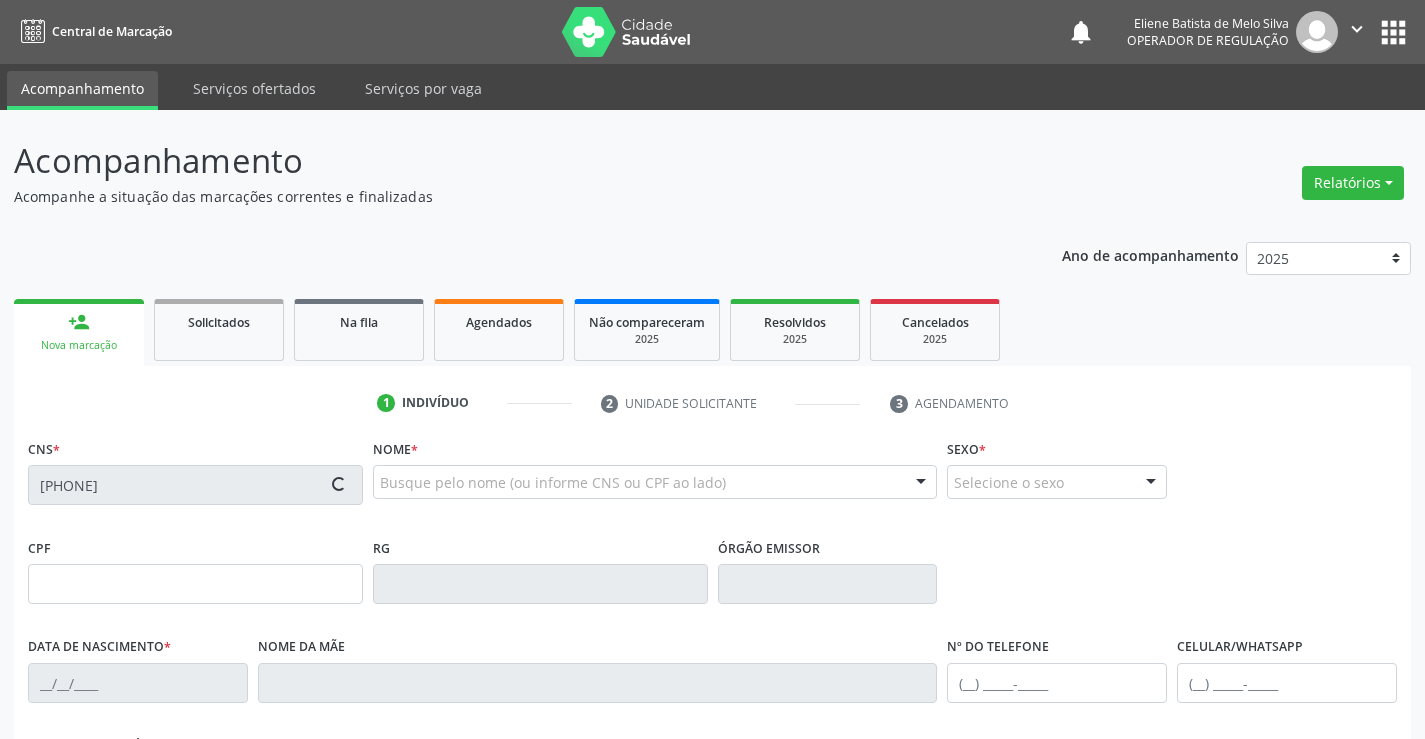 type on "[DATE]" 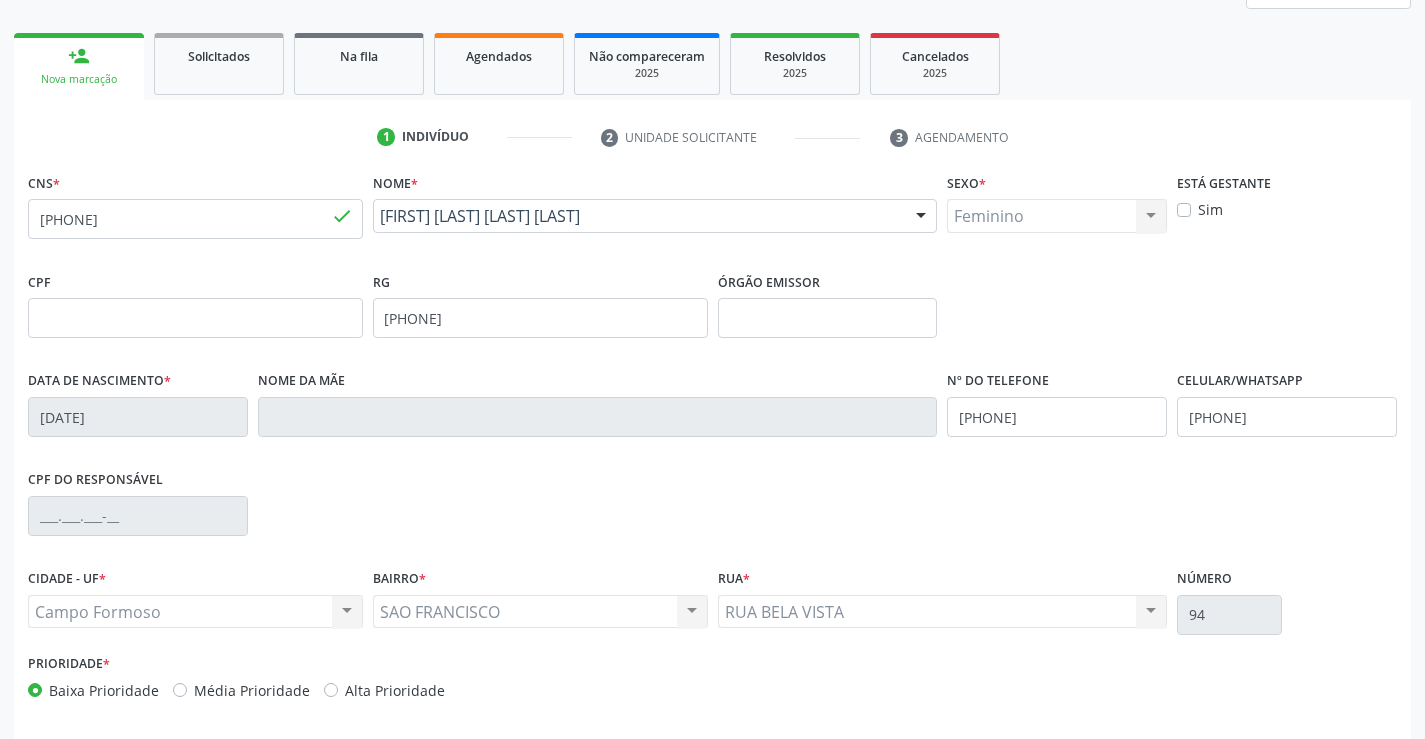 scroll, scrollTop: 345, scrollLeft: 0, axis: vertical 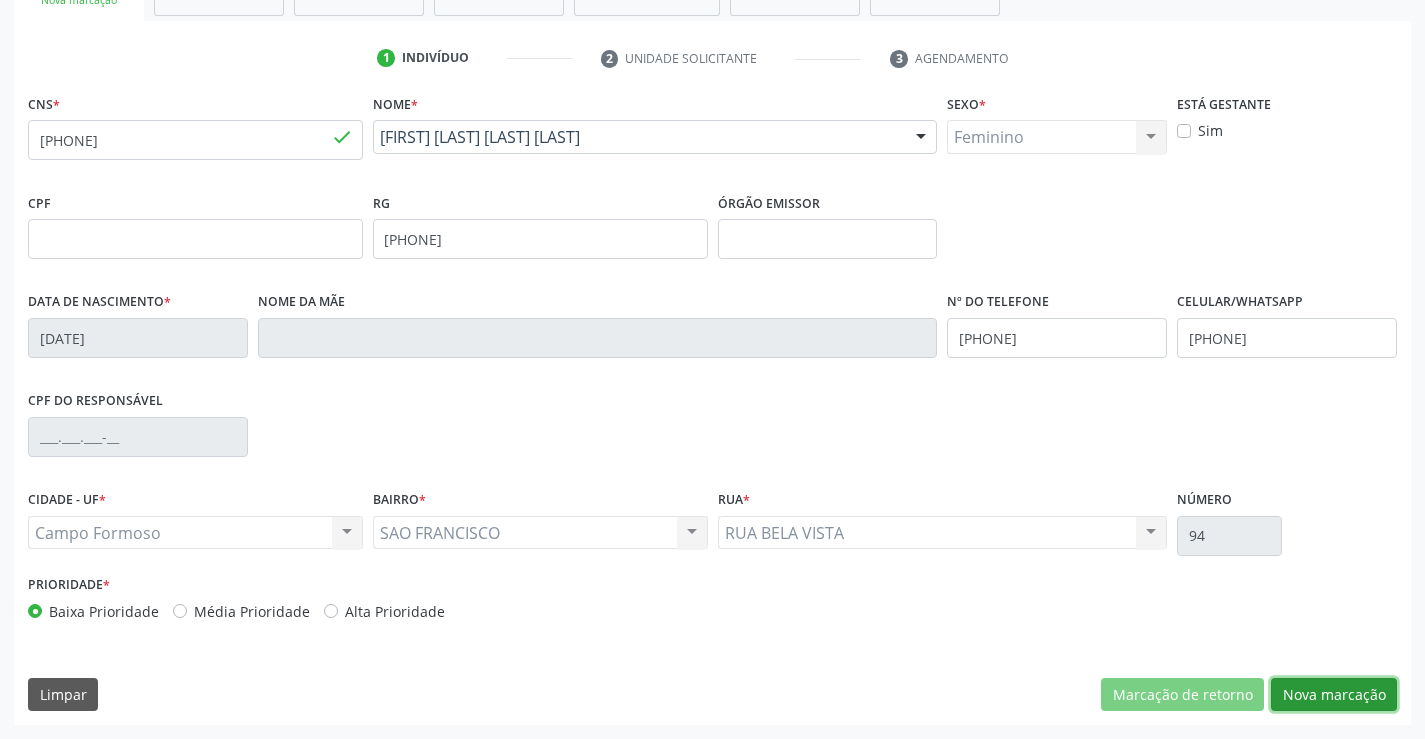 drag, startPoint x: 1303, startPoint y: 686, endPoint x: 1074, endPoint y: 611, distance: 240.96887 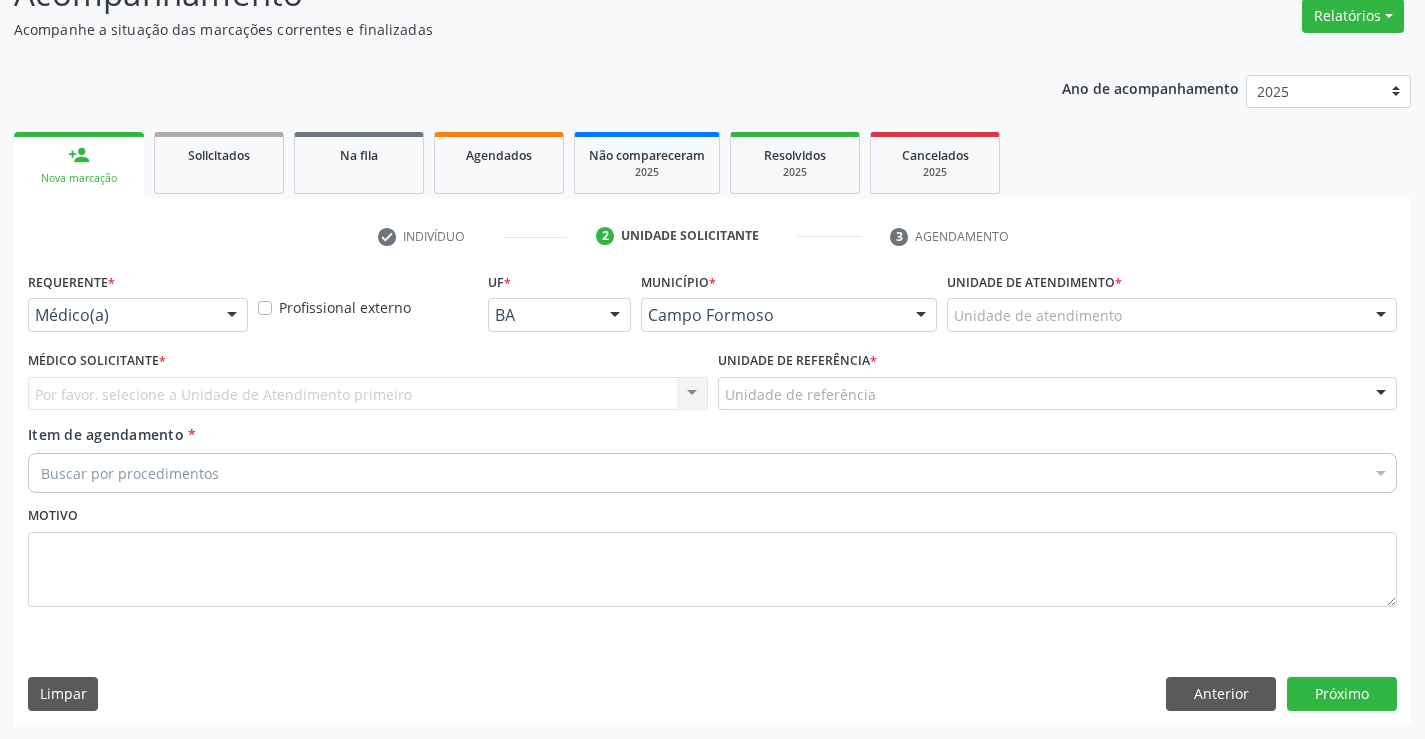 click on "Médico(a)" at bounding box center (138, 315) 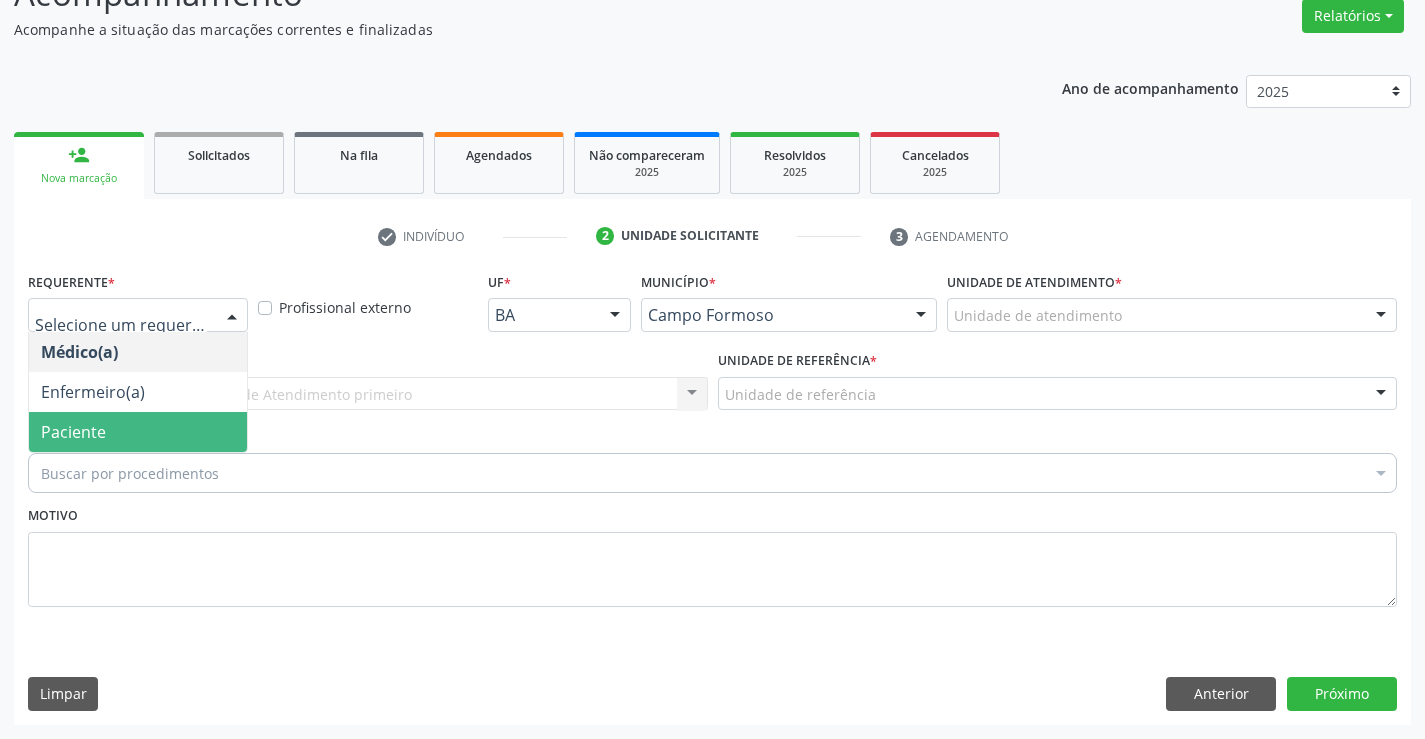 click on "Paciente" at bounding box center (73, 432) 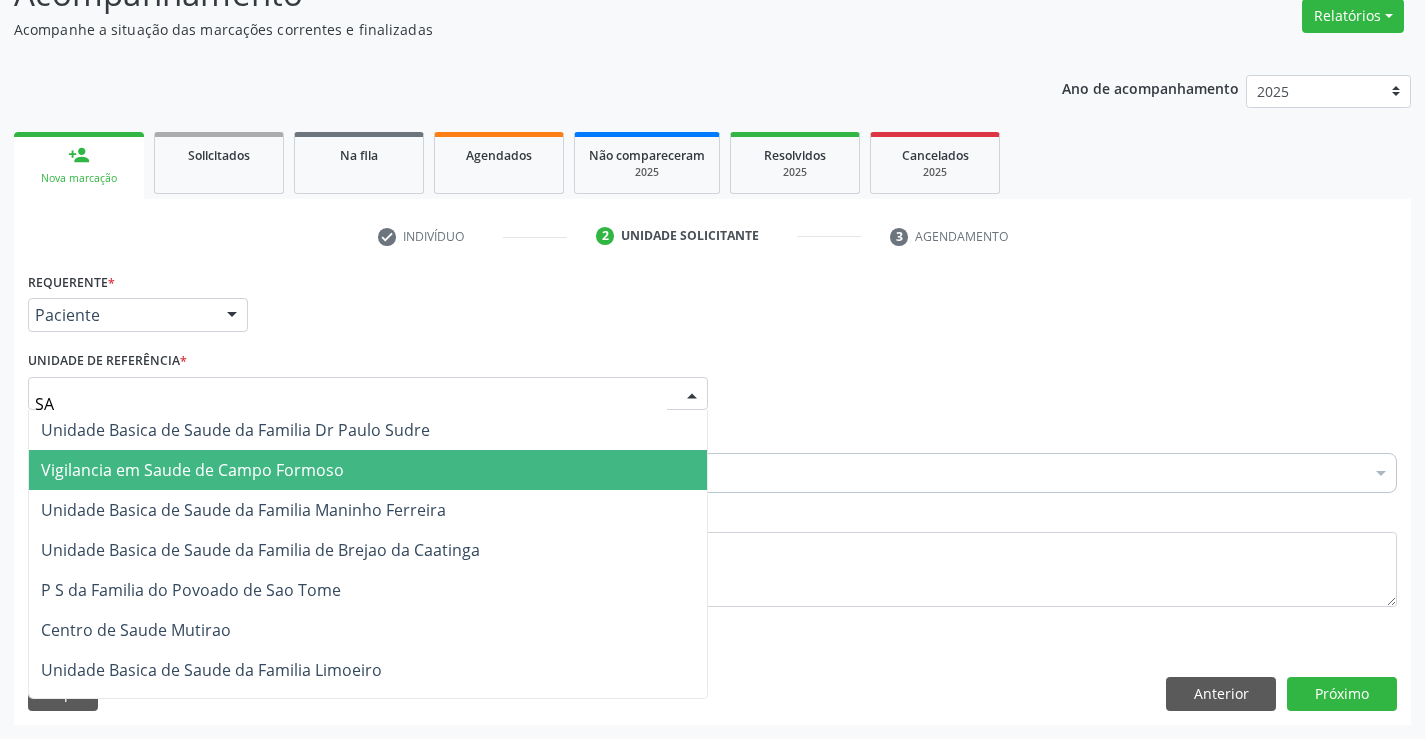type on "SAO" 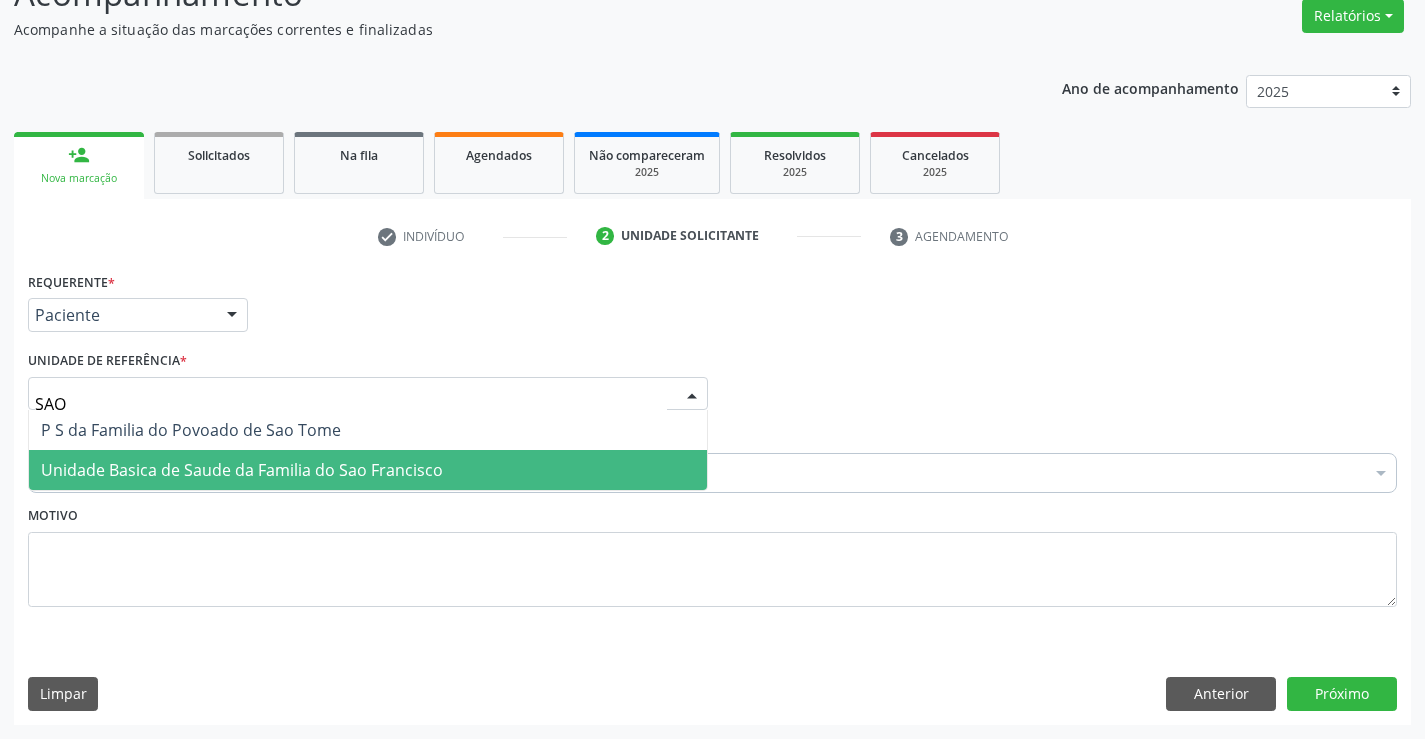 click on "Unidade Basica de Saude da Familia do Sao Francisco" at bounding box center (242, 470) 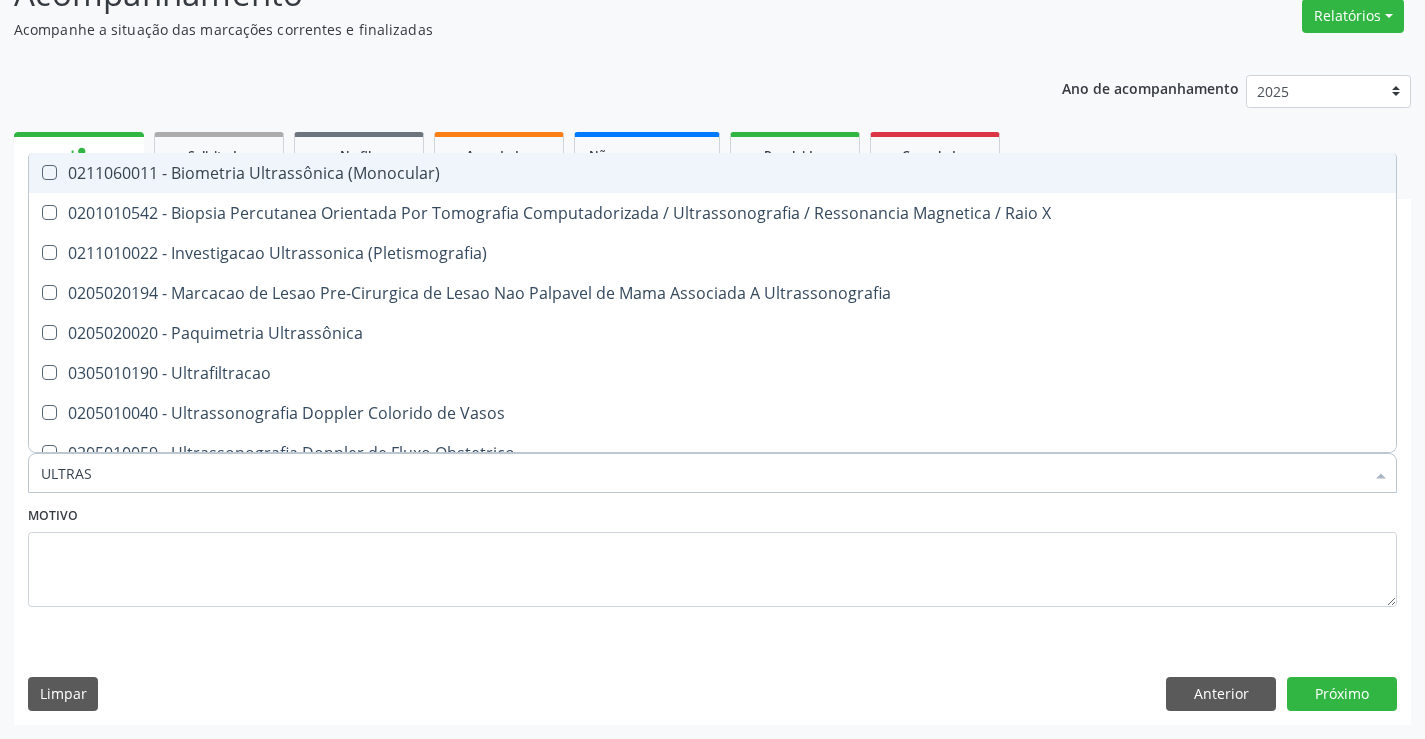 type on "ULTRASS" 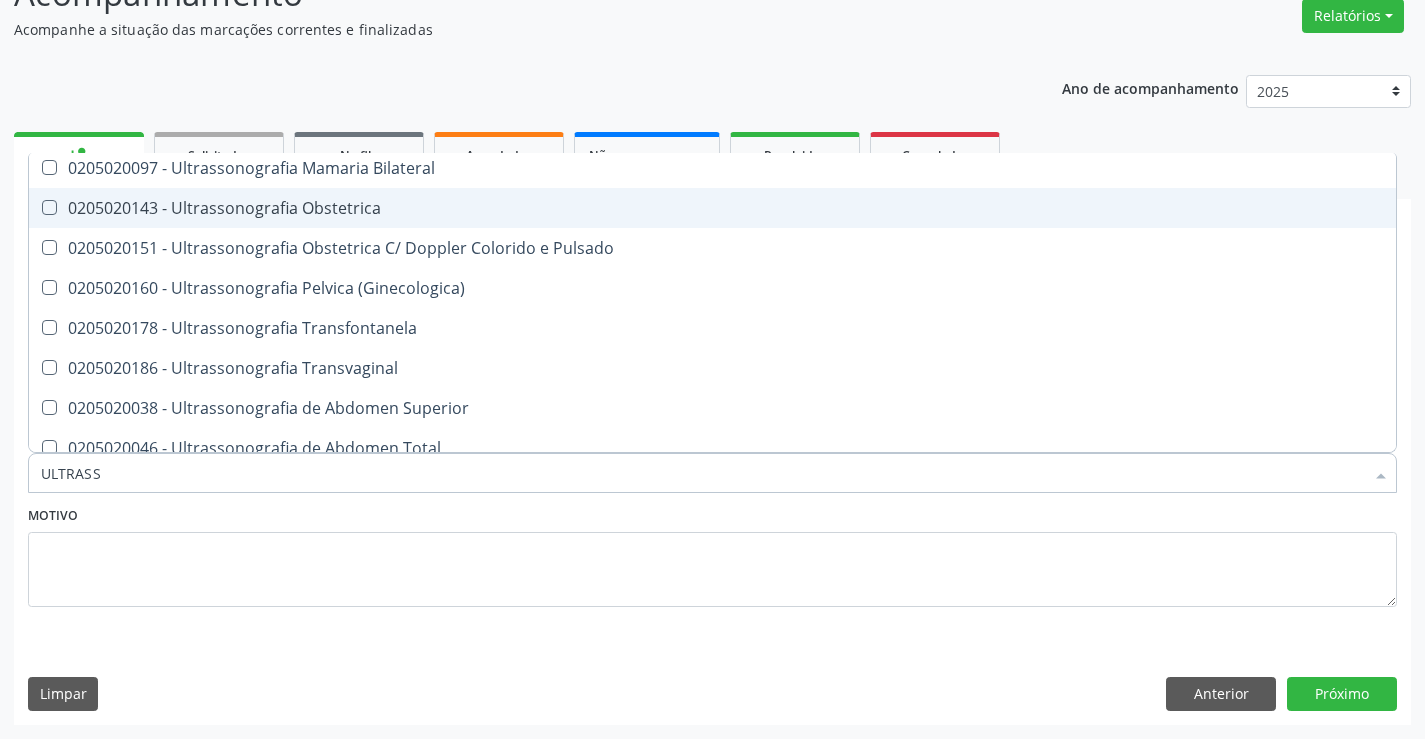scroll, scrollTop: 400, scrollLeft: 0, axis: vertical 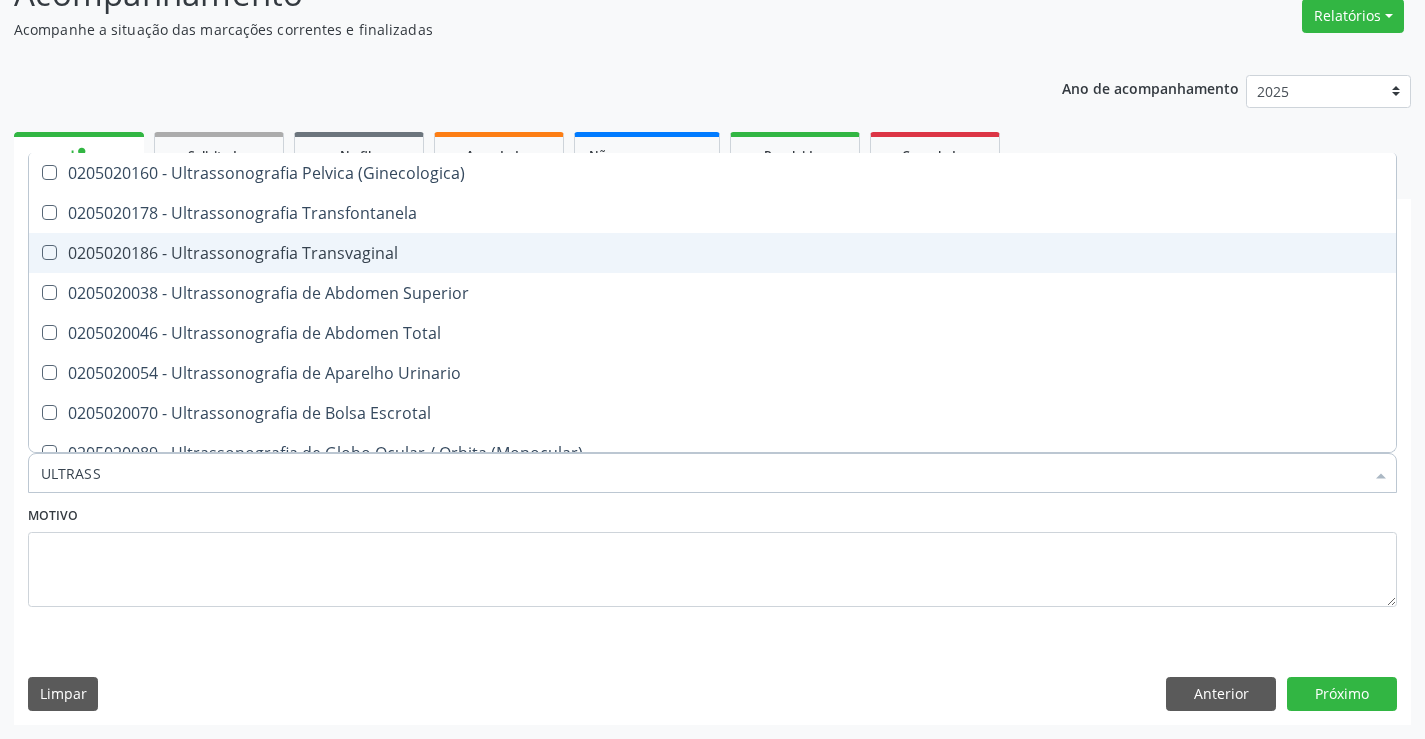 click on "0205020186 - Ultrassonografia Transvaginal" at bounding box center (712, 253) 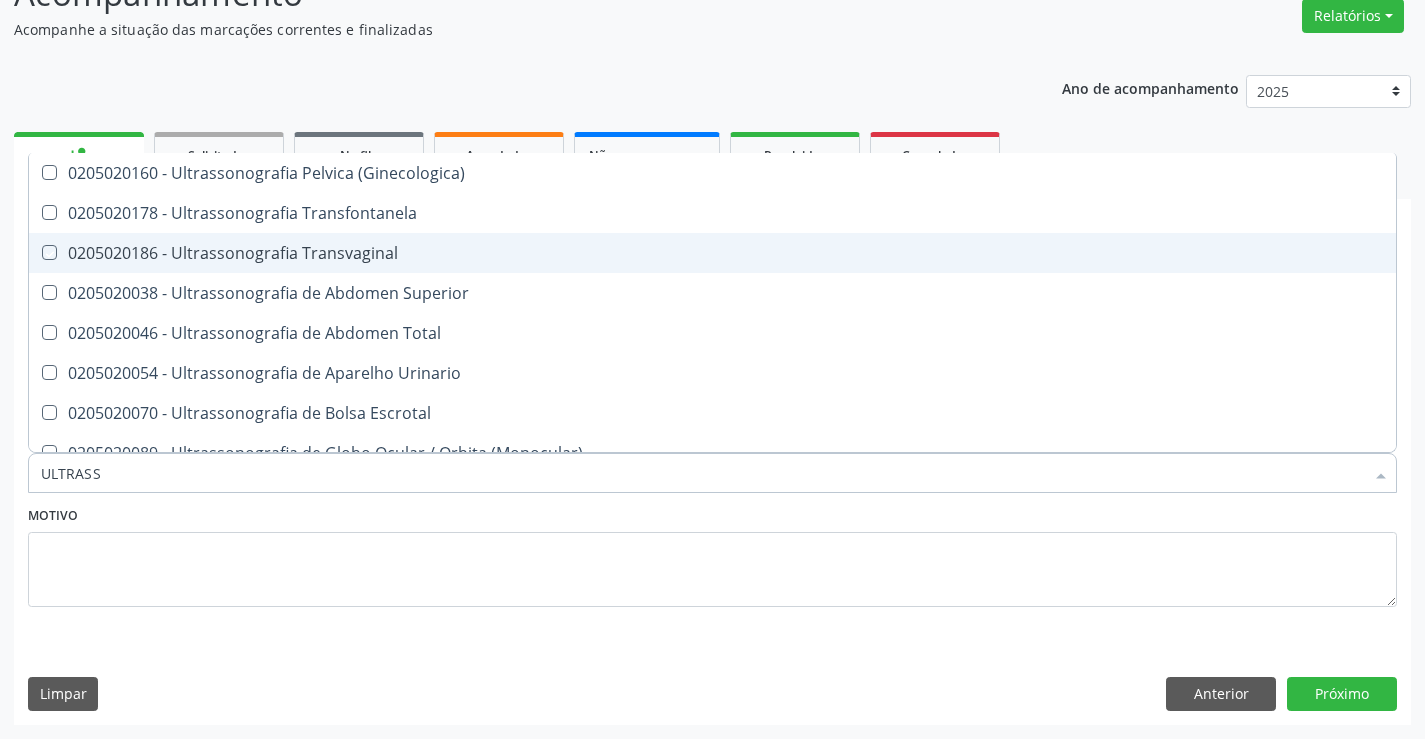 checkbox on "true" 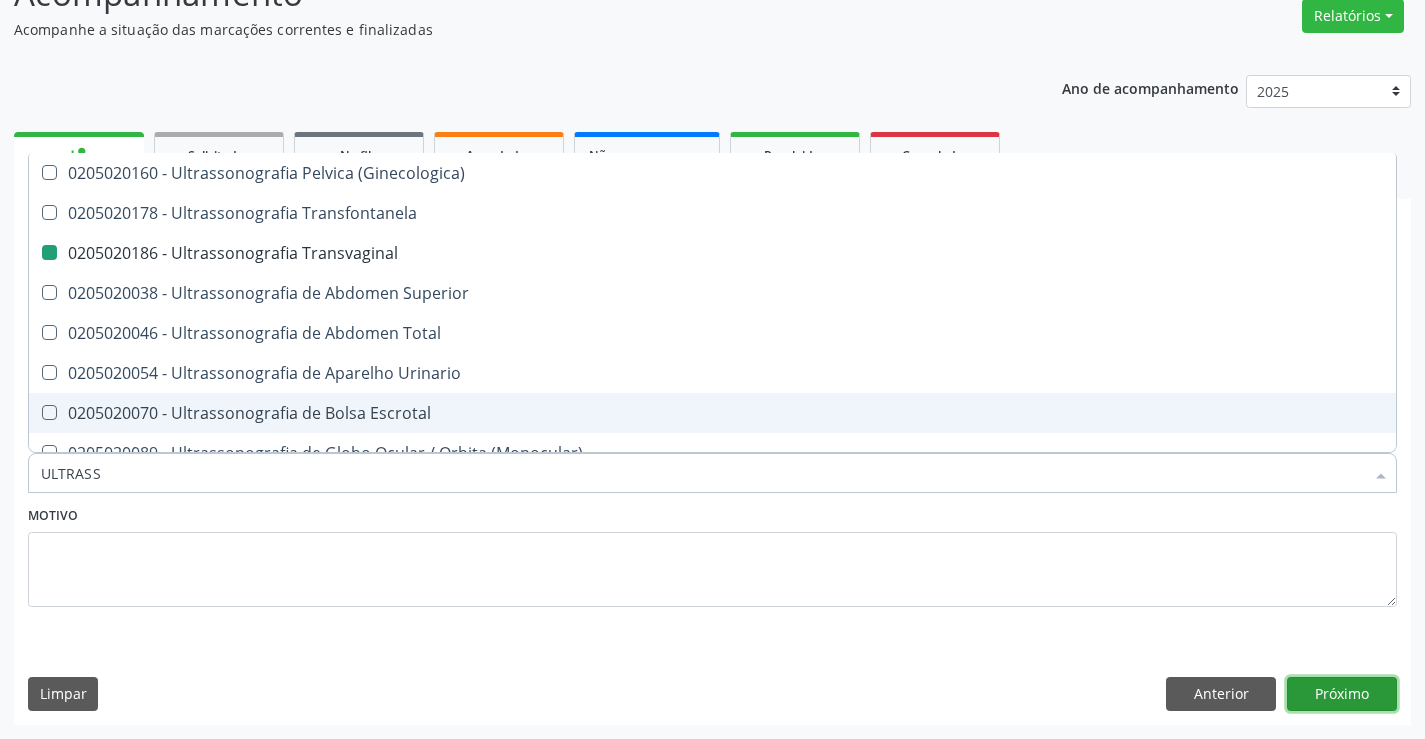 click on "Próximo" at bounding box center [1342, 694] 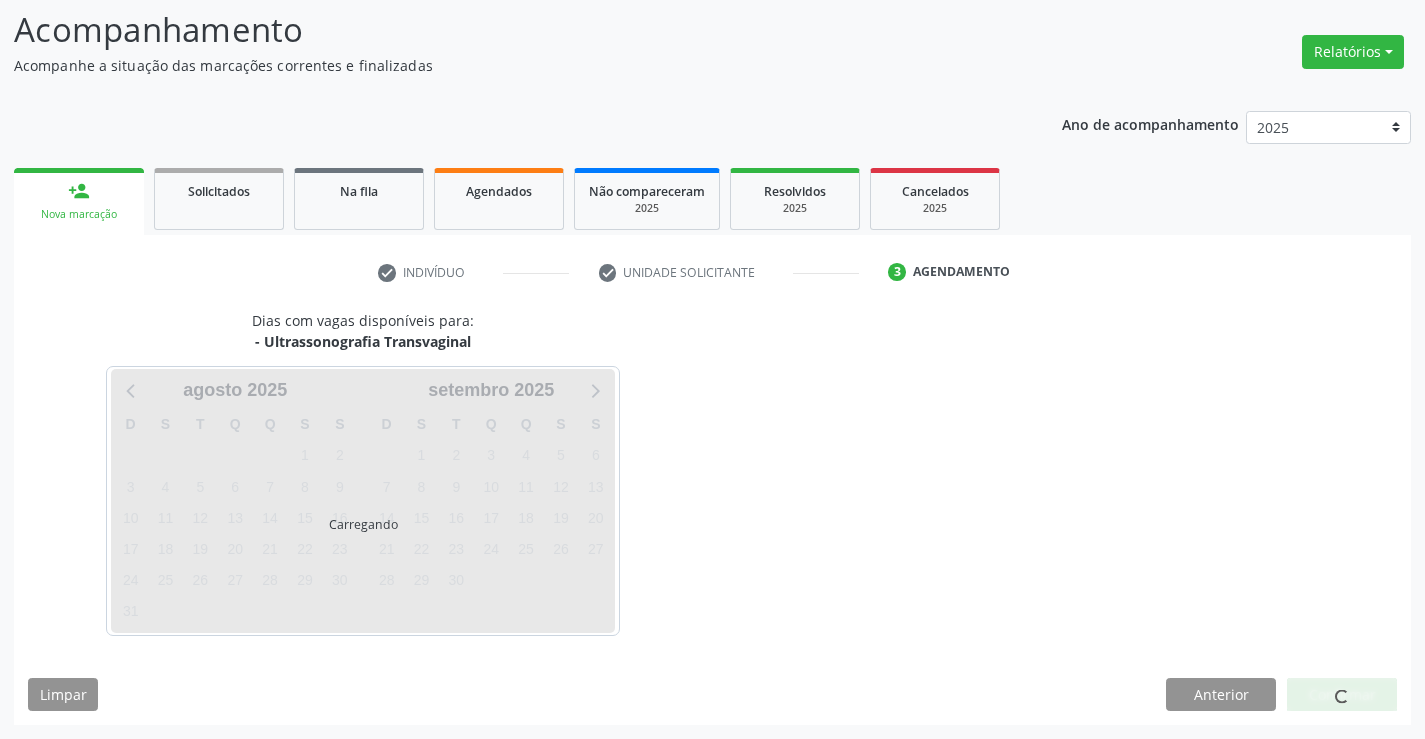 scroll, scrollTop: 131, scrollLeft: 0, axis: vertical 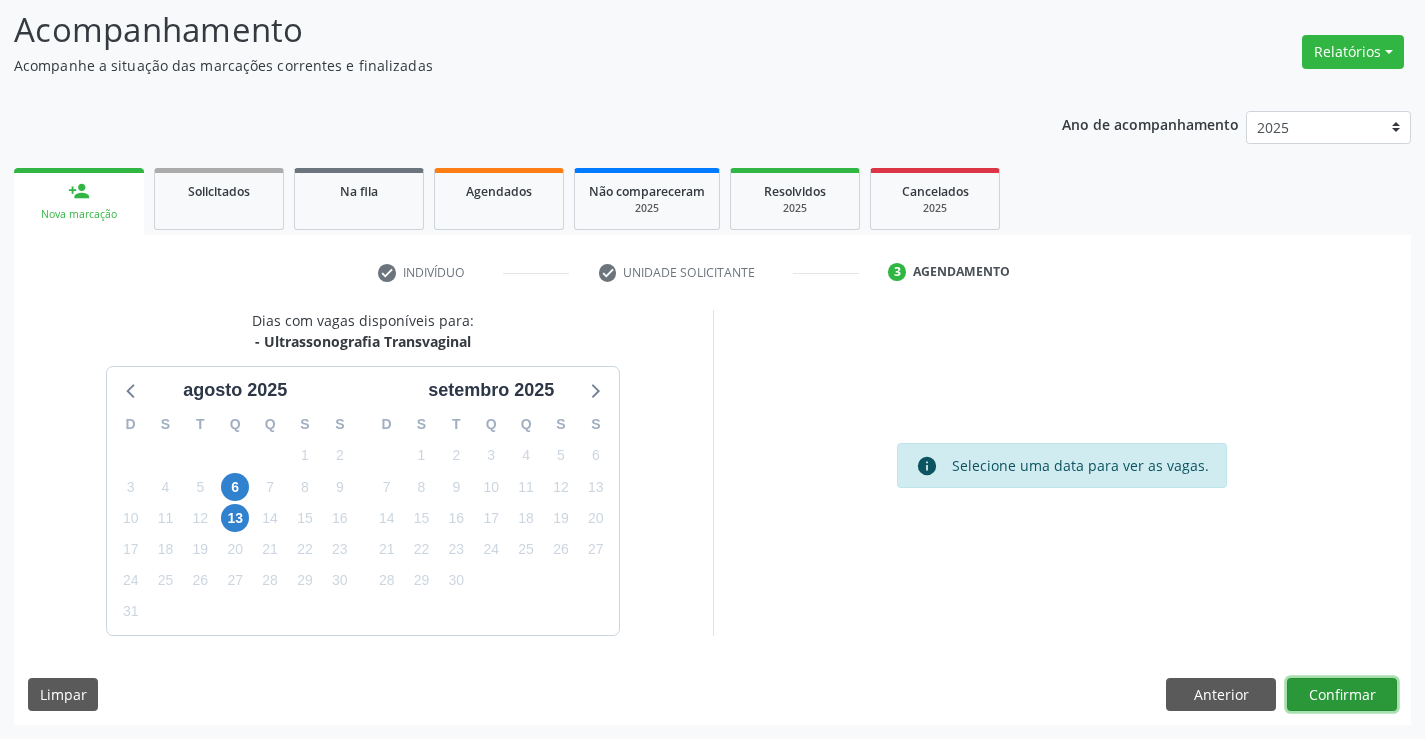 click on "Confirmar" at bounding box center [1342, 695] 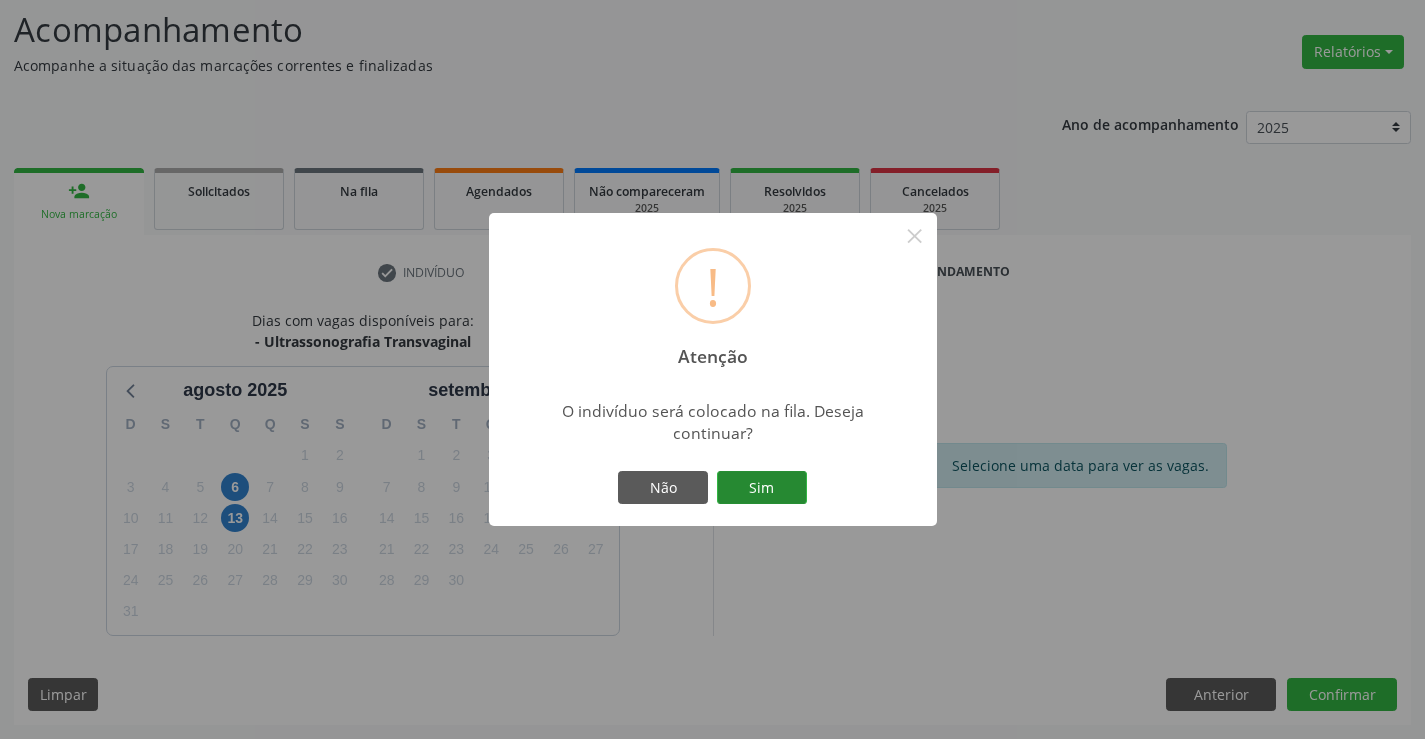 click on "Sim" at bounding box center (762, 488) 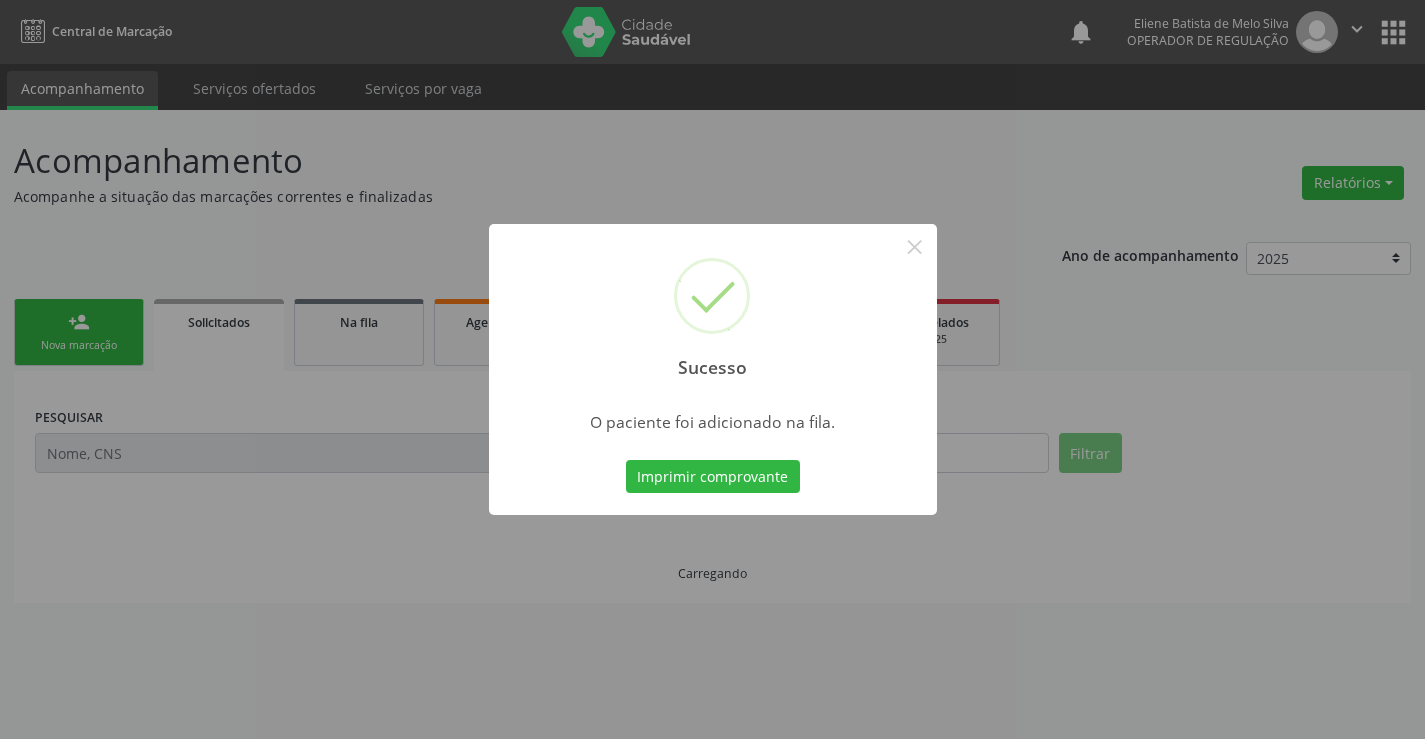 scroll, scrollTop: 0, scrollLeft: 0, axis: both 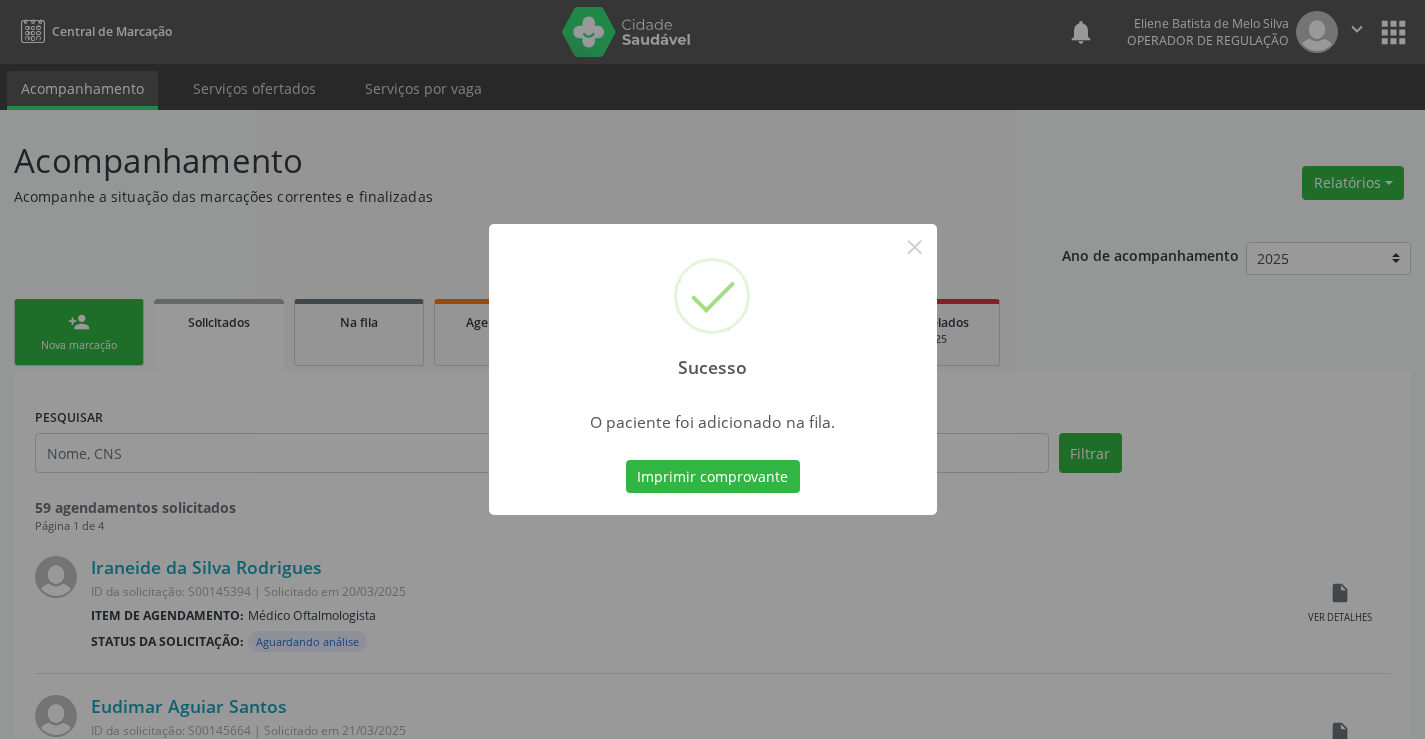 click on "Sucesso × O paciente foi adicionado na fila. Imprimir comprovante Cancel" at bounding box center [713, 370] 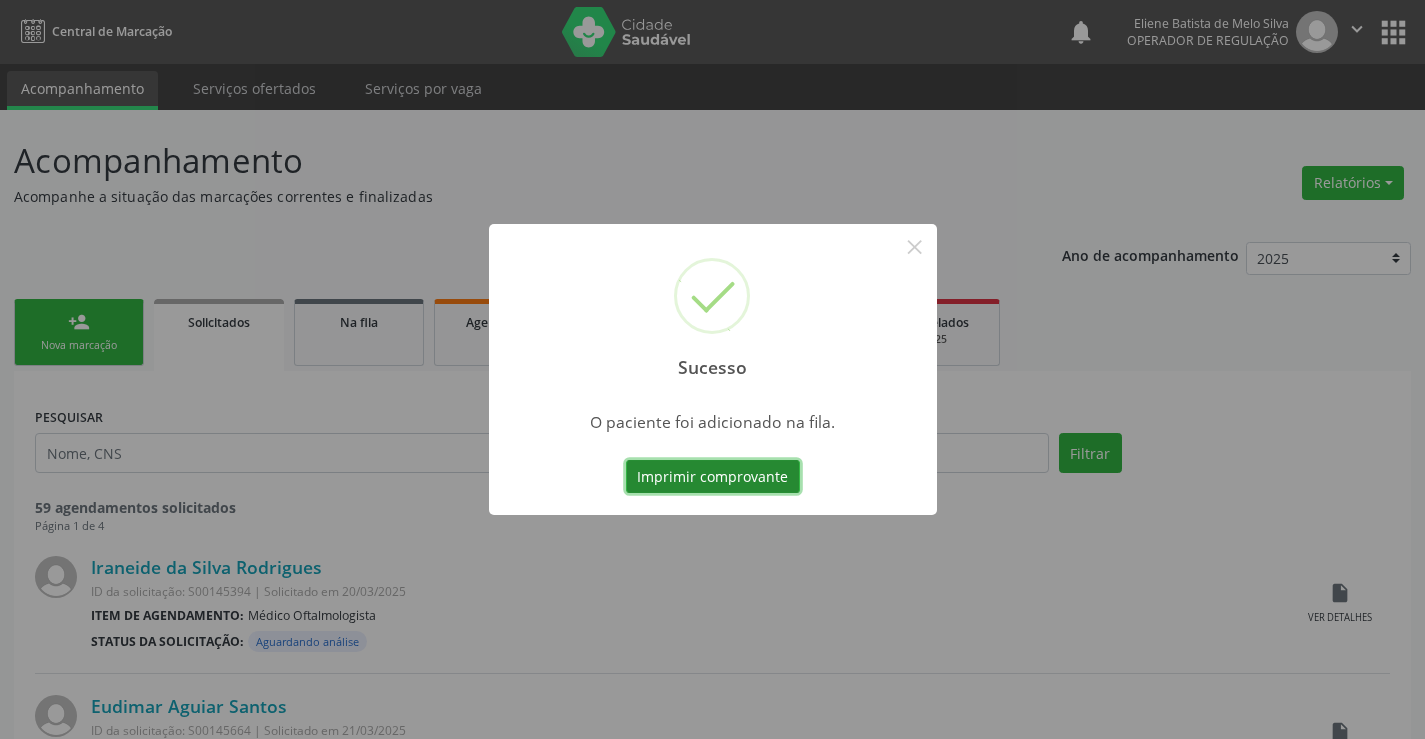 click on "Imprimir comprovante" at bounding box center [713, 477] 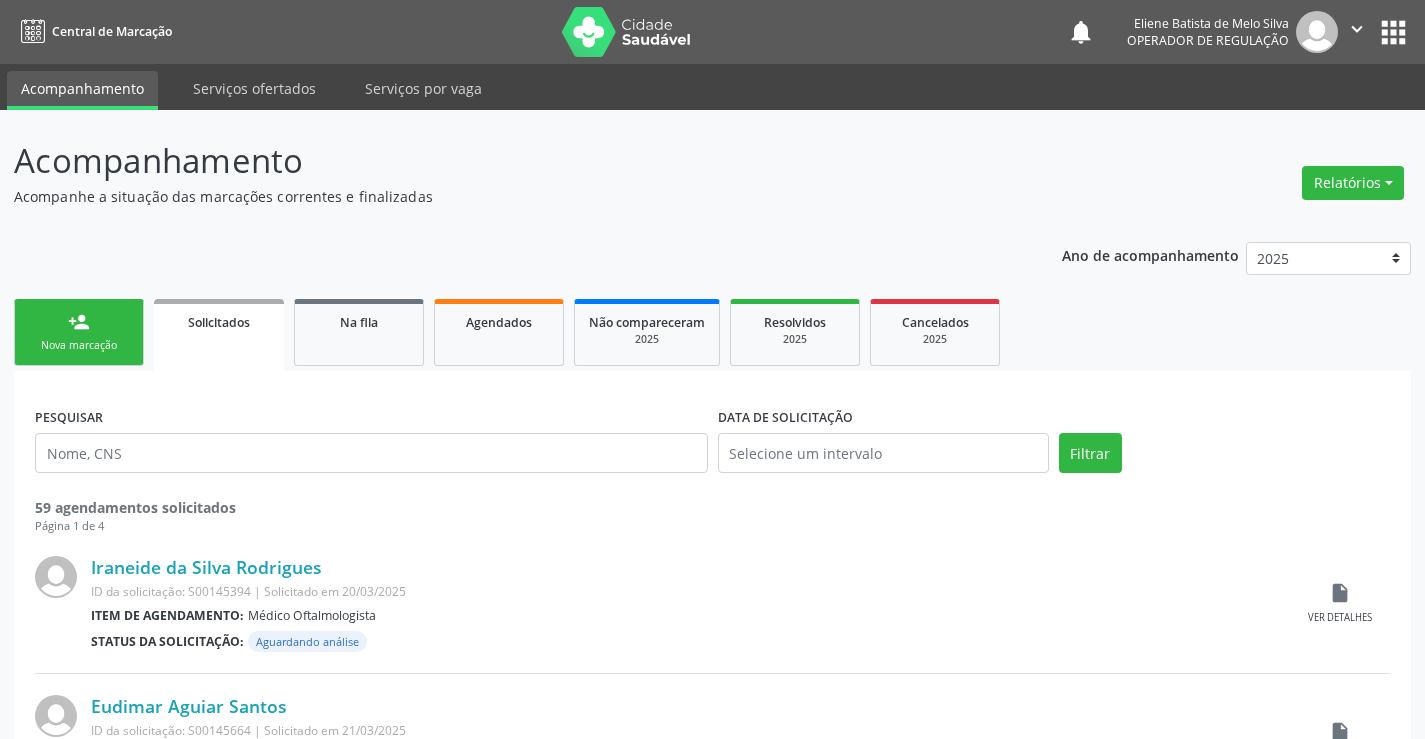 scroll, scrollTop: 0, scrollLeft: 0, axis: both 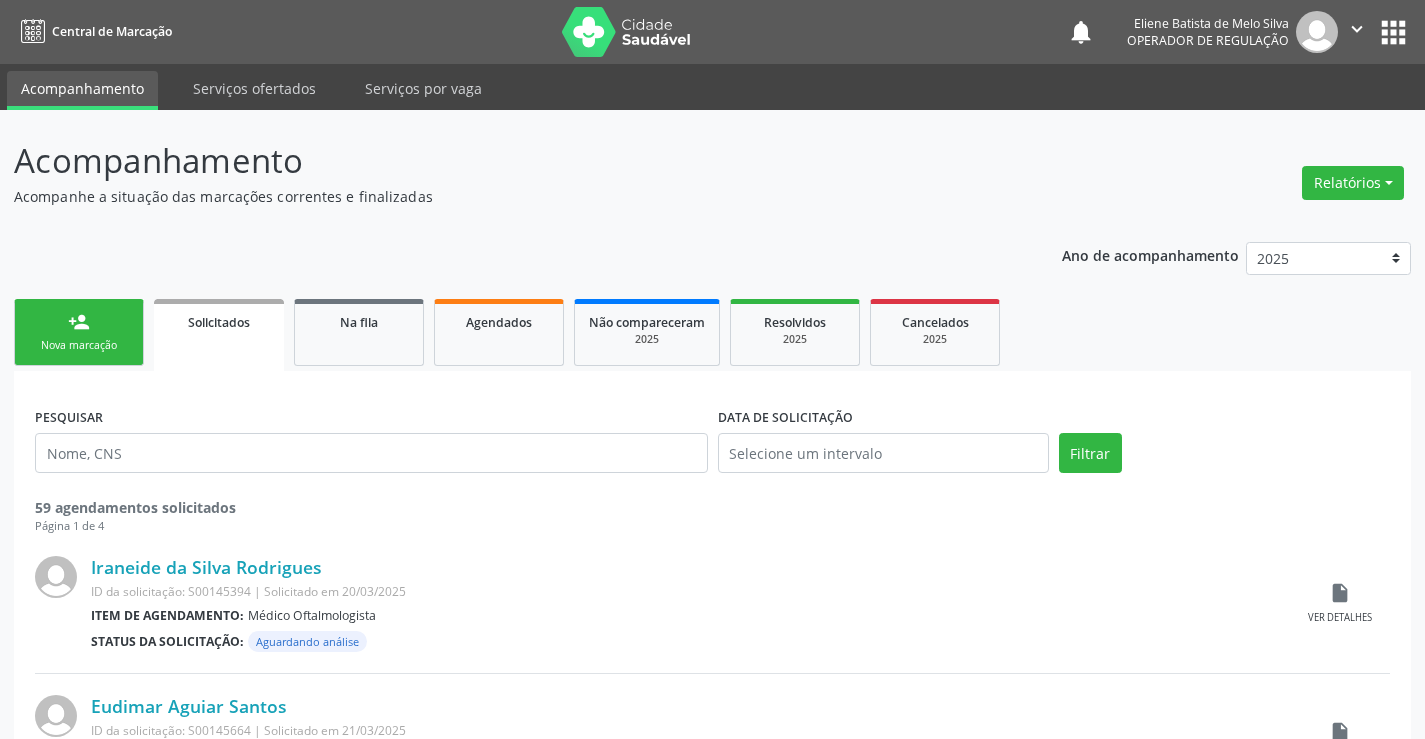 click on "Nova marcação" at bounding box center [79, 345] 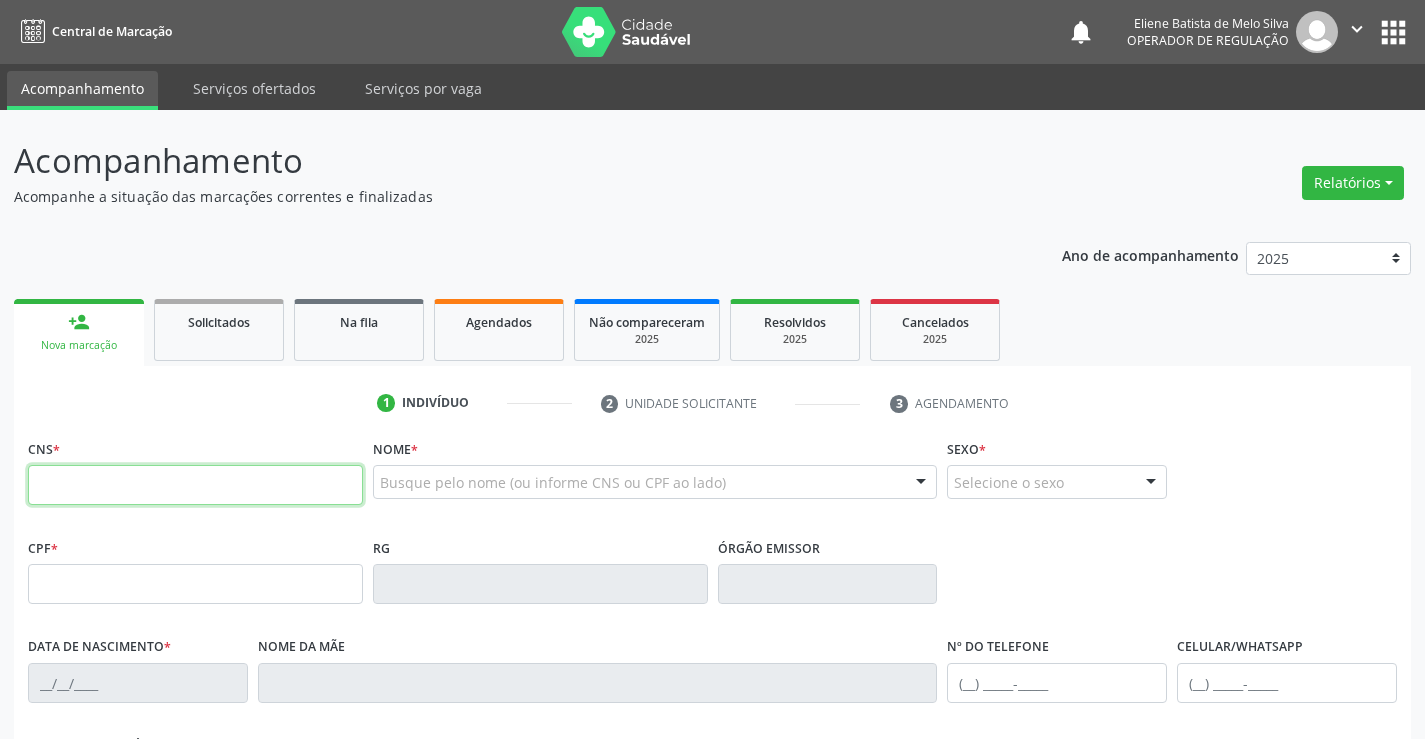 paste on "[CREDIT_CARD_NUMBER]" 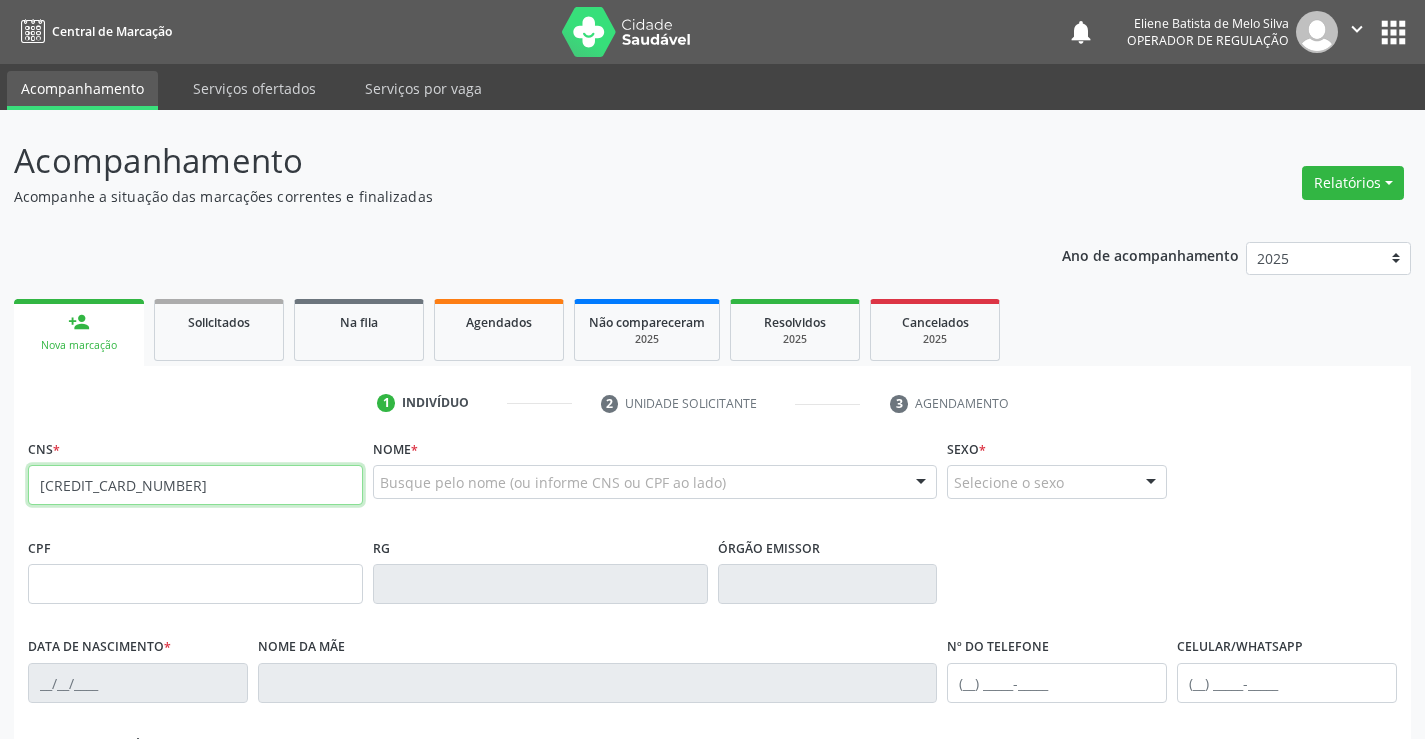 type on "[CREDIT_CARD_NUMBER]" 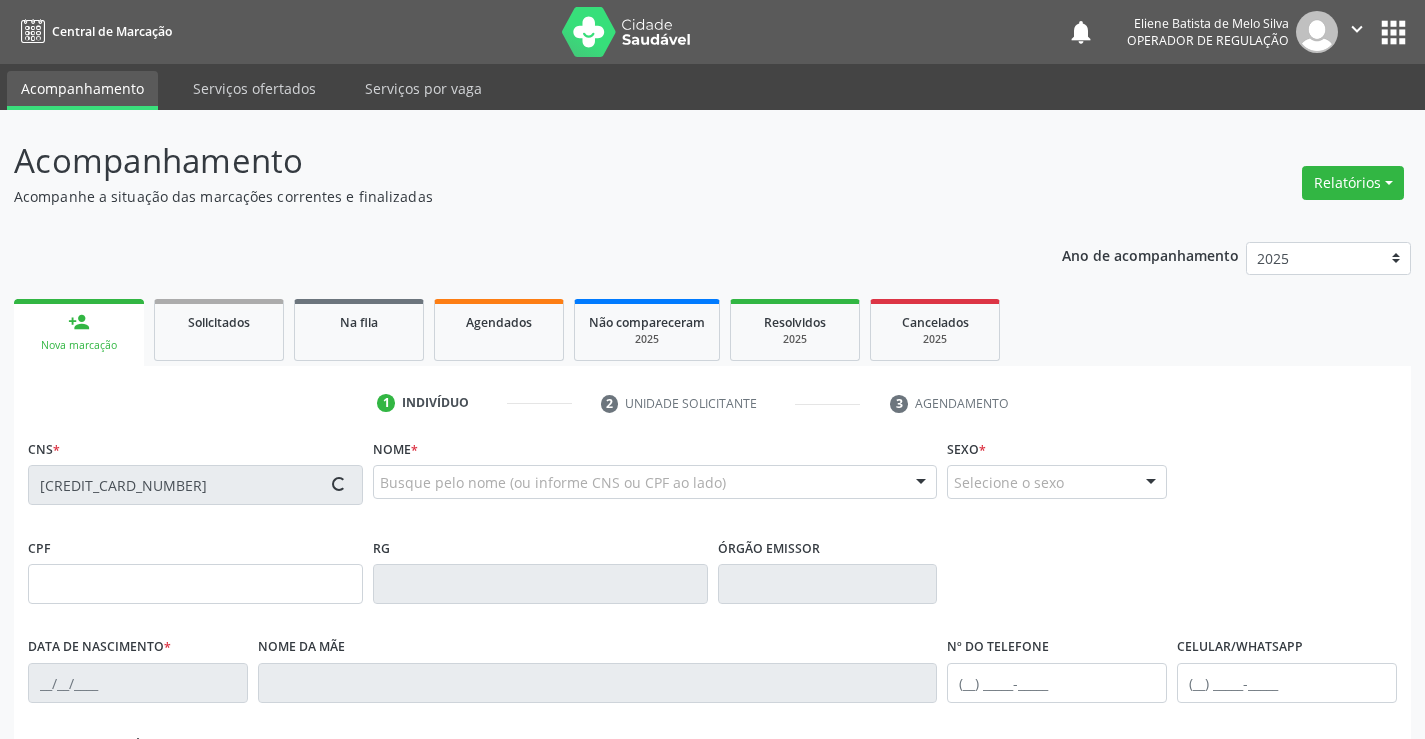 type on "[ACCOUNT_NUMBER]" 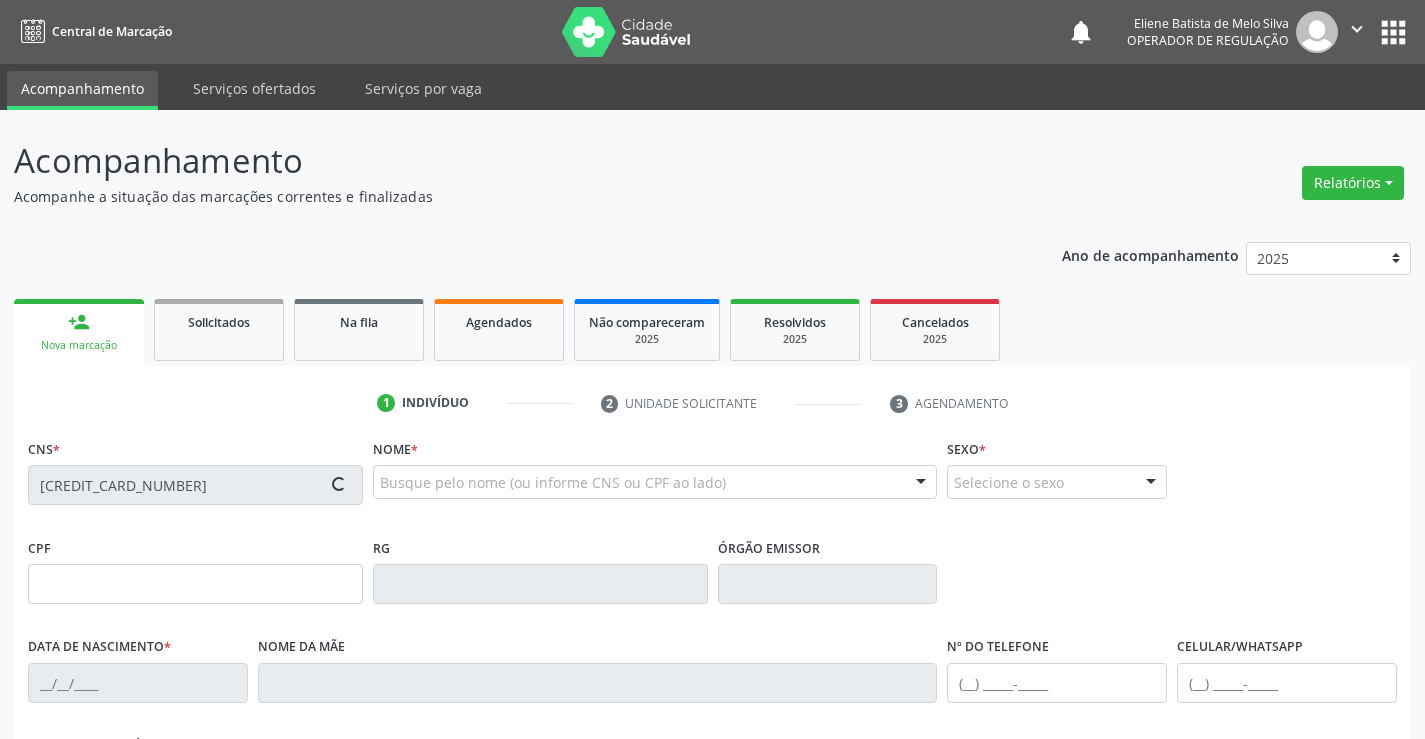 type on "[DATE]" 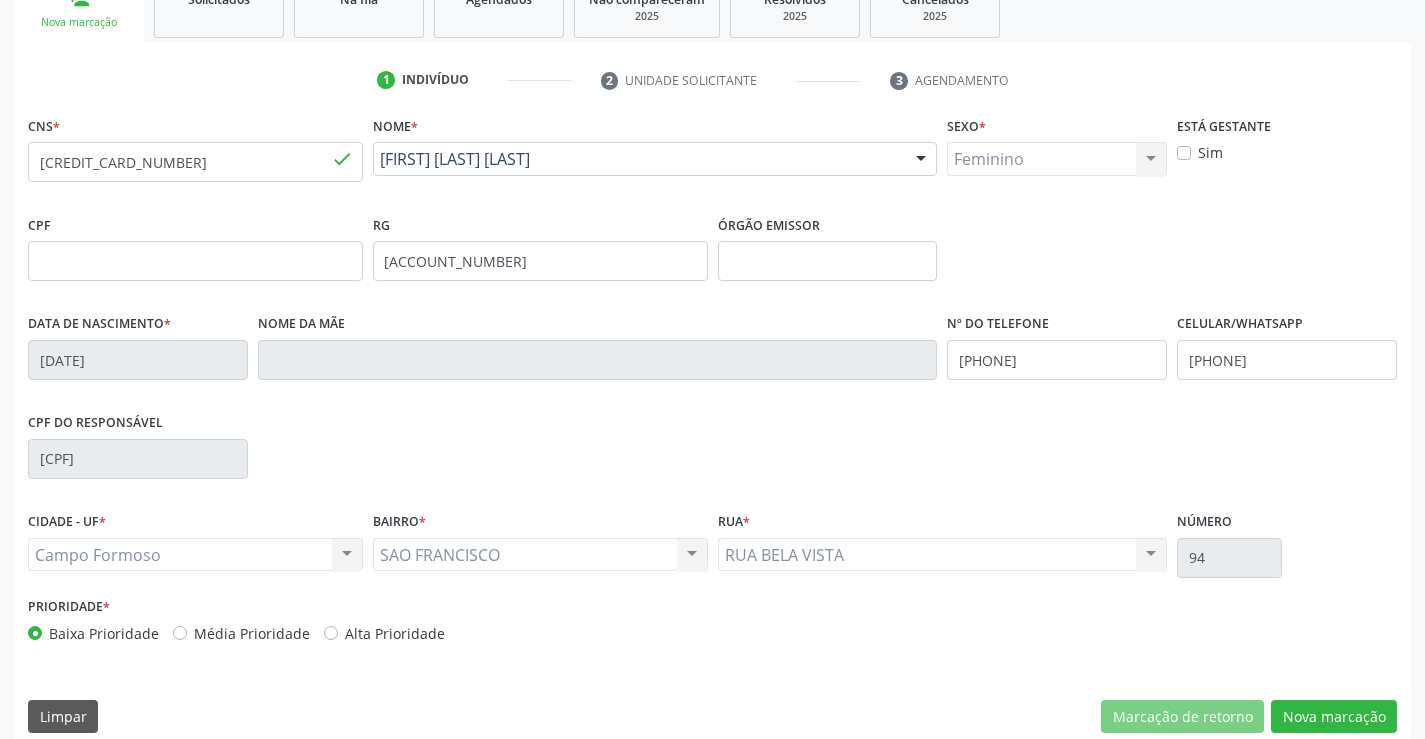 scroll, scrollTop: 345, scrollLeft: 0, axis: vertical 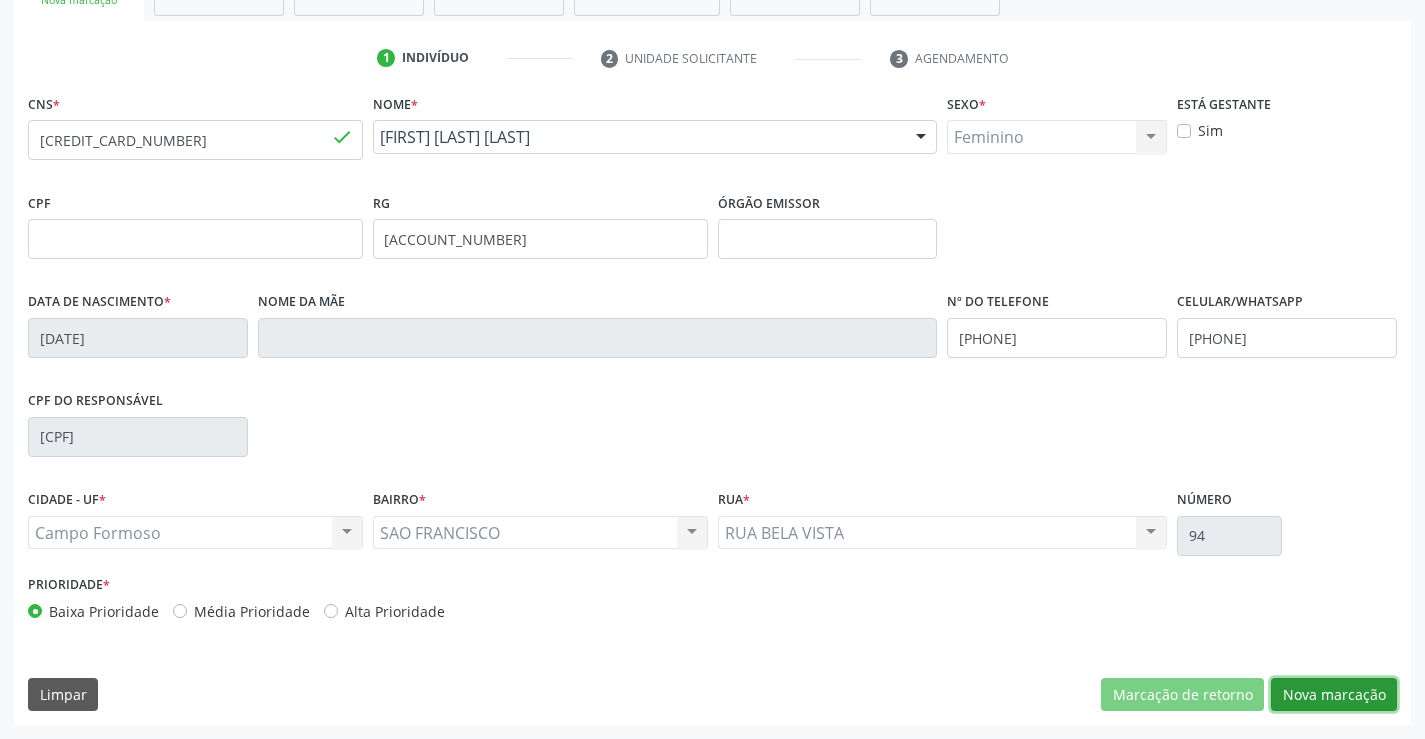 click on "Nova marcação" at bounding box center [1334, 695] 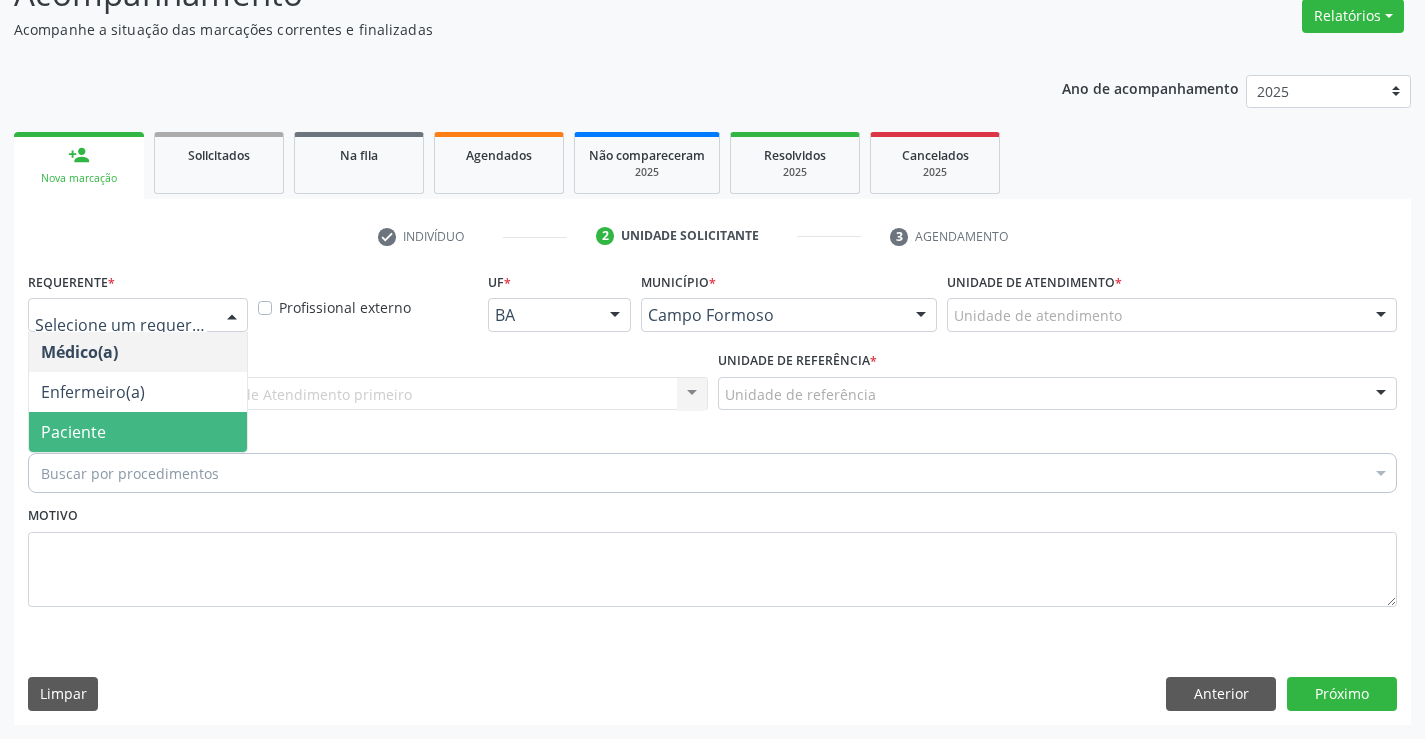 click on "Paciente" at bounding box center [73, 432] 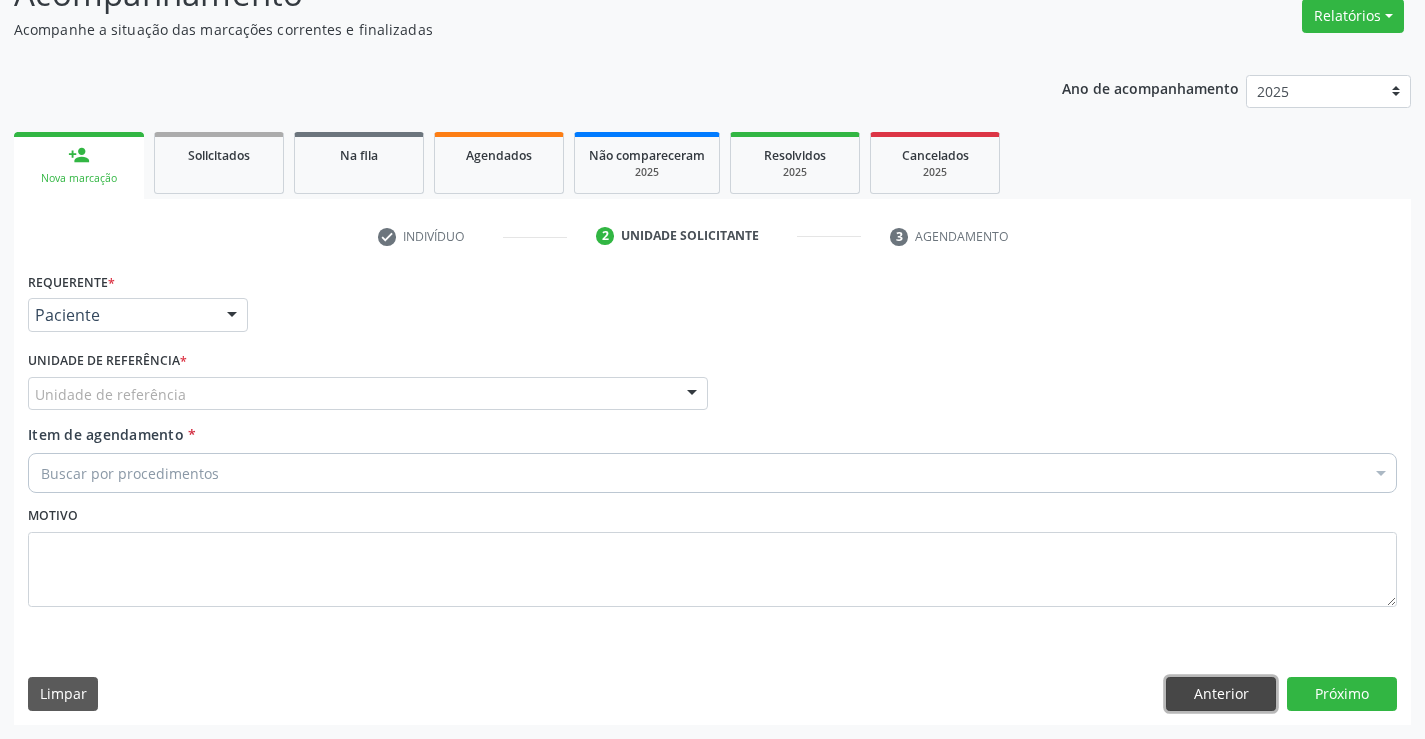 click on "Anterior" at bounding box center (1221, 694) 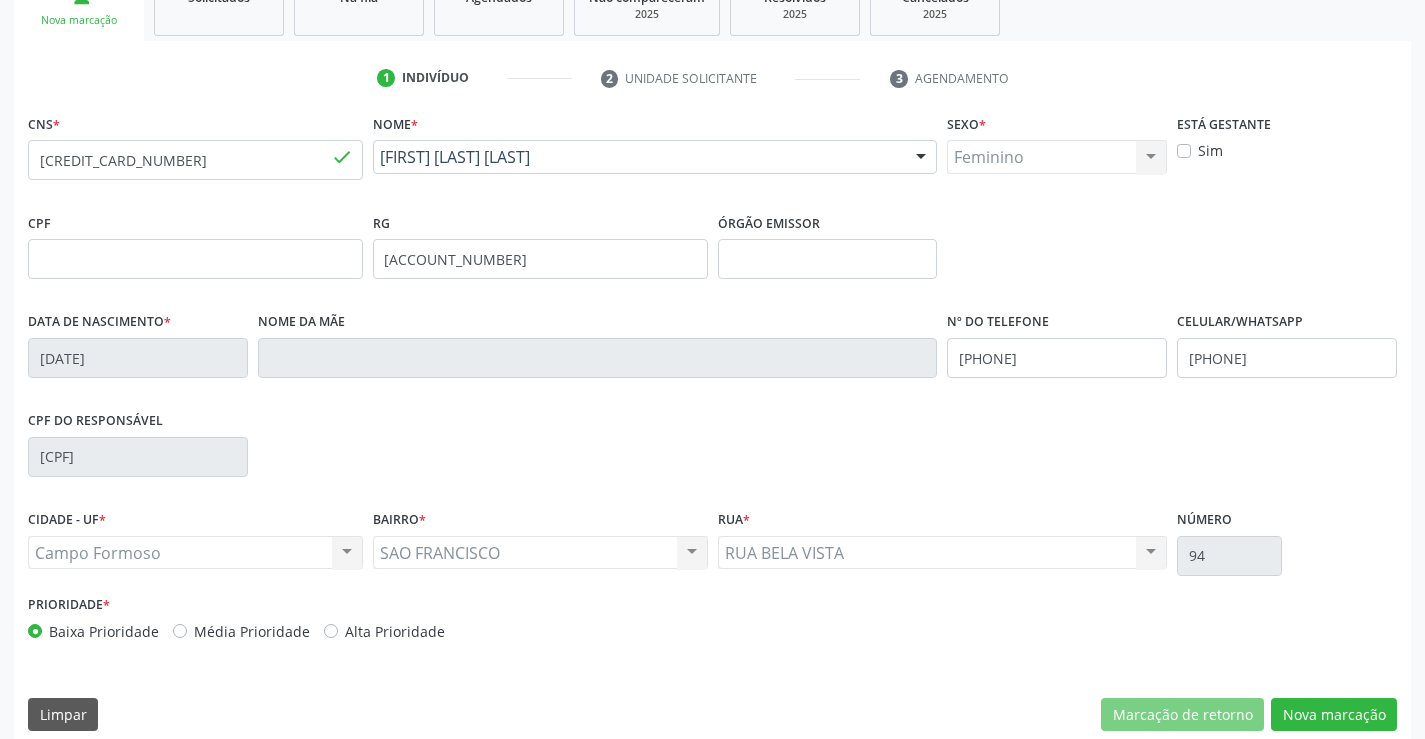 scroll, scrollTop: 345, scrollLeft: 0, axis: vertical 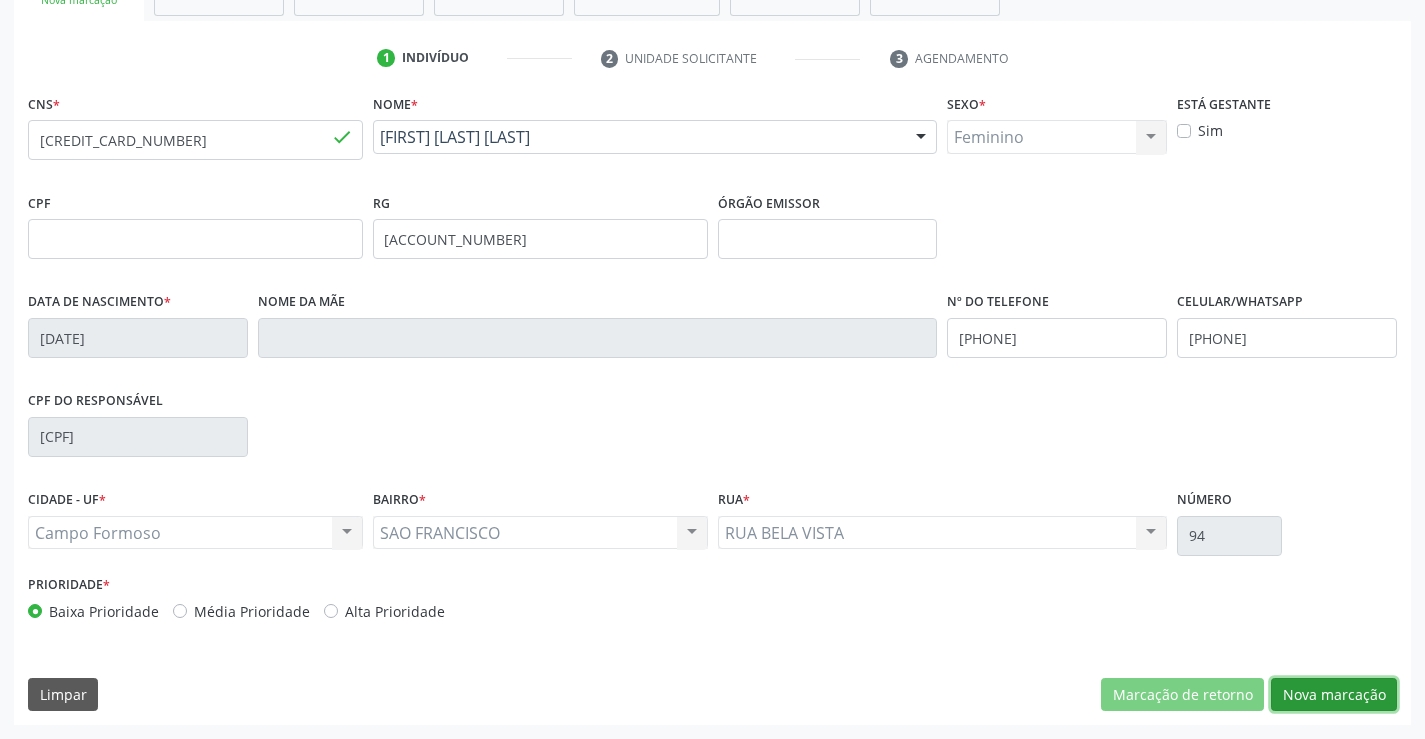 click on "Nova marcação" at bounding box center [1334, 695] 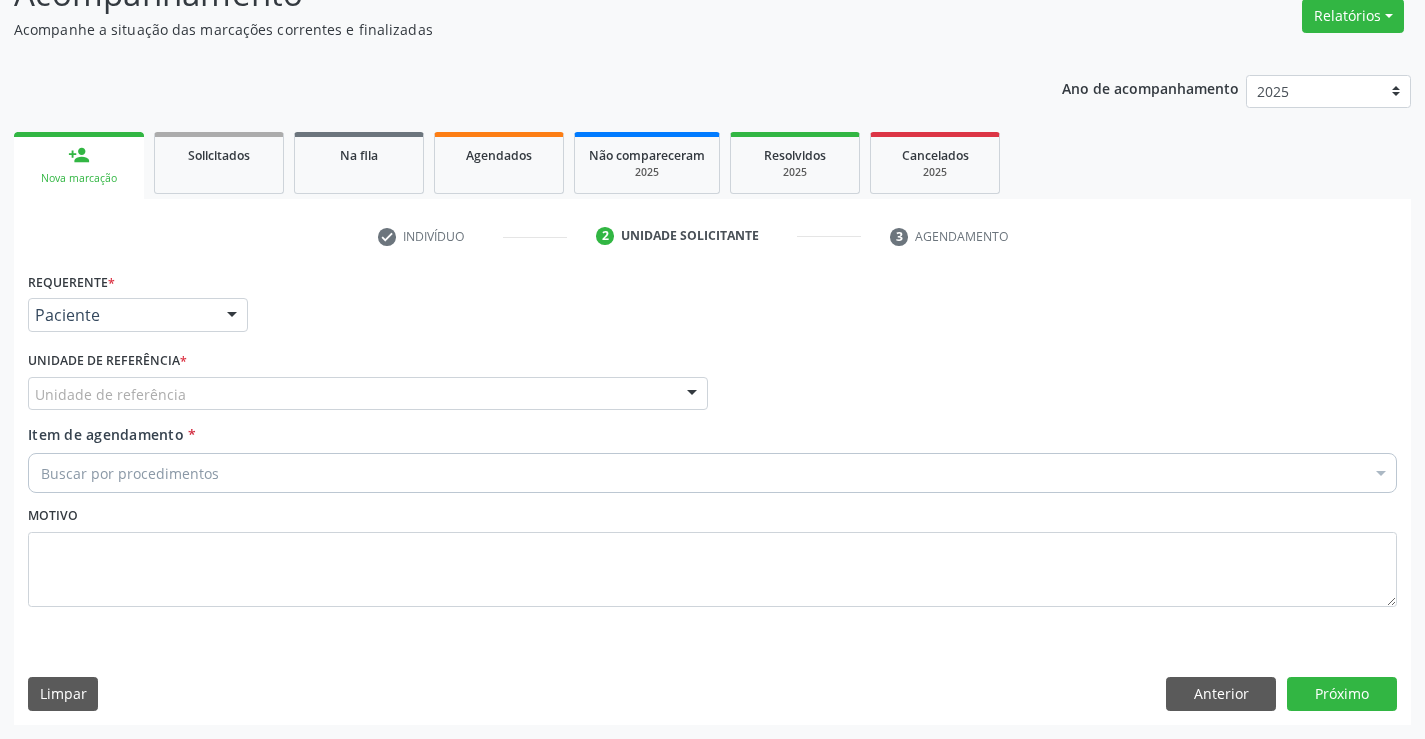 scroll, scrollTop: 167, scrollLeft: 0, axis: vertical 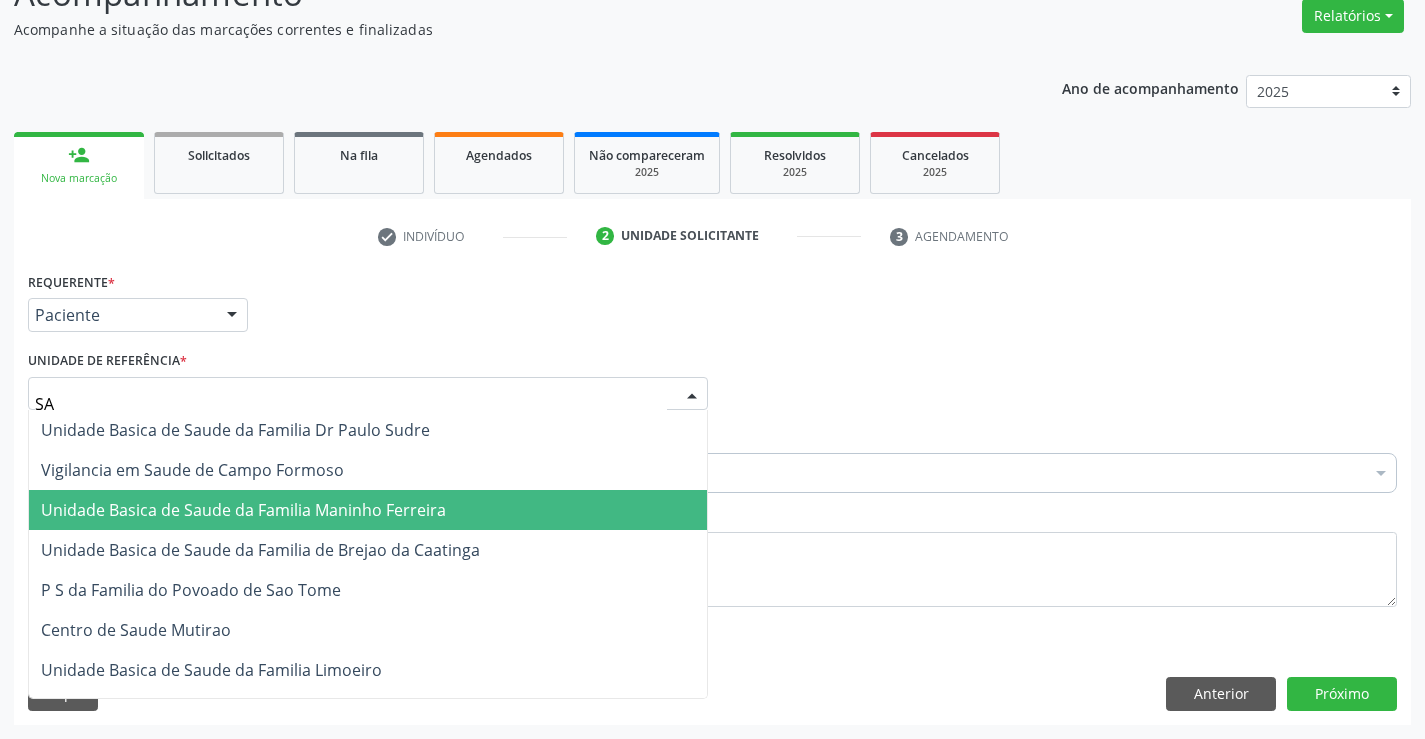 type on "SAO" 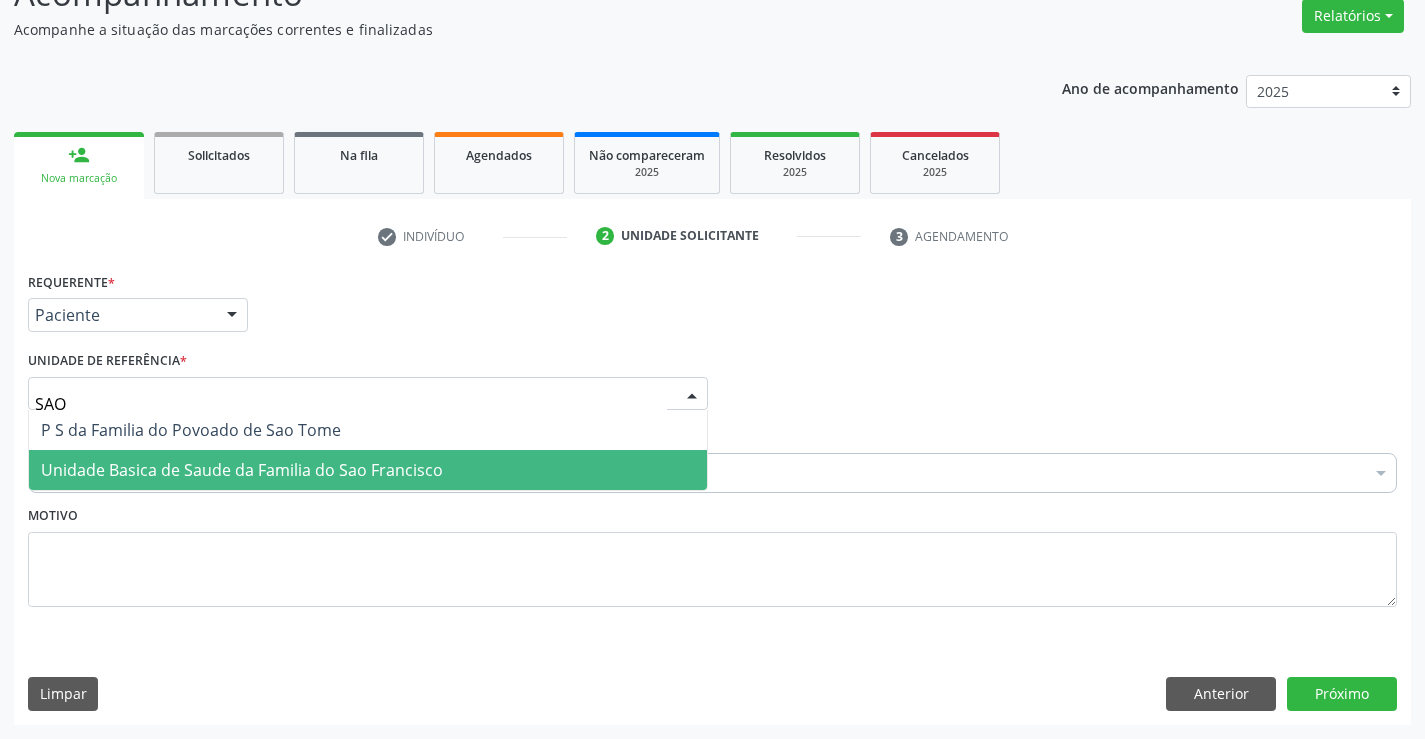 click on "Unidade Basica de Saude da Familia do Sao Francisco" at bounding box center [242, 470] 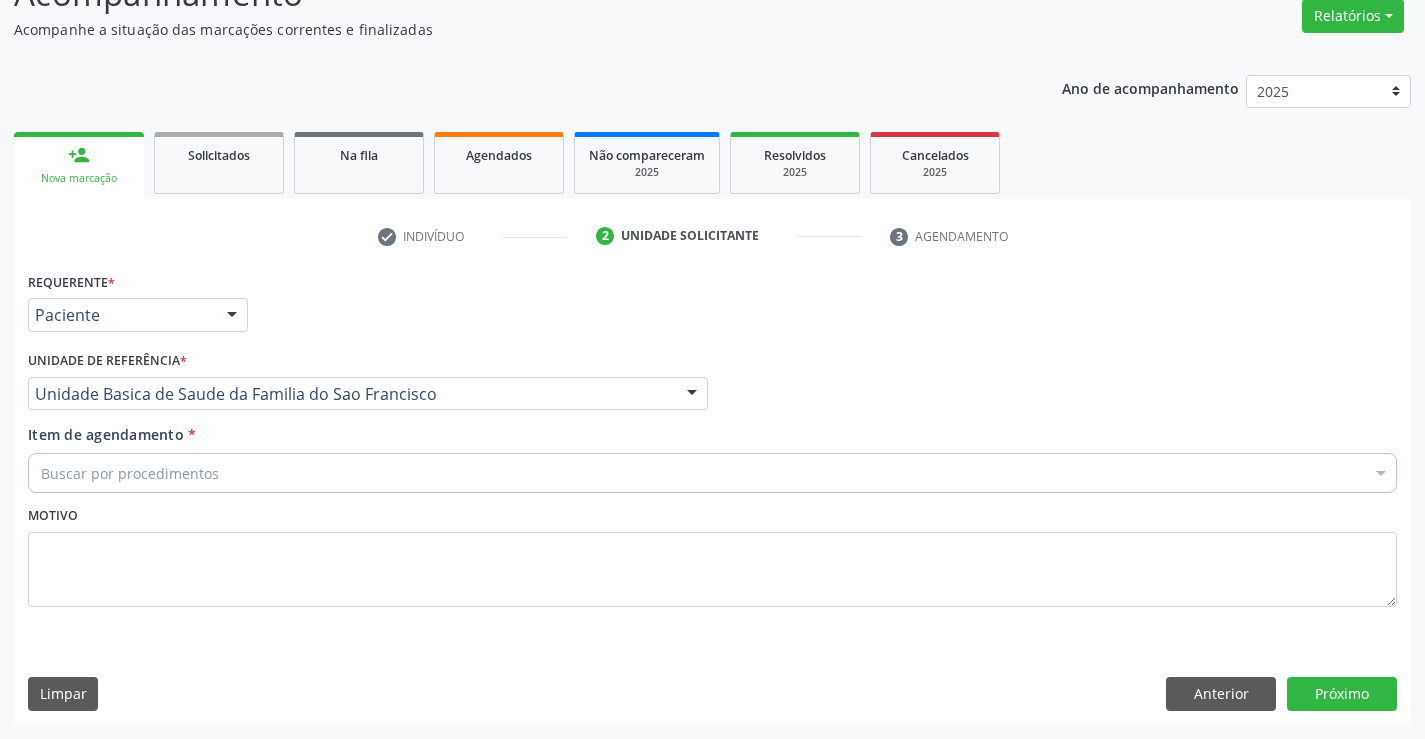 click on "Buscar por procedimentos" at bounding box center [712, 473] 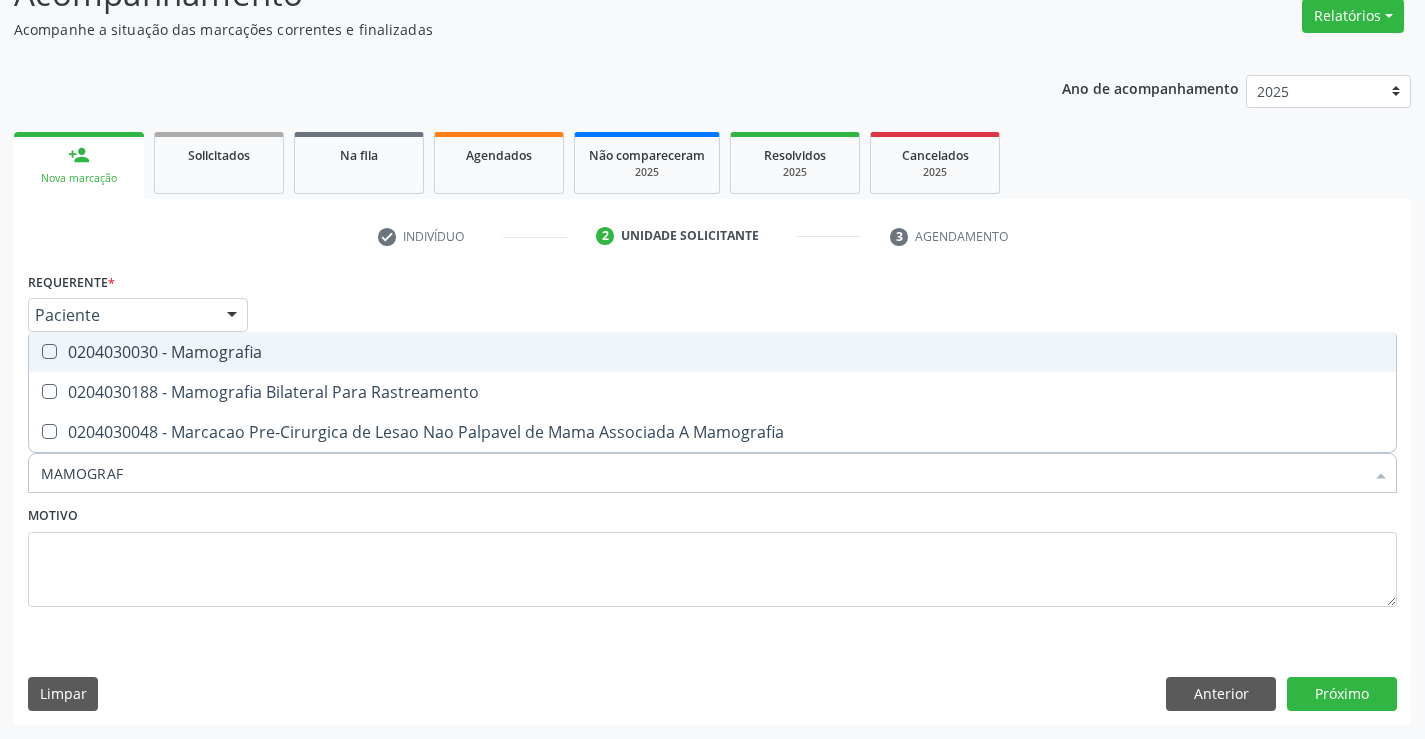 type on "MAMOGRAFI" 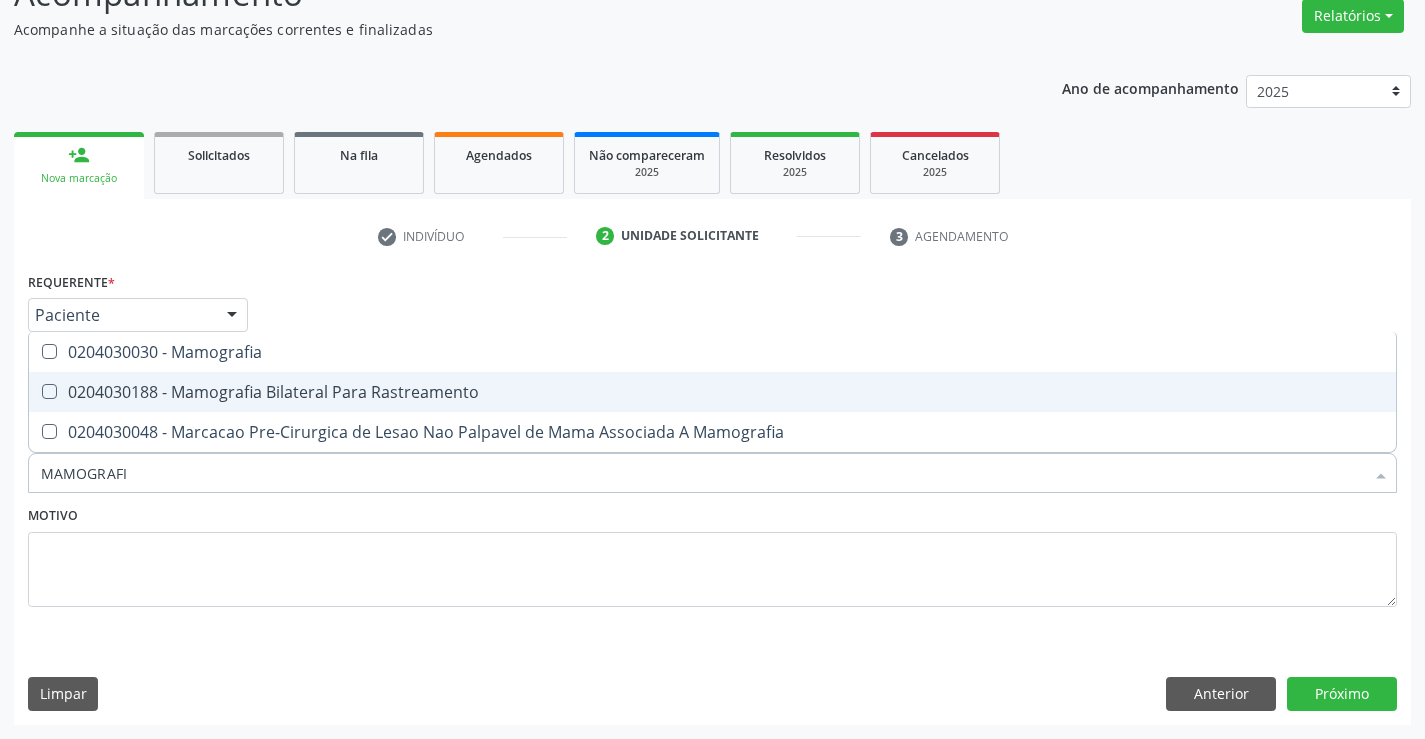 click on "0204030188 - Mamografia Bilateral Para Rastreamento" at bounding box center (712, 392) 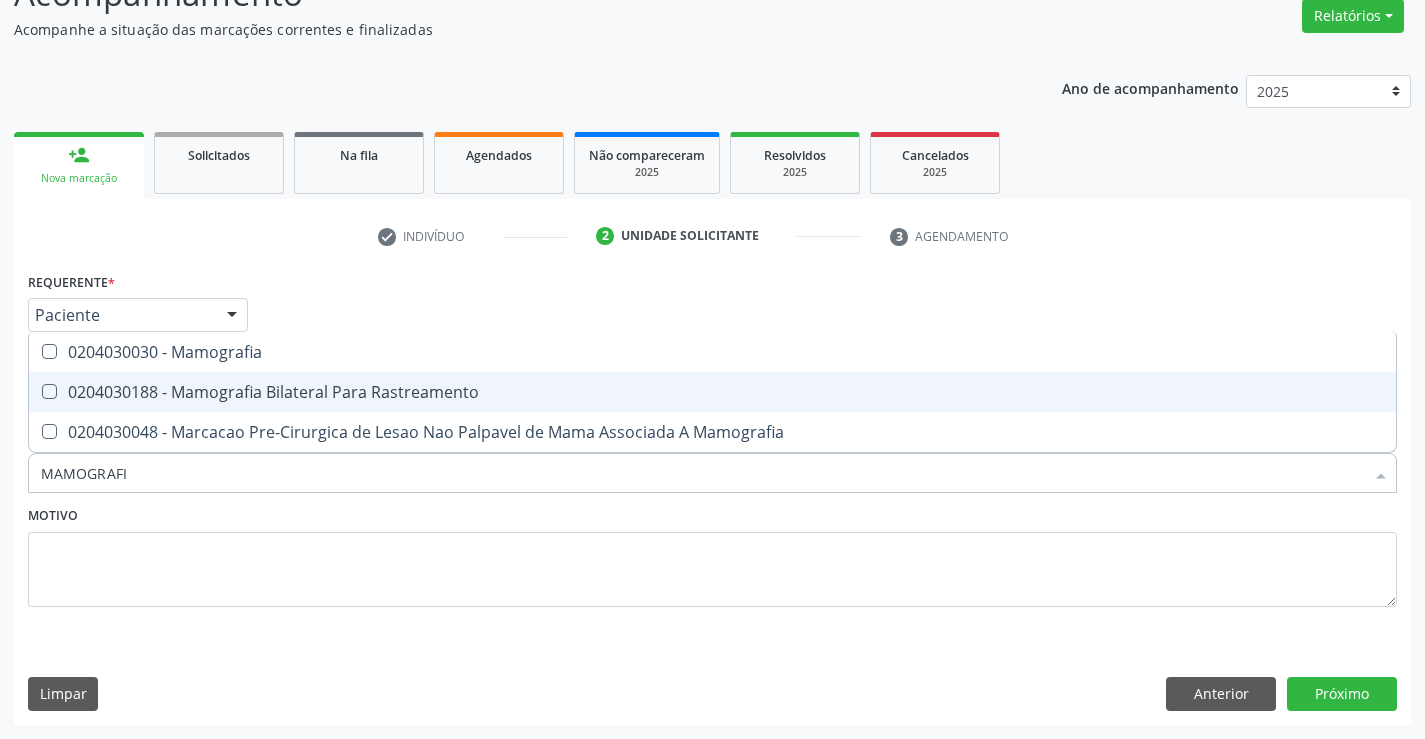checkbox on "true" 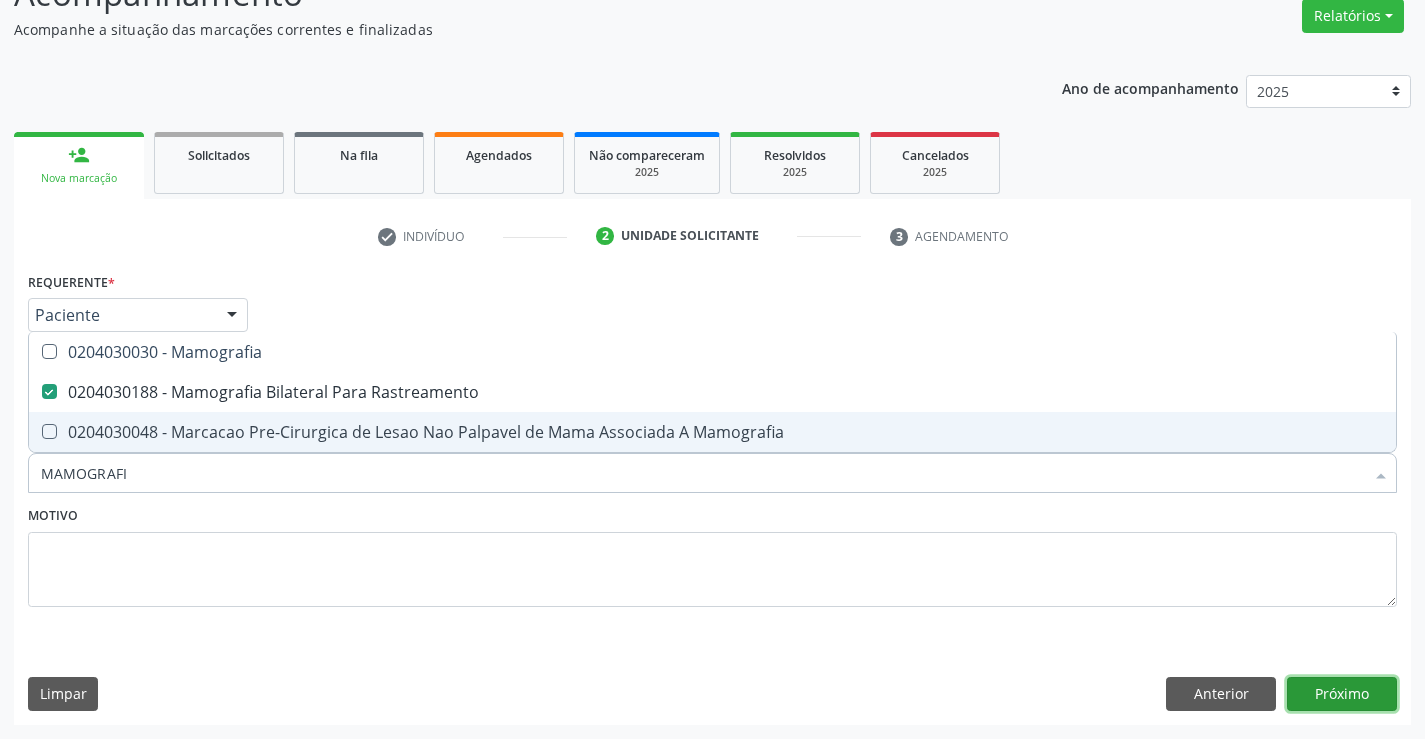 click on "Próximo" at bounding box center (1342, 694) 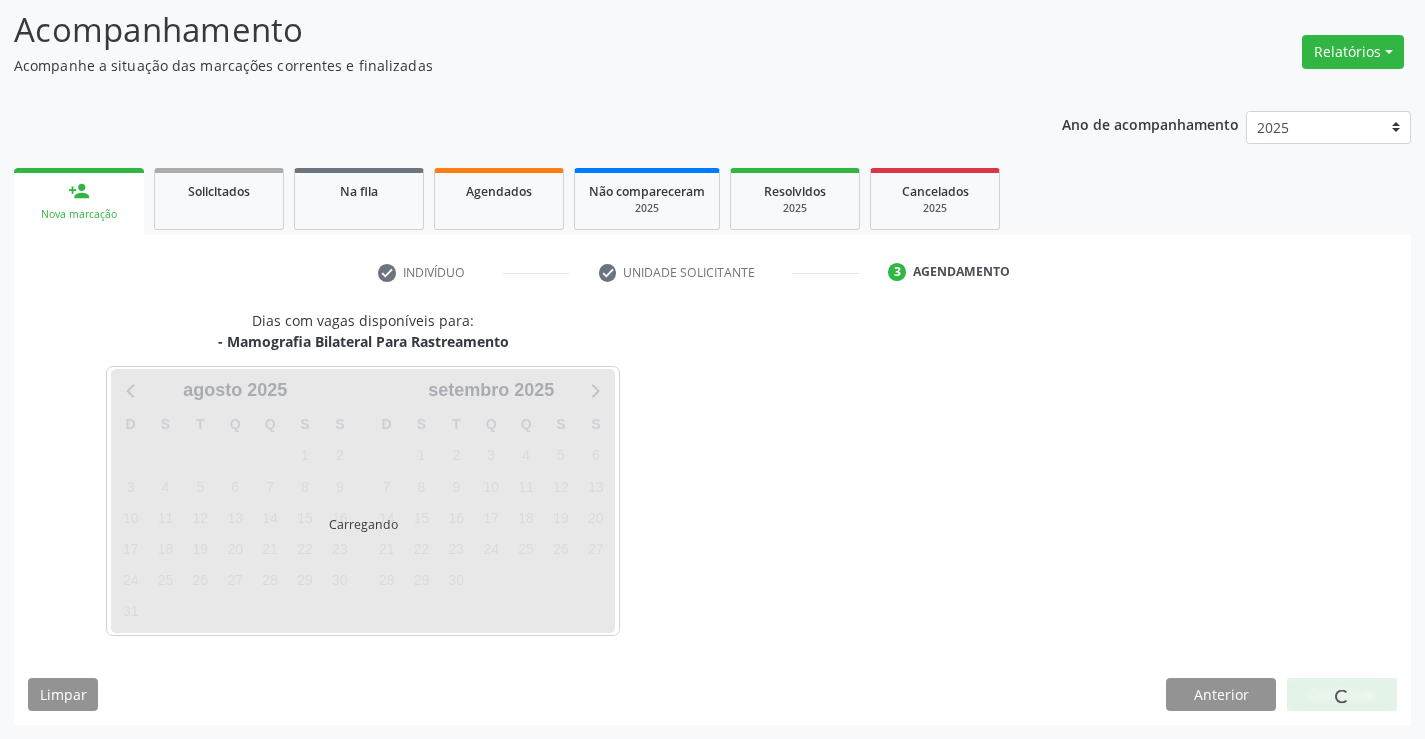 scroll, scrollTop: 131, scrollLeft: 0, axis: vertical 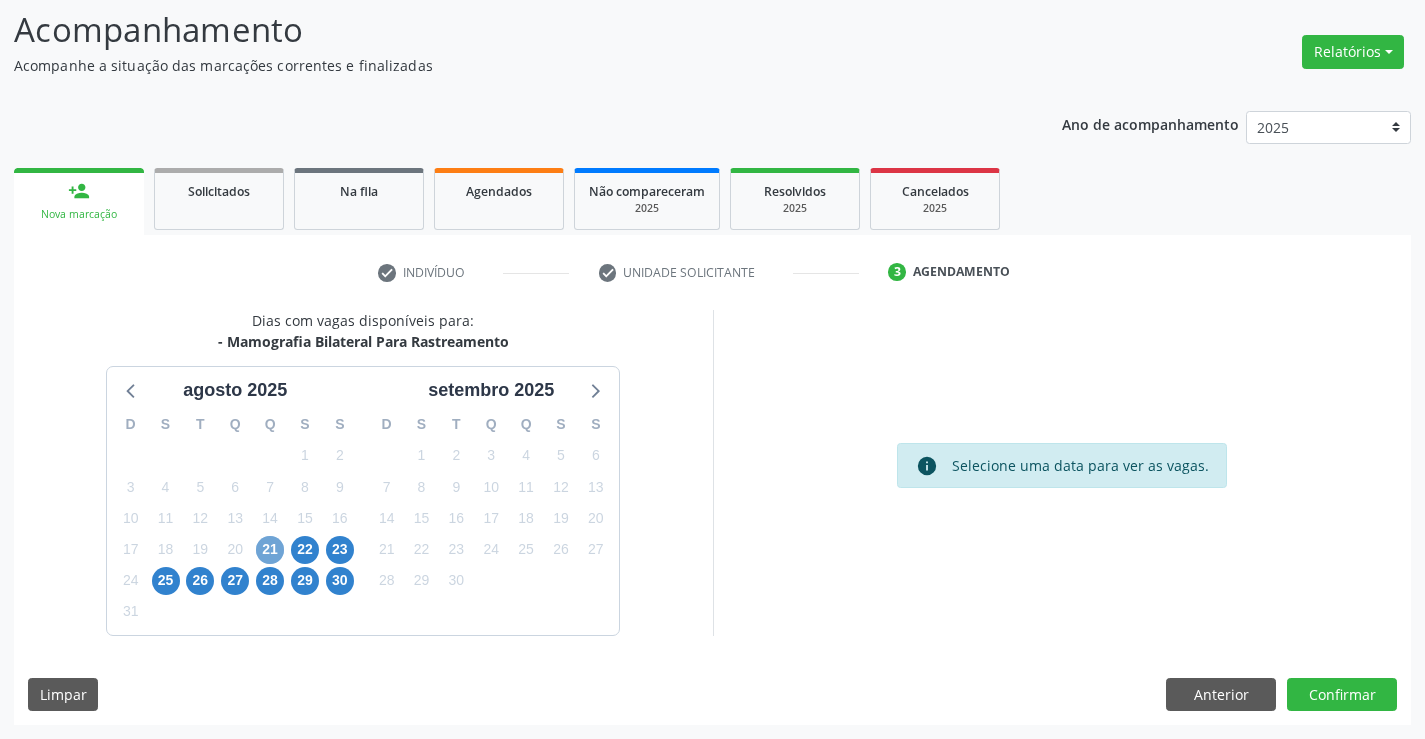 click on "21" at bounding box center [270, 550] 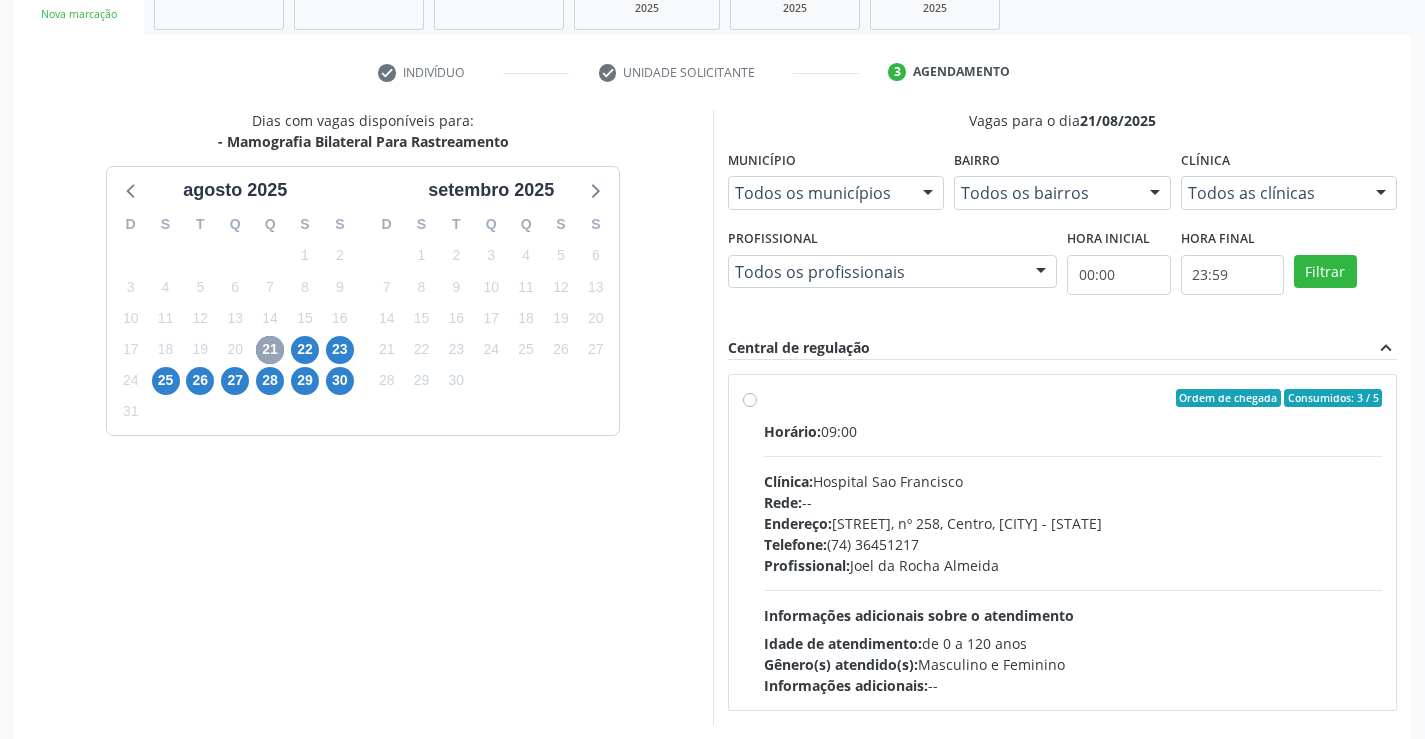scroll, scrollTop: 420, scrollLeft: 0, axis: vertical 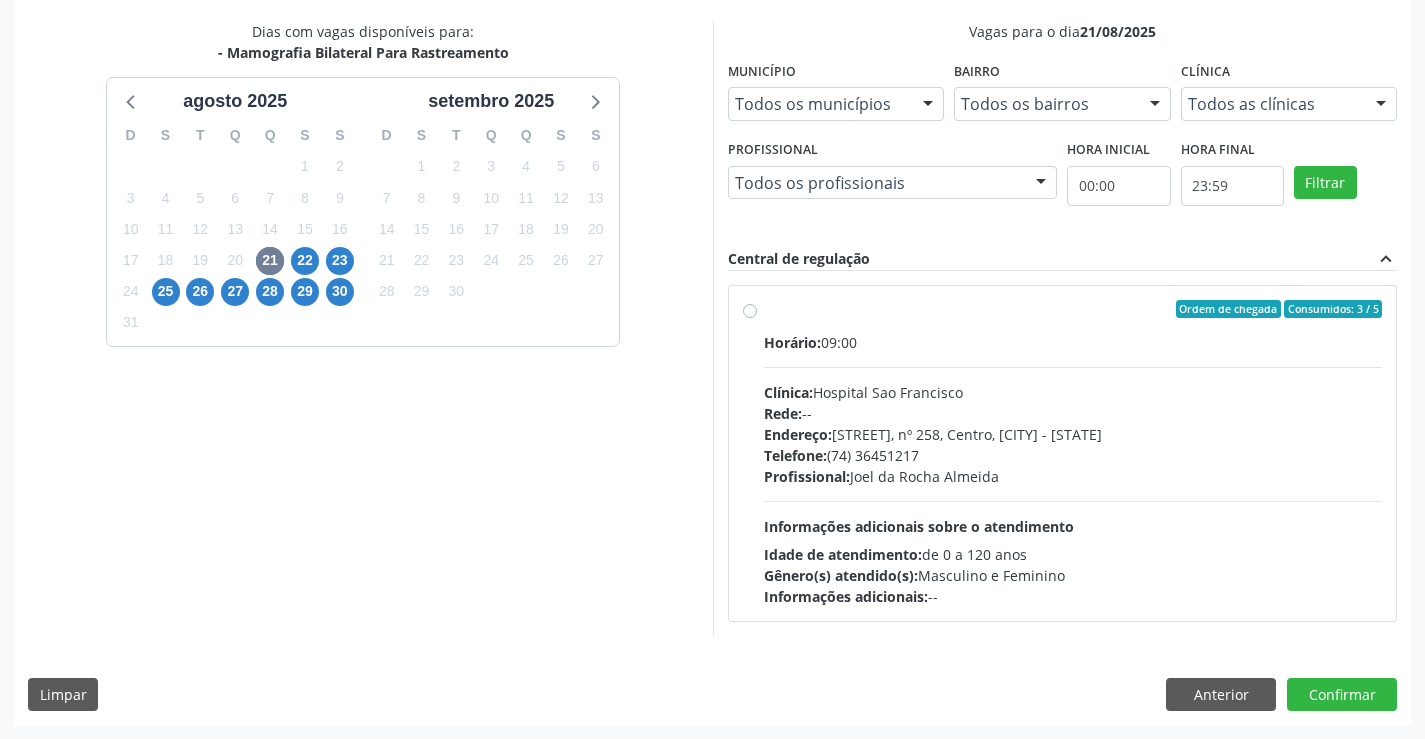 click on "Ordem de chegada
Consumidos: 3 / 5
Horário:   09:00
Clínica:  Hospital Sao Francisco
Rede:
--
Endereço:   Blocos, nº 258, Centro, [CITY] - [STATE]
Telefone:   [PHONE]
Profissional:
[FIRST] [LAST] [LAST]
Informações adicionais sobre o atendimento
Idade de atendimento:
de 0 a 120 anos
Gênero(s) atendido(s):
Masculino e Feminino
Informações adicionais:
--" at bounding box center (1073, 453) 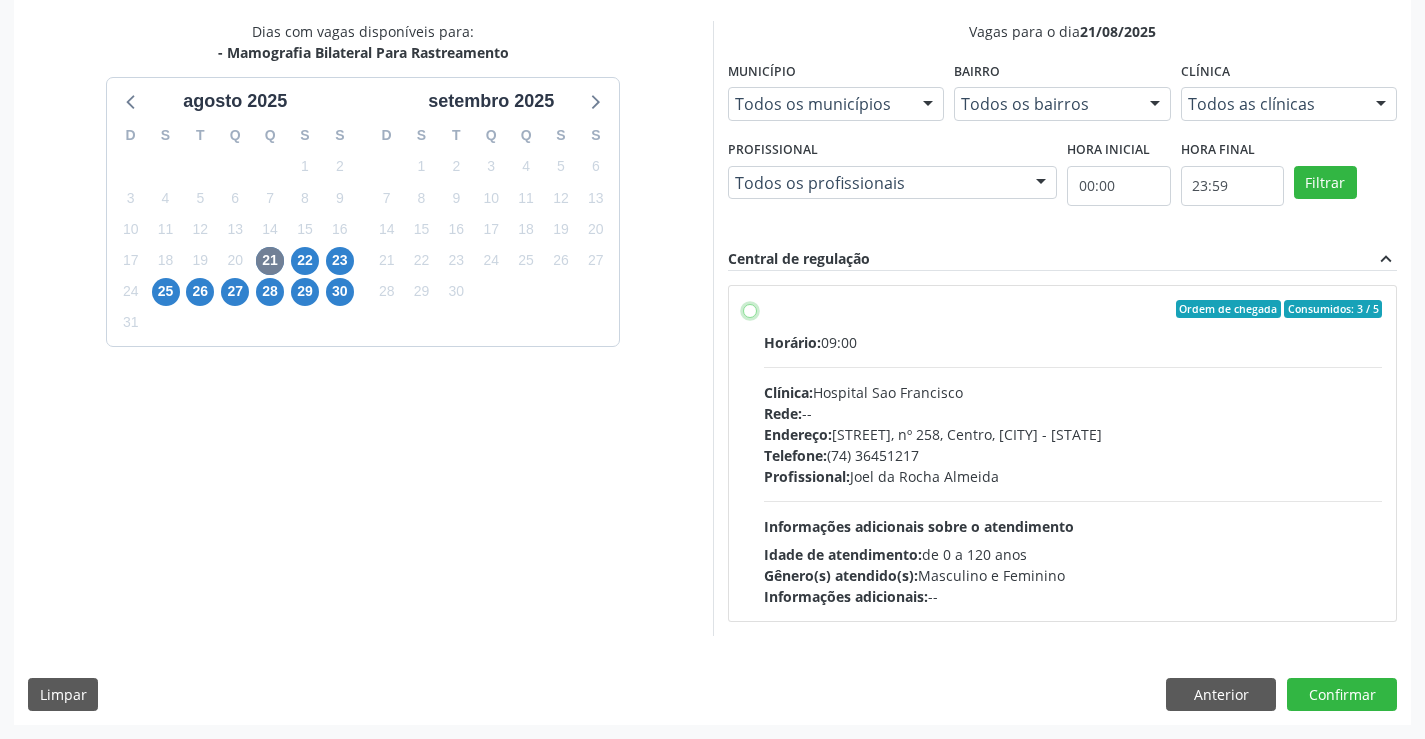 click on "Ordem de chegada
Consumidos: 3 / 5
Horário:   09:00
Clínica:  Hospital Sao Francisco
Rede:
--
Endereço:   Blocos, nº 258, Centro, [CITY] - [STATE]
Telefone:   [PHONE]
Profissional:
[FIRST] [LAST] [LAST]
Informações adicionais sobre o atendimento
Idade de atendimento:
de 0 a 120 anos
Gênero(s) atendido(s):
Masculino e Feminino
Informações adicionais:
--" at bounding box center [750, 309] 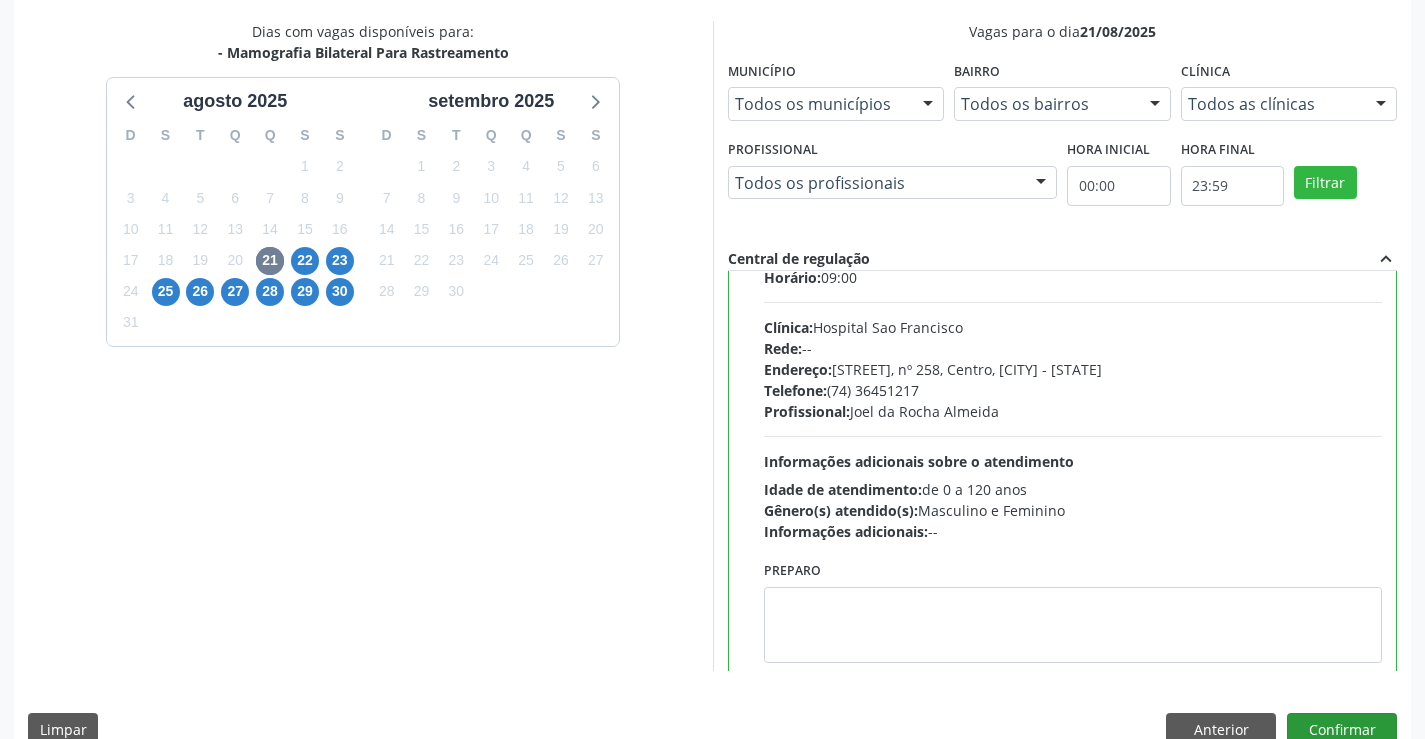 scroll, scrollTop: 99, scrollLeft: 0, axis: vertical 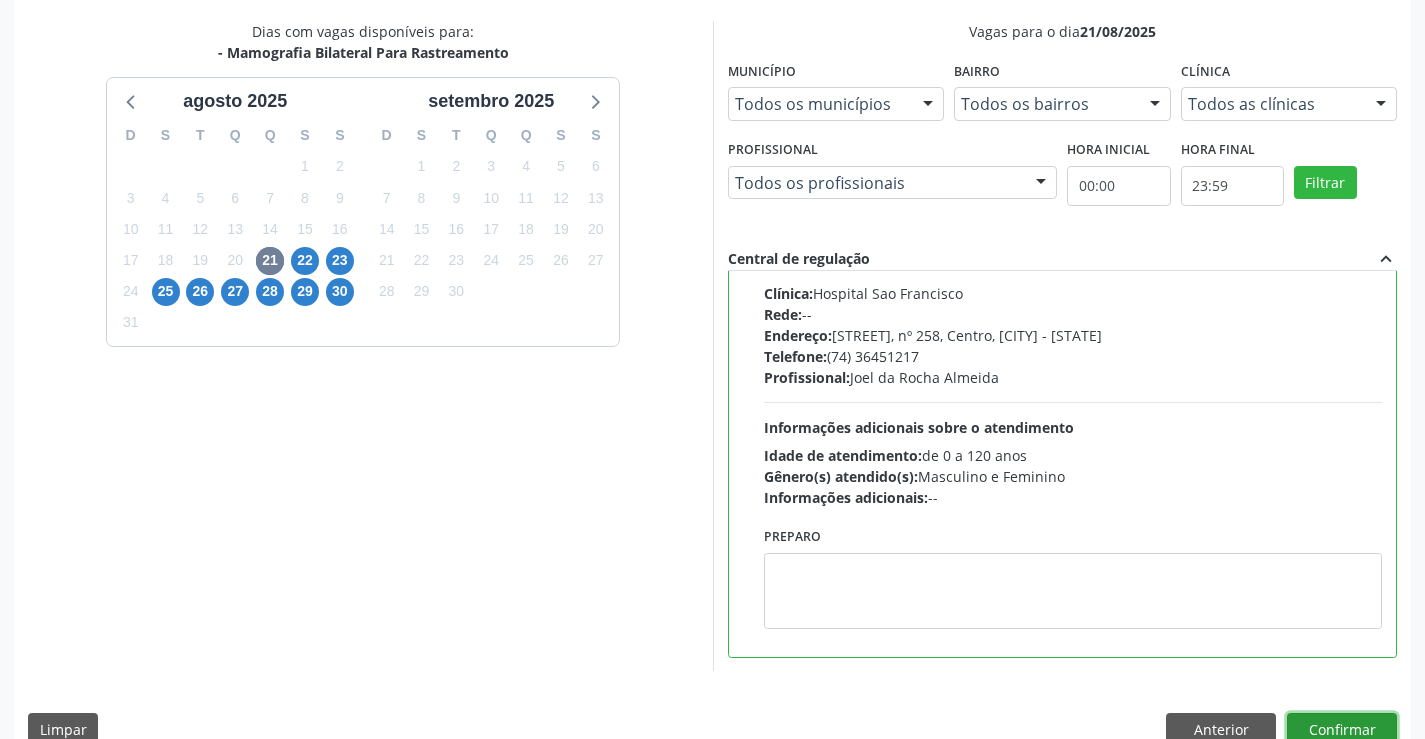 click on "Confirmar" at bounding box center (1342, 730) 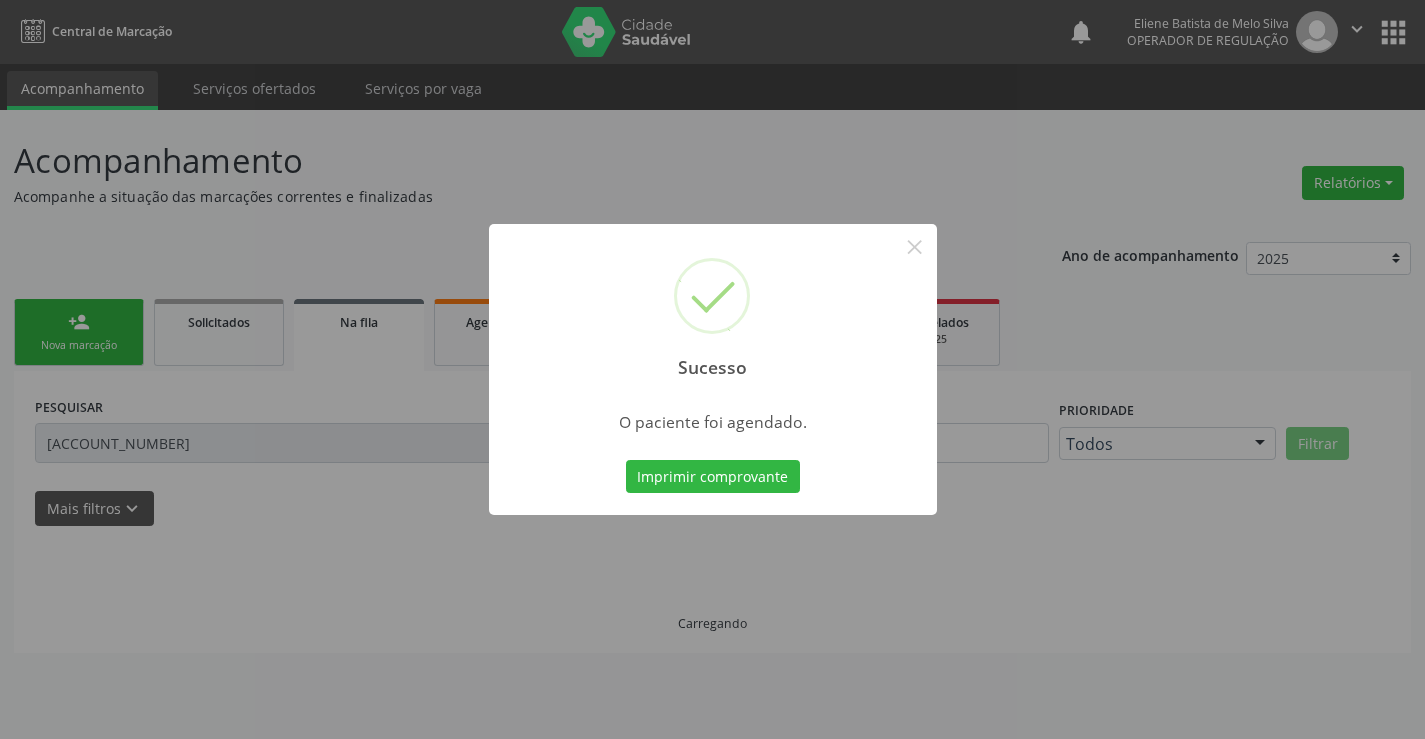 scroll, scrollTop: 0, scrollLeft: 0, axis: both 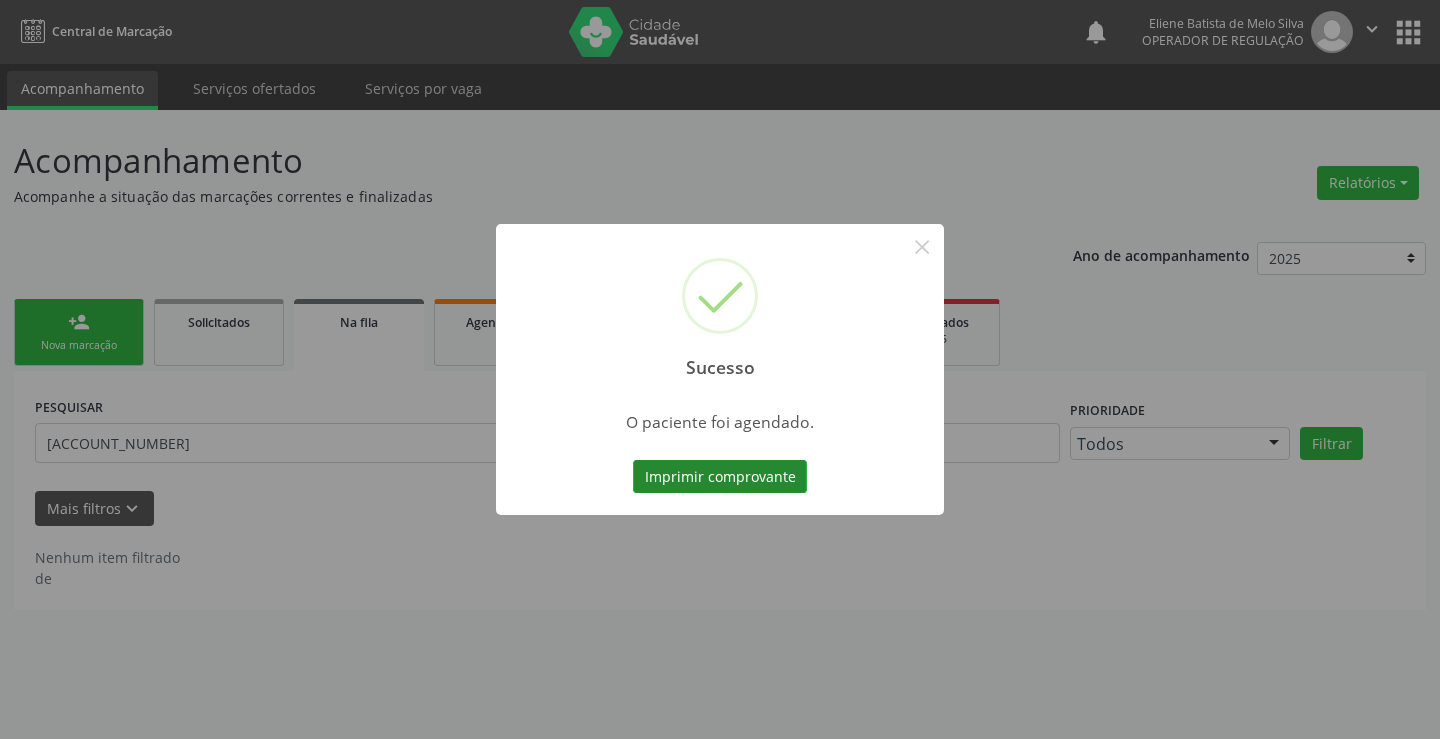 click on "Imprimir comprovante" at bounding box center [720, 477] 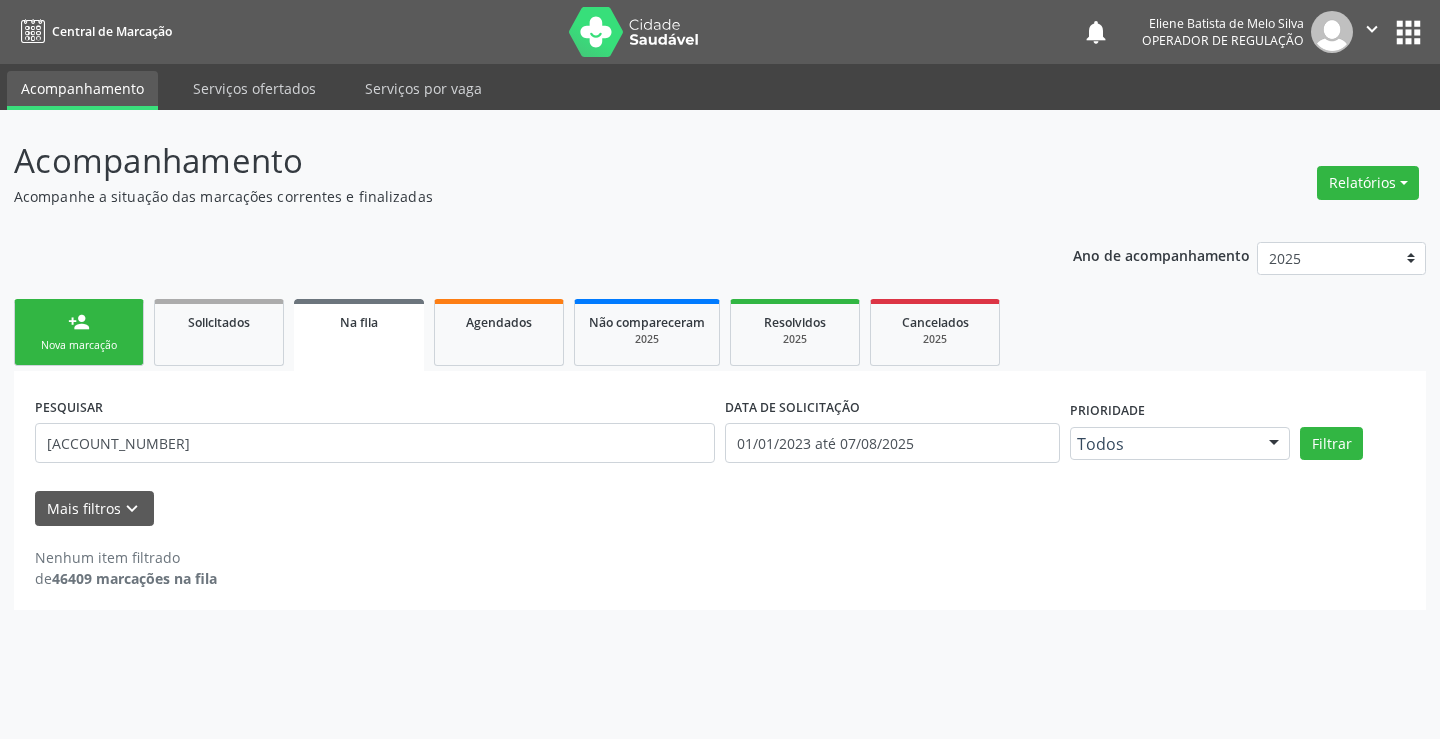 click on "person_add
Nova marcação" at bounding box center [79, 332] 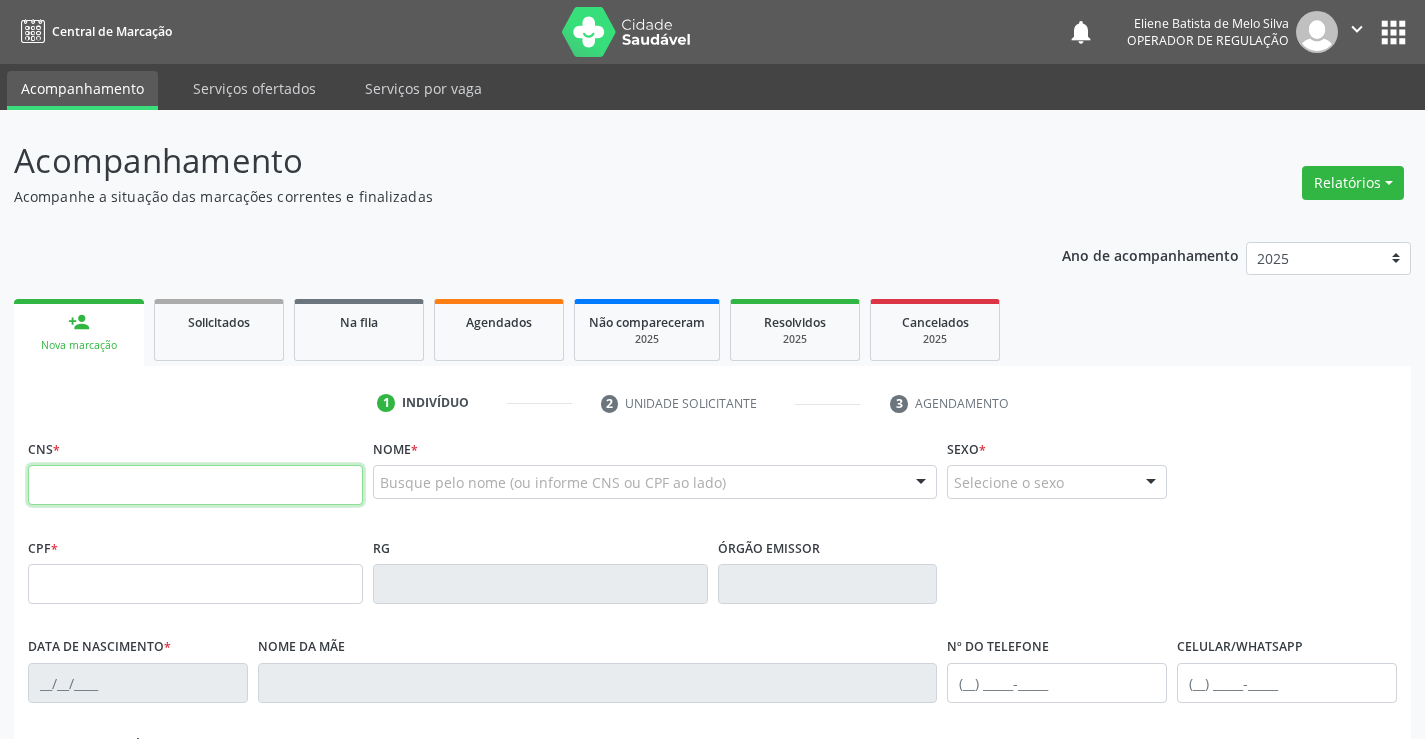 click at bounding box center [195, 485] 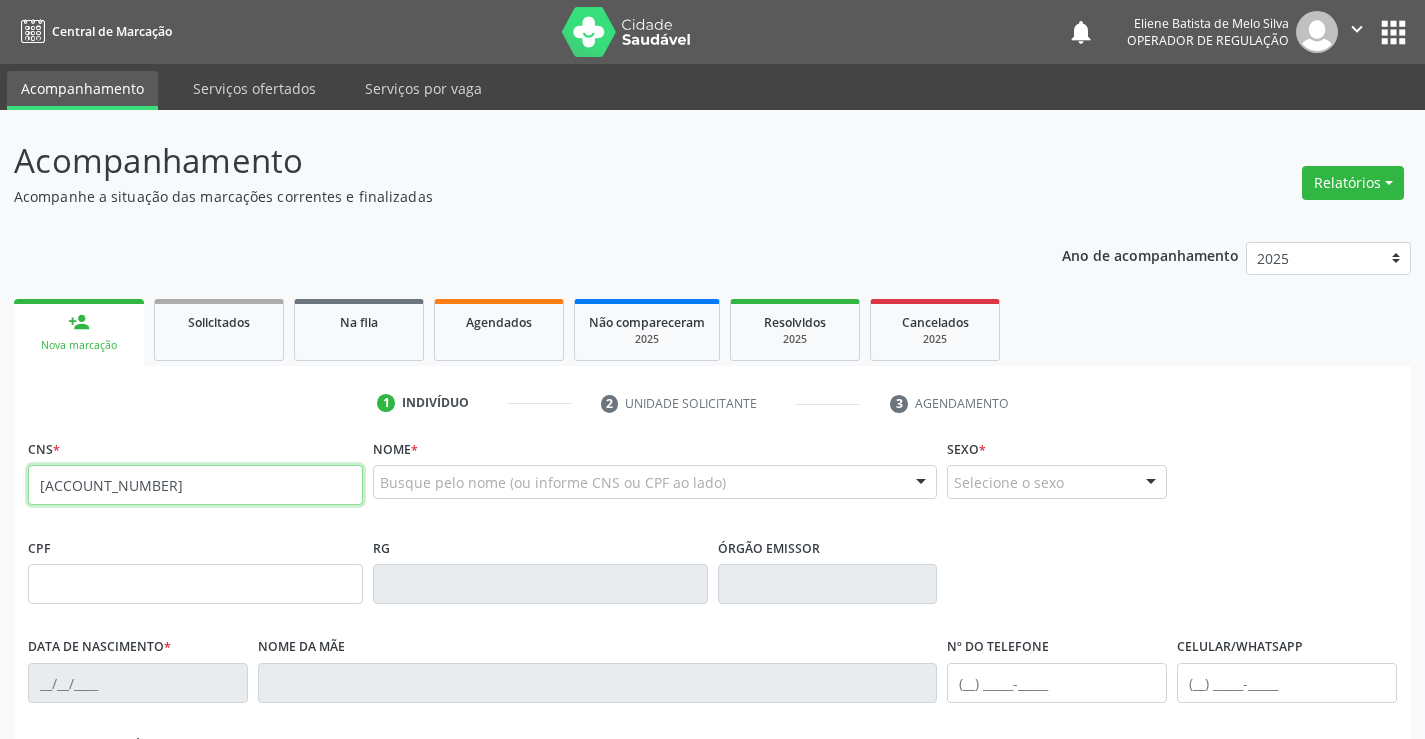type on "[ACCOUNT_NUMBER]" 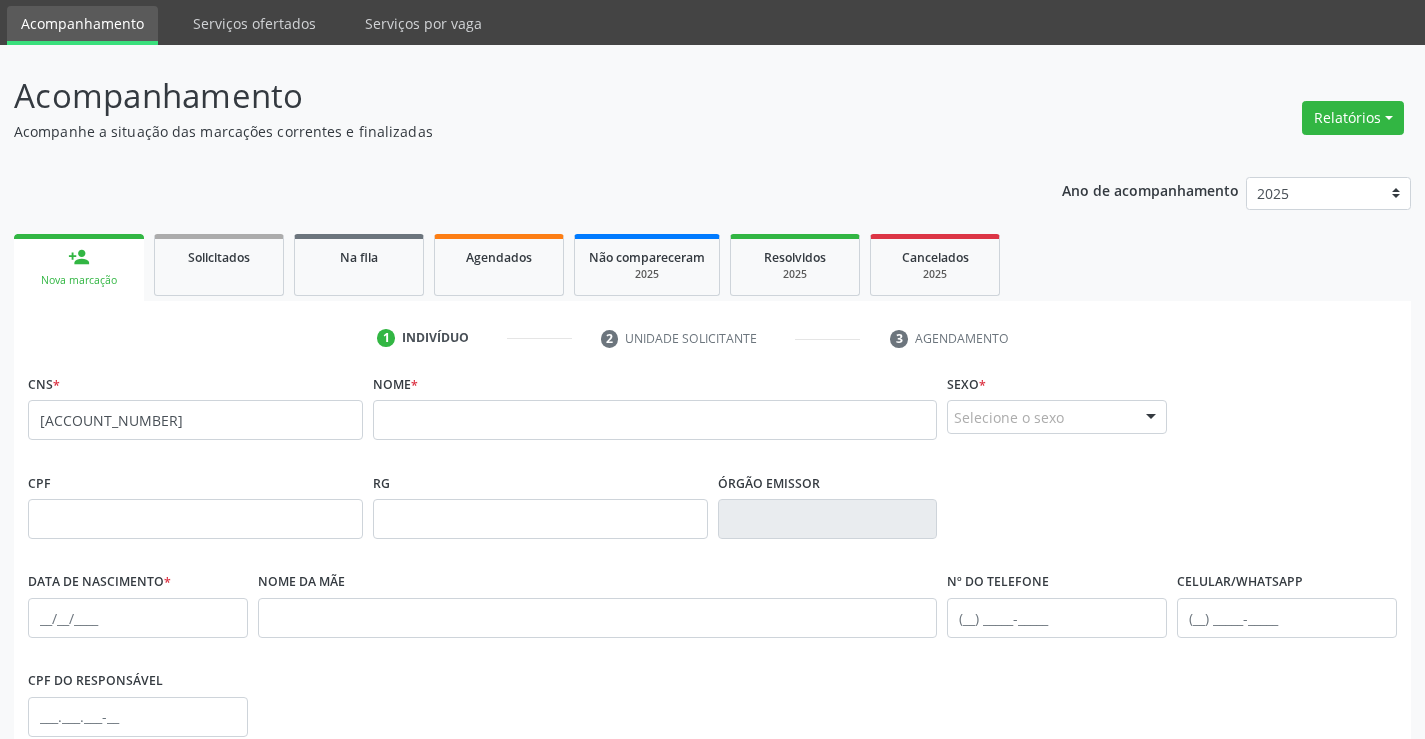 scroll, scrollTop: 100, scrollLeft: 0, axis: vertical 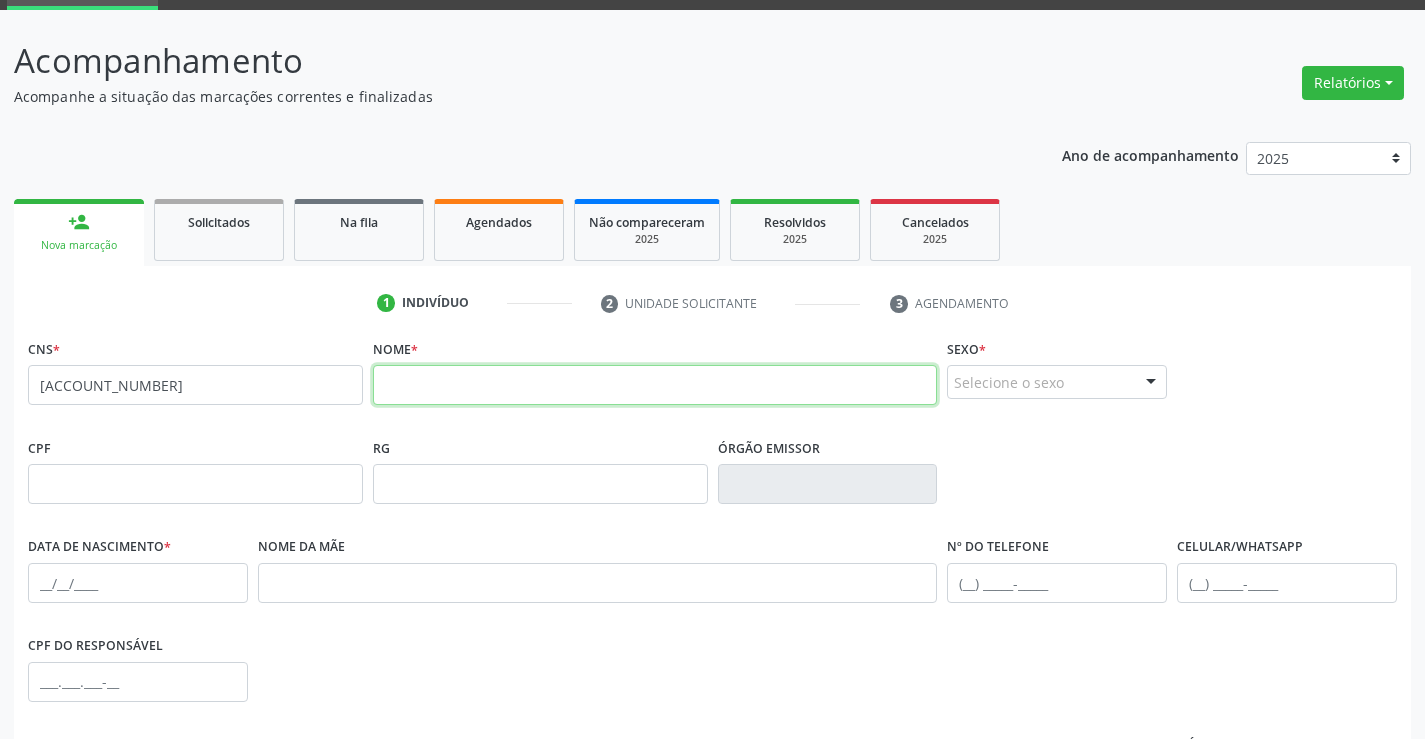 click at bounding box center (655, 385) 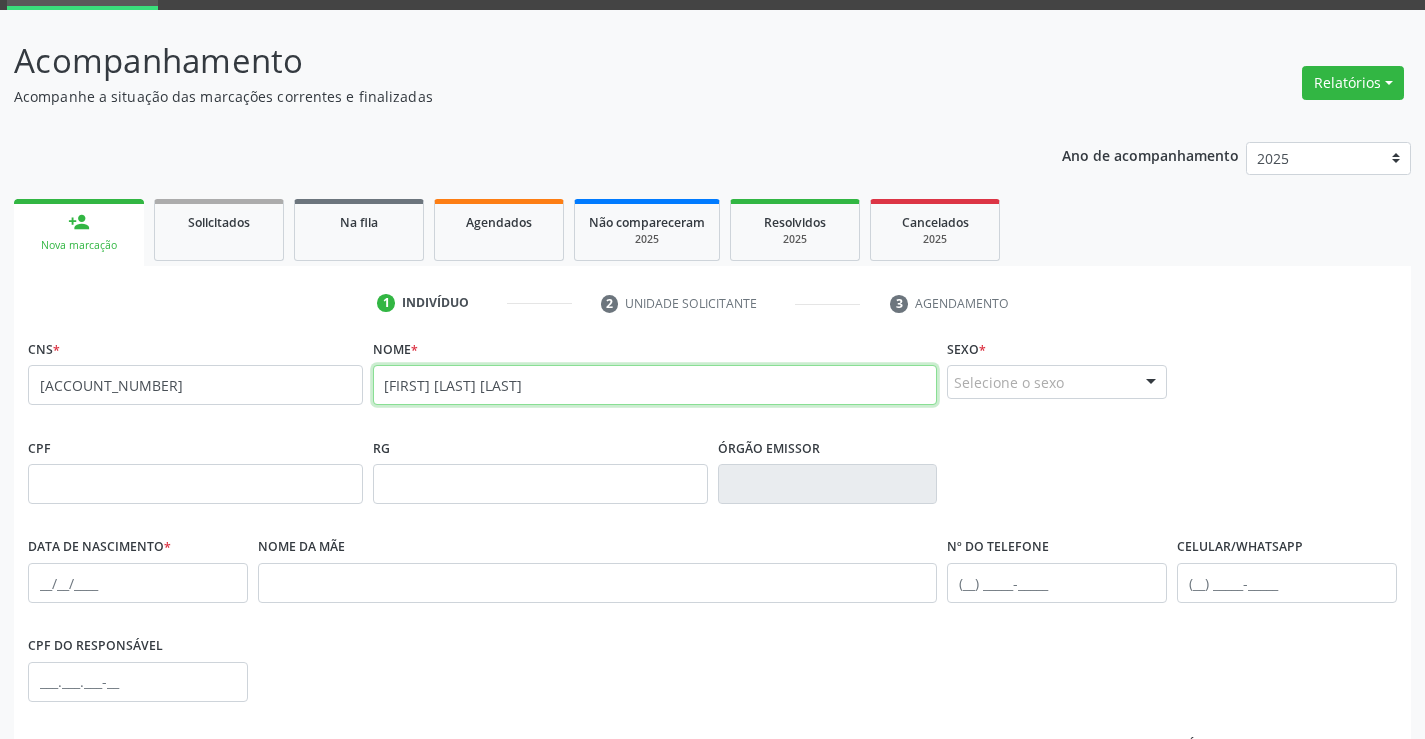 type on "[FIRST] [LAST] [LAST]" 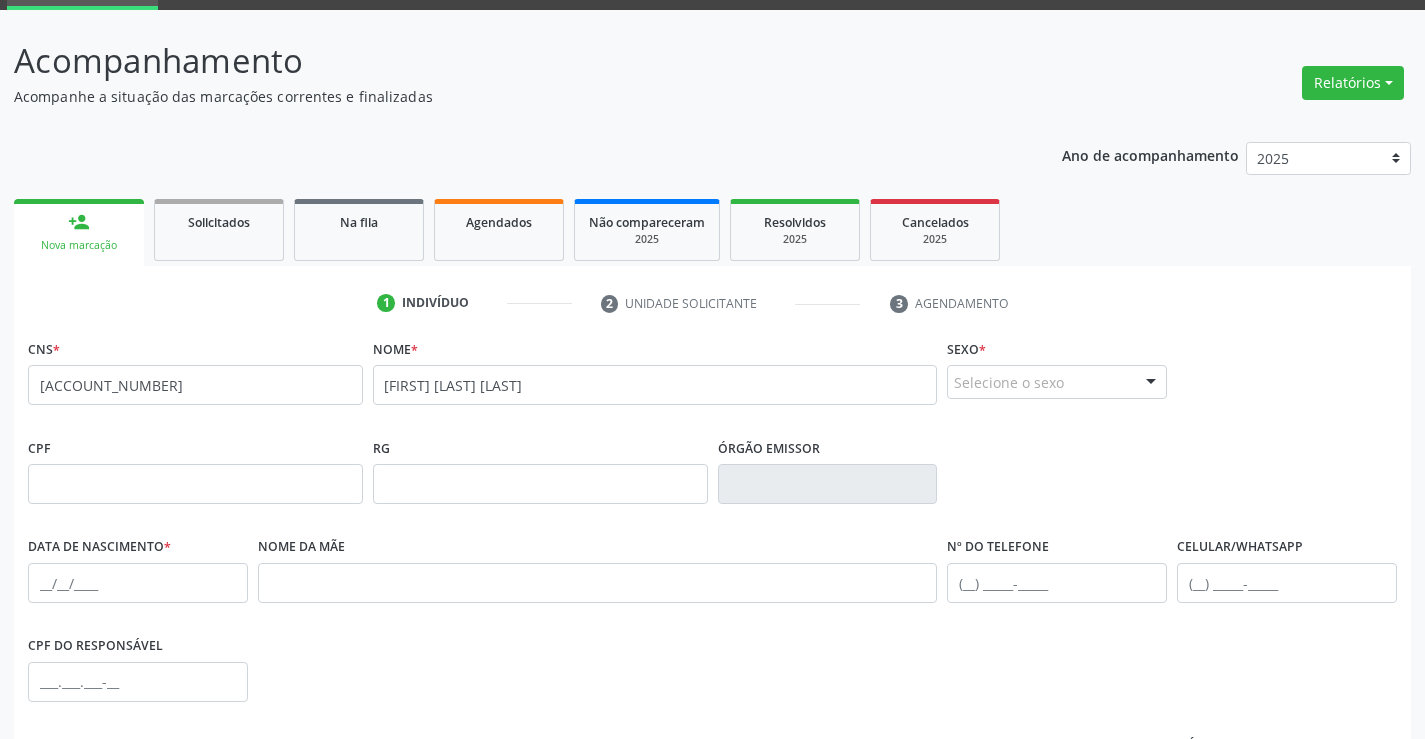 click on "Selecione o sexo" at bounding box center (1057, 382) 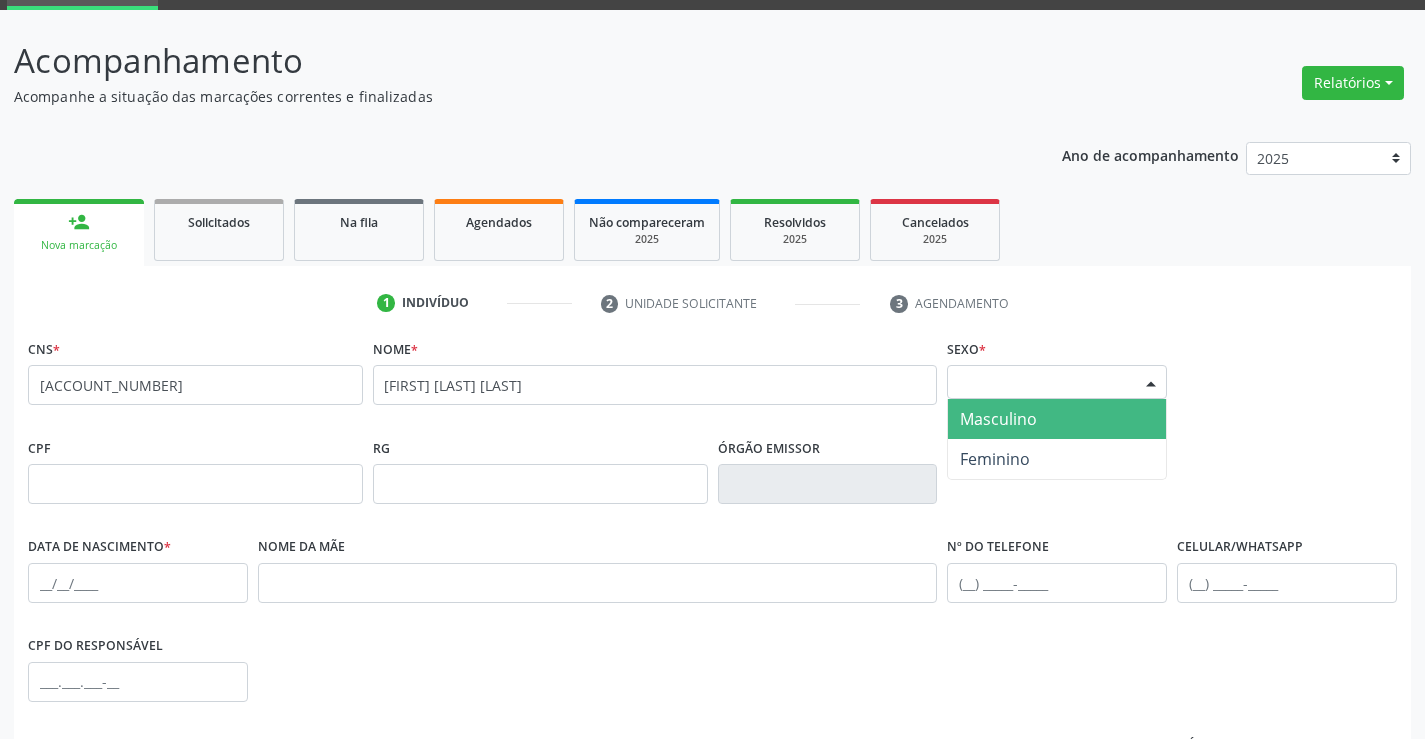 click on "Masculino" at bounding box center (998, 419) 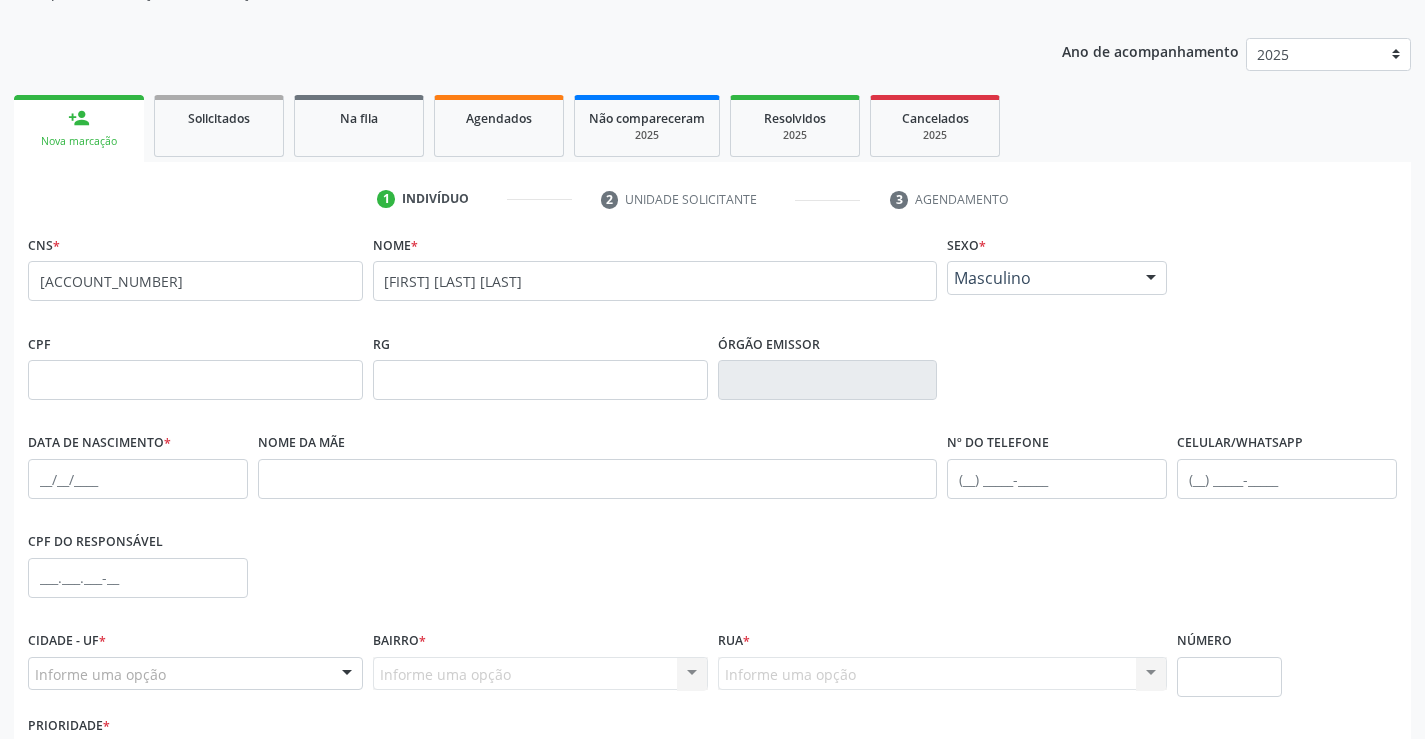 scroll, scrollTop: 300, scrollLeft: 0, axis: vertical 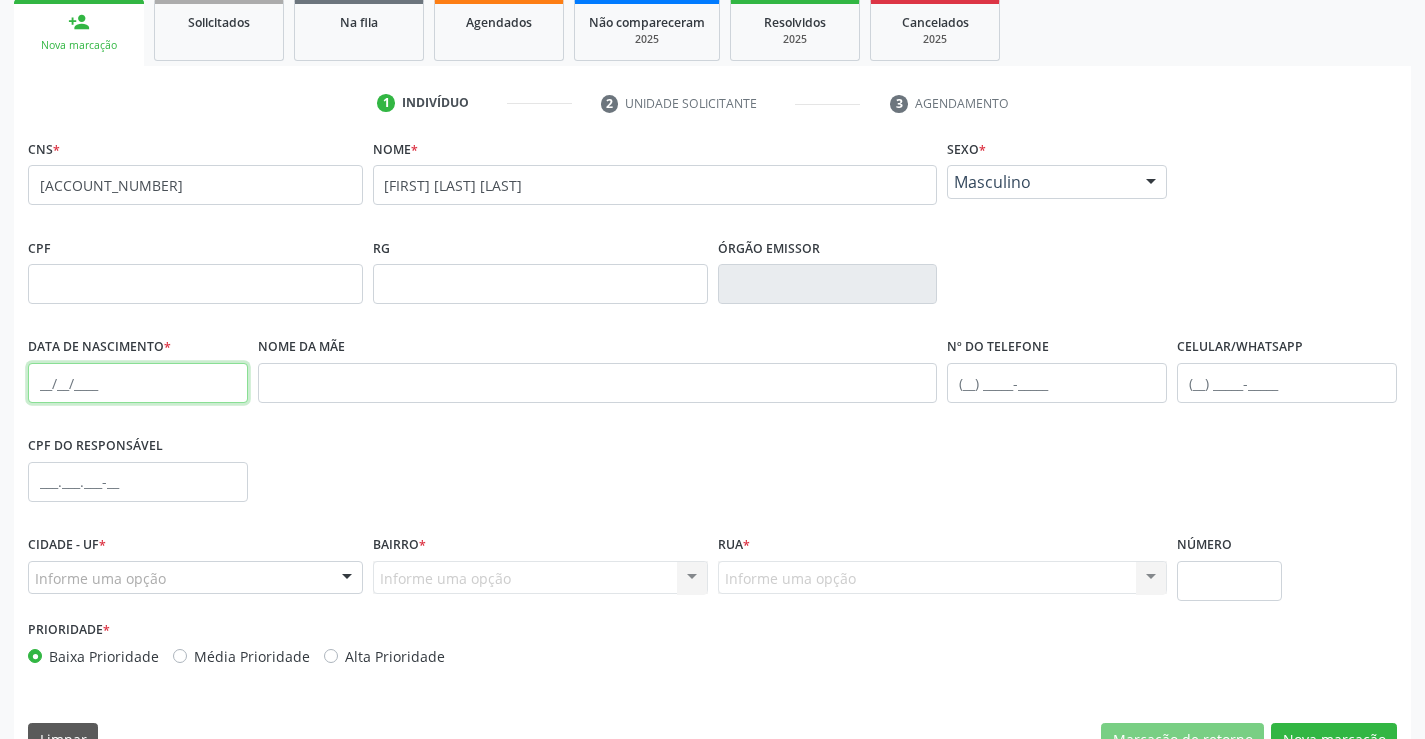 click at bounding box center [138, 383] 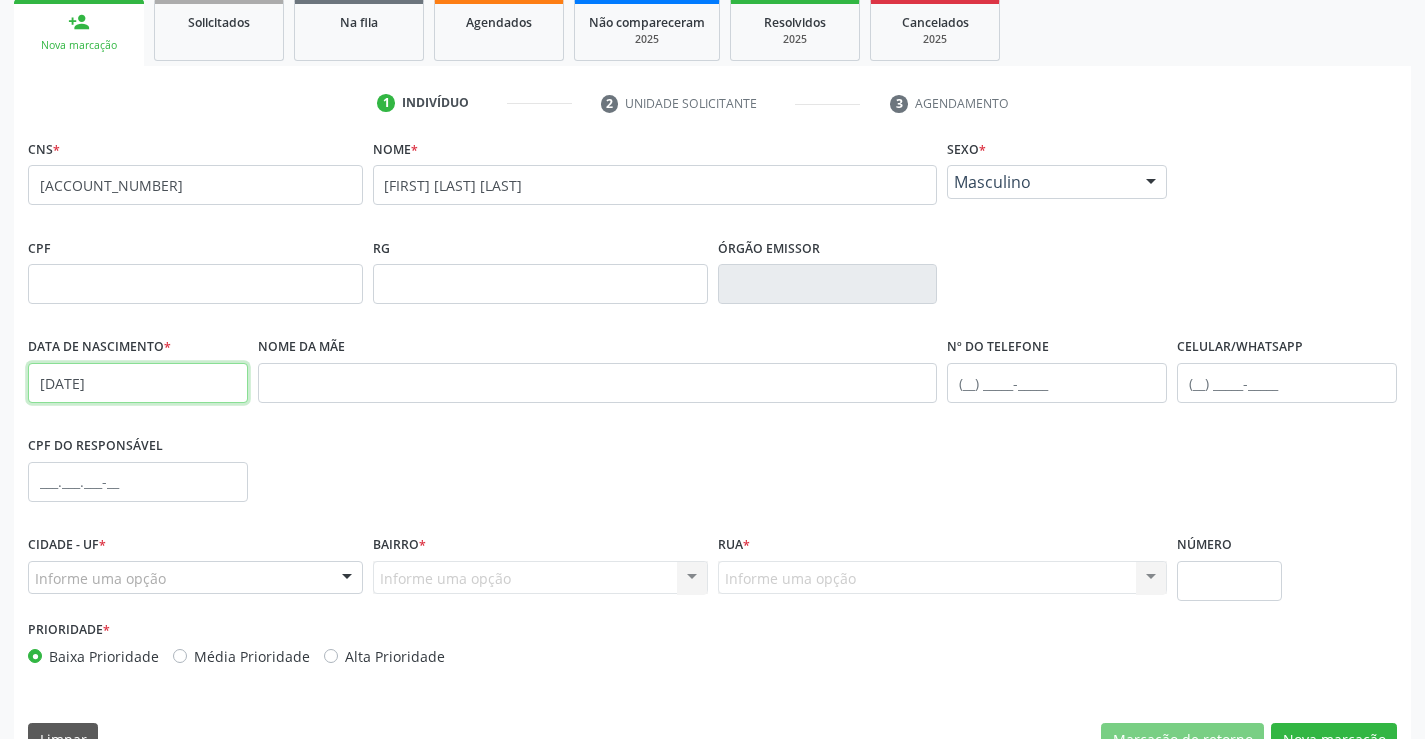 type on "[DATE]" 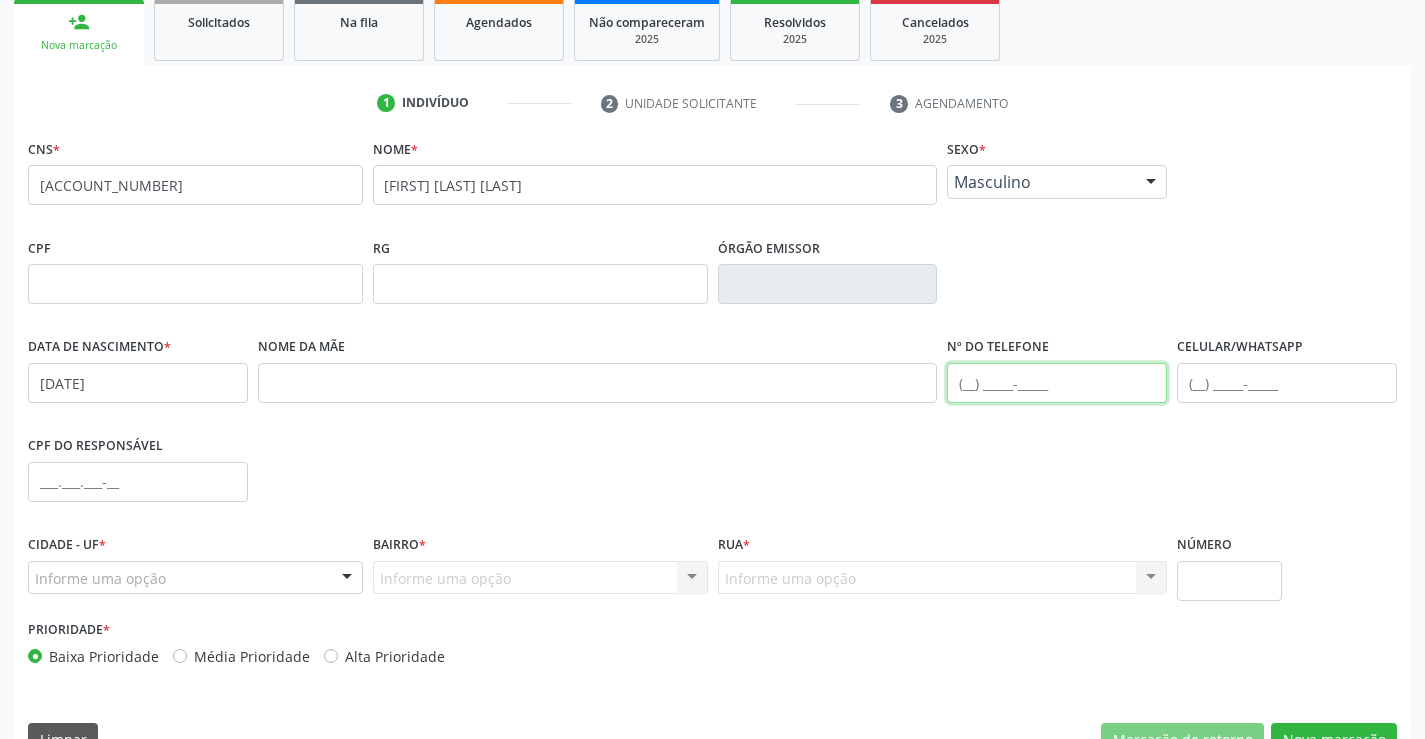 click at bounding box center (1057, 383) 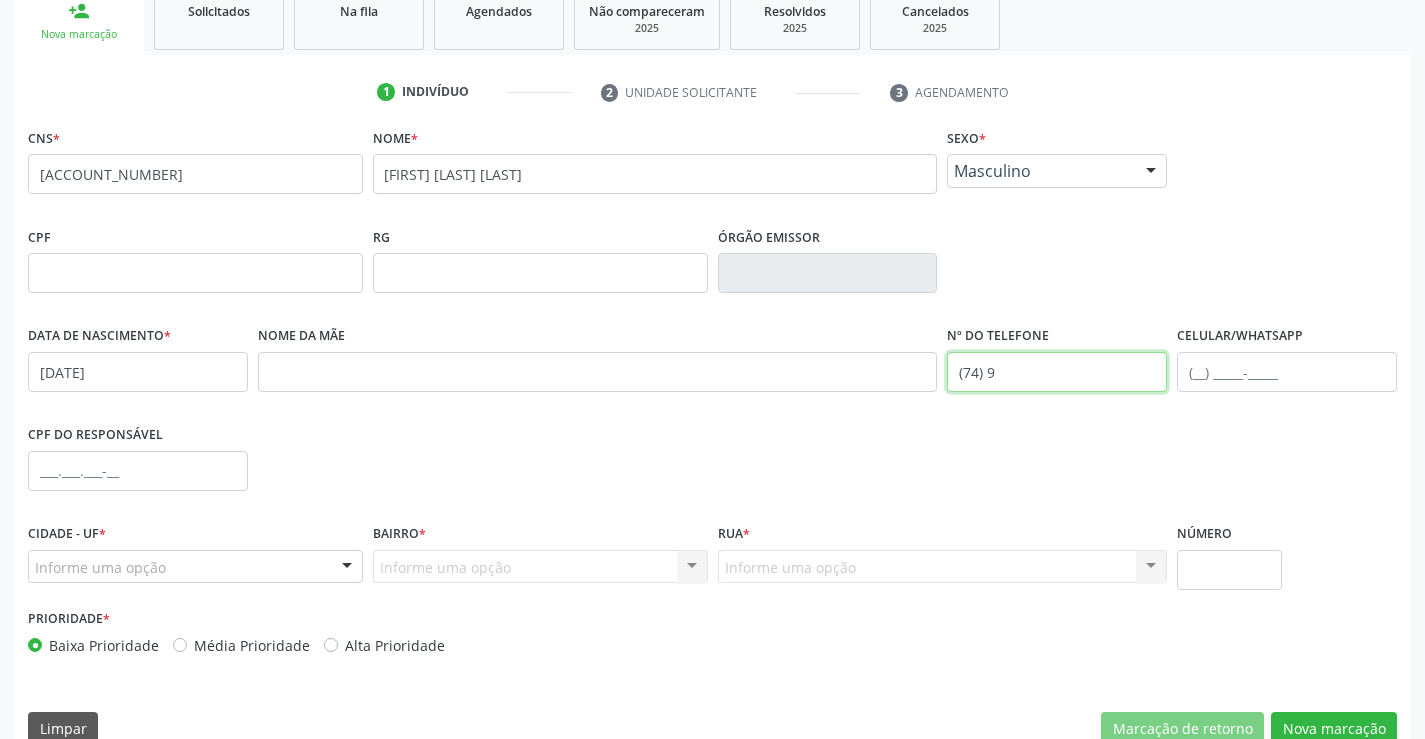 scroll, scrollTop: 345, scrollLeft: 0, axis: vertical 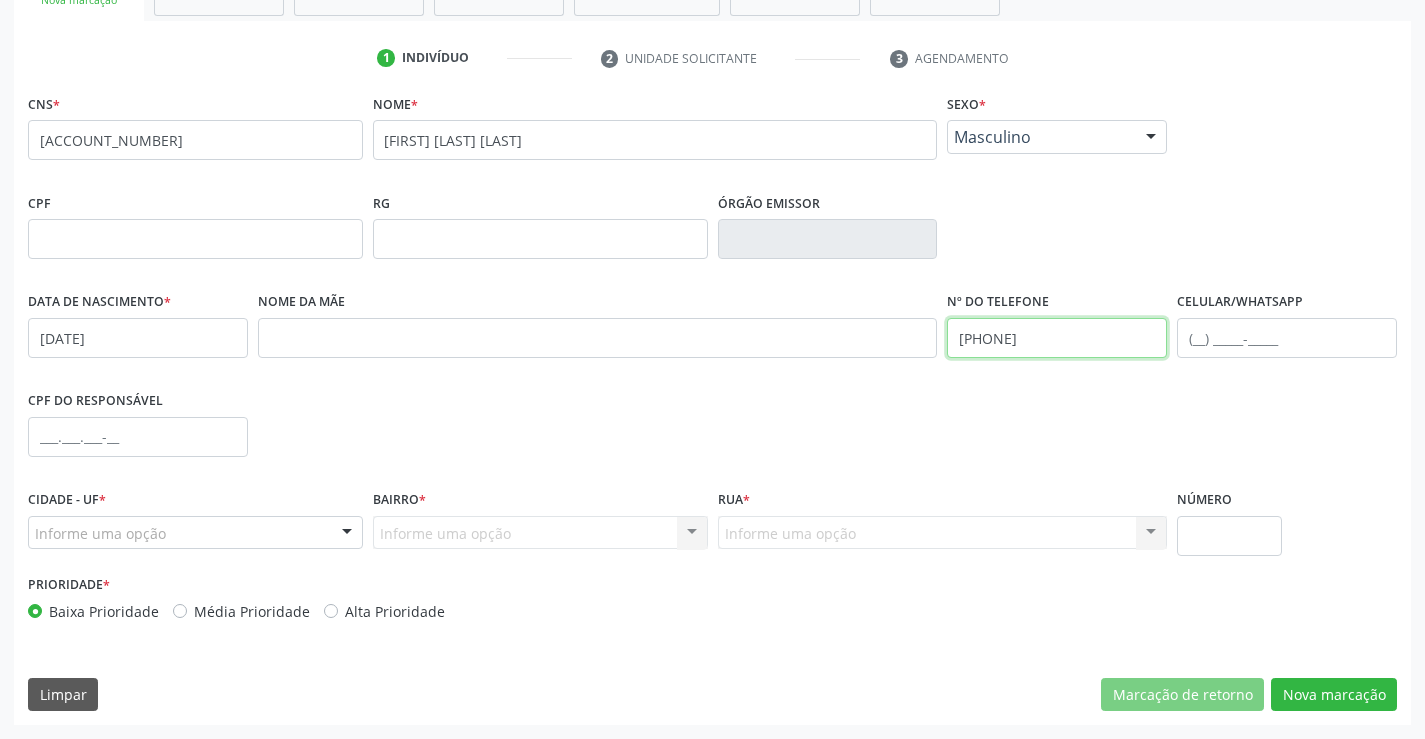 type on "[PHONE]" 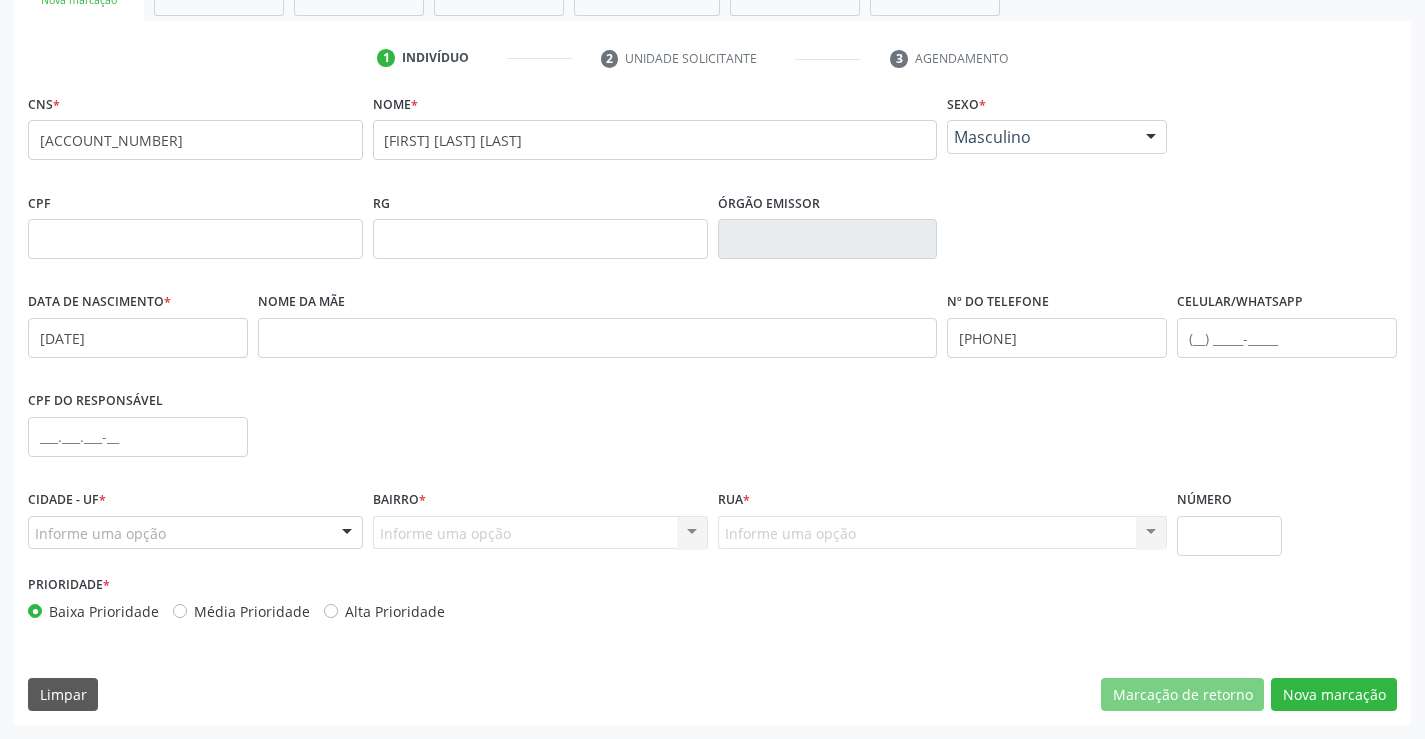 drag, startPoint x: 131, startPoint y: 538, endPoint x: 134, endPoint y: 524, distance: 14.3178215 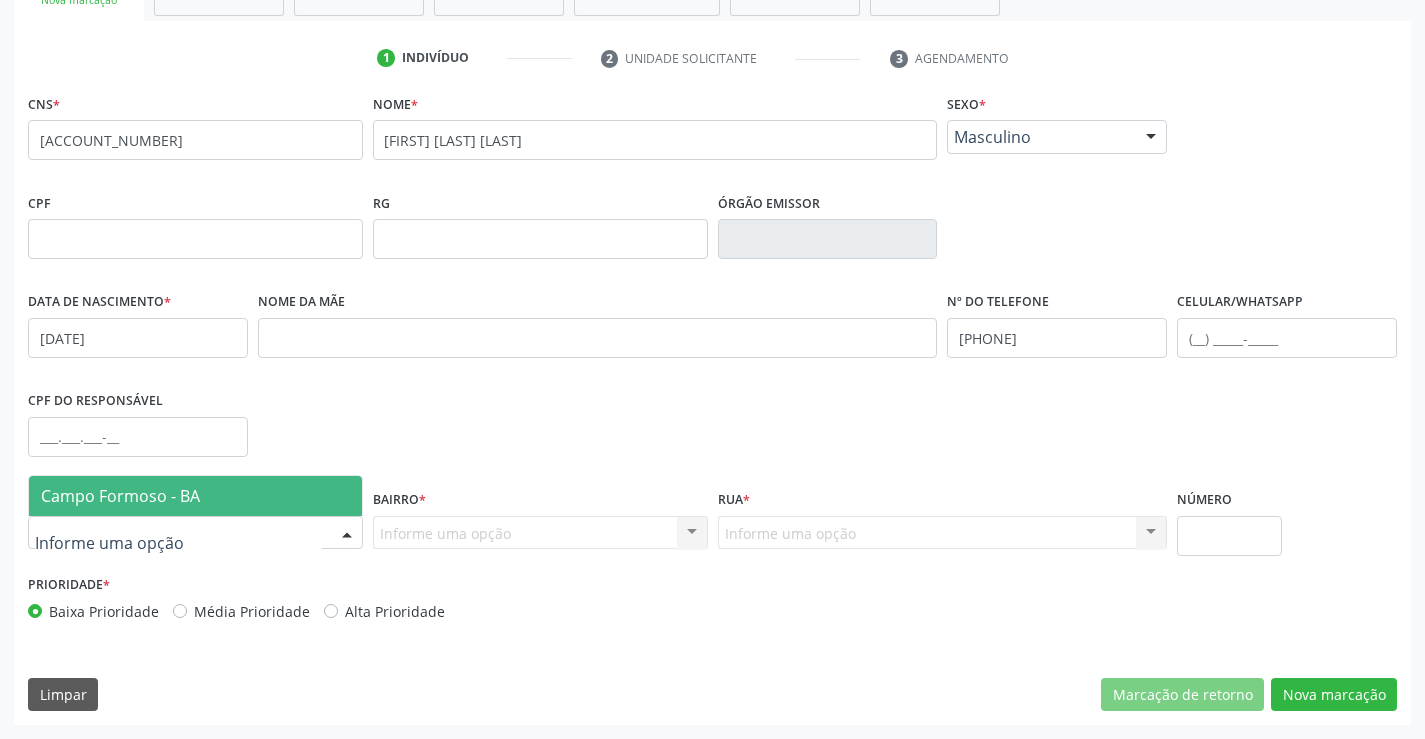 click on "Campo Formoso - BA" at bounding box center (120, 496) 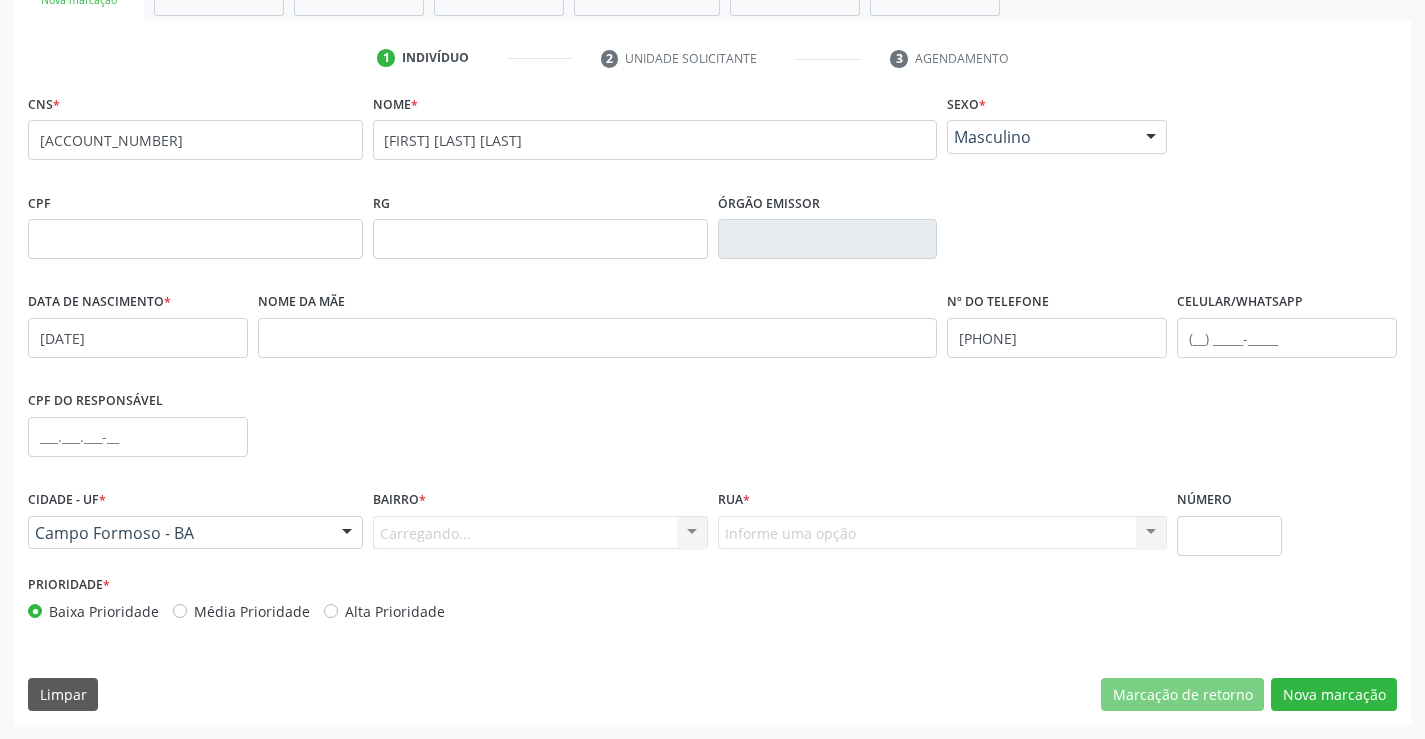 click on "Carregando...
Nenhum resultado encontrado para: "   "
Nenhuma opção encontrada. Digite para adicionar." at bounding box center (540, 533) 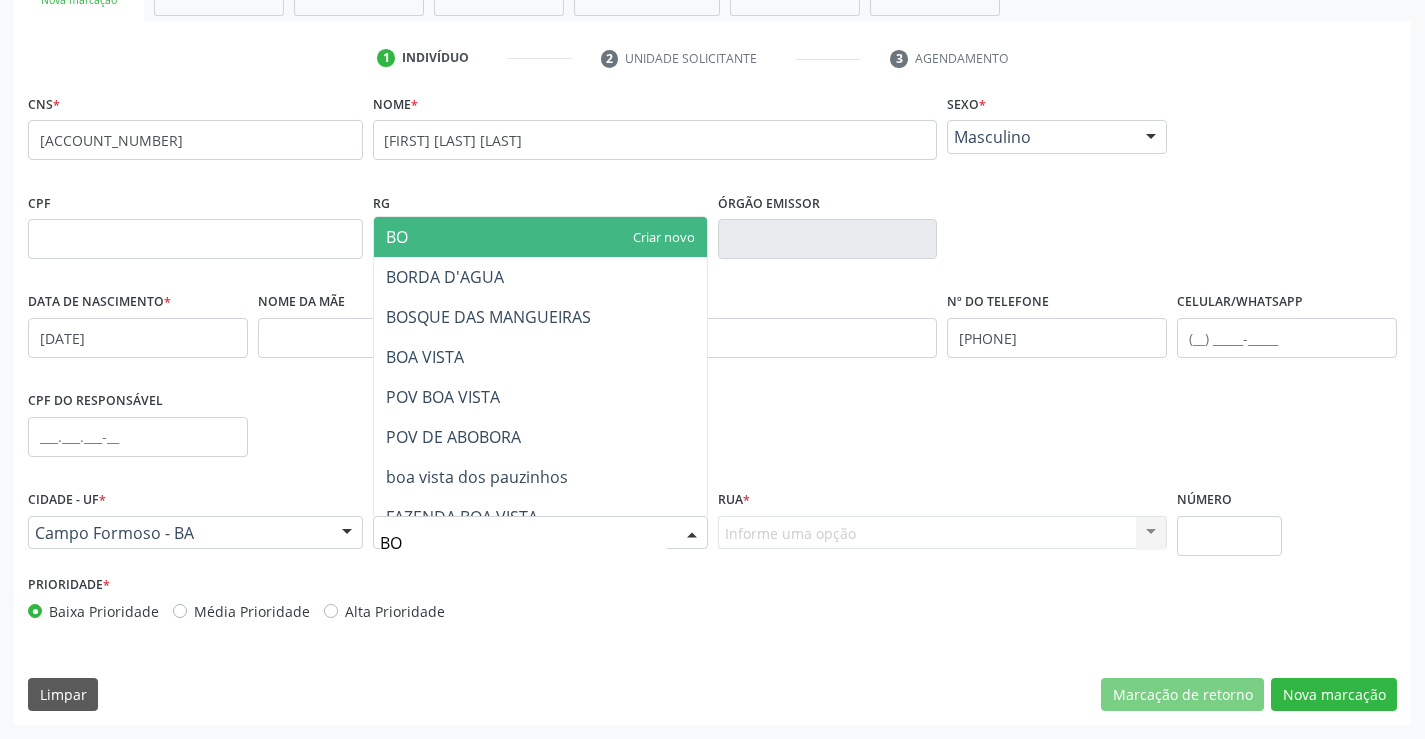 type on "BOS" 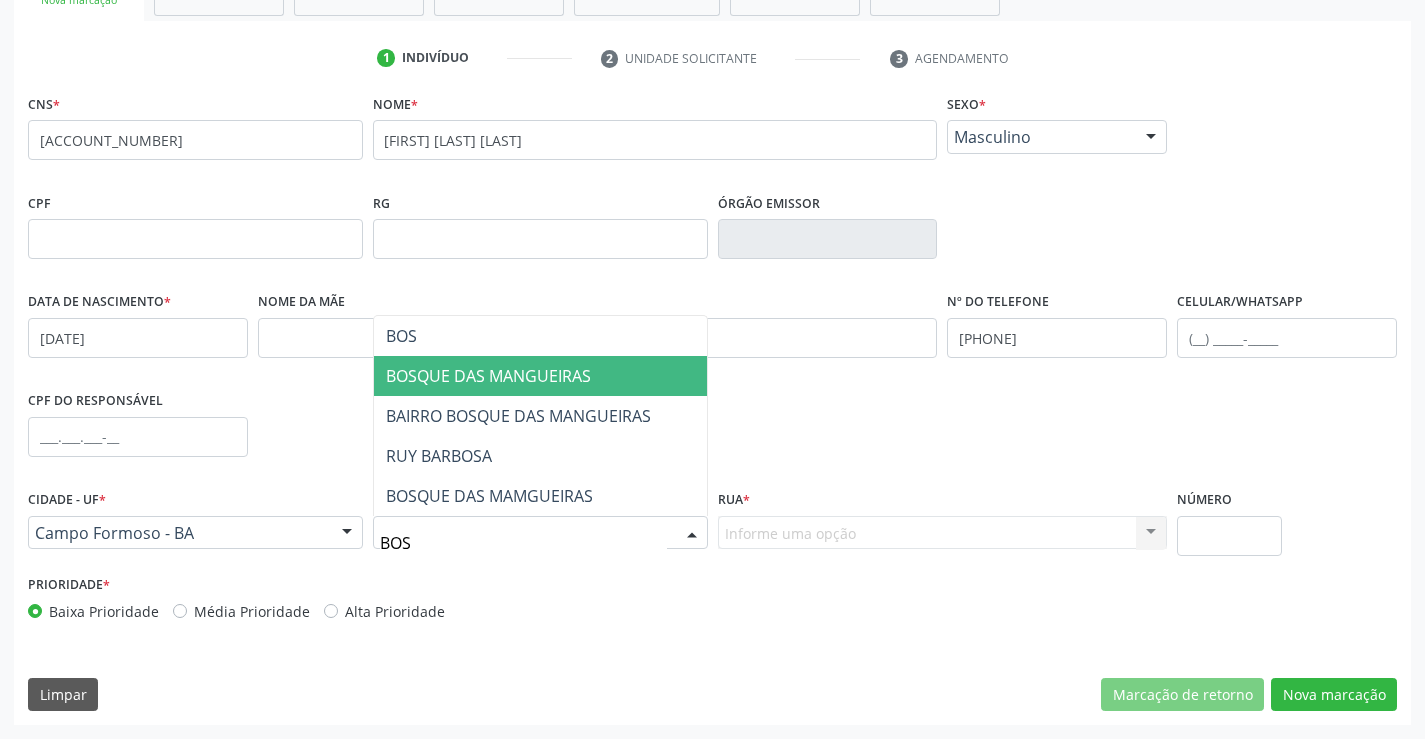 click on "BOSQUE DAS MANGUEIRAS" at bounding box center [540, 376] 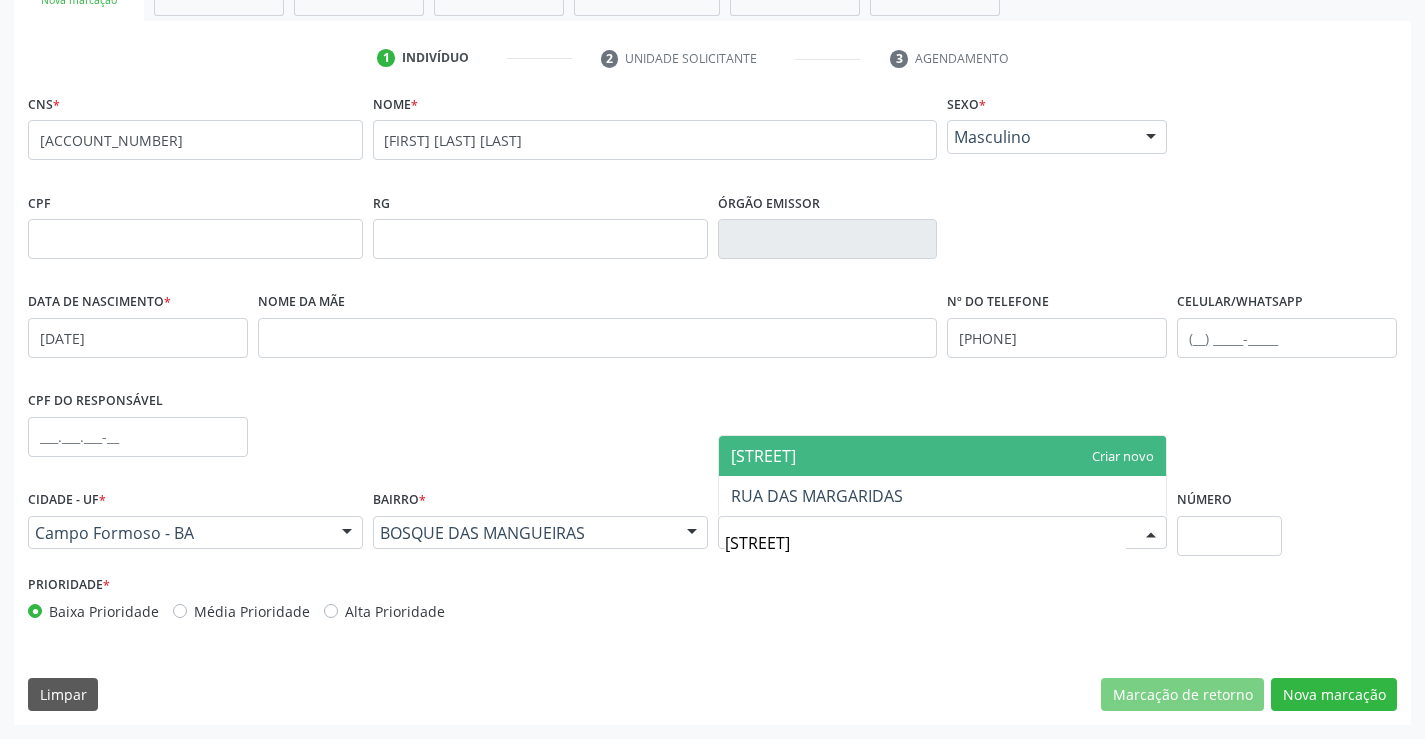 type on "[STREET]" 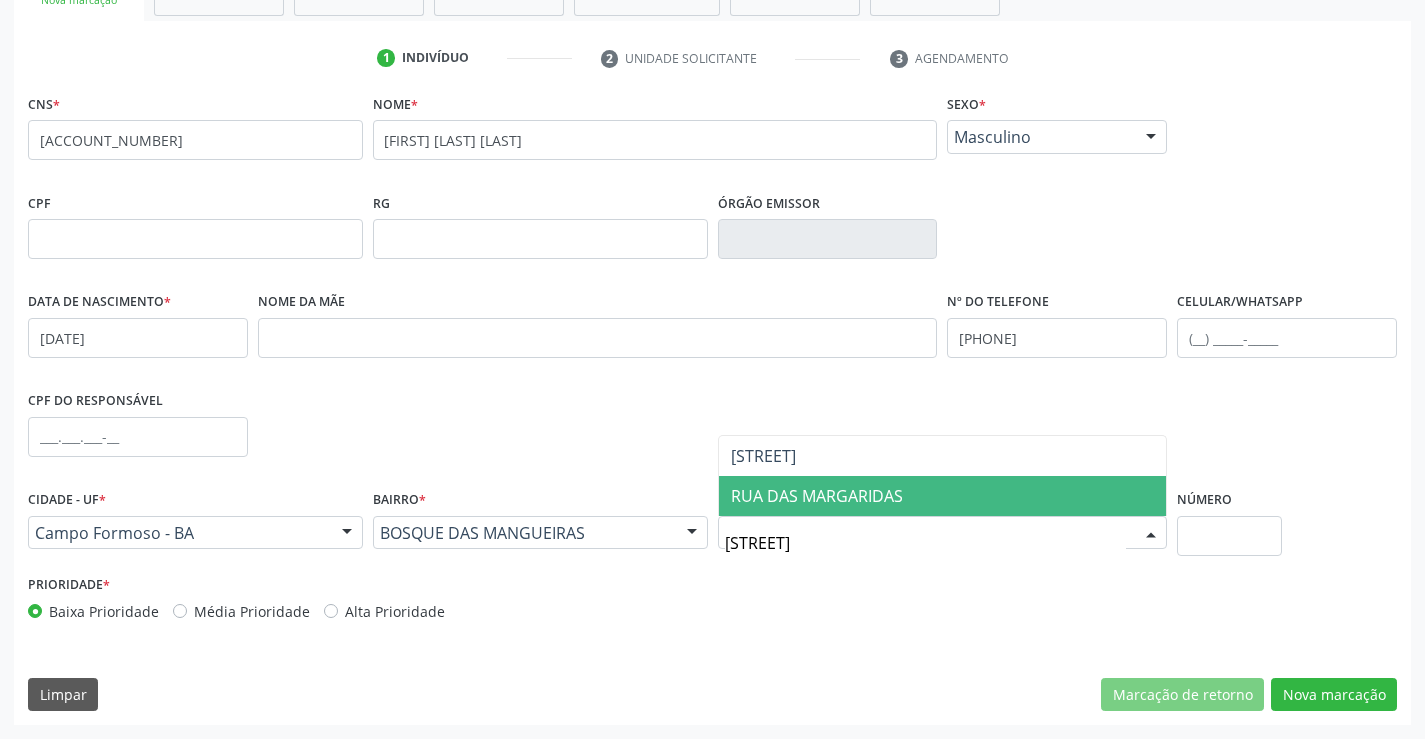 click on "RUA DAS MARGARIDAS" at bounding box center [817, 496] 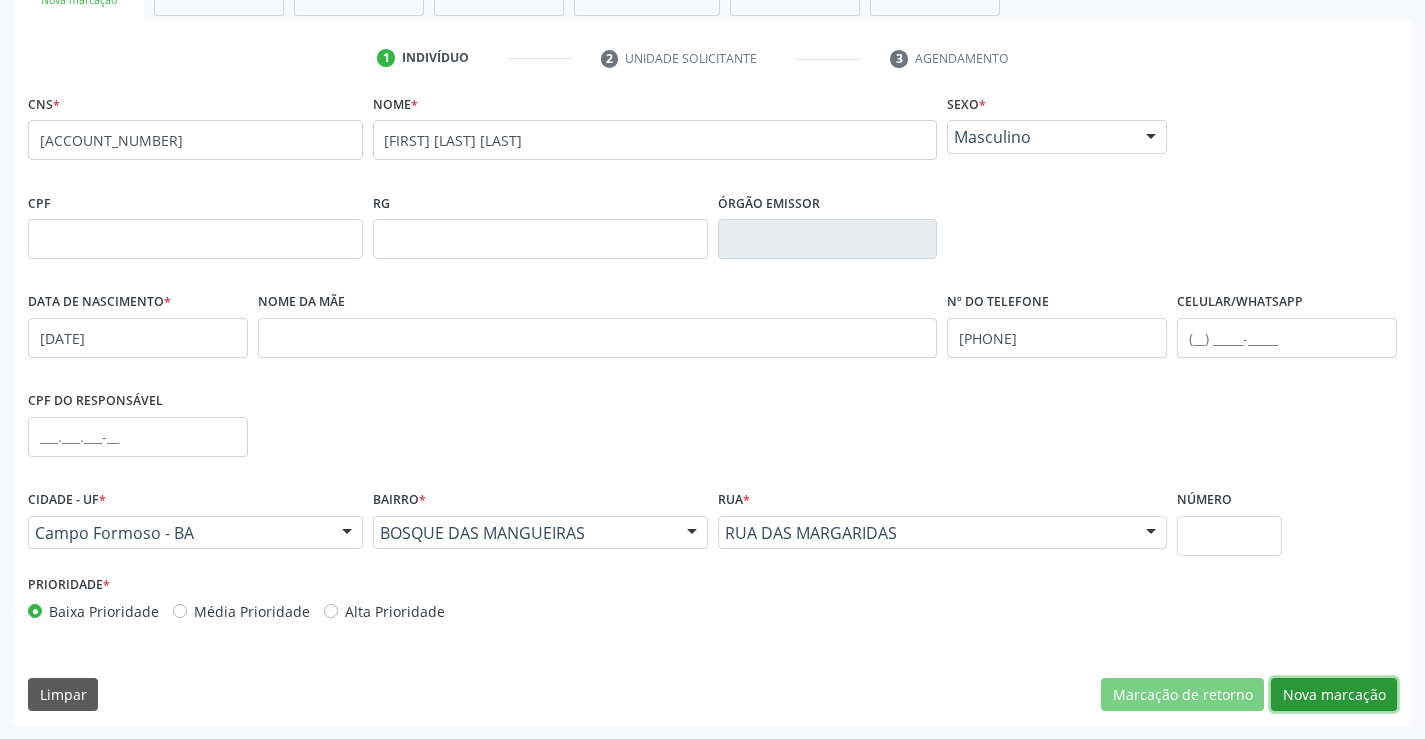 click on "Nova marcação" at bounding box center [1334, 695] 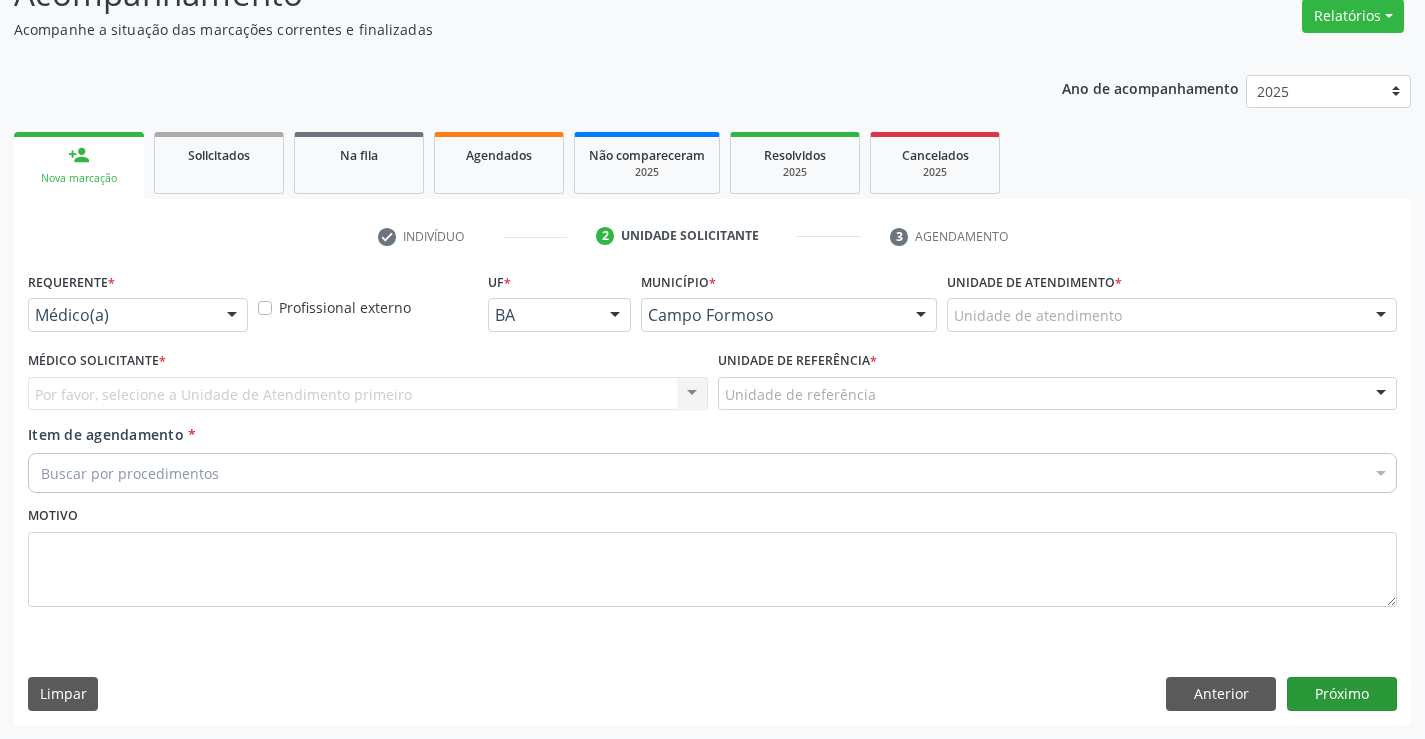 scroll, scrollTop: 167, scrollLeft: 0, axis: vertical 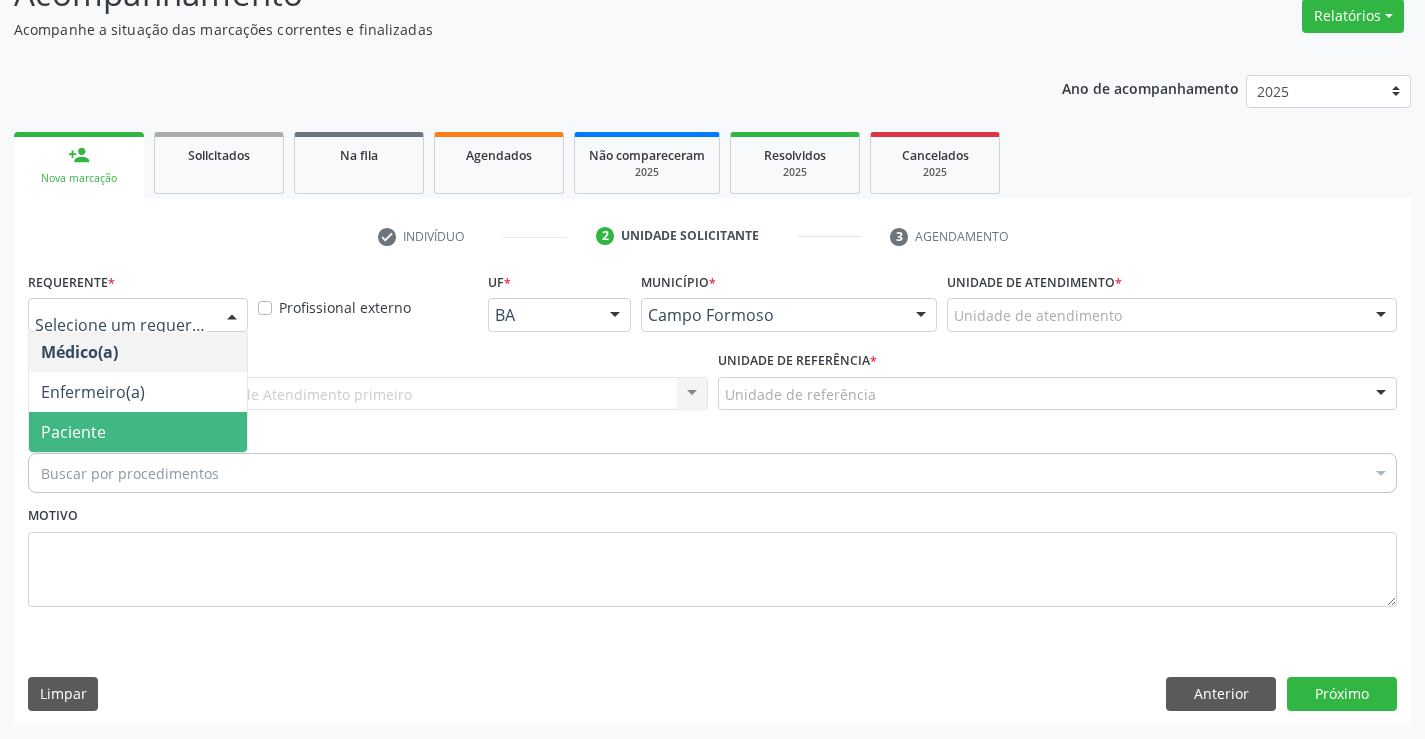 click on "Paciente" at bounding box center [73, 432] 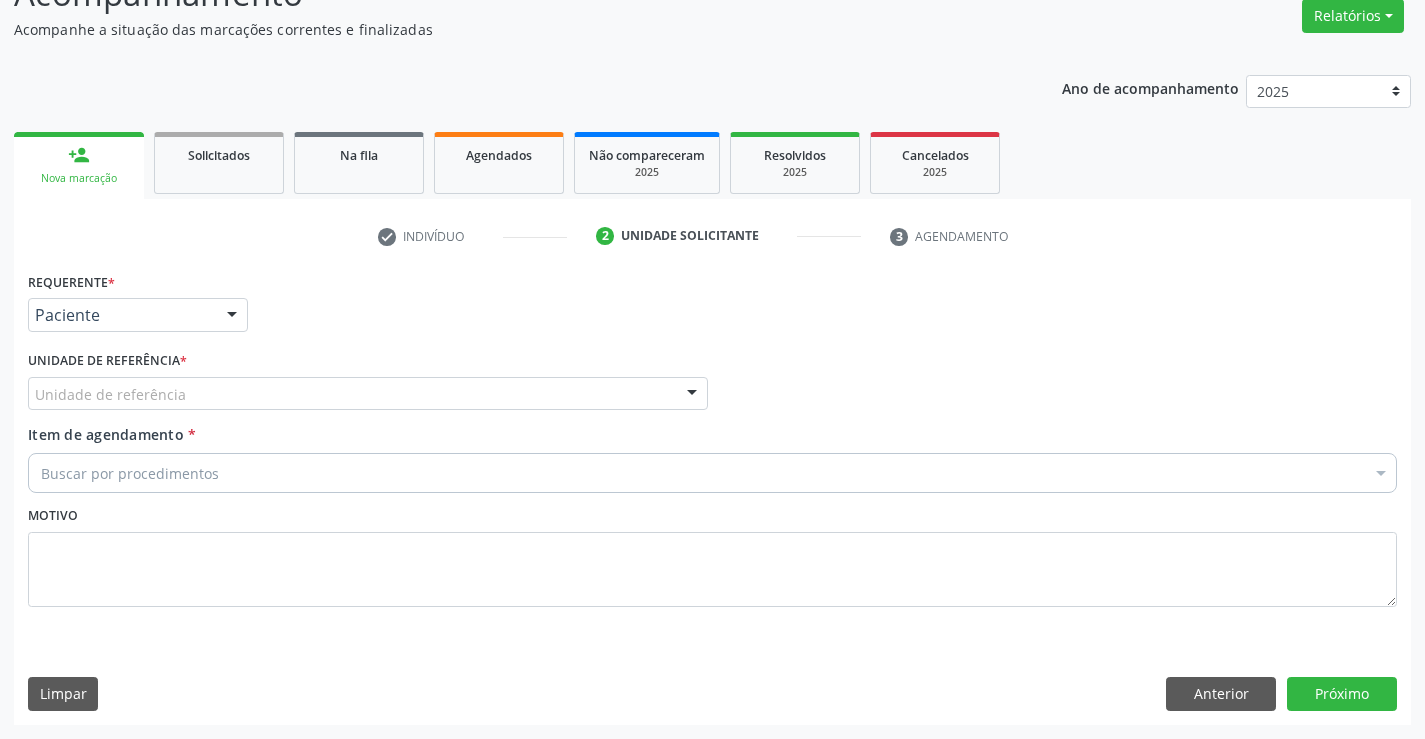 click on "Enfermeiro(a)" at bounding box center [93, 392] 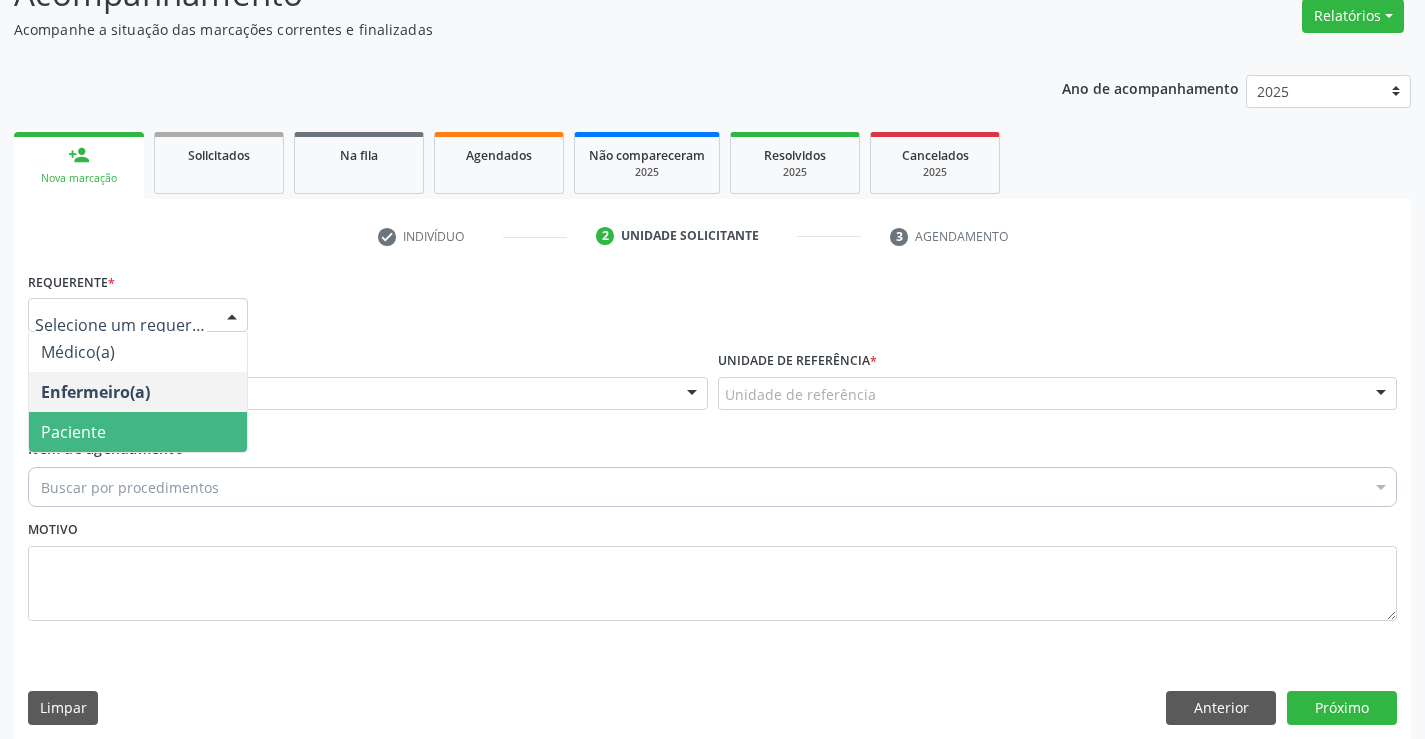 click on "Paciente" at bounding box center [73, 432] 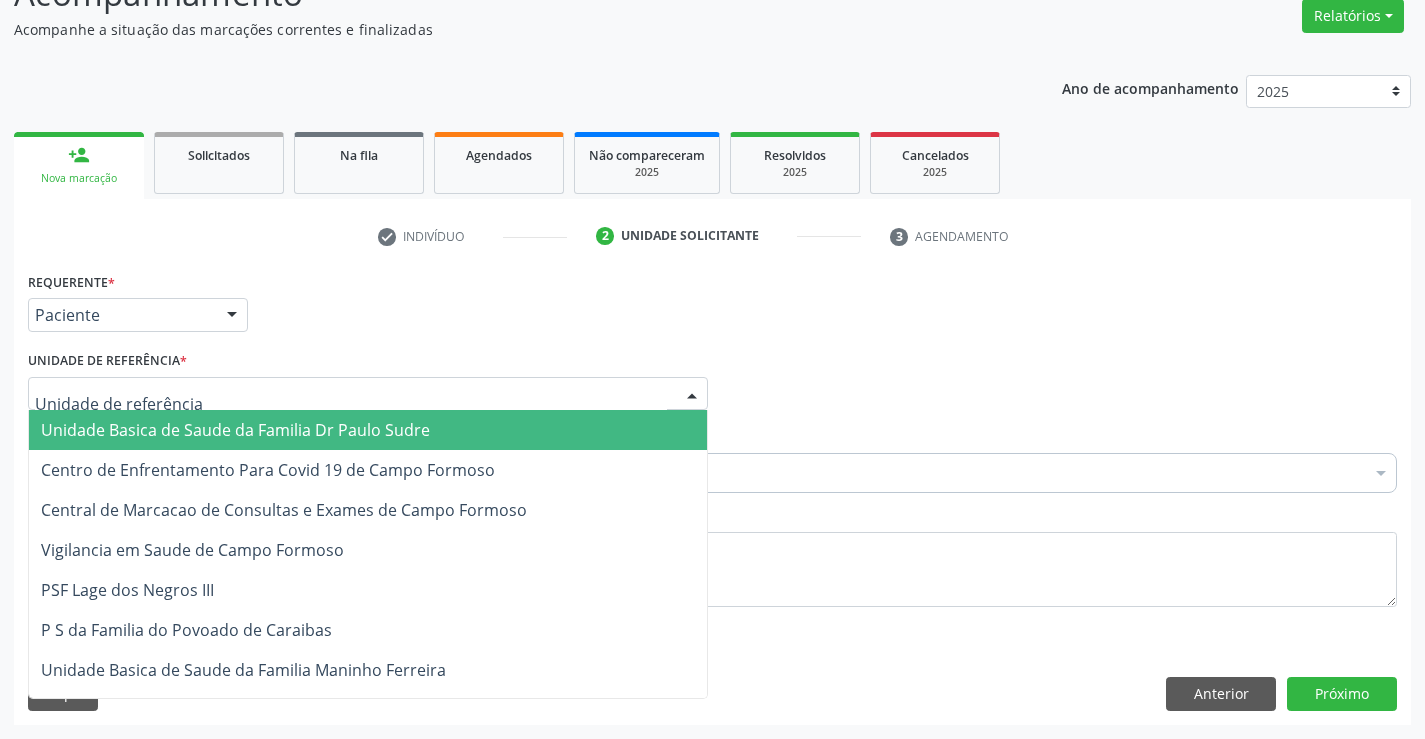 click on "Unidade Basica de Saude da Familia Dr Paulo Sudre" at bounding box center (235, 430) 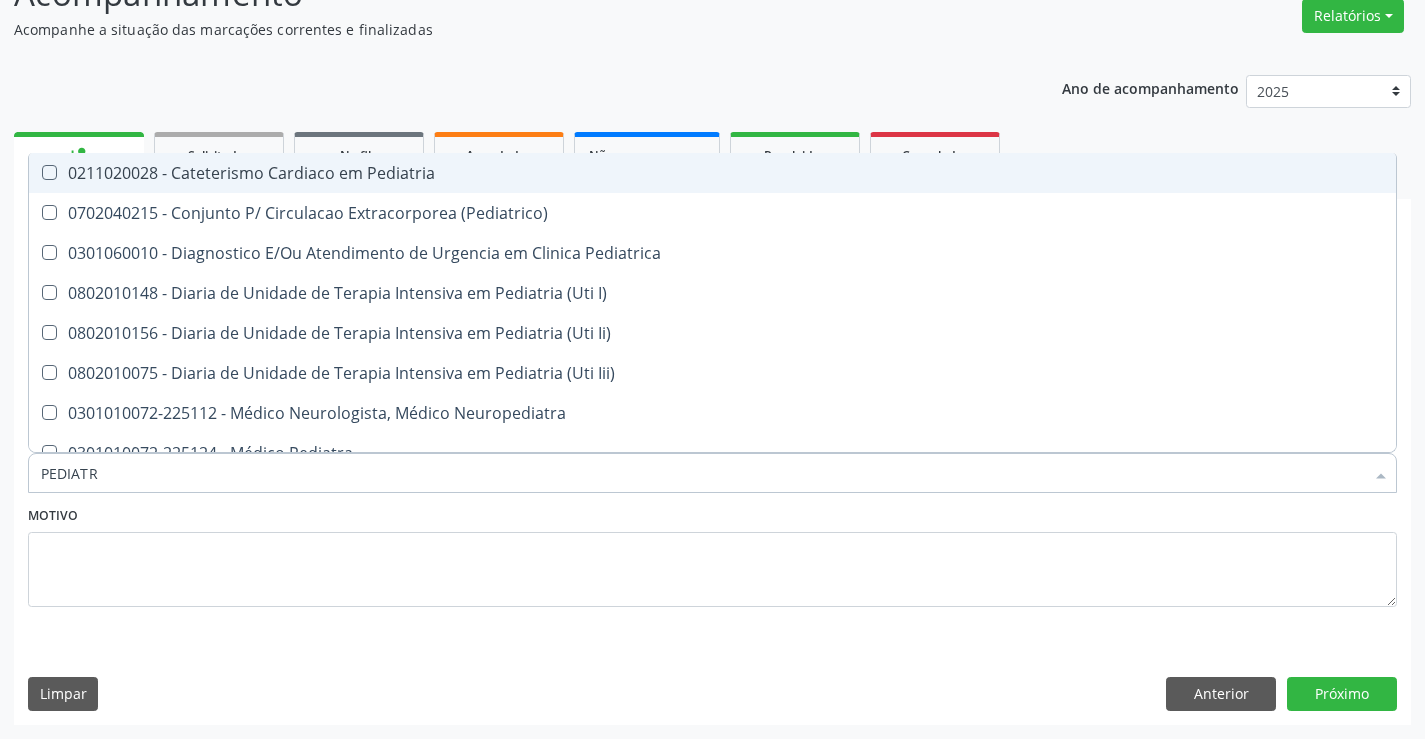 type on "PEDIATRA" 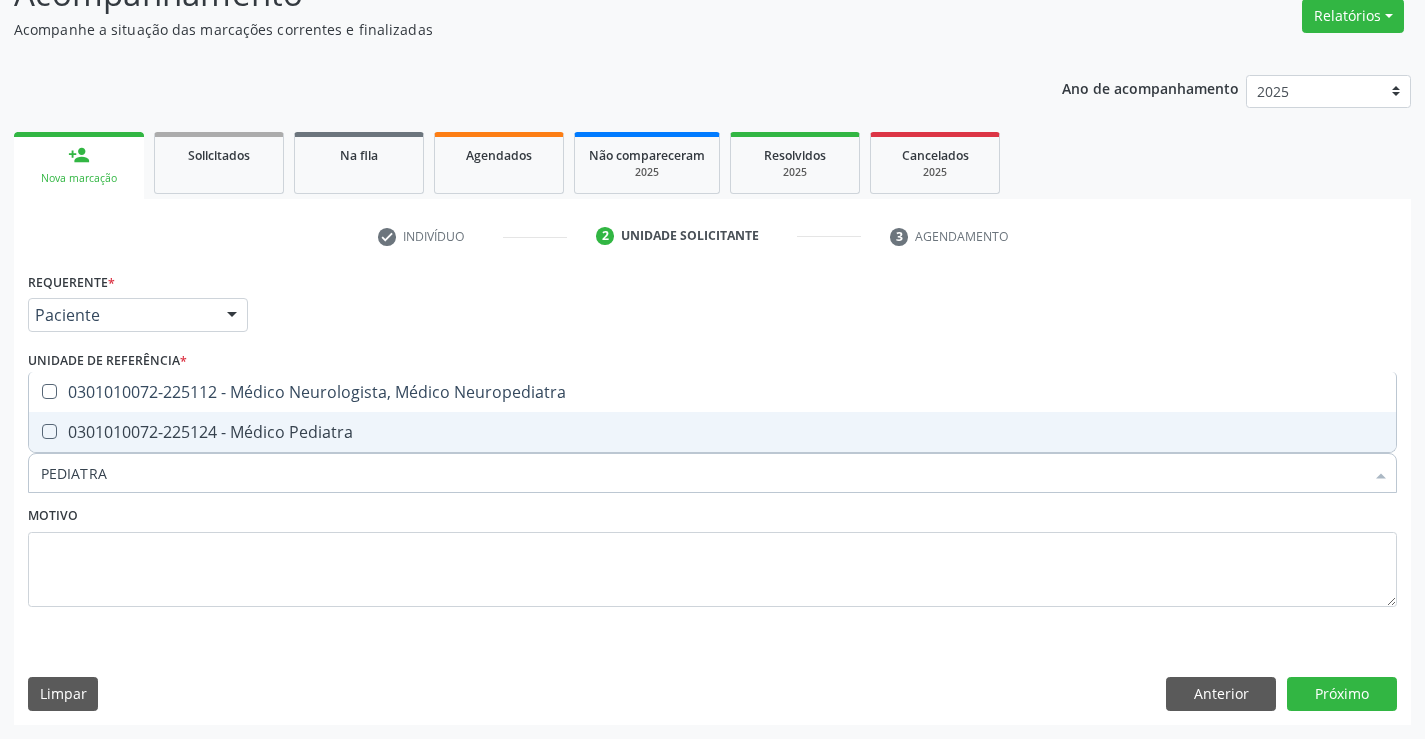 click on "0301010072-225124 - Médico Pediatra" at bounding box center [712, 432] 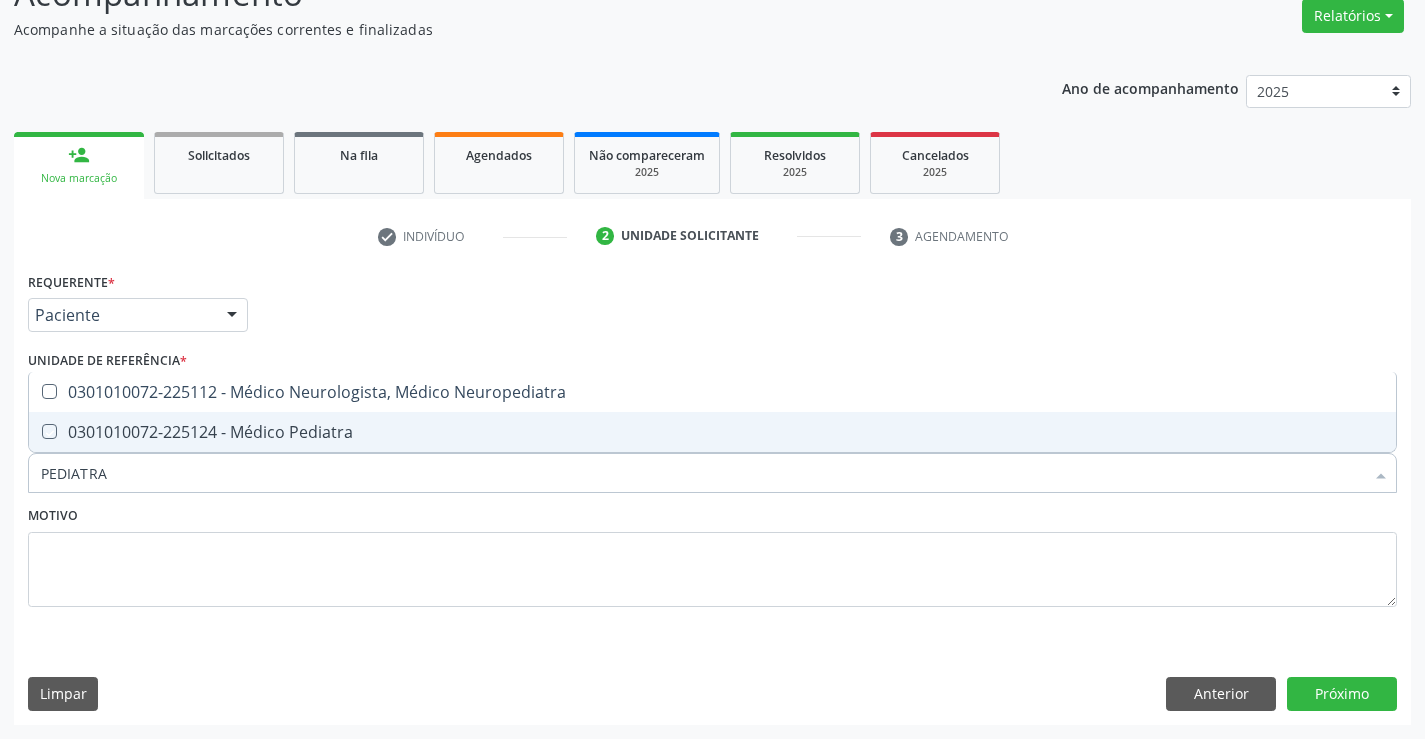 checkbox on "true" 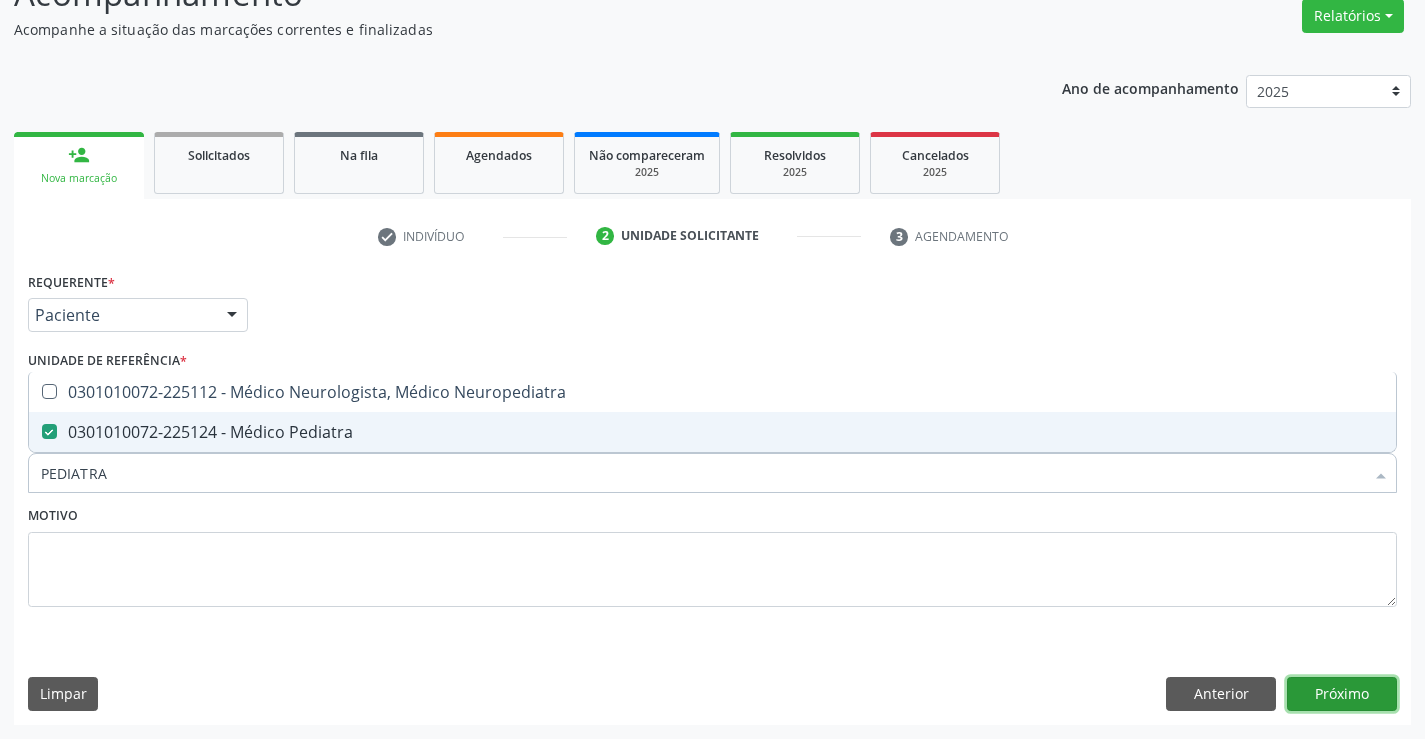 click on "Próximo" at bounding box center [1342, 694] 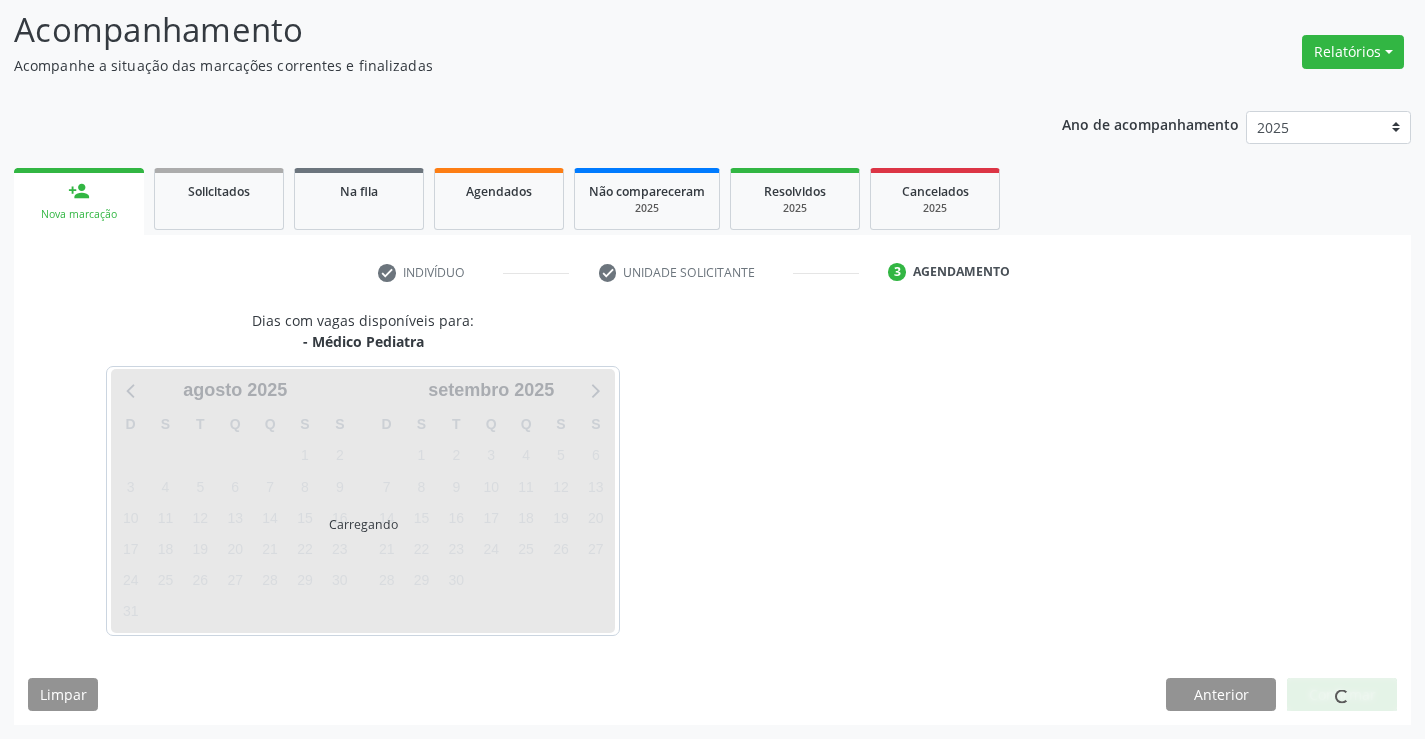 scroll, scrollTop: 131, scrollLeft: 0, axis: vertical 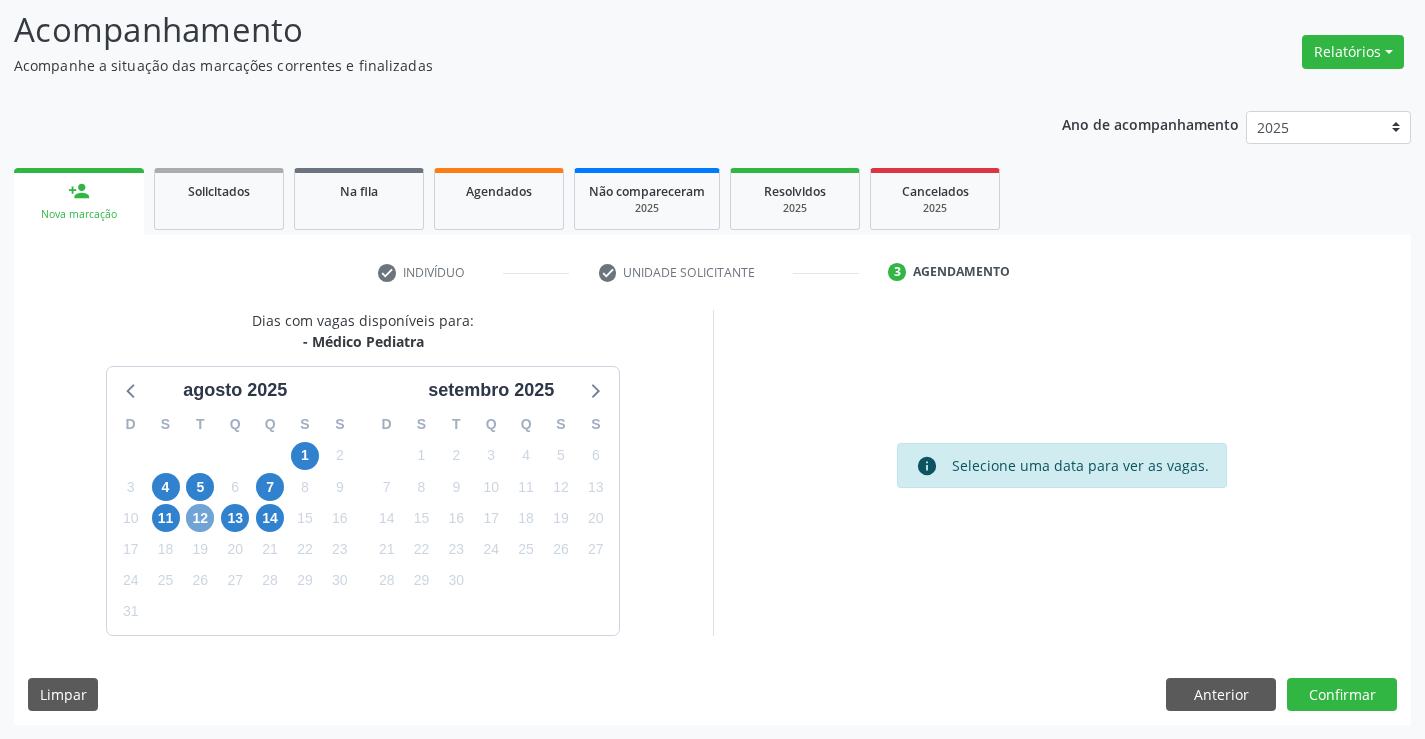 click on "12" at bounding box center [200, 518] 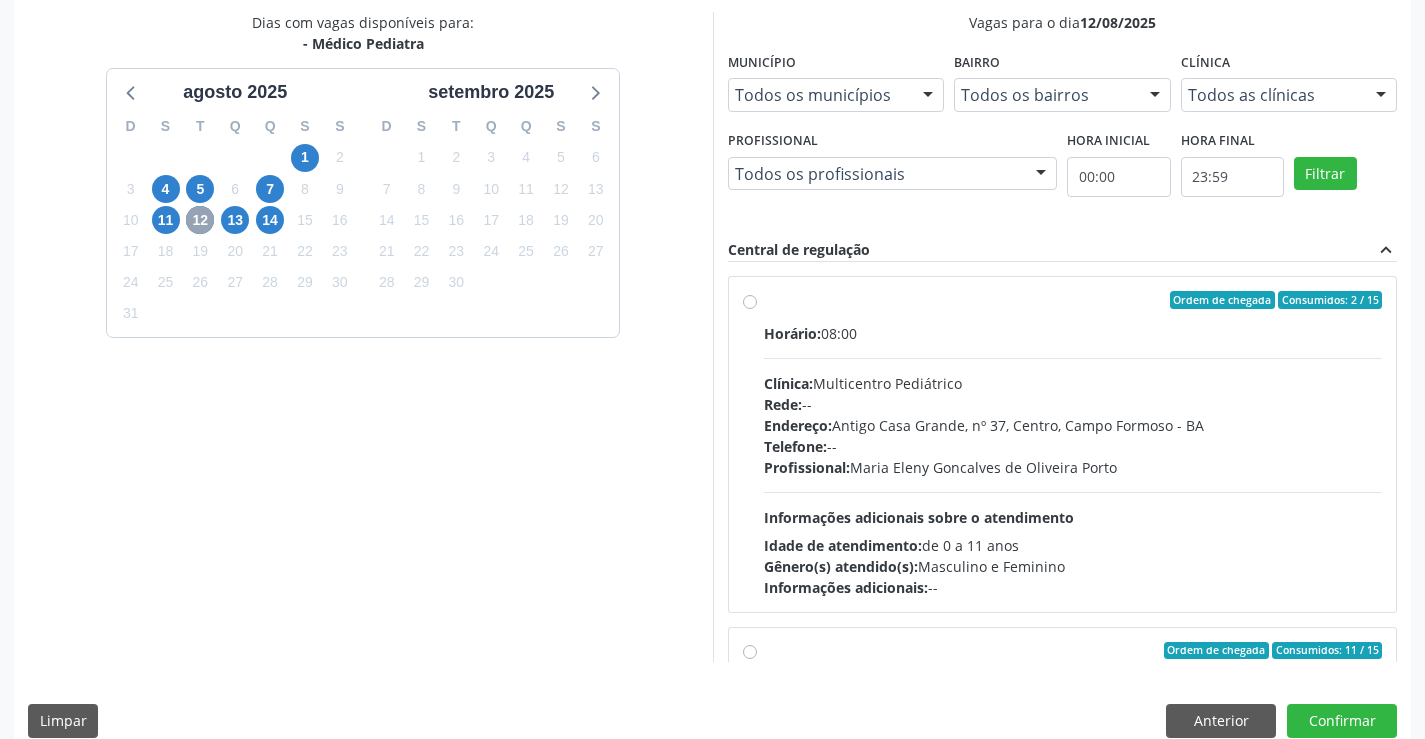 scroll, scrollTop: 431, scrollLeft: 0, axis: vertical 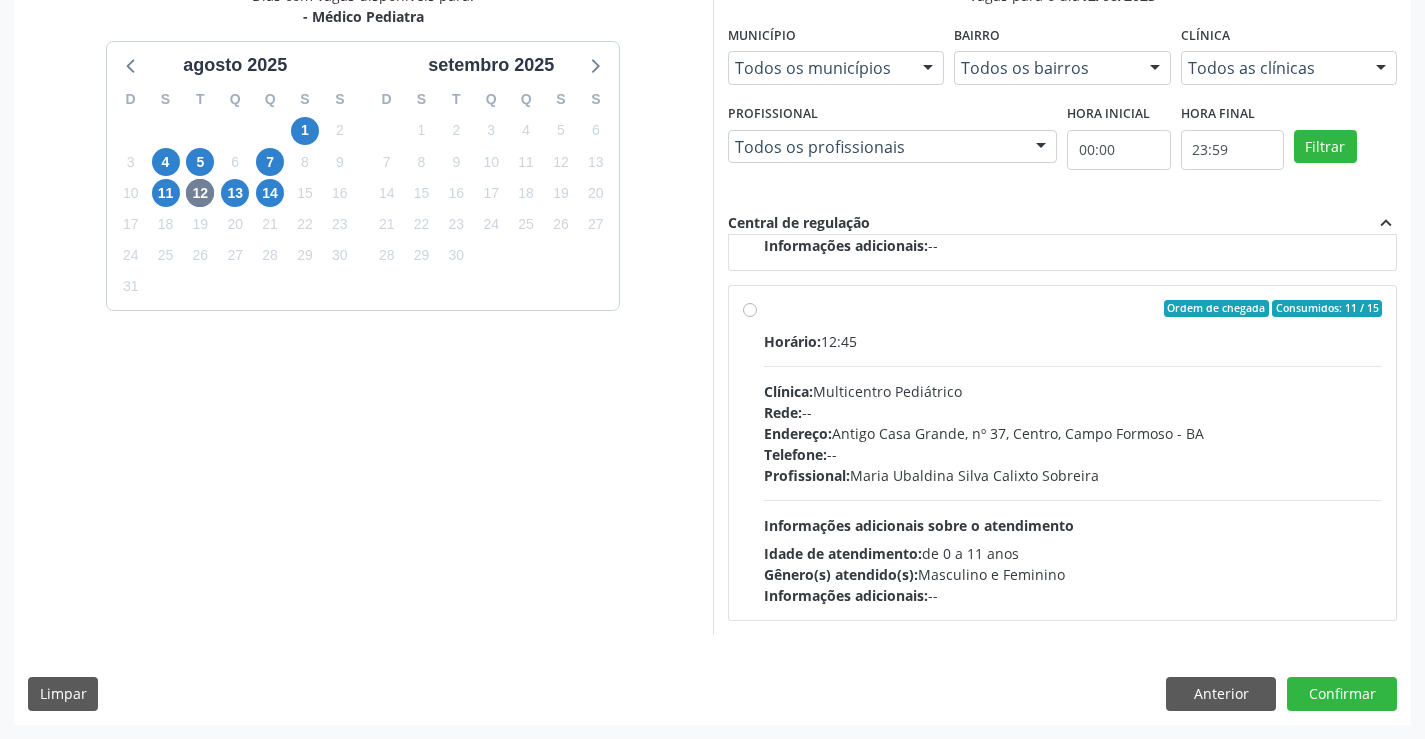 click on "Ordem de chegada
Consumidos: 11 / 15
Horário:   12:45
Clínica:  Multicentro Pediátrico
Rede:
--
Endereço:   Antigo Casa Grande, nº 37, Centro, [CITY] - [STATE]
Telefone:   --
Profissional:
[FIRST] [LAST] [LAST]
Informações adicionais sobre o atendimento
Idade de atendimento:
de 0 a 11 anos
Gênero(s) atendido(s):
Masculino e Feminino
Informações adicionais:
--" at bounding box center (1073, 453) 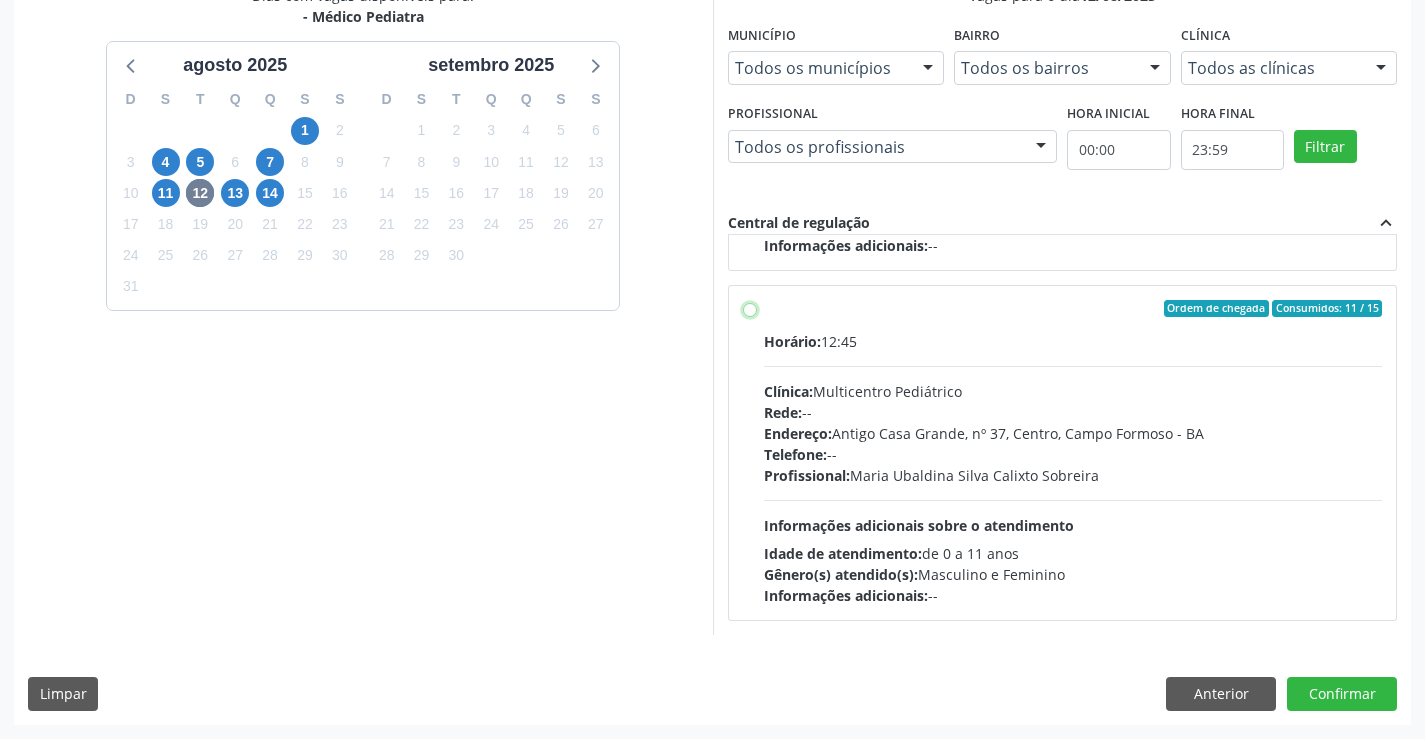 click on "Ordem de chegada
Consumidos: 11 / 15
Horário:   12:45
Clínica:  Multicentro Pediátrico
Rede:
--
Endereço:   Antigo Casa Grande, nº 37, Centro, [CITY] - [STATE]
Telefone:   --
Profissional:
[FIRST] [LAST] [LAST]
Informações adicionais sobre o atendimento
Idade de atendimento:
de 0 a 11 anos
Gênero(s) atendido(s):
Masculino e Feminino
Informações adicionais:
--" at bounding box center (750, 309) 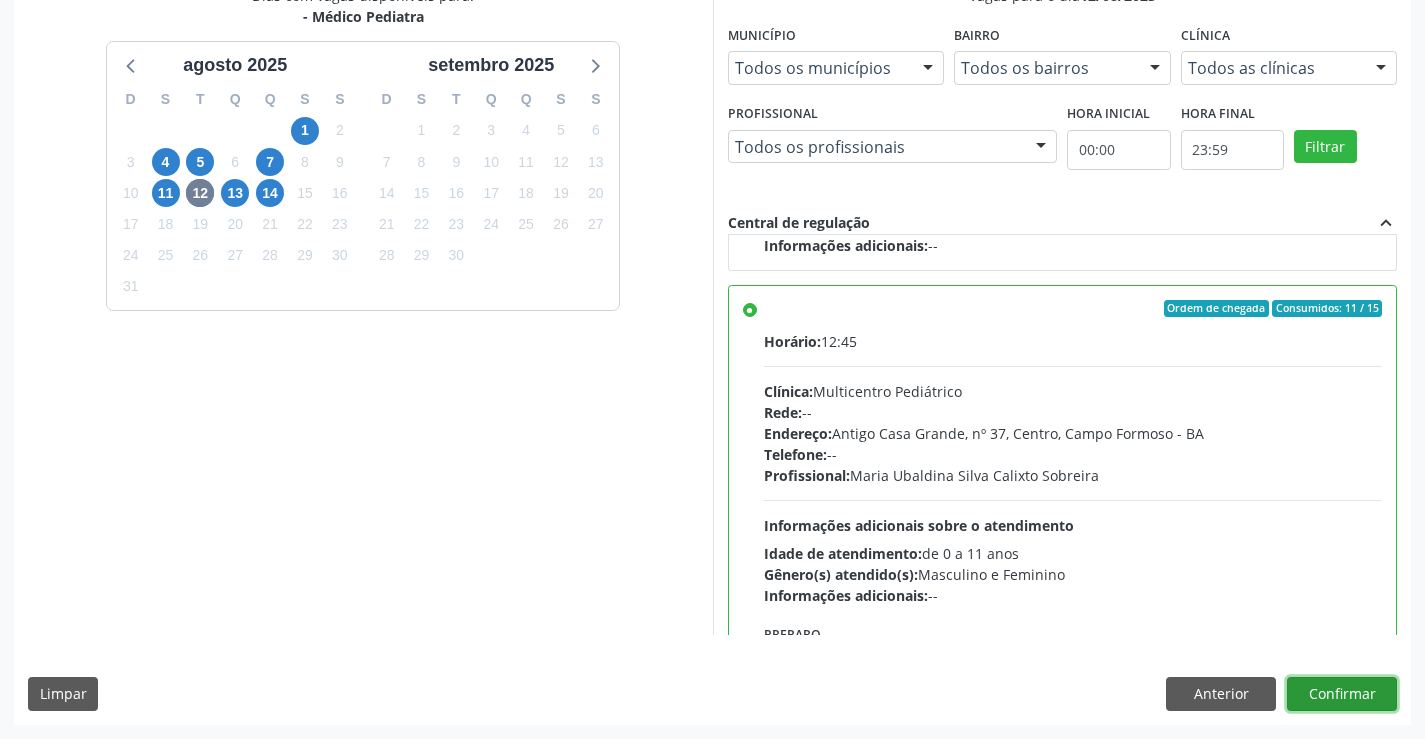 click on "Confirmar" at bounding box center [1342, 694] 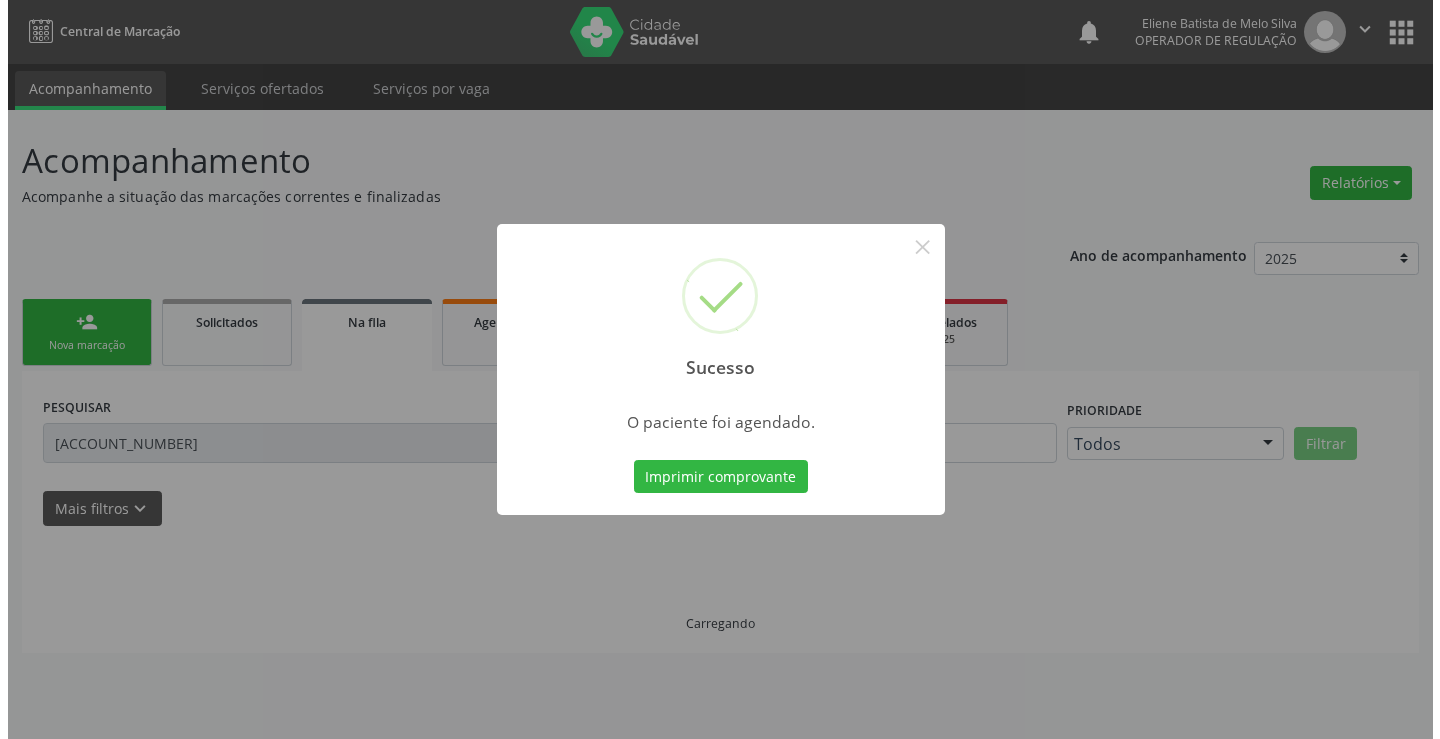 scroll, scrollTop: 0, scrollLeft: 0, axis: both 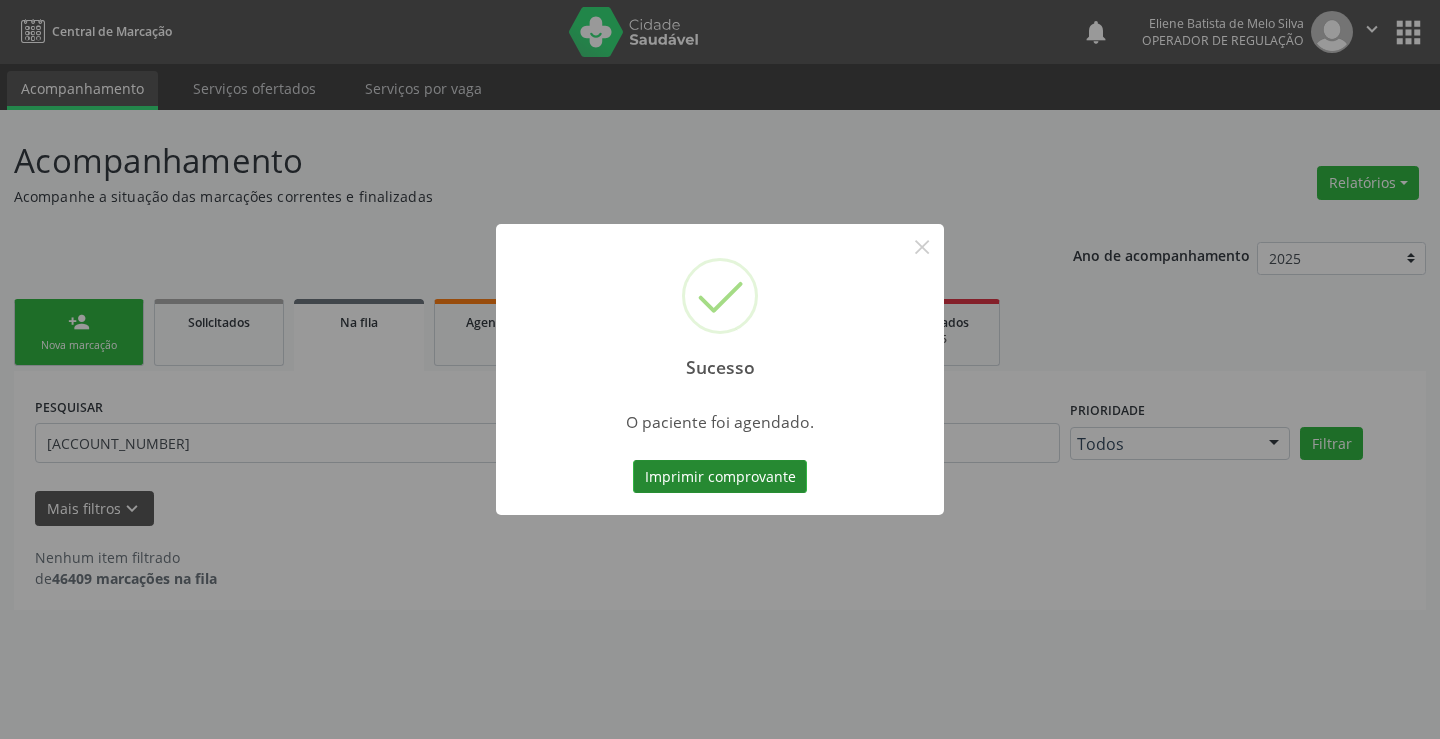 click on "Imprimir comprovante" at bounding box center (720, 477) 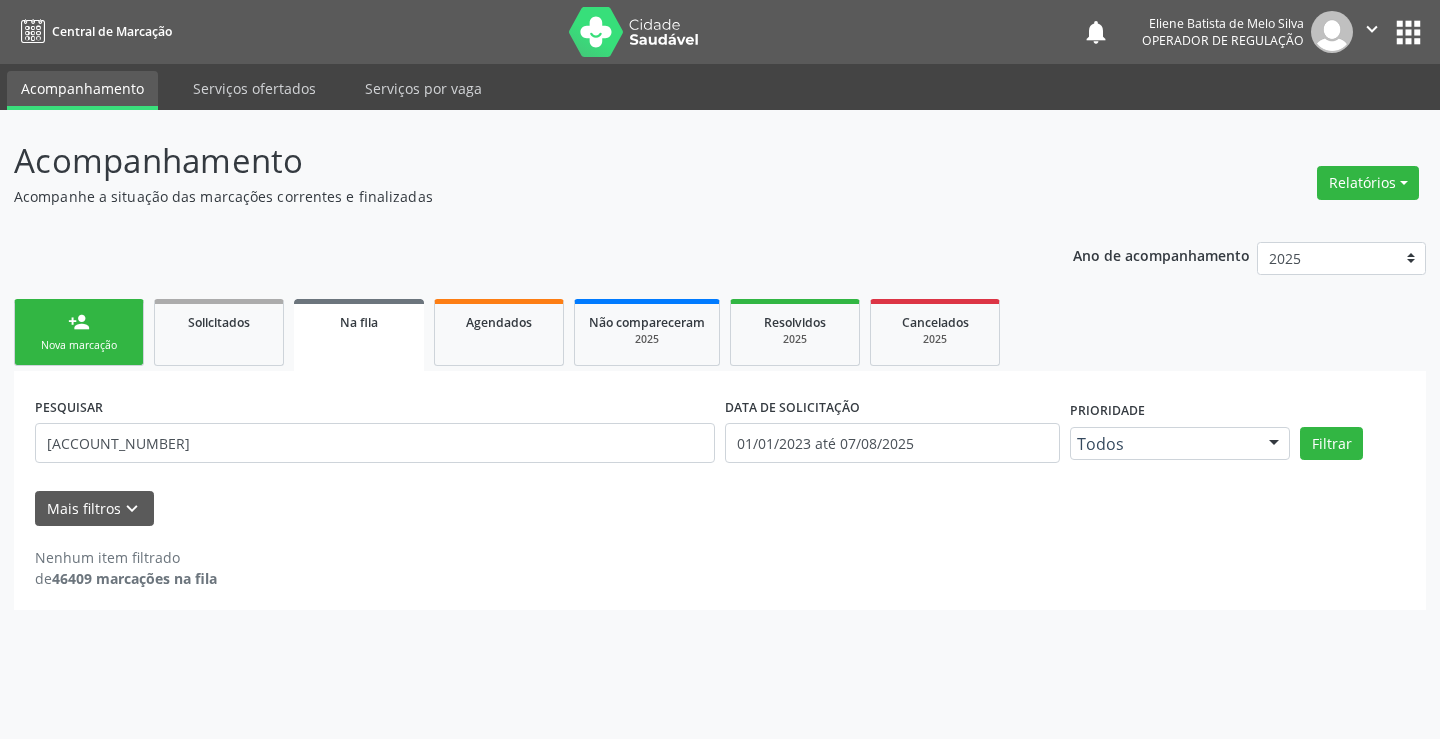 click on "" at bounding box center [1372, 29] 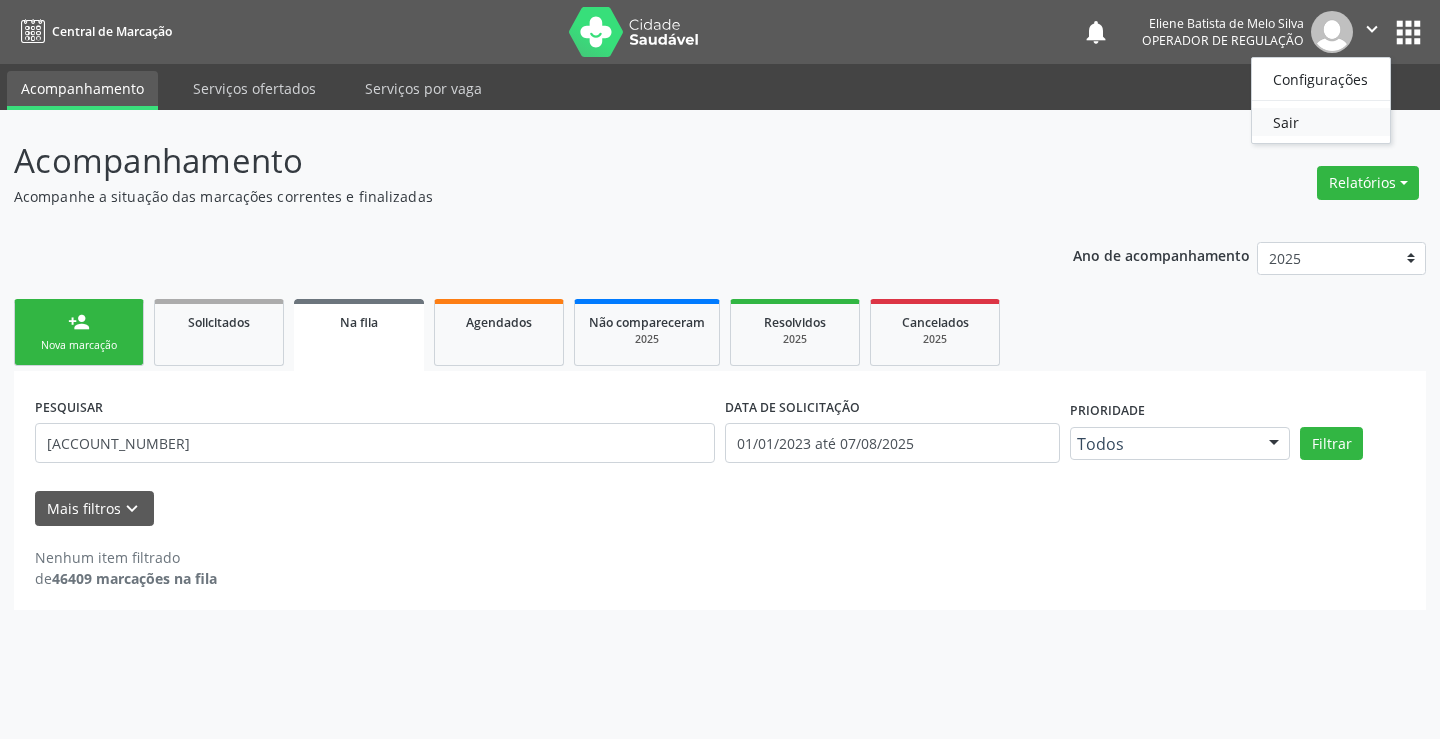 click on "Sair" at bounding box center [1321, 122] 